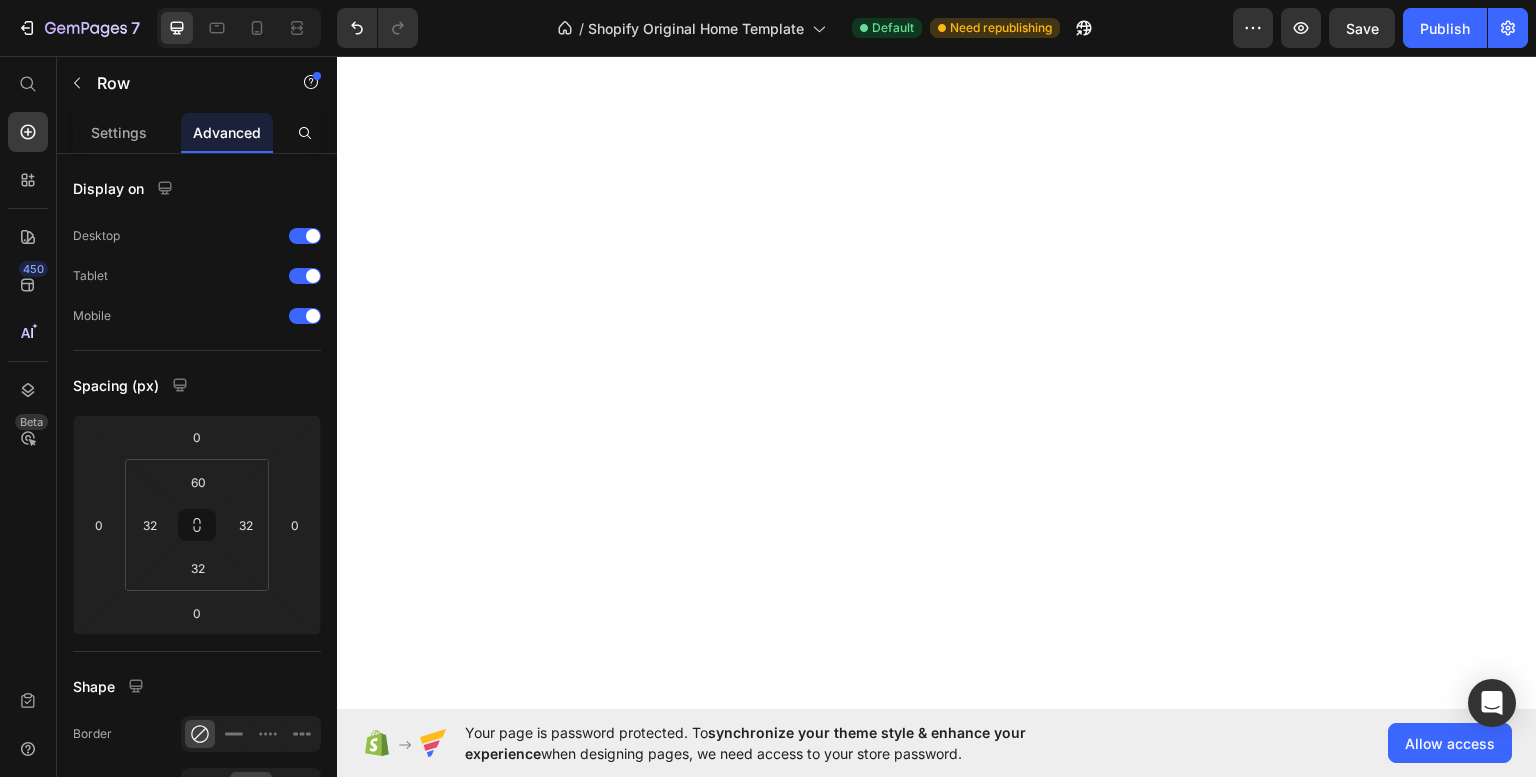 scroll, scrollTop: 0, scrollLeft: 0, axis: both 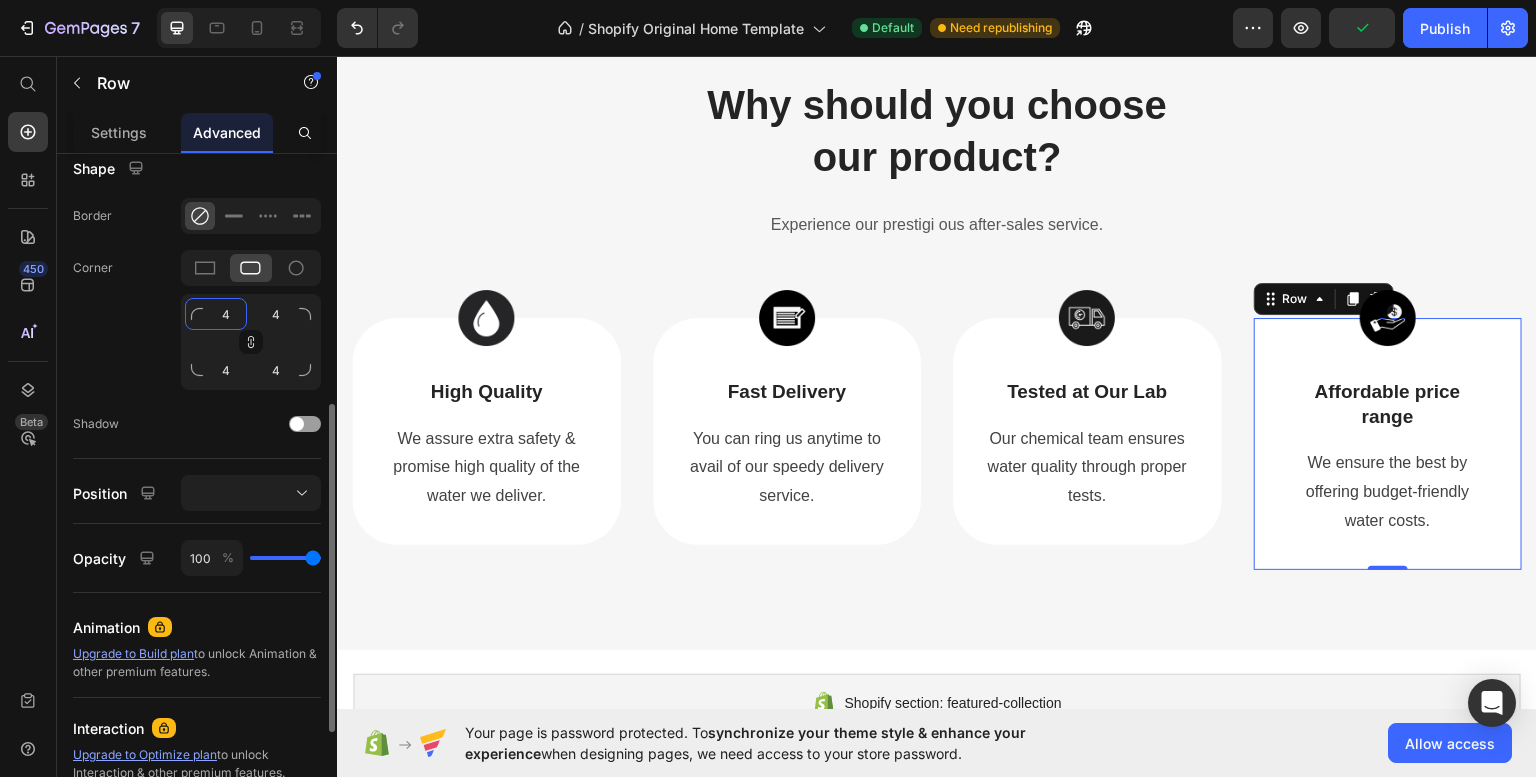 click on "4" 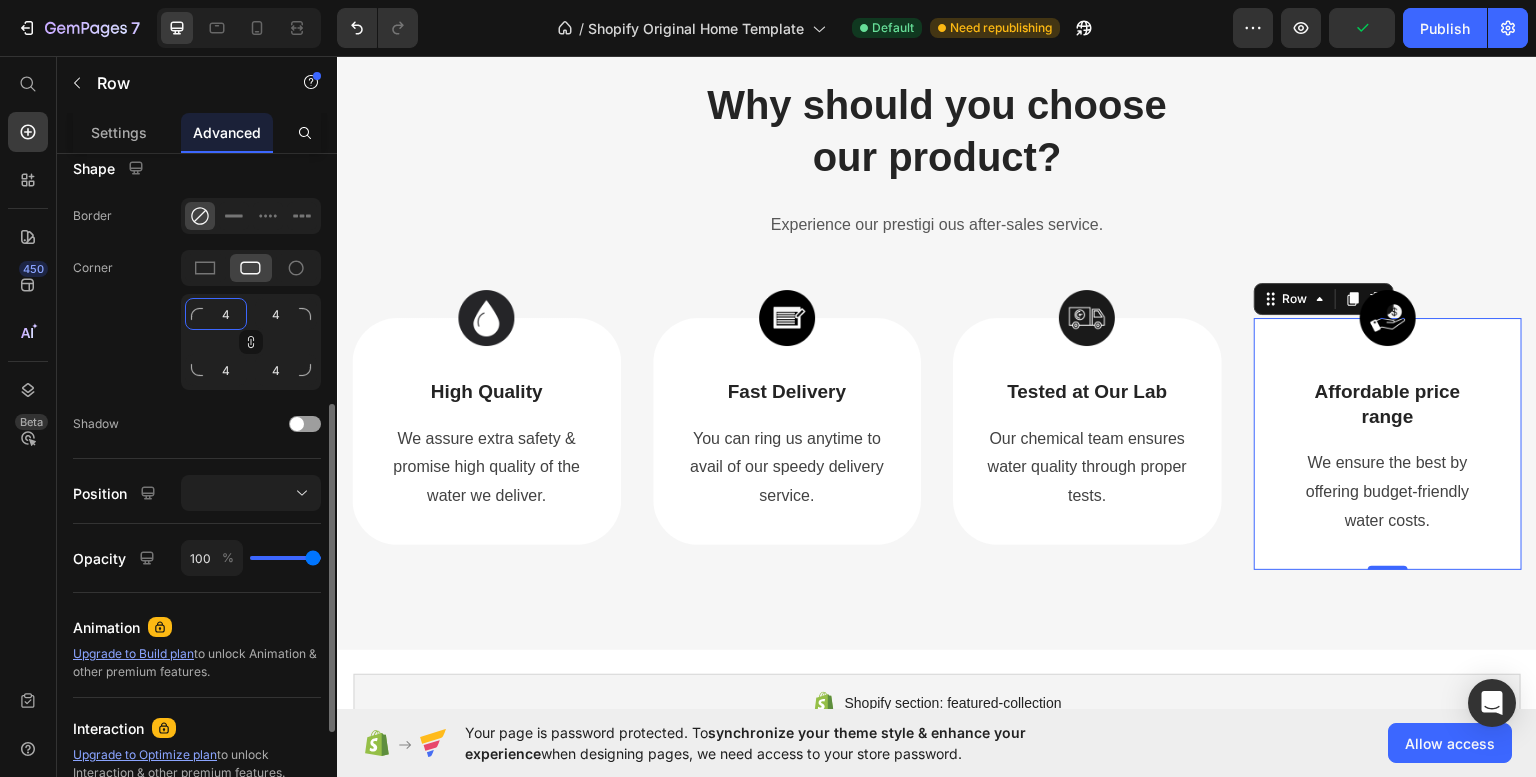 type on "45" 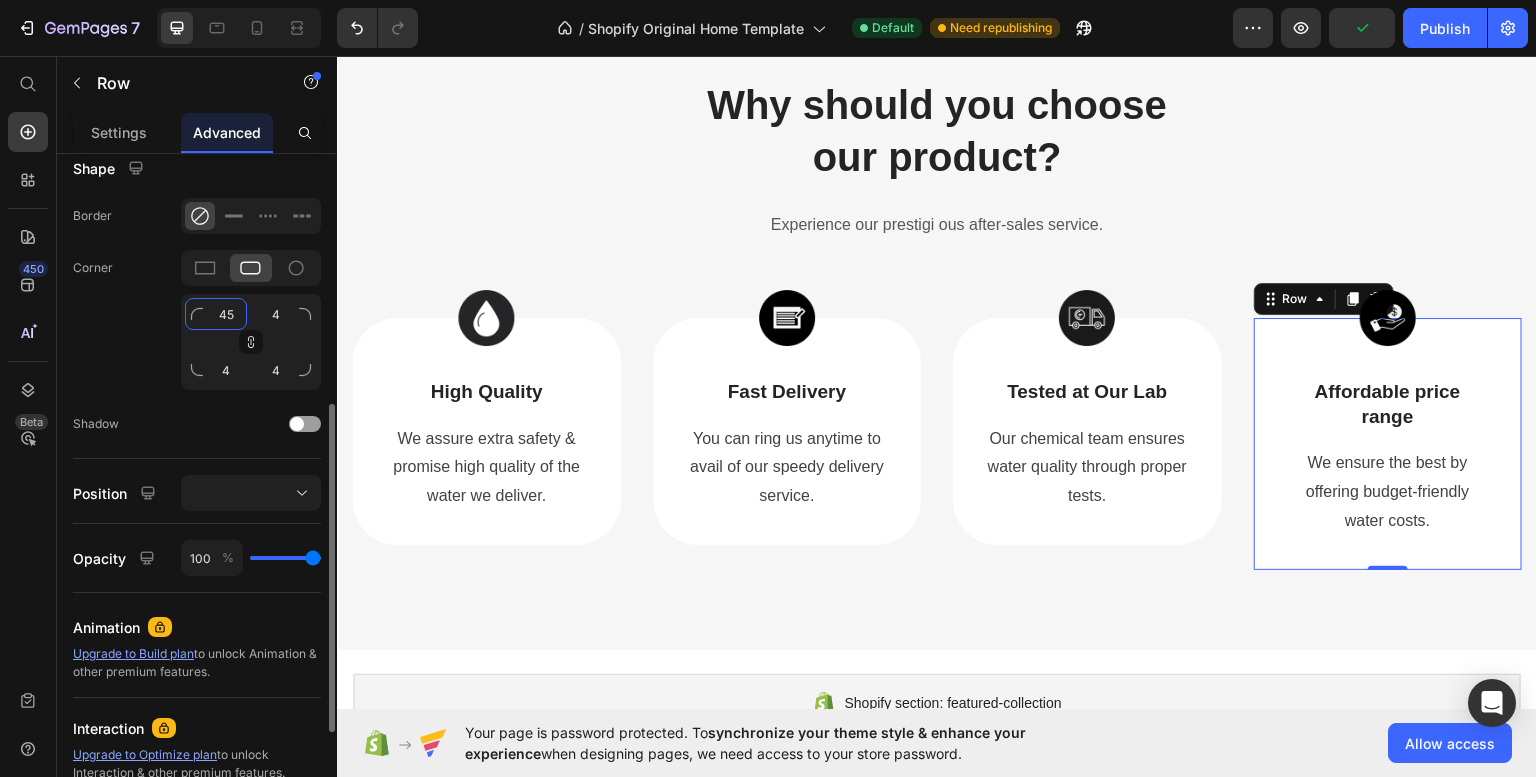 type on "45" 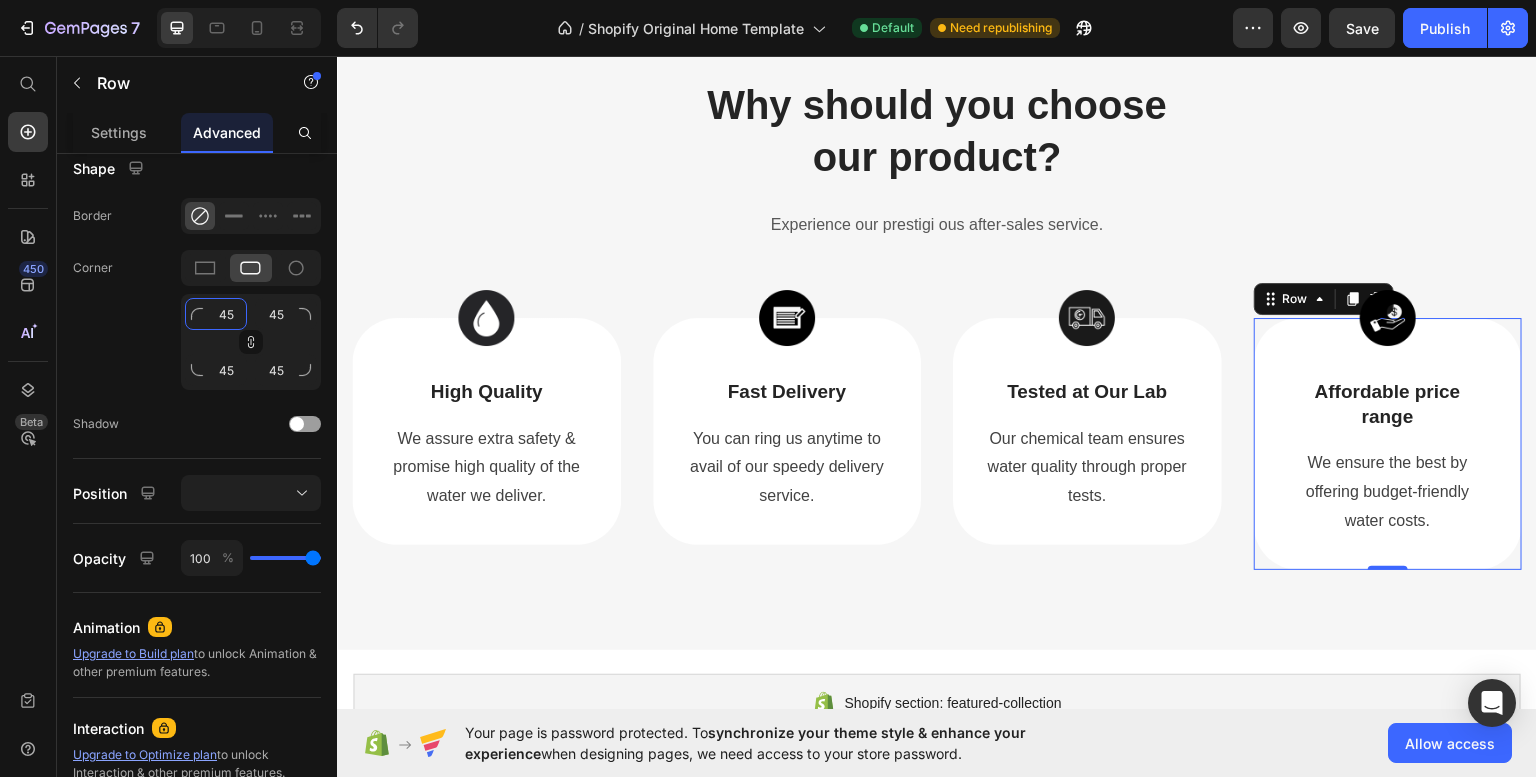 type on "45" 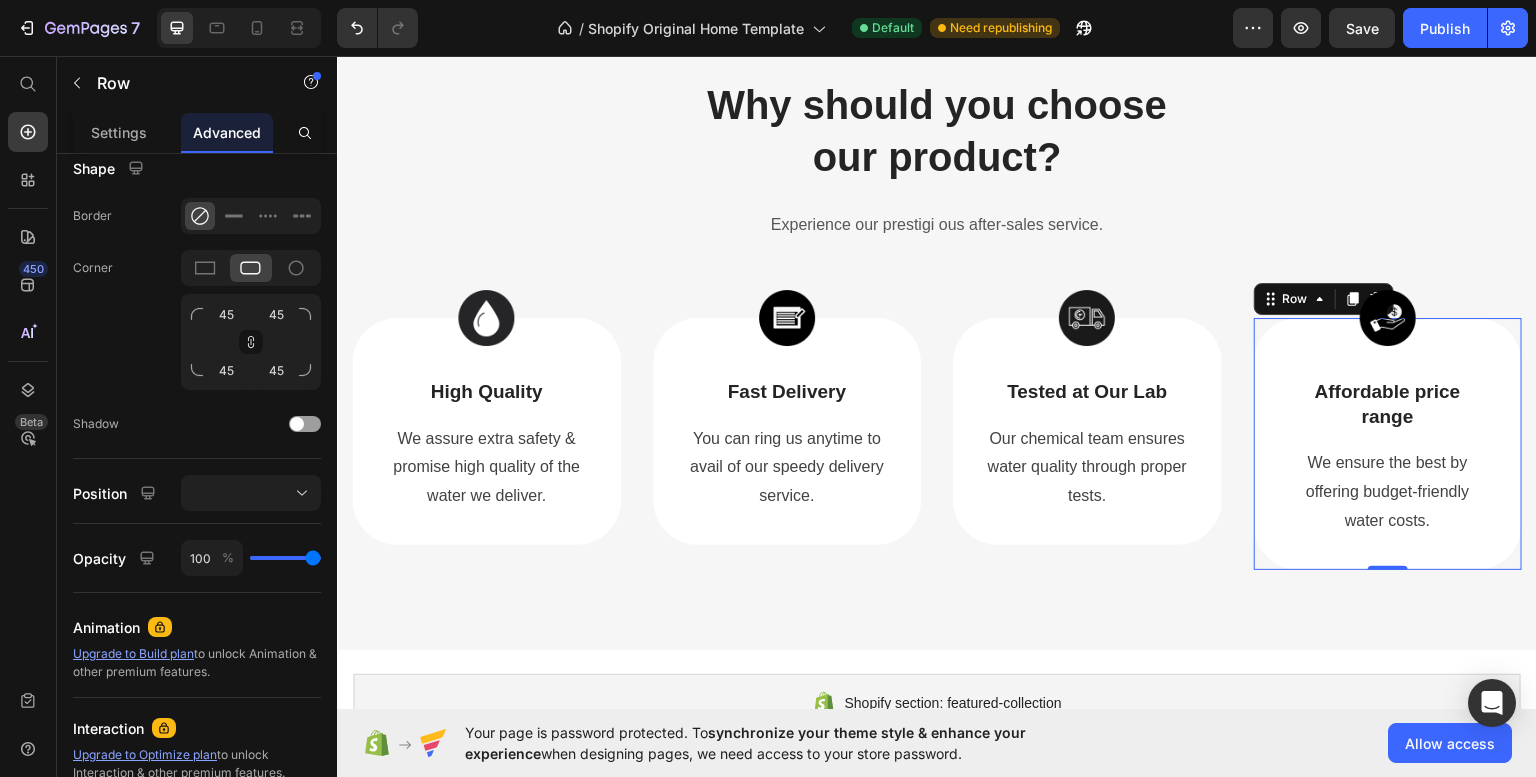 click on "450 Beta" at bounding box center (28, 416) 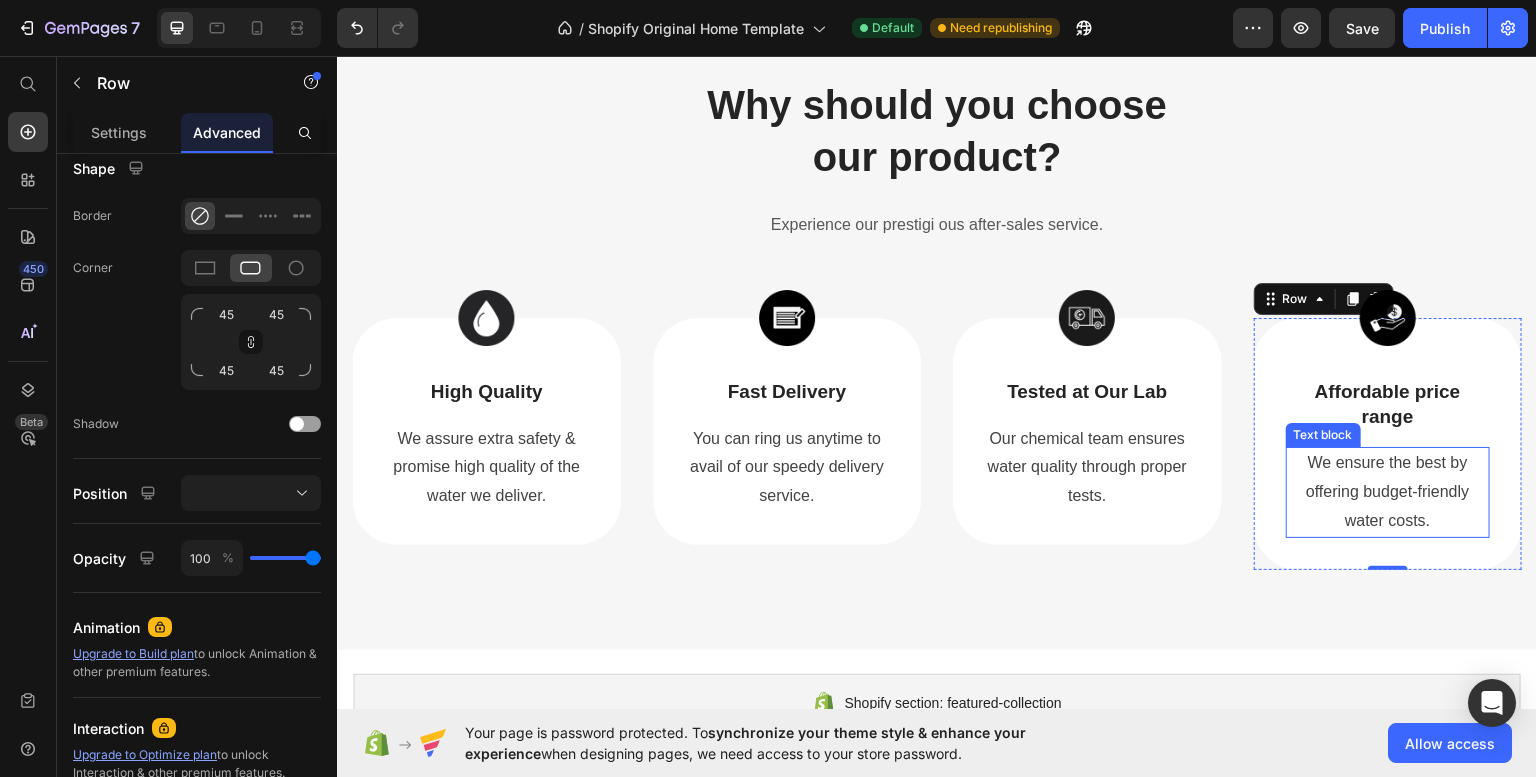 click on "Image Affordable price range Text Block We ensure the best by offering budget-friendly water costs. Text block Row   0" at bounding box center (1388, 443) 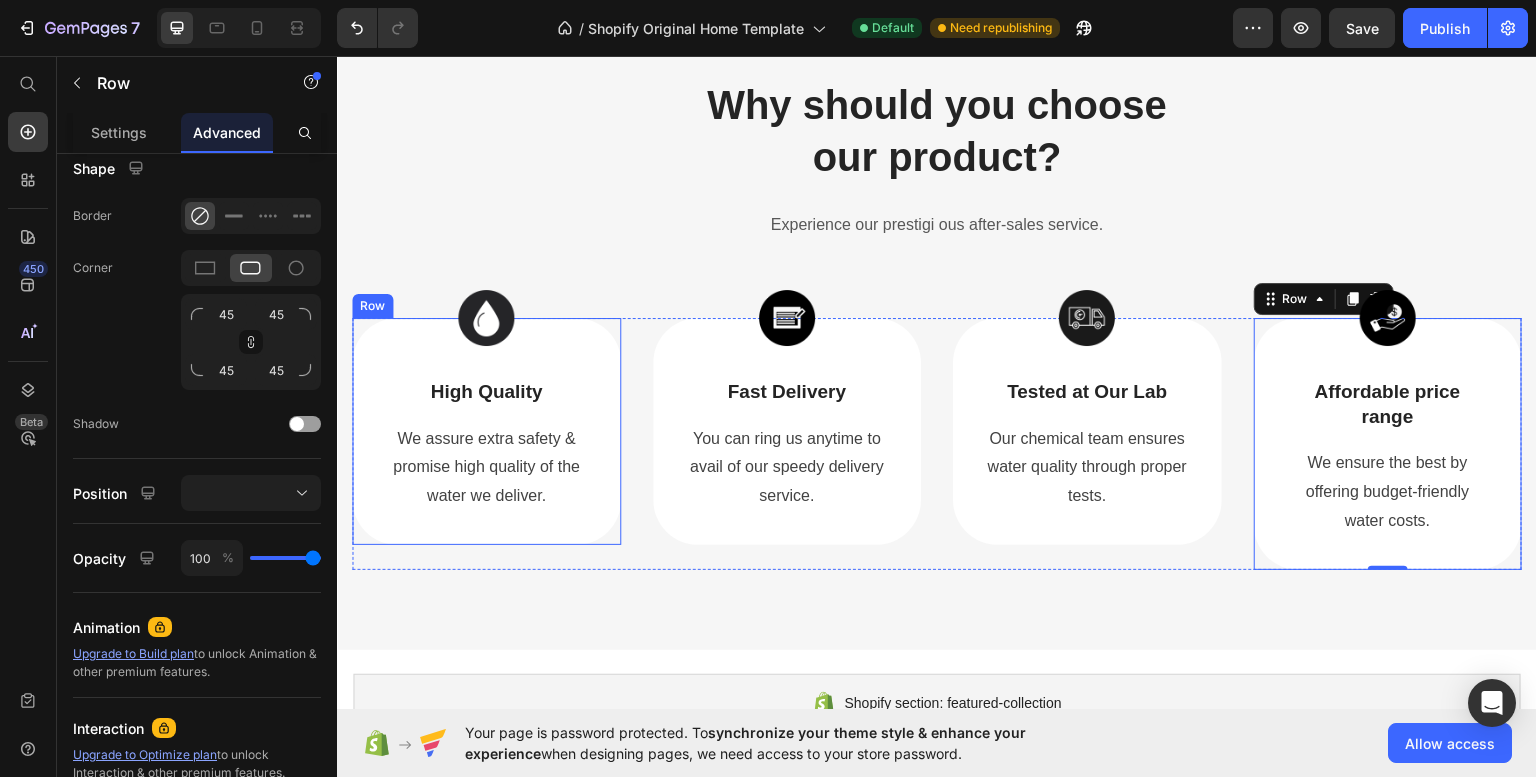 click on "Image High Quality Text Block We assure extra safety & promise high quality of the water we deliver. Text block Row" at bounding box center (486, 430) 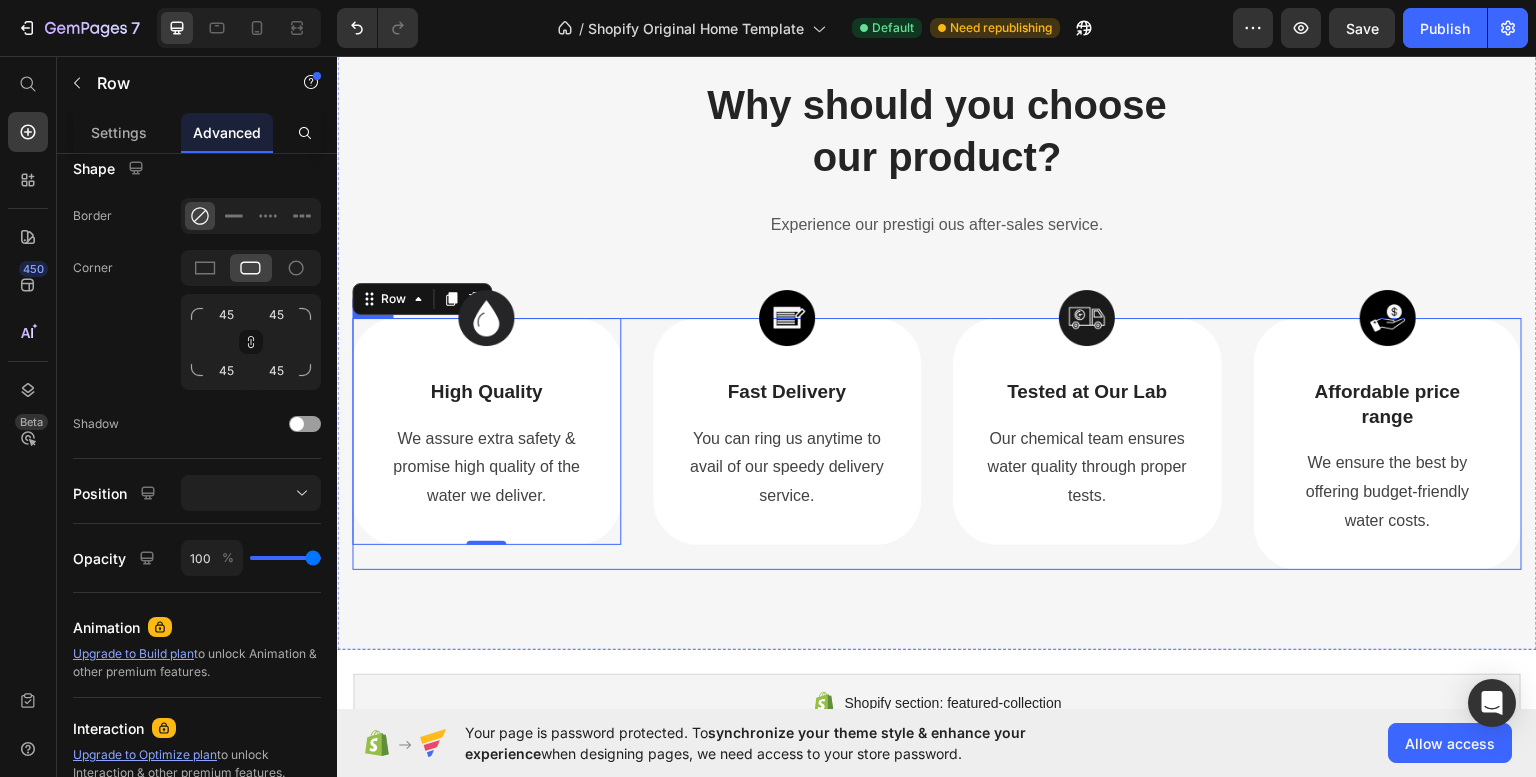click on "Image High Quality Text Block We assure extra safety & promise high quality of the water we deliver. Text block Row   0 Image Fast Delivery Text Block You can ring us anytime to avail of our speedy delivery service. Text block Row Image Tested at Our Lab Text Block Our chemical team ensures water quality through proper tests. Text block Row Image Affordable price range Text Block We ensure the best by offering budget-friendly water costs. Text block Row Row" at bounding box center (937, 443) 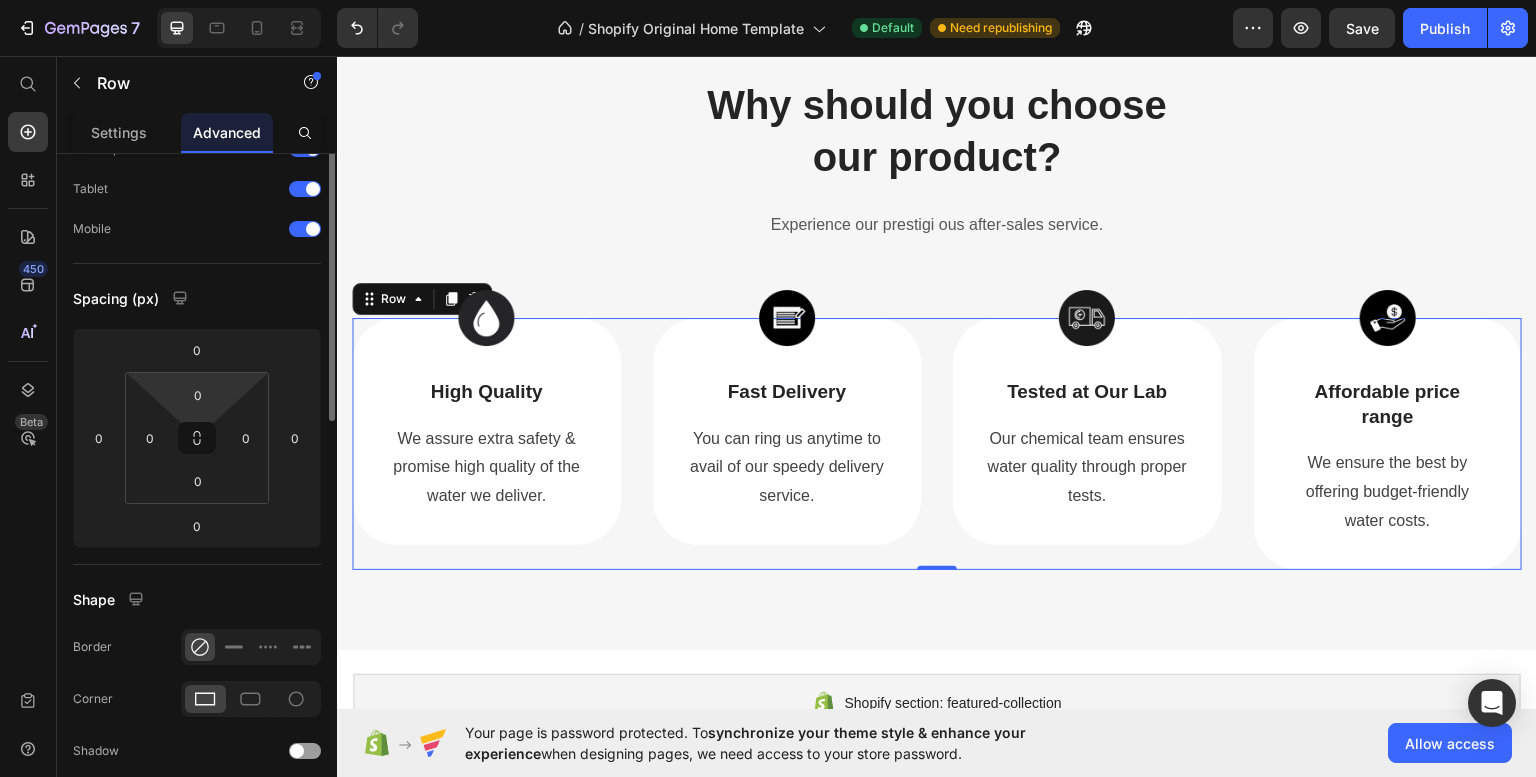scroll, scrollTop: 0, scrollLeft: 0, axis: both 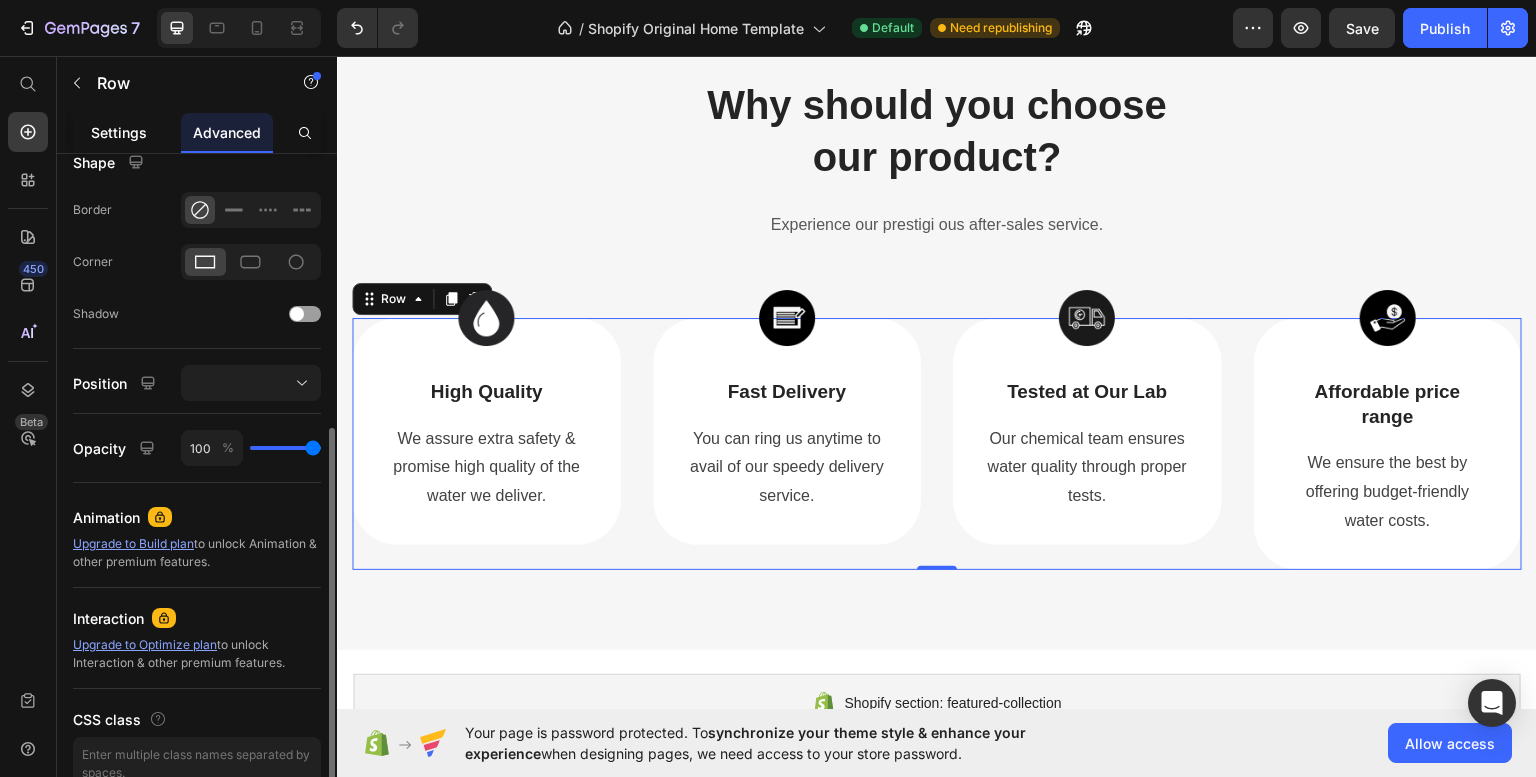 click on "Settings" 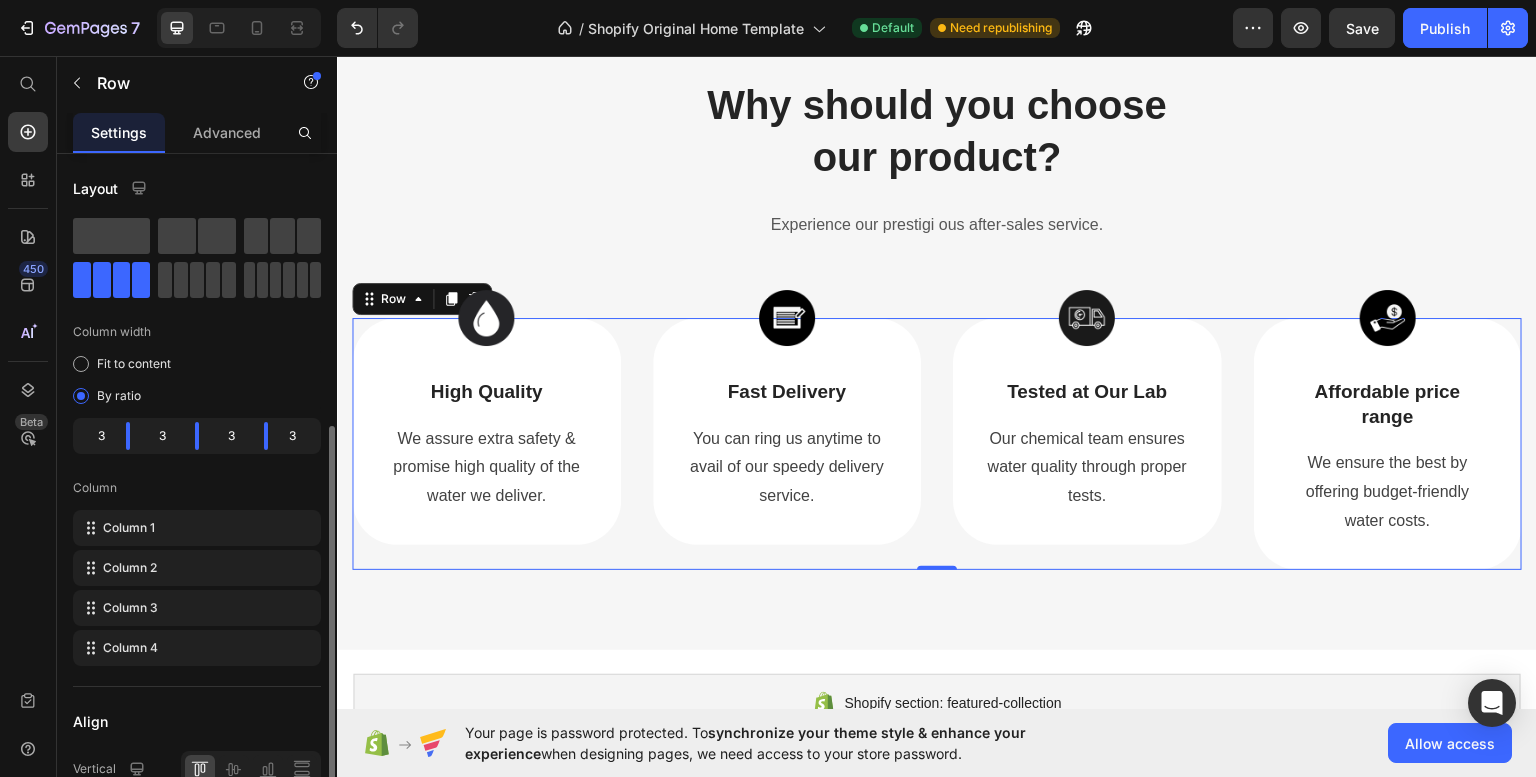 scroll, scrollTop: 519, scrollLeft: 0, axis: vertical 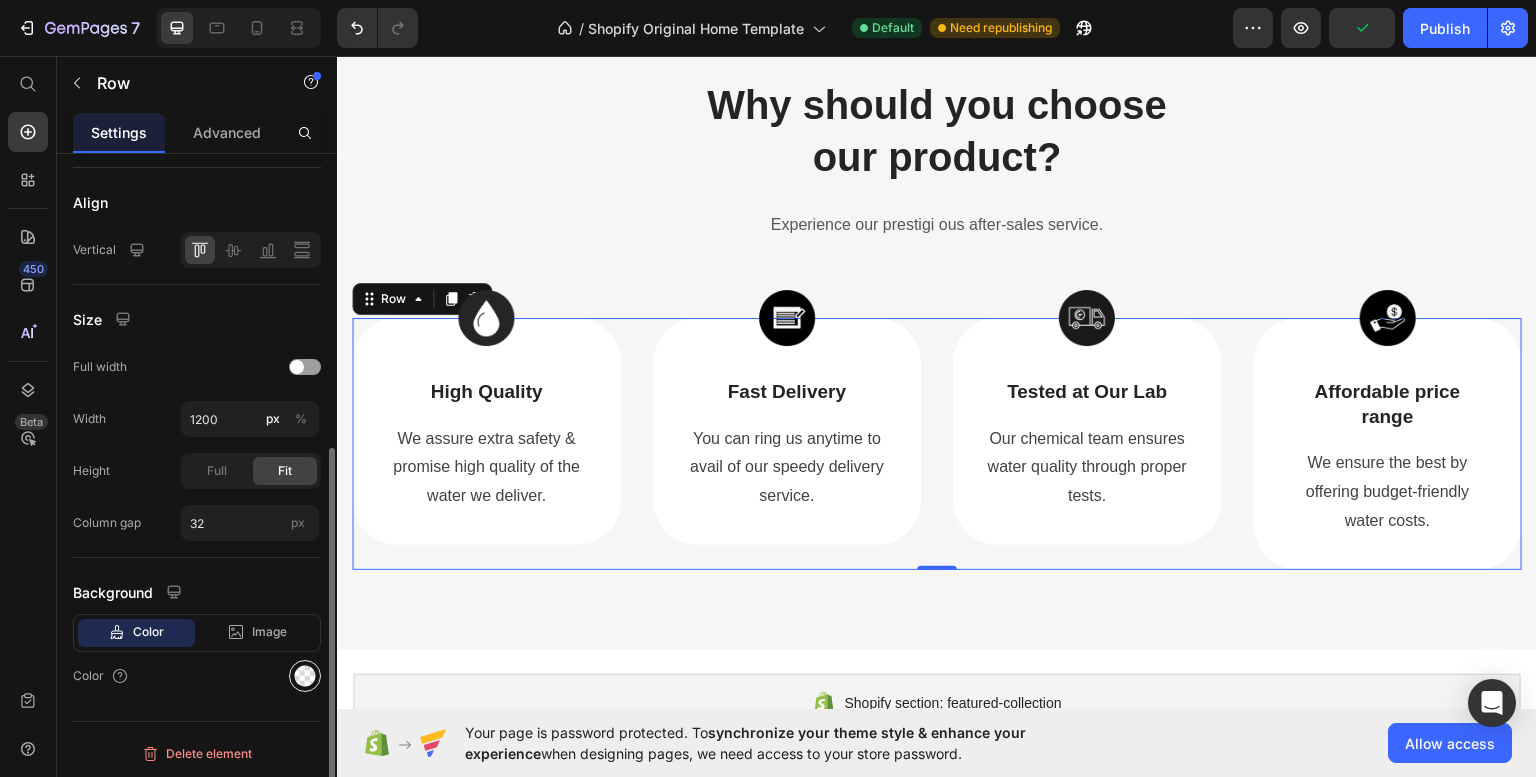 click at bounding box center [305, 676] 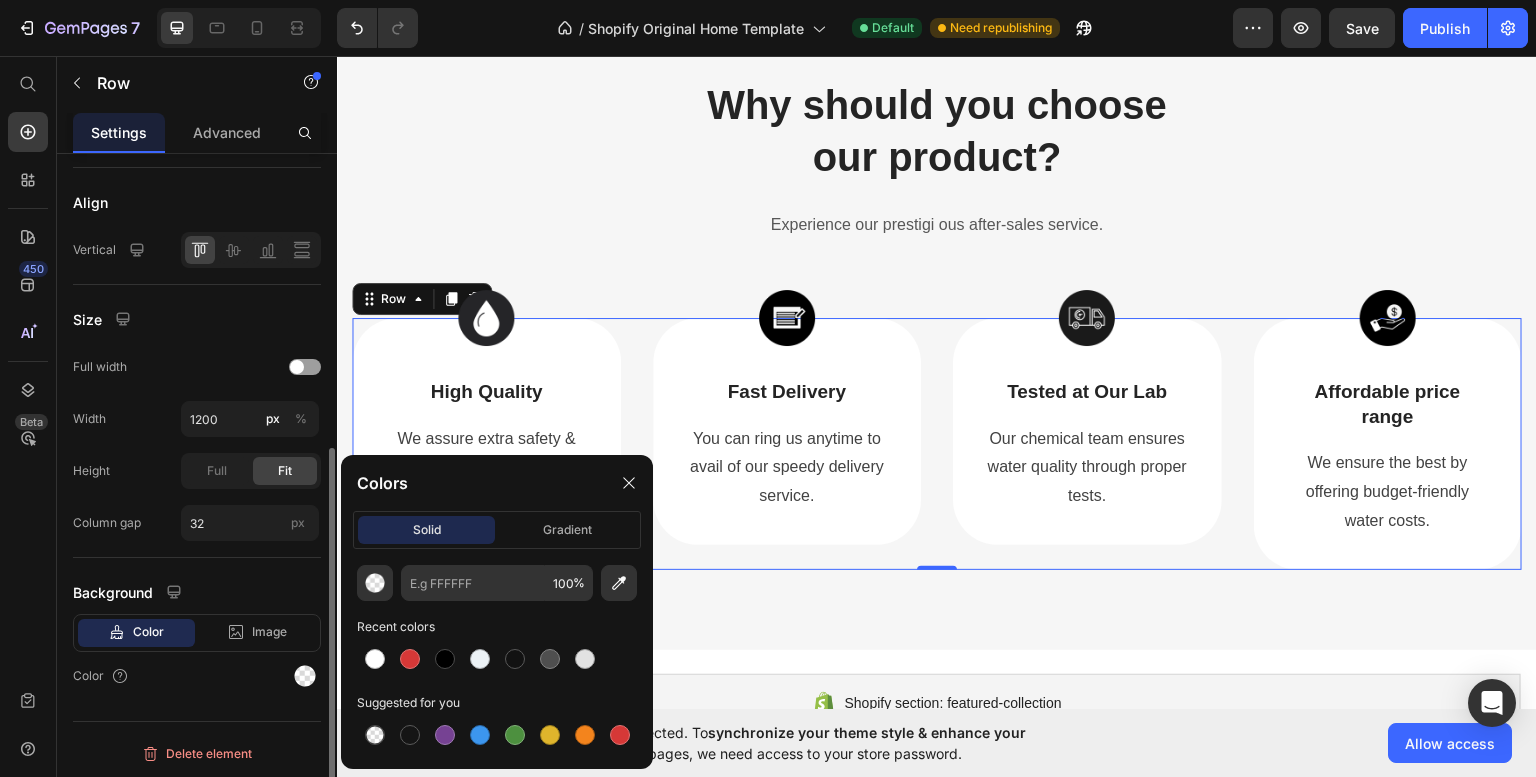 drag, startPoint x: 412, startPoint y: 667, endPoint x: 262, endPoint y: 663, distance: 150.05333 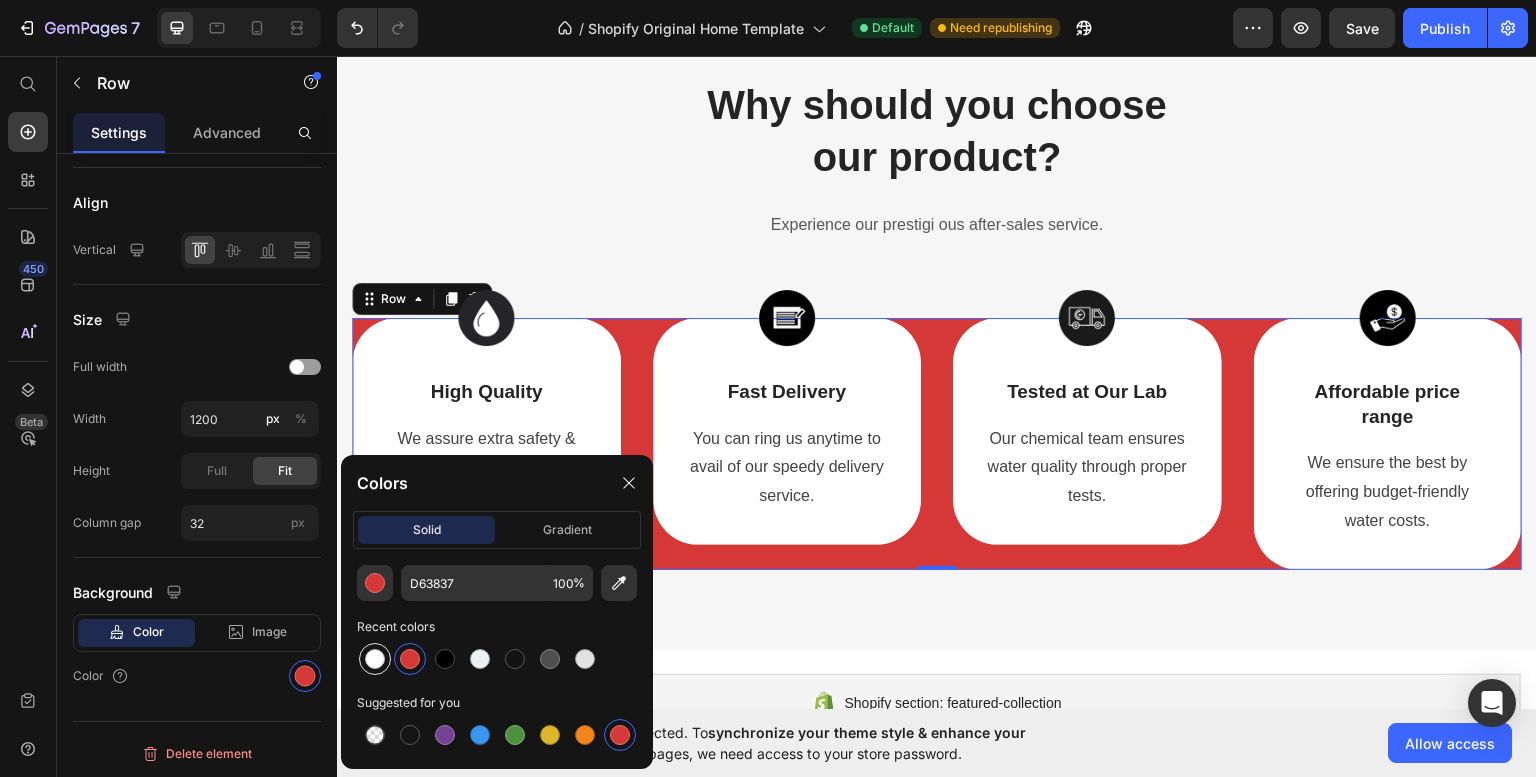 click at bounding box center [375, 659] 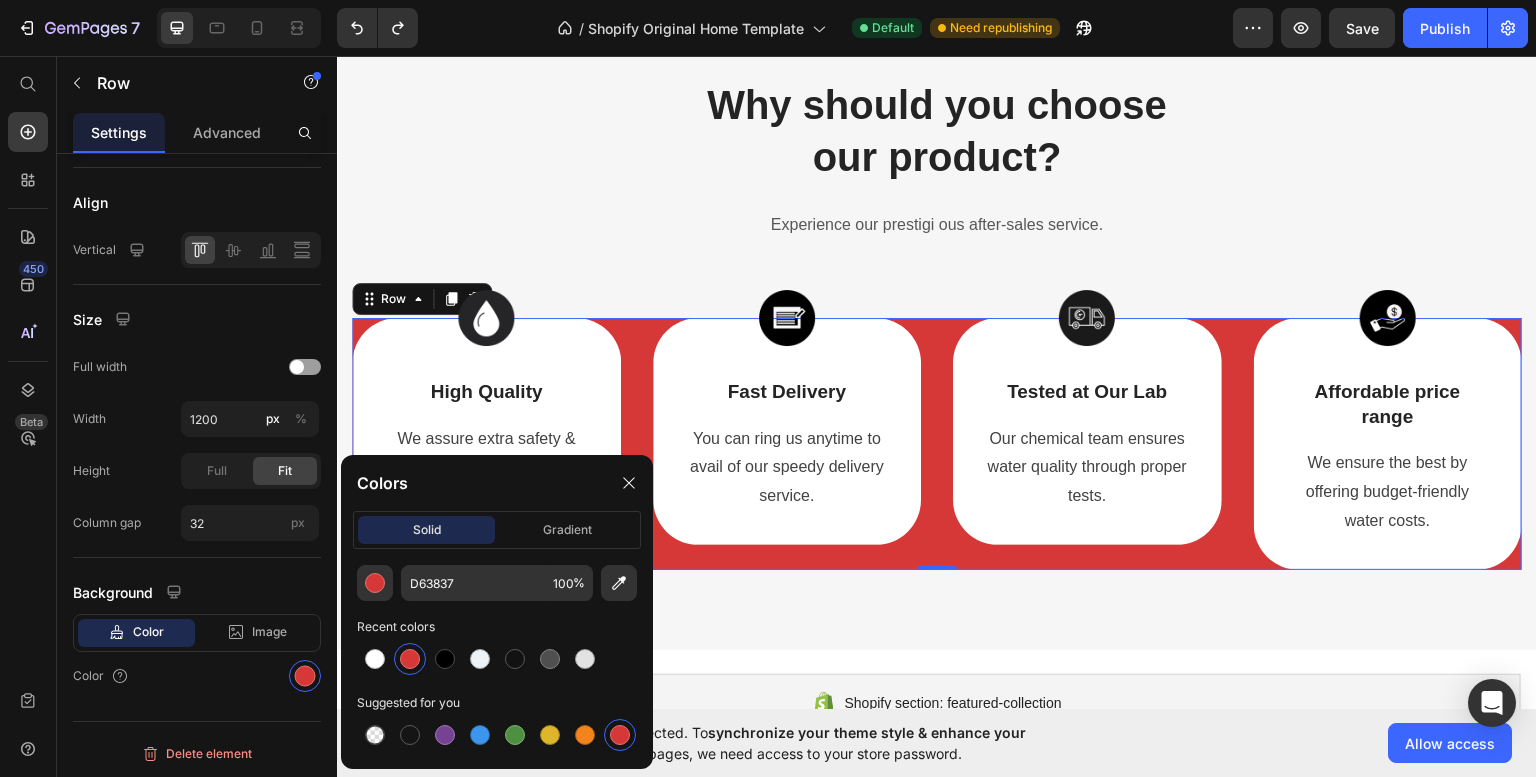 type on "000000" 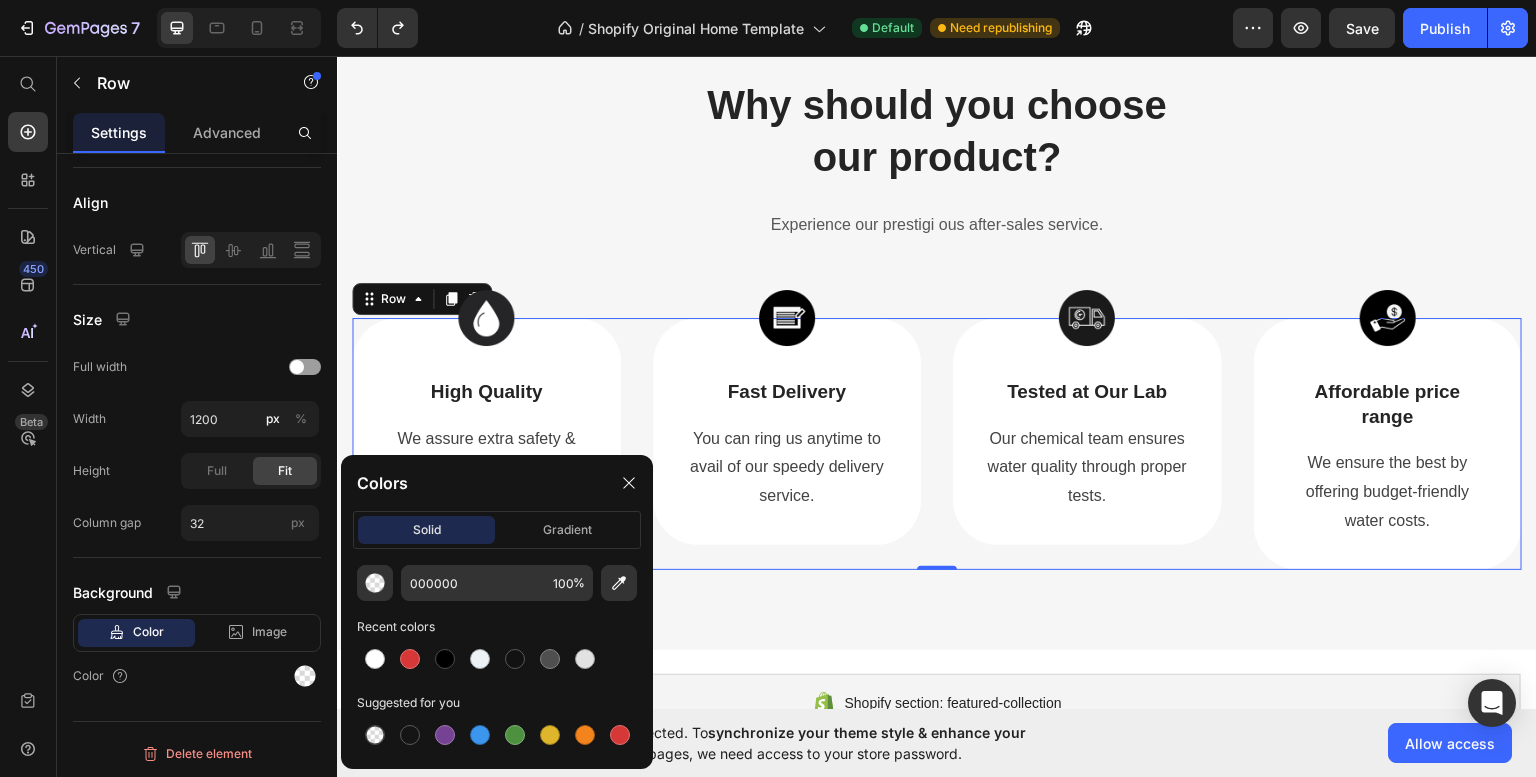 click on "450 Beta" at bounding box center (28, 416) 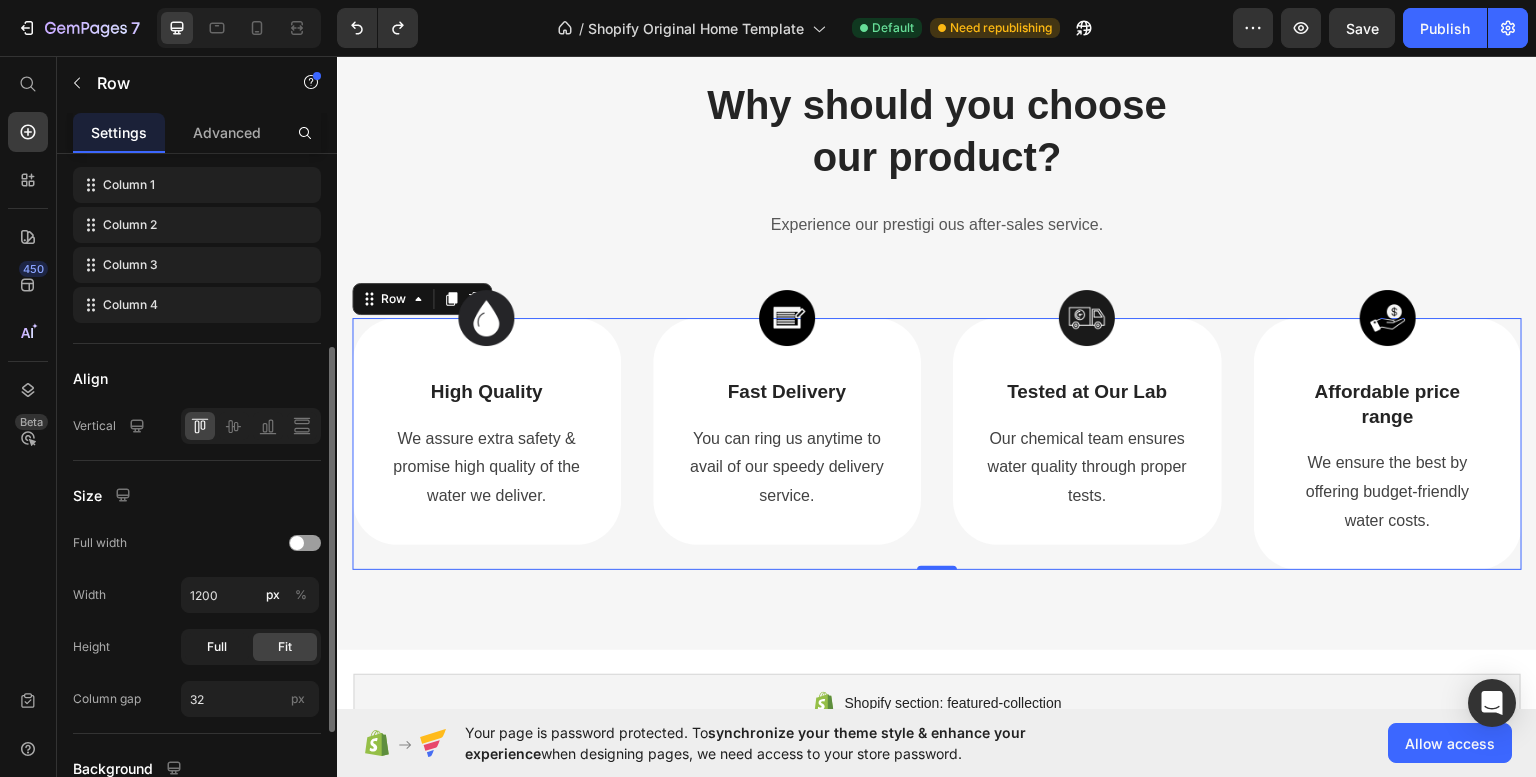 scroll, scrollTop: 342, scrollLeft: 0, axis: vertical 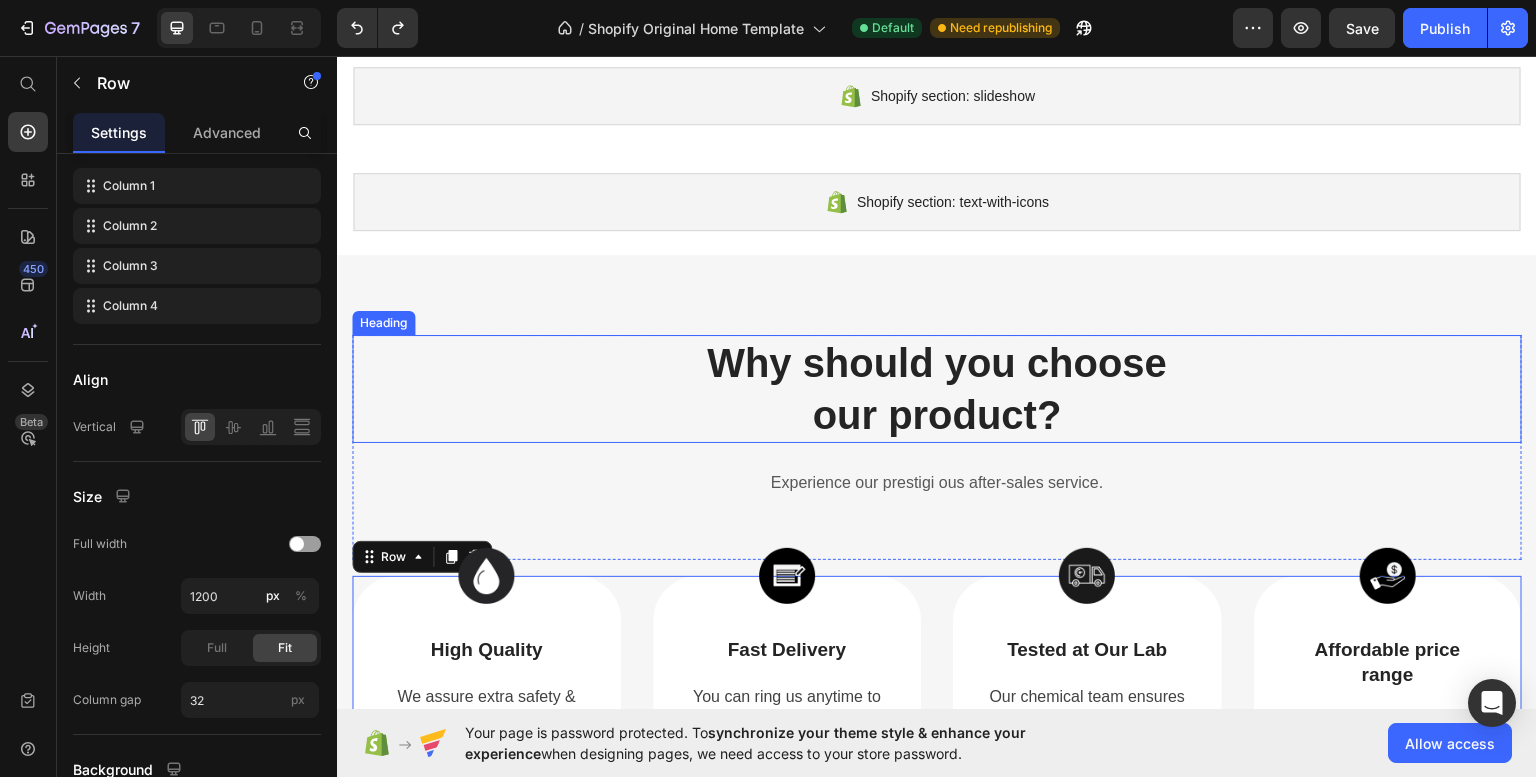 click on "Why should you choose our product?" at bounding box center [937, 388] 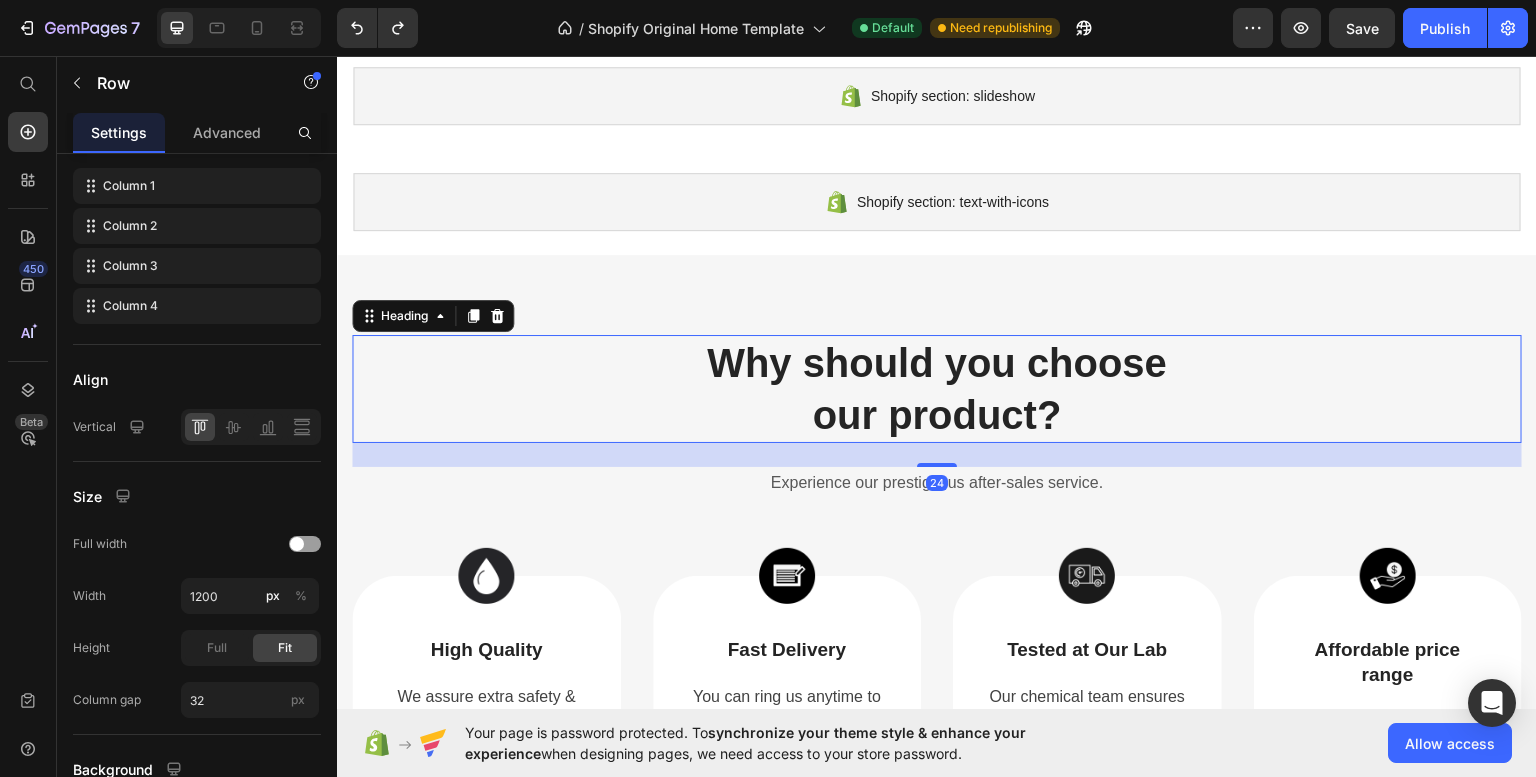 scroll, scrollTop: 0, scrollLeft: 0, axis: both 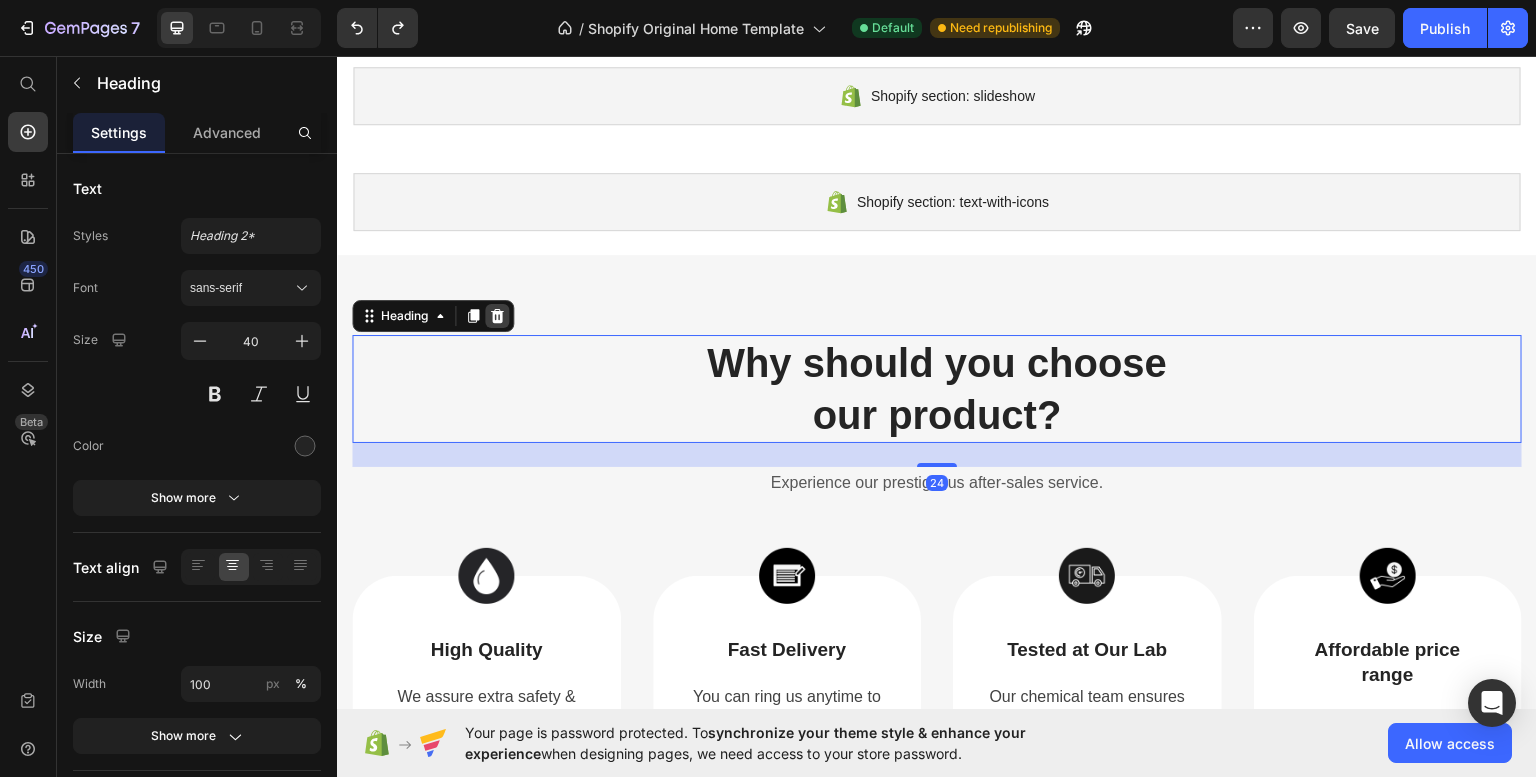 click at bounding box center [497, 315] 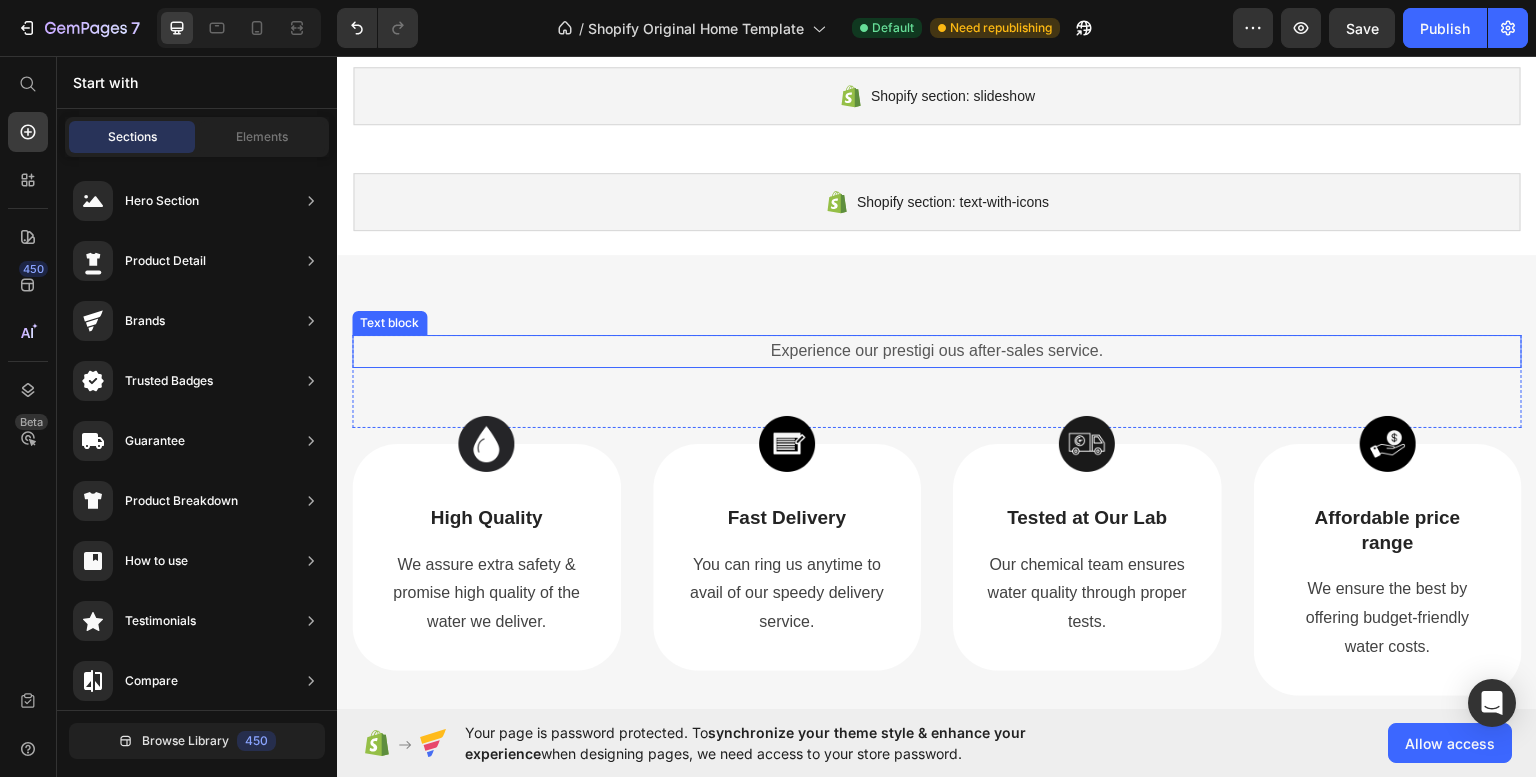 click on "Experience our prestigi ous after-sales service." at bounding box center (937, 350) 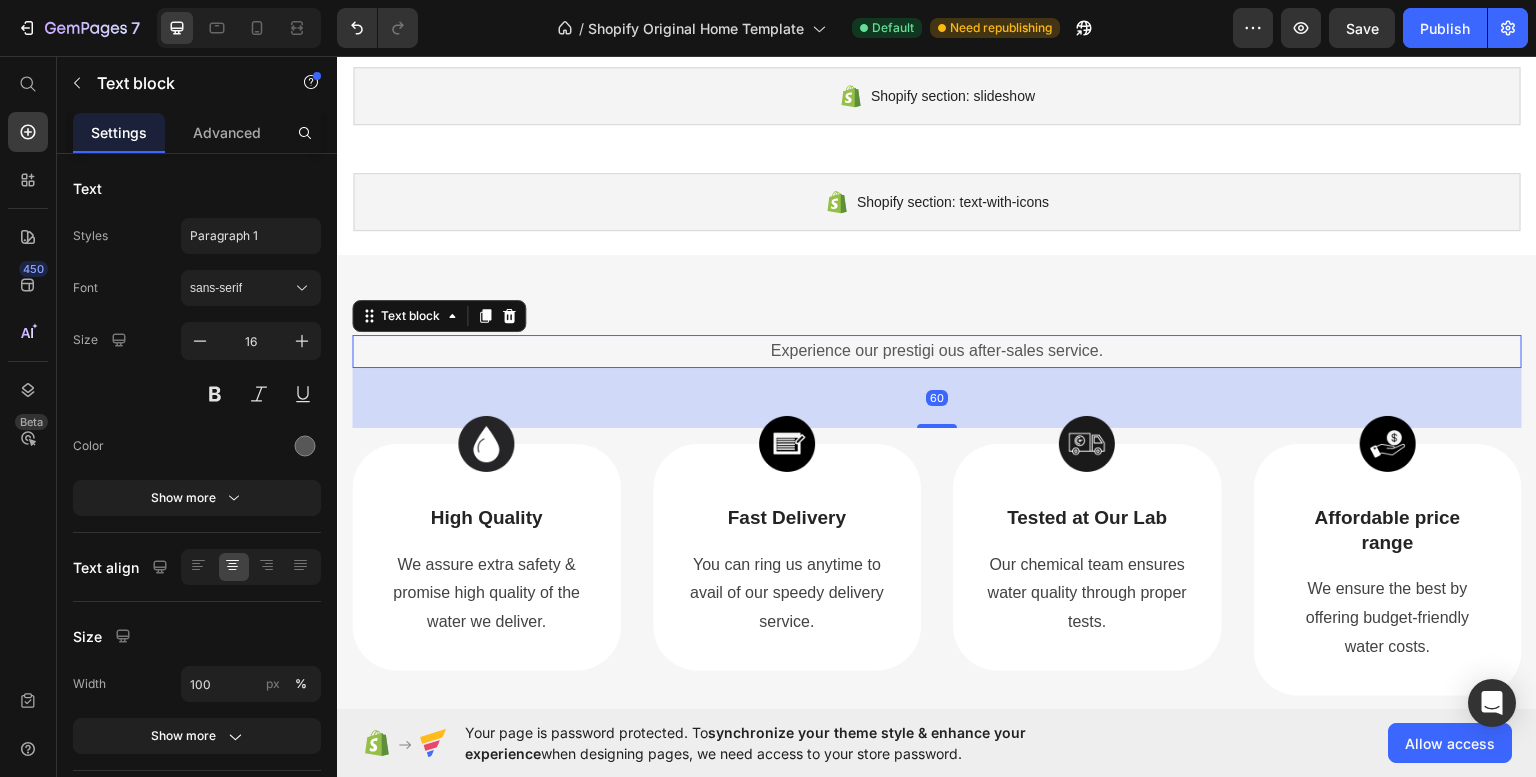 click 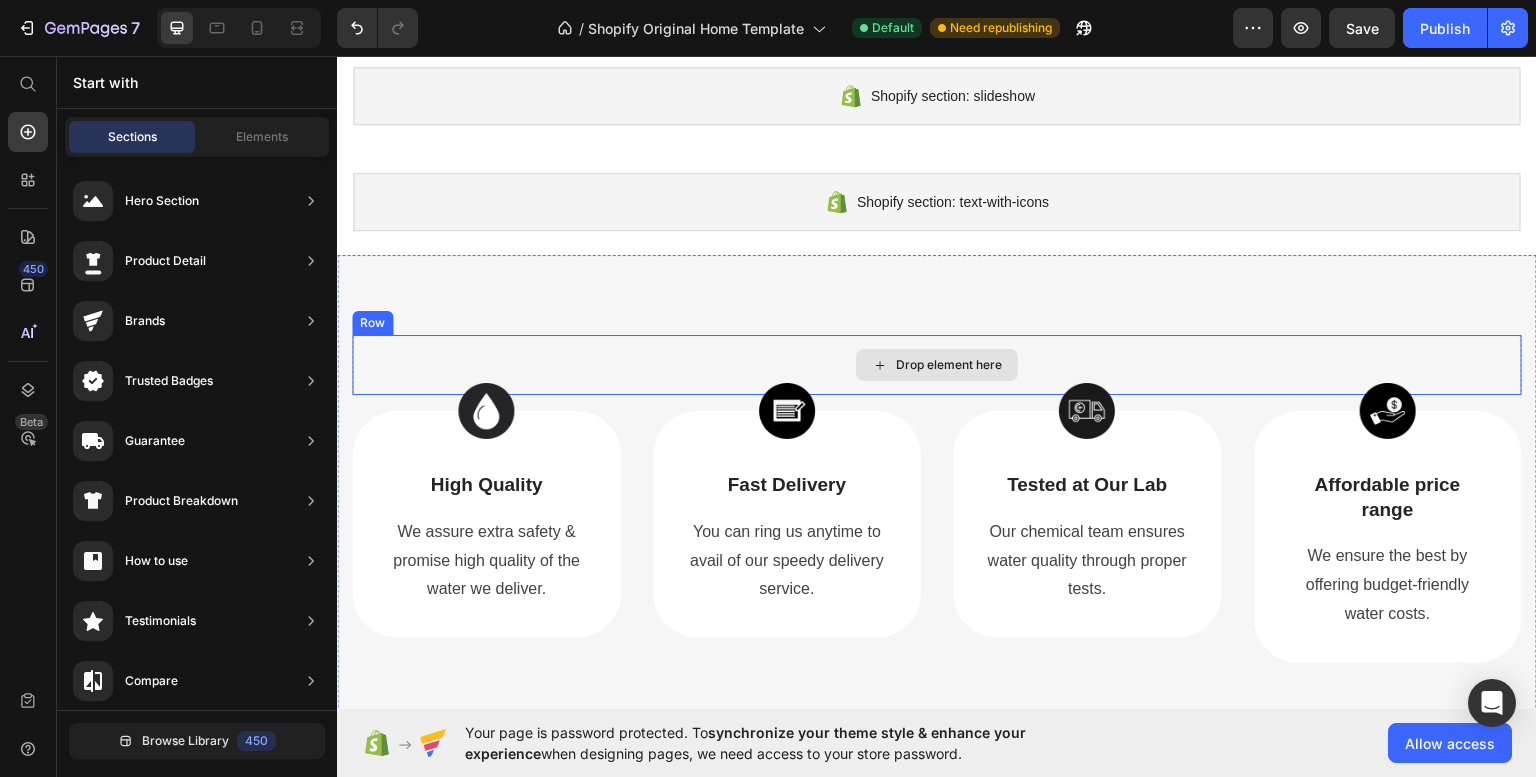 click on "Drop element here" at bounding box center (937, 364) 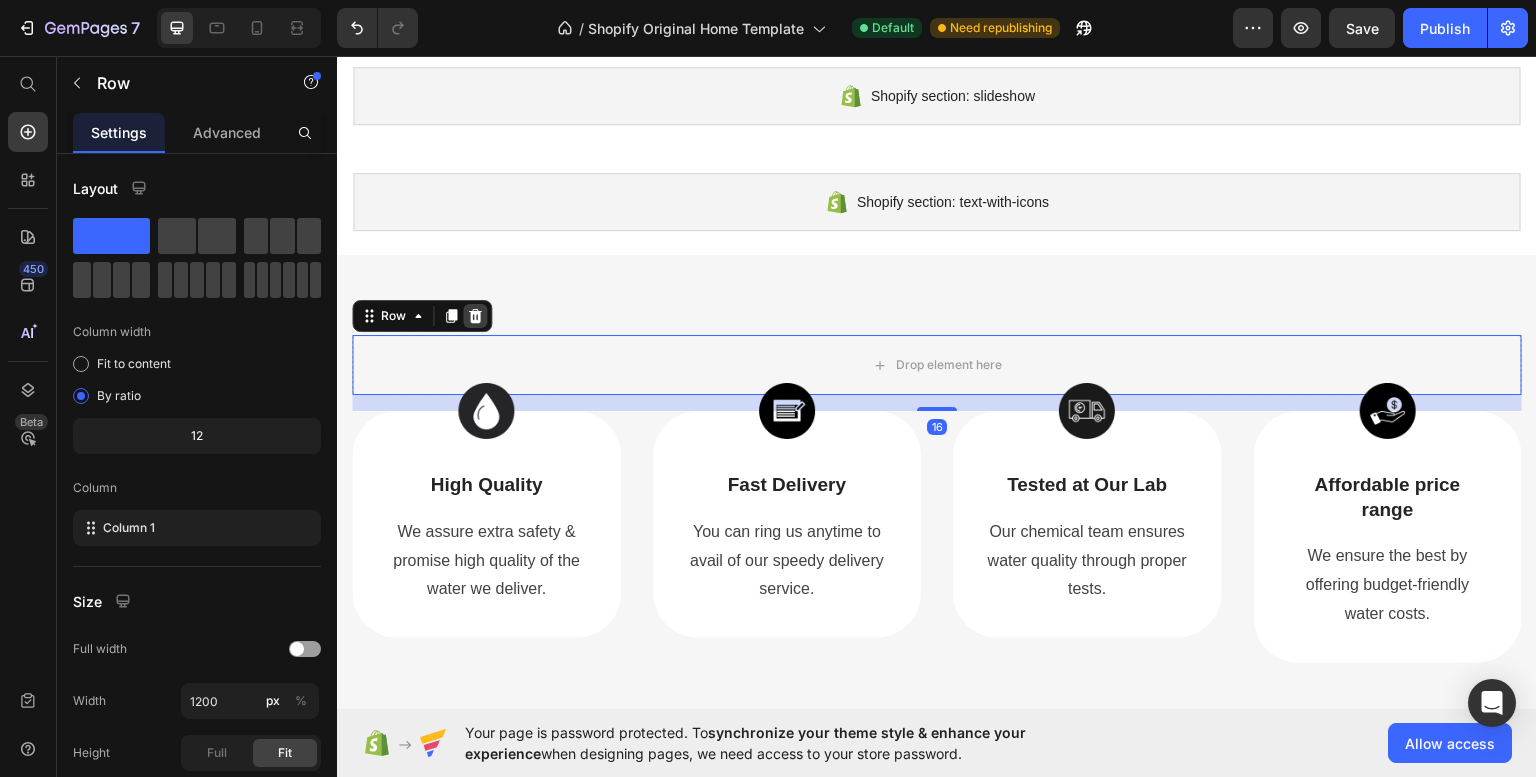 click 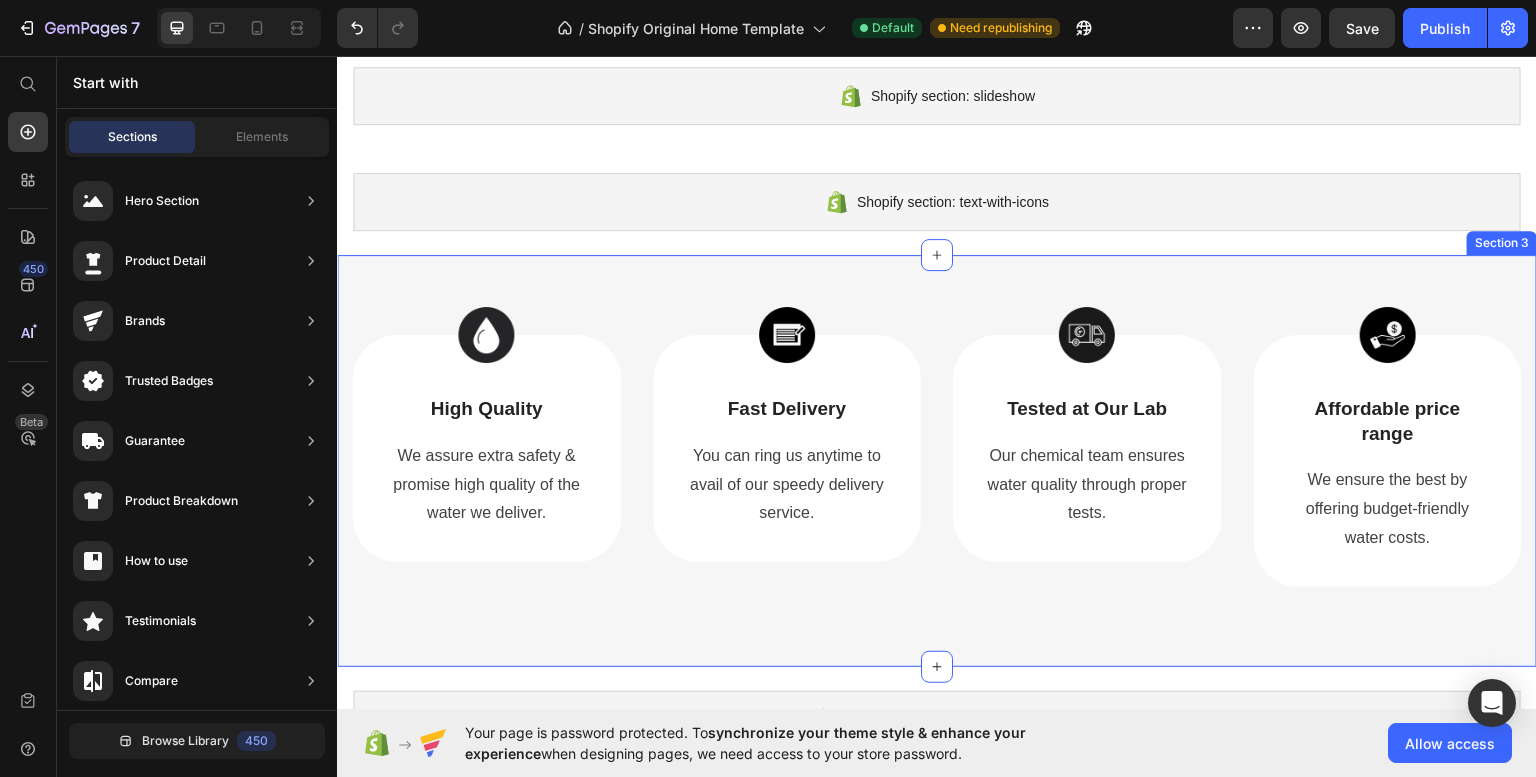 click on "Image High Quality Text Block We assure extra safety & promise high quality of the water we deliver. Text block Row Image Fast Delivery Text Block You can ring us anytime to avail of our speedy delivery service. Text block Row Image Tested at Our Lab Text Block Our chemical team ensures water quality through proper tests. Text block Row Image Affordable price range Text Block We ensure the best by offering budget-friendly water costs. Text block Row Row Section 3" at bounding box center [937, 460] 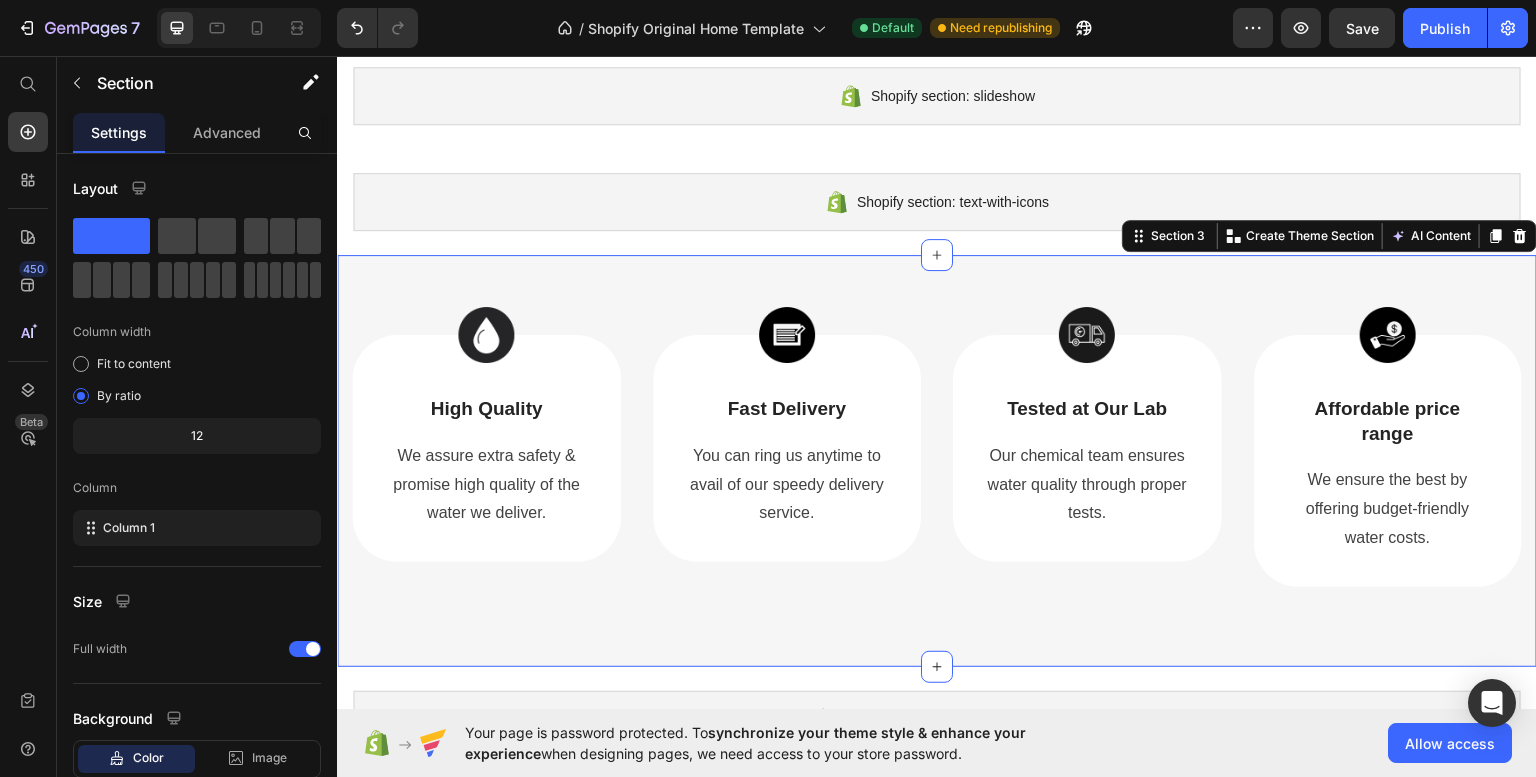 scroll, scrollTop: 0, scrollLeft: 0, axis: both 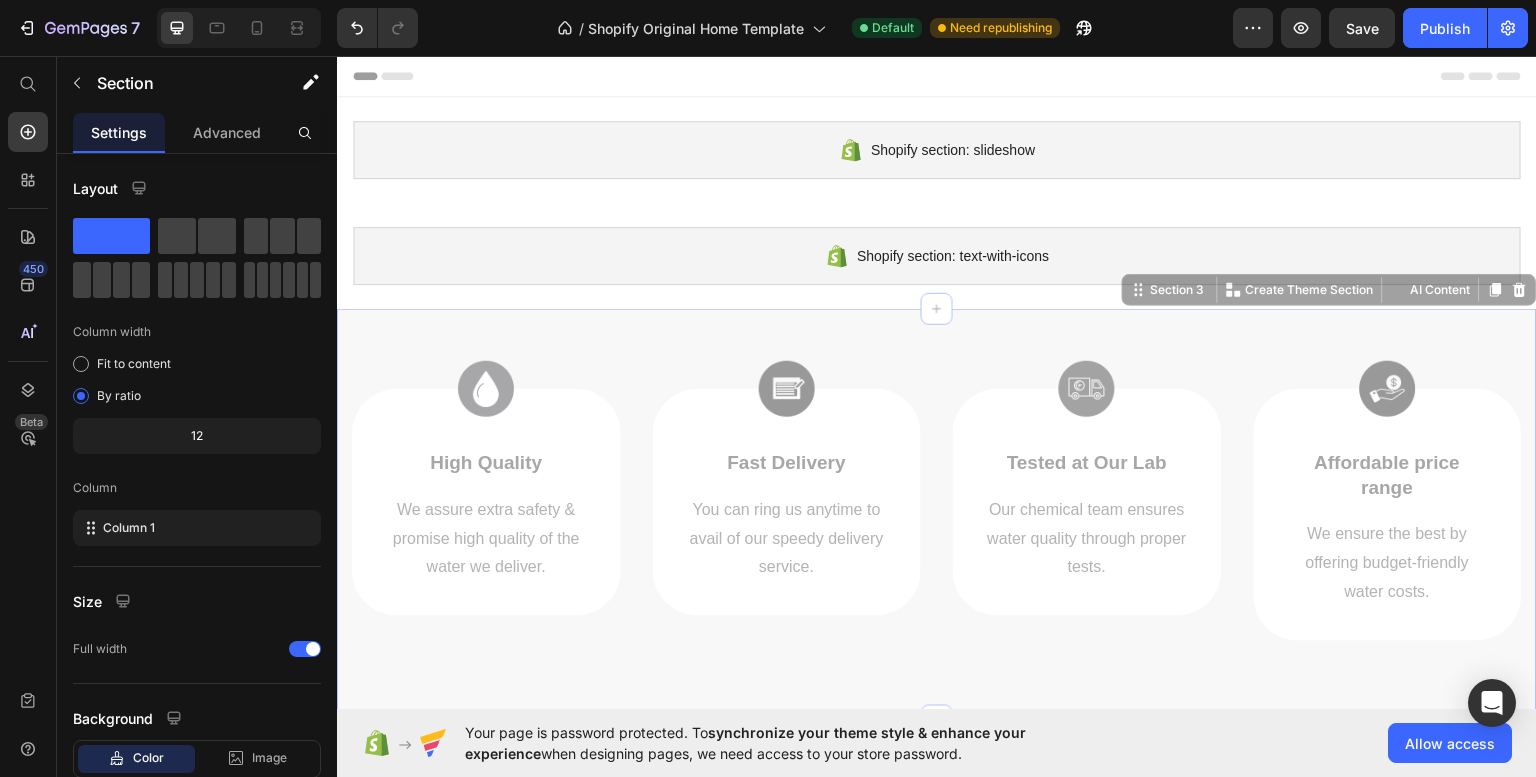 drag, startPoint x: 780, startPoint y: 345, endPoint x: 782, endPoint y: 250, distance: 95.02105 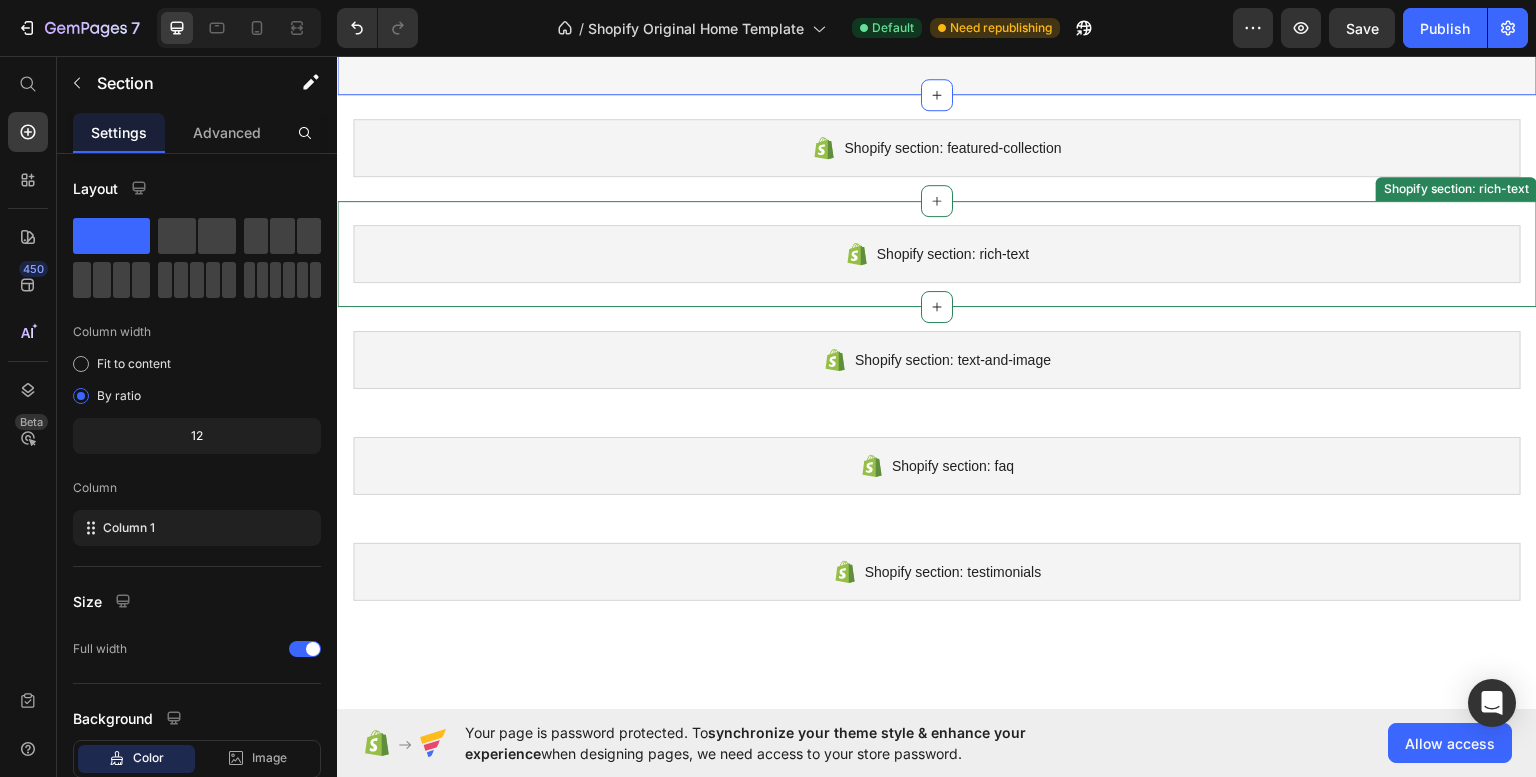 scroll, scrollTop: 647, scrollLeft: 0, axis: vertical 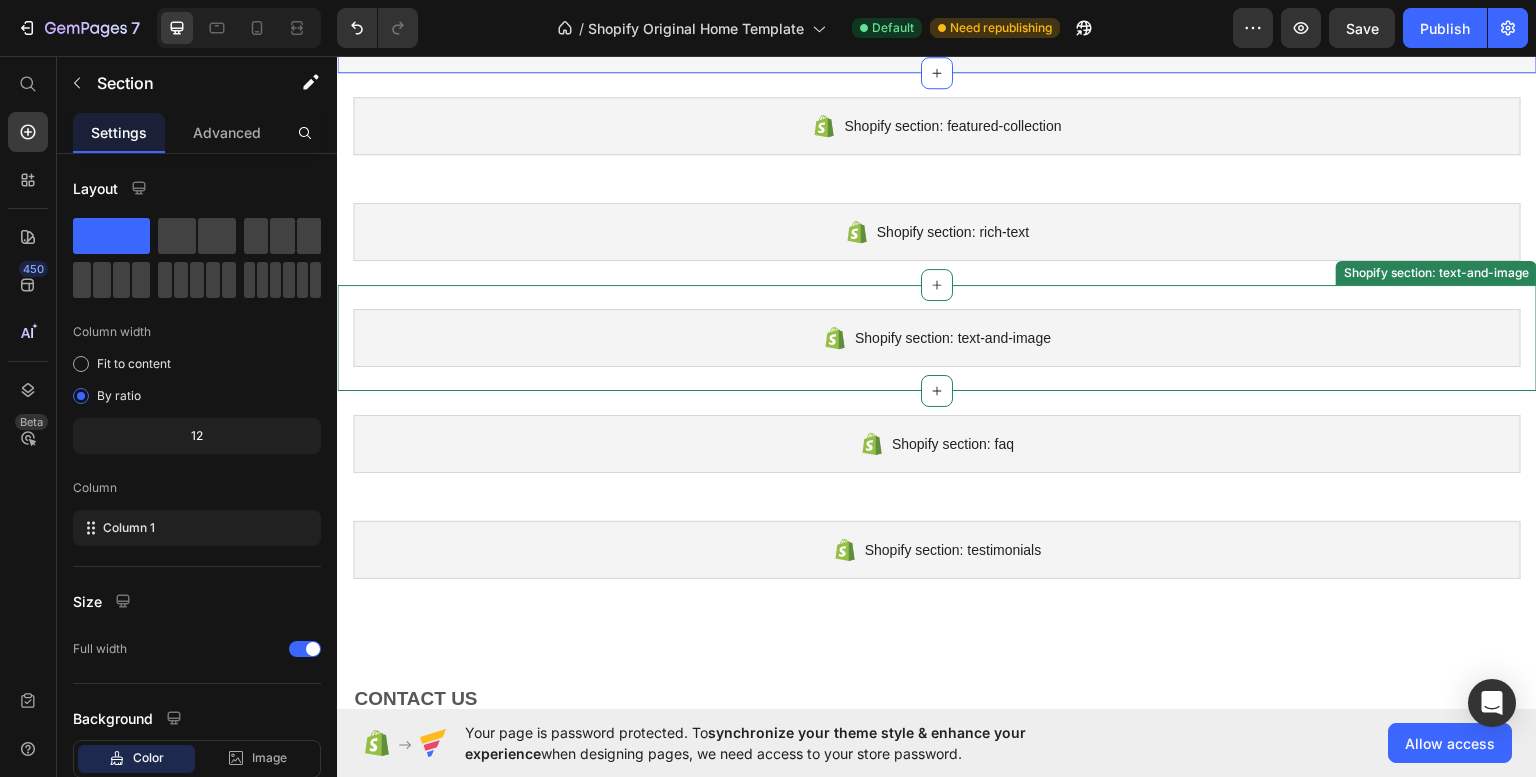 click on "Shopify section: text-and-image Shopify section: text-and-image" at bounding box center (937, 337) 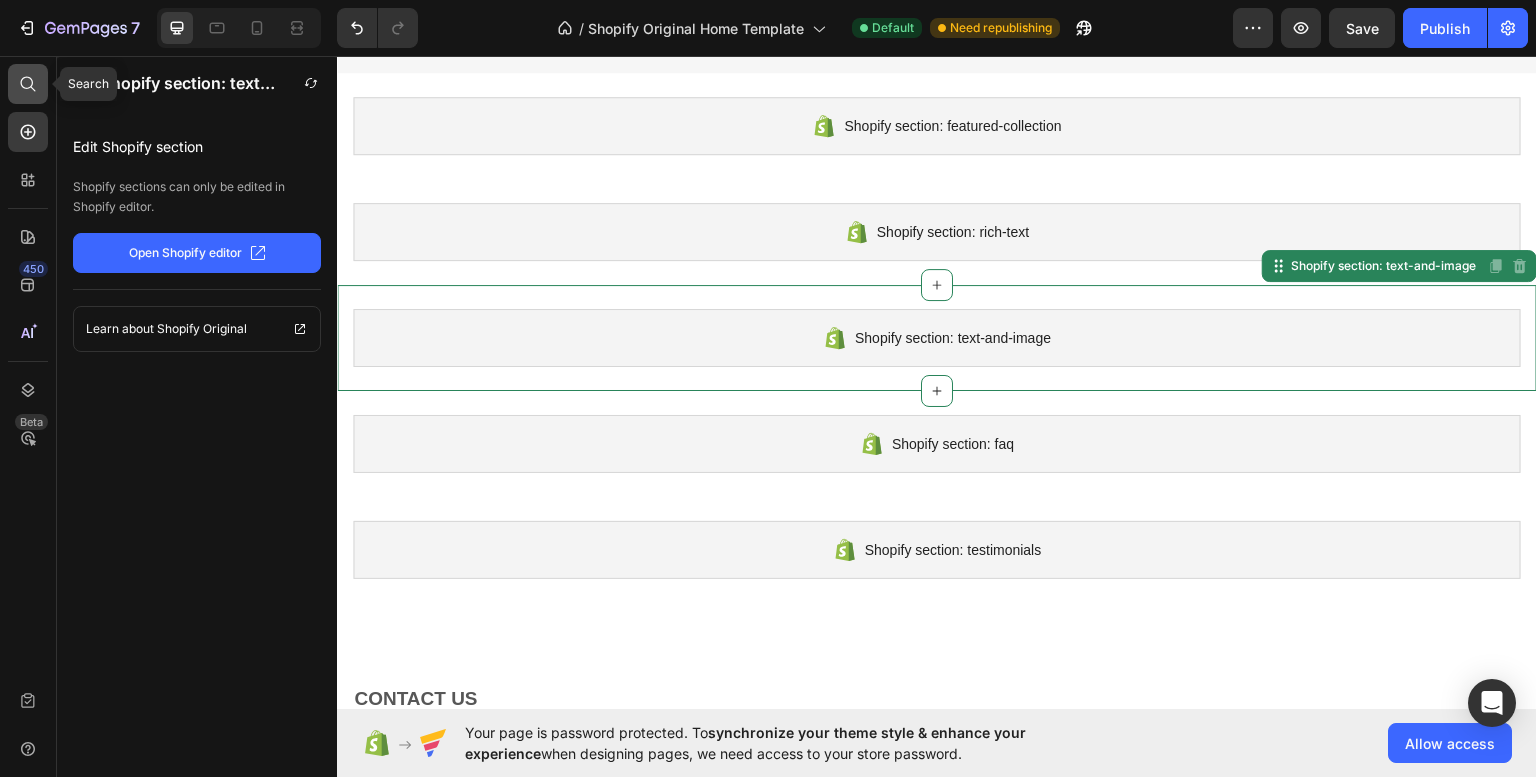 click 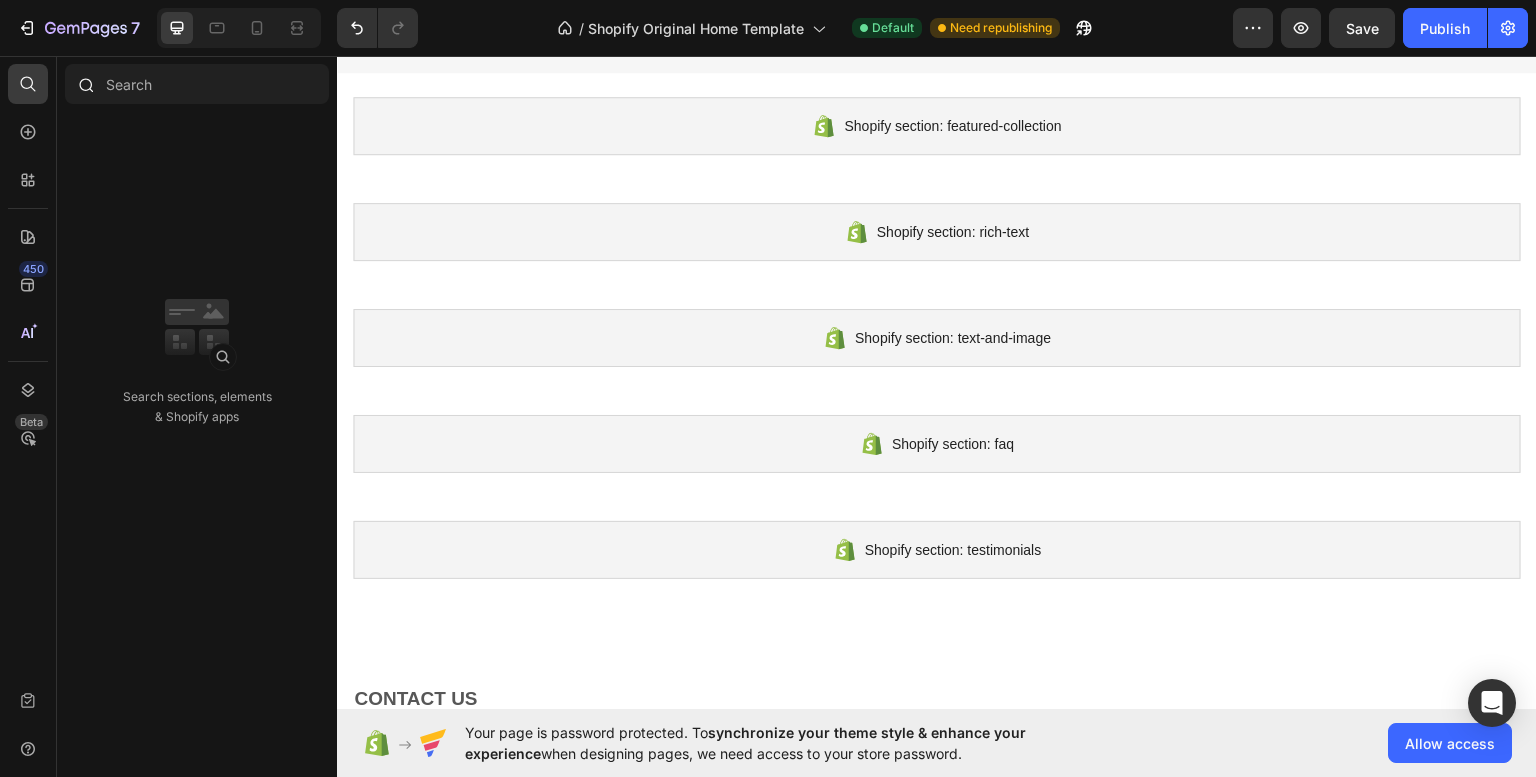 click at bounding box center (85, 84) 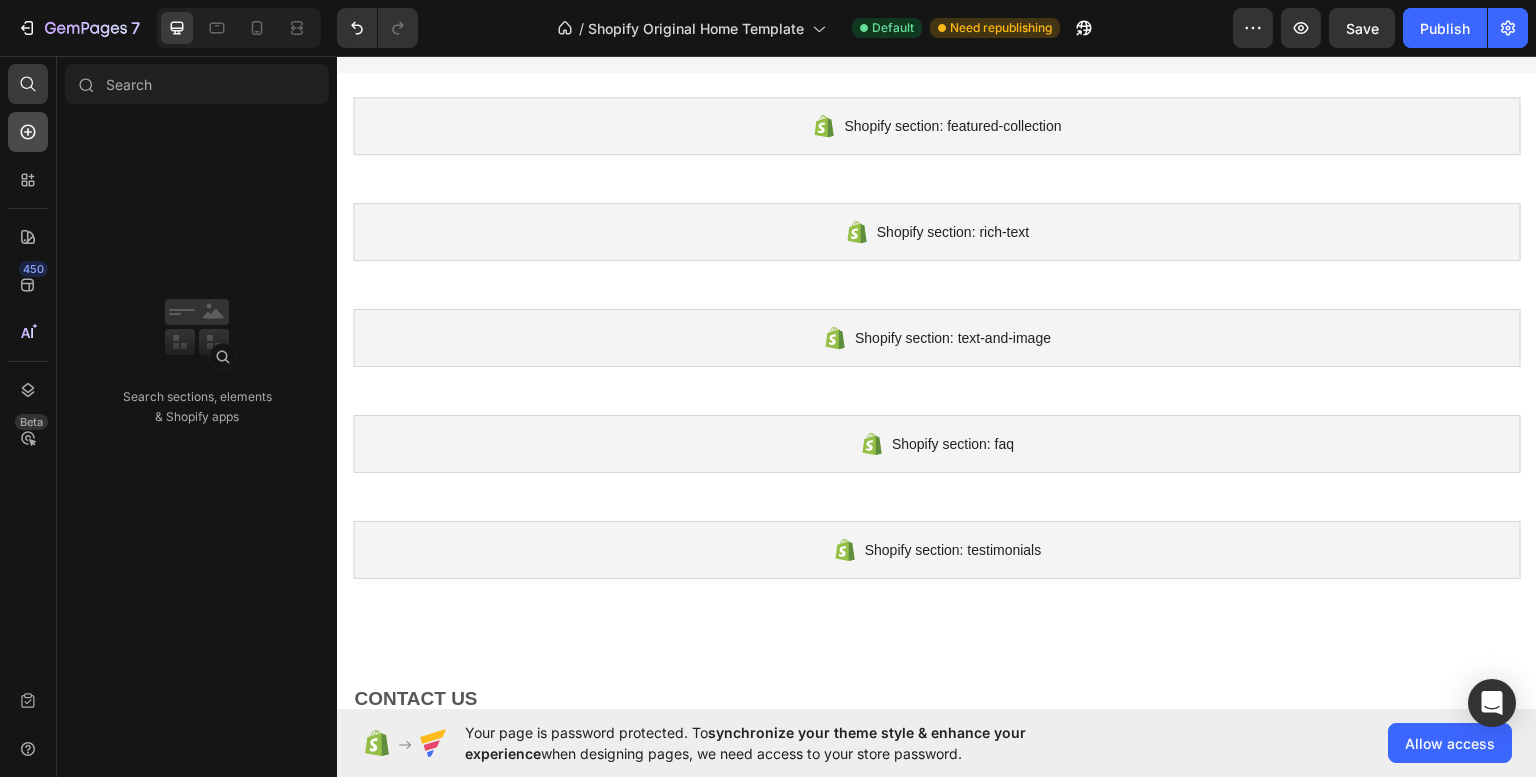 click 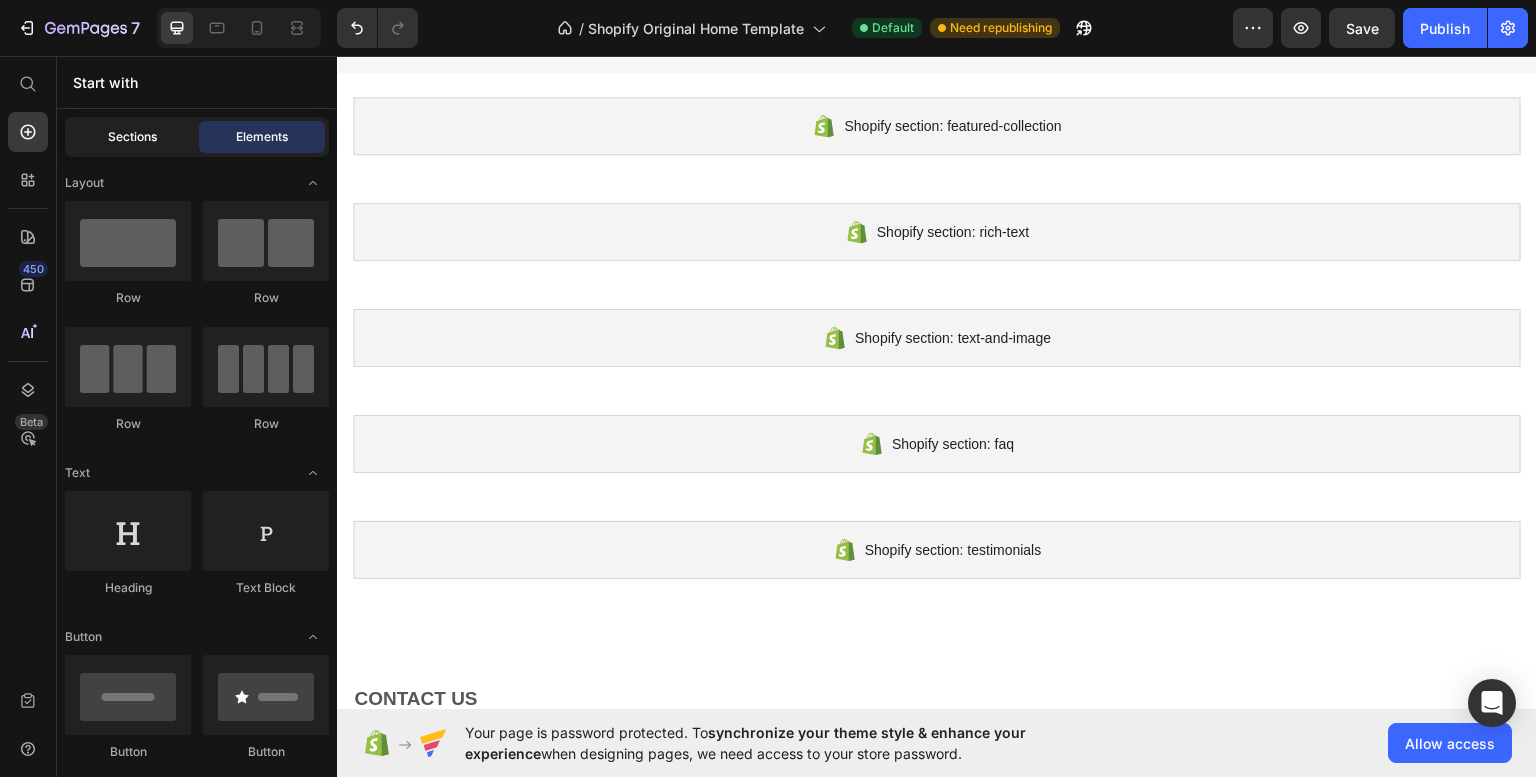 click on "Sections" 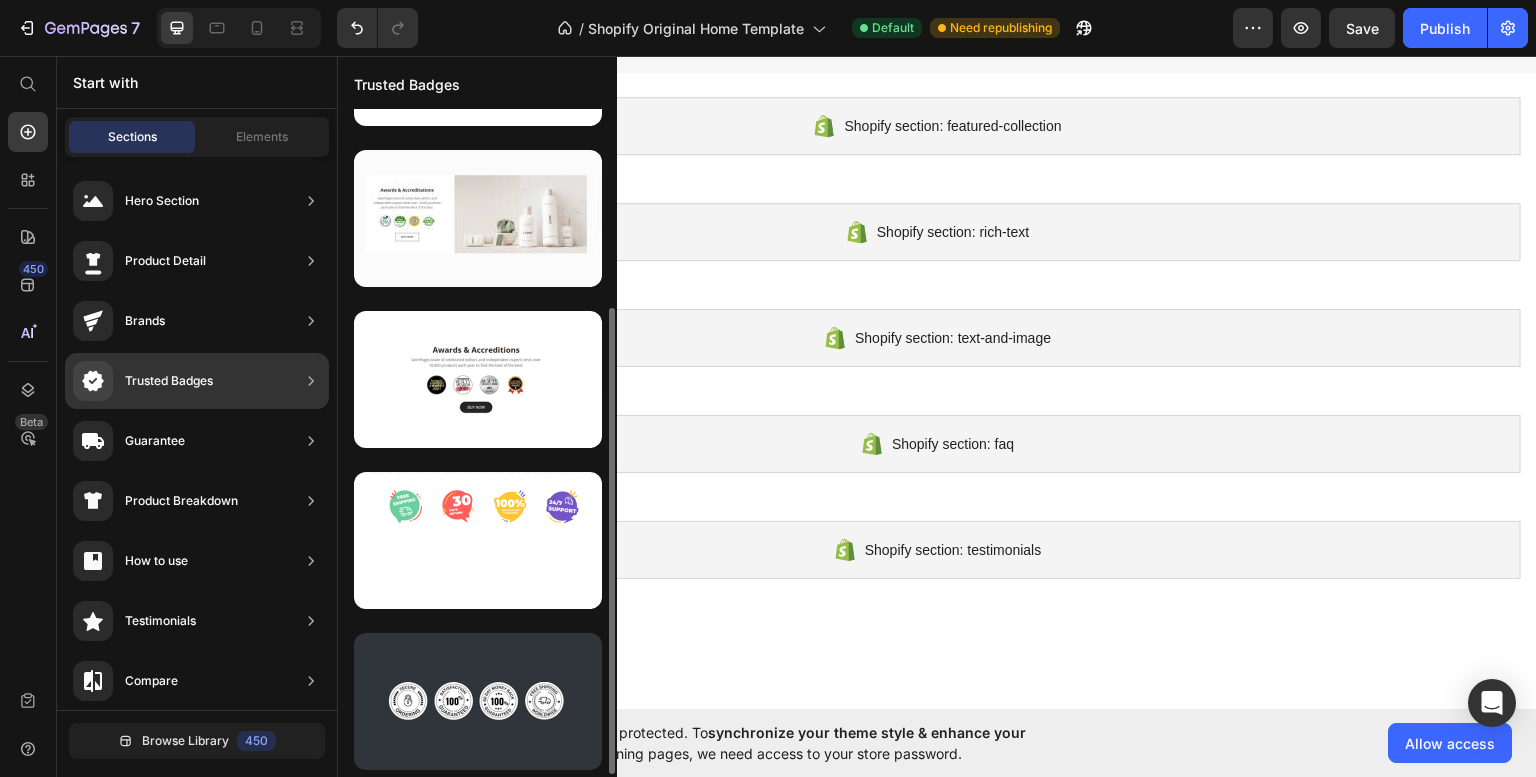 scroll, scrollTop: 286, scrollLeft: 0, axis: vertical 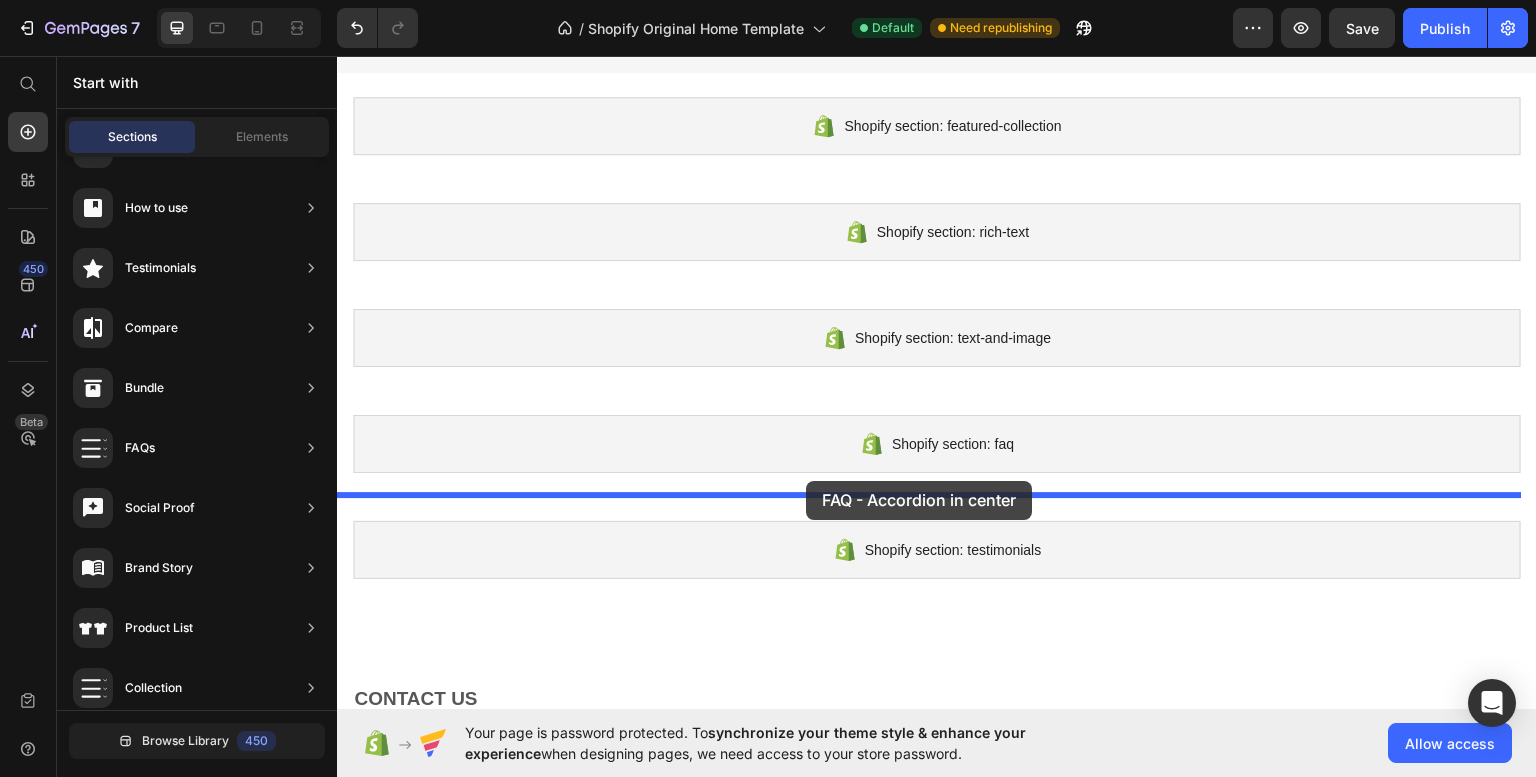 drag, startPoint x: 835, startPoint y: 421, endPoint x: 806, endPoint y: 480, distance: 65.74192 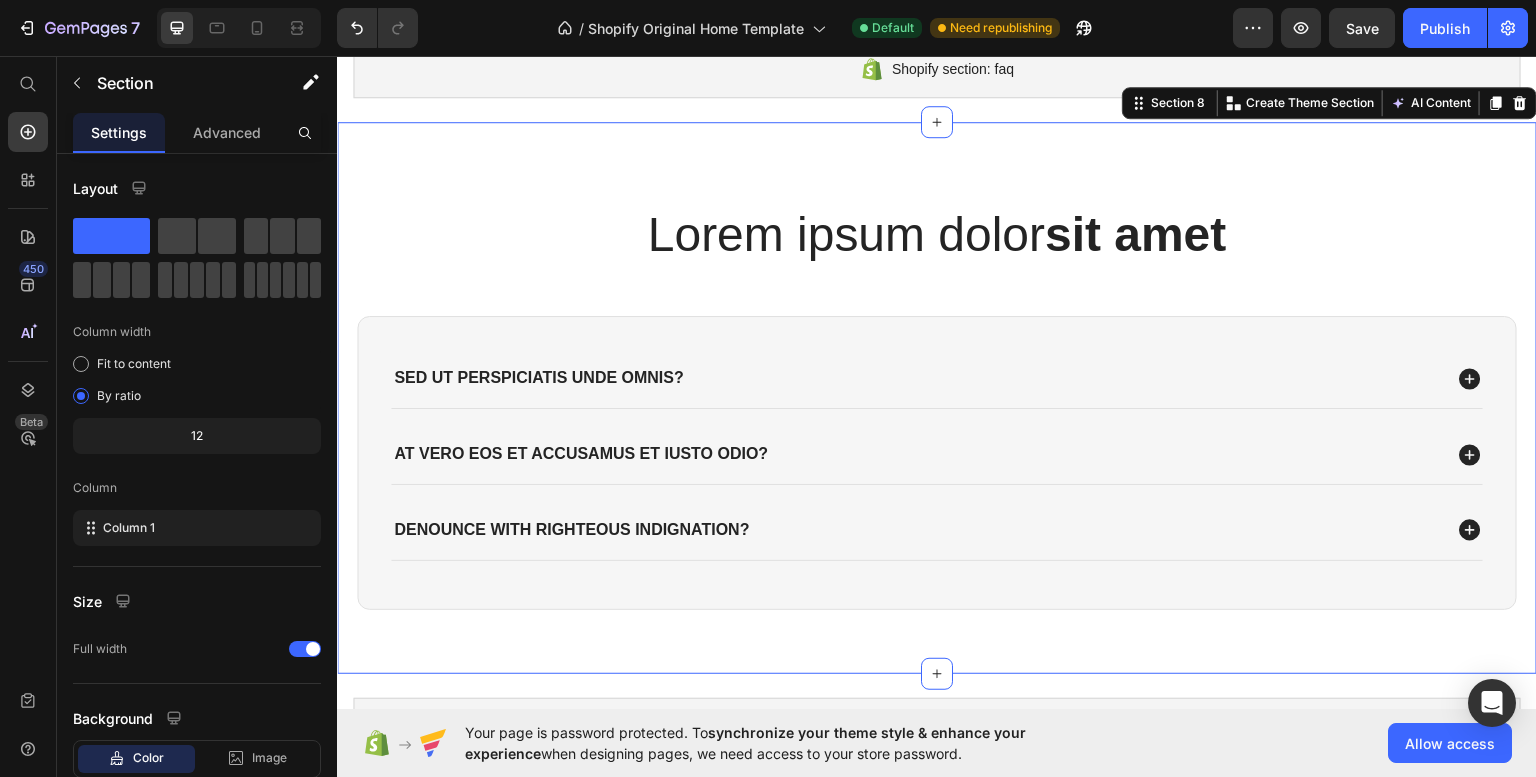 scroll, scrollTop: 1018, scrollLeft: 0, axis: vertical 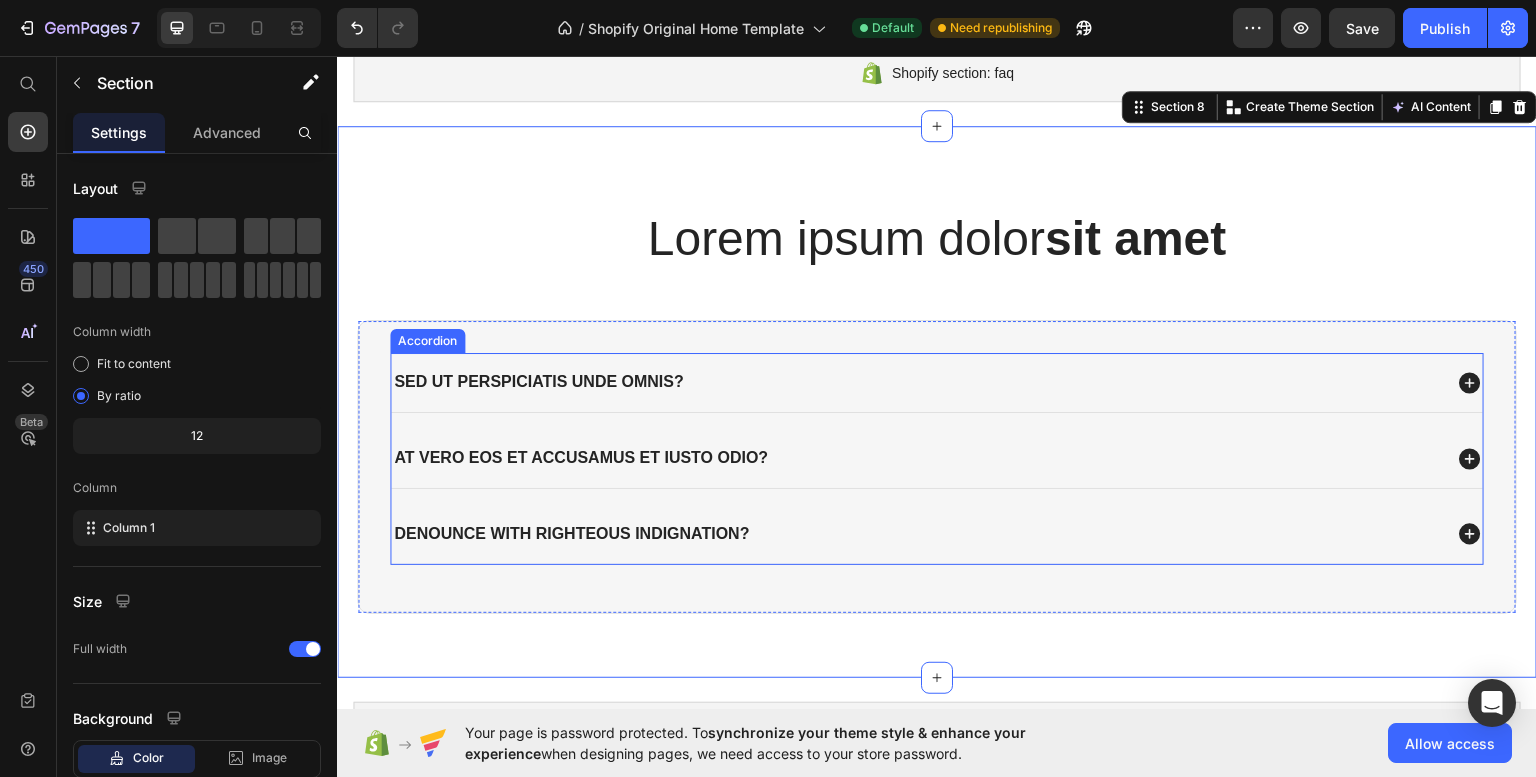 click on "Sed ut perspiciatis unde omnis?" at bounding box center (539, 381) 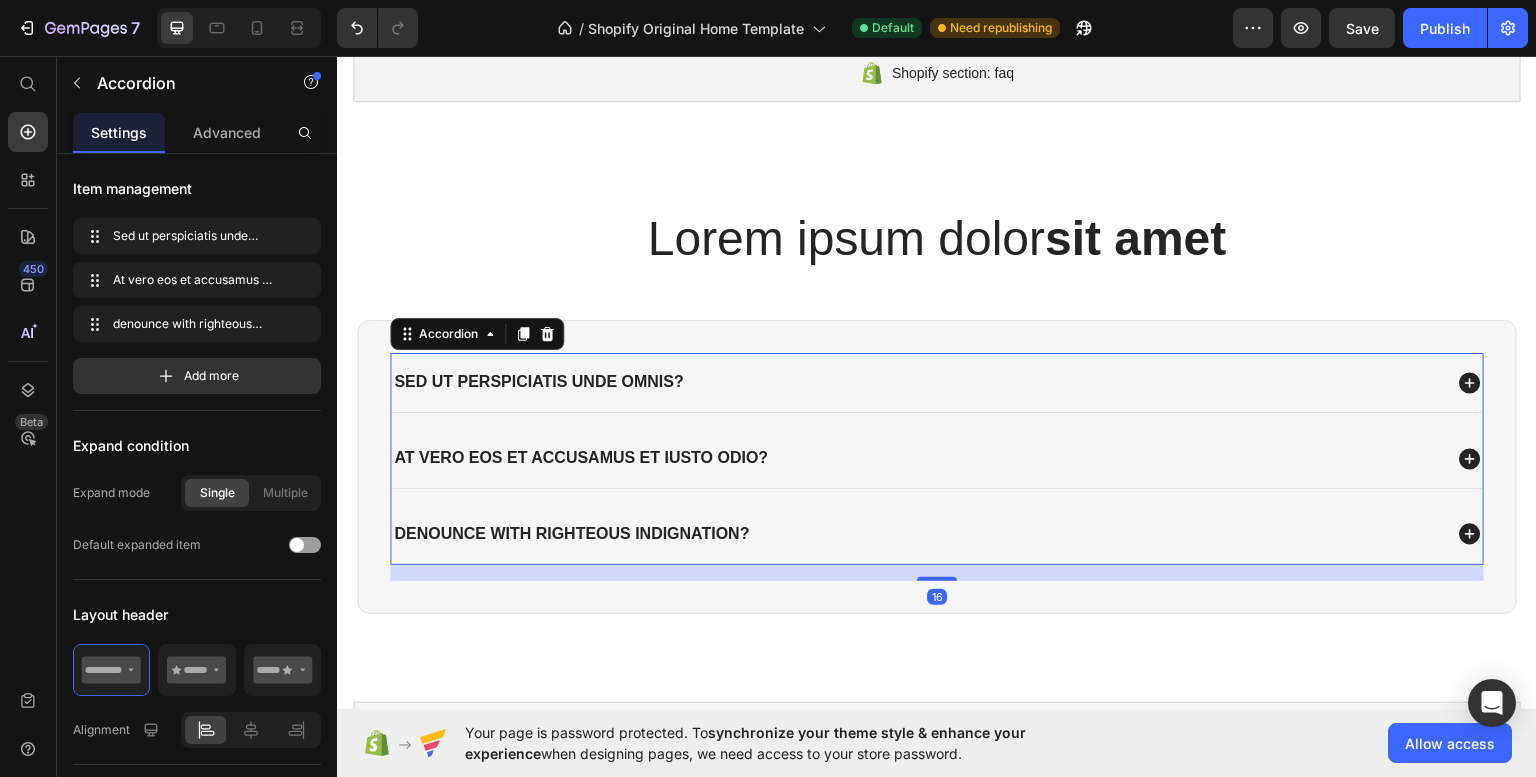 click on "Sed ut perspiciatis unde omnis?" at bounding box center (539, 381) 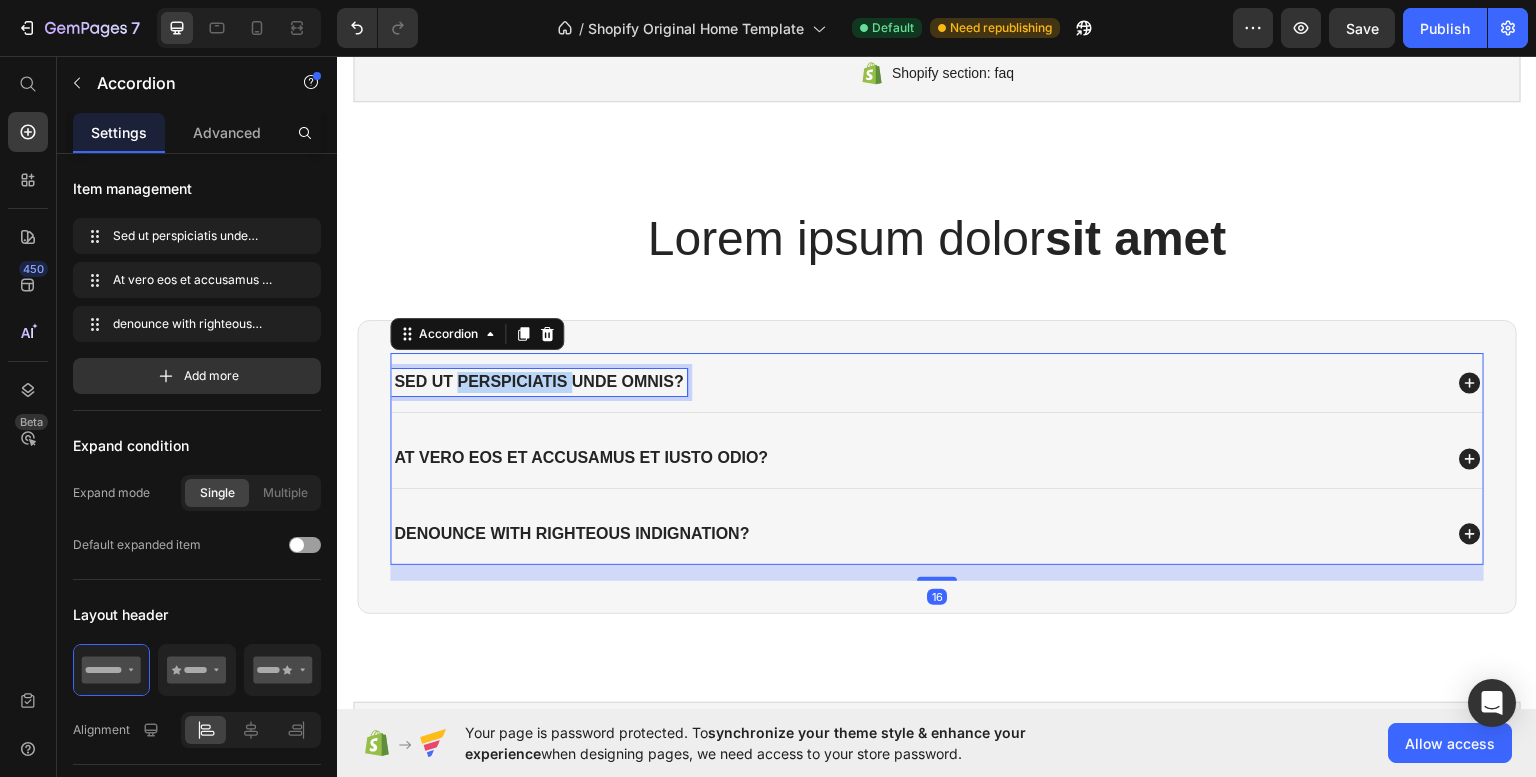 click on "Sed ut perspiciatis unde omnis?" at bounding box center (539, 381) 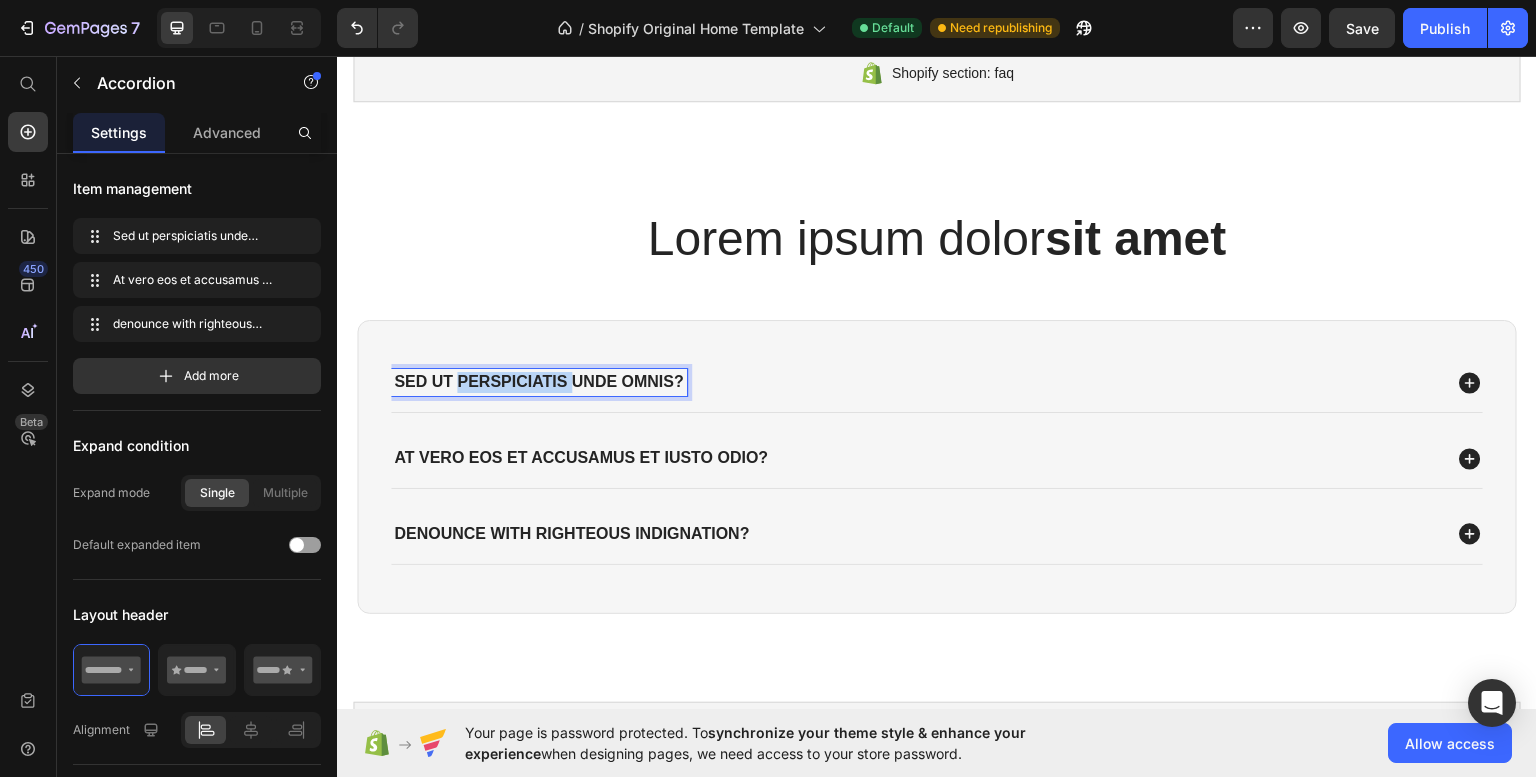 click on "Sed ut perspiciatis unde omnis?" at bounding box center [539, 381] 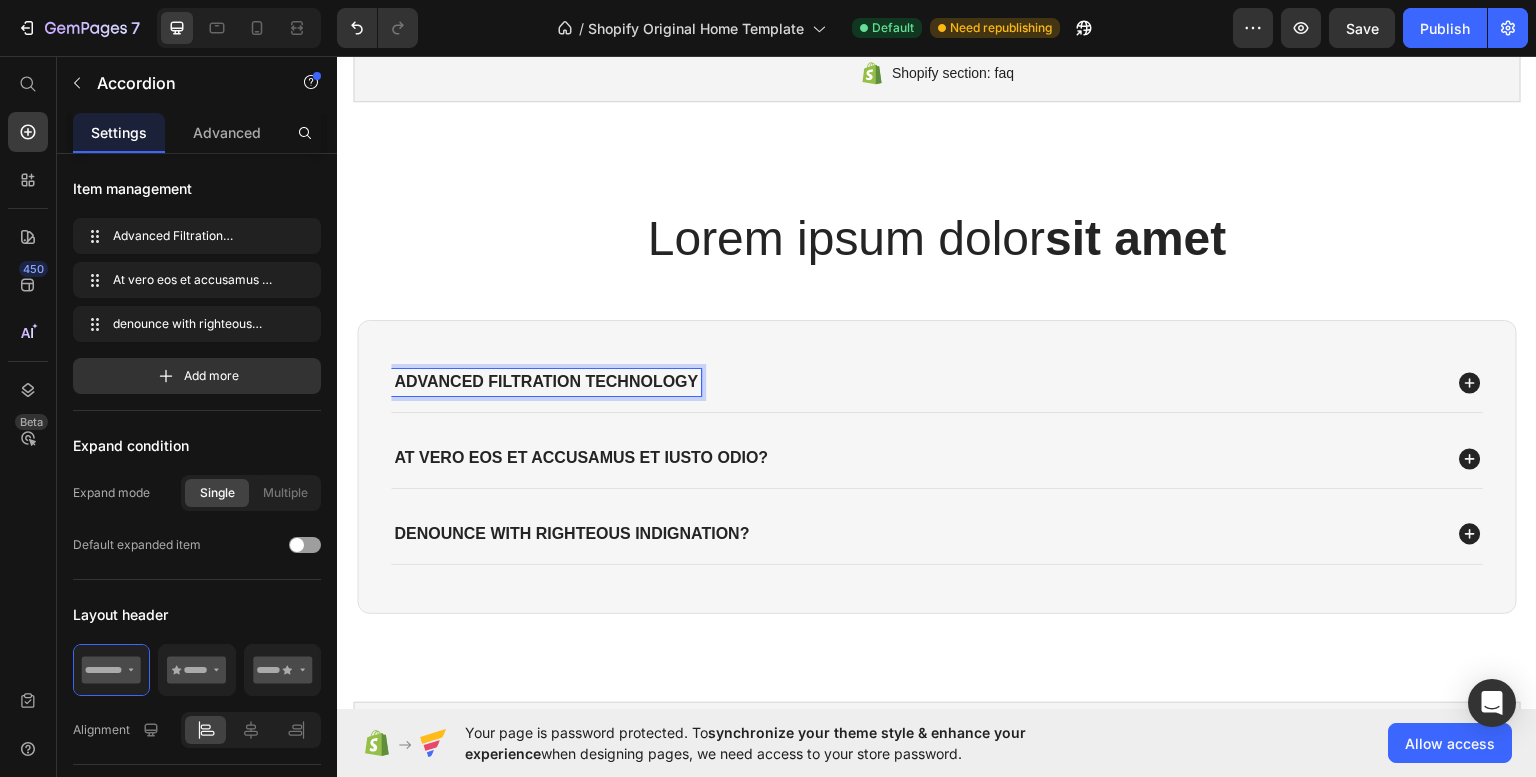 click on "Advanced Filtration Technology" at bounding box center [916, 381] 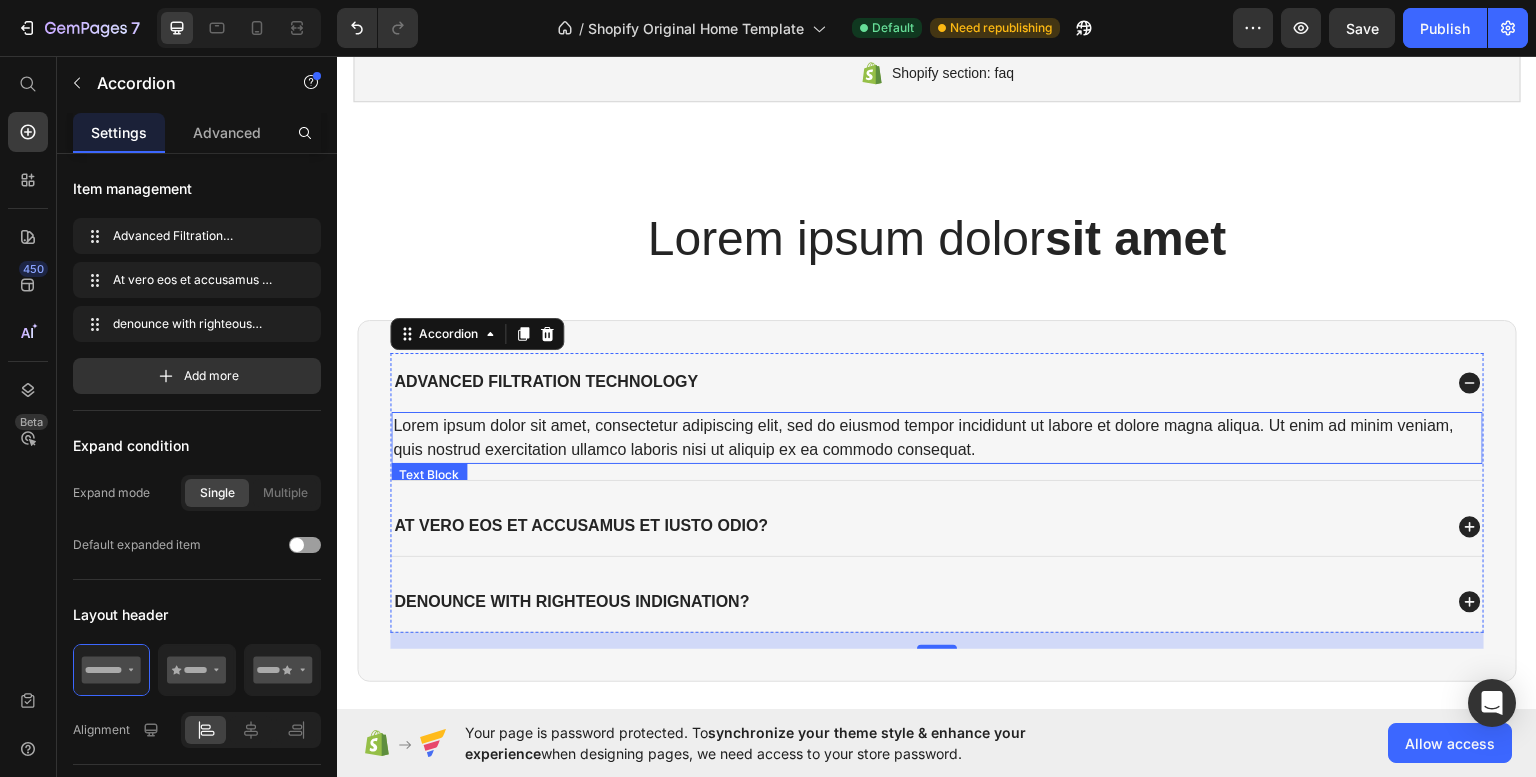 click on "Lorem ipsum dolor sit amet, consectetur adipiscing elit, sed do eiusmod tempor incididunt ut labore et dolore magna aliqua. Ut enim ad minim veniam, quis nostrud exercitation ullamco laboris nisi ut aliquip ex ea commodo consequat." at bounding box center [937, 437] 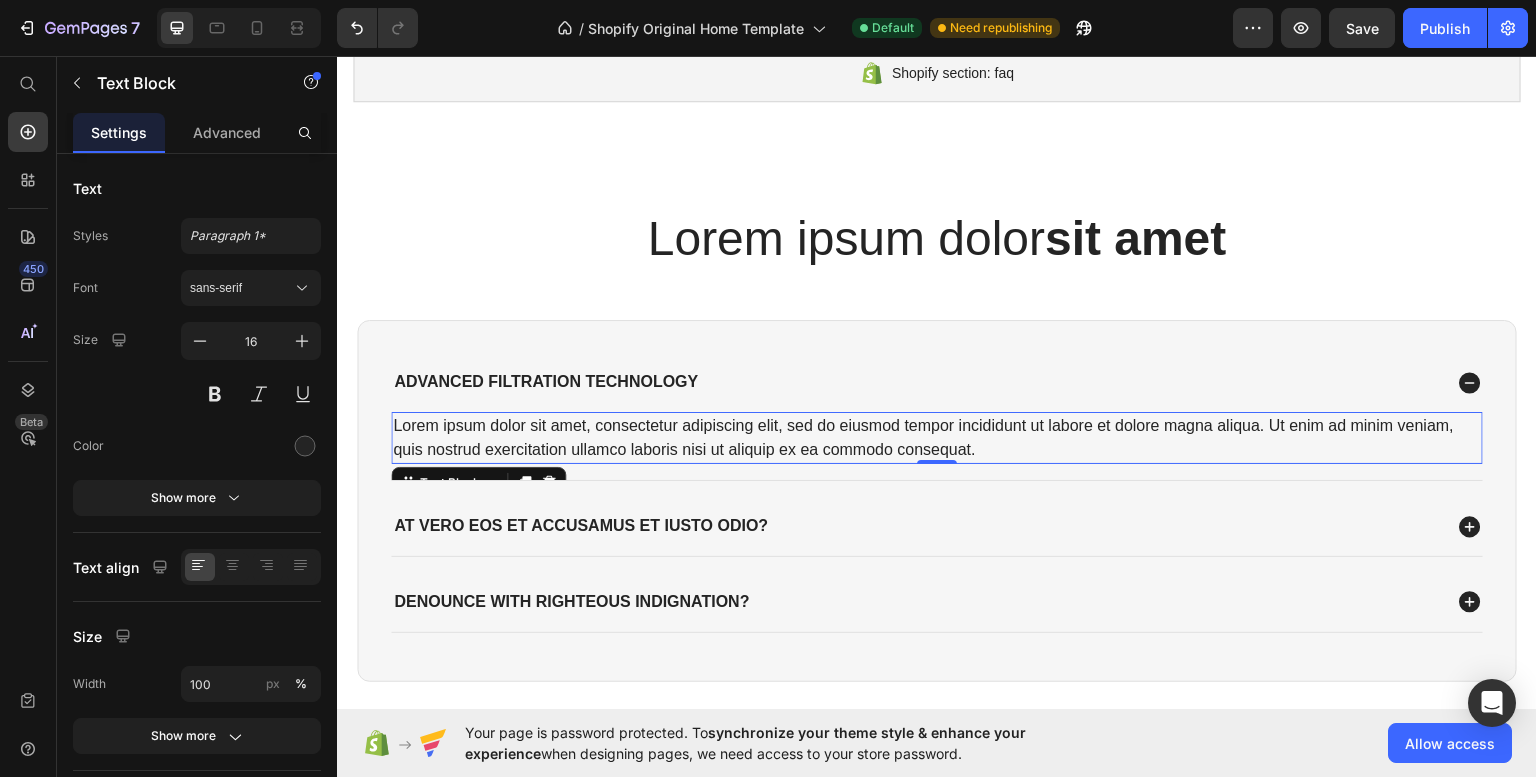 click on "Lorem ipsum dolor sit amet, consectetur adipiscing elit, sed do eiusmod tempor incididunt ut labore et dolore magna aliqua. Ut enim ad minim veniam, quis nostrud exercitation ullamco laboris nisi ut aliquip ex ea commodo consequat." at bounding box center [937, 437] 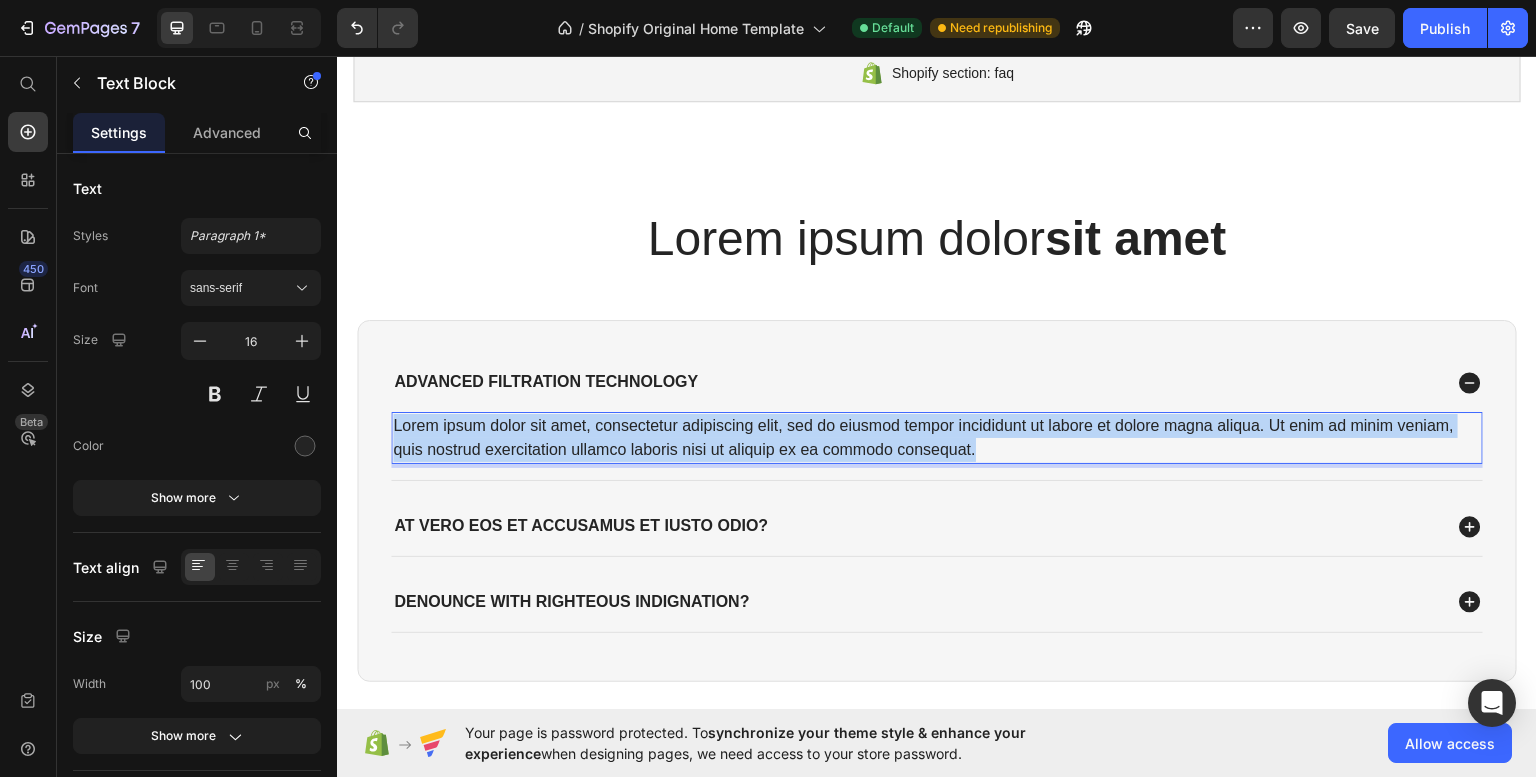 click on "Lorem ipsum dolor sit amet, consectetur adipiscing elit, sed do eiusmod tempor incididunt ut labore et dolore magna aliqua. Ut enim ad minim veniam, quis nostrud exercitation ullamco laboris nisi ut aliquip ex ea commodo consequat." at bounding box center (937, 437) 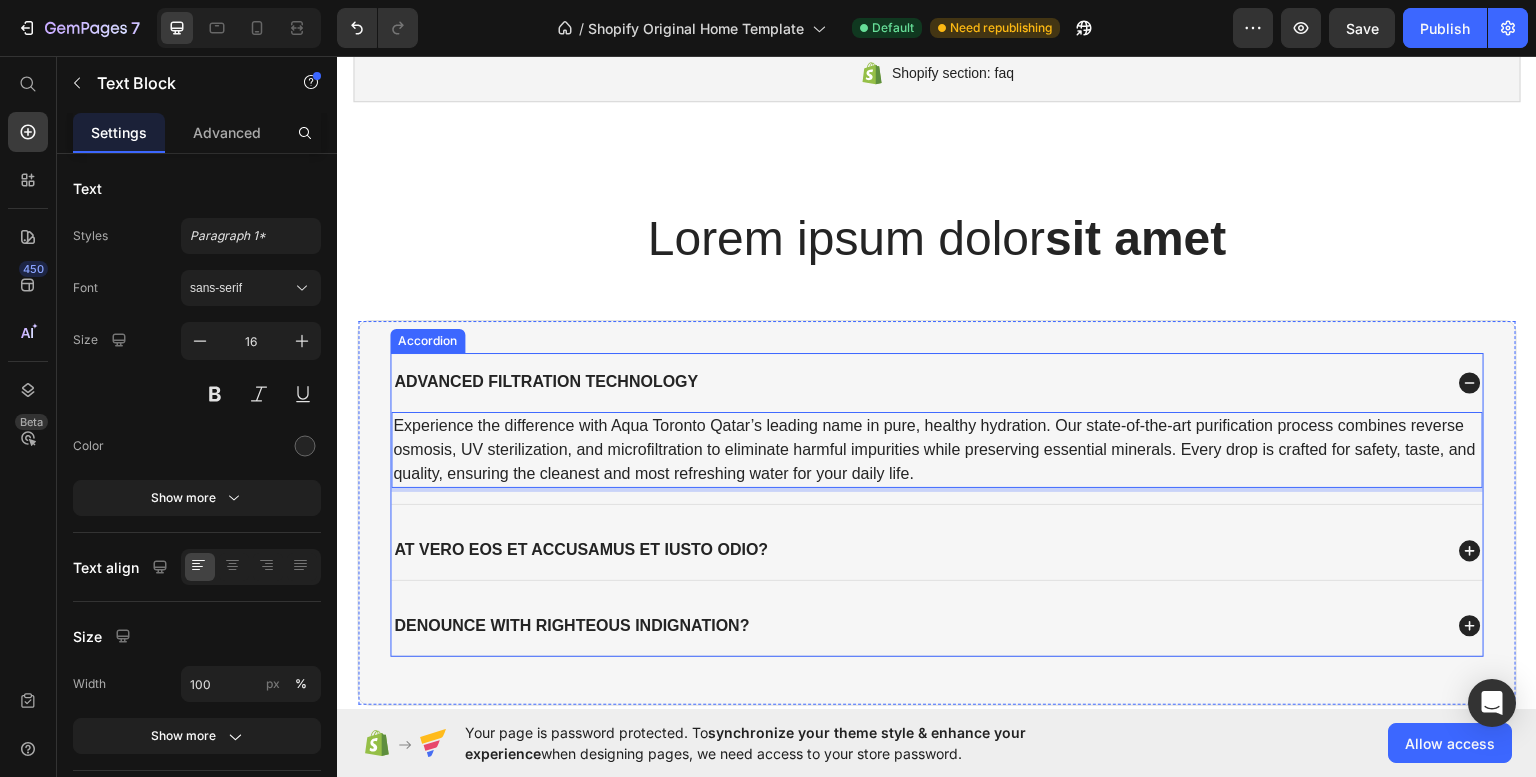 click on "At vero eos et accusamus et iusto odio?" at bounding box center [581, 549] 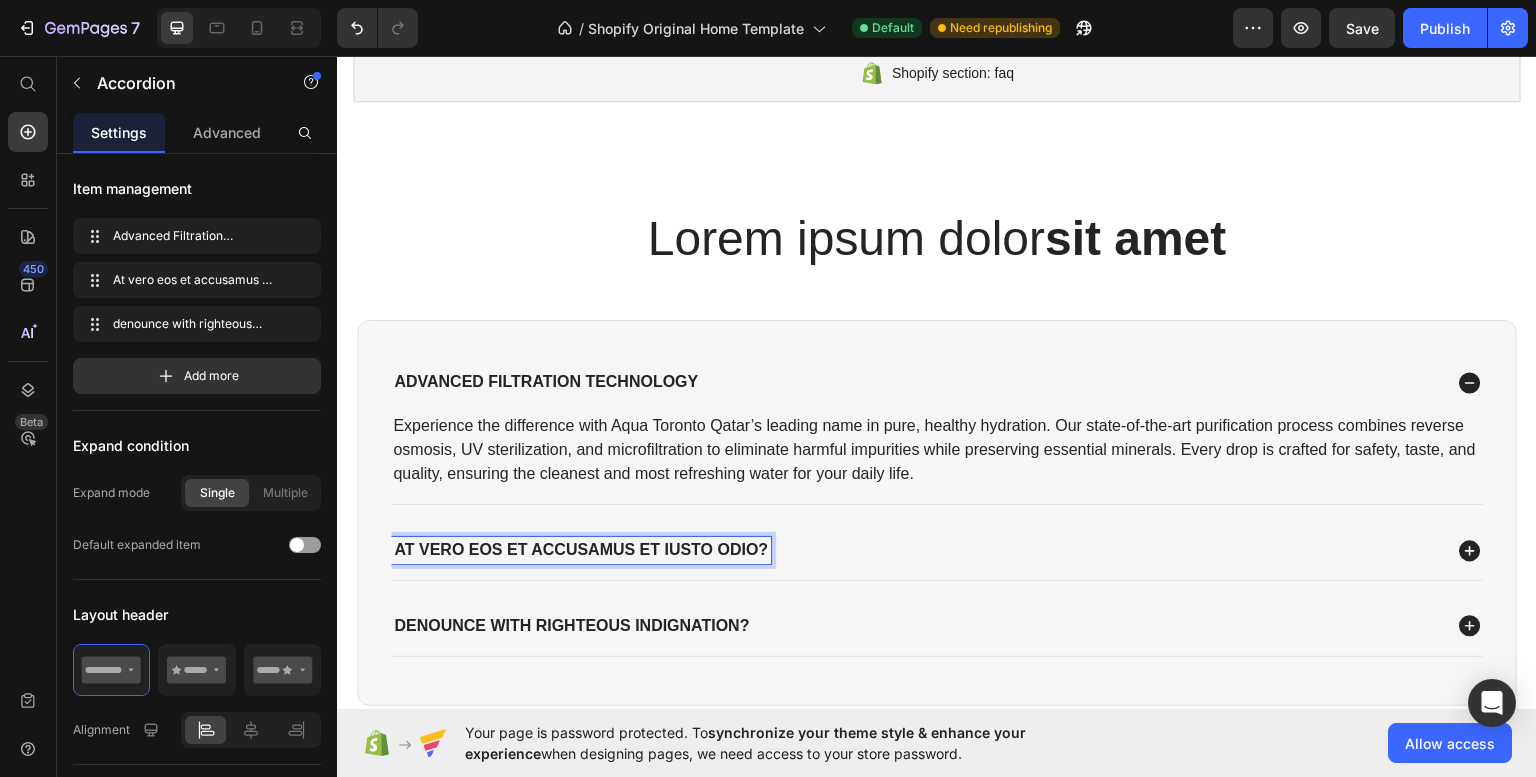 click on "At vero eos et accusamus et iusto odio?" at bounding box center (581, 549) 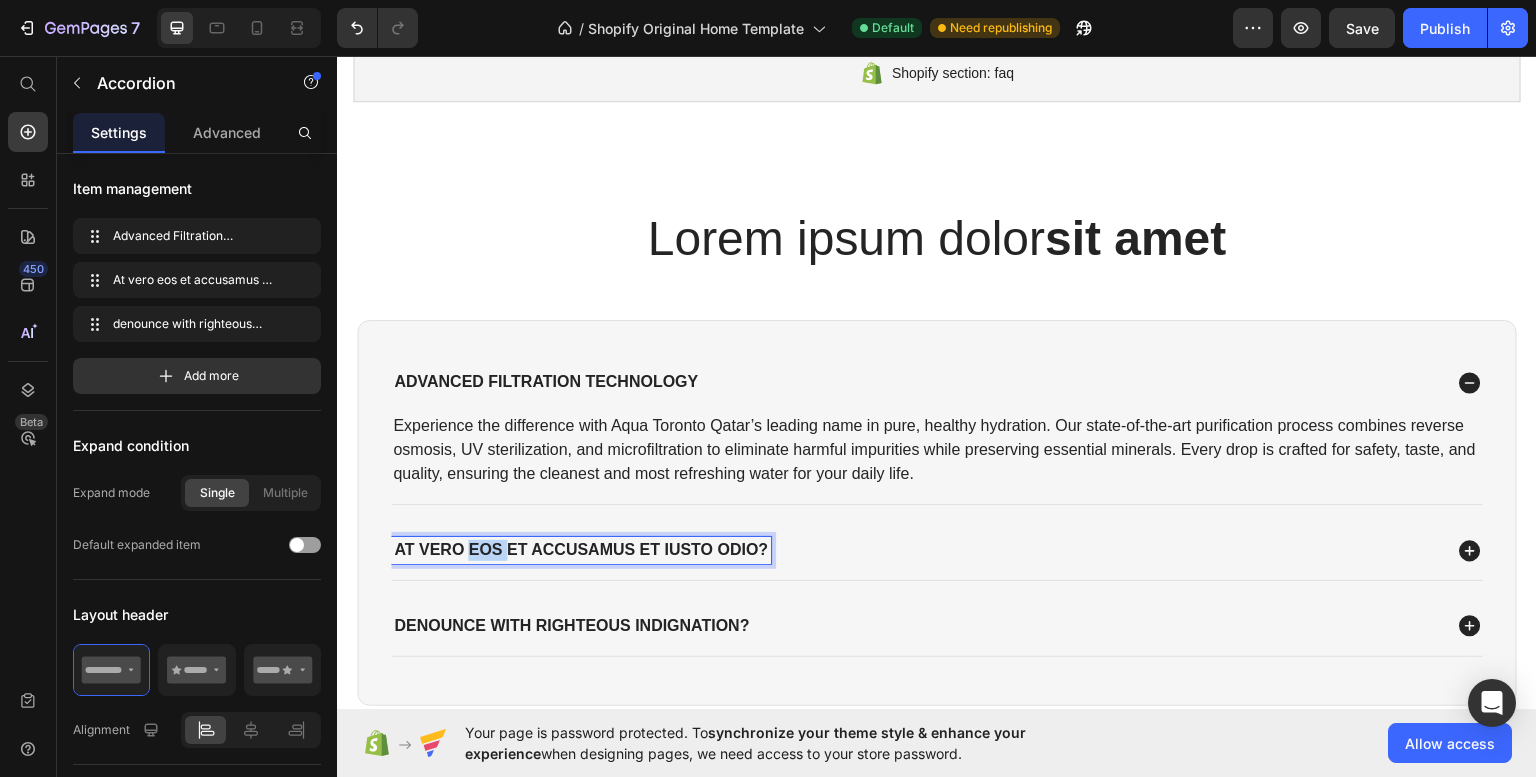 click on "At vero eos et accusamus et iusto odio?" at bounding box center (581, 549) 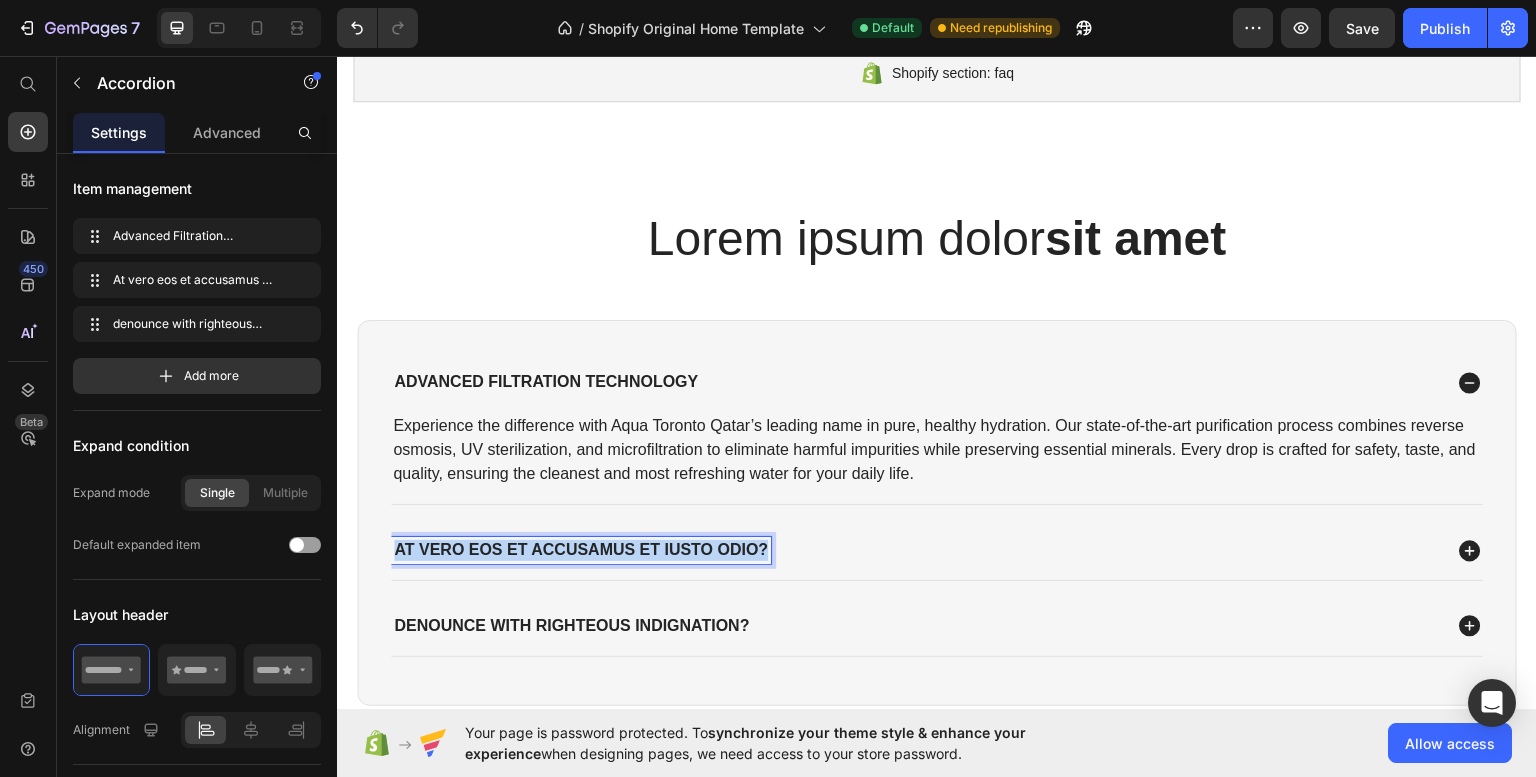 click on "At vero eos et accusamus et iusto odio?" at bounding box center [581, 549] 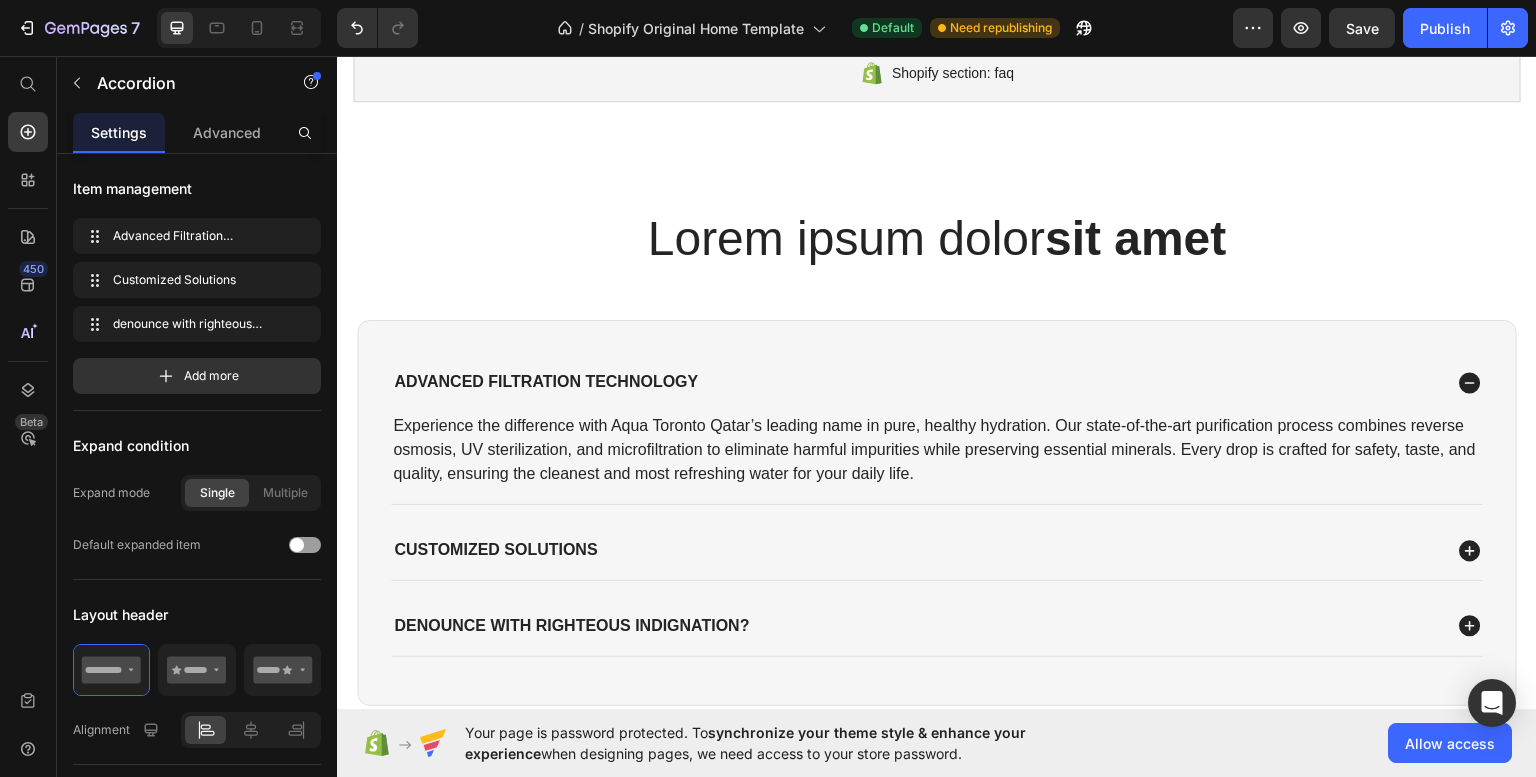 click on "Customized Solutions" at bounding box center [937, 549] 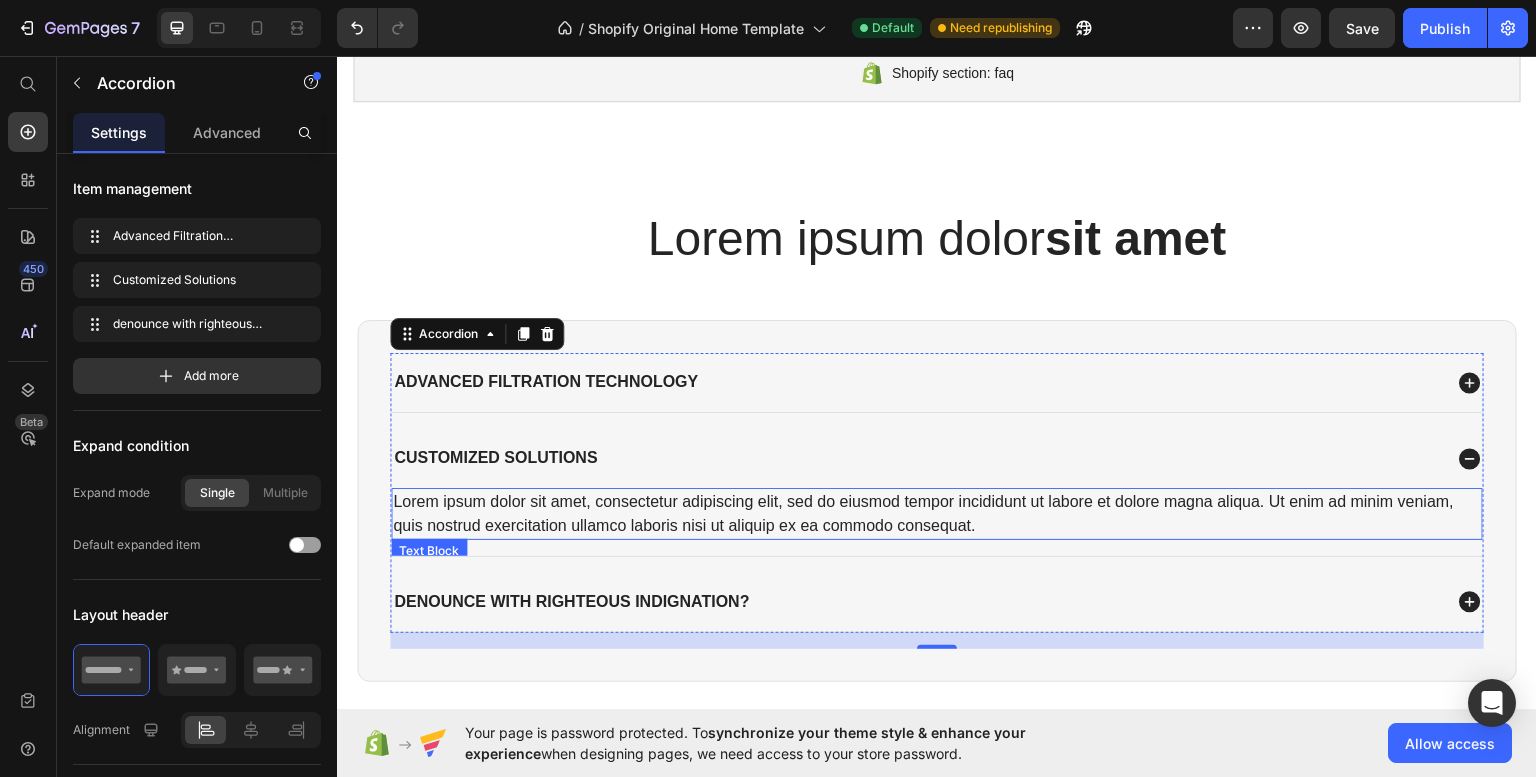 click on "Lorem ipsum dolor sit amet, consectetur adipiscing elit, sed do eiusmod tempor incididunt ut labore et dolore magna aliqua. Ut enim ad minim veniam, quis nostrud exercitation ullamco laboris nisi ut aliquip ex ea commodo consequat." at bounding box center (937, 513) 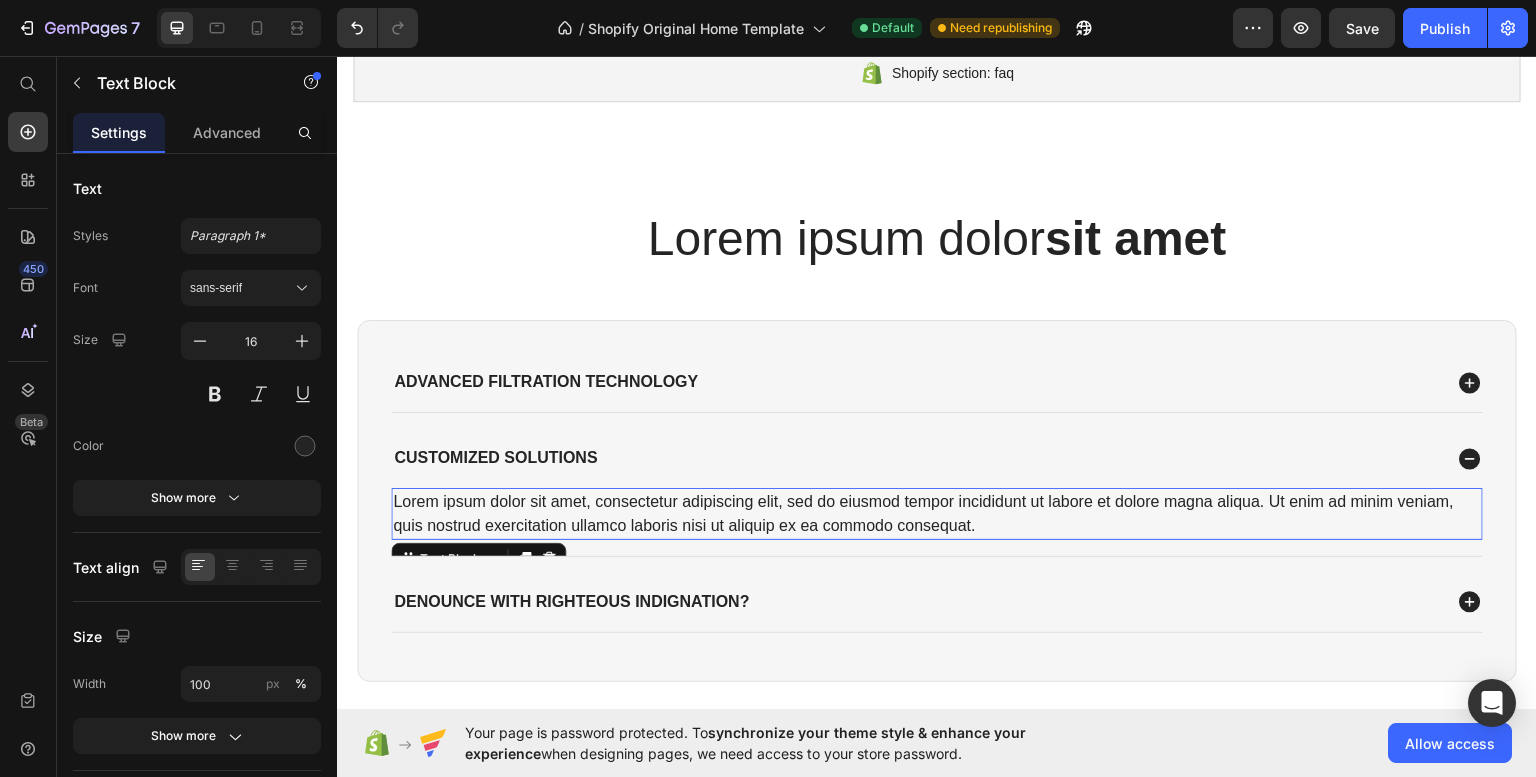 click on "Lorem ipsum dolor sit amet, consectetur adipiscing elit, sed do eiusmod tempor incididunt ut labore et dolore magna aliqua. Ut enim ad minim veniam, quis nostrud exercitation ullamco laboris nisi ut aliquip ex ea commodo consequat." at bounding box center (937, 513) 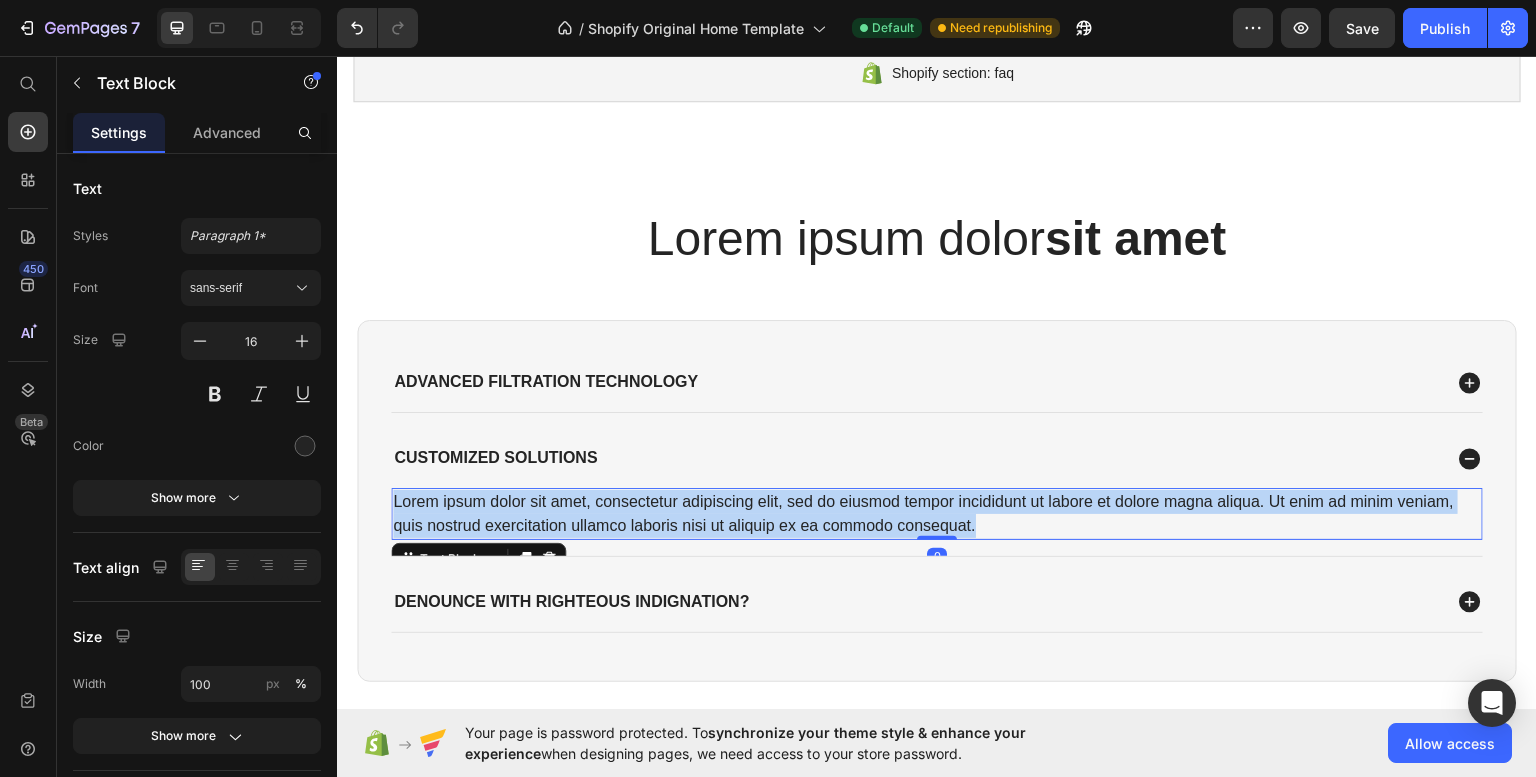 click on "Lorem ipsum dolor sit amet, consectetur adipiscing elit, sed do eiusmod tempor incididunt ut labore et dolore magna aliqua. Ut enim ad minim veniam, quis nostrud exercitation ullamco laboris nisi ut aliquip ex ea commodo consequat." at bounding box center [937, 513] 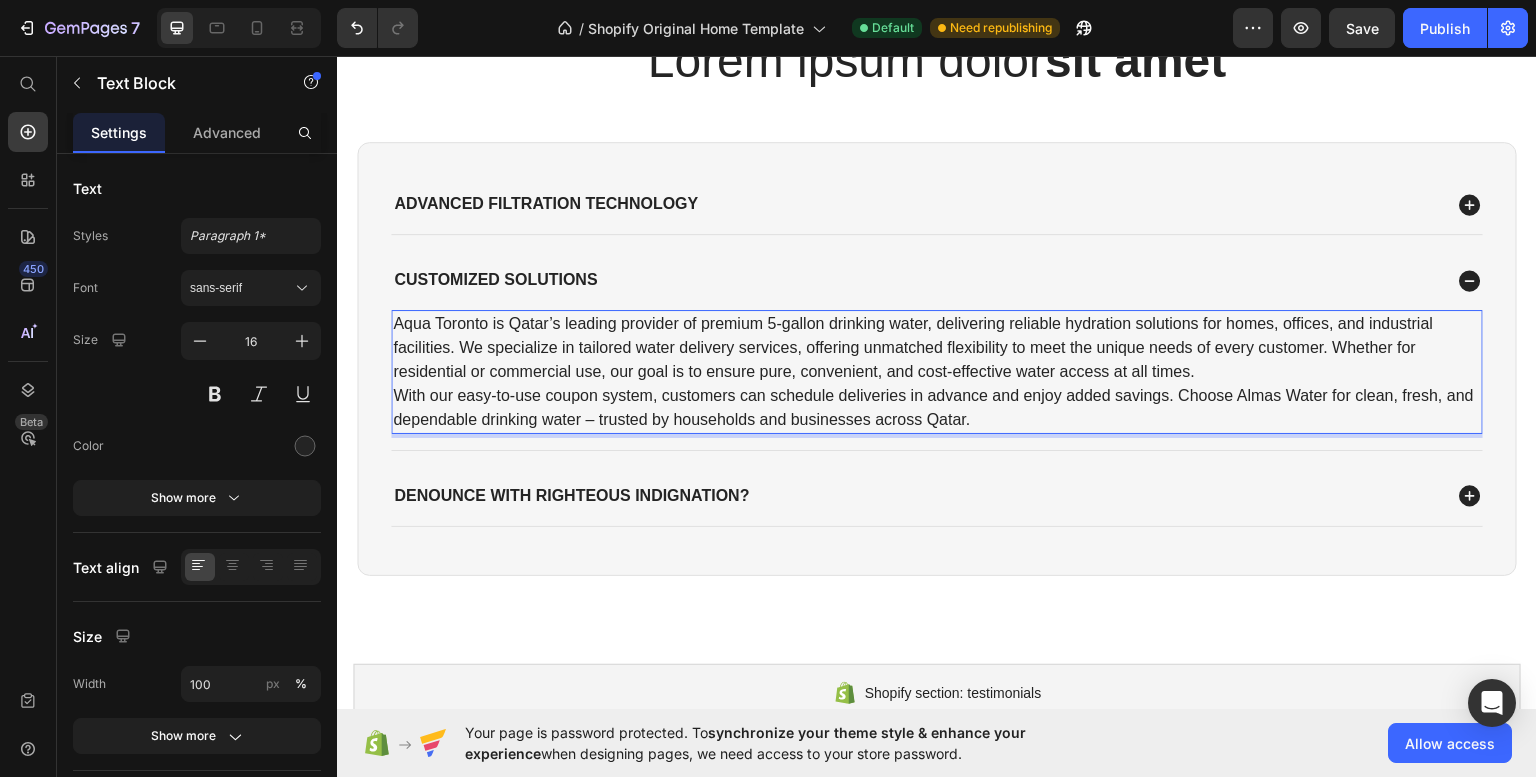 scroll, scrollTop: 1197, scrollLeft: 0, axis: vertical 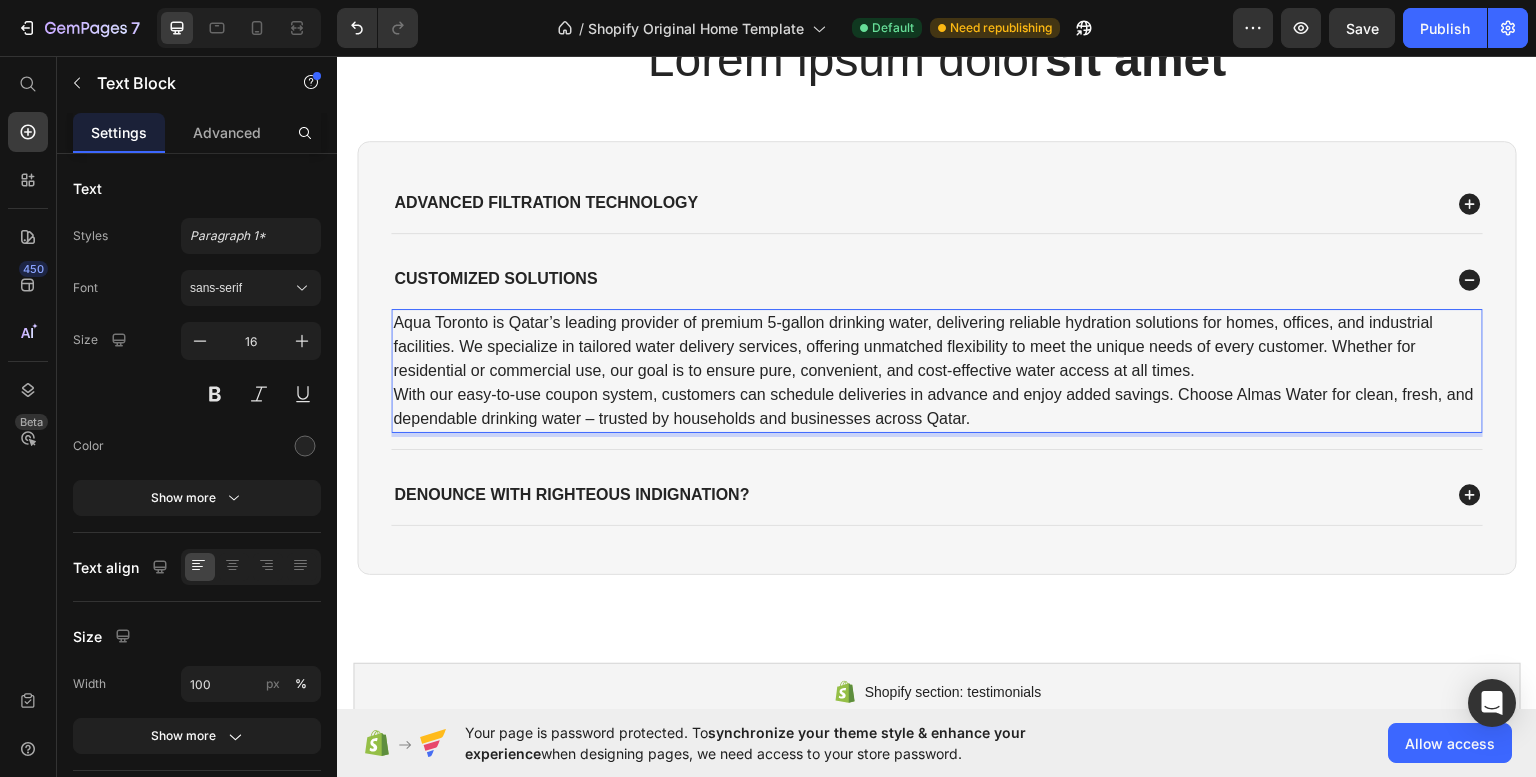 click on "Aqua Toronto is Qatar’s leading provider of premium 5-gallon drinking water, delivering reliable hydration solutions for homes, offices, and industrial facilities. We specialize in tailored water delivery services, offering unmatched flexibility to meet the unique needs of every customer. Whether for residential or commercial use, our goal is to ensure pure, convenient, and cost-effective water access at all times." at bounding box center (937, 346) 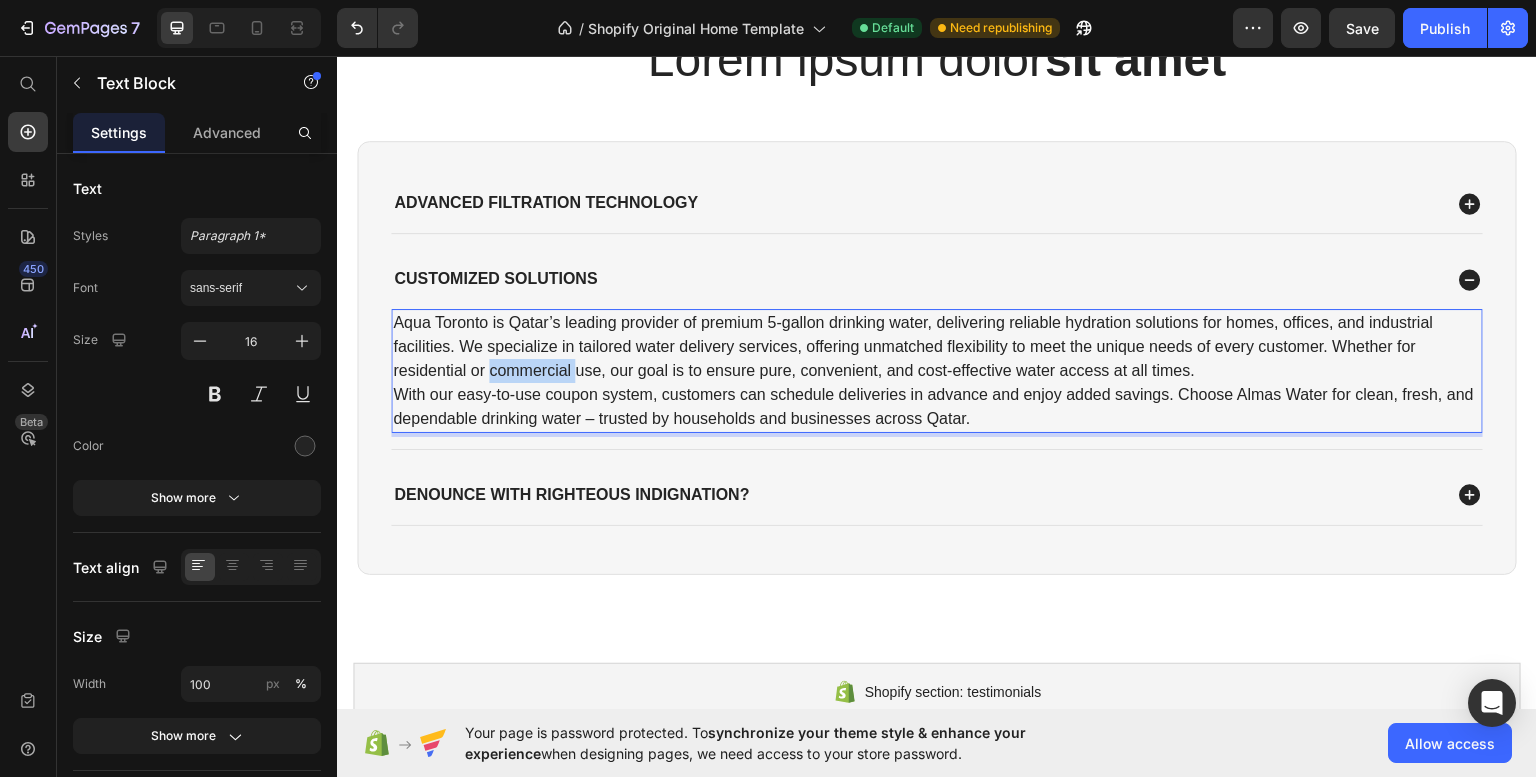 click on "Aqua Toronto is Qatar’s leading provider of premium 5-gallon drinking water, delivering reliable hydration solutions for homes, offices, and industrial facilities. We specialize in tailored water delivery services, offering unmatched flexibility to meet the unique needs of every customer. Whether for residential or commercial use, our goal is to ensure pure, convenient, and cost-effective water access at all times." at bounding box center [937, 346] 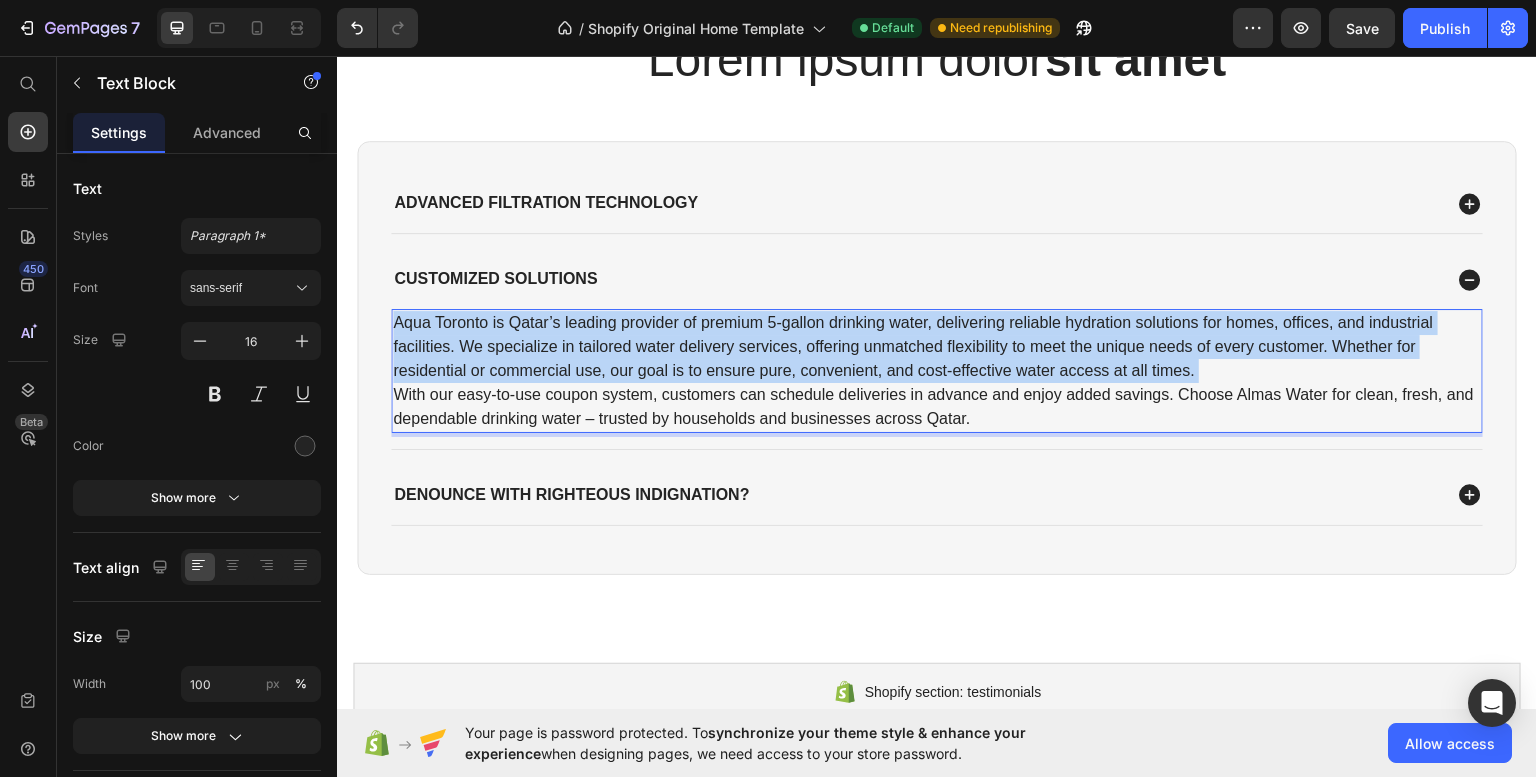 click on "Aqua Toronto is Qatar’s leading provider of premium 5-gallon drinking water, delivering reliable hydration solutions for homes, offices, and industrial facilities. We specialize in tailored water delivery services, offering unmatched flexibility to meet the unique needs of every customer. Whether for residential or commercial use, our goal is to ensure pure, convenient, and cost-effective water access at all times." at bounding box center [937, 346] 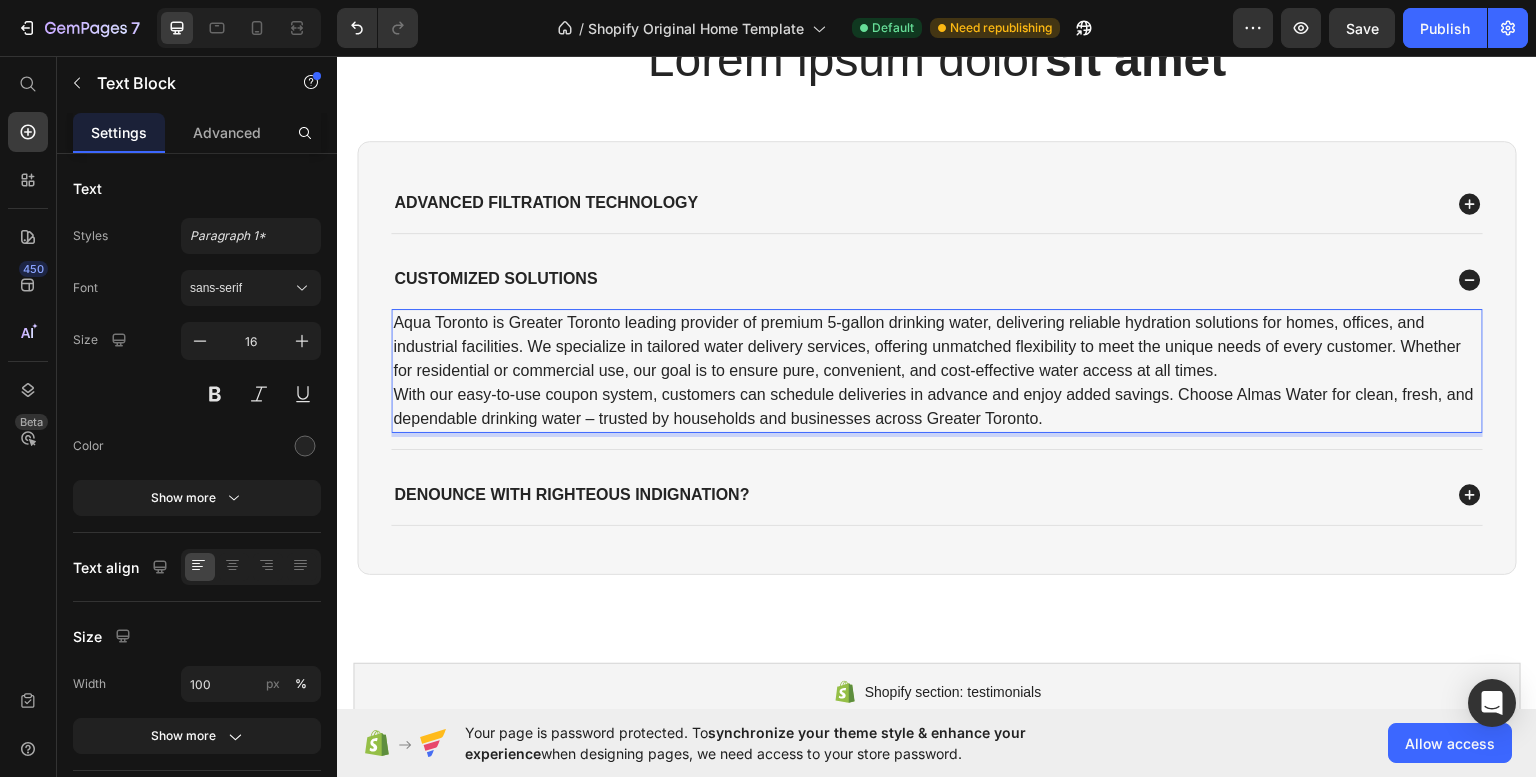 click on "Aqua Toronto is Greater Toronto leading provider of premium 5-gallon drinking water, delivering reliable hydration solutions for homes, offices, and industrial facilities. We specialize in tailored water delivery services, offering unmatched flexibility to meet the unique needs of every customer. Whether for residential or commercial use, our goal is to ensure pure, convenient, and cost-effective water access at all times." at bounding box center [937, 346] 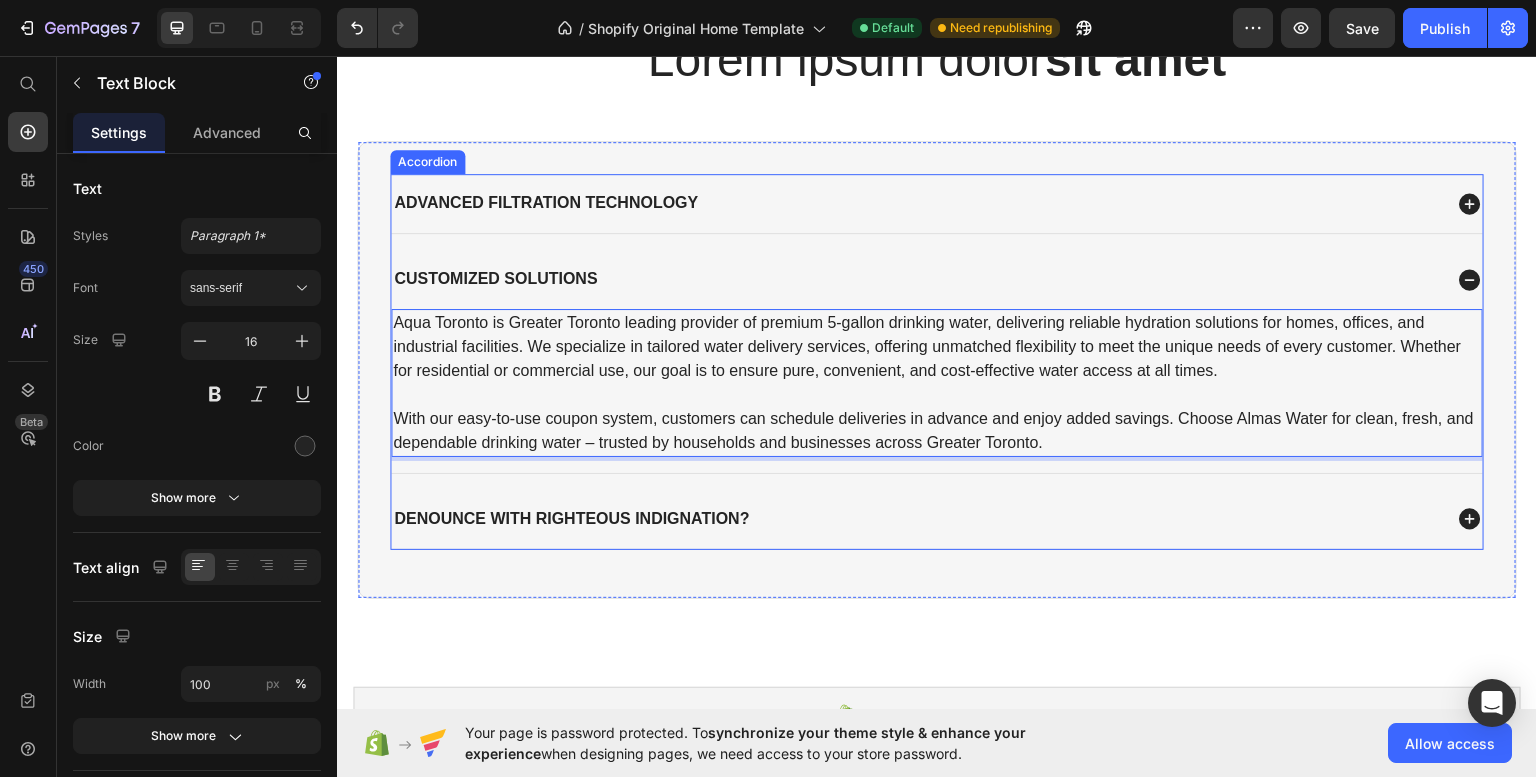 click on "Advanced Filtration Technology" at bounding box center (546, 202) 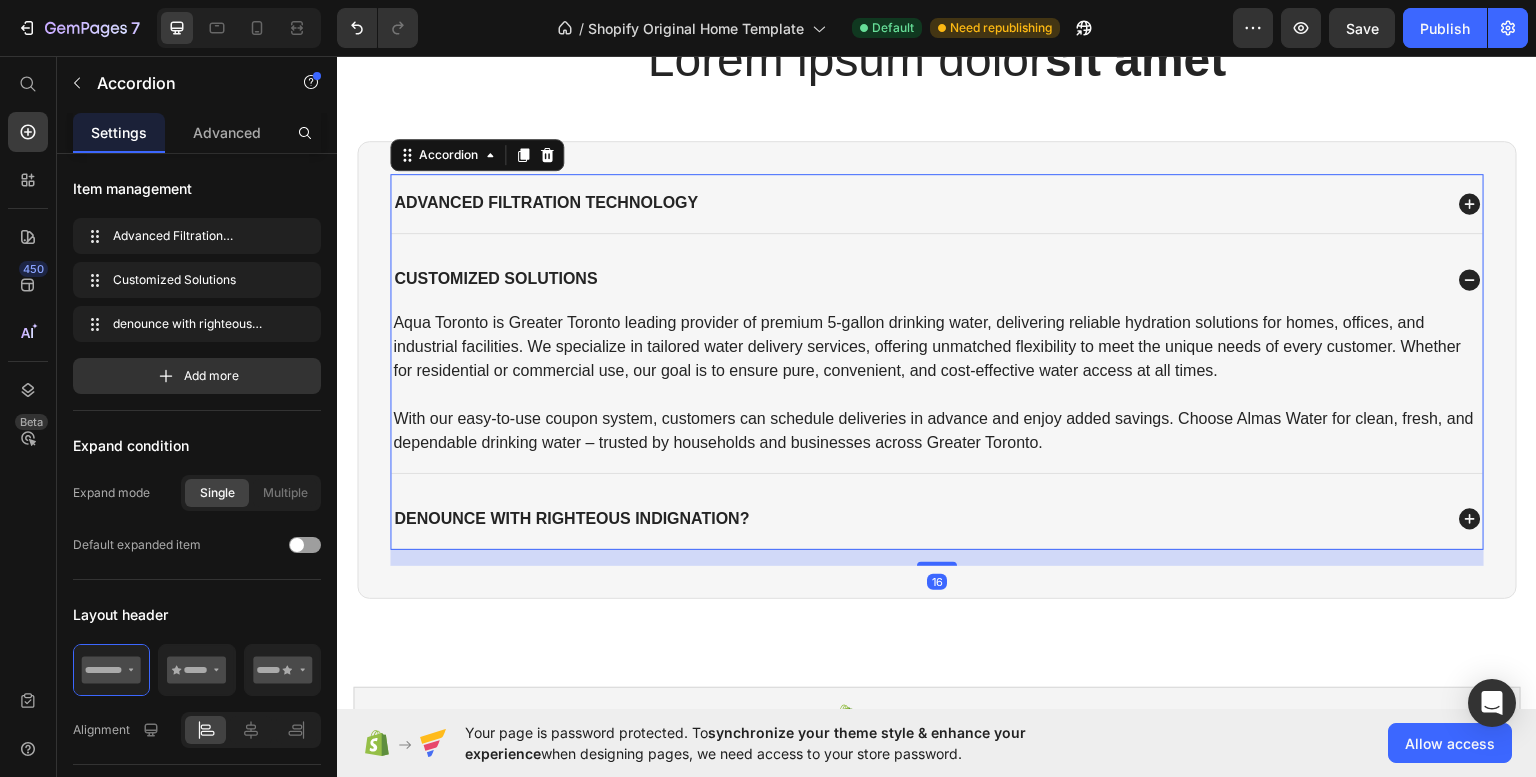 click on "Advanced Filtration Technology
Customized Solutions Aqua Toronto is Greater Toronto leading provider of premium 5-gallon drinking water, delivering reliable hydration solutions for homes, offices, and industrial facilities. We specialize in tailored water delivery services, offering unmatched flexibility to meet the unique needs of every customer. Whether for residential or commercial use, our goal is to ensure pure, convenient, and cost-effective water access at all times. With our easy-to-use coupon system, customers can schedule deliveries in advance and enjoy added savings. Choose Almas Water for clean, fresh, and dependable drinking water – trusted by households and businesses across Greater Toronto. Text Block
denounce with righteous indignation? Accordion   16 Row" at bounding box center [937, 368] 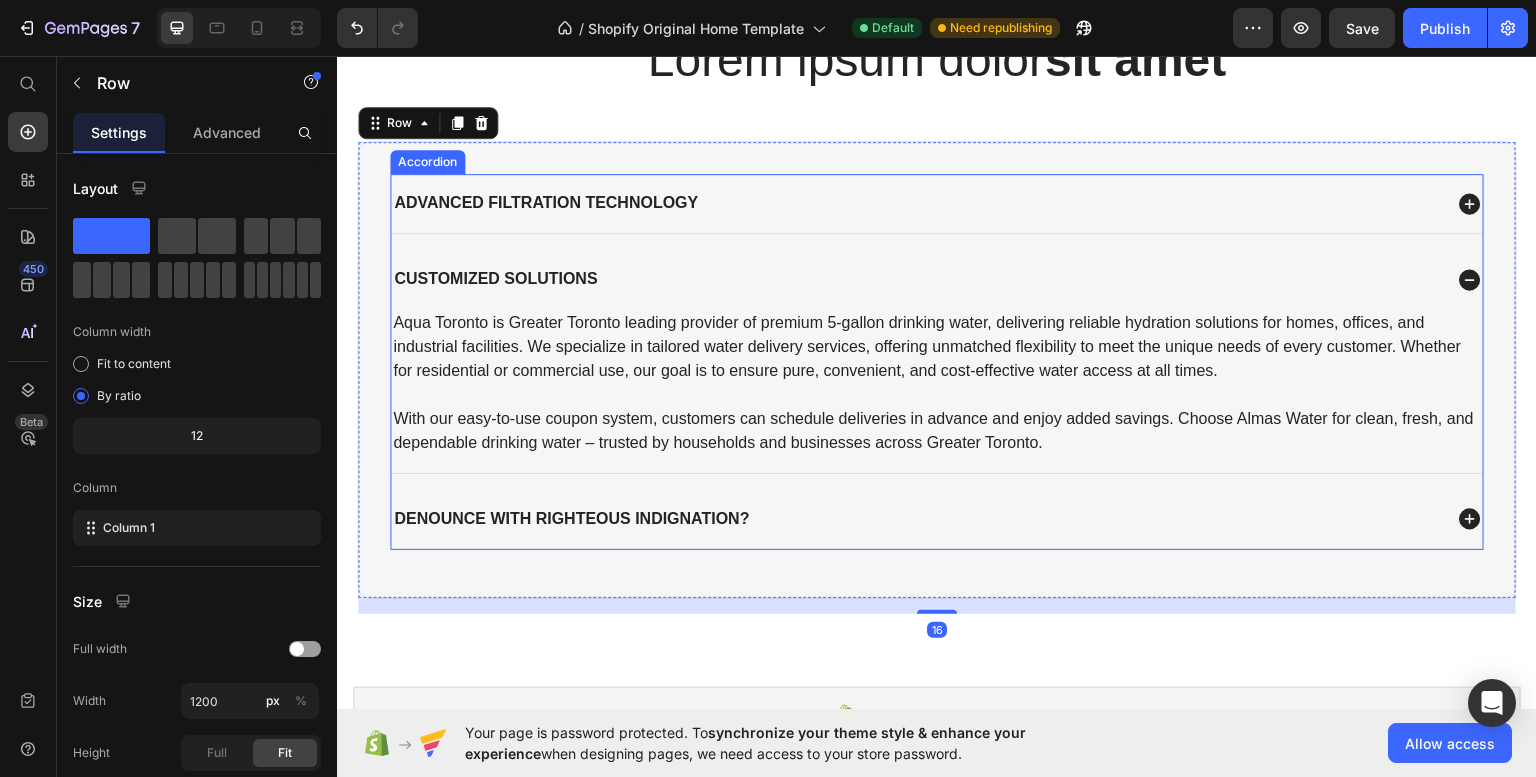 click on "Advanced Filtration Technology" at bounding box center (546, 202) 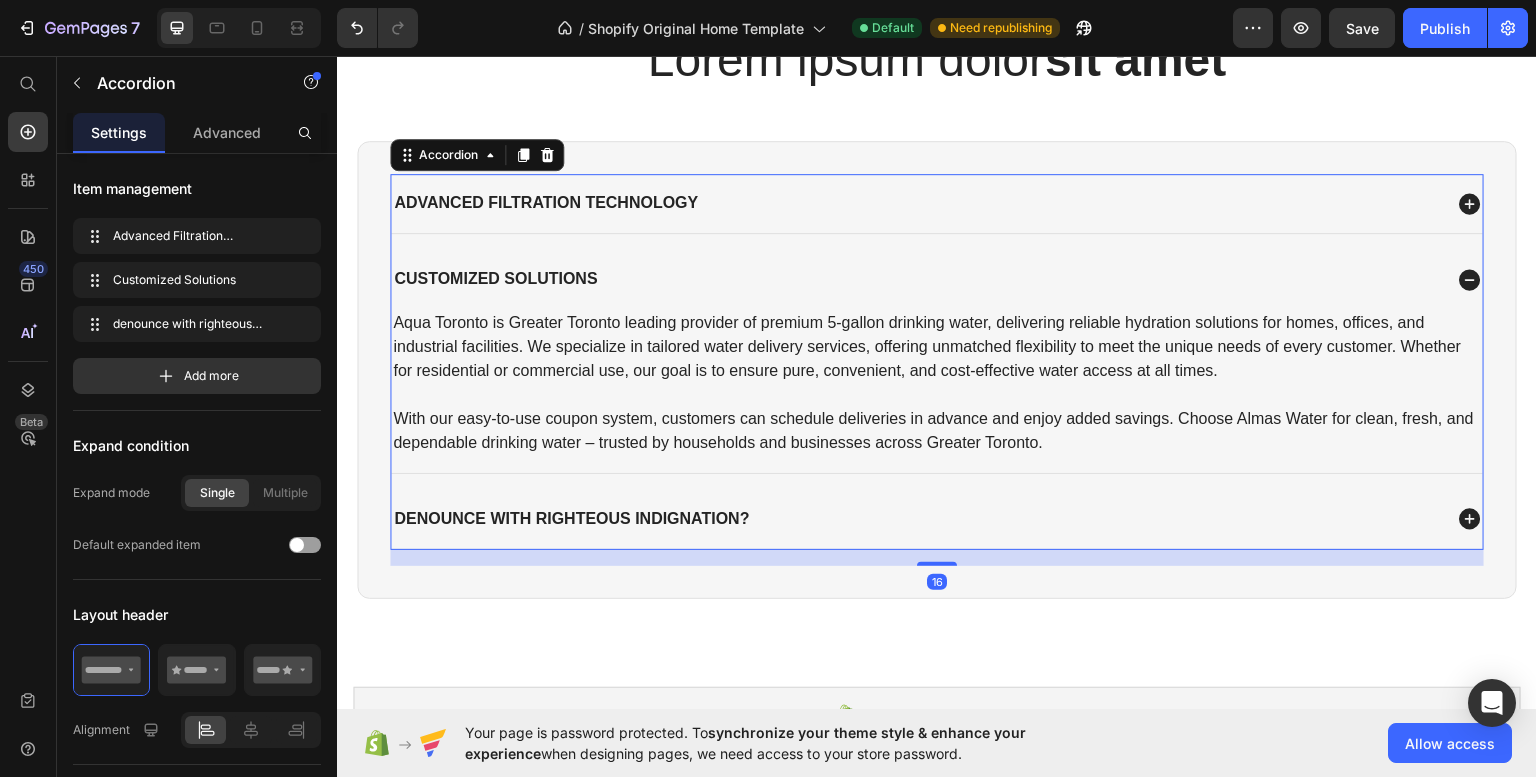 click on "Advanced Filtration Technology" at bounding box center [937, 202] 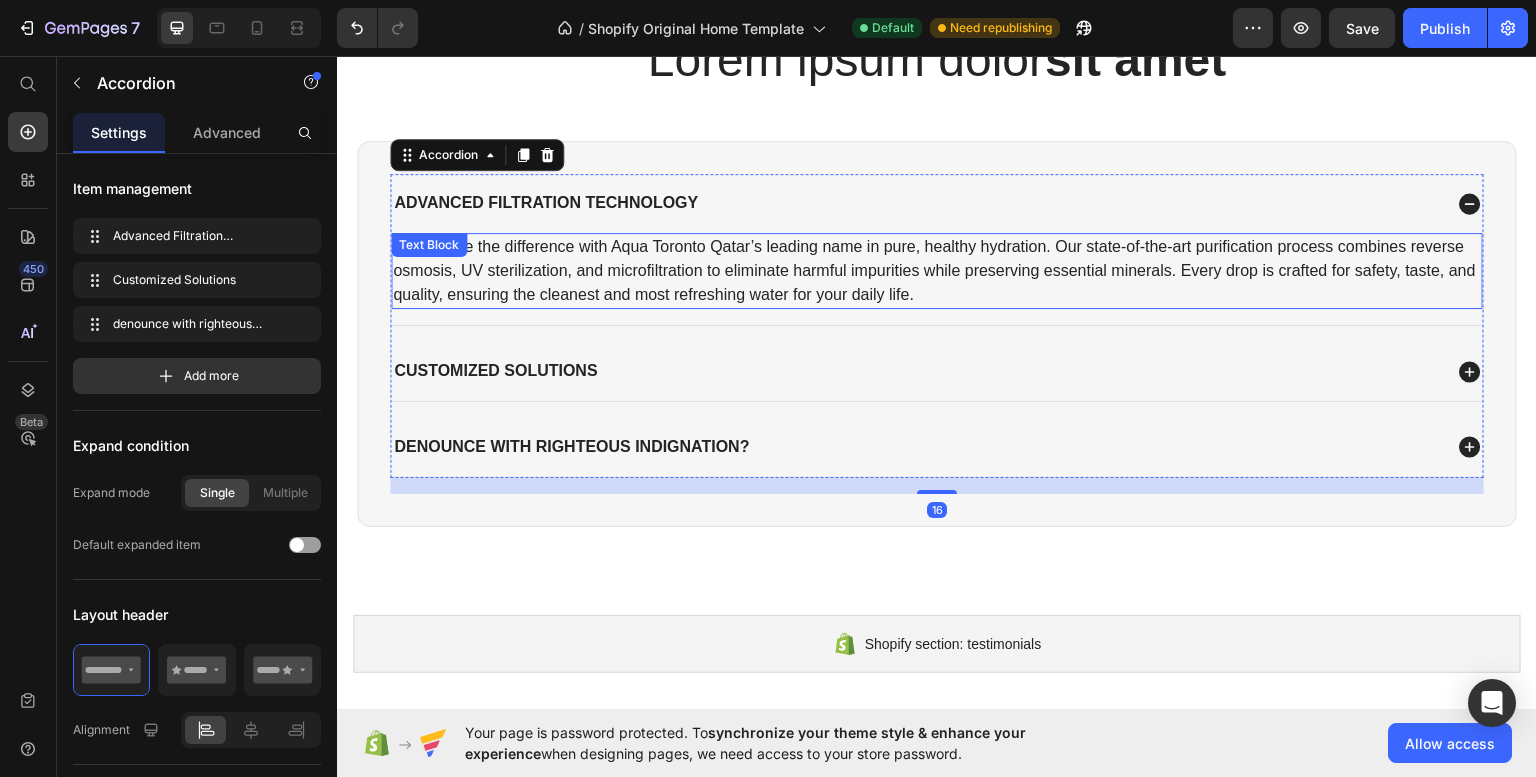 click on "Experience the difference with Aqua Toronto Qatar’s leading name in pure, healthy hydration. Our state-of-the-art purification process combines reverse osmosis, UV sterilization, and microfiltration to eliminate harmful impurities while preserving essential minerals. Every drop is crafted for safety, taste, and quality, ensuring the cleanest and most refreshing water for your daily life." at bounding box center [937, 270] 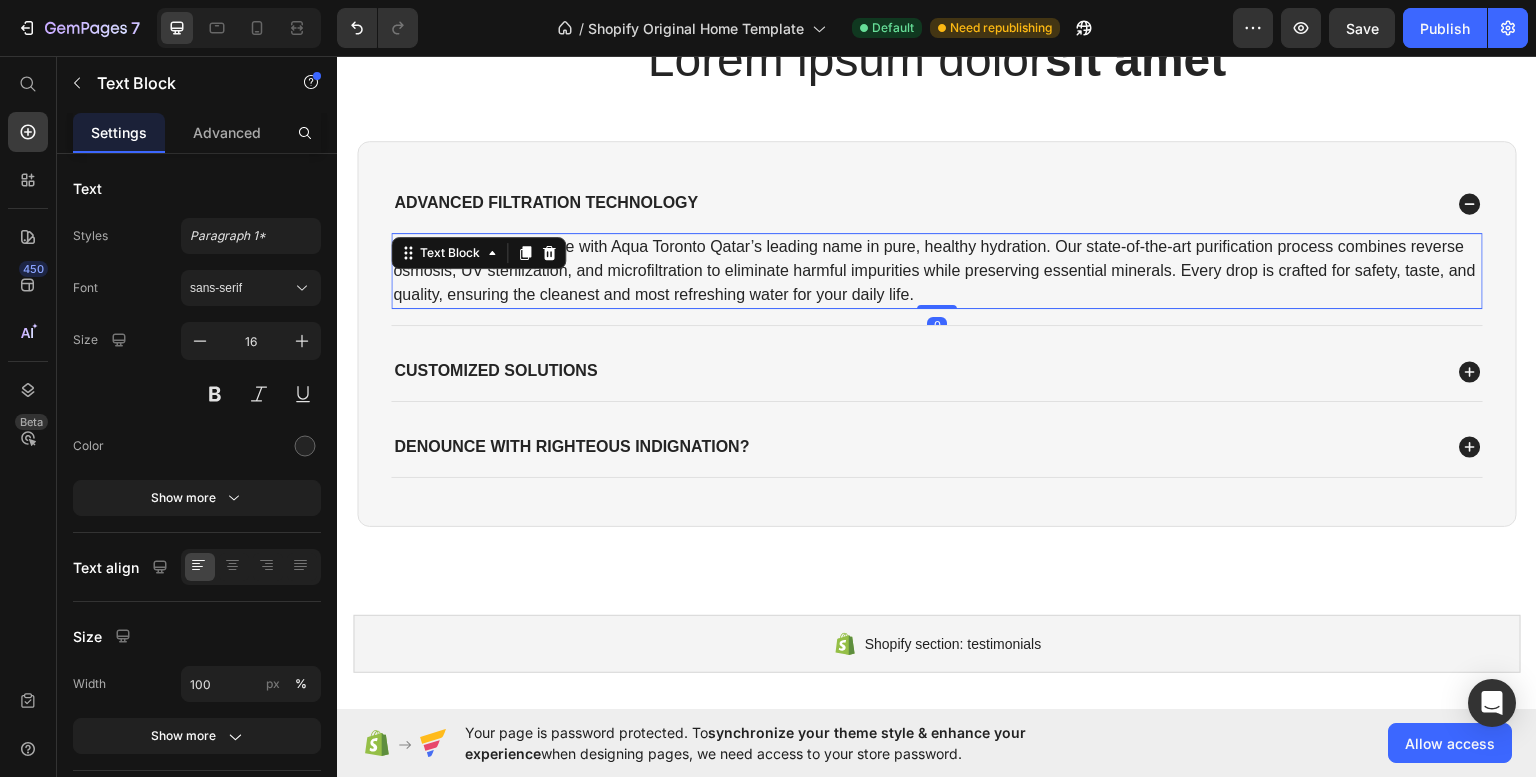 click on "Experience the difference with Aqua Toronto Qatar’s leading name in pure, healthy hydration. Our state-of-the-art purification process combines reverse osmosis, UV sterilization, and microfiltration to eliminate harmful impurities while preserving essential minerals. Every drop is crafted for safety, taste, and quality, ensuring the cleanest and most refreshing water for your daily life." at bounding box center [937, 270] 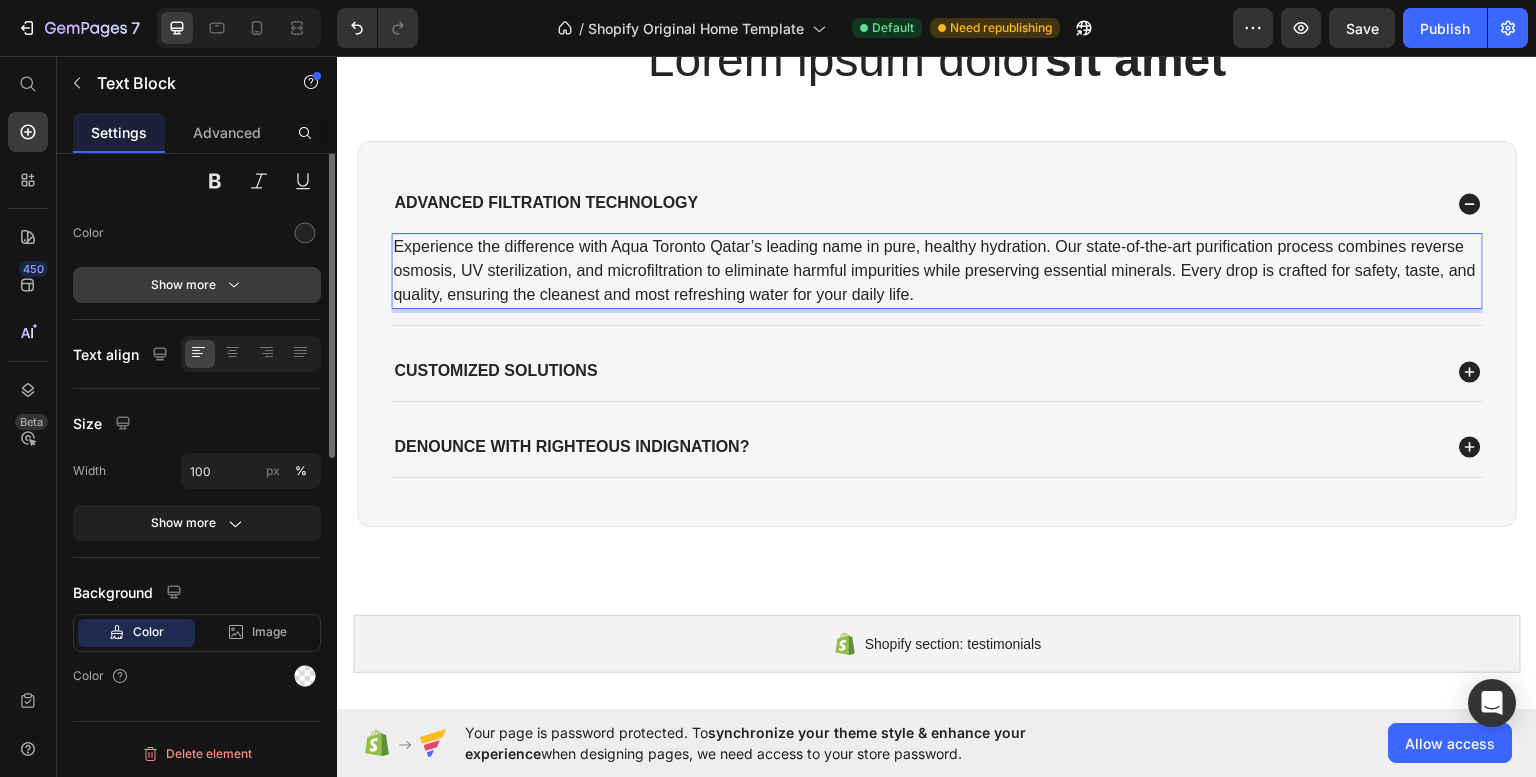 scroll, scrollTop: 0, scrollLeft: 0, axis: both 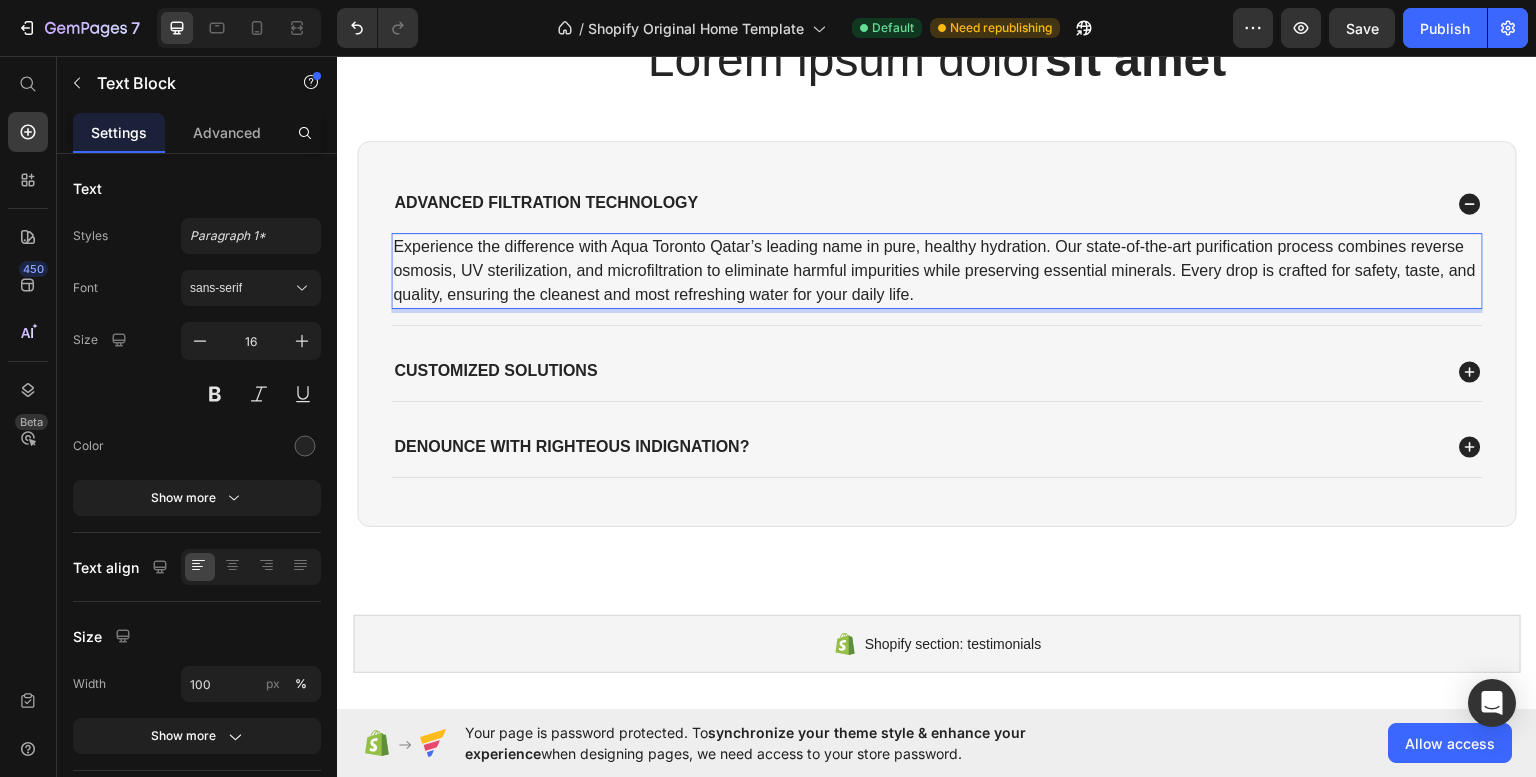click on "Experience the difference with Aqua Toronto Qatar’s leading name in pure, healthy hydration. Our state-of-the-art purification process combines reverse osmosis, UV sterilization, and microfiltration to eliminate harmful impurities while preserving essential minerals. Every drop is crafted for safety, taste, and quality, ensuring the cleanest and most refreshing water for your daily life." at bounding box center (937, 270) 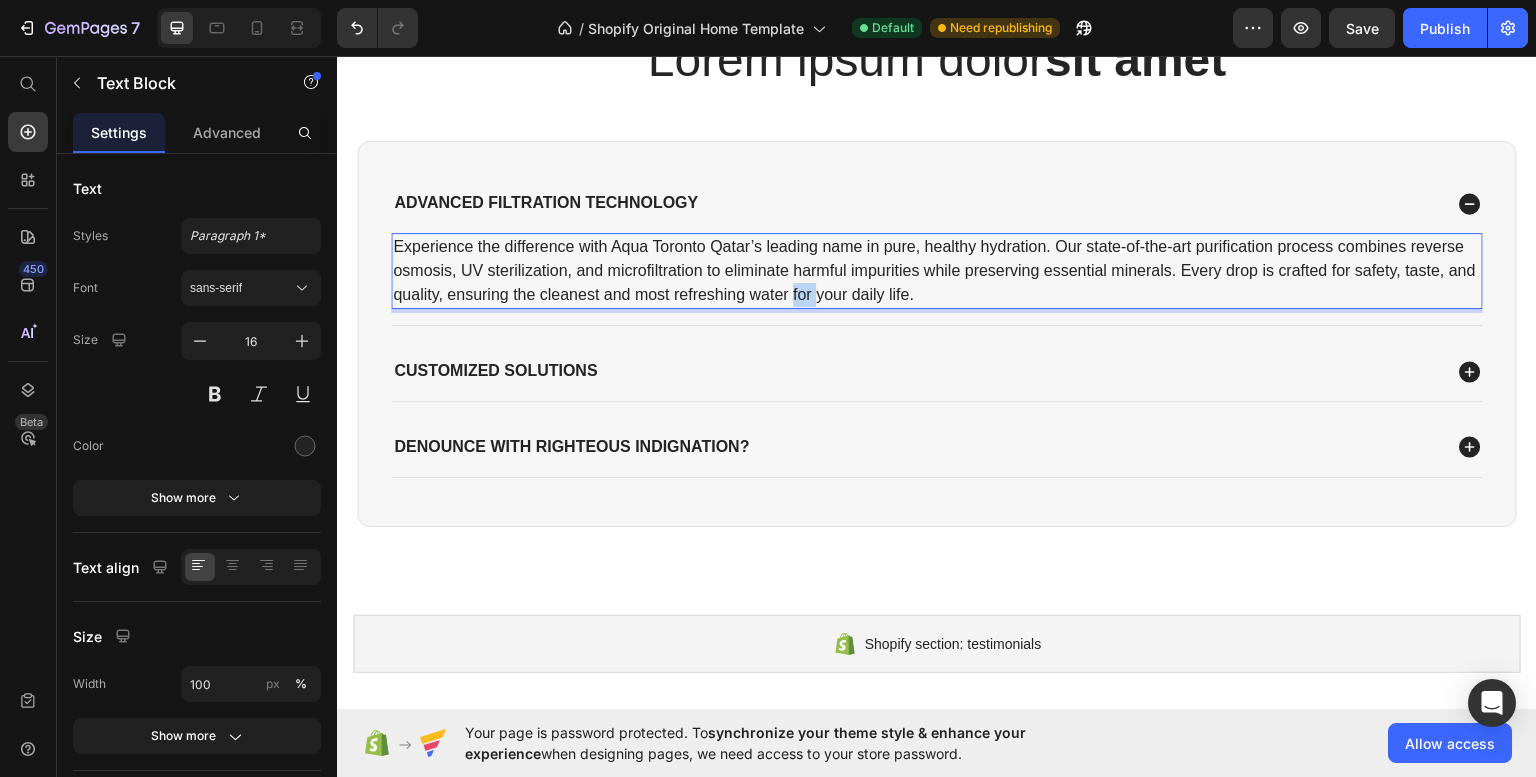 click on "Experience the difference with Aqua Toronto Qatar’s leading name in pure, healthy hydration. Our state-of-the-art purification process combines reverse osmosis, UV sterilization, and microfiltration to eliminate harmful impurities while preserving essential minerals. Every drop is crafted for safety, taste, and quality, ensuring the cleanest and most refreshing water for your daily life." at bounding box center [937, 270] 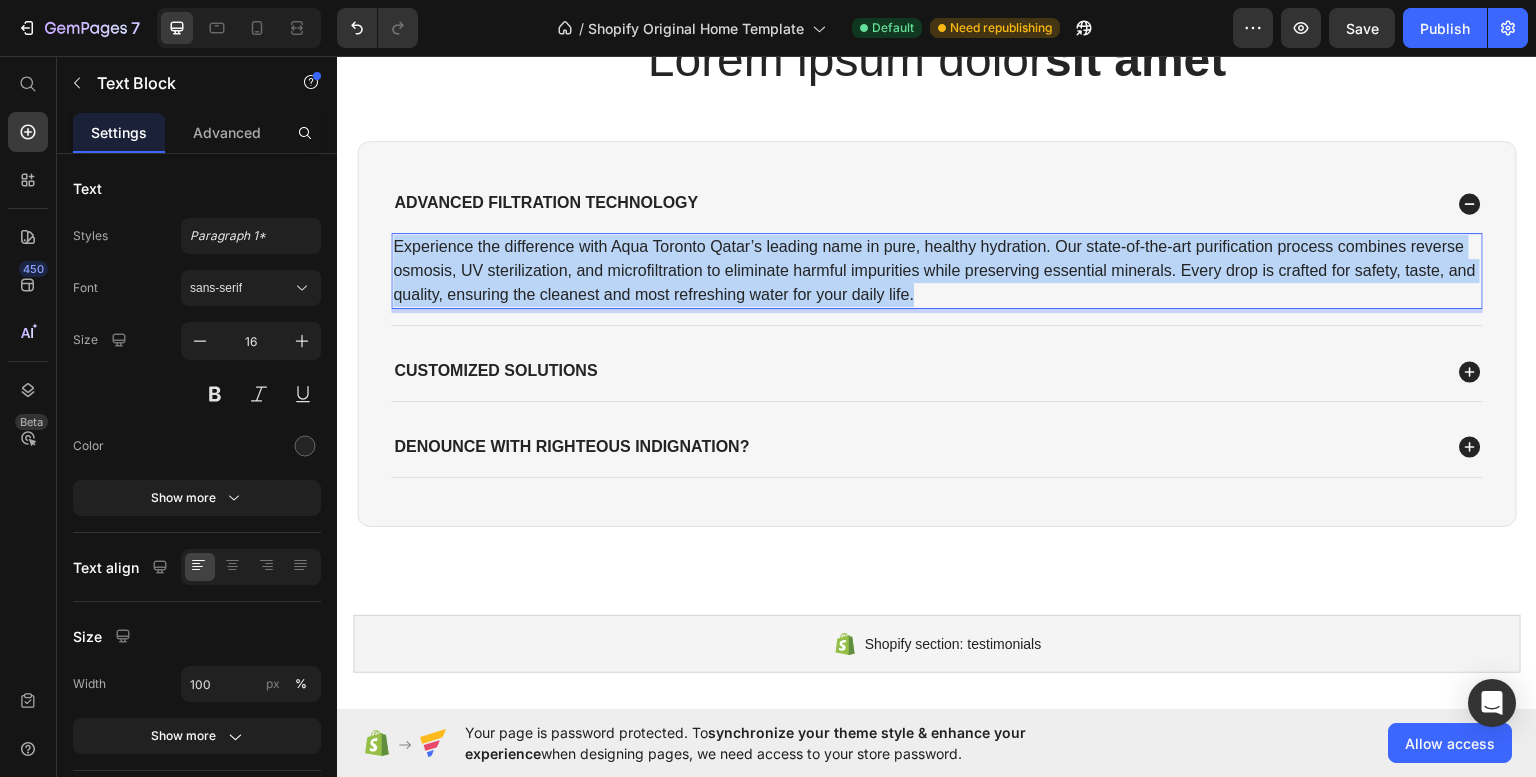 click on "Experience the difference with Aqua Toronto Qatar’s leading name in pure, healthy hydration. Our state-of-the-art purification process combines reverse osmosis, UV sterilization, and microfiltration to eliminate harmful impurities while preserving essential minerals. Every drop is crafted for safety, taste, and quality, ensuring the cleanest and most refreshing water for your daily life." at bounding box center [937, 270] 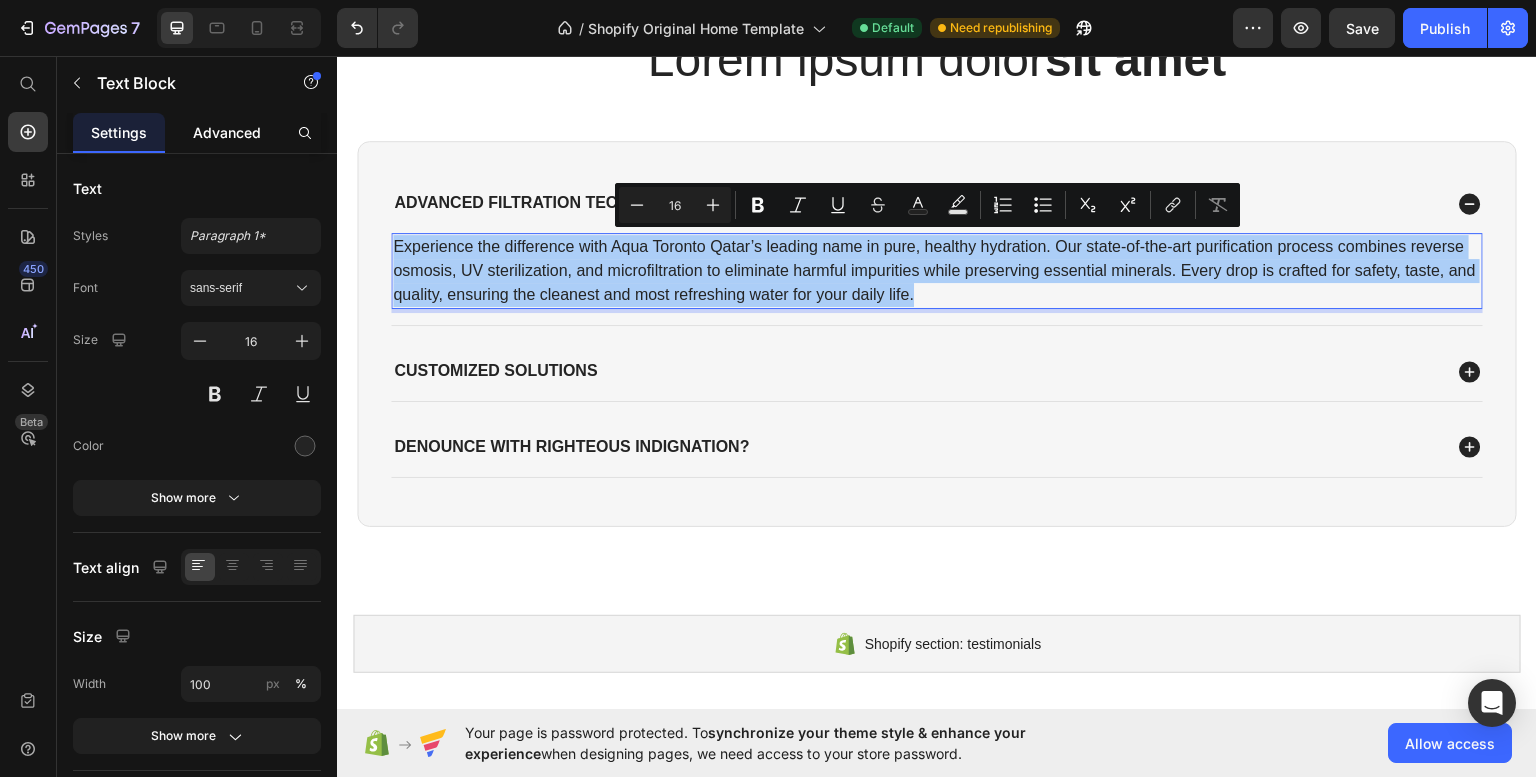 click on "Advanced" 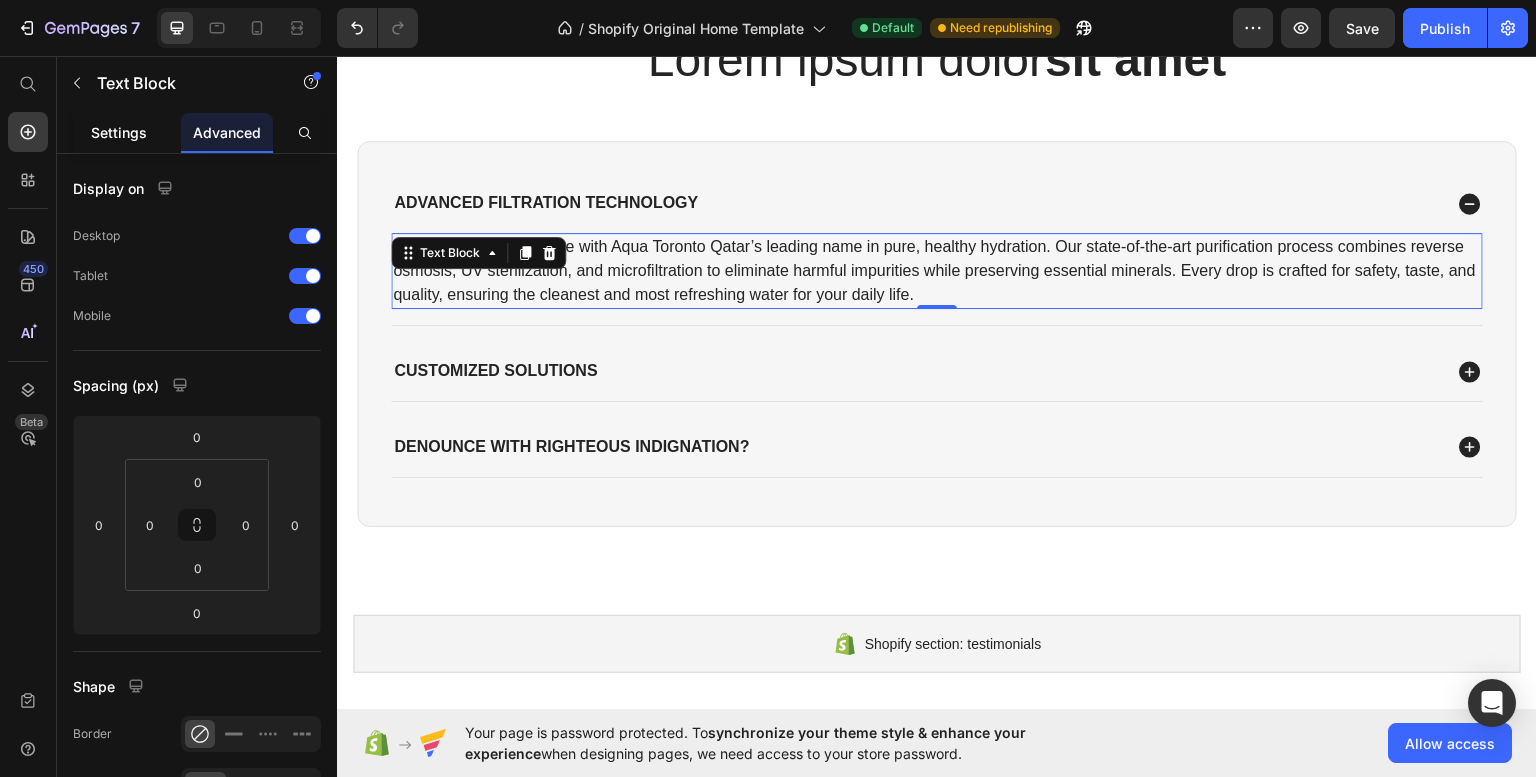 click on "Settings" 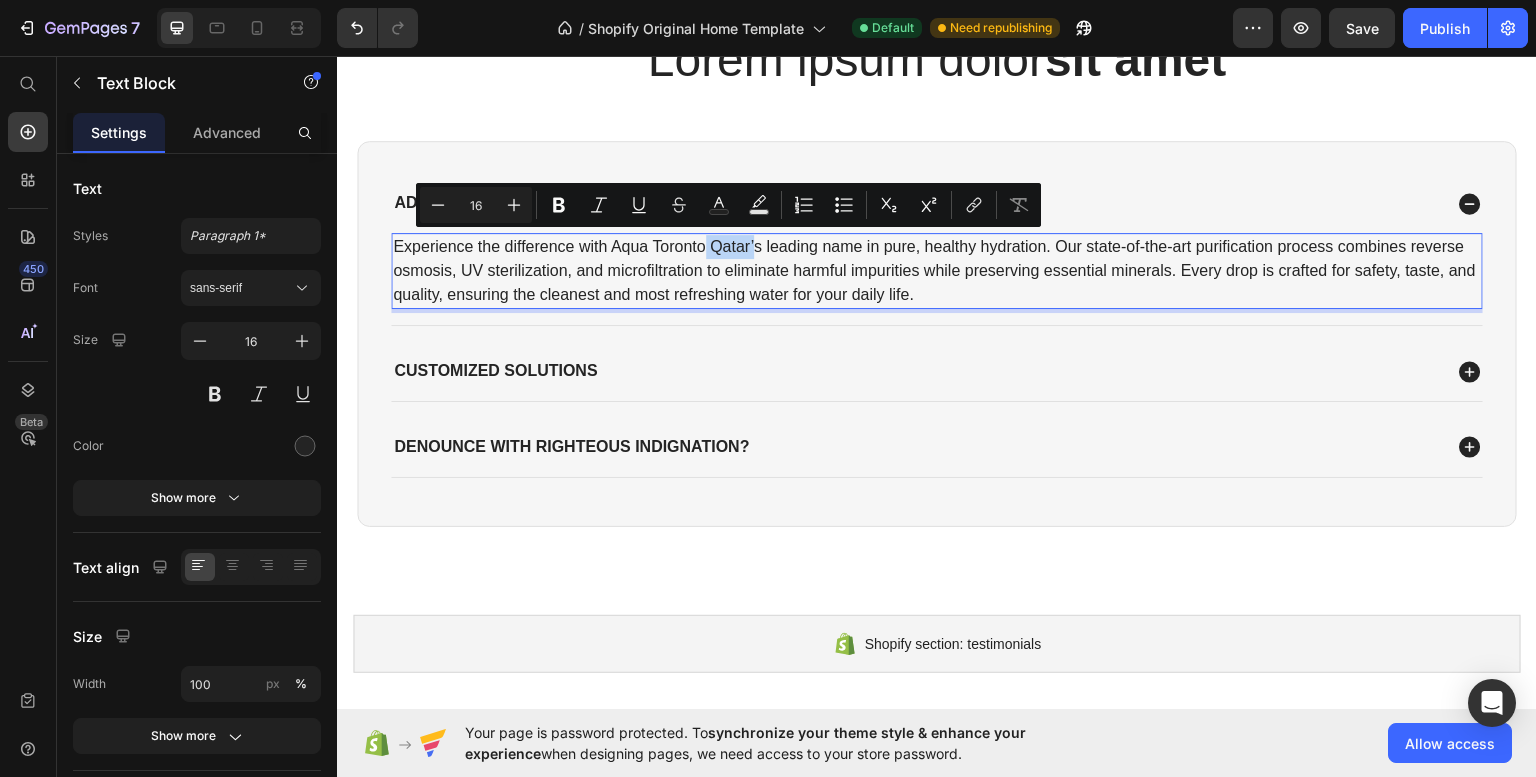 drag, startPoint x: 704, startPoint y: 233, endPoint x: 757, endPoint y: 233, distance: 53 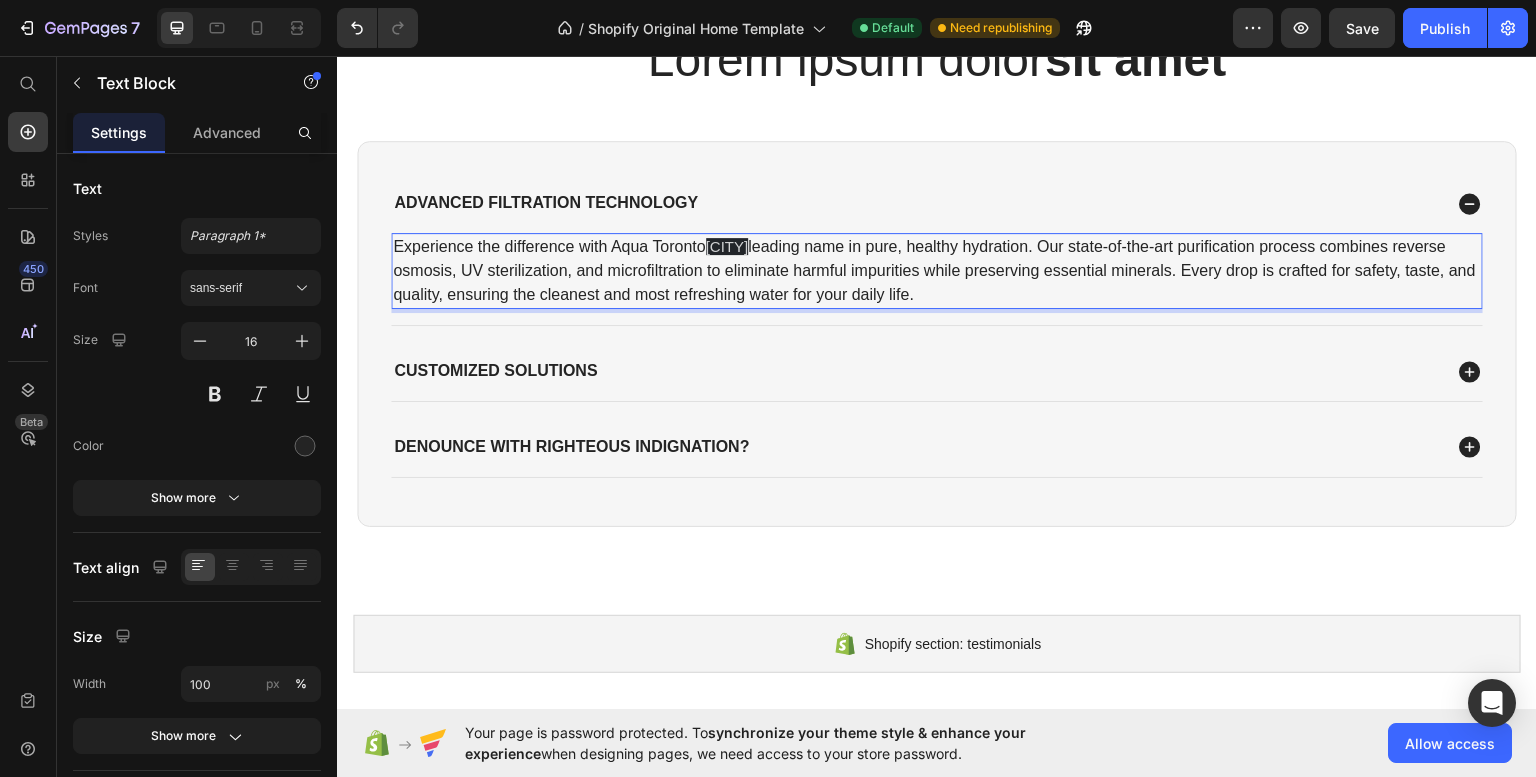 click on "[CITY]" at bounding box center [727, 245] 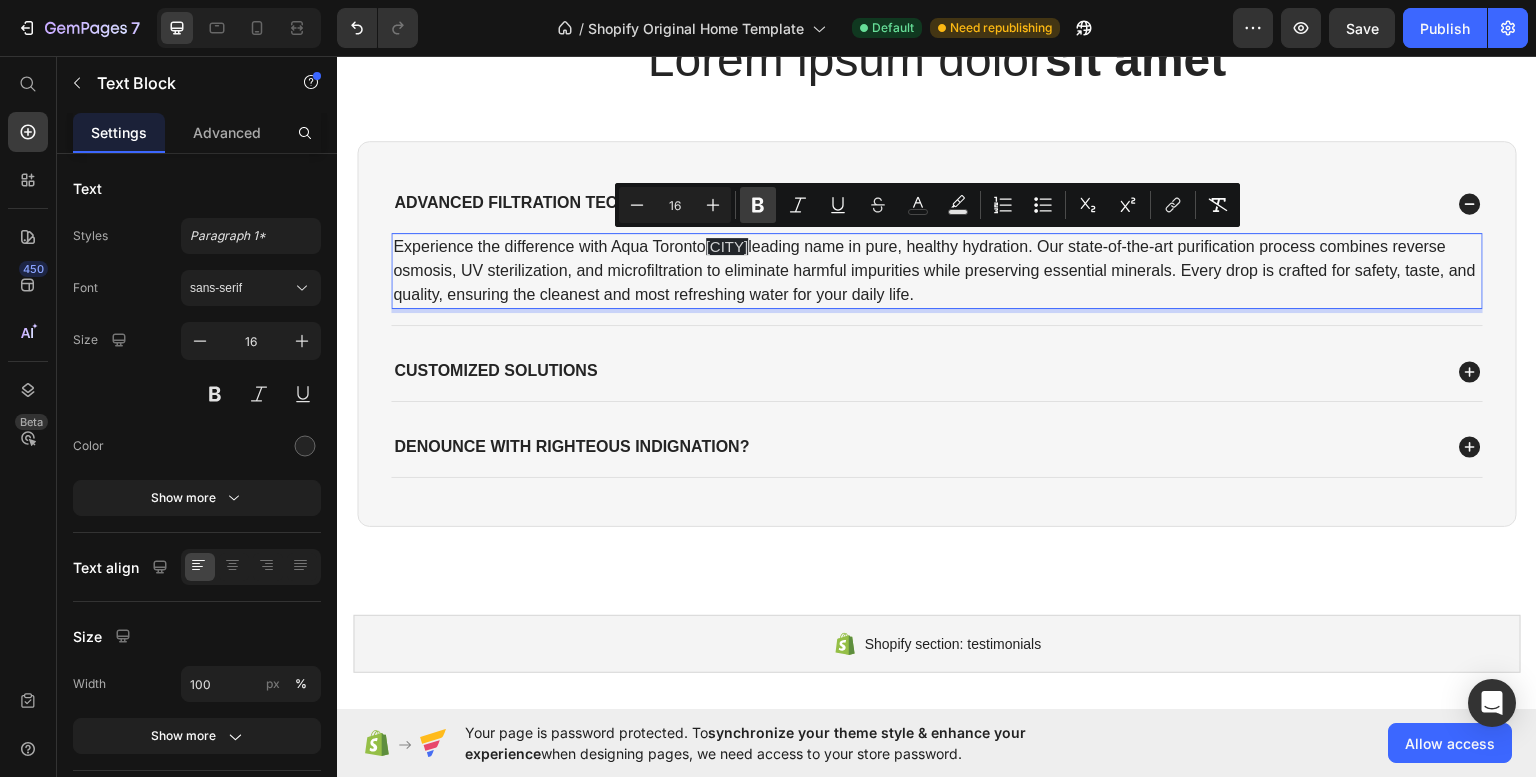click 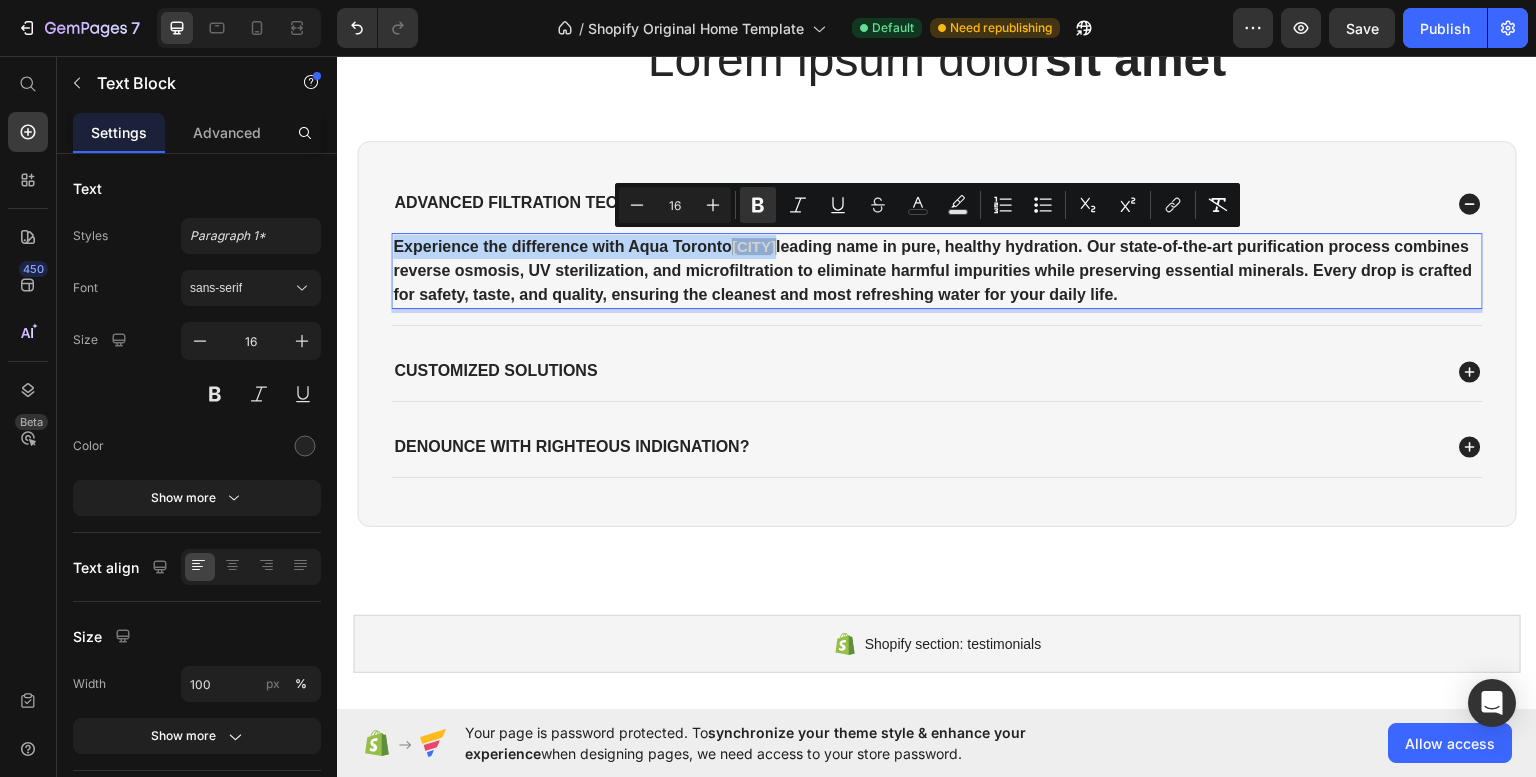 click on "leading name in pure, healthy hydration. Our state-of-the-art purification process combines reverse osmosis, UV sterilization, and microfiltration to eliminate harmful impurities while preserving essential minerals. Every drop is crafted for safety, taste, and quality, ensuring the cleanest and most refreshing water for your daily life." at bounding box center (932, 269) 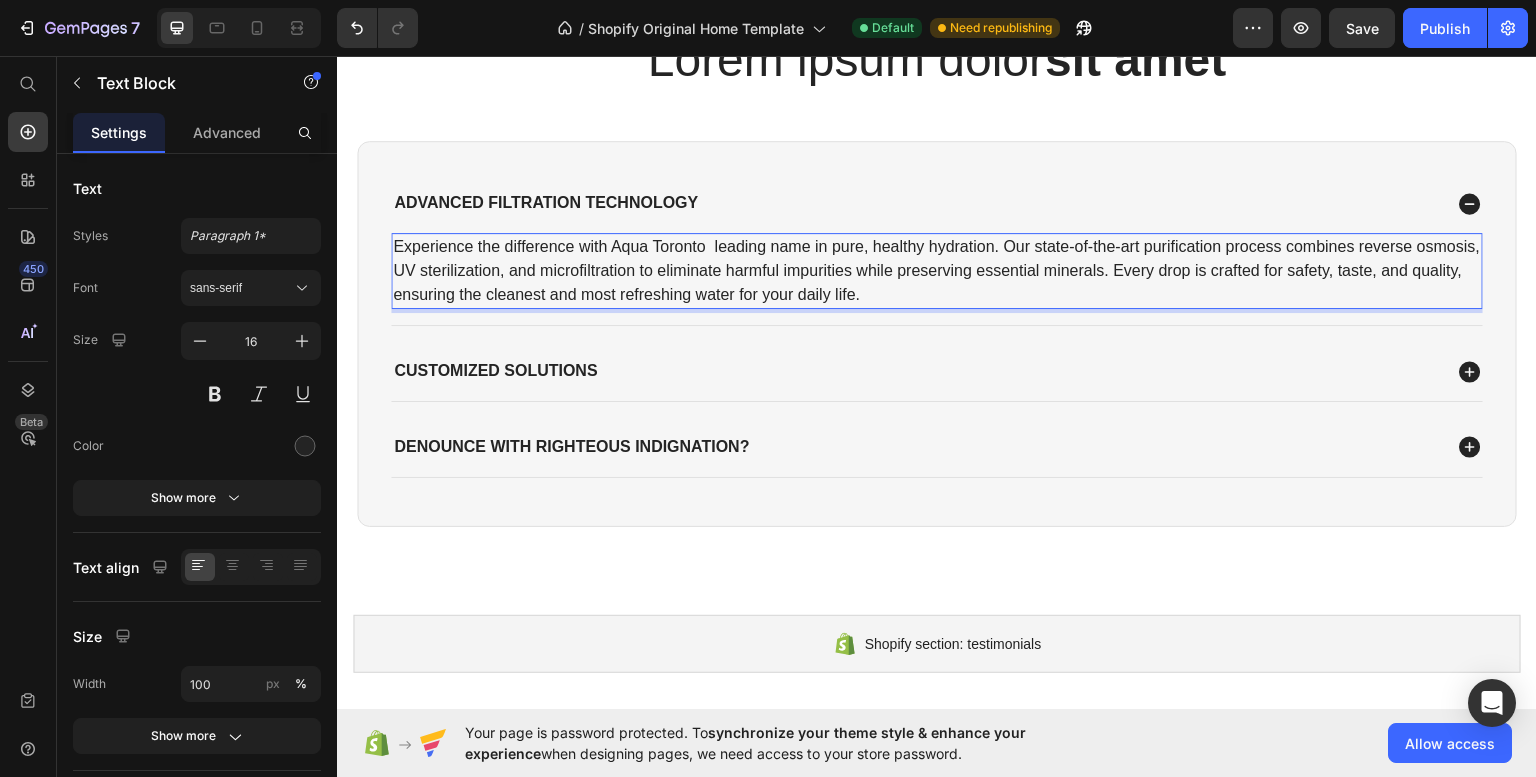 click on "Experience the difference with Aqua Toronto  leading name in pure, healthy hydration. Our state-of-the-art purification process combines reverse osmosis, UV sterilization, and microfiltration to eliminate harmful impurities while preserving essential minerals. Every drop is crafted for safety, taste, and quality, ensuring the cleanest and most refreshing water for your daily life." at bounding box center (937, 270) 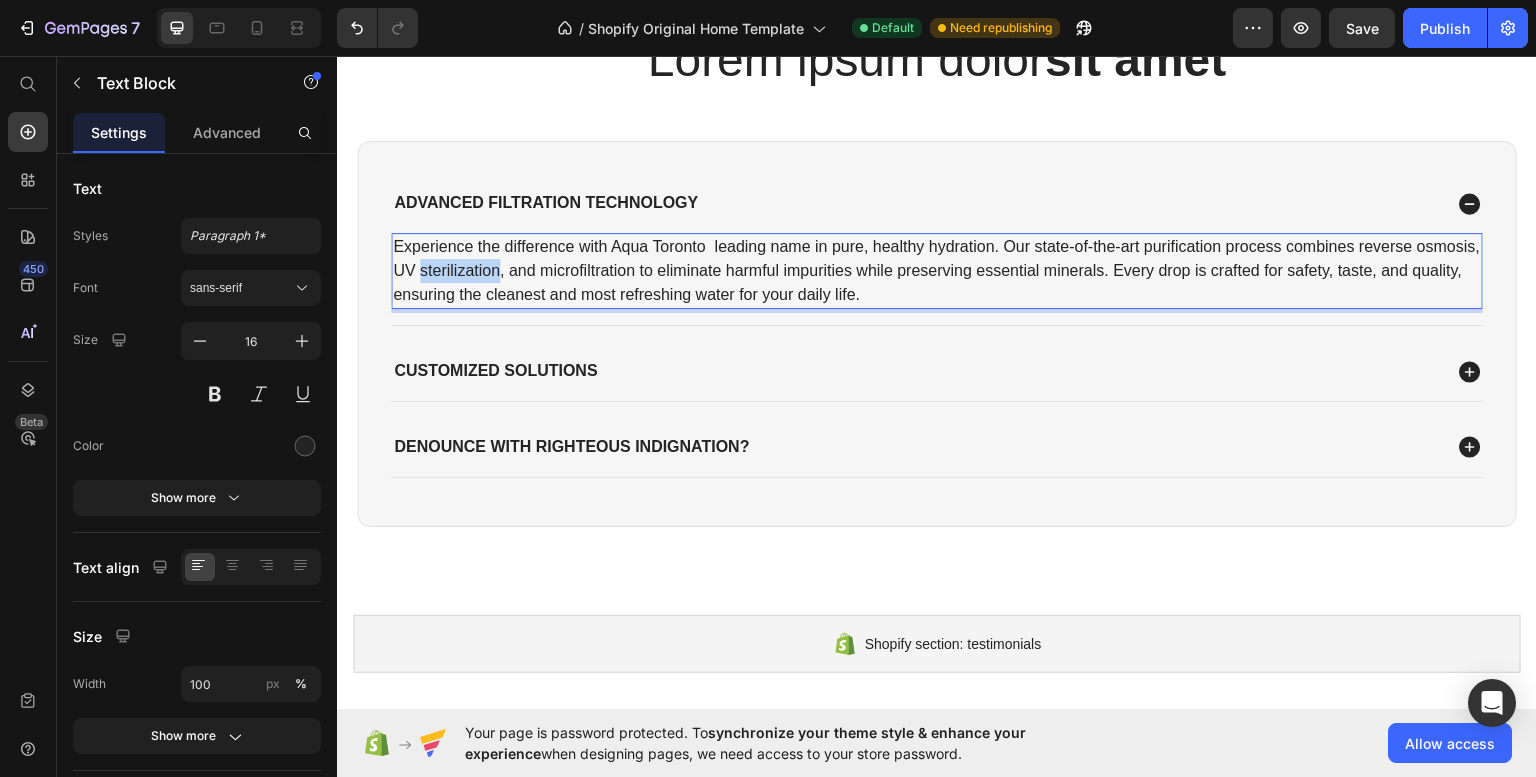 click on "Experience the difference with Aqua Toronto  leading name in pure, healthy hydration. Our state-of-the-art purification process combines reverse osmosis, UV sterilization, and microfiltration to eliminate harmful impurities while preserving essential minerals. Every drop is crafted for safety, taste, and quality, ensuring the cleanest and most refreshing water for your daily life." at bounding box center [937, 270] 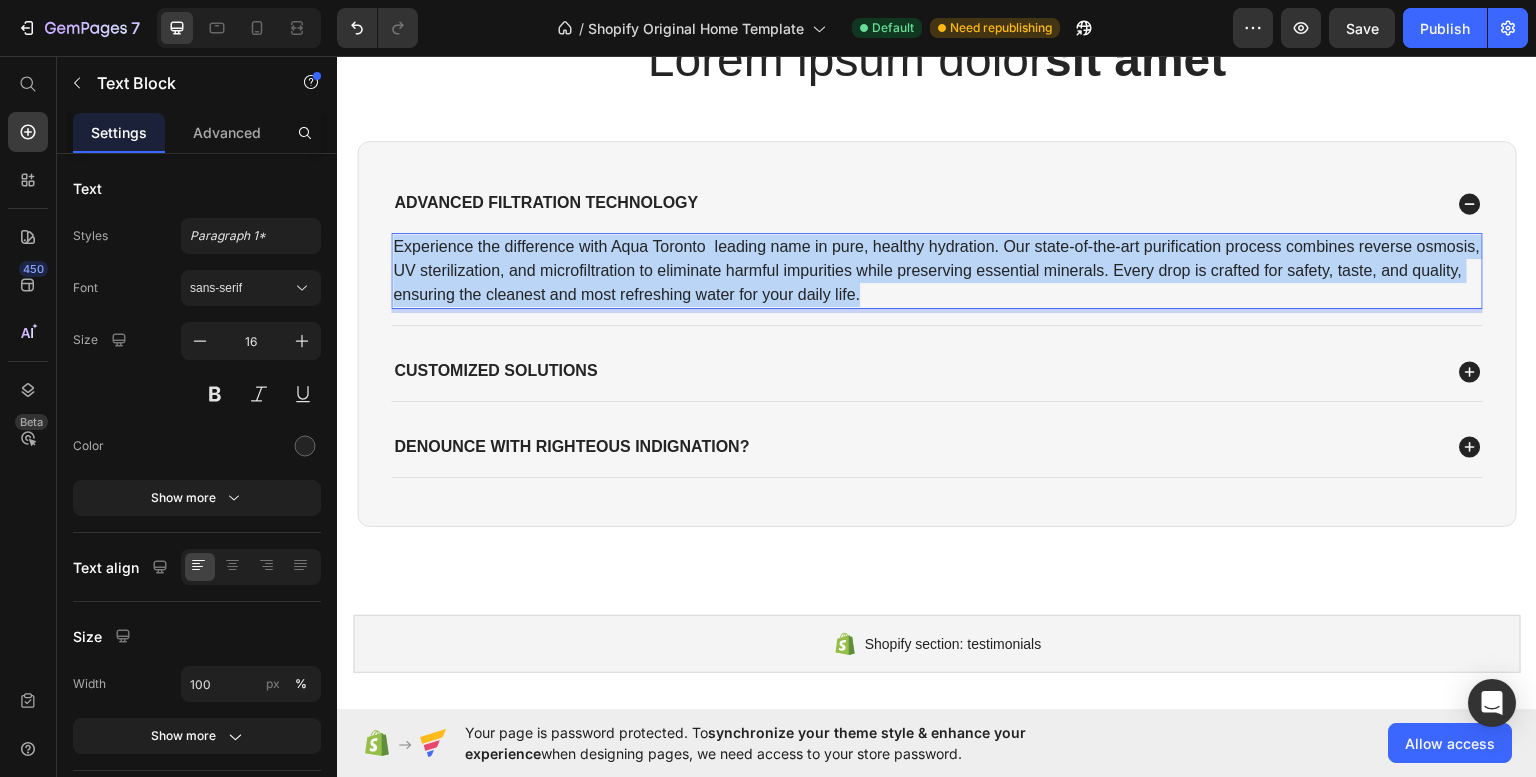 click on "Experience the difference with Aqua Toronto  leading name in pure, healthy hydration. Our state-of-the-art purification process combines reverse osmosis, UV sterilization, and microfiltration to eliminate harmful impurities while preserving essential minerals. Every drop is crafted for safety, taste, and quality, ensuring the cleanest and most refreshing water for your daily life." at bounding box center [937, 270] 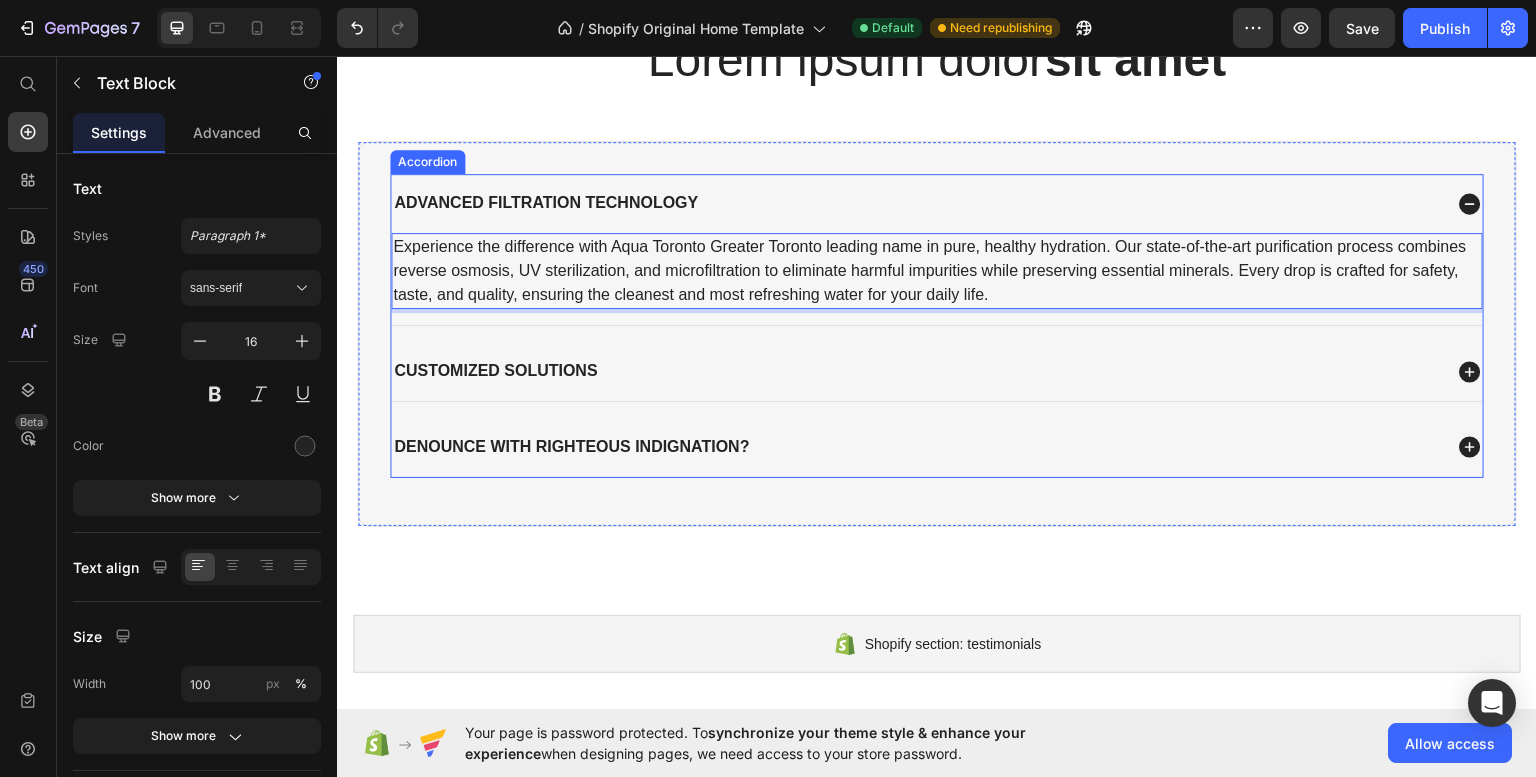 click on "denounce with righteous indignation?" at bounding box center (571, 446) 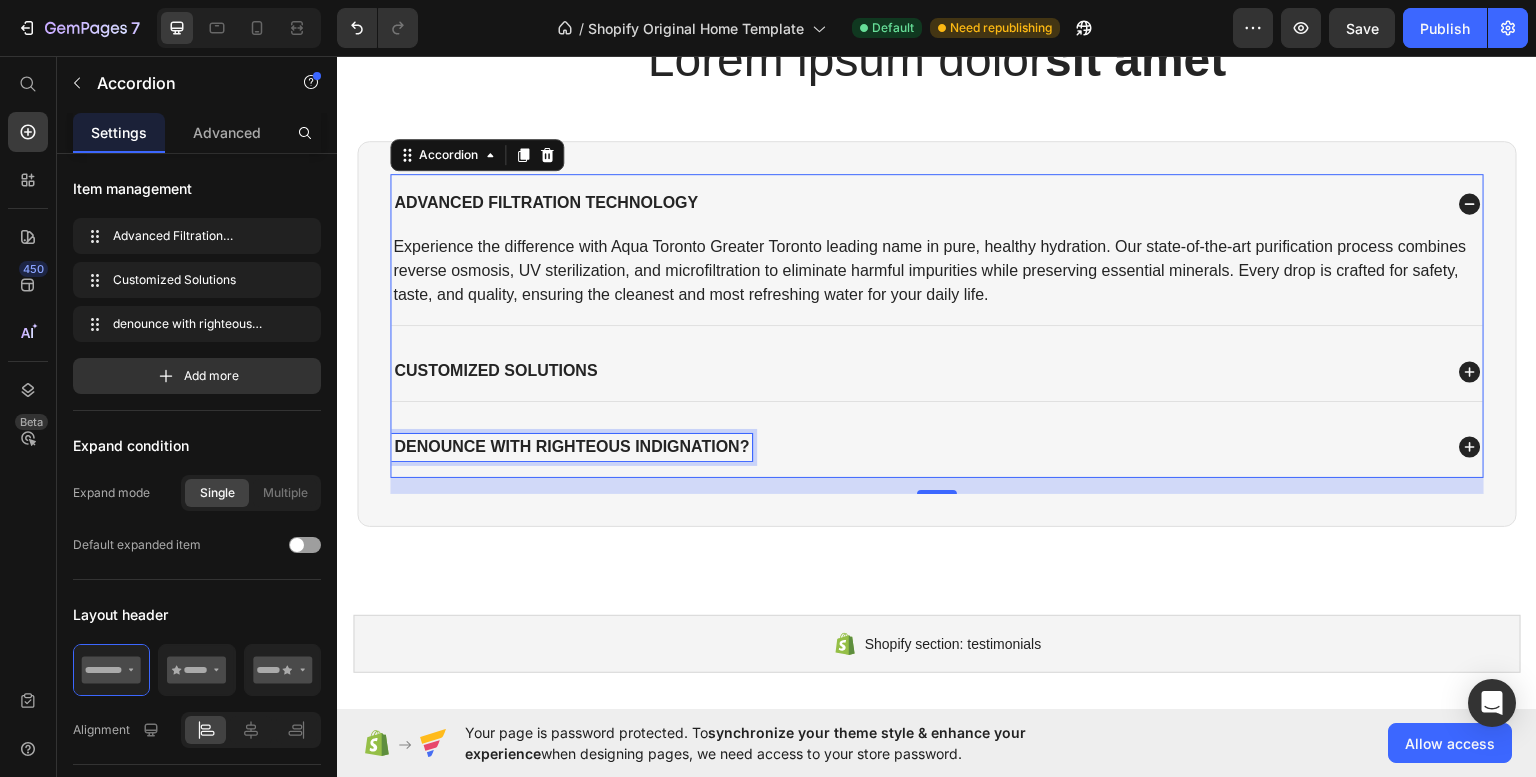 click on "denounce with righteous indignation?" at bounding box center [571, 446] 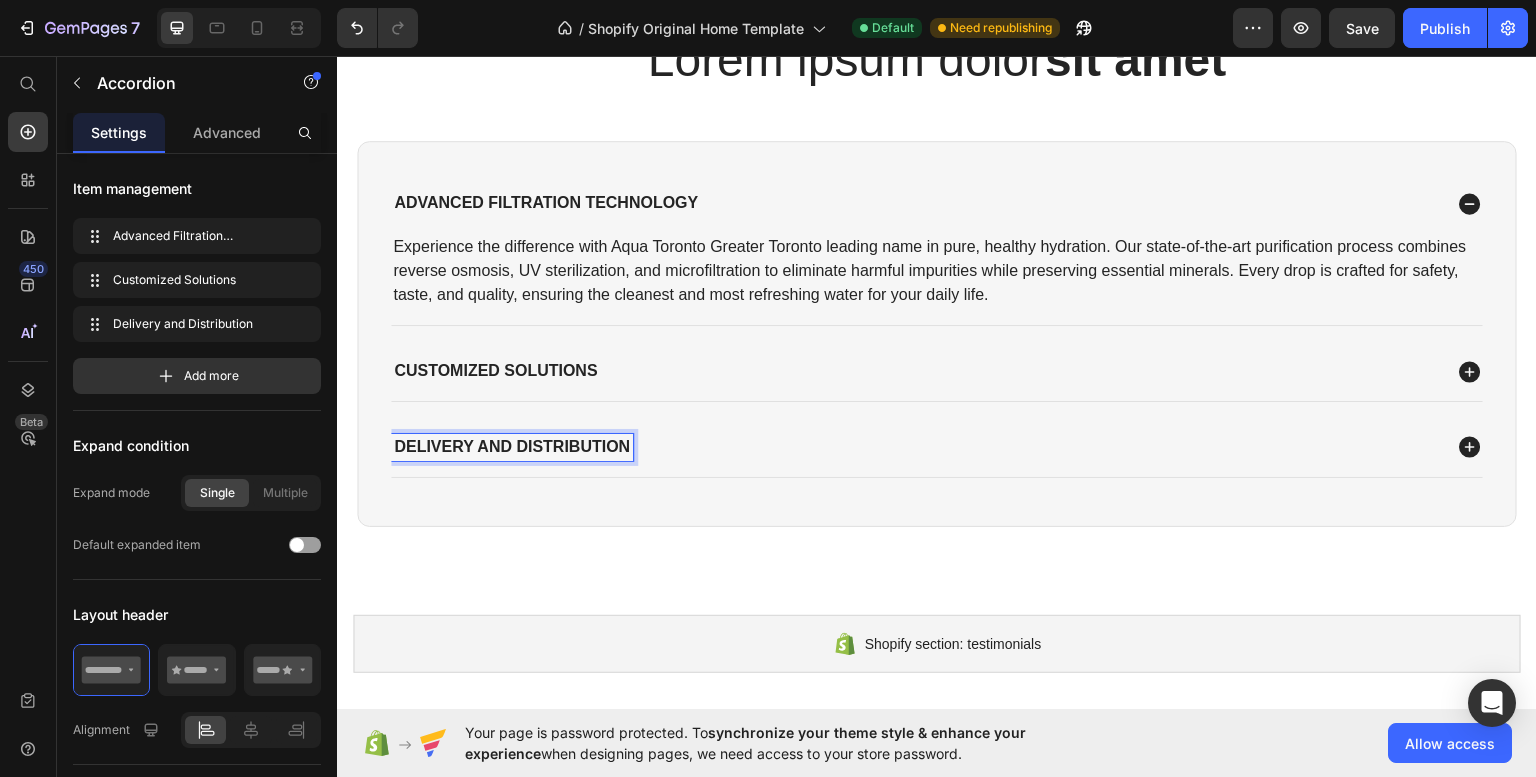 click on "Delivery and Distribution" at bounding box center [916, 446] 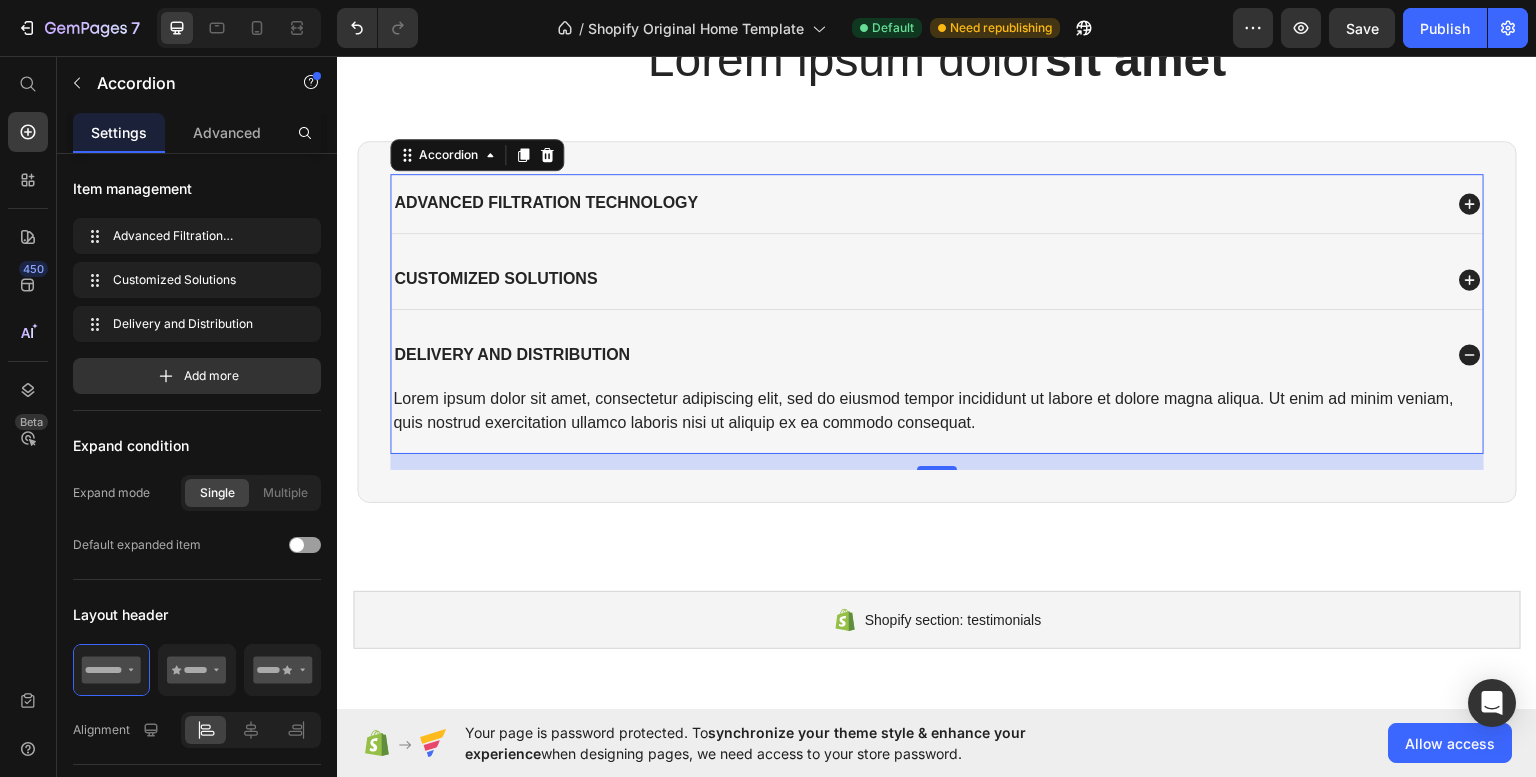 click on "Lorem ipsum dolor sit amet, consectetur adipiscing elit, sed do eiusmod tempor incididunt ut labore et dolore magna aliqua. Ut enim ad minim veniam, quis nostrud exercitation ullamco laboris nisi ut aliquip ex ea commodo consequat." at bounding box center (937, 410) 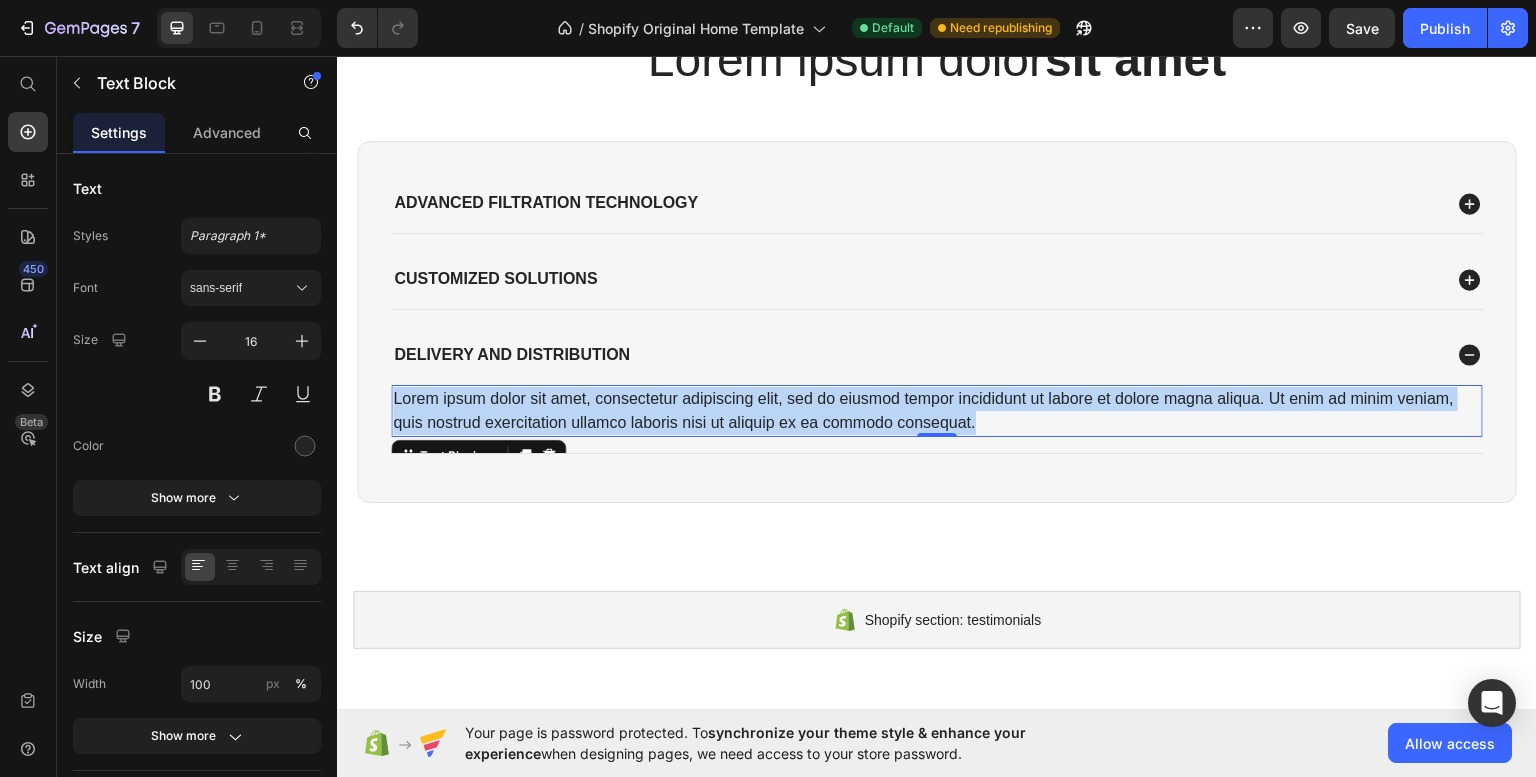 click on "Lorem ipsum dolor sit amet, consectetur adipiscing elit, sed do eiusmod tempor incididunt ut labore et dolore magna aliqua. Ut enim ad minim veniam, quis nostrud exercitation ullamco laboris nisi ut aliquip ex ea commodo consequat." at bounding box center (937, 410) 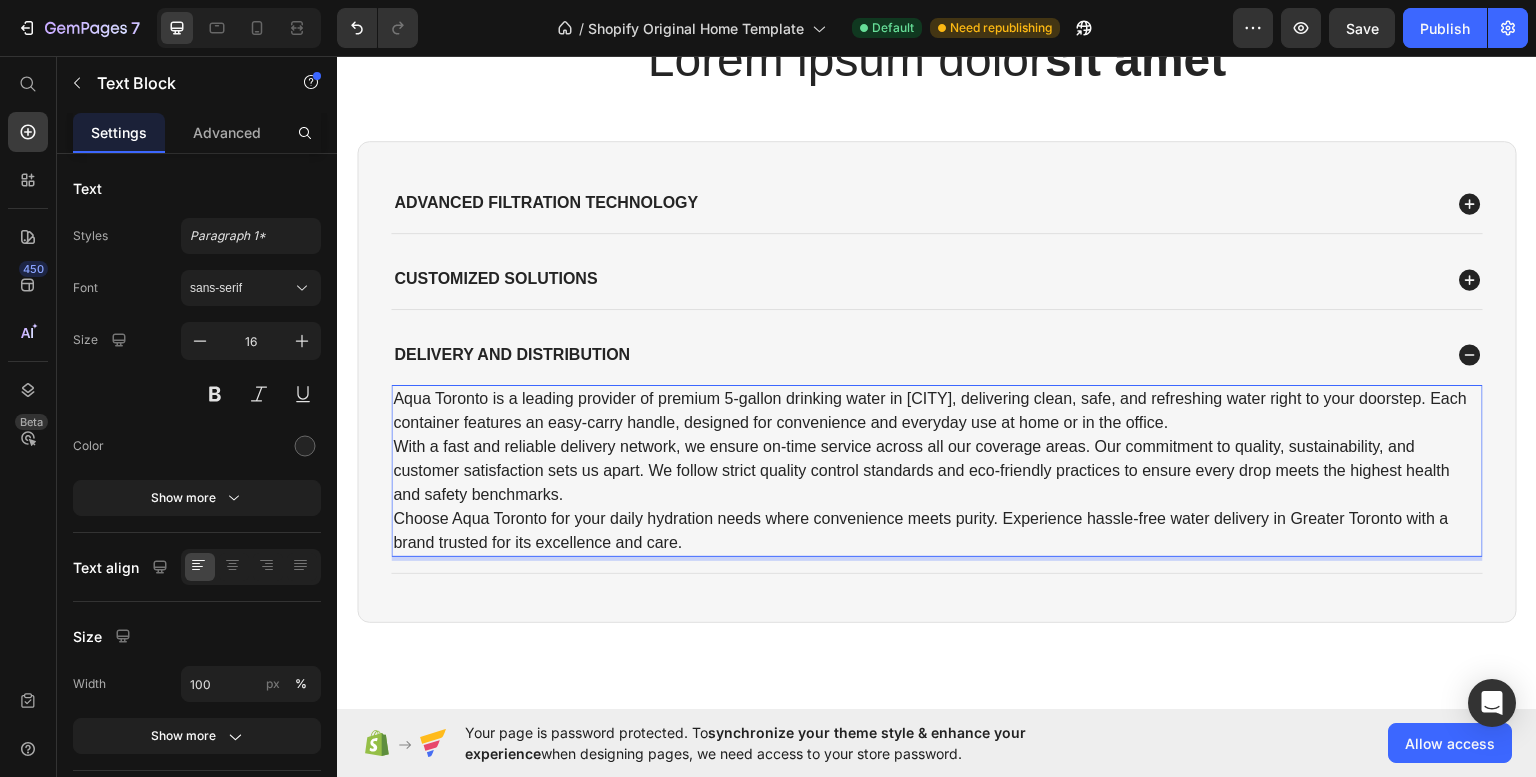 click on "Aqua Toronto is a leading provider of premium 5-gallon drinking water in [CITY], delivering clean, safe, and refreshing water right to your doorstep. Each container features an easy-carry handle, designed for convenience and everyday use at home or in the office." at bounding box center [937, 410] 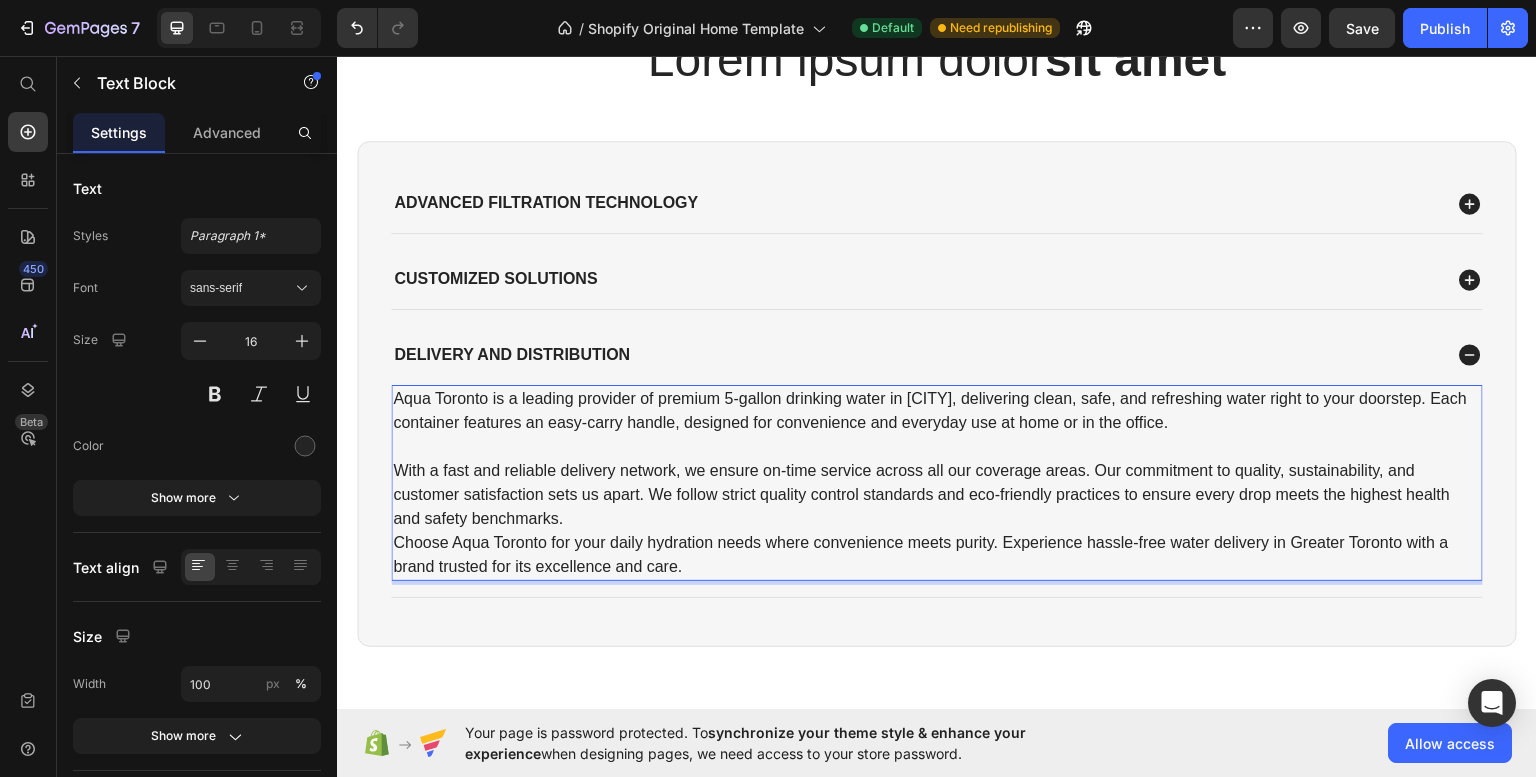 click on "With a fast and reliable delivery network, we ensure on-time service across all our coverage areas. Our commitment to quality, sustainability, and customer satisfaction sets us apart. We follow strict quality control standards and eco-friendly practices to ensure every drop meets the highest health and safety benchmarks." at bounding box center [937, 494] 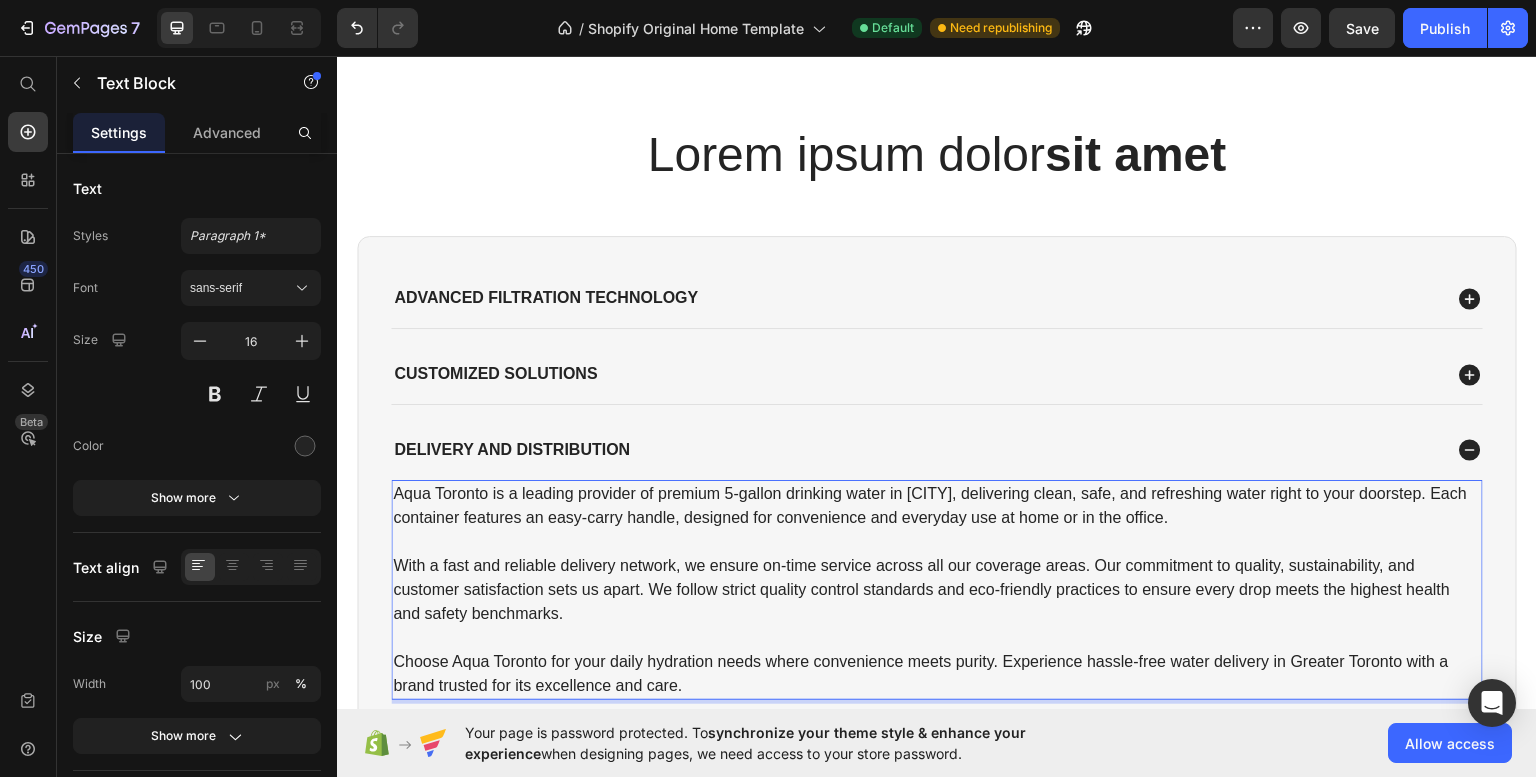 scroll, scrollTop: 1100, scrollLeft: 0, axis: vertical 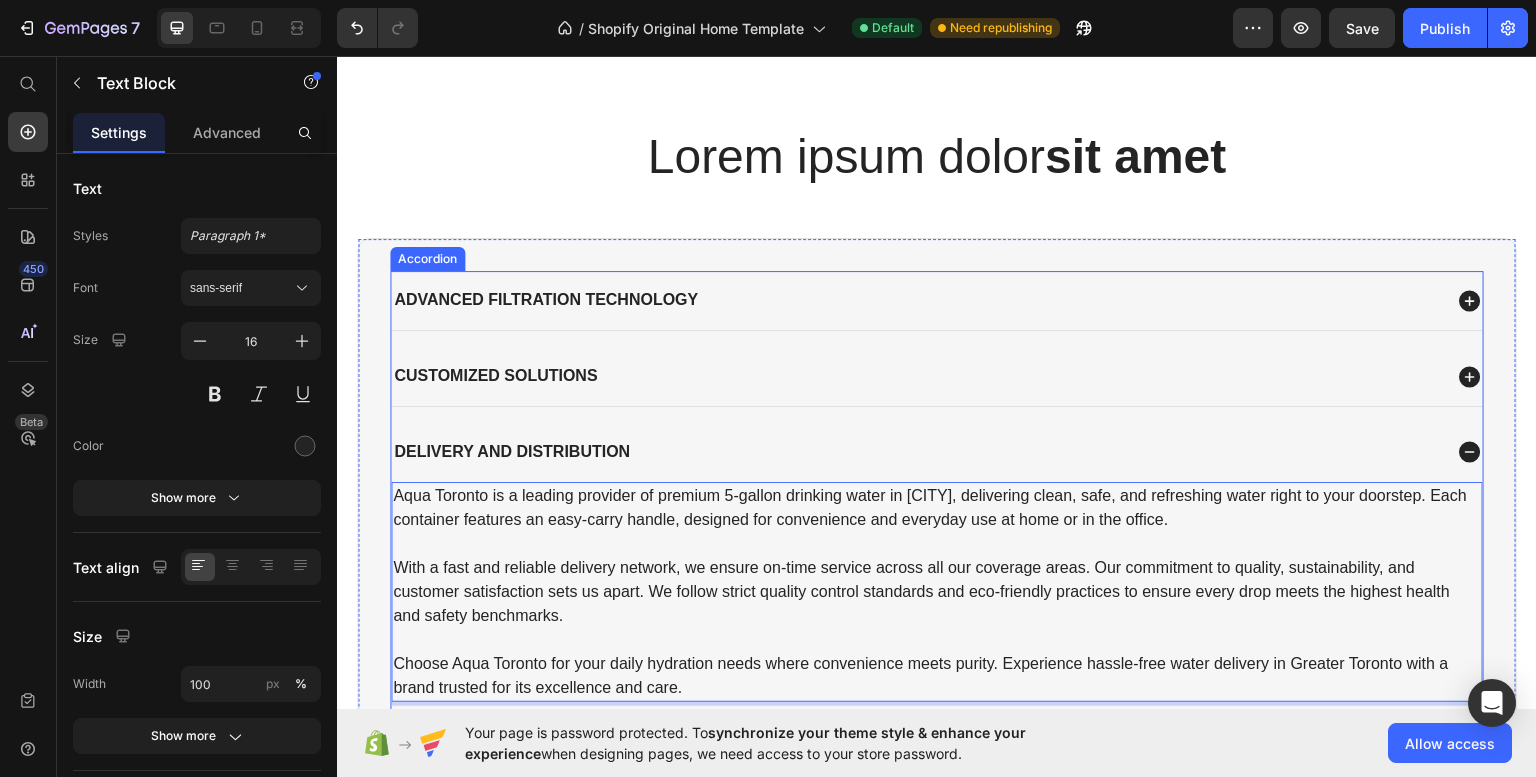 click on "Delivery and Distribution" at bounding box center (916, 451) 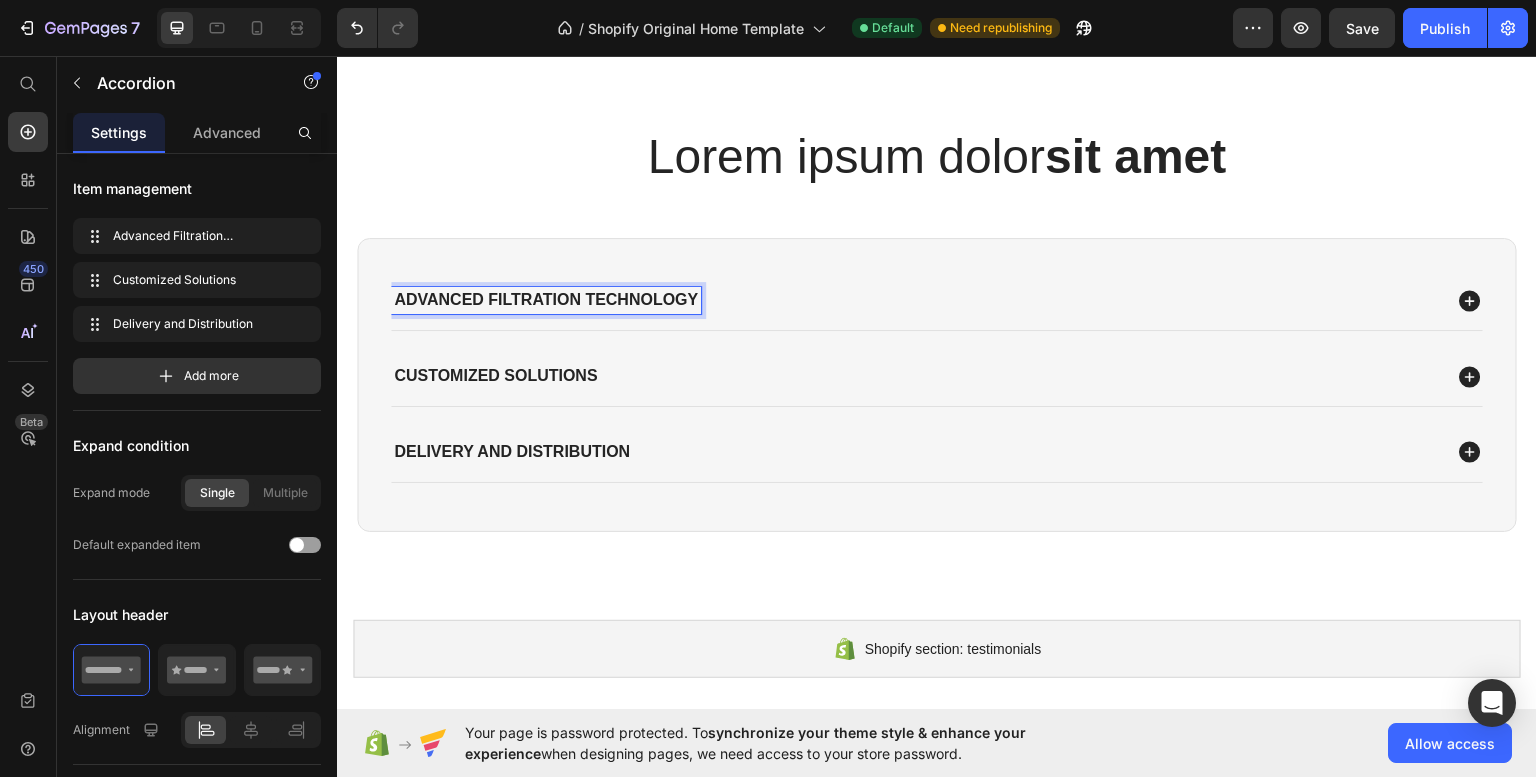 click on "Advanced Filtration Technology
Customized Solutions
Delivery and Distribution Accordion   16 Row" at bounding box center (937, 383) 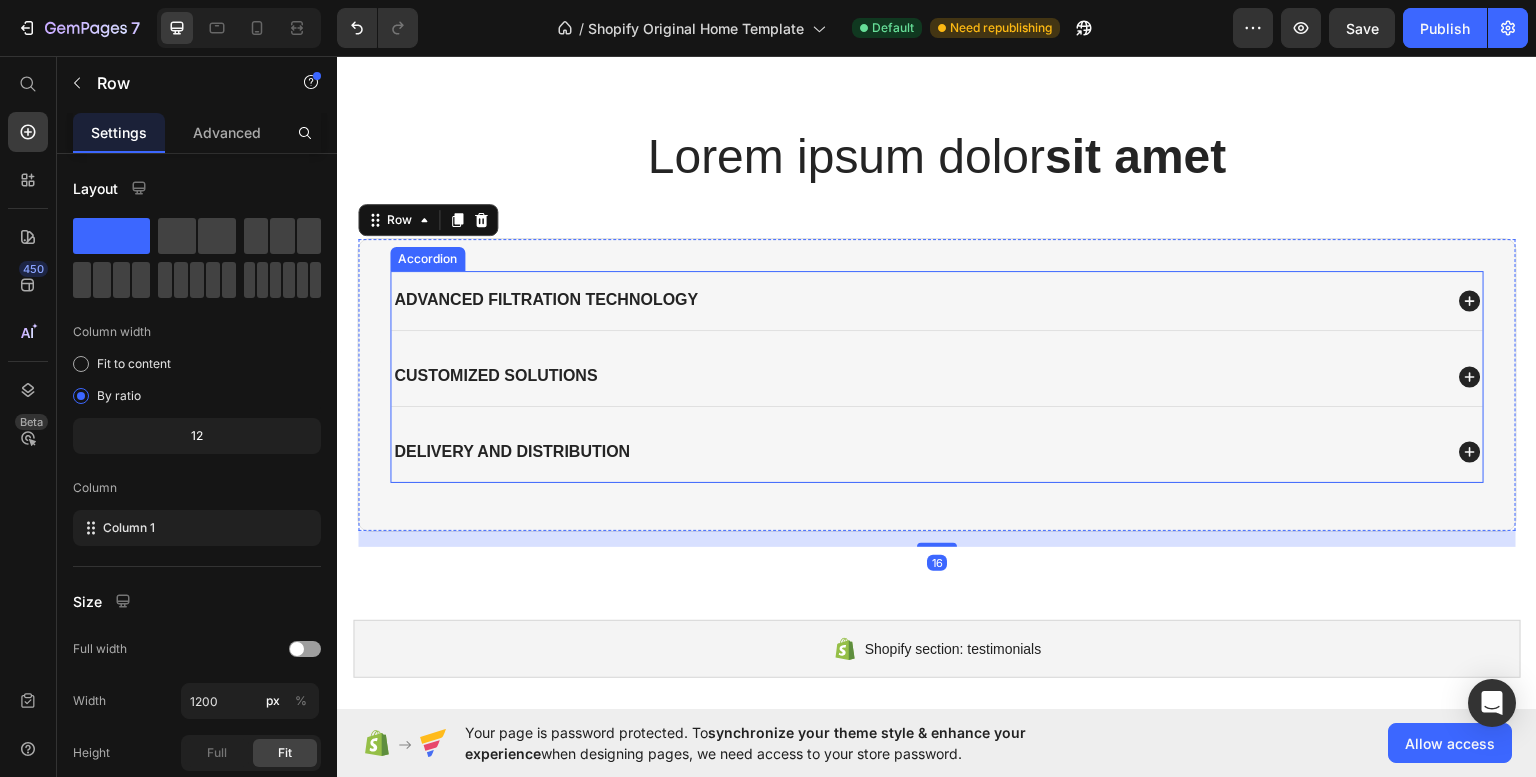 click on "Advanced Filtration Technology" at bounding box center [937, 299] 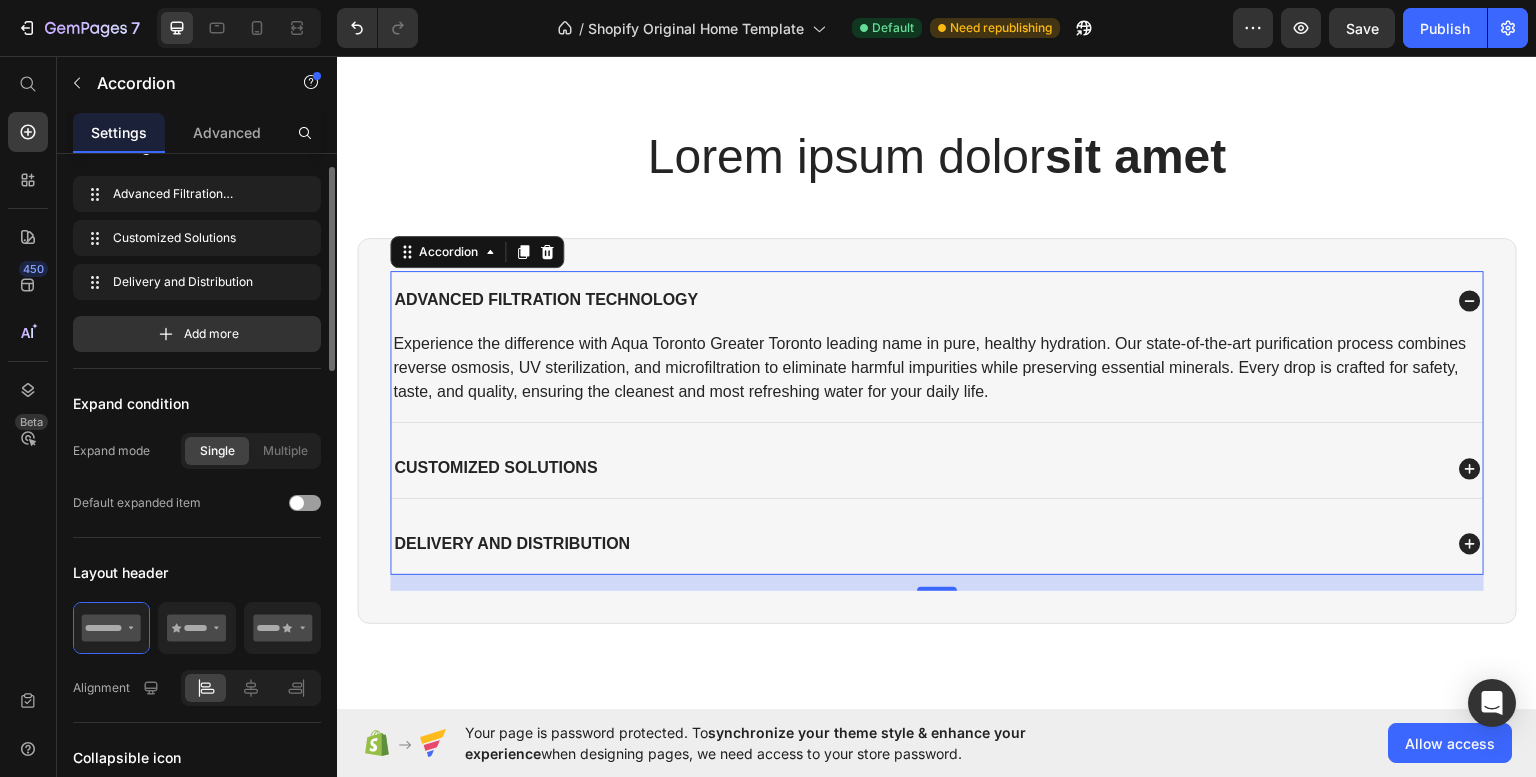 scroll, scrollTop: 43, scrollLeft: 0, axis: vertical 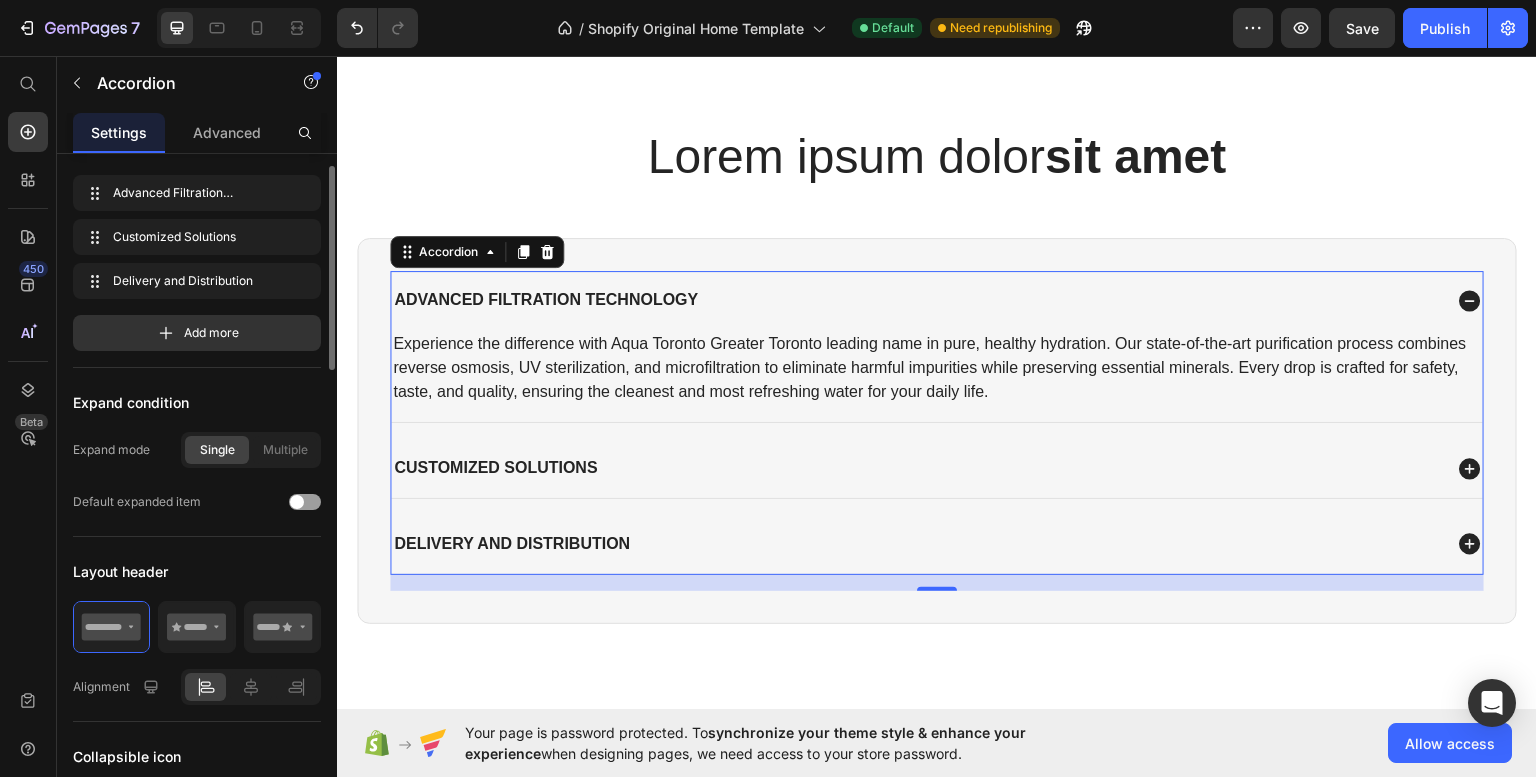 click on "Single Multiple" 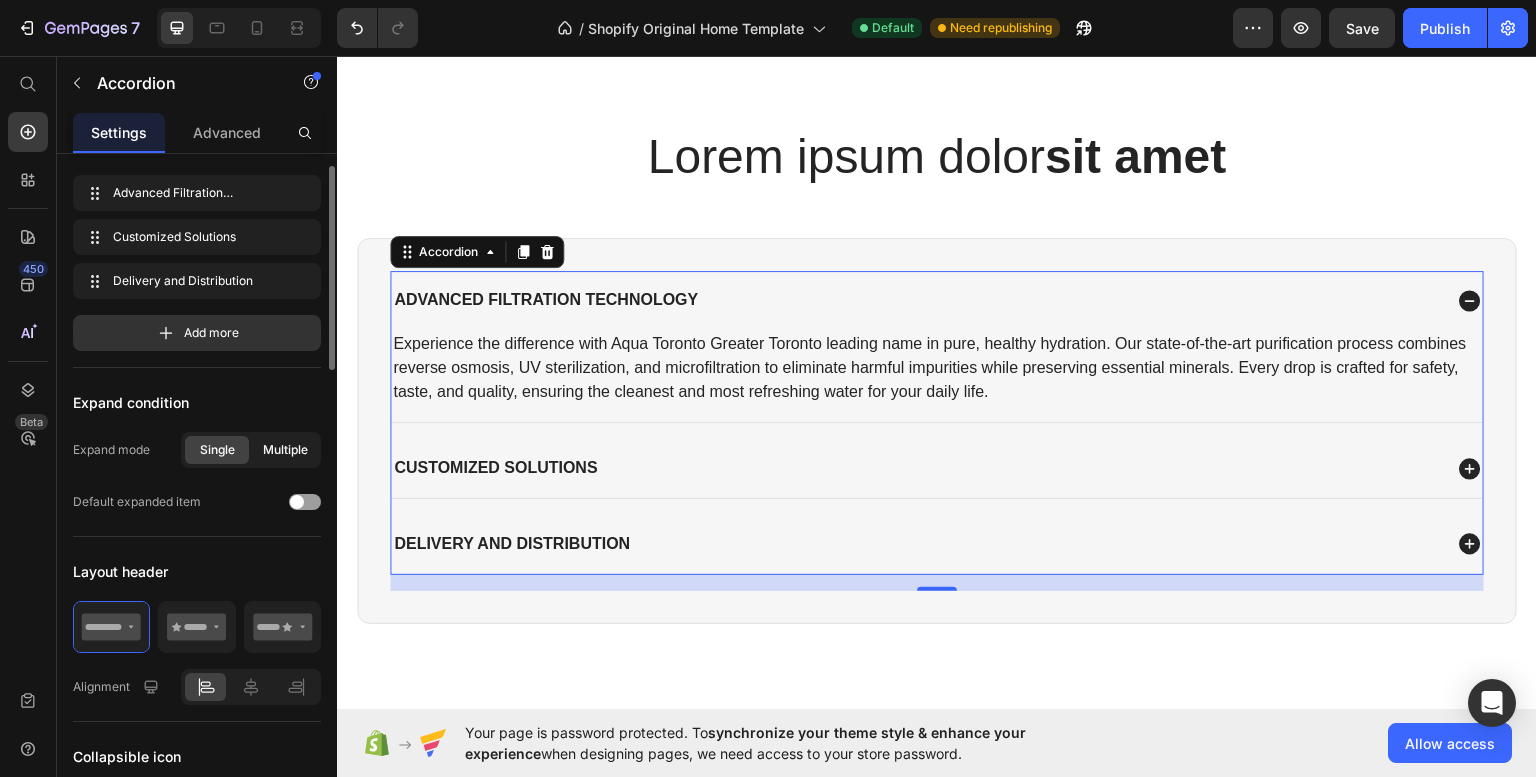 click on "Multiple" 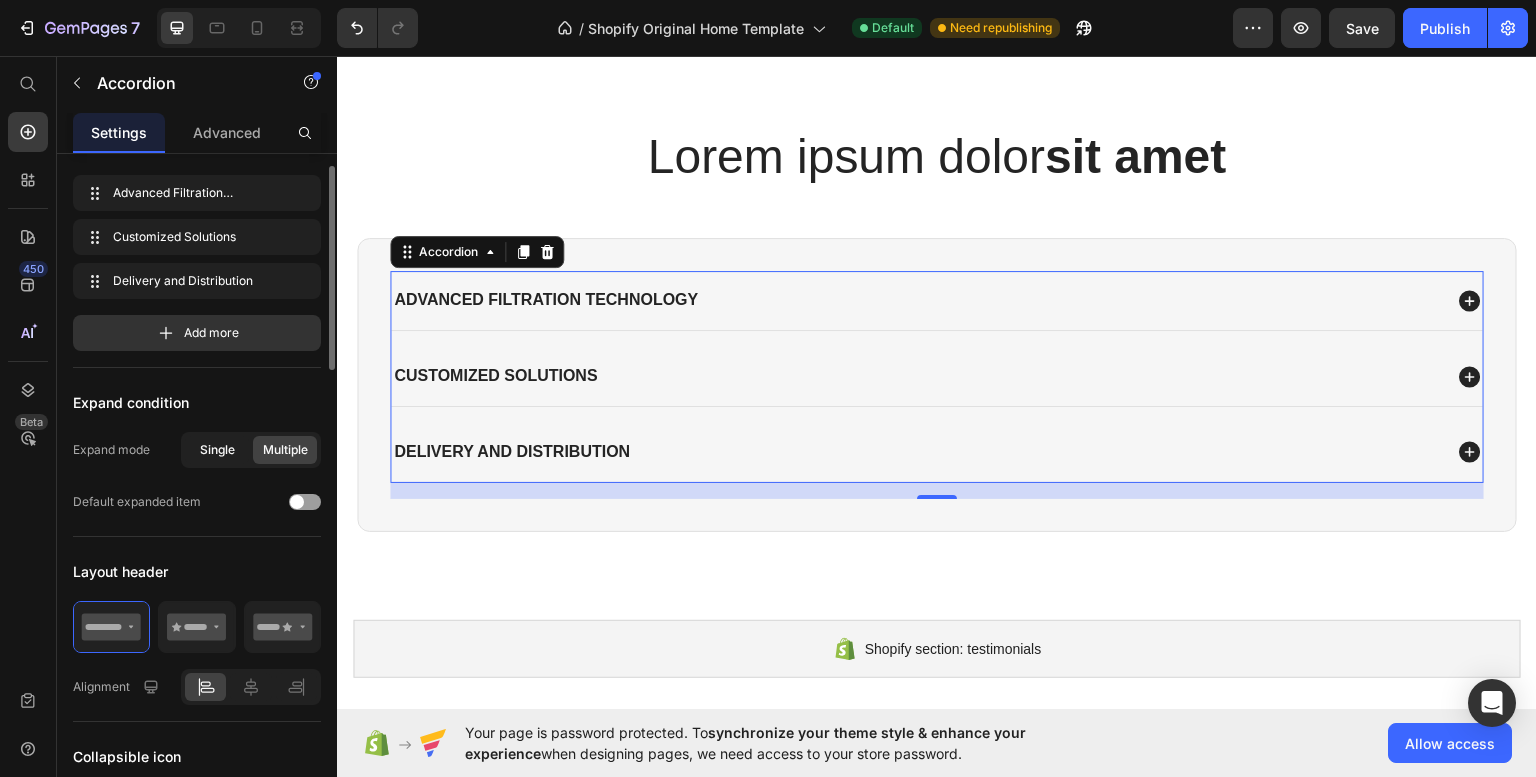 click on "Single" 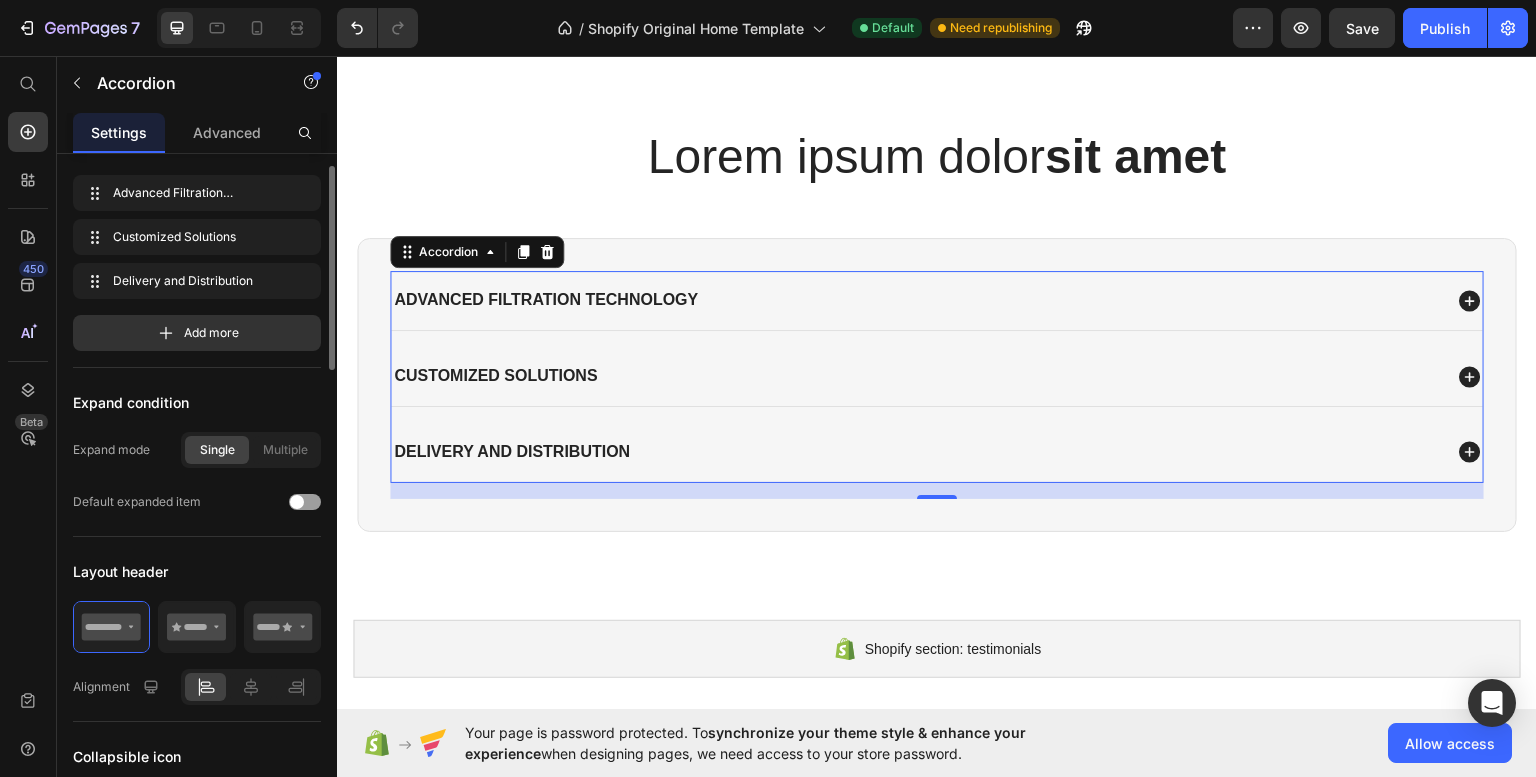 click on "Single" 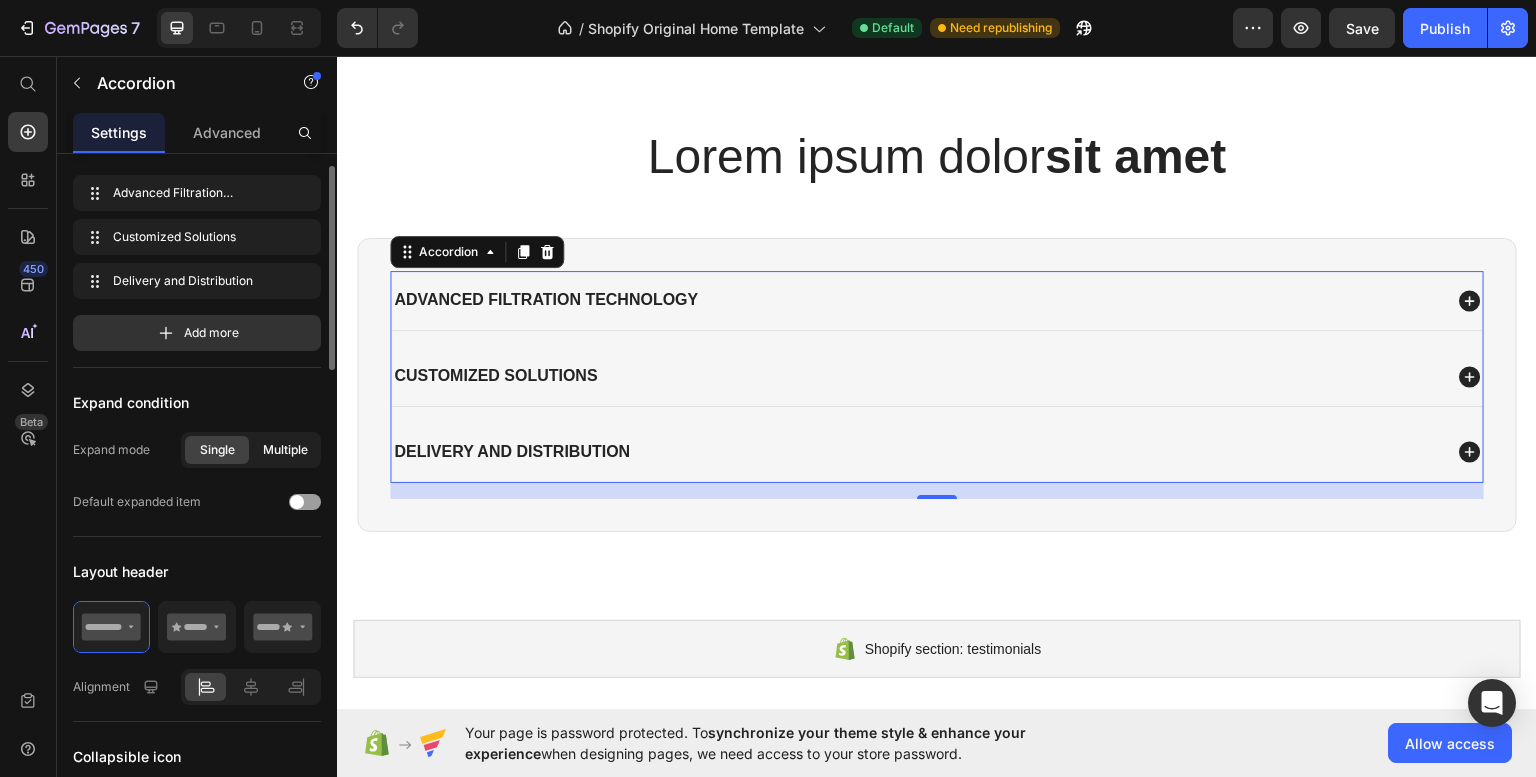 click on "Multiple" 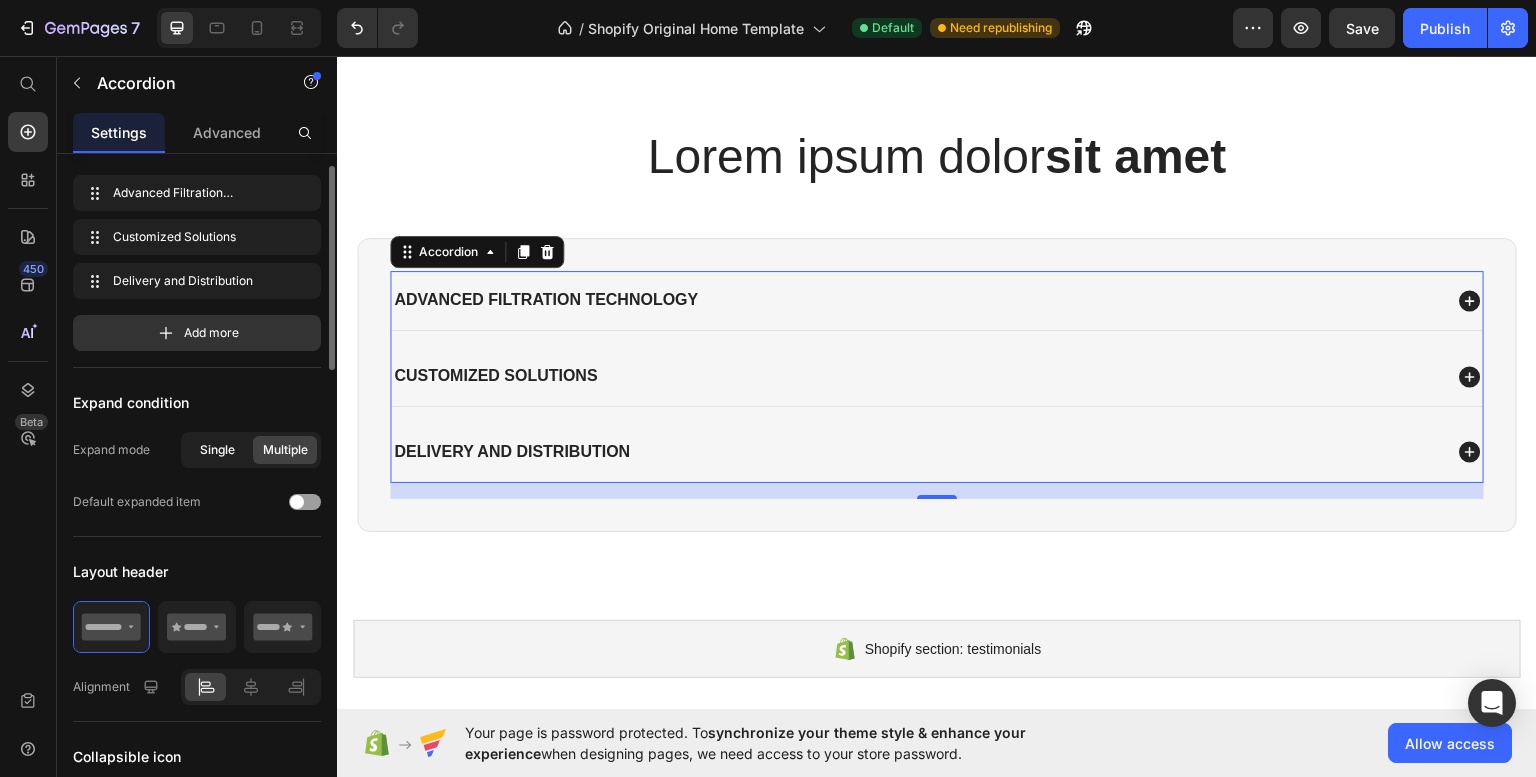 click on "Single" 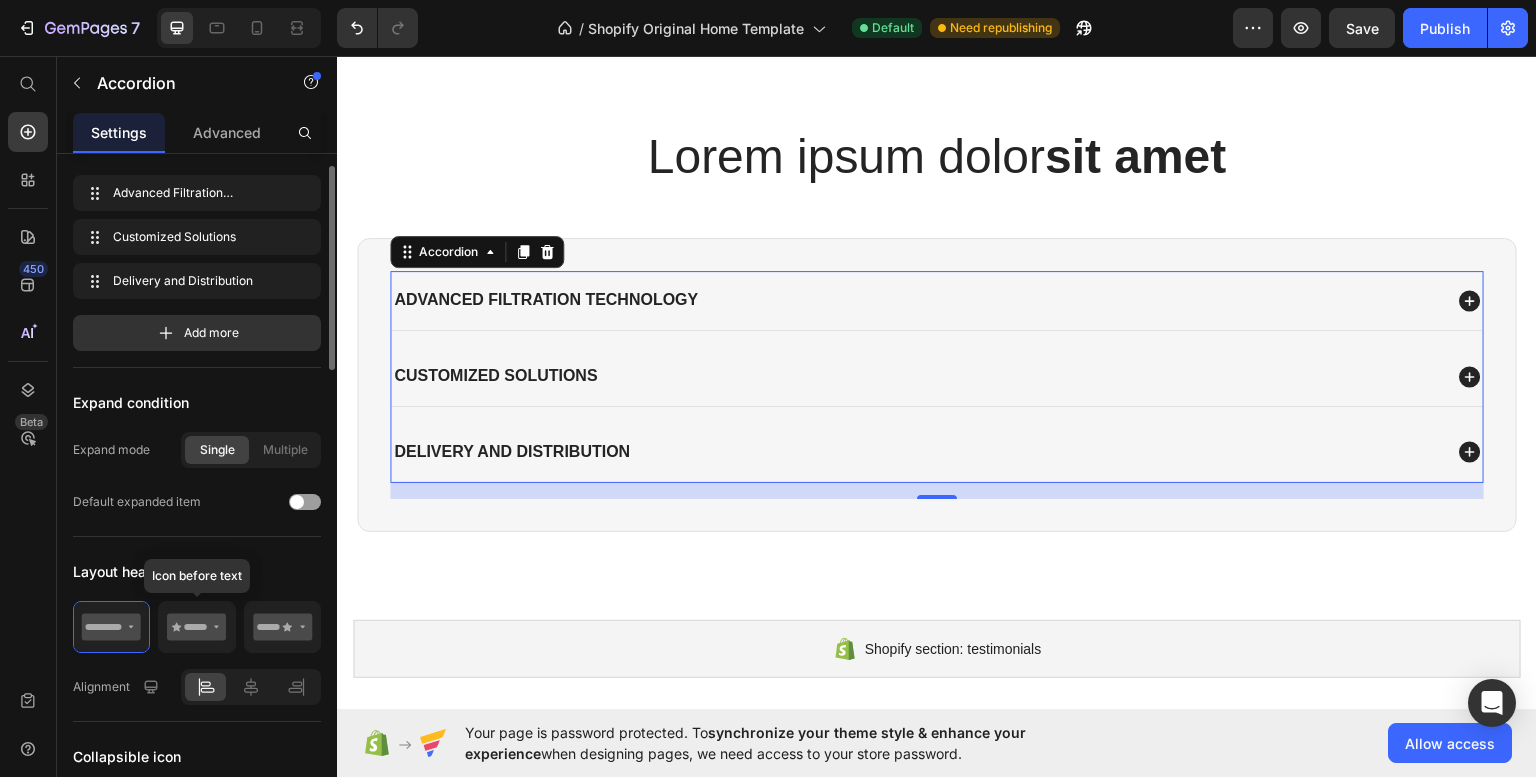click 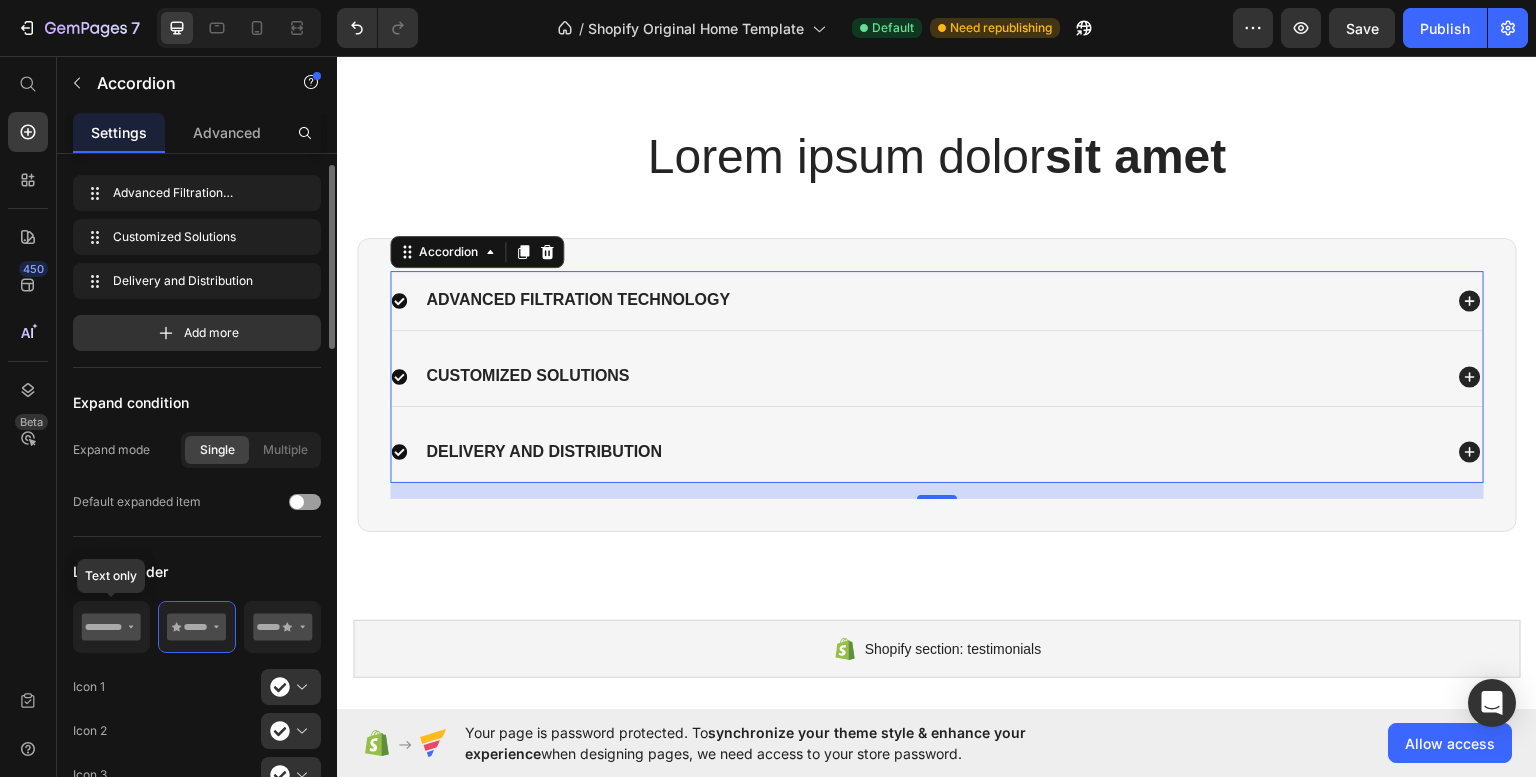 click 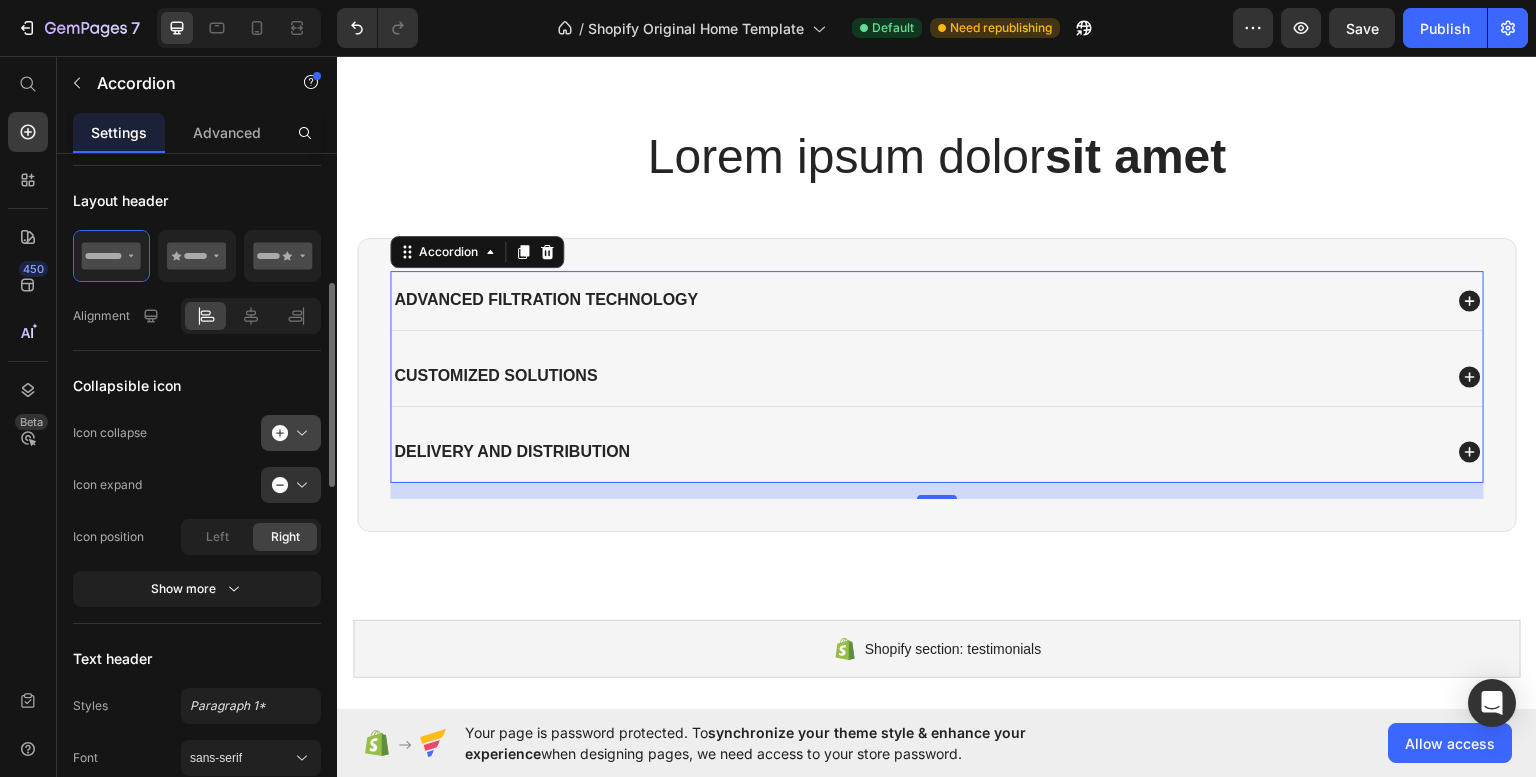 scroll, scrollTop: 428, scrollLeft: 0, axis: vertical 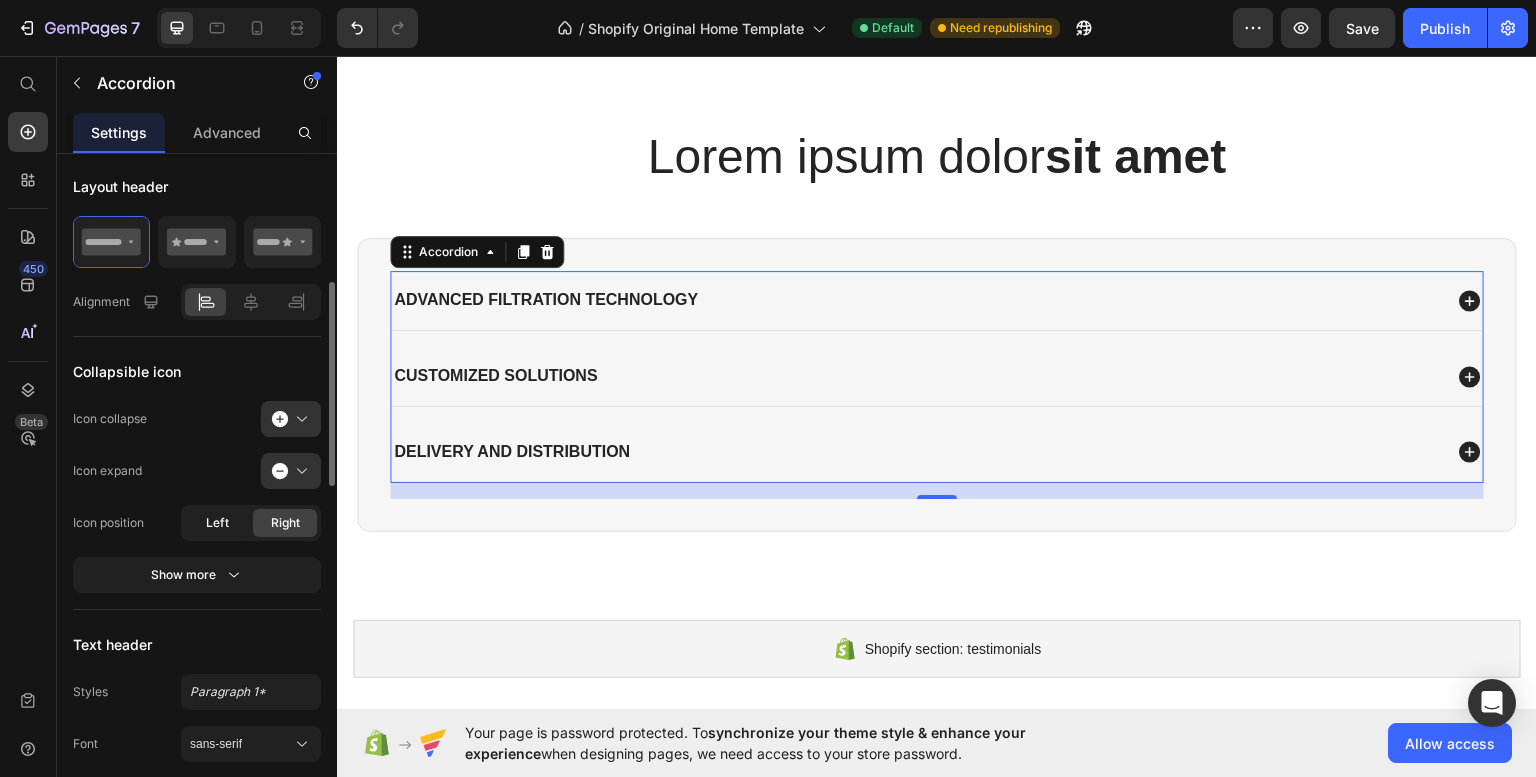 click on "Left" 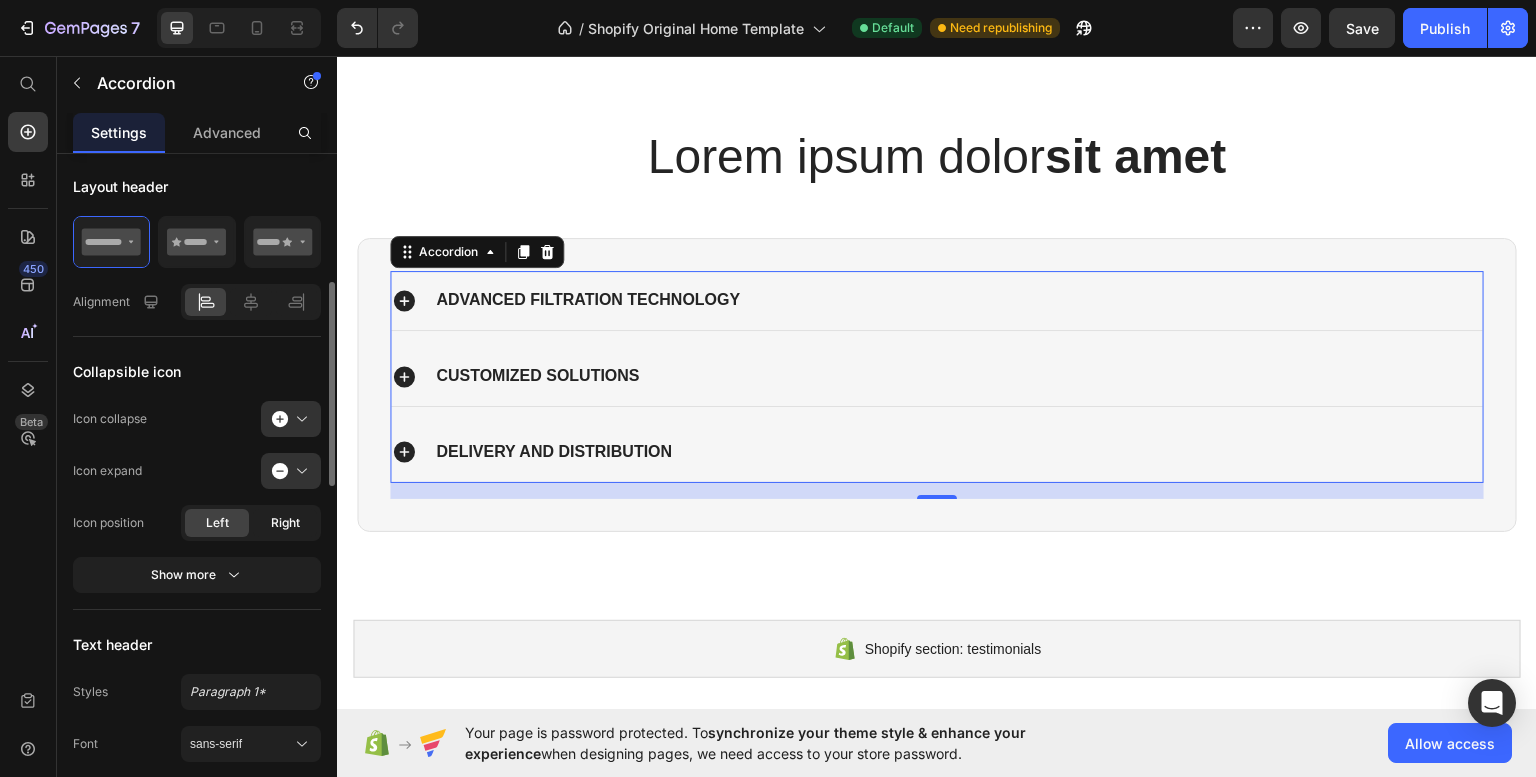 click on "Right" 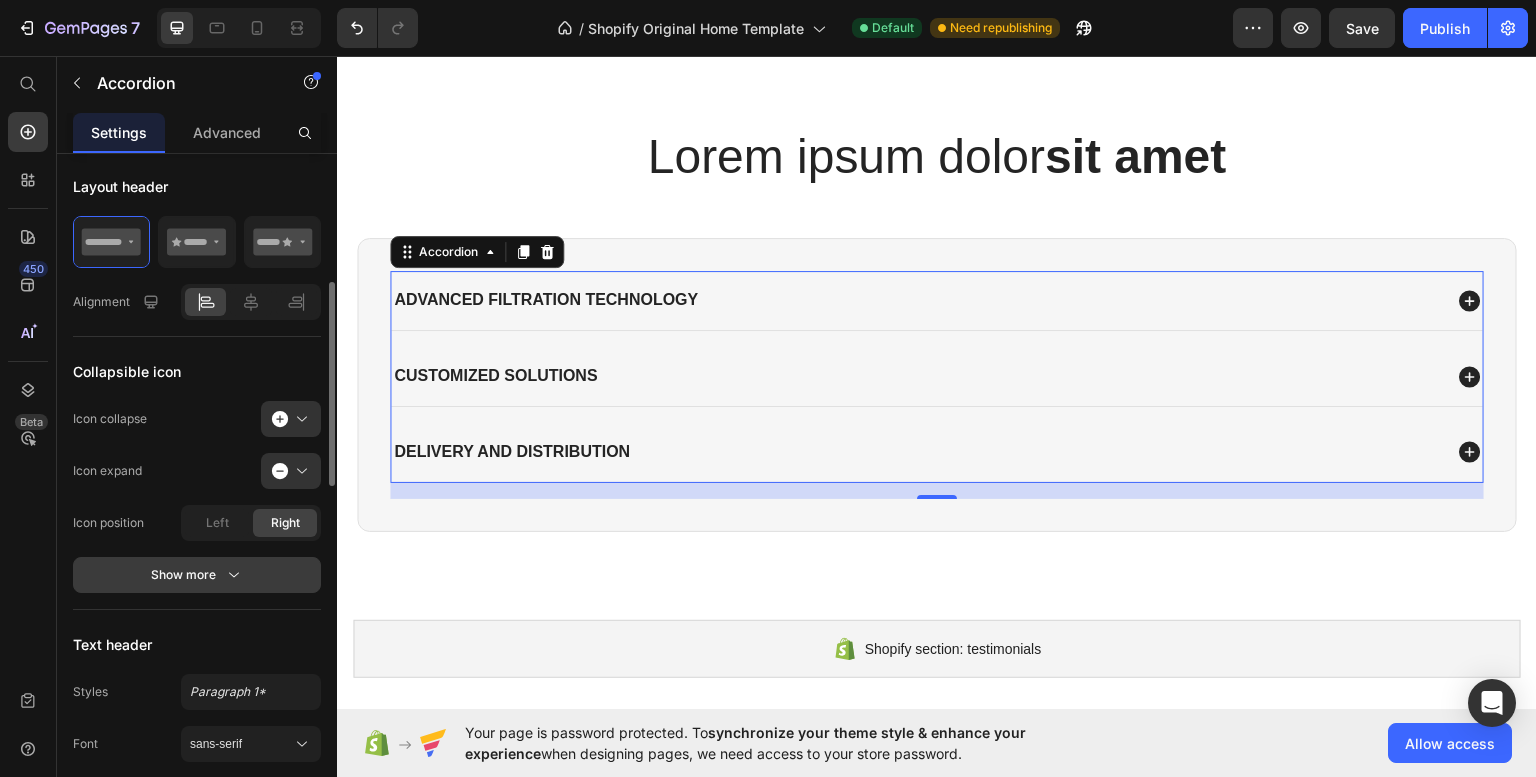 click on "Show more" at bounding box center [197, 575] 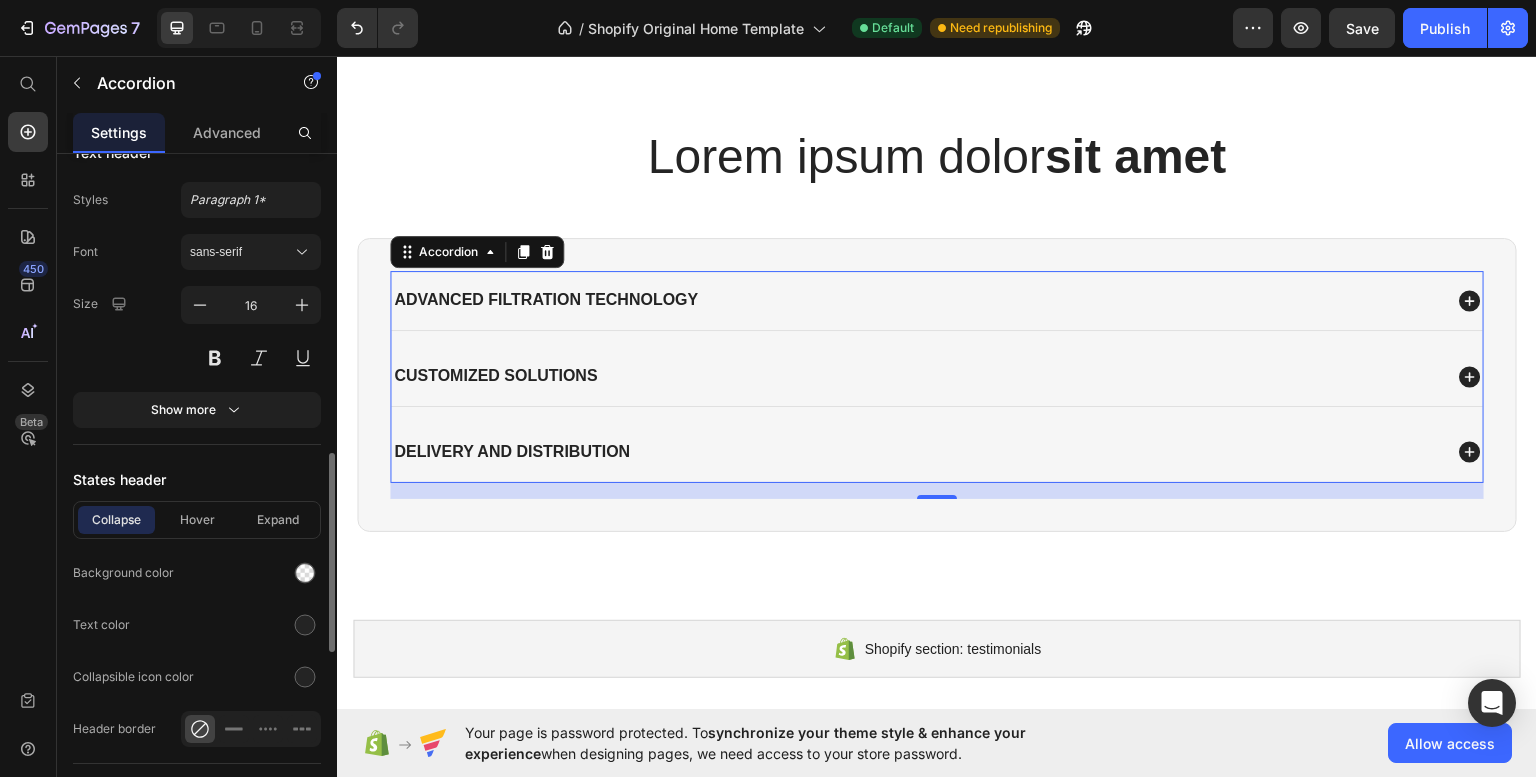 scroll, scrollTop: 984, scrollLeft: 0, axis: vertical 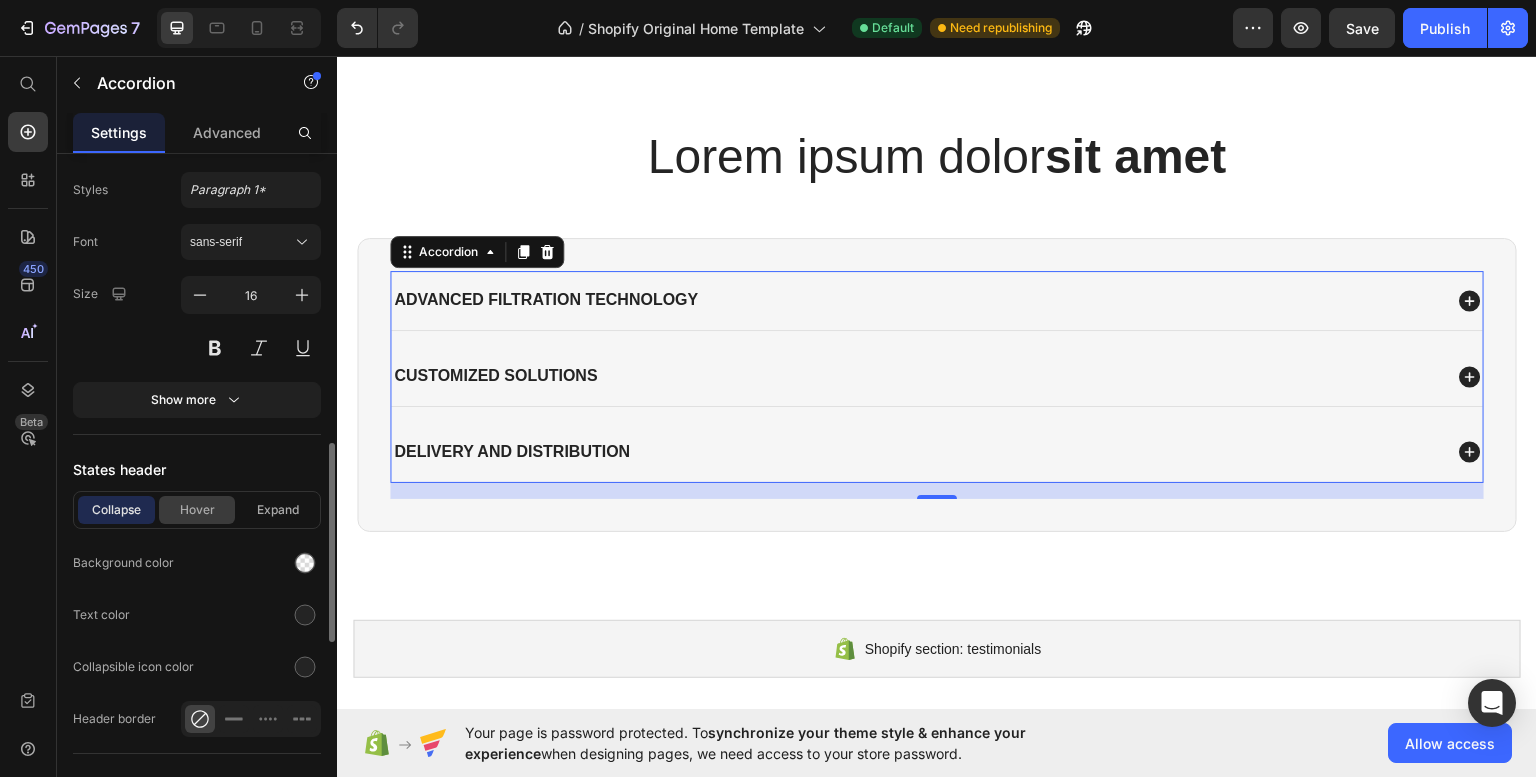 drag, startPoint x: 200, startPoint y: 503, endPoint x: 224, endPoint y: 517, distance: 27.784887 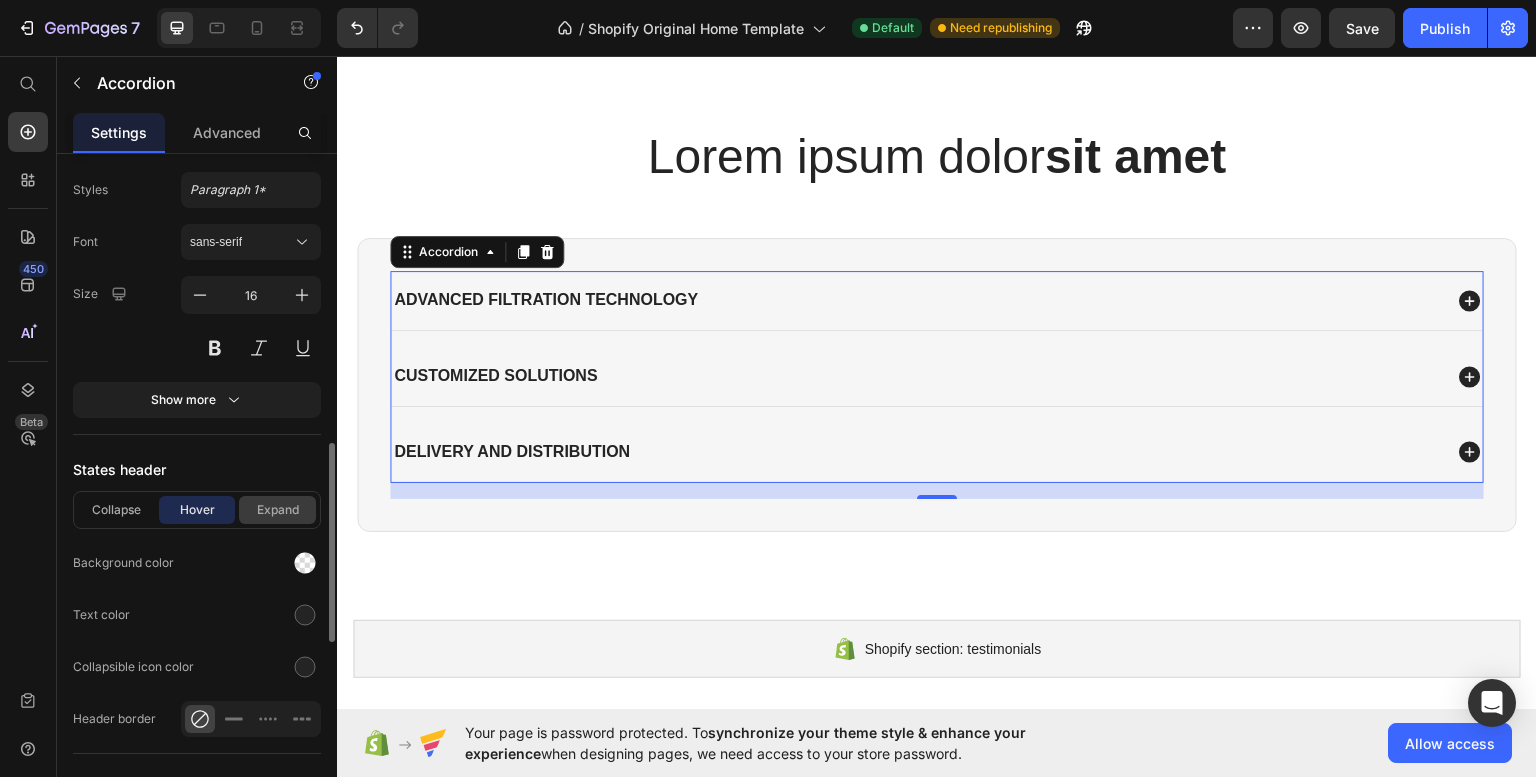 click on "Expand" at bounding box center (277, 510) 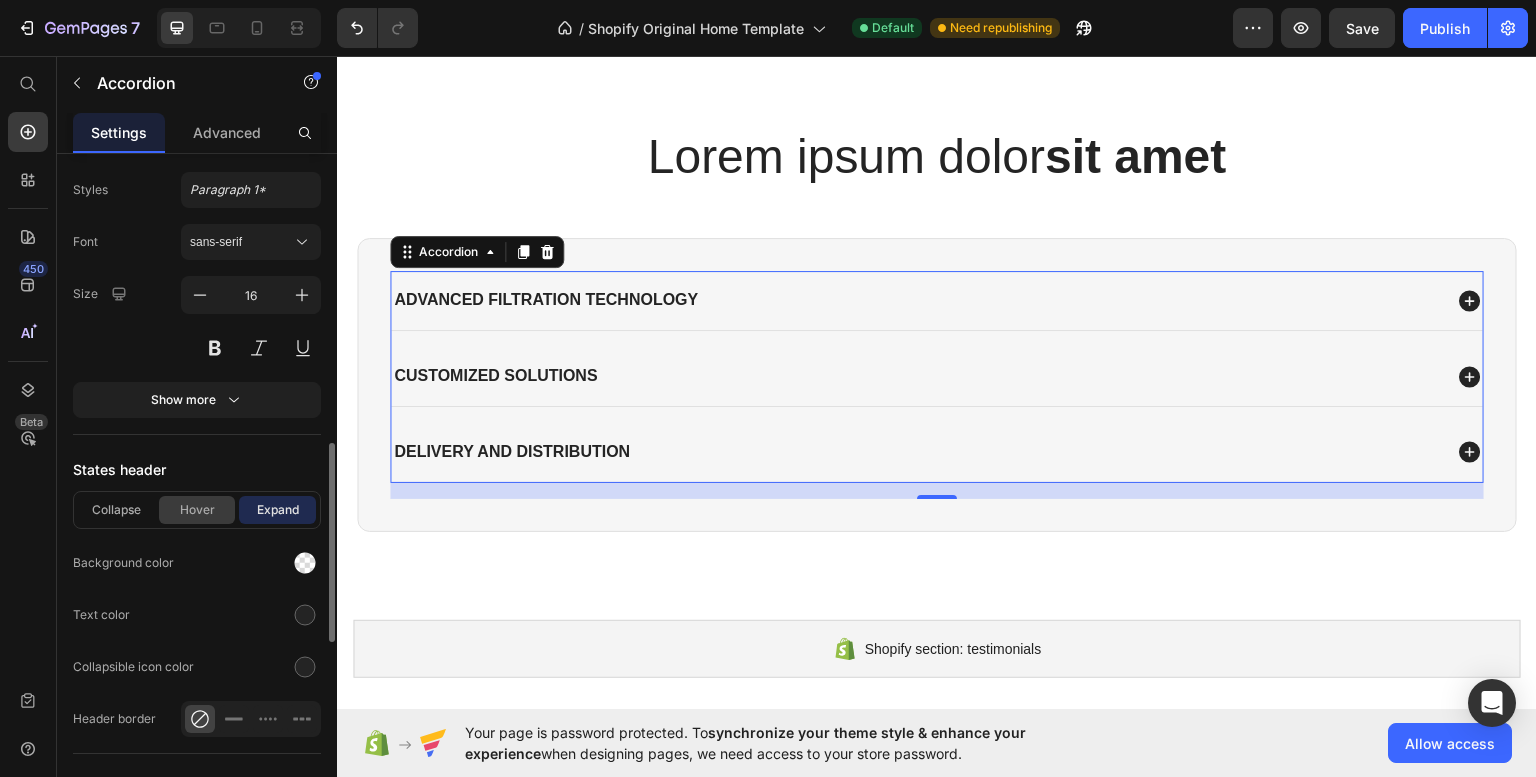 click on "Hover" at bounding box center (197, 510) 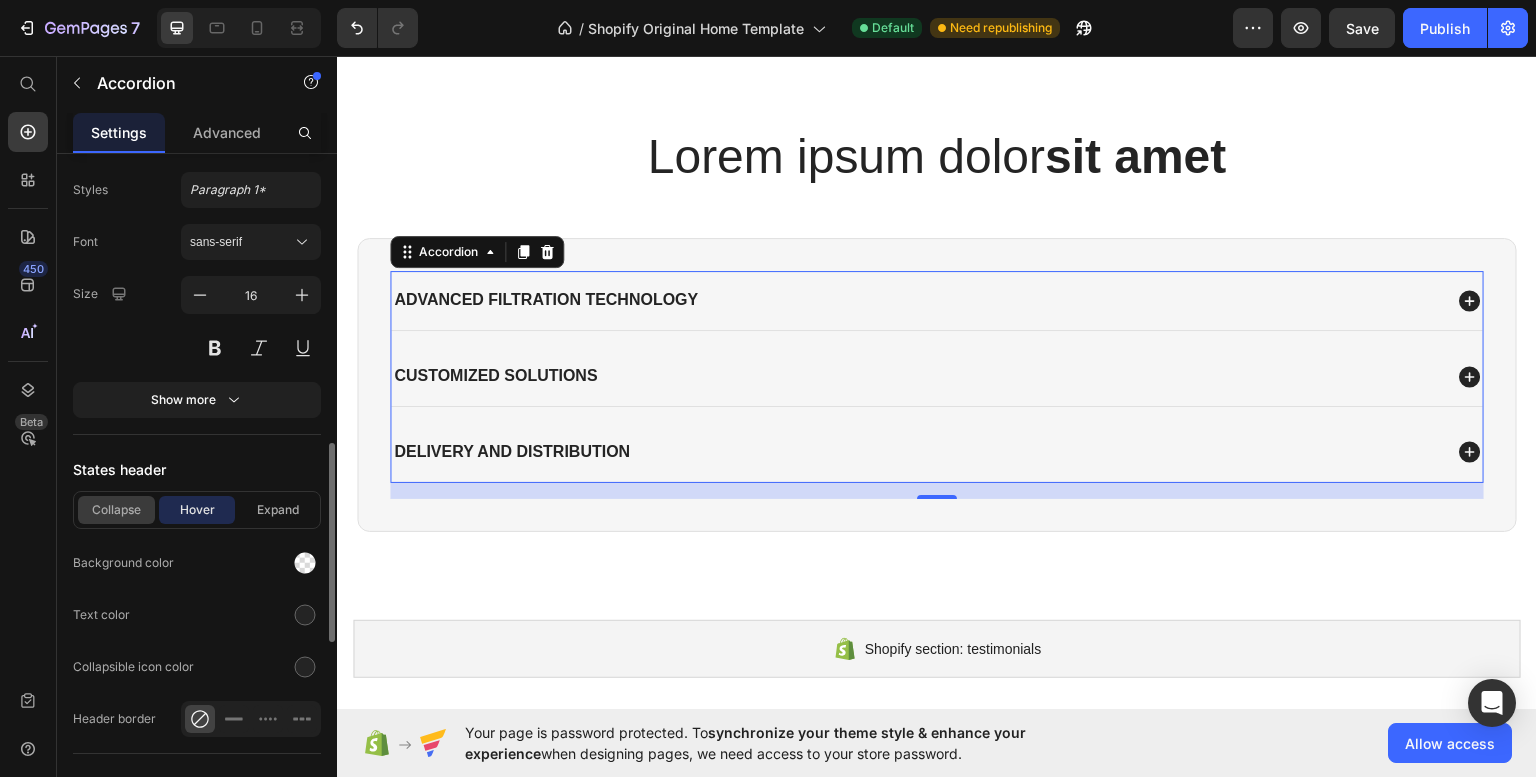 click on "Collapse" at bounding box center (116, 510) 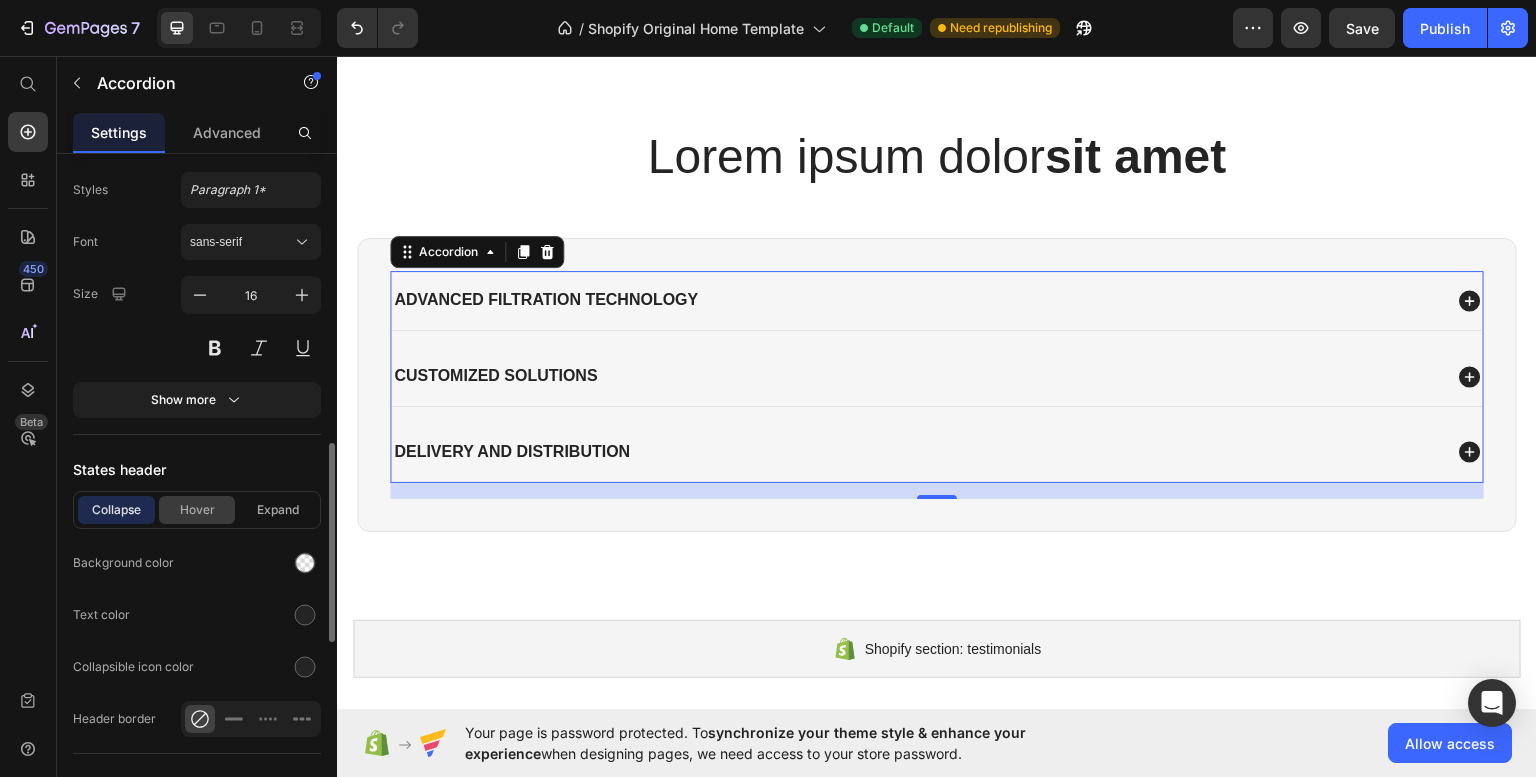 click on "Hover" at bounding box center (197, 510) 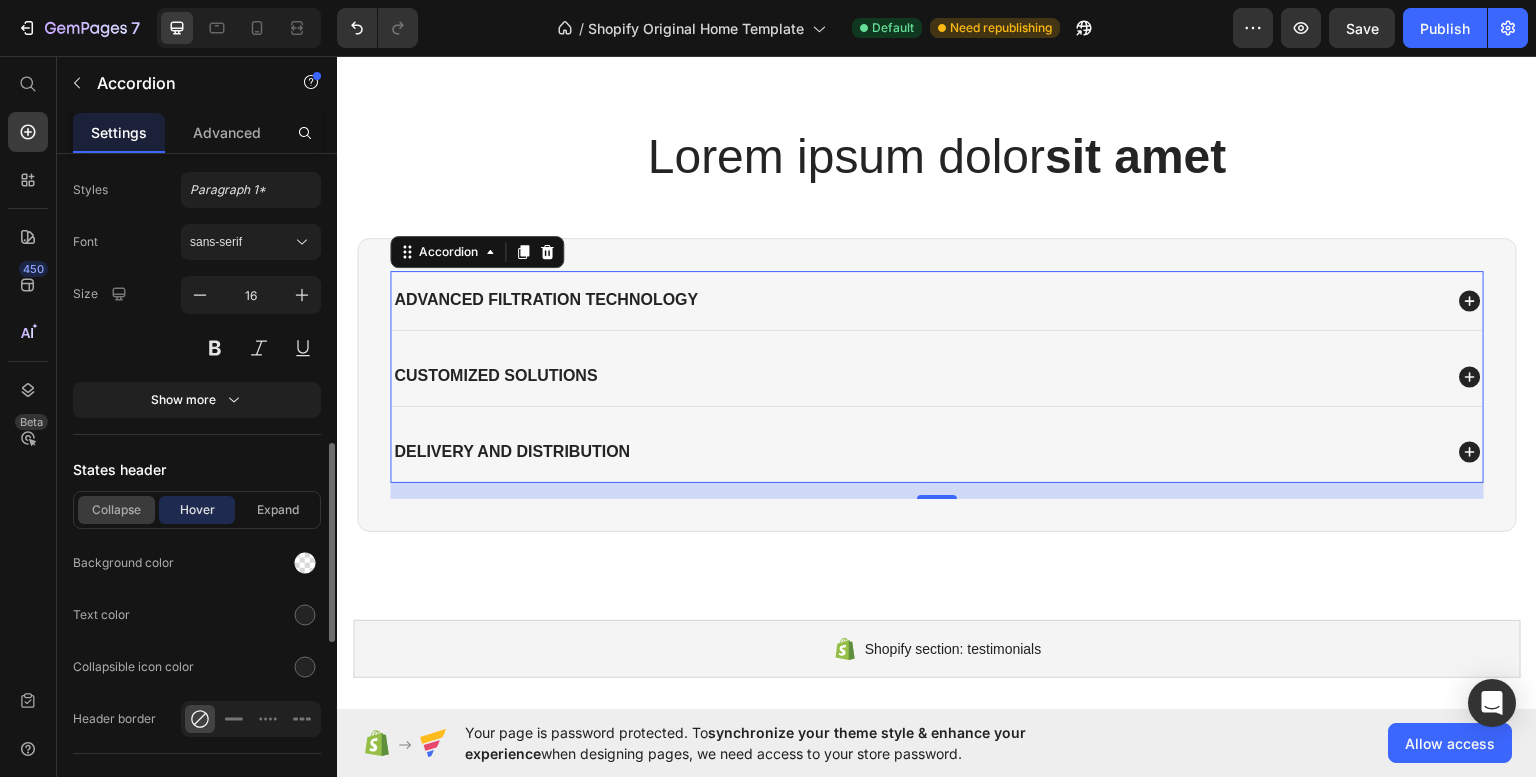 click on "Collapse" at bounding box center [116, 510] 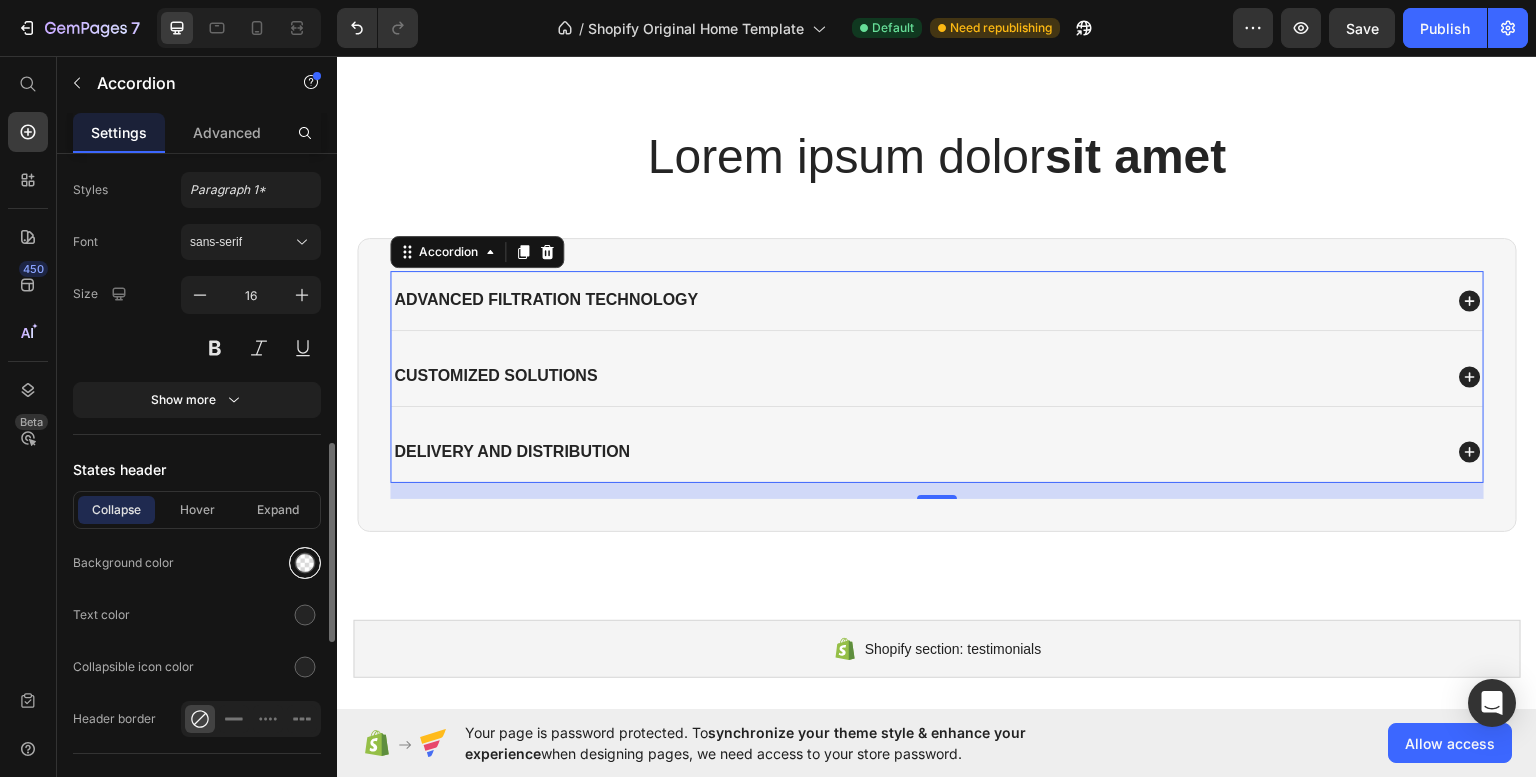click at bounding box center [305, 563] 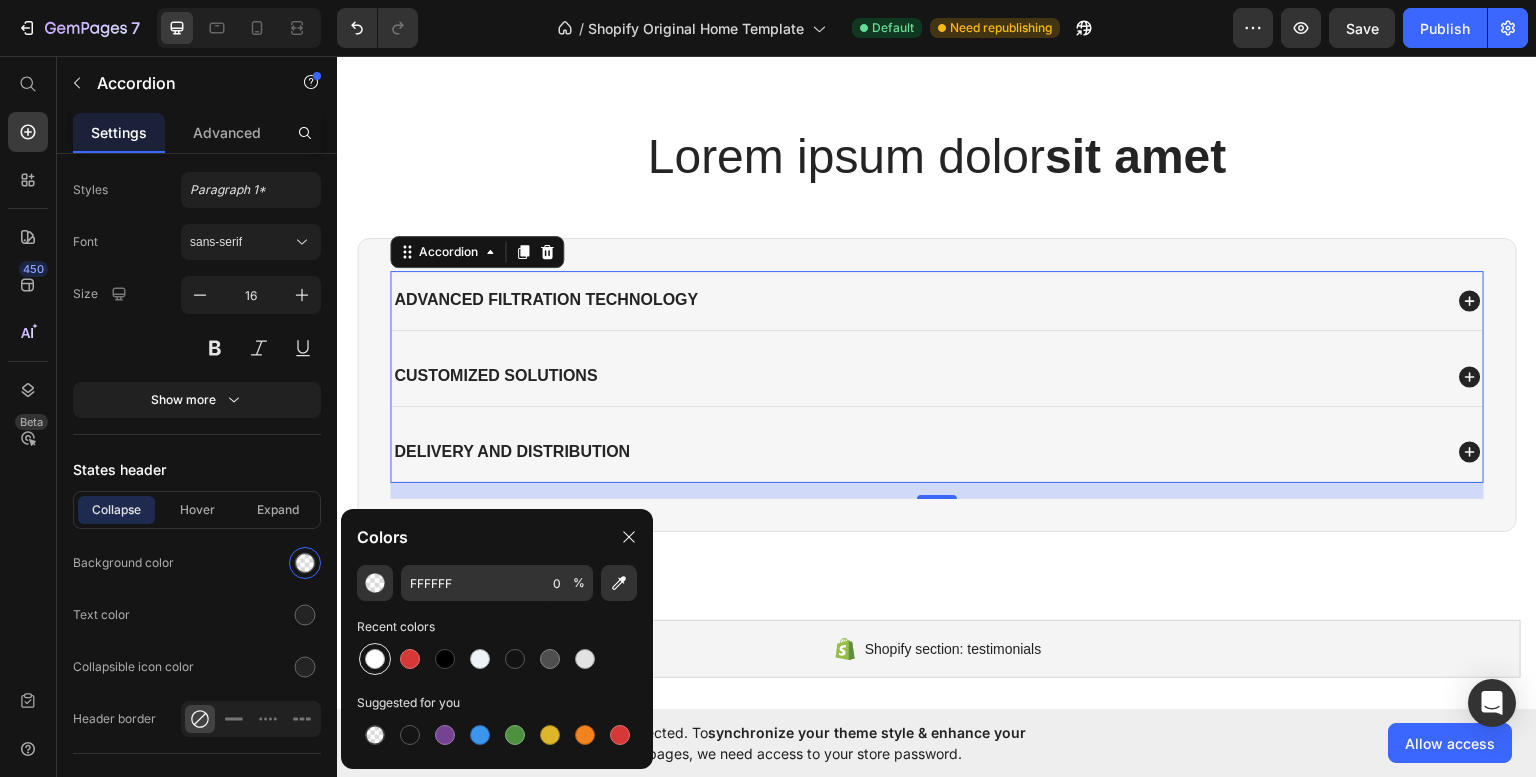 click at bounding box center [375, 659] 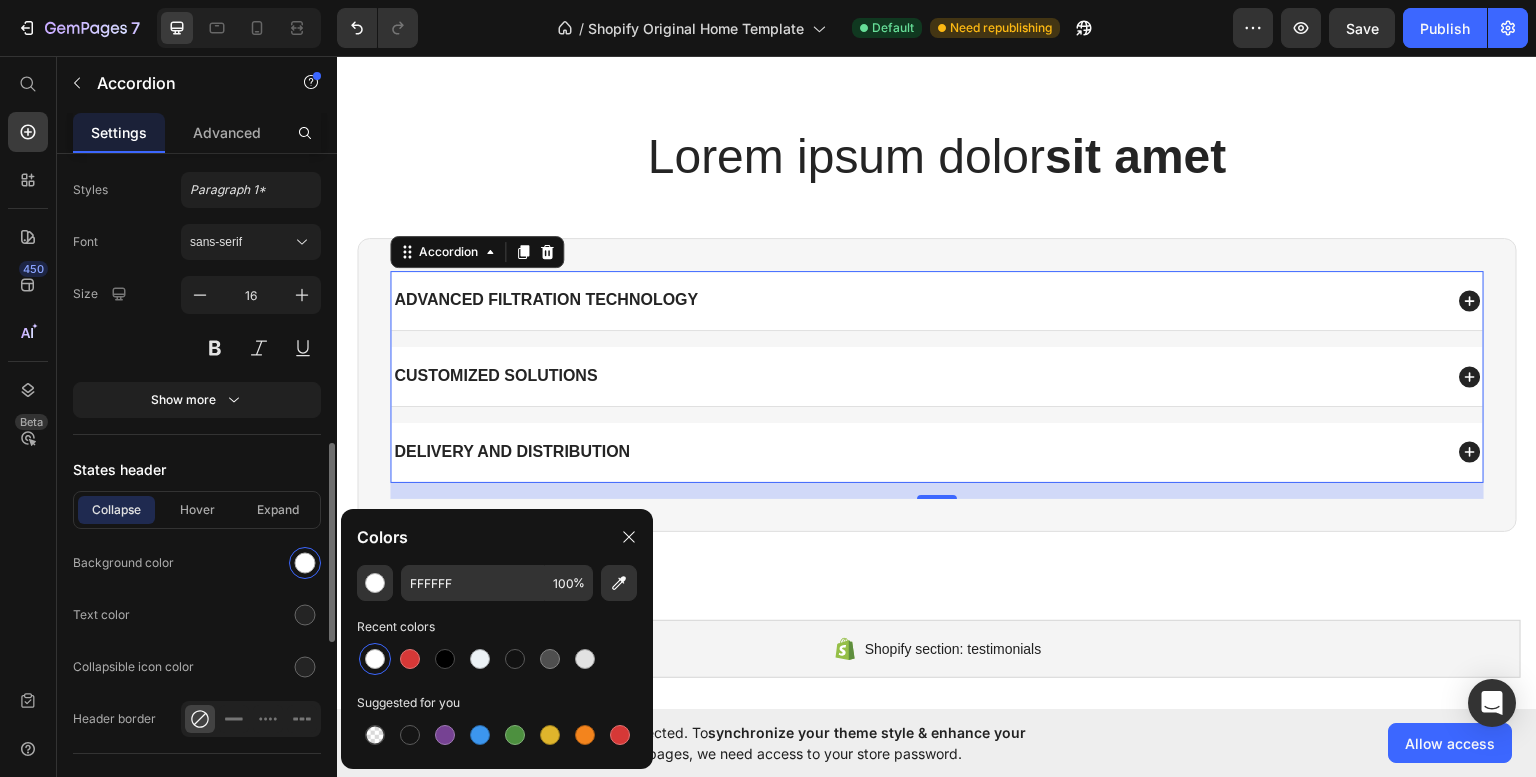 click on "Collapse Hover Expand Background color Text color Collapsible icon color Header border" 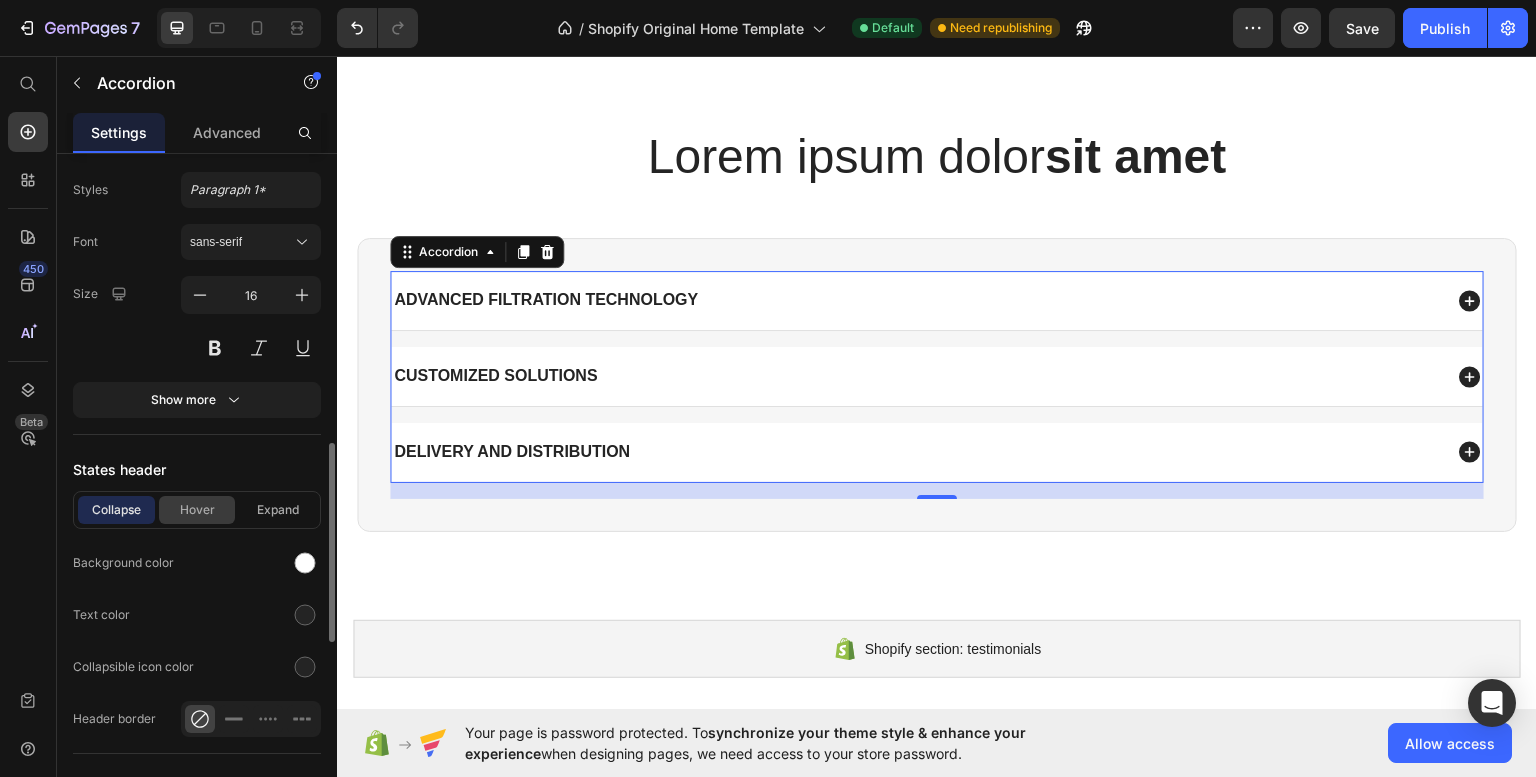 click on "Hover" at bounding box center (197, 510) 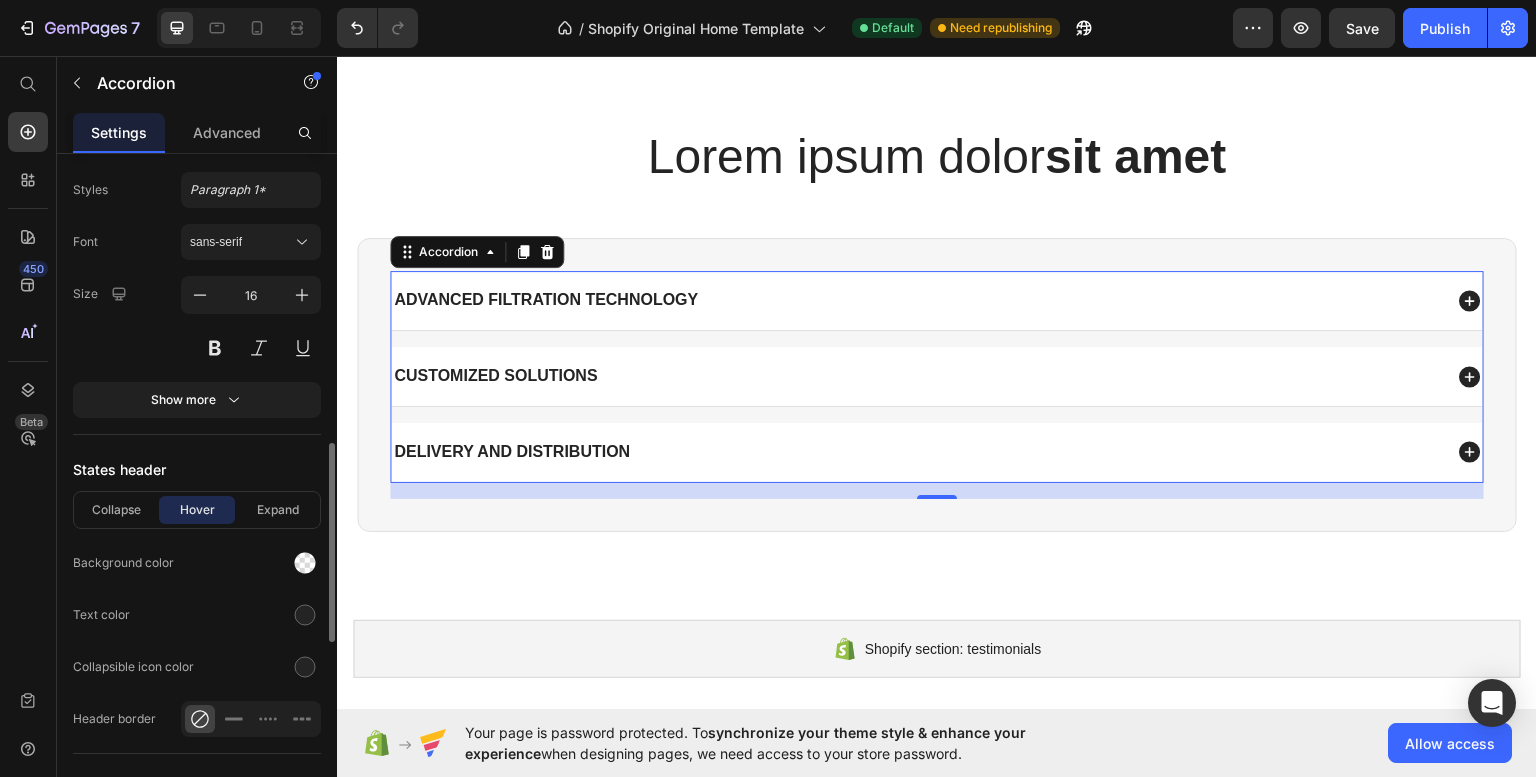 click on "Collapse Hover Expand Background color Text color Collapsible icon color Header border" 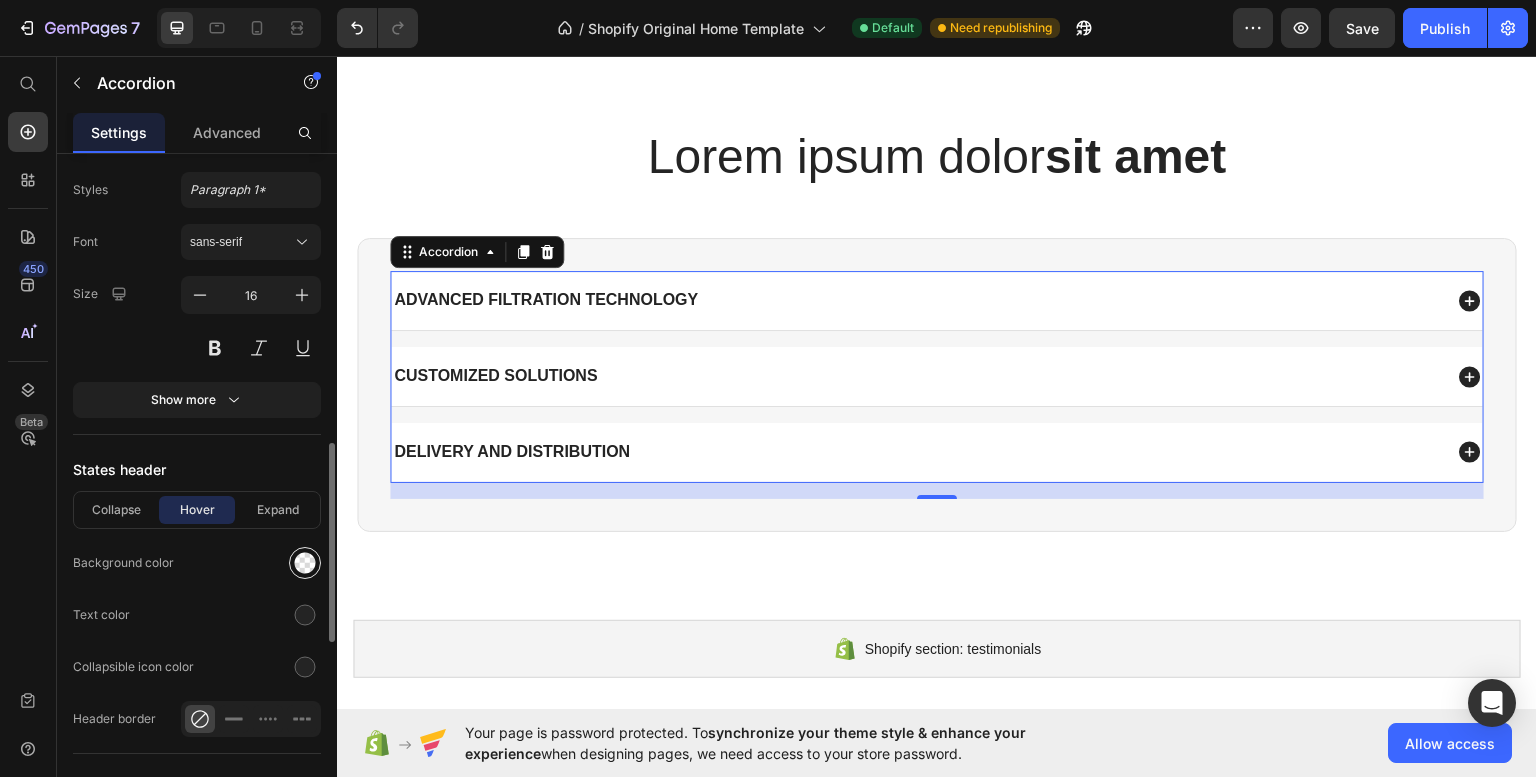 click at bounding box center [305, 563] 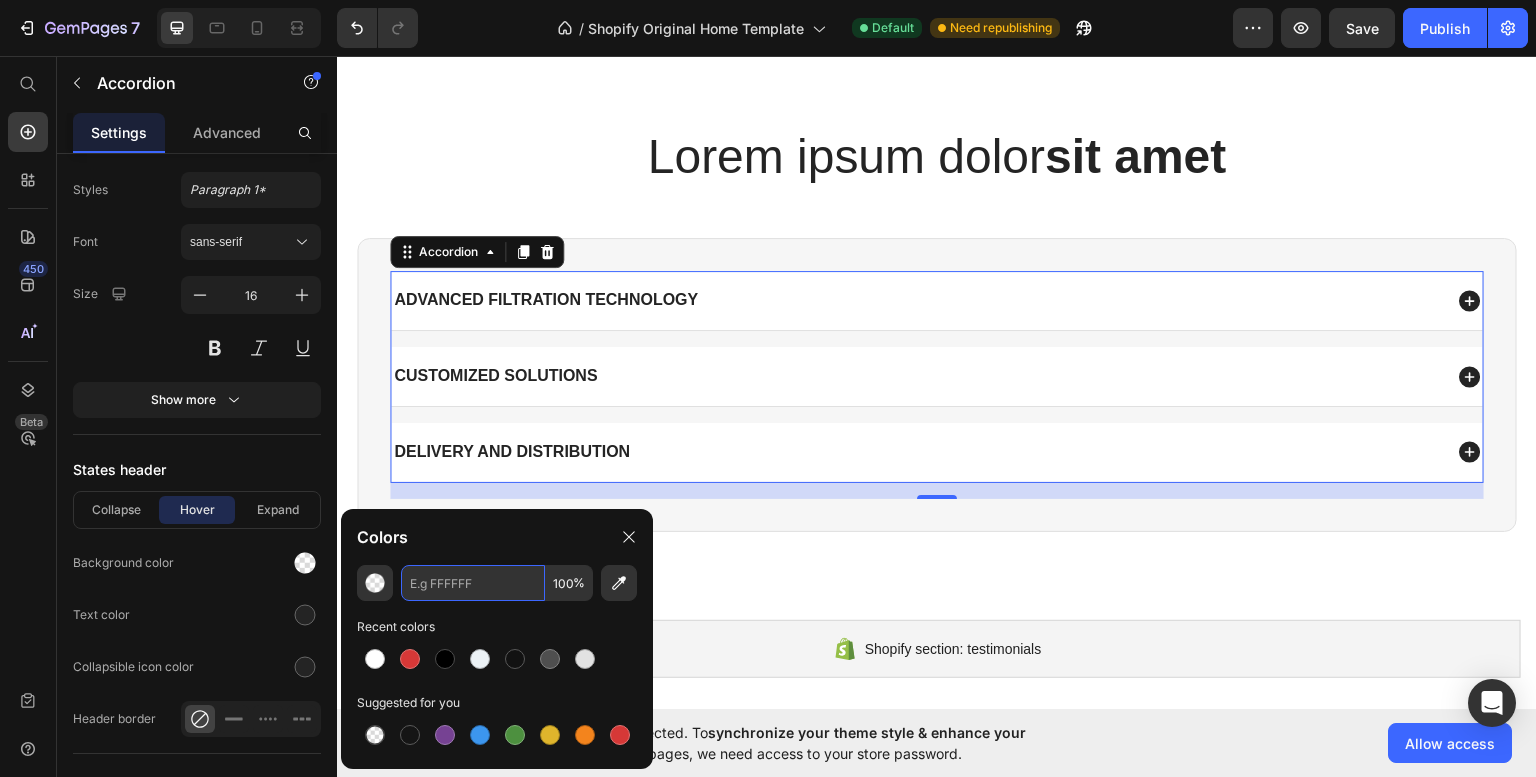 click at bounding box center (473, 583) 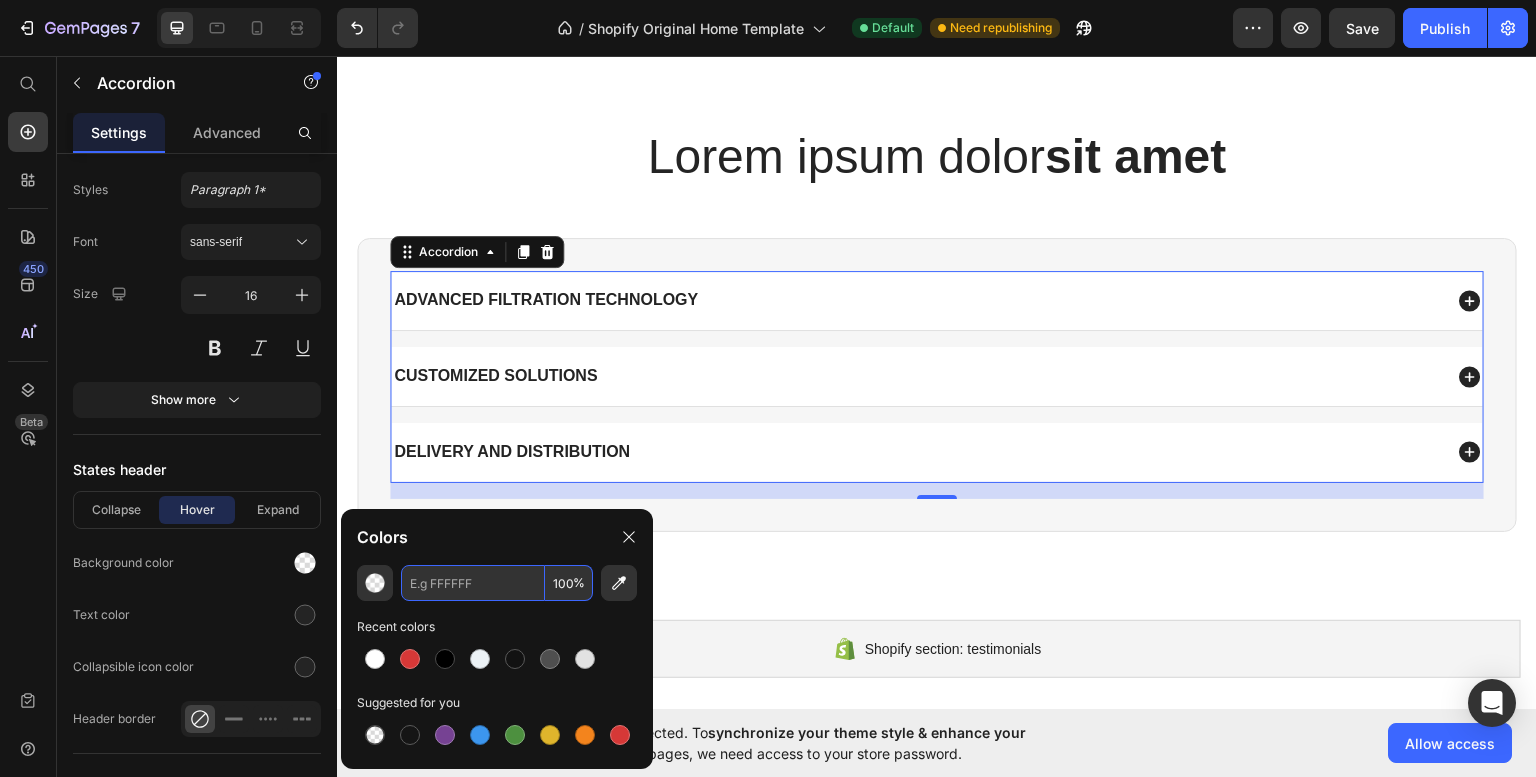 click at bounding box center [473, 583] 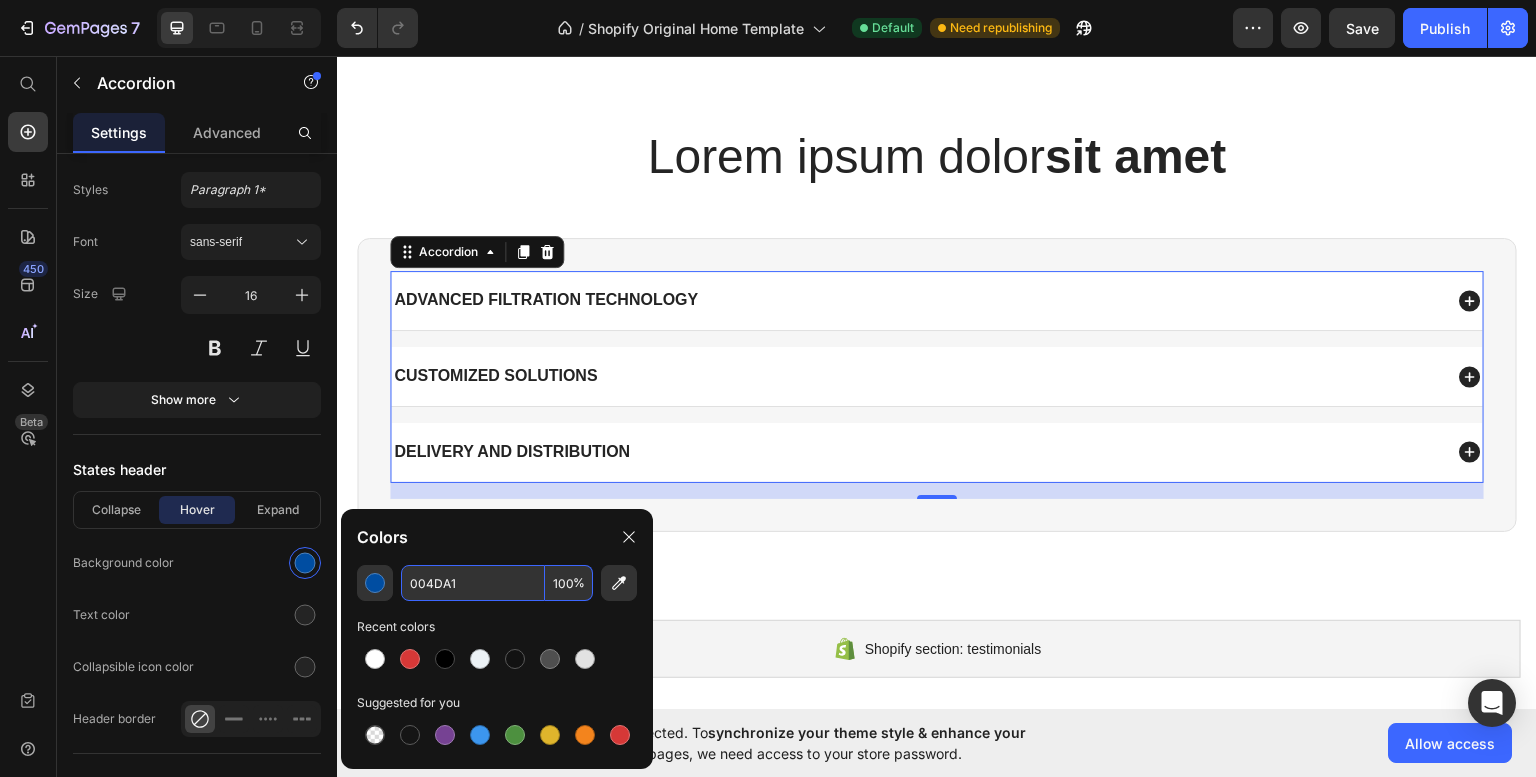 type on "004DA1" 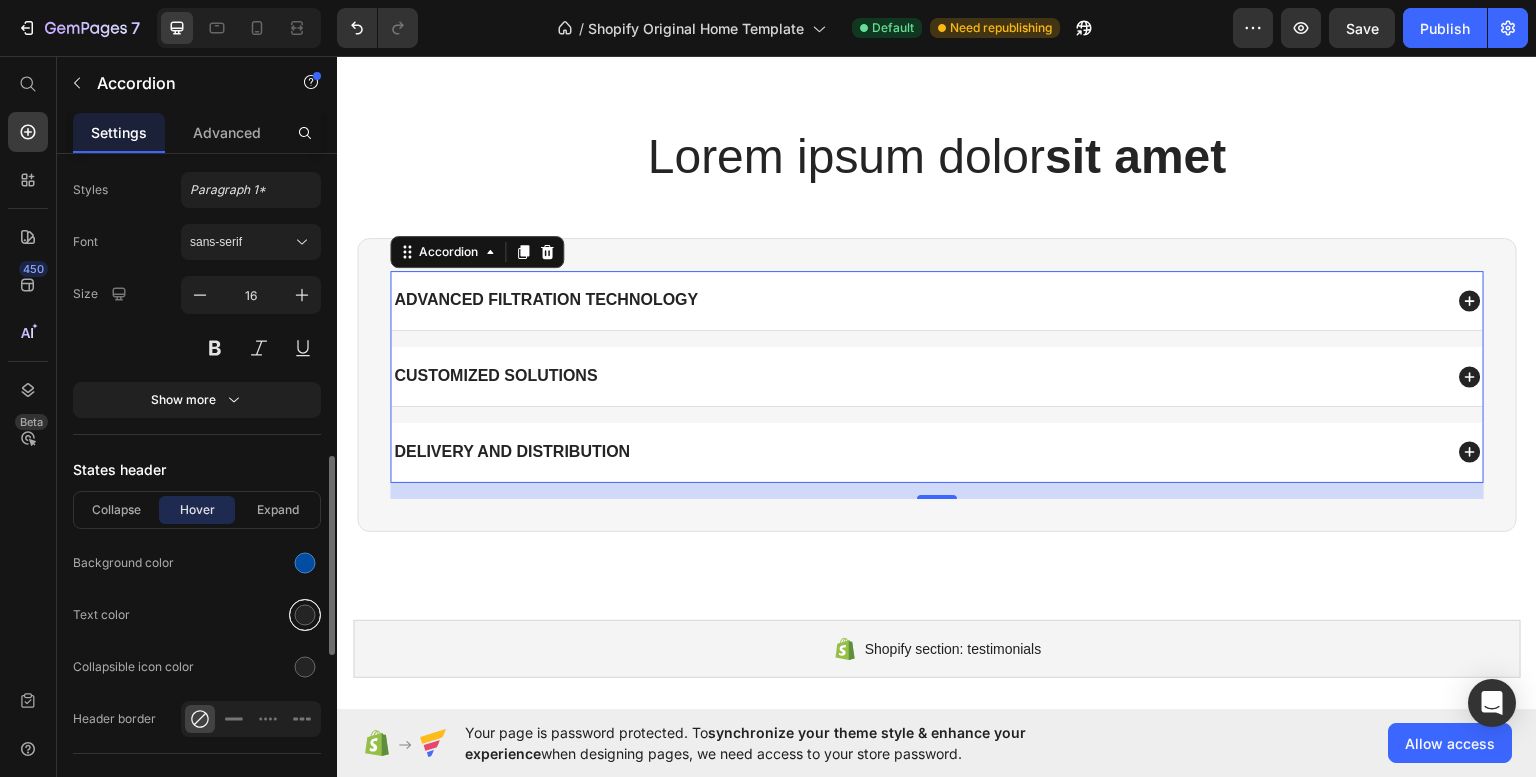 scroll, scrollTop: 1020, scrollLeft: 0, axis: vertical 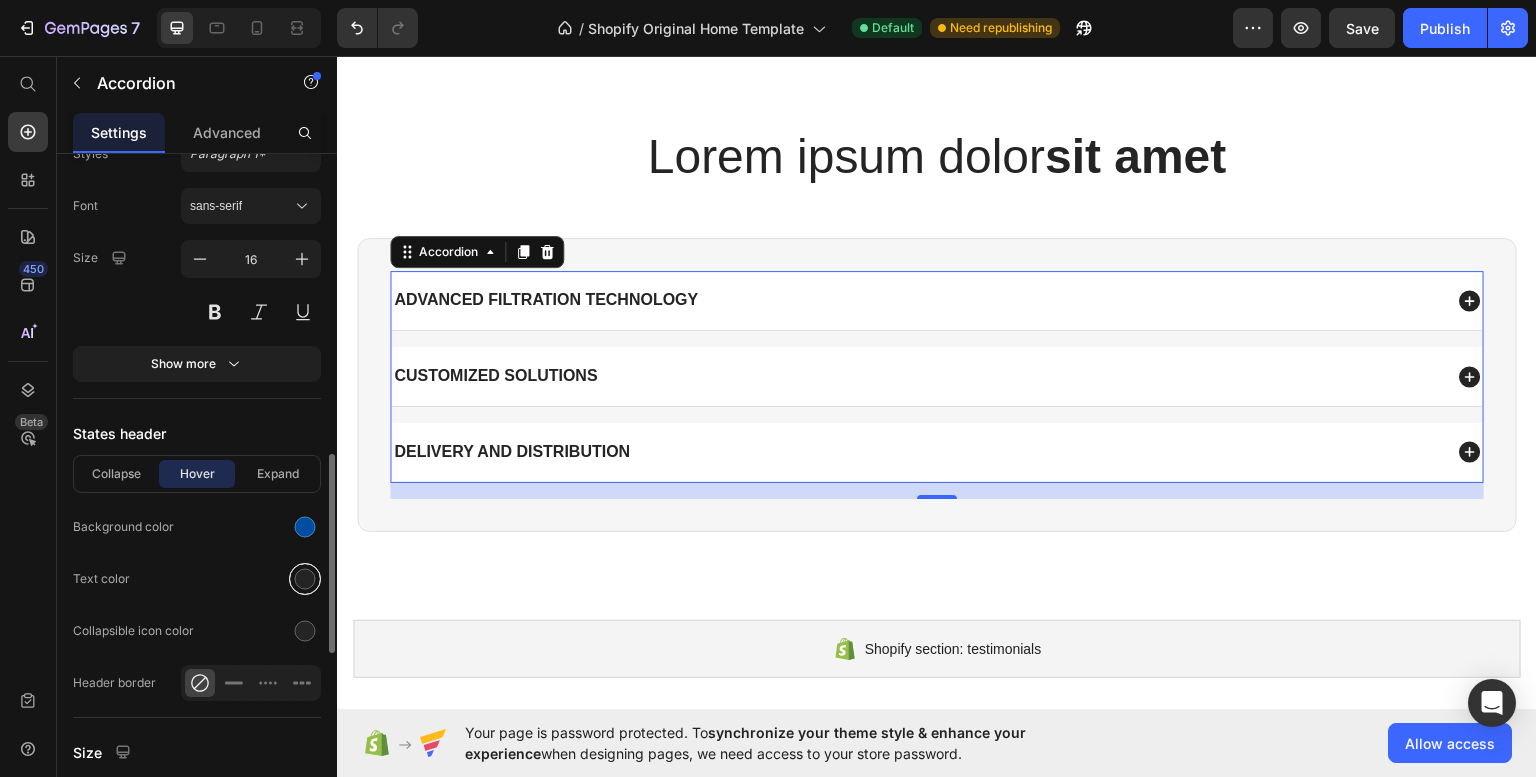 click at bounding box center (305, 579) 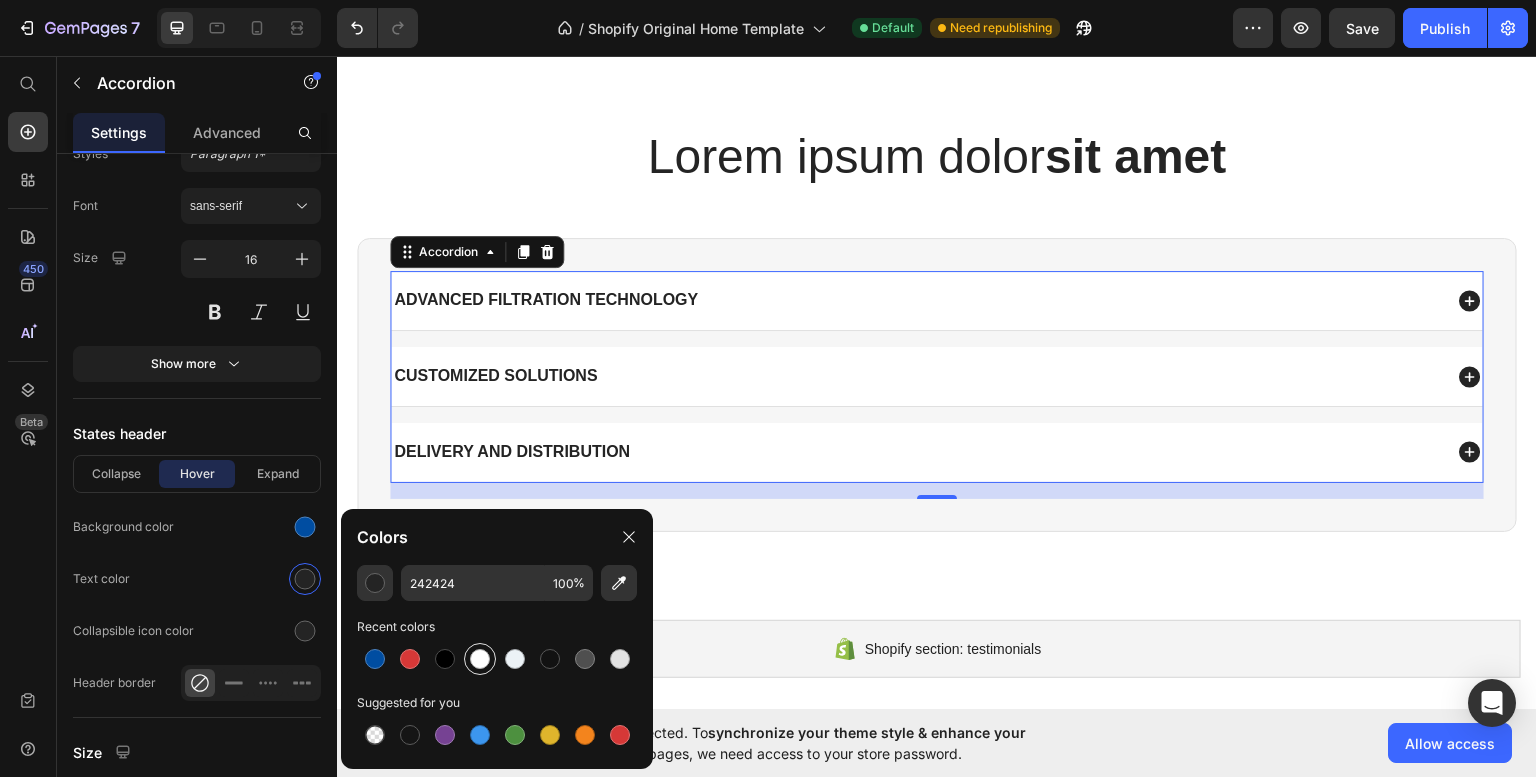 click at bounding box center (480, 659) 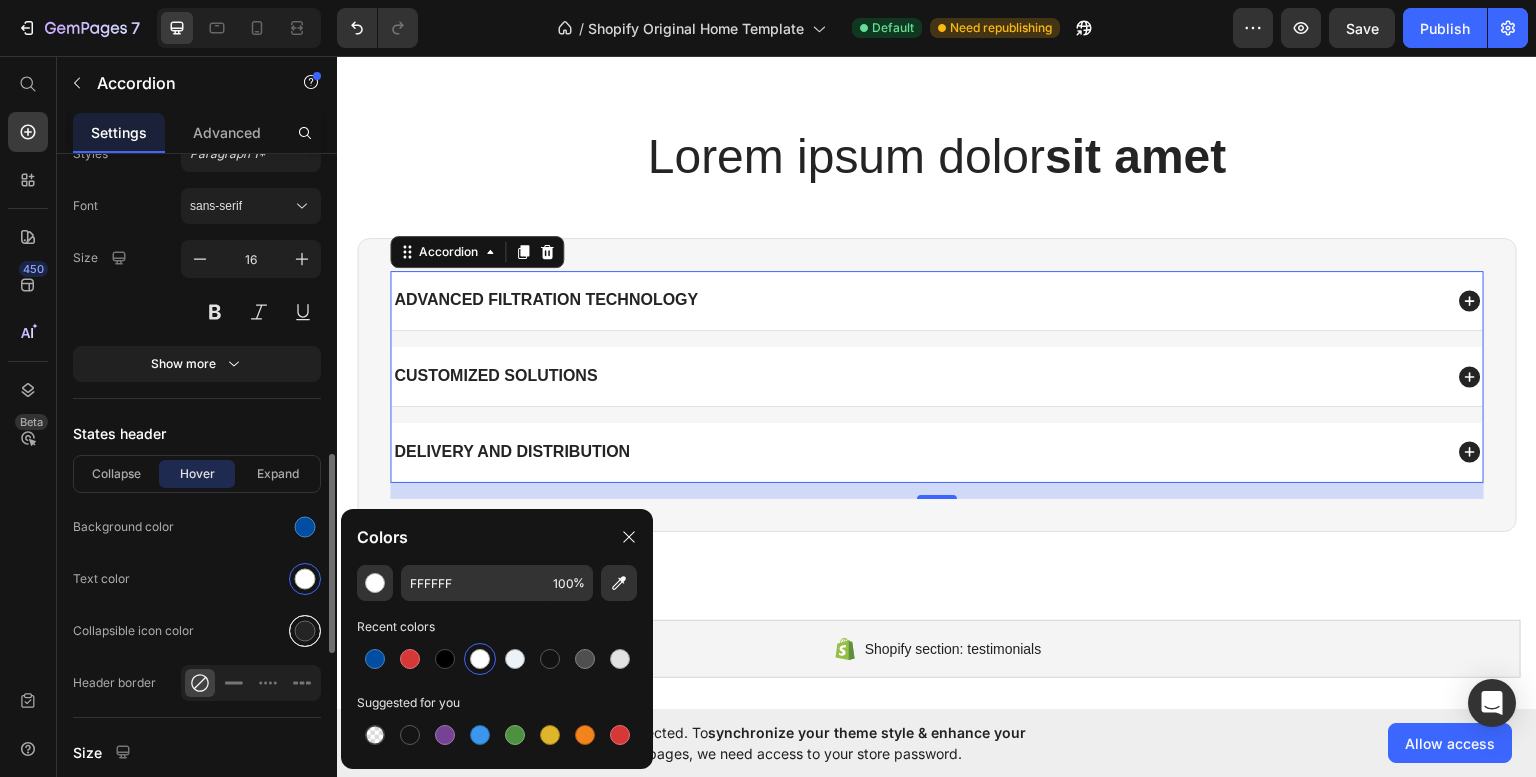 click at bounding box center [305, 631] 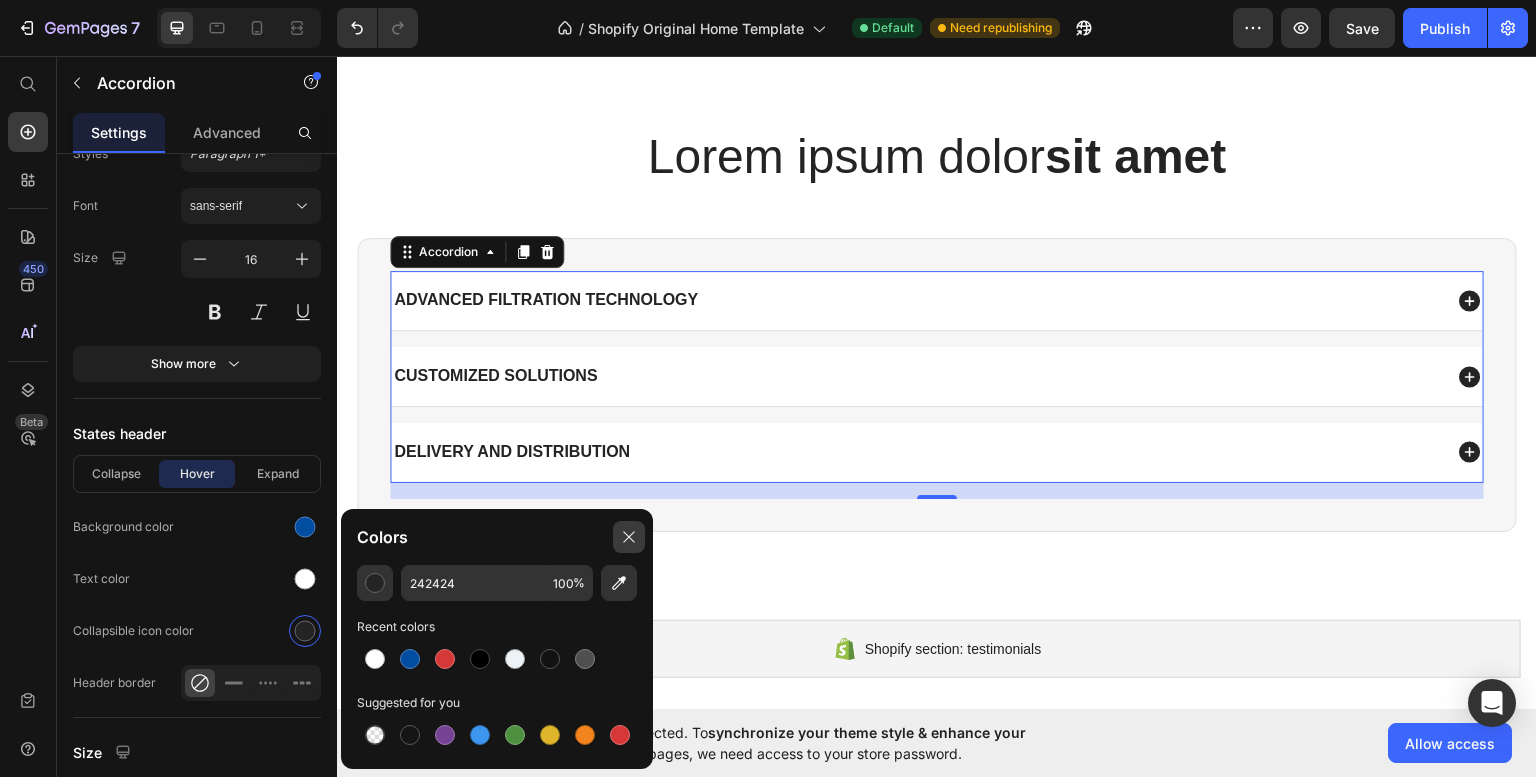 click at bounding box center [375, 659] 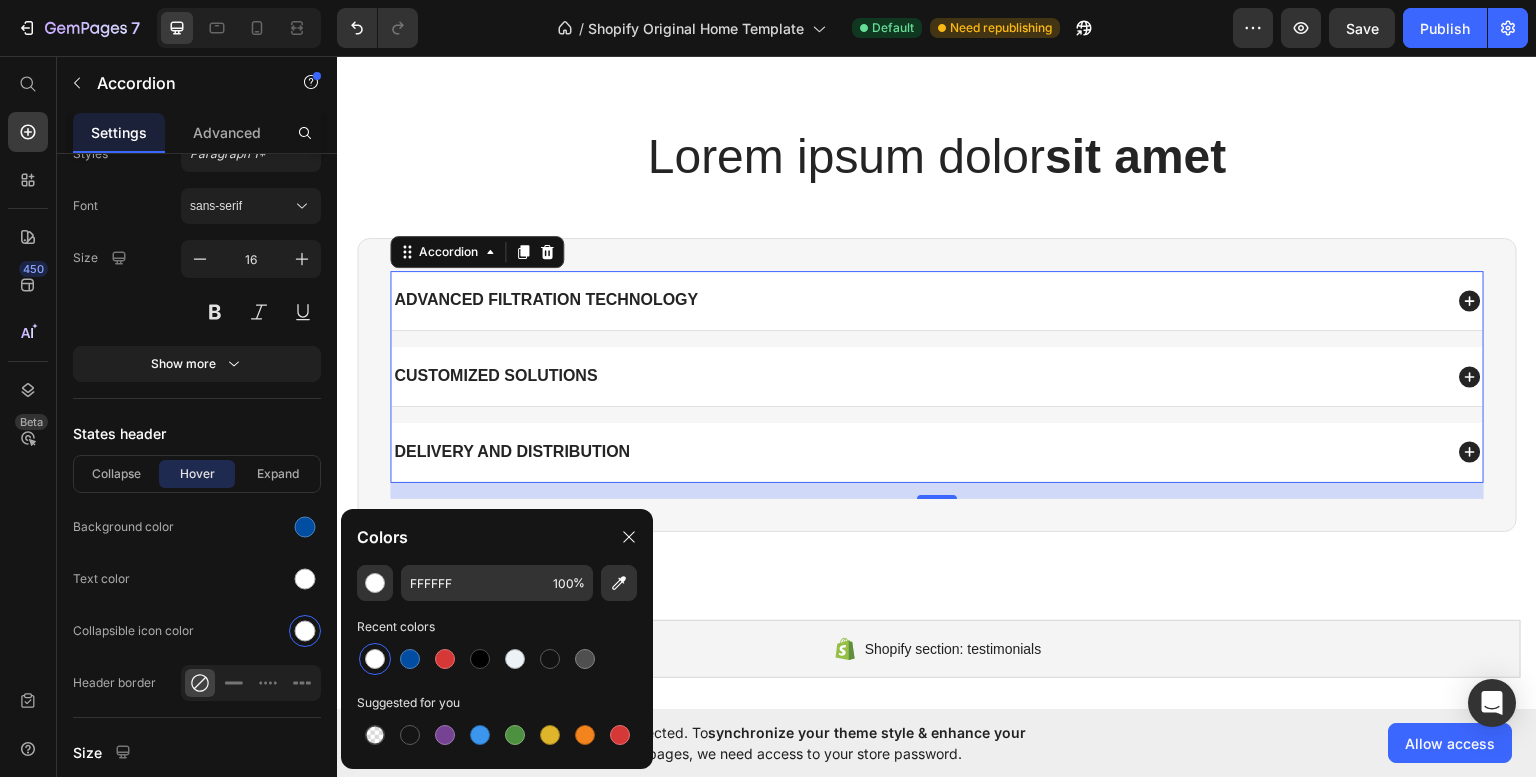 click on "450 Beta" at bounding box center (28, 416) 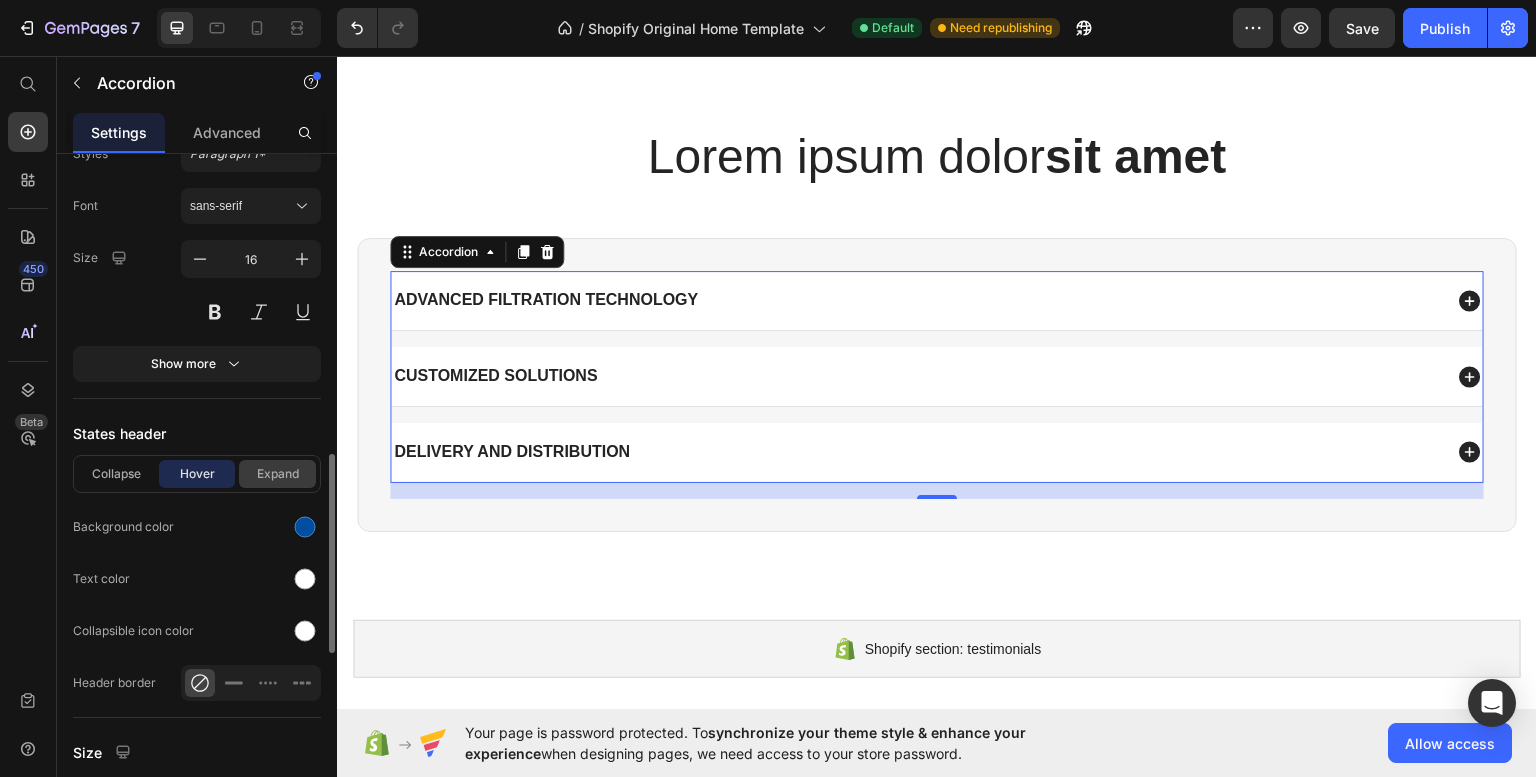 click on "Expand" at bounding box center [277, 474] 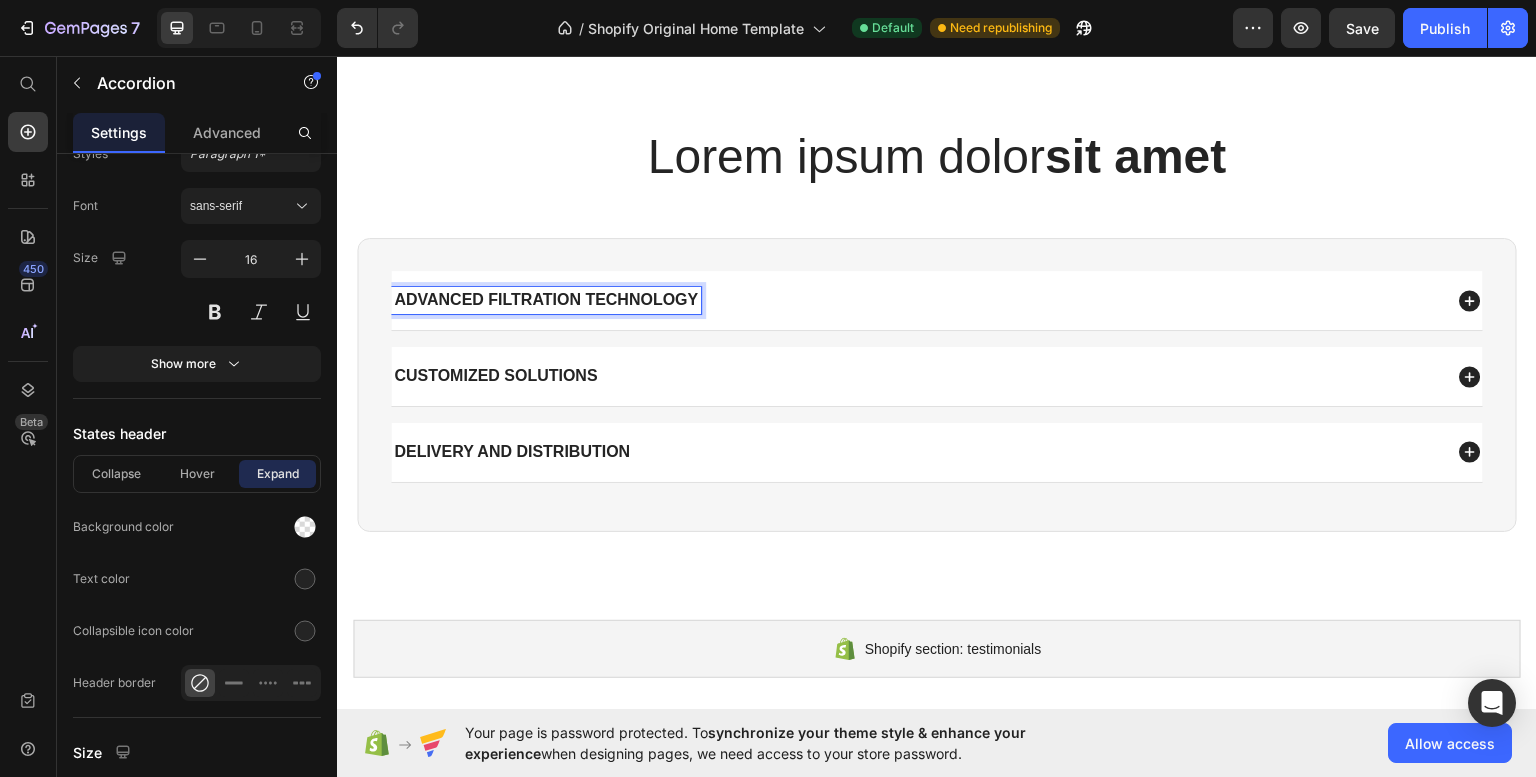 click on "Advanced Filtration Technology" at bounding box center (916, 299) 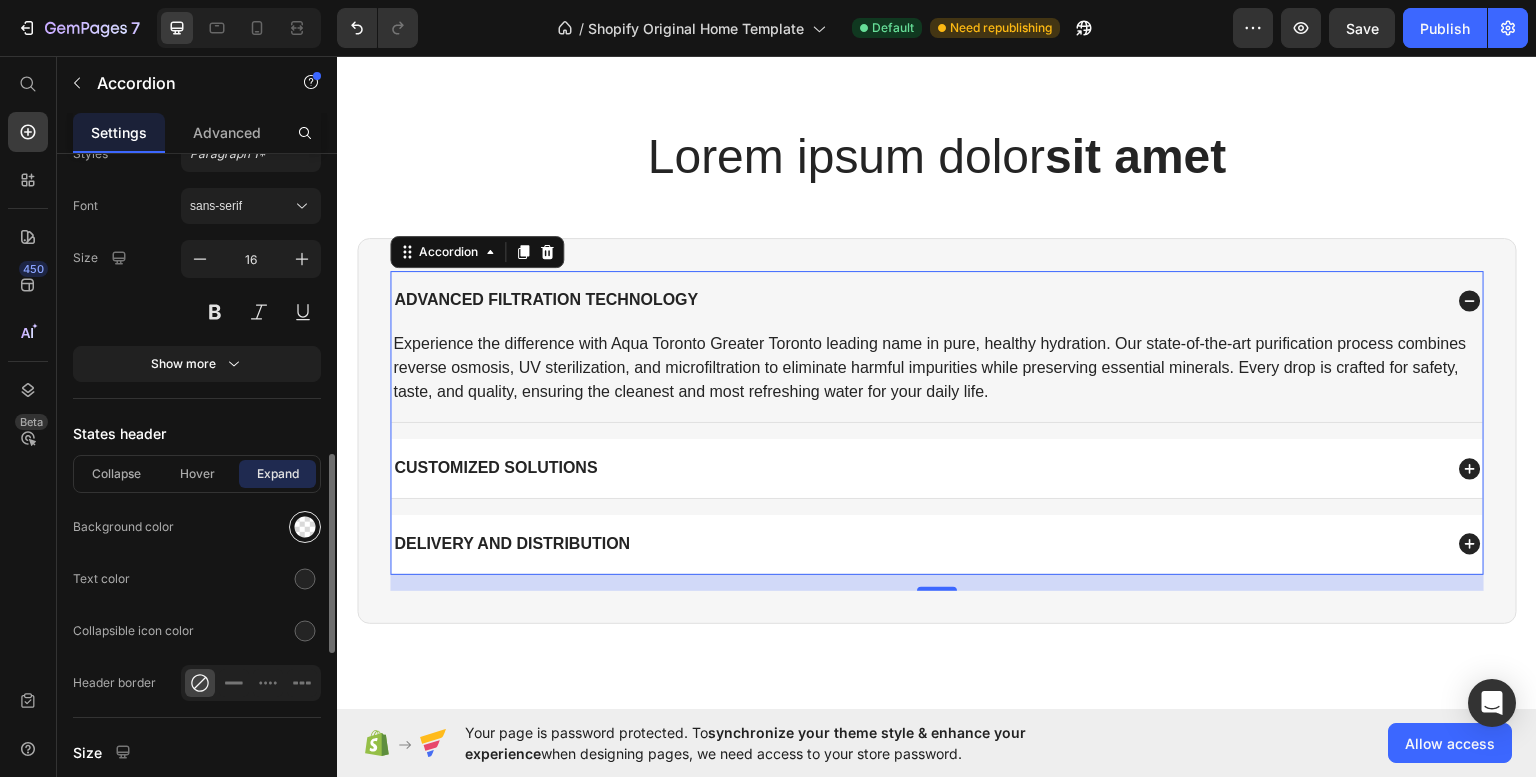 click 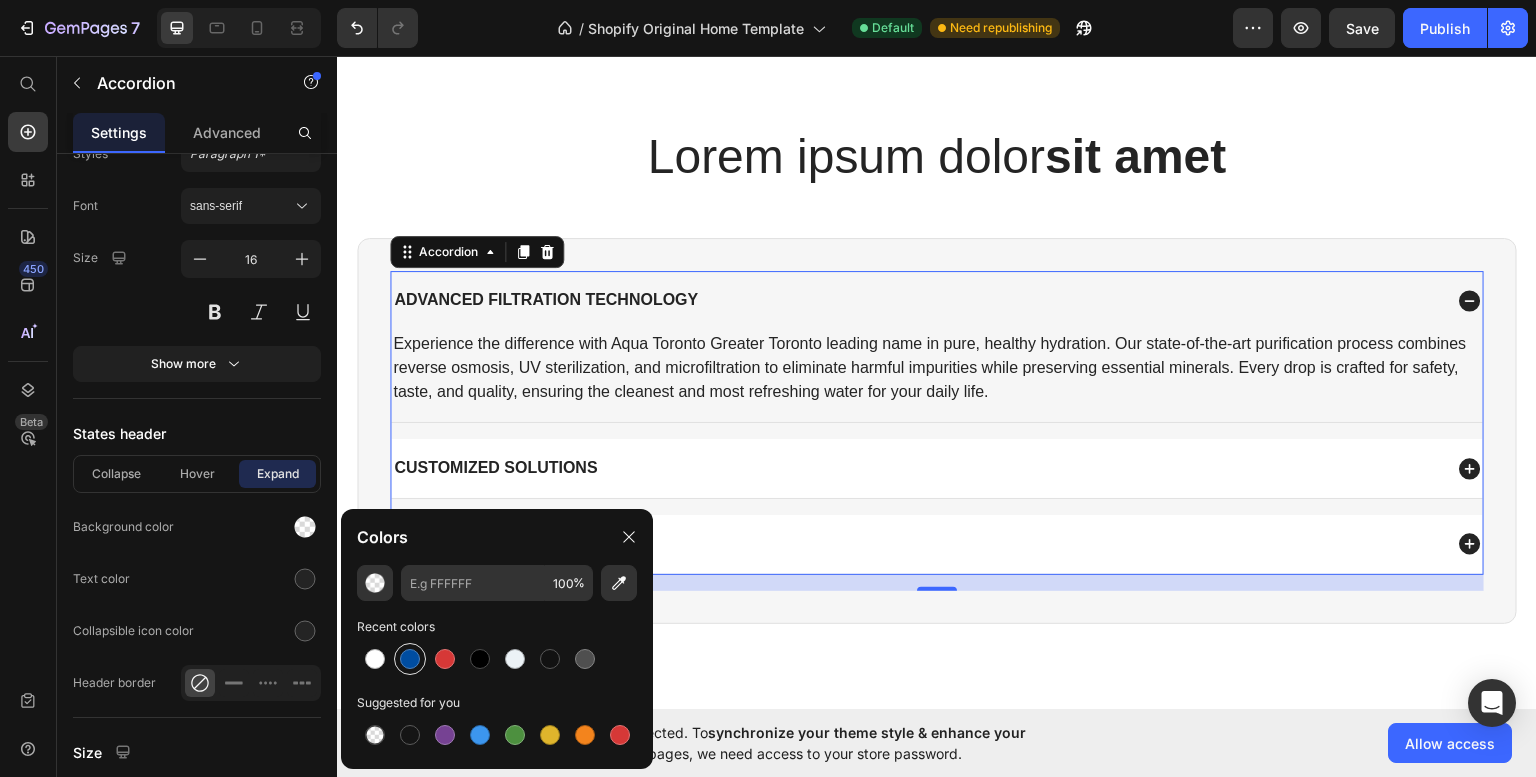 click at bounding box center (410, 659) 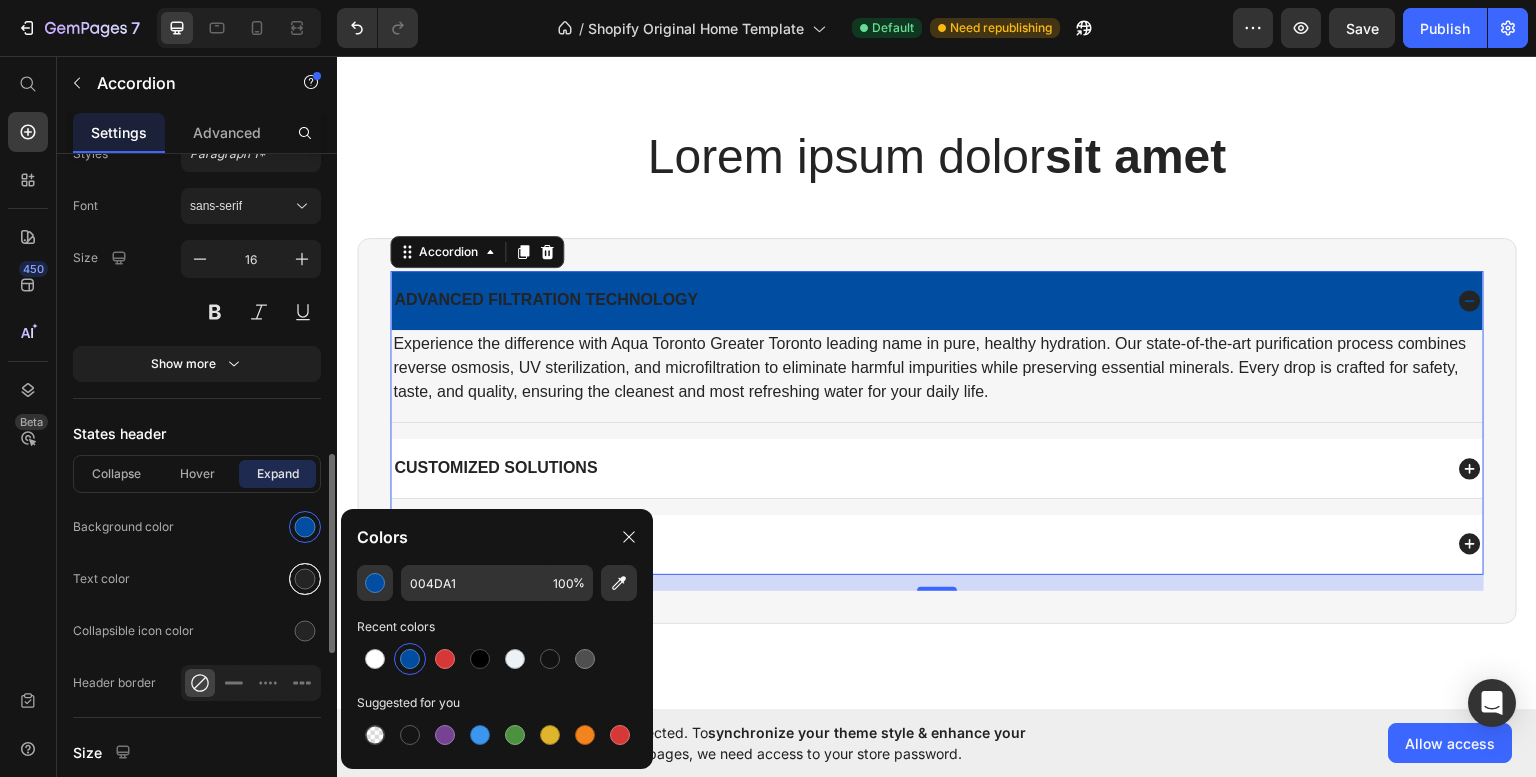 click at bounding box center [305, 579] 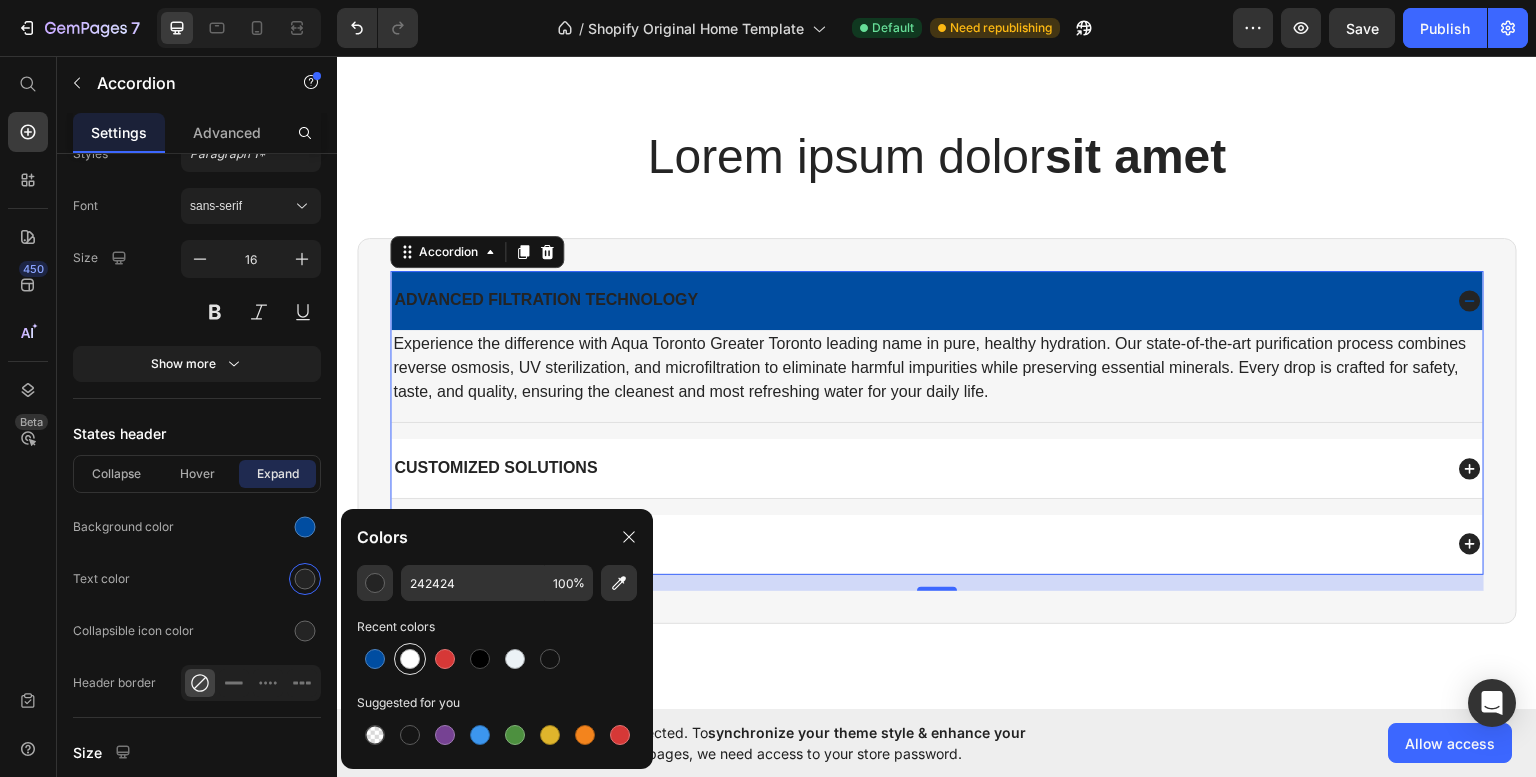 click at bounding box center (410, 659) 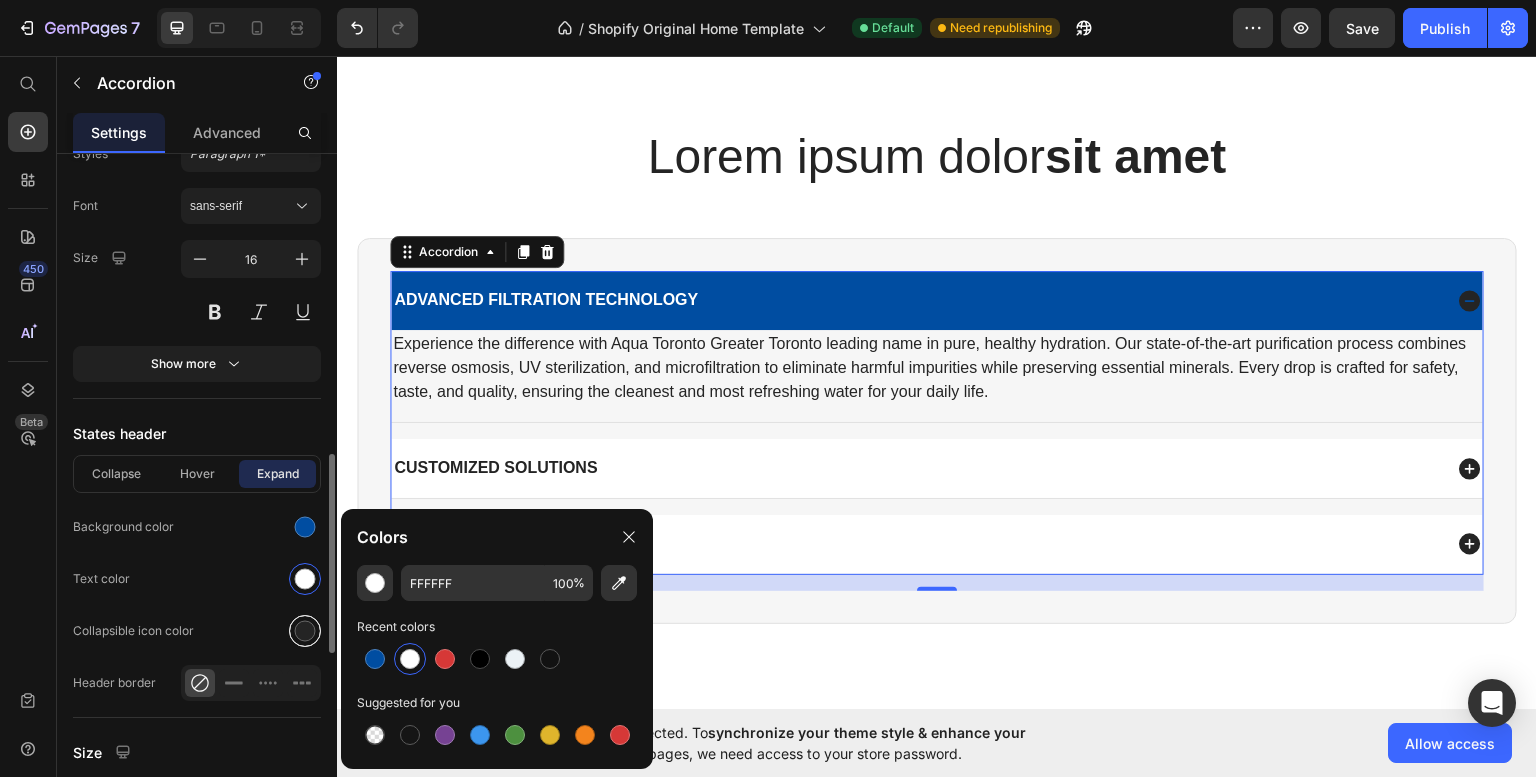 click at bounding box center (305, 631) 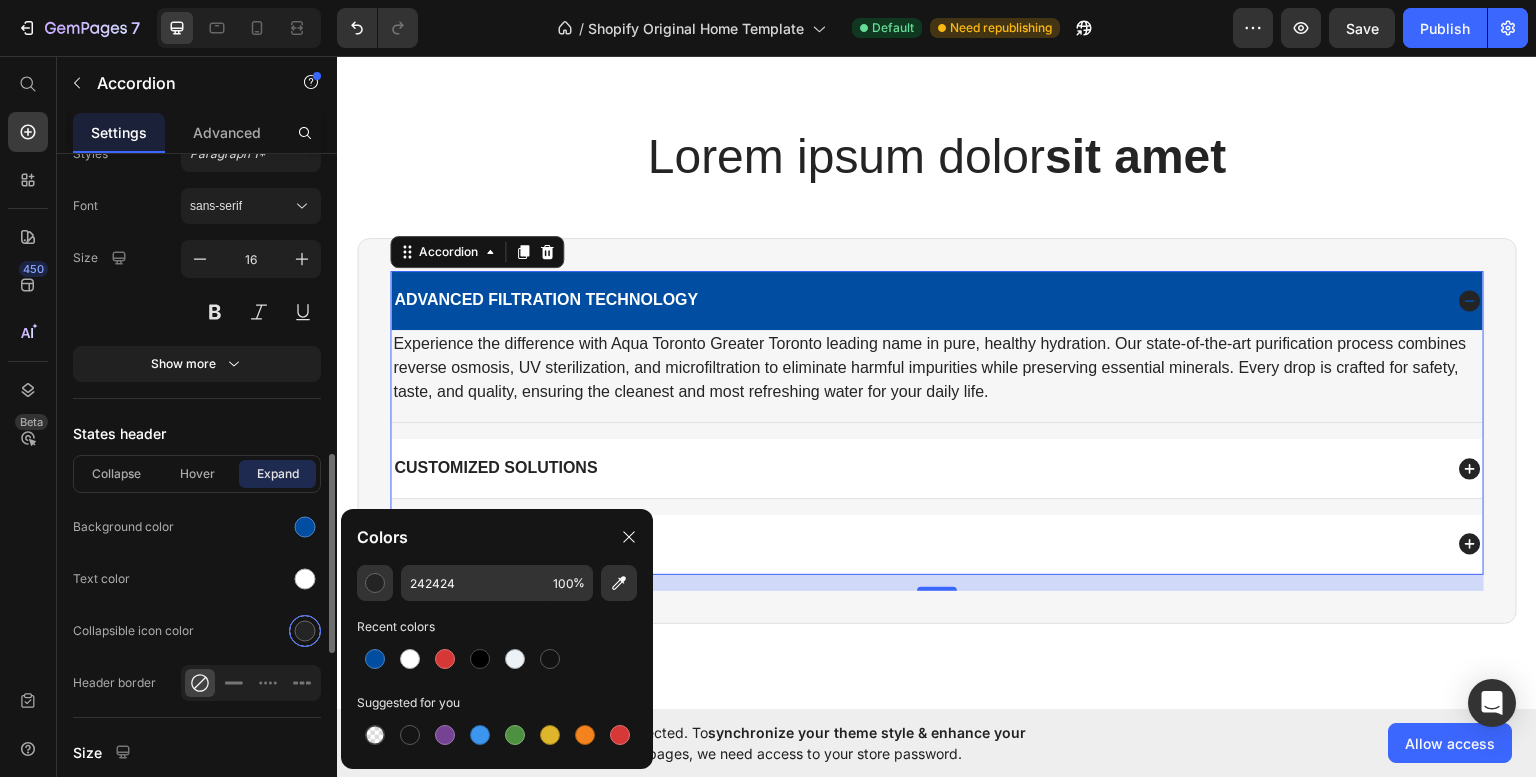click at bounding box center [305, 631] 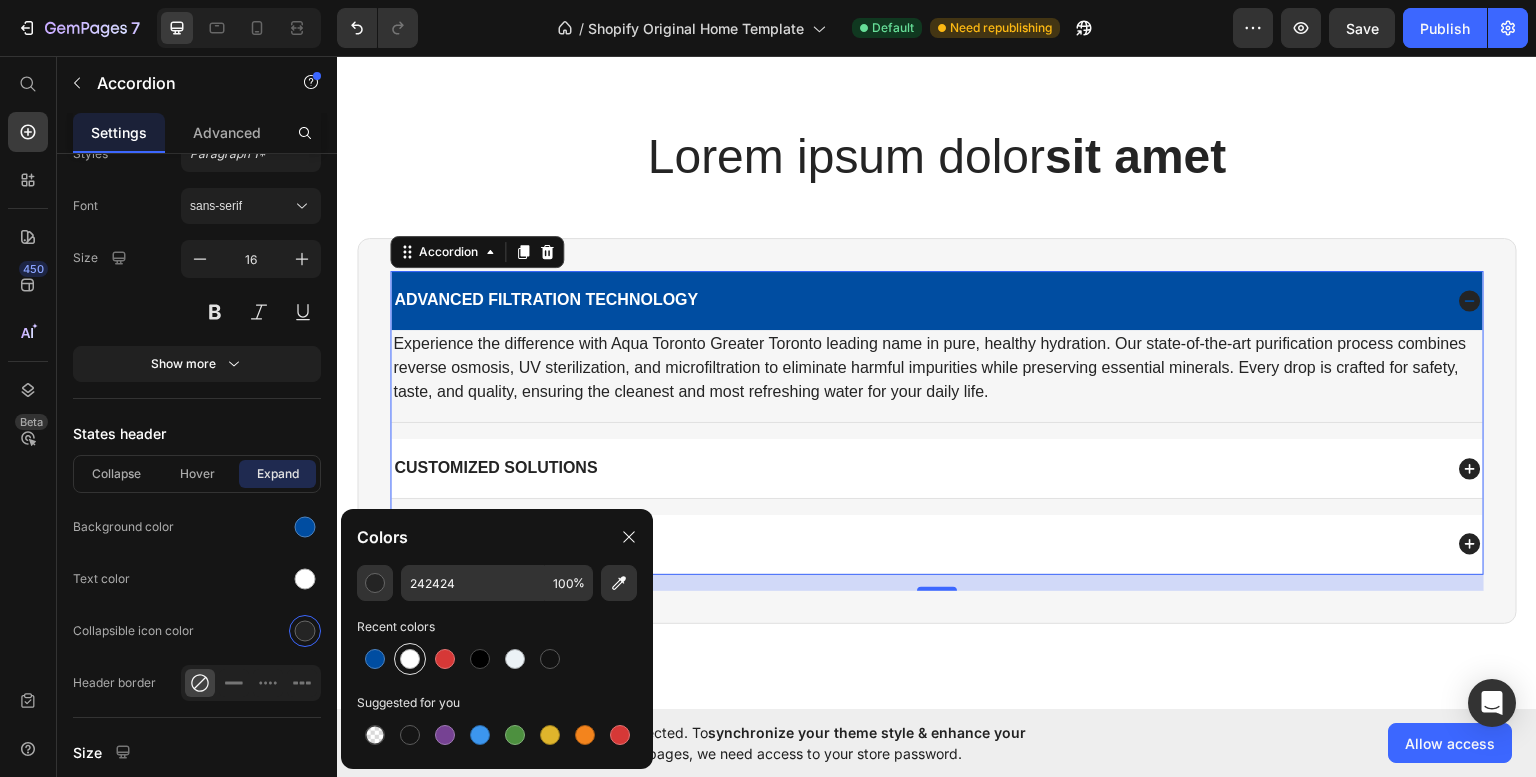 click at bounding box center (410, 659) 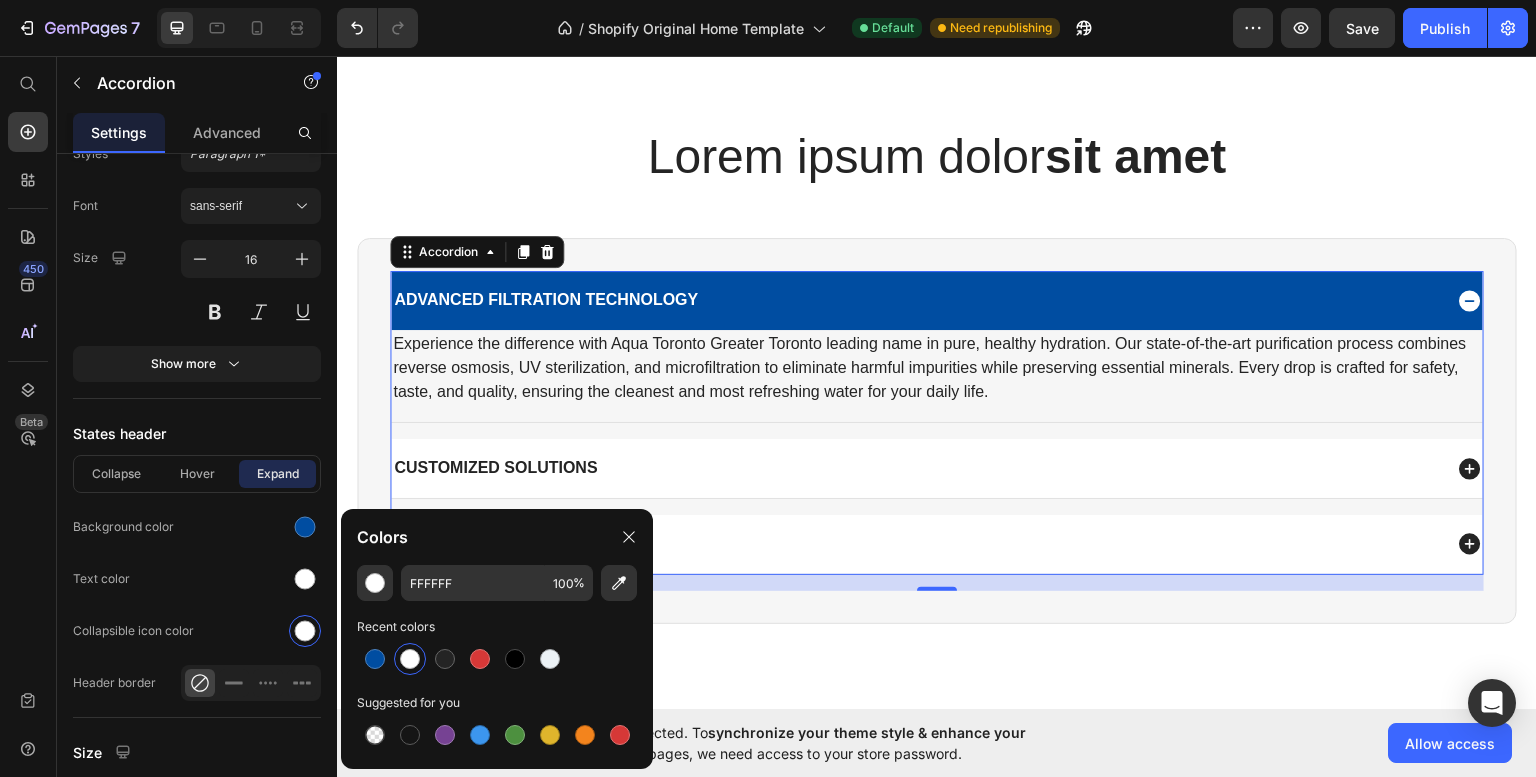 click on "450 Beta" at bounding box center (28, 416) 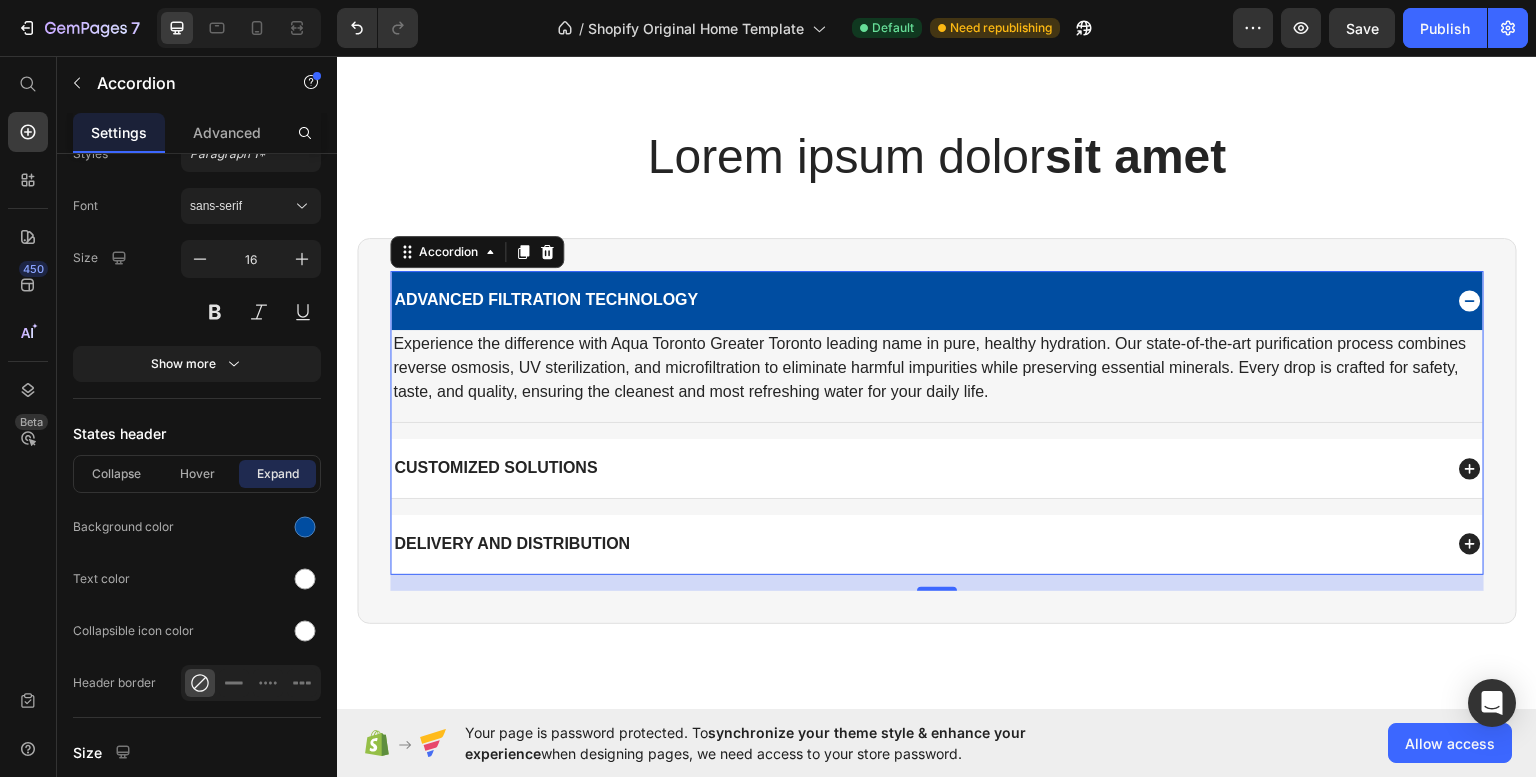 click on "Advanced Filtration Technology" at bounding box center (546, 299) 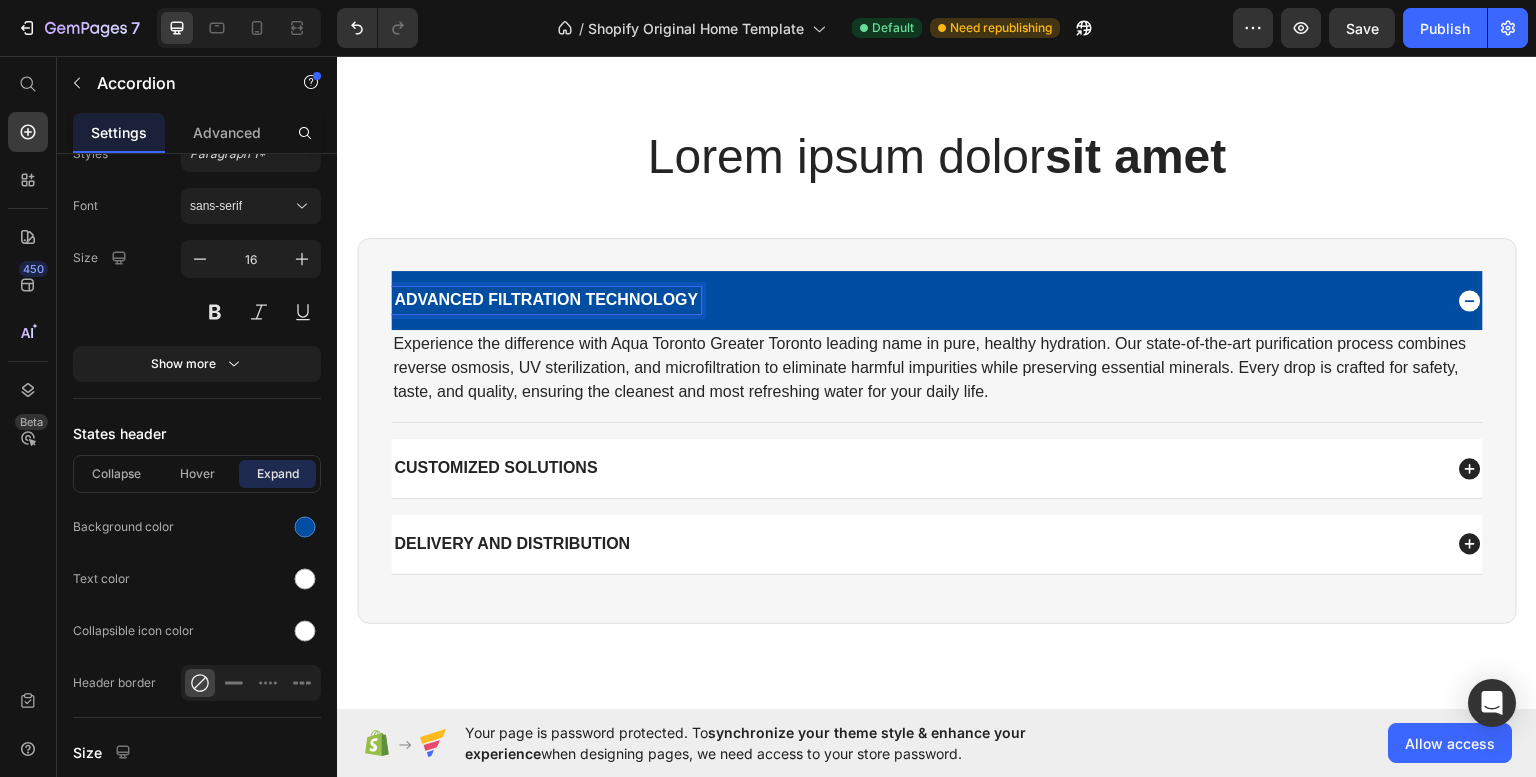 click on "Advanced Filtration Technology" at bounding box center (937, 299) 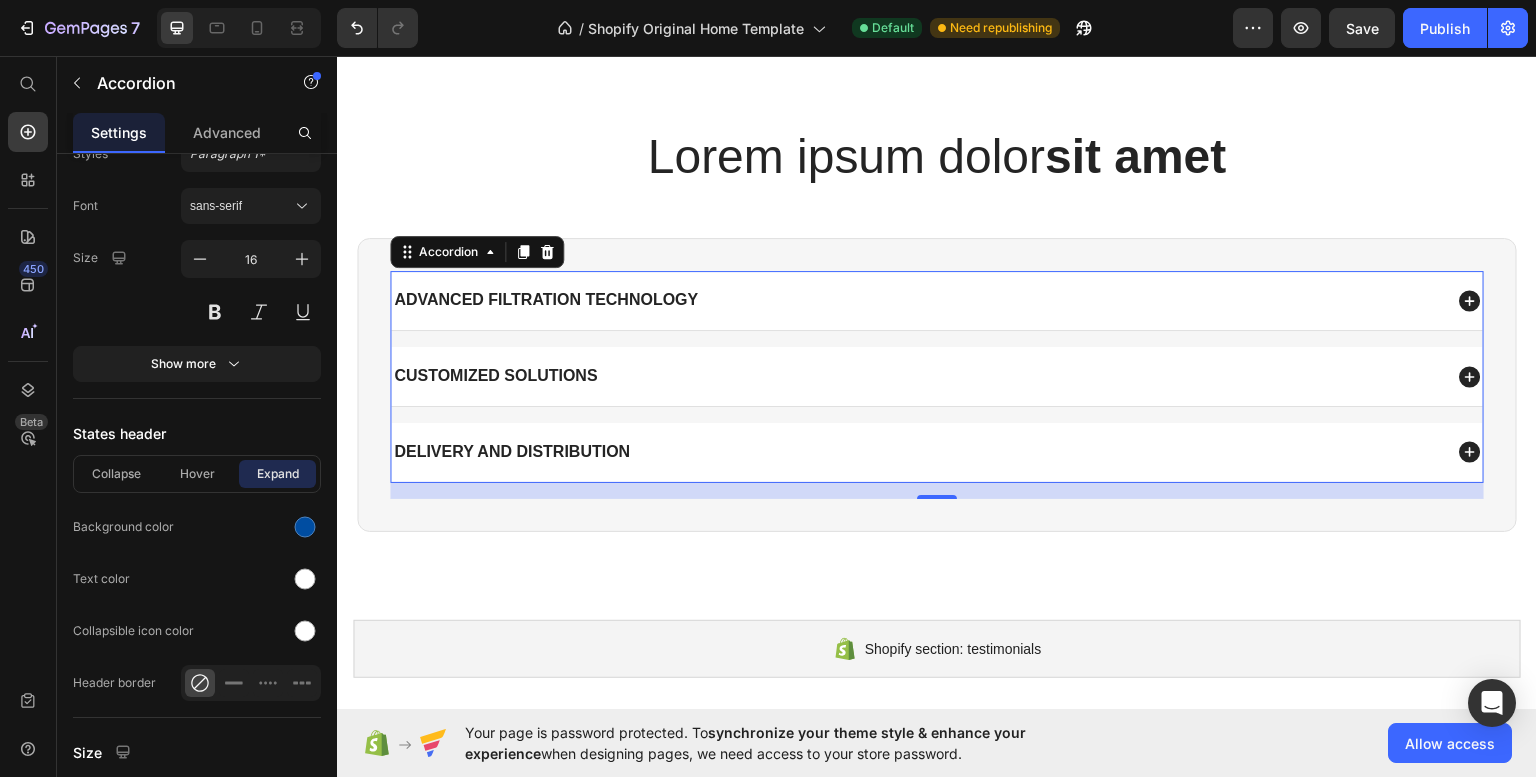 click on "Customized Solutions" at bounding box center [495, 375] 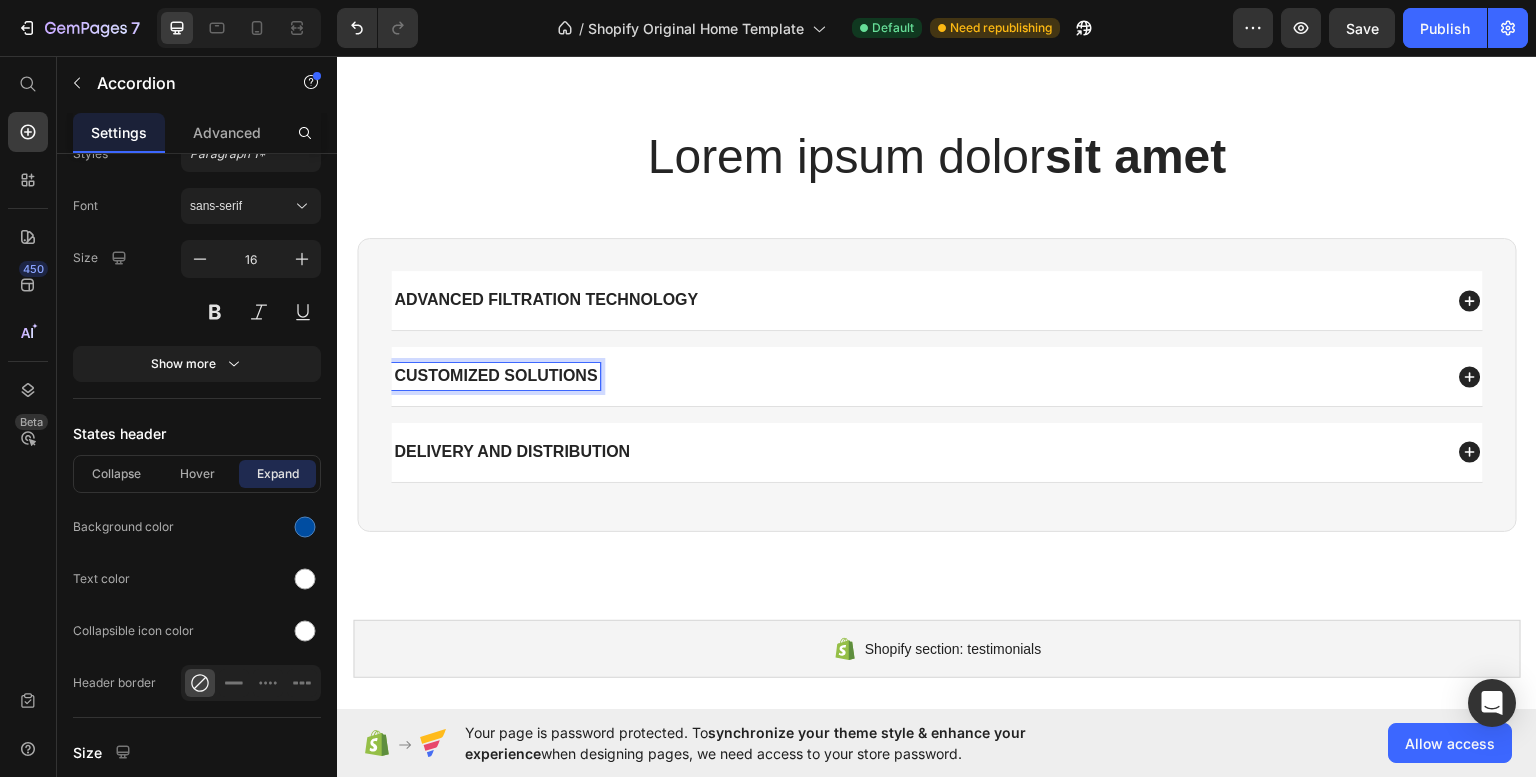 click on "Customized Solutions" at bounding box center (916, 375) 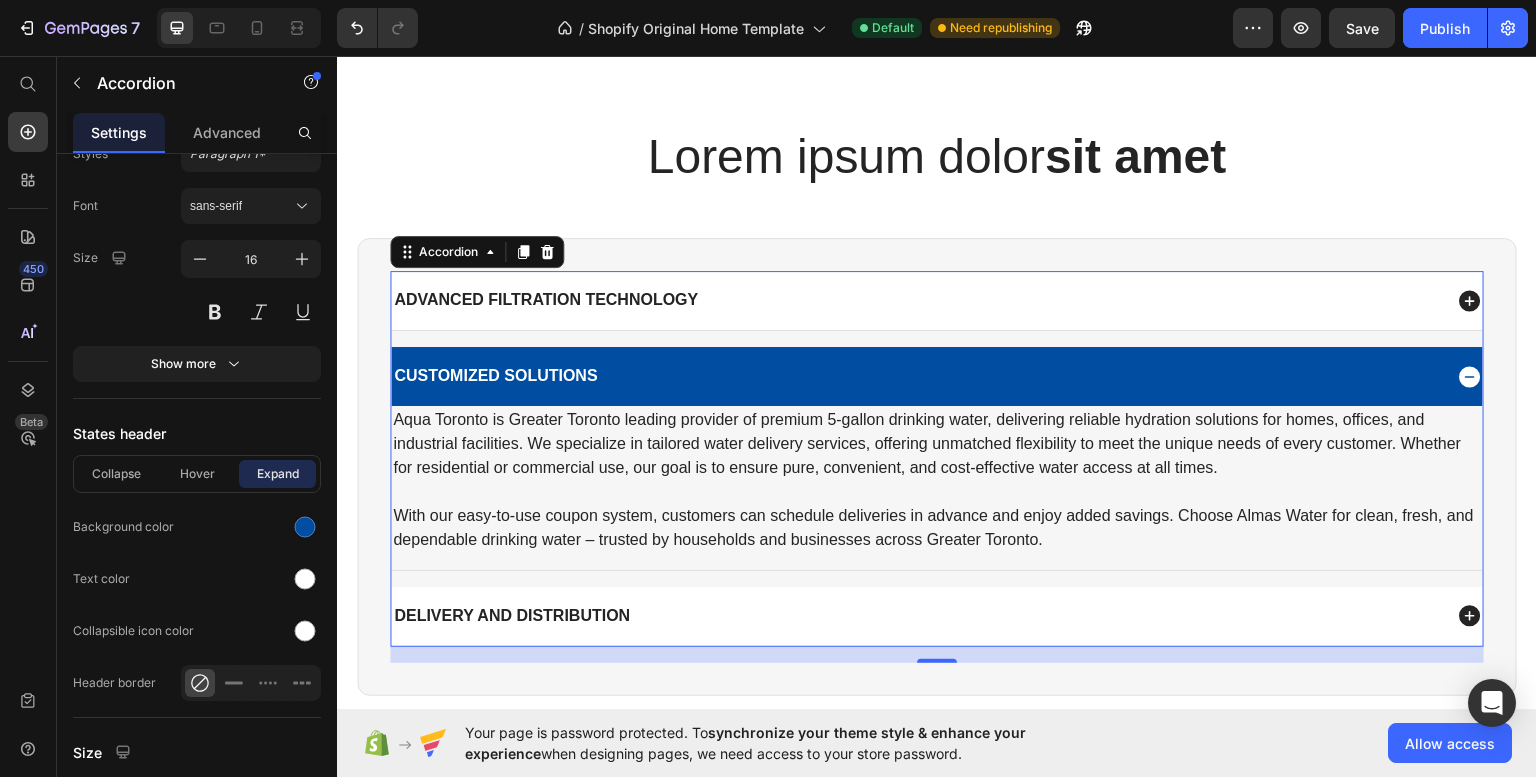 click on "Customized Solutions" at bounding box center [916, 375] 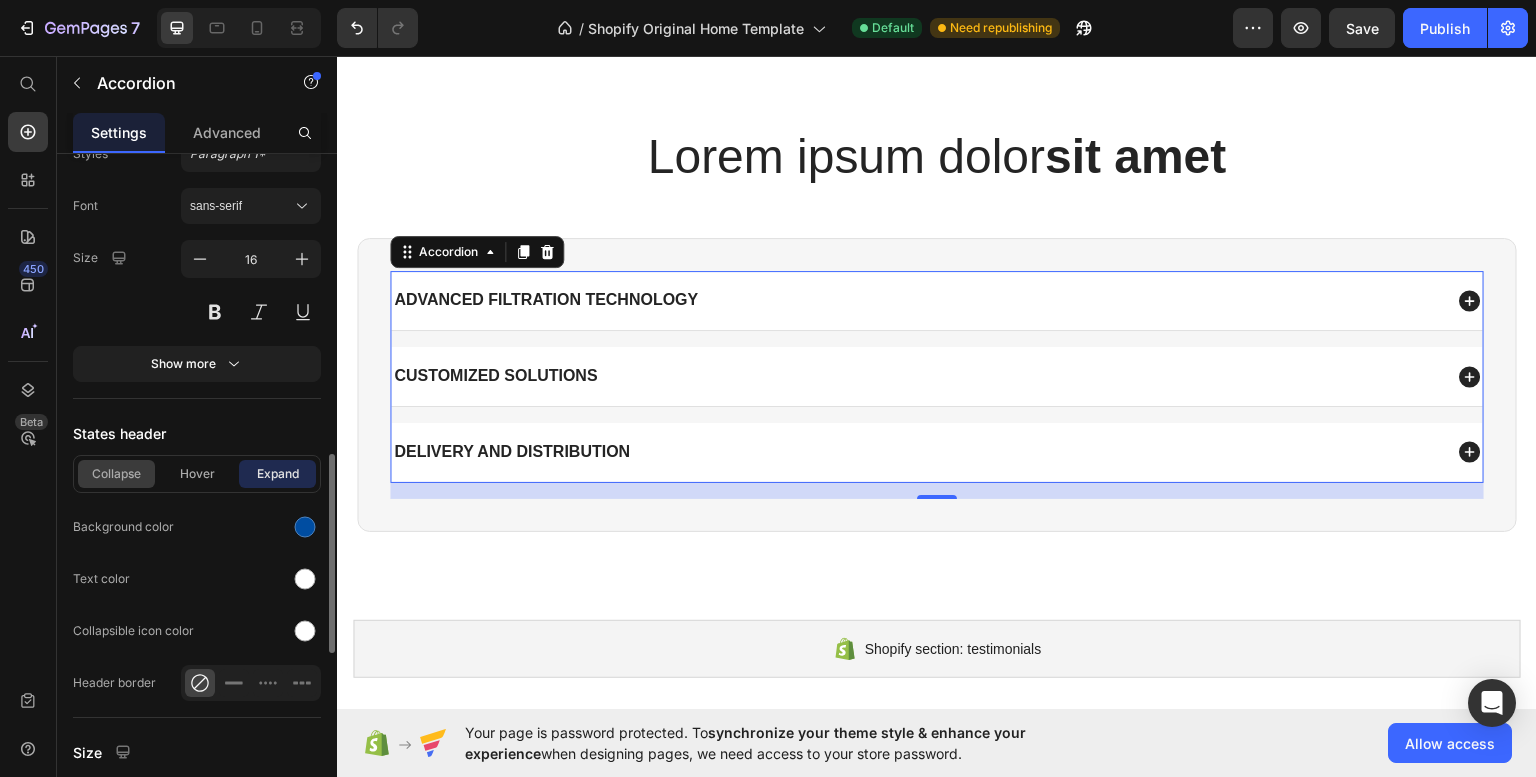 click on "Collapse" at bounding box center [116, 474] 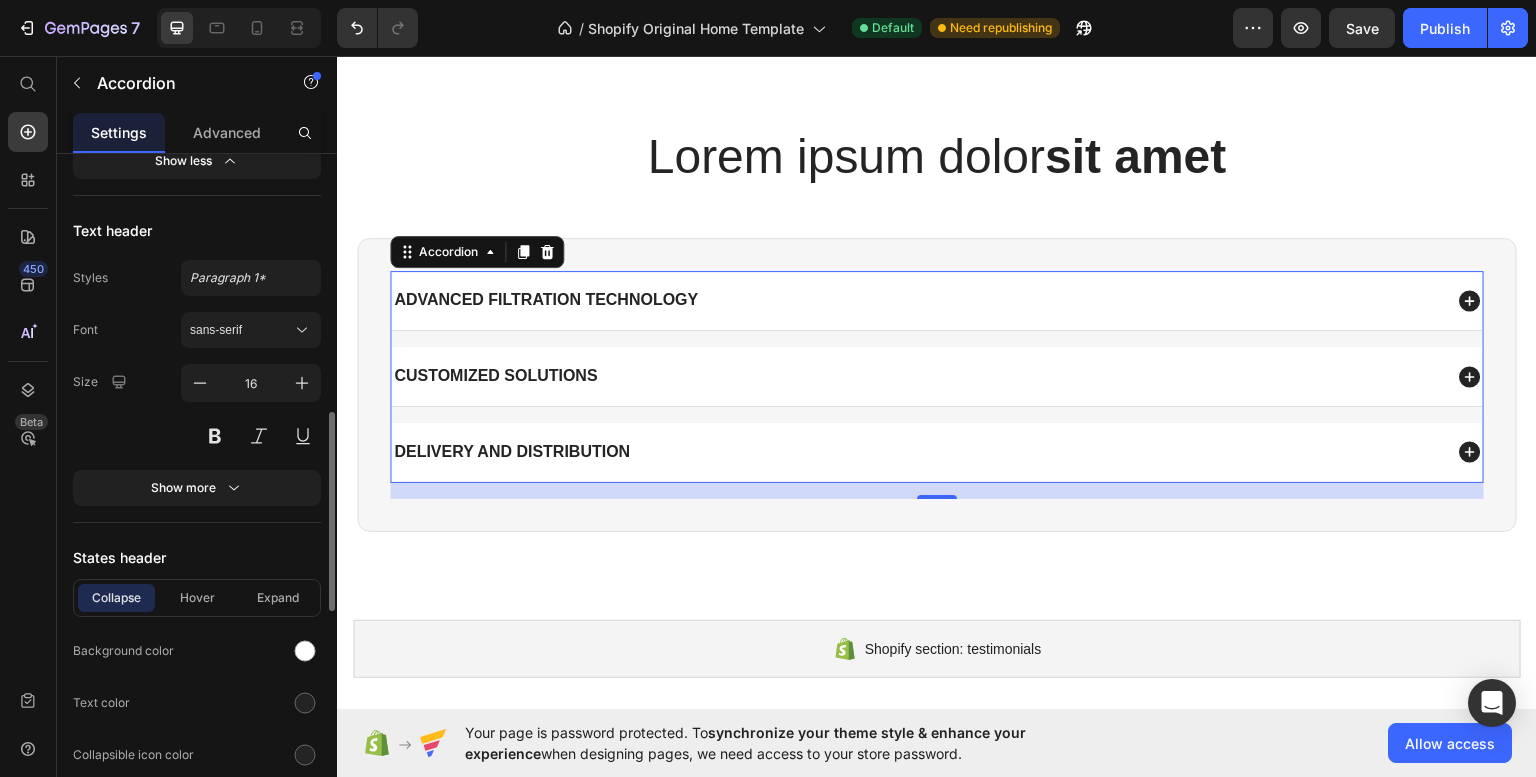scroll, scrollTop: 891, scrollLeft: 0, axis: vertical 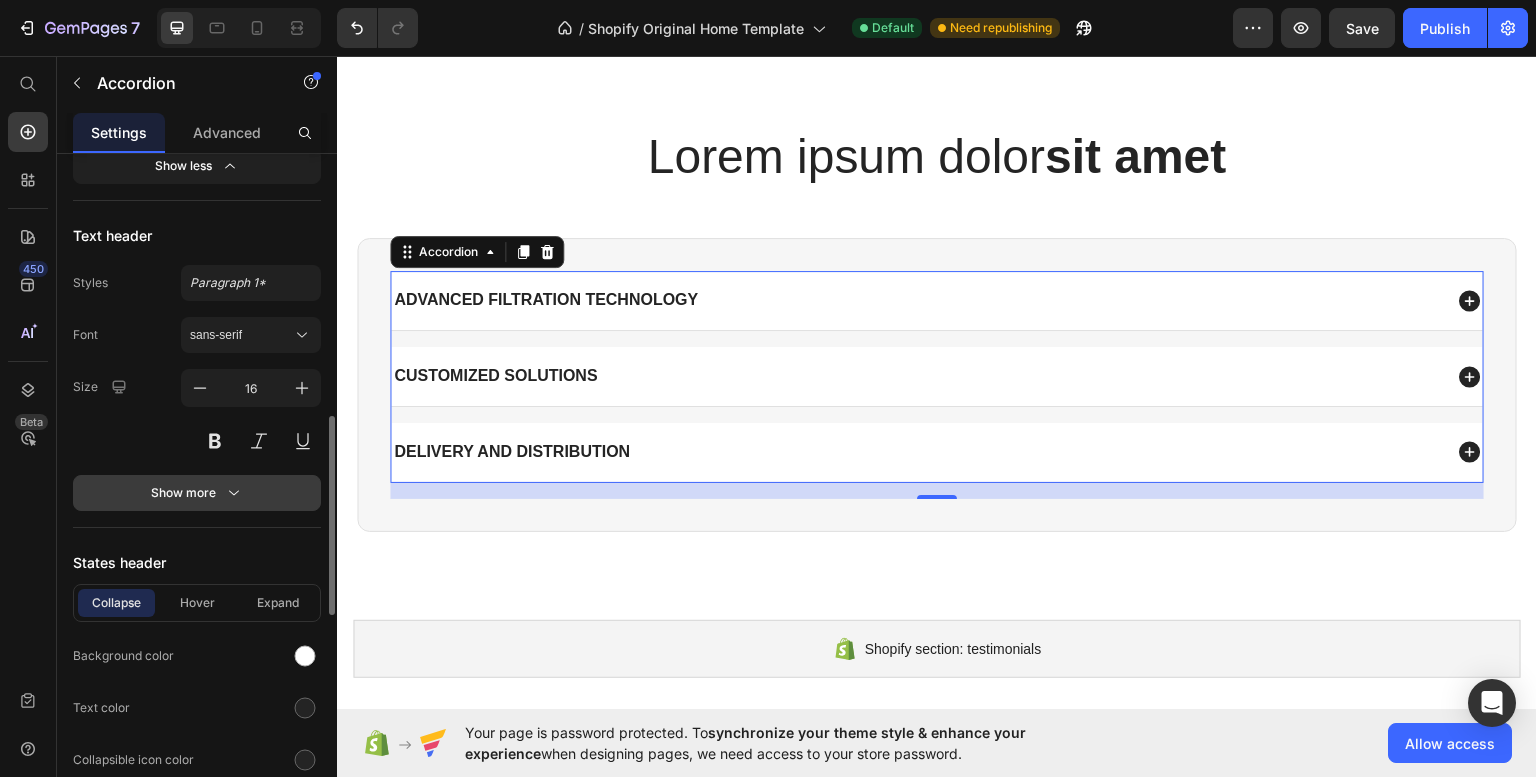 click on "Show more" at bounding box center [197, 493] 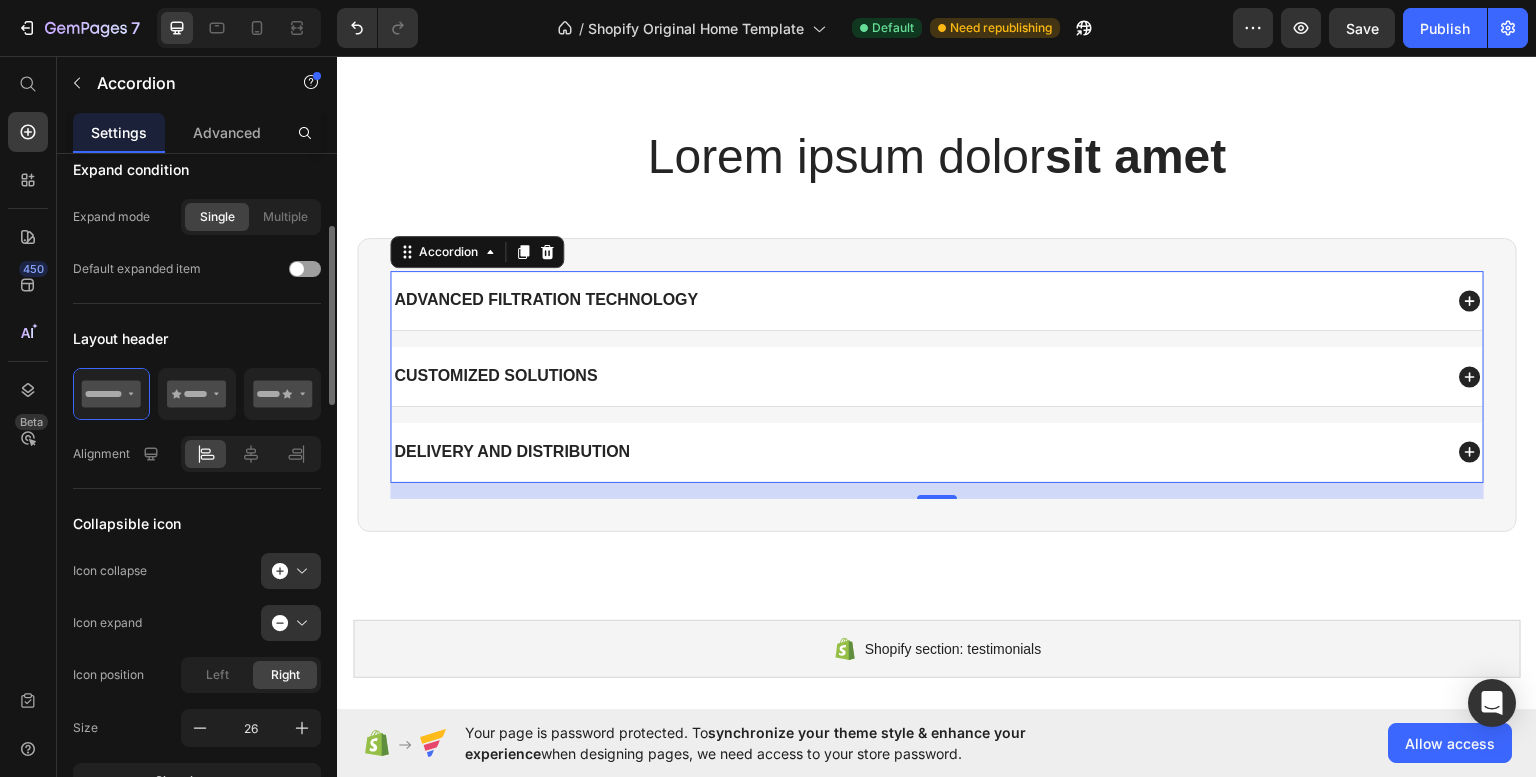 scroll, scrollTop: 275, scrollLeft: 0, axis: vertical 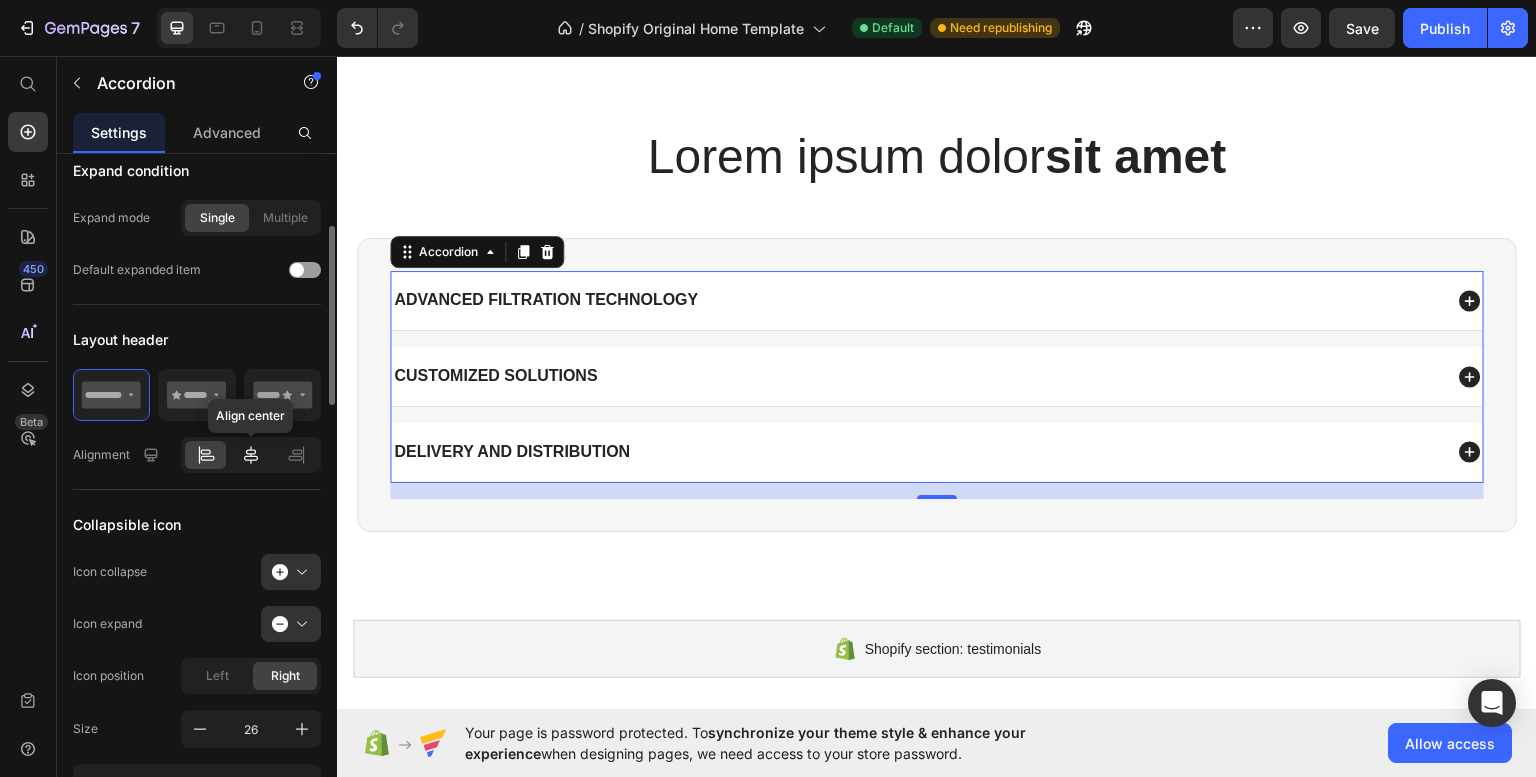 click 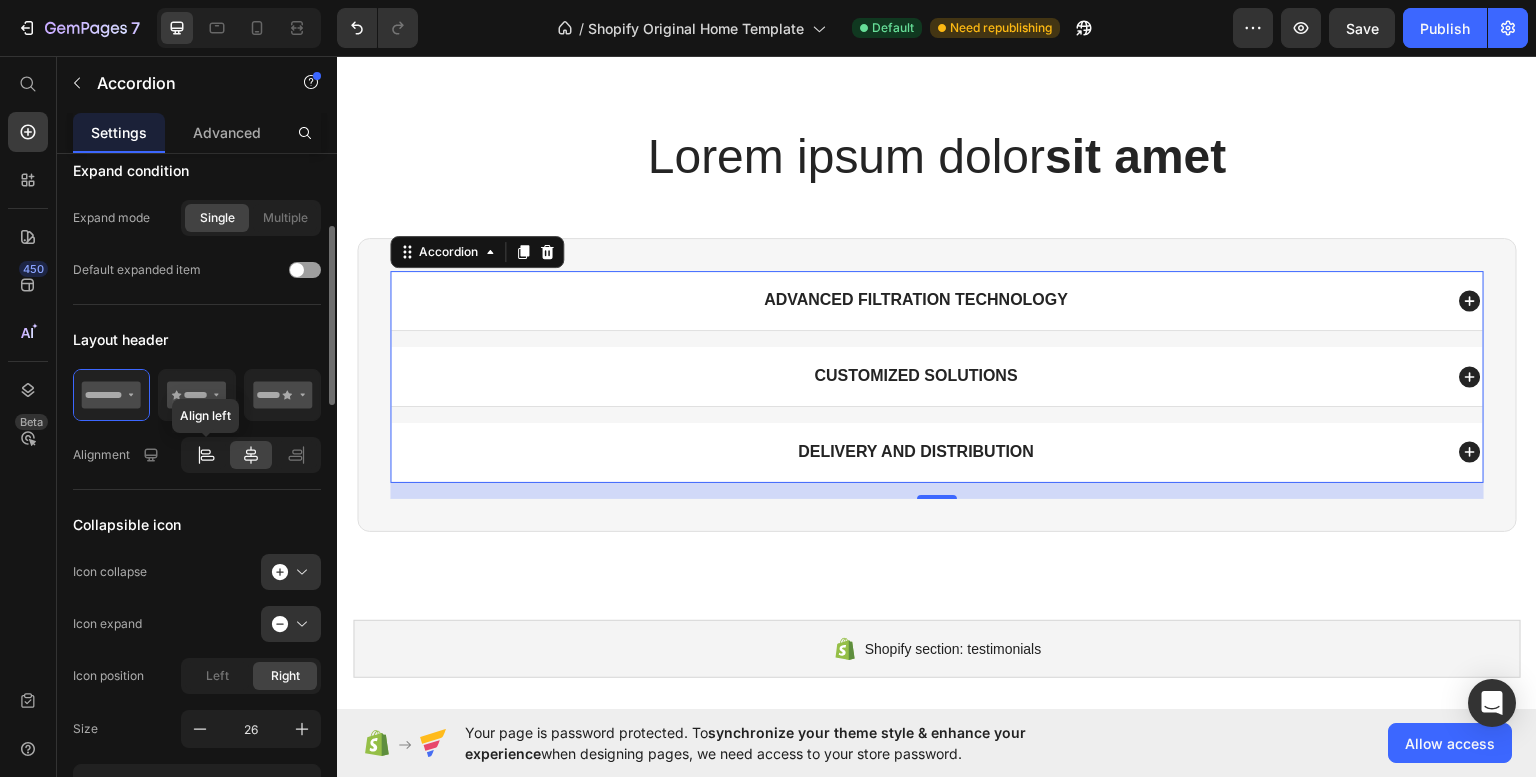 click 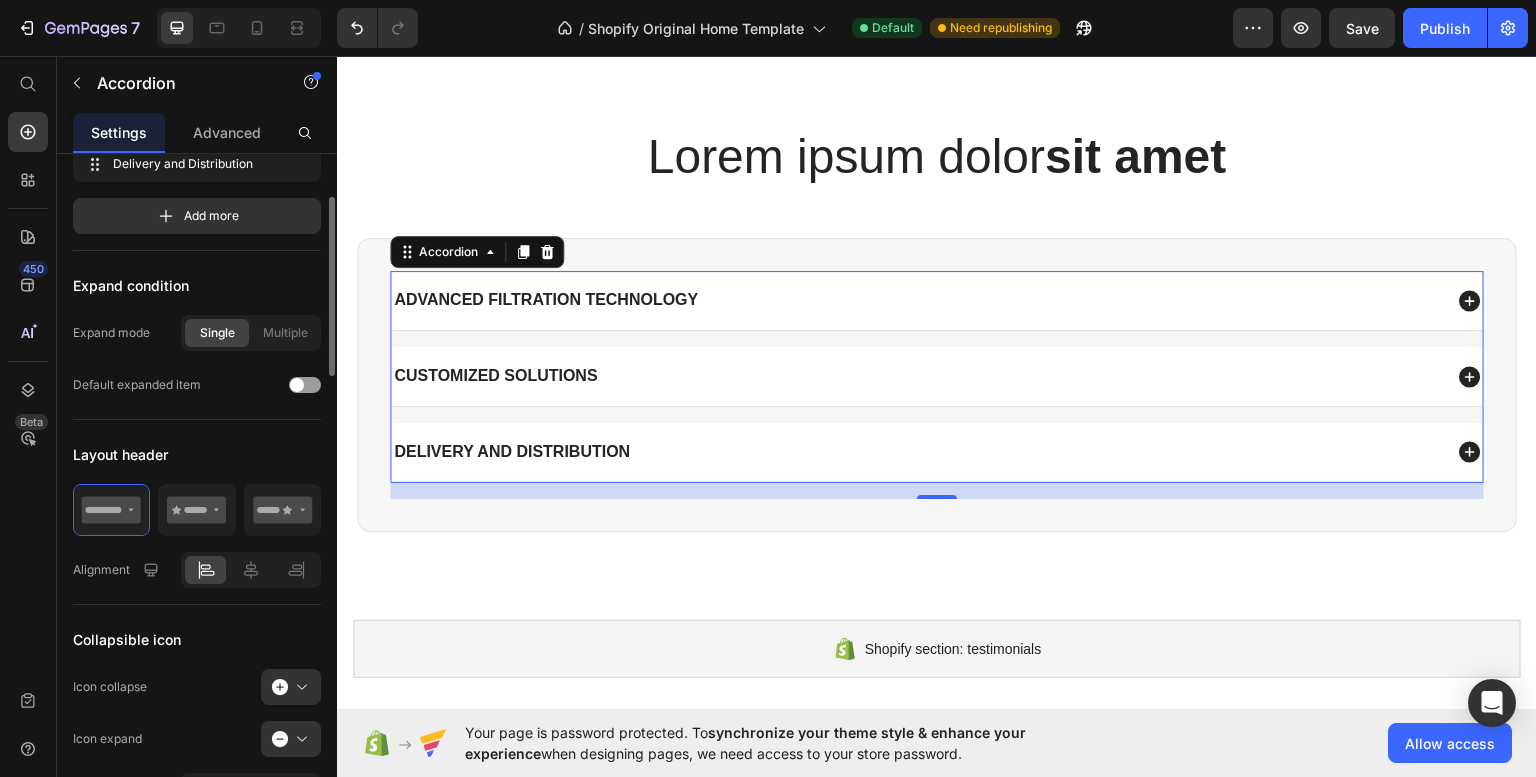 scroll, scrollTop: 159, scrollLeft: 0, axis: vertical 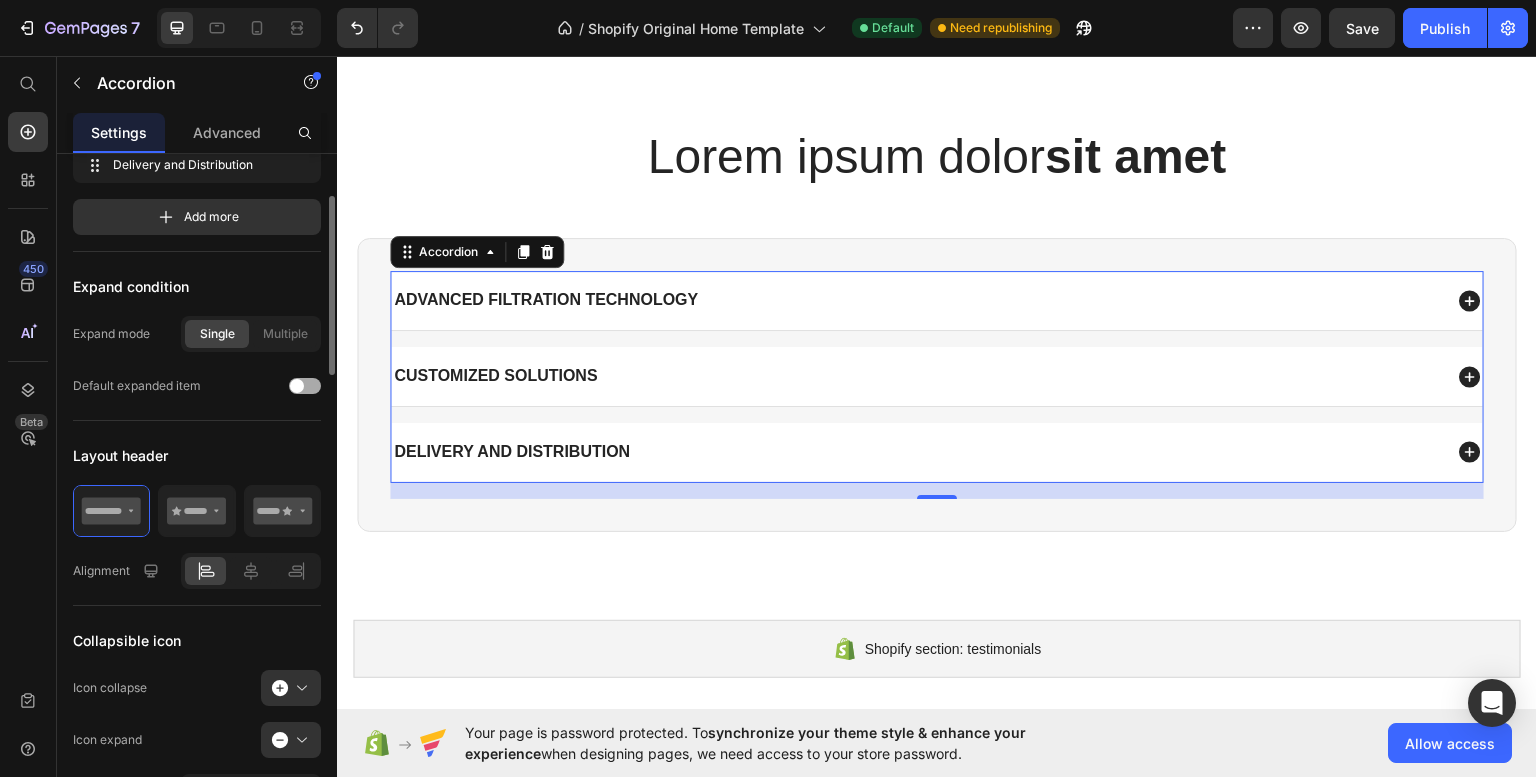 click at bounding box center (305, 386) 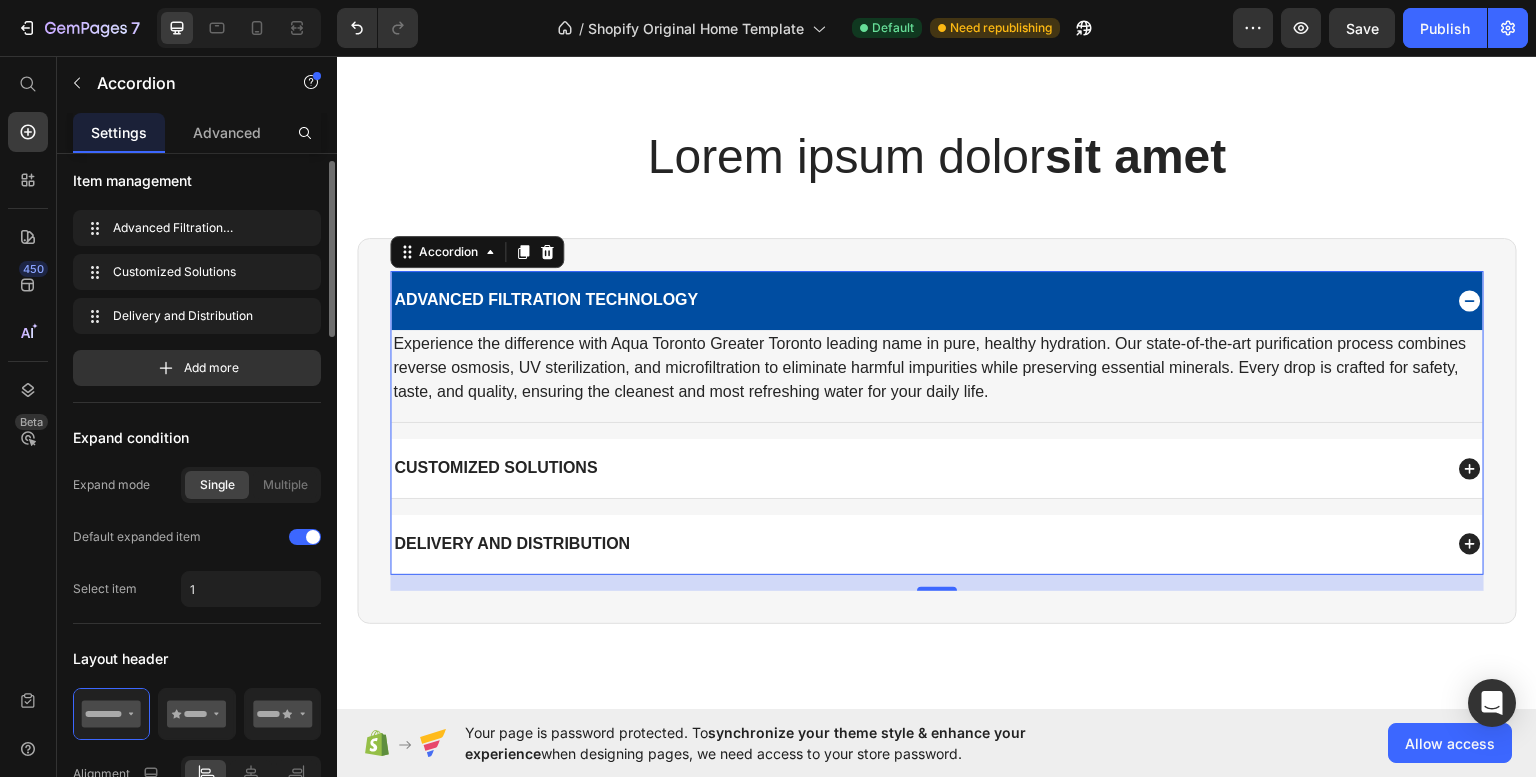 scroll, scrollTop: 0, scrollLeft: 0, axis: both 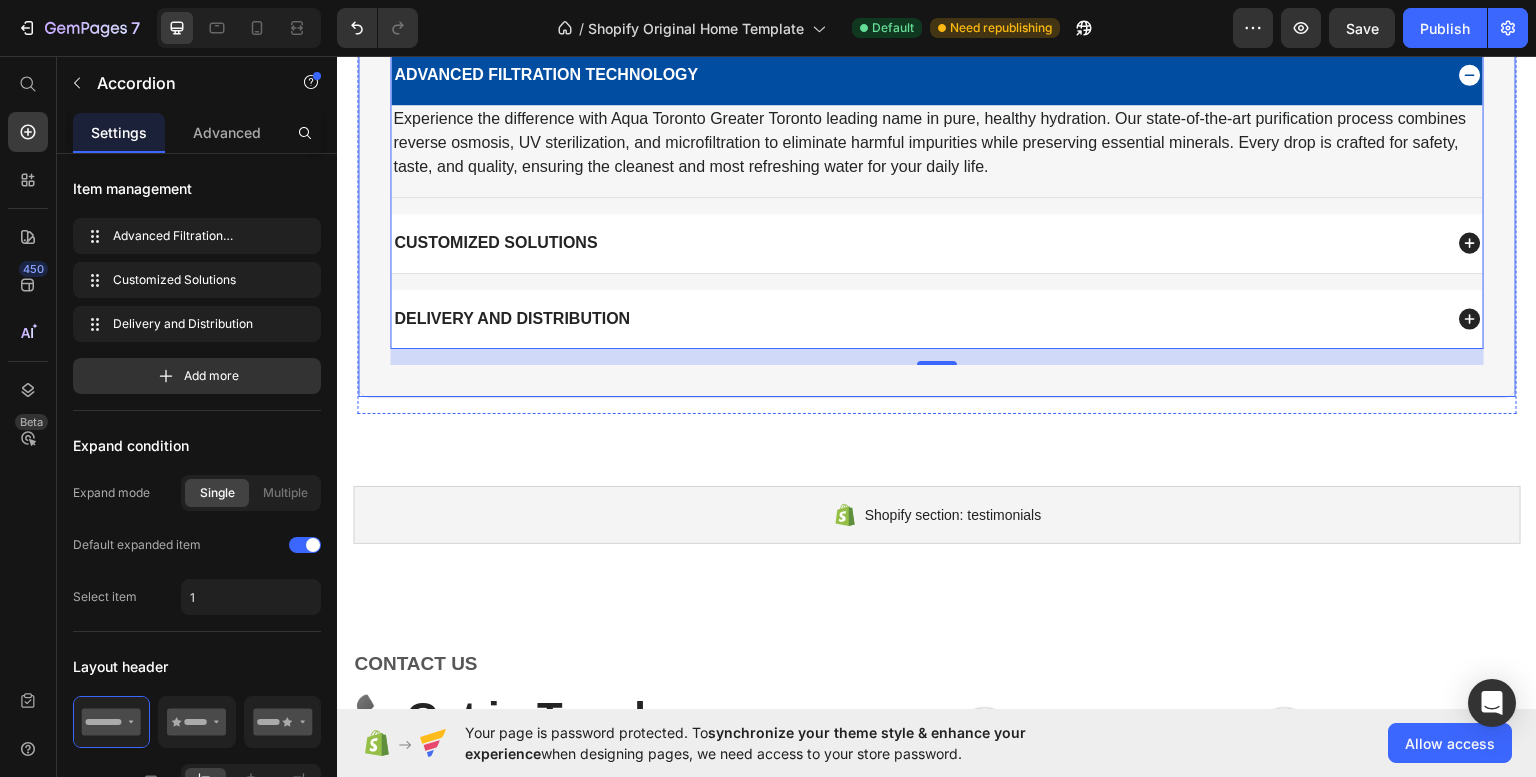click on "Advanced Filtration Technology Experience the difference with Aqua Toronto Greater Toronto leading name in pure, healthy hydration. Our state-of-the-art purification process combines reverse osmosis, UV sterilization, and microfiltration to eliminate harmful impurities while preserving essential minerals. Every drop is crafted for safety, taste, and quality, ensuring the cleanest and most refreshing water for your daily life. Text Block
Customized Solutions
Delivery and Distribution Accordion   16 Row" at bounding box center (937, 204) 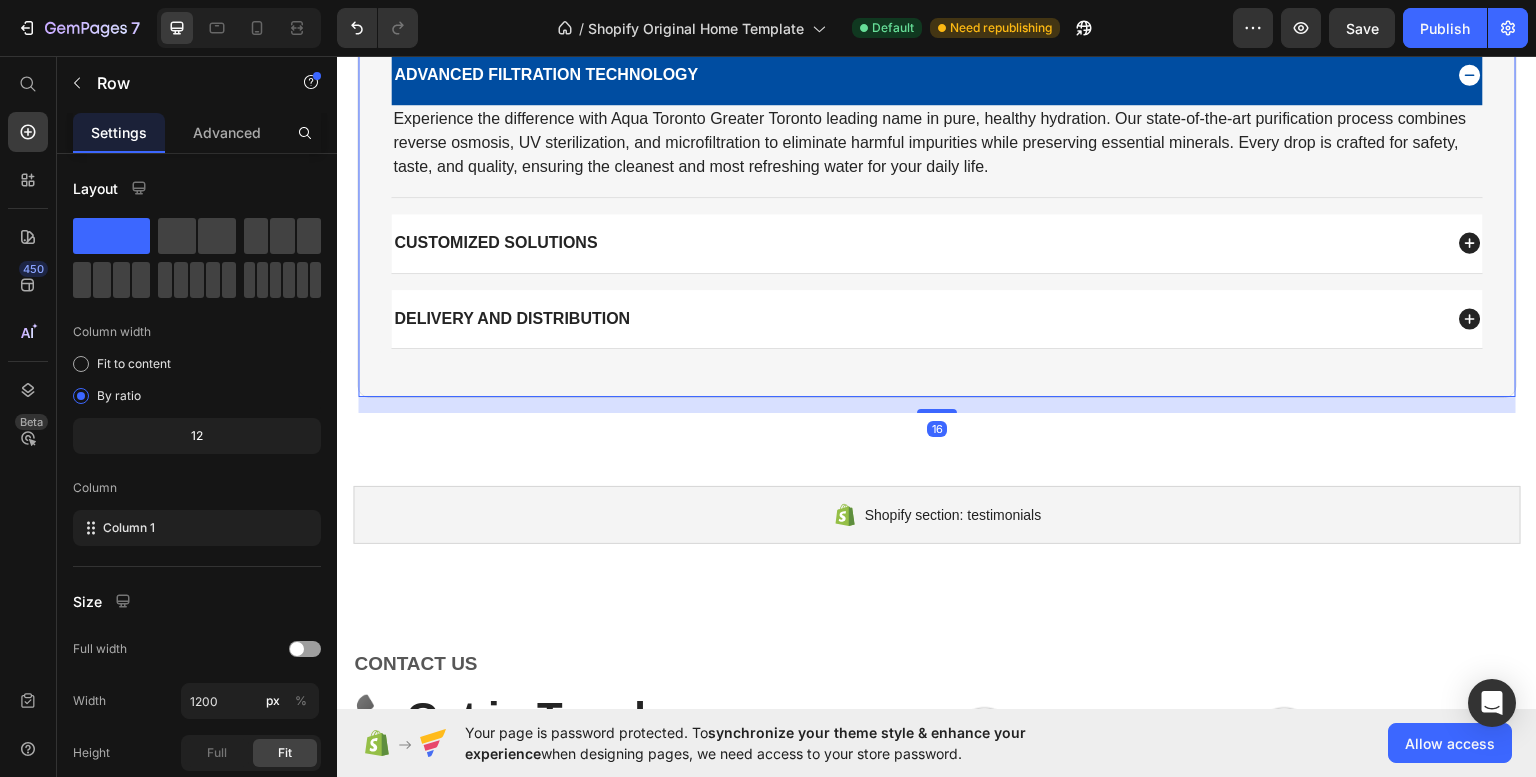 drag, startPoint x: 933, startPoint y: 402, endPoint x: 935, endPoint y: 365, distance: 37.054016 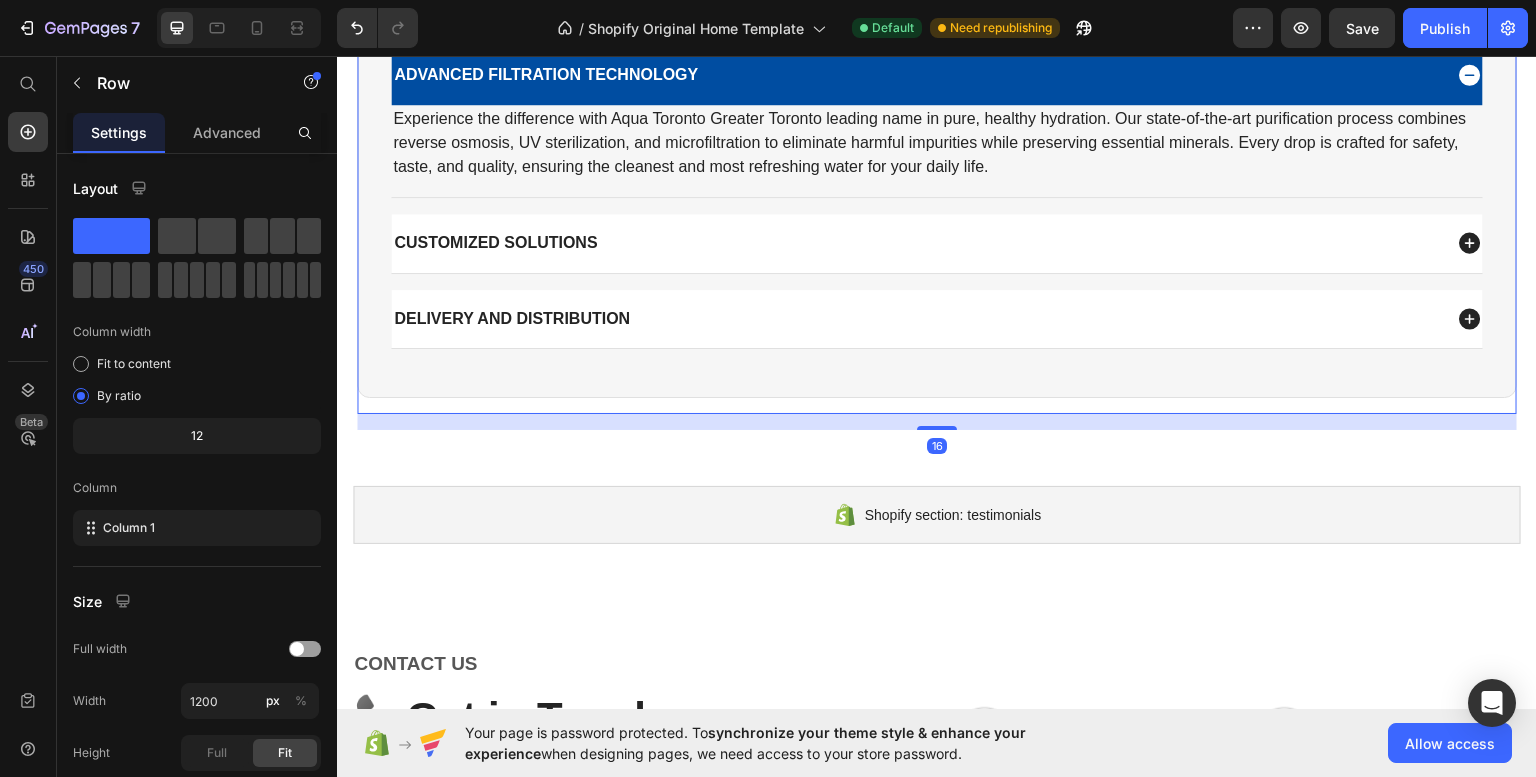 click on "Lorem ipsum dolor  sit amet Heading
Advanced Filtration Technology Experience the difference with Aqua Toronto Greater Toronto leading name in pure, healthy hydration. Our state-of-the-art purification process combines reverse osmosis, UV sterilization, and microfiltration to eliminate harmful impurities while preserving essential minerals. Every drop is crafted for safety, taste, and quality, ensuring the cleanest and most refreshing water for your daily life. Text Block
Customized Solutions
Delivery and Distribution Accordion Row" at bounding box center [937, 156] 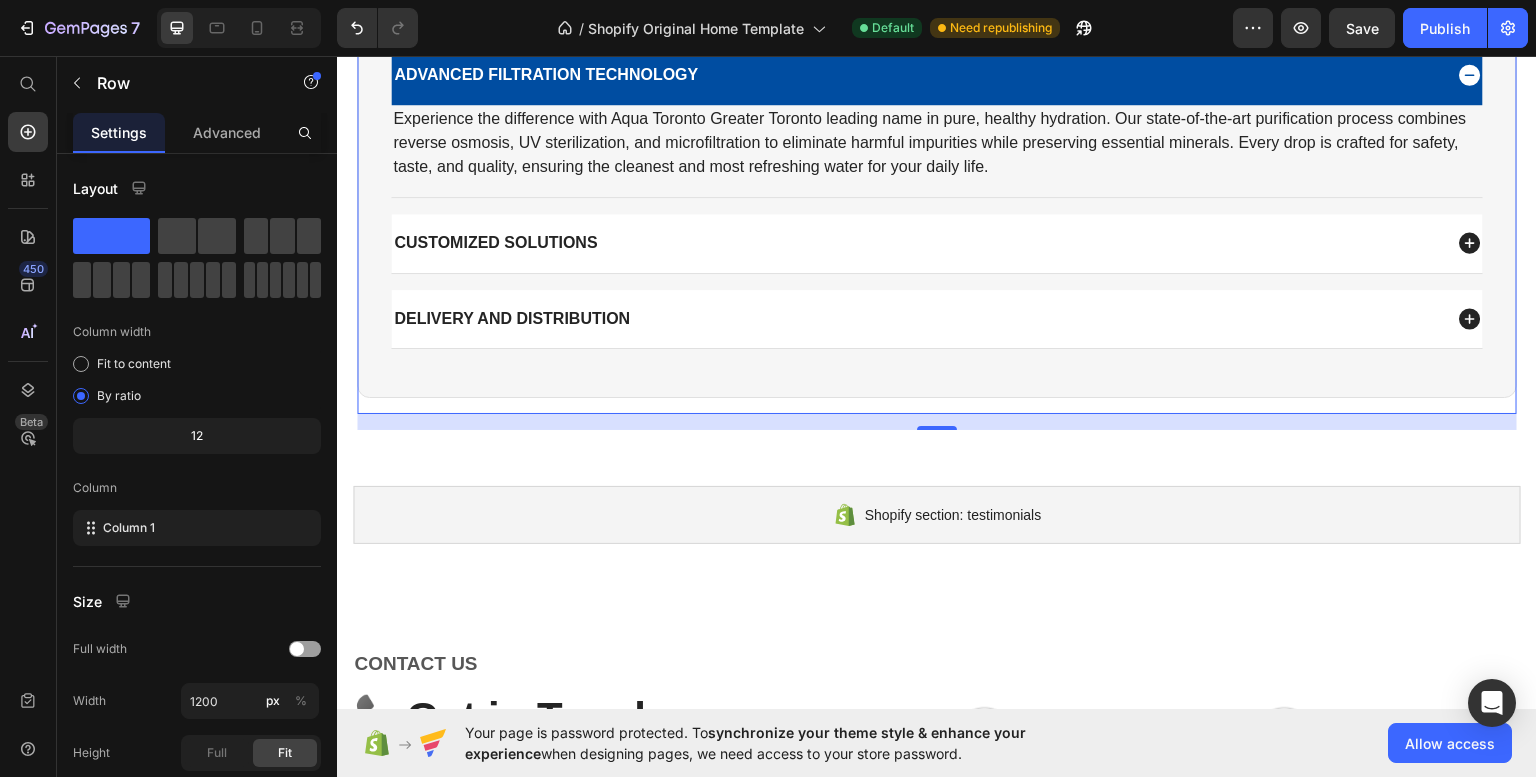 click on "Lorem ipsum dolor  sit amet Heading
Advanced Filtration Technology Experience the difference with Aqua Toronto Greater Toronto leading name in pure, healthy hydration. Our state-of-the-art purification process combines reverse osmosis, UV sterilization, and microfiltration to eliminate harmful impurities while preserving essential minerals. Every drop is crafted for safety, taste, and quality, ensuring the cleanest and most refreshing water for your daily life. Text Block
Customized Solutions
Delivery and Distribution Accordion Row" at bounding box center (937, 156) 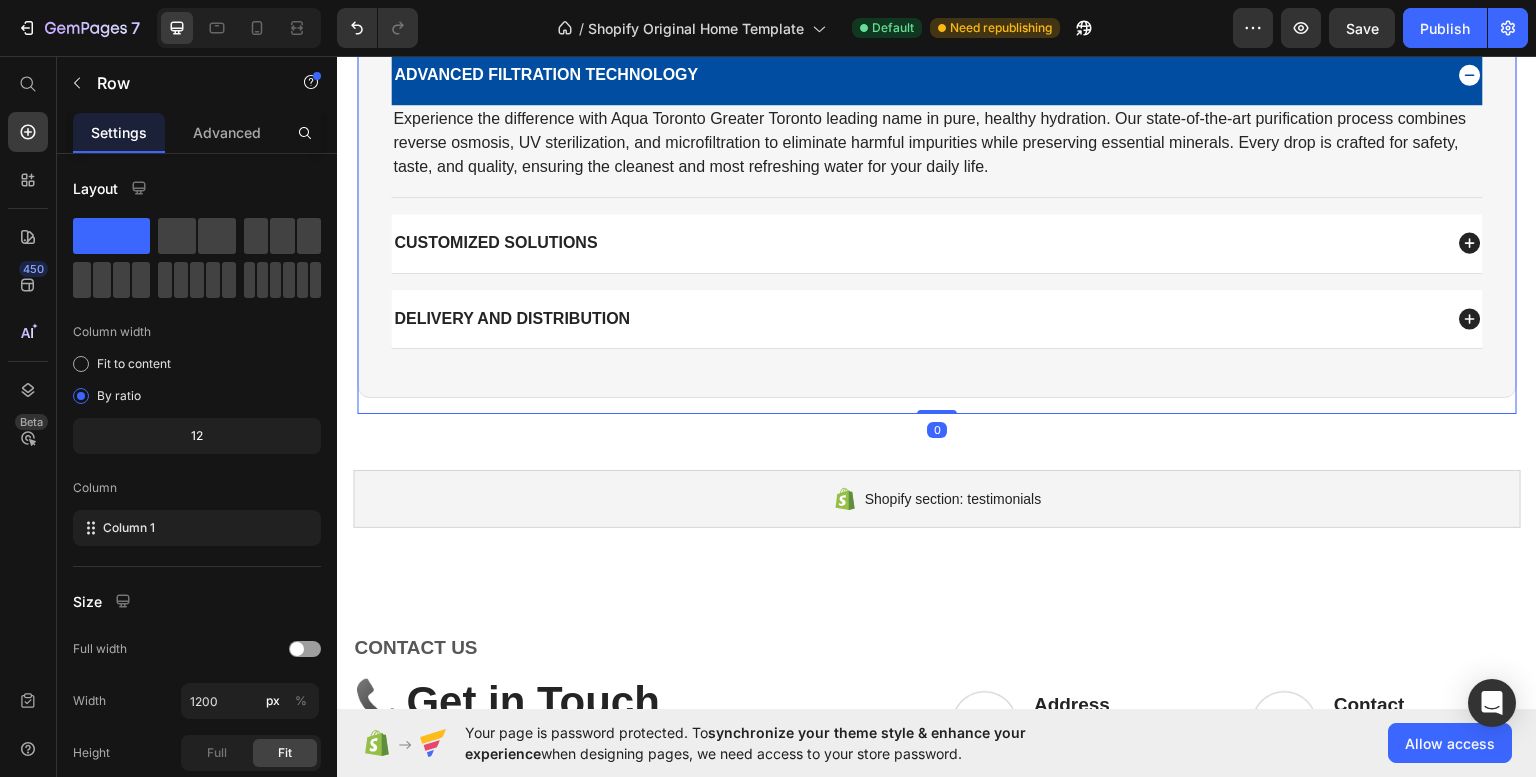 drag, startPoint x: 924, startPoint y: 421, endPoint x: 931, endPoint y: 395, distance: 26.925823 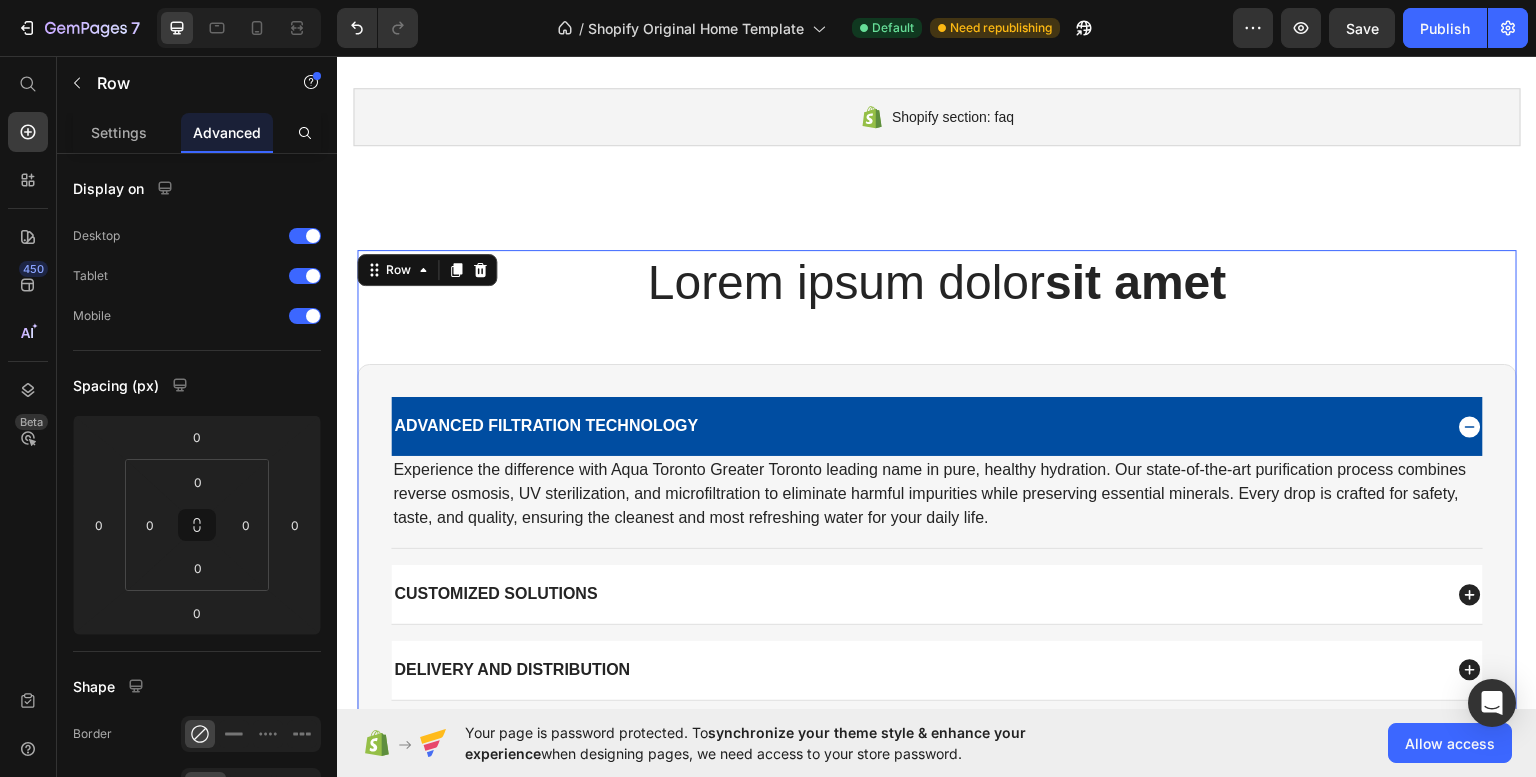 scroll, scrollTop: 970, scrollLeft: 0, axis: vertical 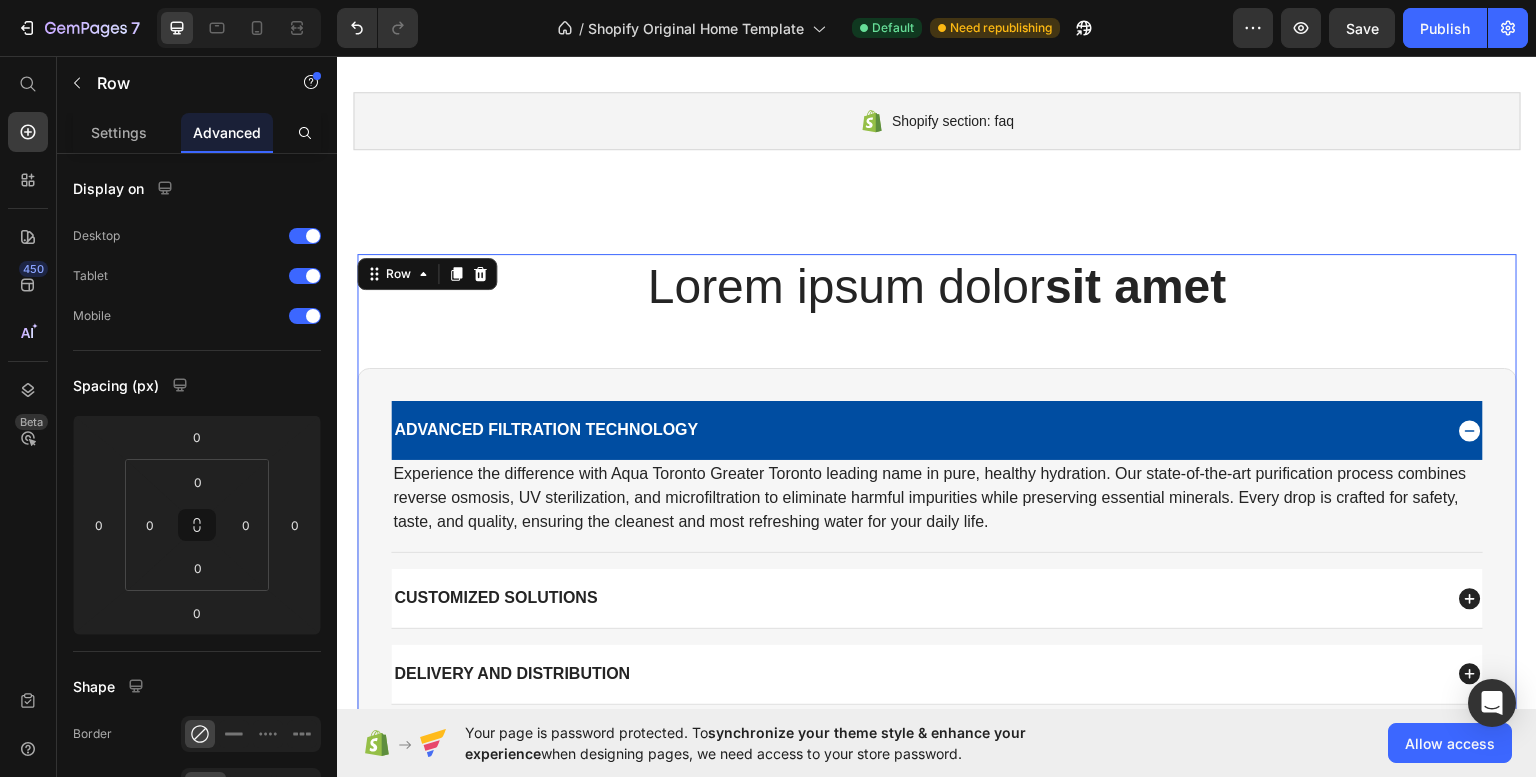click on "Lorem ipsum dolor  sit amet" at bounding box center [937, 286] 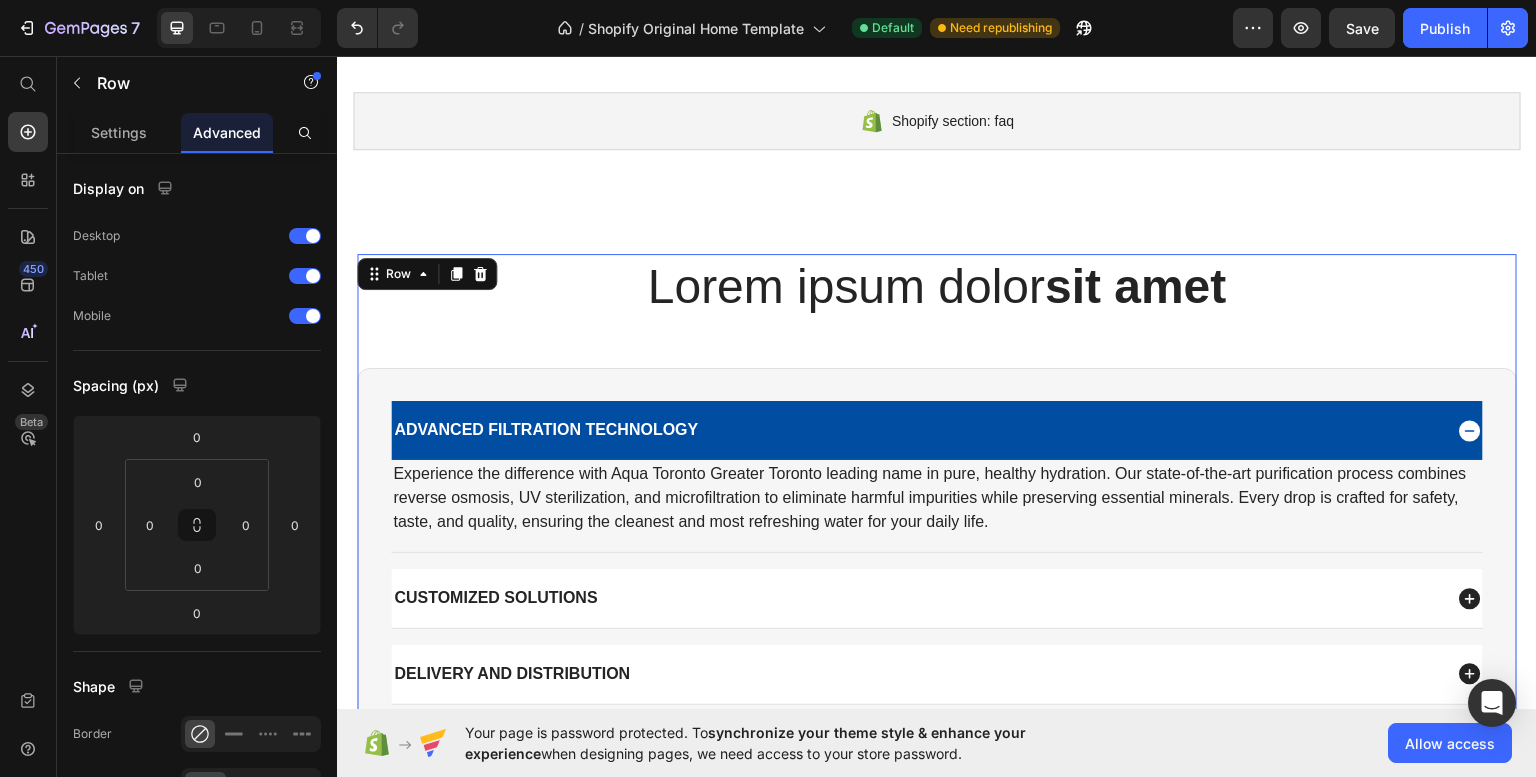 click on "Lorem ipsum dolor  sit amet" at bounding box center [937, 286] 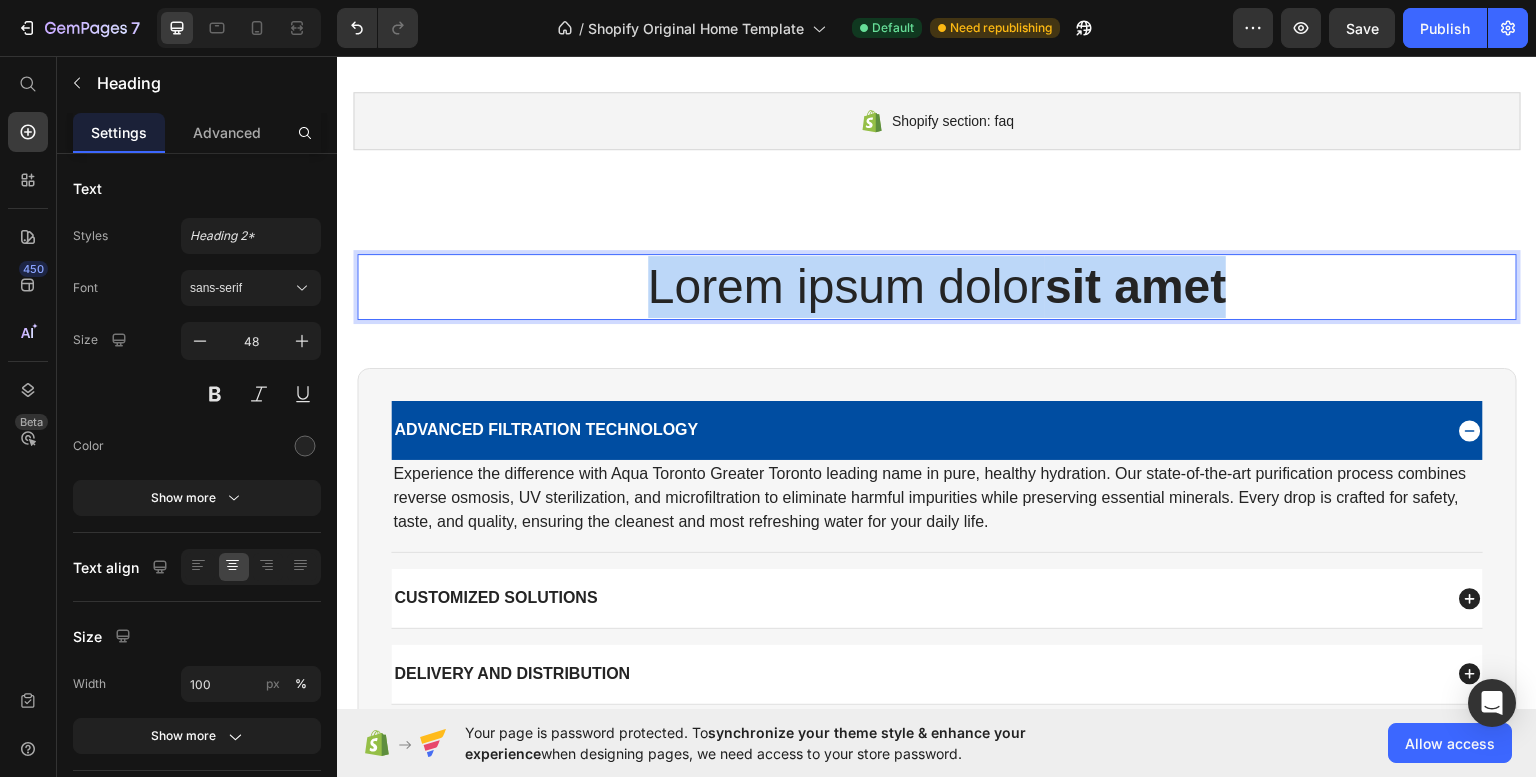 click on "Lorem ipsum dolor  sit amet" at bounding box center (937, 286) 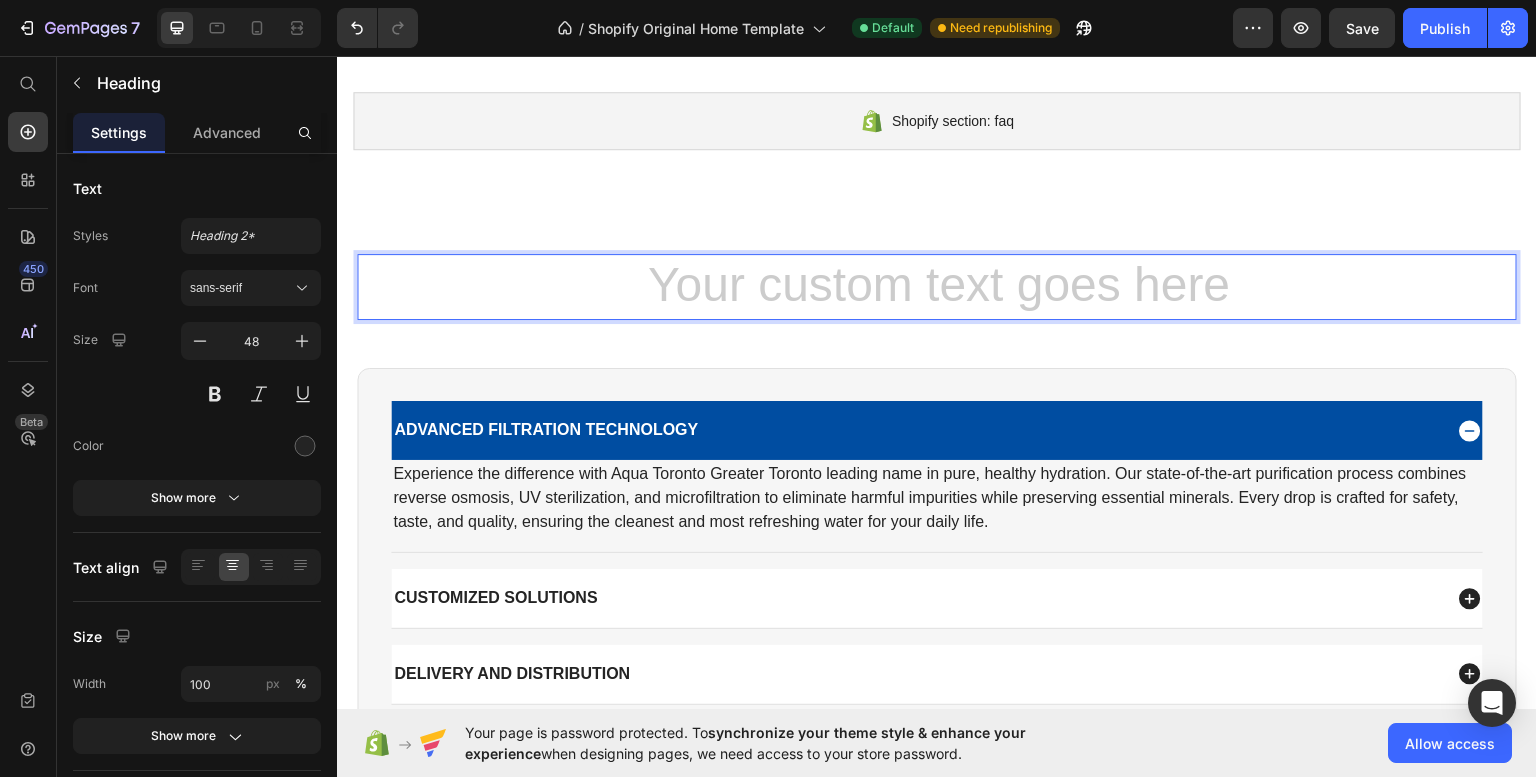 click on "Heading   48
Advanced Filtration Technology Experience the difference with Aqua Toronto [CITY] leading name in pure, healthy hydration. Our state-of-the-art purification process combines reverse osmosis, UV sterilization, and microfiltration to eliminate harmful impurities while preserving essential minerals. Every drop is crafted for safety, taste, and quality, ensuring the cleanest and most refreshing water for your daily life. Text Block
Customized Solutions
Delivery and Distribution Accordion Row Row Section 8" at bounding box center (937, 487) 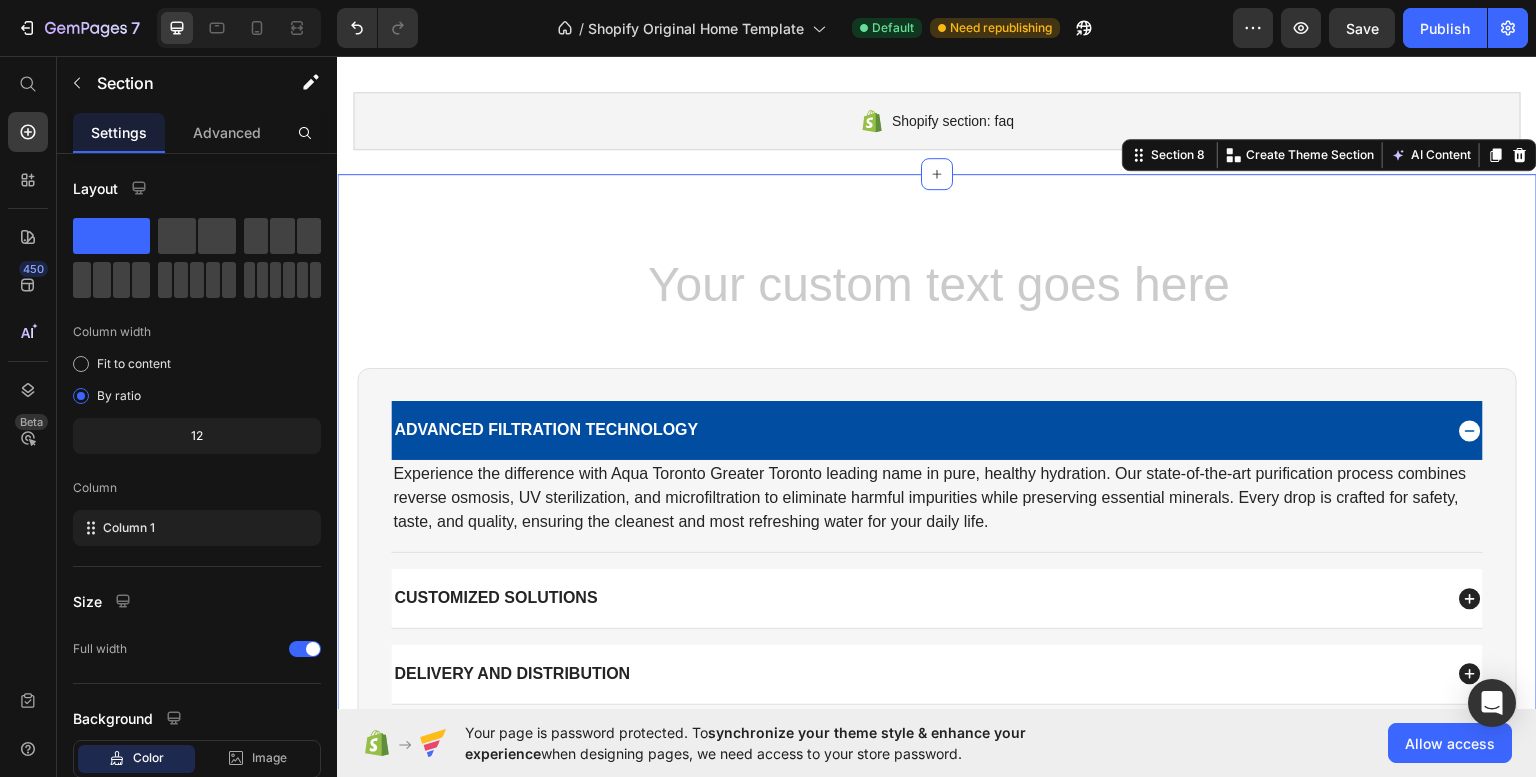 click at bounding box center [937, 286] 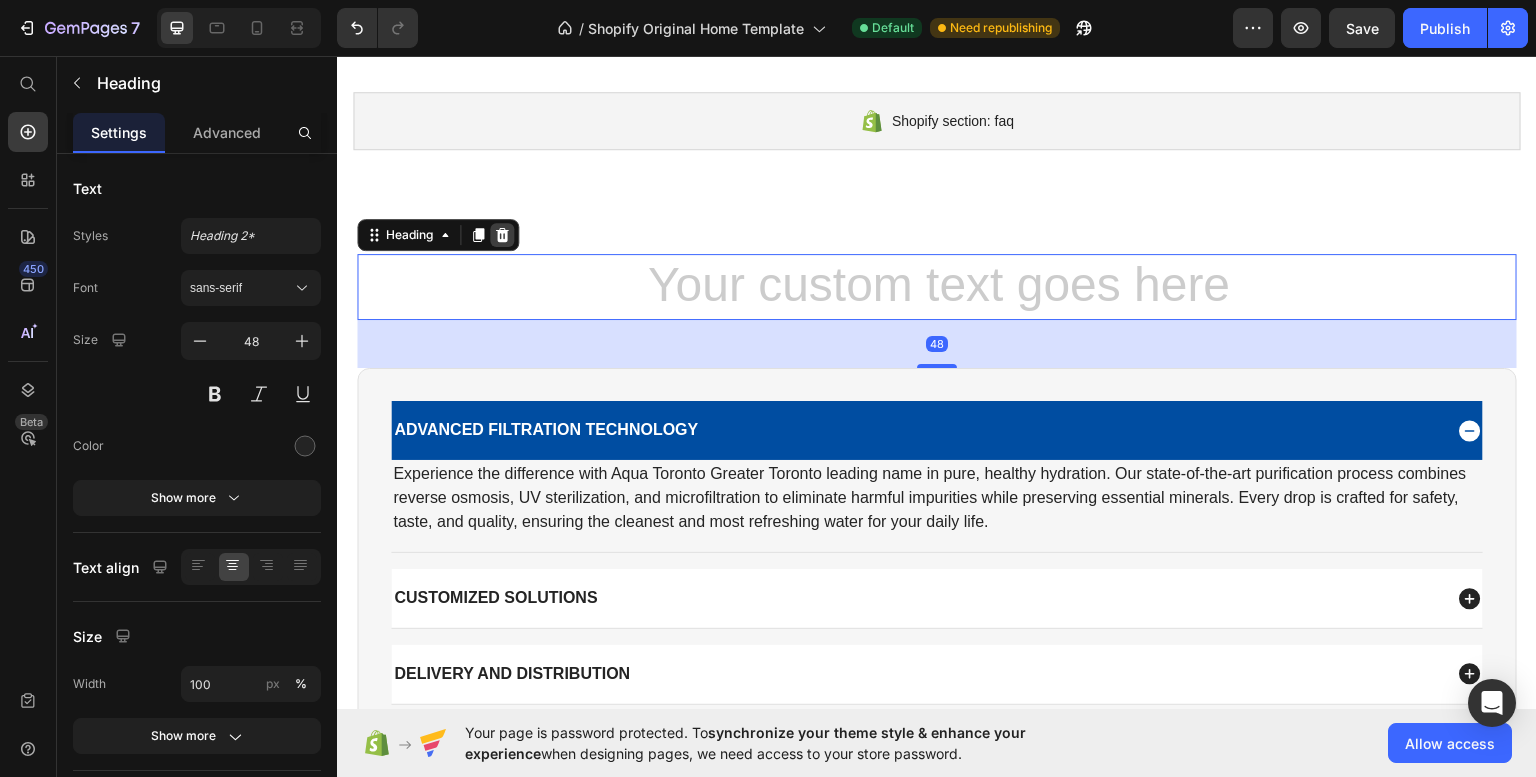 click 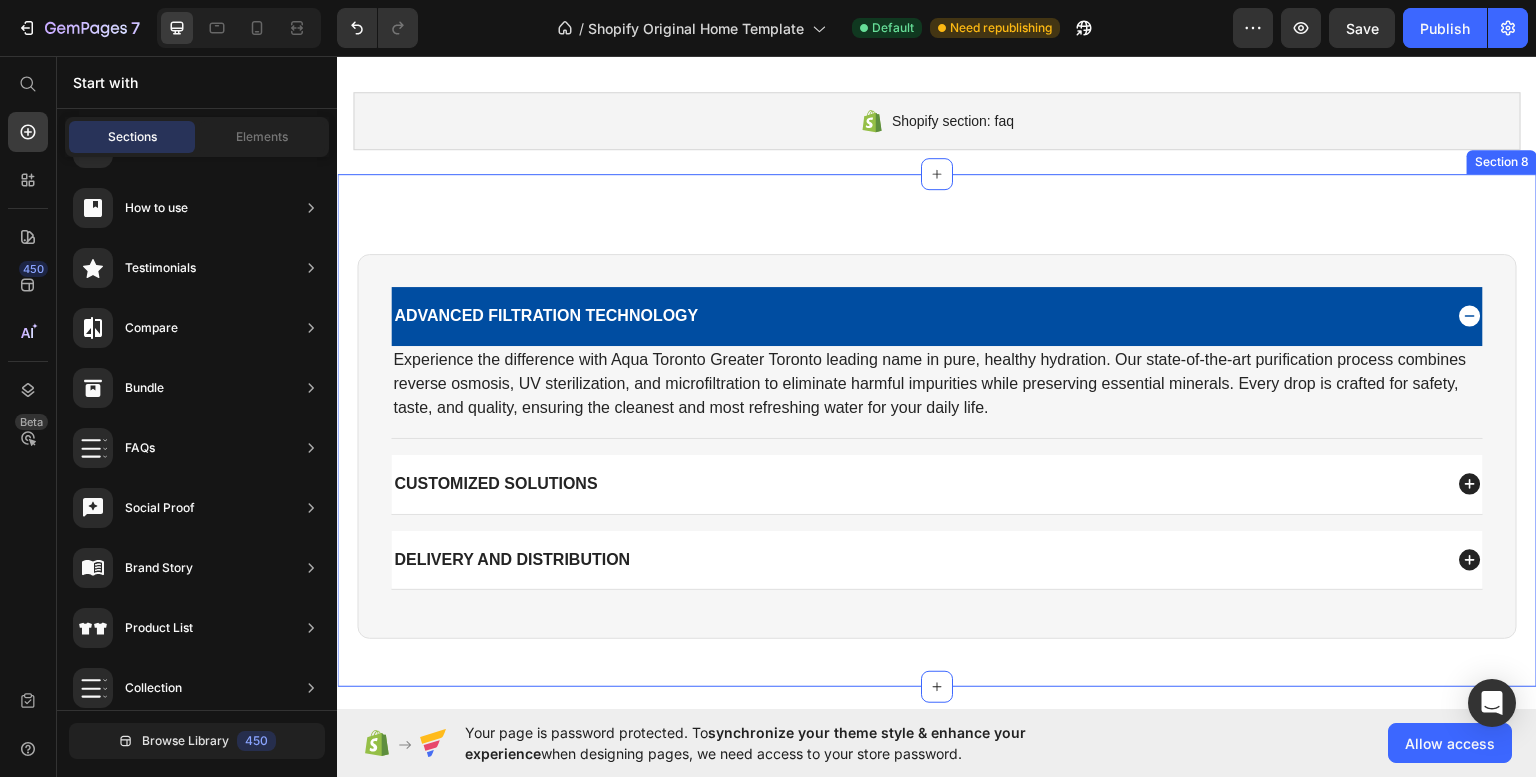 click on "Advanced Filtration Technology Experience the difference with Aqua Toronto [CITY] leading name in pure, healthy hydration. Our state-of-the-art purification process combines reverse osmosis, UV sterilization, and microfiltration to eliminate harmful impurities while preserving essential minerals. Every drop is crafted for safety, taste, and quality, ensuring the cleanest and most refreshing water for your daily life. Text Block
Customized Solutions
Delivery and Distribution Accordion Row Row Section 8" at bounding box center (937, 429) 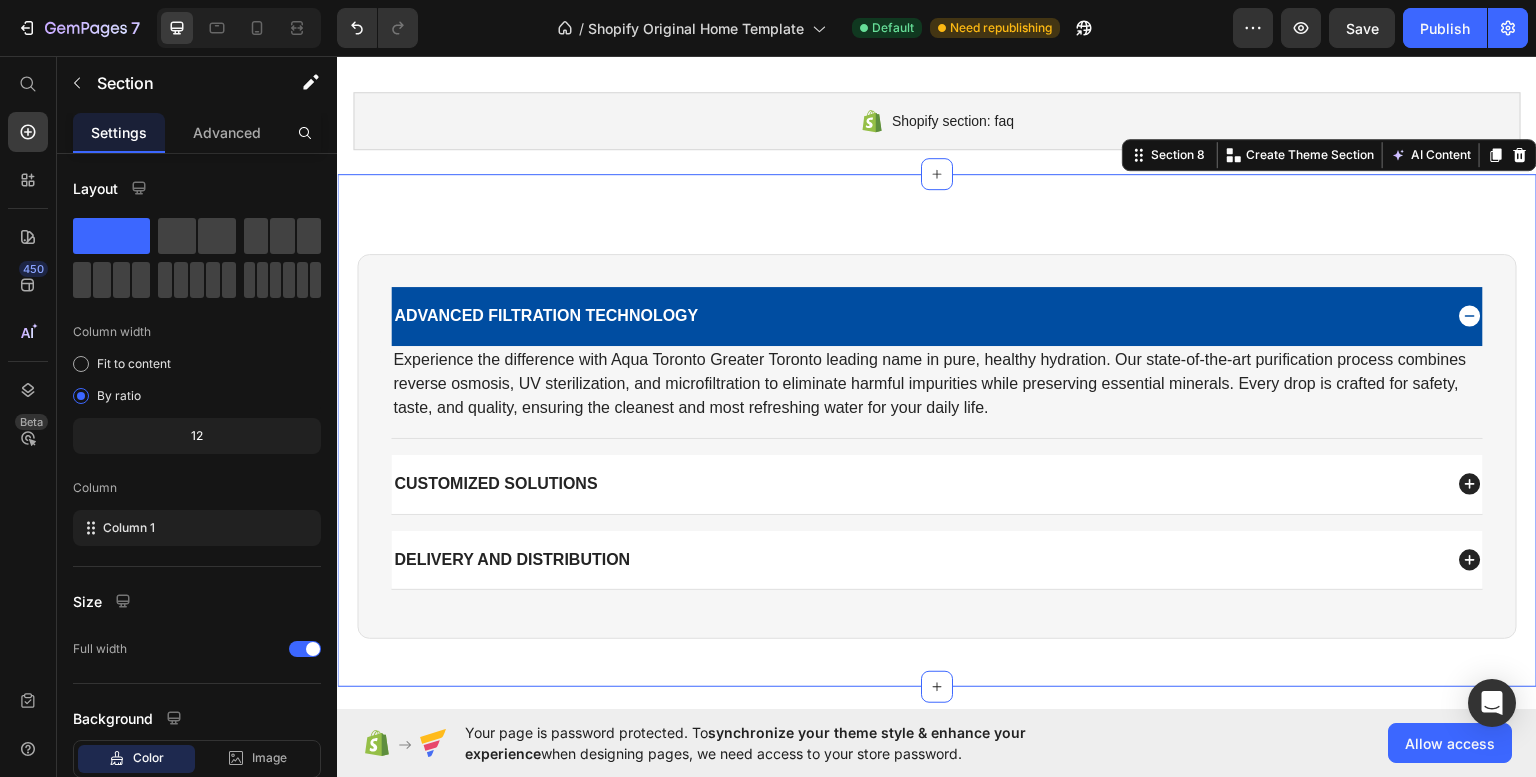 click on "Advanced Filtration Technology Experience the difference with Aqua Toronto Greater Toronto leading name in pure, healthy hydration. Our state-of-the-art purification process combines reverse osmosis, UV sterilization, and microfiltration to eliminate harmful impurities while preserving essential minerals. Every drop is crafted for safety, taste, and quality, ensuring the cleanest and most refreshing water for your daily life. Text Block
Customized Solutions
Delivery and Distribution Accordion Row Row Section 8   You can create reusable sections Create Theme Section AI Content Write with GemAI What would you like to describe here? Tone and Voice Persuasive Product Empty 18.9L water bottles Show more Generate" at bounding box center [937, 429] 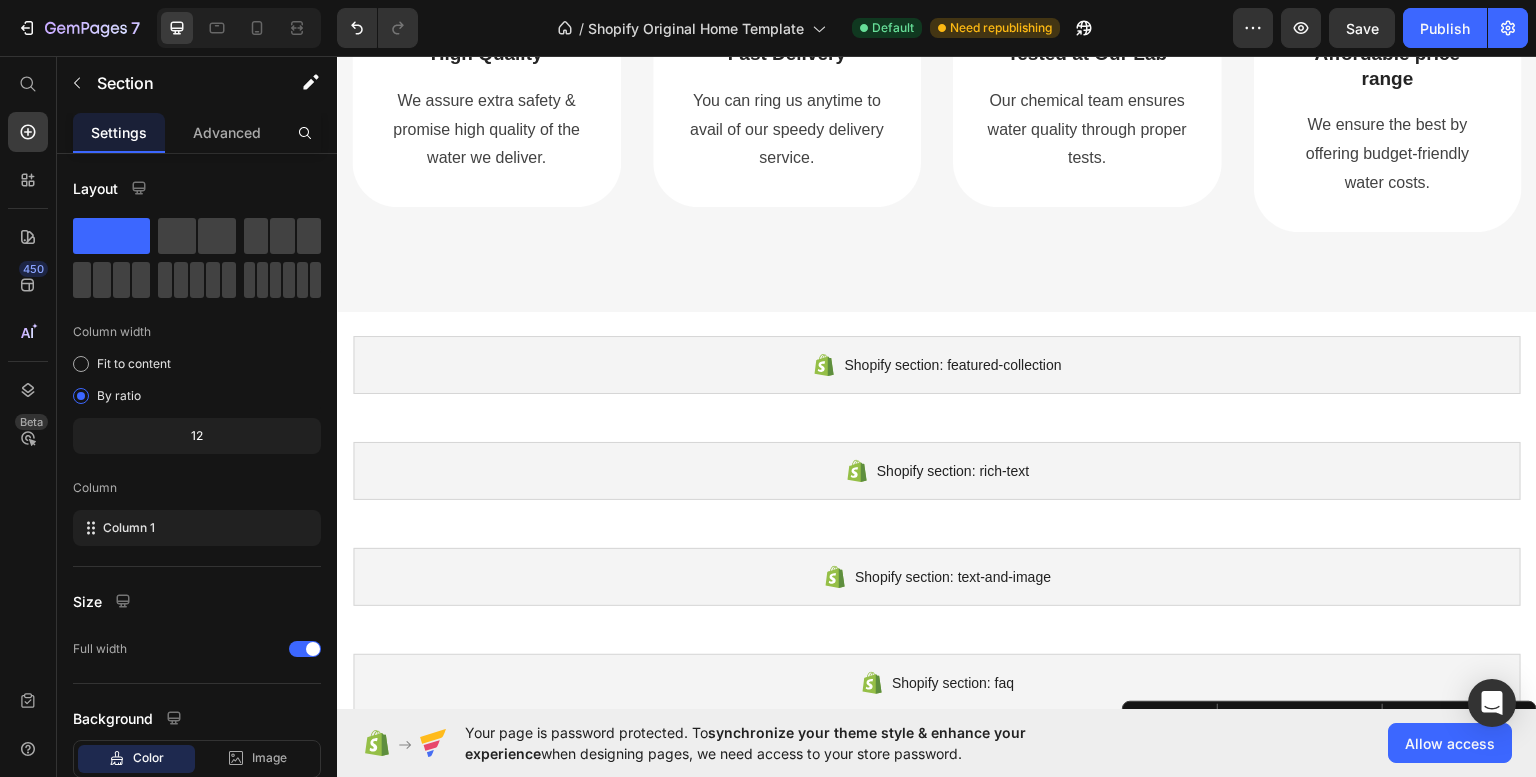 scroll, scrollTop: 428, scrollLeft: 0, axis: vertical 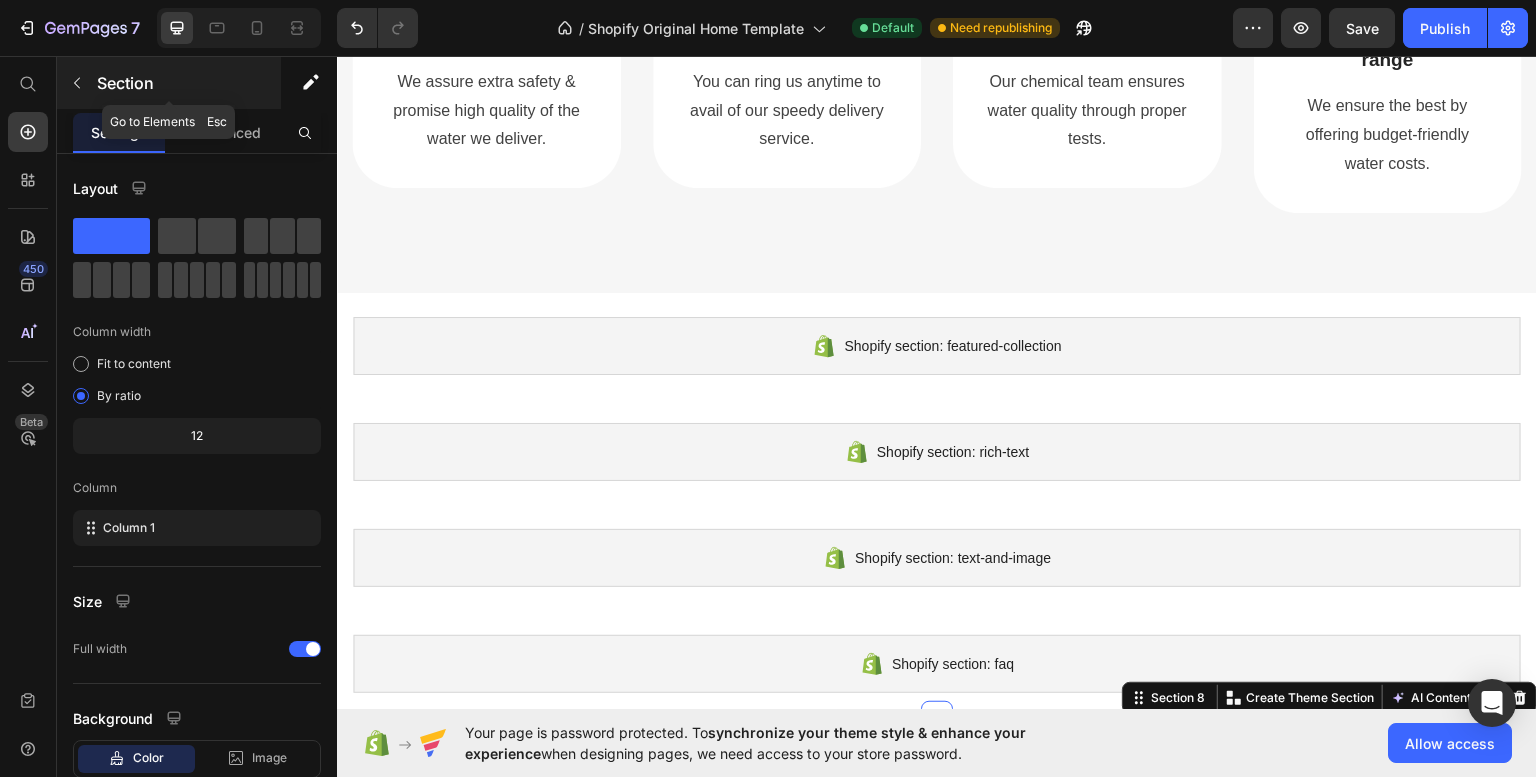 click 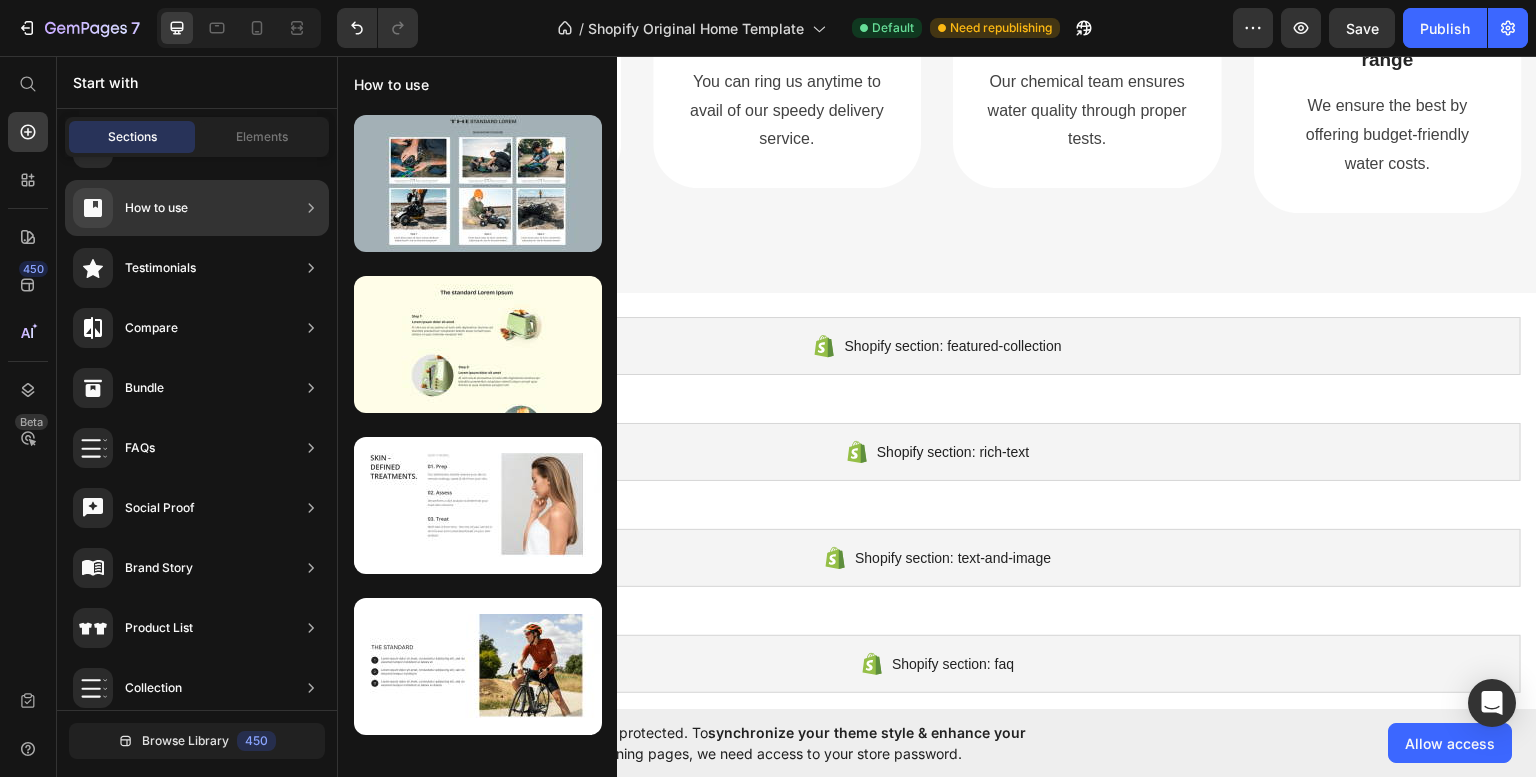 scroll, scrollTop: 0, scrollLeft: 0, axis: both 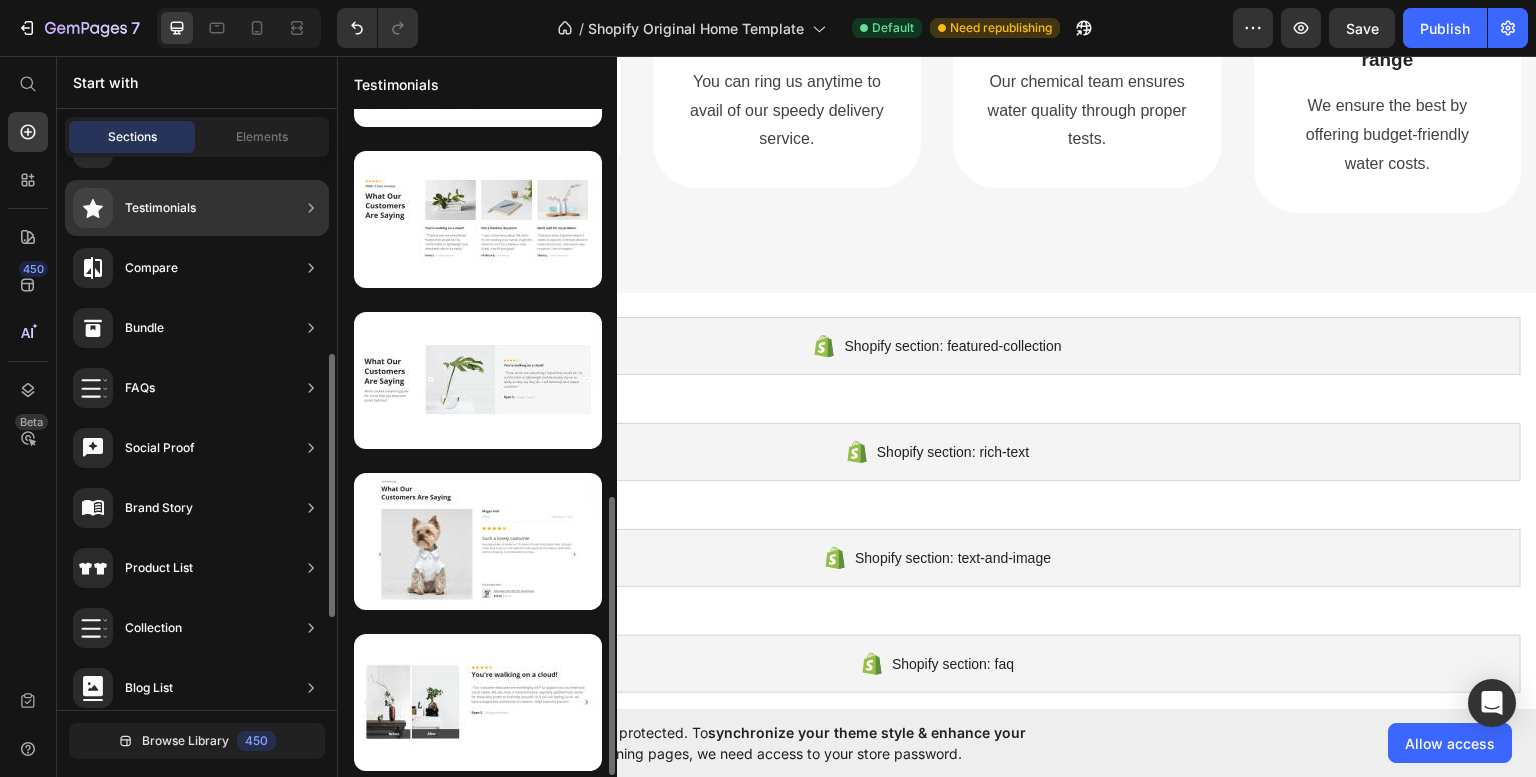 click on "Testimonials" 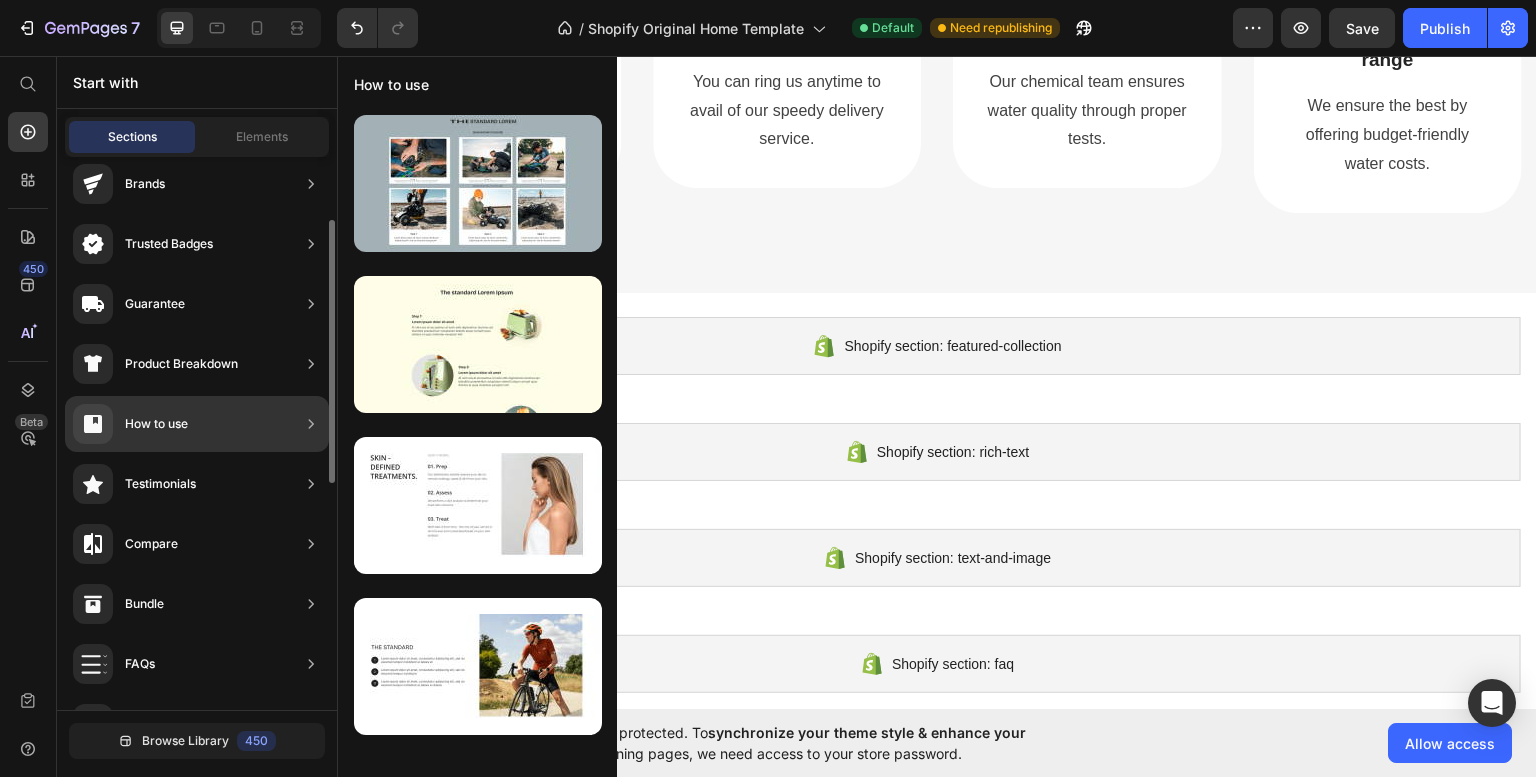 scroll, scrollTop: 136, scrollLeft: 0, axis: vertical 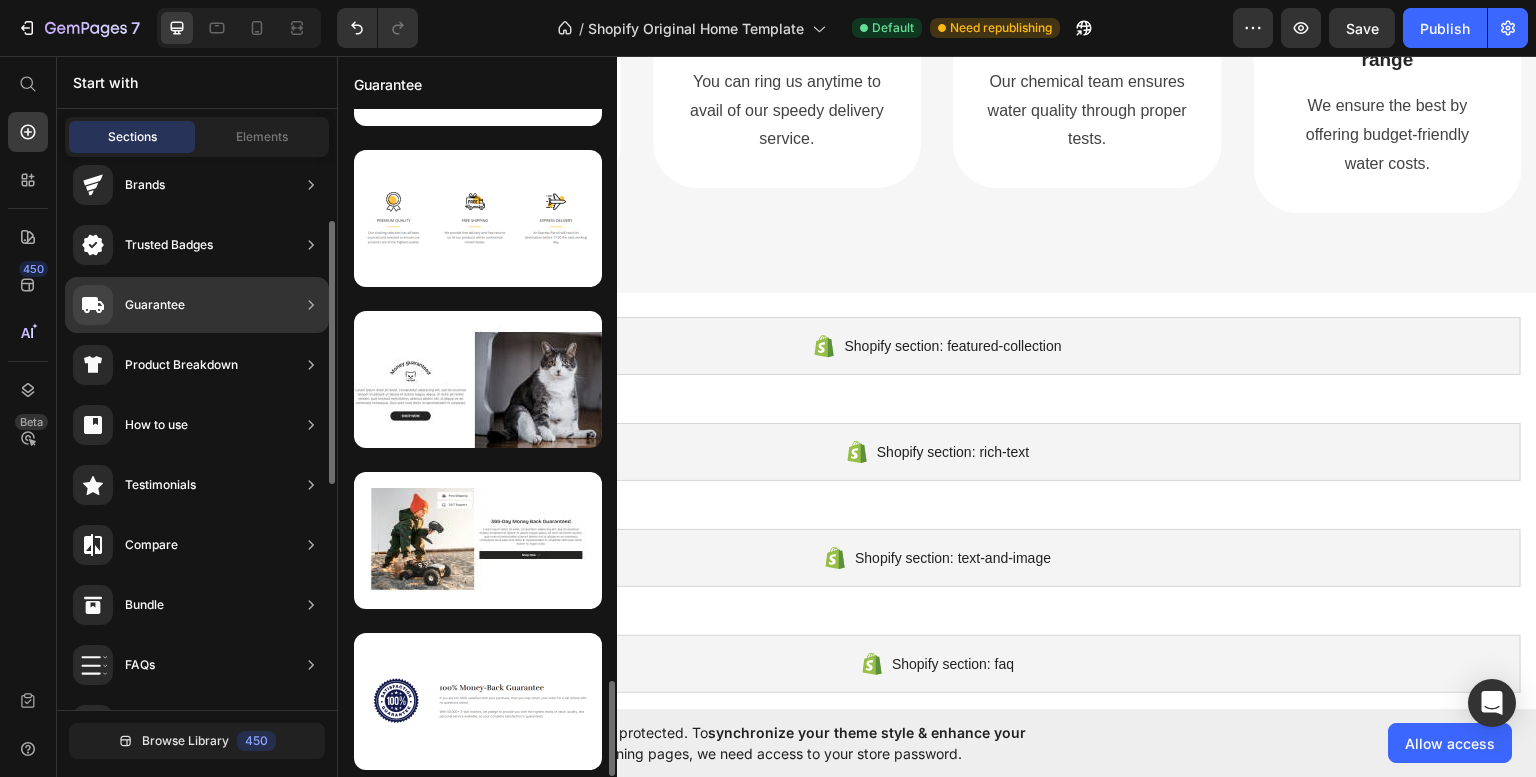 click on "Guarantee" 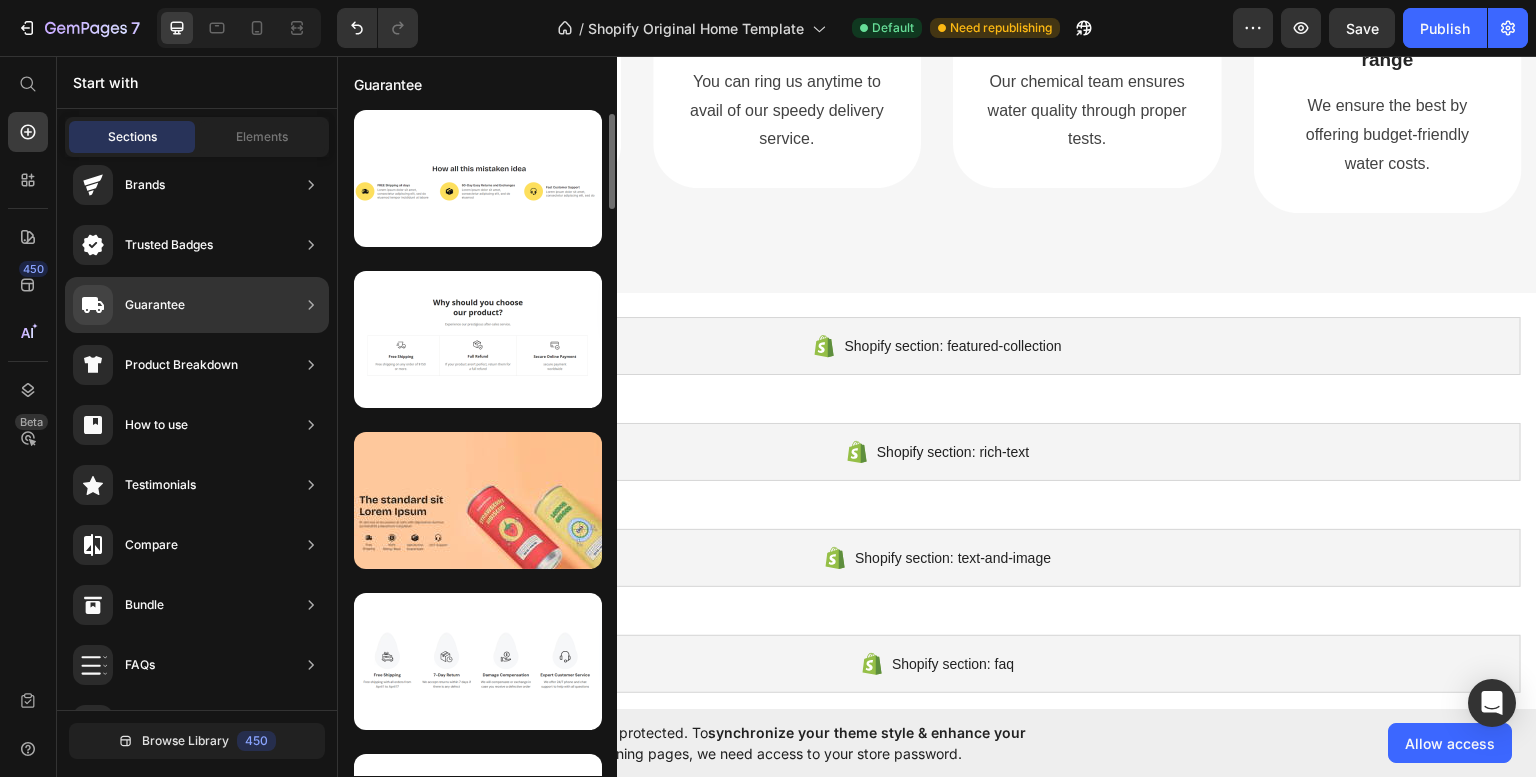 scroll, scrollTop: 0, scrollLeft: 0, axis: both 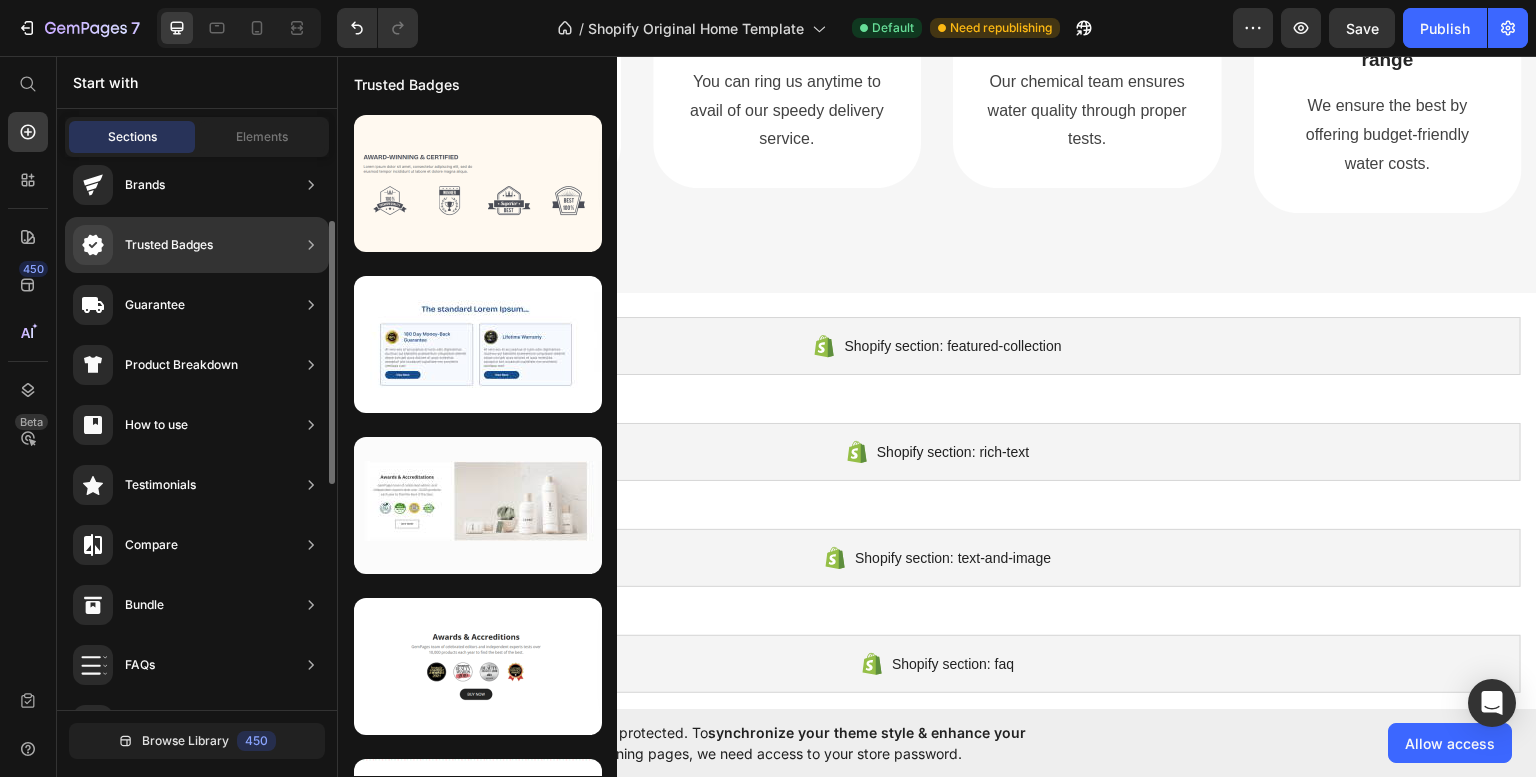 click on "Trusted Badges" 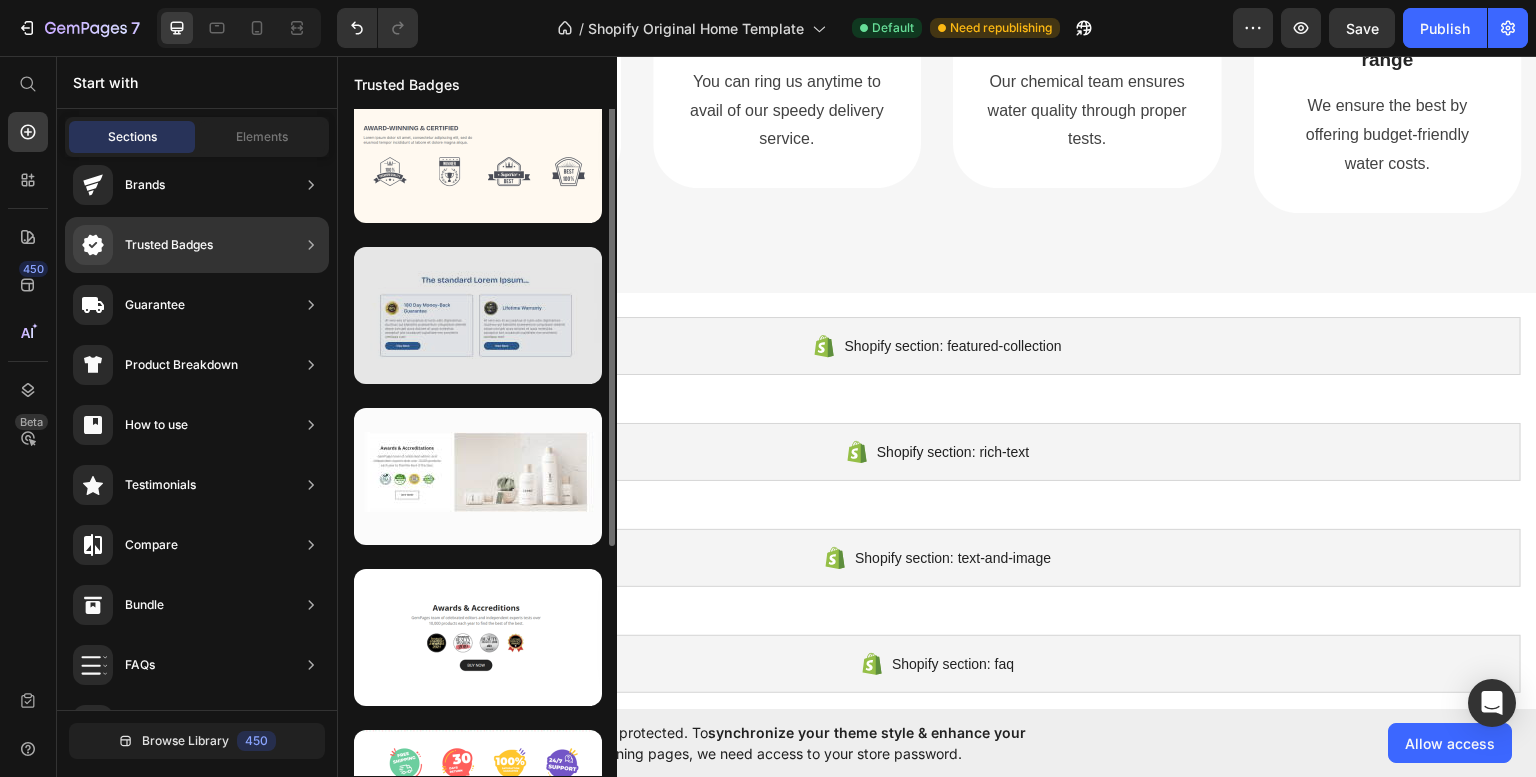 scroll, scrollTop: 0, scrollLeft: 0, axis: both 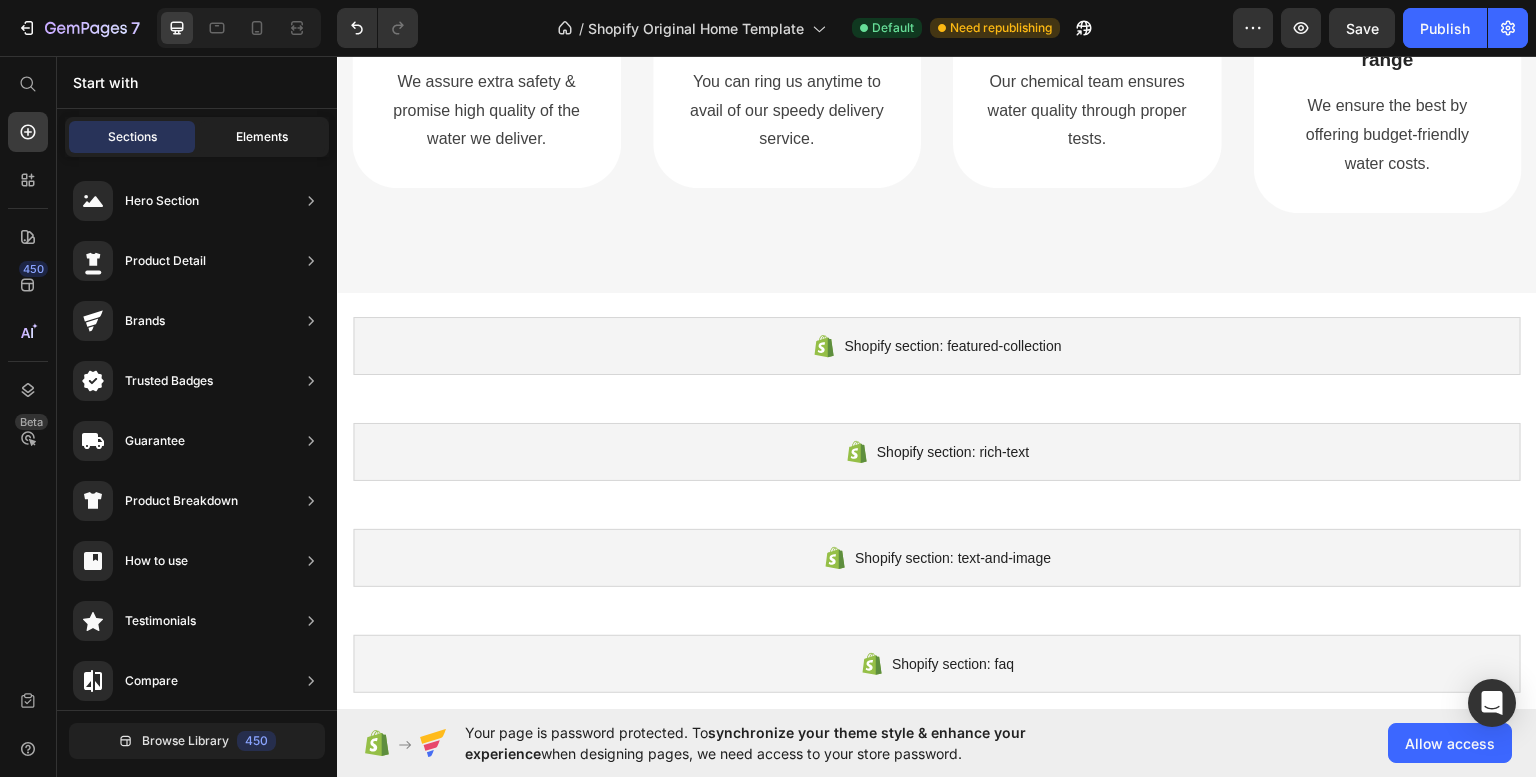 click on "Elements" at bounding box center (262, 137) 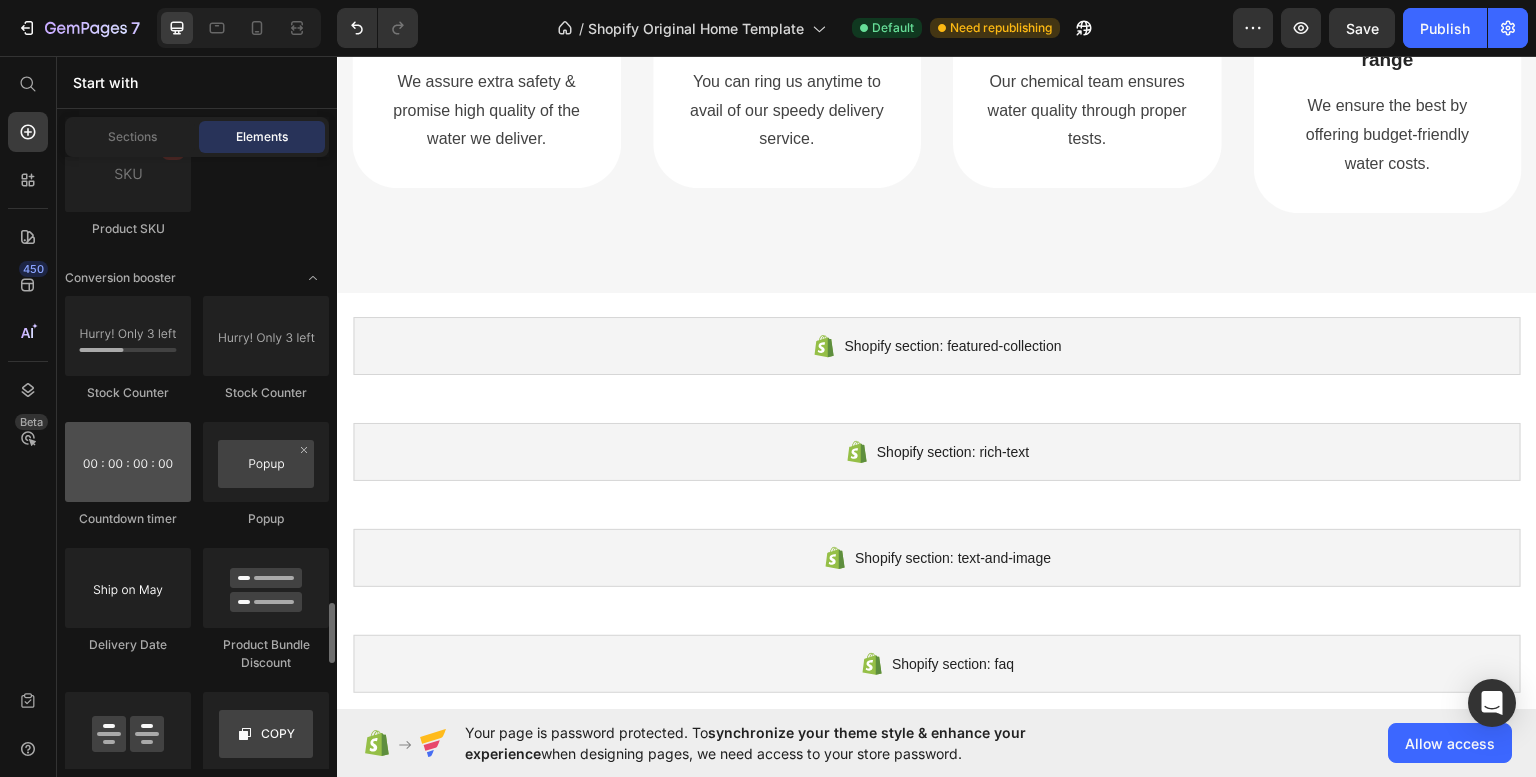 scroll, scrollTop: 4122, scrollLeft: 0, axis: vertical 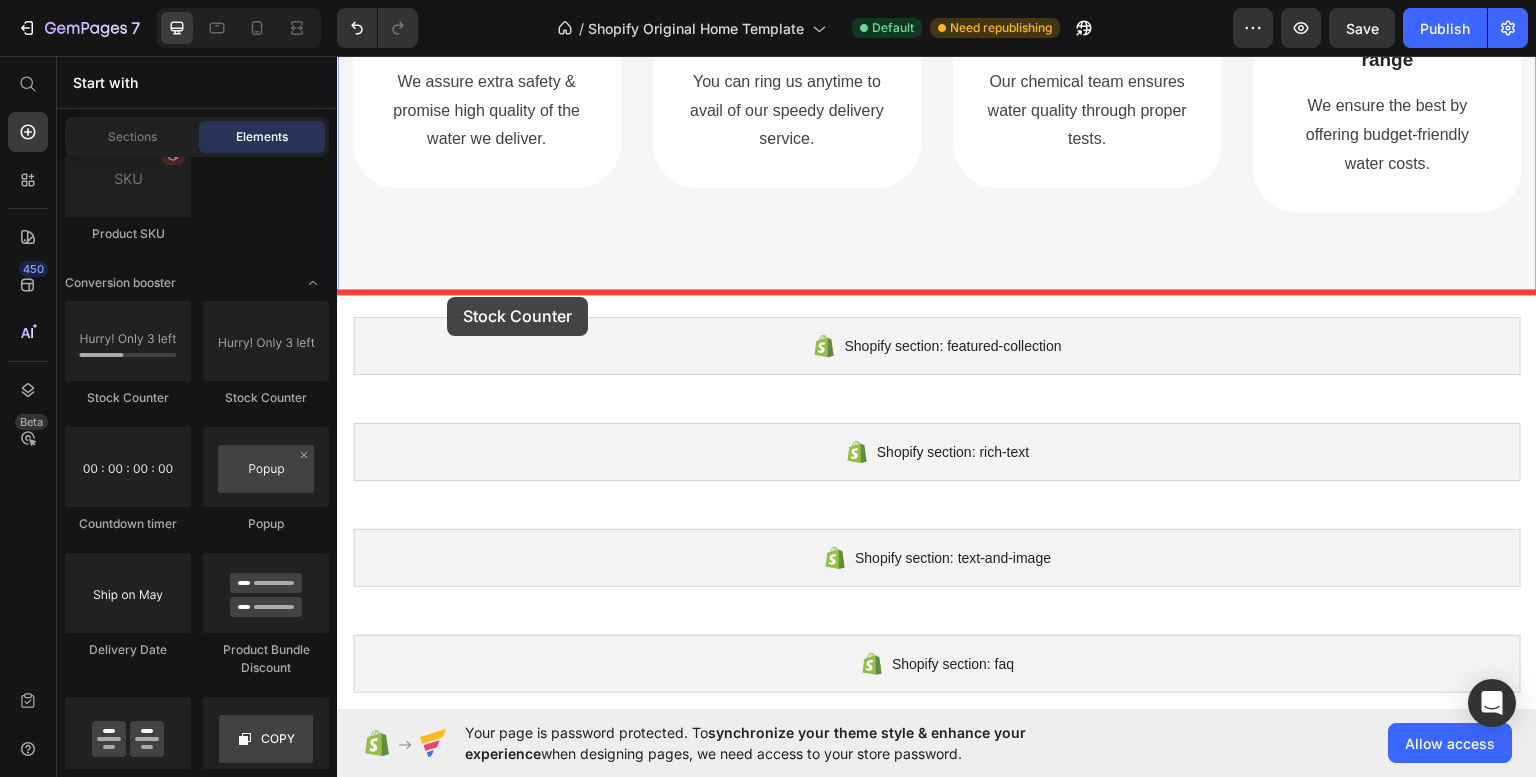 drag, startPoint x: 585, startPoint y: 399, endPoint x: 447, endPoint y: 296, distance: 172.20047 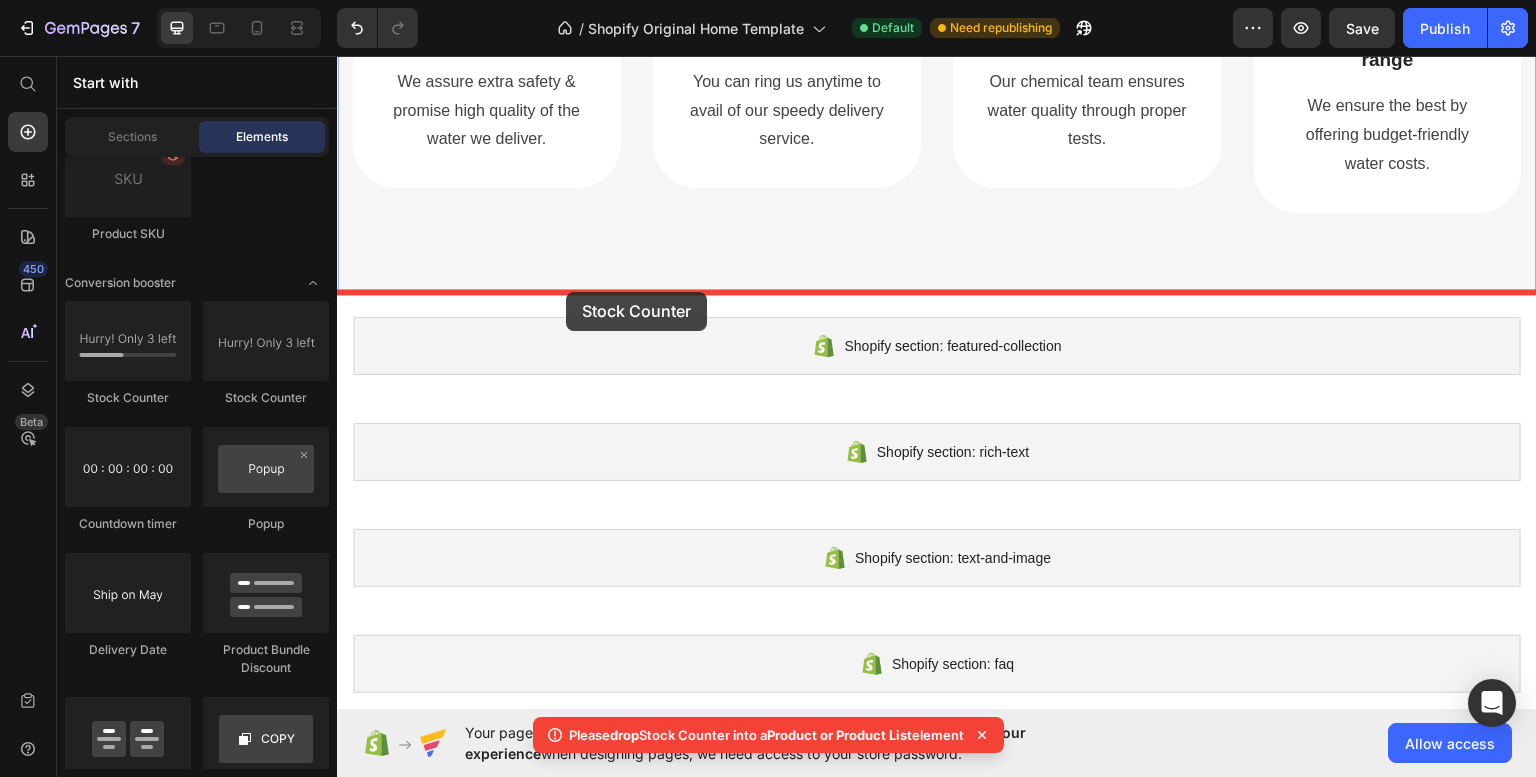 drag, startPoint x: 661, startPoint y: 372, endPoint x: 566, endPoint y: 282, distance: 130.86252 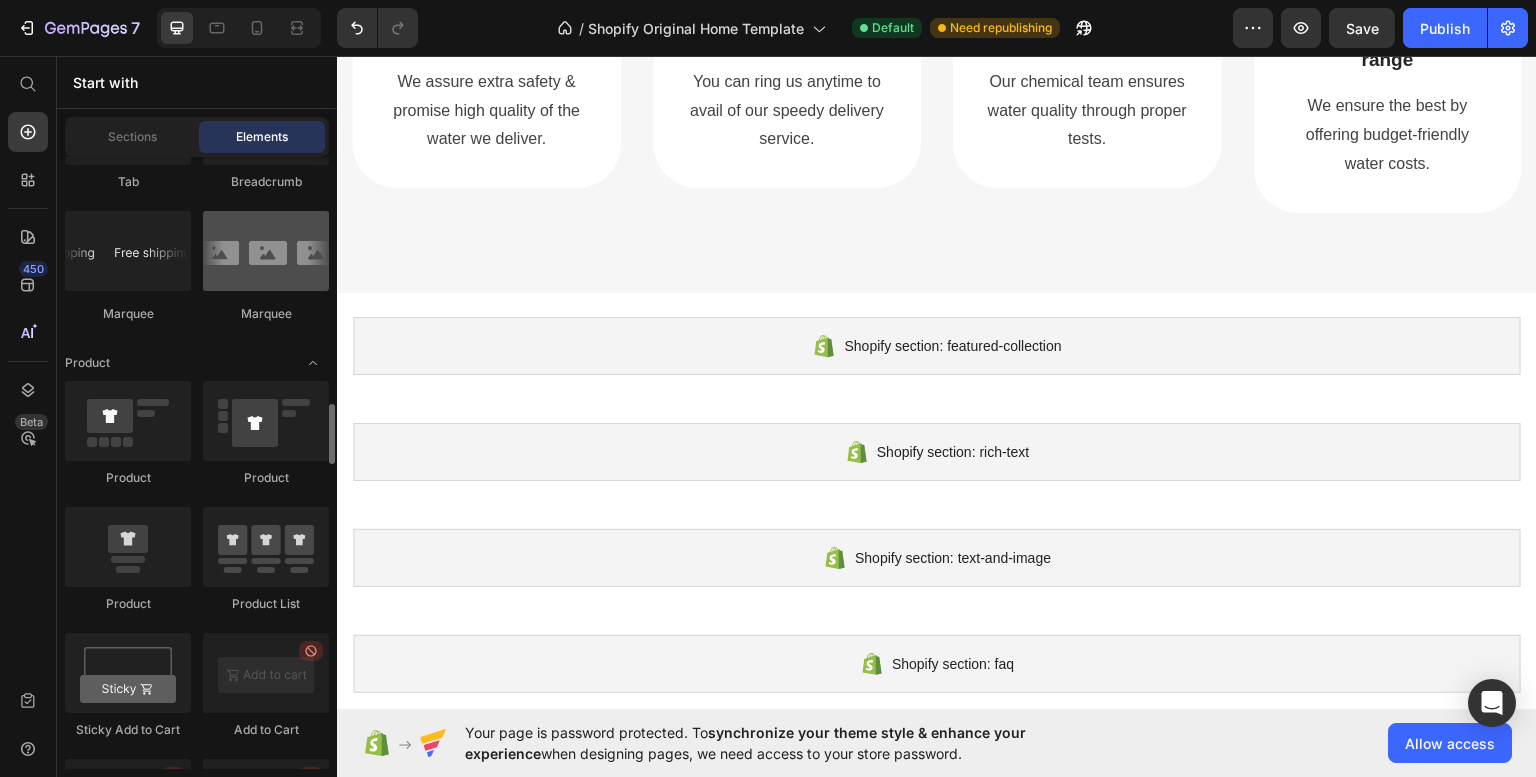 scroll, scrollTop: 2484, scrollLeft: 0, axis: vertical 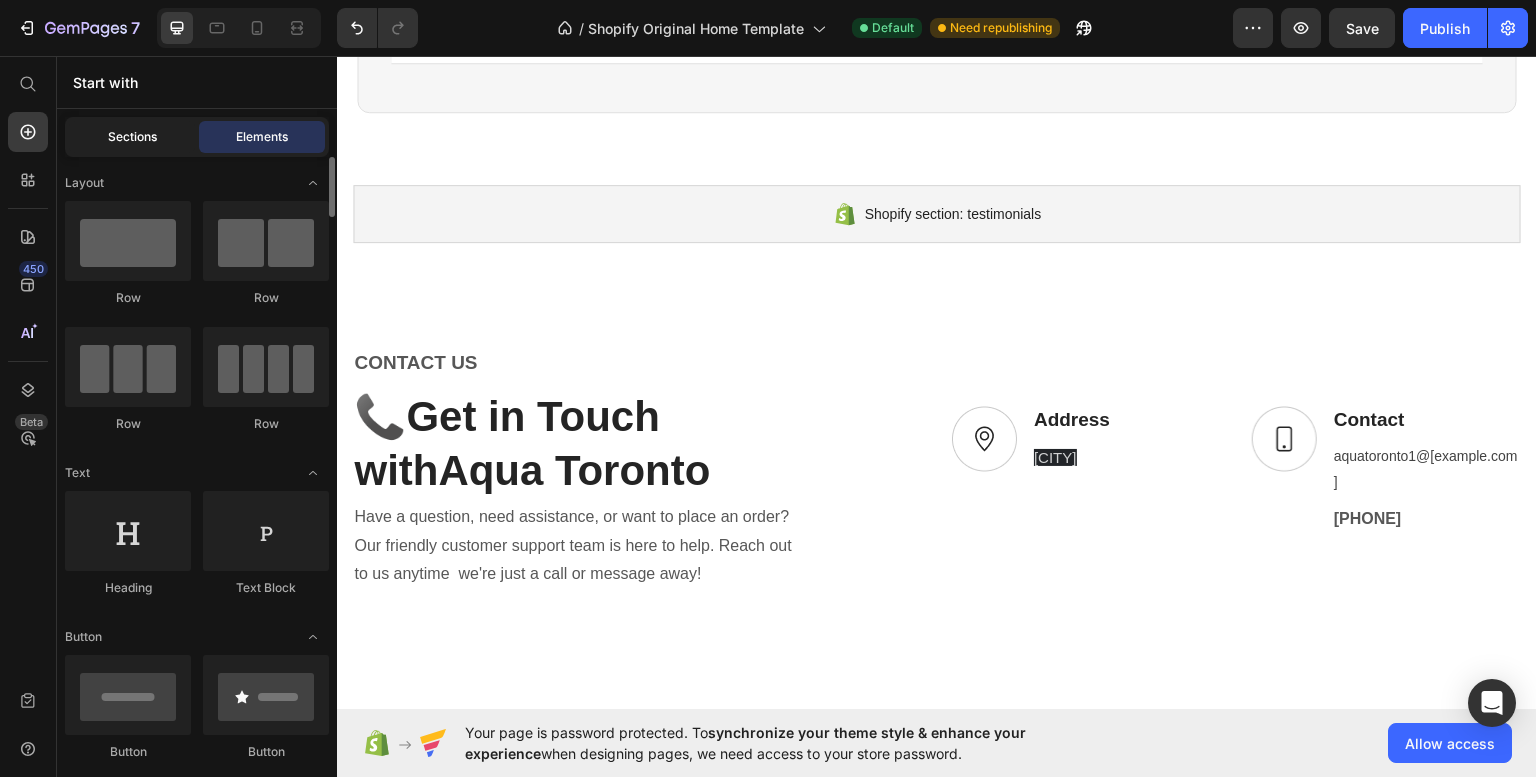 click on "Sections" 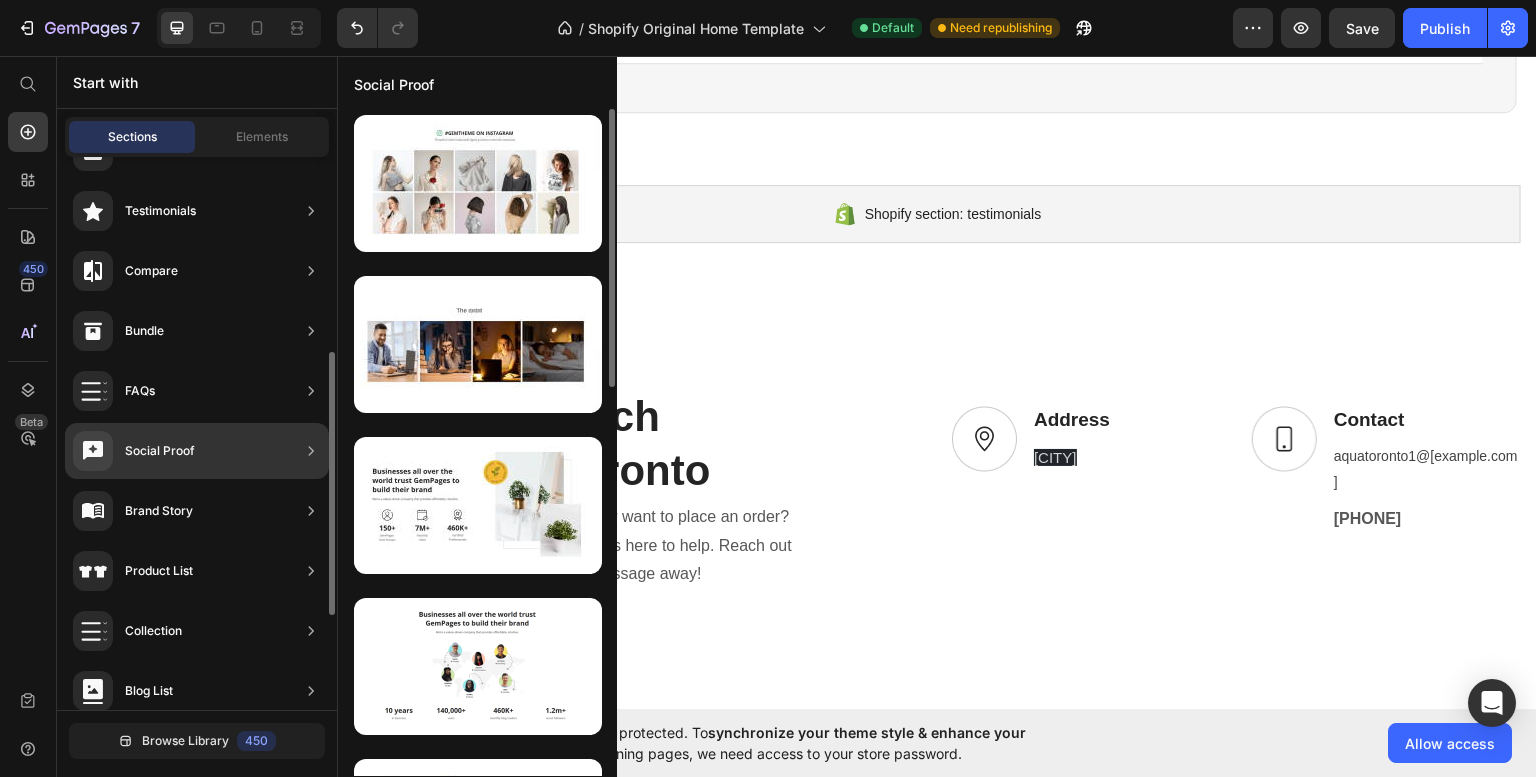 scroll, scrollTop: 408, scrollLeft: 0, axis: vertical 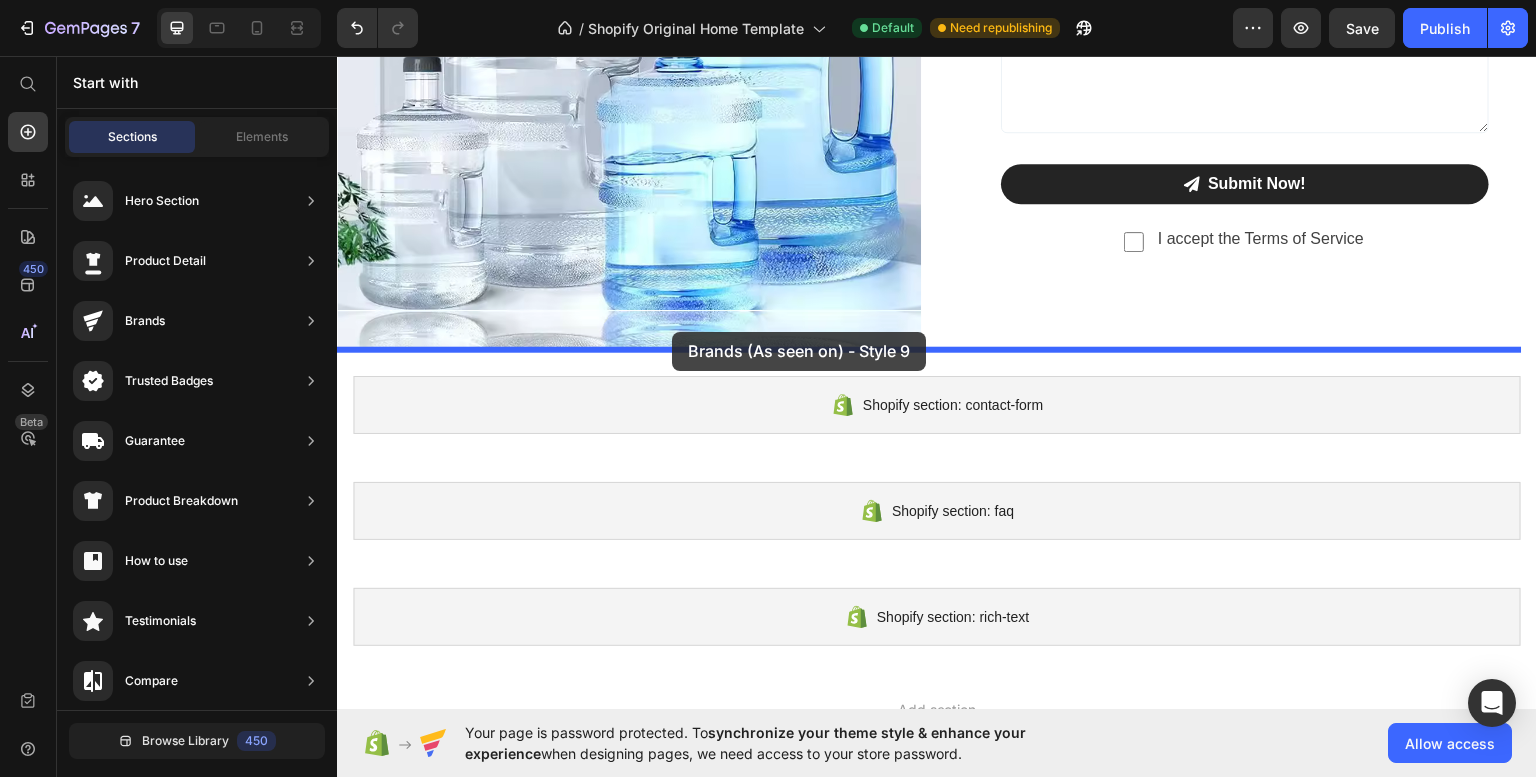 drag, startPoint x: 796, startPoint y: 305, endPoint x: 671, endPoint y: 331, distance: 127.67537 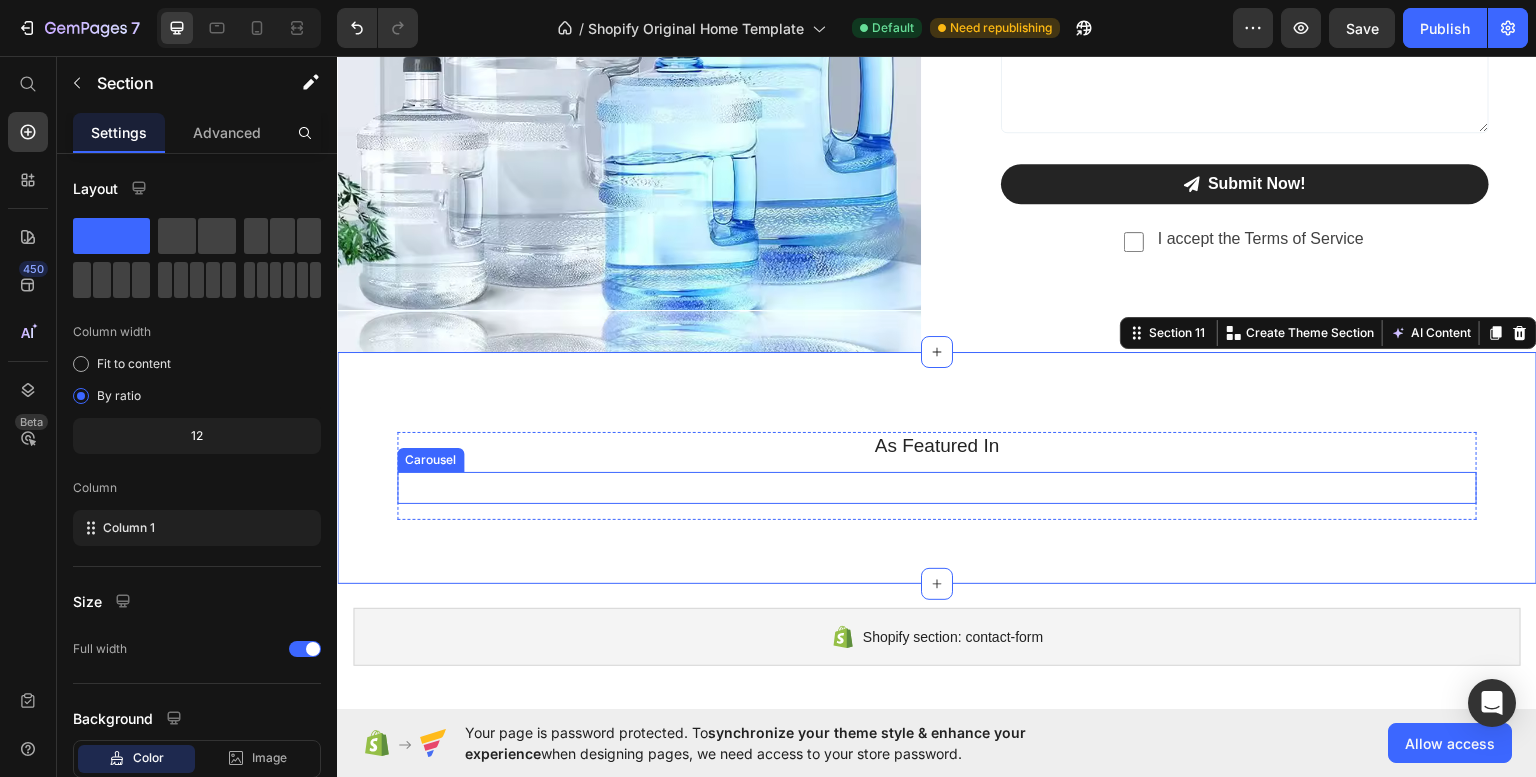 click at bounding box center [463, 487] 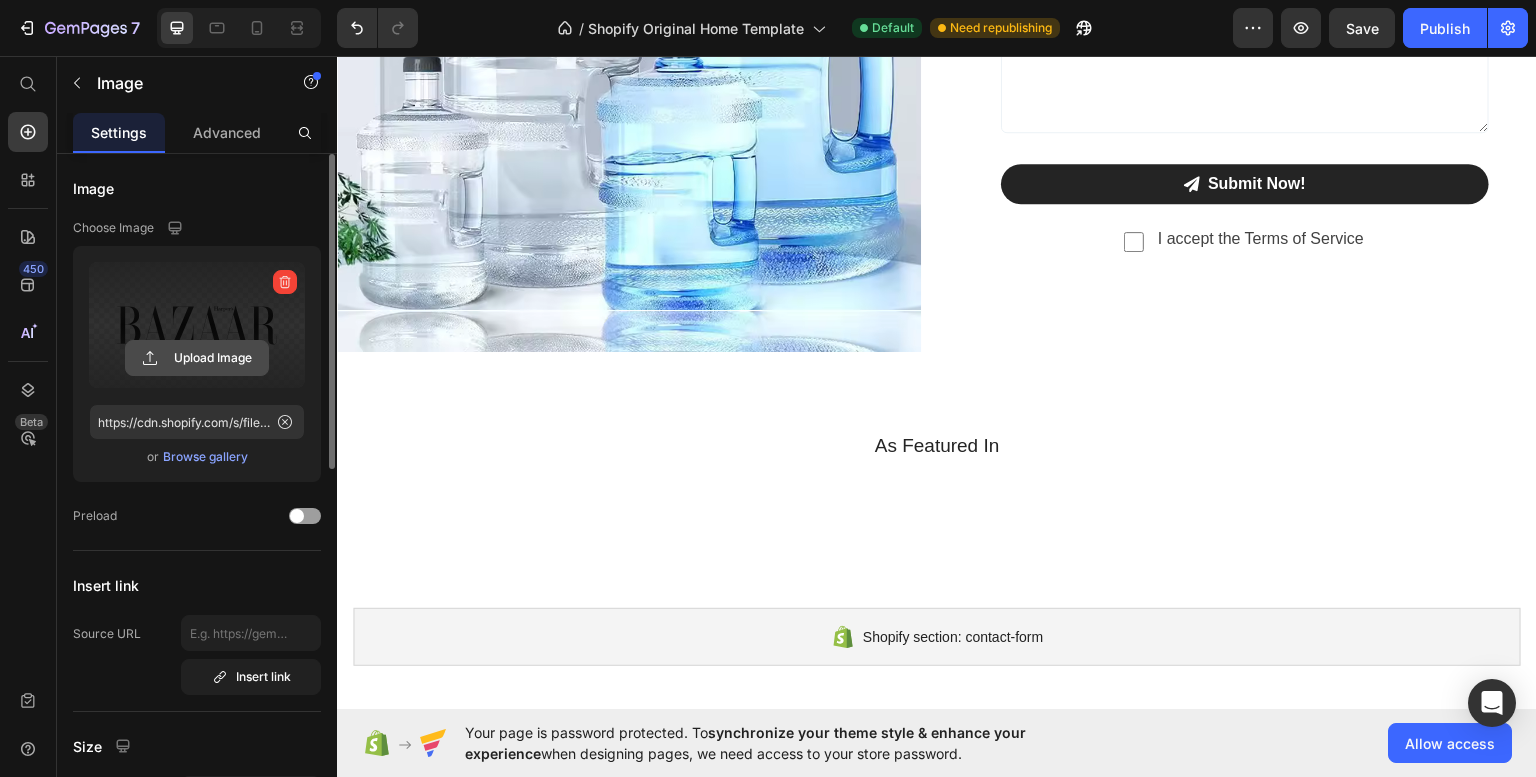 click 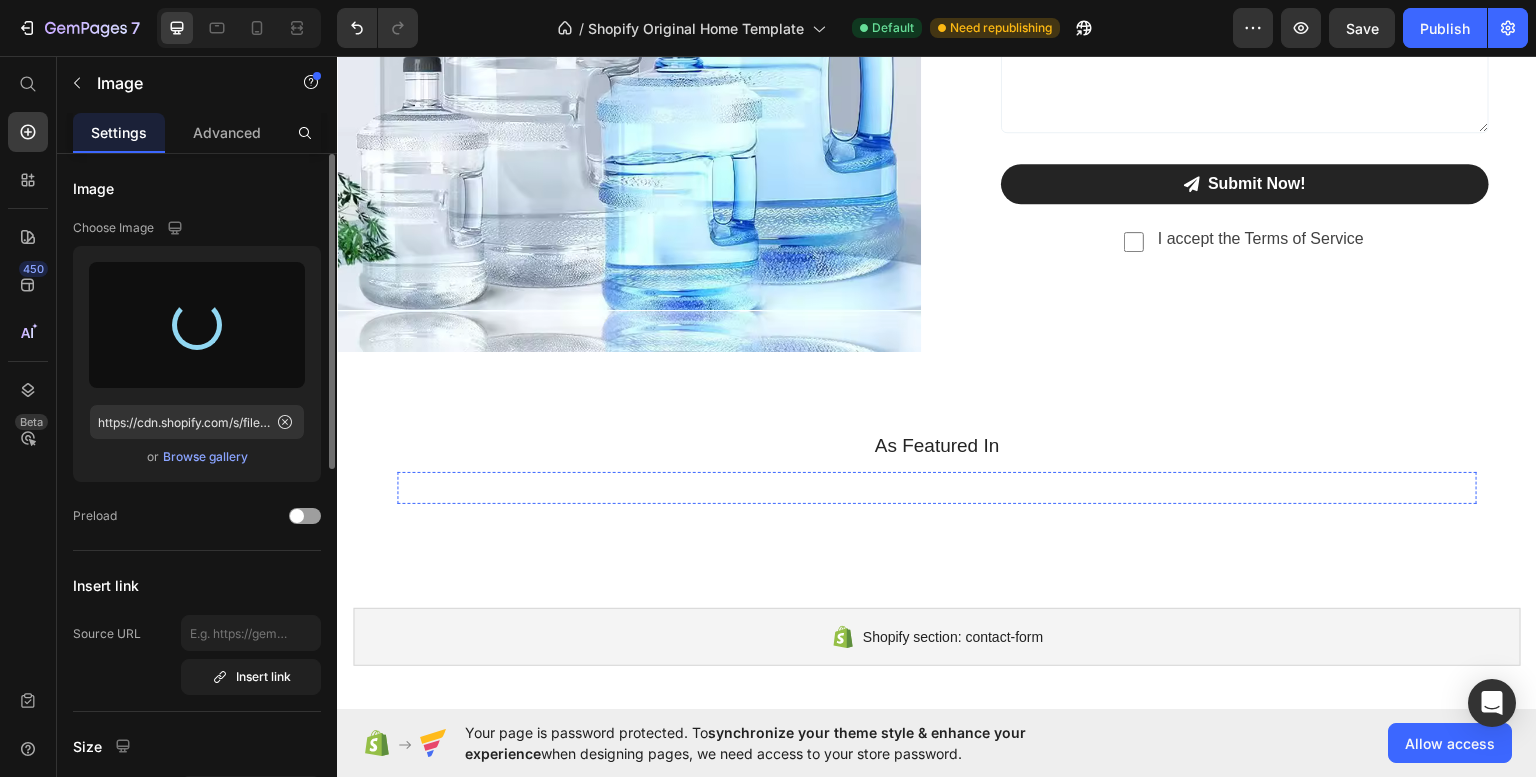 type on "https://cdn.shopify.com/s/files/1/0711/7212/8958/files/gempages_574943751013663973-259293e0-b140-4bc5-8a7d-6e1d13059b24.png" 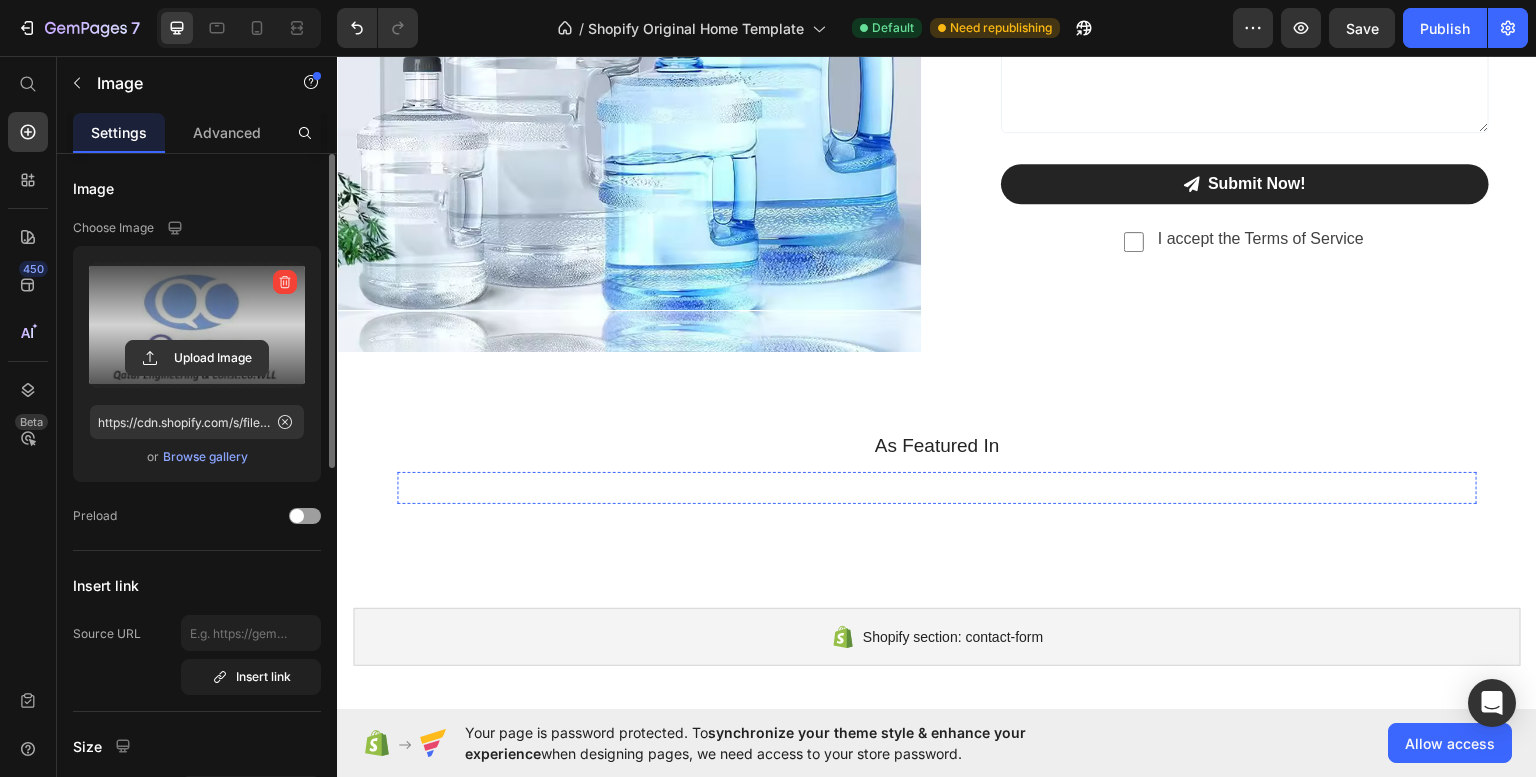 click at bounding box center [619, 487] 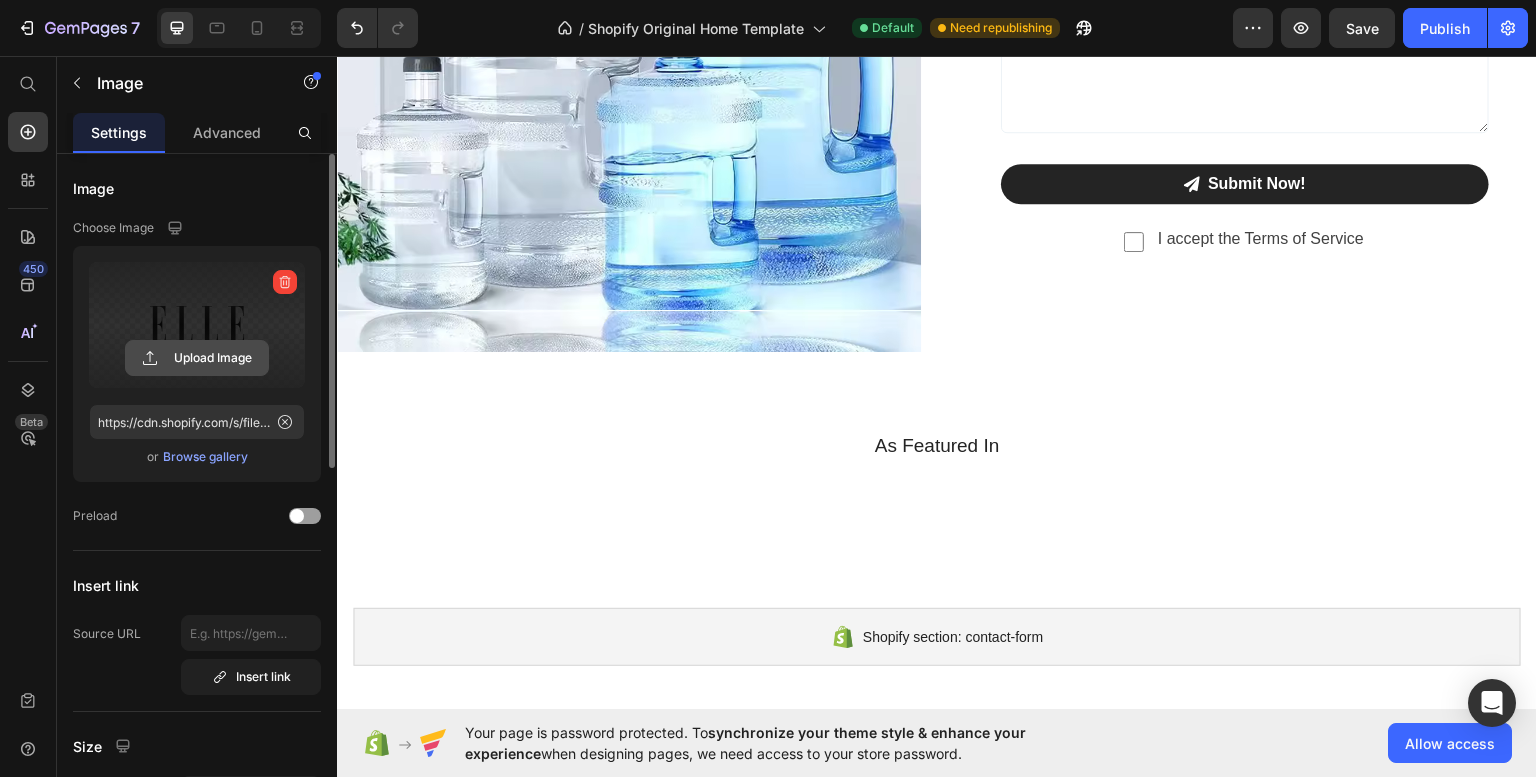 click 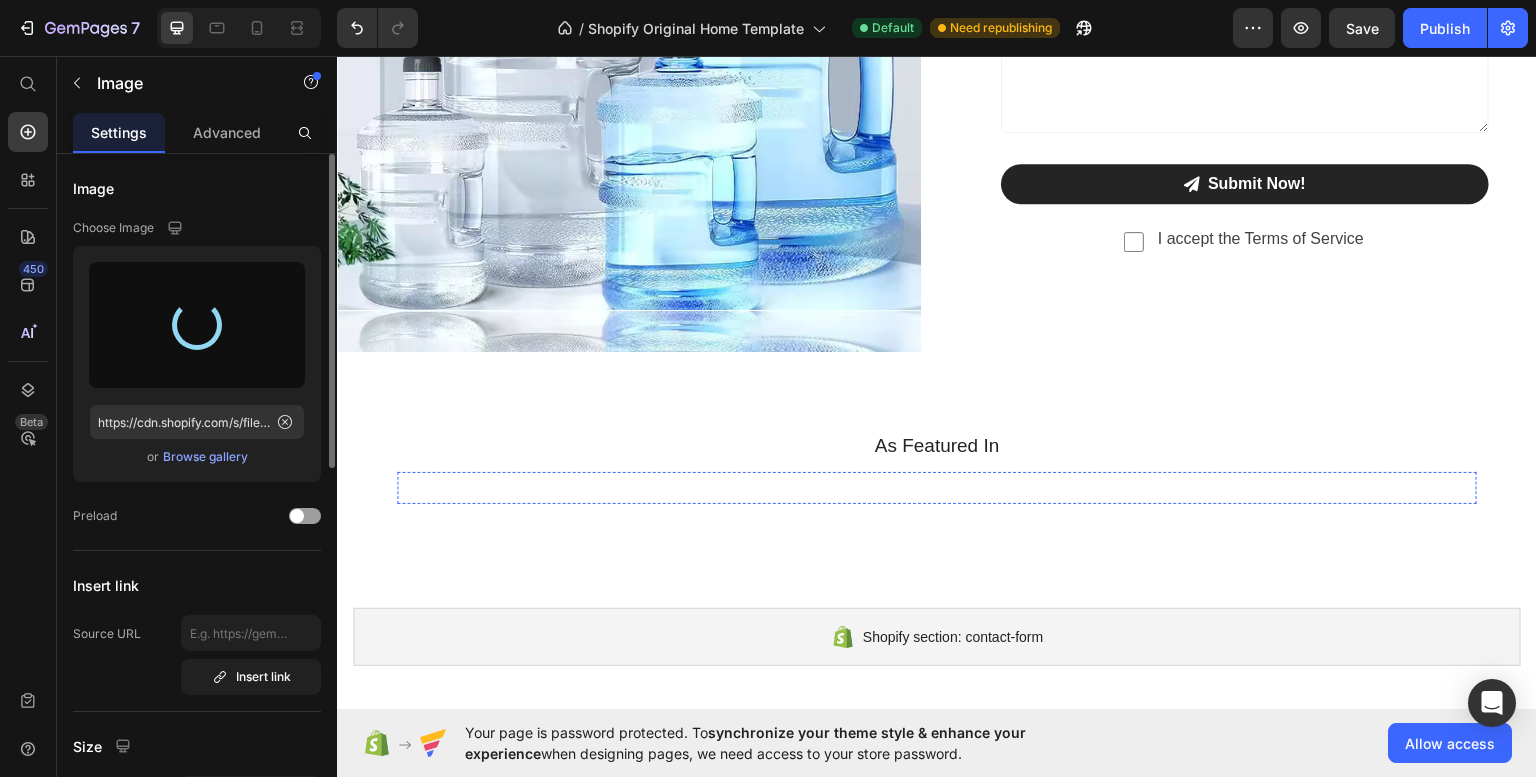 type on "https://cdn.shopify.com/s/files/1/0711/7212/8958/files/gempages_574943751013663973-b7a2bd76-3a93-443e-8a81-b26bb6d615bd.png" 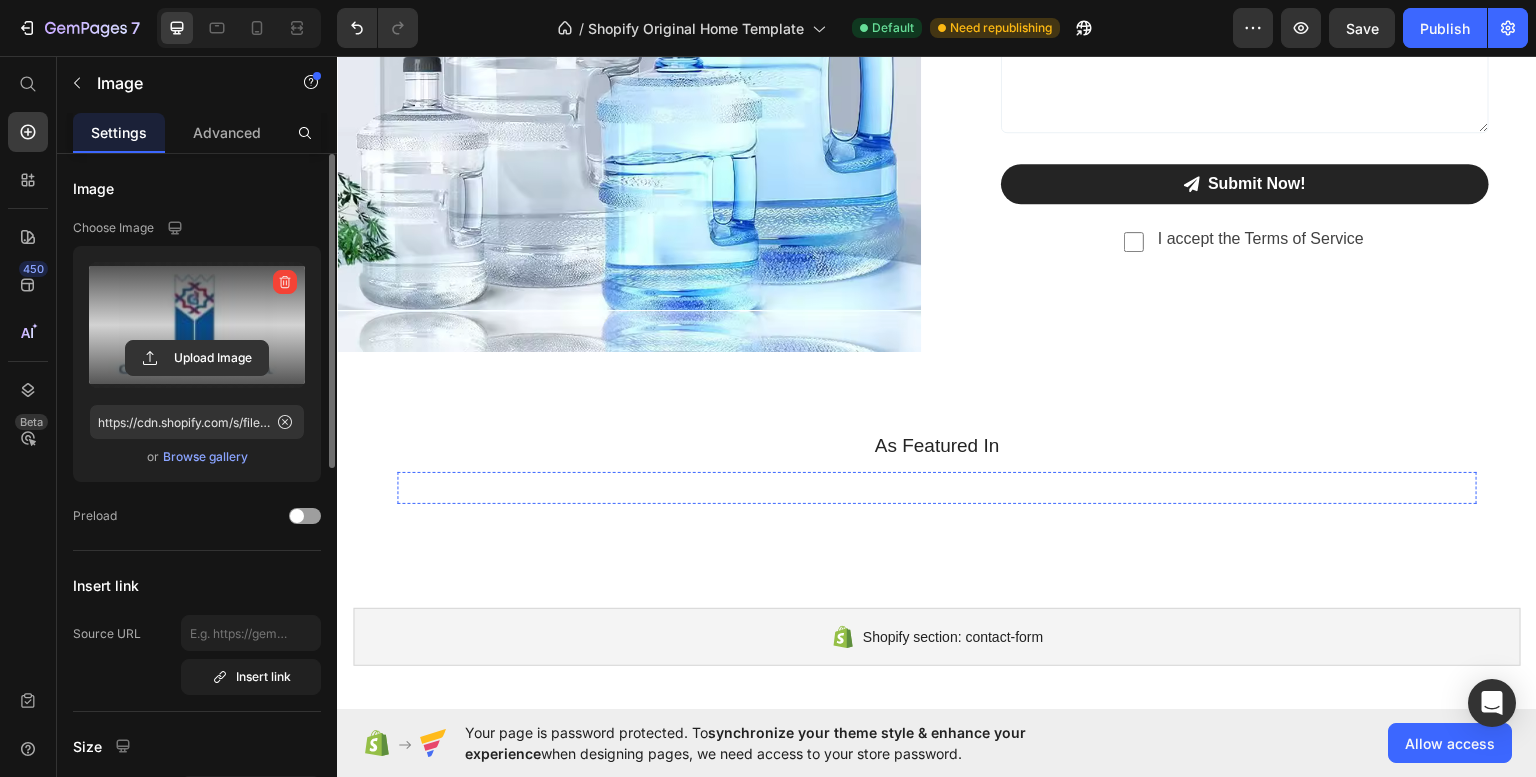 click at bounding box center (774, 487) 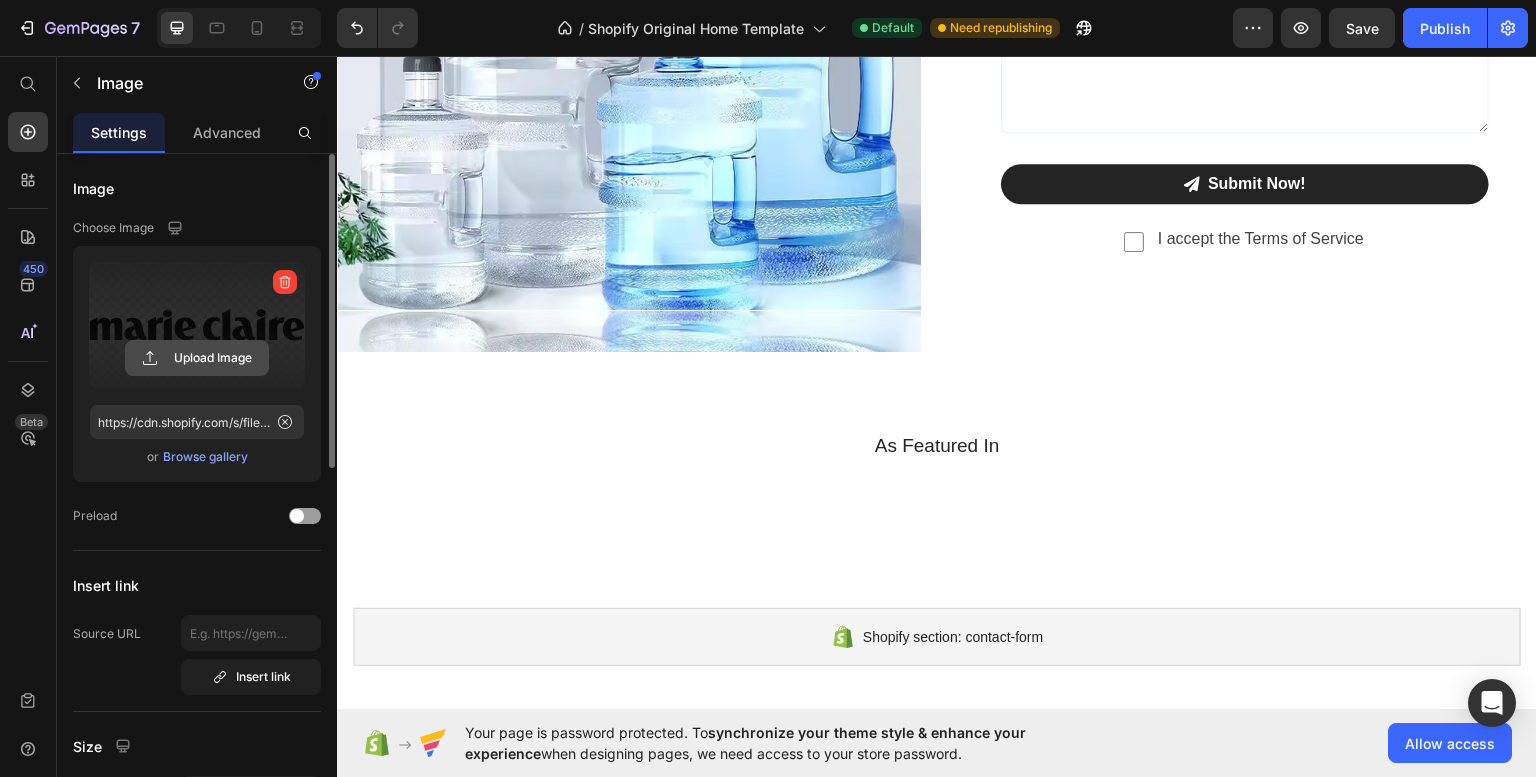 click 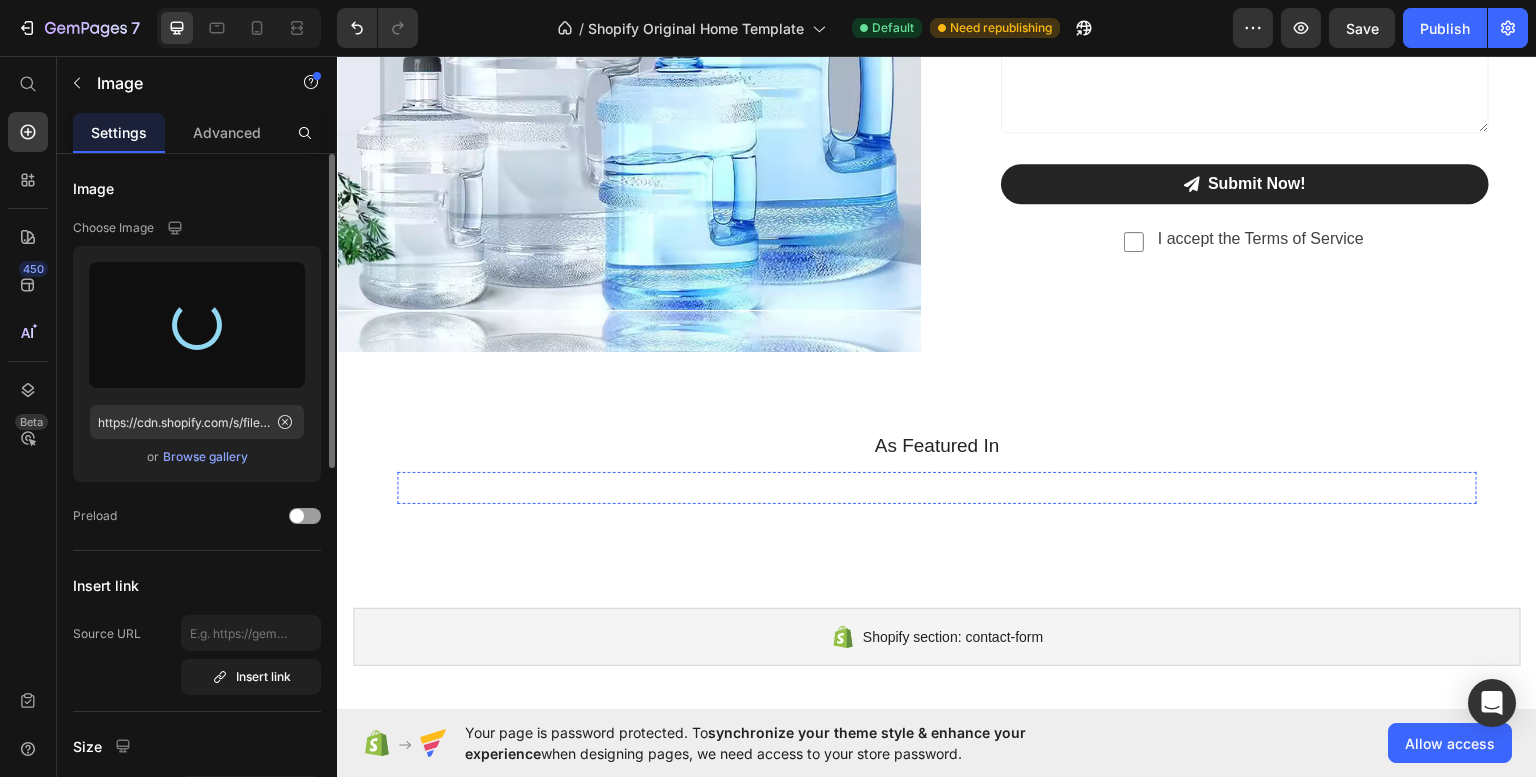 type on "https://cdn.shopify.com/s/files/1/0711/7212/8958/files/gempages_574943751013663973-f2f15f80-7a25-4e75-af27-771b117b4efc.png" 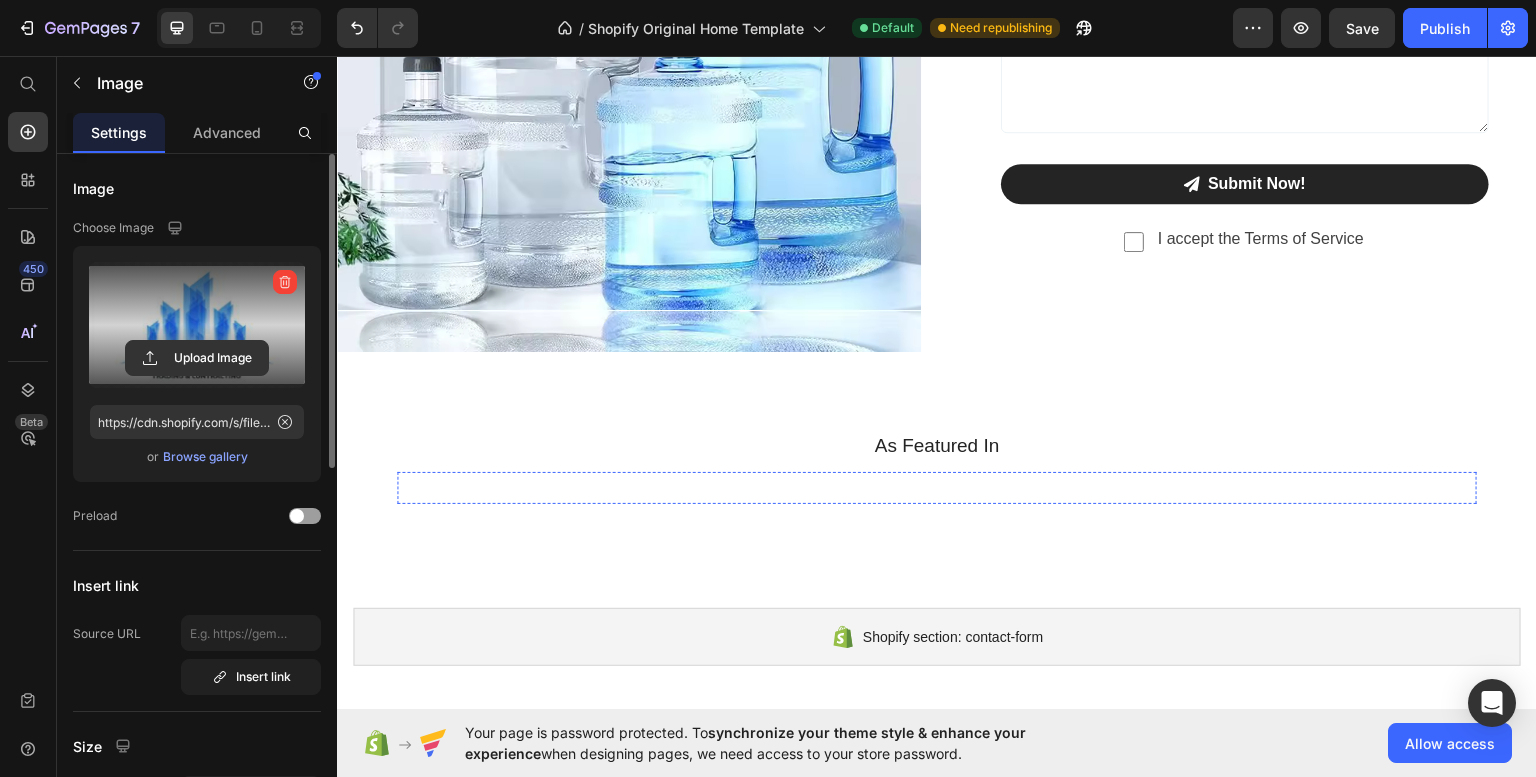 click at bounding box center (930, 487) 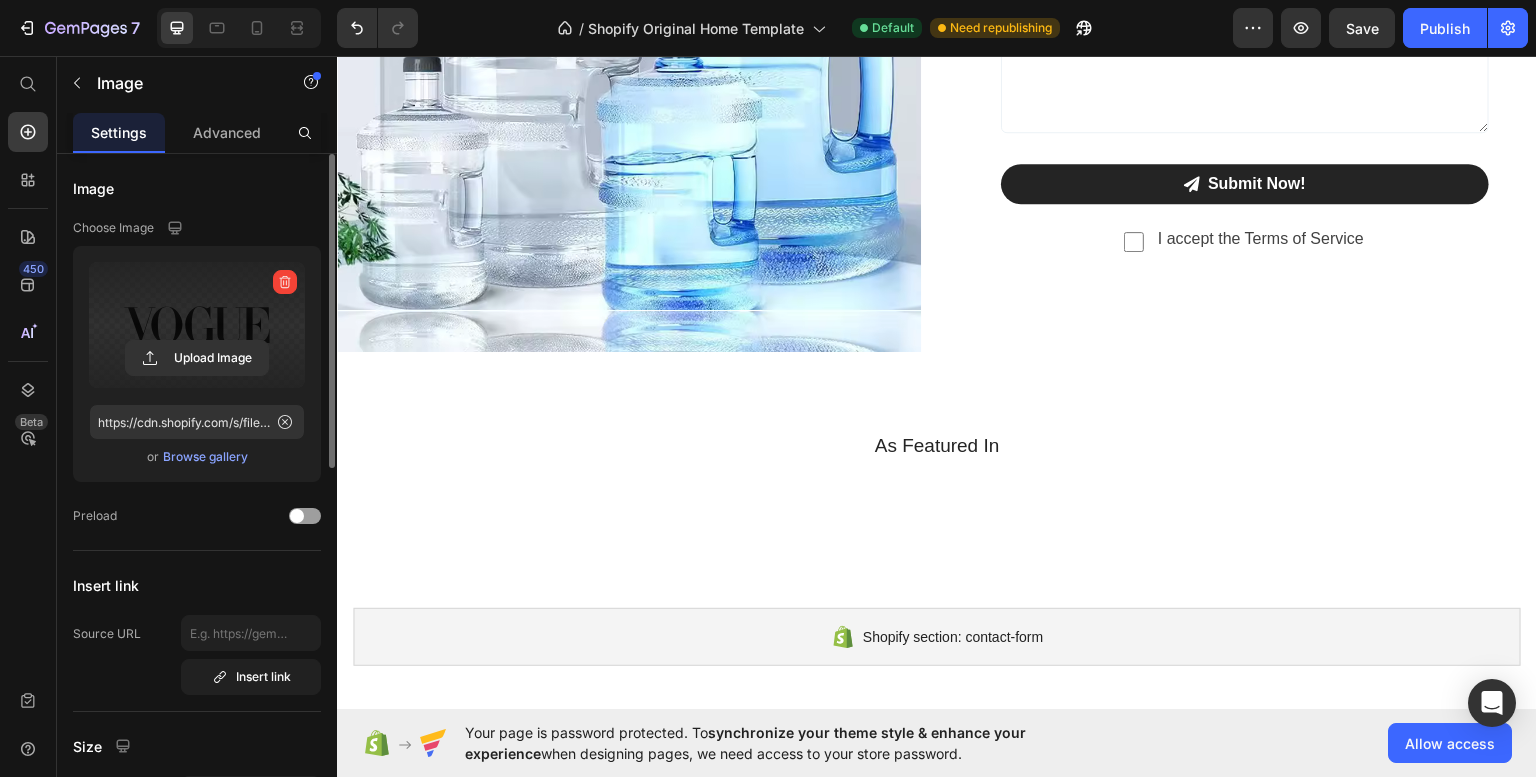 click at bounding box center [197, 325] 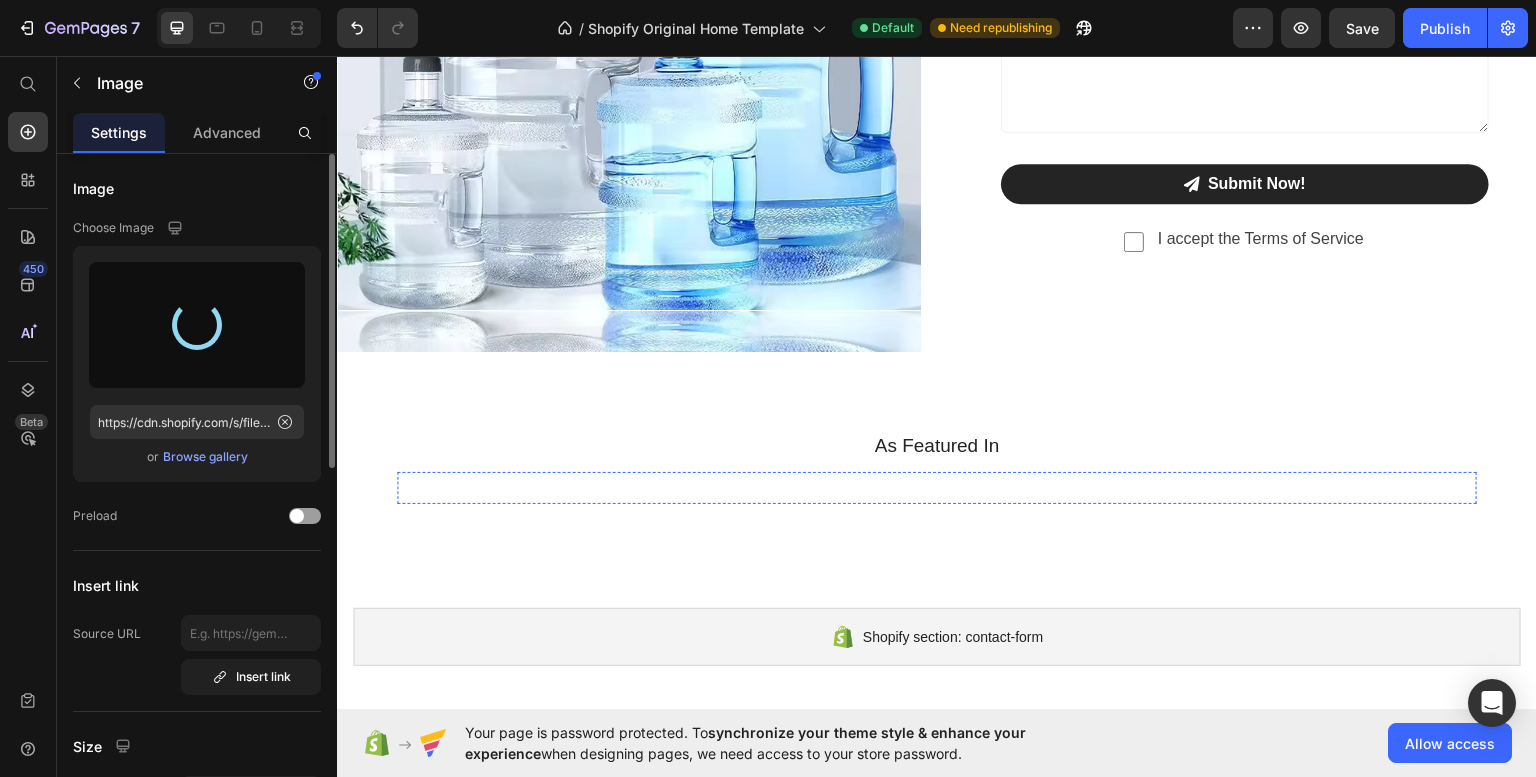 type on "https://cdn.shopify.com/s/files/1/0711/7212/8958/files/gempages_574943751013663973-612355e2-0bab-491c-9007-b30f3d2d6f06.png" 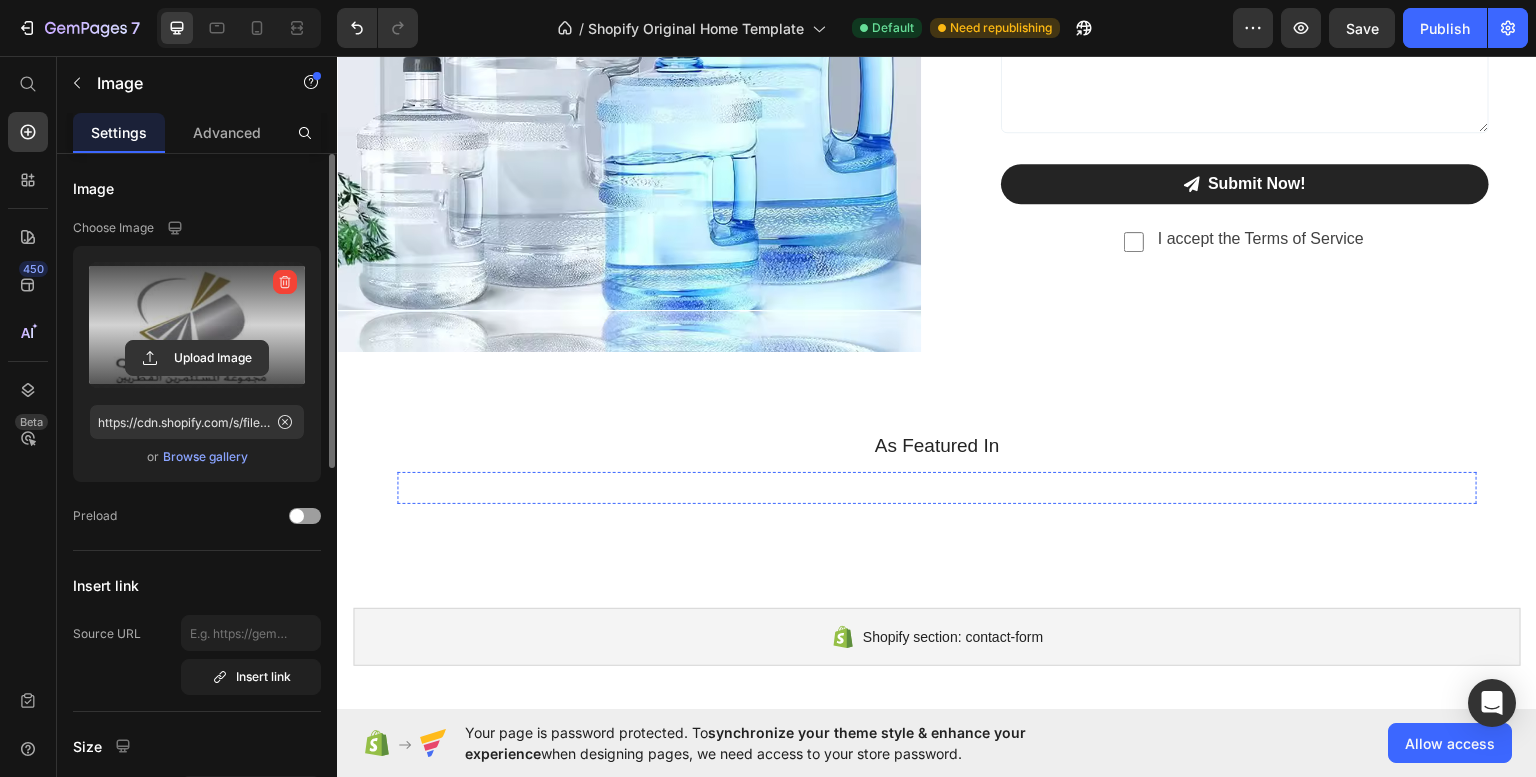 click at bounding box center (1085, 487) 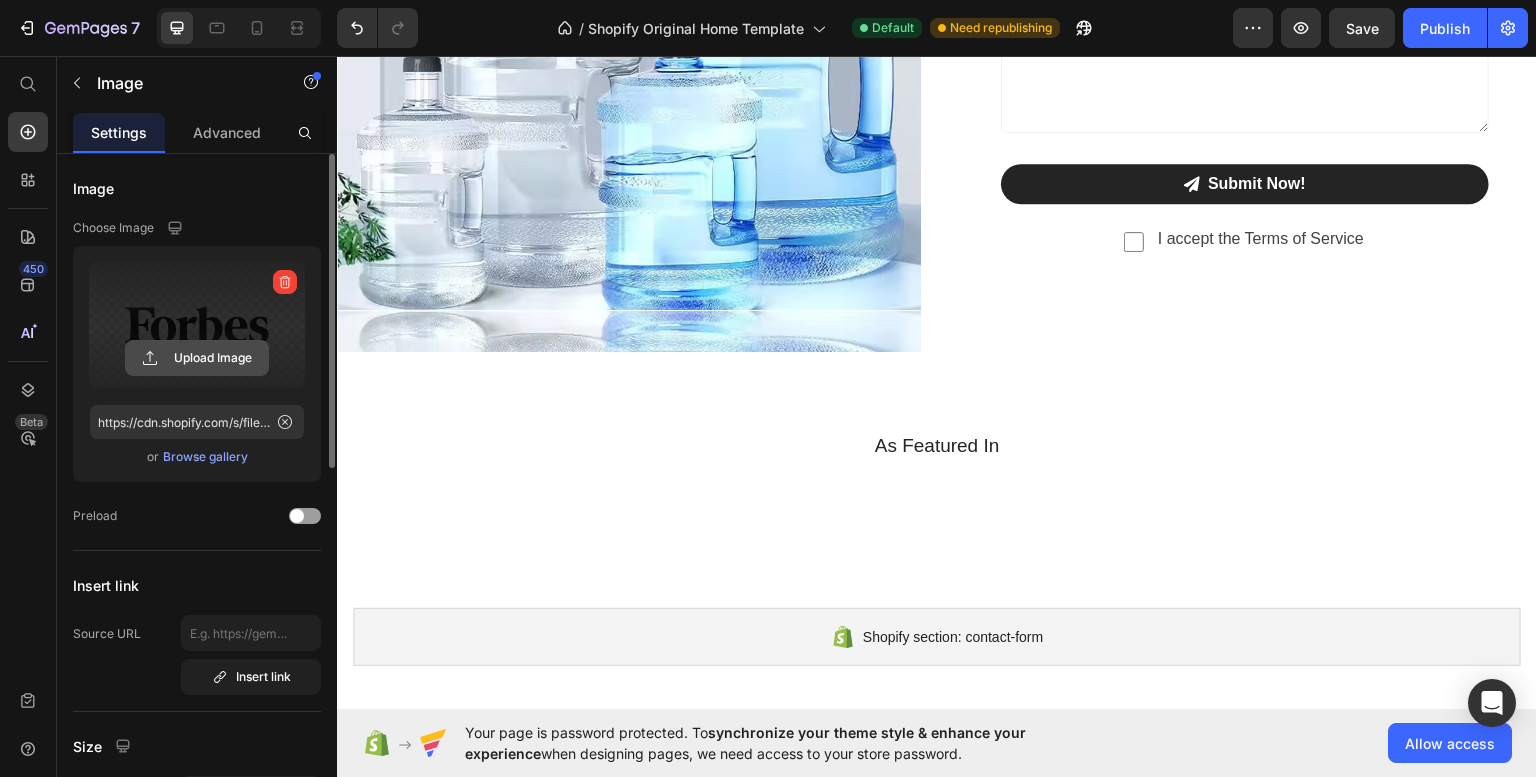 click 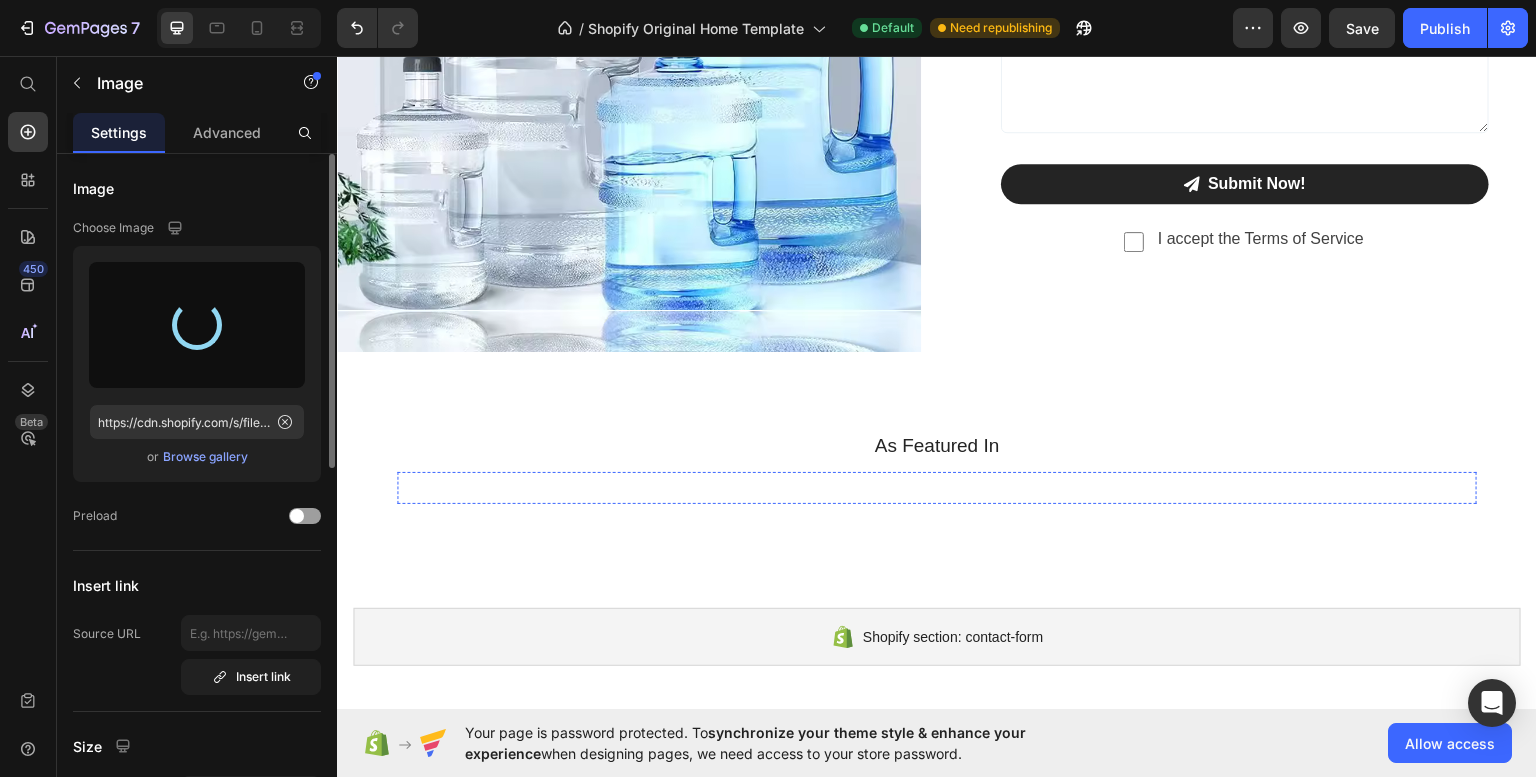 type on "https://cdn.shopify.com/s/files/1/0711/7212/8958/files/gempages_574943751013663973-b38c49f1-3ea9-4da4-9fa6-fad3a168db7d.png" 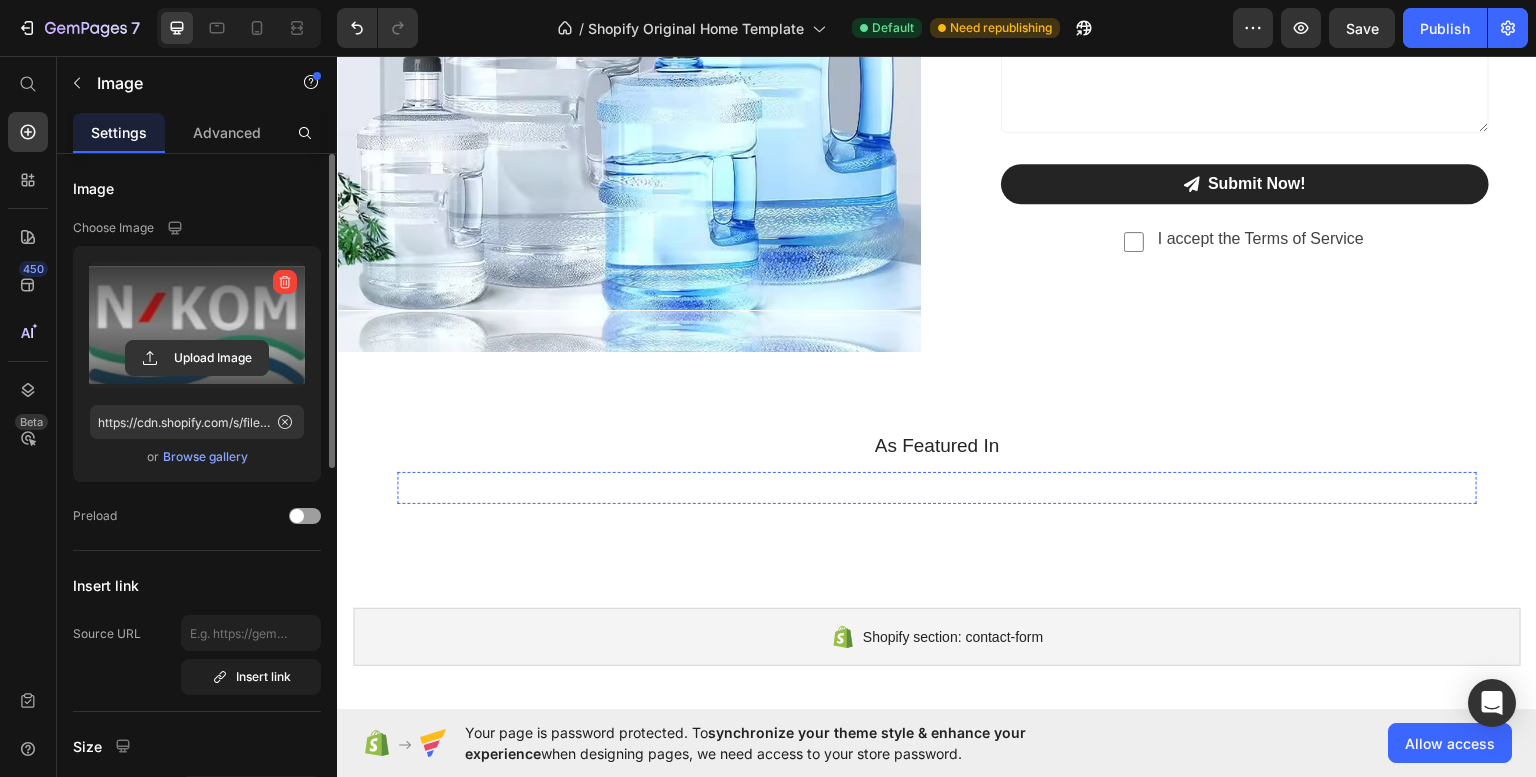 click at bounding box center (1241, 487) 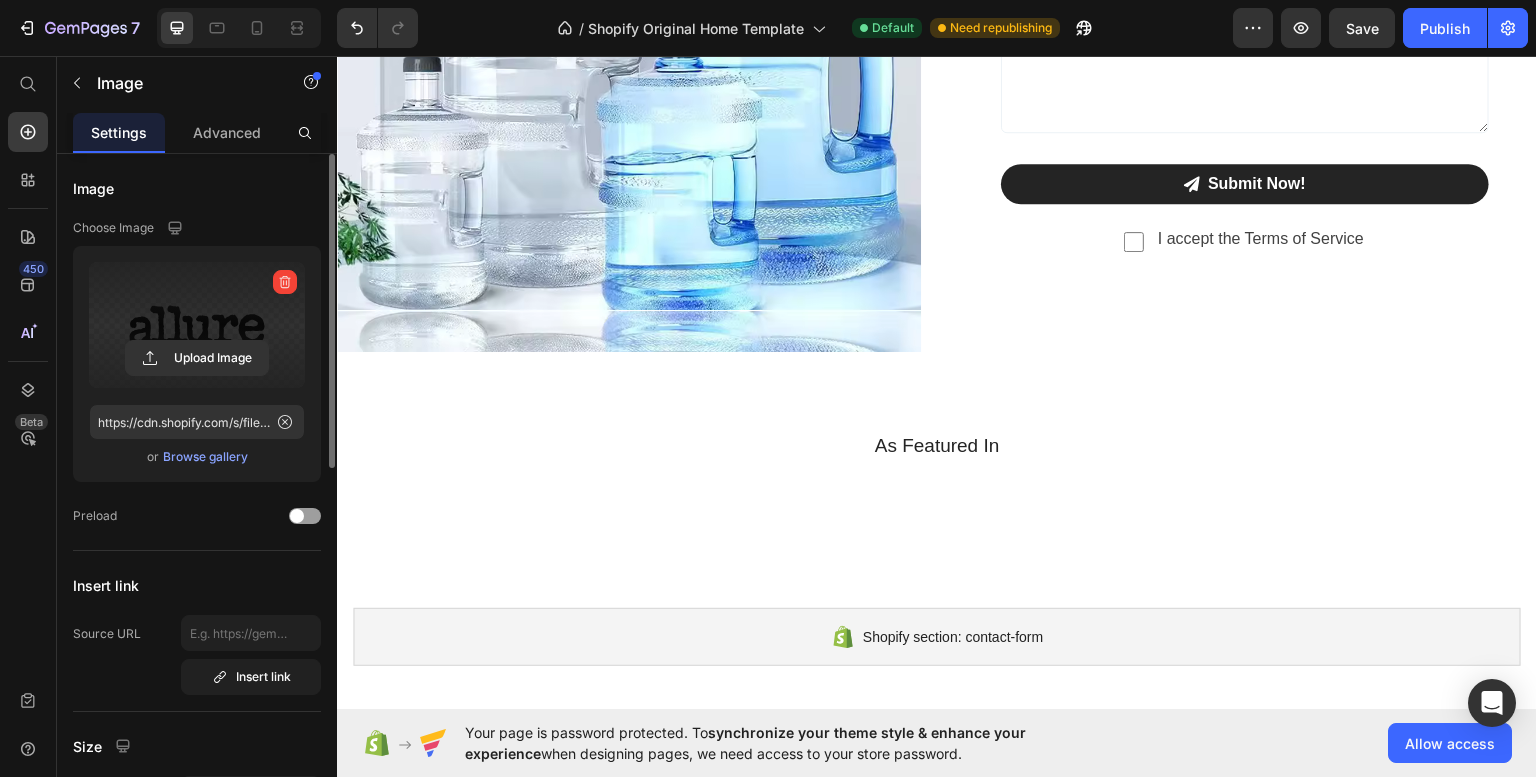 click at bounding box center [197, 325] 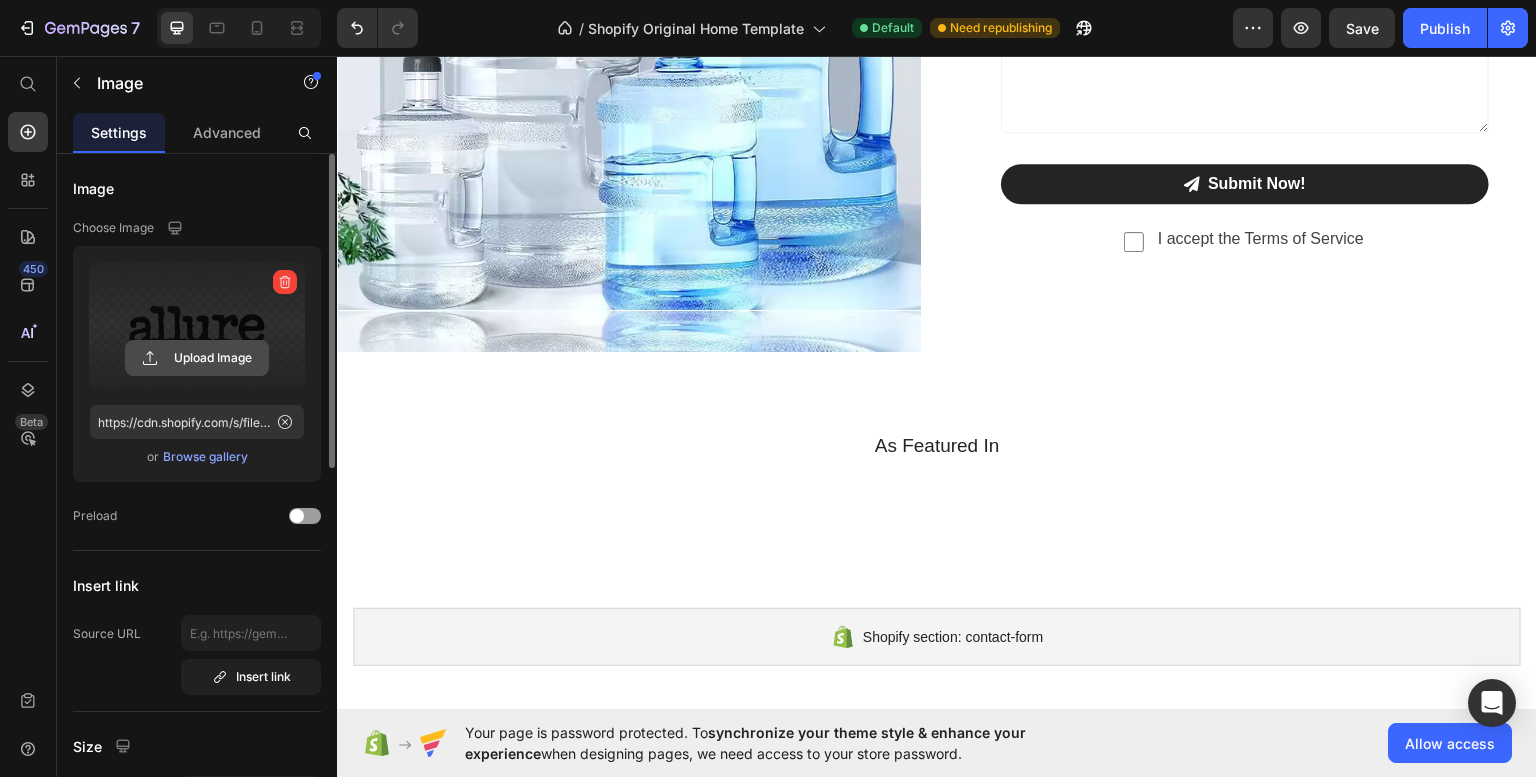 click 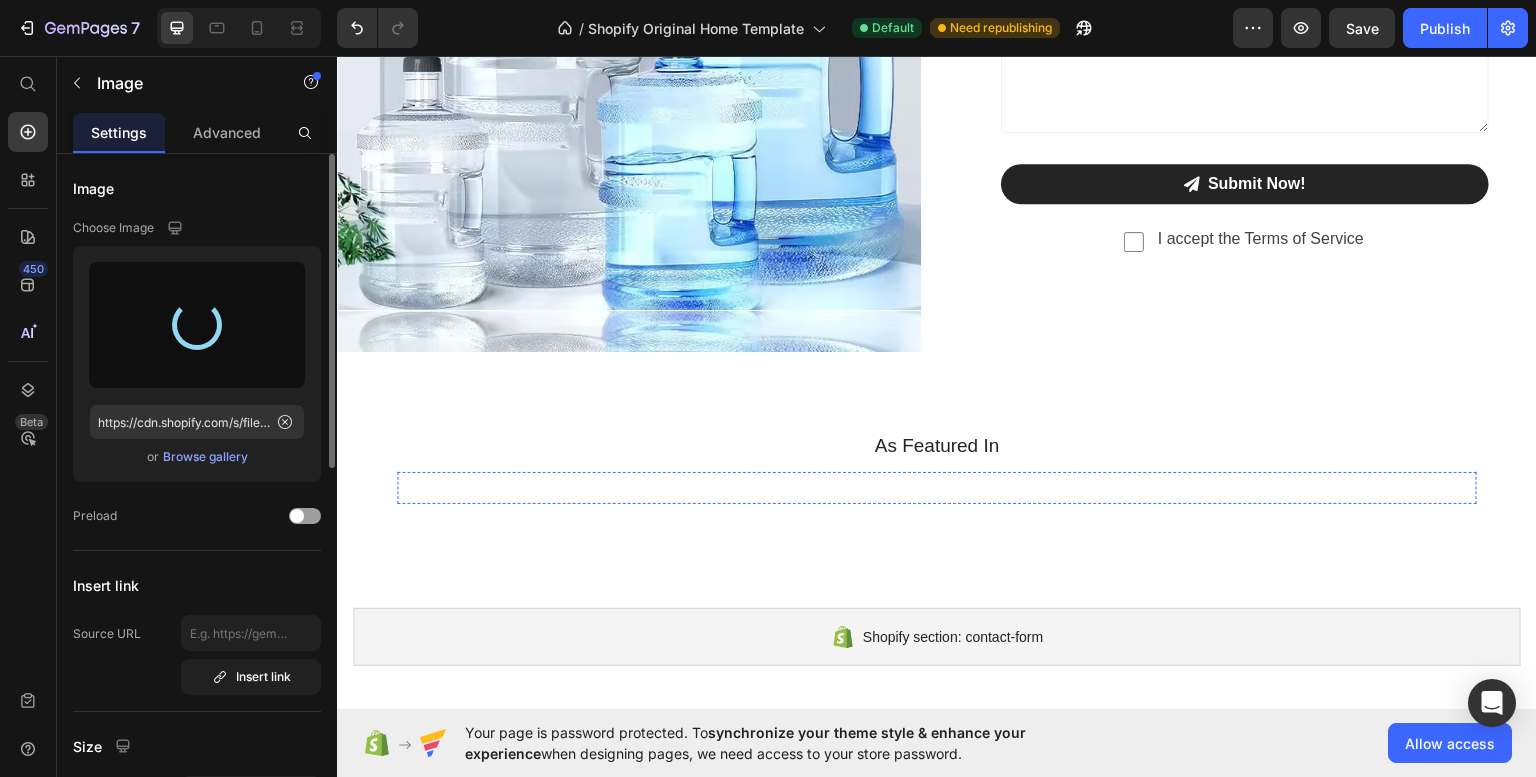 type on "https://cdn.shopify.com/s/files/1/0711/7212/8958/files/gempages_574943751013663973-56454094-f0f2-4f98-aa41-9c56152431ba.png" 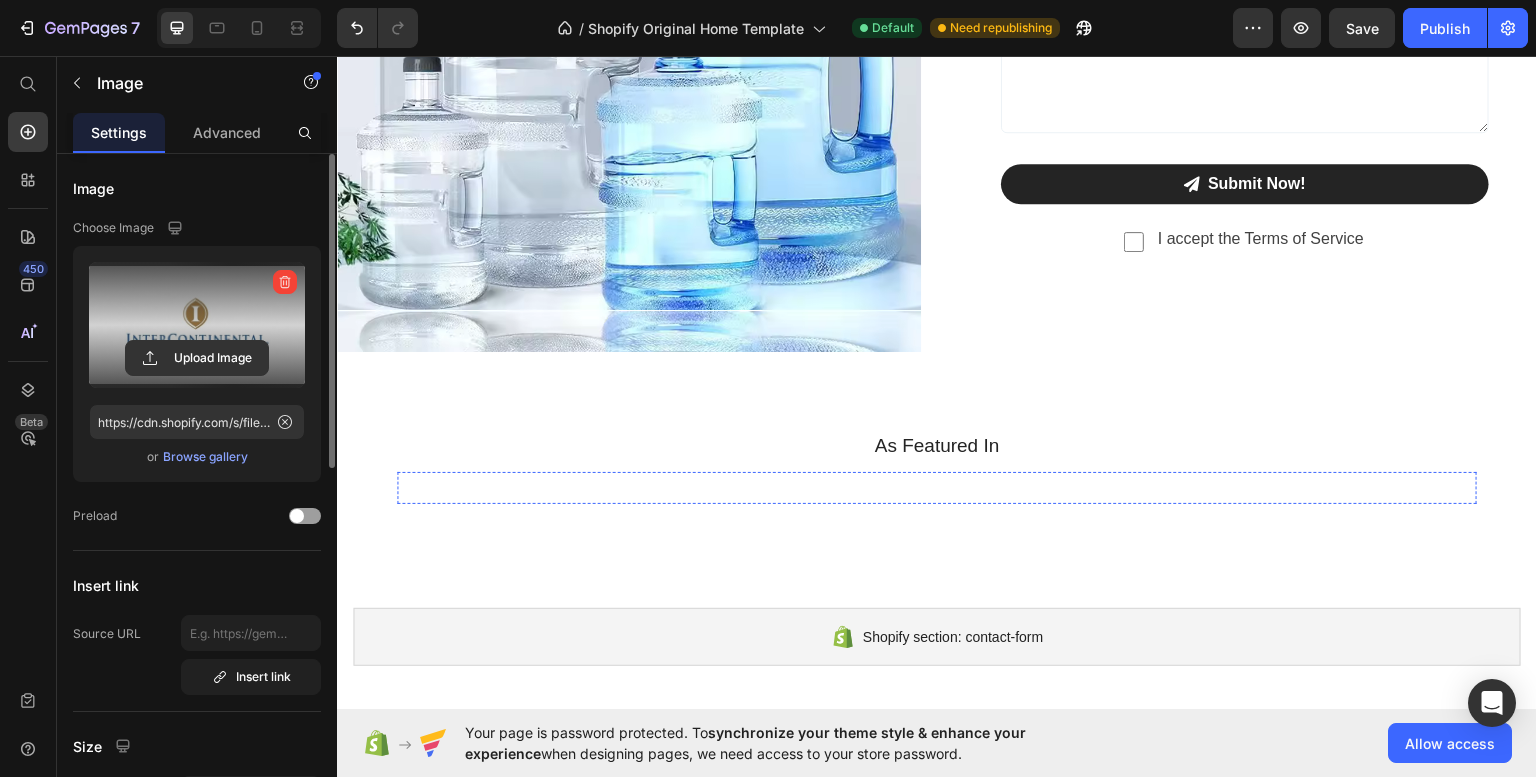 click at bounding box center (1396, 487) 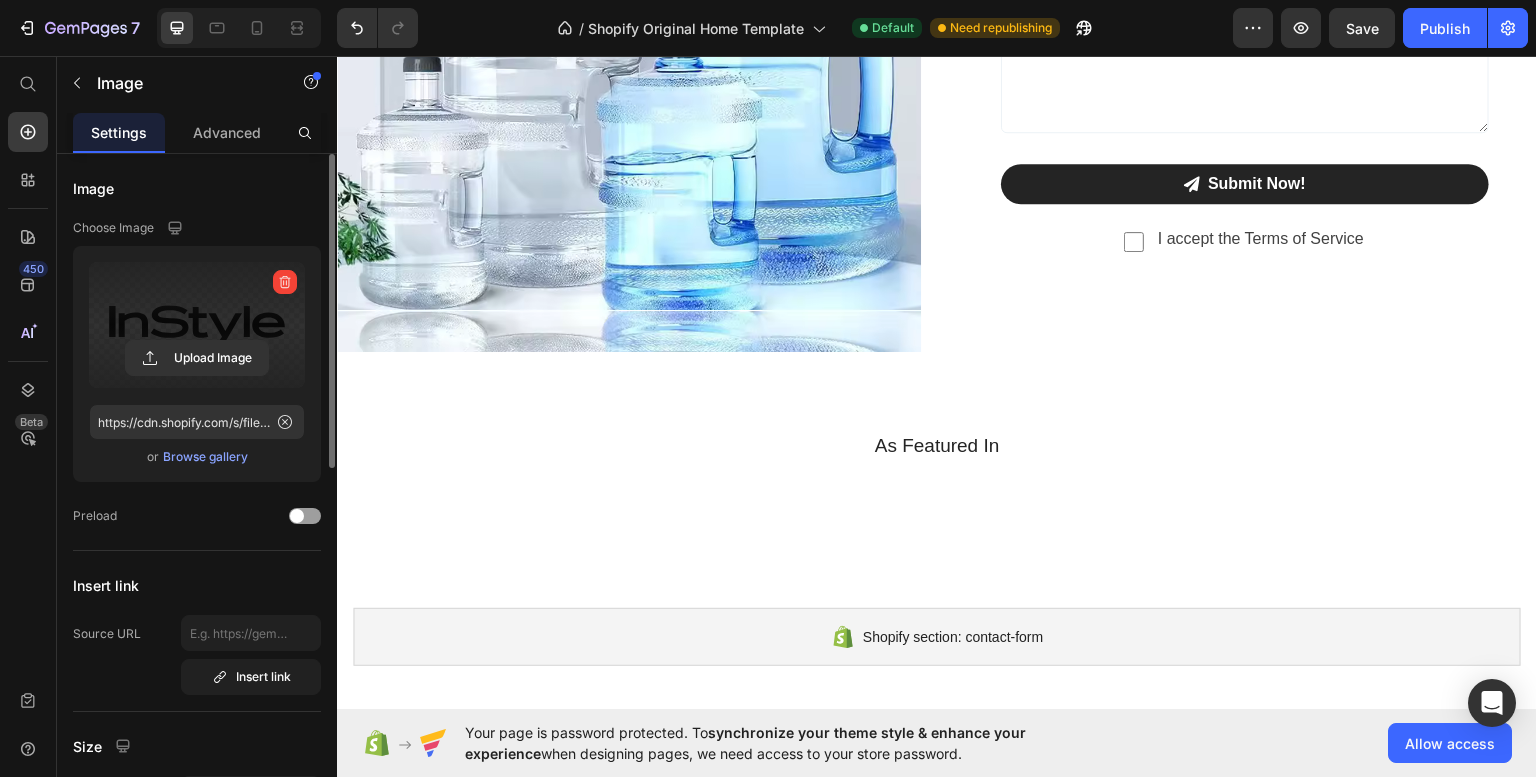 click at bounding box center [197, 325] 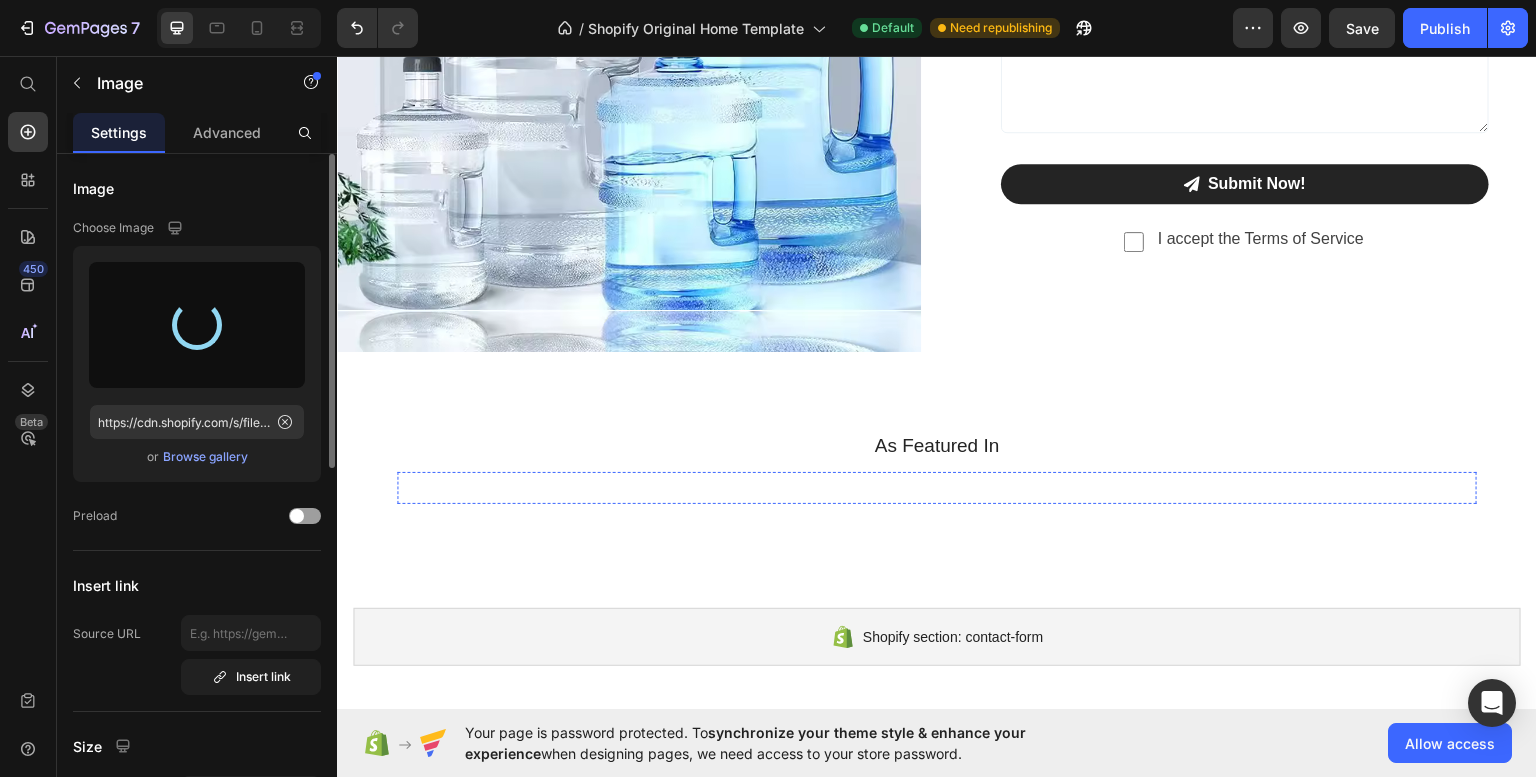 type on "https://cdn.shopify.com/s/files/1/0711/7212/8958/files/gempages_574943751013663973-623cd357-93b3-482f-9c26-9005d9492c4c.png" 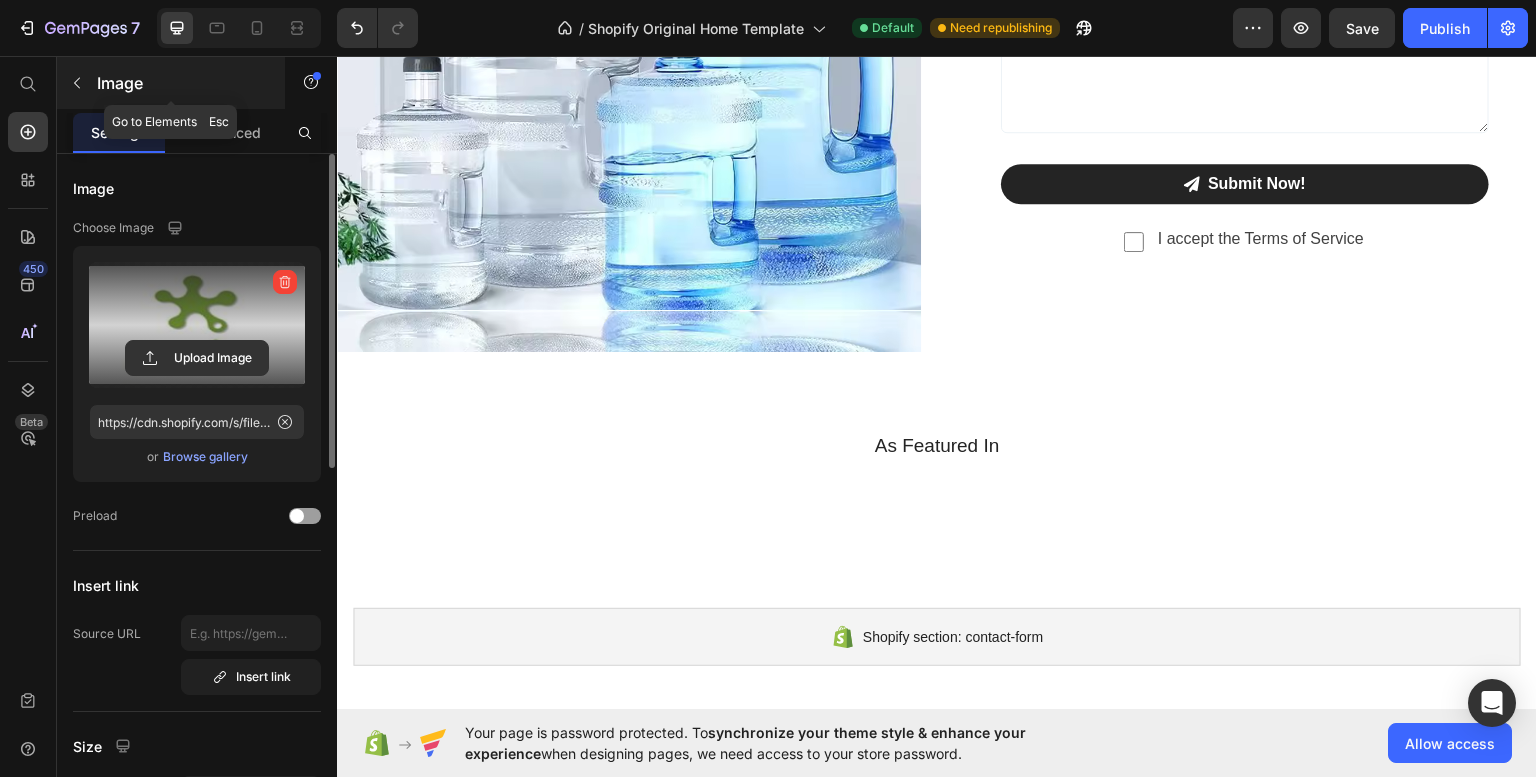 click at bounding box center [77, 83] 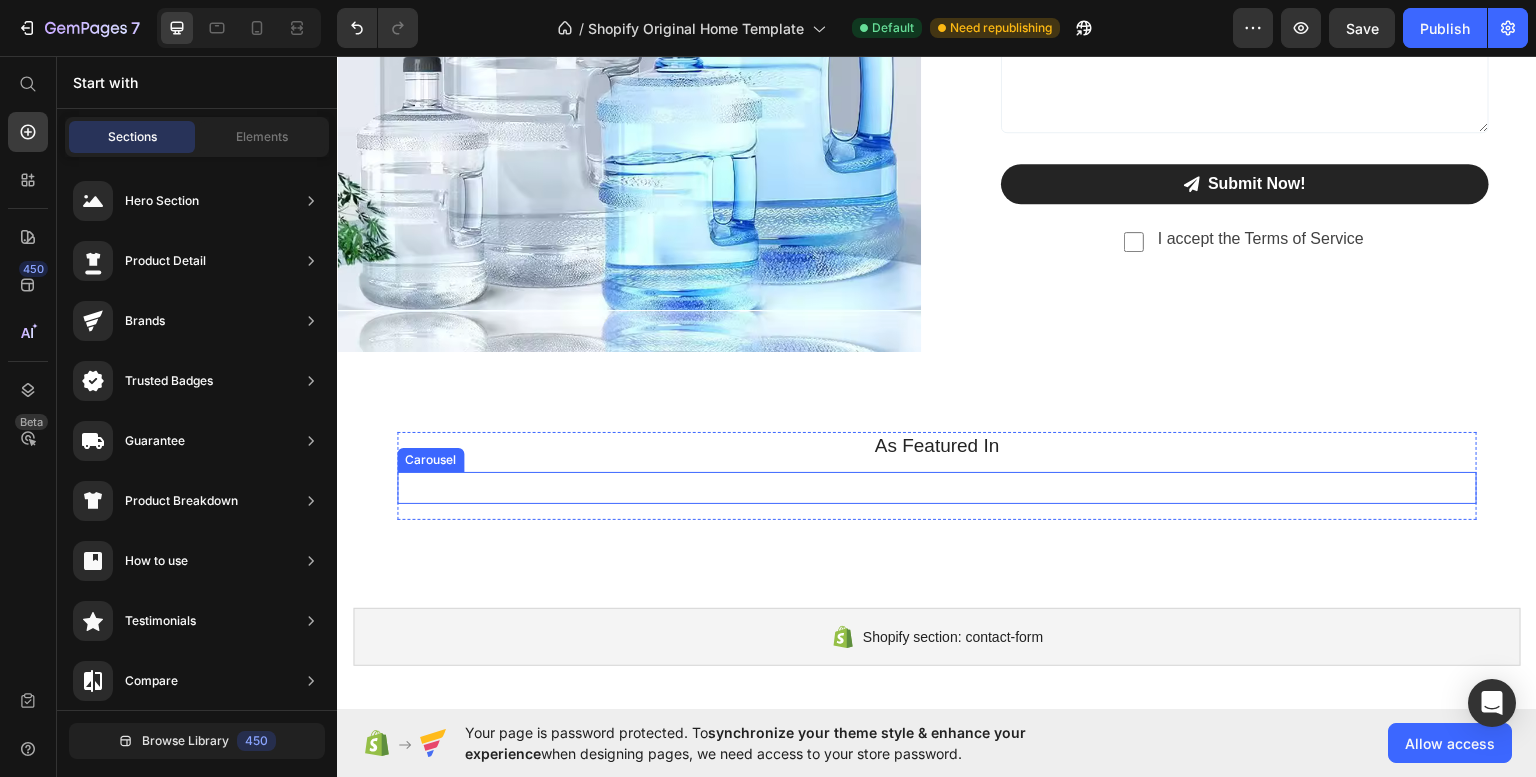 click on "Image Image Image Image Image Image Image Carousel" at bounding box center (937, 487) 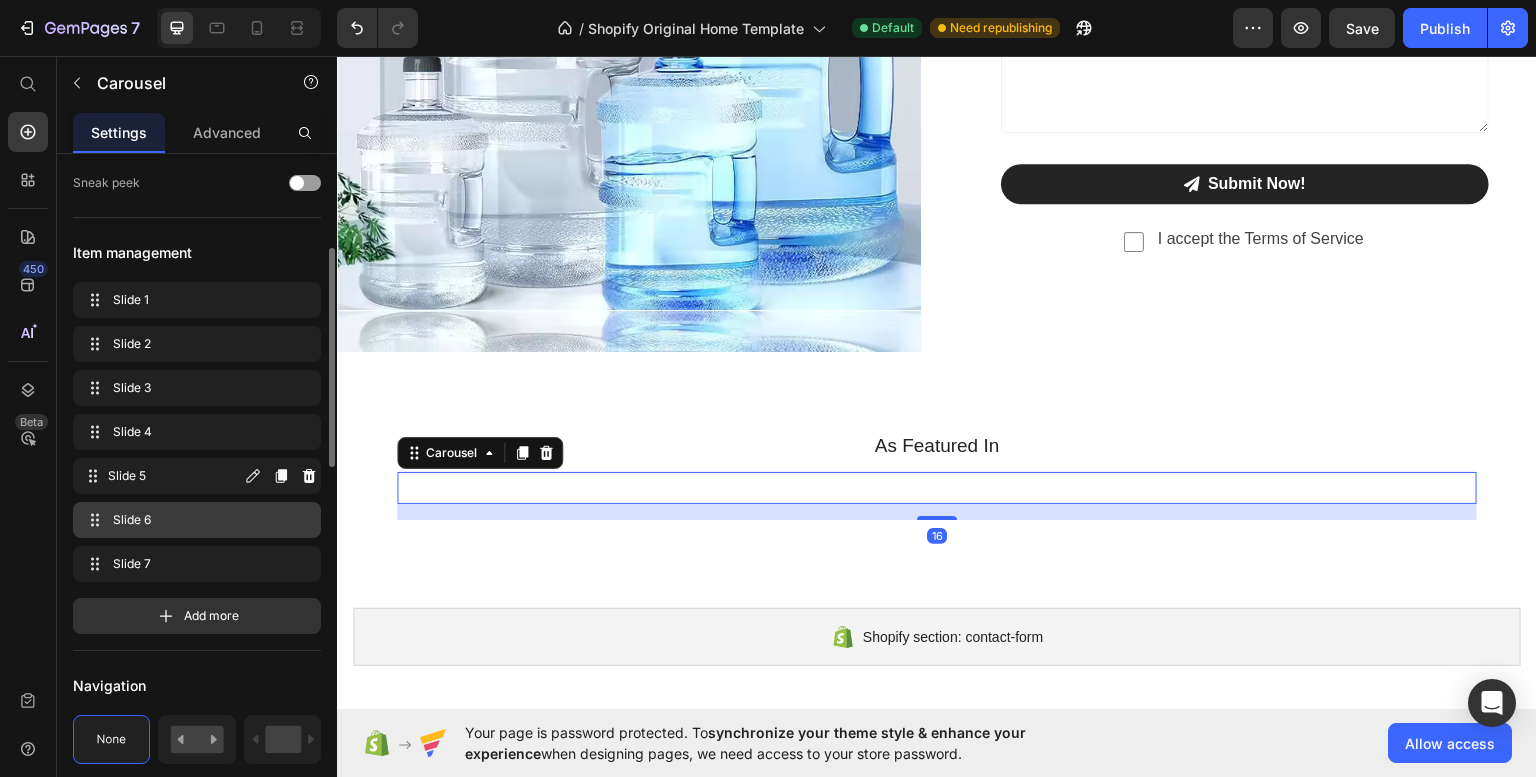 scroll, scrollTop: 288, scrollLeft: 0, axis: vertical 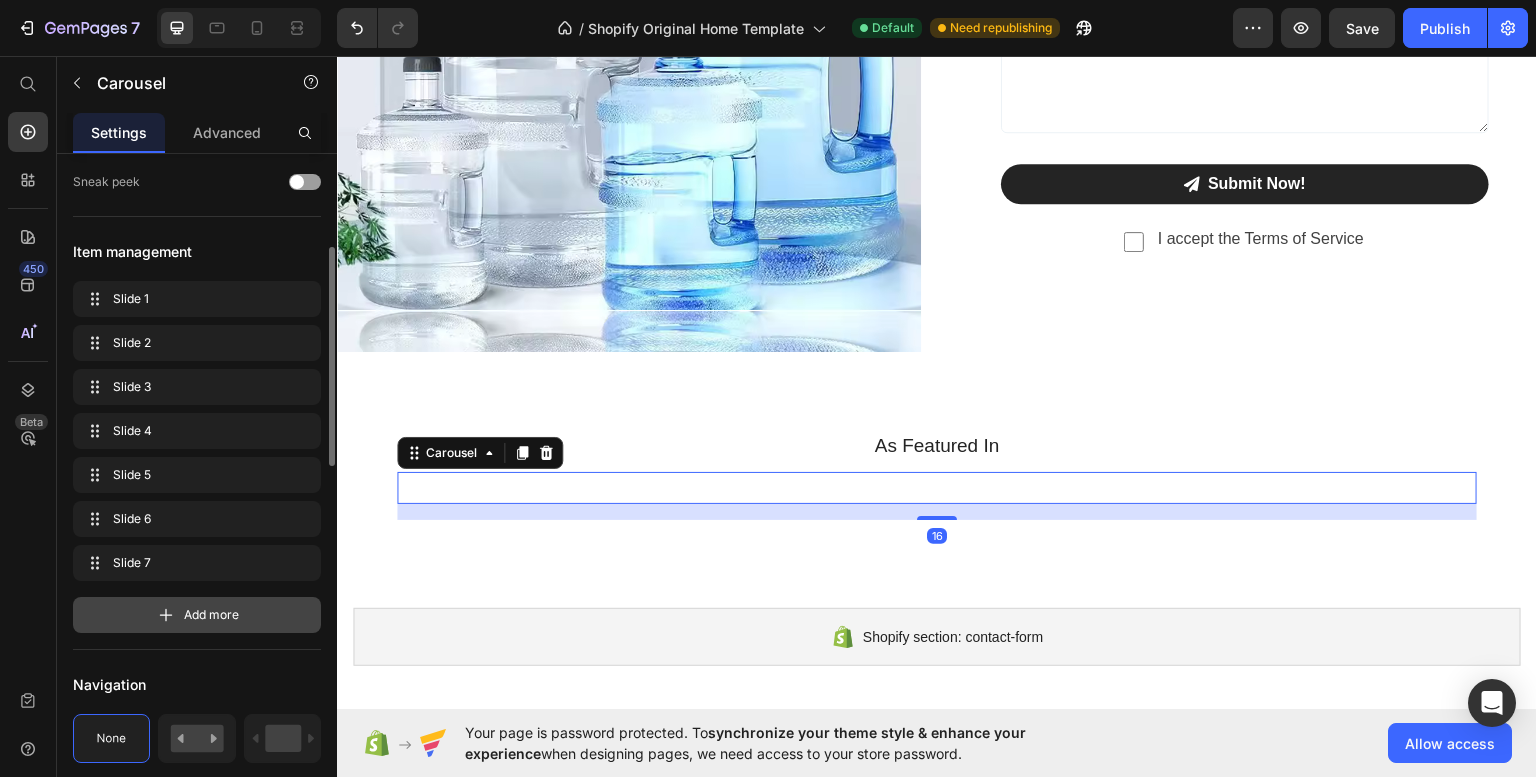 click 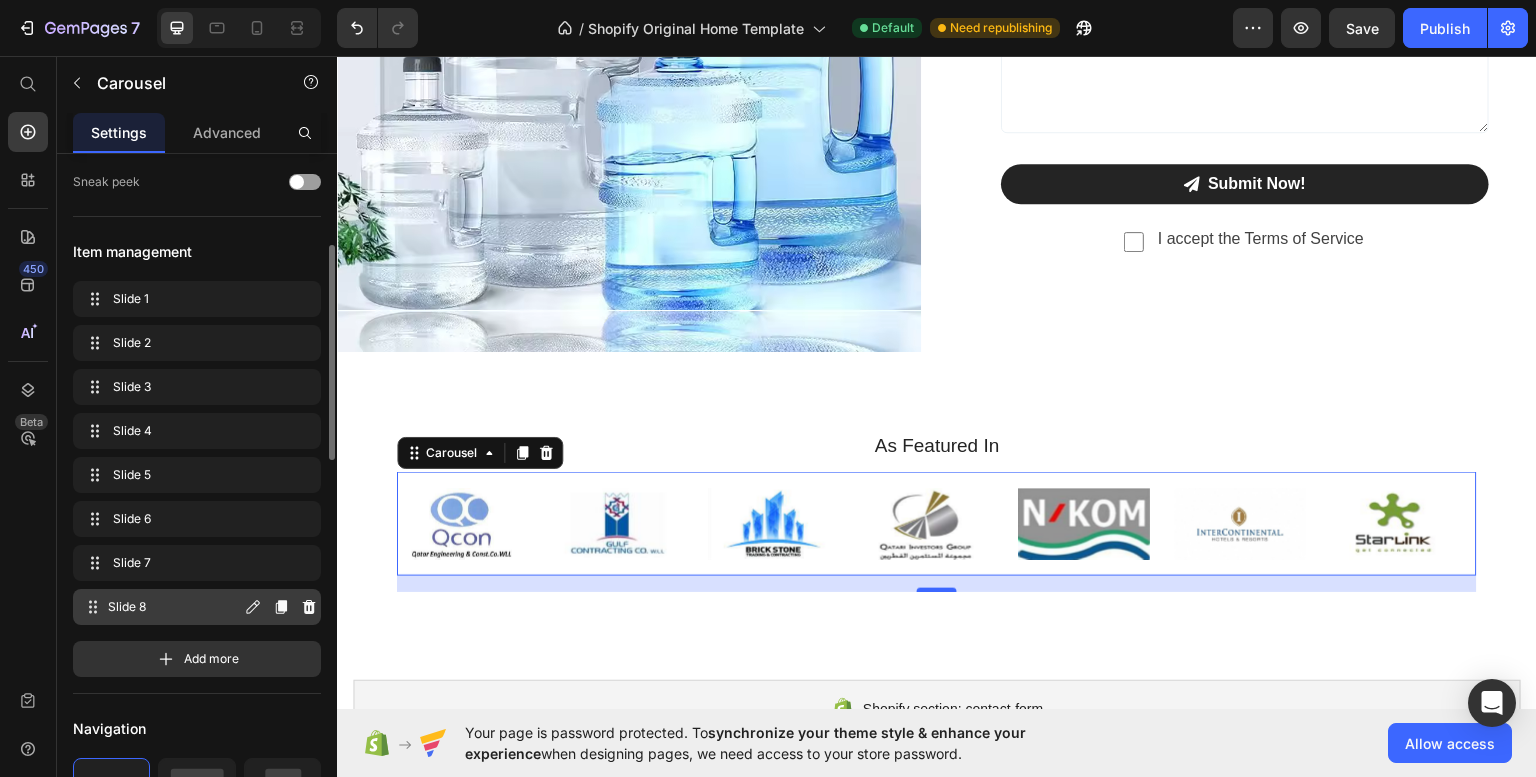 click on "Slide 8" at bounding box center (174, 607) 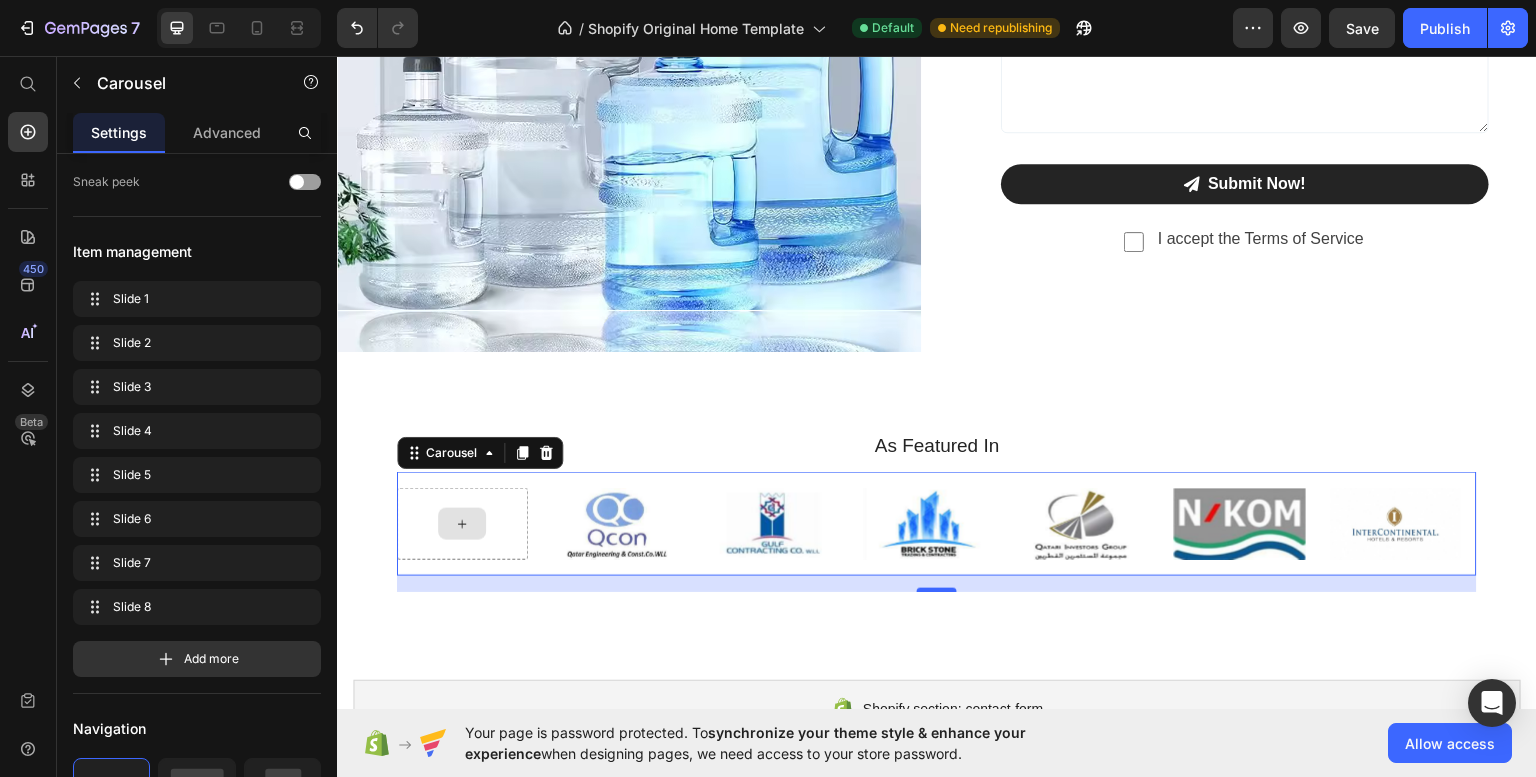 click at bounding box center [463, 523] 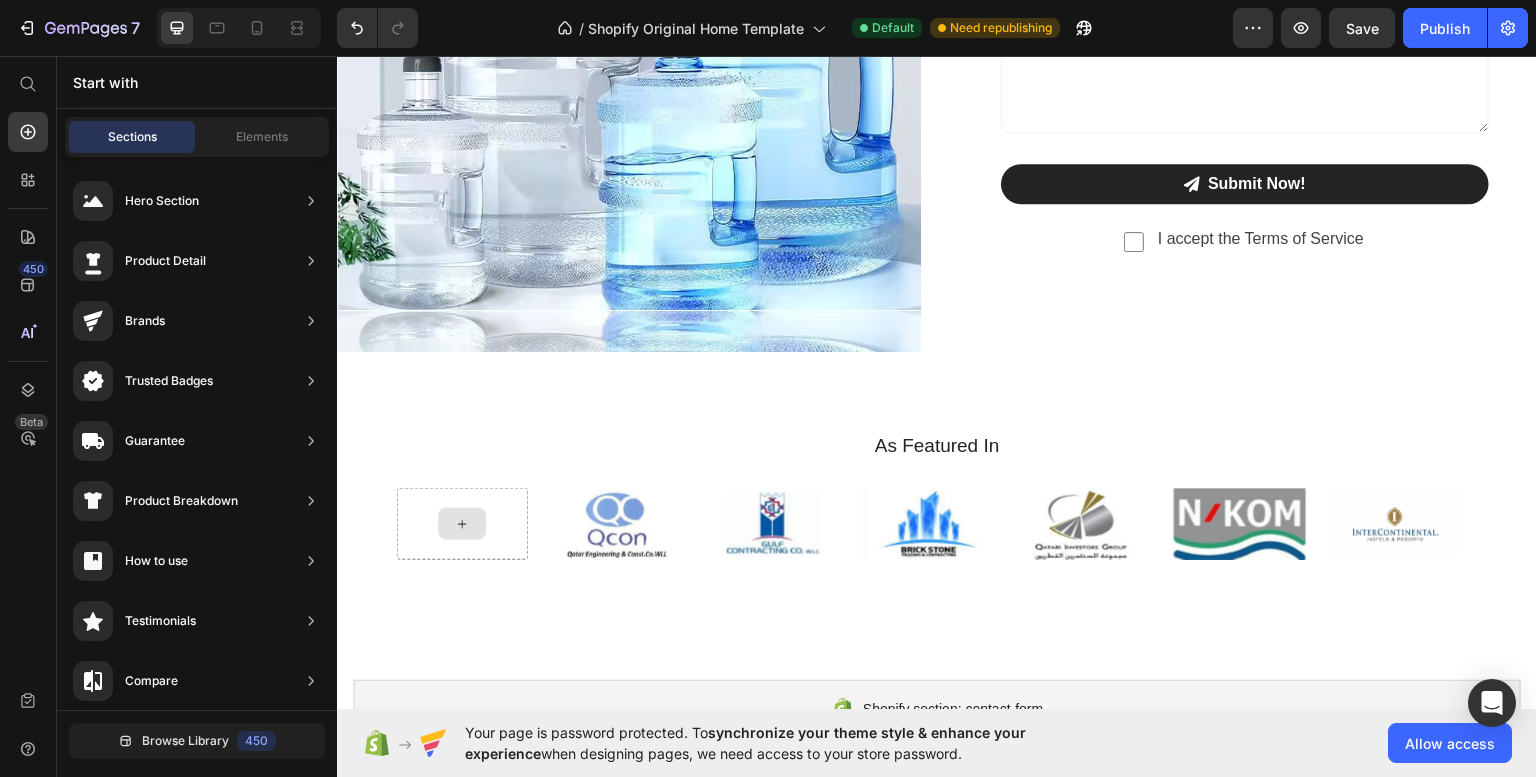 click 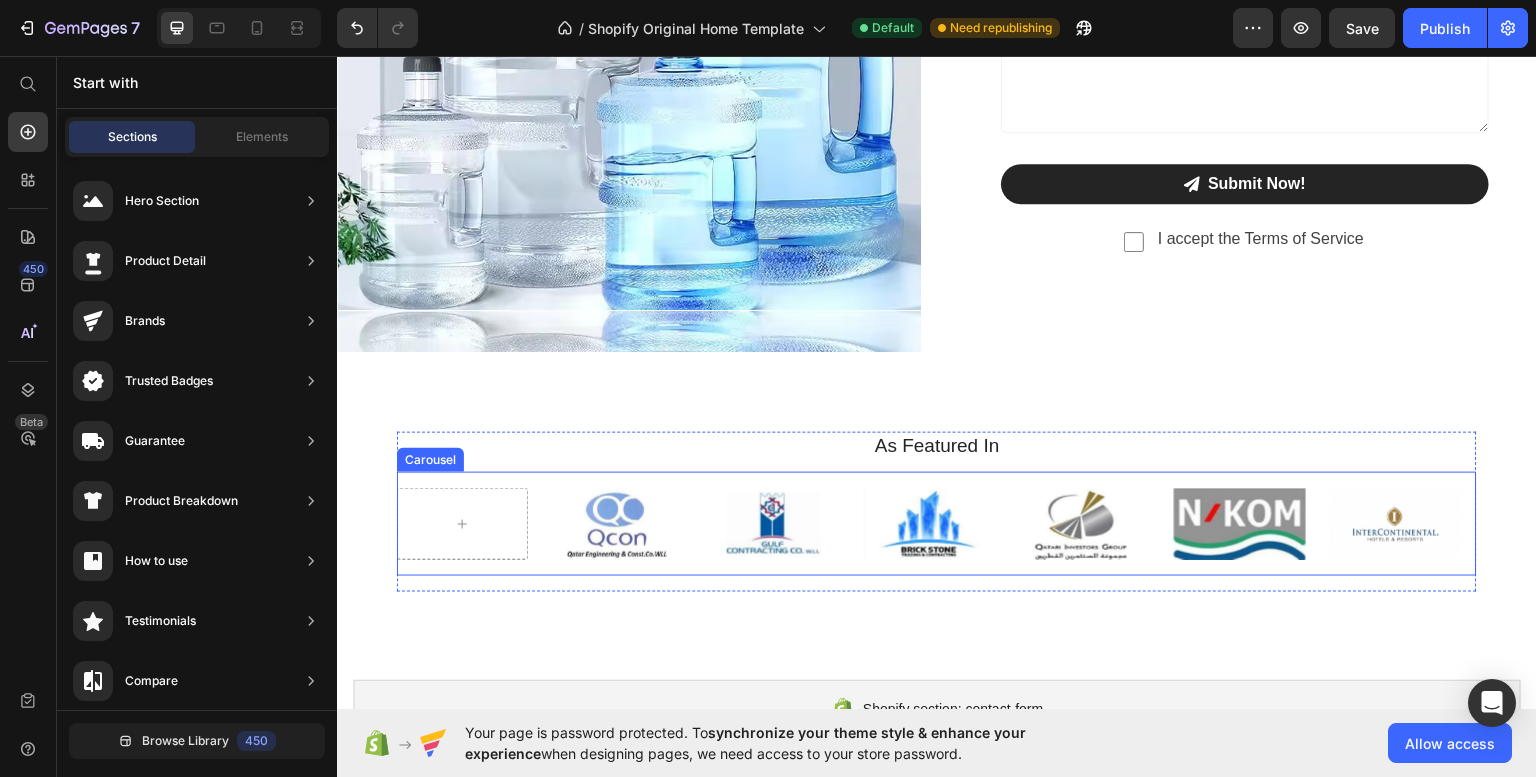 click on "Image Image Image Image Image Image Image" at bounding box center (937, 523) 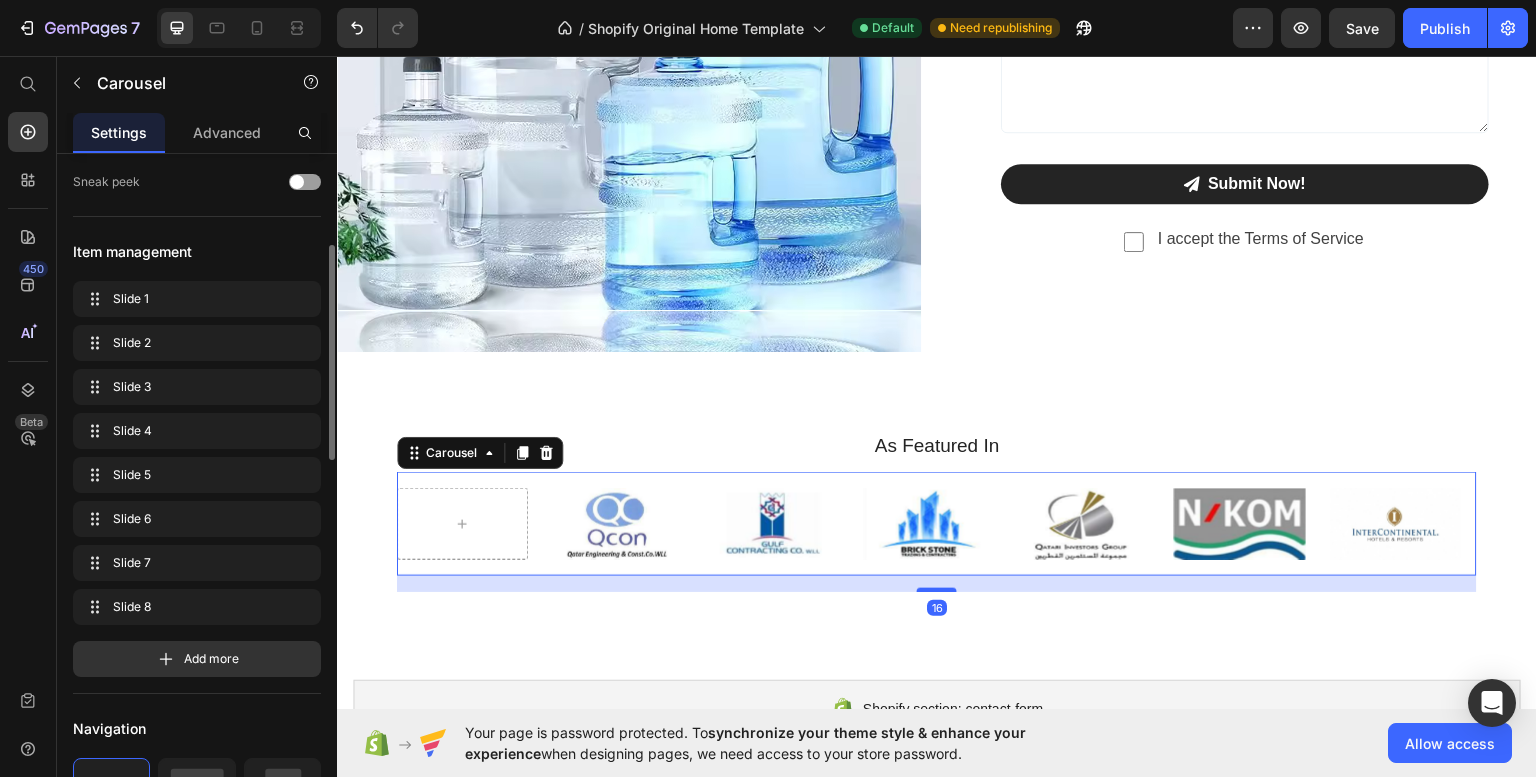 click on "Slide 1 Slide 1 Slide 2 Slide 2 Slide 3 Slide 3 Slide 4 Slide 4 Slide 5 Slide 5 Slide 6 Slide 6 Slide 7 Slide 7 Slide 8 Slide 8 Add more" 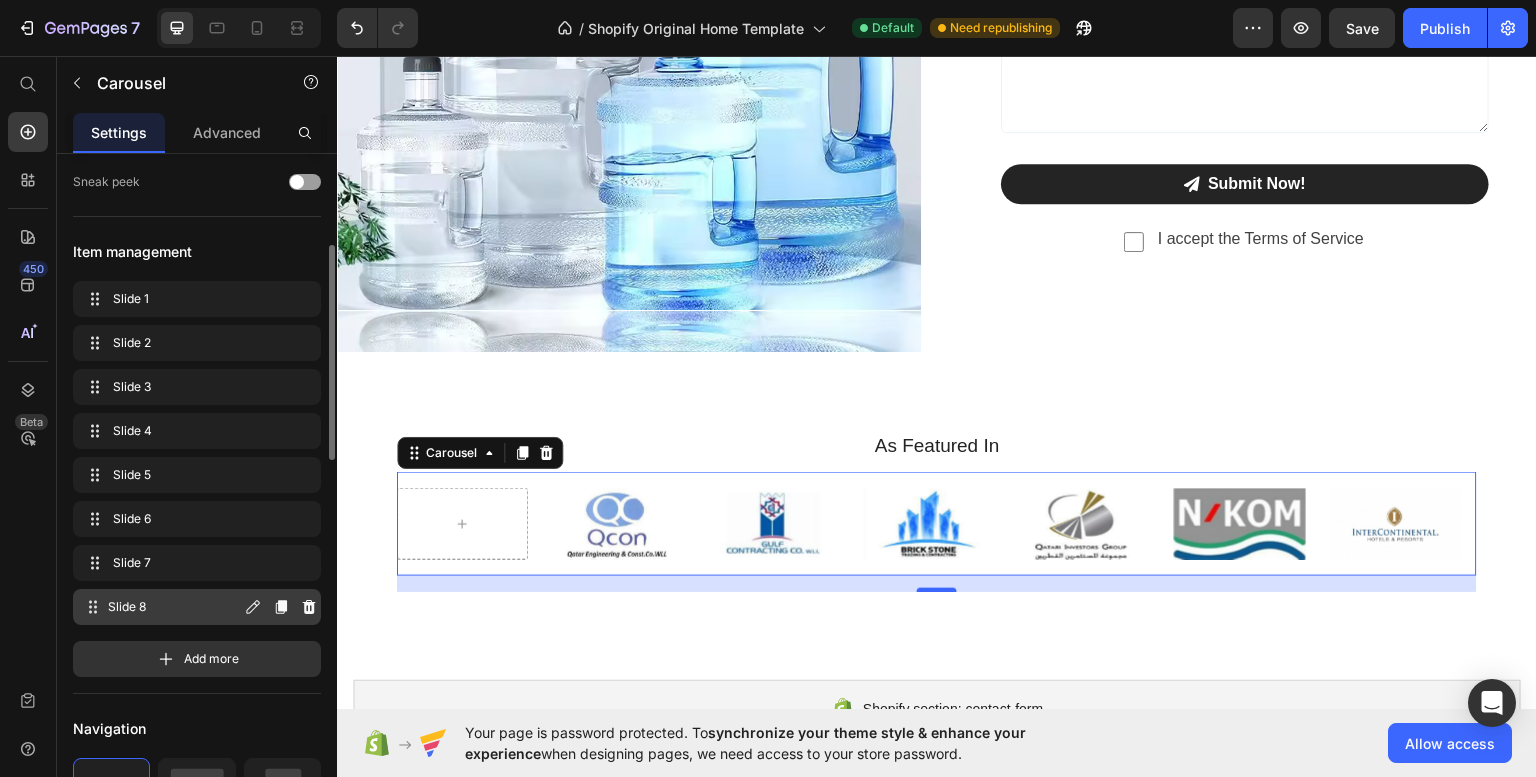 click on "Slide 8" at bounding box center (174, 607) 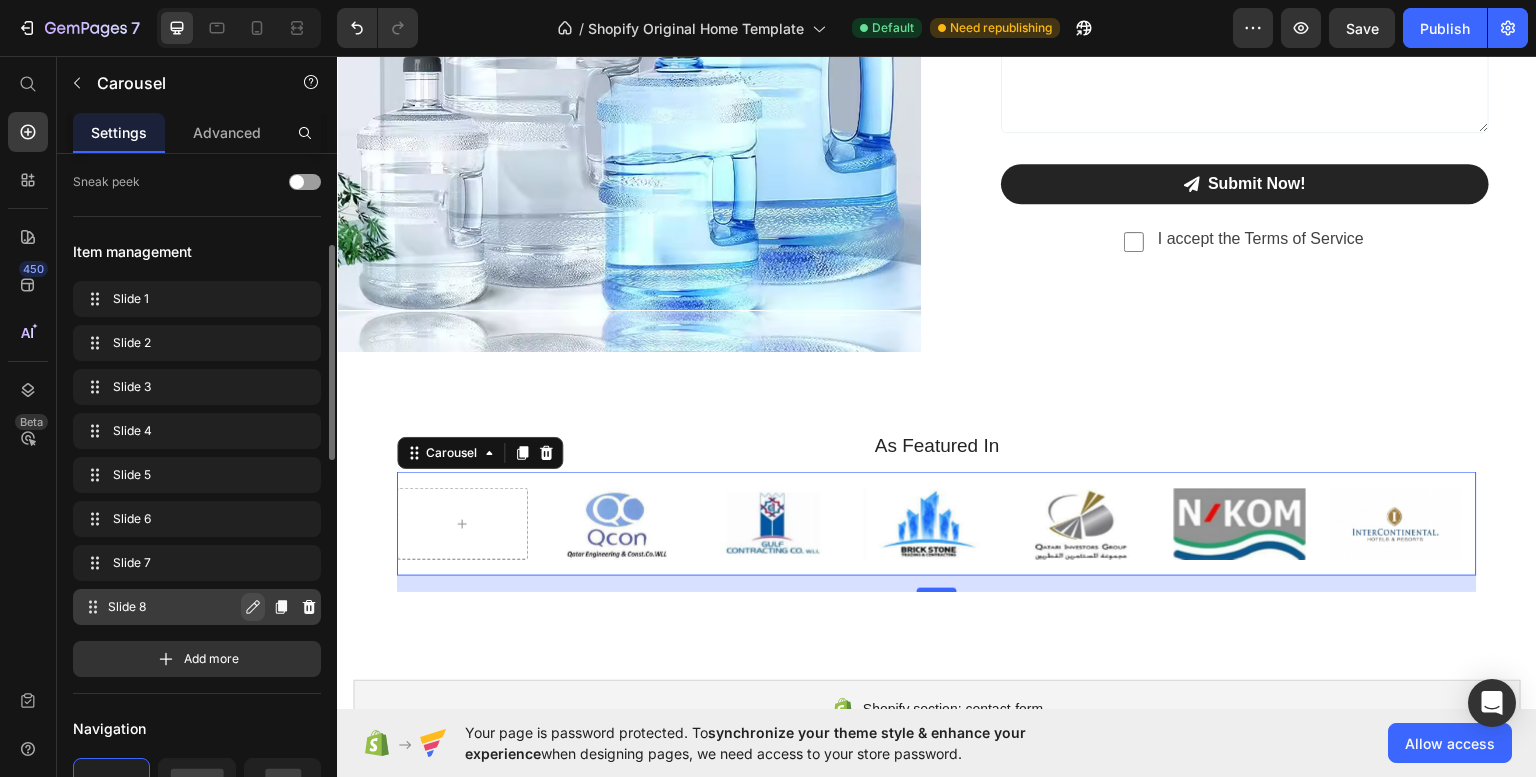 click 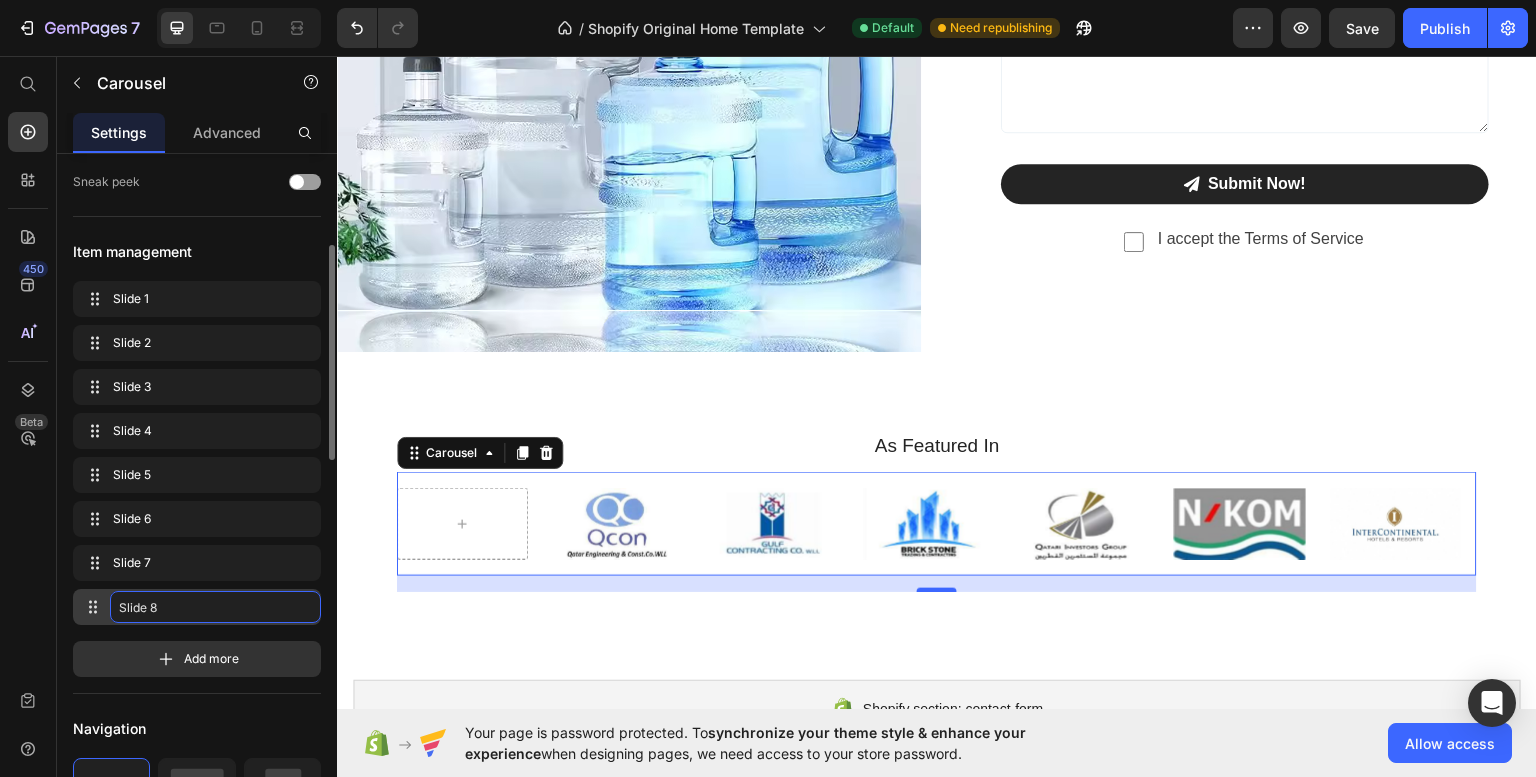 click on "Slide 8" 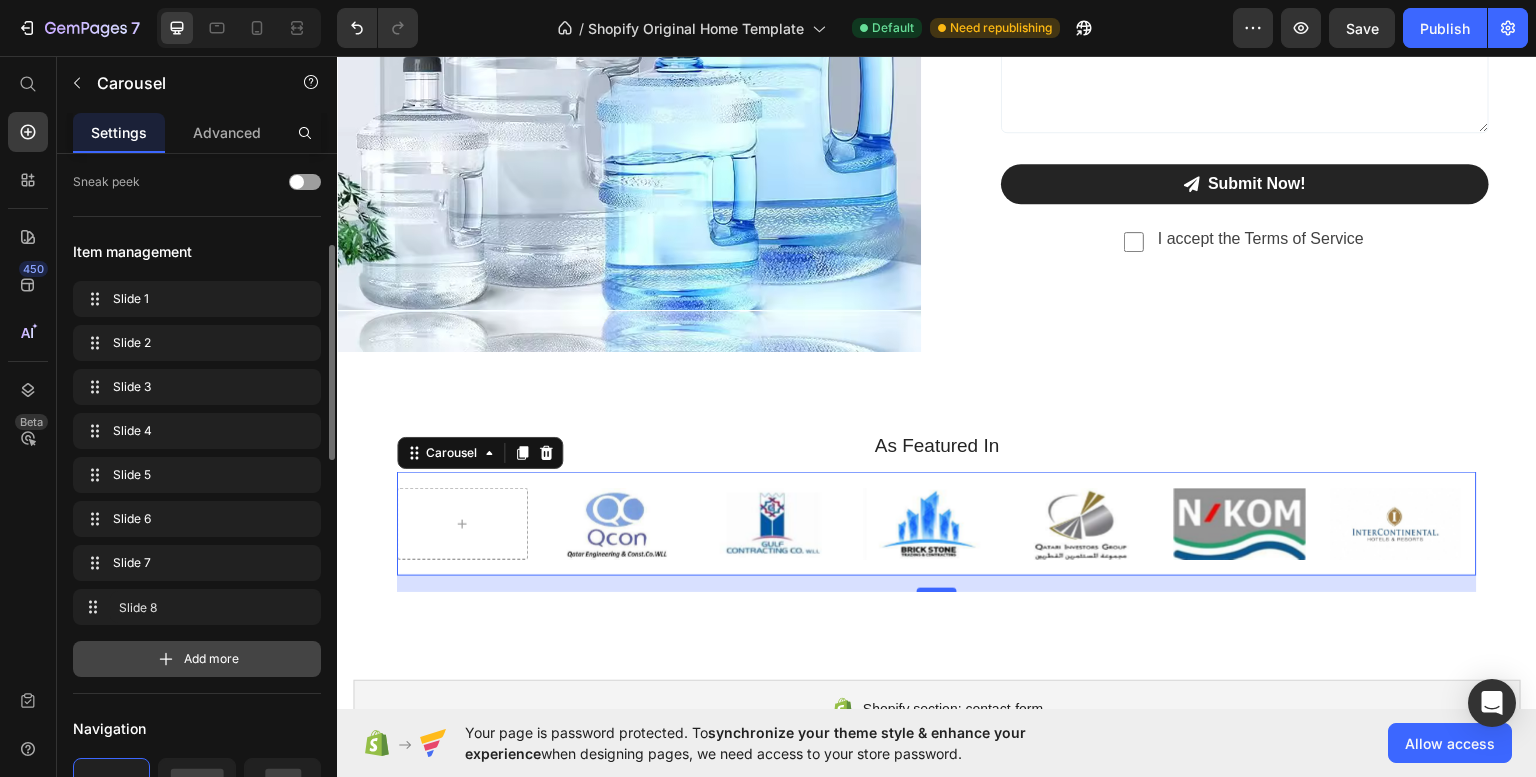 click on "Add more" at bounding box center (197, 659) 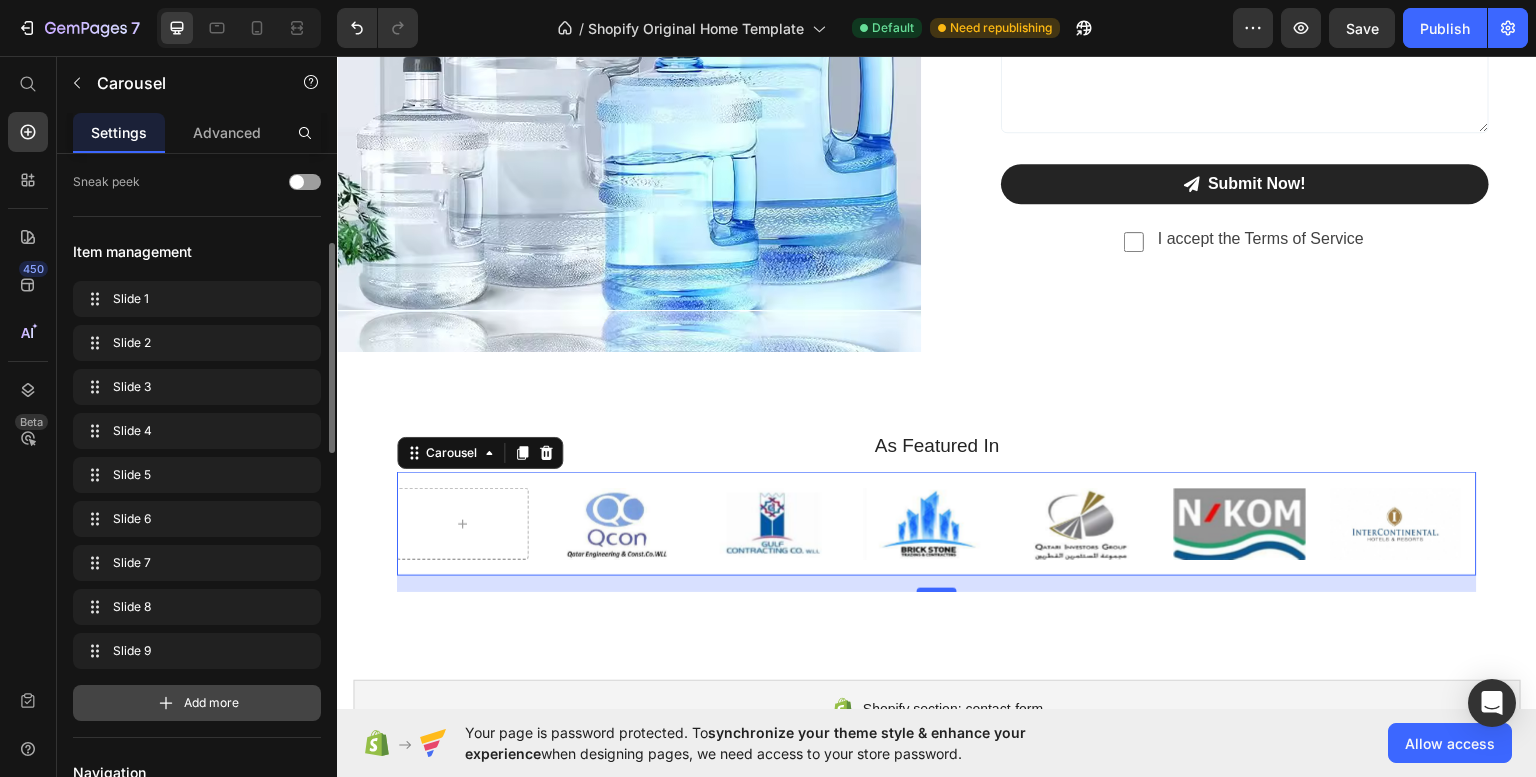 click on "Add more" at bounding box center [211, 703] 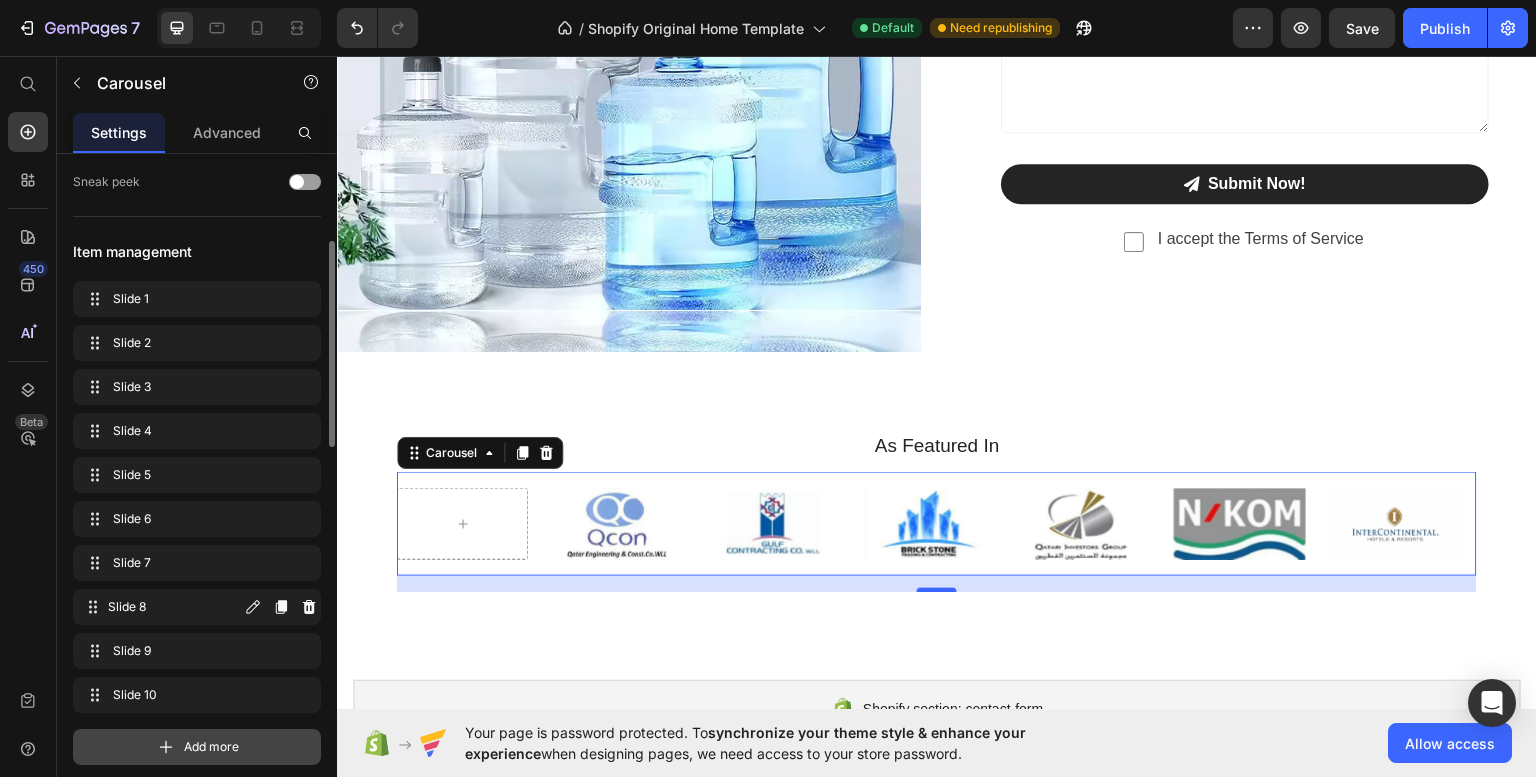 click on "Slide 8" at bounding box center (174, 607) 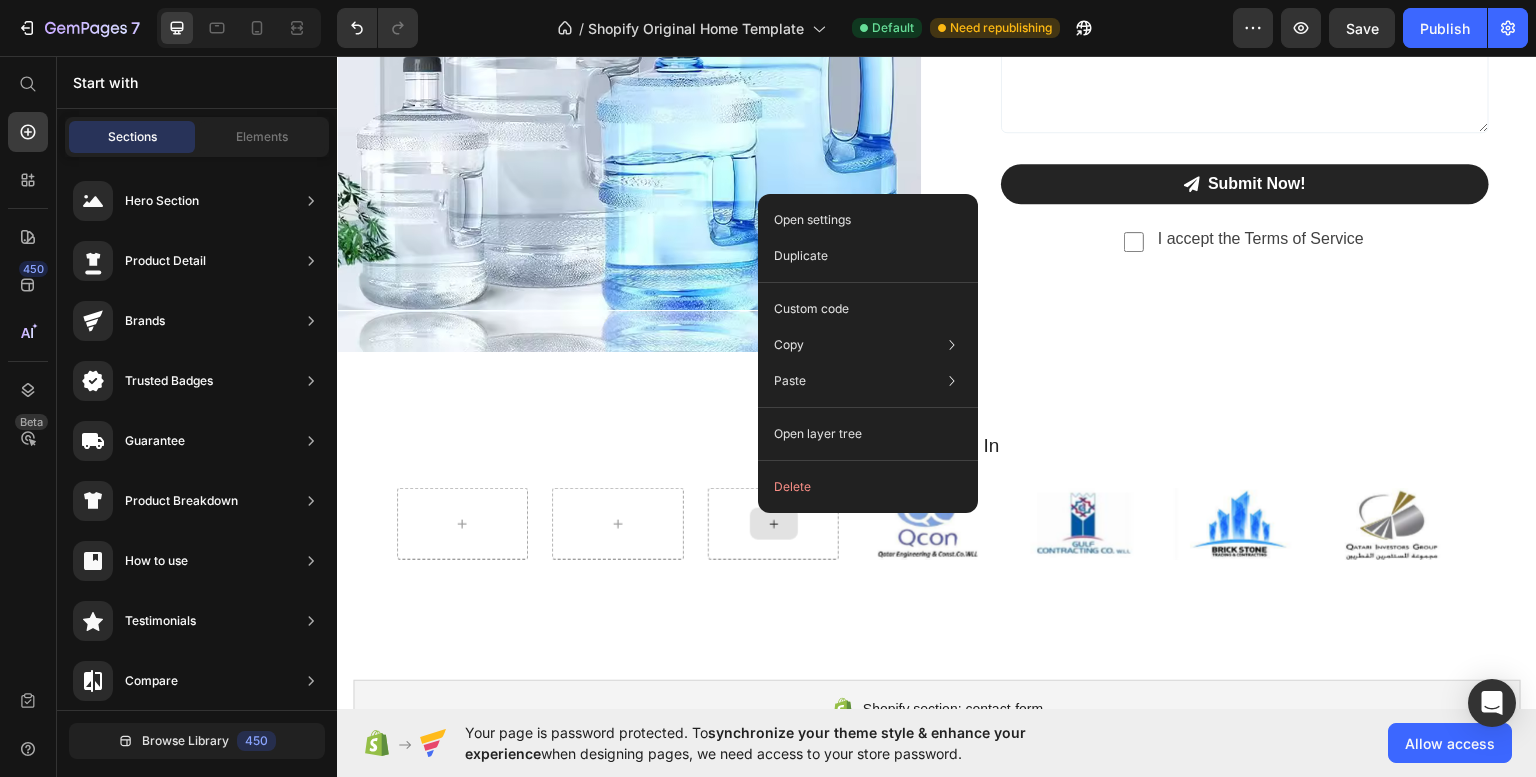 click at bounding box center [774, 523] 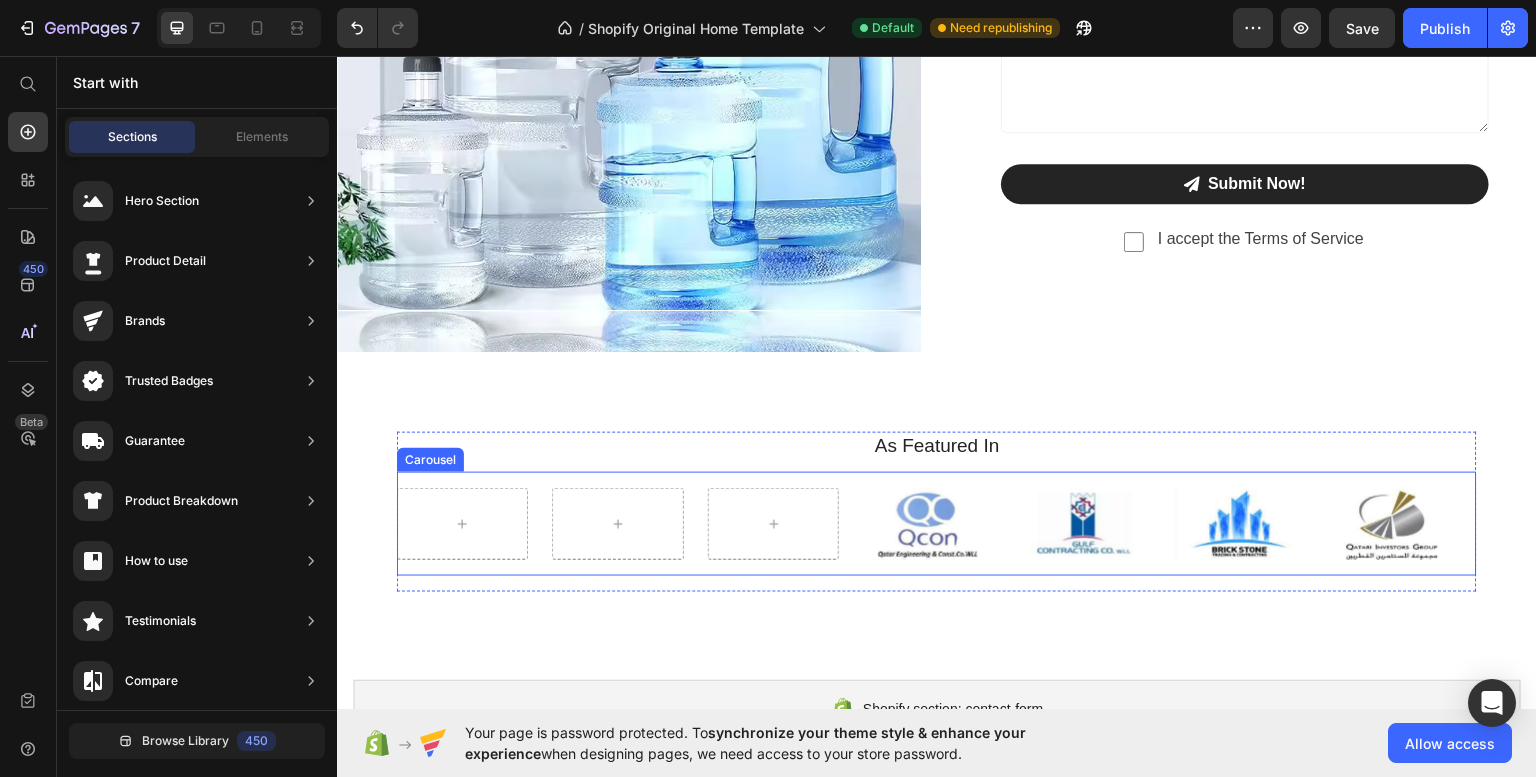 drag, startPoint x: 1172, startPoint y: 500, endPoint x: 902, endPoint y: 525, distance: 271.15494 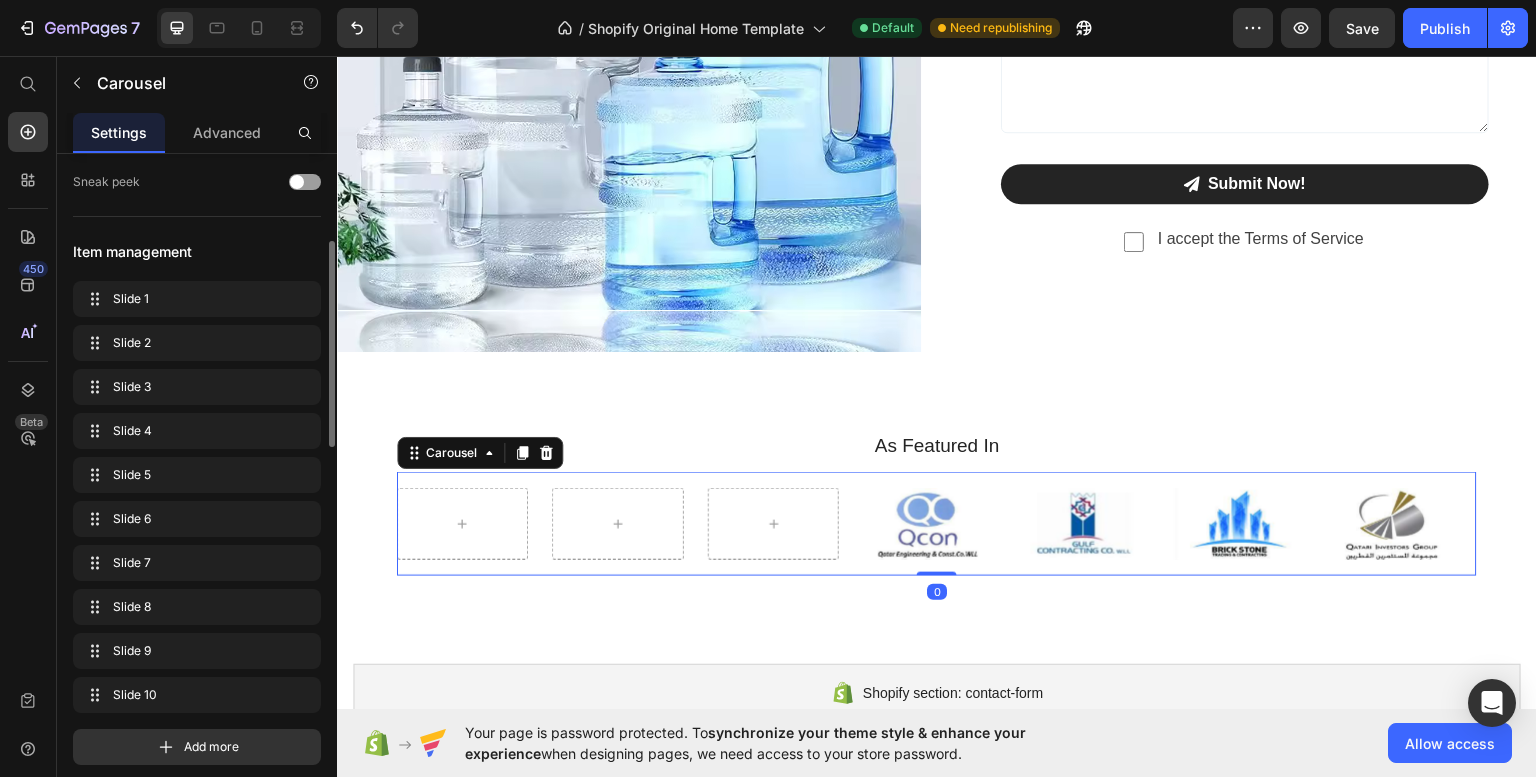 drag, startPoint x: 938, startPoint y: 586, endPoint x: 687, endPoint y: 488, distance: 269.45316 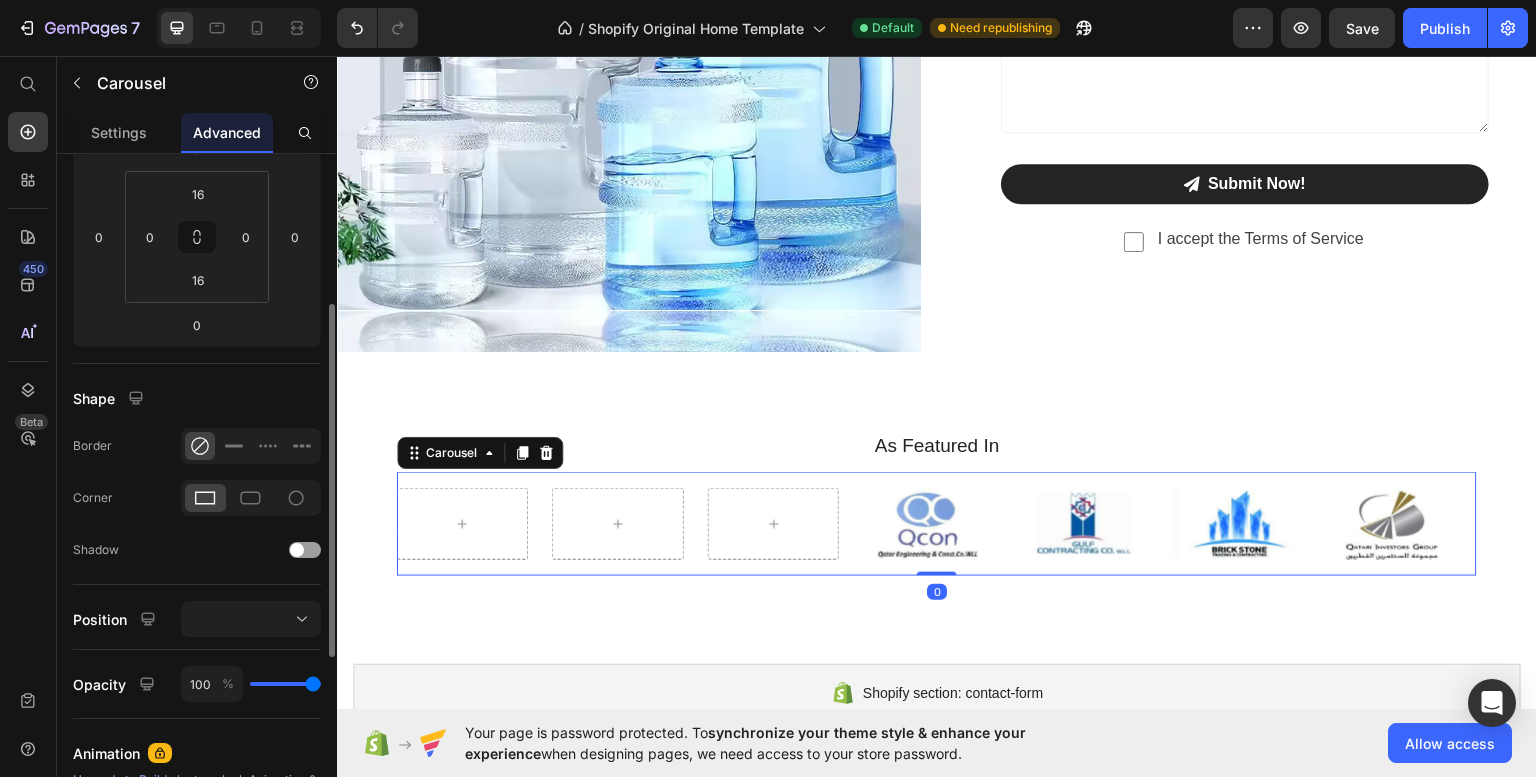scroll, scrollTop: 0, scrollLeft: 0, axis: both 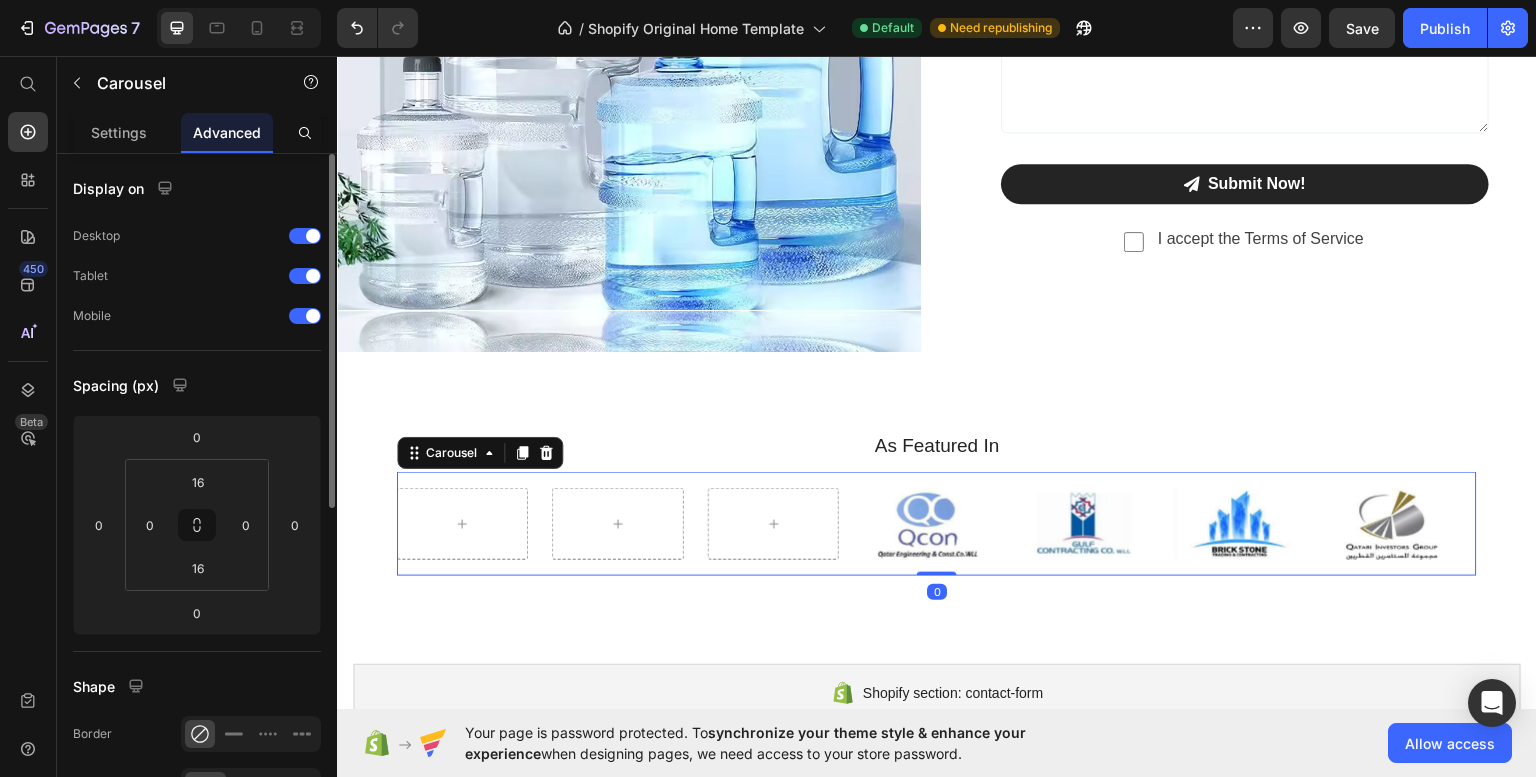 click on "Image Image Image Image Image Image Image" at bounding box center (937, 523) 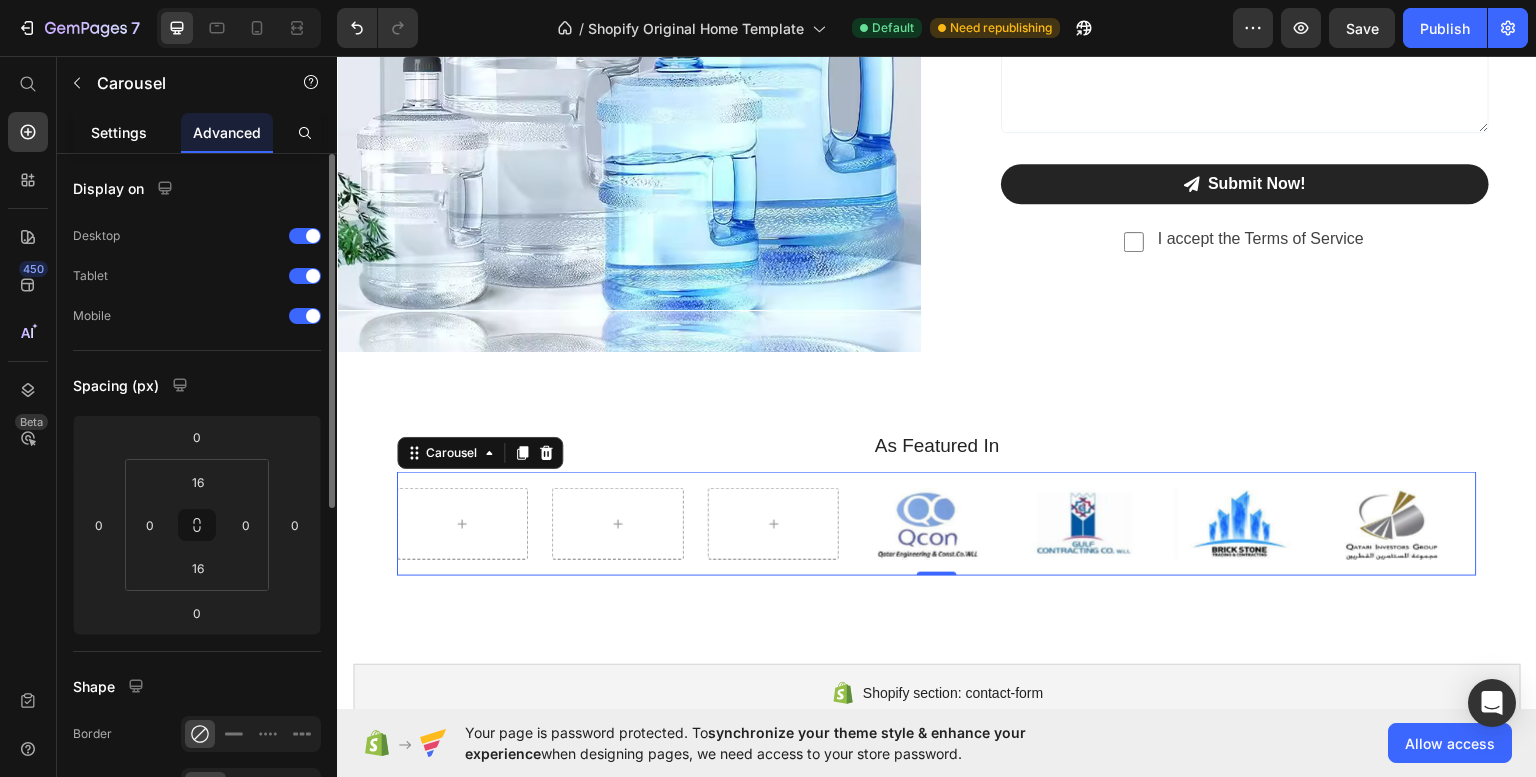 click on "Settings" 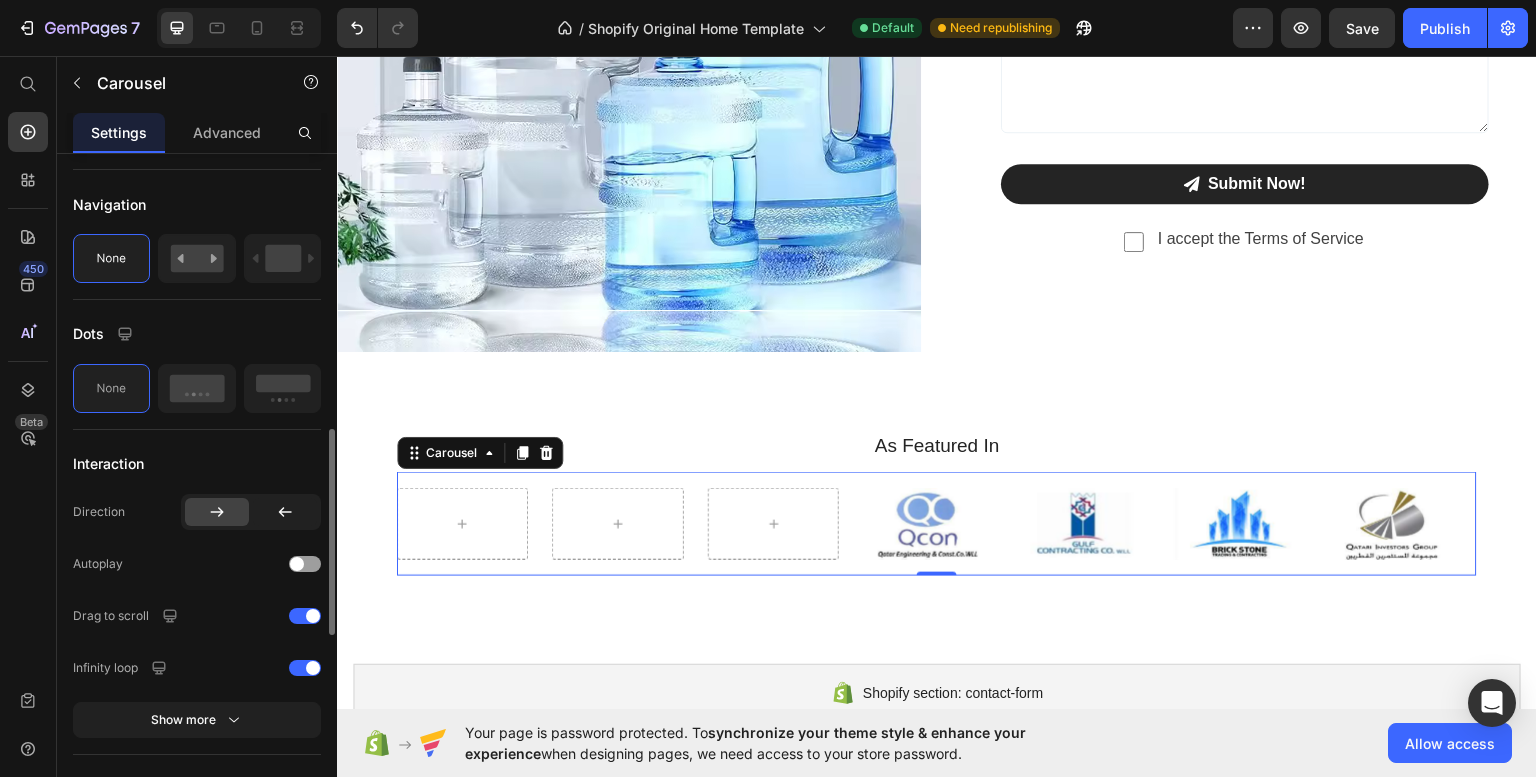 scroll, scrollTop: 901, scrollLeft: 0, axis: vertical 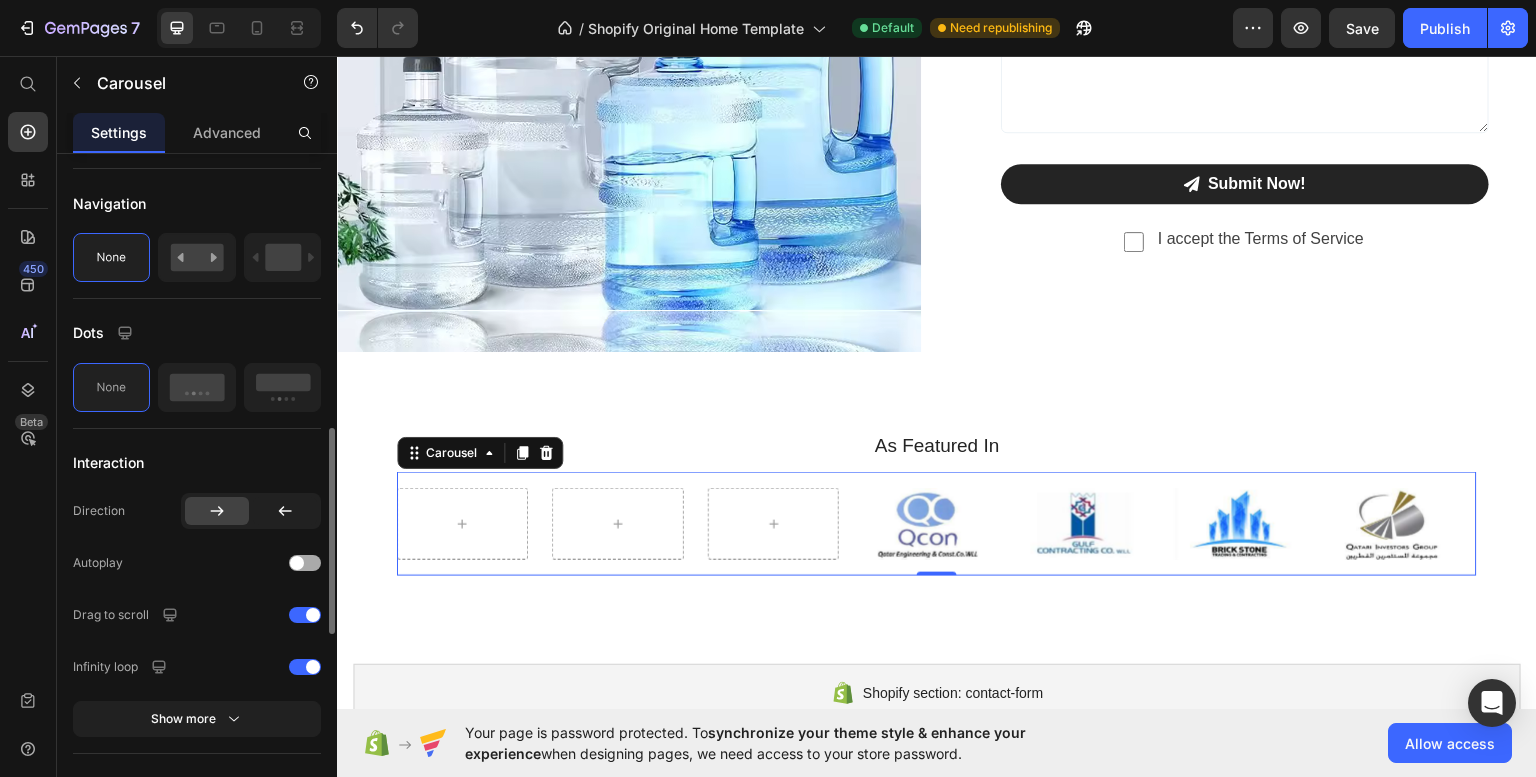 click at bounding box center [297, 563] 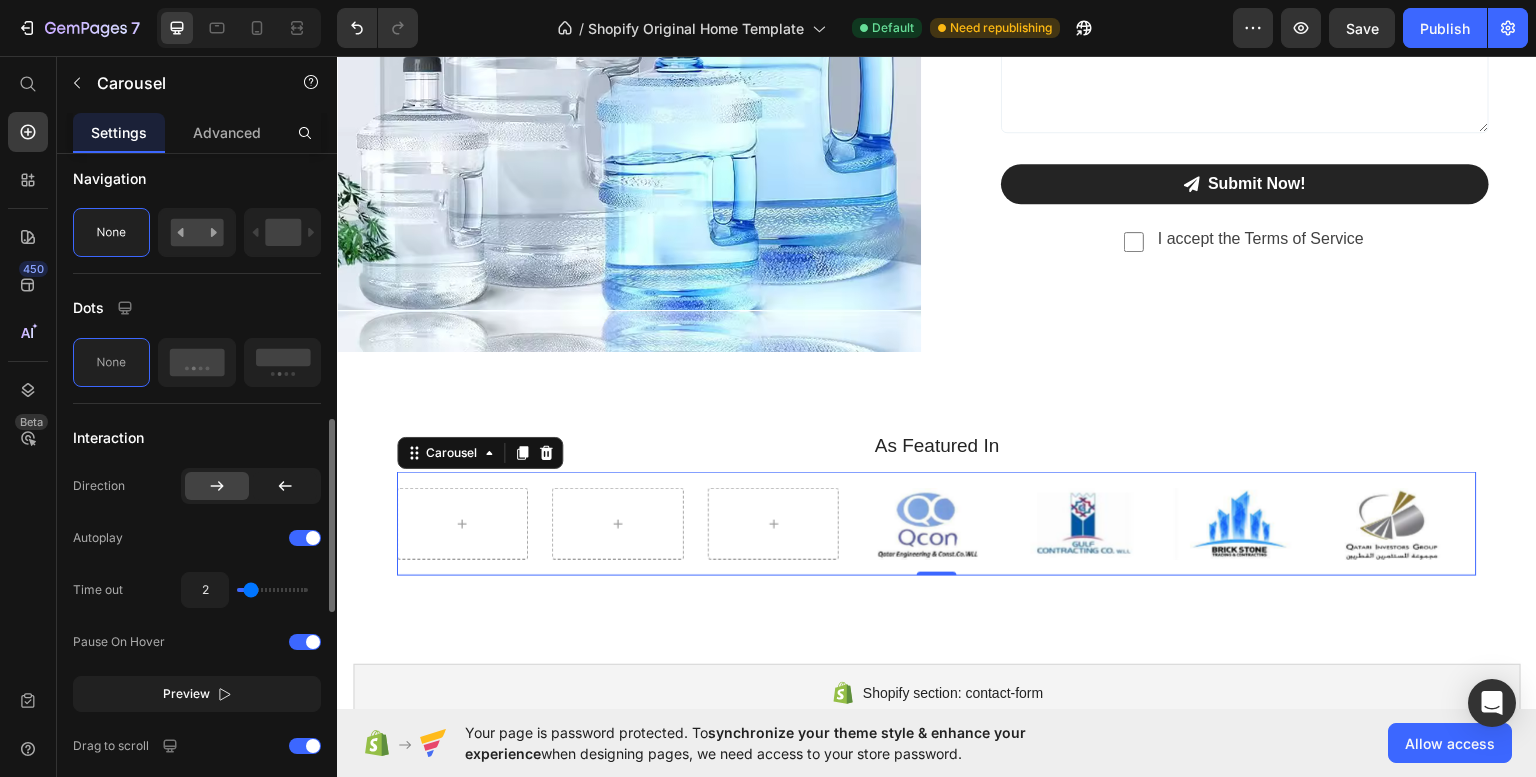 scroll, scrollTop: 928, scrollLeft: 0, axis: vertical 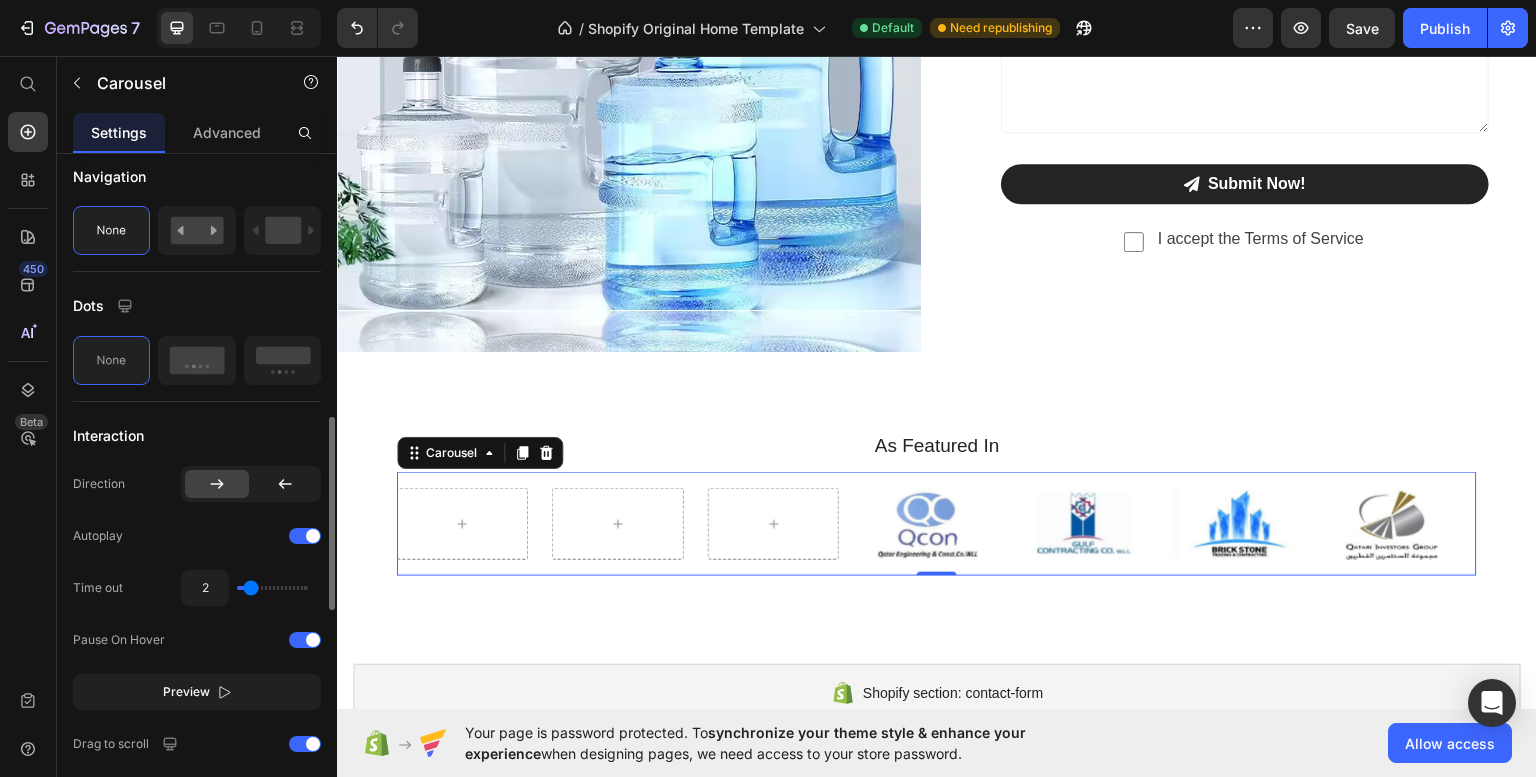 type on "2.3" 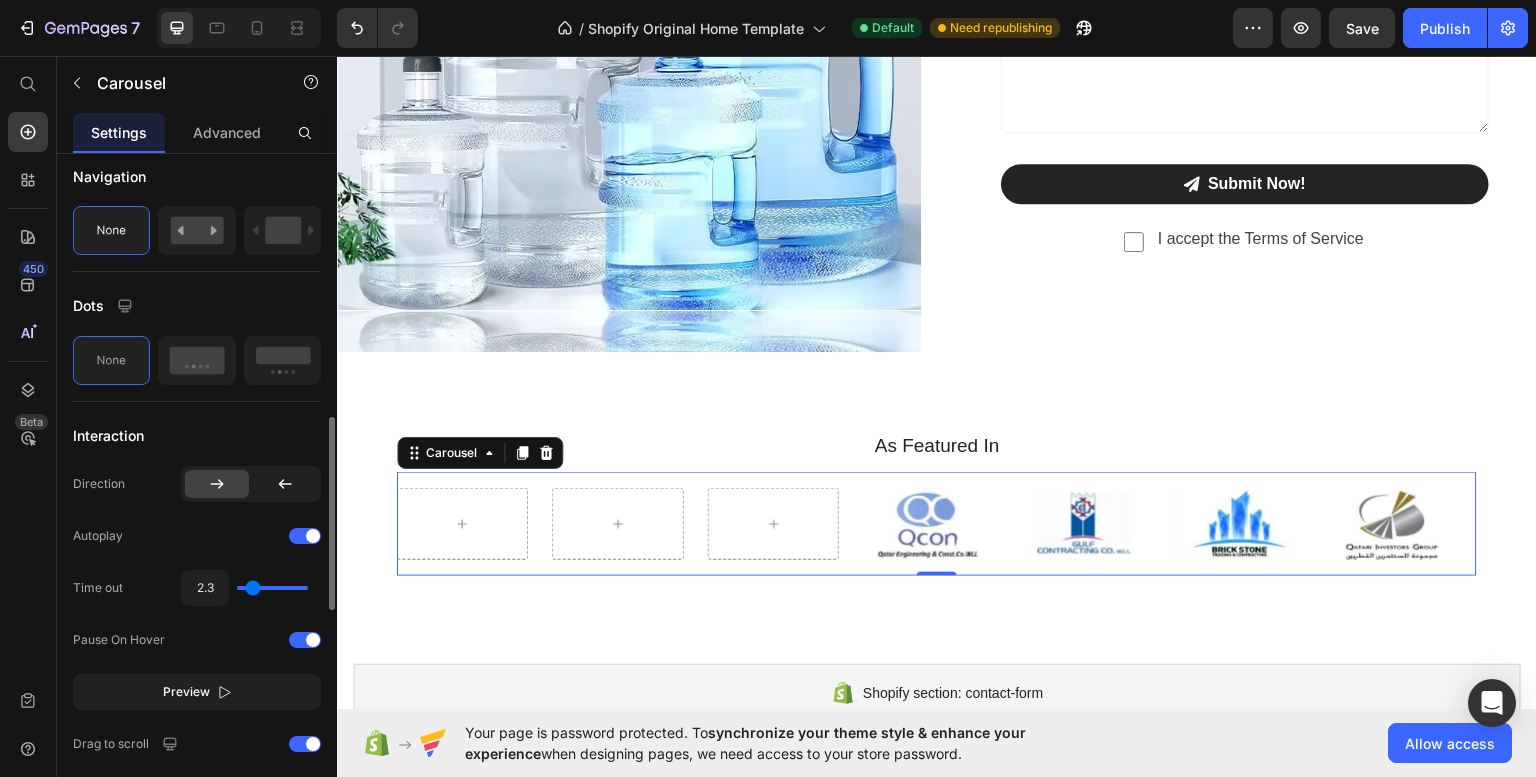 type on "2.4" 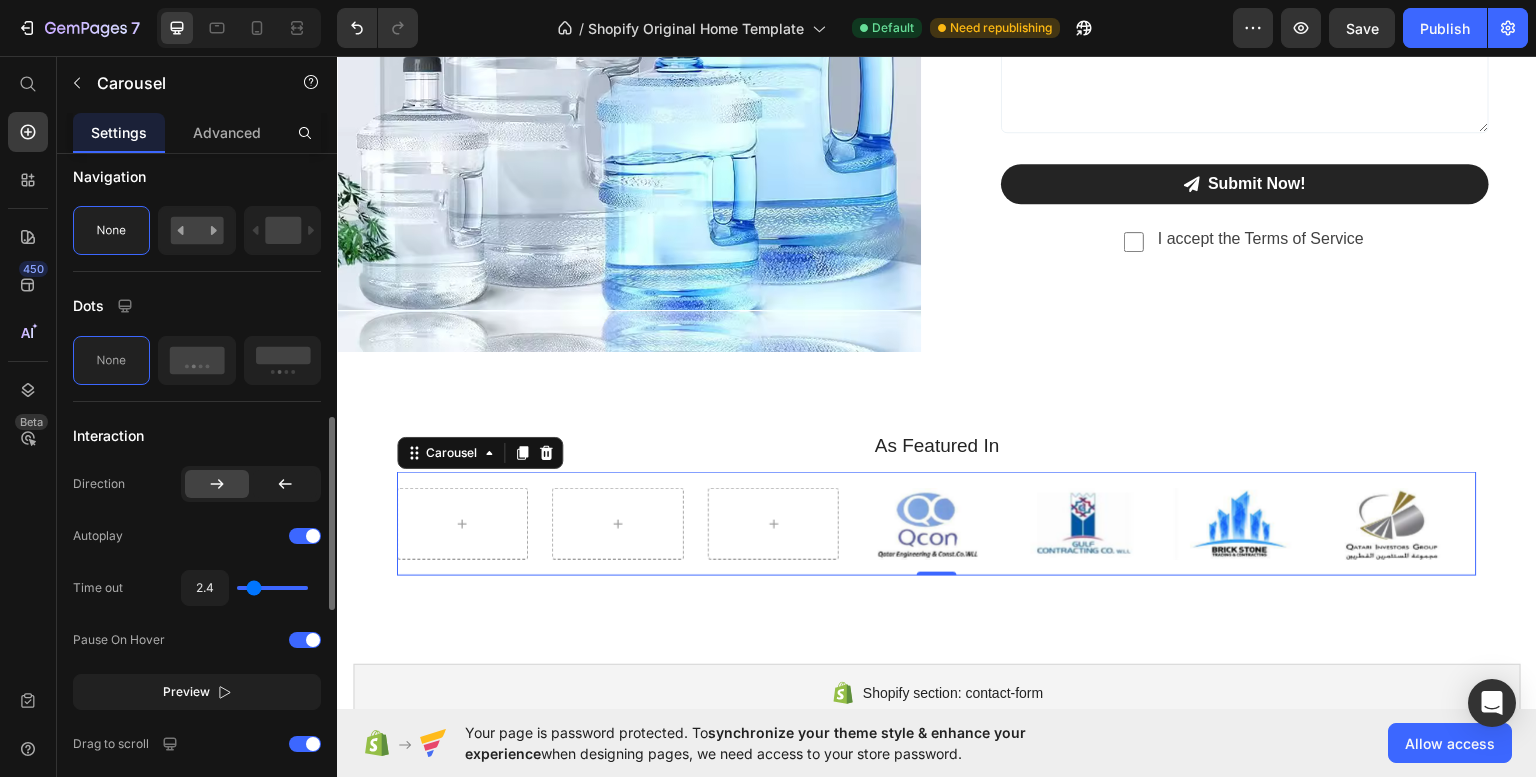 type on "2.6" 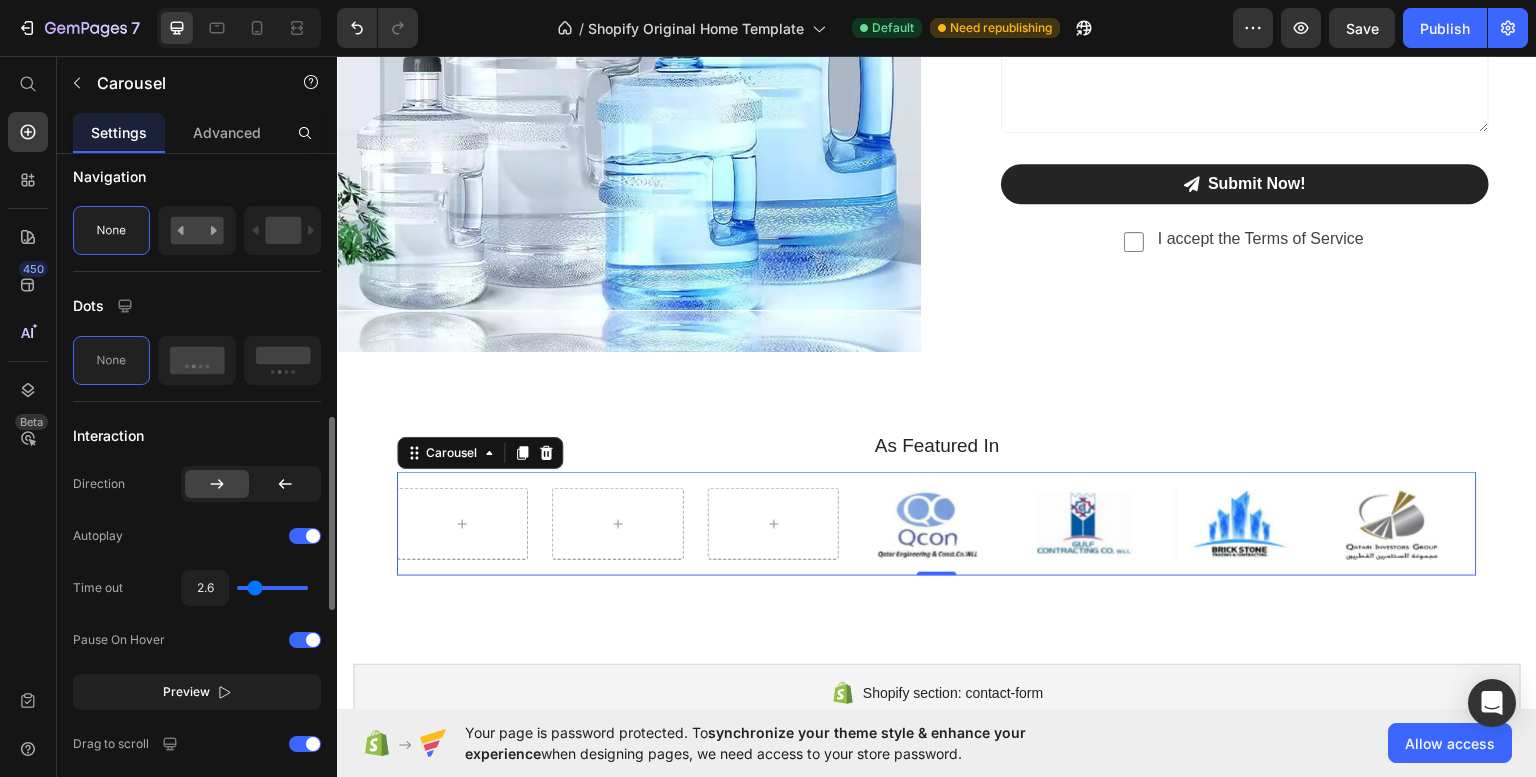 type on "2.8" 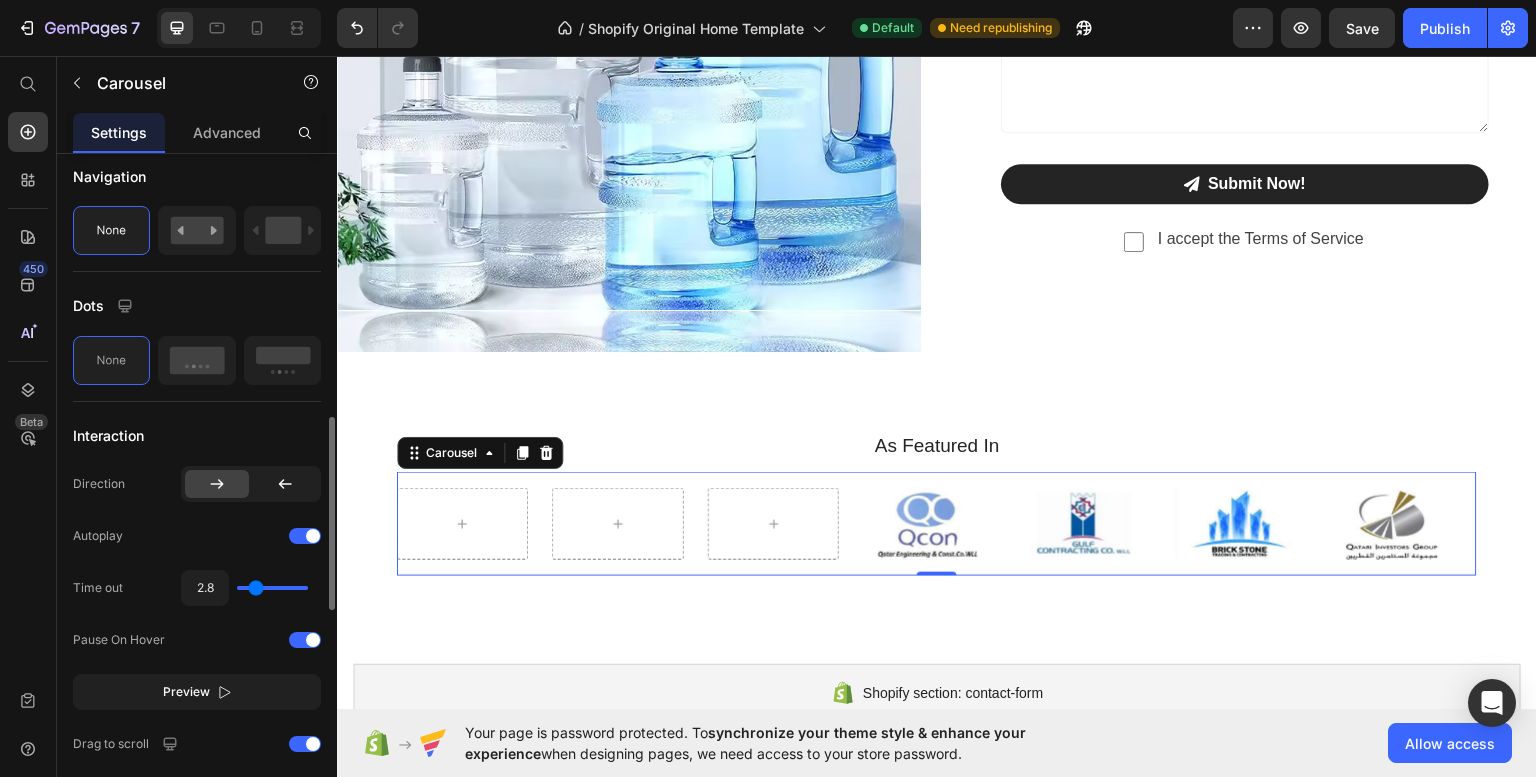 type on "2.9" 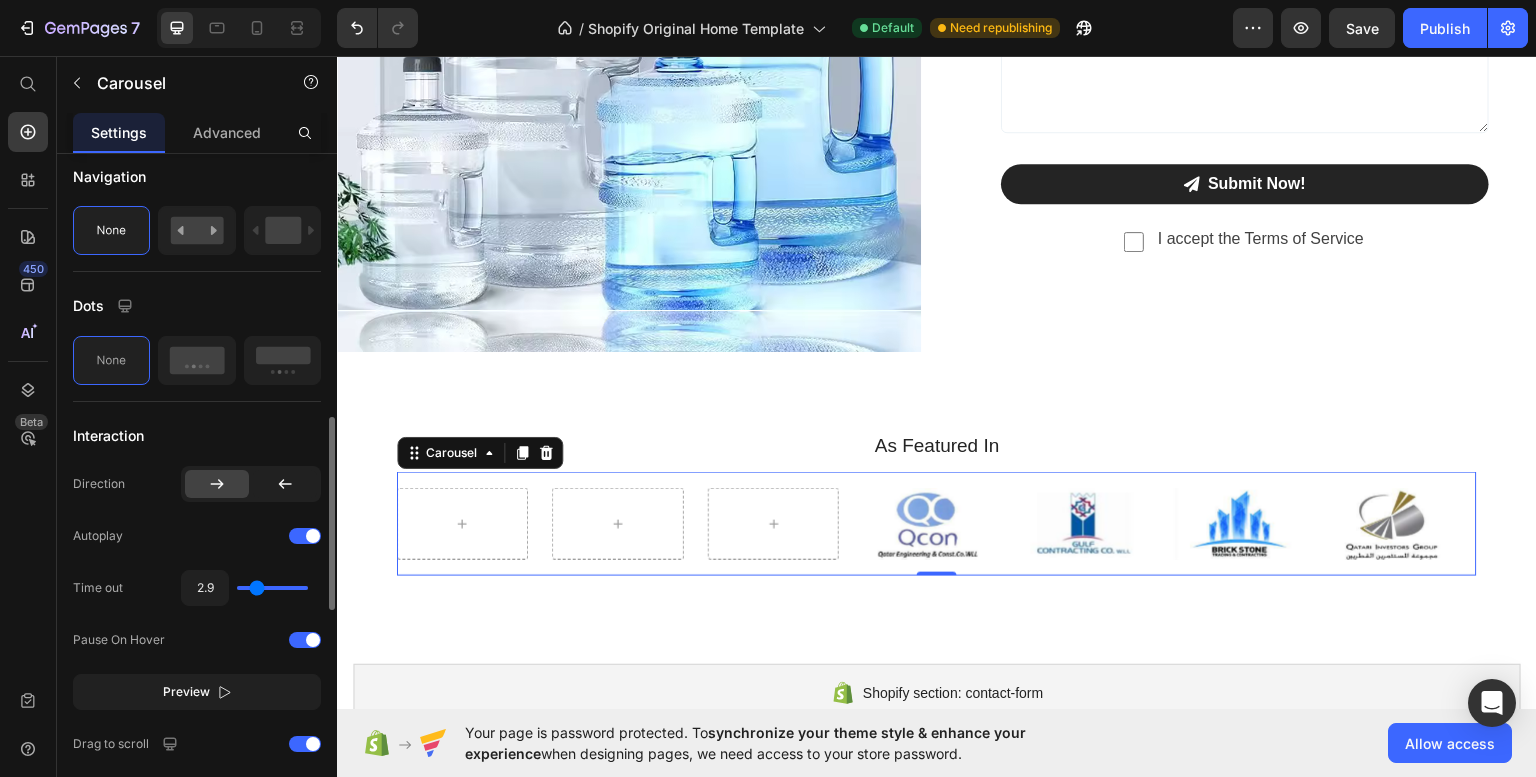 type on "3.2" 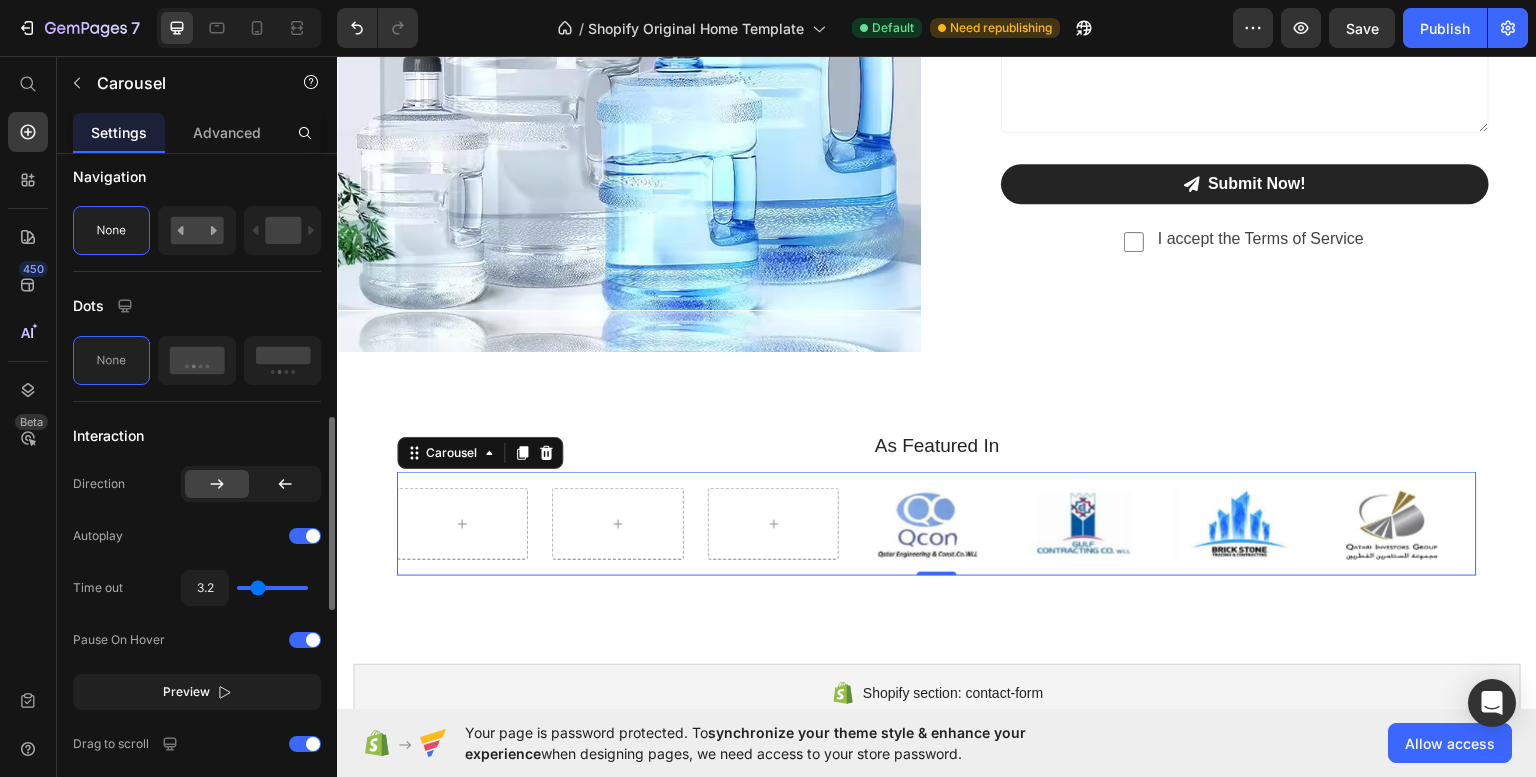 type on "3.3" 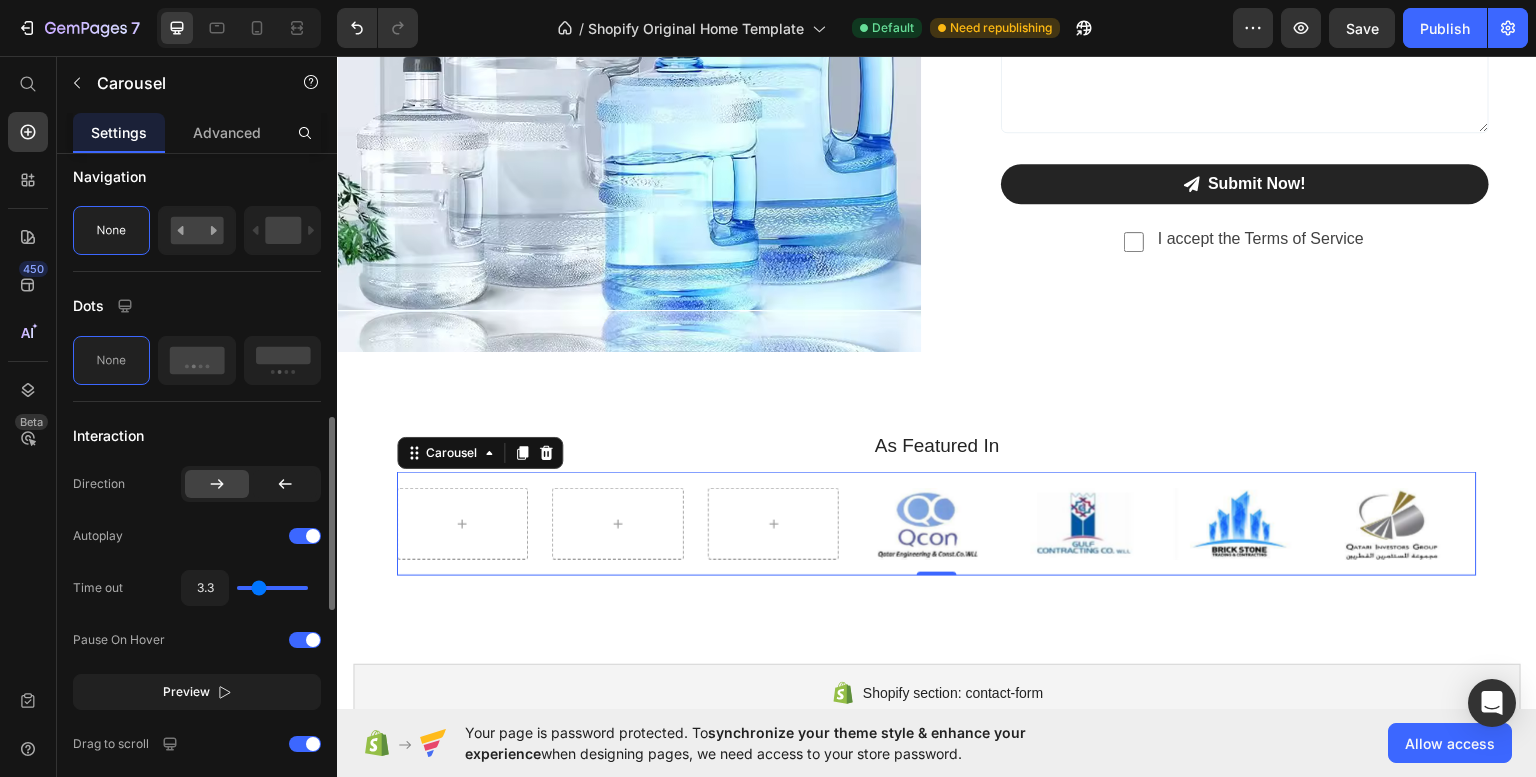 type on "3.4" 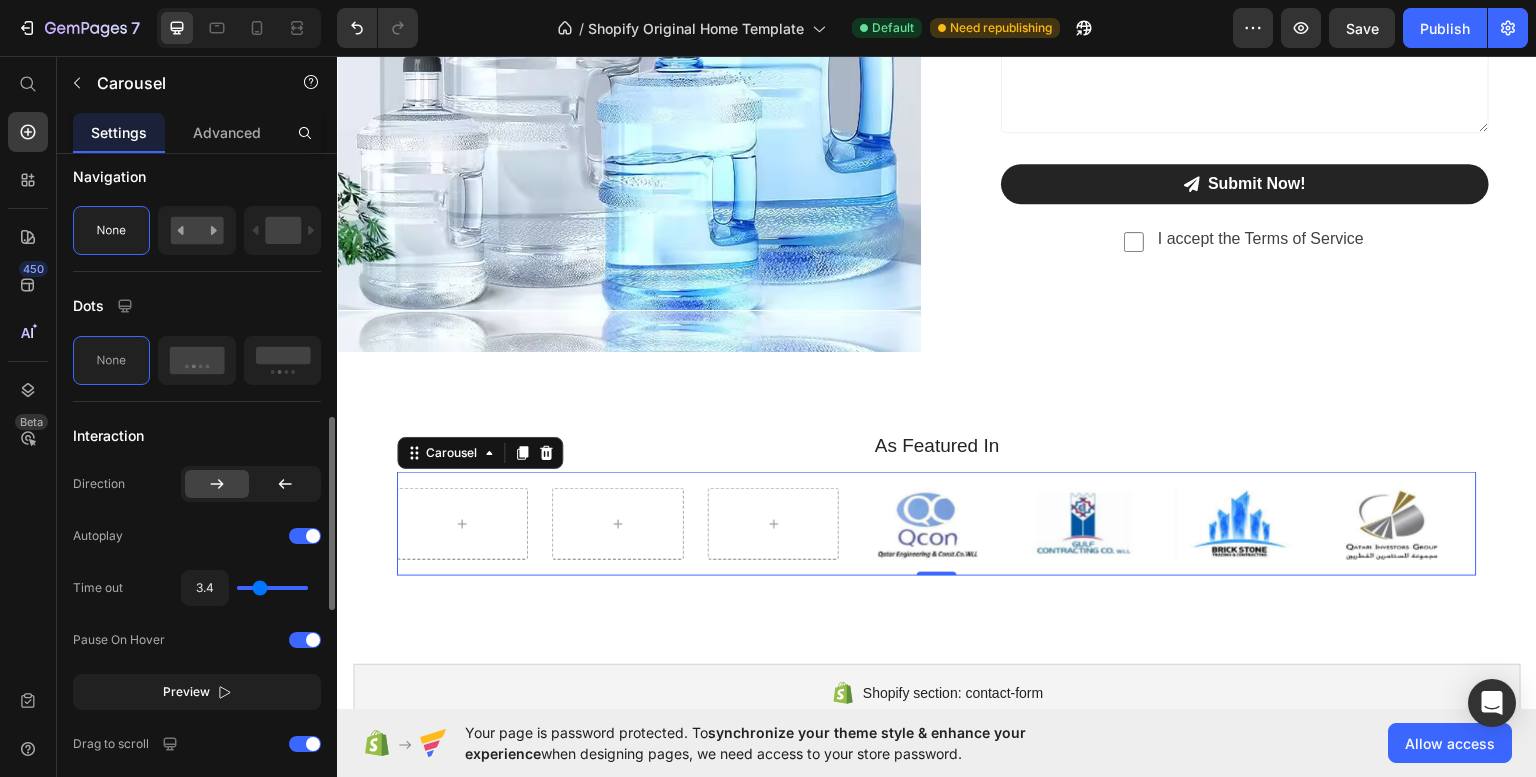 type on "3.5" 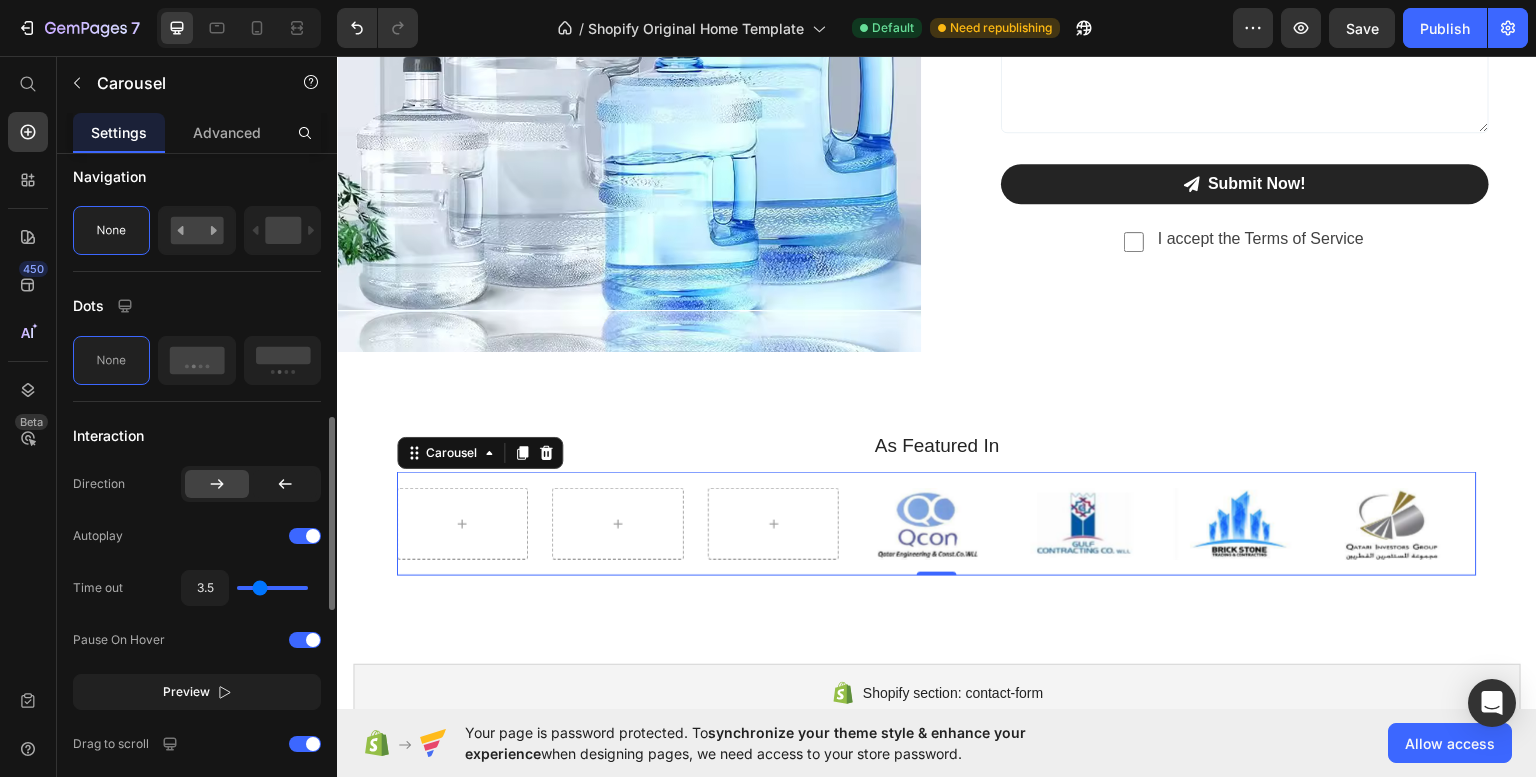 type on "3.3" 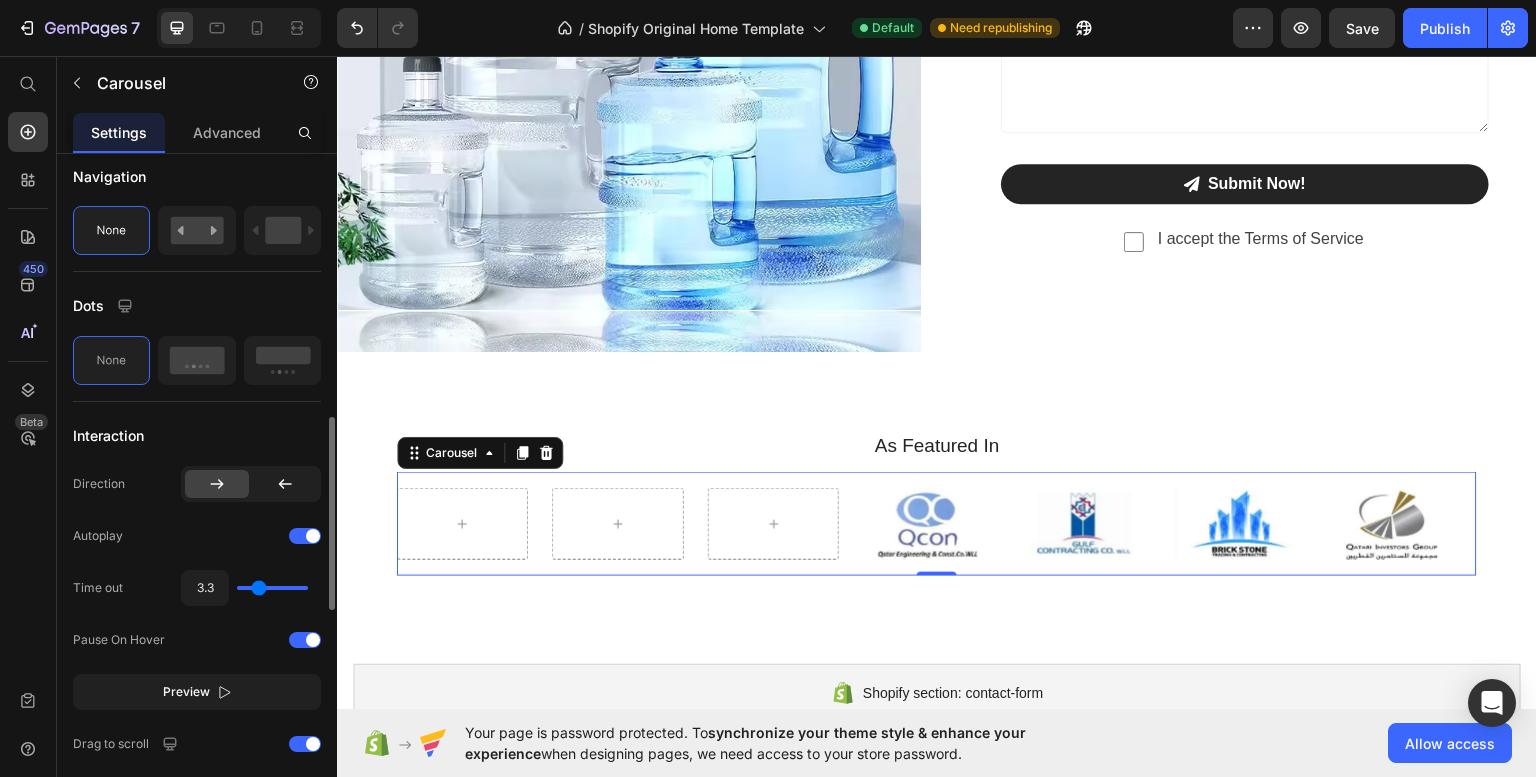 type on "3.3" 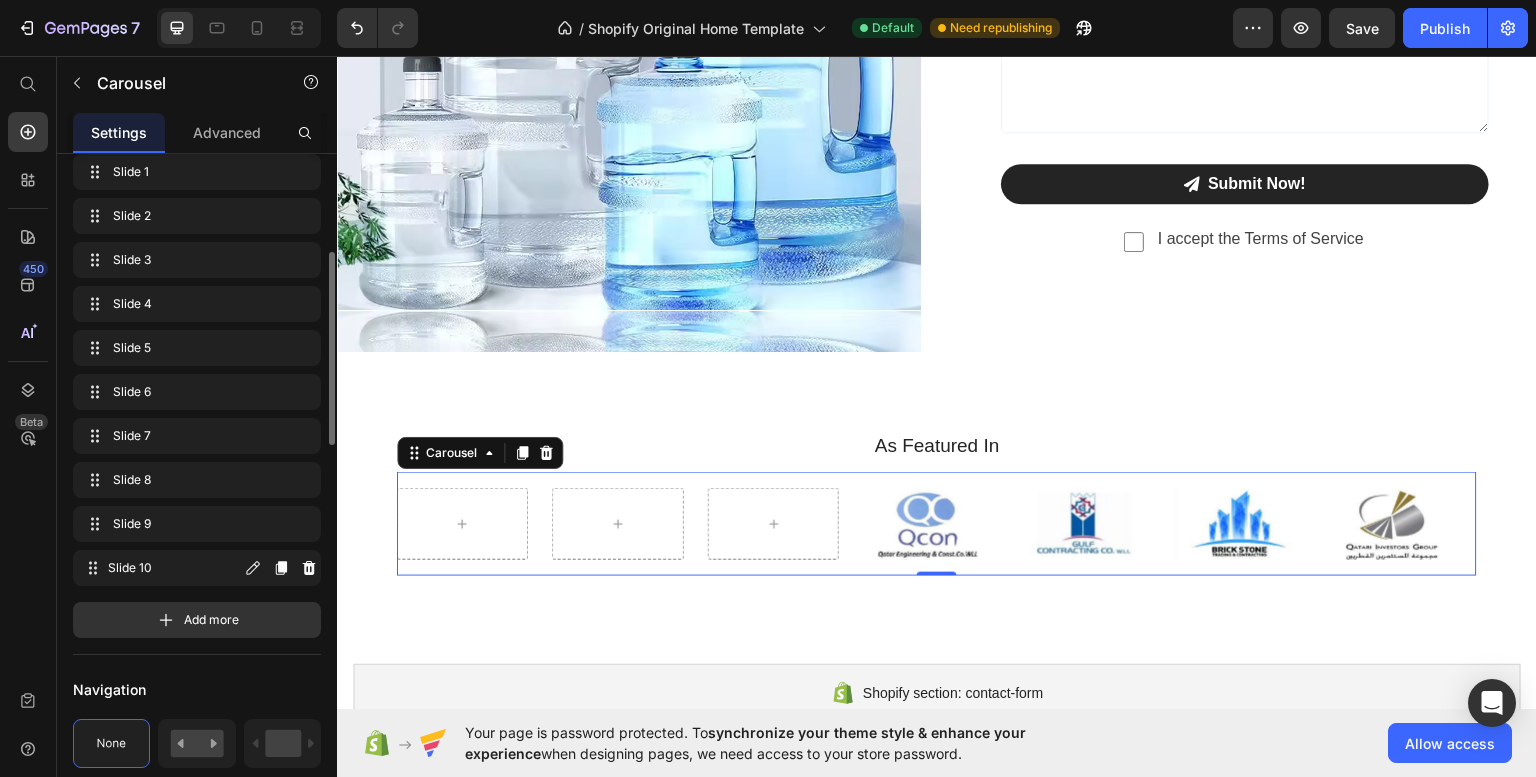 scroll, scrollTop: 384, scrollLeft: 0, axis: vertical 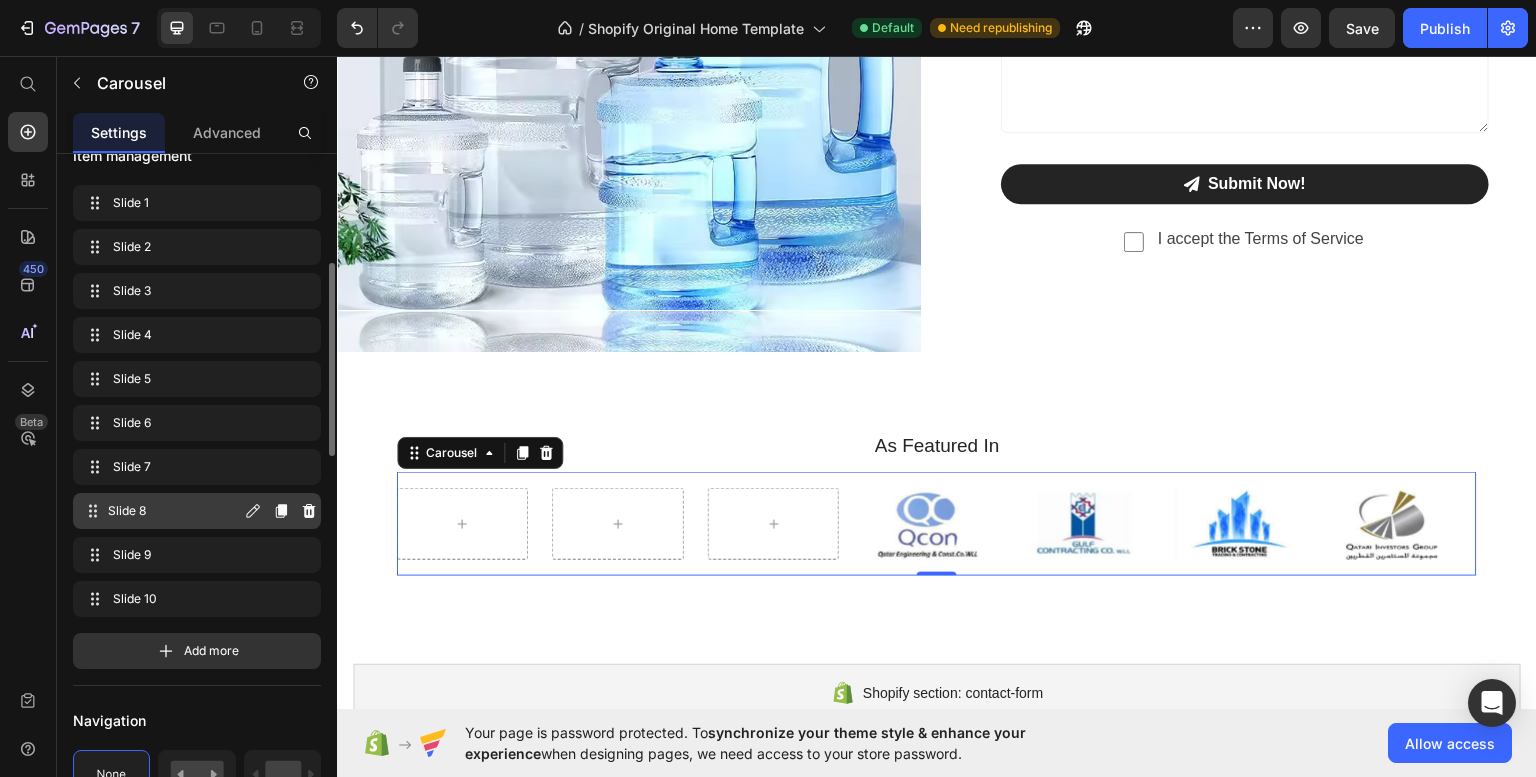 click on "Slide 8" at bounding box center [174, 511] 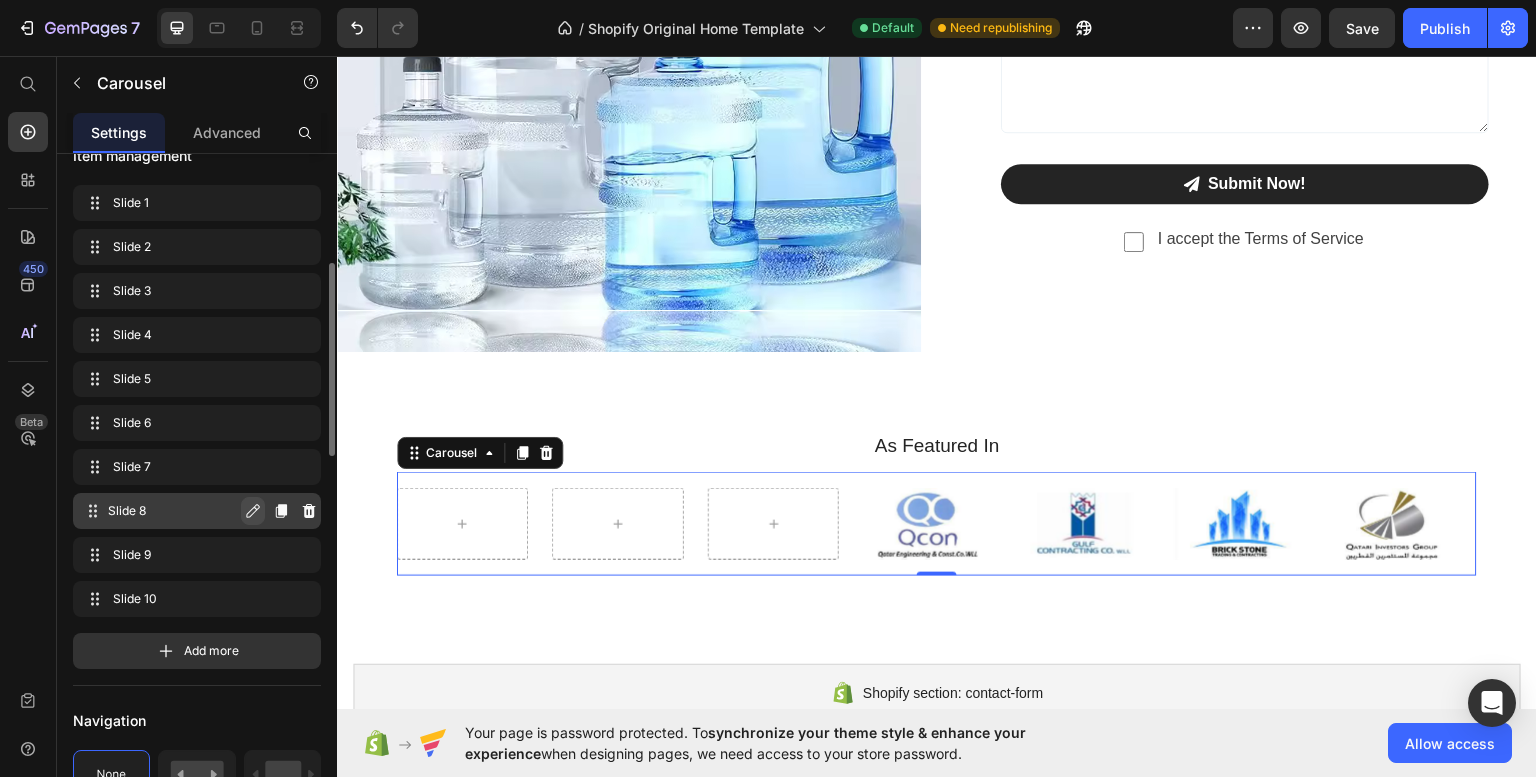 click 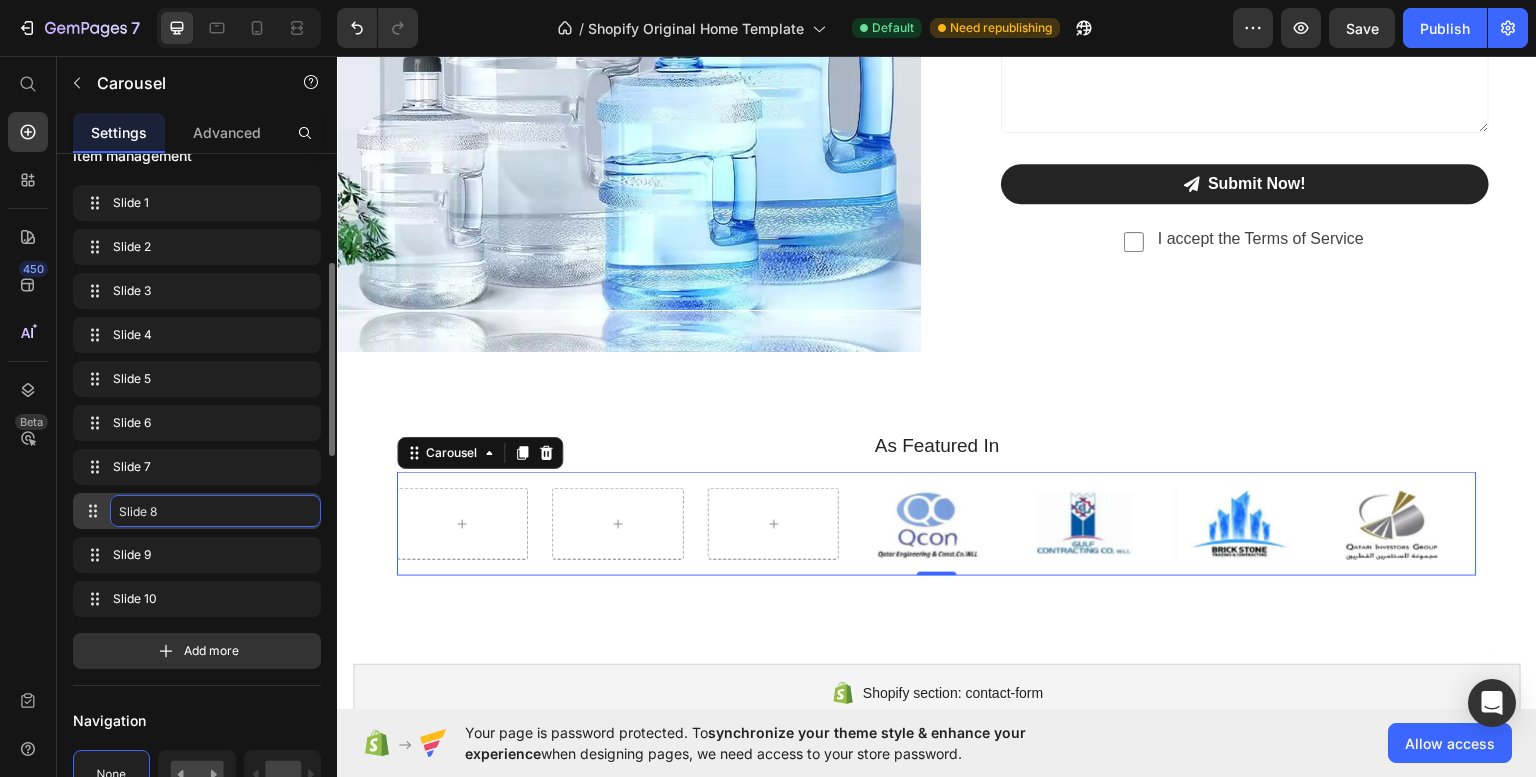 click on "Slide 8" 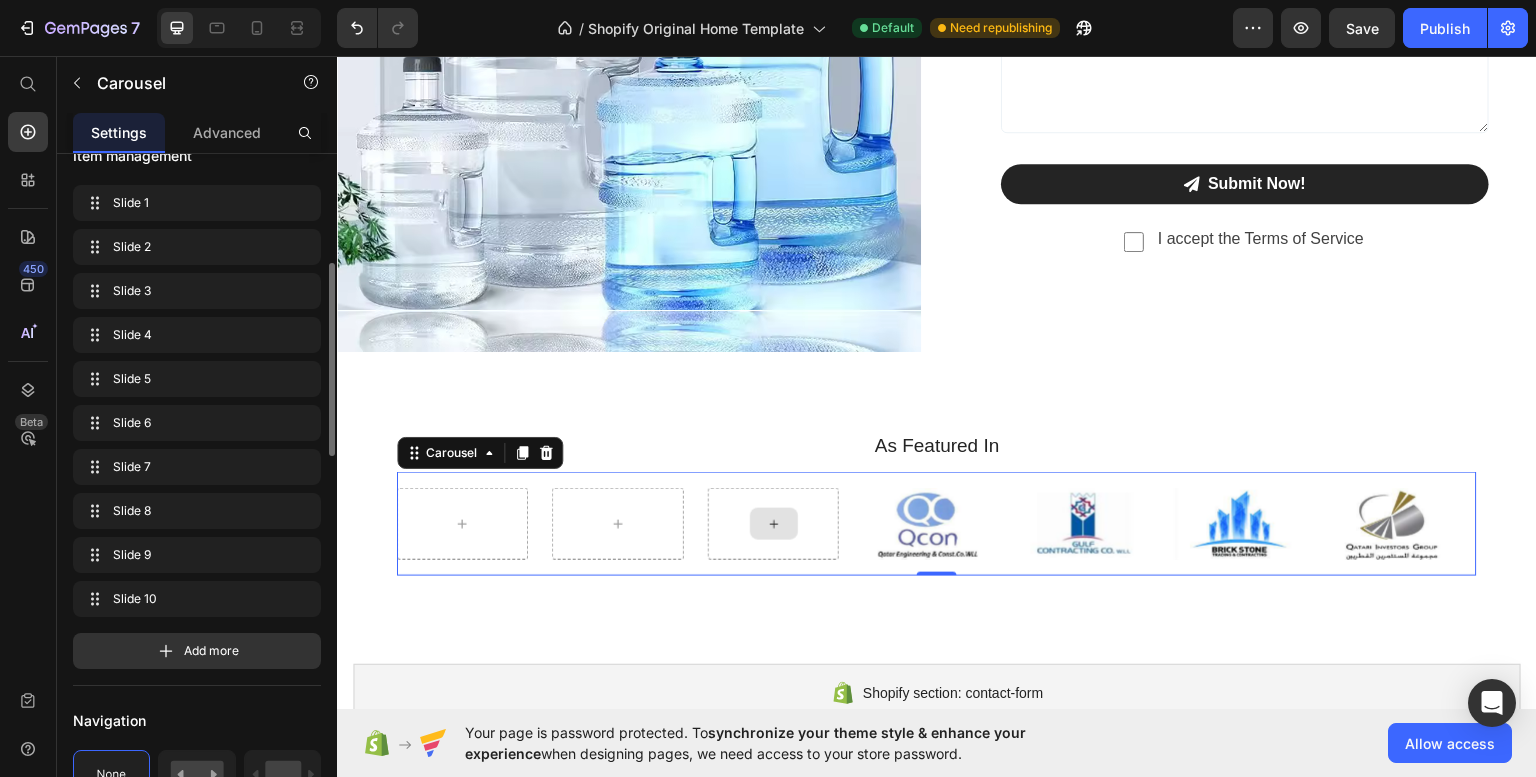 click at bounding box center [774, 523] 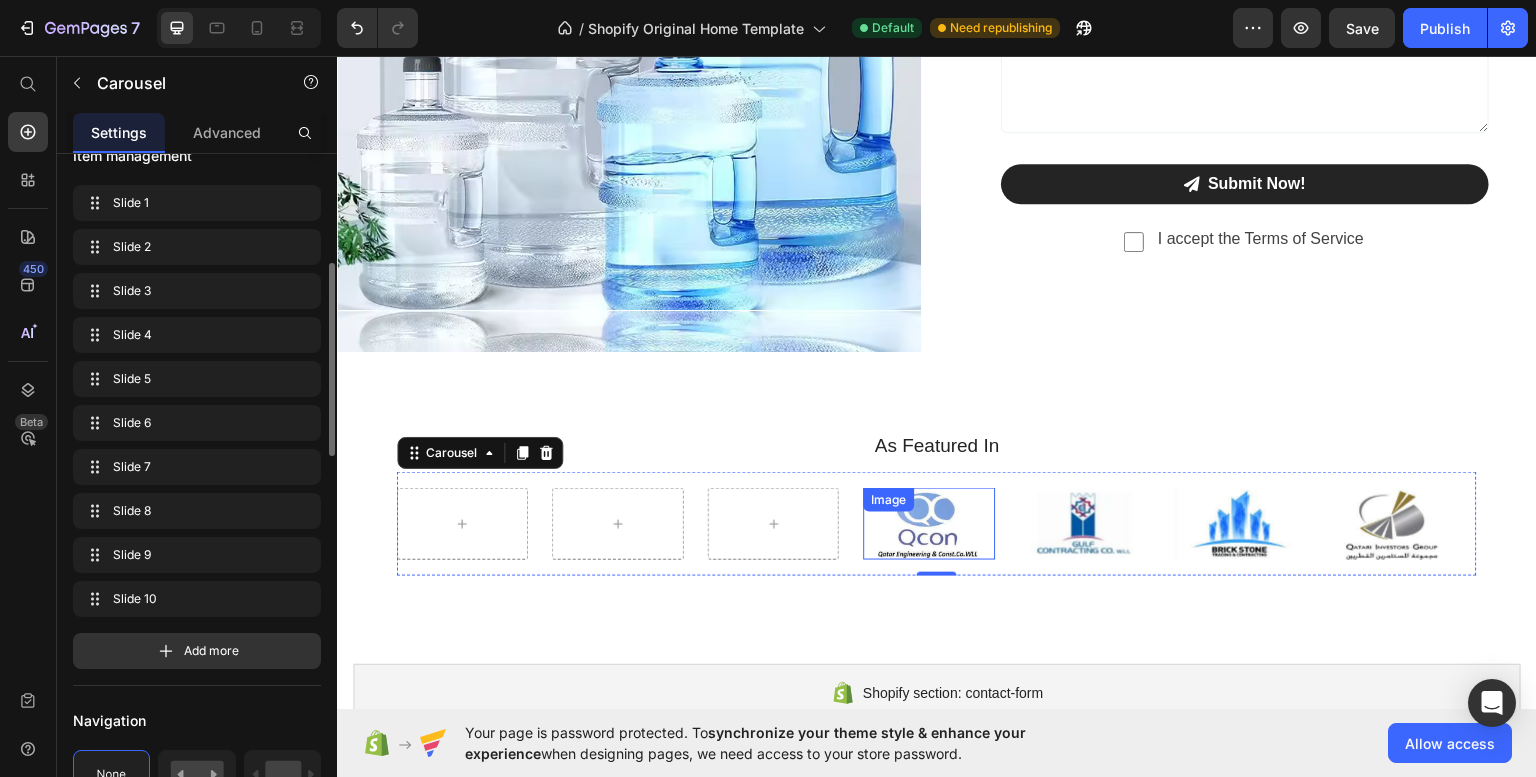 click at bounding box center [930, 523] 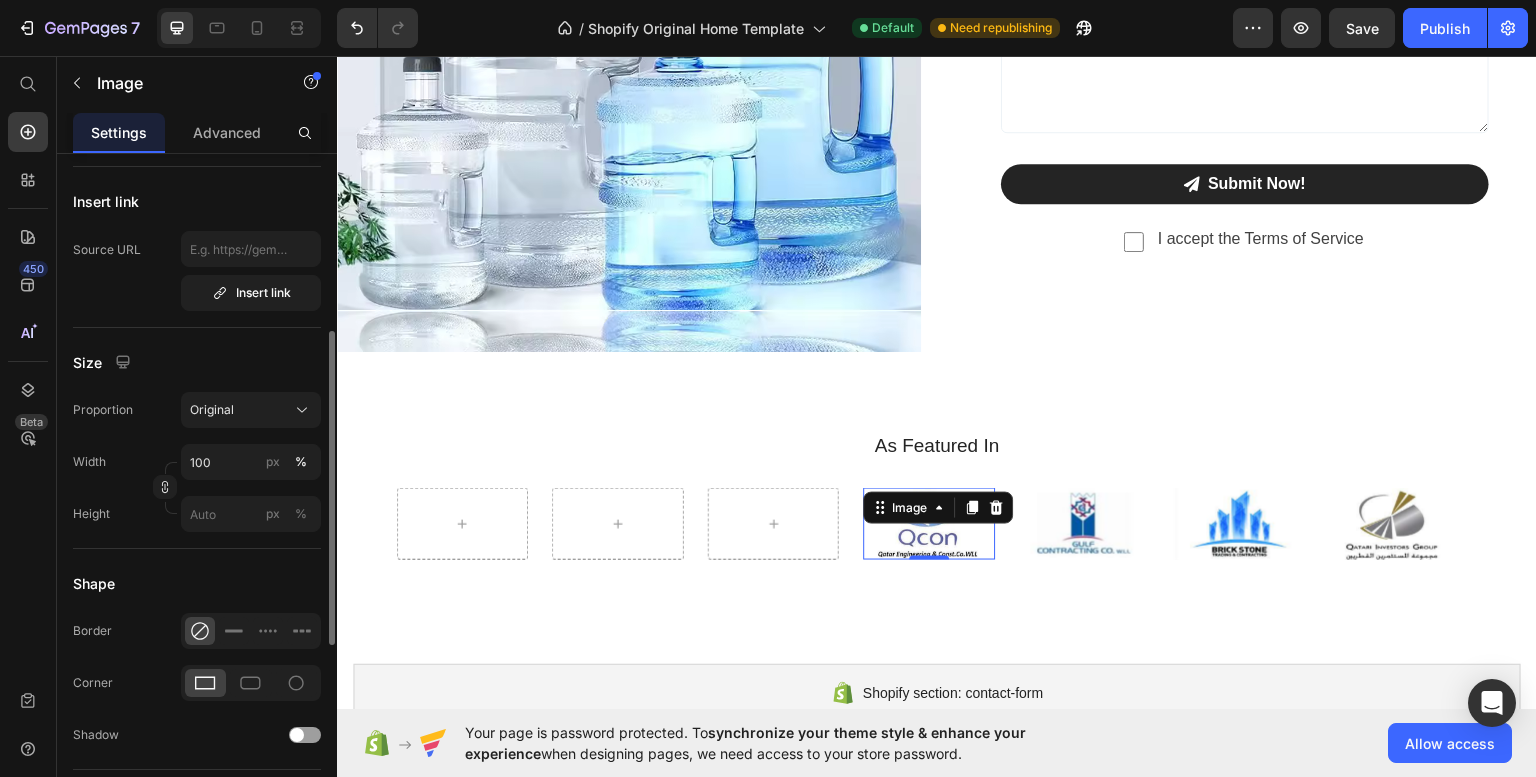 scroll, scrollTop: 0, scrollLeft: 0, axis: both 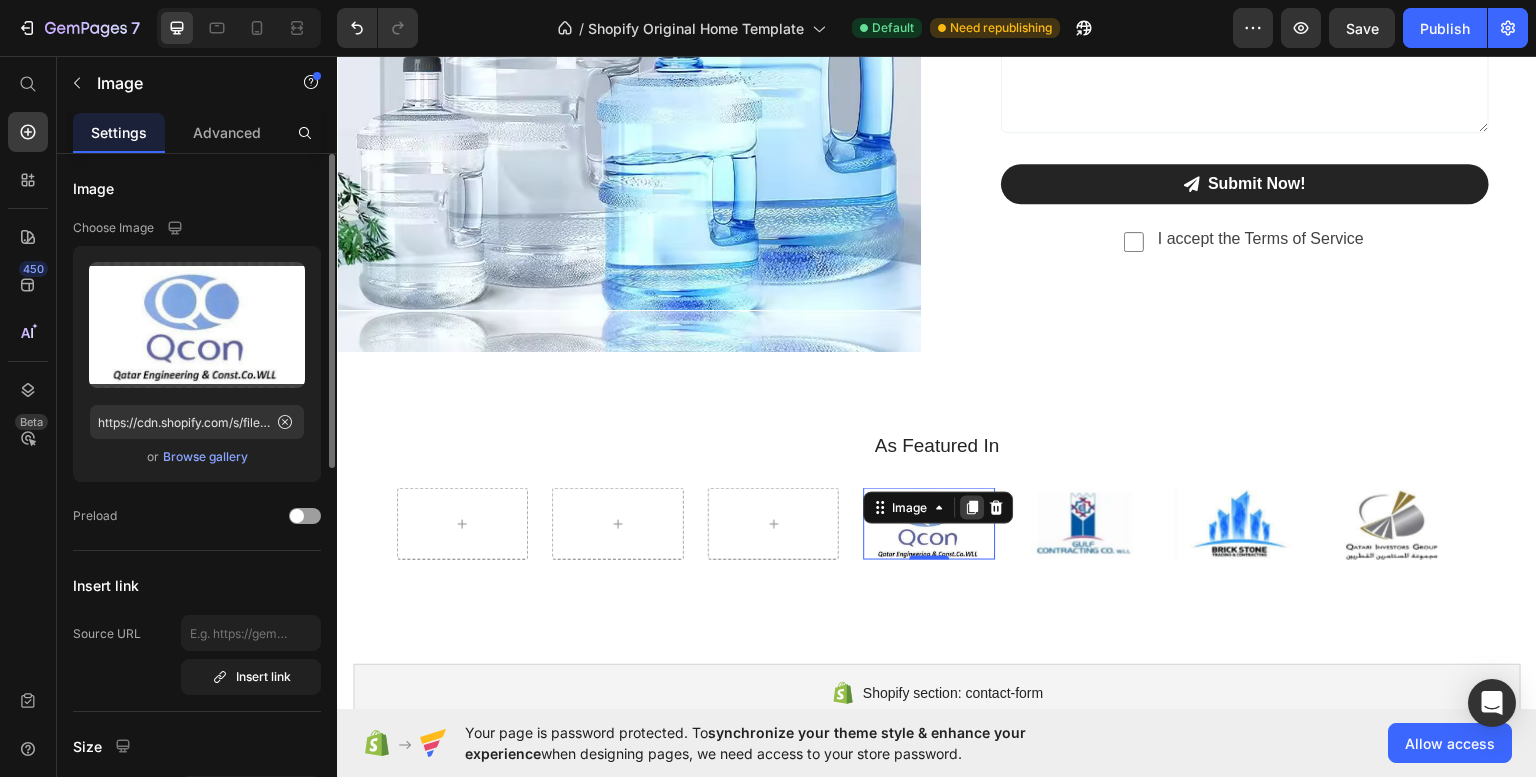 click 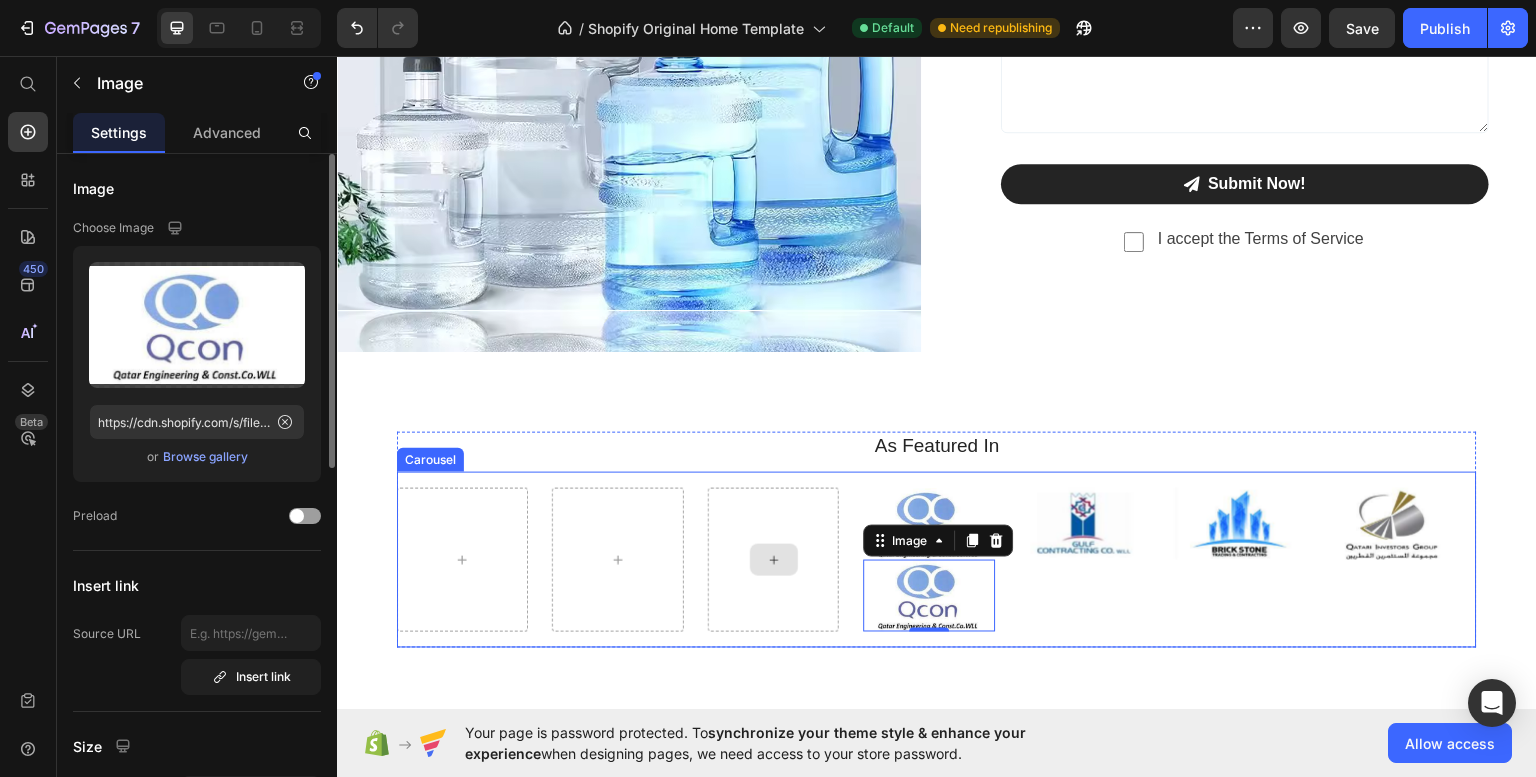 click at bounding box center (774, 558) 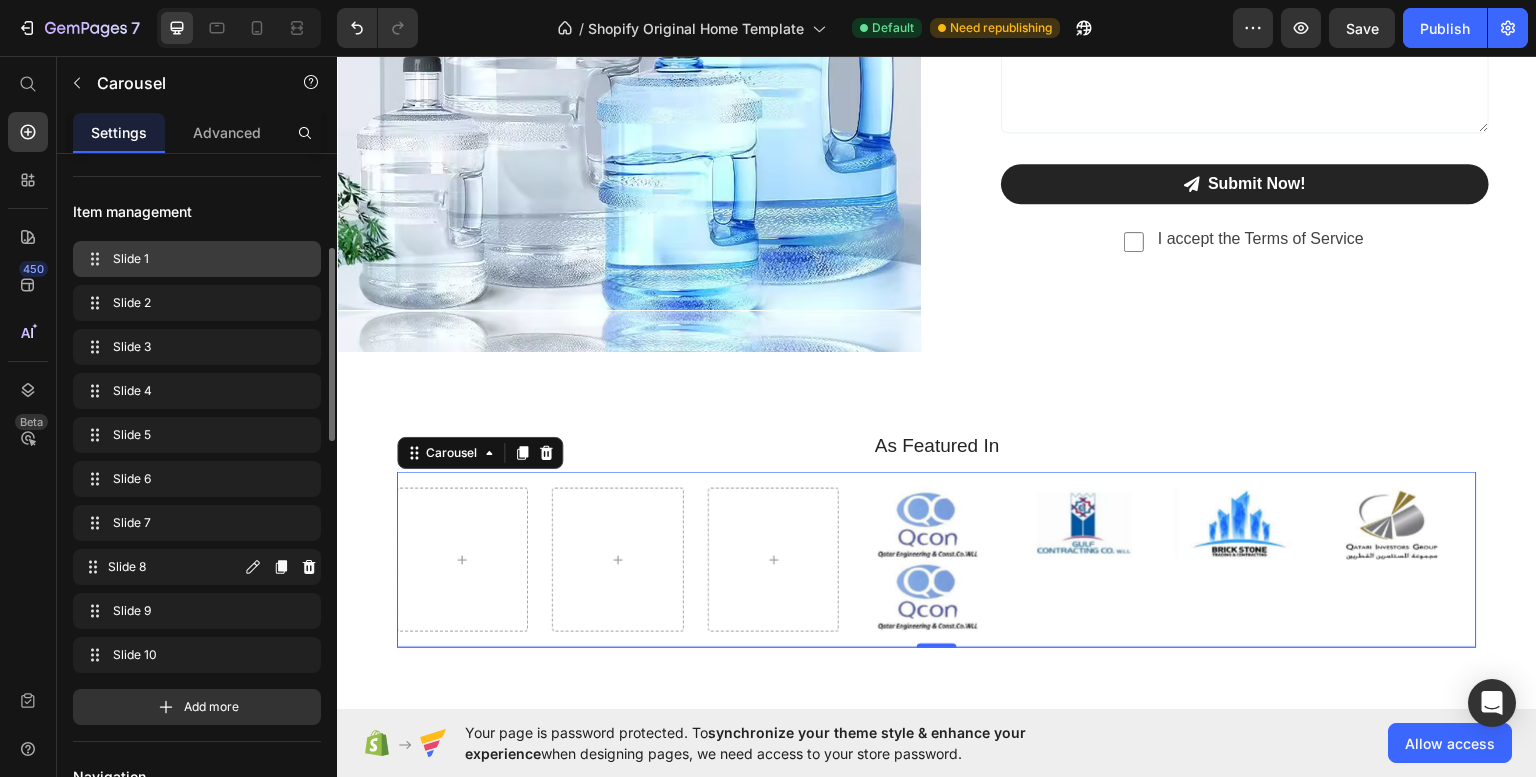 scroll, scrollTop: 329, scrollLeft: 0, axis: vertical 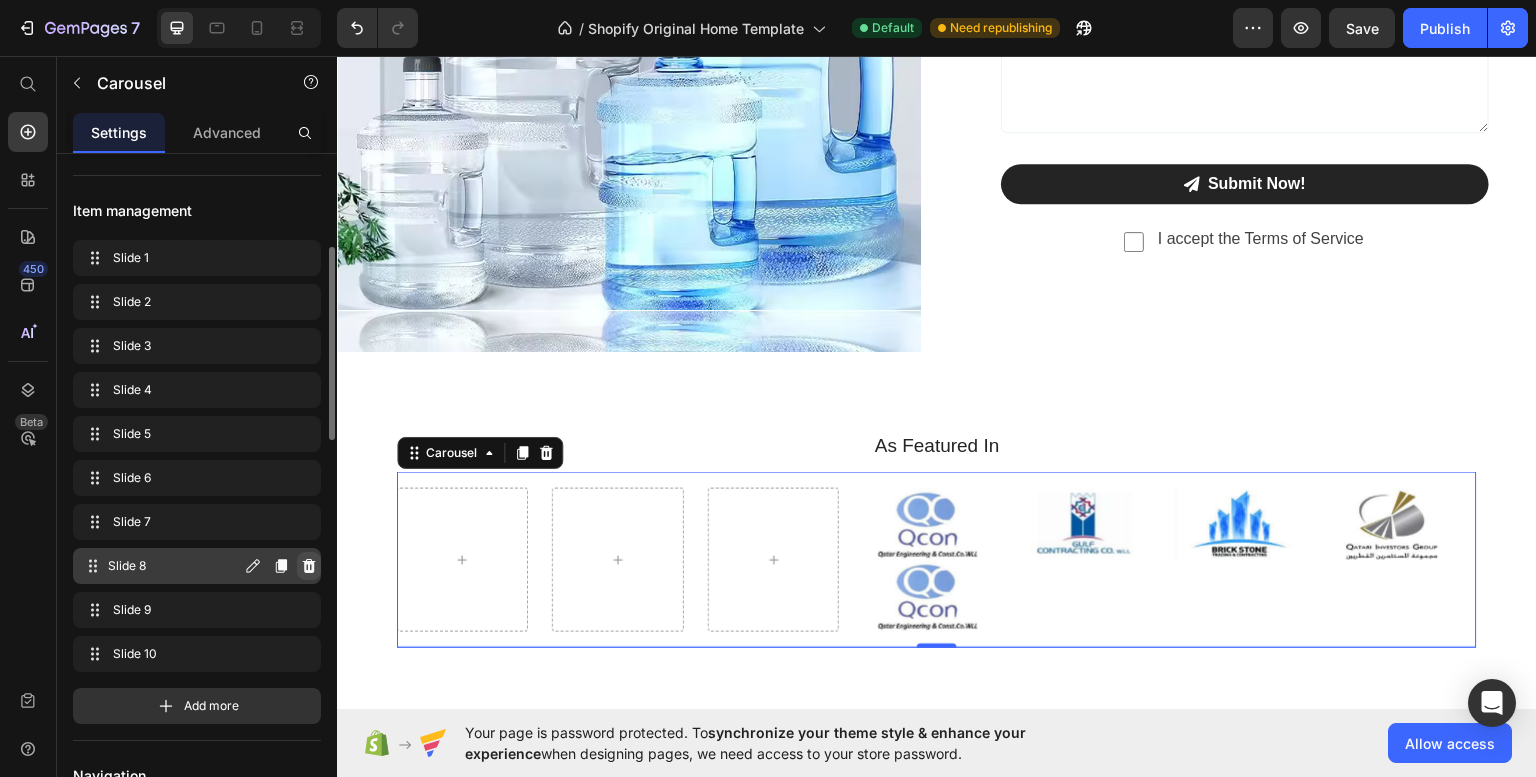 click 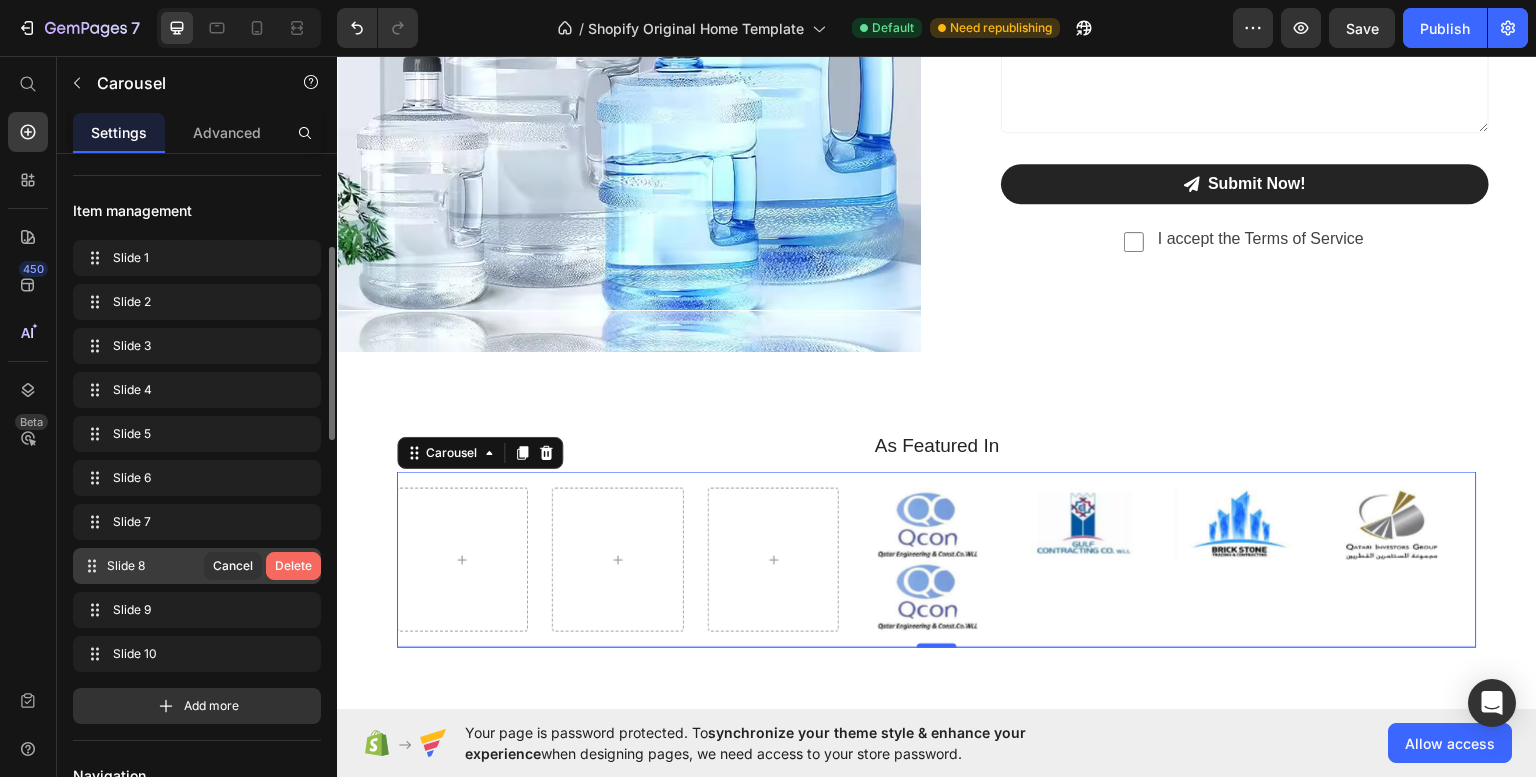 click on "Delete" at bounding box center [293, 566] 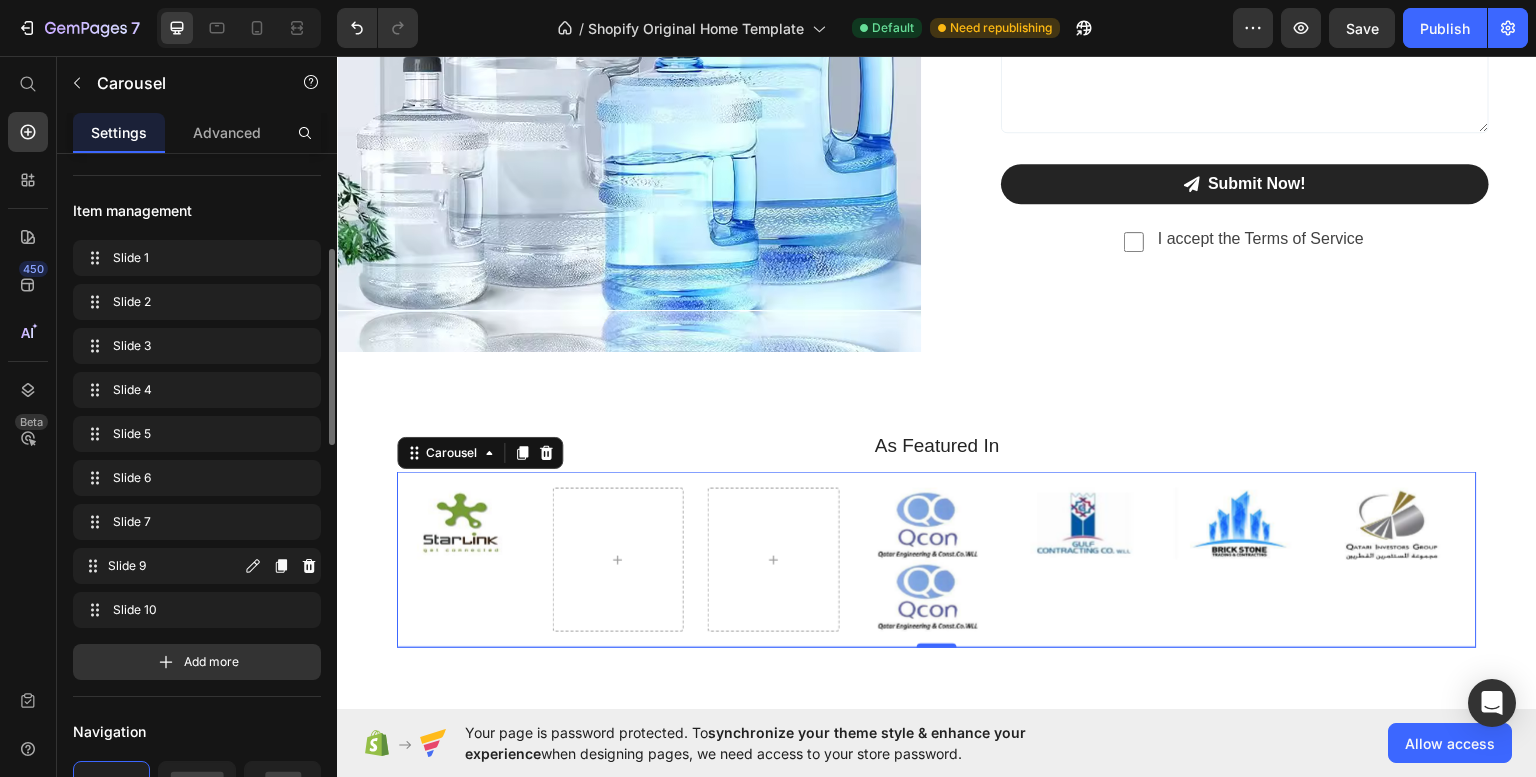 click 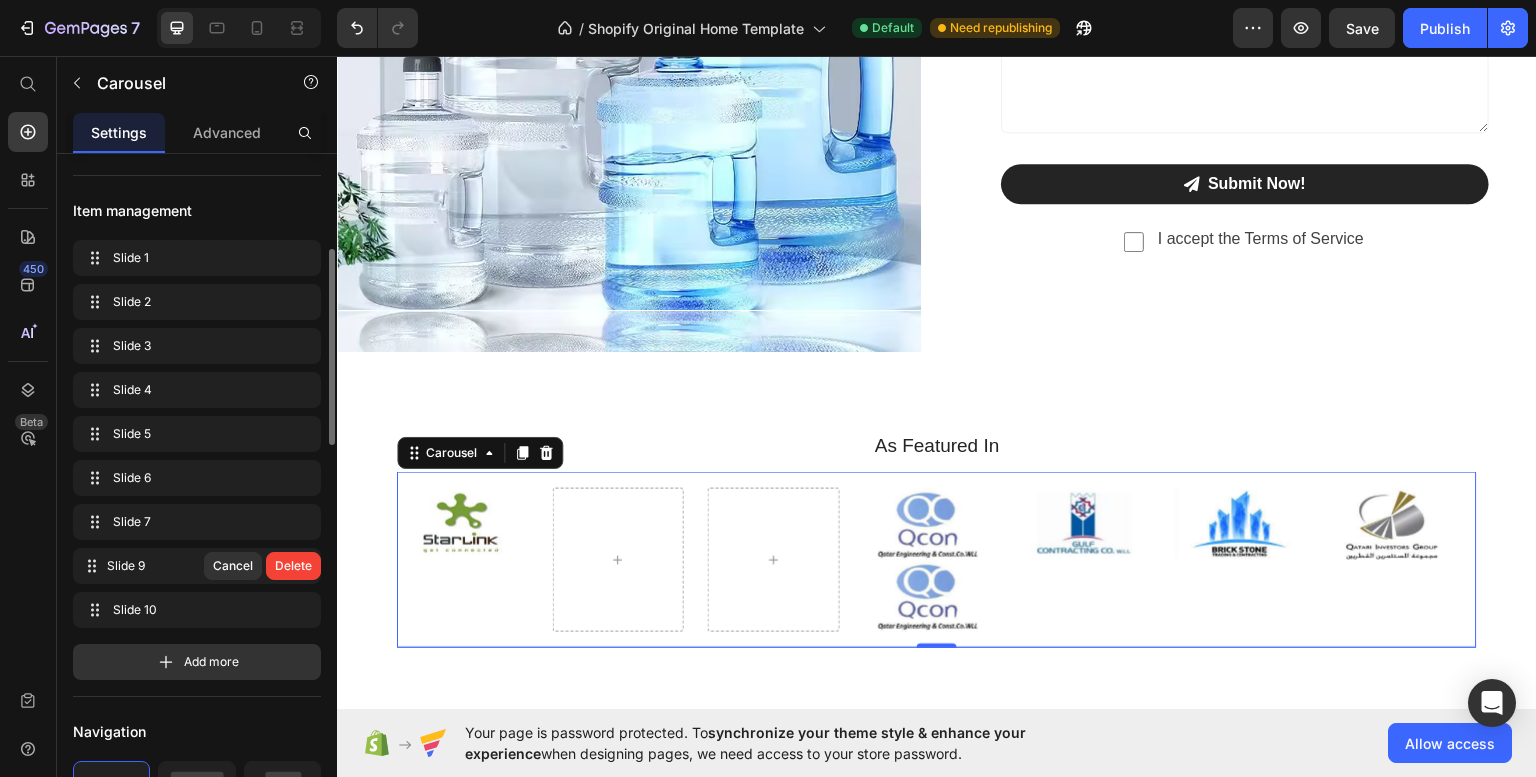click on "Delete" at bounding box center (293, 566) 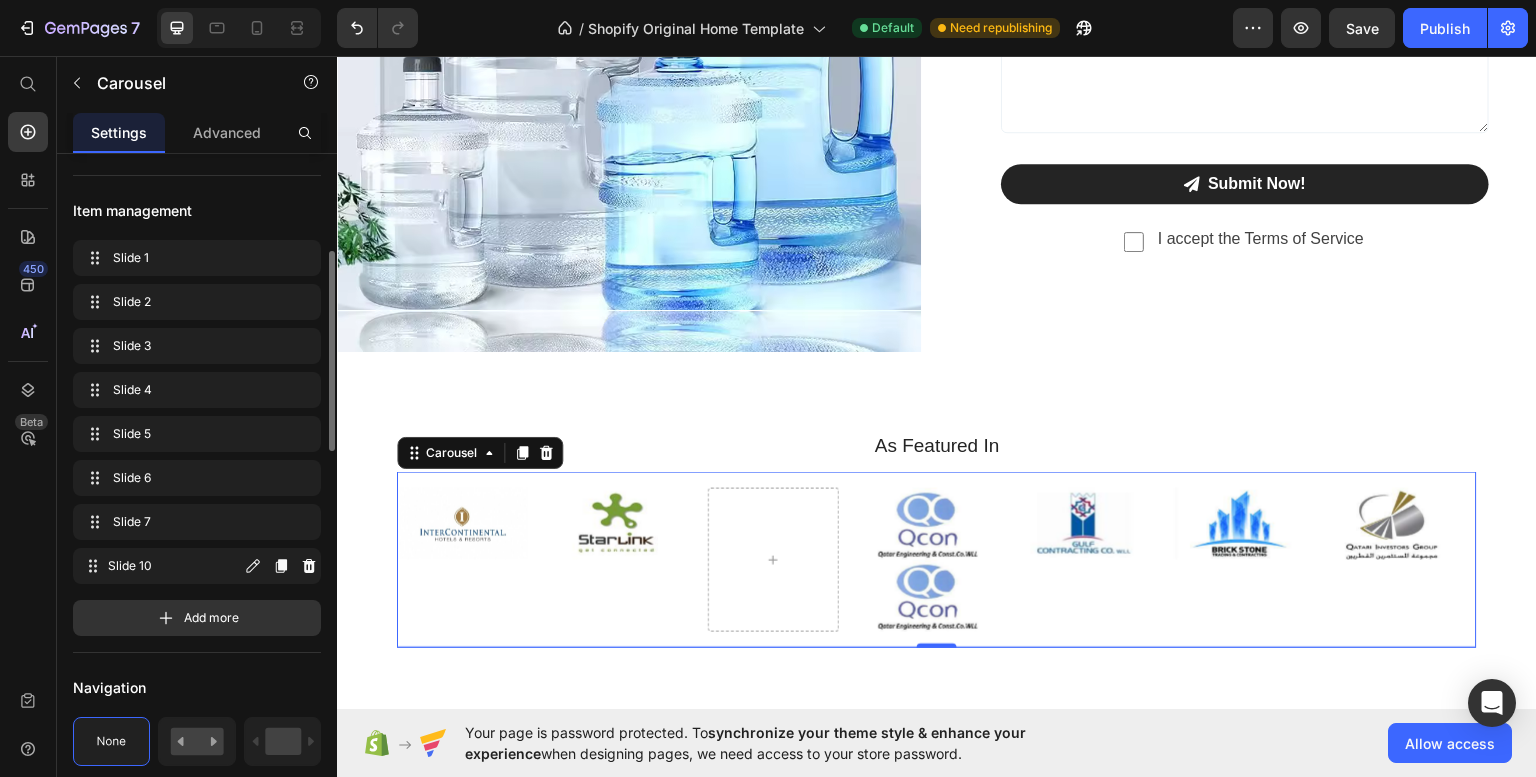 click 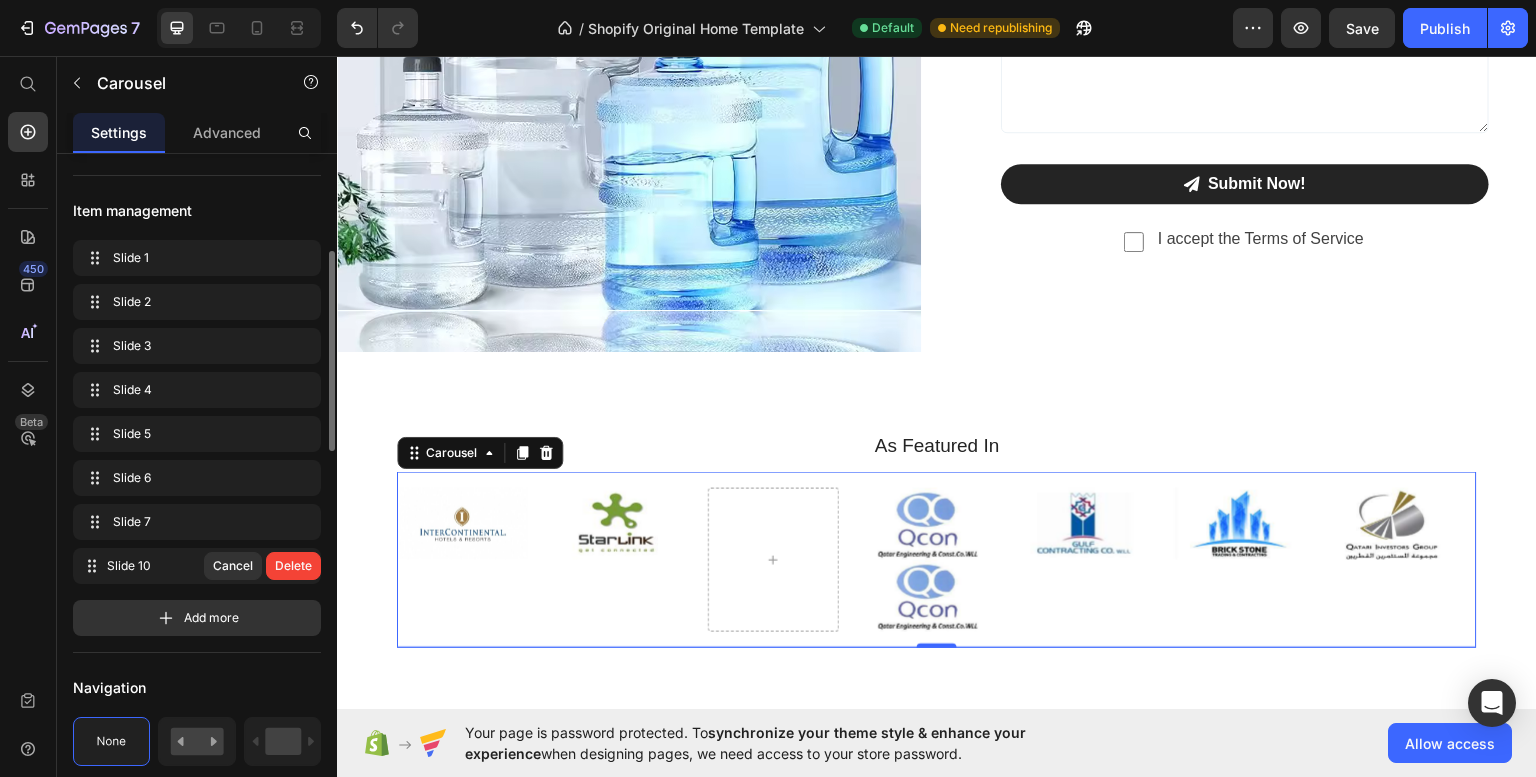 click on "Delete" at bounding box center (293, 566) 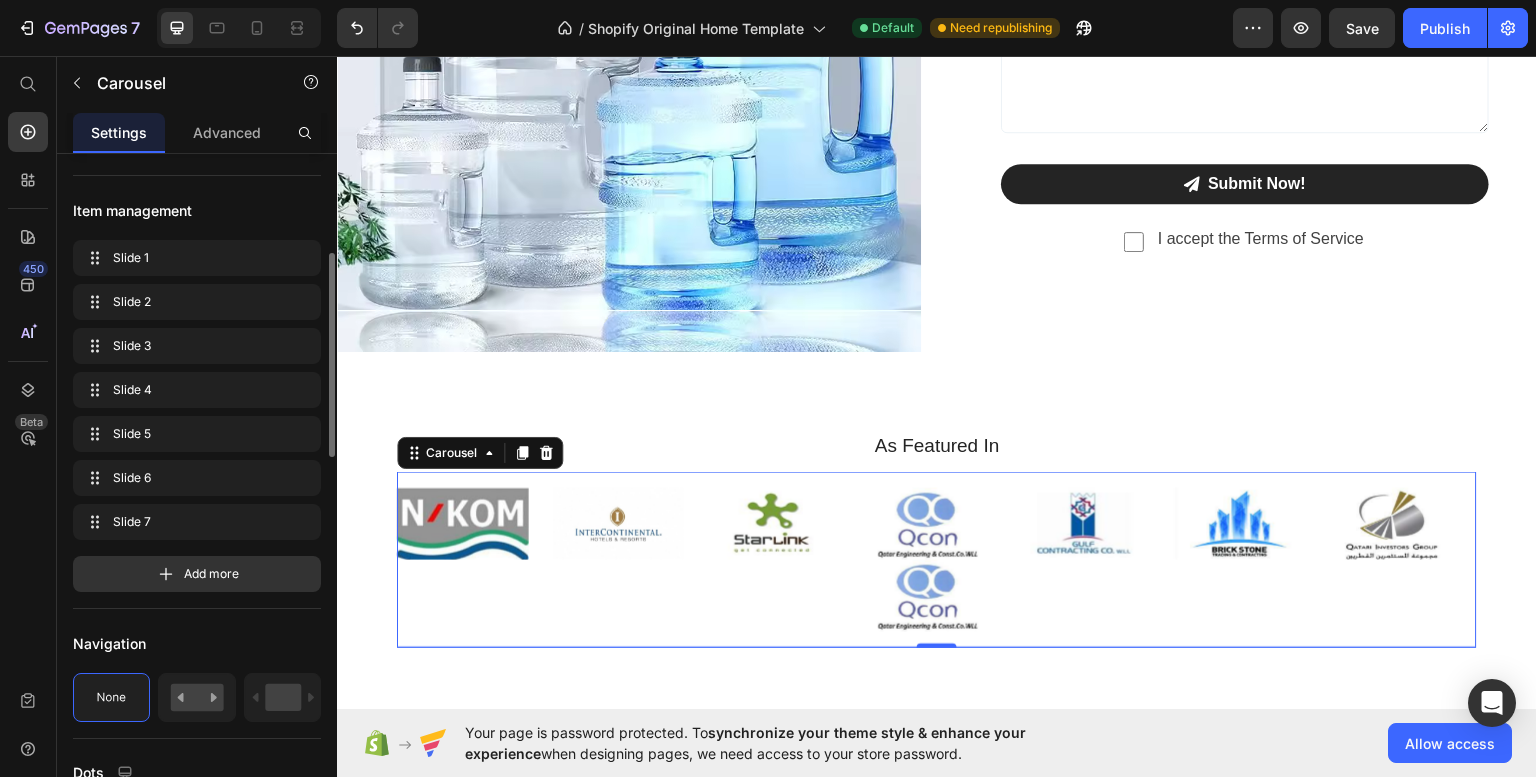 click at bounding box center (930, 595) 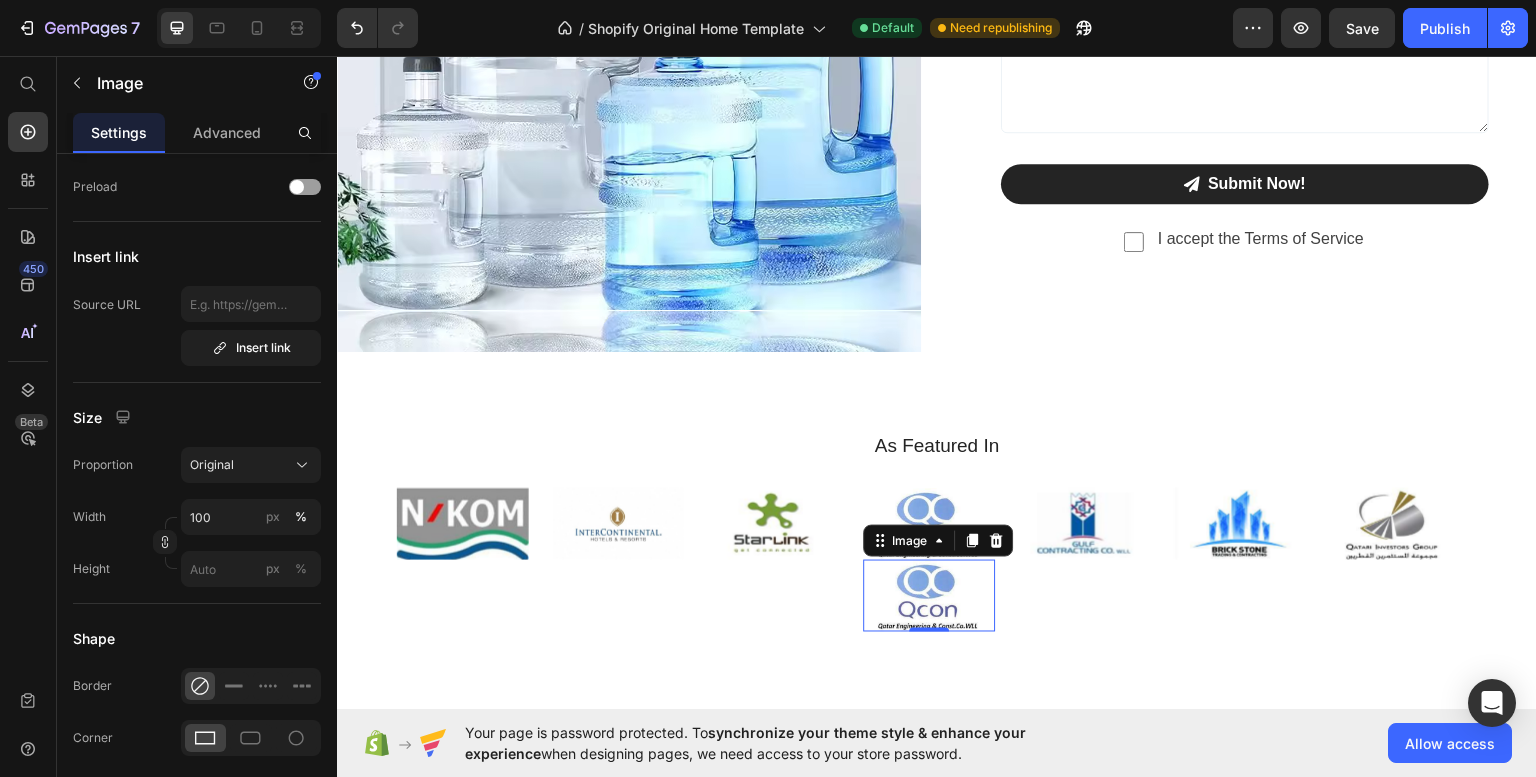 scroll, scrollTop: 0, scrollLeft: 0, axis: both 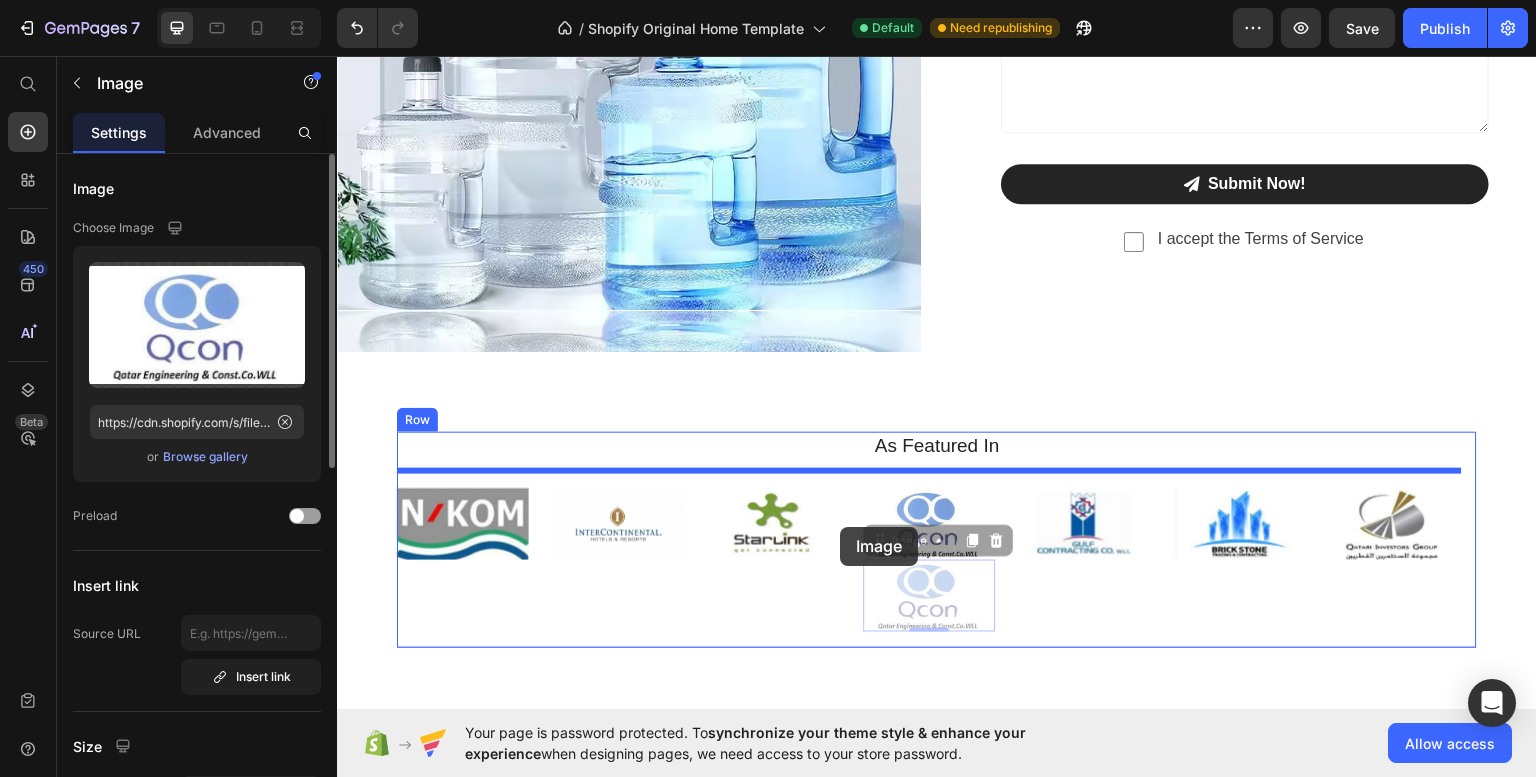 drag, startPoint x: 927, startPoint y: 593, endPoint x: 840, endPoint y: 526, distance: 109.80892 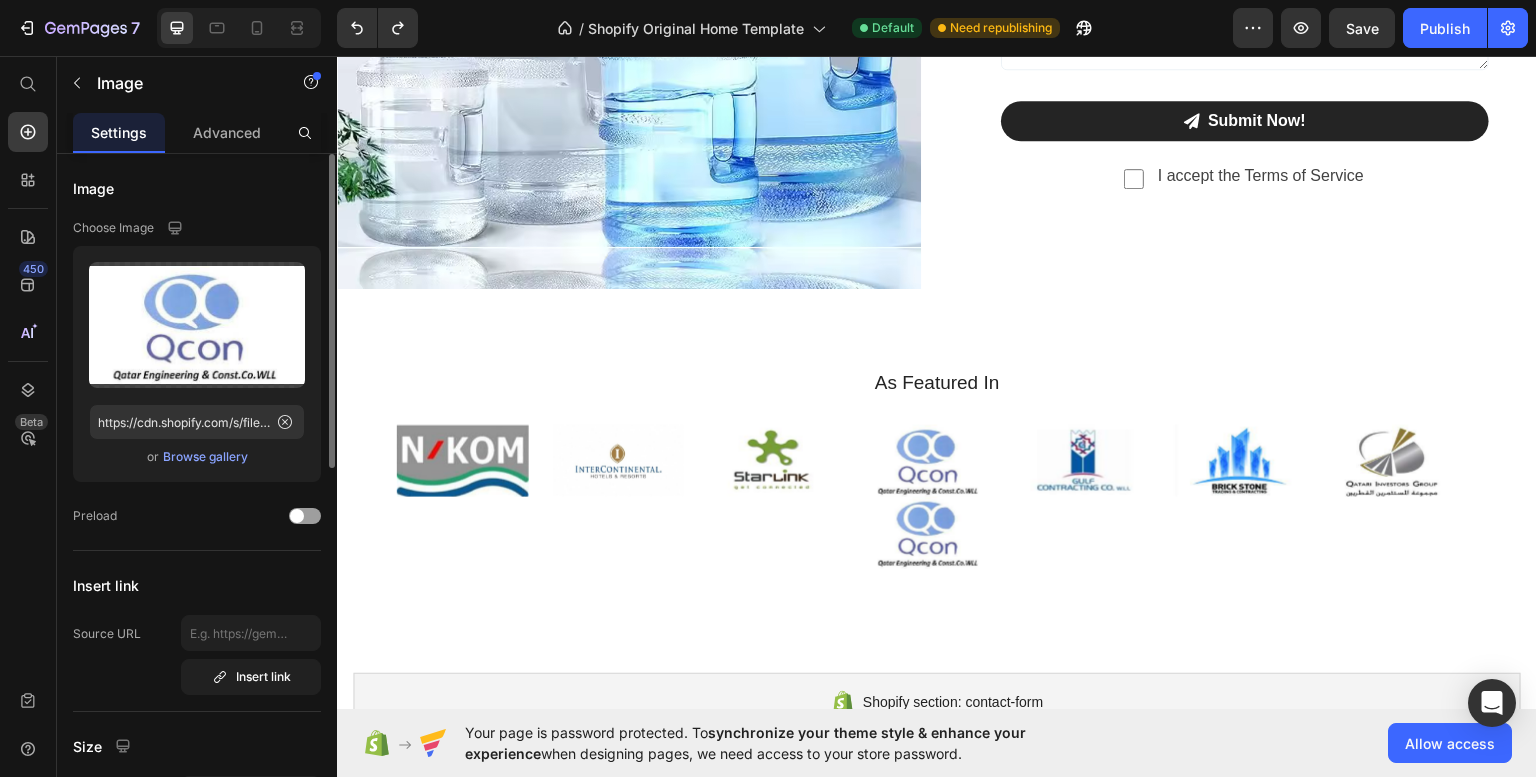 scroll, scrollTop: 2486, scrollLeft: 0, axis: vertical 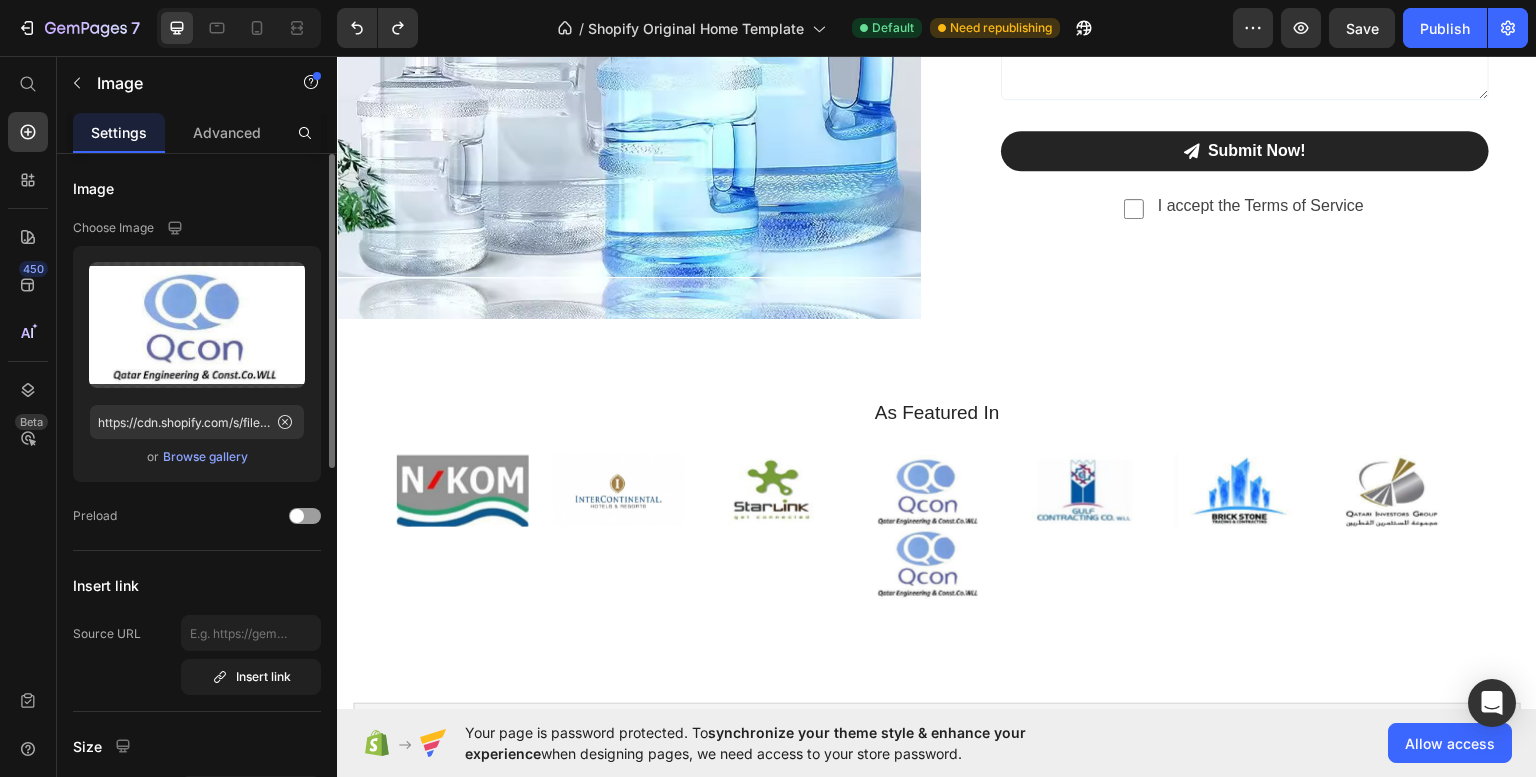 click at bounding box center [930, 562] 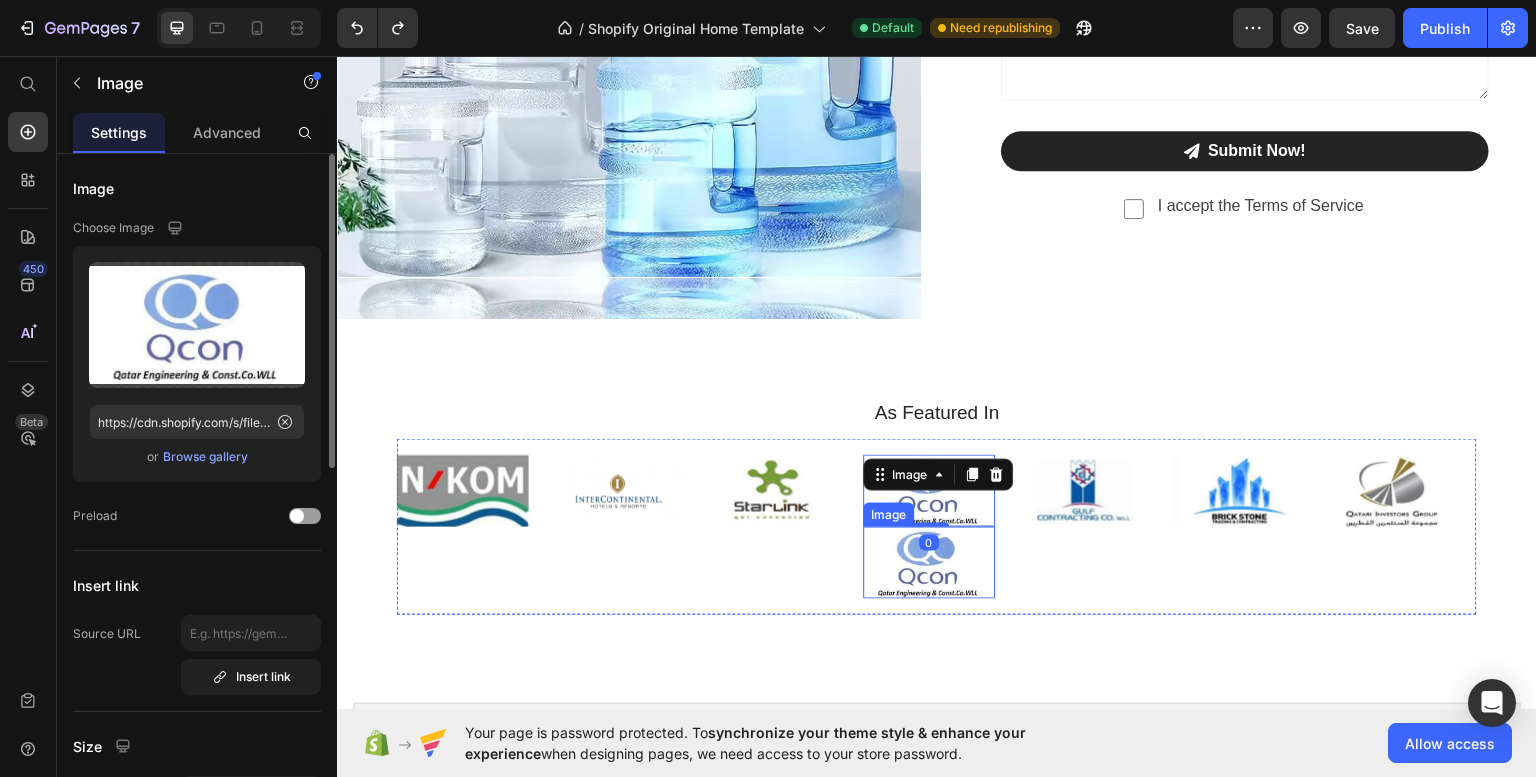 click at bounding box center [930, 562] 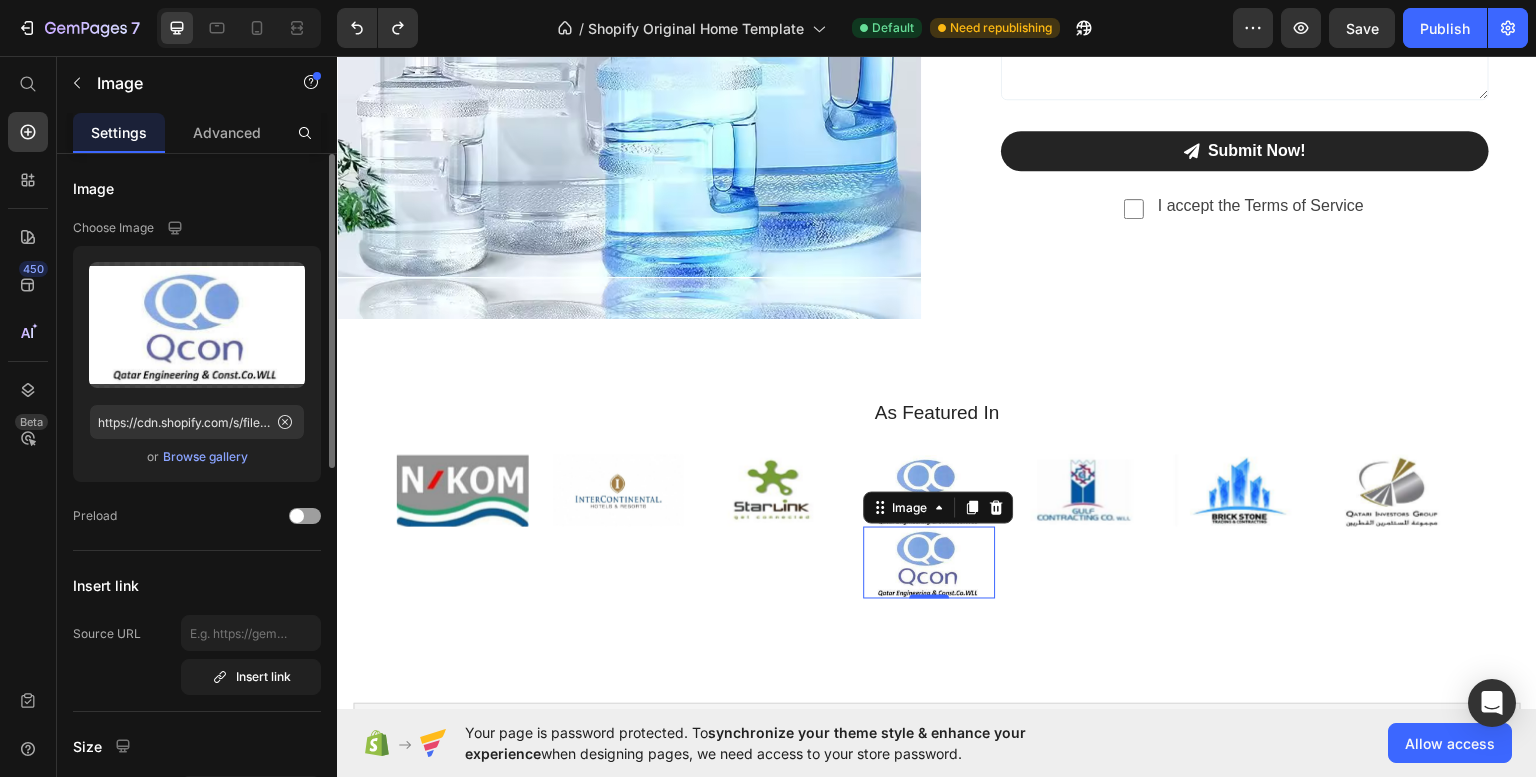 click at bounding box center [930, 562] 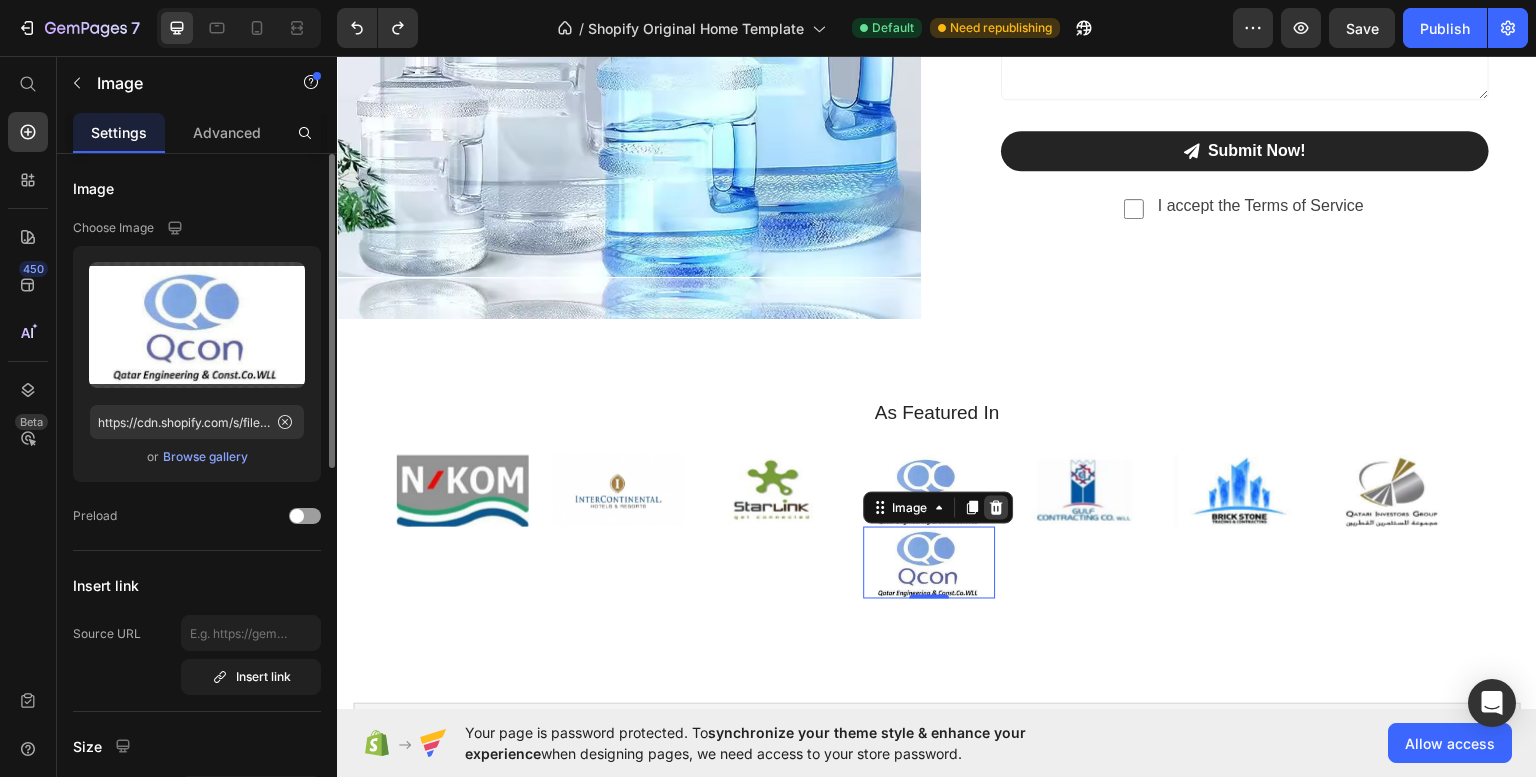 click at bounding box center (997, 507) 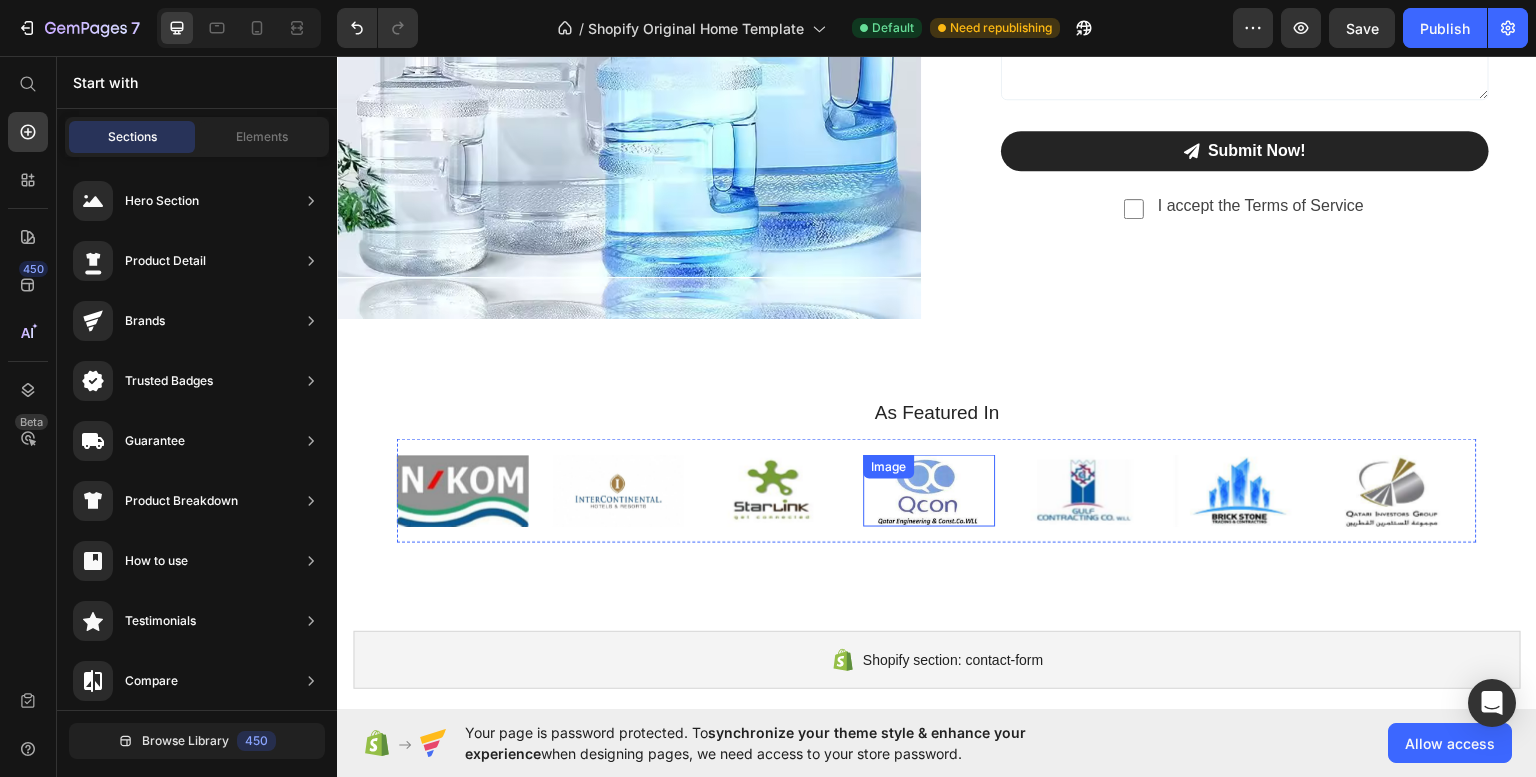click on "Image" at bounding box center [889, 466] 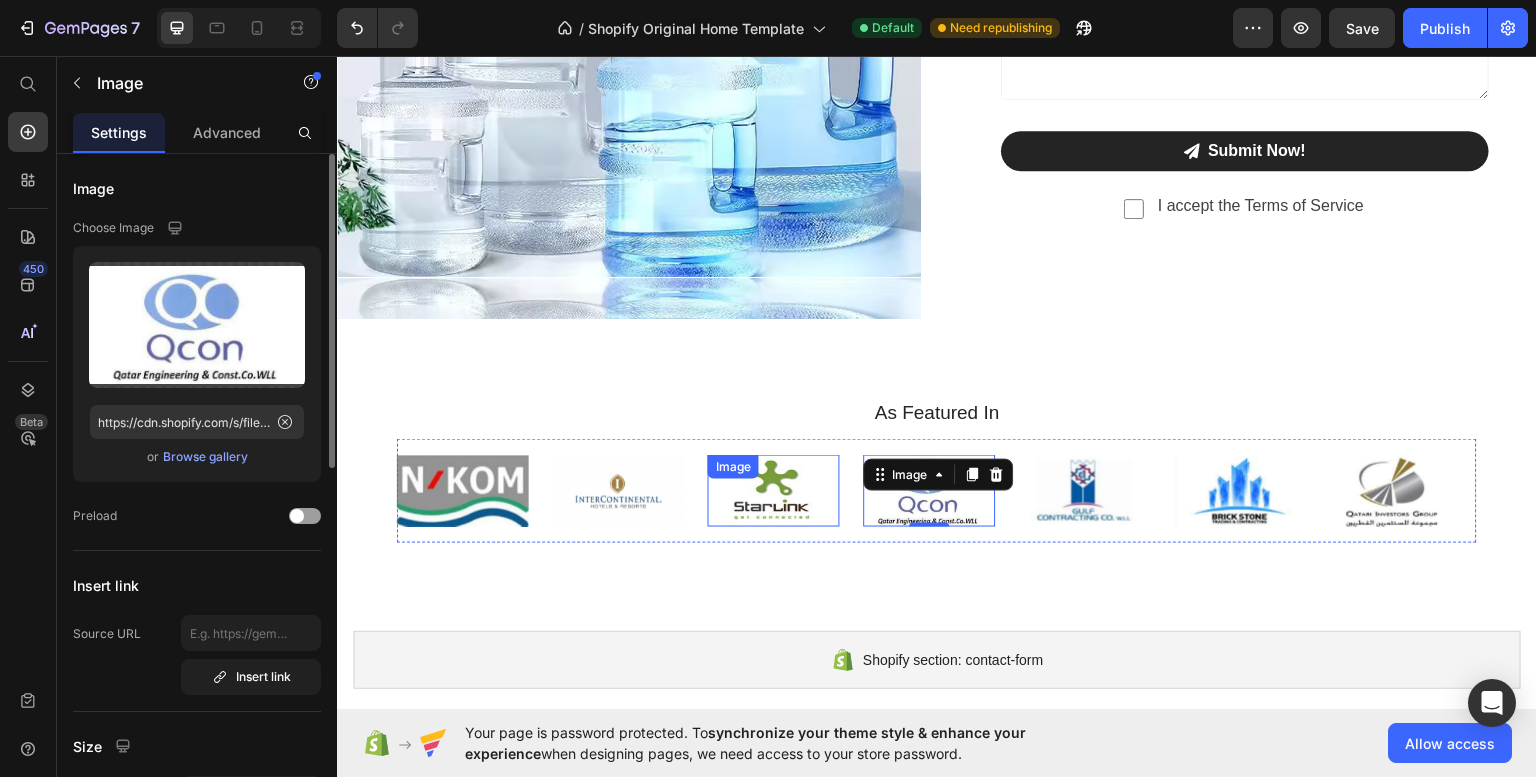 click at bounding box center [774, 490] 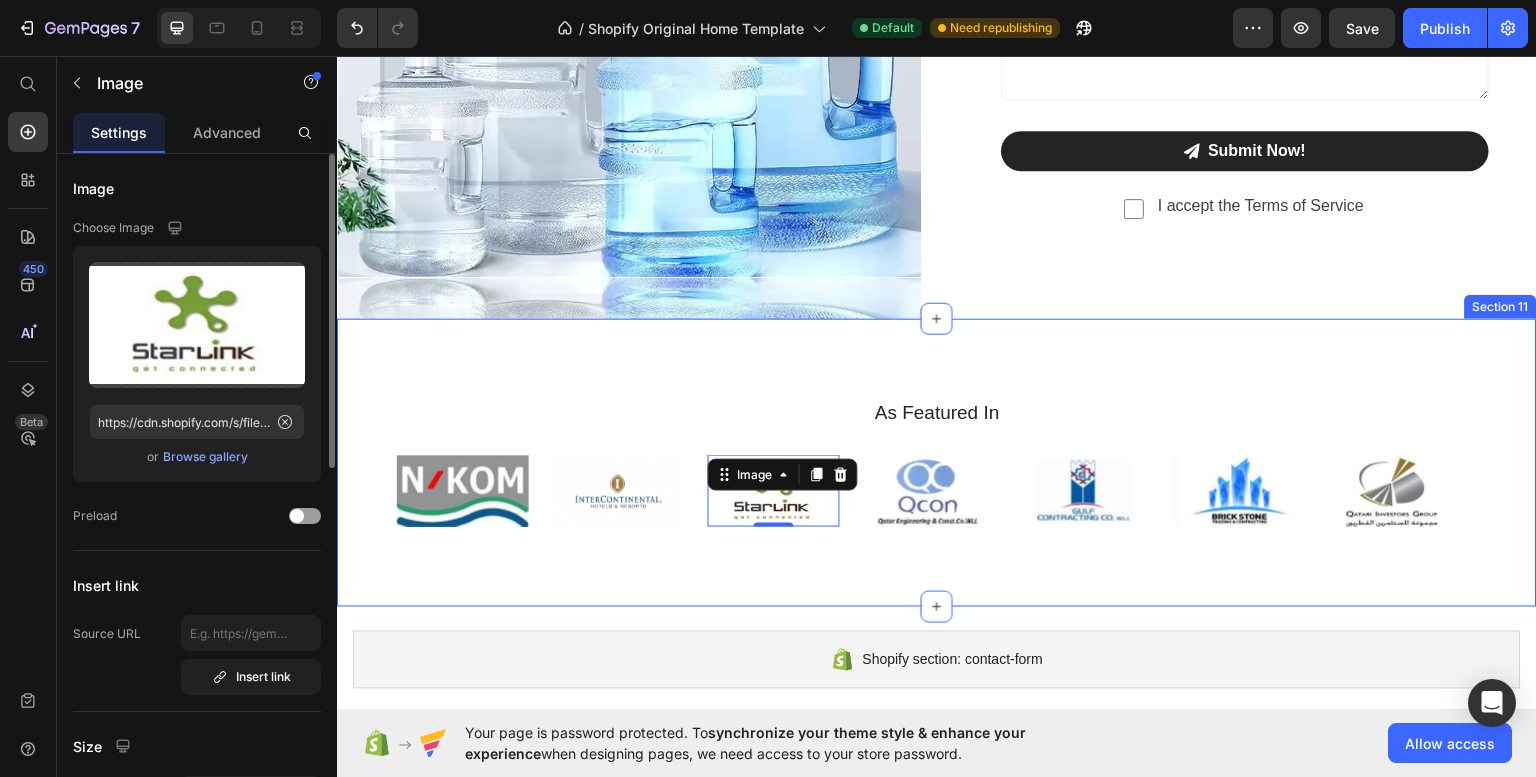 click on "As Featured In Heading Image Image Image Image Image Image Image   0 Carousel Row" at bounding box center [937, 478] 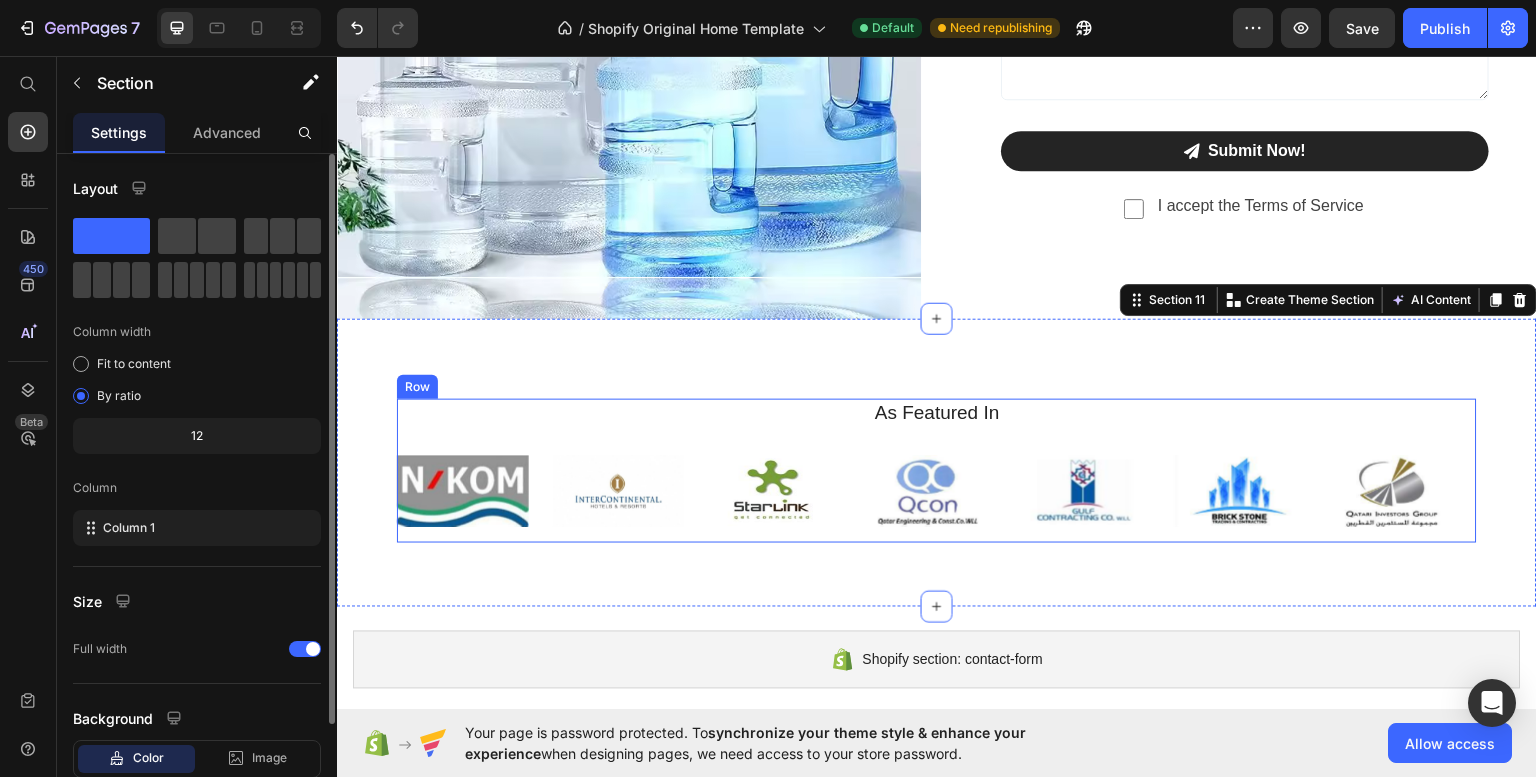 click on "As Featured In" at bounding box center [937, 412] 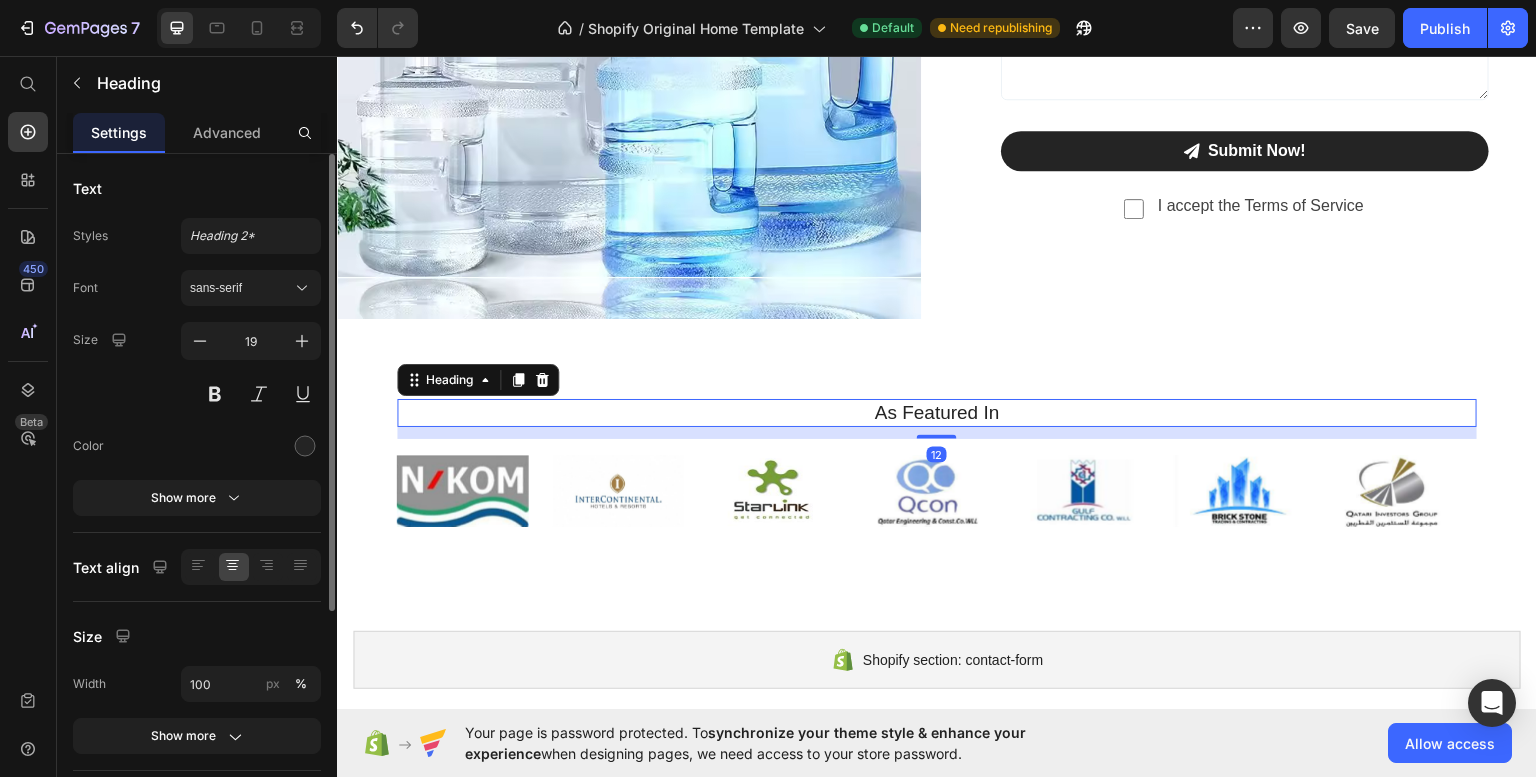 click on "As Featured In" at bounding box center (937, 412) 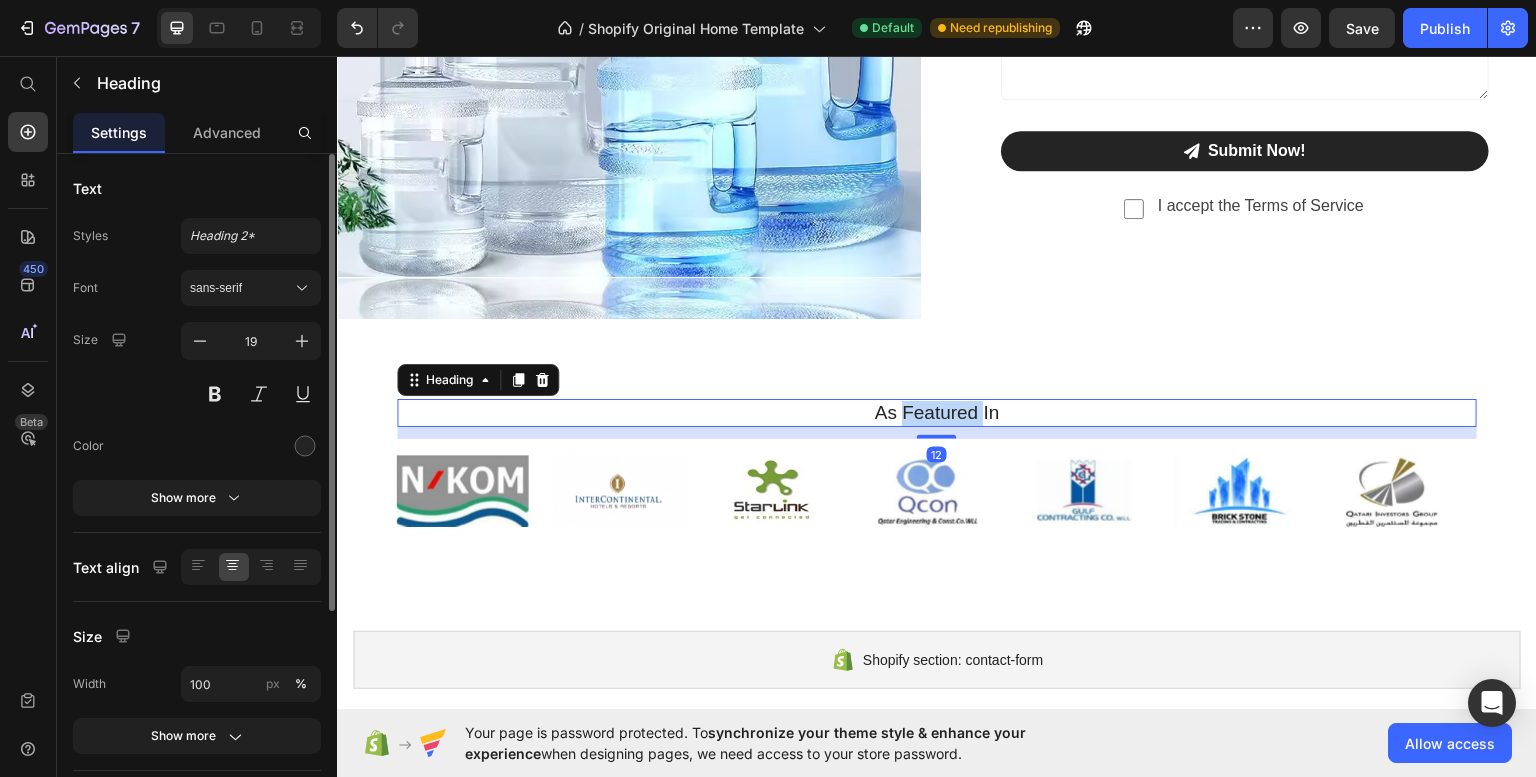 click on "As Featured In" at bounding box center (937, 412) 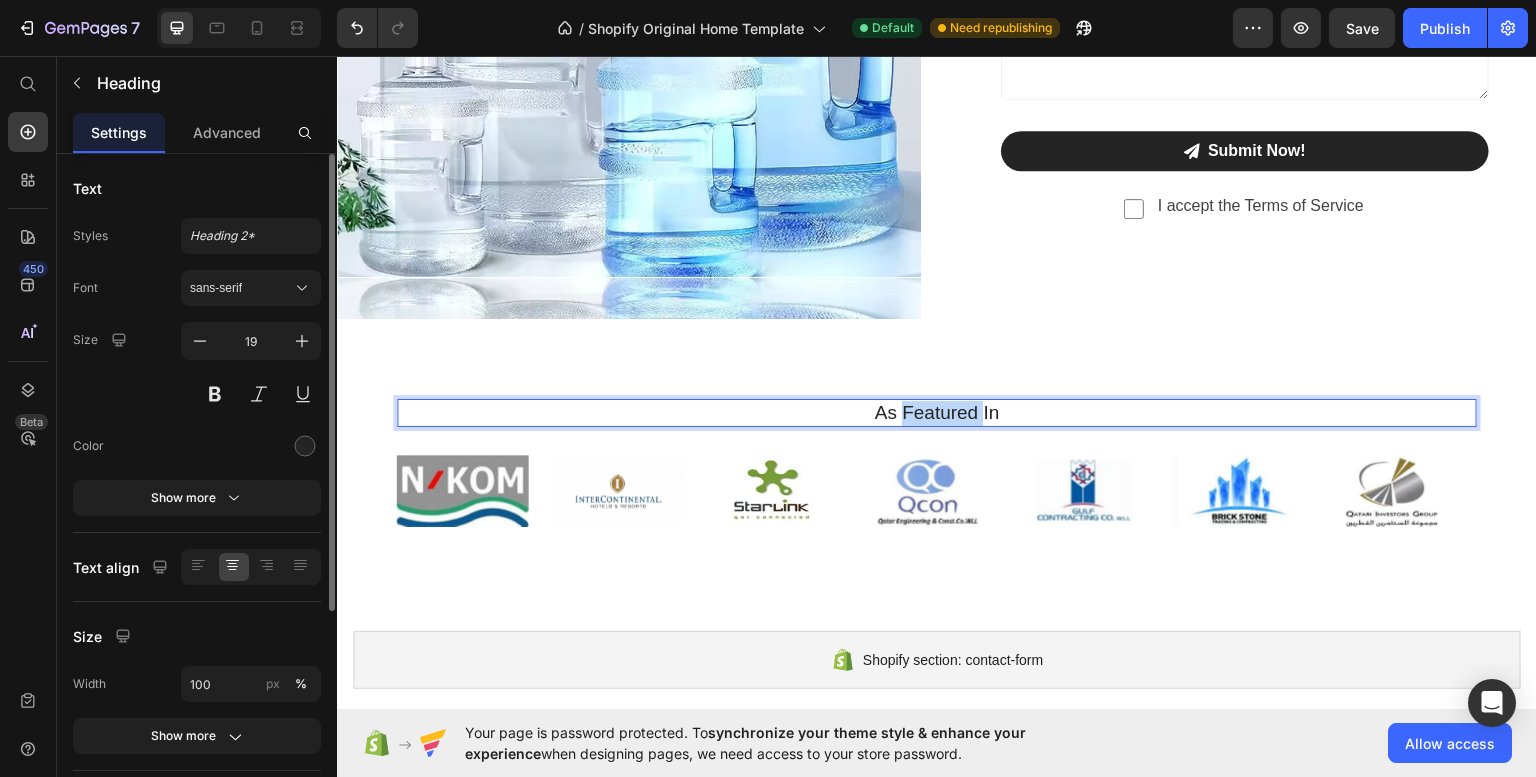 click on "As Featured In" at bounding box center (937, 412) 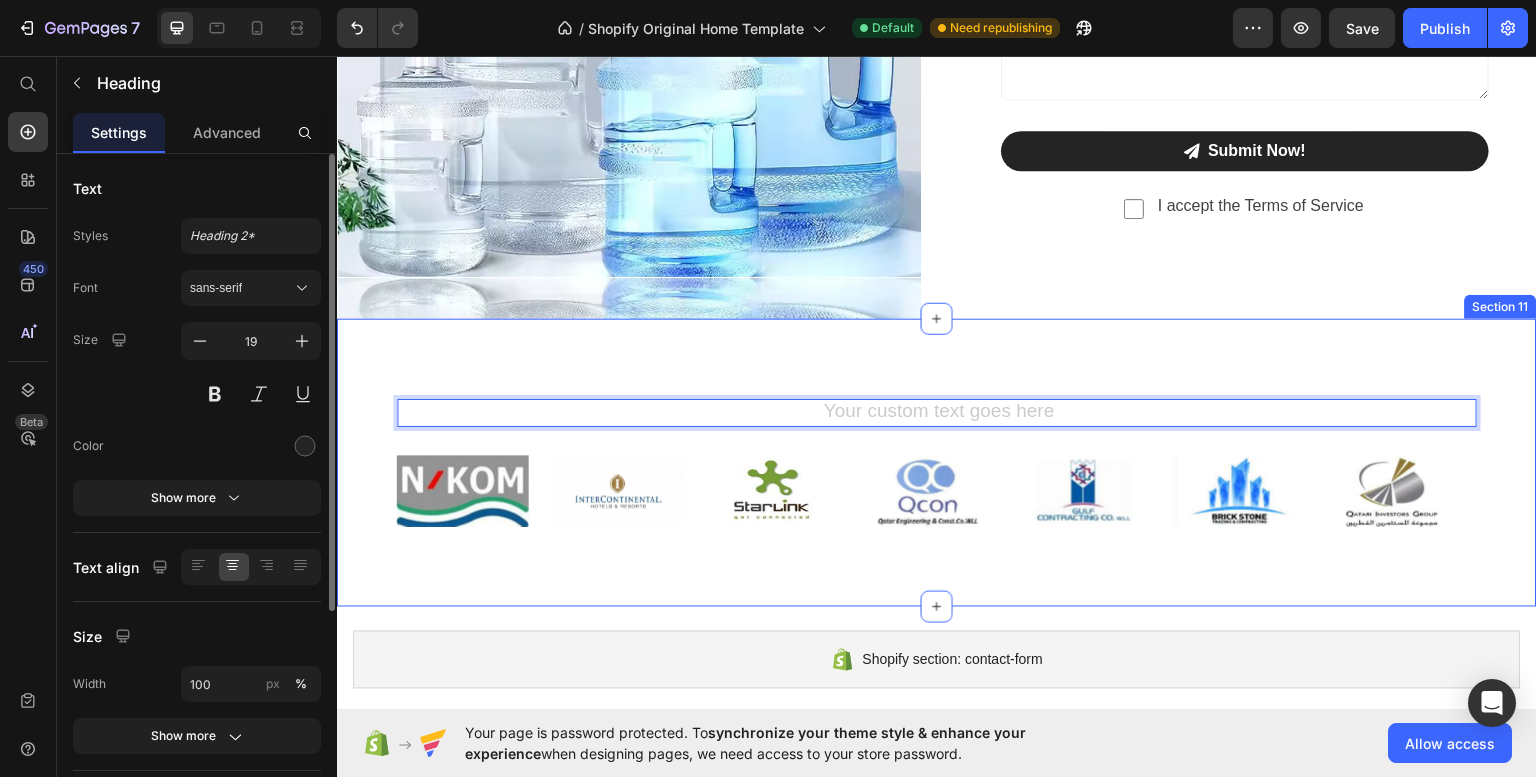 click on "Heading   12 Image Image Image Image Image Image Image Carousel Row Section 11" at bounding box center (937, 462) 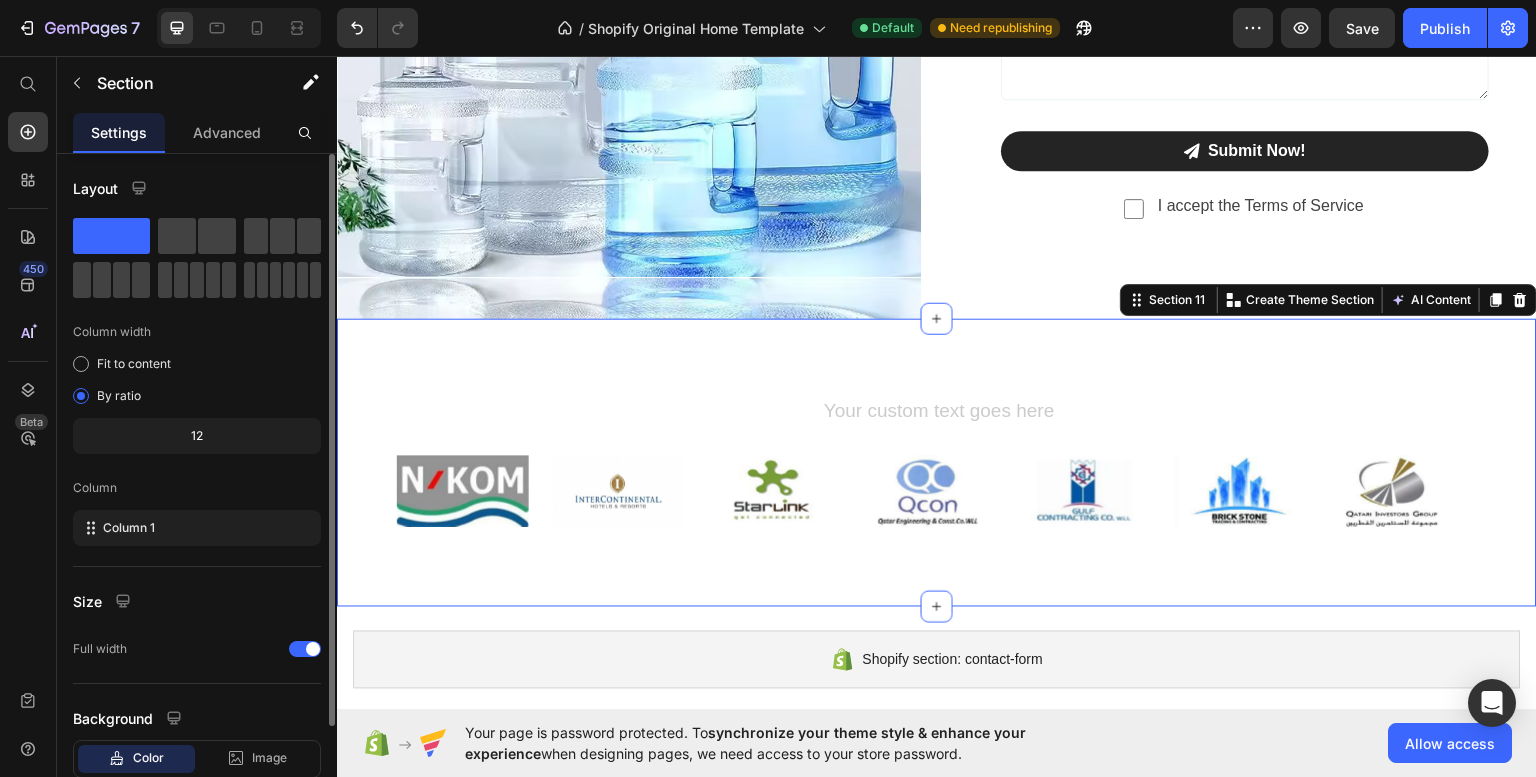 drag, startPoint x: 926, startPoint y: 321, endPoint x: 926, endPoint y: 350, distance: 29 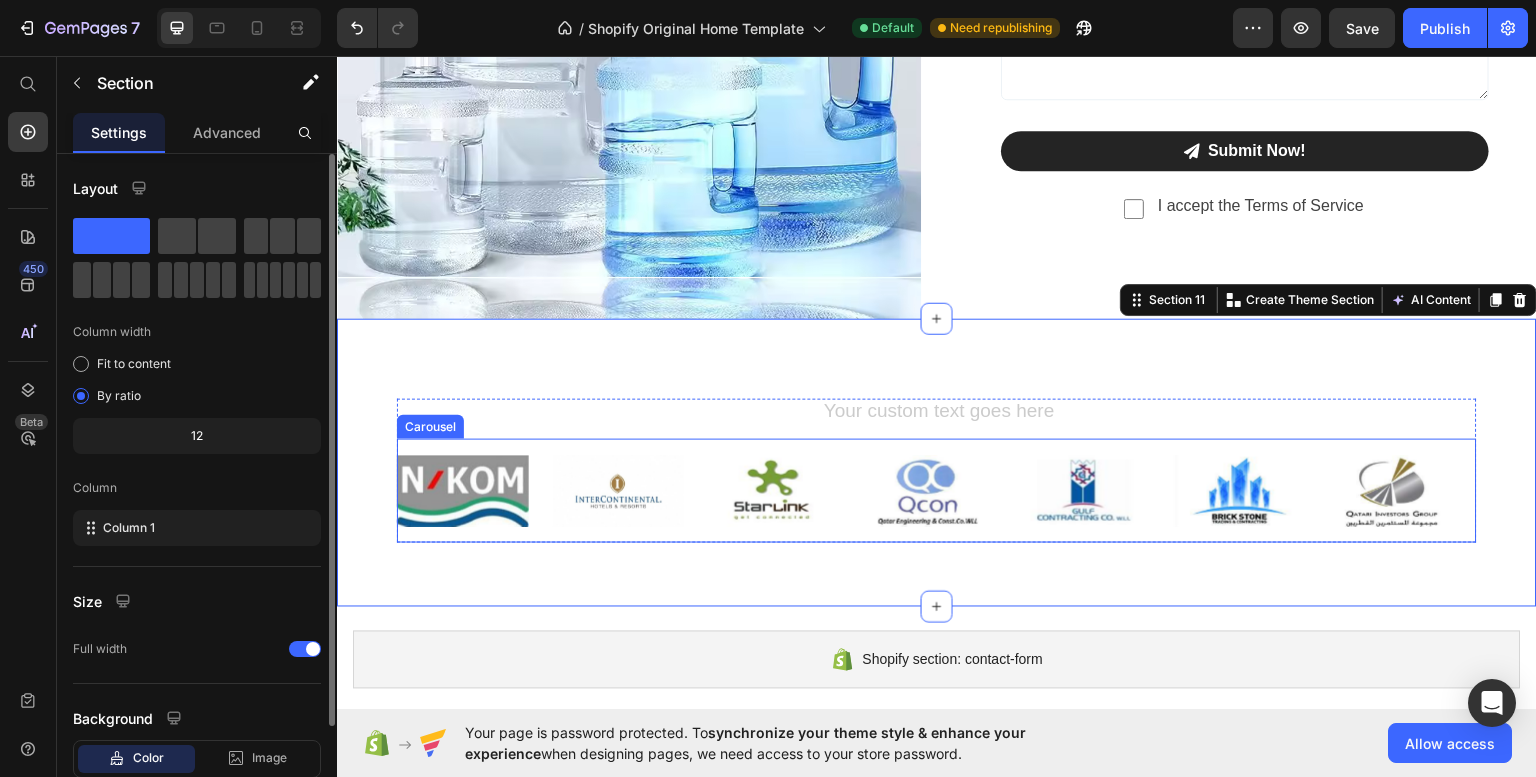 click on "Image Image Image Image Image Image Image Carousel" at bounding box center [937, 490] 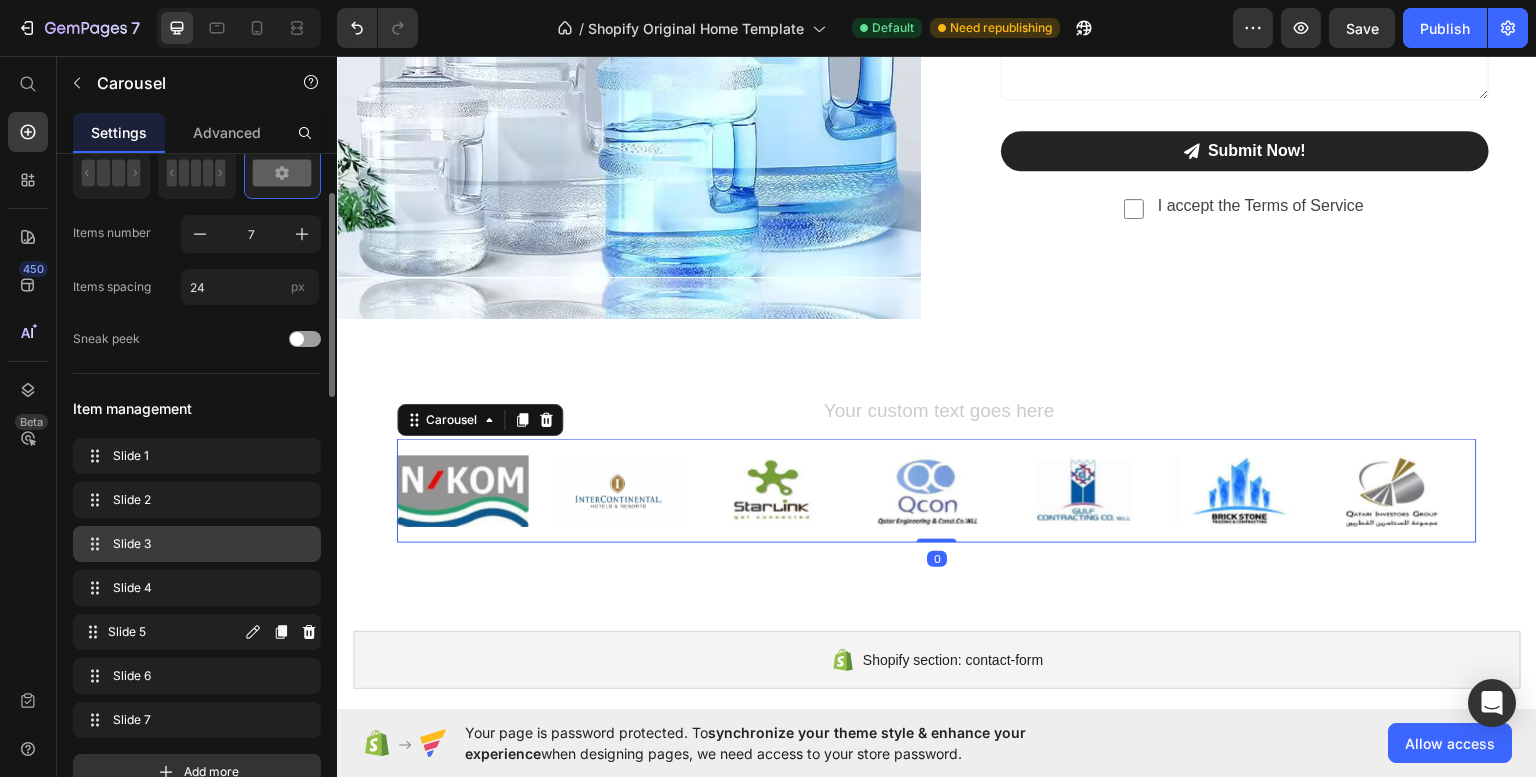 scroll, scrollTop: 128, scrollLeft: 0, axis: vertical 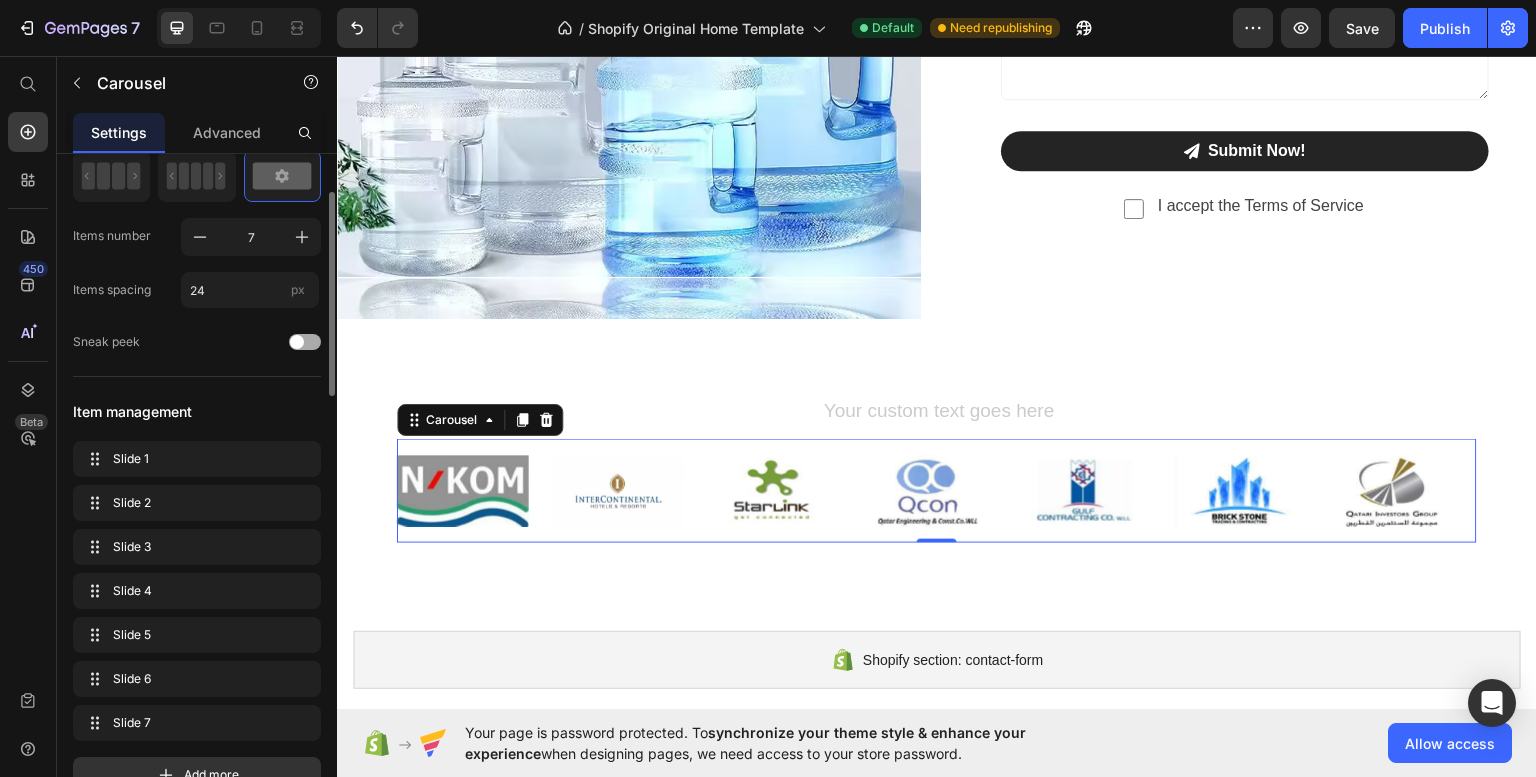 click at bounding box center (305, 342) 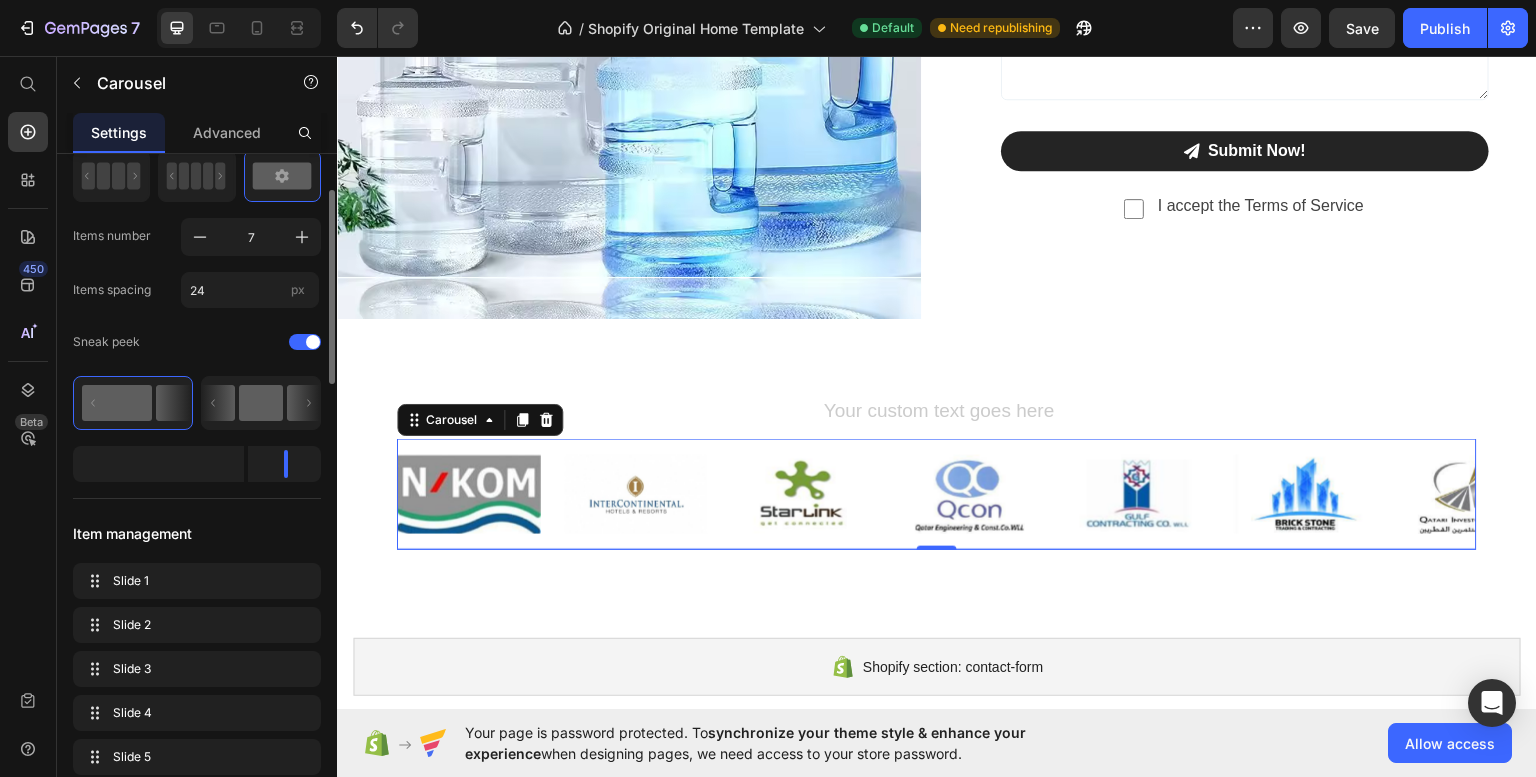 click 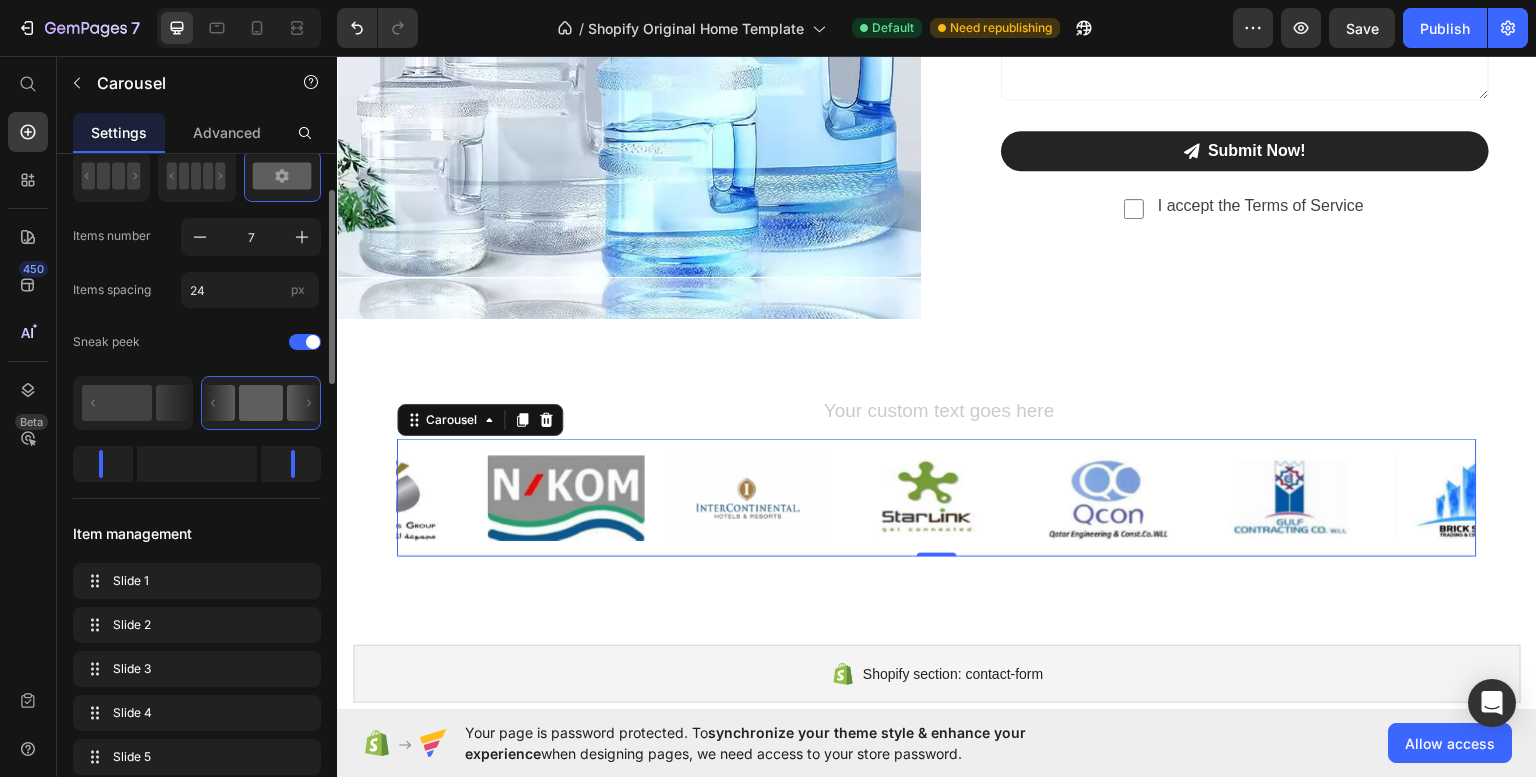 click 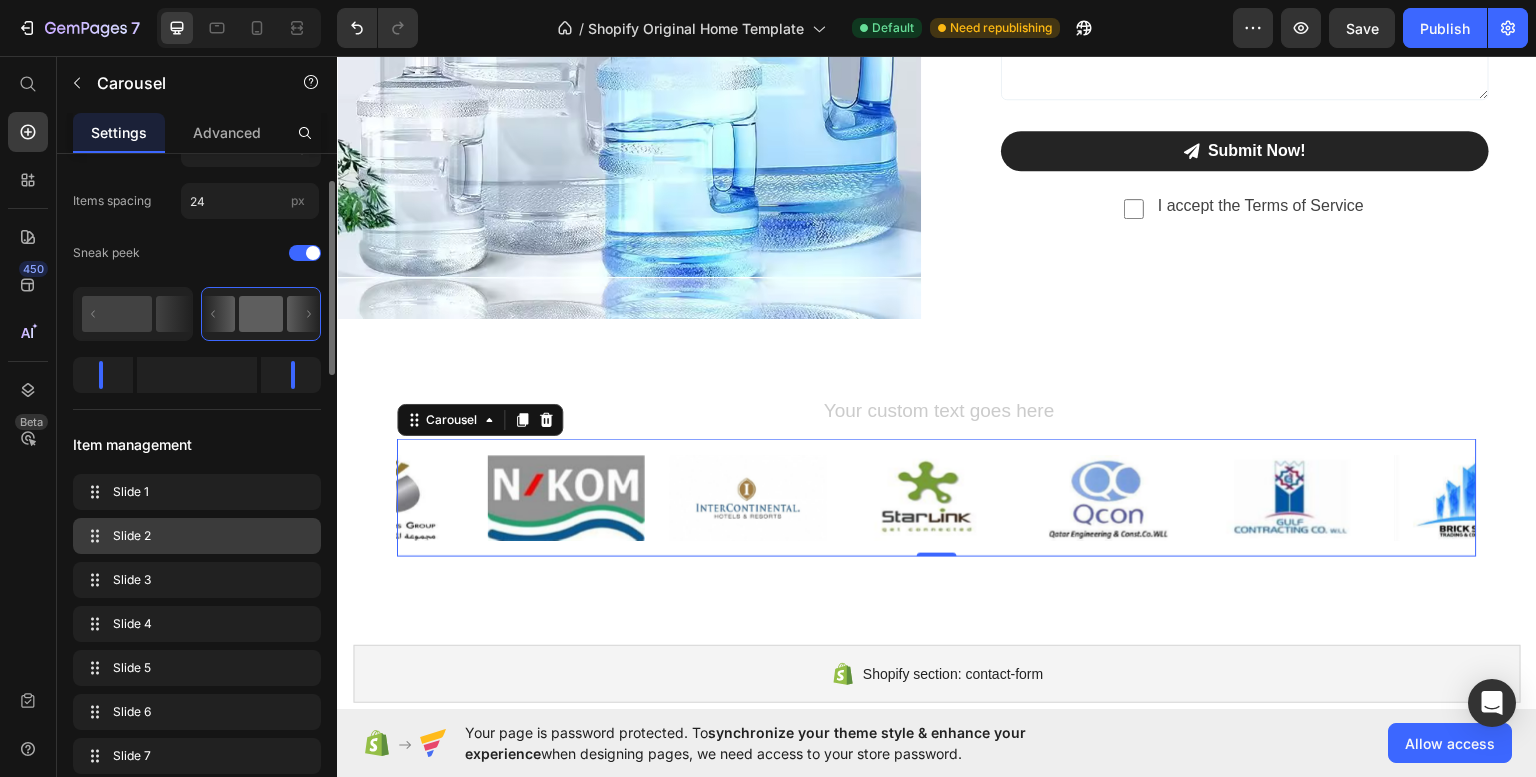 scroll, scrollTop: 0, scrollLeft: 0, axis: both 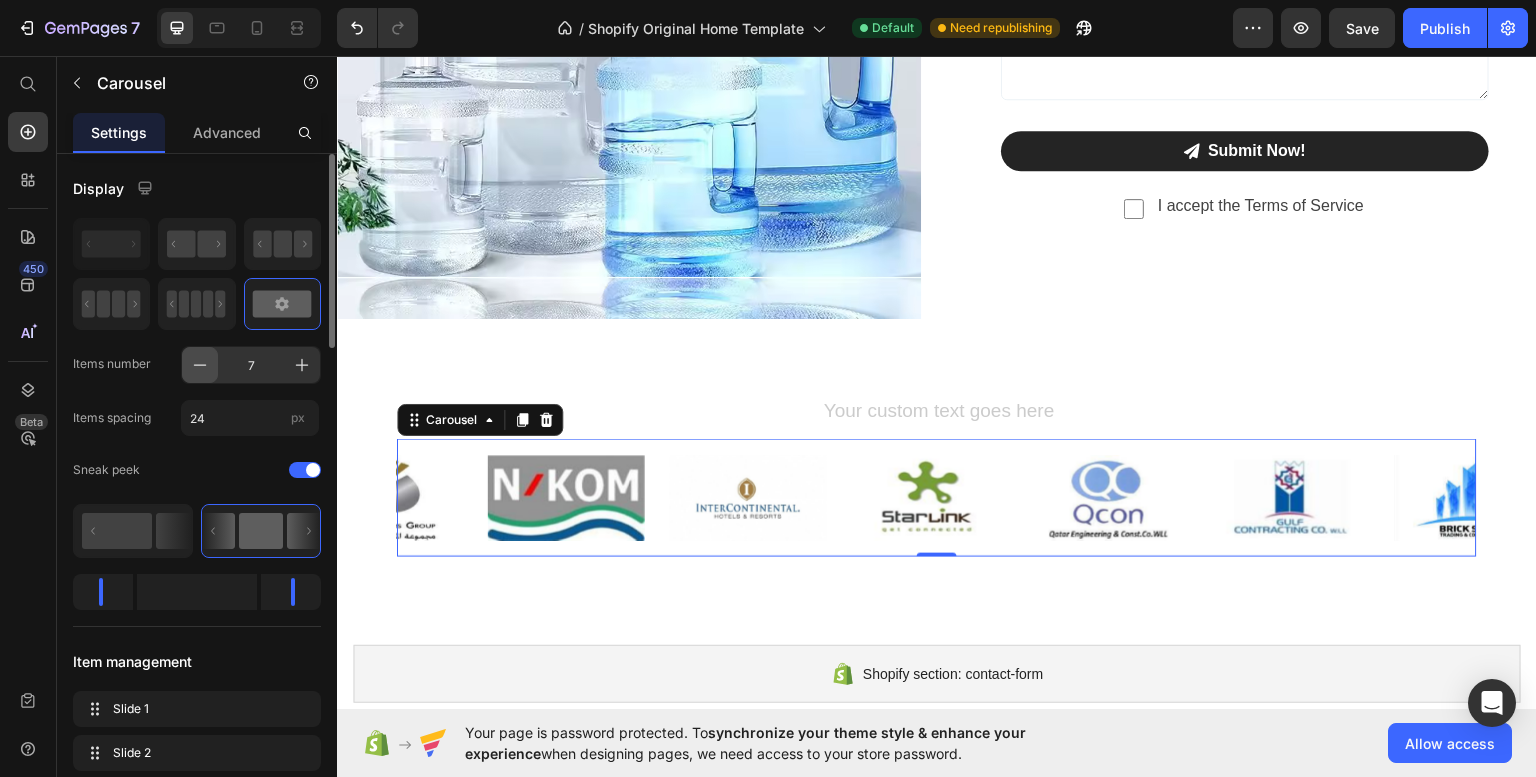 click 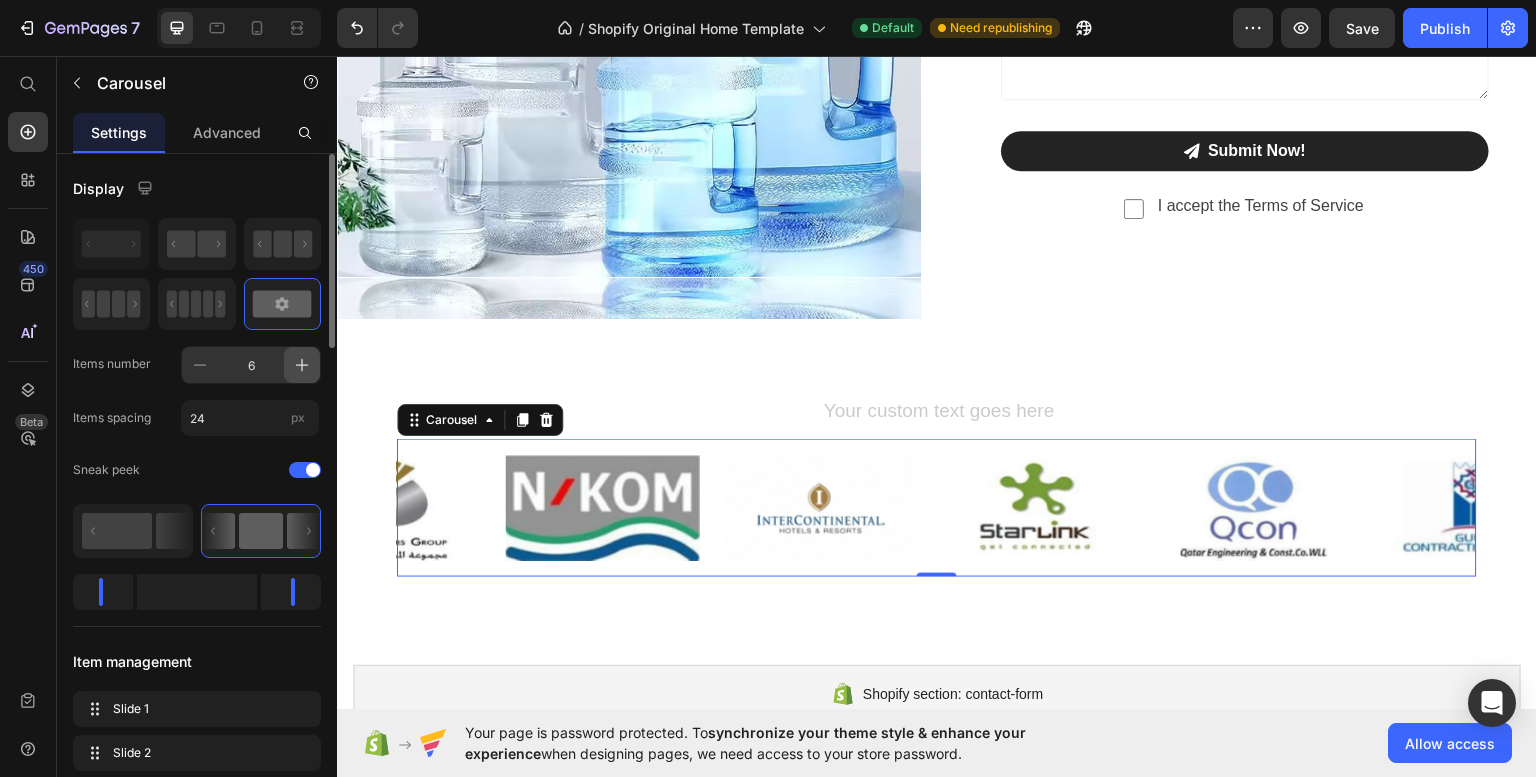 click at bounding box center [302, 365] 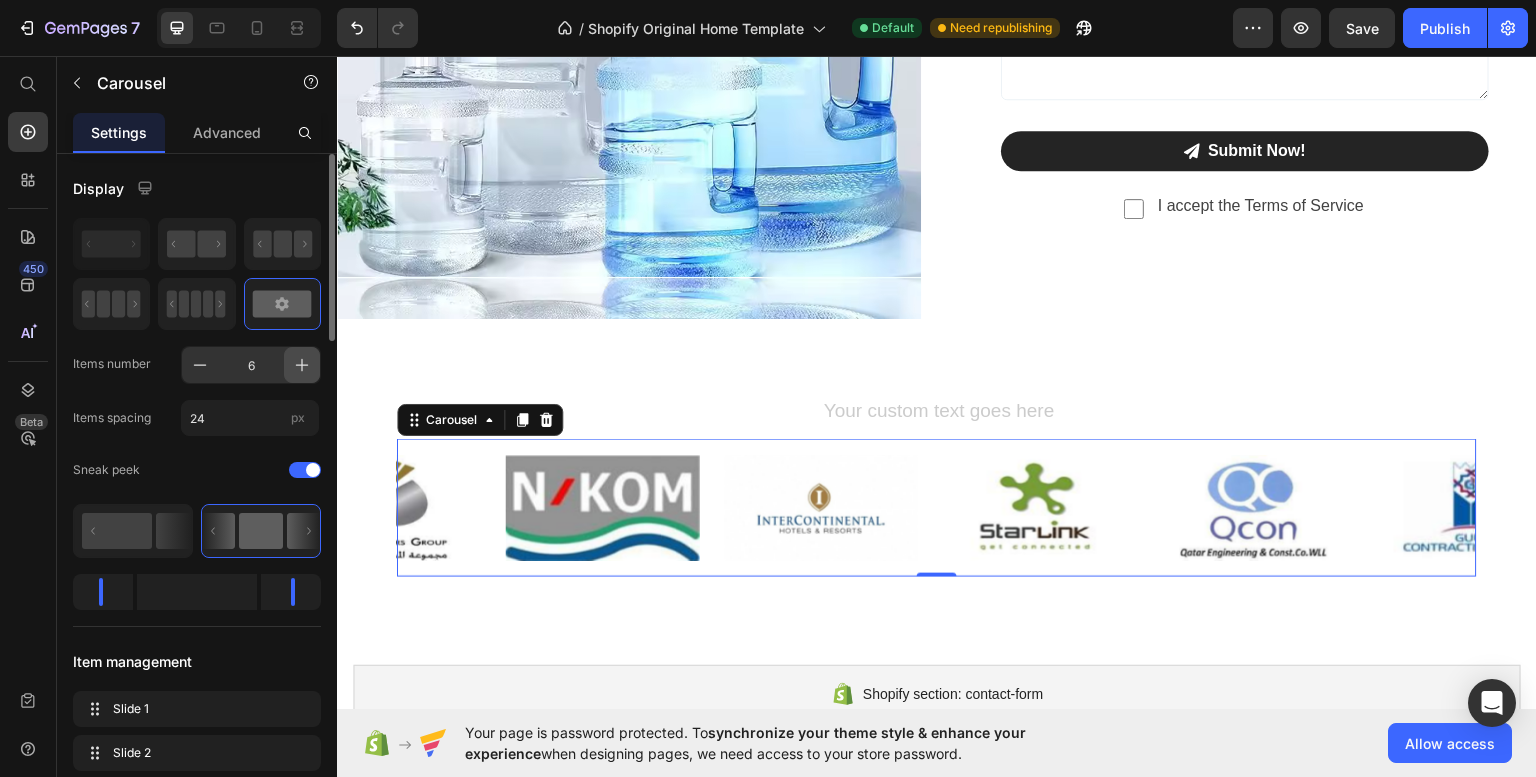 type on "9" 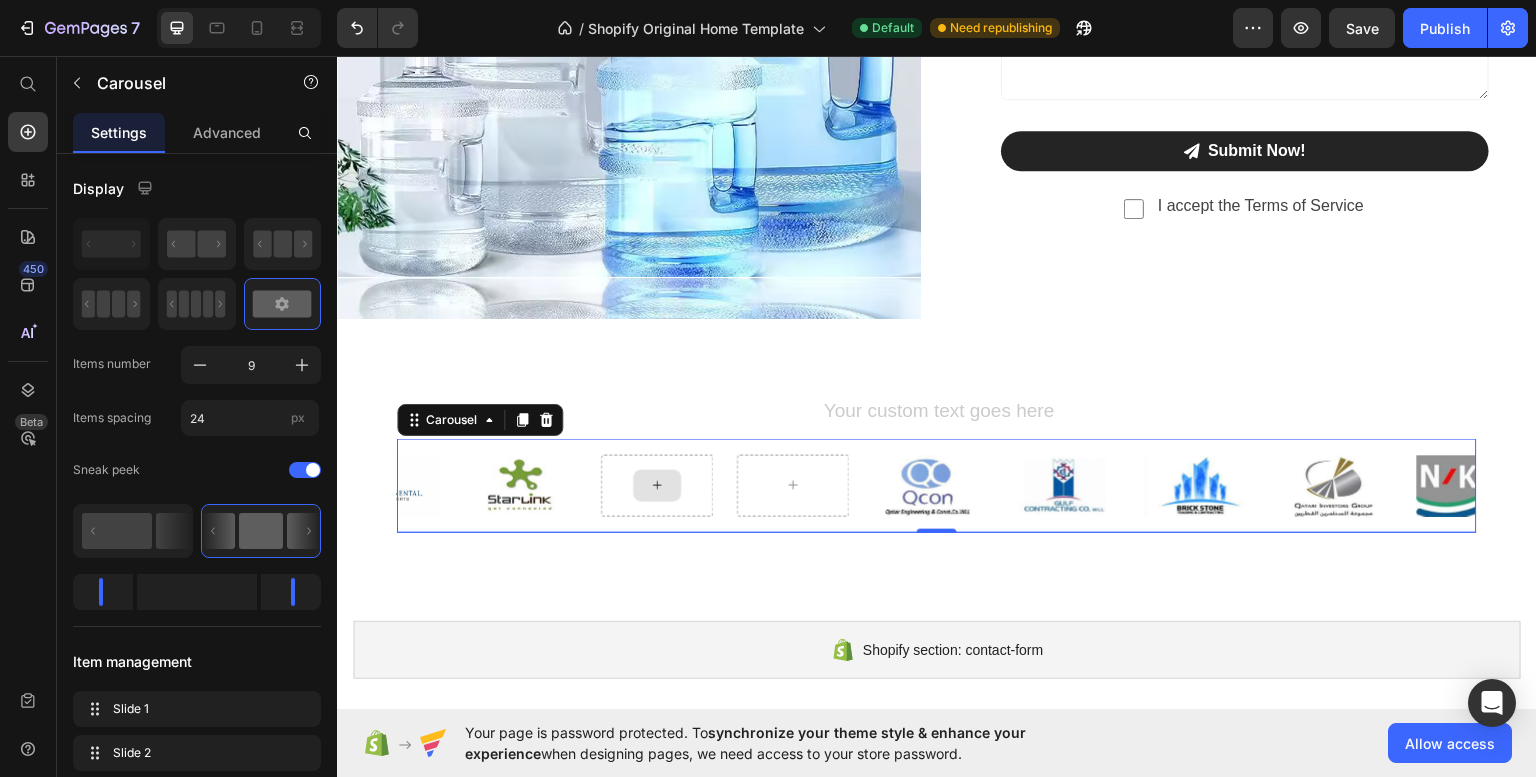 click at bounding box center [657, 485] 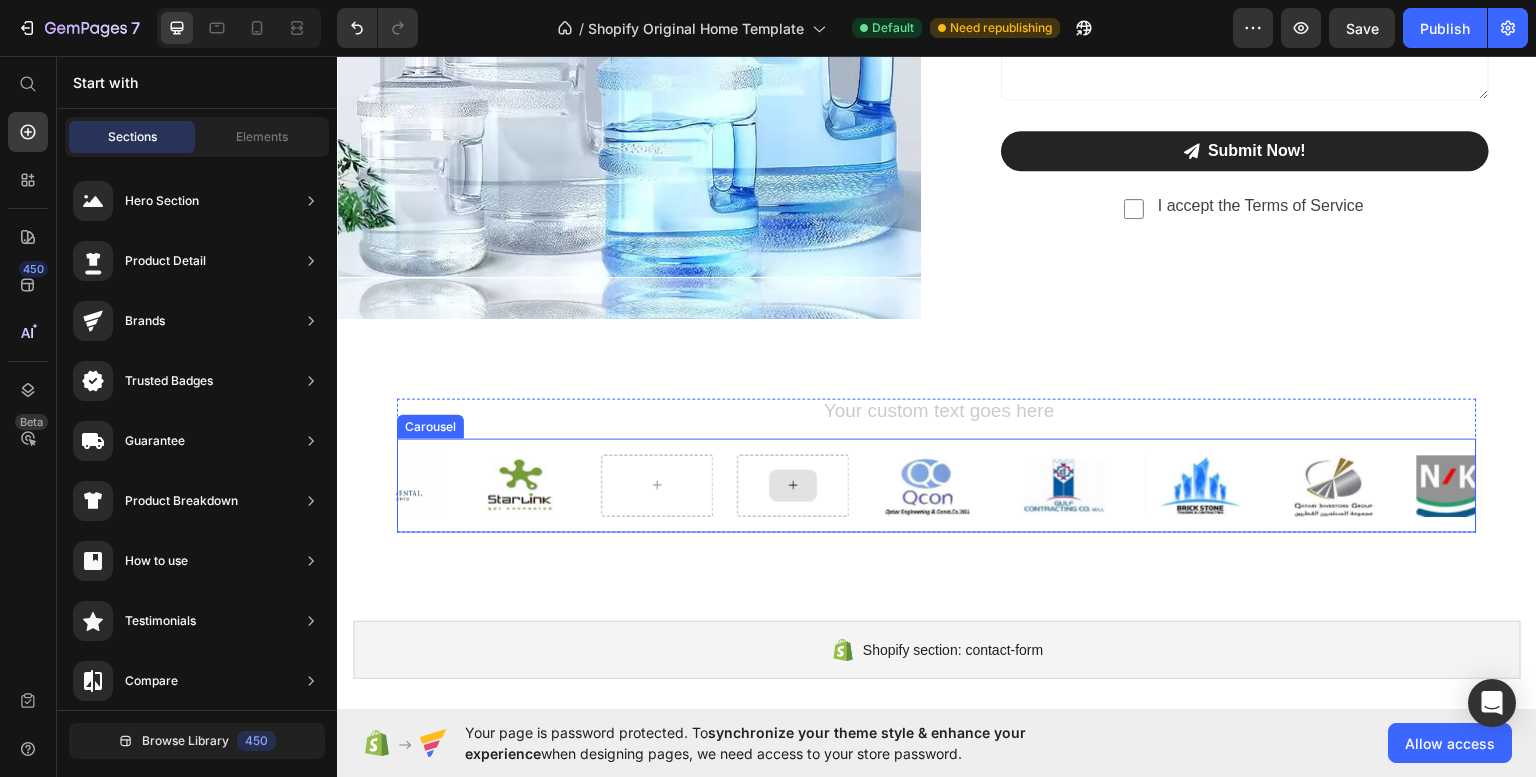 click at bounding box center [793, 484] 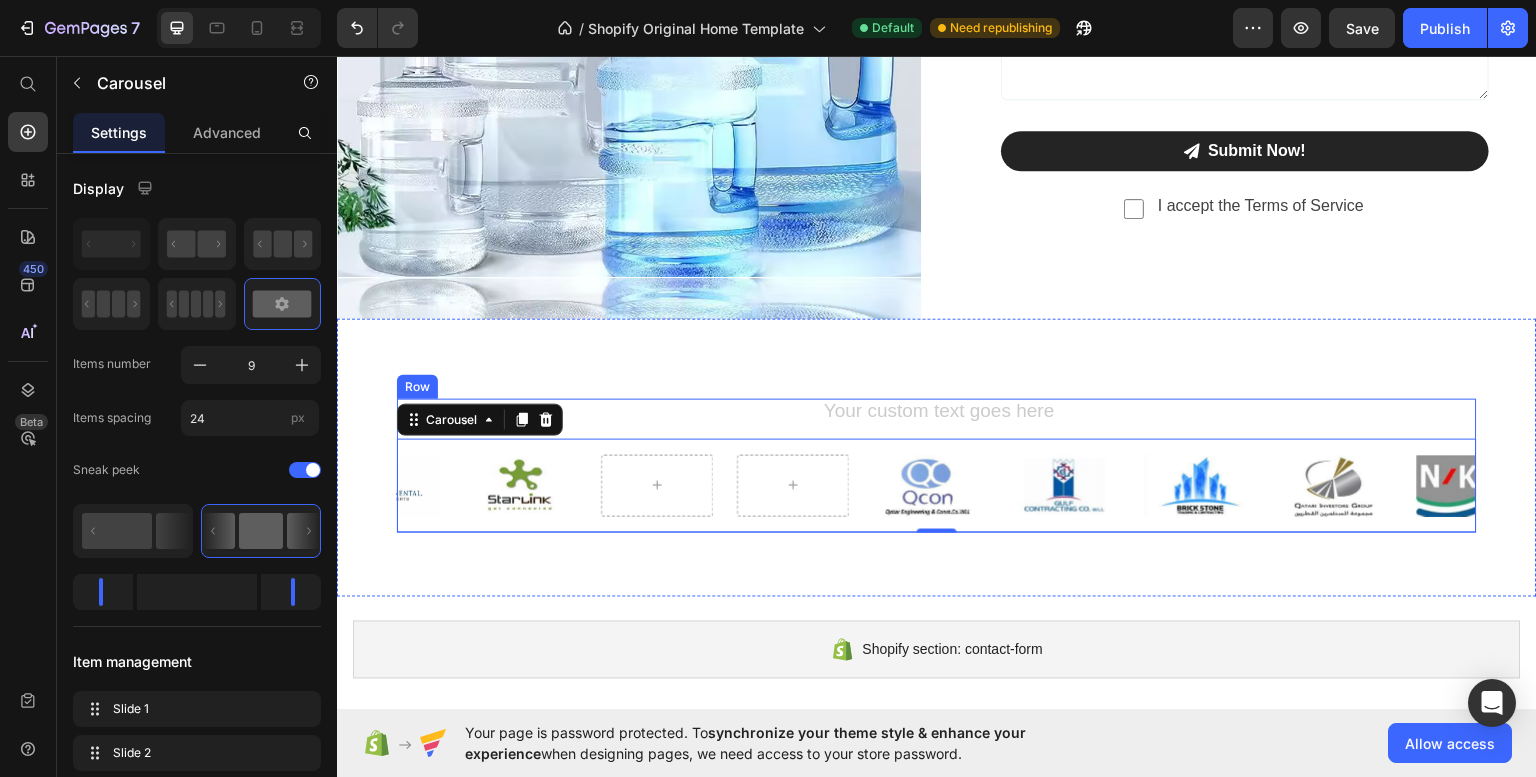 click on "Heading Image Image Image Image Image Image Image
Carousel   0" at bounding box center (937, 465) 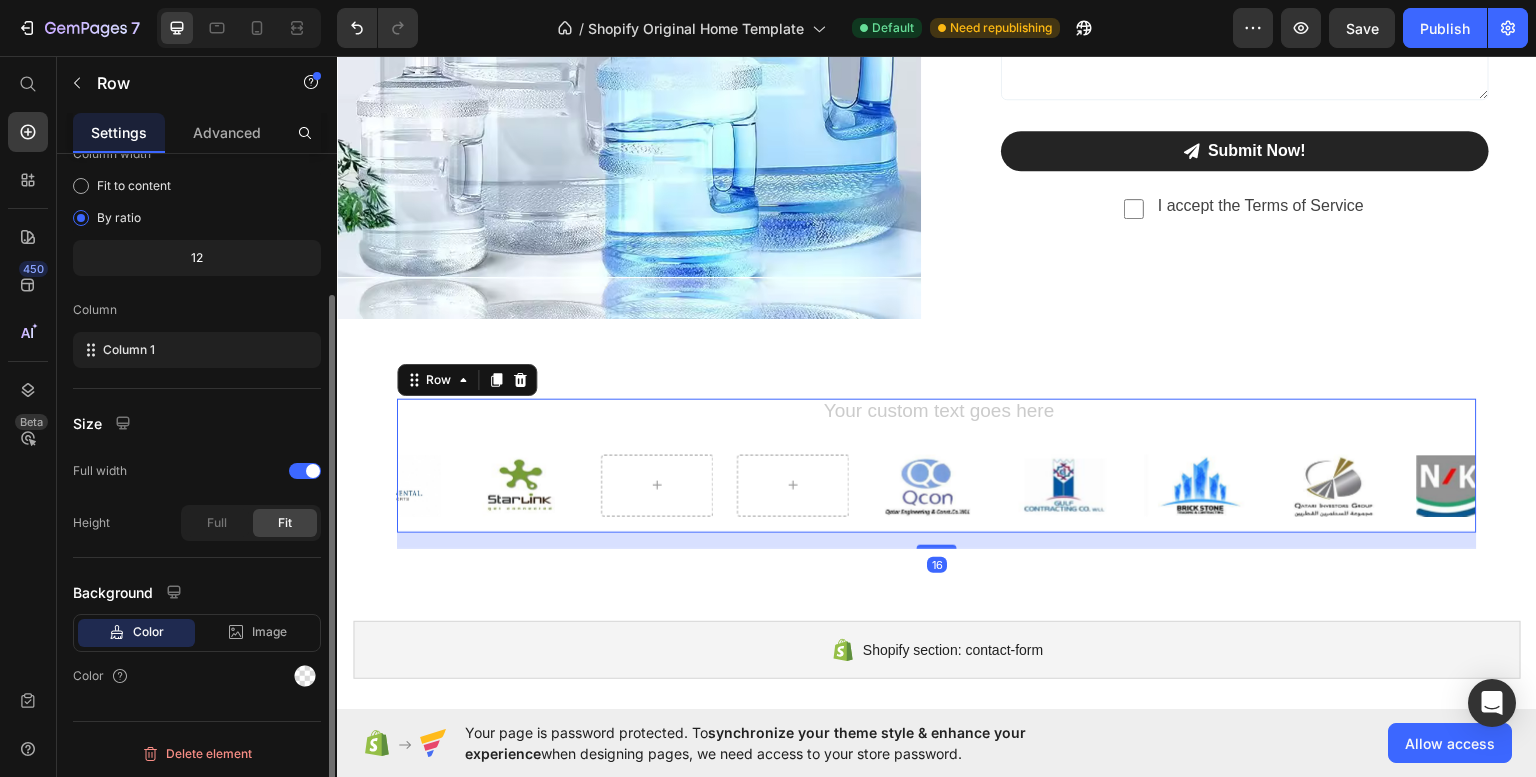 scroll, scrollTop: 0, scrollLeft: 0, axis: both 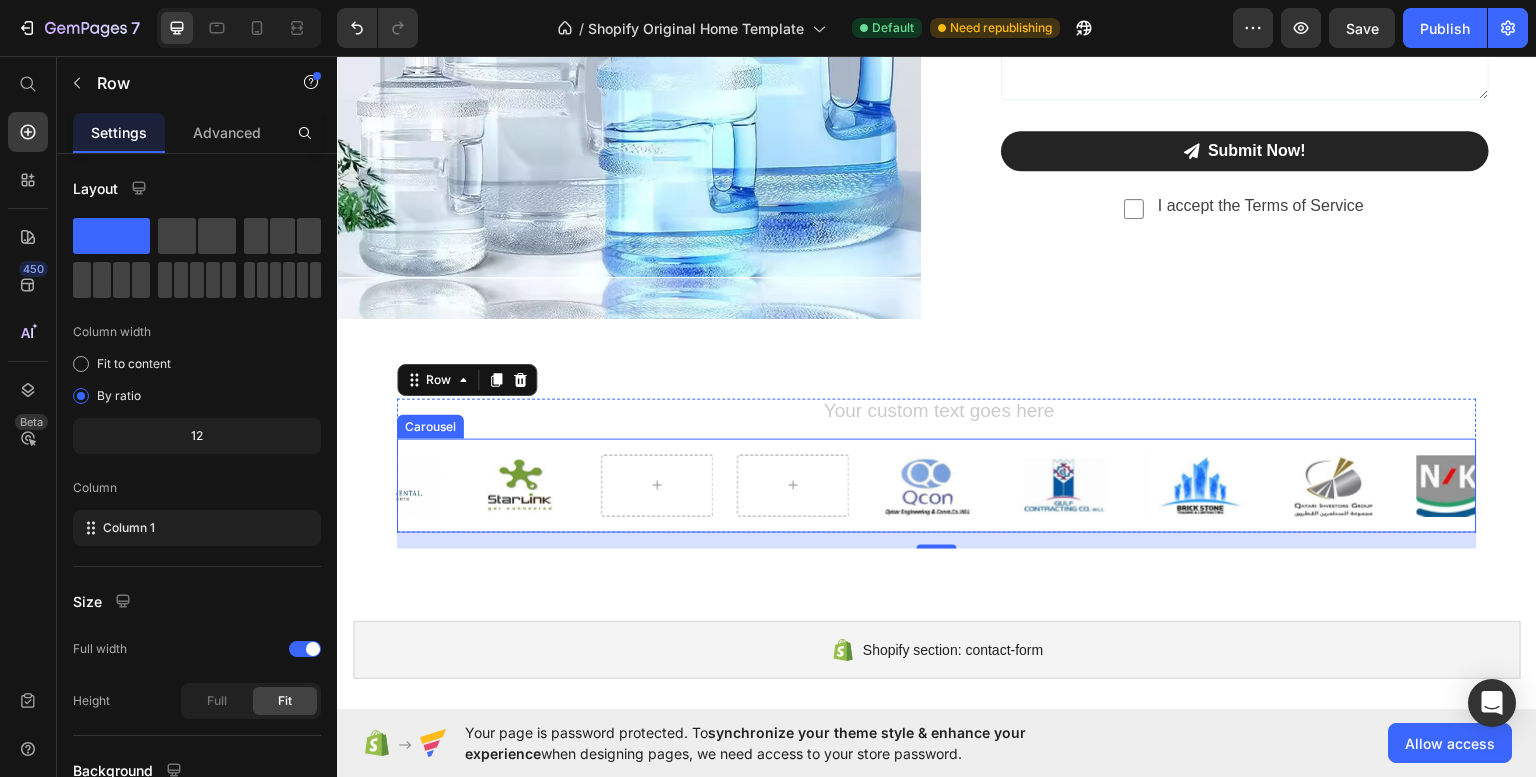 click on "Image Image Image Image Image Image Image" at bounding box center (937, 484) 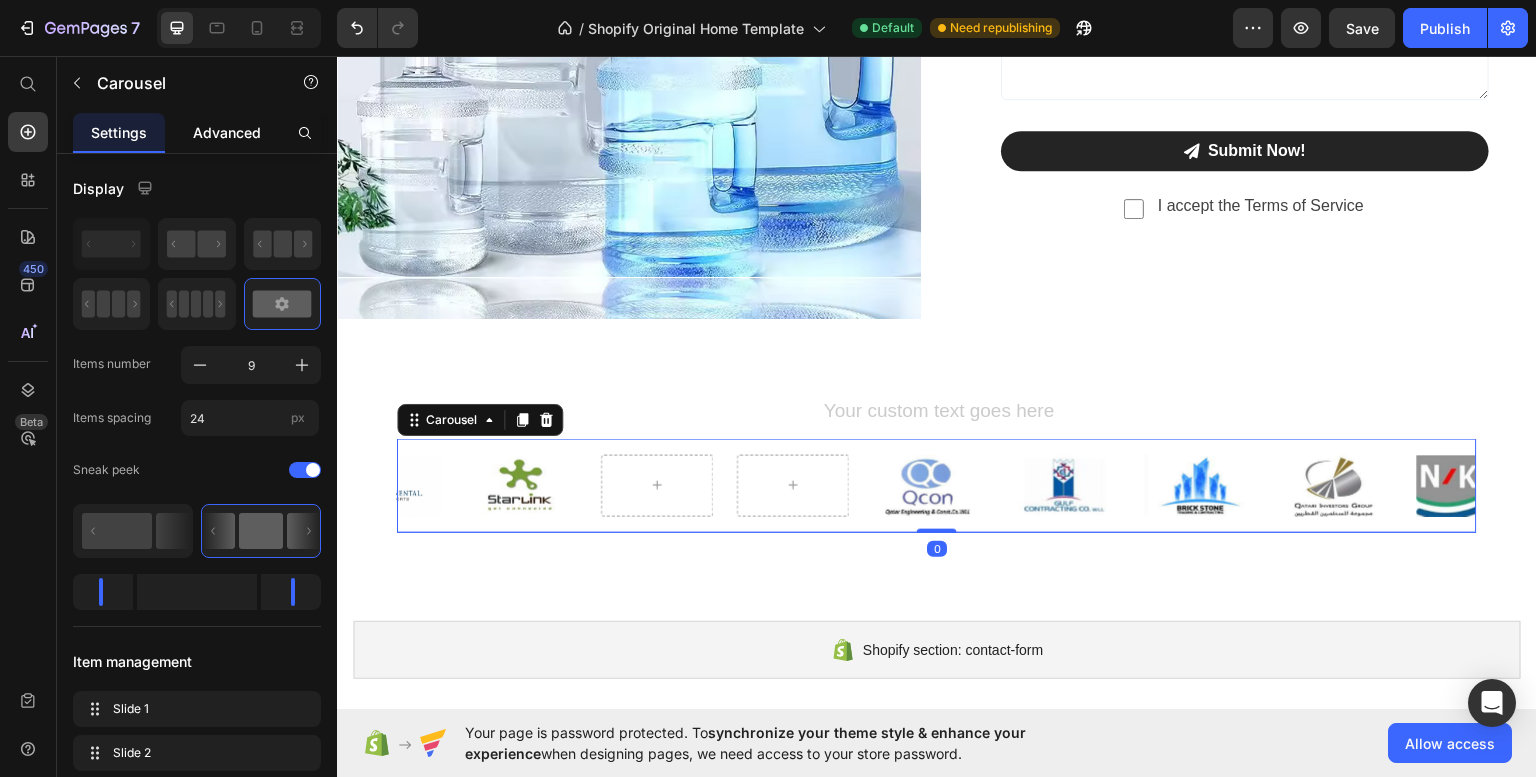 click on "Advanced" at bounding box center (227, 132) 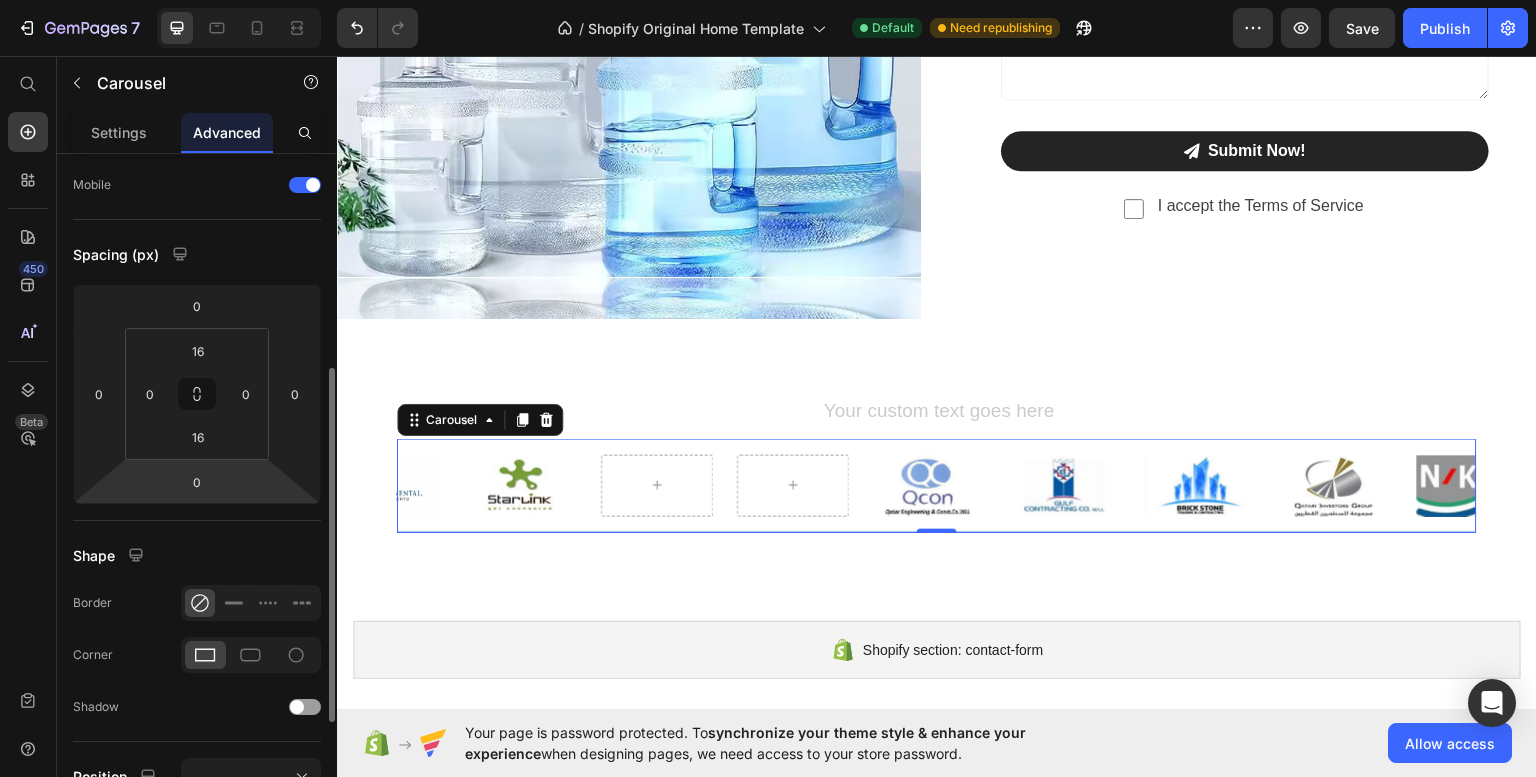 scroll, scrollTop: 0, scrollLeft: 0, axis: both 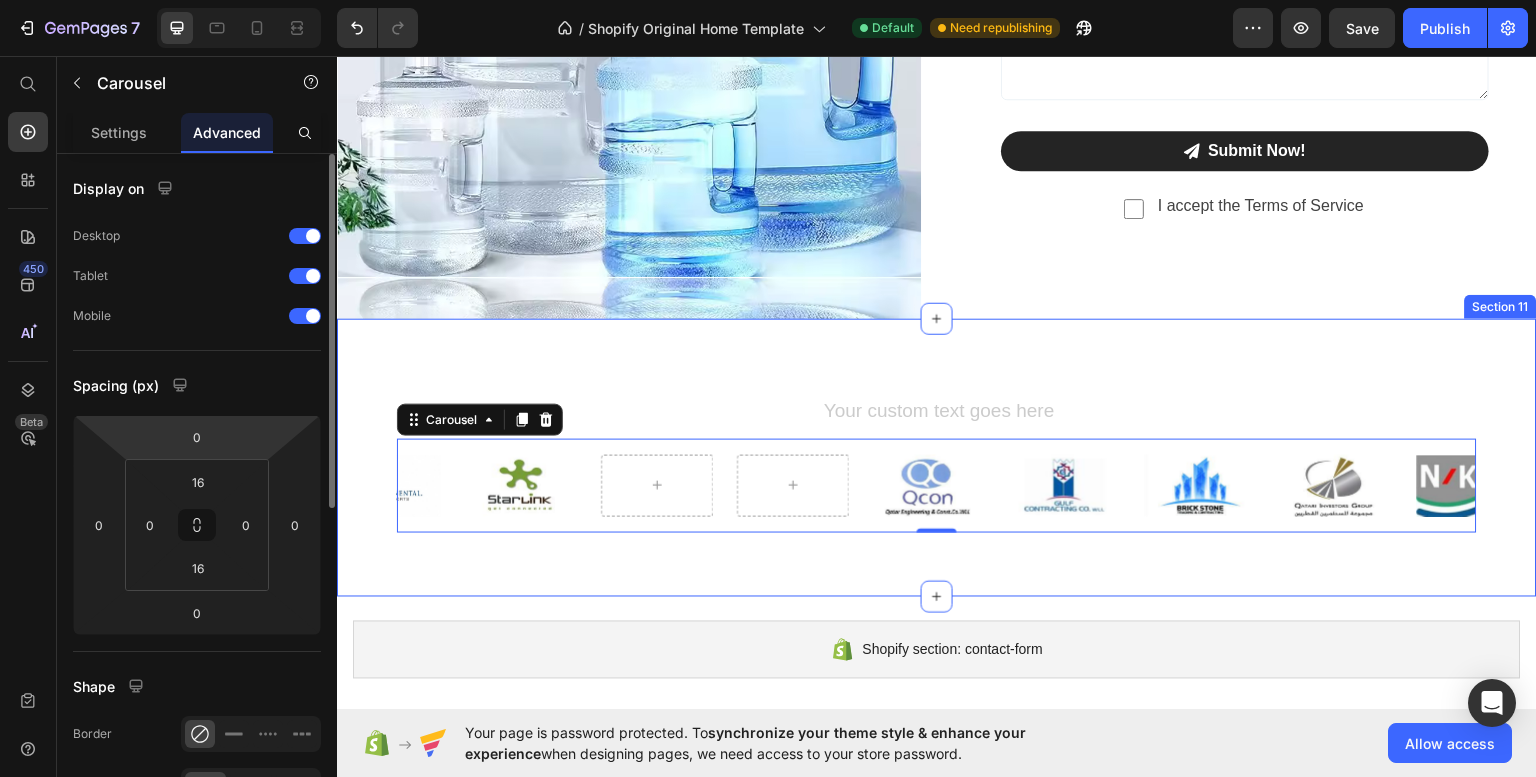 click on "Heading Image Image Image Image Image Image Image
Carousel   0 Row Section 11" at bounding box center [937, 457] 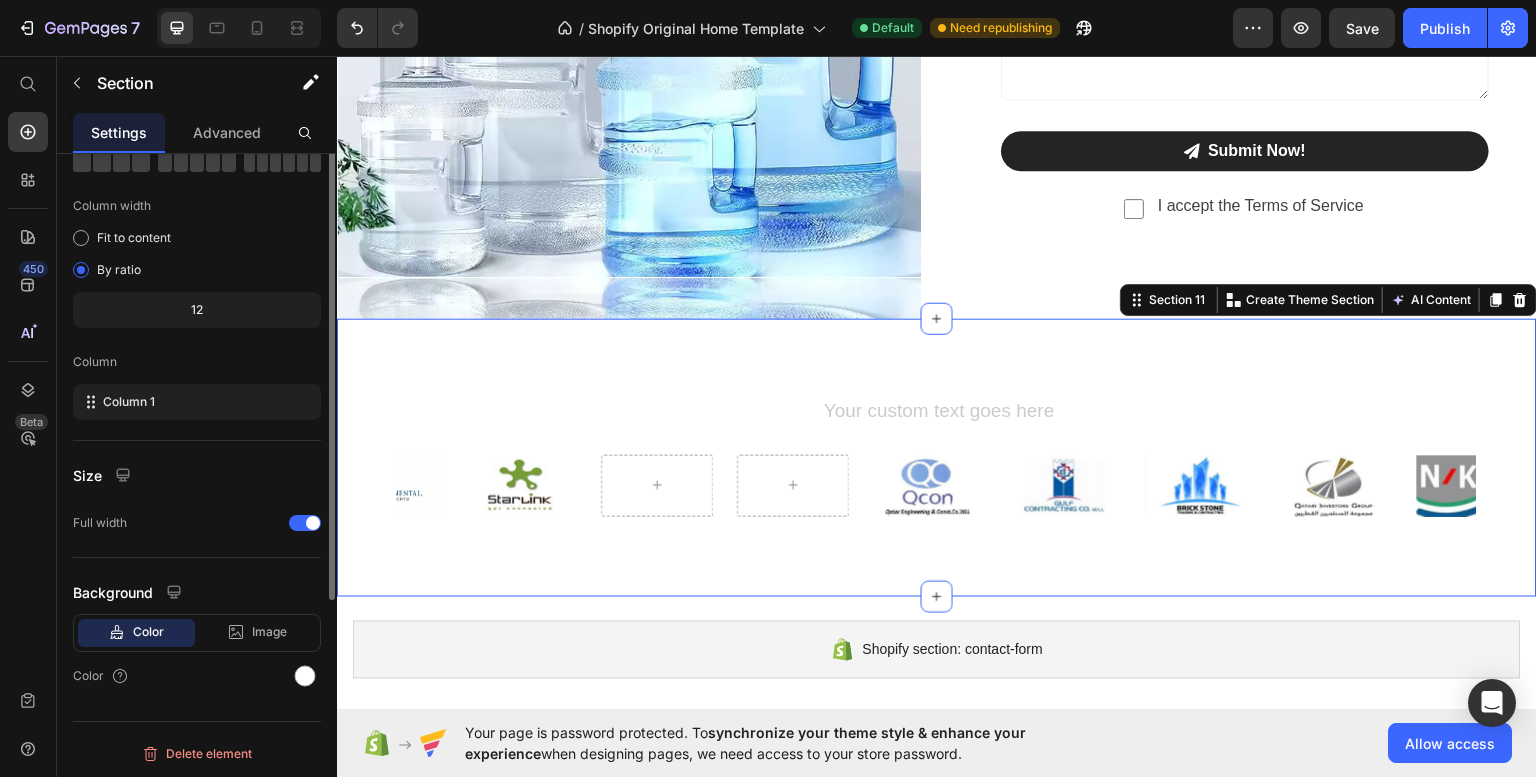 scroll, scrollTop: 0, scrollLeft: 0, axis: both 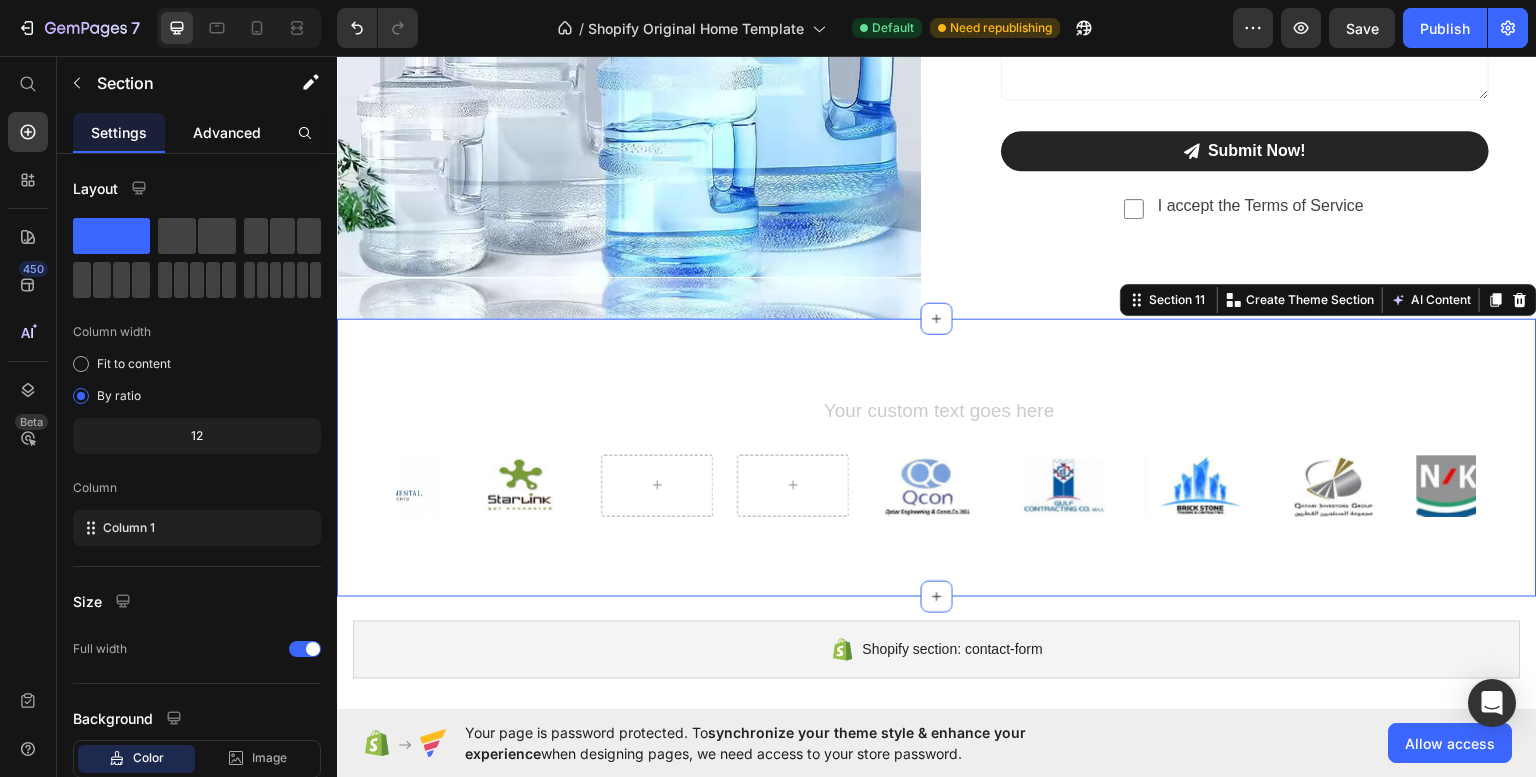 click on "Advanced" at bounding box center (227, 132) 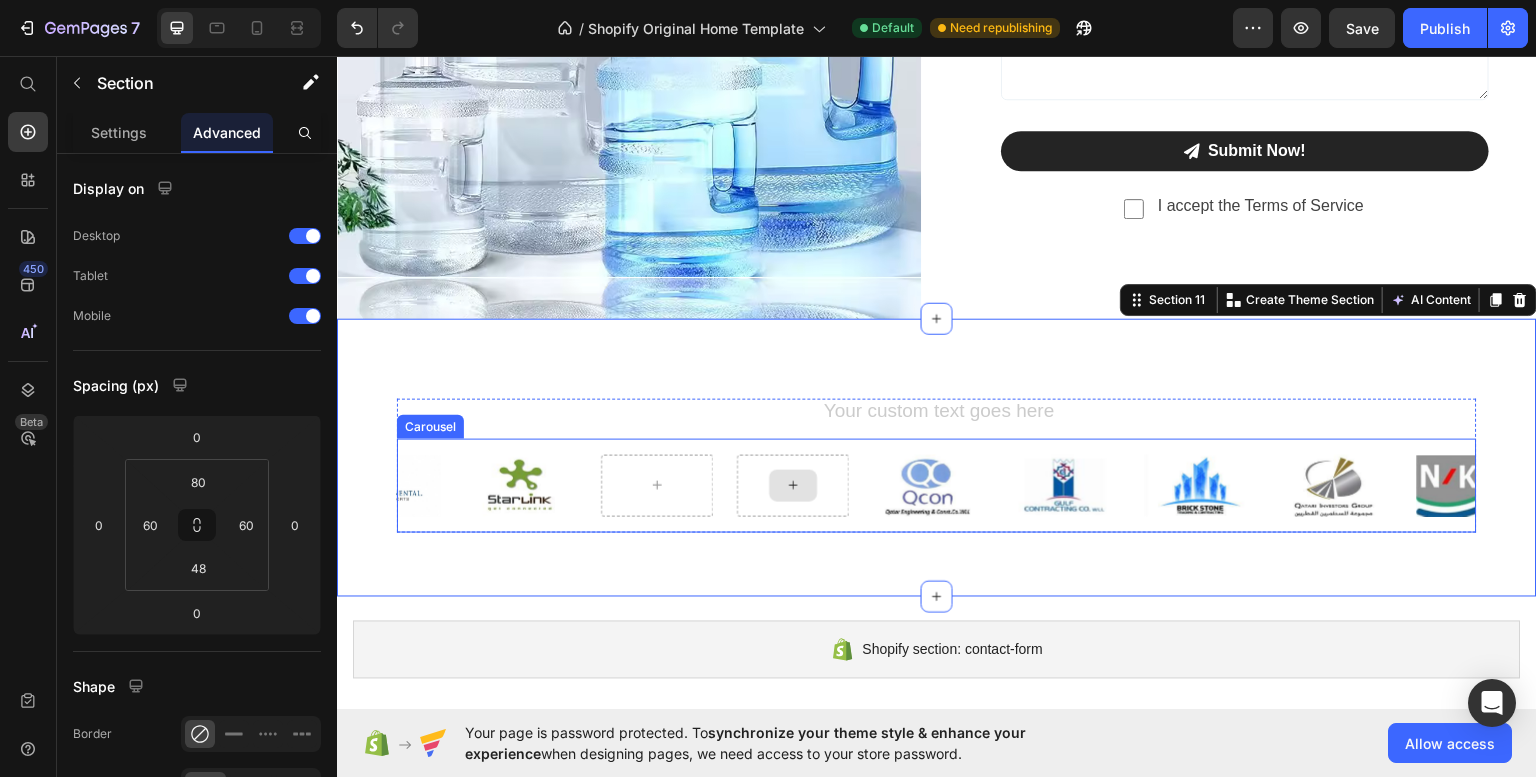 click 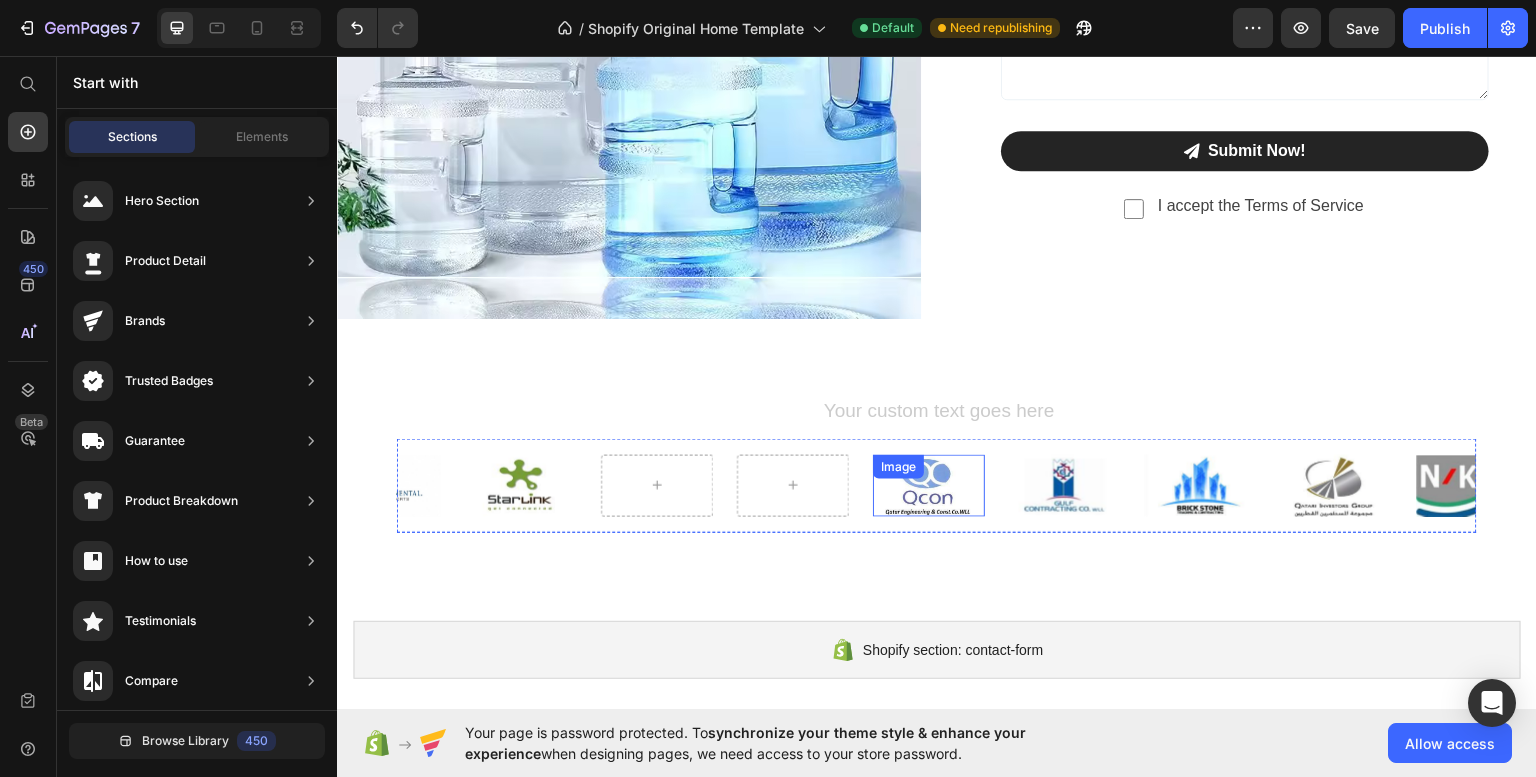 click on "Image" at bounding box center (898, 466) 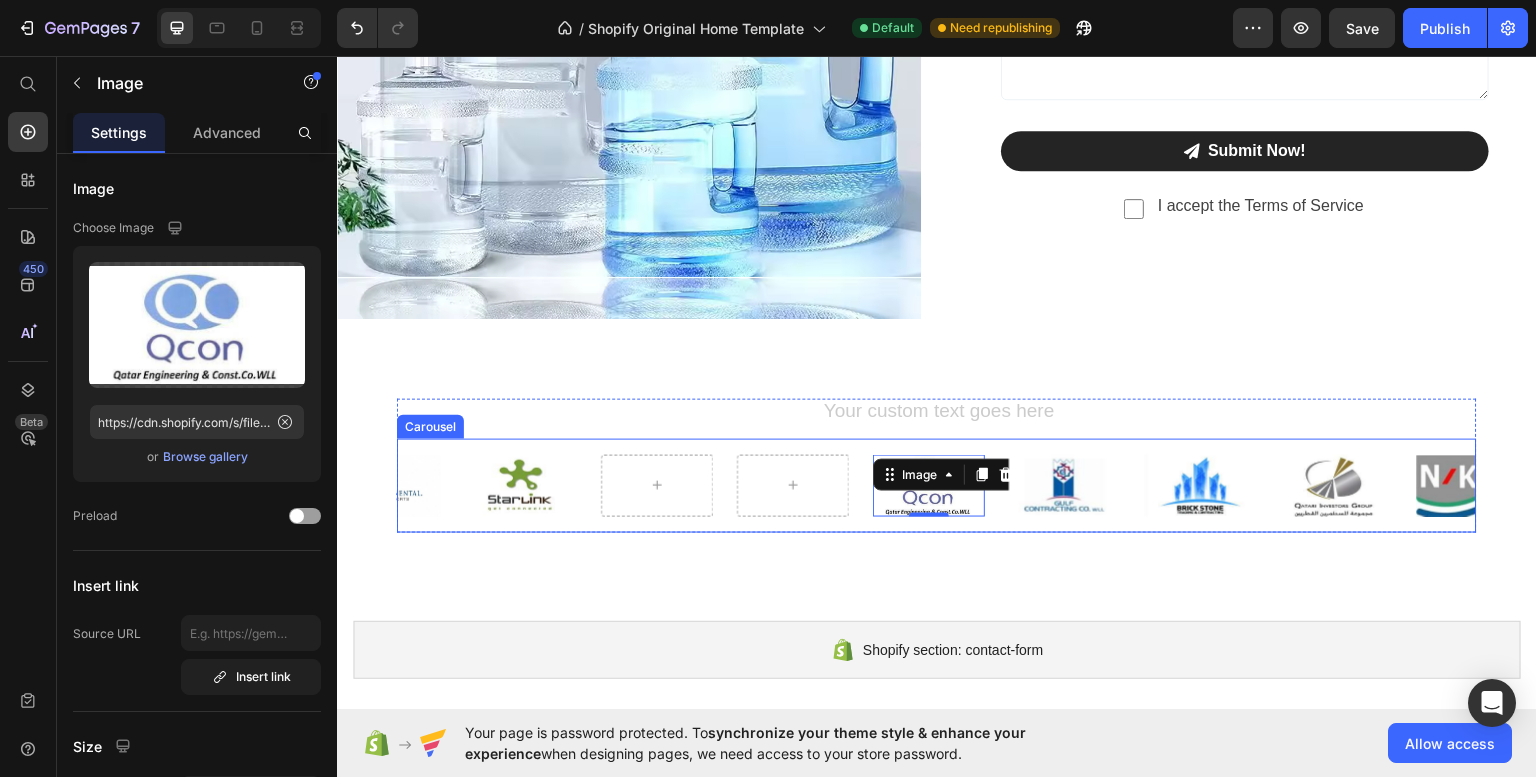 click on "Image   0 Image Image Image Image Image Image" at bounding box center [937, 484] 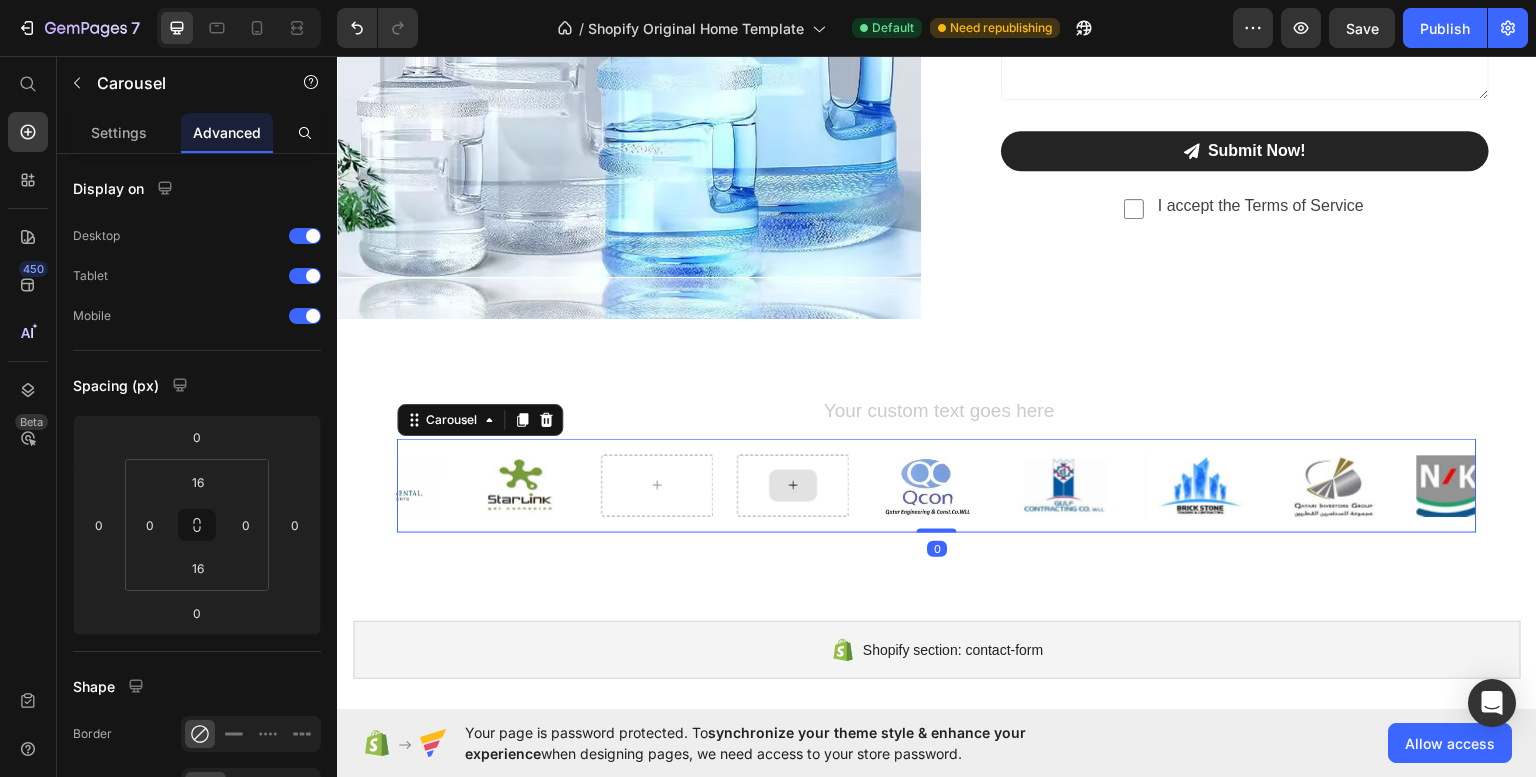 click at bounding box center [793, 485] 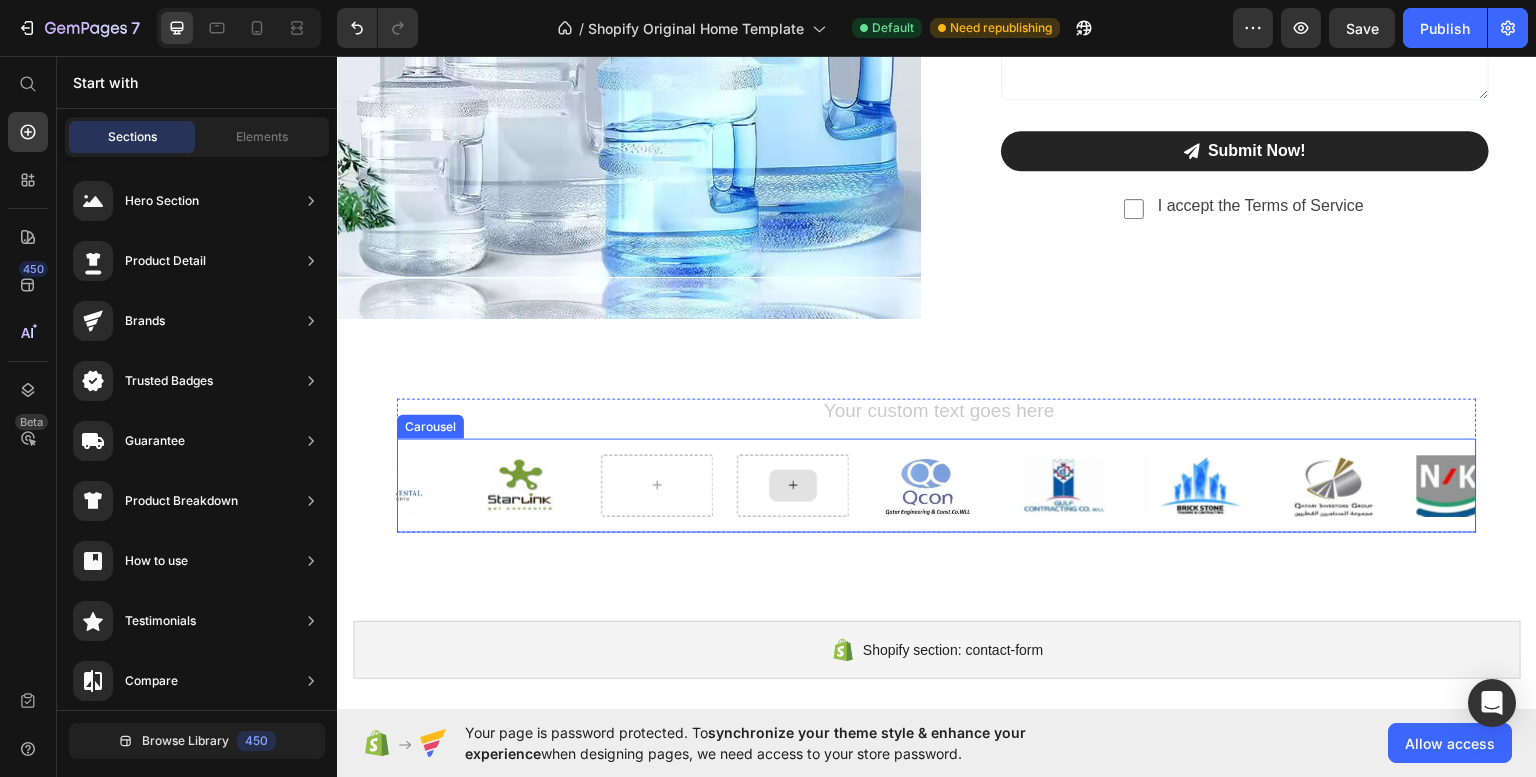 click at bounding box center (793, 484) 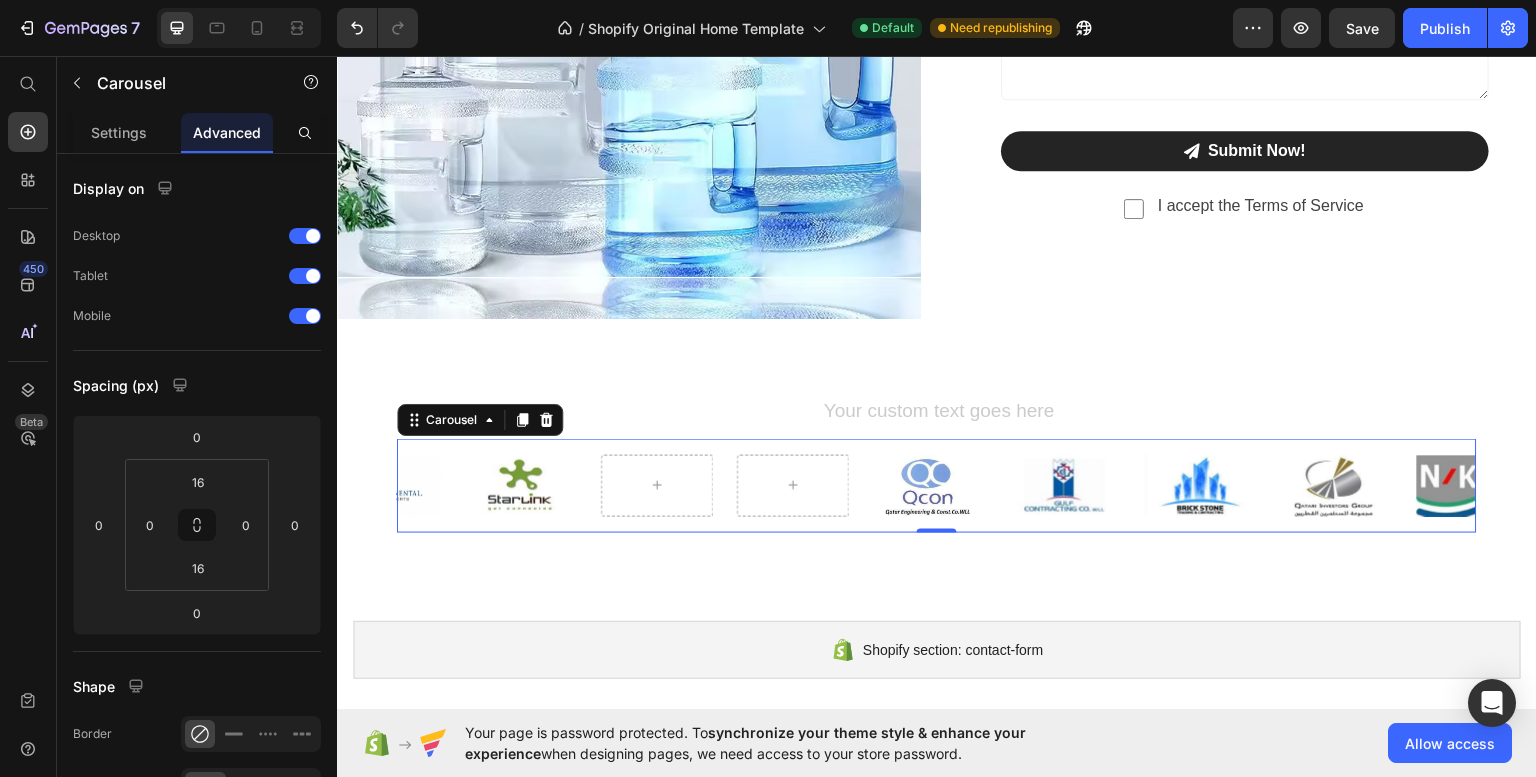 click on "Image Image Image Image Image Image Image" at bounding box center [937, 484] 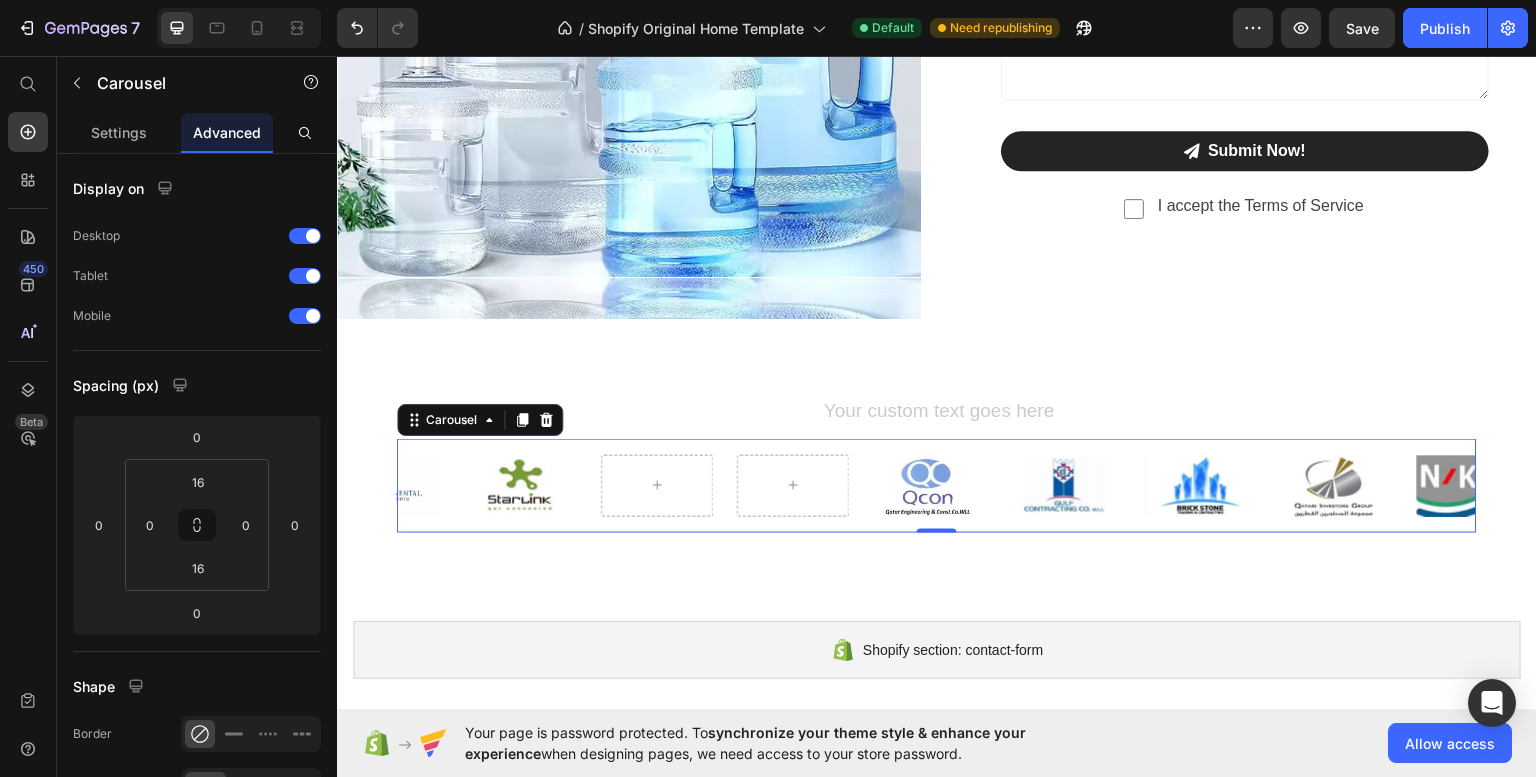 click on "Image Image Image Image Image Image Image" at bounding box center [937, 484] 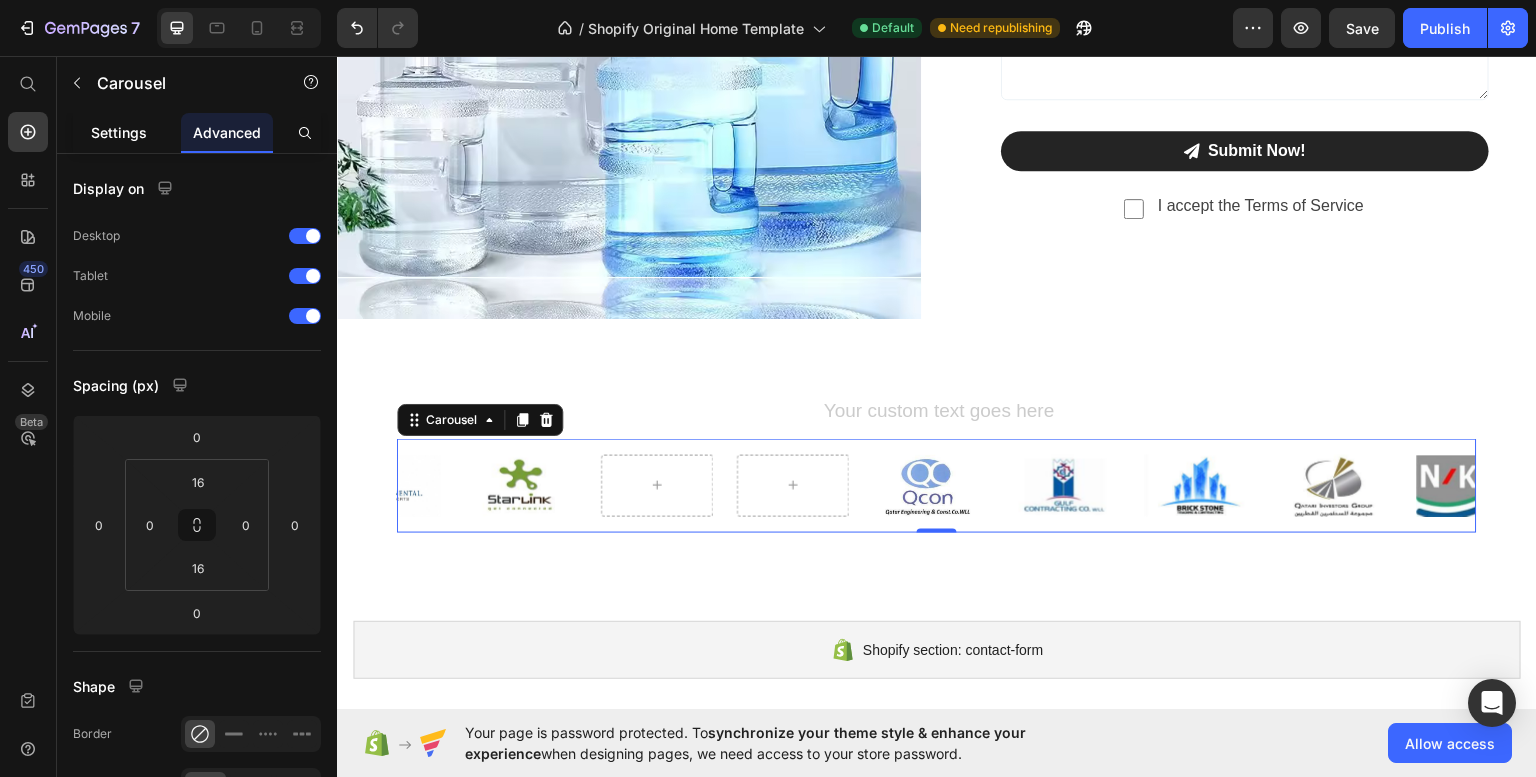 click on "Settings" 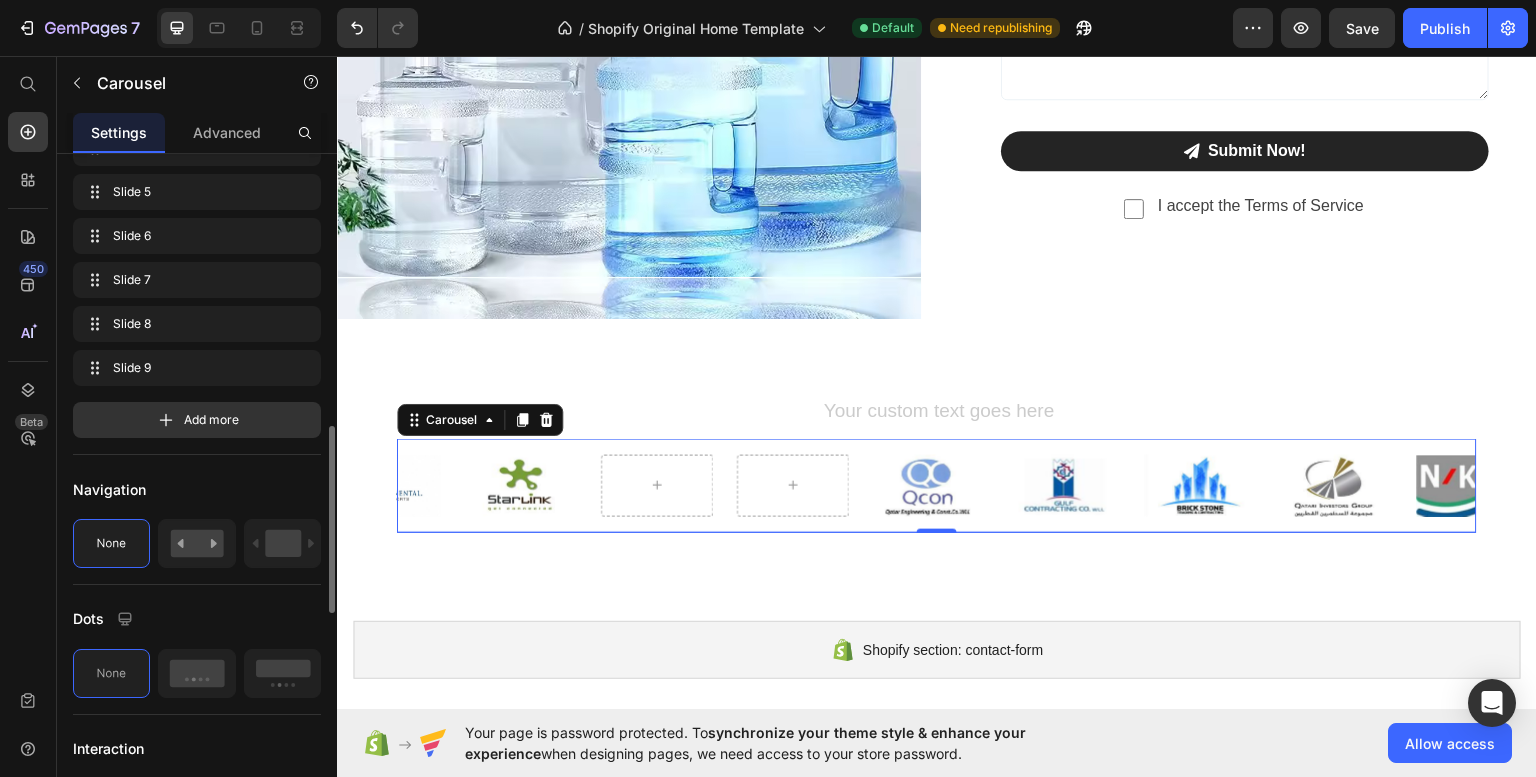 scroll, scrollTop: 678, scrollLeft: 0, axis: vertical 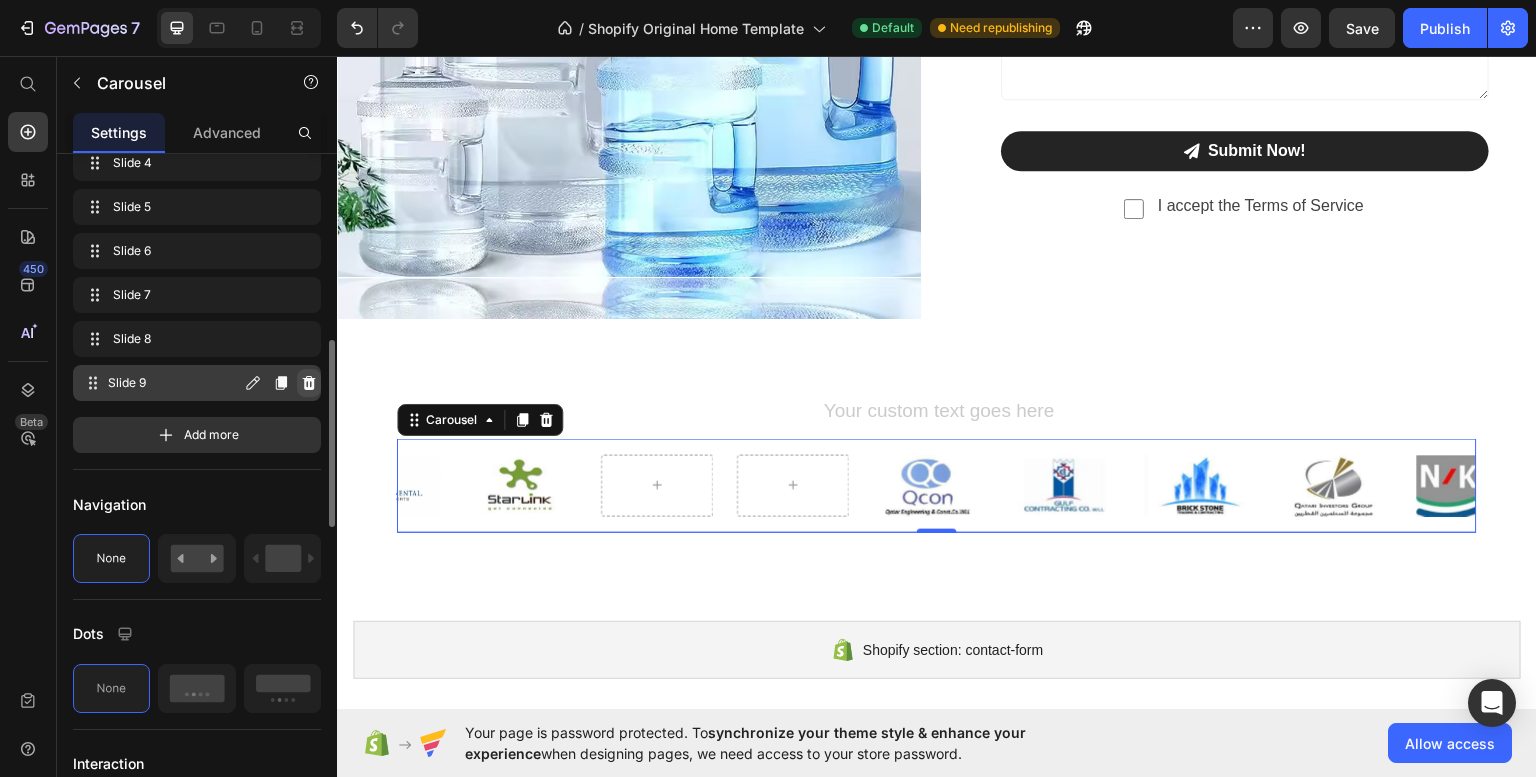 click 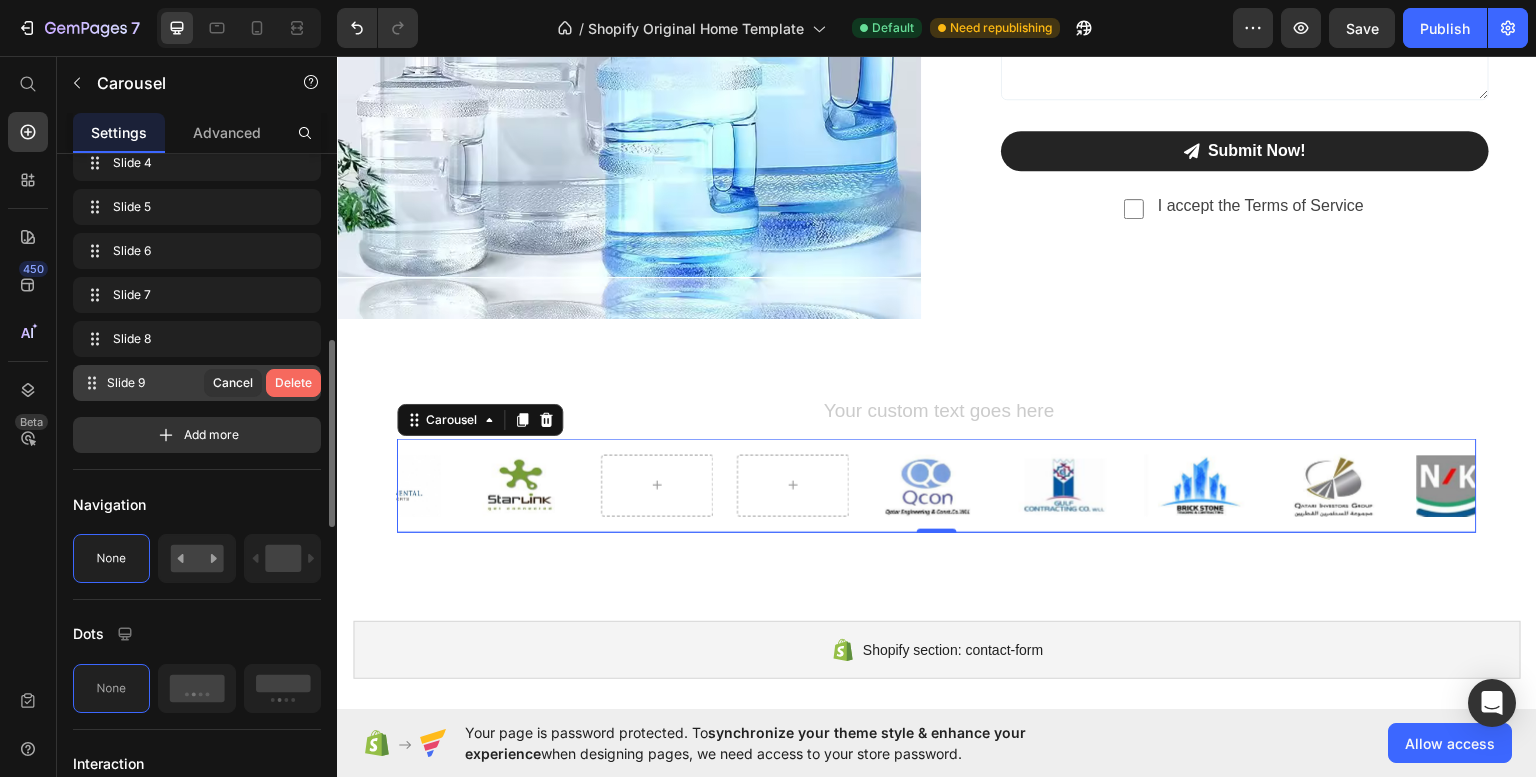 click on "Delete" at bounding box center (293, 383) 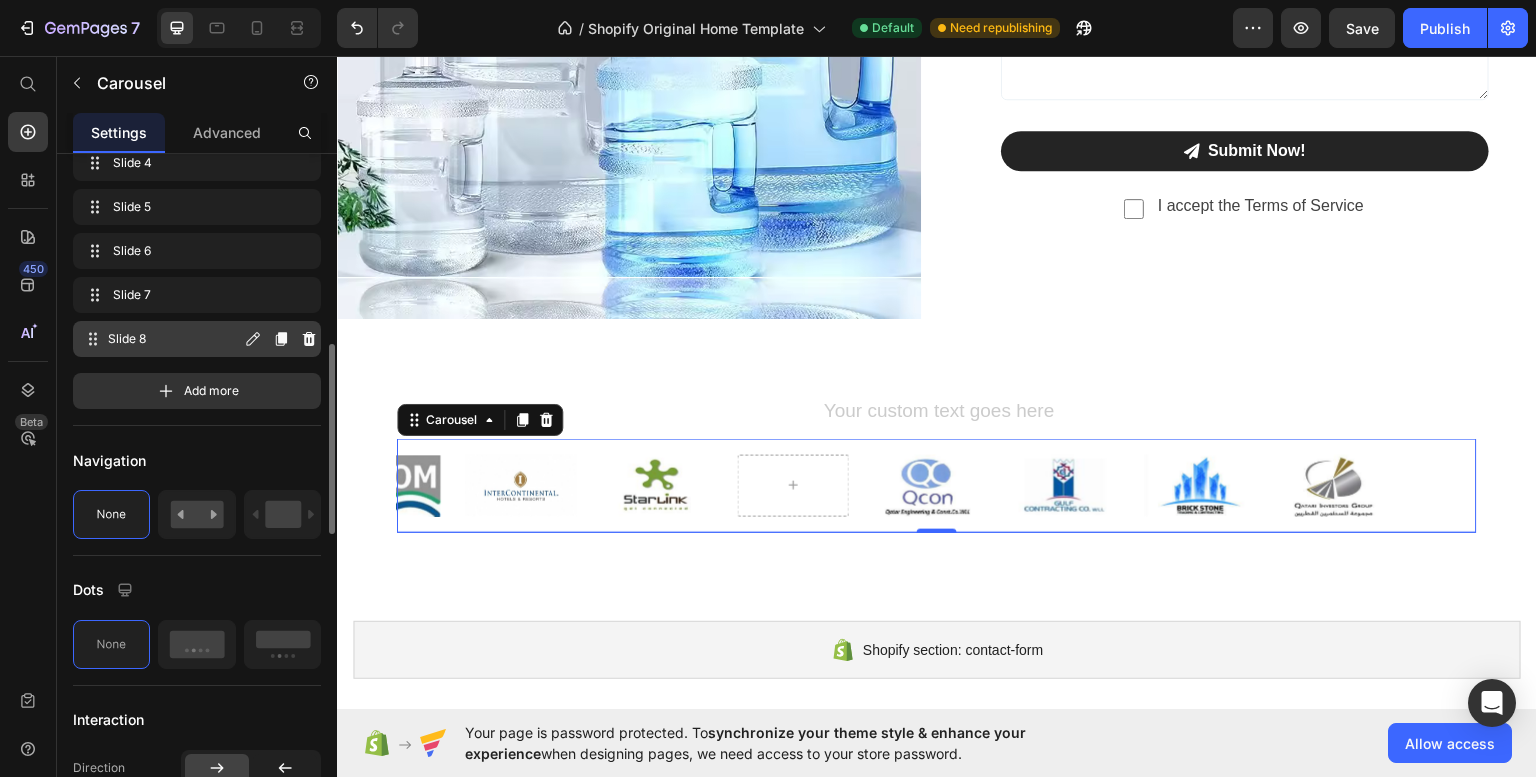 click 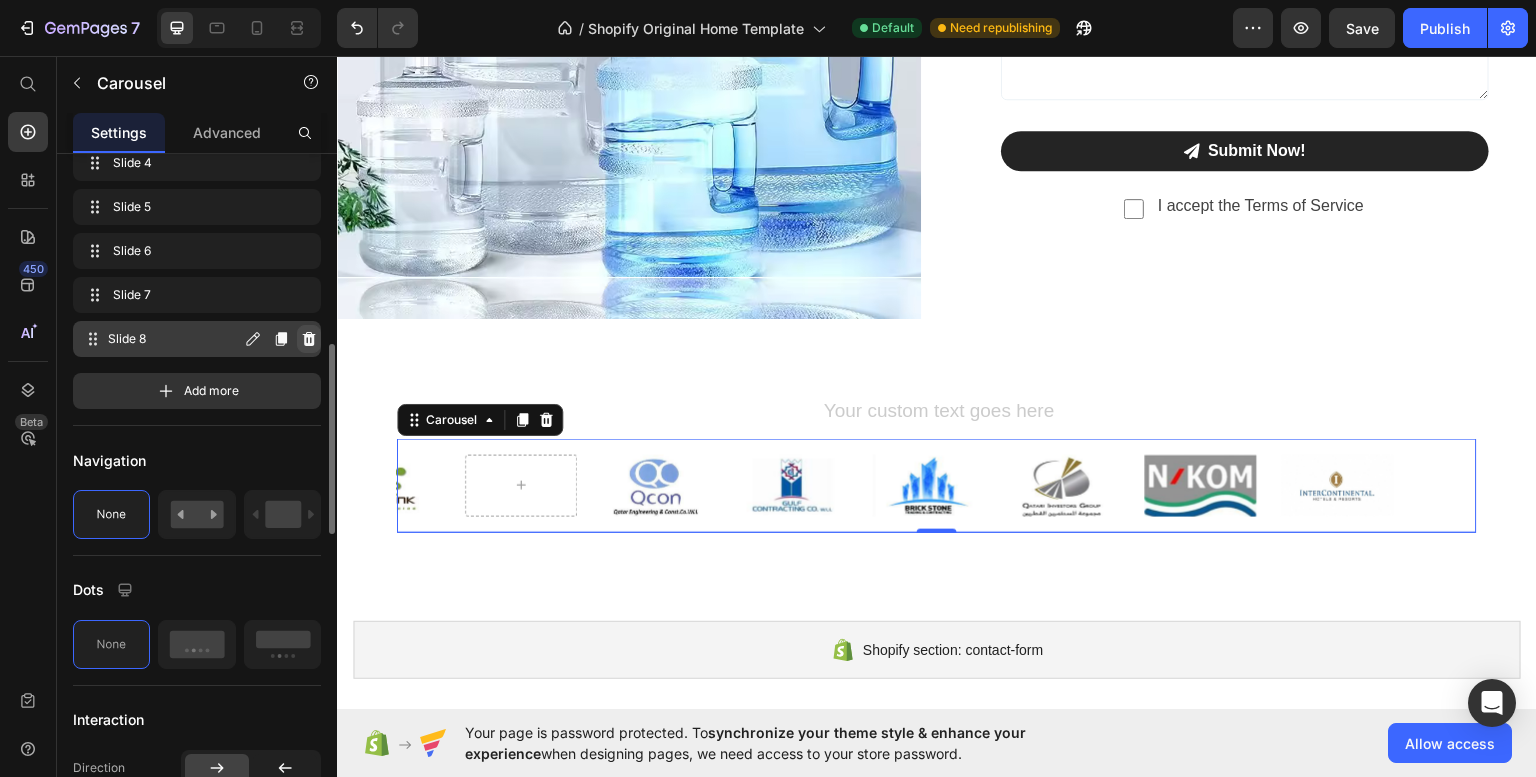 click 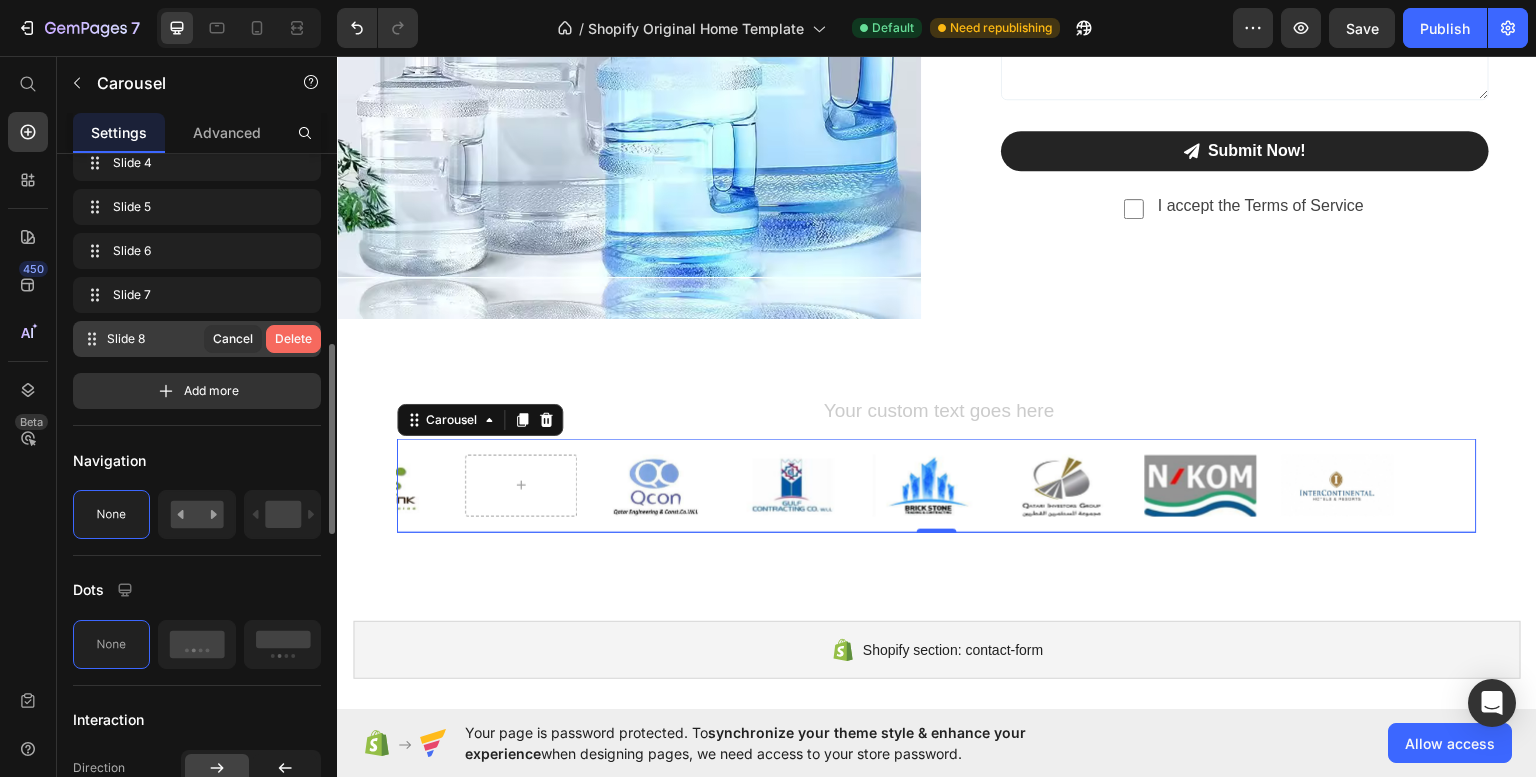 click on "Delete" at bounding box center [293, 339] 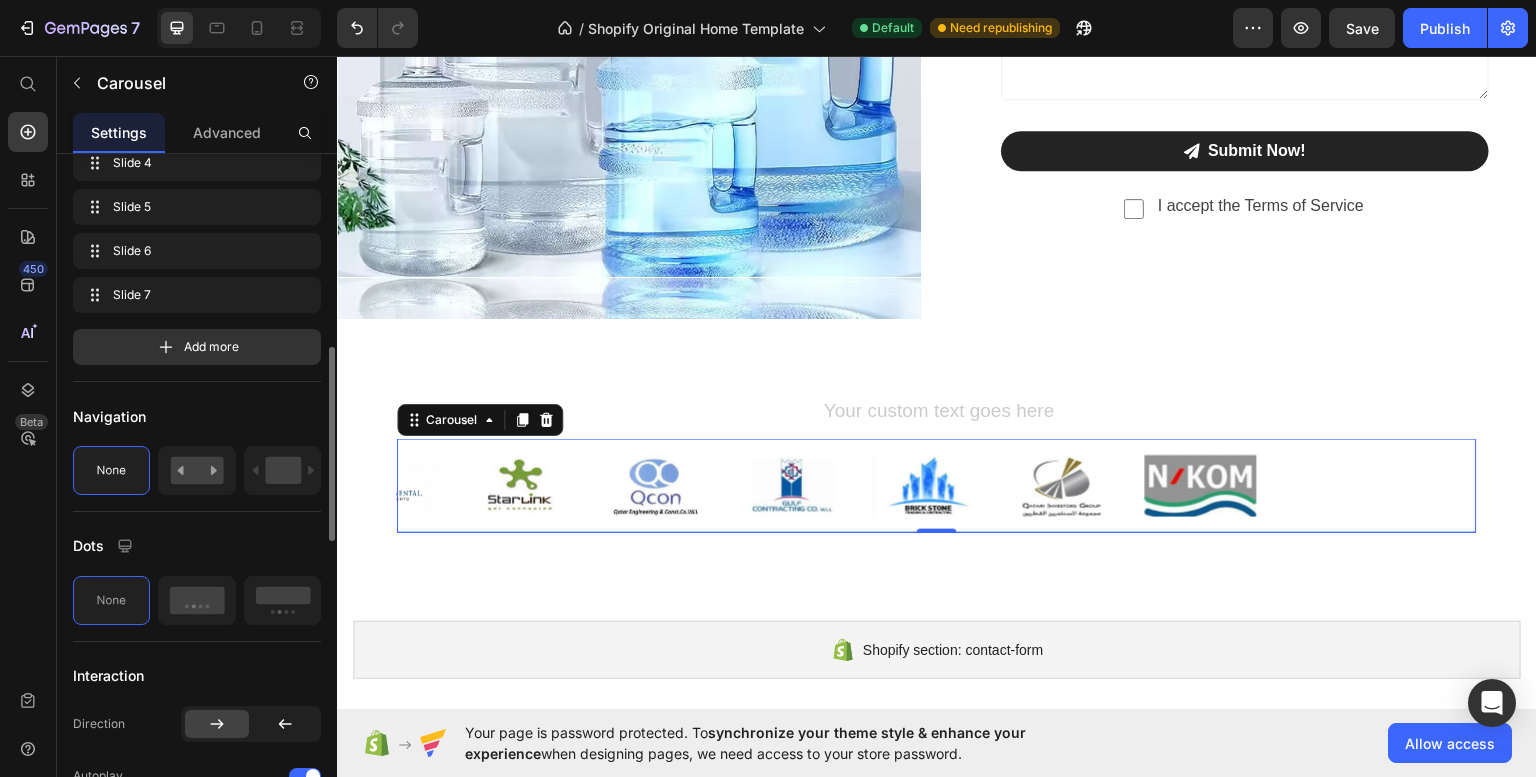 click on "Image Image Image Image Image Image Image" at bounding box center [937, 484] 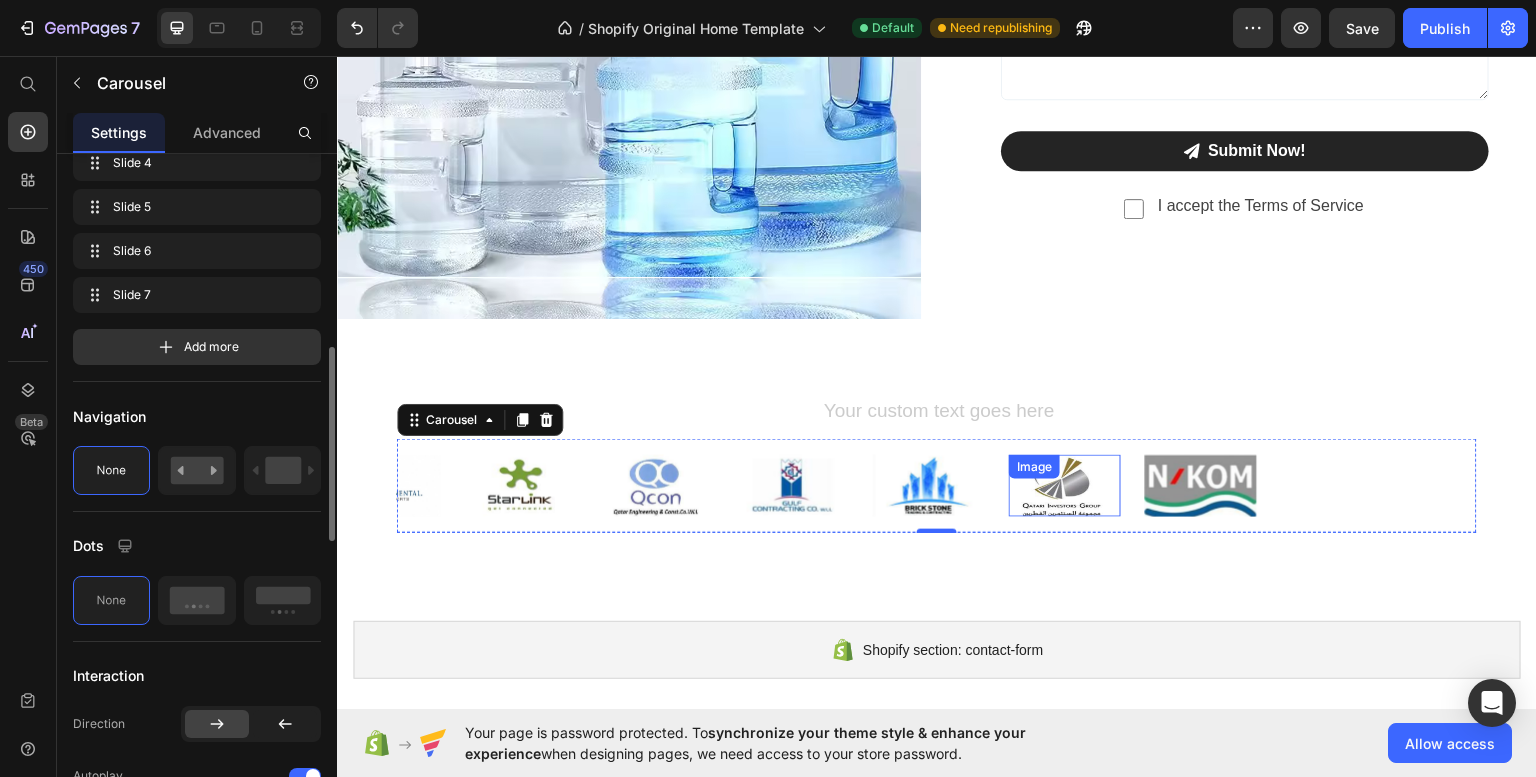 click on "Image Image Image Image Image Image Image Carousel   0" at bounding box center (937, 484) 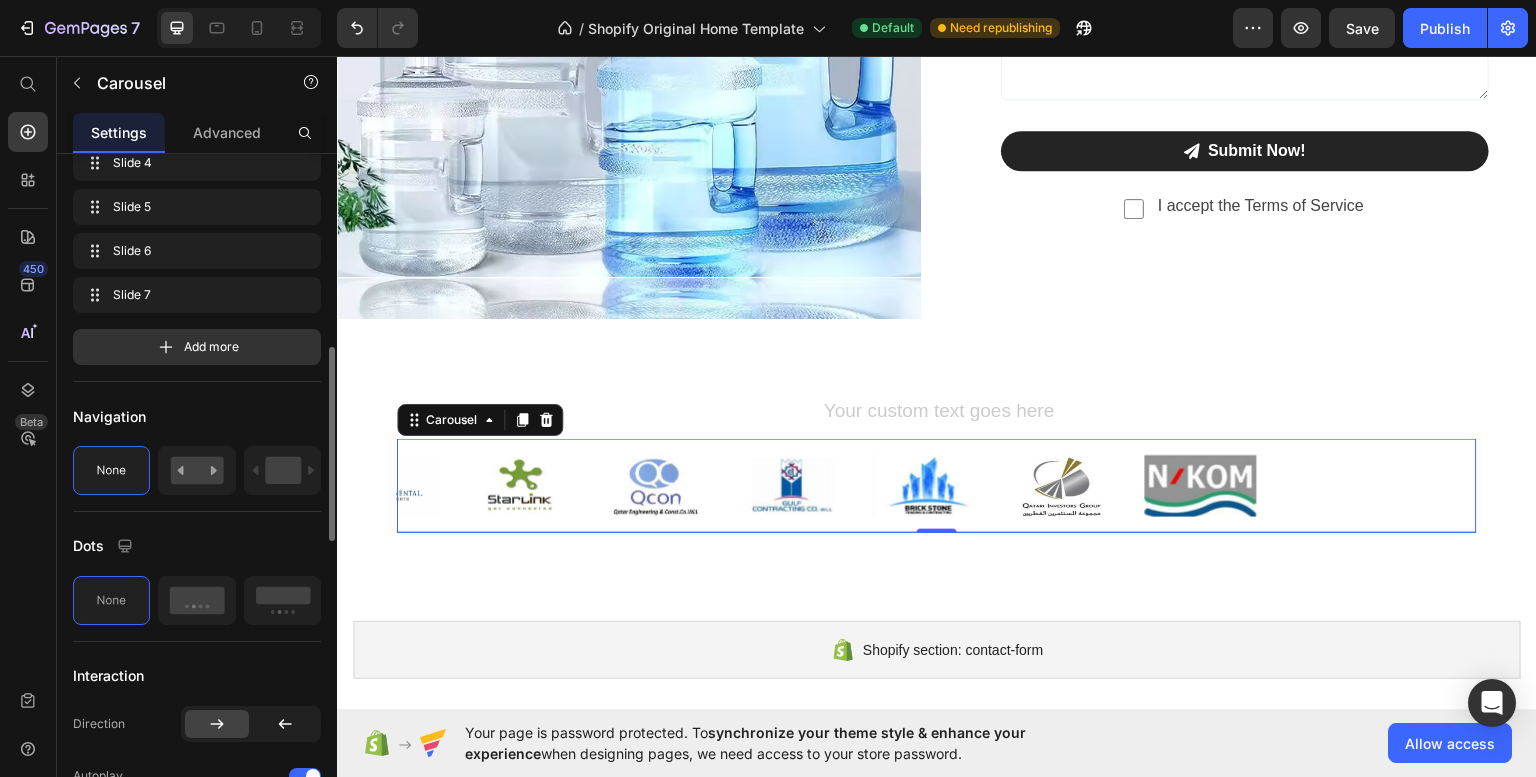 click at bounding box center [1202, 484] 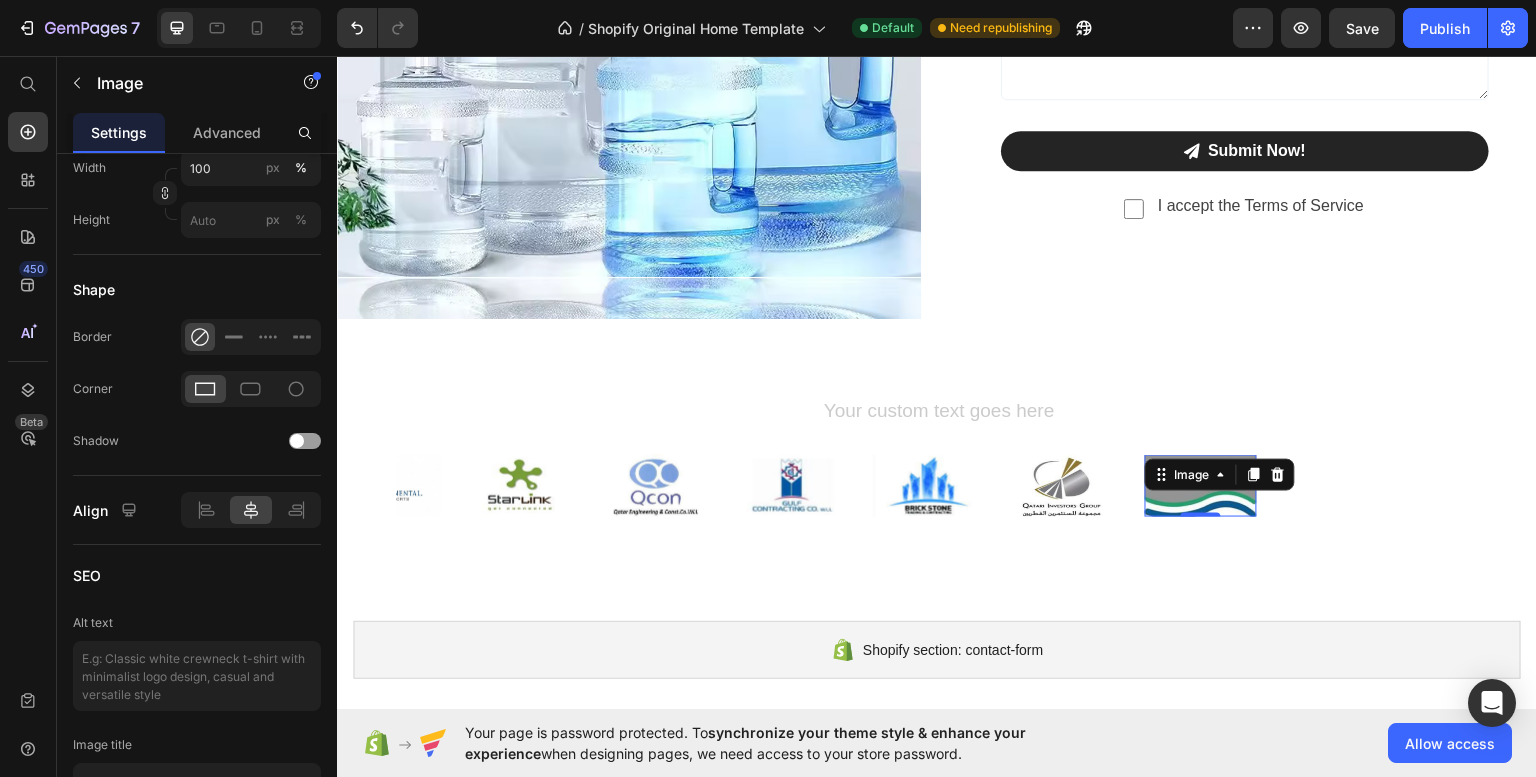 scroll, scrollTop: 0, scrollLeft: 0, axis: both 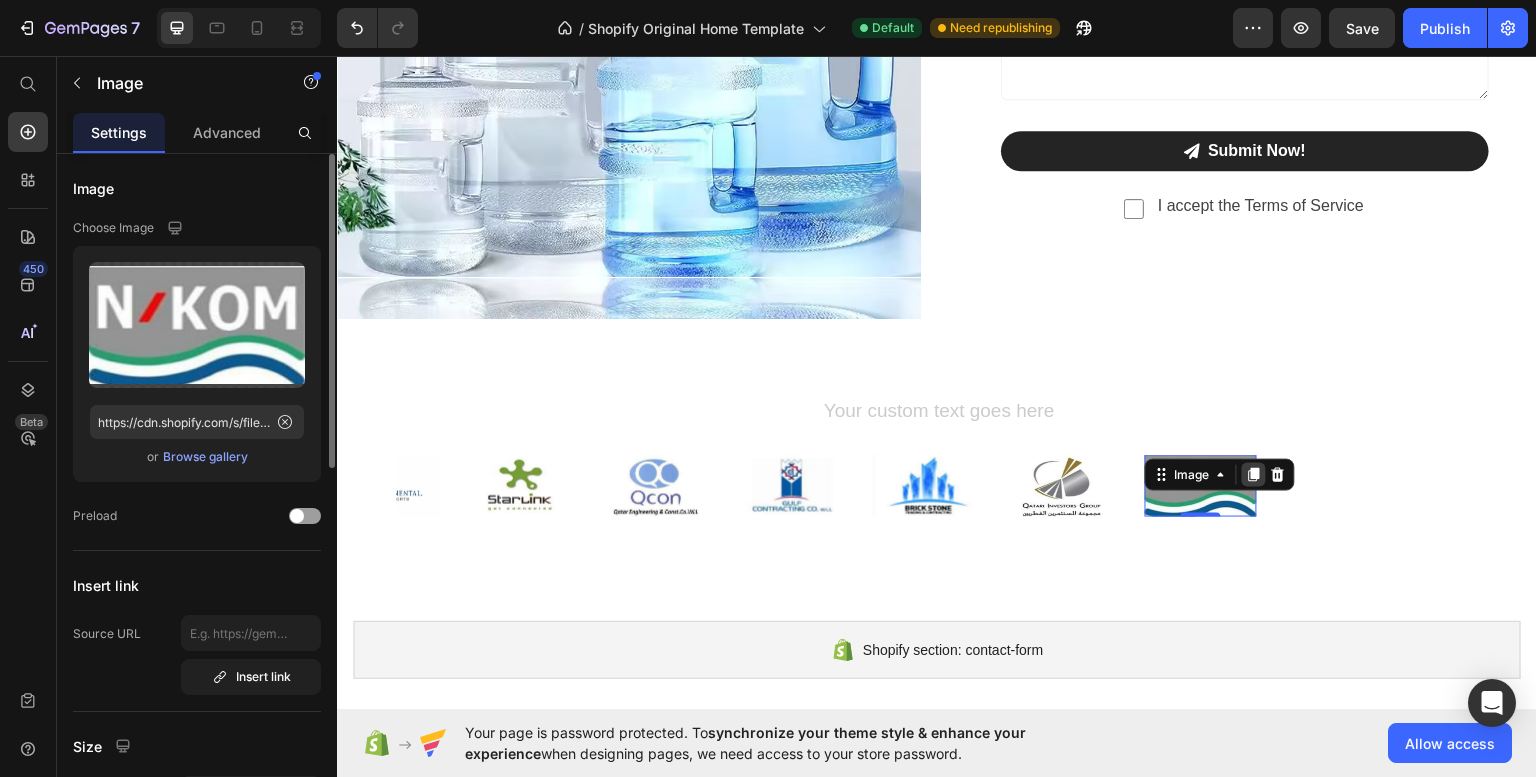 click at bounding box center (1255, 474) 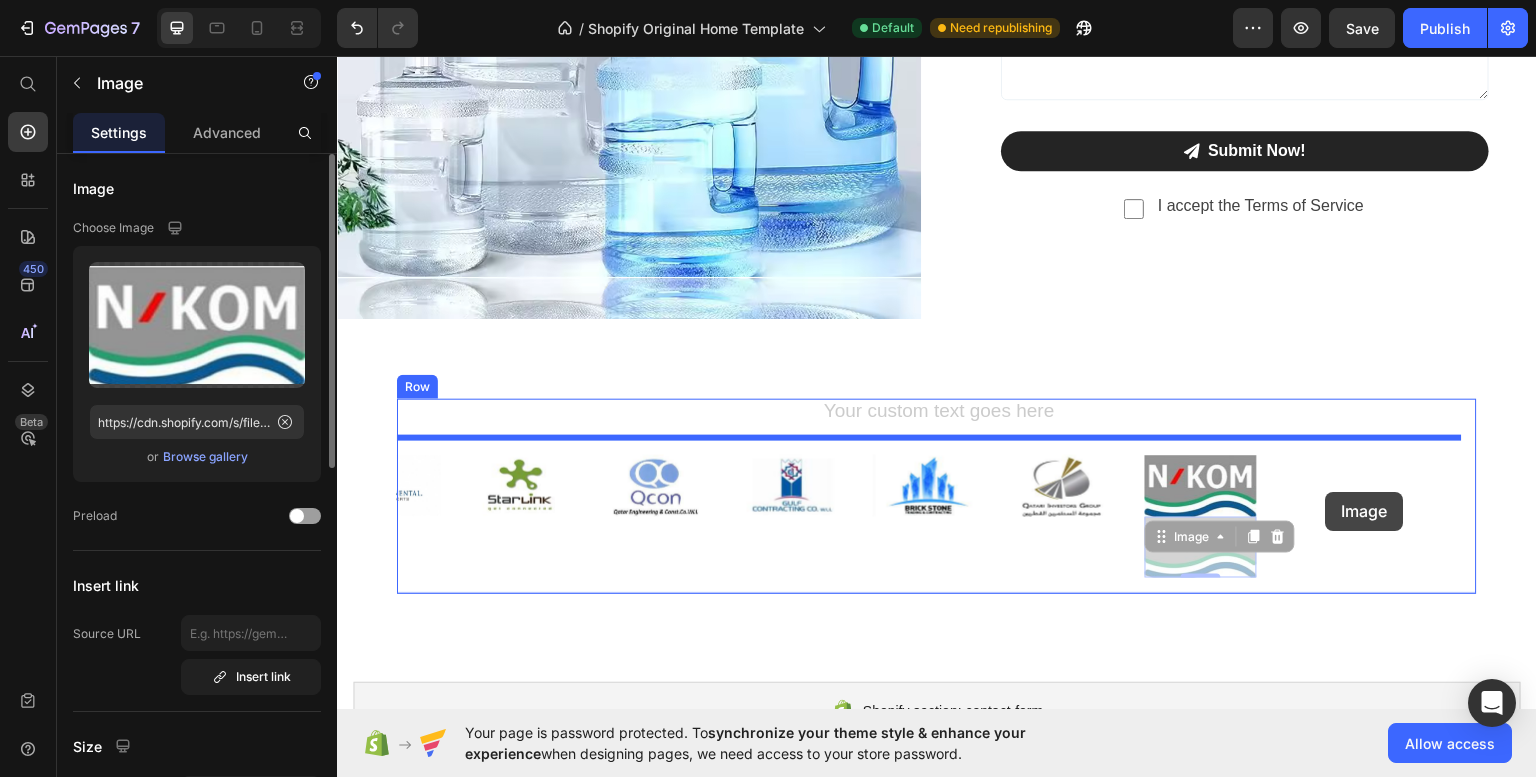 drag, startPoint x: 1177, startPoint y: 555, endPoint x: 1326, endPoint y: 491, distance: 162.1635 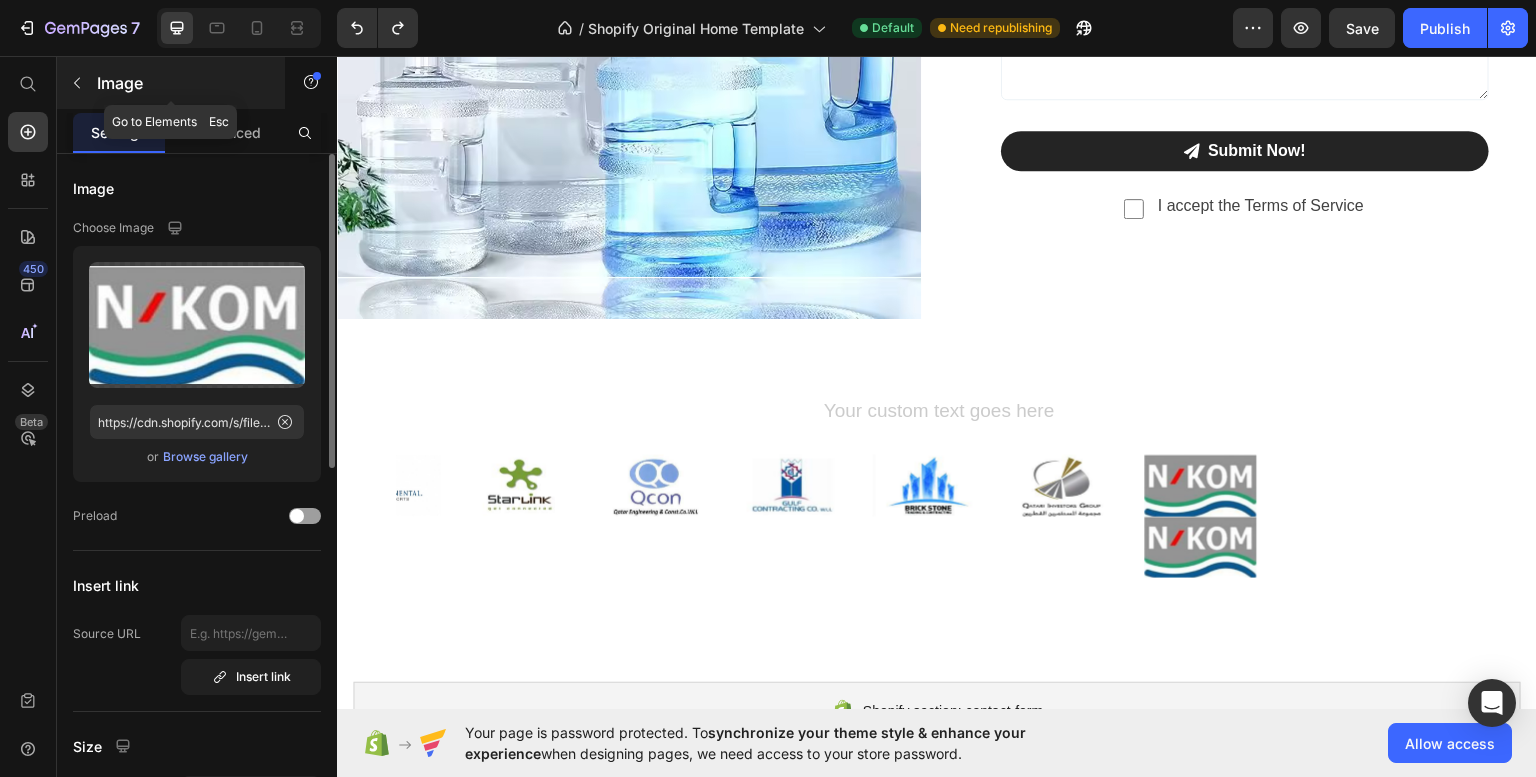 click 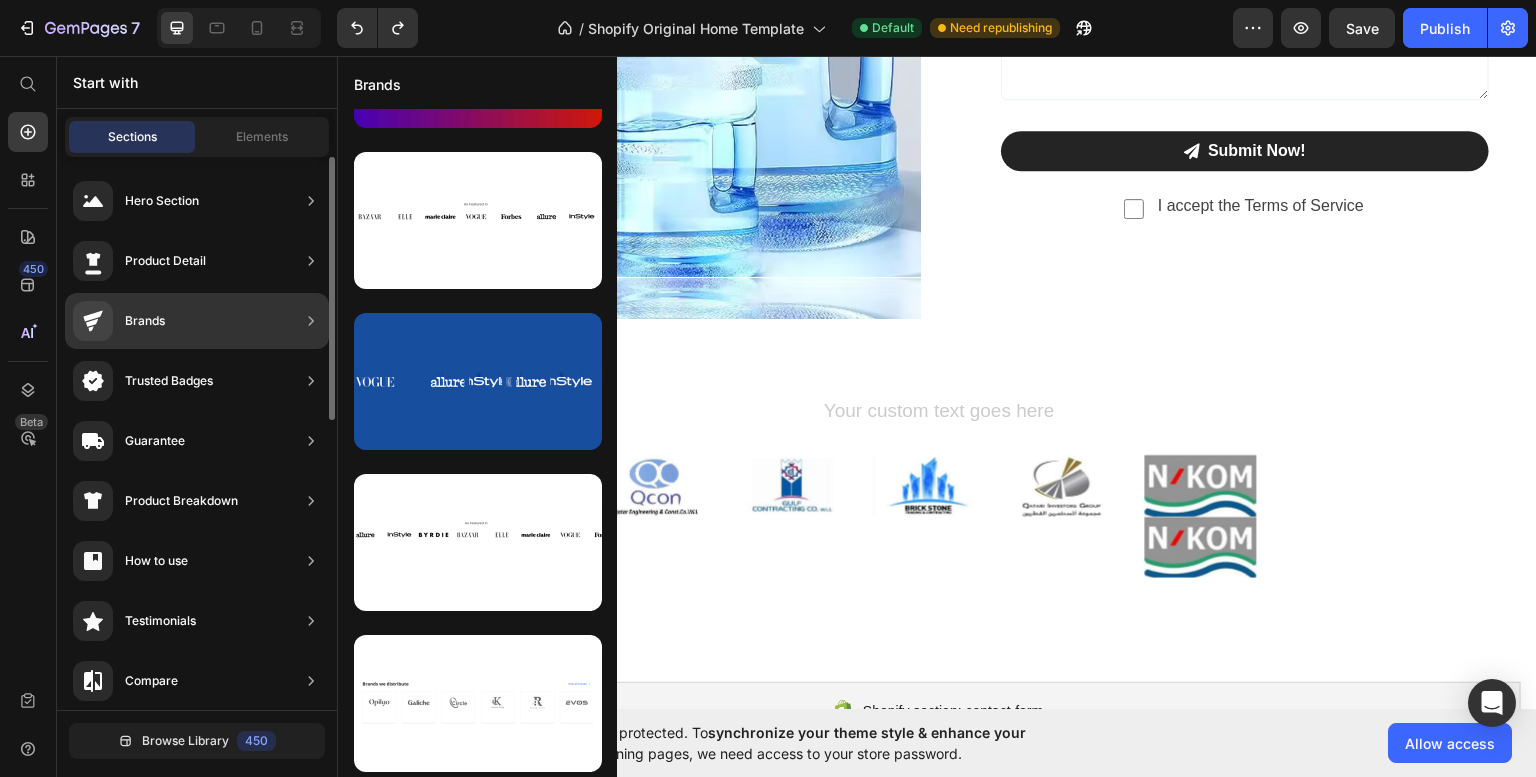 scroll, scrollTop: 286, scrollLeft: 0, axis: vertical 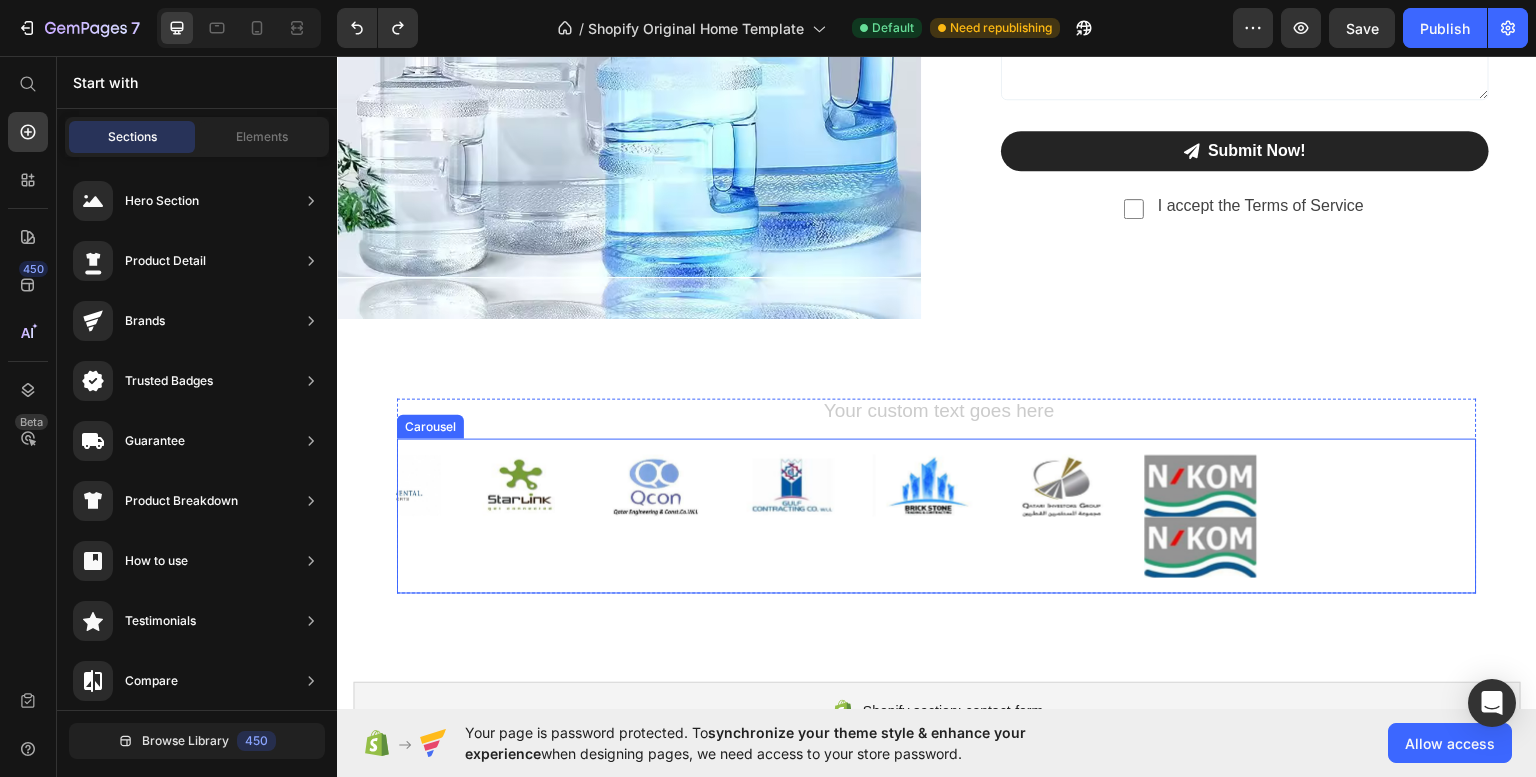 click on "Image Image Image Image Image Image Image Image" at bounding box center (937, 515) 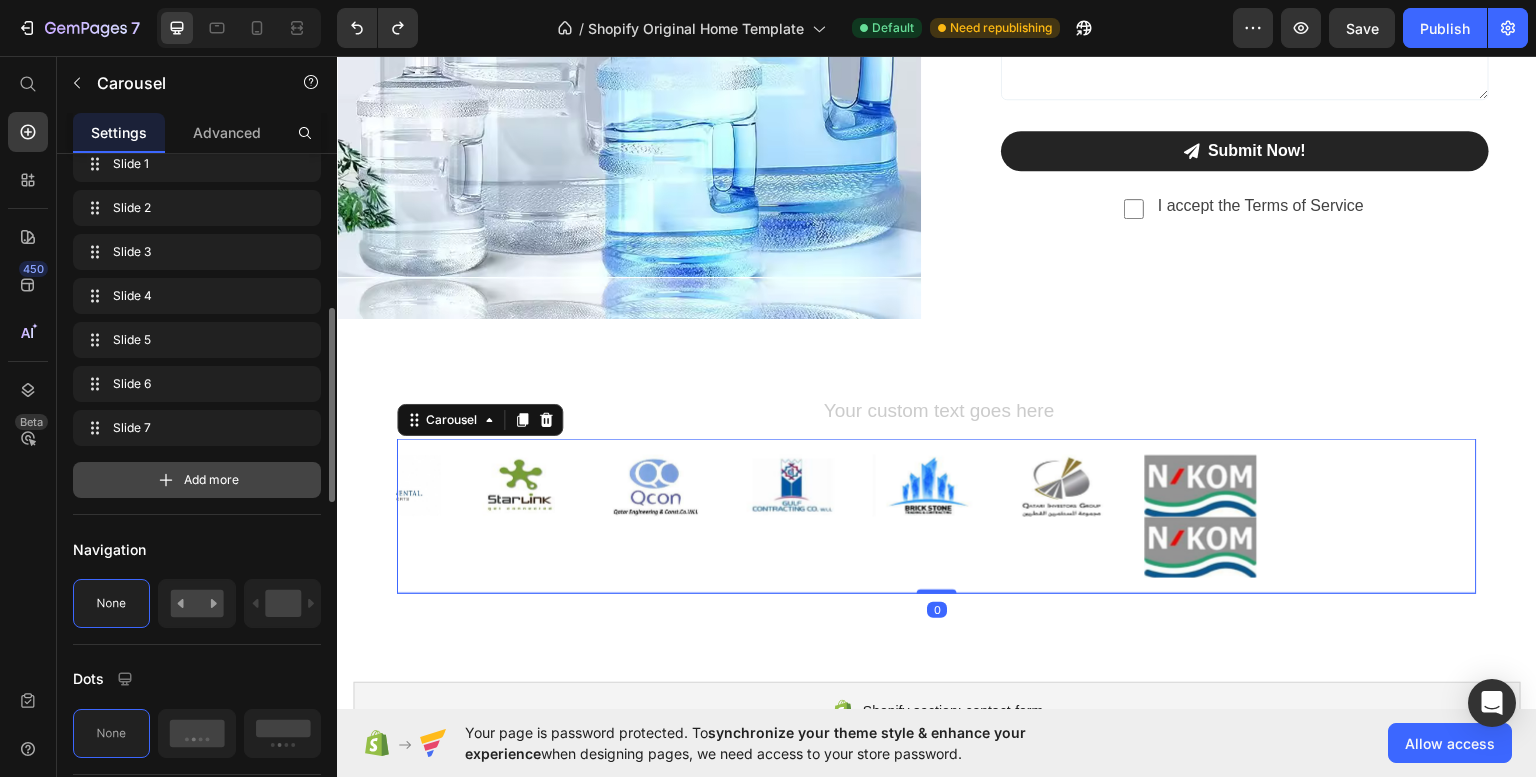 scroll, scrollTop: 544, scrollLeft: 0, axis: vertical 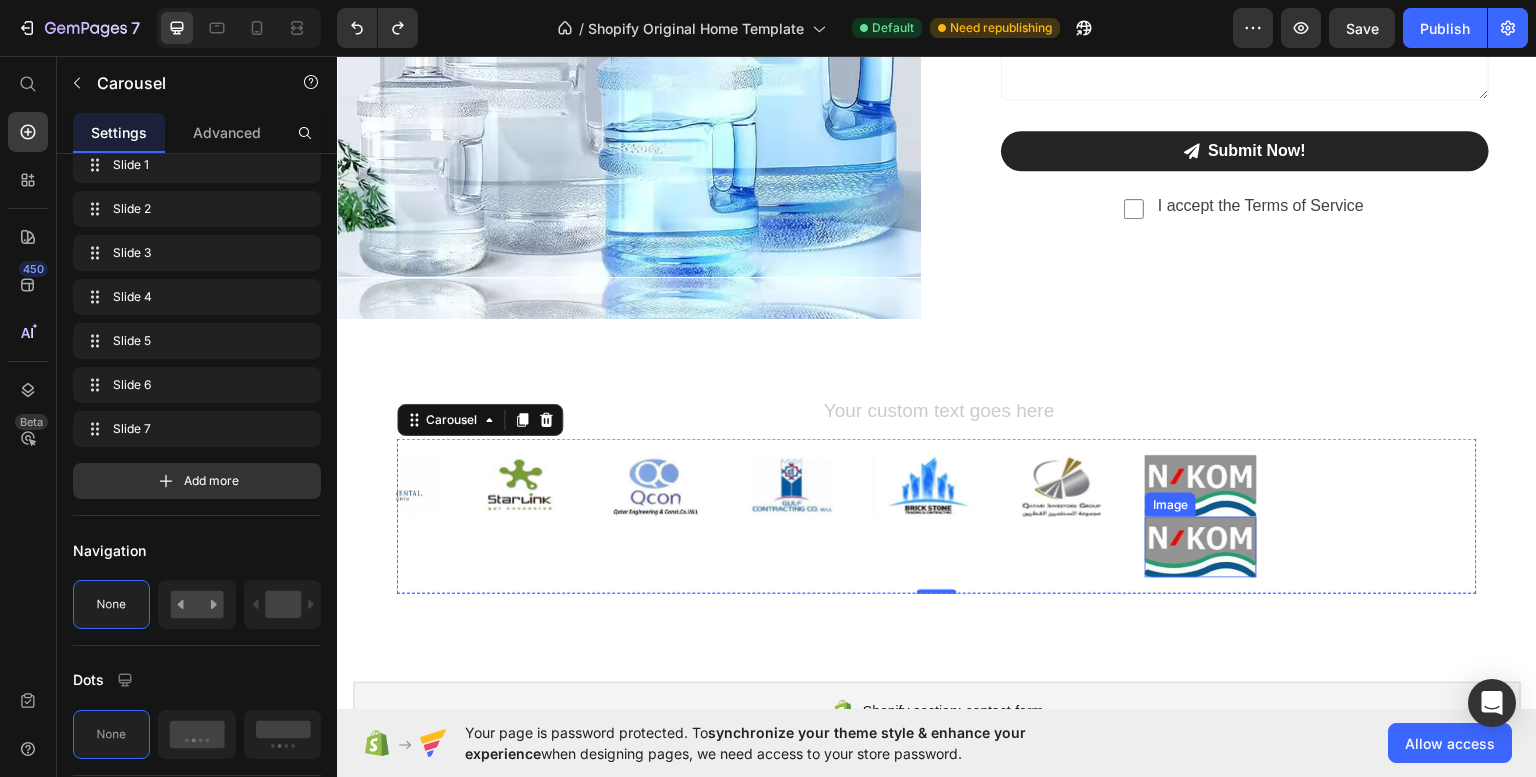 click on "Image" at bounding box center (1202, 546) 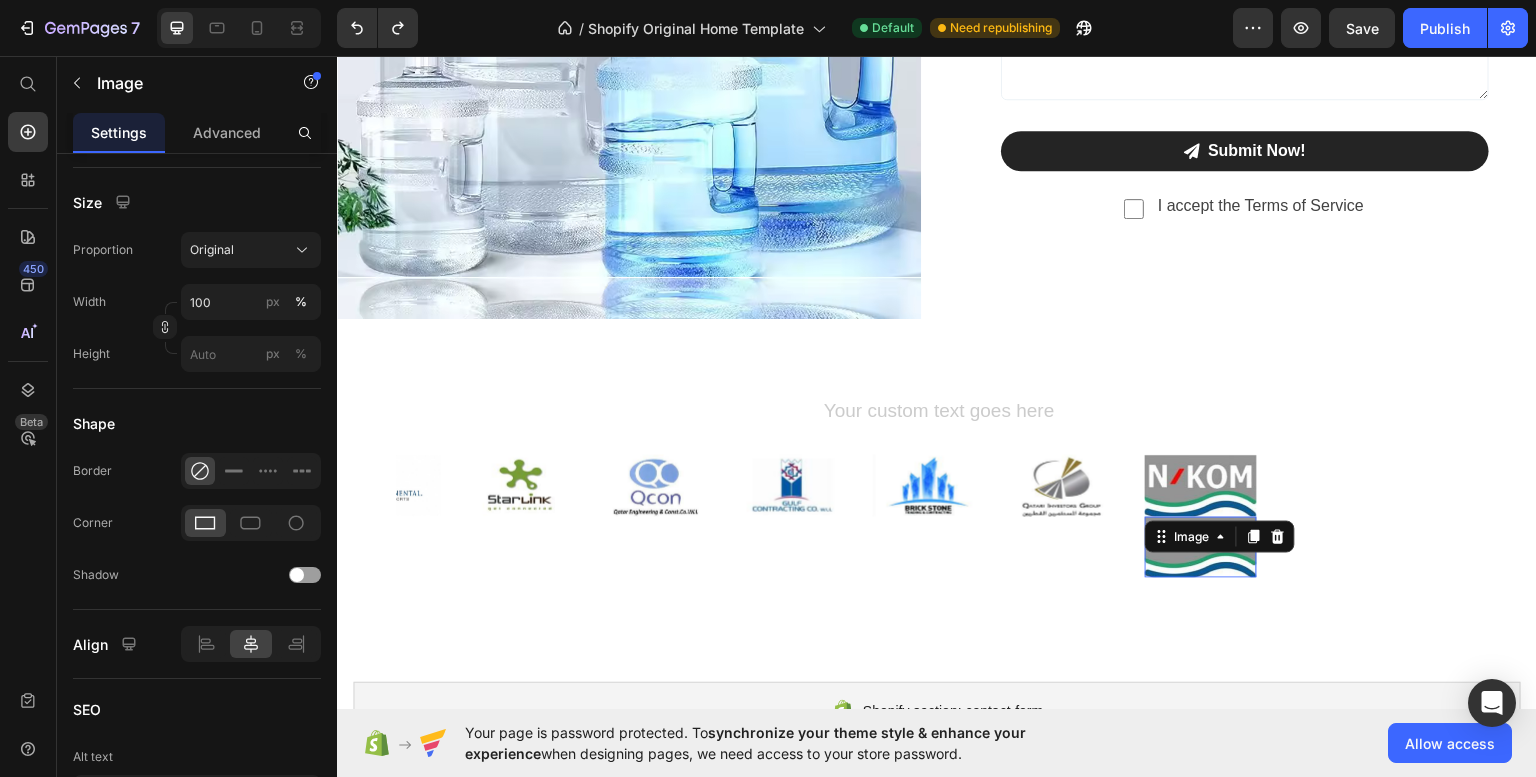 scroll, scrollTop: 0, scrollLeft: 0, axis: both 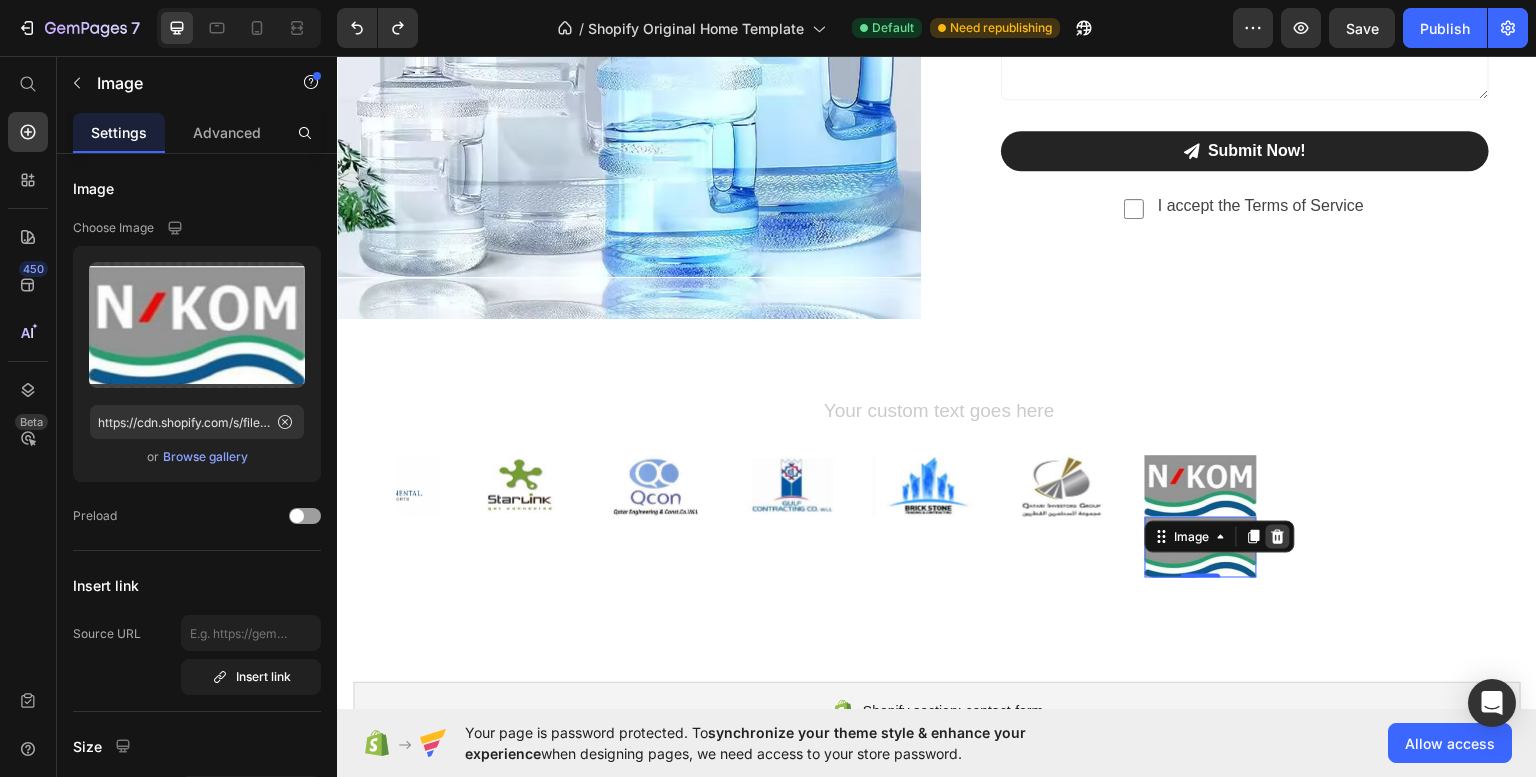 click 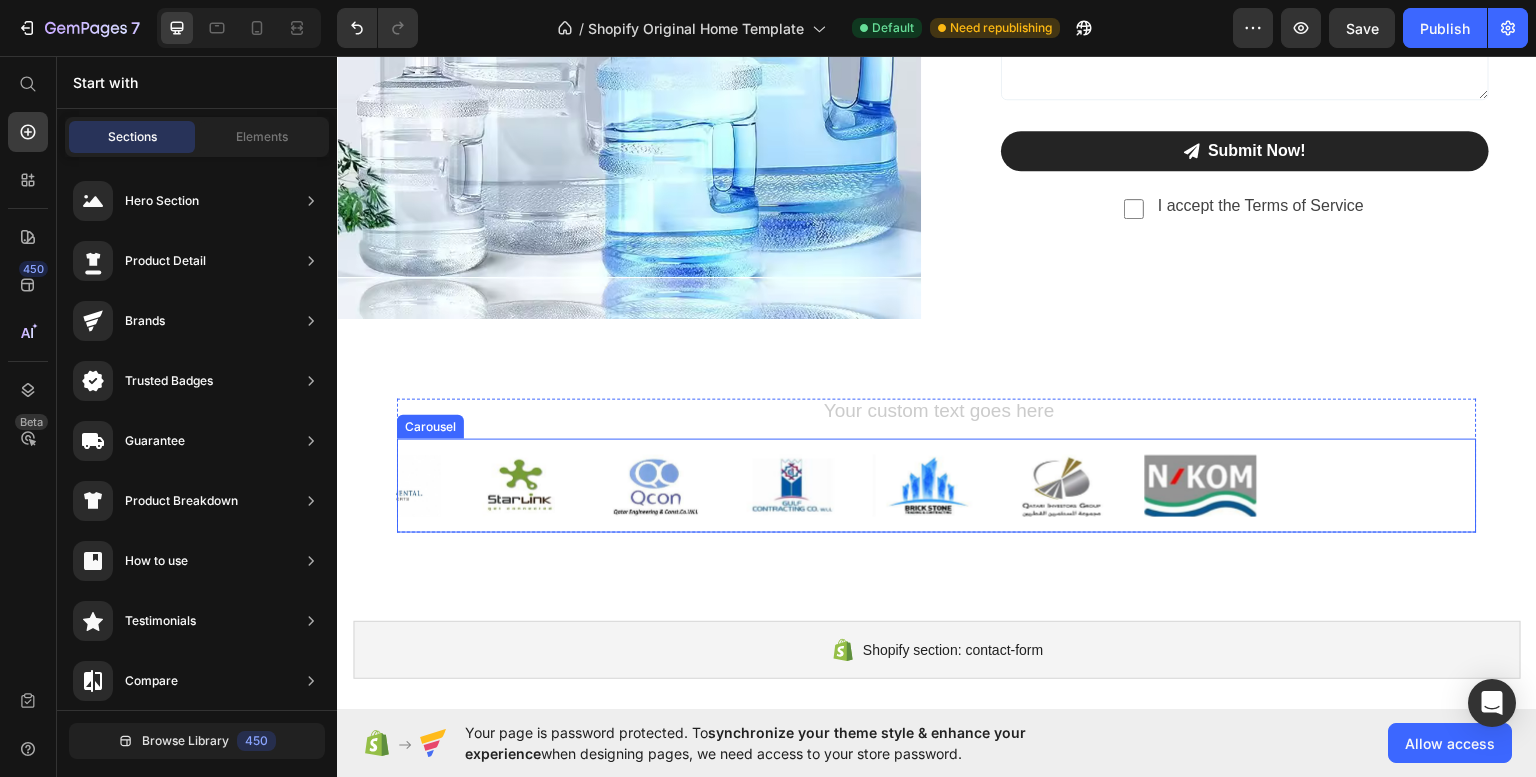click on "Image Image Image Image Image Image Image" at bounding box center [937, 484] 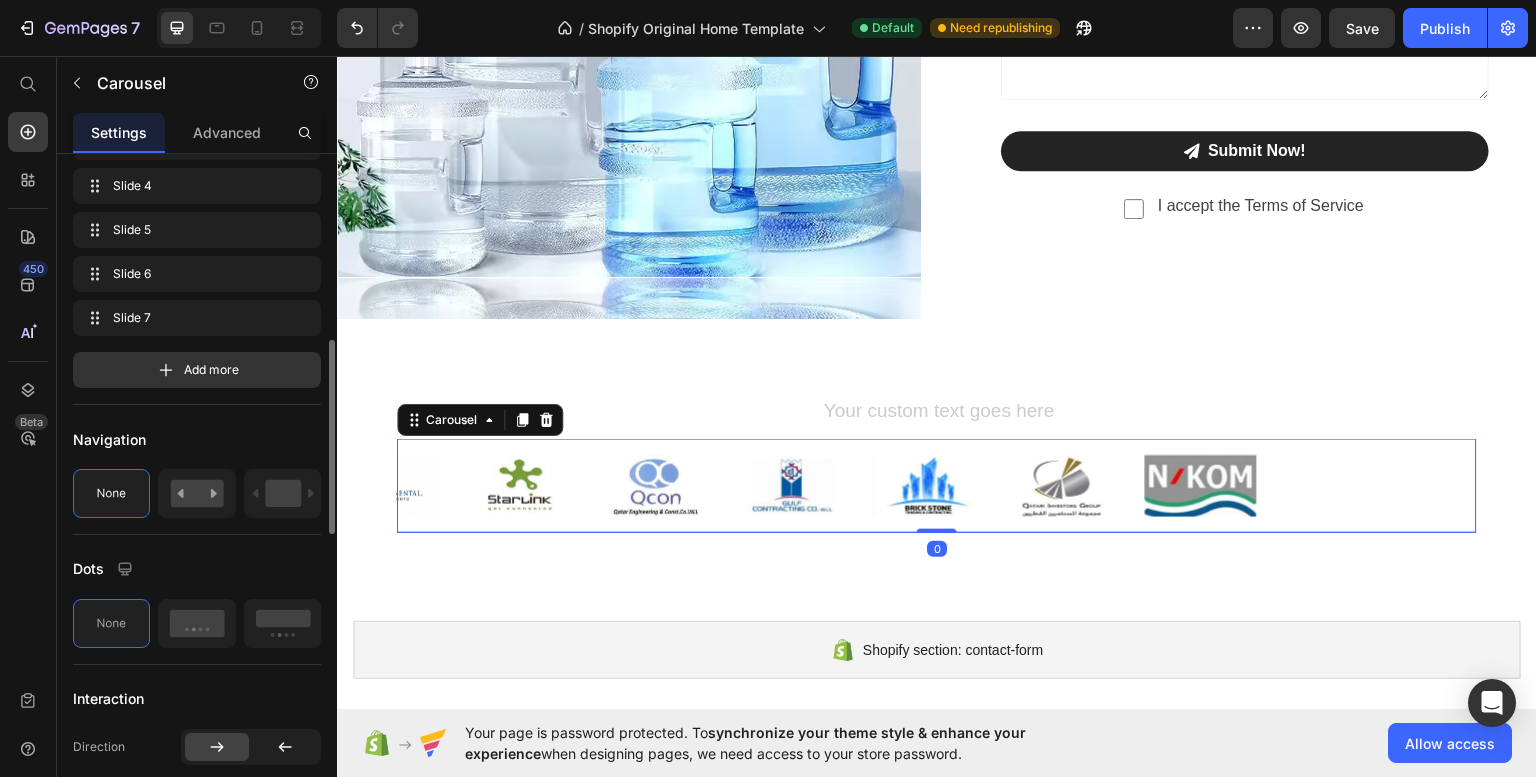 scroll, scrollTop: 615, scrollLeft: 0, axis: vertical 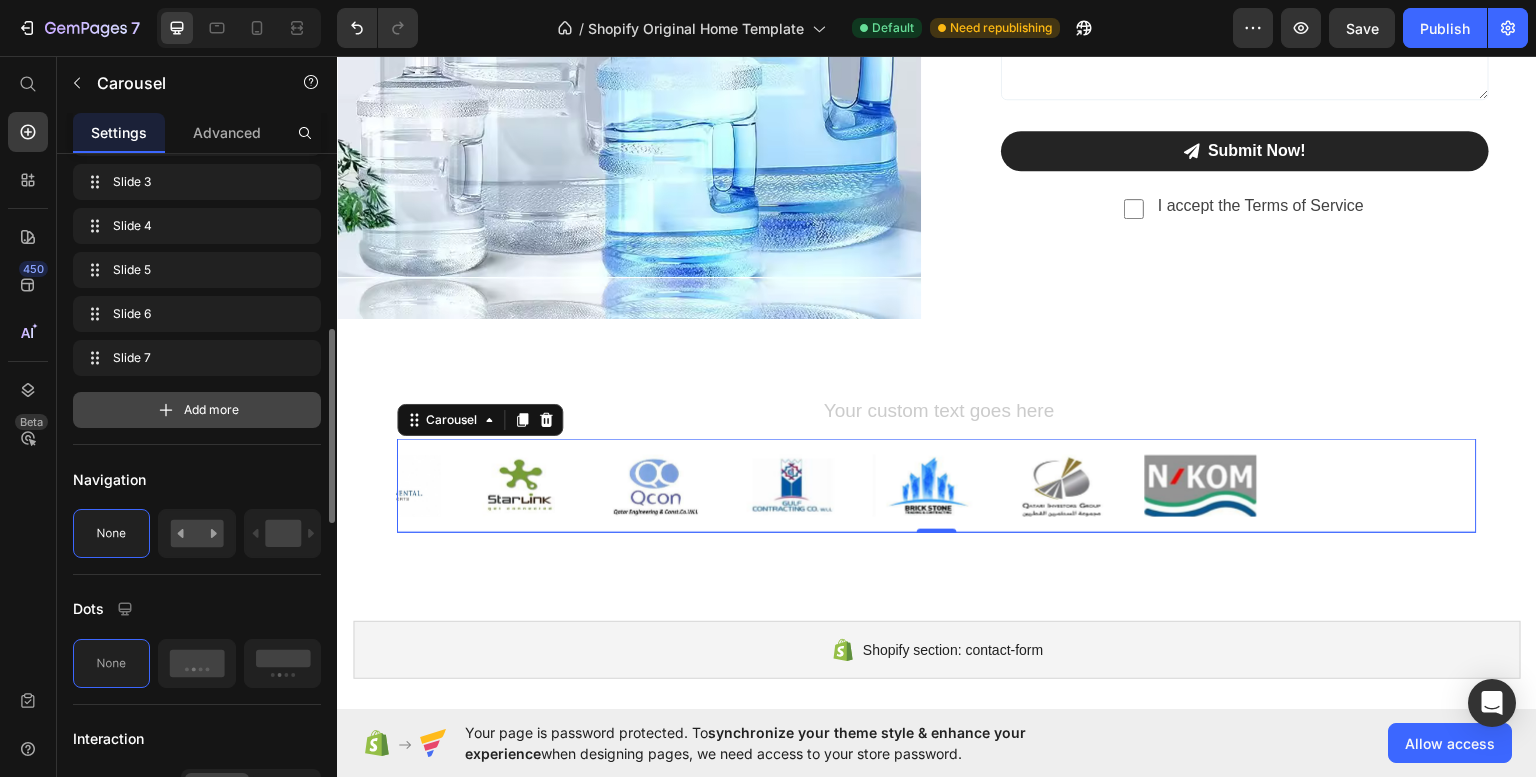 click on "Add more" at bounding box center [197, 410] 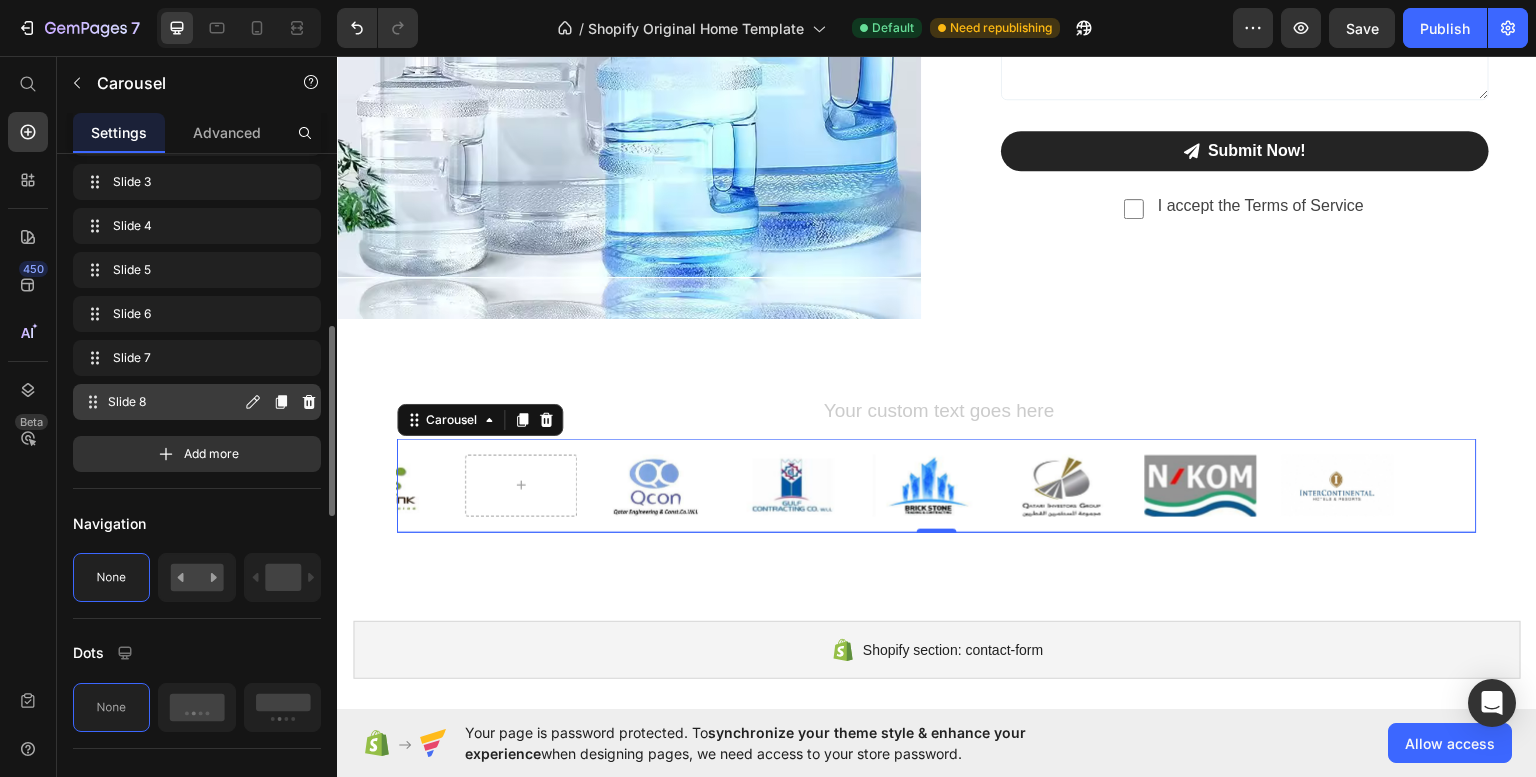 click on "Slide 8" at bounding box center (174, 402) 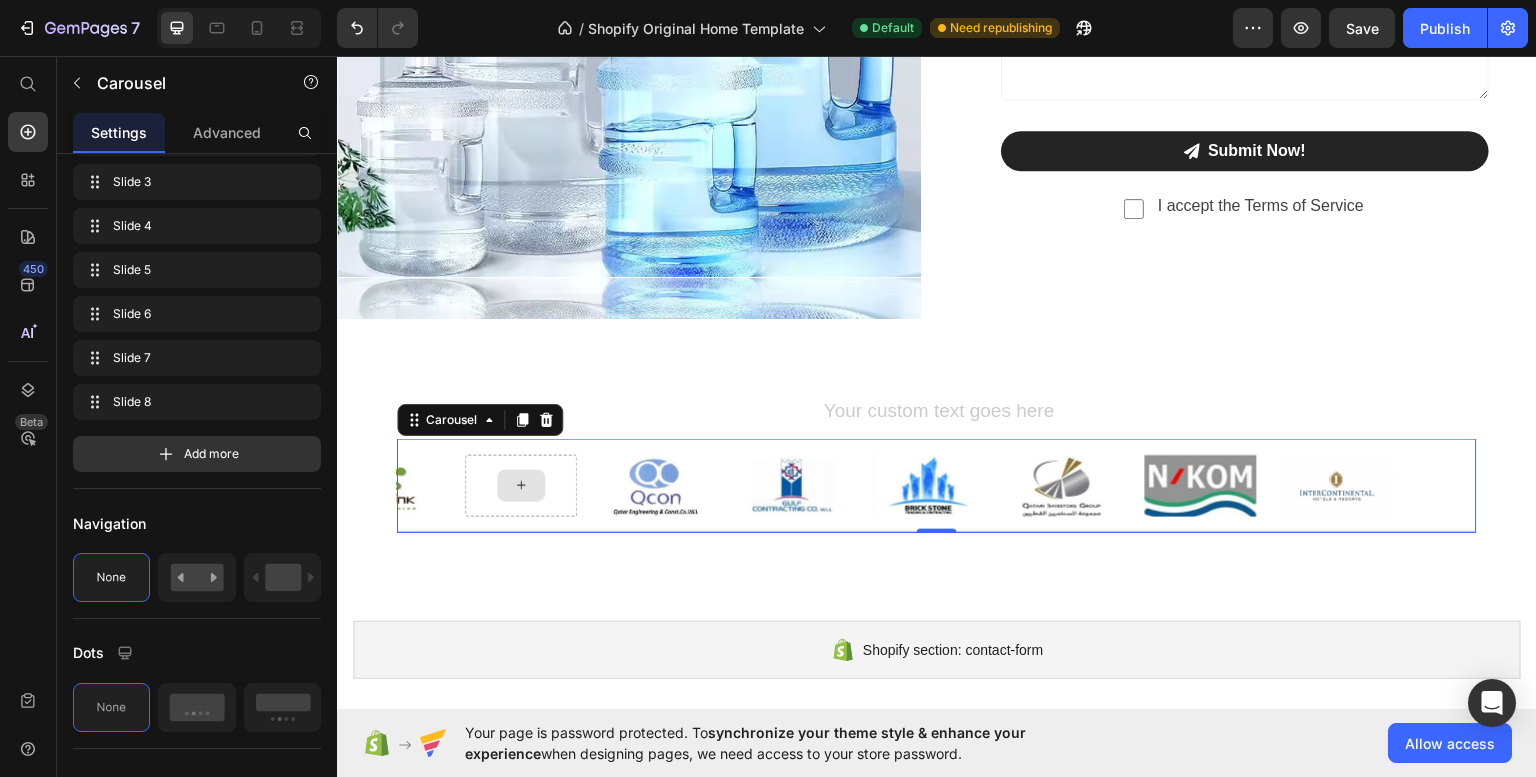 click at bounding box center [521, 485] 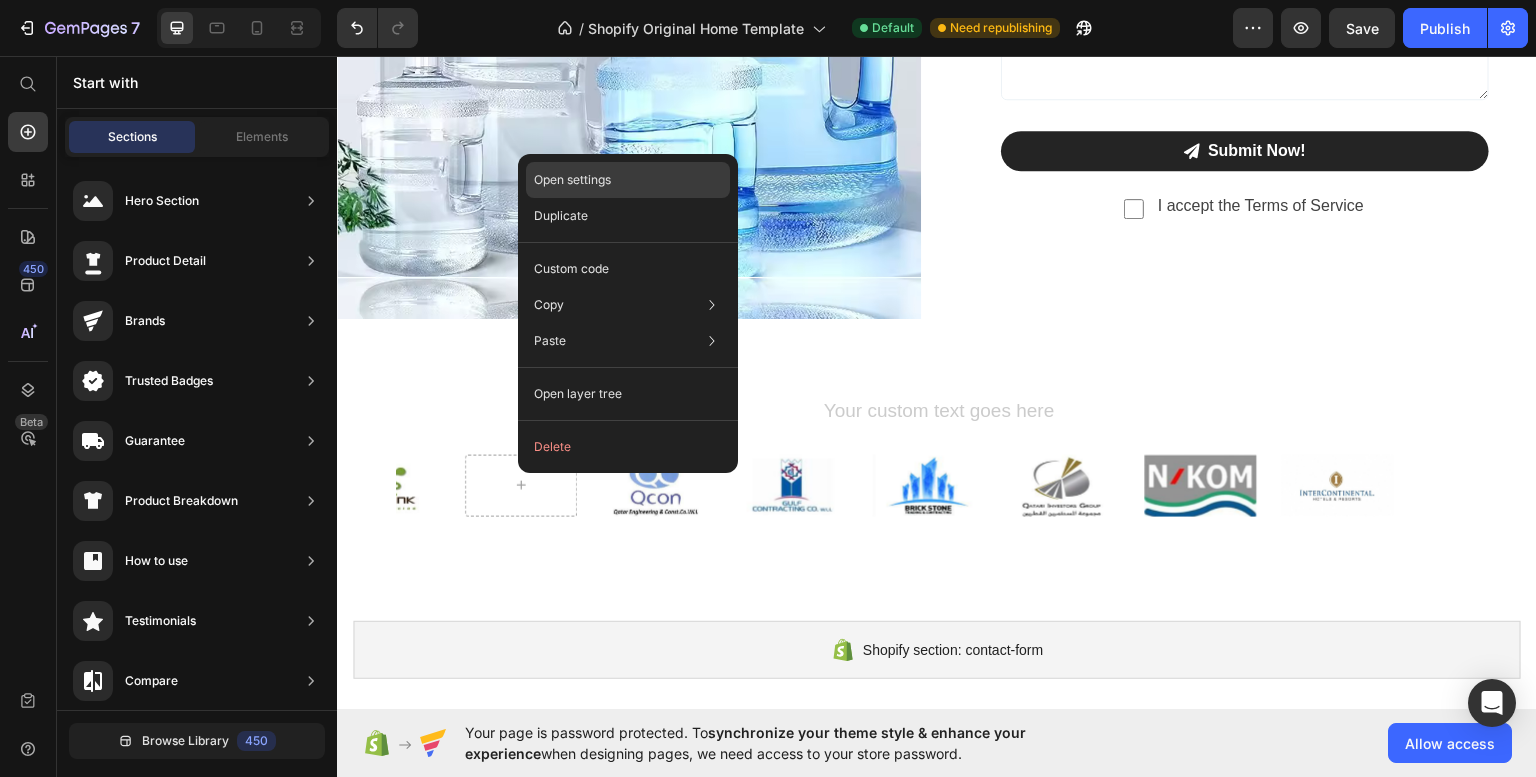 click on "Open settings" at bounding box center (572, 180) 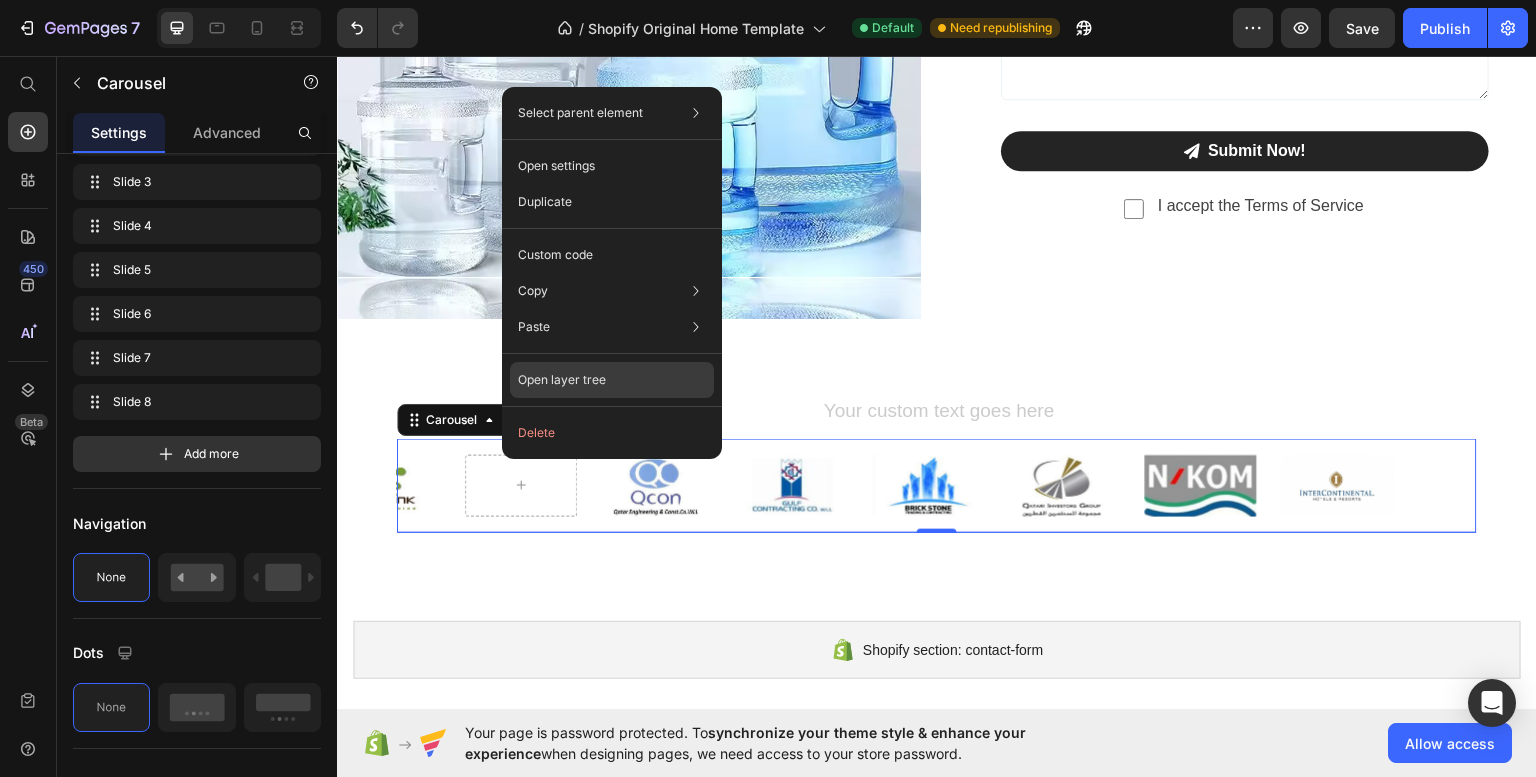 click on "Open layer tree" 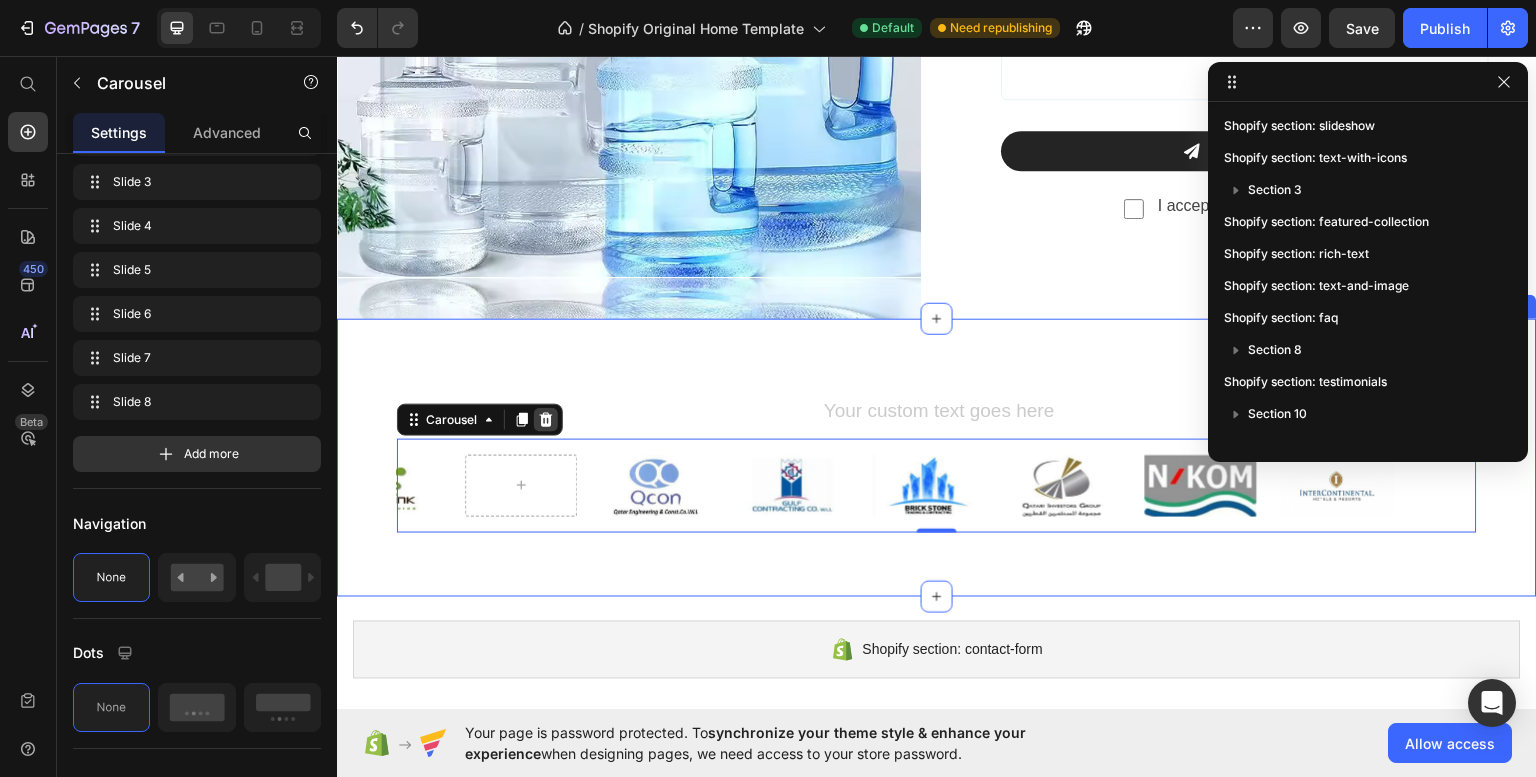 scroll, scrollTop: 278, scrollLeft: 0, axis: vertical 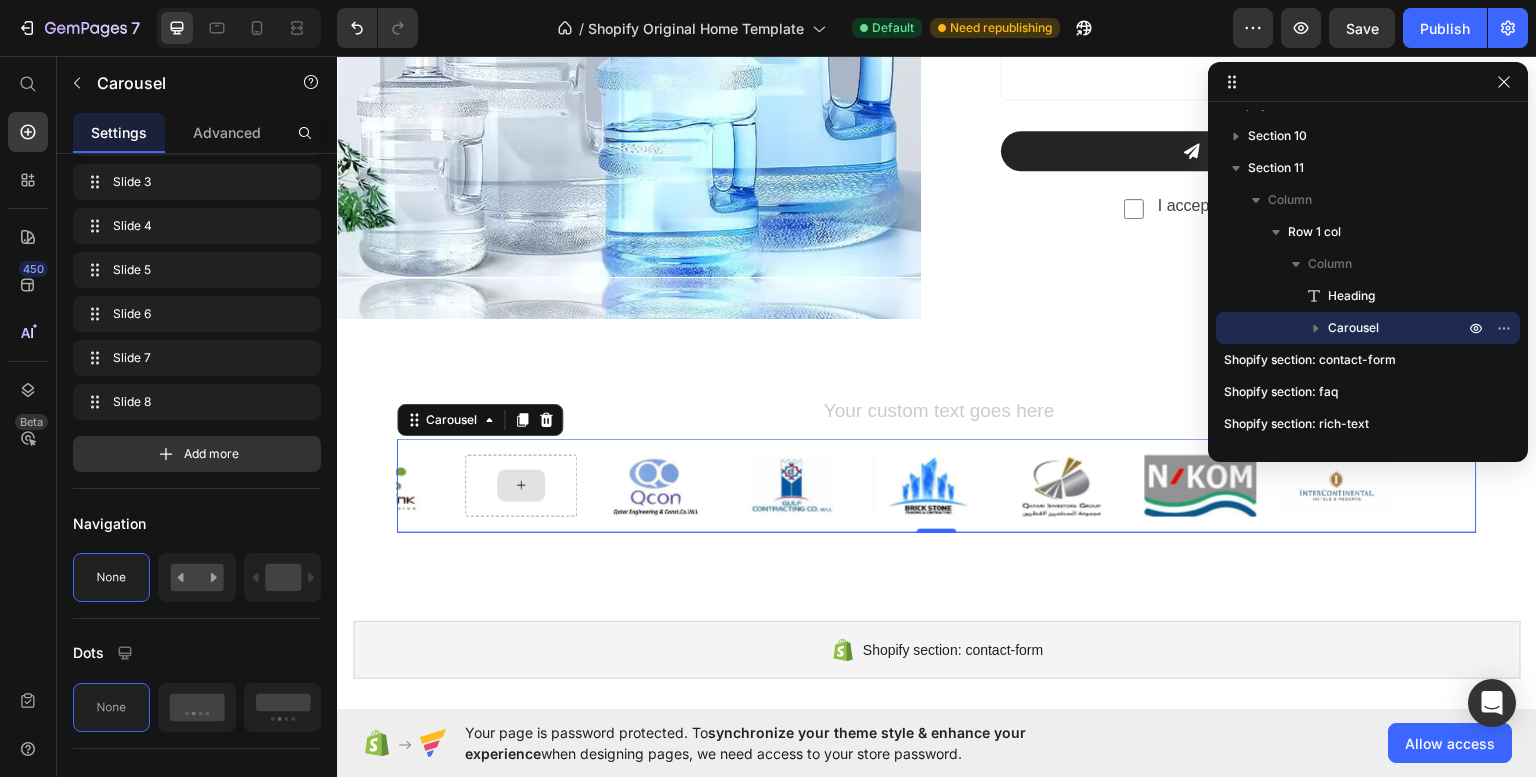 click 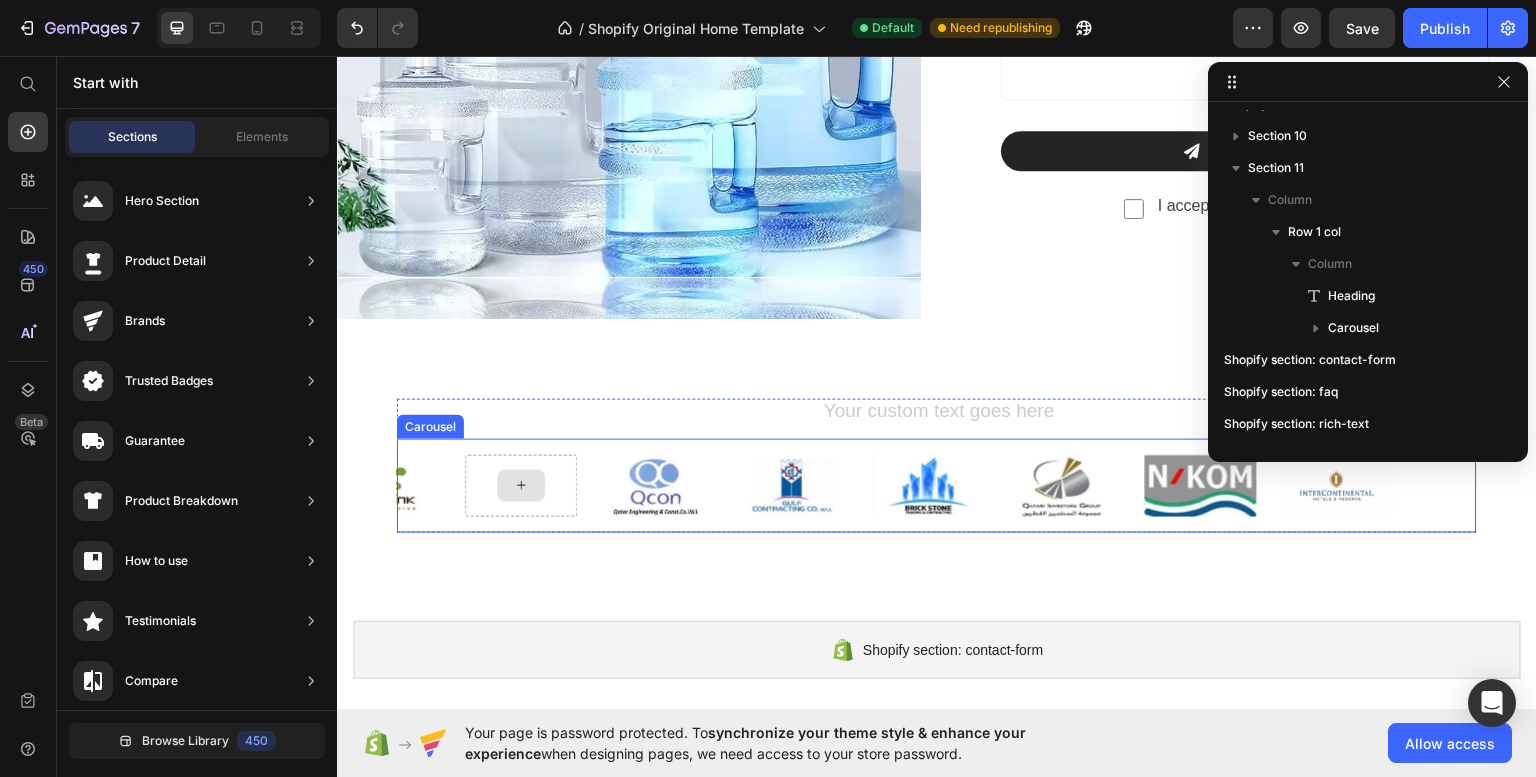click at bounding box center [521, 485] 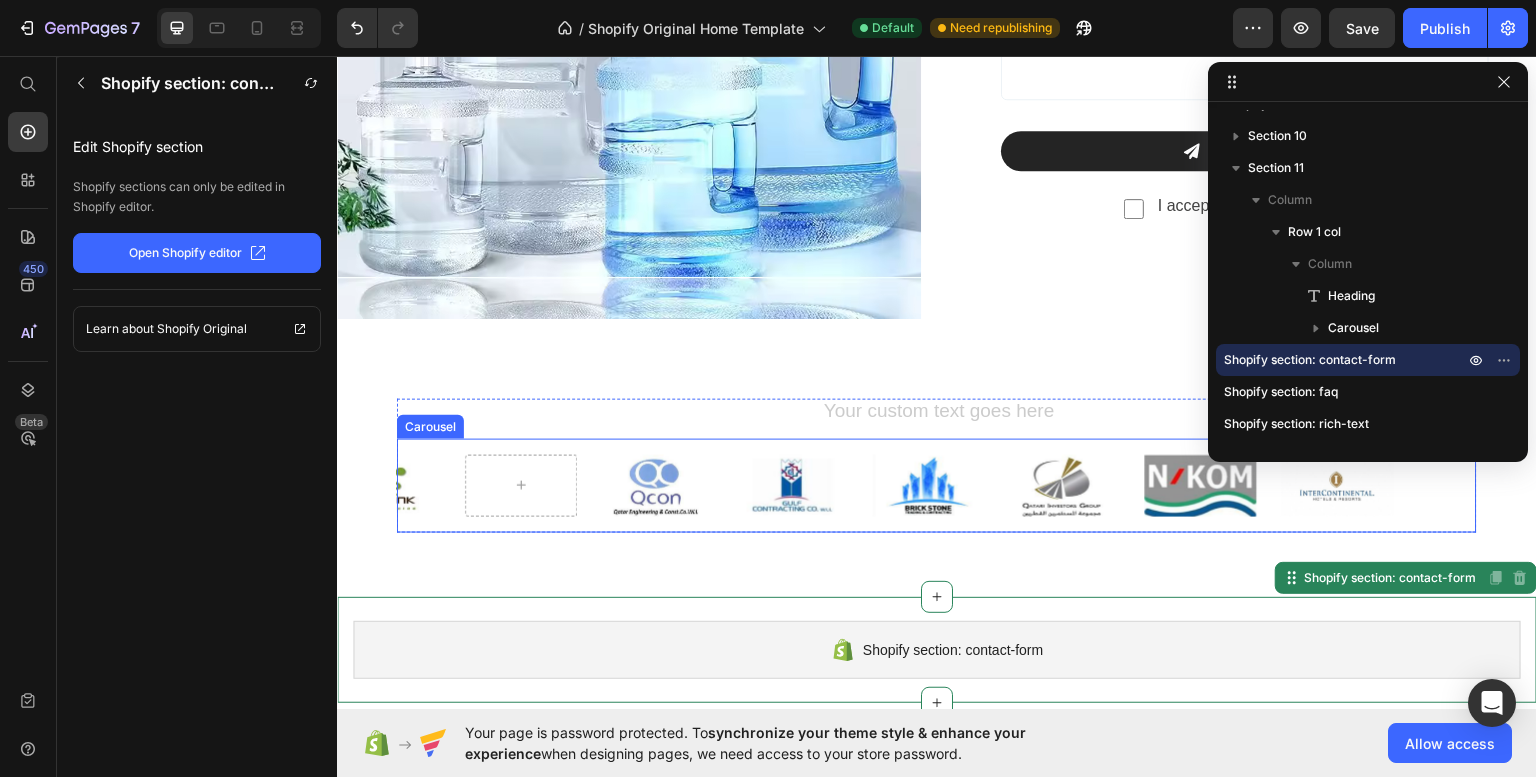 click at bounding box center (521, 485) 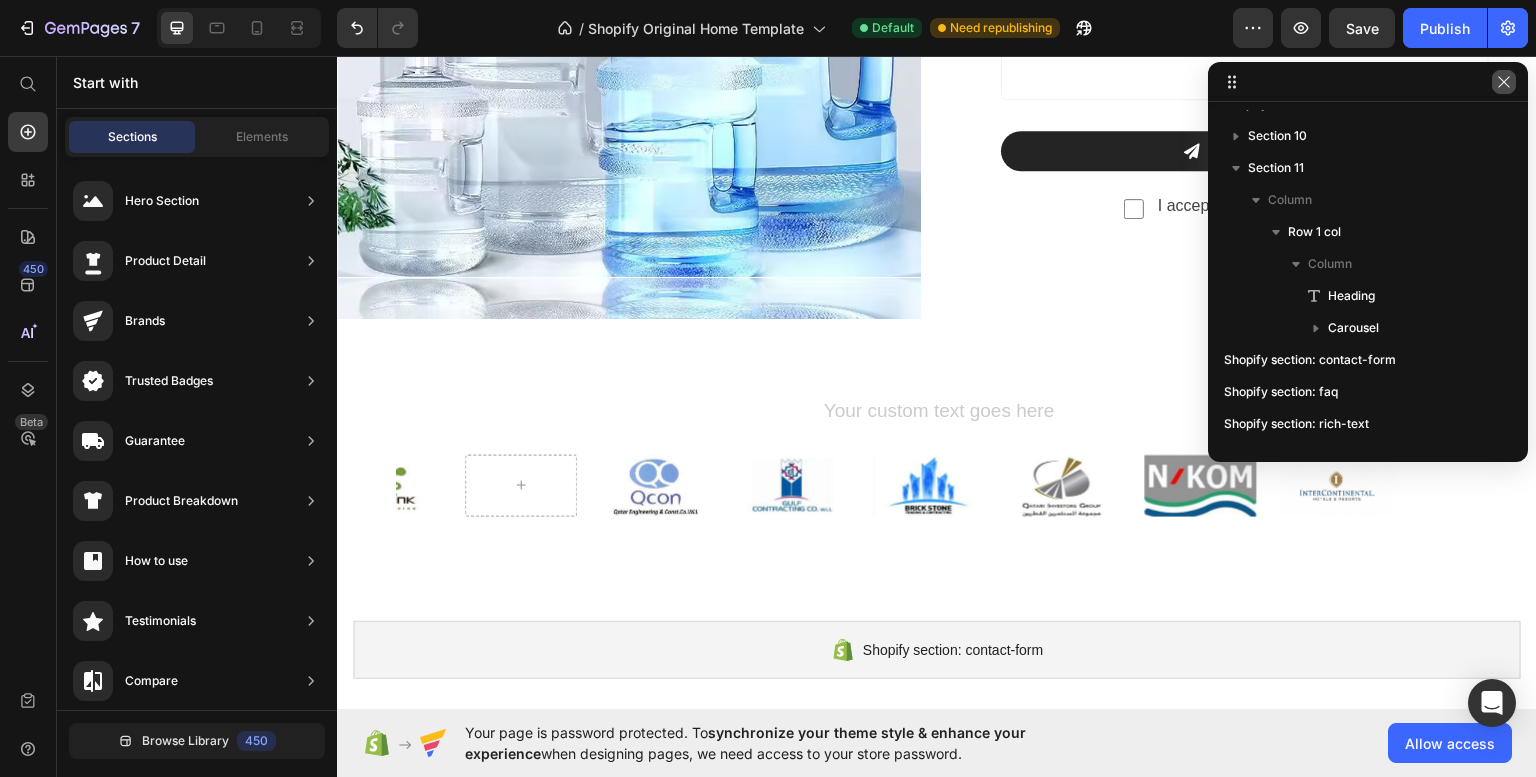 click 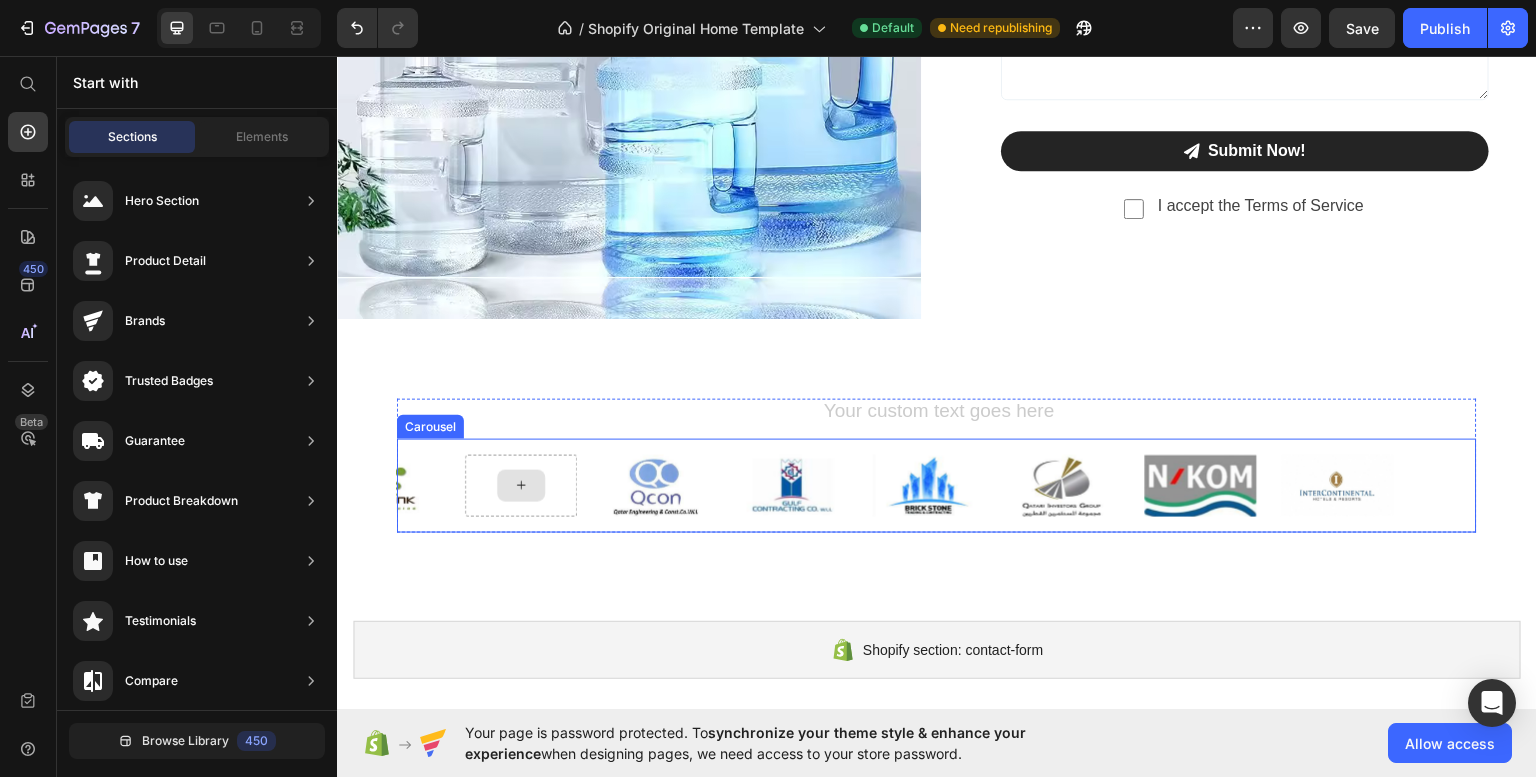 click at bounding box center [521, 485] 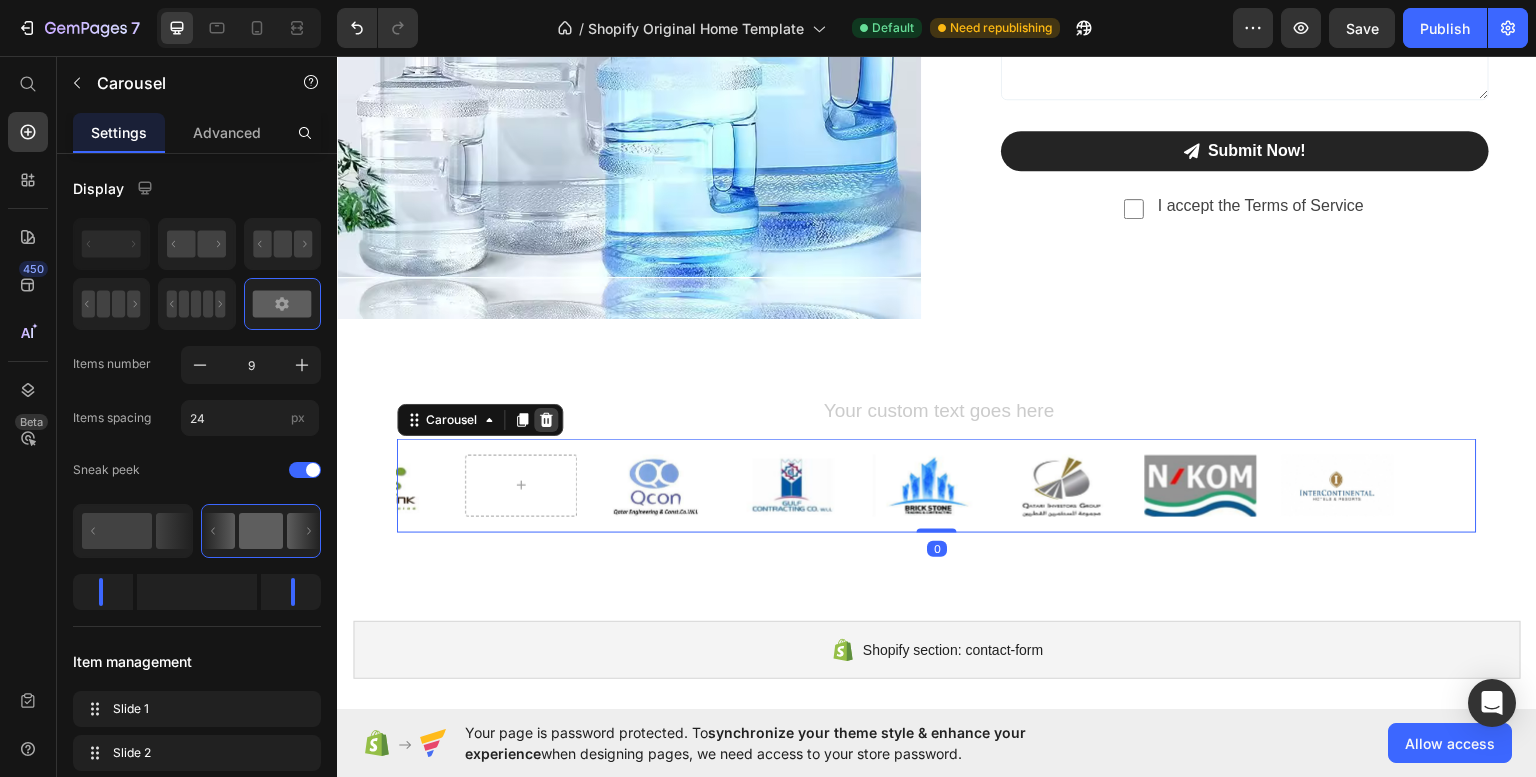 click 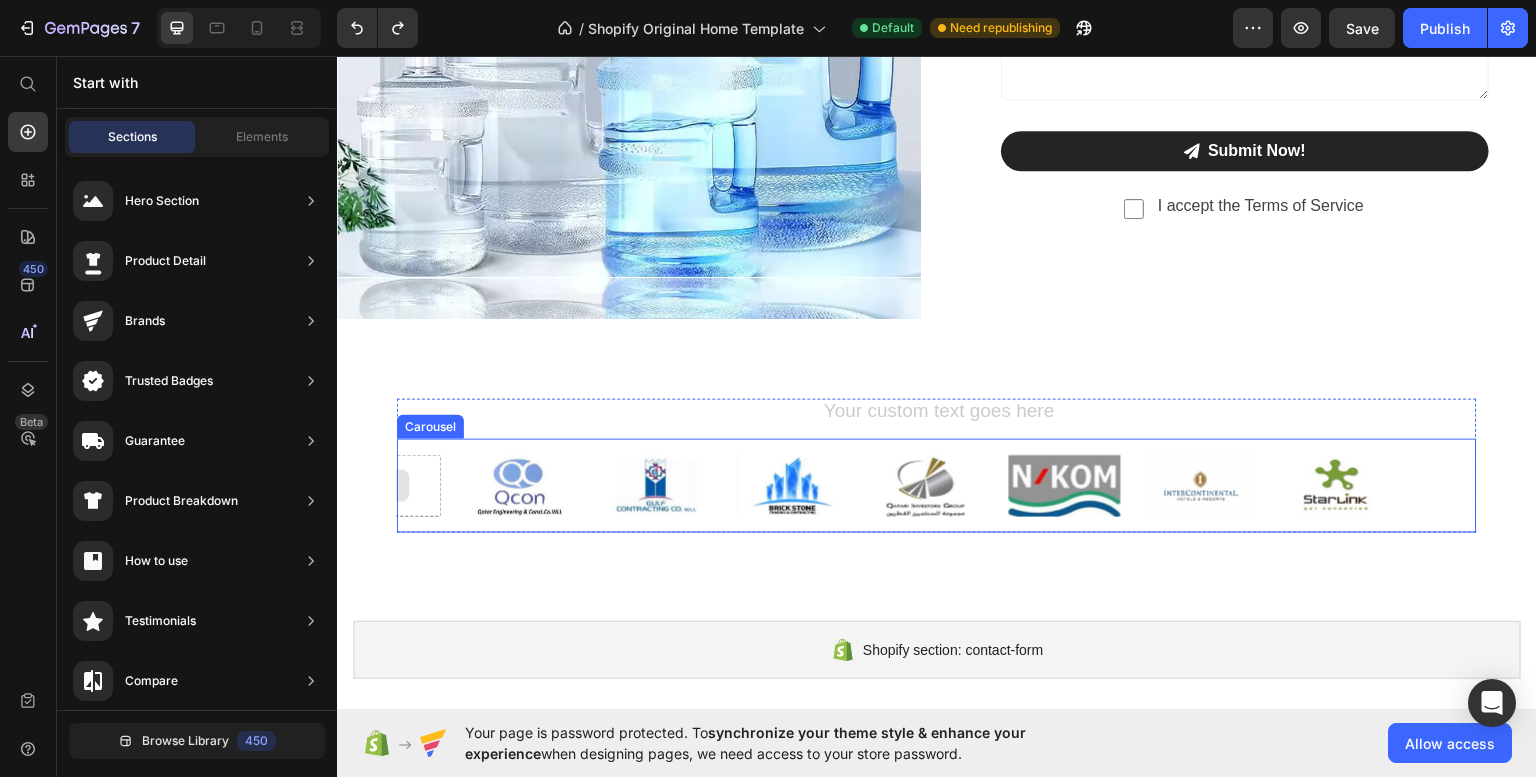 click at bounding box center [385, 484] 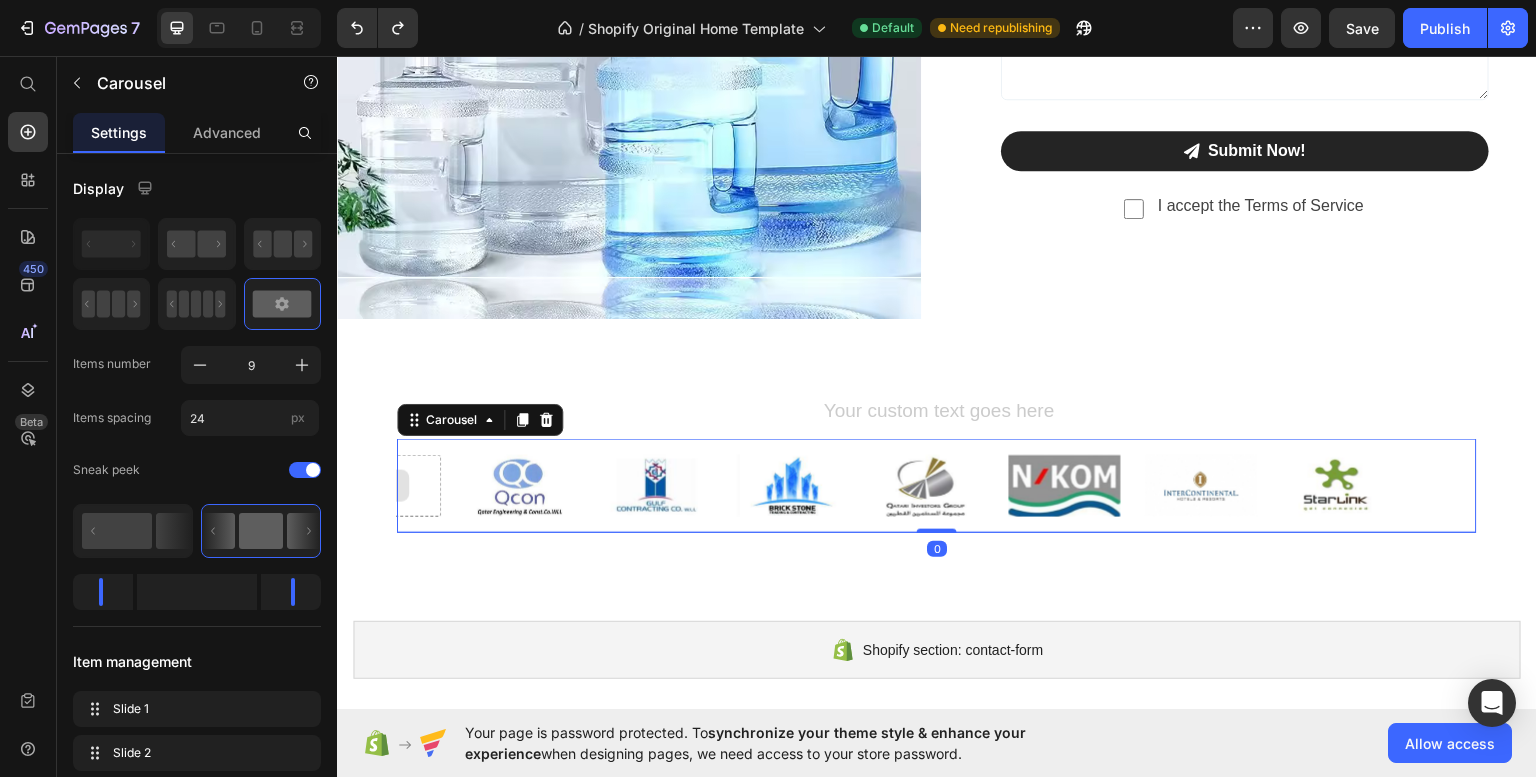 click at bounding box center (385, 484) 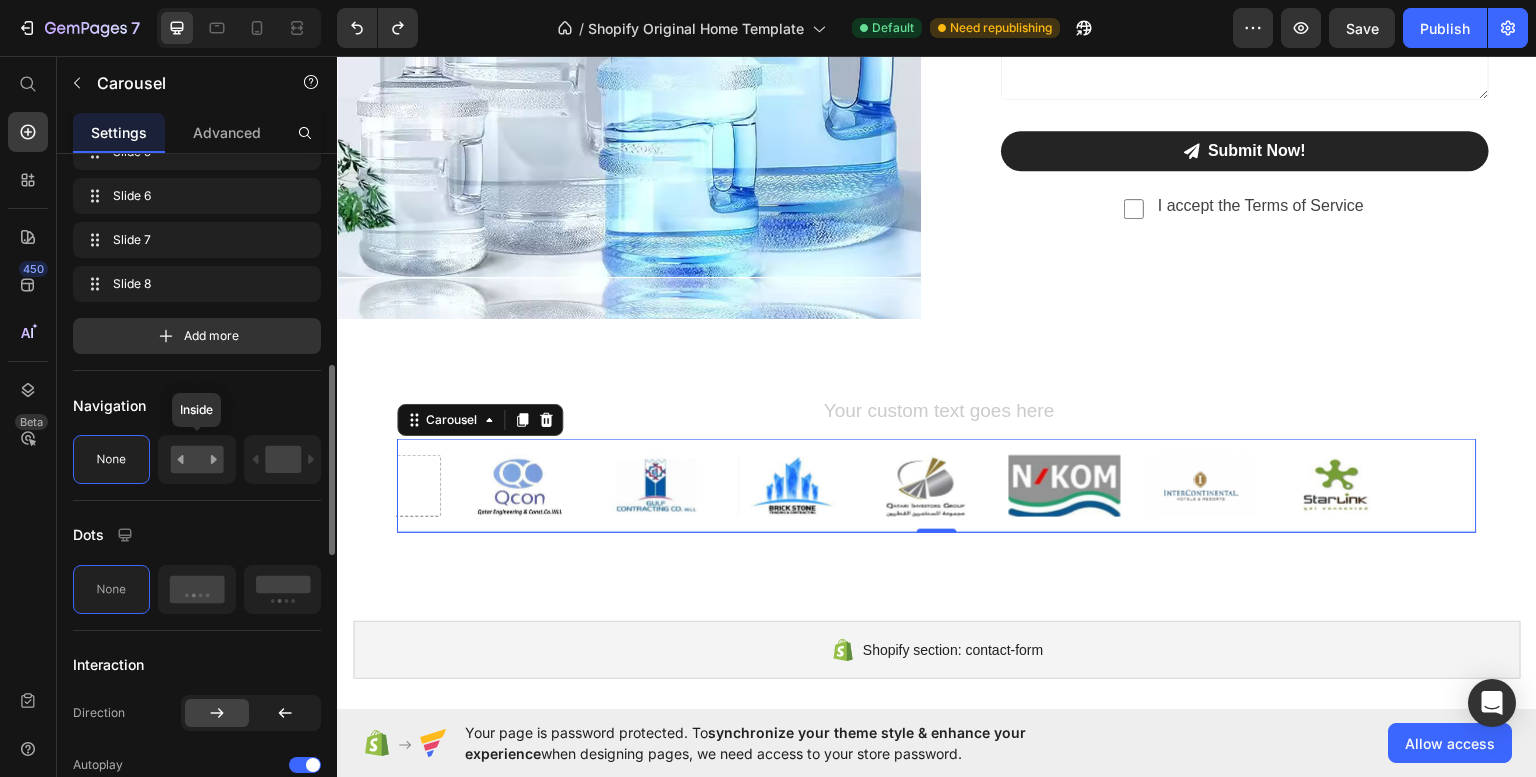 scroll, scrollTop: 710, scrollLeft: 0, axis: vertical 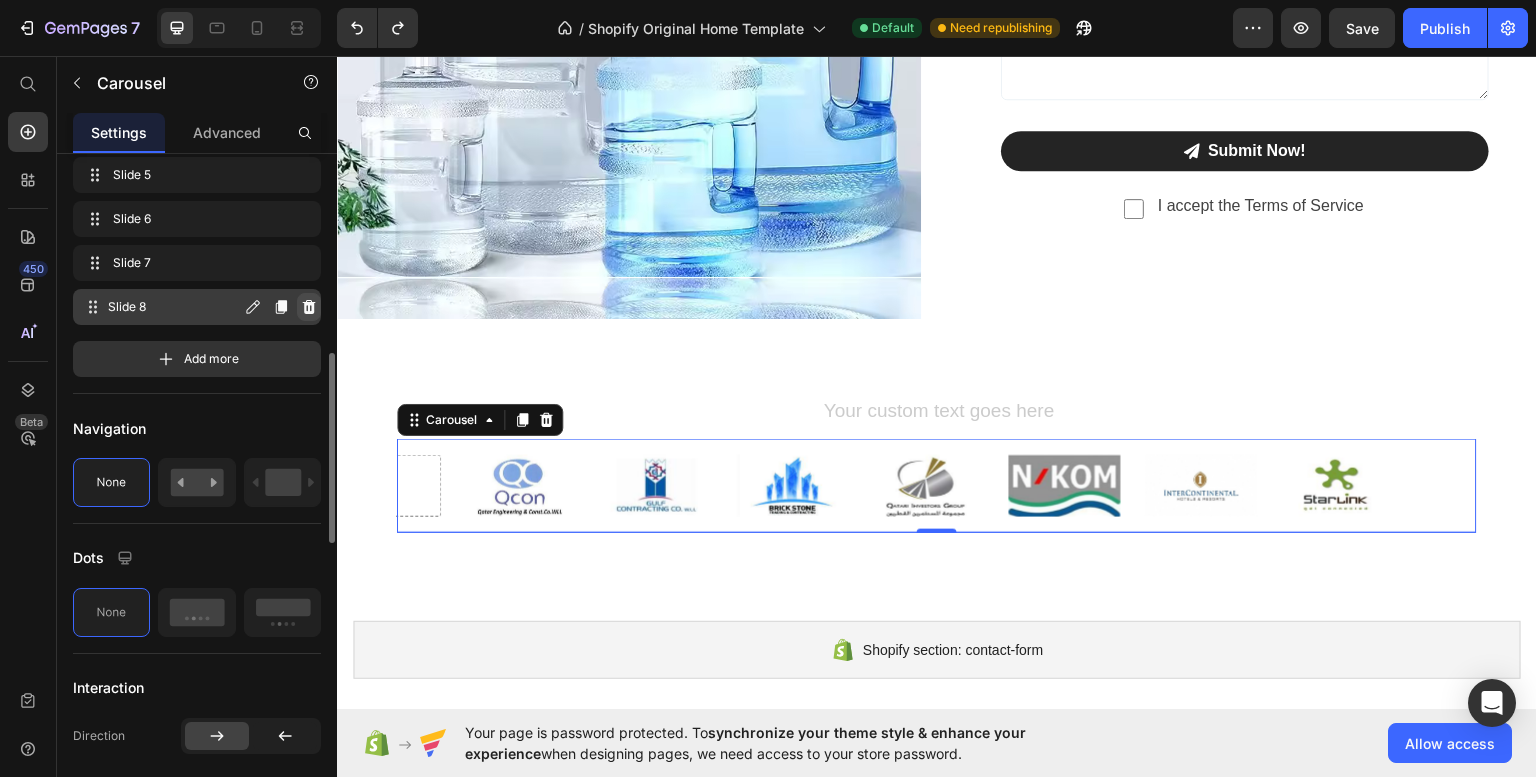 click 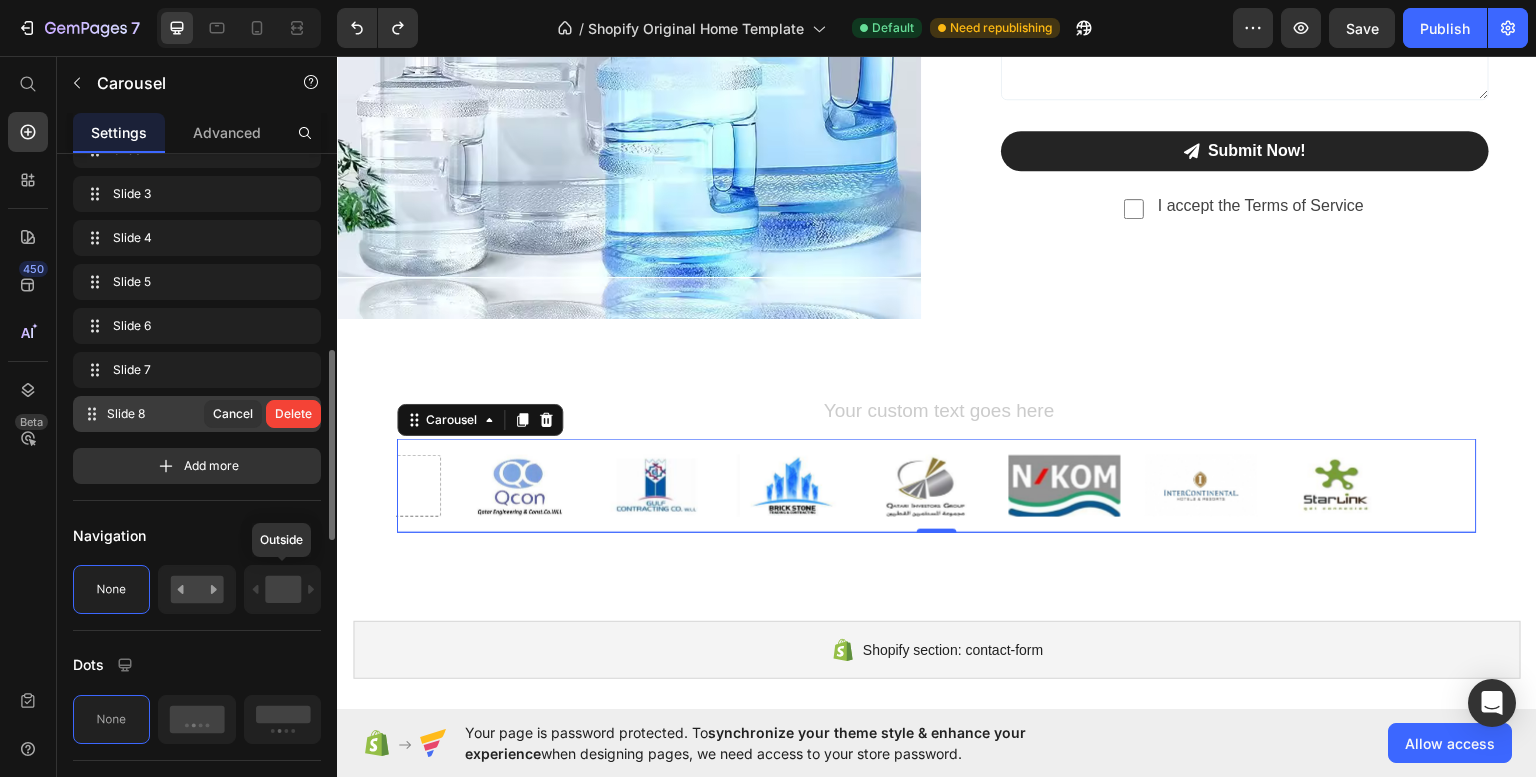 scroll, scrollTop: 603, scrollLeft: 0, axis: vertical 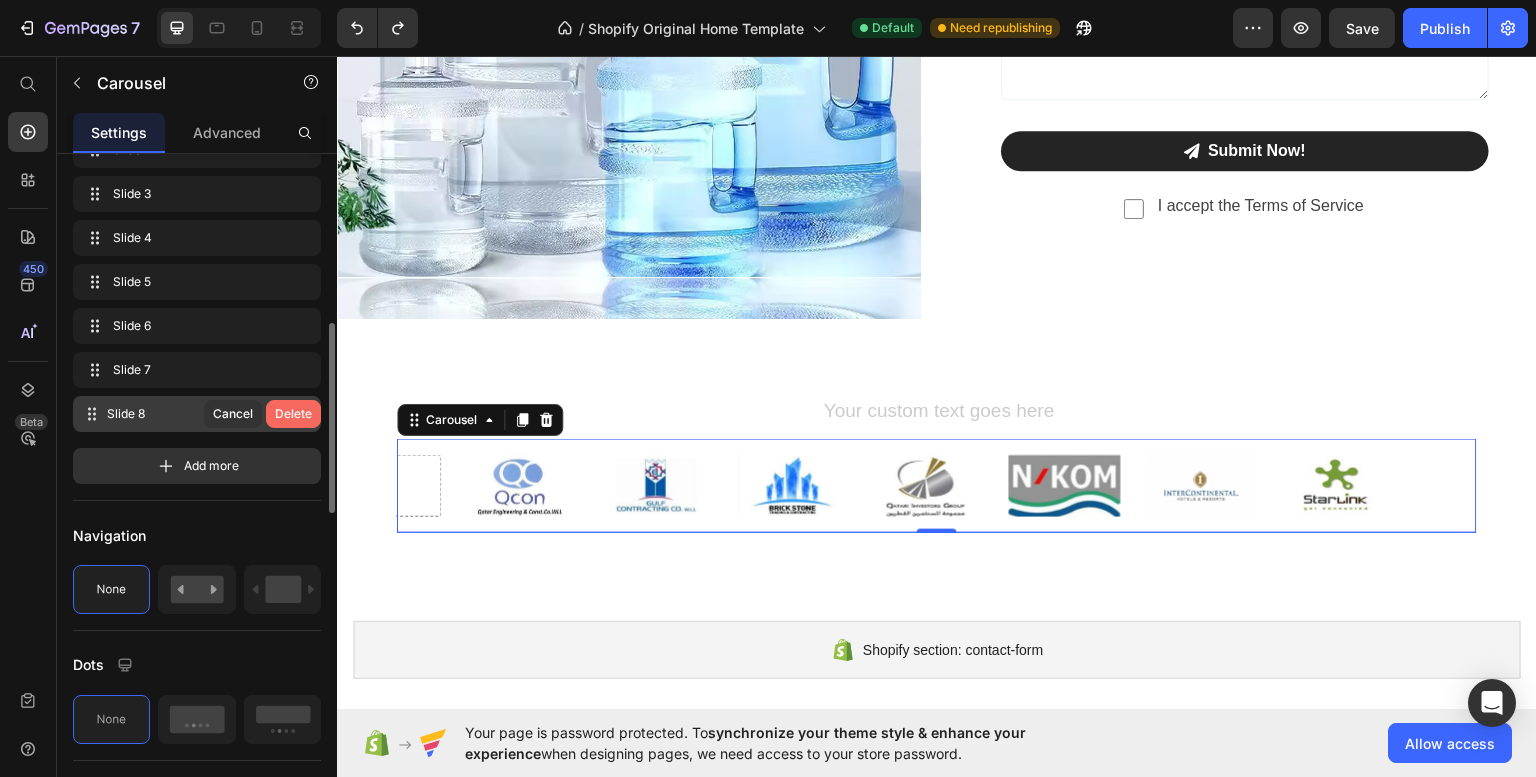 click on "Delete" at bounding box center [293, 414] 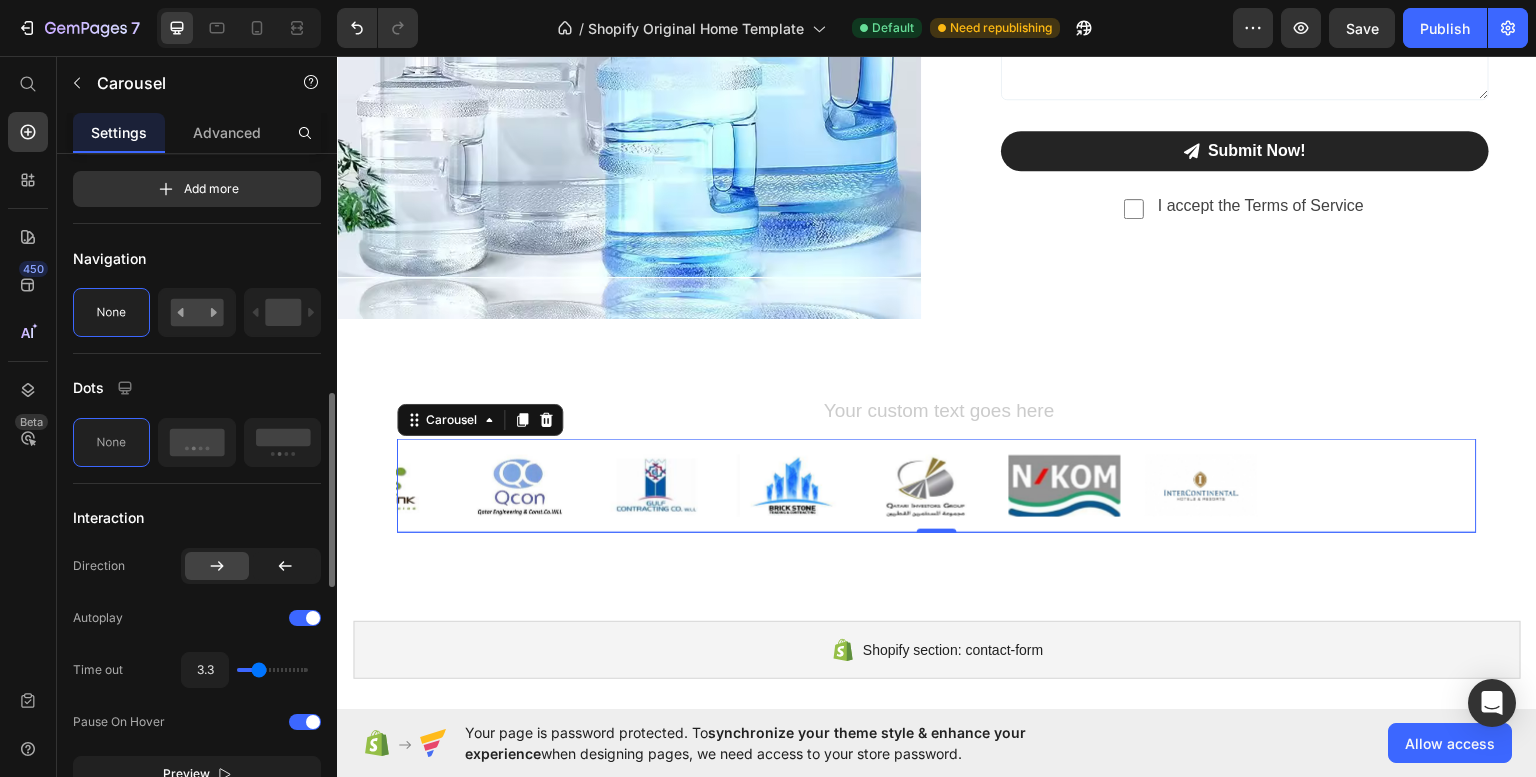 scroll, scrollTop: 839, scrollLeft: 0, axis: vertical 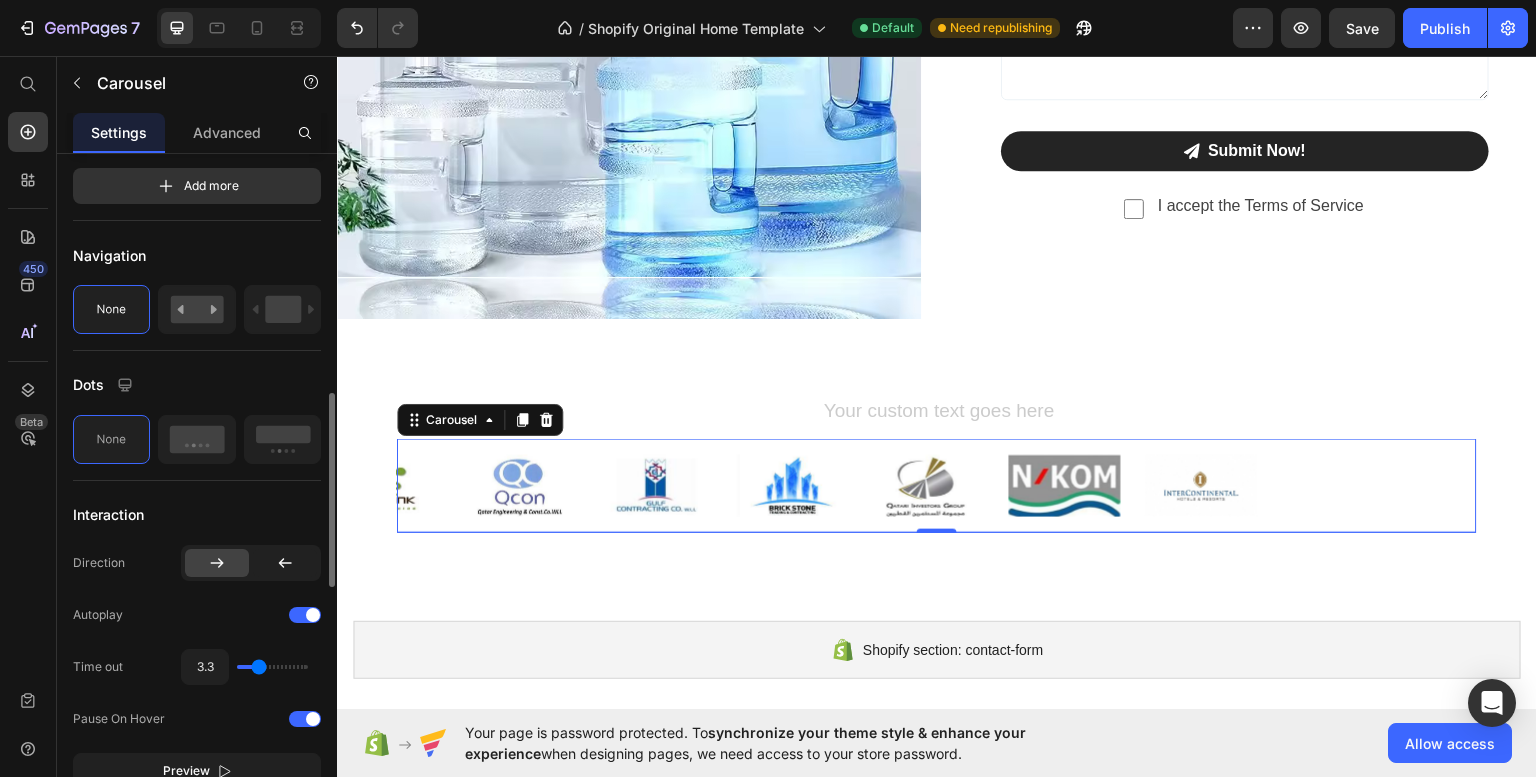 click 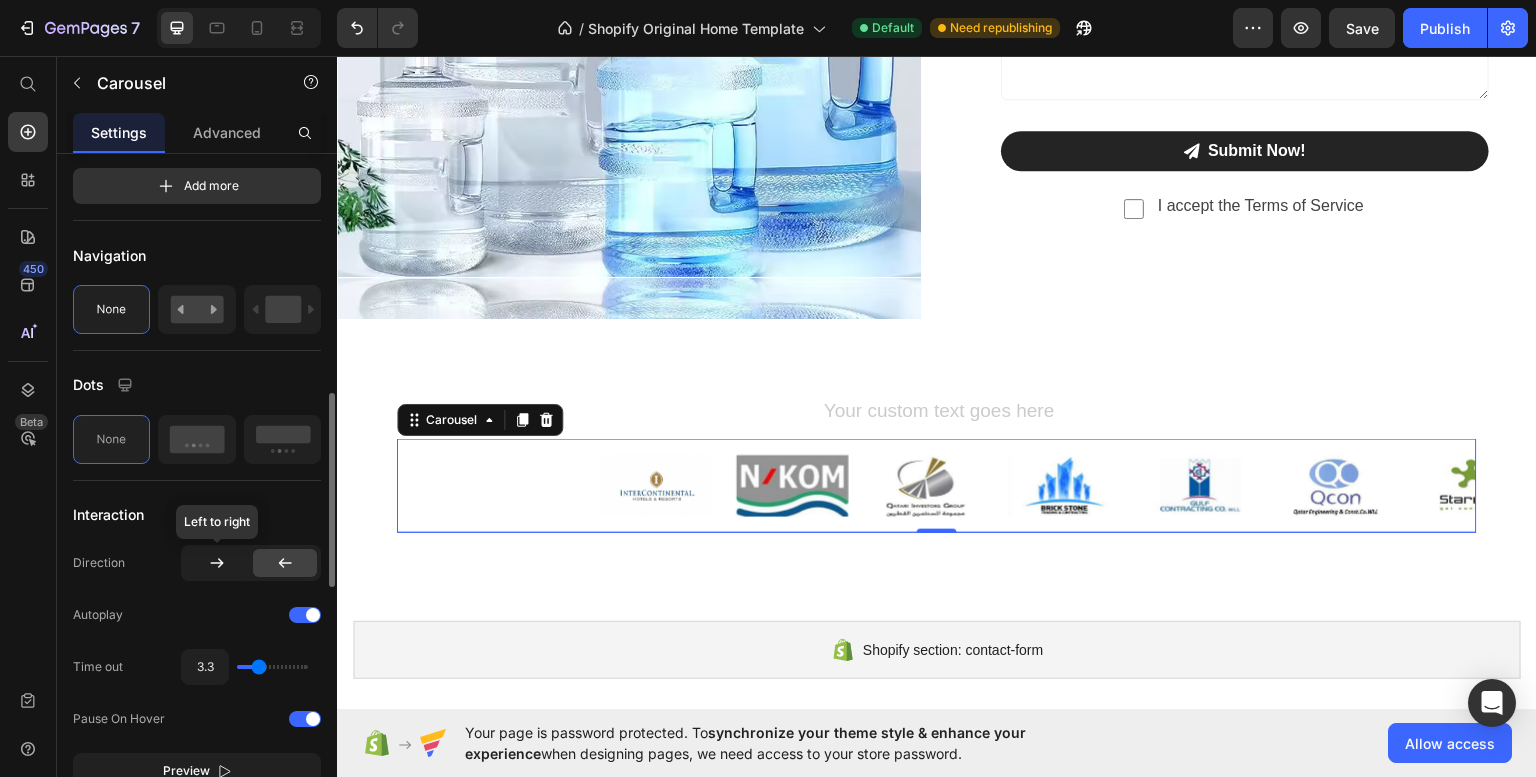 click 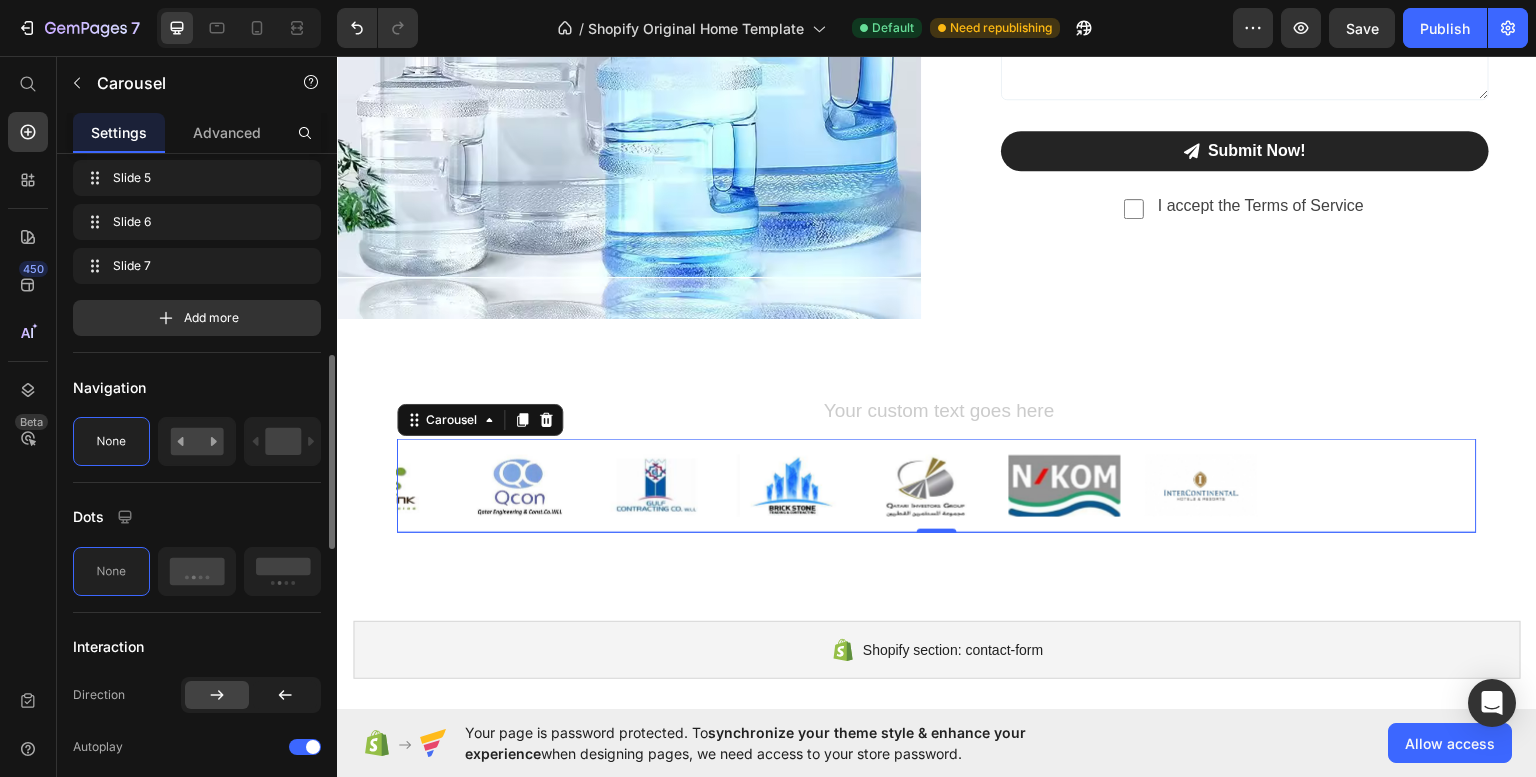 scroll, scrollTop: 706, scrollLeft: 0, axis: vertical 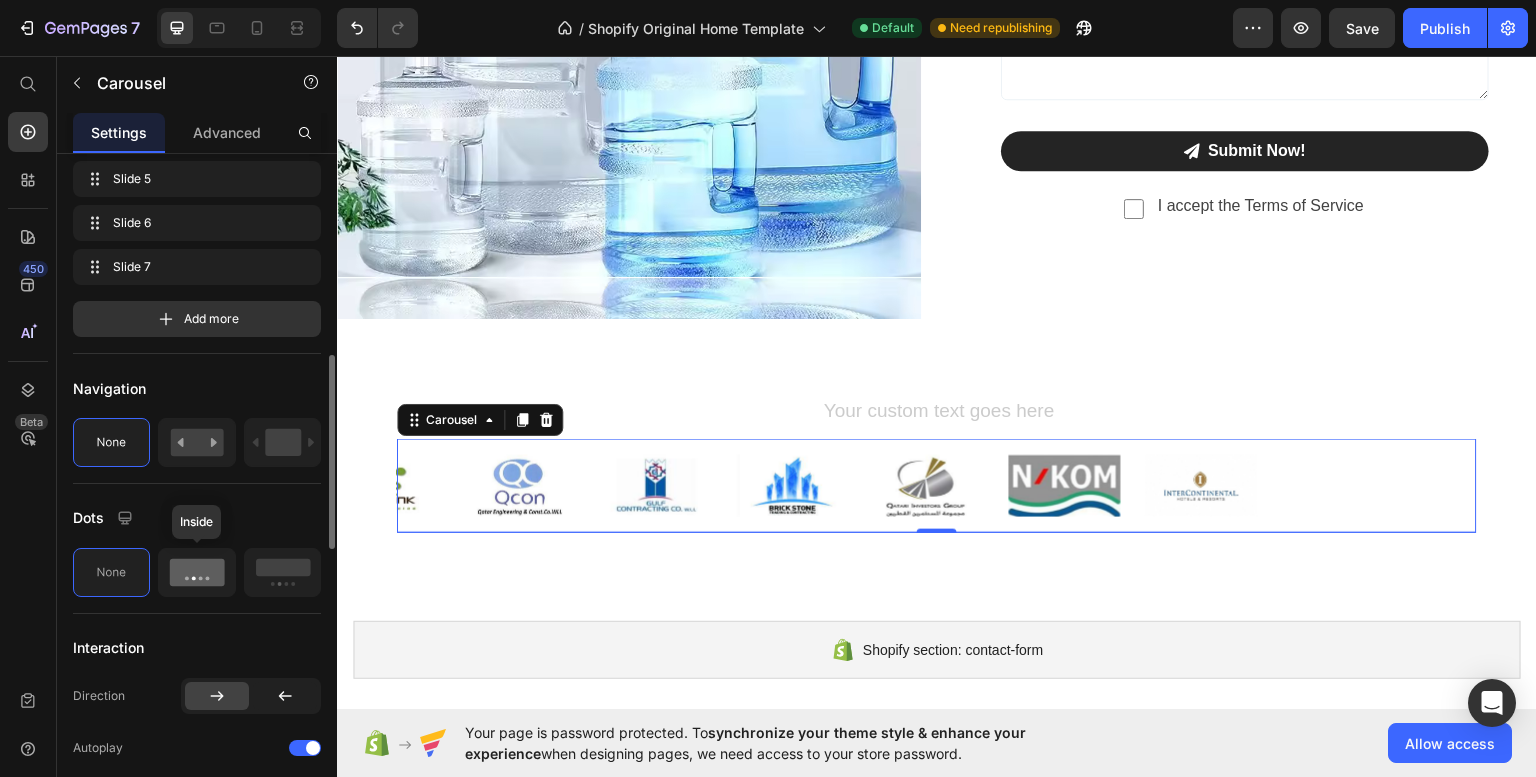 click 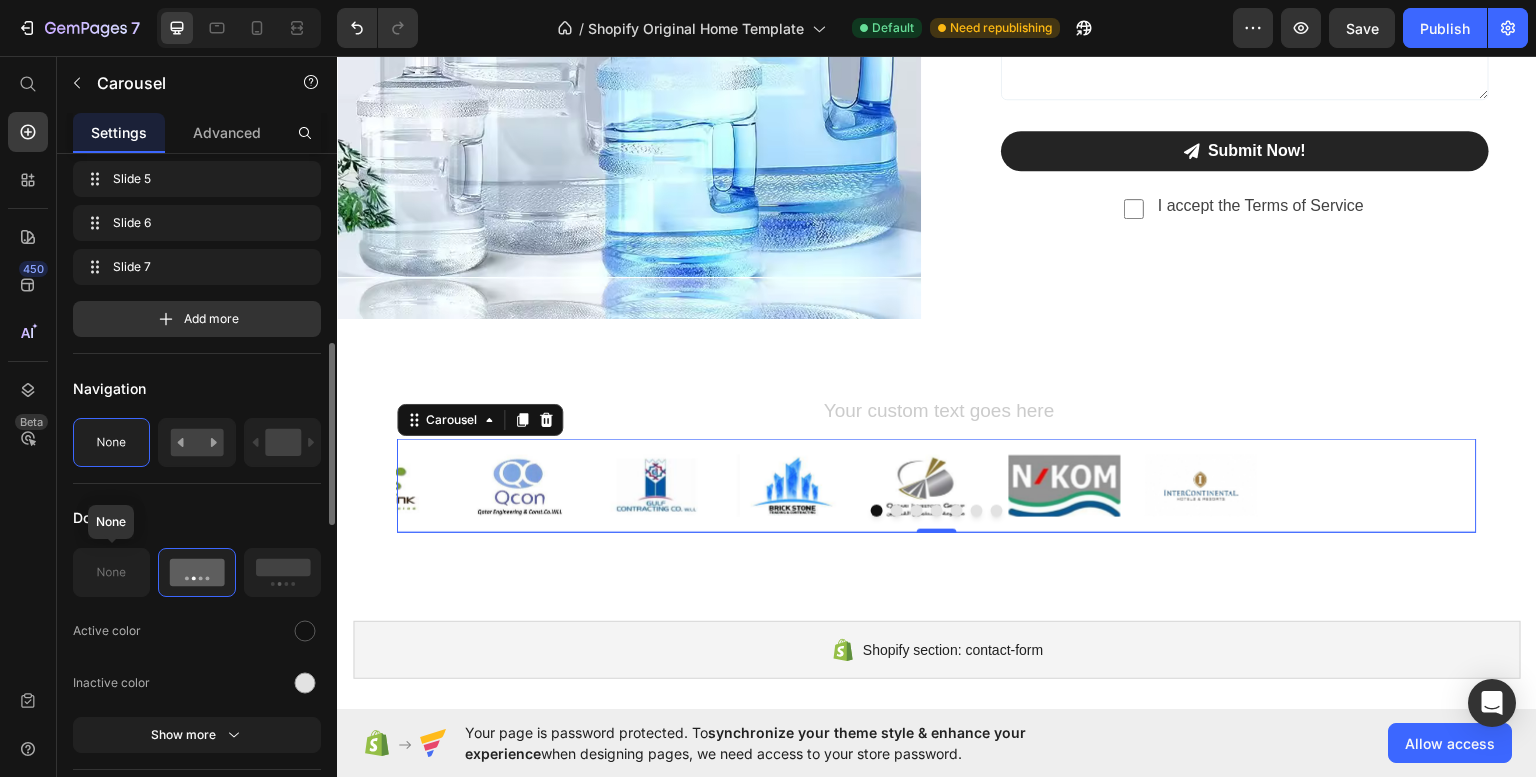 click 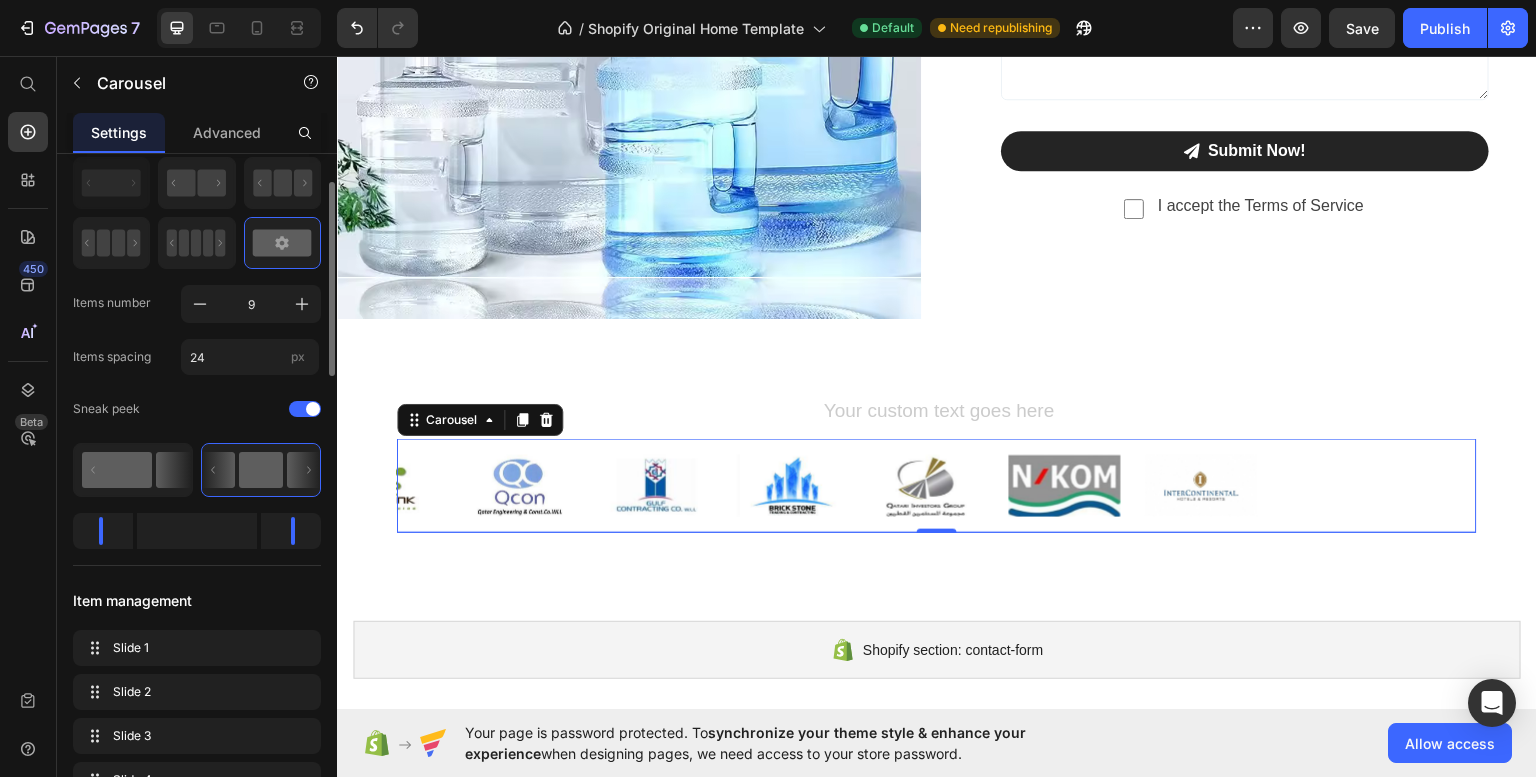 scroll, scrollTop: 57, scrollLeft: 0, axis: vertical 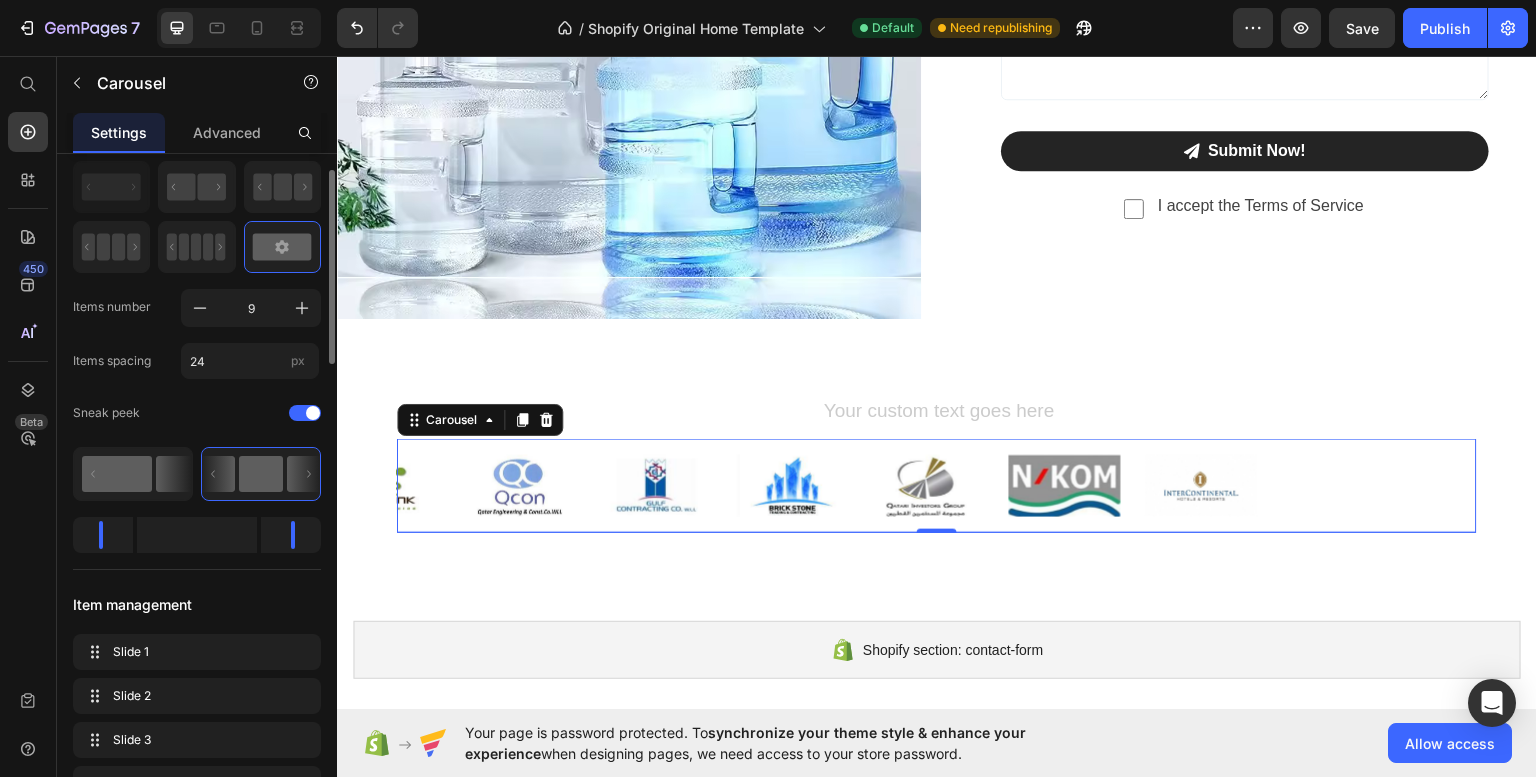 click 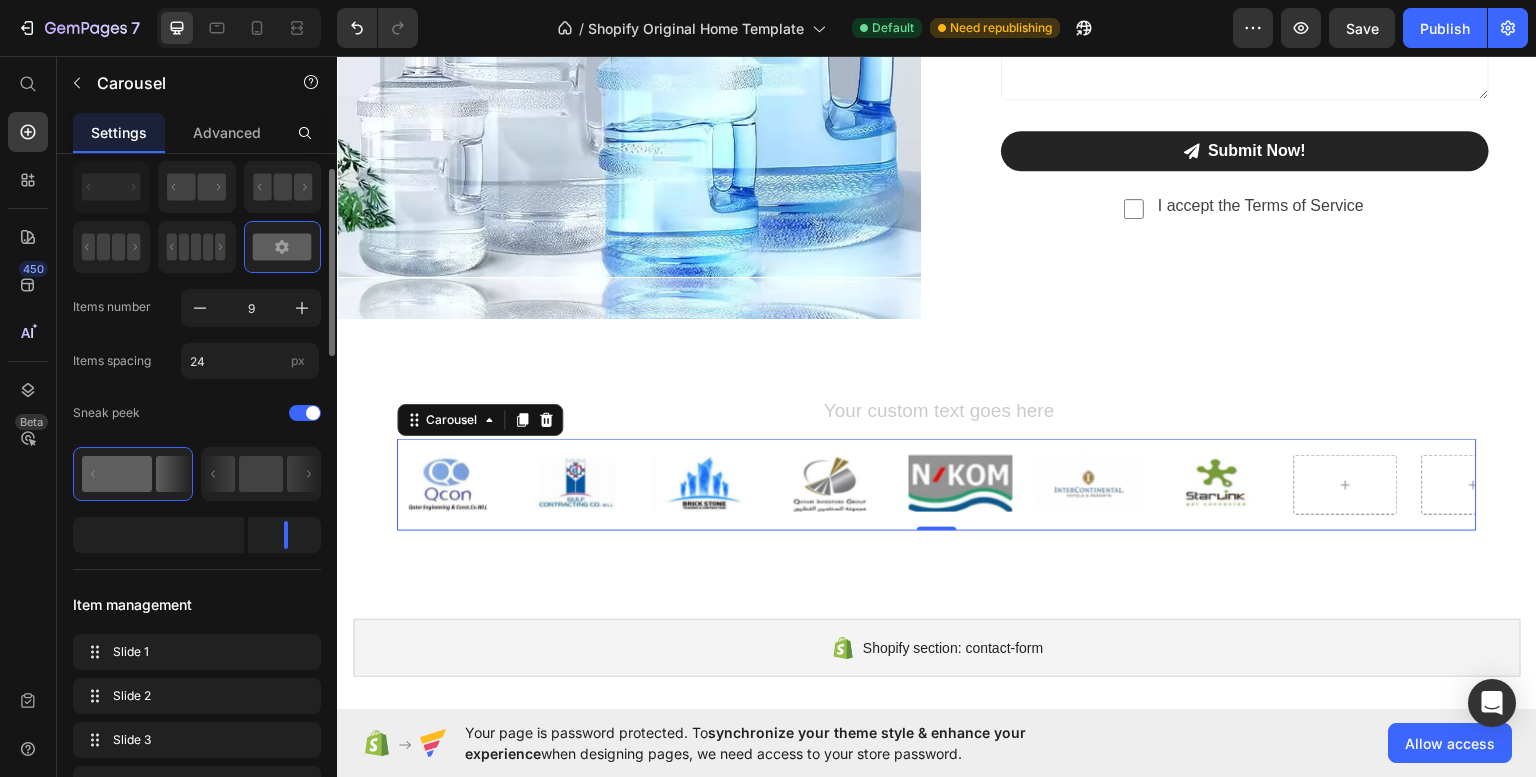 click 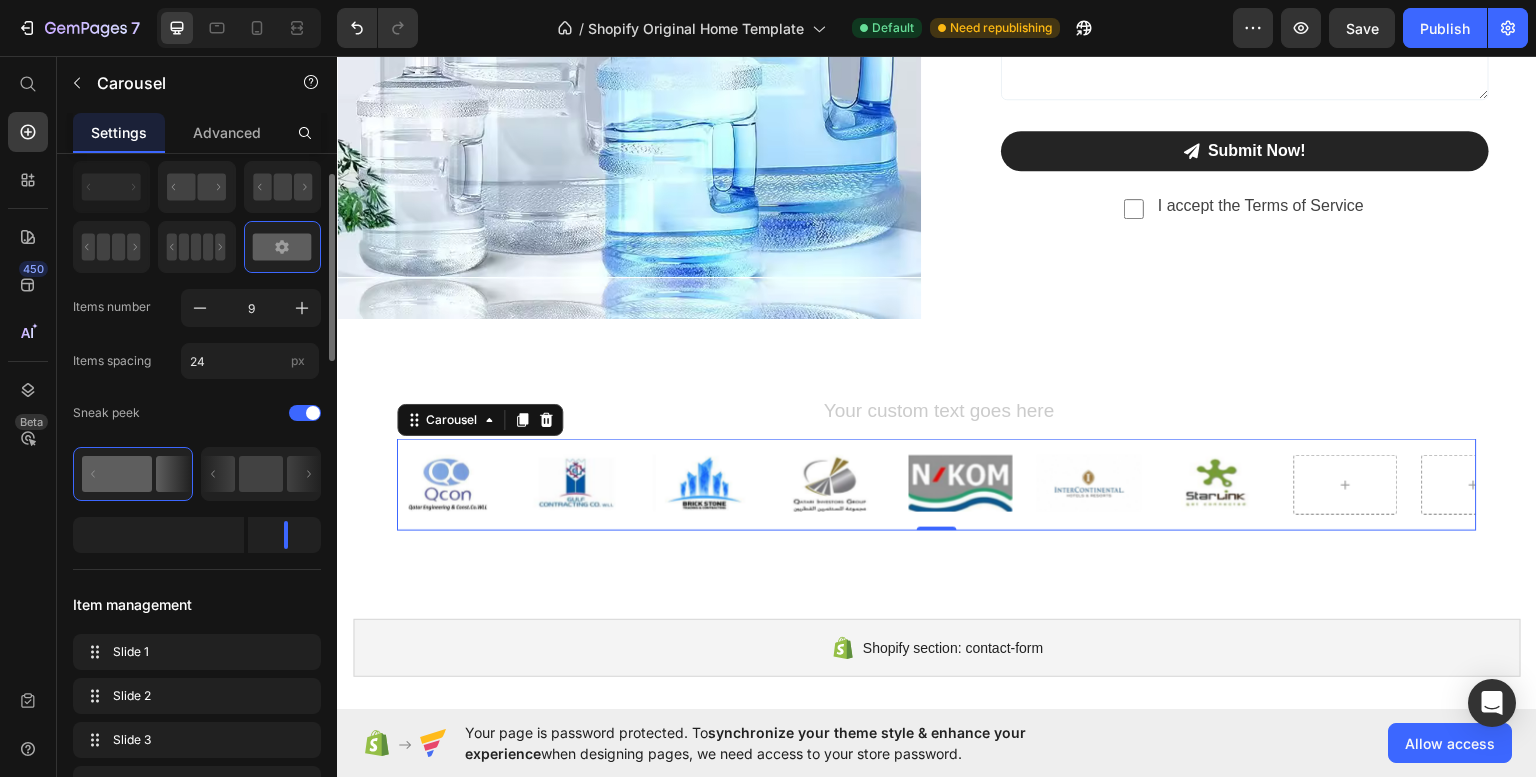 scroll, scrollTop: 521, scrollLeft: 0, axis: vertical 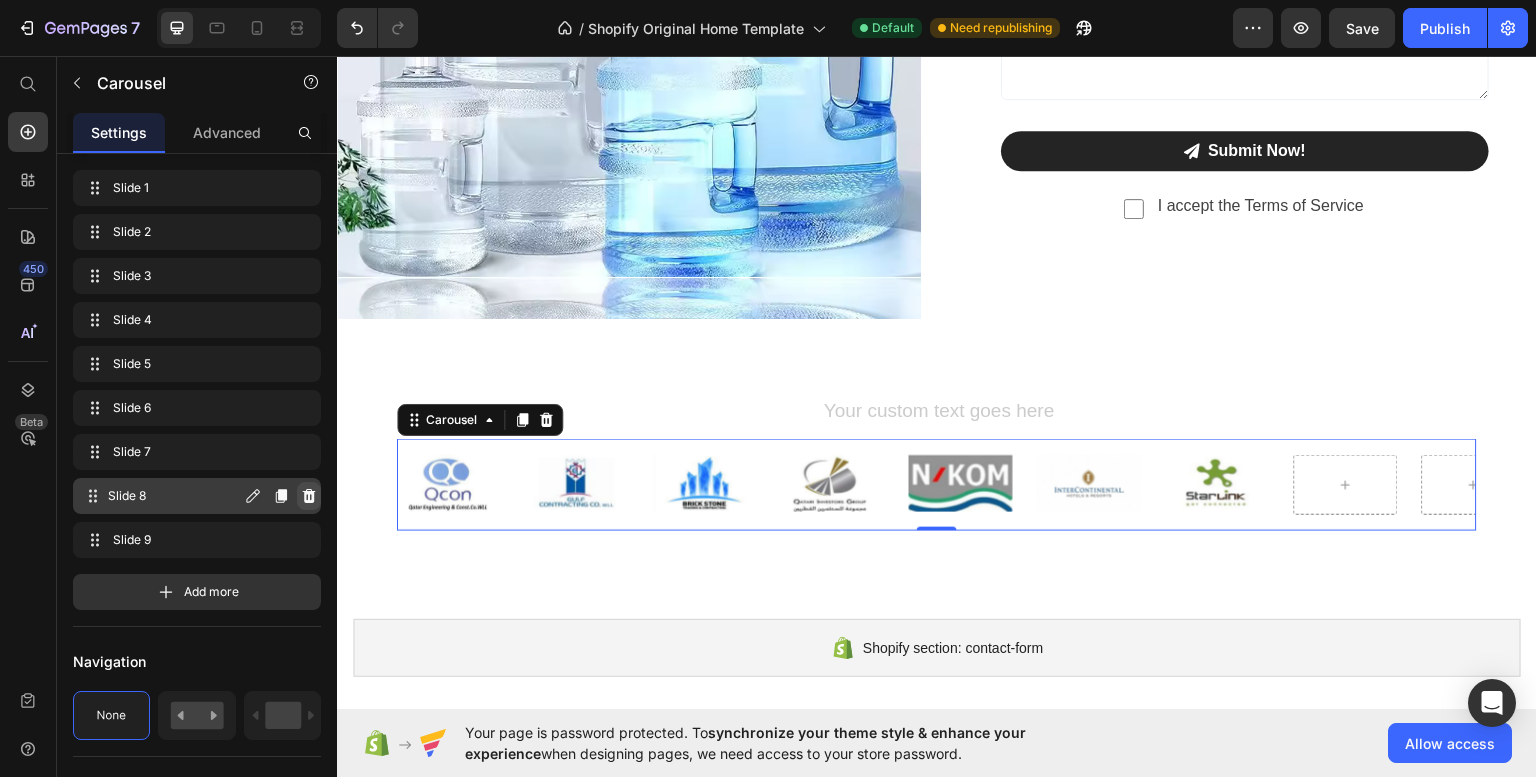 click 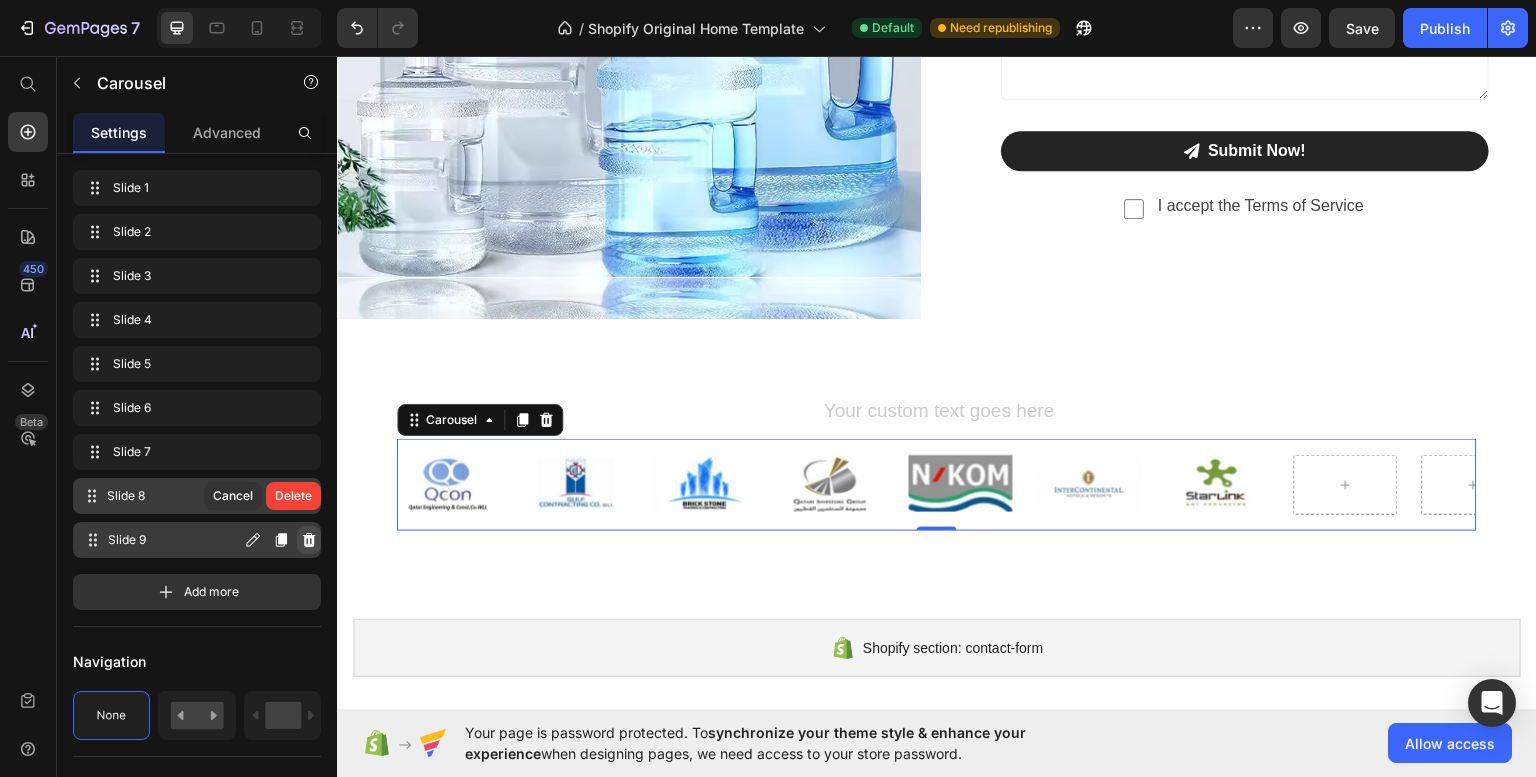 click 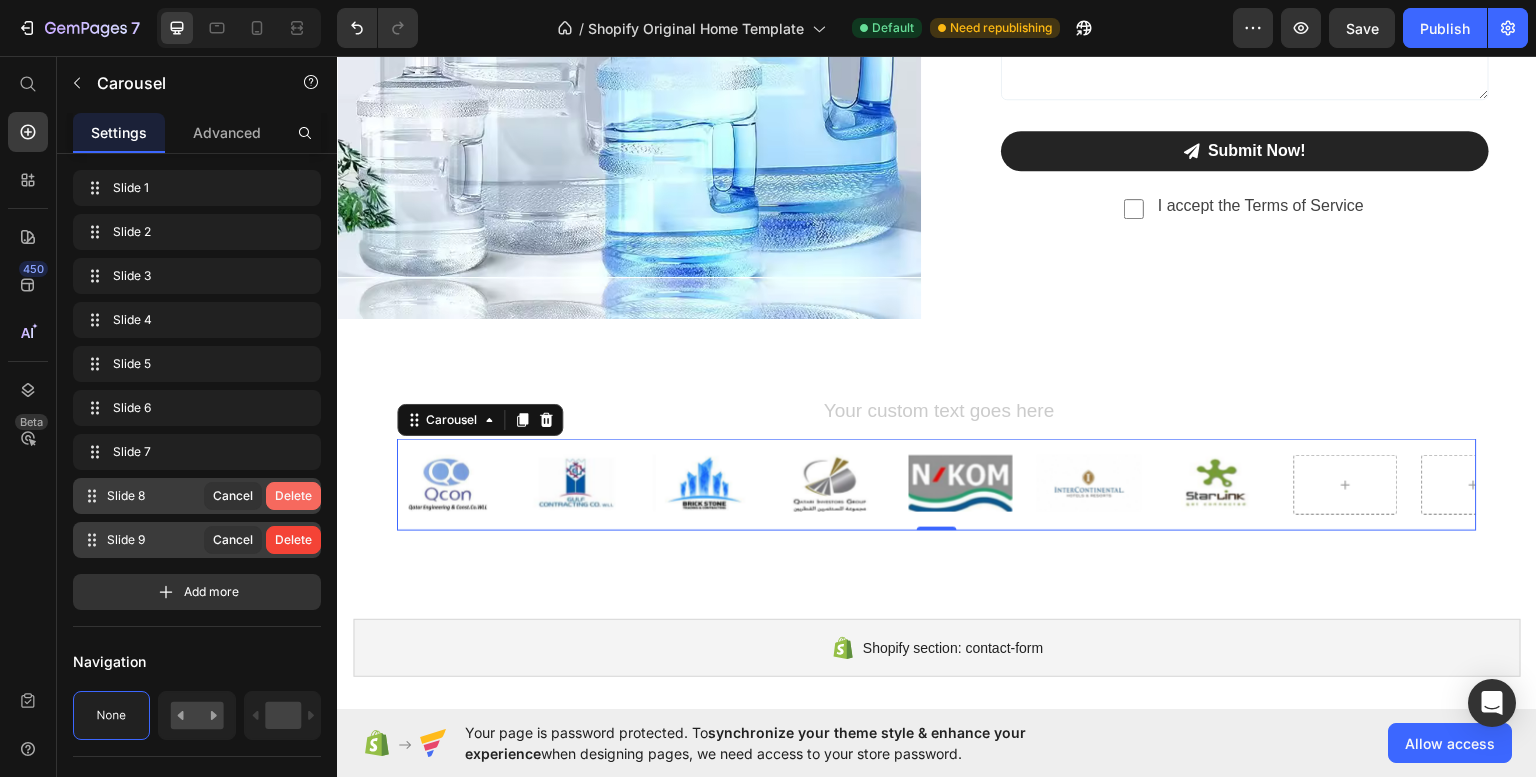 click on "Delete" at bounding box center (293, 496) 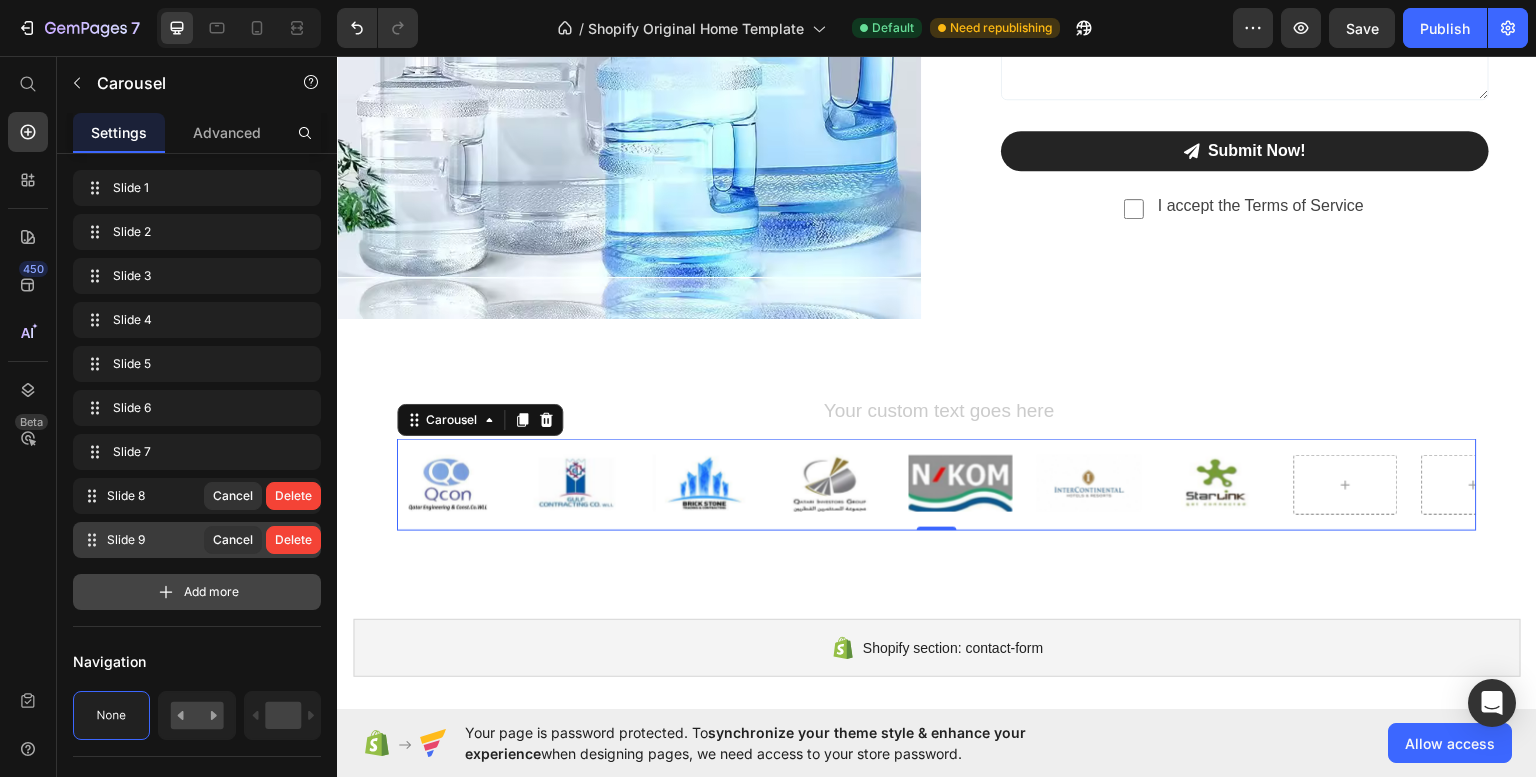 click on "Add more" at bounding box center (197, 592) 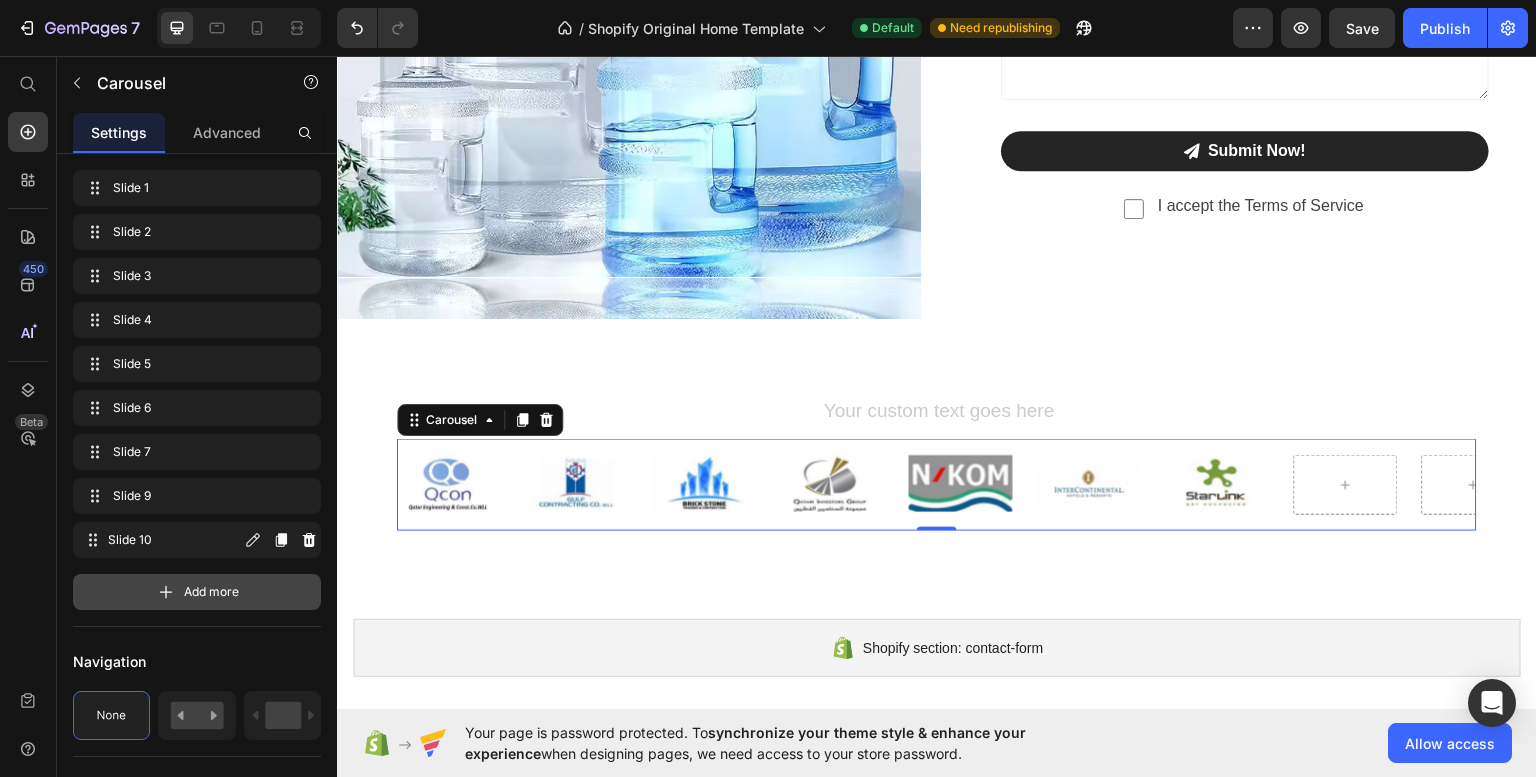 click 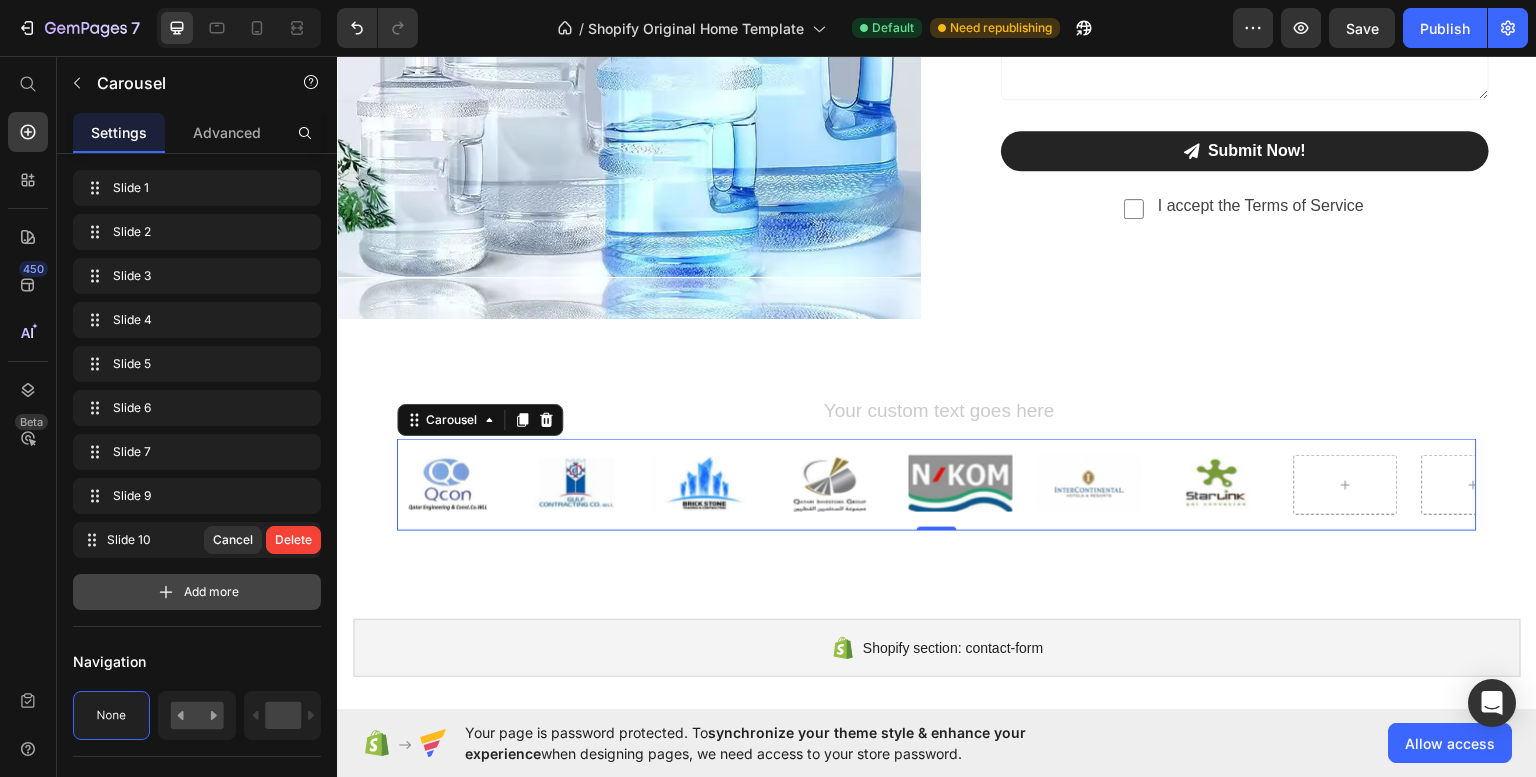 click on "Delete" at bounding box center [293, 540] 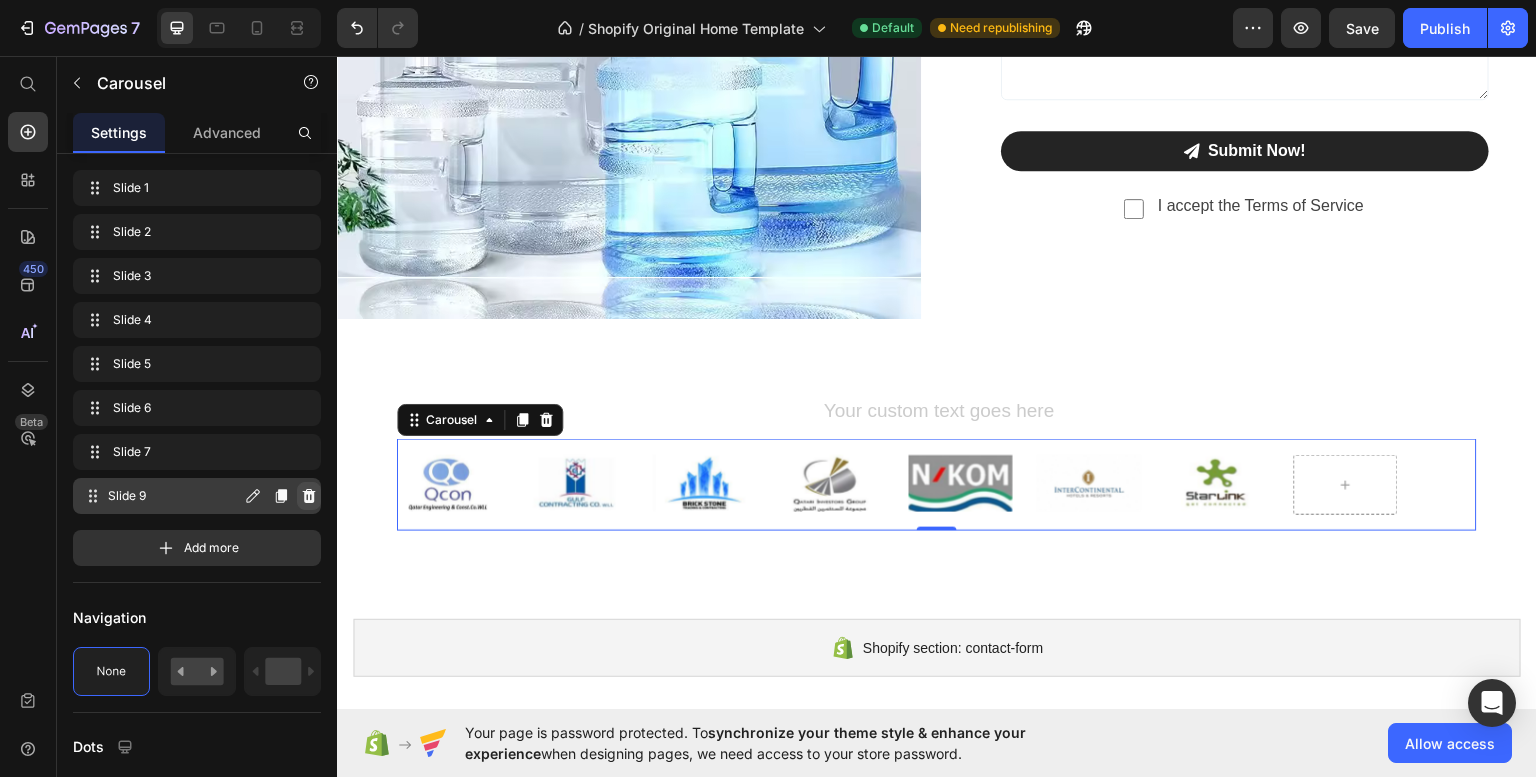 click 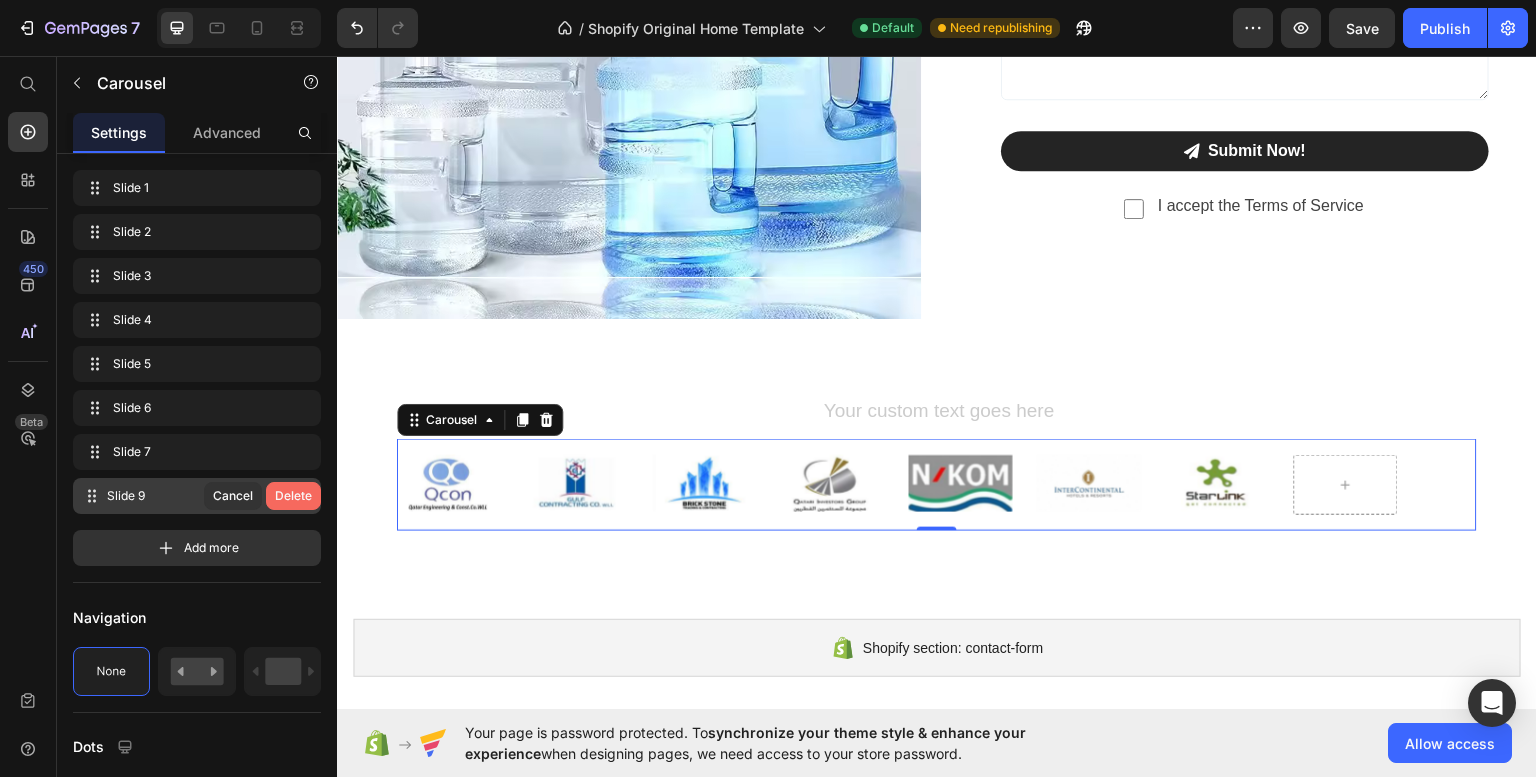 click on "Delete" at bounding box center [293, 496] 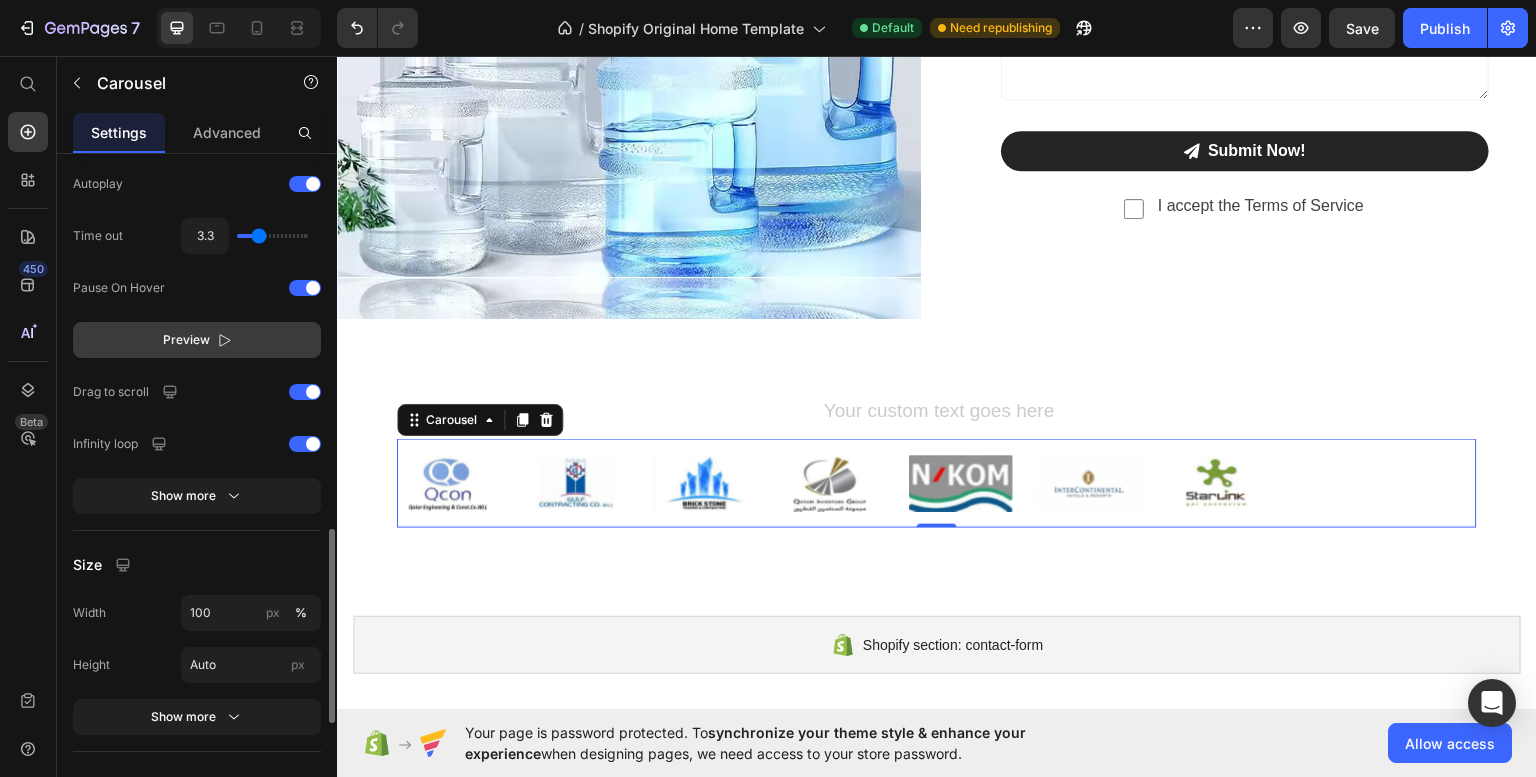 scroll, scrollTop: 1281, scrollLeft: 0, axis: vertical 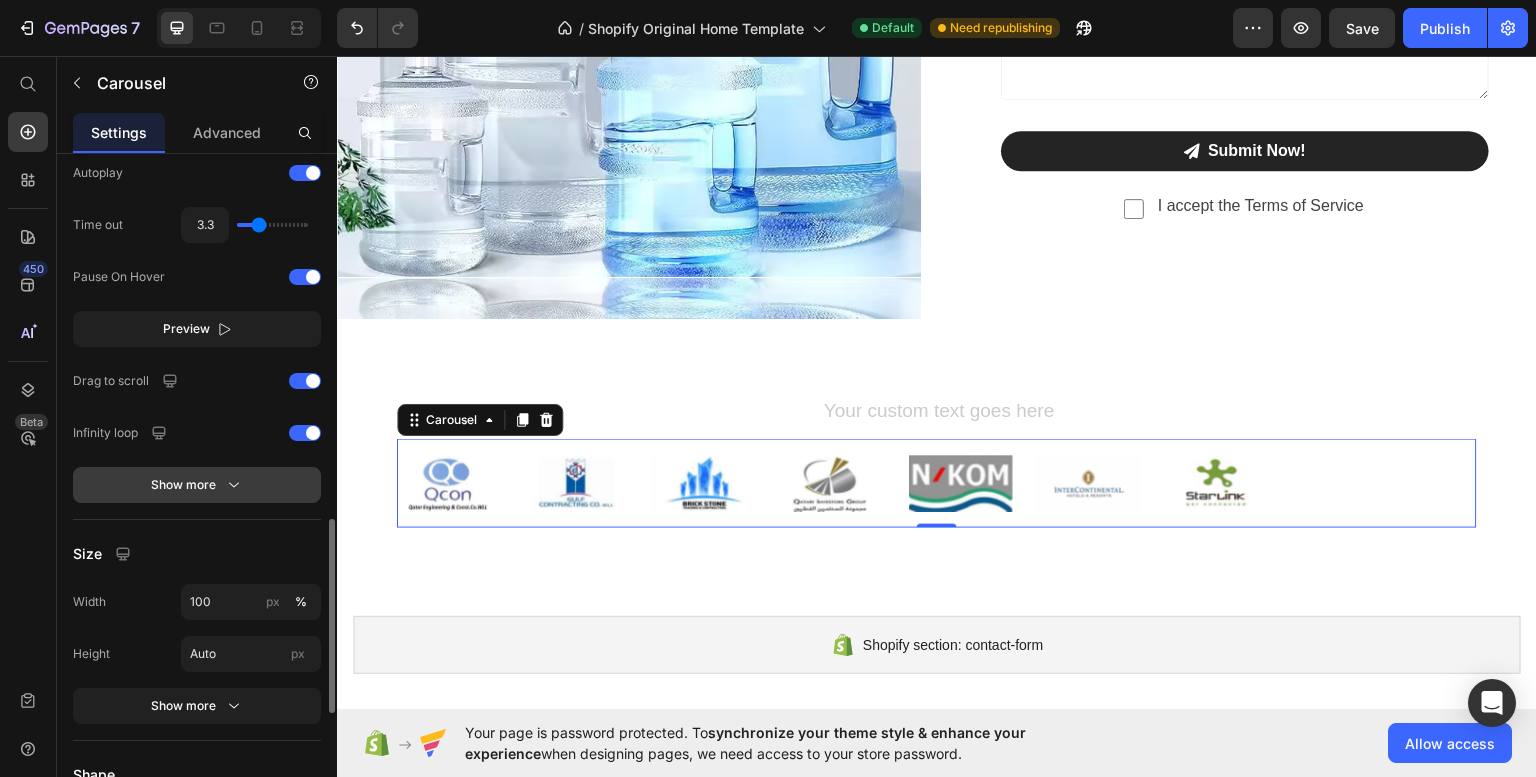 click 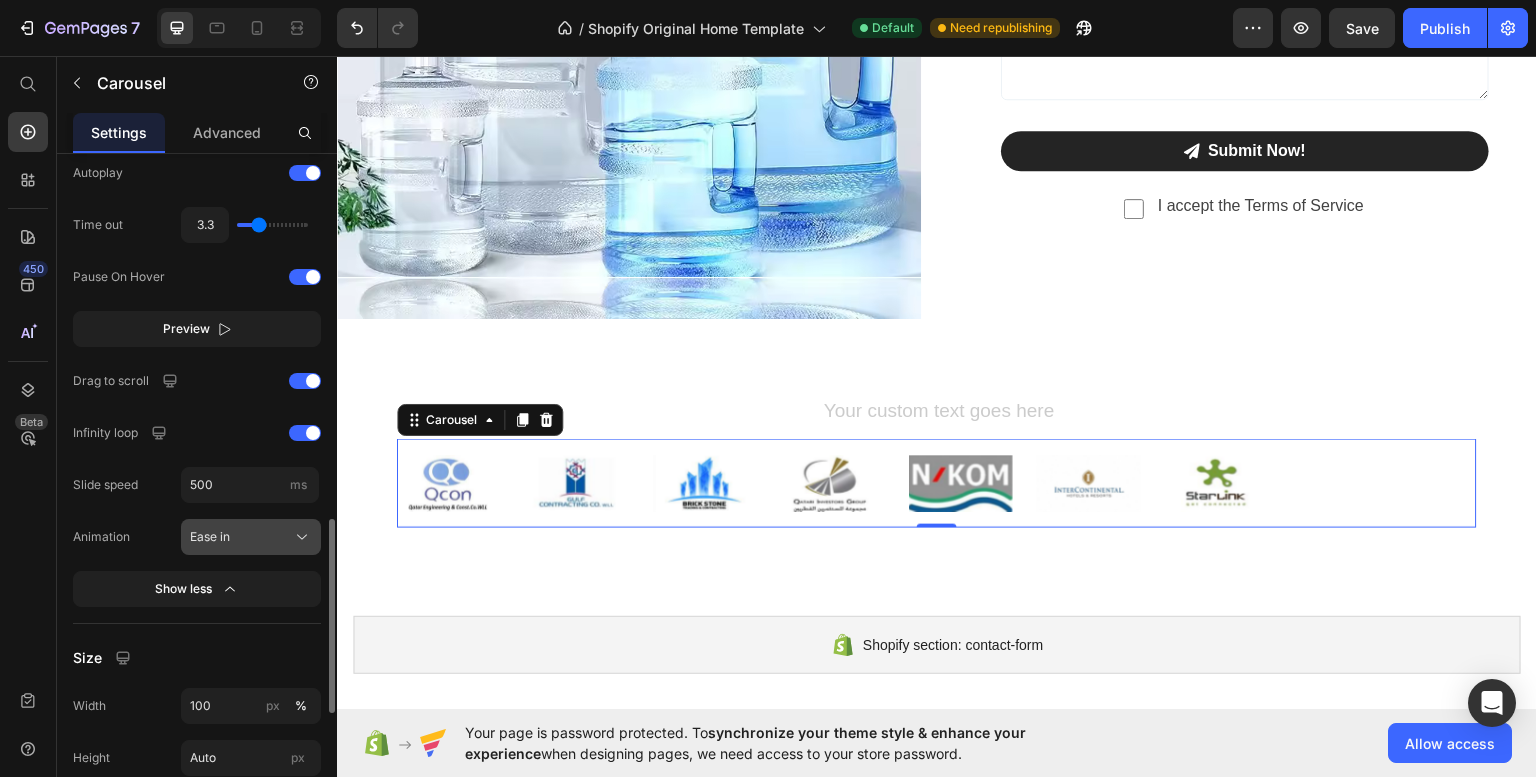 click on "Ease in" 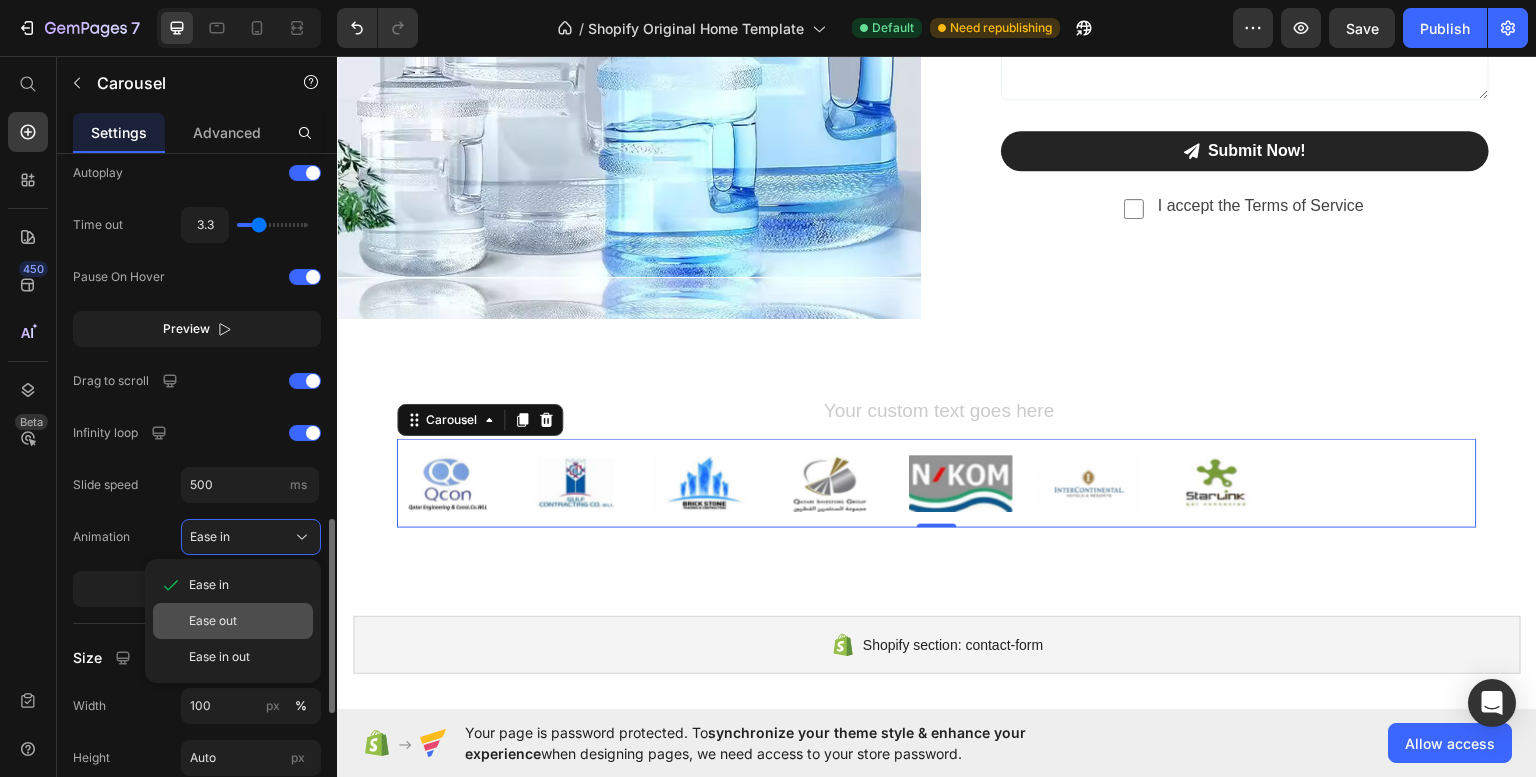 click on "Ease out" at bounding box center (213, 621) 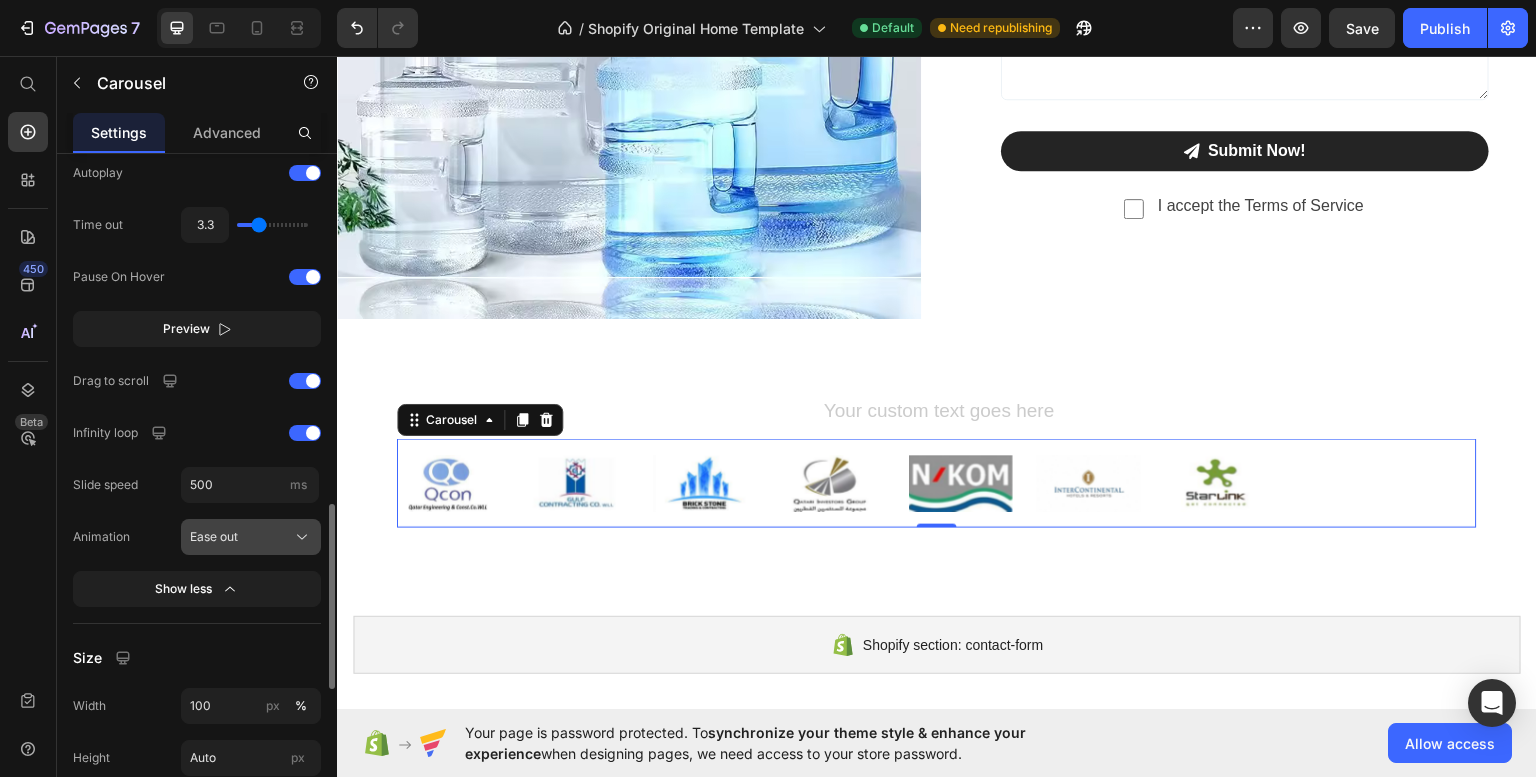 click on "Ease out" 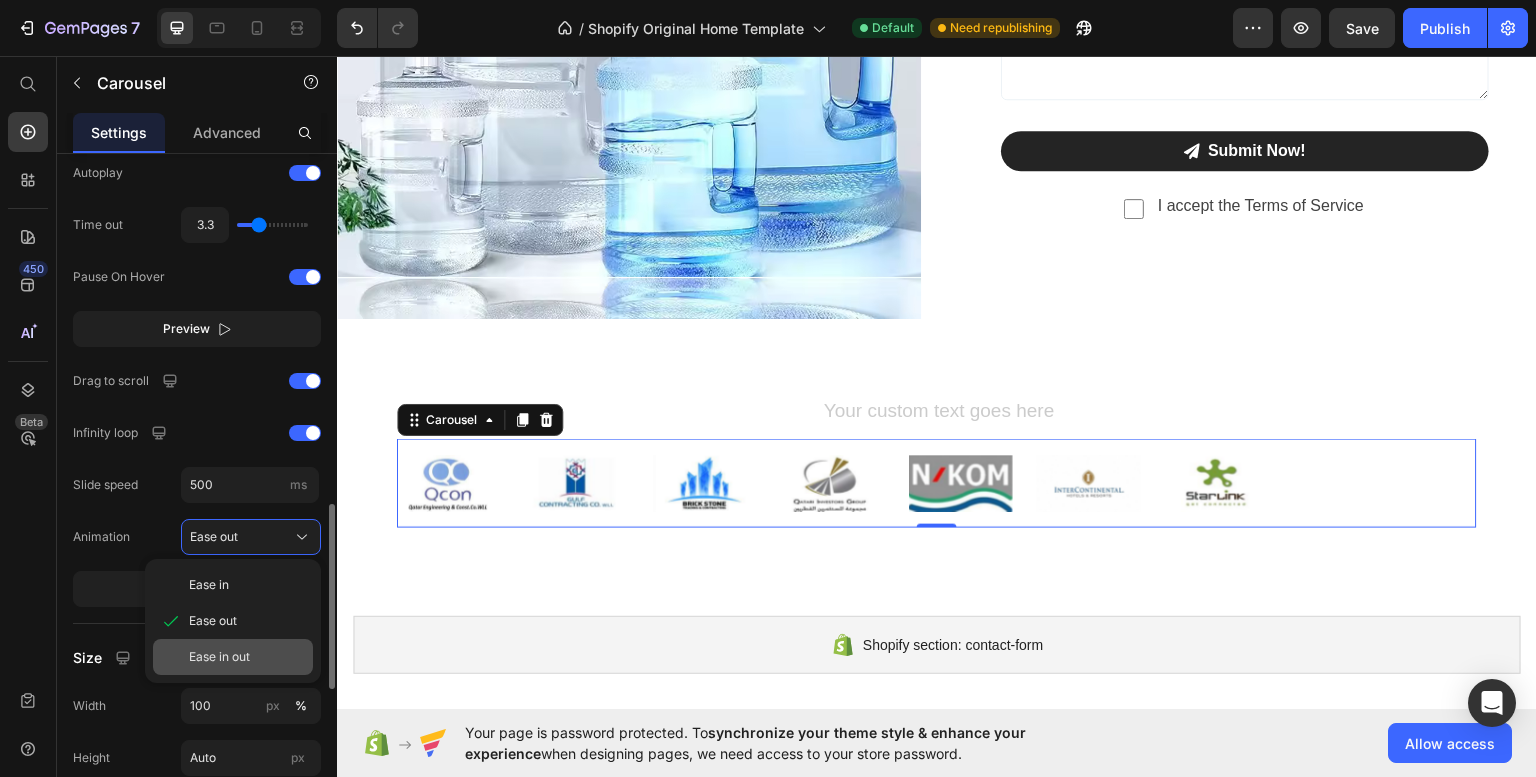 click on "Ease in out" at bounding box center (219, 657) 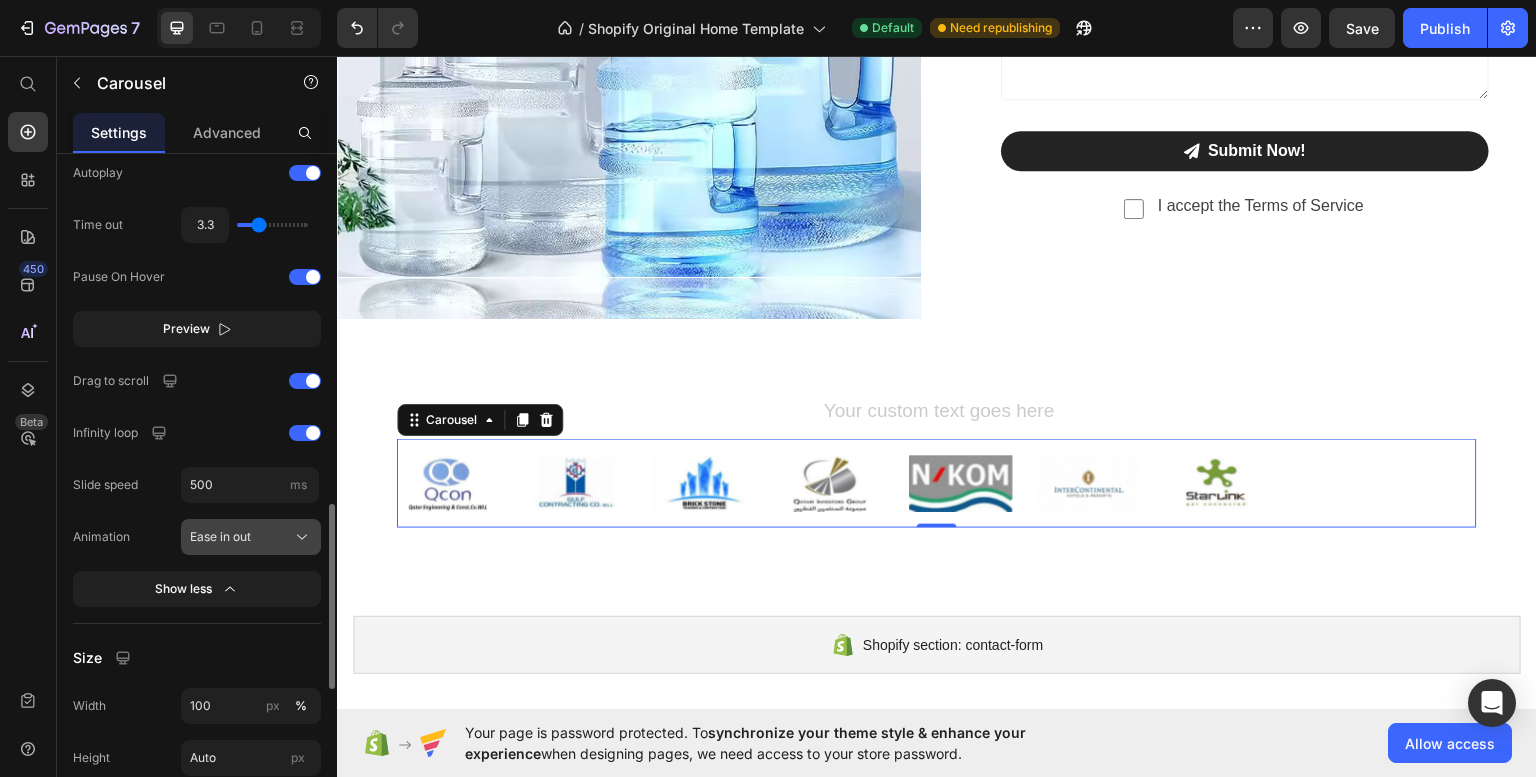 click on "Ease in out" 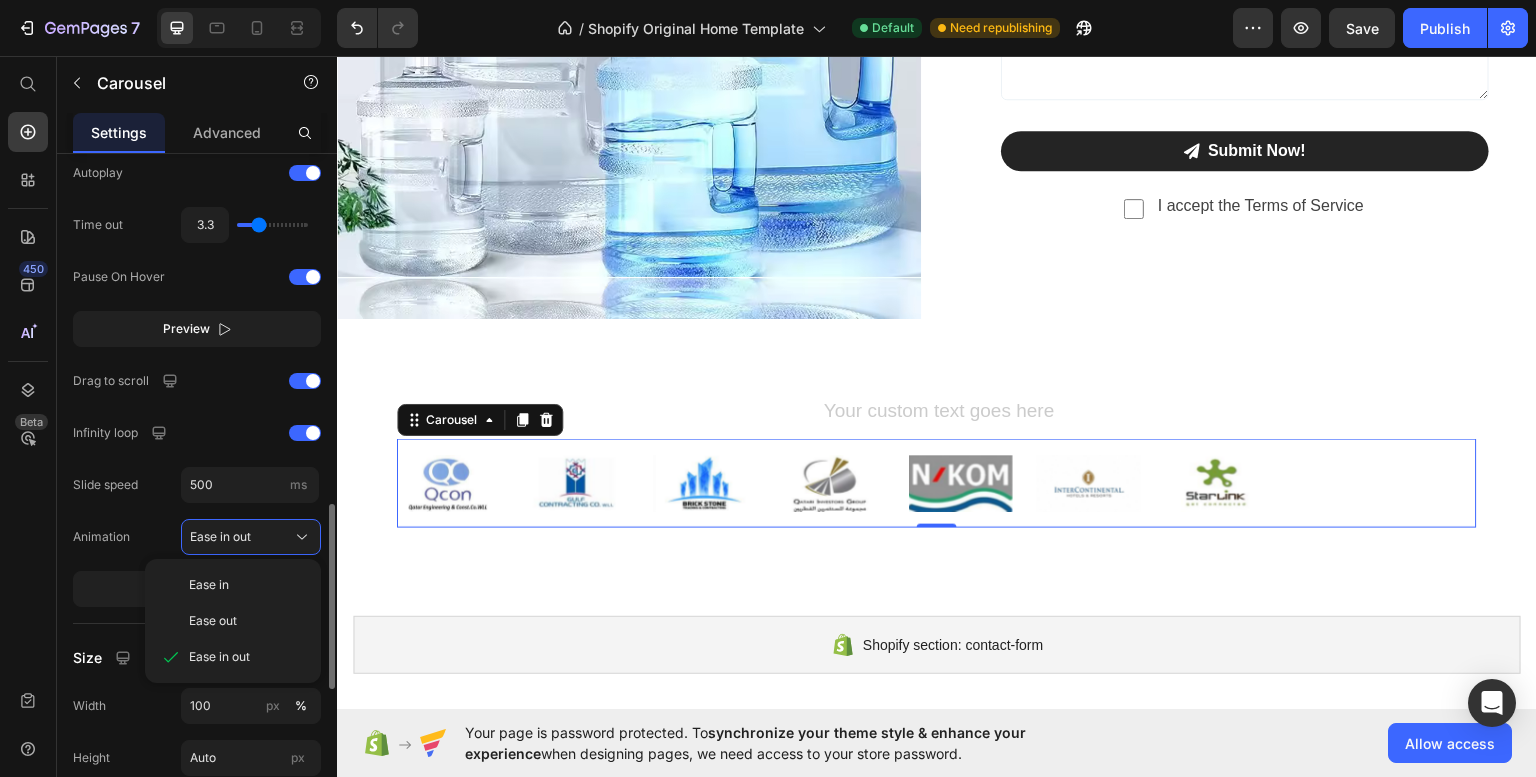 click on "Ease in Ease out Ease in out" at bounding box center (233, 621) 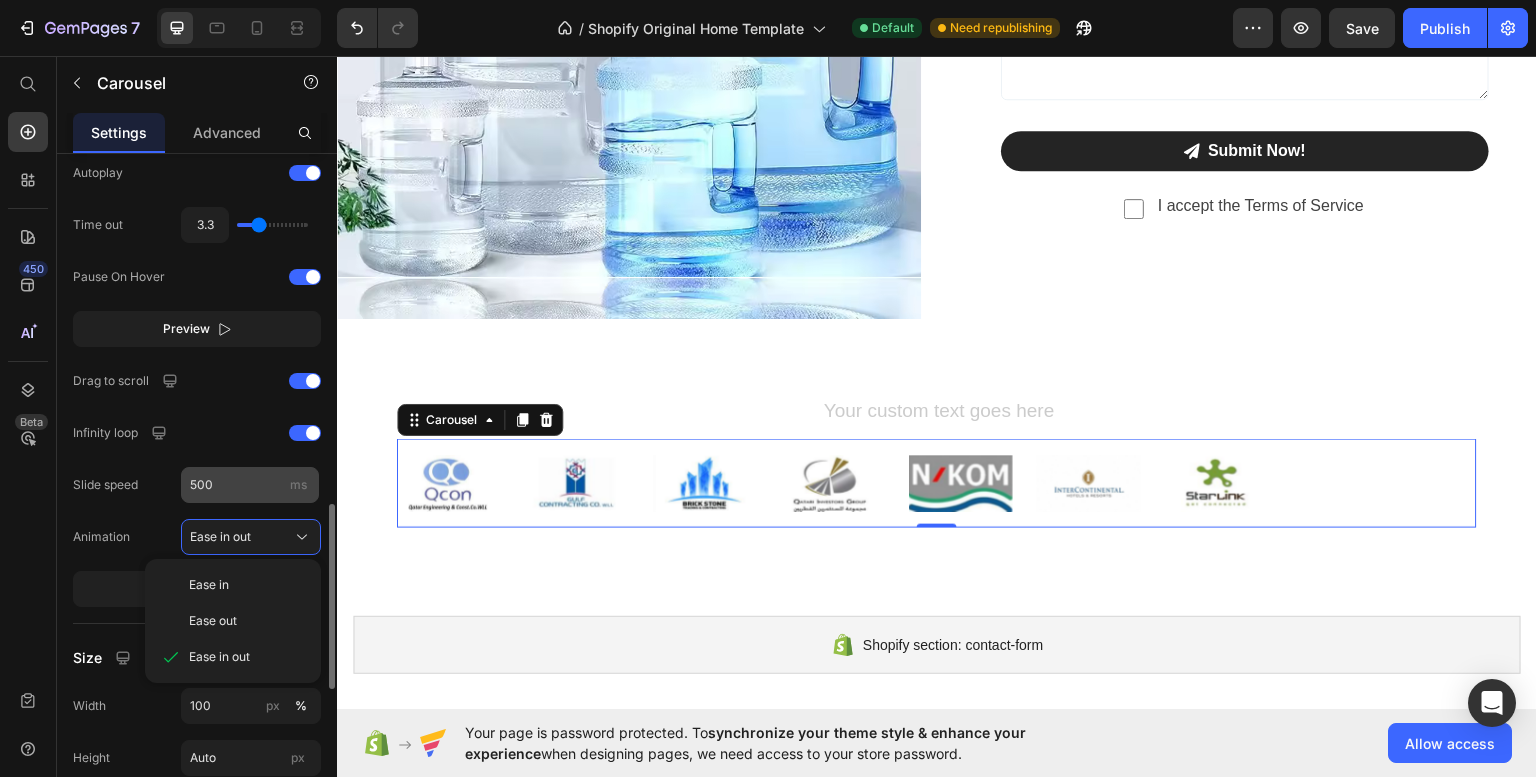 drag, startPoint x: 242, startPoint y: 575, endPoint x: 257, endPoint y: 482, distance: 94.20191 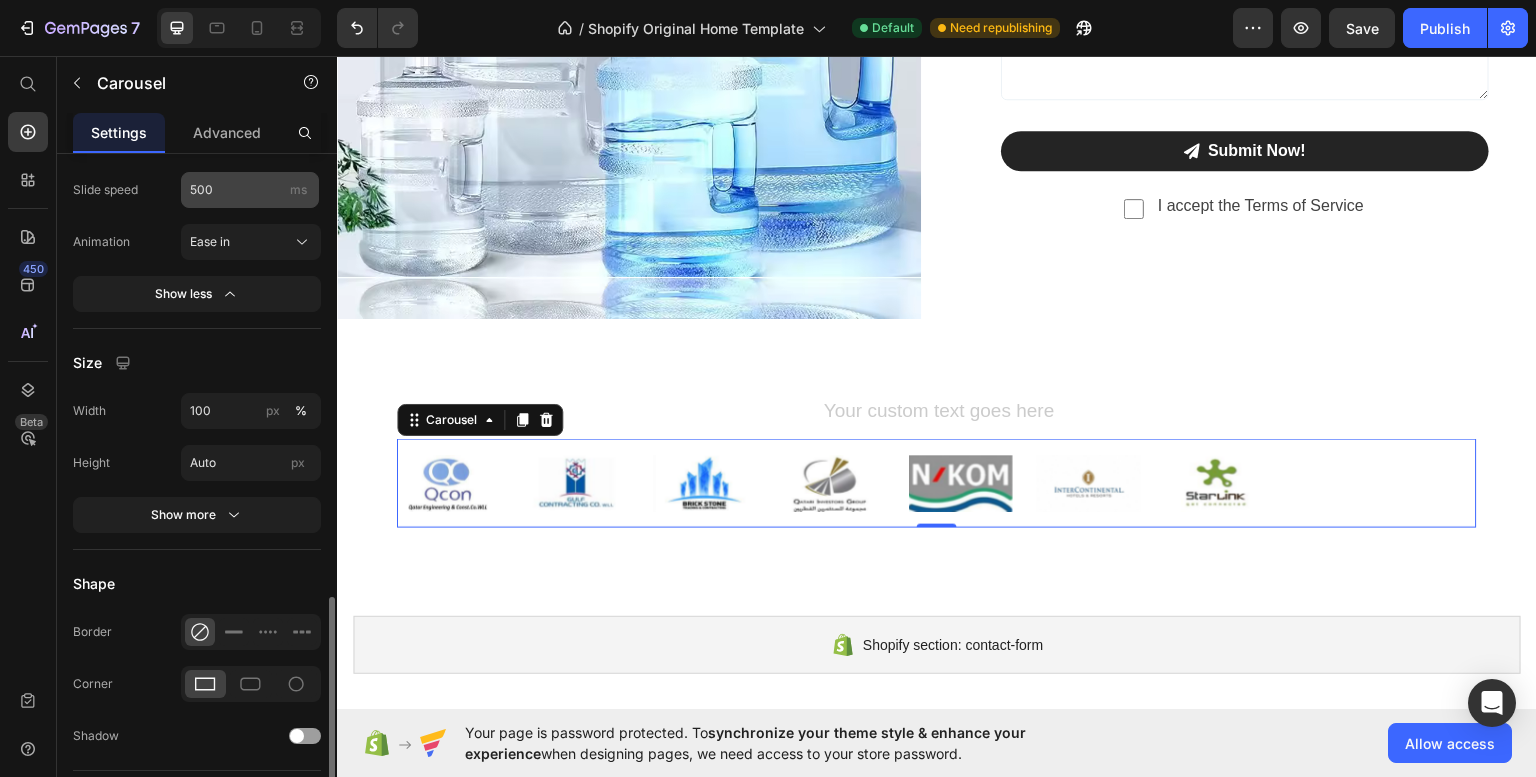 scroll, scrollTop: 1585, scrollLeft: 0, axis: vertical 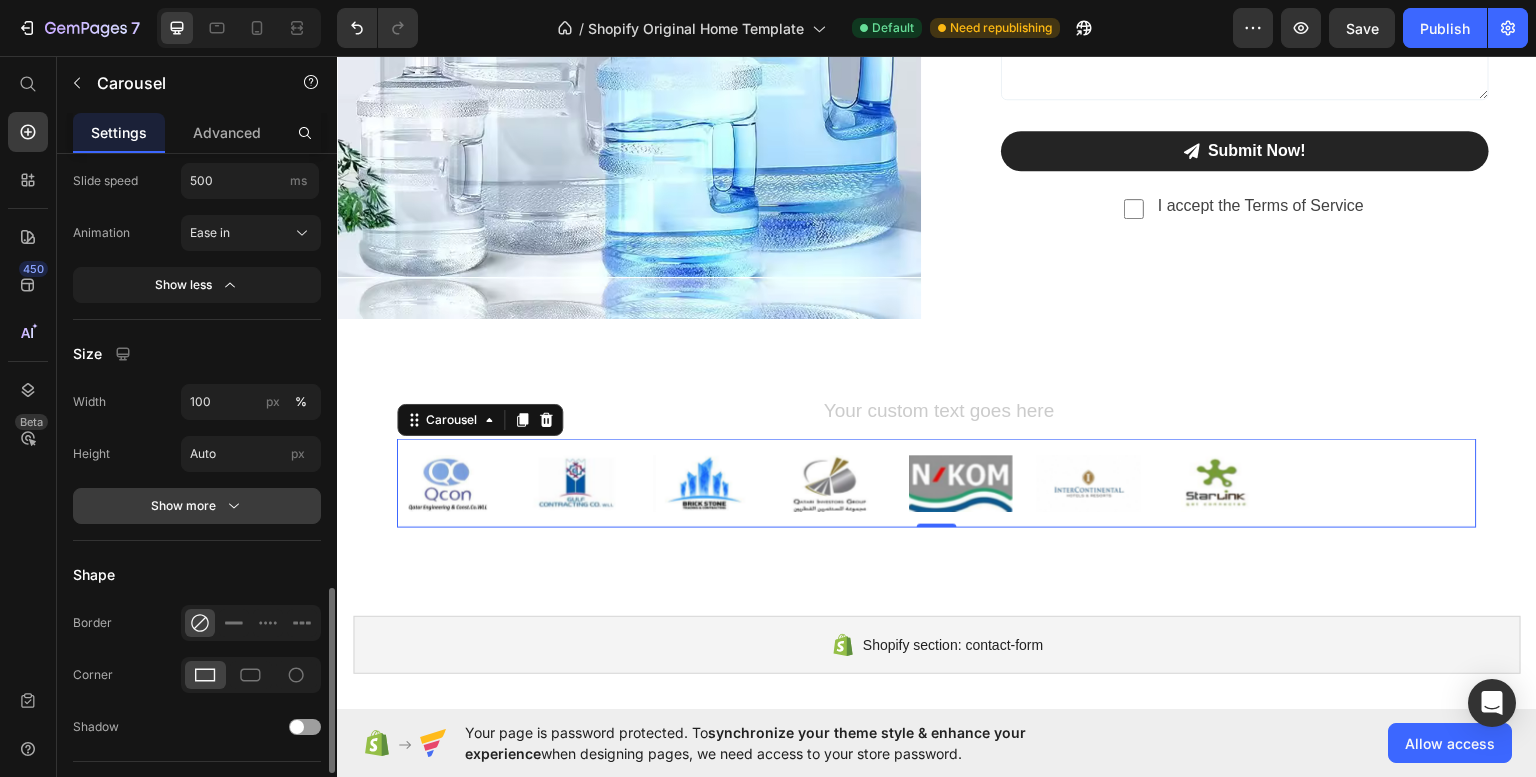 click on "Show more" at bounding box center (197, 506) 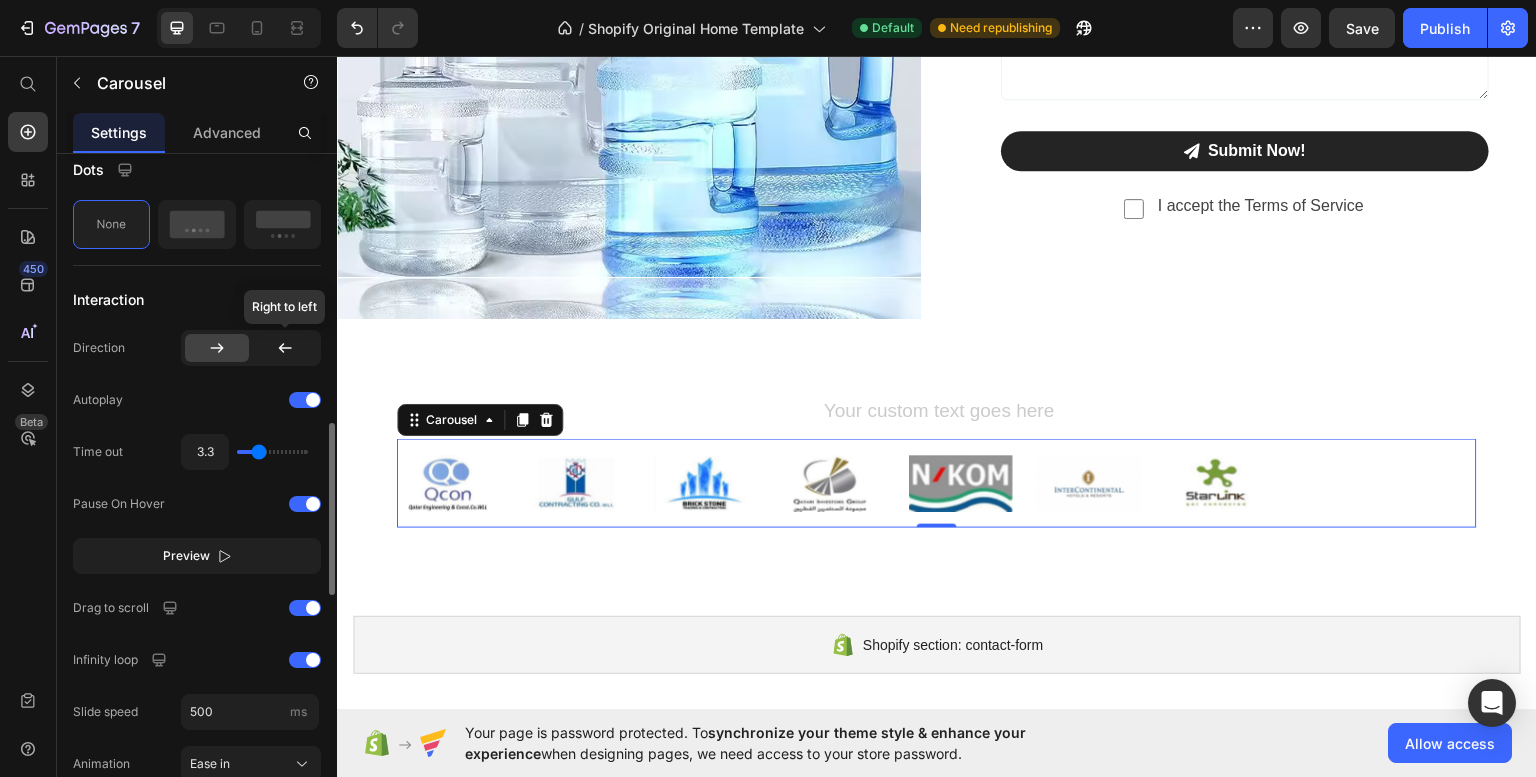 scroll, scrollTop: 1045, scrollLeft: 0, axis: vertical 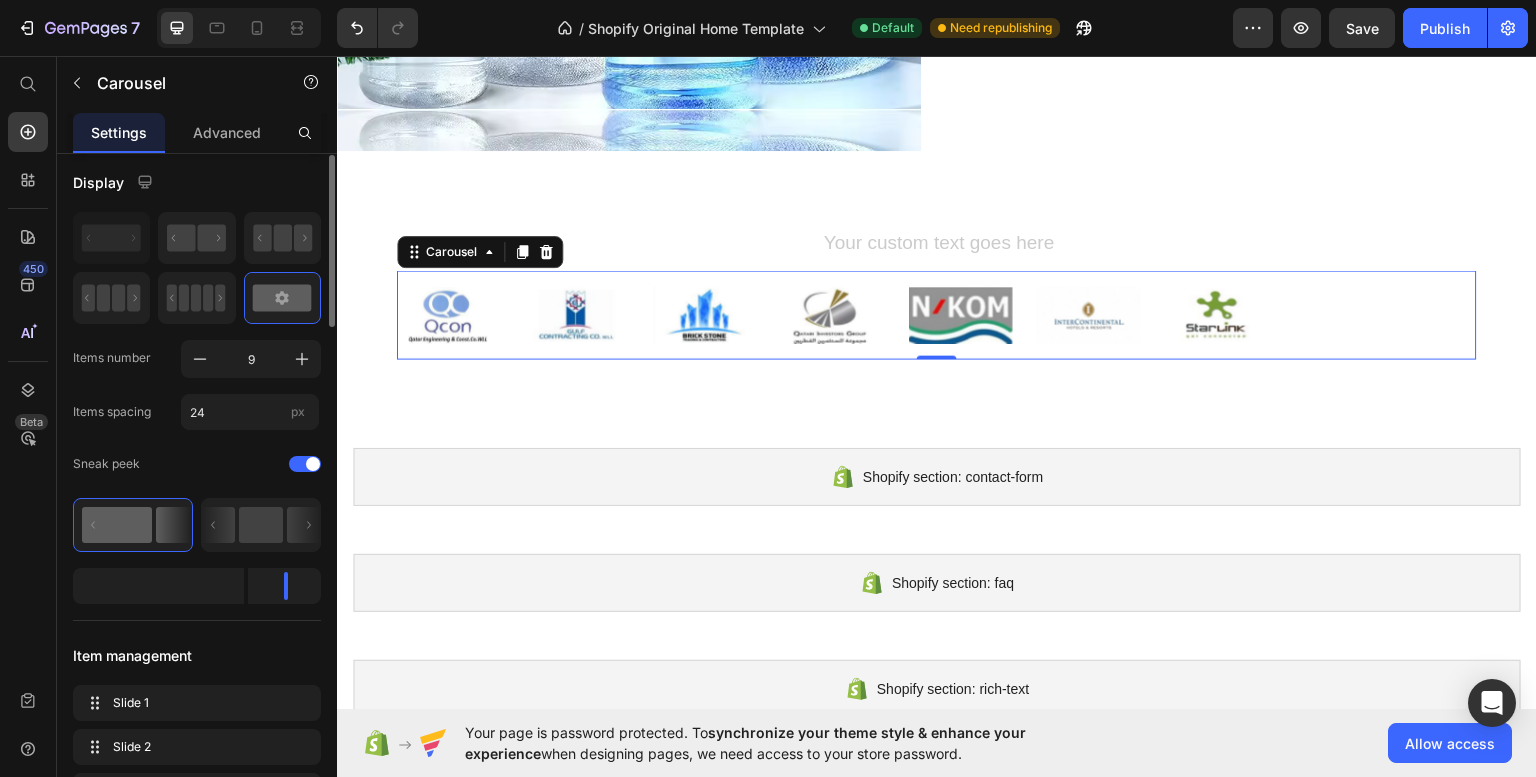 click at bounding box center [158, 586] 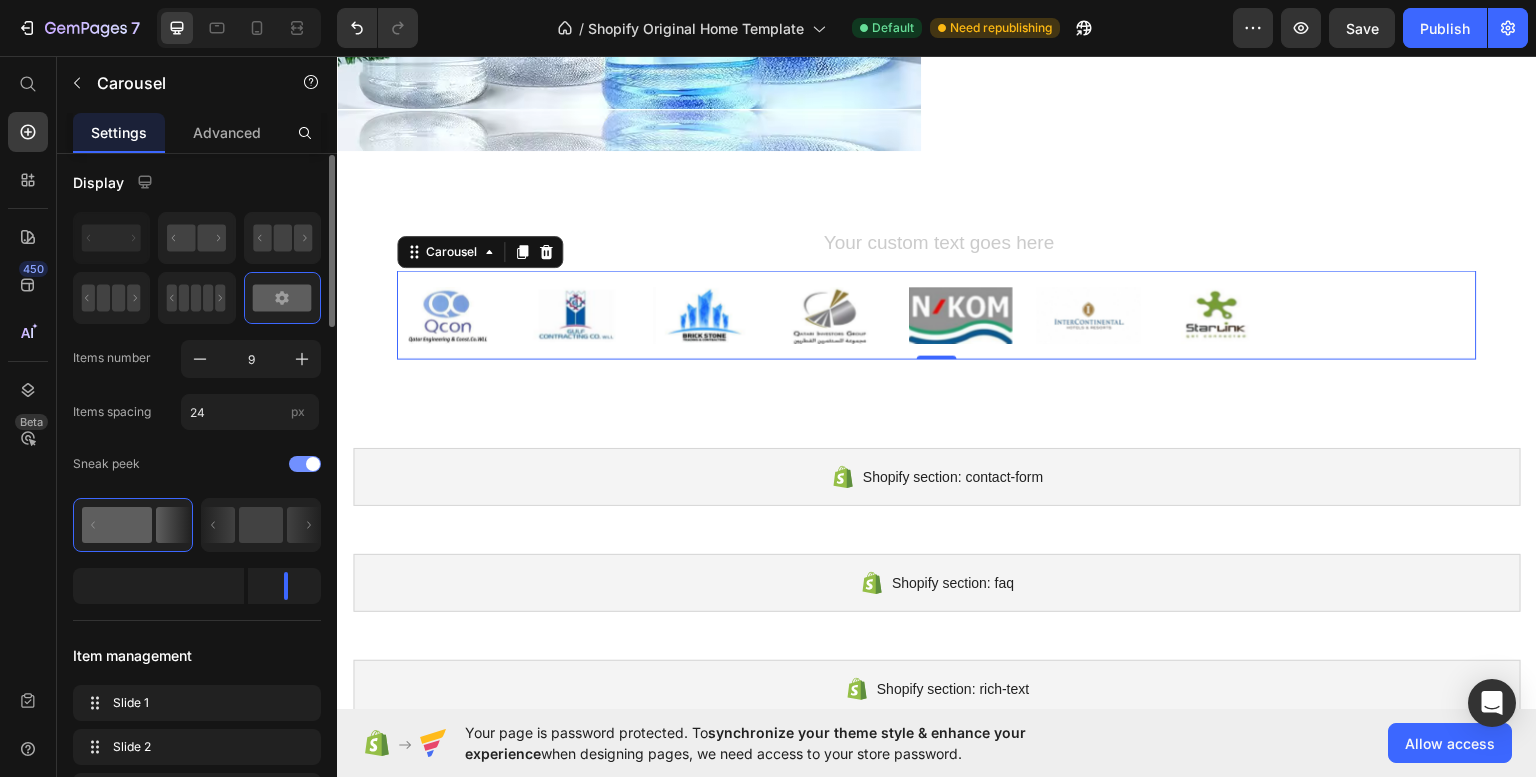 click 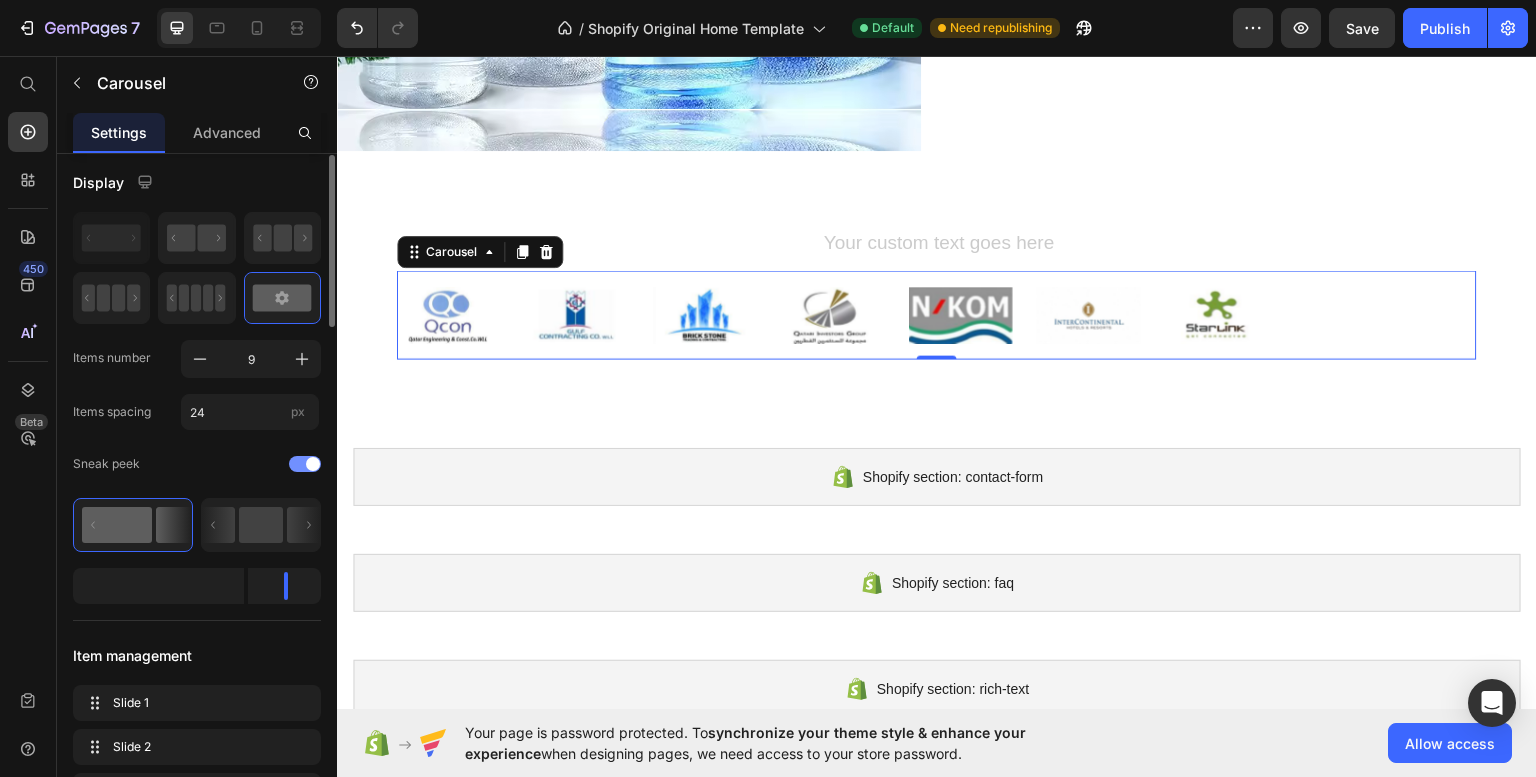 click on "Sneak peek" 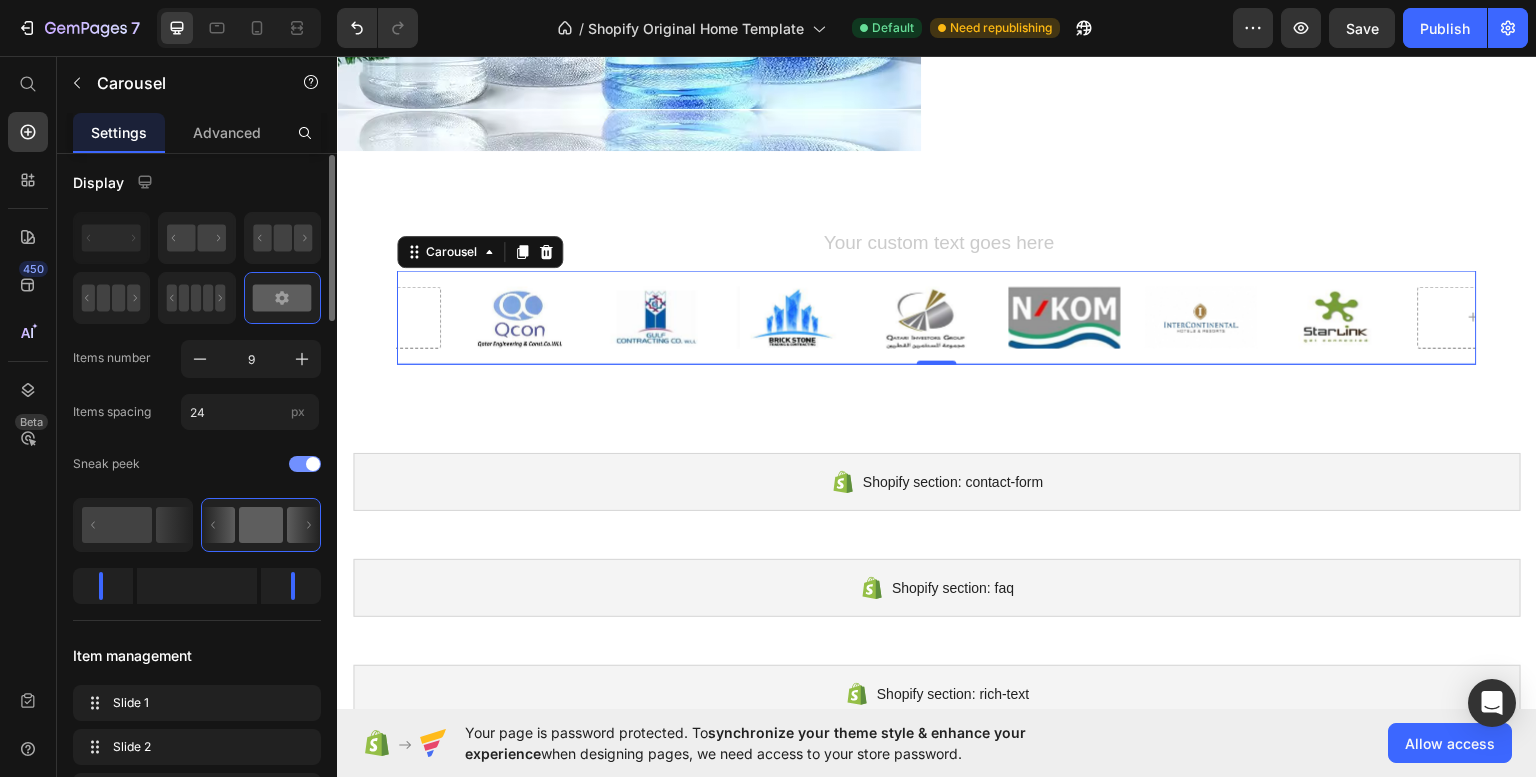 click at bounding box center (313, 464) 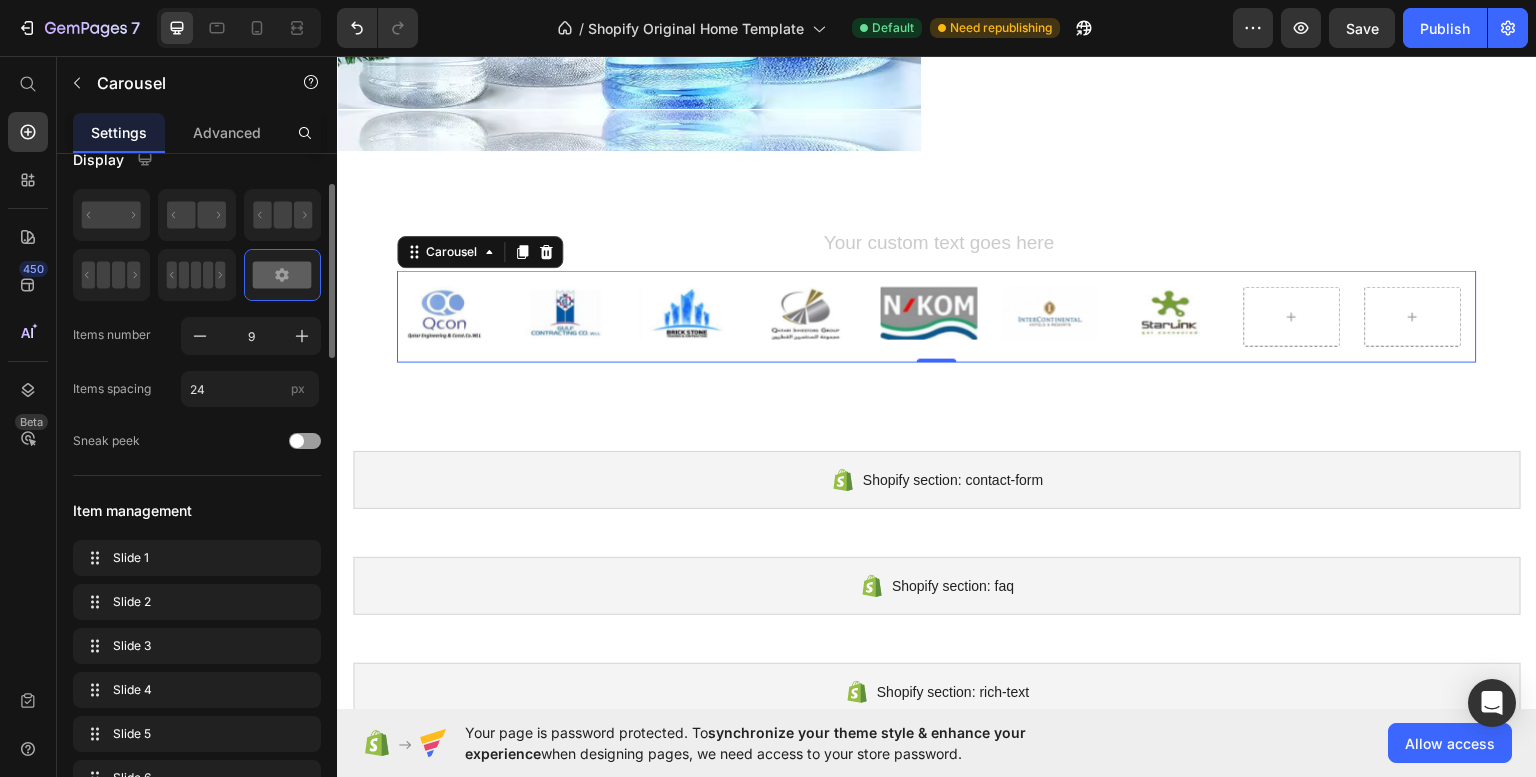 scroll, scrollTop: 28, scrollLeft: 0, axis: vertical 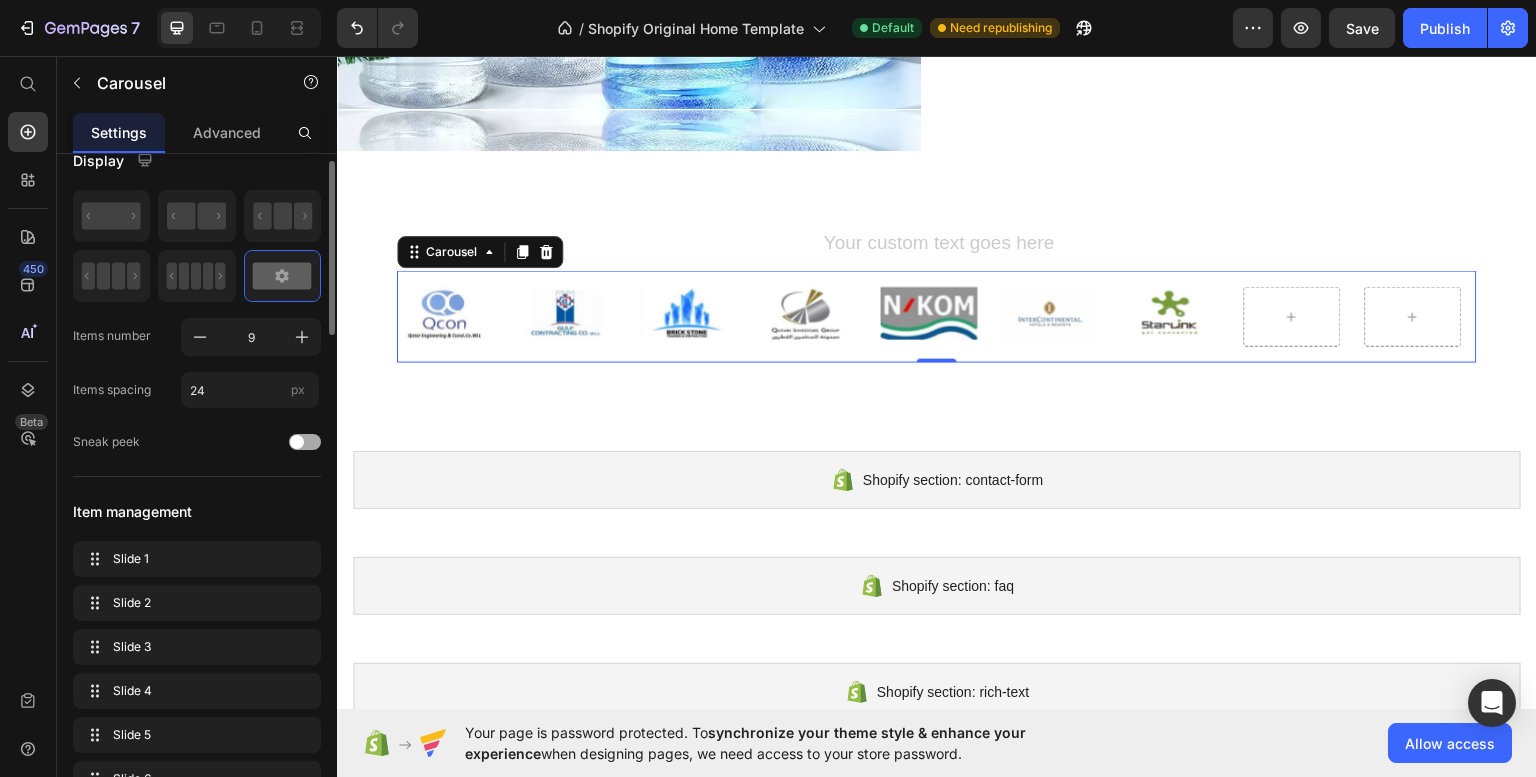 click on "Sneak peek" 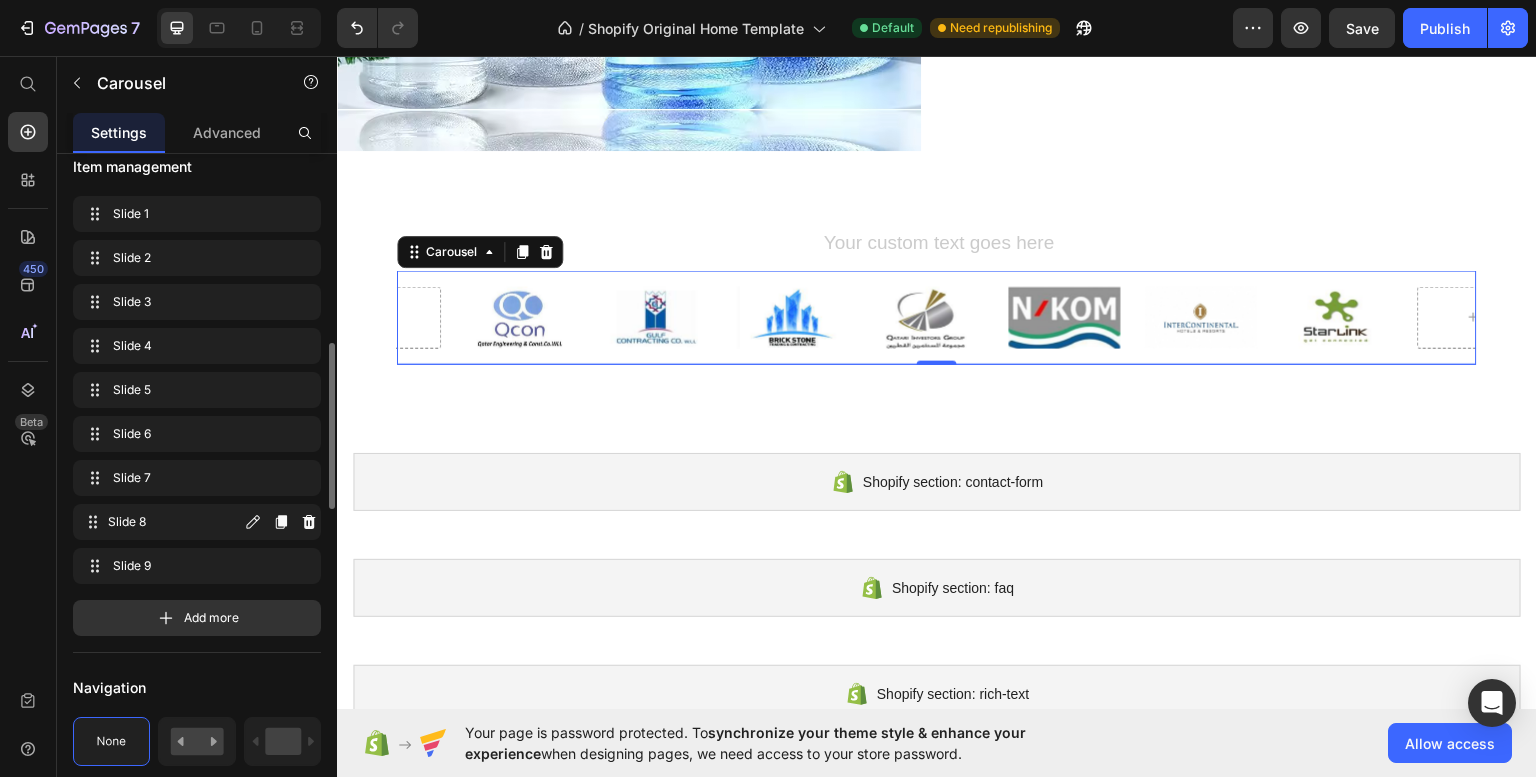 scroll, scrollTop: 599, scrollLeft: 0, axis: vertical 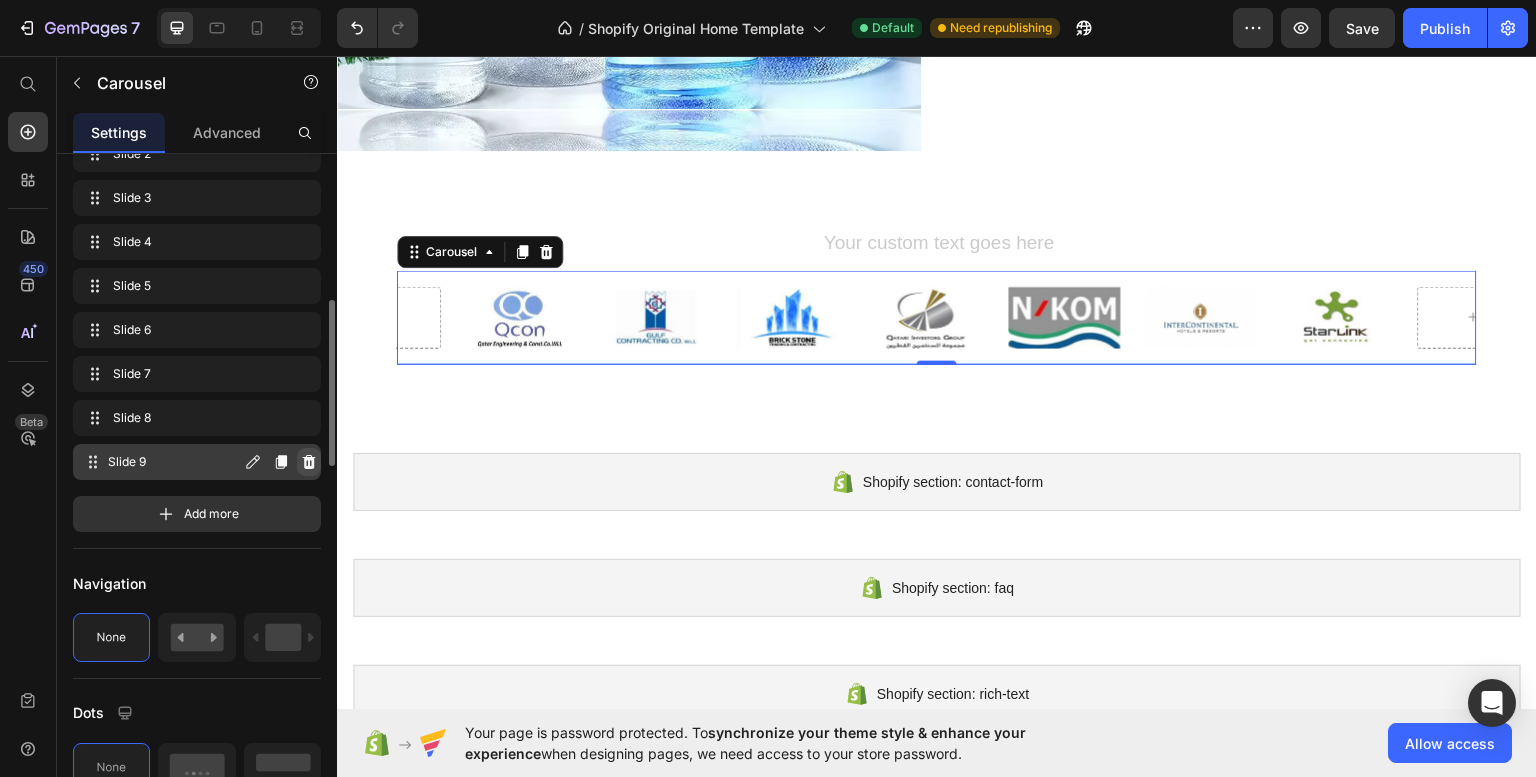 click 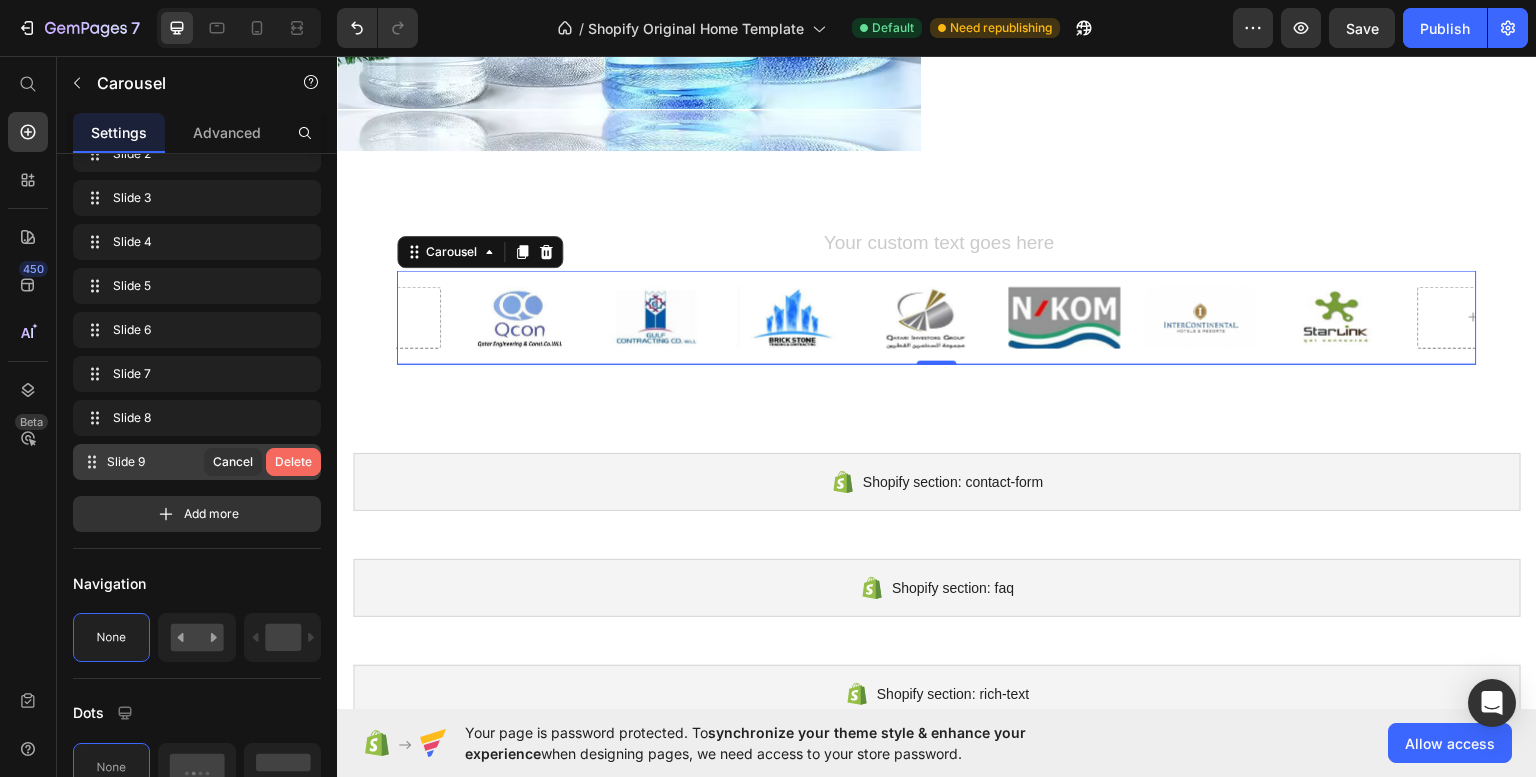 click on "Delete" at bounding box center [293, 462] 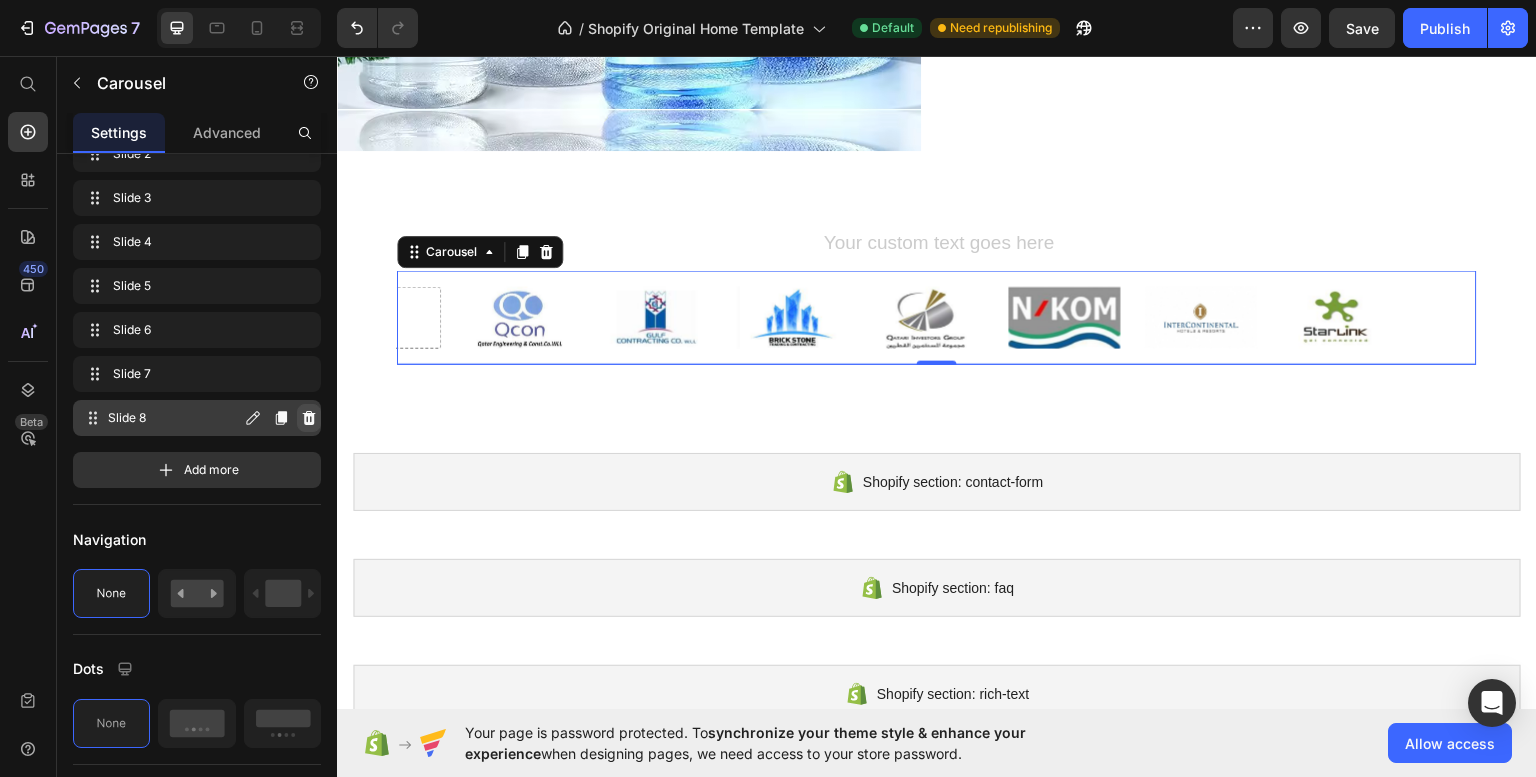 click 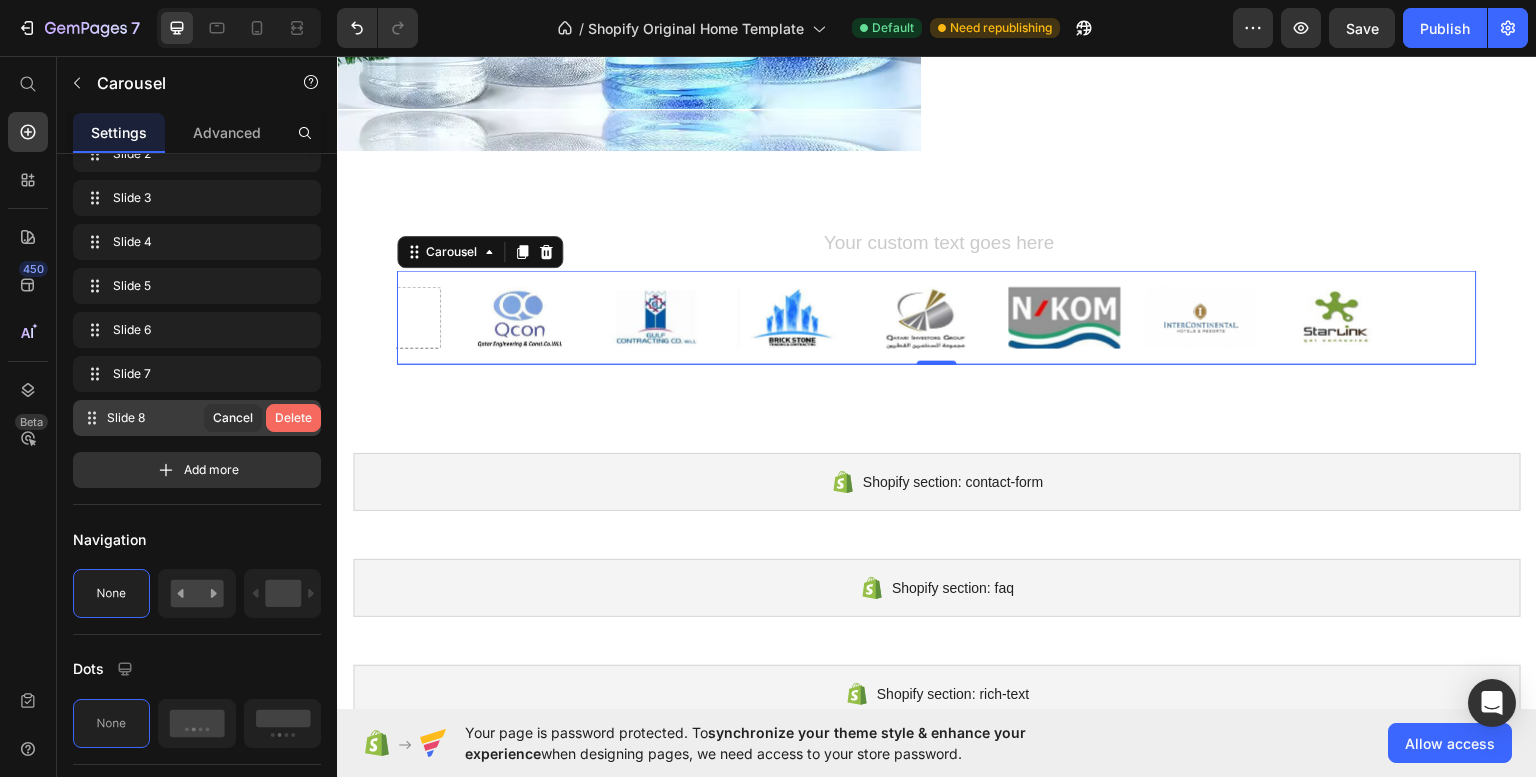 click on "Delete" at bounding box center [293, 418] 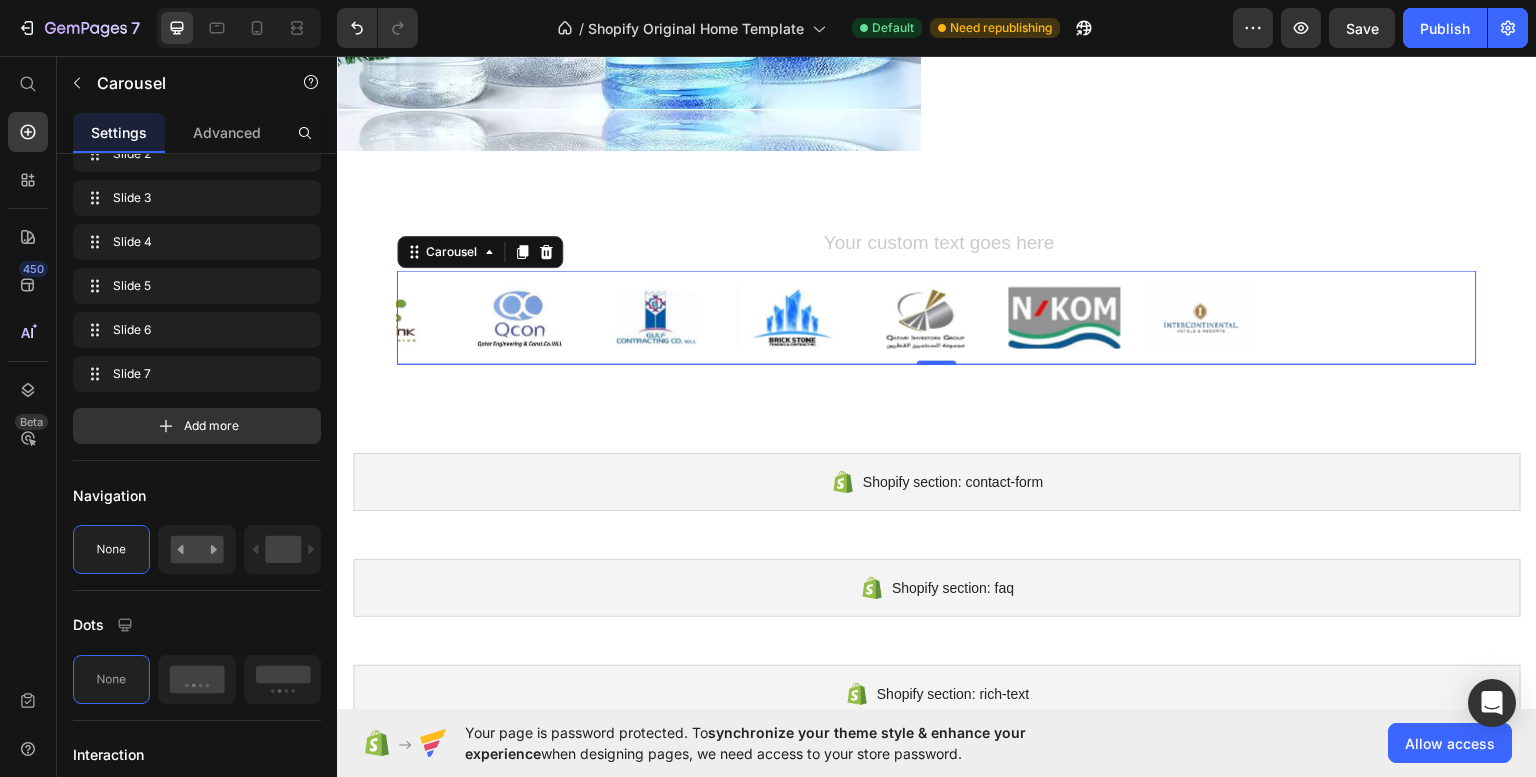 click on "450 Beta" at bounding box center (28, 416) 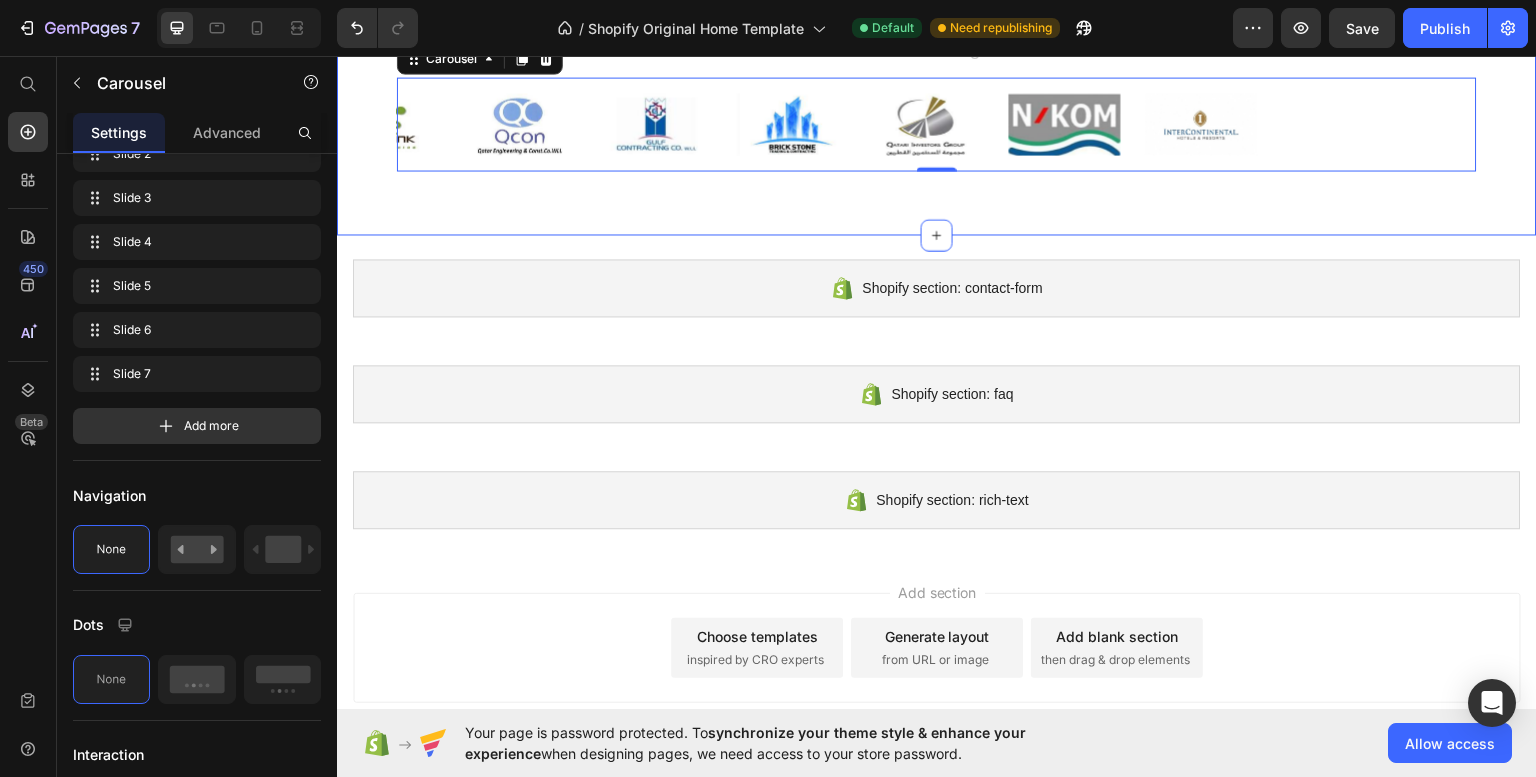 scroll, scrollTop: 2851, scrollLeft: 0, axis: vertical 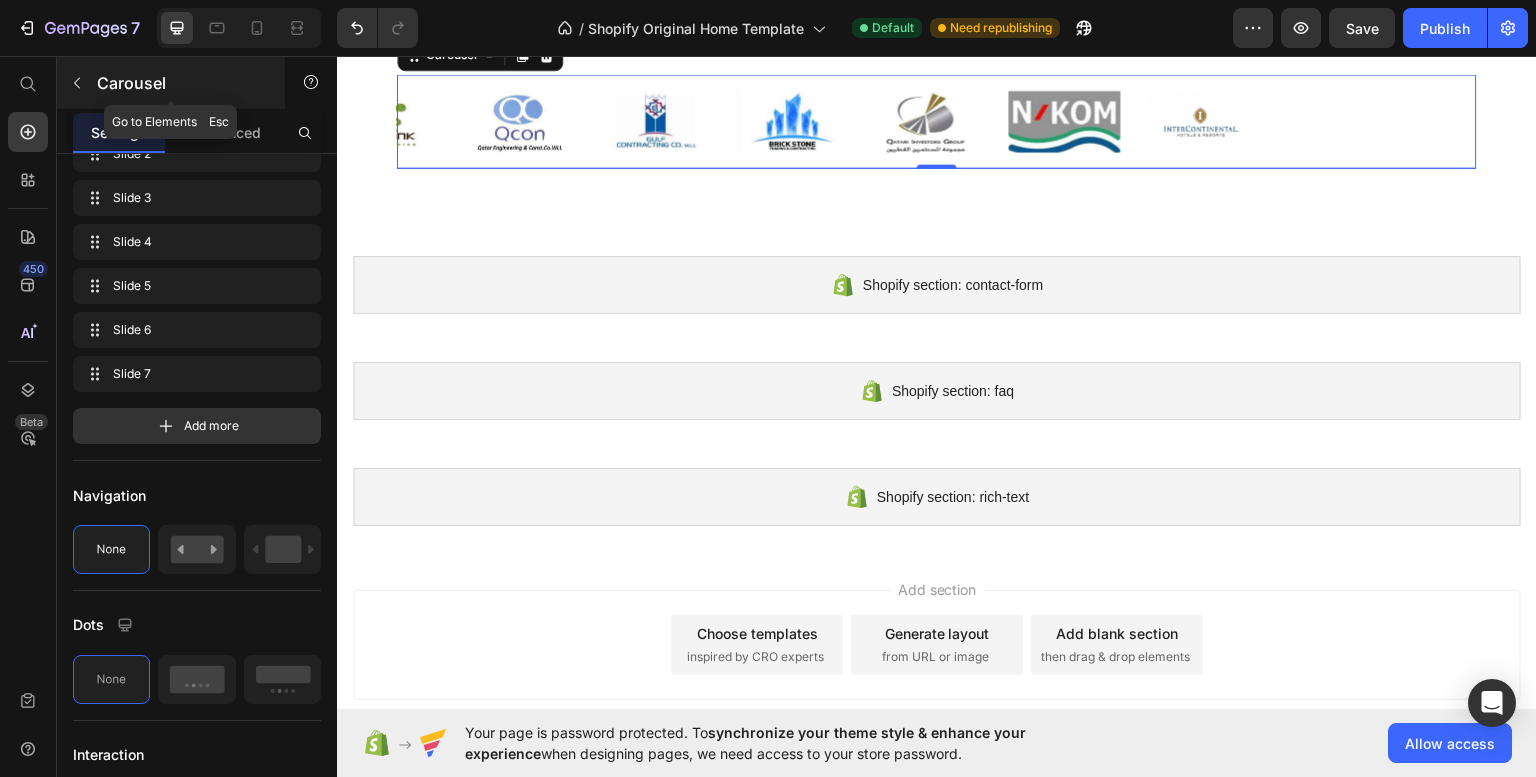 click at bounding box center [77, 83] 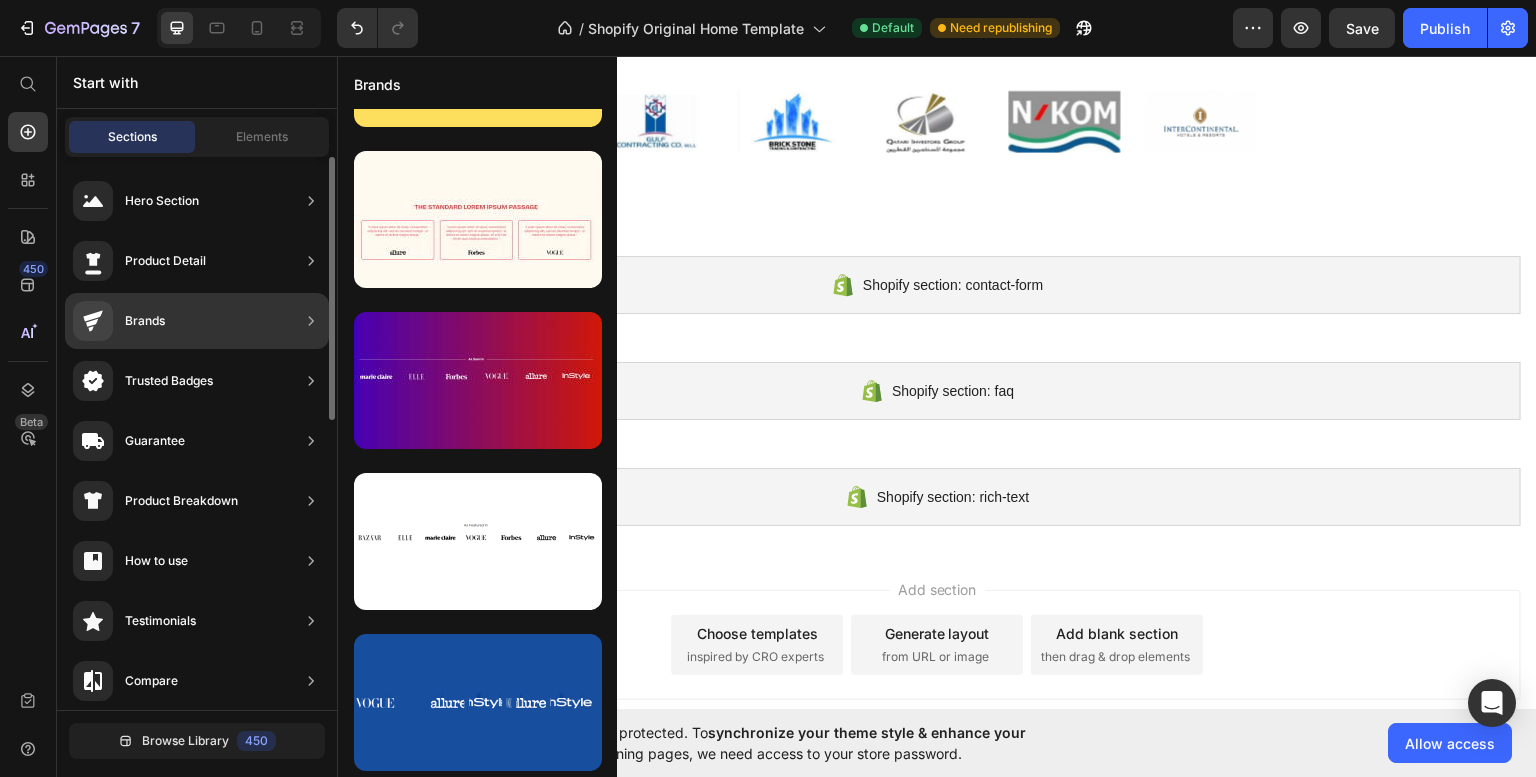 scroll, scrollTop: 0, scrollLeft: 0, axis: both 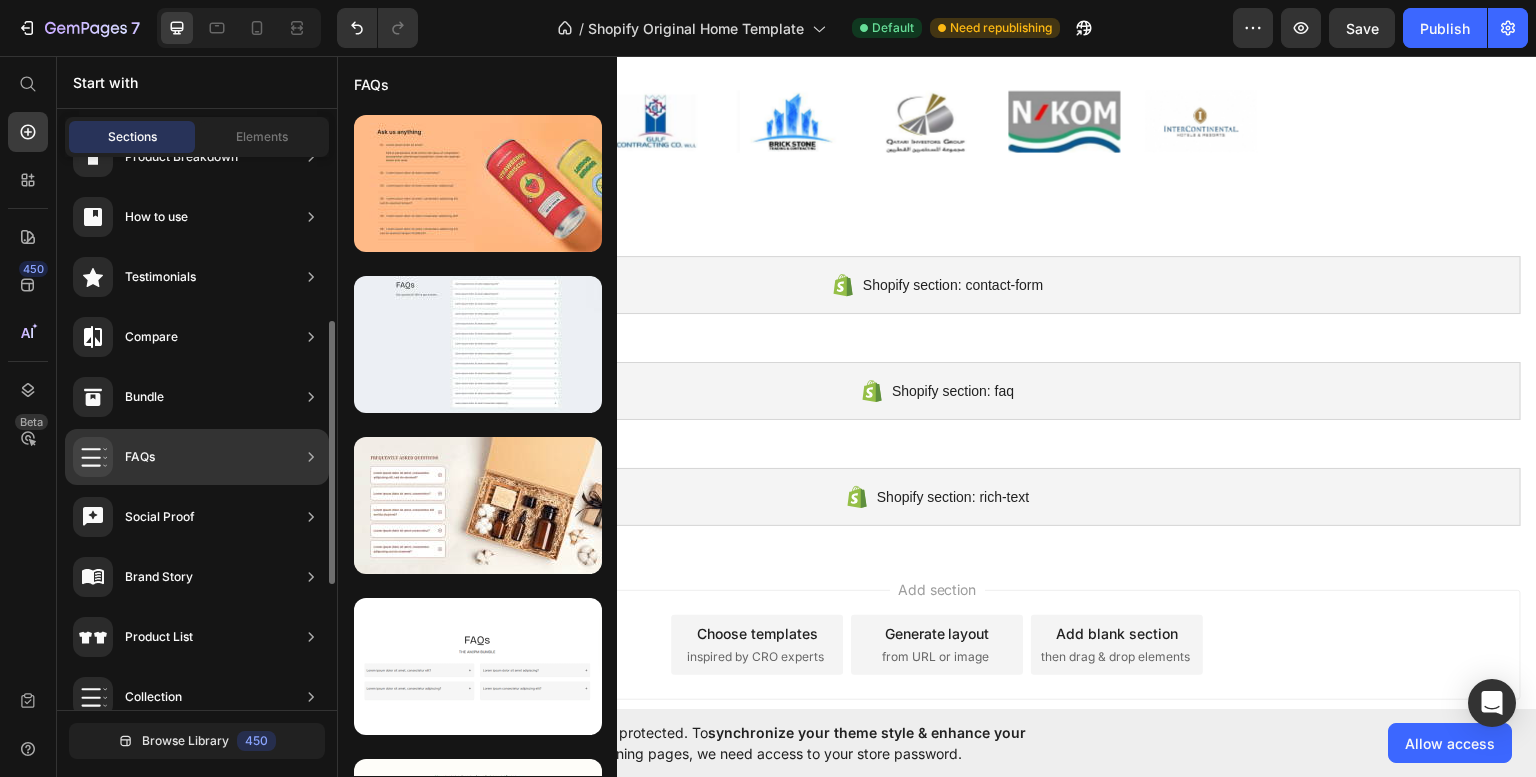 click on "FAQs" 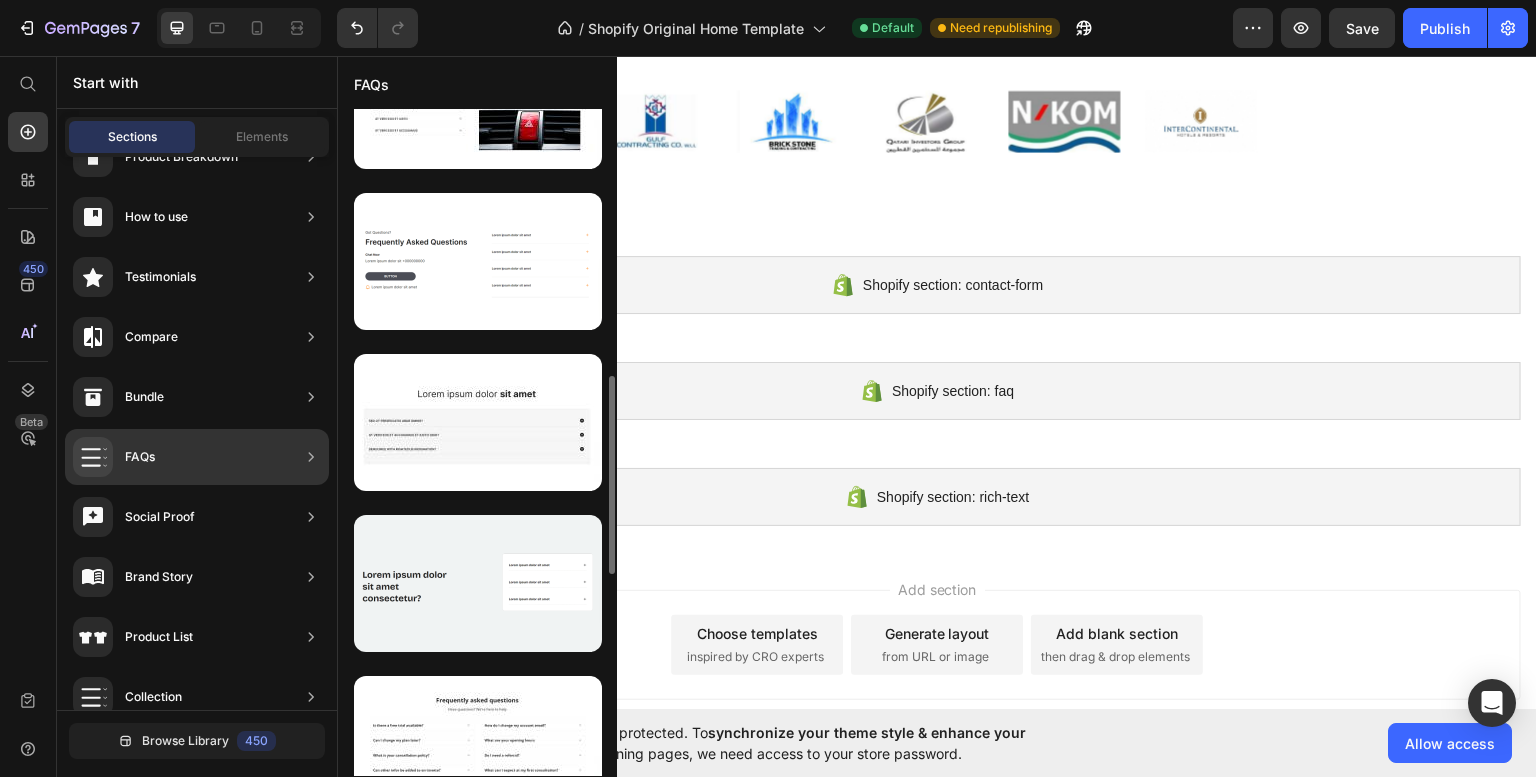 scroll, scrollTop: 890, scrollLeft: 0, axis: vertical 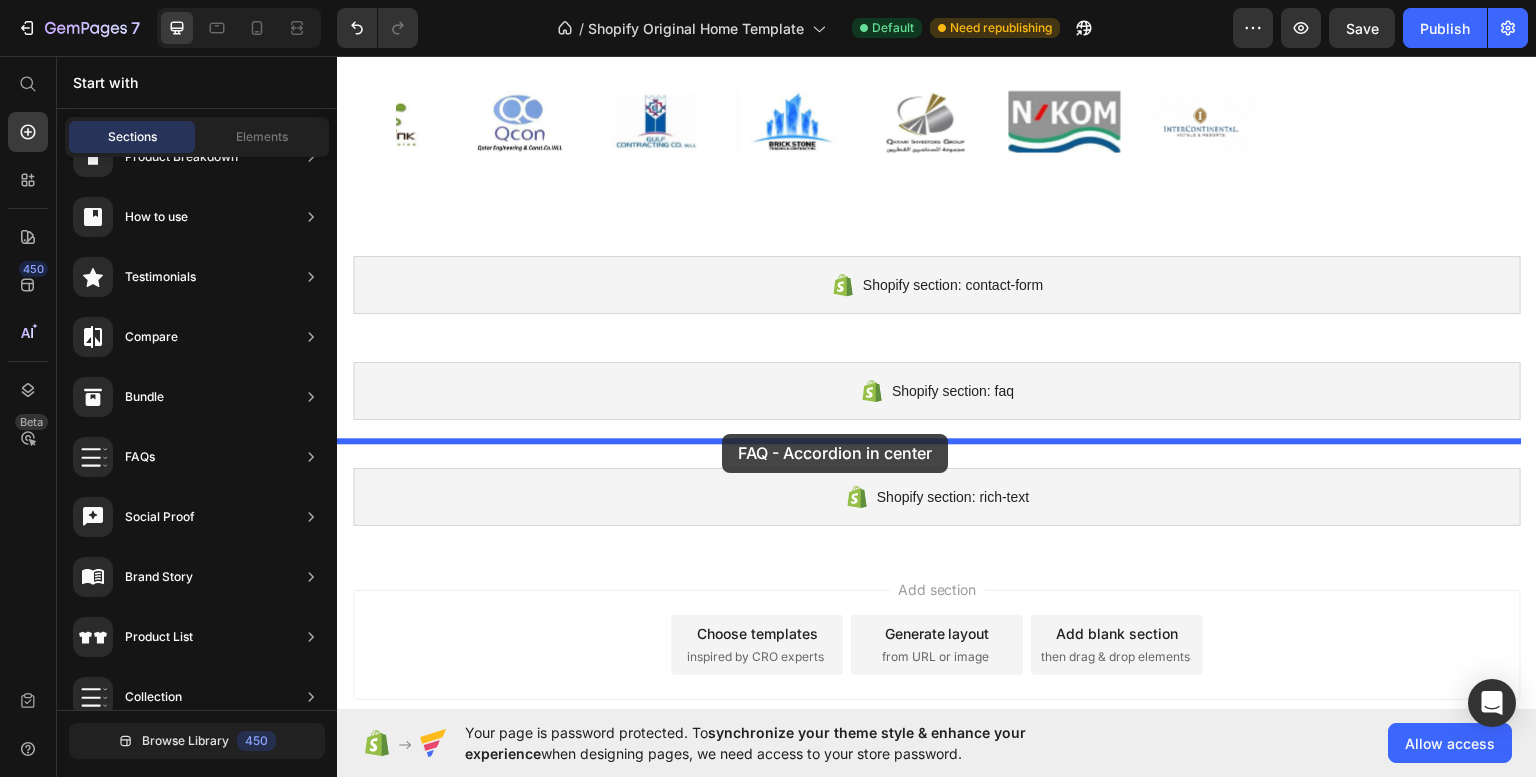 drag, startPoint x: 799, startPoint y: 492, endPoint x: 722, endPoint y: 433, distance: 97.00516 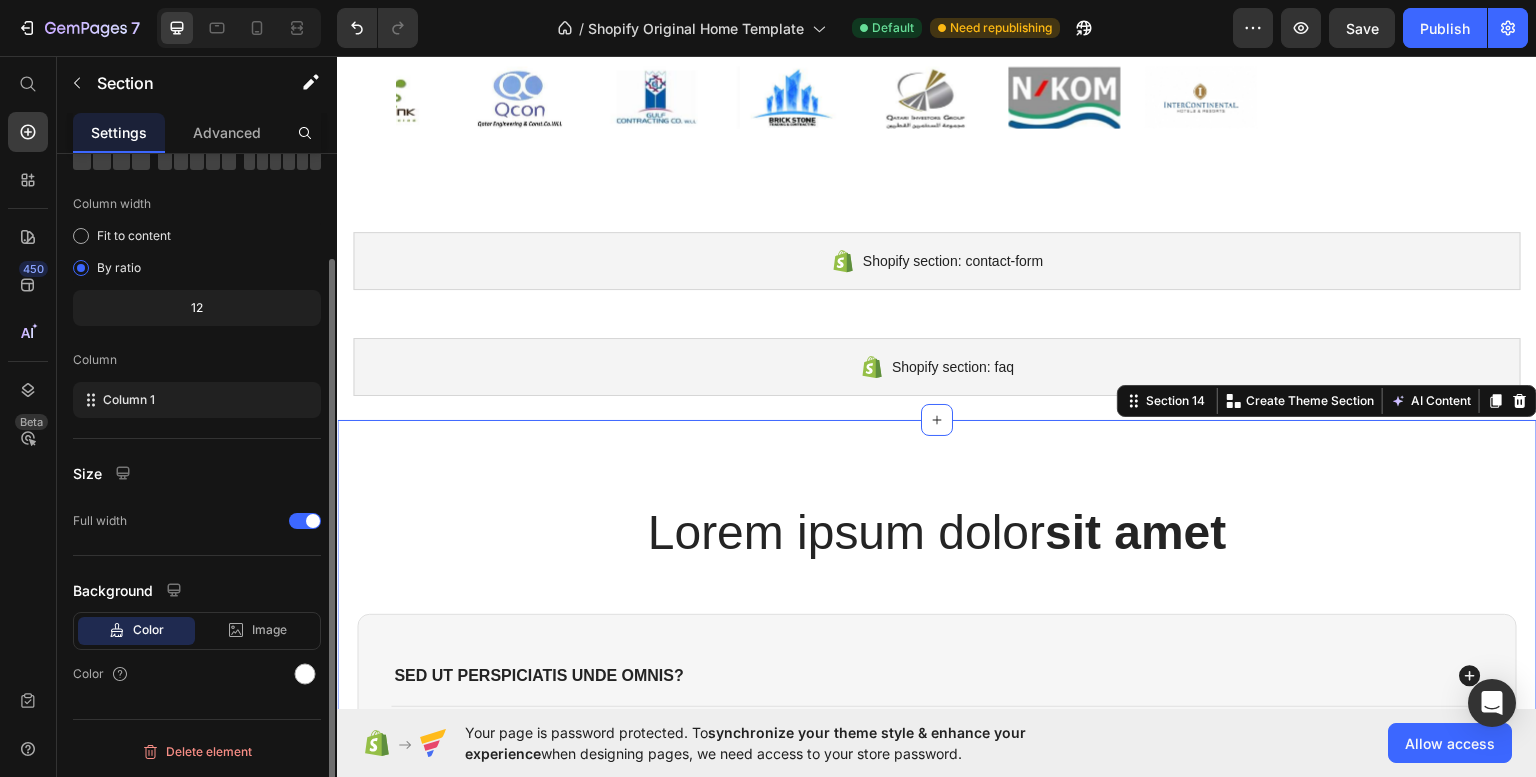 scroll, scrollTop: 0, scrollLeft: 0, axis: both 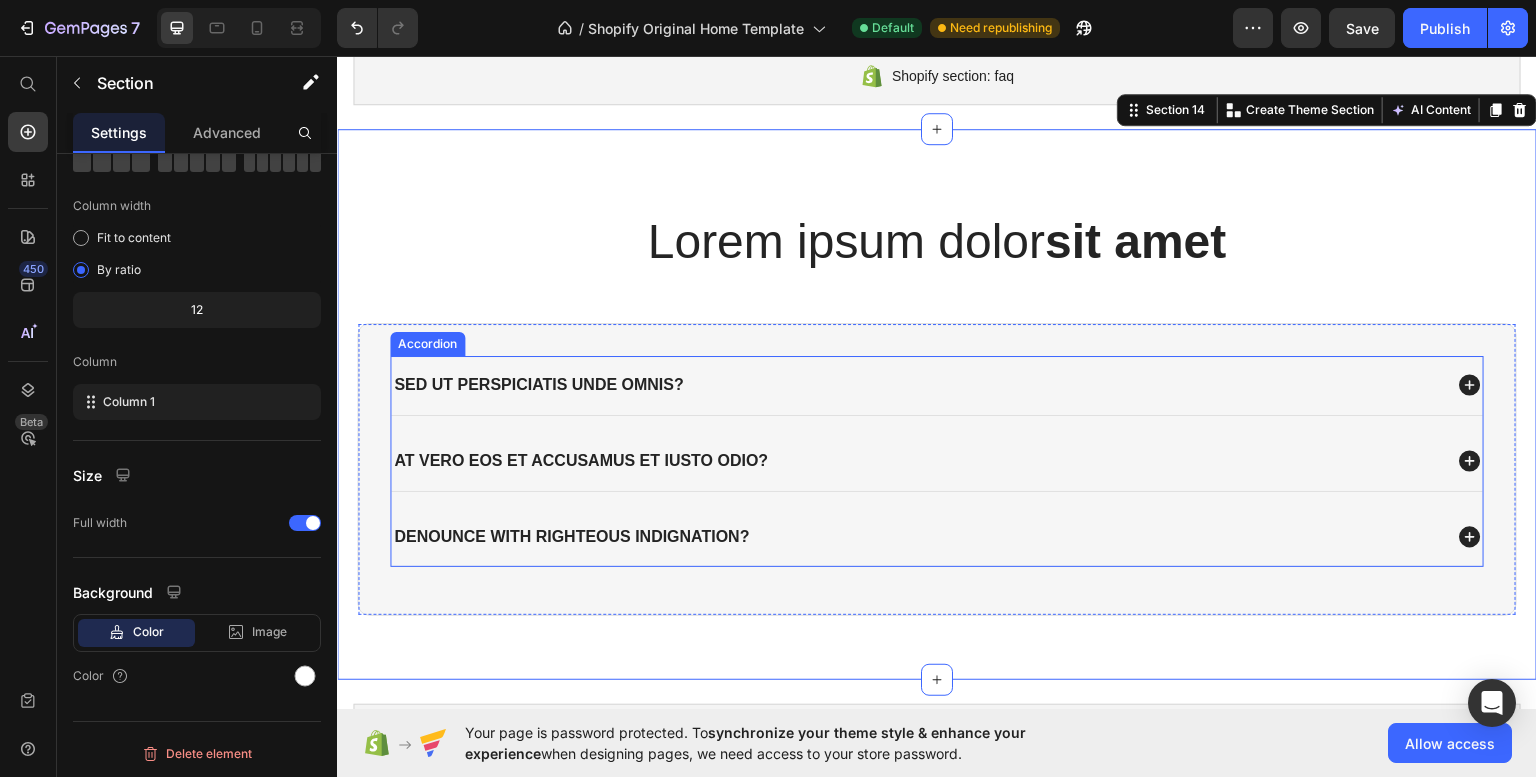click on "Sed ut perspiciatis unde omnis?" at bounding box center [539, 384] 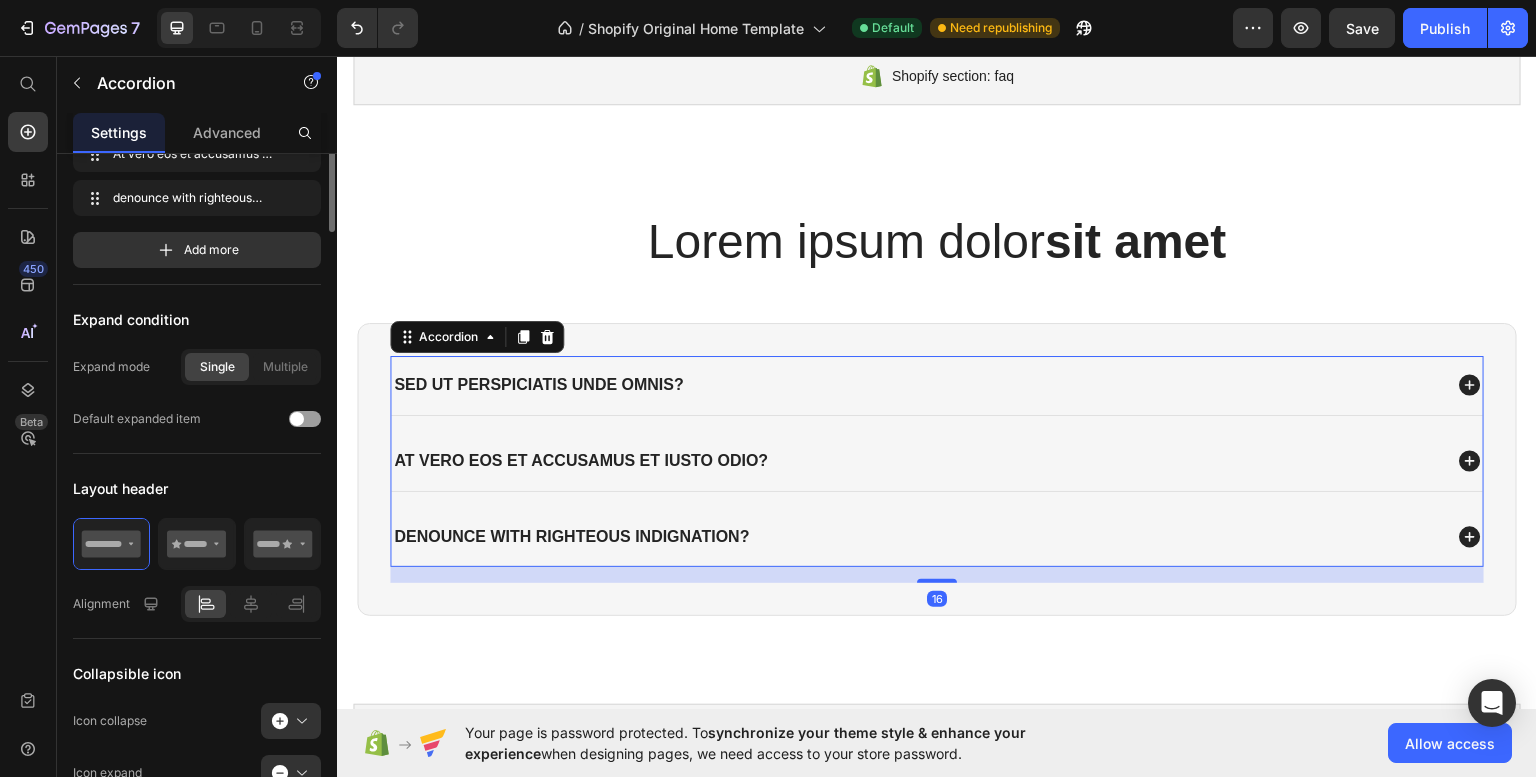 scroll, scrollTop: 0, scrollLeft: 0, axis: both 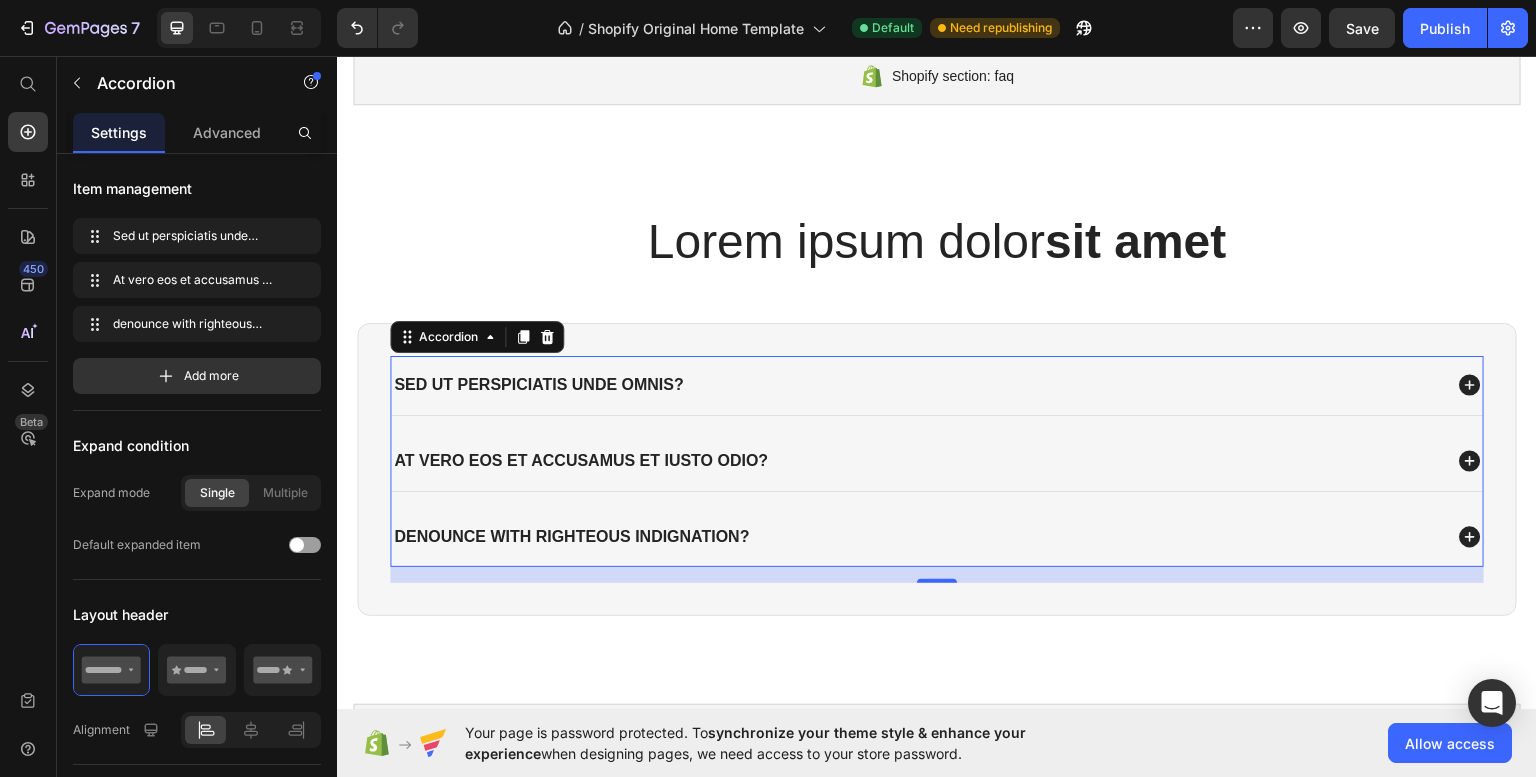 click on "Sed ut perspiciatis unde omnis?" at bounding box center (539, 384) 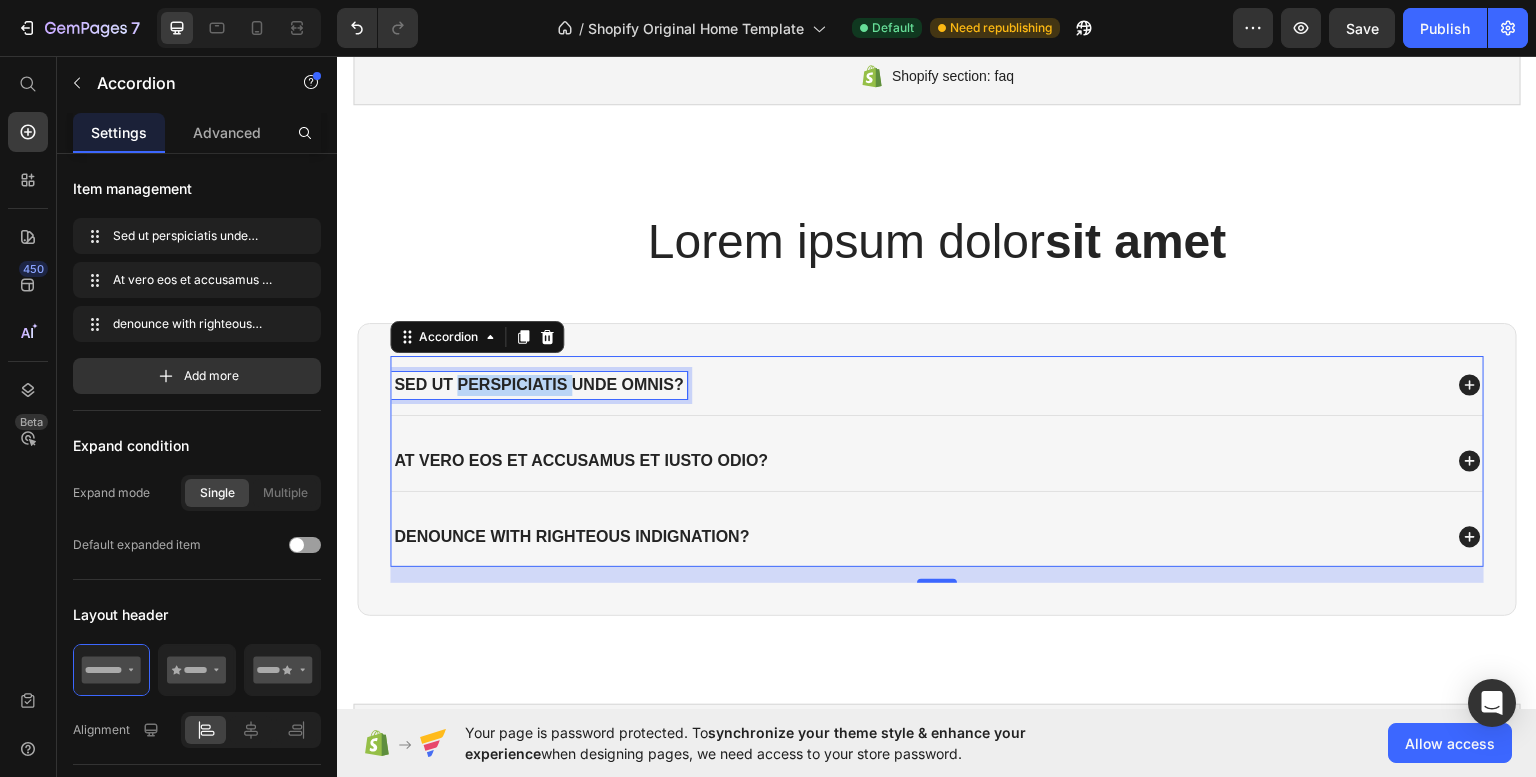 click on "Sed ut perspiciatis unde omnis?" at bounding box center (539, 384) 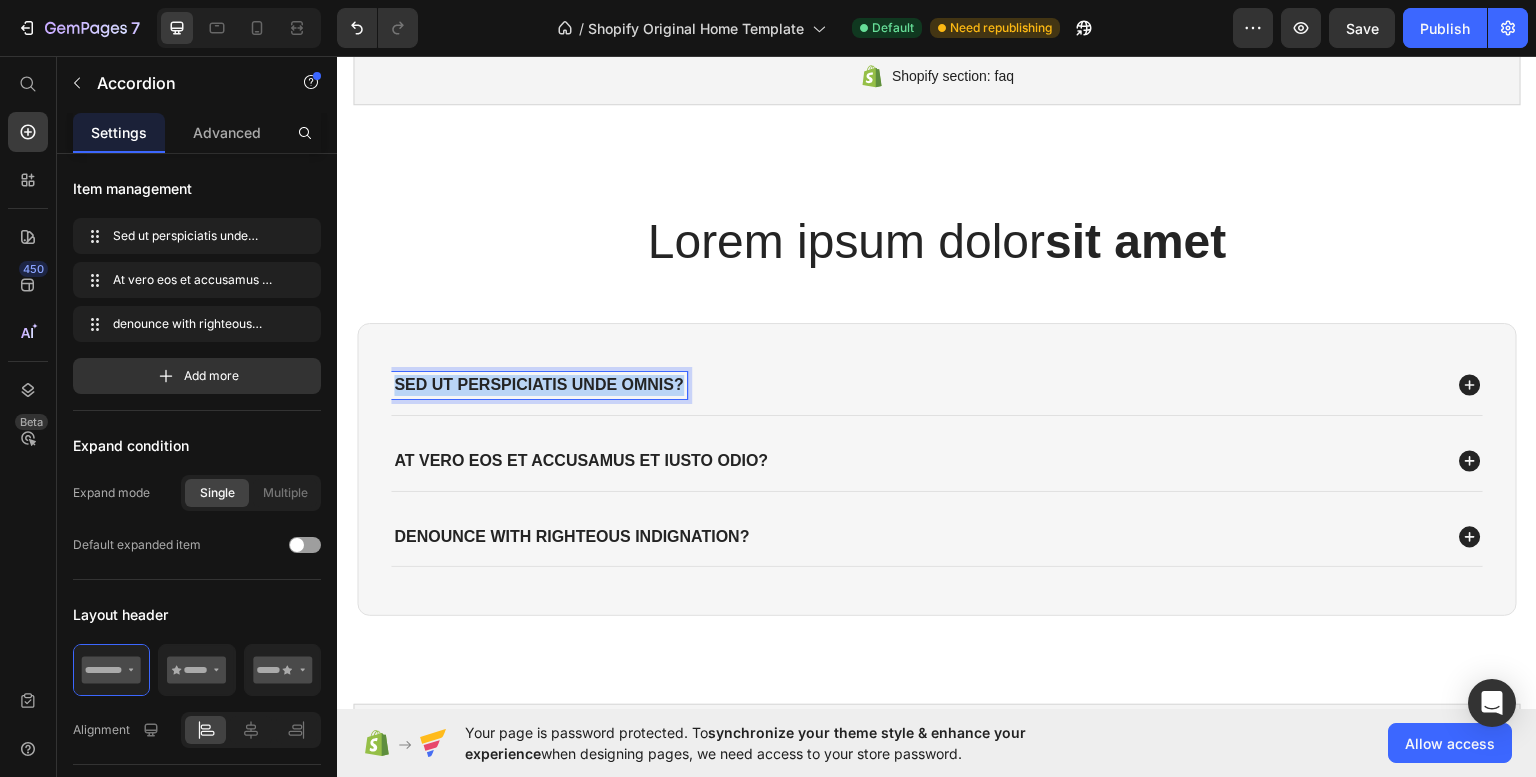 click on "Sed ut perspiciatis unde omnis?" at bounding box center [539, 384] 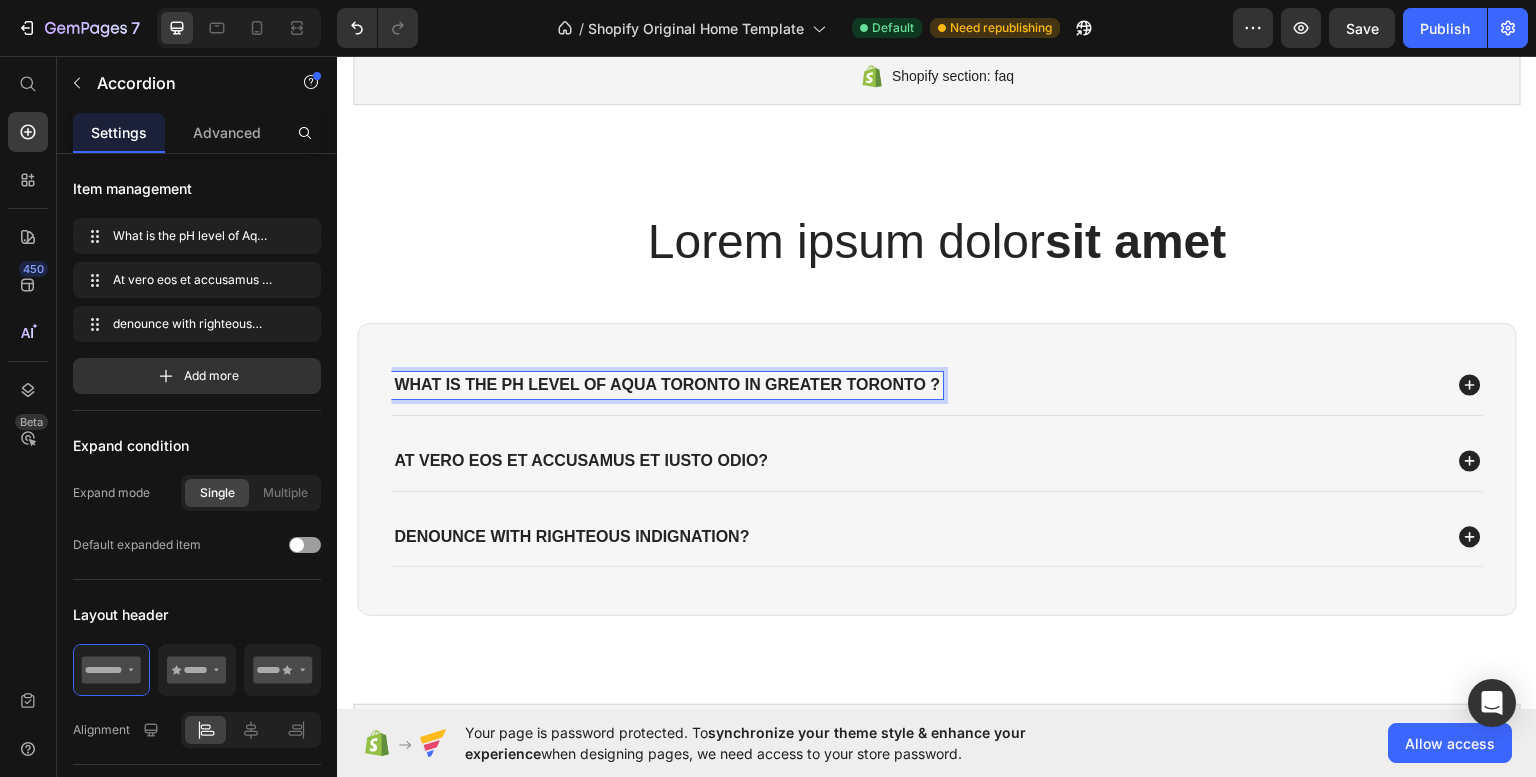 click on "What is the pH level of Aqua Toronto in Greater Toronto ?" at bounding box center [667, 384] 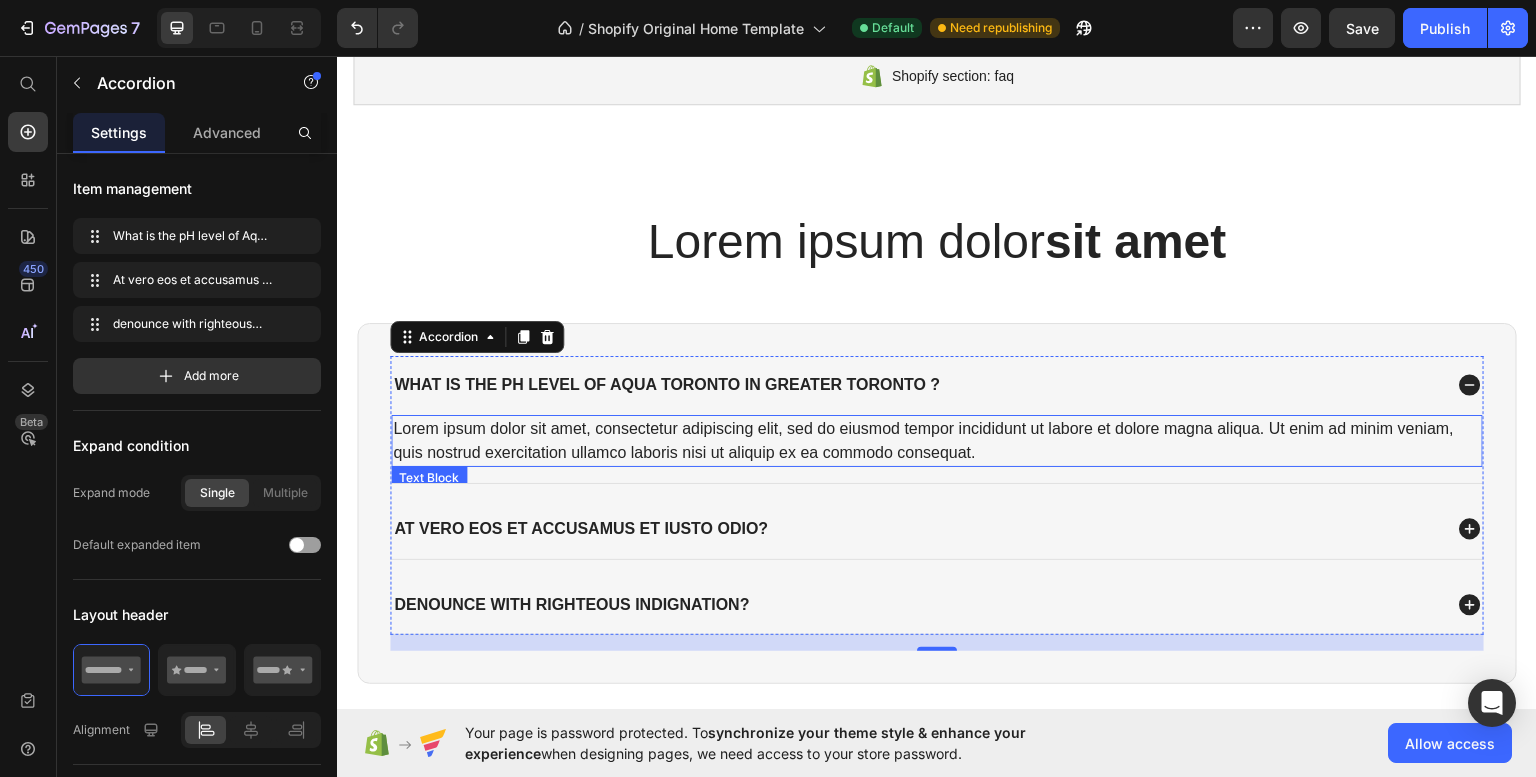 click on "Lorem ipsum dolor sit amet, consectetur adipiscing elit, sed do eiusmod tempor incididunt ut labore et dolore magna aliqua. Ut enim ad minim veniam, quis nostrud exercitation ullamco laboris nisi ut aliquip ex ea commodo consequat." at bounding box center [937, 440] 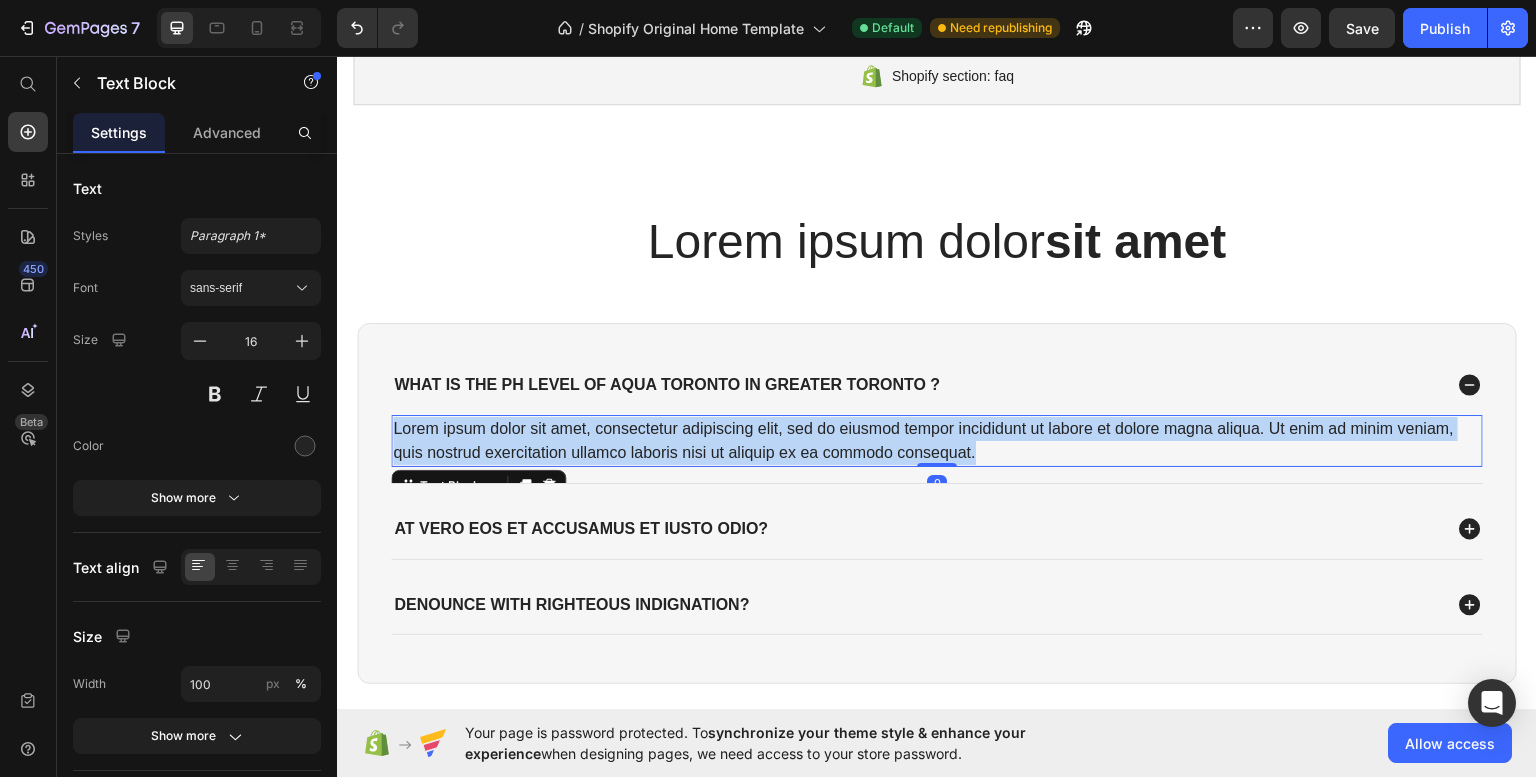 click on "Lorem ipsum dolor sit amet, consectetur adipiscing elit, sed do eiusmod tempor incididunt ut labore et dolore magna aliqua. Ut enim ad minim veniam, quis nostrud exercitation ullamco laboris nisi ut aliquip ex ea commodo consequat." at bounding box center [937, 440] 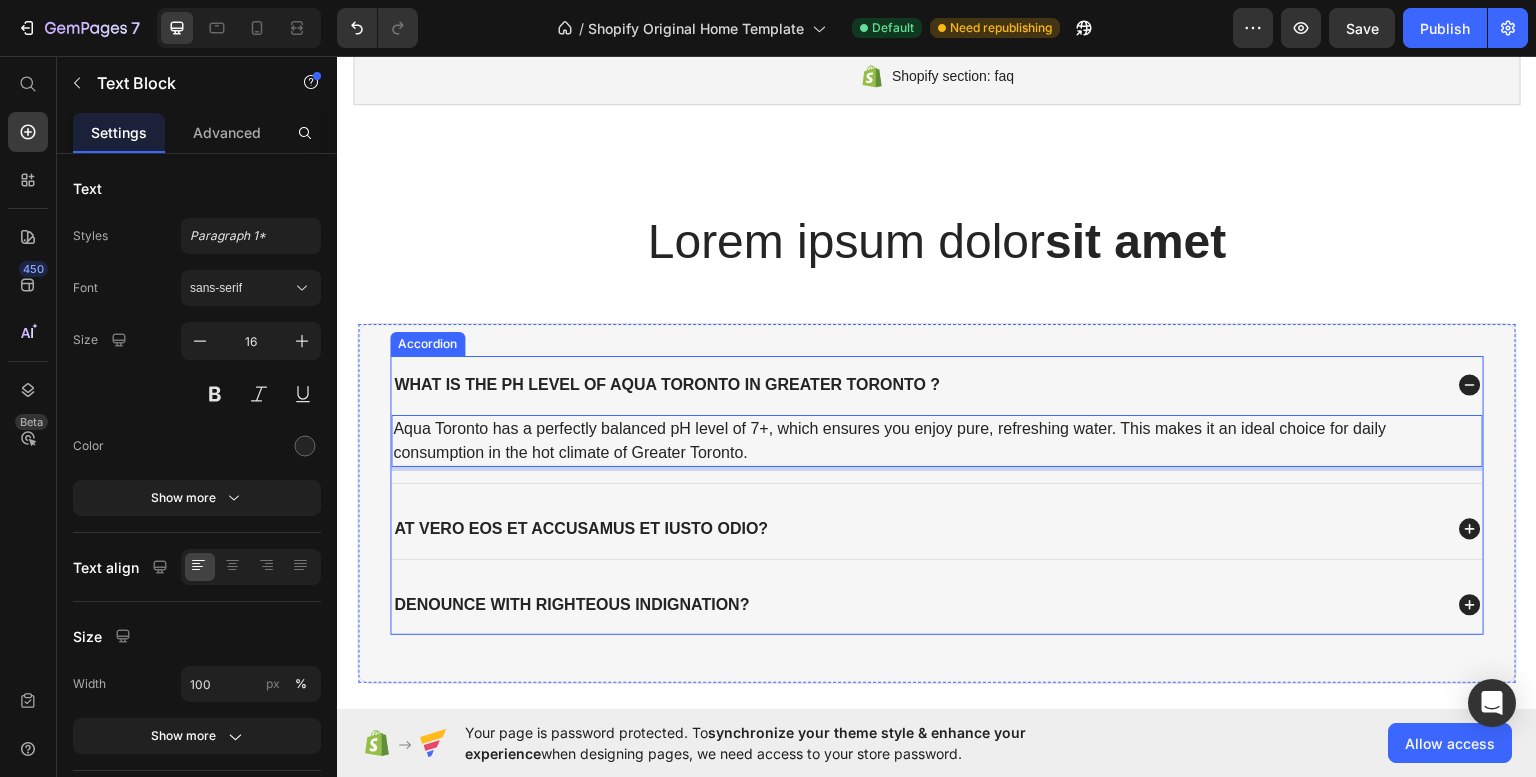 click on "At vero eos et accusamus et iusto odio?" at bounding box center [581, 528] 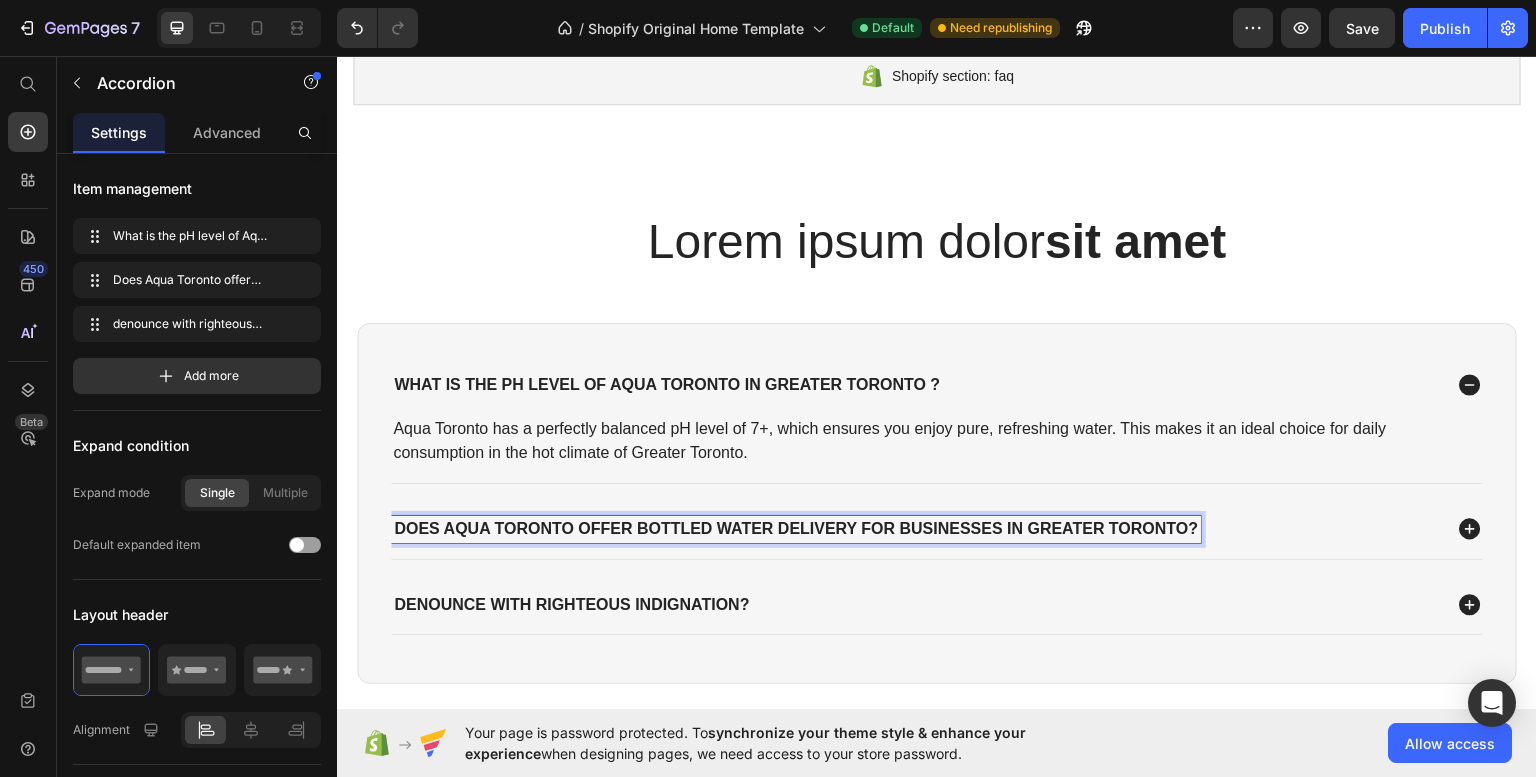 click on "Does Aqua Toronto offer bottled water delivery for businesses in Greater Toronto?" at bounding box center (916, 528) 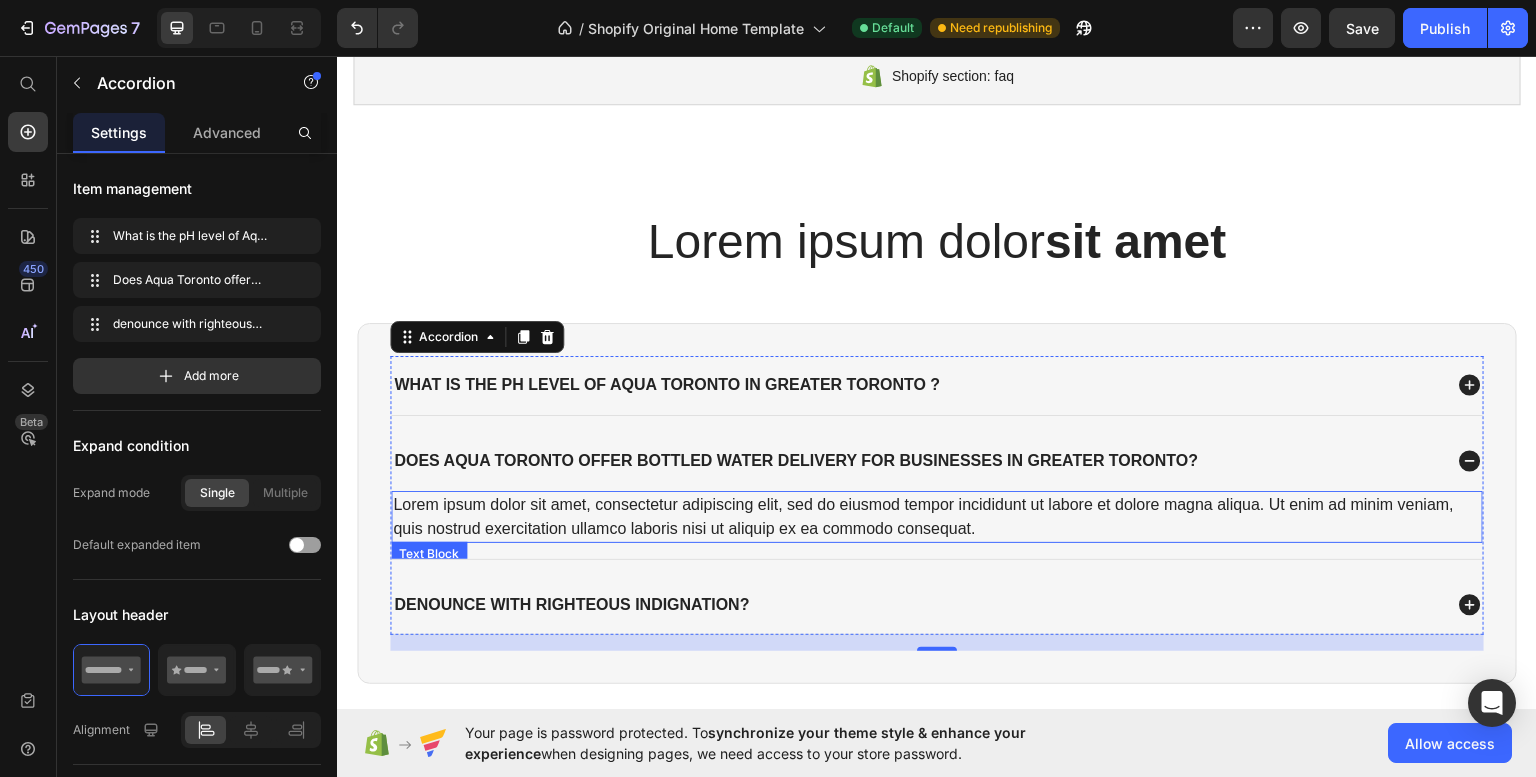 click on "Lorem ipsum dolor sit amet, consectetur adipiscing elit, sed do eiusmod tempor incididunt ut labore et dolore magna aliqua. Ut enim ad minim veniam, quis nostrud exercitation ullamco laboris nisi ut aliquip ex ea commodo consequat." at bounding box center (937, 516) 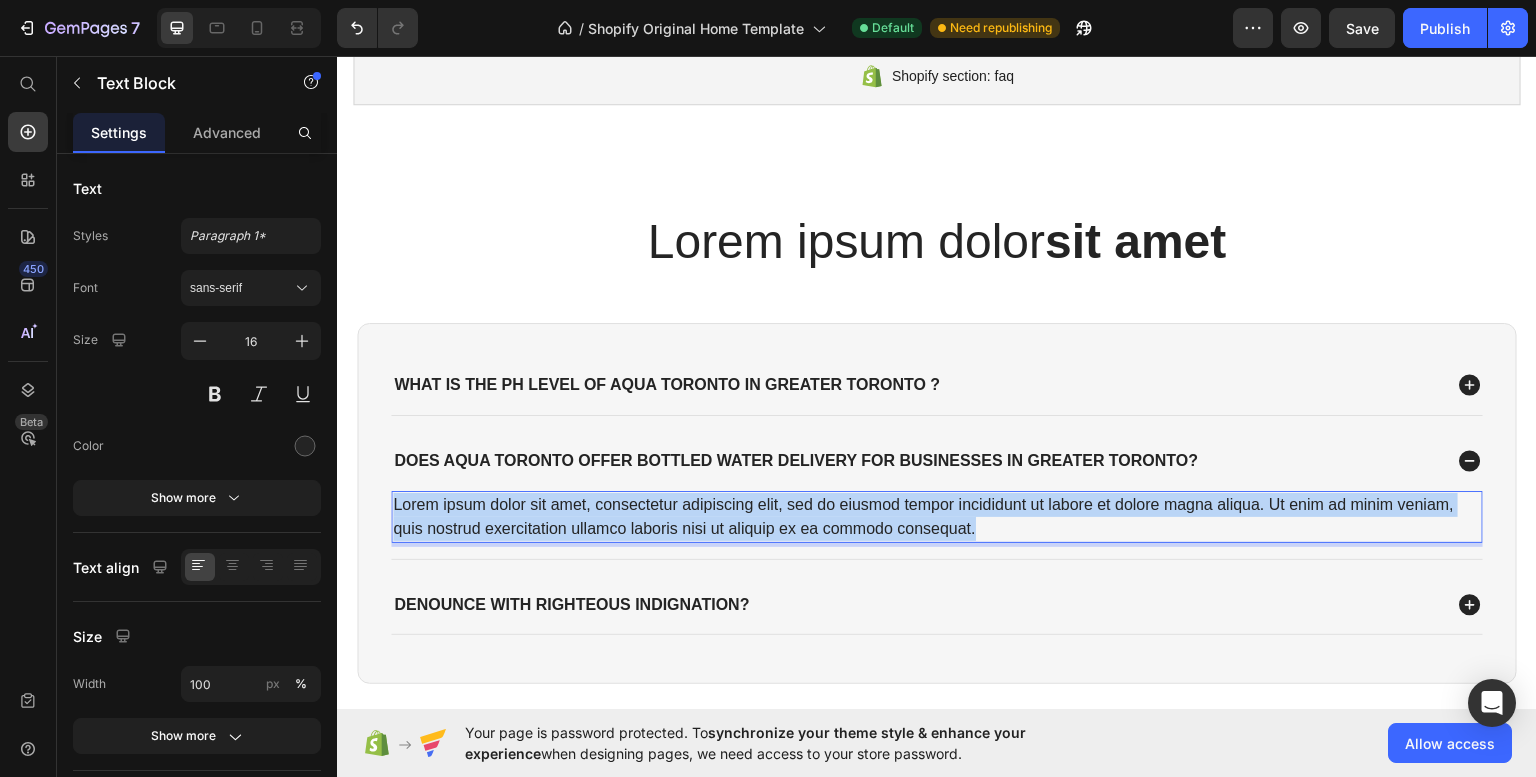click on "Lorem ipsum dolor sit amet, consectetur adipiscing elit, sed do eiusmod tempor incididunt ut labore et dolore magna aliqua. Ut enim ad minim veniam, quis nostrud exercitation ullamco laboris nisi ut aliquip ex ea commodo consequat." at bounding box center [937, 516] 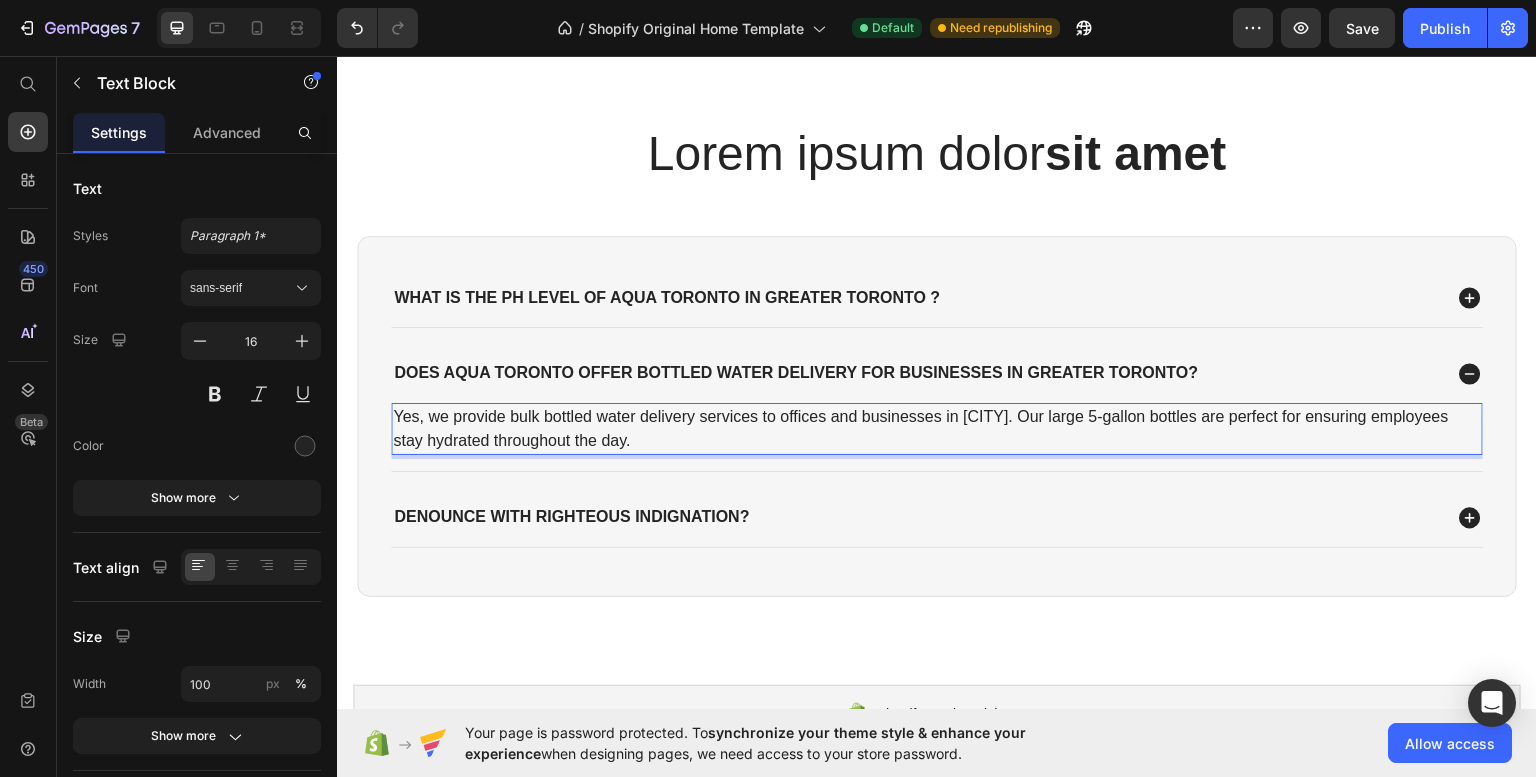 scroll, scrollTop: 3253, scrollLeft: 0, axis: vertical 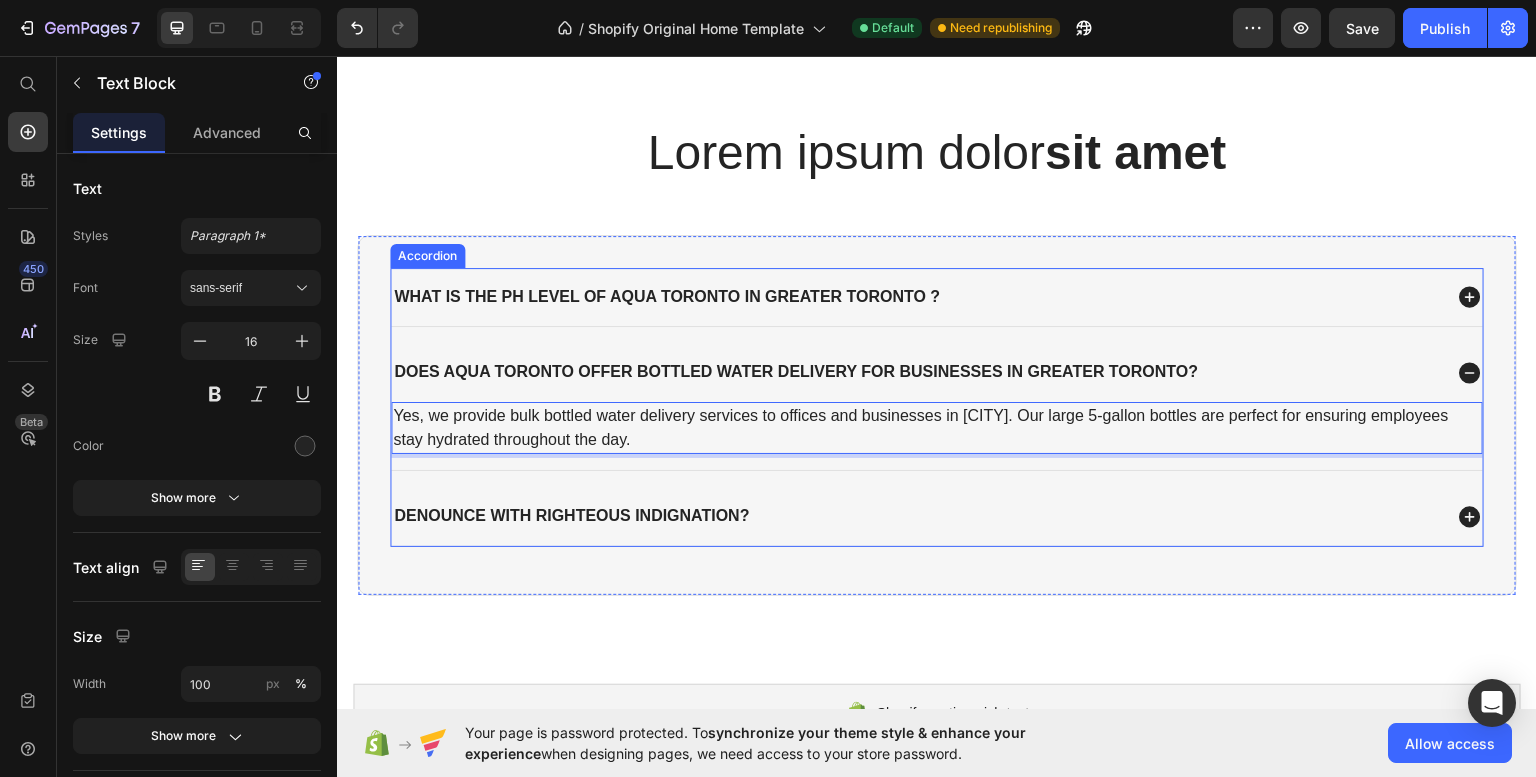click on "denounce with righteous indignation?" at bounding box center [571, 515] 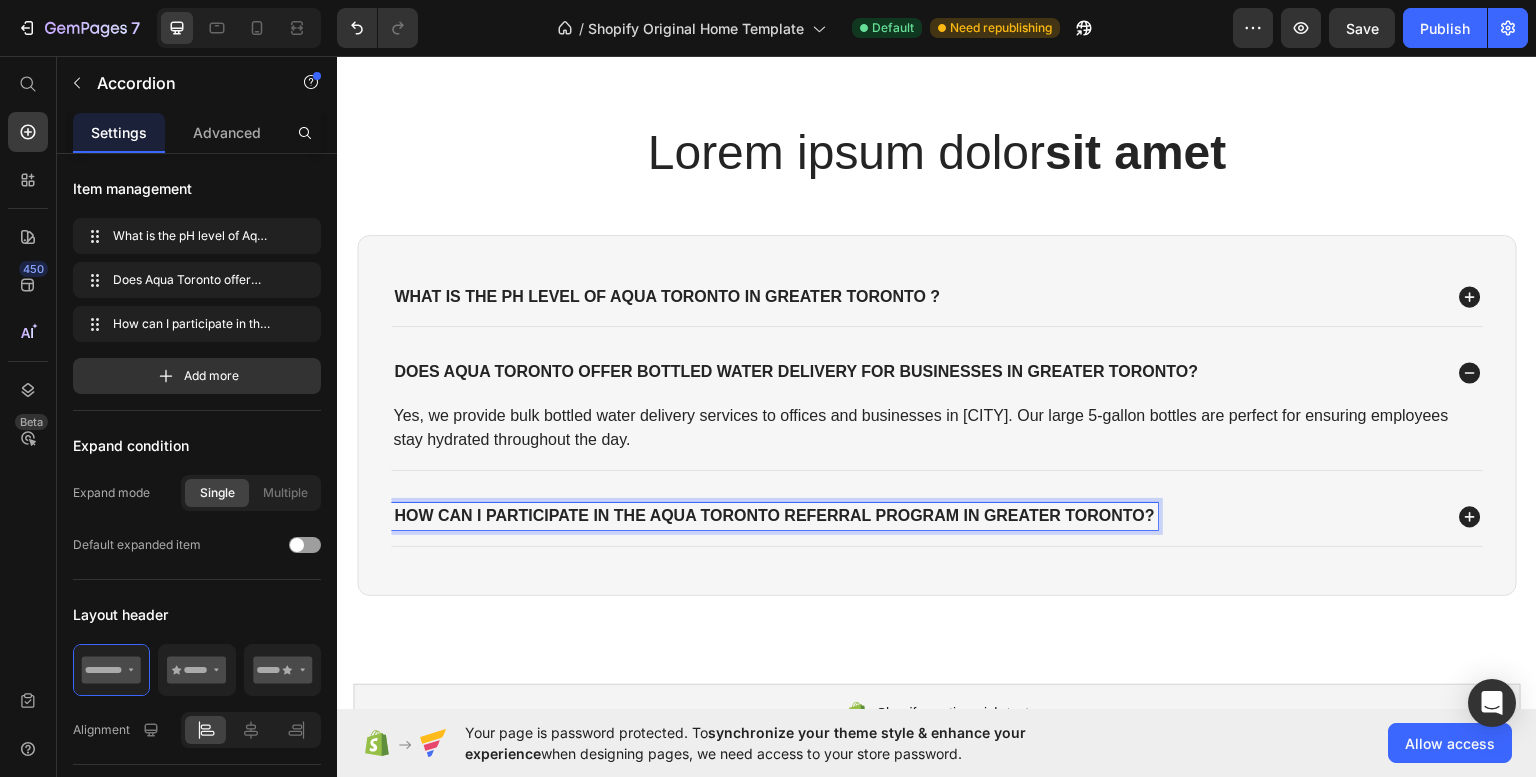 click on "How can I participate in the Aqua Toronto Referral Program in Greater Toronto?" at bounding box center [916, 515] 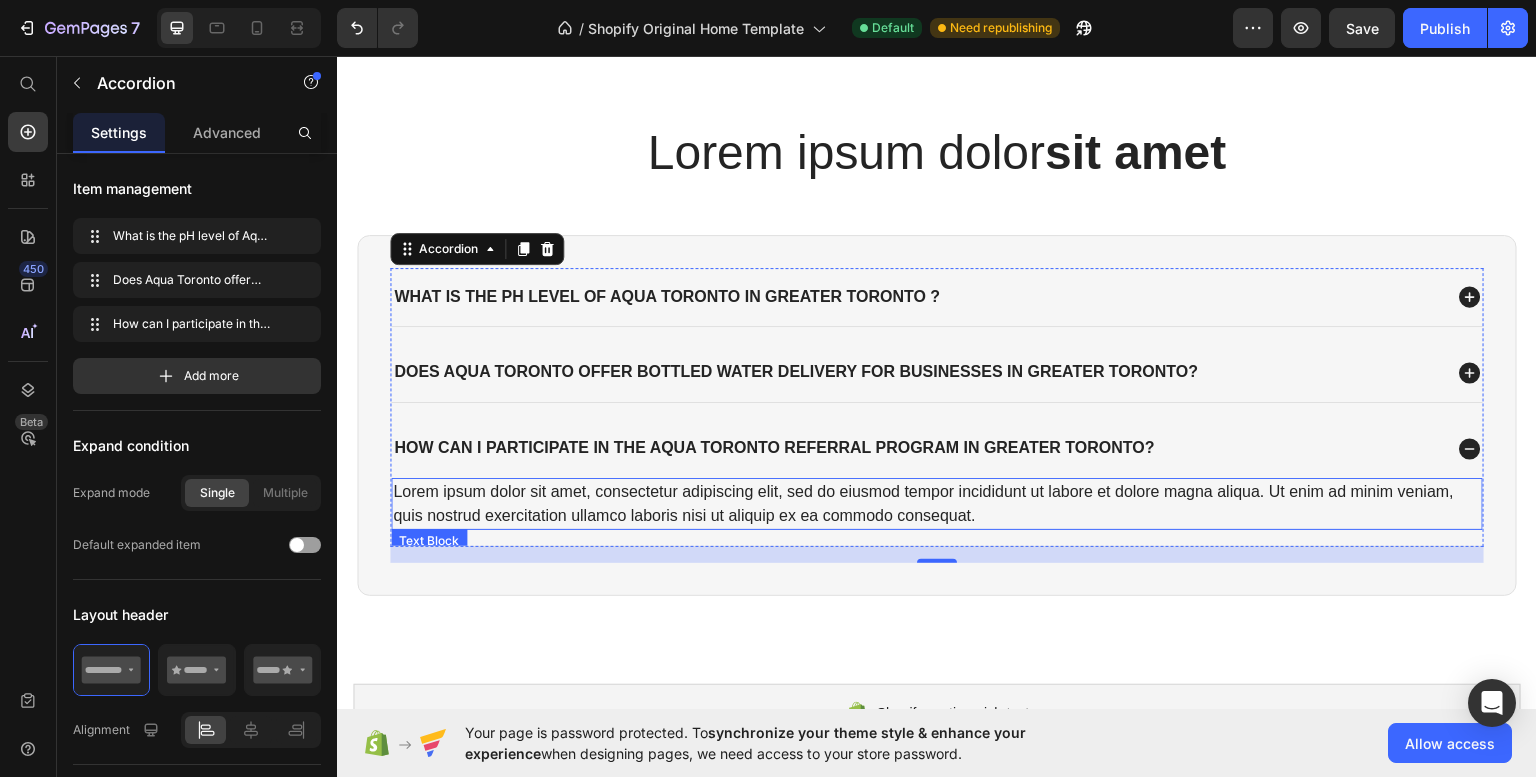 click on "Lorem ipsum dolor sit amet, consectetur adipiscing elit, sed do eiusmod tempor incididunt ut labore et dolore magna aliqua. Ut enim ad minim veniam, quis nostrud exercitation ullamco laboris nisi ut aliquip ex ea commodo consequat." at bounding box center (937, 503) 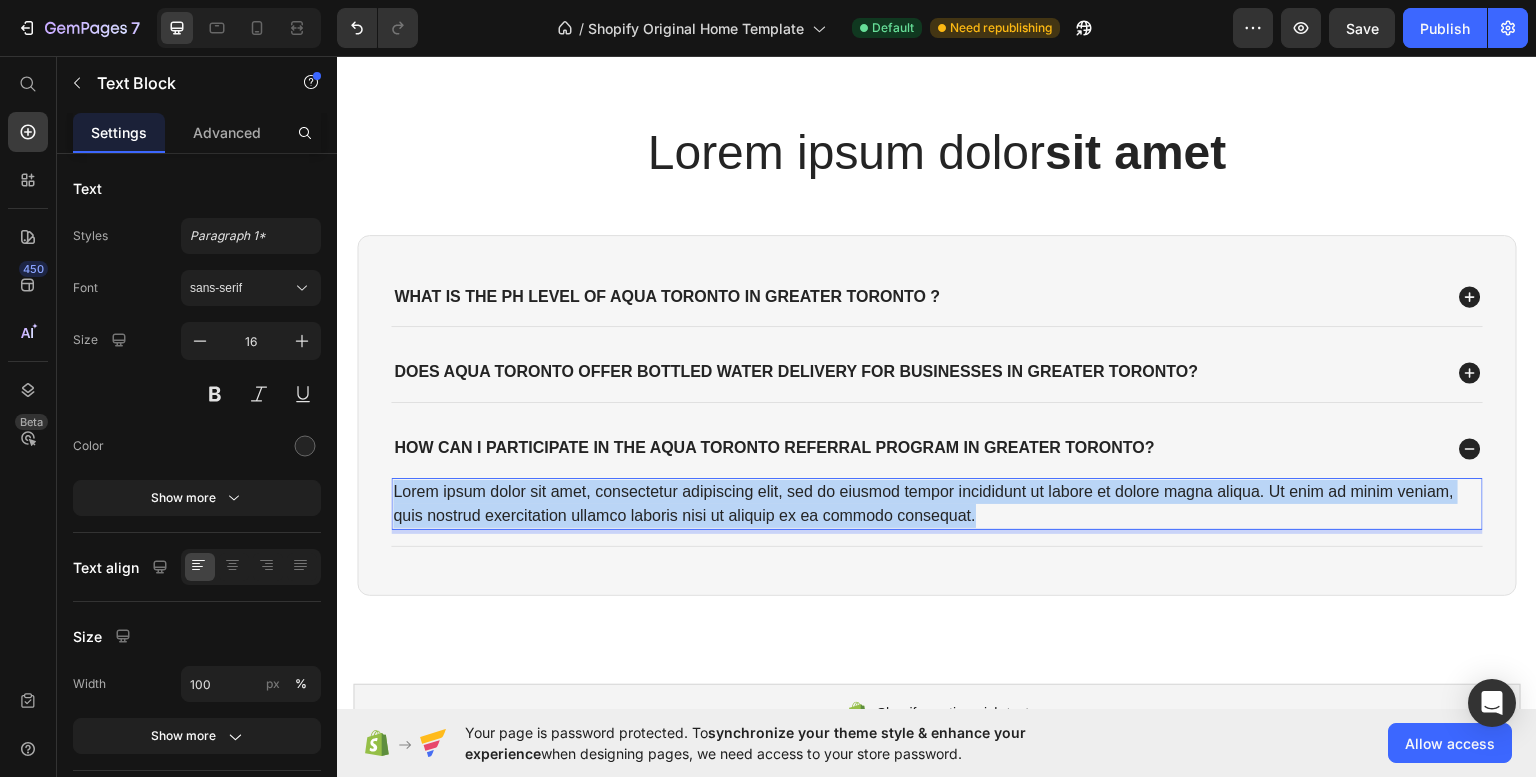 click on "Lorem ipsum dolor sit amet, consectetur adipiscing elit, sed do eiusmod tempor incididunt ut labore et dolore magna aliqua. Ut enim ad minim veniam, quis nostrud exercitation ullamco laboris nisi ut aliquip ex ea commodo consequat." at bounding box center (937, 503) 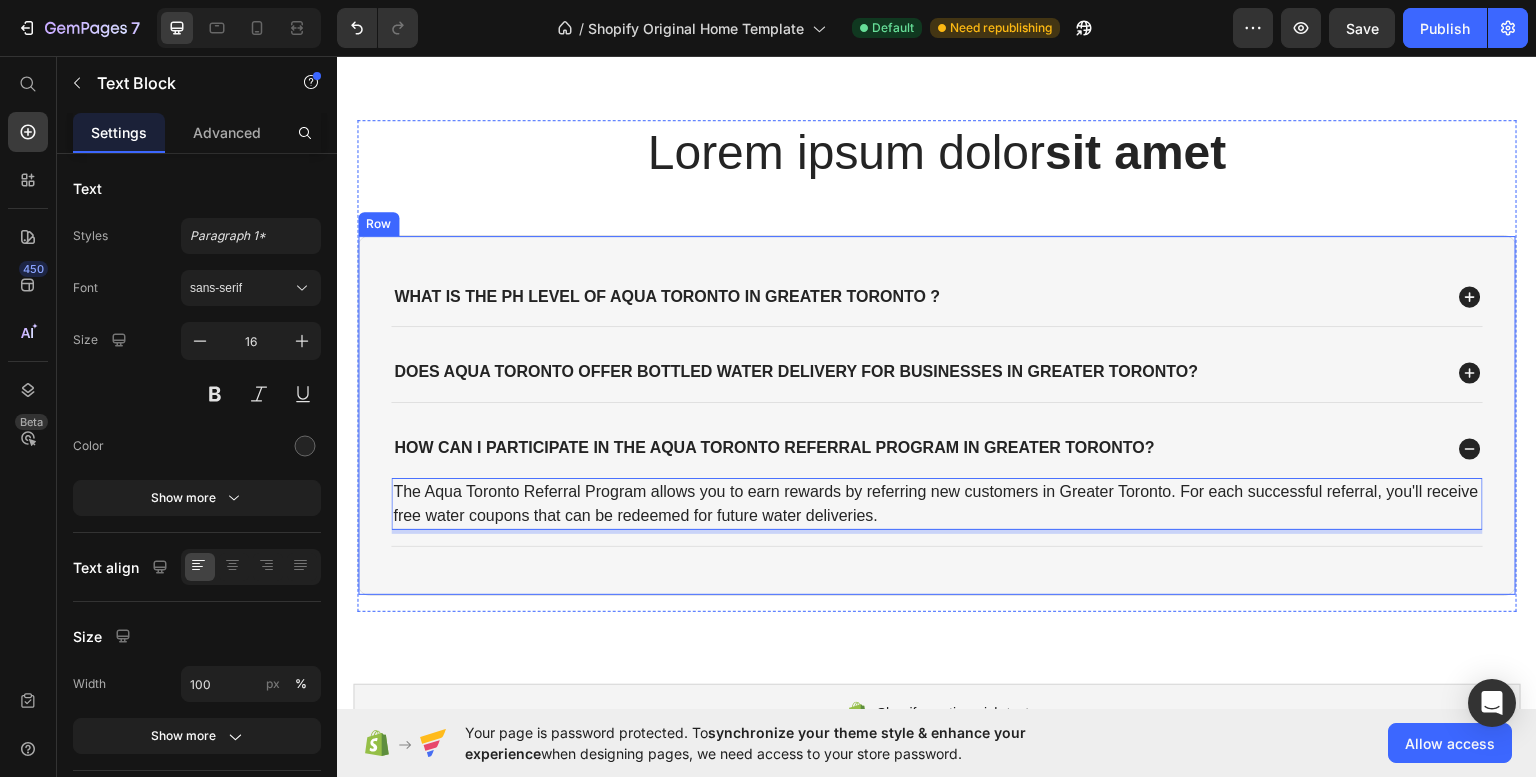 click on "What is the pH level of Aqua Toronto in [CITY] ?
Does Aqua Toronto offer bottled water delivery for businesses in [CITY]?
How can I participate in the Aqua Toronto Referral Program in [CITY]? The Aqua Toronto Referral Program allows you to earn rewards by referring new customers in [CITY]. For each successful referral, you'll receive free water coupons that can be redeemed for future water deliveries. Text Block   0 Accordion Row" at bounding box center [937, 414] 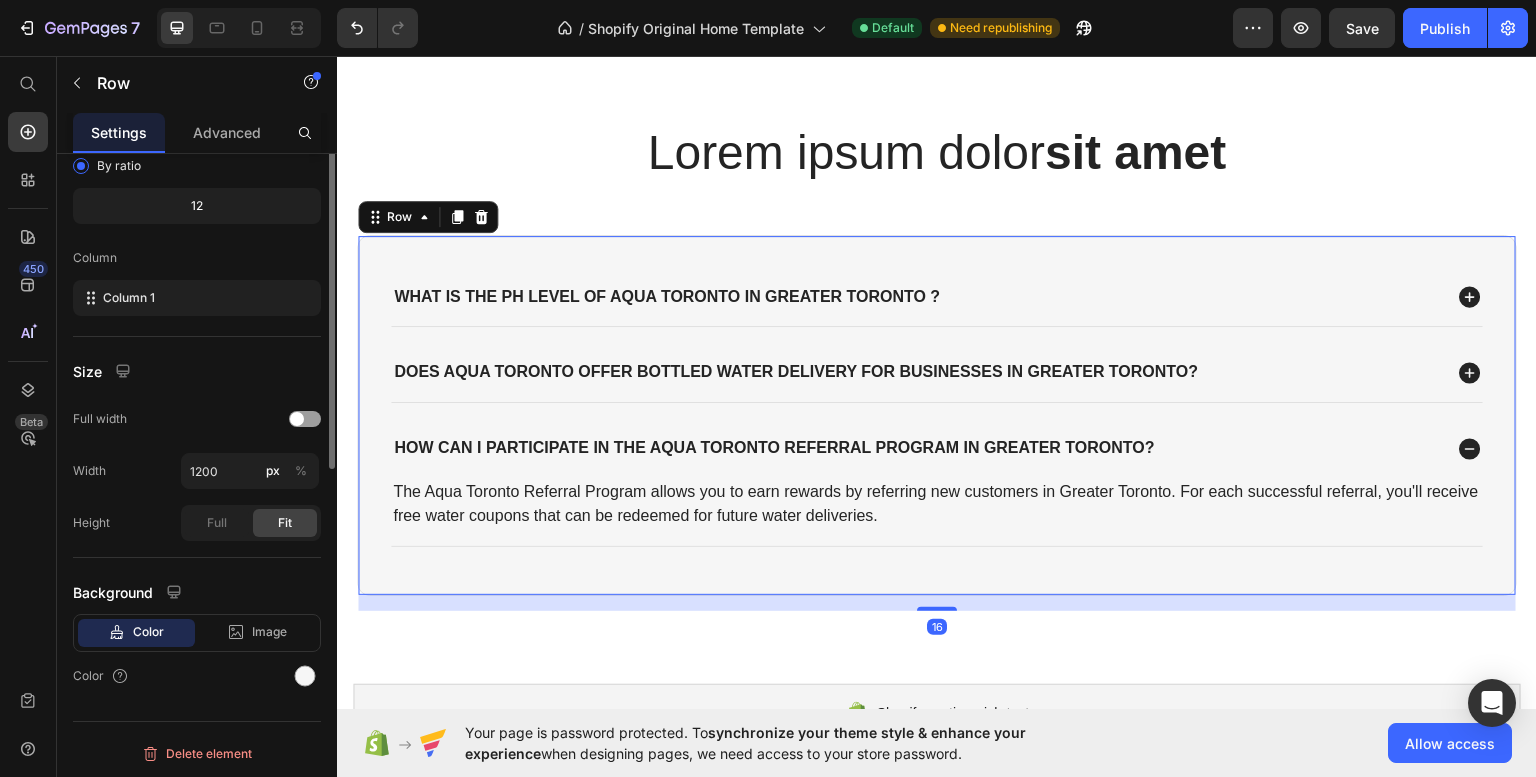 scroll, scrollTop: 0, scrollLeft: 0, axis: both 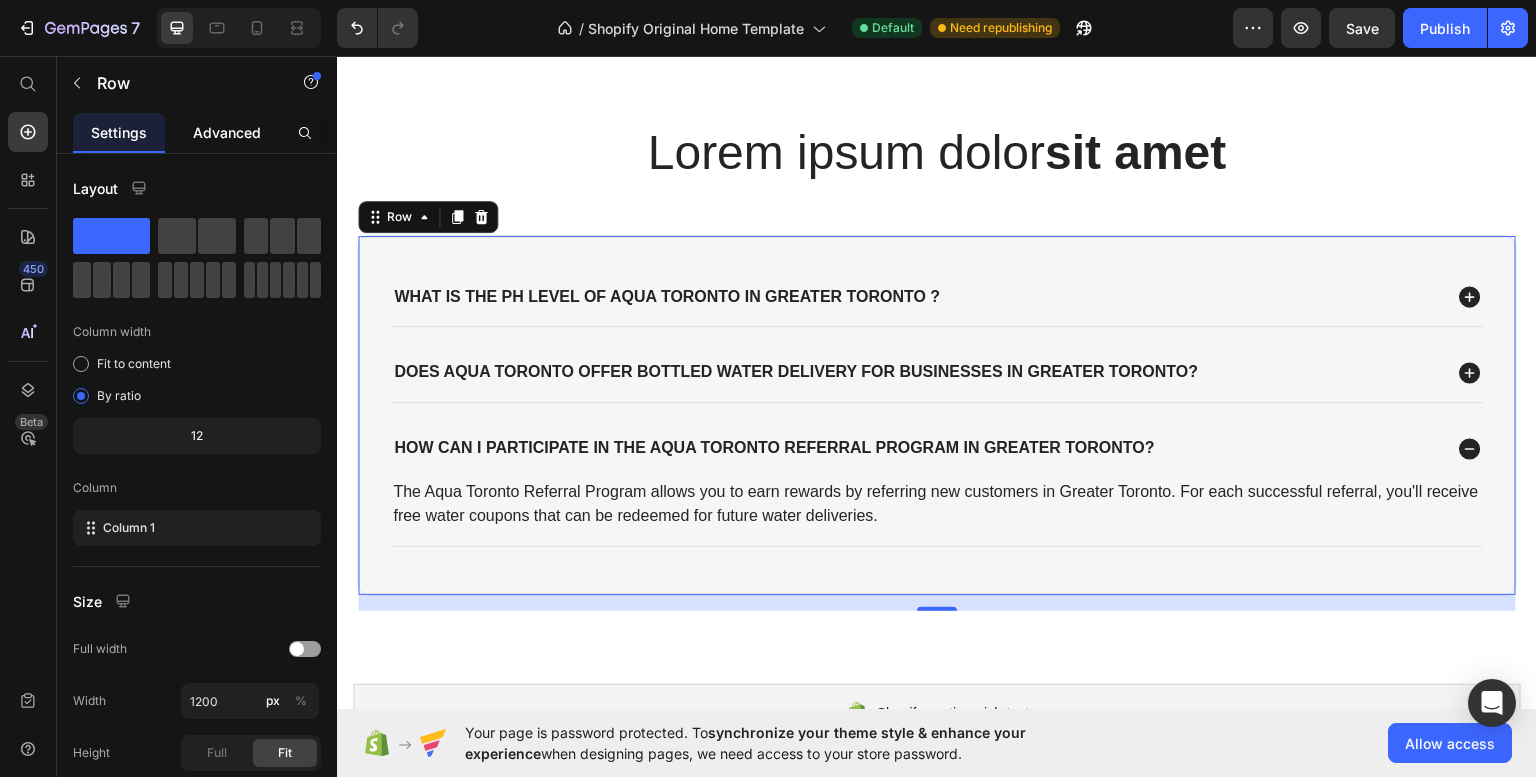 click on "Advanced" at bounding box center [227, 132] 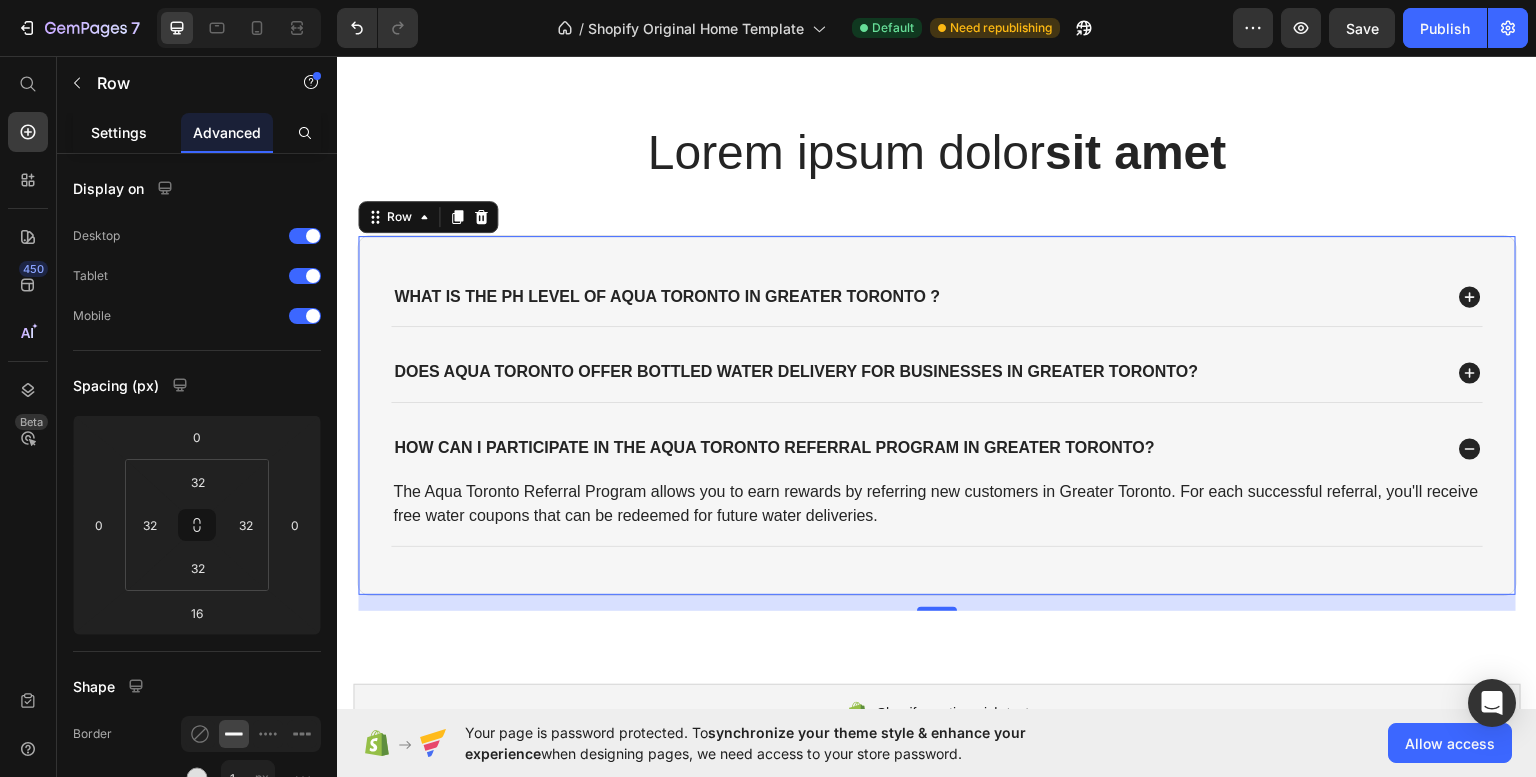 click on "Settings" at bounding box center (119, 132) 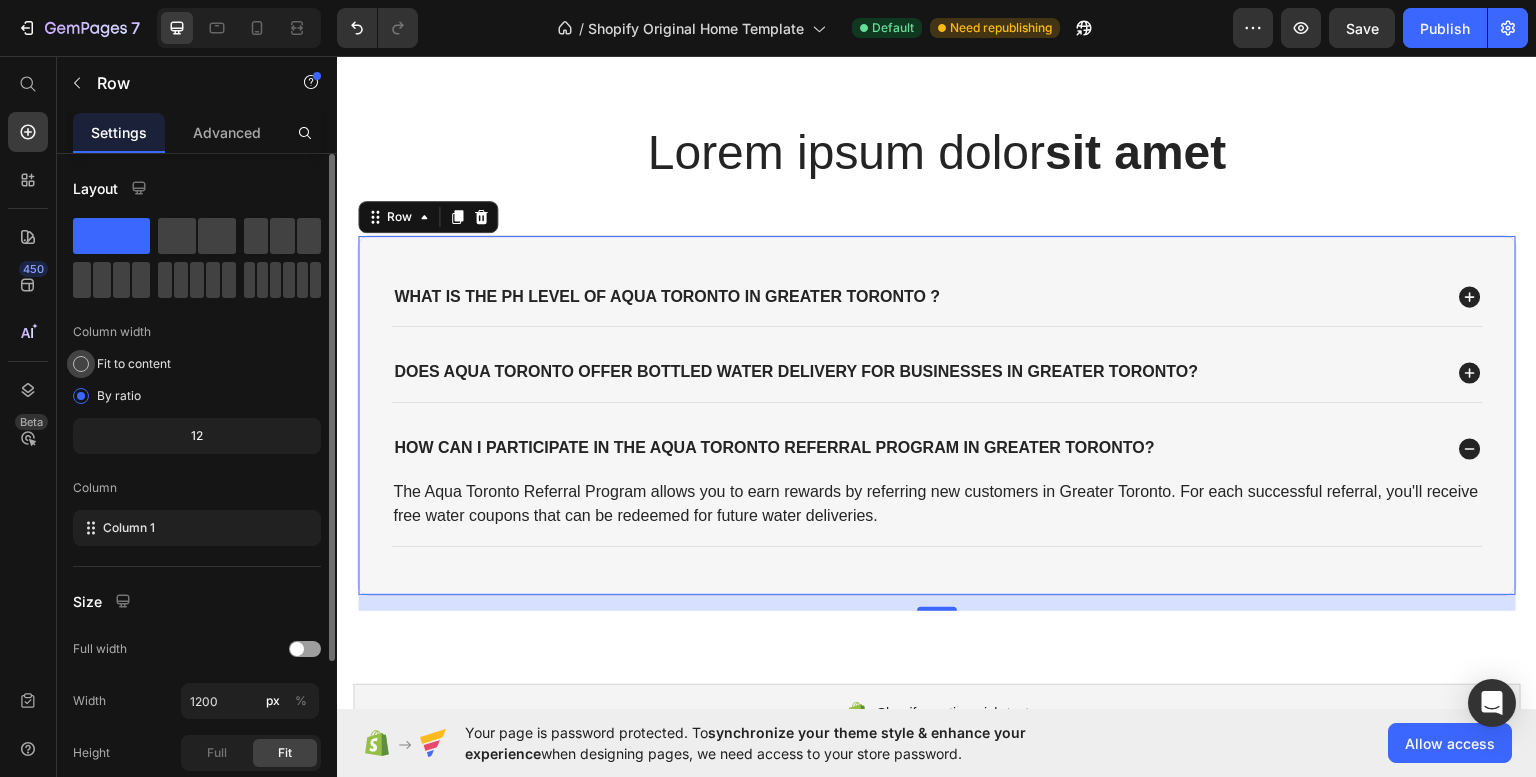 scroll, scrollTop: 230, scrollLeft: 0, axis: vertical 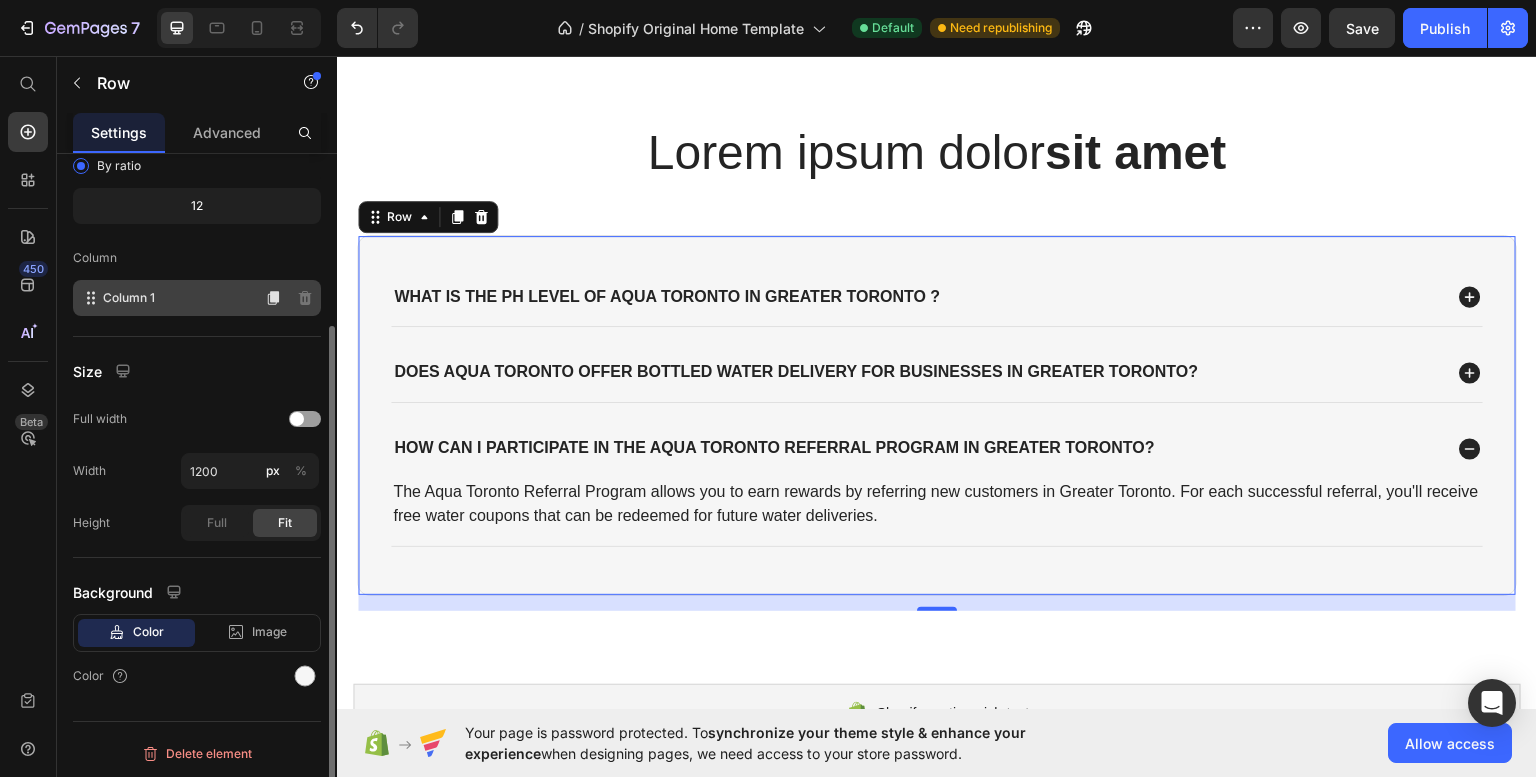 click on "Column 1" at bounding box center (129, 298) 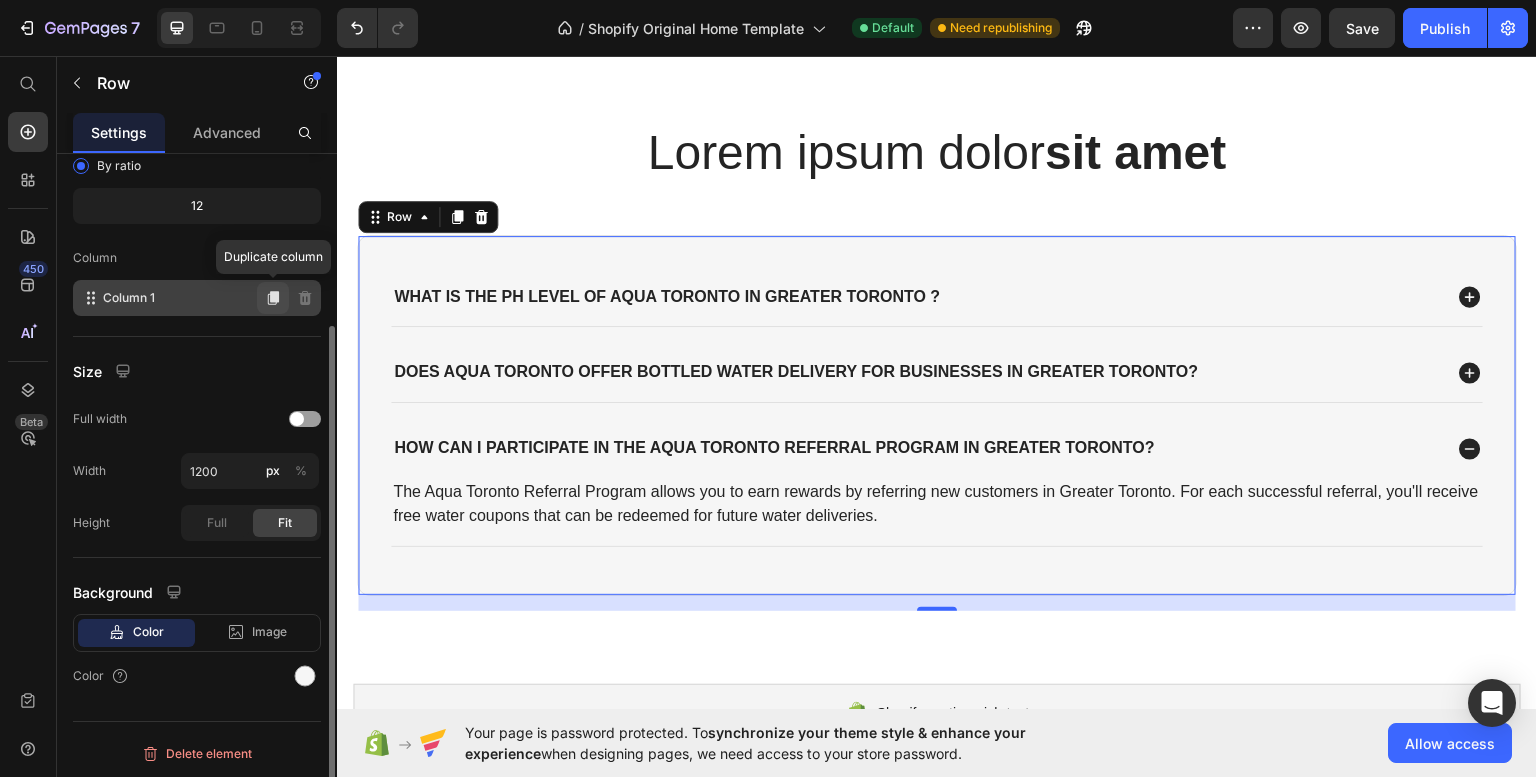 click 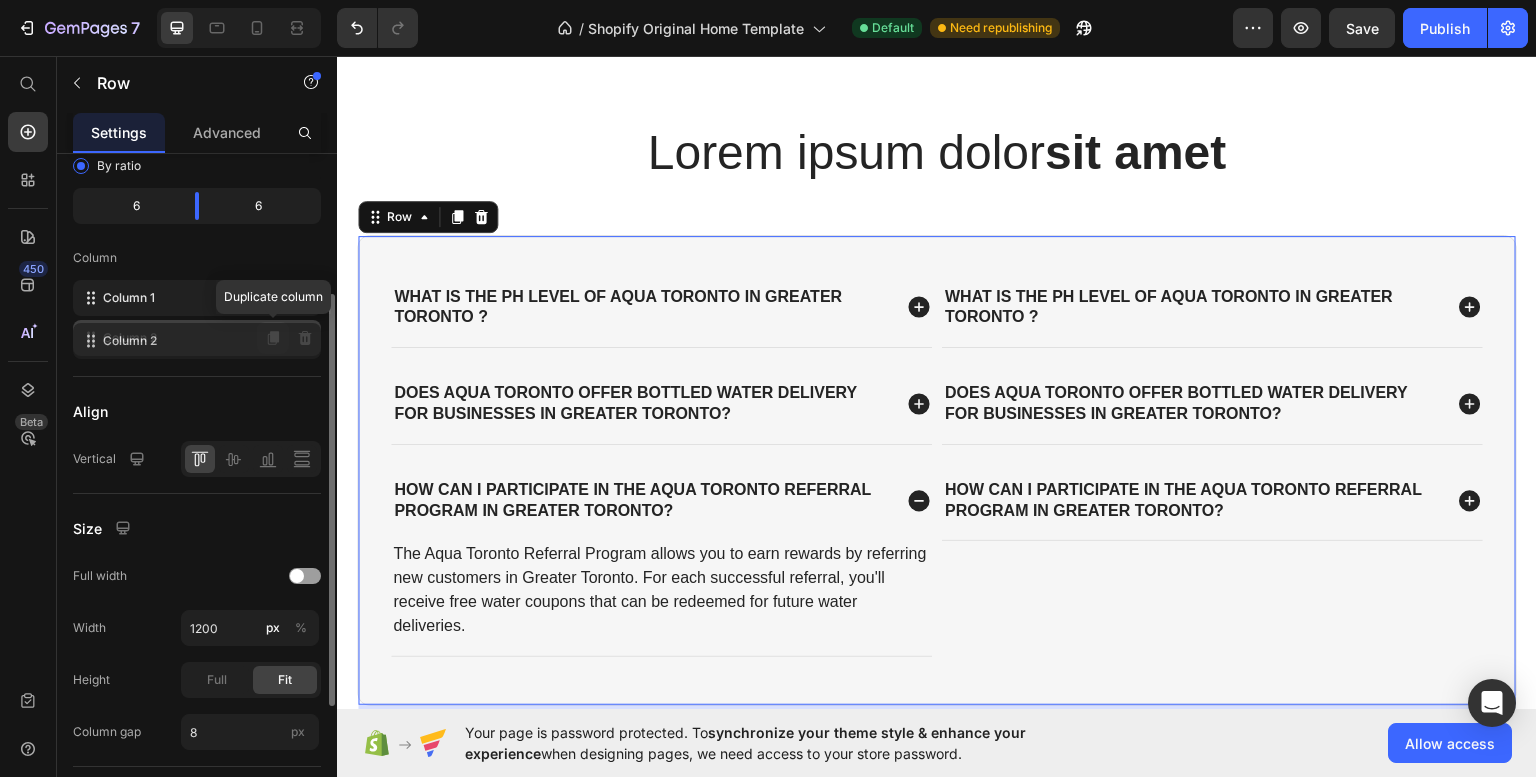 click 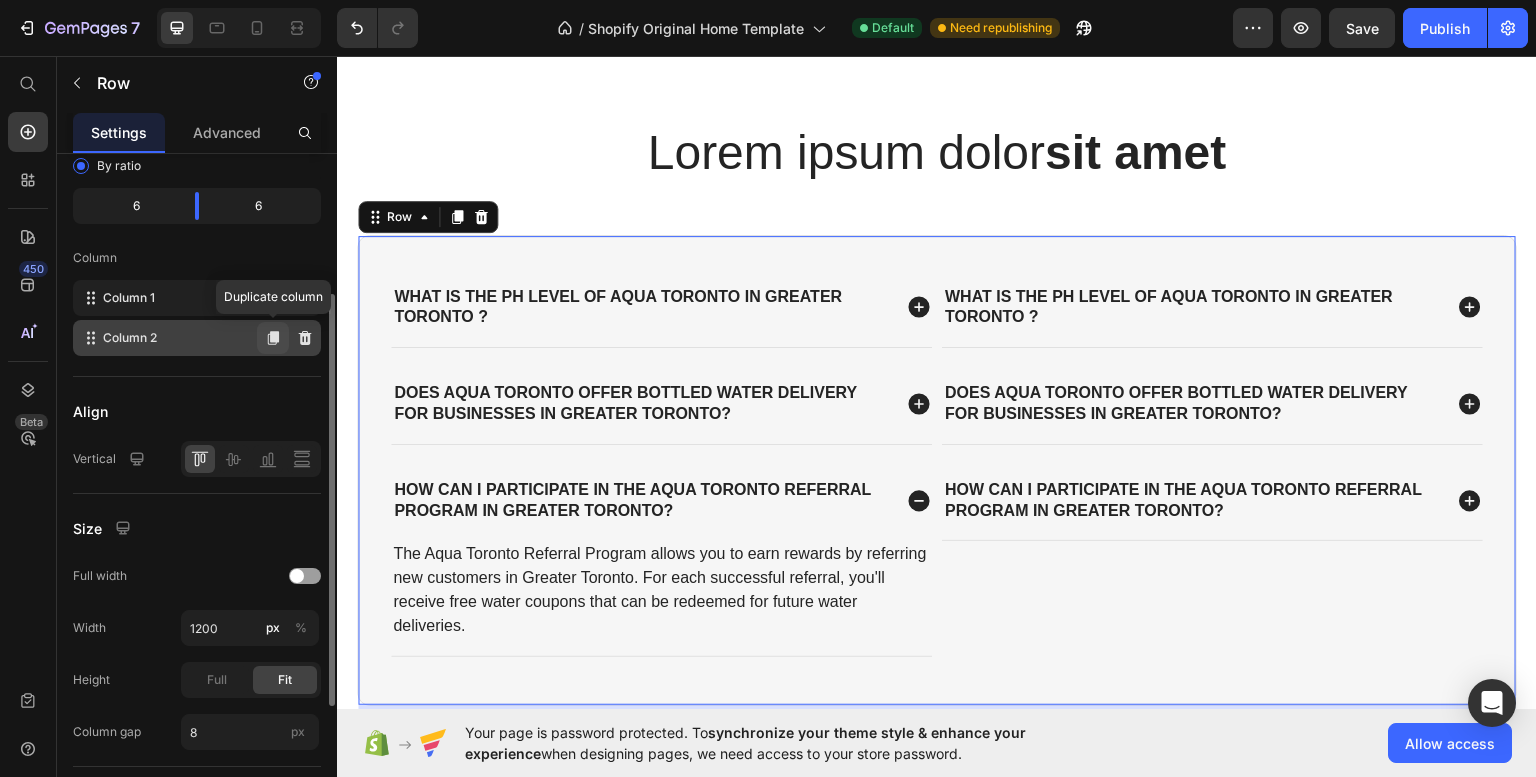 click 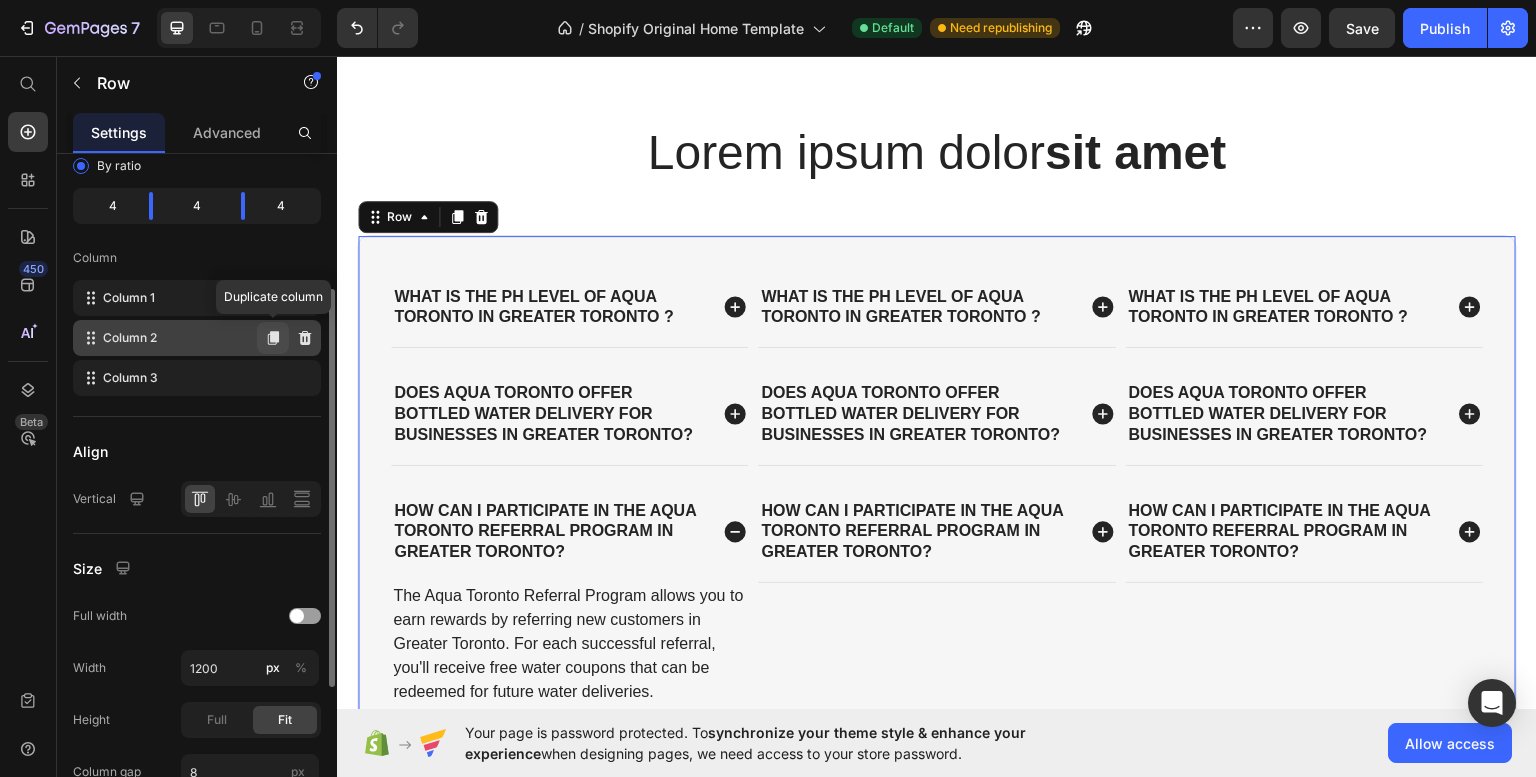 click 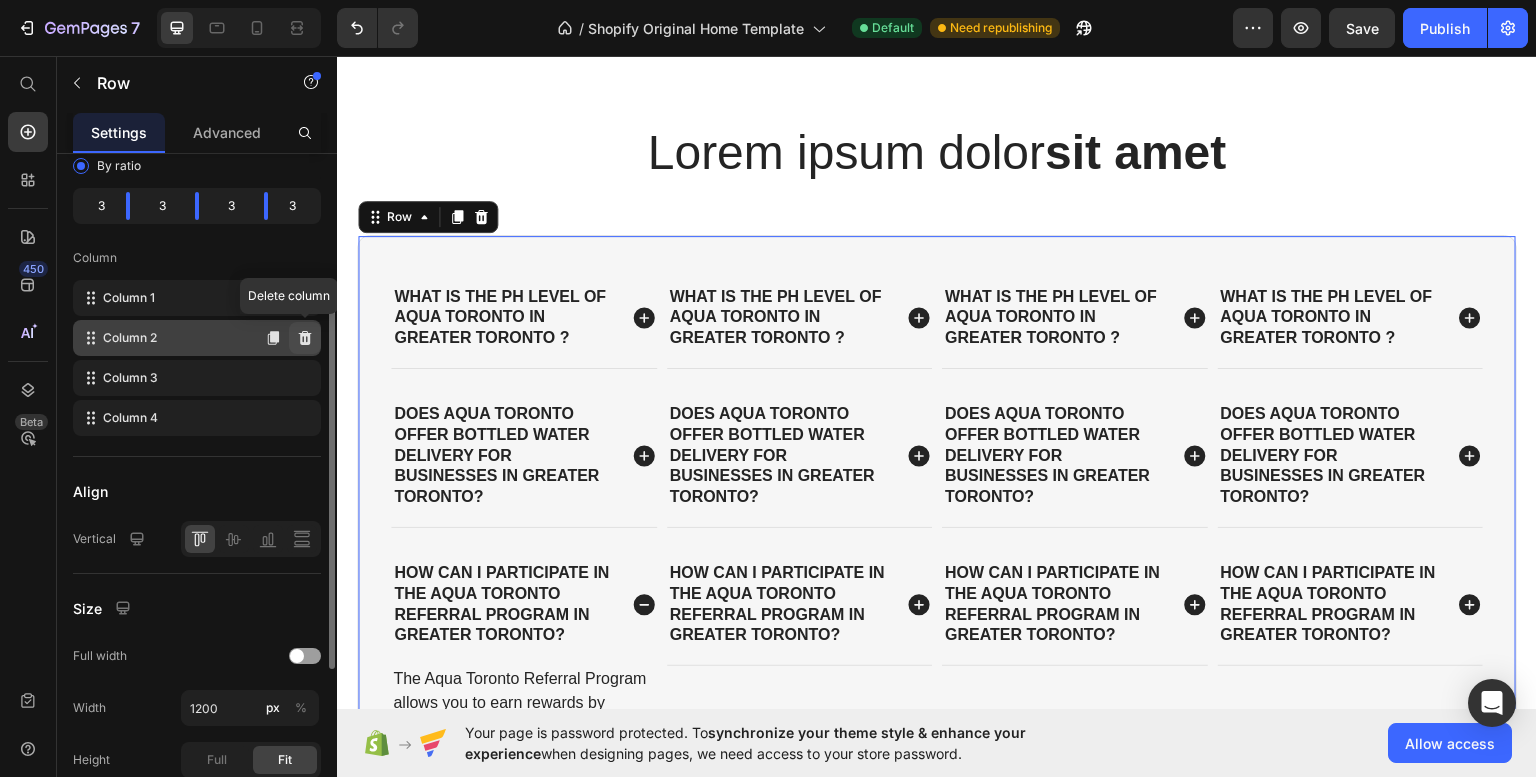 click 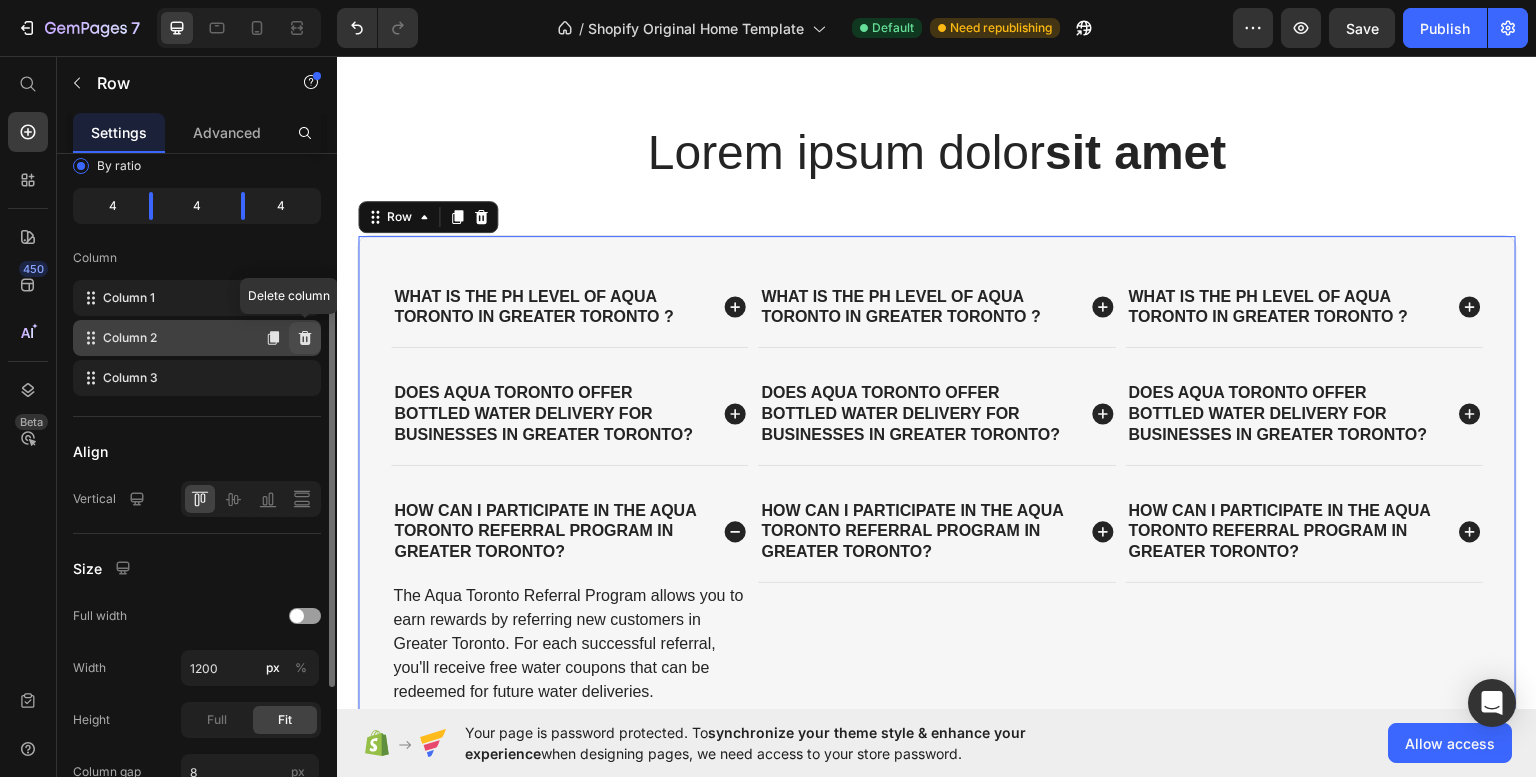 click 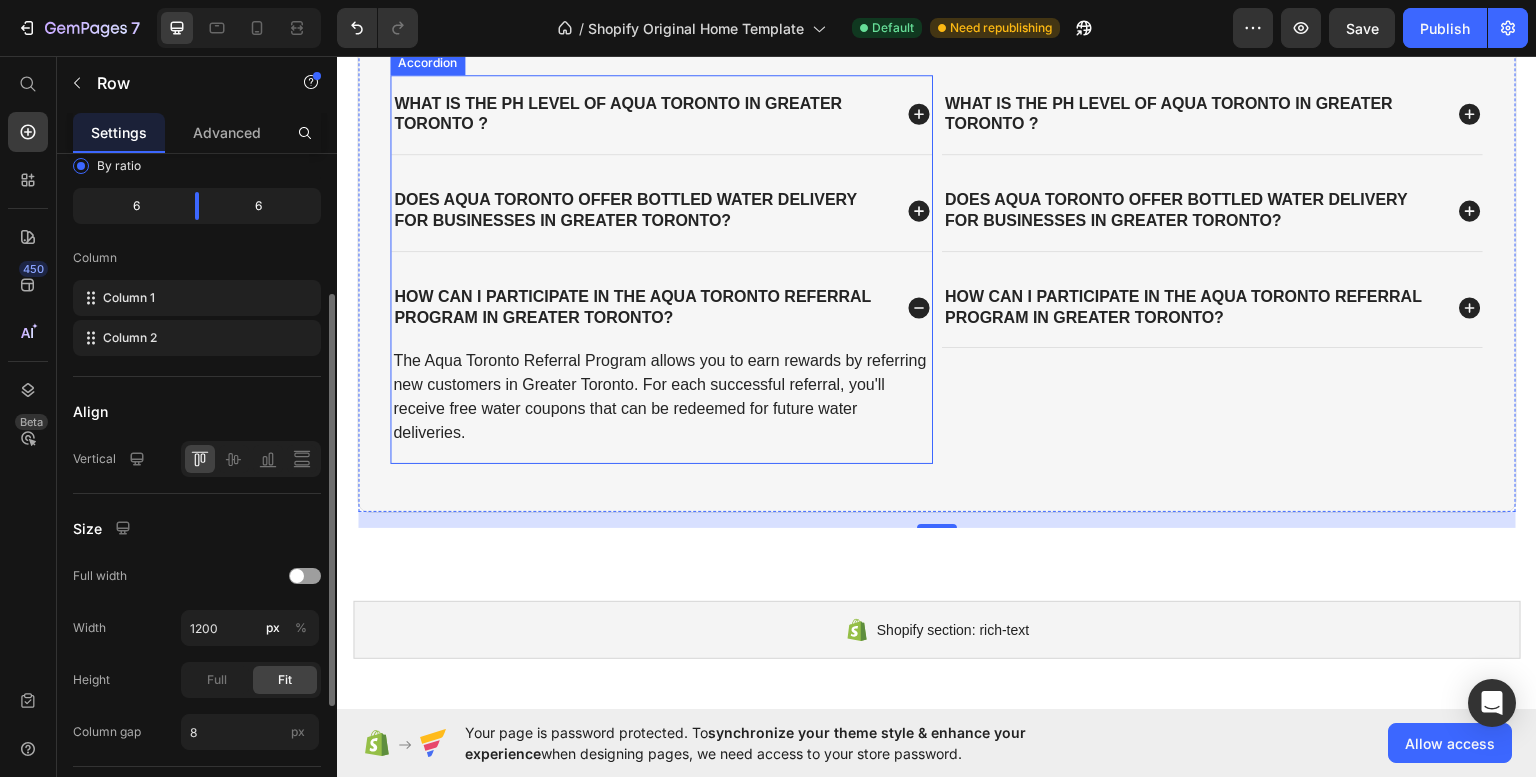 scroll, scrollTop: 3447, scrollLeft: 0, axis: vertical 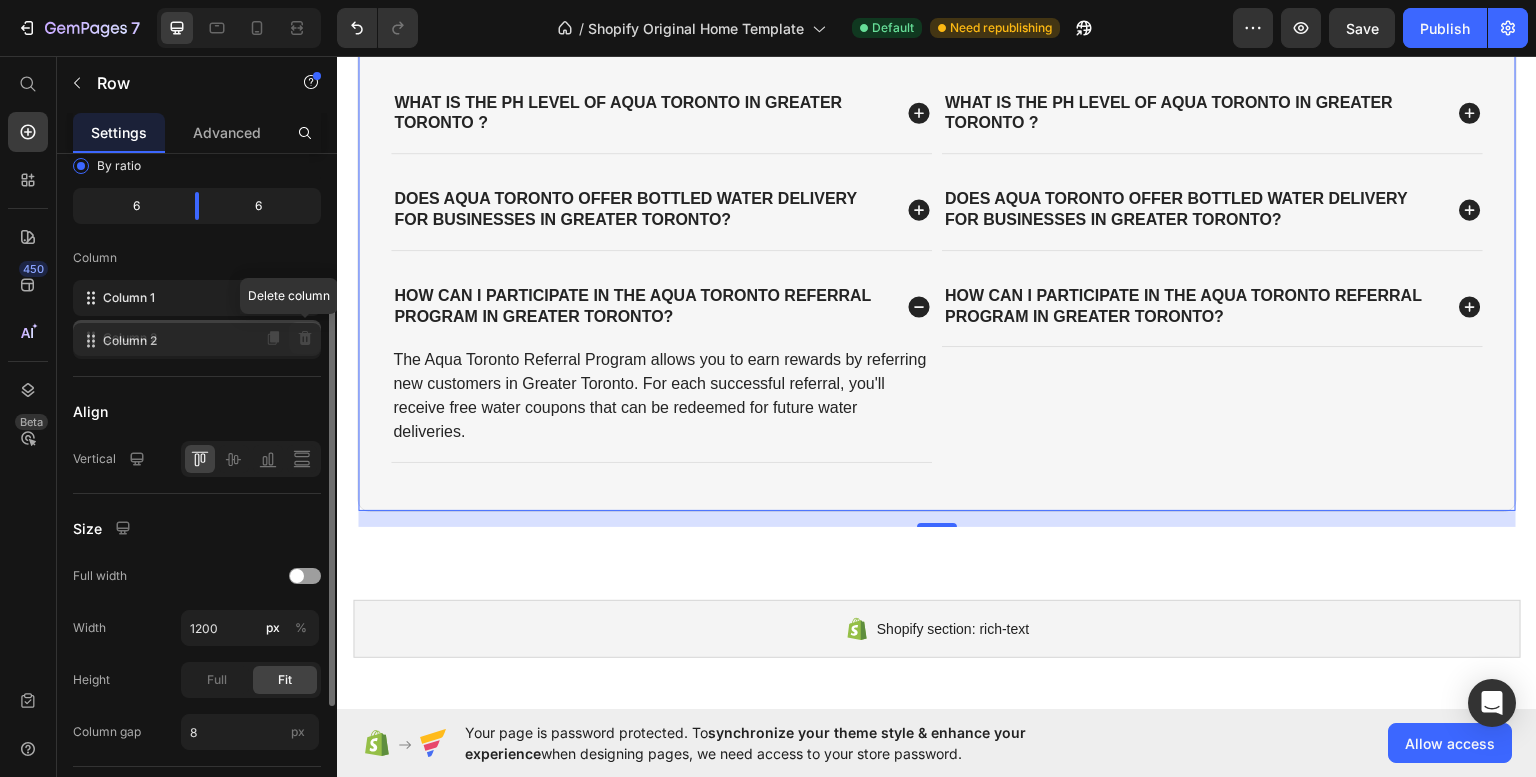 click 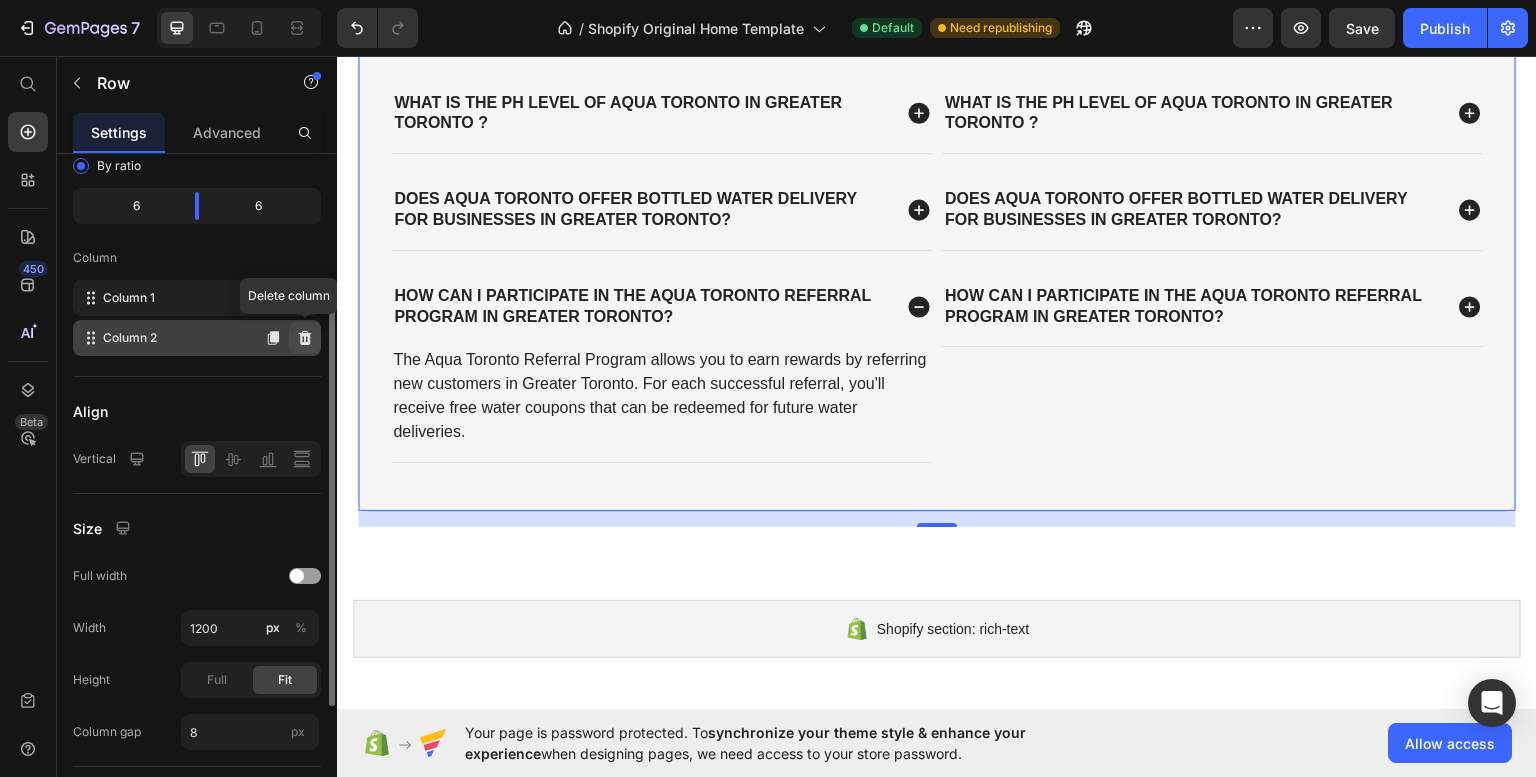 click 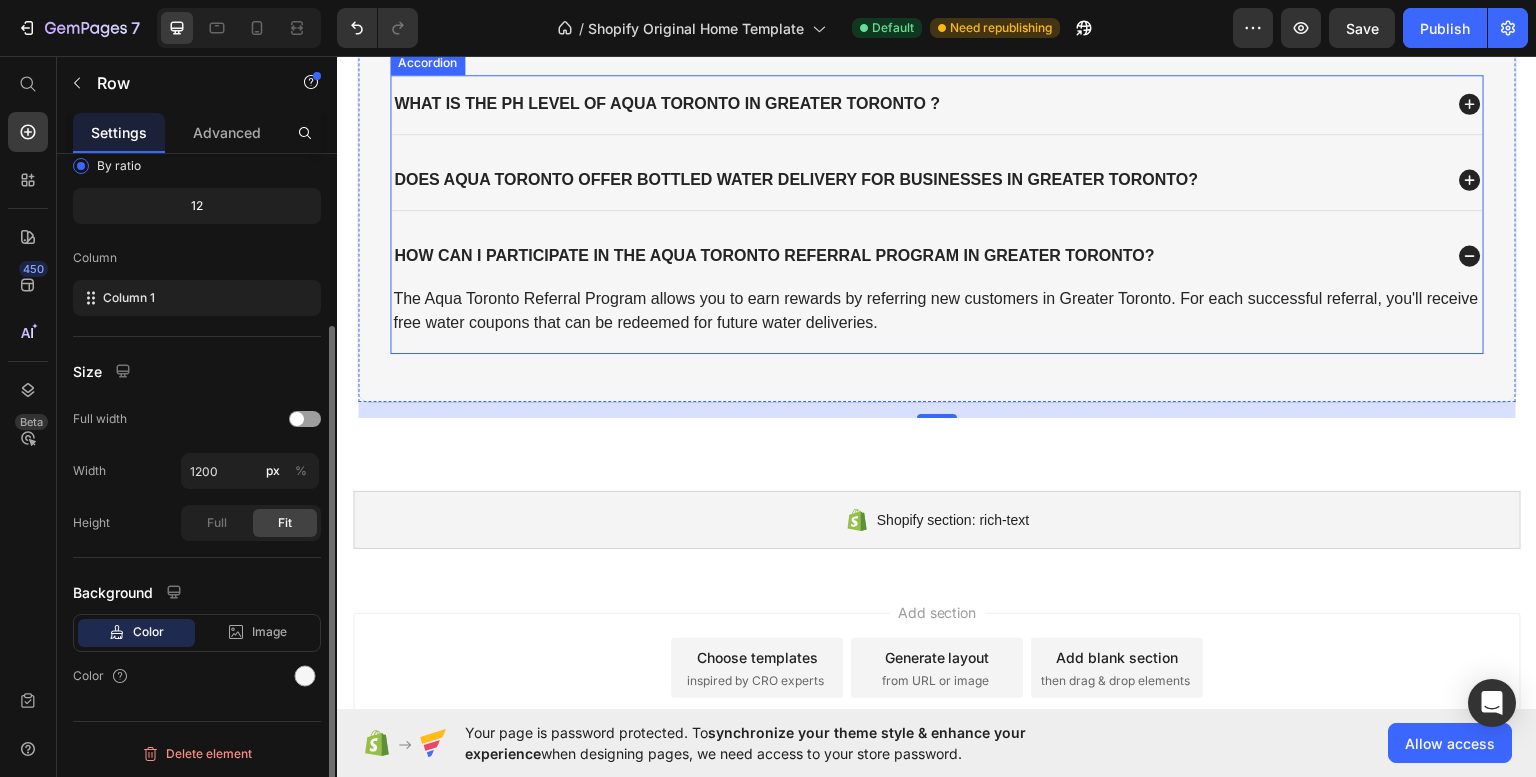 scroll, scrollTop: 2918, scrollLeft: 0, axis: vertical 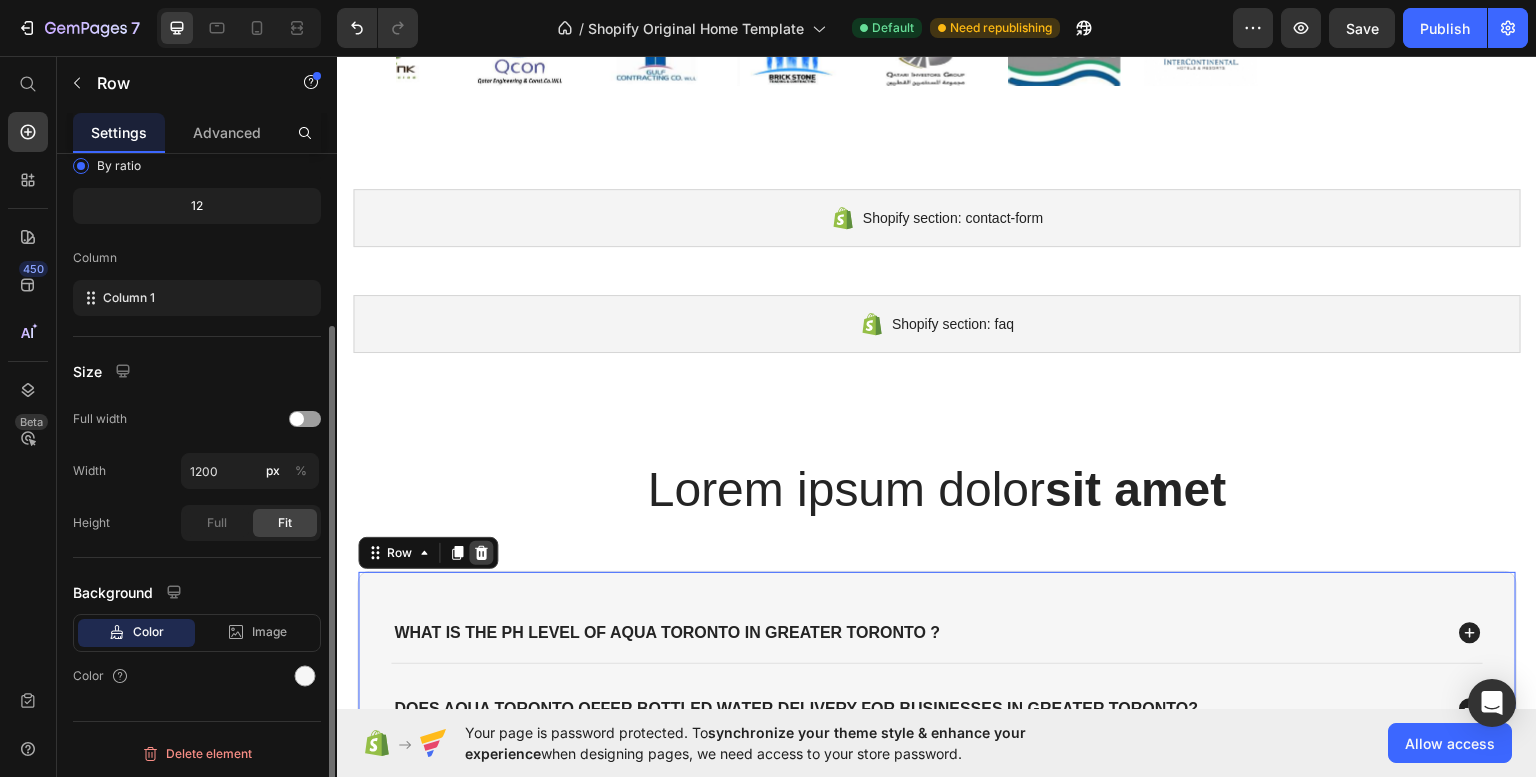 click 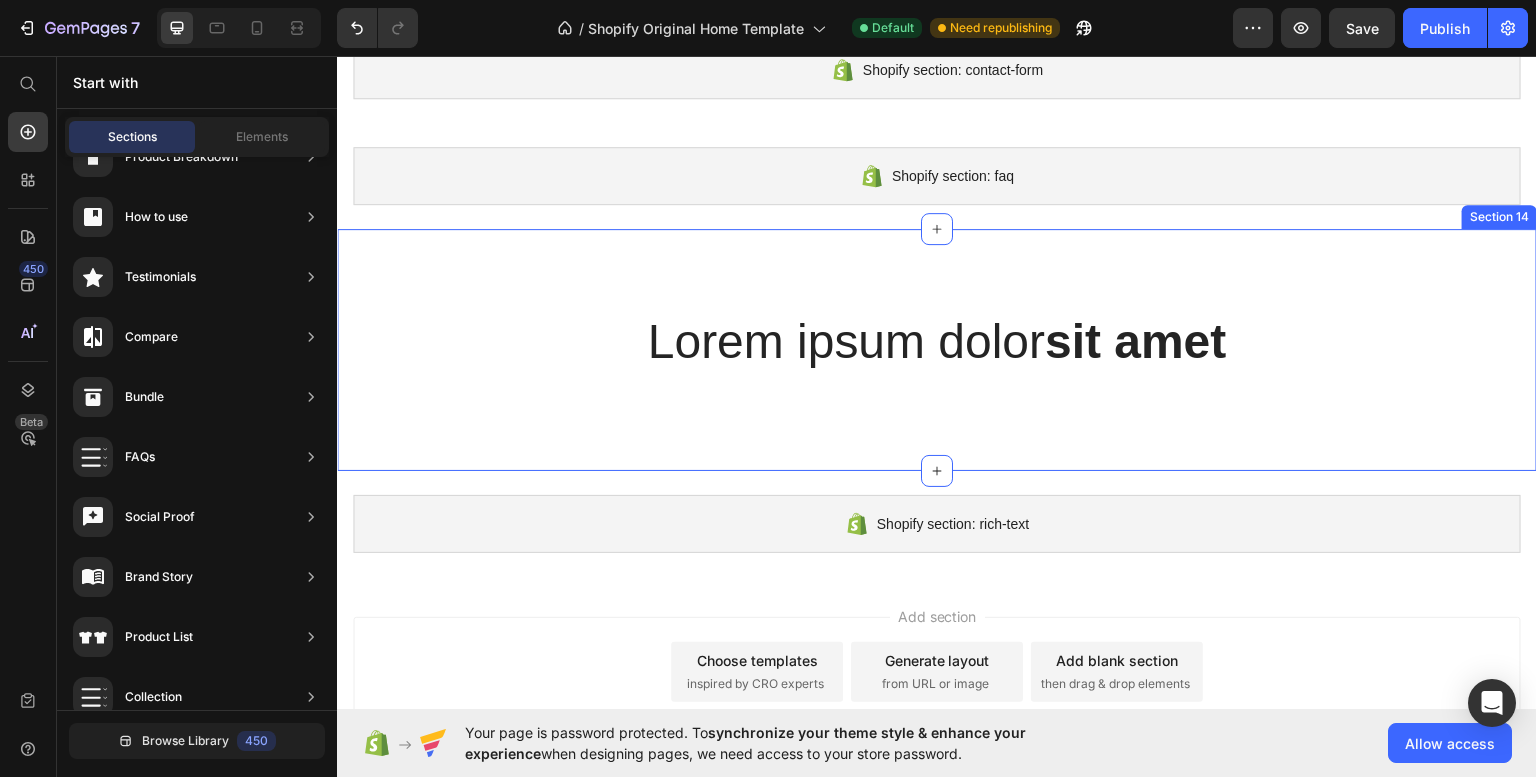 scroll, scrollTop: 3068, scrollLeft: 0, axis: vertical 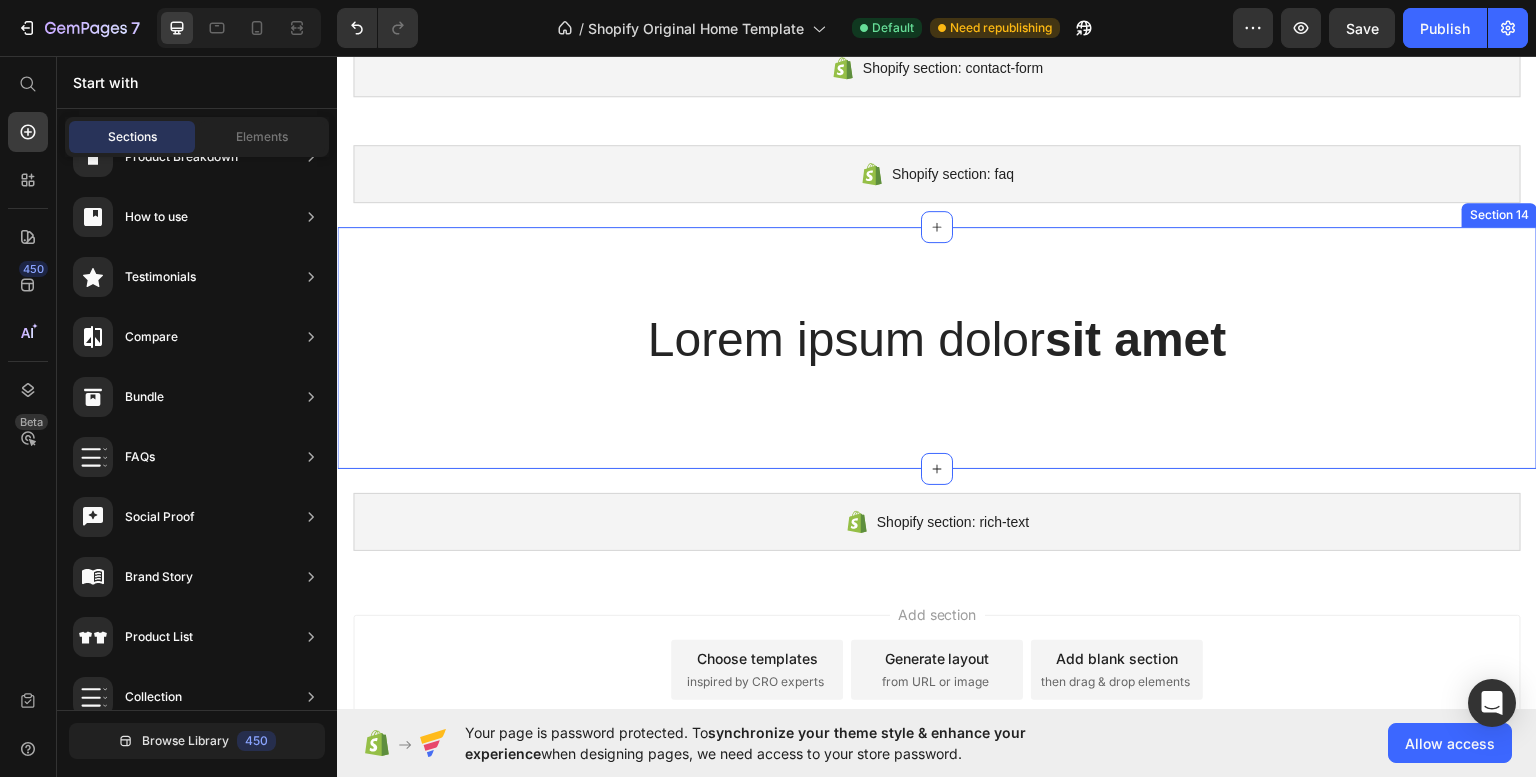 click on "Lorem ipsum dolor  sit amet" at bounding box center [937, 339] 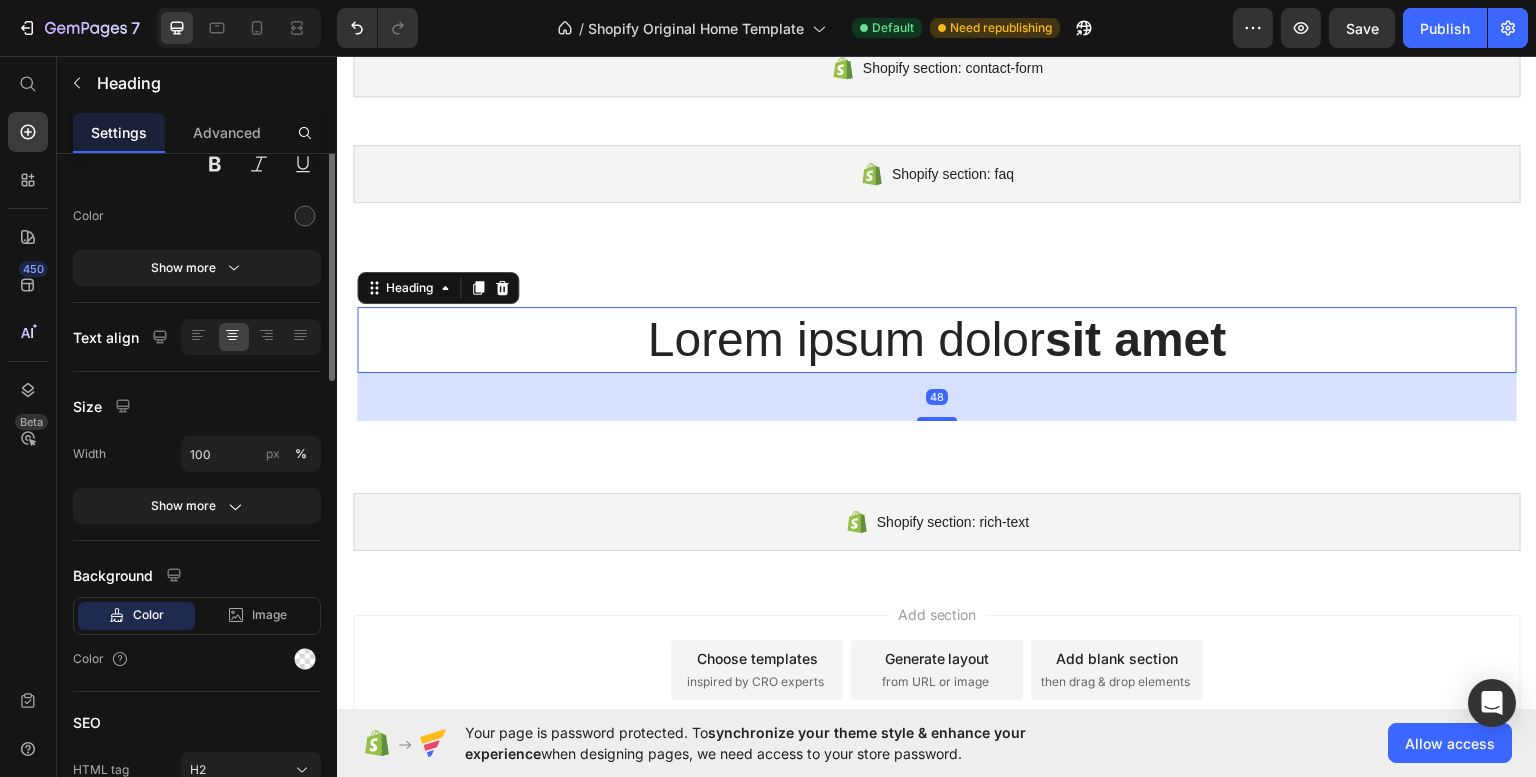 scroll, scrollTop: 0, scrollLeft: 0, axis: both 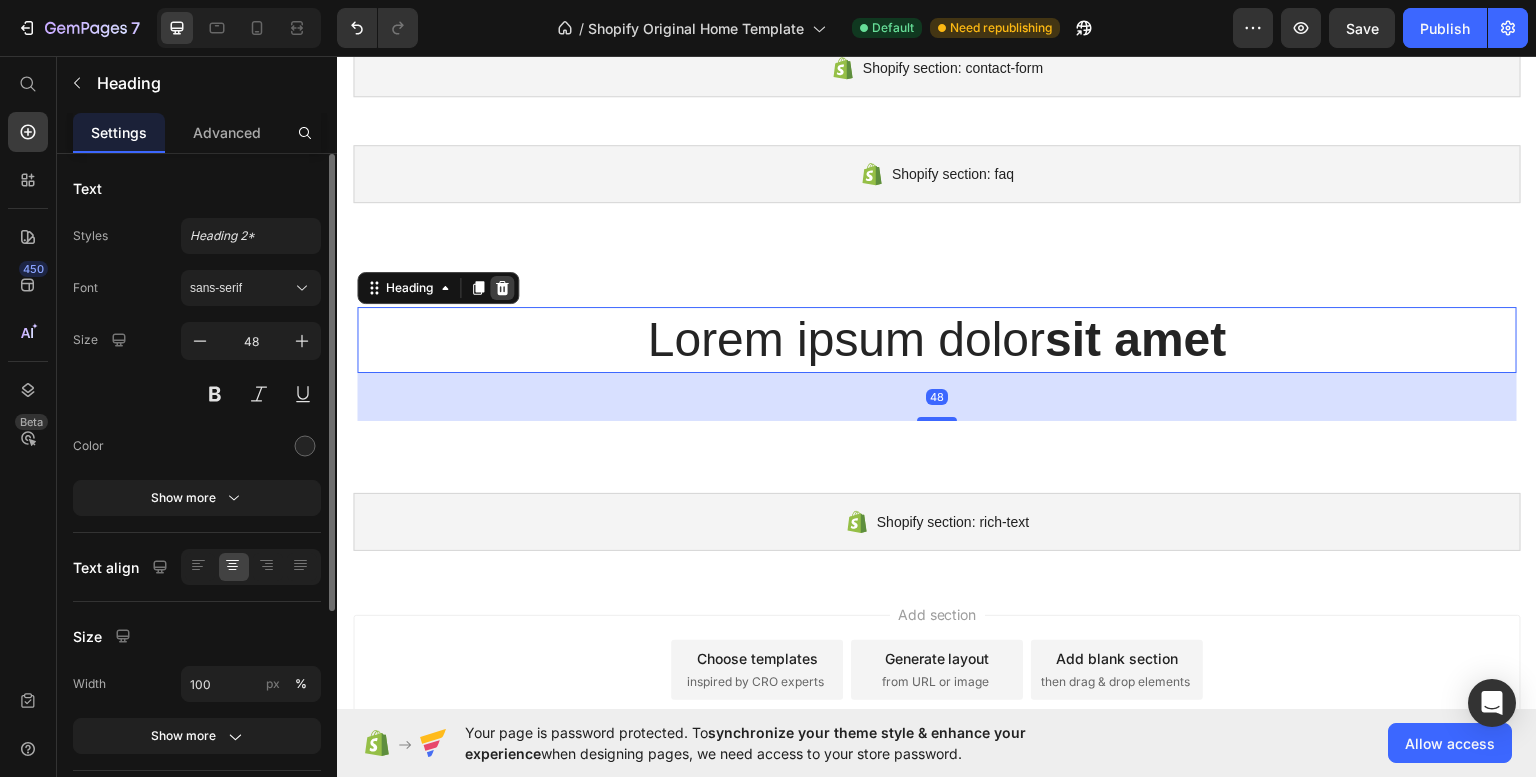 click 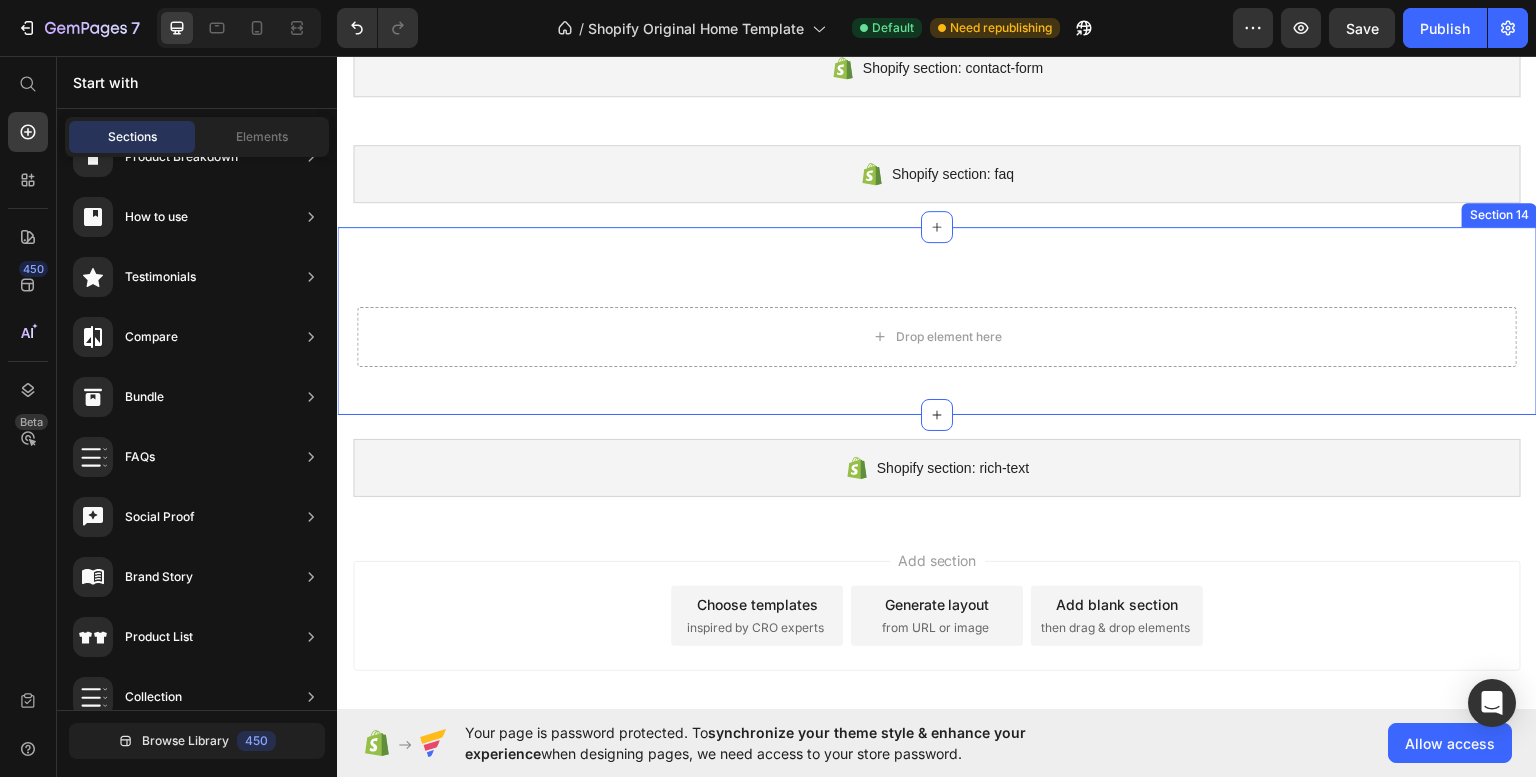 click on "Drop element here Row Section 14" at bounding box center [937, 320] 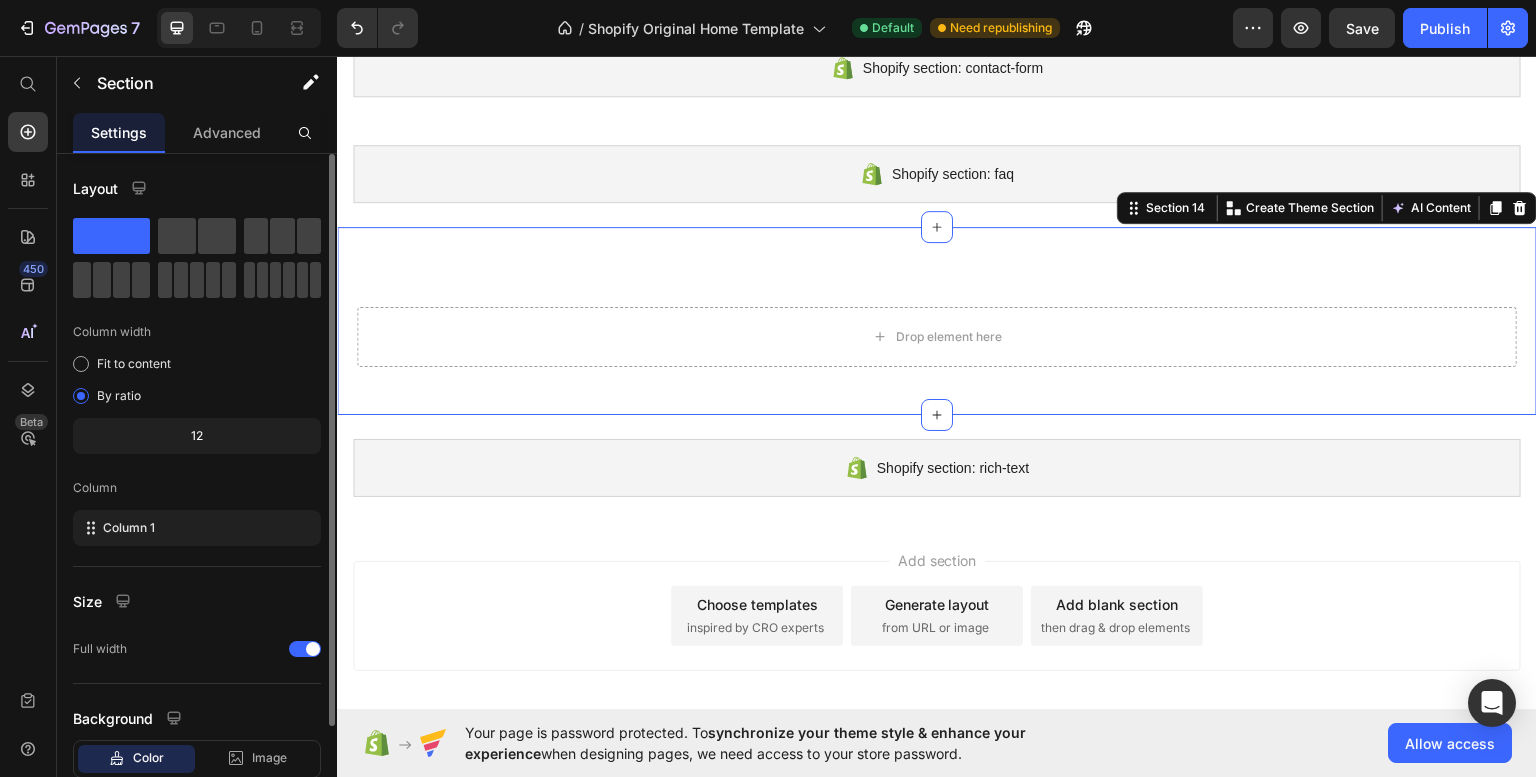 click 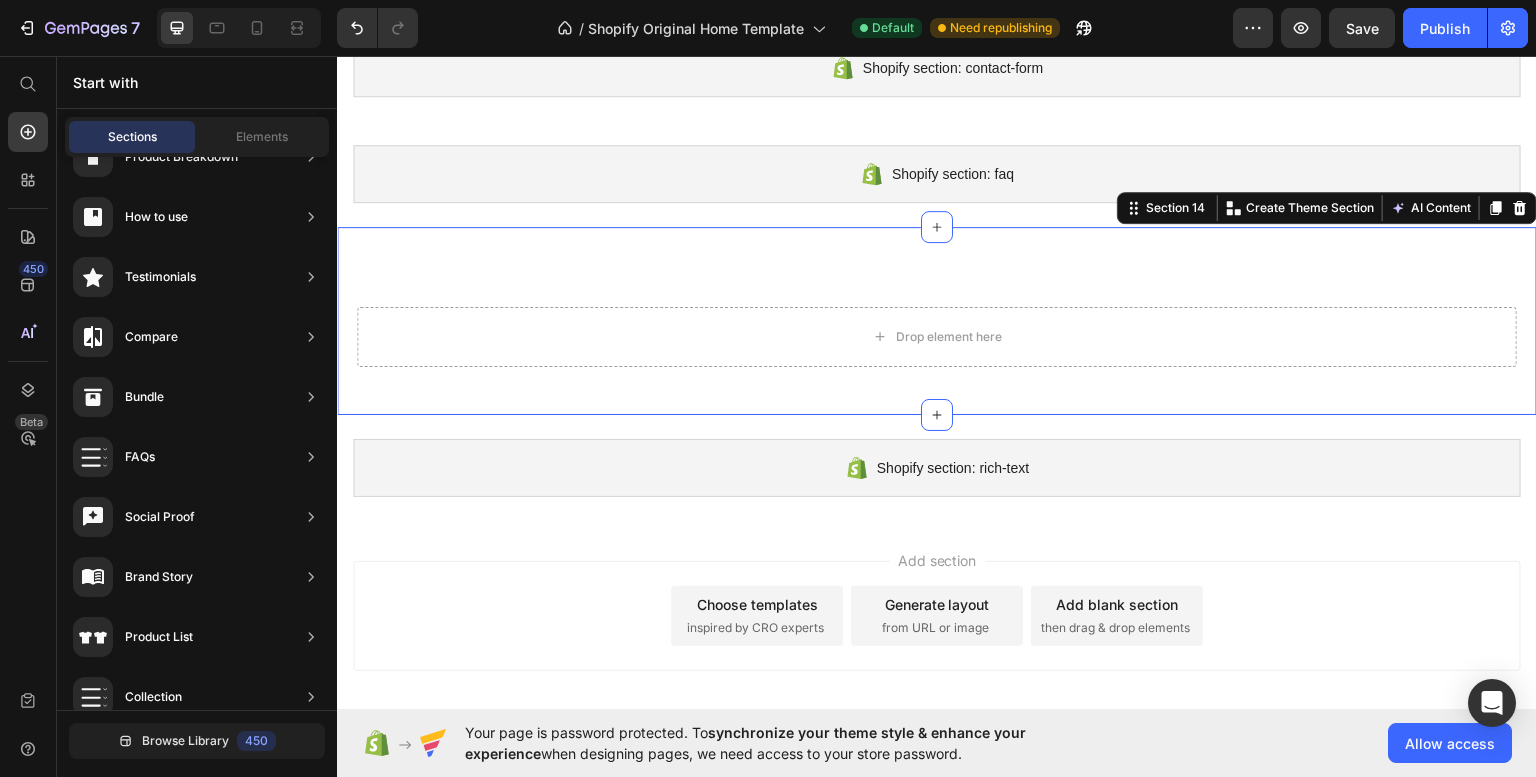 scroll, scrollTop: 2927, scrollLeft: 0, axis: vertical 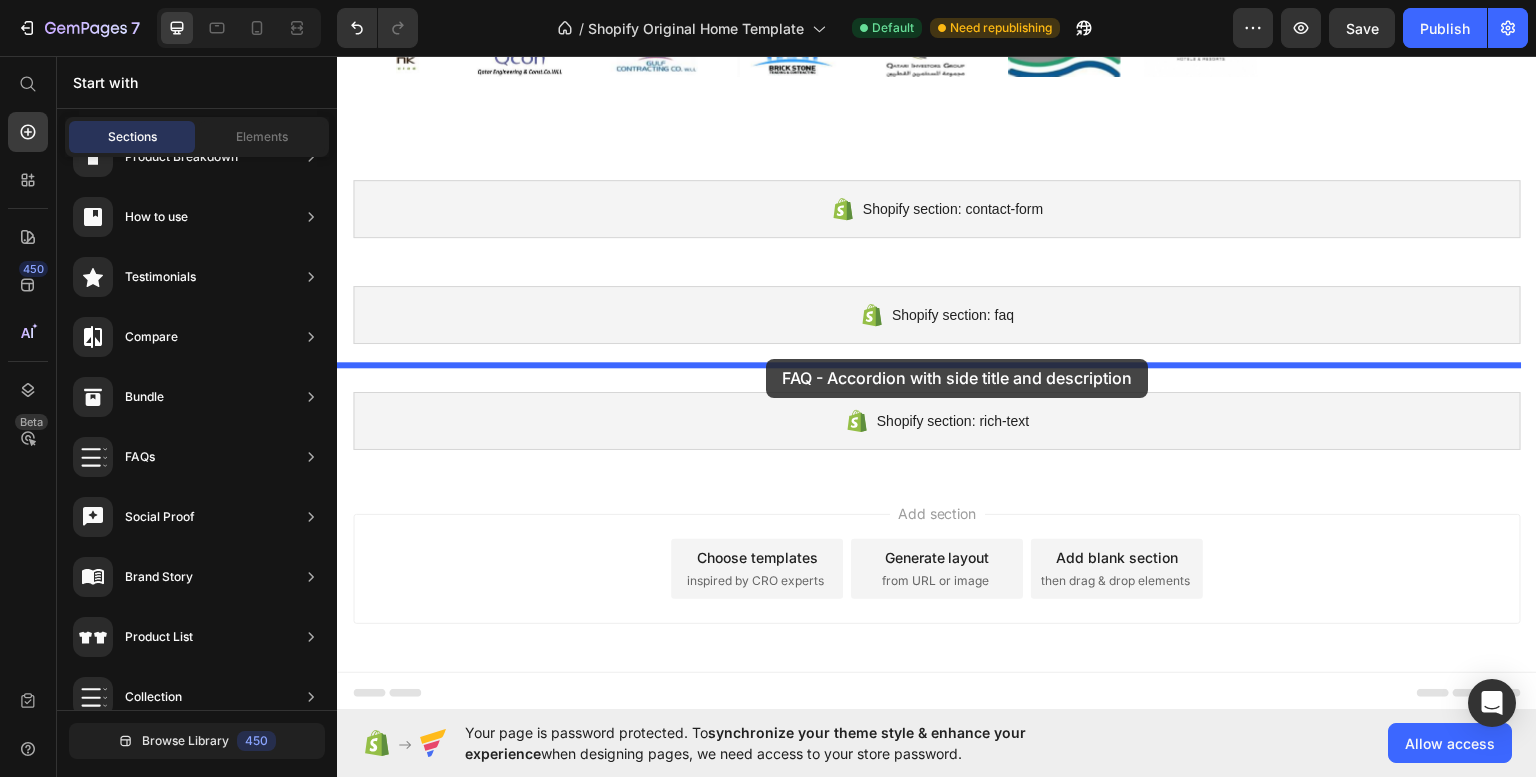 drag, startPoint x: 802, startPoint y: 394, endPoint x: 766, endPoint y: 358, distance: 50.91169 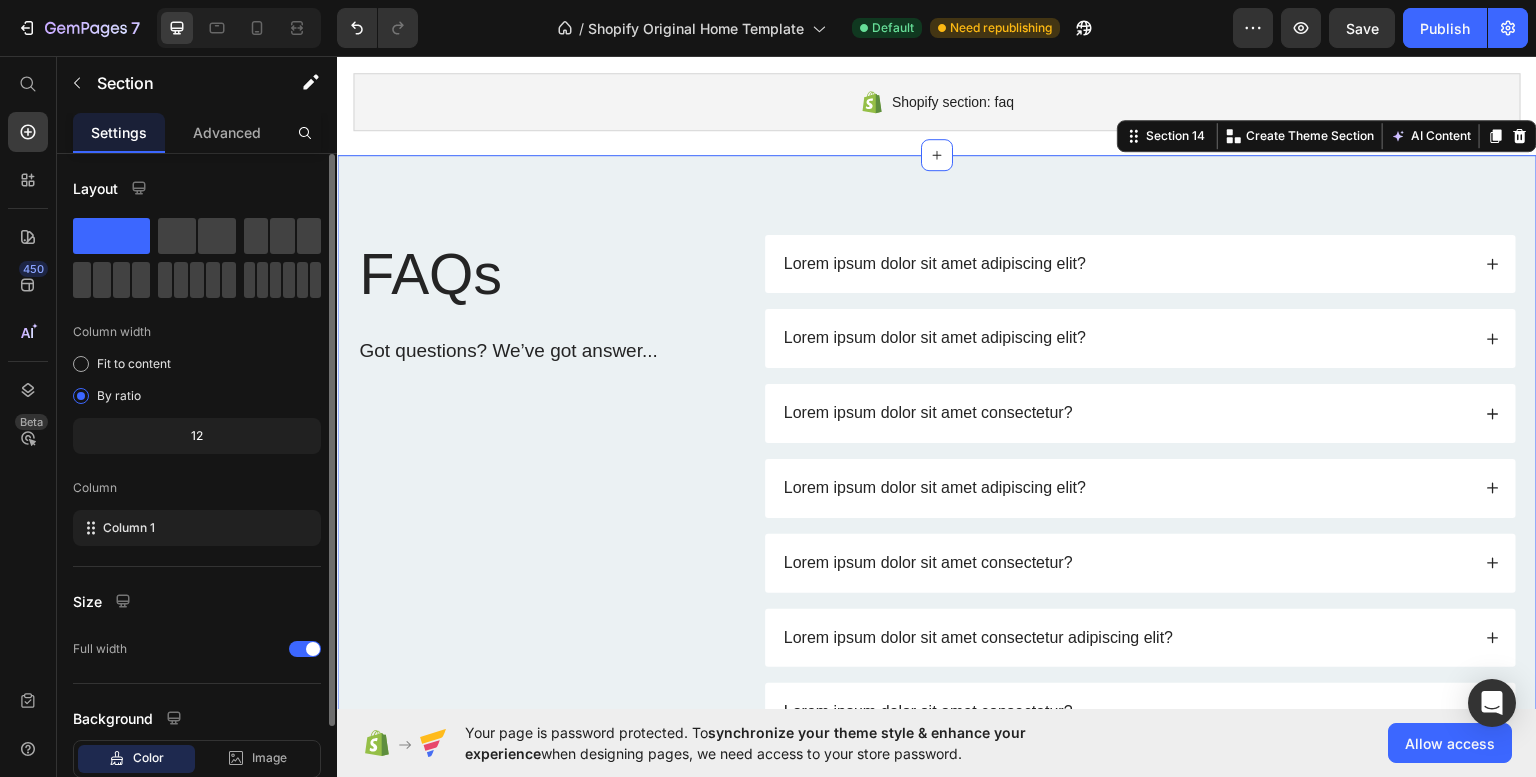 scroll, scrollTop: 3166, scrollLeft: 0, axis: vertical 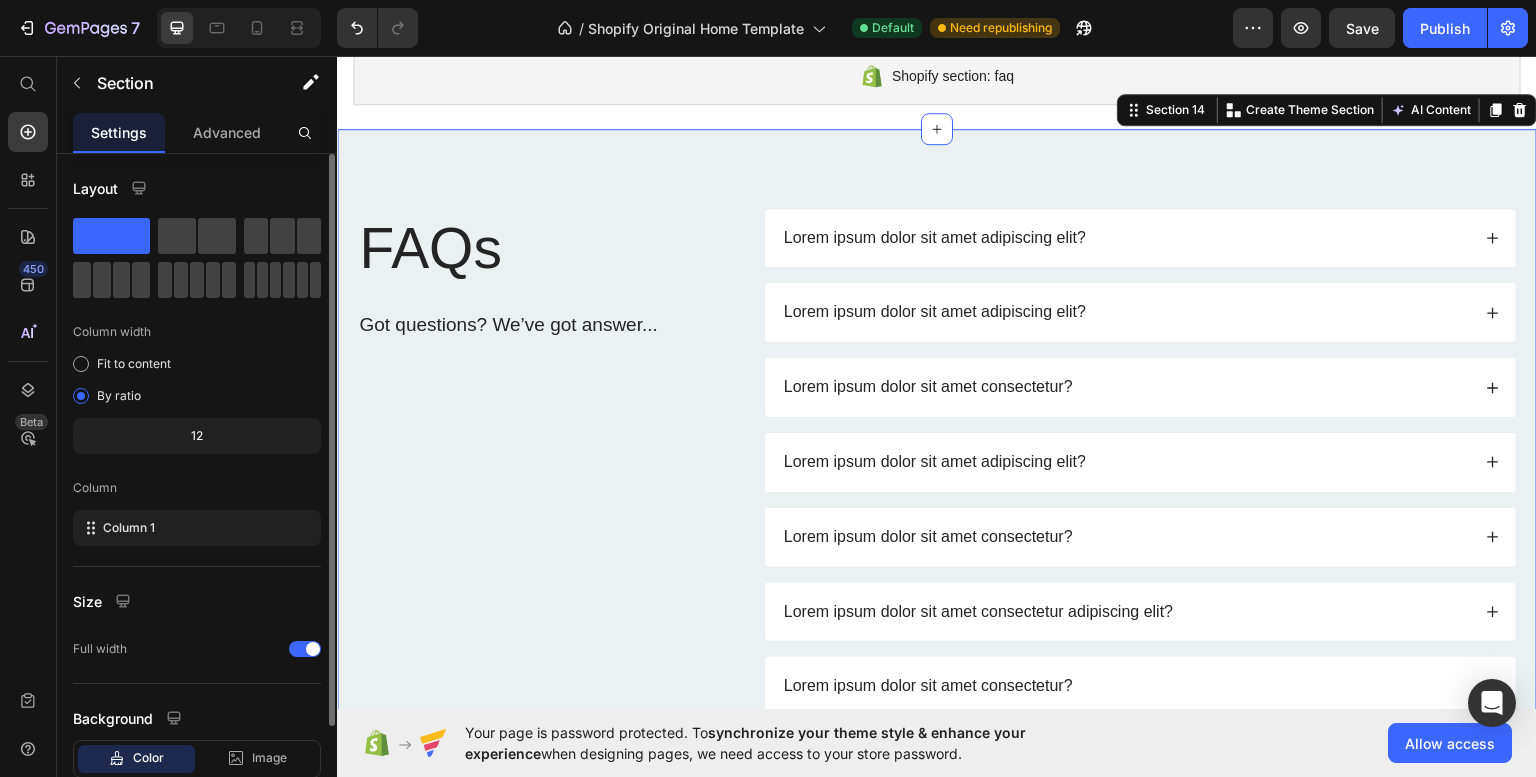 click on "FAQs" at bounding box center [545, 247] 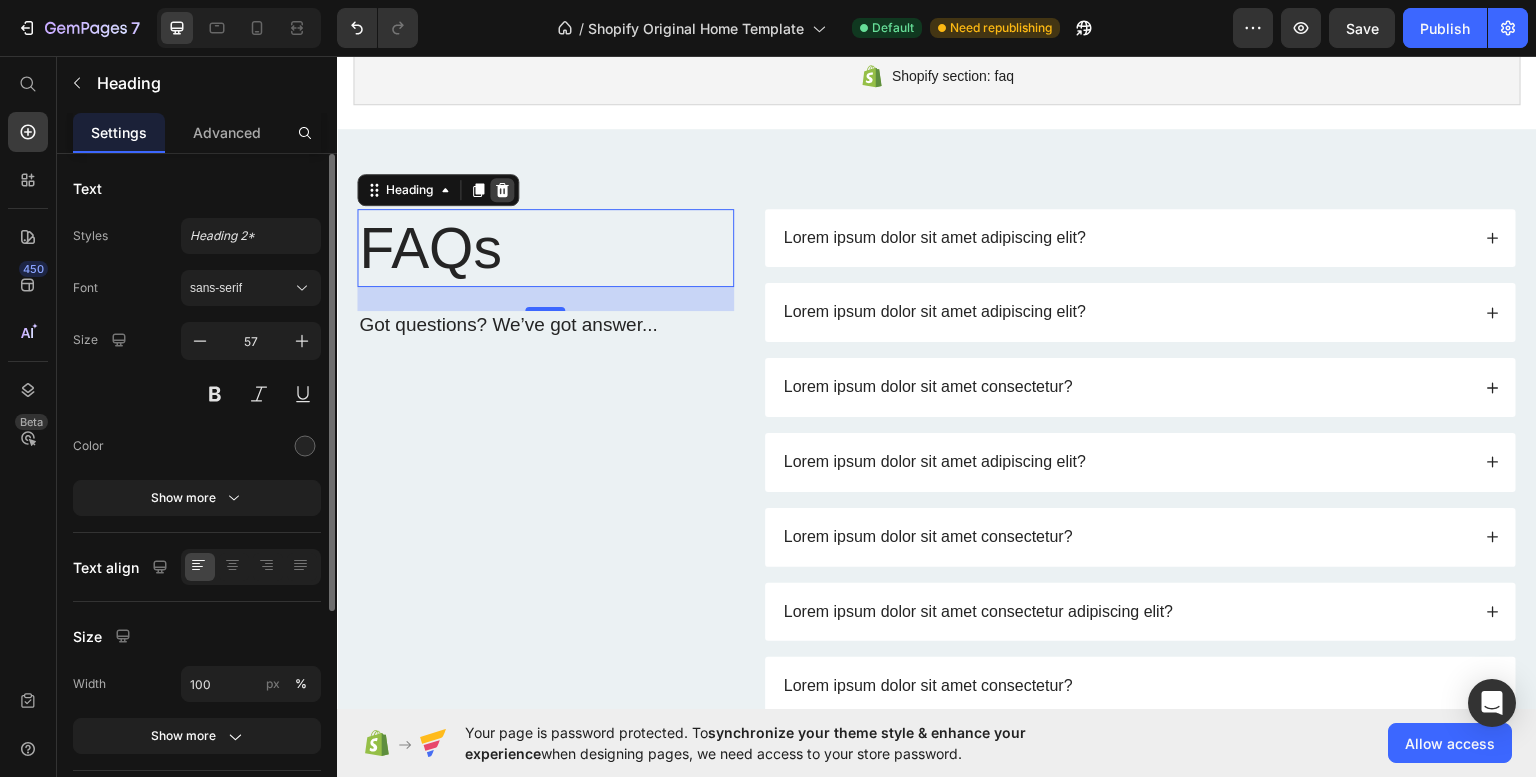 click 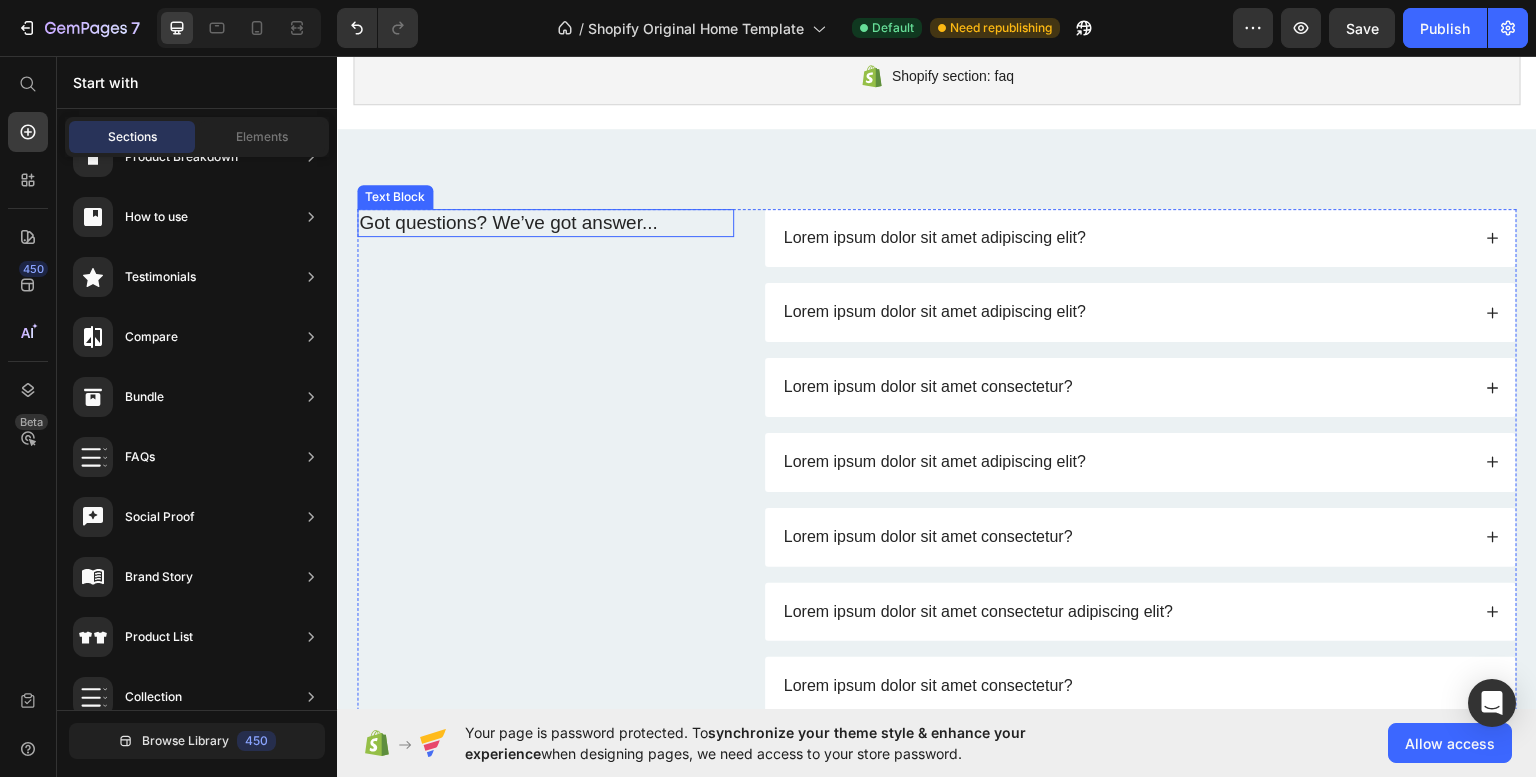 click on "Got questions? We’ve got answer..." at bounding box center (545, 222) 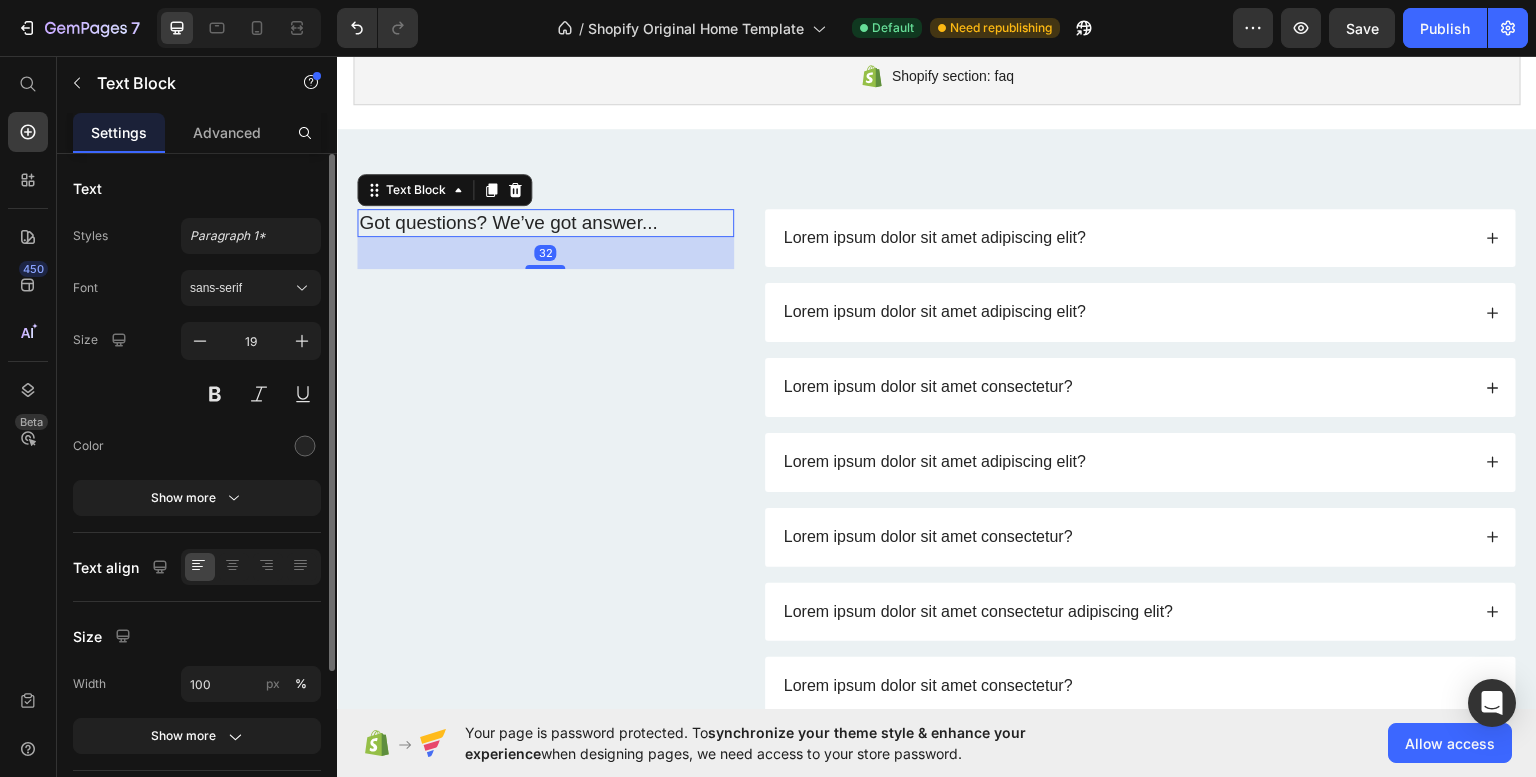 click at bounding box center (515, 189) 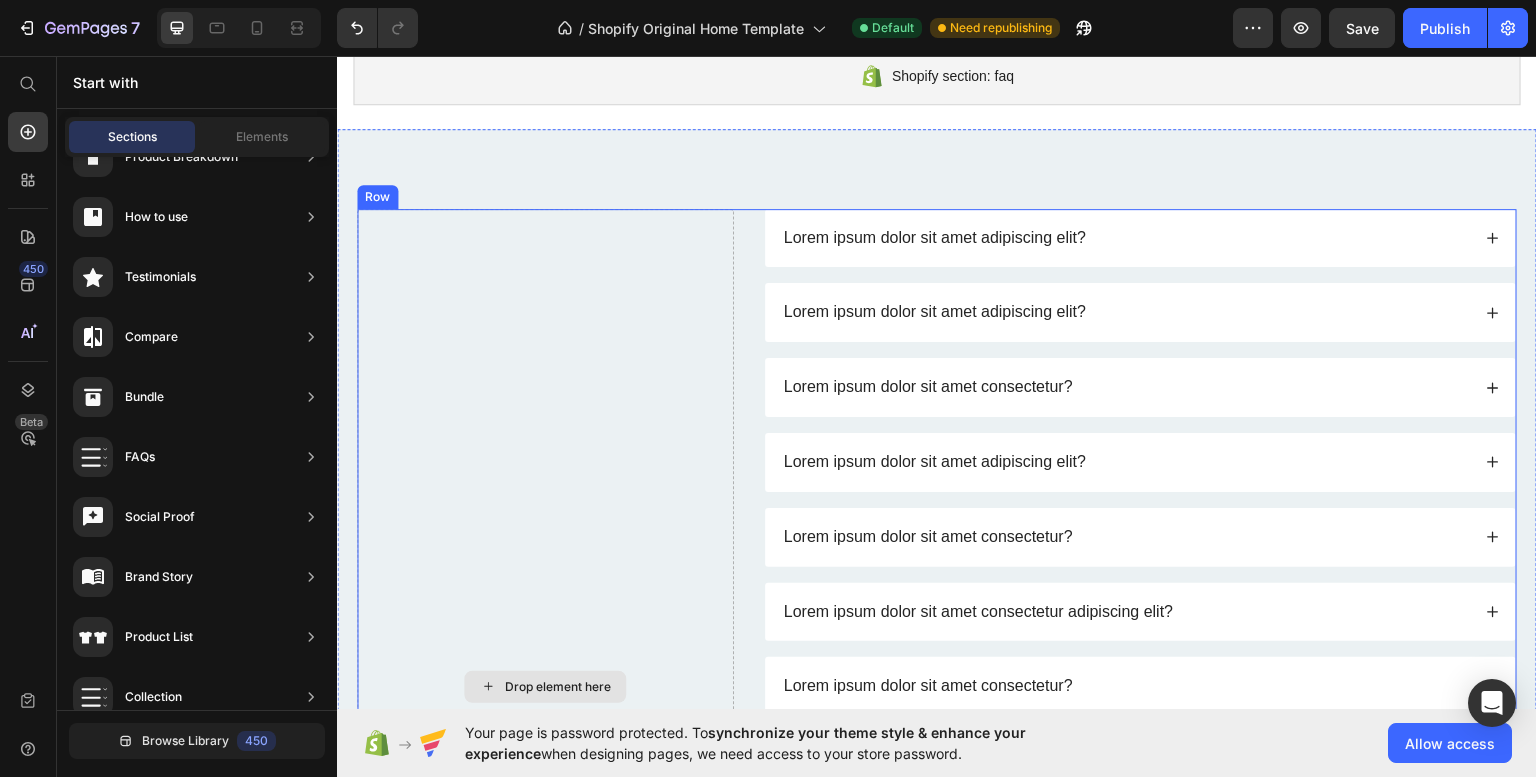 click on "Drop element here" at bounding box center [545, 686] 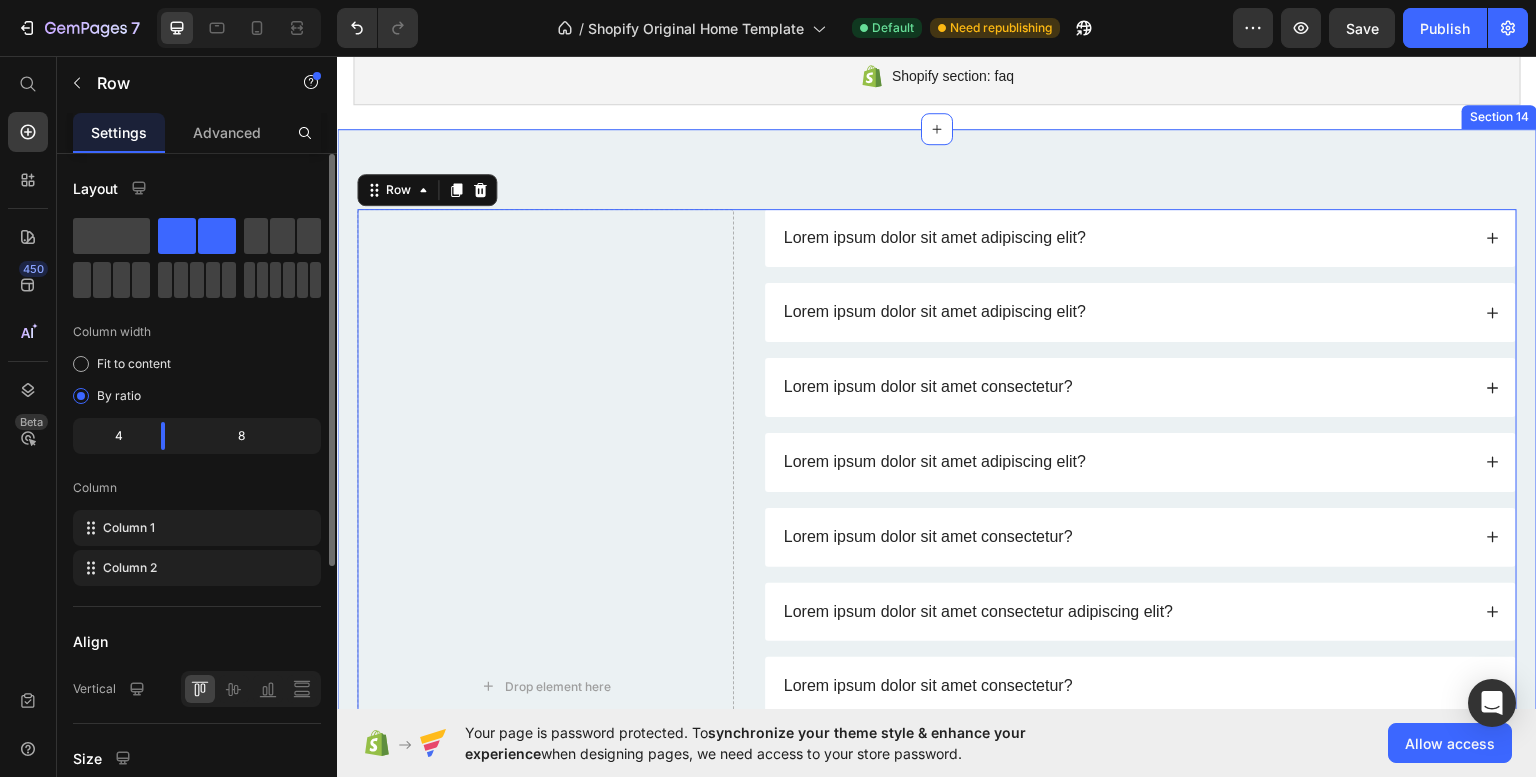 click at bounding box center [480, 189] 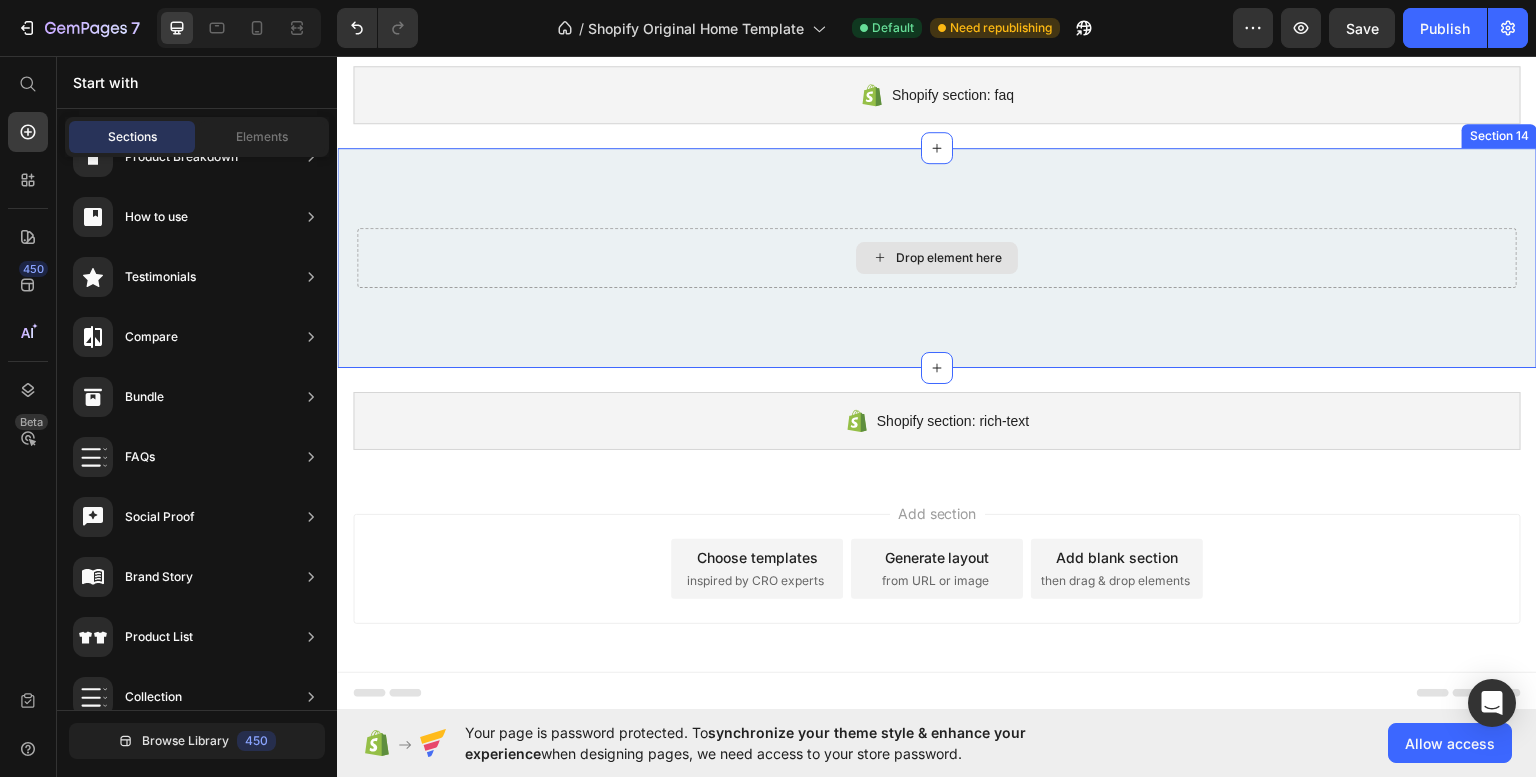 scroll, scrollTop: 2905, scrollLeft: 0, axis: vertical 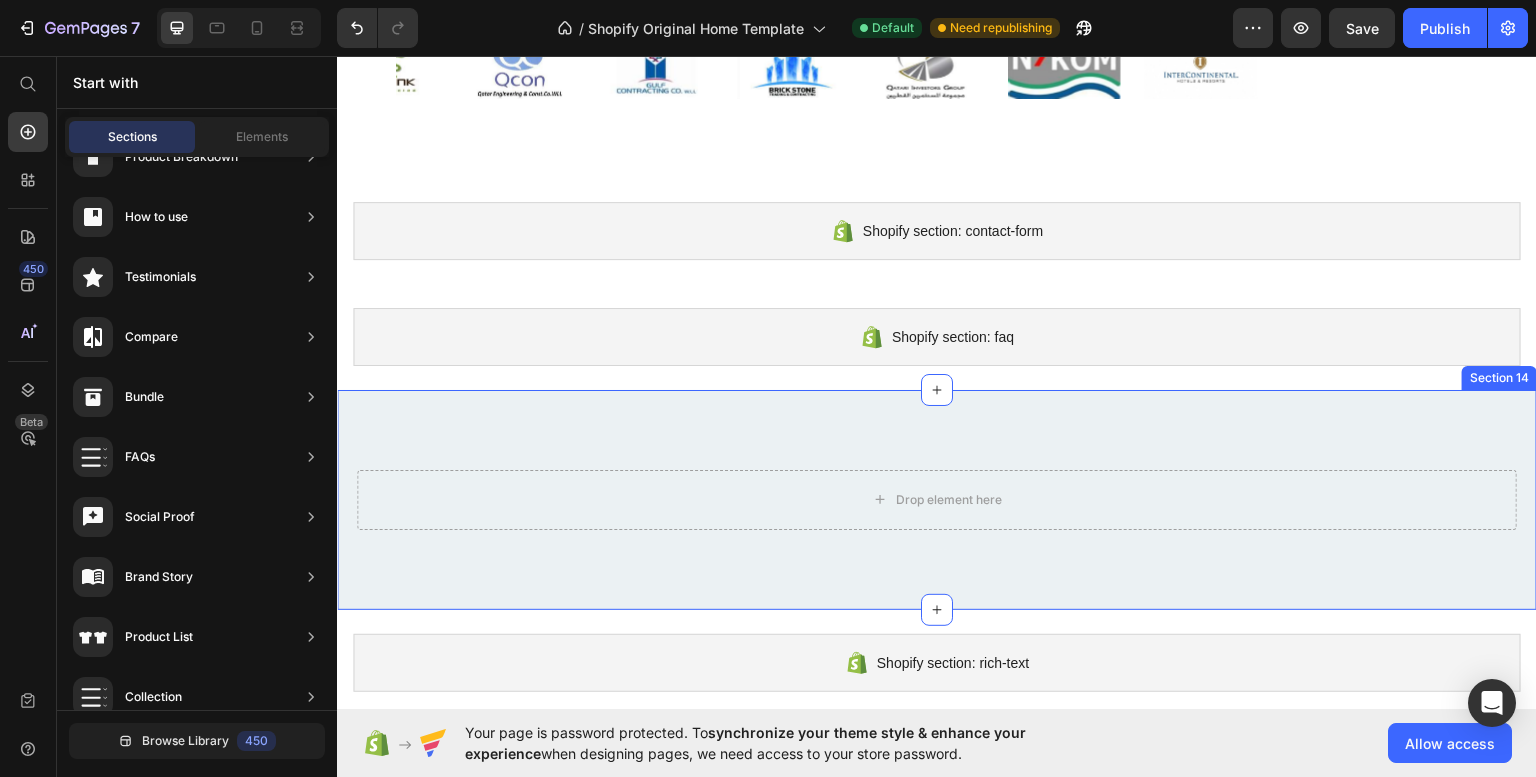 click on "Drop element here Section 14" at bounding box center [937, 499] 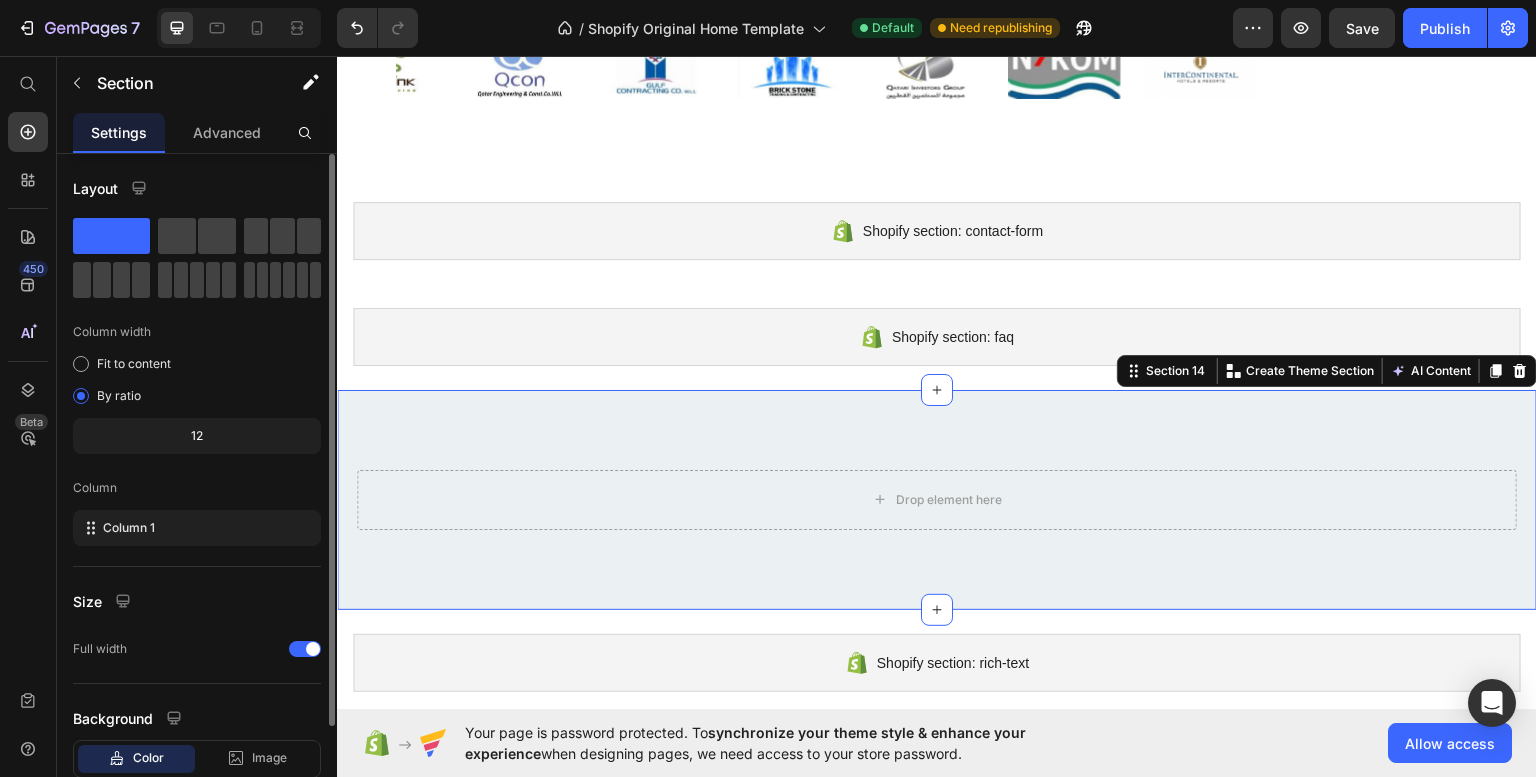 click 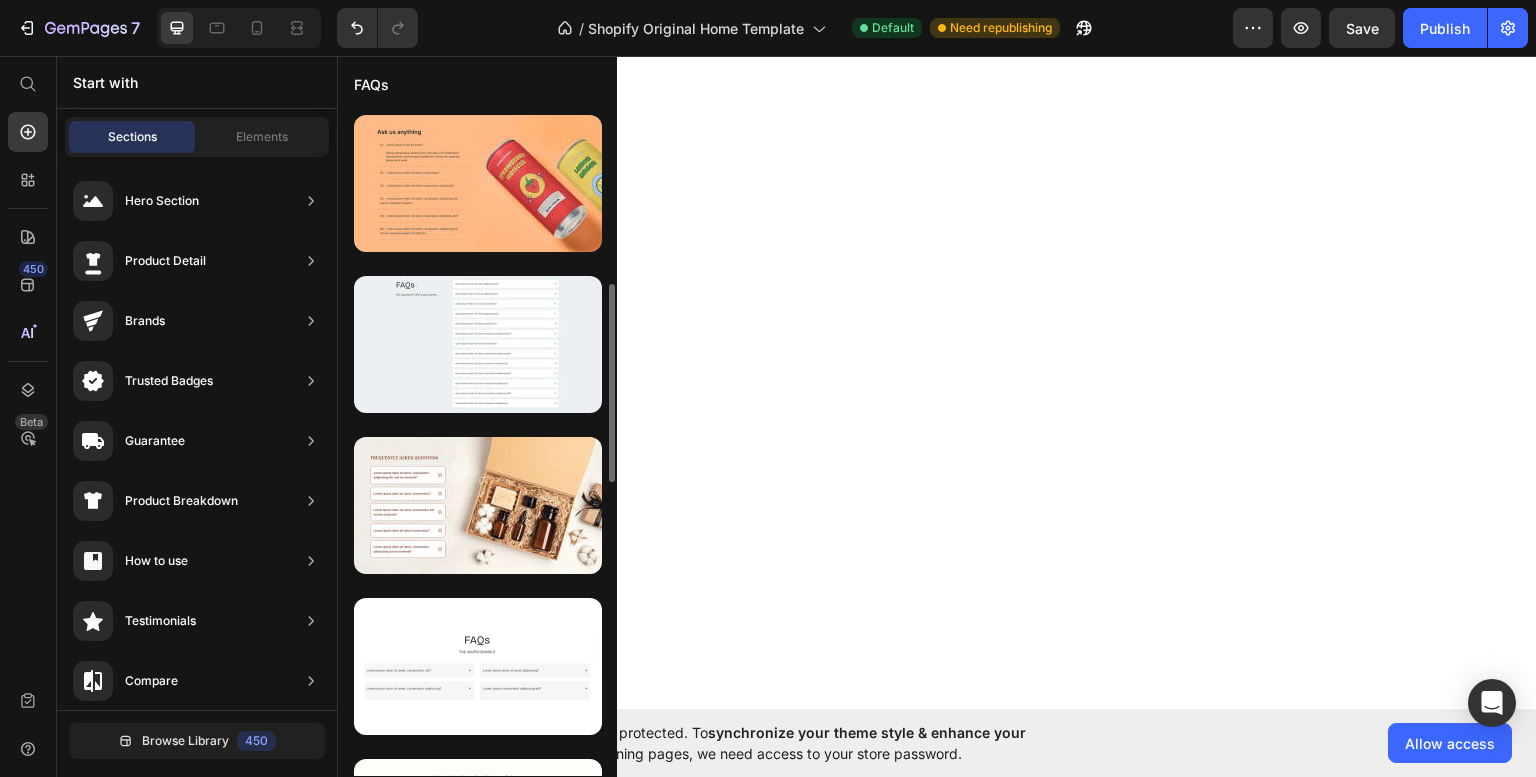 scroll, scrollTop: 0, scrollLeft: 0, axis: both 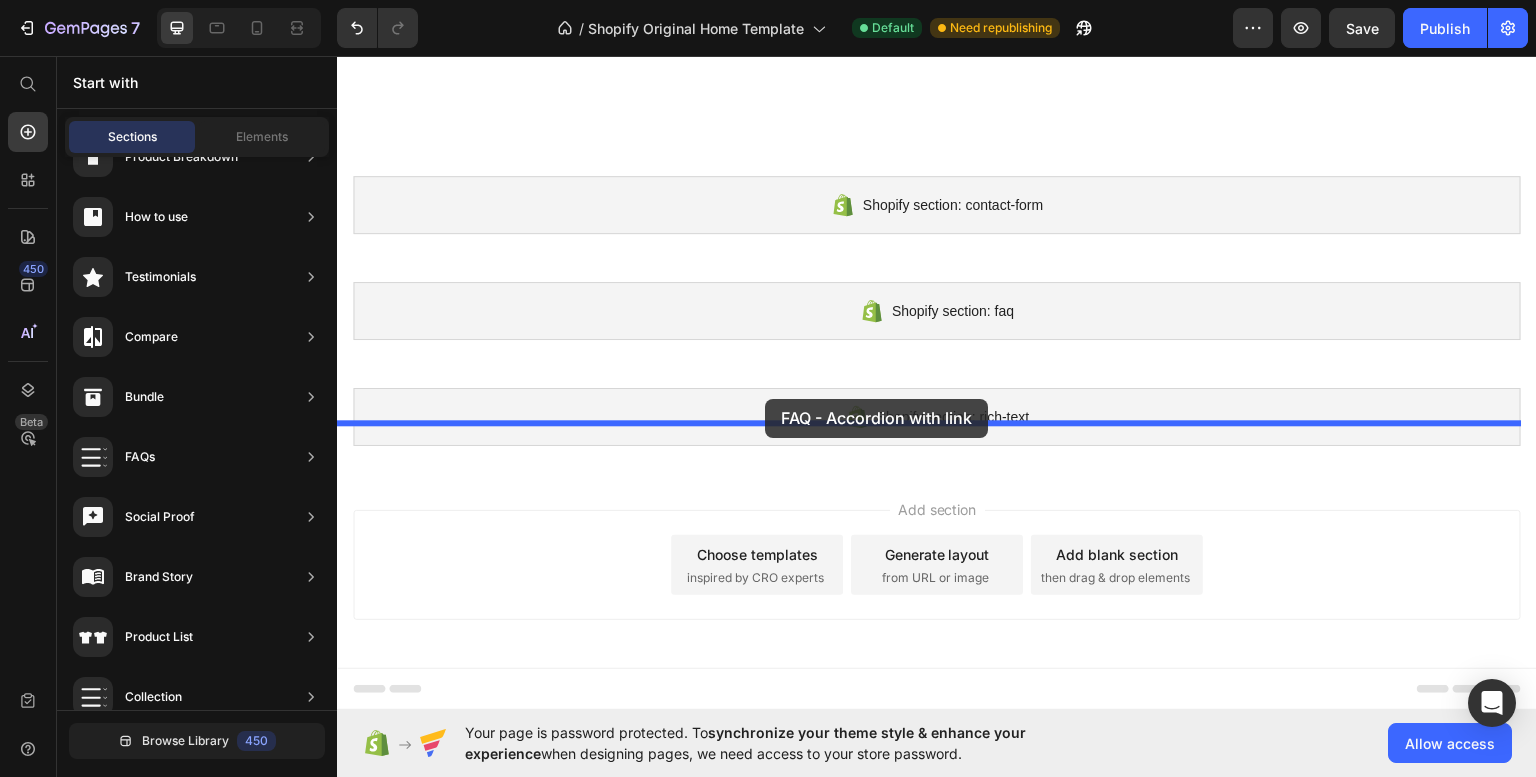 drag, startPoint x: 337, startPoint y: 55, endPoint x: 765, endPoint y: 398, distance: 548.4824 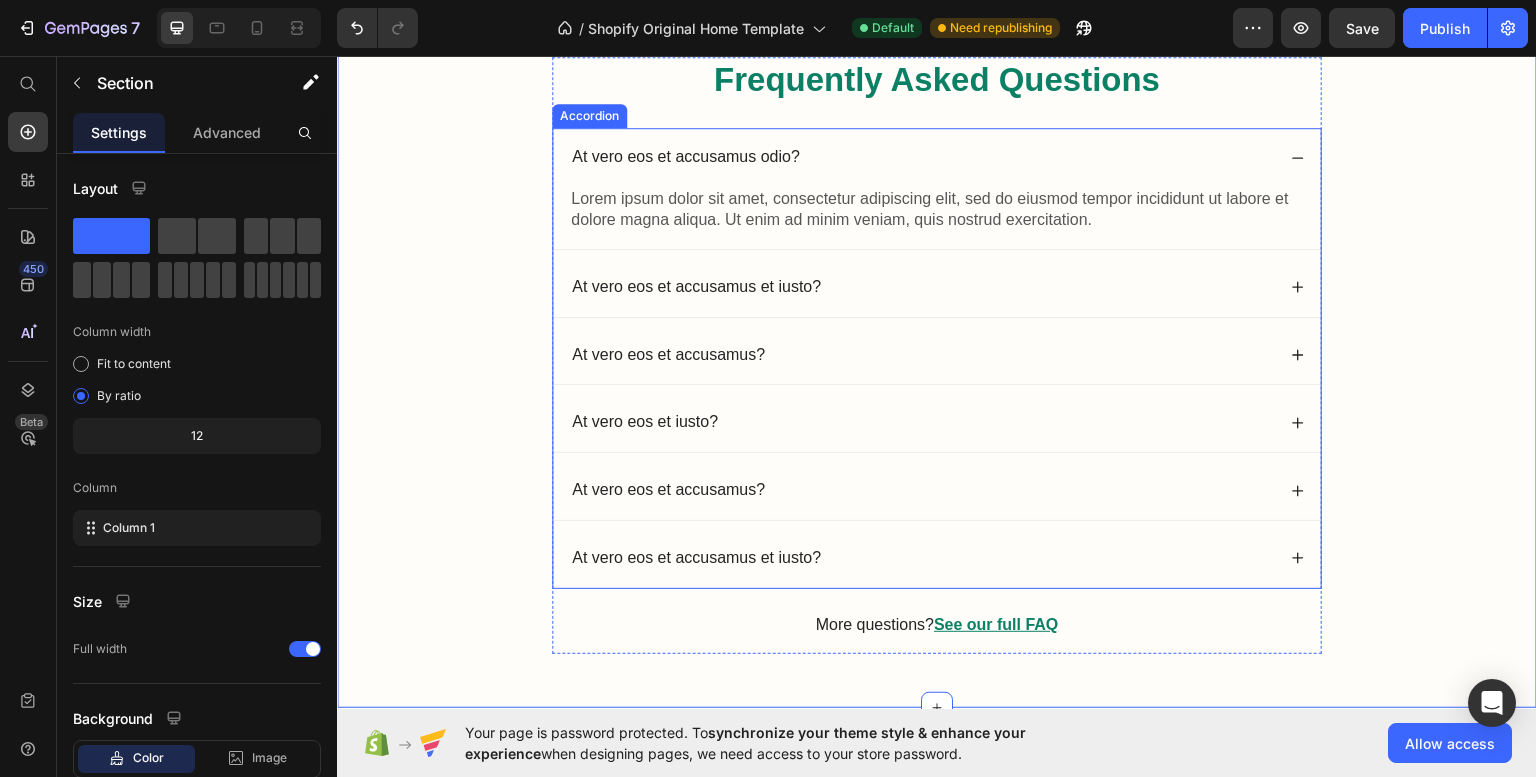 scroll, scrollTop: 3247, scrollLeft: 0, axis: vertical 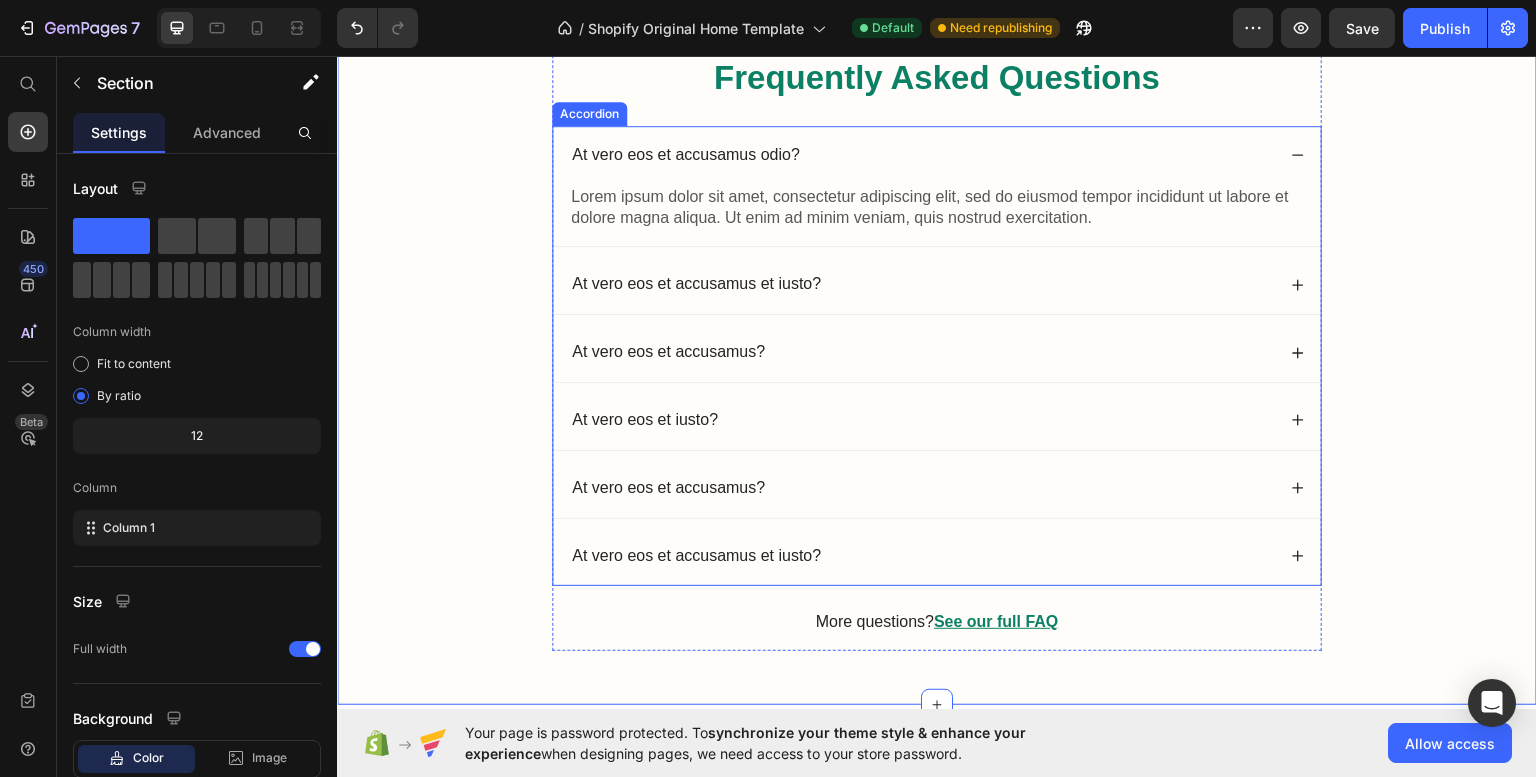click on "At vero eos et accusamus et iusto?" at bounding box center (937, 283) 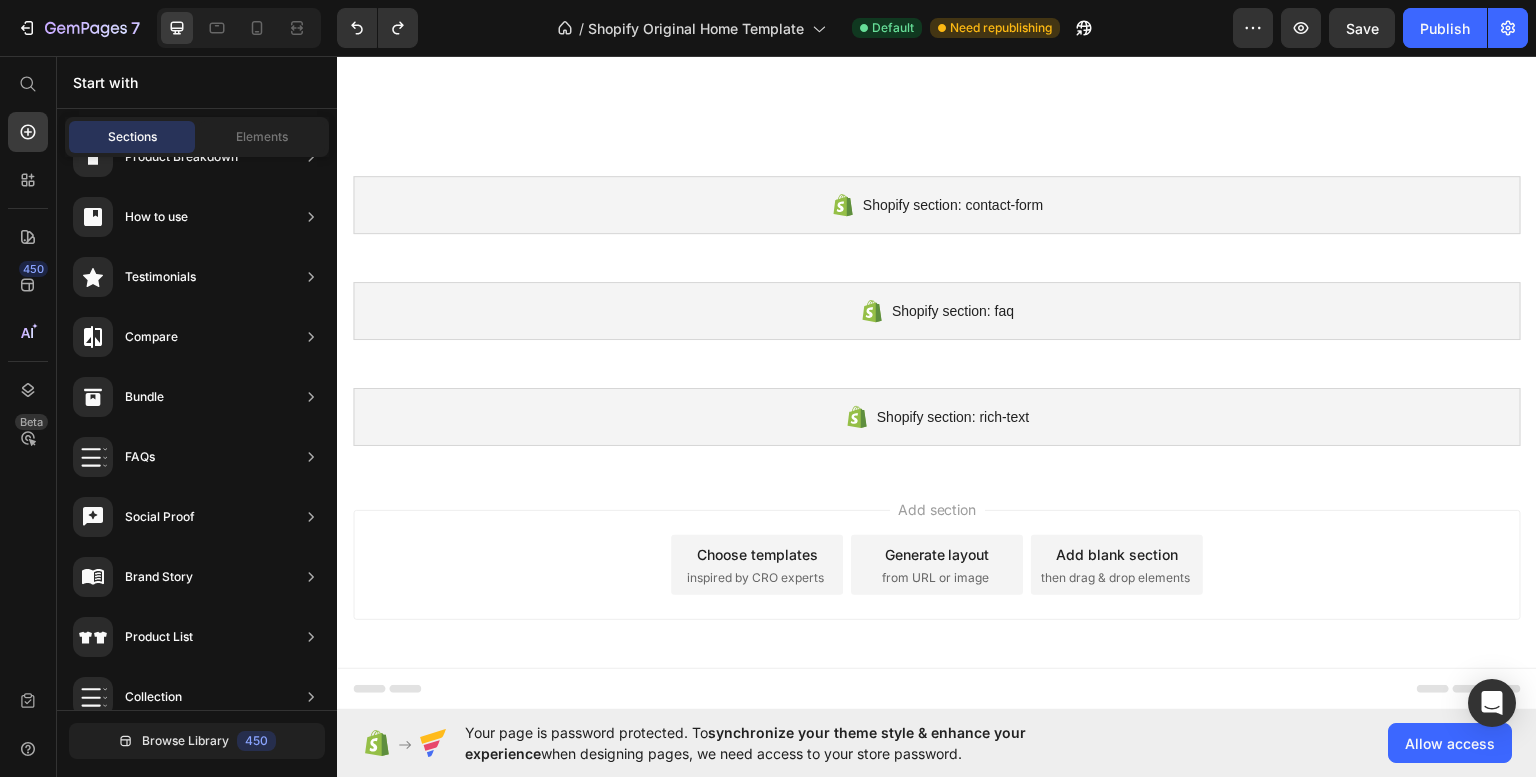 scroll, scrollTop: 2927, scrollLeft: 0, axis: vertical 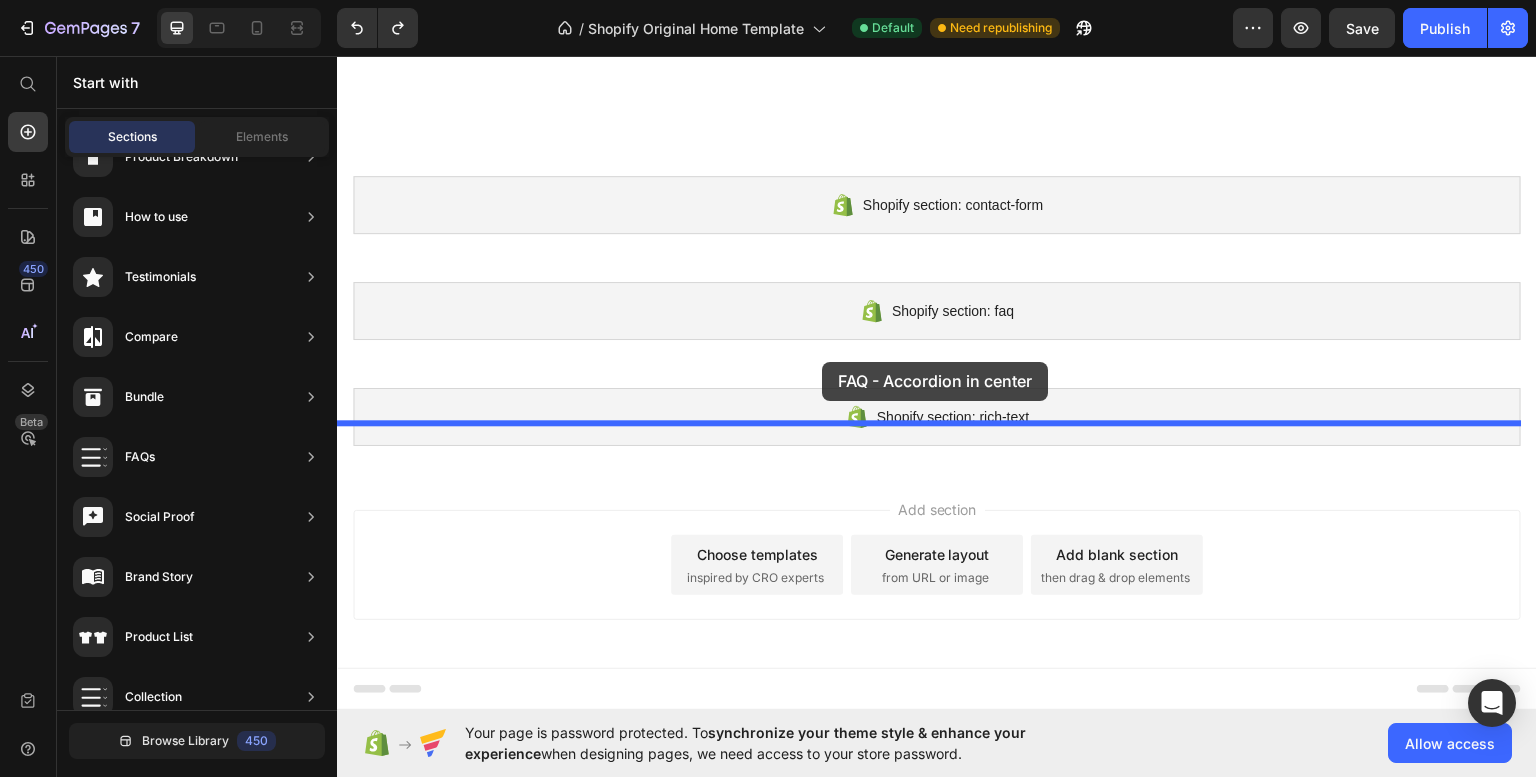 drag, startPoint x: 786, startPoint y: 556, endPoint x: 822, endPoint y: 361, distance: 198.29523 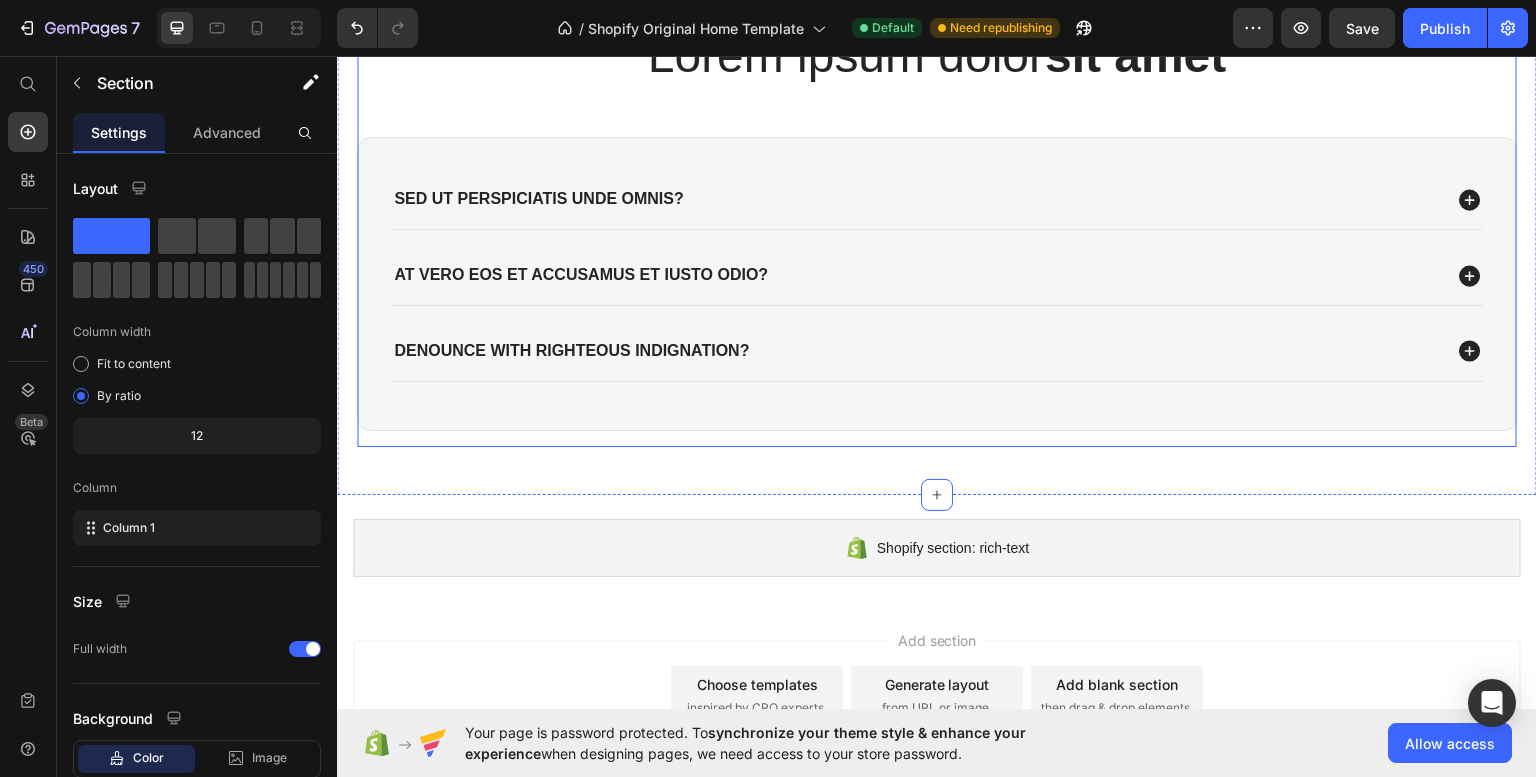 scroll, scrollTop: 3312, scrollLeft: 0, axis: vertical 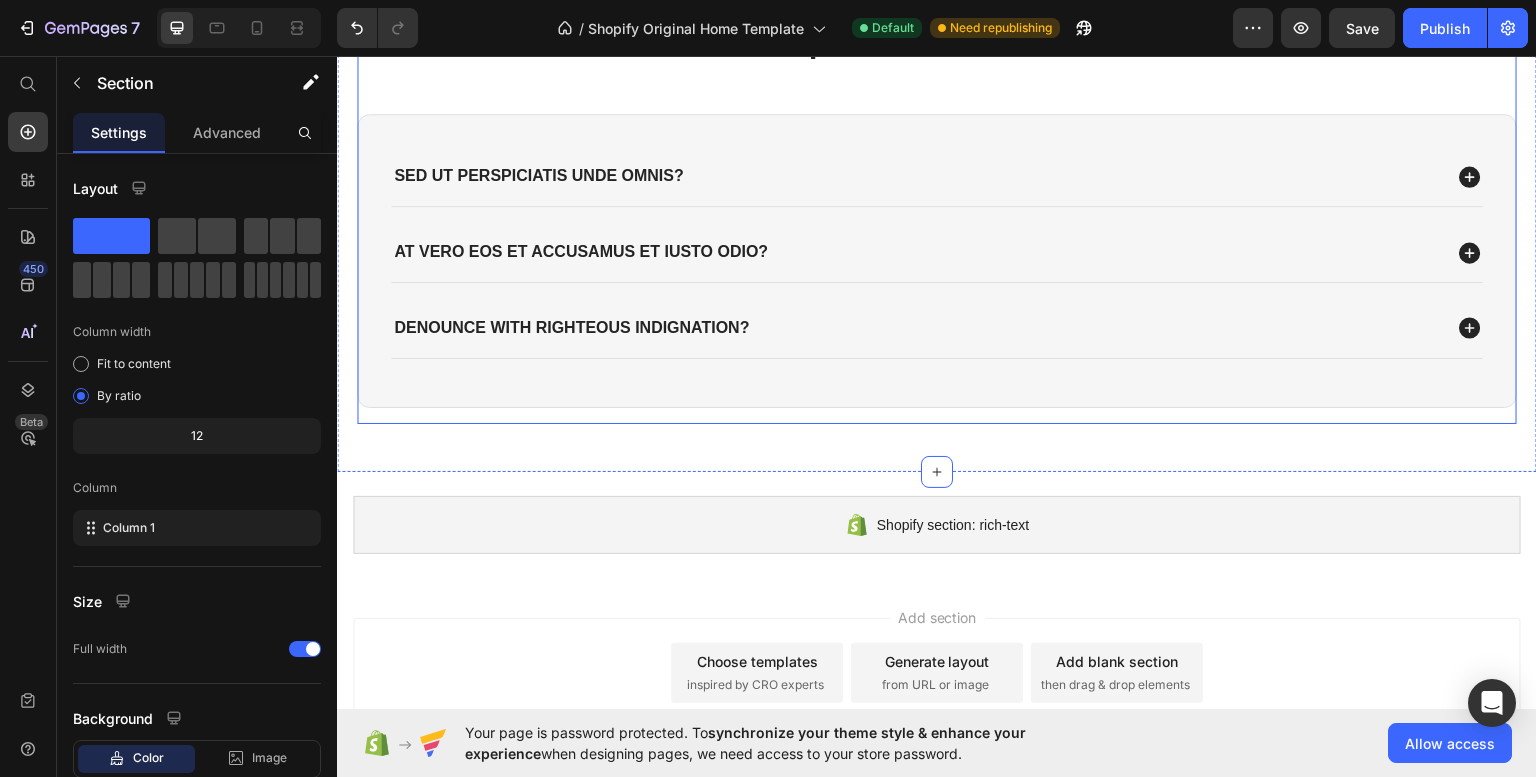 click on "Lorem ipsum dolor  sit amet Heading
Sed ut perspiciatis unde omnis?
At vero eos et accusamus et iusto odio?
denounce with righteous indignation? Accordion Row" at bounding box center [937, 211] 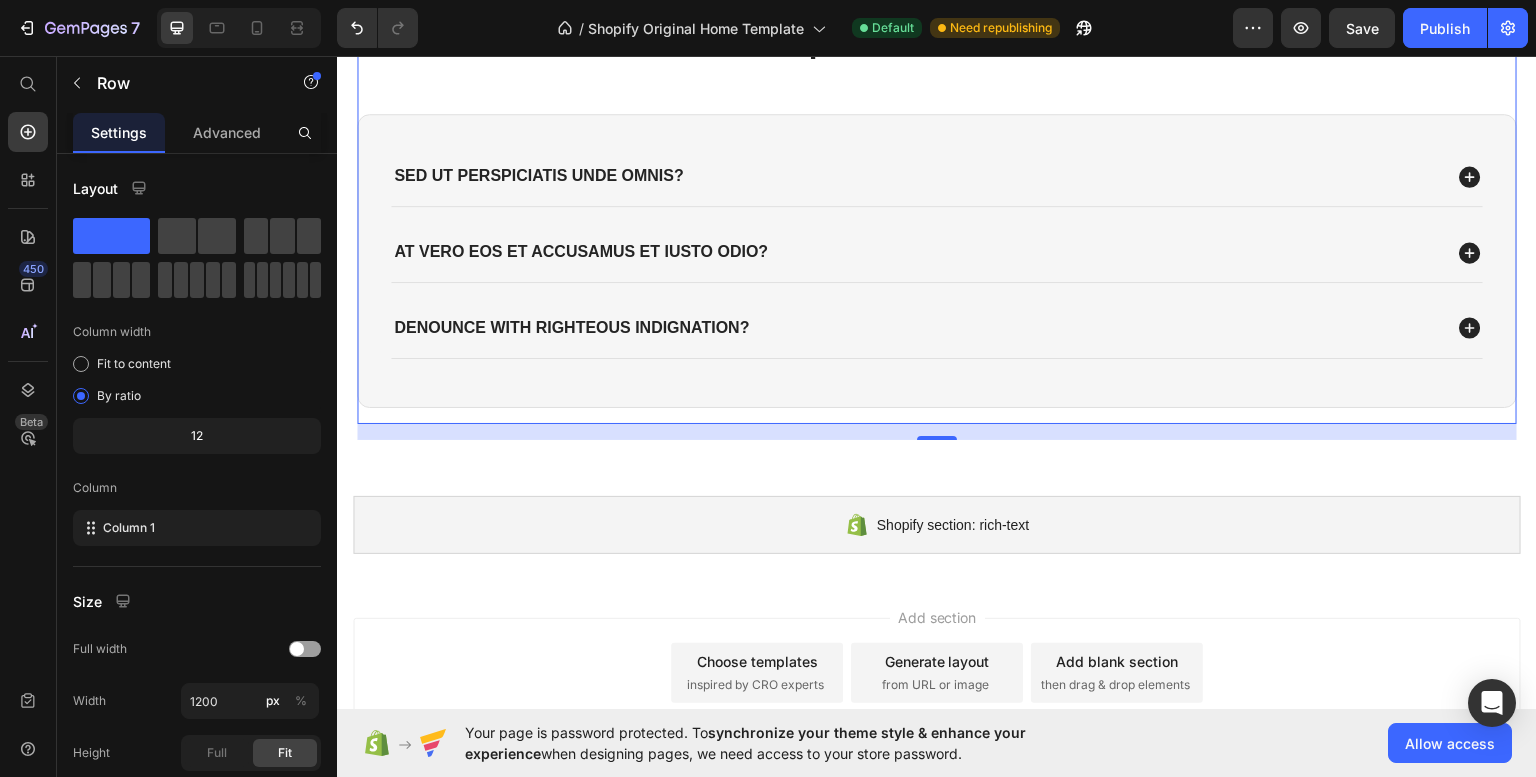 drag, startPoint x: 952, startPoint y: 492, endPoint x: 956, endPoint y: 479, distance: 13.601471 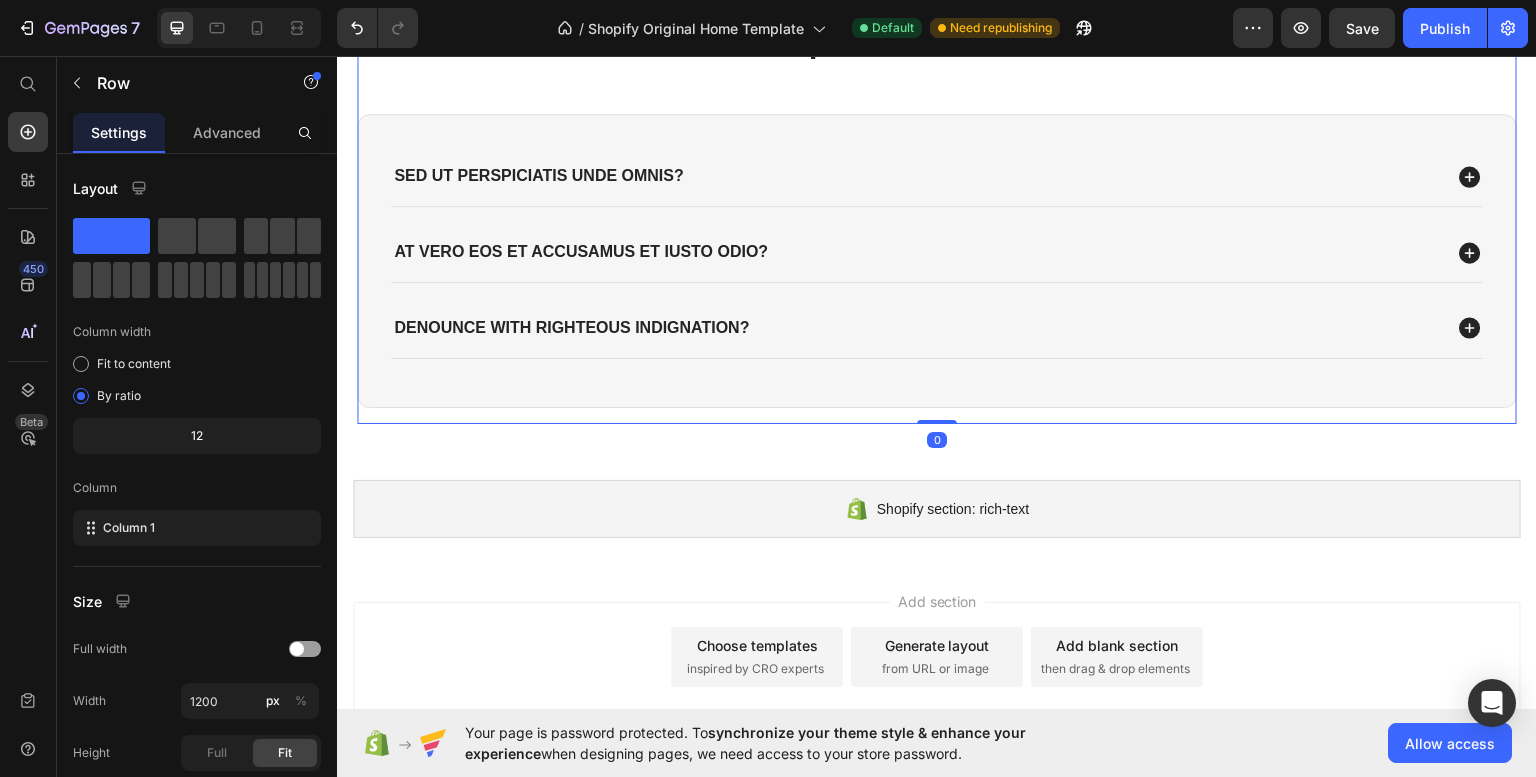 drag, startPoint x: 931, startPoint y: 494, endPoint x: 938, endPoint y: 467, distance: 27.89265 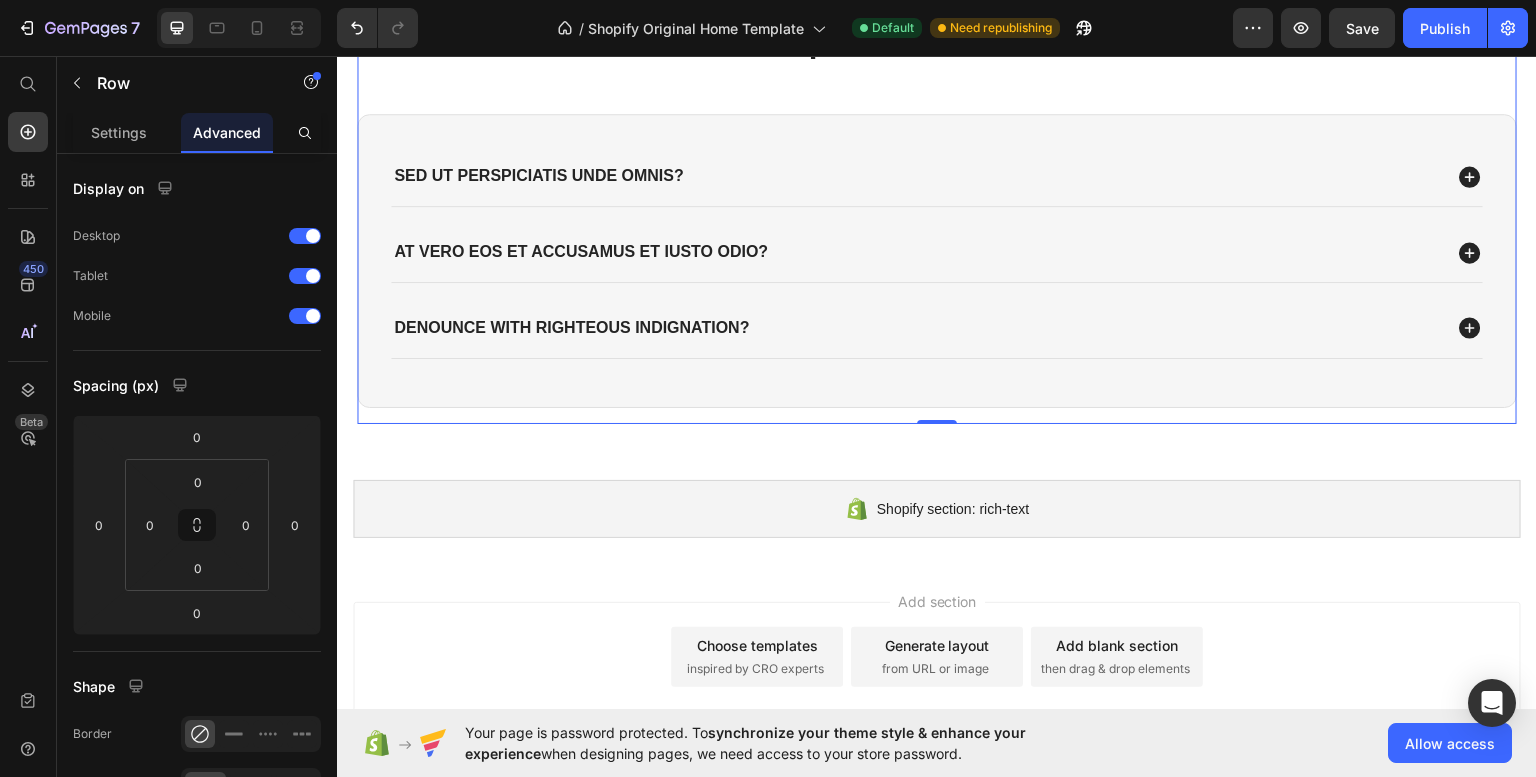 click on "Lorem ipsum dolor  sit amet Heading
Sed ut perspiciatis unde omnis?
At vero eos et accusamus et iusto odio?
denounce with righteous indignation? Accordion Row" at bounding box center [937, 211] 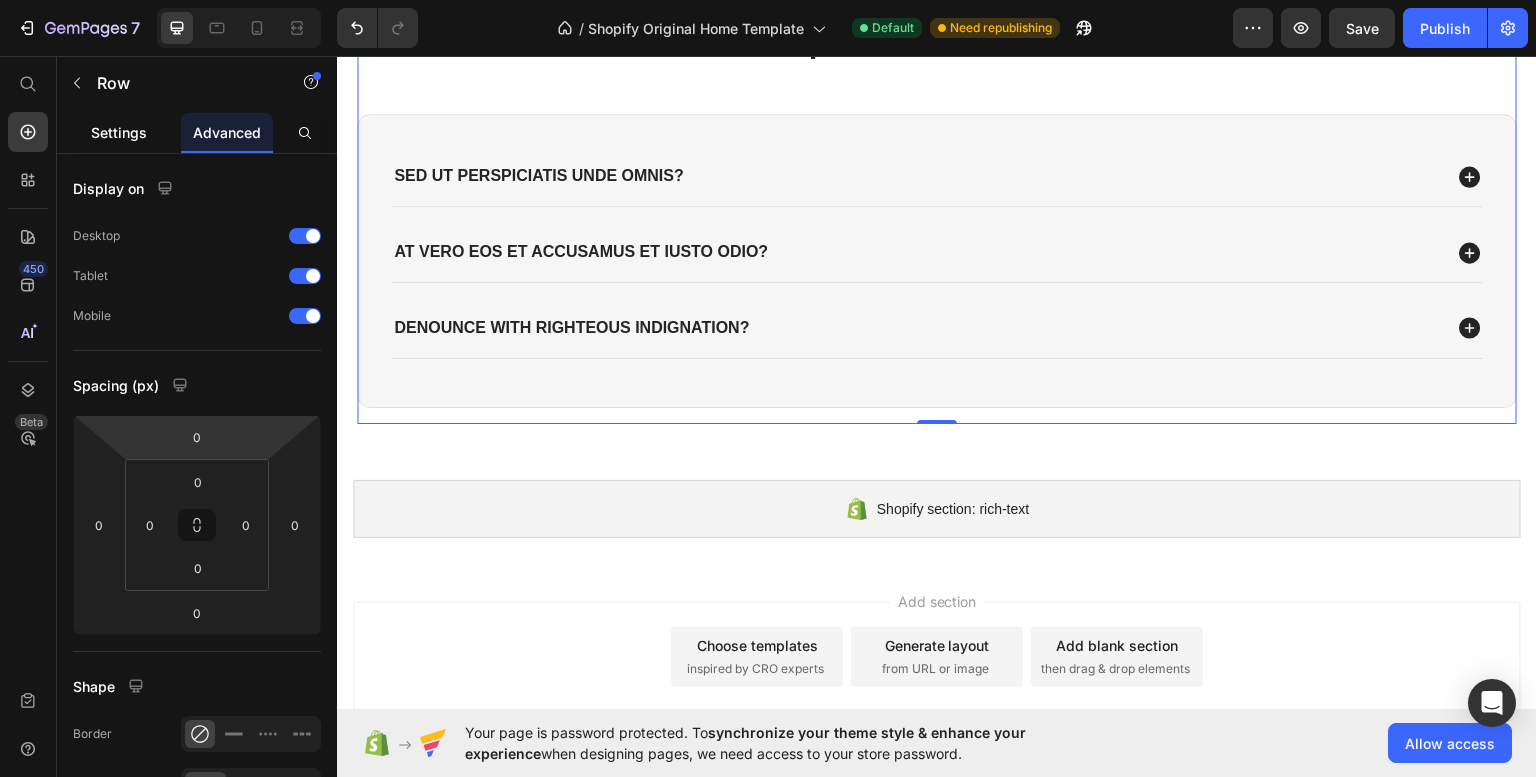 click on "Settings" at bounding box center [119, 132] 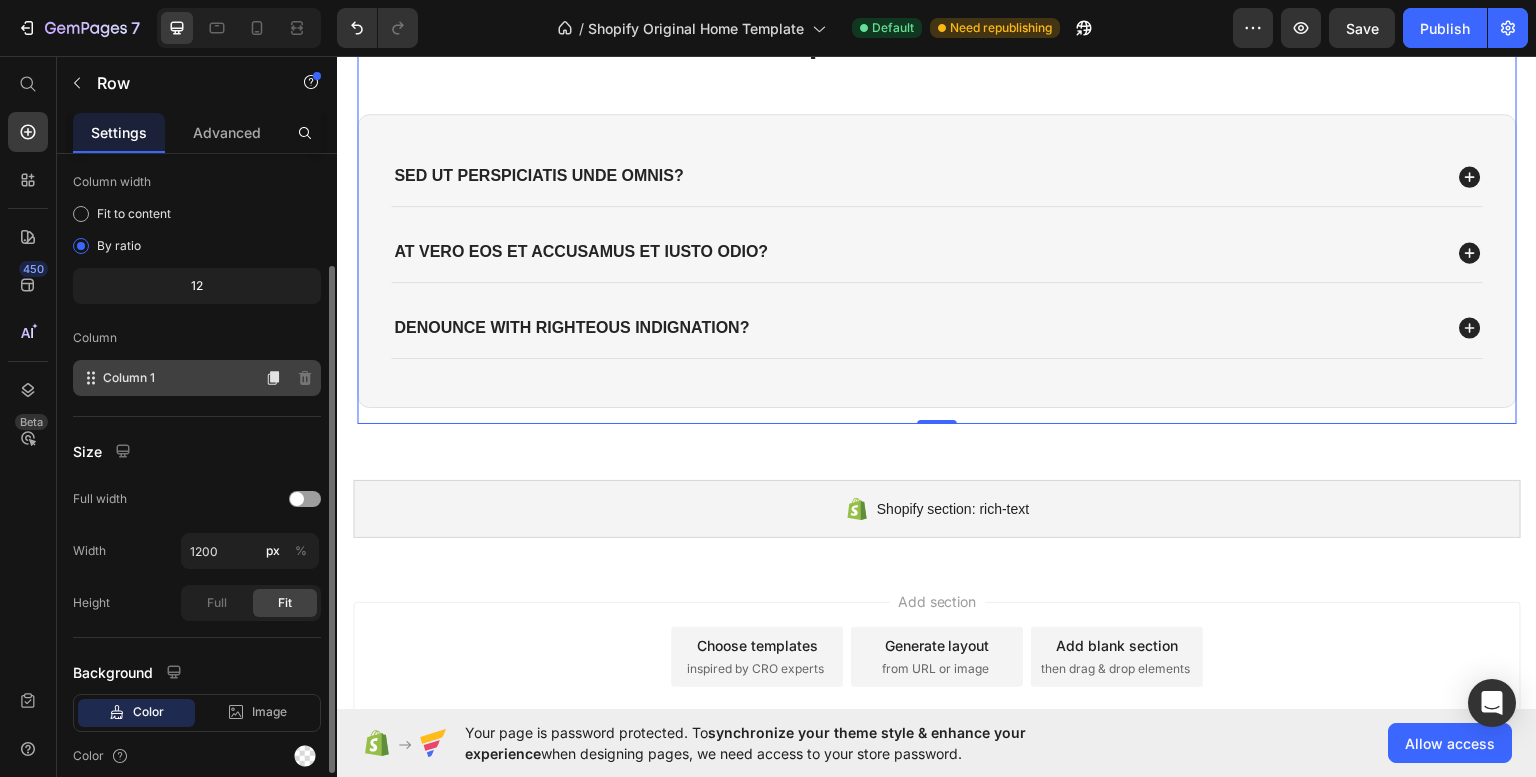 scroll, scrollTop: 151, scrollLeft: 0, axis: vertical 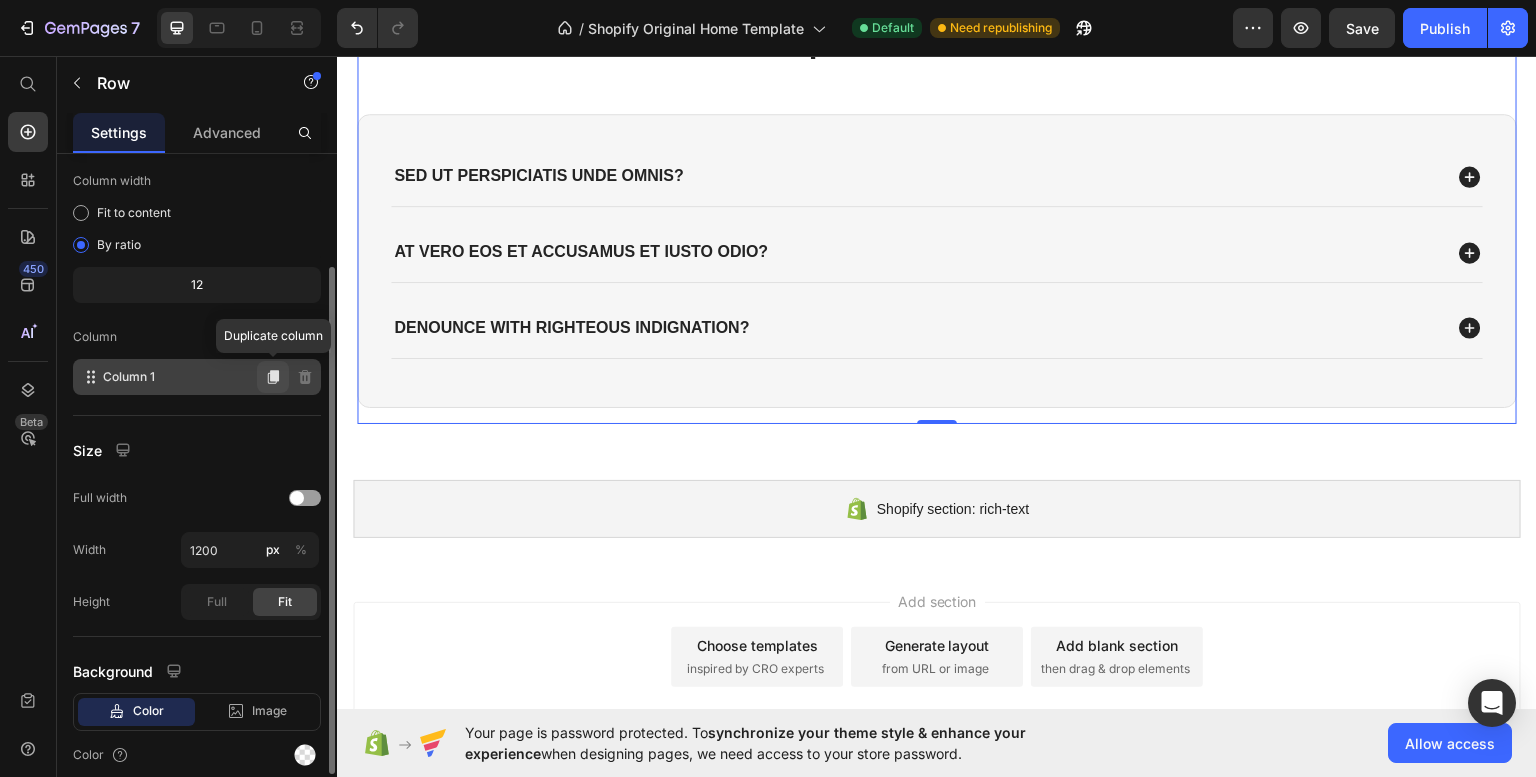 click 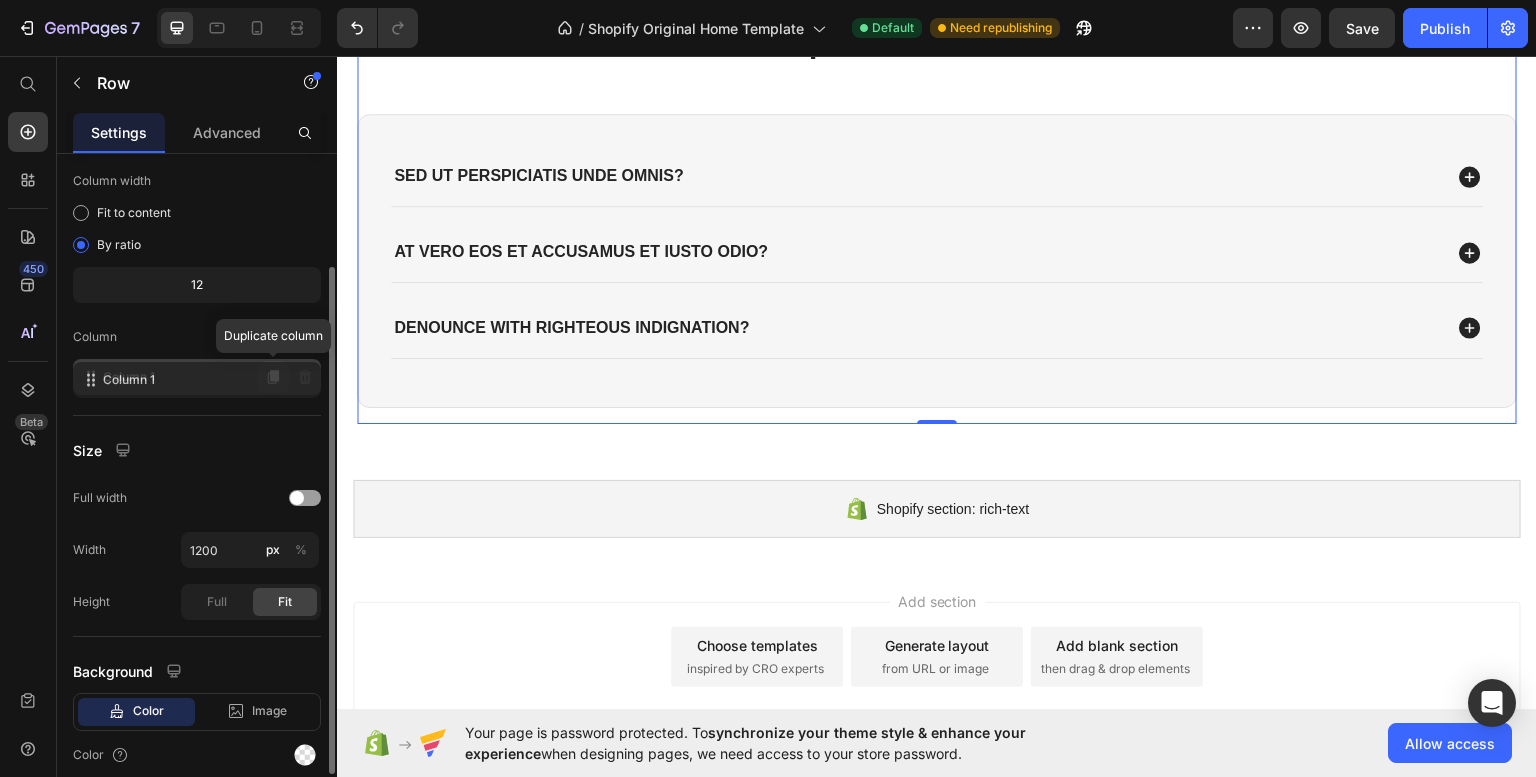 click 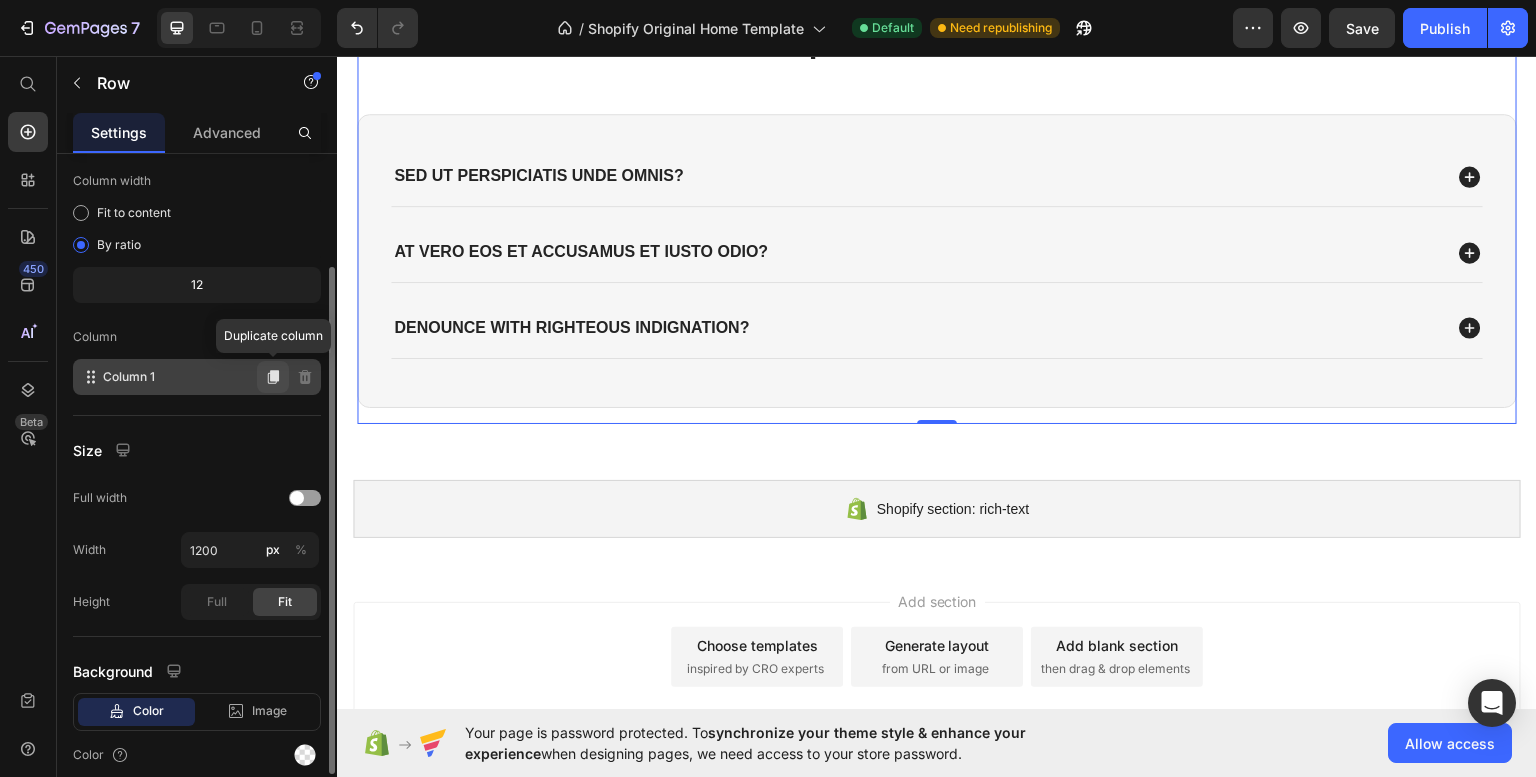 click 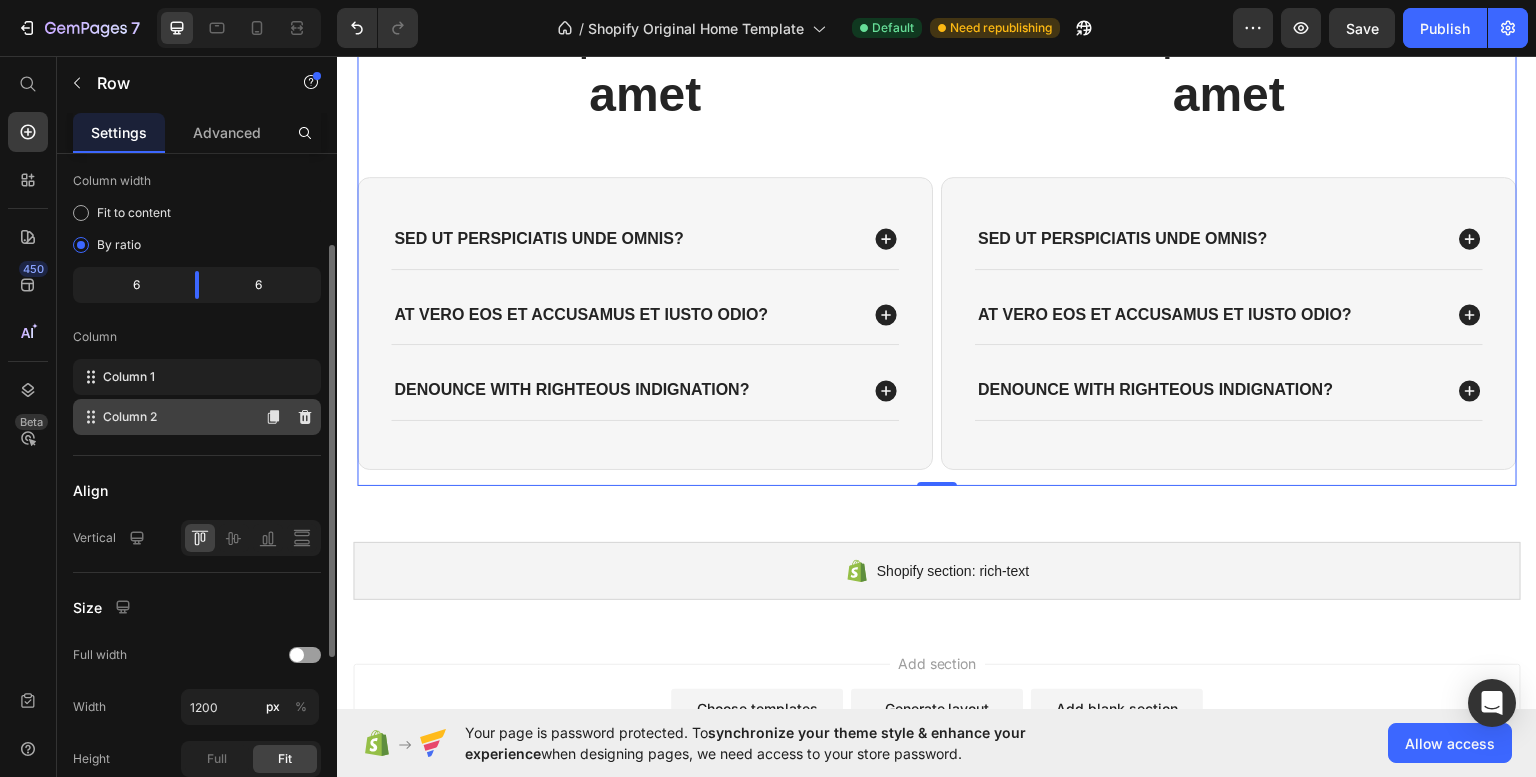 click on "Column 2" 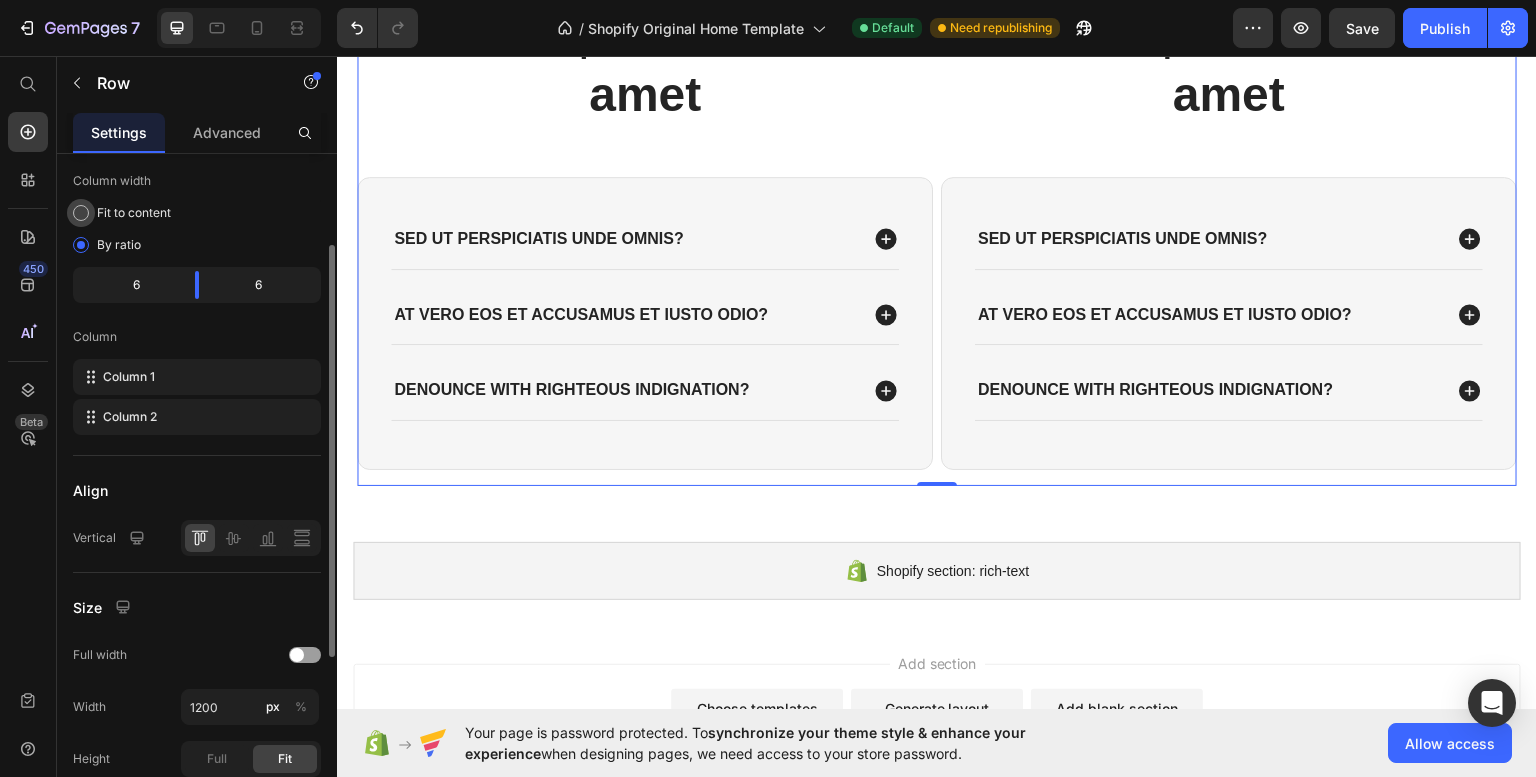 click on "Fit to content" at bounding box center [134, 213] 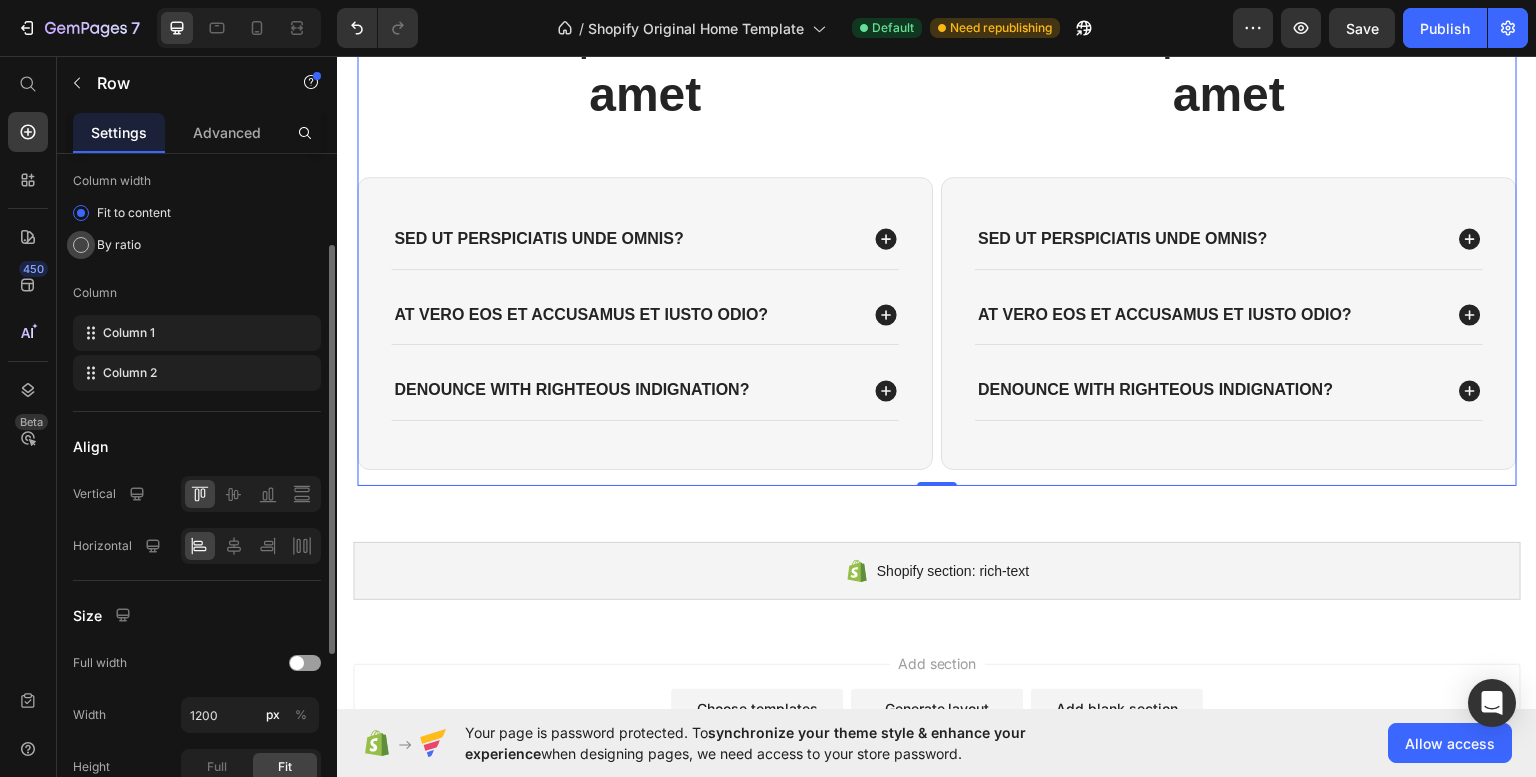 click on "By ratio" 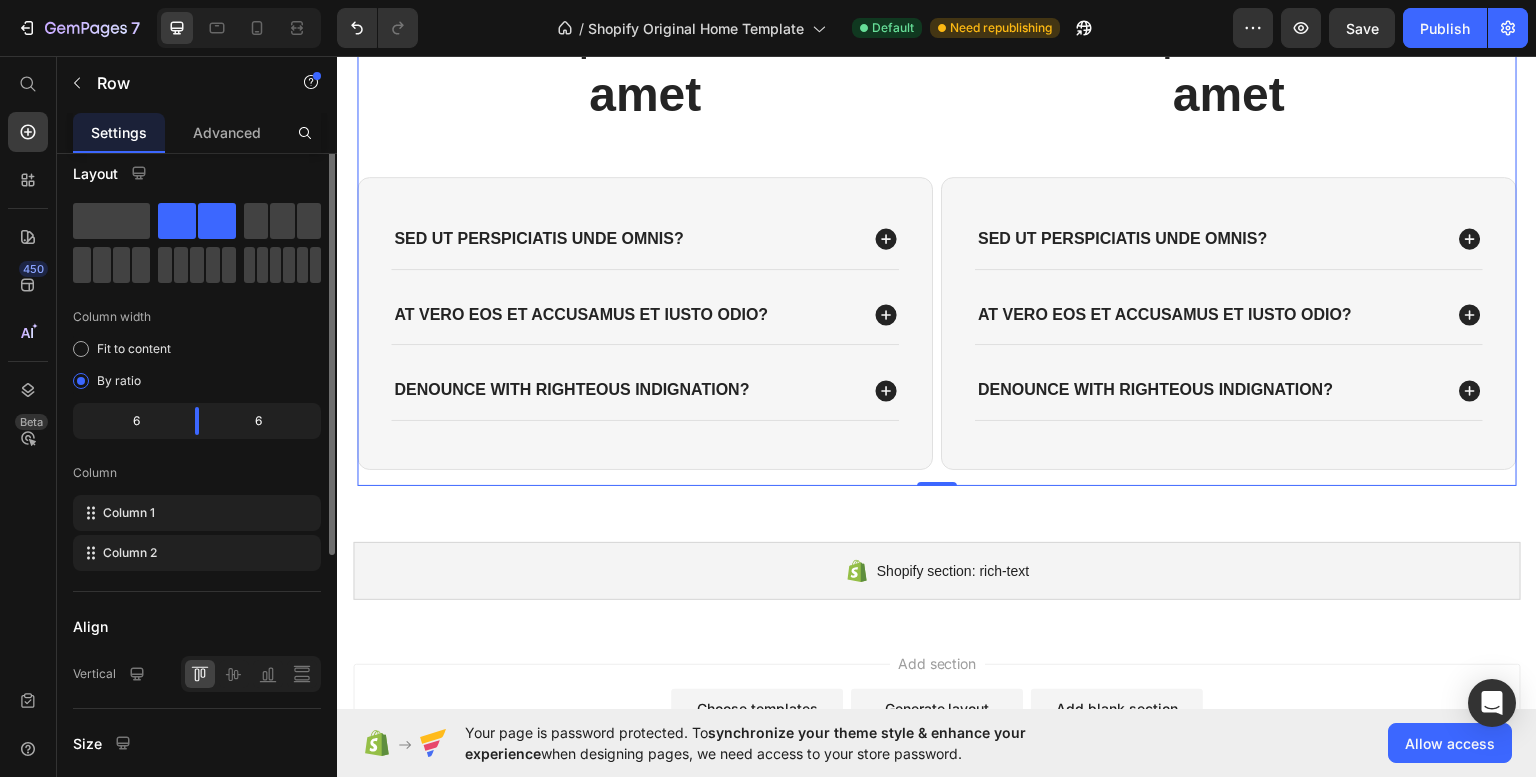 scroll, scrollTop: 0, scrollLeft: 0, axis: both 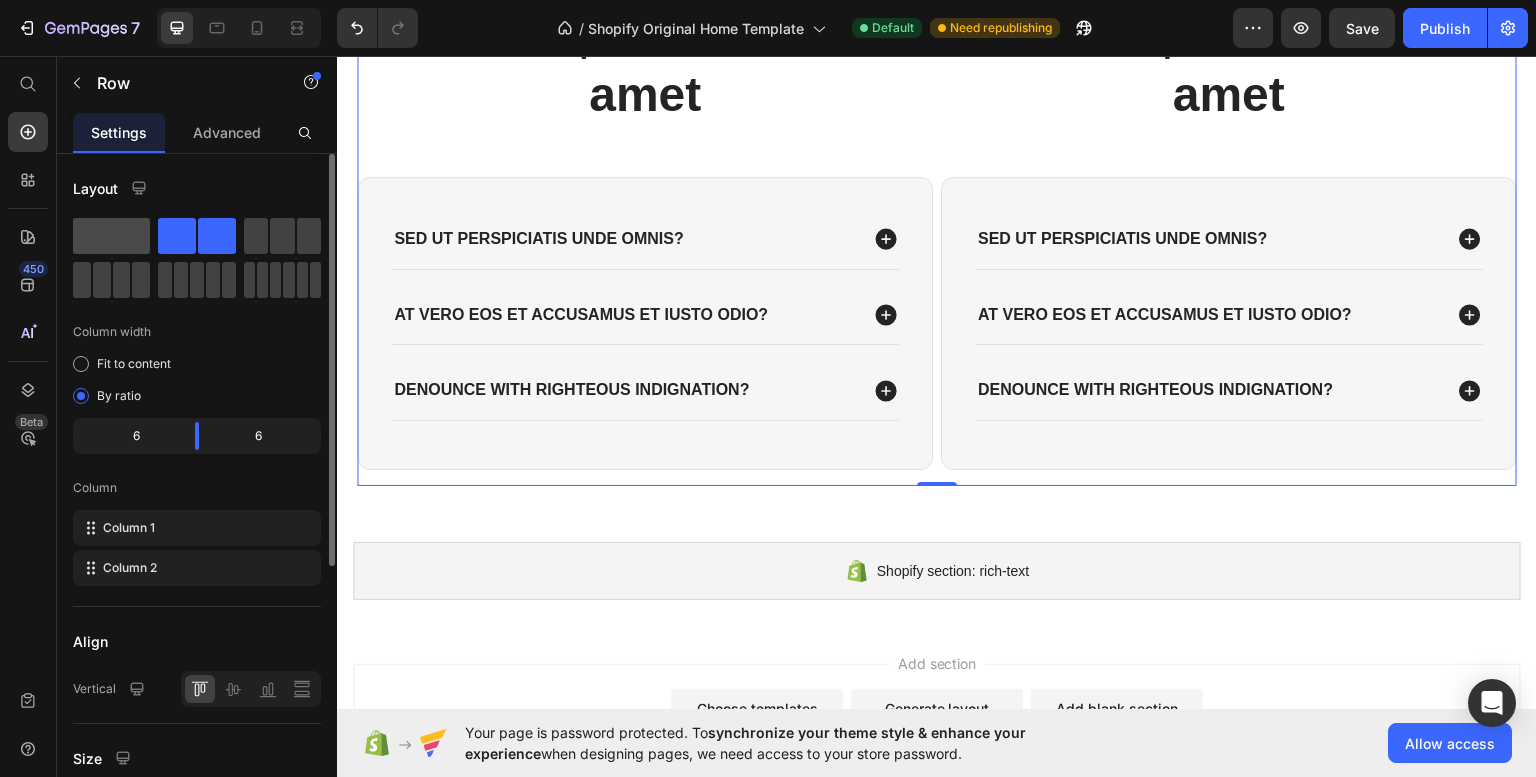 click 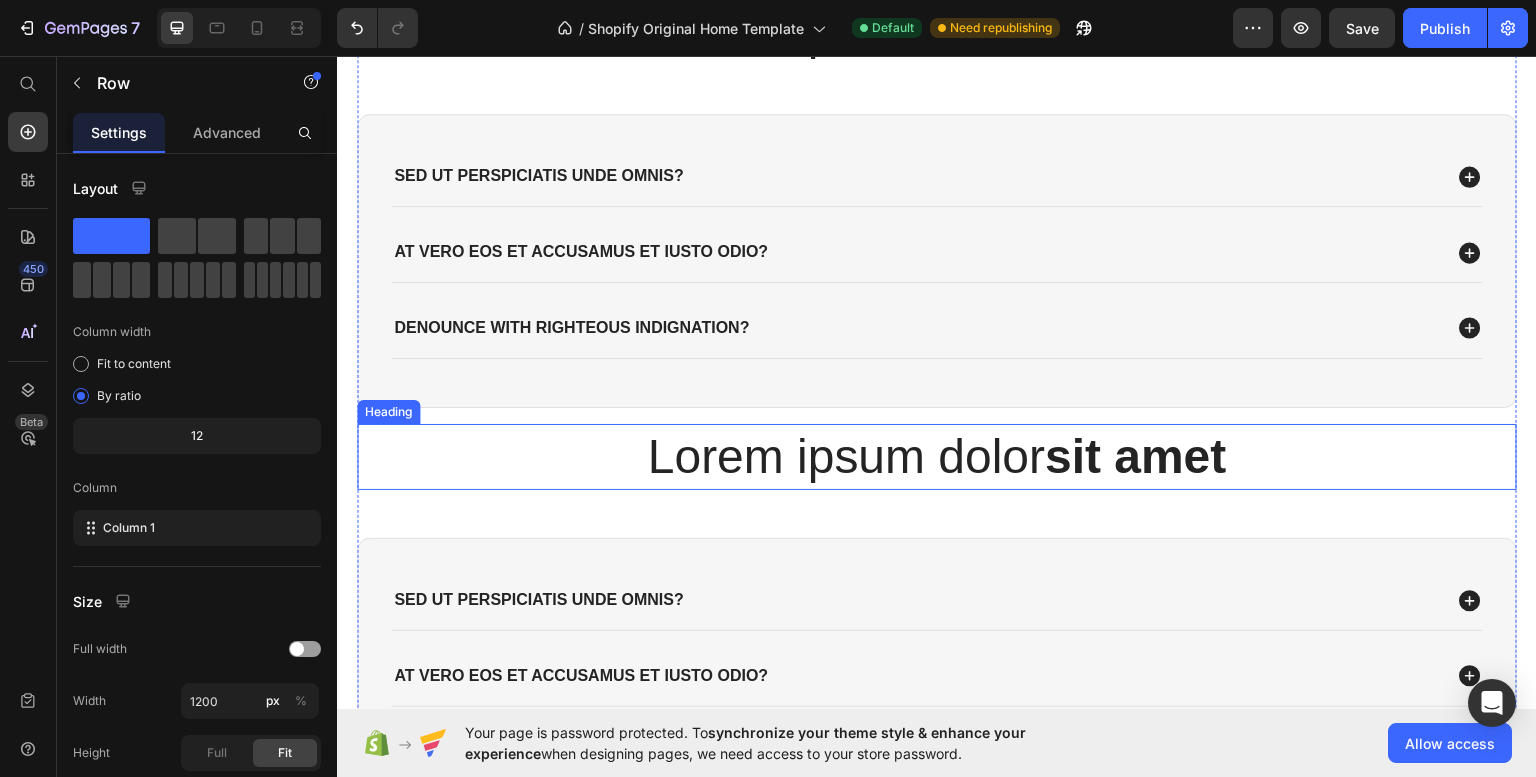 click on "Lorem ipsum dolor  sit amet" at bounding box center [937, 456] 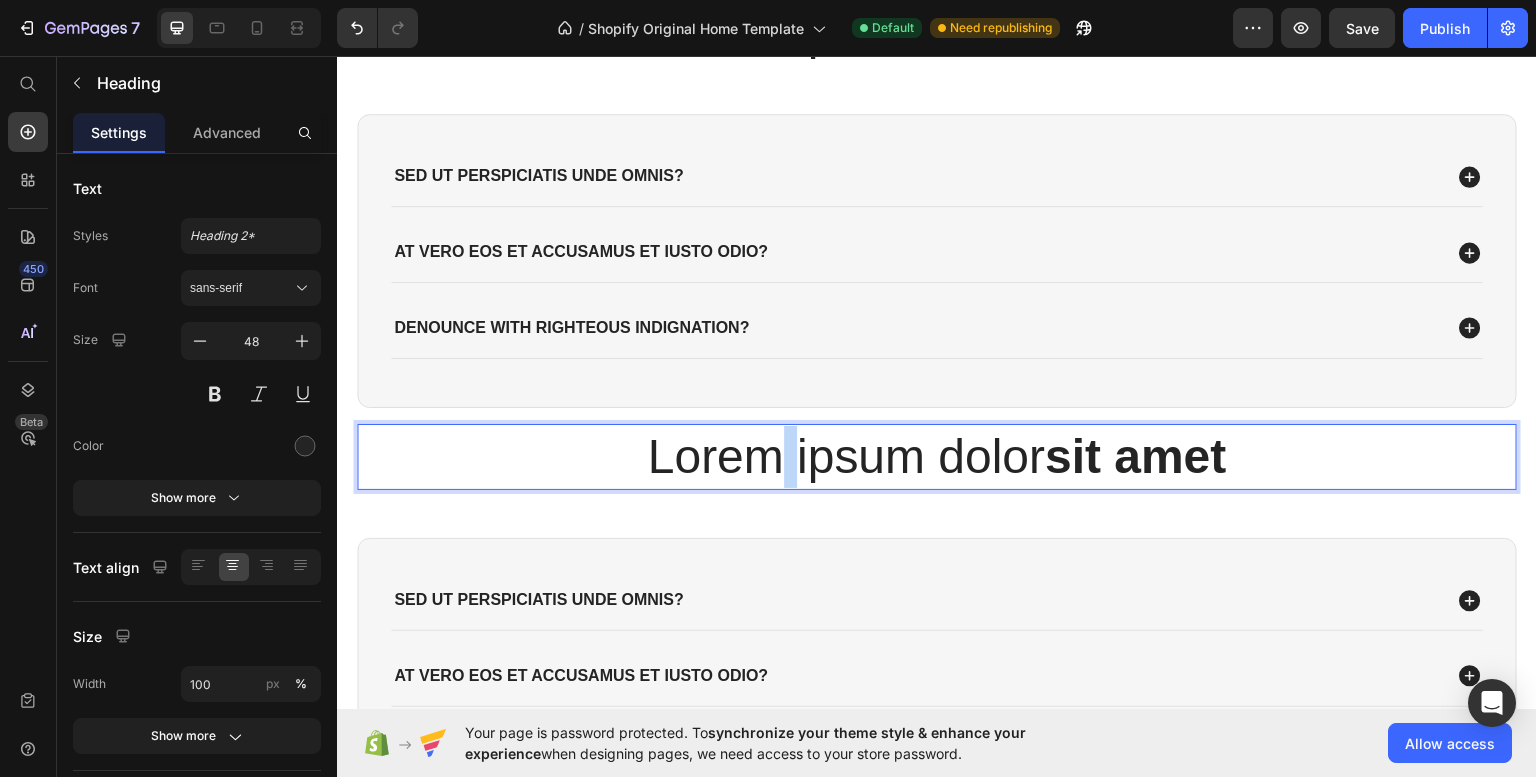 scroll, scrollTop: 0, scrollLeft: 0, axis: both 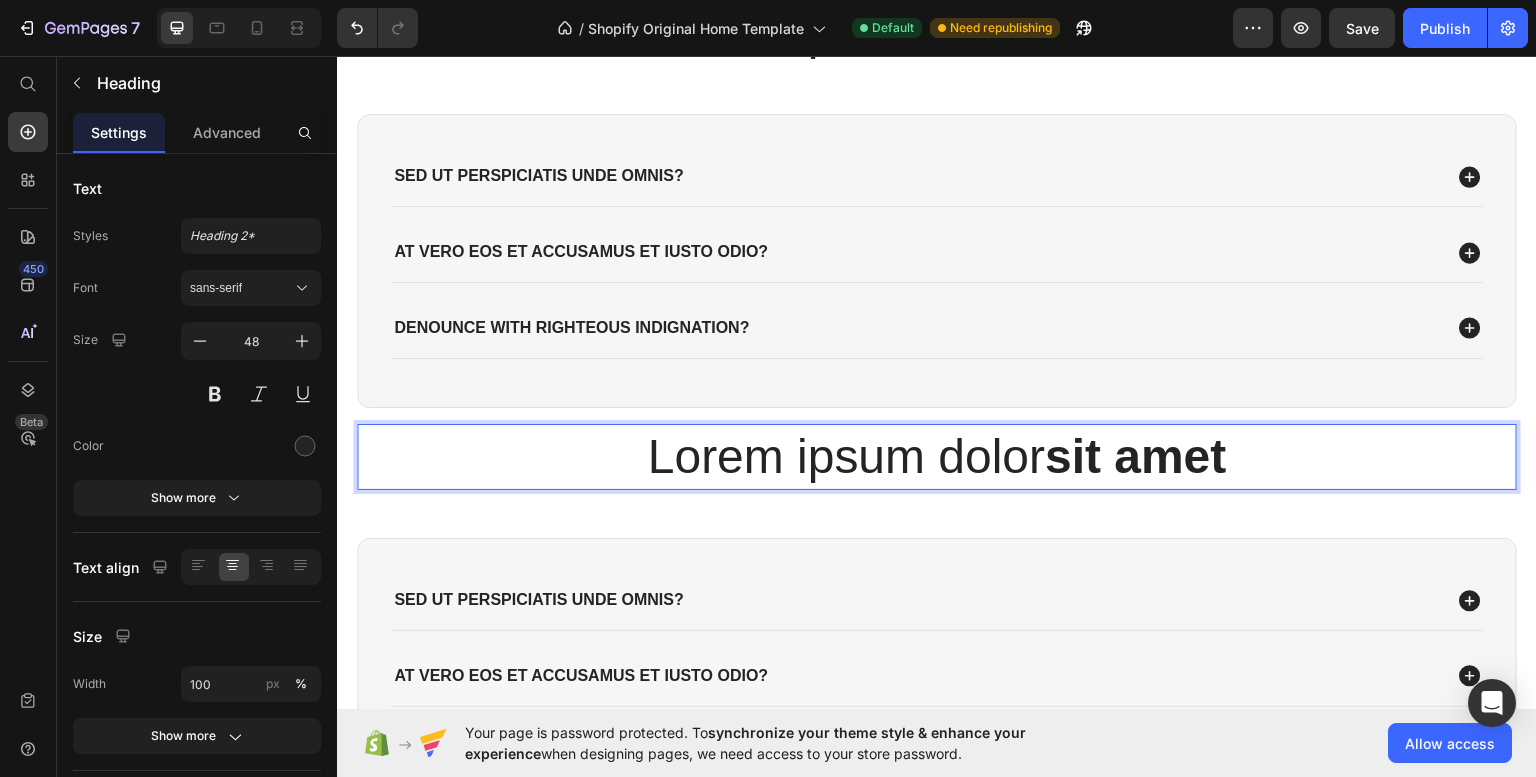 click on "Lorem ipsum dolor  sit amet" at bounding box center [937, 456] 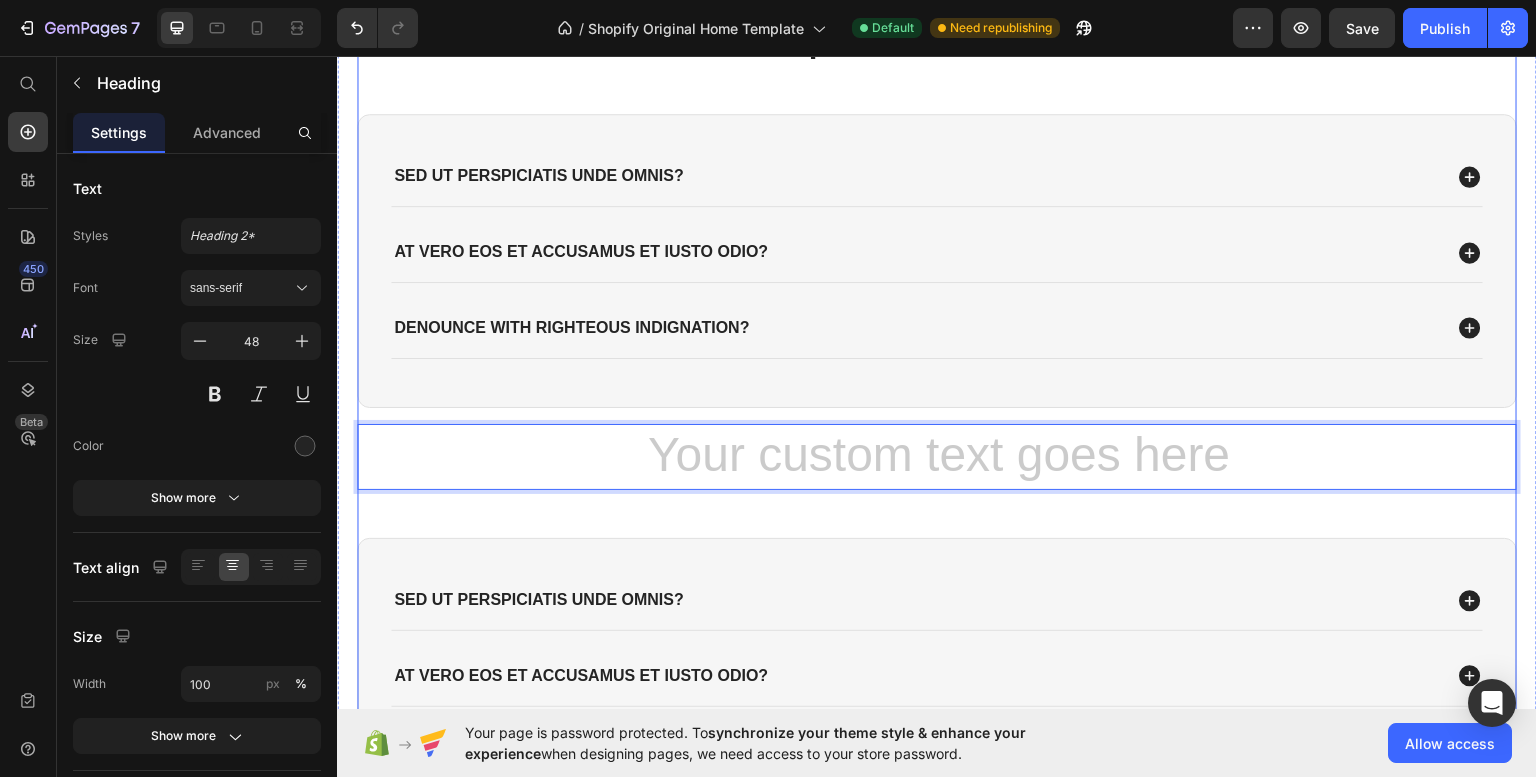 click on "Lorem ipsum dolor  sit amet Heading
Sed ut perspiciatis unde omnis?
At vero eos et accusamus et iusto odio?
denounce with righteous indignation? Accordion Row Heading   48
Sed ut perspiciatis unde omnis?
At vero eos et accusamus et iusto odio?
denounce with righteous indignation? Accordion Row" at bounding box center [937, 423] 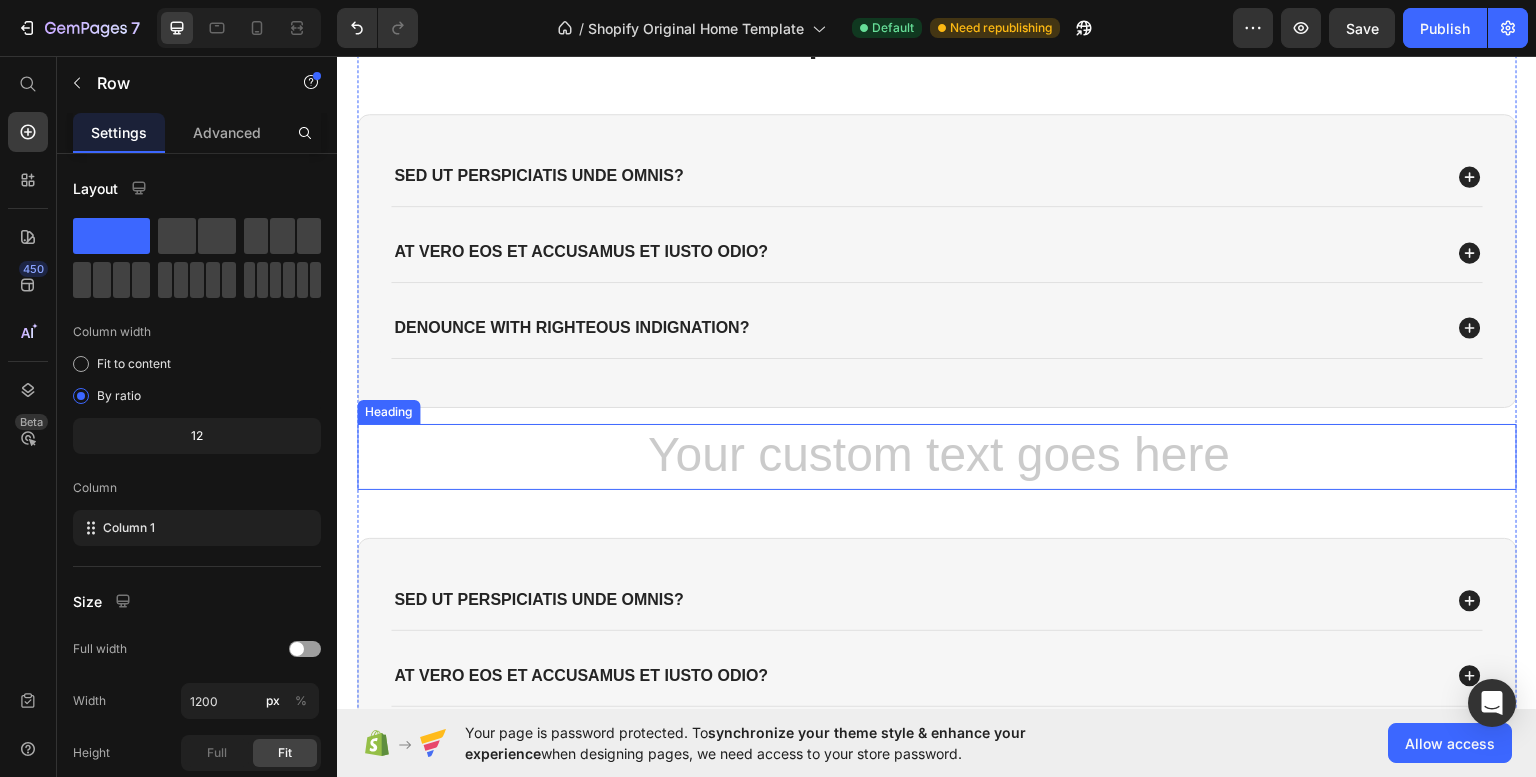 click at bounding box center [937, 456] 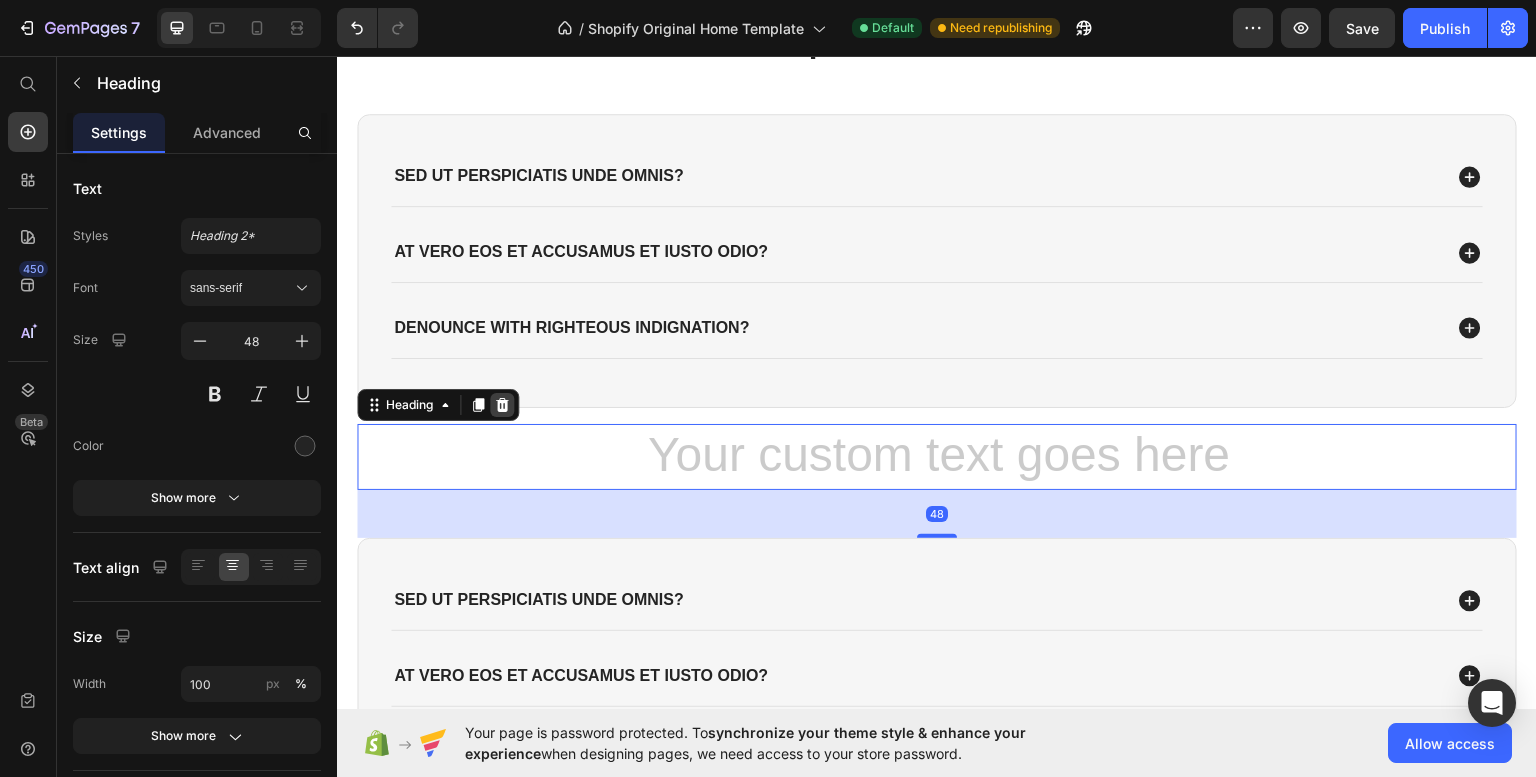 click 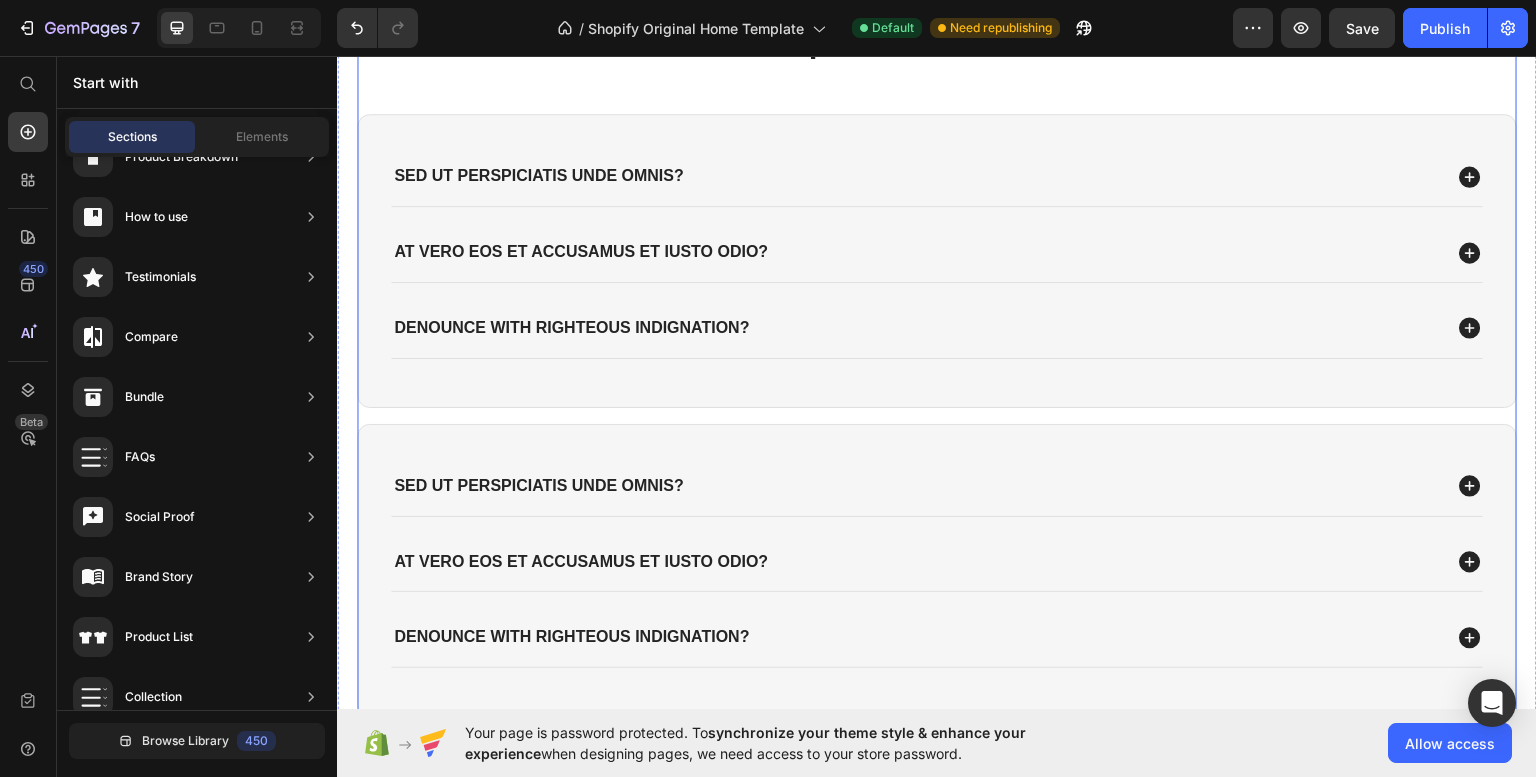 click on "Lorem ipsum dolor  sit amet Heading
Sed ut perspiciatis unde omnis?
At vero eos et accusamus et iusto odio?
denounce with righteous indignation? Accordion Row
Sed ut perspiciatis unde omnis?
At vero eos et accusamus et iusto odio?
denounce with righteous indignation? Accordion Row" at bounding box center (937, 365) 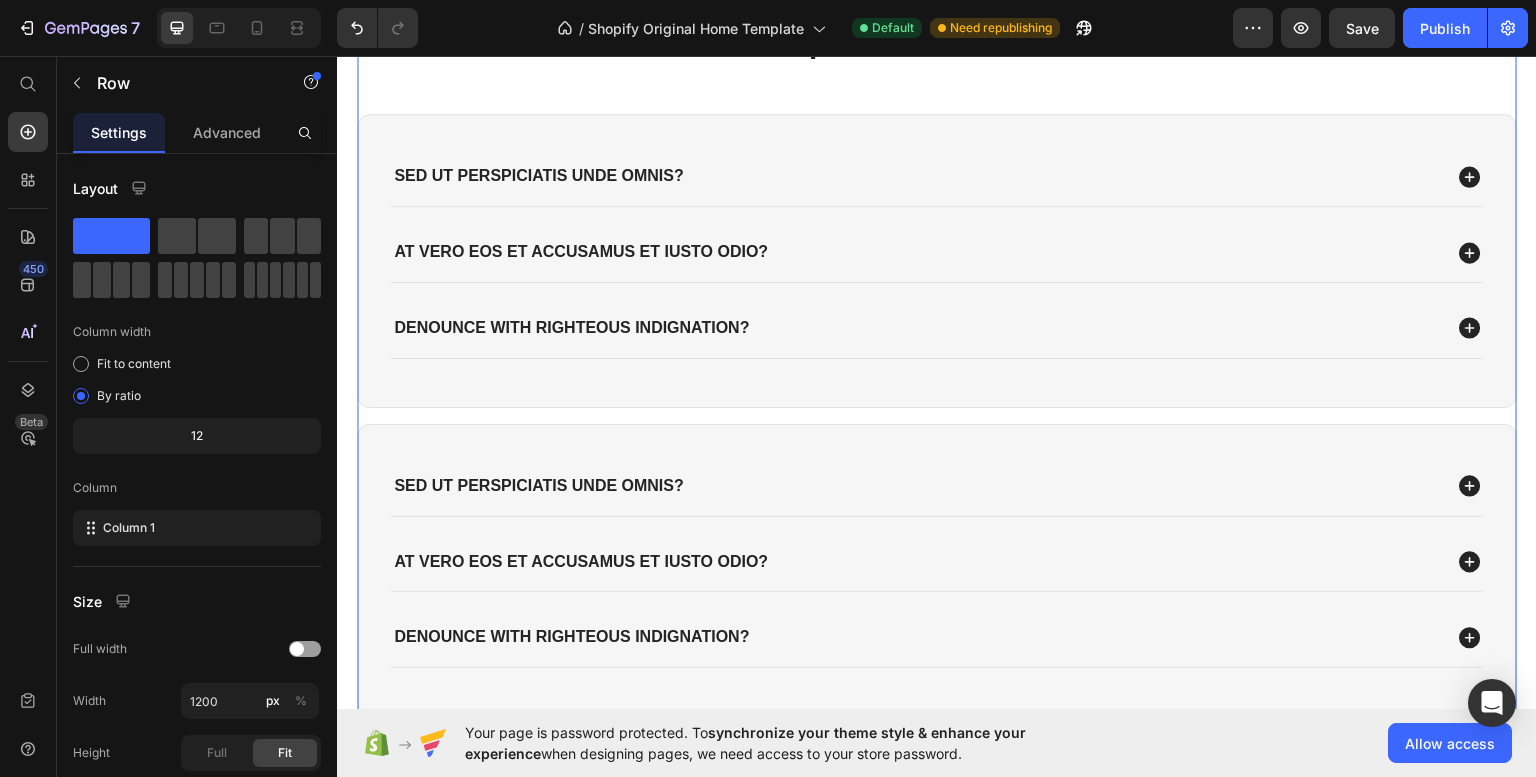 click on "Lorem ipsum dolor  sit amet Heading
Sed ut perspiciatis unde omnis?
At vero eos et accusamus et iusto odio?
denounce with righteous indignation? Accordion Row
Sed ut perspiciatis unde omnis?
At vero eos et accusamus et iusto odio?
denounce with righteous indignation? Accordion Row" at bounding box center [937, 365] 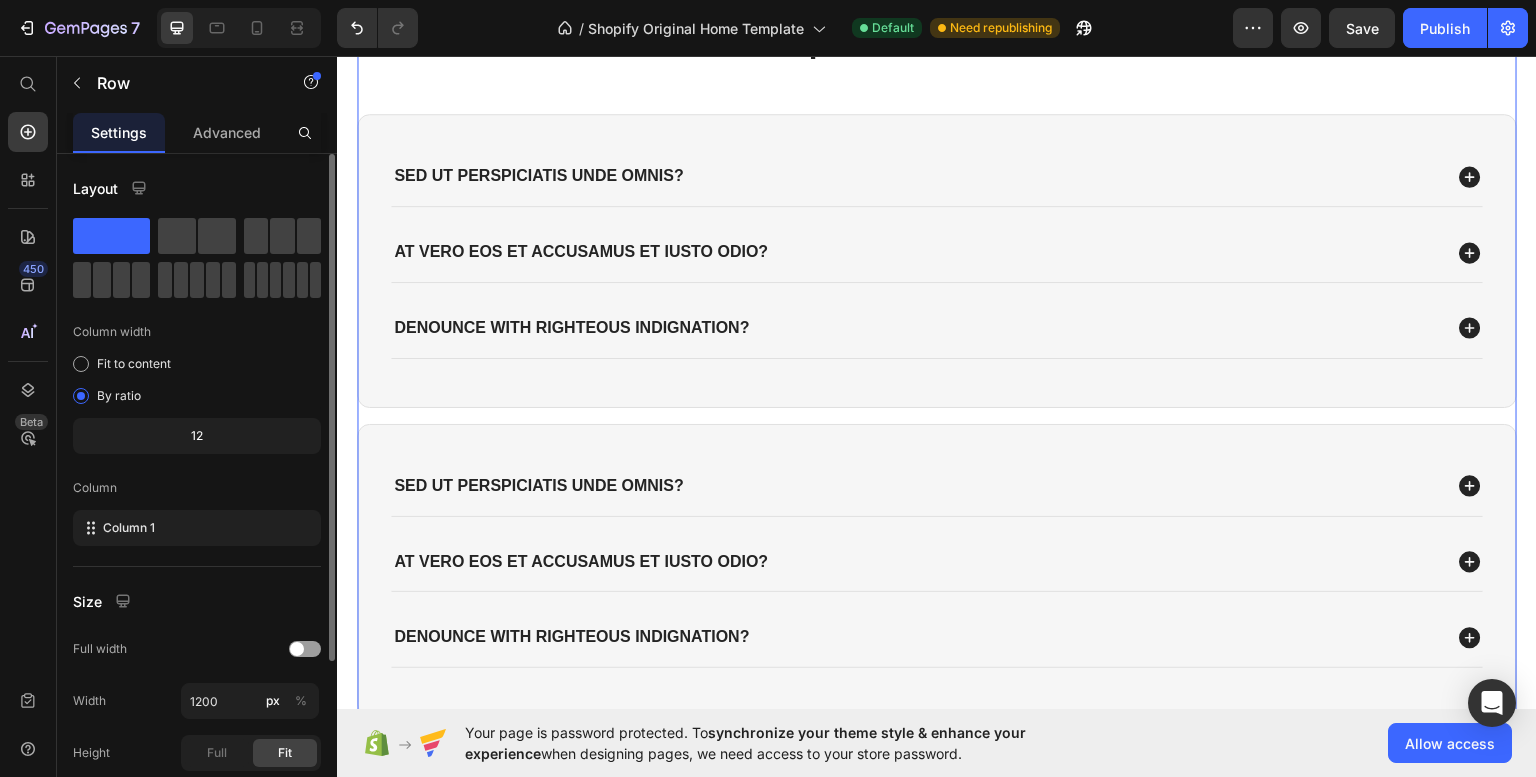 click on "12" 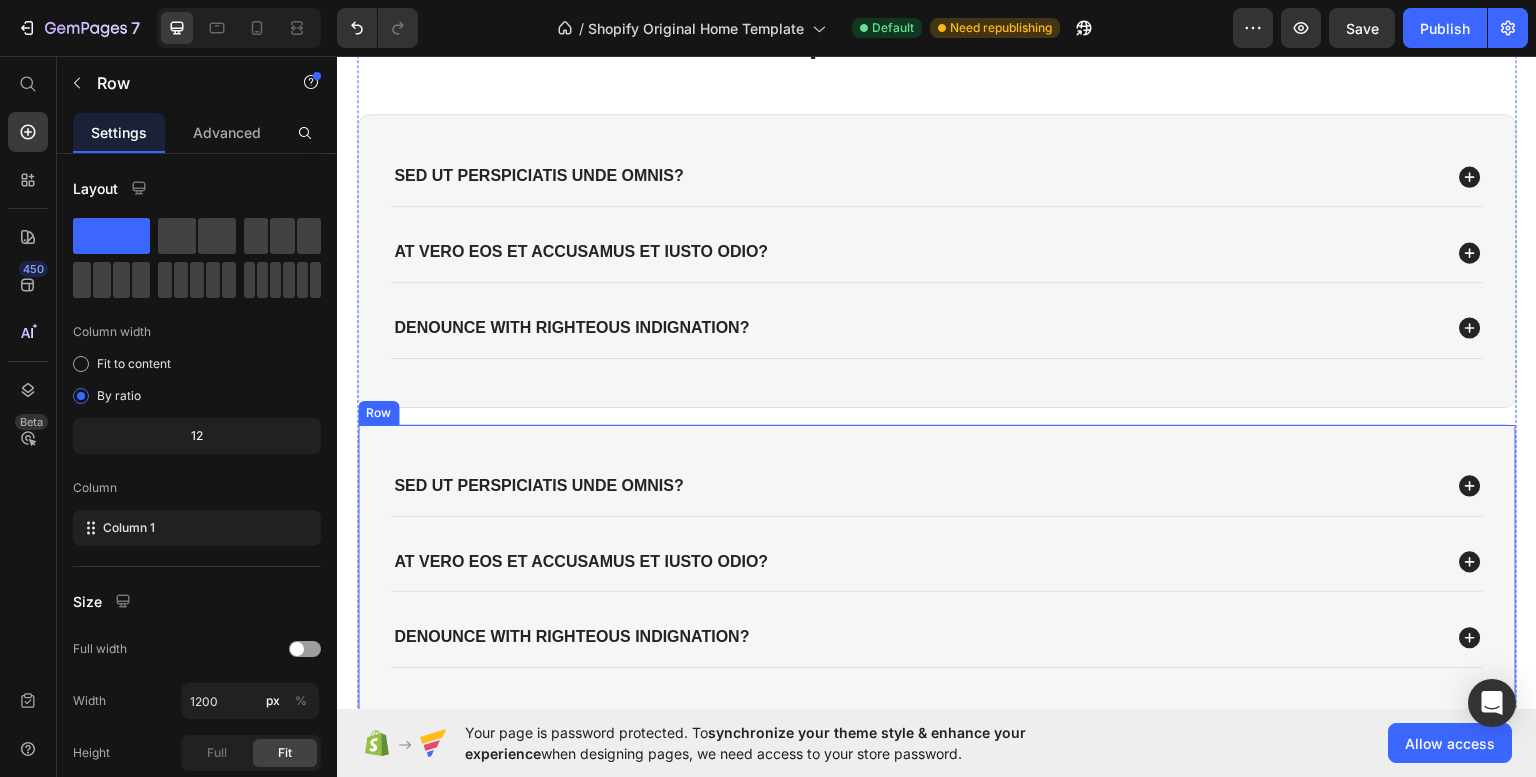click on "Sed ut perspiciatis unde omnis?
At vero eos et accusamus et iusto odio?
denounce with righteous indignation? Accordion Row" at bounding box center [937, 569] 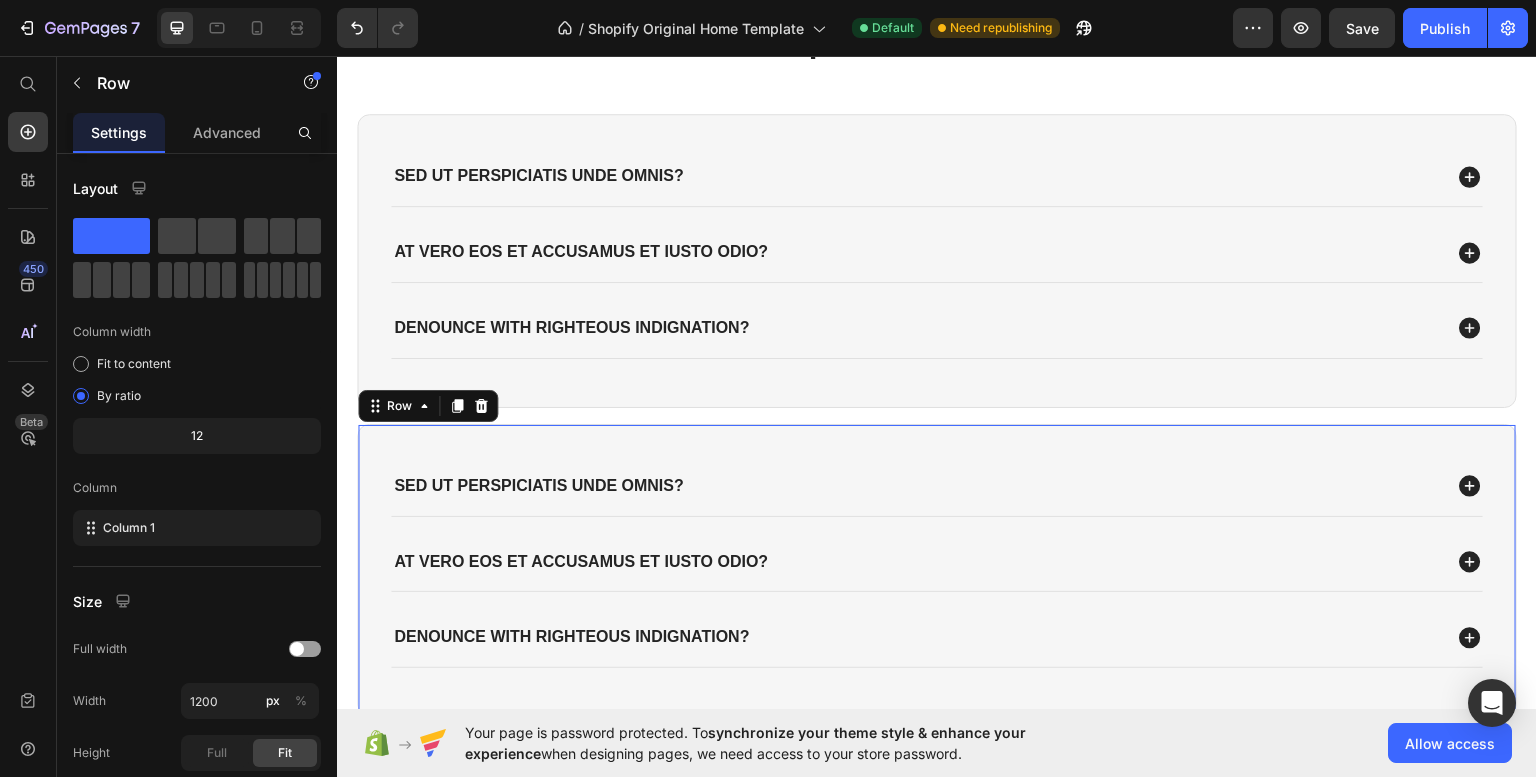 click on "Sed ut perspiciatis unde omnis?
At vero eos et accusamus et iusto odio?
denounce with righteous indignation? Accordion Row   16" at bounding box center (937, 569) 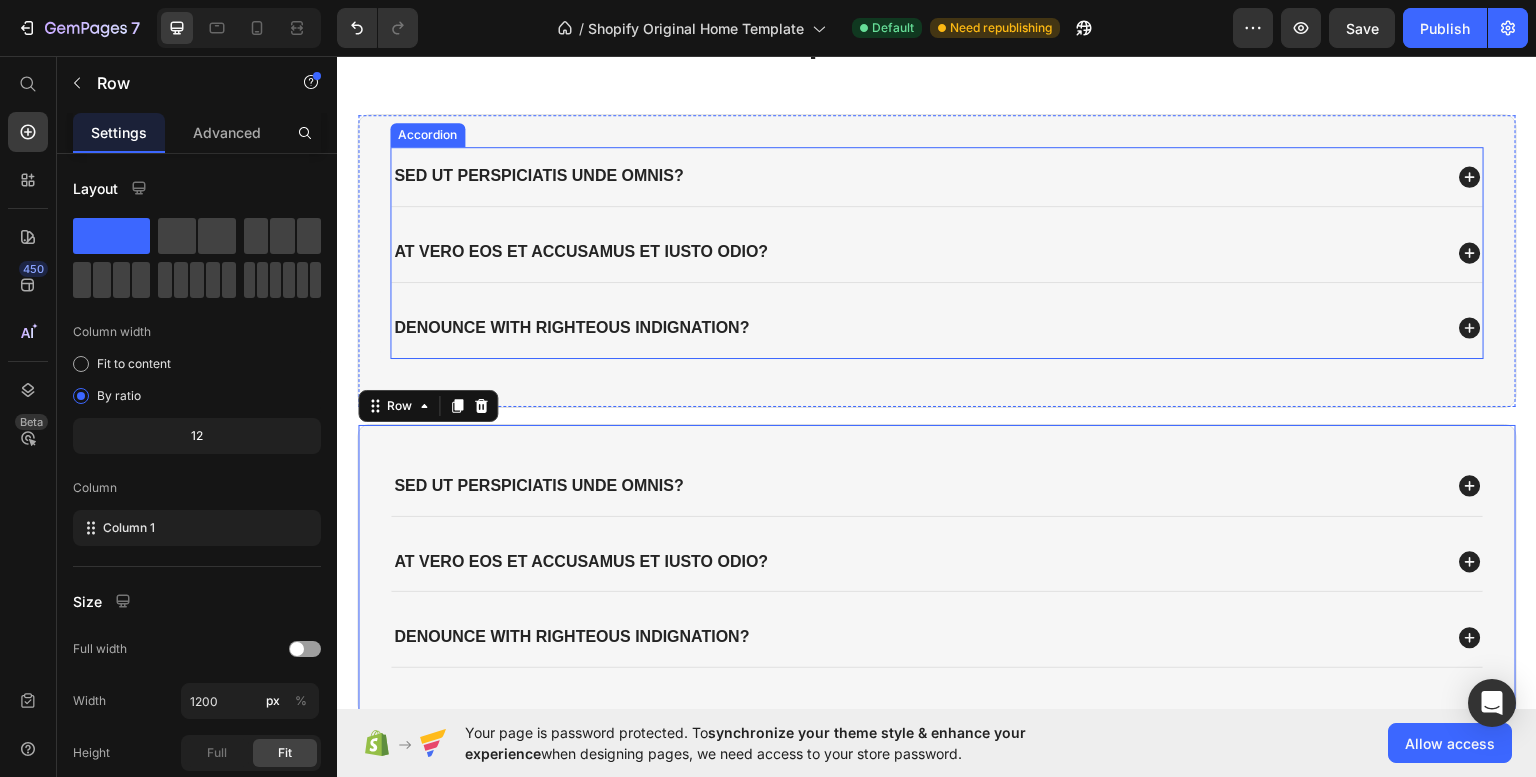 click on "denounce with righteous indignation?" at bounding box center [916, 327] 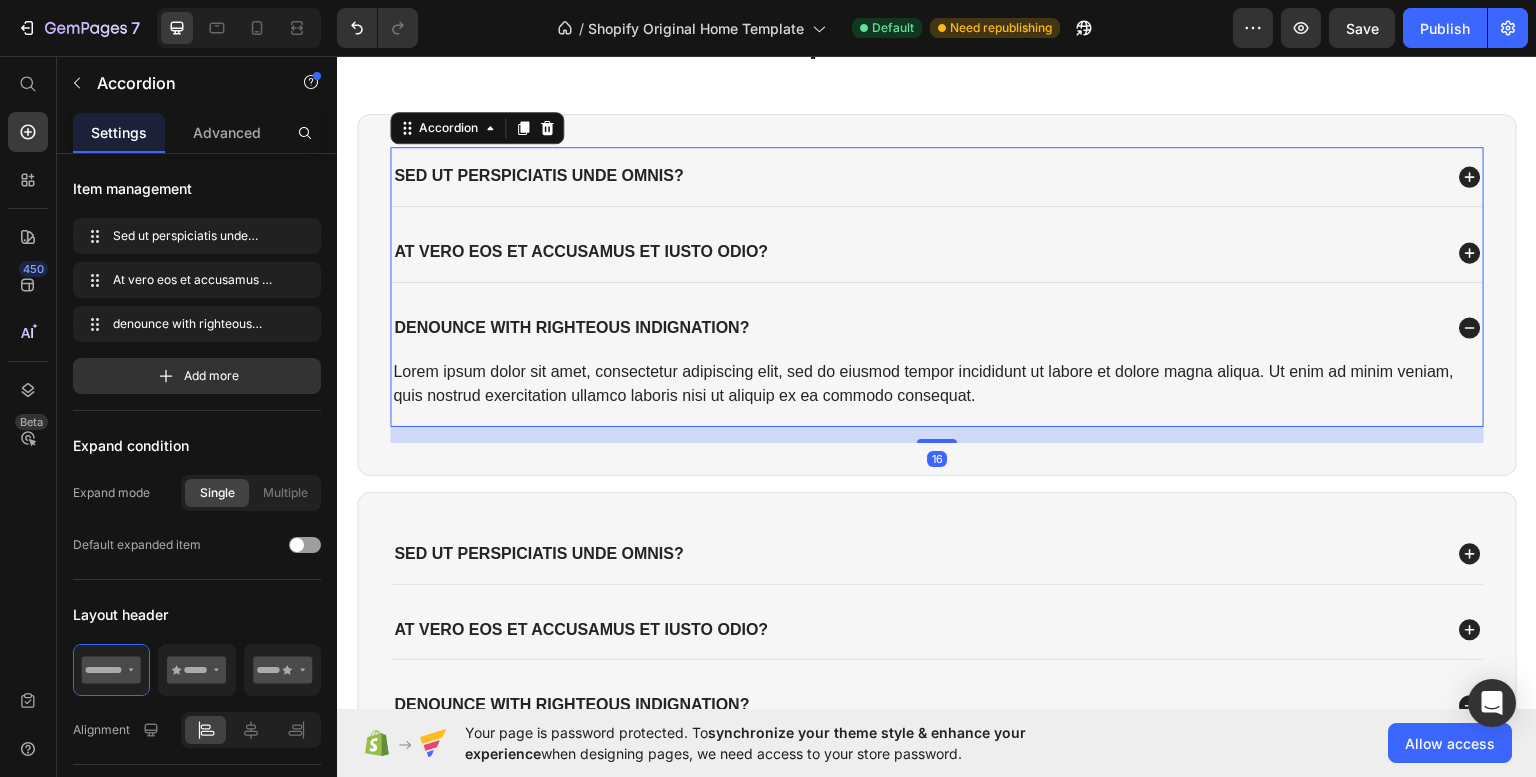 click on "16" at bounding box center (937, 434) 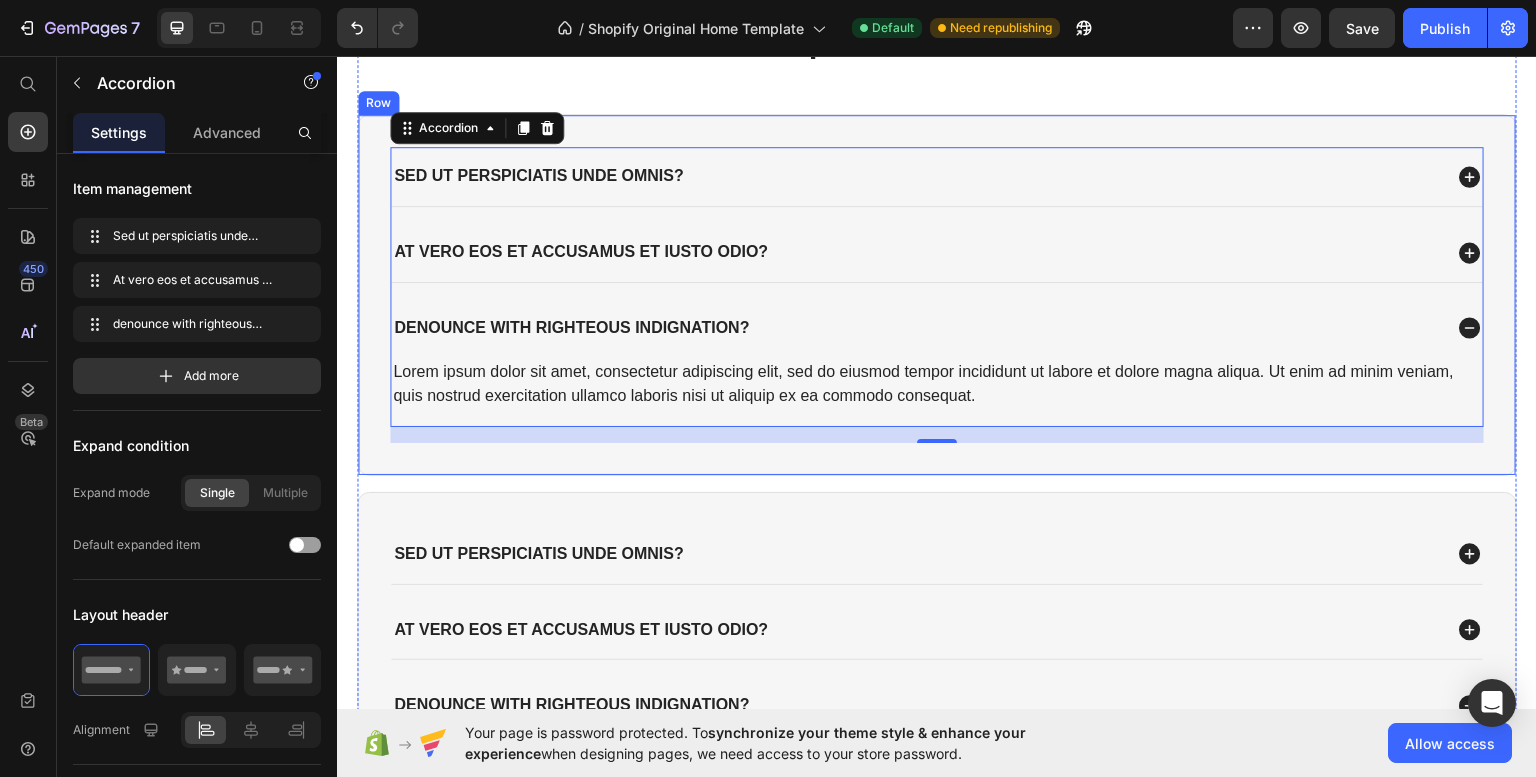 click on "Sed ut perspiciatis unde omnis?
At vero eos et accusamus et iusto odio?
denounce with righteous indignation? Lorem ipsum dolor sit amet, consectetur adipiscing elit, sed do eiusmod tempor incididunt ut labore et dolore magna aliqua. Ut enim ad minim veniam, quis nostrud exercitation ullamco laboris nisi ut aliquip ex ea commodo consequat. Text Block Accordion   16 Row" at bounding box center (937, 293) 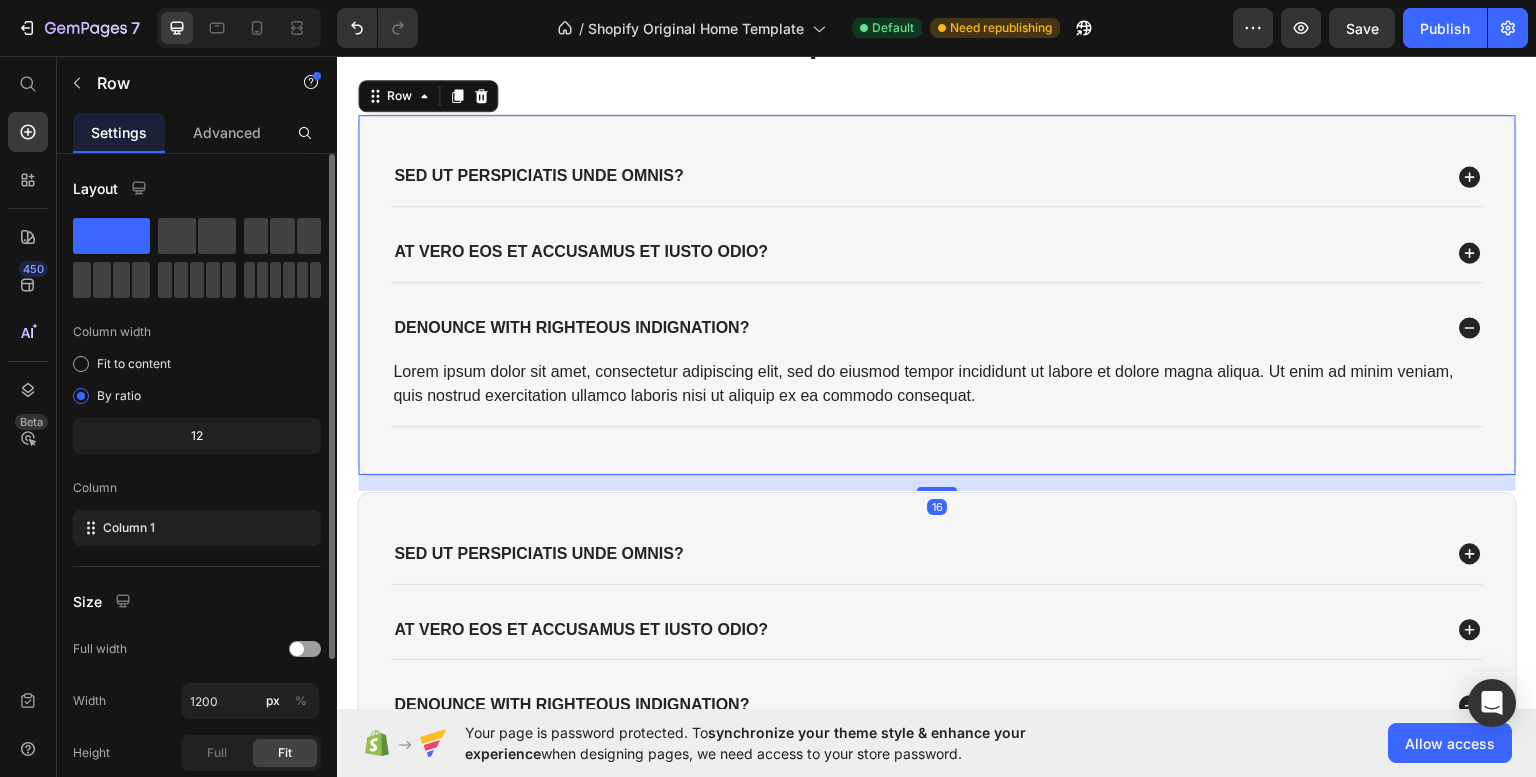 click on "12" 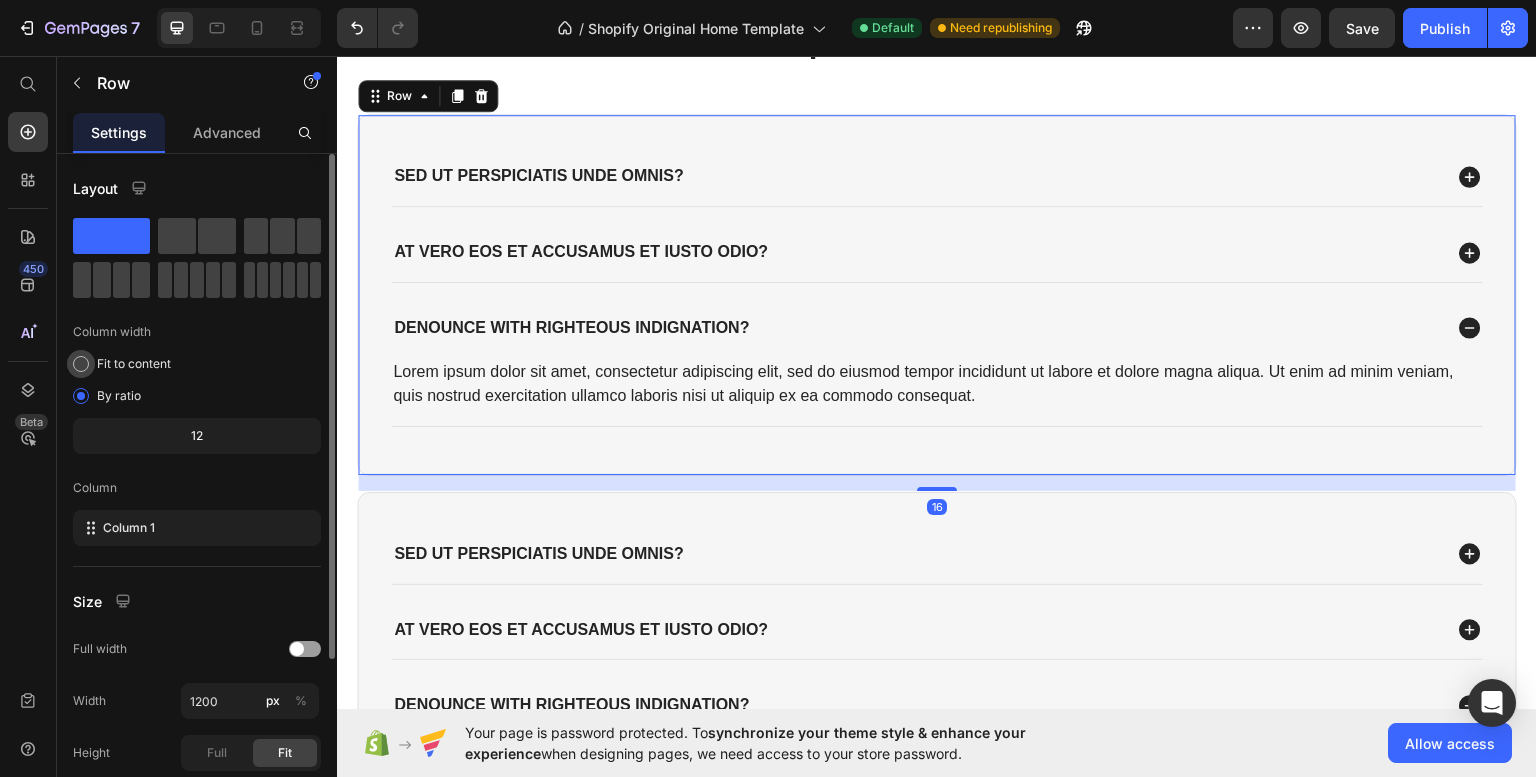 click on "Fit to content" at bounding box center [134, 364] 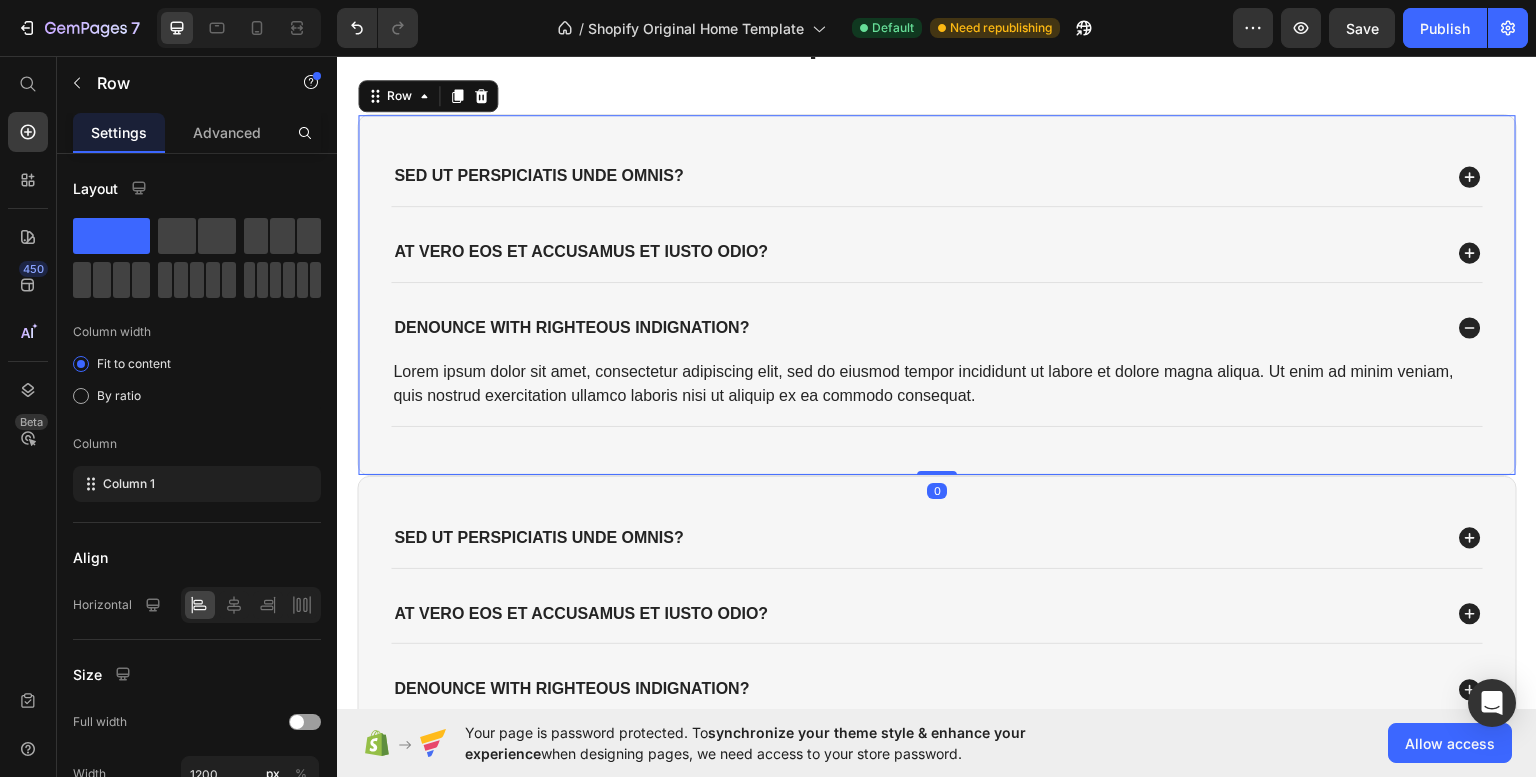 drag, startPoint x: 924, startPoint y: 542, endPoint x: 927, endPoint y: 502, distance: 40.112343 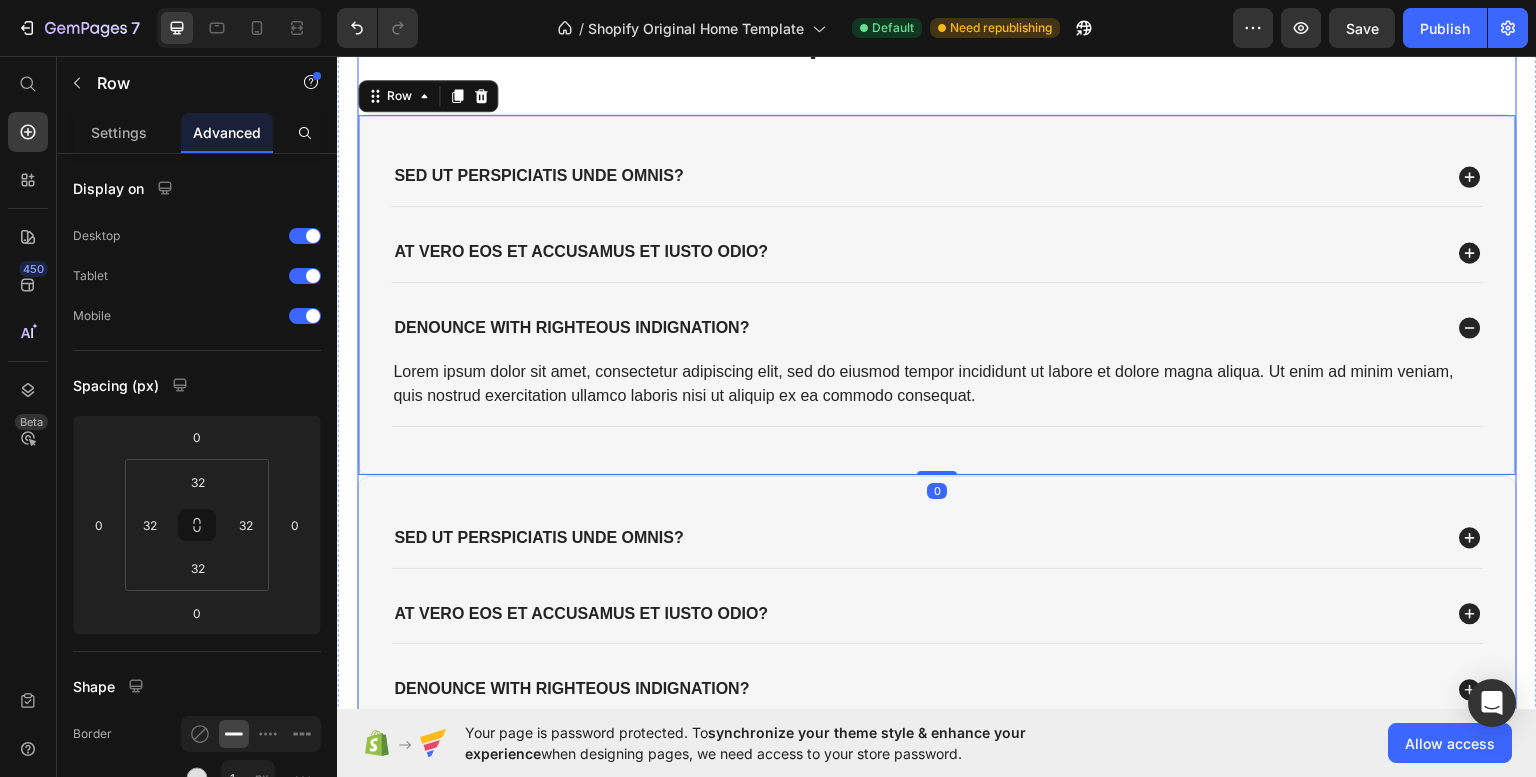 click on "Lorem ipsum dolor  sit amet Heading
Sed ut perspiciatis unde omnis?
At vero eos et accusamus et iusto odio?
denounce with righteous indignation? Lorem ipsum dolor sit amet, consectetur adipiscing elit, sed do eiusmod tempor incididunt ut labore et dolore magna aliqua. Ut enim ad minim veniam, quis nostrud exercitation ullamco laboris nisi ut aliquip ex ea commodo consequat. Text Block Accordion Row   0
Sed ut perspiciatis unde omnis?
At vero eos et accusamus et iusto odio?
denounce with righteous indignation? Accordion Row" at bounding box center (937, 391) 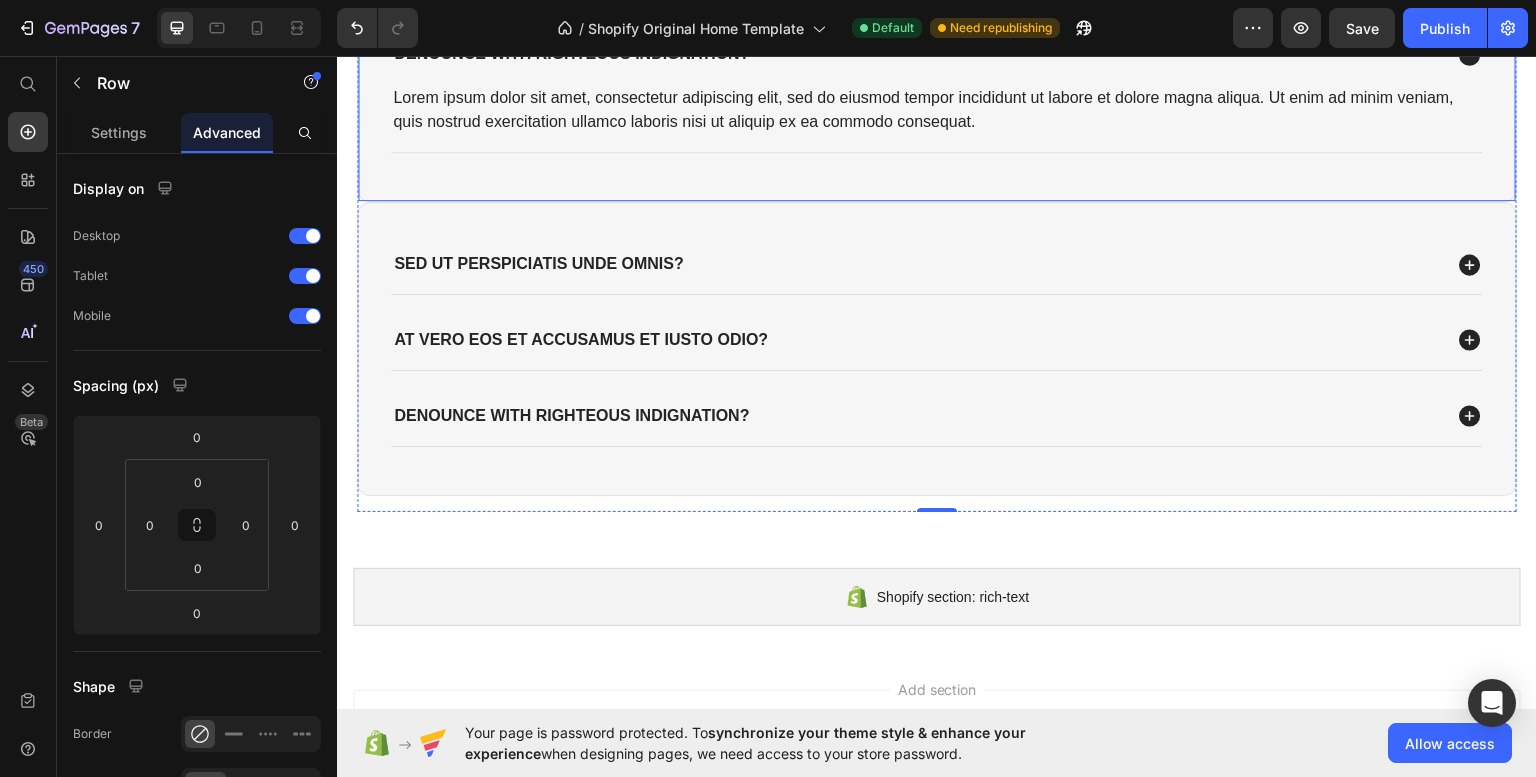 scroll, scrollTop: 3450, scrollLeft: 0, axis: vertical 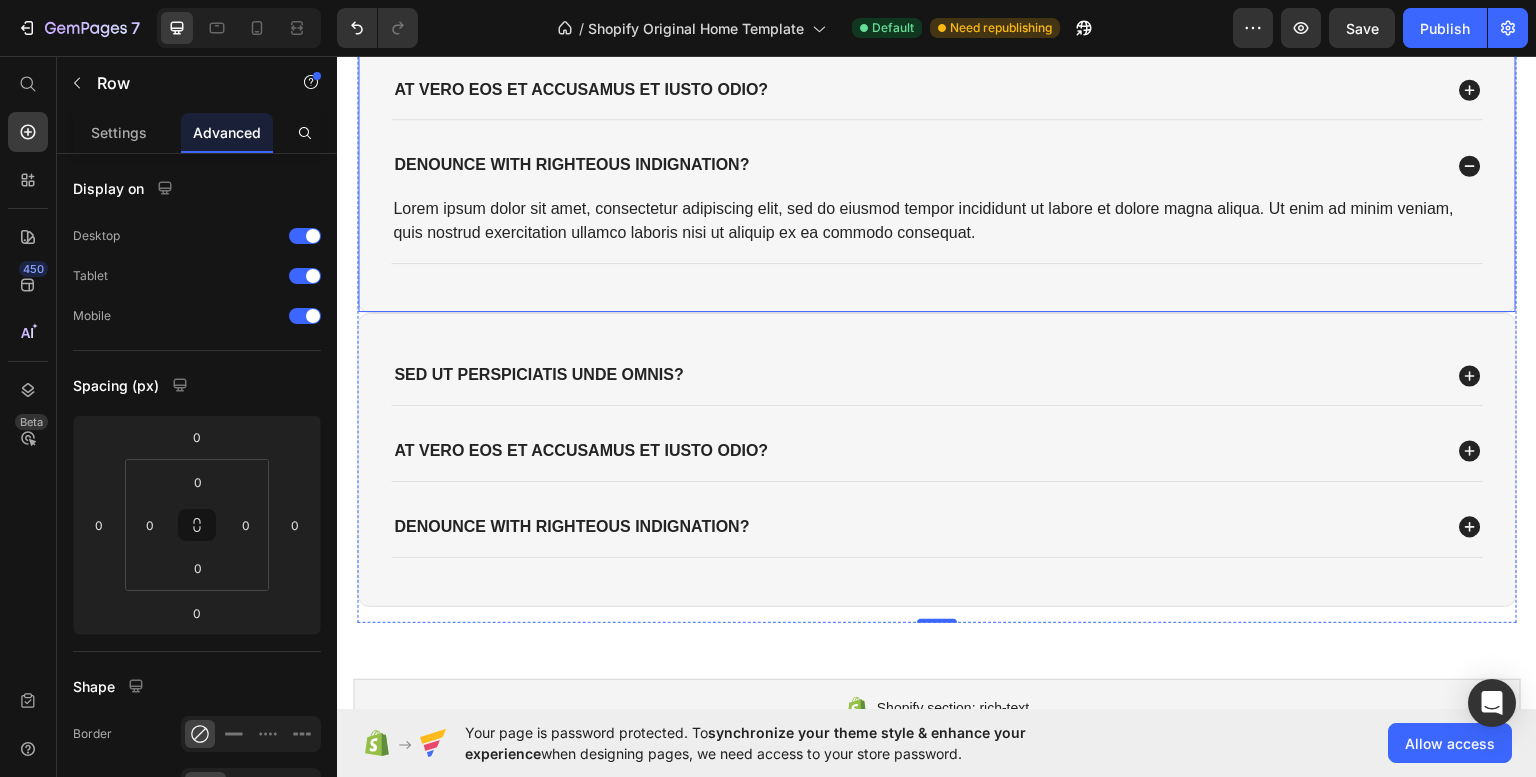 click on "Sed ut perspiciatis unde omnis?
At vero eos et accusamus et iusto odio?
denounce with righteous indignation? Lorem ipsum dolor sit amet, consectetur adipiscing elit, sed do eiusmod tempor incididunt ut labore et dolore magna aliqua. Ut enim ad minim veniam, quis nostrud exercitation ullamco laboris nisi ut aliquip ex ea commodo consequat. Text Block Accordion" at bounding box center [937, 131] 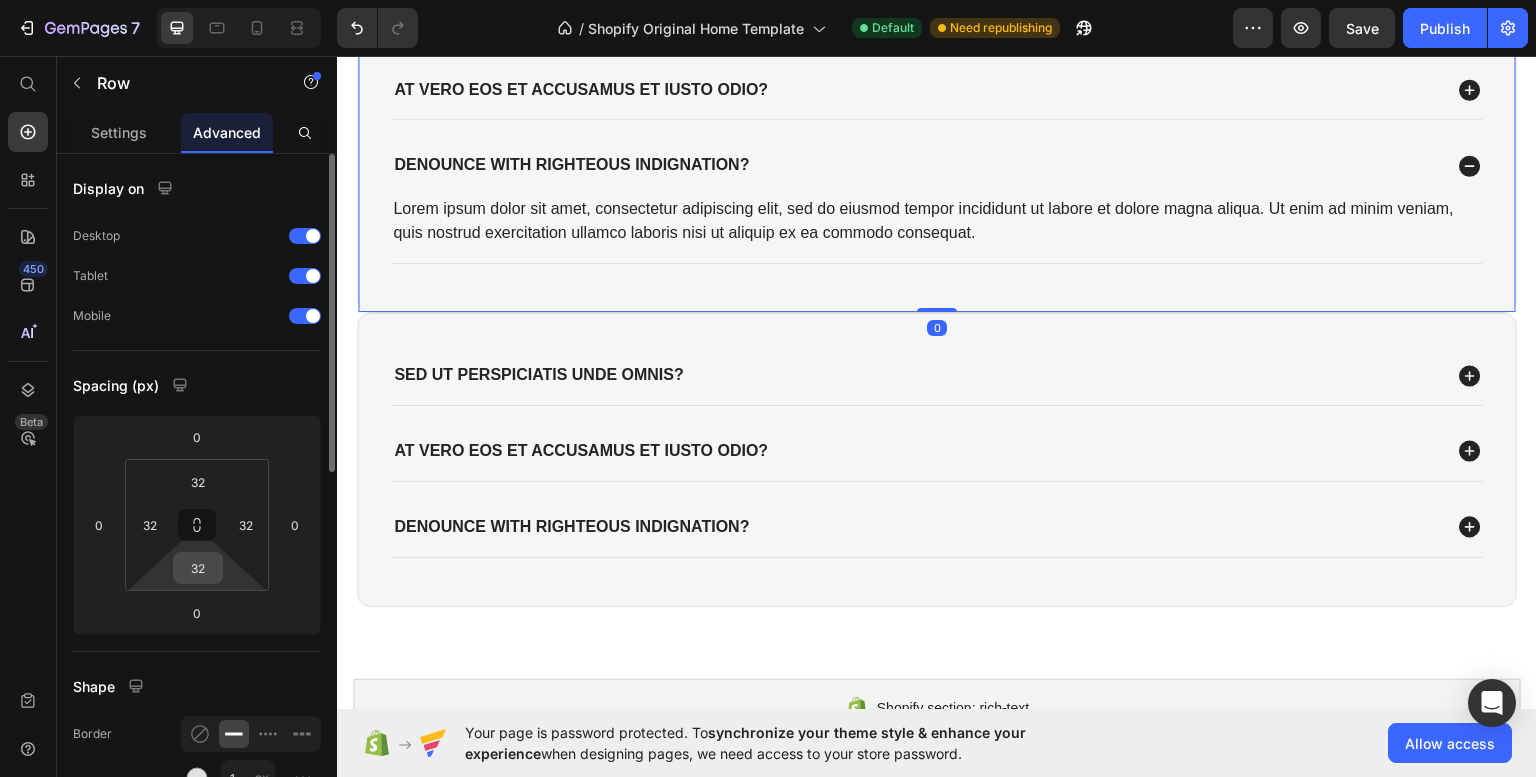 click on "32" at bounding box center [198, 568] 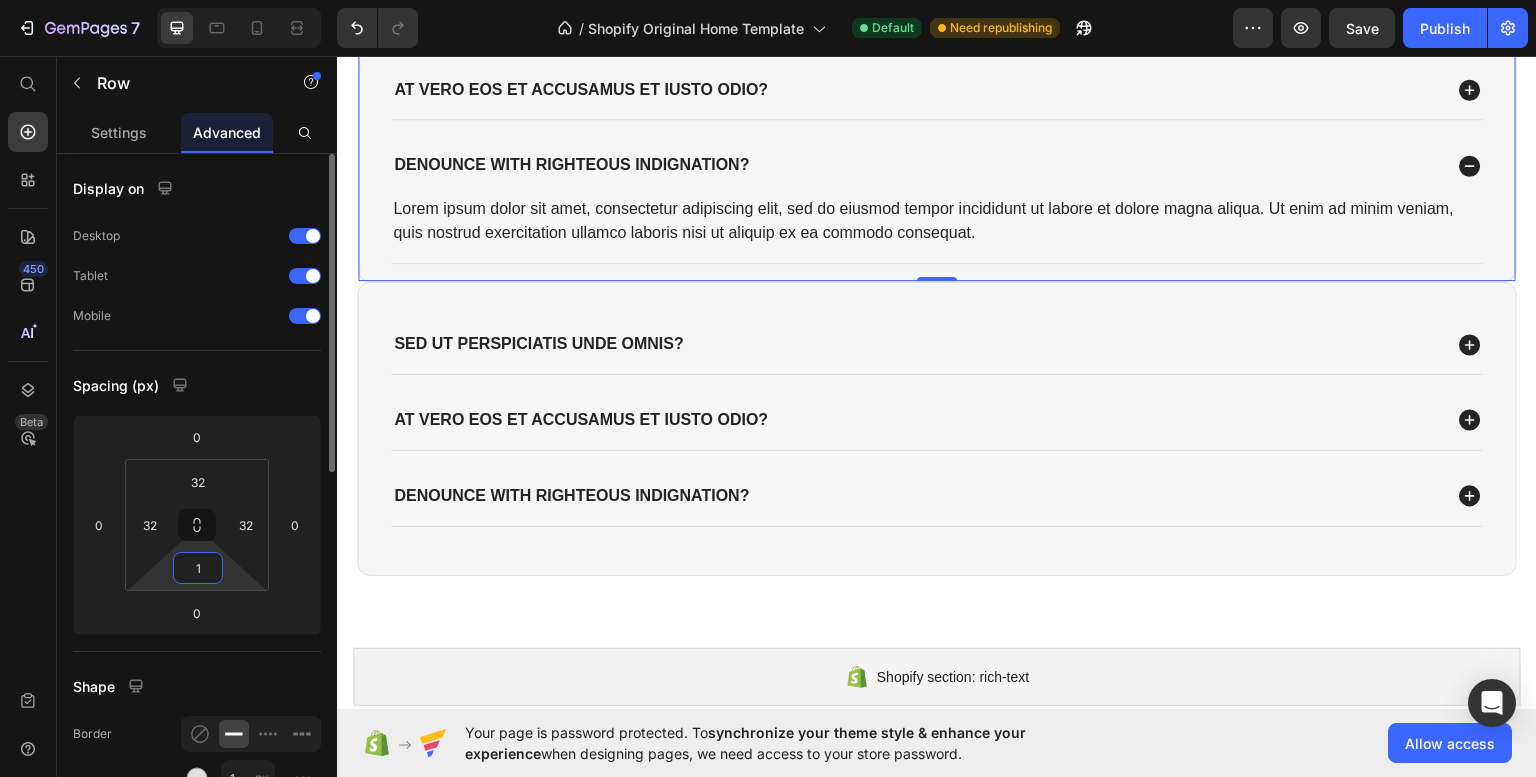 type on "0" 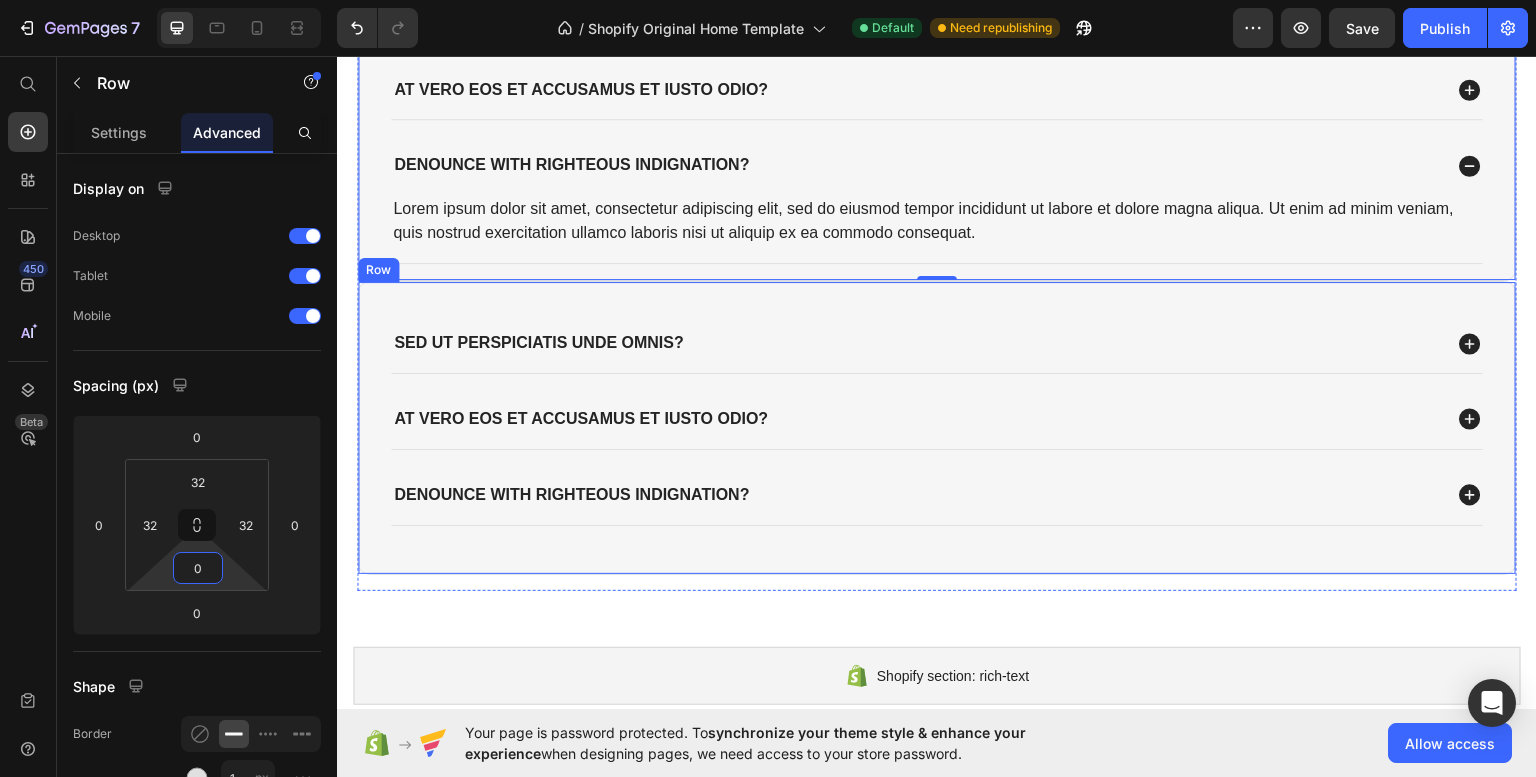 click on "Sed ut perspiciatis unde omnis?
At vero eos et accusamus et iusto odio?
denounce with righteous indignation? Accordion Row" at bounding box center (937, 426) 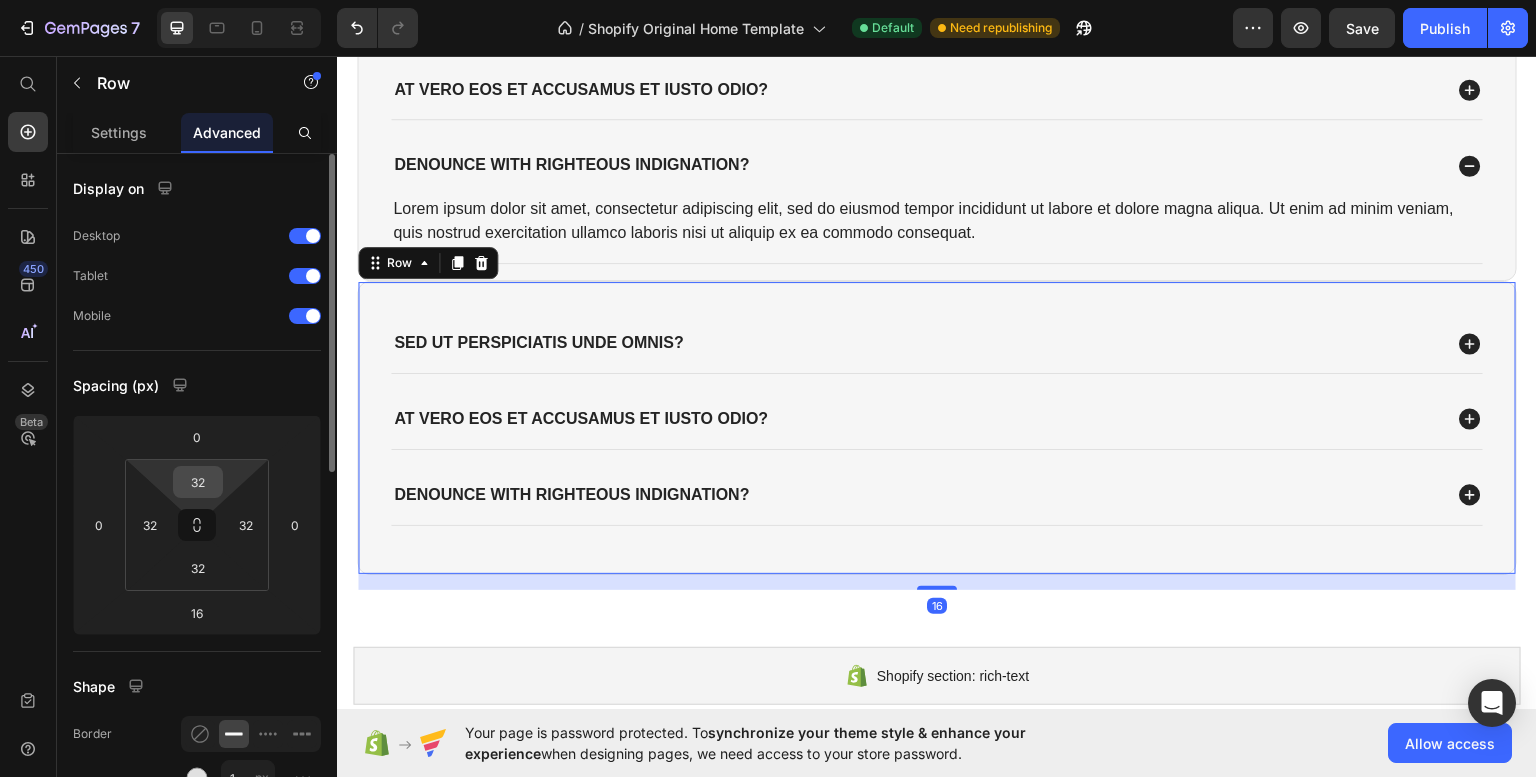 click on "32" at bounding box center [198, 482] 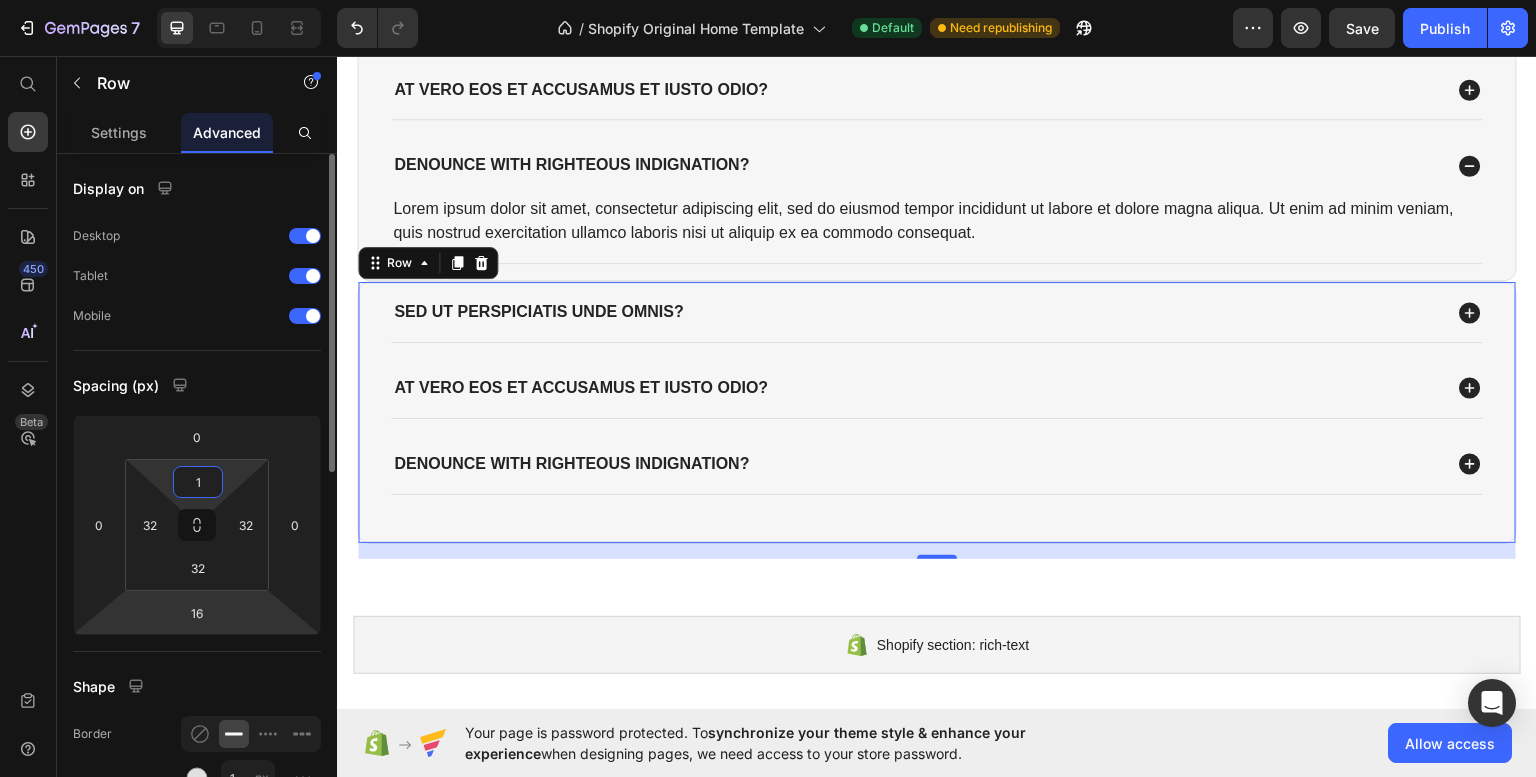 type on "0" 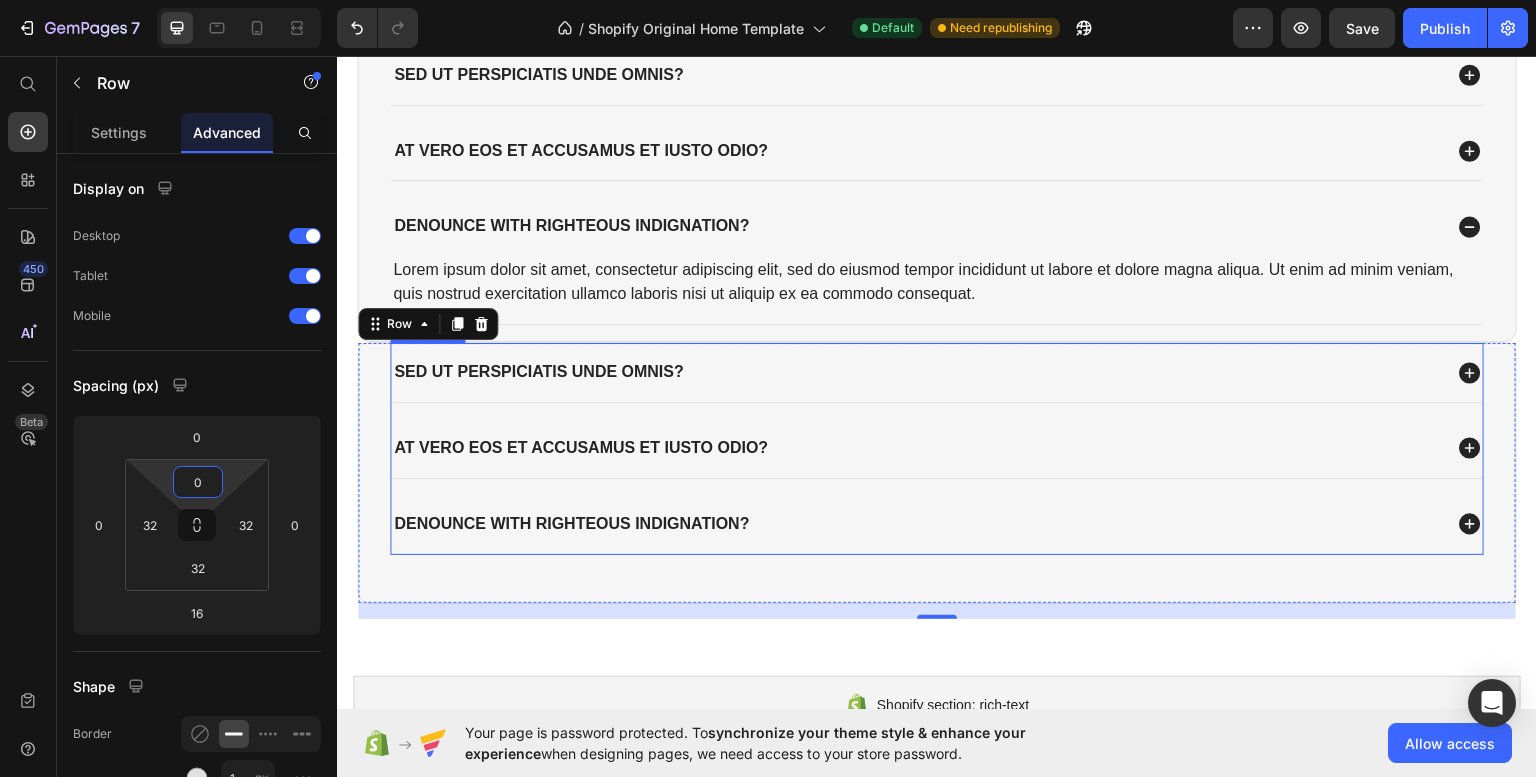 scroll, scrollTop: 3507, scrollLeft: 0, axis: vertical 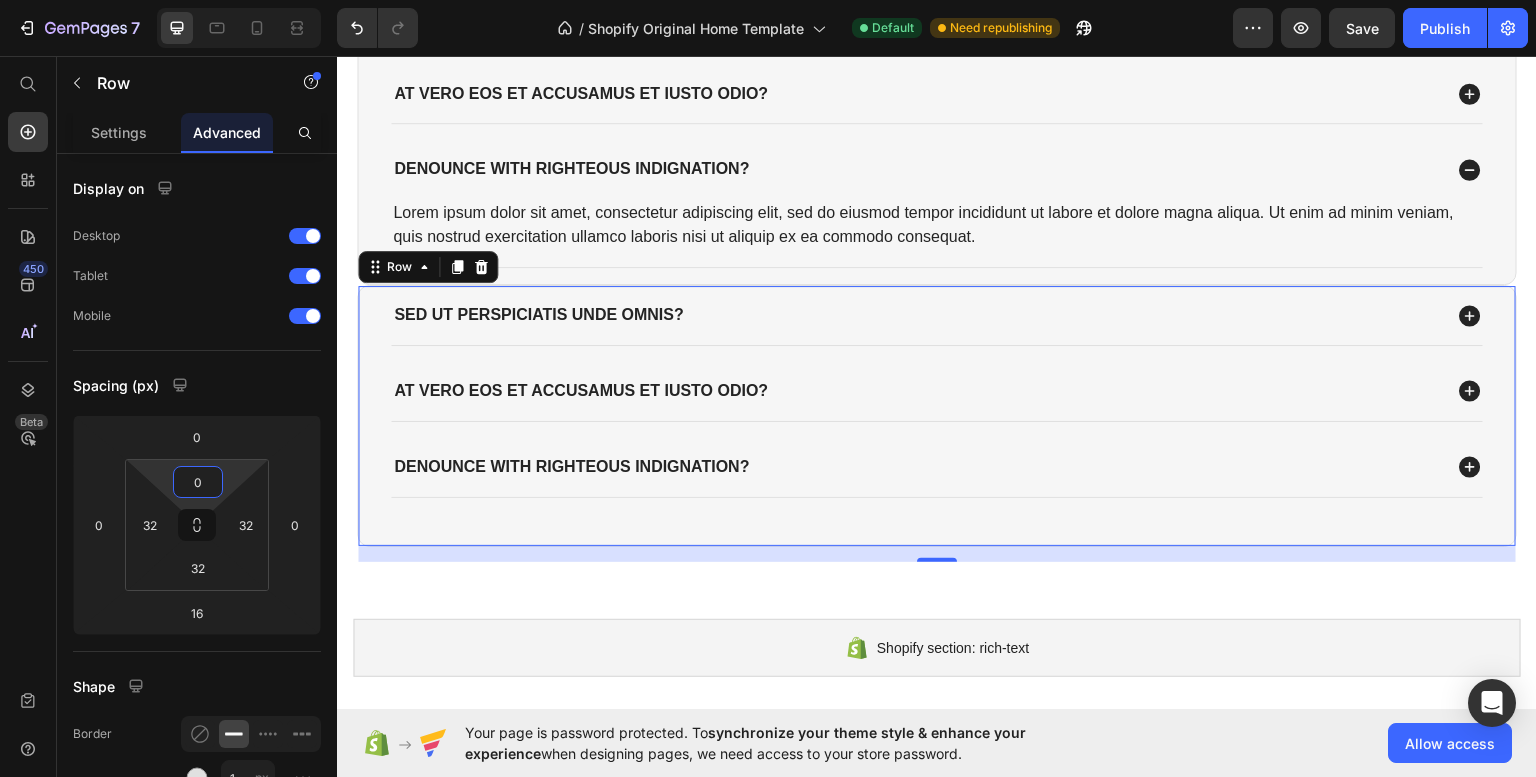 click on "Sed ut perspiciatis unde omnis?
At vero eos et accusamus et iusto odio?
denounce with righteous indignation? Accordion" at bounding box center [937, 398] 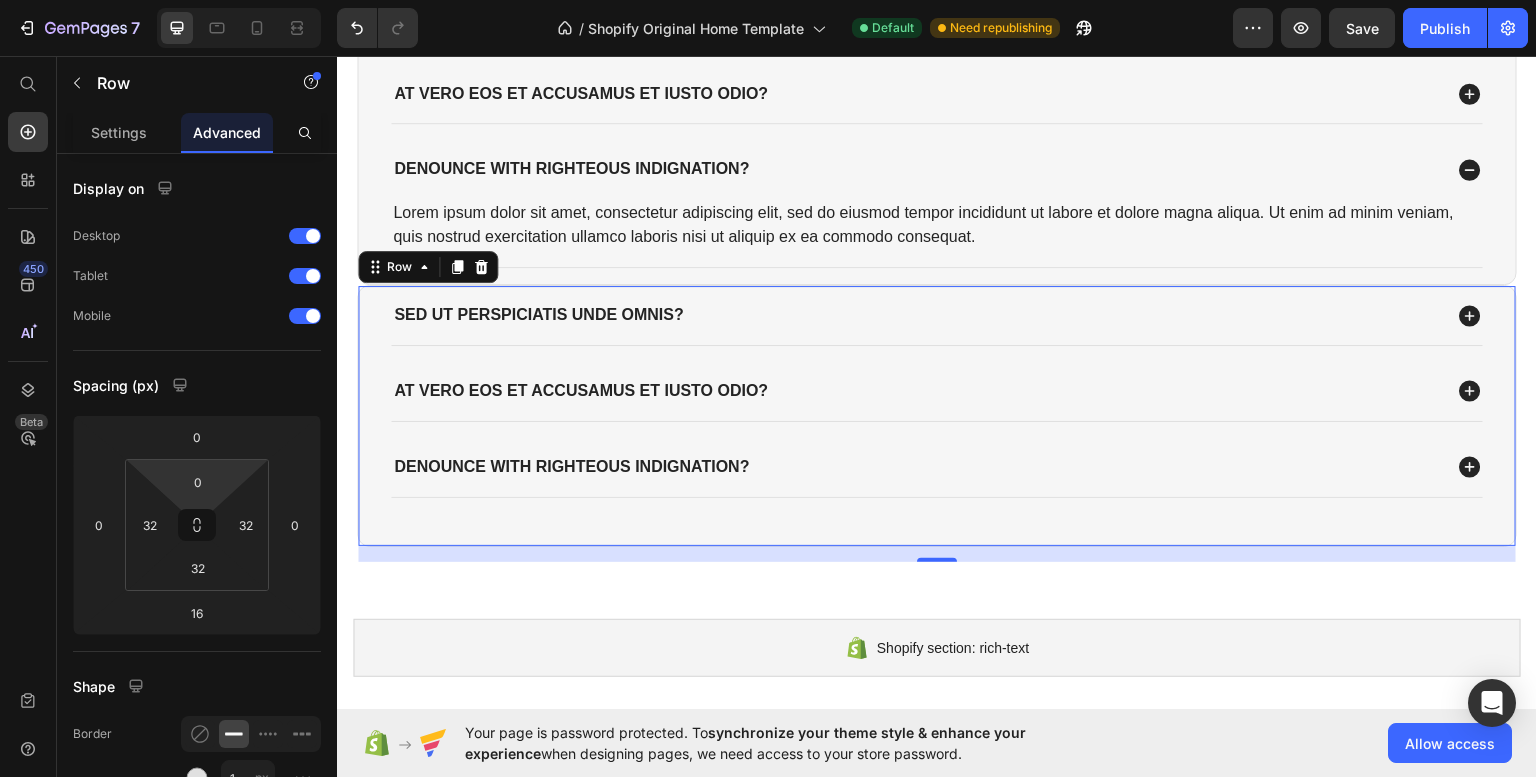 click on "Sed ut perspiciatis unde omnis?
At vero eos et accusamus et iusto odio?
denounce with righteous indignation? Accordion Row   16" at bounding box center [937, 414] 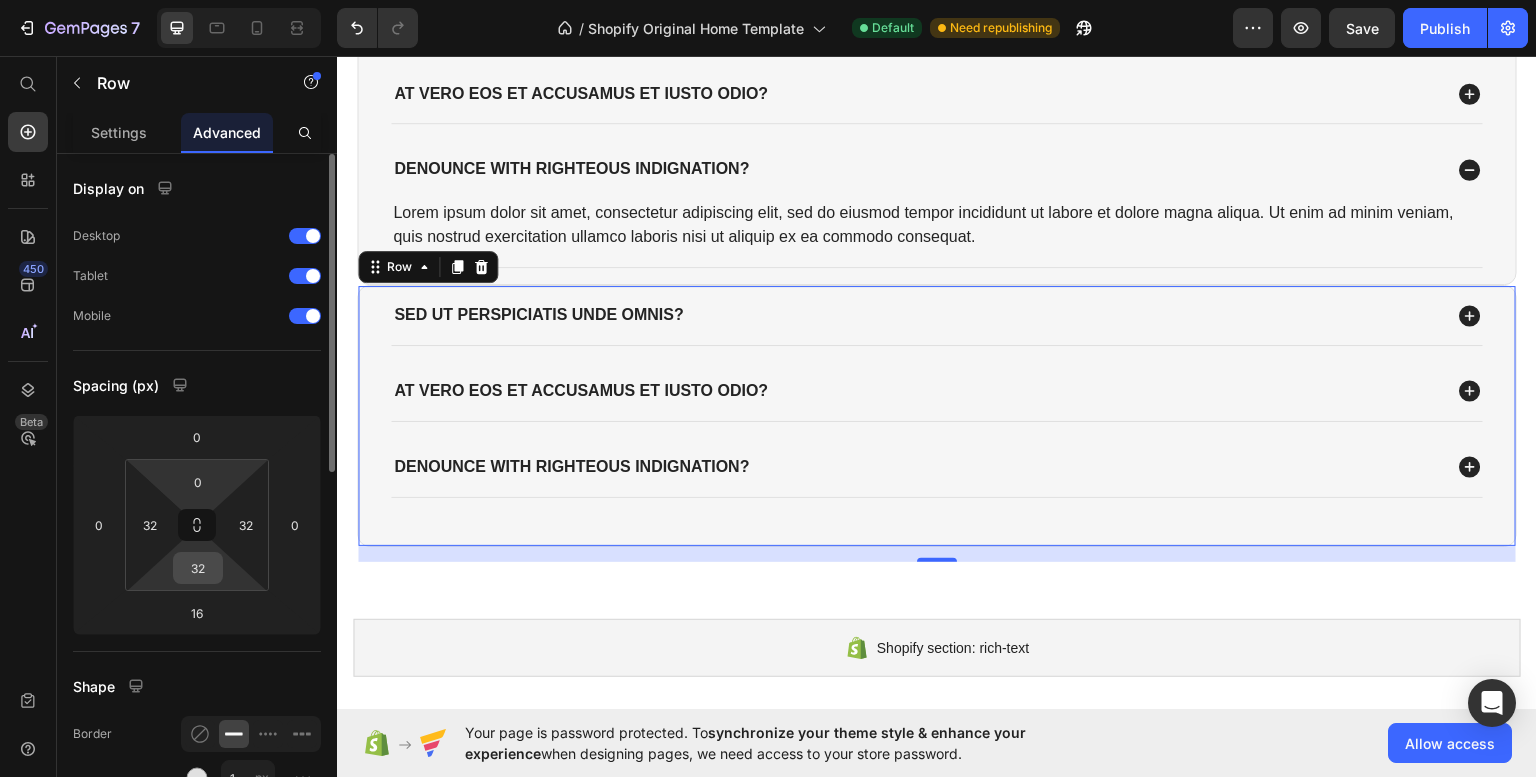 click on "32" at bounding box center [198, 568] 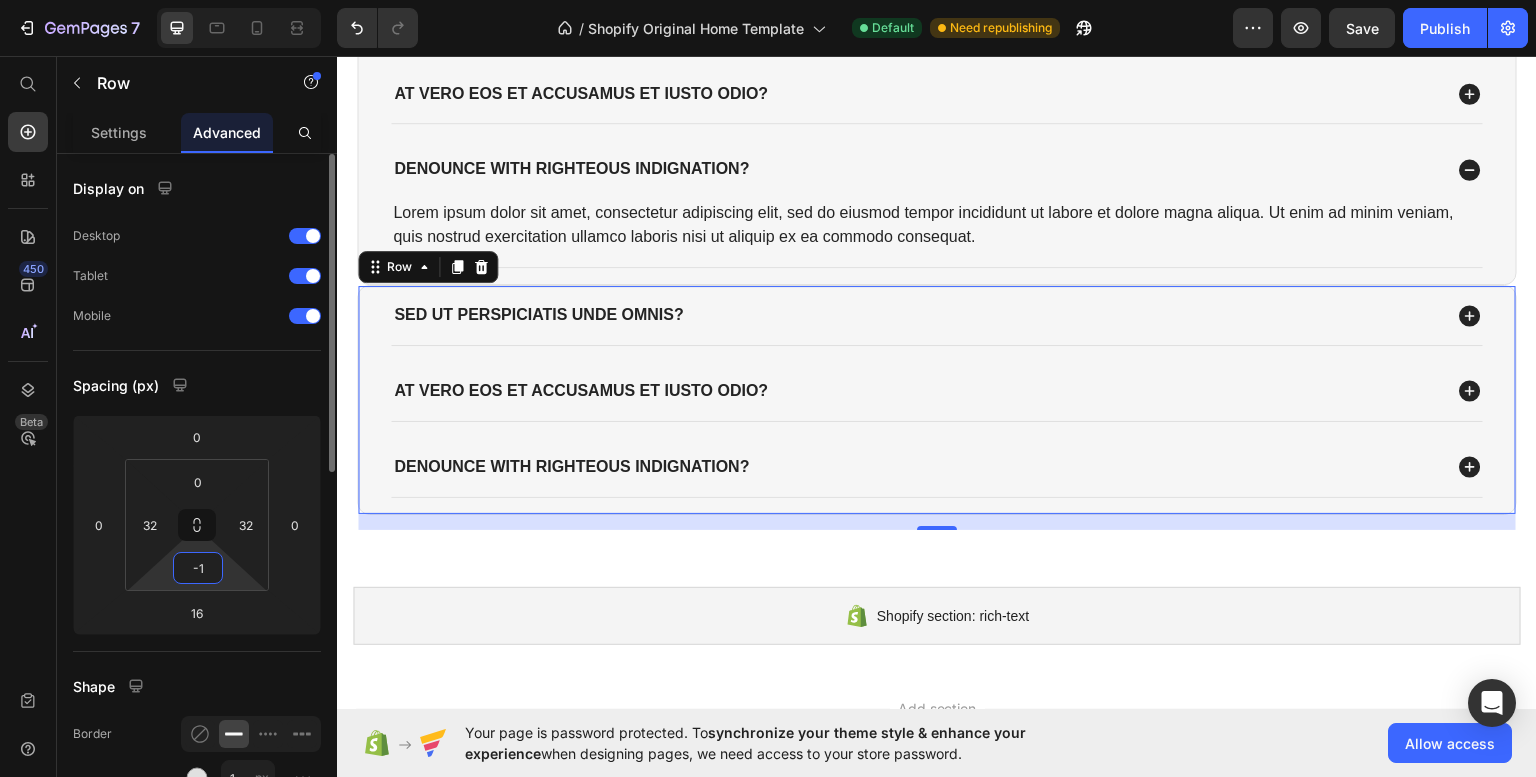 type on "0" 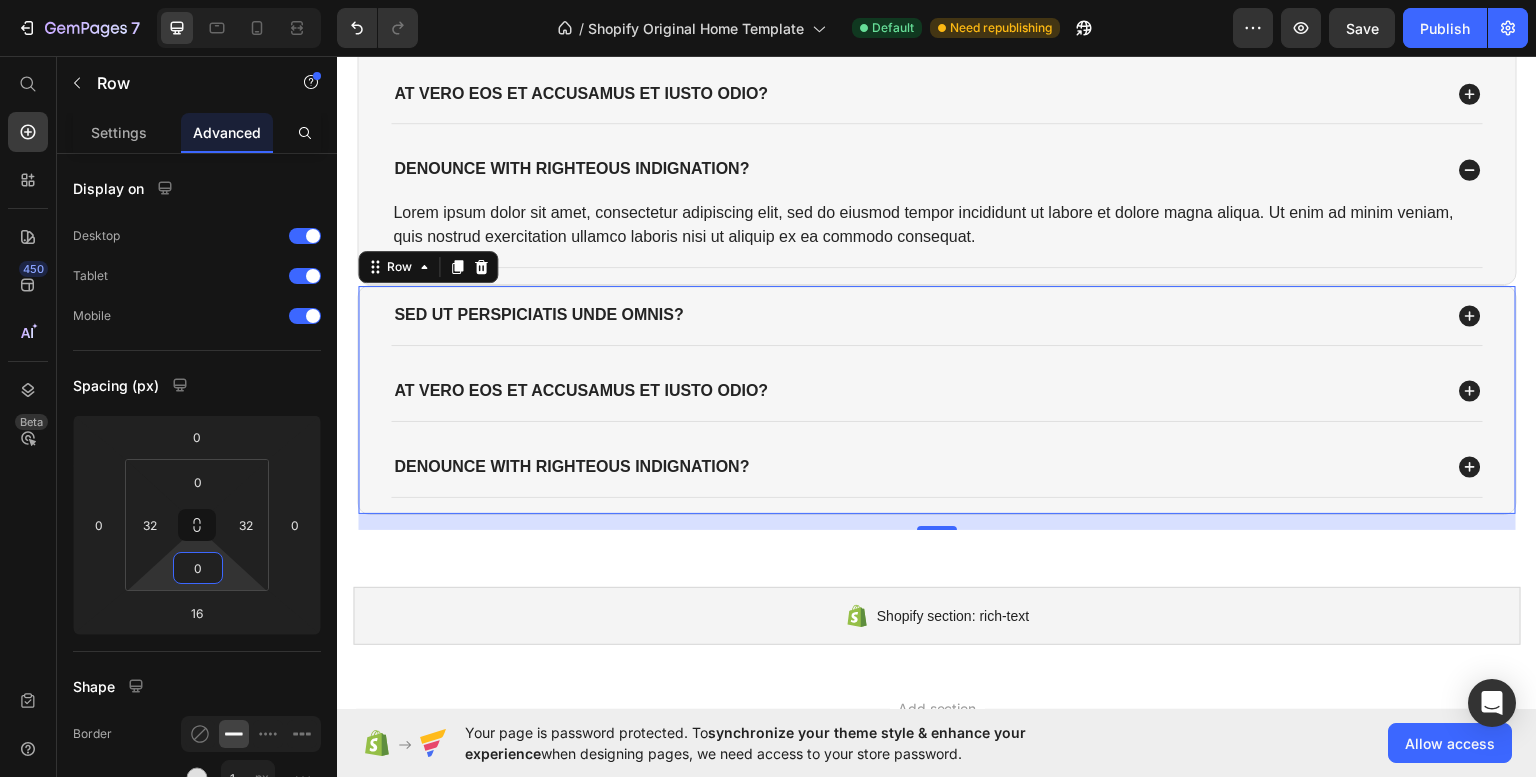click on "450 Beta" at bounding box center (28, 416) 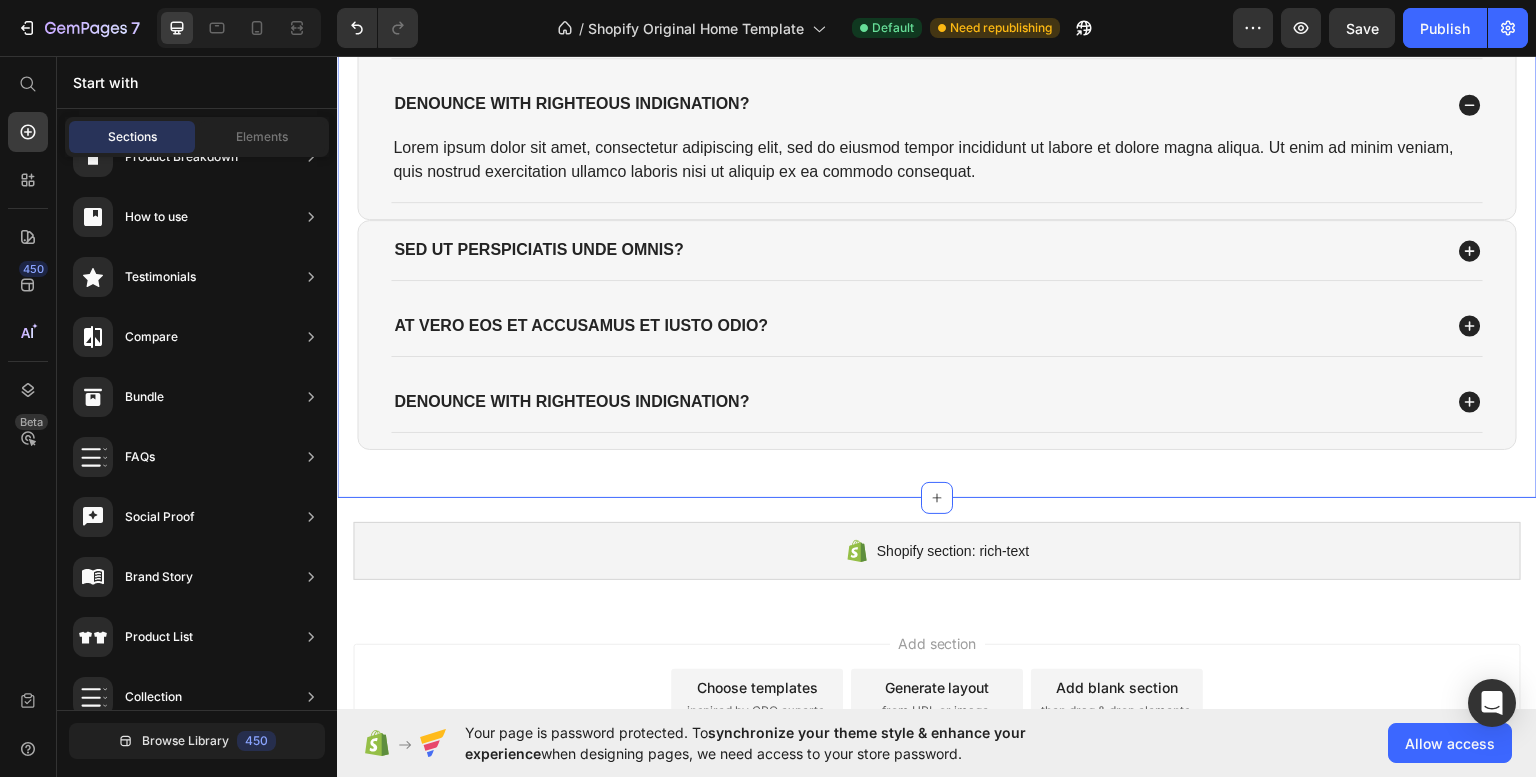 scroll, scrollTop: 3426, scrollLeft: 0, axis: vertical 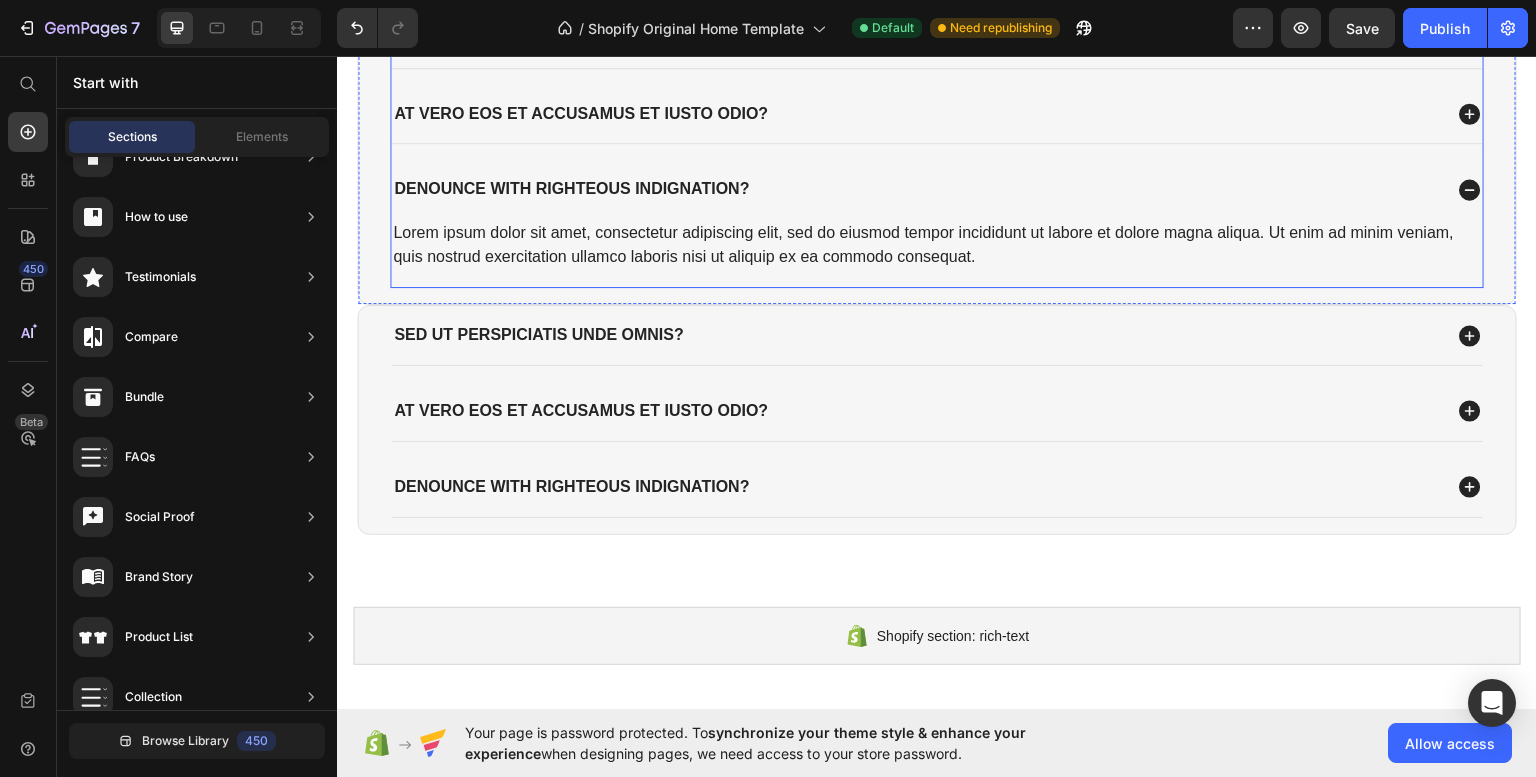 click on "denounce with righteous indignation?" at bounding box center [916, 188] 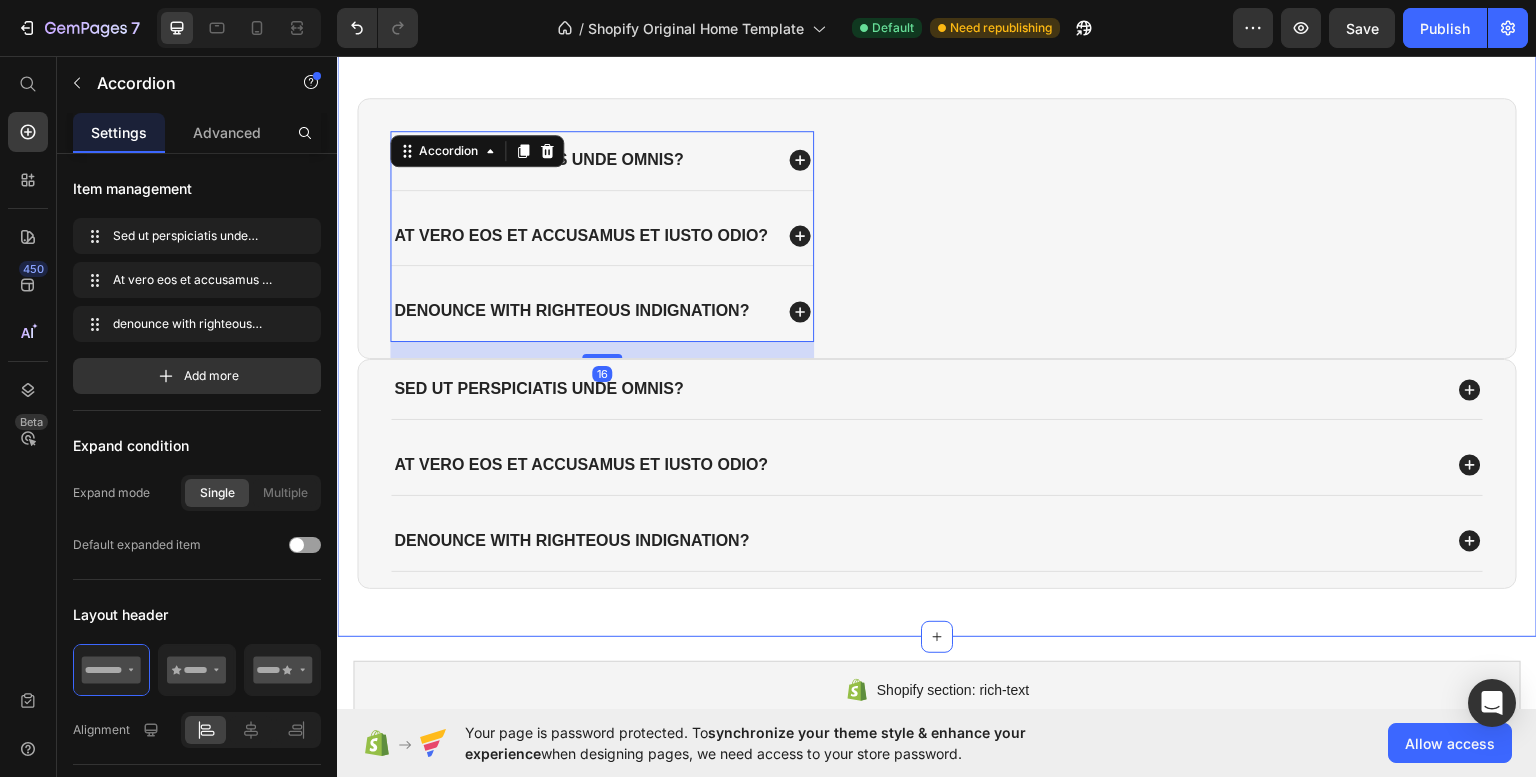 scroll, scrollTop: 3302, scrollLeft: 0, axis: vertical 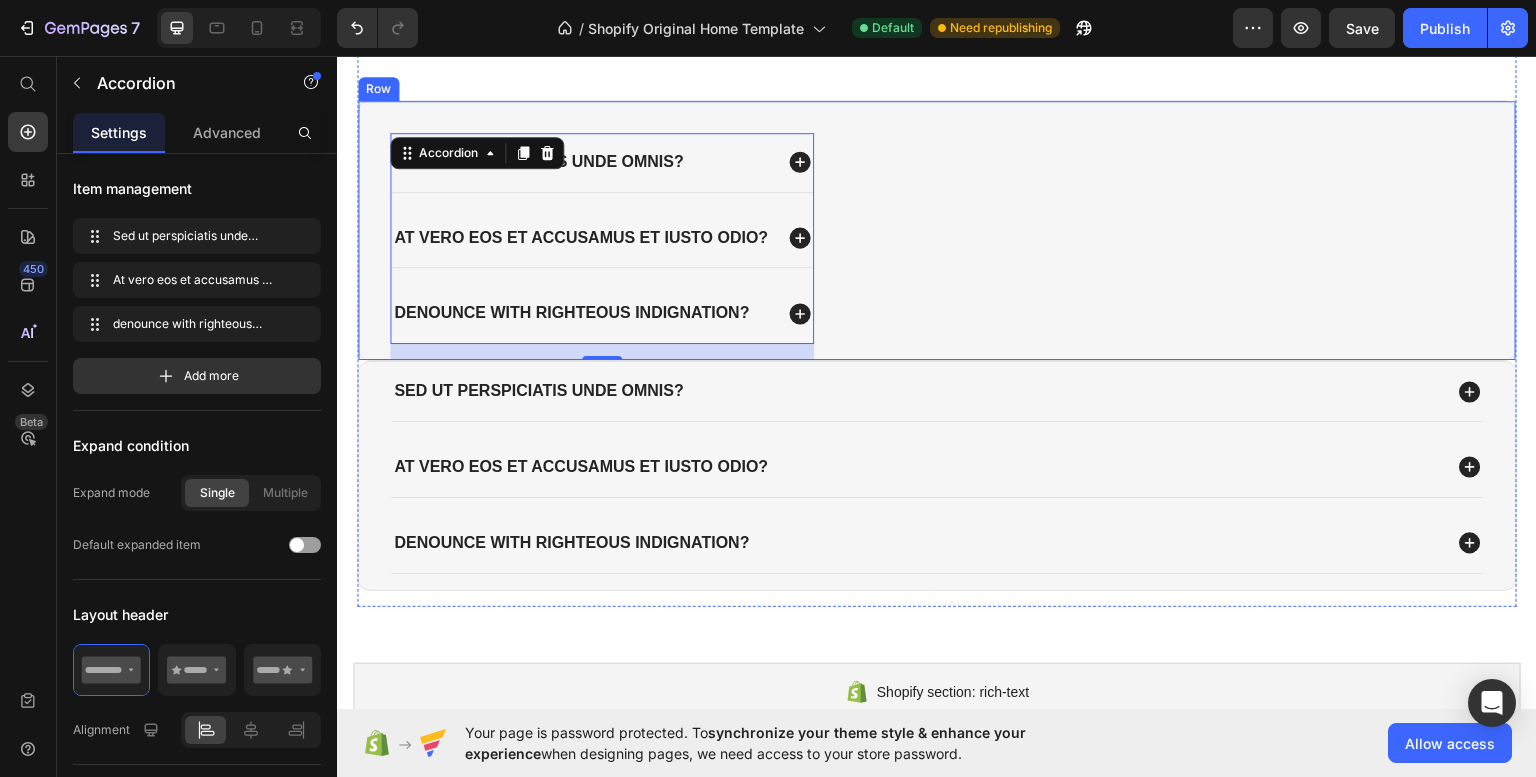 click on "Sed ut perspiciatis unde omnis?
At vero eos et accusamus et iusto odio?
denounce with righteous indignation? Accordion   16 Row" at bounding box center (937, 229) 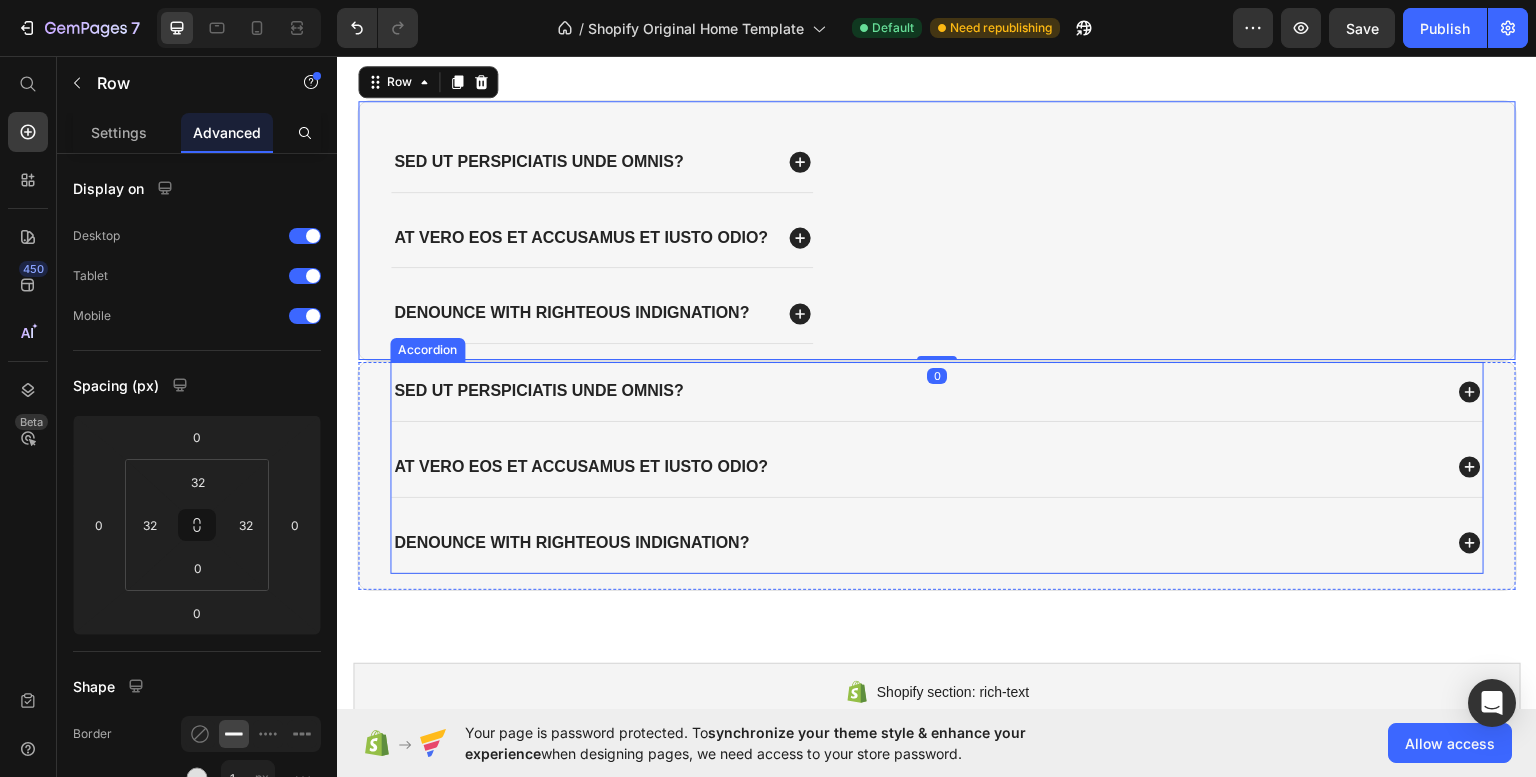 click on "Sed ut perspiciatis unde omnis?" at bounding box center [916, 390] 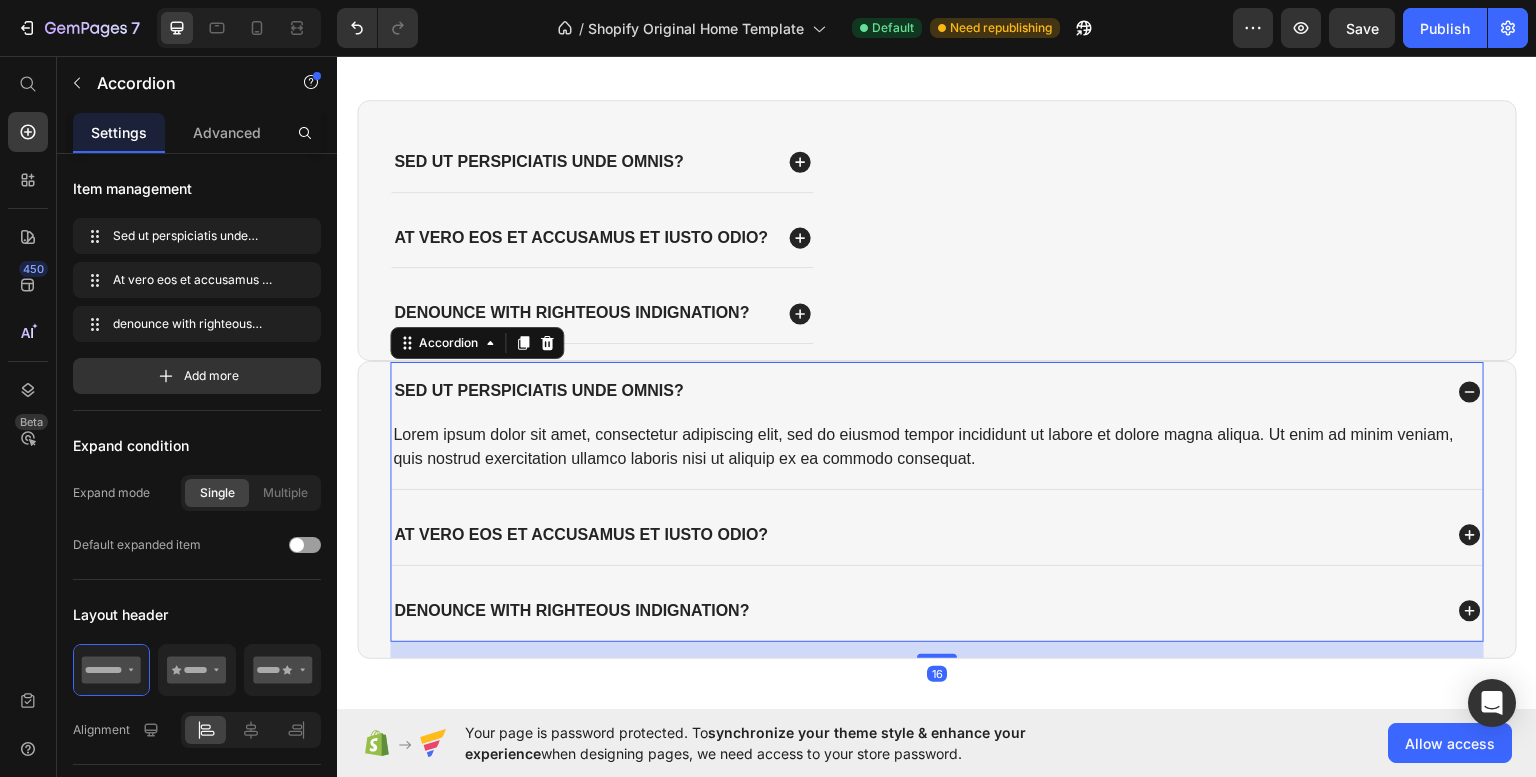 click on "Sed ut perspiciatis unde omnis?" at bounding box center [916, 390] 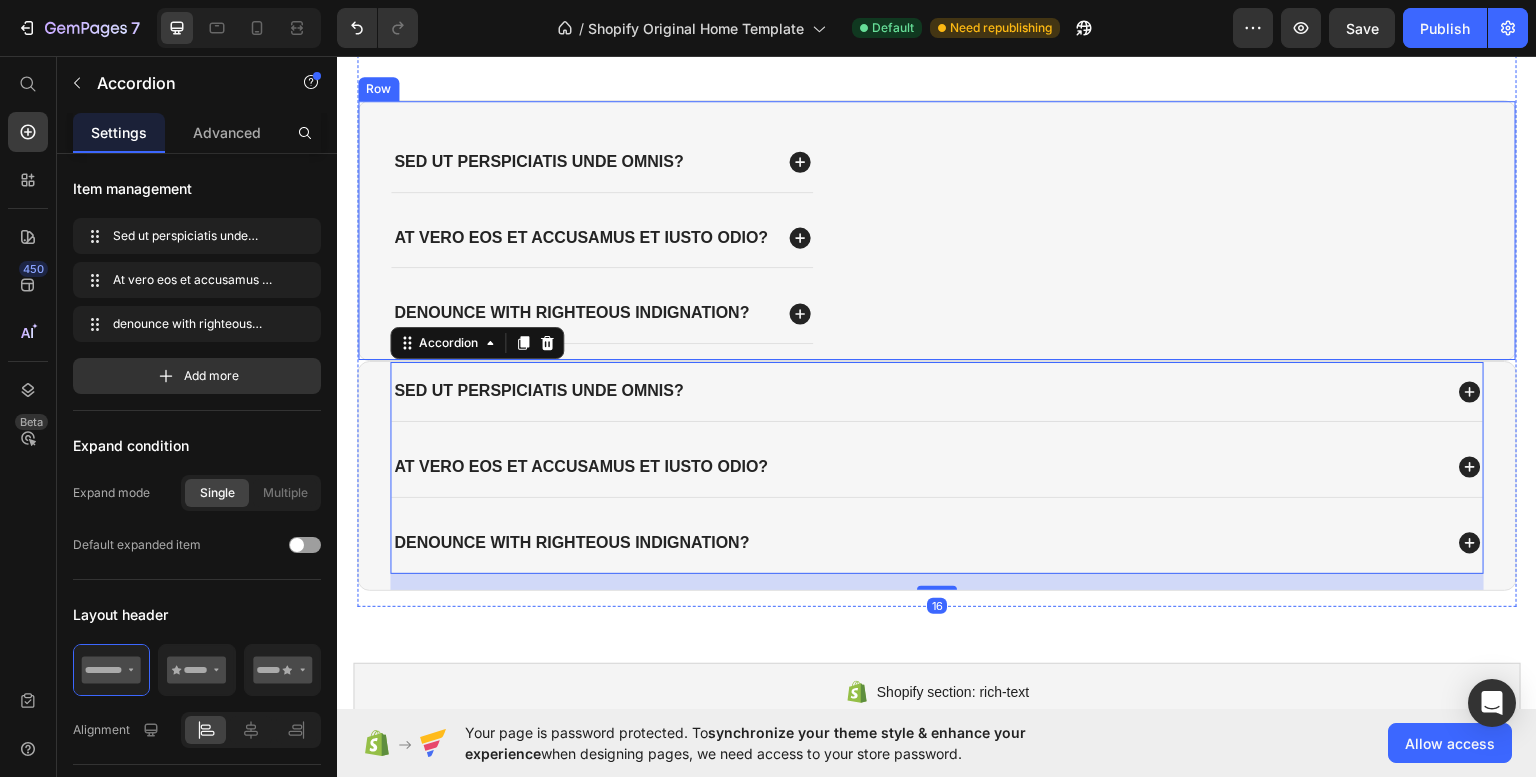 click on "Sed ut perspiciatis unde omnis?
At vero eos et accusamus et iusto odio?
denounce with righteous indignation? Accordion Row" at bounding box center (937, 229) 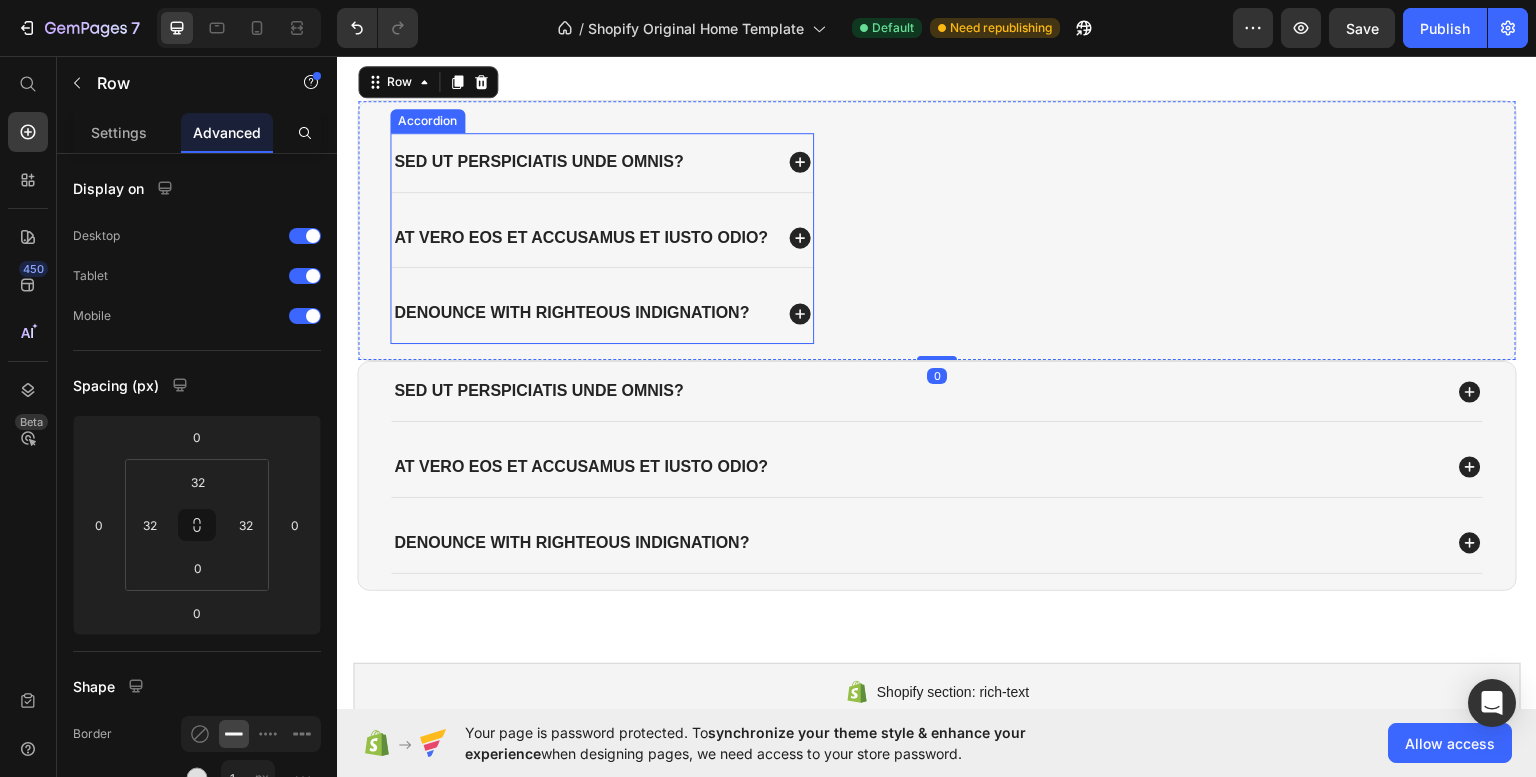click on "Sed ut perspiciatis unde omnis?" at bounding box center (581, 161) 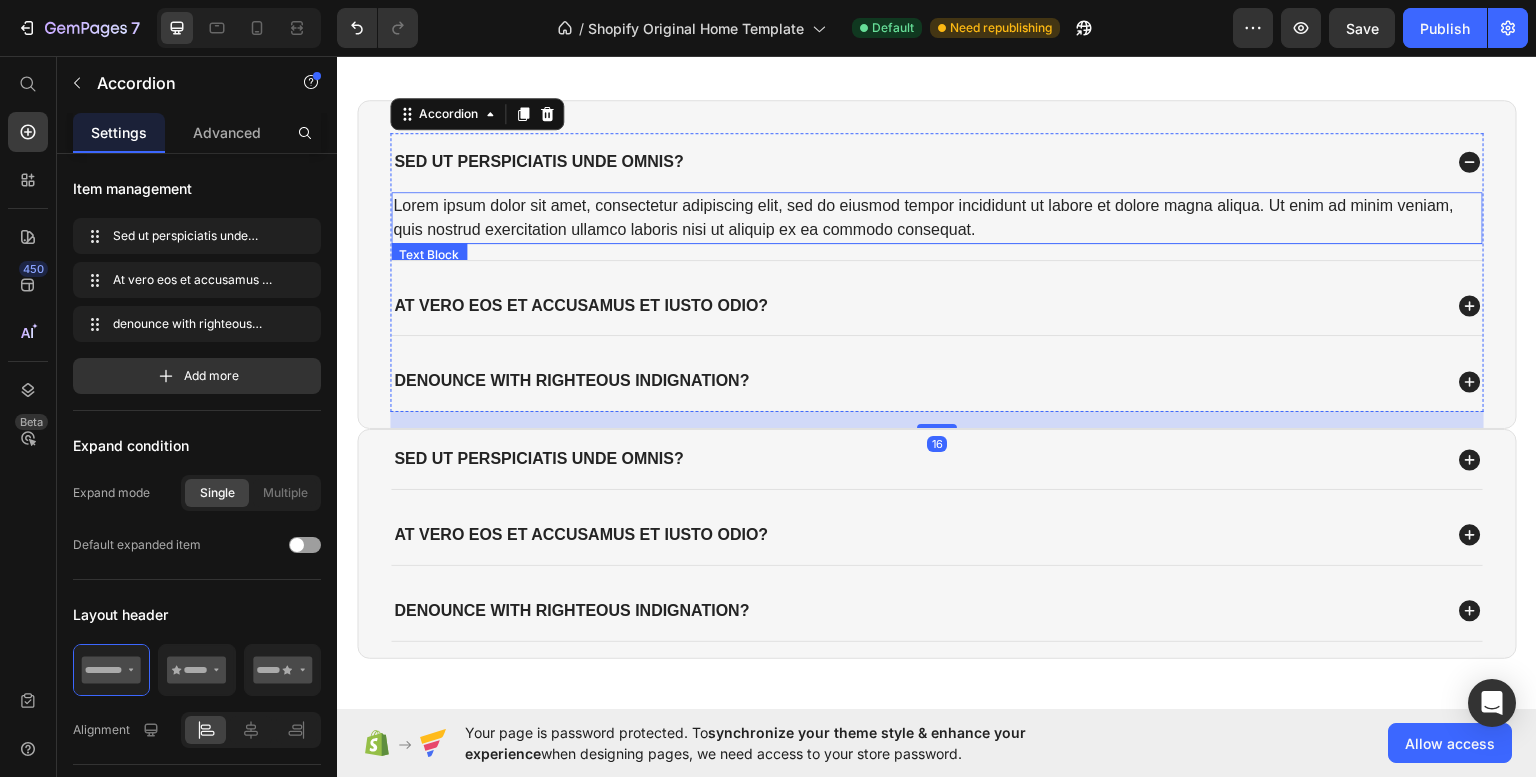 click on "Lorem ipsum dolor sit amet, consectetur adipiscing elit, sed do eiusmod tempor incididunt ut labore et dolore magna aliqua. Ut enim ad minim veniam, quis nostrud exercitation ullamco laboris nisi ut aliquip ex ea commodo consequat." at bounding box center [937, 217] 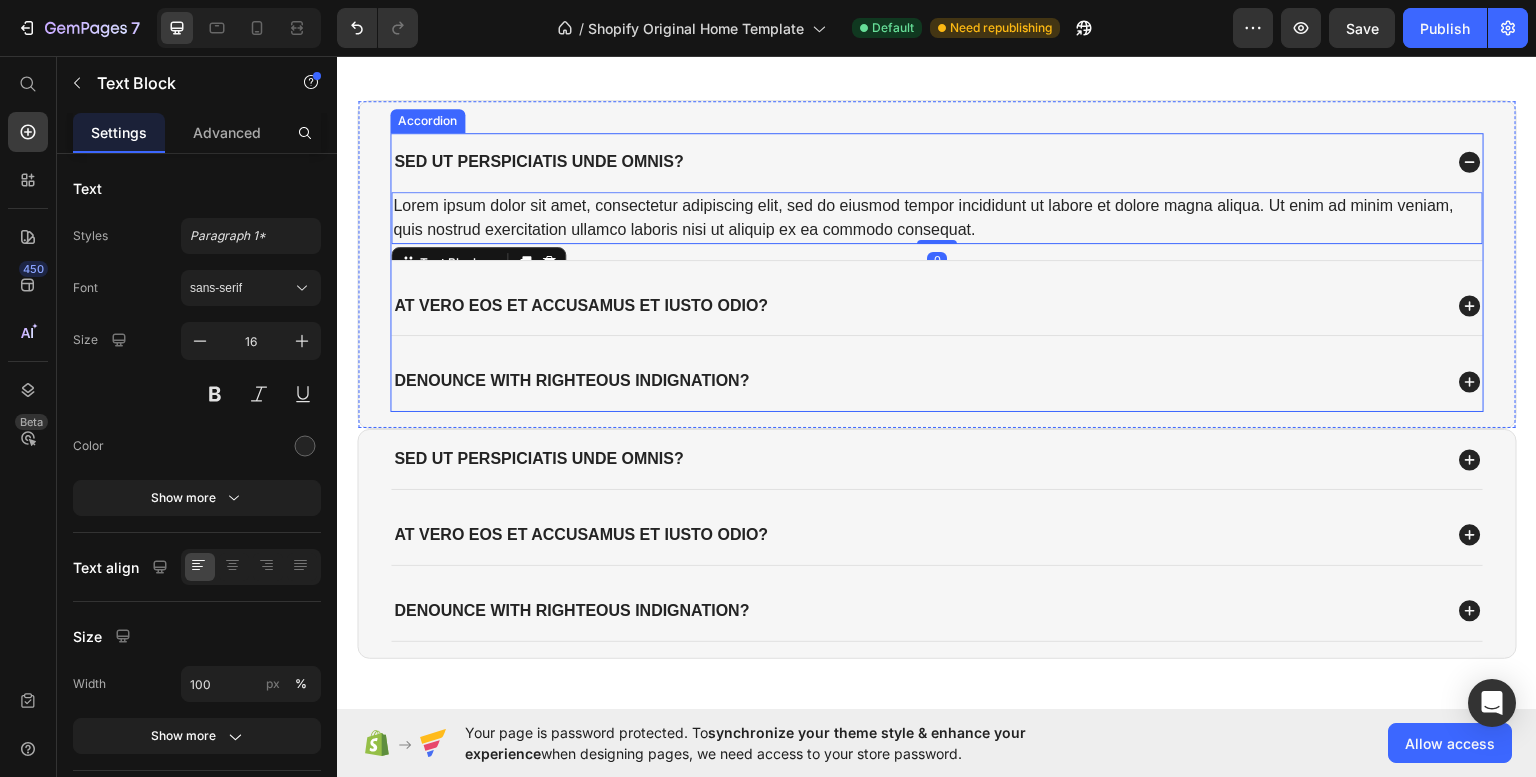 click on "Sed ut perspiciatis unde omnis?" at bounding box center [916, 161] 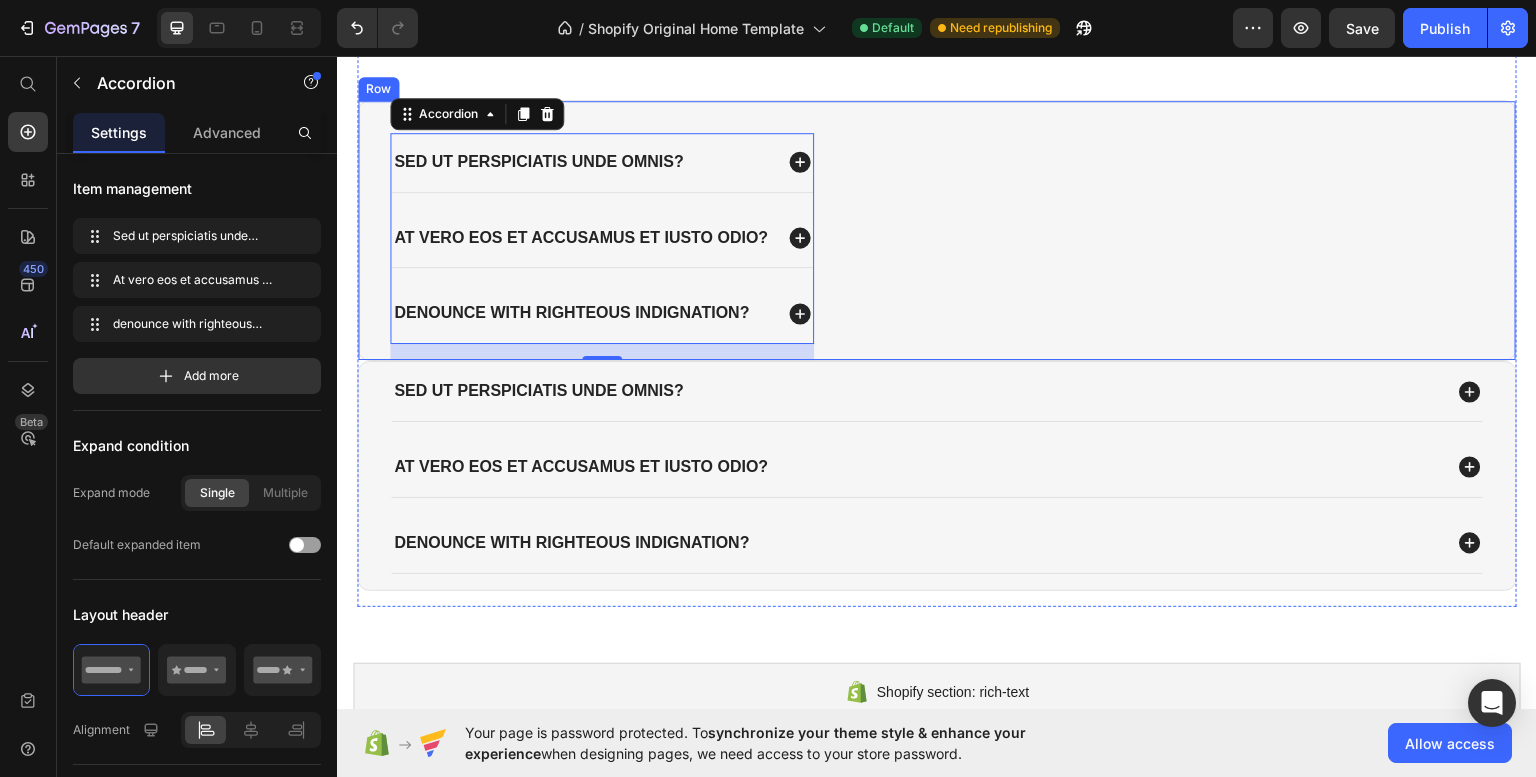 click on "Sed ut perspiciatis unde omnis?
At vero eos et accusamus et iusto odio?
denounce with righteous indignation? Accordion   16 Row" at bounding box center (937, 229) 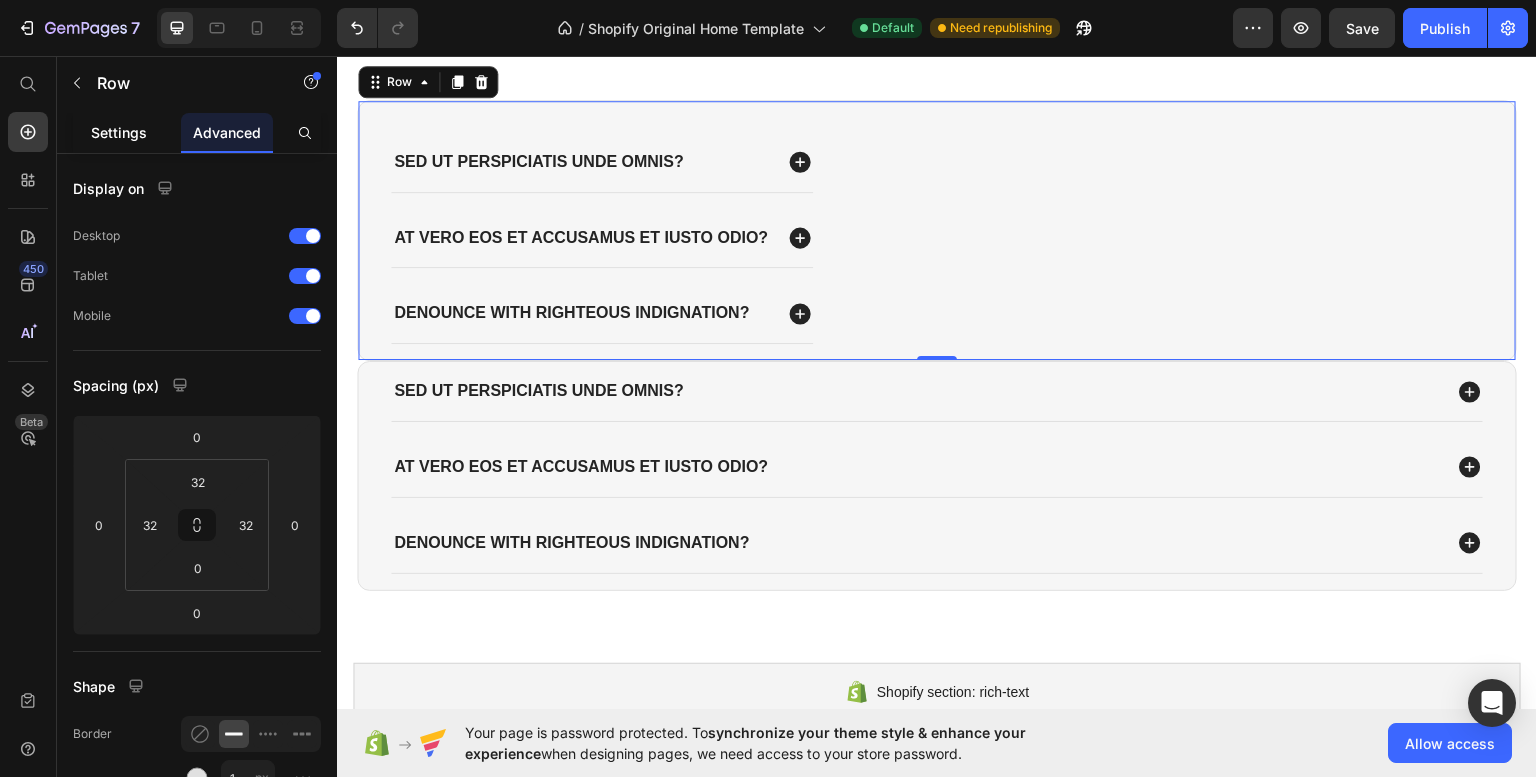 click on "Settings" at bounding box center (119, 132) 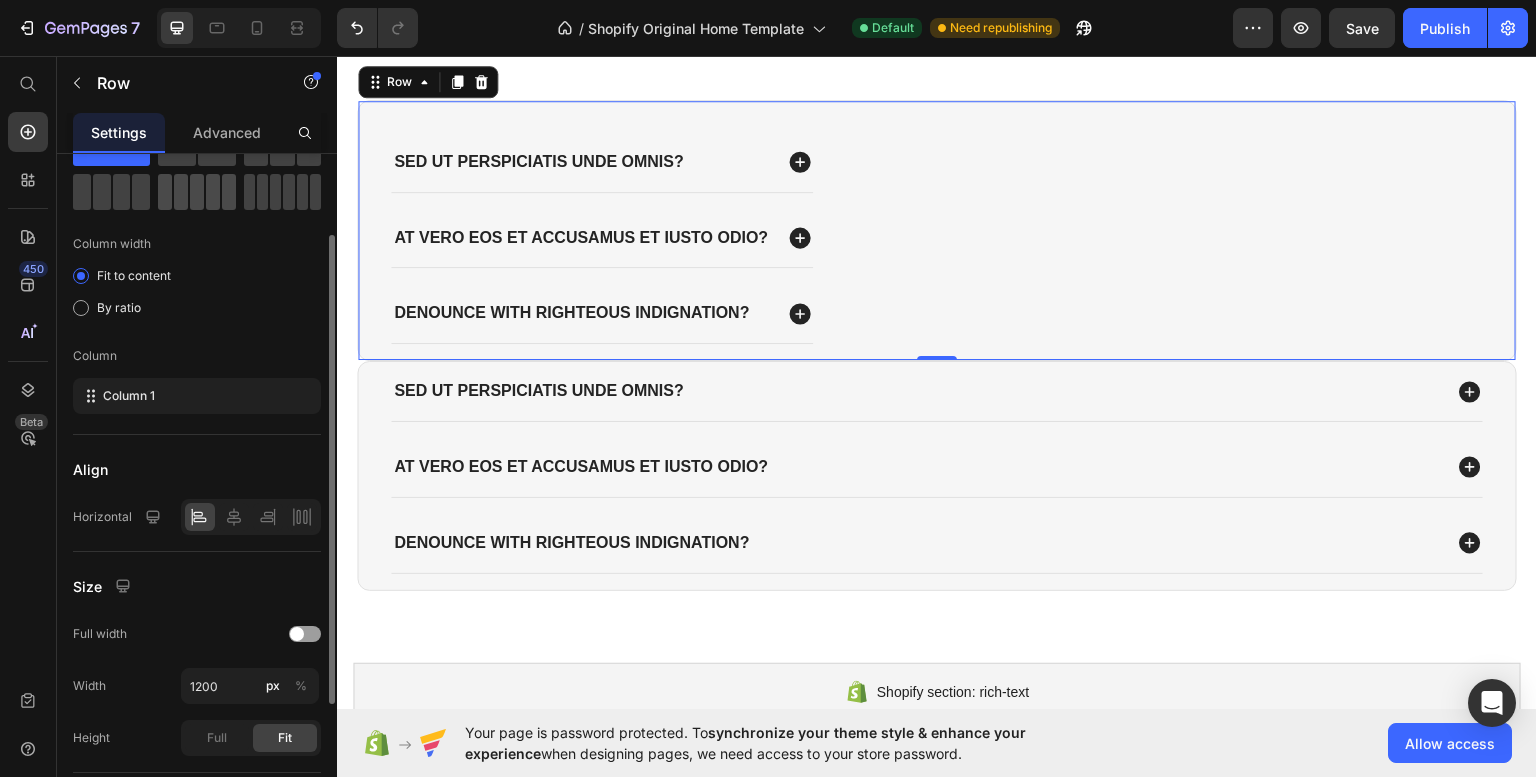 scroll, scrollTop: 105, scrollLeft: 0, axis: vertical 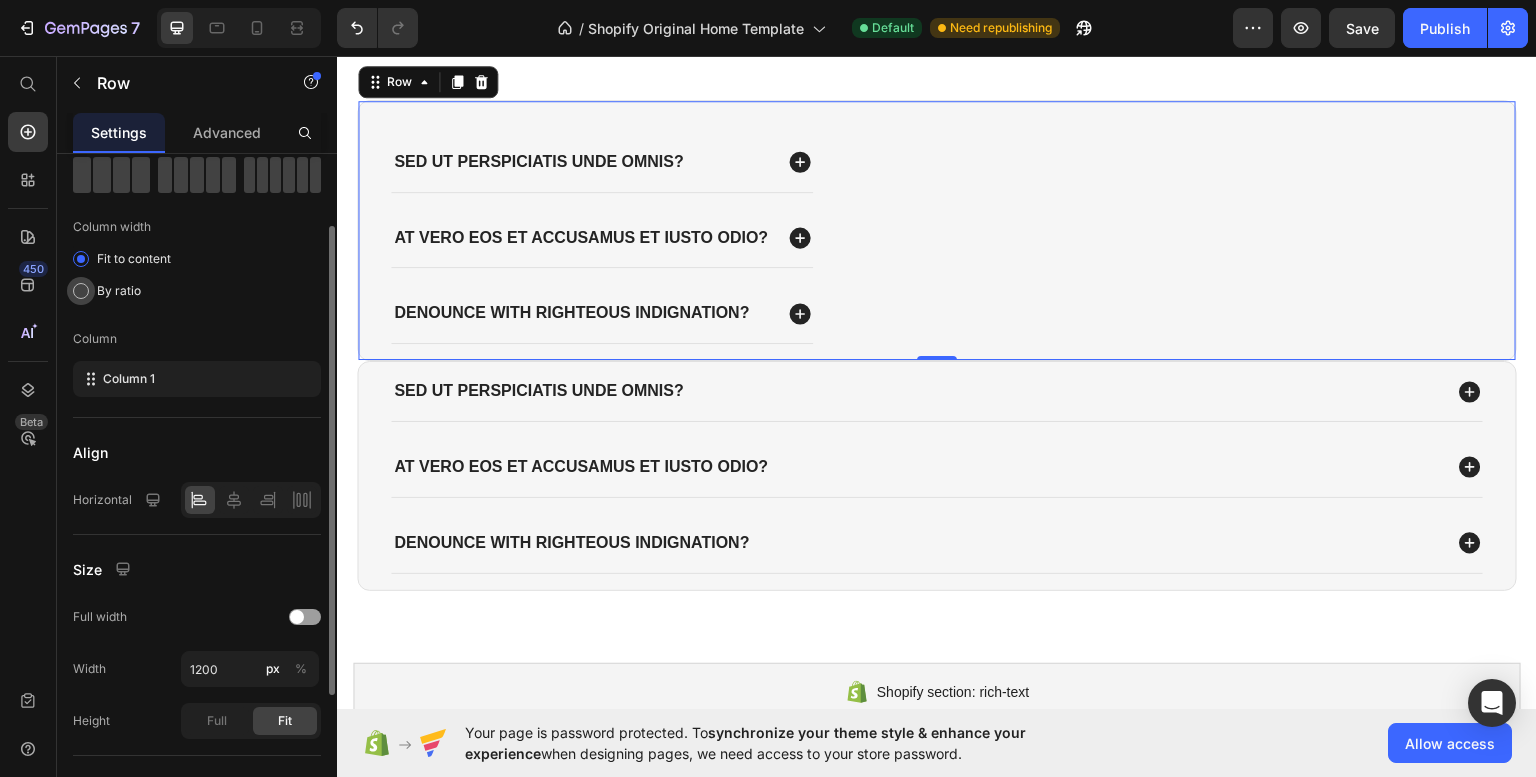 click on "By ratio" at bounding box center [119, 291] 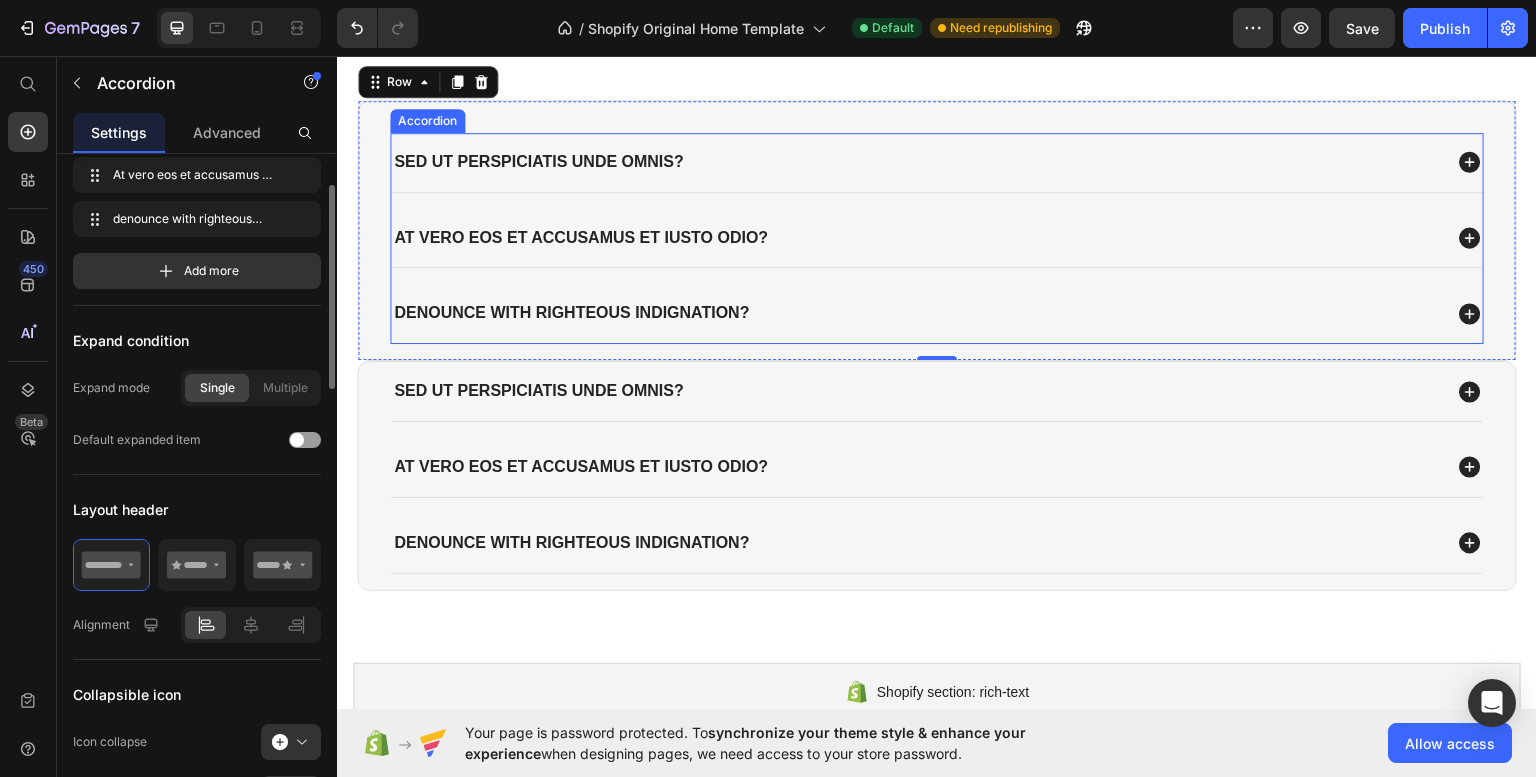 click on "Sed ut perspiciatis unde omnis?" at bounding box center [539, 161] 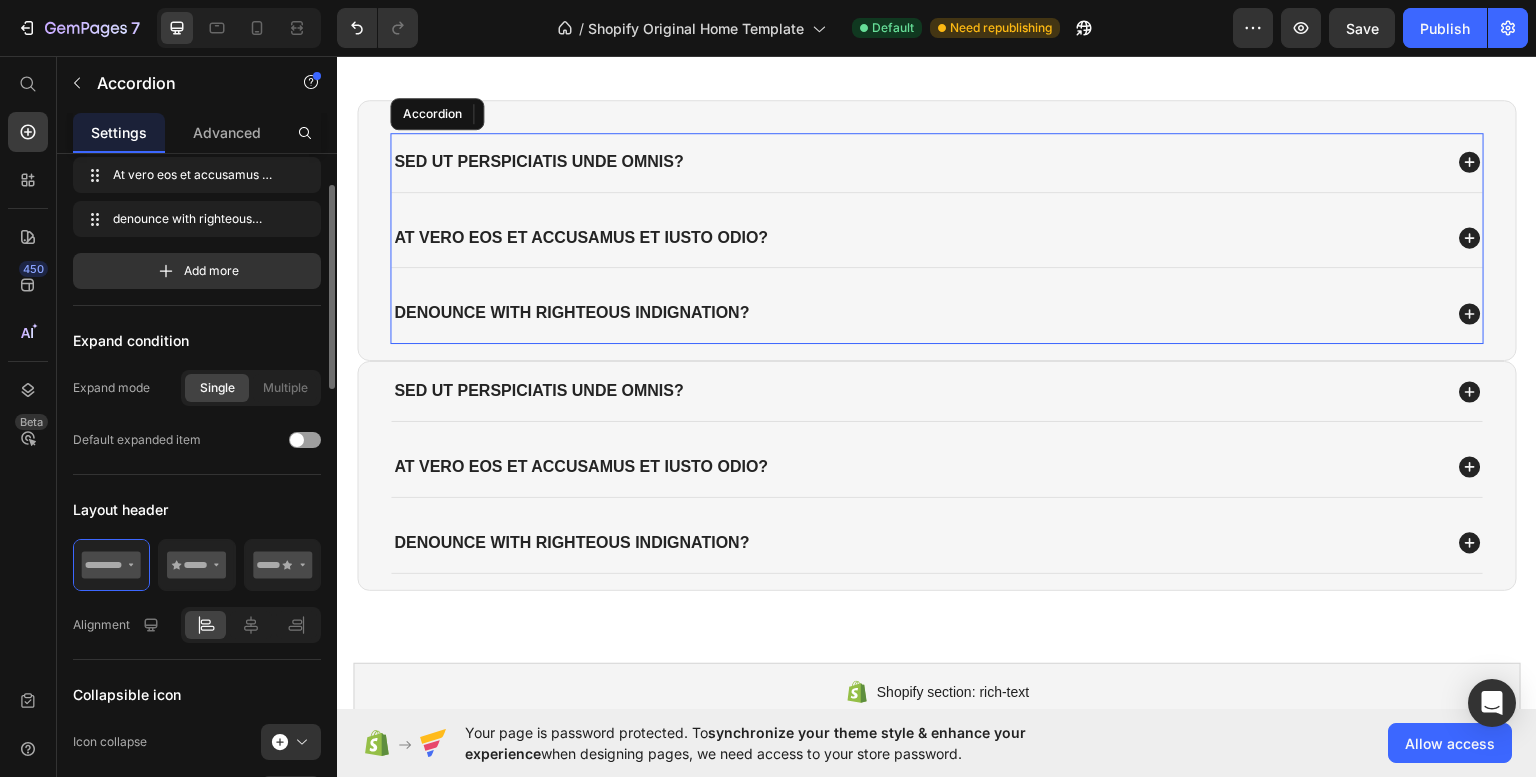 click on "Sed ut perspiciatis unde omnis?" at bounding box center (539, 161) 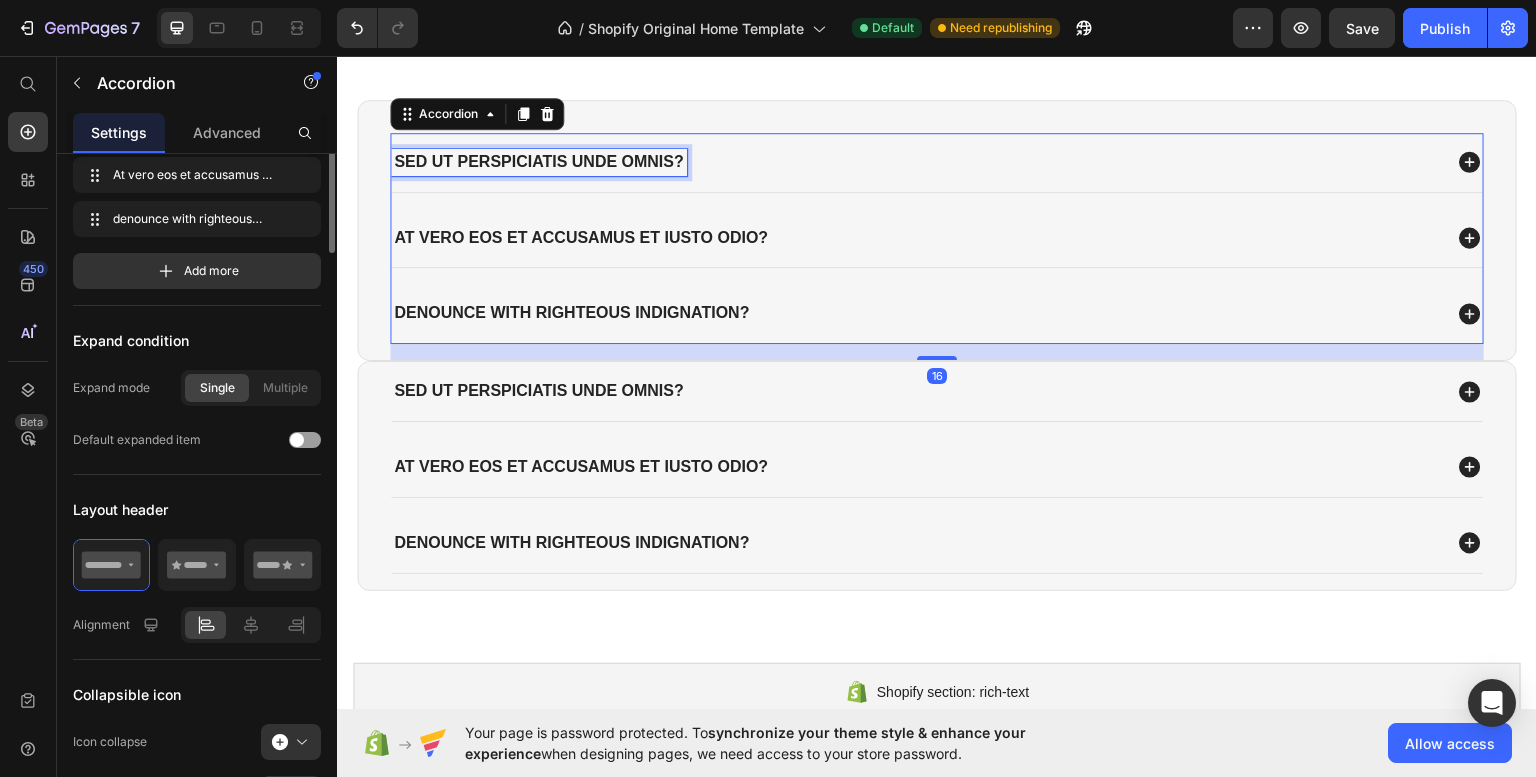 scroll, scrollTop: 0, scrollLeft: 0, axis: both 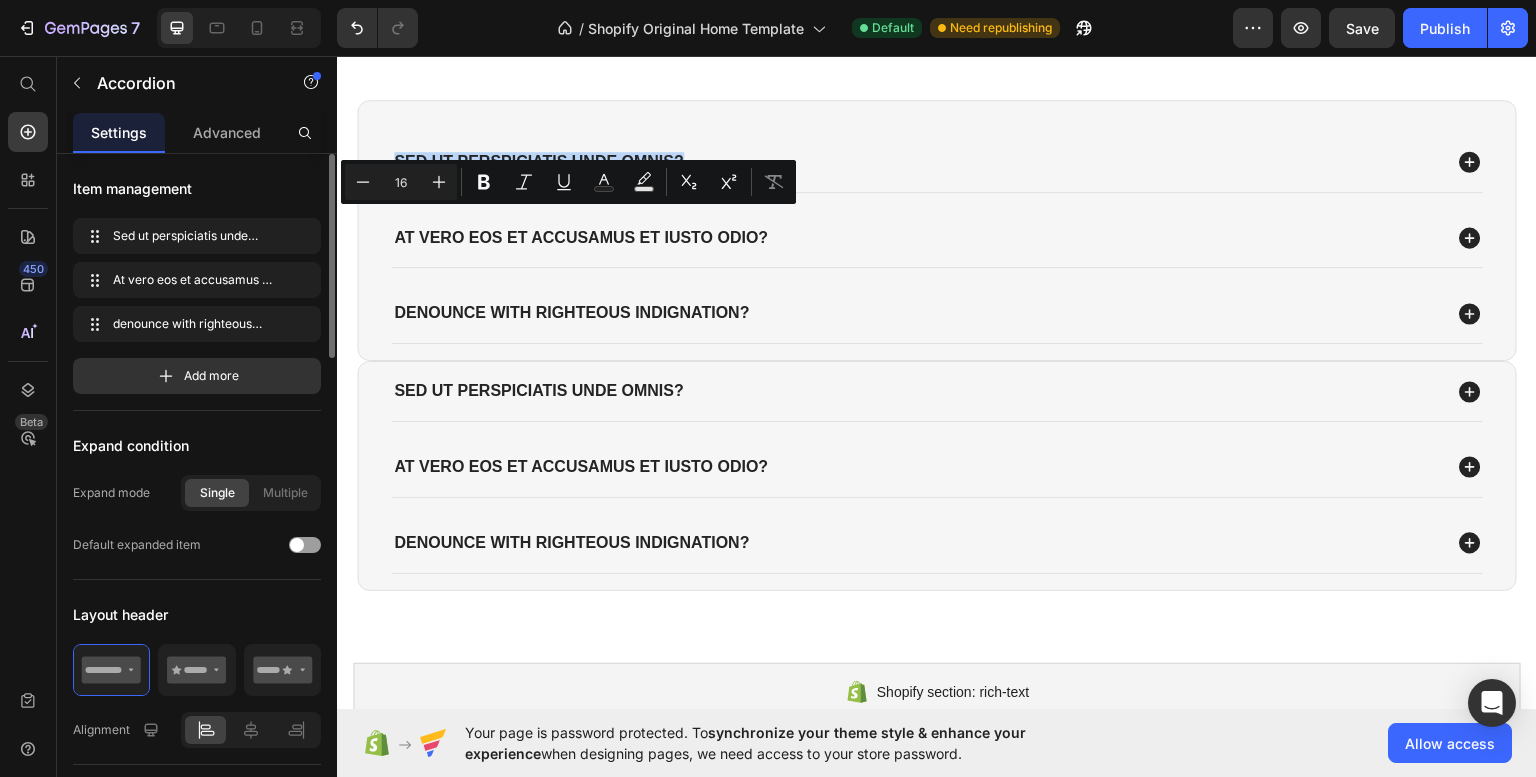 click on "Sed ut perspiciatis unde omnis?" at bounding box center (916, 161) 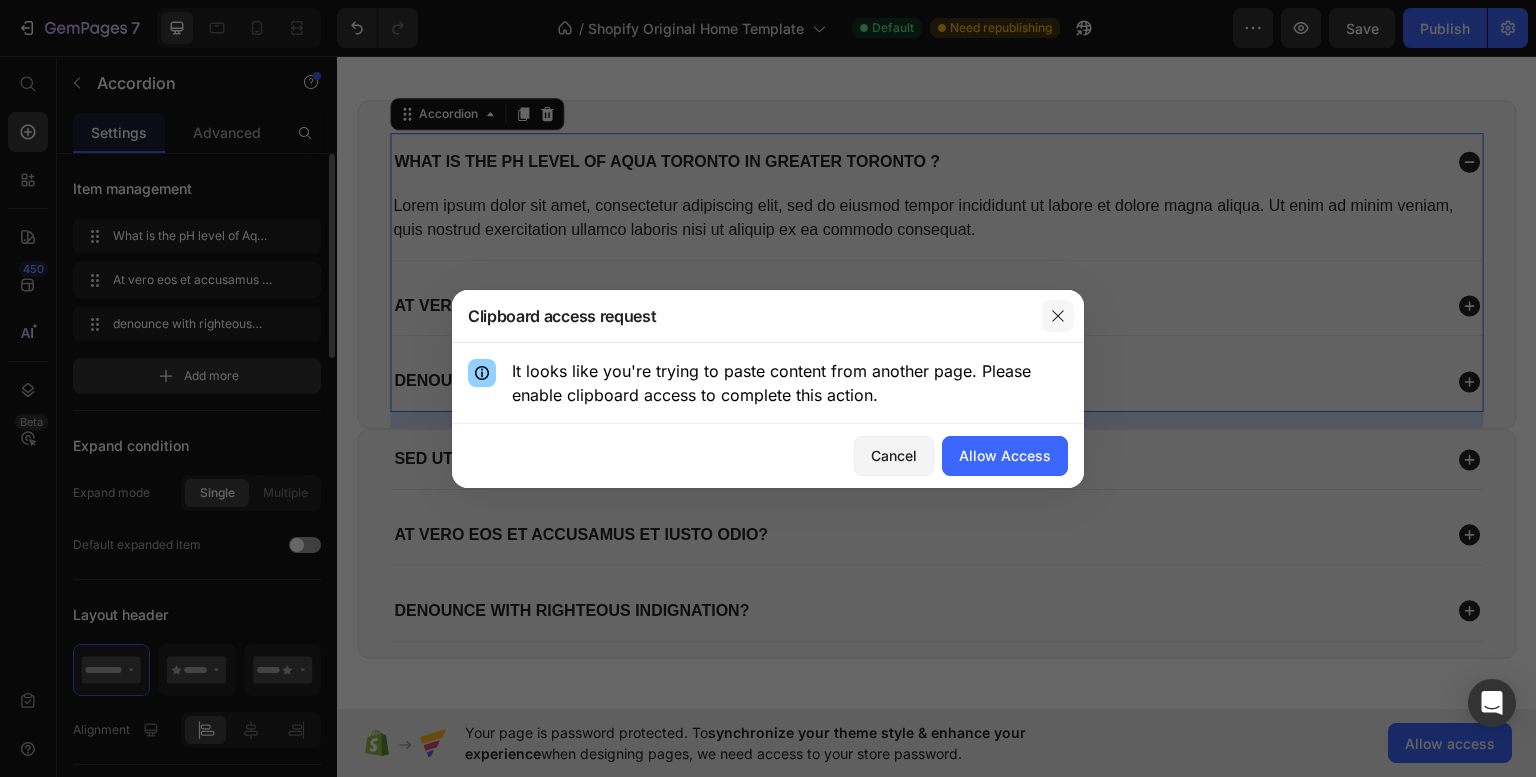 click at bounding box center (1058, 316) 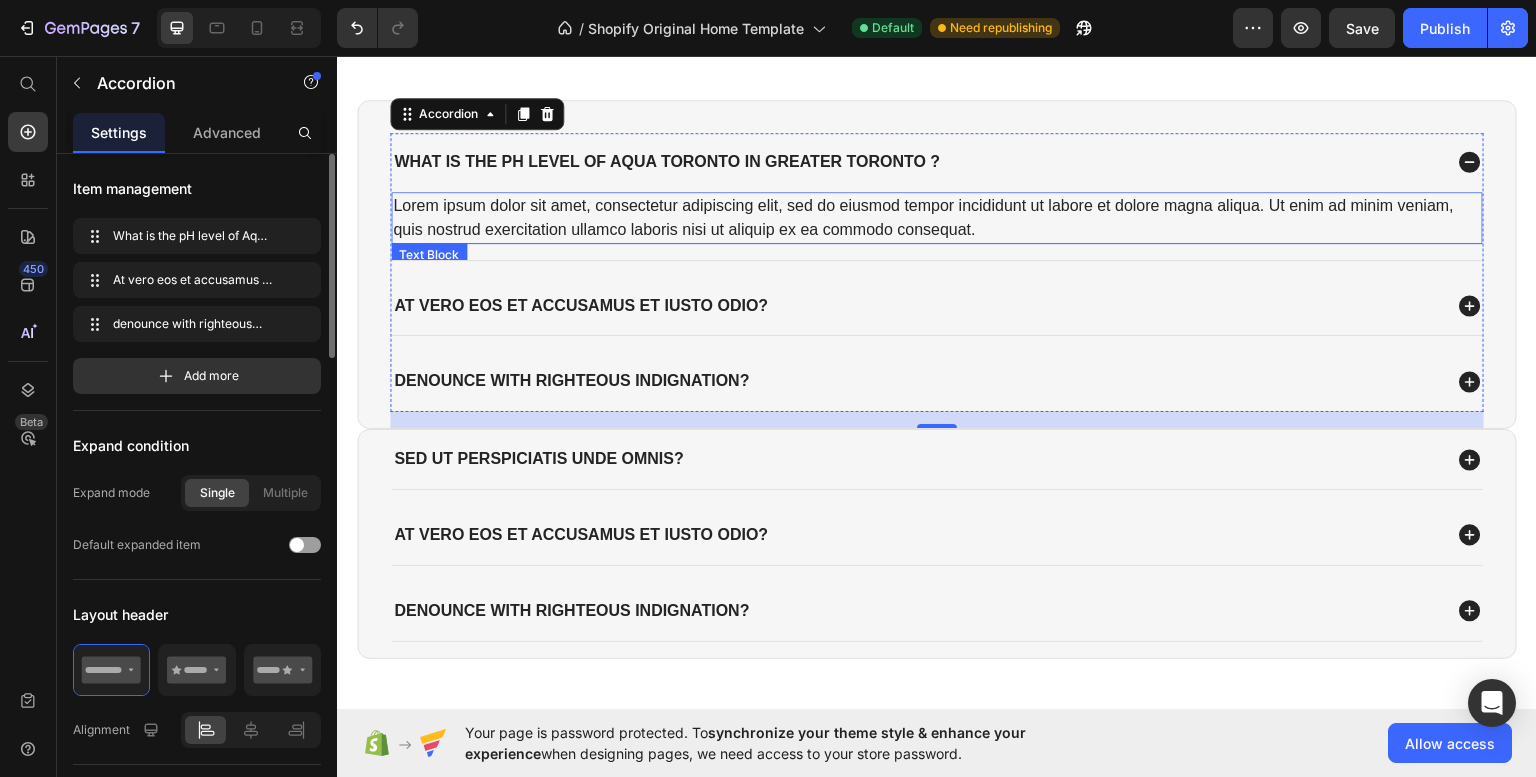 click on "Lorem ipsum dolor sit amet, consectetur adipiscing elit, sed do eiusmod tempor incididunt ut labore et dolore magna aliqua. Ut enim ad minim veniam, quis nostrud exercitation ullamco laboris nisi ut aliquip ex ea commodo consequat." at bounding box center (937, 217) 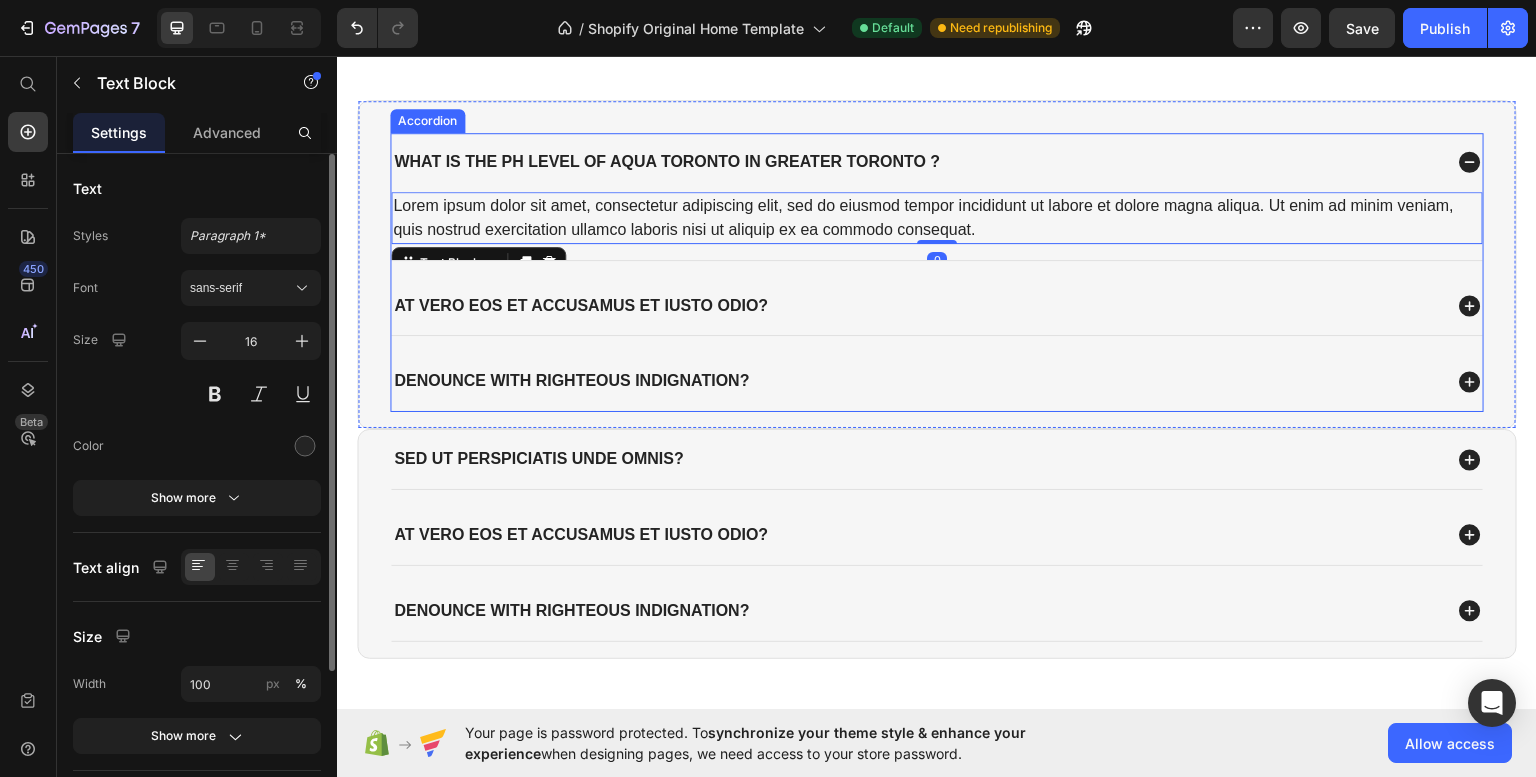 click on "What is the pH level of Aqua Toronto in Greater Toronto ?" at bounding box center (937, 161) 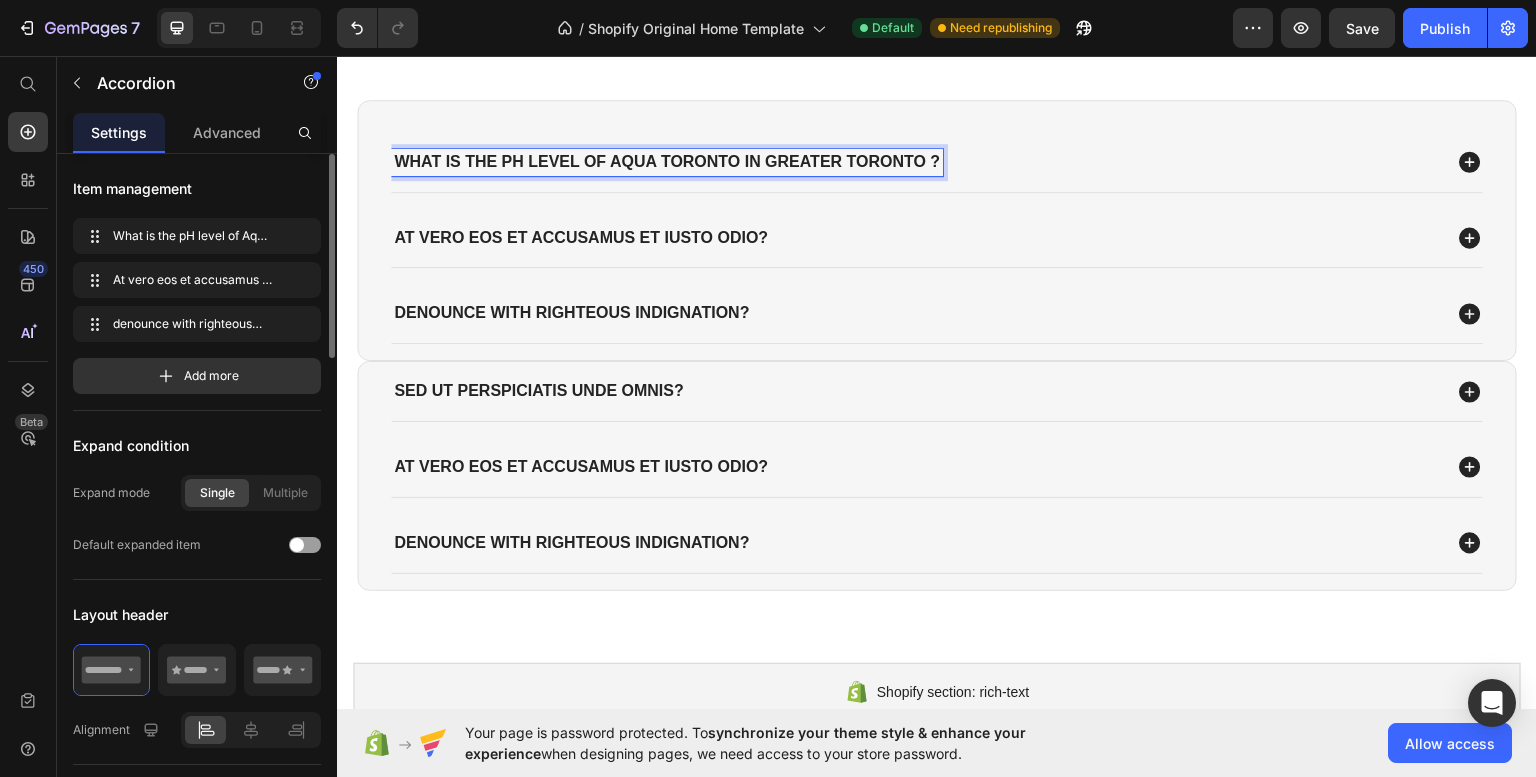 click on "What is the pH level of Aqua Toronto in Greater Toronto ?" at bounding box center (667, 161) 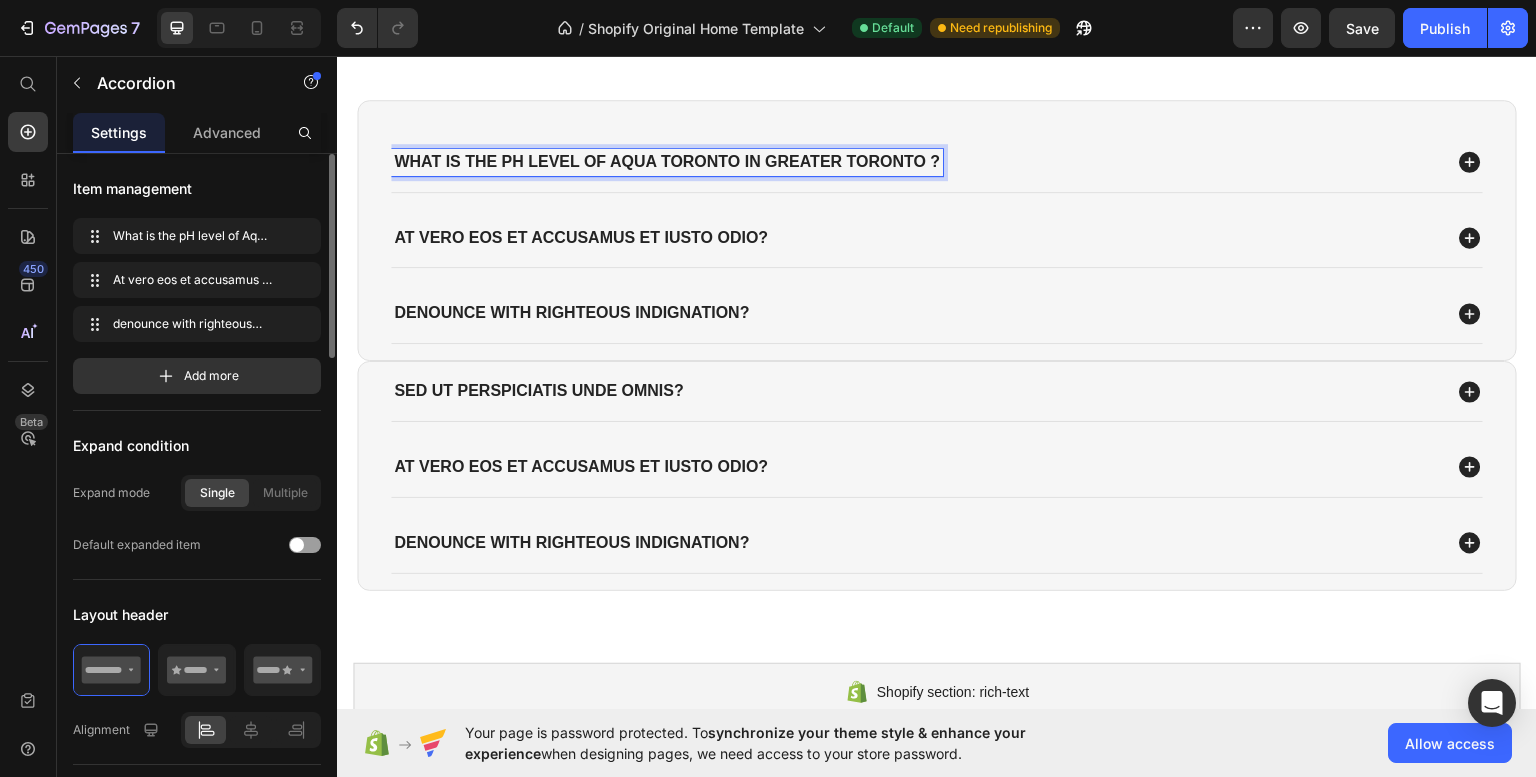 click on "What is the pH level of Aqua Toronto in Greater Toronto ?" at bounding box center (937, 161) 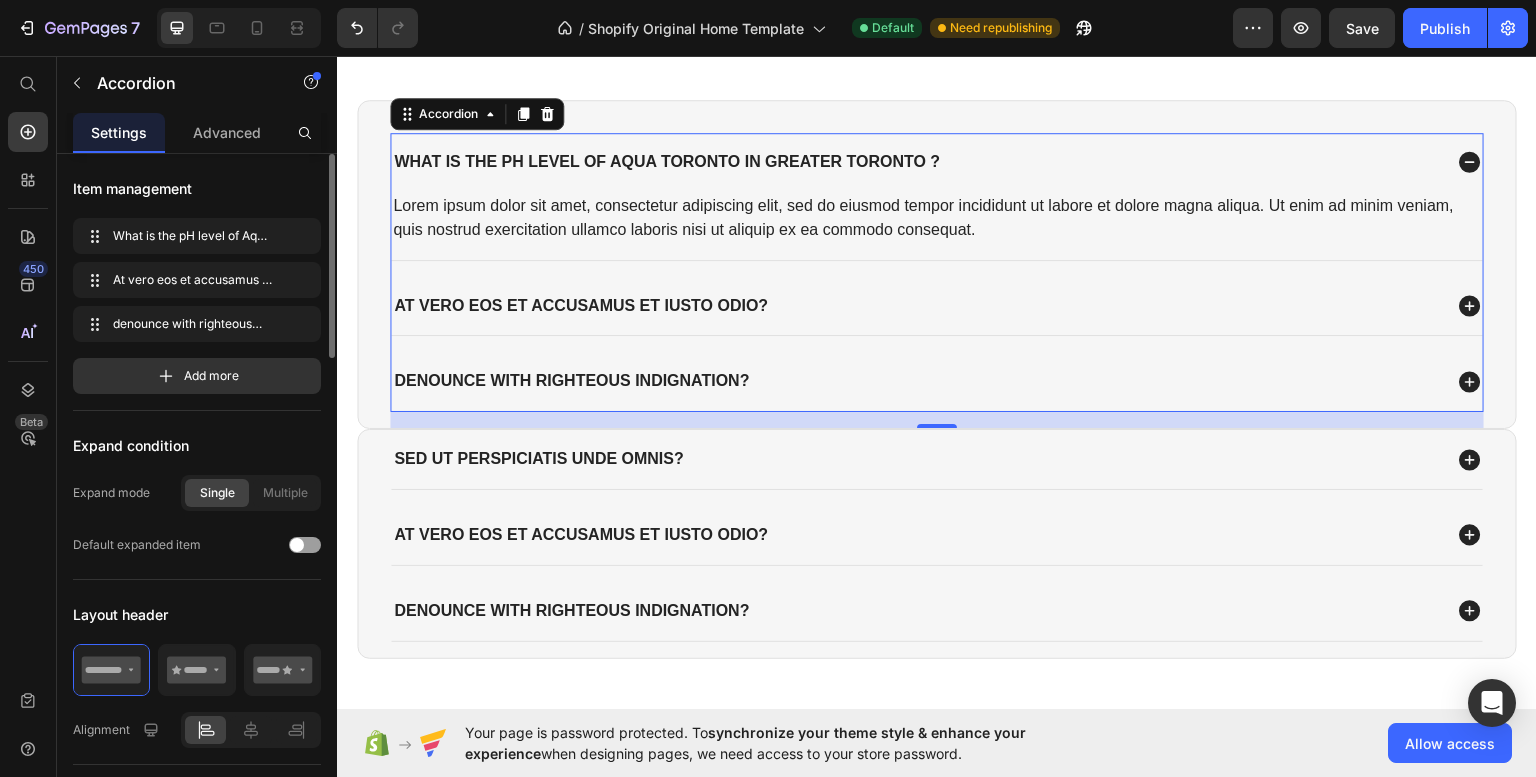 click on "What is the pH level of Aqua Toronto in Greater Toronto ?" at bounding box center (667, 161) 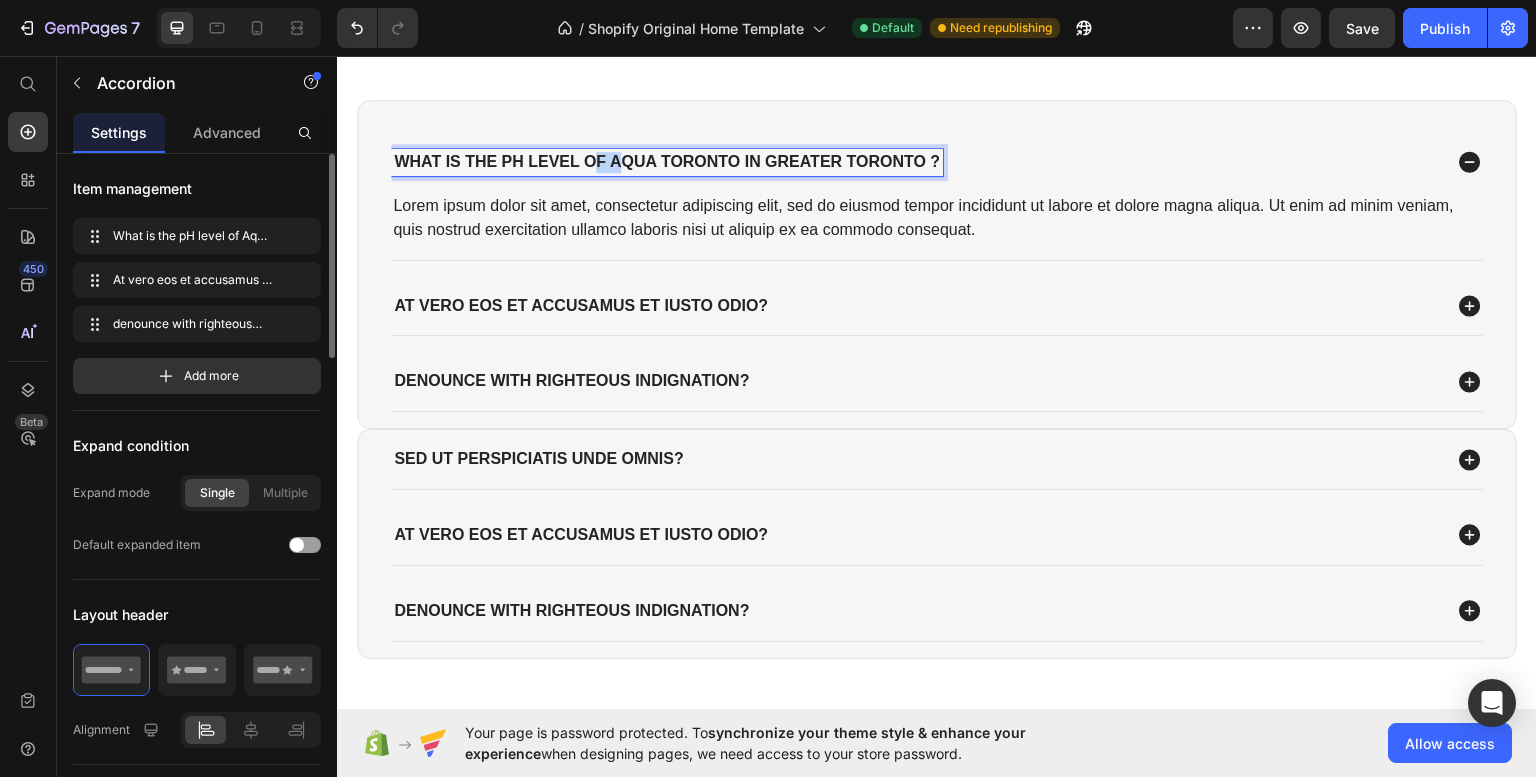click on "What is the pH level of Aqua Toronto in Greater Toronto ?" at bounding box center (667, 161) 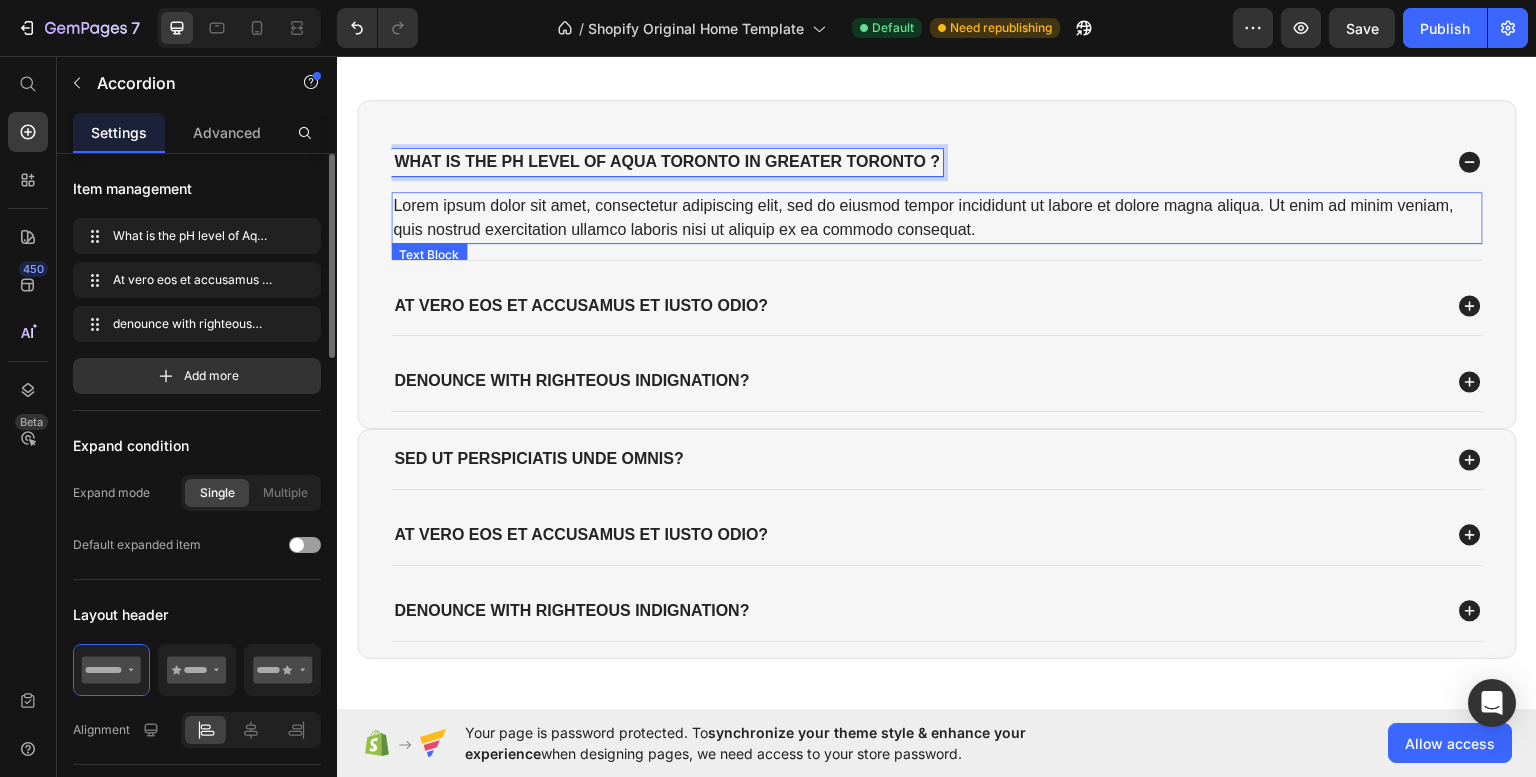 click on "Lorem ipsum dolor sit amet, consectetur adipiscing elit, sed do eiusmod tempor incididunt ut labore et dolore magna aliqua. Ut enim ad minim veniam, quis nostrud exercitation ullamco laboris nisi ut aliquip ex ea commodo consequat." at bounding box center (937, 217) 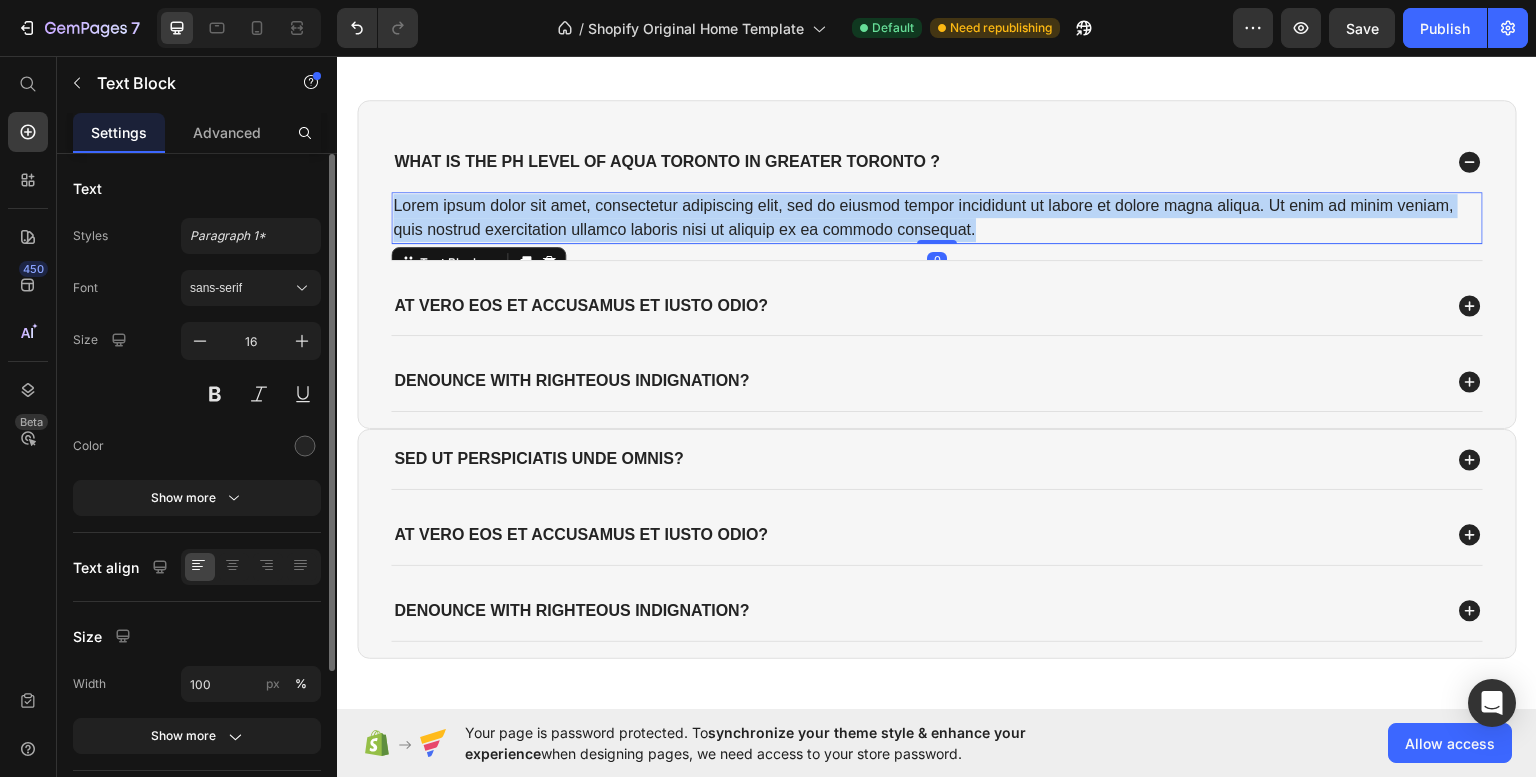 click on "Lorem ipsum dolor sit amet, consectetur adipiscing elit, sed do eiusmod tempor incididunt ut labore et dolore magna aliqua. Ut enim ad minim veniam, quis nostrud exercitation ullamco laboris nisi ut aliquip ex ea commodo consequat." at bounding box center (937, 217) 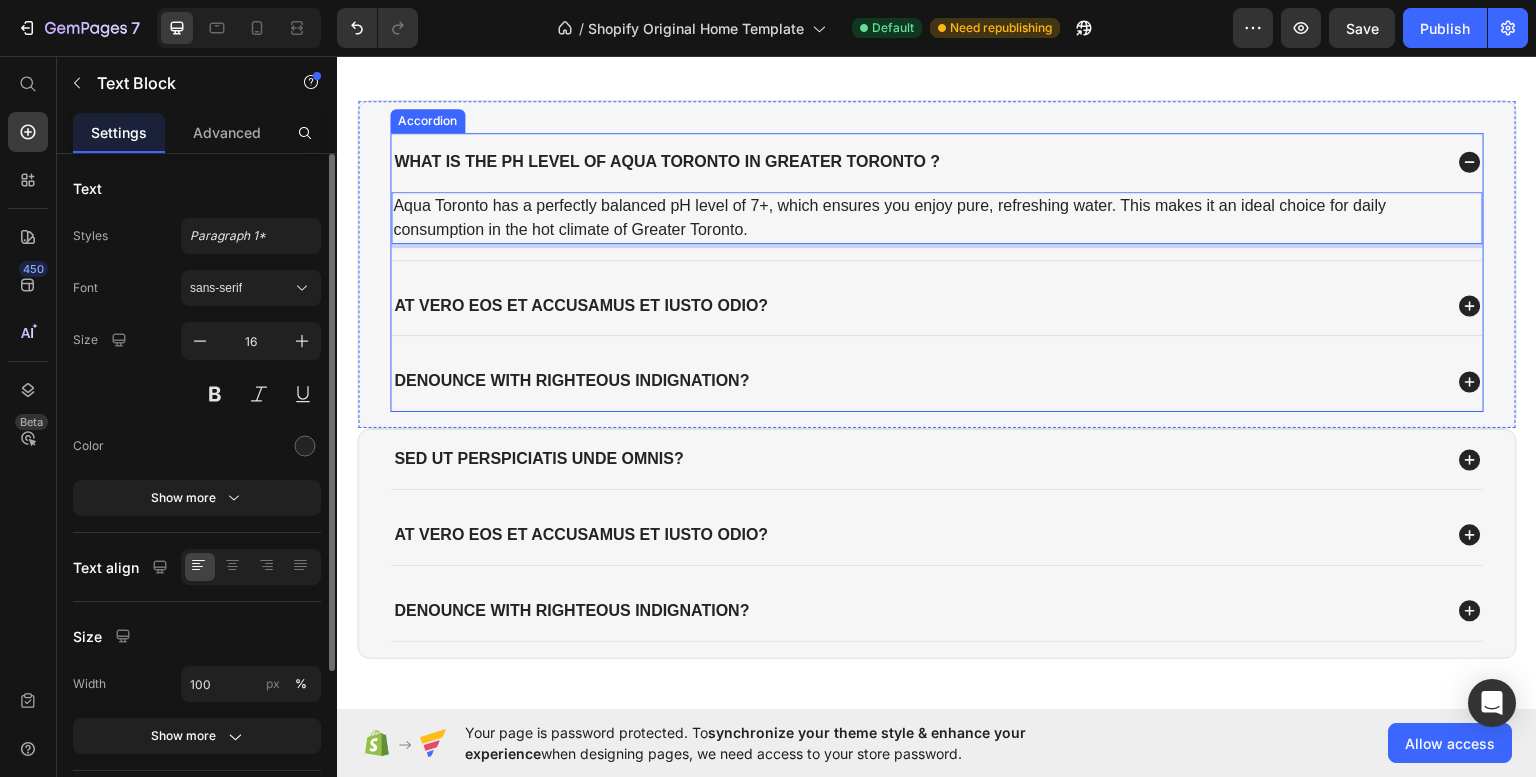 click on "At vero eos et accusamus et iusto odio?" at bounding box center (581, 305) 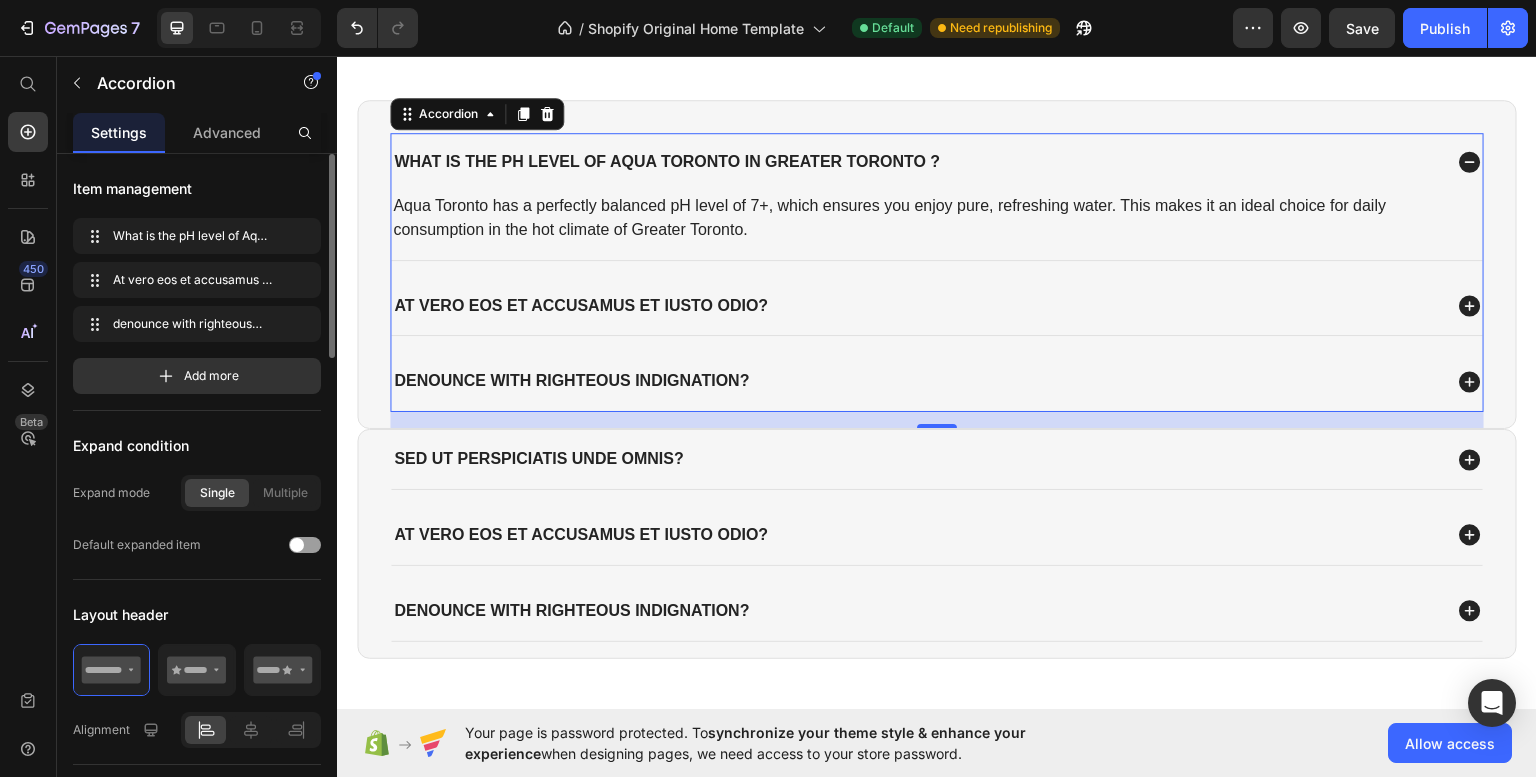 click on "At vero eos et accusamus et iusto odio?" at bounding box center (937, 305) 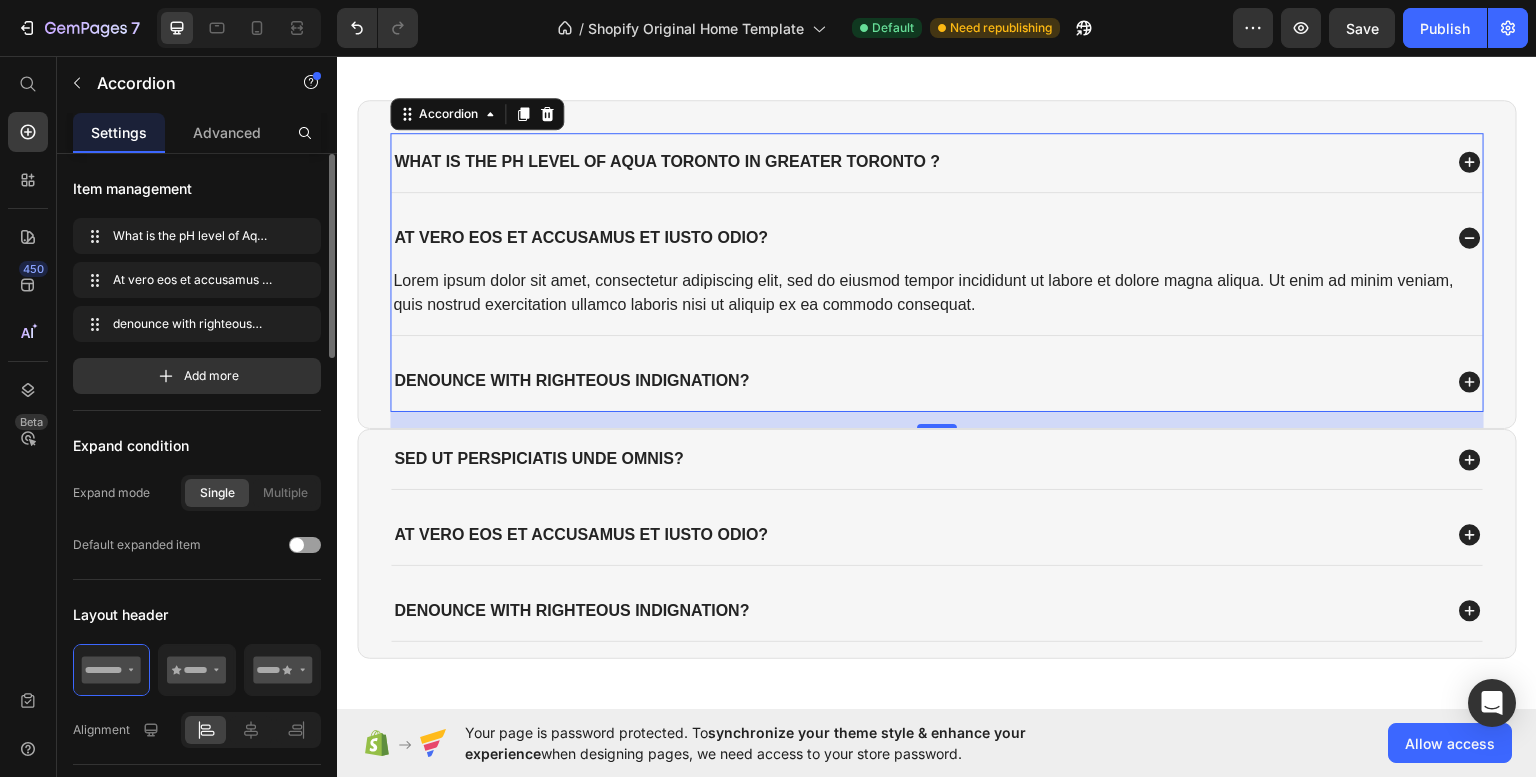 click on "At vero eos et accusamus et iusto odio?" at bounding box center (937, 237) 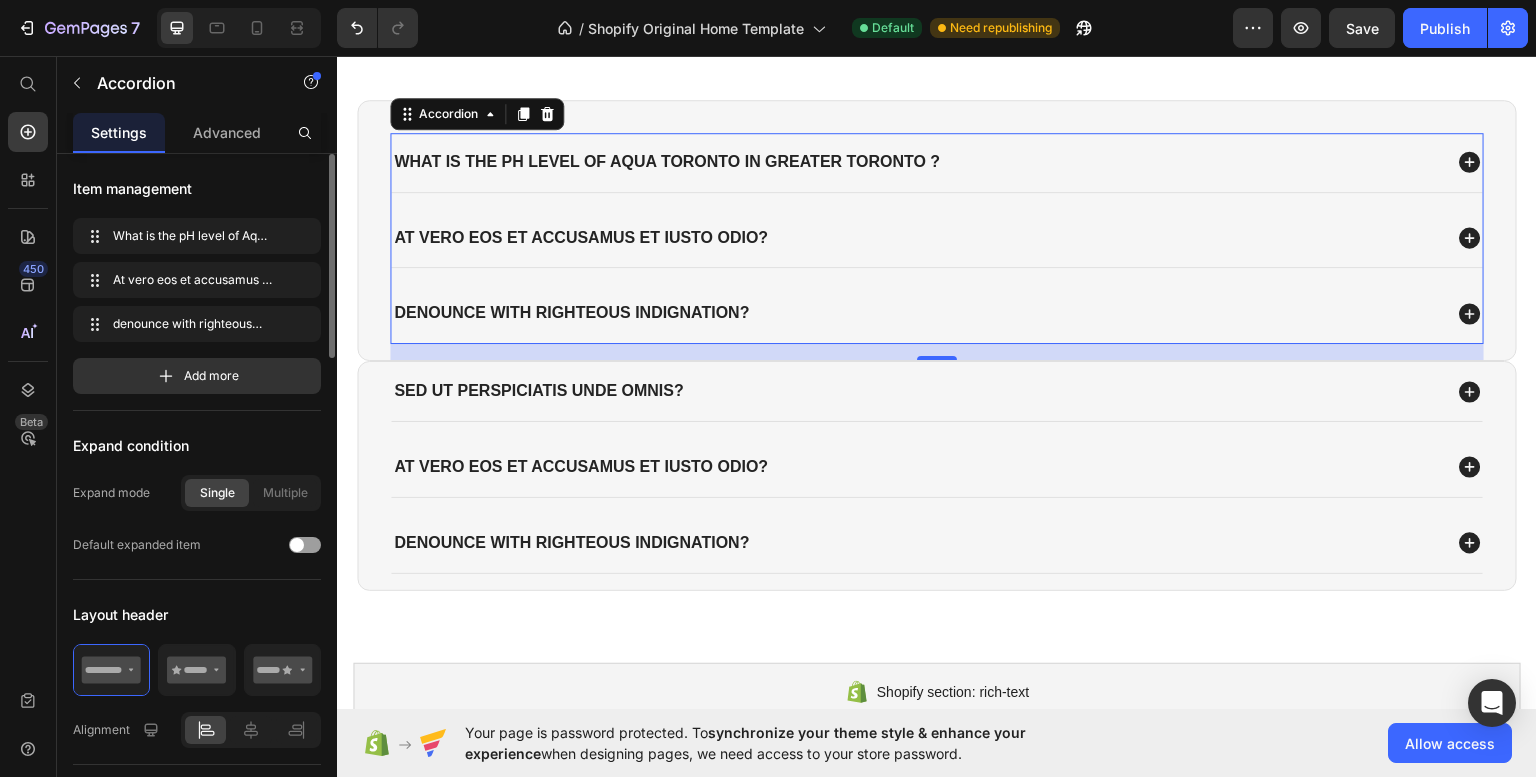 click on "At vero eos et accusamus et iusto odio? Lorem ipsum dolor sit amet, consectetur adipiscing elit, sed do eiusmod tempor incididunt ut labore et dolore magna aliqua. Ut enim ad minim veniam, quis nostrud exercitation ullamco laboris nisi ut aliquip ex ea commodo consequat. Text Block" at bounding box center (937, 237) 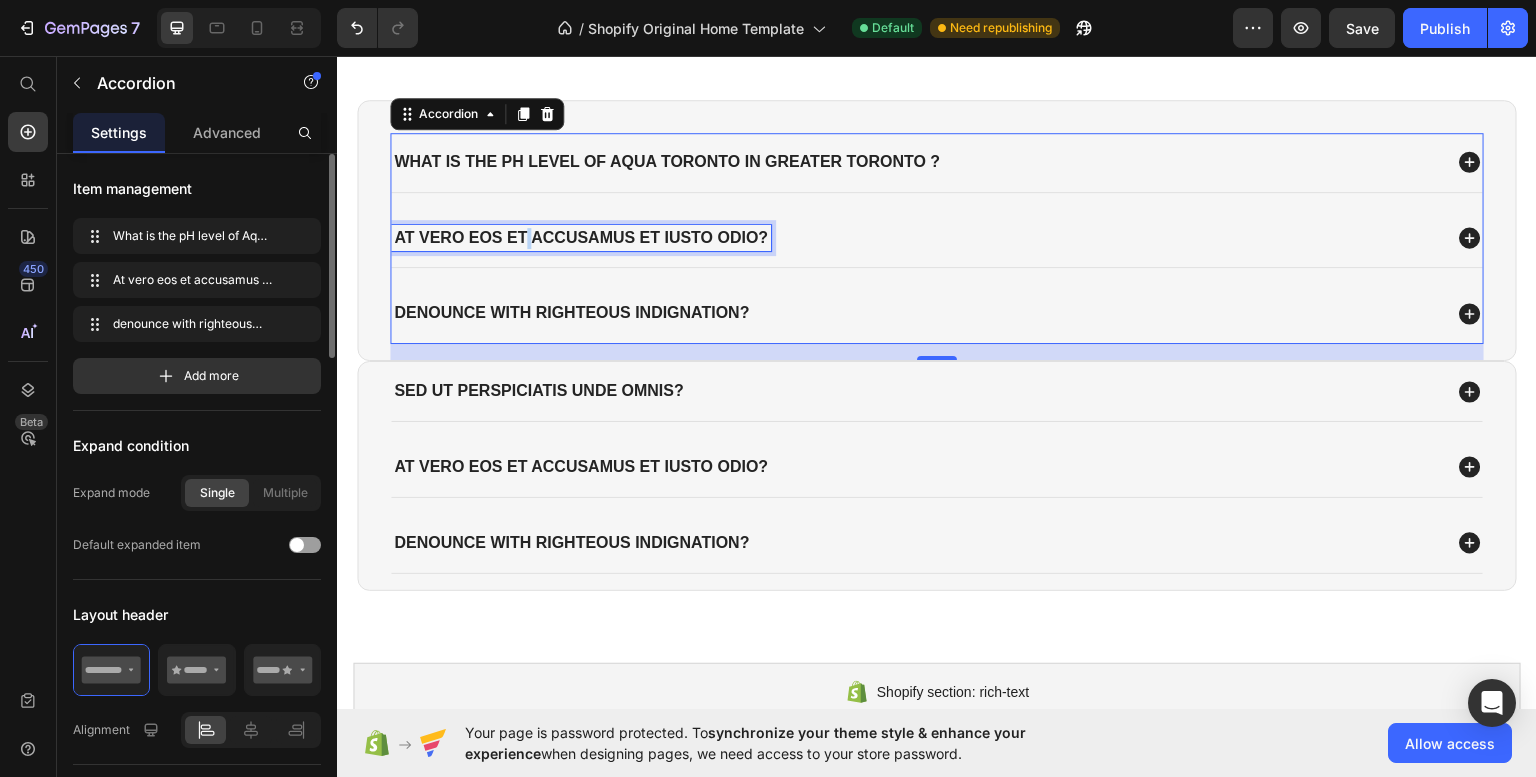 click on "At vero eos et accusamus et iusto odio?" at bounding box center [581, 237] 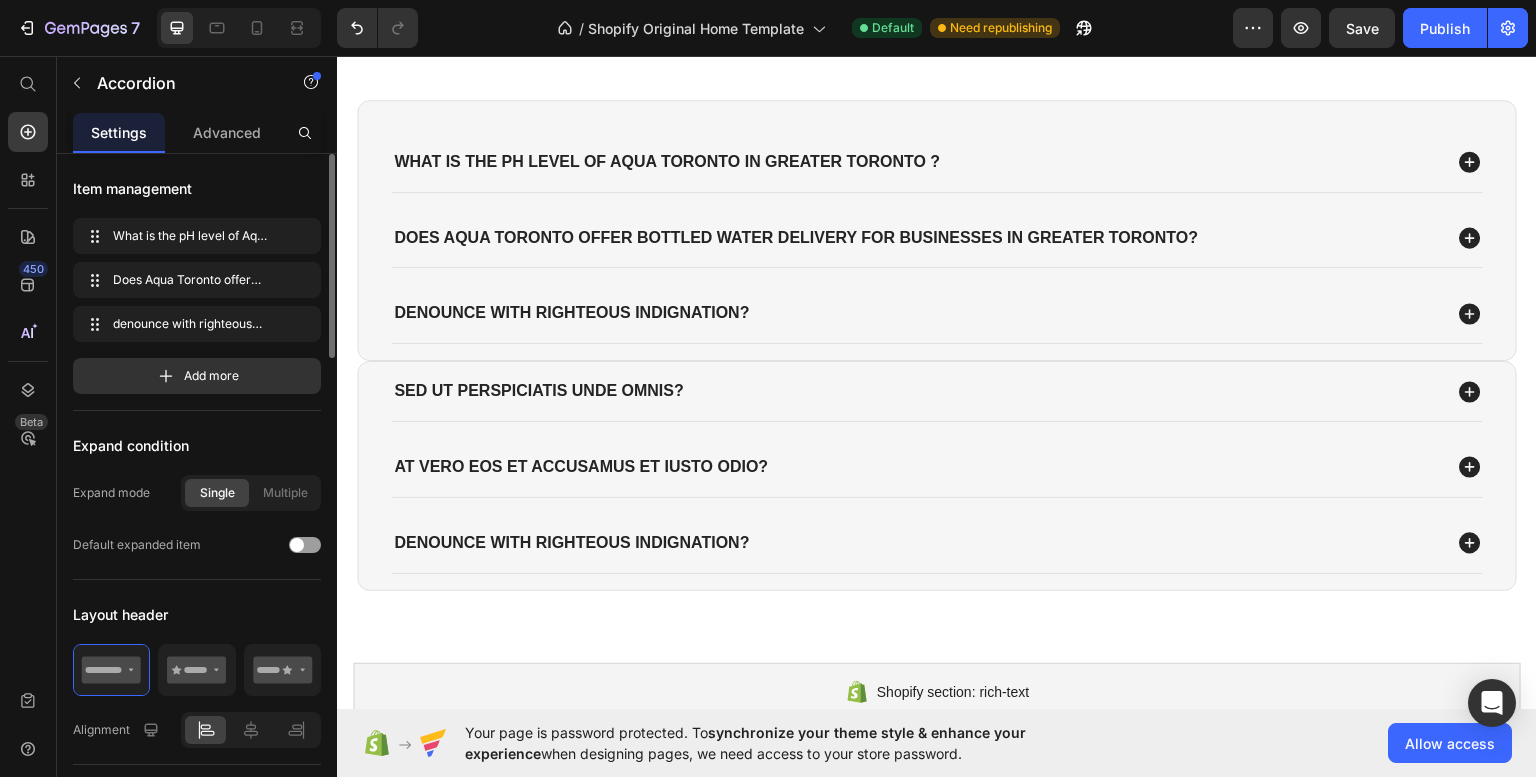 click on "Does Aqua Toronto offer bottled water delivery for businesses in Greater Toronto?" at bounding box center (916, 237) 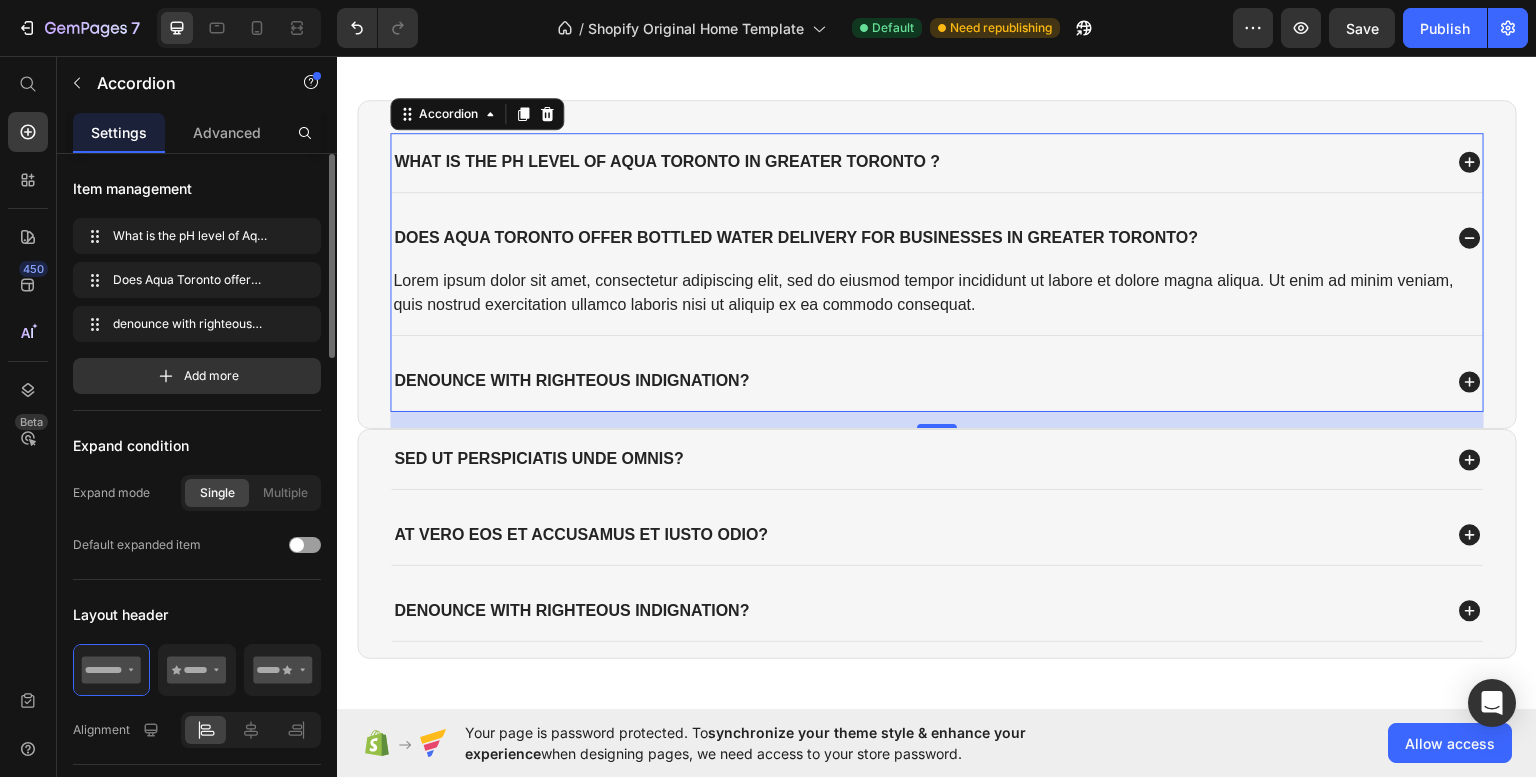 click on "Lorem ipsum dolor sit amet, consectetur adipiscing elit, sed do eiusmod tempor incididunt ut labore et dolore magna aliqua. Ut enim ad minim veniam, quis nostrud exercitation ullamco laboris nisi ut aliquip ex ea commodo consequat." at bounding box center (937, 292) 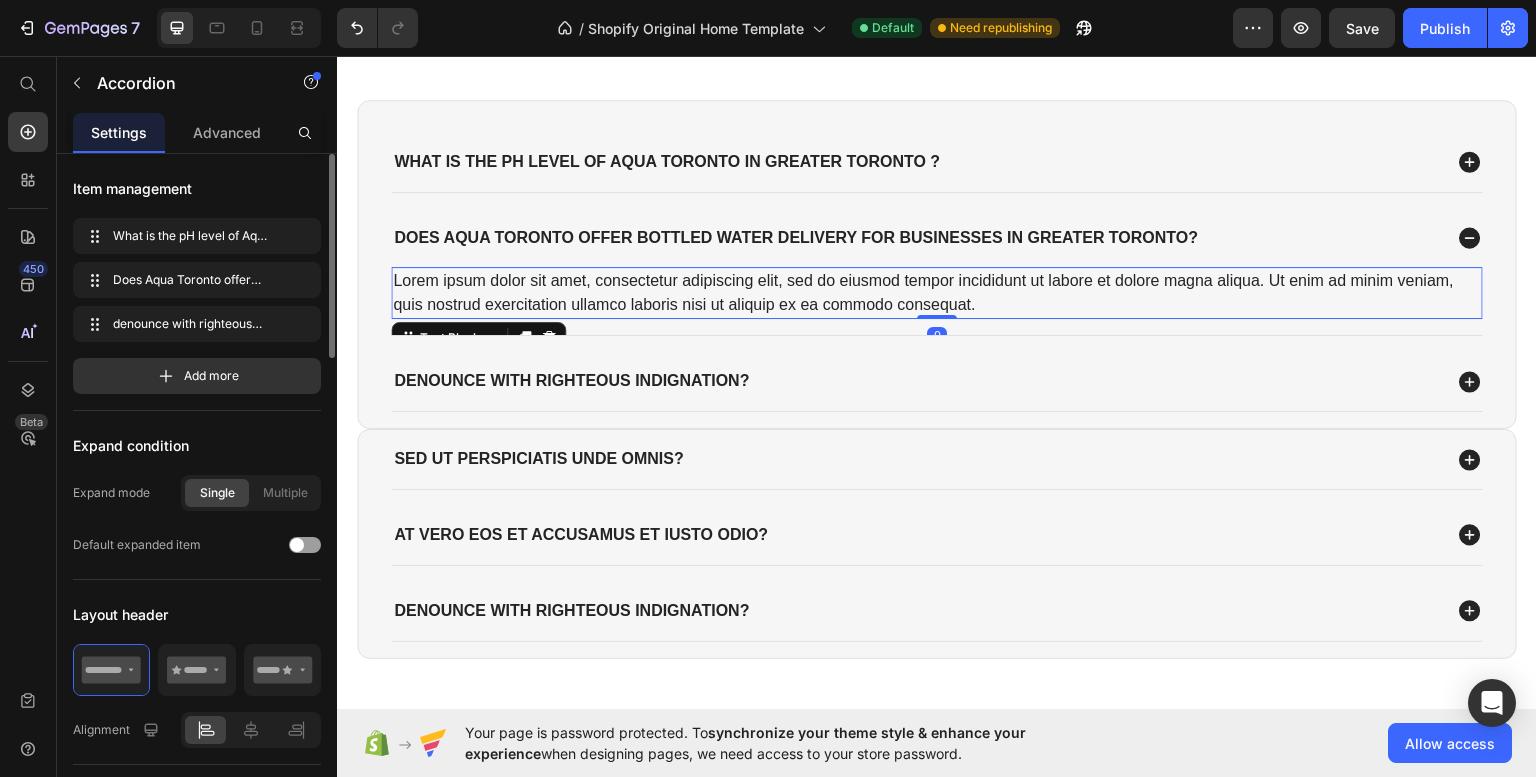 click on "Lorem ipsum dolor sit amet, consectetur adipiscing elit, sed do eiusmod tempor incididunt ut labore et dolore magna aliqua. Ut enim ad minim veniam, quis nostrud exercitation ullamco laboris nisi ut aliquip ex ea commodo consequat." at bounding box center [937, 292] 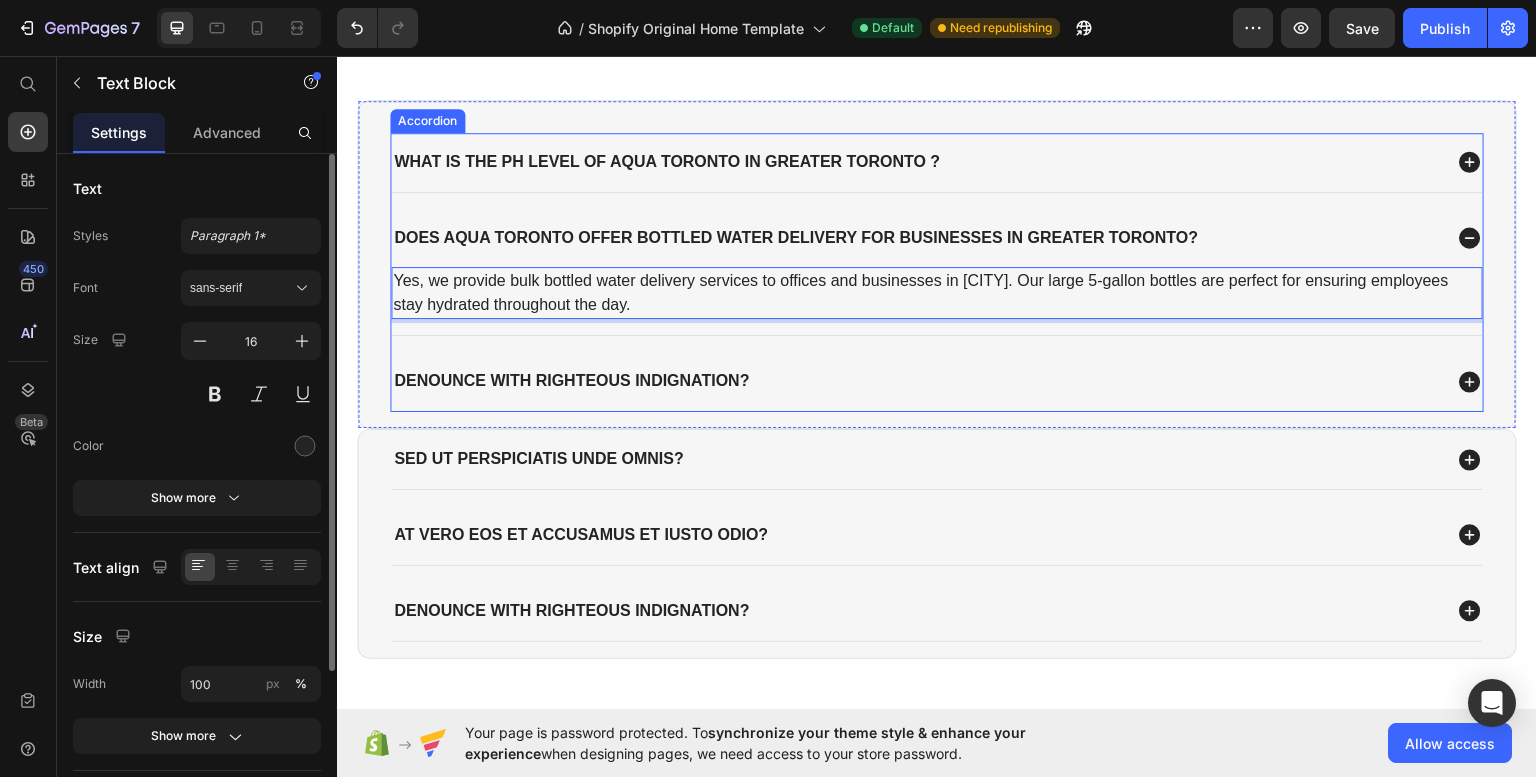 click on "denounce with righteous indignation?" at bounding box center (571, 380) 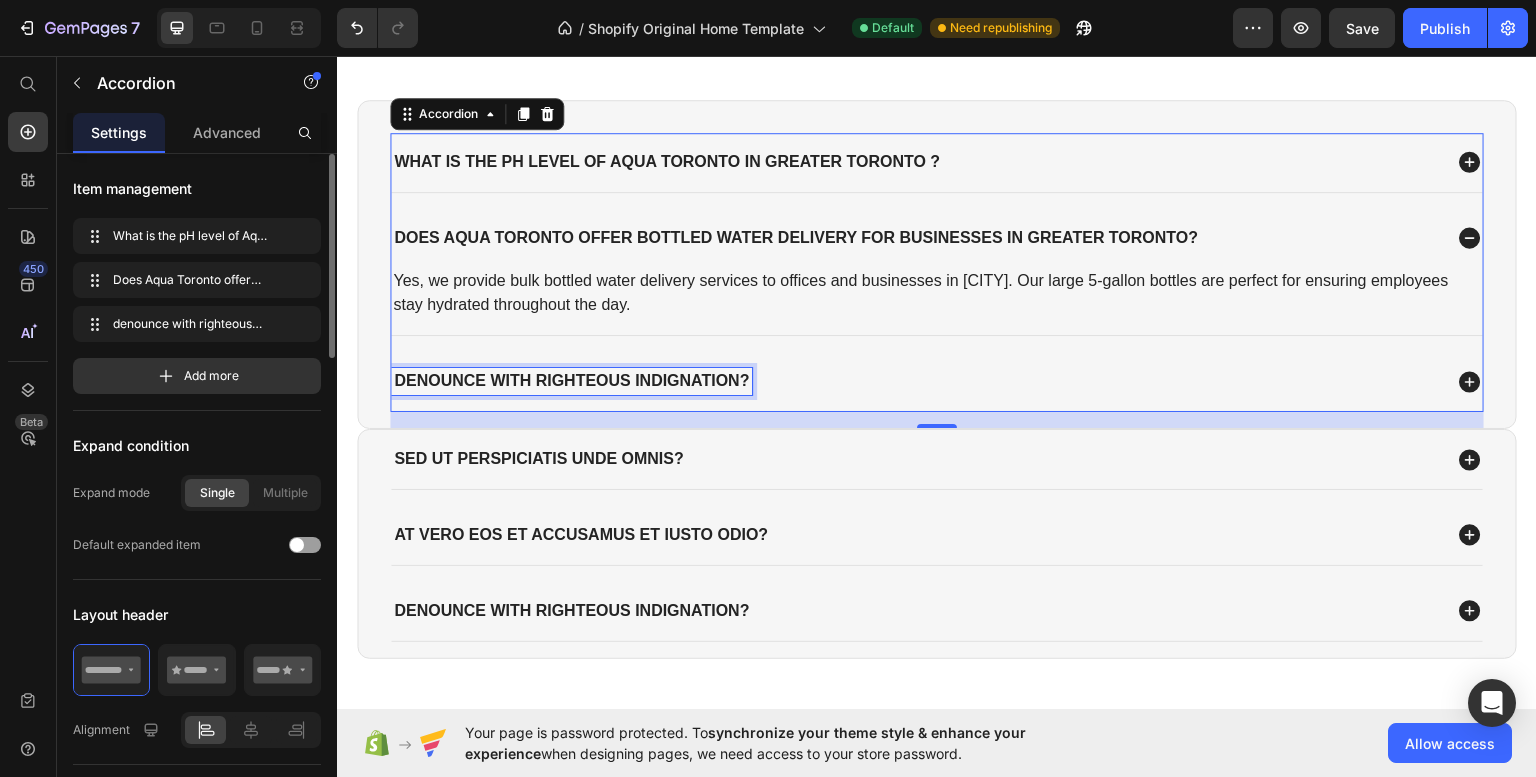 click on "denounce with righteous indignation?" at bounding box center [571, 380] 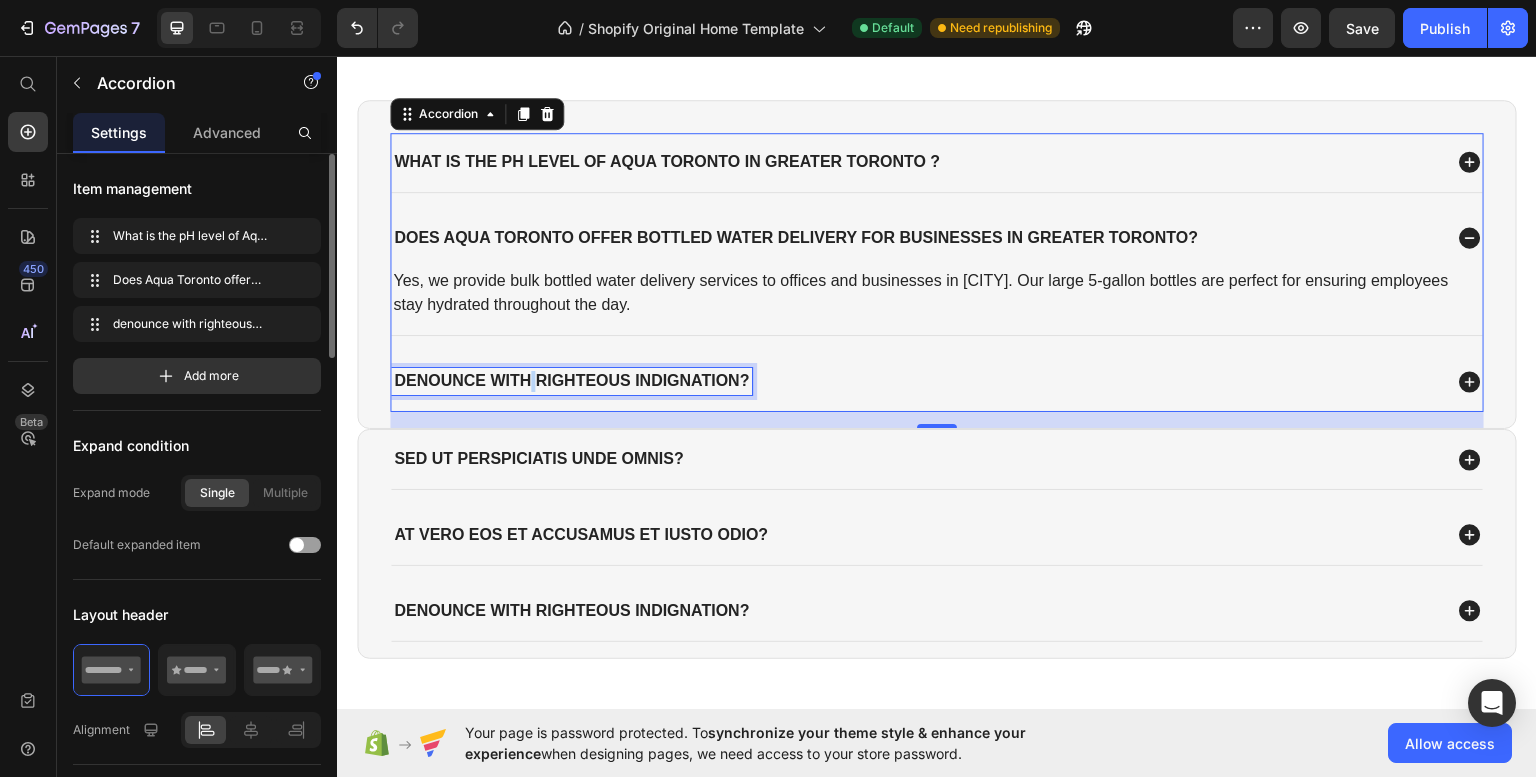 click on "denounce with righteous indignation?" at bounding box center [571, 380] 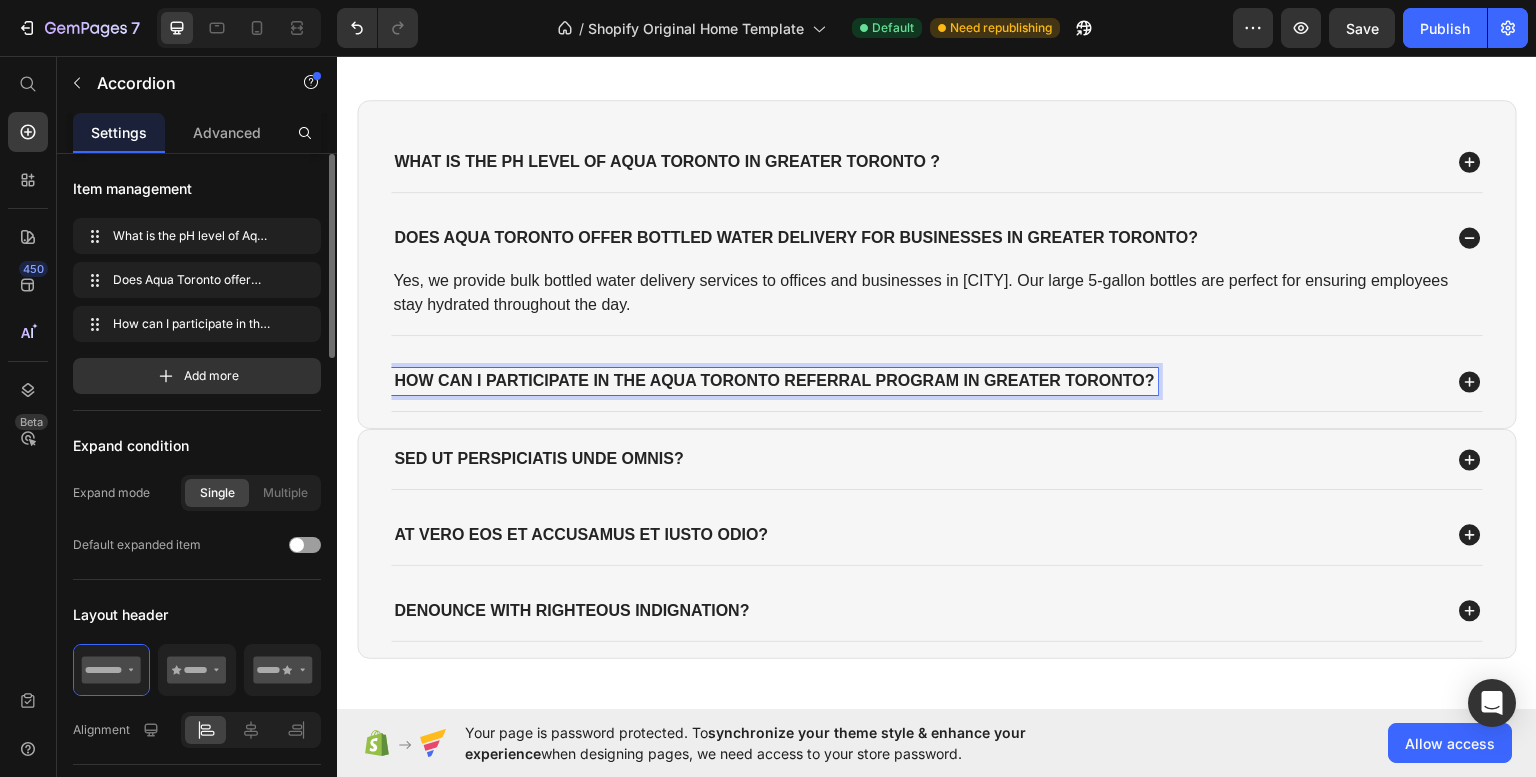 click on "How can I participate in the Aqua Toronto Referral Program in Greater Toronto?" at bounding box center (937, 380) 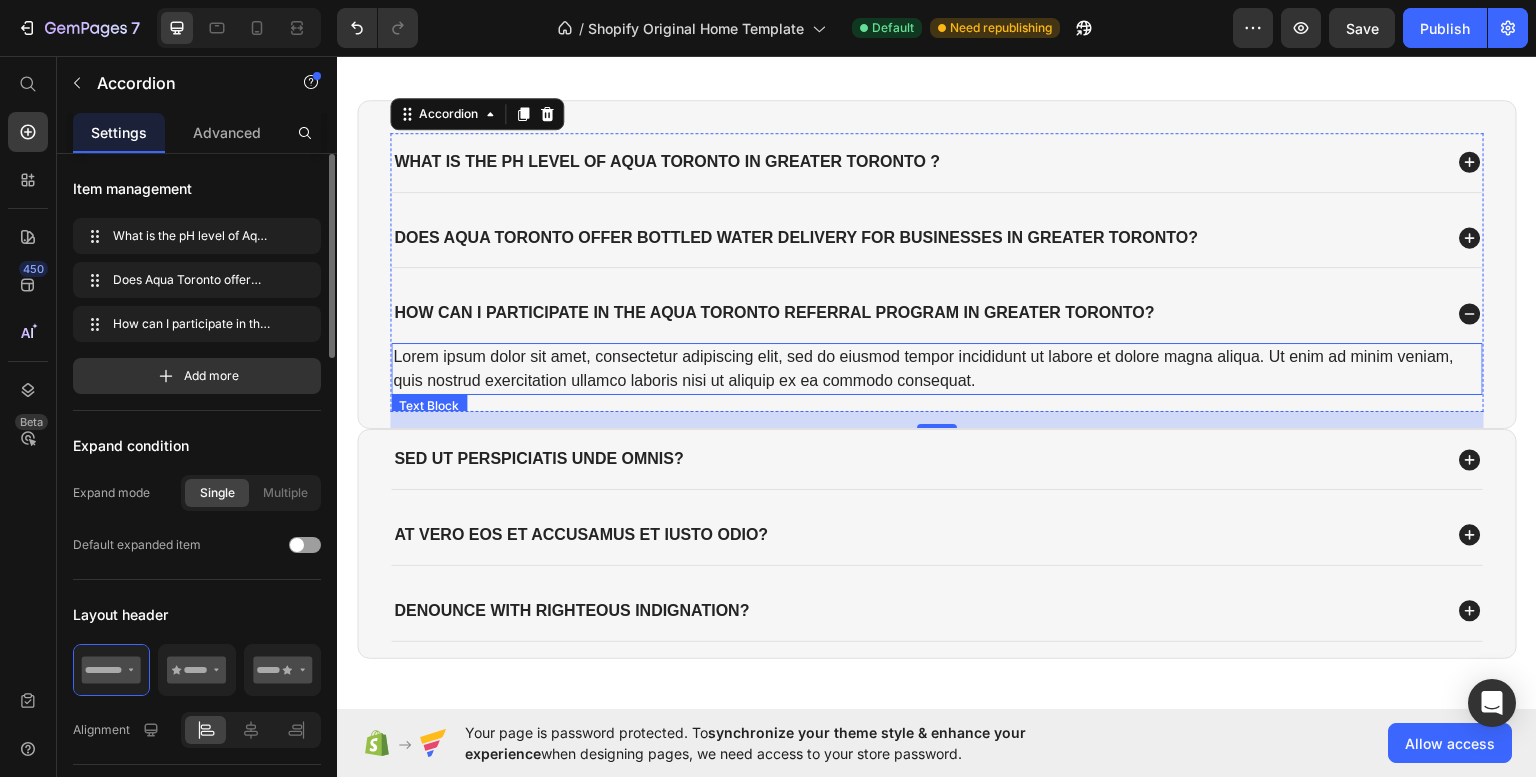 click on "Lorem ipsum dolor sit amet, consectetur adipiscing elit, sed do eiusmod tempor incididunt ut labore et dolore magna aliqua. Ut enim ad minim veniam, quis nostrud exercitation ullamco laboris nisi ut aliquip ex ea commodo consequat." at bounding box center (937, 368) 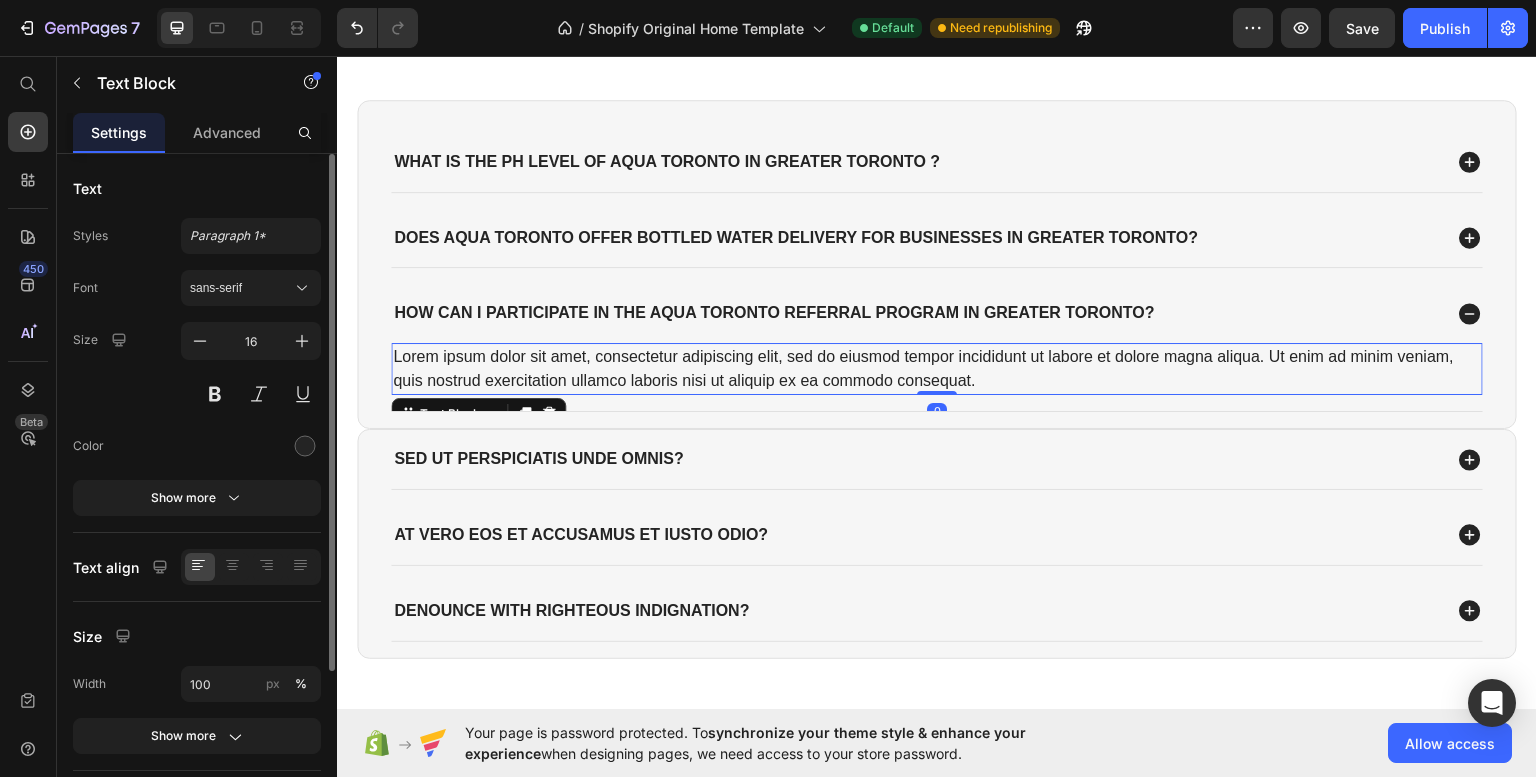 click on "Lorem ipsum dolor sit amet, consectetur adipiscing elit, sed do eiusmod tempor incididunt ut labore et dolore magna aliqua. Ut enim ad minim veniam, quis nostrud exercitation ullamco laboris nisi ut aliquip ex ea commodo consequat." at bounding box center [937, 368] 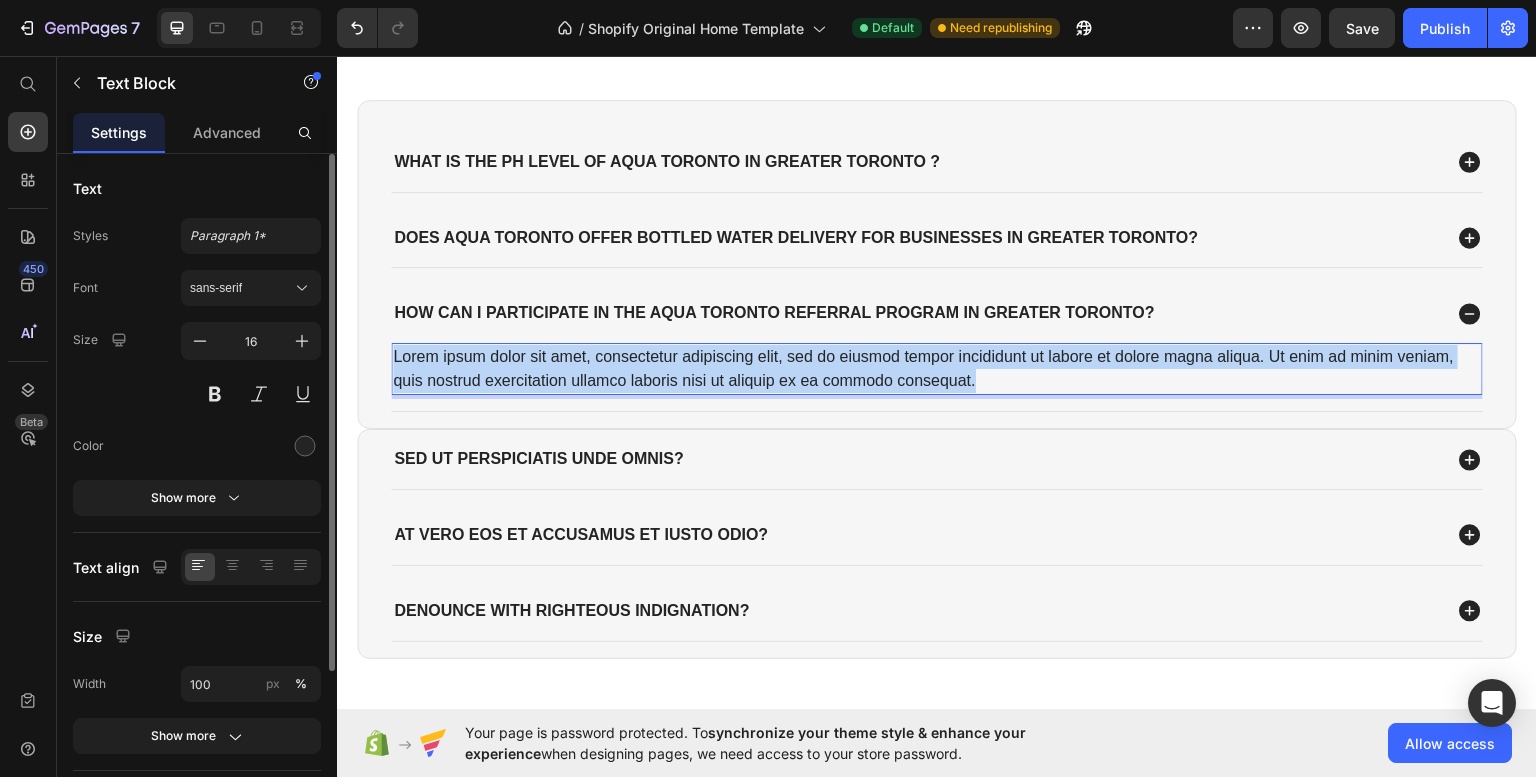 click on "Lorem ipsum dolor sit amet, consectetur adipiscing elit, sed do eiusmod tempor incididunt ut labore et dolore magna aliqua. Ut enim ad minim veniam, quis nostrud exercitation ullamco laboris nisi ut aliquip ex ea commodo consequat." at bounding box center (937, 368) 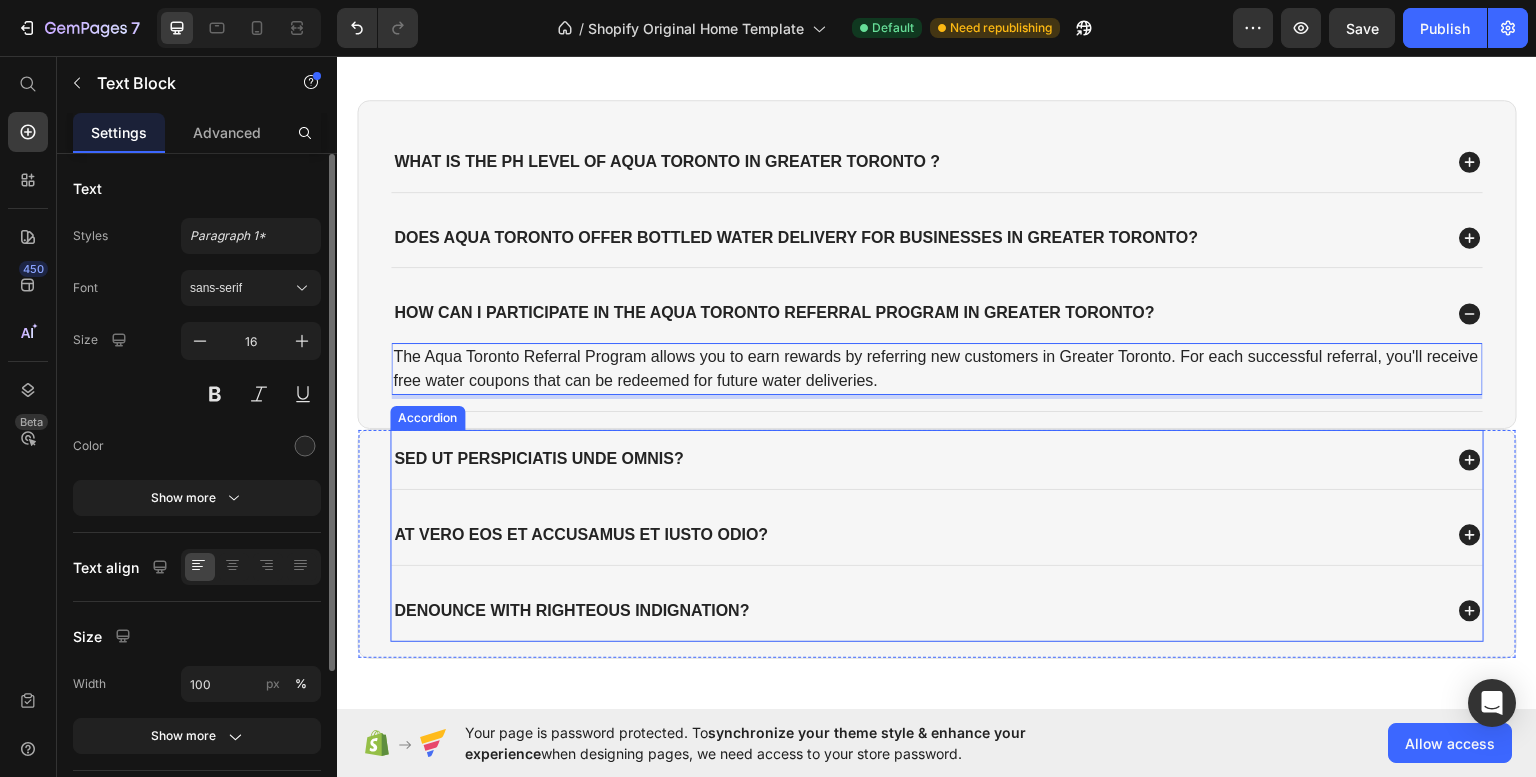 click on "Sed ut perspiciatis unde omnis?" at bounding box center [539, 458] 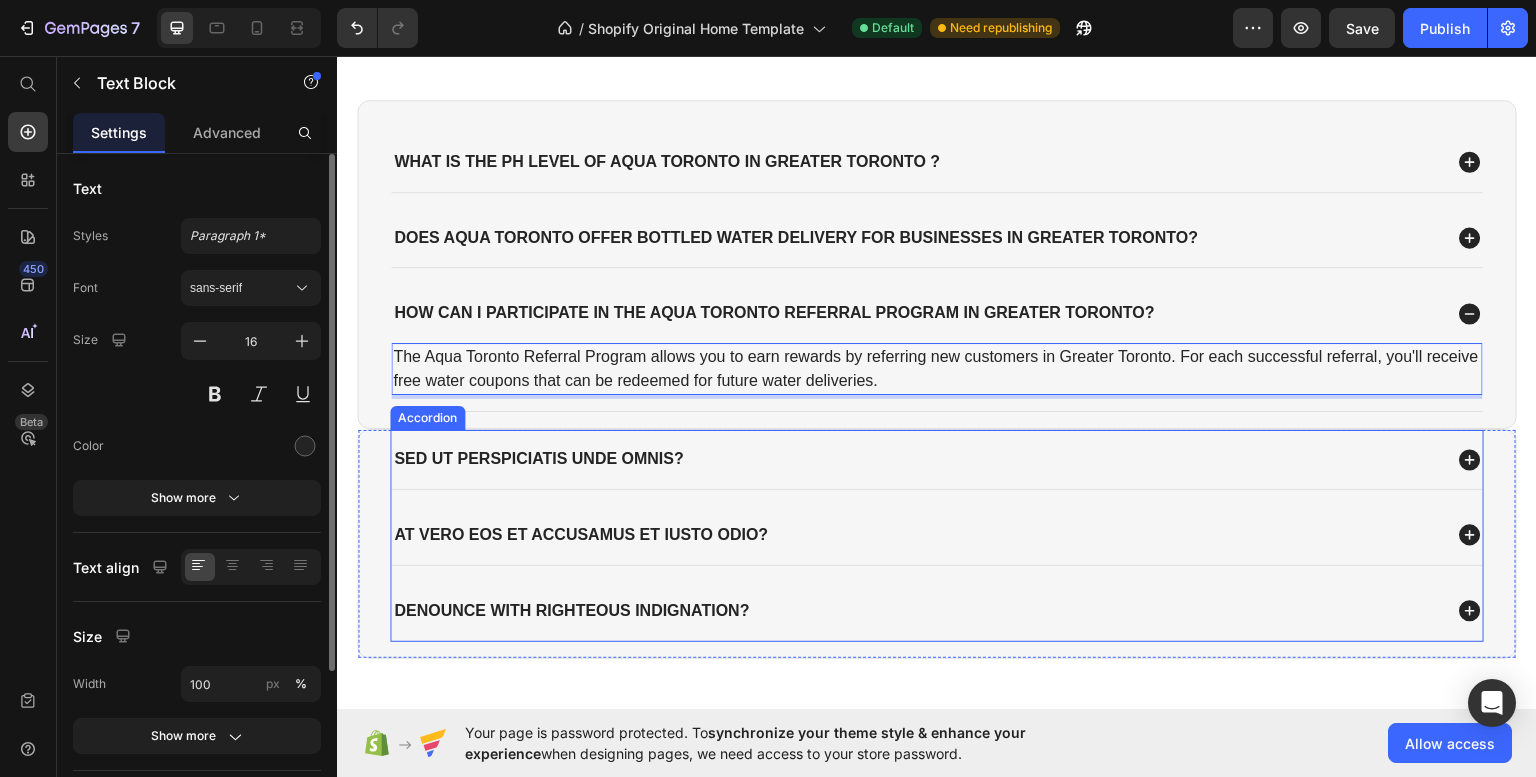 click on "Sed ut perspiciatis unde omnis?" at bounding box center [539, 458] 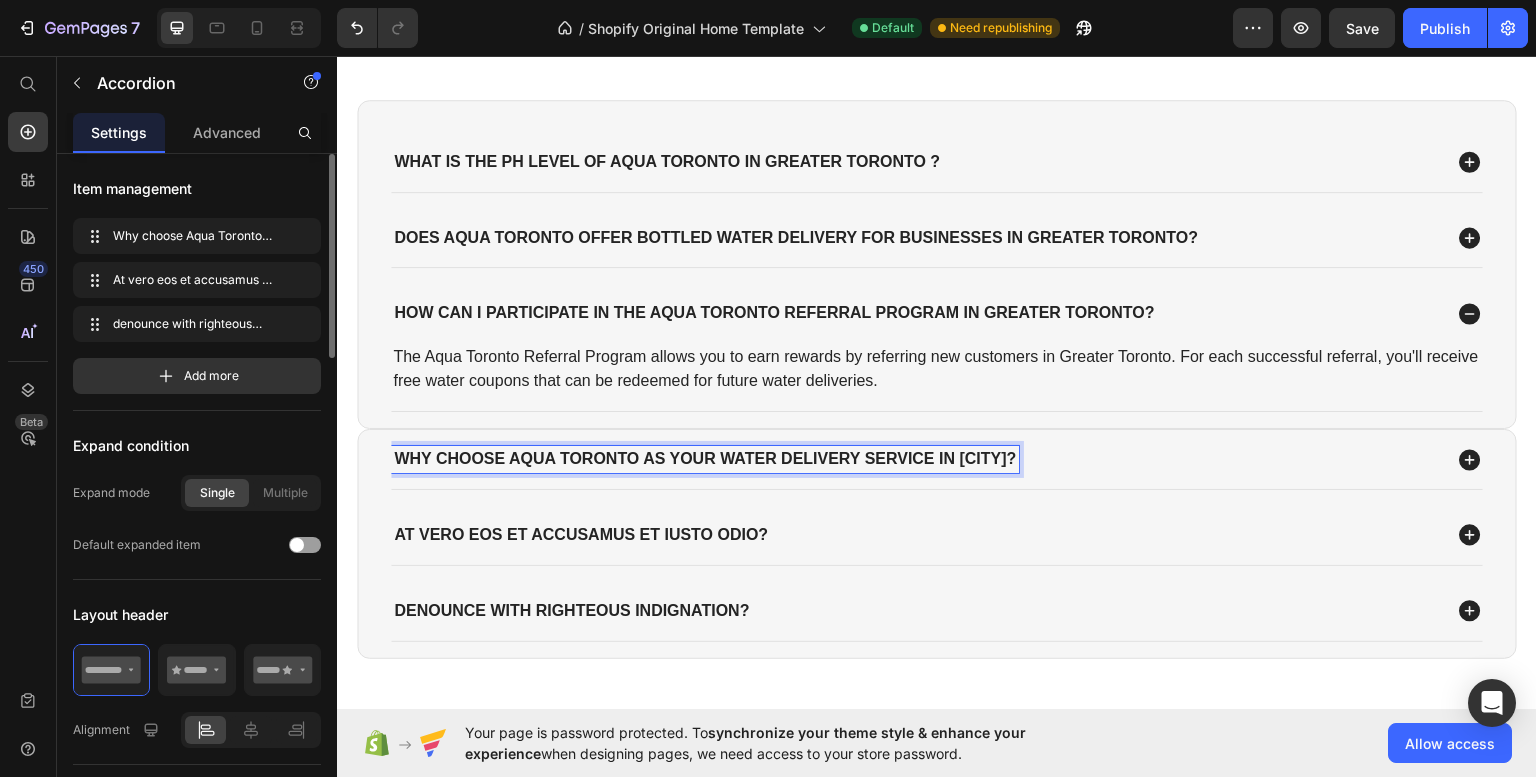 click on "Why choose Aqua Toronto as your water delivery service in Greater Toronto?" at bounding box center [705, 458] 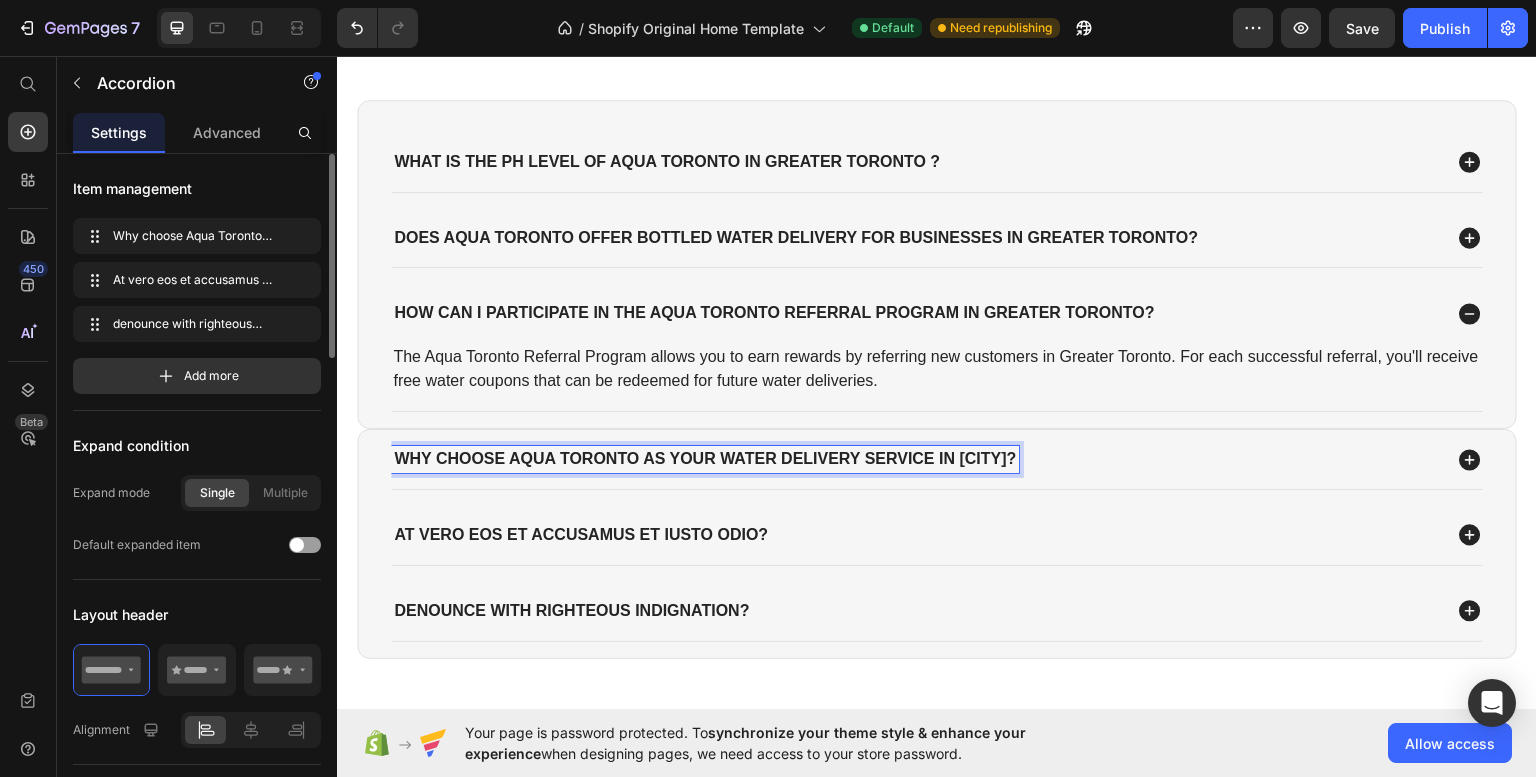 click on "Why choose Aqua Toronto as your water delivery service in Greater Toronto?" at bounding box center [705, 458] 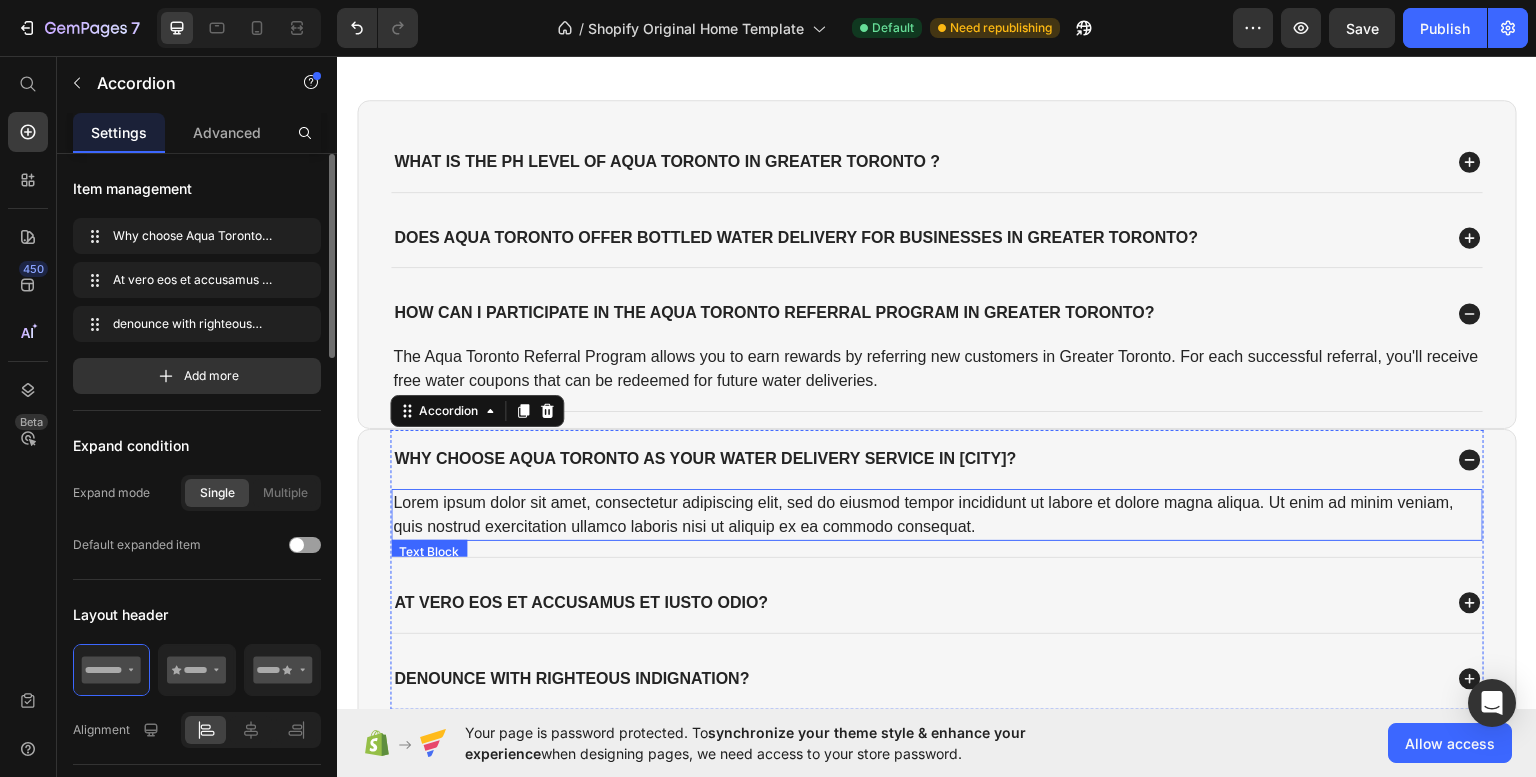 click on "Lorem ipsum dolor sit amet, consectetur adipiscing elit, sed do eiusmod tempor incididunt ut labore et dolore magna aliqua. Ut enim ad minim veniam, quis nostrud exercitation ullamco laboris nisi ut aliquip ex ea commodo consequat." at bounding box center [937, 514] 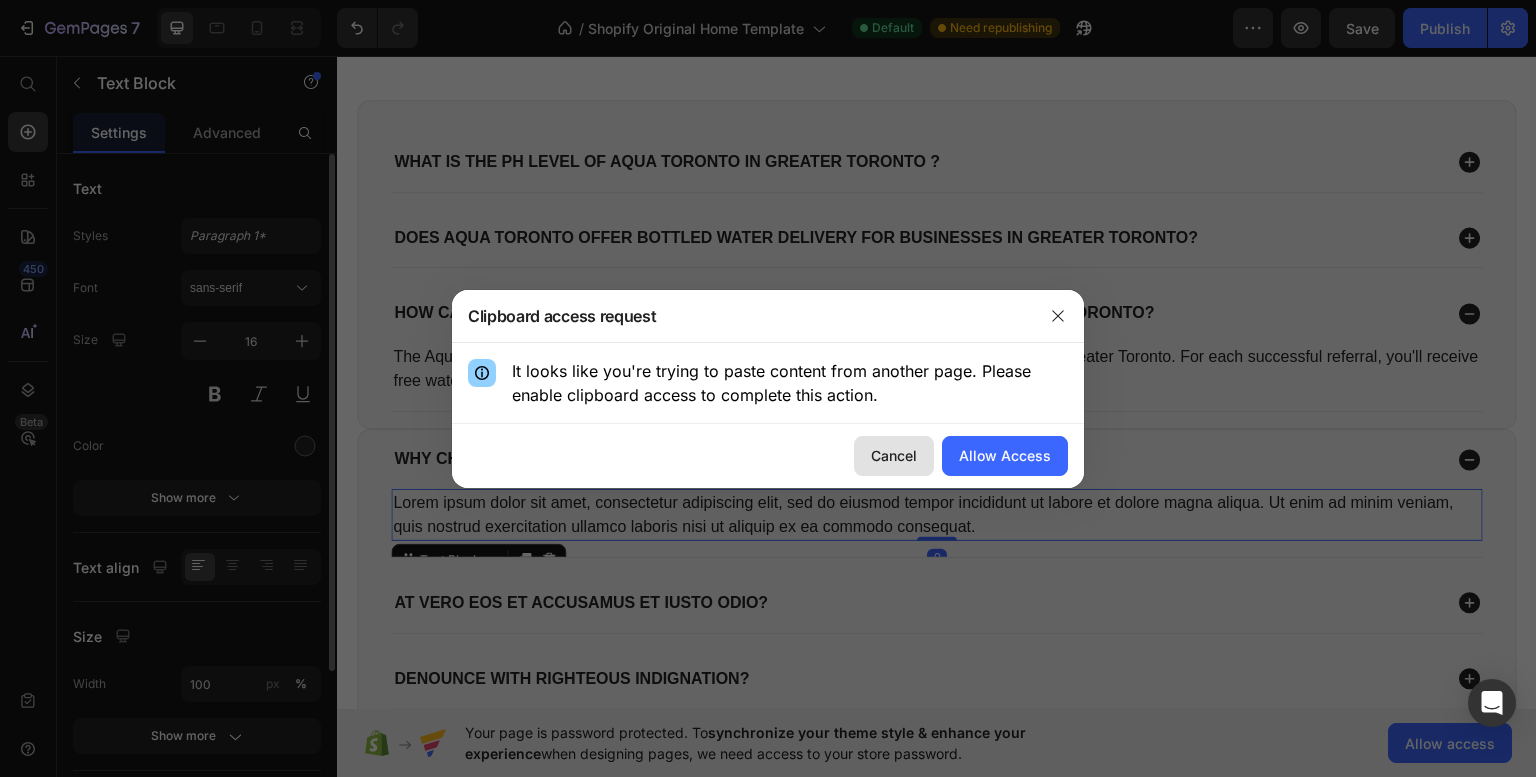 click on "Cancel Allow Access" at bounding box center (768, 456) 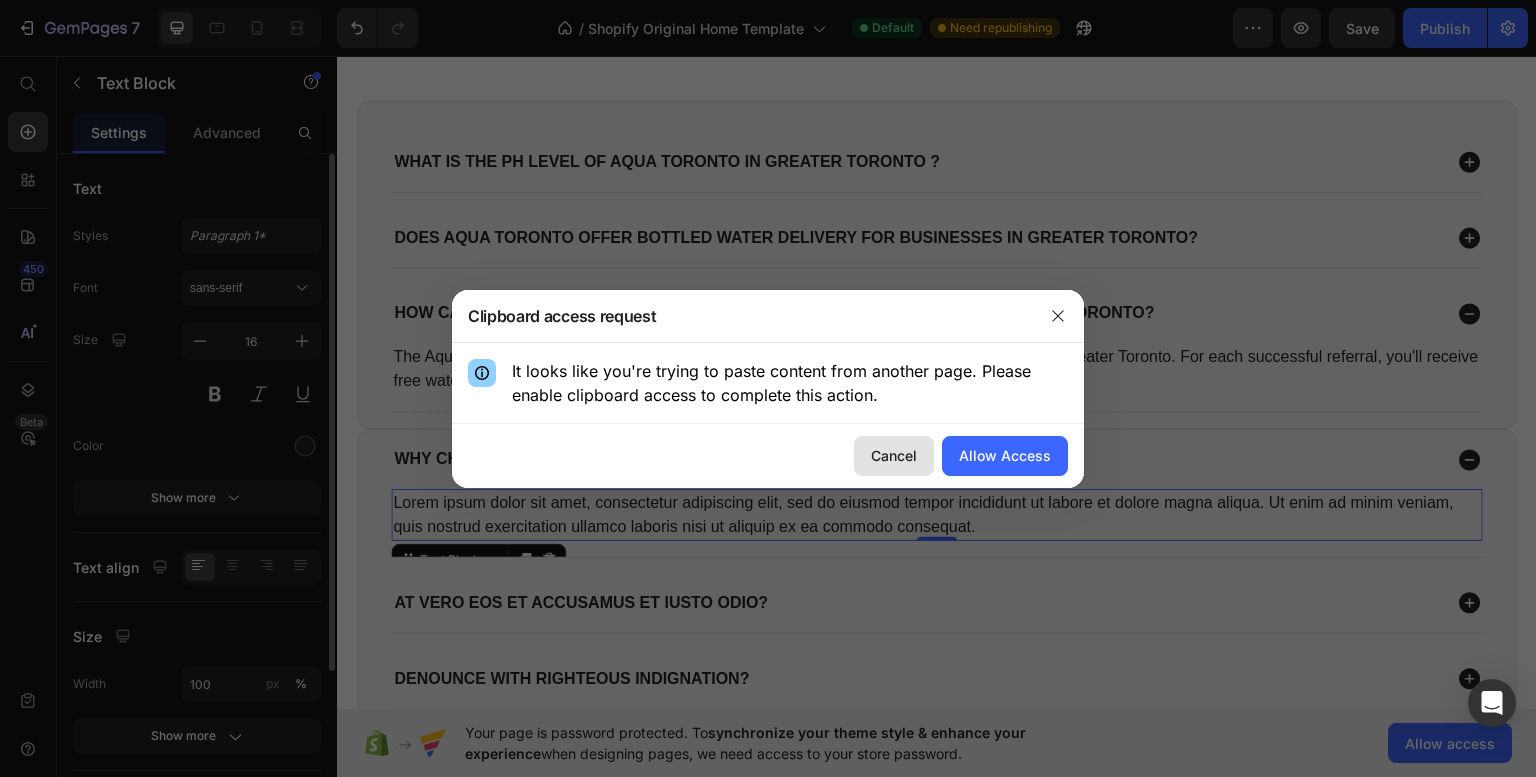 click on "Cancel" at bounding box center (894, 455) 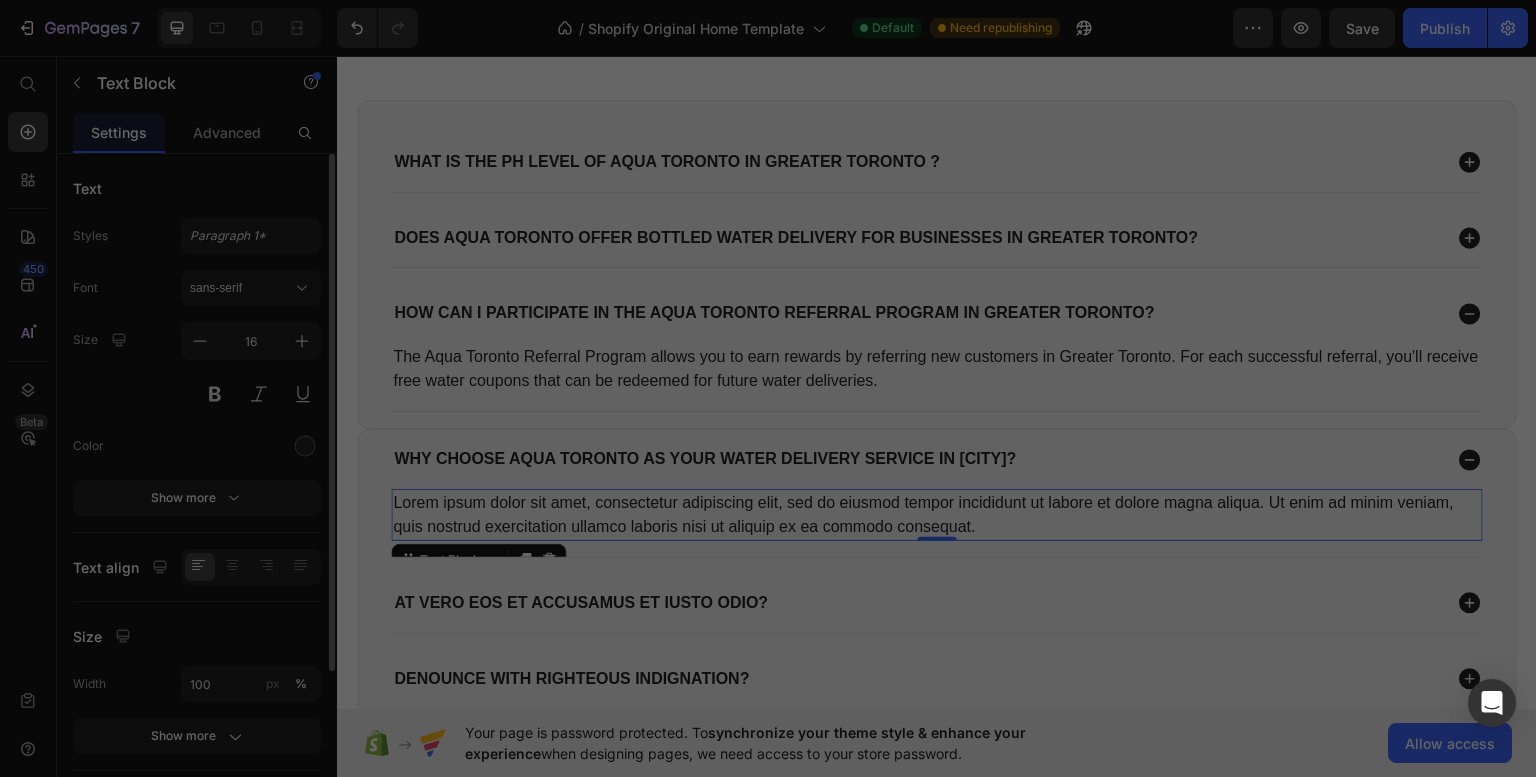 click on "Lorem ipsum dolor sit amet, consectetur adipiscing elit, sed do eiusmod tempor incididunt ut labore et dolore magna aliqua. Ut enim ad minim veniam, quis nostrud exercitation ullamco laboris nisi ut aliquip ex ea commodo consequat." at bounding box center [937, 514] 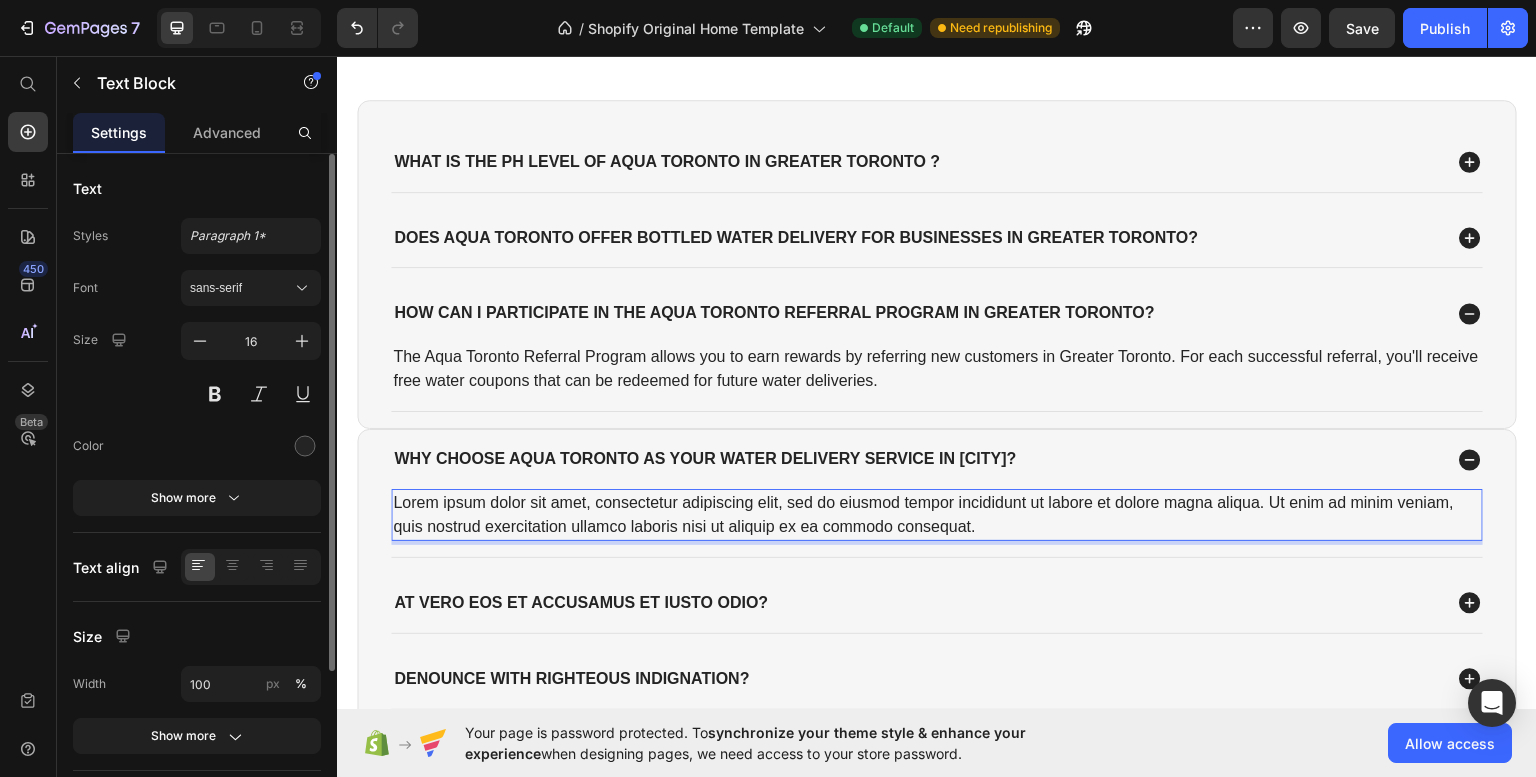 click on "Lorem ipsum dolor sit amet, consectetur adipiscing elit, sed do eiusmod tempor incididunt ut labore et dolore magna aliqua. Ut enim ad minim veniam, quis nostrud exercitation ullamco laboris nisi ut aliquip ex ea commodo consequat." at bounding box center (937, 514) 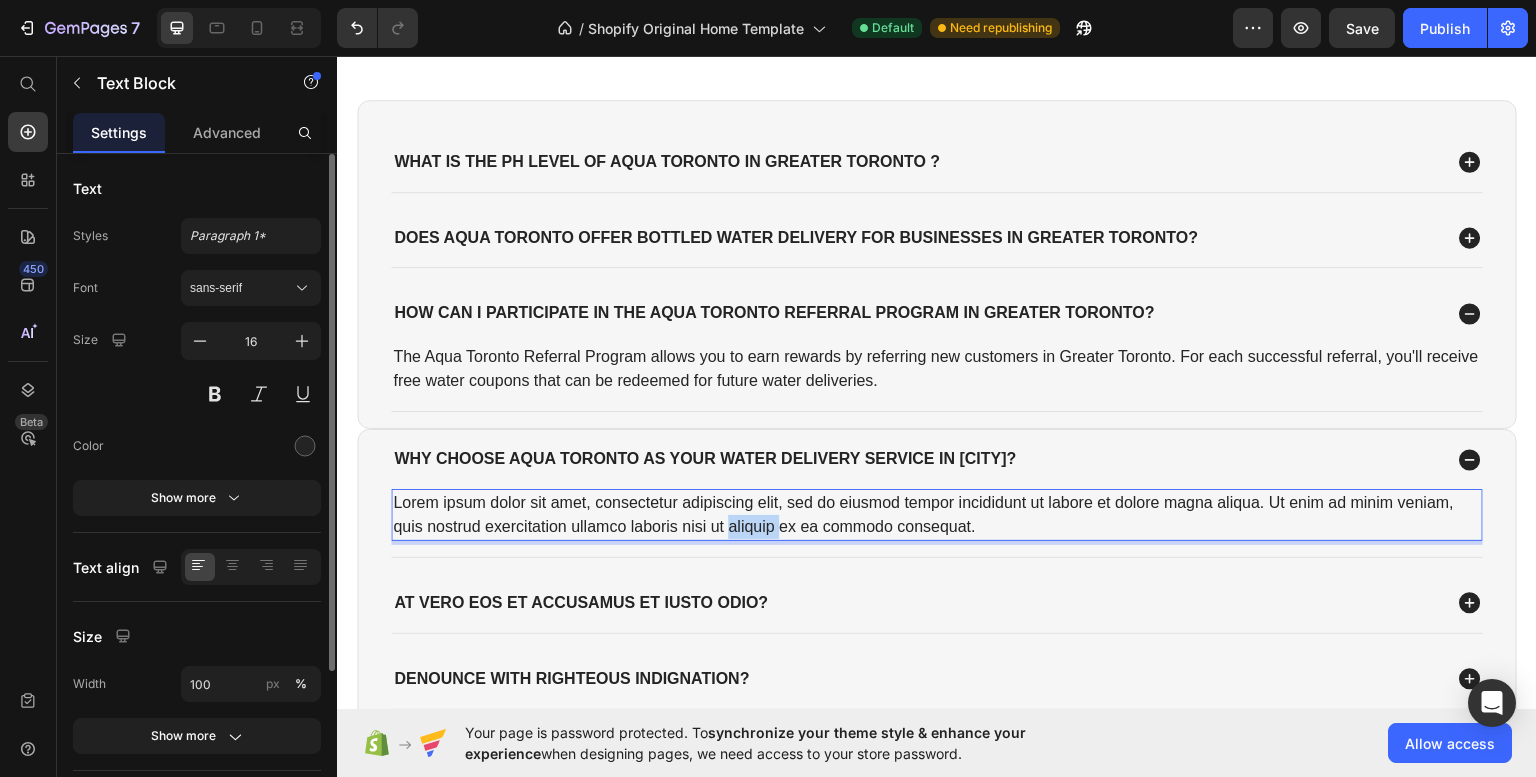 click on "Lorem ipsum dolor sit amet, consectetur adipiscing elit, sed do eiusmod tempor incididunt ut labore et dolore magna aliqua. Ut enim ad minim veniam, quis nostrud exercitation ullamco laboris nisi ut aliquip ex ea commodo consequat." at bounding box center [937, 514] 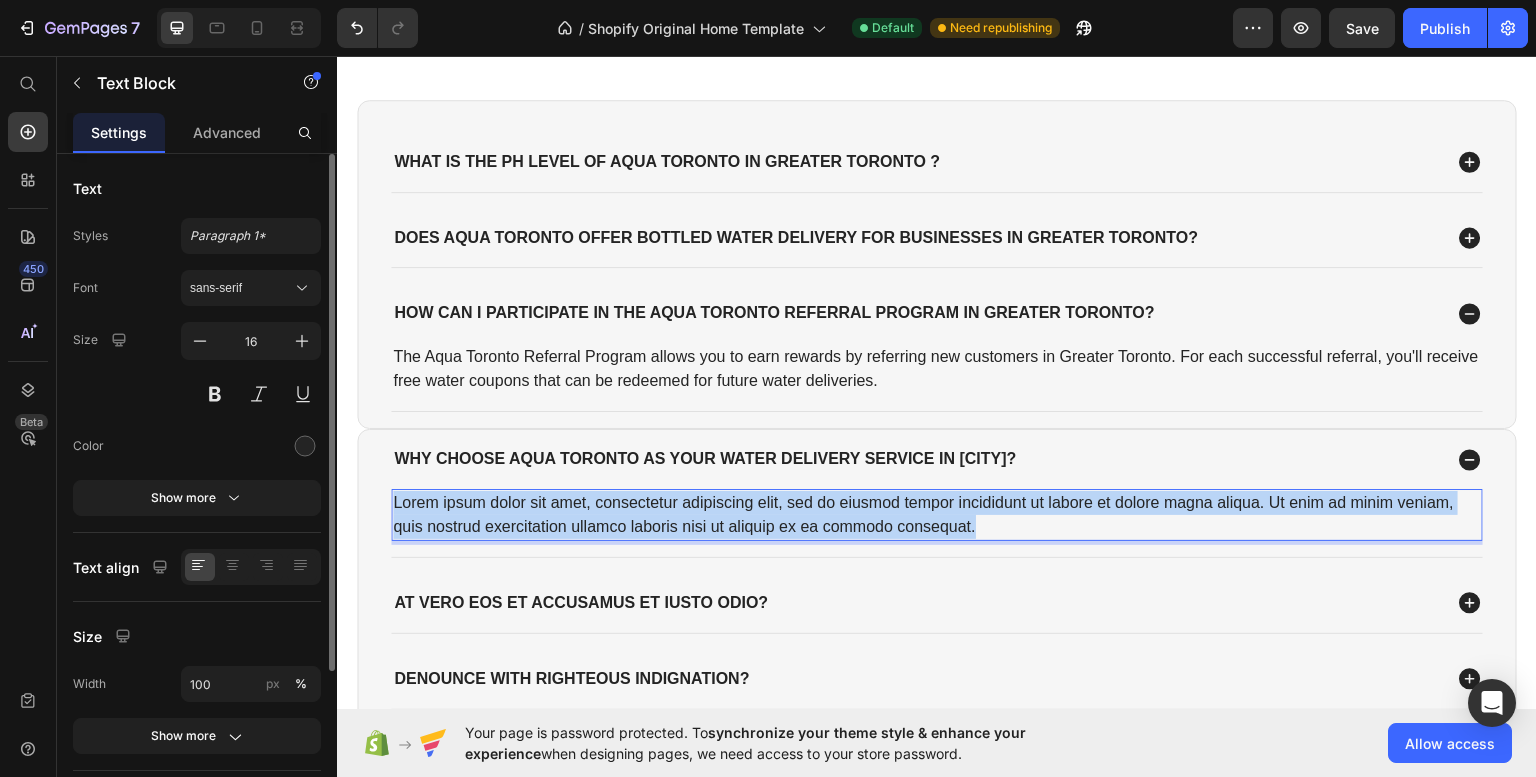 click on "Lorem ipsum dolor sit amet, consectetur adipiscing elit, sed do eiusmod tempor incididunt ut labore et dolore magna aliqua. Ut enim ad minim veniam, quis nostrud exercitation ullamco laboris nisi ut aliquip ex ea commodo consequat." at bounding box center [937, 514] 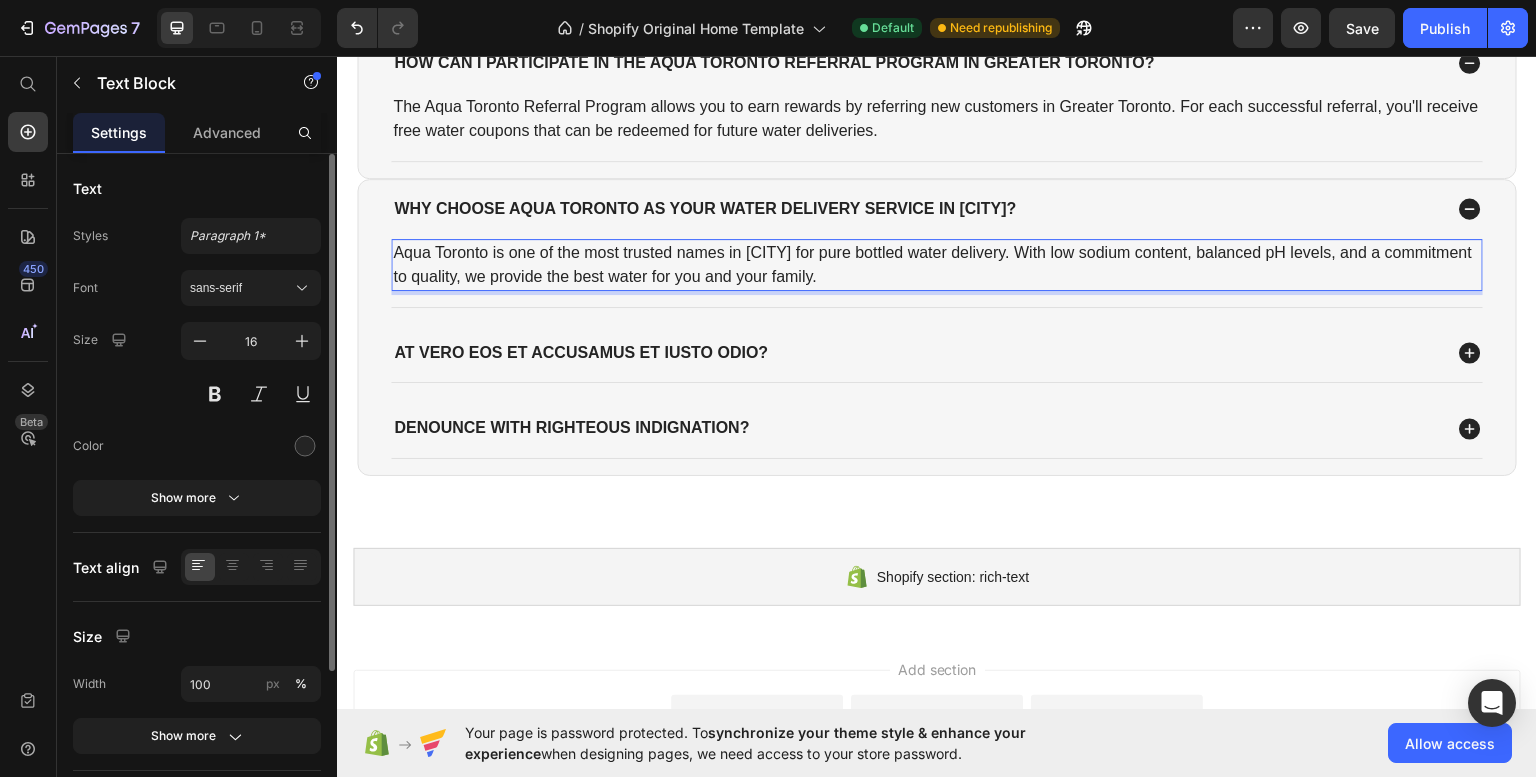 scroll, scrollTop: 3616, scrollLeft: 0, axis: vertical 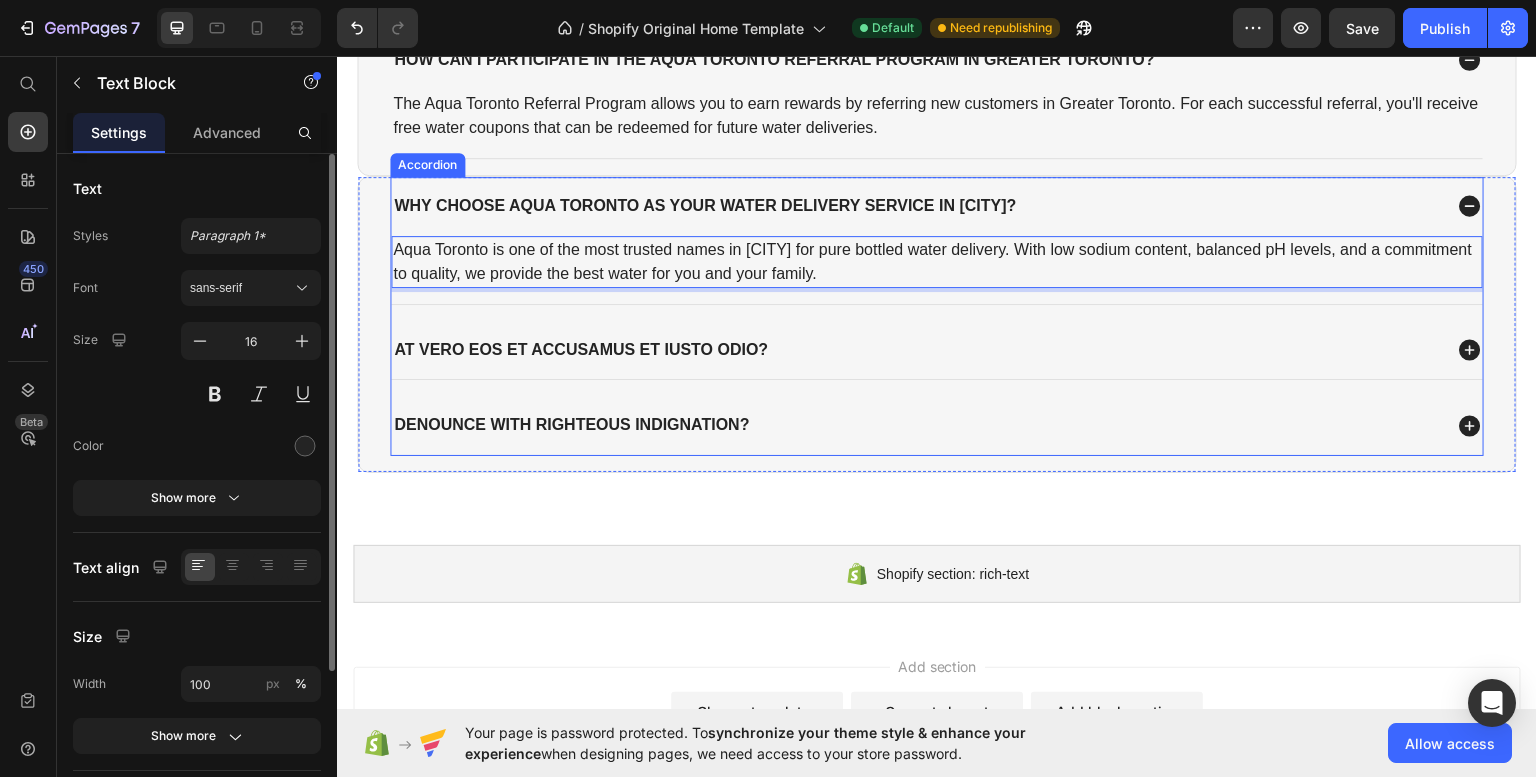 click on "At vero eos et accusamus et iusto odio?" at bounding box center (581, 349) 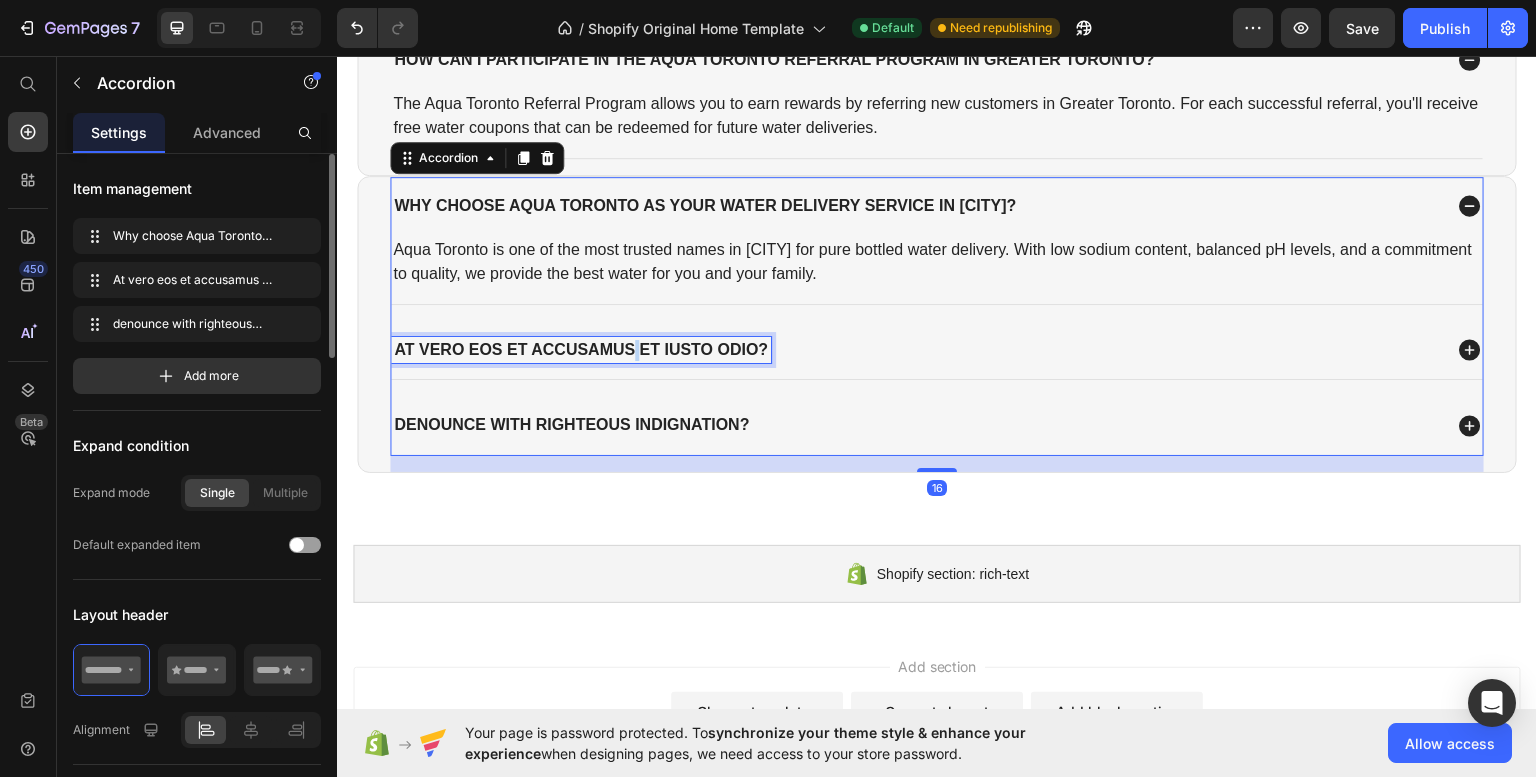 click on "At vero eos et accusamus et iusto odio?" at bounding box center (581, 349) 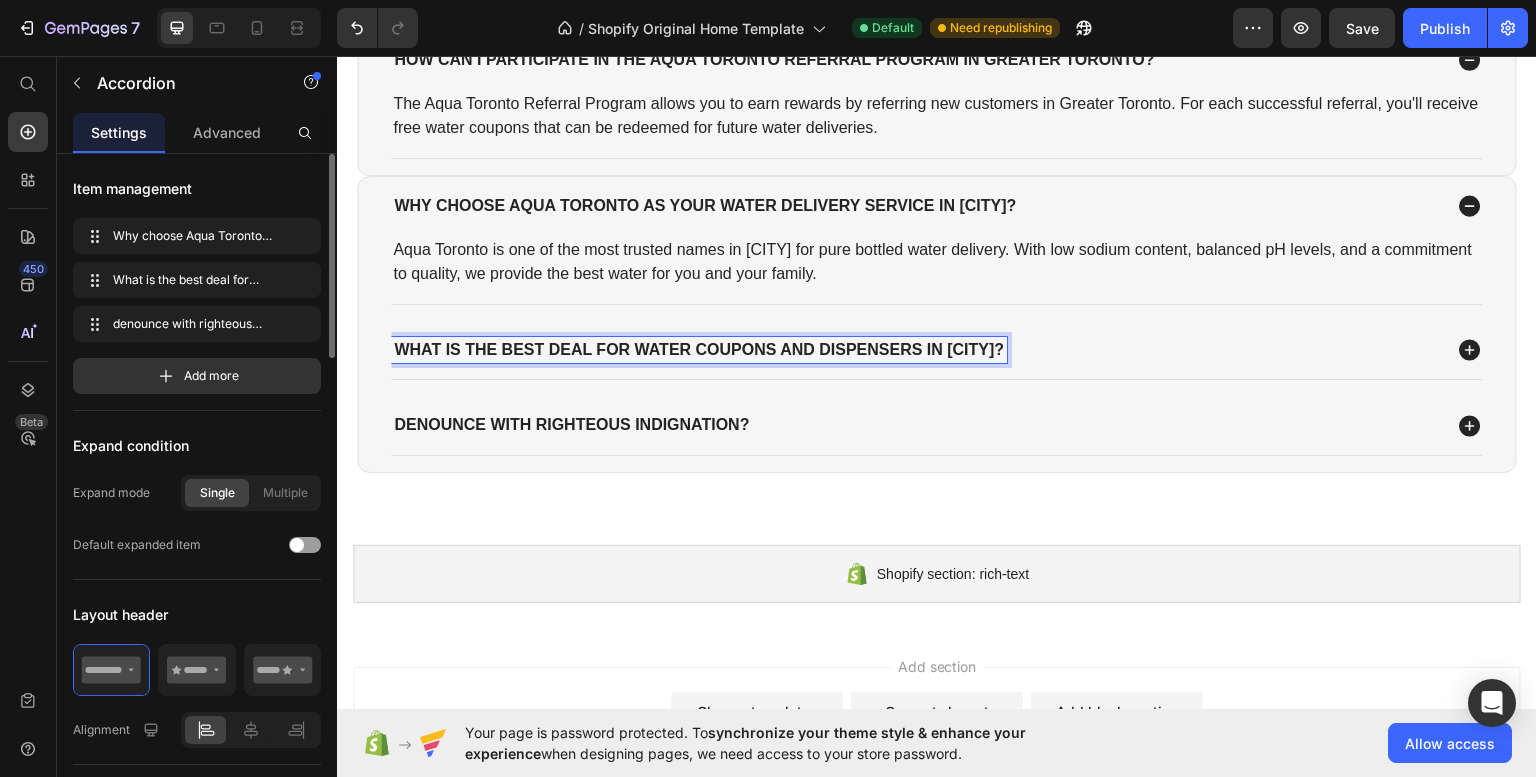 click on "What is the best deal for water coupons and dispensers in Greater Toronto?" at bounding box center [916, 349] 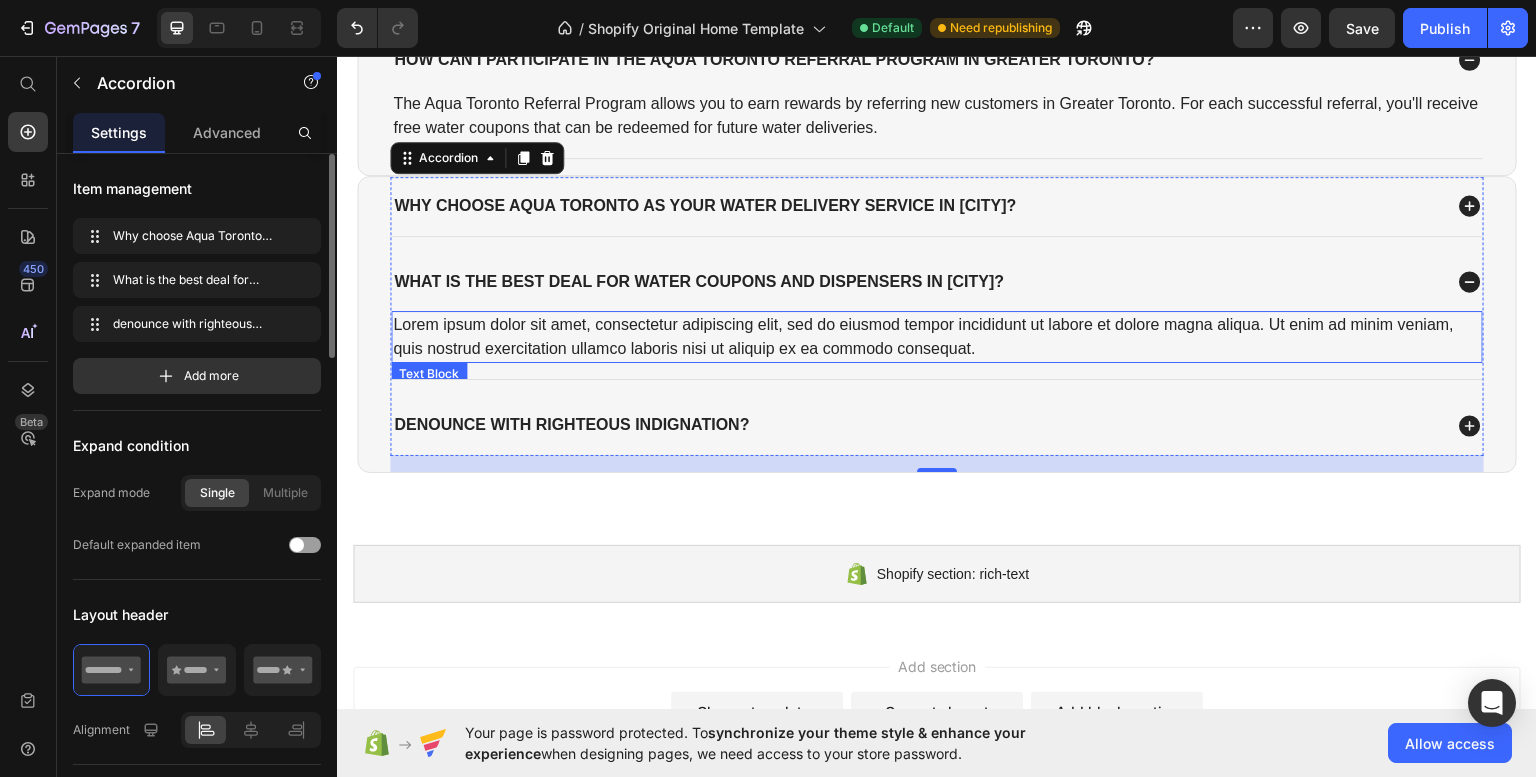 click on "Lorem ipsum dolor sit amet, consectetur adipiscing elit, sed do eiusmod tempor incididunt ut labore et dolore magna aliqua. Ut enim ad minim veniam, quis nostrud exercitation ullamco laboris nisi ut aliquip ex ea commodo consequat." at bounding box center [937, 336] 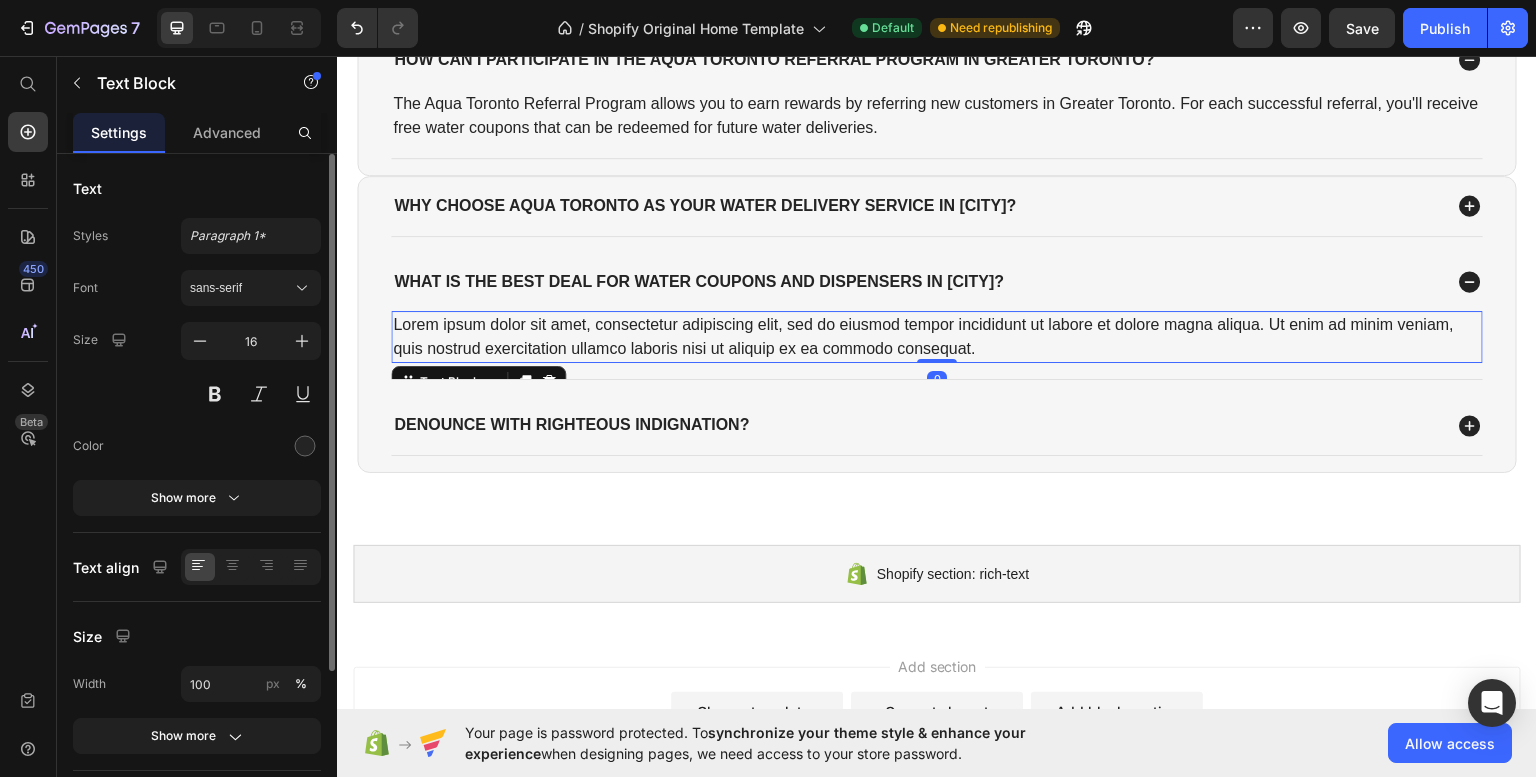 click on "Lorem ipsum dolor sit amet, consectetur adipiscing elit, sed do eiusmod tempor incididunt ut labore et dolore magna aliqua. Ut enim ad minim veniam, quis nostrud exercitation ullamco laboris nisi ut aliquip ex ea commodo consequat." at bounding box center [937, 336] 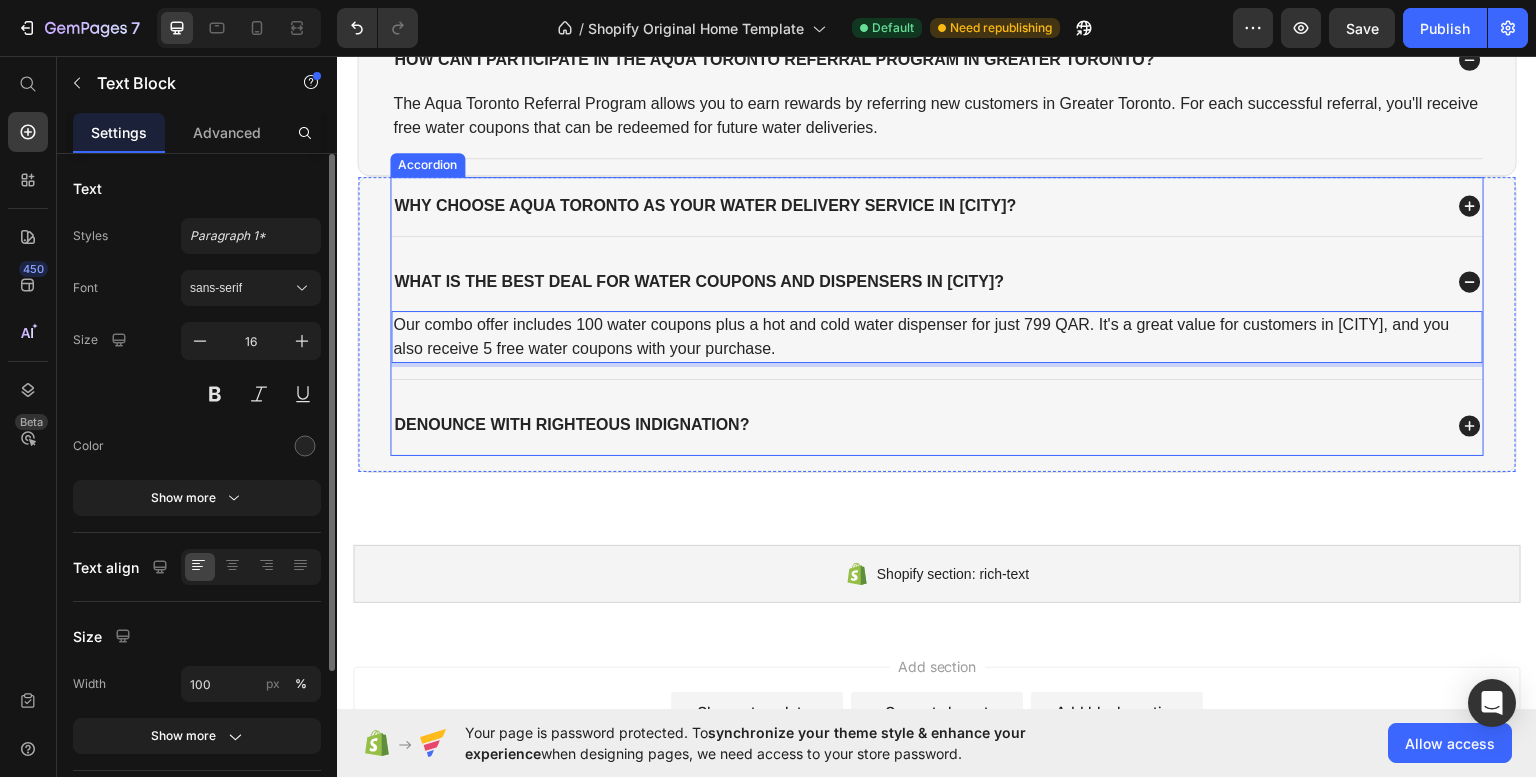 click on "denounce with righteous indignation?" at bounding box center [937, 424] 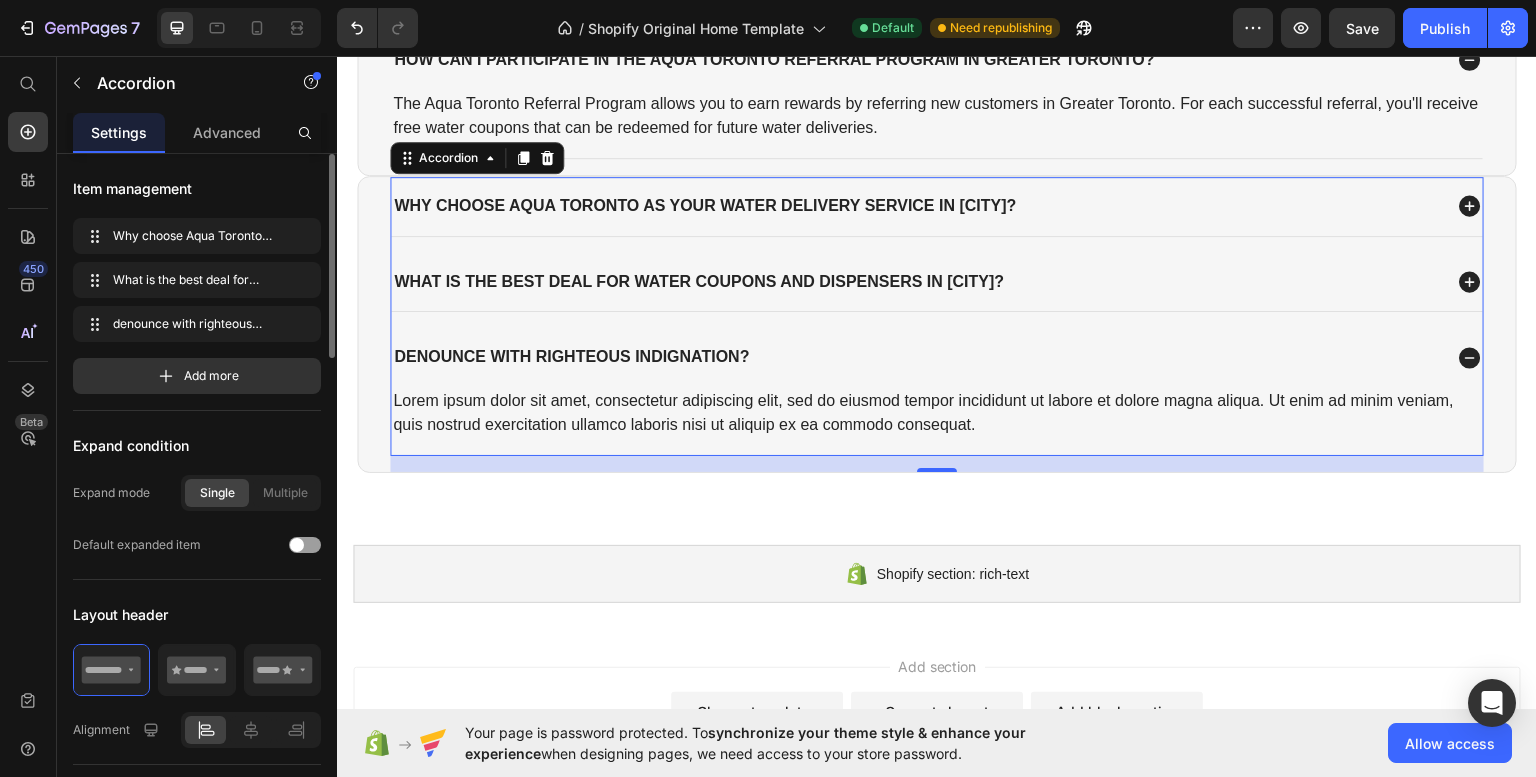 click on "denounce with righteous indignation?" at bounding box center [571, 356] 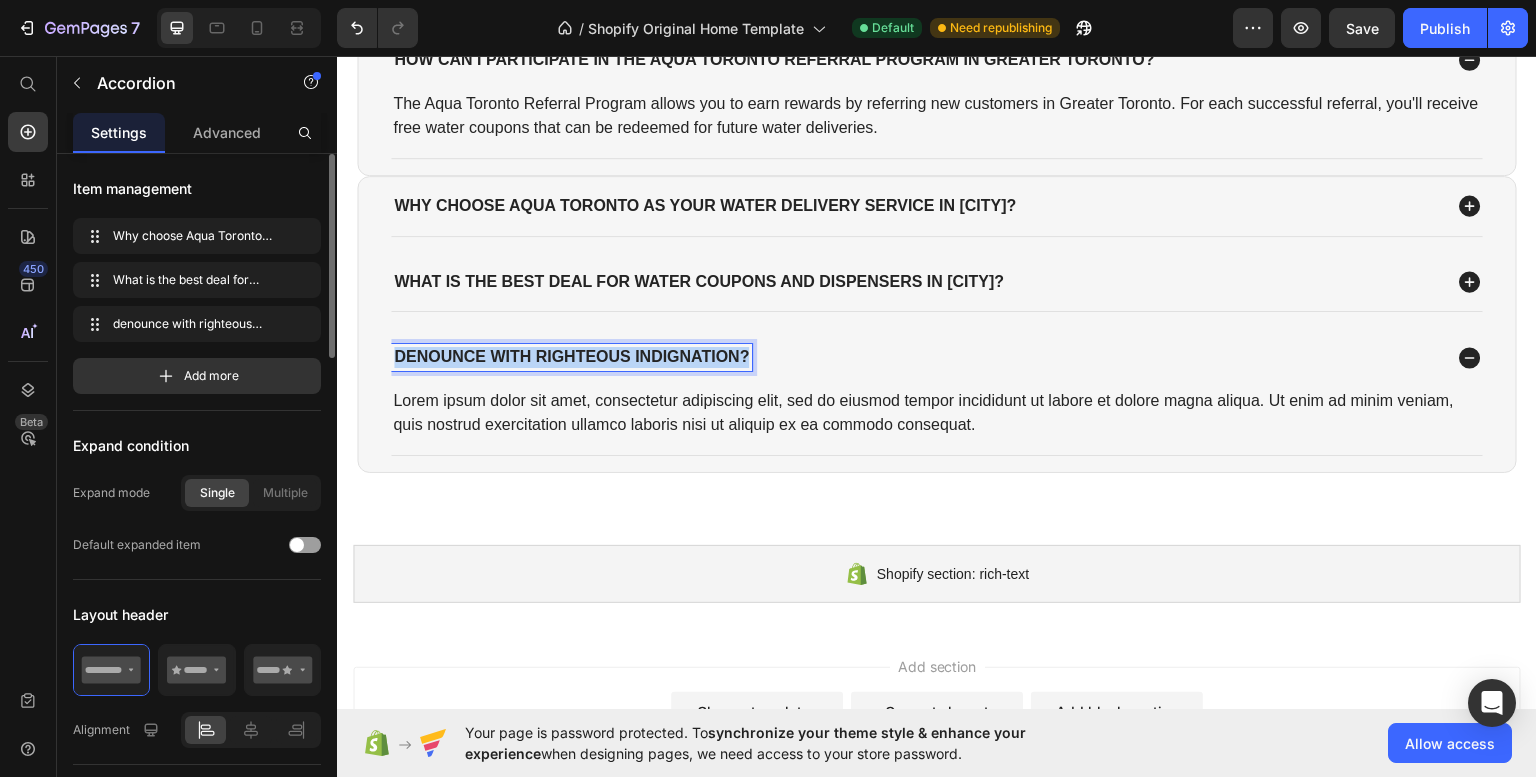 click on "denounce with righteous indignation?" at bounding box center [571, 356] 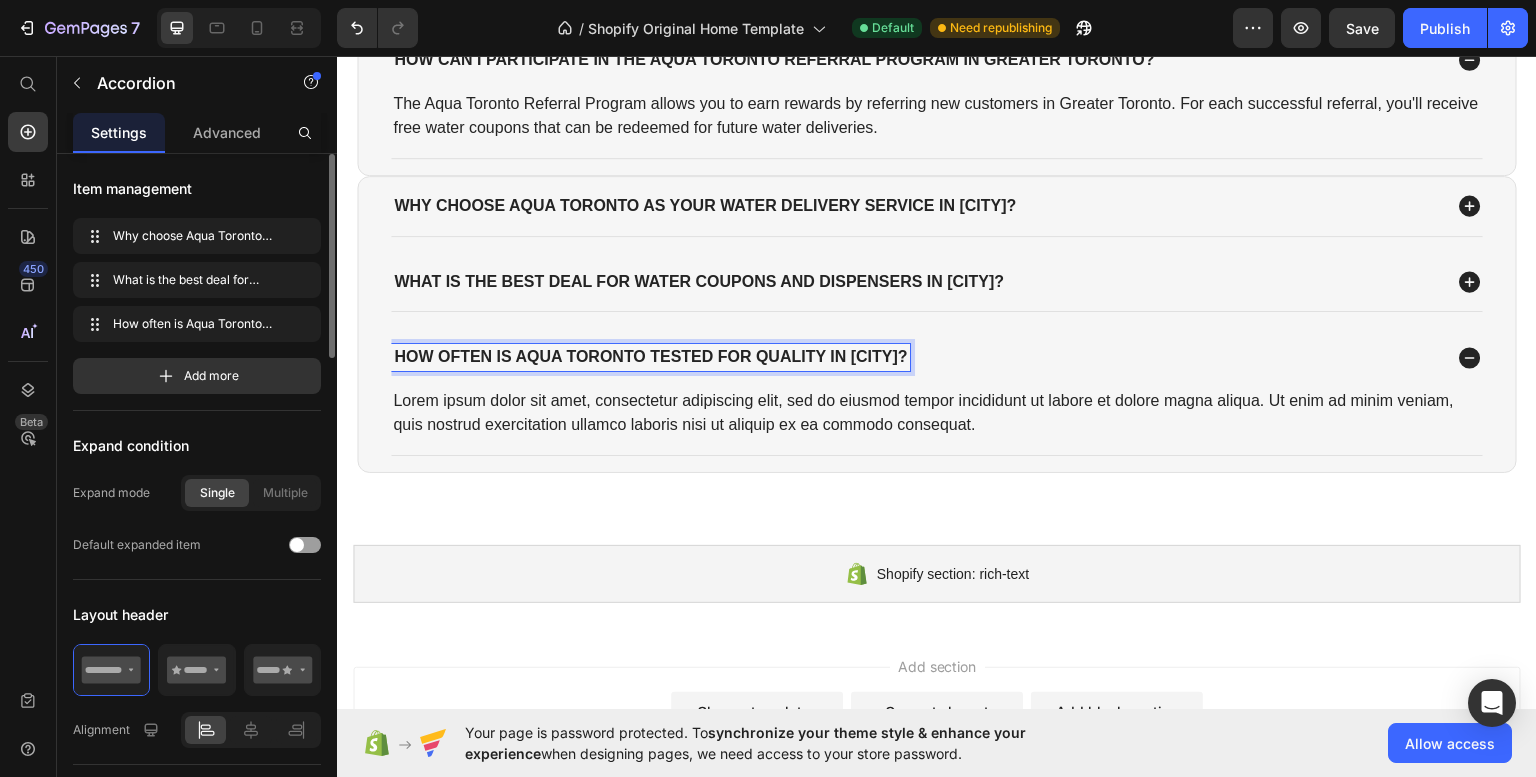 click on "Lorem ipsum dolor sit amet, consectetur adipiscing elit, sed do eiusmod tempor incididunt ut labore et dolore magna aliqua. Ut enim ad minim veniam, quis nostrud exercitation ullamco laboris nisi ut aliquip ex ea commodo consequat." at bounding box center (937, 412) 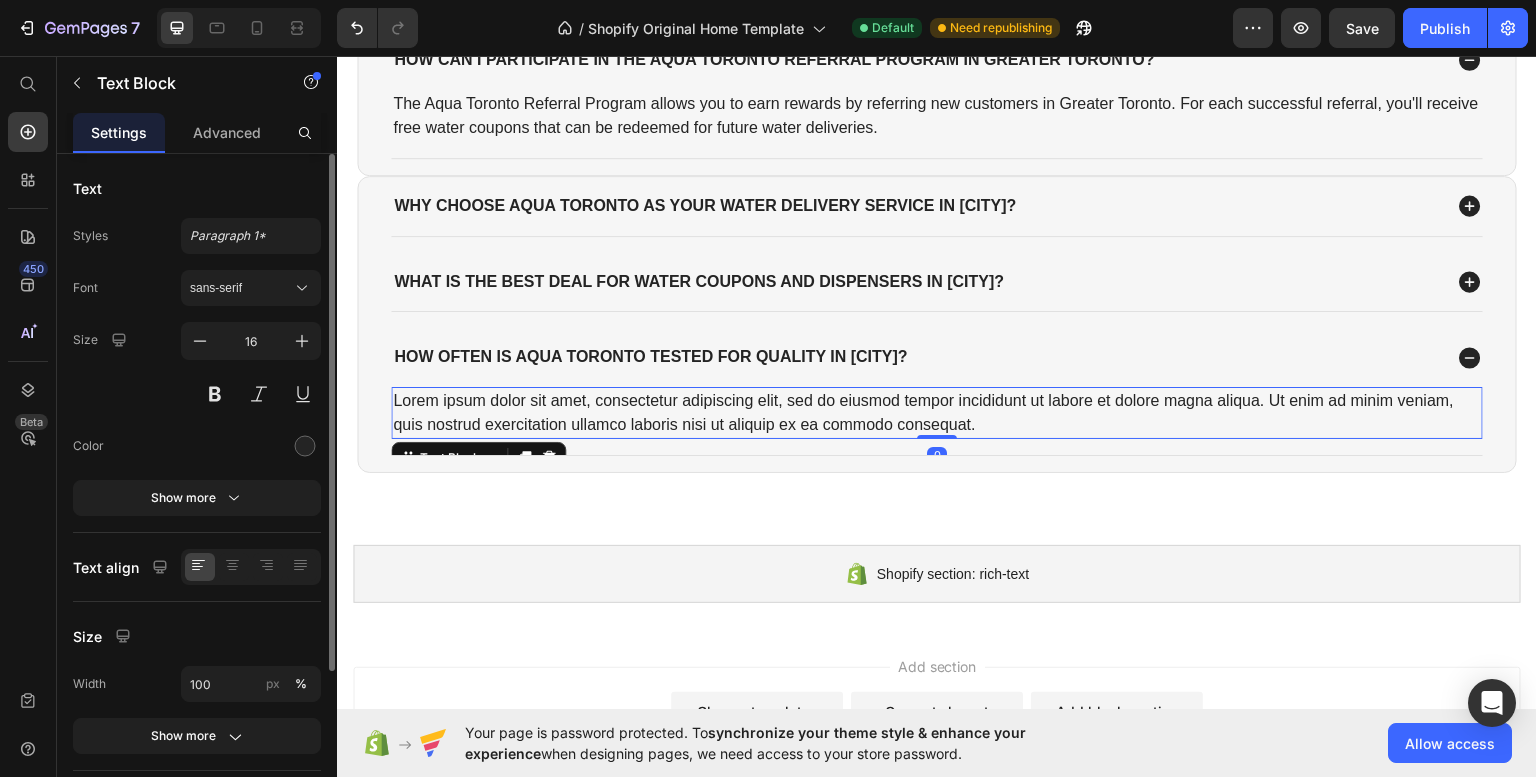 click on "Lorem ipsum dolor sit amet, consectetur adipiscing elit, sed do eiusmod tempor incididunt ut labore et dolore magna aliqua. Ut enim ad minim veniam, quis nostrud exercitation ullamco laboris nisi ut aliquip ex ea commodo consequat." at bounding box center [937, 412] 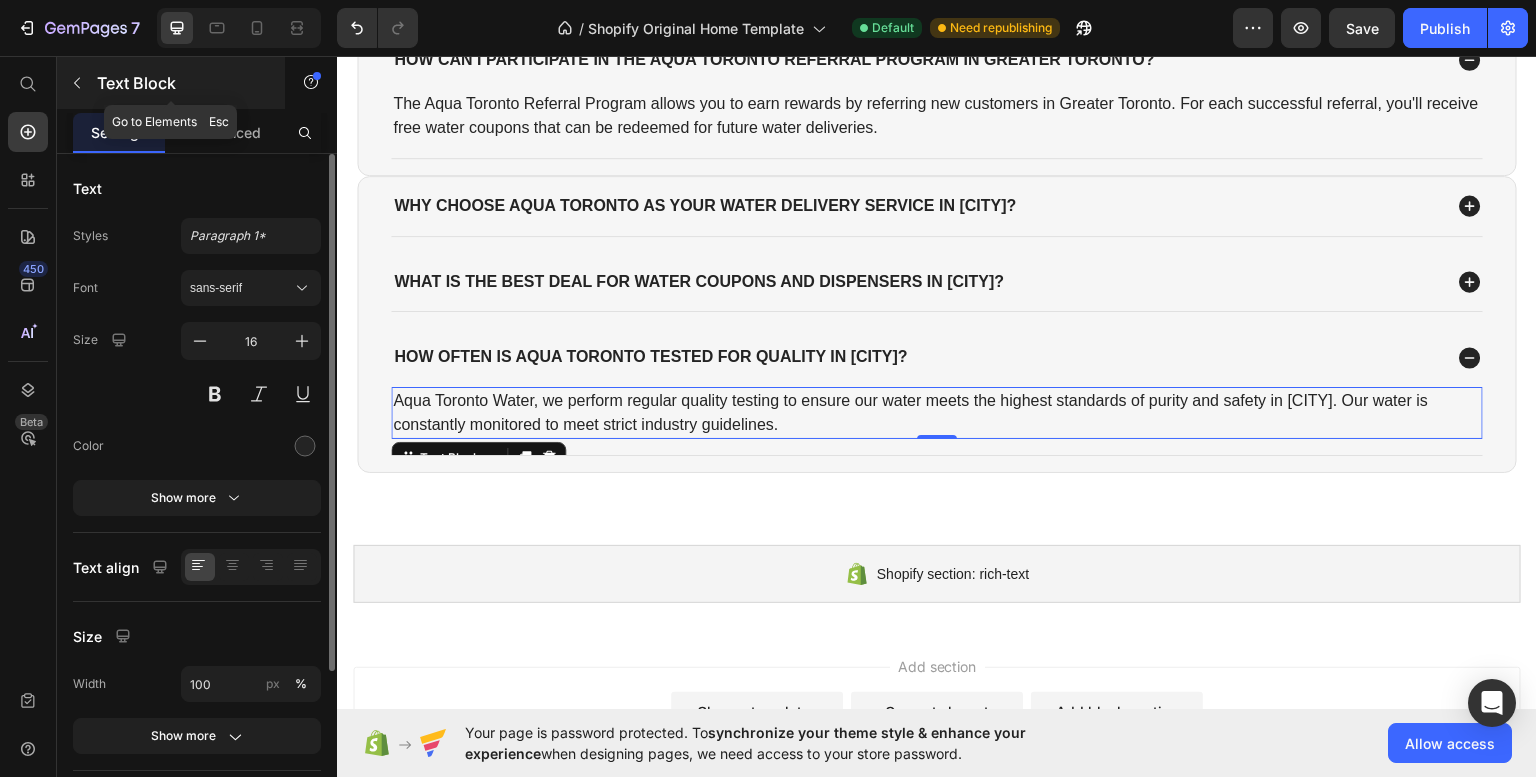 click at bounding box center (77, 83) 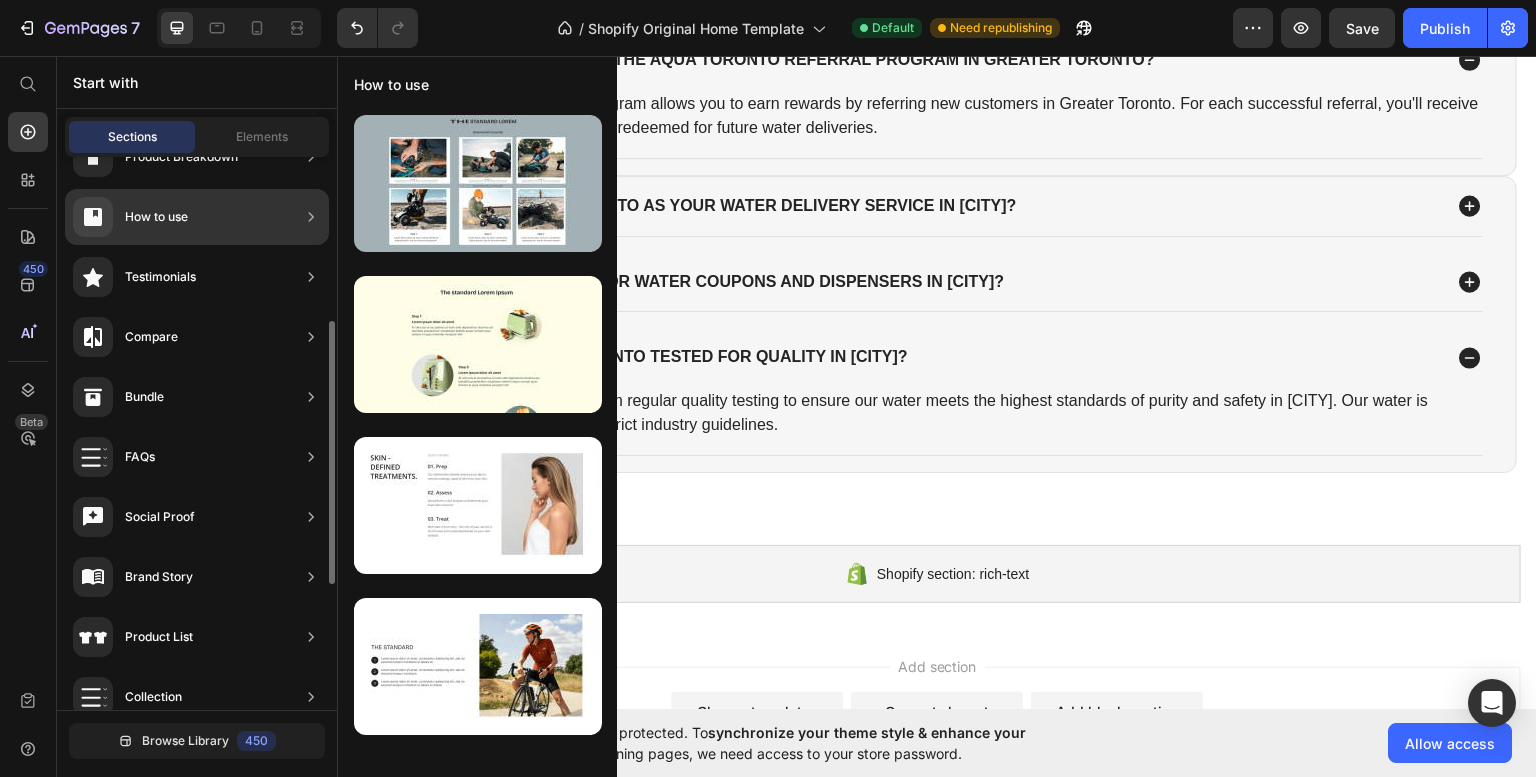 scroll, scrollTop: 0, scrollLeft: 0, axis: both 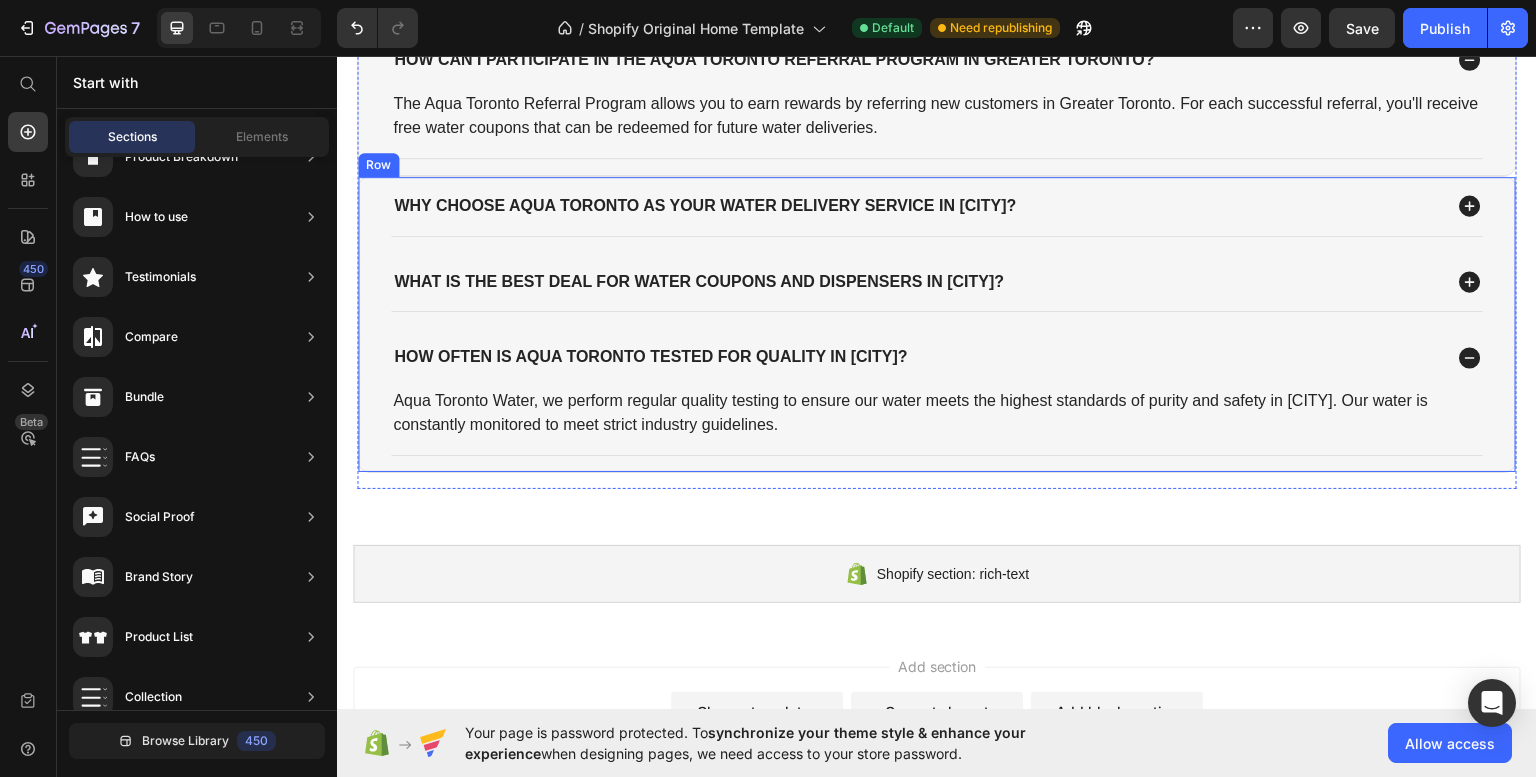 click on "Why choose Aqua Toronto as your water delivery service in Greater Toronto?
What is the best deal for water coupons and dispensers in Greater Toronto?
How often is Aqua Toronto tested for quality in Greater Toronto? Aqua Toronto Water, we perform regular quality testing to ensure our water meets the highest standards of purity and safety in Greater Toronto. Our water is constantly monitored to meet strict industry guidelines. Text Block Accordion Row" at bounding box center (937, 323) 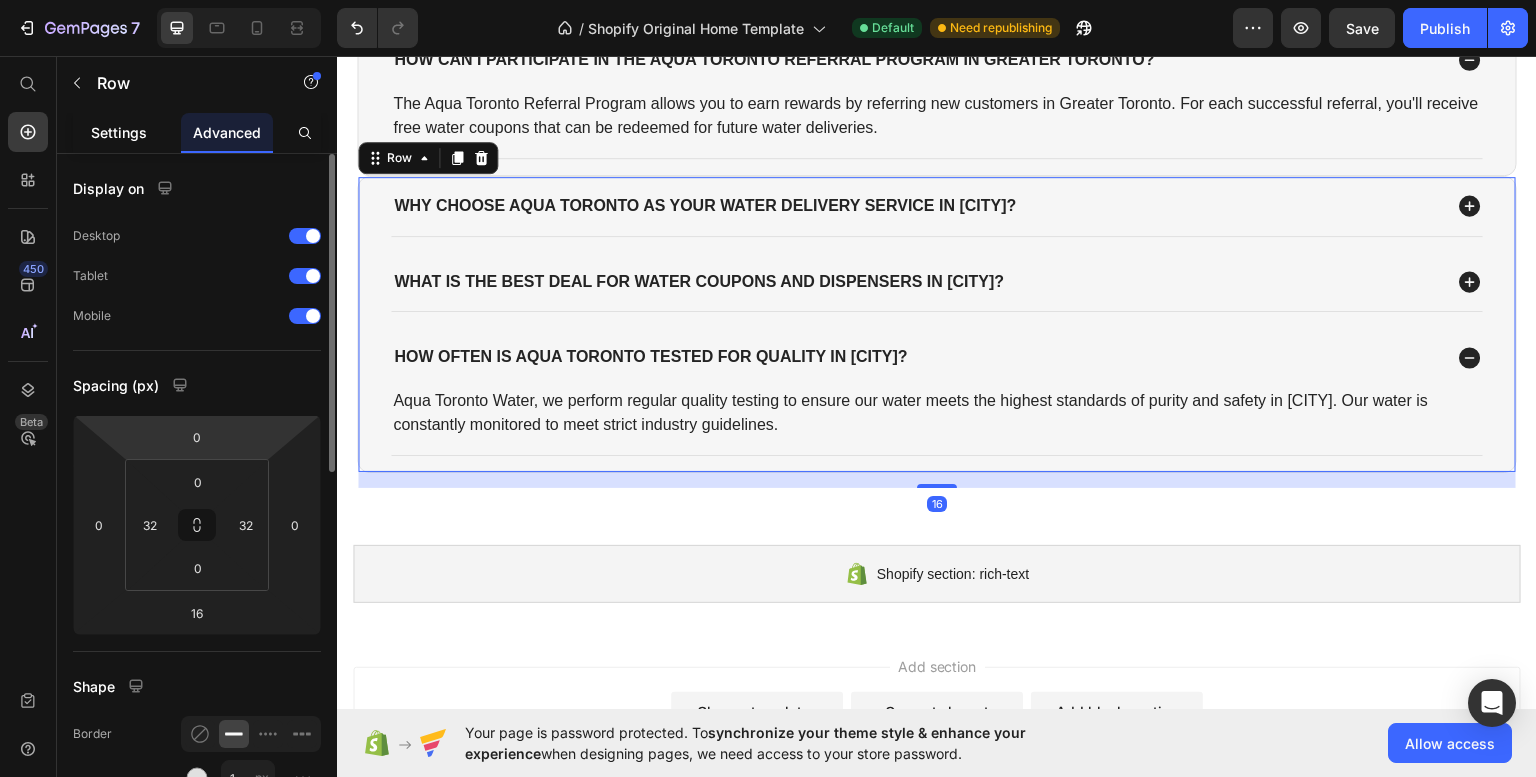 click on "Settings" at bounding box center [119, 132] 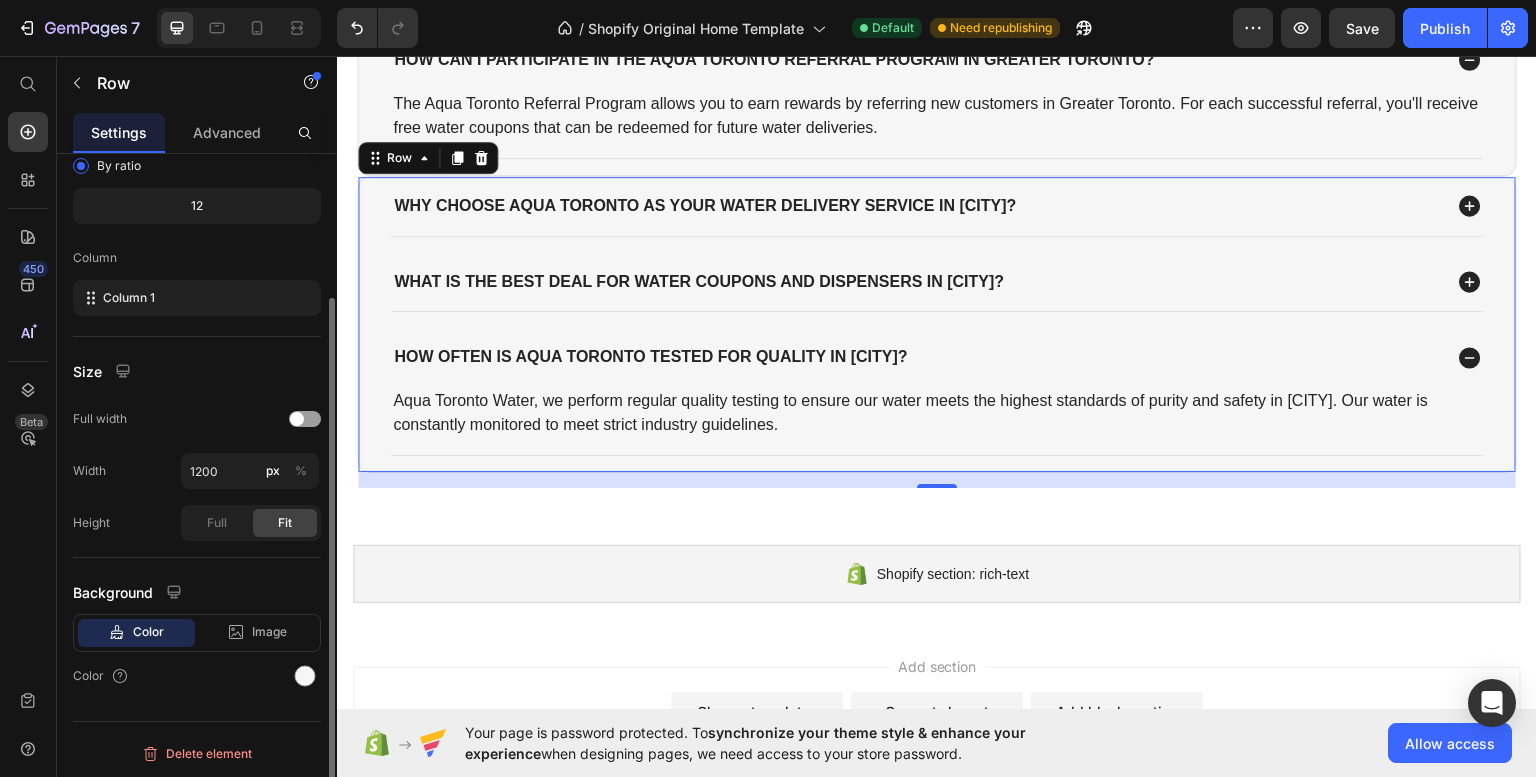 scroll, scrollTop: 102, scrollLeft: 0, axis: vertical 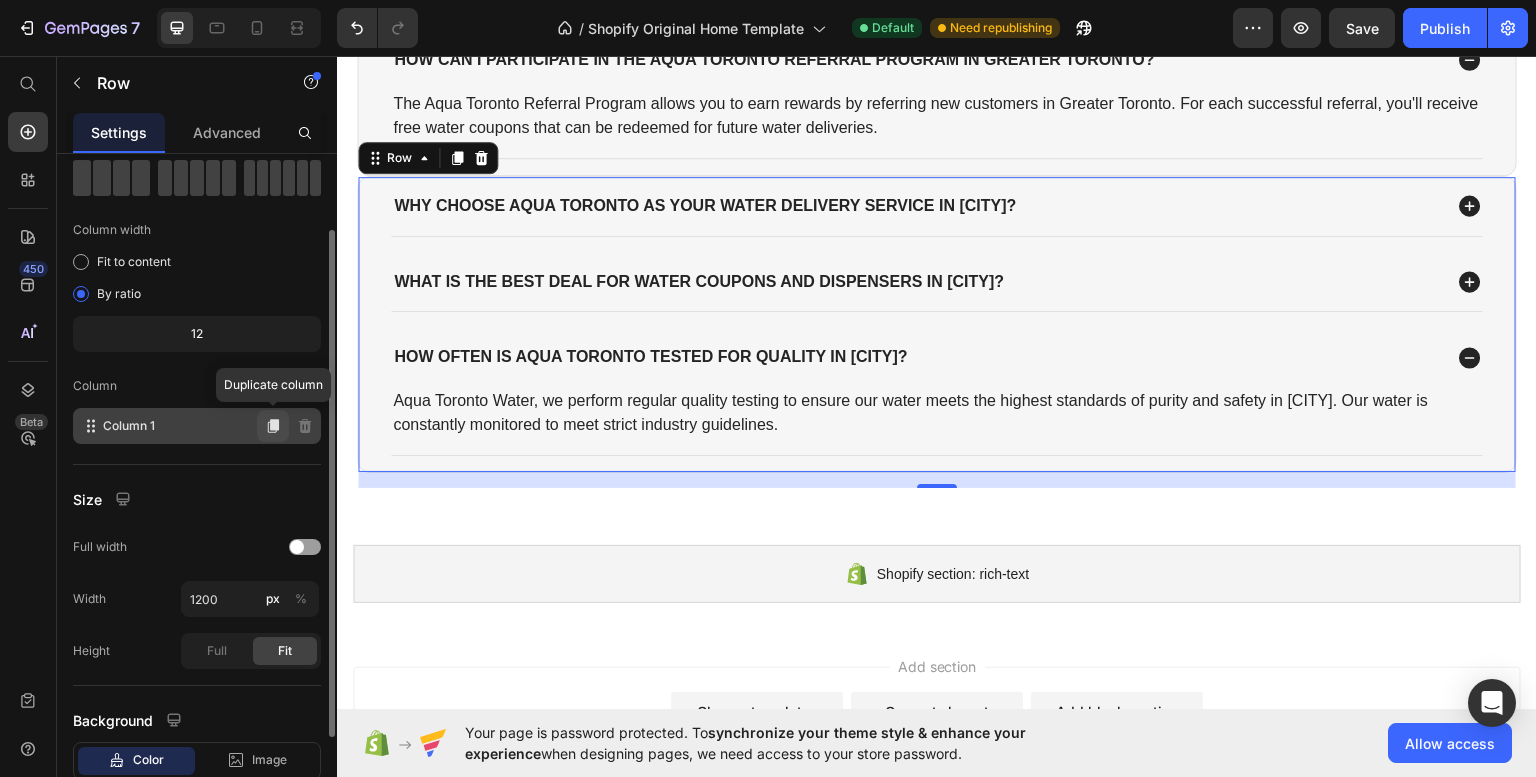 click 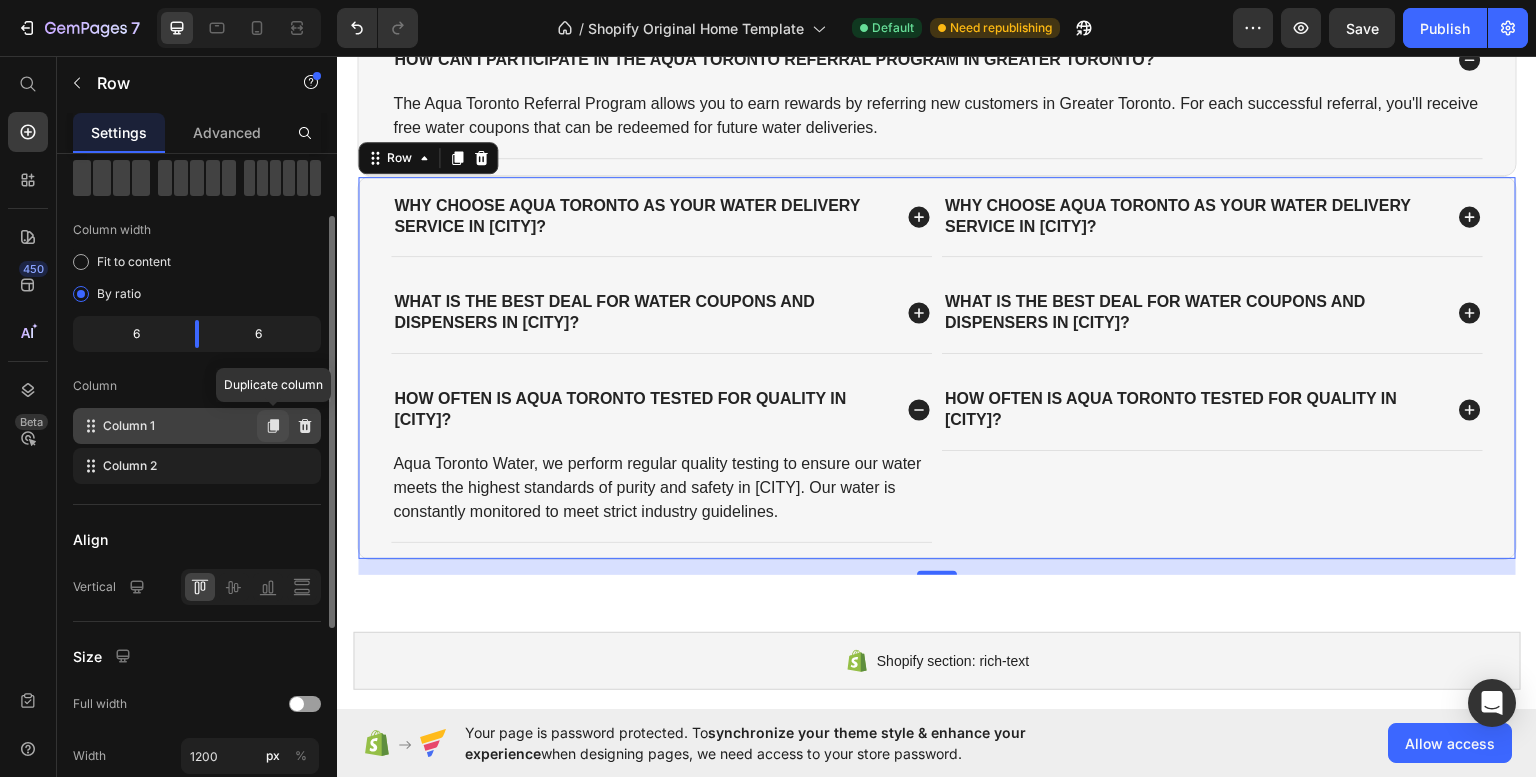type 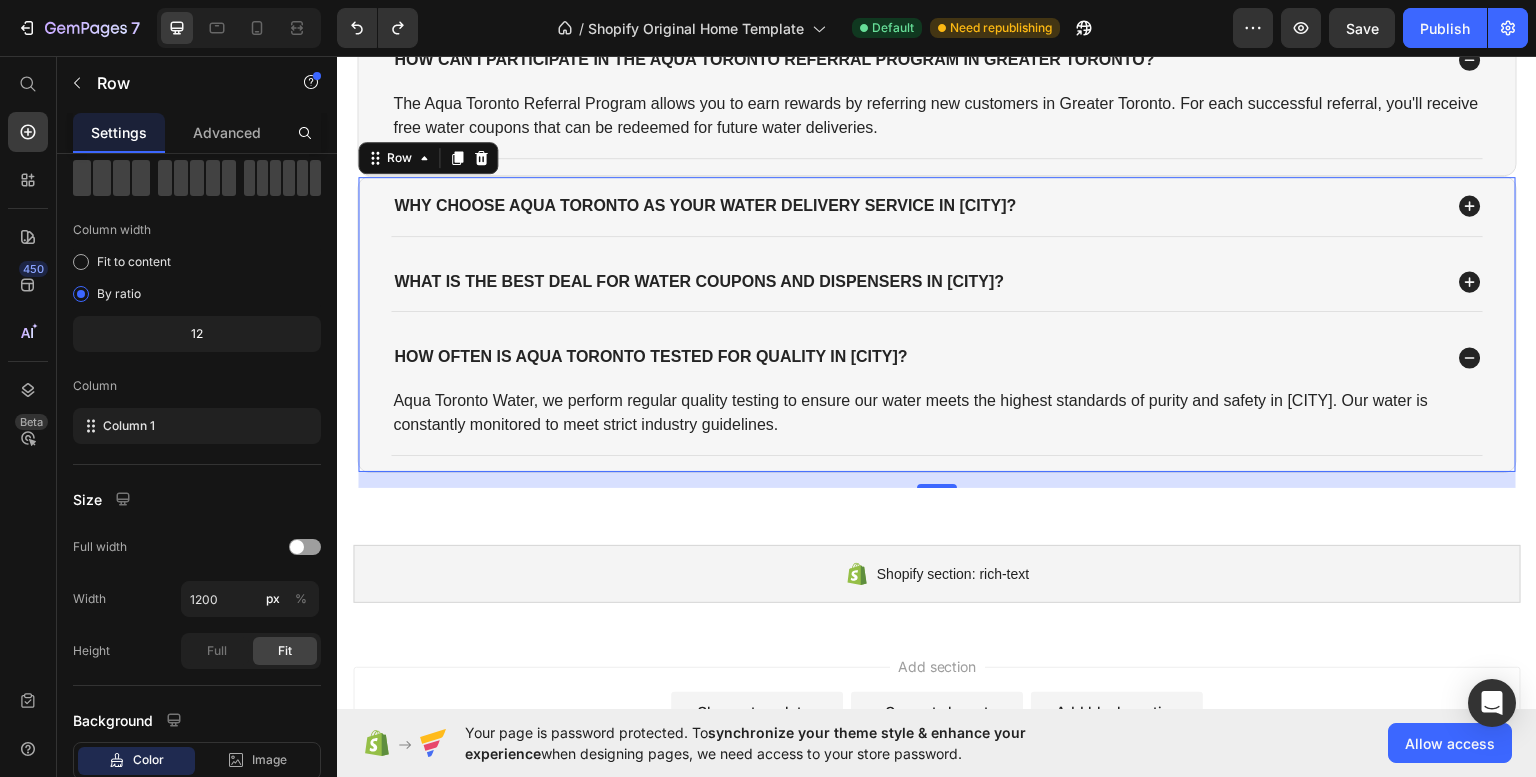 click on "Why choose Aqua Toronto as your water delivery service in Greater Toronto?
What is the best deal for water coupons and dispensers in Greater Toronto?
How often is Aqua Toronto tested for quality in Greater Toronto? Aqua Toronto Water, we perform regular quality testing to ensure our water meets the highest standards of purity and safety in Greater Toronto. Our water is constantly monitored to meet strict industry guidelines. Text Block Accordion" at bounding box center [937, 323] 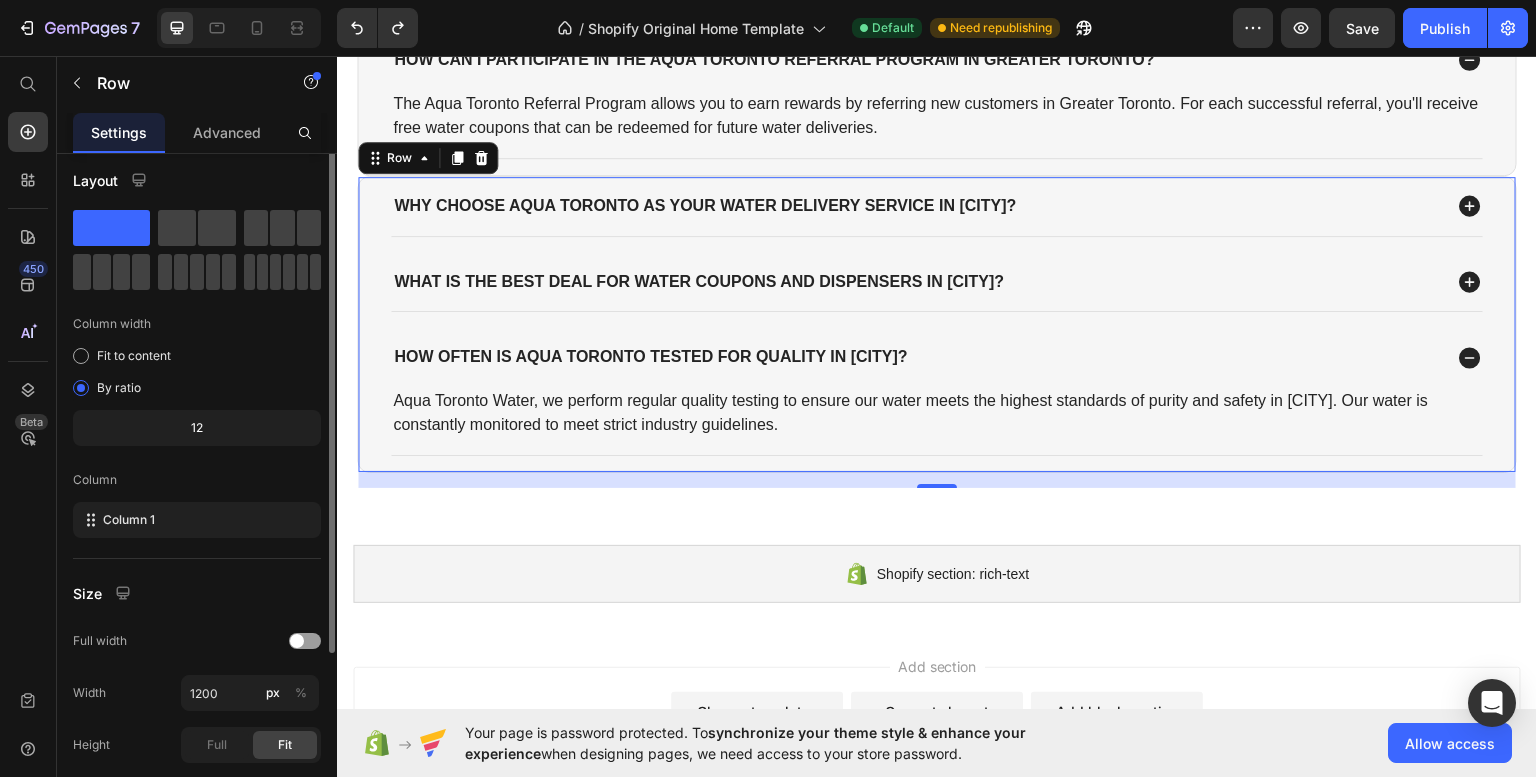 scroll, scrollTop: 0, scrollLeft: 0, axis: both 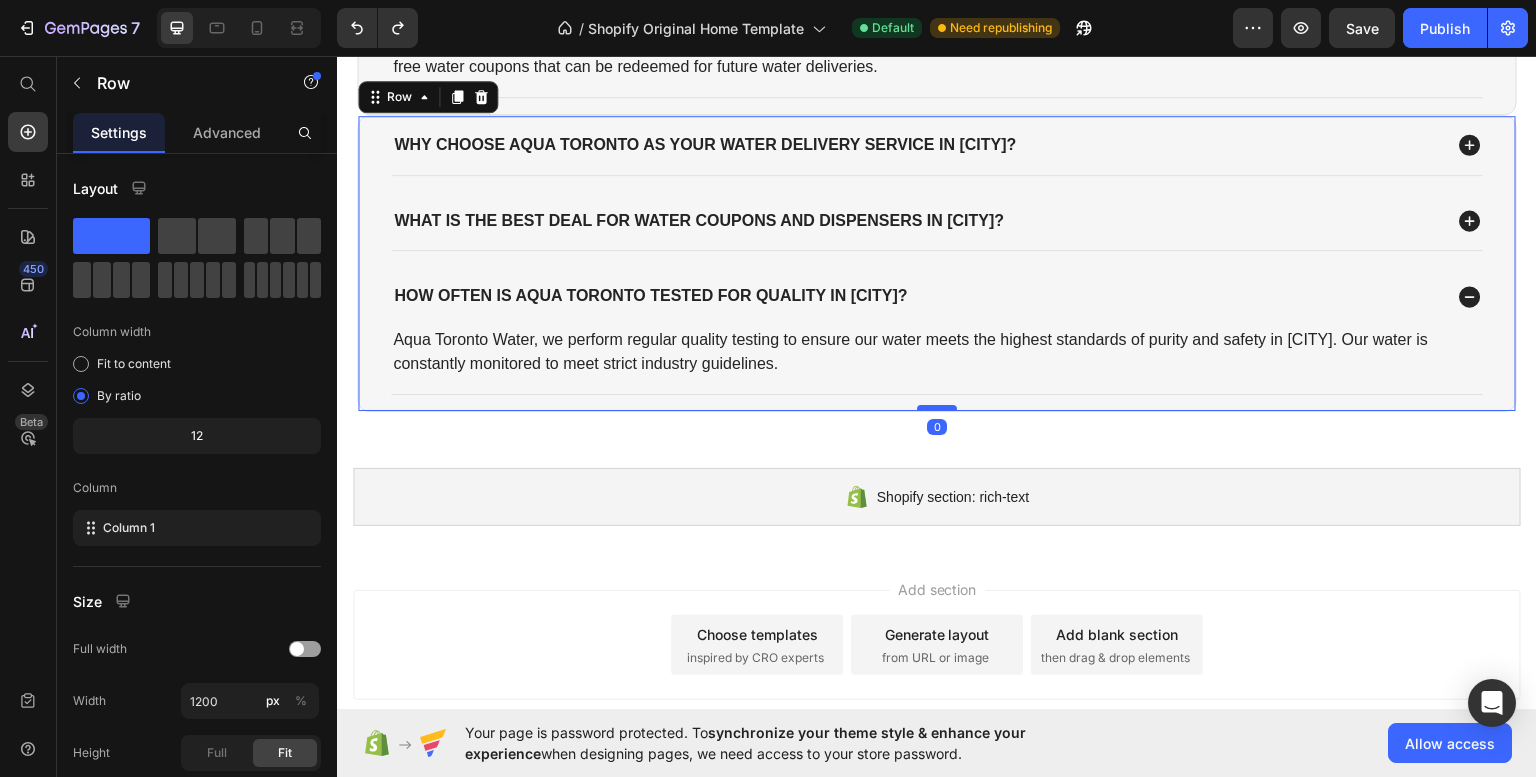 click at bounding box center [937, 407] 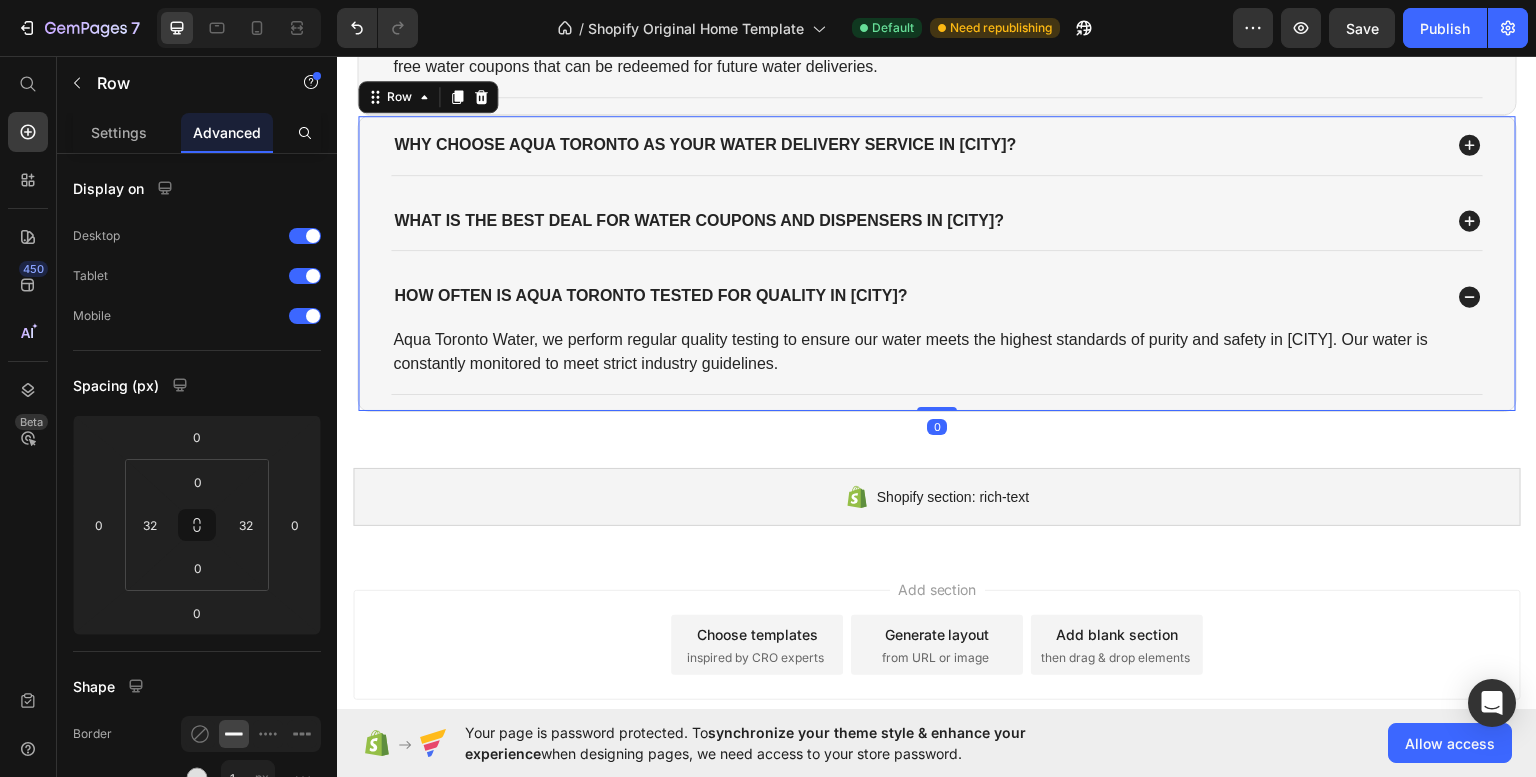 click on "Why choose Aqua Toronto as your water delivery service in Greater Toronto?
What is the best deal for water coupons and dispensers in Greater Toronto?
How often is Aqua Toronto tested for quality in Greater Toronto? Aqua Toronto Water, we perform regular quality testing to ensure our water meets the highest standards of purity and safety in Greater Toronto. Our water is constantly monitored to meet strict industry guidelines. Text Block Accordion" at bounding box center [937, 262] 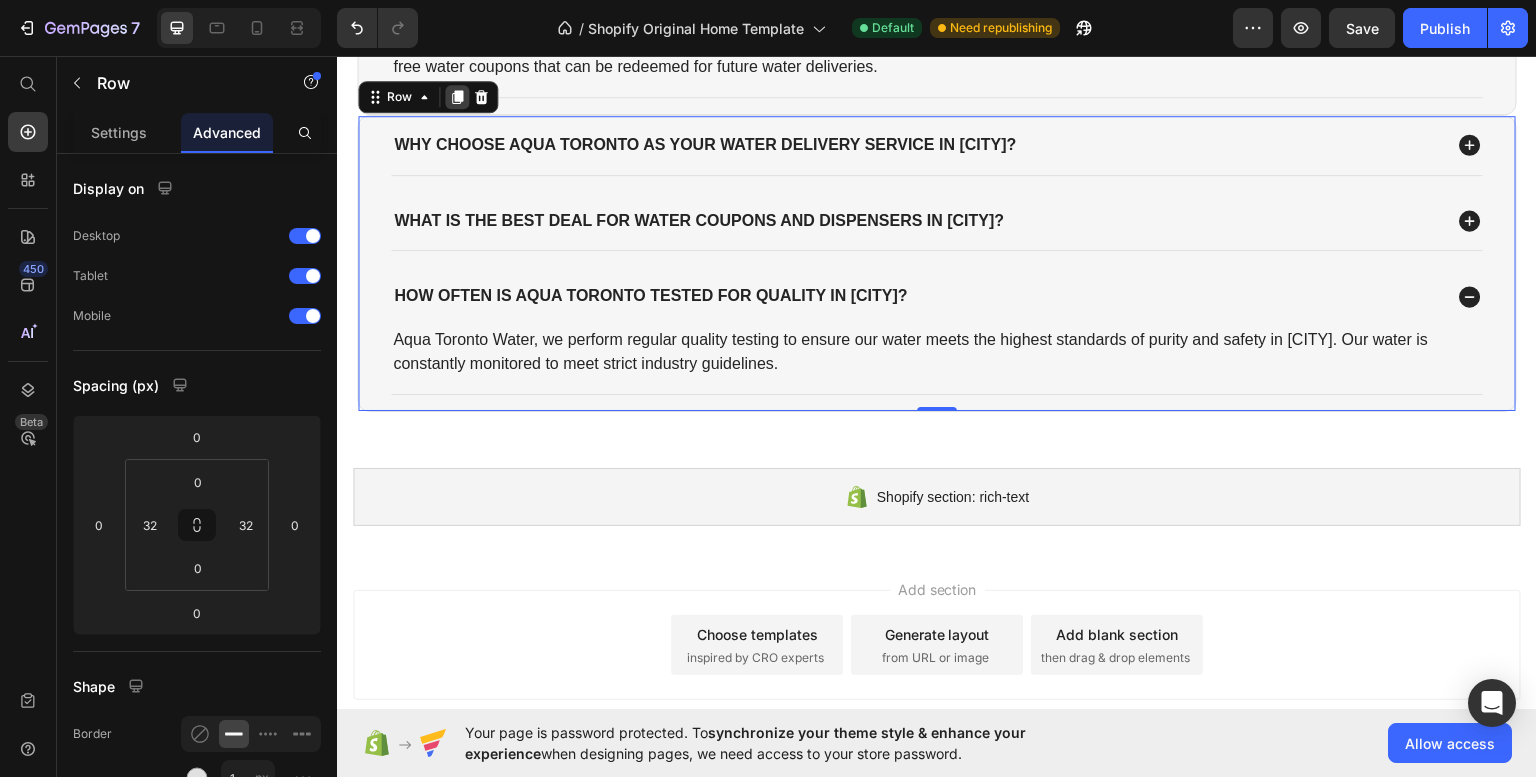 click 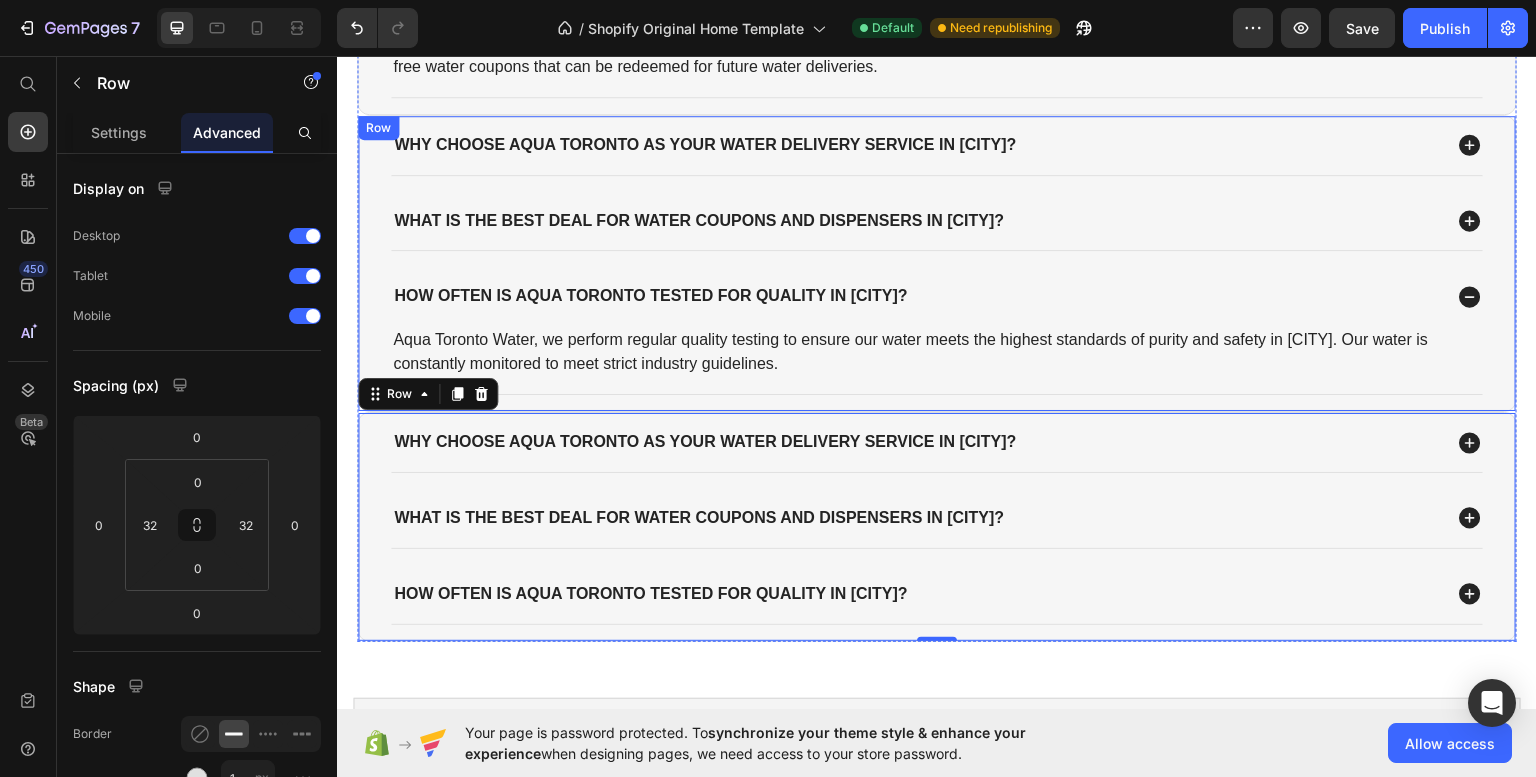 click on "Aqua Toronto Water, we perform regular quality testing to ensure our water meets the highest standards of purity and safety in Greater Toronto. Our water is constantly monitored to meet strict industry guidelines. Text Block" at bounding box center [937, 359] 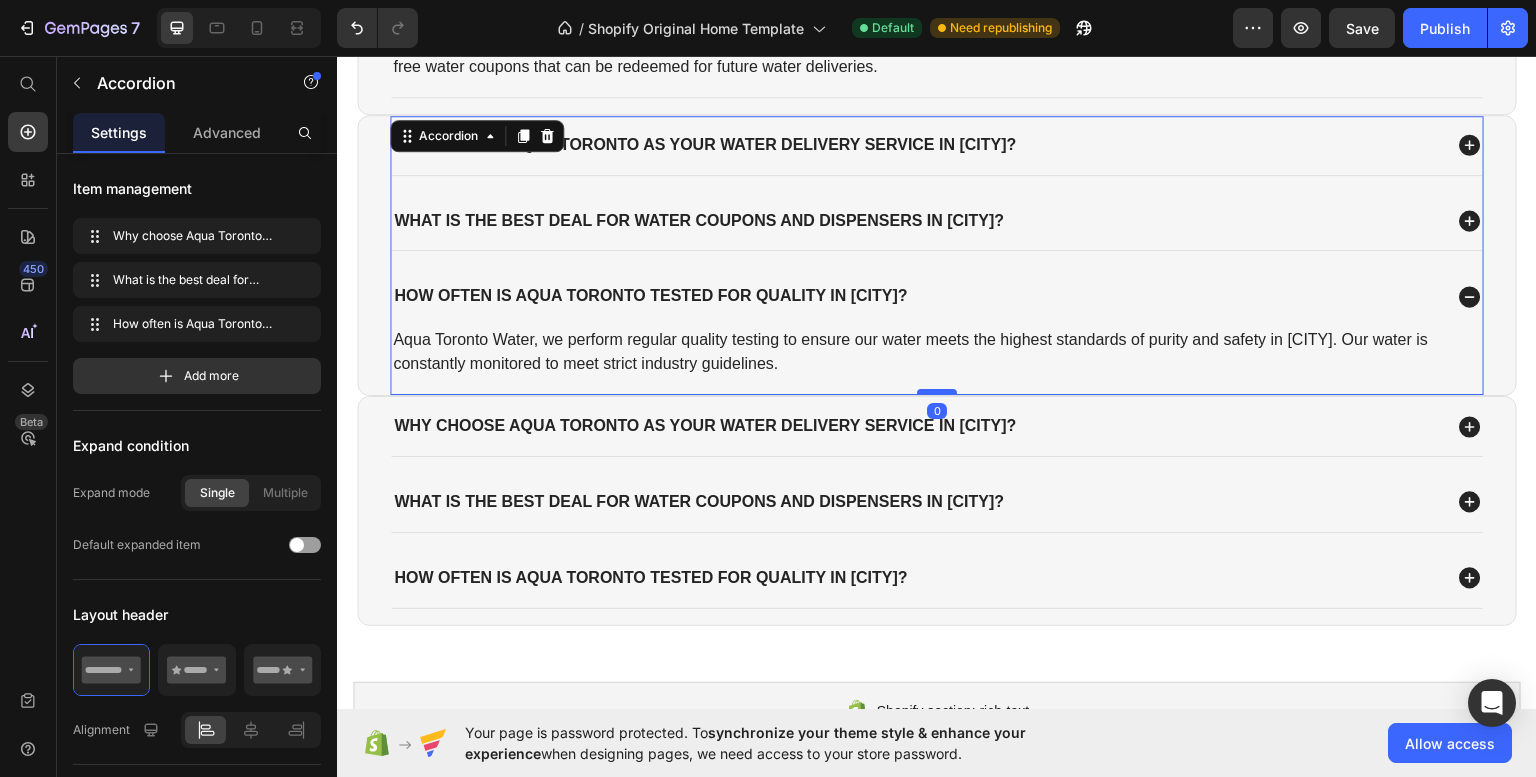 drag, startPoint x: 926, startPoint y: 404, endPoint x: 926, endPoint y: 387, distance: 17 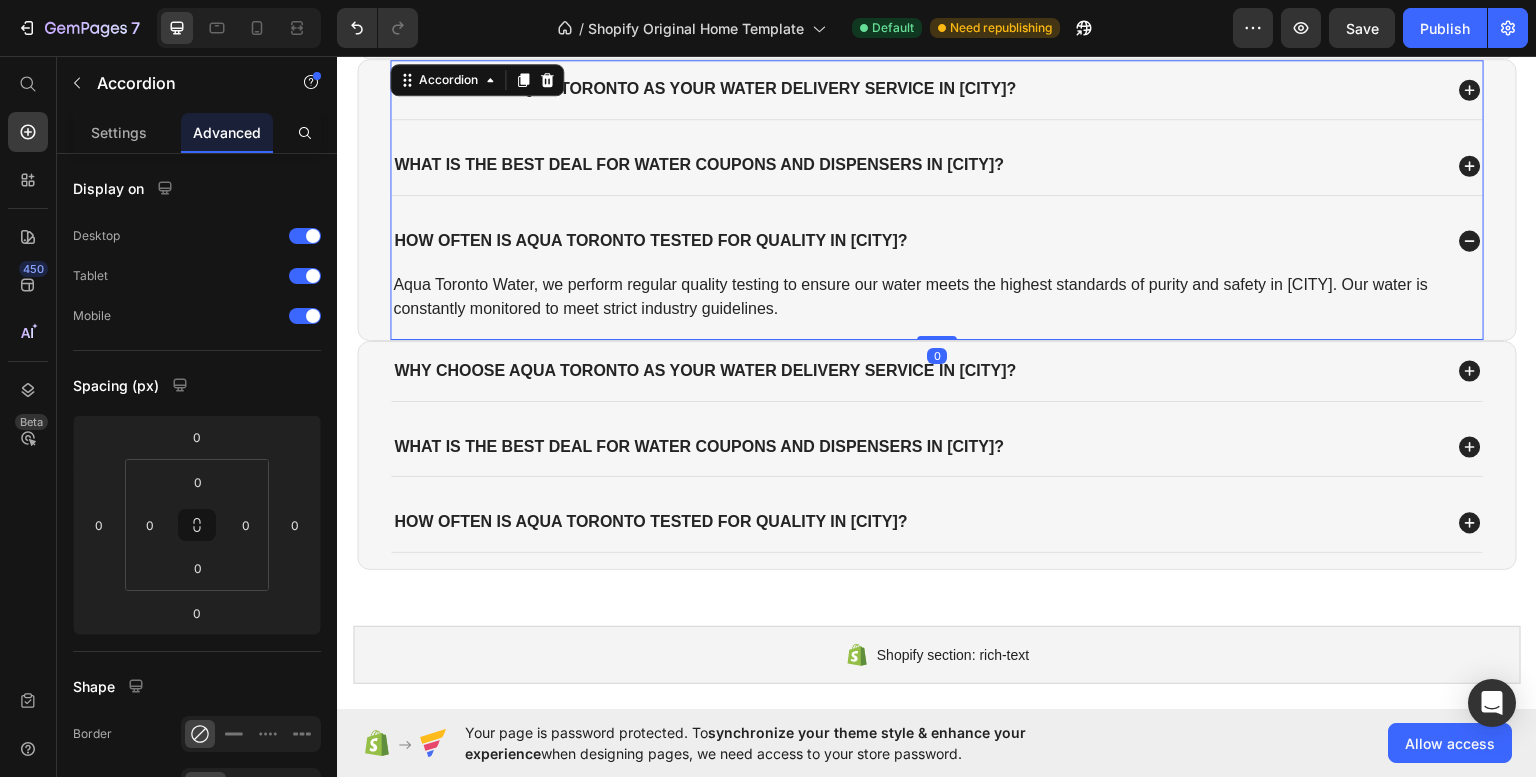 scroll, scrollTop: 3747, scrollLeft: 0, axis: vertical 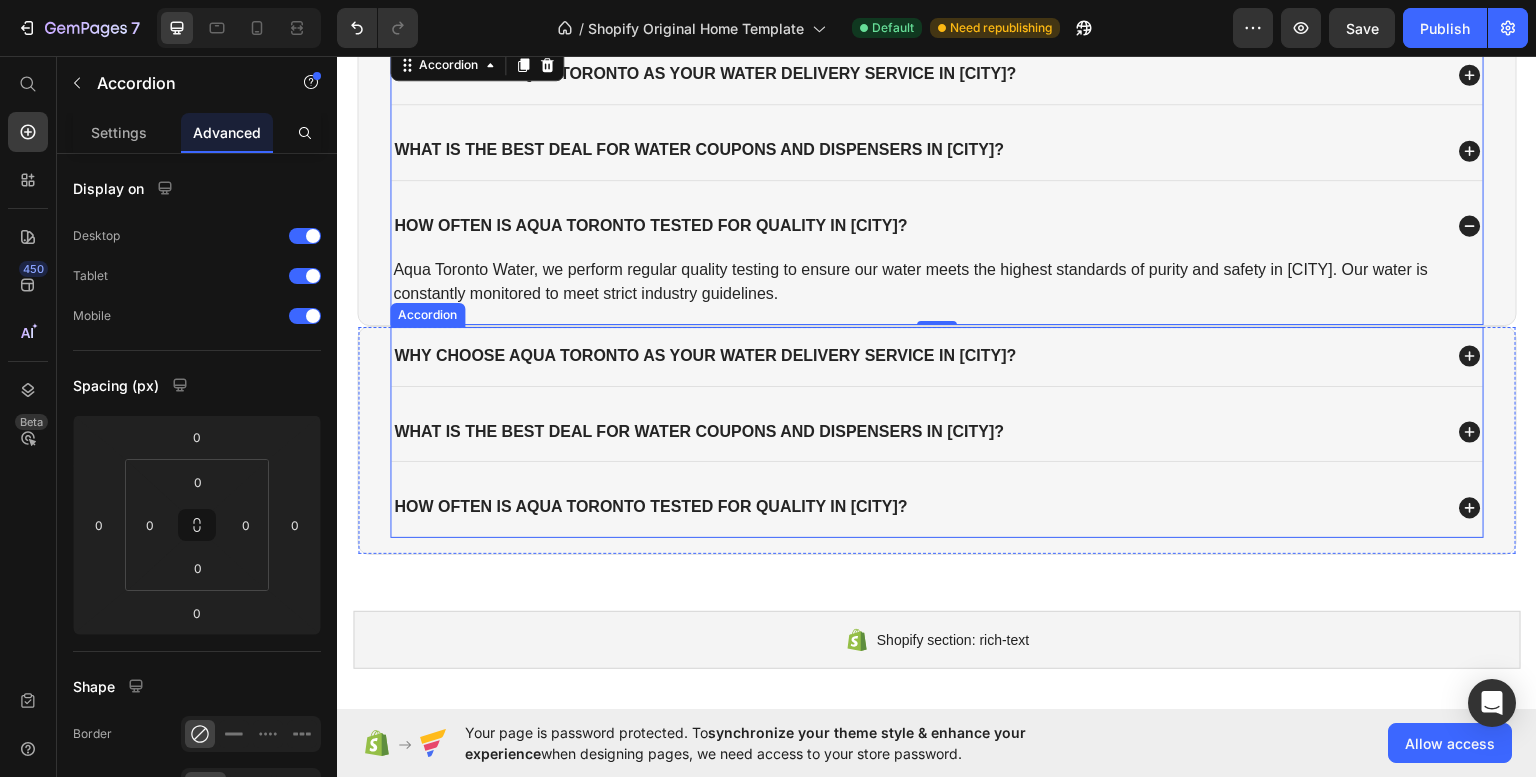 click on "Why choose Aqua Toronto as your water delivery service in Greater Toronto?" at bounding box center [937, 355] 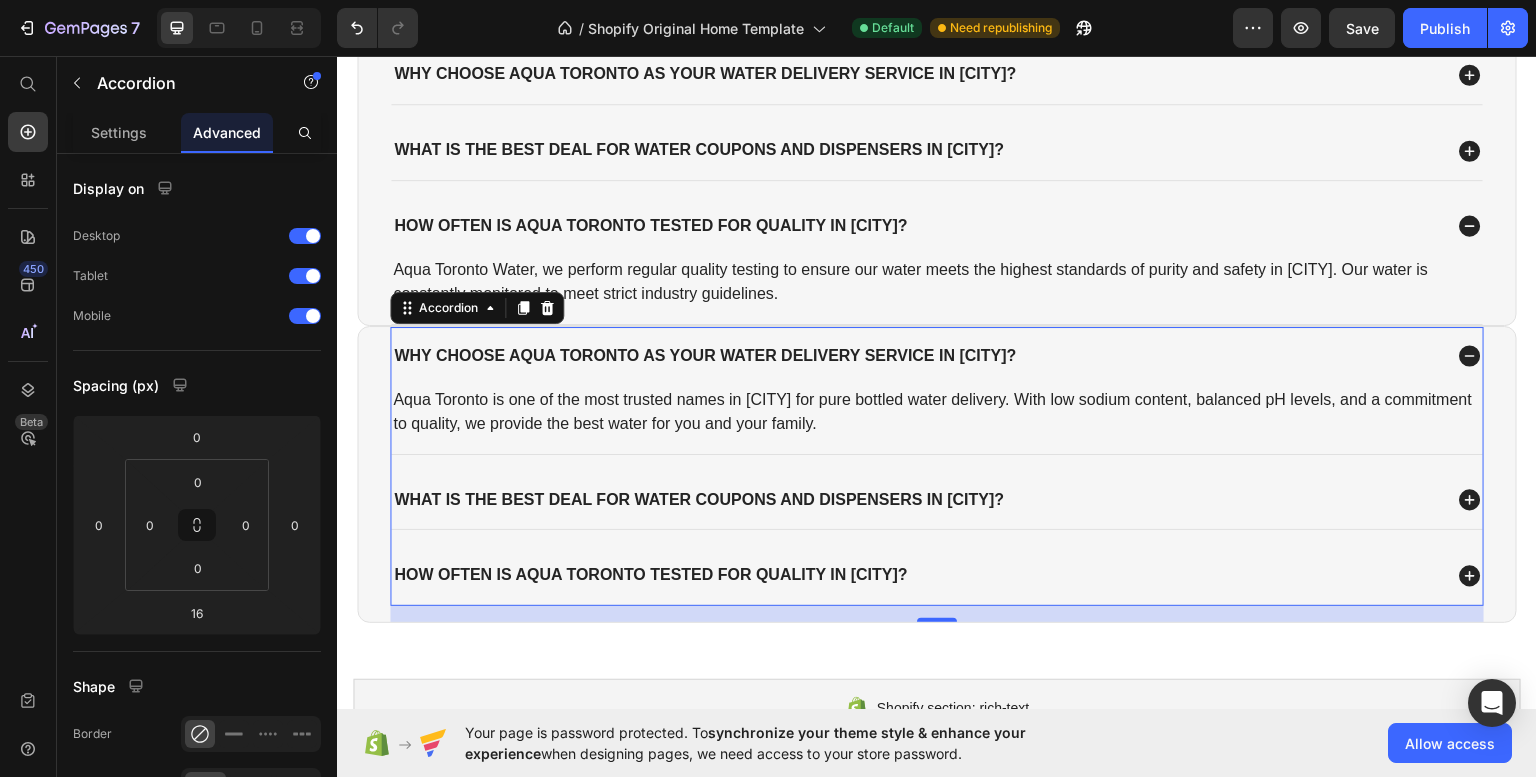 click on "Why choose Aqua Toronto as your water delivery service in Greater Toronto?" at bounding box center [705, 355] 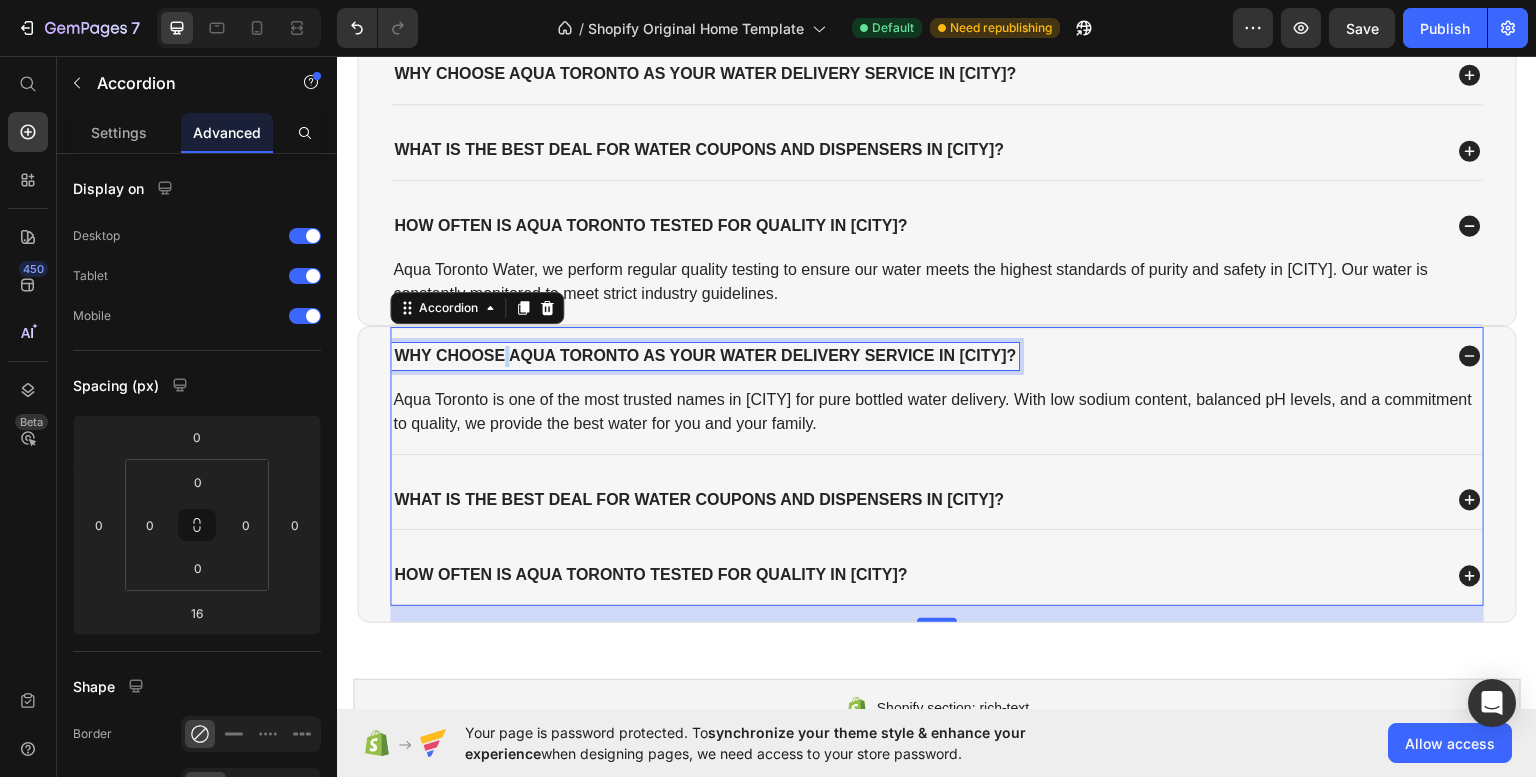 click on "Why choose Aqua Toronto as your water delivery service in Greater Toronto?" at bounding box center [705, 355] 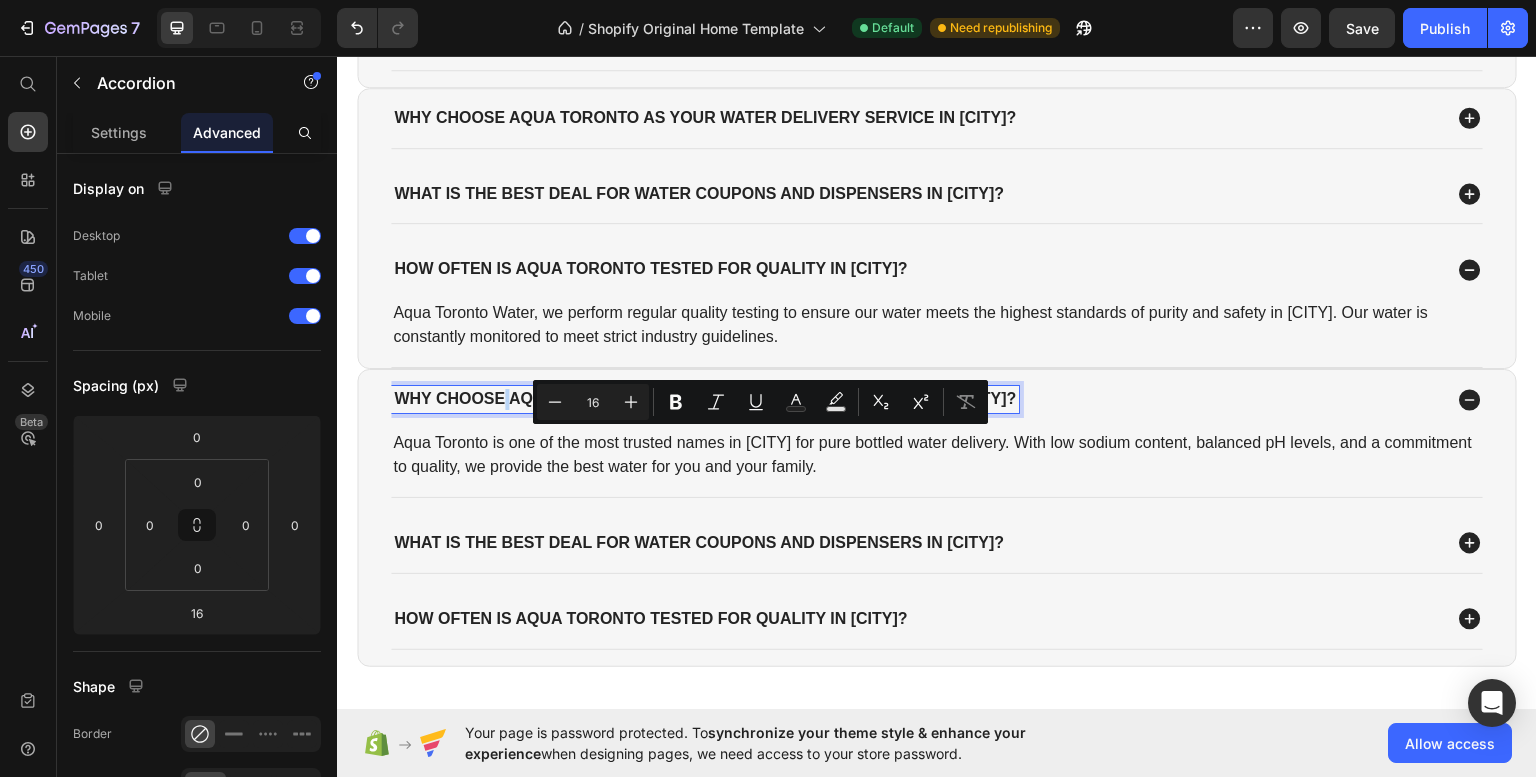 scroll, scrollTop: 3638, scrollLeft: 0, axis: vertical 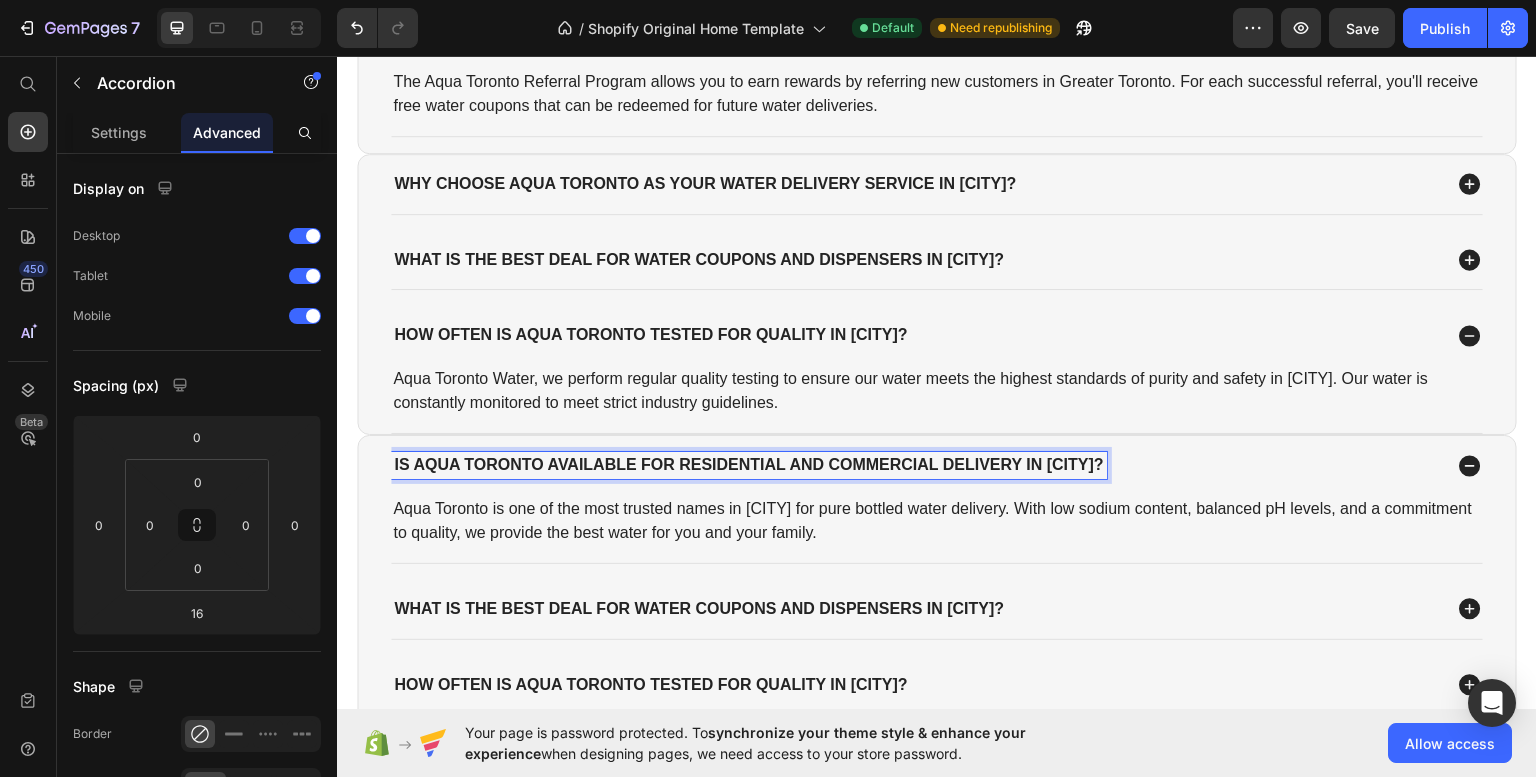 click on "Aqua Toronto is one of the most trusted names in Greater Toronto for pure bottled water delivery. With low sodium content, balanced pH levels, and a commitment to quality, we provide the best water for you and your family." at bounding box center (937, 520) 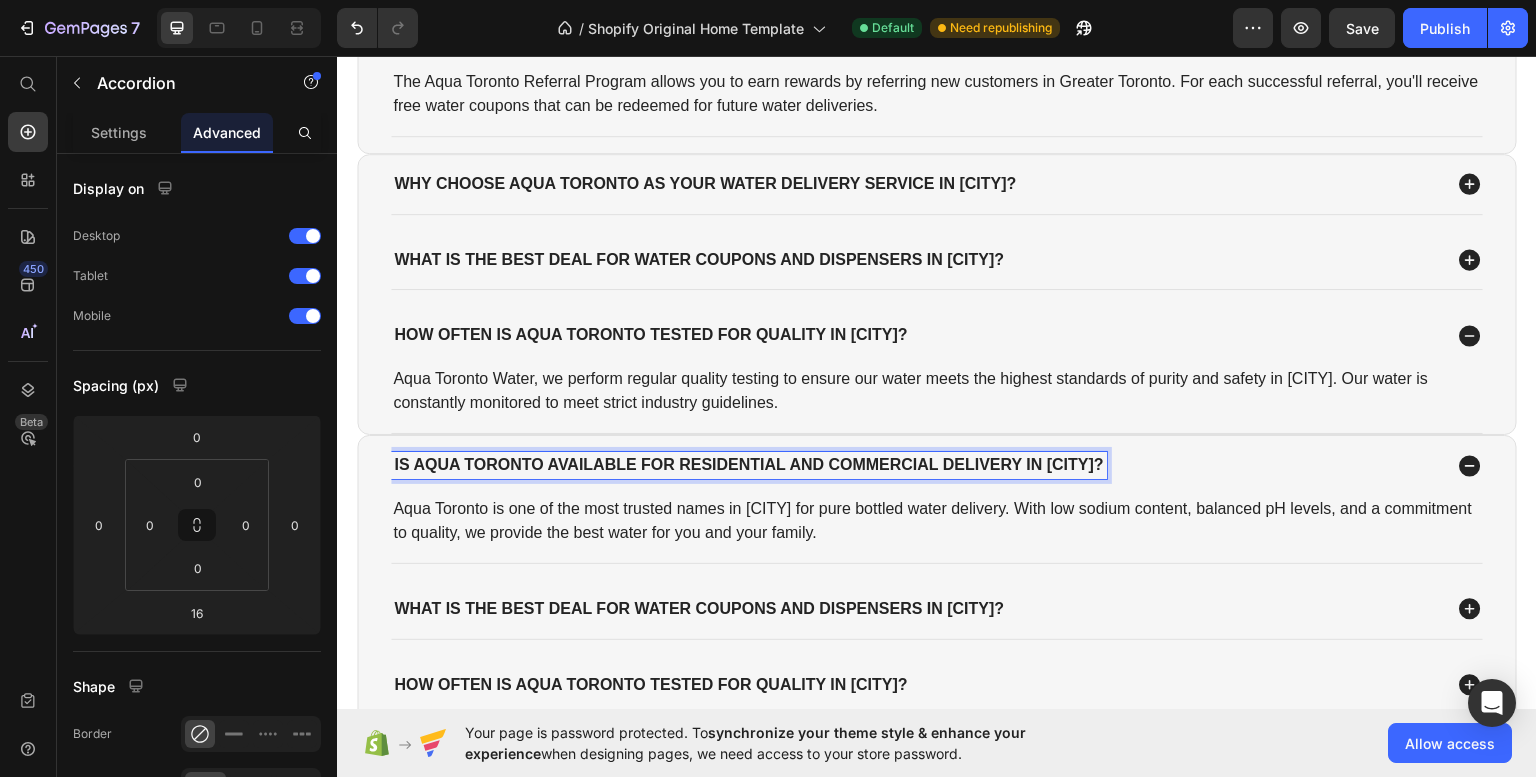 click on "Aqua Toronto is one of the most trusted names in Greater Toronto for pure bottled water delivery. With low sodium content, balanced pH levels, and a commitment to quality, we provide the best water for you and your family." at bounding box center [937, 520] 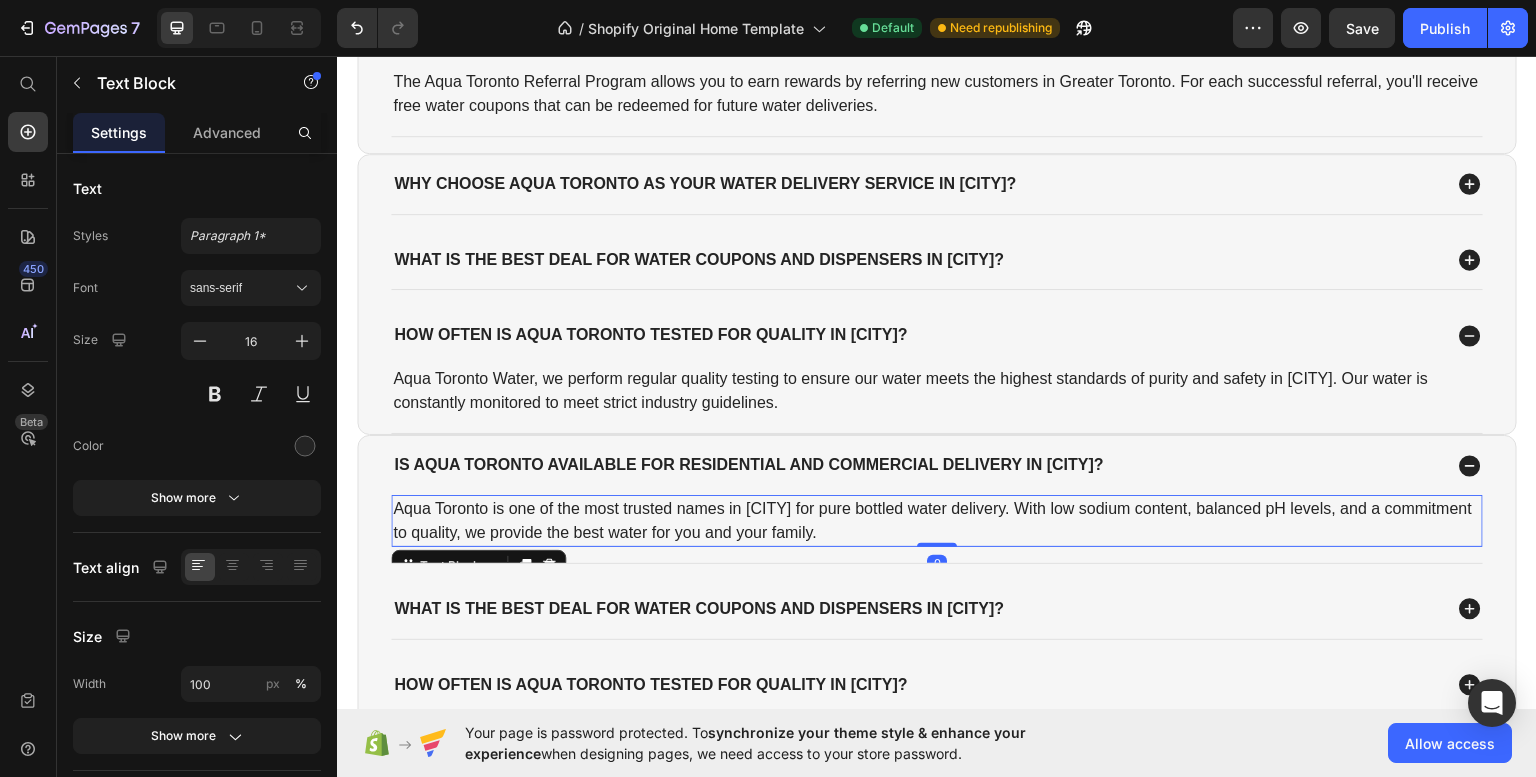 click on "Aqua Toronto is one of the most trusted names in Greater Toronto for pure bottled water delivery. With low sodium content, balanced pH levels, and a commitment to quality, we provide the best water for you and your family." at bounding box center [937, 520] 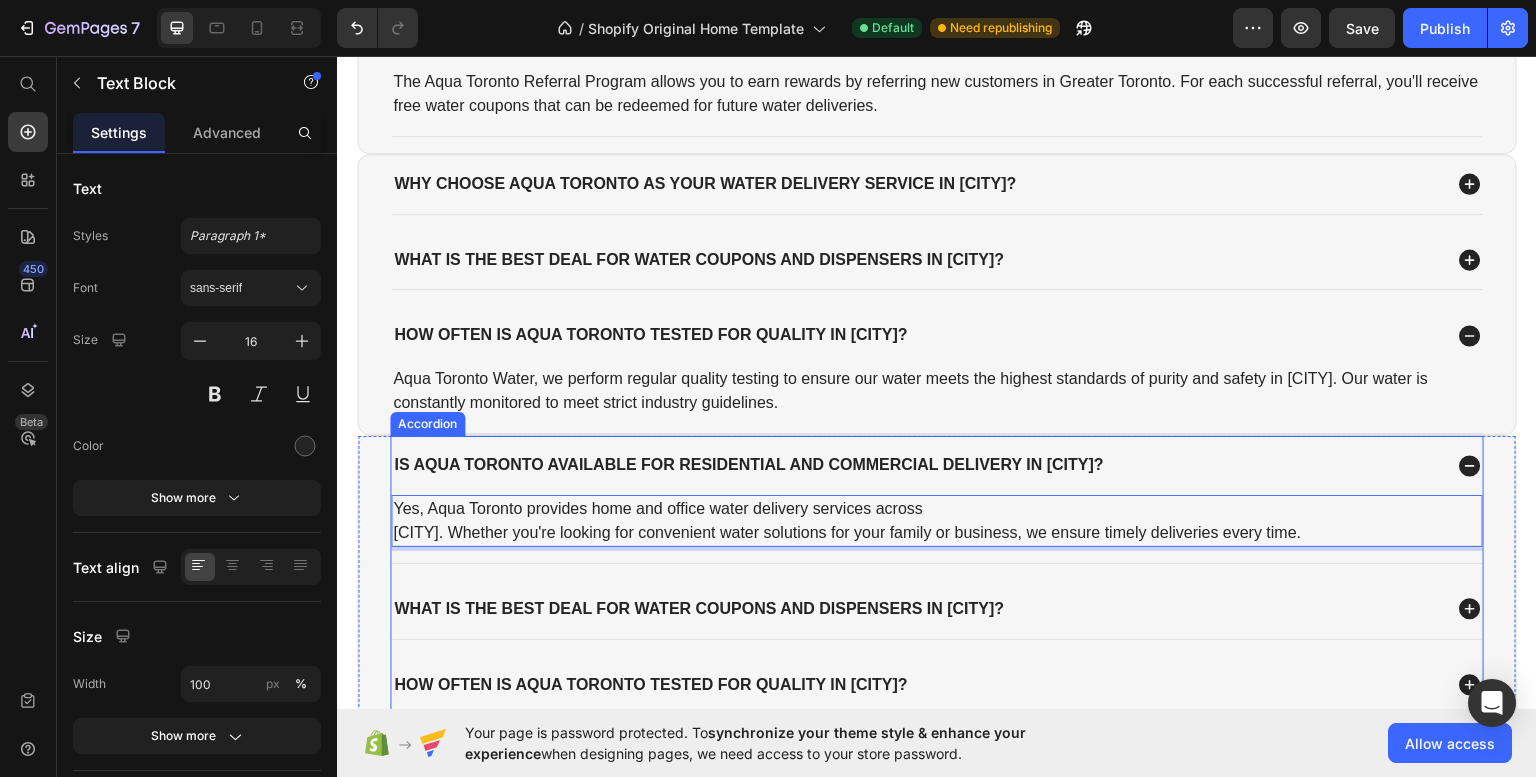 click on "What is the best deal for water coupons and dispensers in Greater Toronto?" at bounding box center (699, 608) 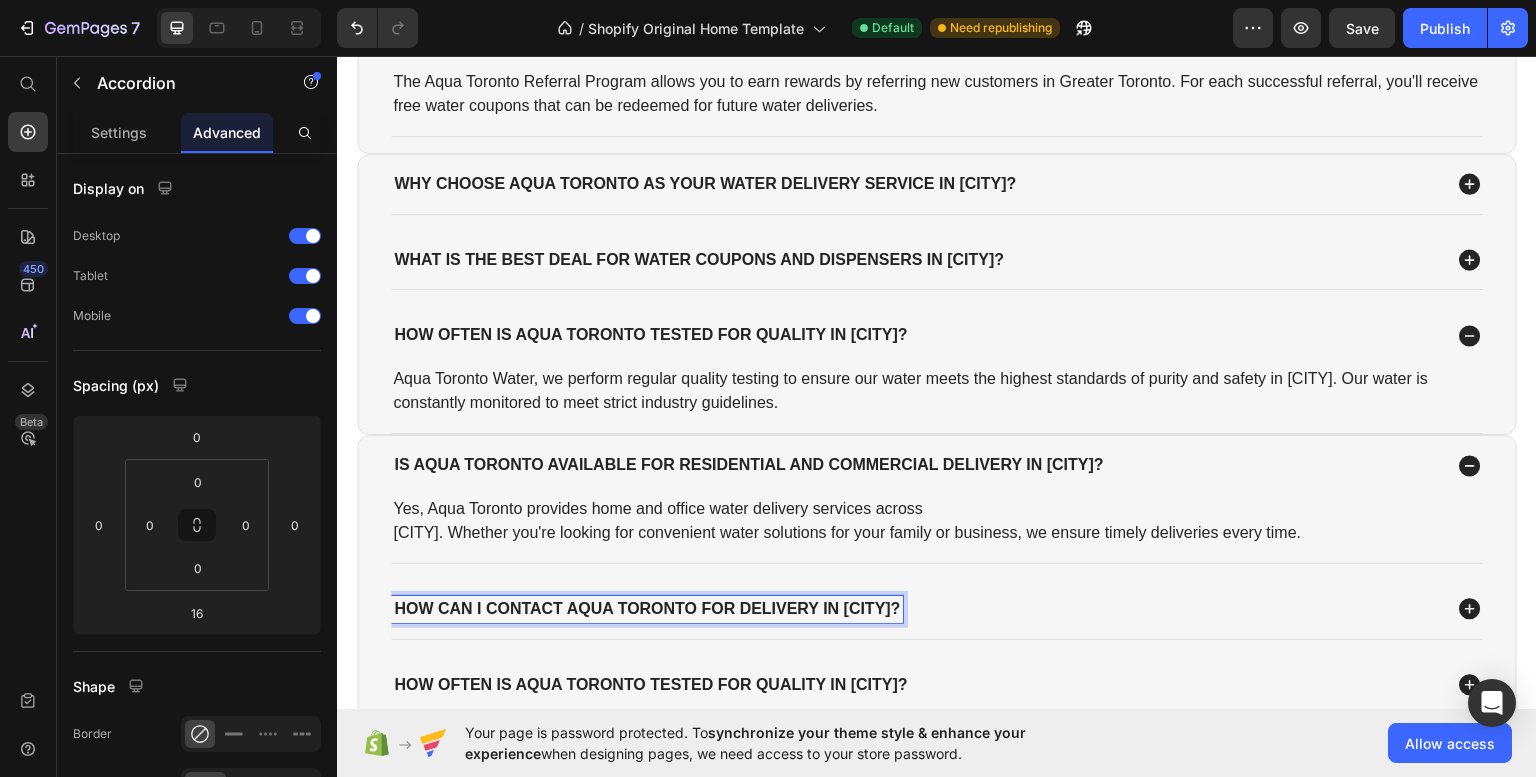 click on "How can I contact Aqua Toronto for delivery in Greater Toronto?" at bounding box center [916, 608] 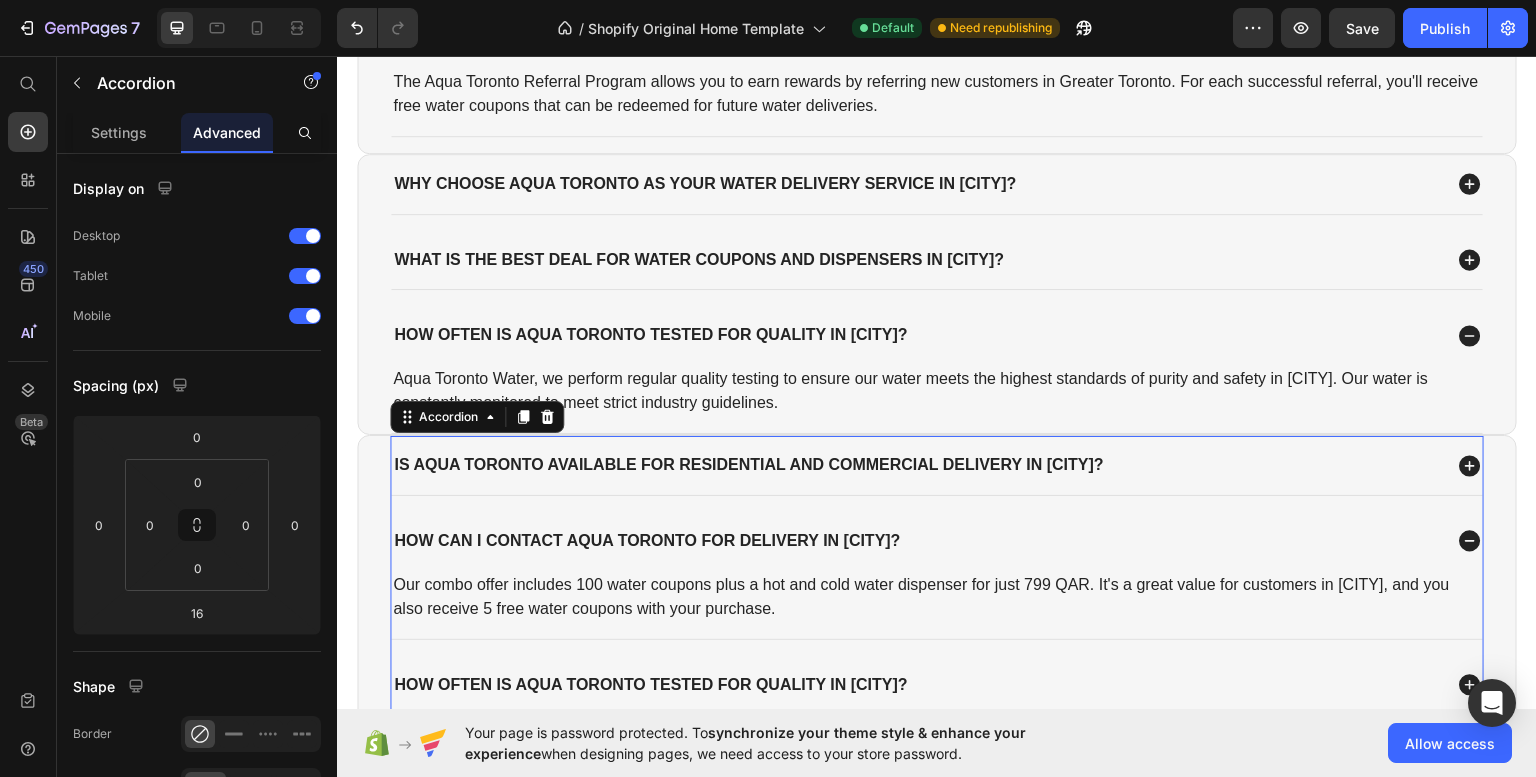 click on "How can I contact Aqua Toronto for delivery in Greater Toronto?" at bounding box center [937, 540] 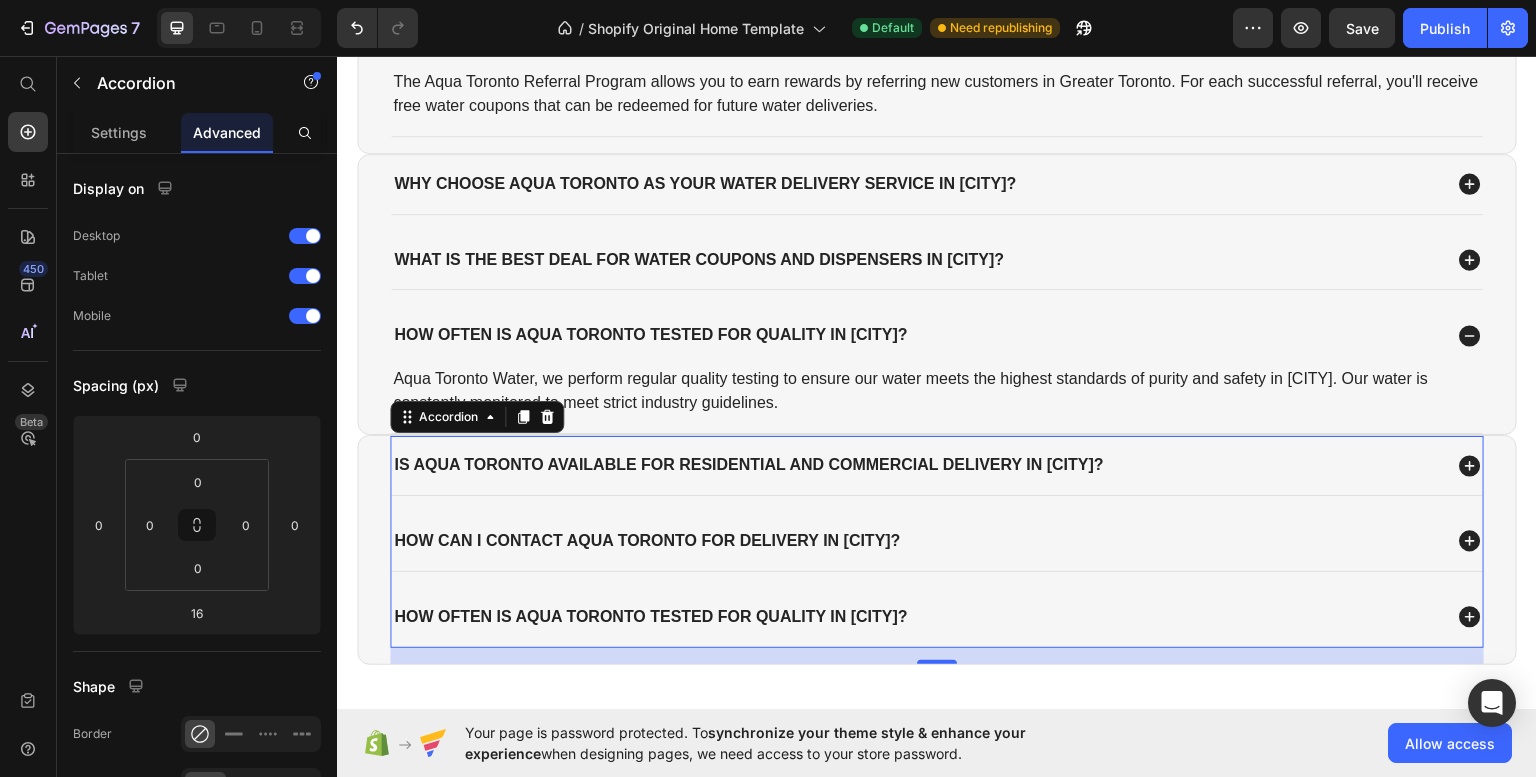 click on "Is Aqua Toronto available for residential and commercial delivery in Greater Toronto?
How can I contact Aqua Toronto for delivery in Greater Toronto? Our combo offer includes 100 water coupons plus a hot and cold water dispenser for just 799 QAR. It's a great value for customers in Greater Toronto, and you also receive 5 free water coupons with your purchase. Text Block
How often is Aqua Toronto tested for quality in Greater Toronto?" at bounding box center [937, 540] 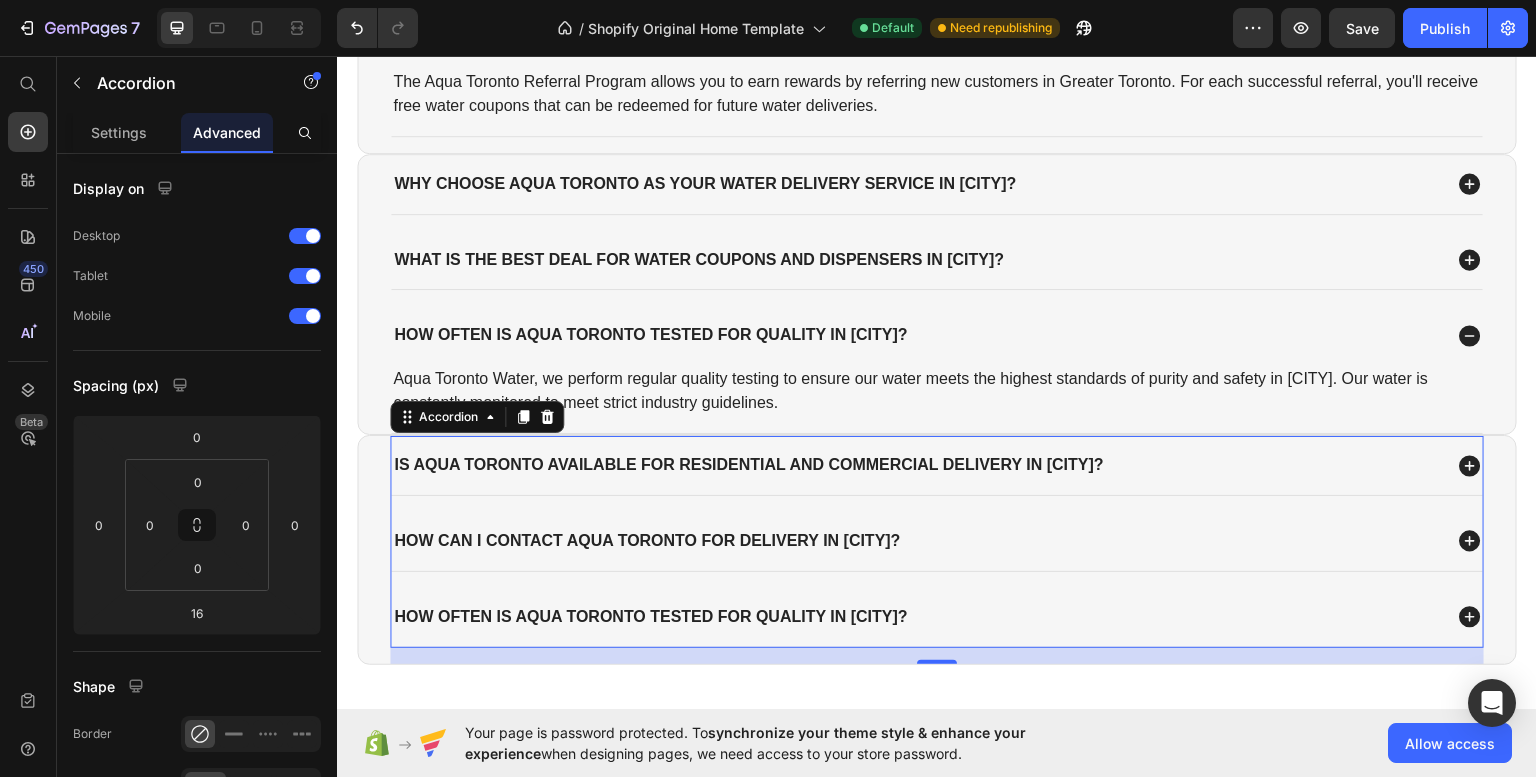 click on "Is Aqua Toronto available for residential and commercial delivery in Greater Toronto?
How can I contact Aqua Toronto for delivery in Greater Toronto? Our combo offer includes 100 water coupons plus a hot and cold water dispenser for just 799 QAR. It's a great value for customers in Greater Toronto, and you also receive 5 free water coupons with your purchase. Text Block
How often is Aqua Toronto tested for quality in Greater Toronto?" at bounding box center (937, 540) 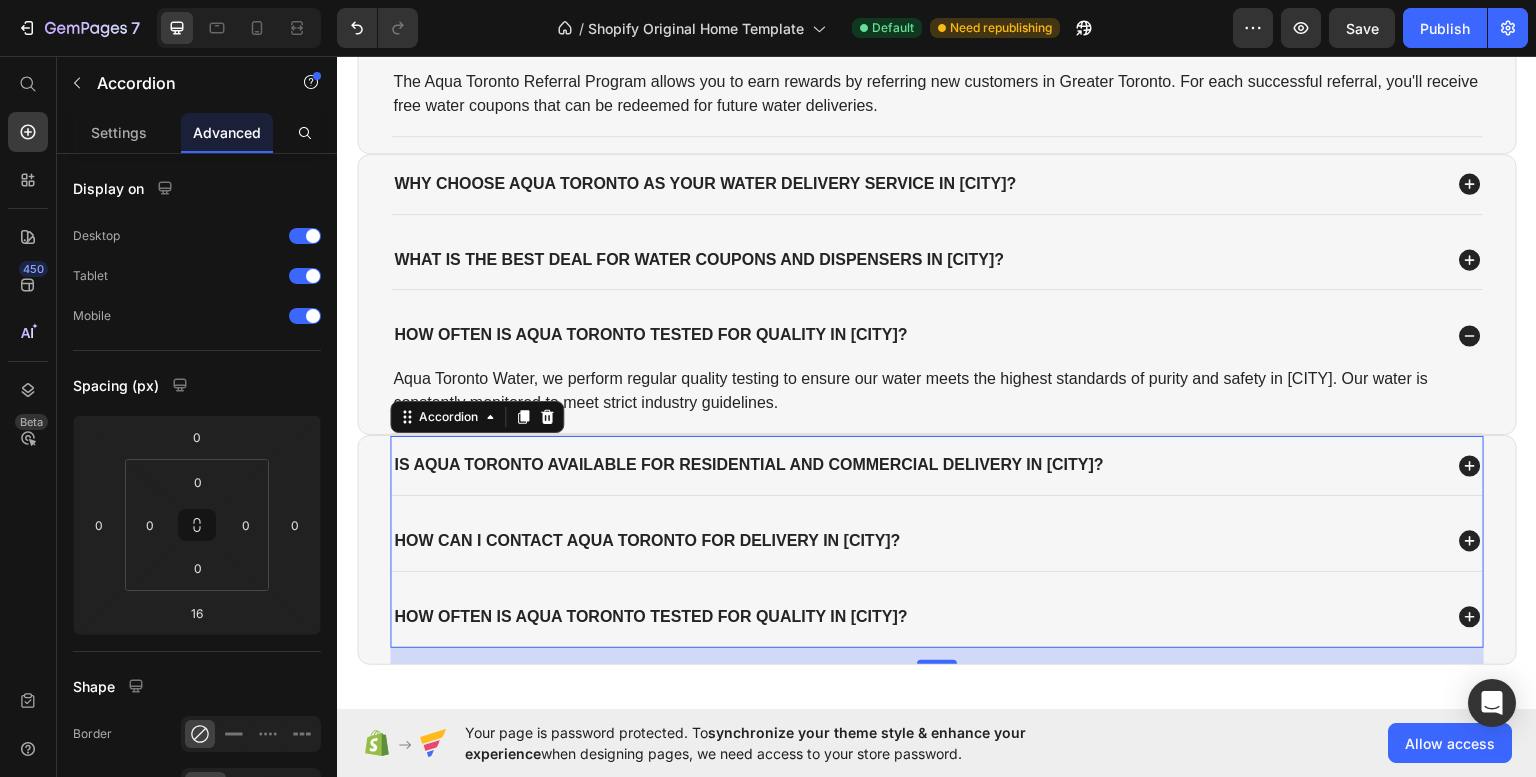 click on "How can I contact Aqua Toronto for delivery in Greater Toronto?" at bounding box center (937, 540) 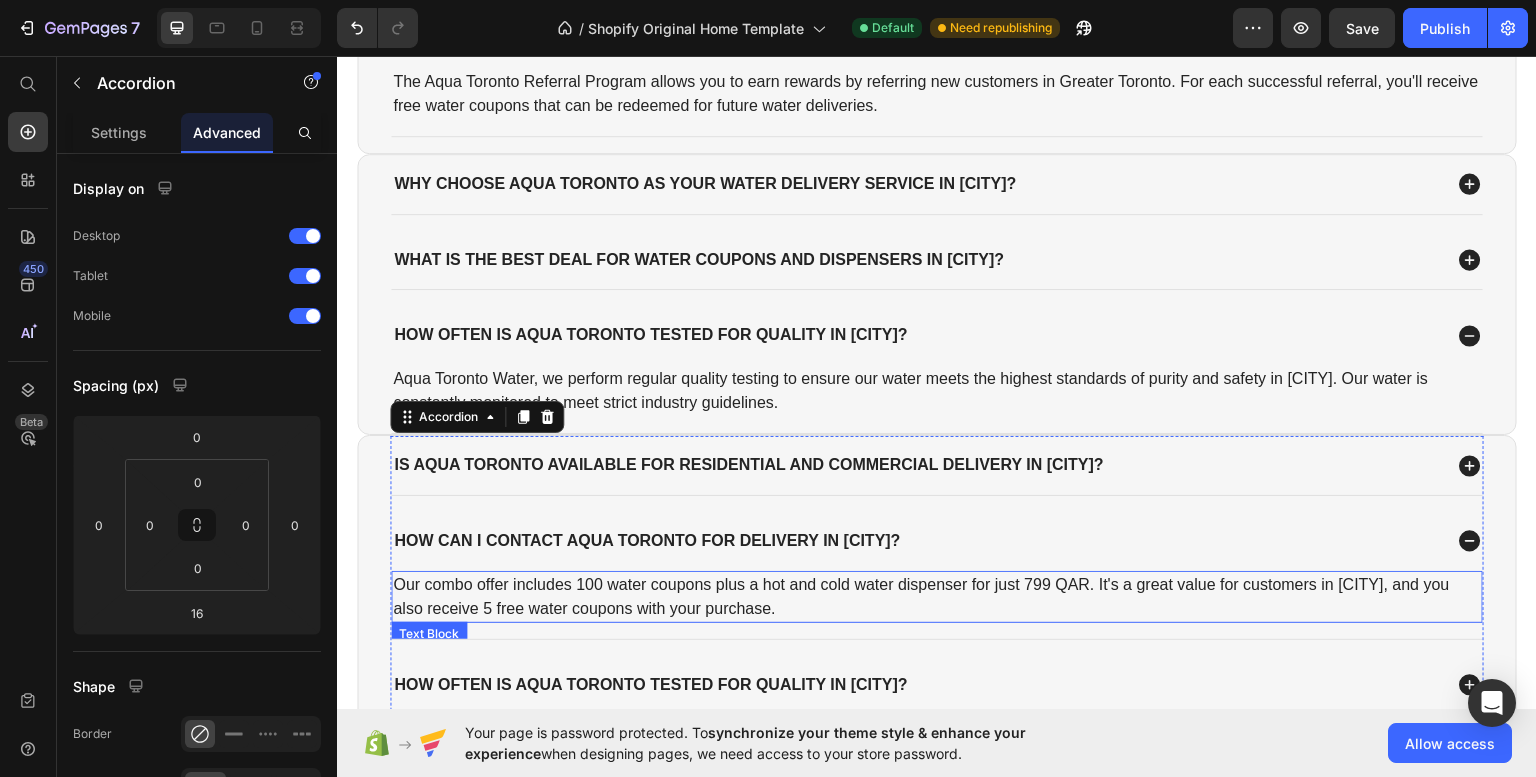 click on "Our combo offer includes 100 water coupons plus a hot and cold water dispenser for just 799 QAR. It's a great value for customers in Greater Toronto, and you also receive 5 free water coupons with your purchase." at bounding box center [937, 596] 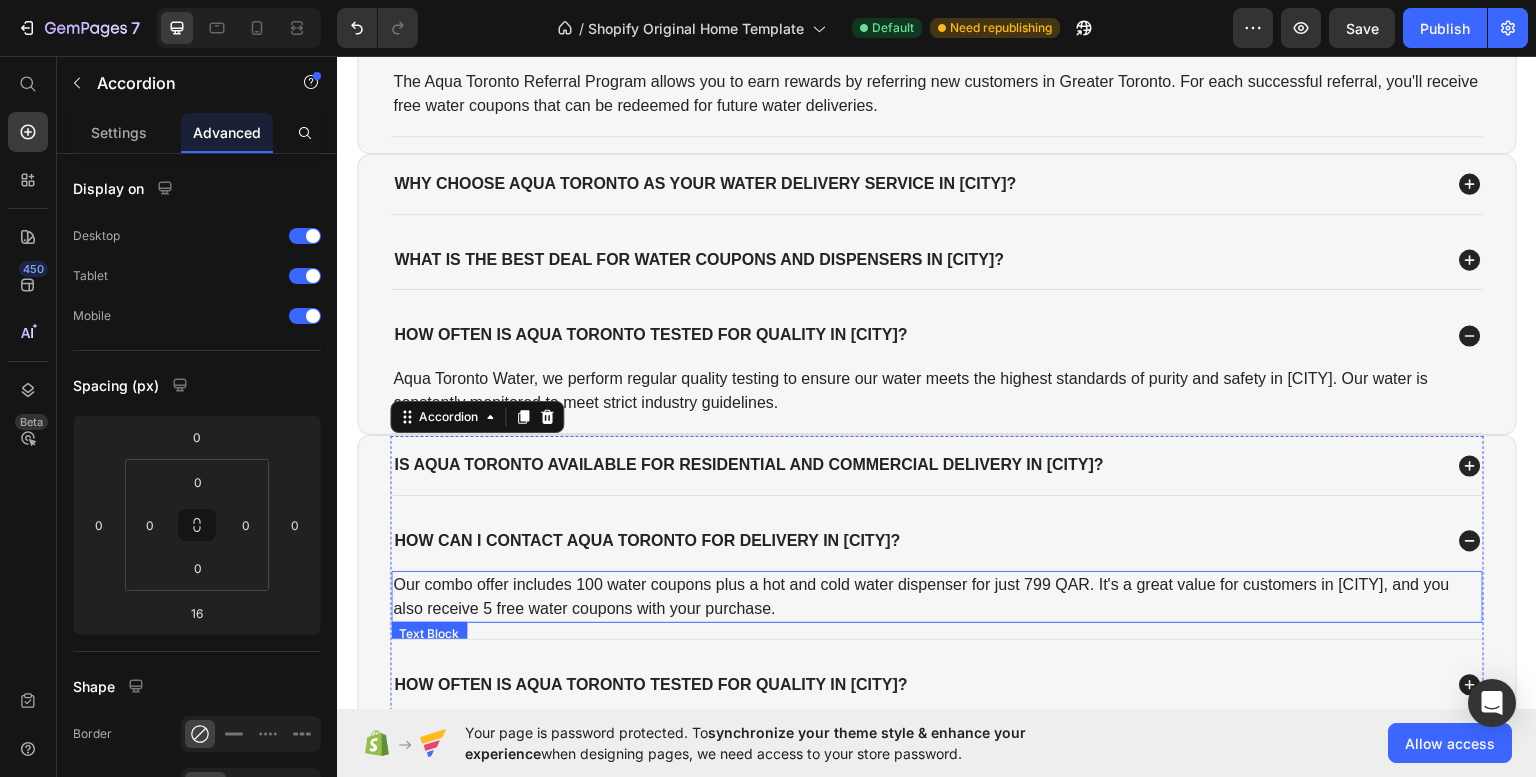 click on "Our combo offer includes 100 water coupons plus a hot and cold water dispenser for just 799 QAR. It's a great value for customers in Greater Toronto, and you also receive 5 free water coupons with your purchase." at bounding box center (937, 596) 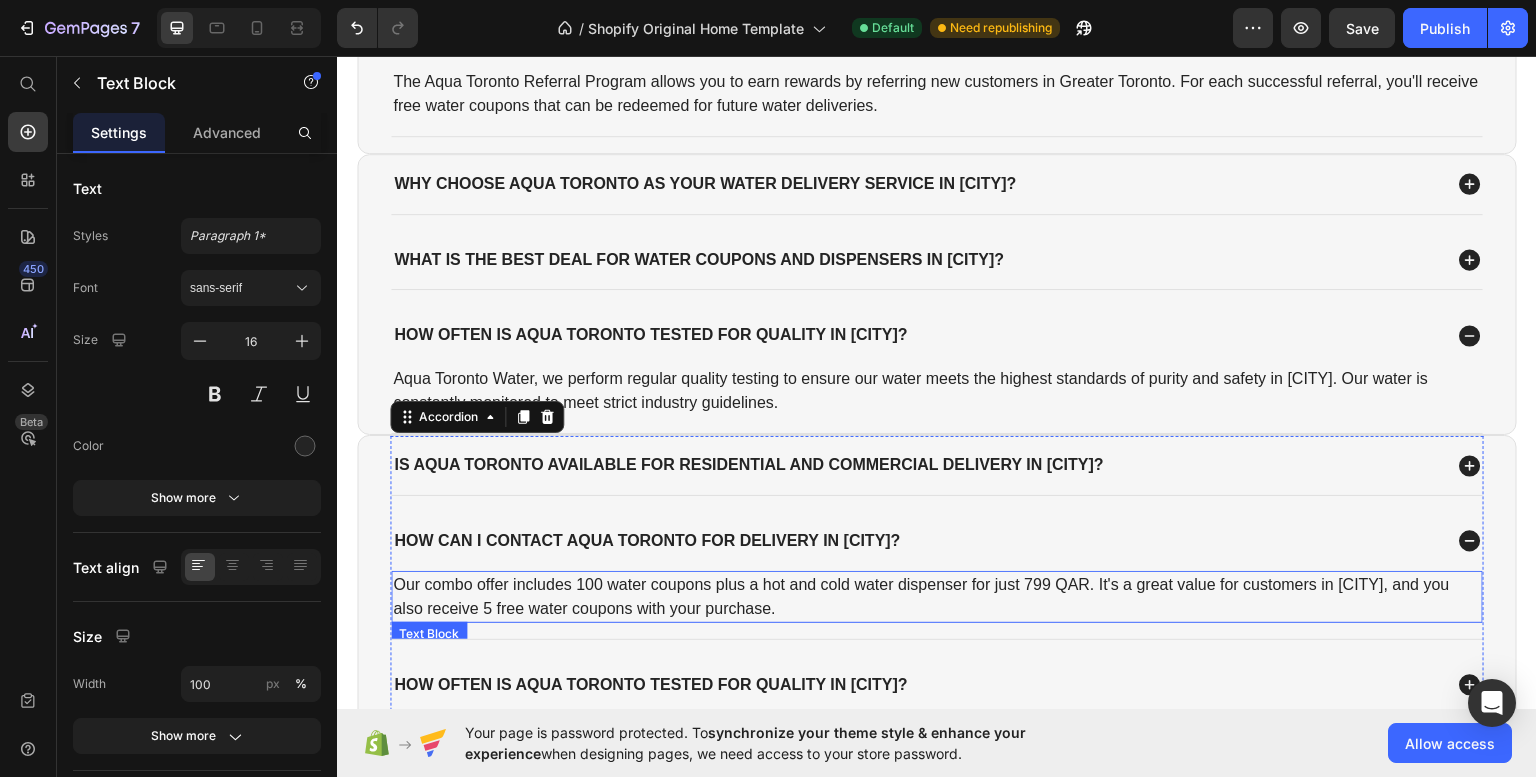 click on "Our combo offer includes 100 water coupons plus a hot and cold water dispenser for just 799 QAR. It's a great value for customers in Greater Toronto, and you also receive 5 free water coupons with your purchase." at bounding box center [937, 596] 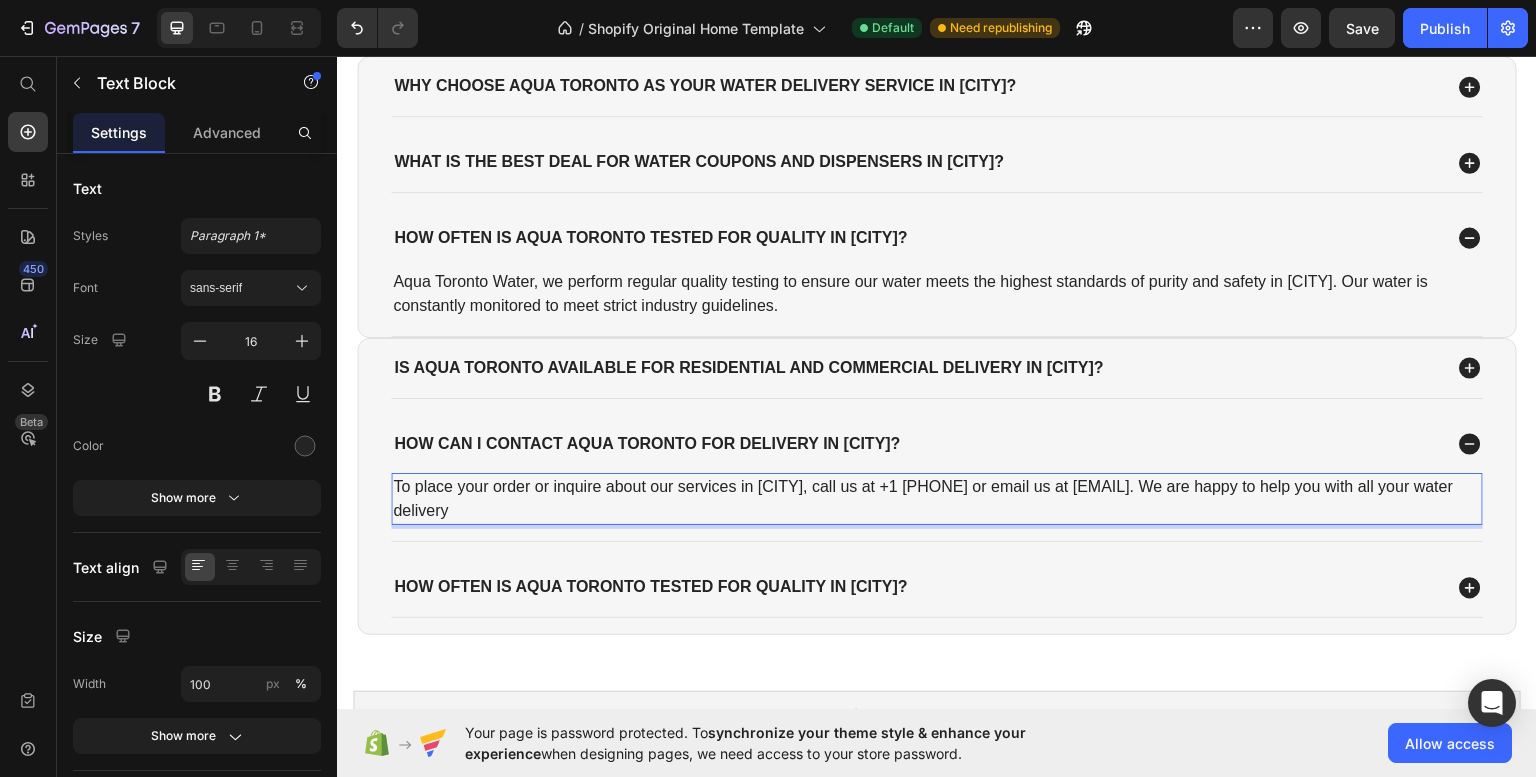 scroll, scrollTop: 3739, scrollLeft: 0, axis: vertical 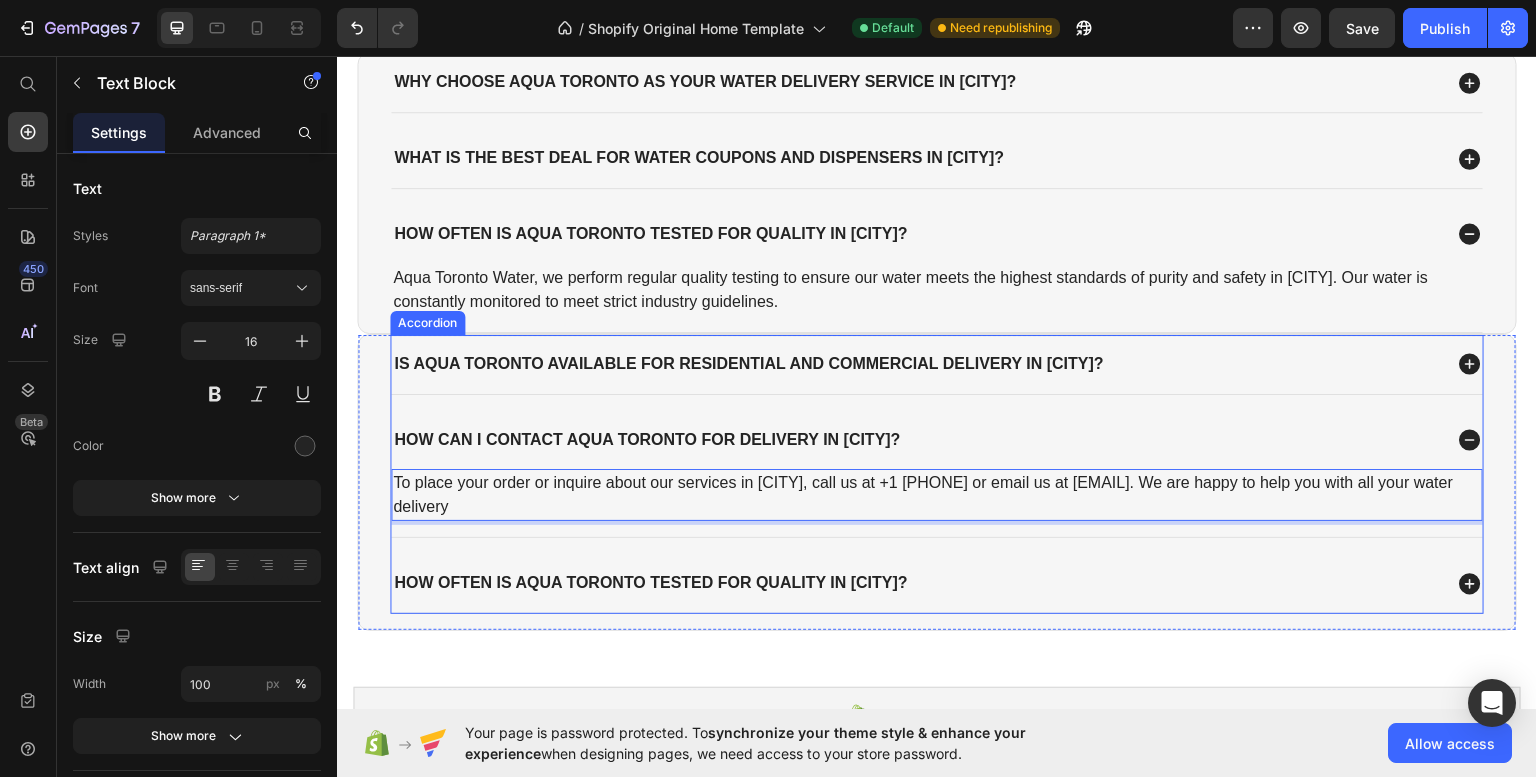 click on "How often is Aqua Toronto tested for quality in Greater Toronto?" at bounding box center [916, 582] 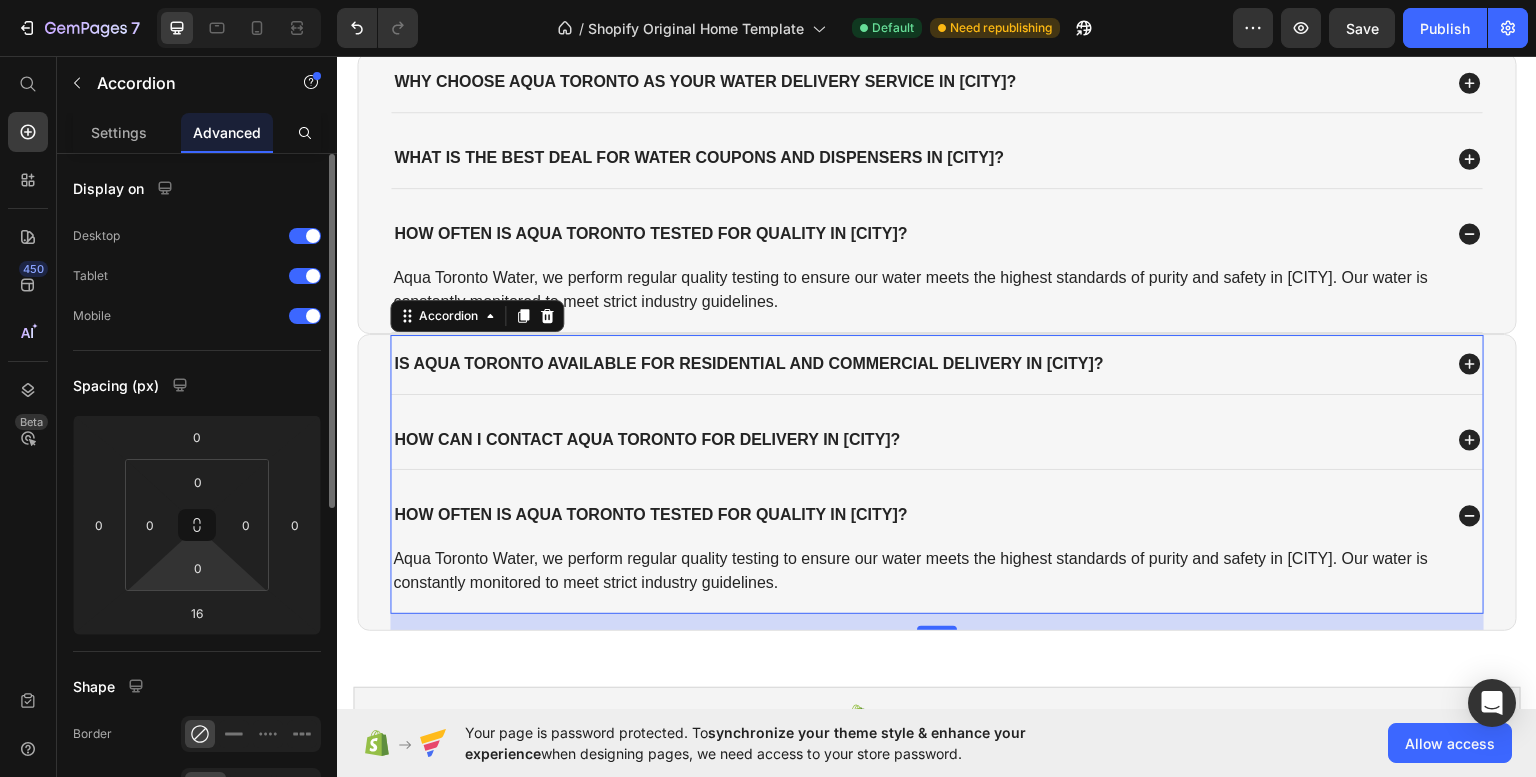 scroll, scrollTop: 622, scrollLeft: 0, axis: vertical 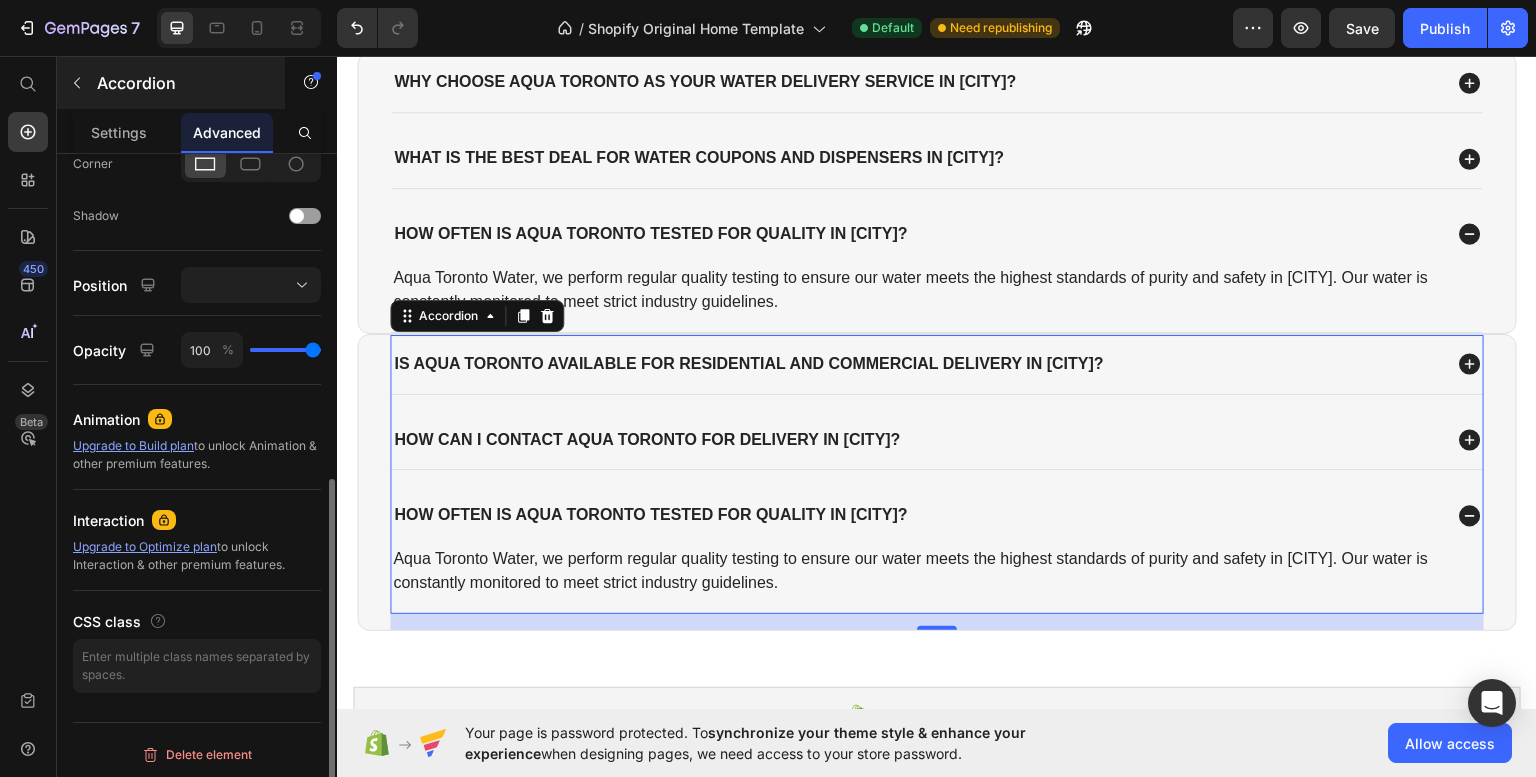 click on "Settings" at bounding box center (119, 132) 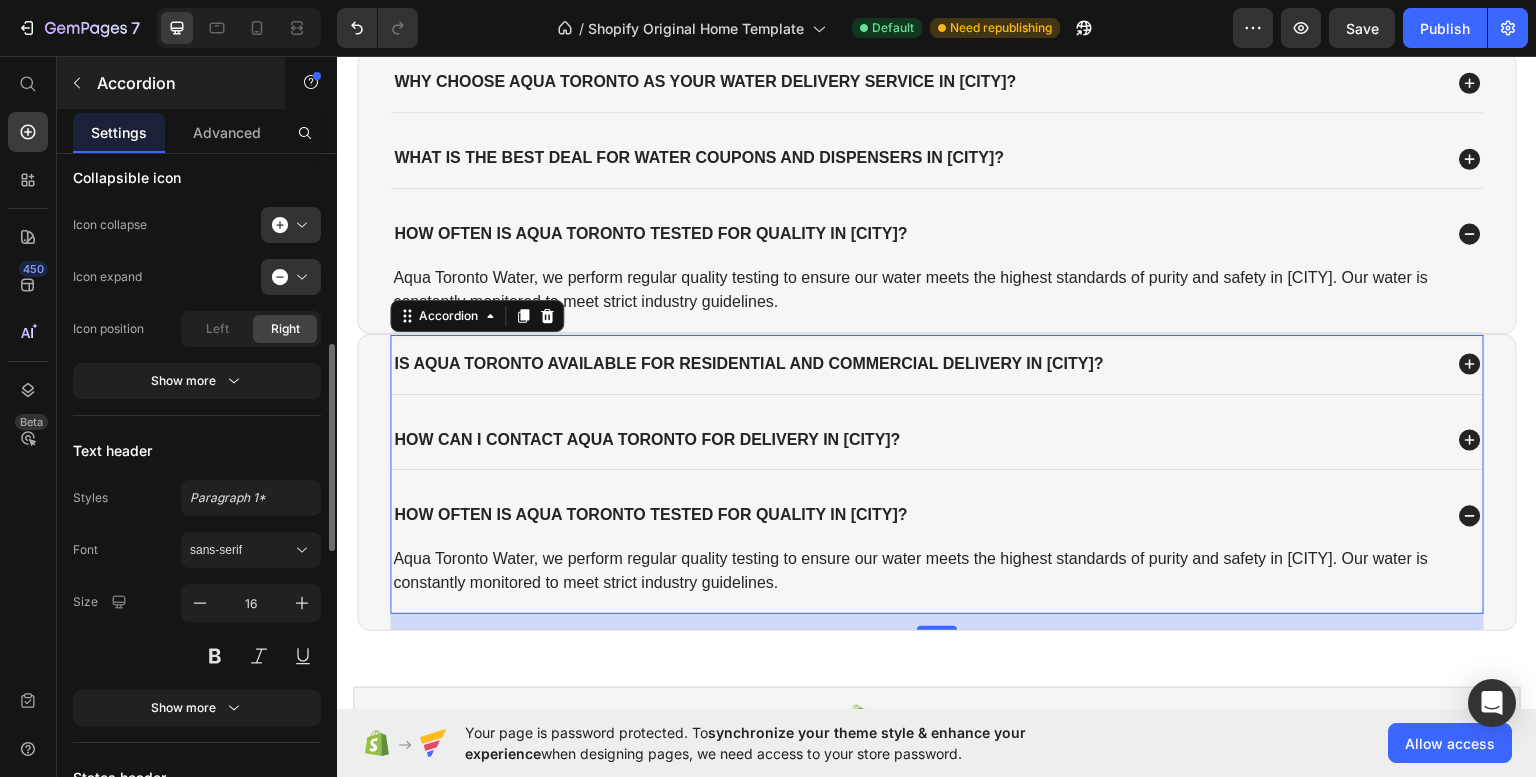 scroll, scrollTop: 0, scrollLeft: 0, axis: both 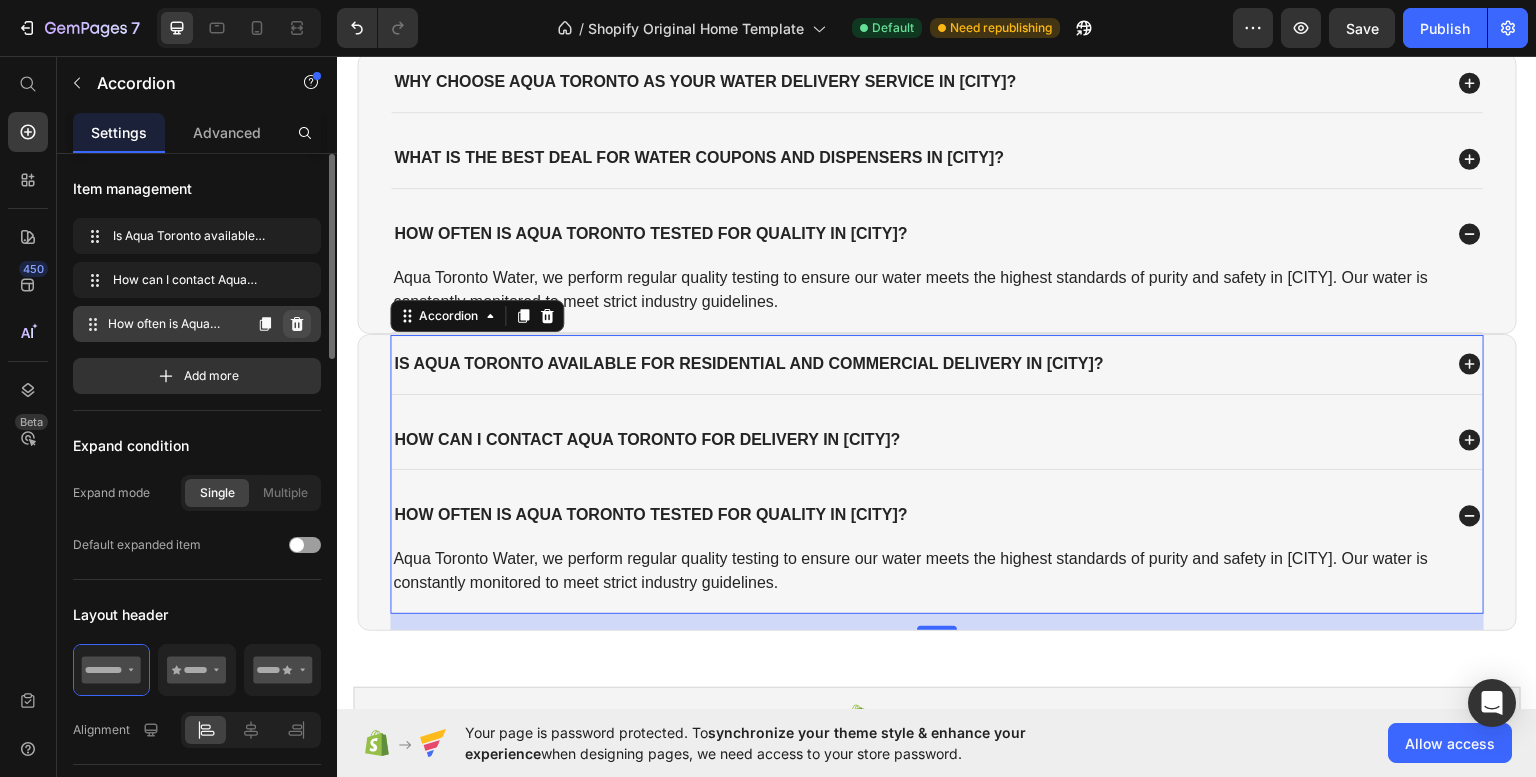 click 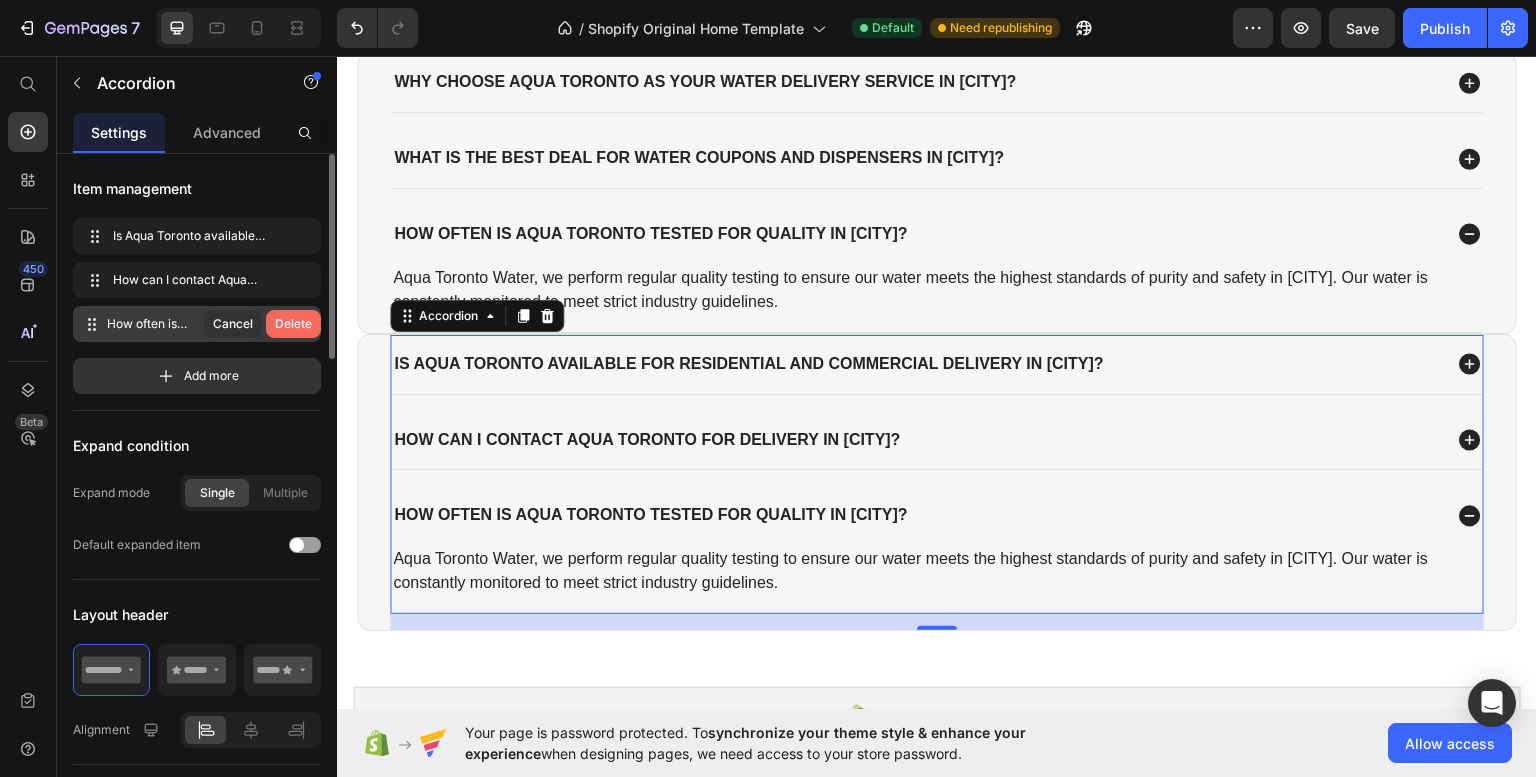 click on "Delete" at bounding box center [293, 324] 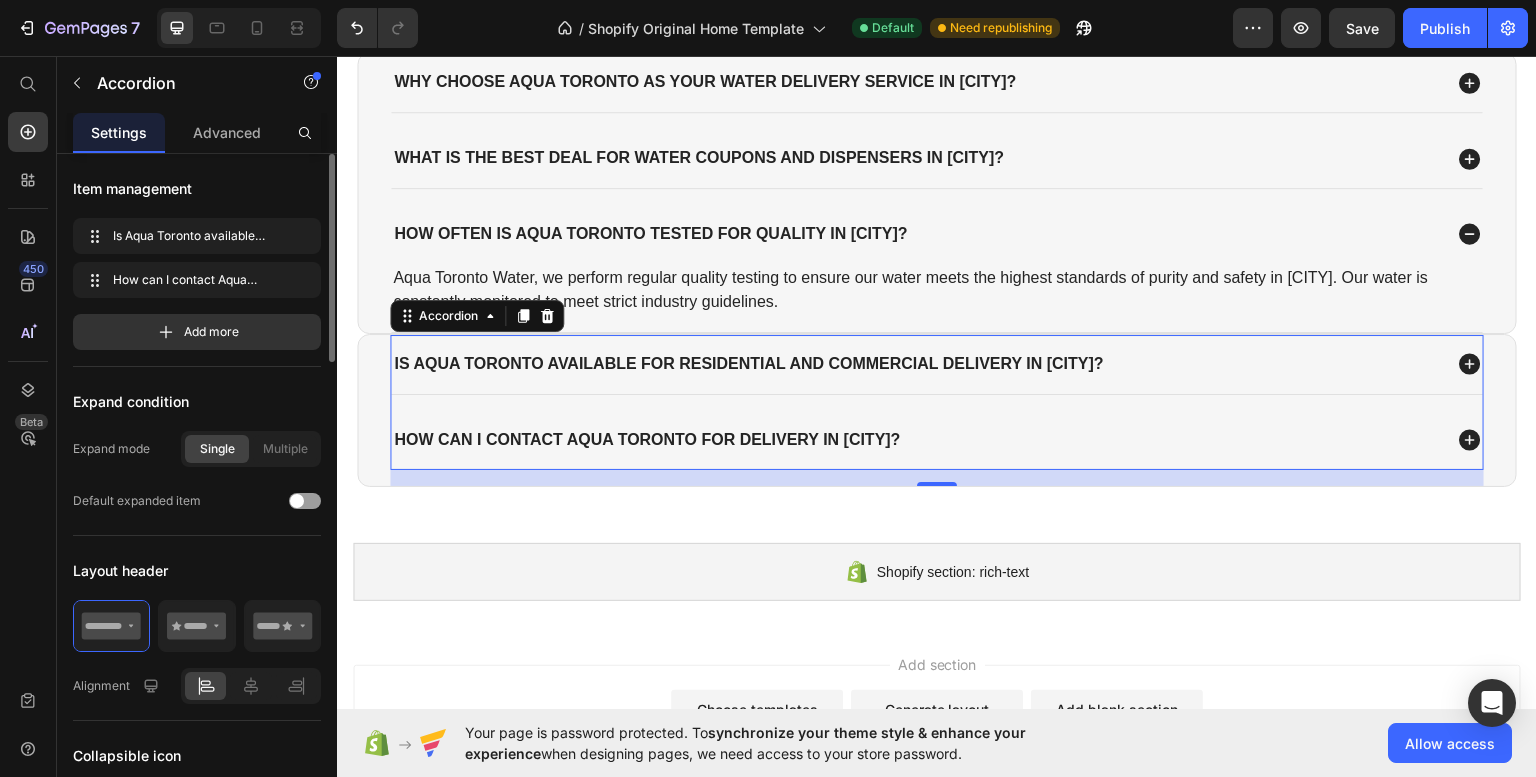 click on "450 Beta" at bounding box center [28, 416] 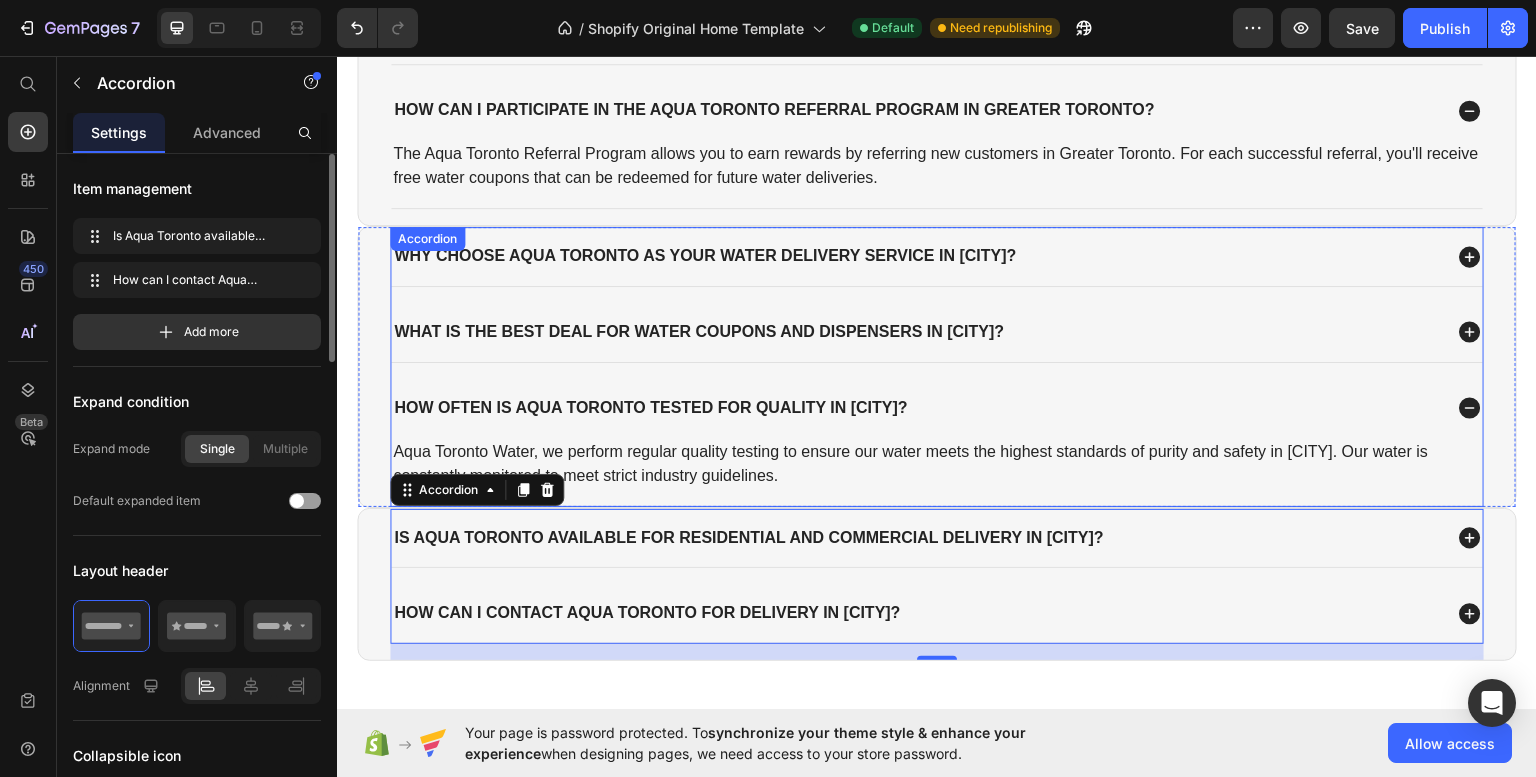 scroll, scrollTop: 3557, scrollLeft: 0, axis: vertical 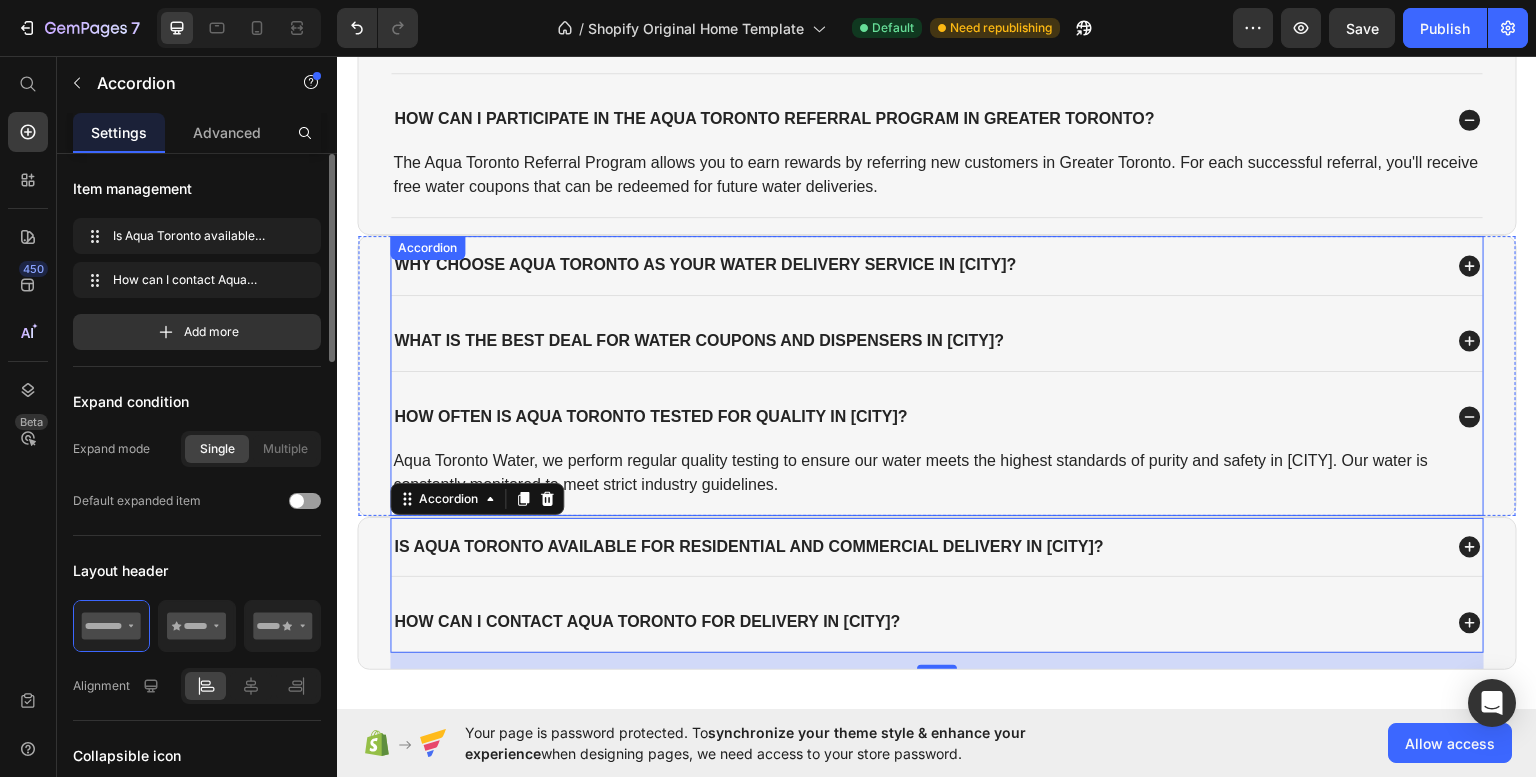 click on "How often is Aqua Toronto tested for quality in Greater Toronto?" at bounding box center [650, 416] 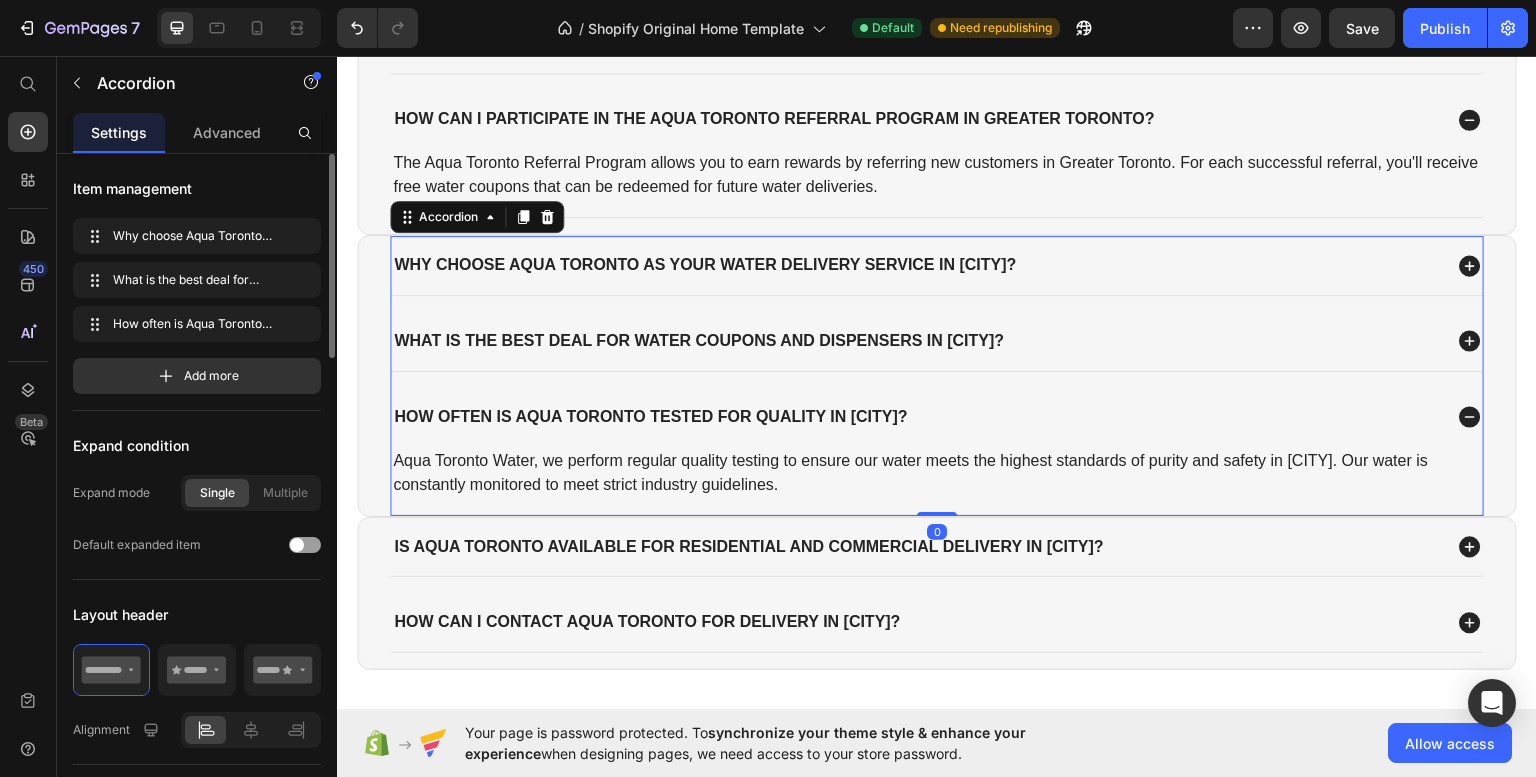 click on "How often is Aqua Toronto tested for quality in Greater Toronto?" at bounding box center [650, 416] 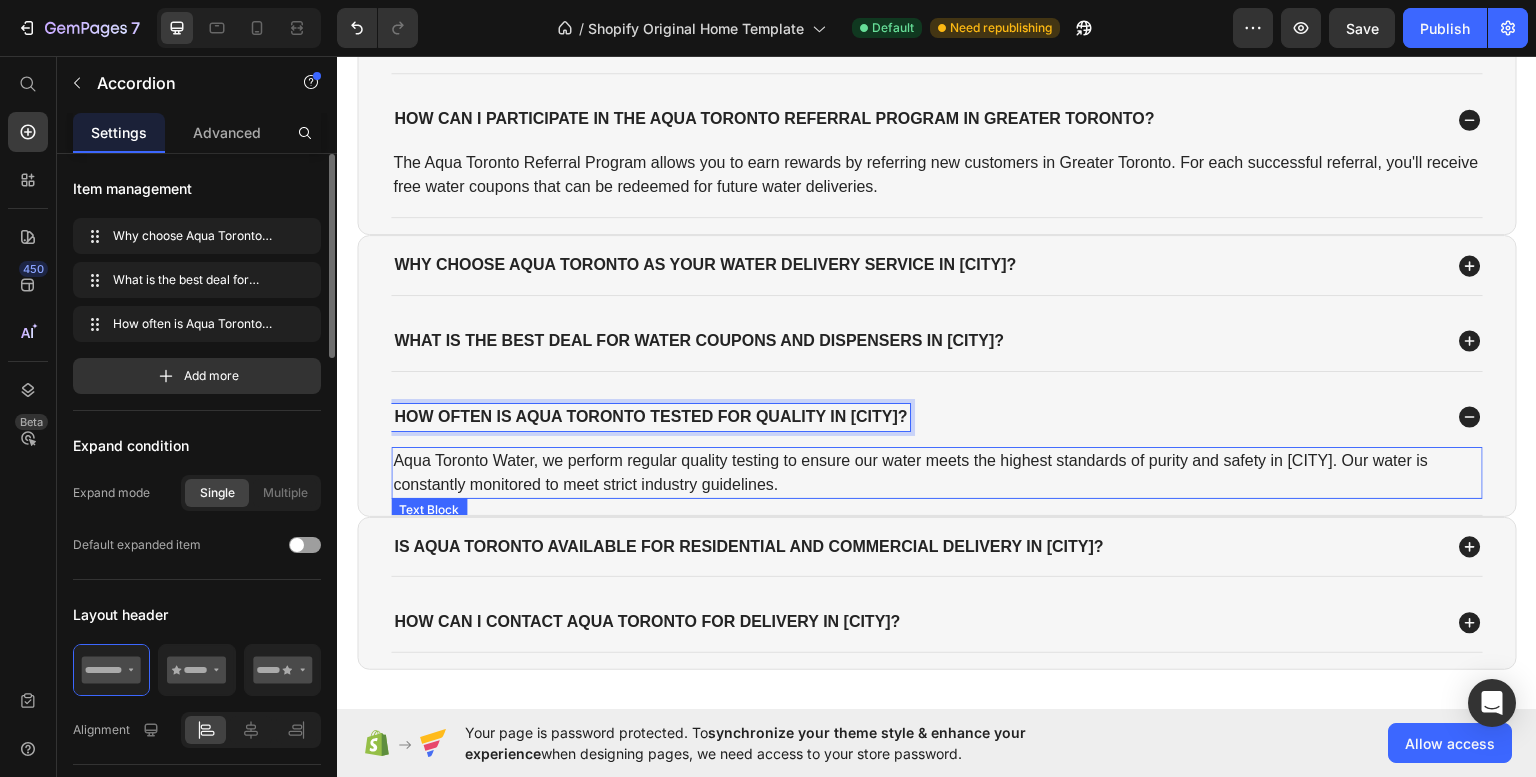 click on "Aqua Toronto Water, we perform regular quality testing to ensure our water meets the highest standards of purity and safety in Greater Toronto. Our water is constantly monitored to meet strict industry guidelines." at bounding box center (937, 472) 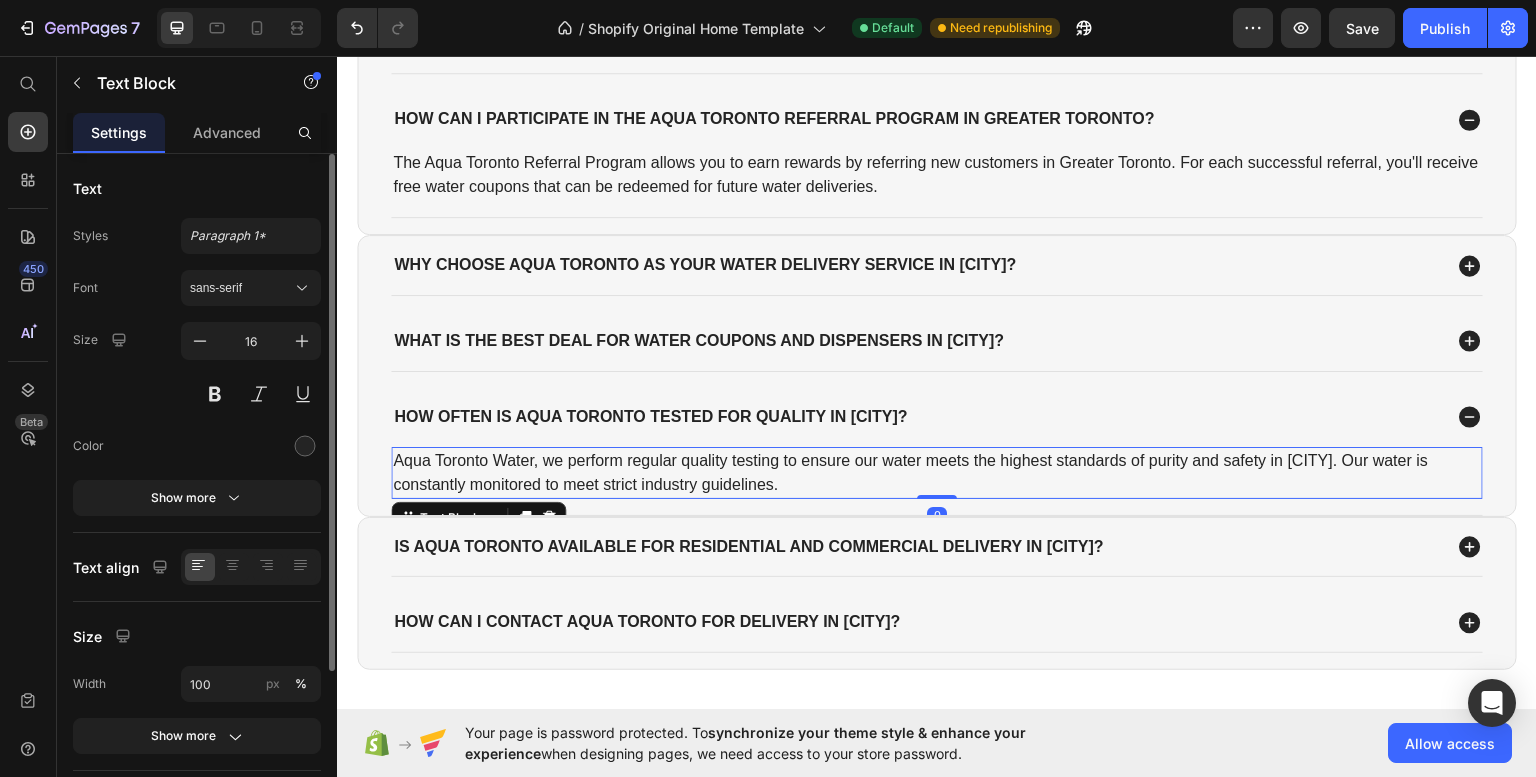 click on "How often is Aqua Toronto tested for quality in Greater Toronto?" at bounding box center [916, 416] 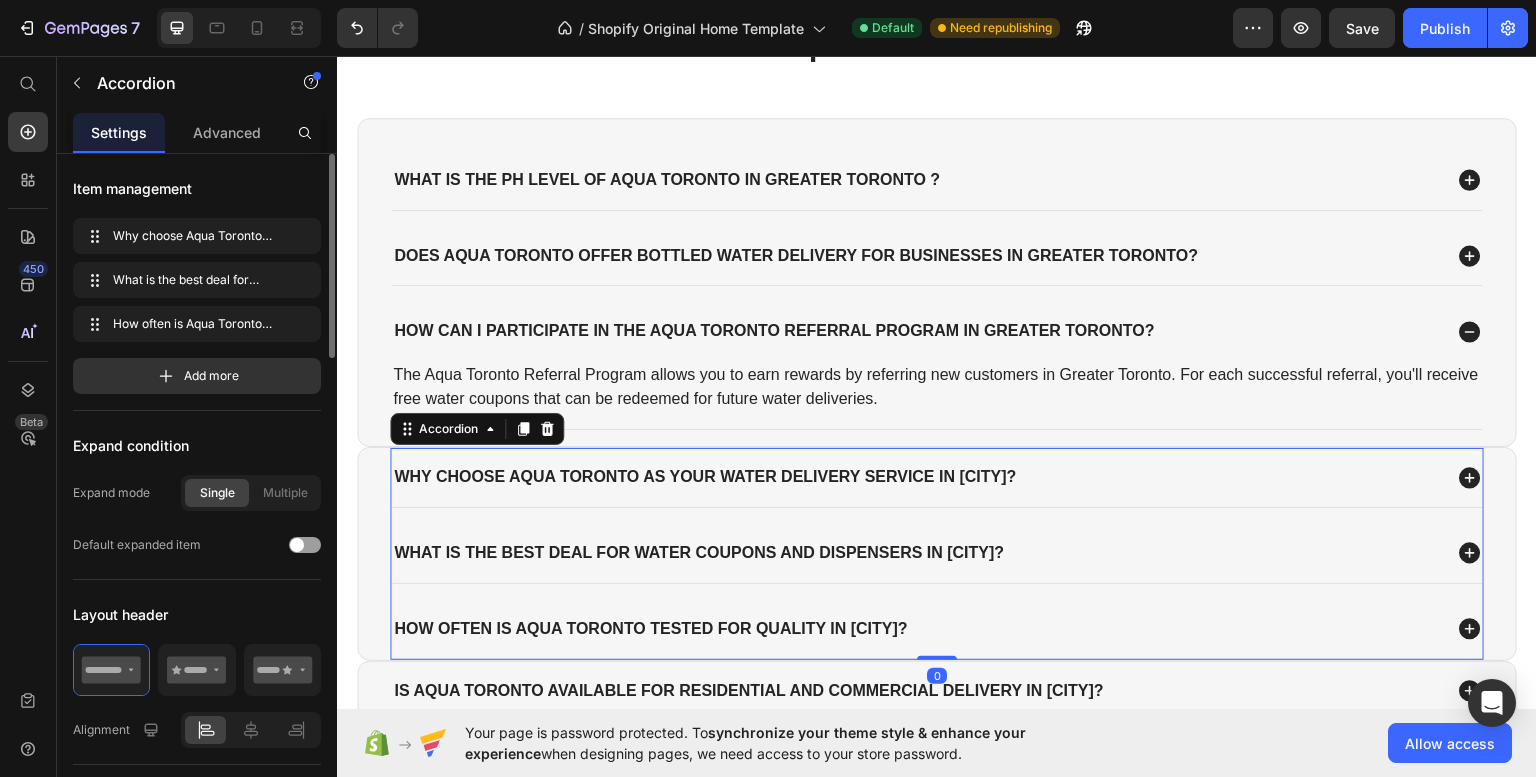 scroll, scrollTop: 3283, scrollLeft: 0, axis: vertical 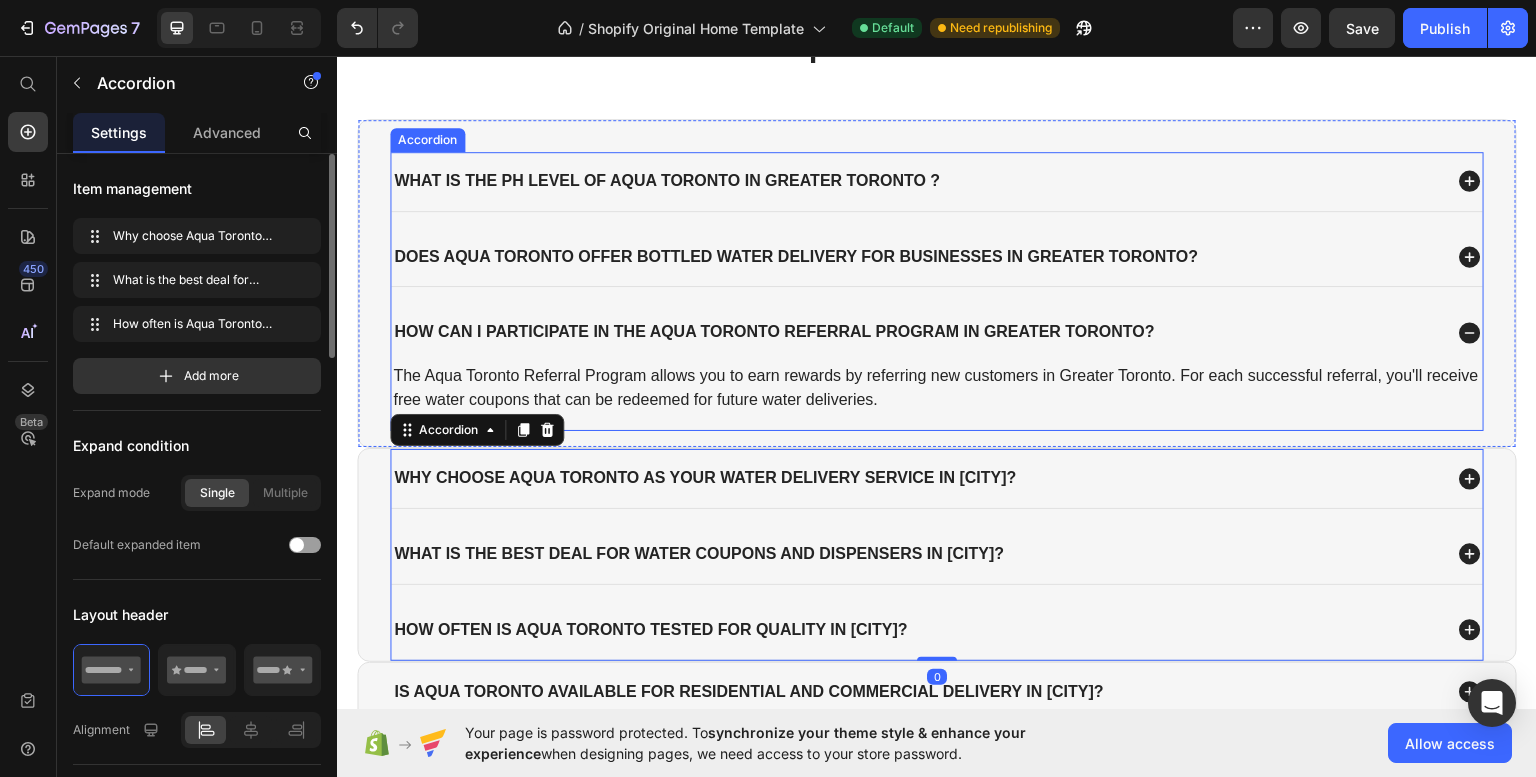click on "How can I participate in the Aqua Toronto Referral Program in Greater Toronto?" at bounding box center (774, 331) 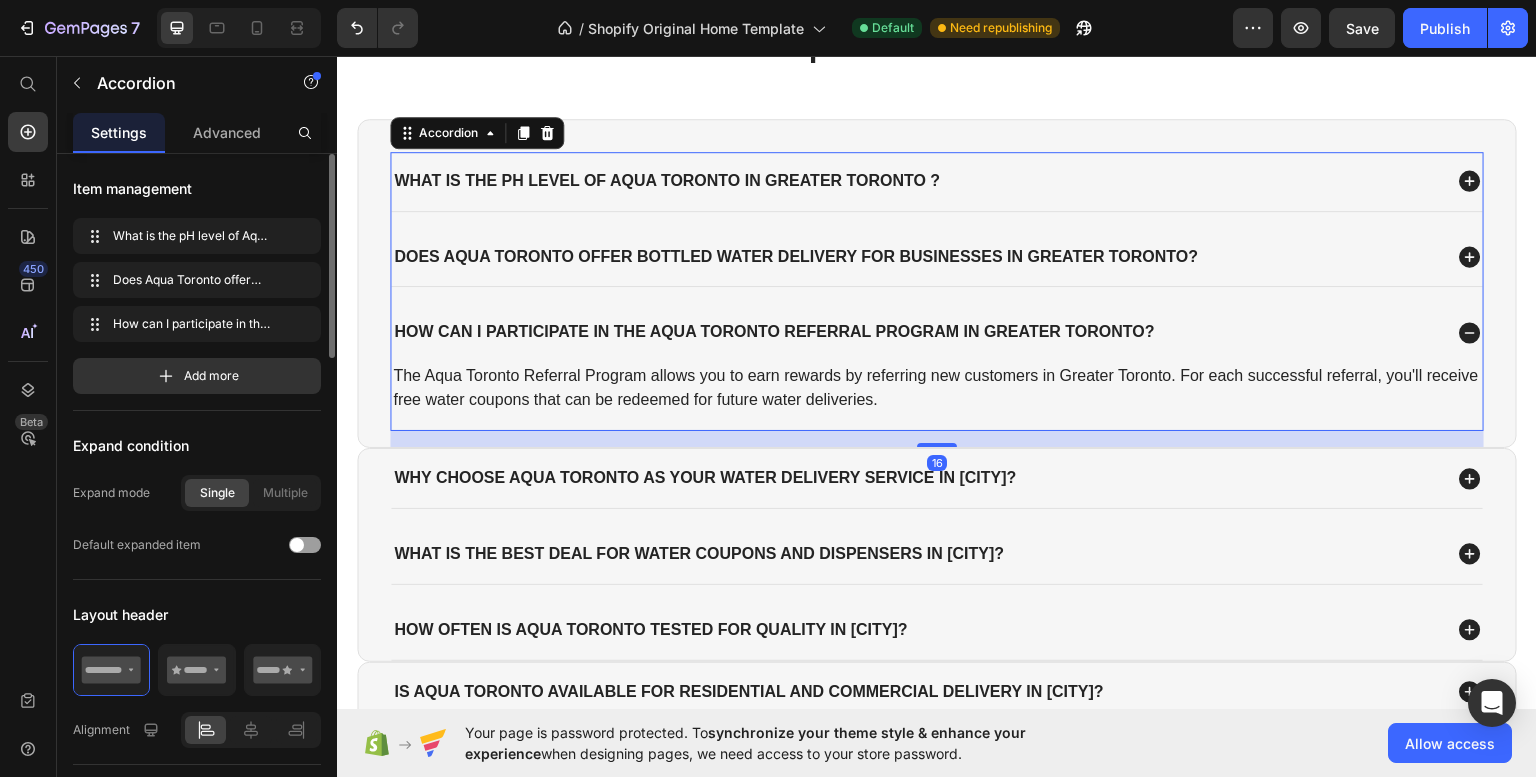 click on "How can I participate in the Aqua Toronto Referral Program in Greater Toronto?" at bounding box center [916, 331] 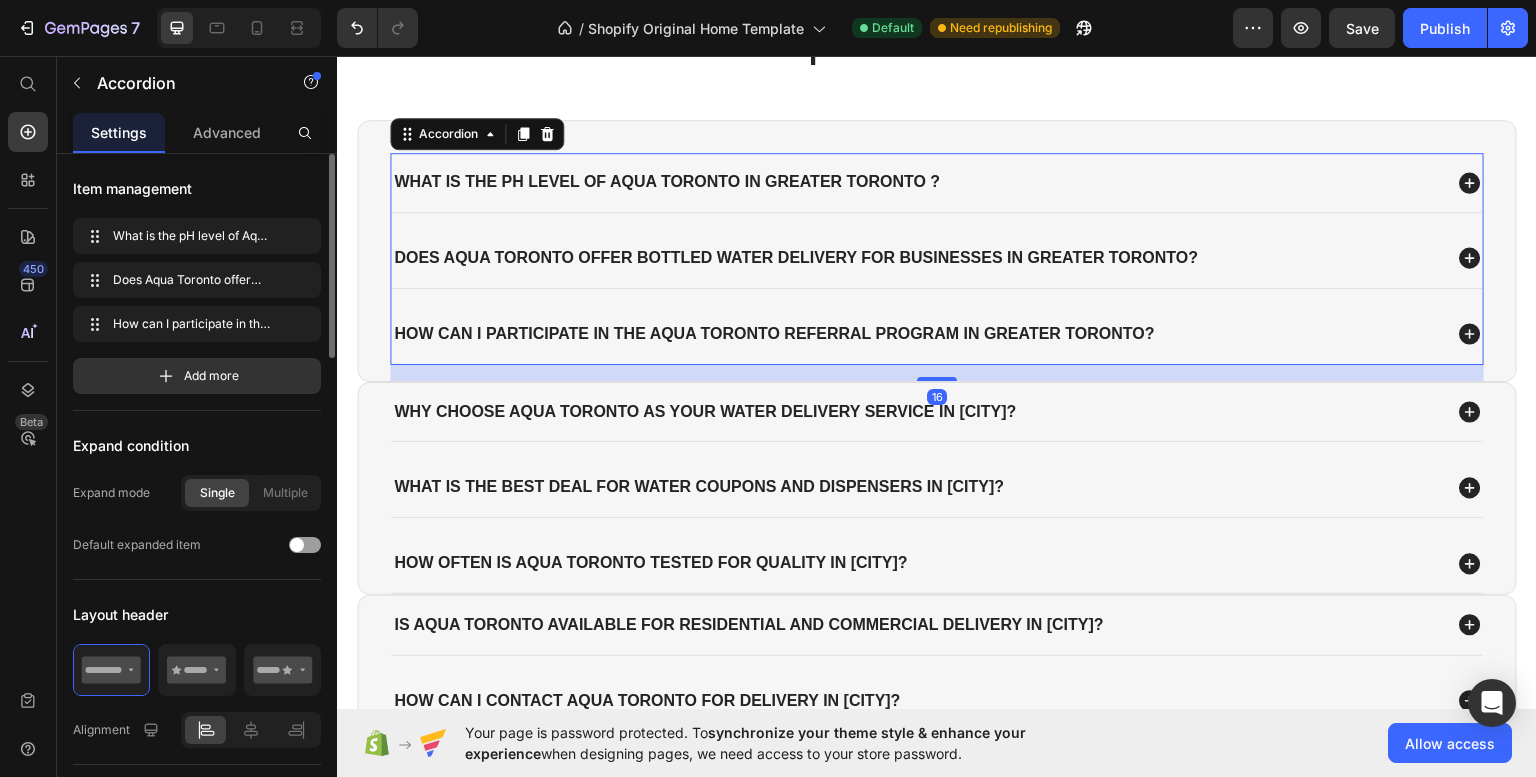 scroll, scrollTop: 3127, scrollLeft: 0, axis: vertical 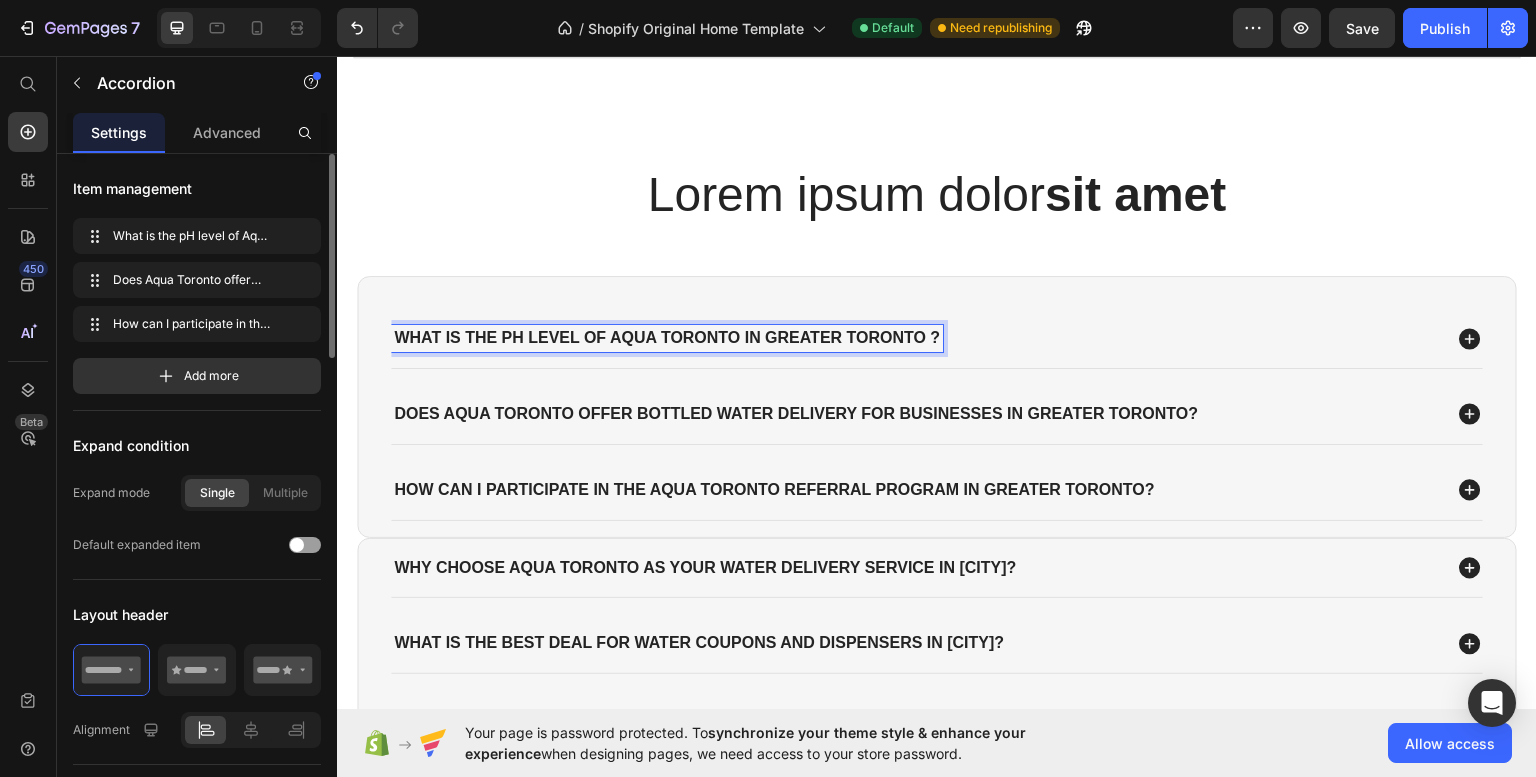 click on "What is the pH level of Aqua Toronto in Greater Toronto ?" at bounding box center (937, 337) 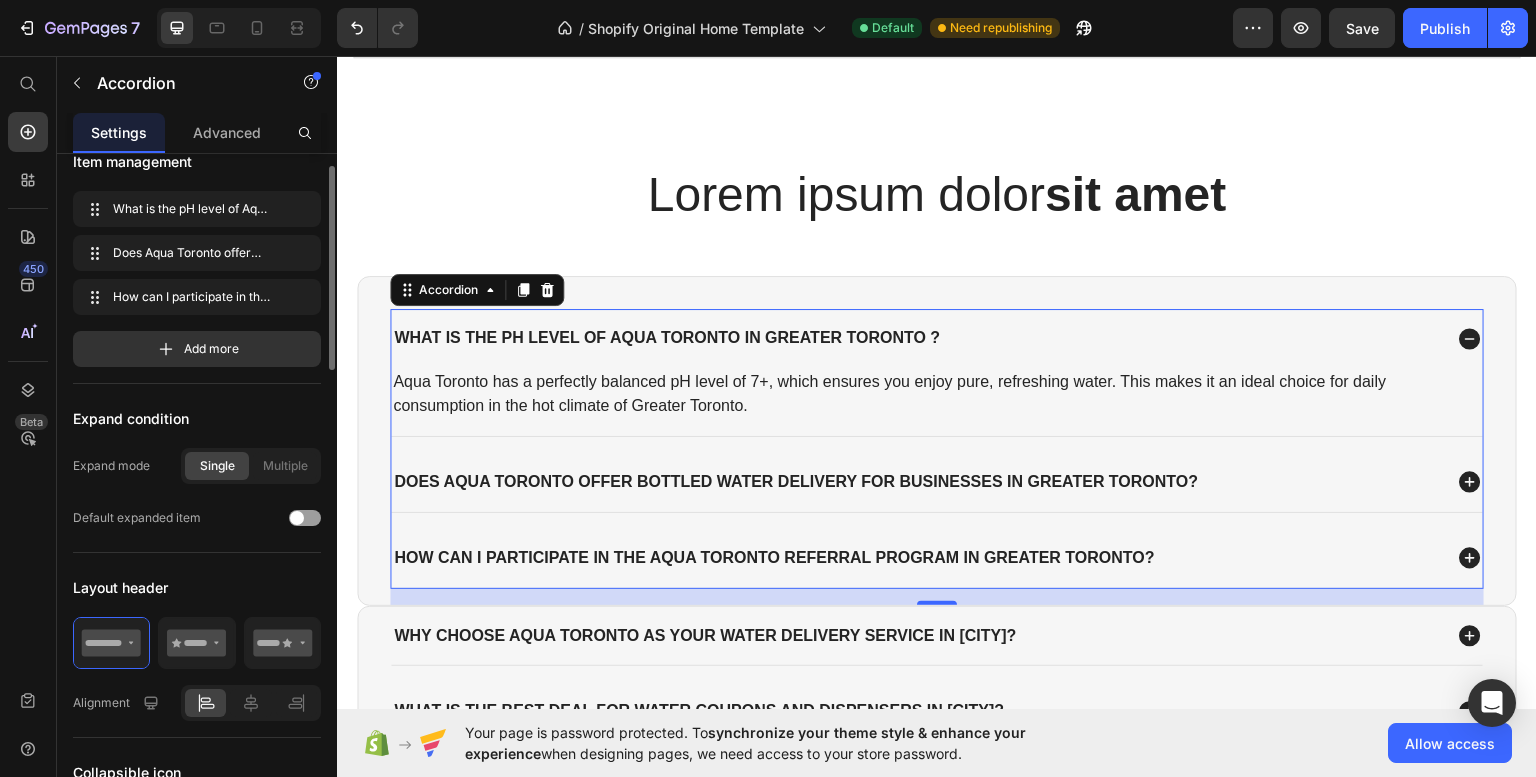 scroll, scrollTop: 30, scrollLeft: 0, axis: vertical 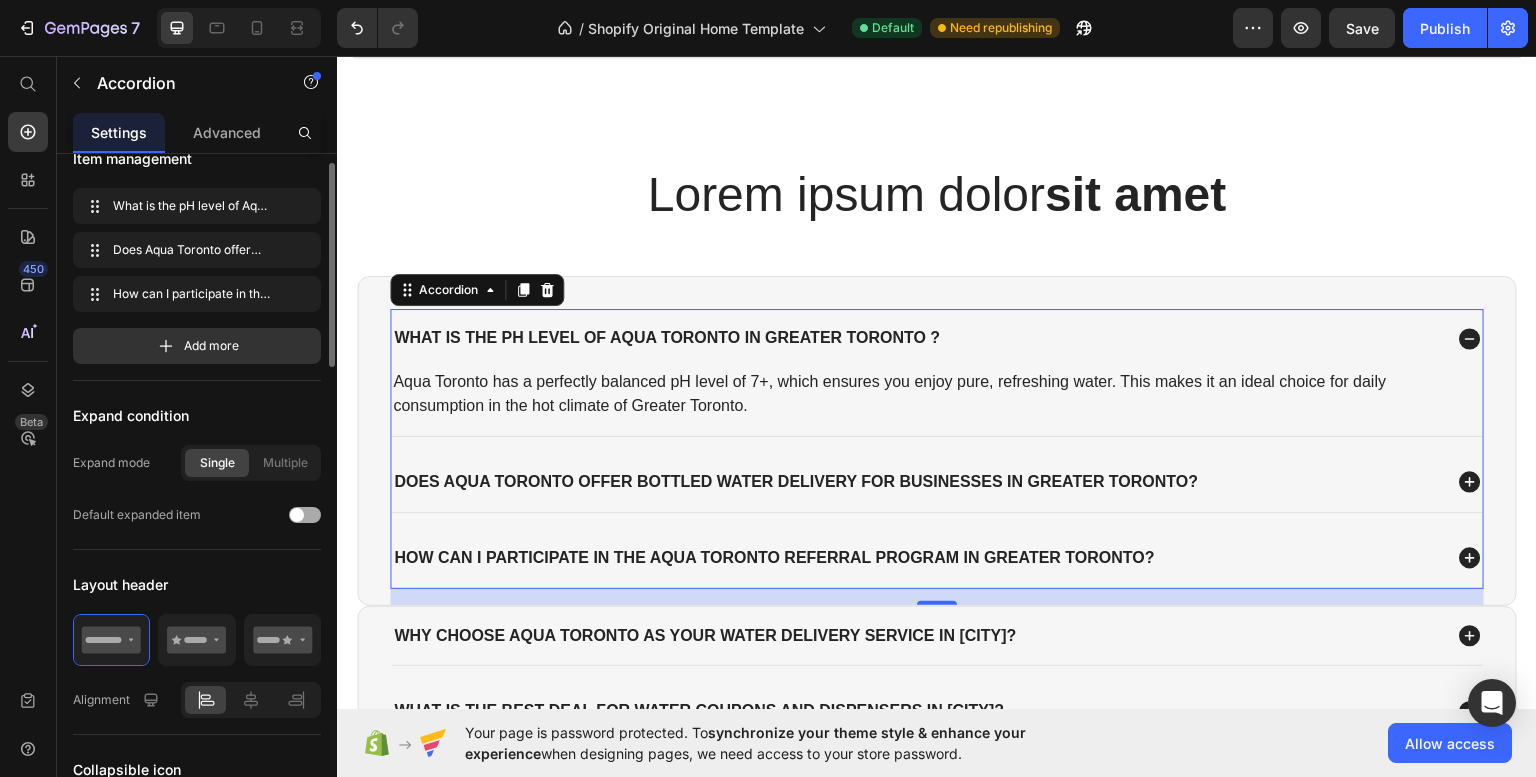 click at bounding box center (305, 515) 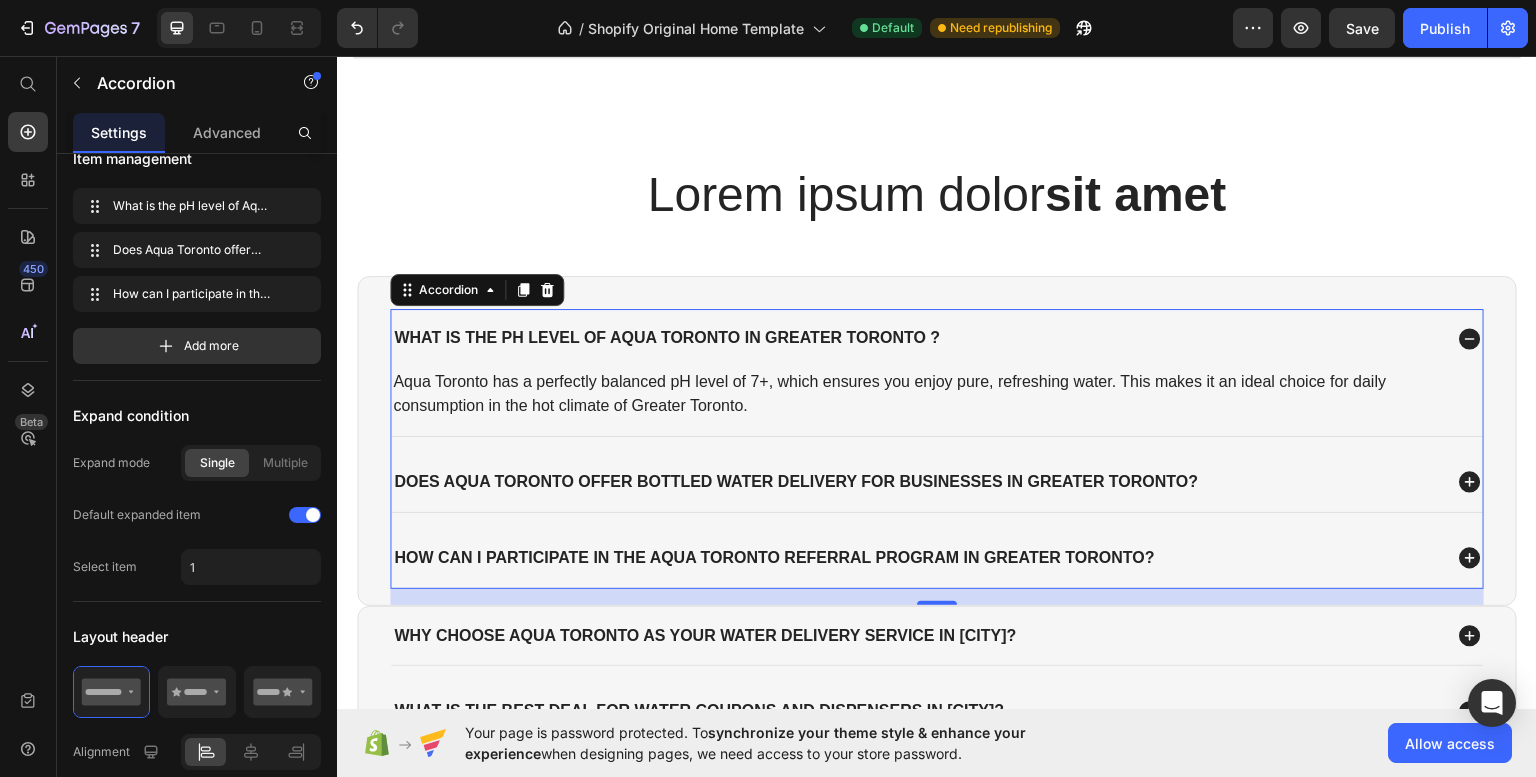 click on "450 Beta" at bounding box center (28, 416) 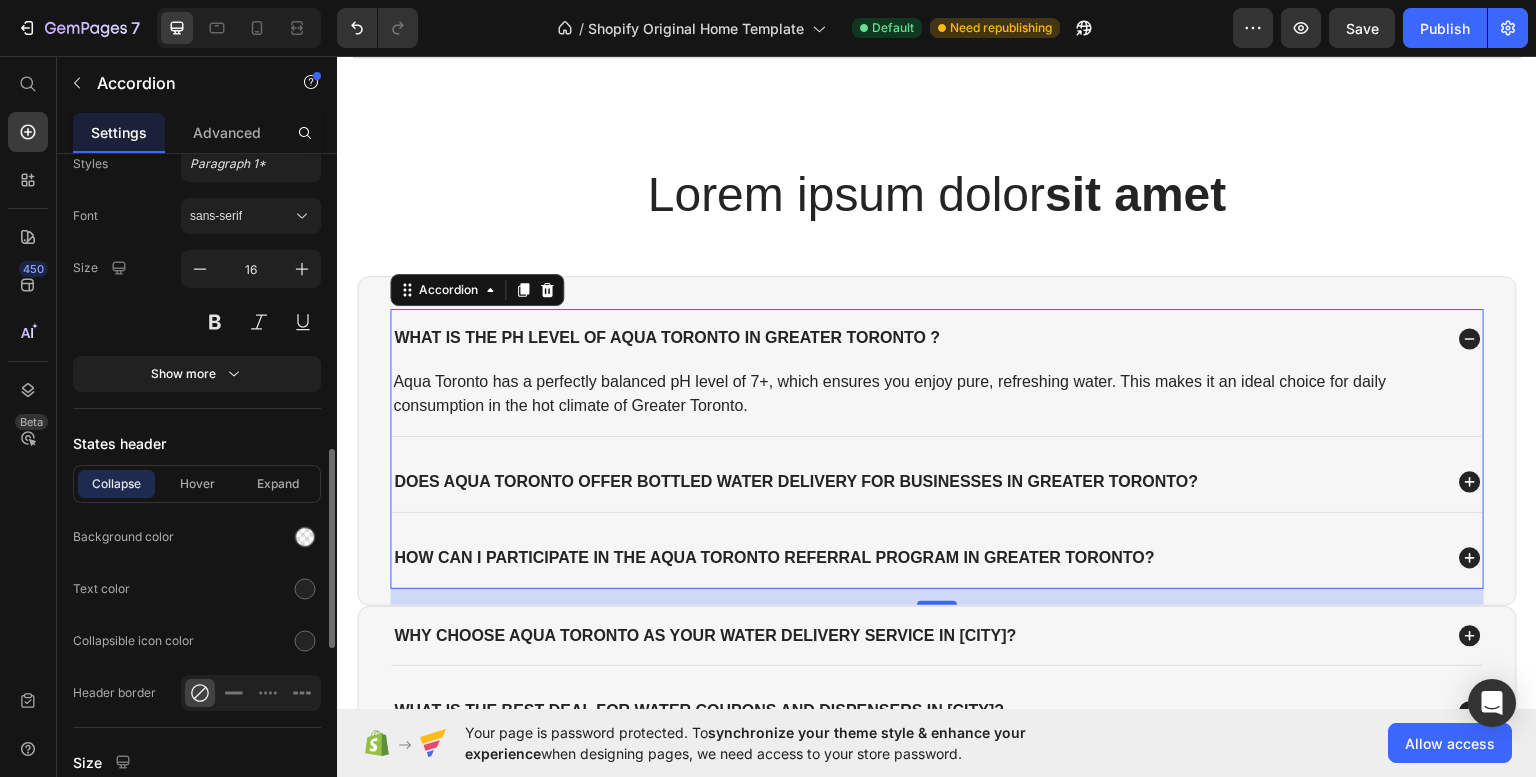 scroll, scrollTop: 1010, scrollLeft: 0, axis: vertical 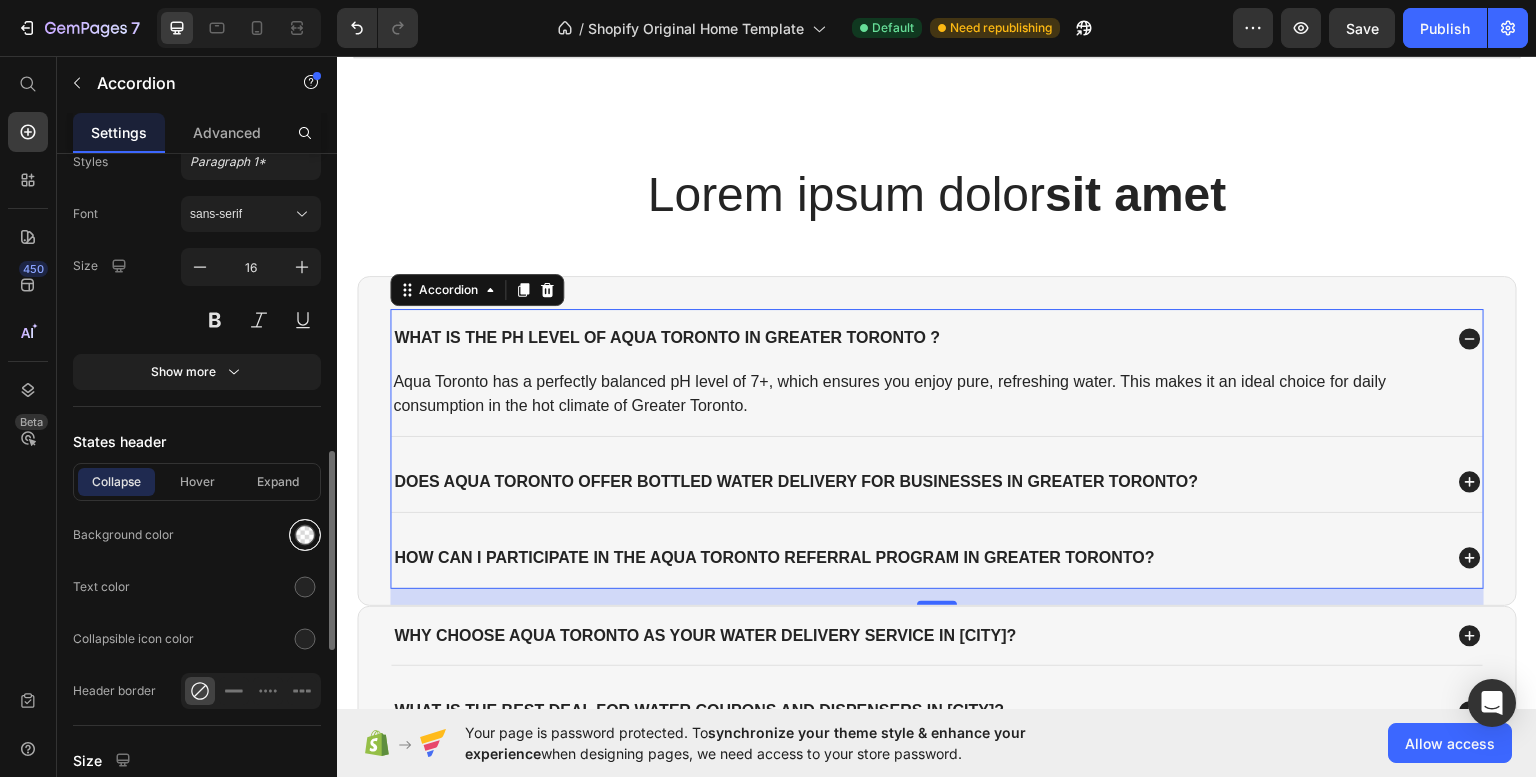 click at bounding box center (305, 535) 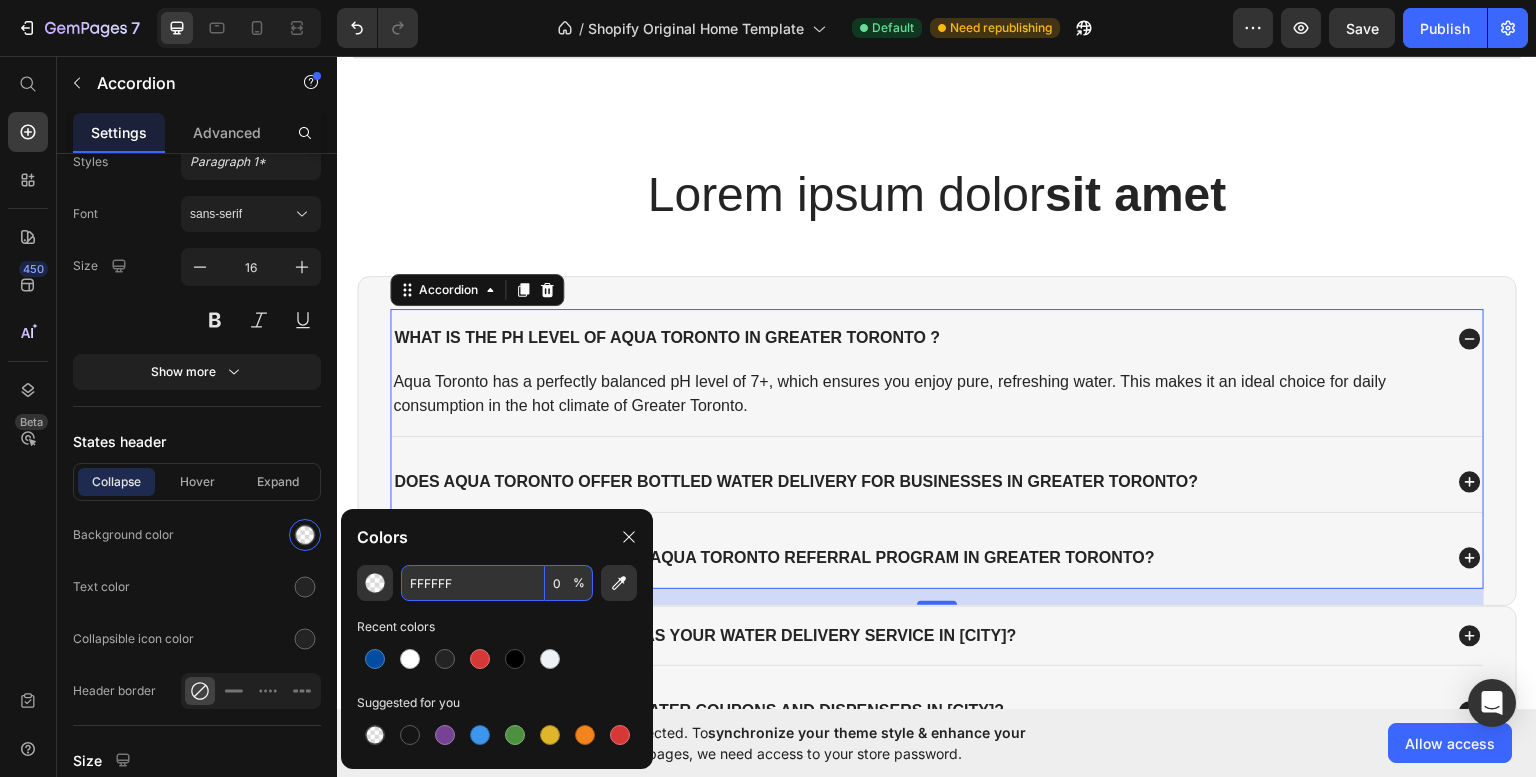 click on "FFFFFF" at bounding box center [473, 583] 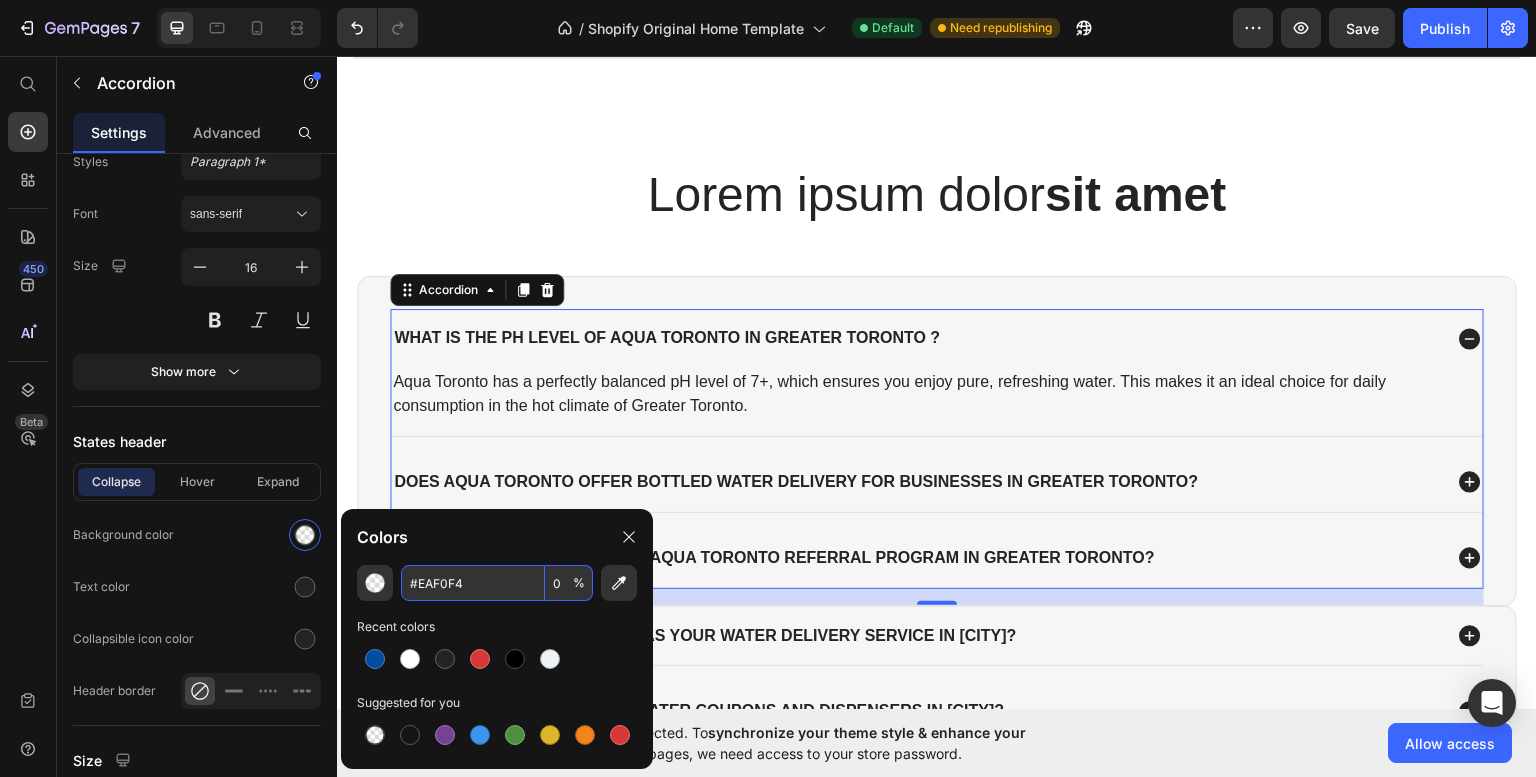 type on "EAF0F4" 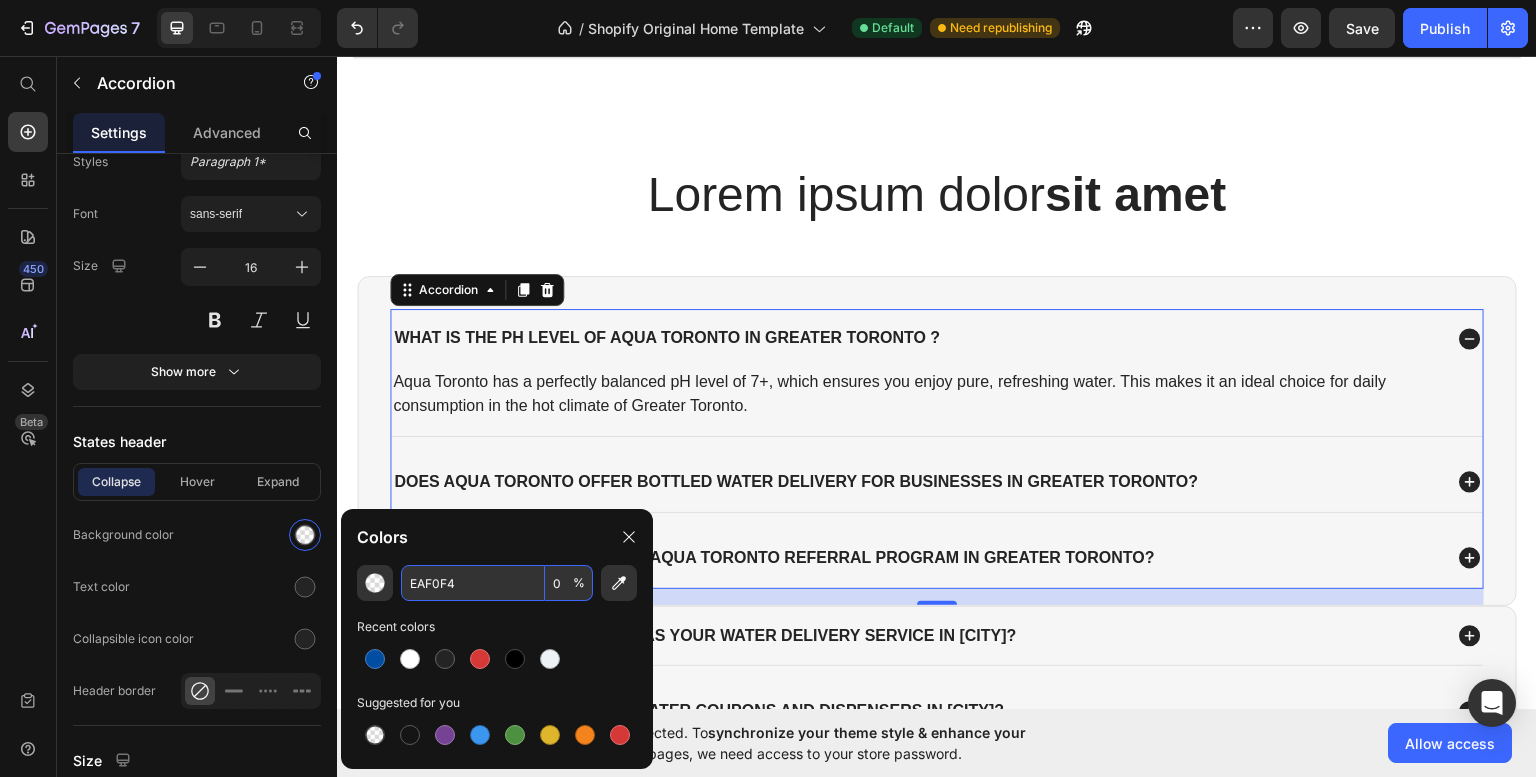 type on "100" 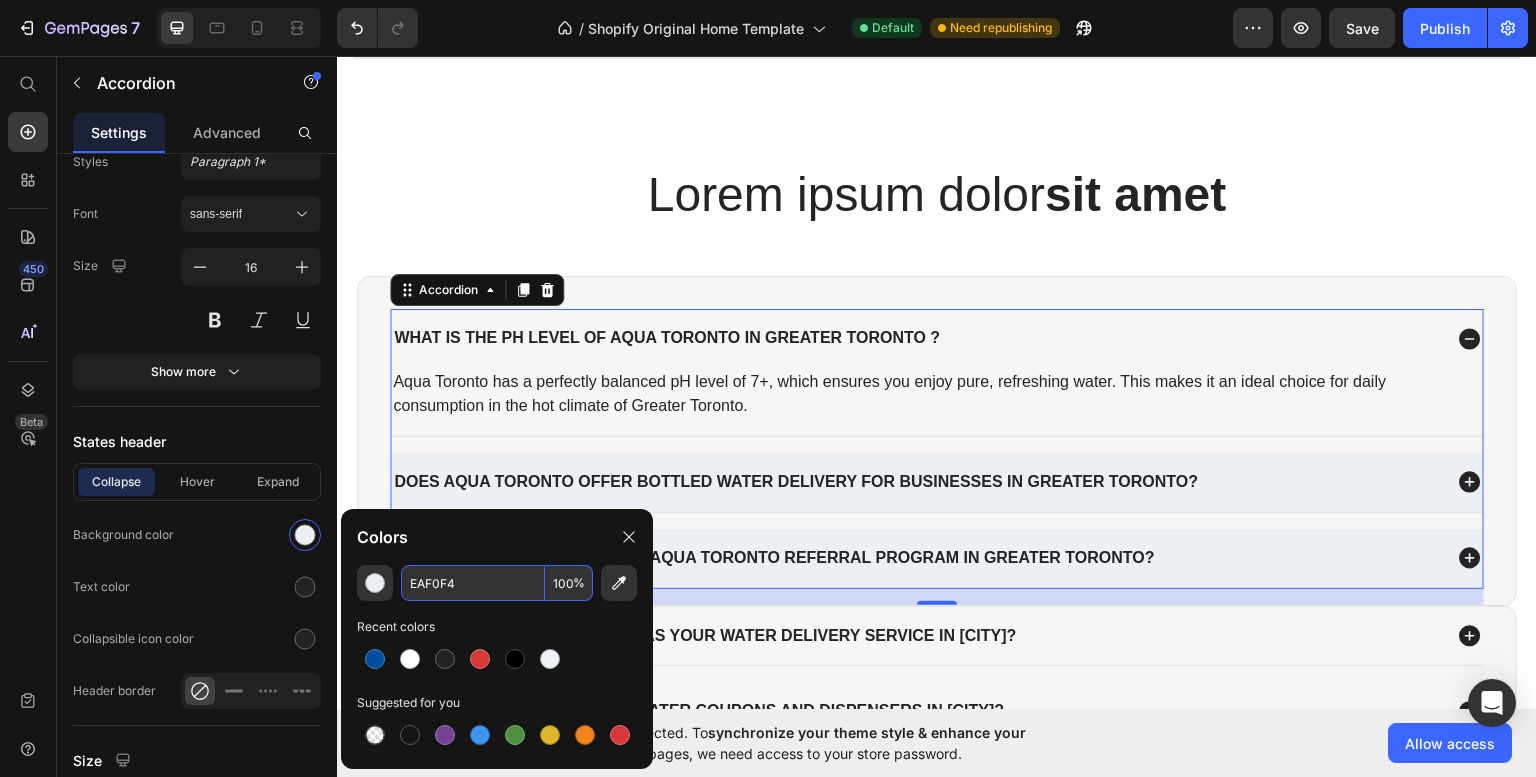 type on "EAF0F4" 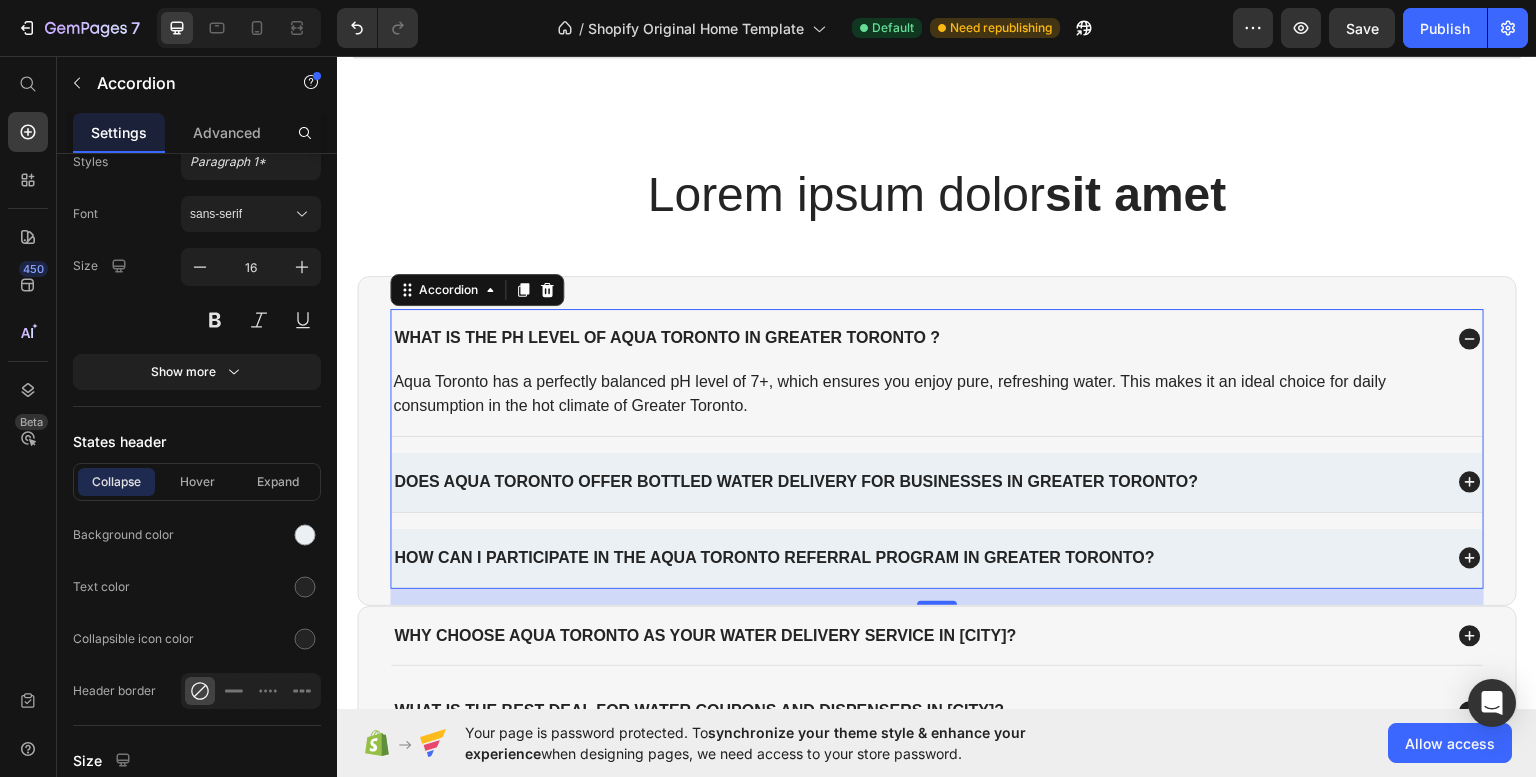 click on "What is the pH level of Aqua Toronto in Greater Toronto ?" at bounding box center (937, 337) 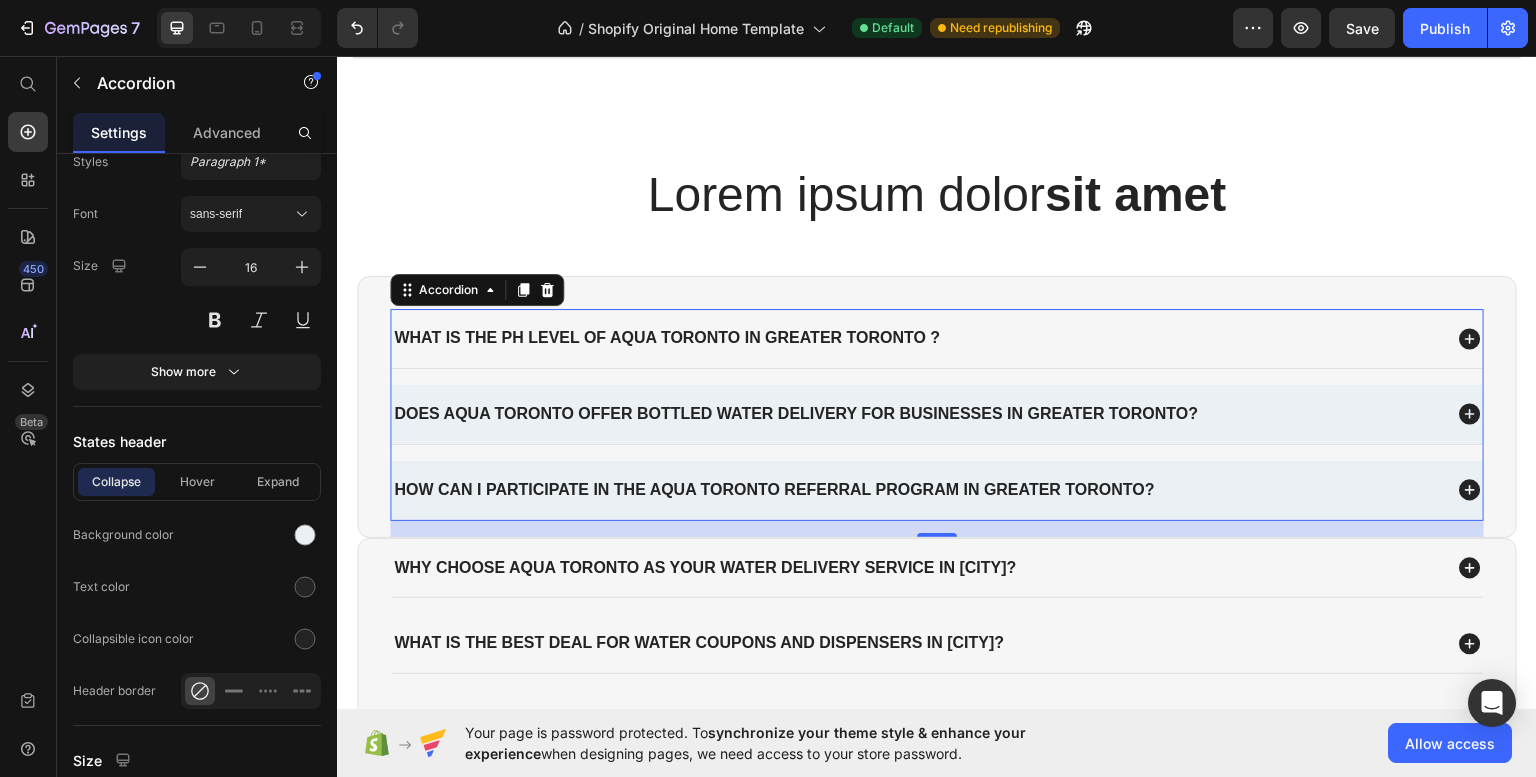 click on "What is the pH level of Aqua Toronto in Greater Toronto ?" at bounding box center (937, 337) 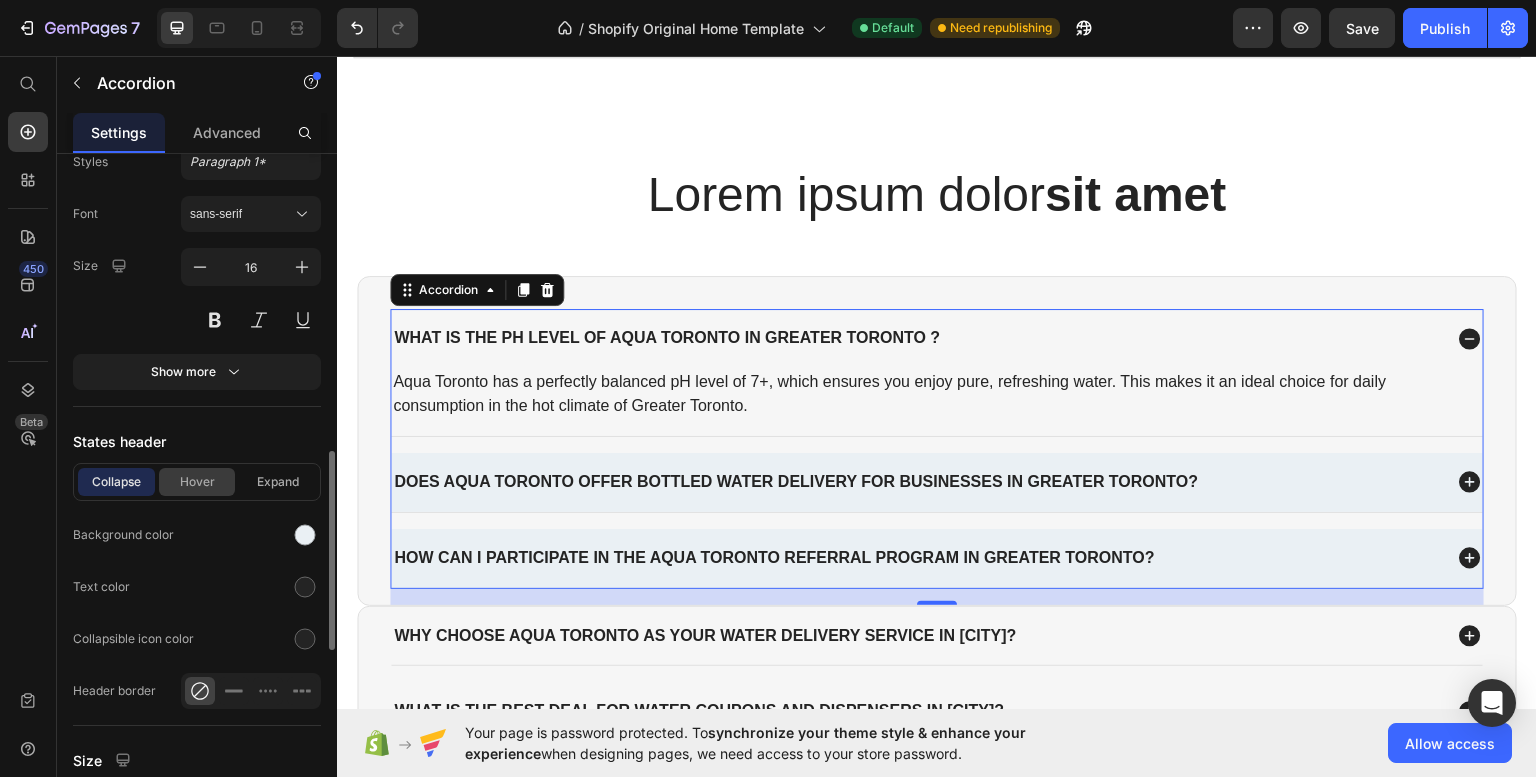 click on "Hover" at bounding box center [197, 482] 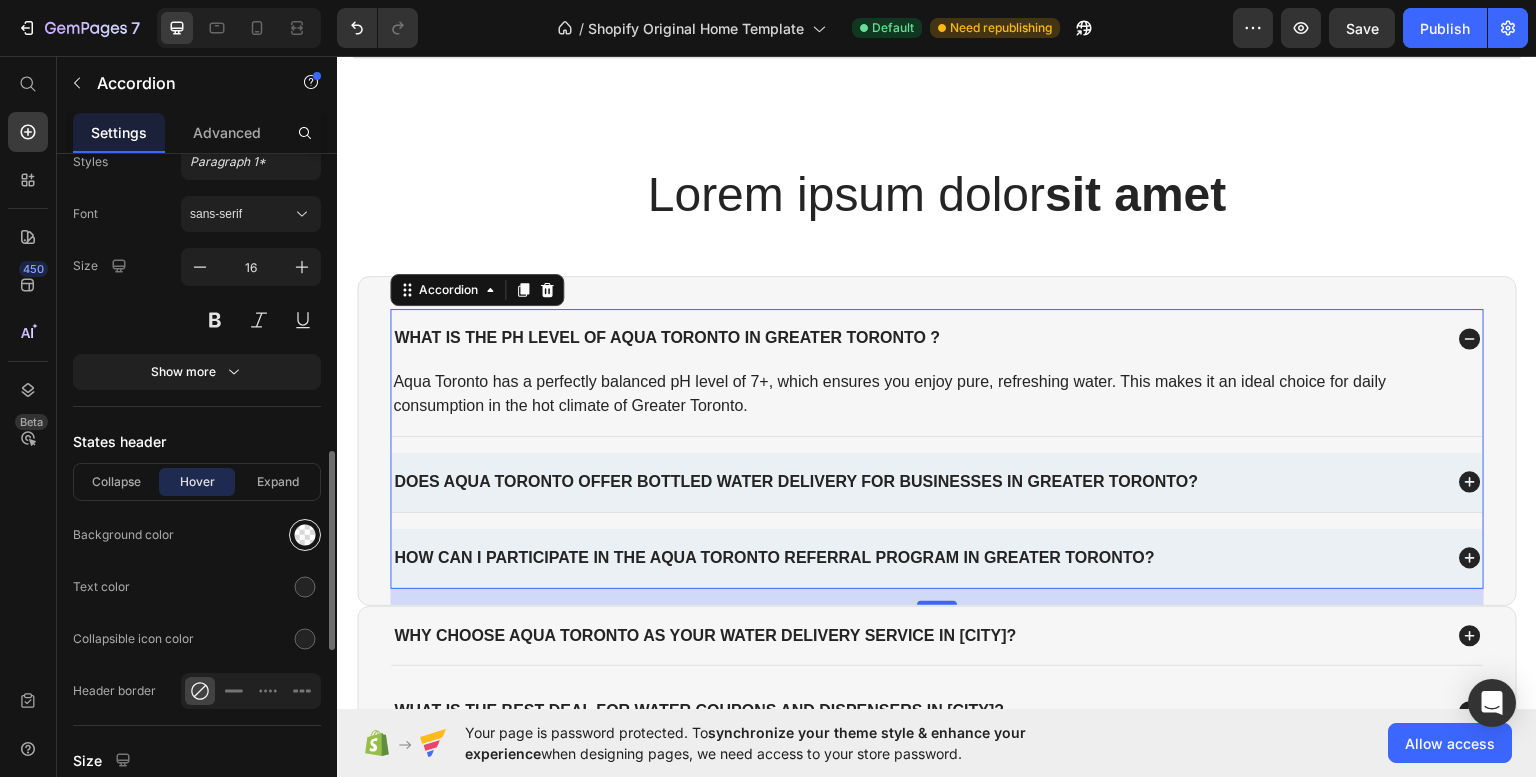 click 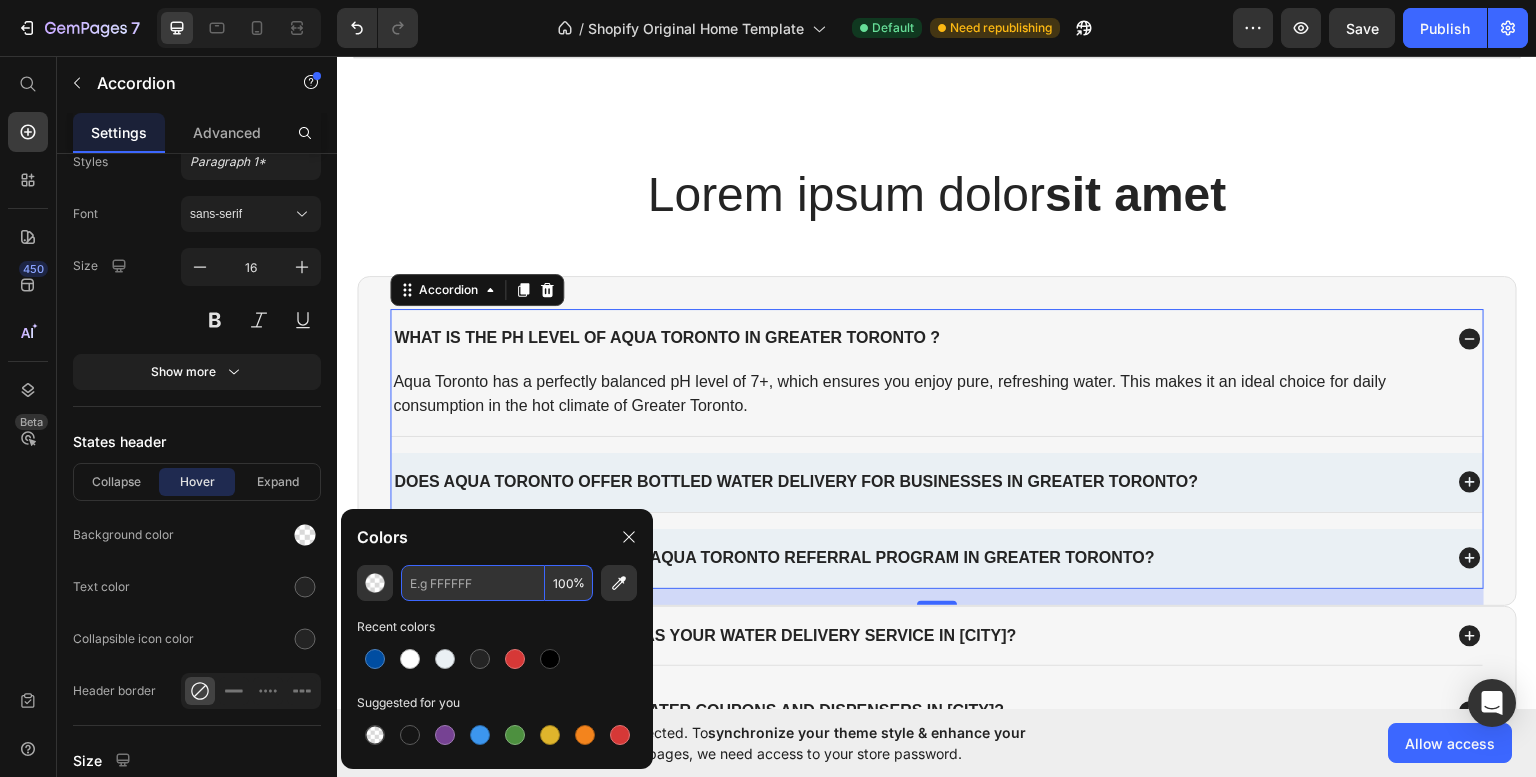 click at bounding box center [473, 583] 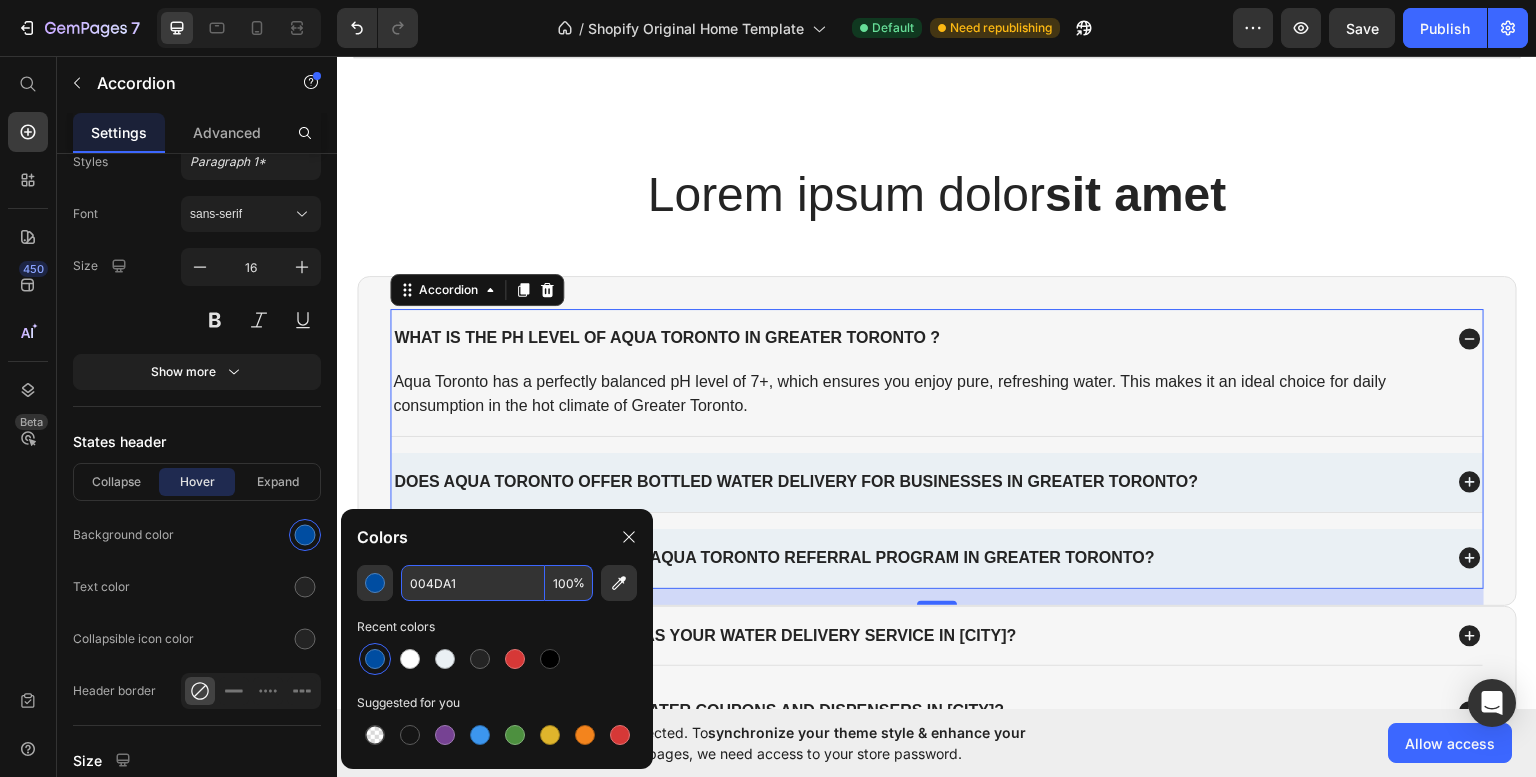 type on "004DA1" 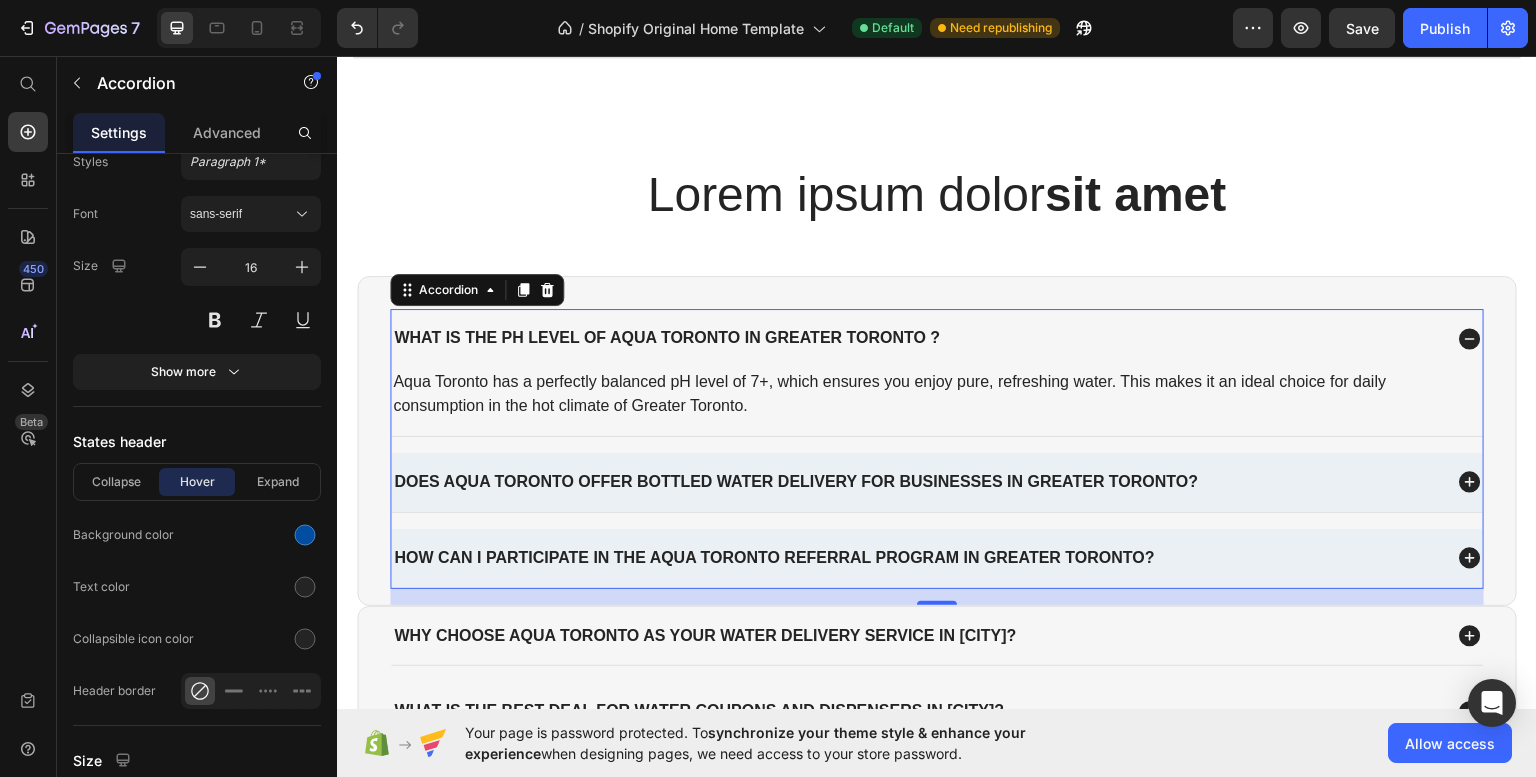 click on "What is the pH level of Aqua Toronto in Greater Toronto ?" at bounding box center (916, 337) 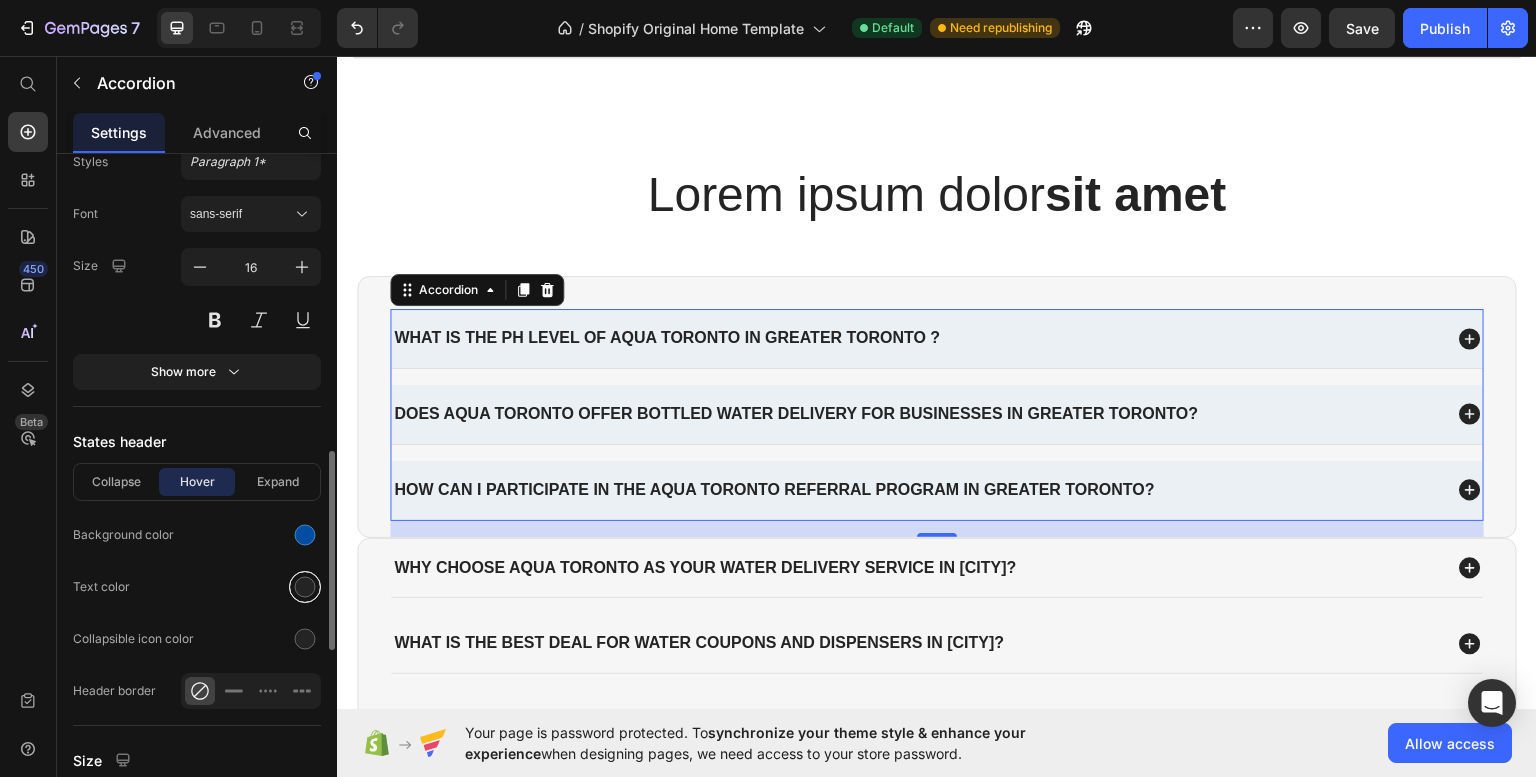 click at bounding box center (305, 587) 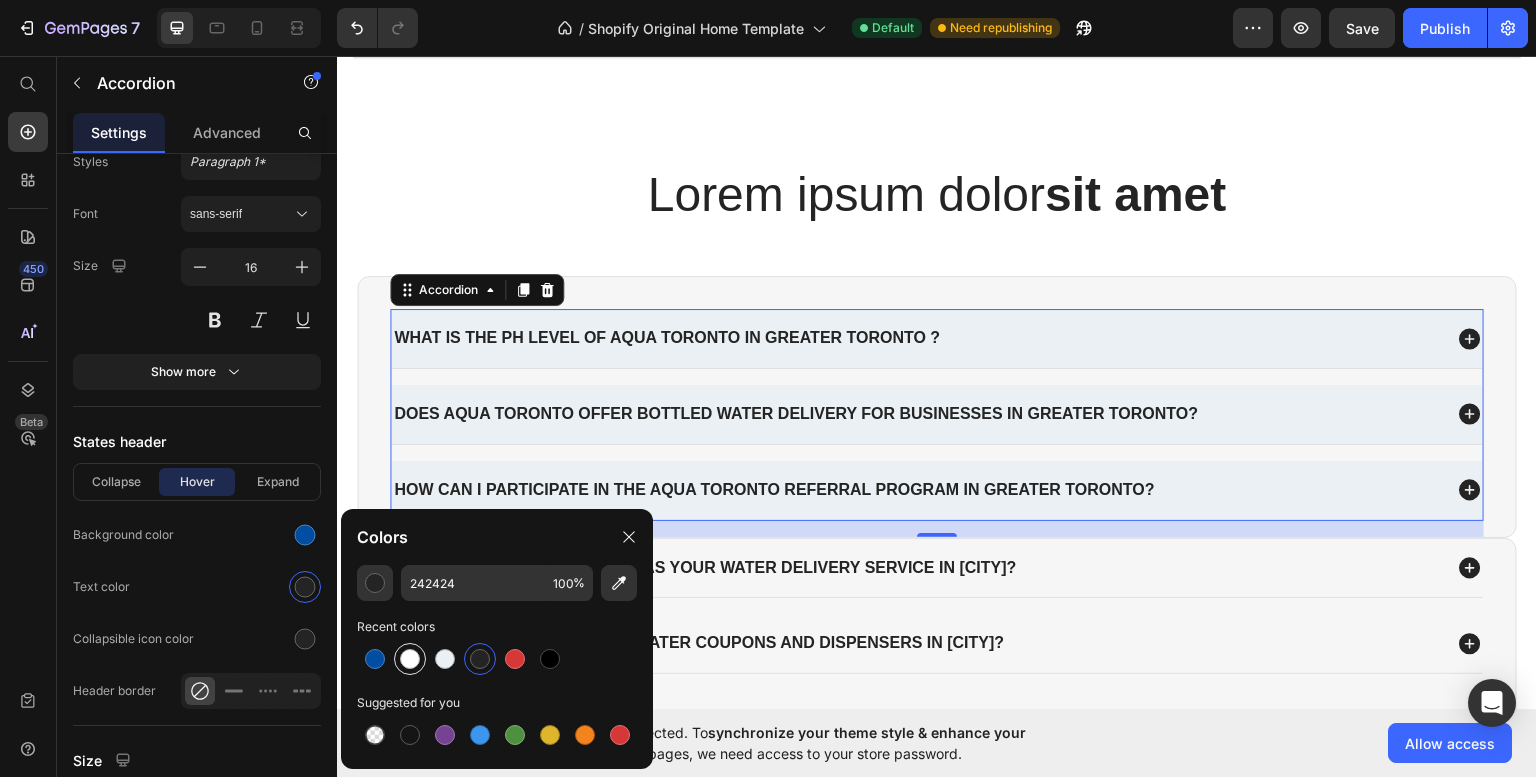 click at bounding box center (410, 659) 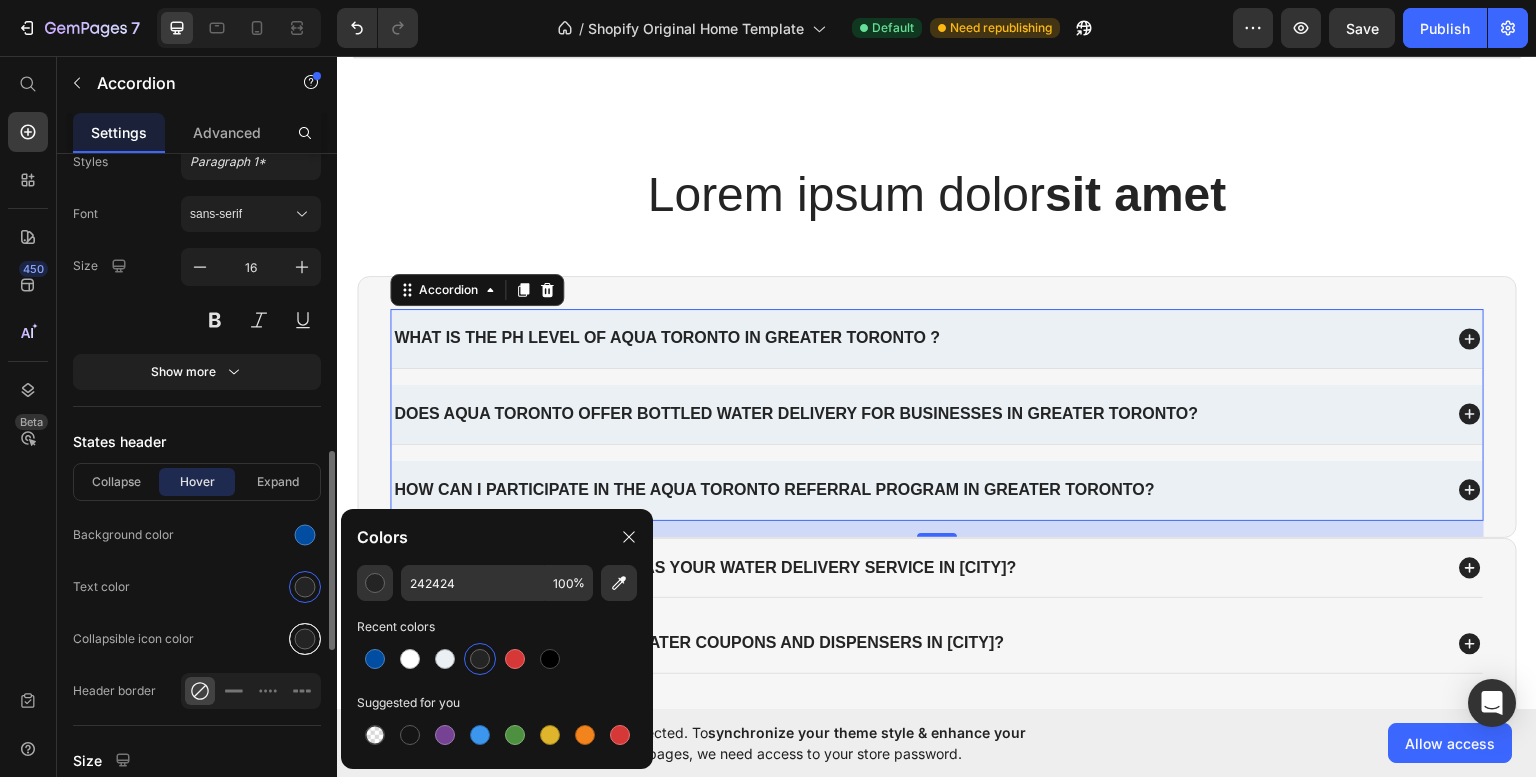type on "FFFFFF" 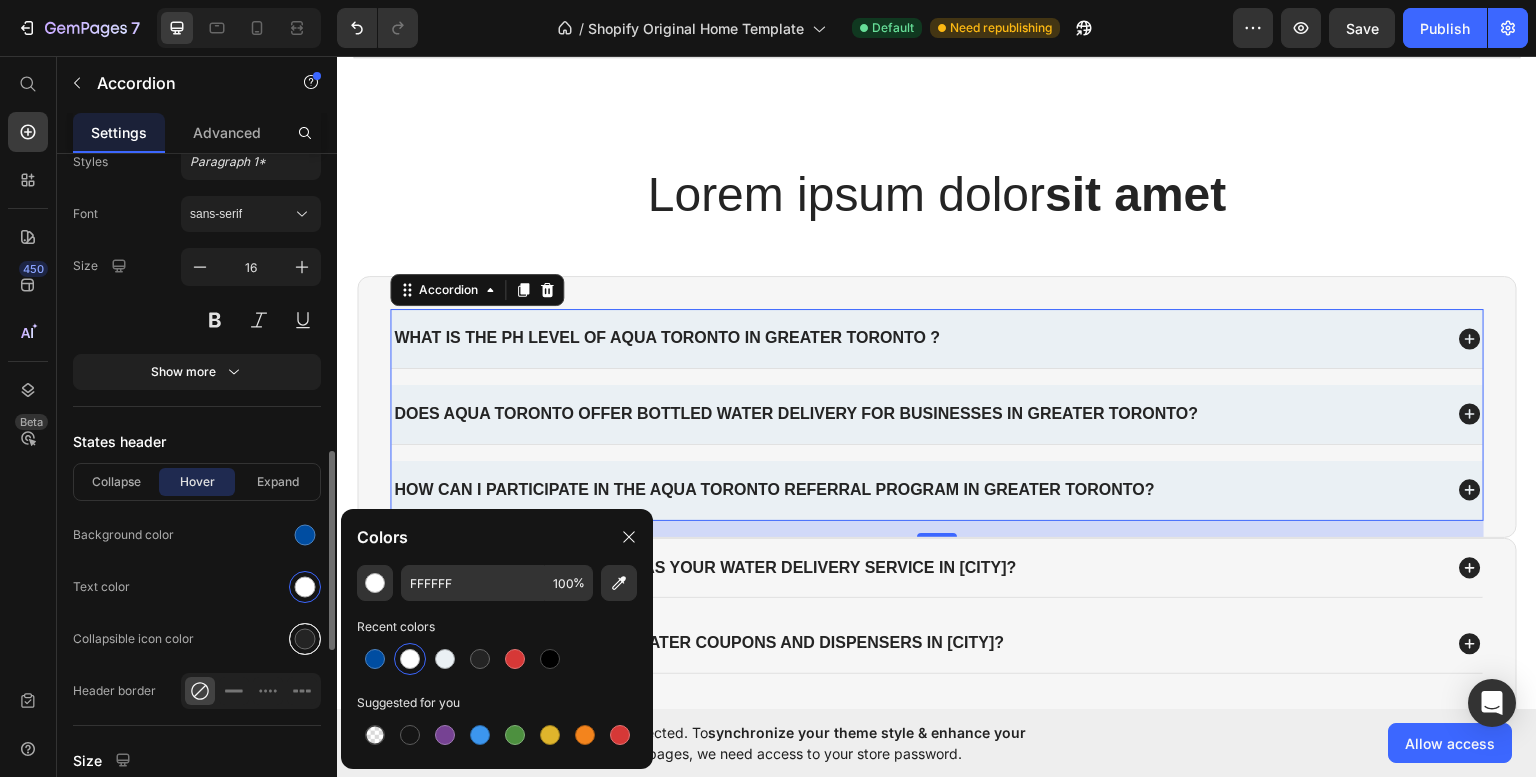 click at bounding box center [305, 639] 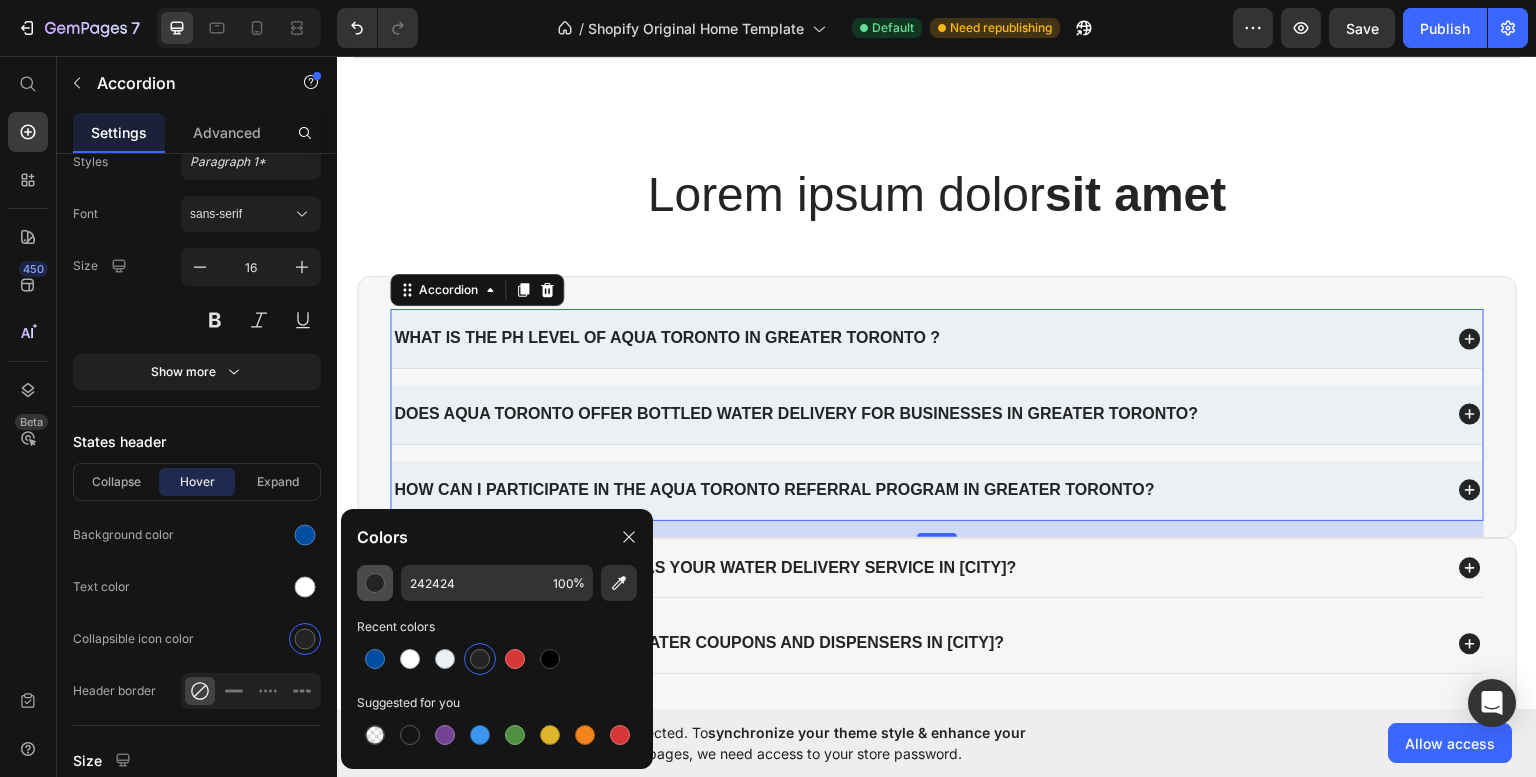 click at bounding box center (375, 583) 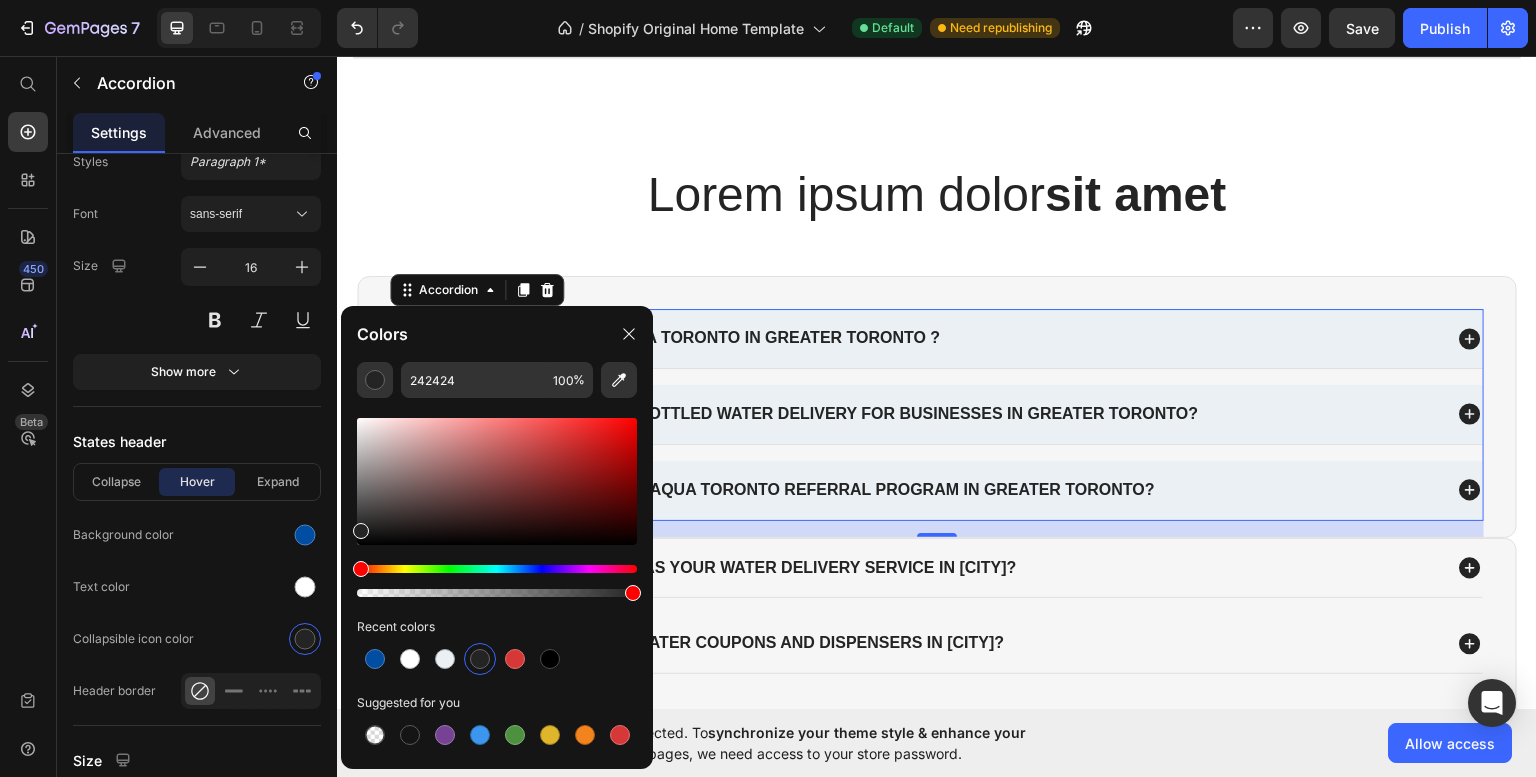 click on "Recent colors" 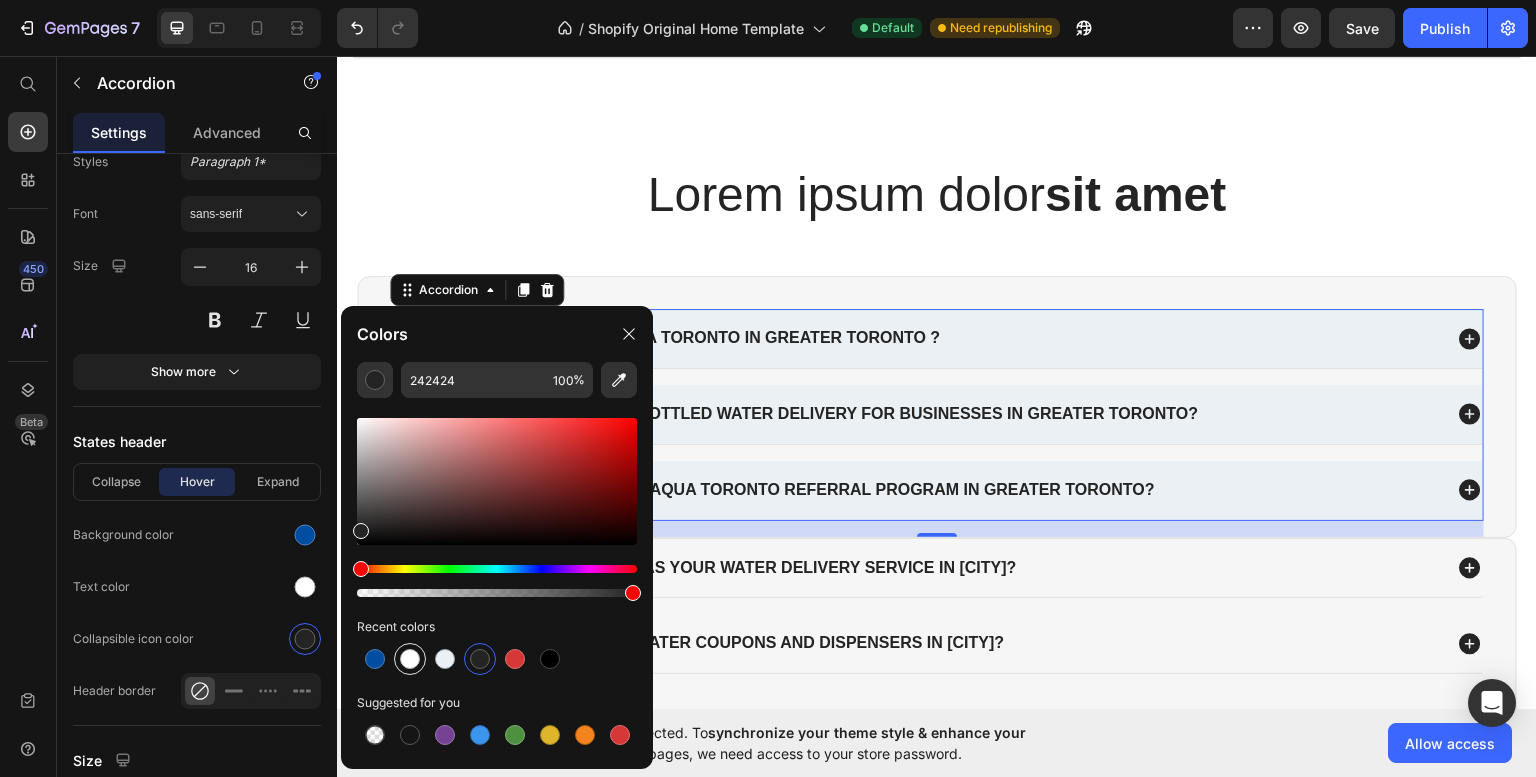 click at bounding box center [410, 659] 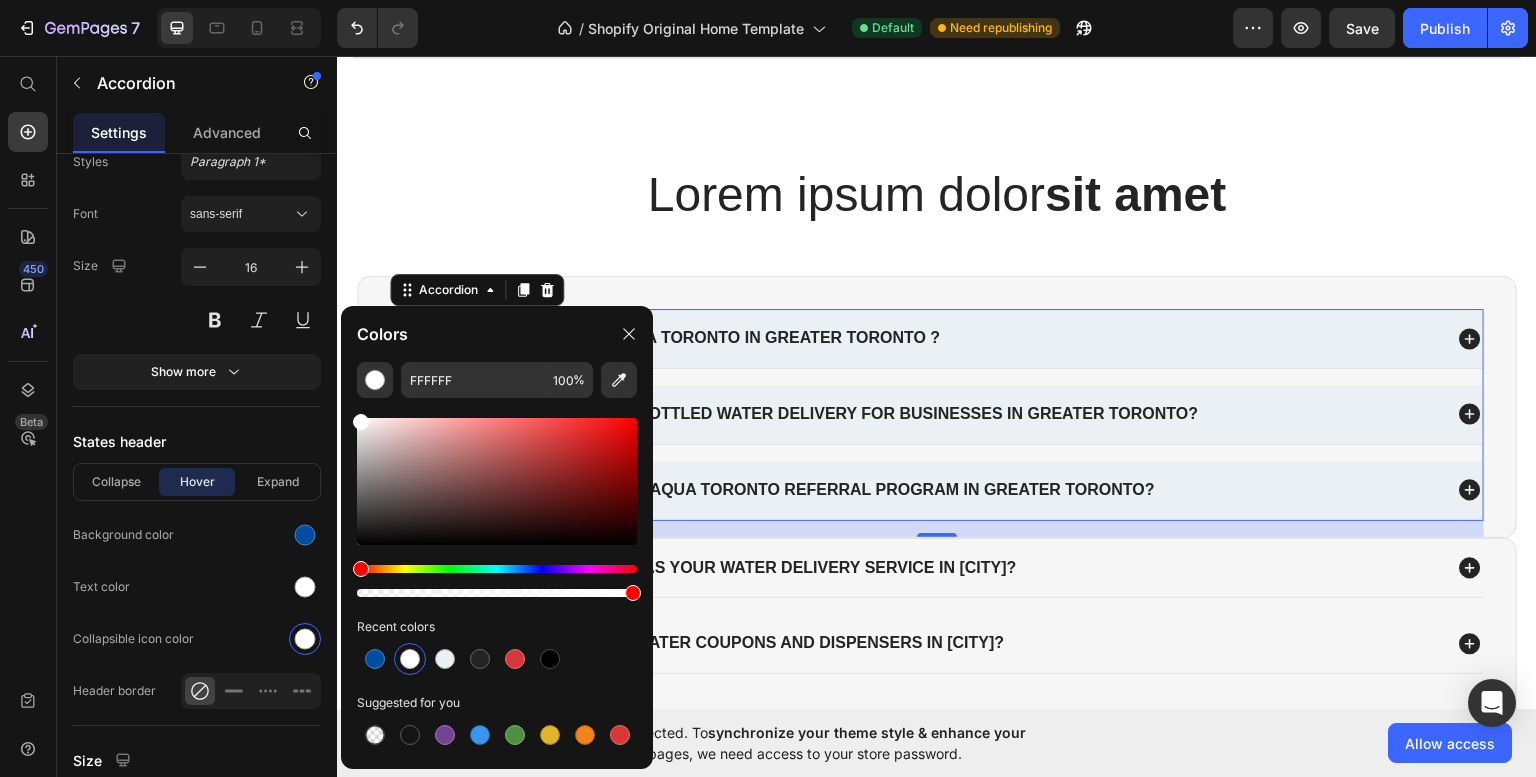 click on "450 Beta" at bounding box center [28, 416] 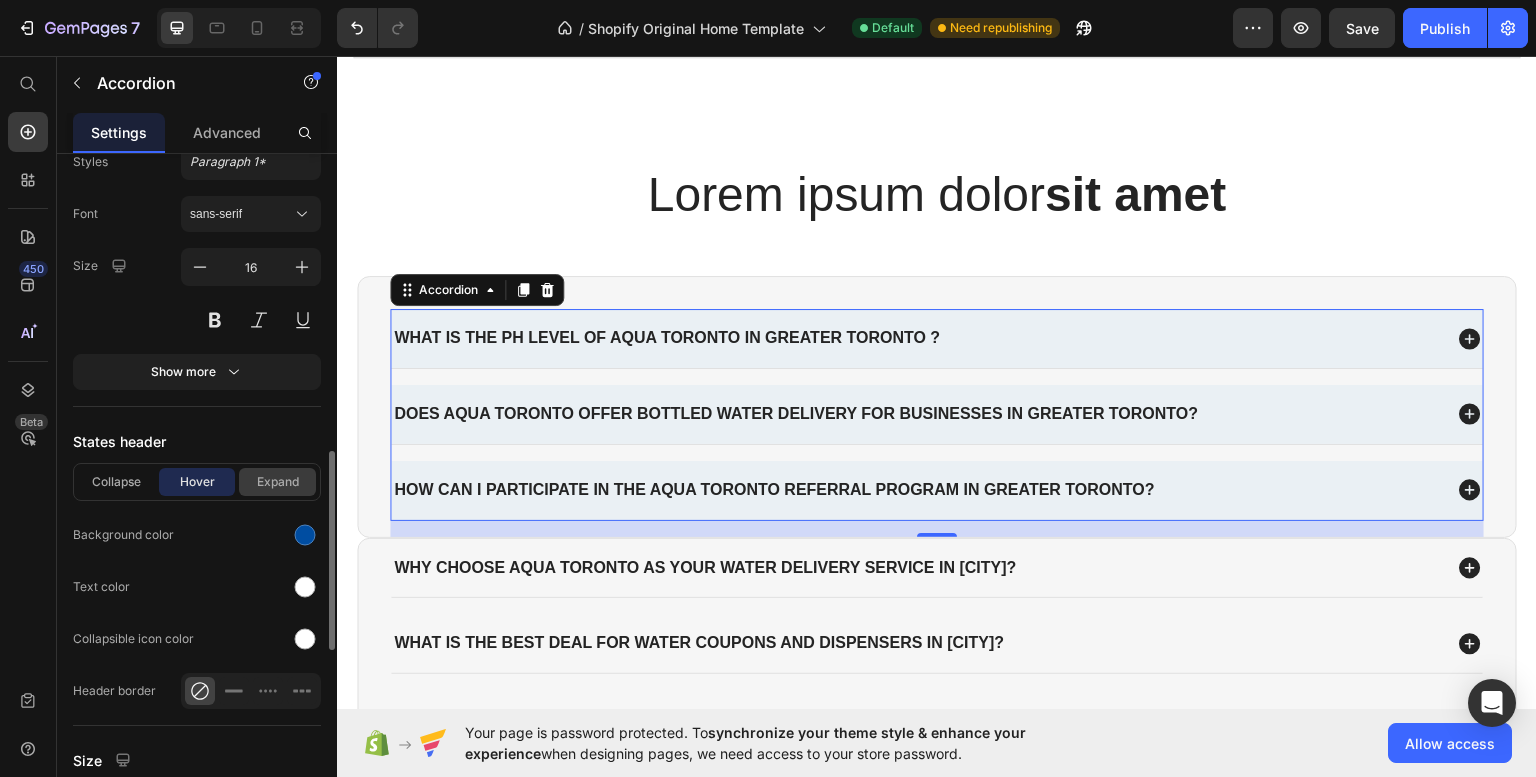 click on "Expand" at bounding box center [277, 482] 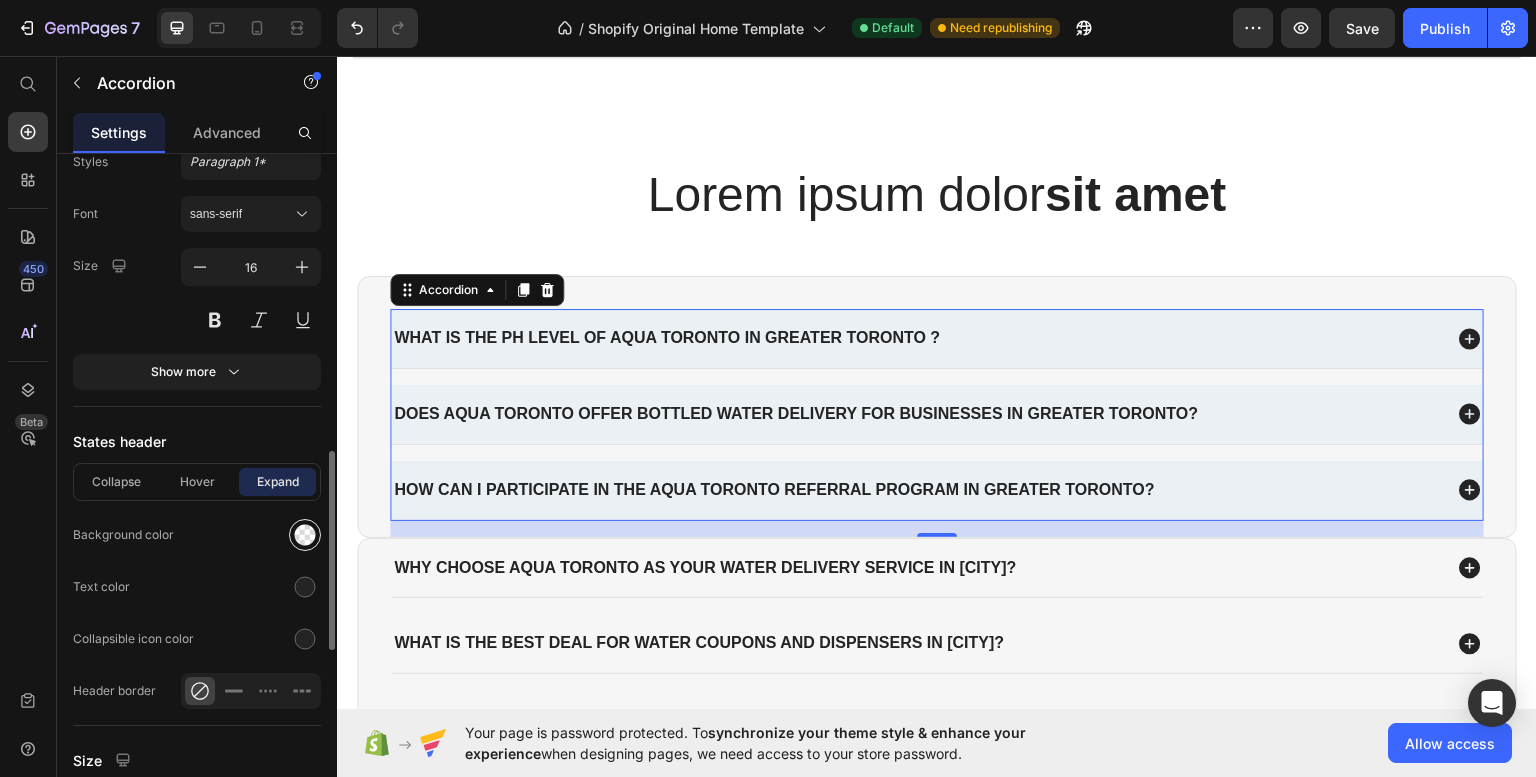 click at bounding box center (305, 535) 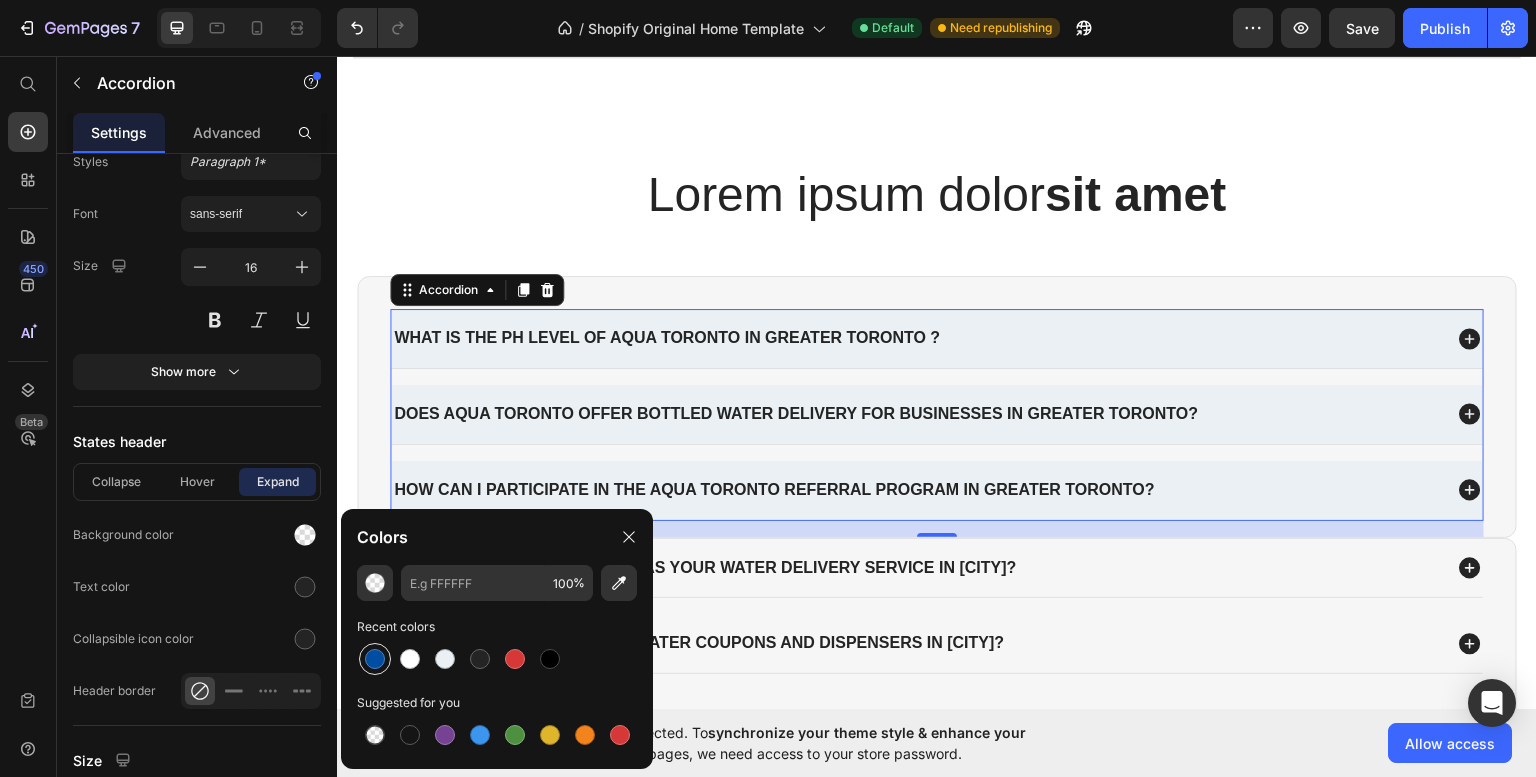 click at bounding box center [375, 659] 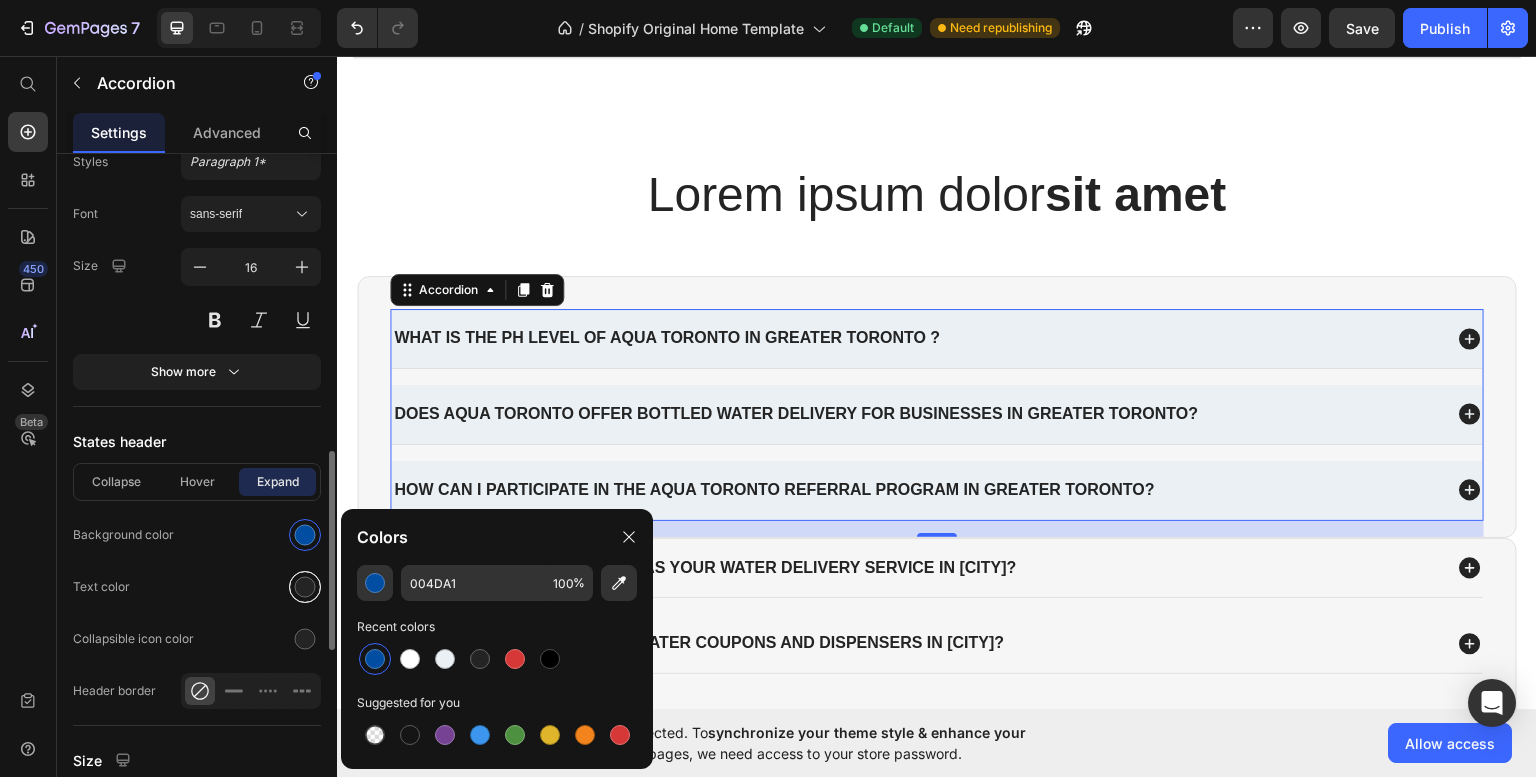 click at bounding box center [305, 587] 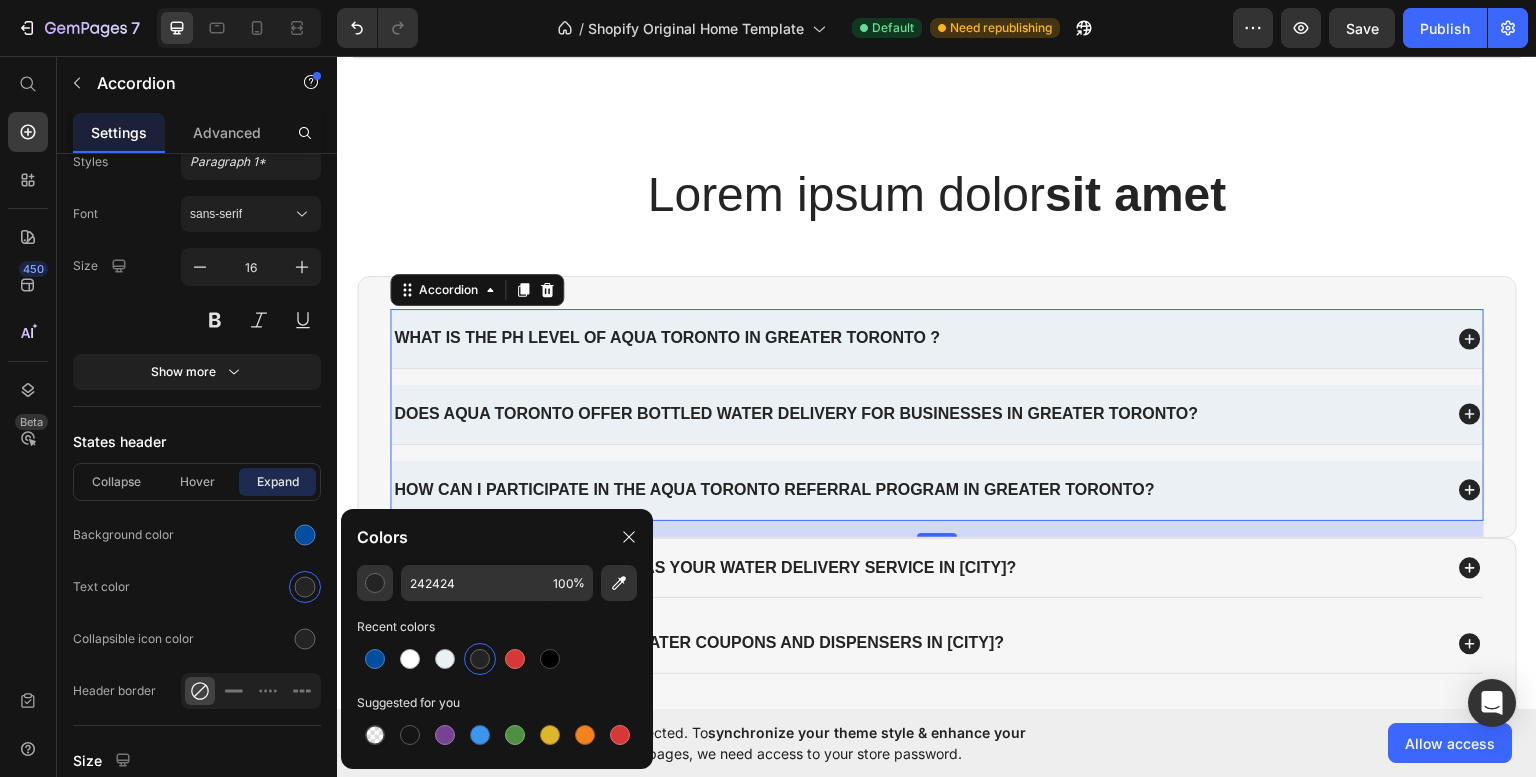click at bounding box center (410, 659) 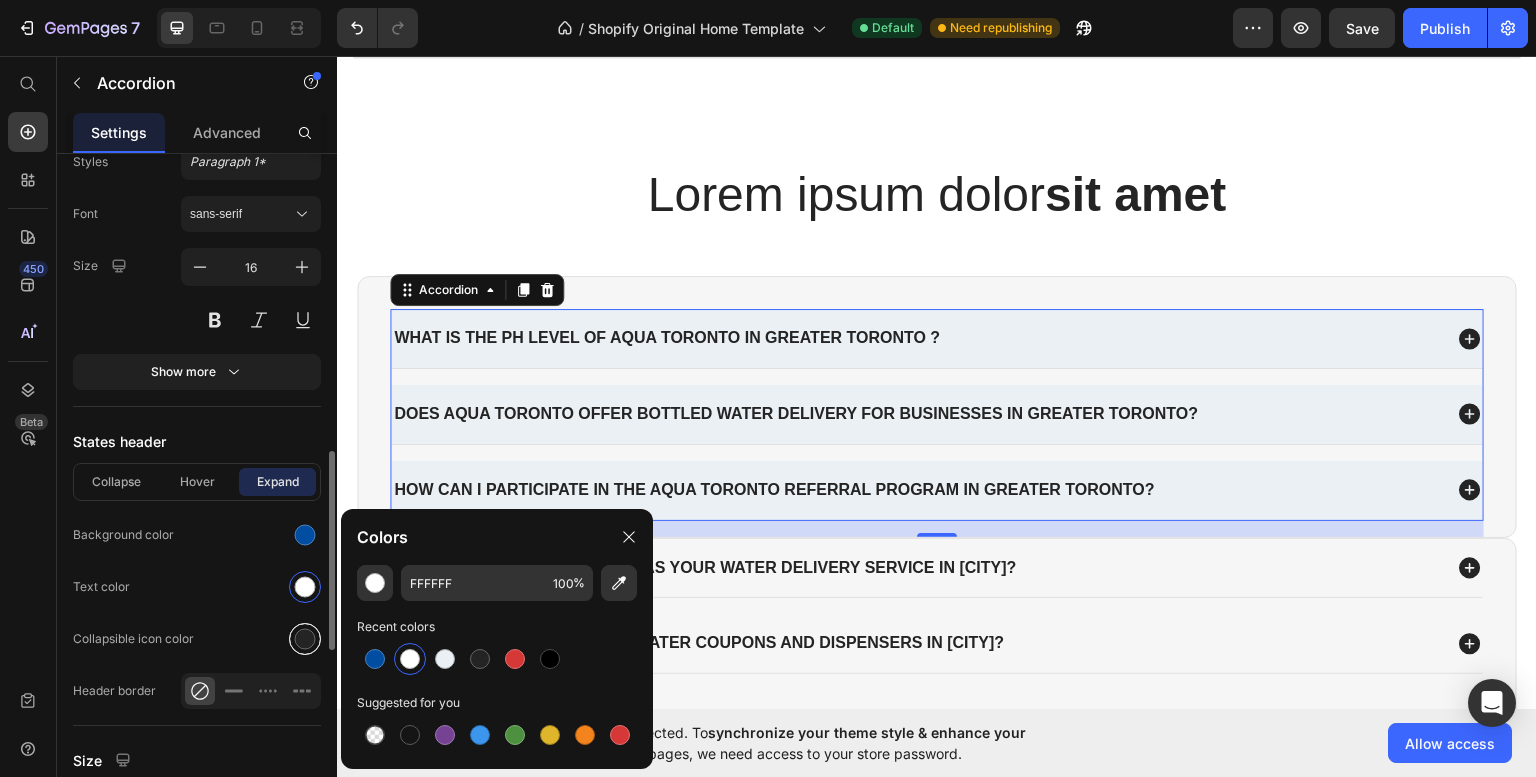 click at bounding box center [305, 639] 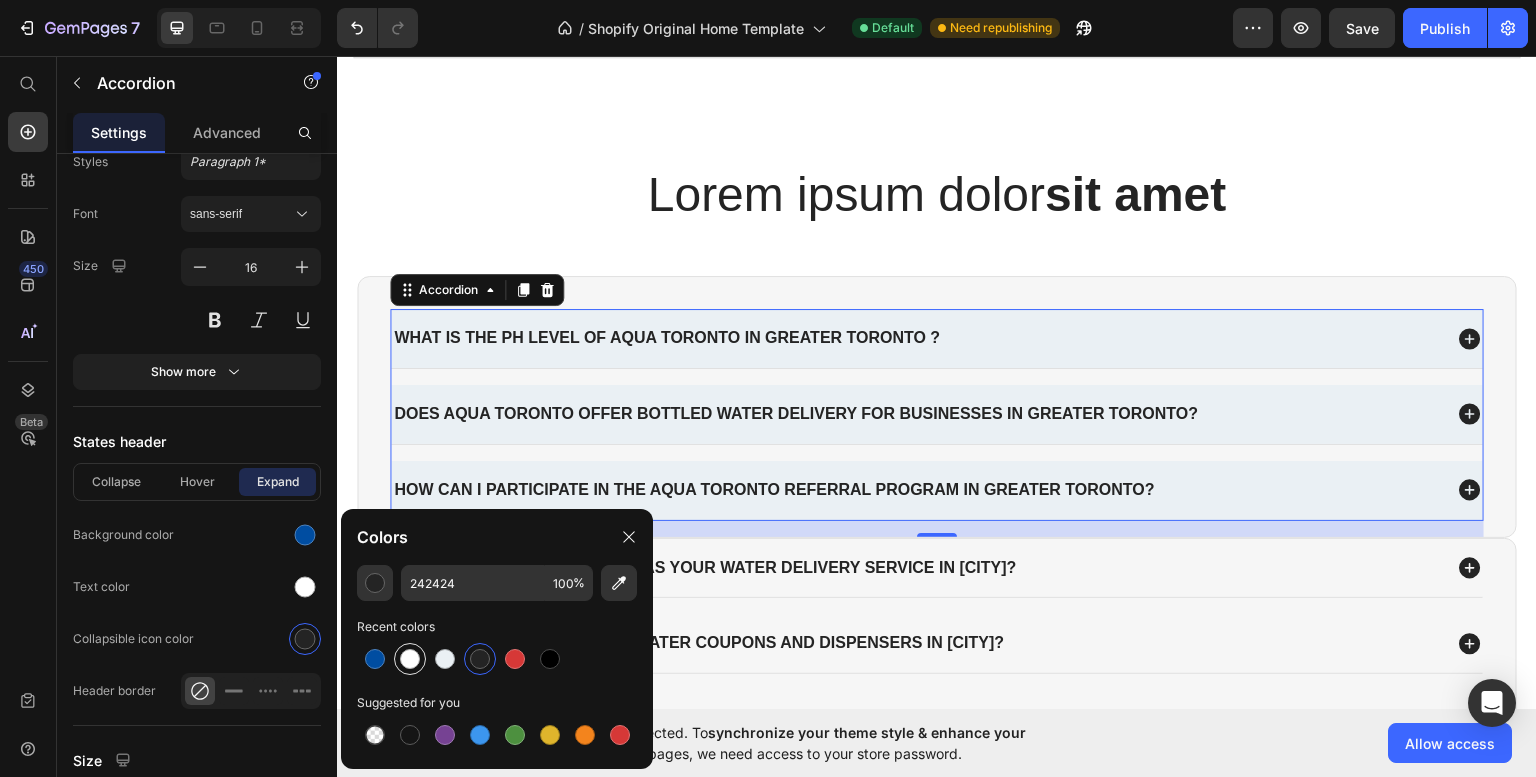 click at bounding box center [410, 659] 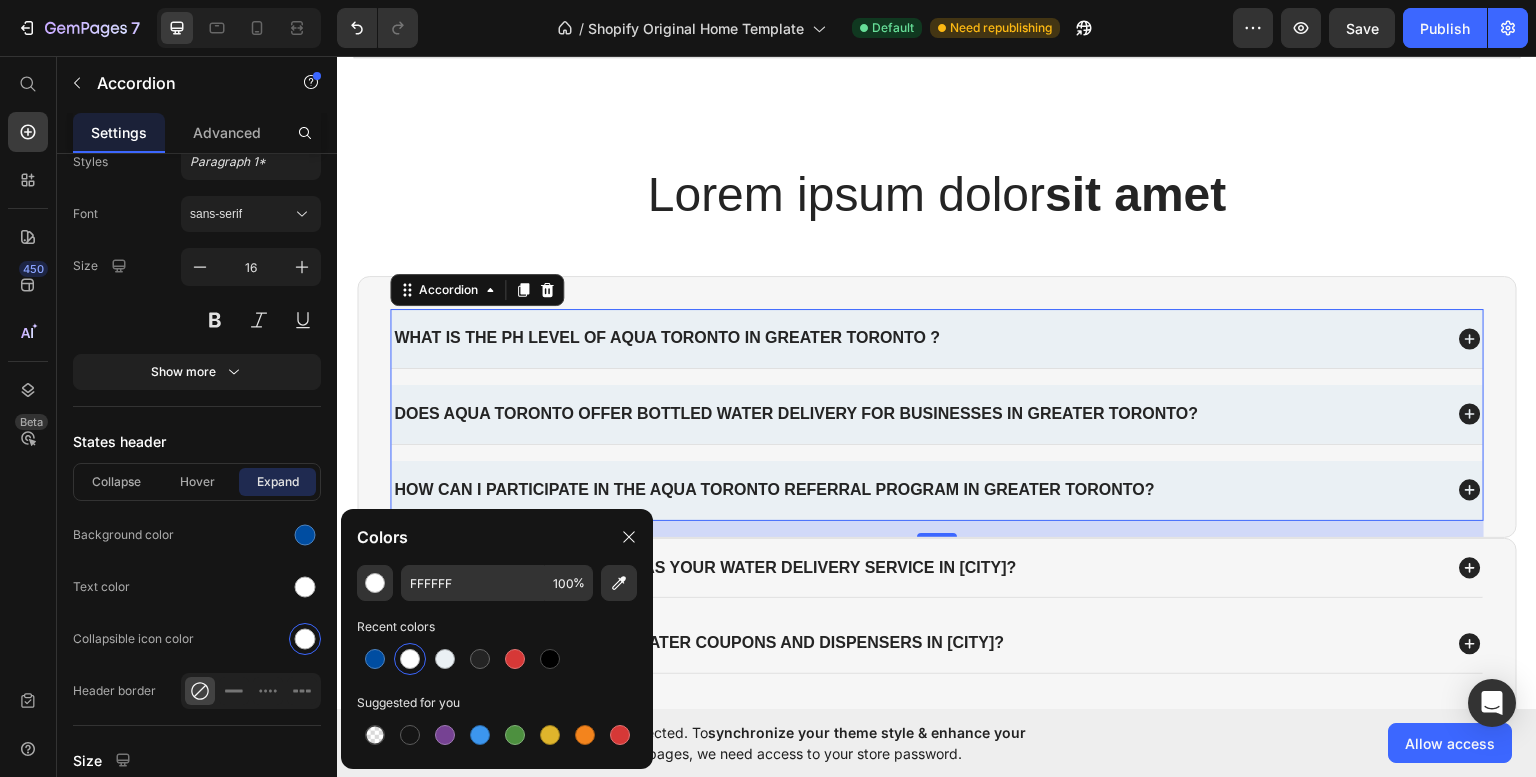 click on "450 Beta" at bounding box center [28, 416] 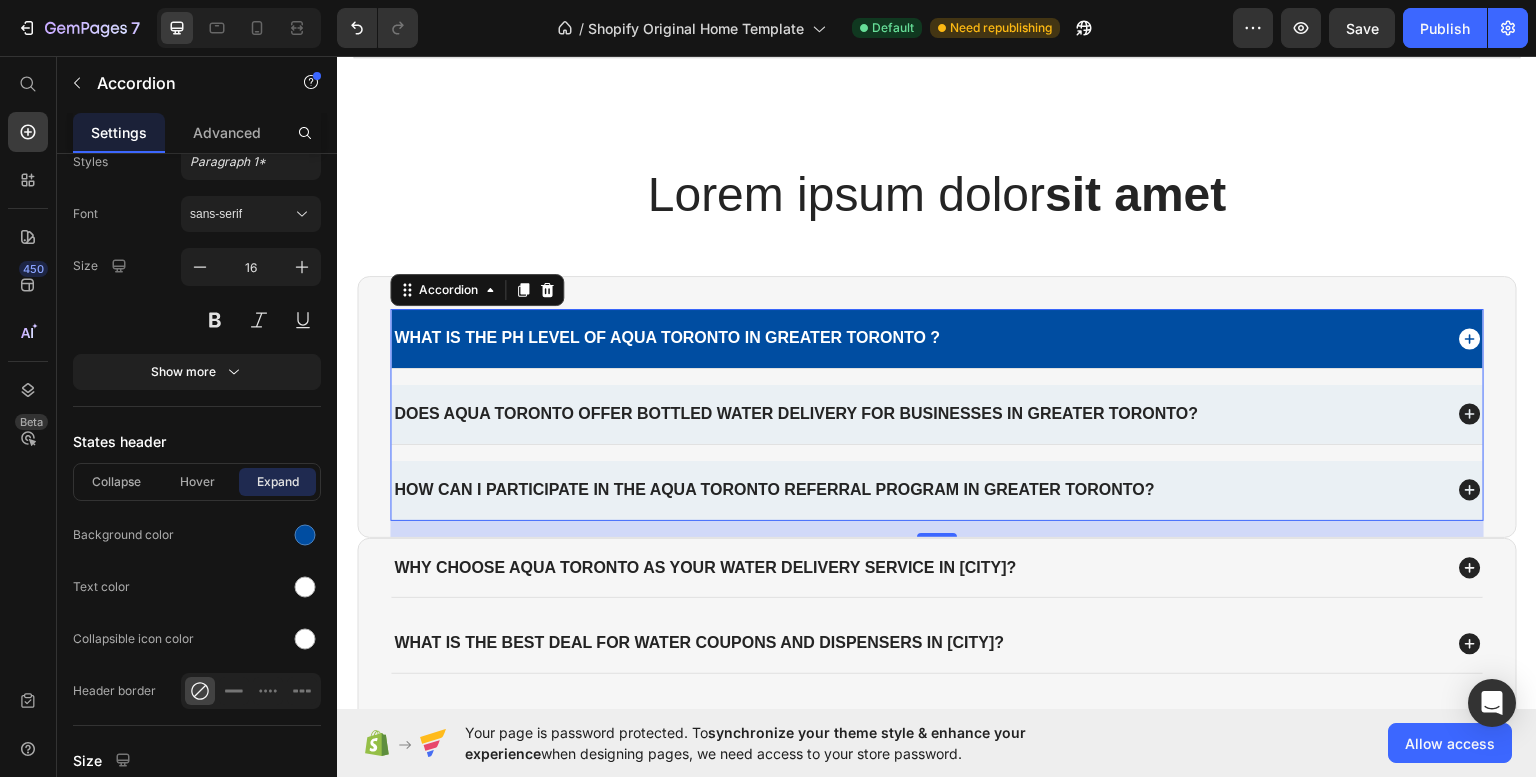 click on "What is the pH level of Aqua Toronto in Greater Toronto ?" at bounding box center (937, 337) 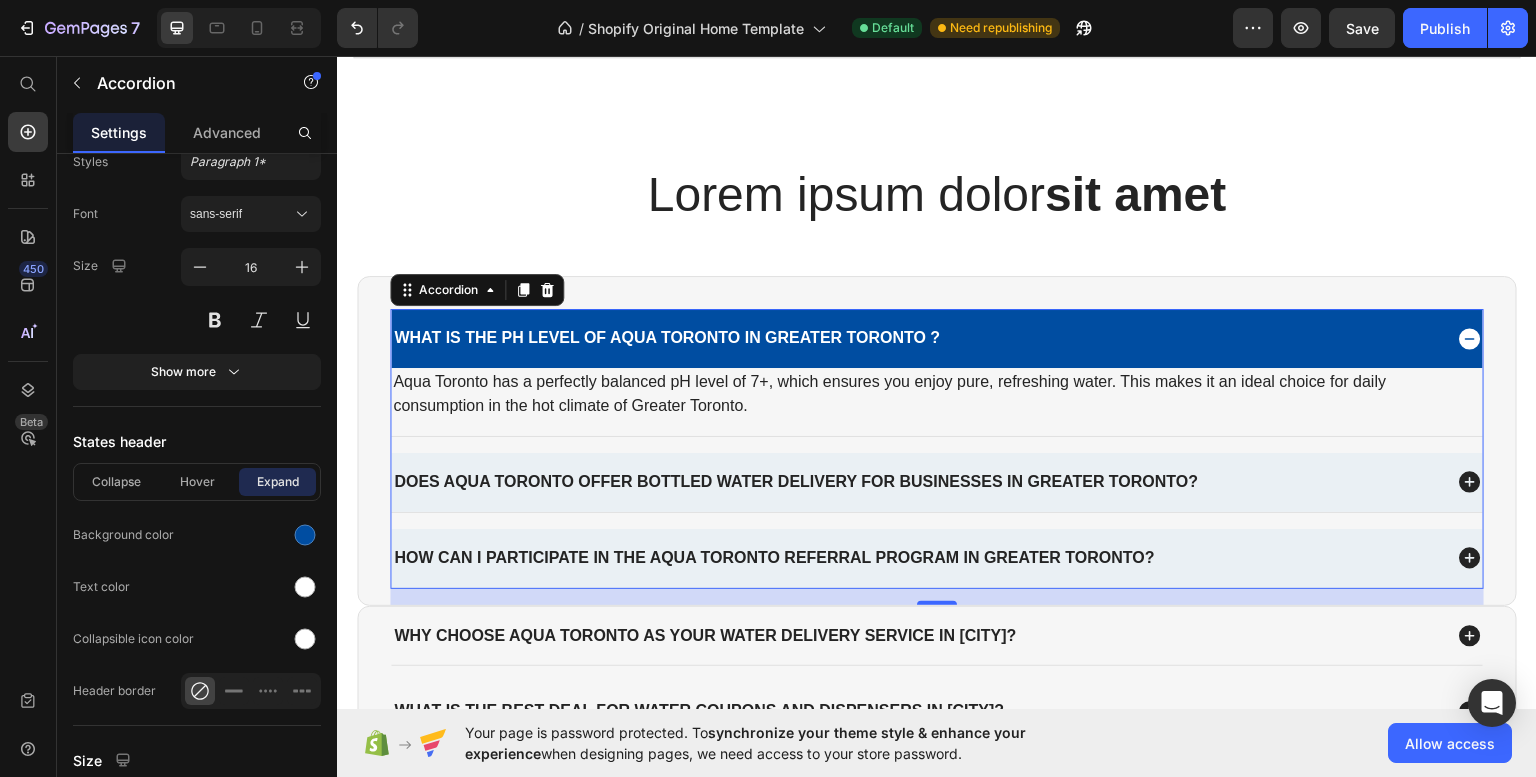 click on "What is the pH level of Aqua Toronto in Greater Toronto ?" at bounding box center [937, 337] 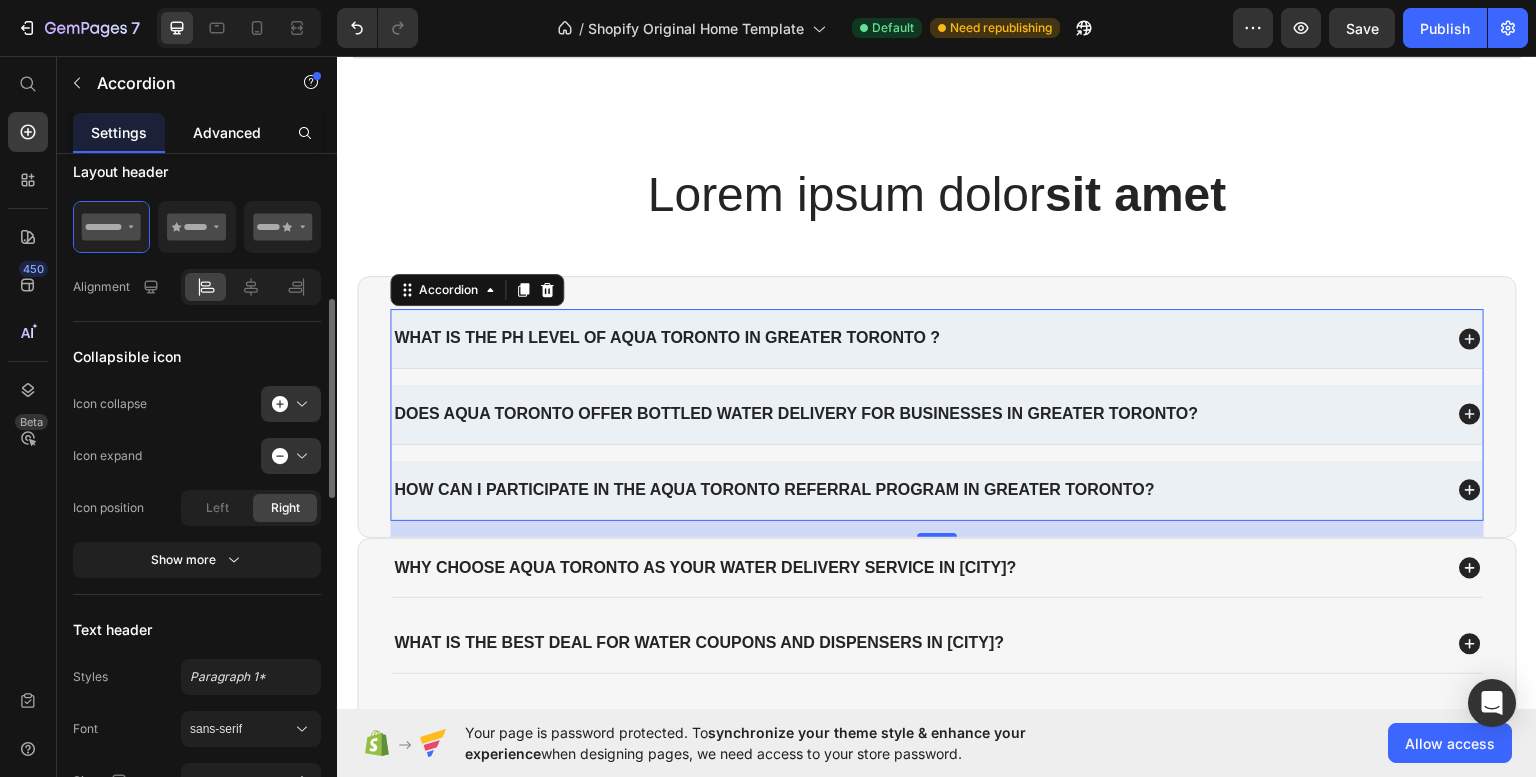 scroll, scrollTop: 494, scrollLeft: 0, axis: vertical 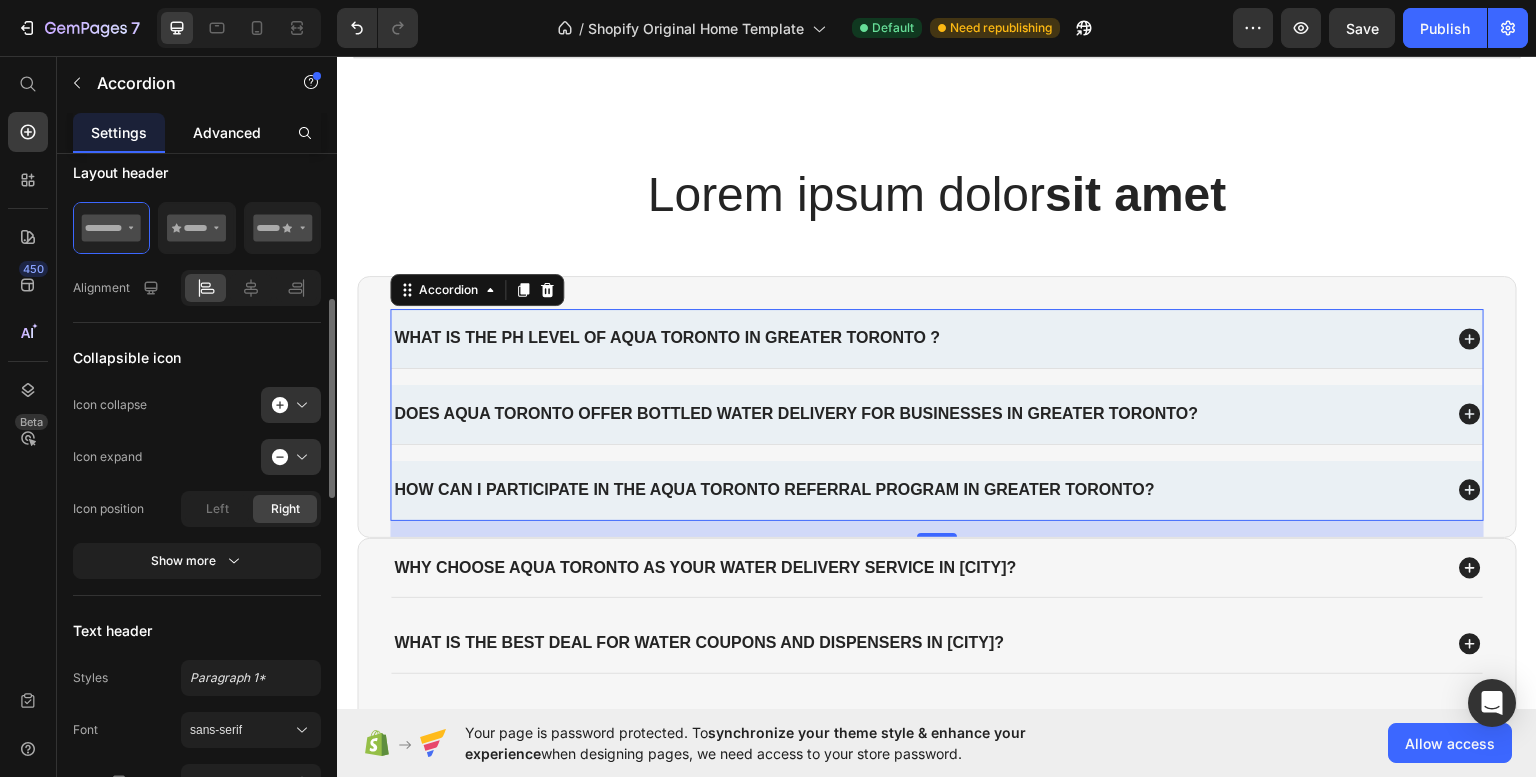 click on "Advanced" at bounding box center (227, 132) 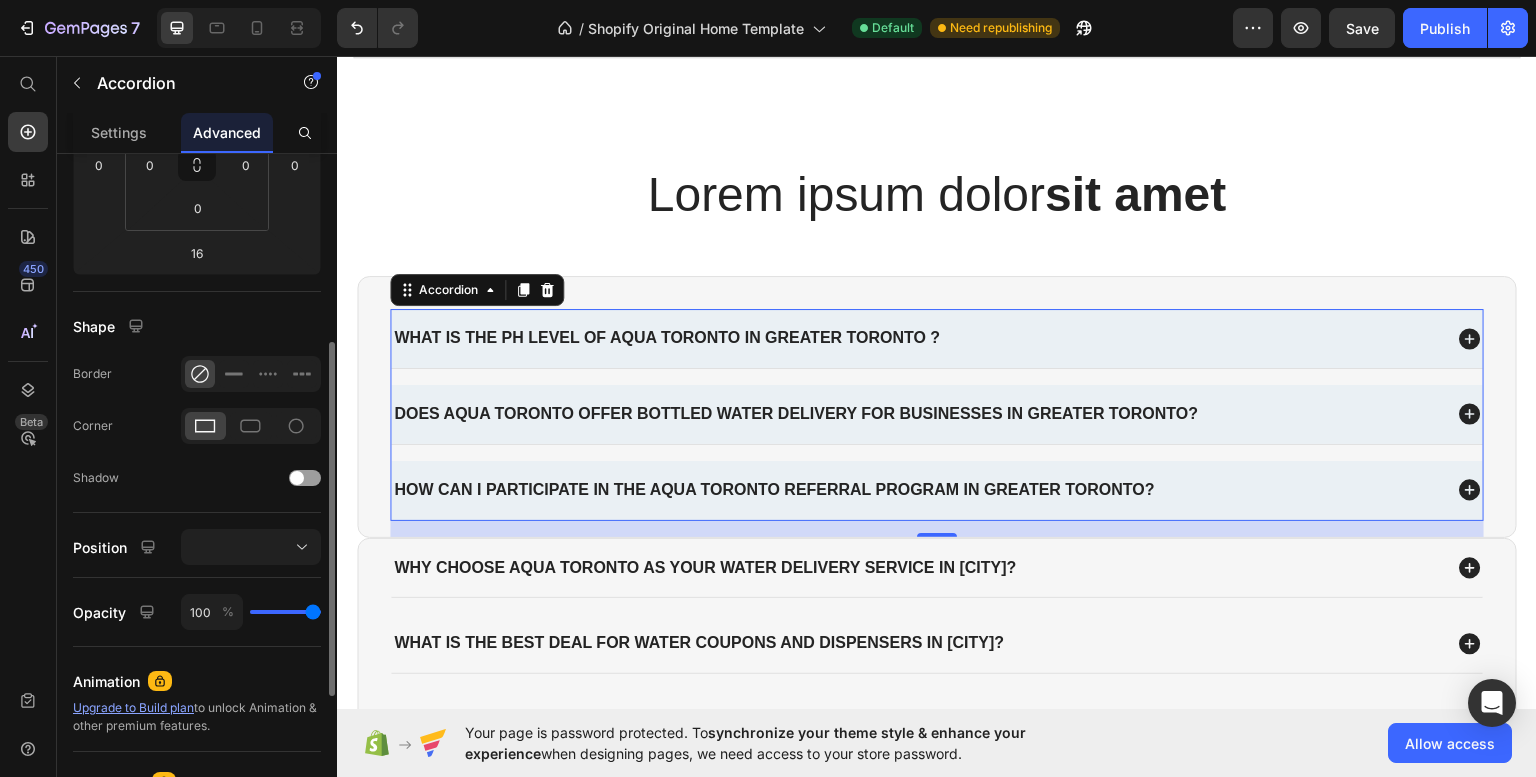 scroll, scrollTop: 407, scrollLeft: 0, axis: vertical 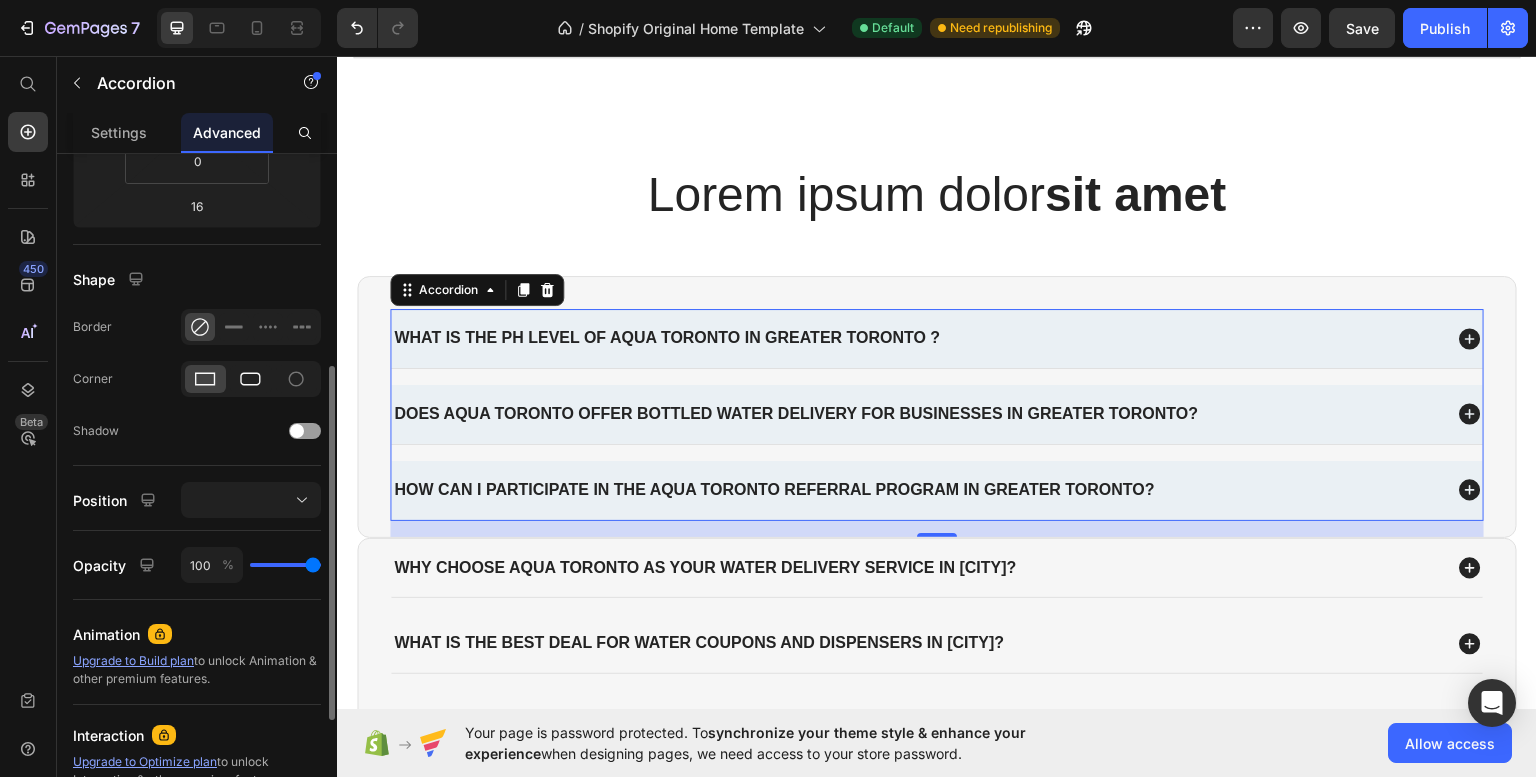 click 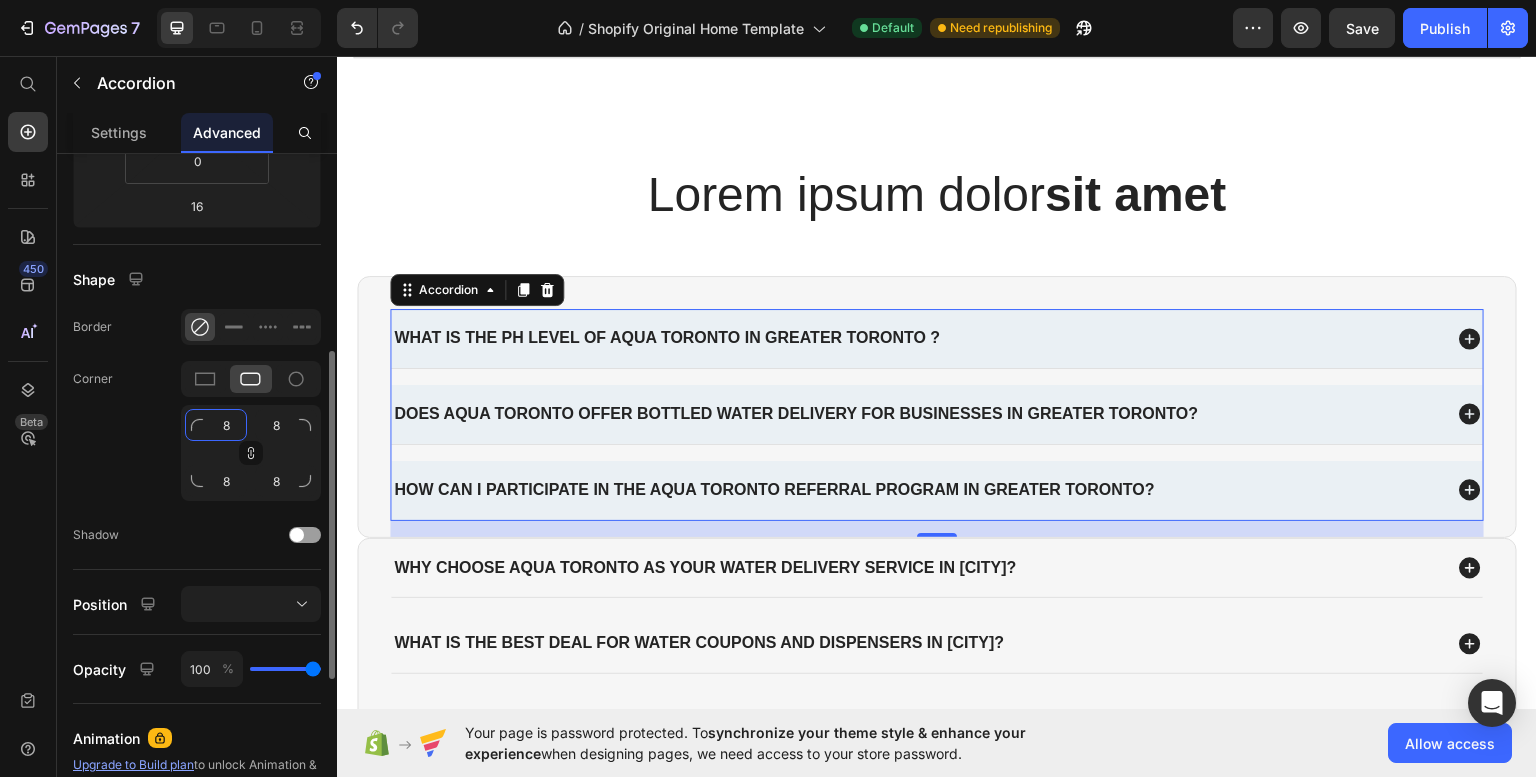 click on "8" 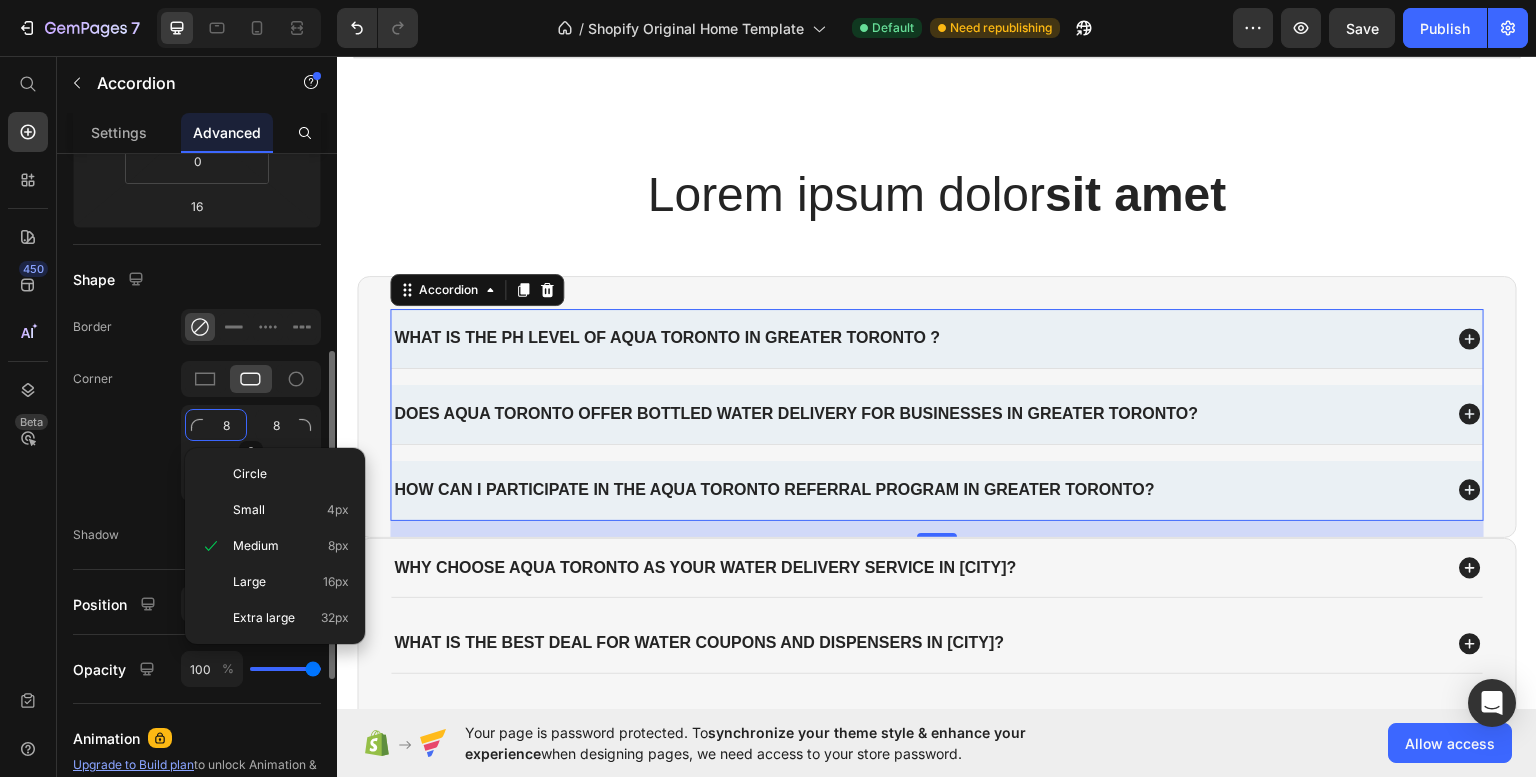 type on "9" 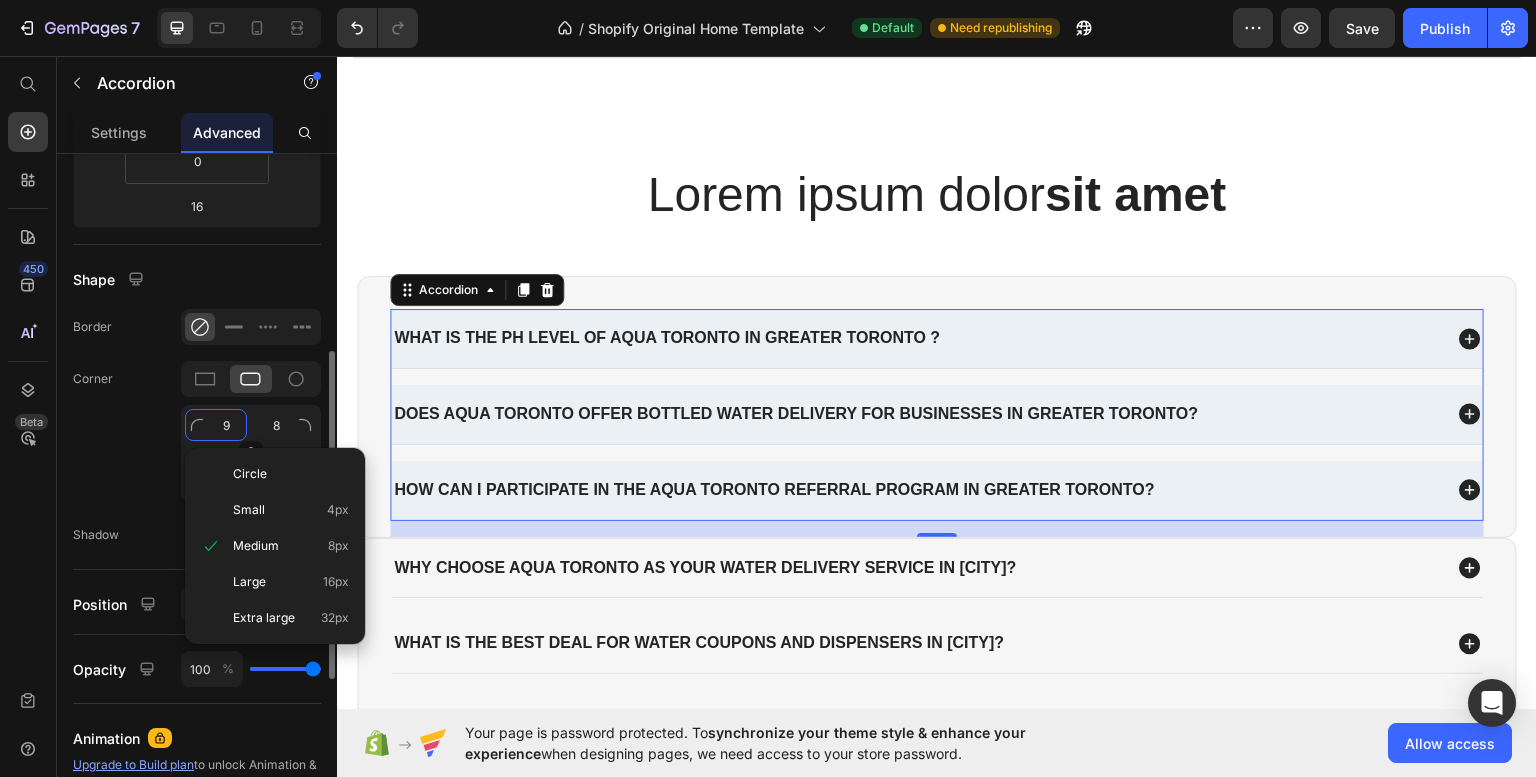 type on "9" 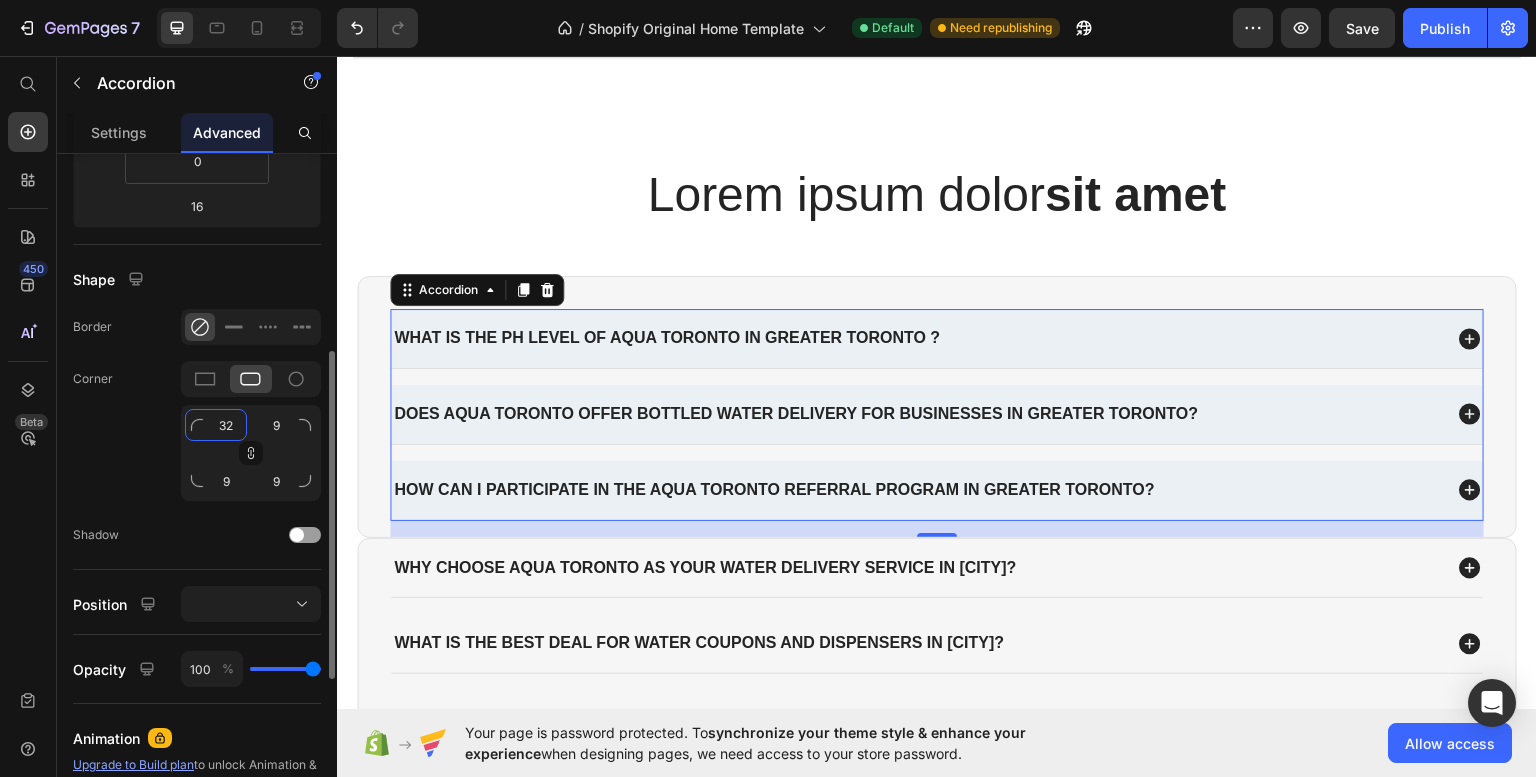 type on "33" 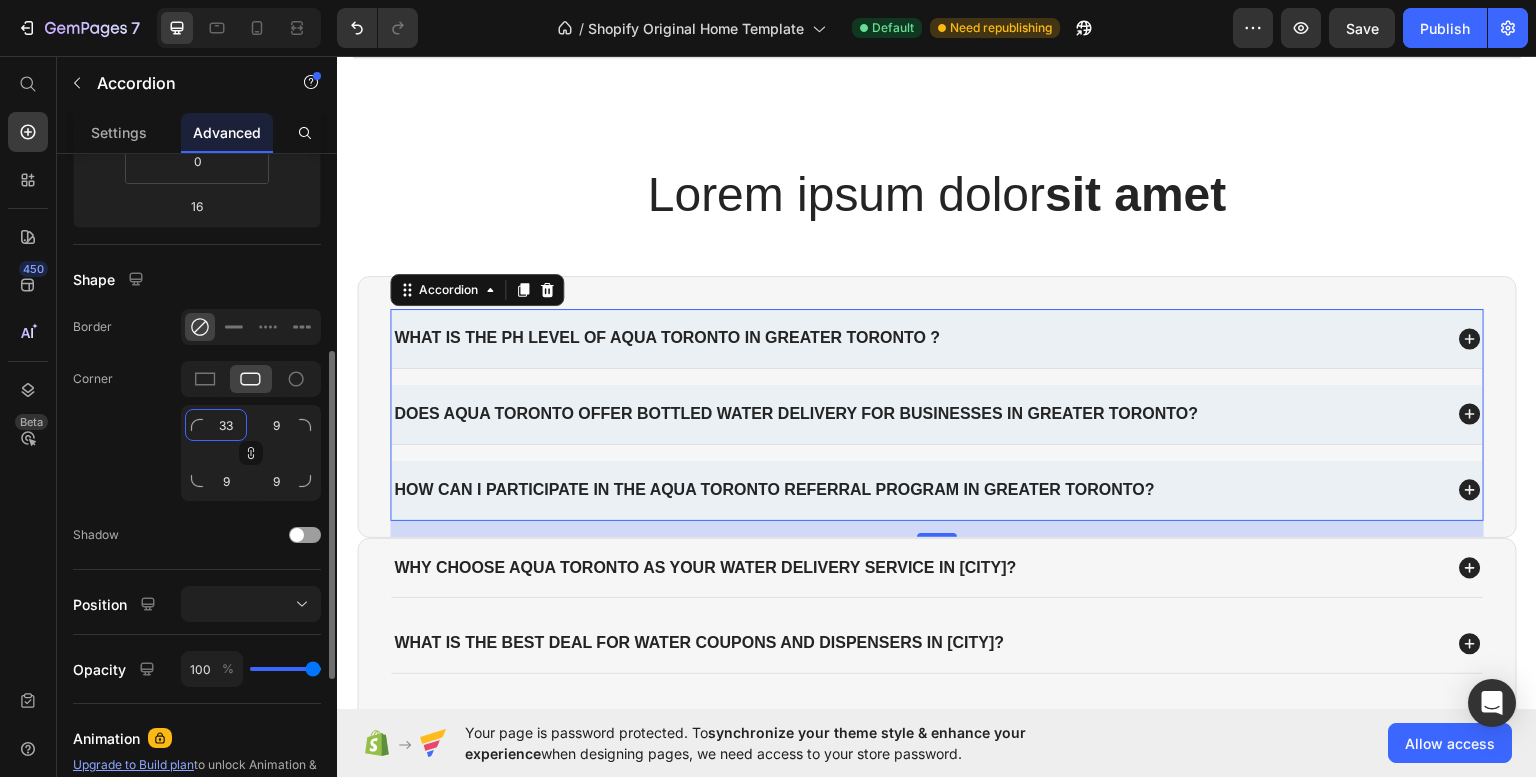 type on "33" 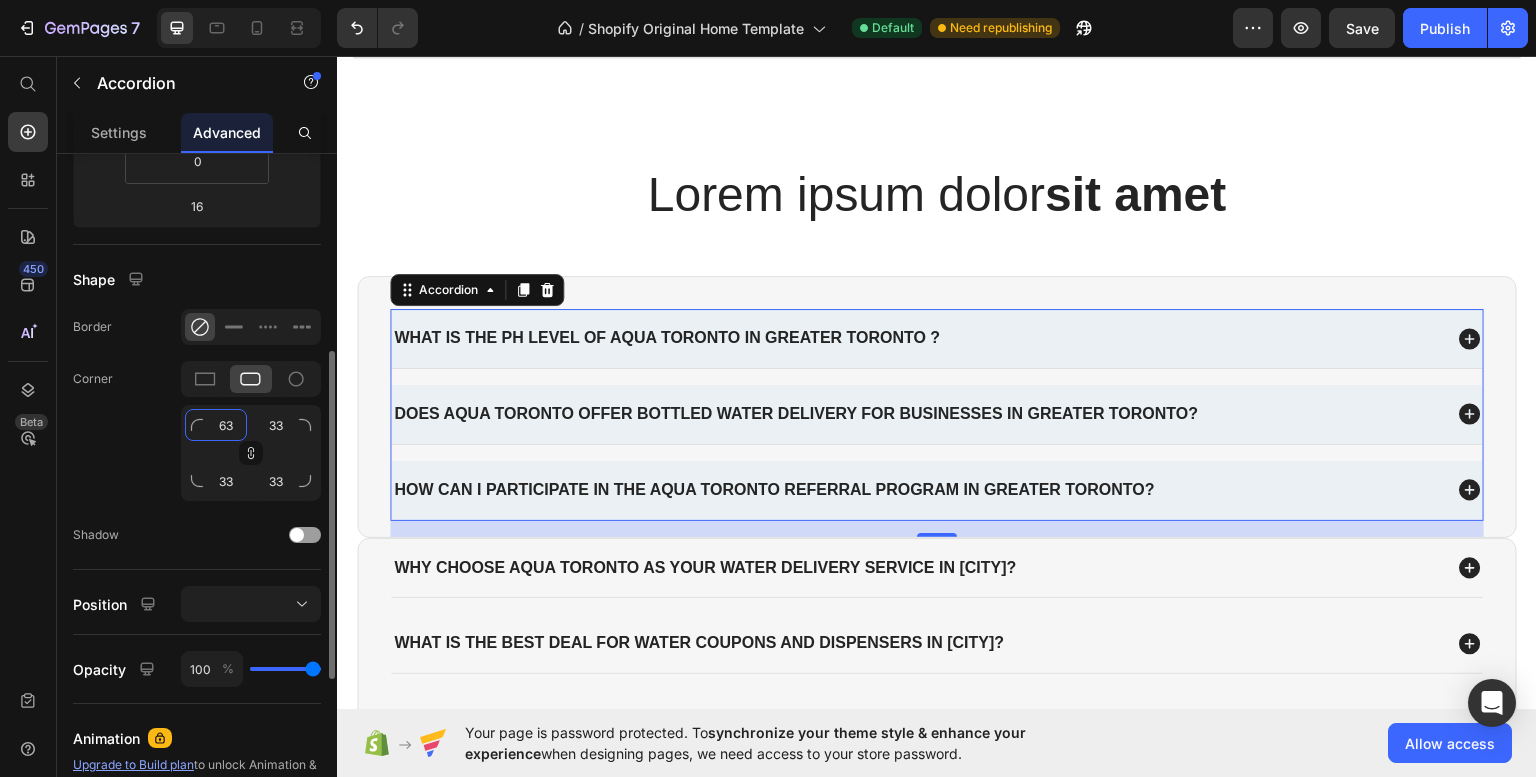 type on "64" 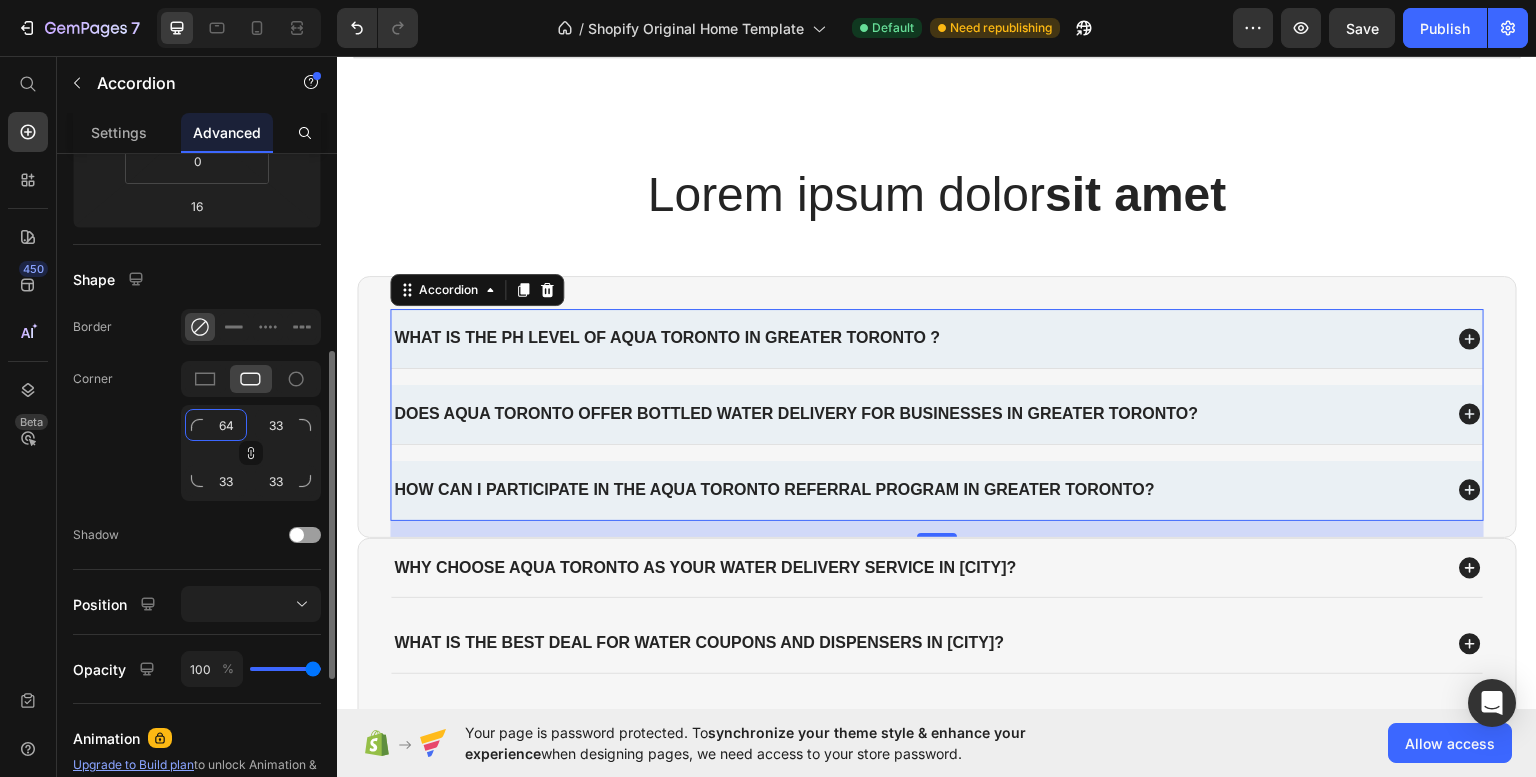 type on "64" 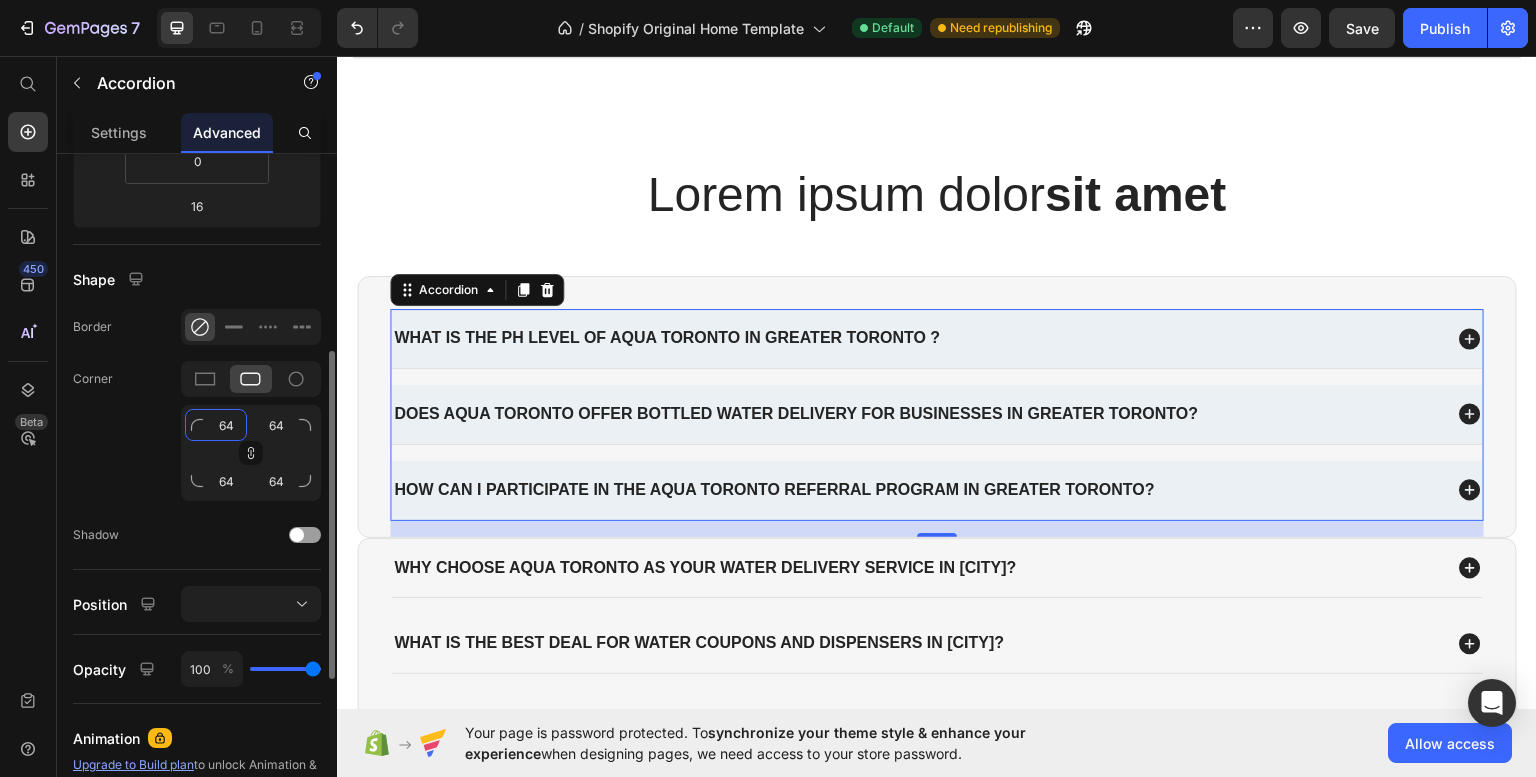 type on "65" 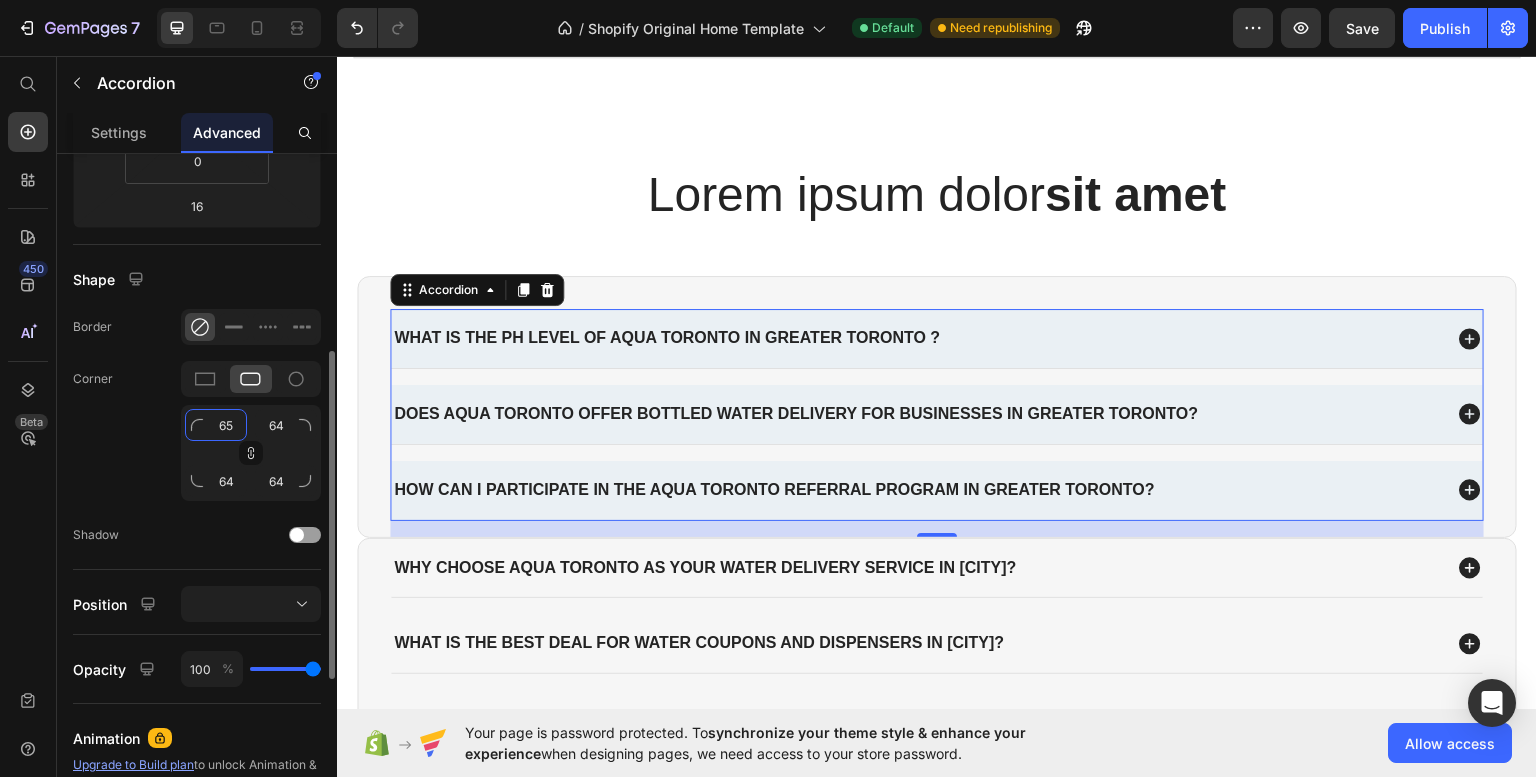 type on "65" 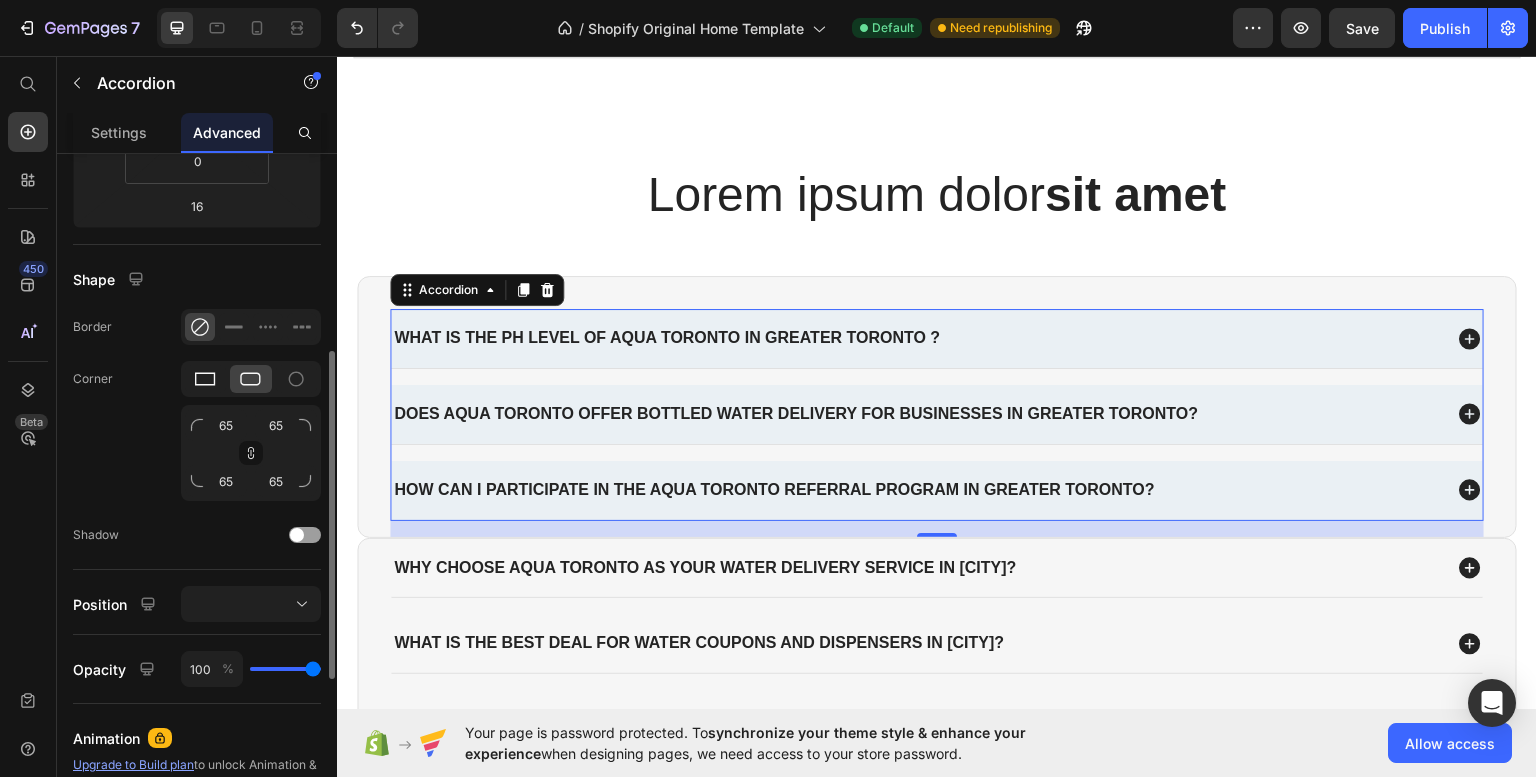 click 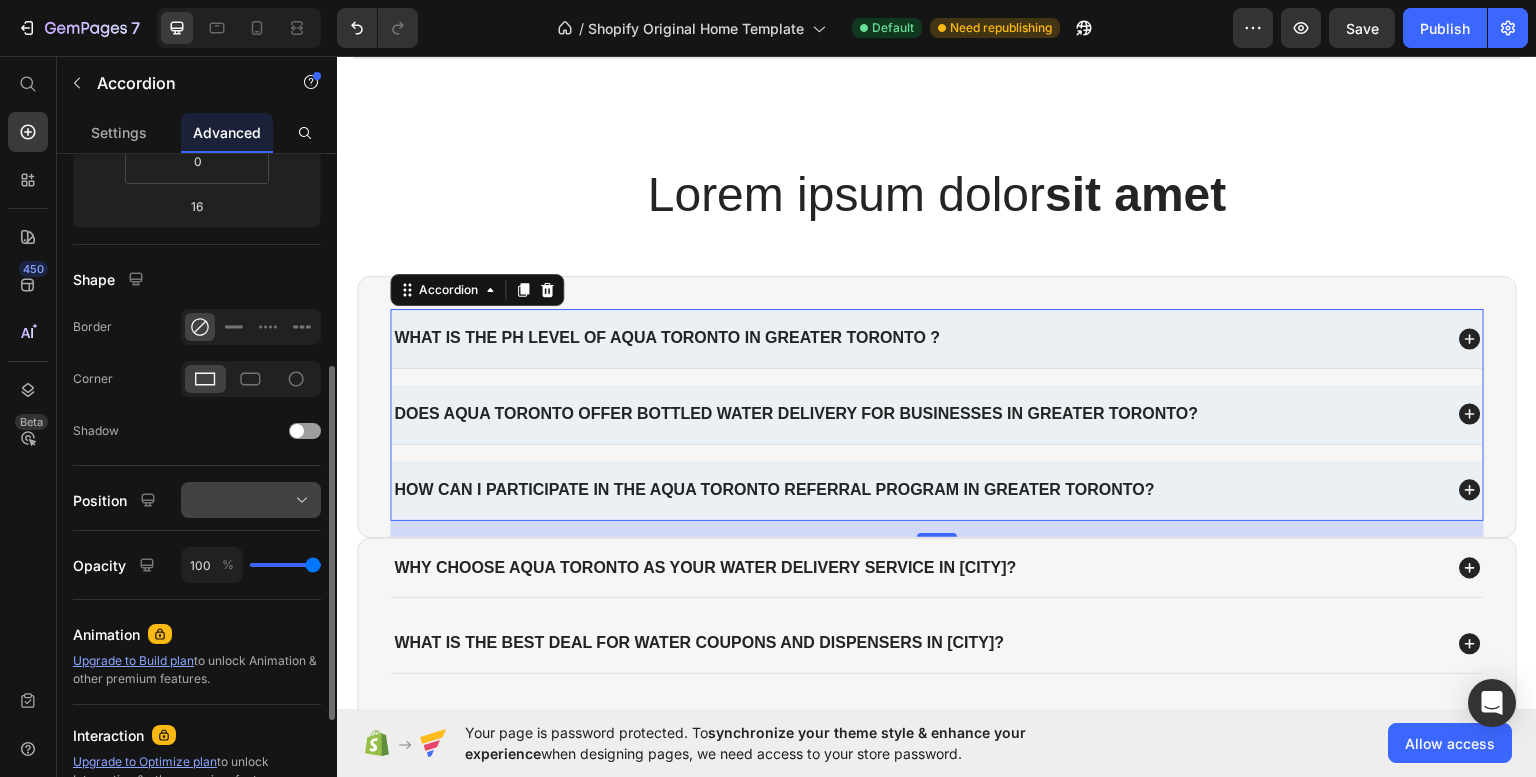 click at bounding box center [251, 500] 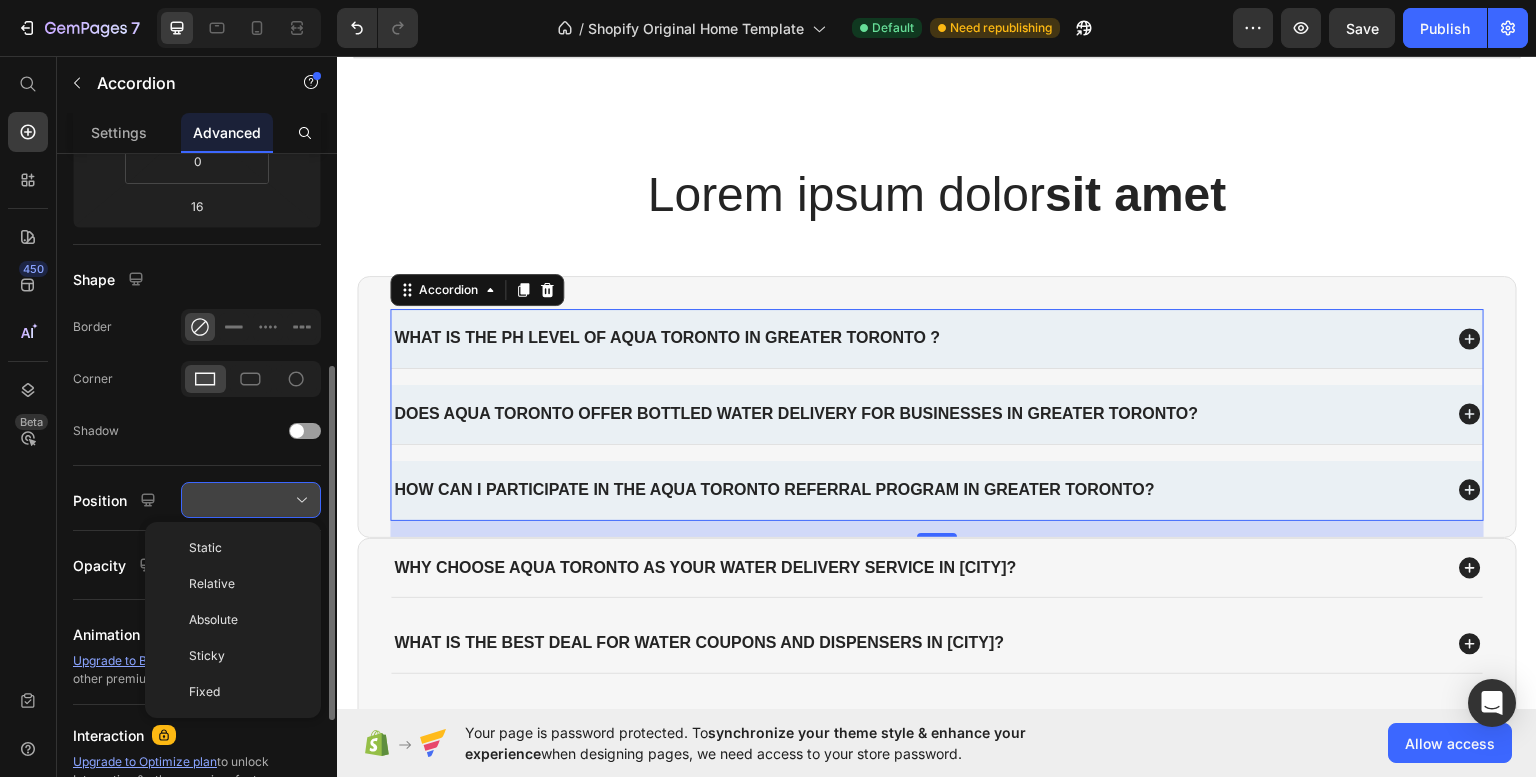 click at bounding box center [251, 500] 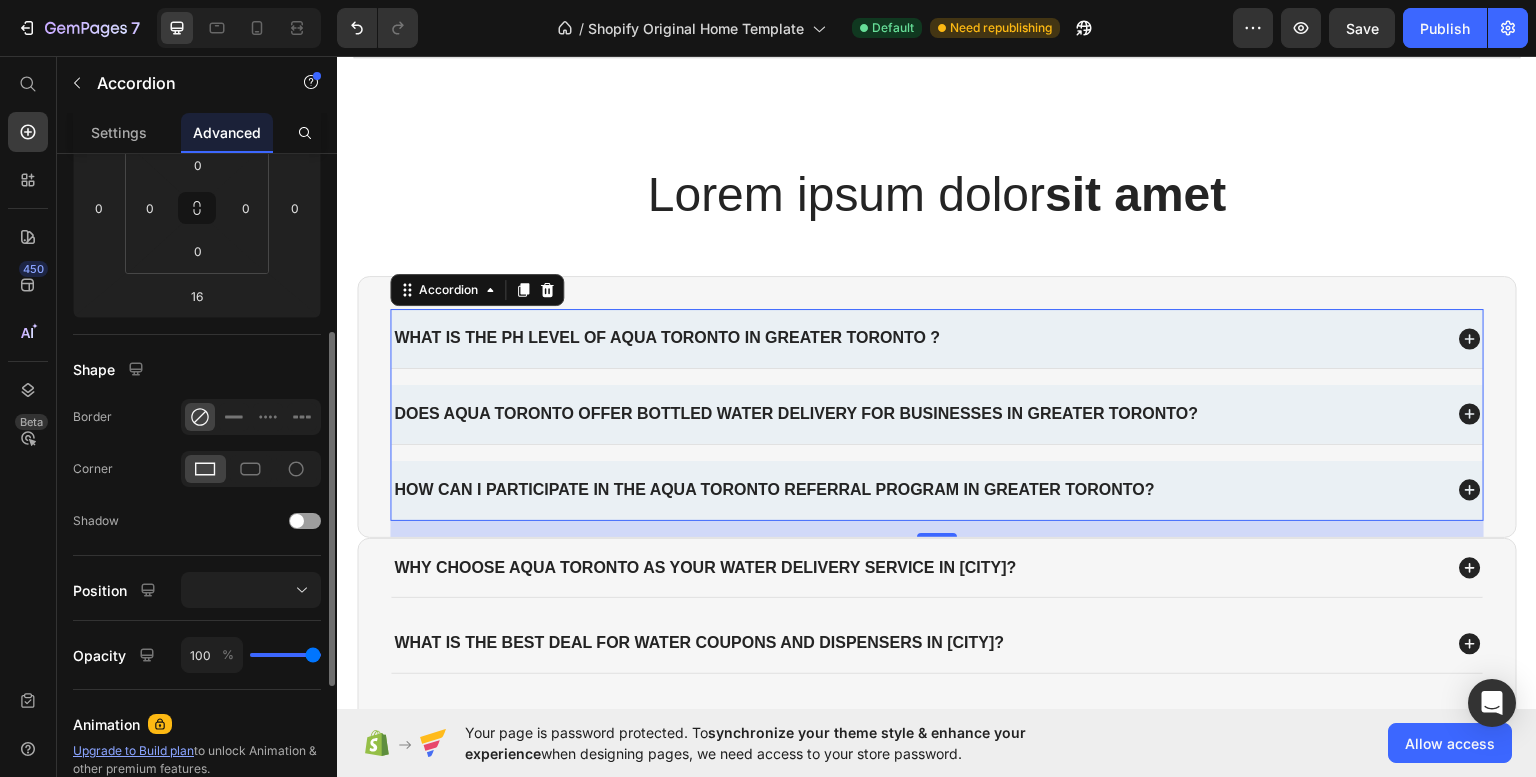 scroll, scrollTop: 326, scrollLeft: 0, axis: vertical 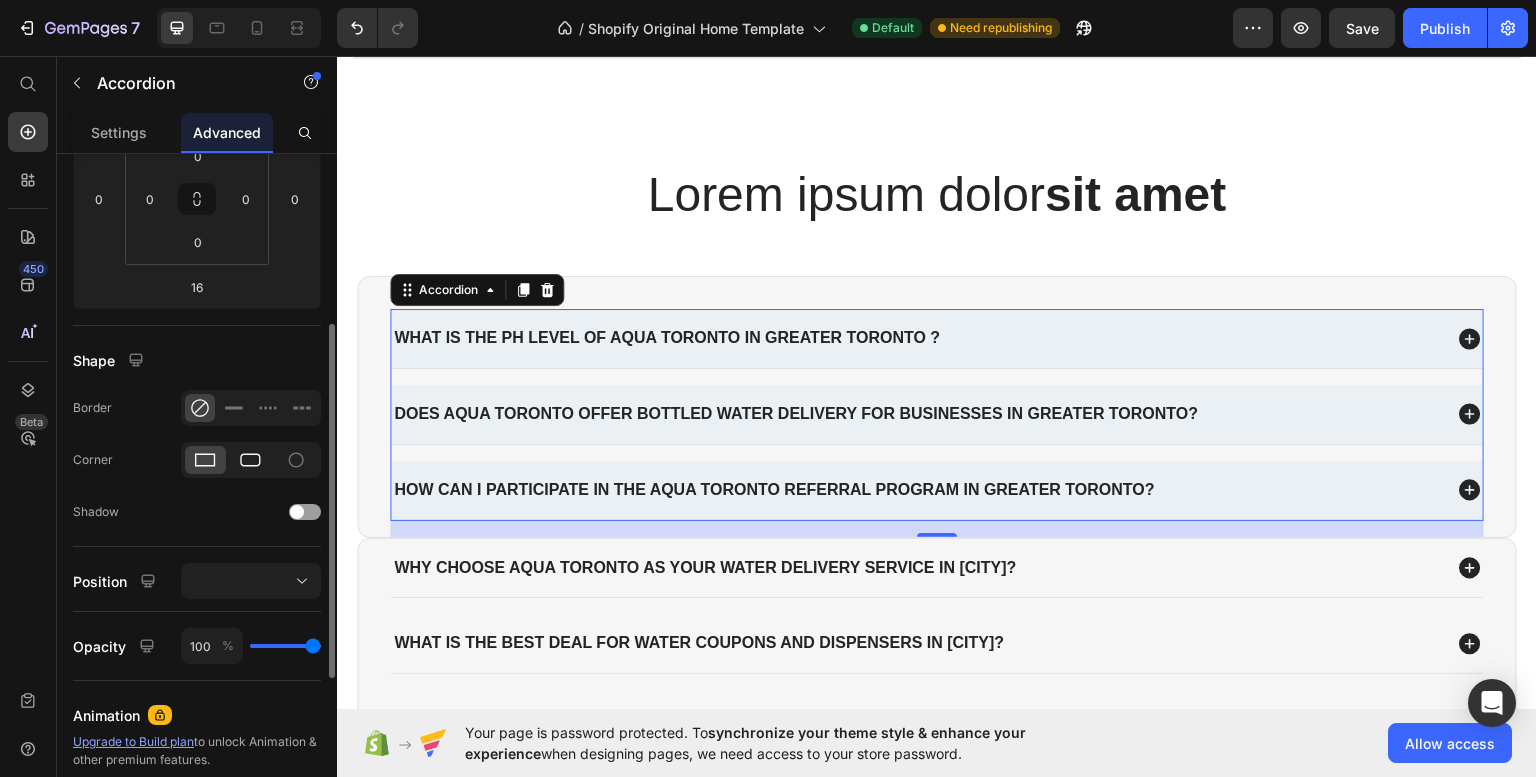 click 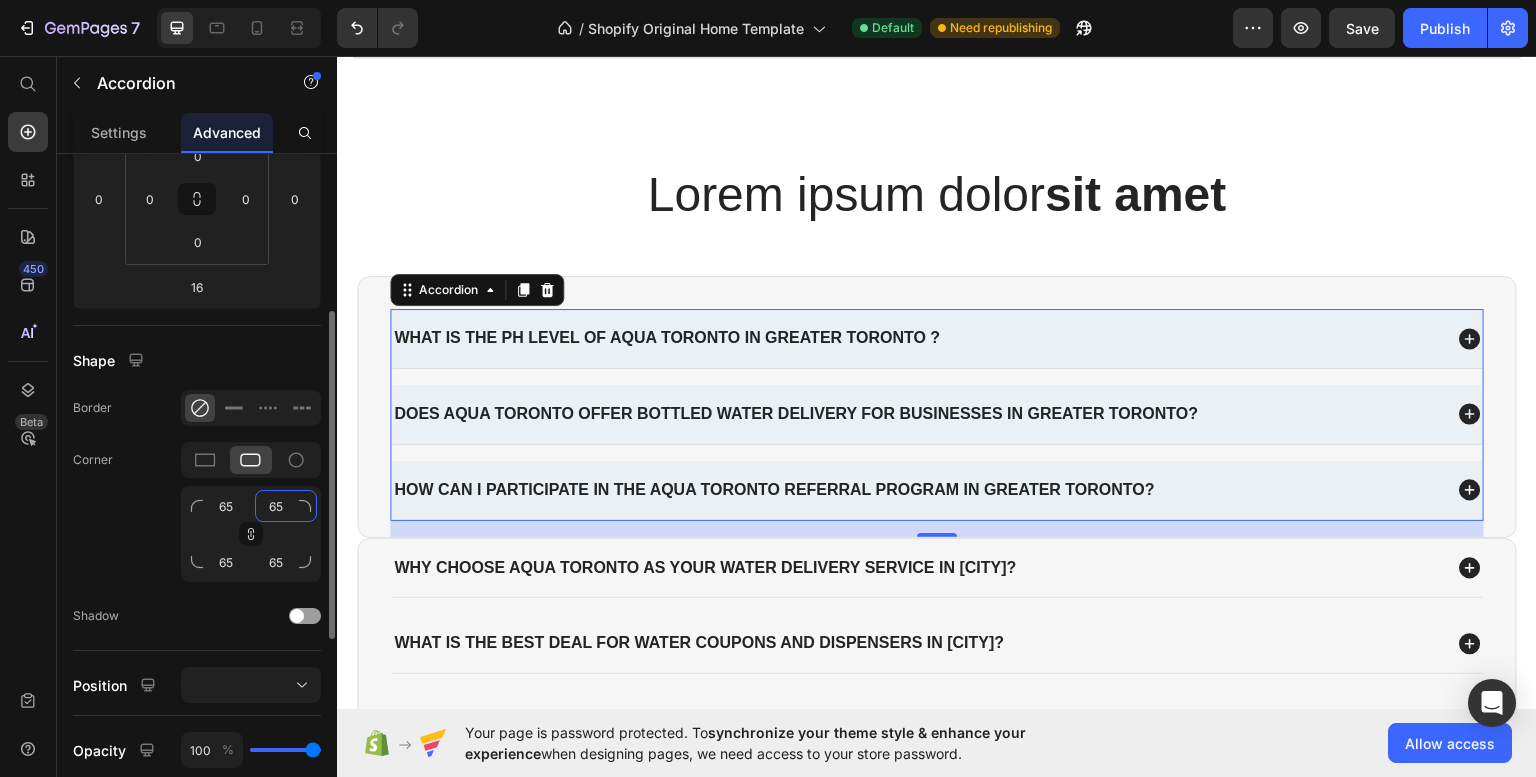 click on "65" 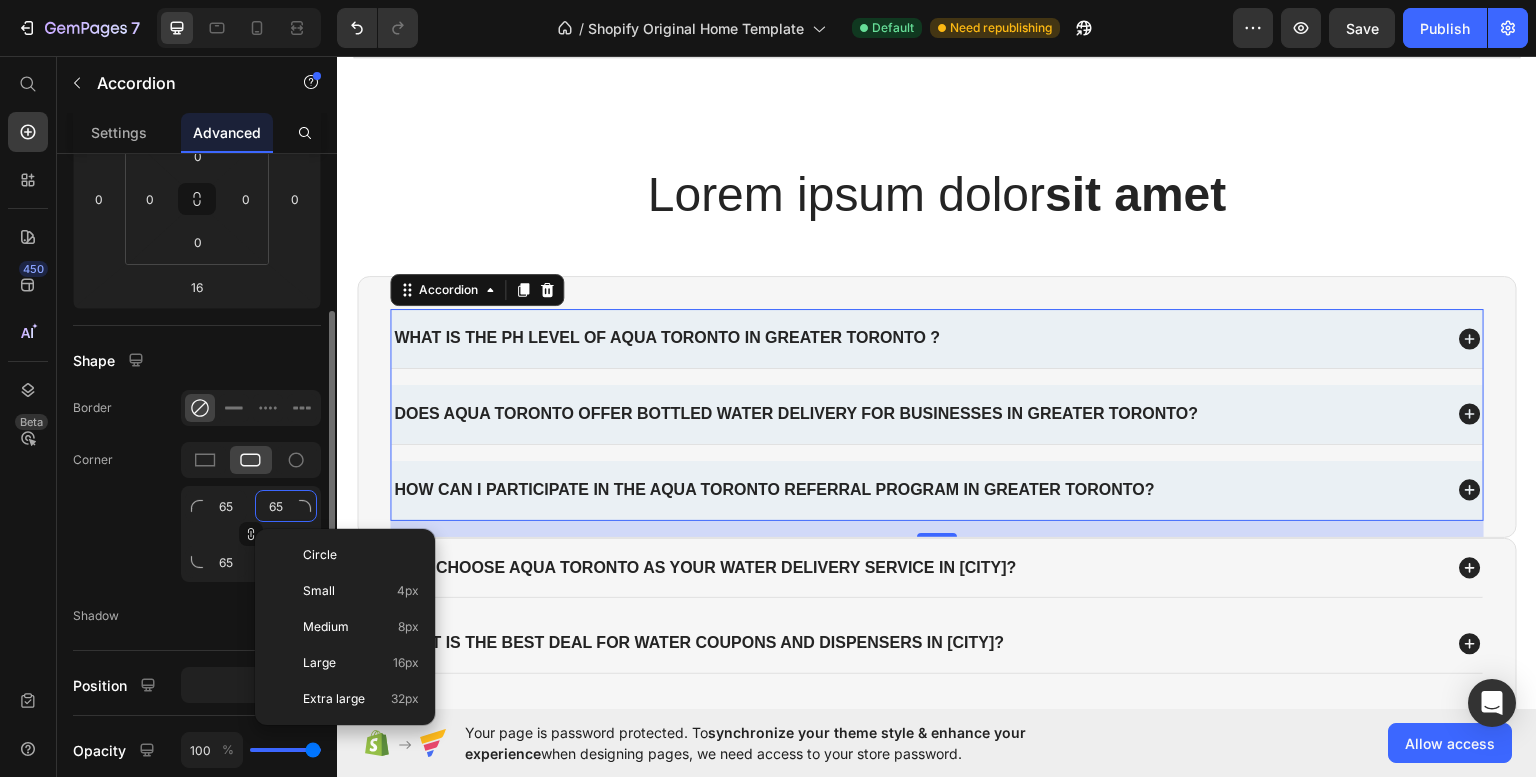 type on "66" 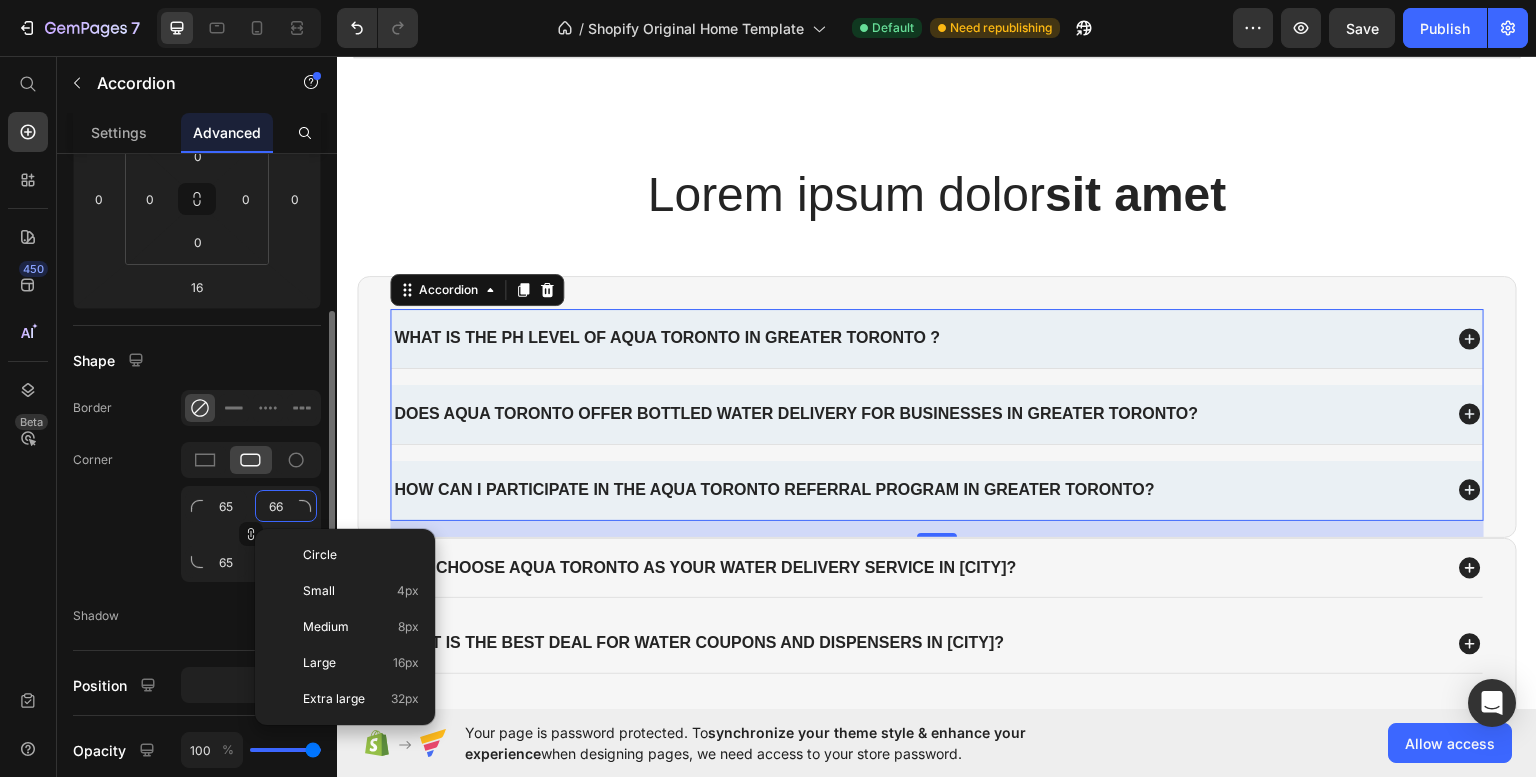 type on "66" 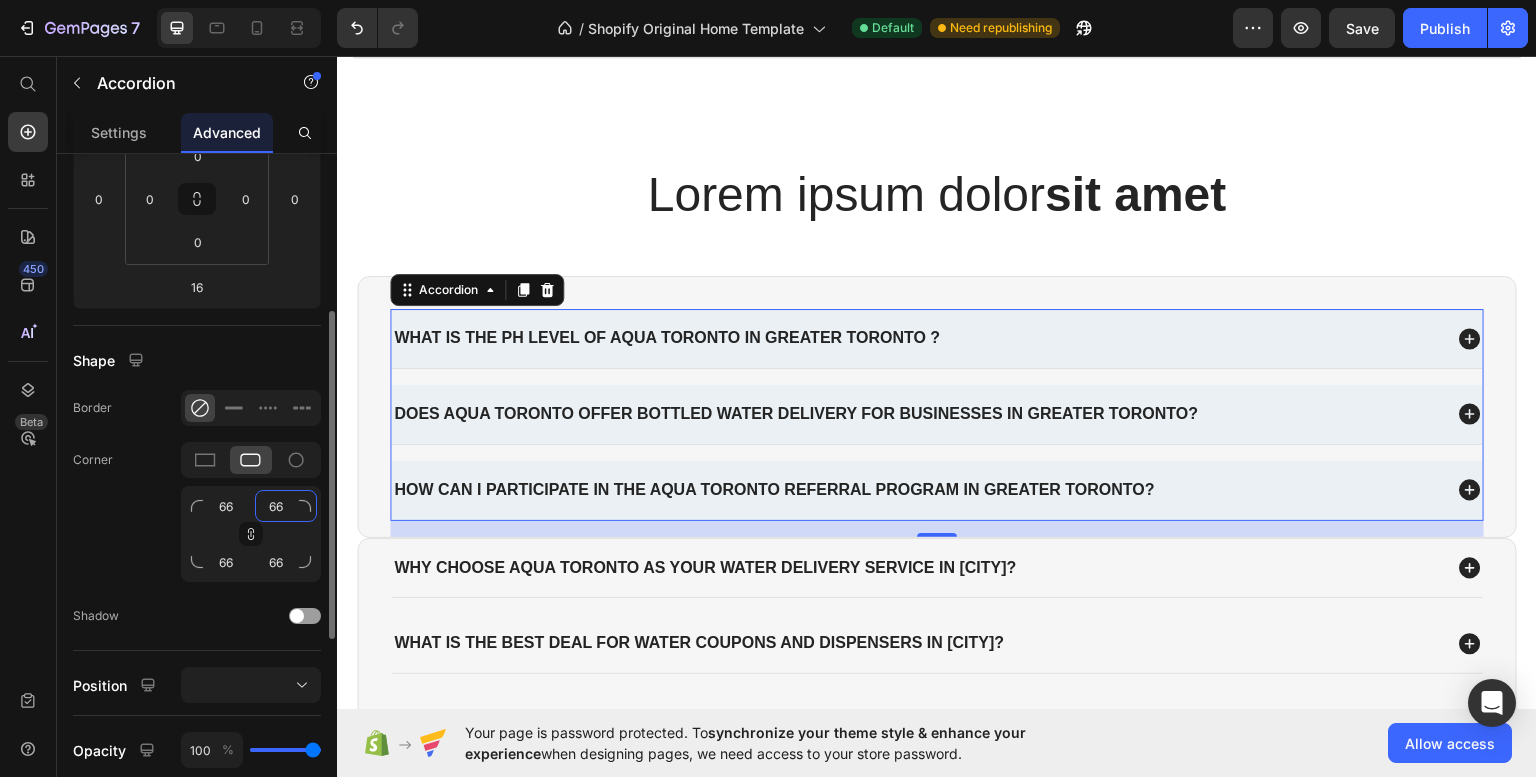 type on "65" 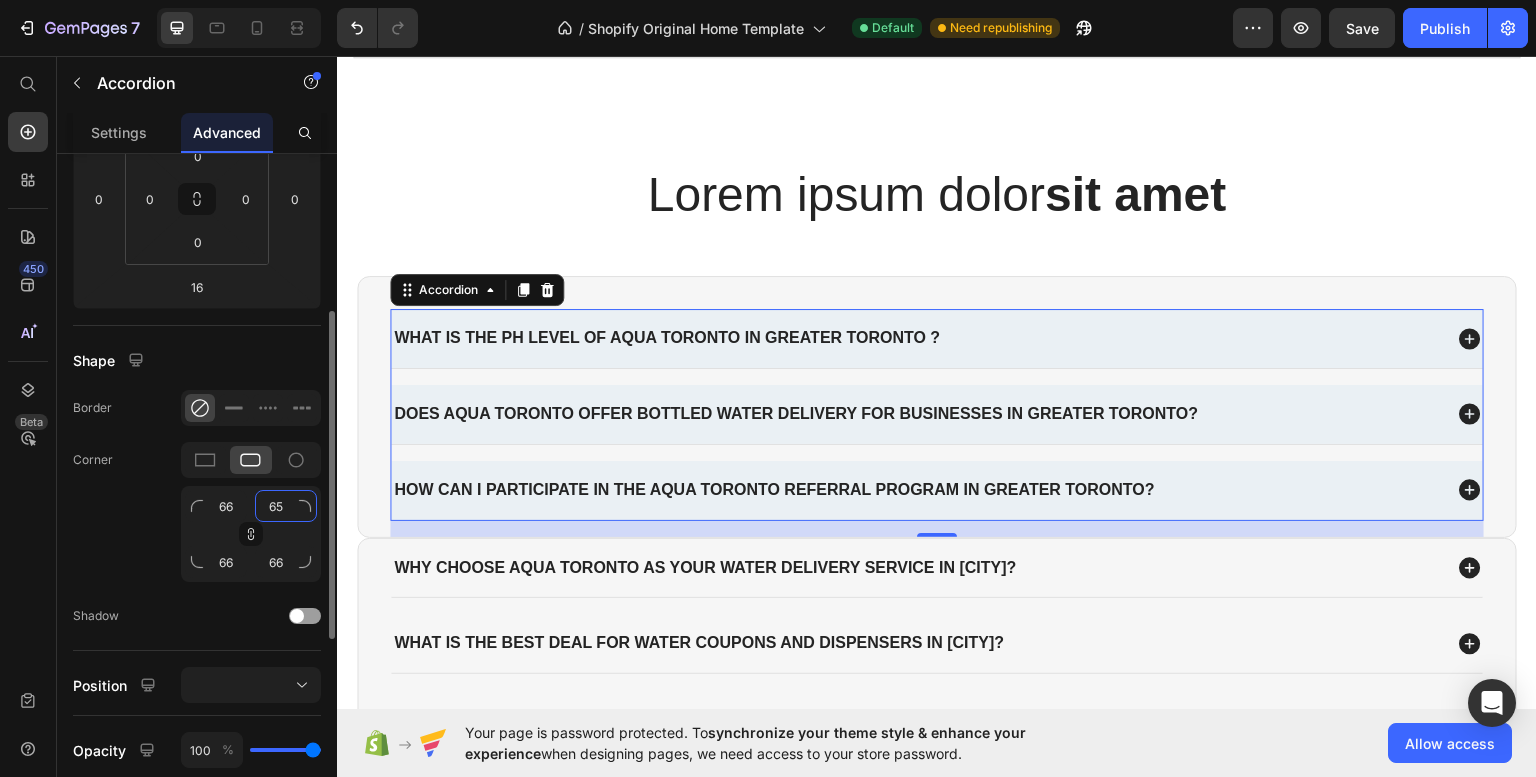 type on "65" 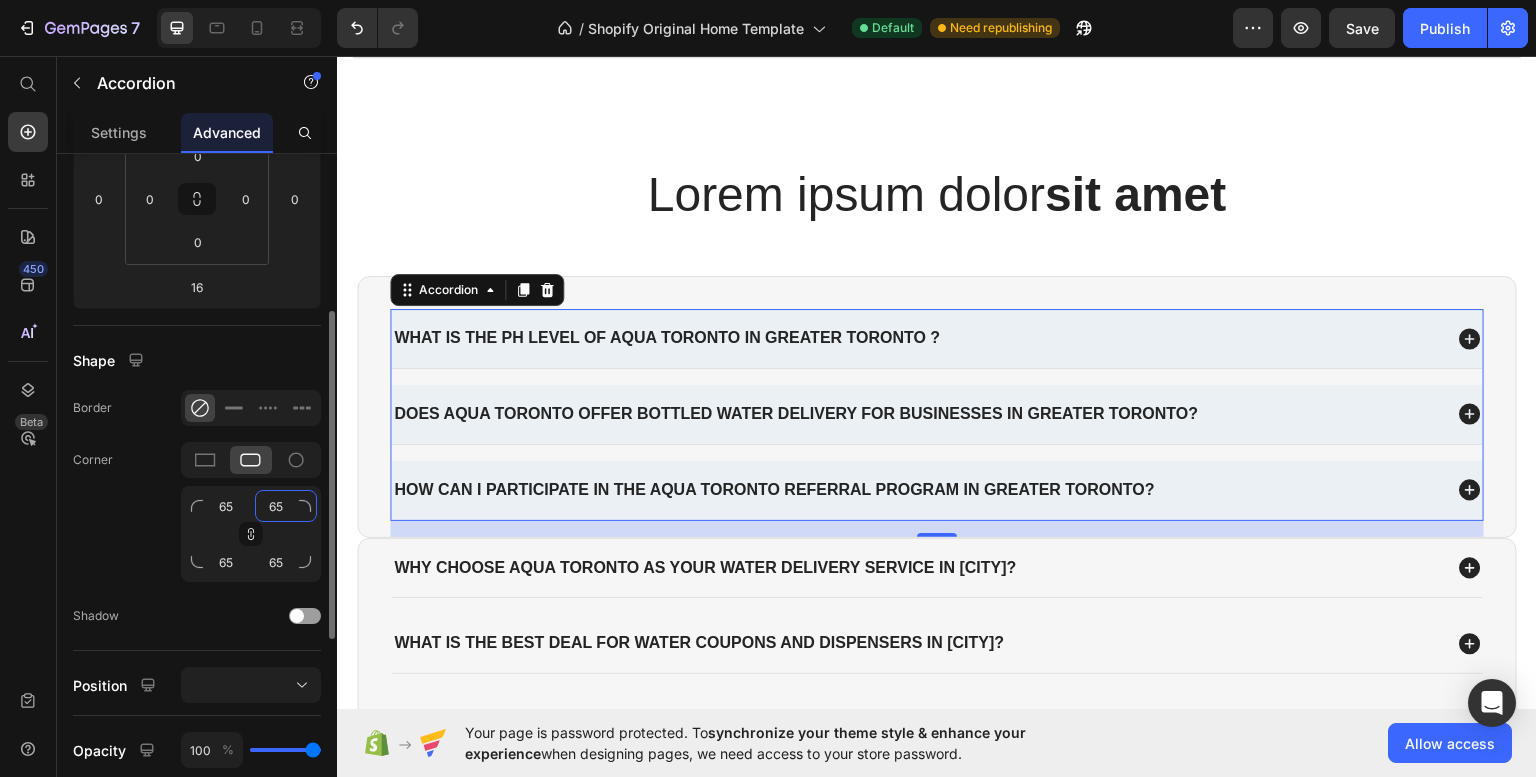 type on "64" 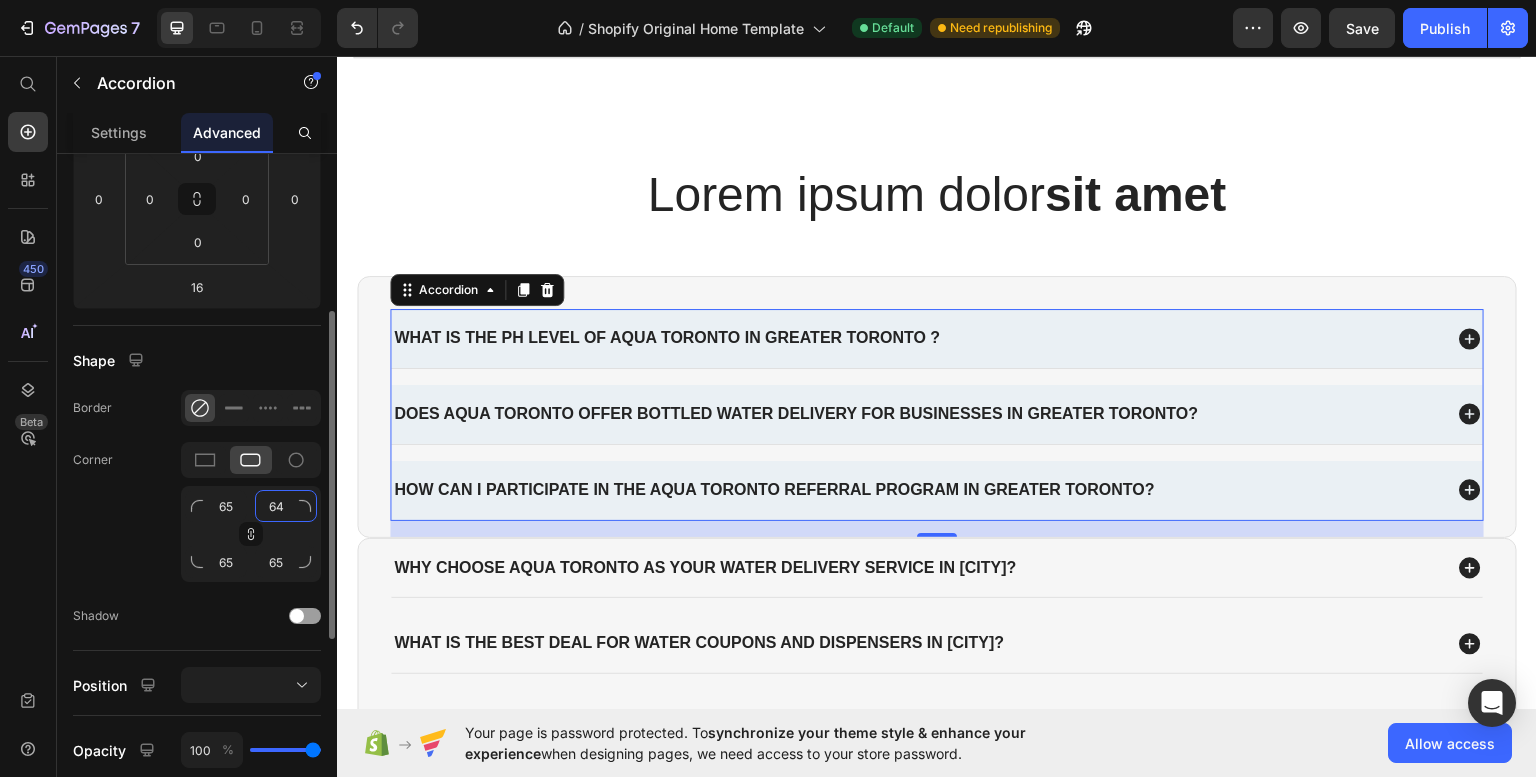 type on "64" 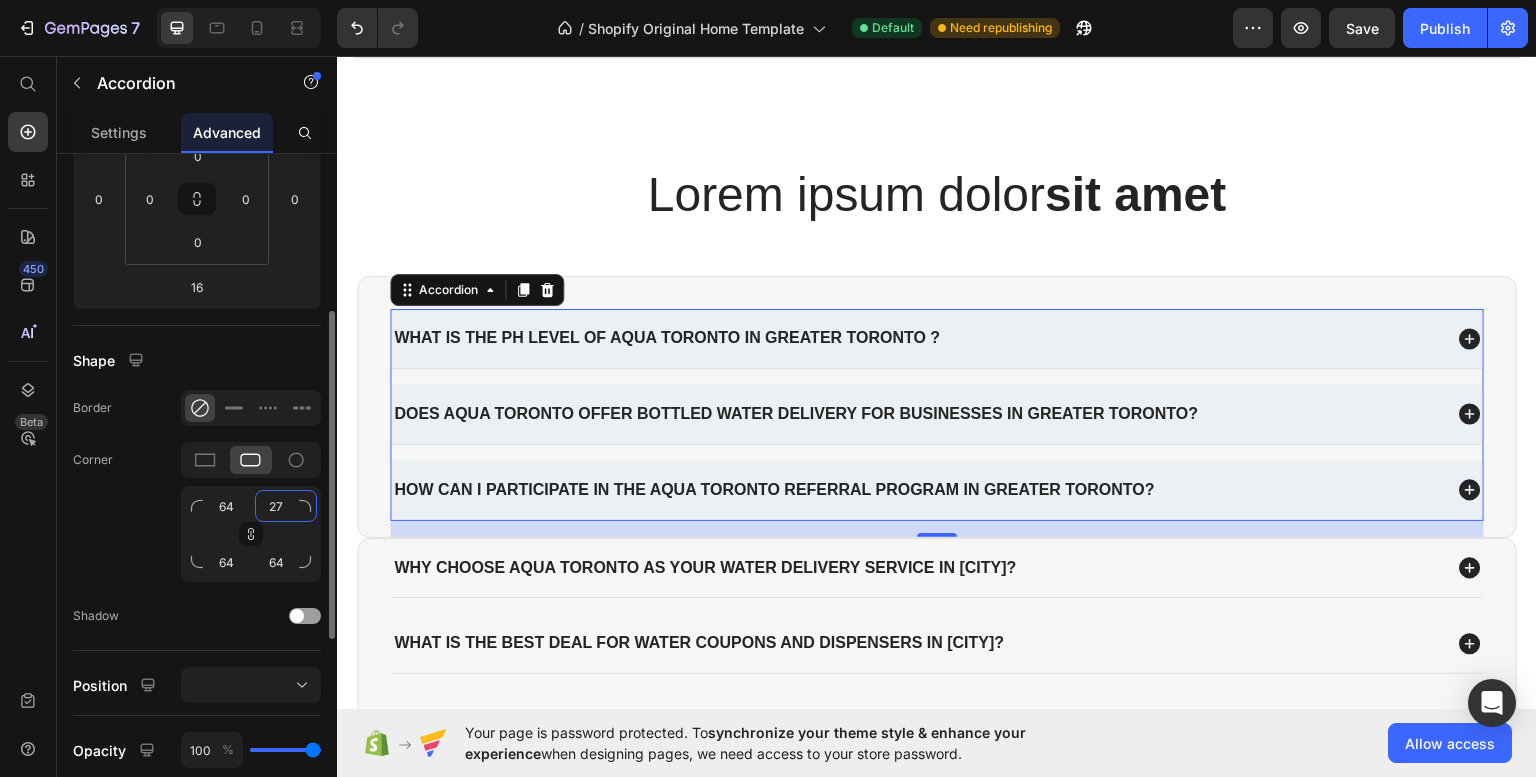type on "26" 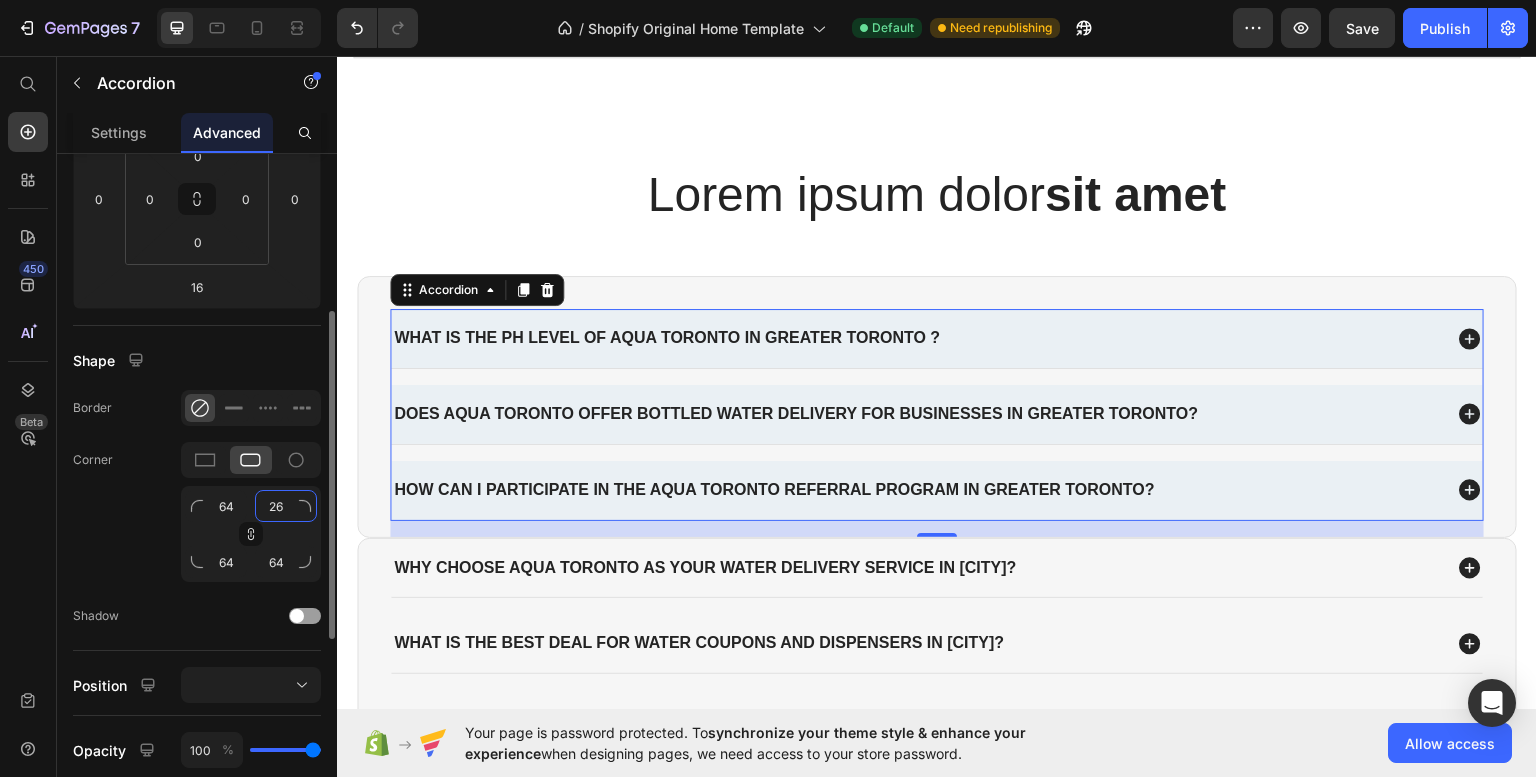 type on "26" 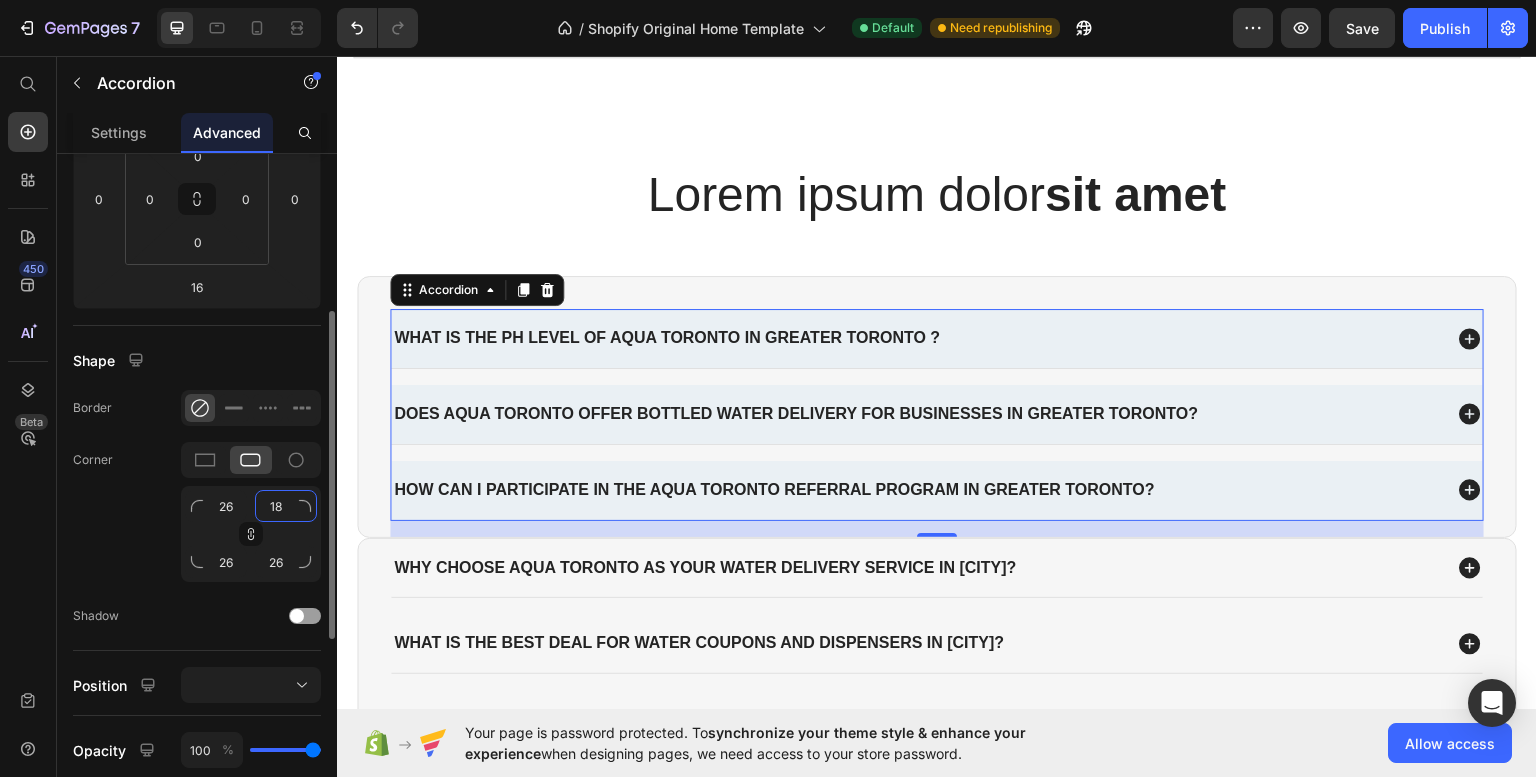 type on "17" 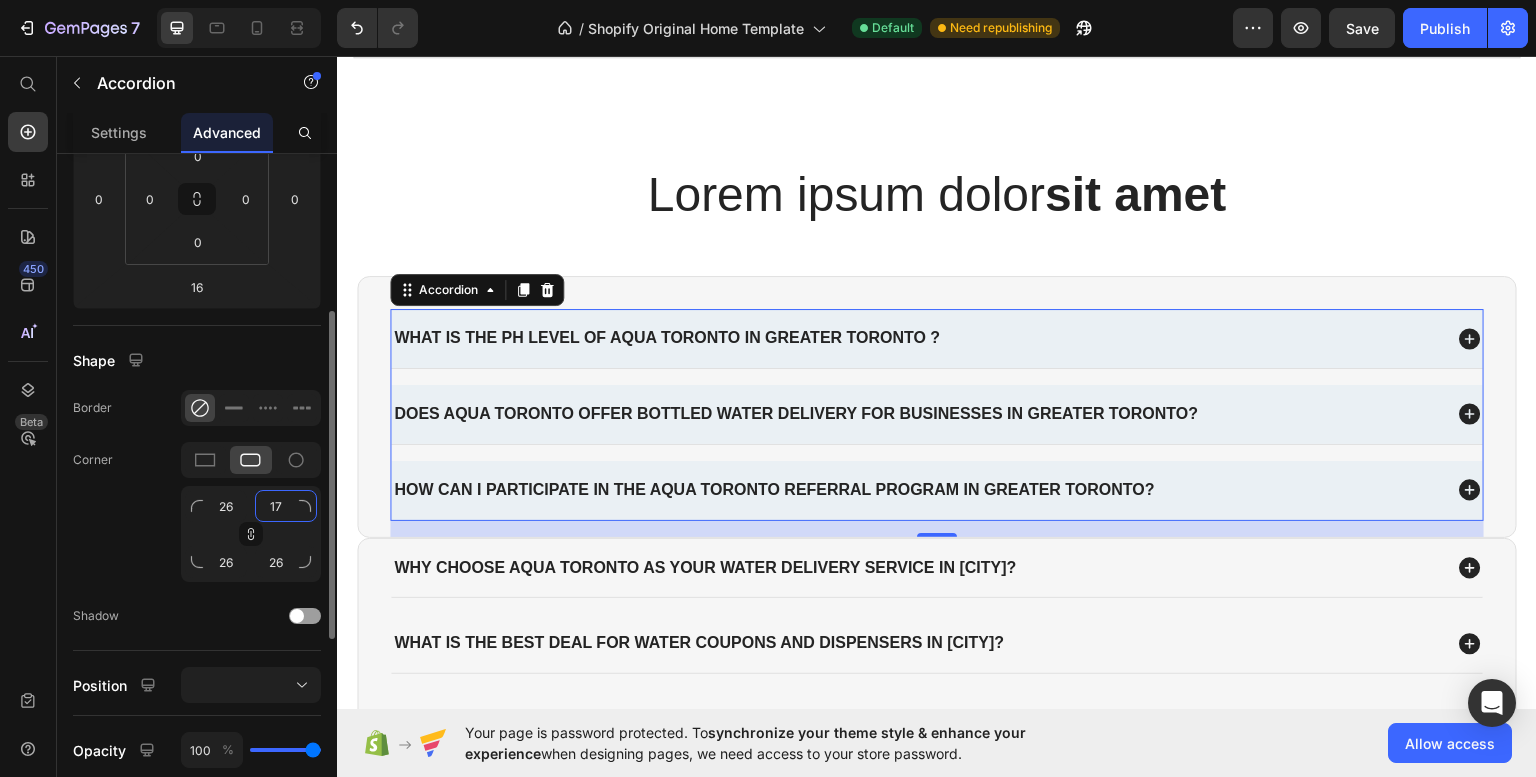 type on "17" 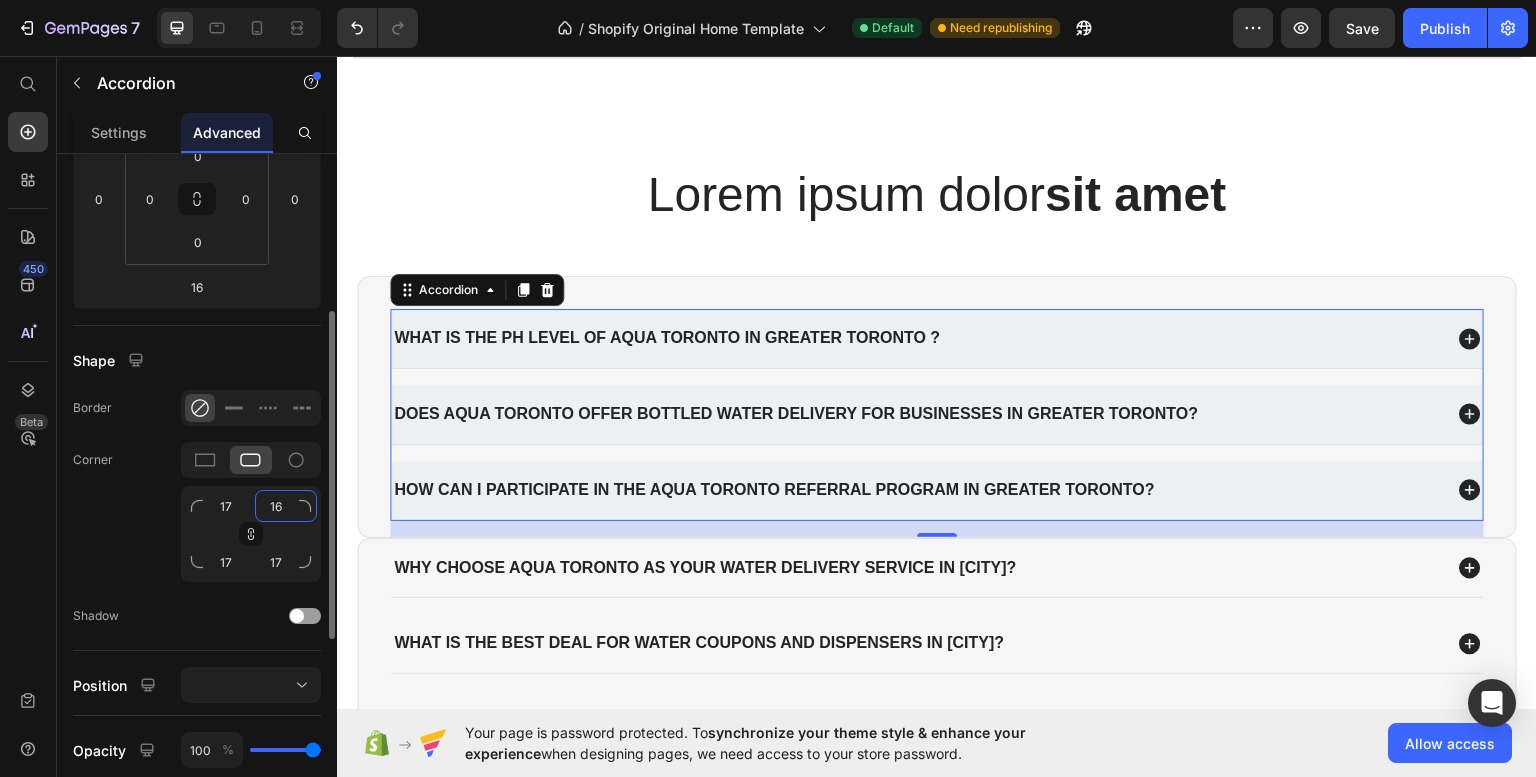 type on "15" 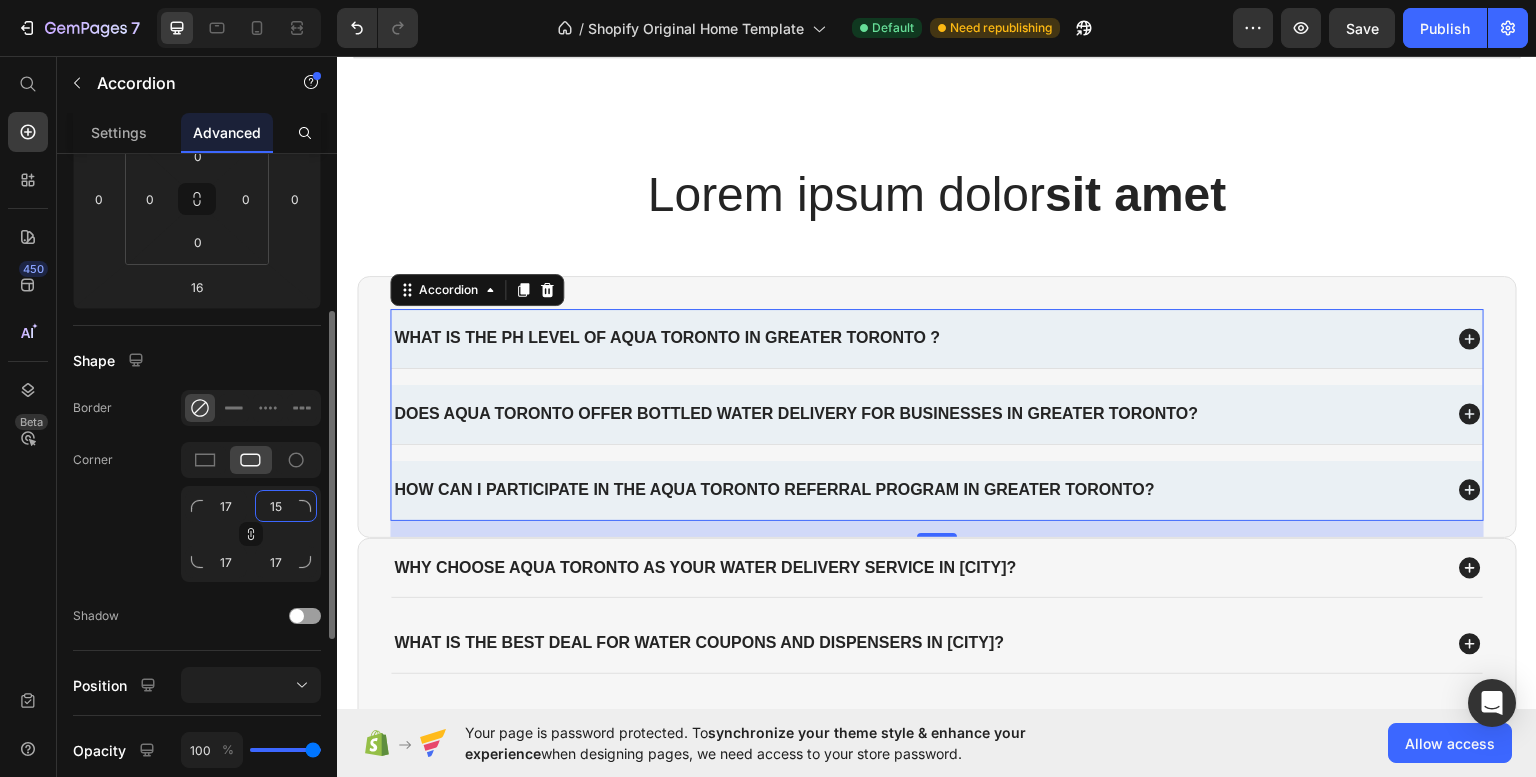 type on "15" 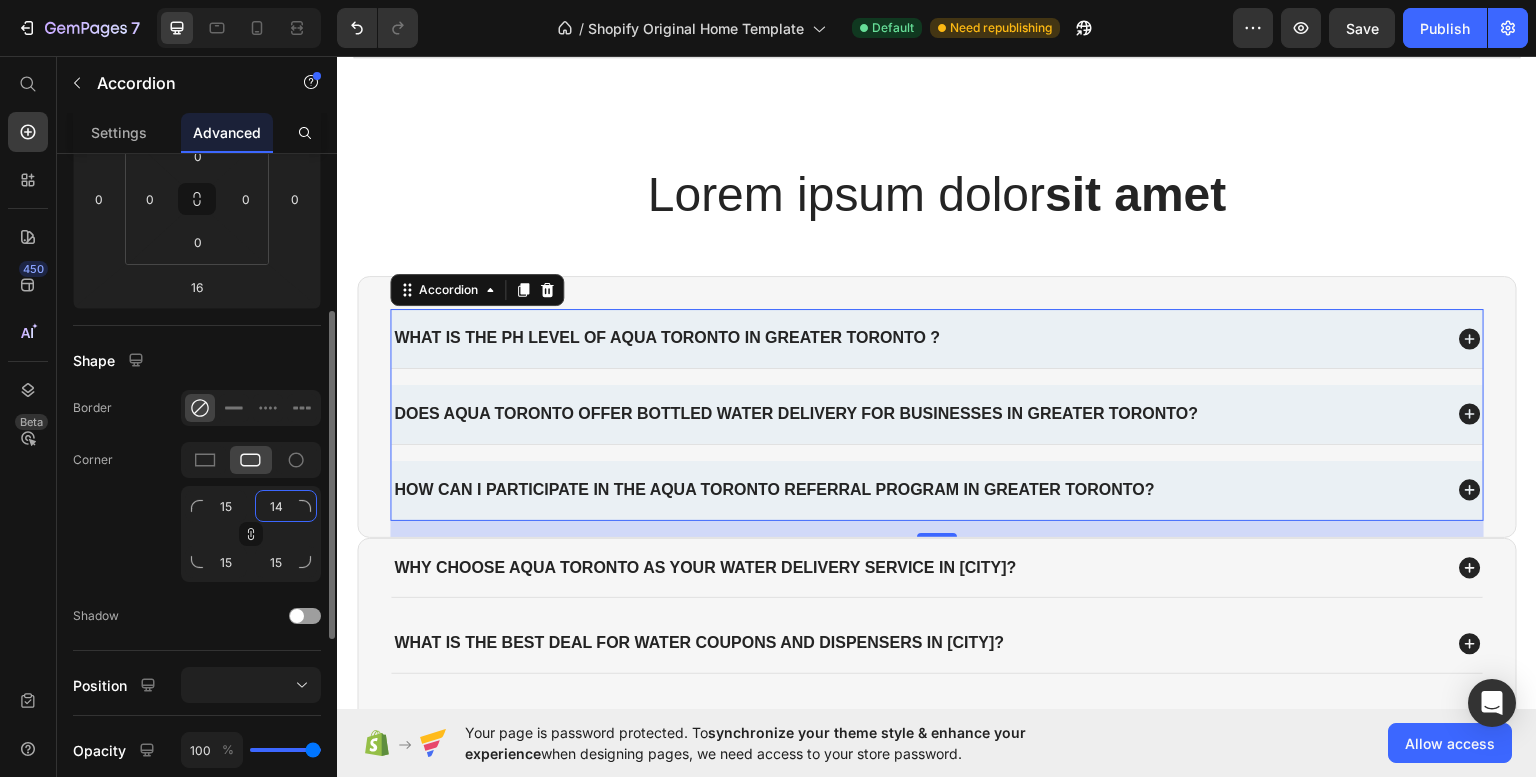 type on "13" 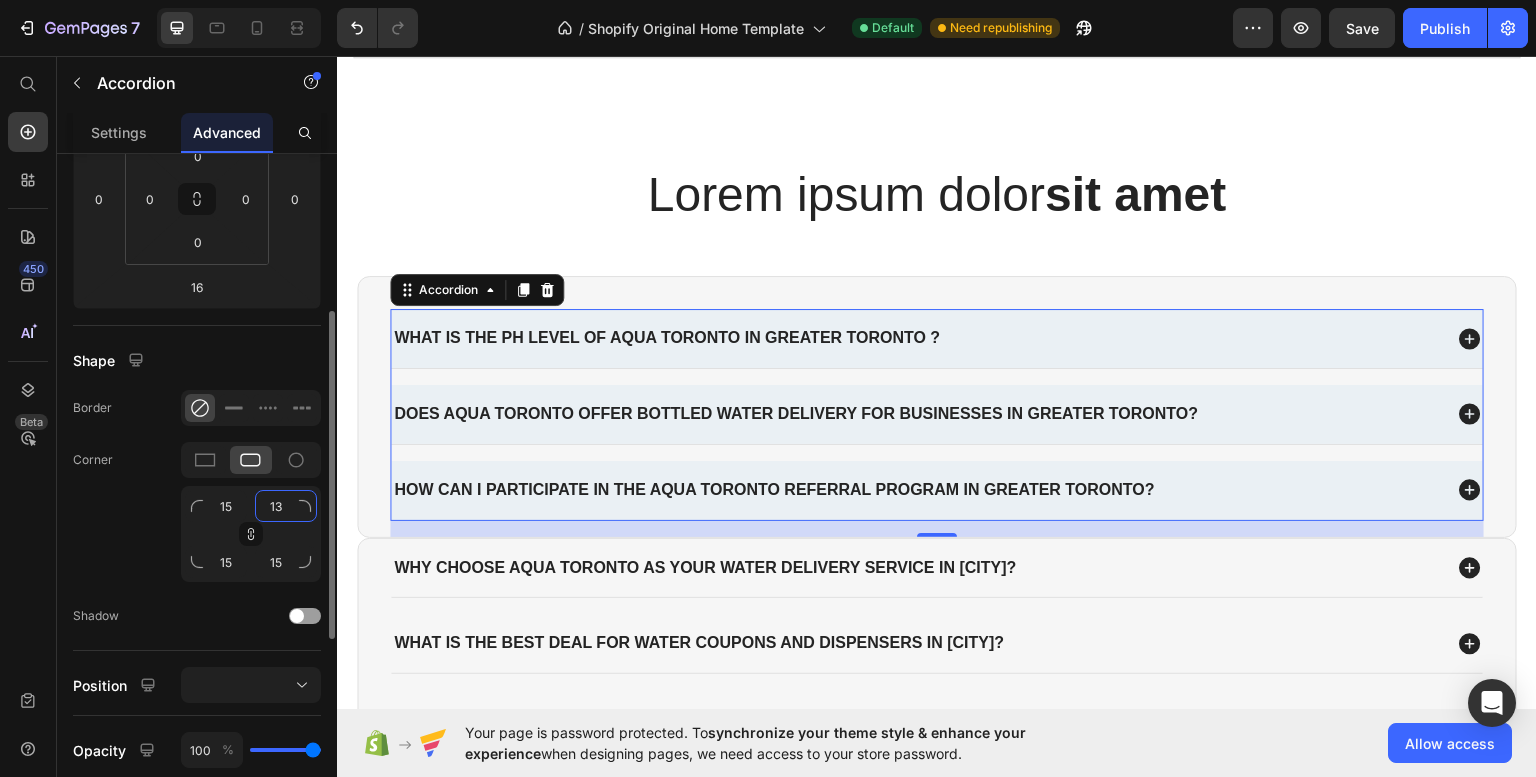 type on "13" 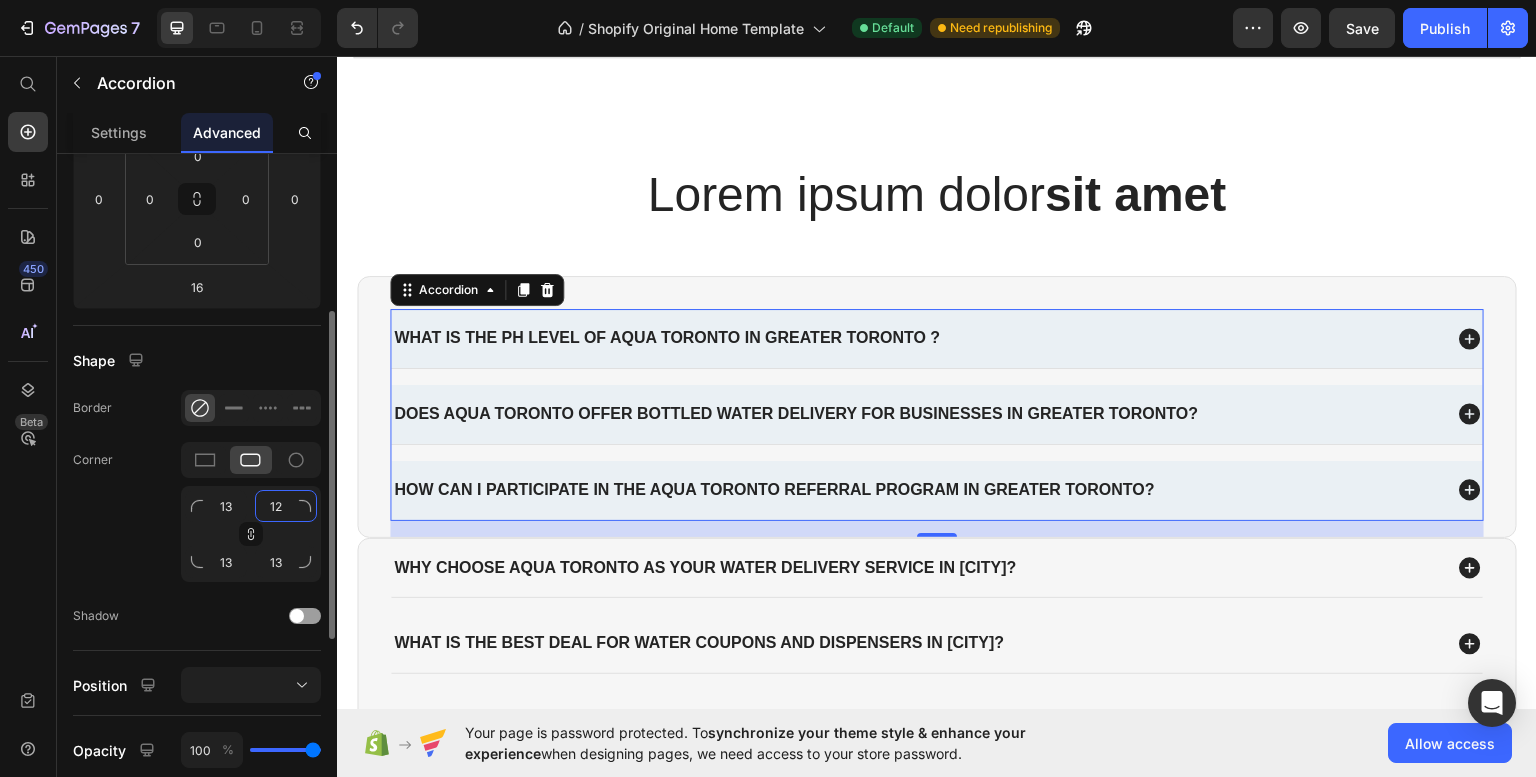 type on "11" 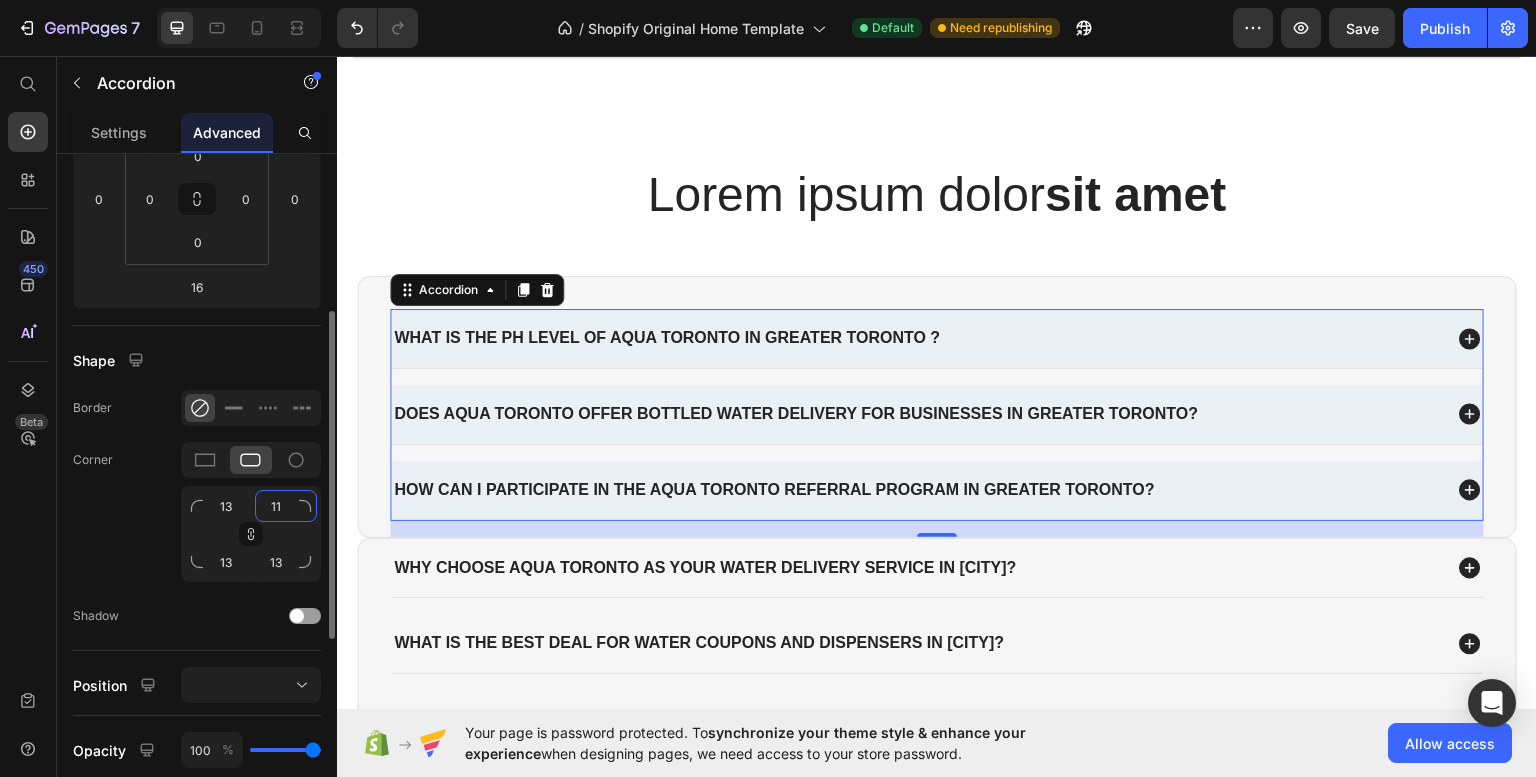 type on "11" 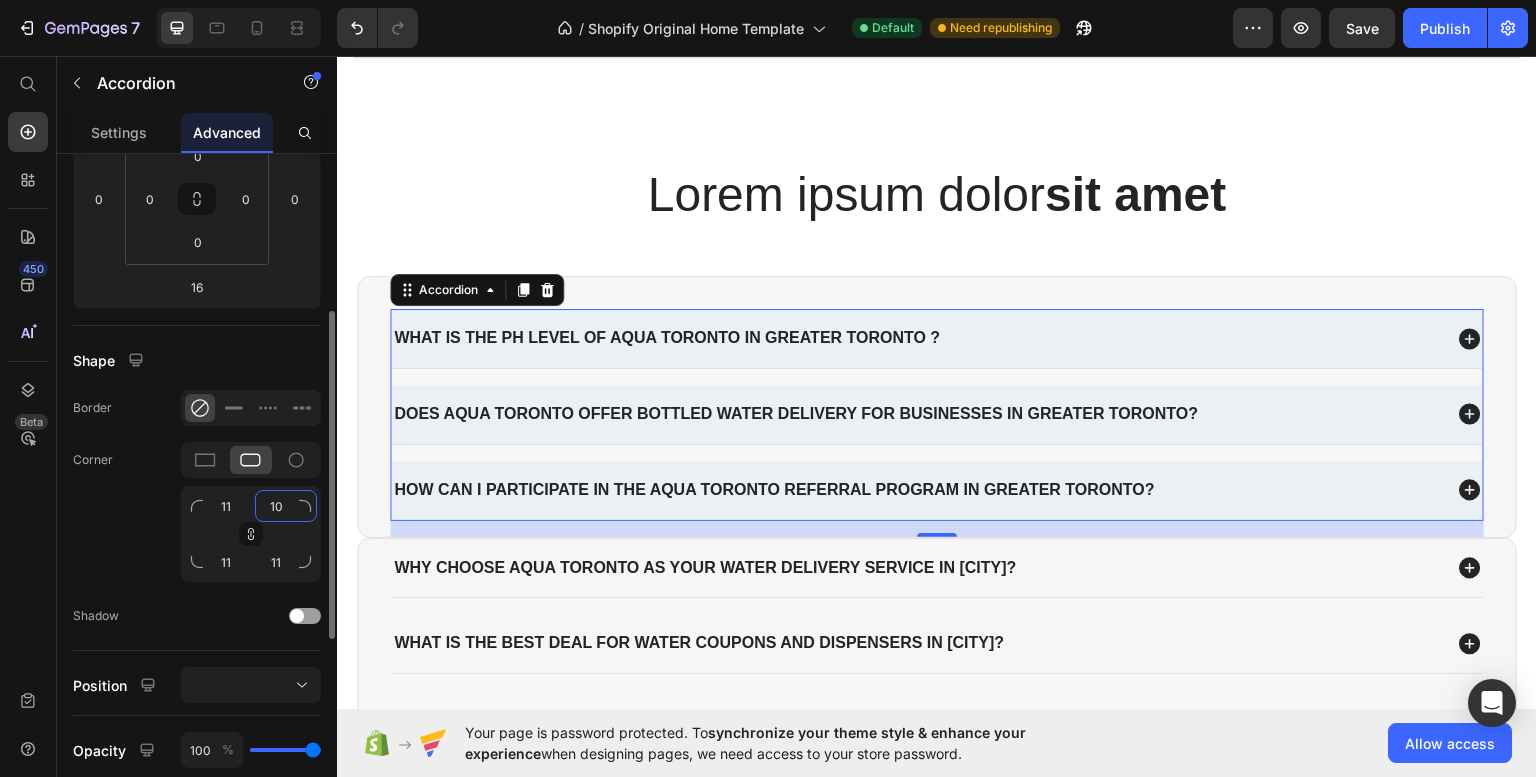 type on "9" 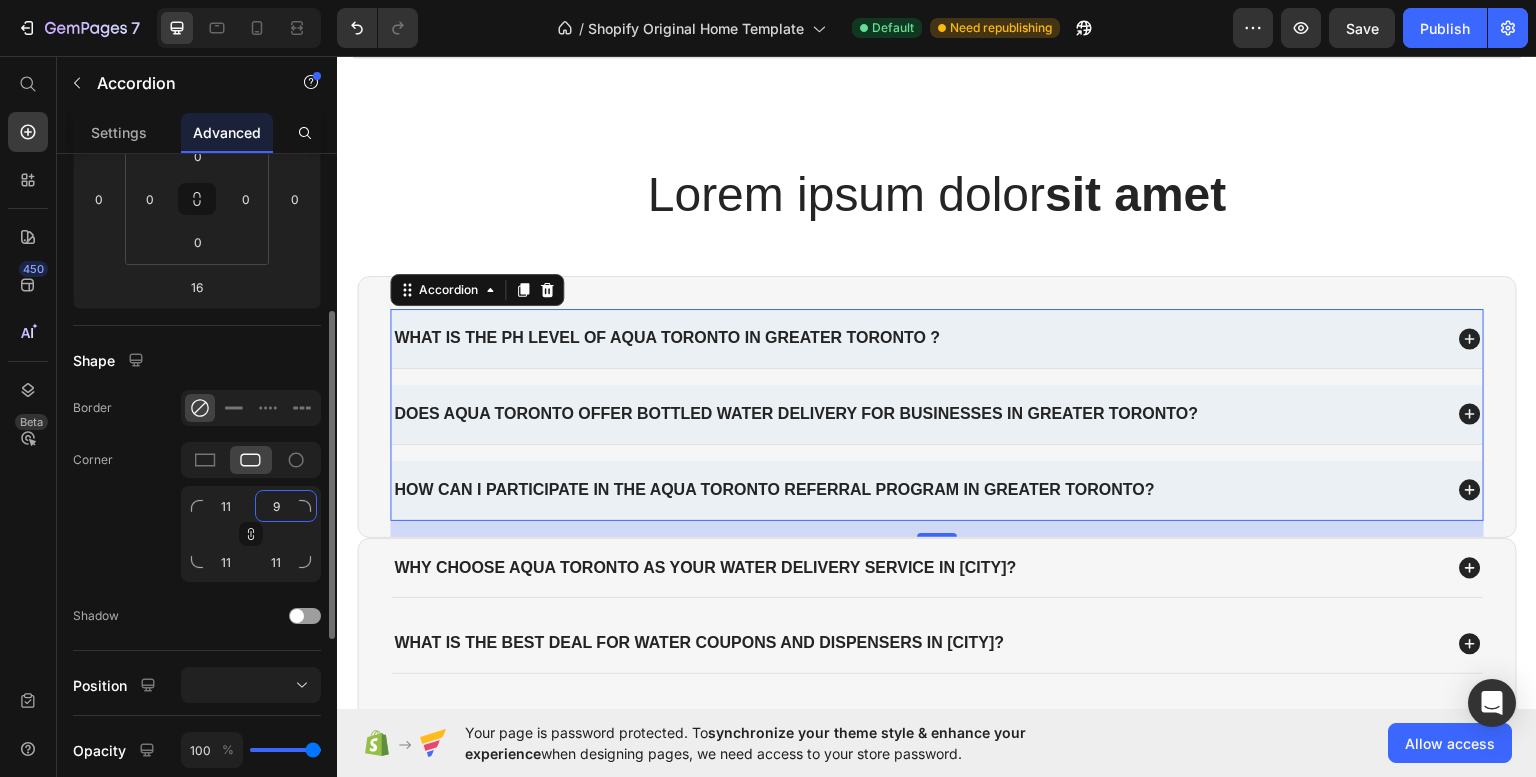 type on "9" 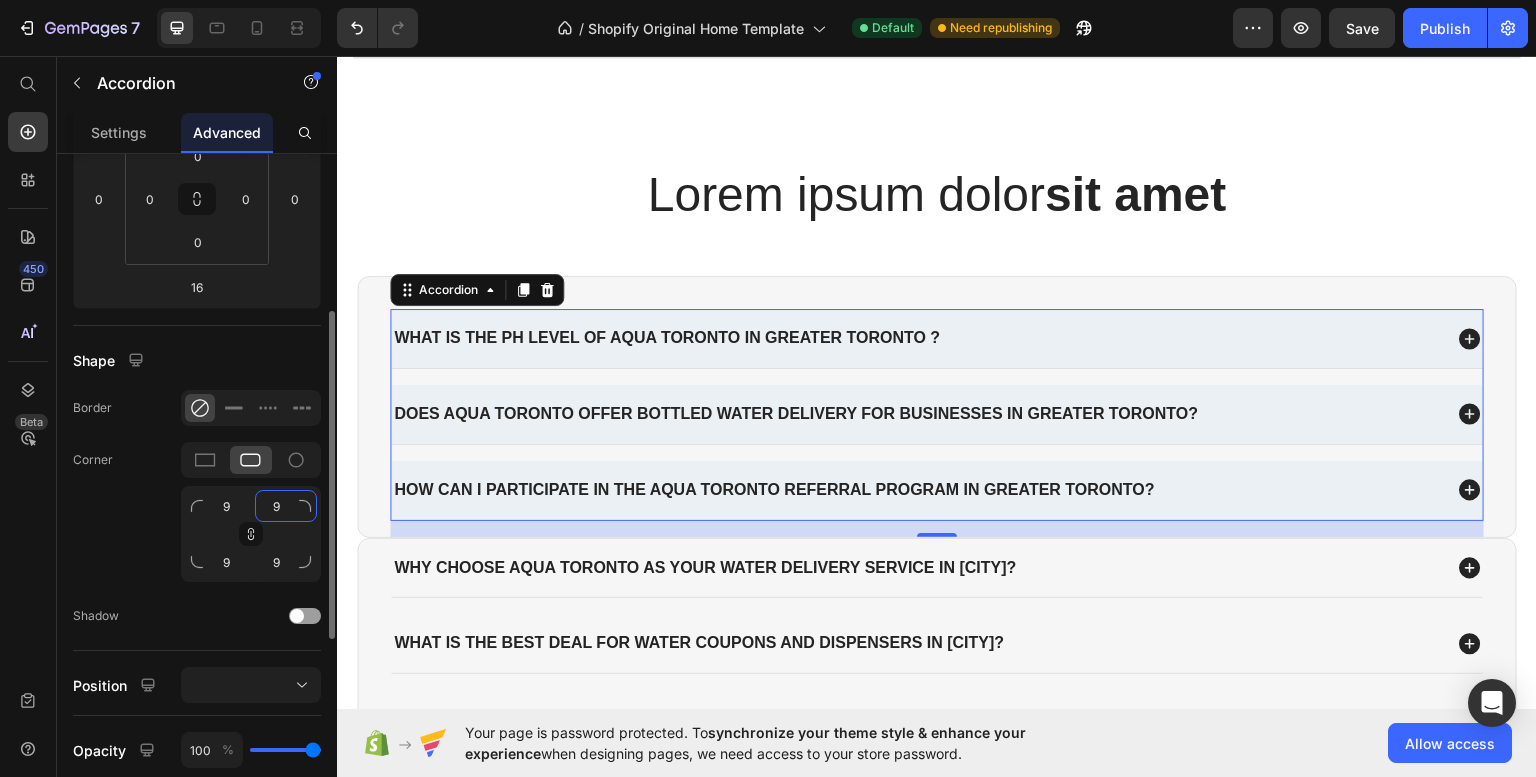 type on "8" 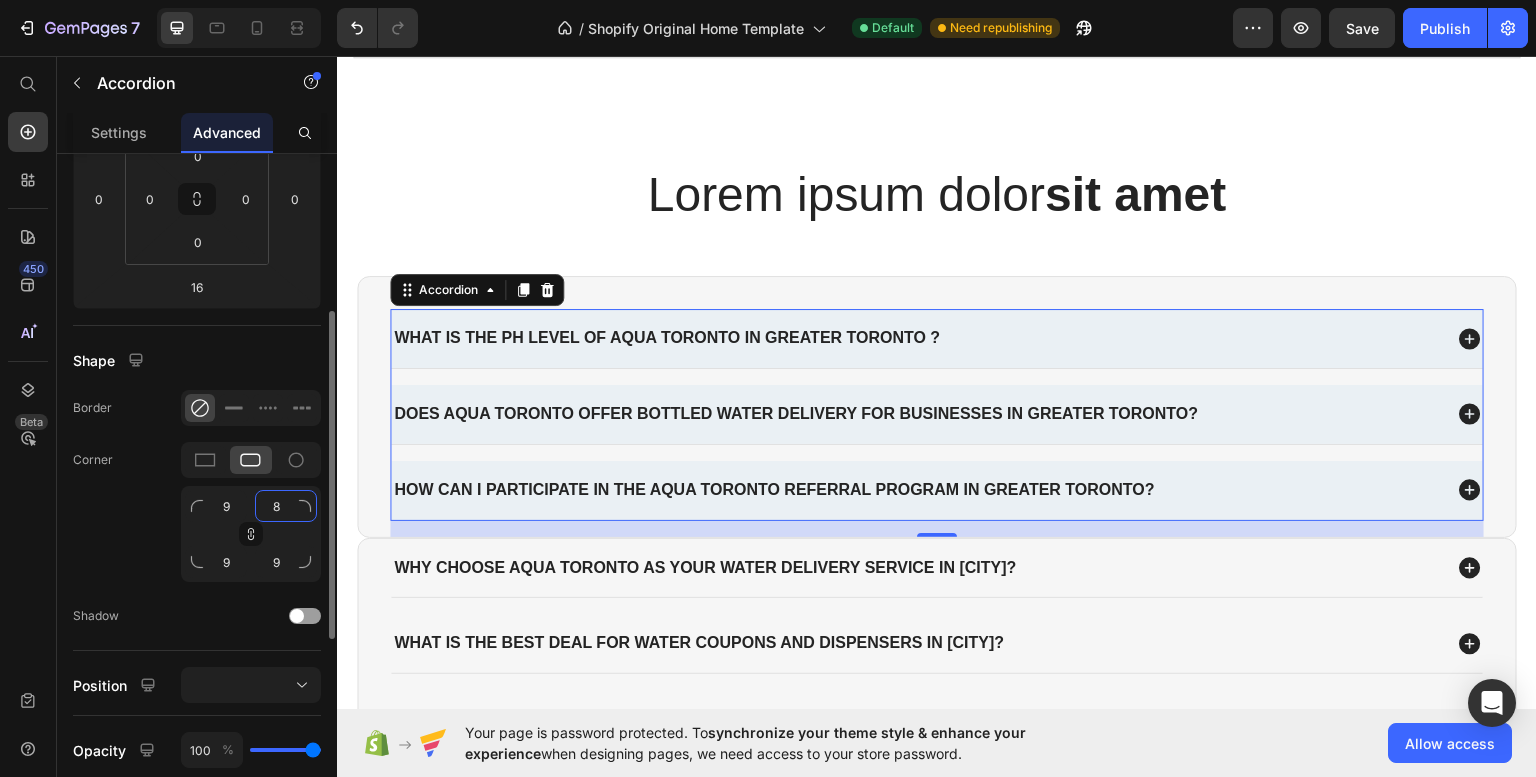 type on "8" 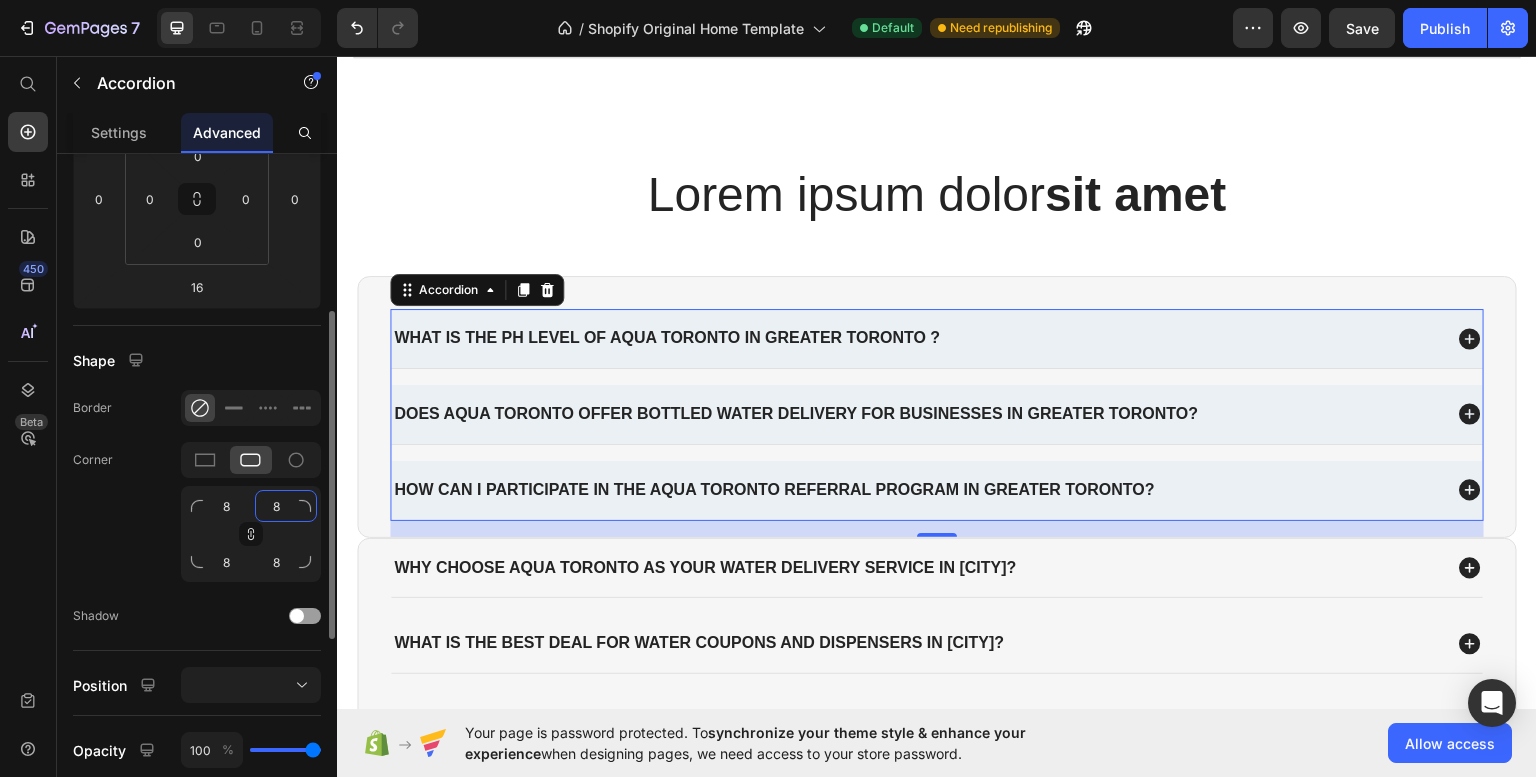type on "7" 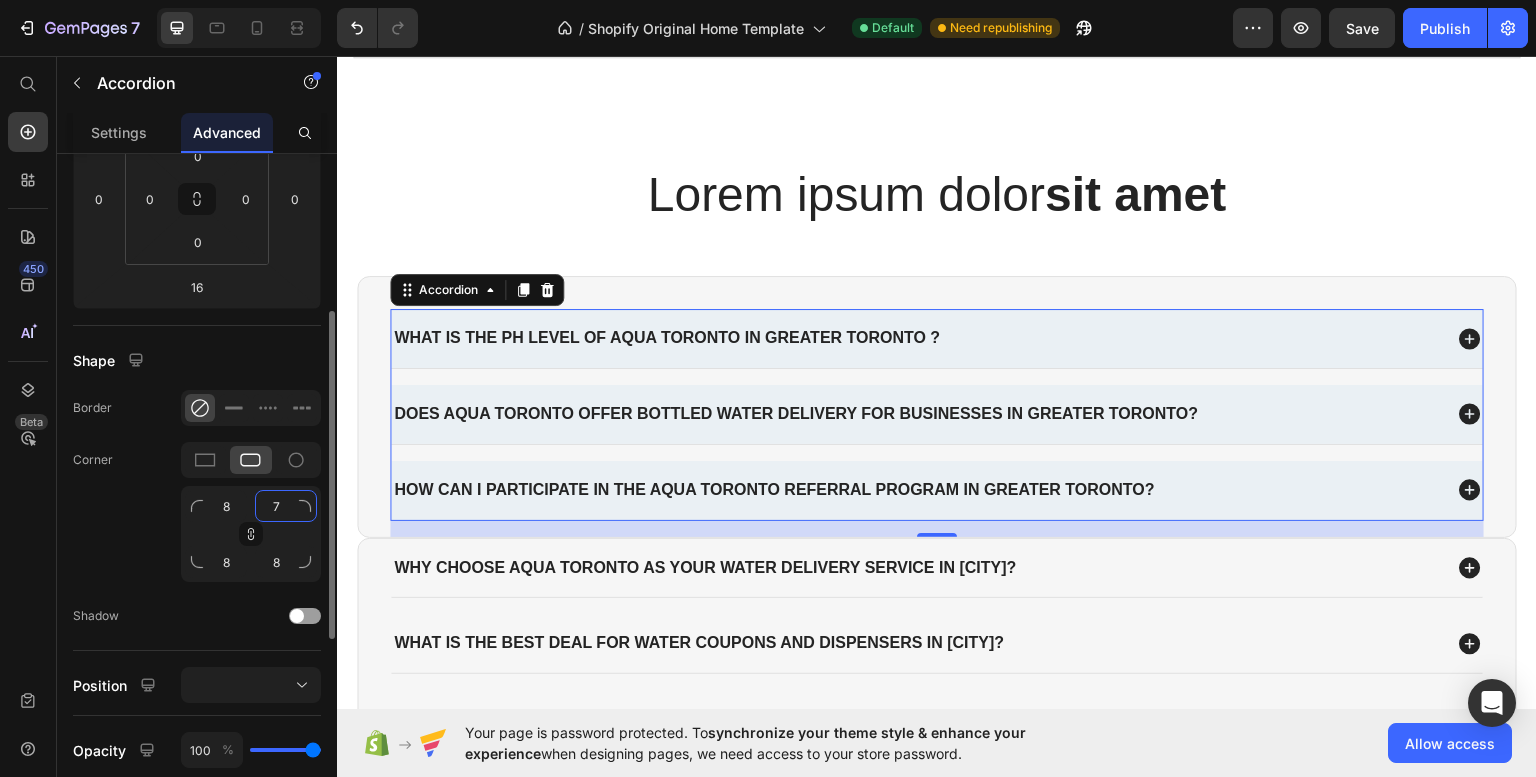type on "7" 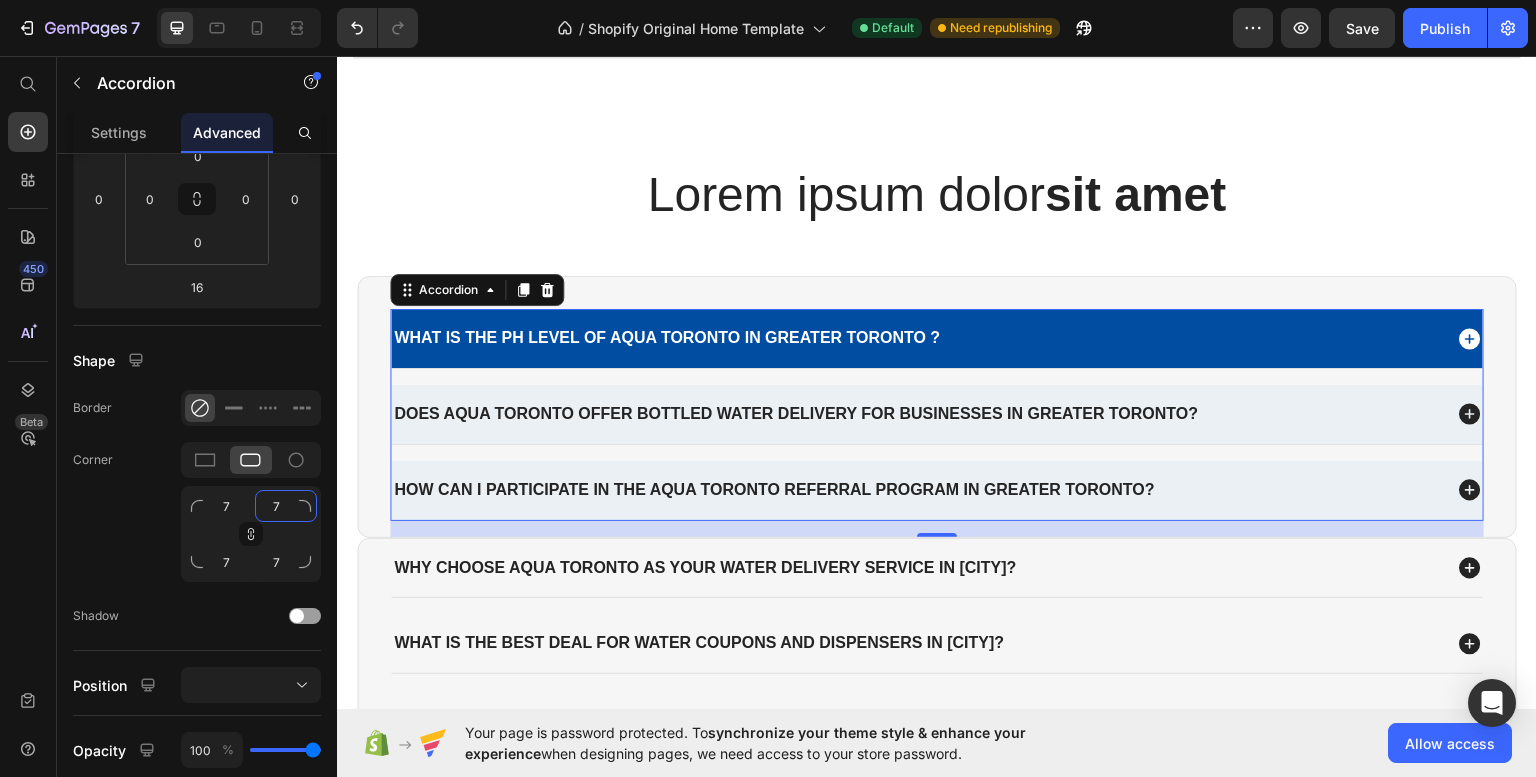 type on "6" 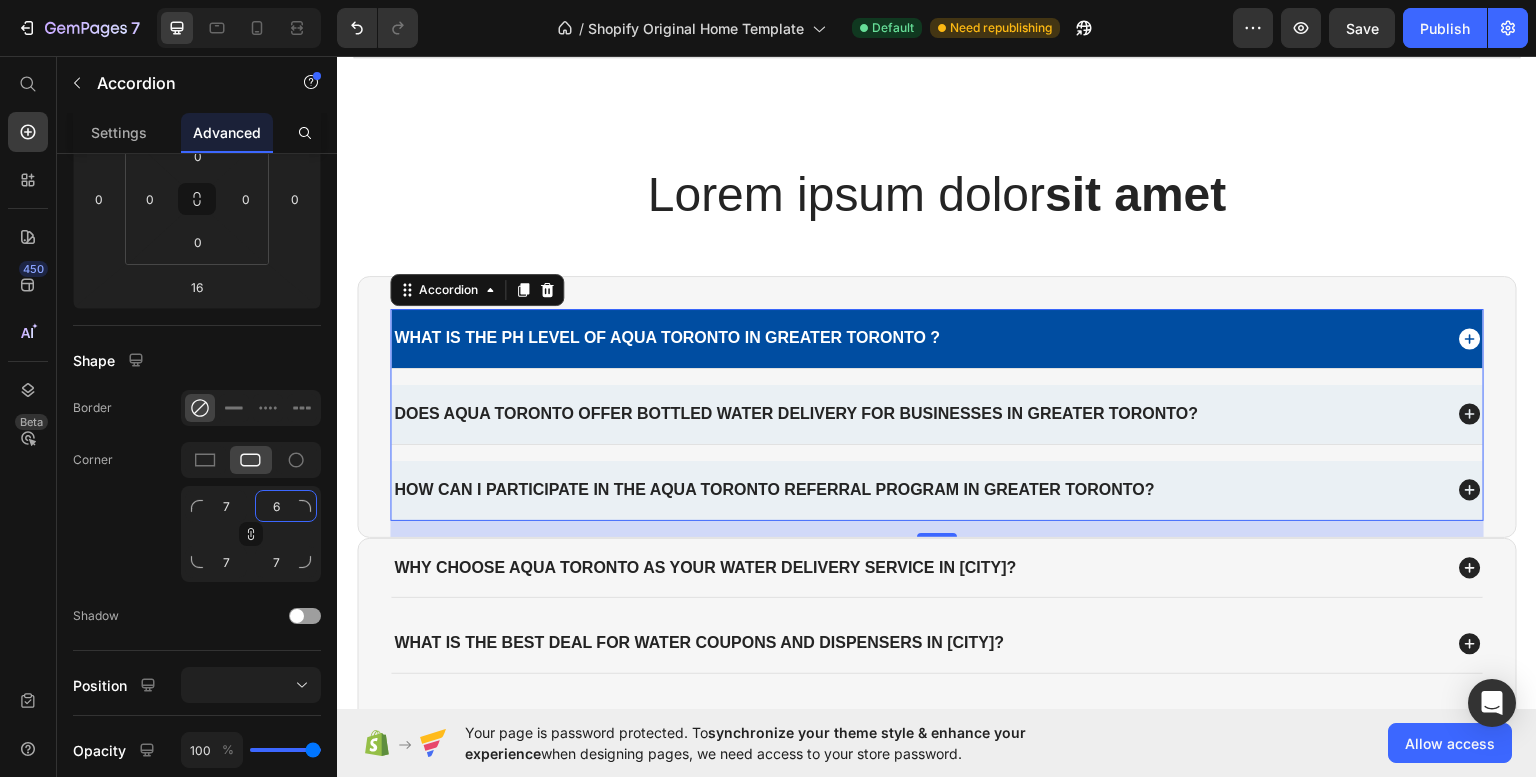 type on "6" 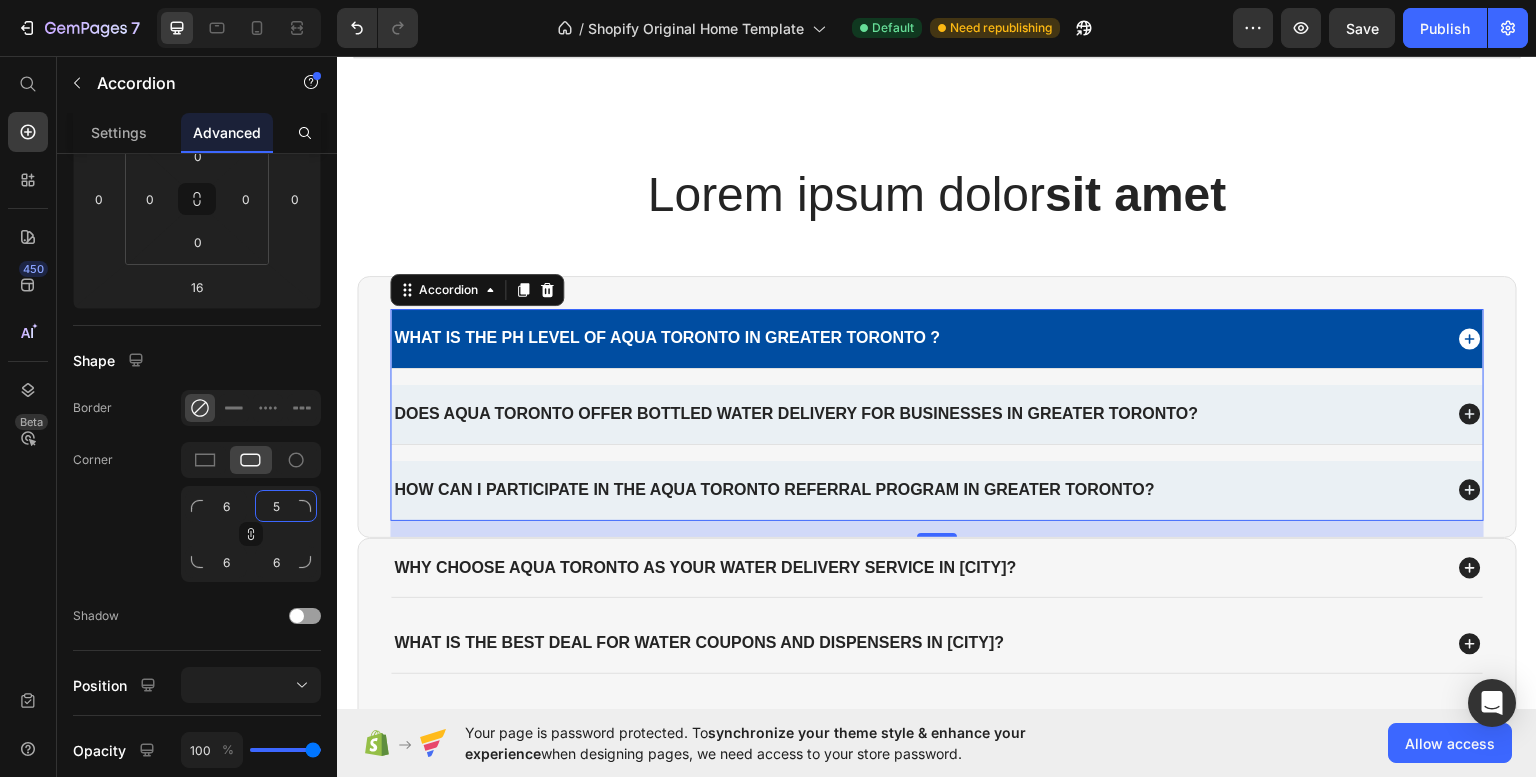 type on "4" 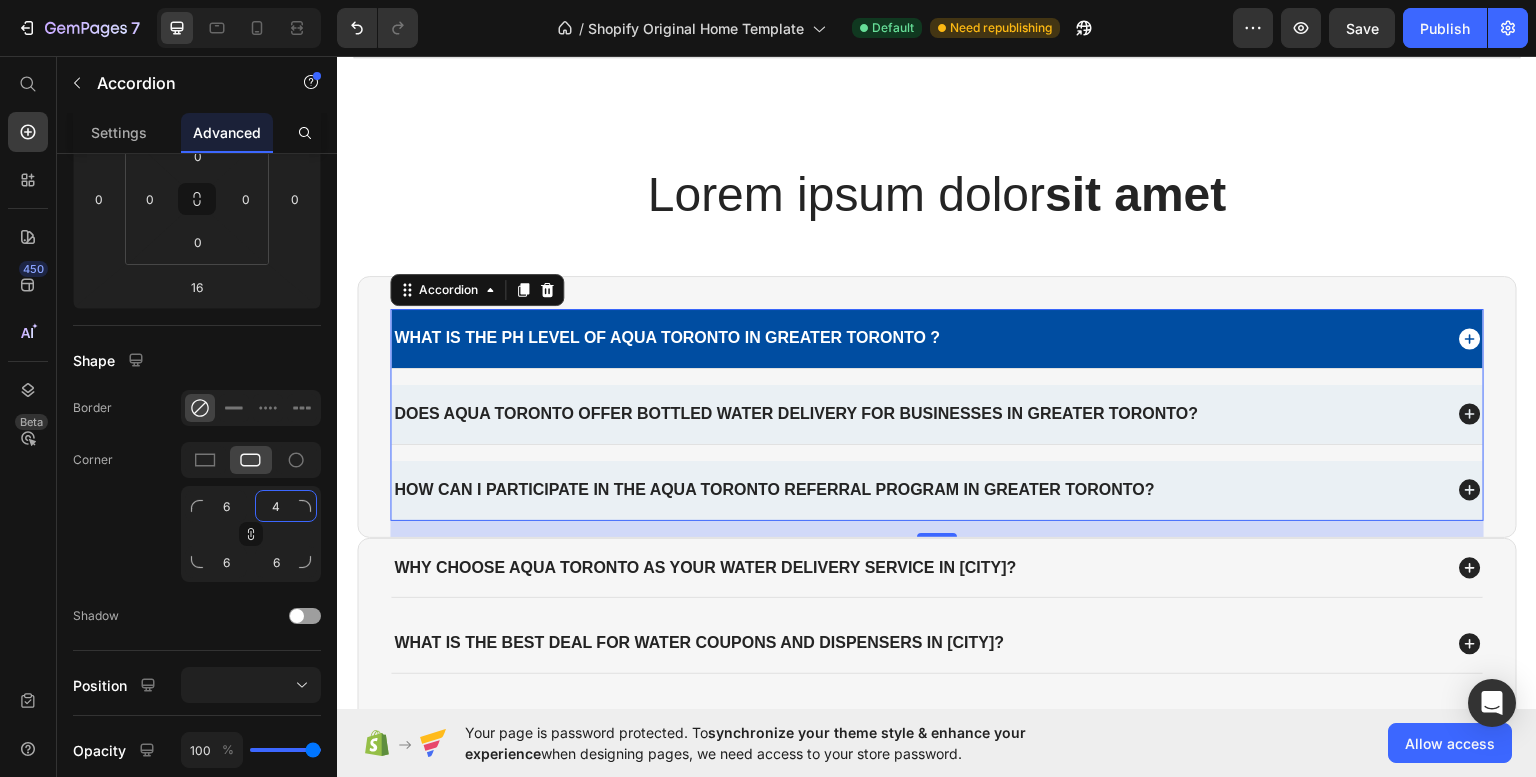 type on "4" 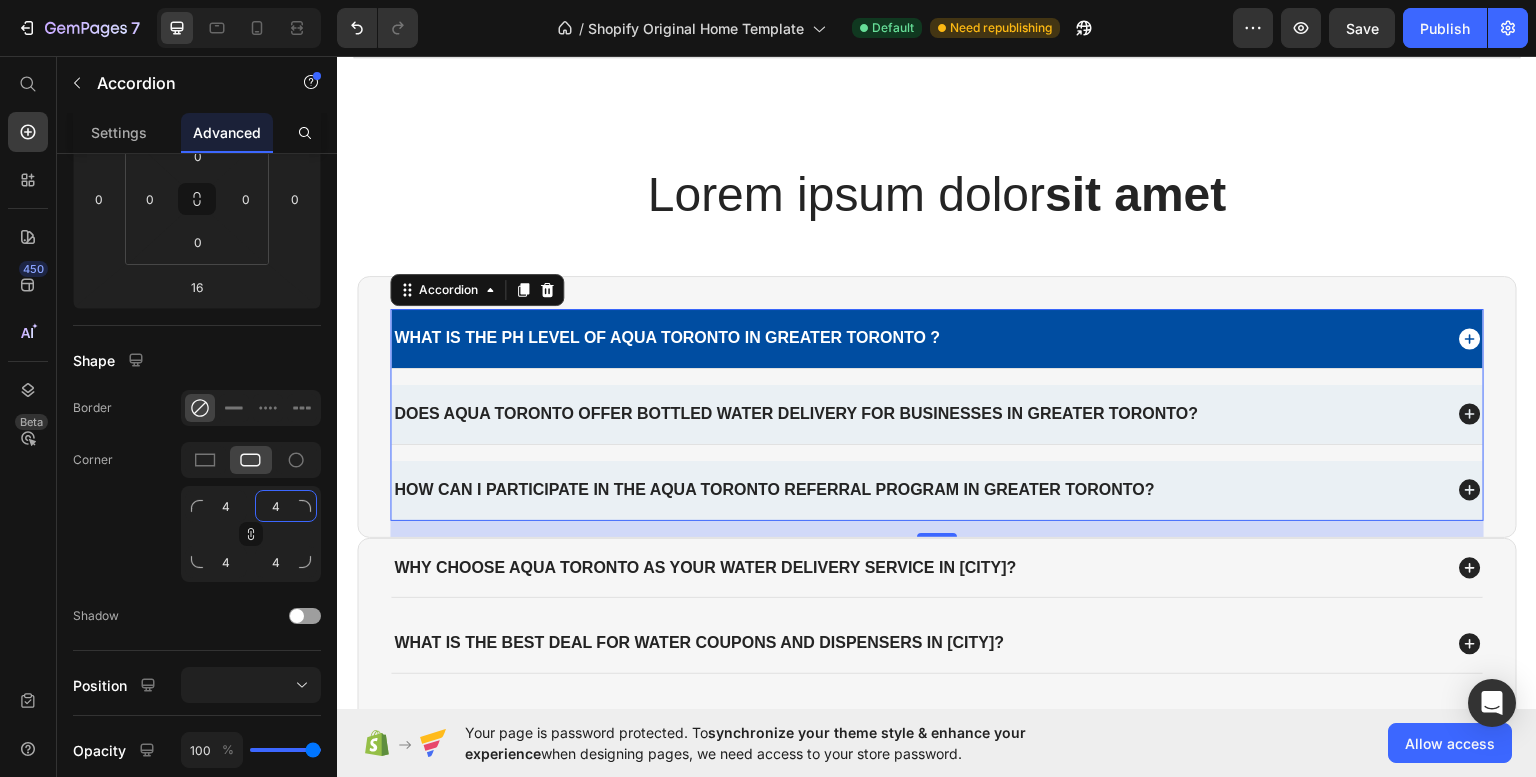 type on "3" 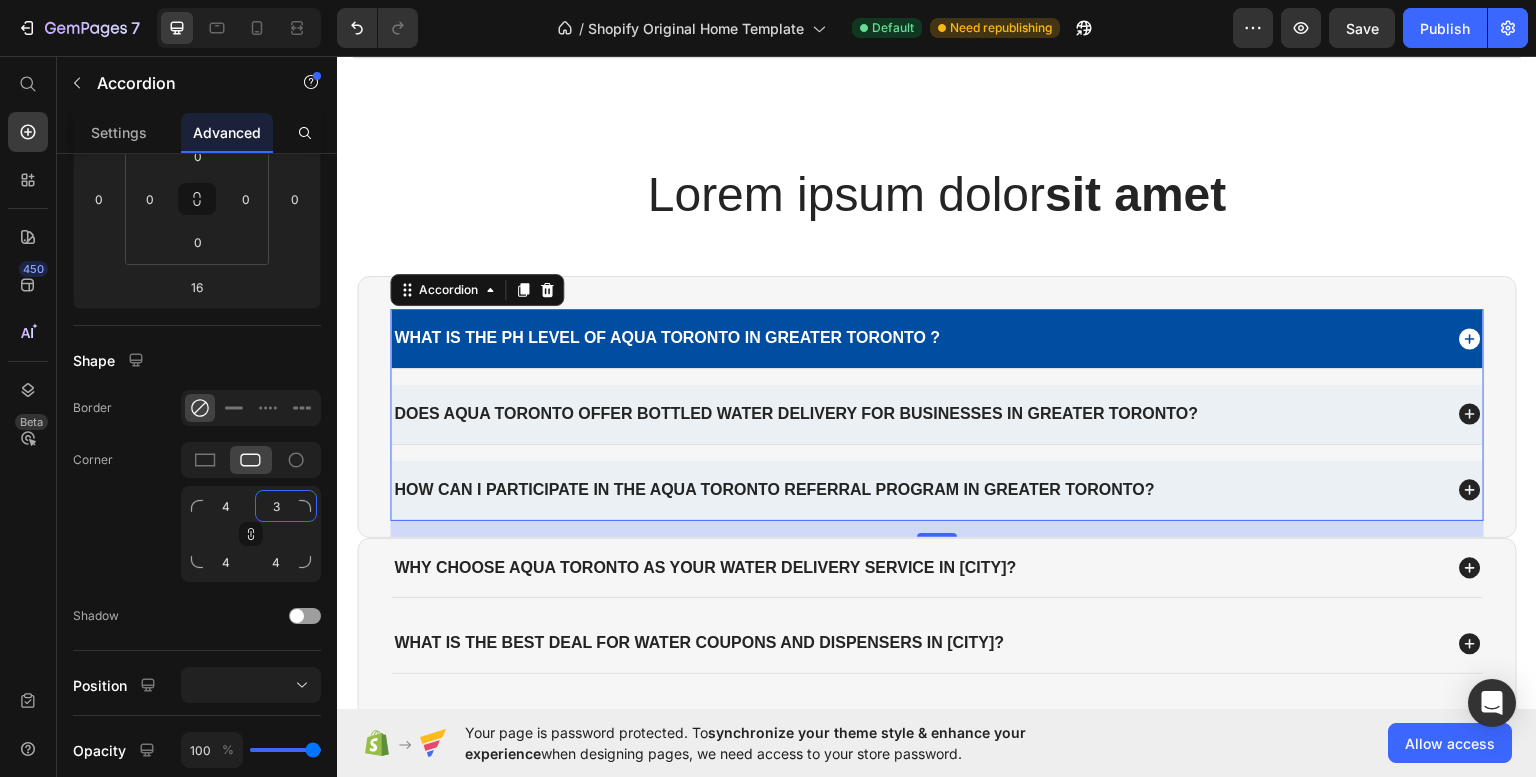 type on "3" 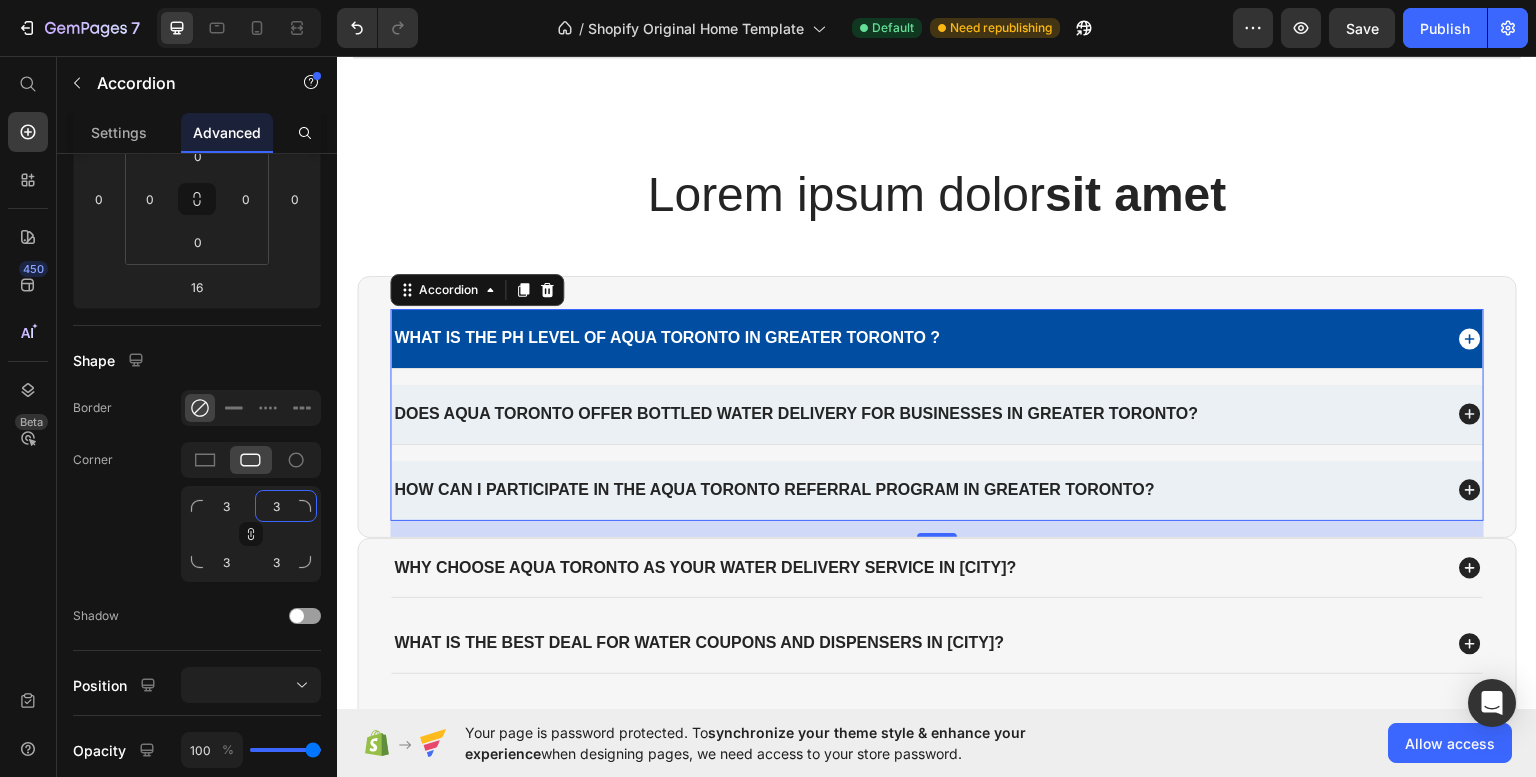 type on "2" 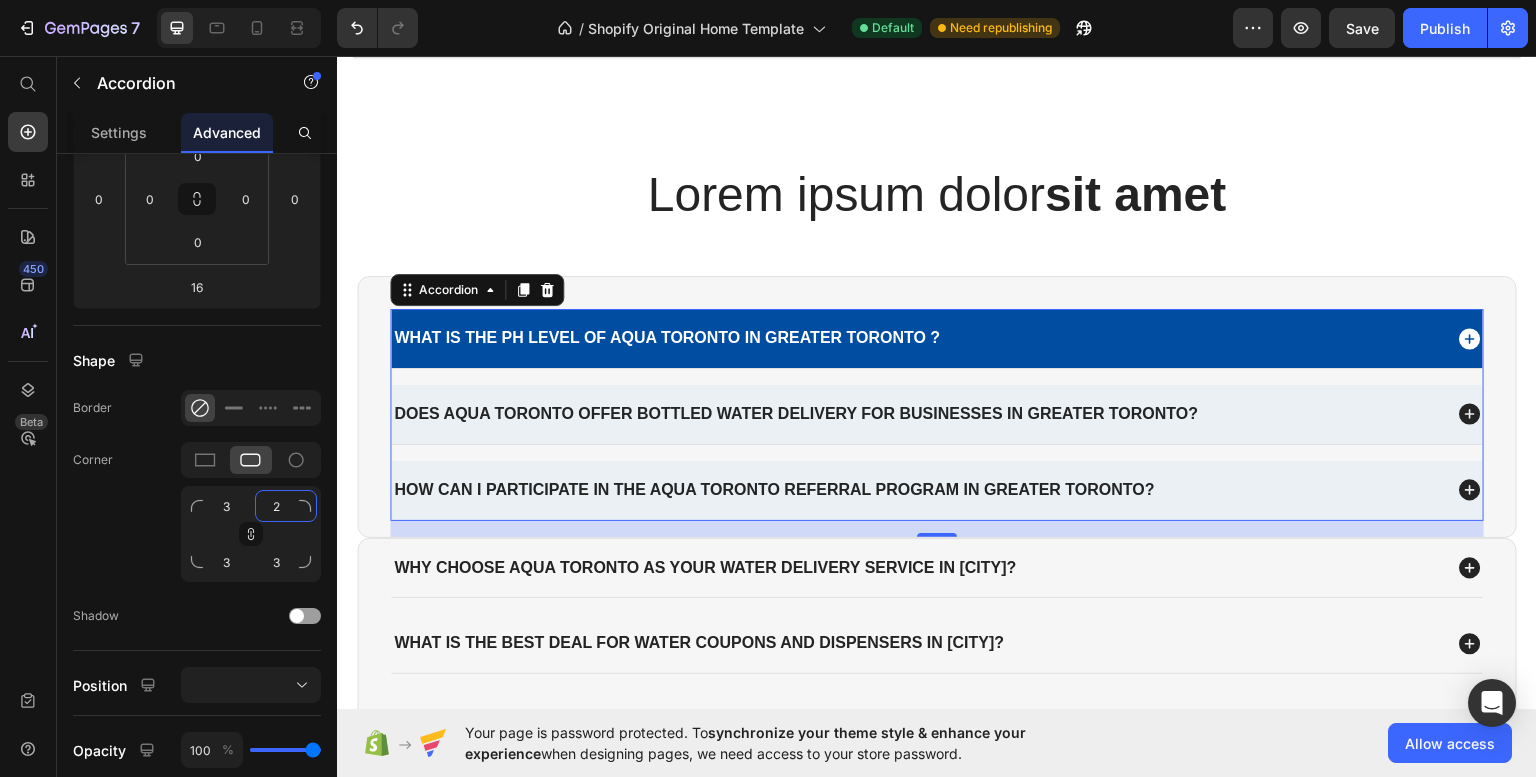 type on "2" 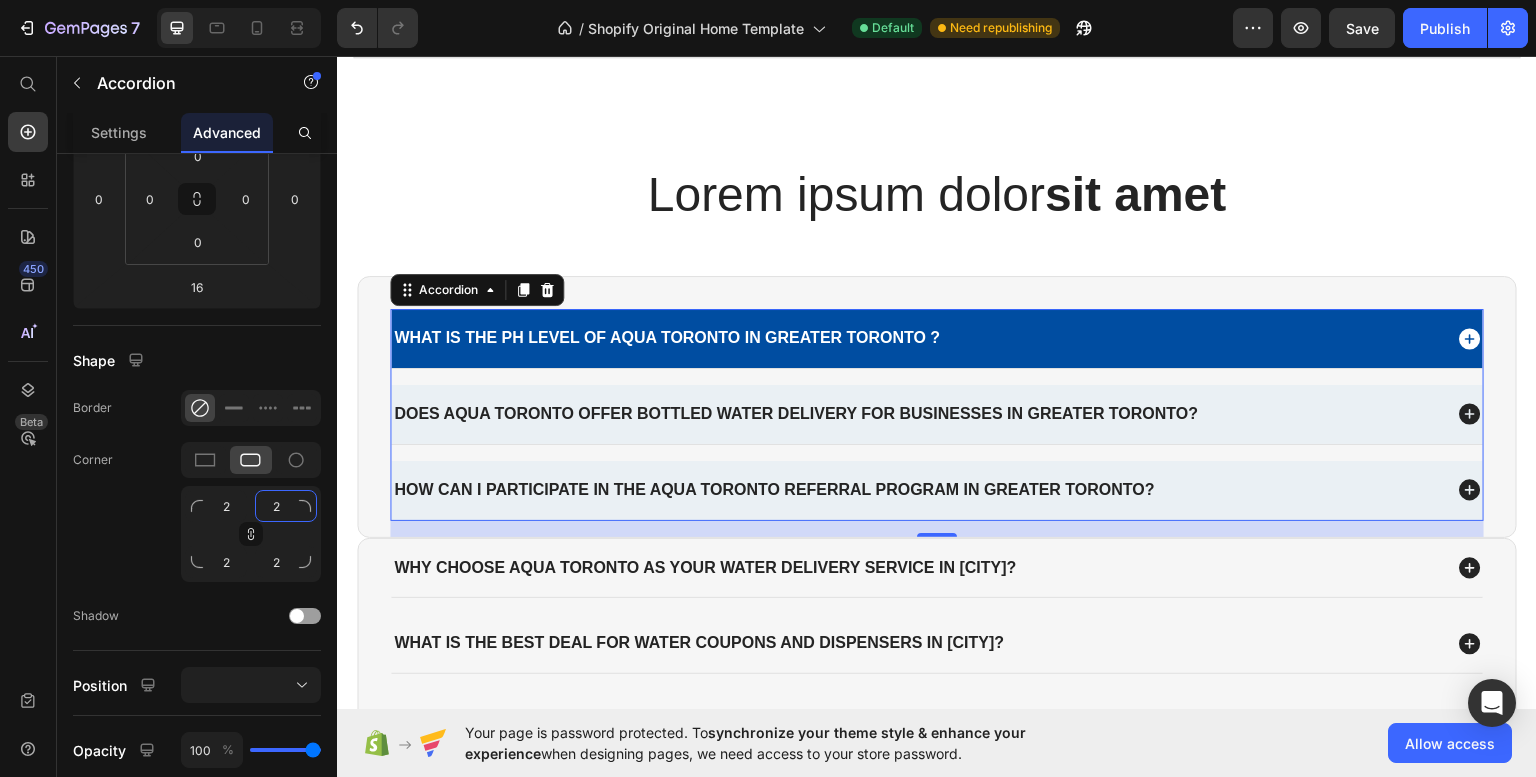 type on "1" 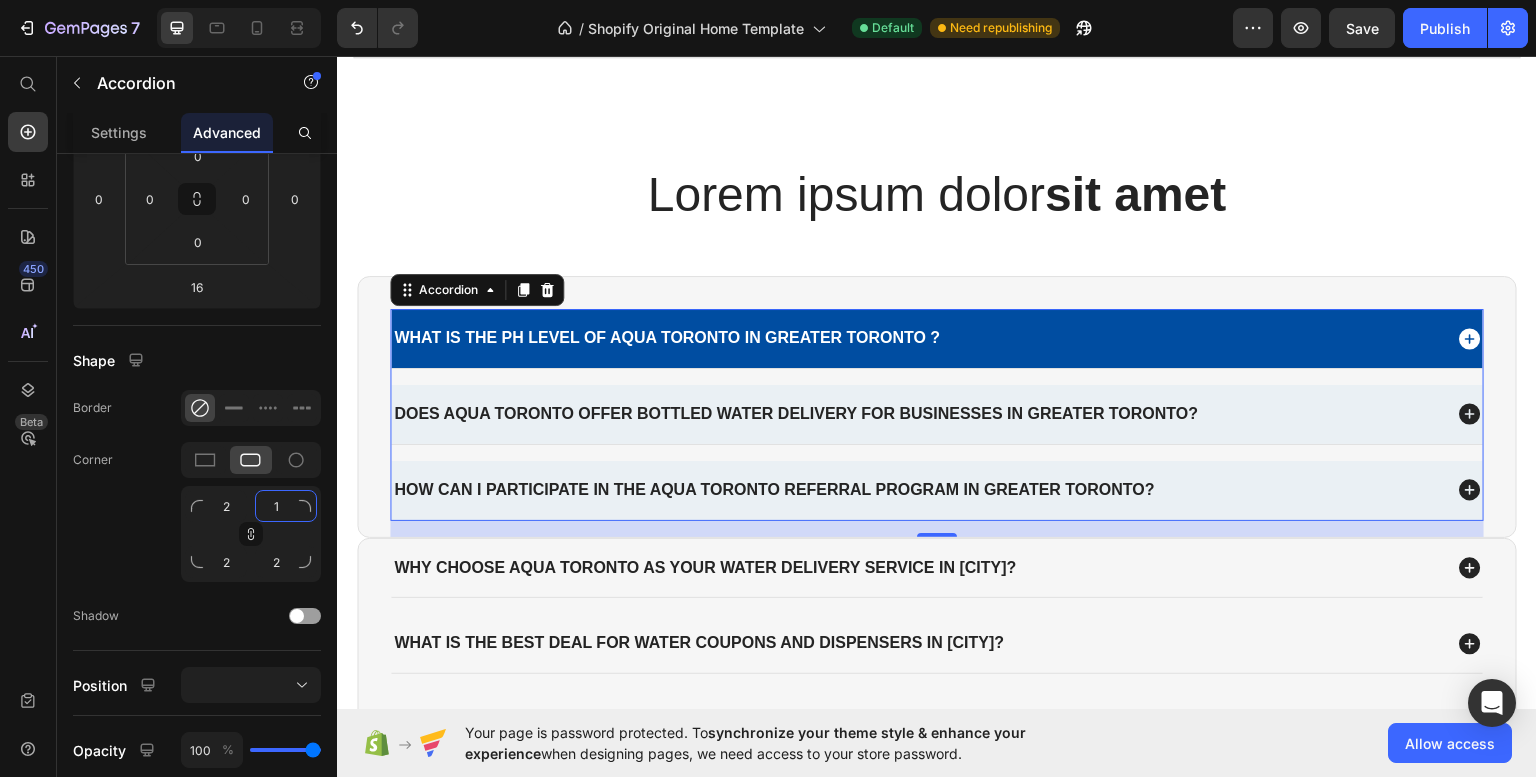 type on "1" 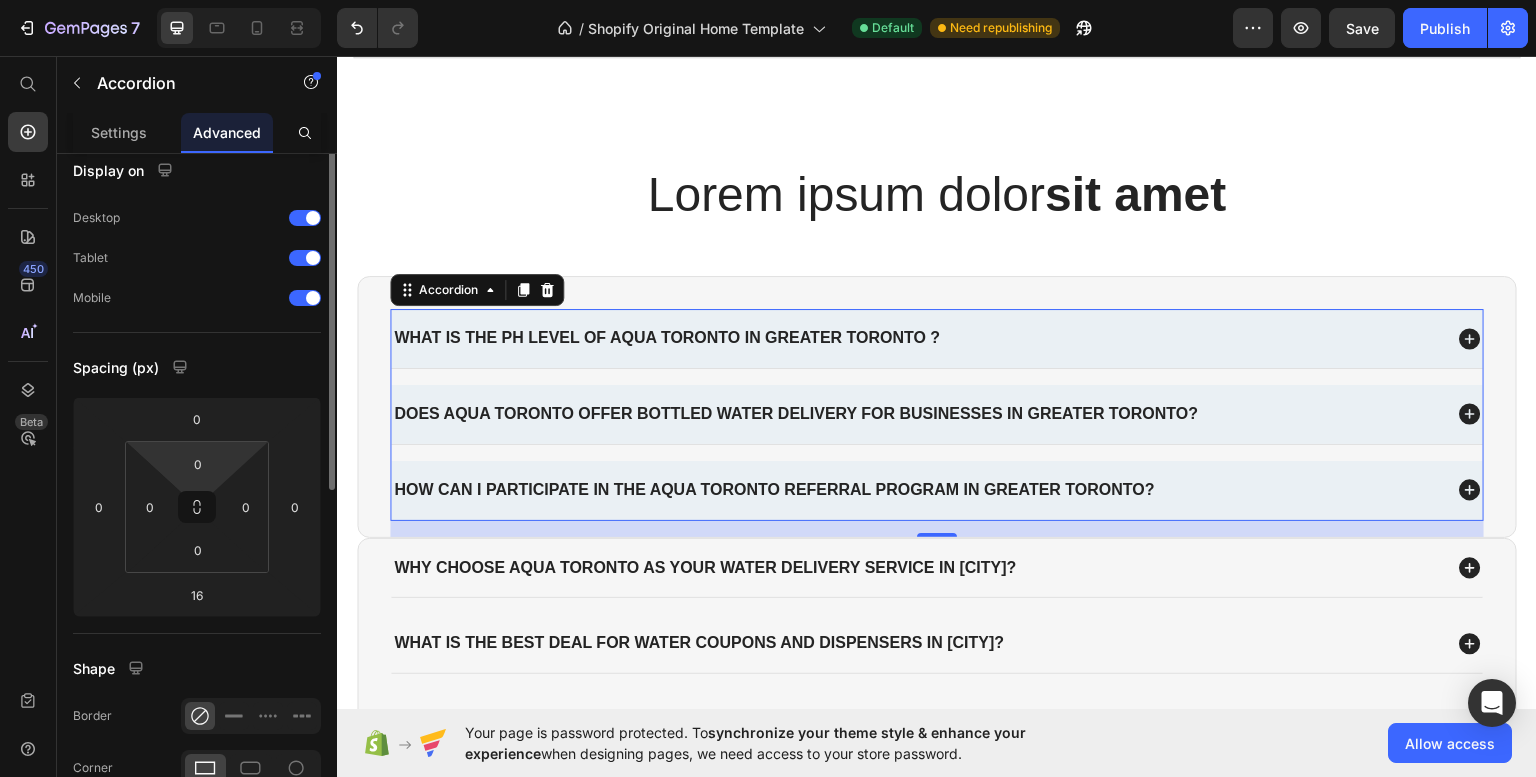 scroll, scrollTop: 0, scrollLeft: 0, axis: both 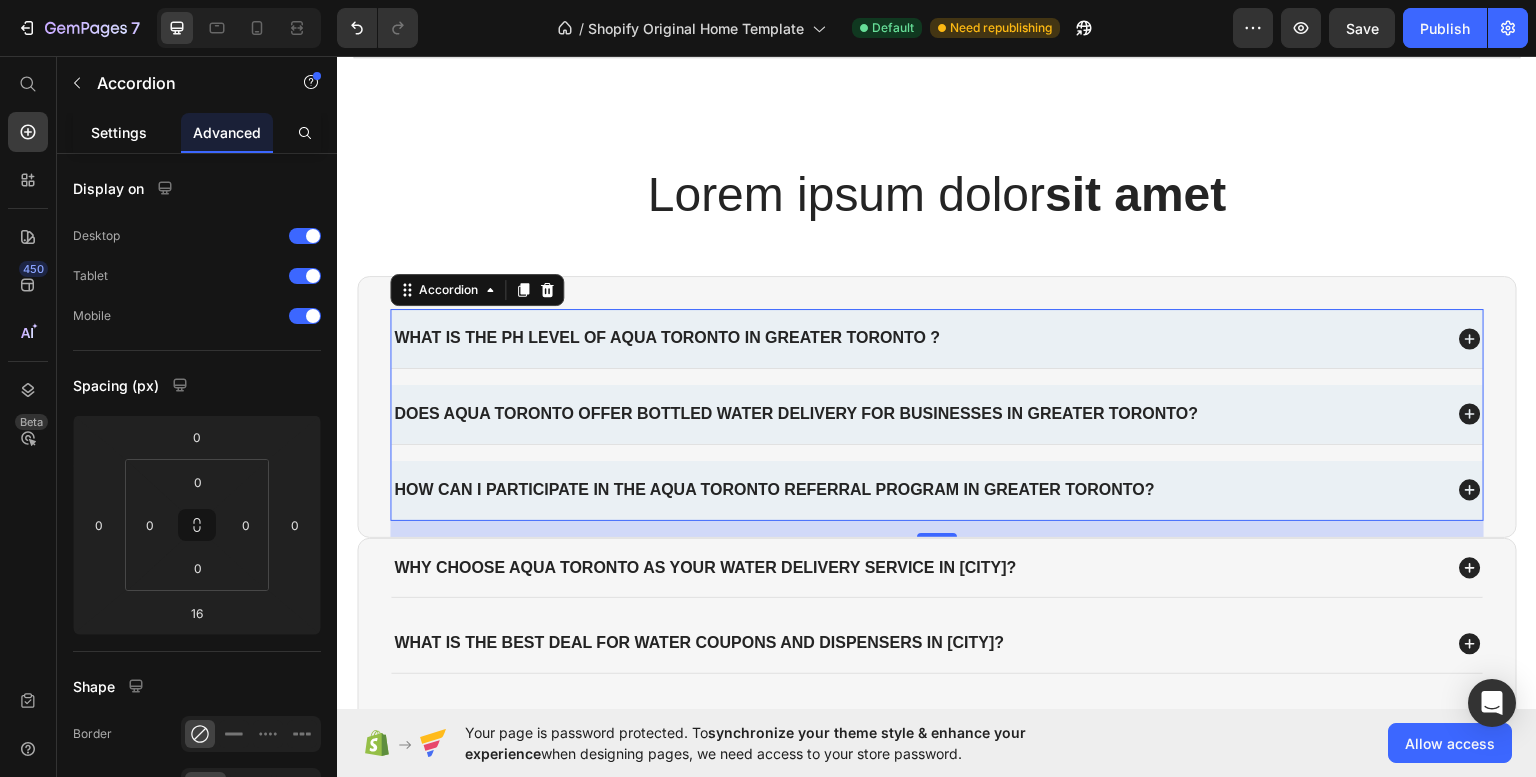 click on "Settings" at bounding box center [119, 132] 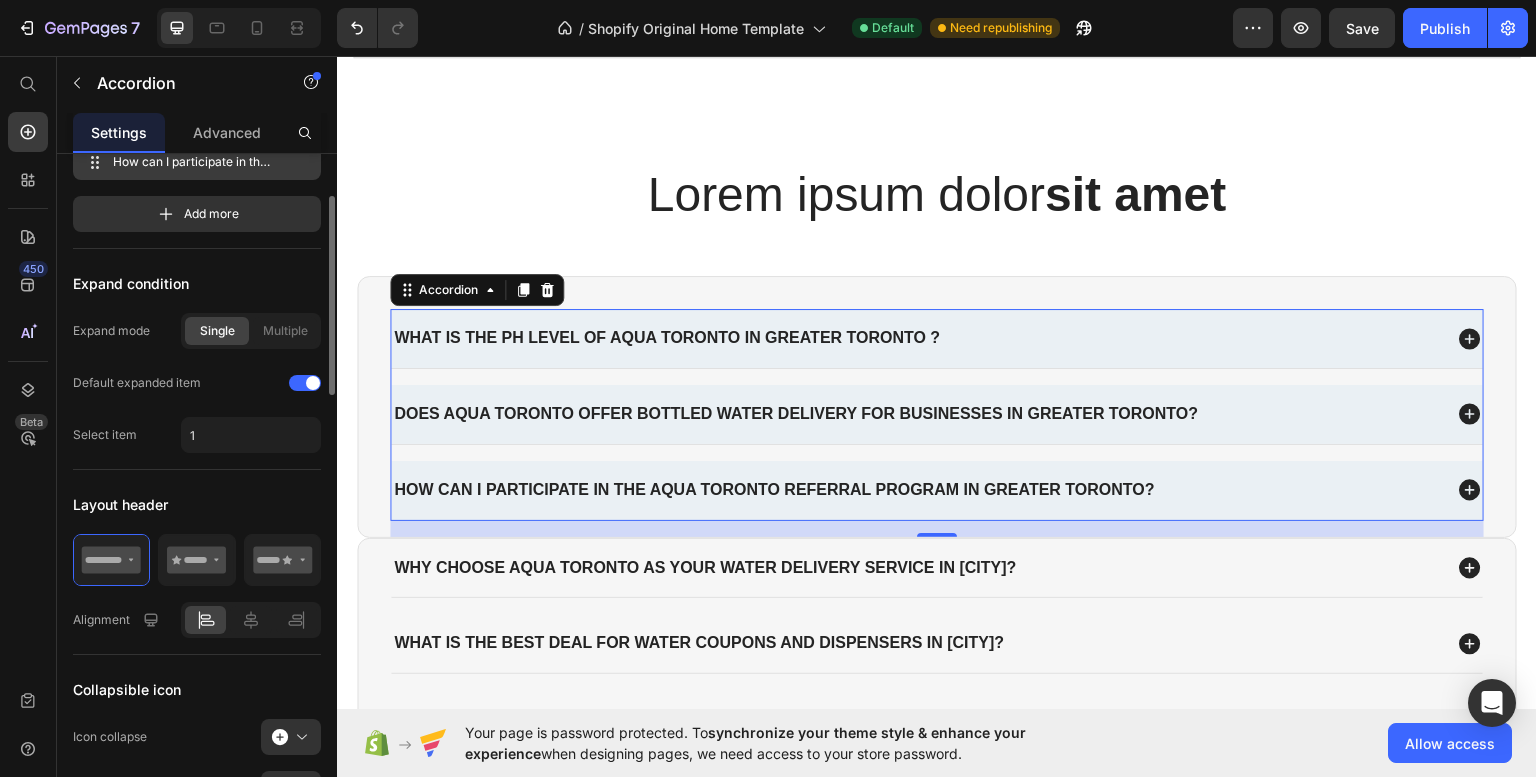 scroll, scrollTop: 166, scrollLeft: 0, axis: vertical 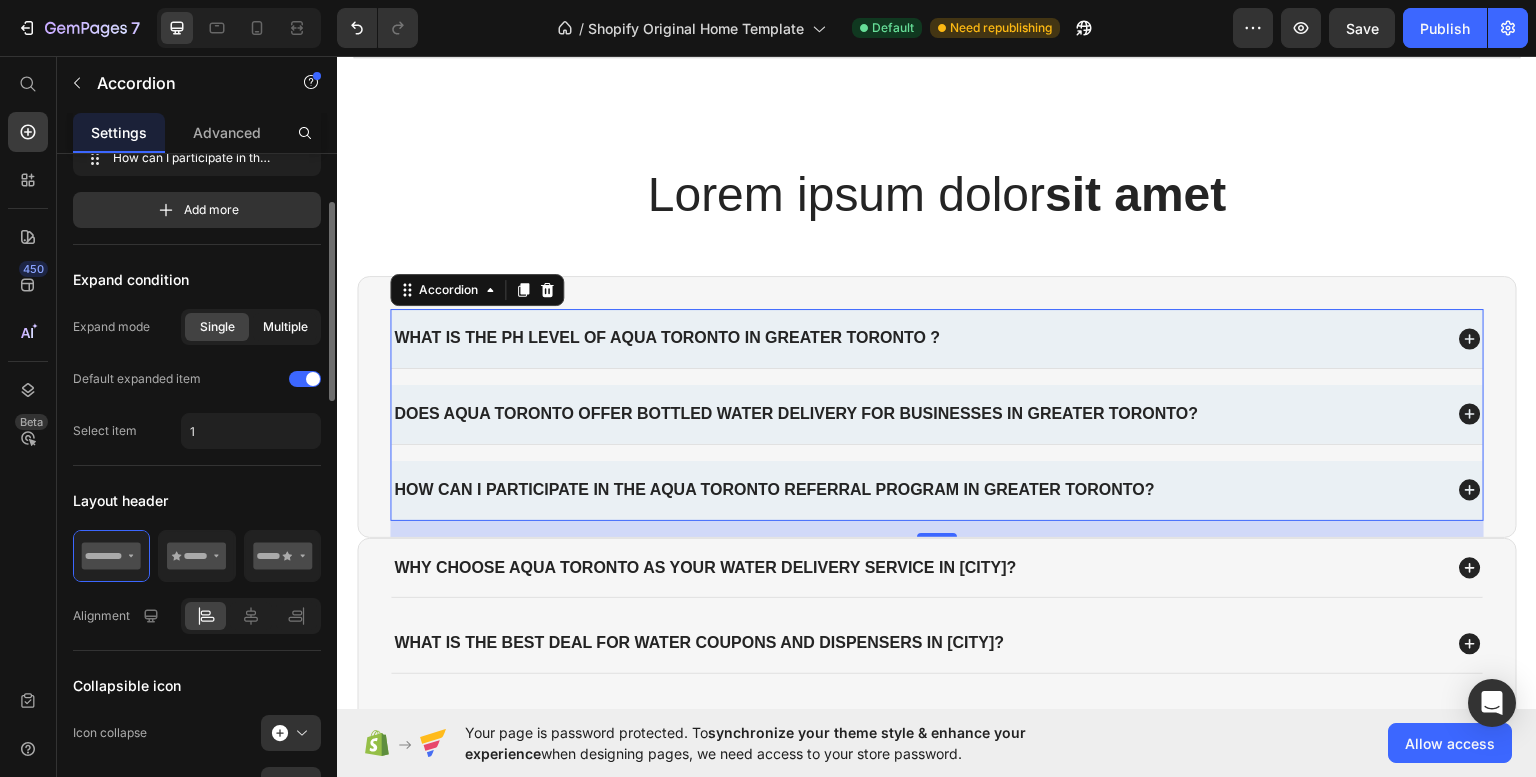 click on "Multiple" 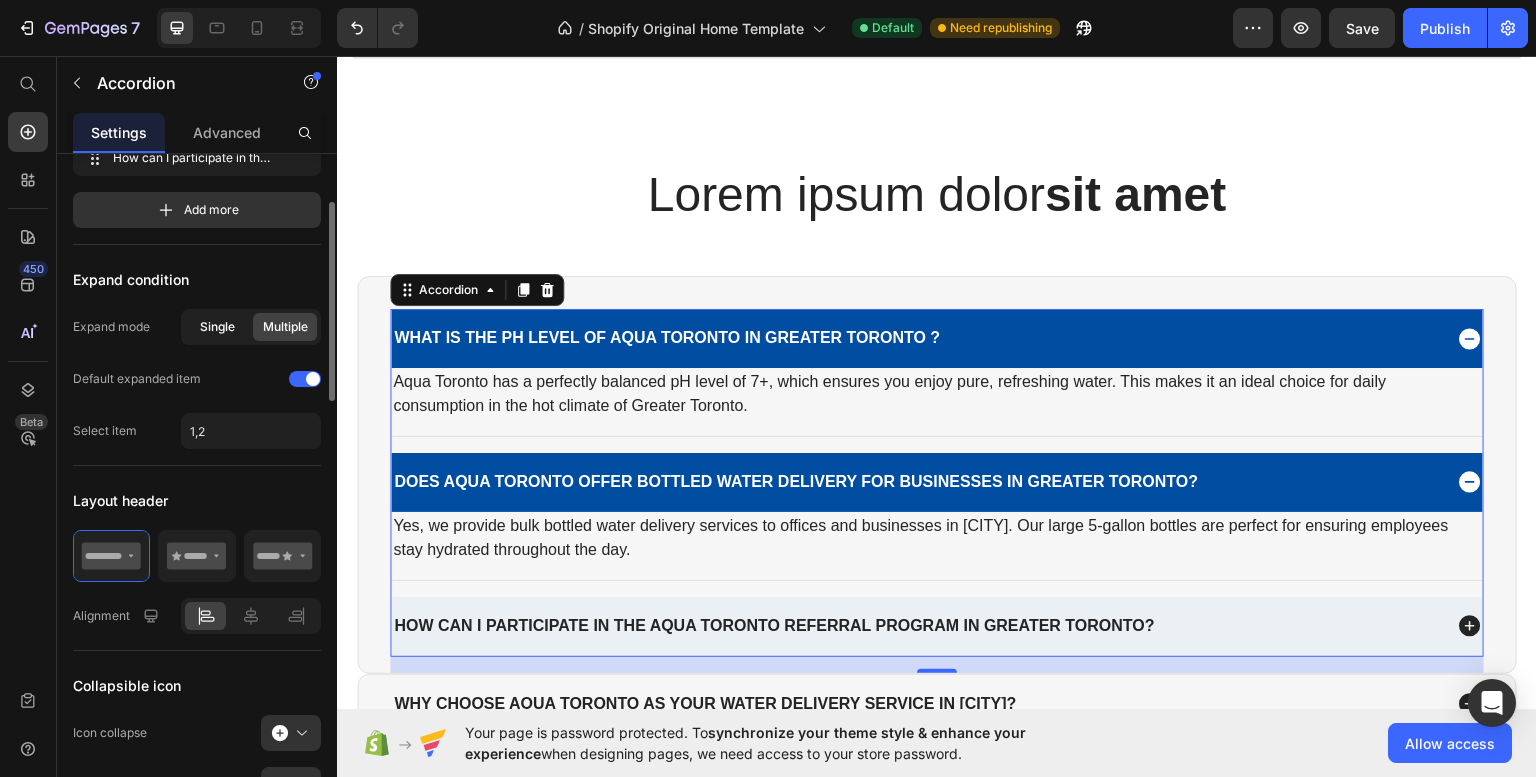 click on "Single" 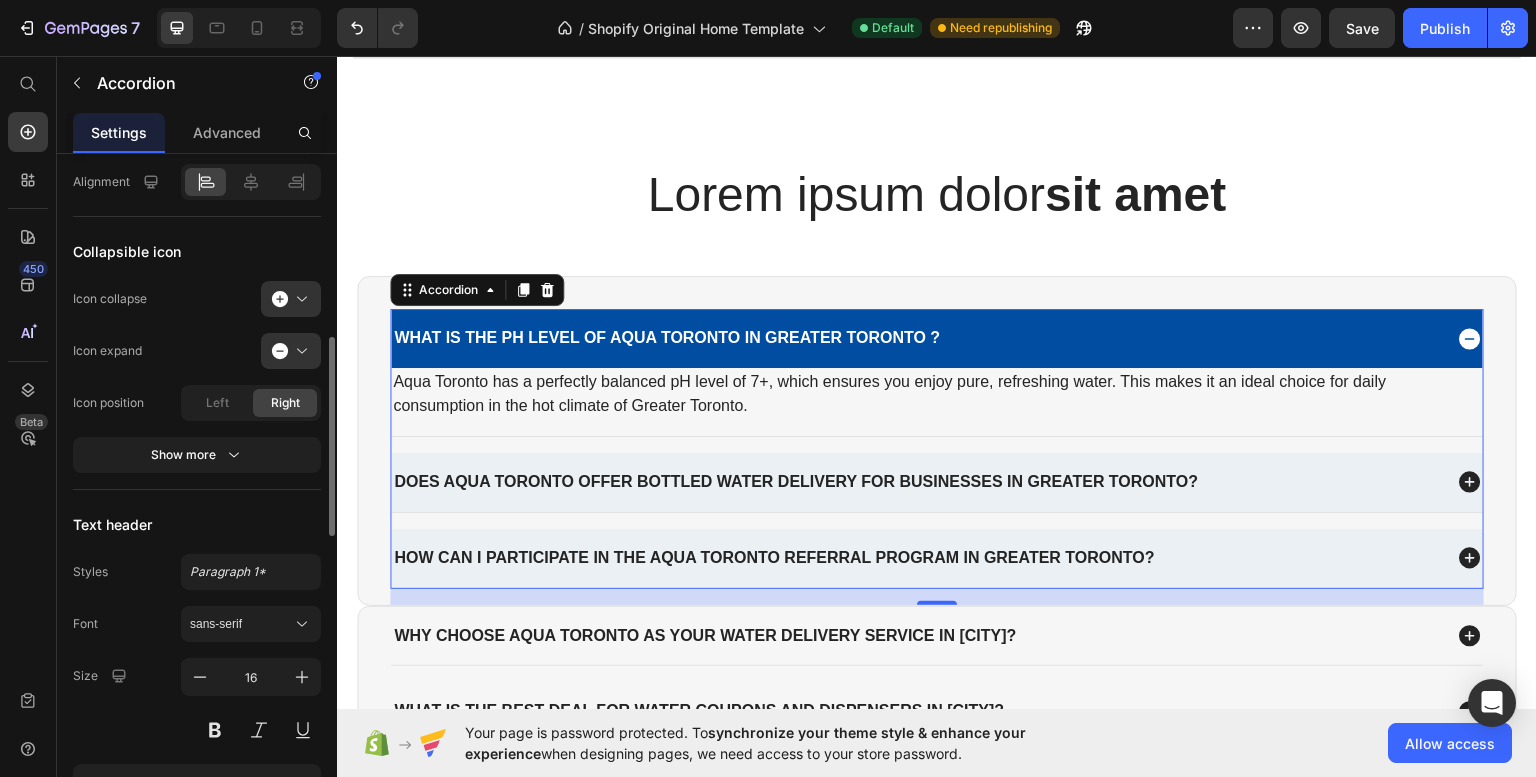 scroll, scrollTop: 605, scrollLeft: 0, axis: vertical 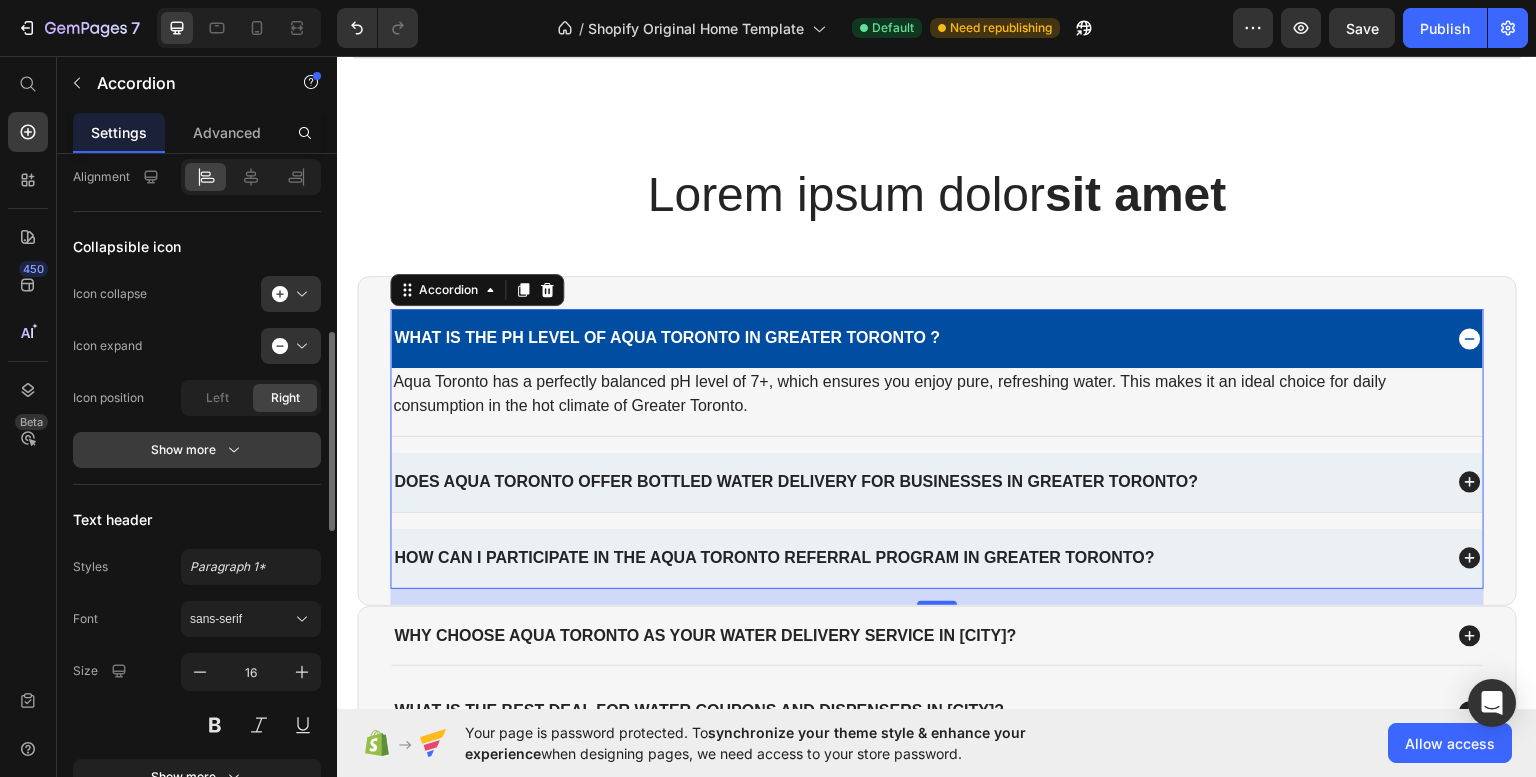 click on "Show more" at bounding box center [197, 450] 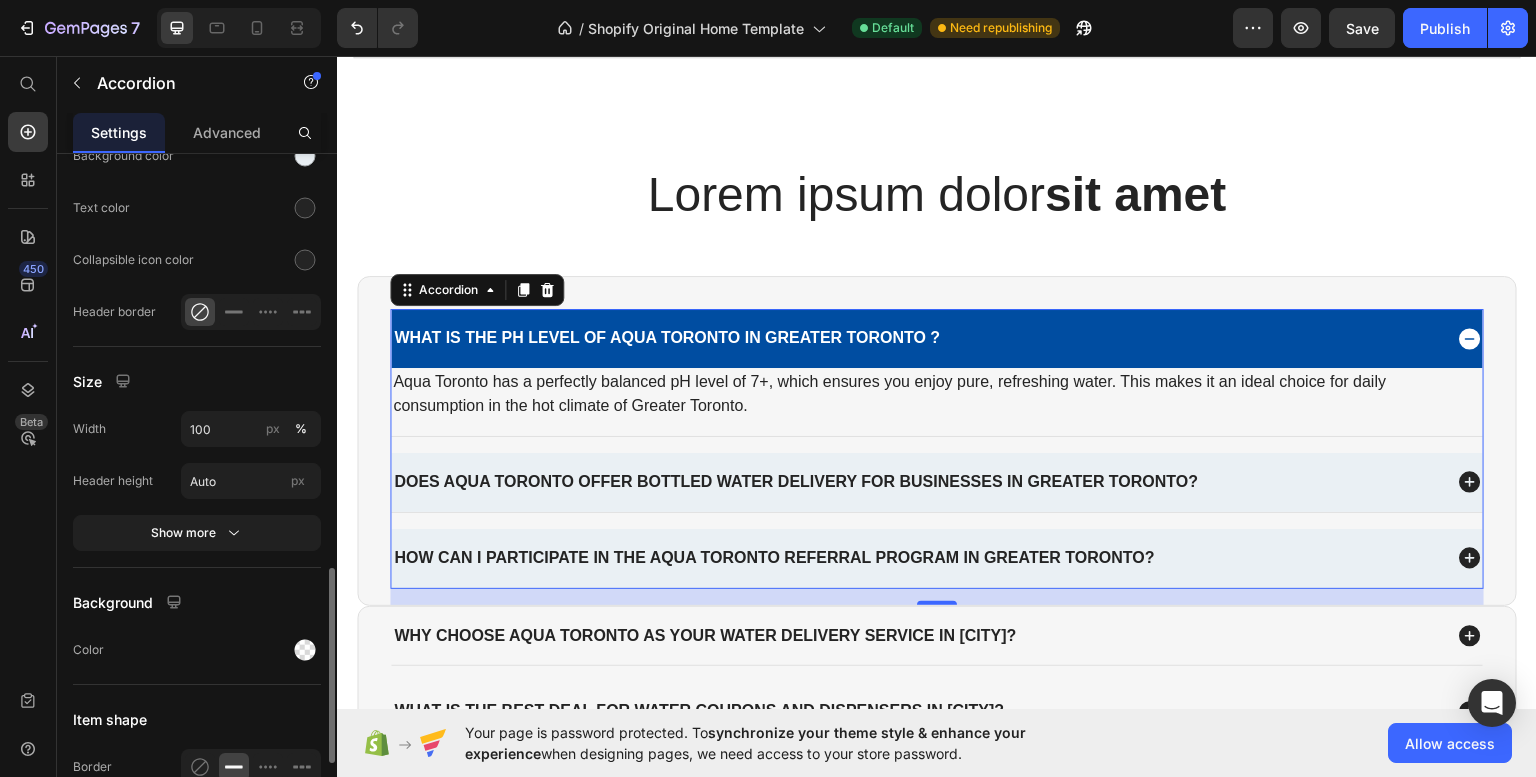 scroll, scrollTop: 1444, scrollLeft: 0, axis: vertical 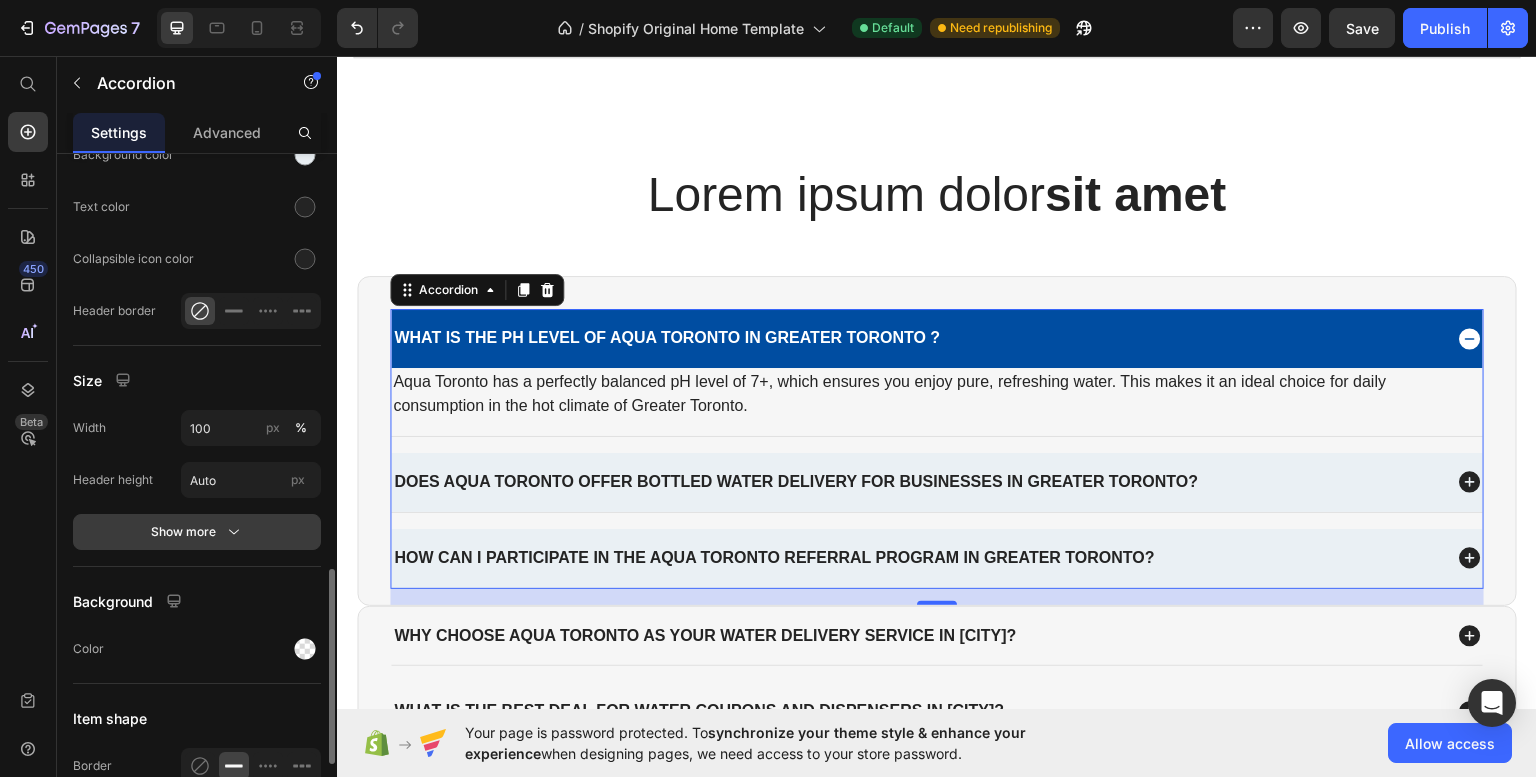 click on "Show more" at bounding box center (197, 532) 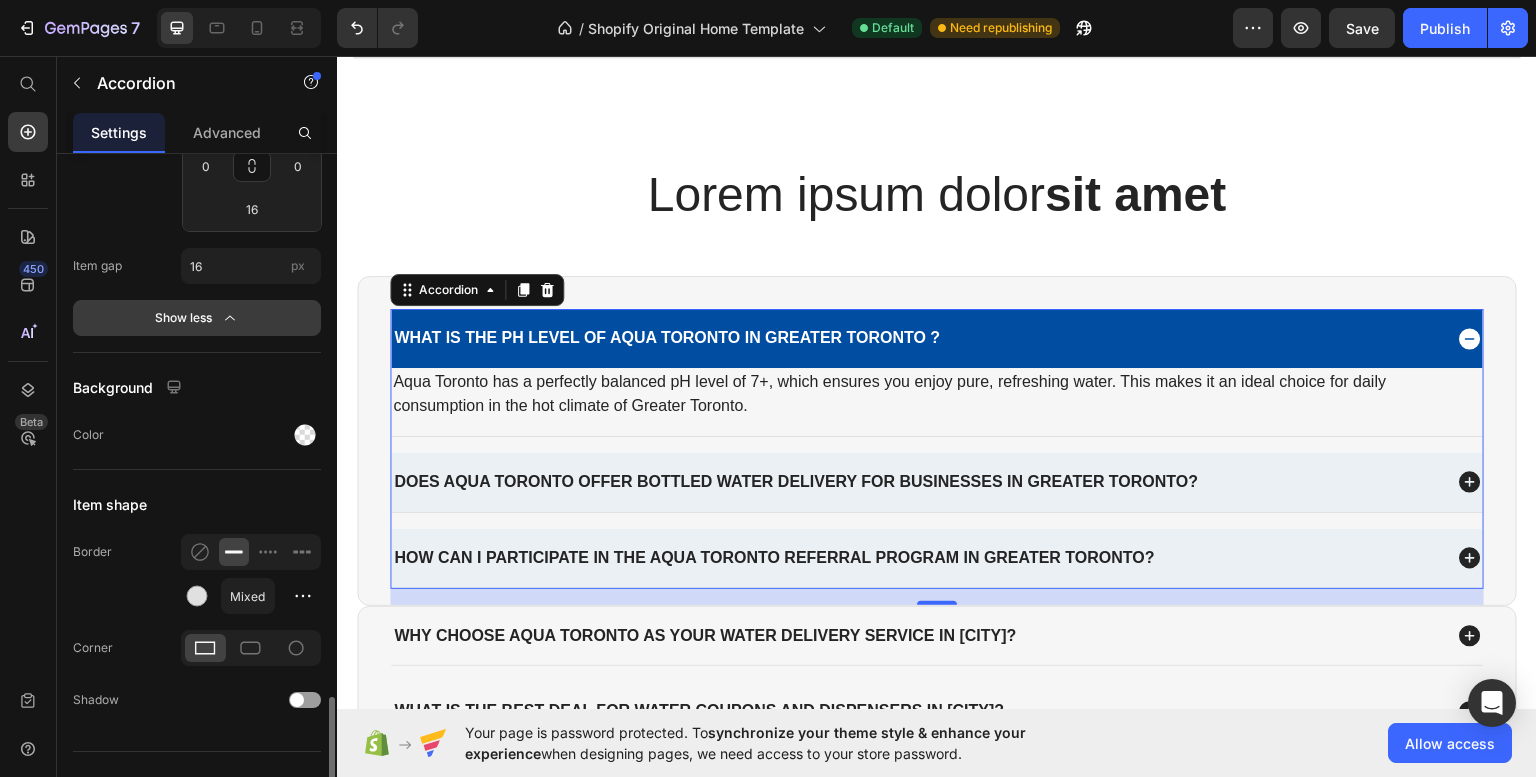 scroll, scrollTop: 2138, scrollLeft: 0, axis: vertical 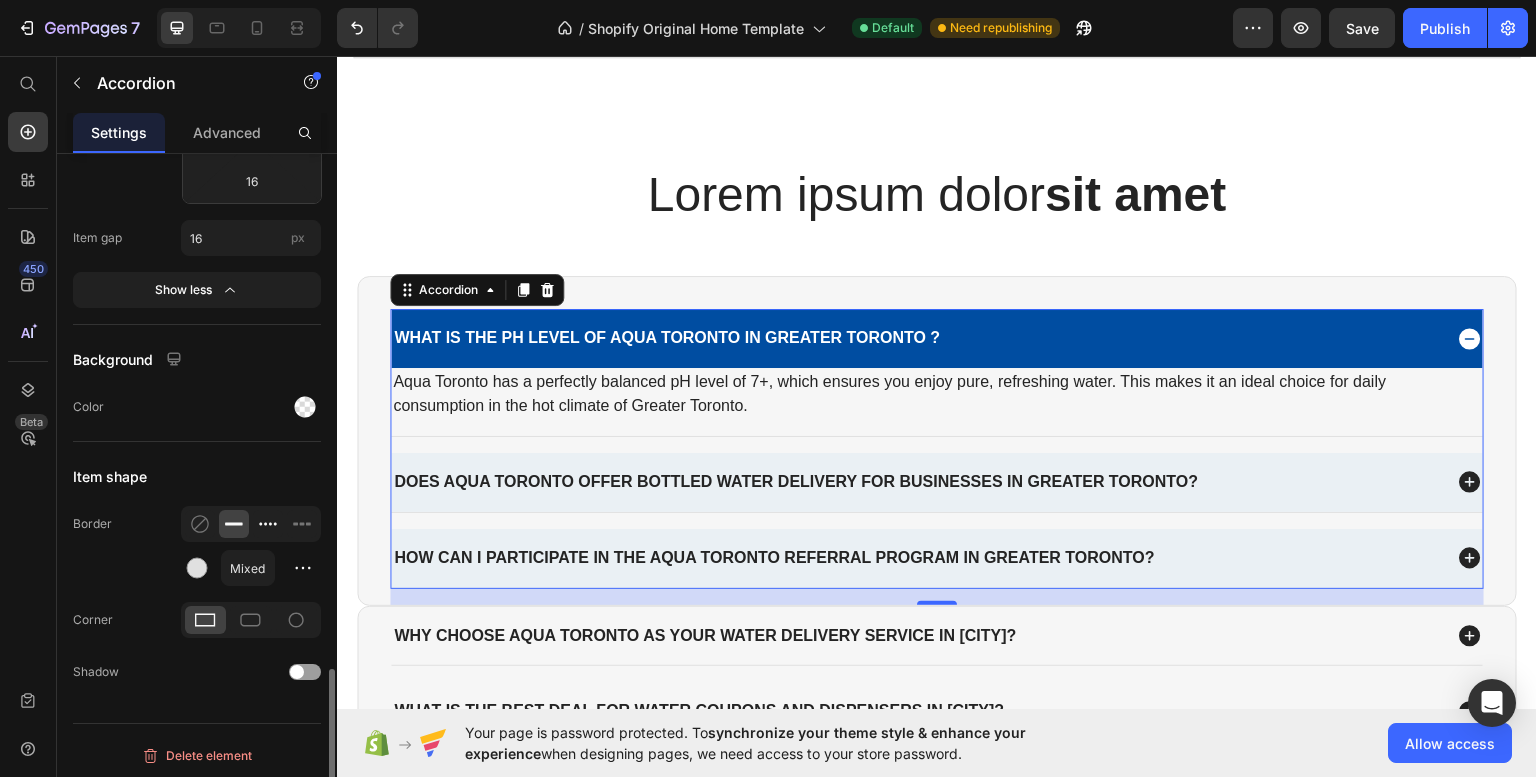 click 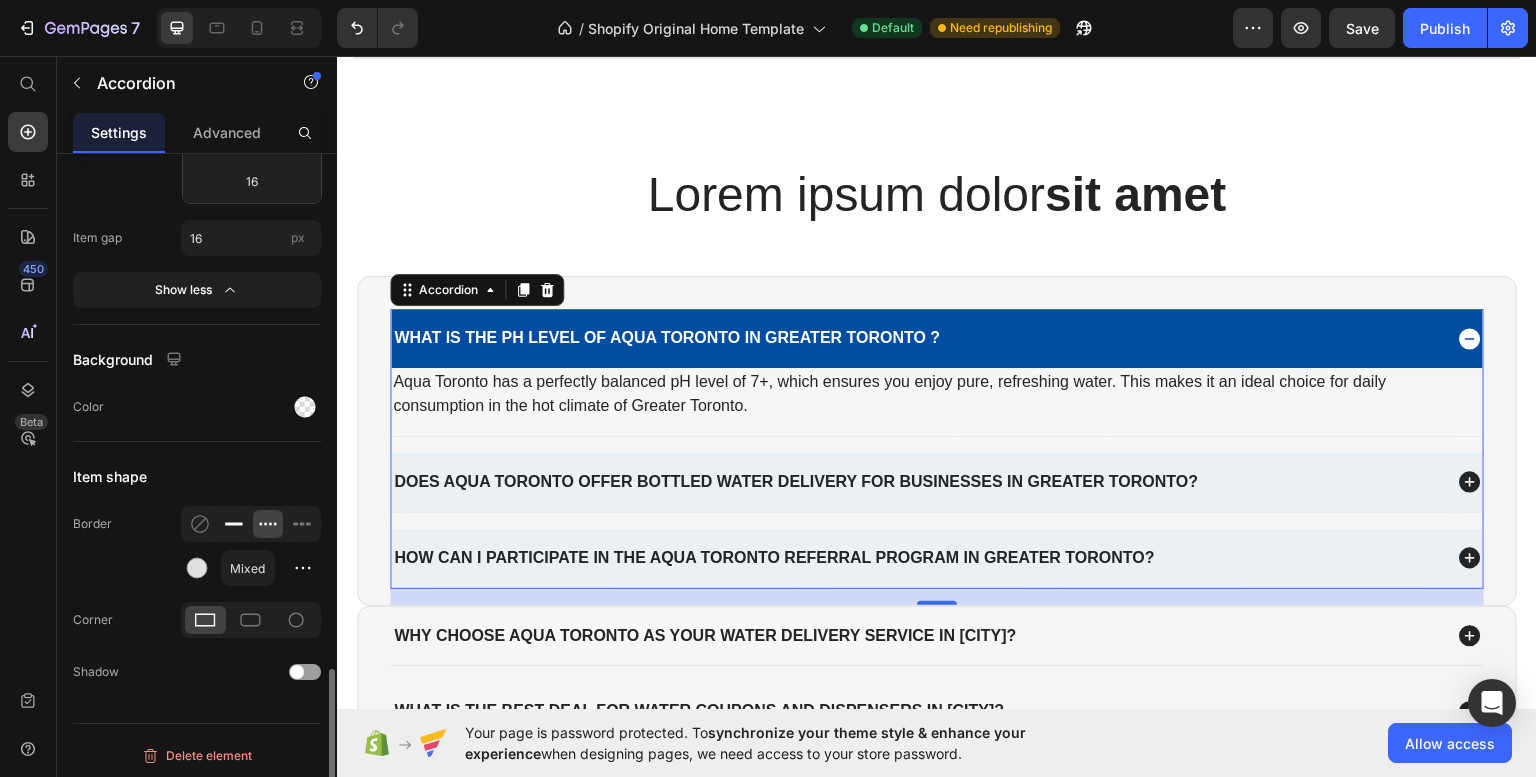 click 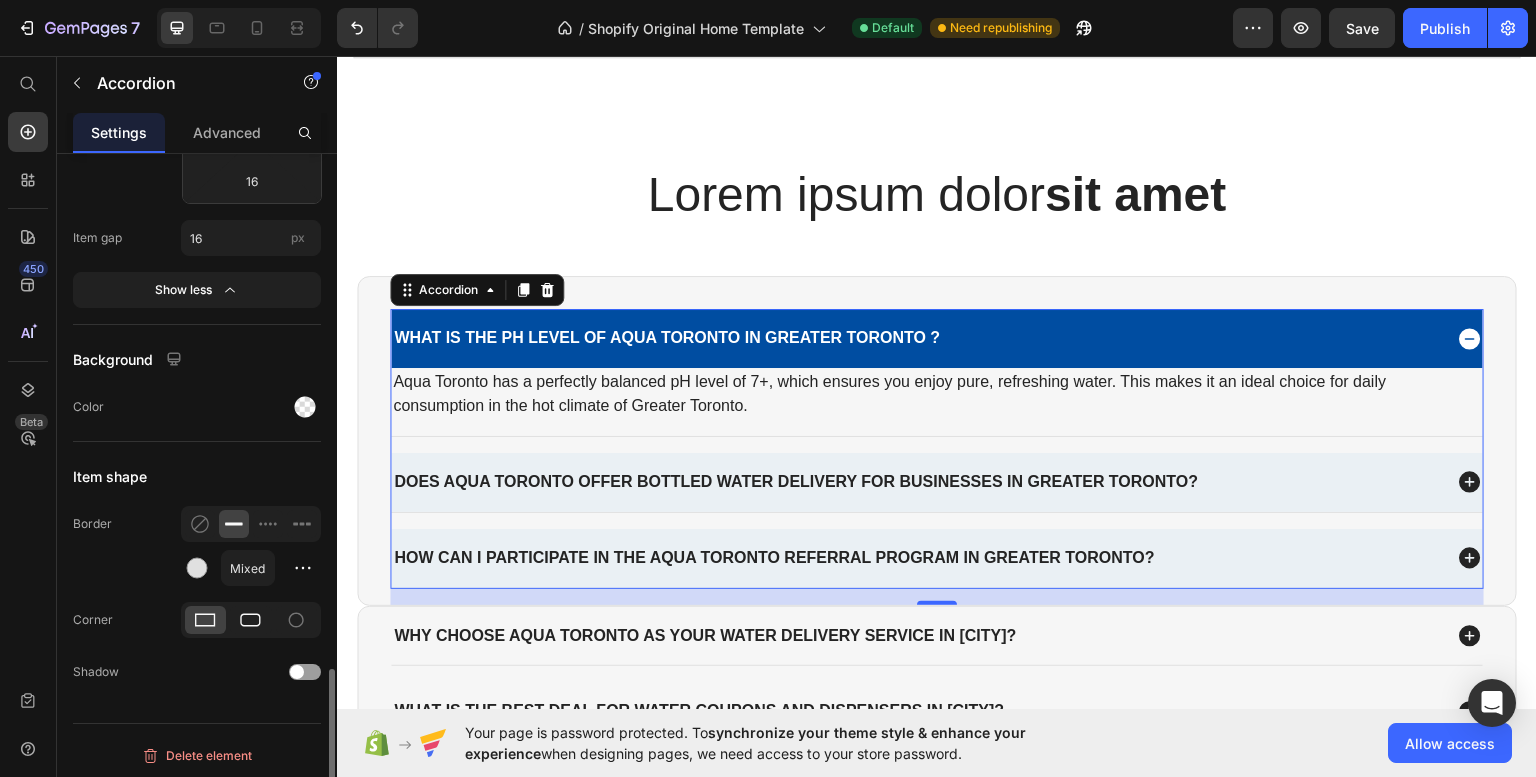 click 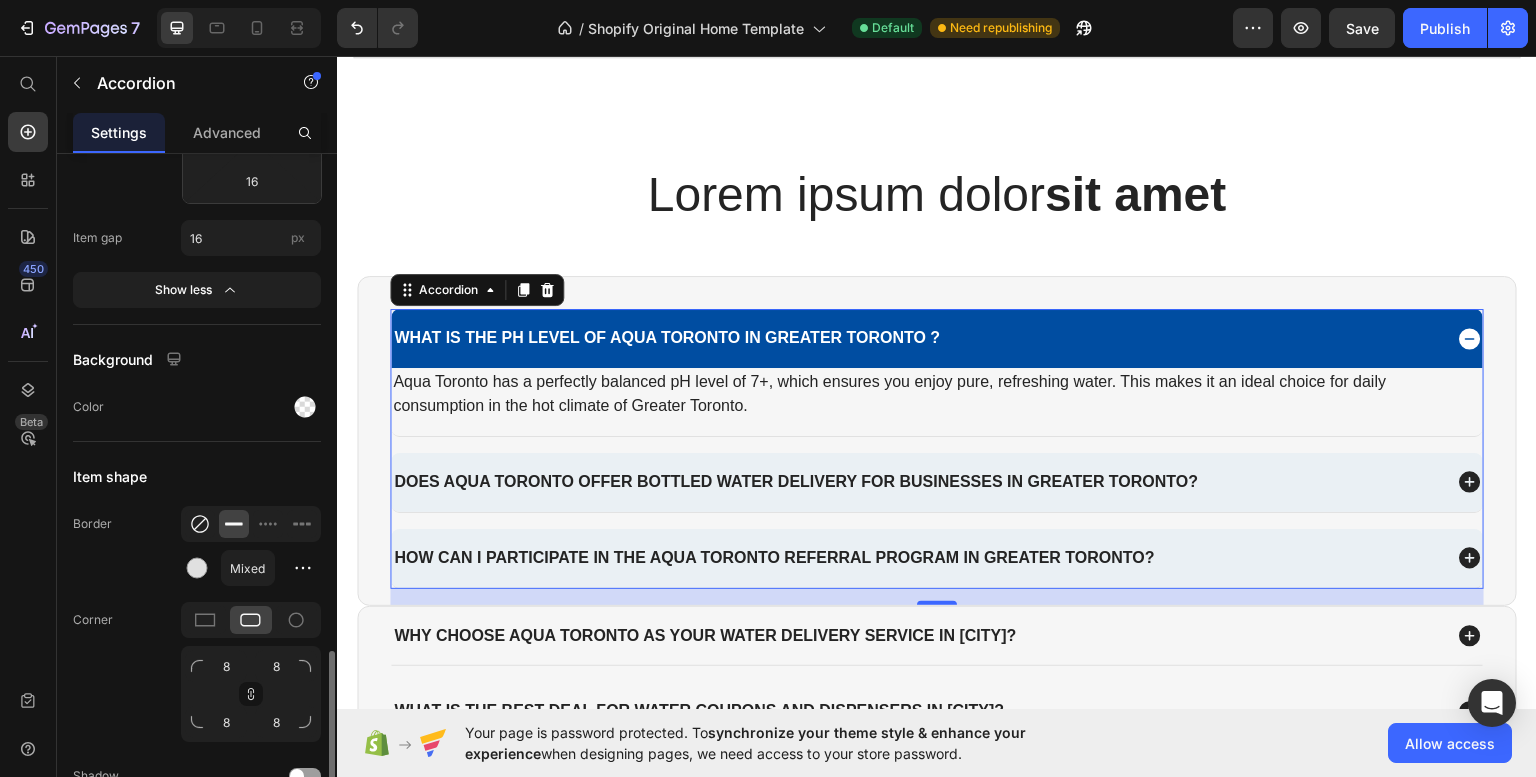 click 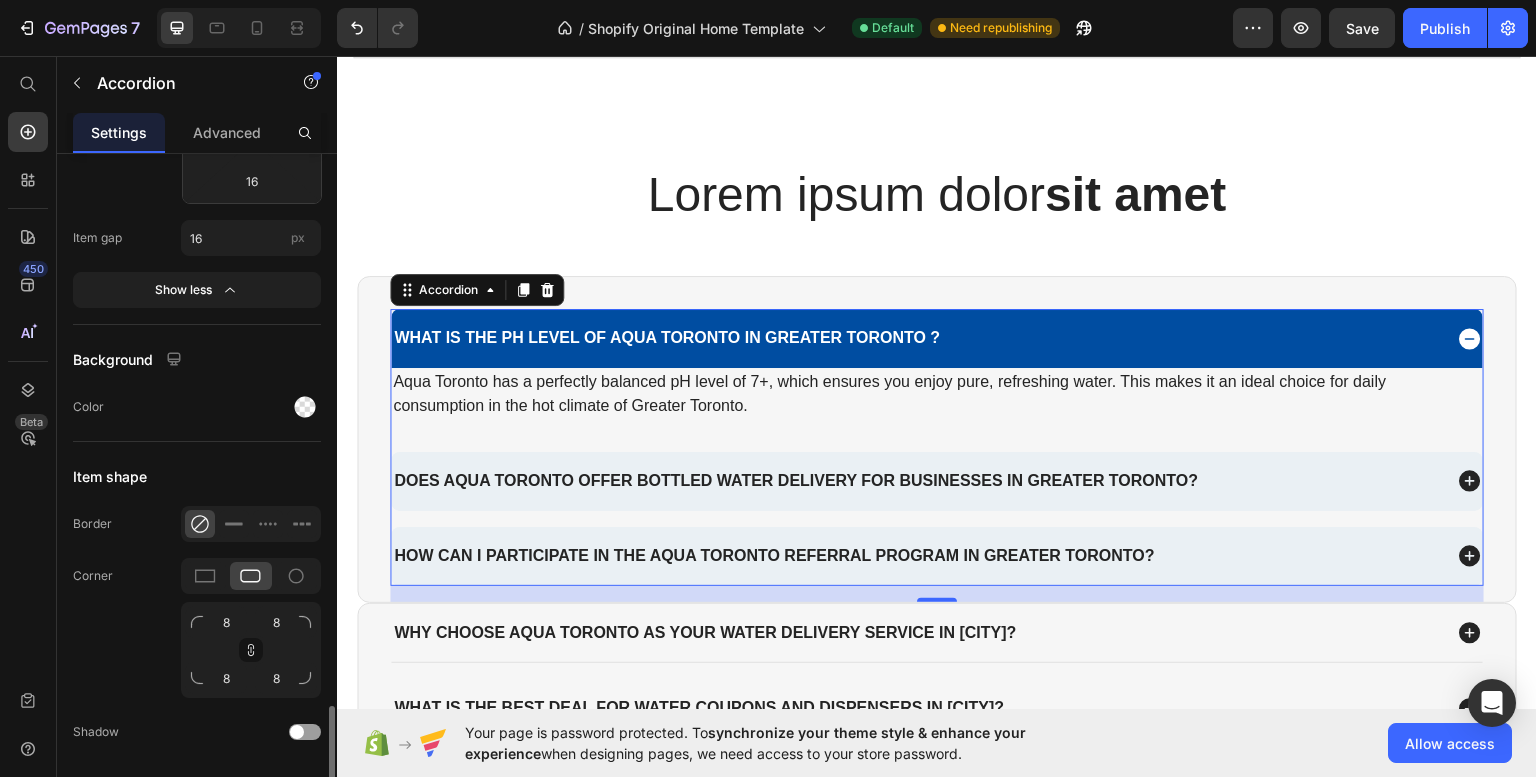 scroll, scrollTop: 2178, scrollLeft: 0, axis: vertical 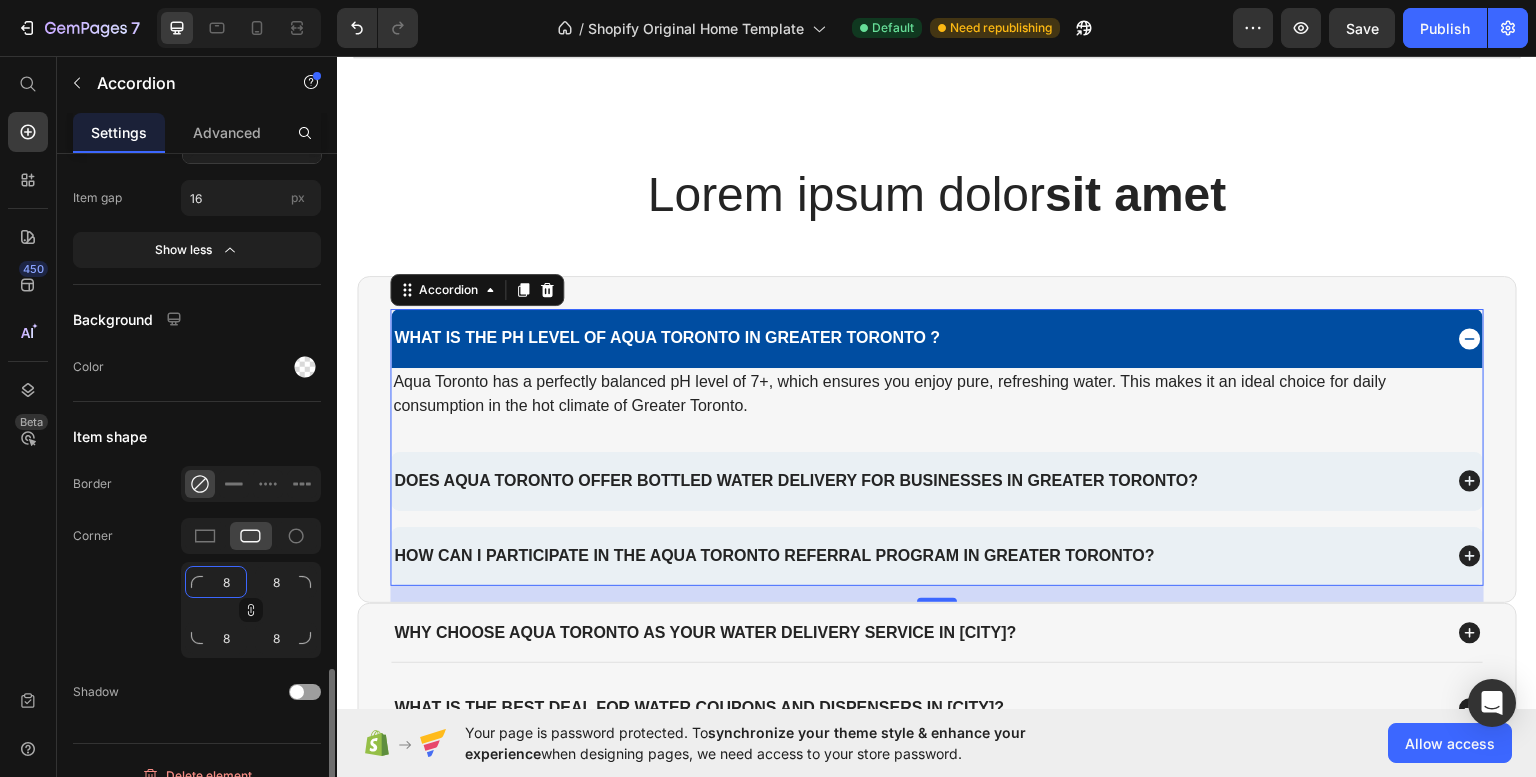 click on "8" 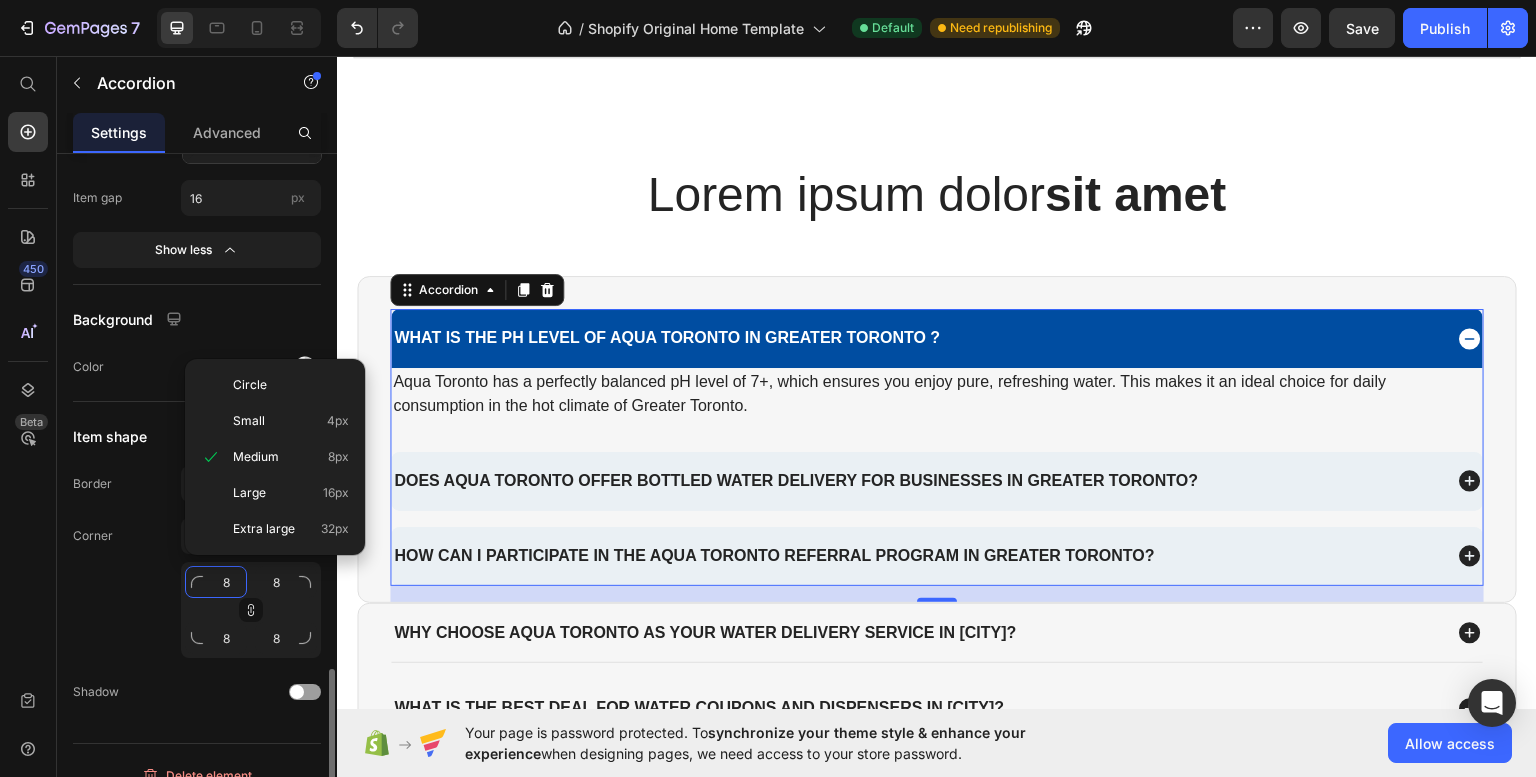 type on "9" 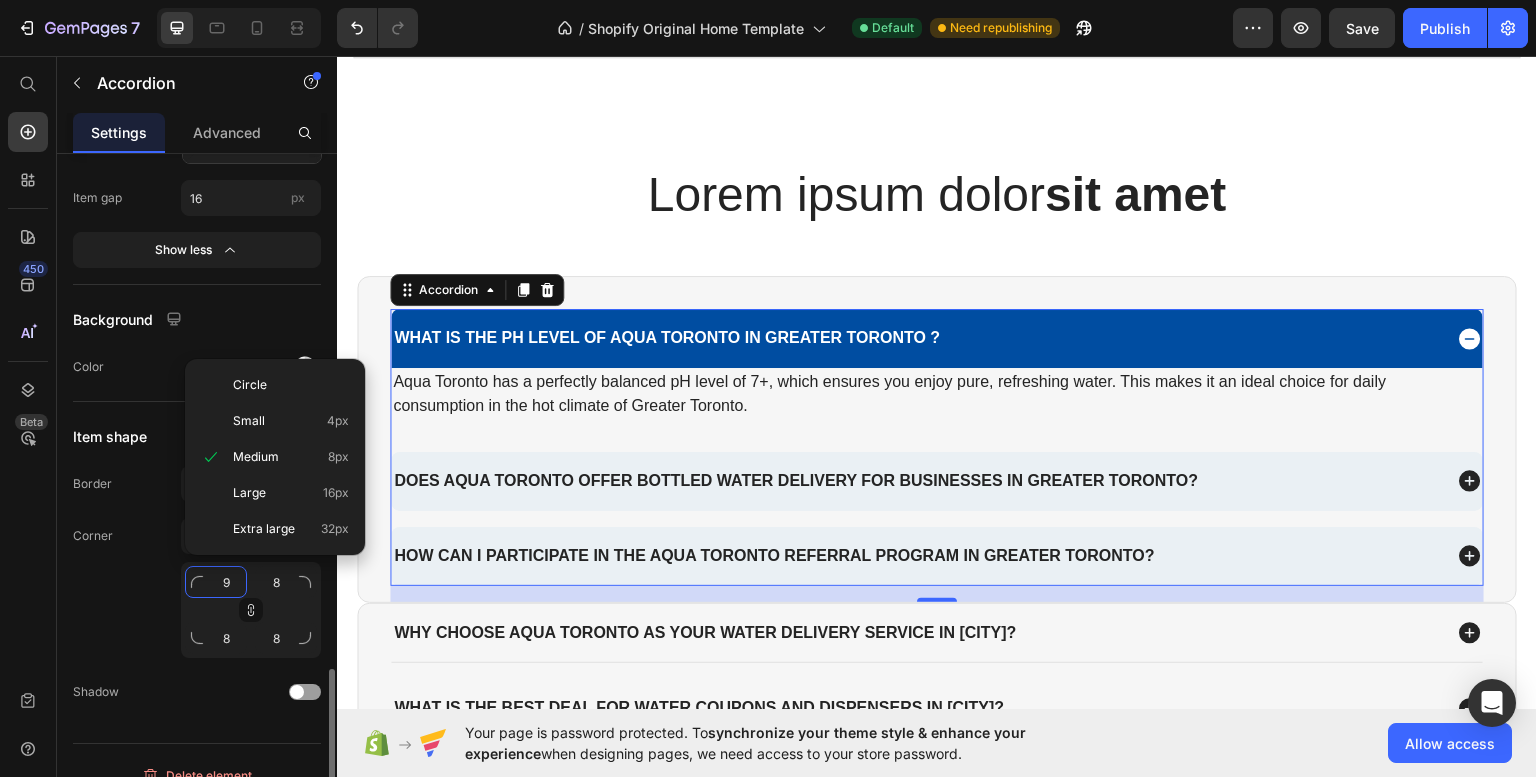 type on "9" 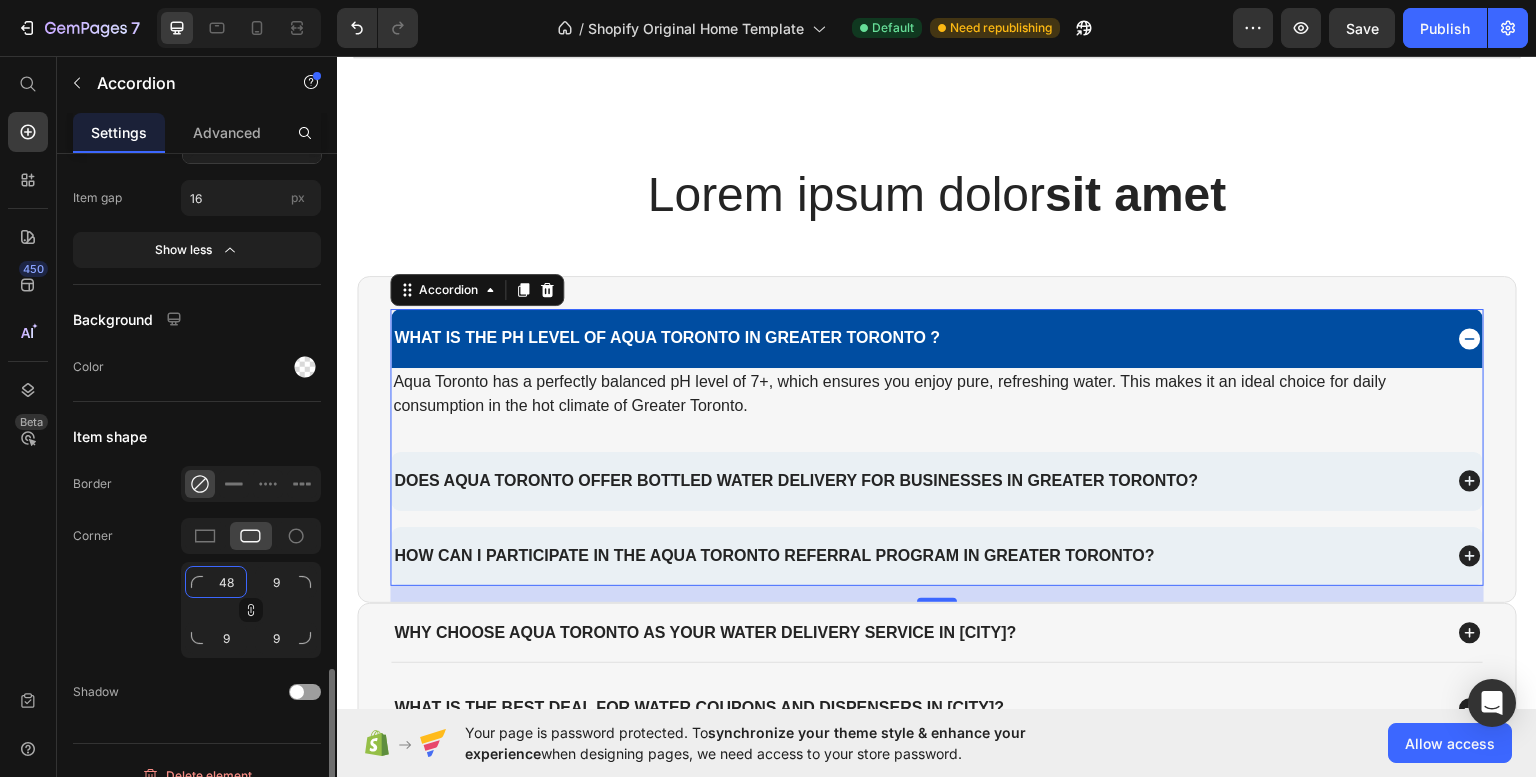 type on "49" 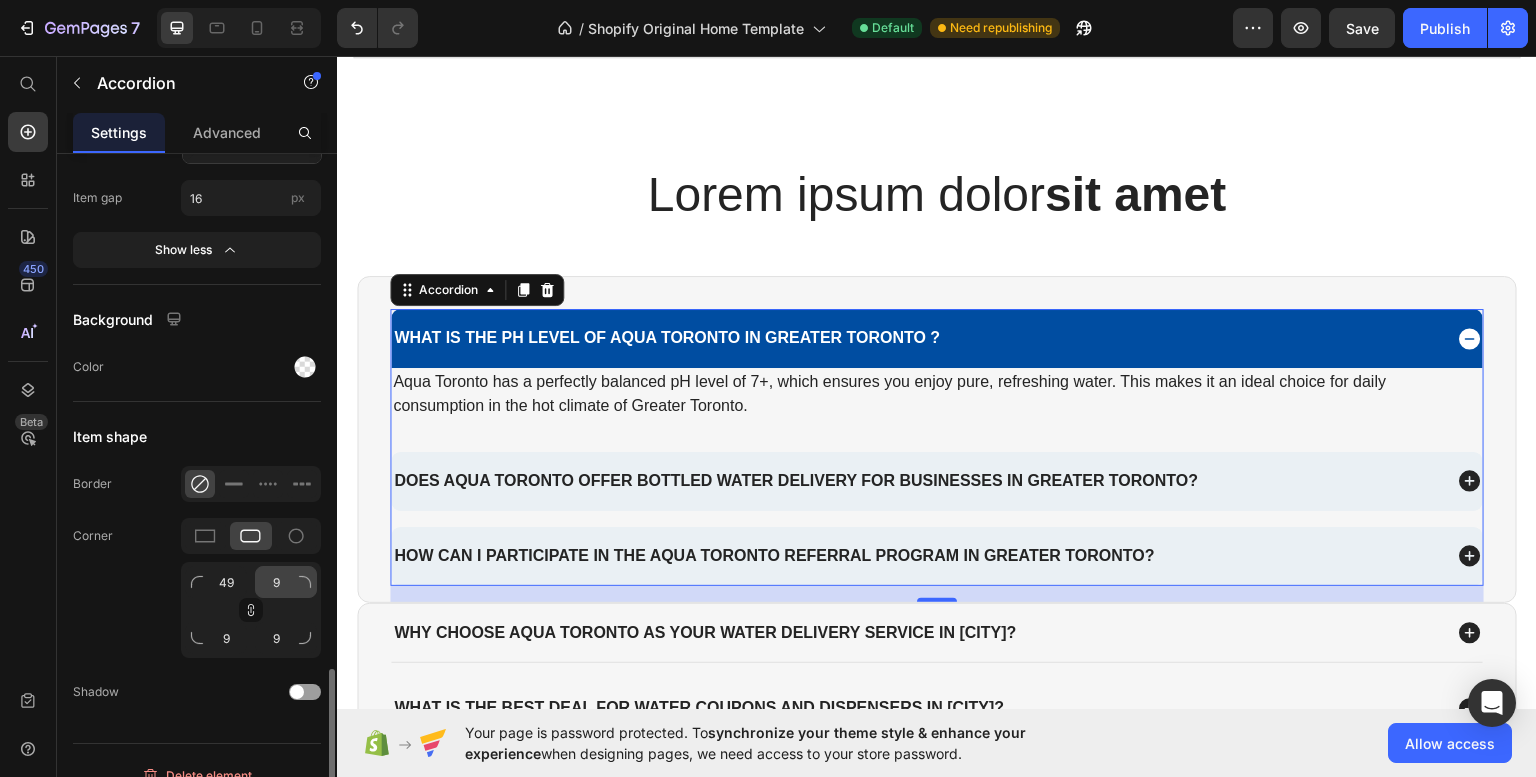 click at bounding box center (251, 610) 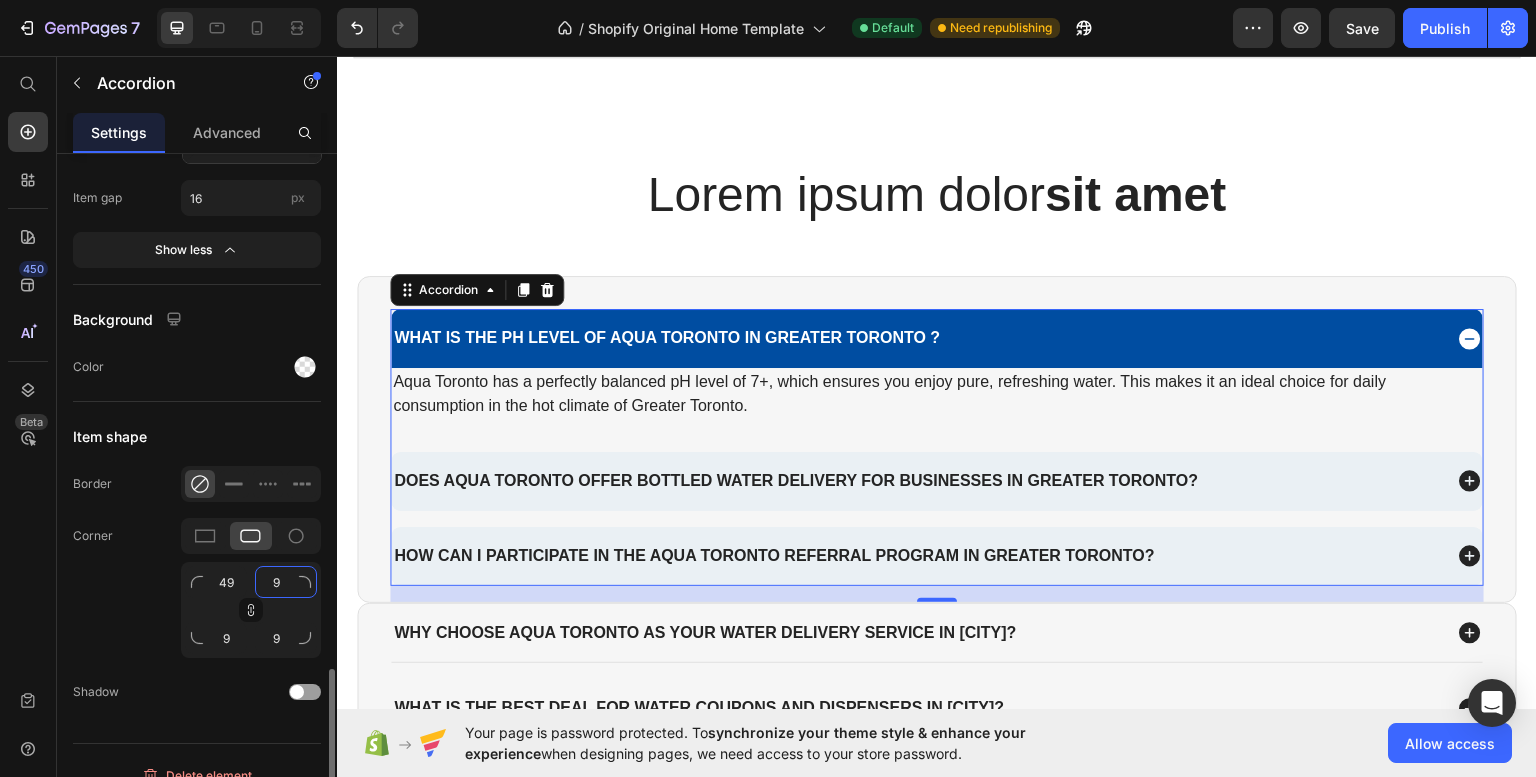 click on "9" 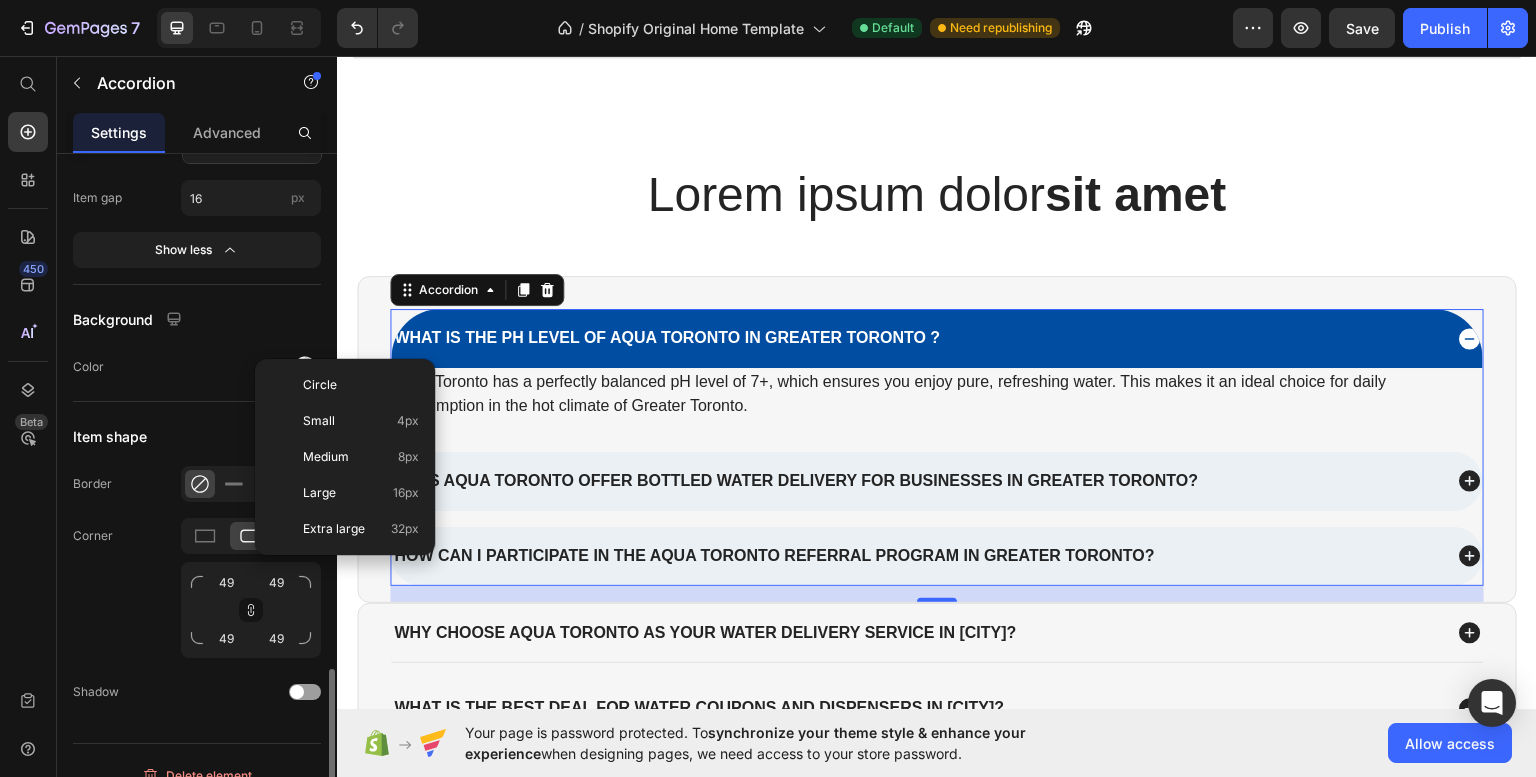 click 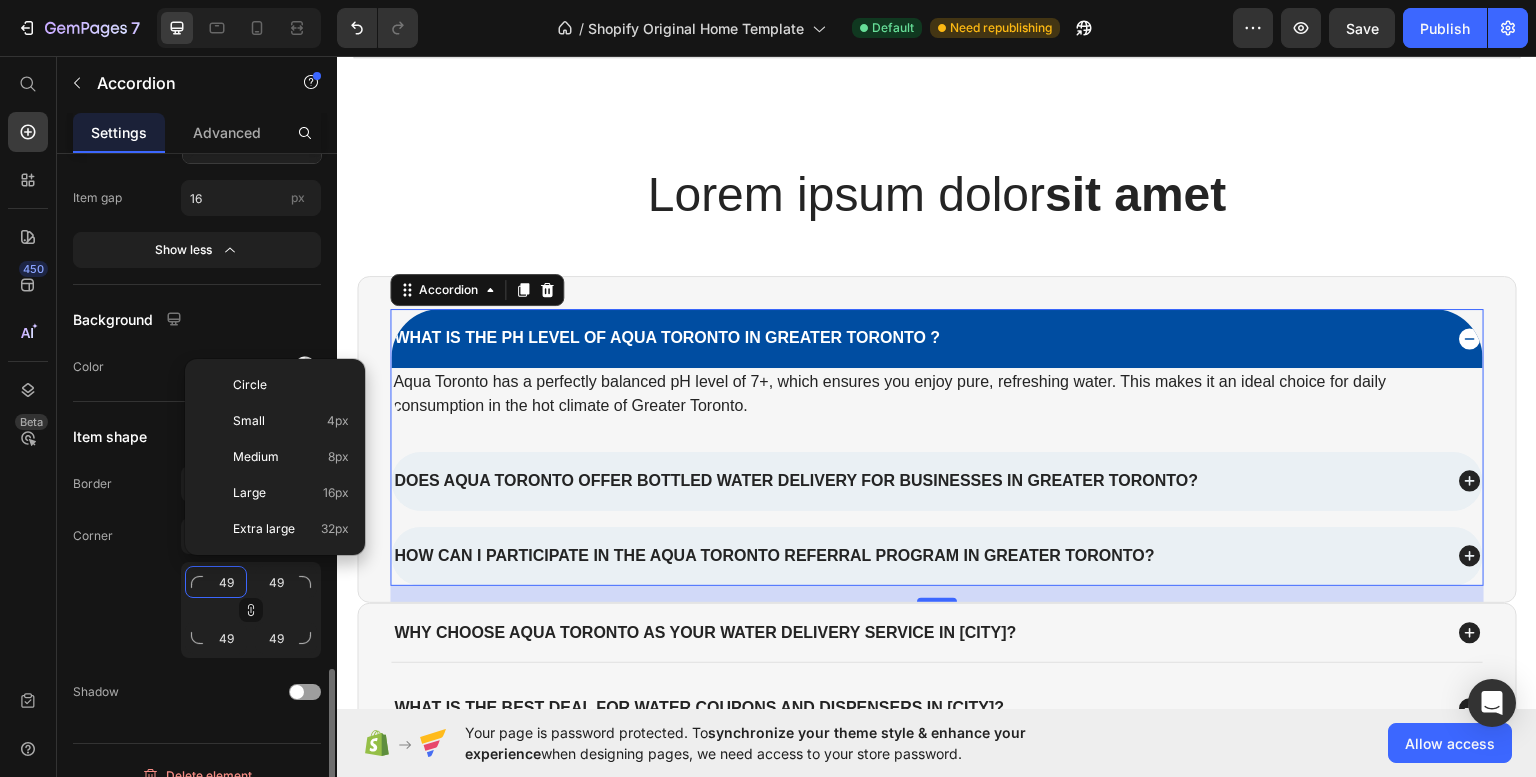 click on "49" 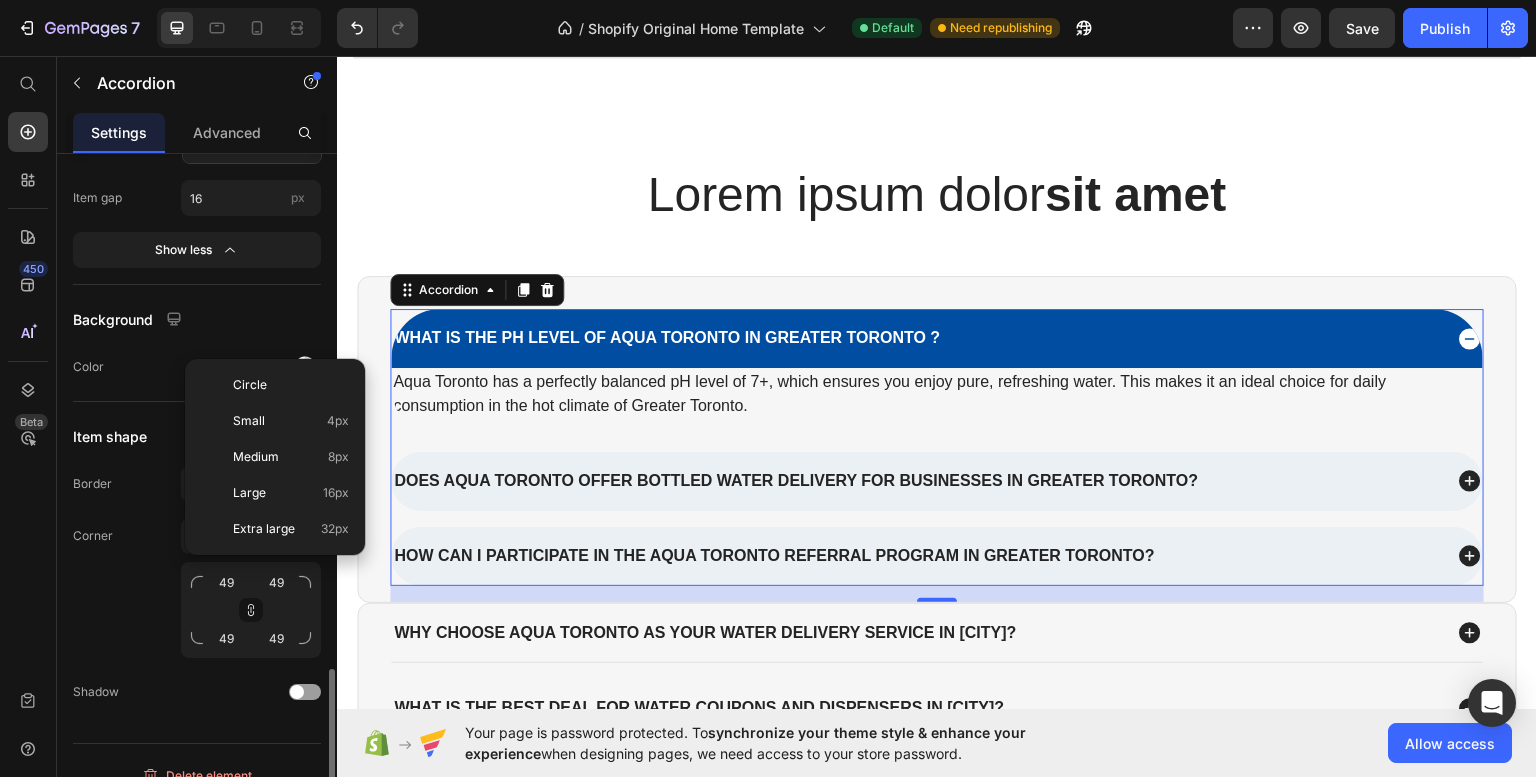 click on "Corner 49 49 49 49" 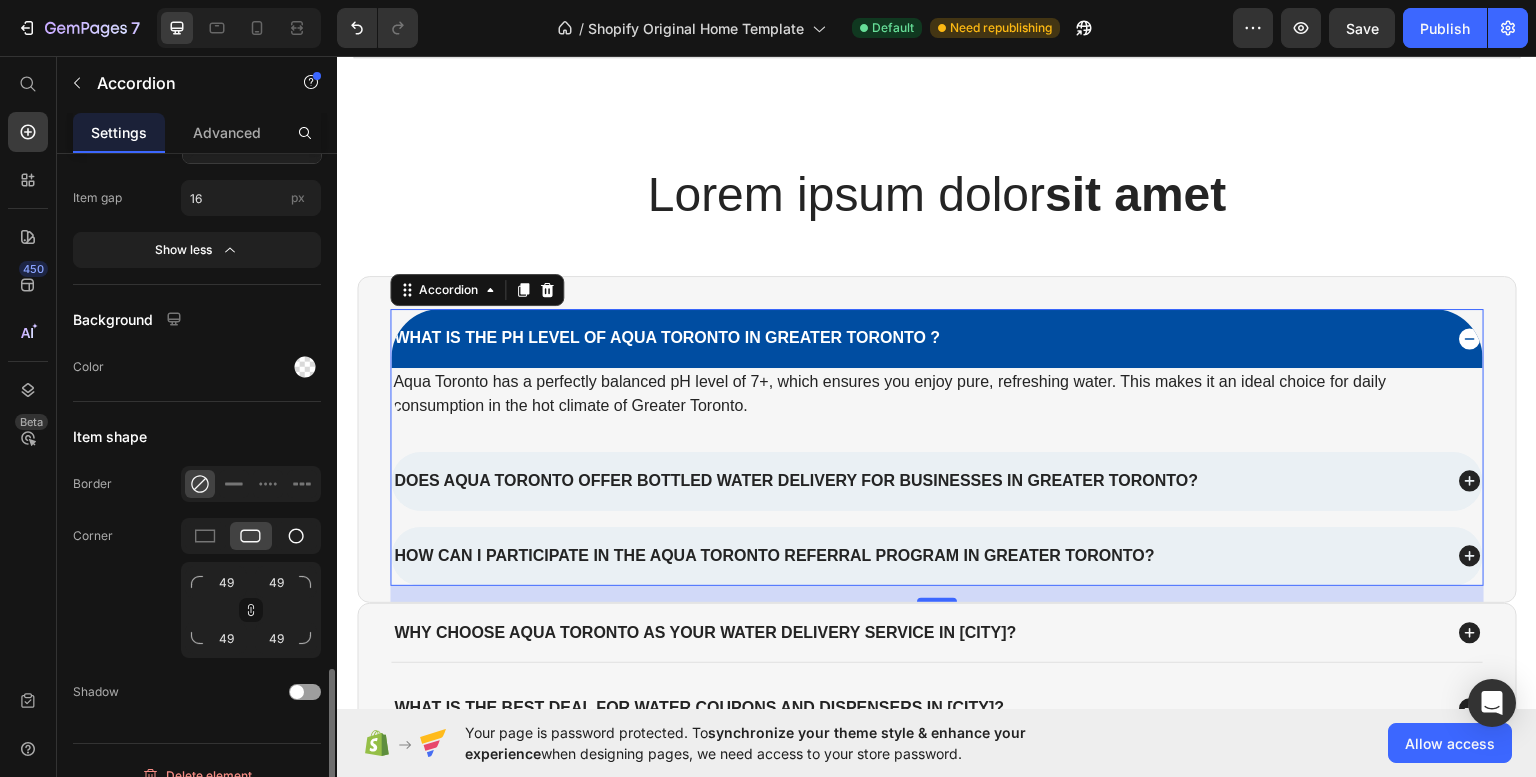 click 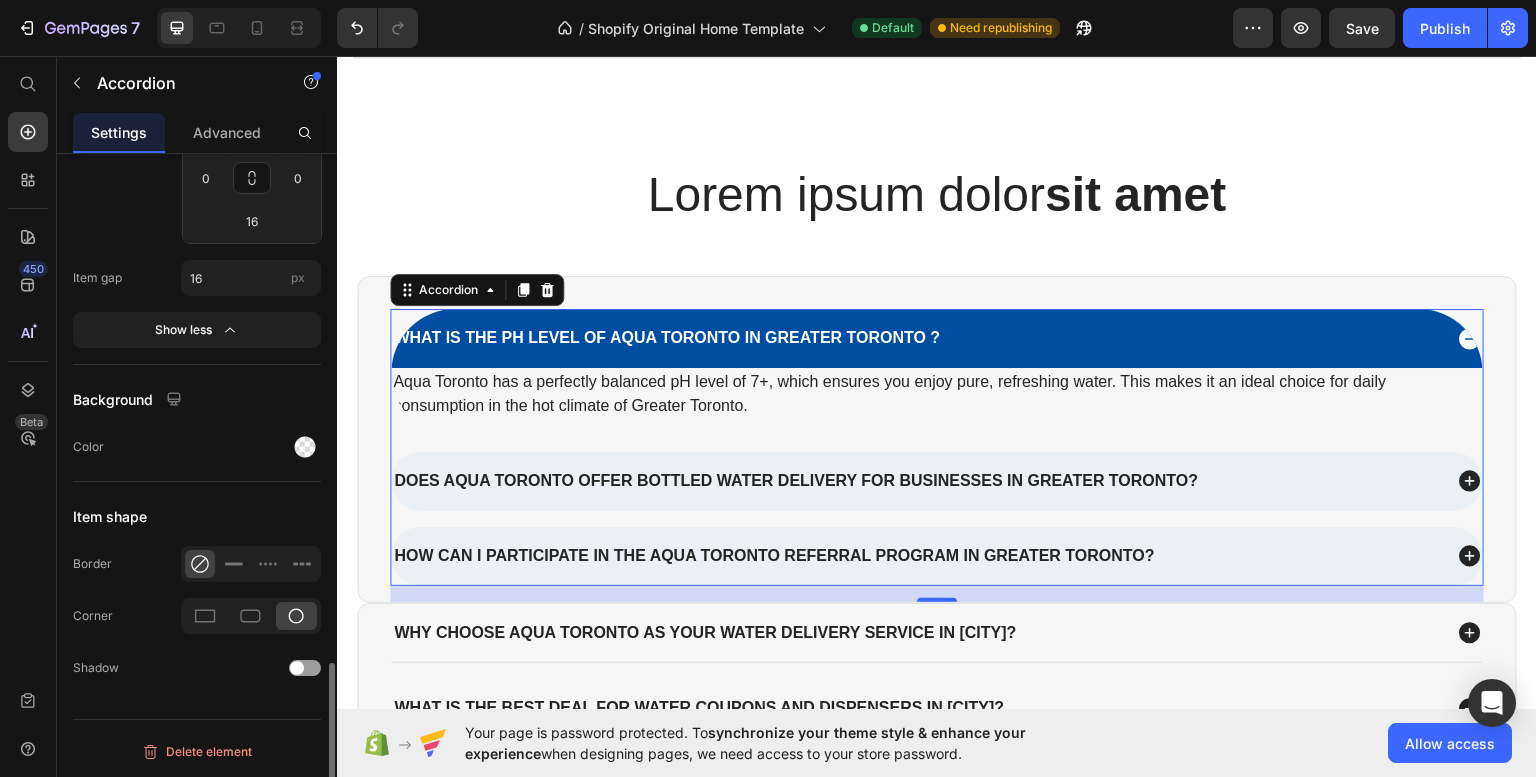 scroll, scrollTop: 2094, scrollLeft: 0, axis: vertical 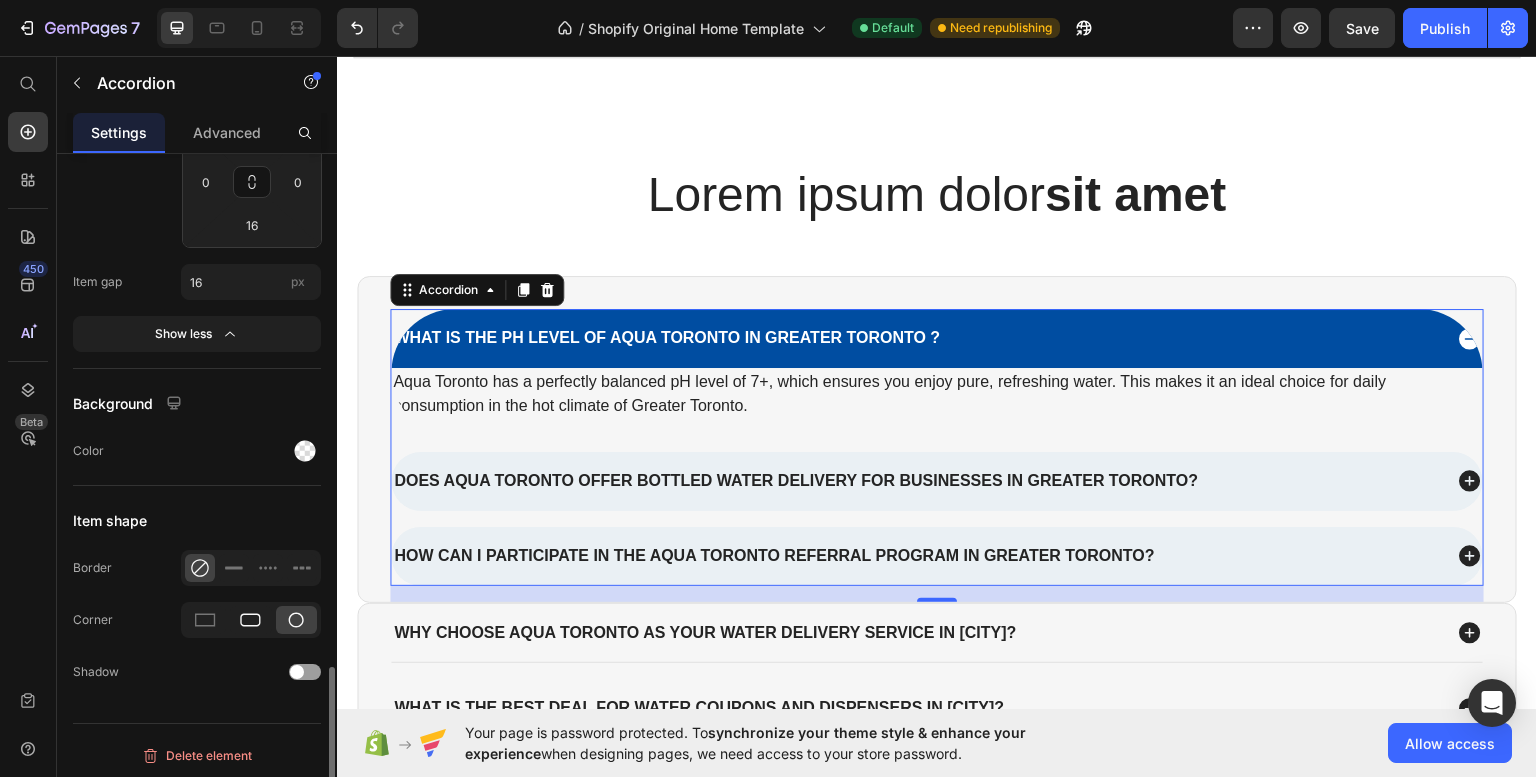 click 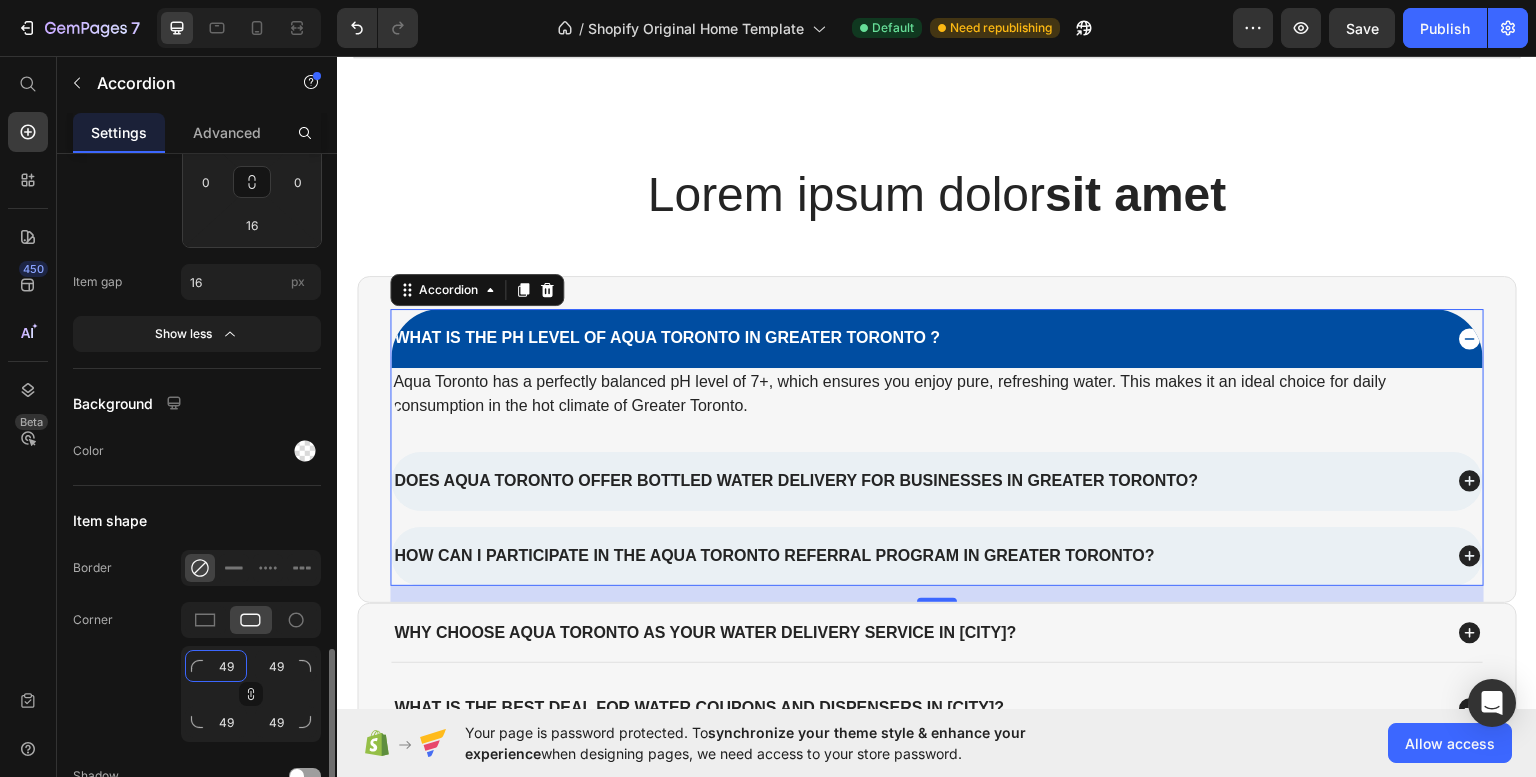 click on "49" 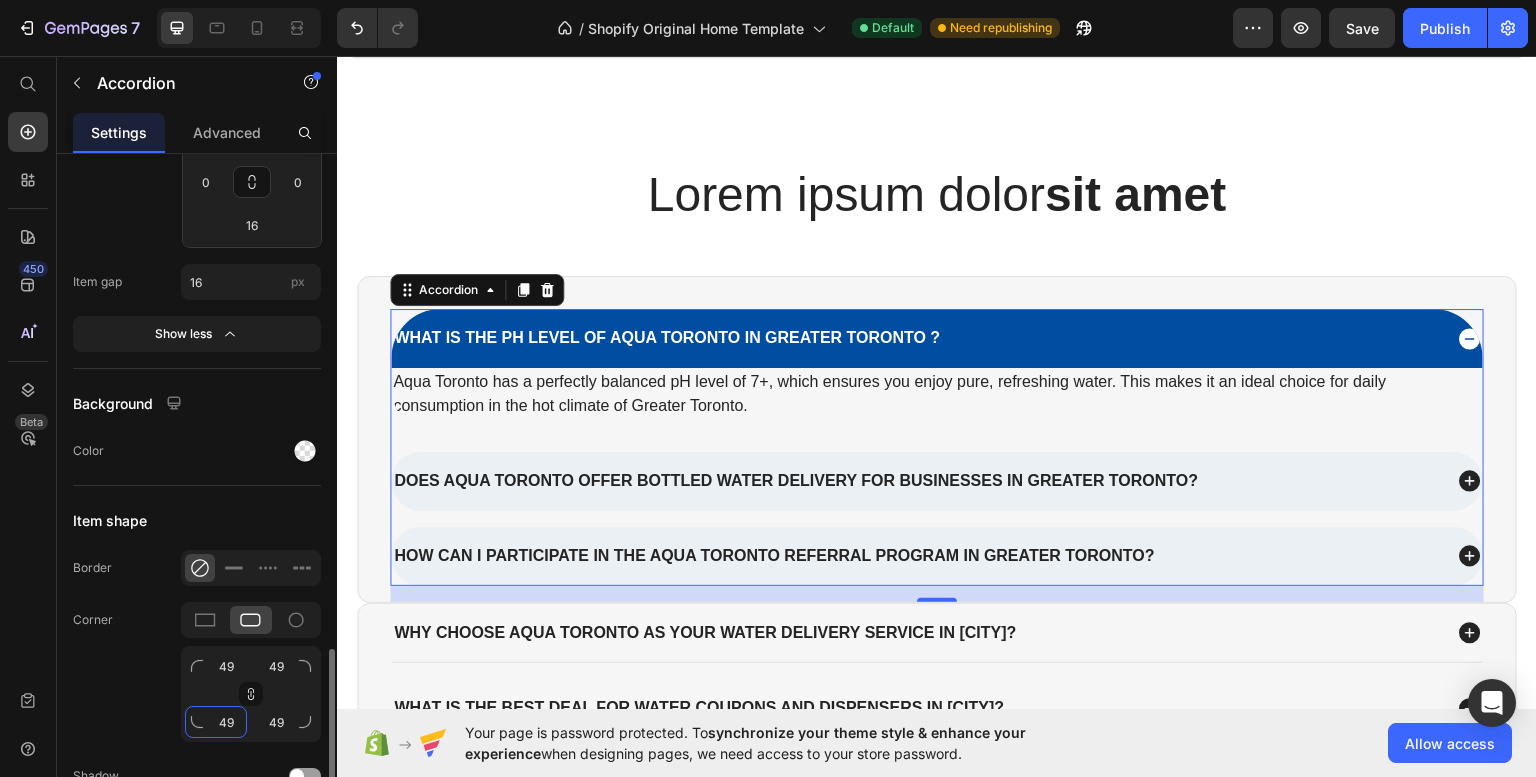 click on "49" 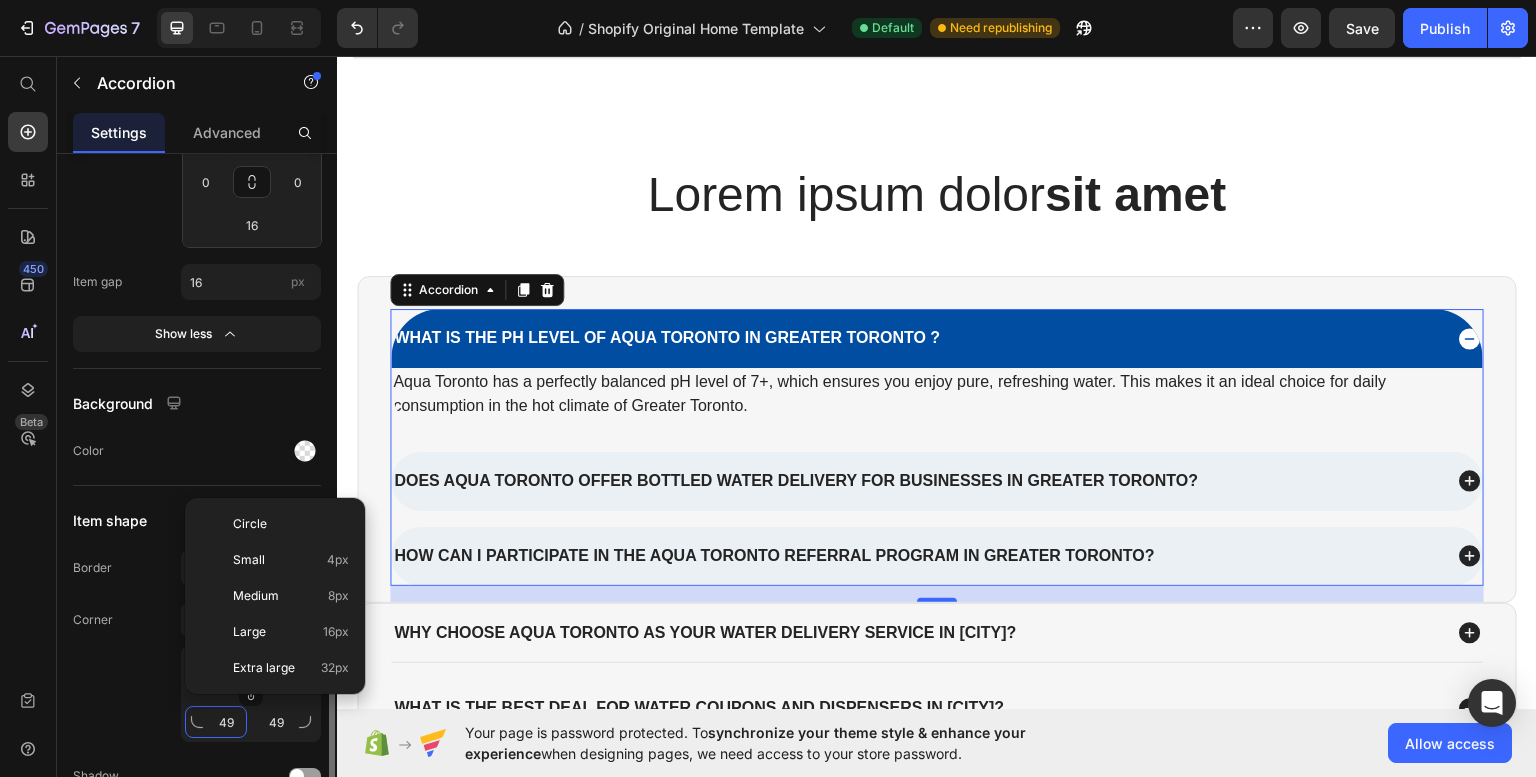 type on "48" 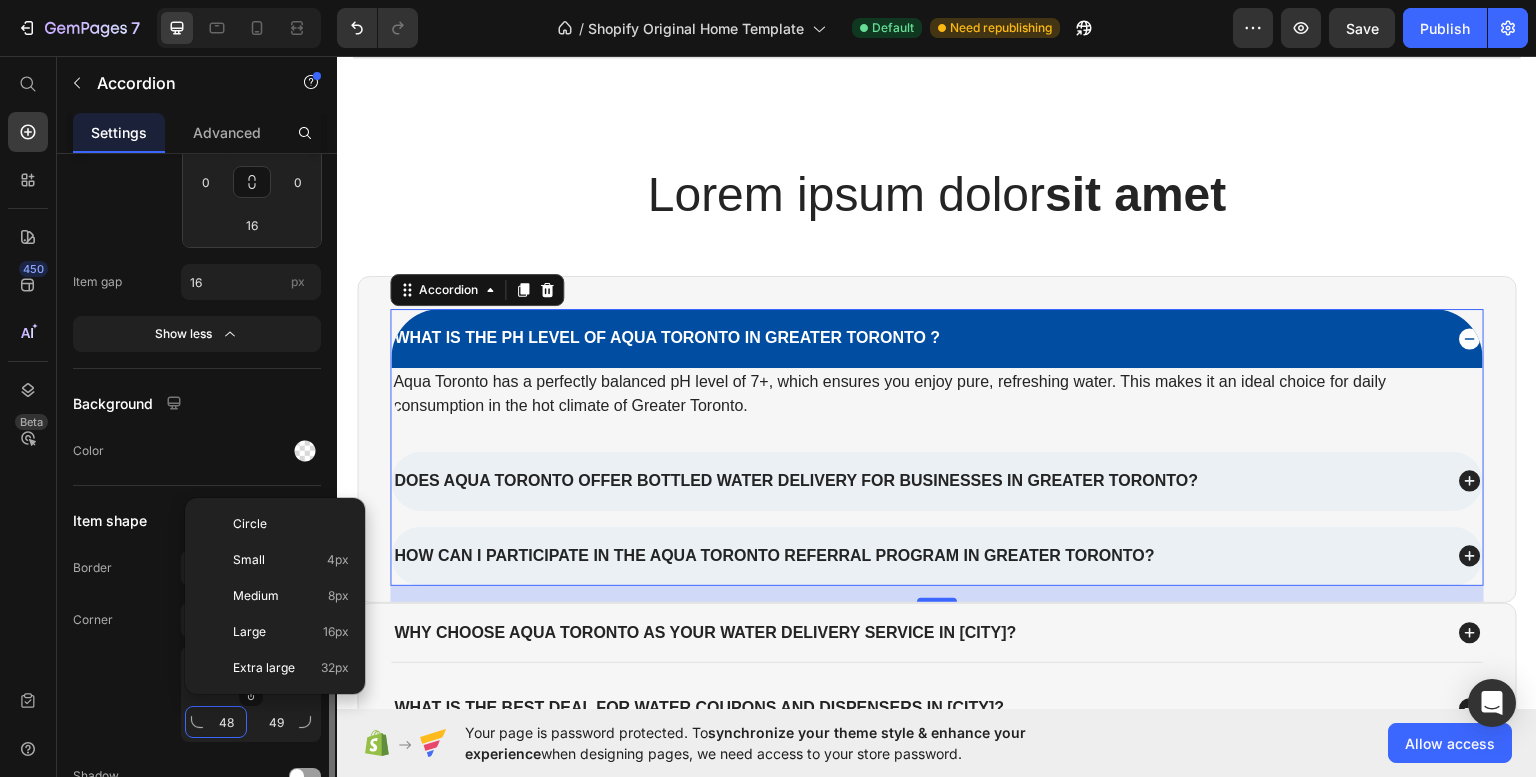 type on "48" 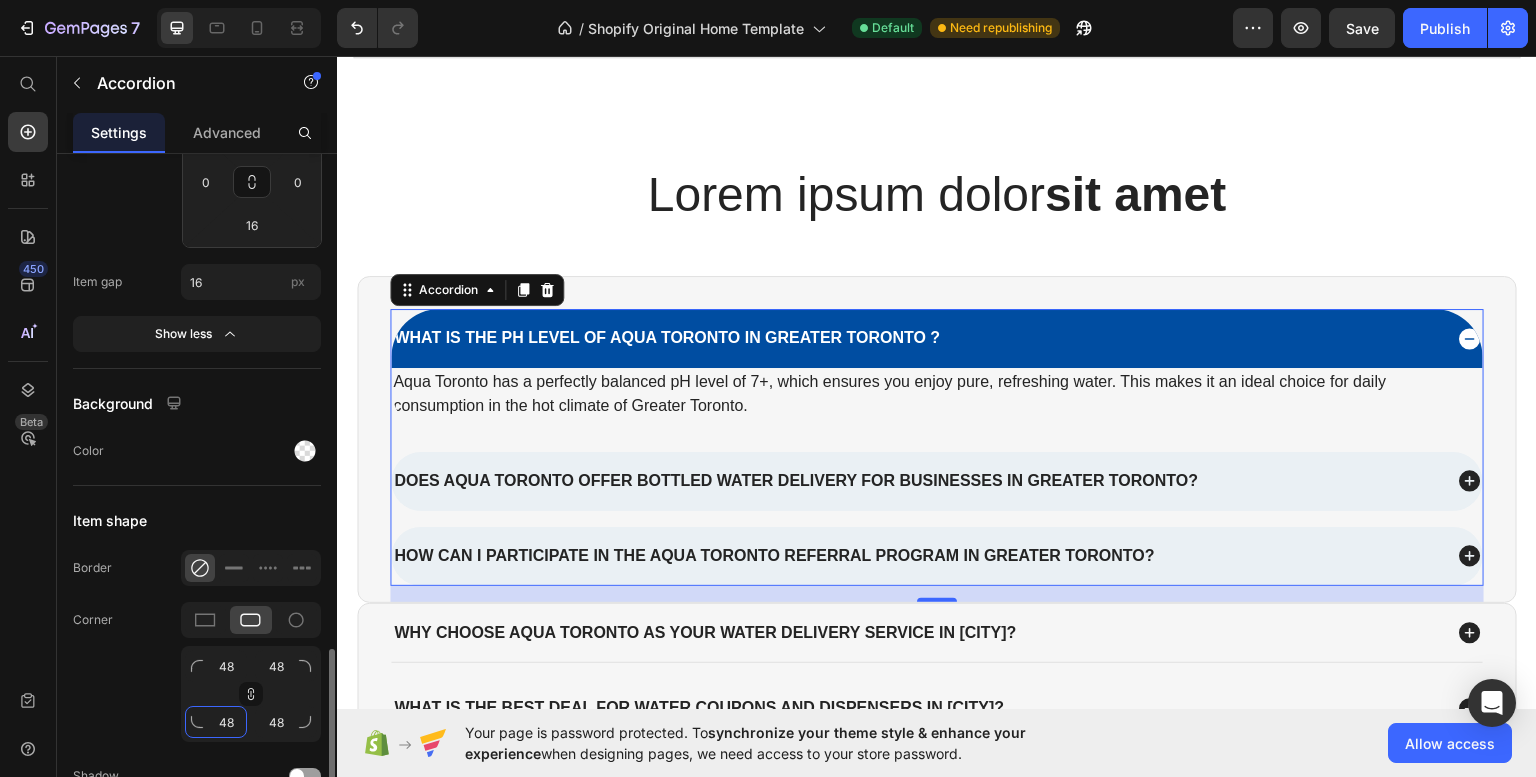 type on "47" 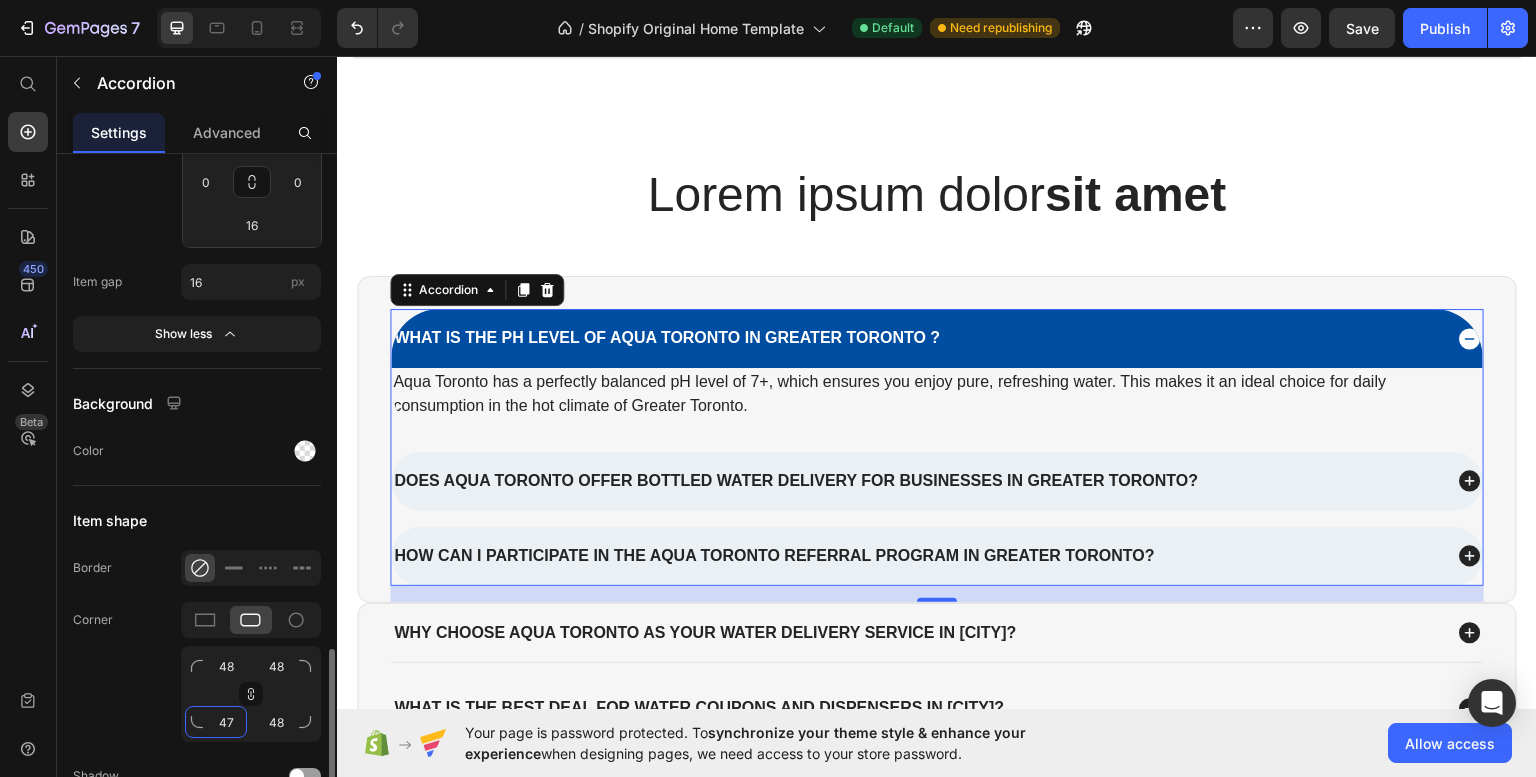 type on "47" 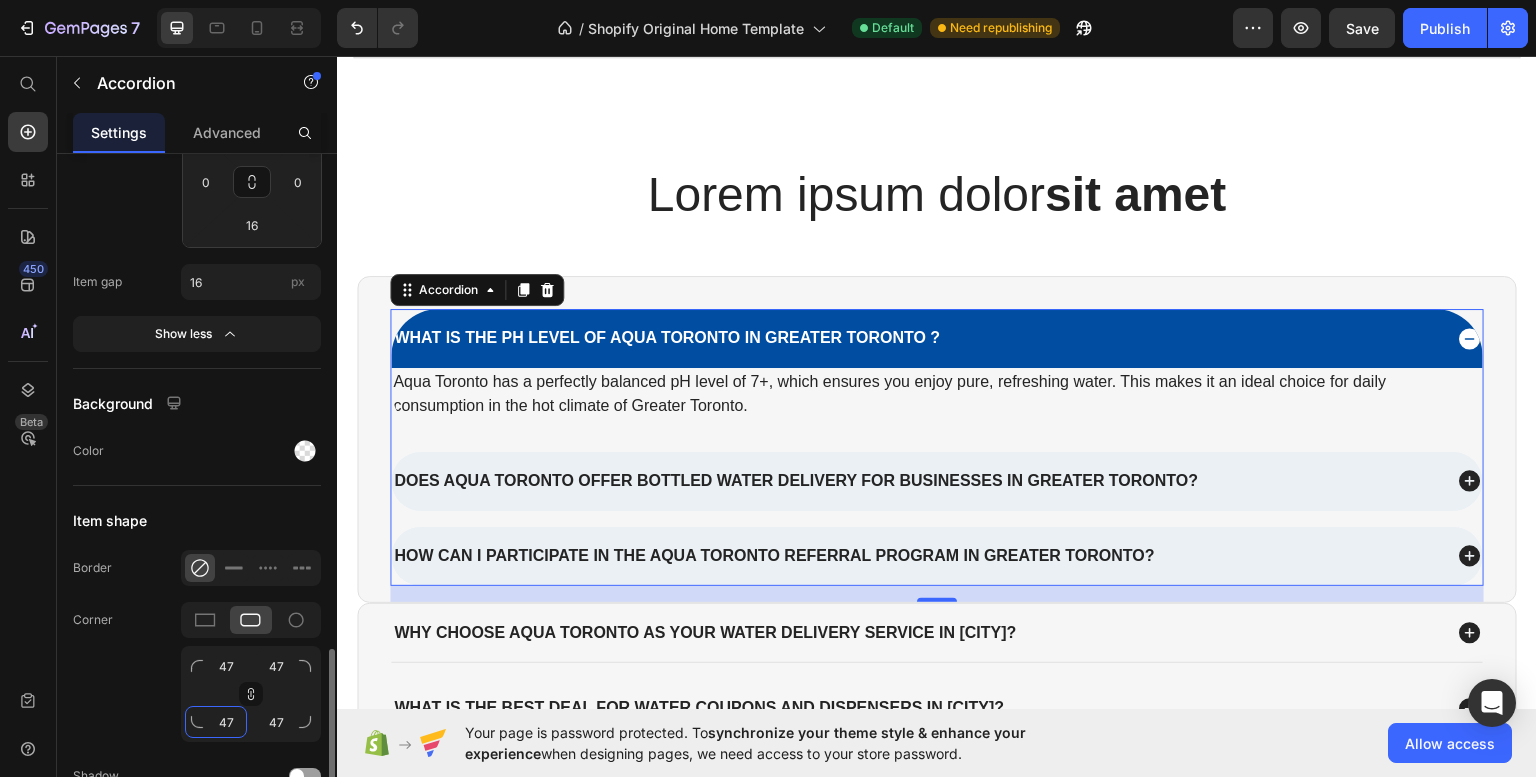 type on "46" 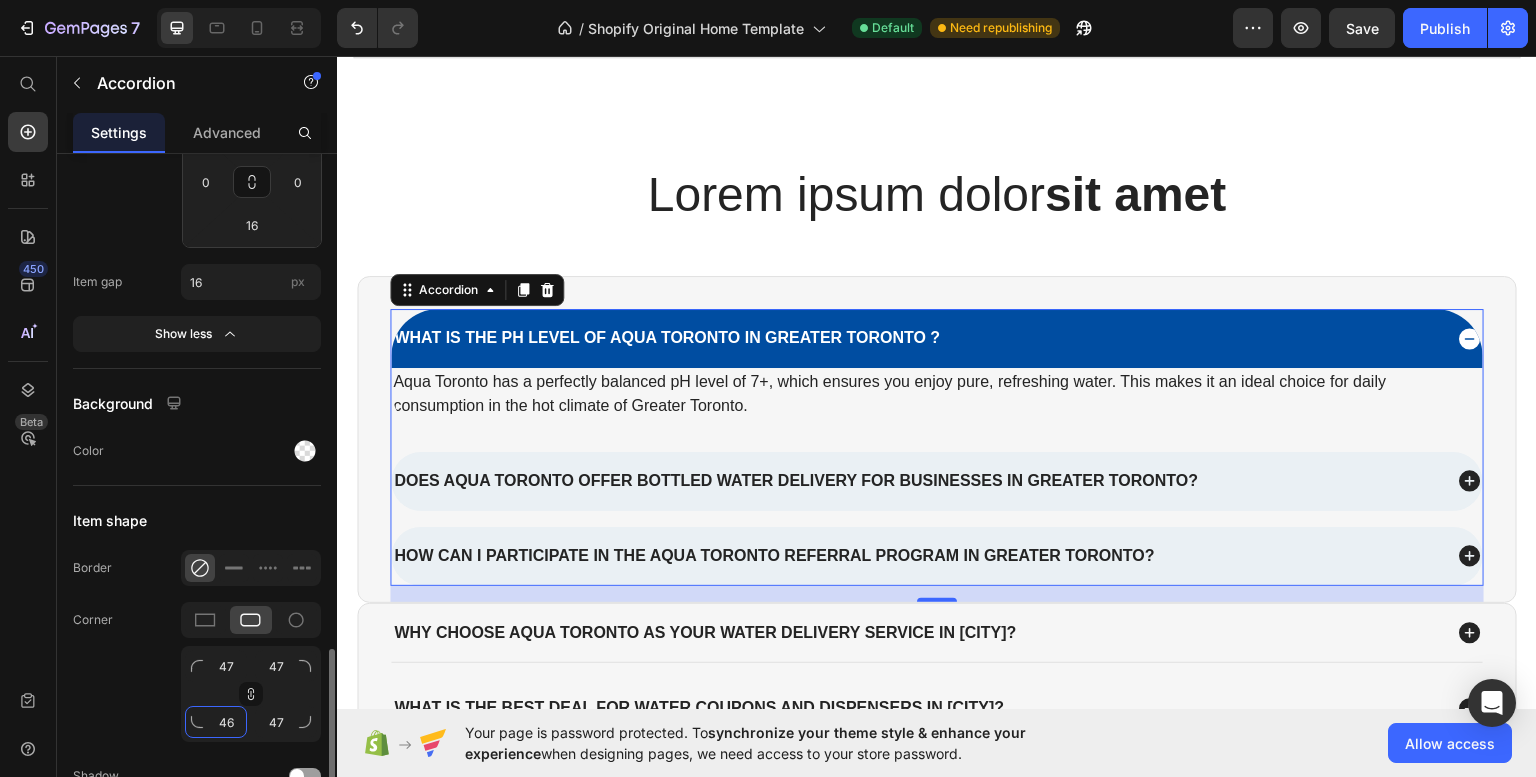 type on "46" 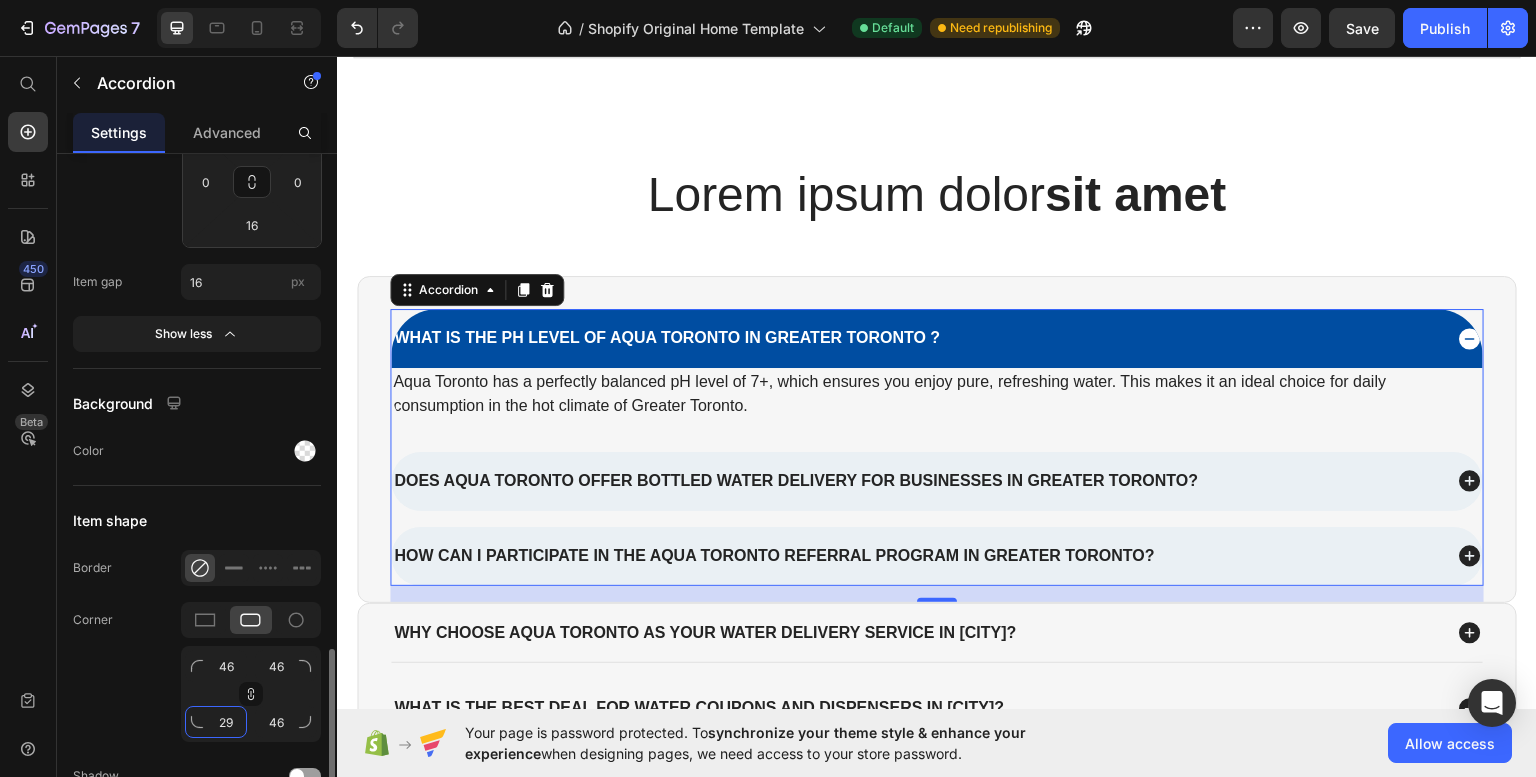 type on "28" 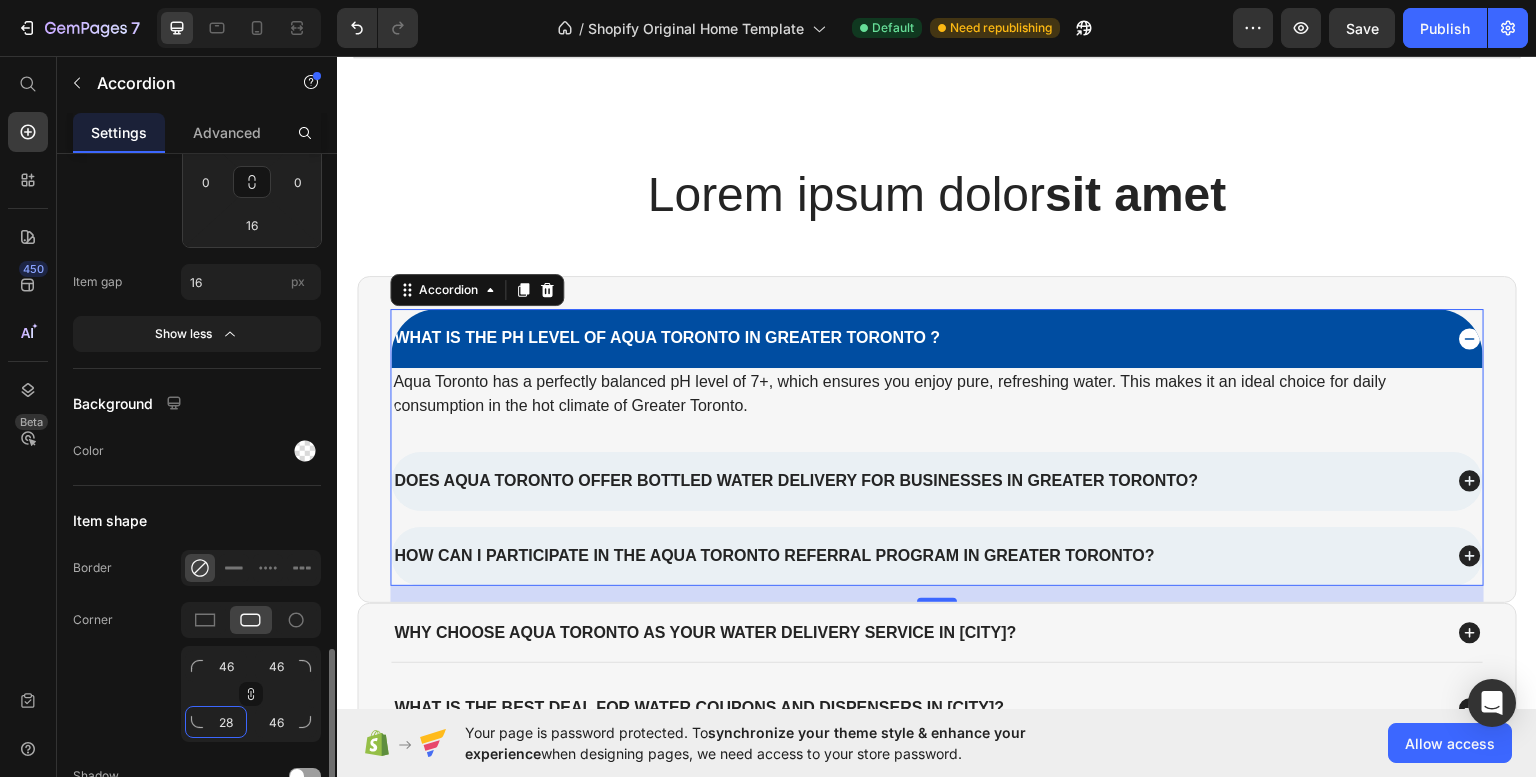type on "28" 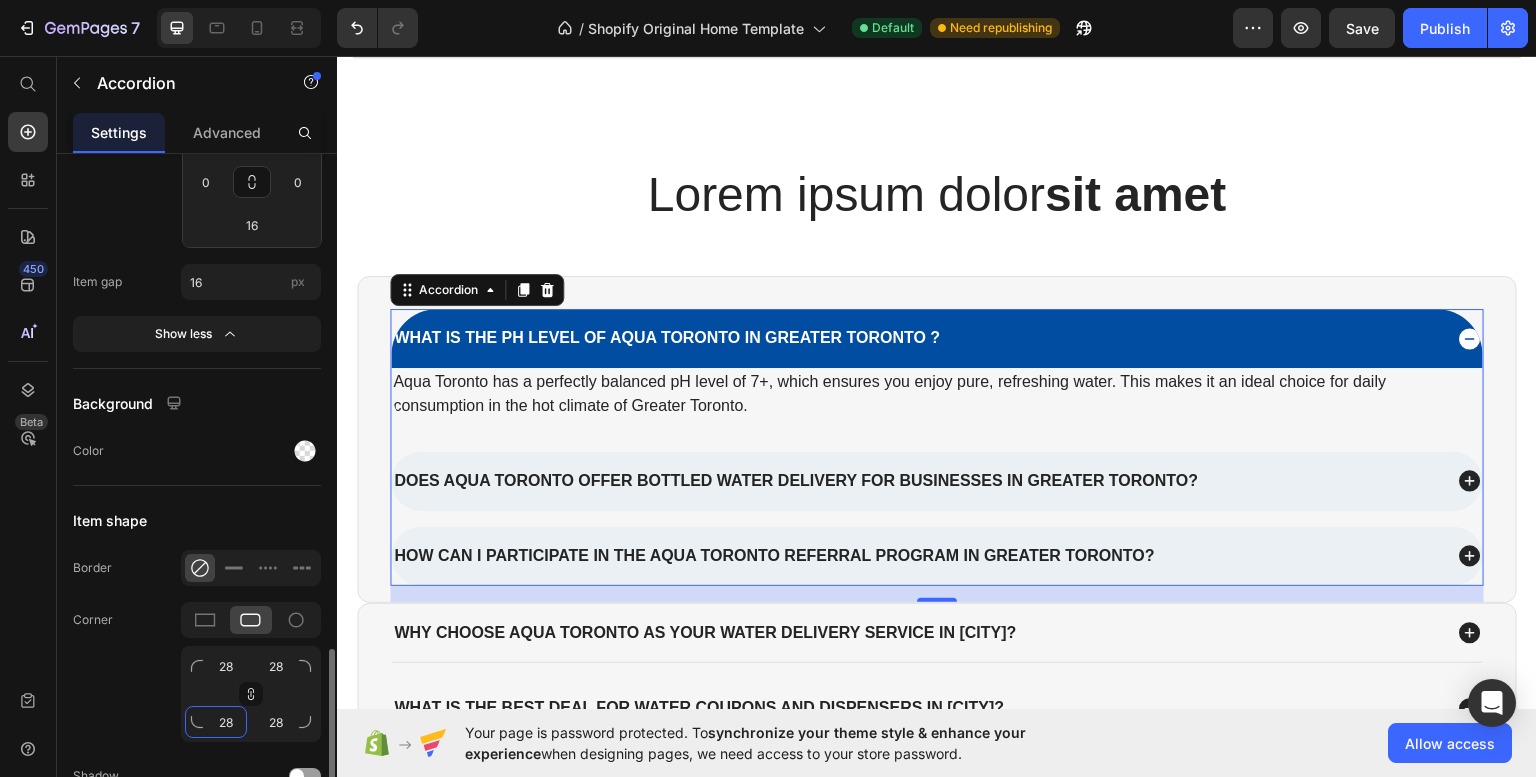 type on "27" 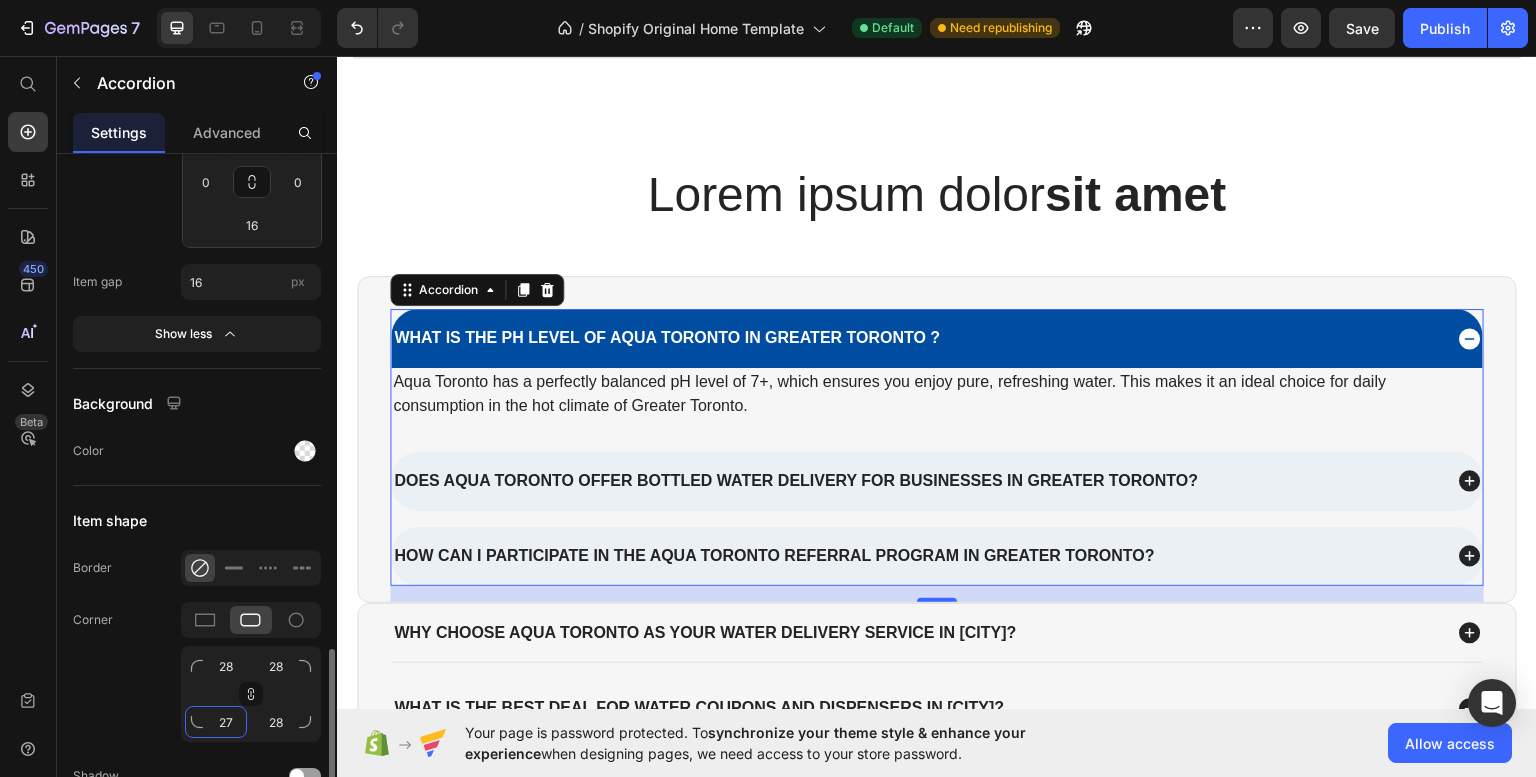 type on "27" 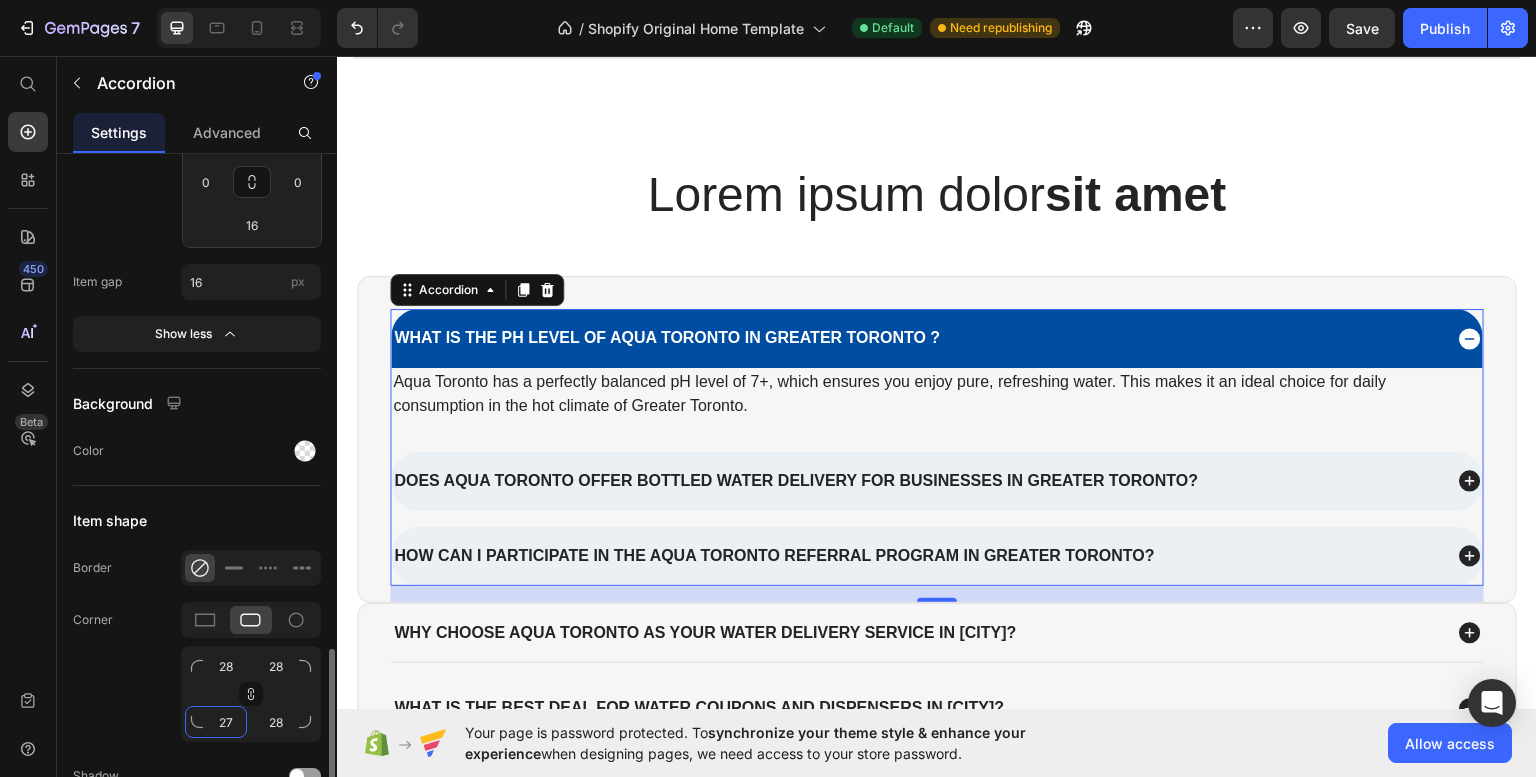 type on "27" 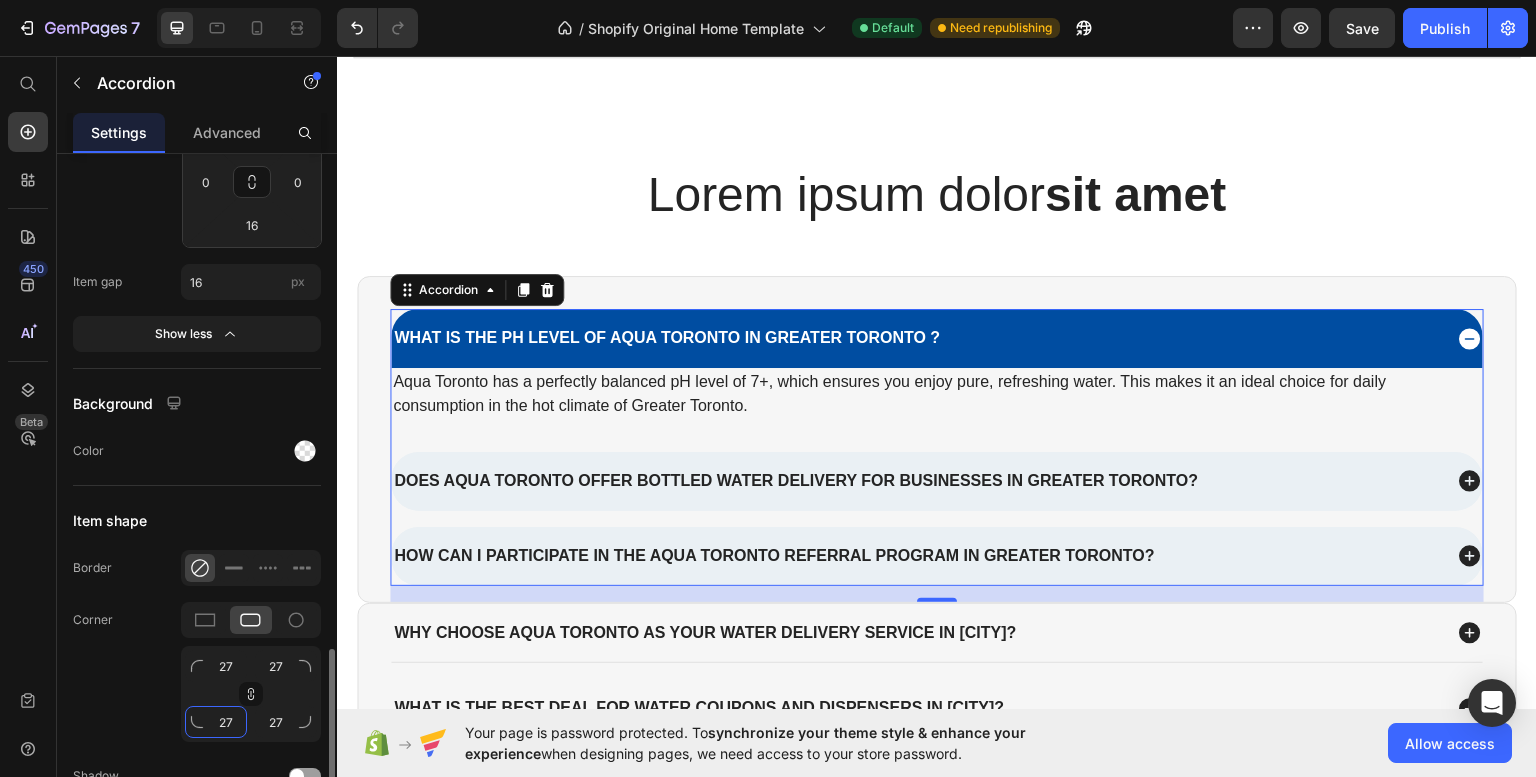 type on "26" 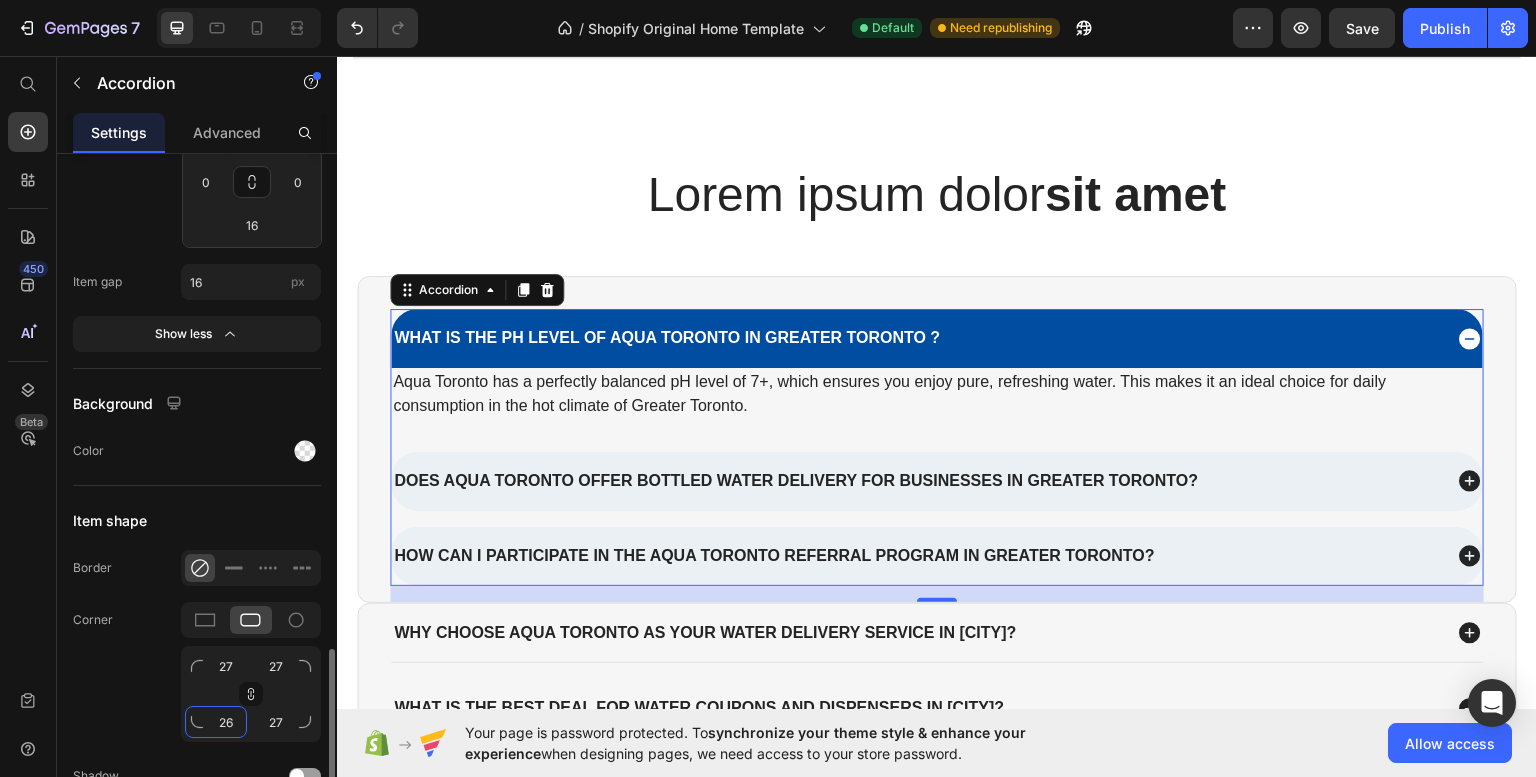 type on "26" 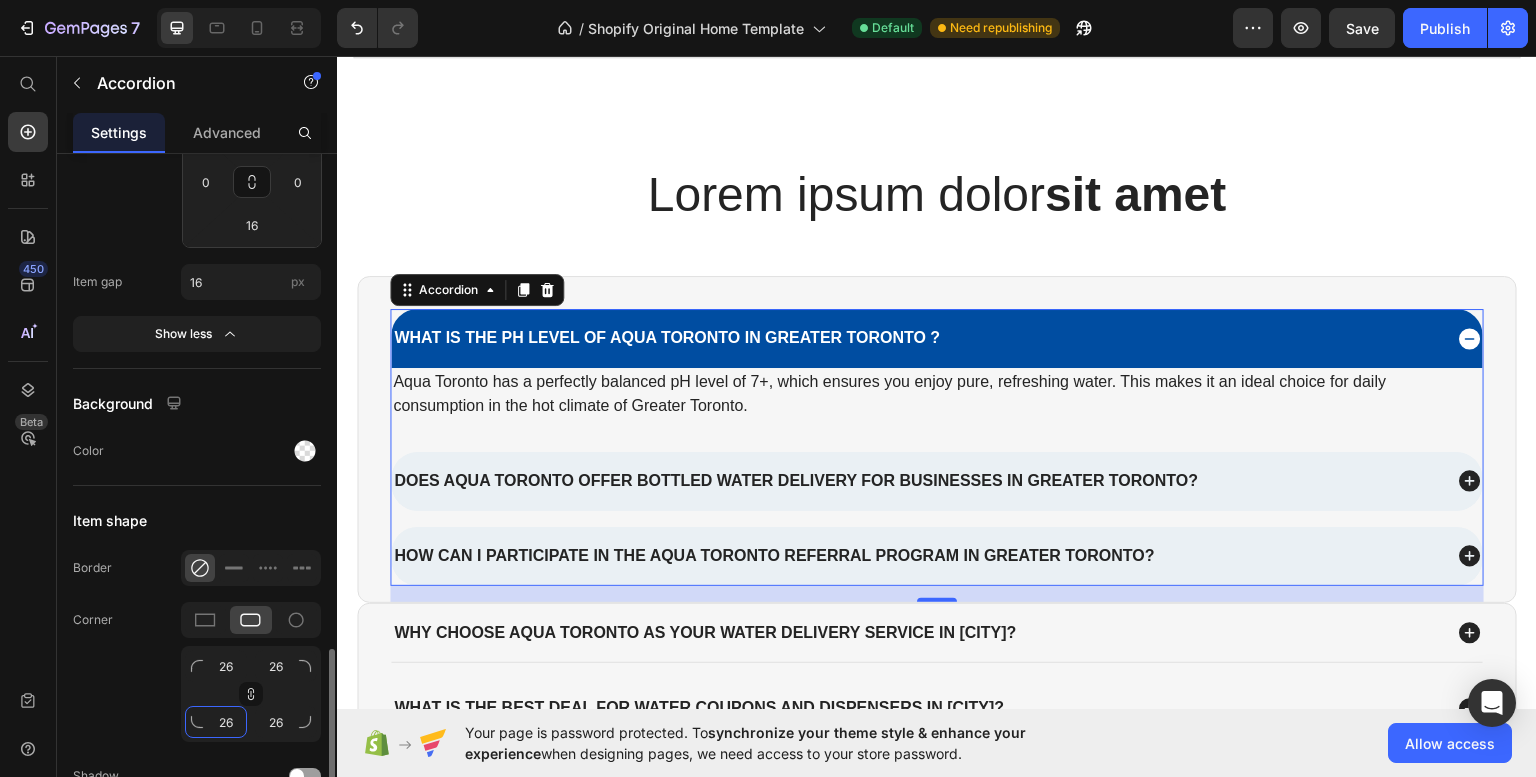 type on "25" 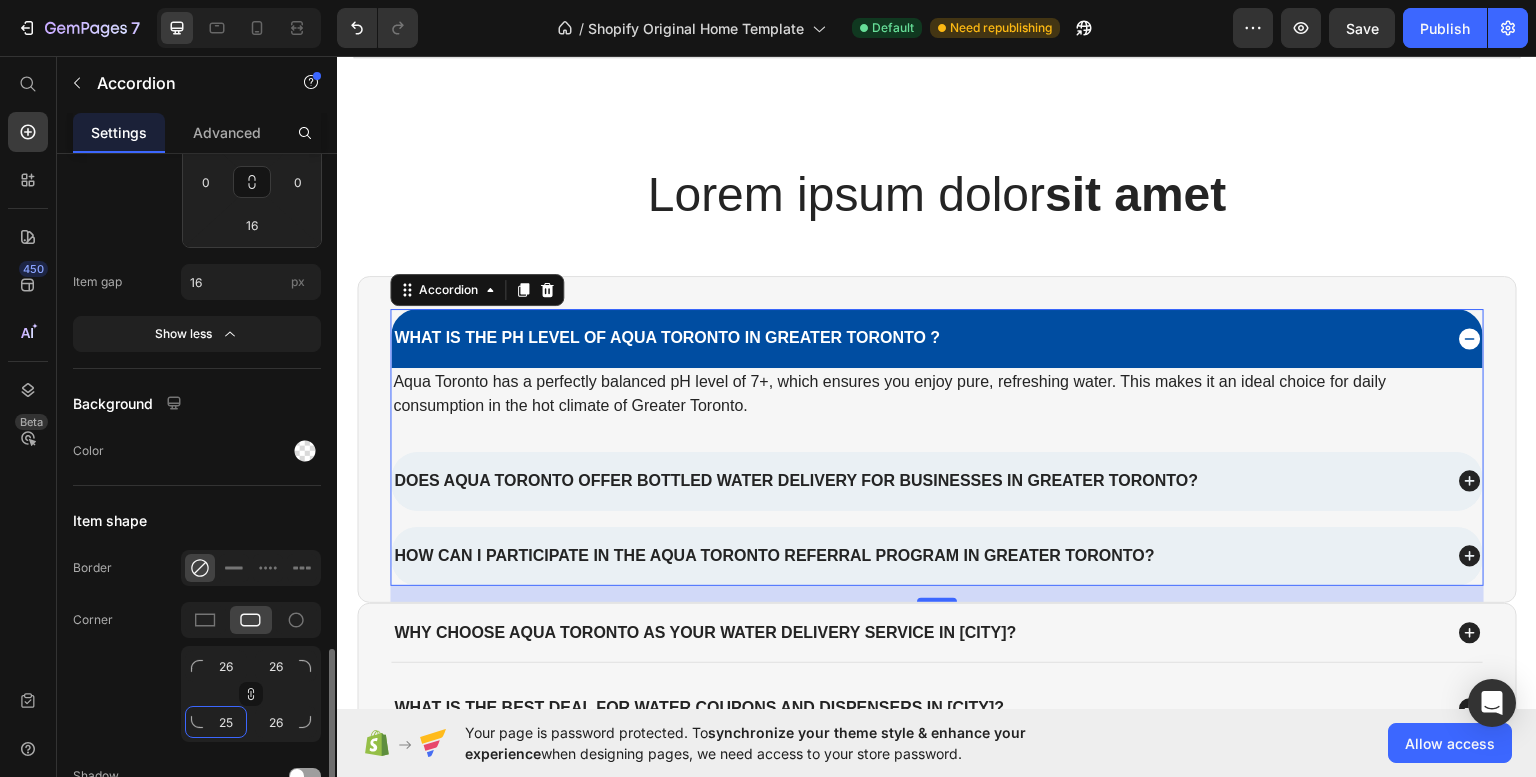 type on "25" 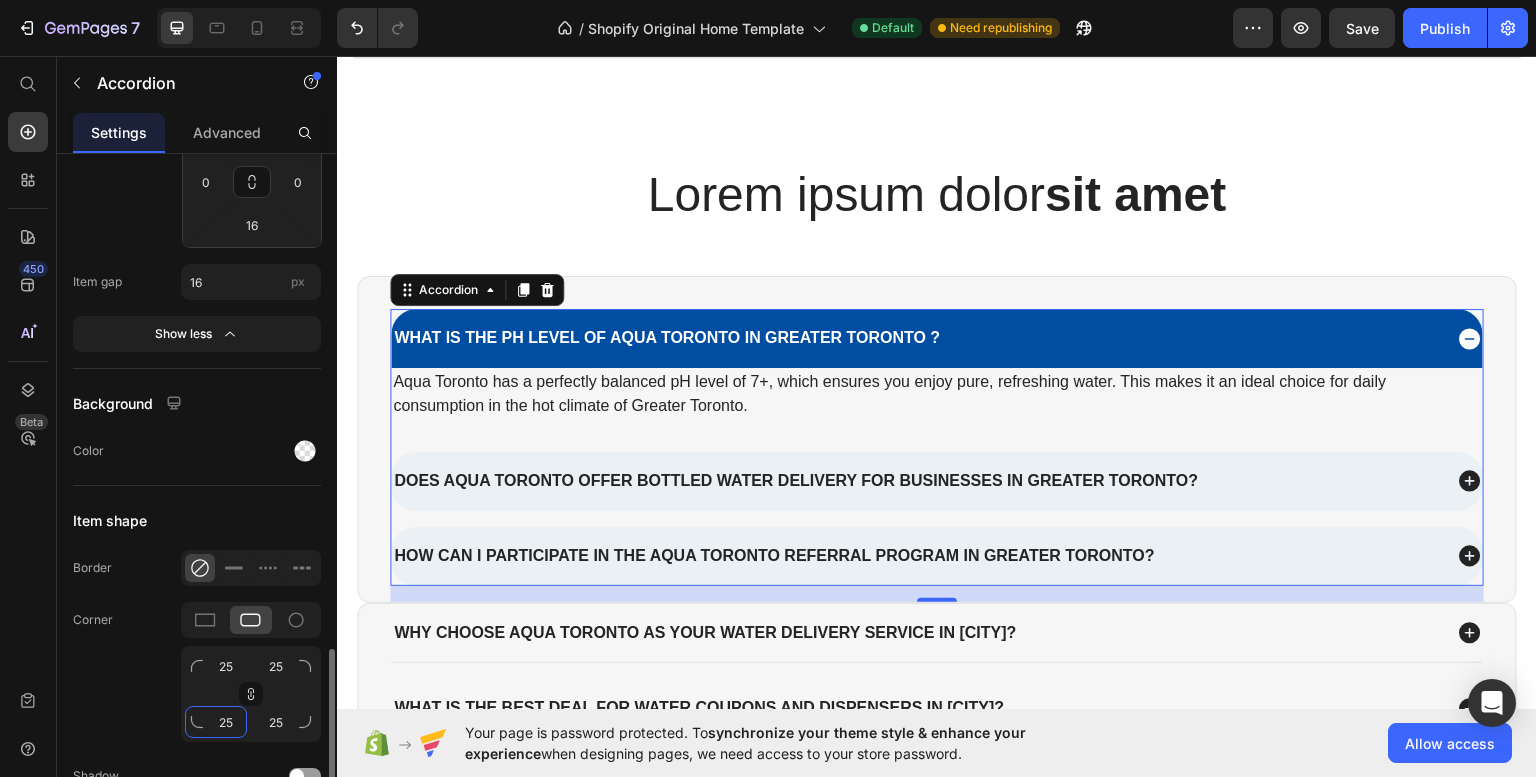 type on "24" 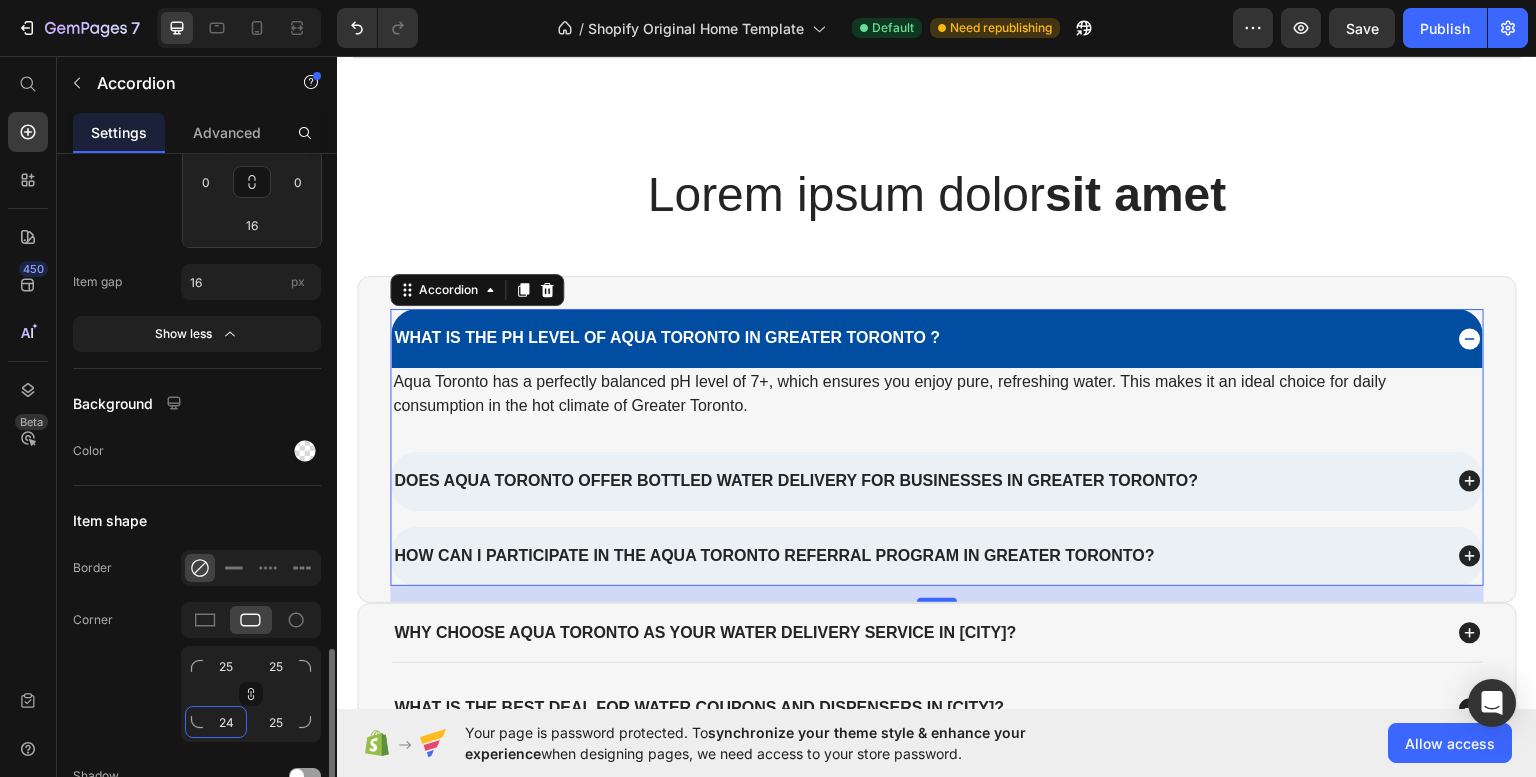 type on "24" 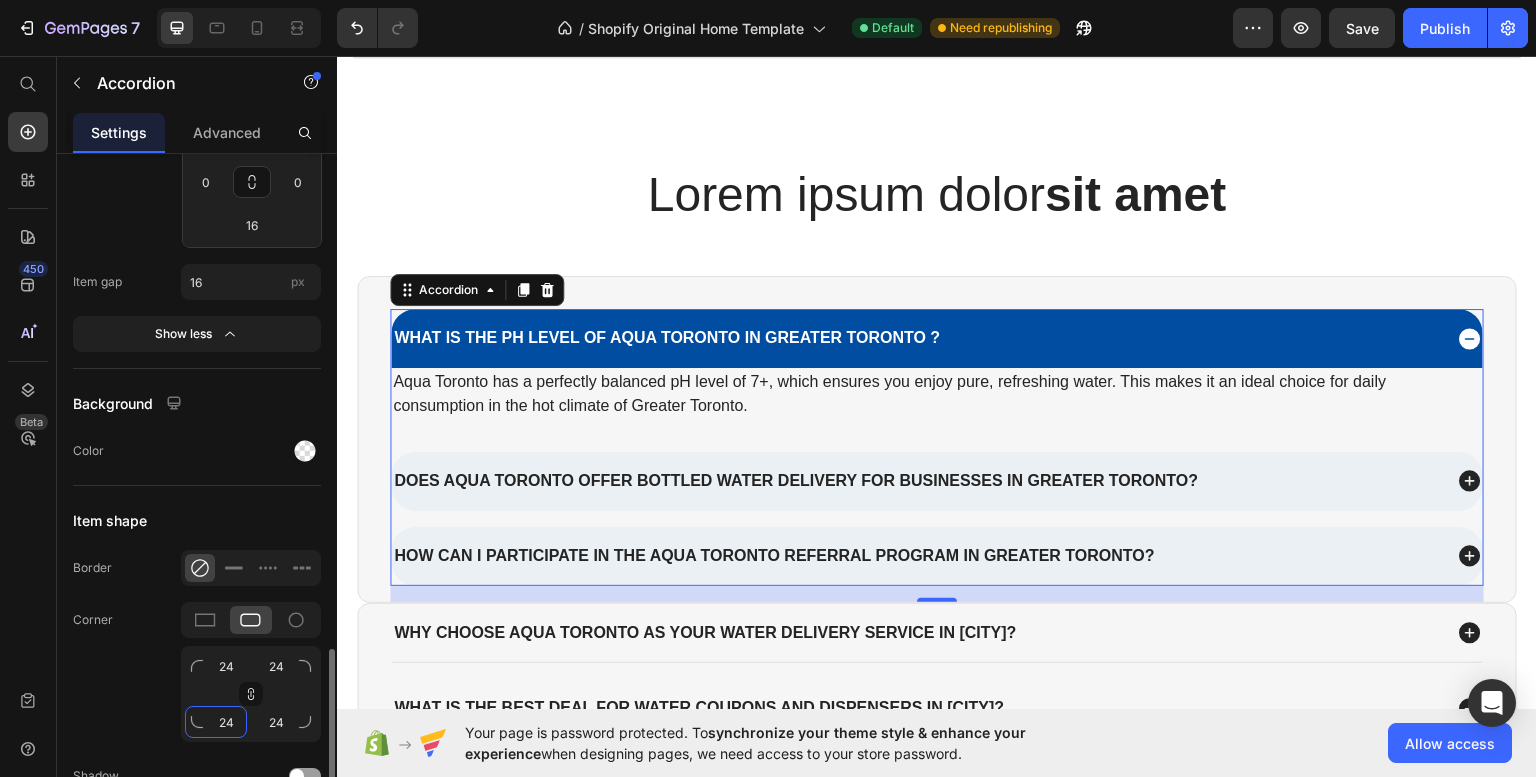 type on "23" 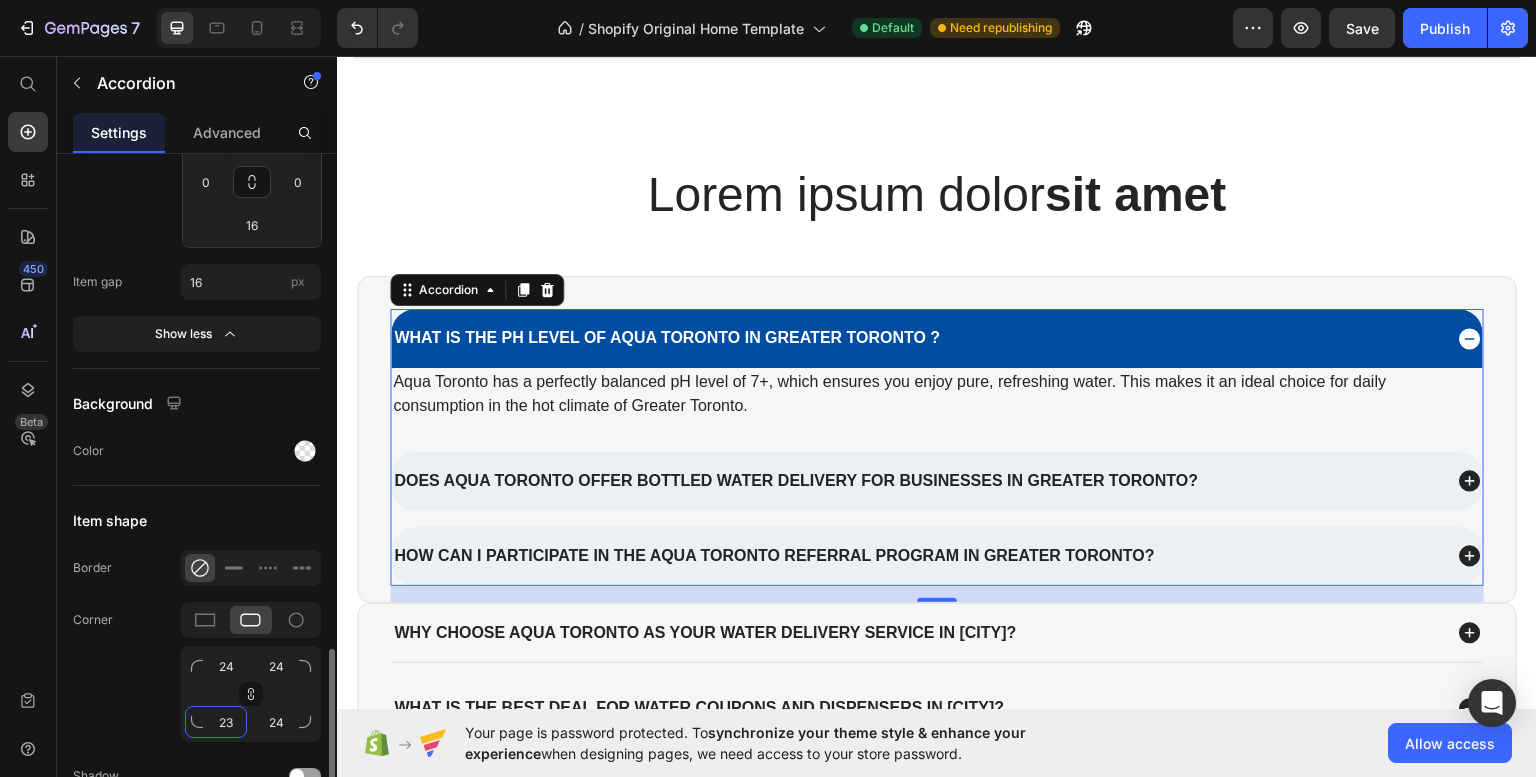 type on "23" 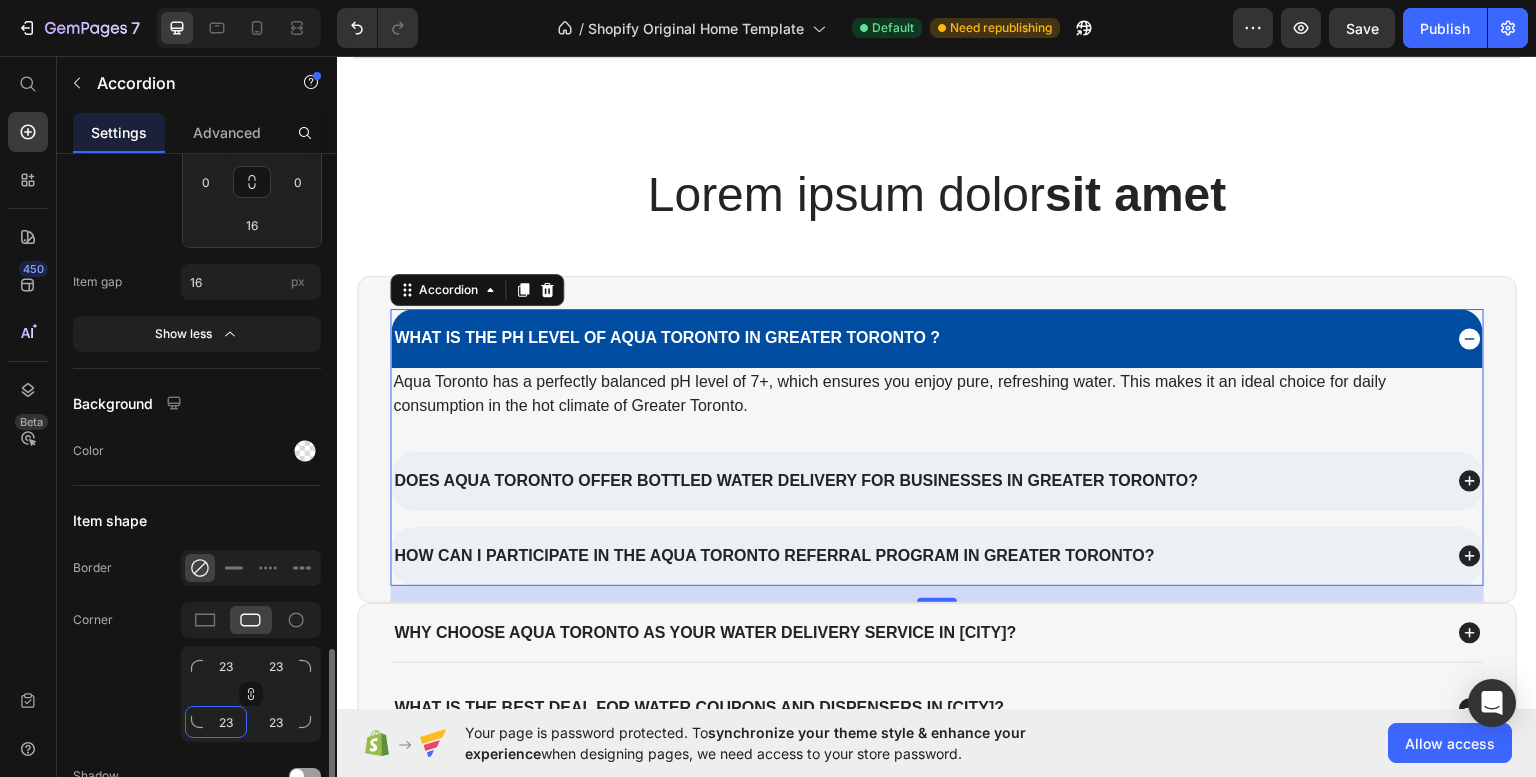 type on "22" 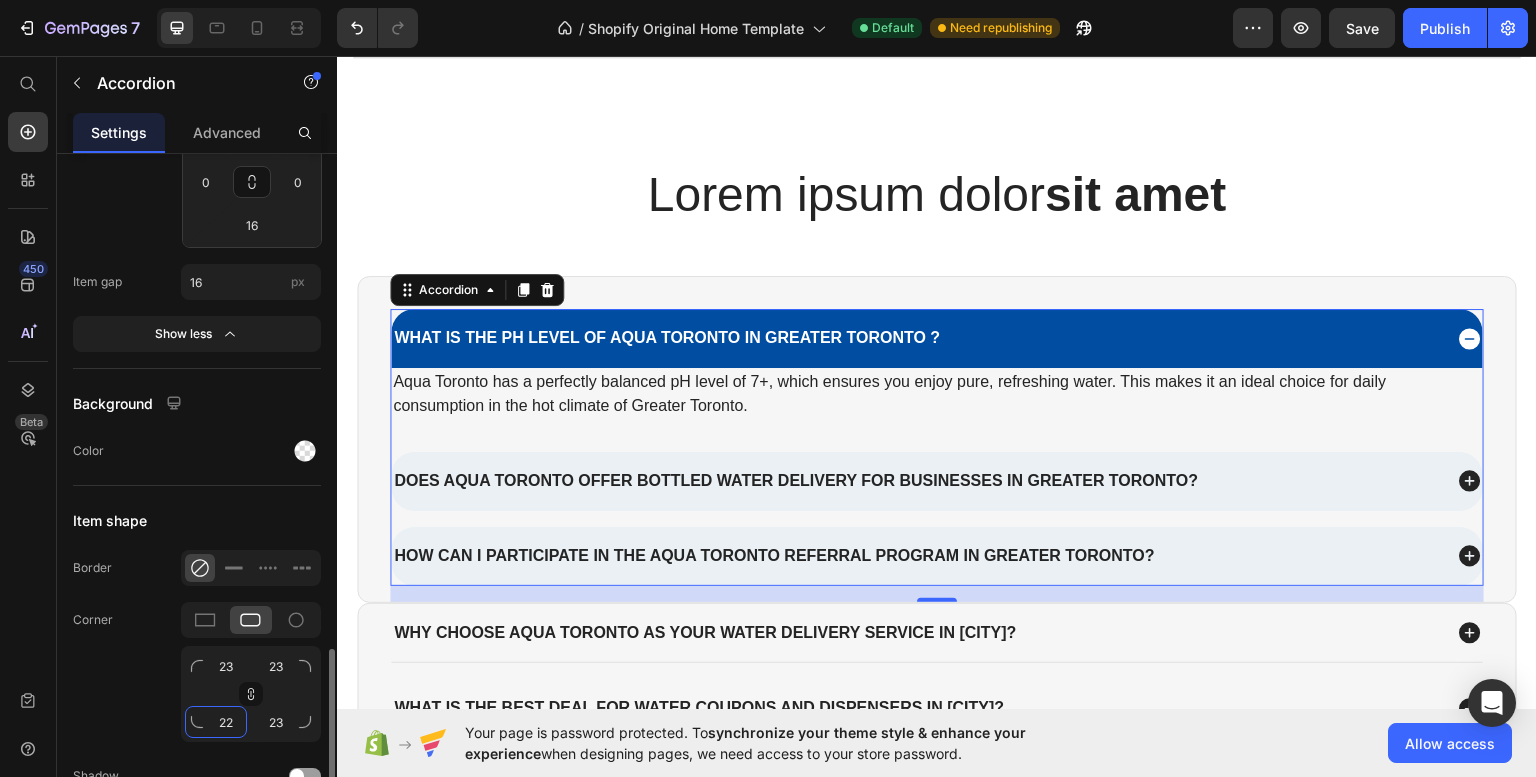 type on "22" 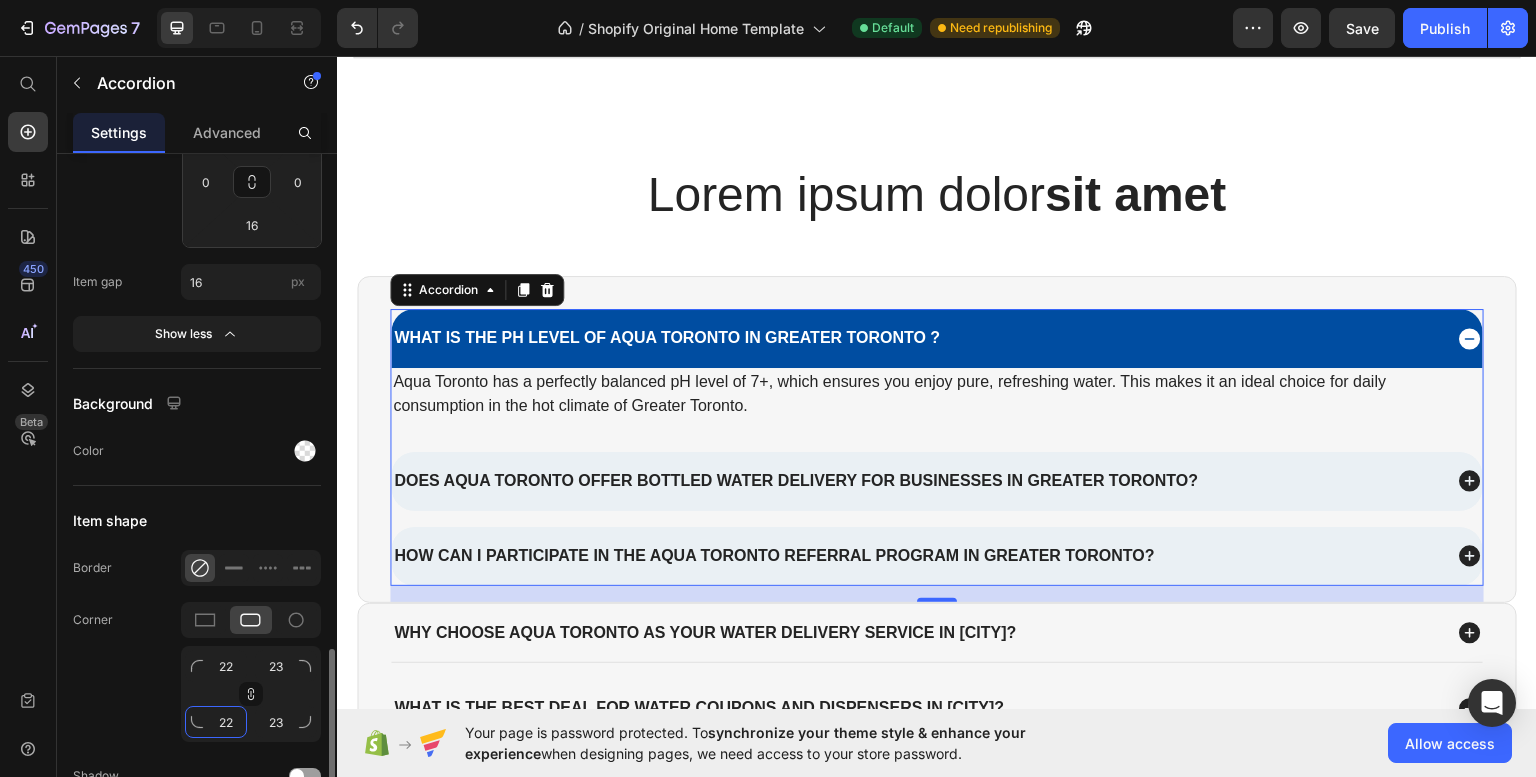 type on "22" 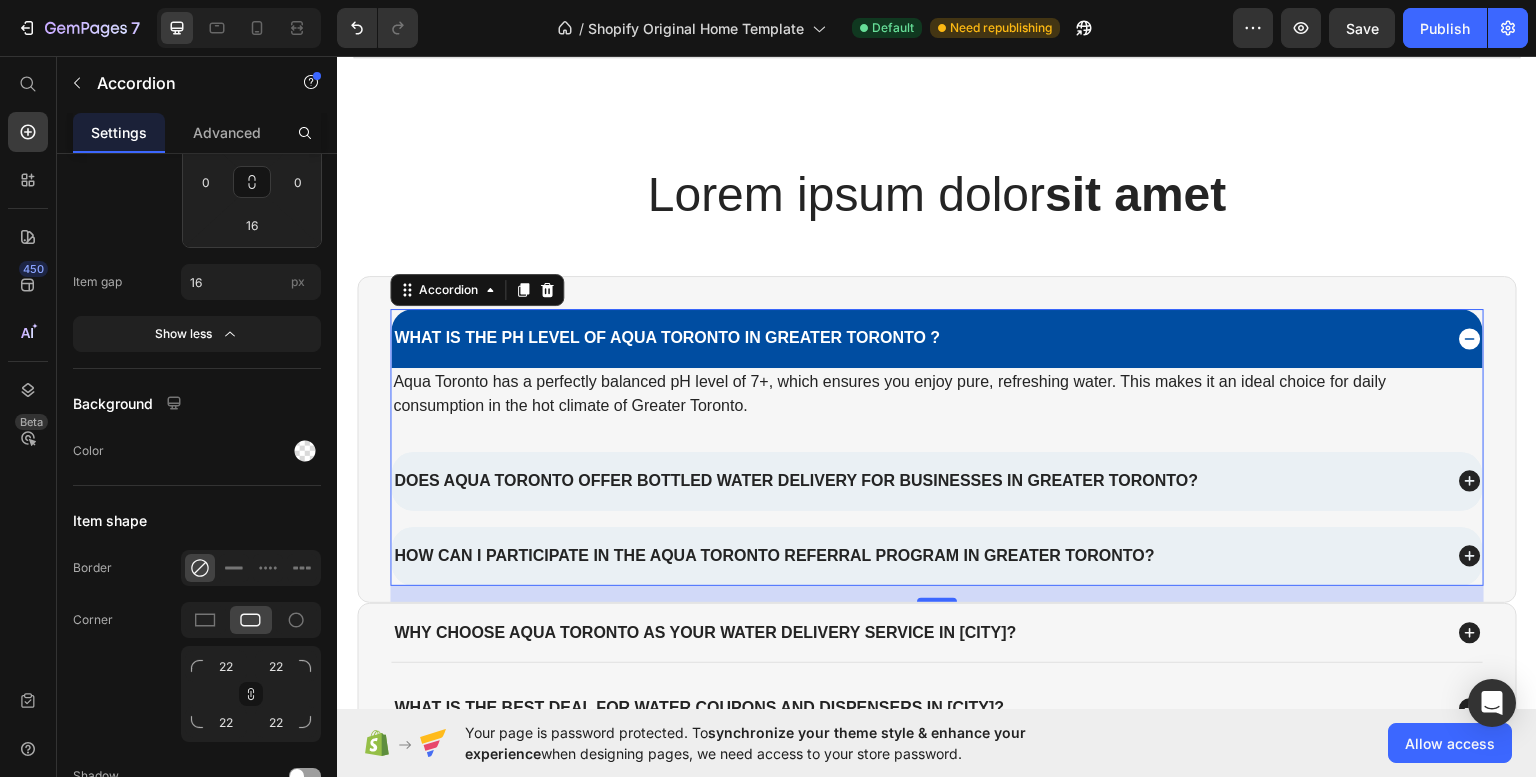 click on "What is the pH level of Aqua Toronto in Greater Toronto ?" at bounding box center [916, 337] 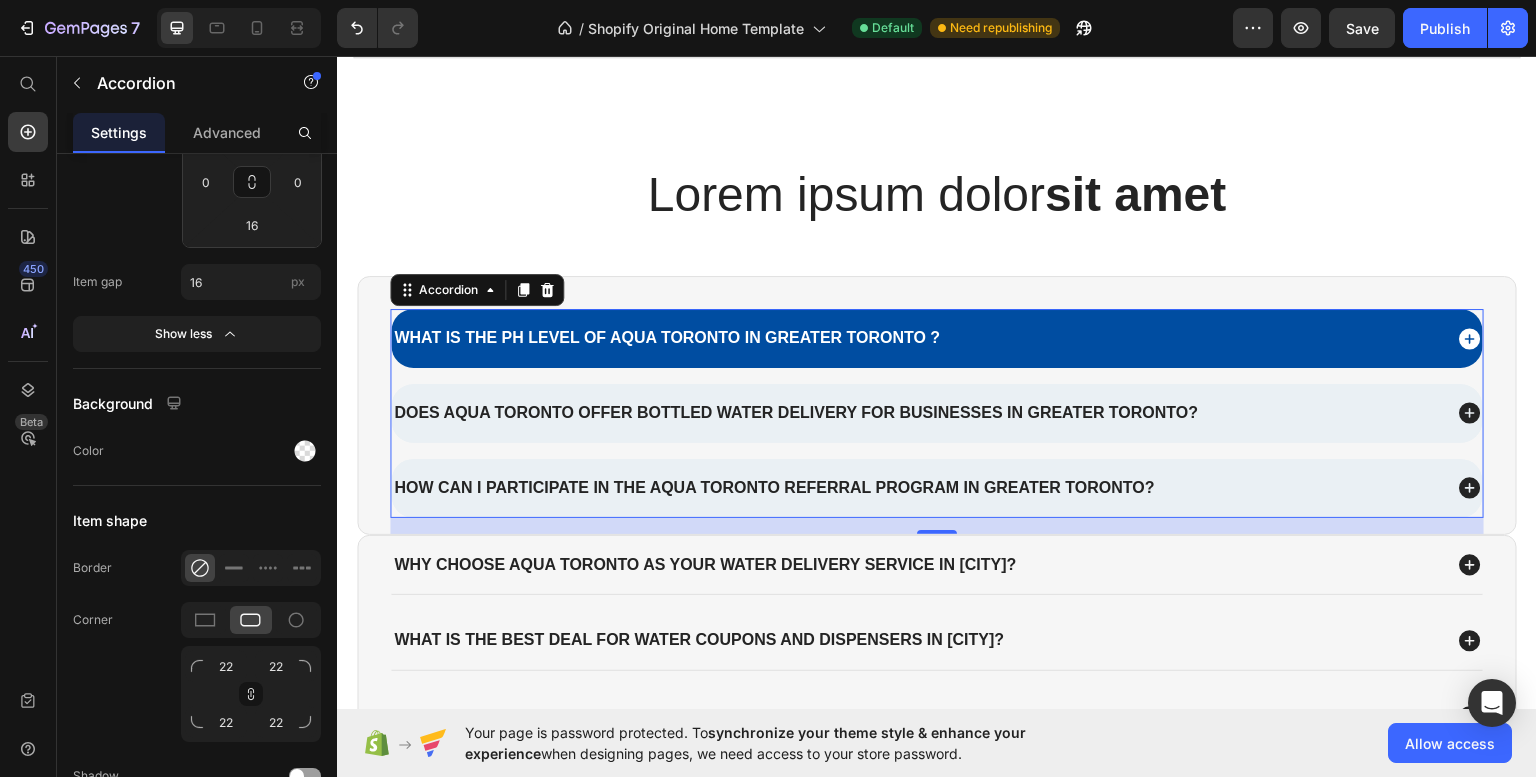 click on "What is the pH level of Aqua Toronto in Greater Toronto ?" at bounding box center (937, 337) 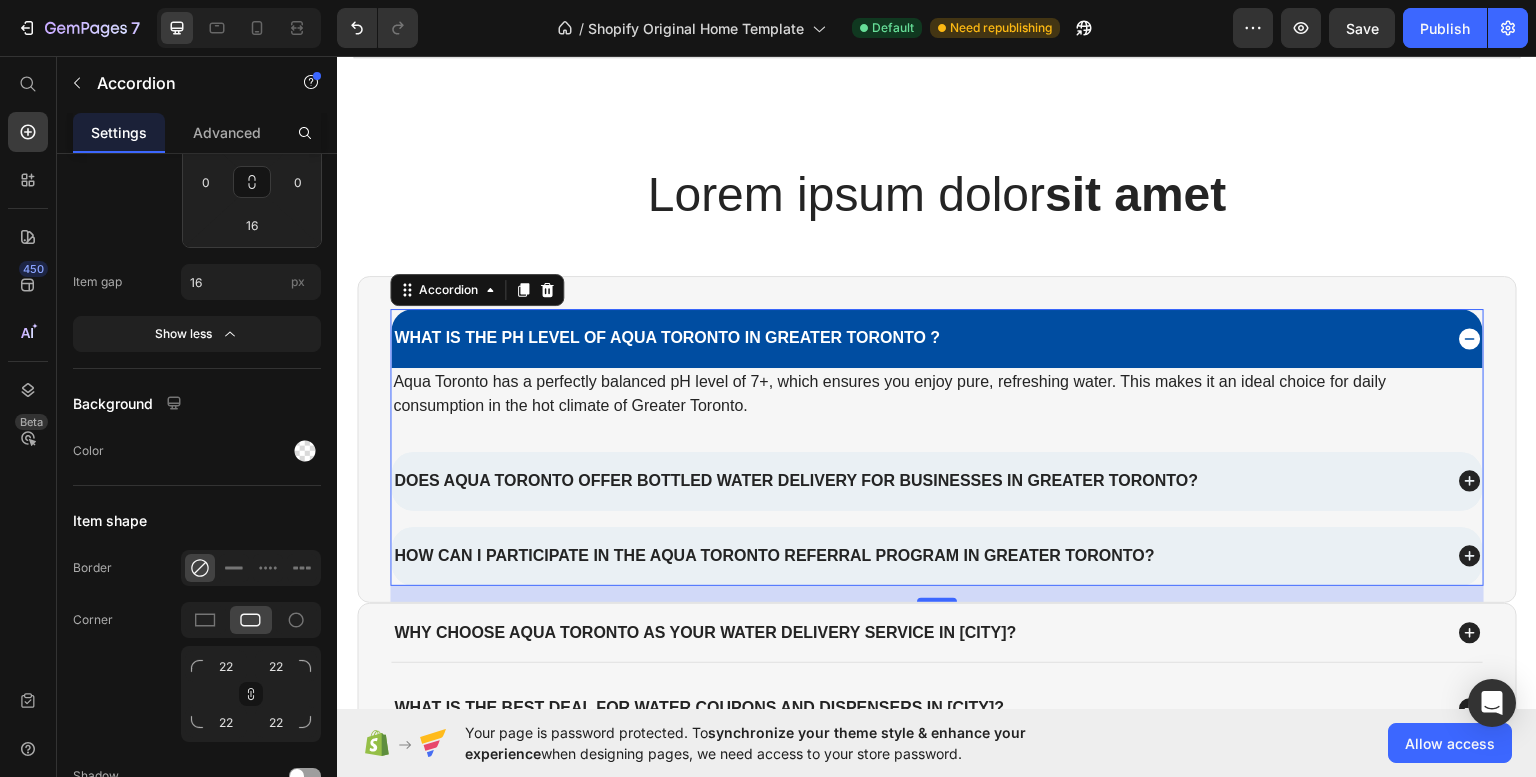 click on "What is the pH level of Aqua Toronto in Greater Toronto ?" at bounding box center [937, 337] 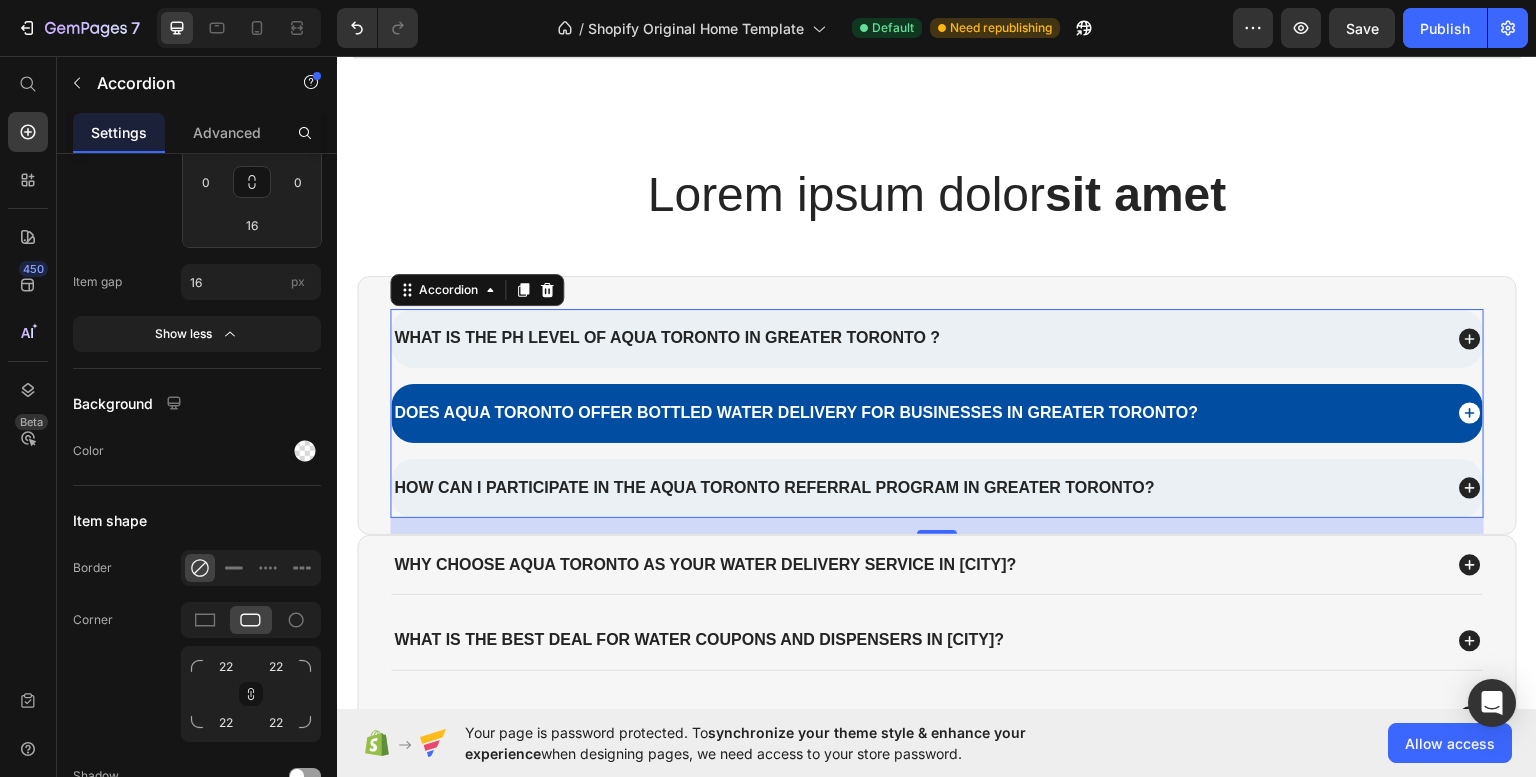 click on "Does Aqua Toronto offer bottled water delivery for businesses in Greater Toronto?" at bounding box center (916, 412) 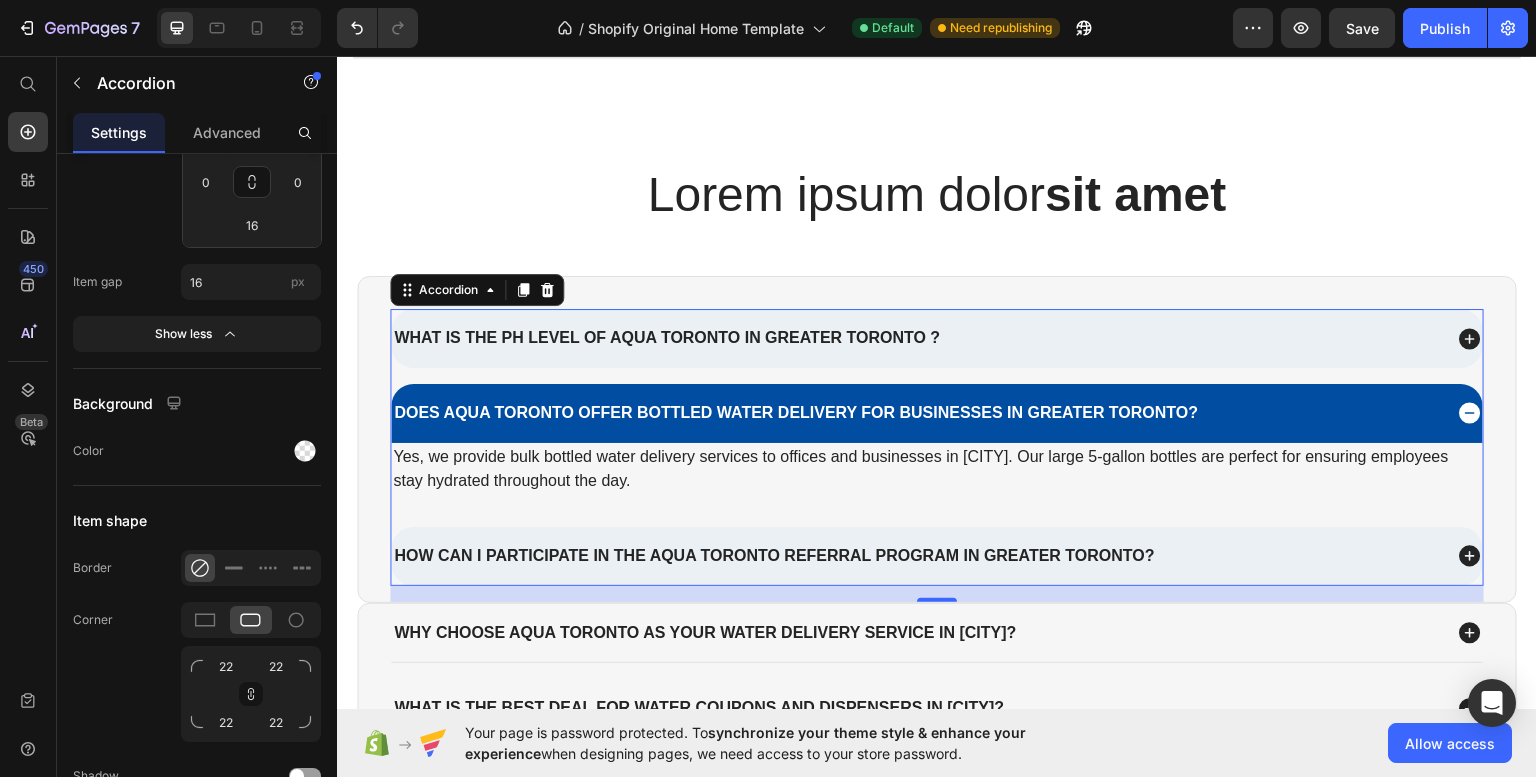 click on "Does Aqua Toronto offer bottled water delivery for businesses in Greater Toronto?" at bounding box center [916, 412] 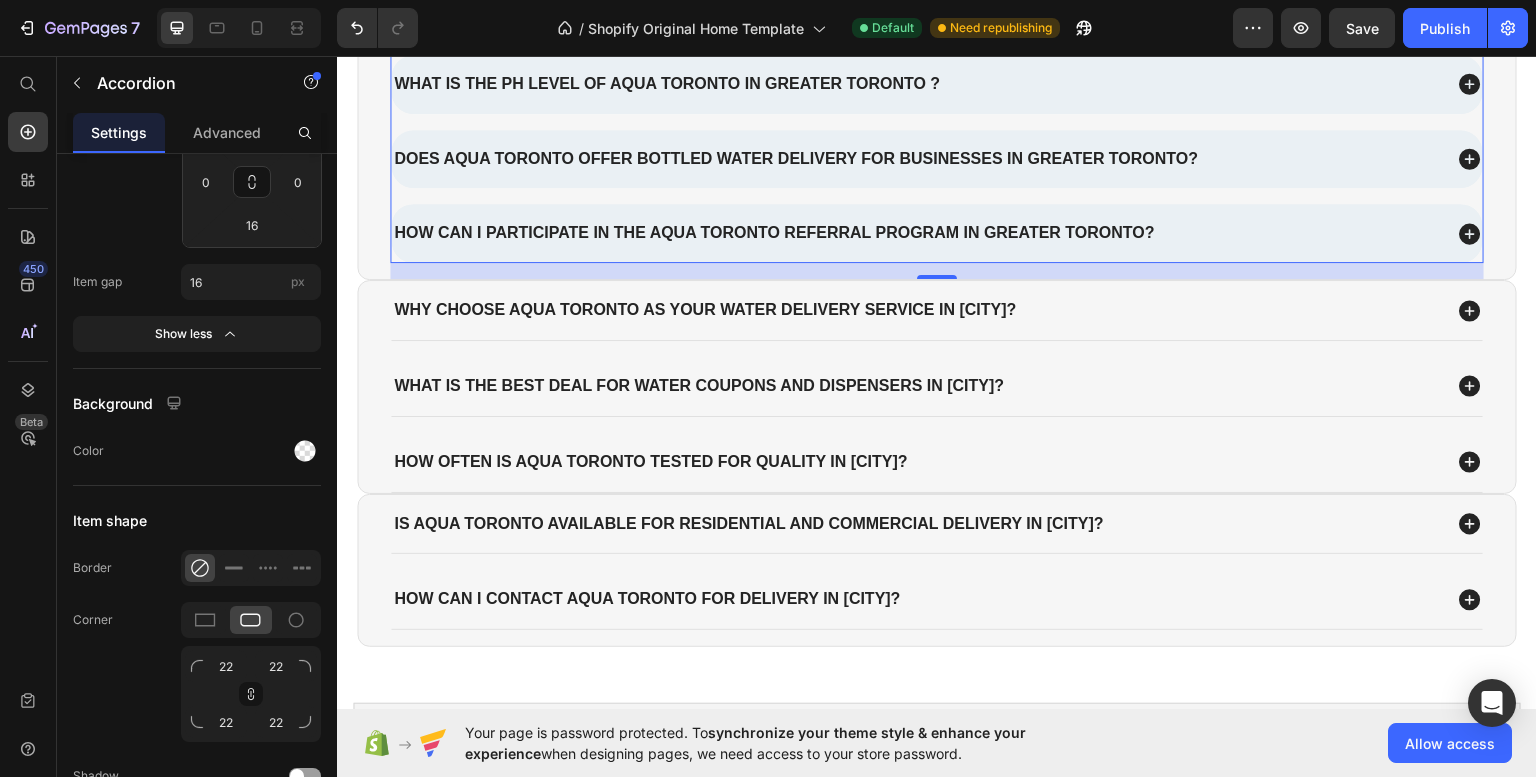scroll, scrollTop: 3379, scrollLeft: 0, axis: vertical 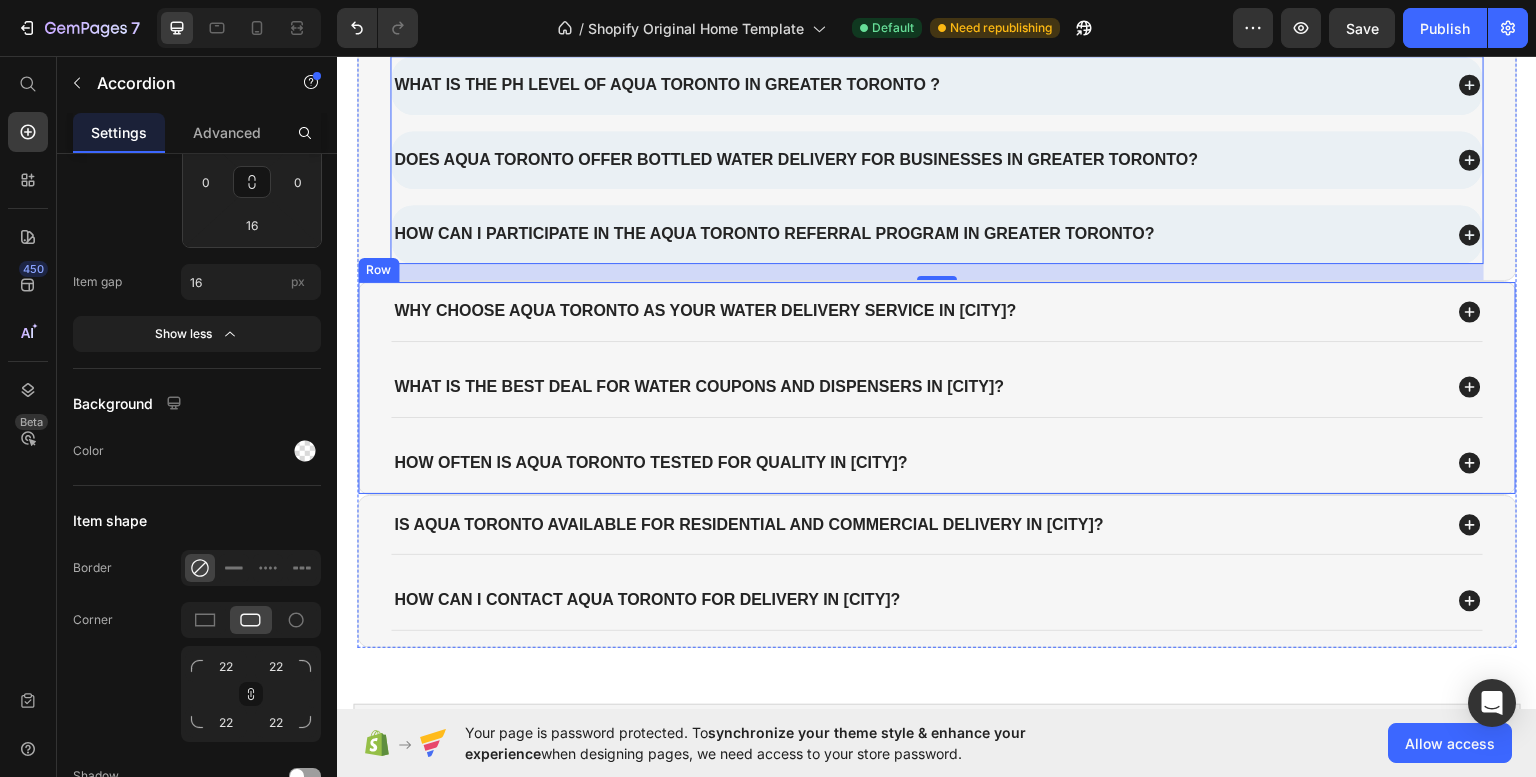drag, startPoint x: 616, startPoint y: 636, endPoint x: 368, endPoint y: 371, distance: 362.9449 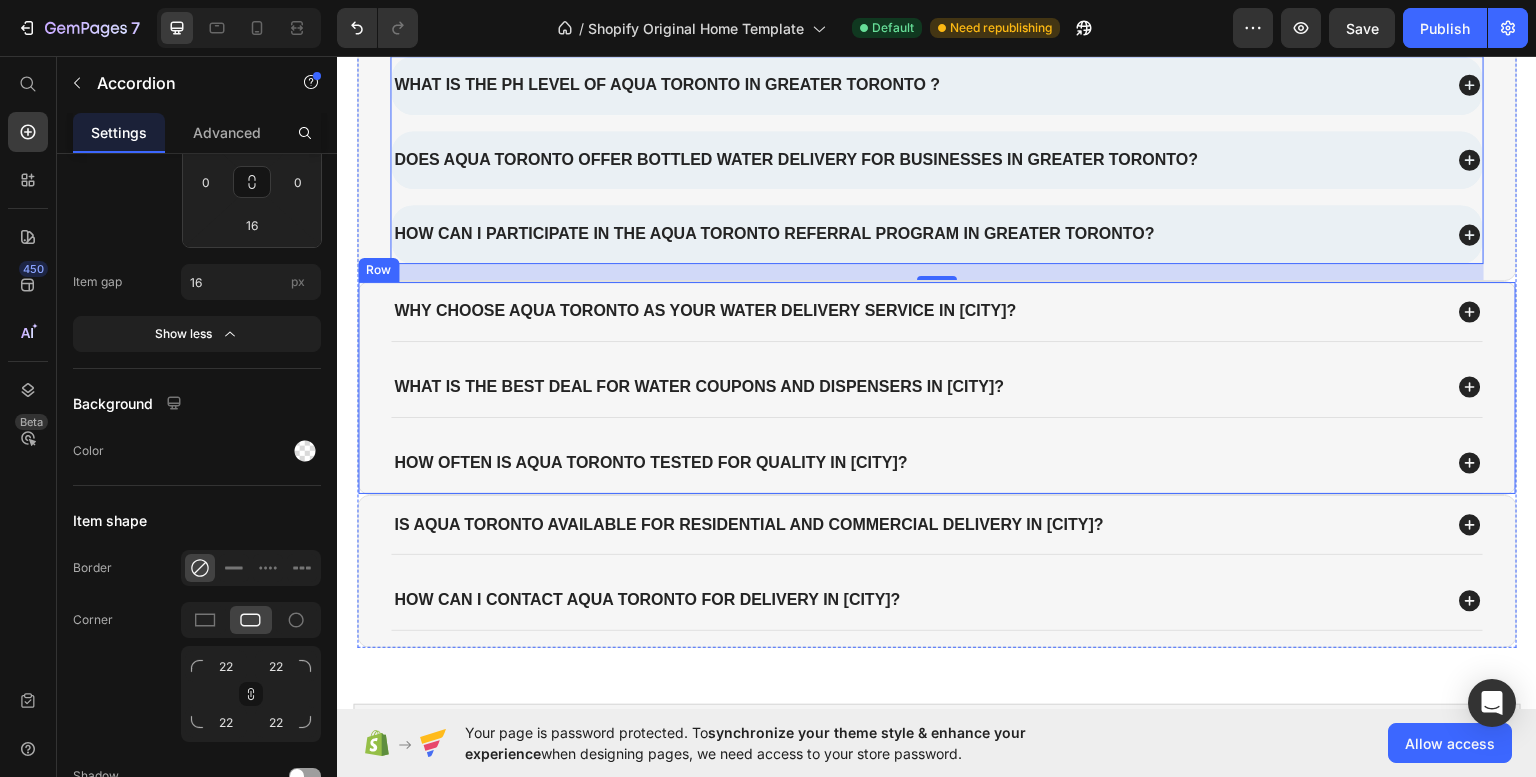 click on "Why choose Aqua Toronto as your water delivery service in Greater Toronto?
What is the best deal for water coupons and dispensers in Greater Toronto?
How often is Aqua Toronto tested for quality in Greater Toronto? Accordion Row" at bounding box center (937, 386) 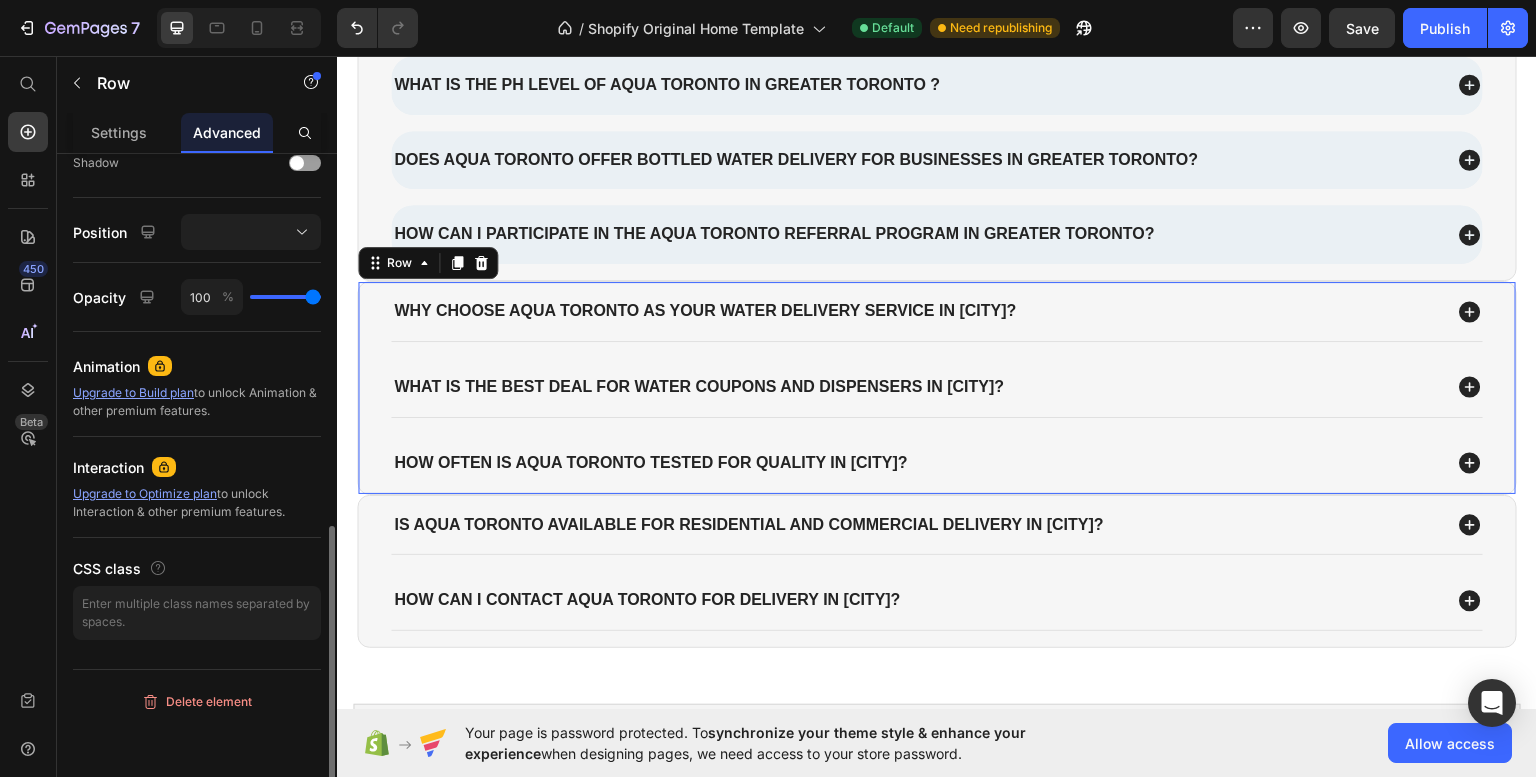 scroll, scrollTop: 0, scrollLeft: 0, axis: both 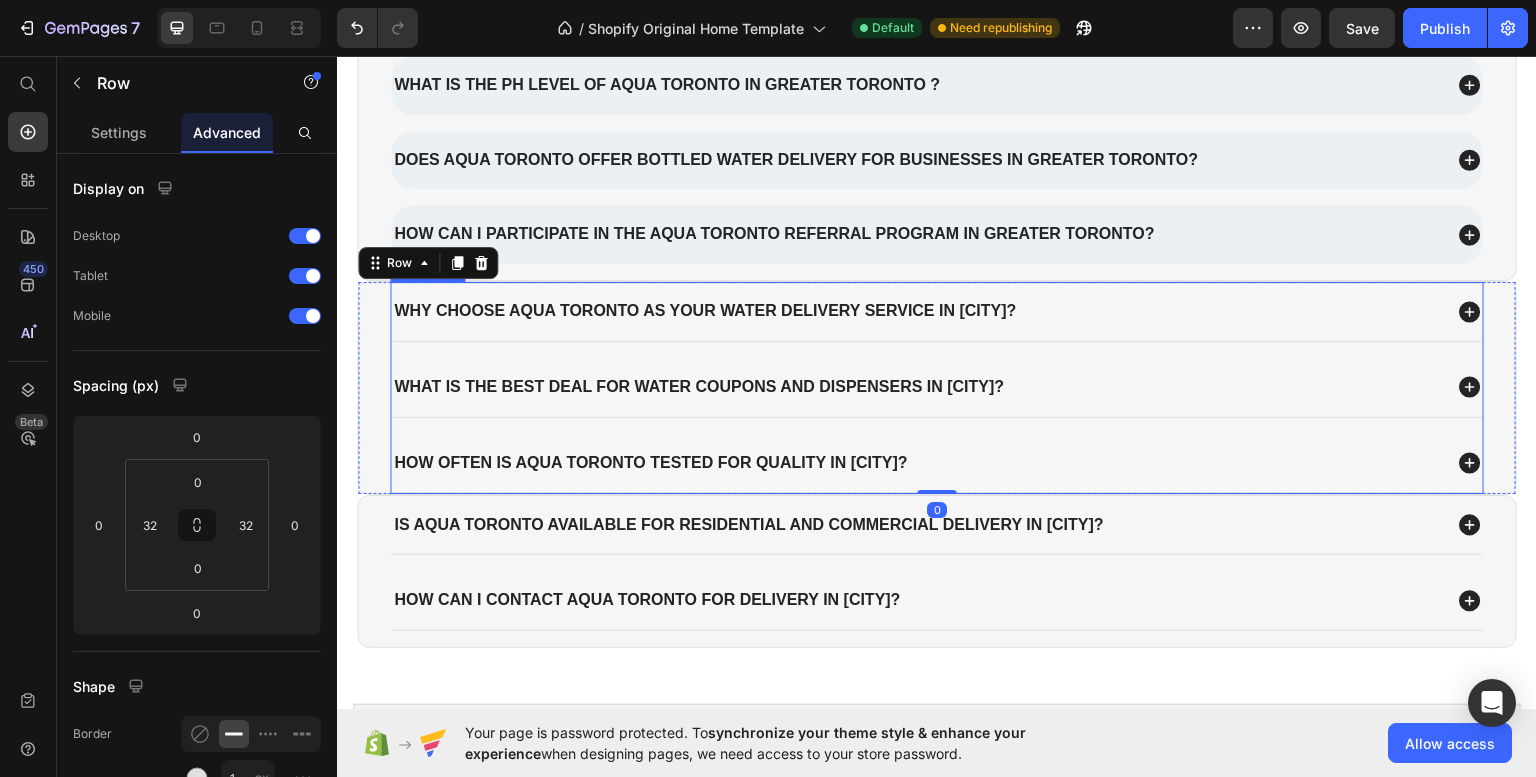 click on "Why choose Aqua Toronto as your water delivery service in Greater Toronto?" at bounding box center [705, 310] 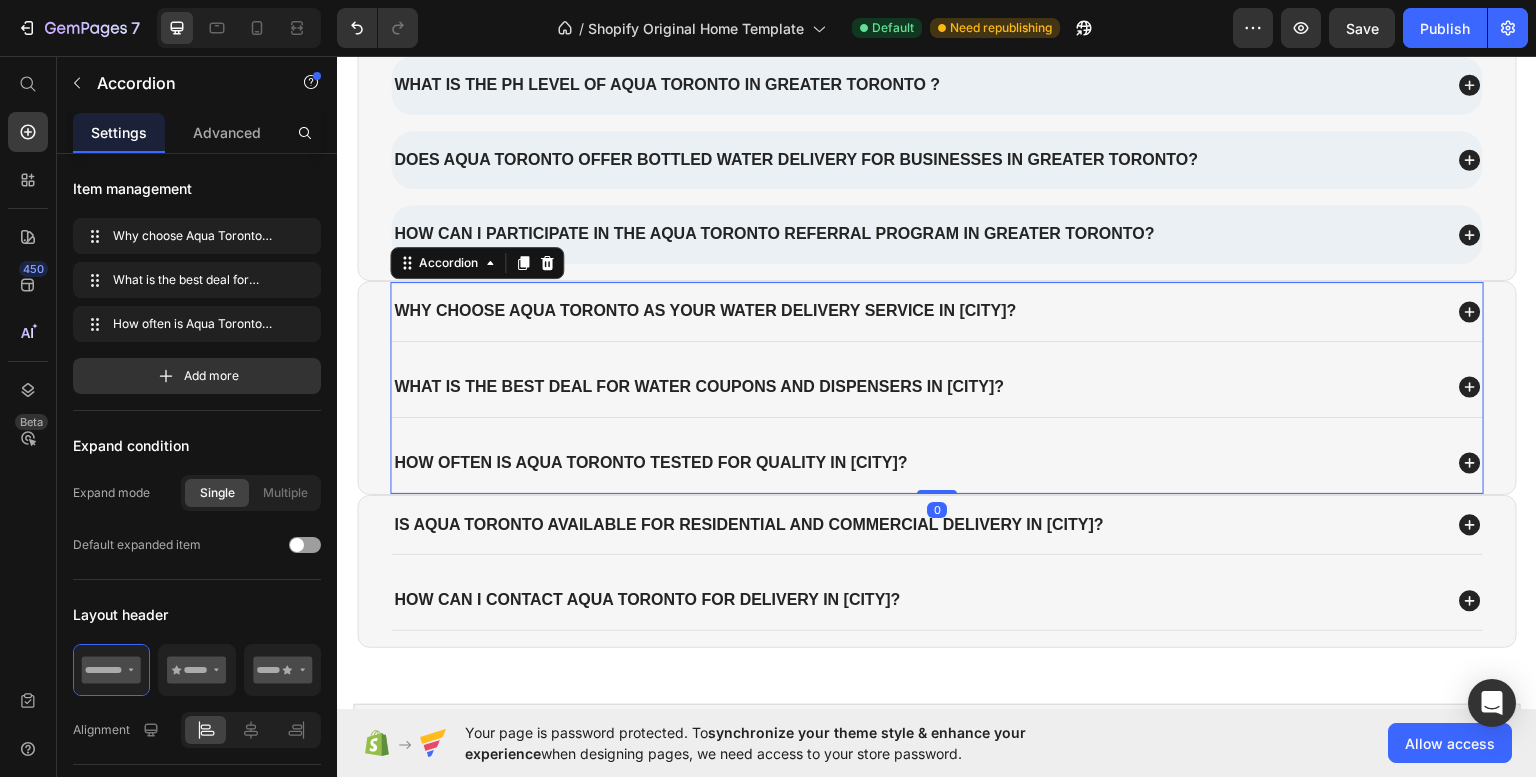click on "Why choose Aqua Toronto as your water delivery service in Greater Toronto?" at bounding box center (937, 310) 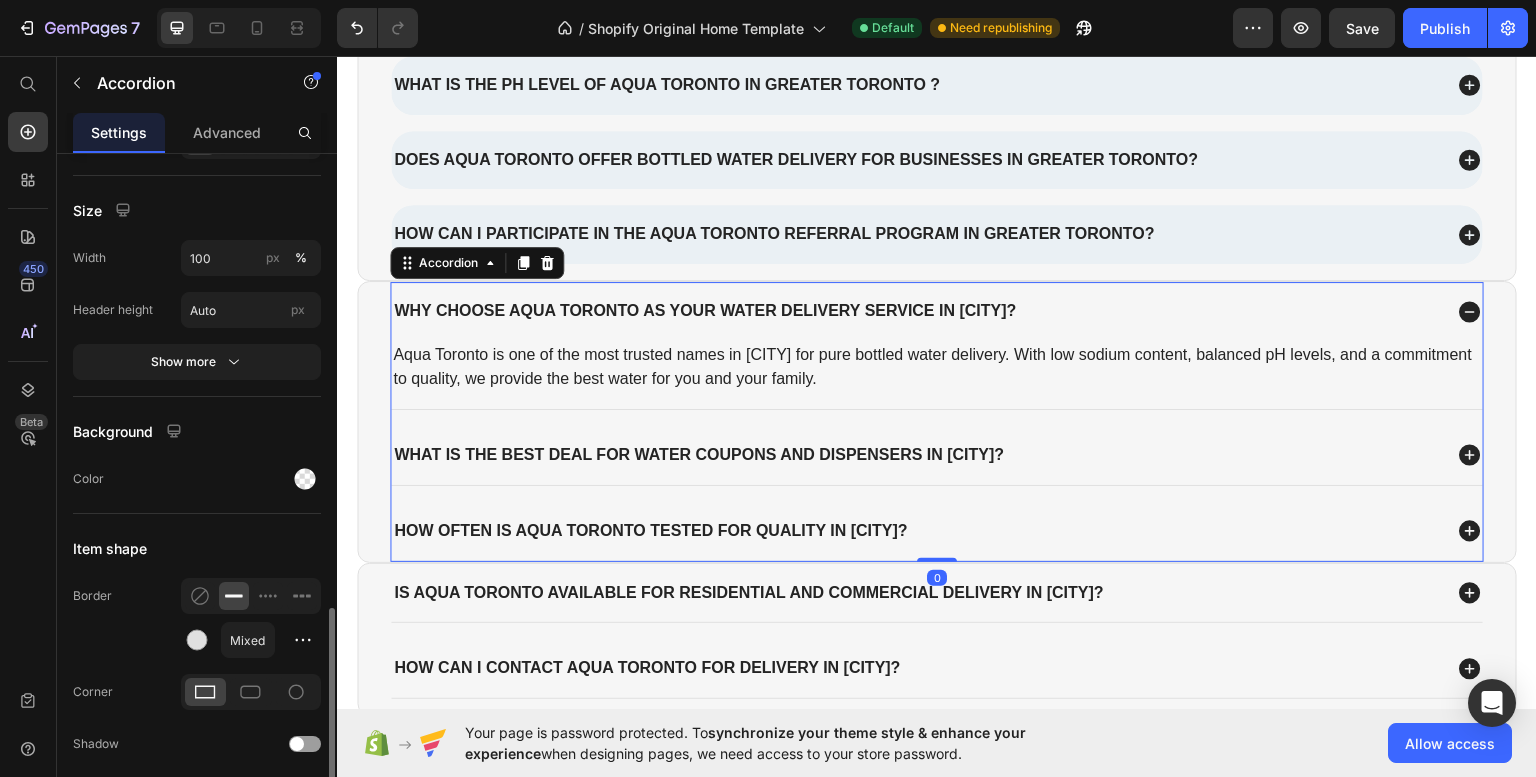 scroll, scrollTop: 1581, scrollLeft: 0, axis: vertical 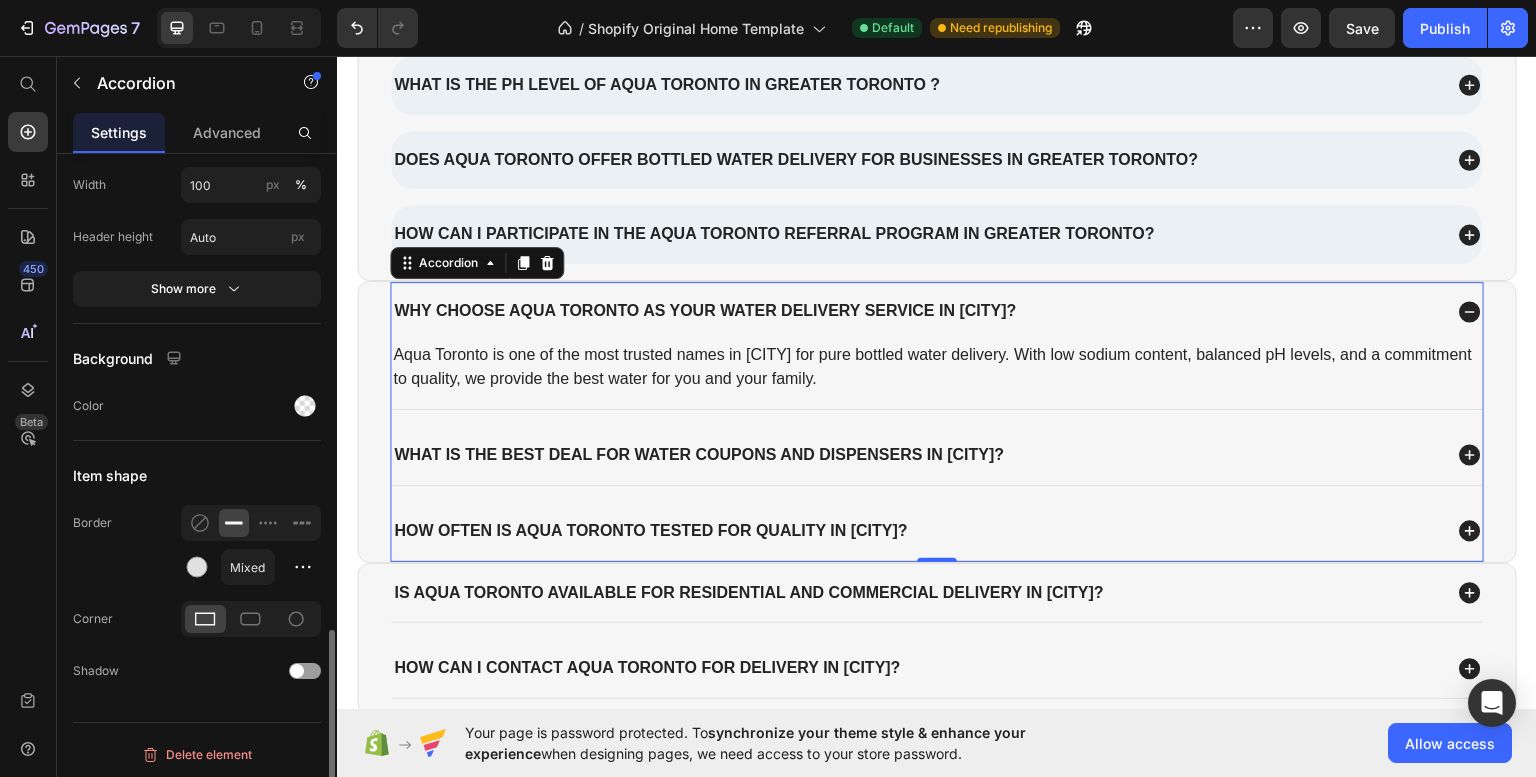click 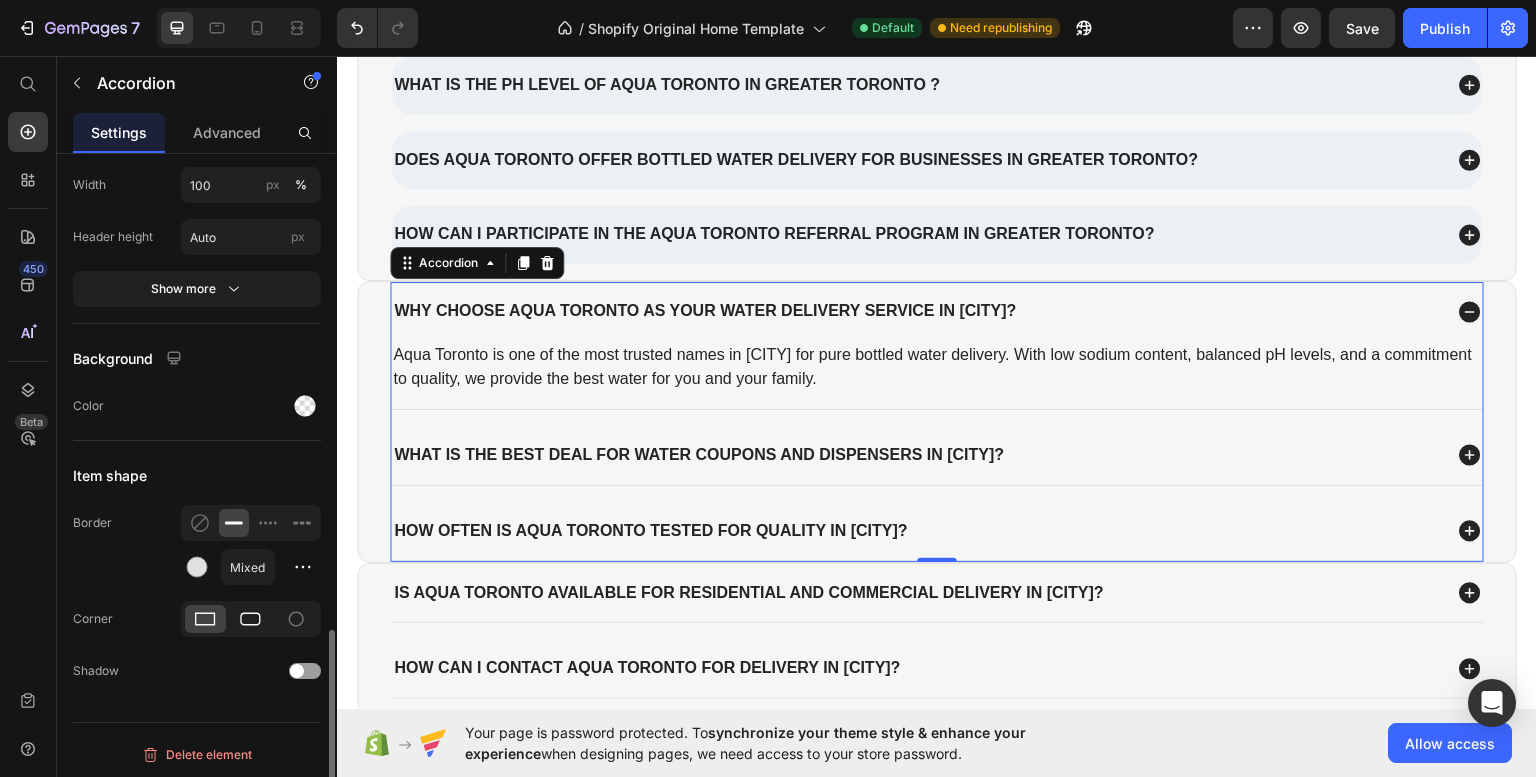 click 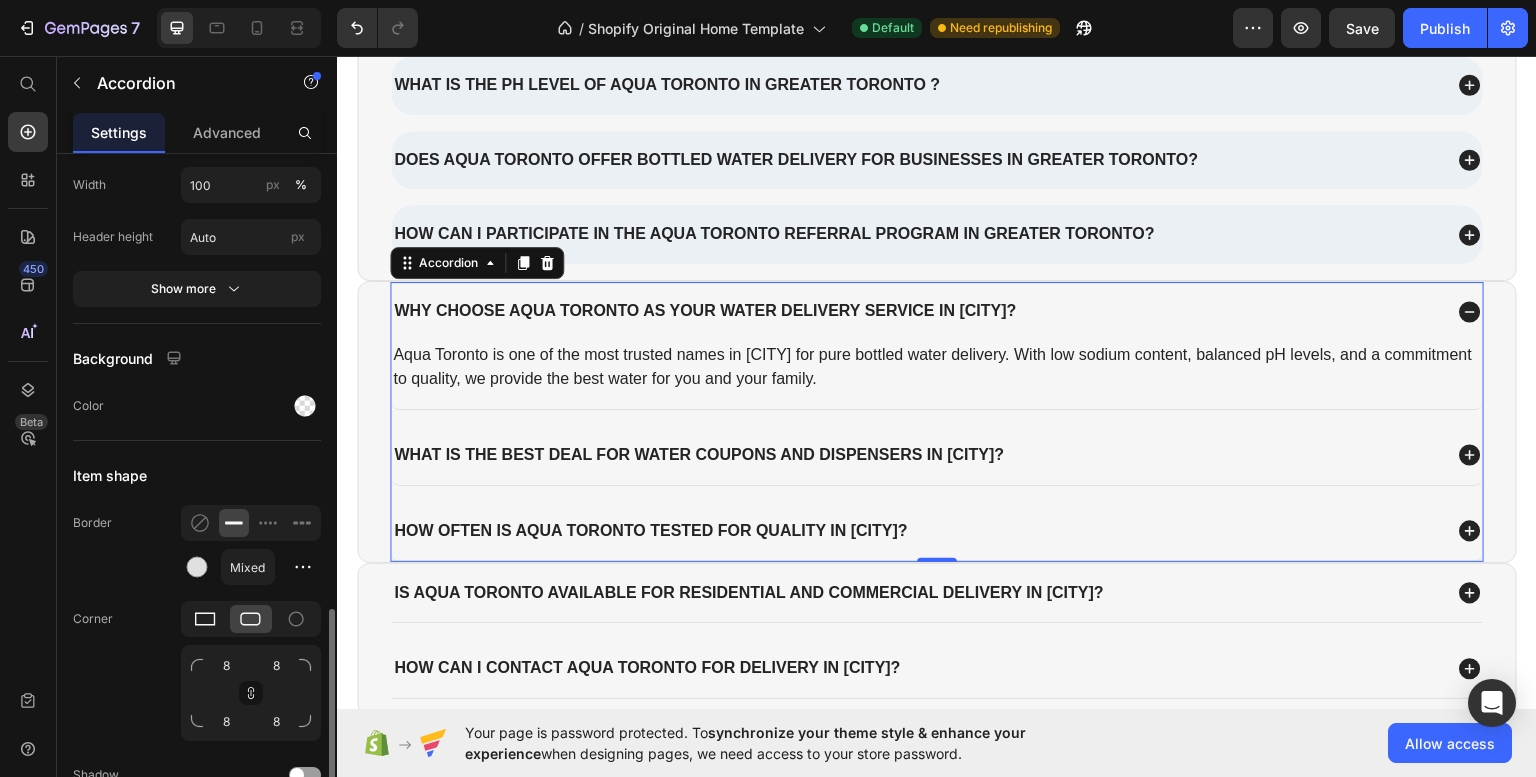 click 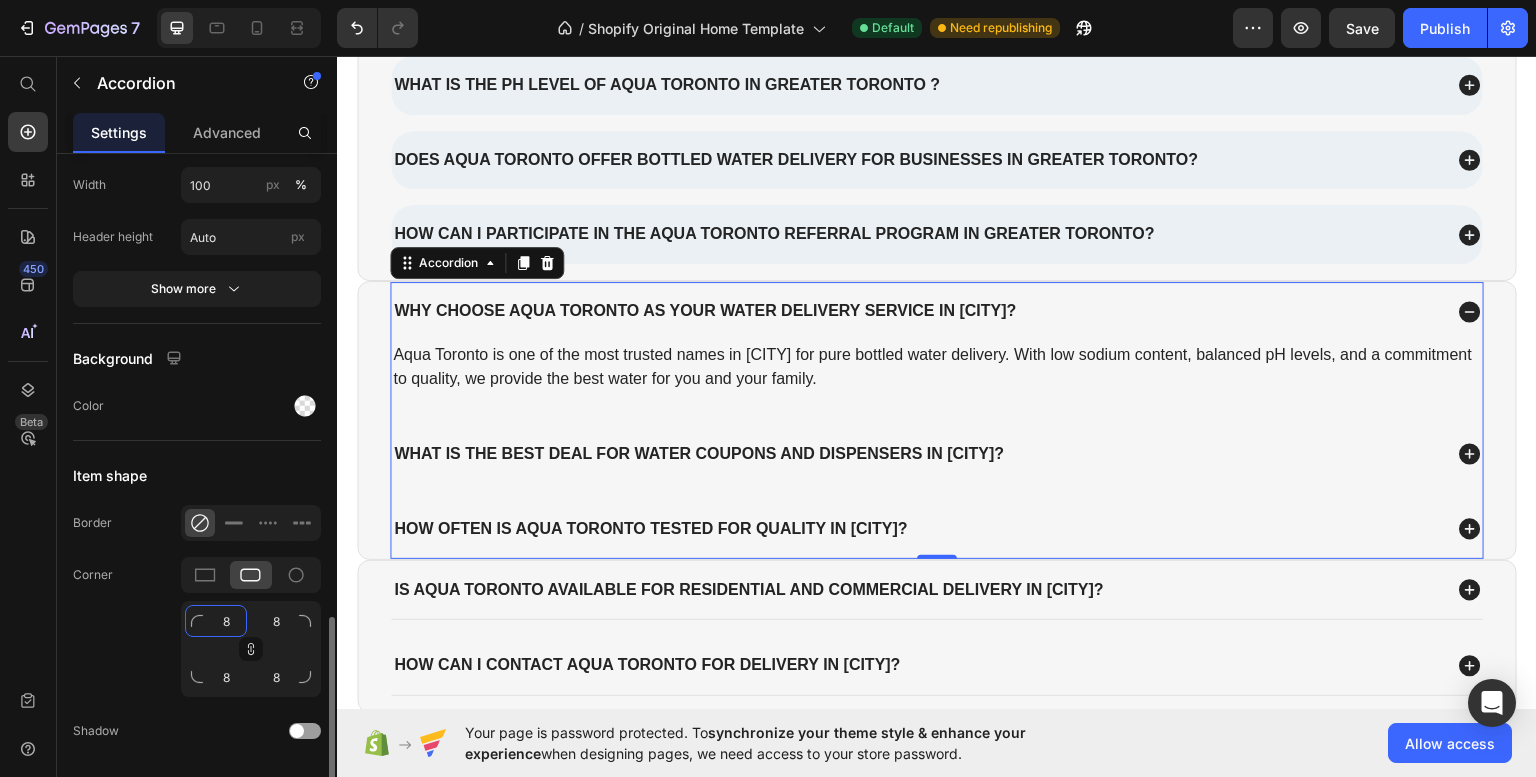 click on "8" 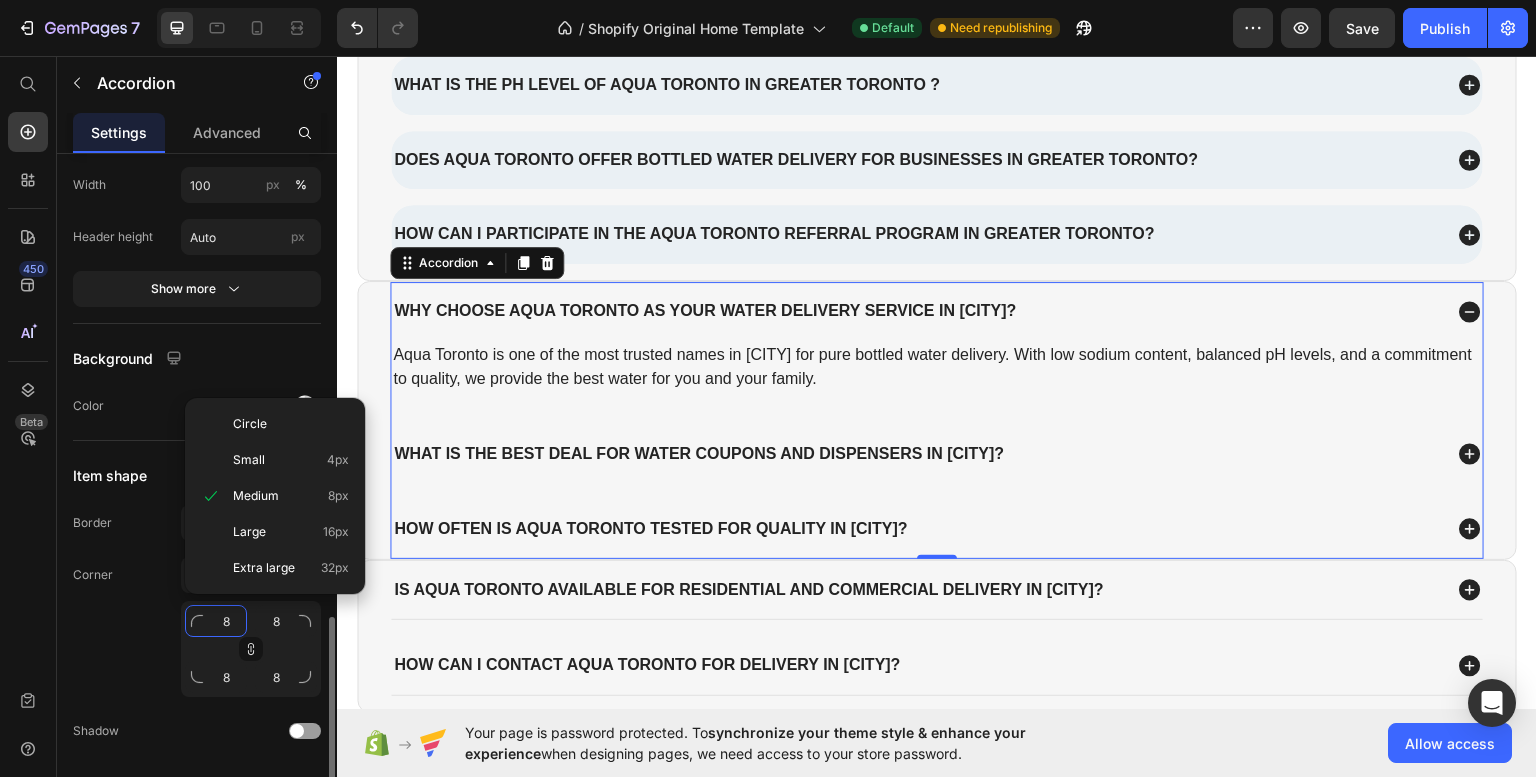type on "2" 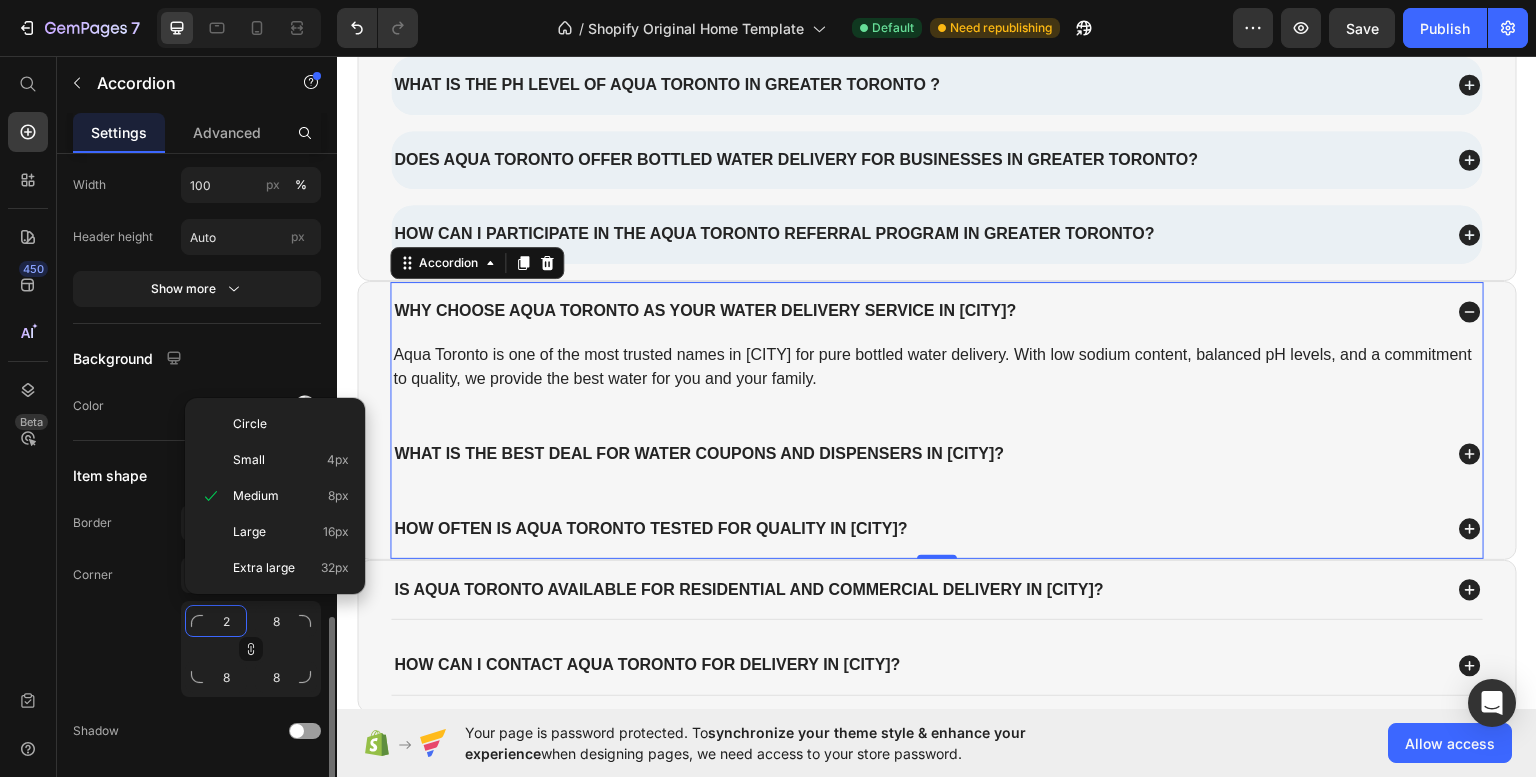 type on "2" 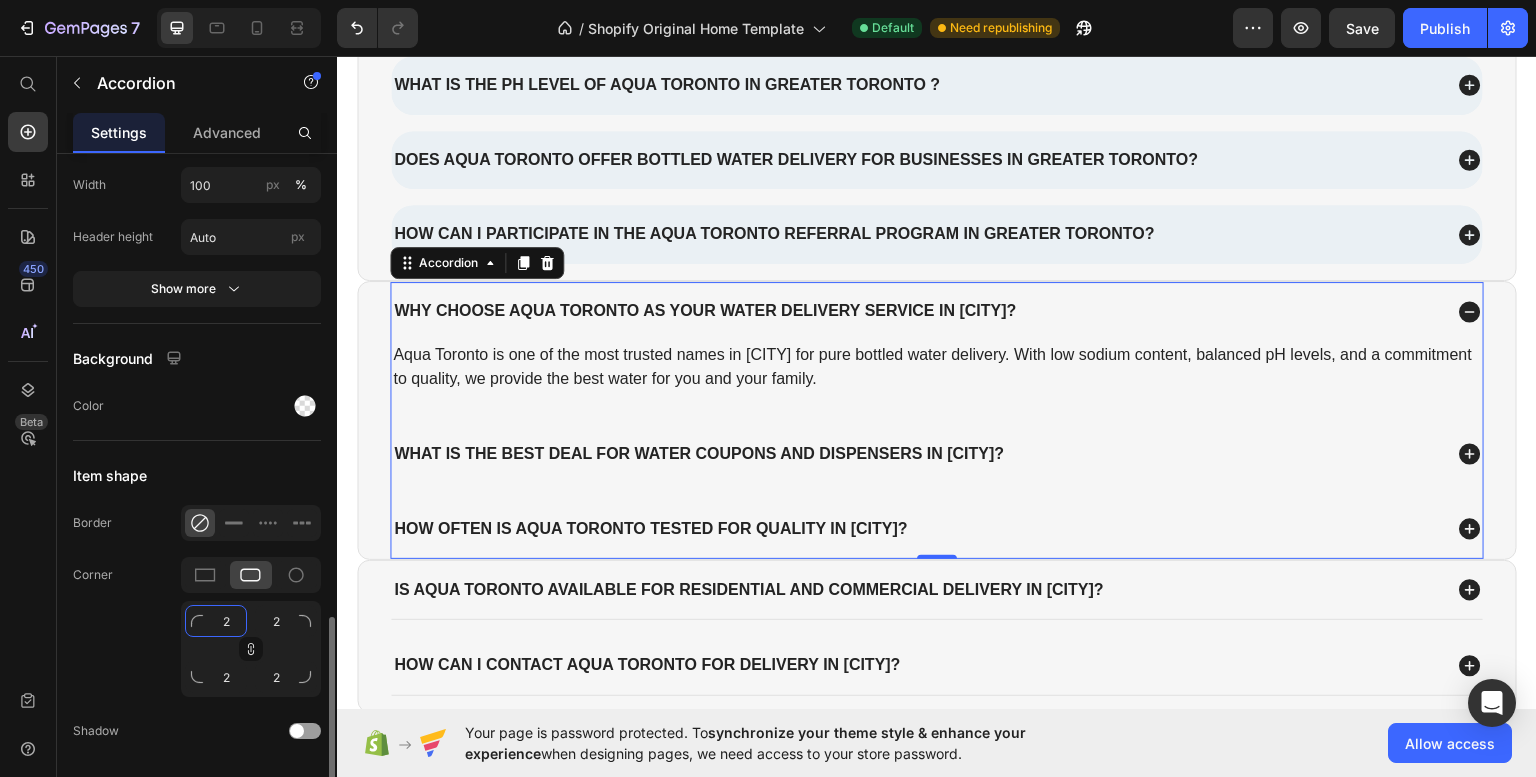 type on "22" 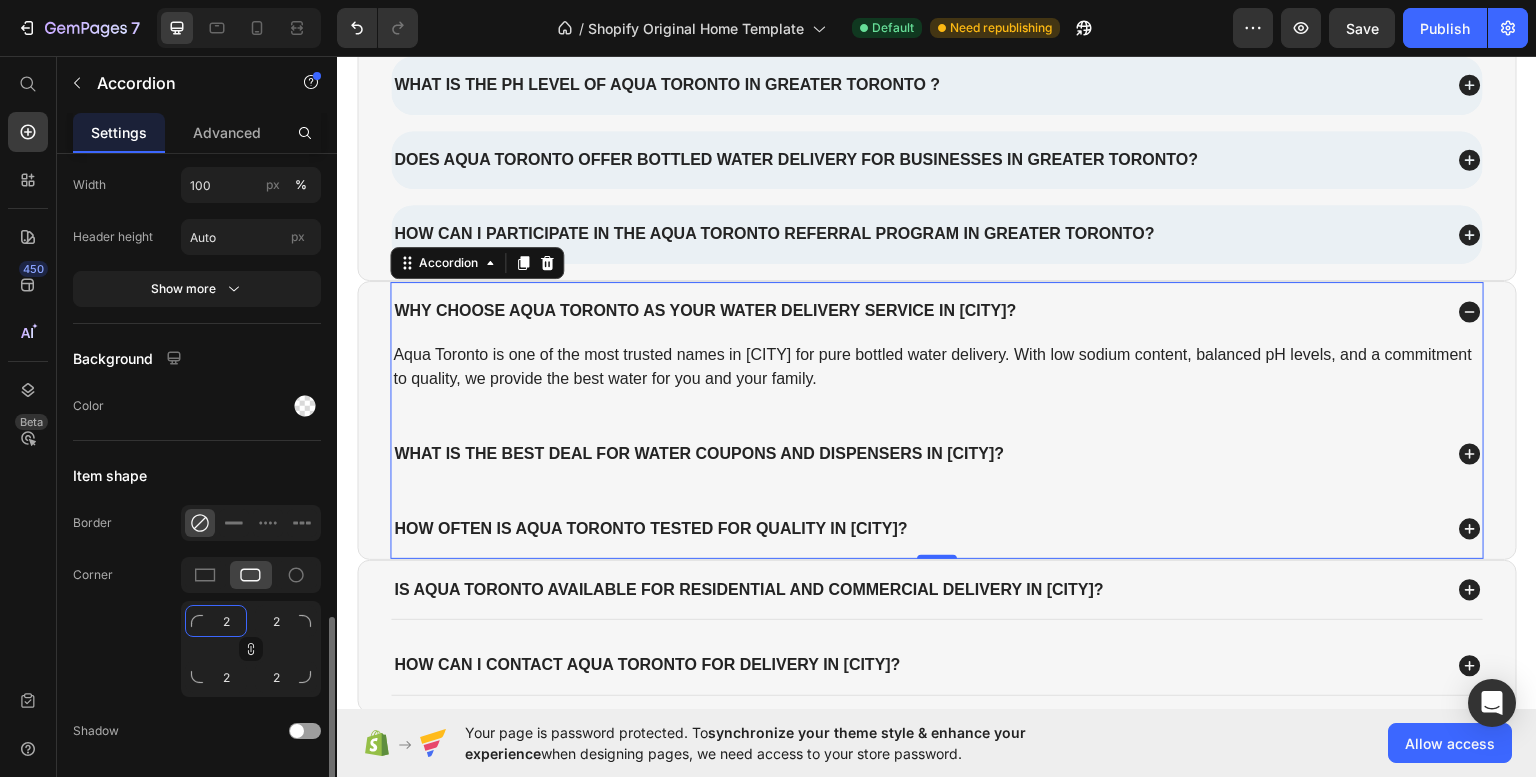 type on "22" 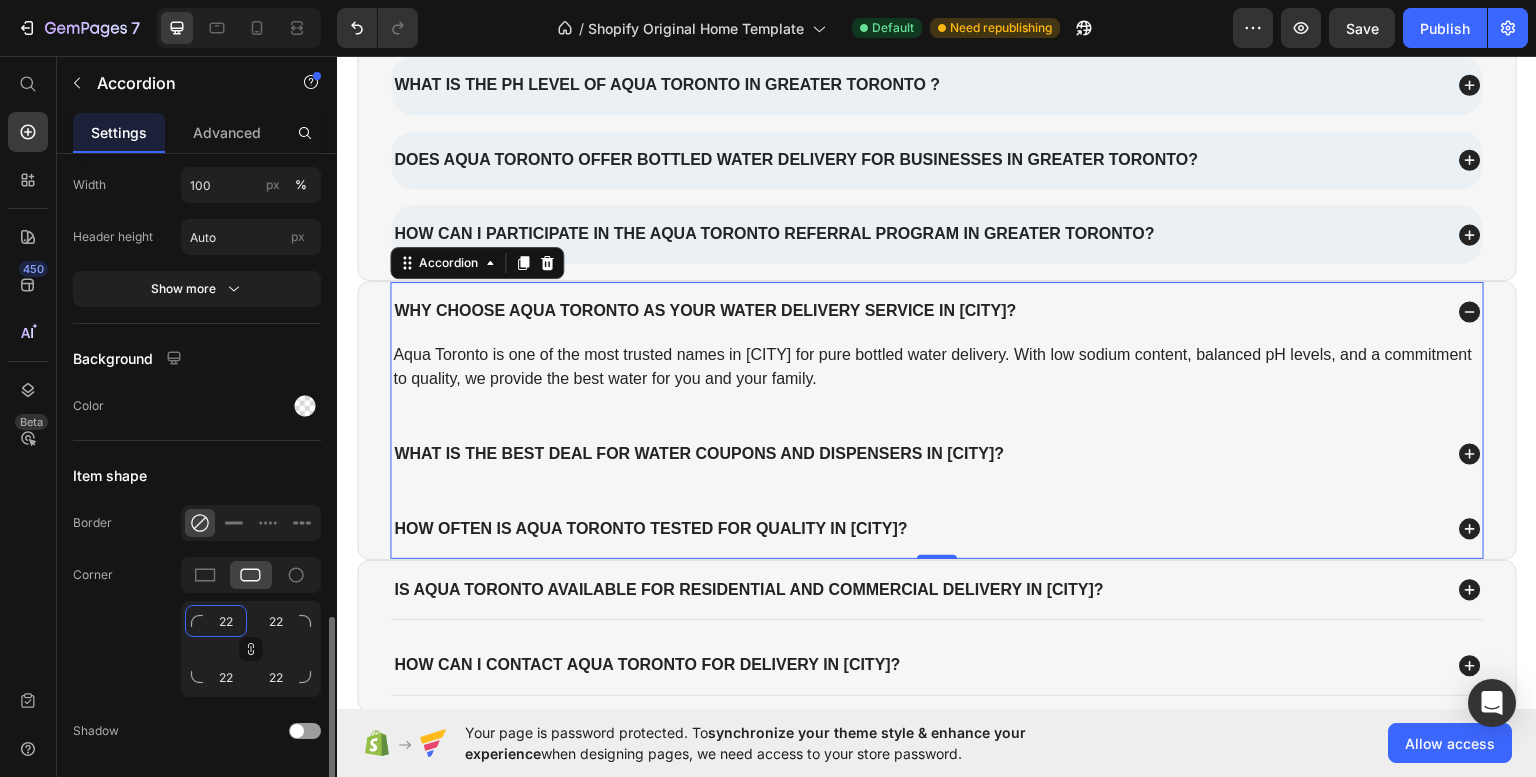 type on "22" 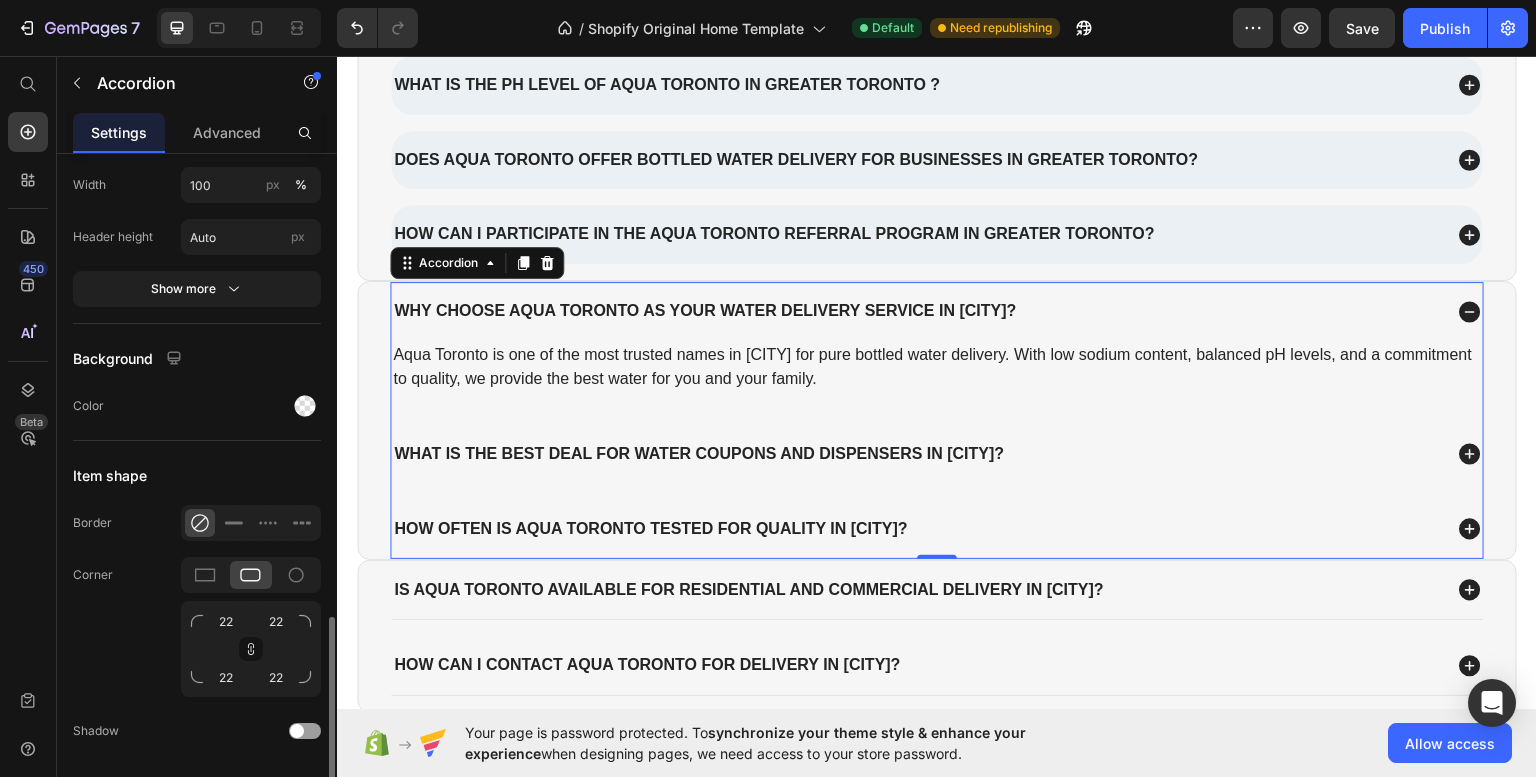 click on "Corner 22 22 22 22" 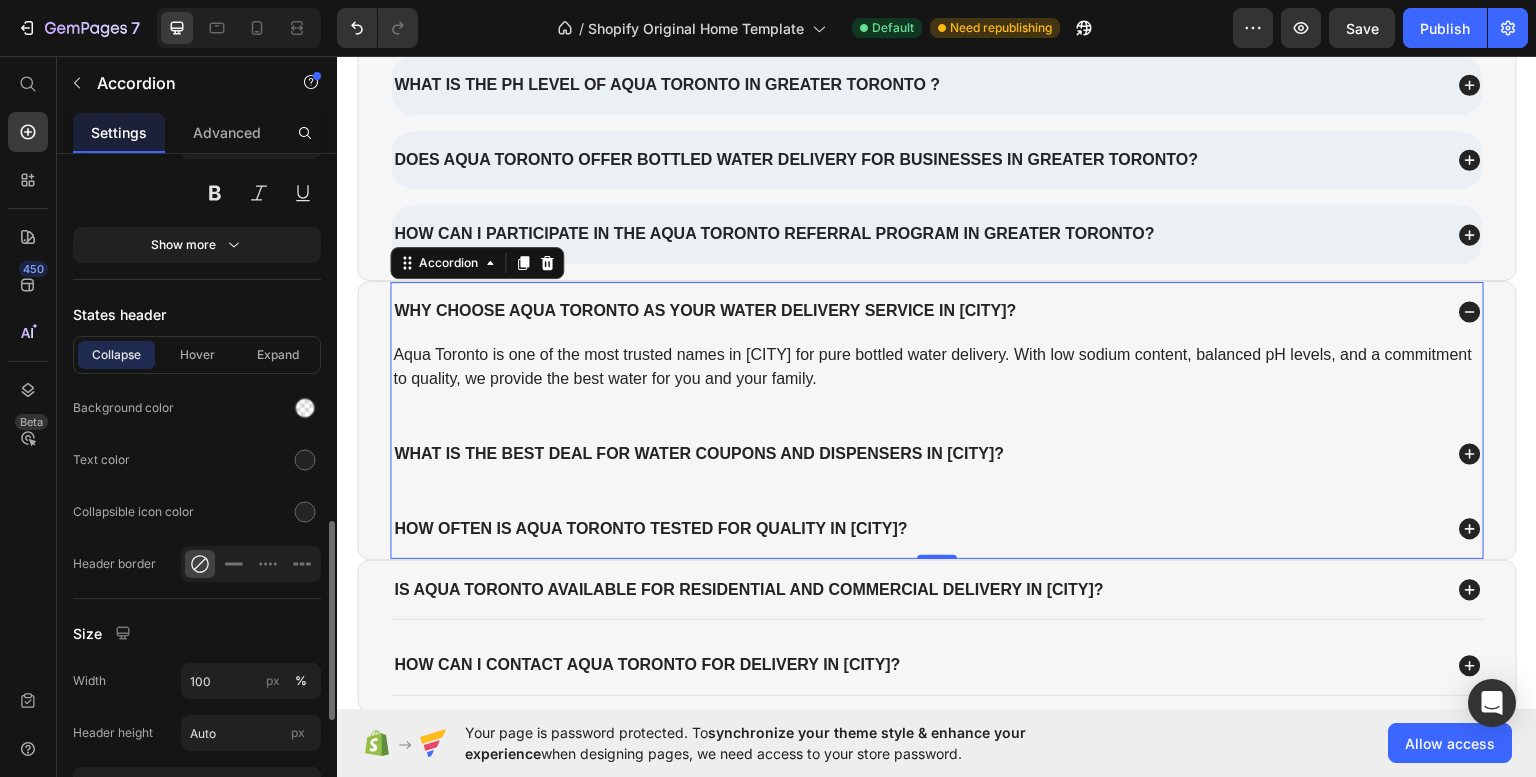 scroll, scrollTop: 1083, scrollLeft: 0, axis: vertical 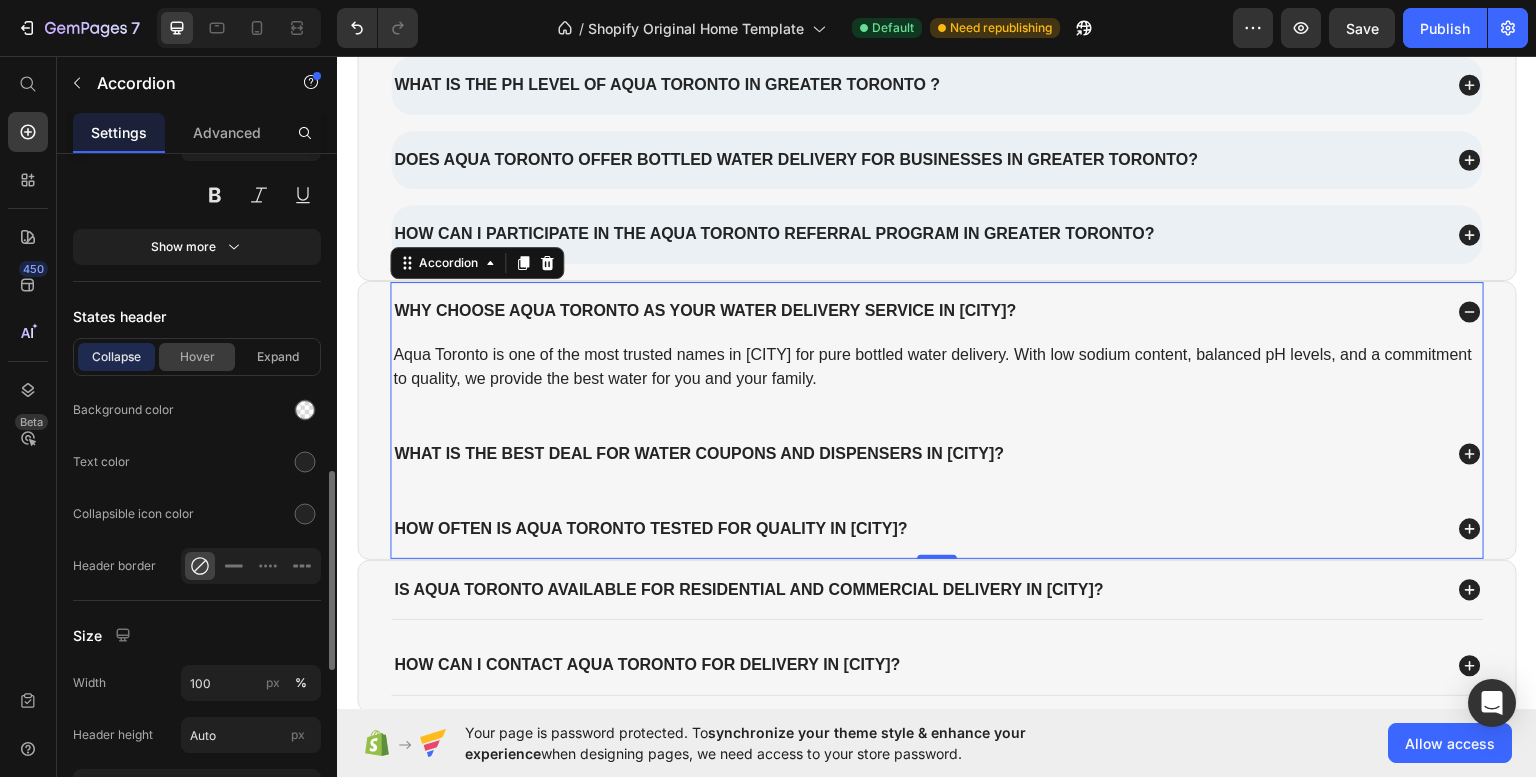 click on "Hover" at bounding box center [197, 357] 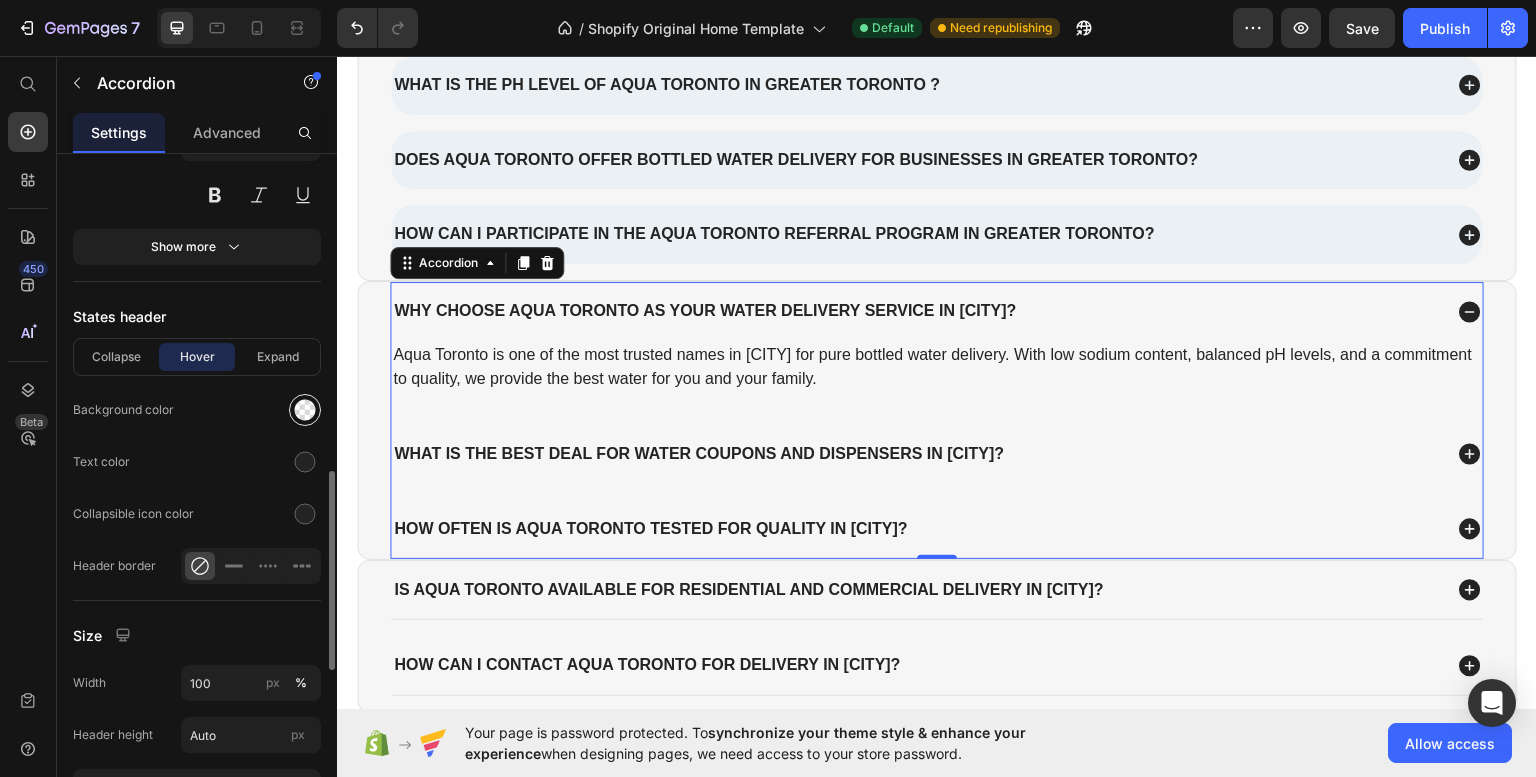 click at bounding box center (305, 410) 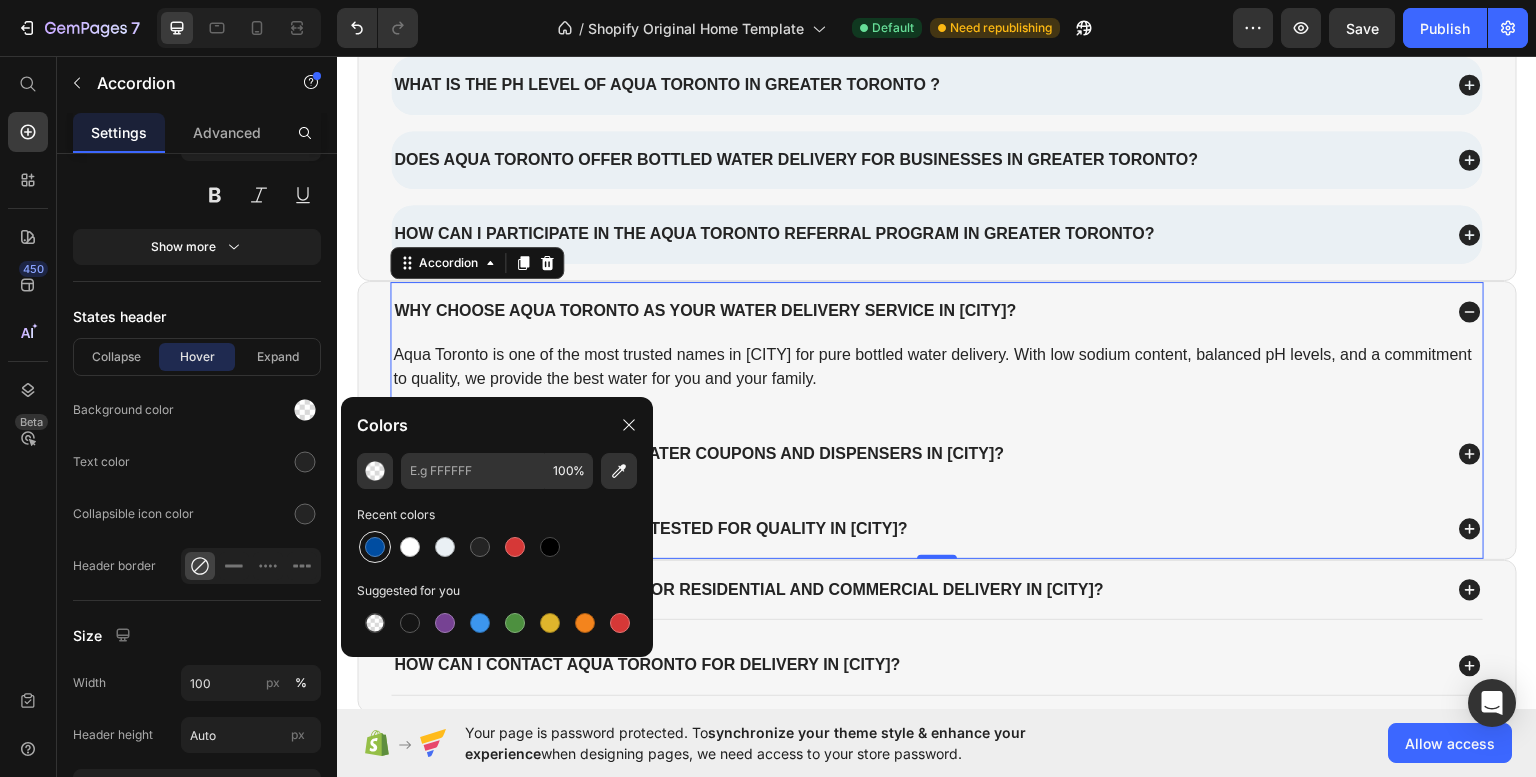 click at bounding box center [375, 547] 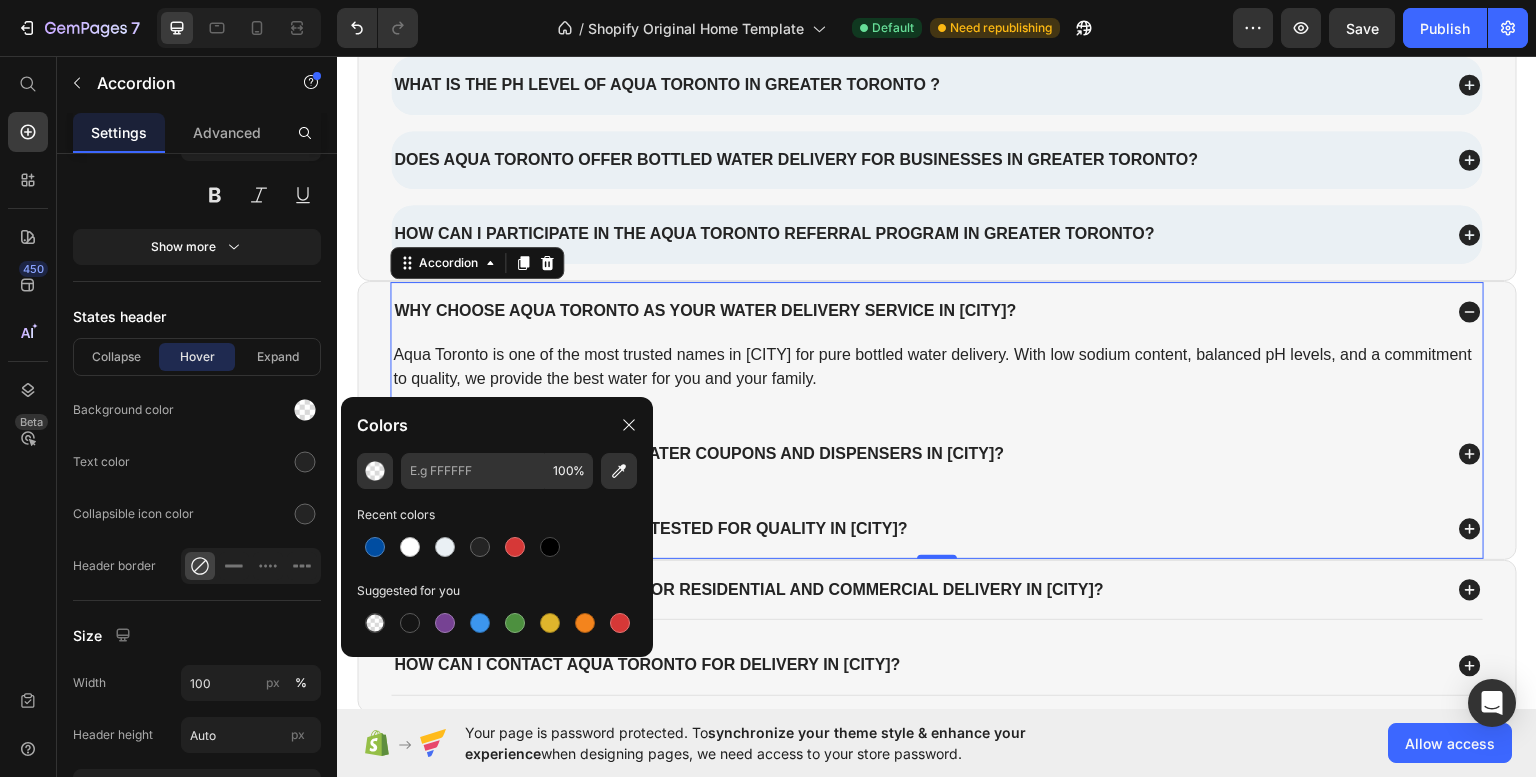 type on "004DA1" 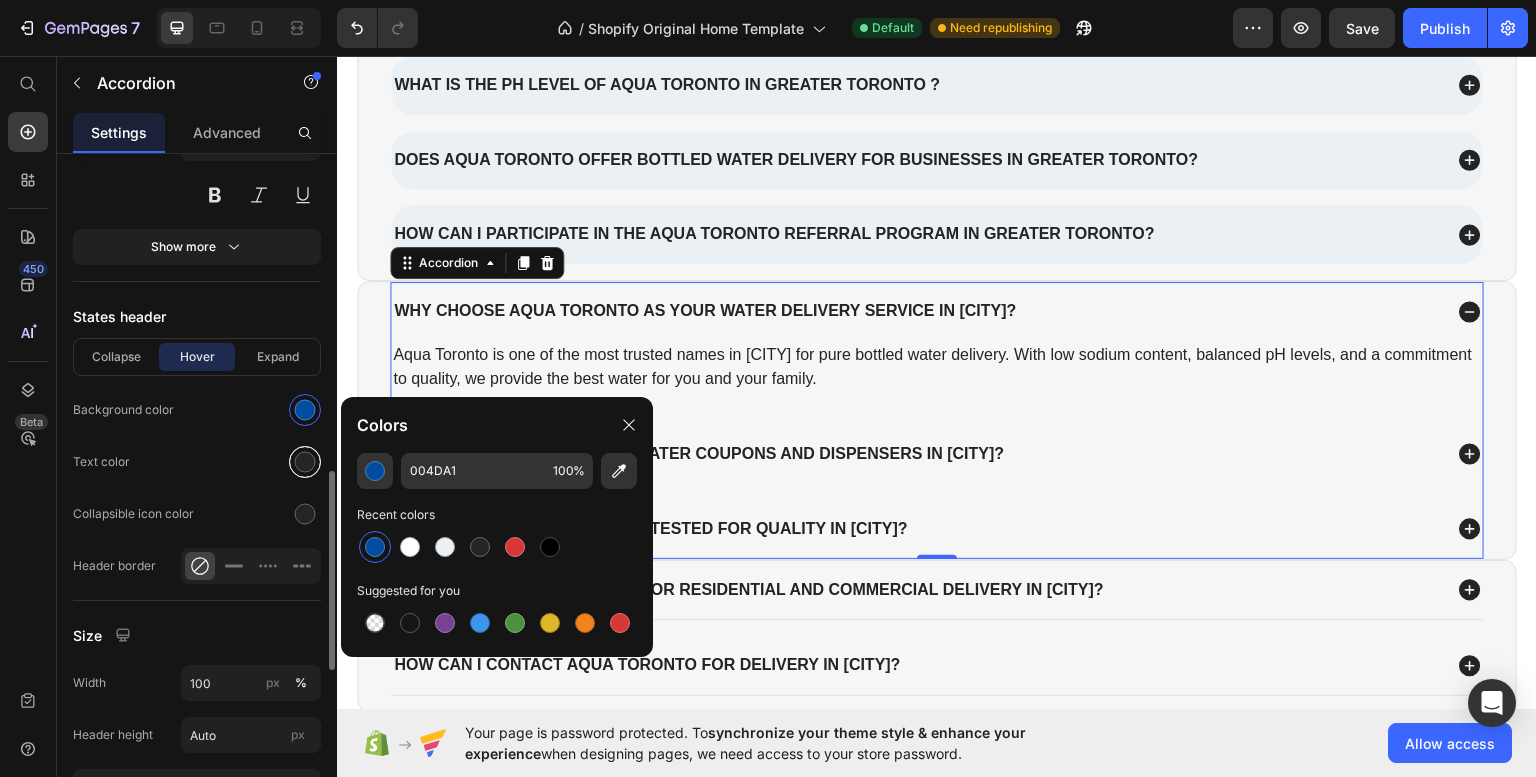 click at bounding box center [305, 462] 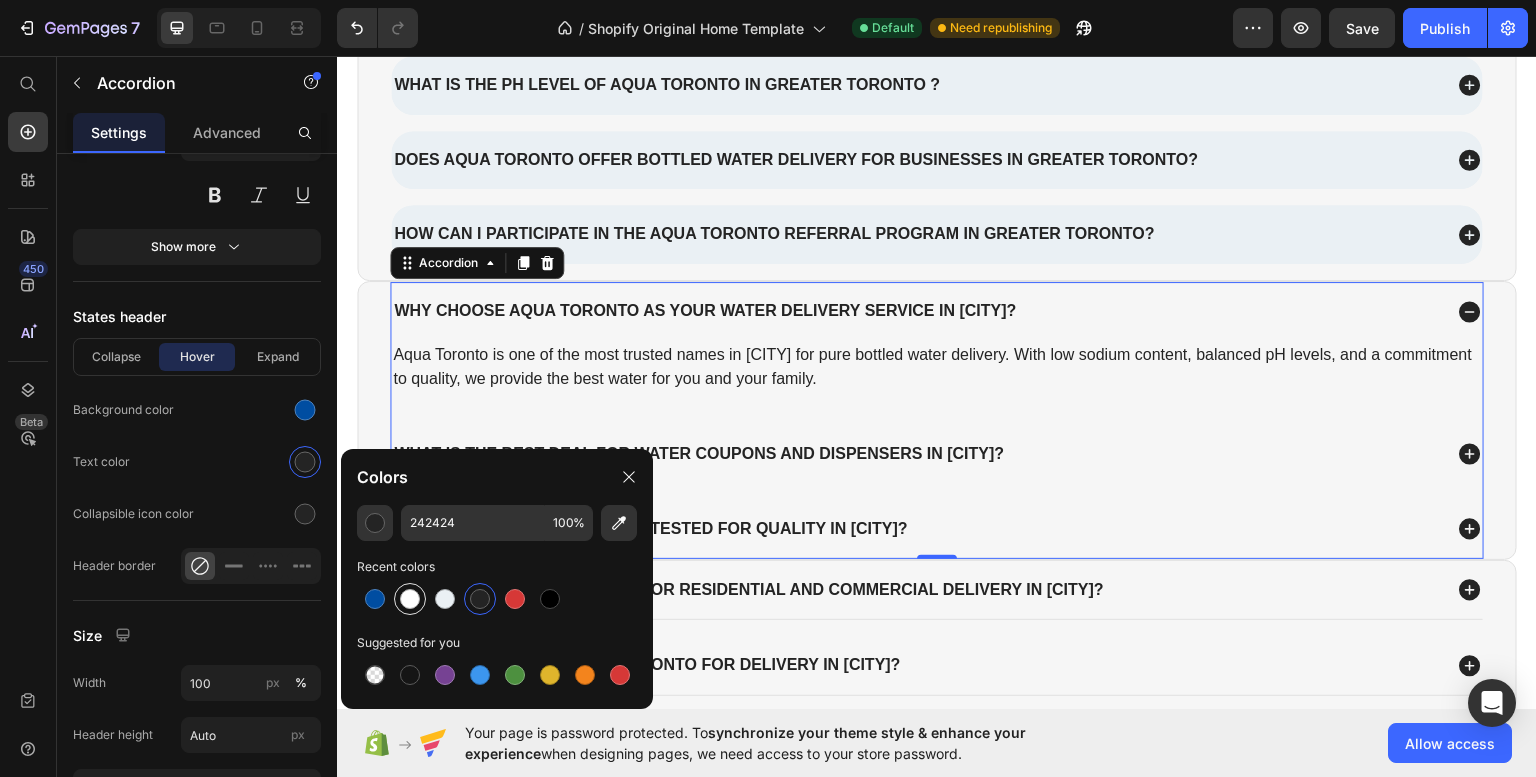 click at bounding box center [410, 599] 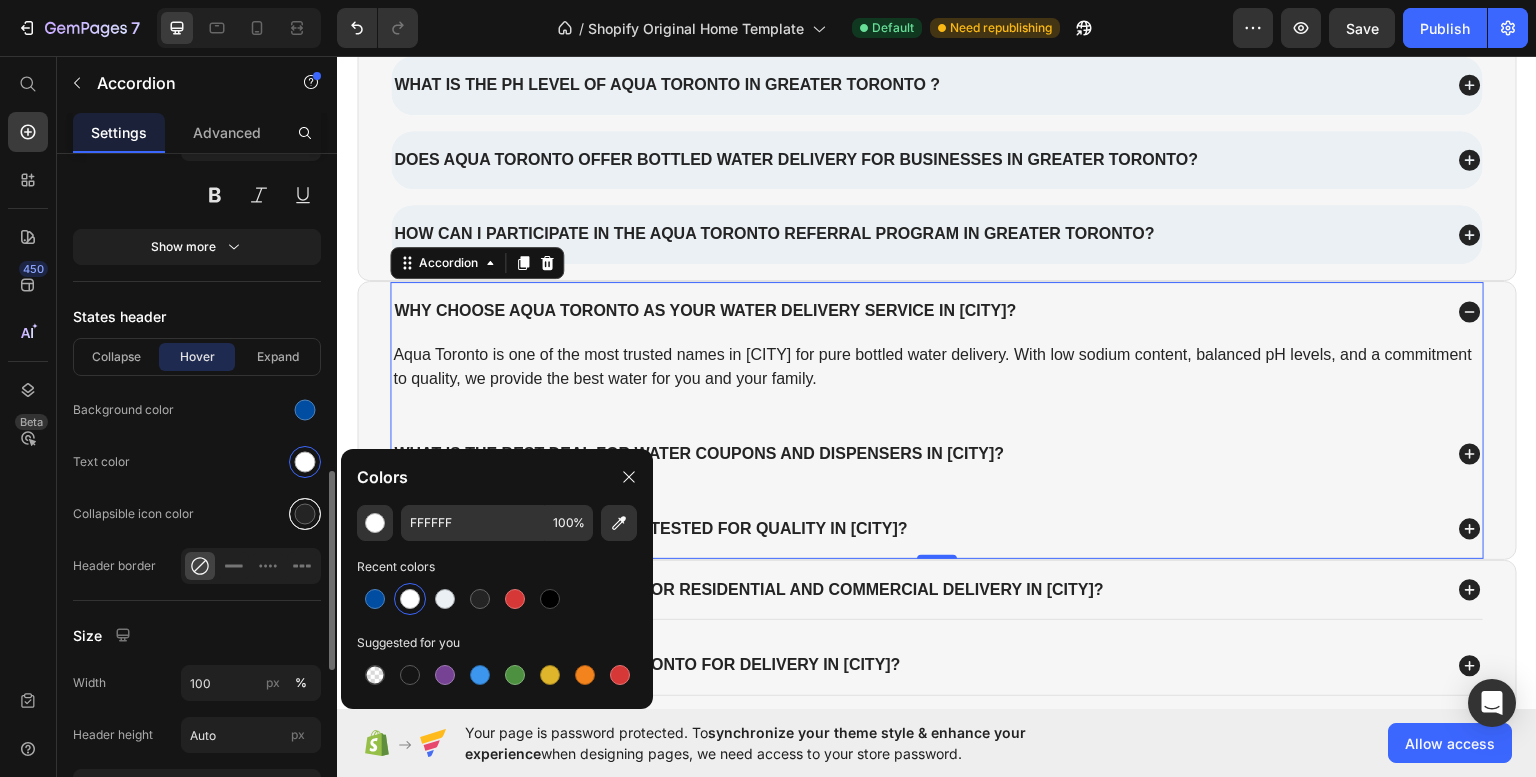 click at bounding box center (305, 514) 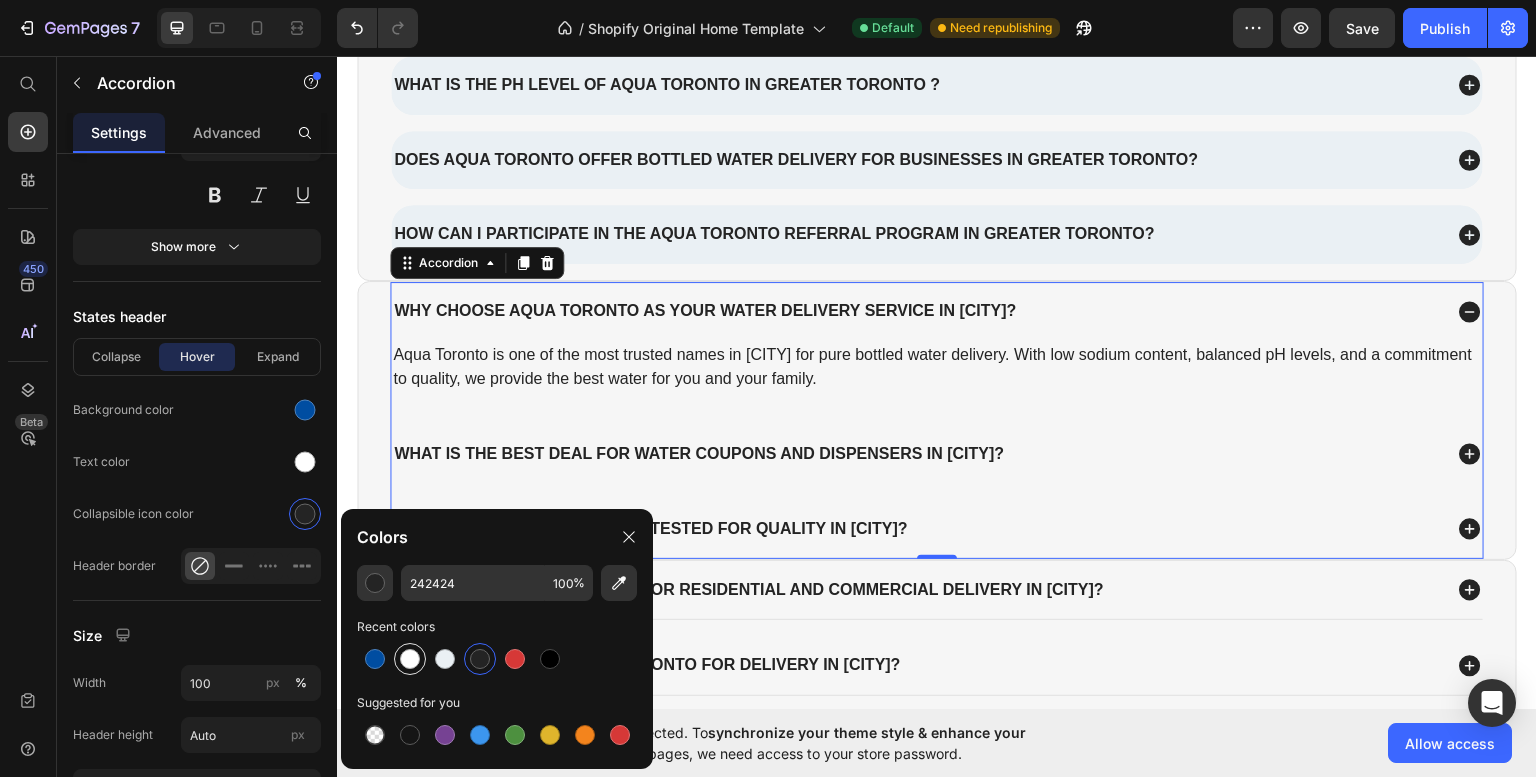 click at bounding box center [410, 659] 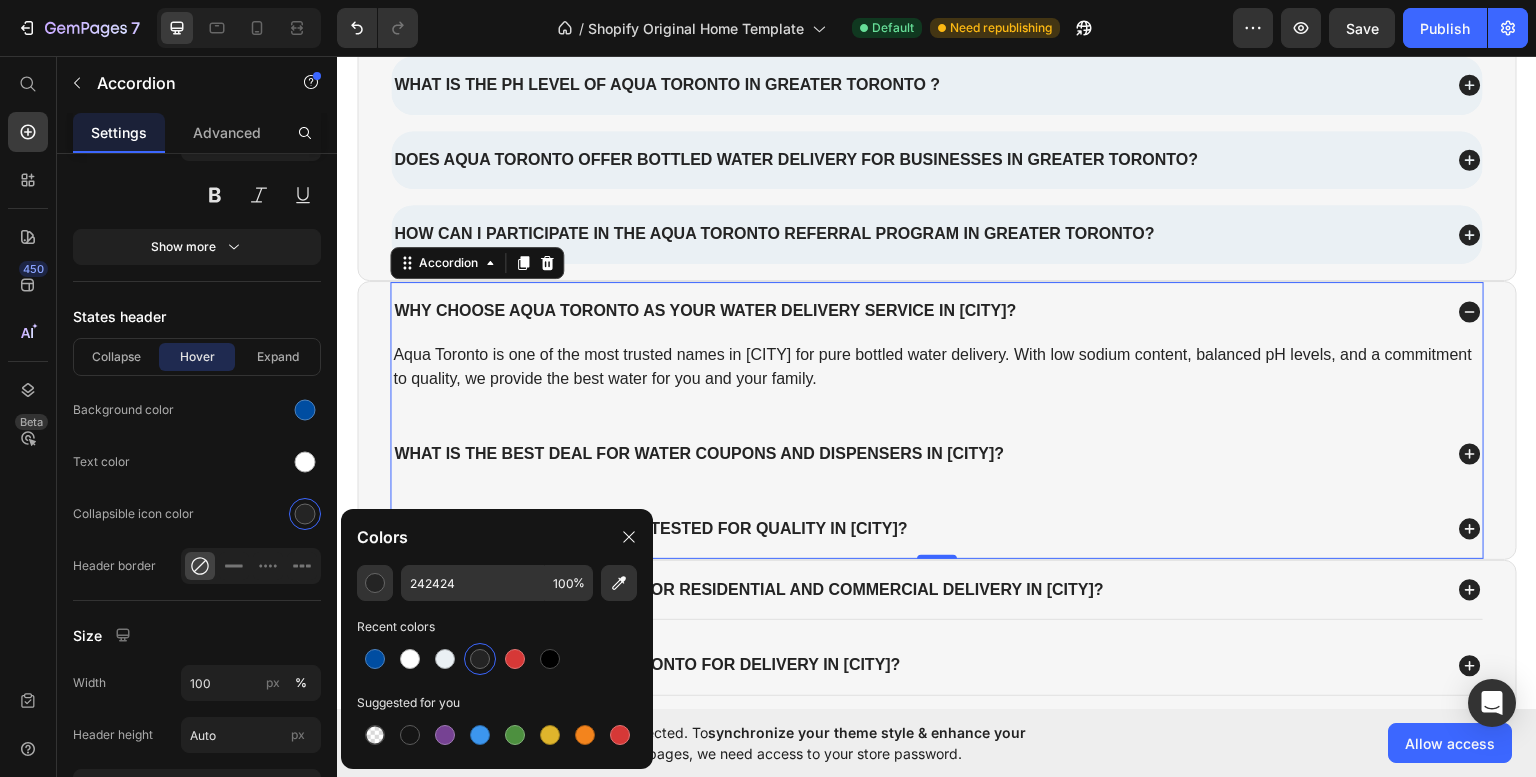 type on "FFFFFF" 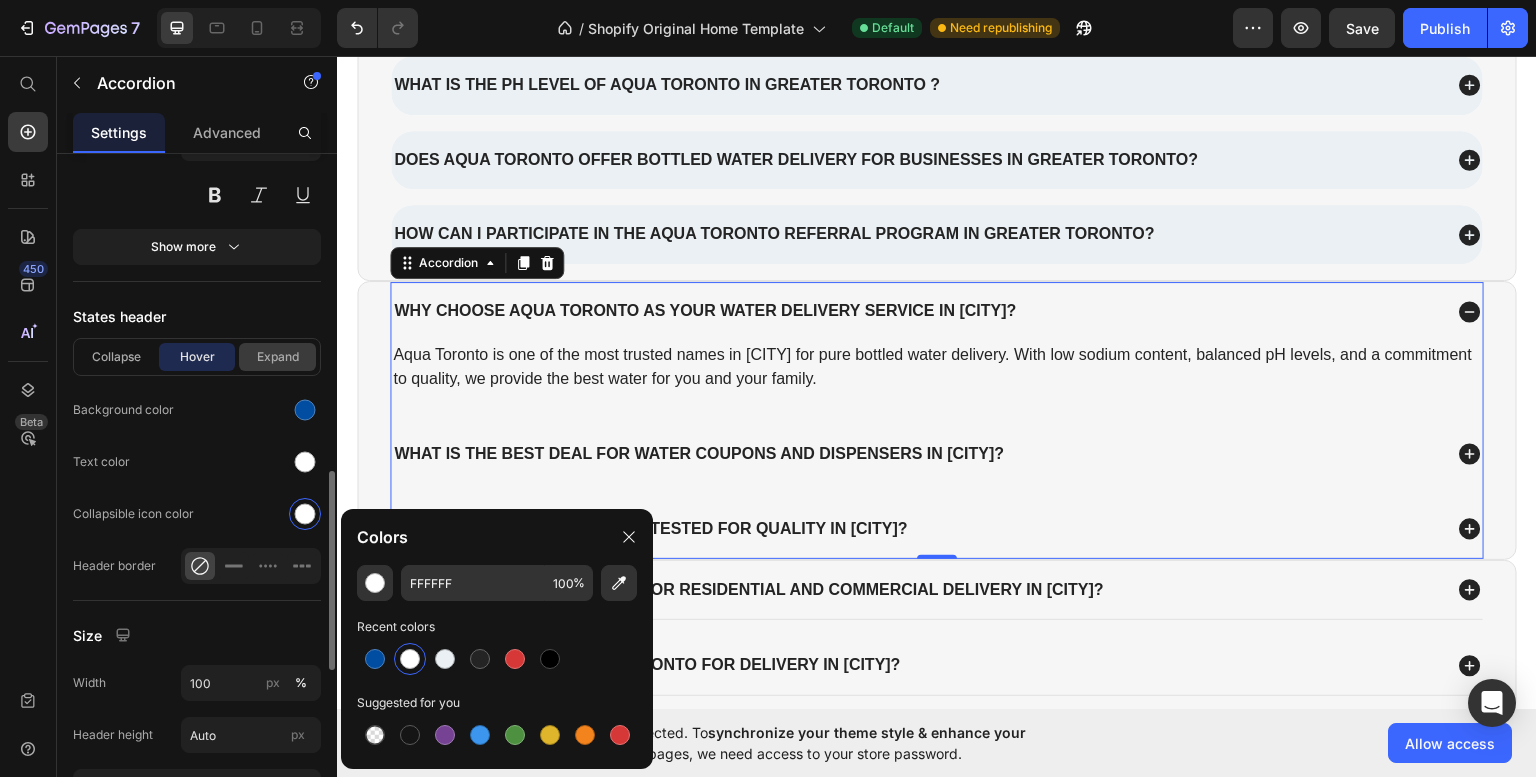 click on "Expand" at bounding box center [277, 357] 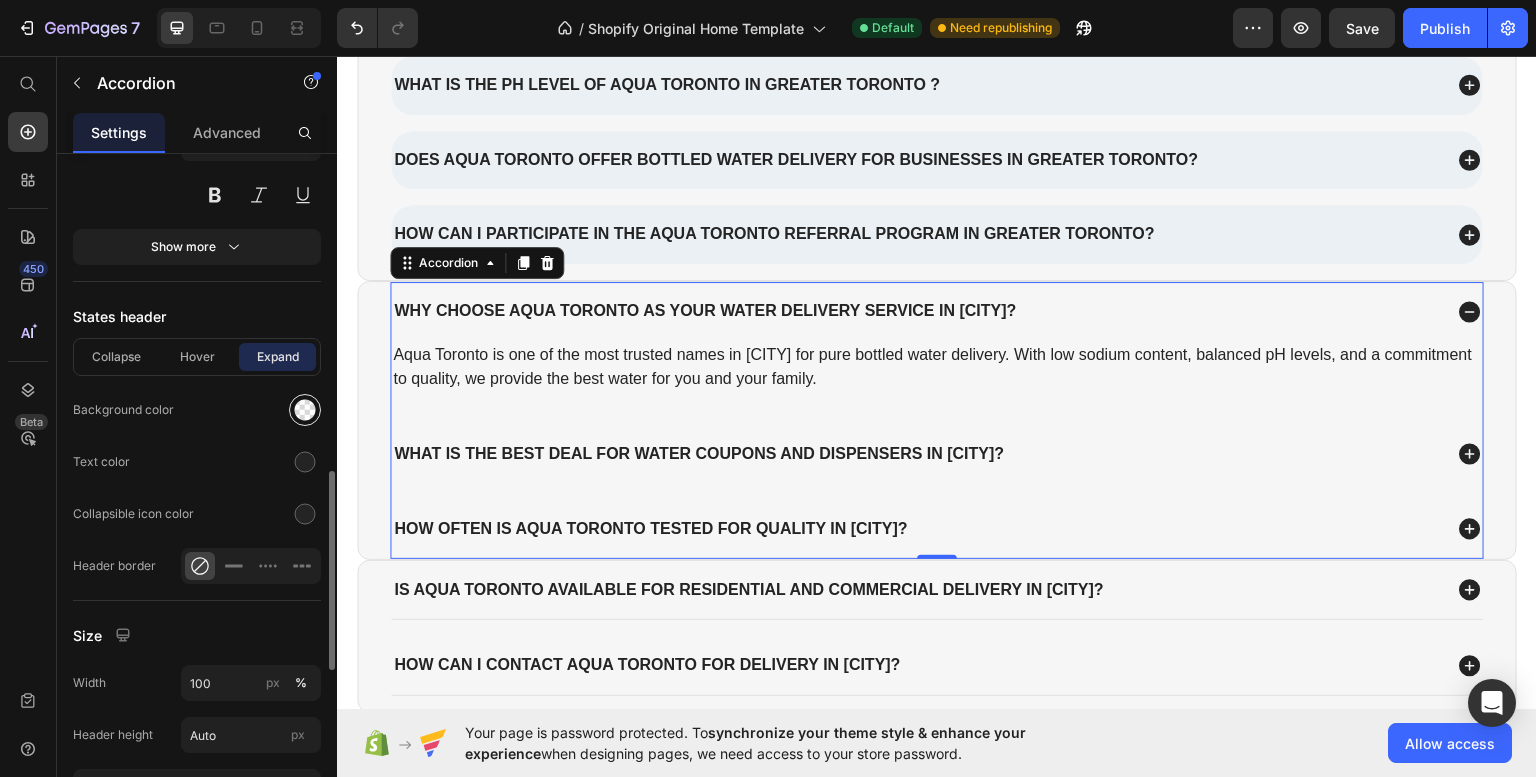 click at bounding box center (305, 410) 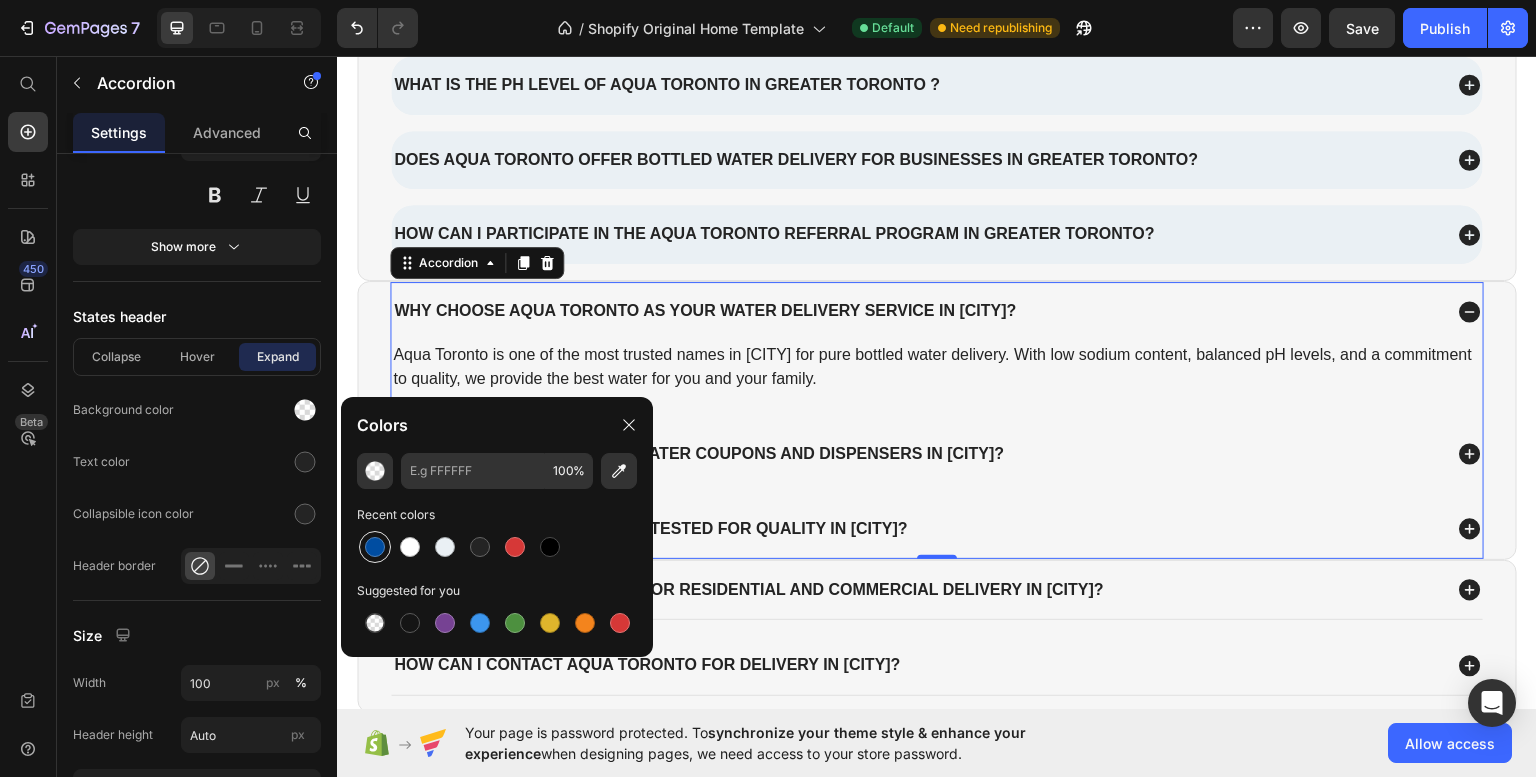 click at bounding box center (375, 547) 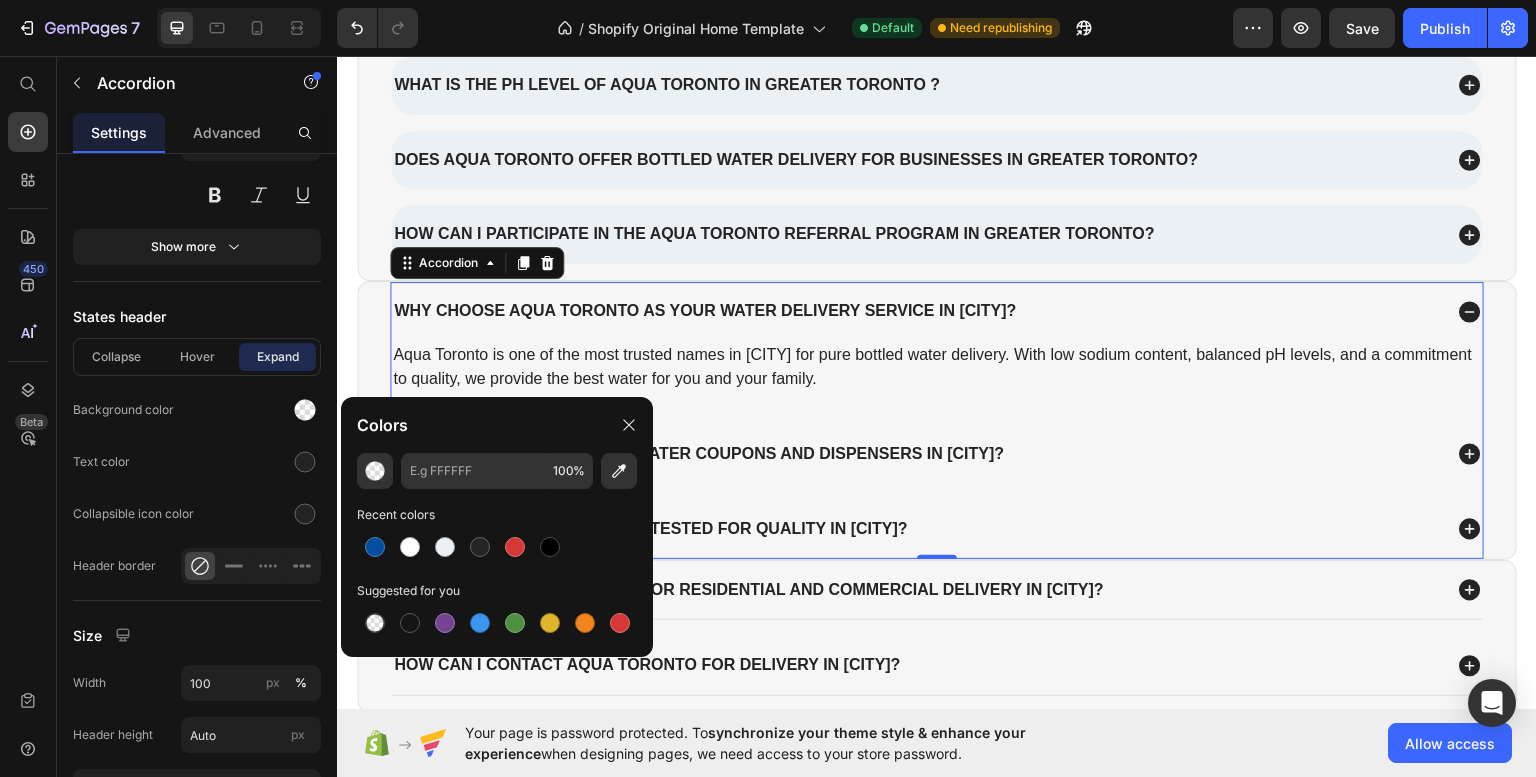 type on "004DA1" 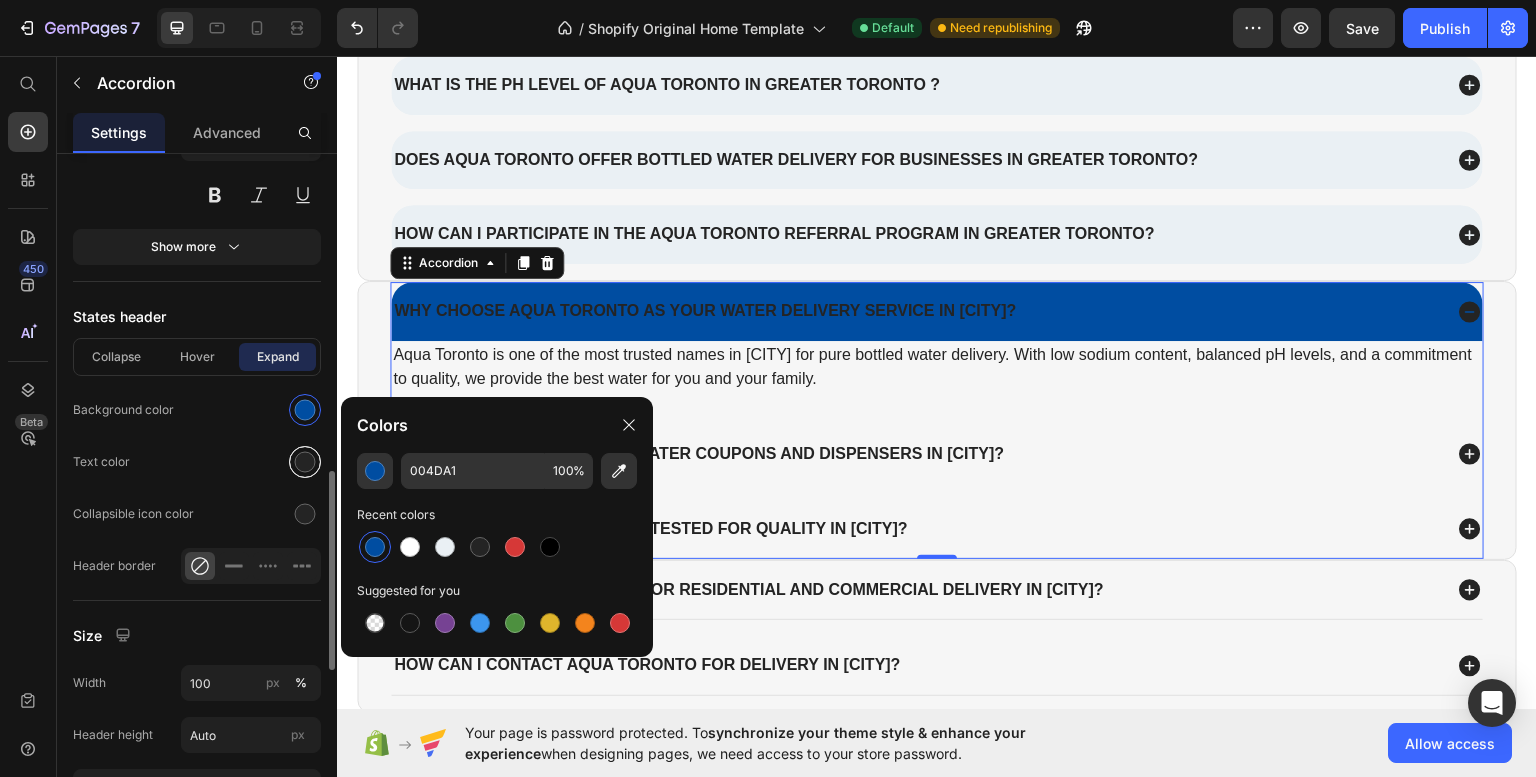 click at bounding box center (305, 462) 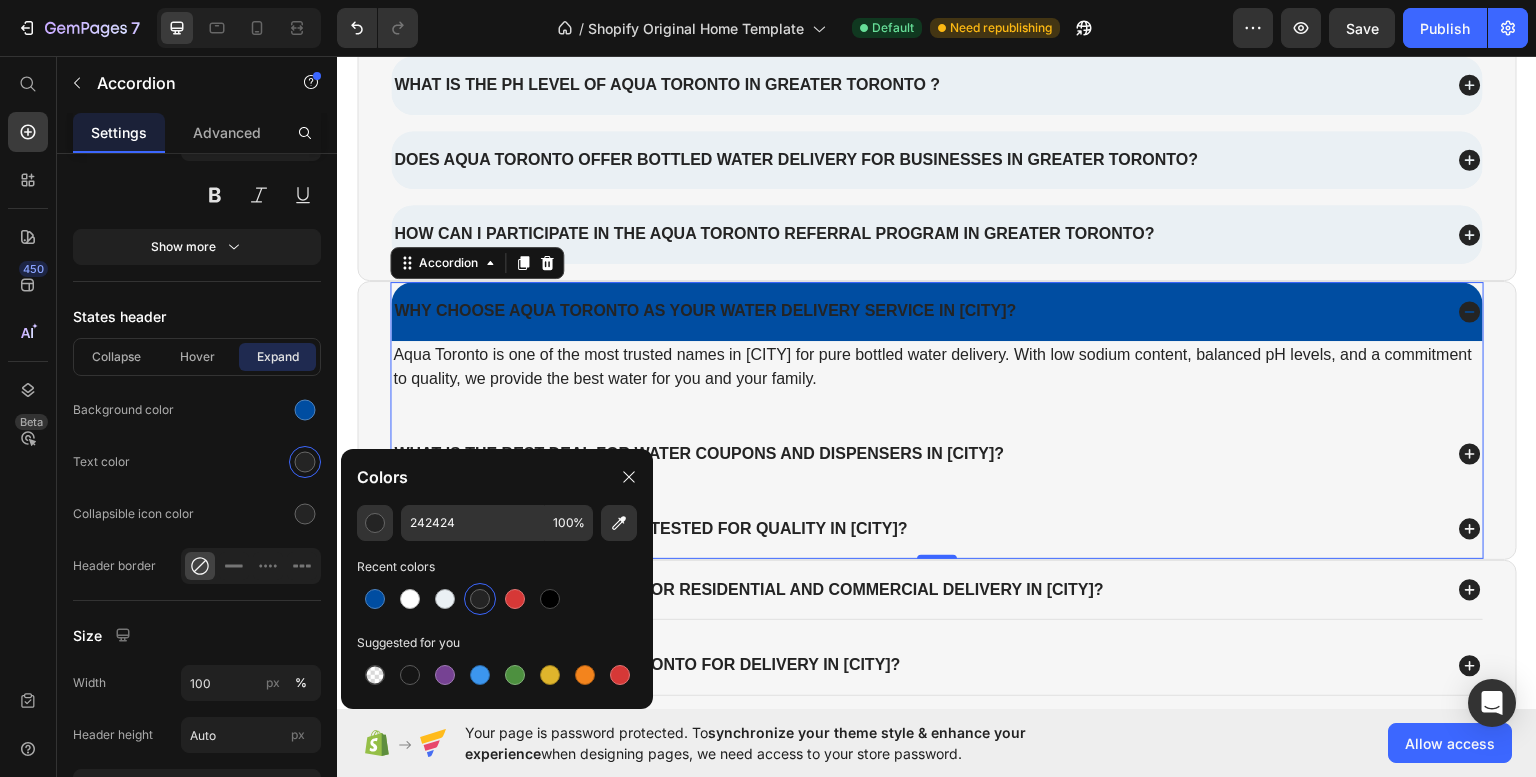 drag, startPoint x: 411, startPoint y: 598, endPoint x: 353, endPoint y: 545, distance: 78.56844 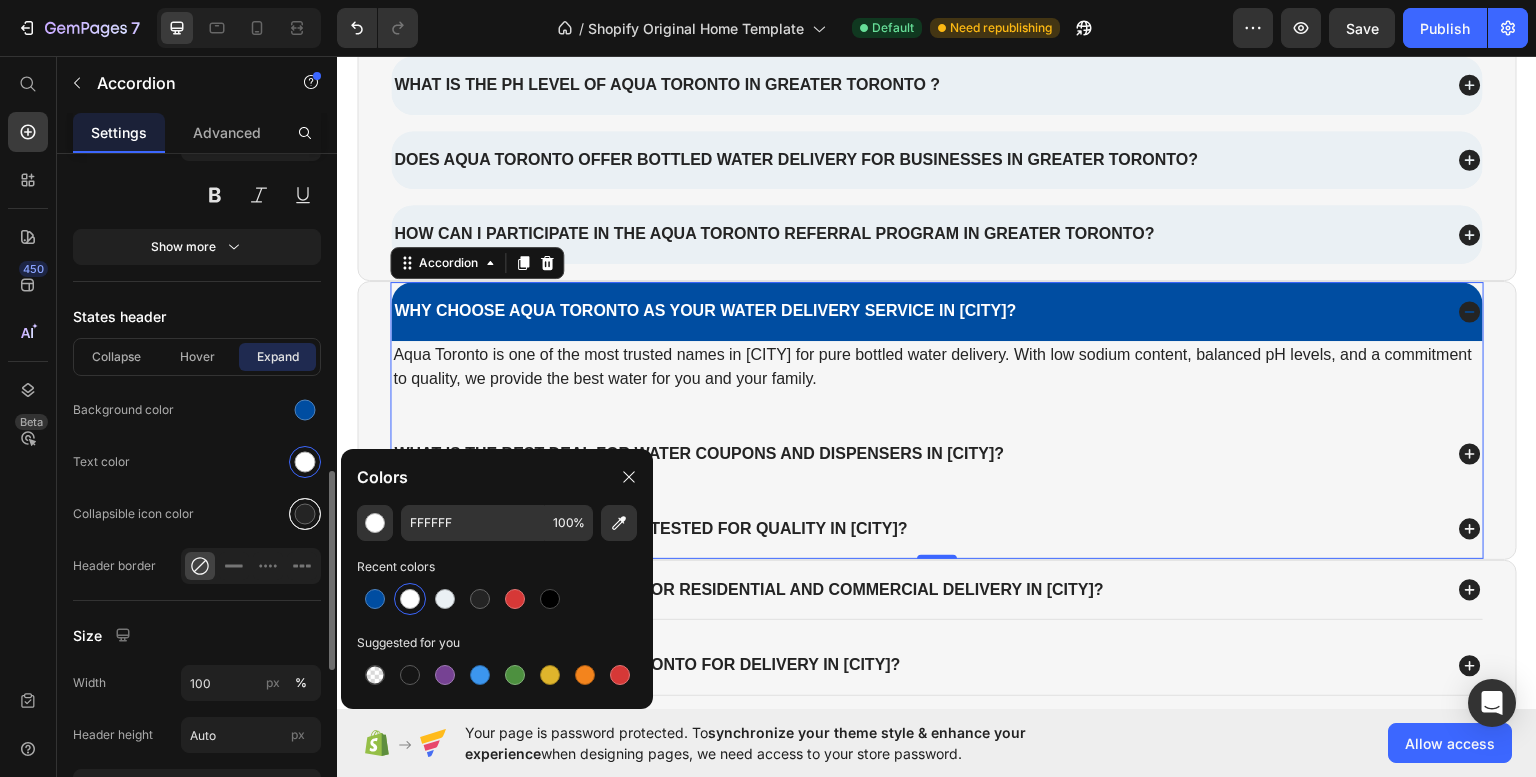 click at bounding box center [305, 514] 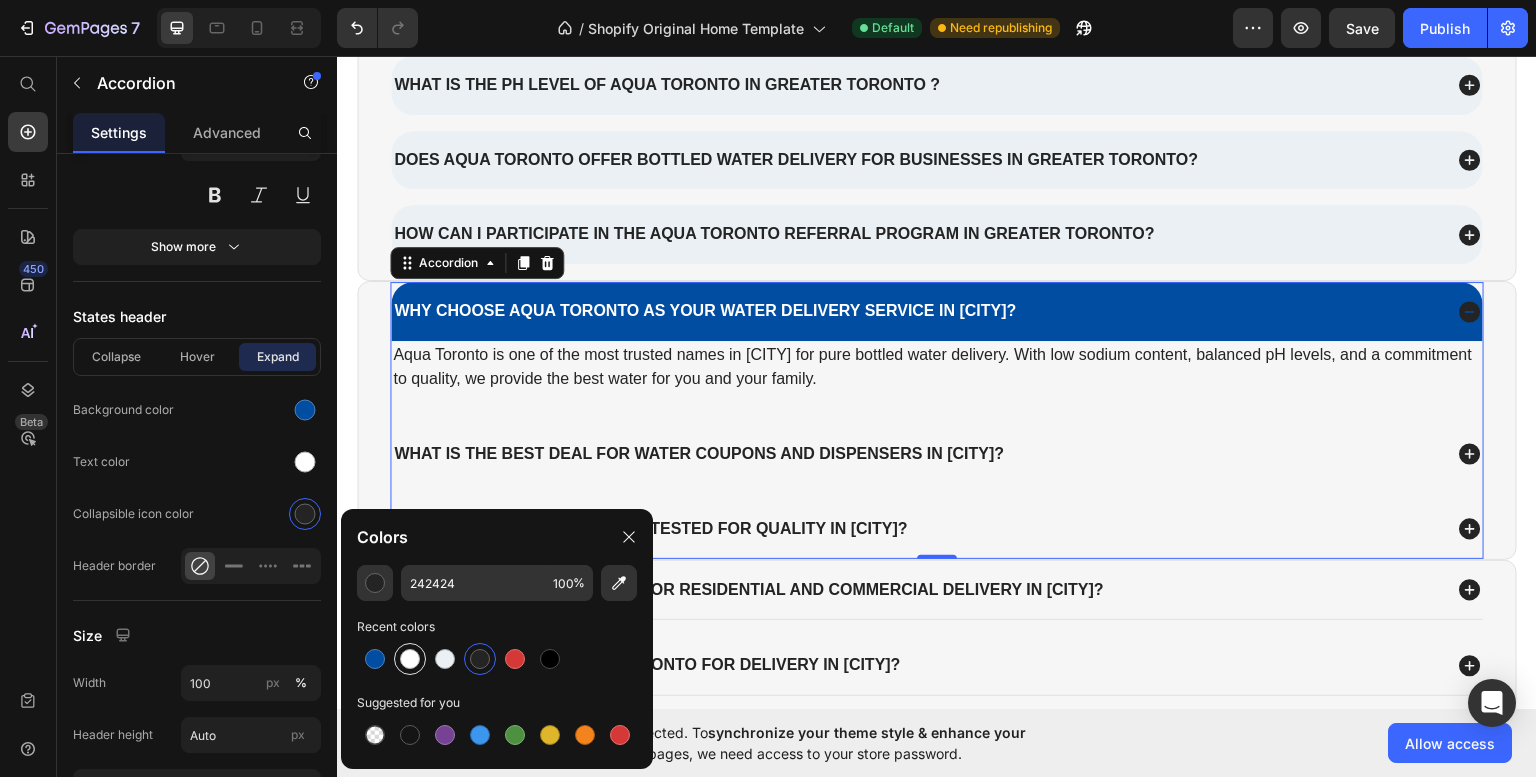 click at bounding box center [410, 659] 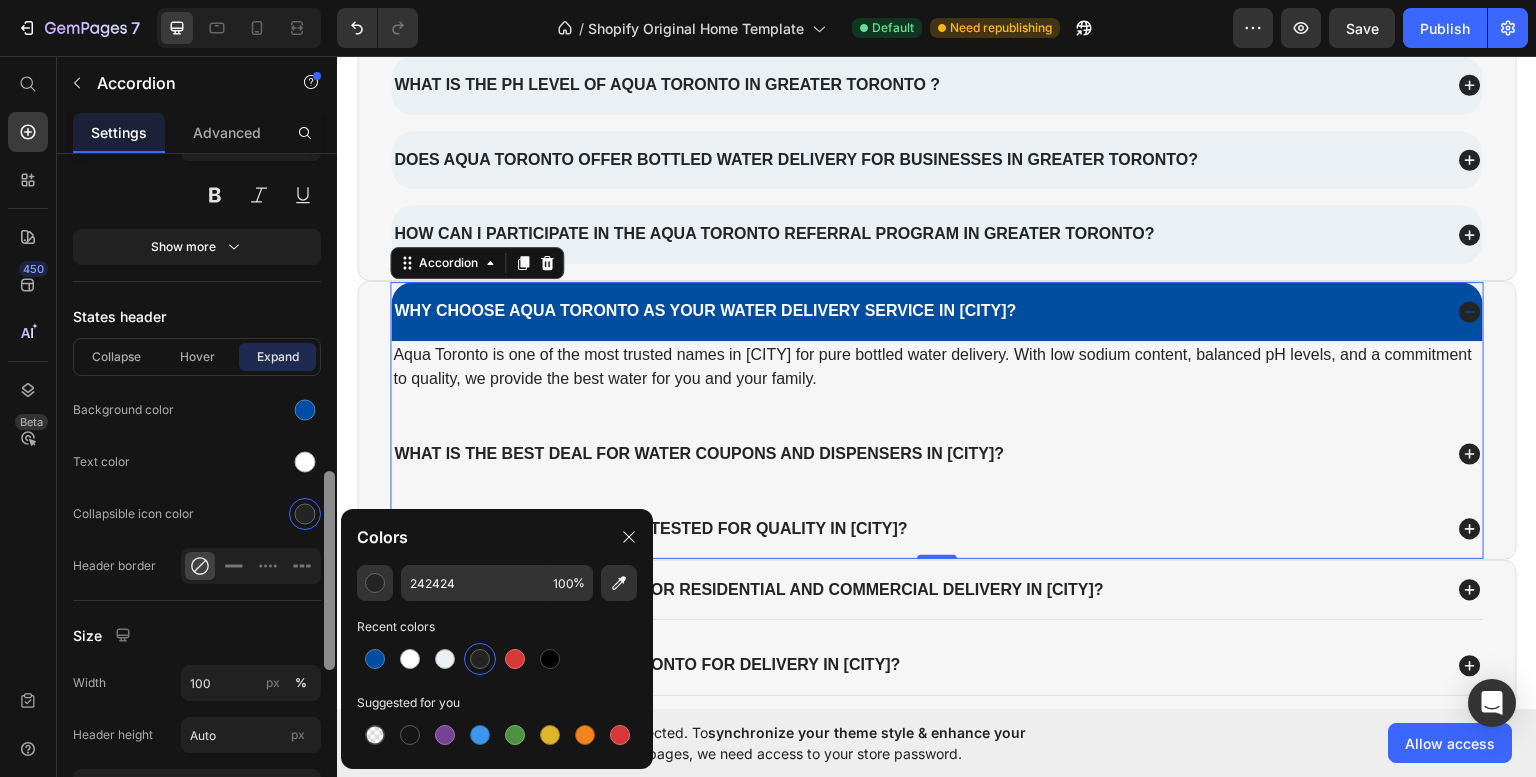 type on "FFFFFF" 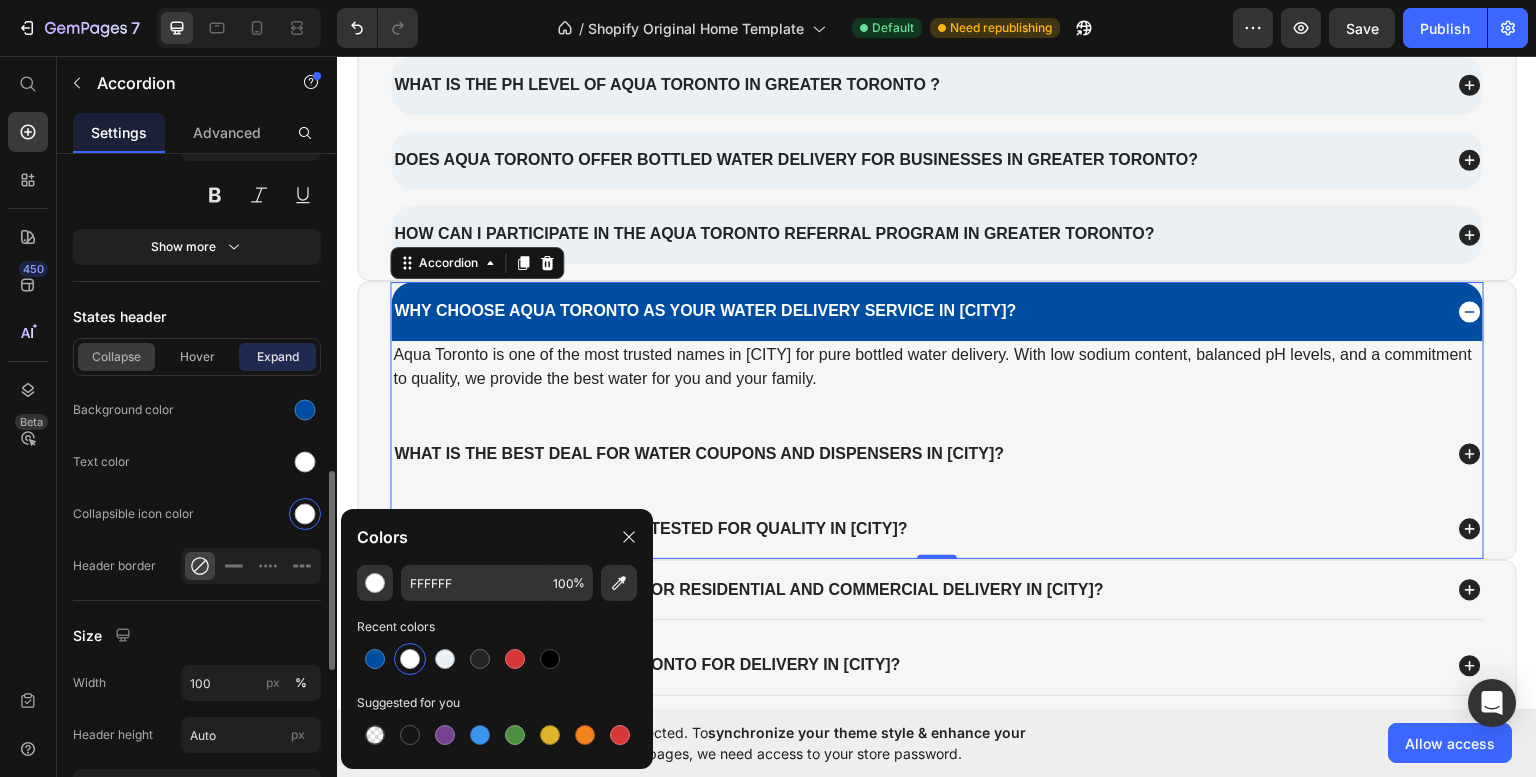 click on "Collapse" at bounding box center (116, 357) 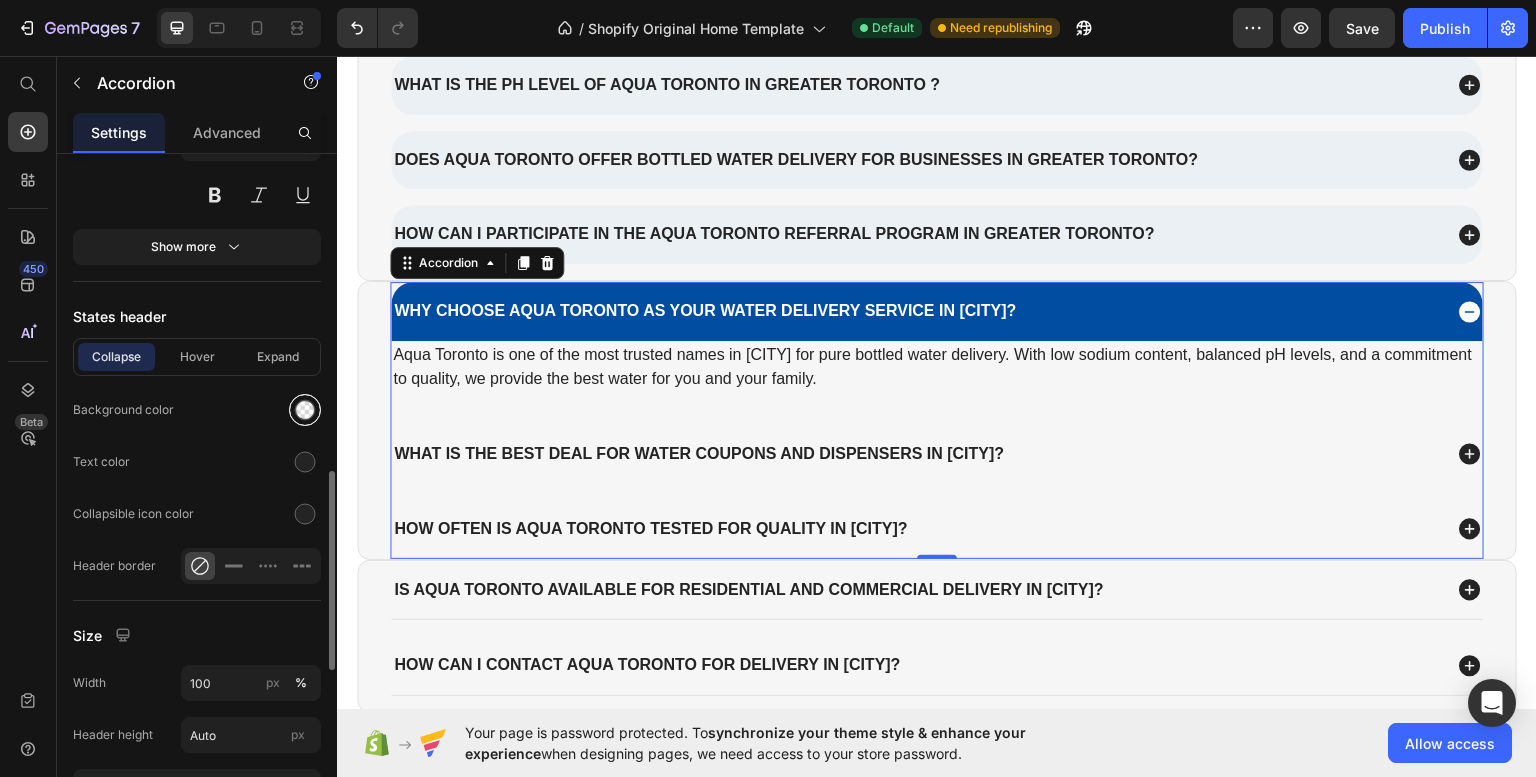 click at bounding box center [305, 410] 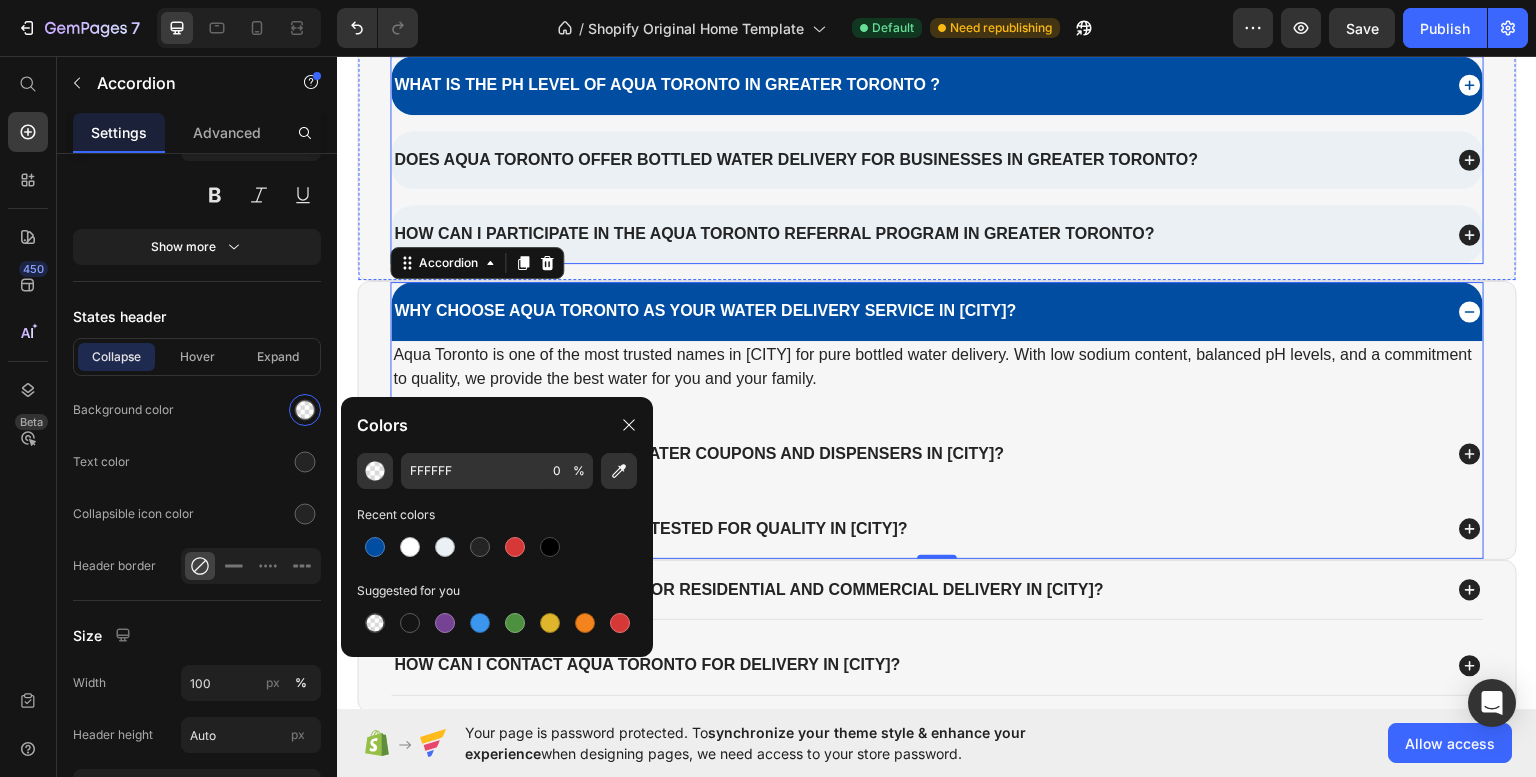 click on "What is the pH level of Aqua Toronto in Greater Toronto ?" at bounding box center (937, 84) 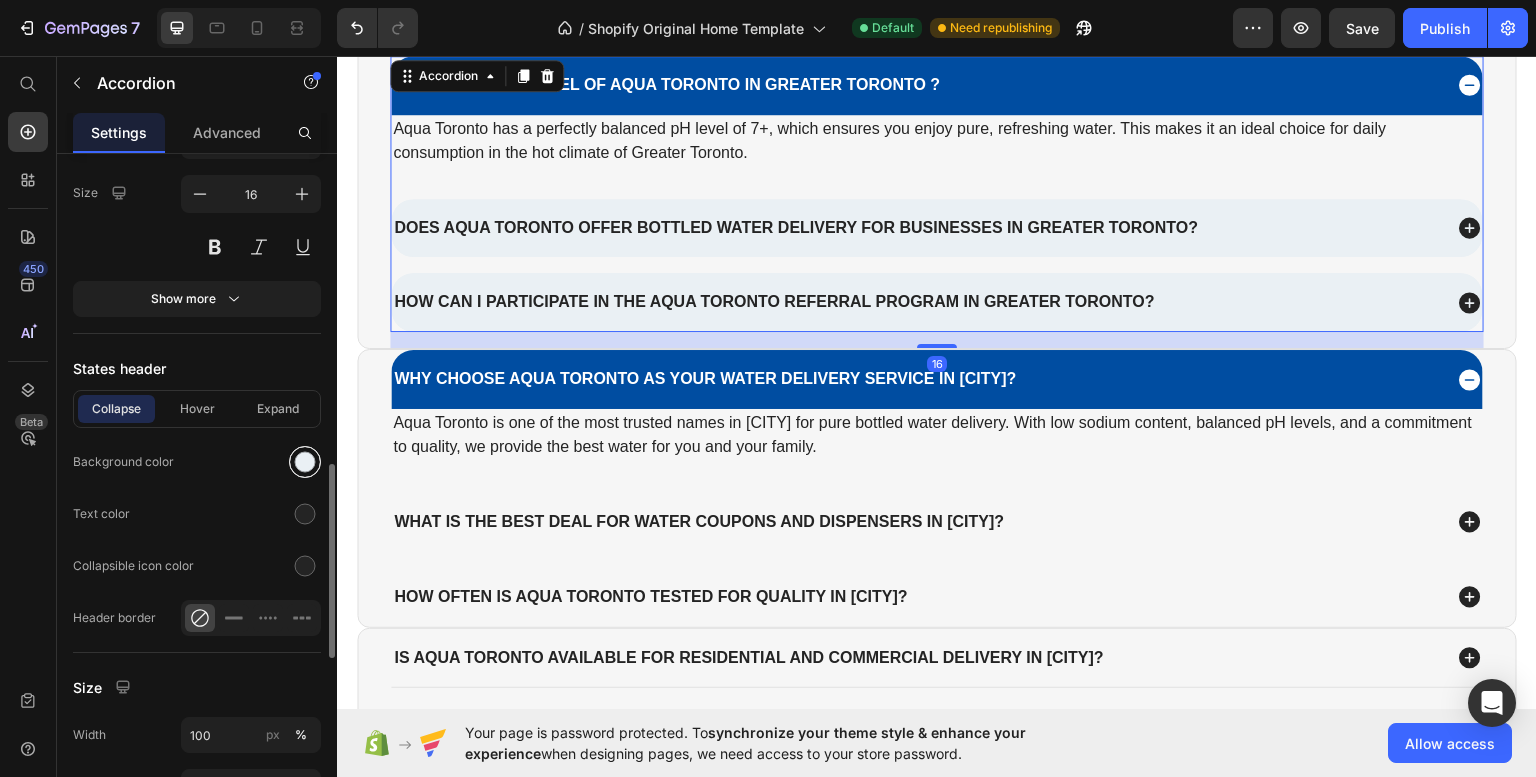 click at bounding box center (305, 462) 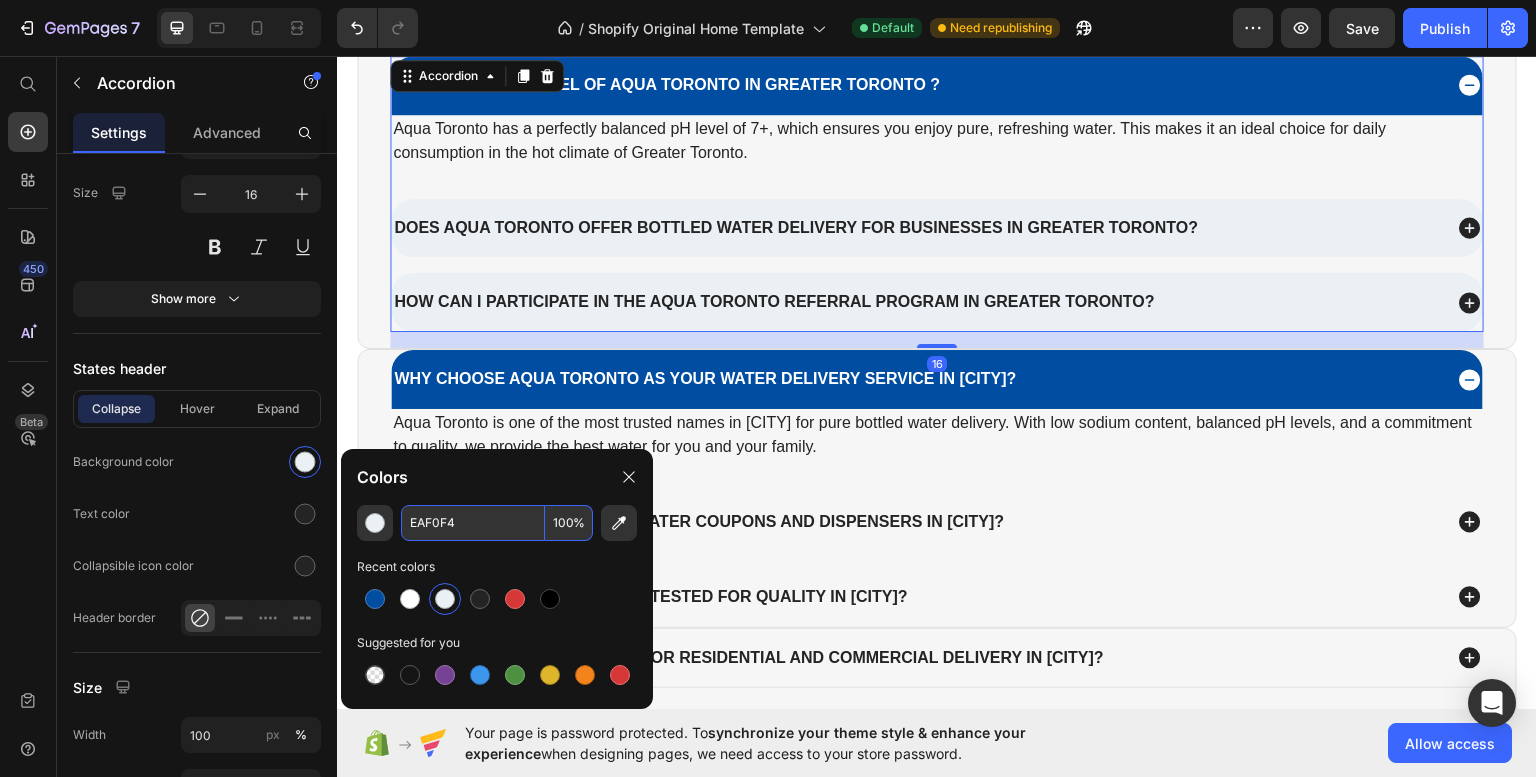 click on "EAF0F4" at bounding box center [473, 523] 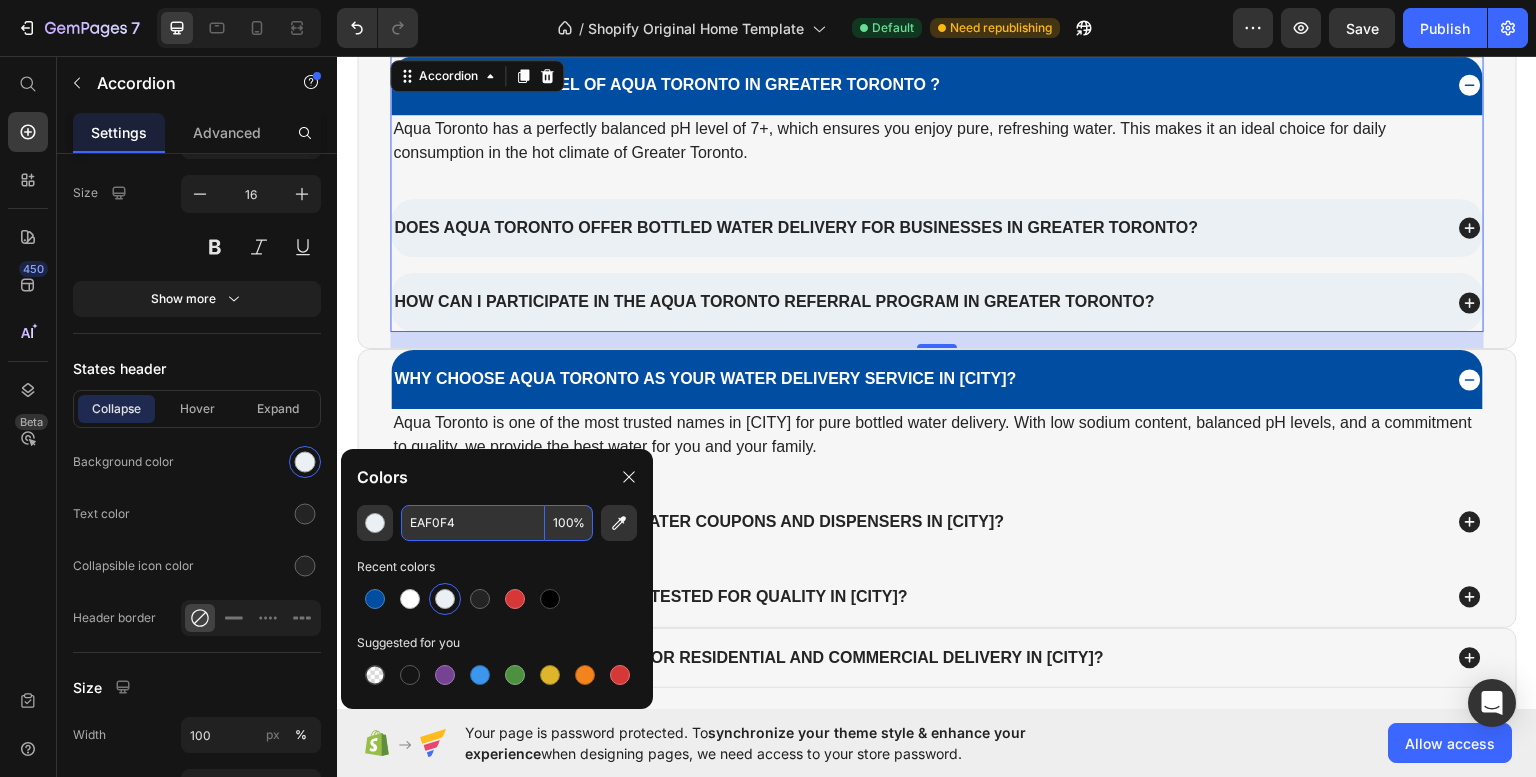 click on "EAF0F4" at bounding box center [473, 523] 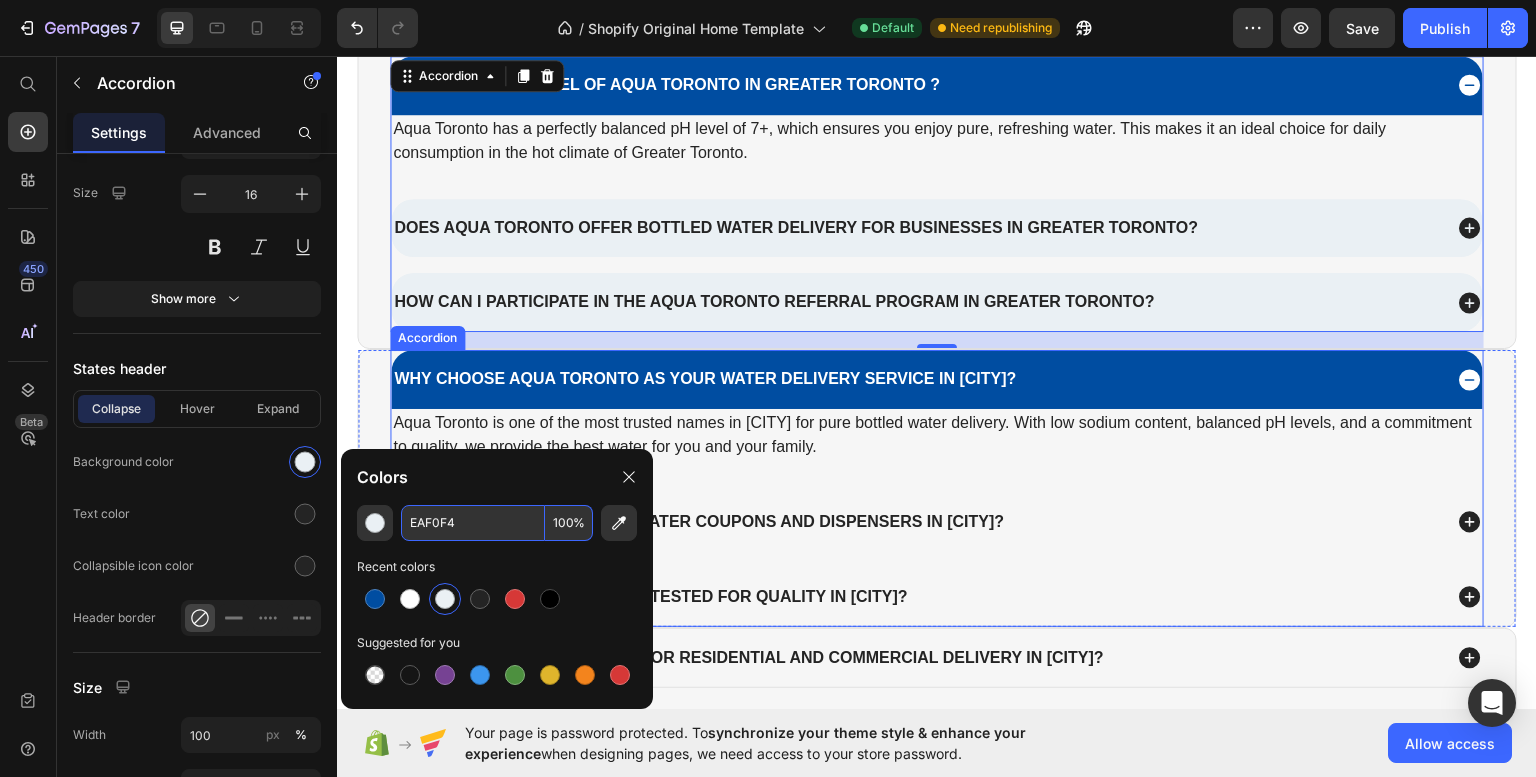 click on "Why choose Aqua Toronto as your water delivery service in Greater Toronto?" at bounding box center [916, 378] 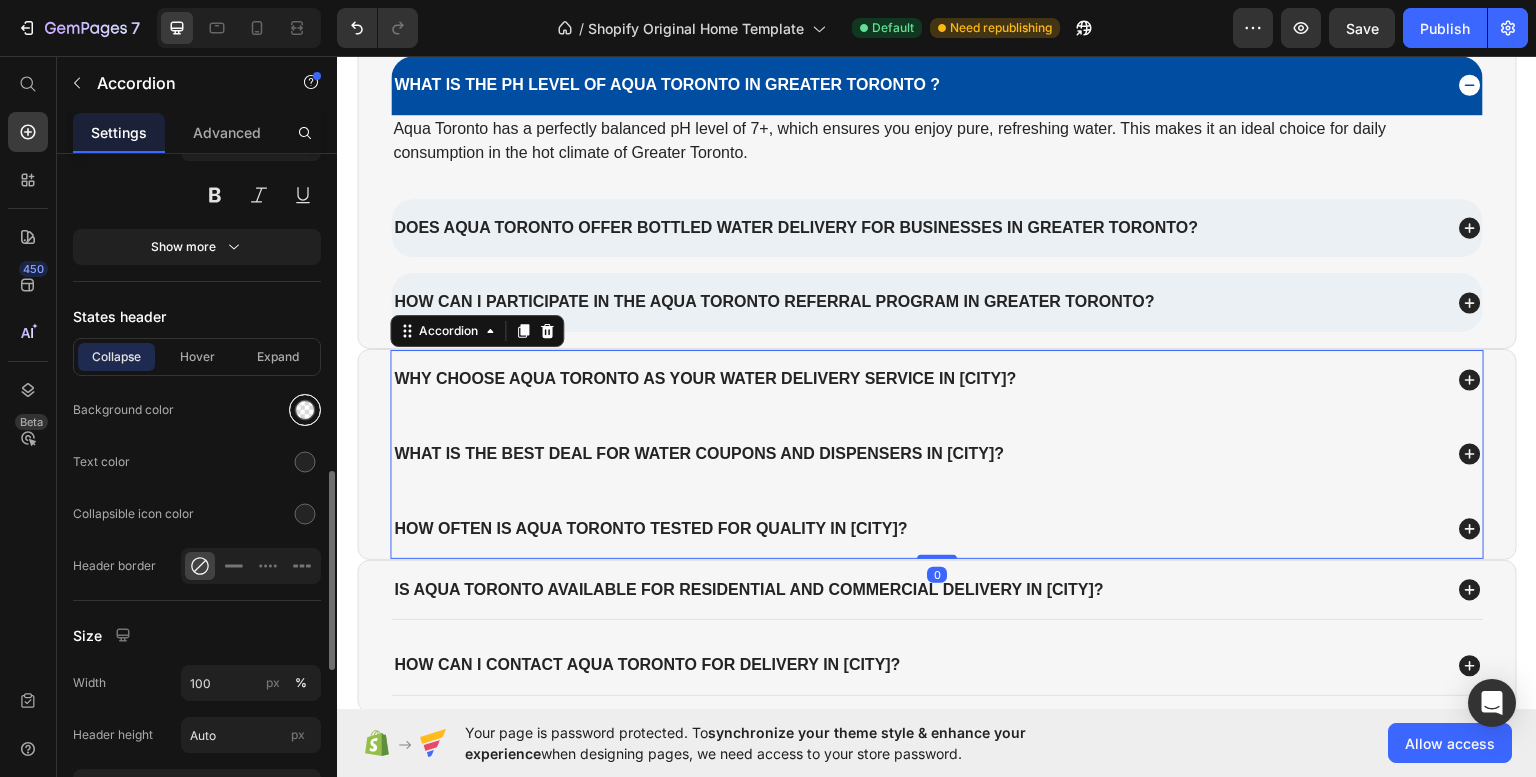 click at bounding box center (305, 410) 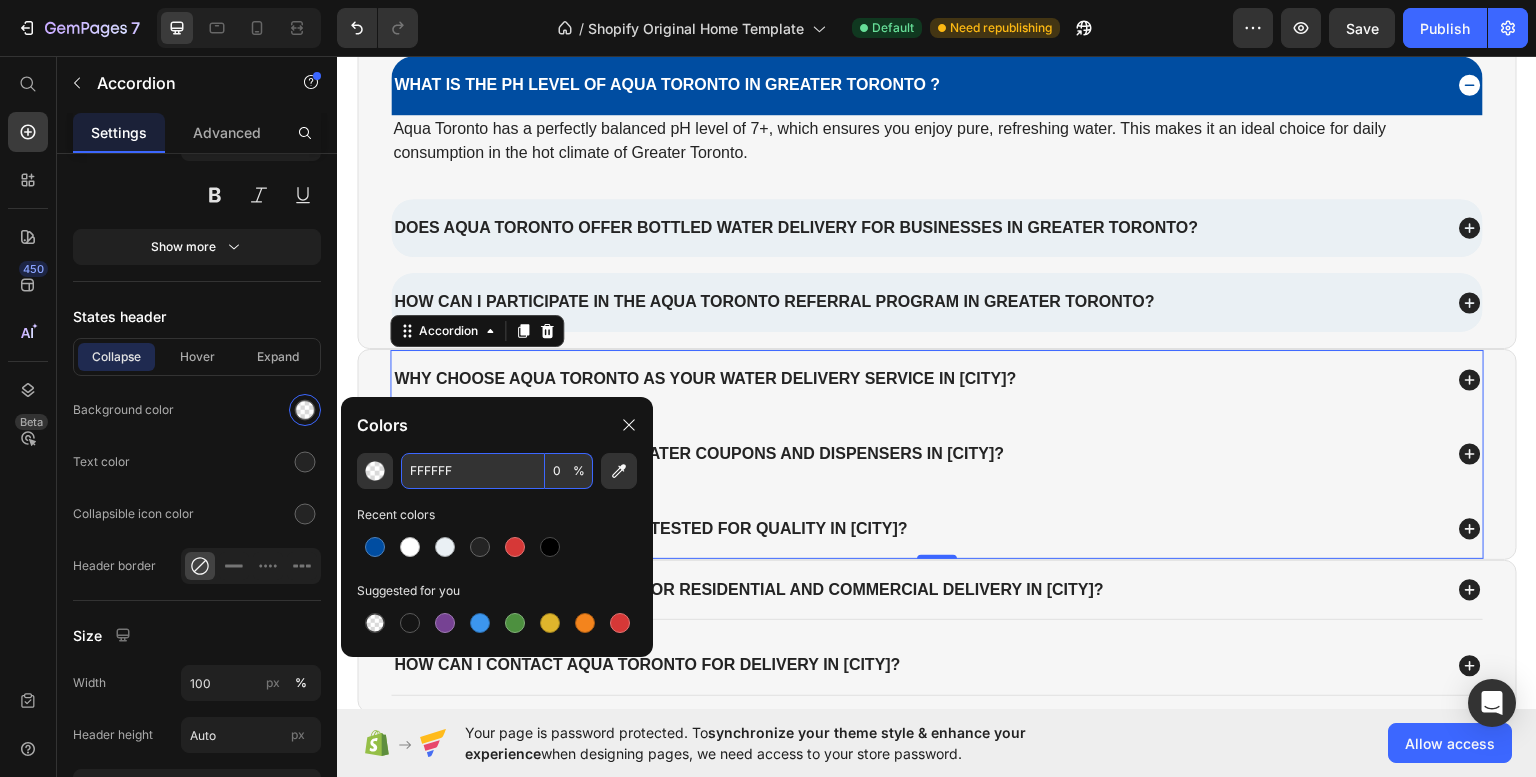 click on "FFFFFF" at bounding box center [473, 471] 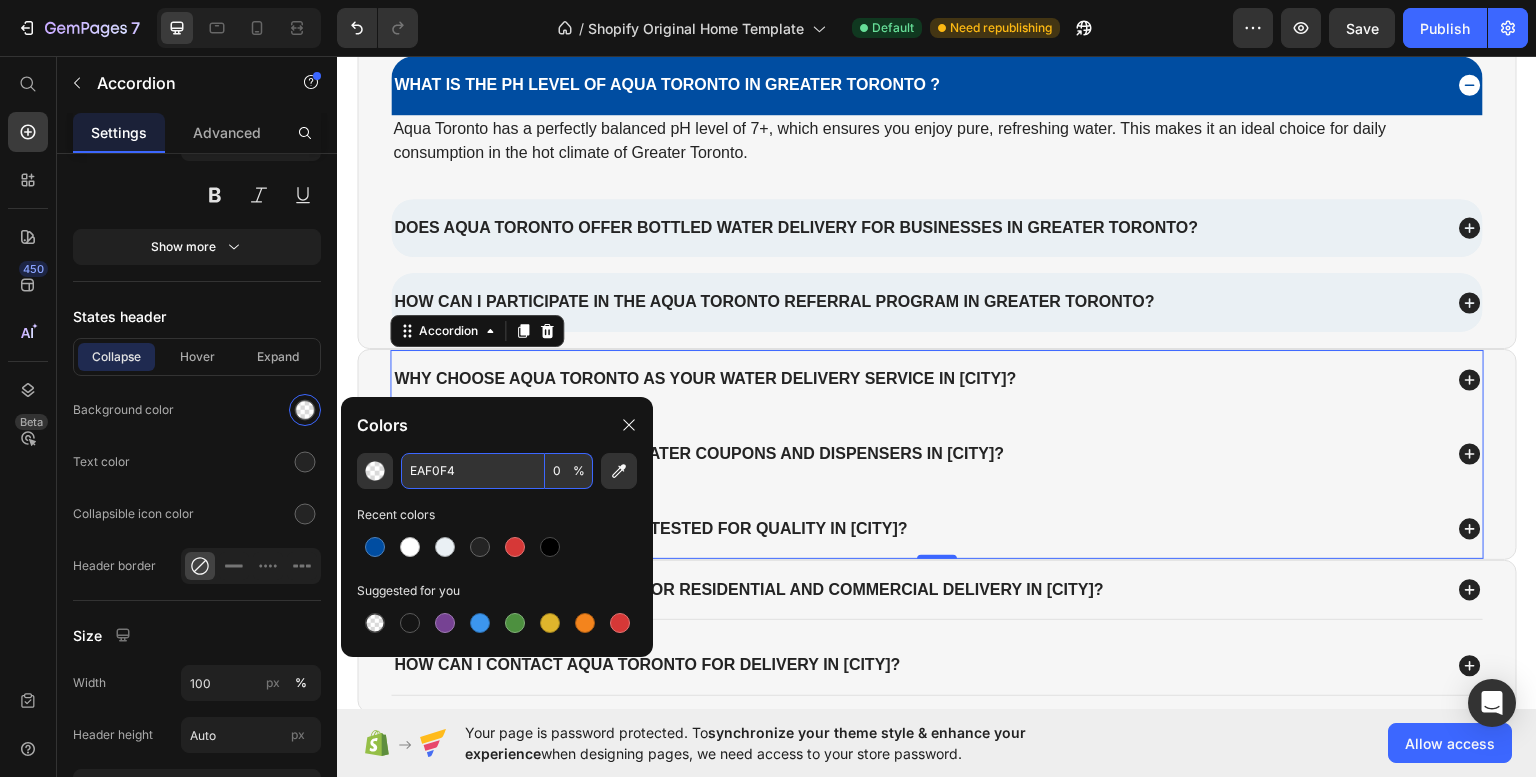 type on "EAF0F4" 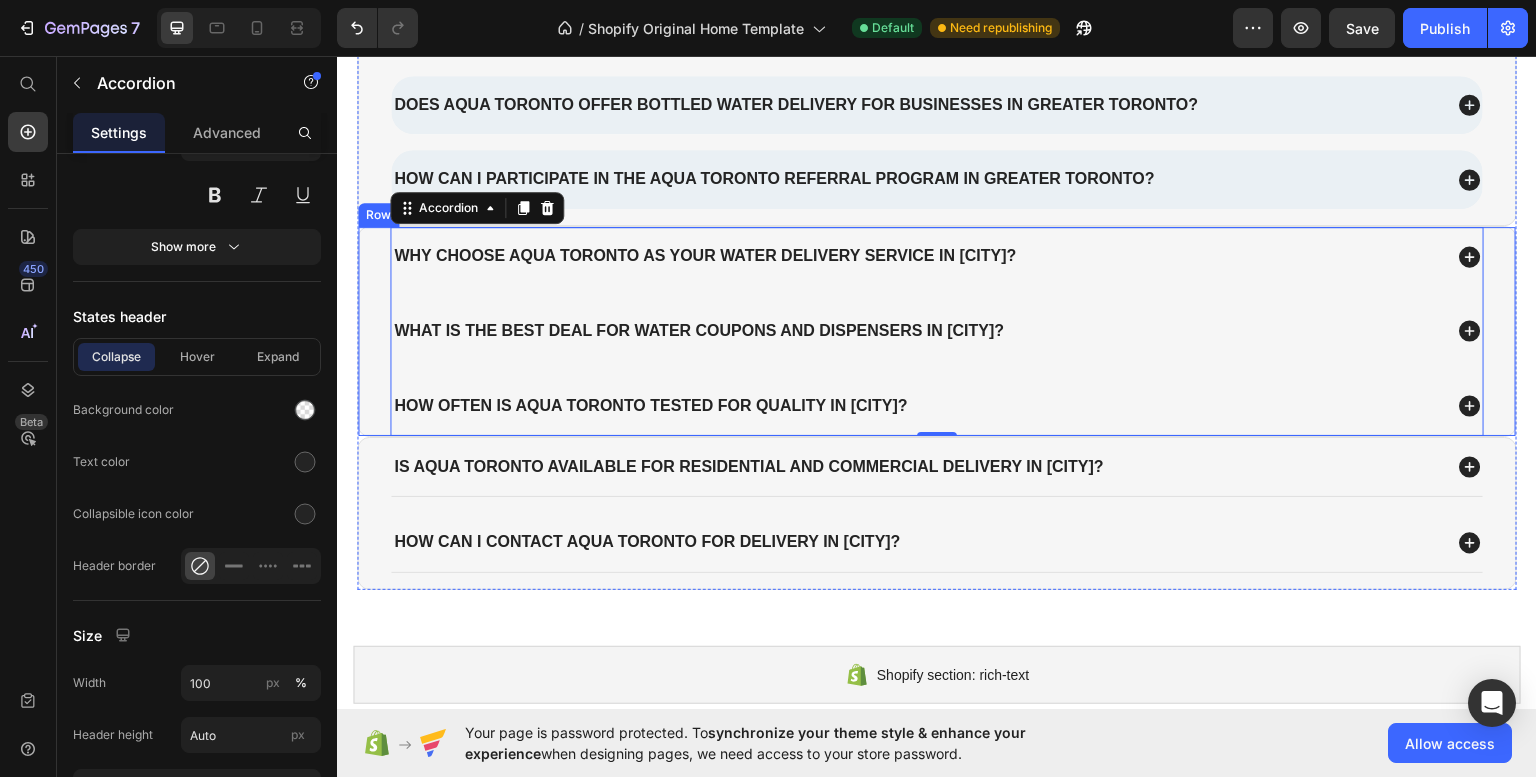 scroll, scrollTop: 3564, scrollLeft: 0, axis: vertical 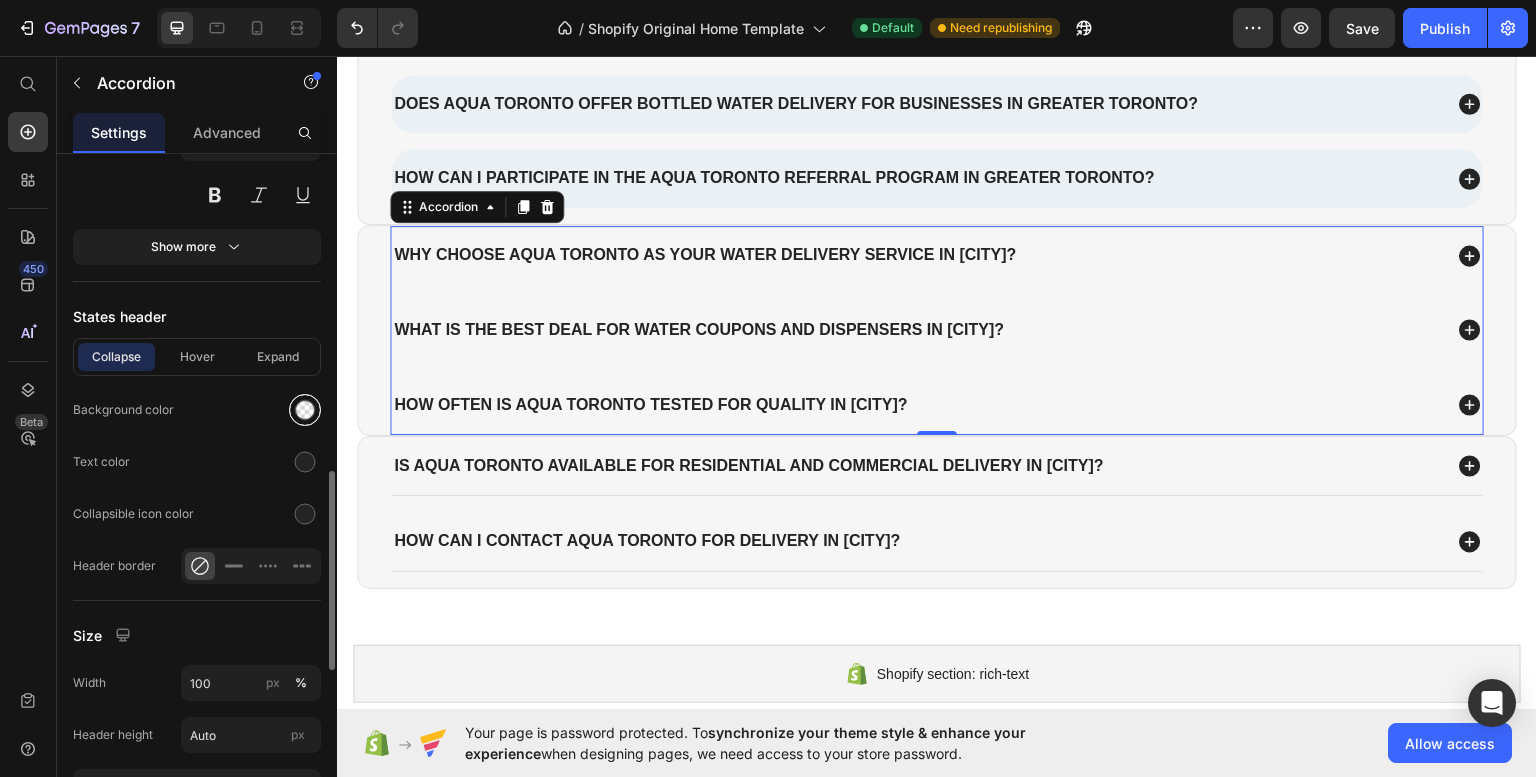 click at bounding box center (305, 410) 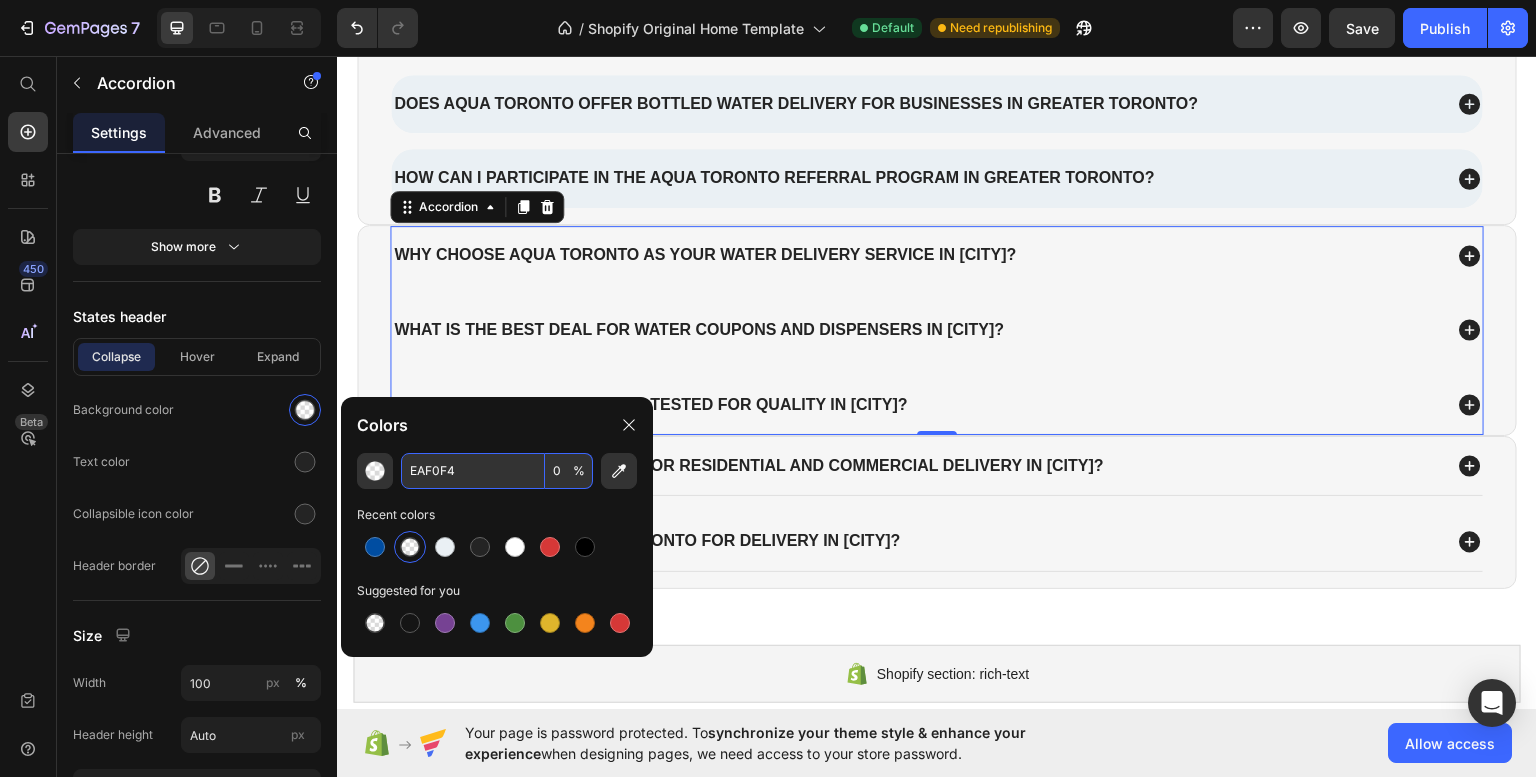 click on "EAF0F4" at bounding box center [473, 471] 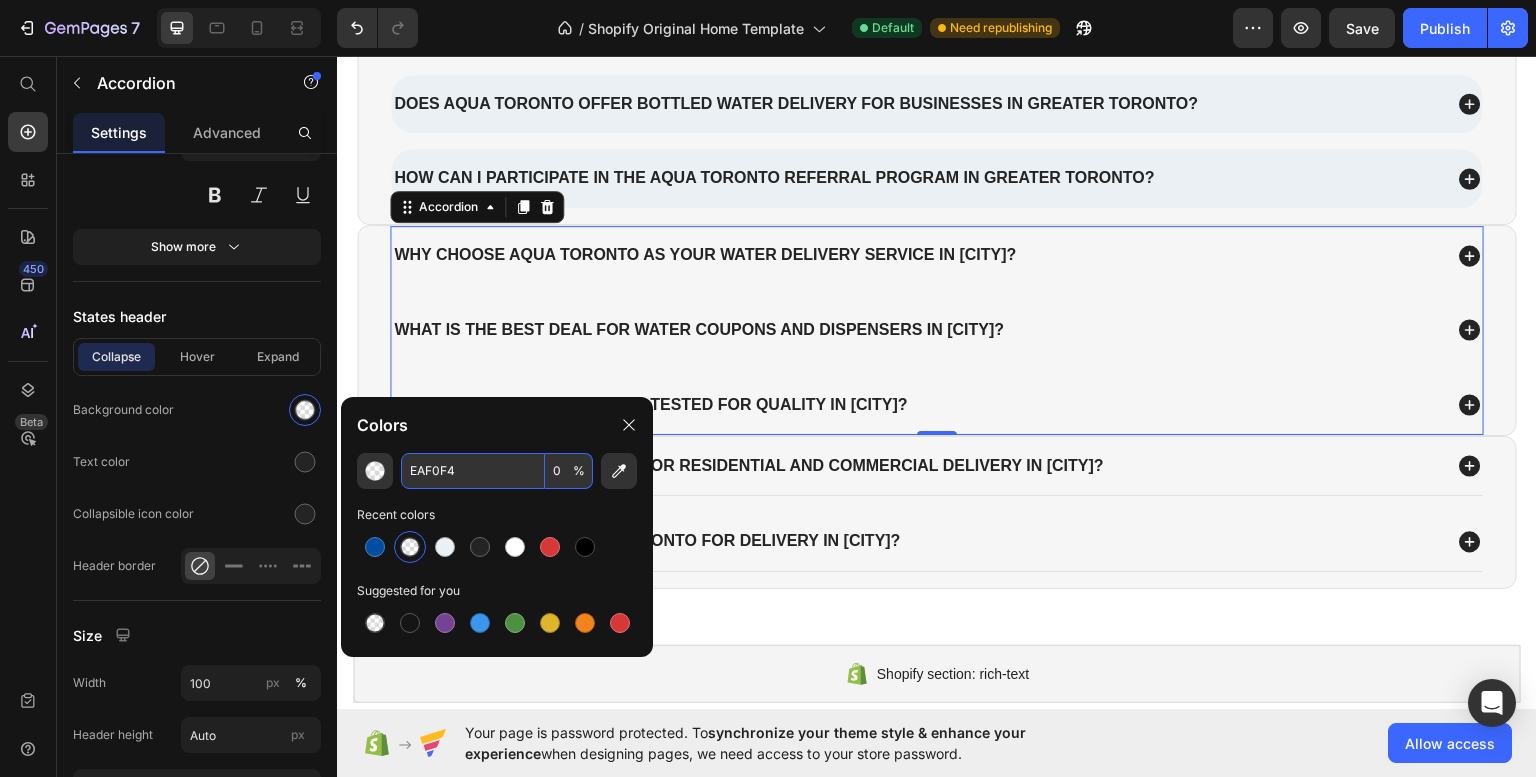click on "450 Beta" at bounding box center [28, 416] 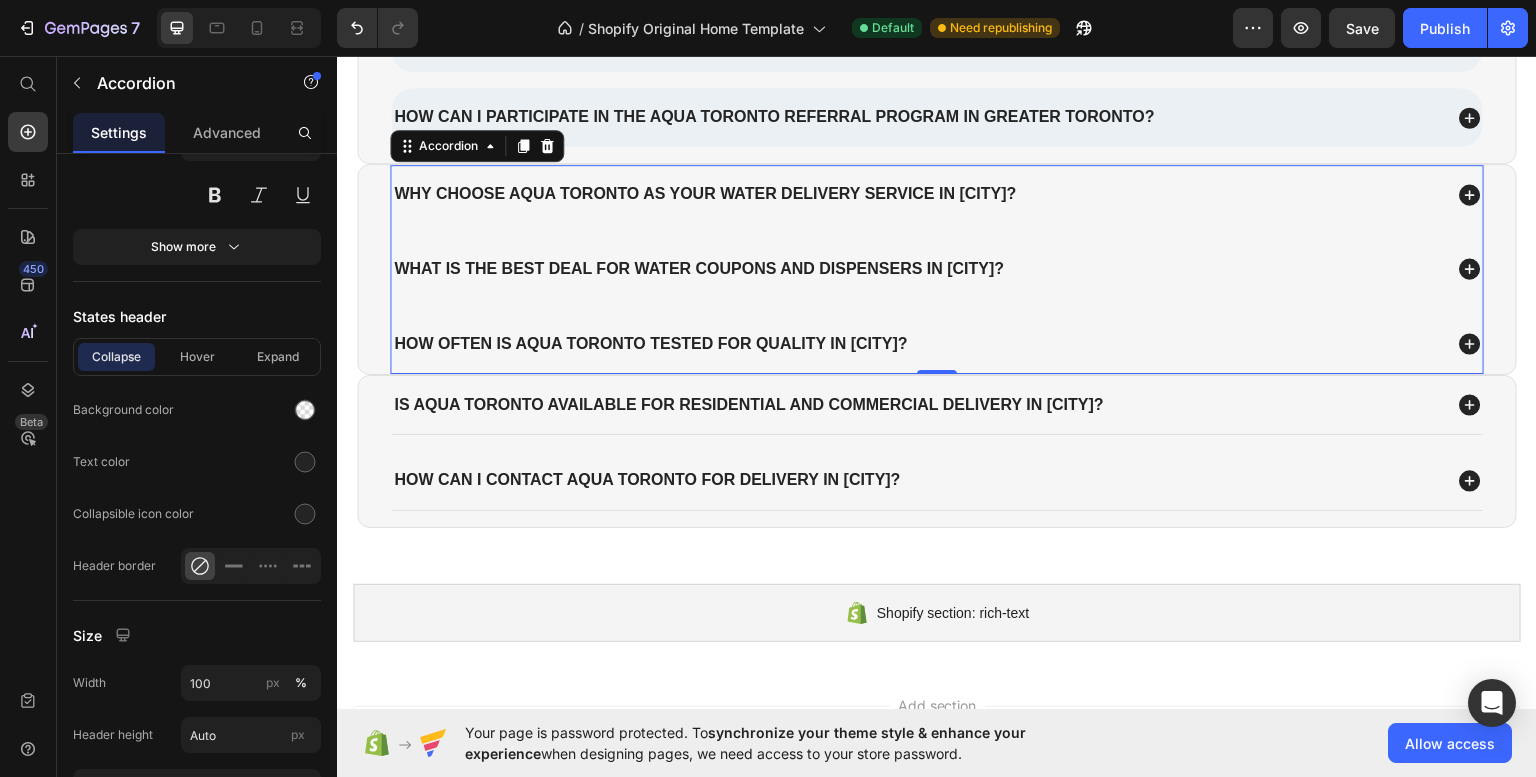 scroll, scrollTop: 3348, scrollLeft: 0, axis: vertical 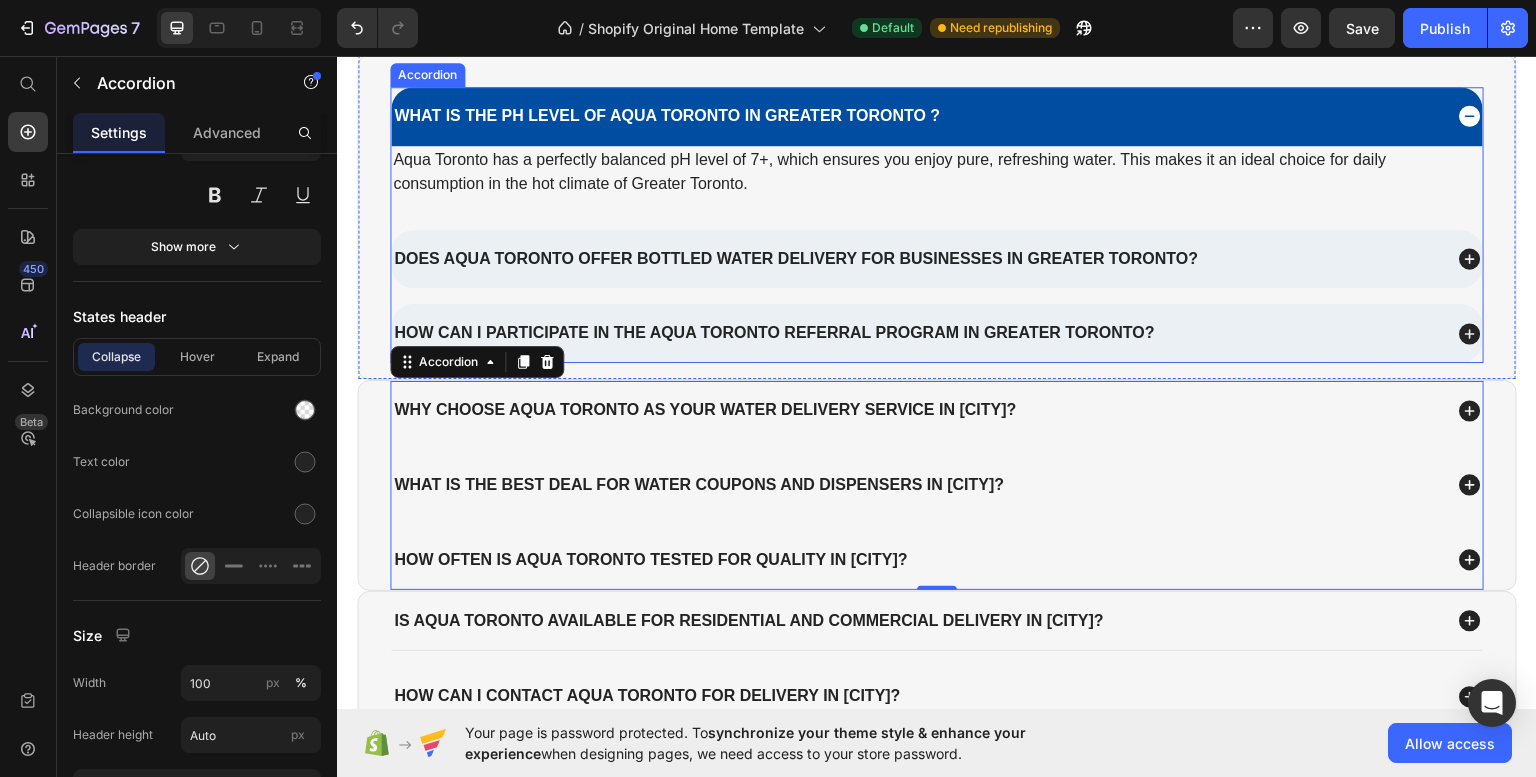 click on "Does Aqua Toronto offer bottled water delivery for businesses in Greater Toronto?" at bounding box center [796, 258] 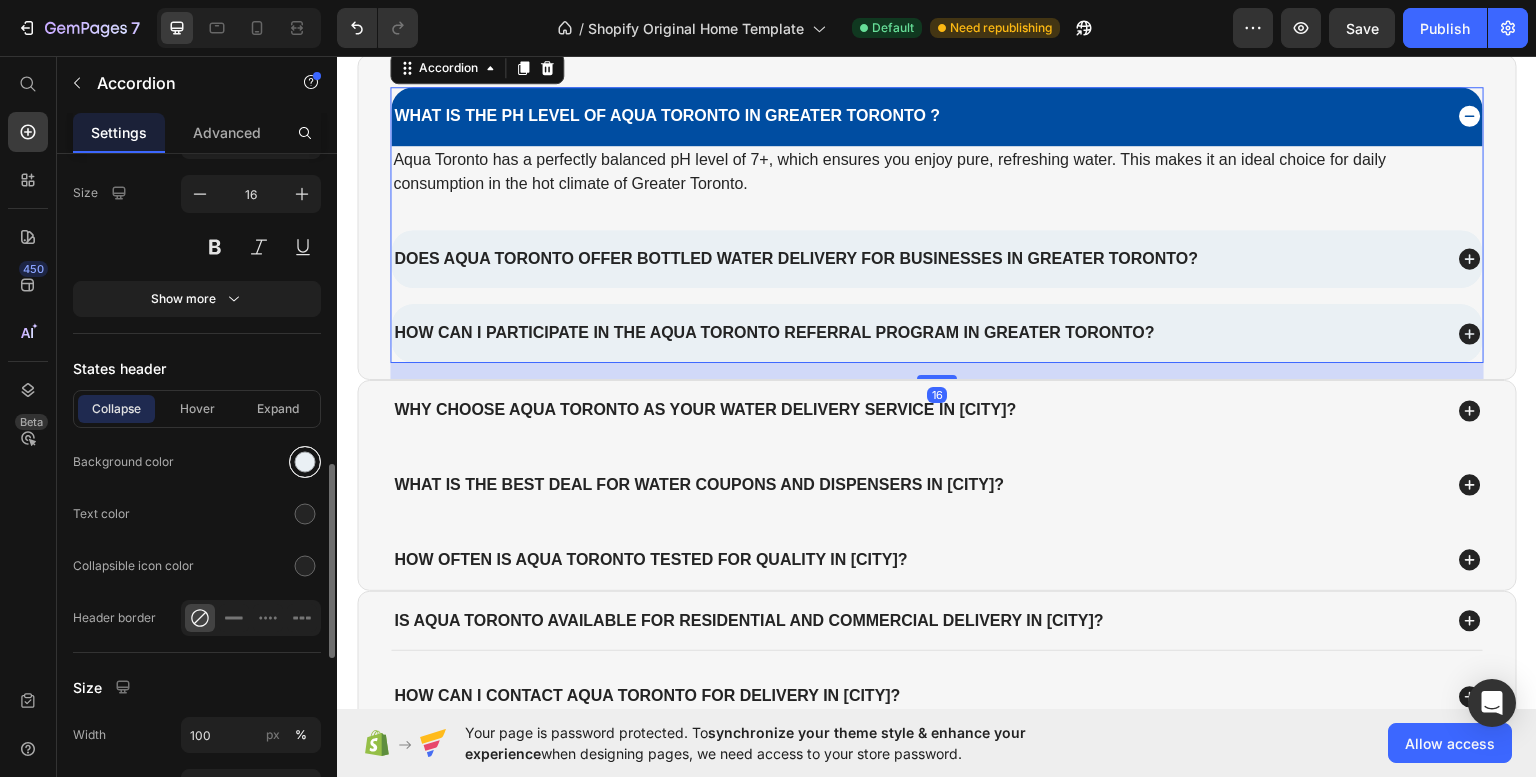 click at bounding box center (305, 462) 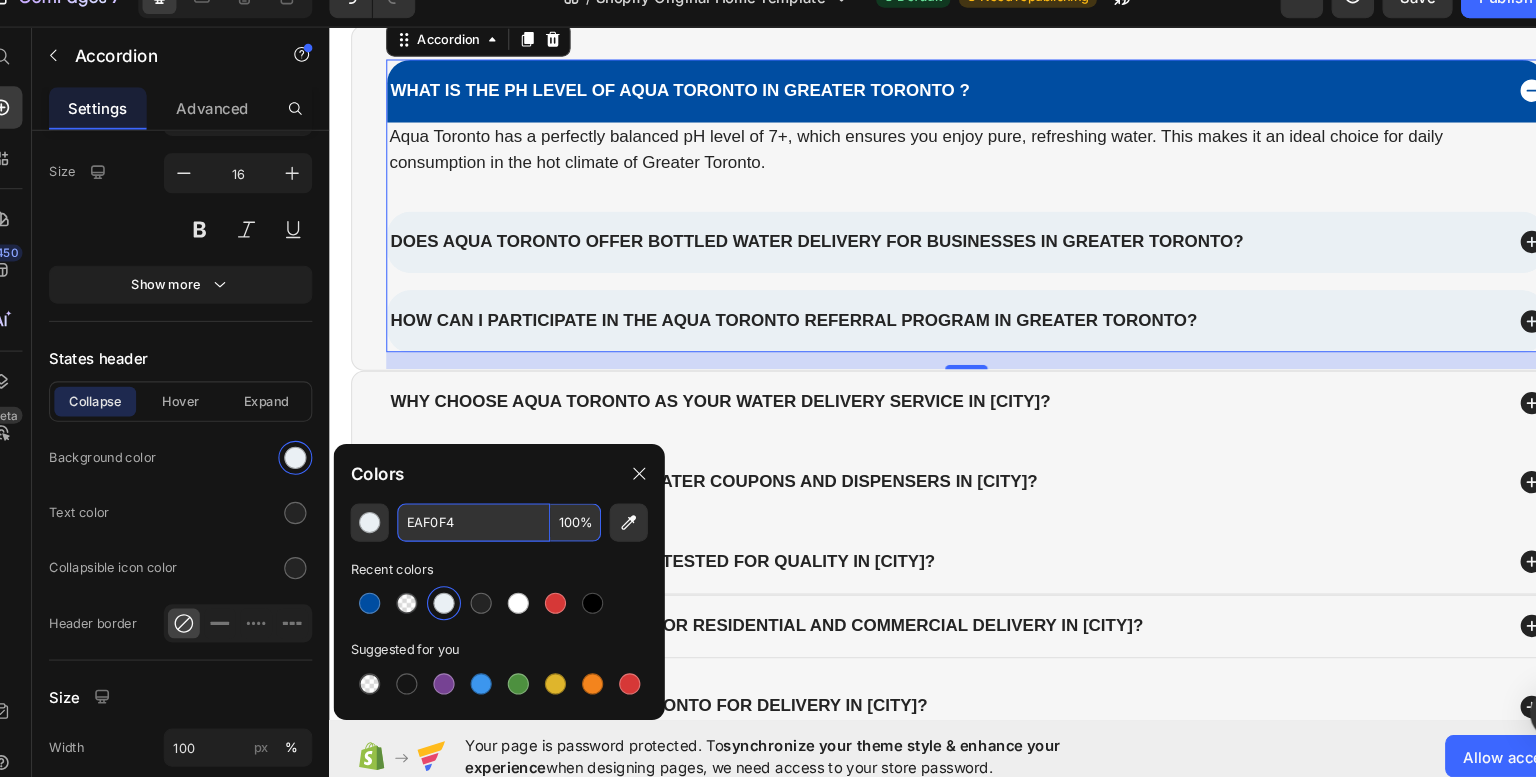 click on "EAF0F4" at bounding box center [473, 523] 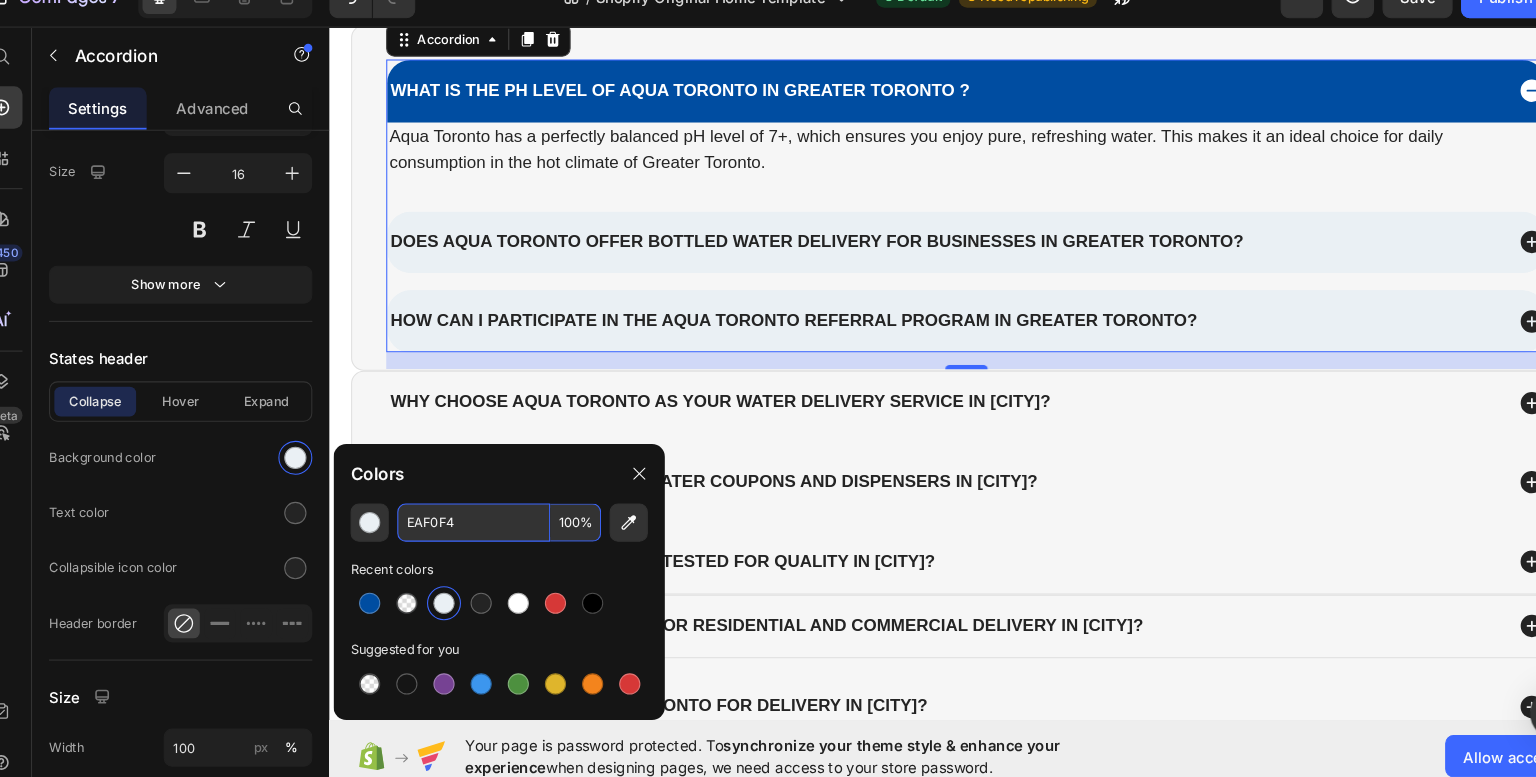 click on "450 Beta" at bounding box center (28, 372) 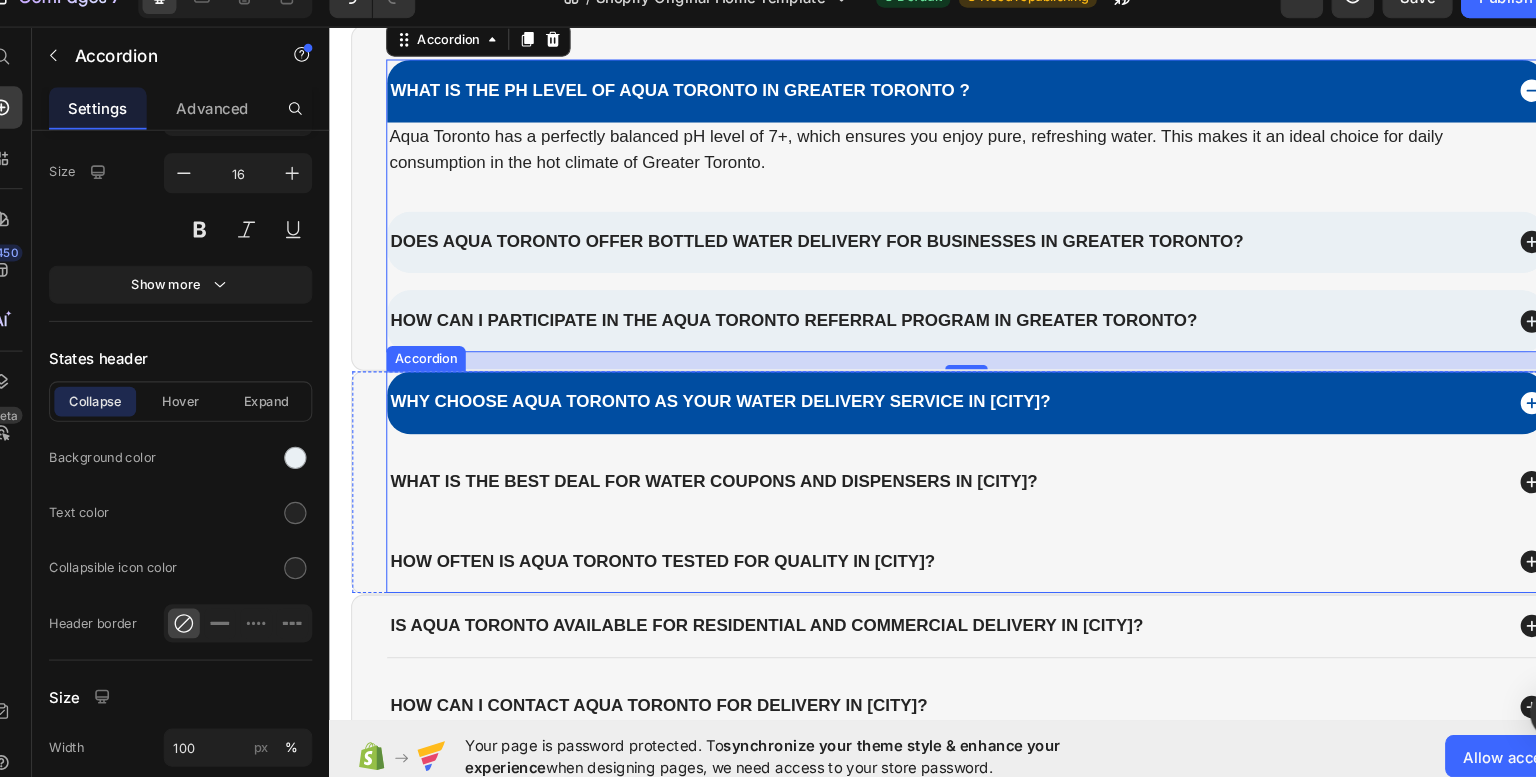 click on "Why choose Aqua Toronto as your water delivery service in Greater Toronto?" at bounding box center [929, 380] 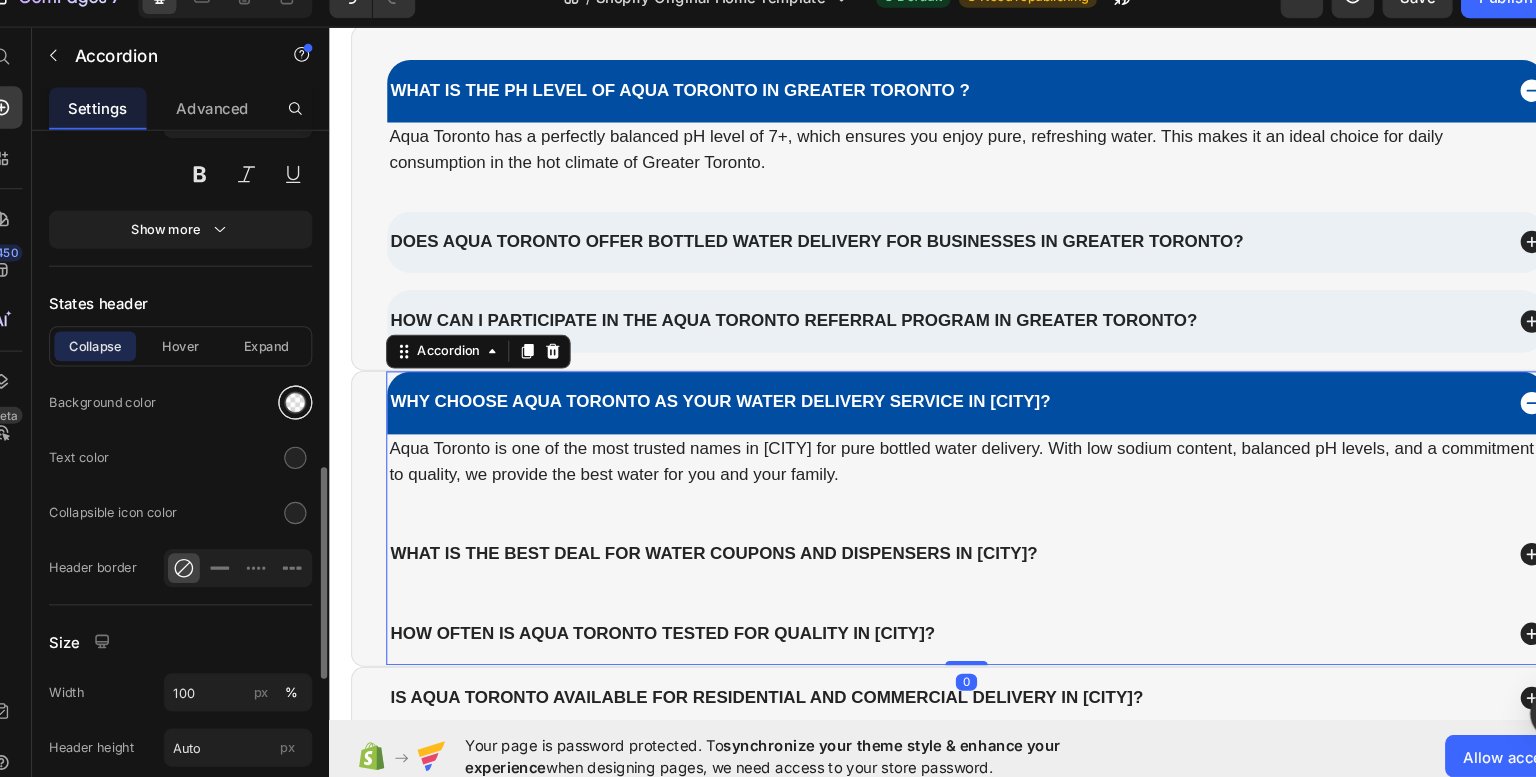 click at bounding box center (305, 410) 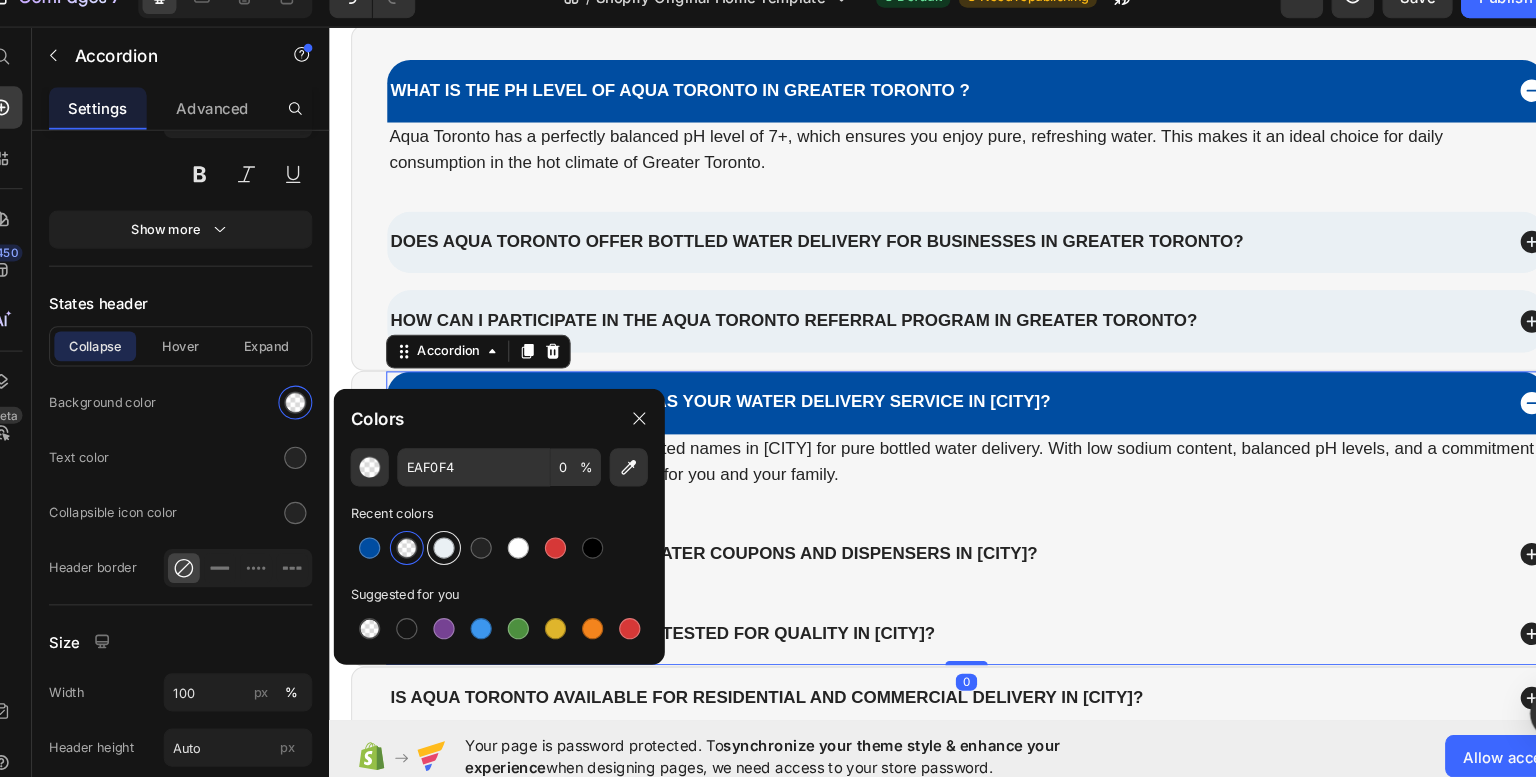 click at bounding box center [445, 547] 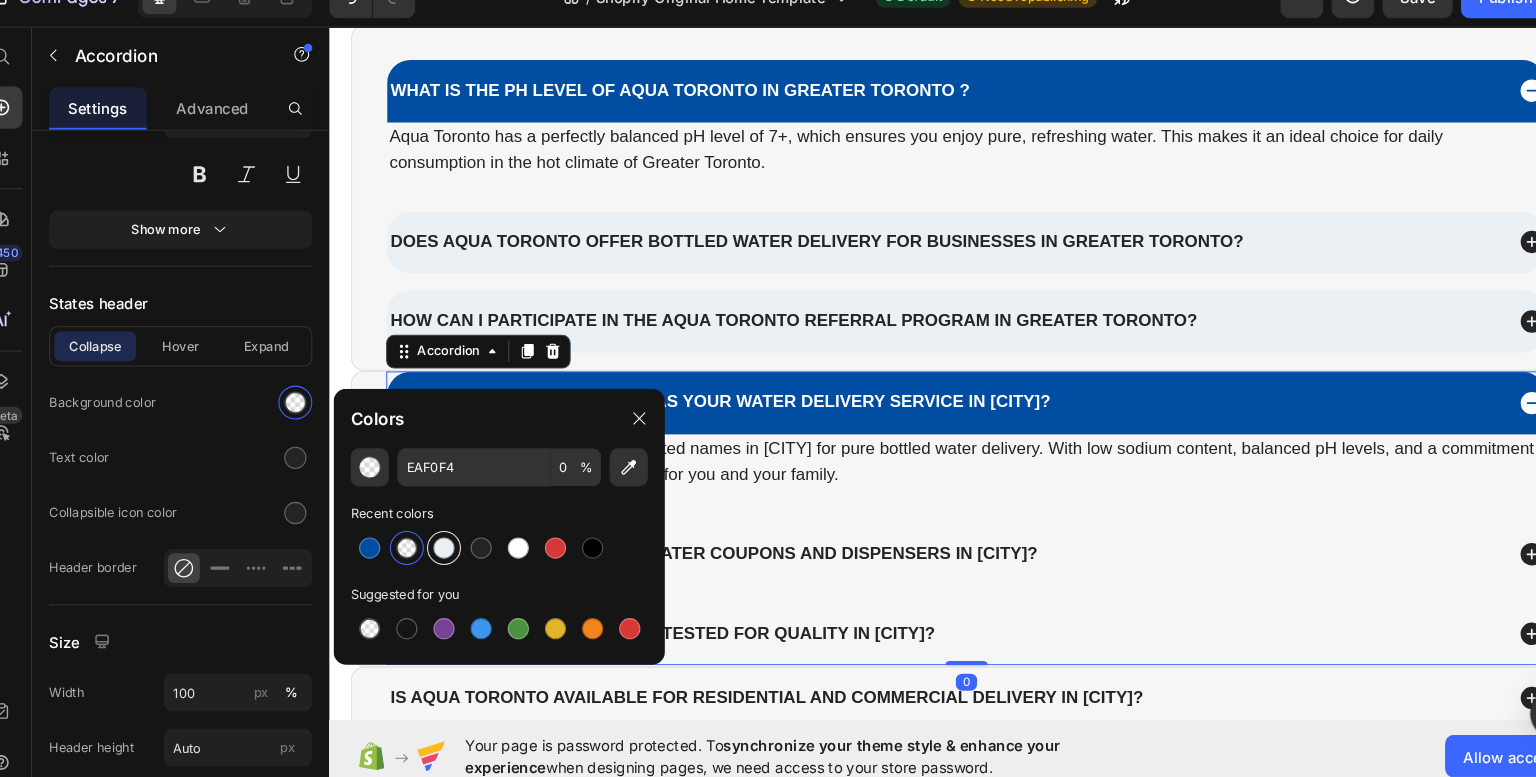 type on "100" 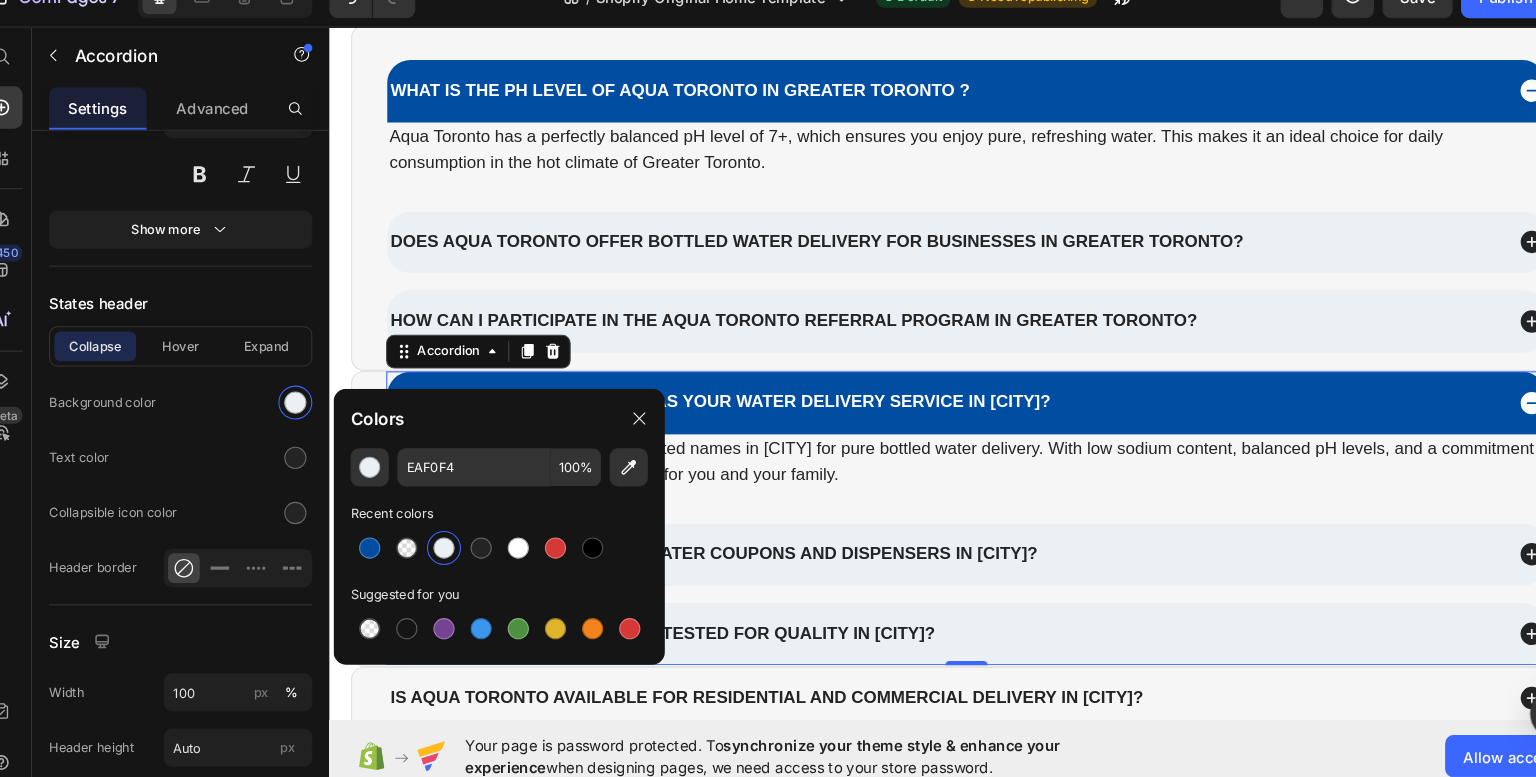 click on "450 Beta" at bounding box center [28, 372] 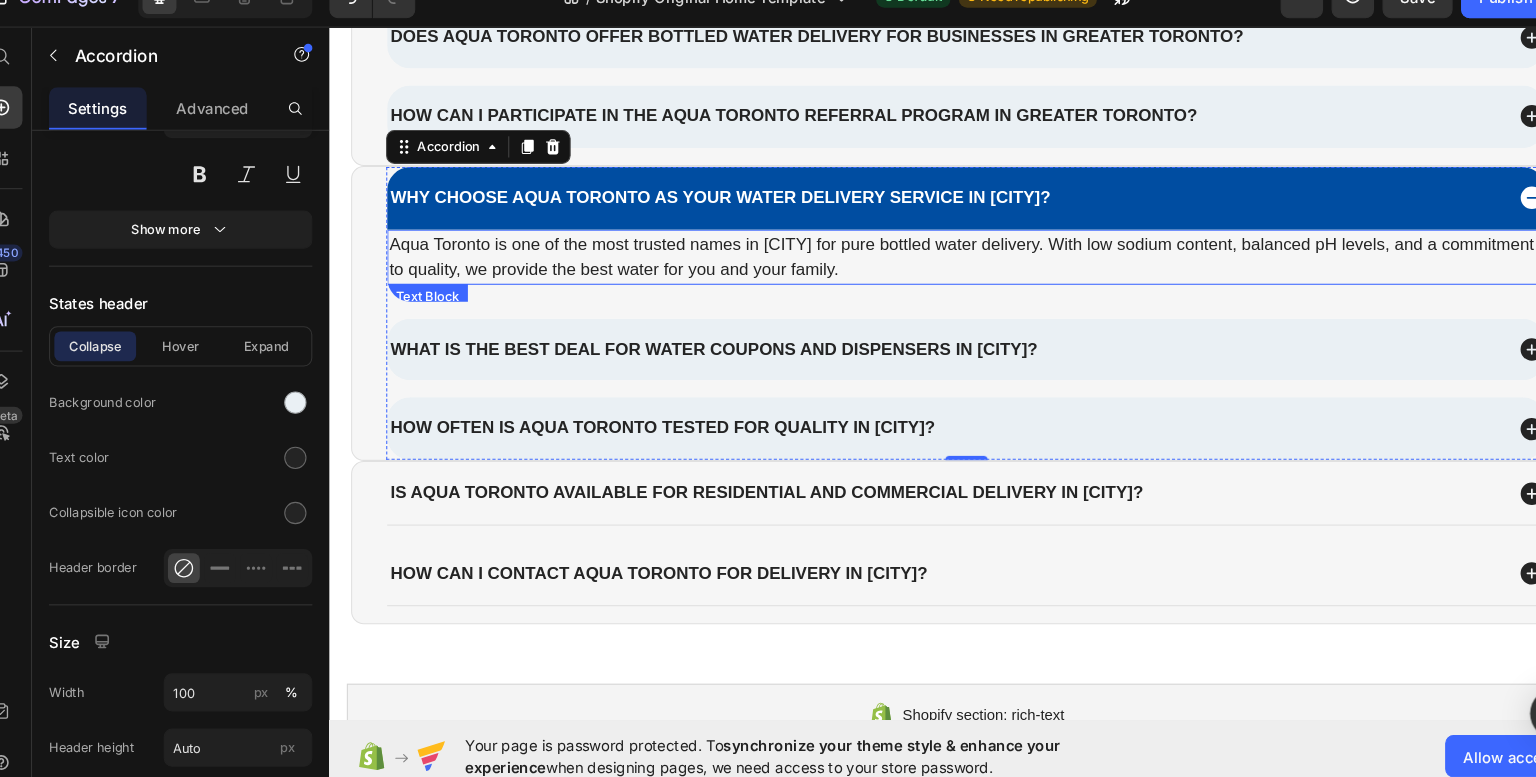 scroll, scrollTop: 3629, scrollLeft: 0, axis: vertical 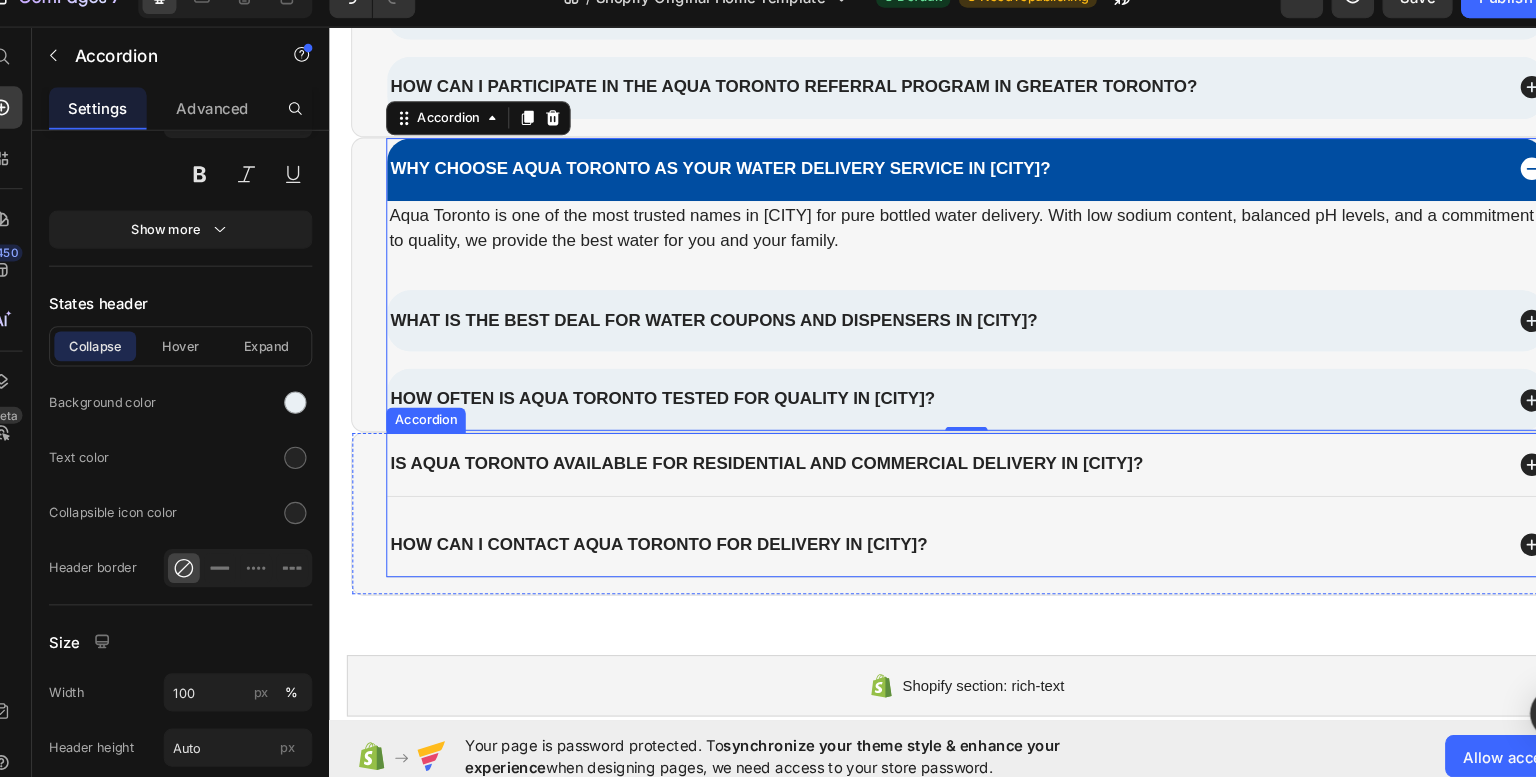 click on "Is Aqua Toronto available for residential and commercial delivery in Greater Toronto?" at bounding box center [929, 438] 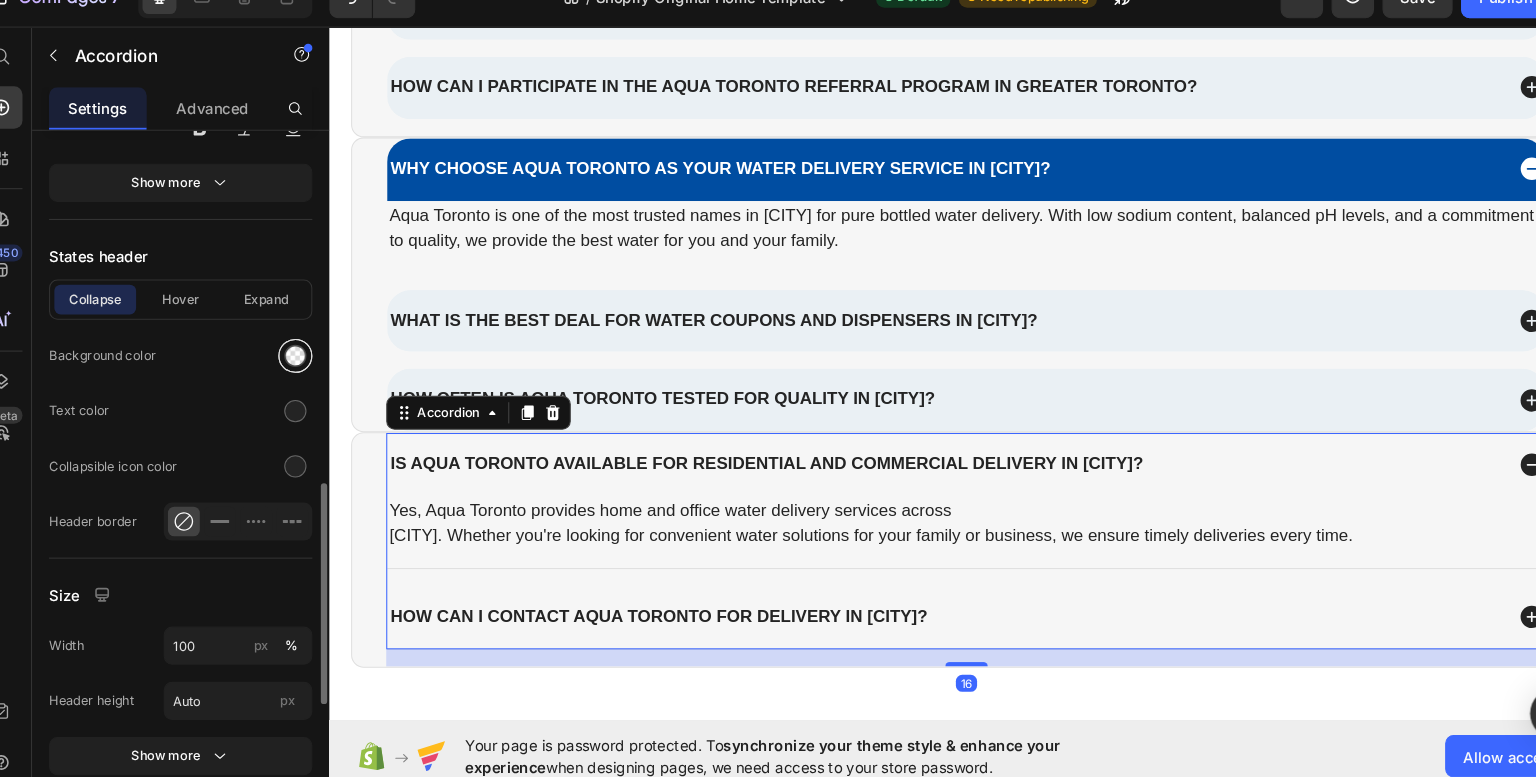 click at bounding box center [305, 366] 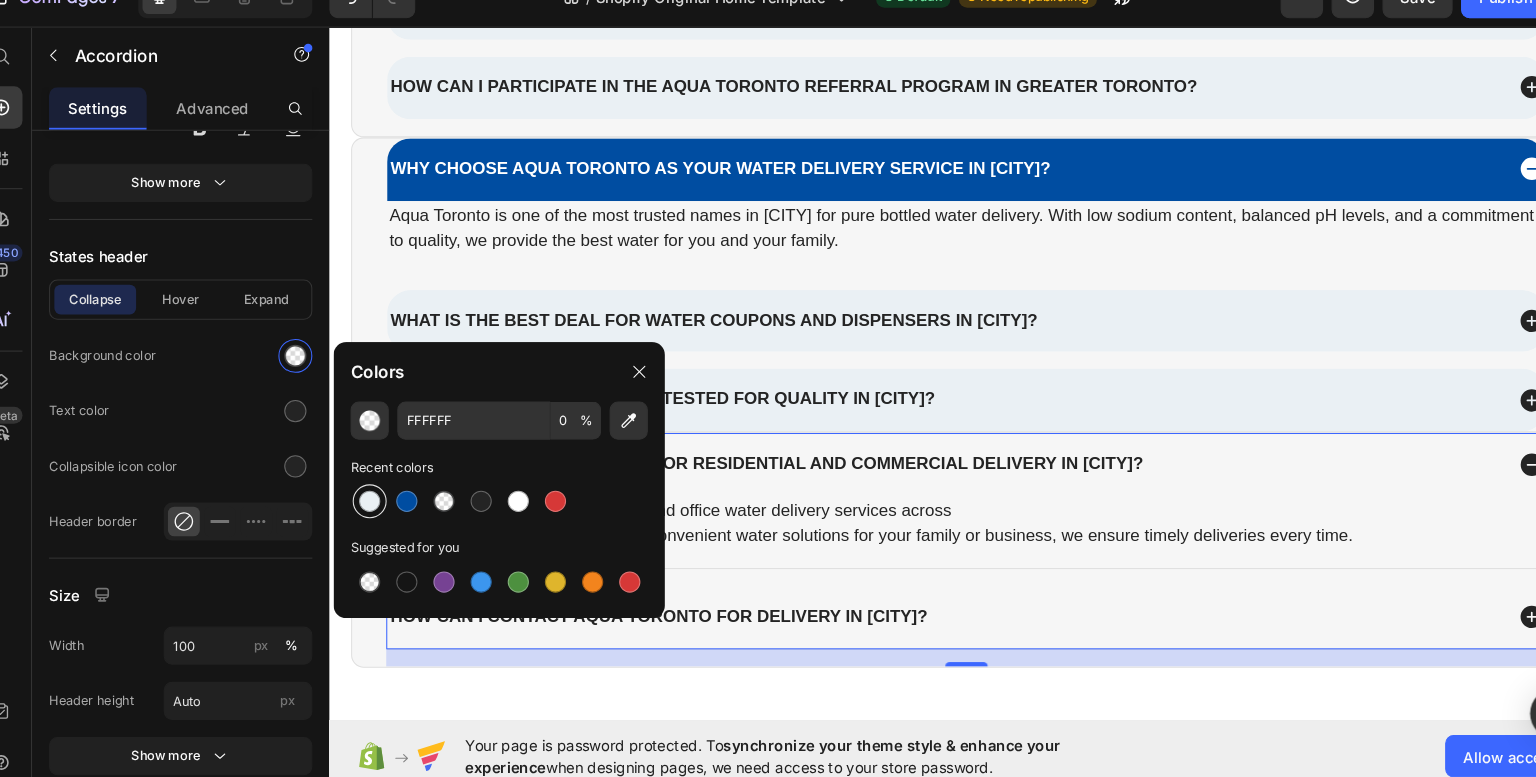 click at bounding box center [375, 503] 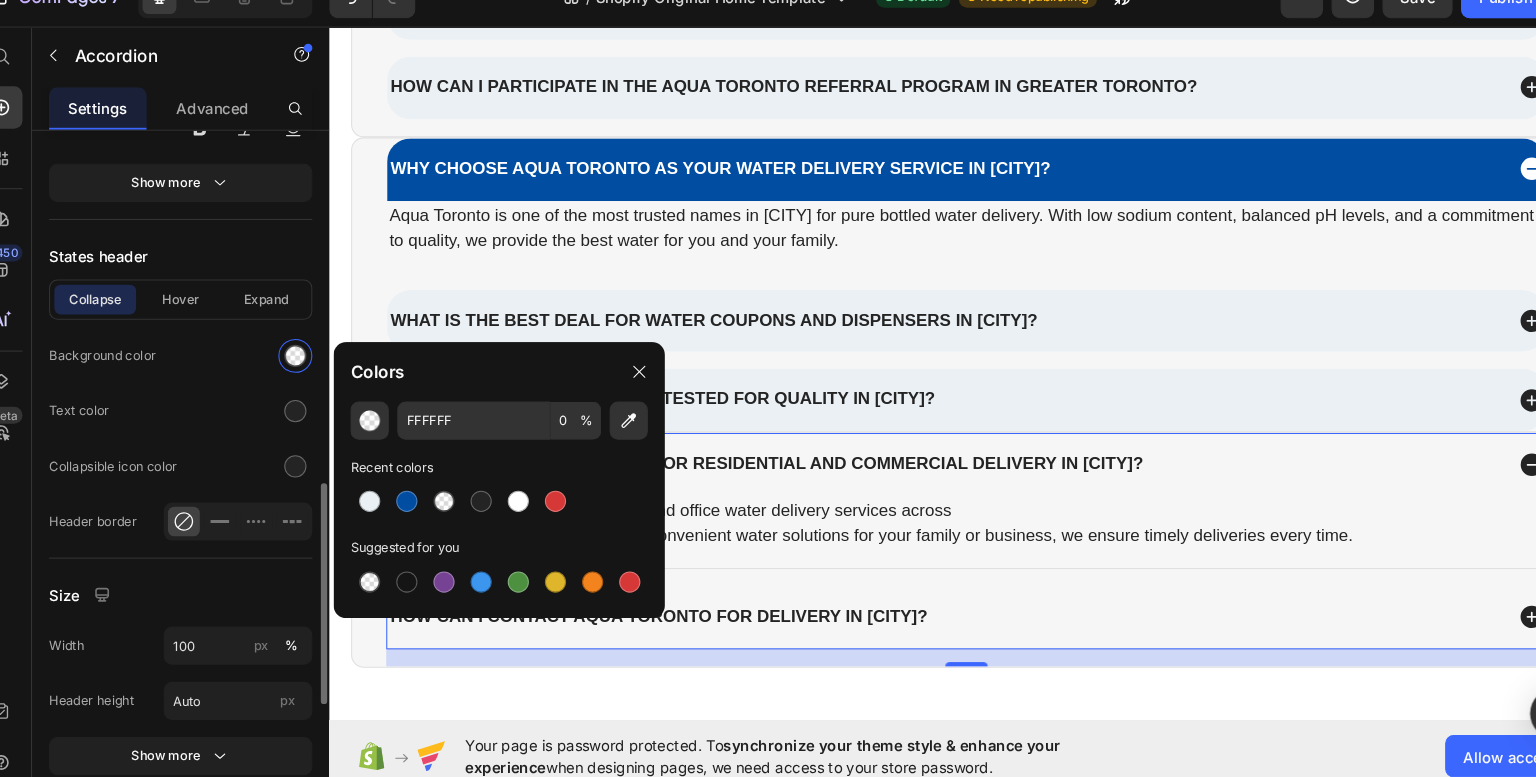 type on "EAF0F4" 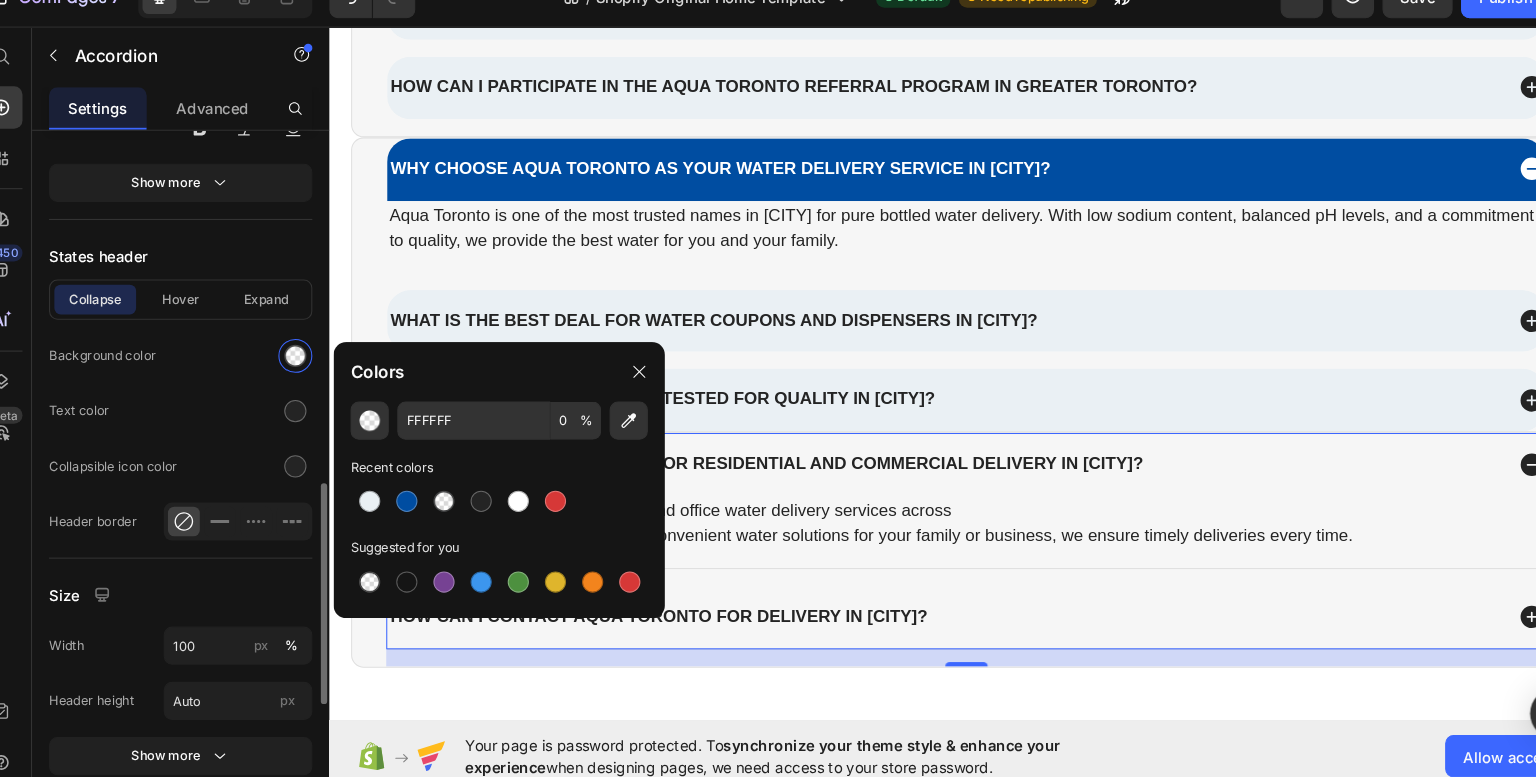 type on "100" 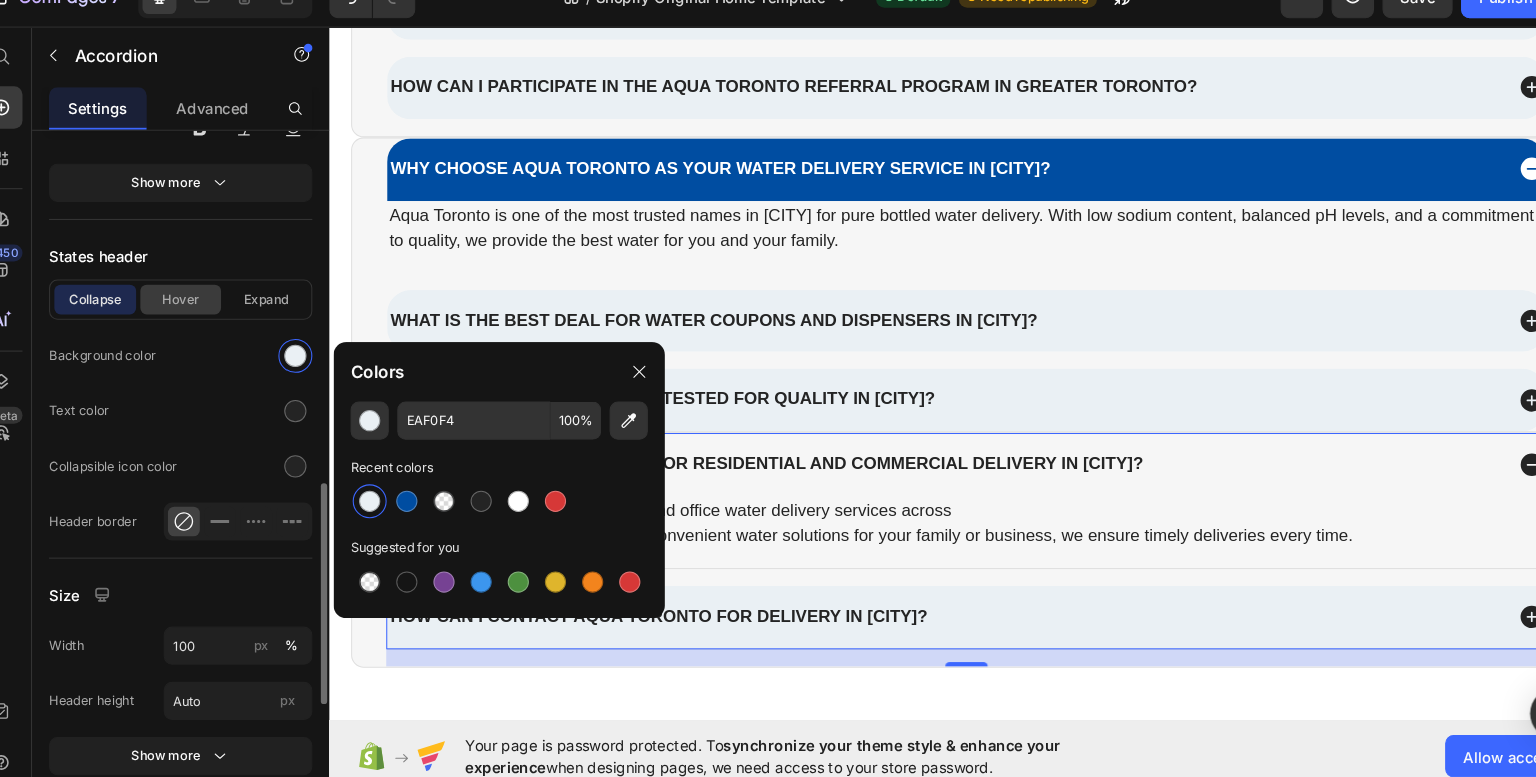 click on "Hover" at bounding box center (197, 313) 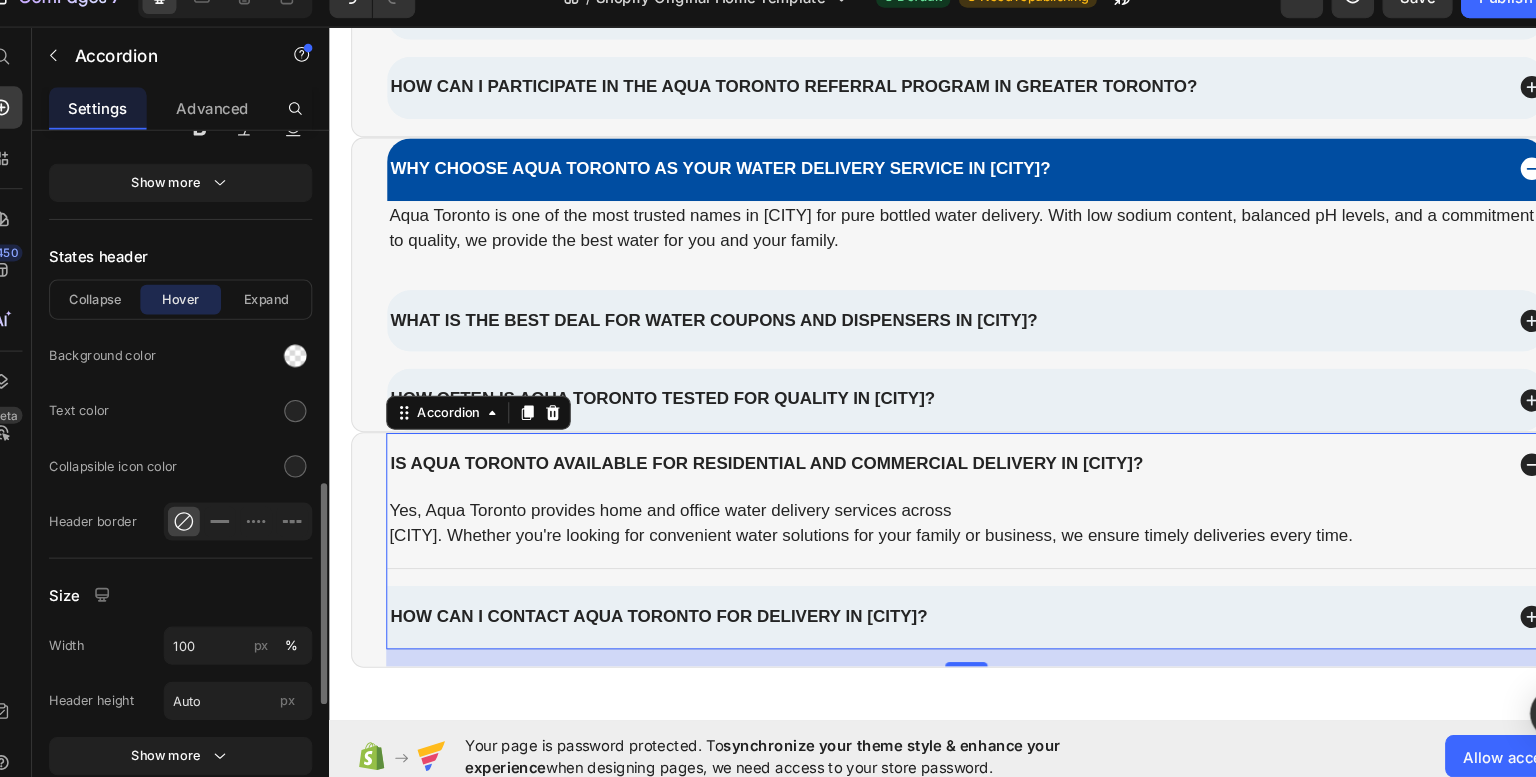 click at bounding box center (305, 366) 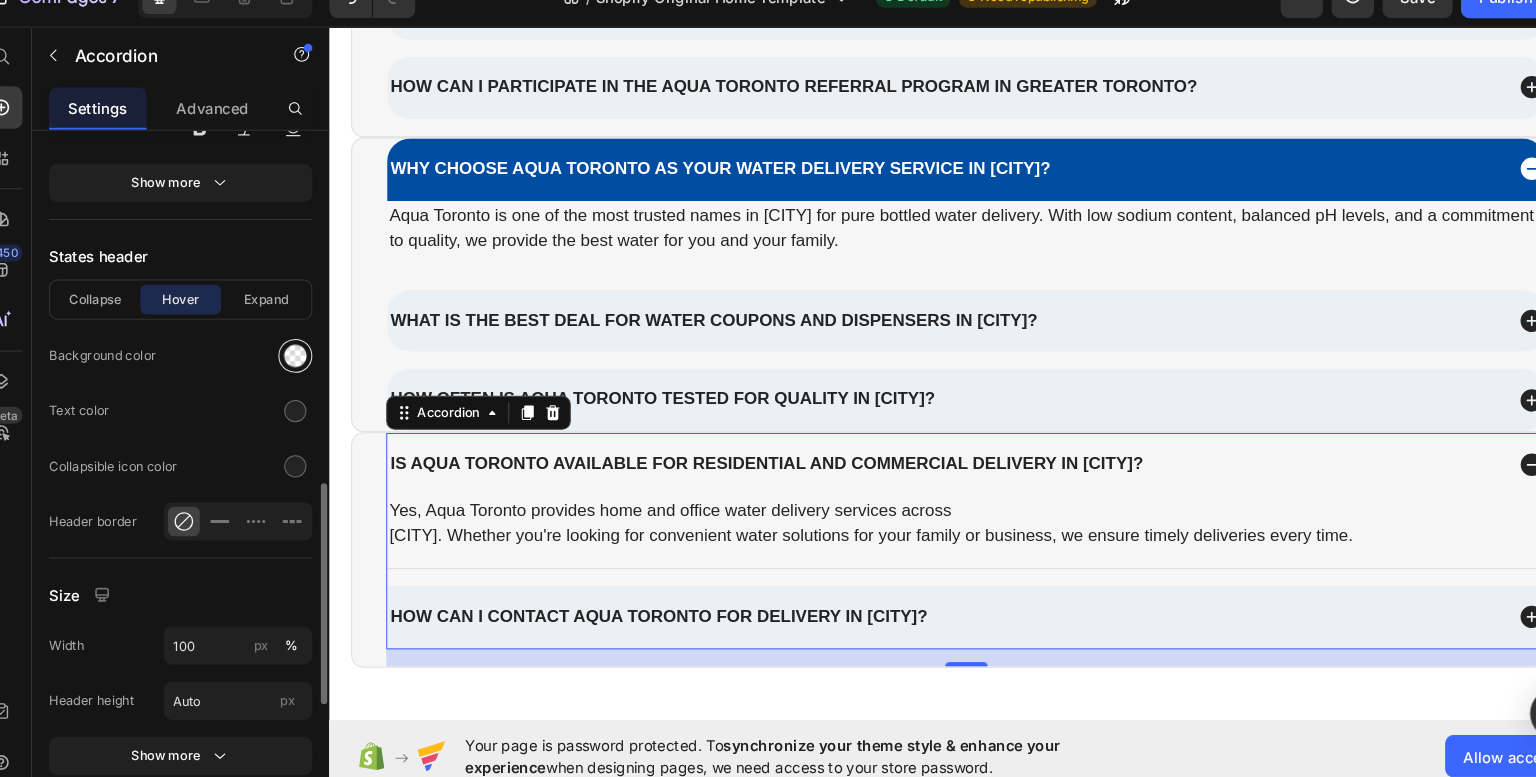 click at bounding box center [305, 366] 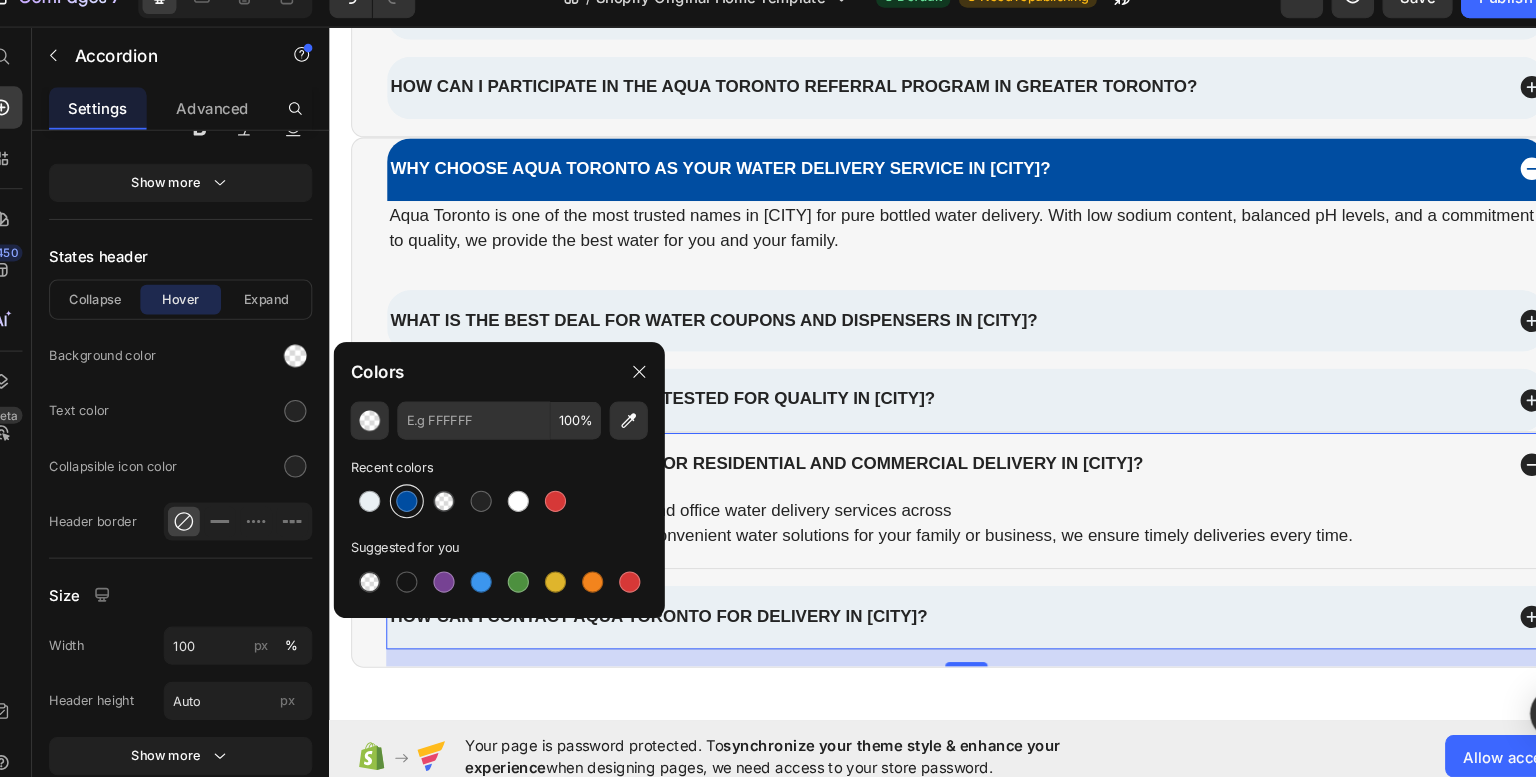 click at bounding box center [410, 503] 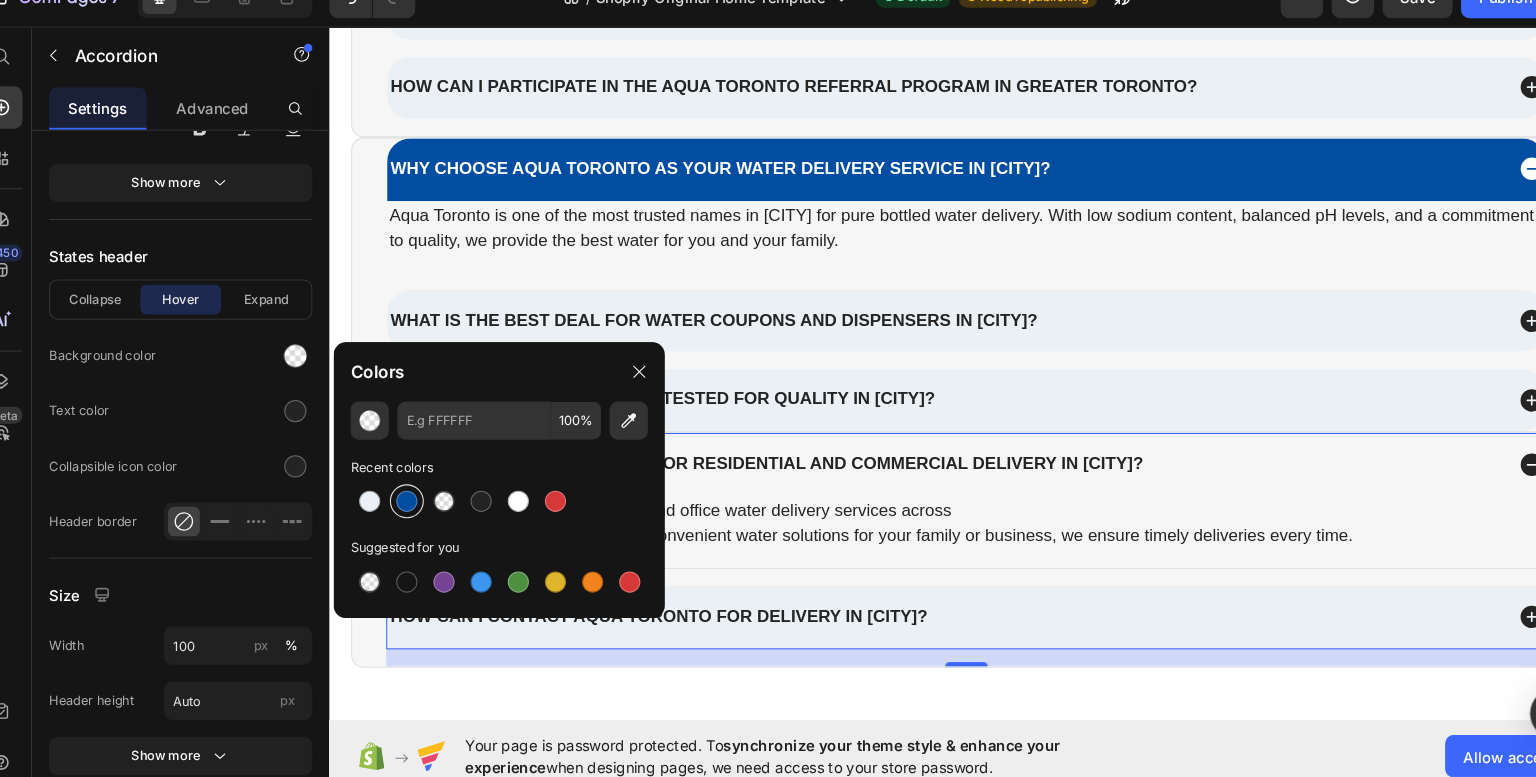 type on "004DA1" 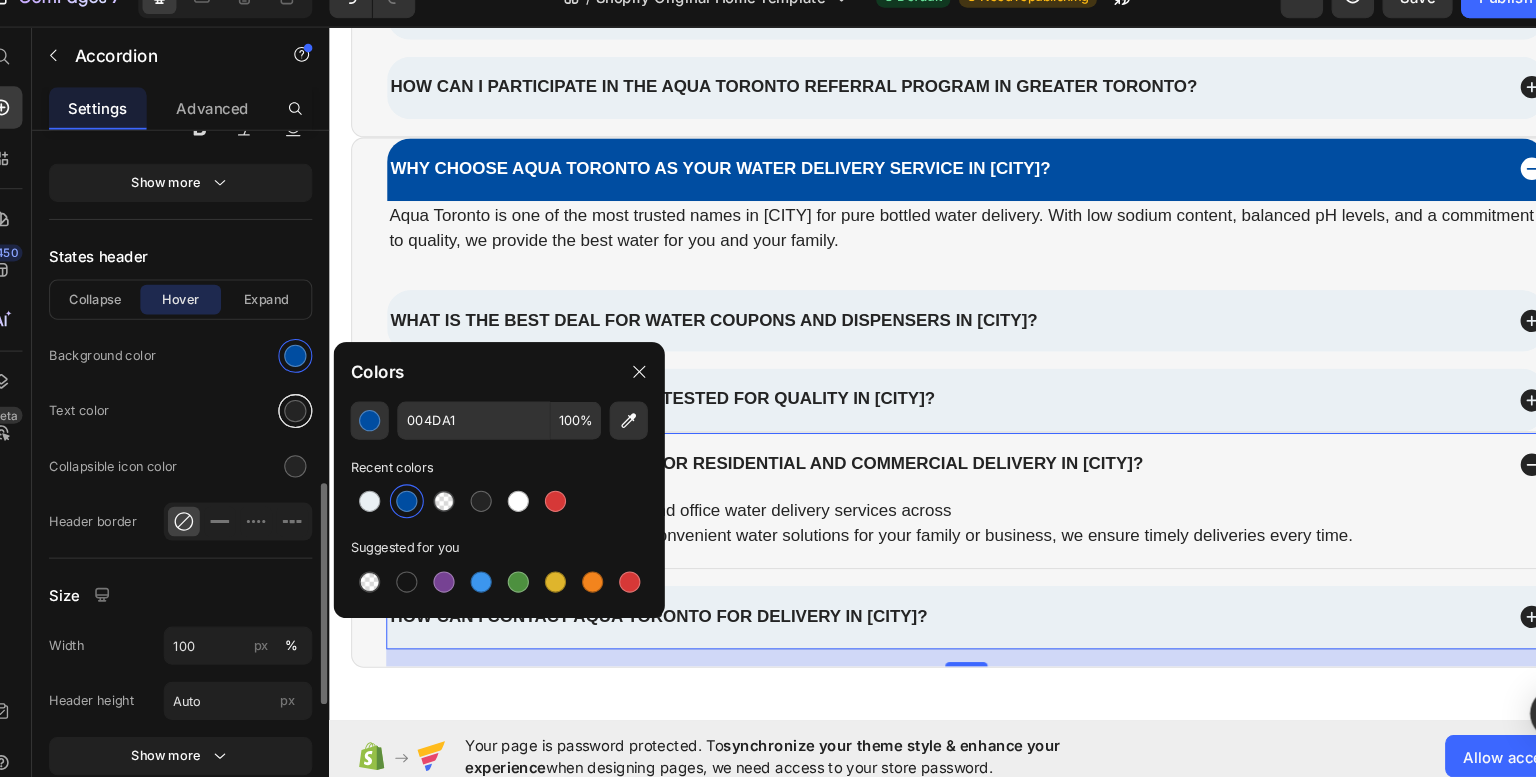 click at bounding box center (305, 418) 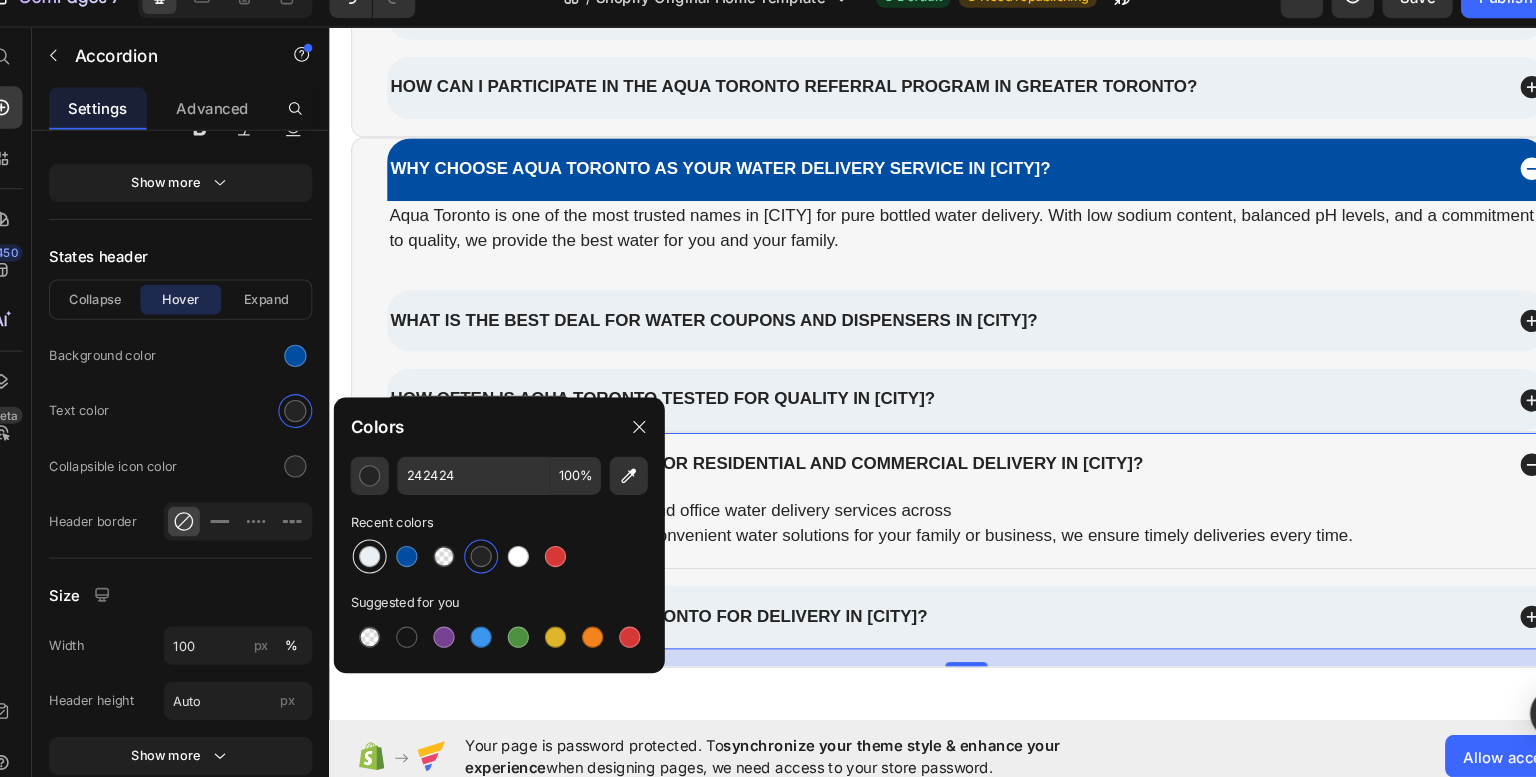 click at bounding box center (375, 555) 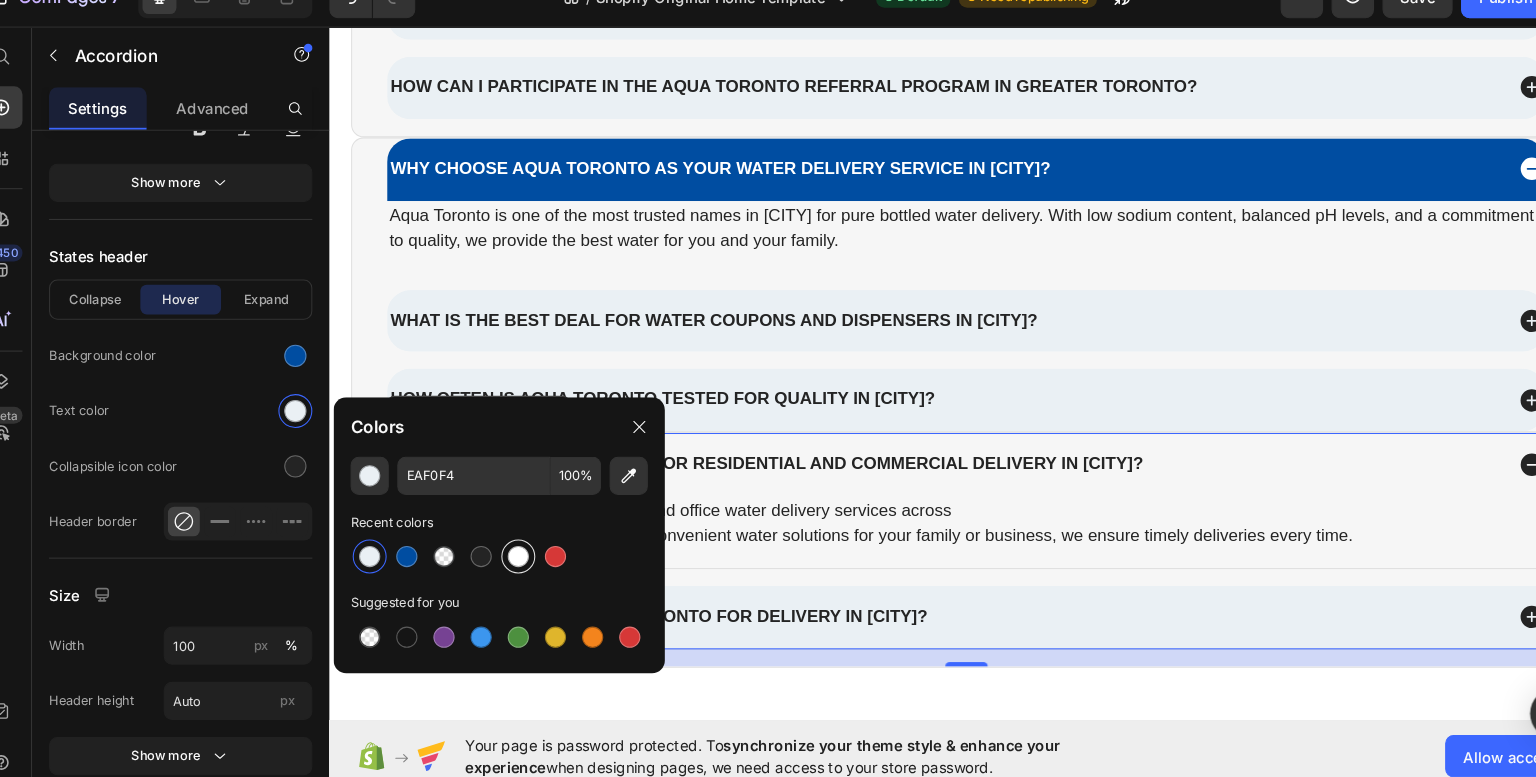 click at bounding box center (515, 555) 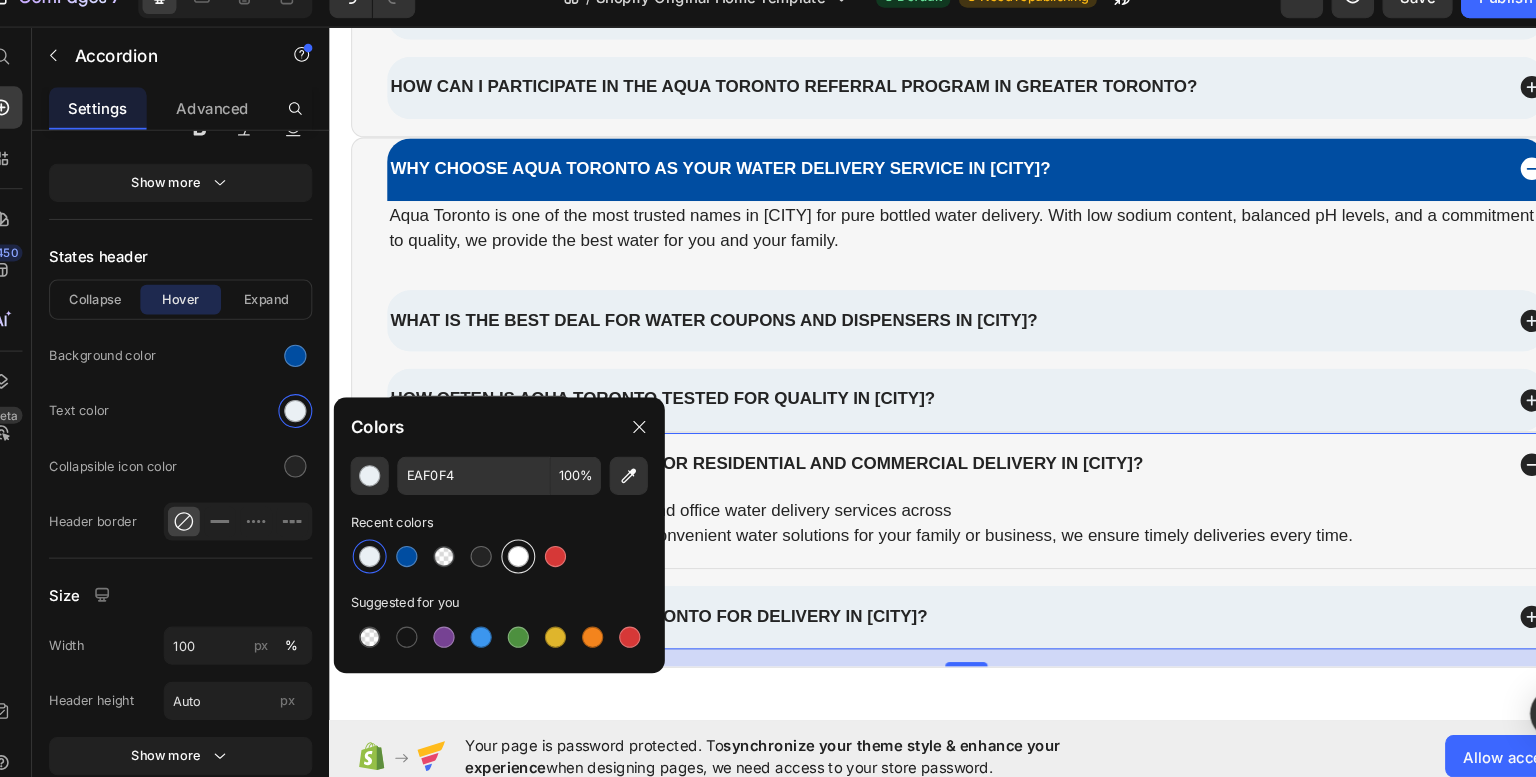 type on "FFFFFF" 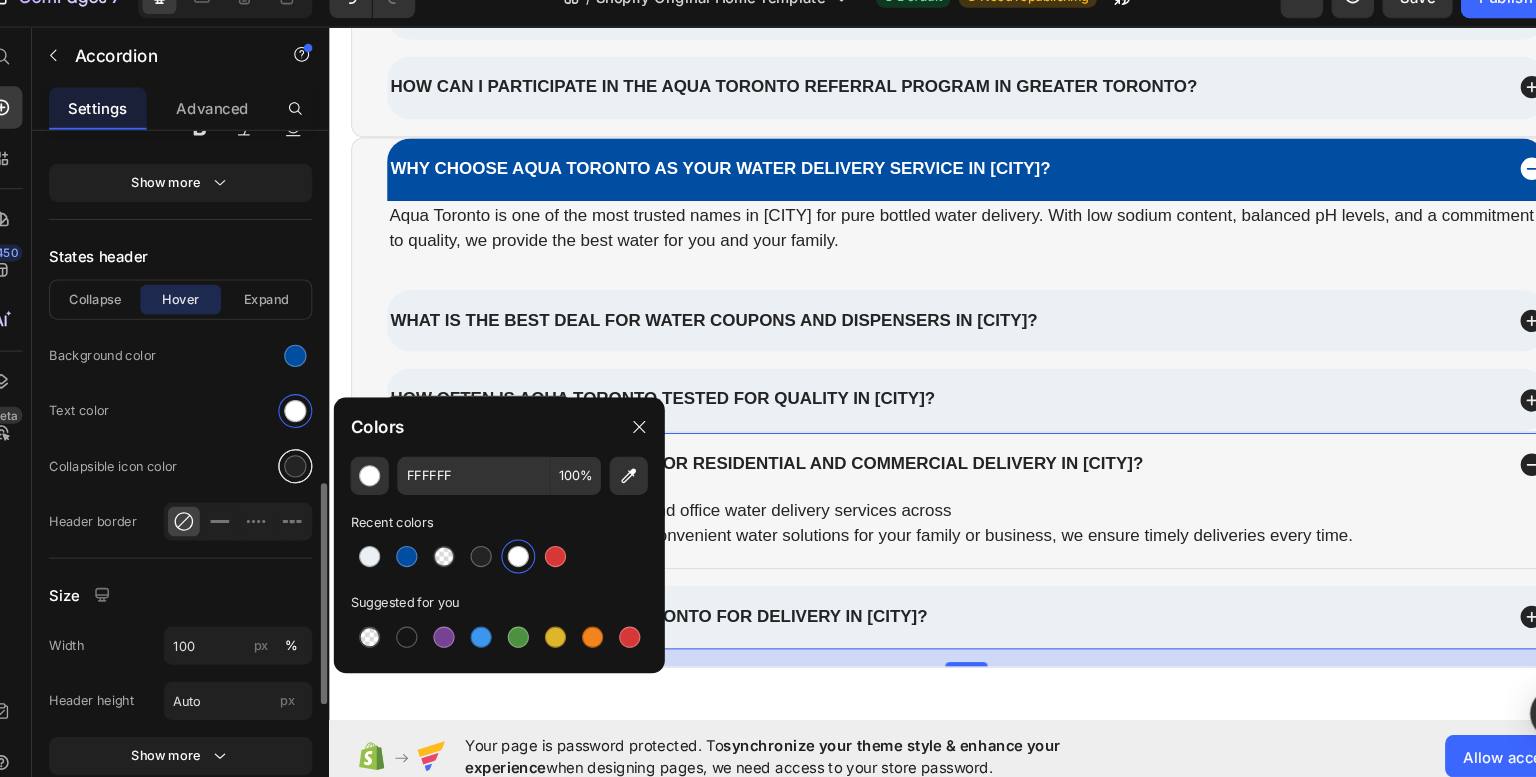 click at bounding box center (305, 470) 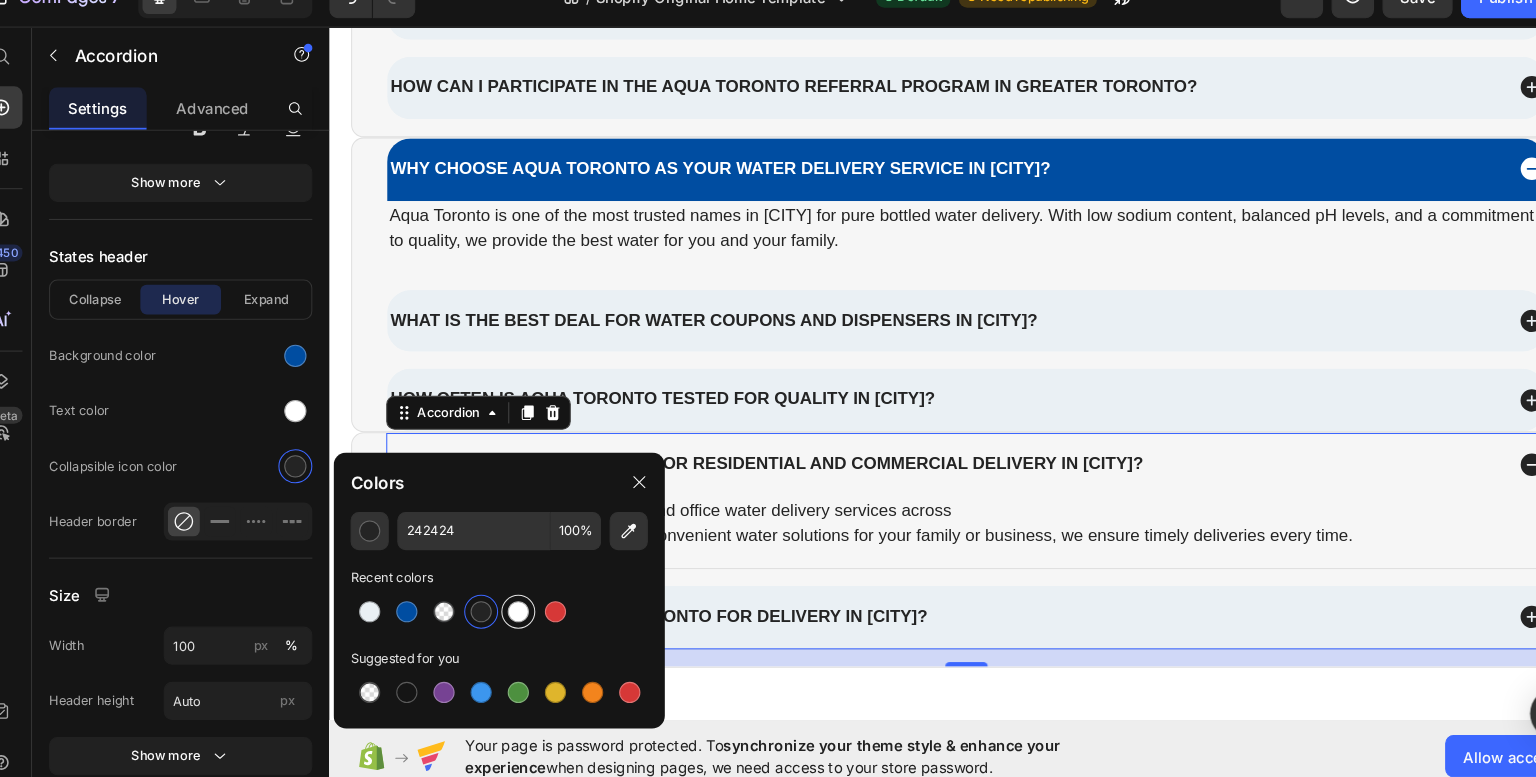 click at bounding box center [515, 607] 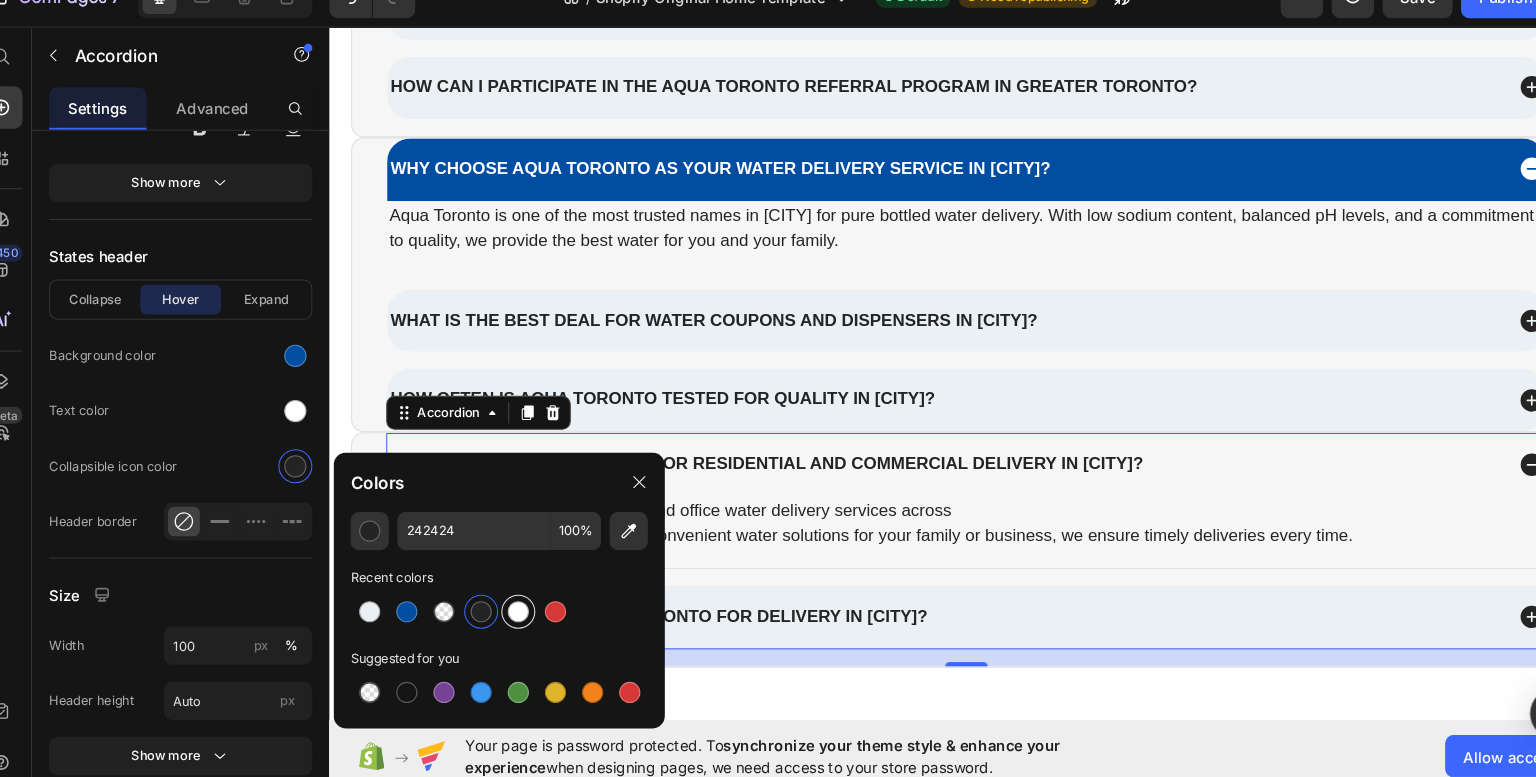 type on "FFFFFF" 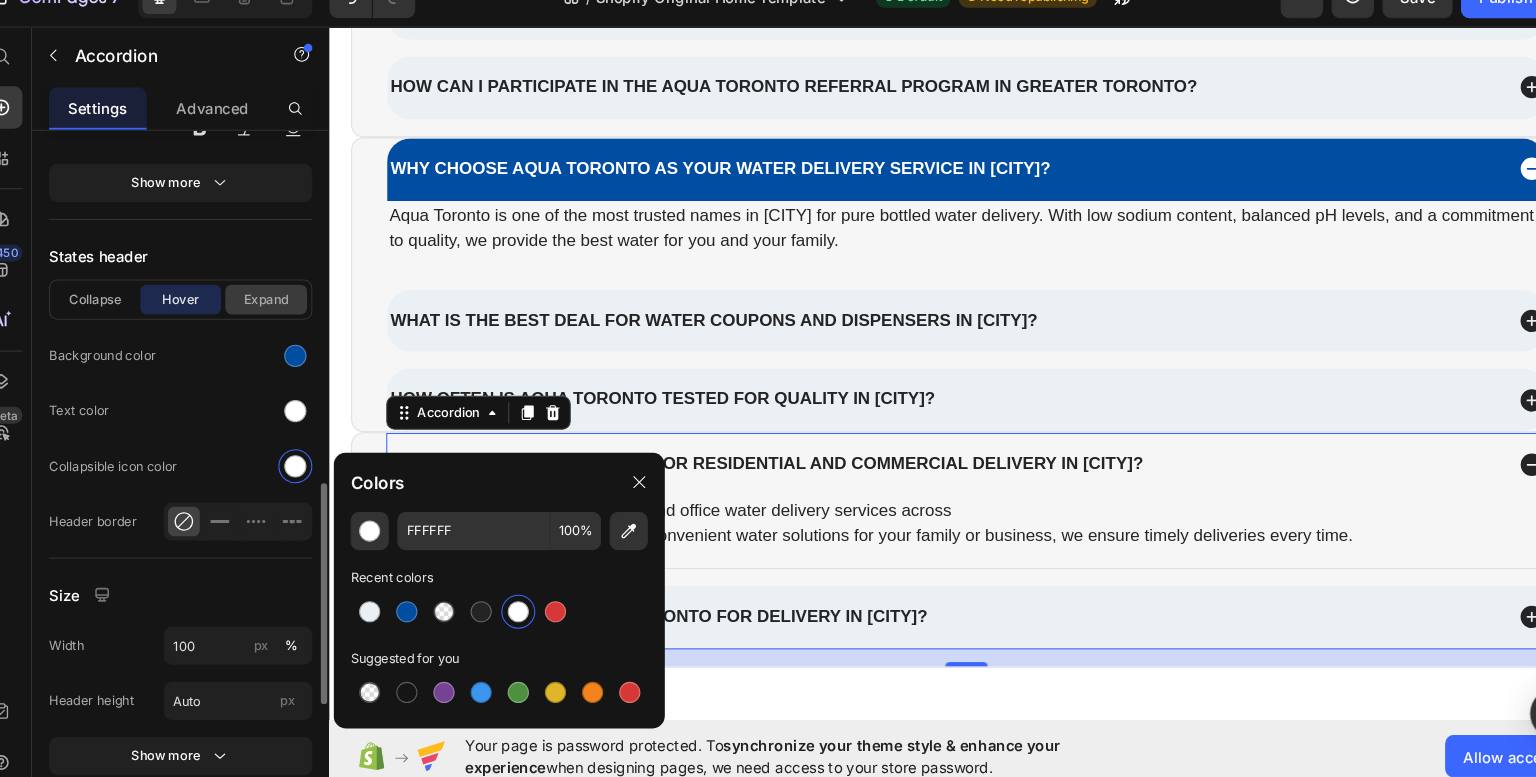click on "Expand" at bounding box center (277, 313) 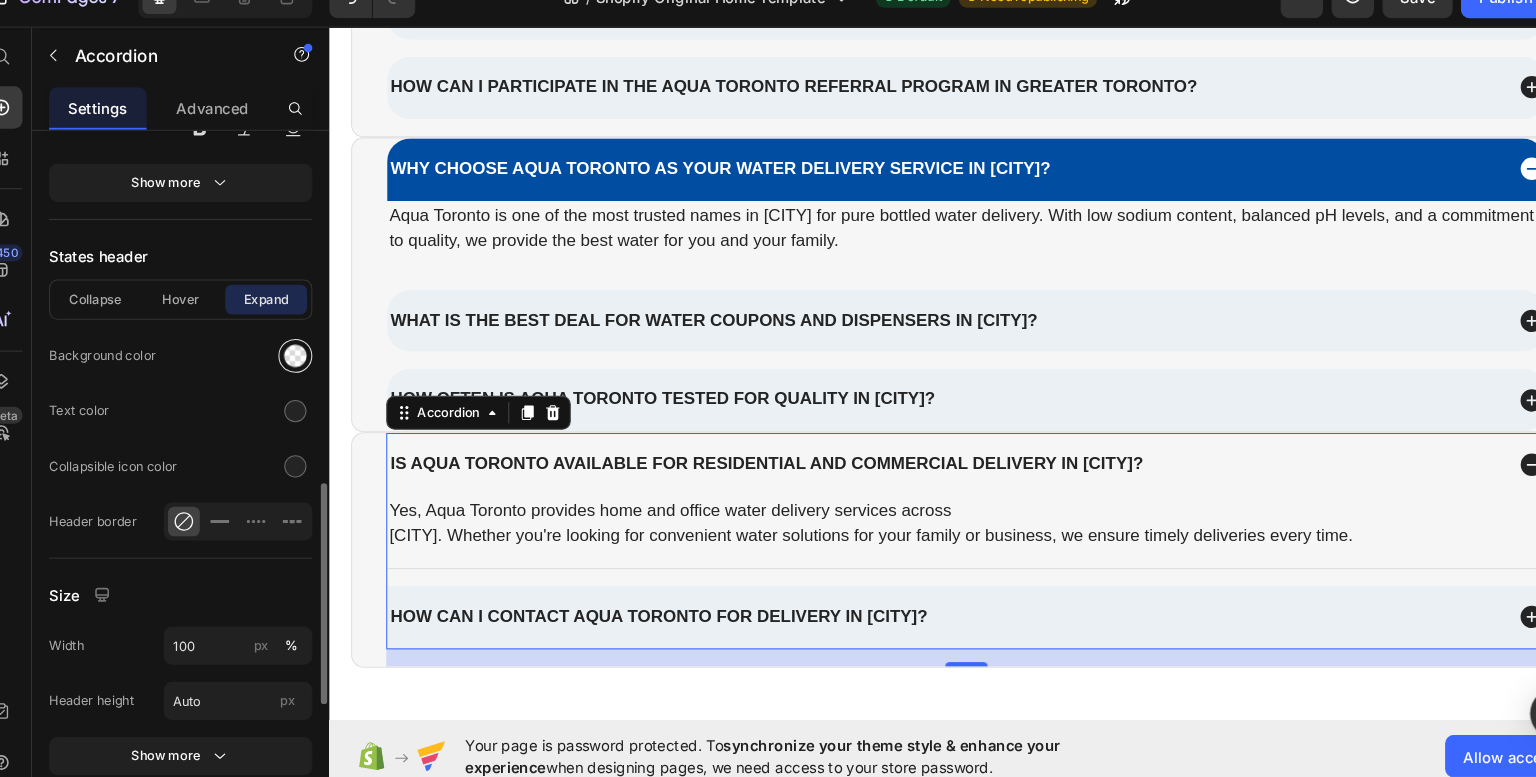 click at bounding box center (305, 366) 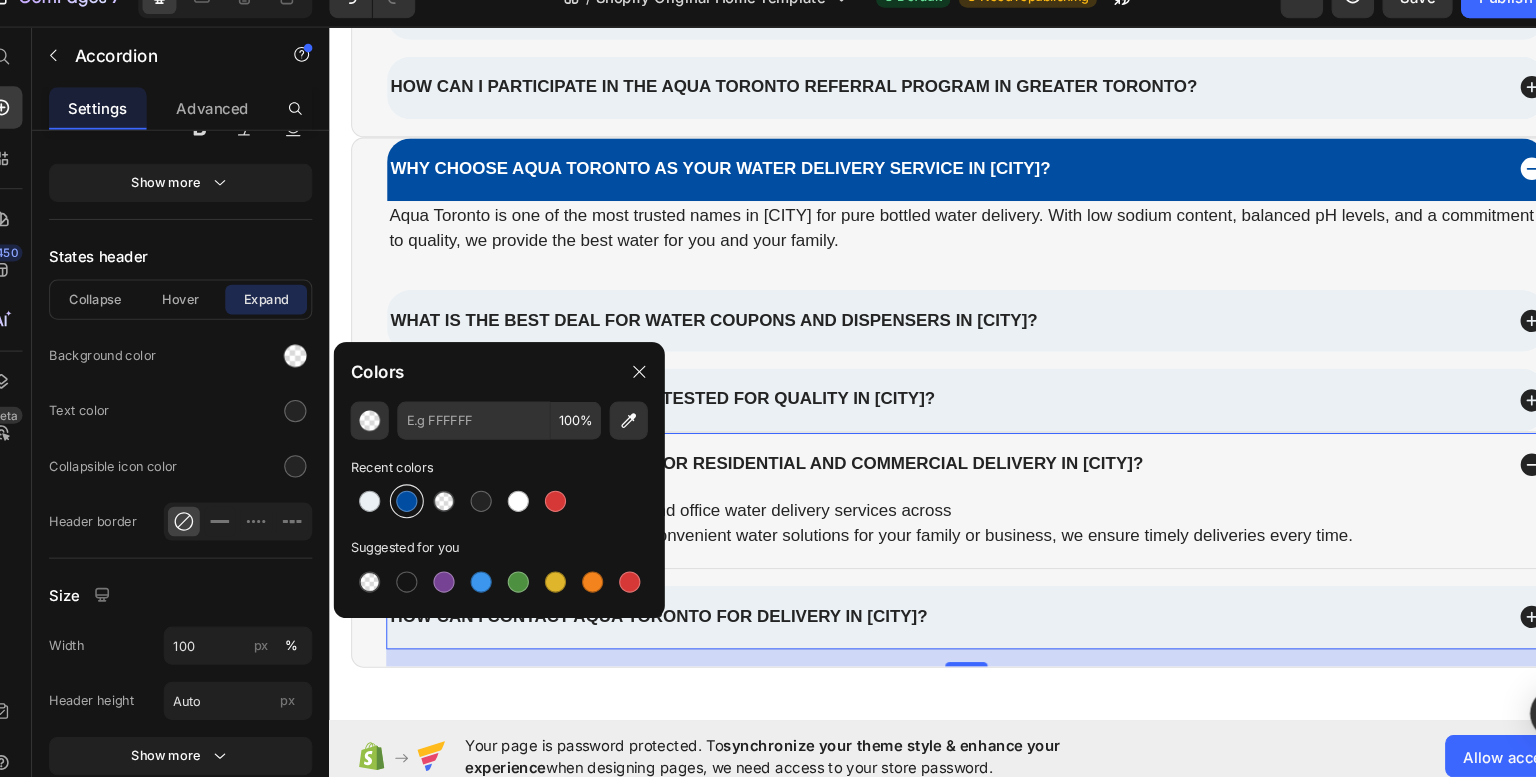 click at bounding box center [410, 503] 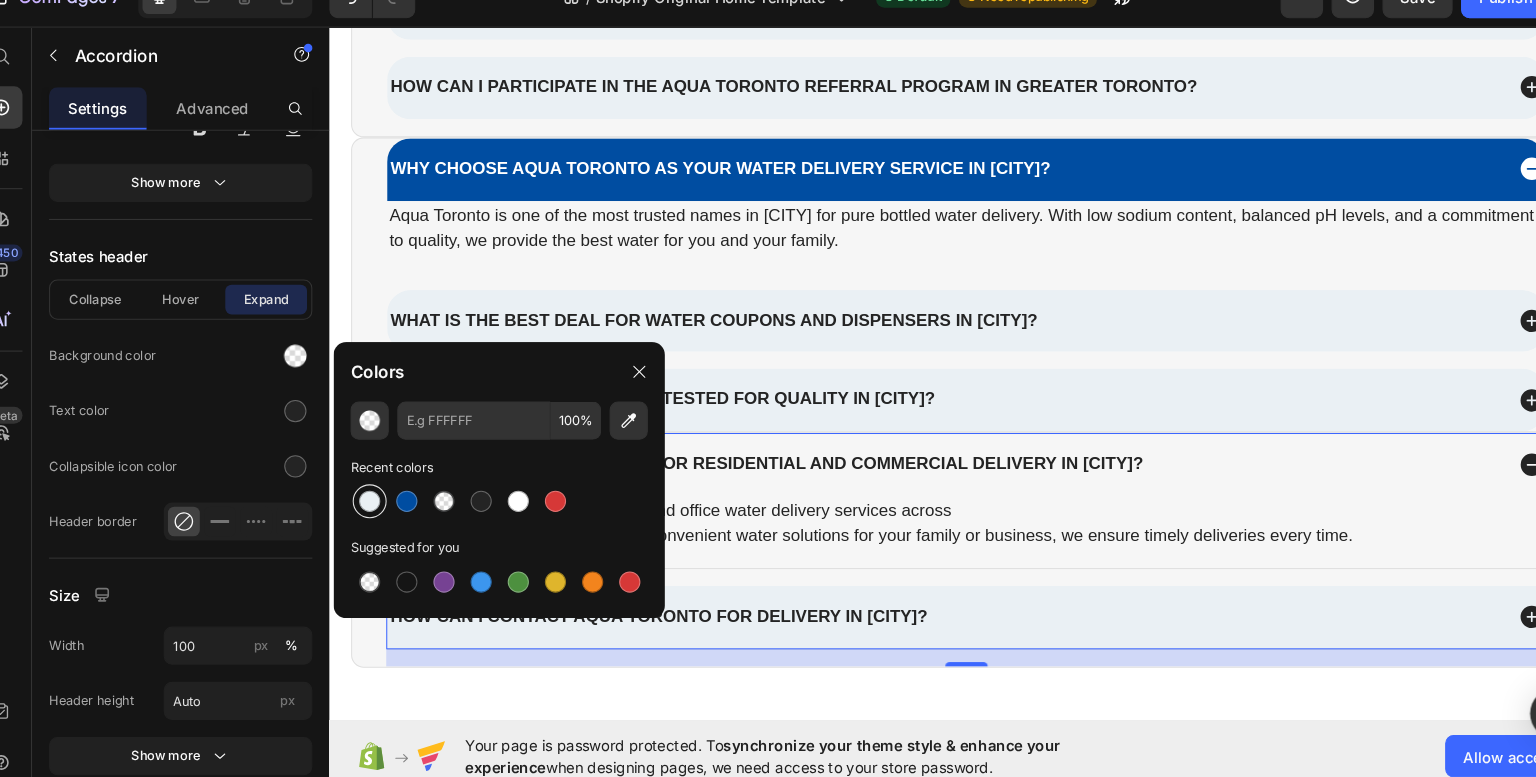 type on "004DA1" 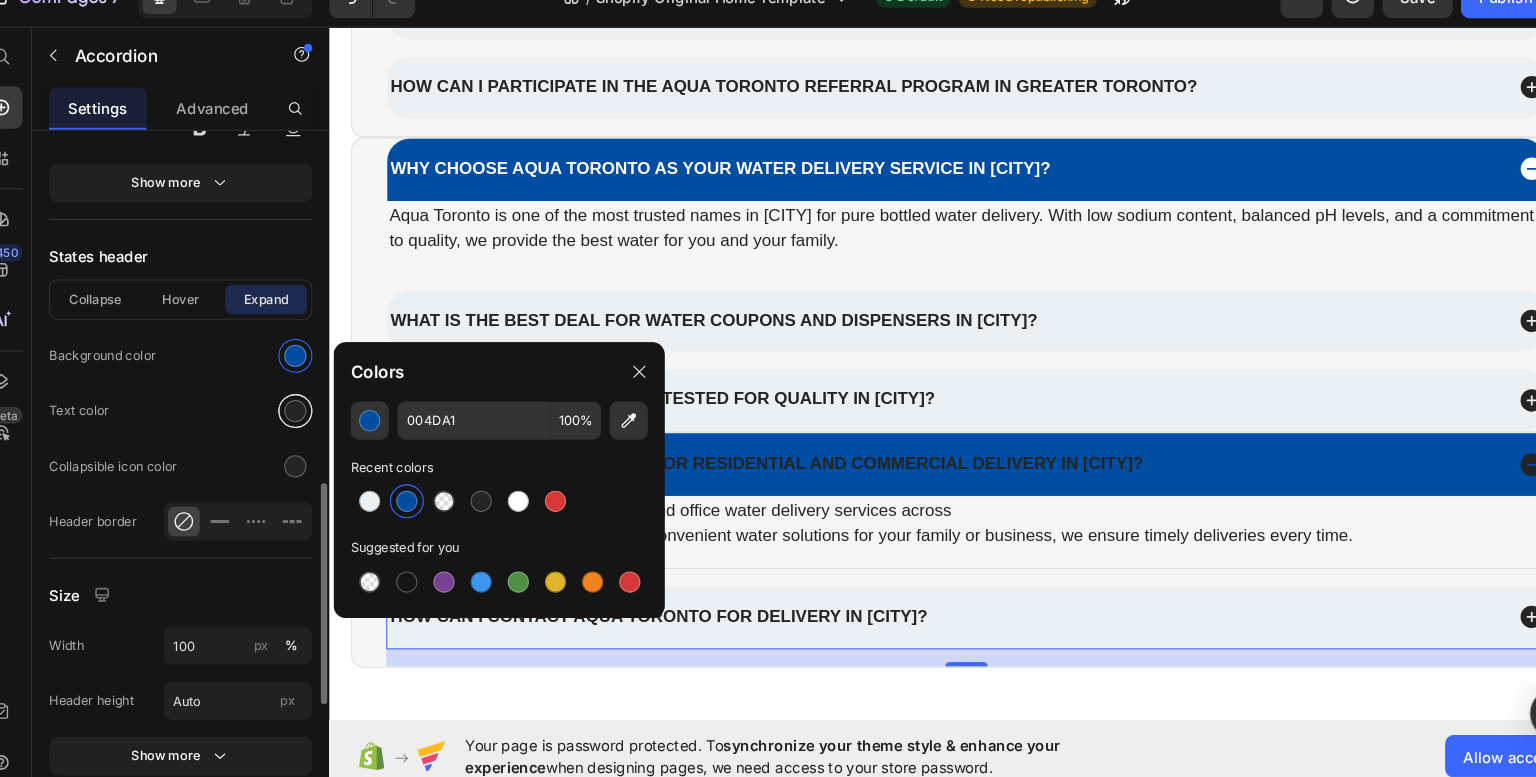 click at bounding box center [305, 418] 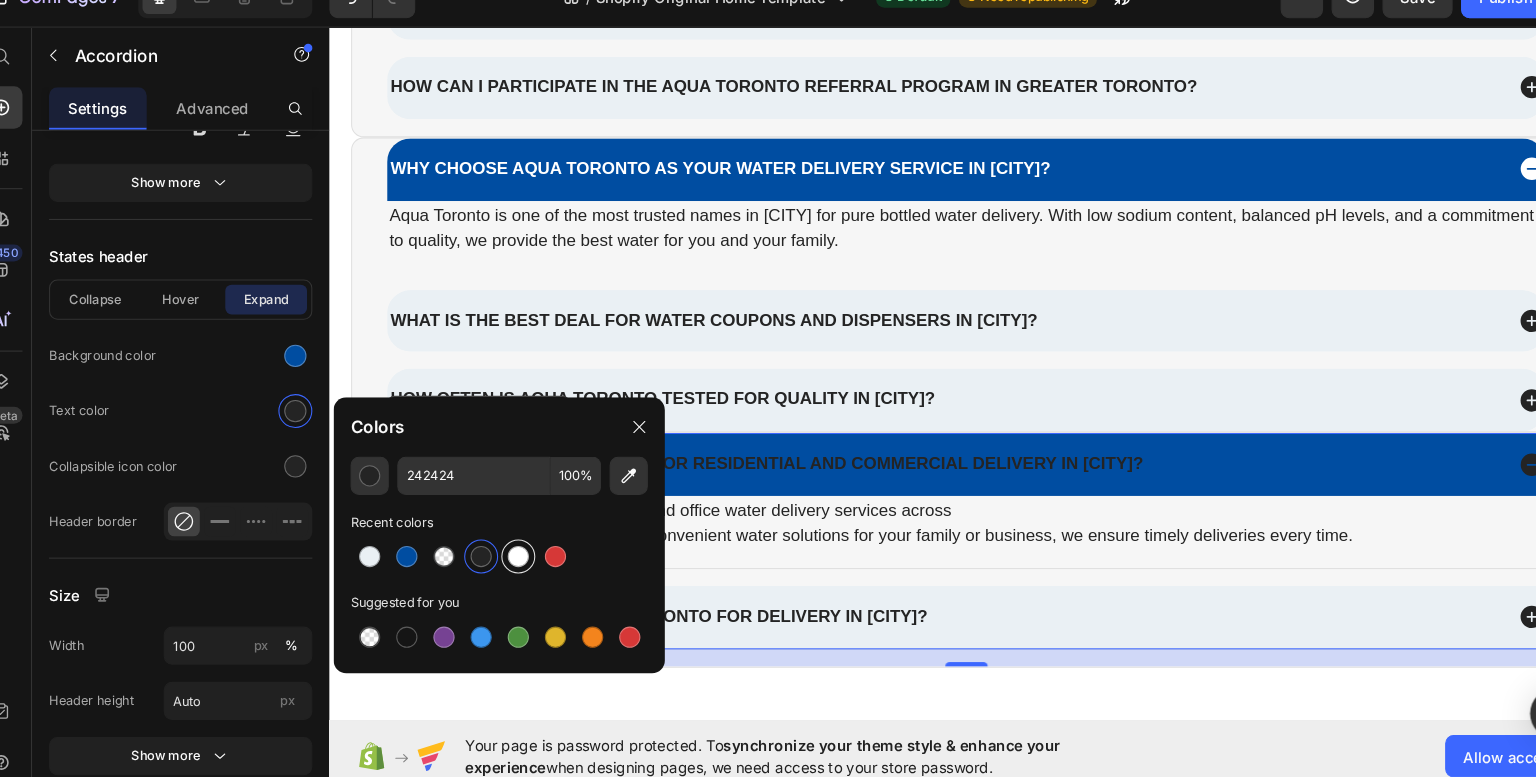 click at bounding box center (515, 555) 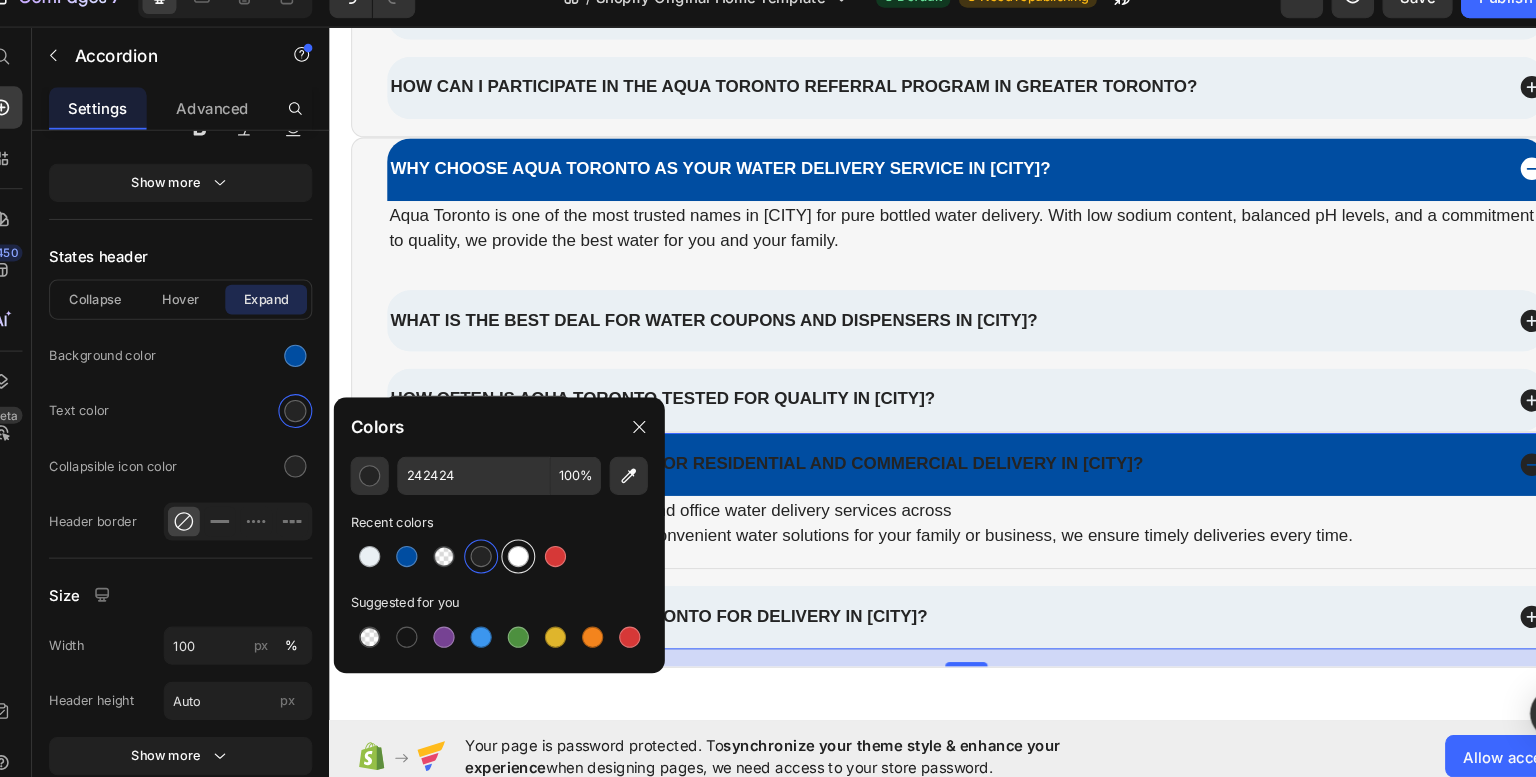 type on "FFFFFF" 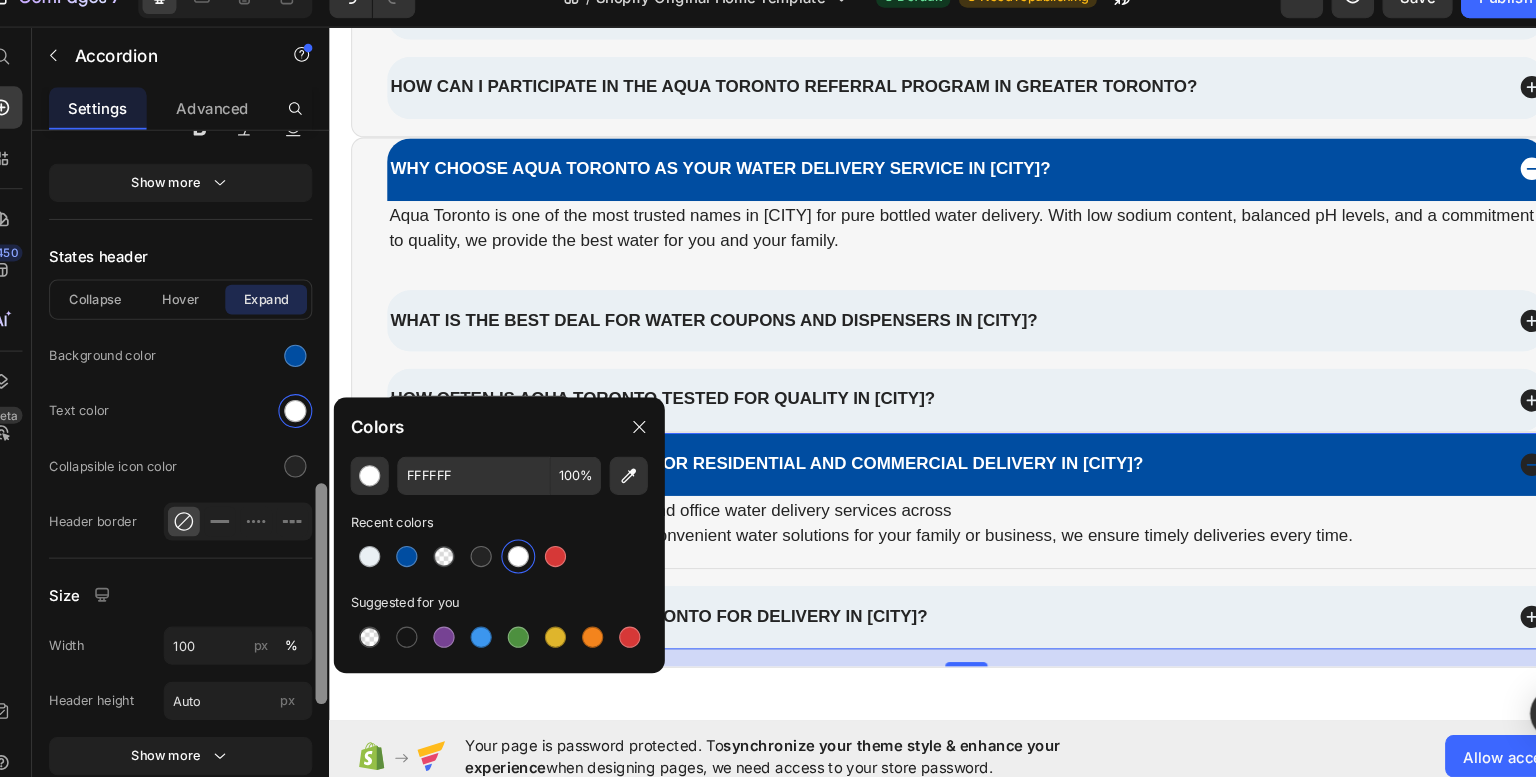 drag, startPoint x: 304, startPoint y: 471, endPoint x: 330, endPoint y: 478, distance: 26.925823 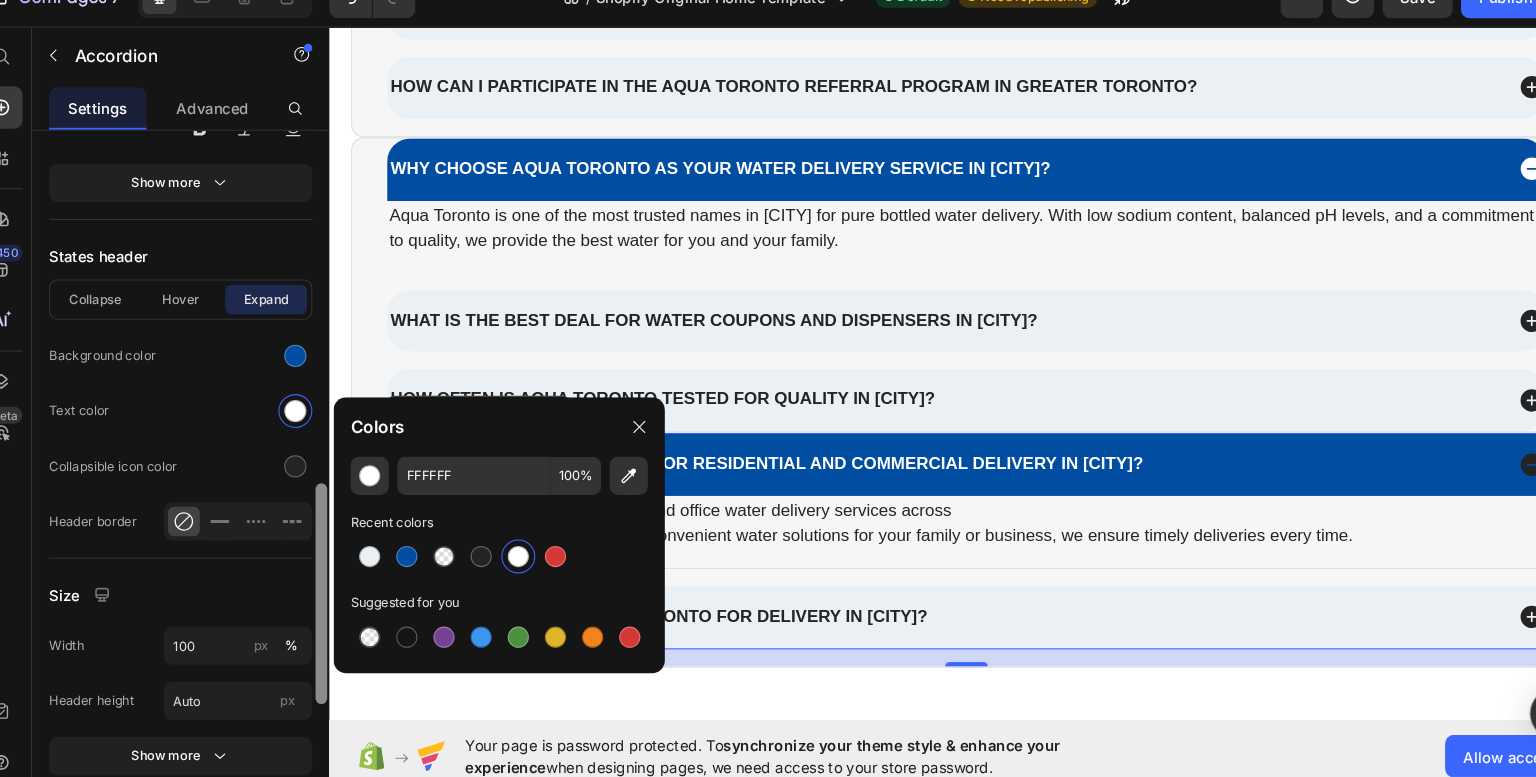 click at bounding box center [305, 470] 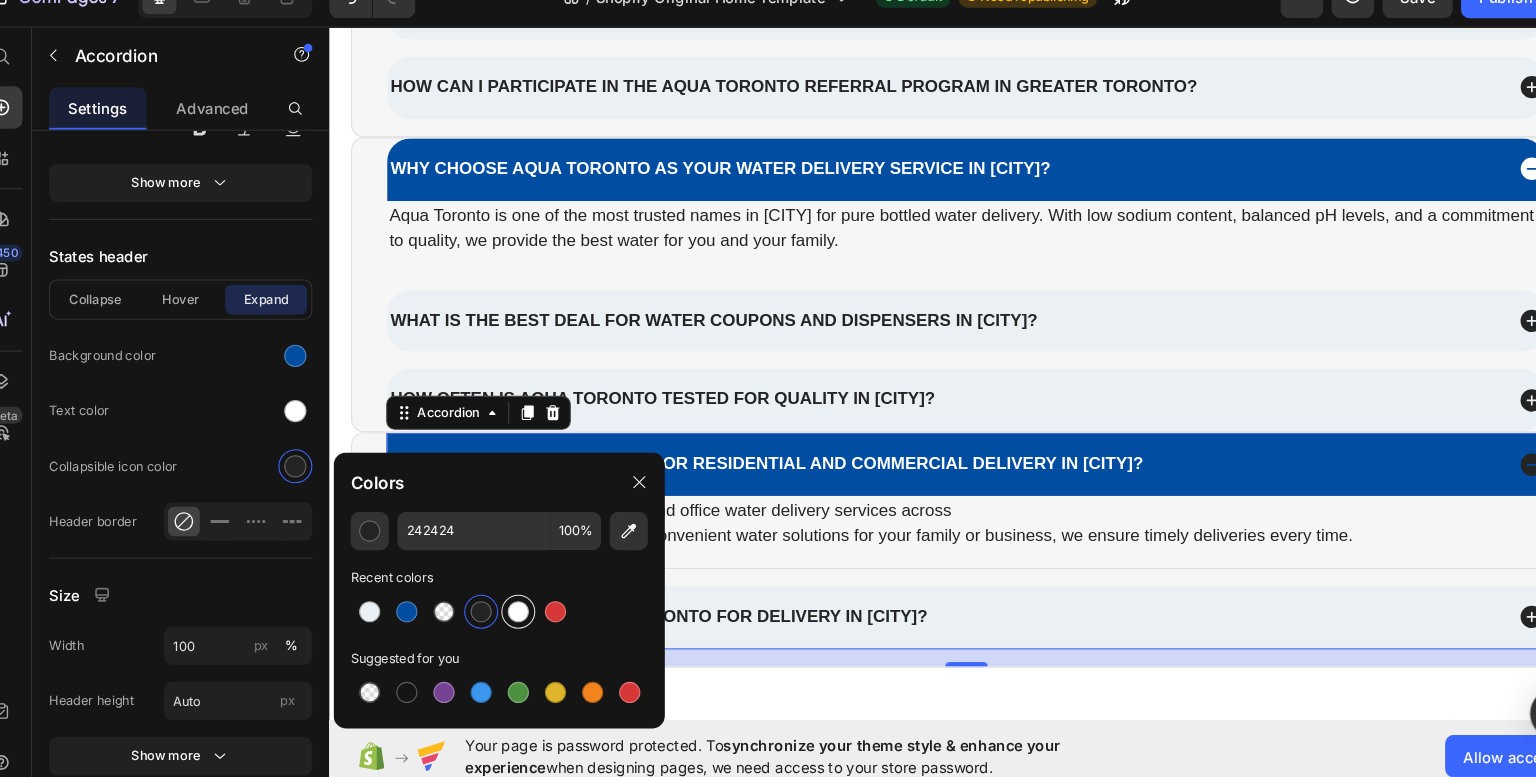 click at bounding box center (515, 607) 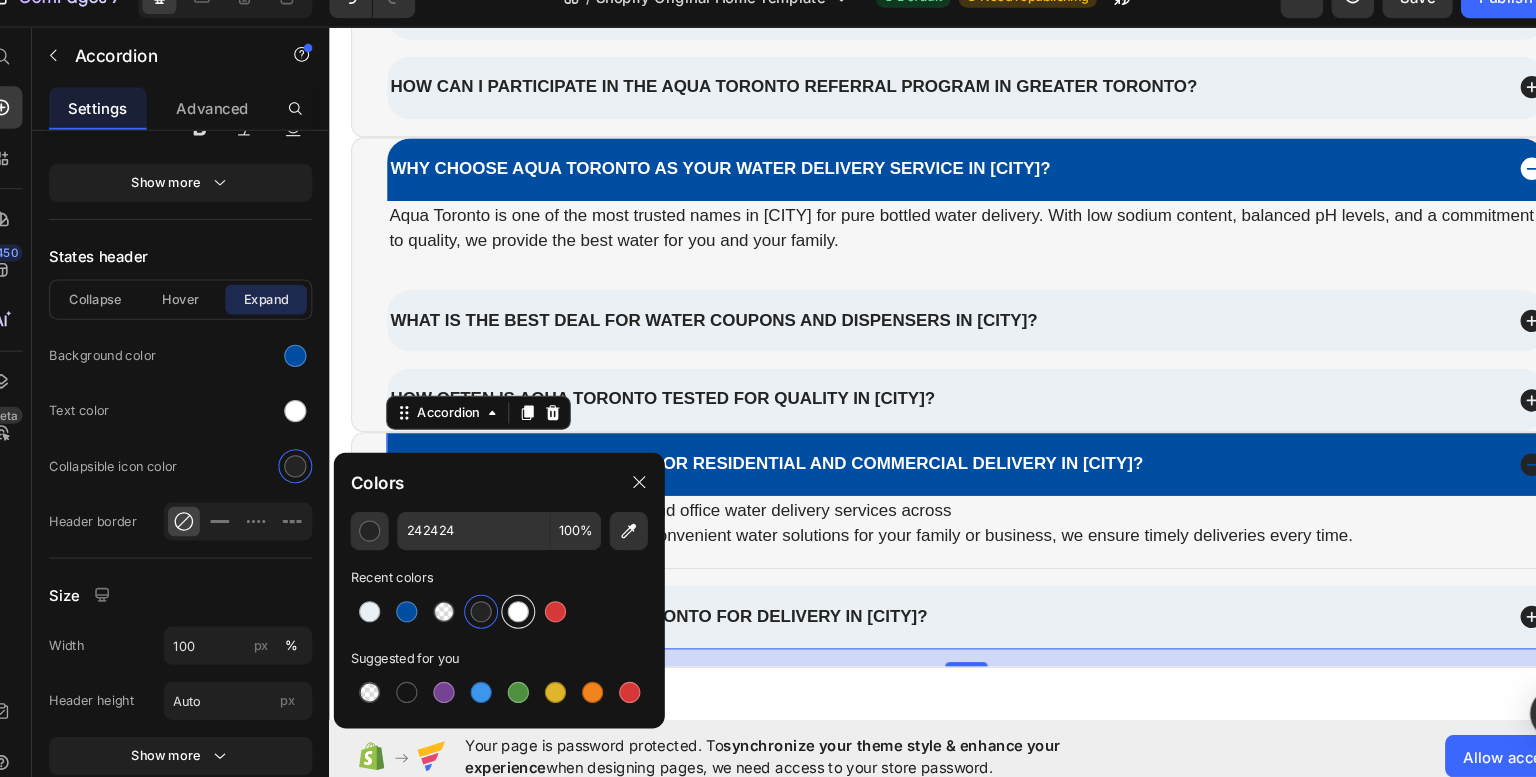 type on "FFFFFF" 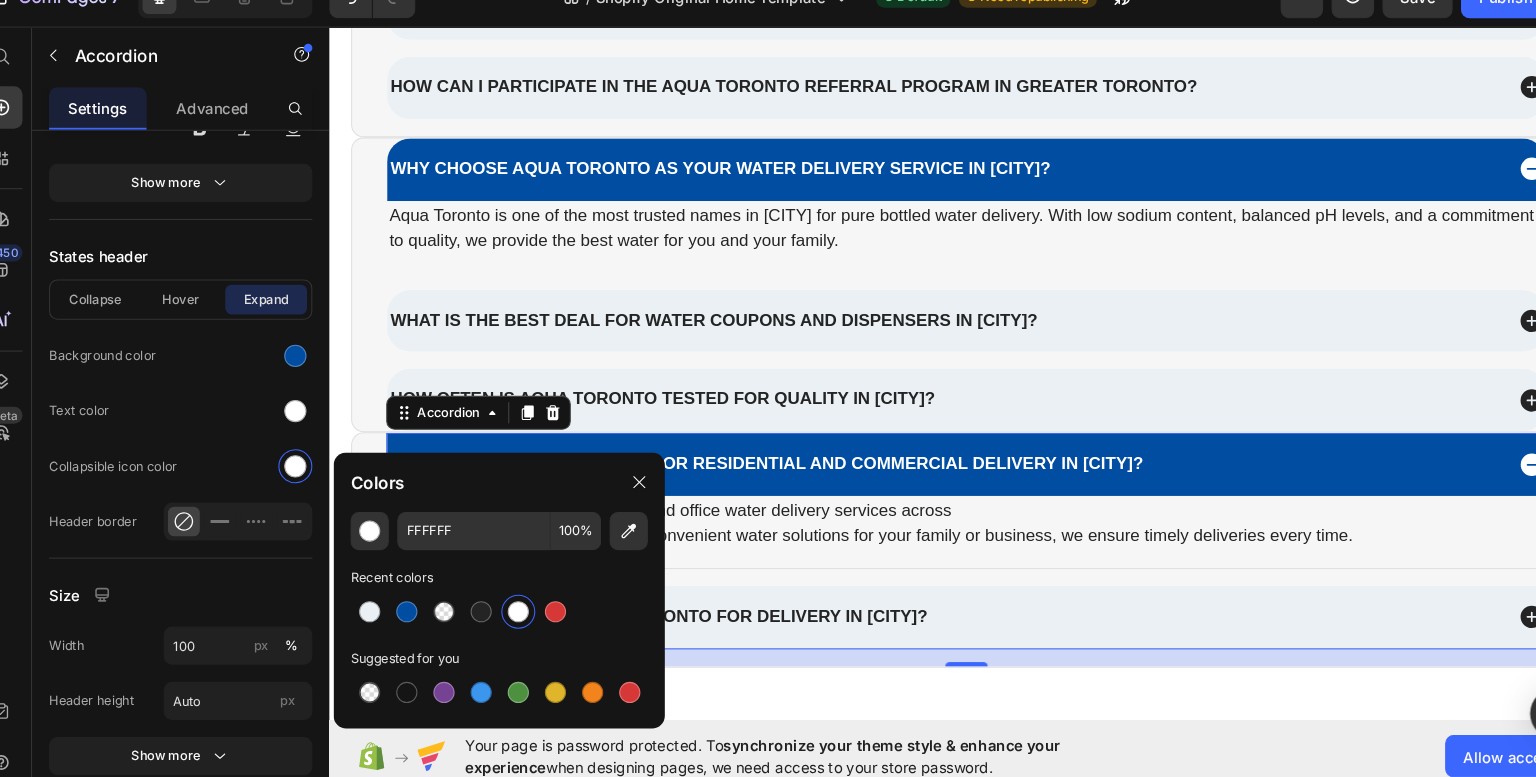 click on "450 Beta" at bounding box center (28, 372) 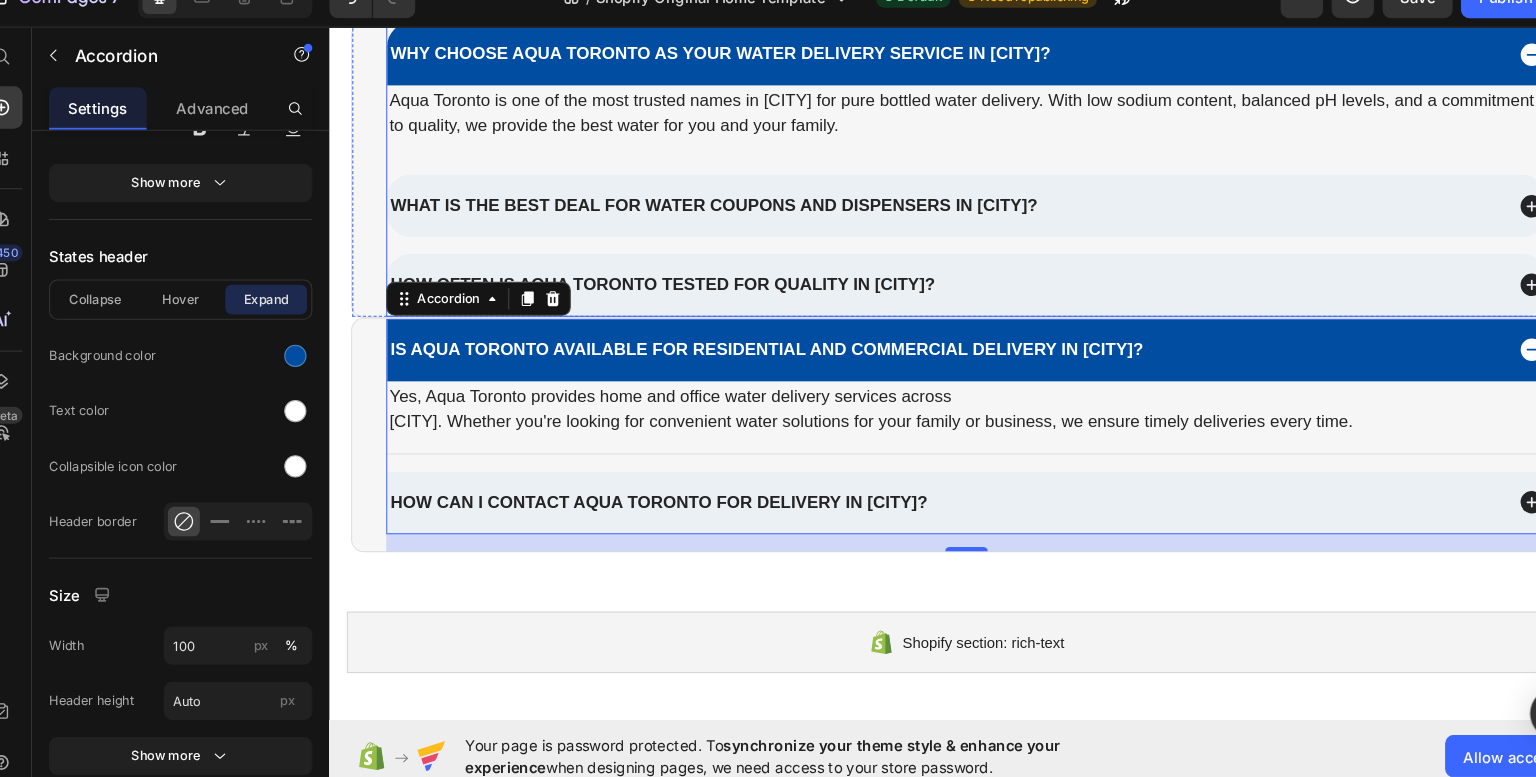 scroll, scrollTop: 3738, scrollLeft: 0, axis: vertical 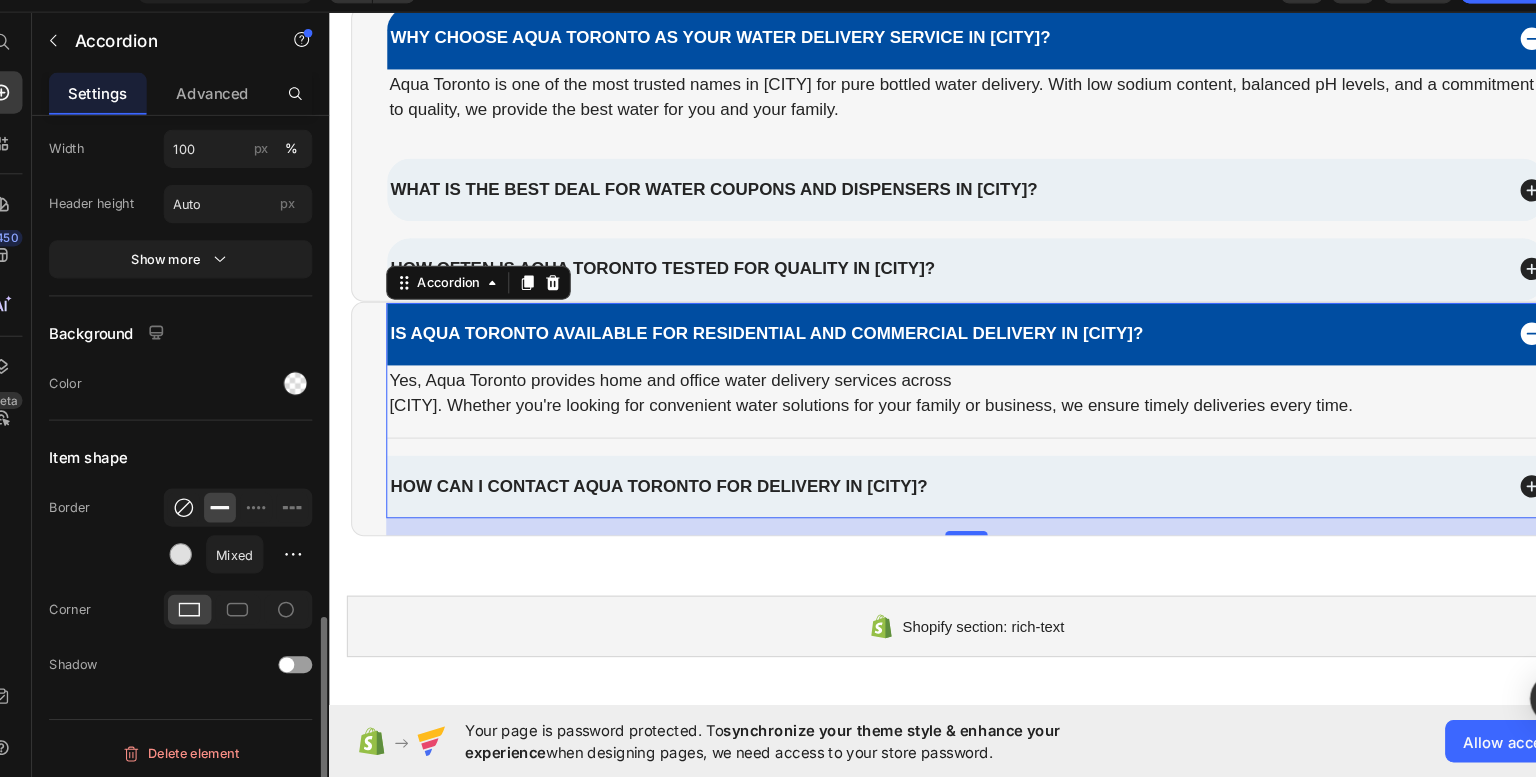 click 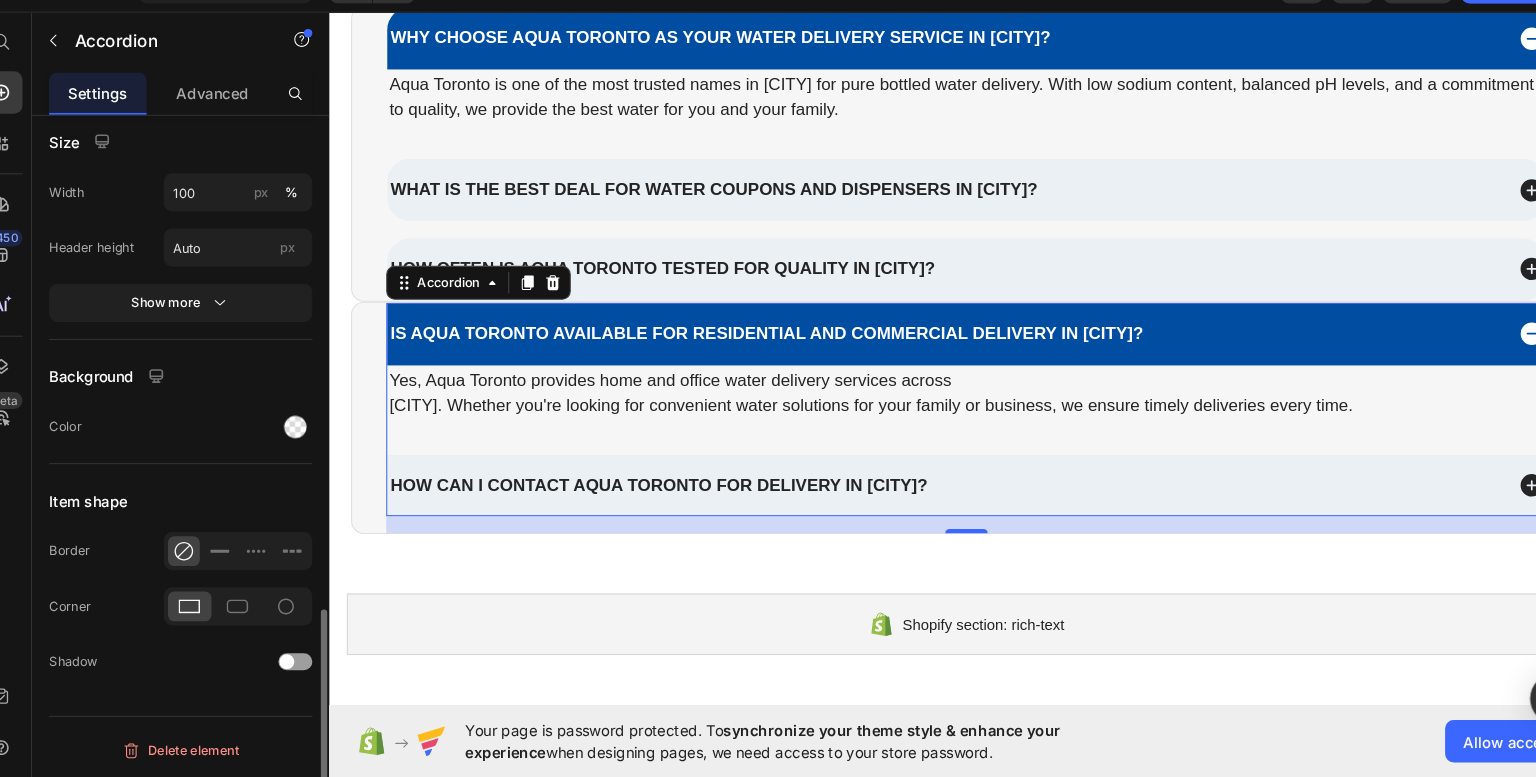 scroll, scrollTop: 1493, scrollLeft: 0, axis: vertical 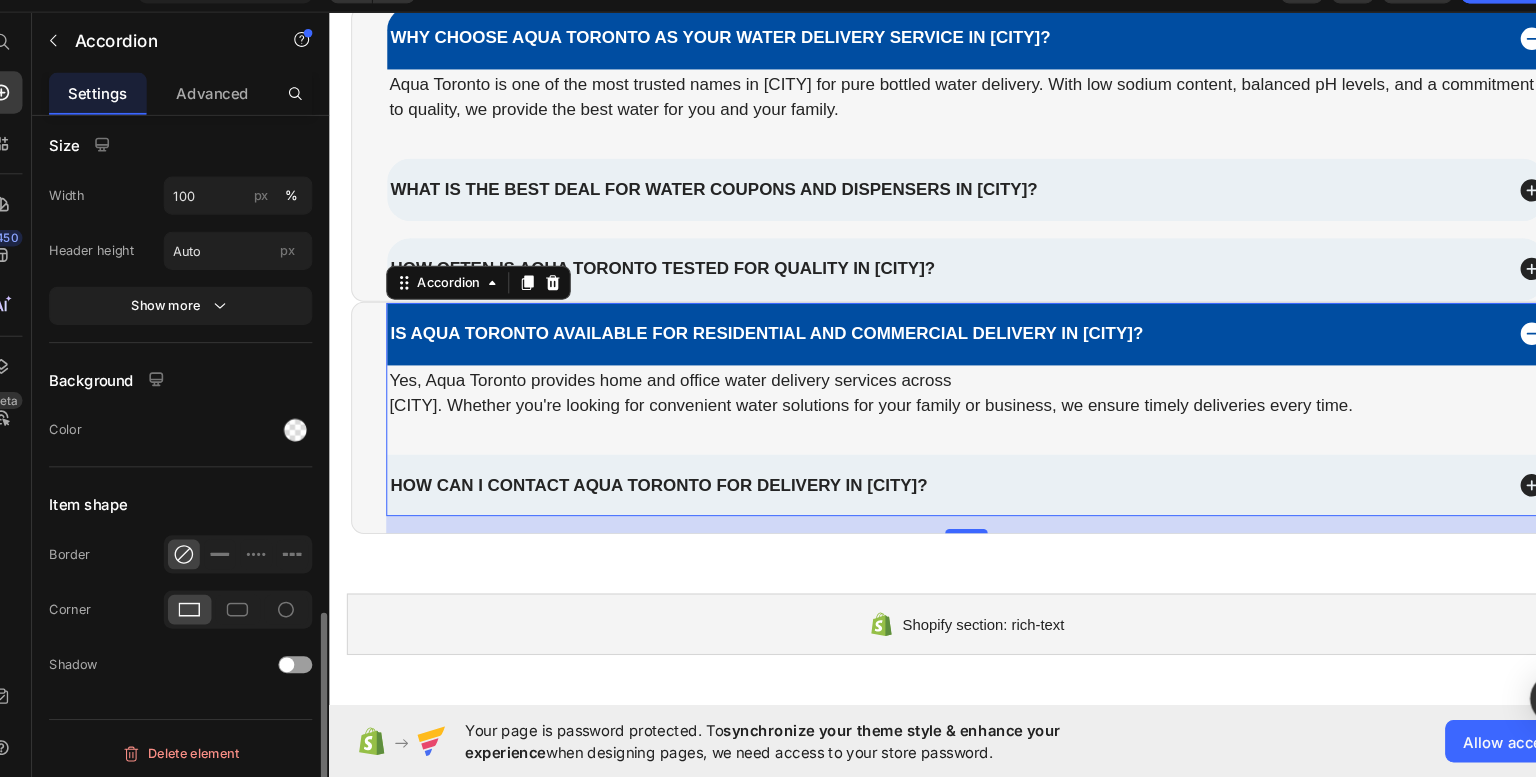 click 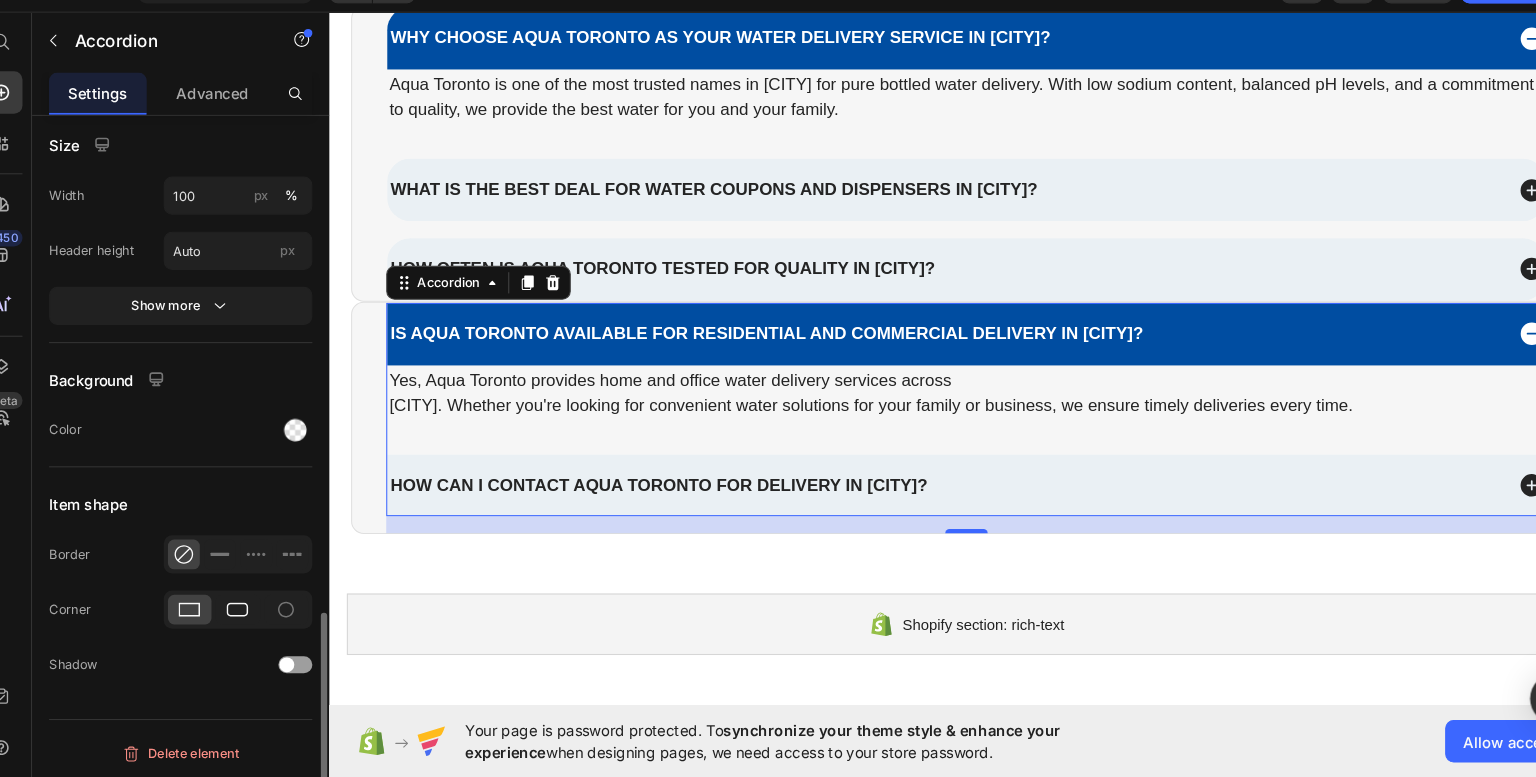 click 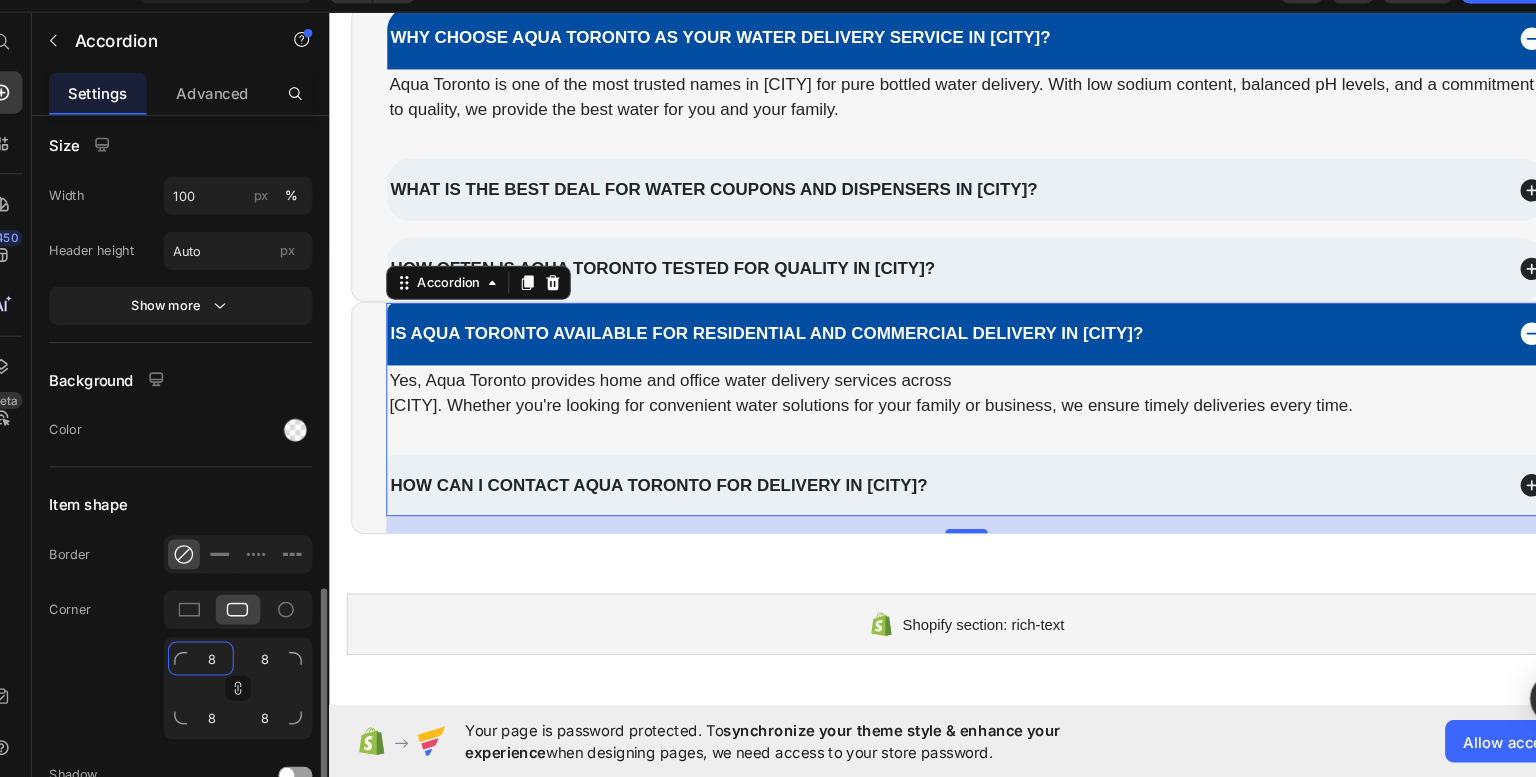 click on "8" 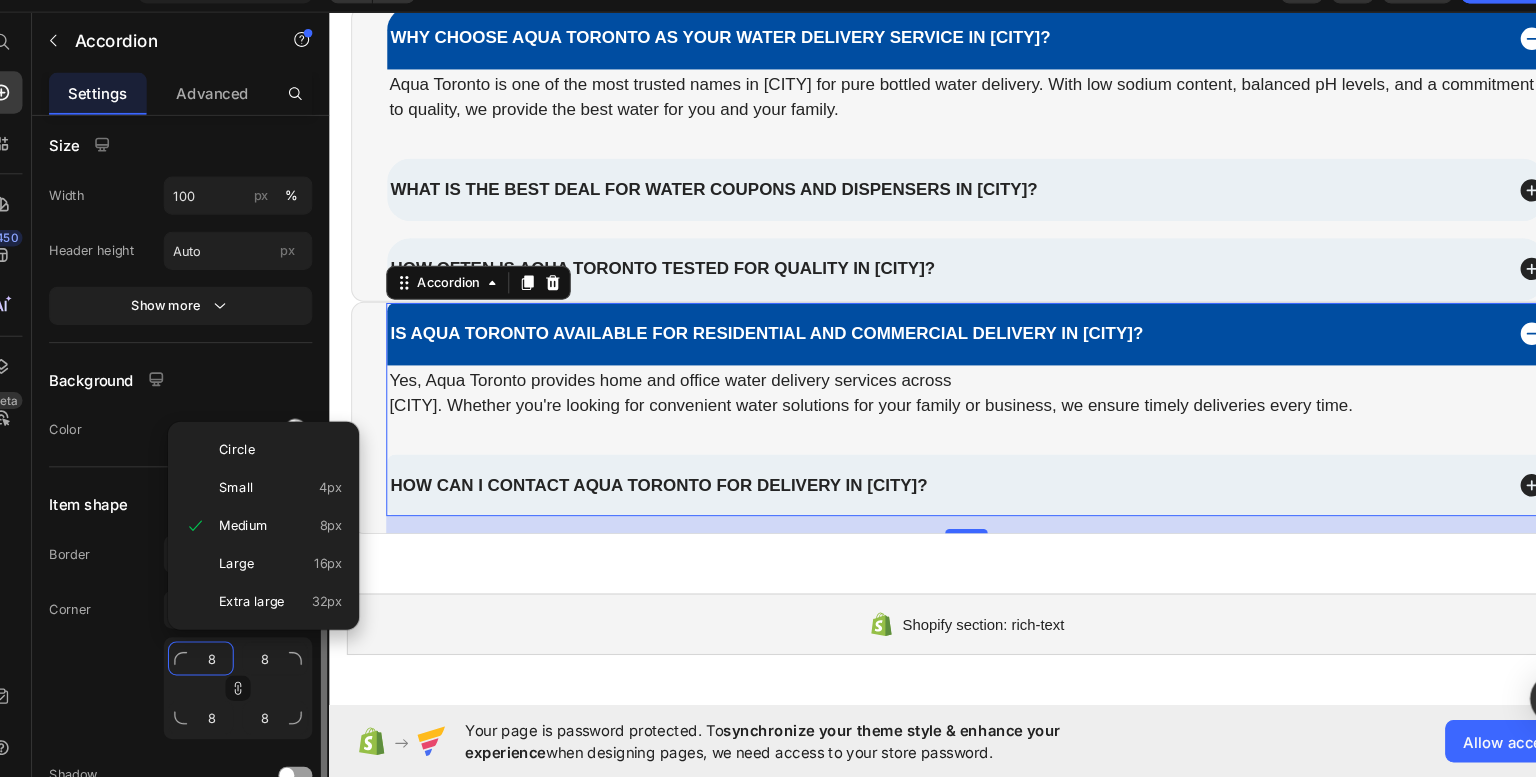 type on "2" 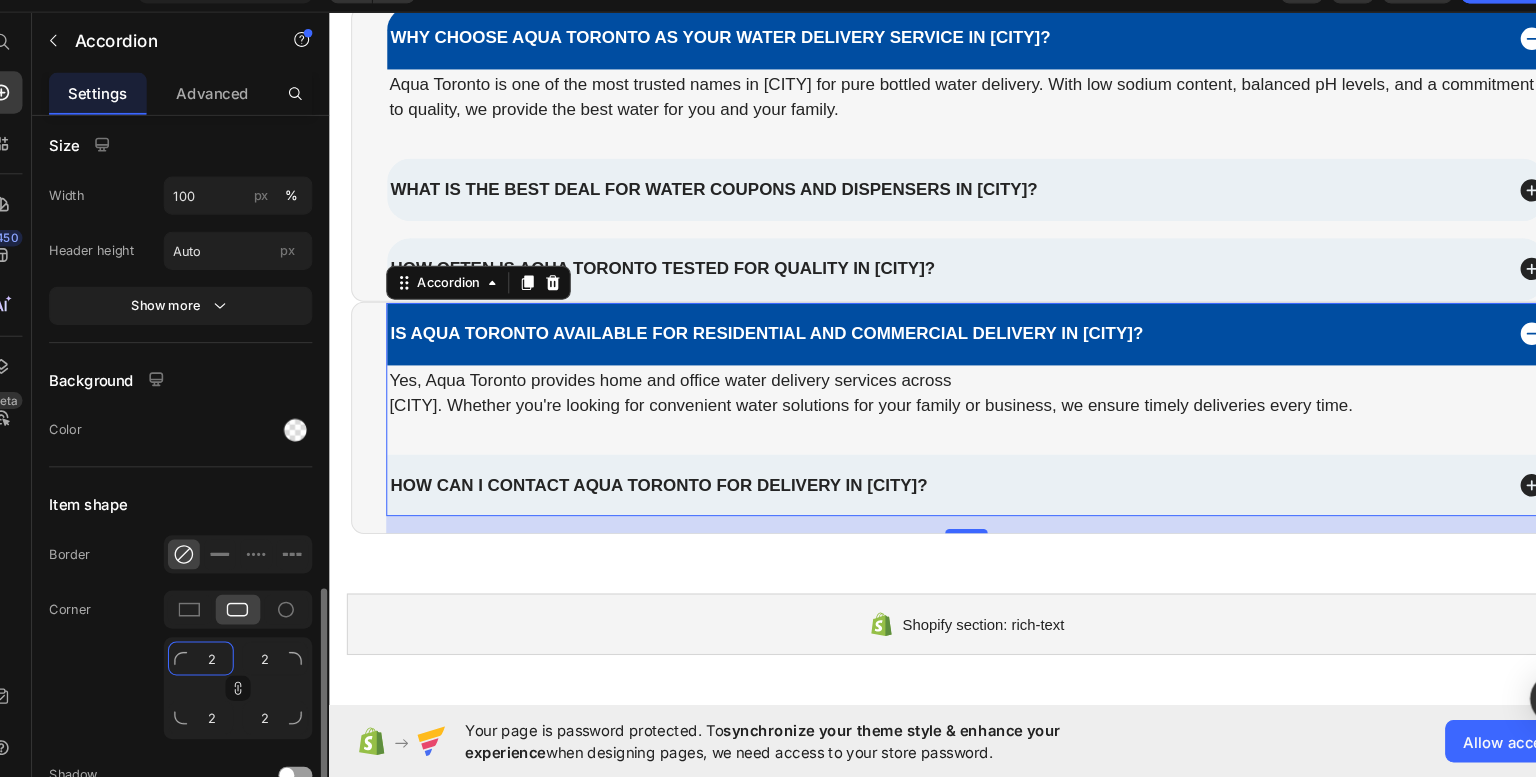 type on "22" 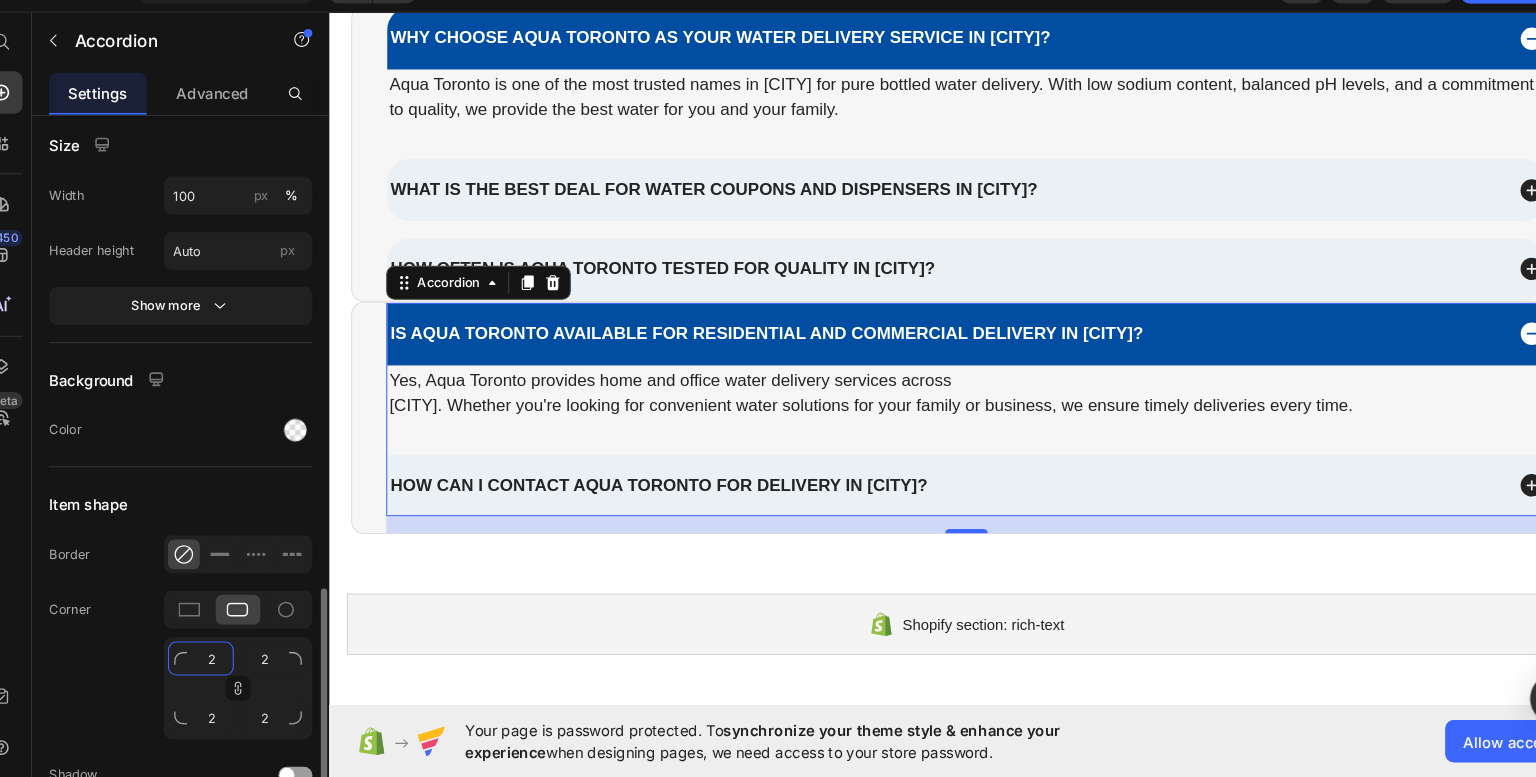 type on "22" 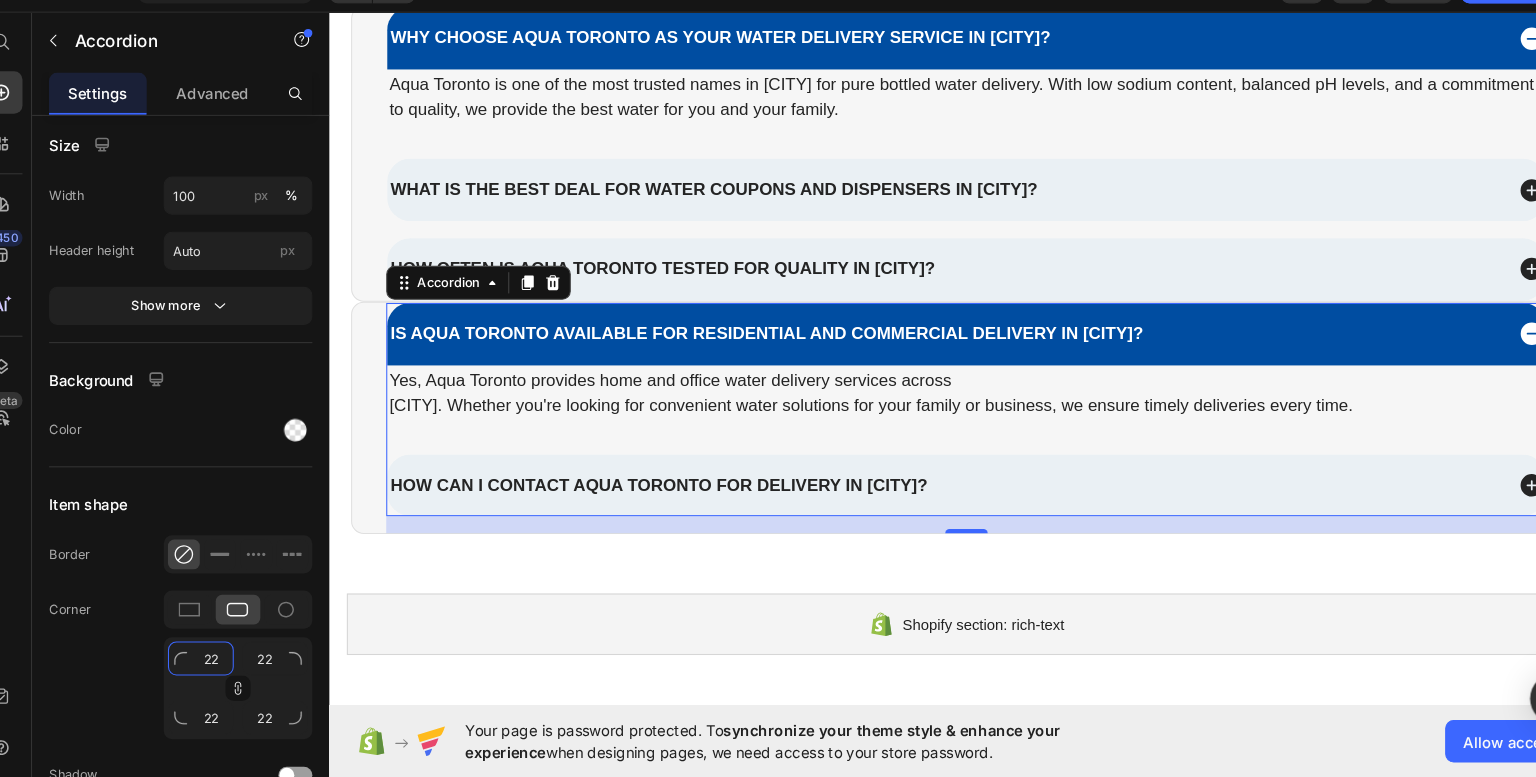 type on "22" 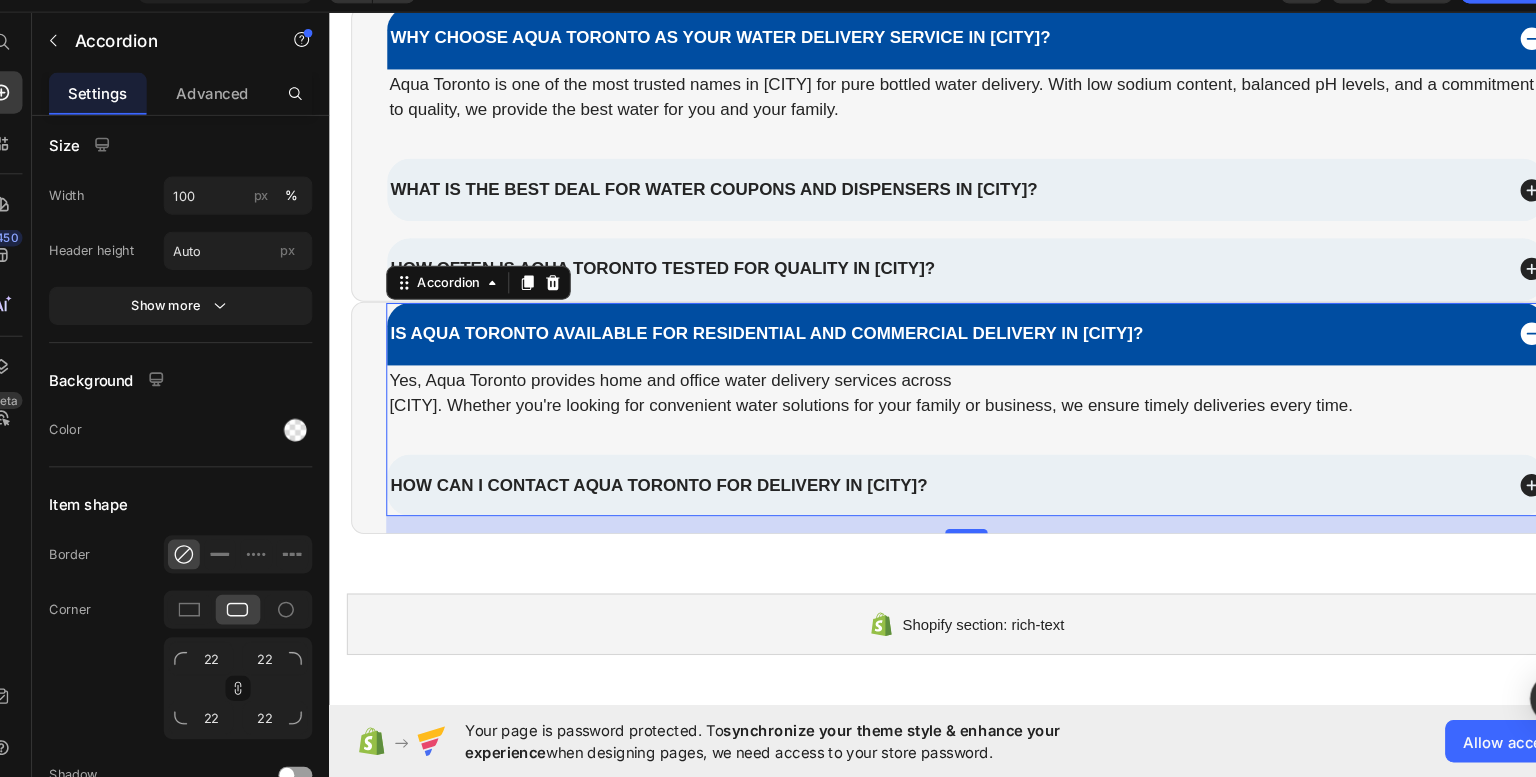 click on "450 Beta" at bounding box center (28, 372) 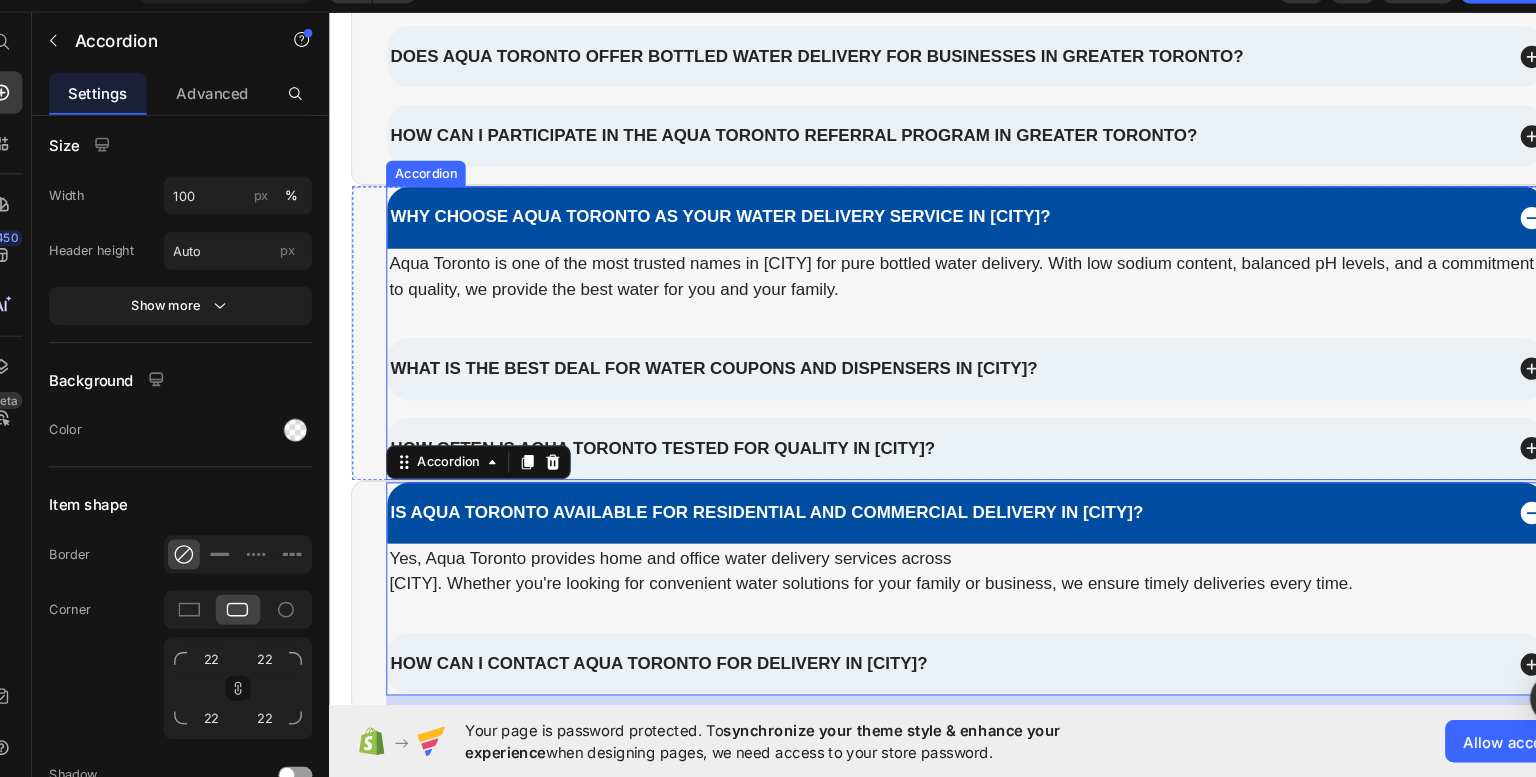 scroll, scrollTop: 3472, scrollLeft: 0, axis: vertical 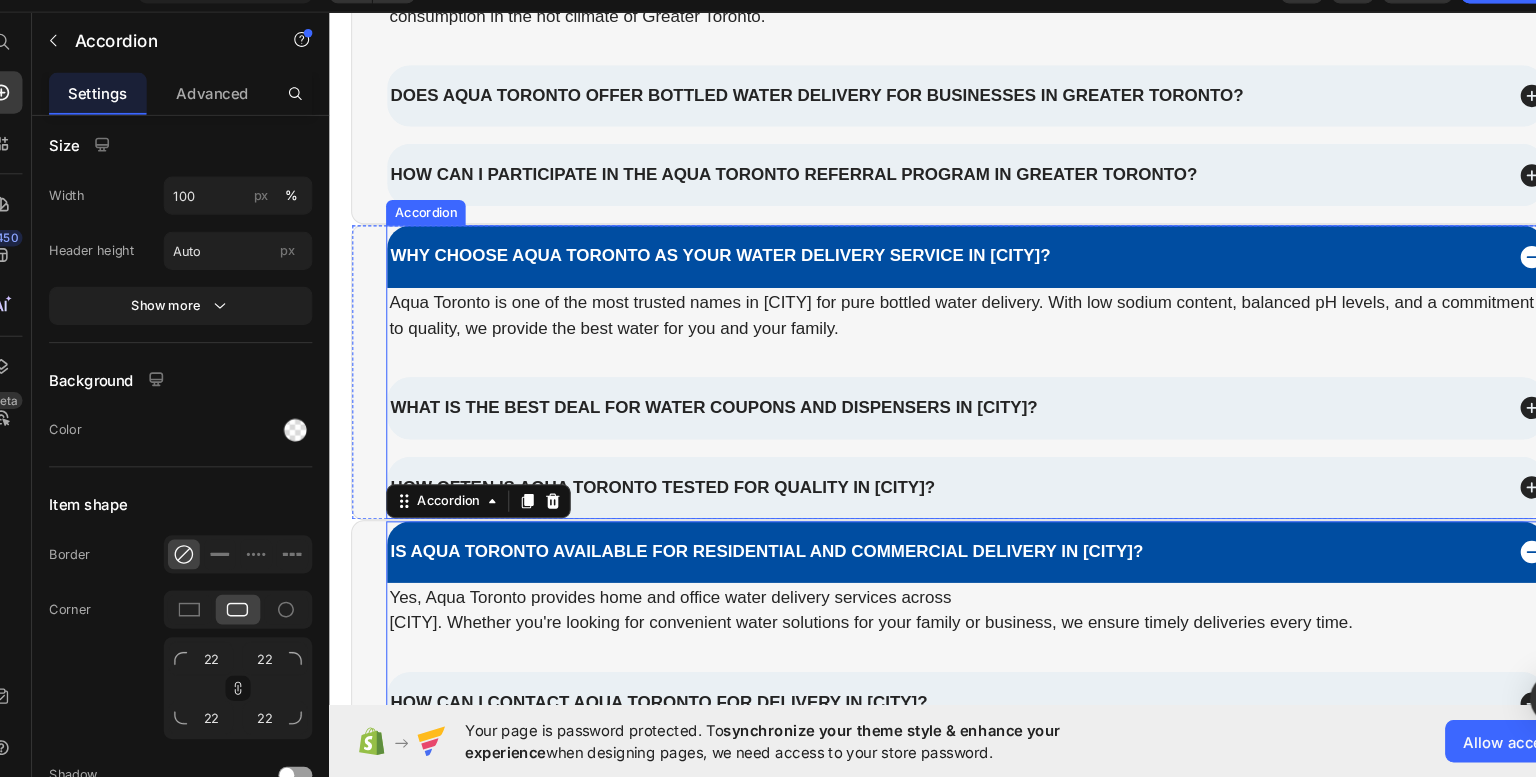 click on "Why choose Aqua Toronto as your water delivery service in Greater Toronto?" at bounding box center [697, 241] 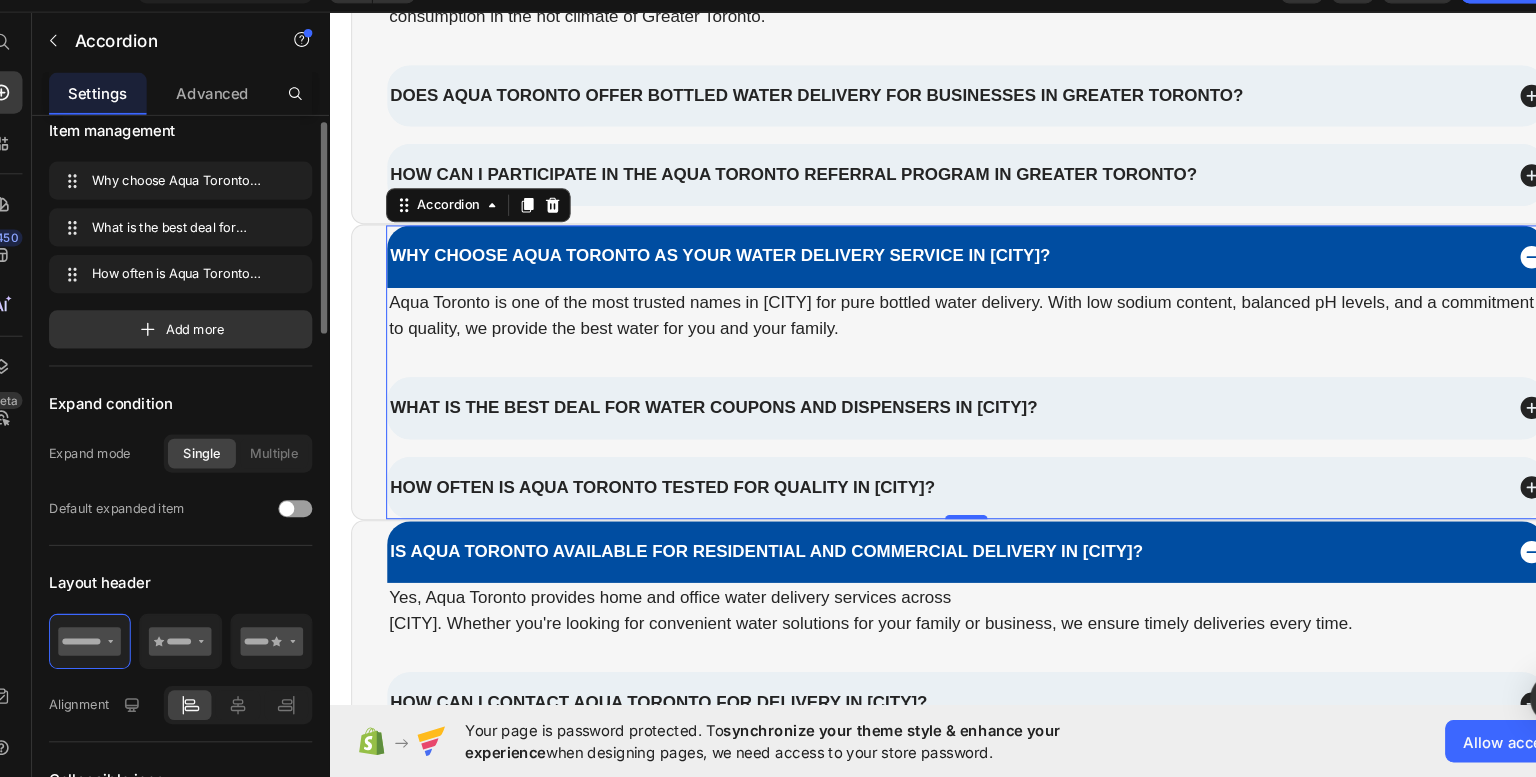 scroll, scrollTop: 0, scrollLeft: 0, axis: both 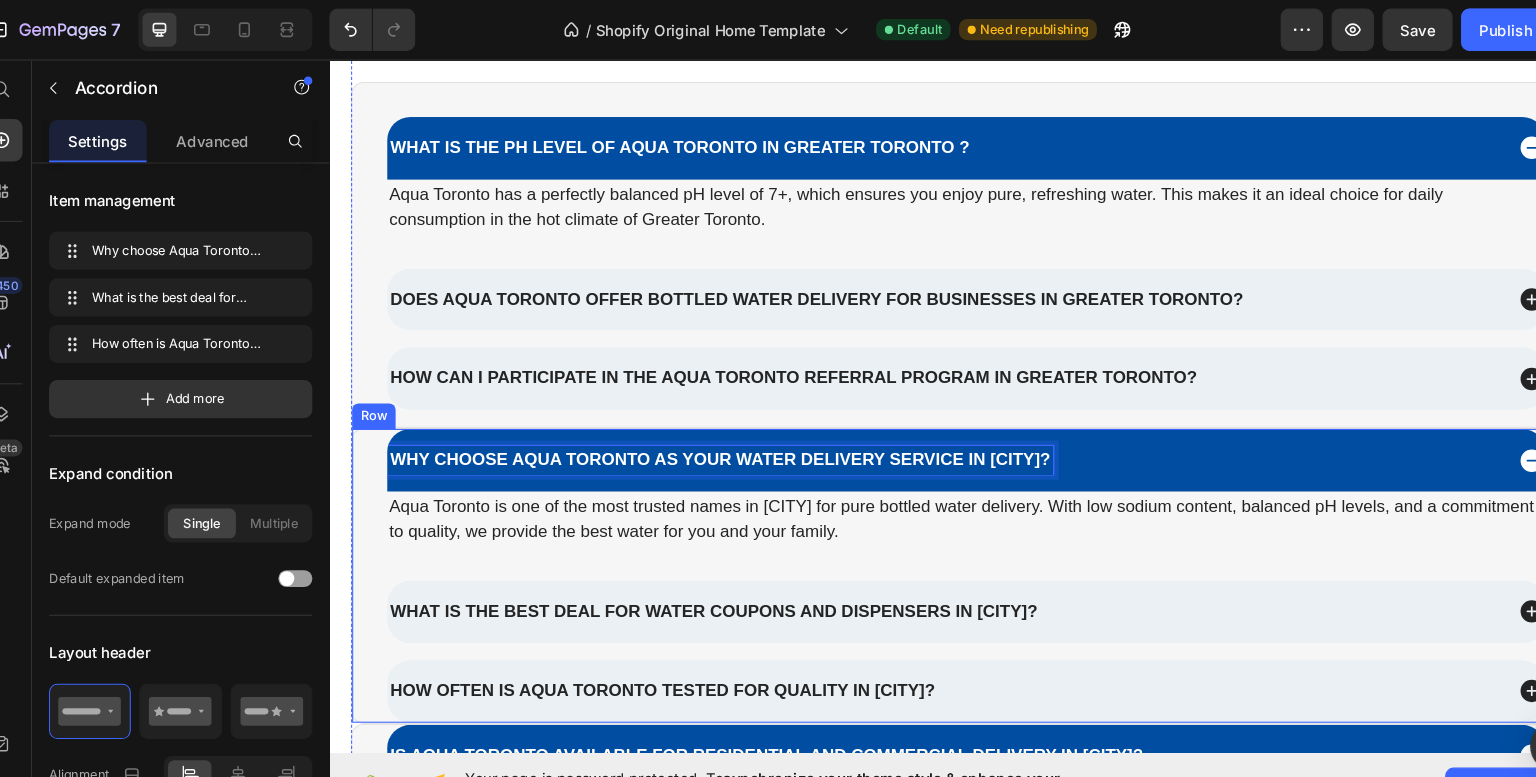 click on "Why choose Aqua Toronto as your water delivery service in Greater Toronto? Aqua Toronto is one of the most trusted names in Greater Toronto for pure bottled water delivery. With low sodium content, balanced pH levels, and a commitment to quality, we provide the best water for you and your family. Text Block
What is the best deal for water coupons and dispensers in Greater Toronto?
How often is Aqua Toronto tested for quality in Greater Toronto? Accordion   0 Row" at bounding box center [929, 545] 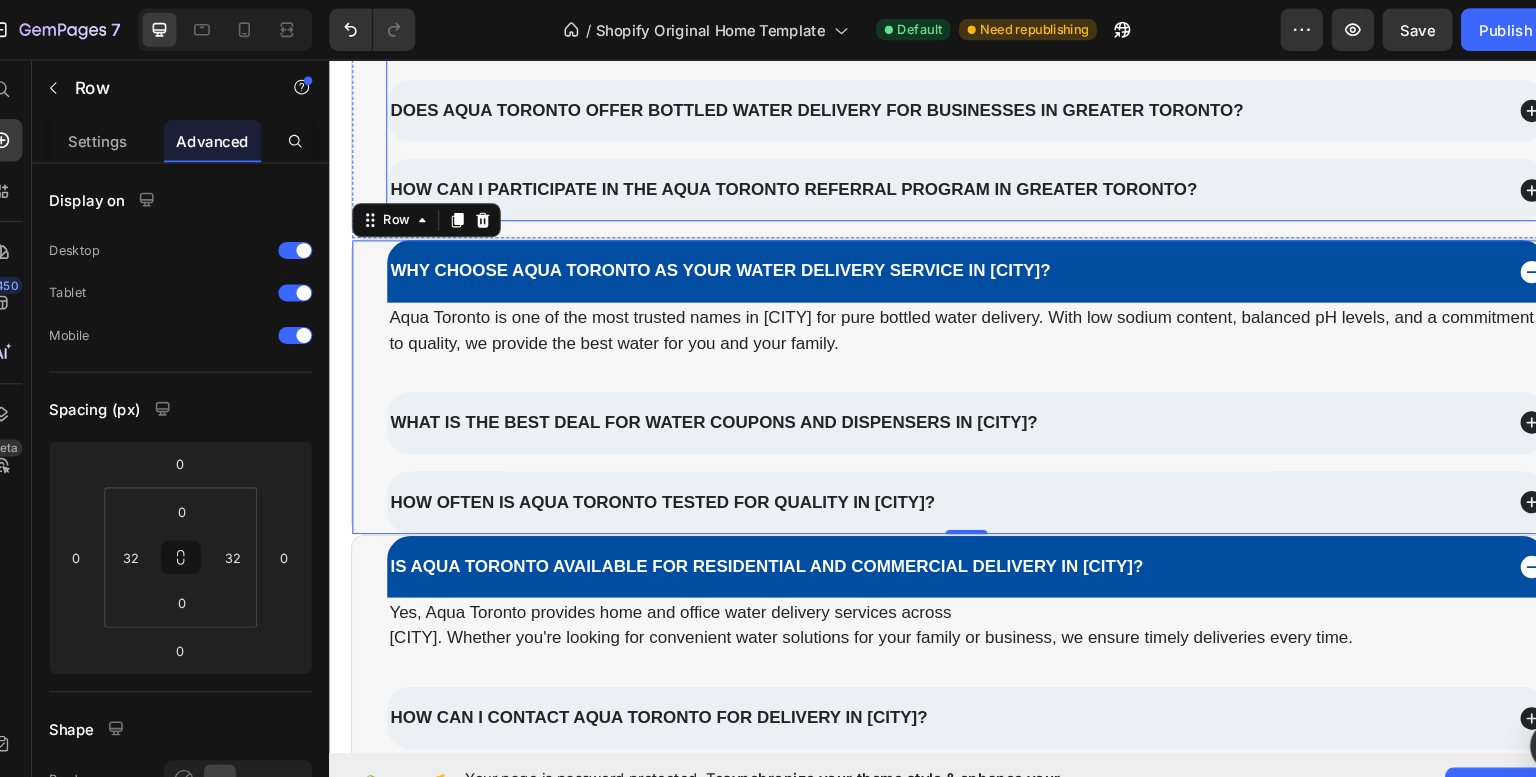 scroll, scrollTop: 3300, scrollLeft: 0, axis: vertical 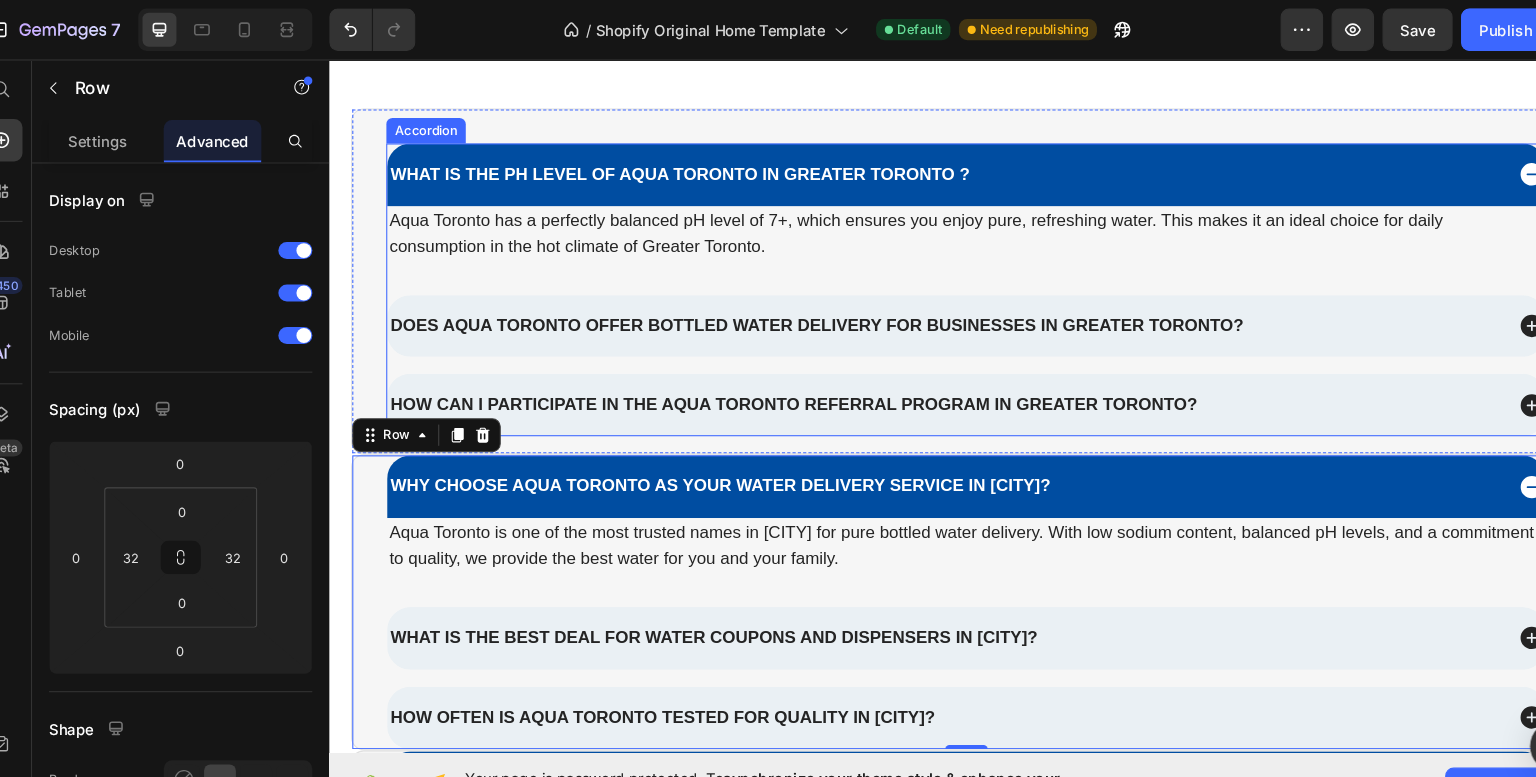 drag, startPoint x: 446, startPoint y: 506, endPoint x: 671, endPoint y: 268, distance: 327.51947 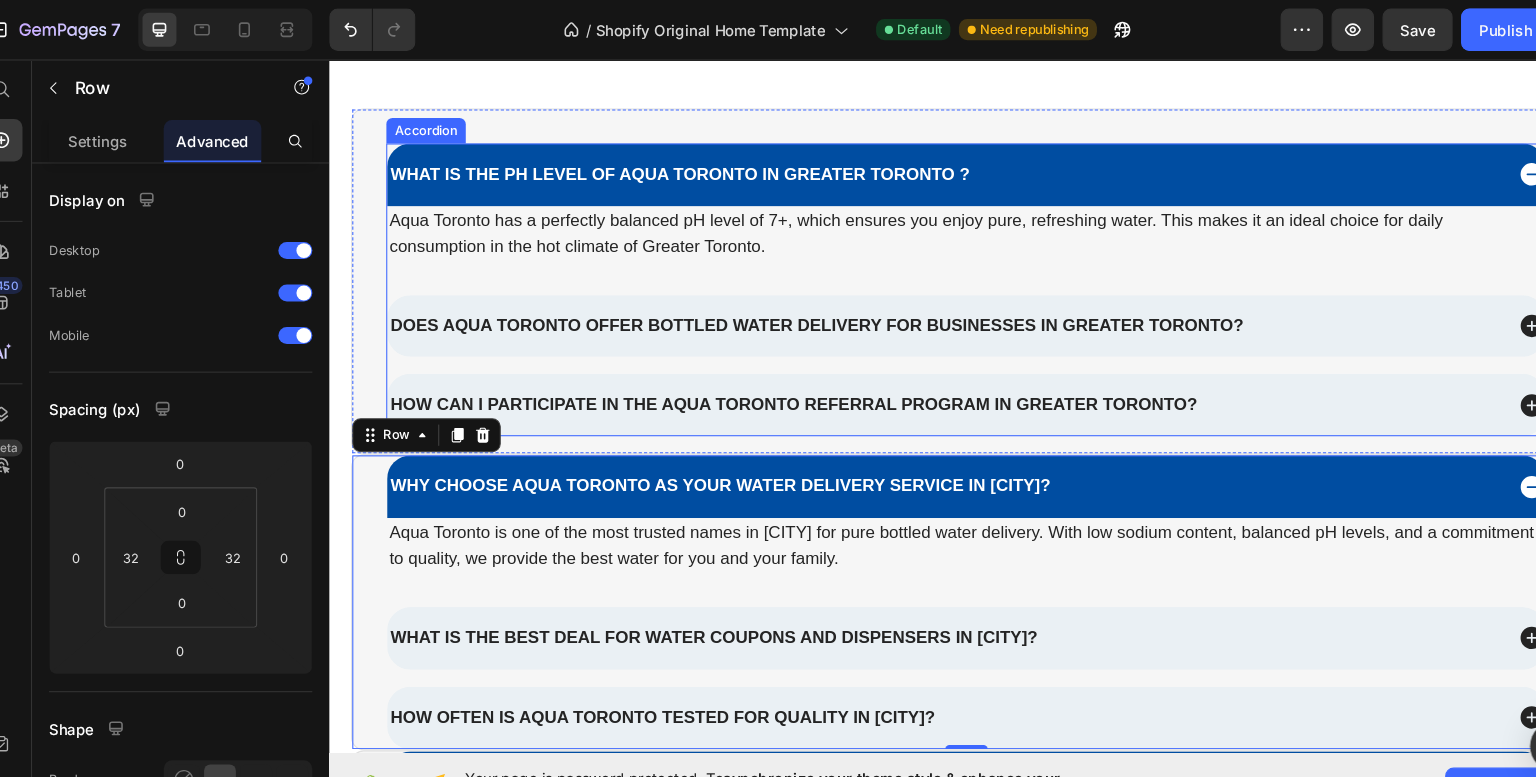 click on "What is the pH level of Aqua Toronto in Greater Toronto ?" at bounding box center (929, 167) 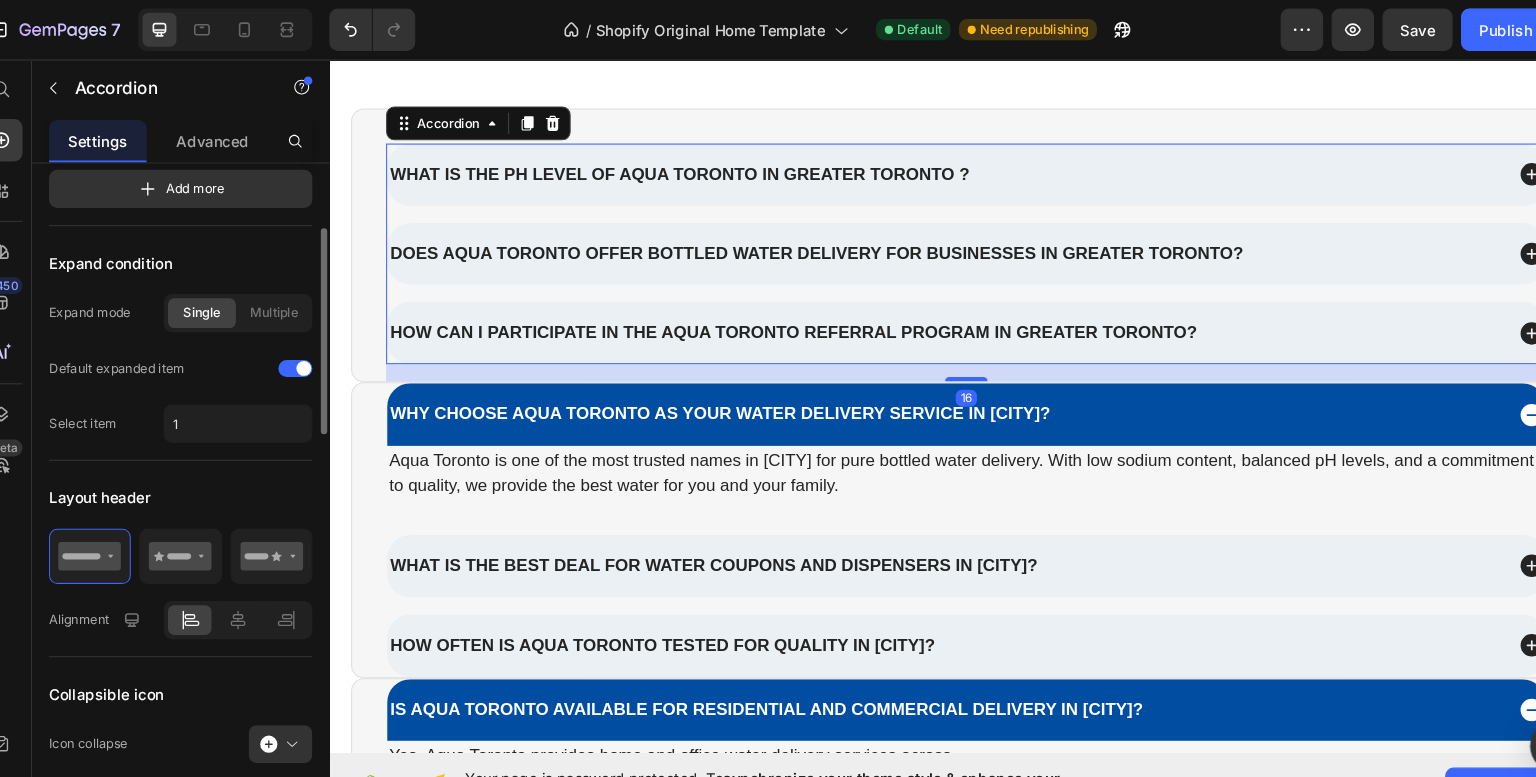 scroll, scrollTop: 202, scrollLeft: 0, axis: vertical 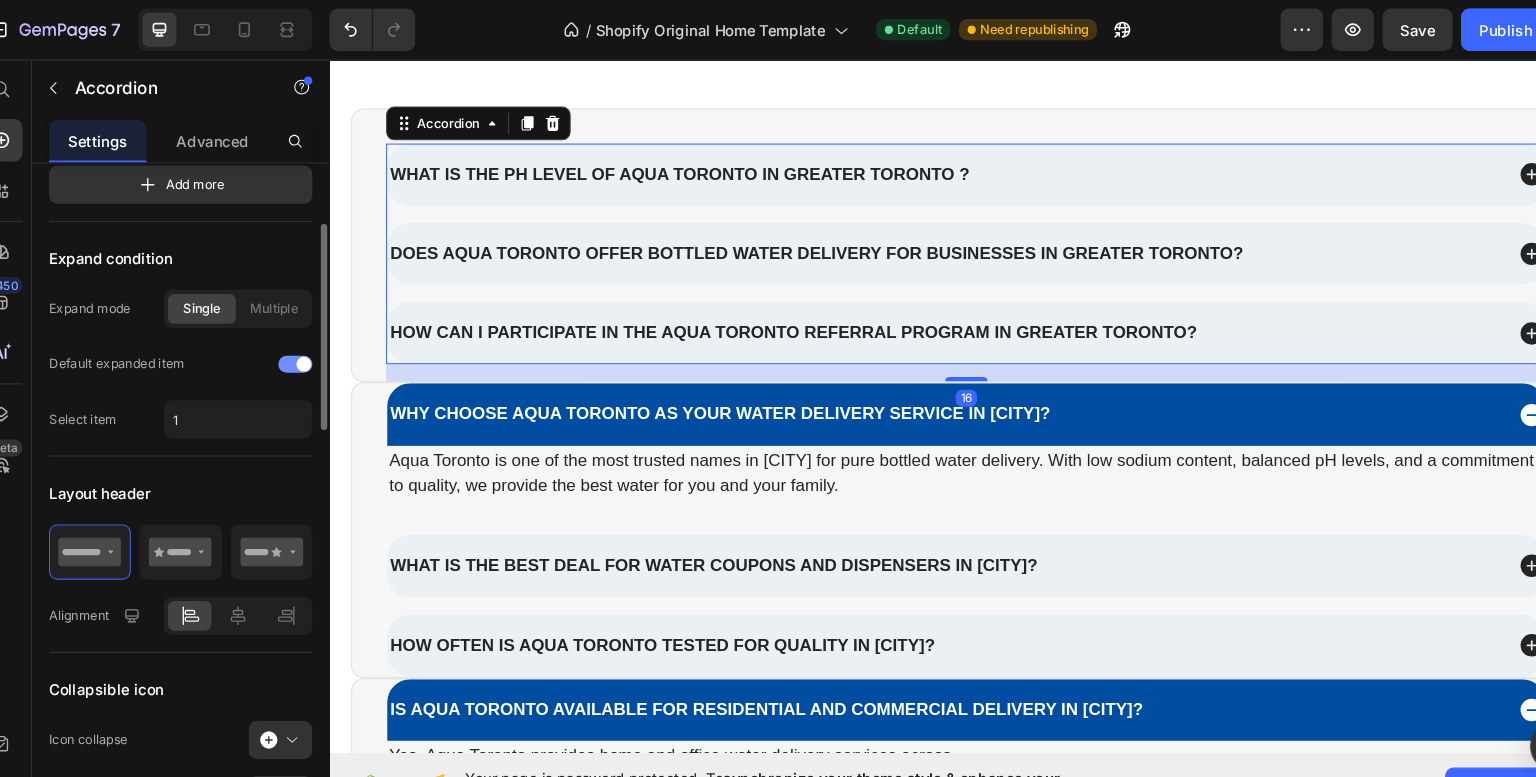 click on "Default expanded item" 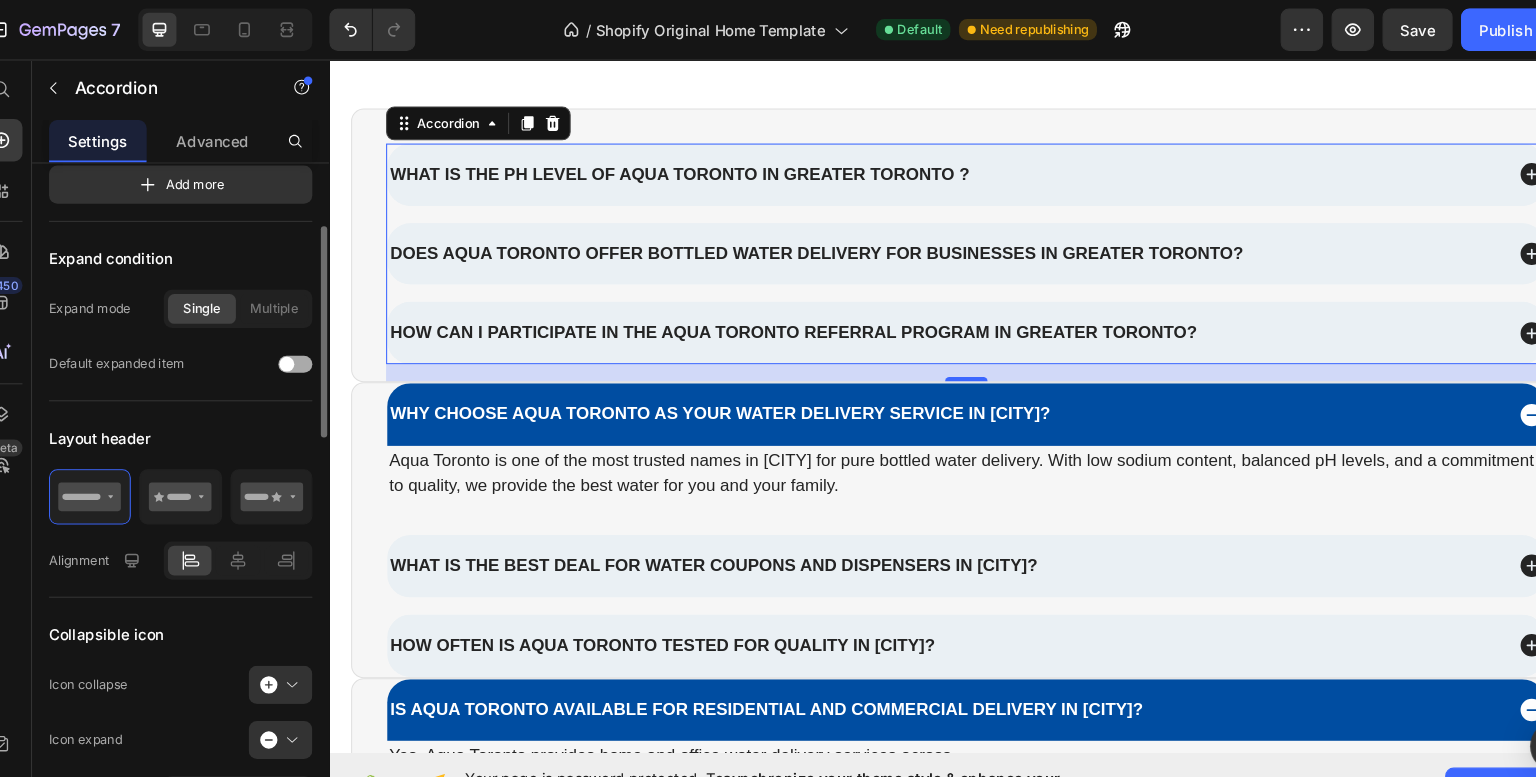 click at bounding box center [305, 343] 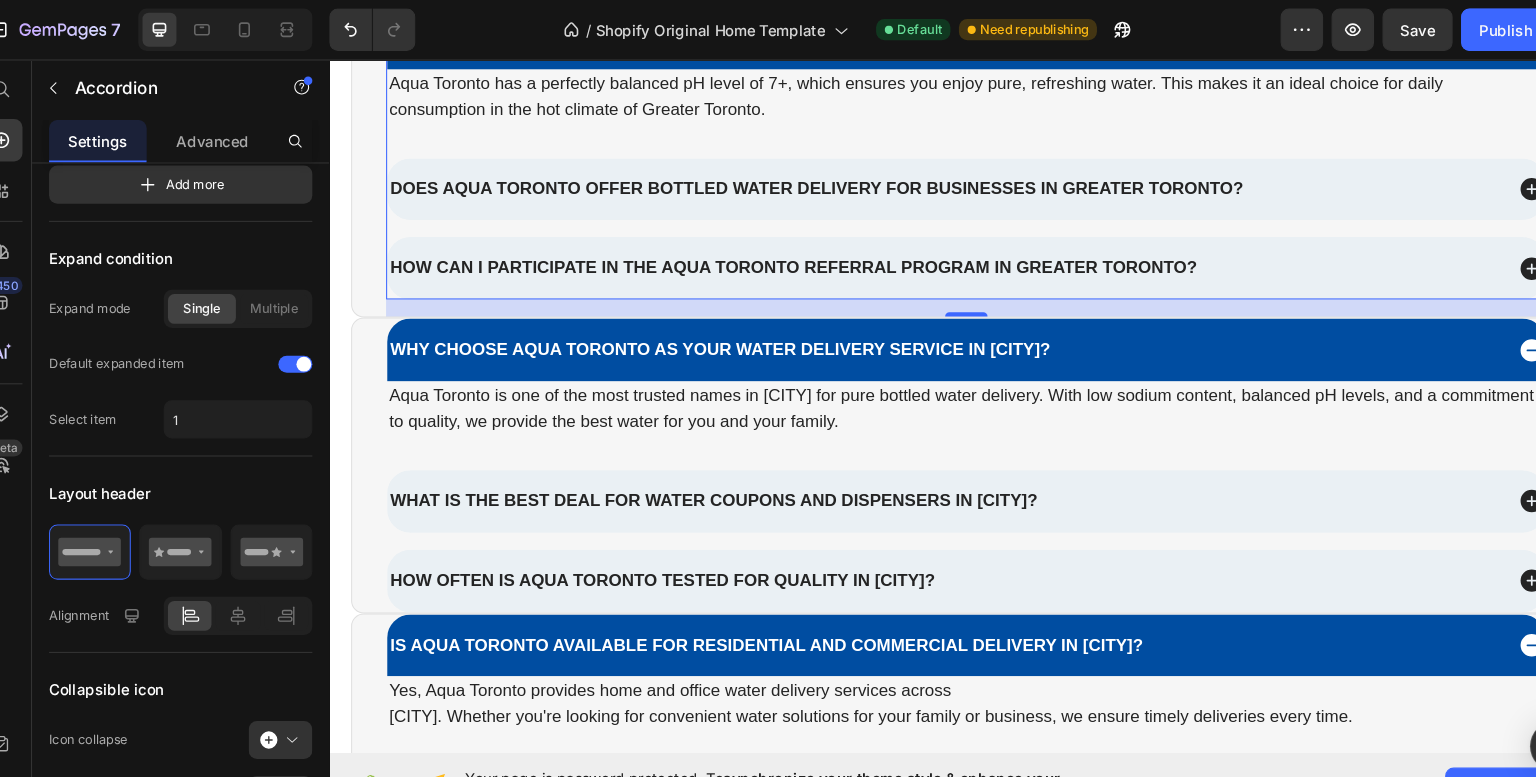 scroll, scrollTop: 3531, scrollLeft: 0, axis: vertical 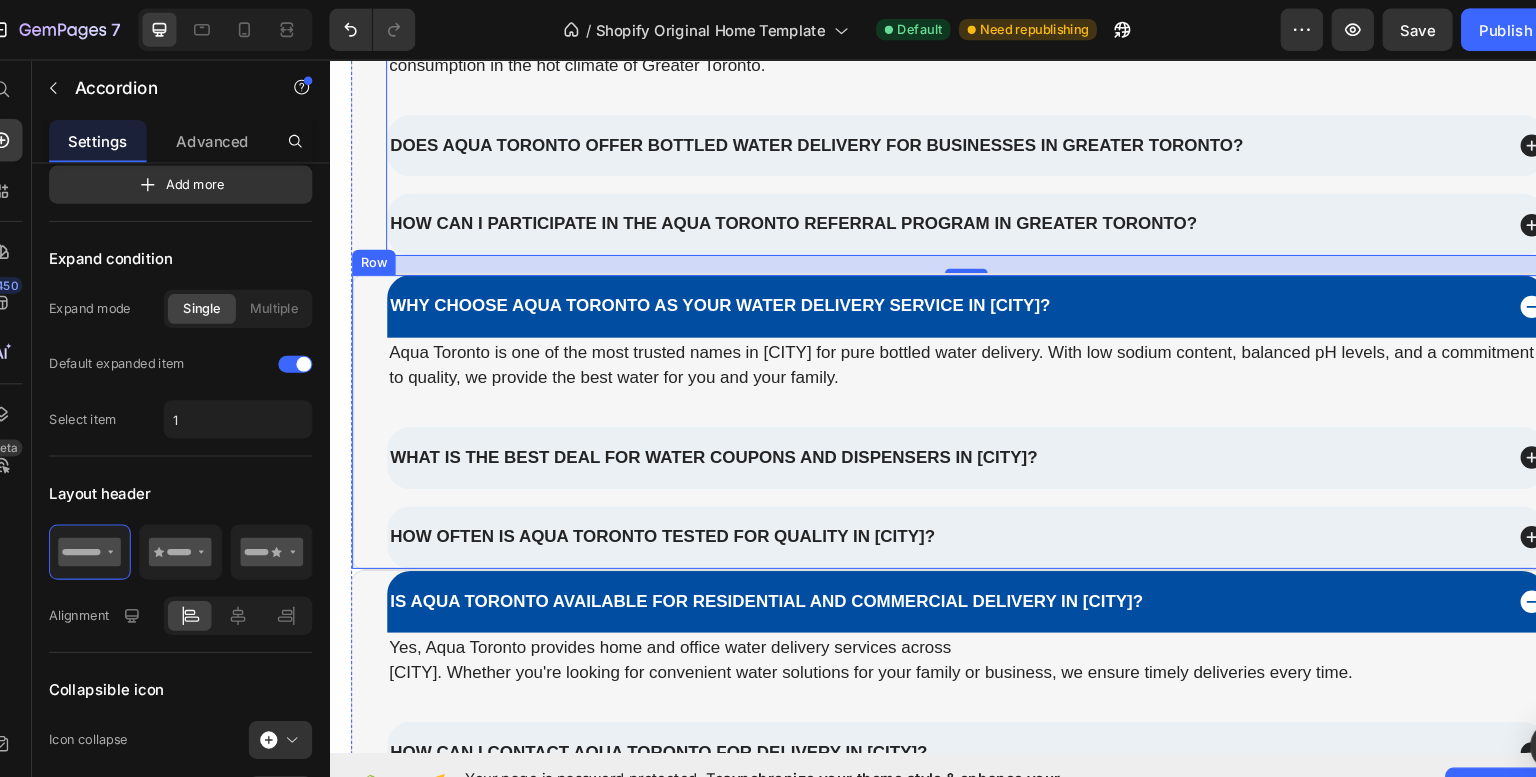 drag, startPoint x: 614, startPoint y: 412, endPoint x: 368, endPoint y: 333, distance: 258.37375 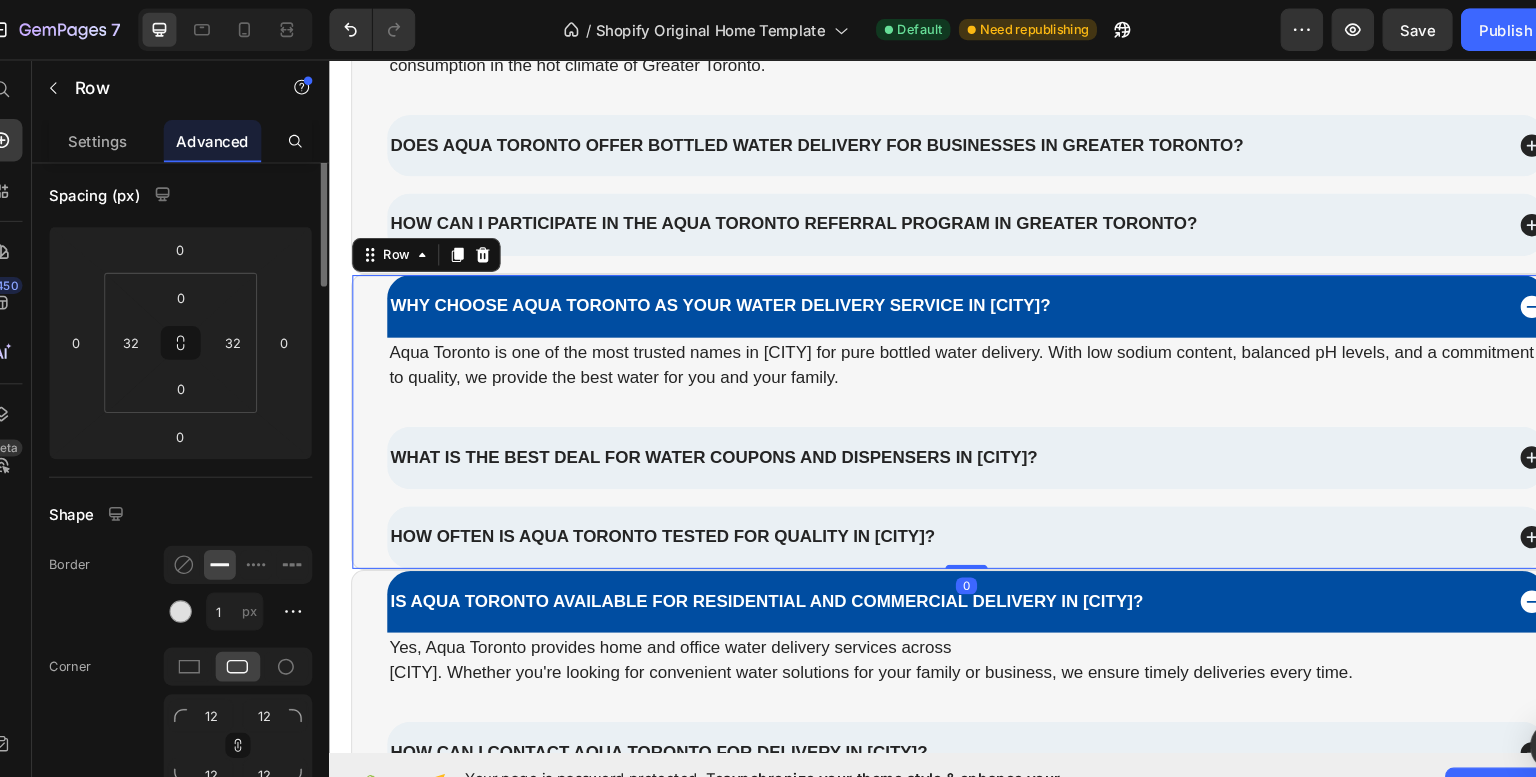 scroll, scrollTop: 0, scrollLeft: 0, axis: both 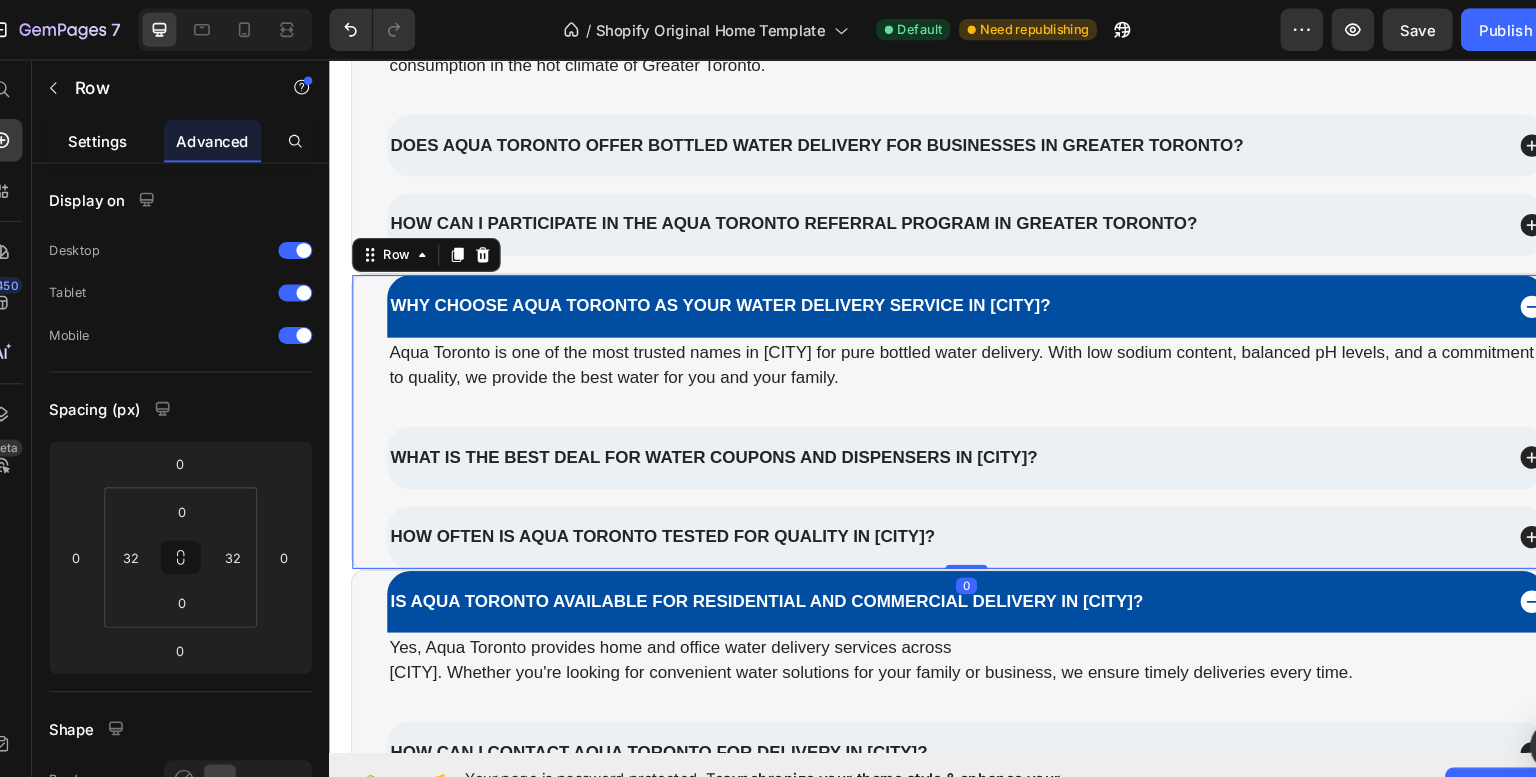 click on "Settings" at bounding box center (119, 132) 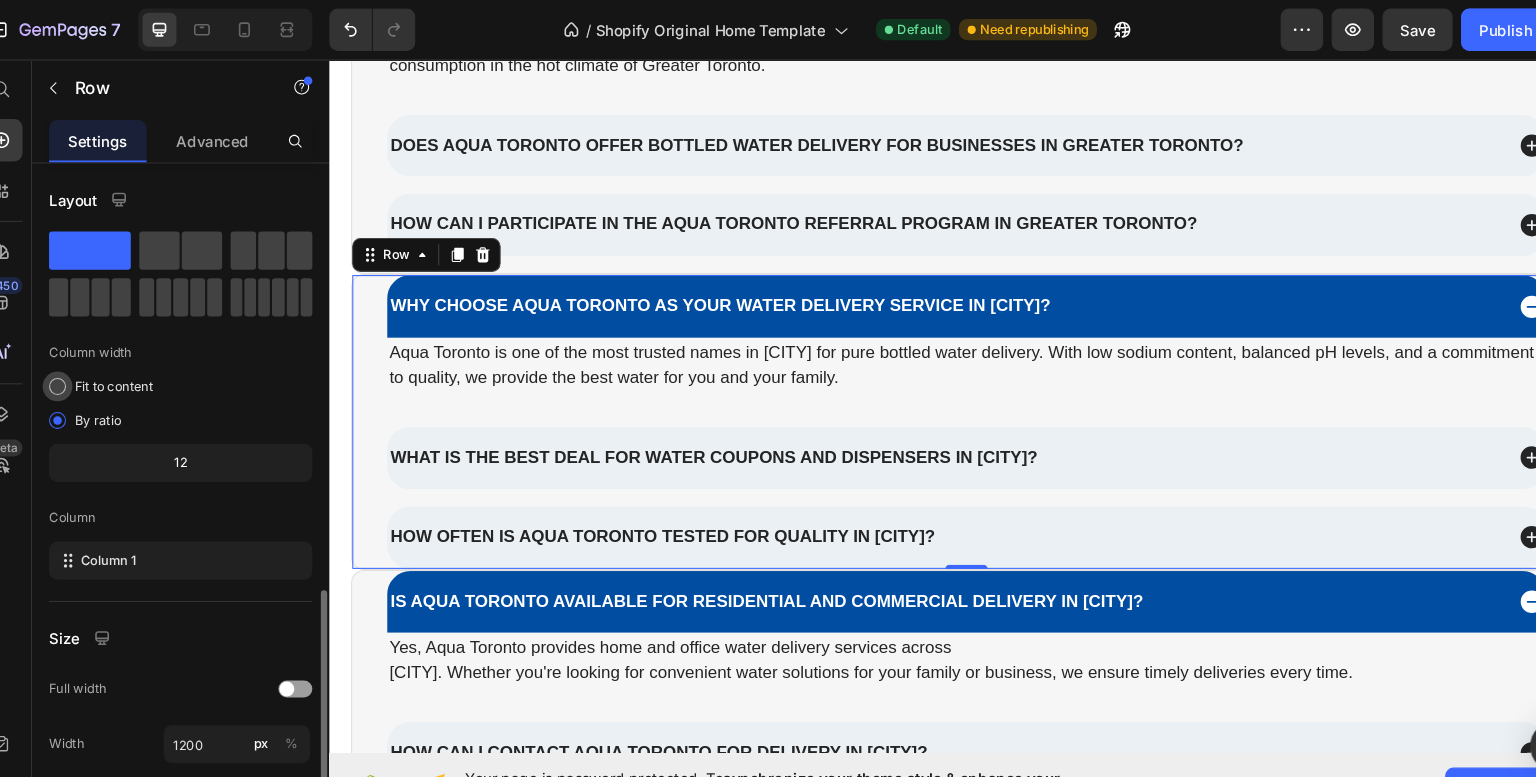 scroll, scrollTop: 230, scrollLeft: 0, axis: vertical 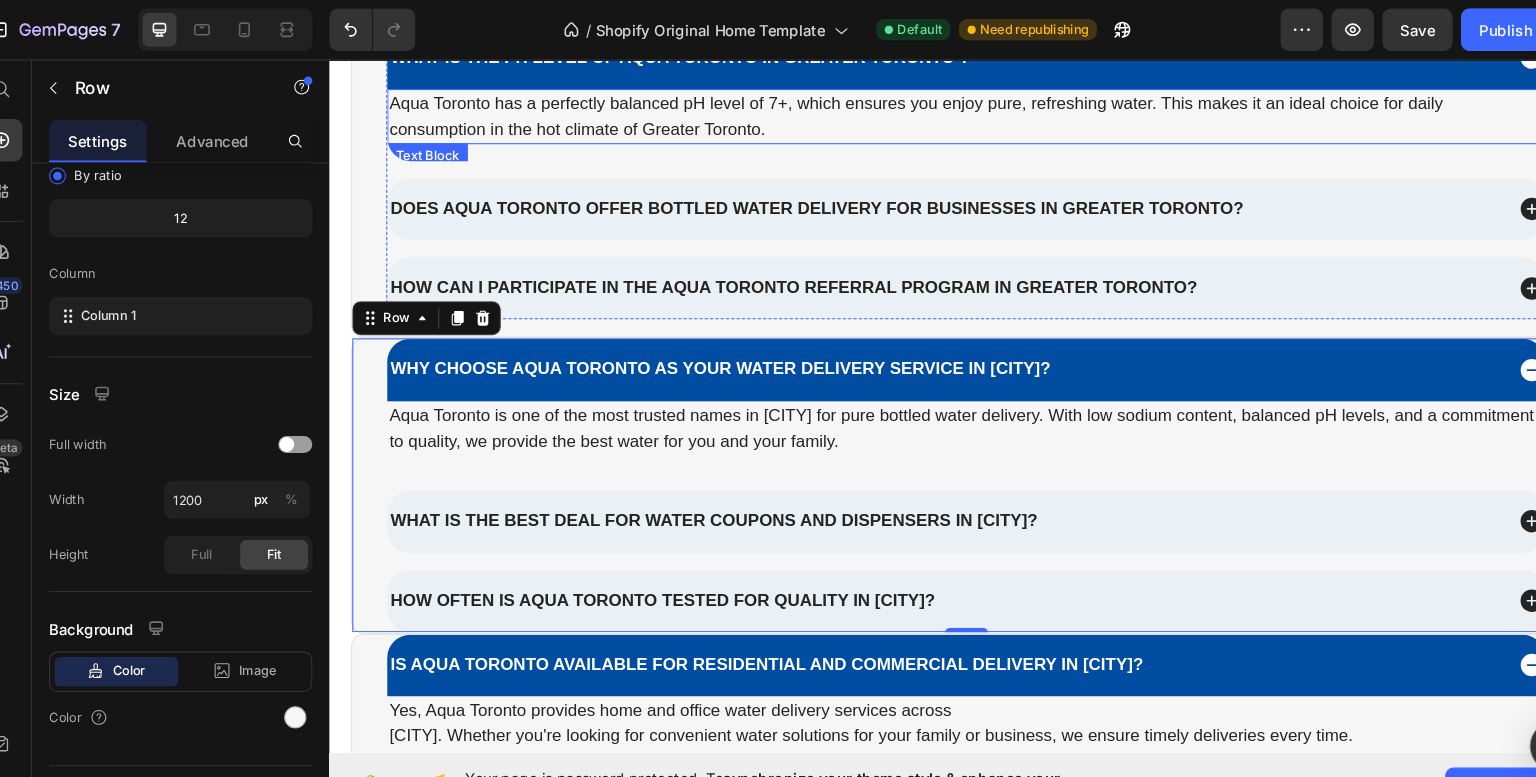 click on "Aqua Toronto has a perfectly balanced pH level of 7+, which ensures you enjoy pure, refreshing water. This makes it an ideal choice for daily consumption in the hot climate of Greater Toronto." at bounding box center (929, 113) 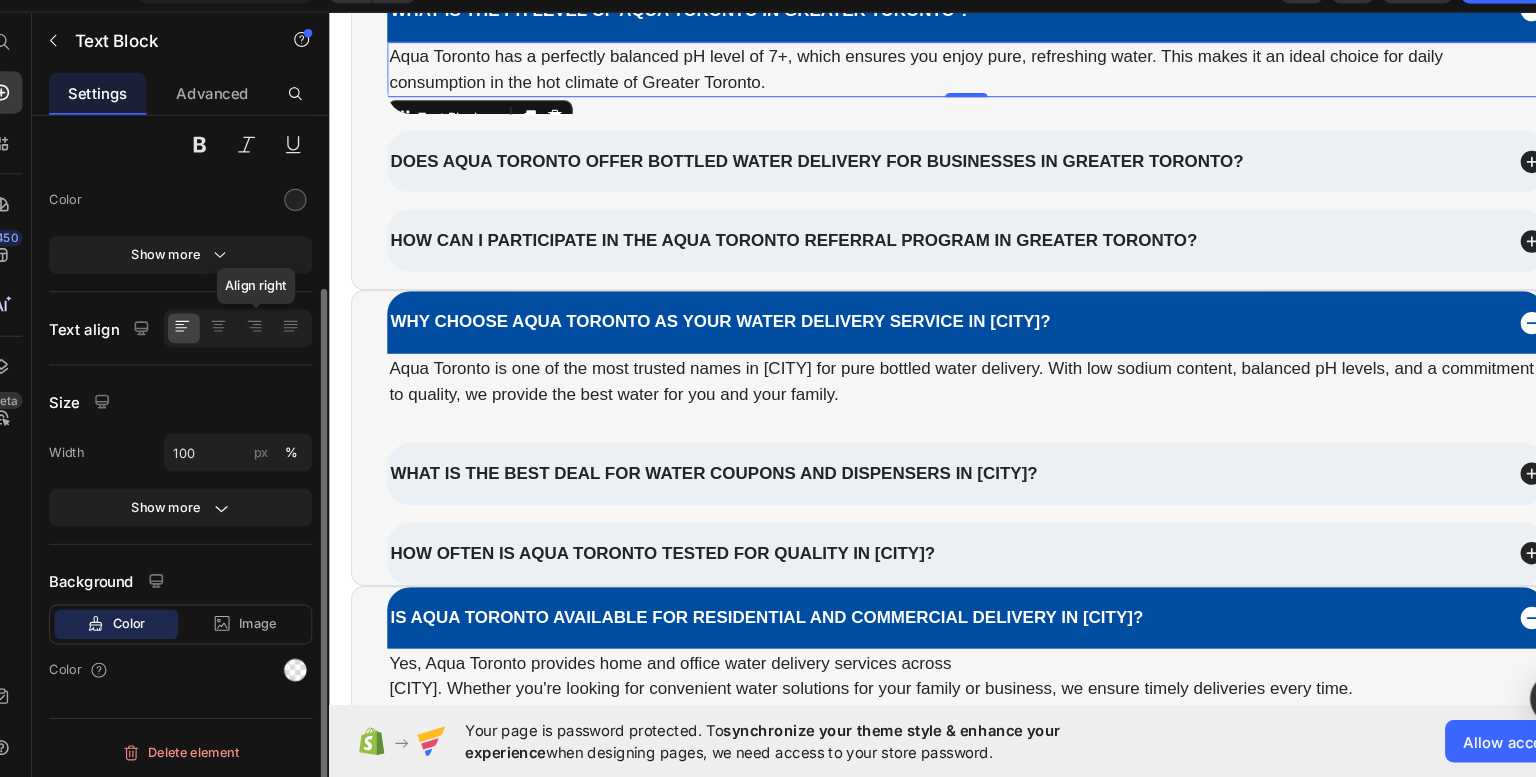 scroll, scrollTop: 0, scrollLeft: 0, axis: both 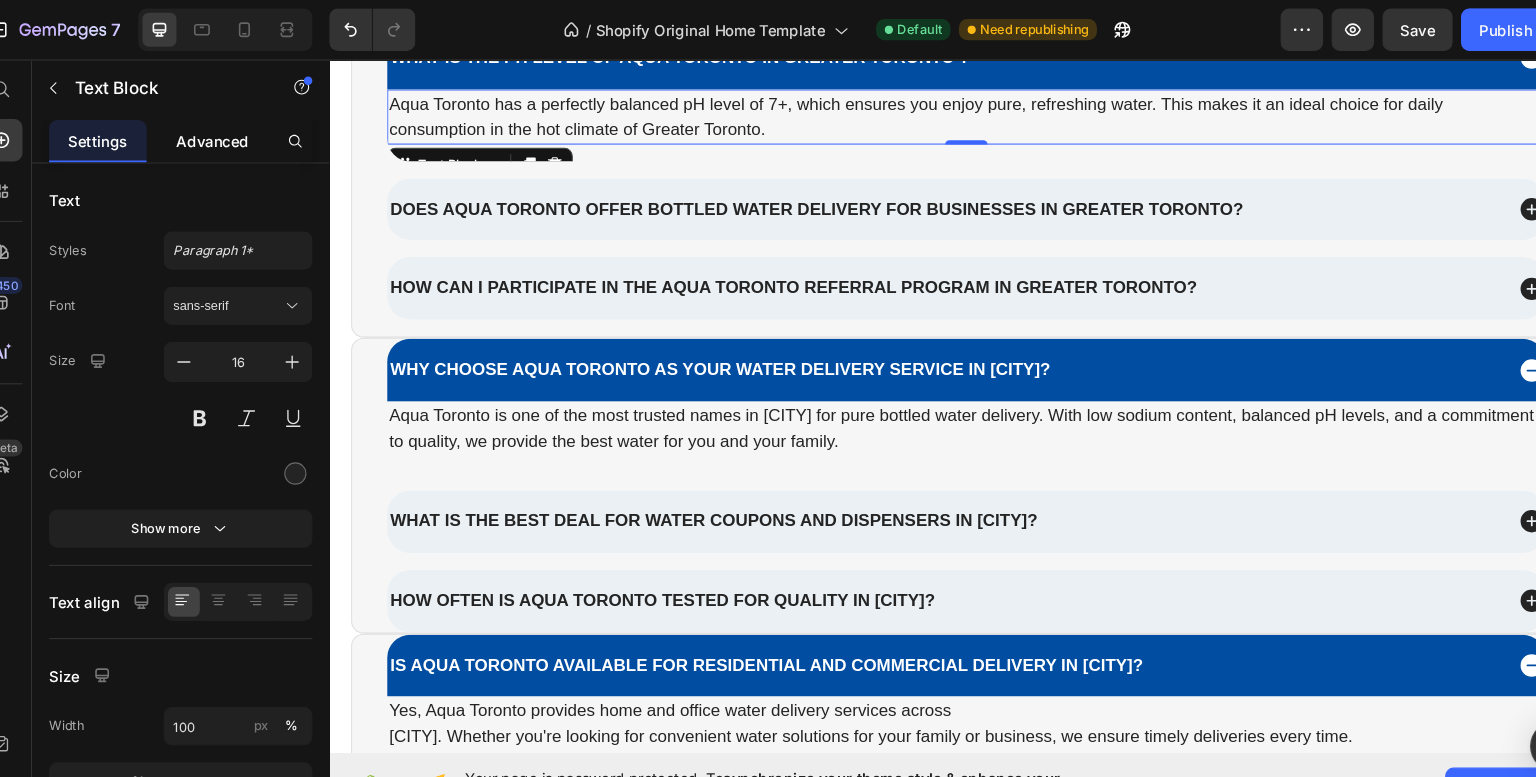 click on "Advanced" at bounding box center (227, 132) 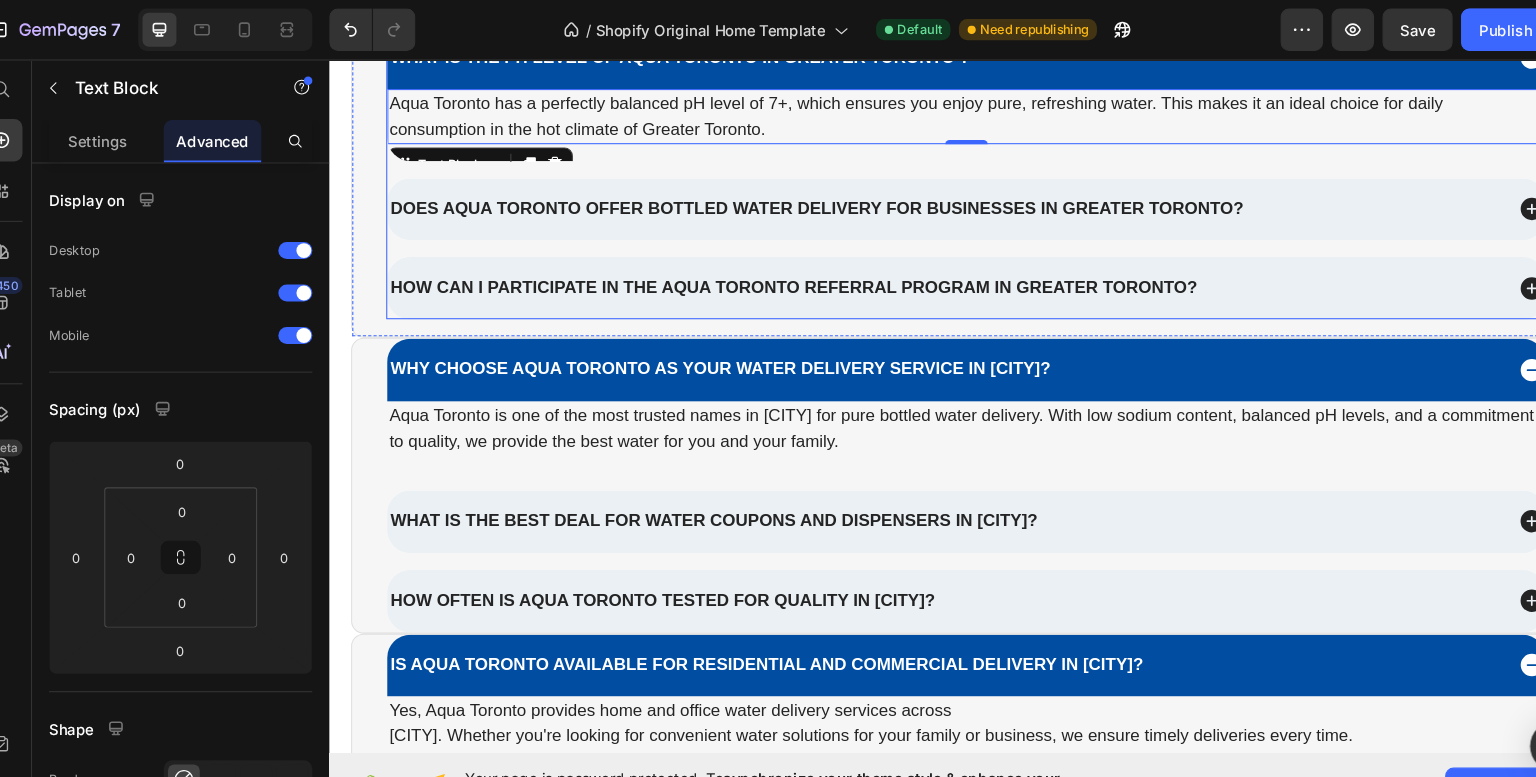 click on "What is the pH level of Aqua Toronto in Greater Toronto ?" at bounding box center [929, 57] 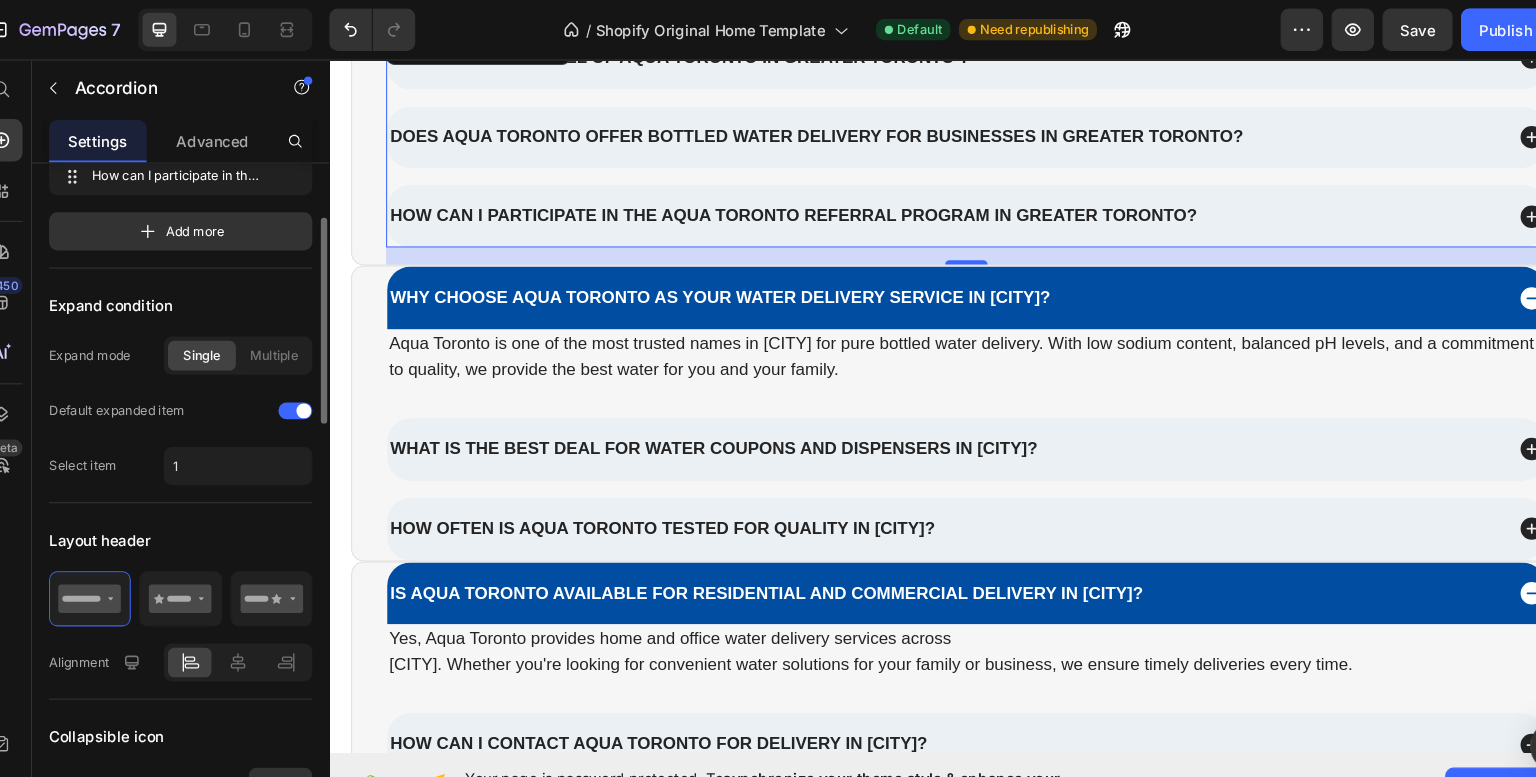 scroll, scrollTop: 164, scrollLeft: 0, axis: vertical 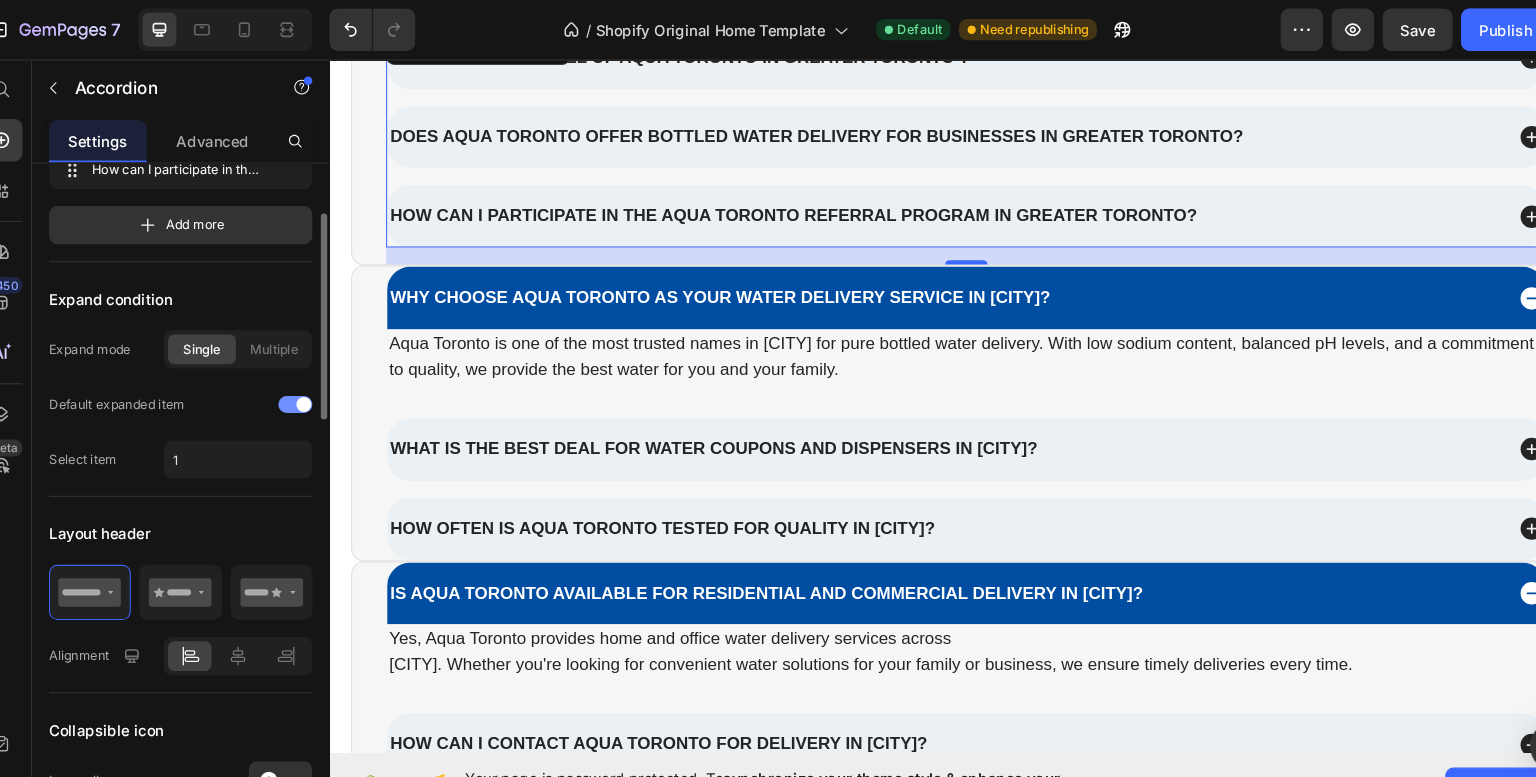 click at bounding box center (313, 381) 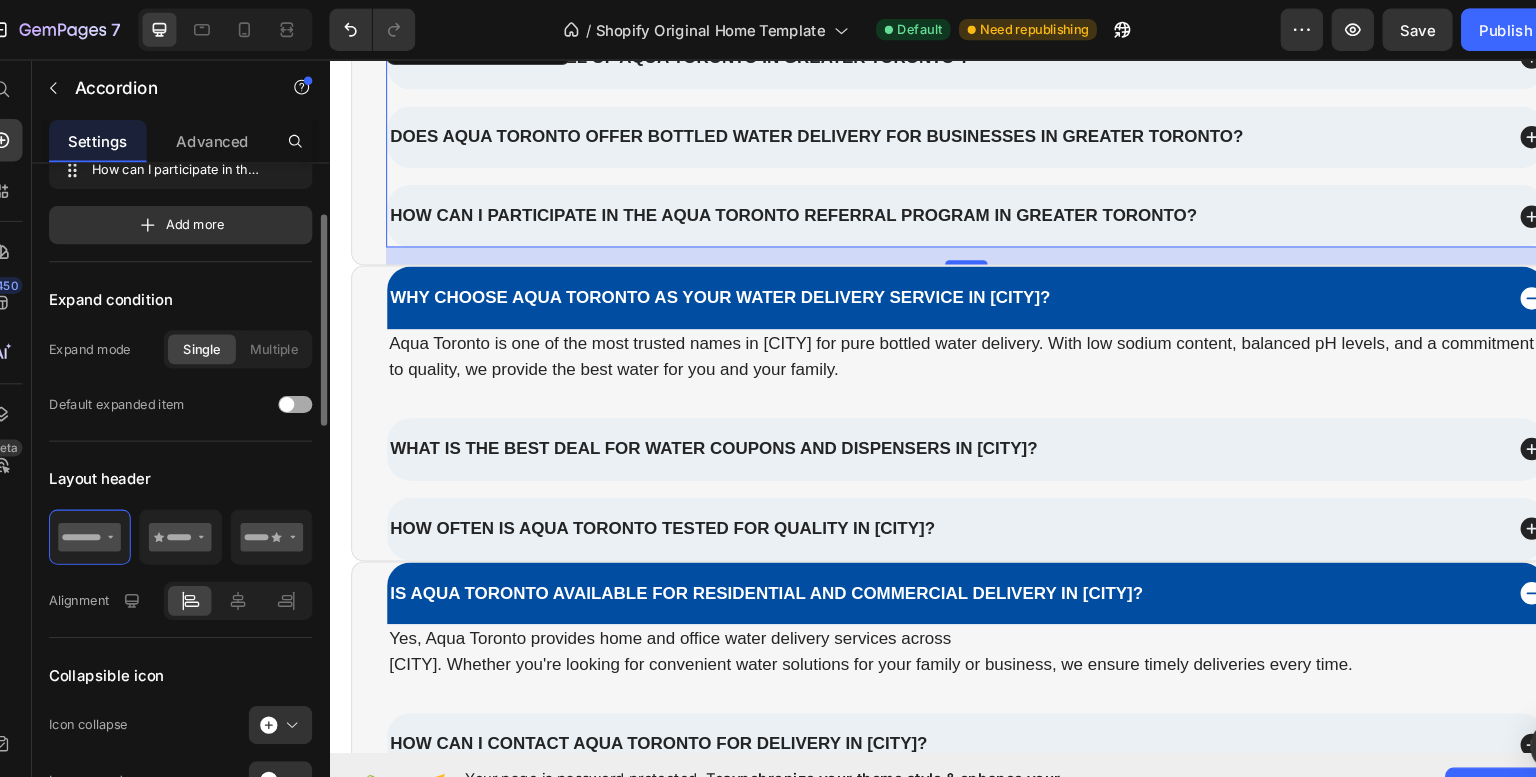 click at bounding box center [305, 381] 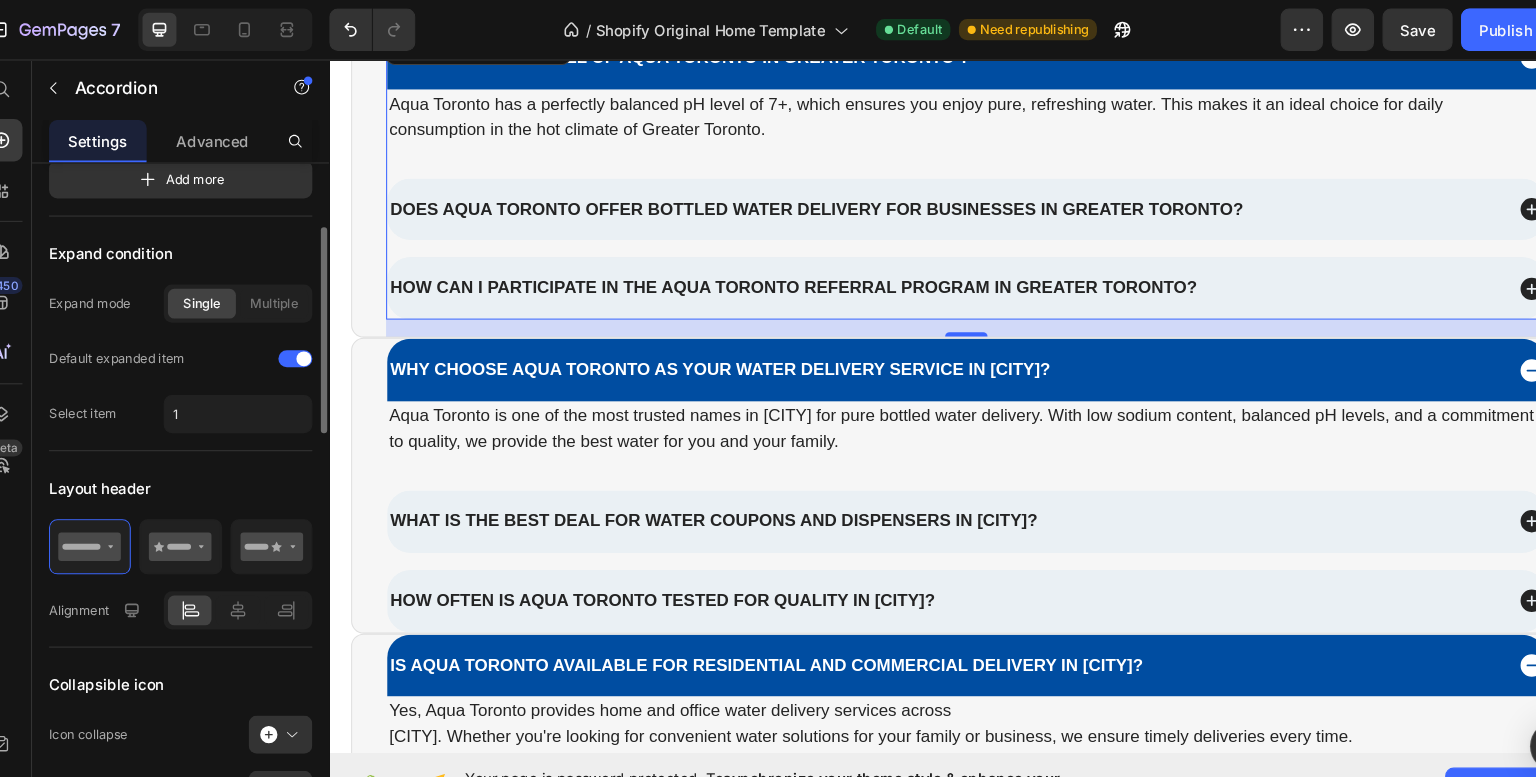 scroll, scrollTop: 208, scrollLeft: 0, axis: vertical 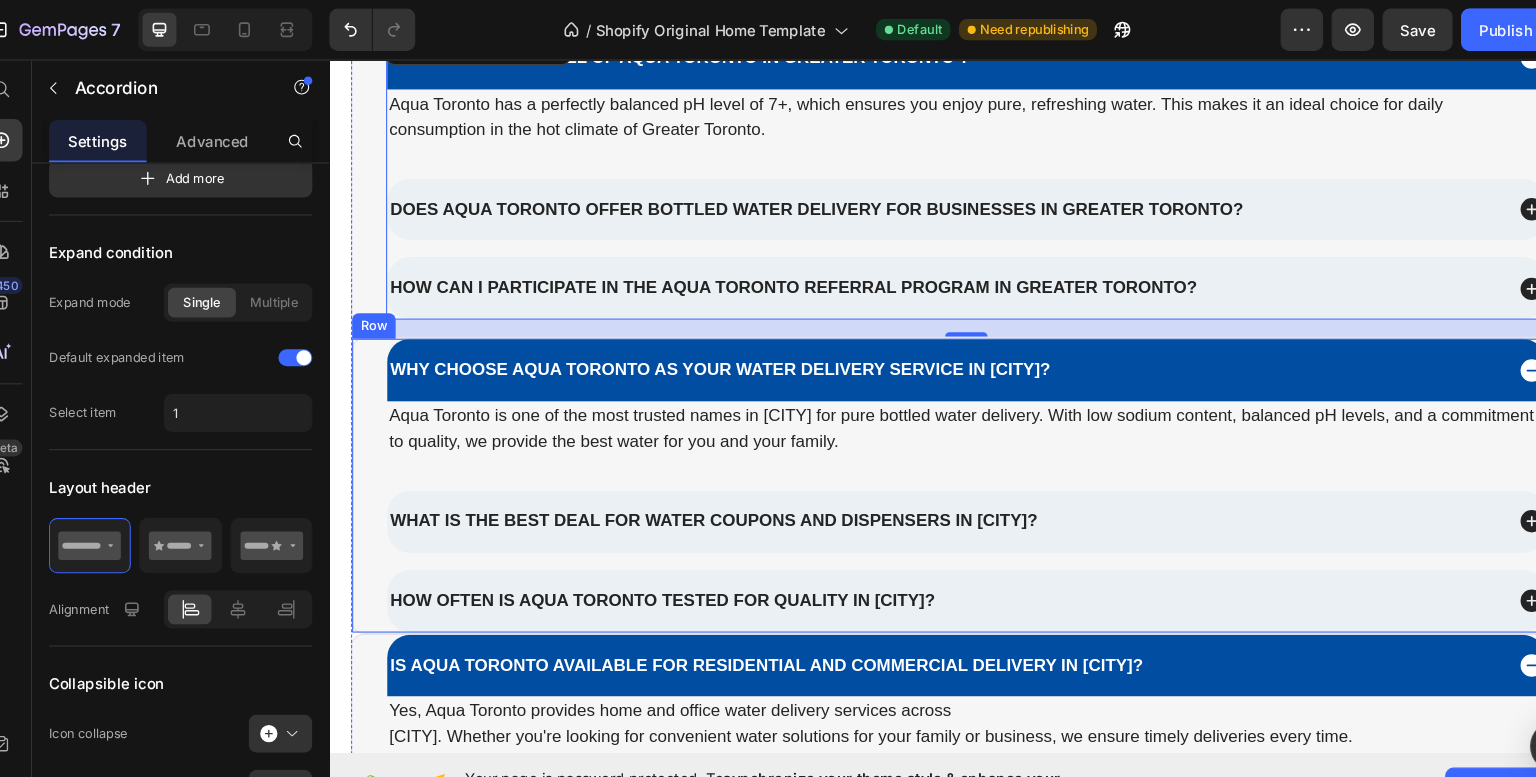 click on "Why choose Aqua Toronto as your water delivery service in Greater Toronto? Aqua Toronto is one of the most trusted names in Greater Toronto for pure bottled water delivery. With low sodium content, balanced pH levels, and a commitment to quality, we provide the best water for you and your family. Text Block
What is the best deal for water coupons and dispensers in Greater Toronto?
How often is Aqua Toronto tested for quality in Greater Toronto? Accordion Row" at bounding box center (929, 460) 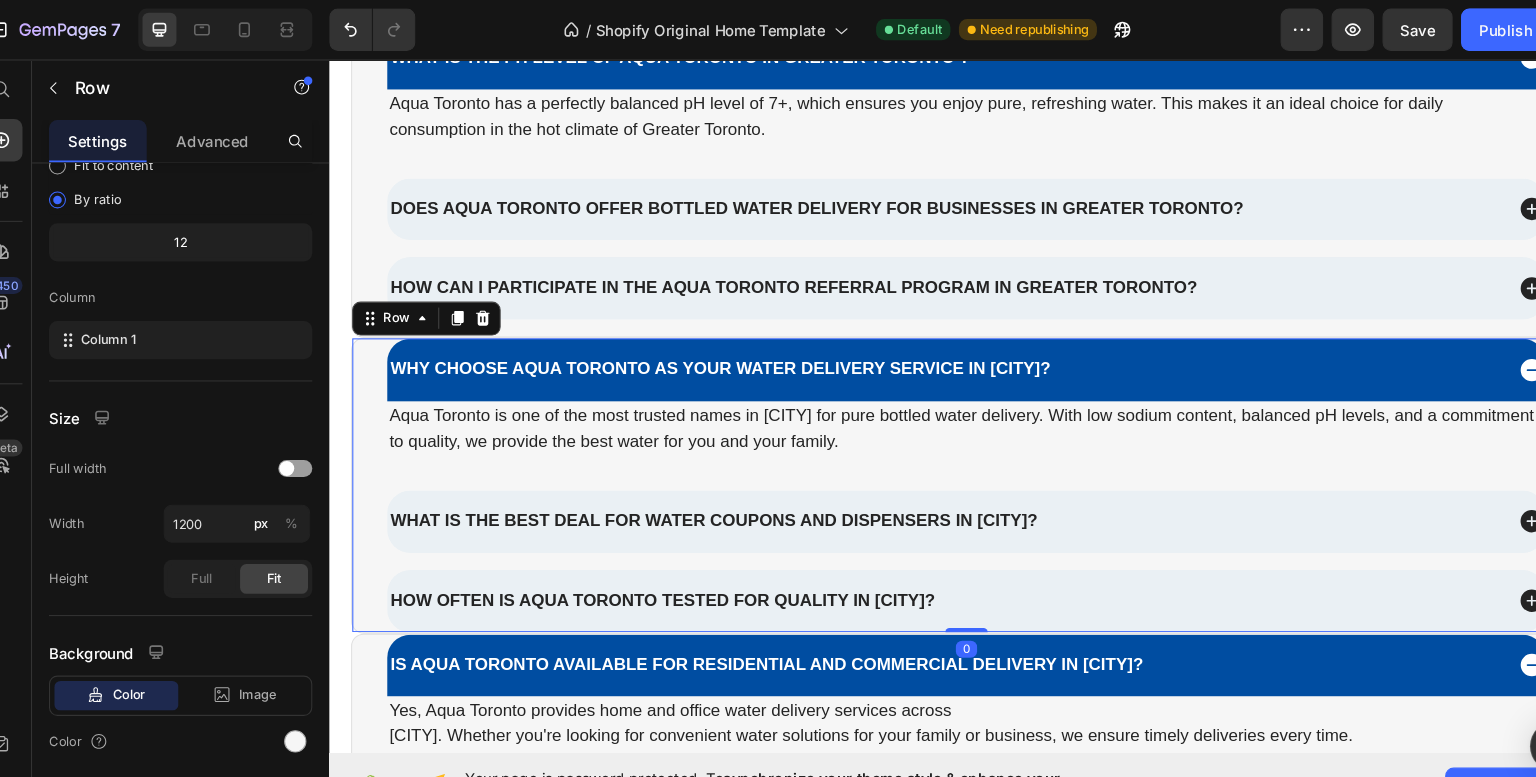 scroll, scrollTop: 0, scrollLeft: 0, axis: both 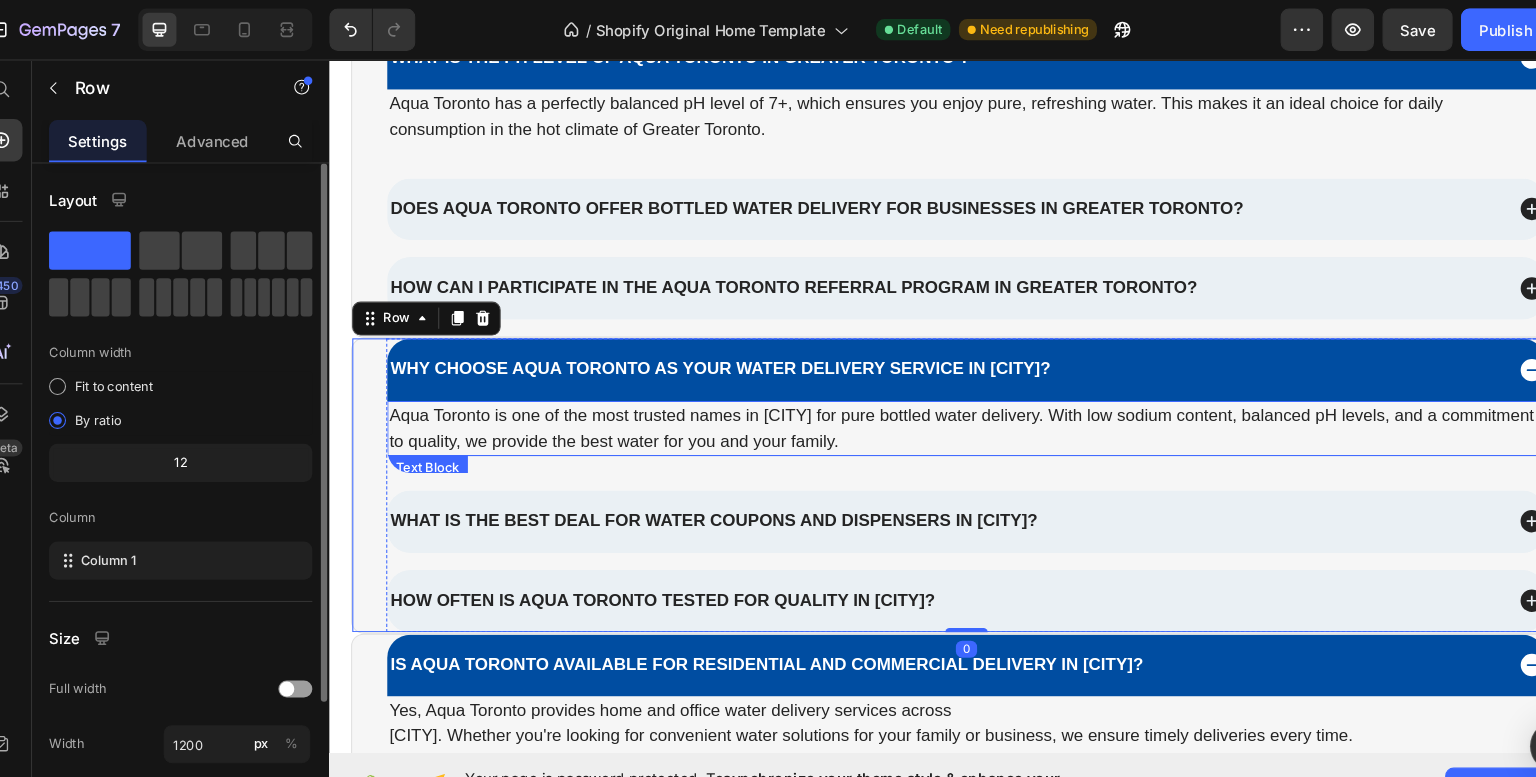 click on "Aqua Toronto is one of the most trusted names in Greater Toronto for pure bottled water delivery. With low sodium content, balanced pH levels, and a commitment to quality, we provide the best water for you and your family." at bounding box center [929, 407] 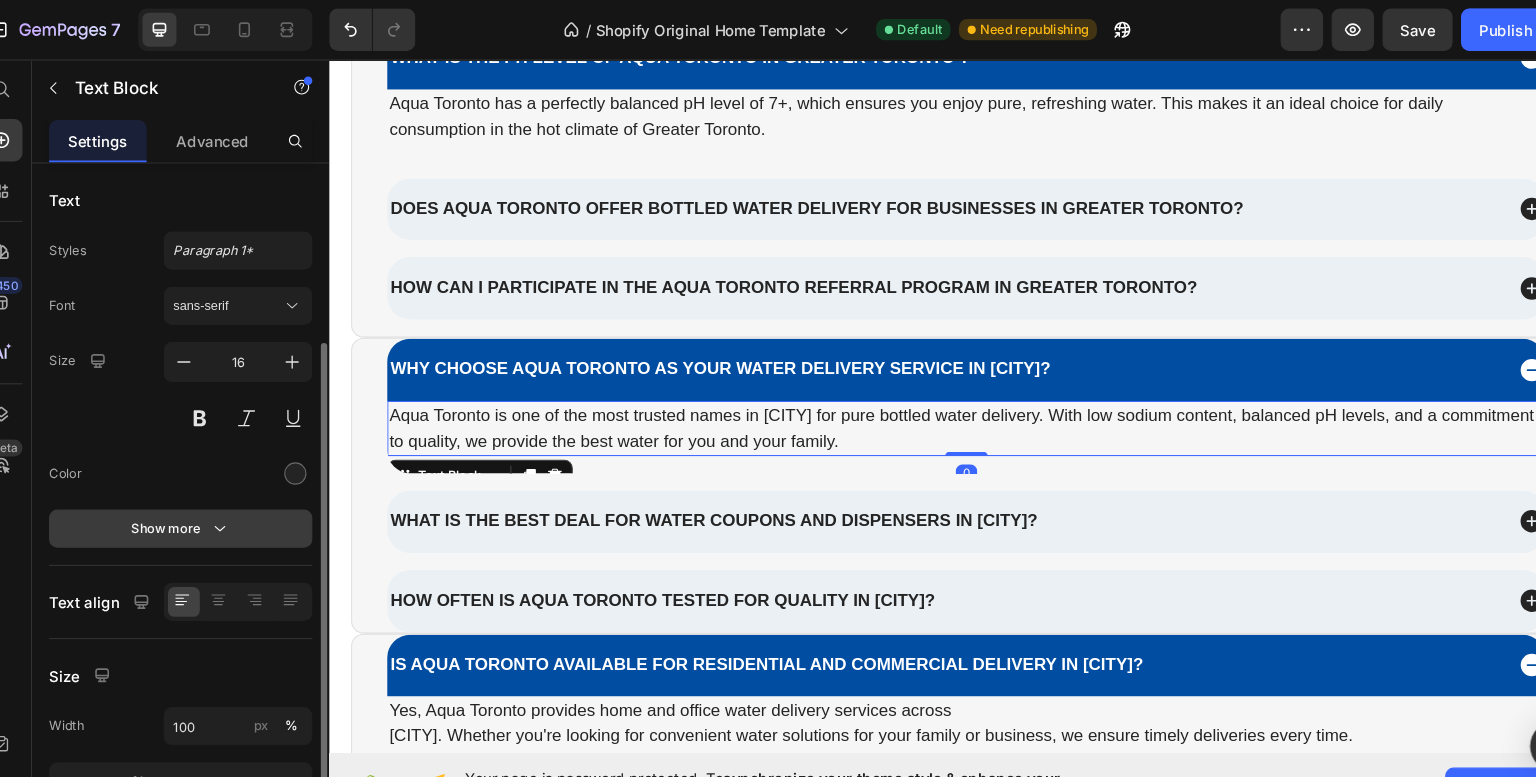scroll, scrollTop: 213, scrollLeft: 0, axis: vertical 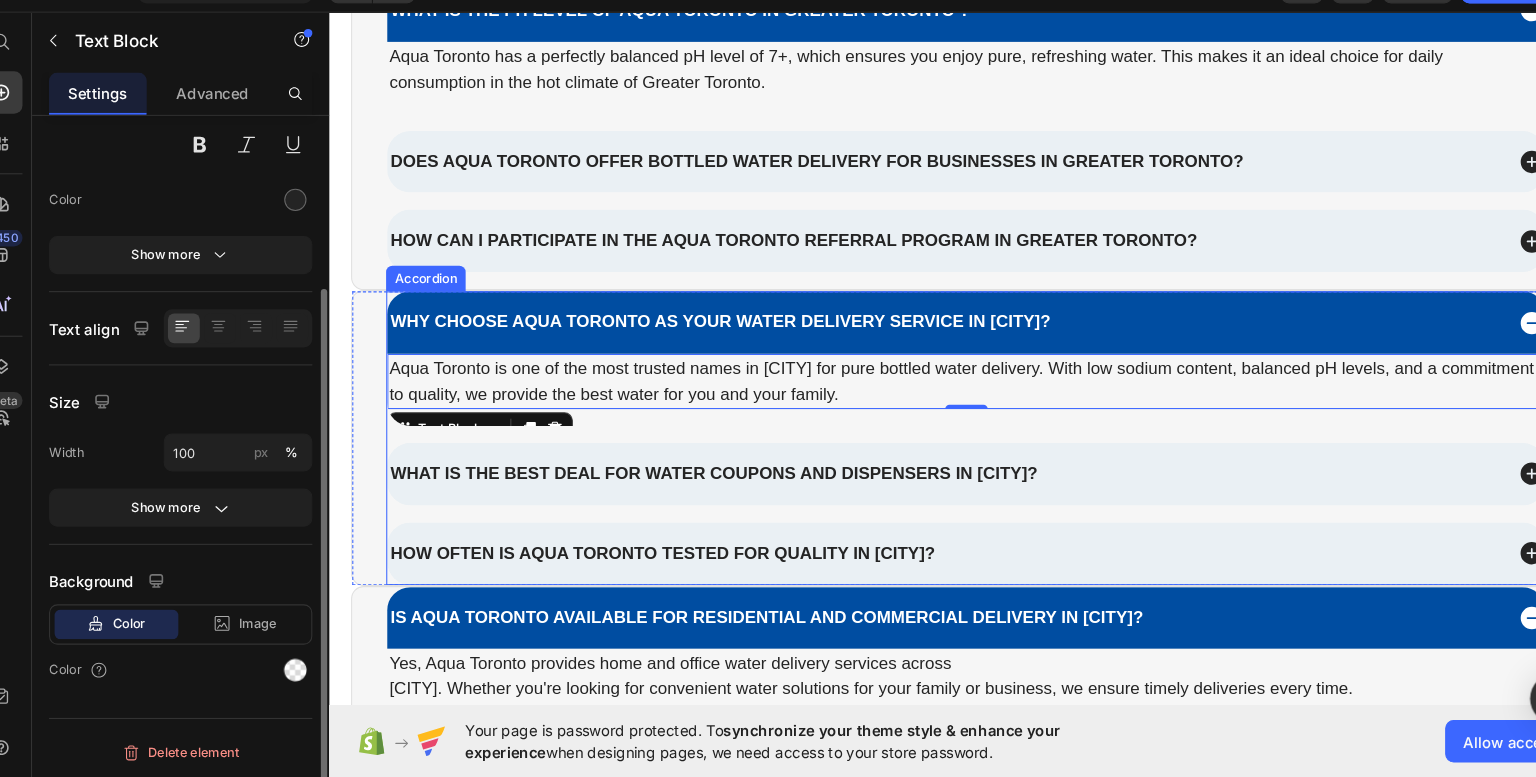 click on "Why choose Aqua Toronto as your water delivery service in Greater Toronto?" at bounding box center (929, 303) 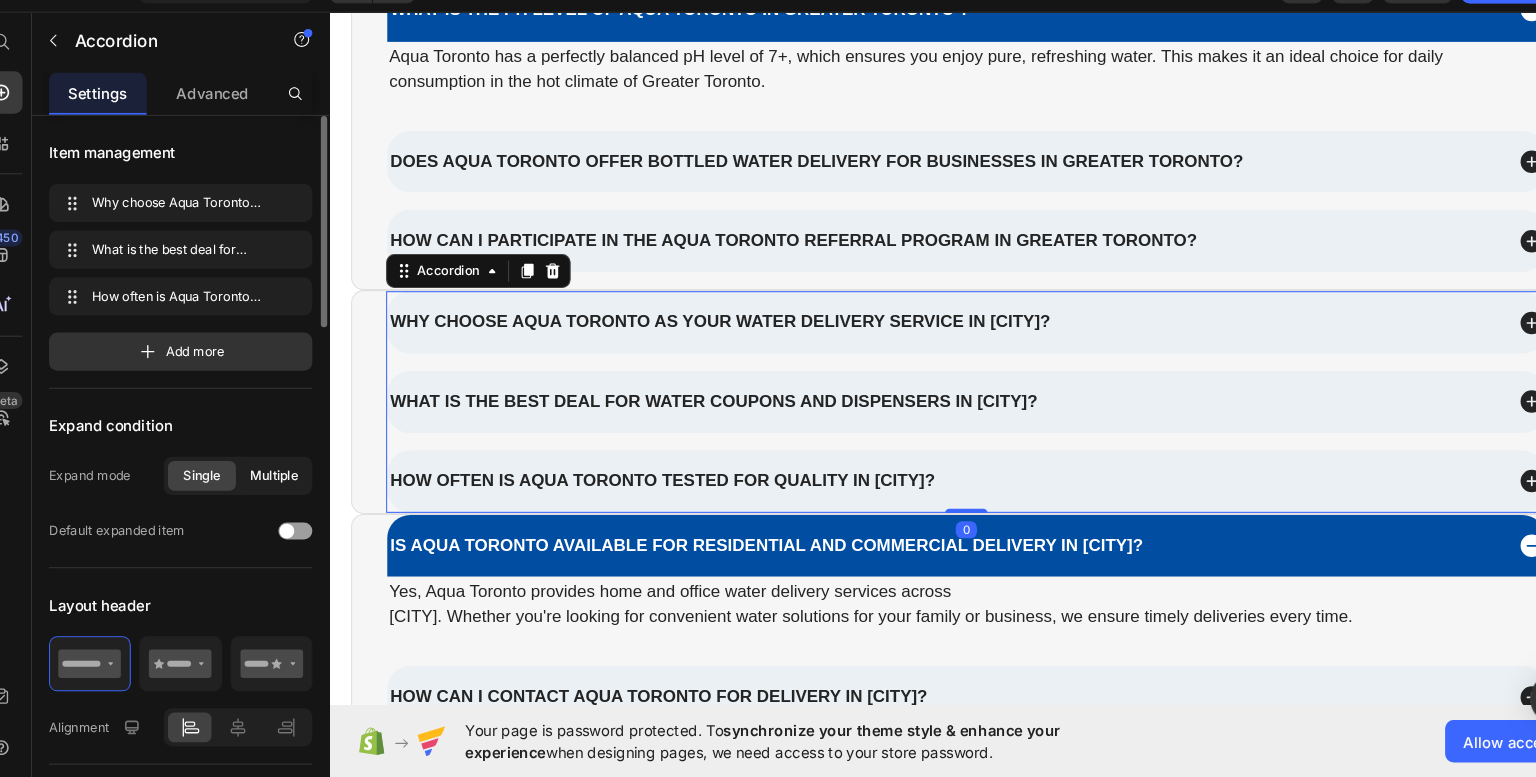 scroll, scrollTop: 144, scrollLeft: 0, axis: vertical 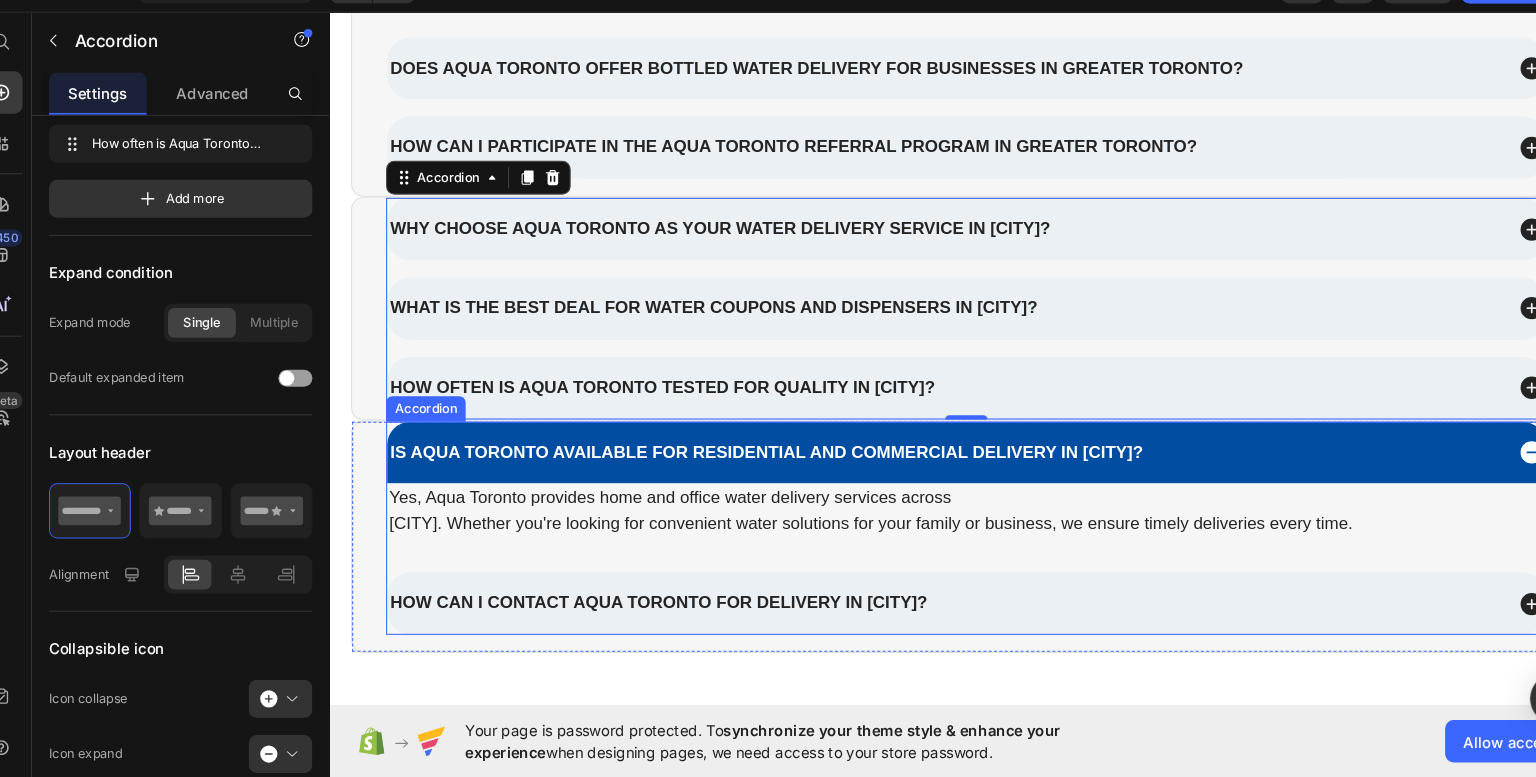 click on "Is Aqua Toronto available for residential and commercial delivery in Greater Toronto?" at bounding box center (741, 426) 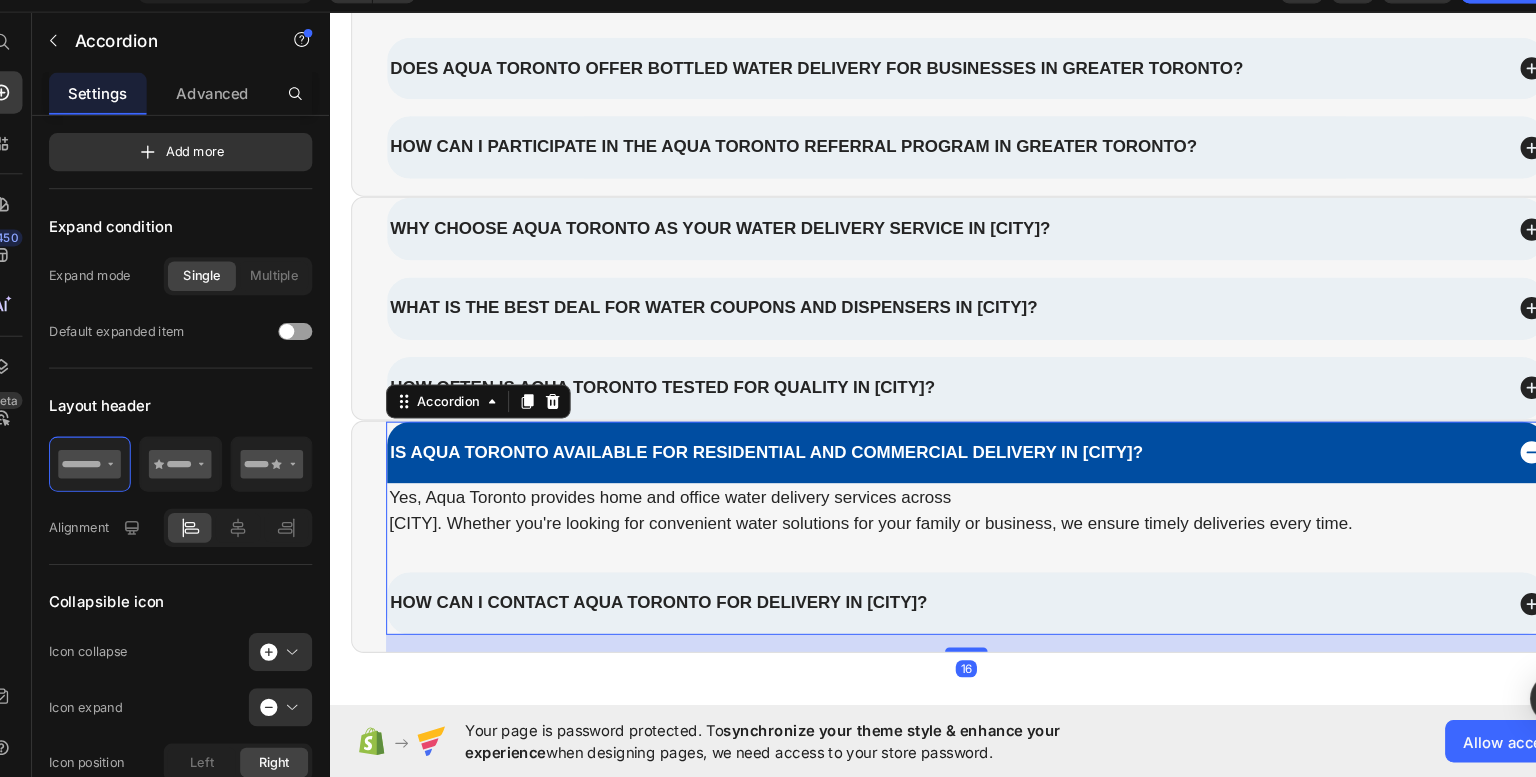 scroll, scrollTop: 144, scrollLeft: 0, axis: vertical 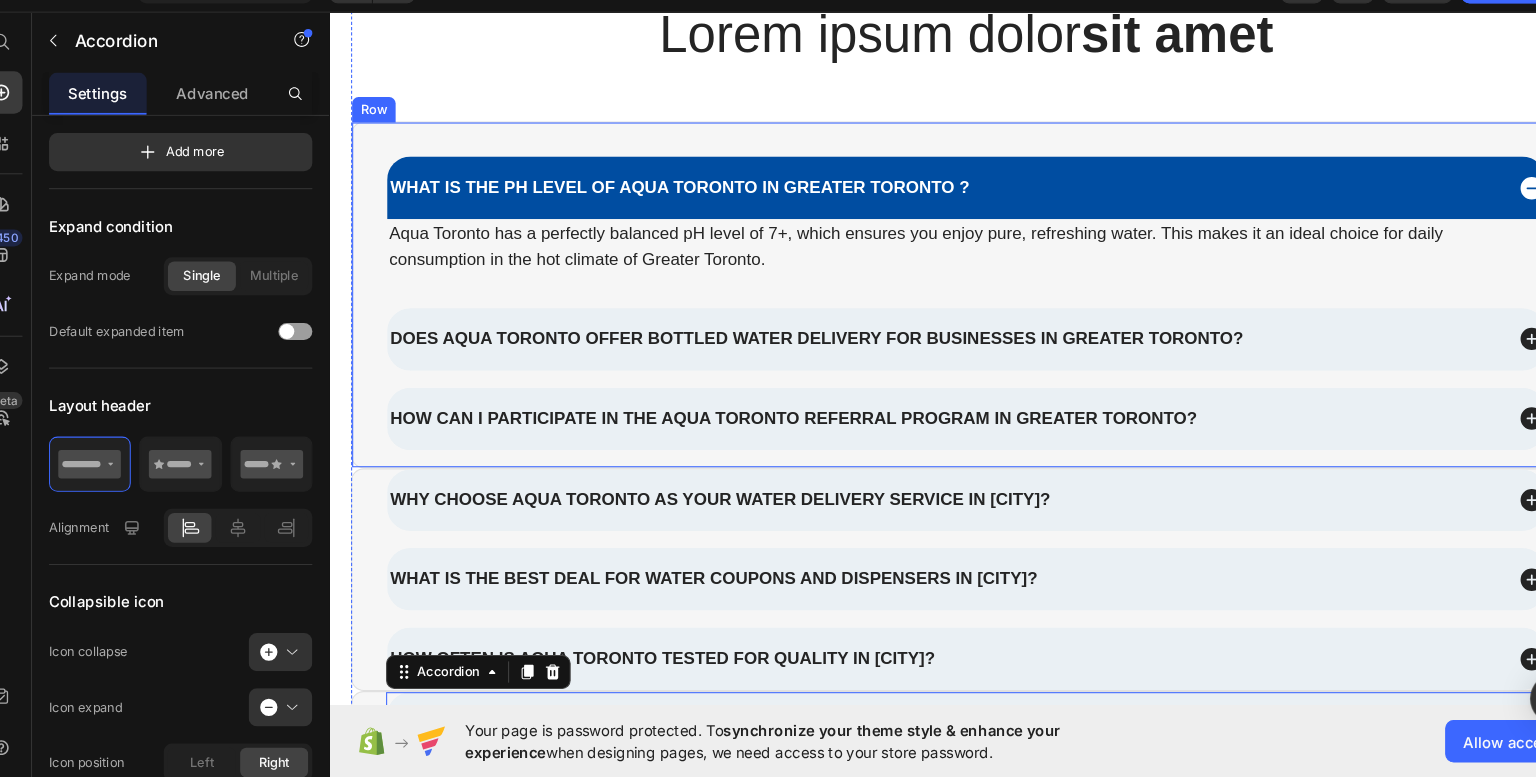 click on "What is the pH level of Aqua Toronto in Greater Toronto ? Aqua Toronto has a perfectly balanced pH level of 7+, which ensures you enjoy pure, refreshing water. This makes it an ideal choice for daily consumption in the hot climate of Greater Toronto. Text Block
Does Aqua Toronto offer bottled water delivery for businesses in Greater Toronto?
How can I participate in the Aqua Toronto Referral Program in Greater Toronto? Accordion Row" at bounding box center (929, 277) 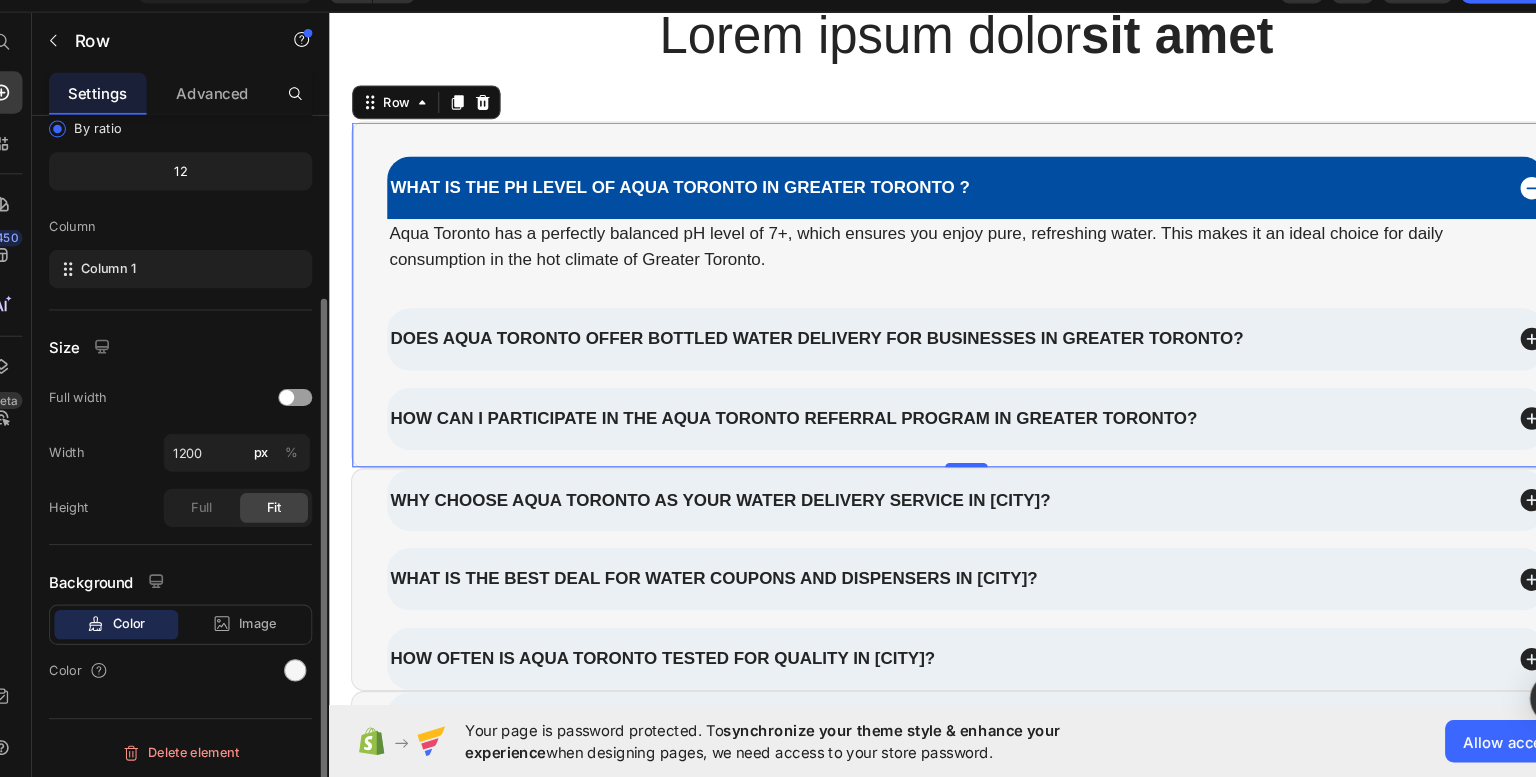 scroll, scrollTop: 230, scrollLeft: 0, axis: vertical 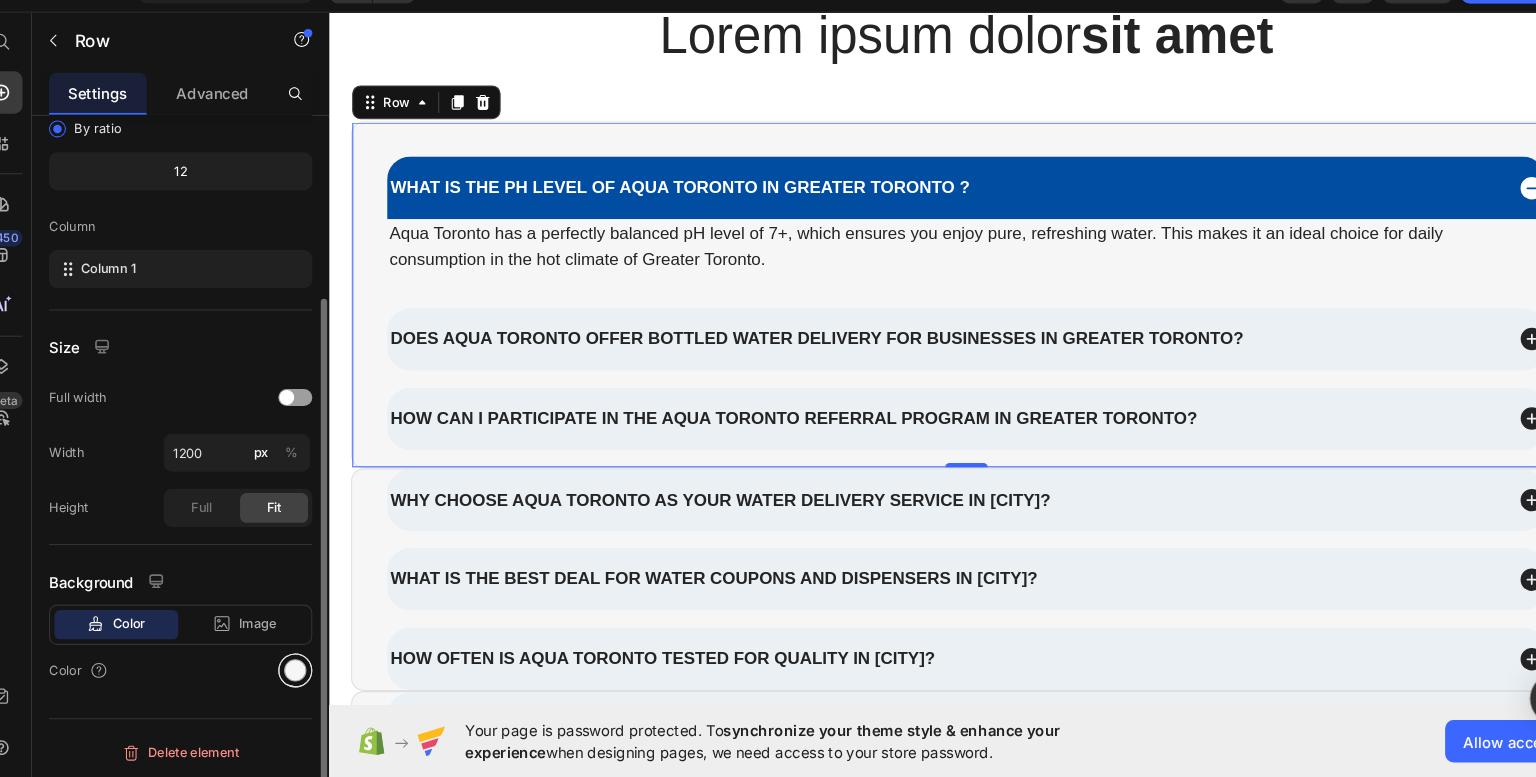 click at bounding box center [305, 676] 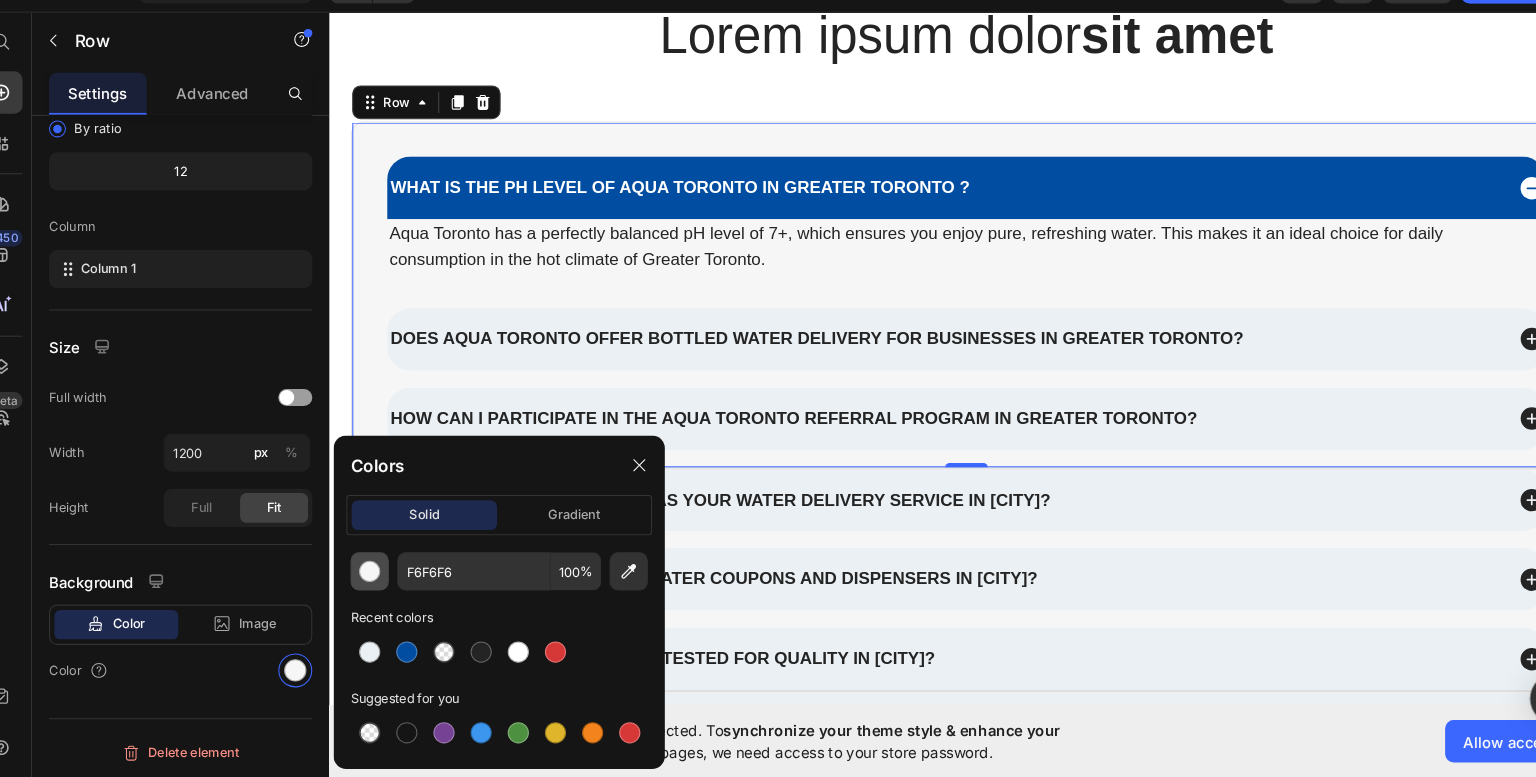 click at bounding box center (375, 583) 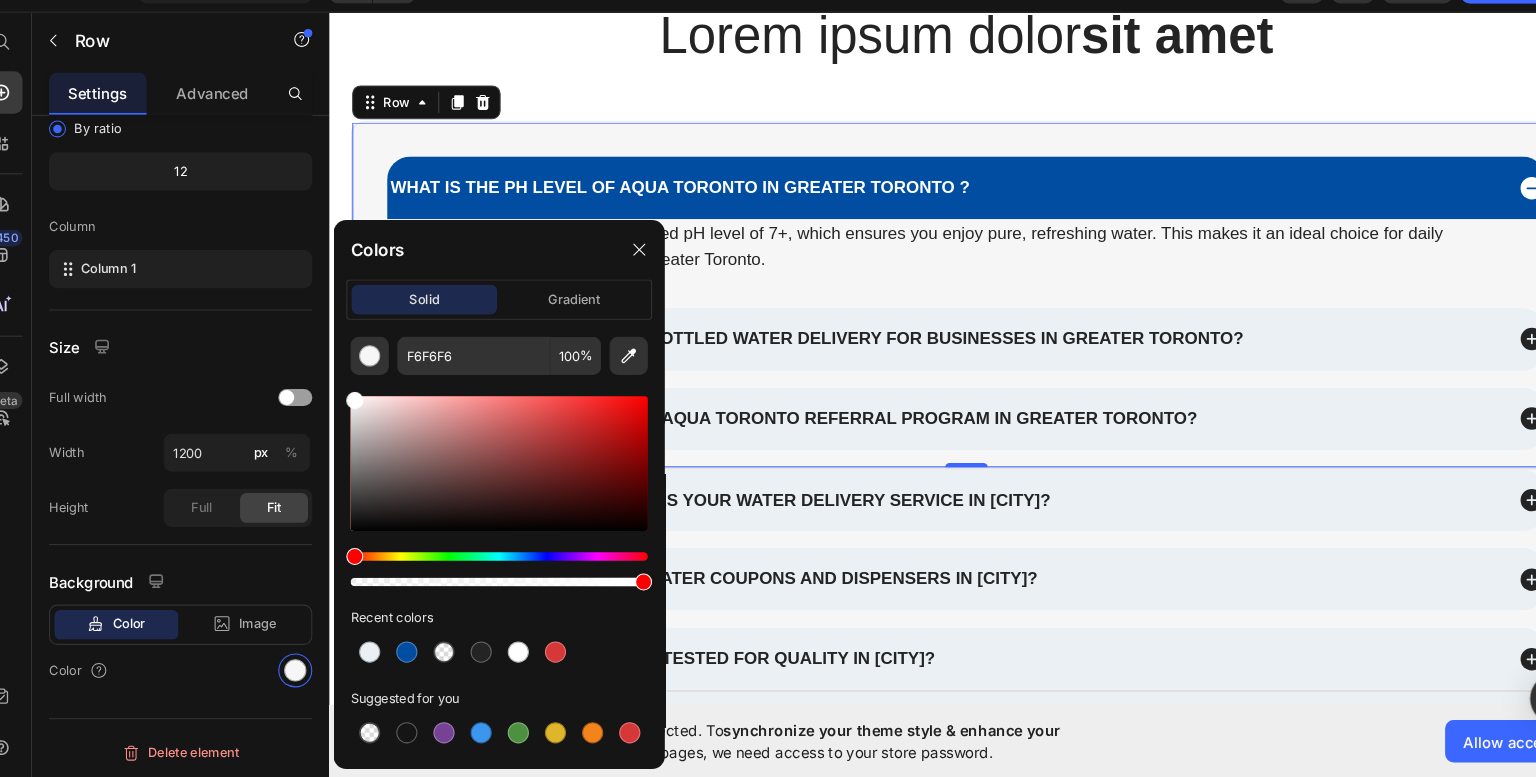 drag, startPoint x: 376, startPoint y: 445, endPoint x: 345, endPoint y: 405, distance: 50.606323 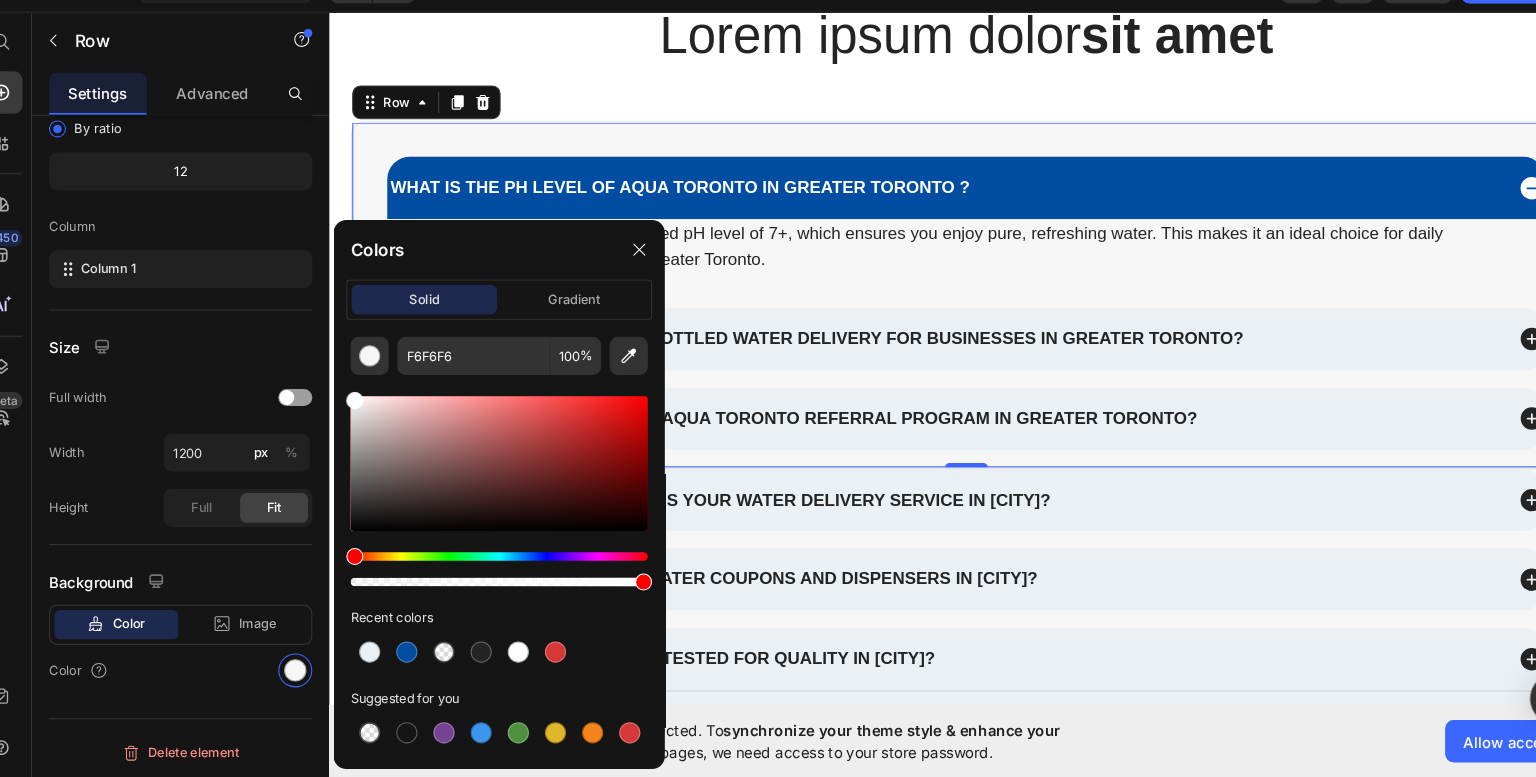 click on "F6F6F6 100 % Recent colors Suggested for you" 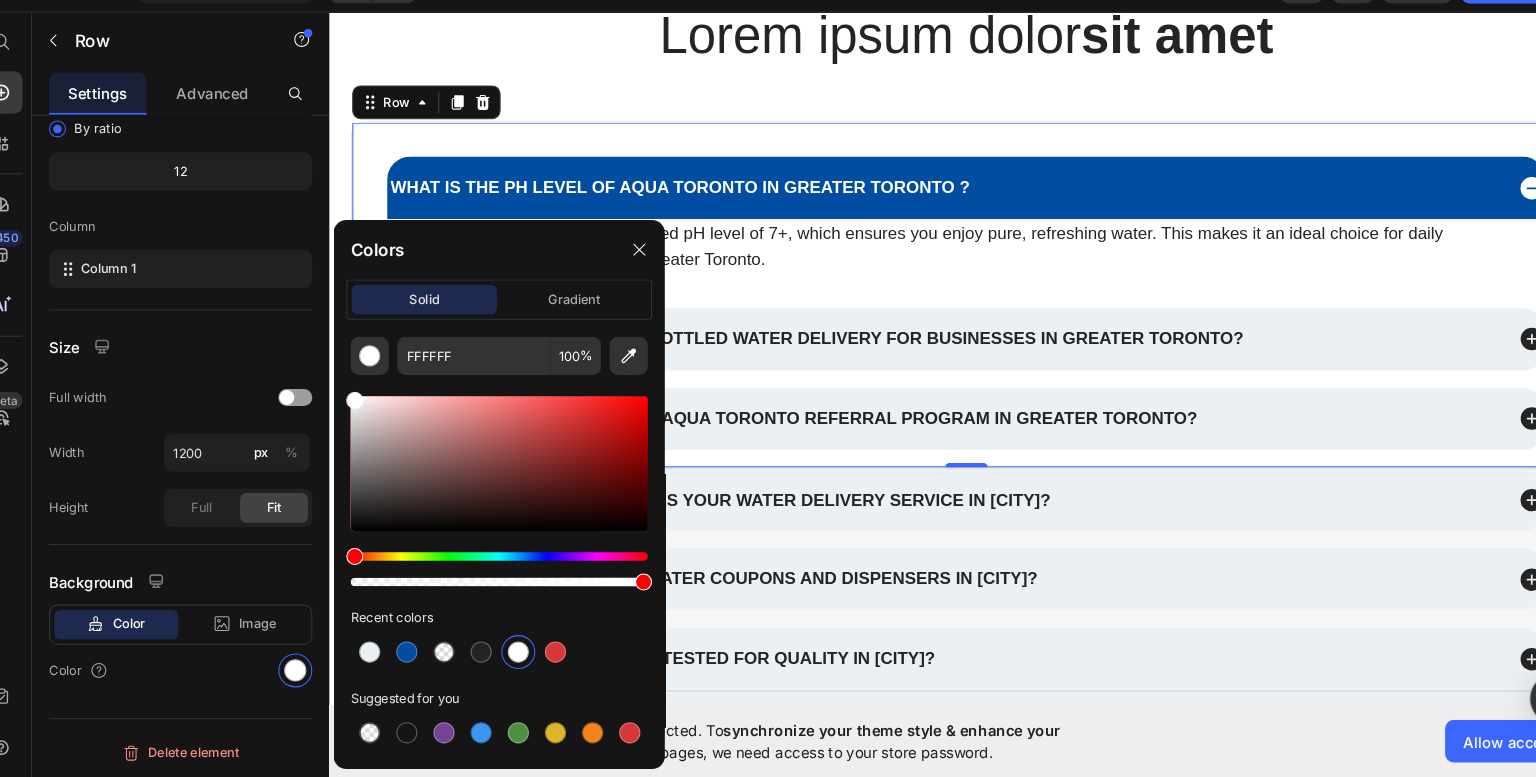 click on "FFFFFF 100 % Recent colors Suggested for you" 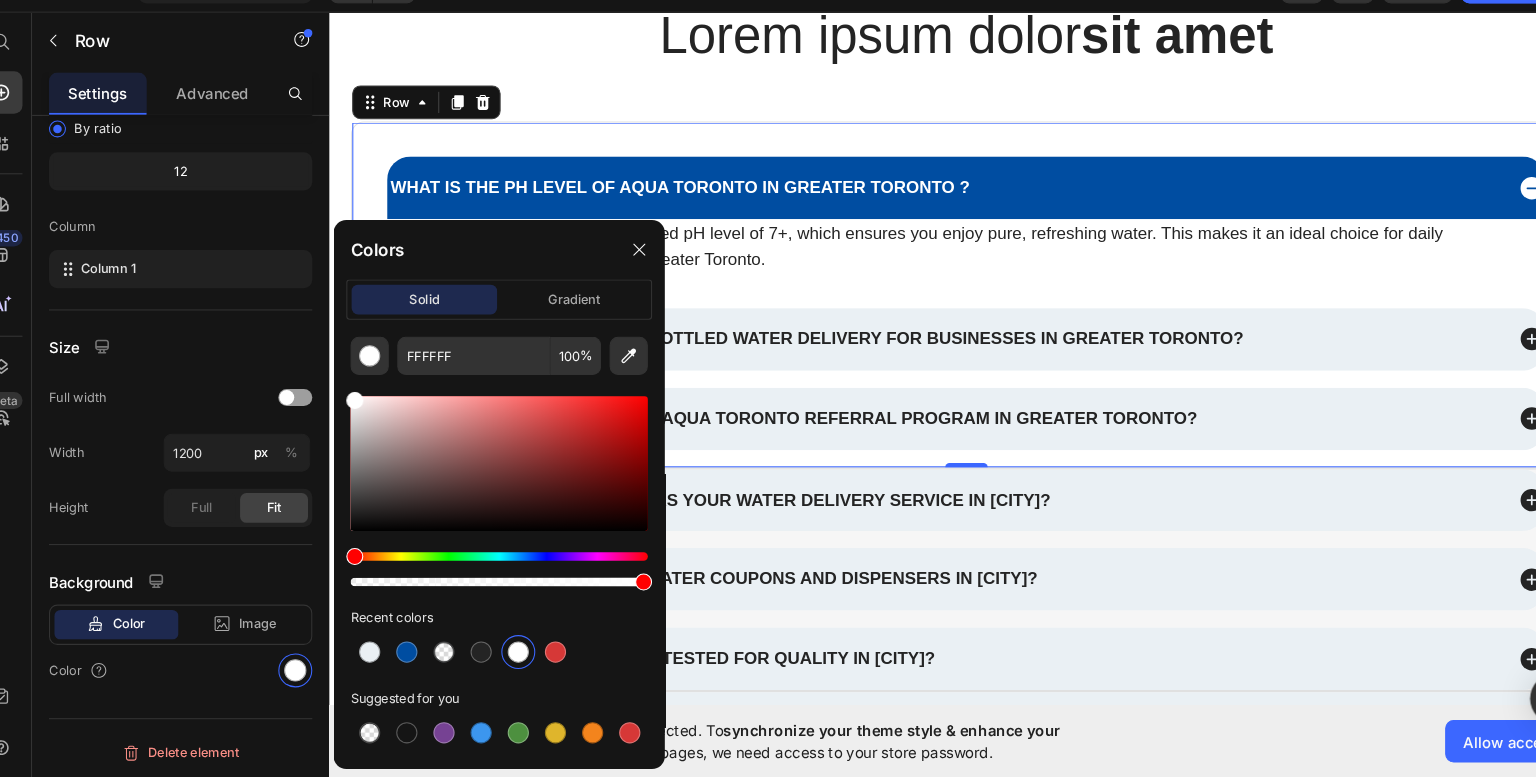 click on "450 Beta" at bounding box center (28, 372) 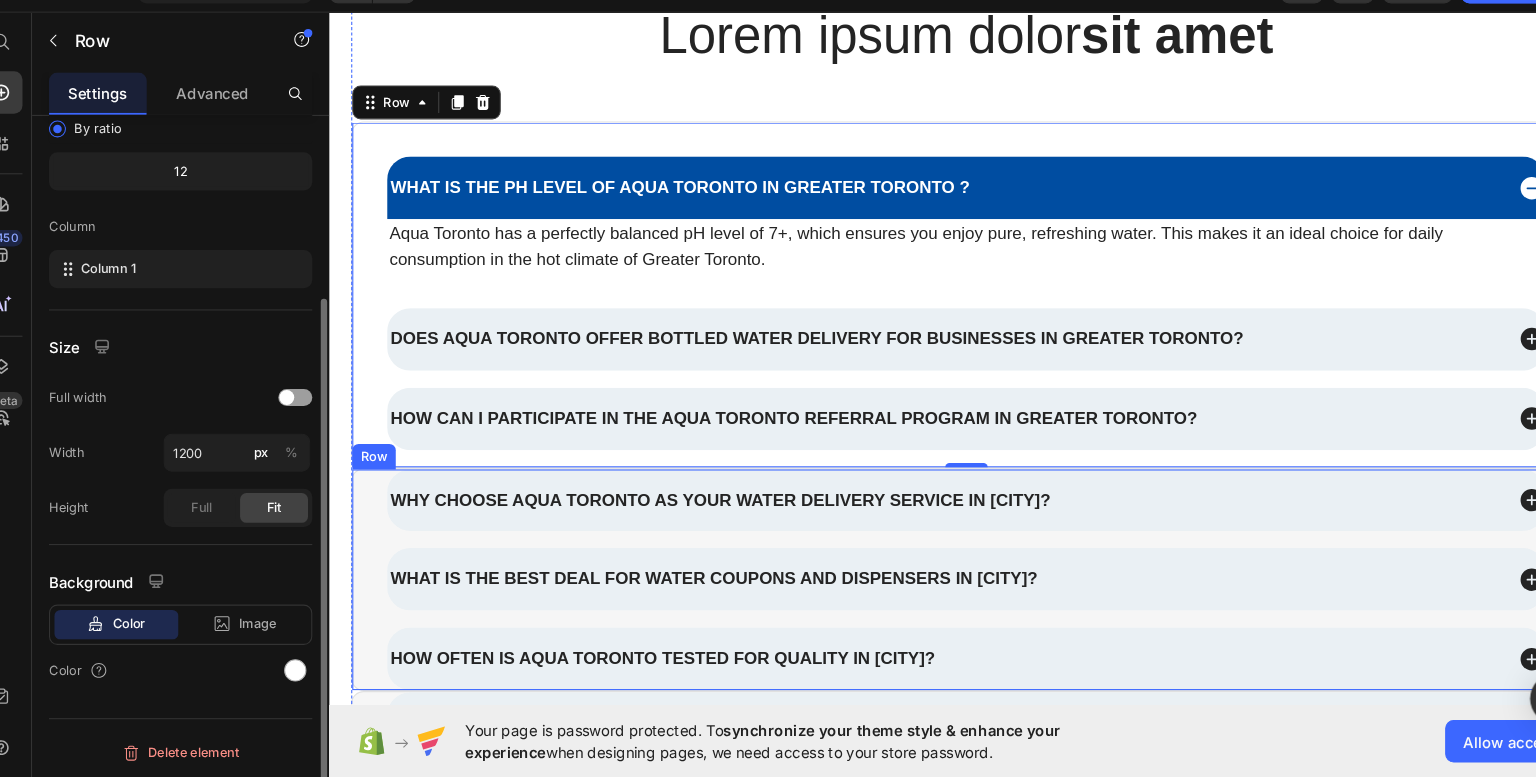 click on "Why choose Aqua Toronto as your water delivery service in Greater Toronto?
What is the best deal for water coupons and dispensers in Greater Toronto?
How often is Aqua Toronto tested for quality in Greater Toronto? Accordion Row" at bounding box center [929, 546] 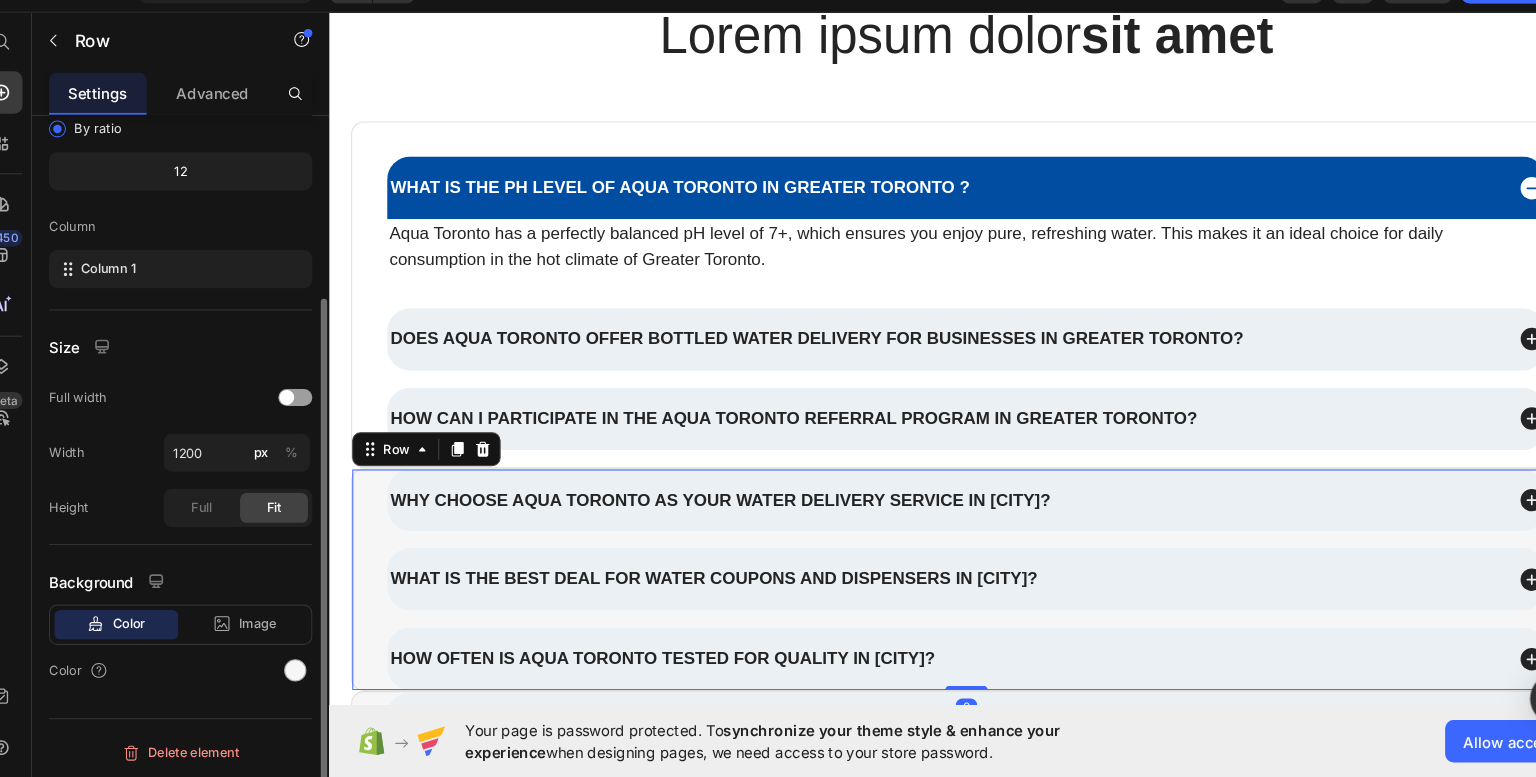 scroll, scrollTop: 230, scrollLeft: 0, axis: vertical 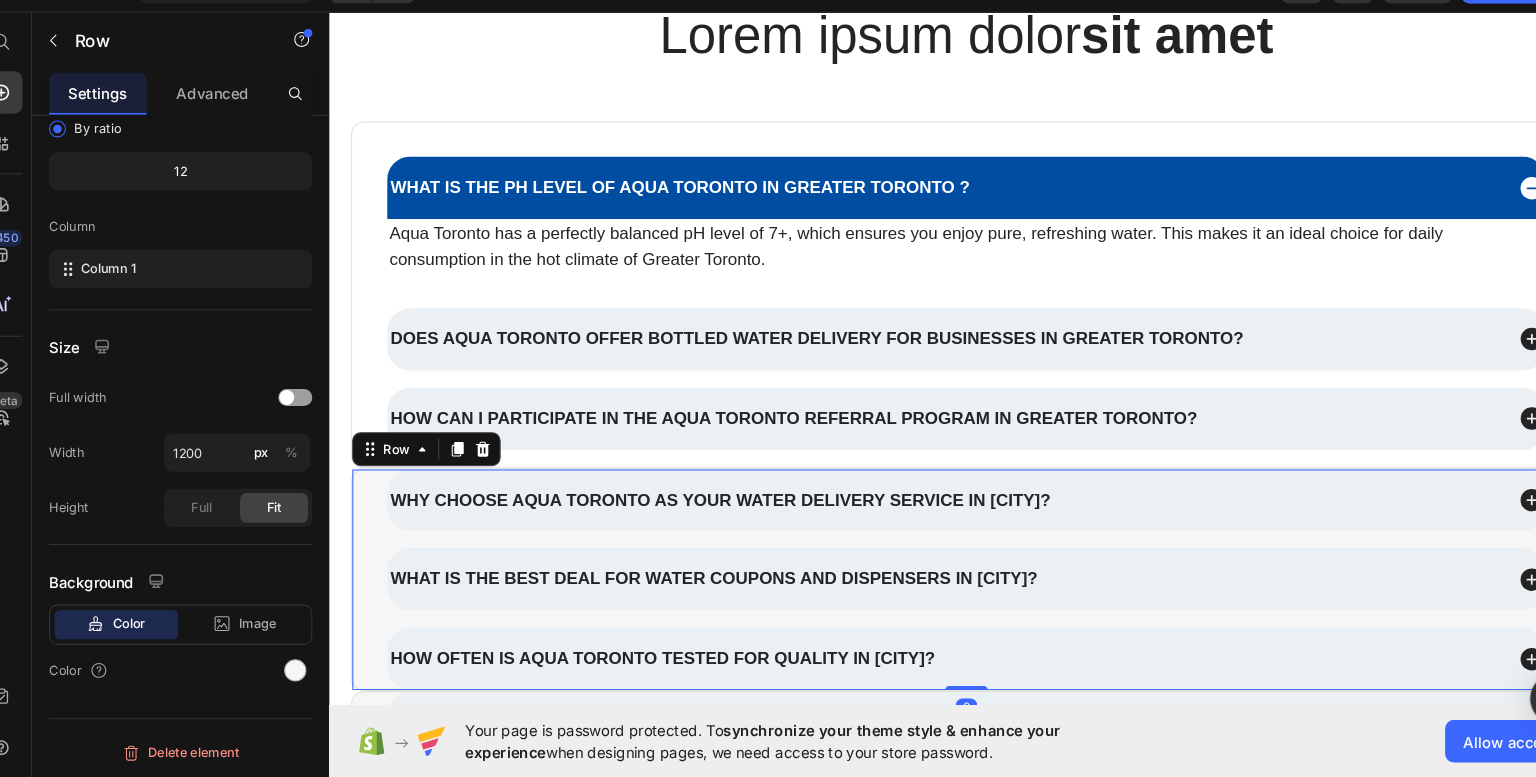 click on "Why choose Aqua Toronto as your water delivery service in Greater Toronto?
What is the best deal for water coupons and dispensers in Greater Toronto?
How often is Aqua Toronto tested for quality in Greater Toronto? Accordion Row   0" at bounding box center (929, 546) 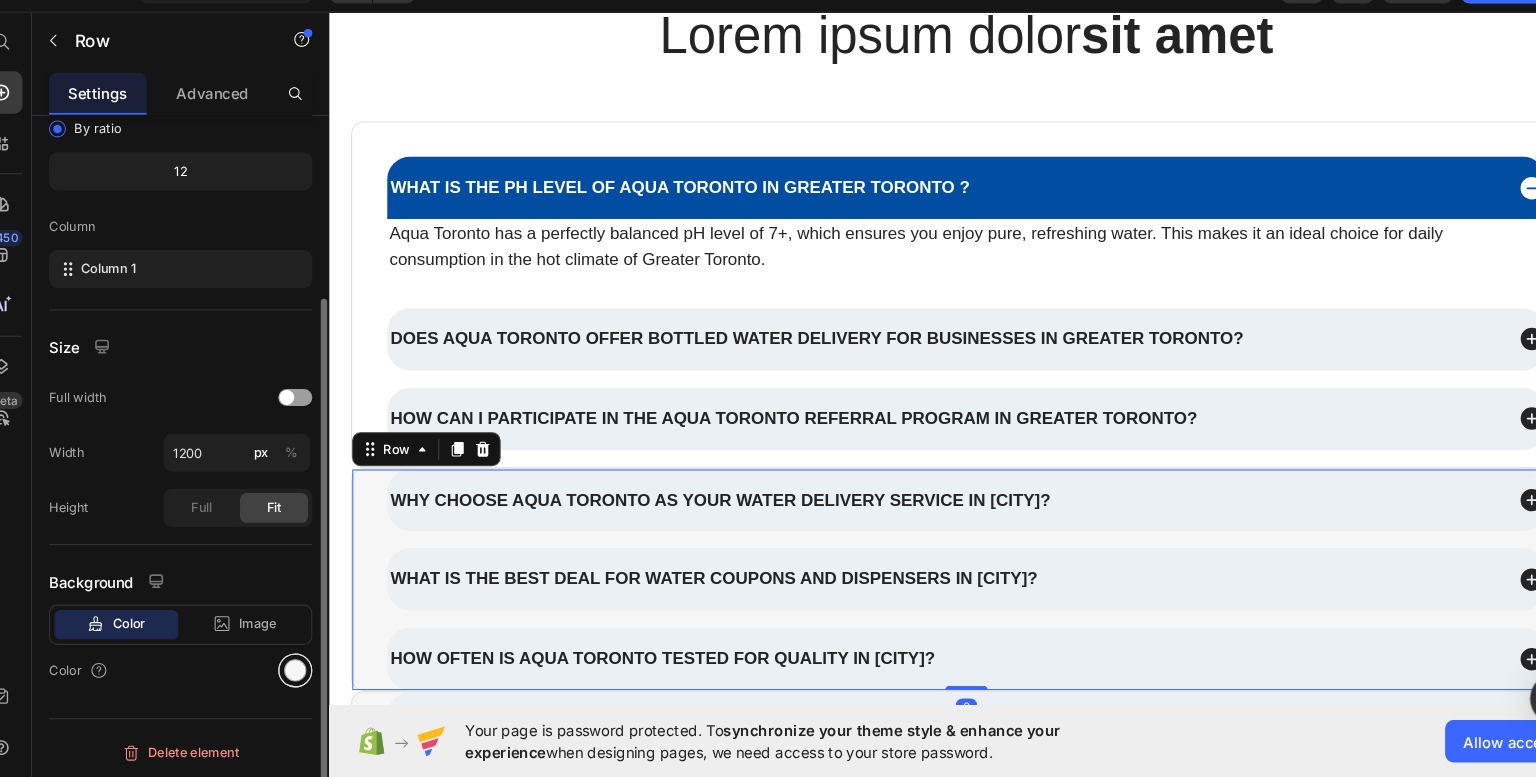 click at bounding box center [305, 676] 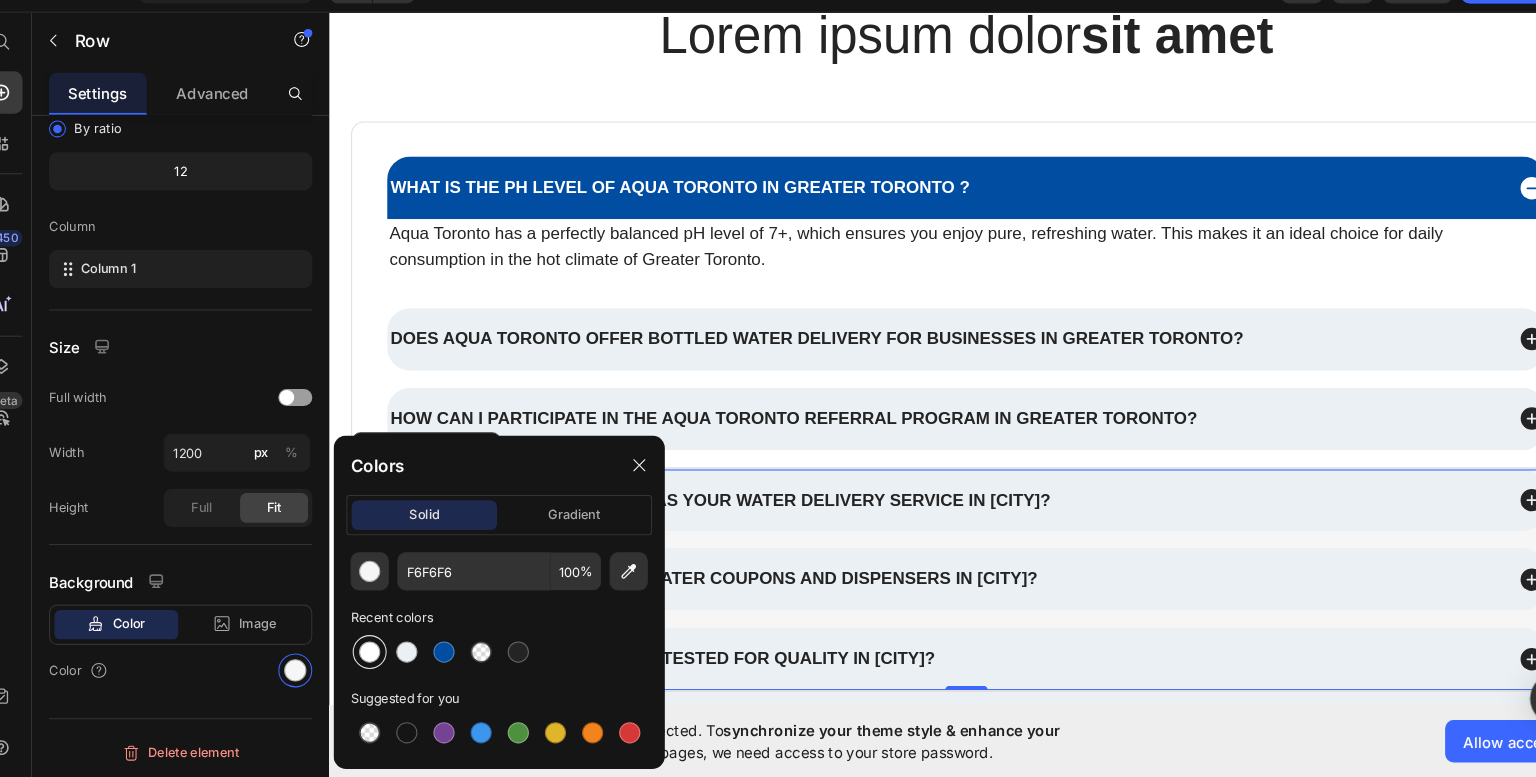 click at bounding box center (375, 659) 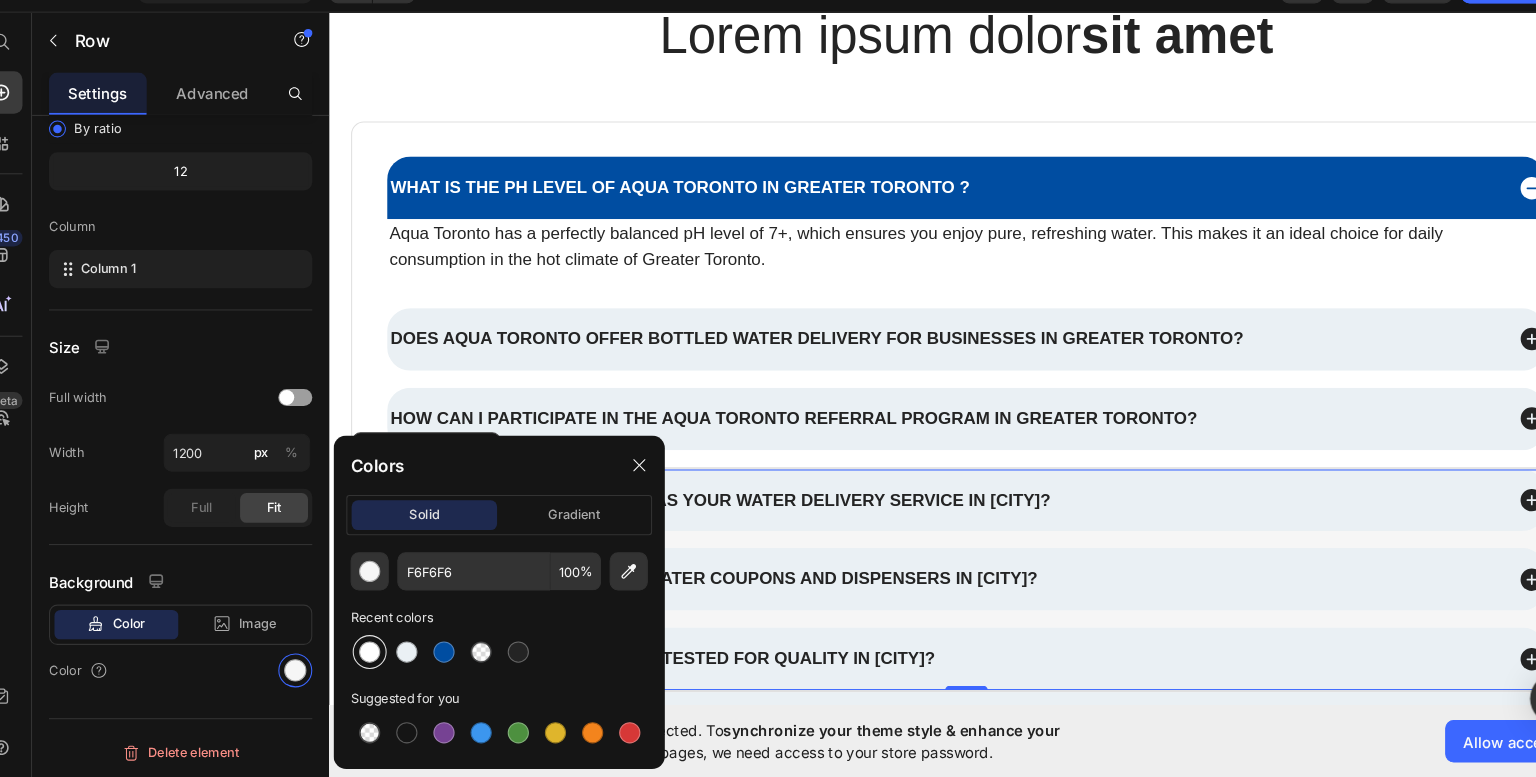 type on "FFFFFF" 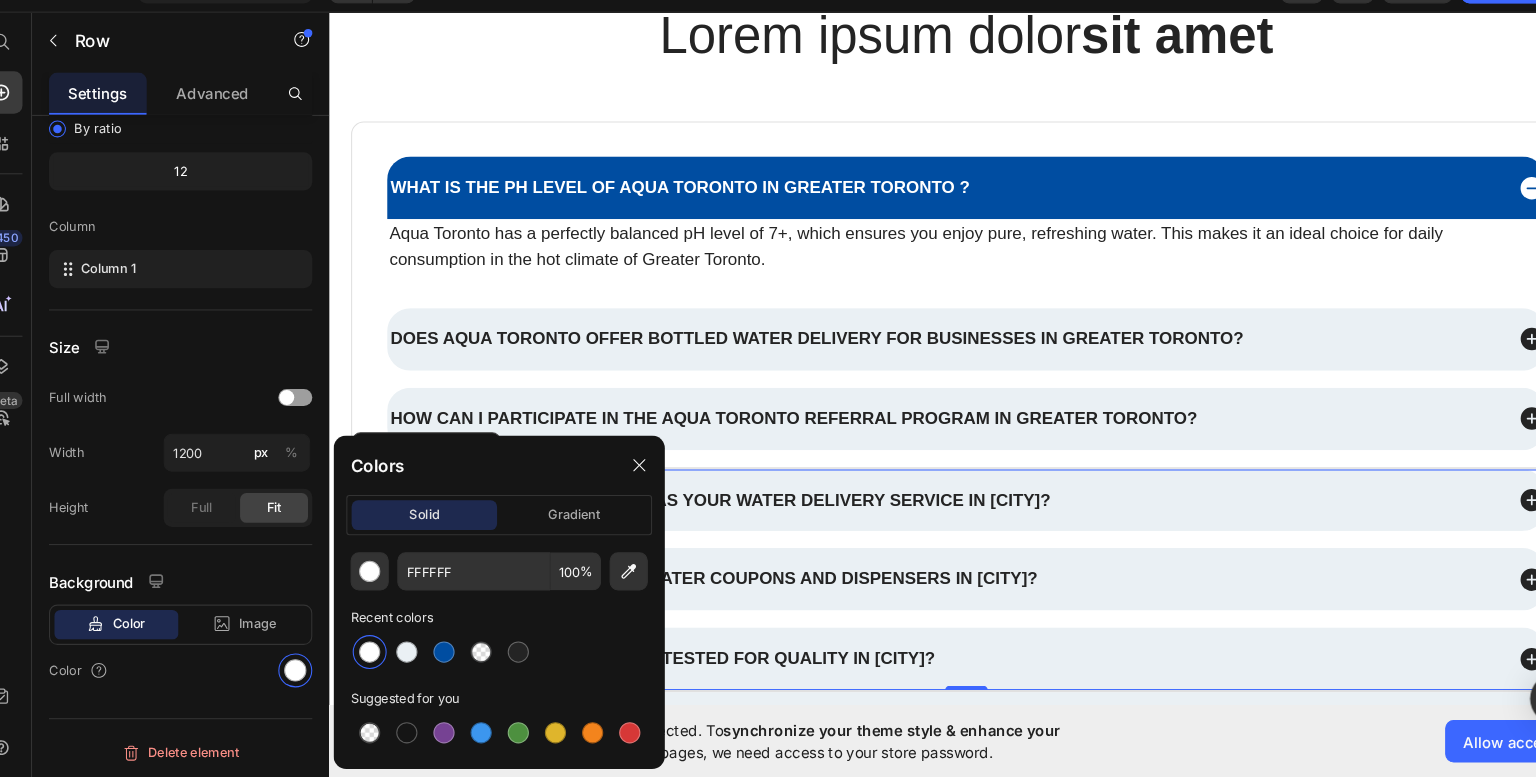 click on "450 Beta" at bounding box center [28, 372] 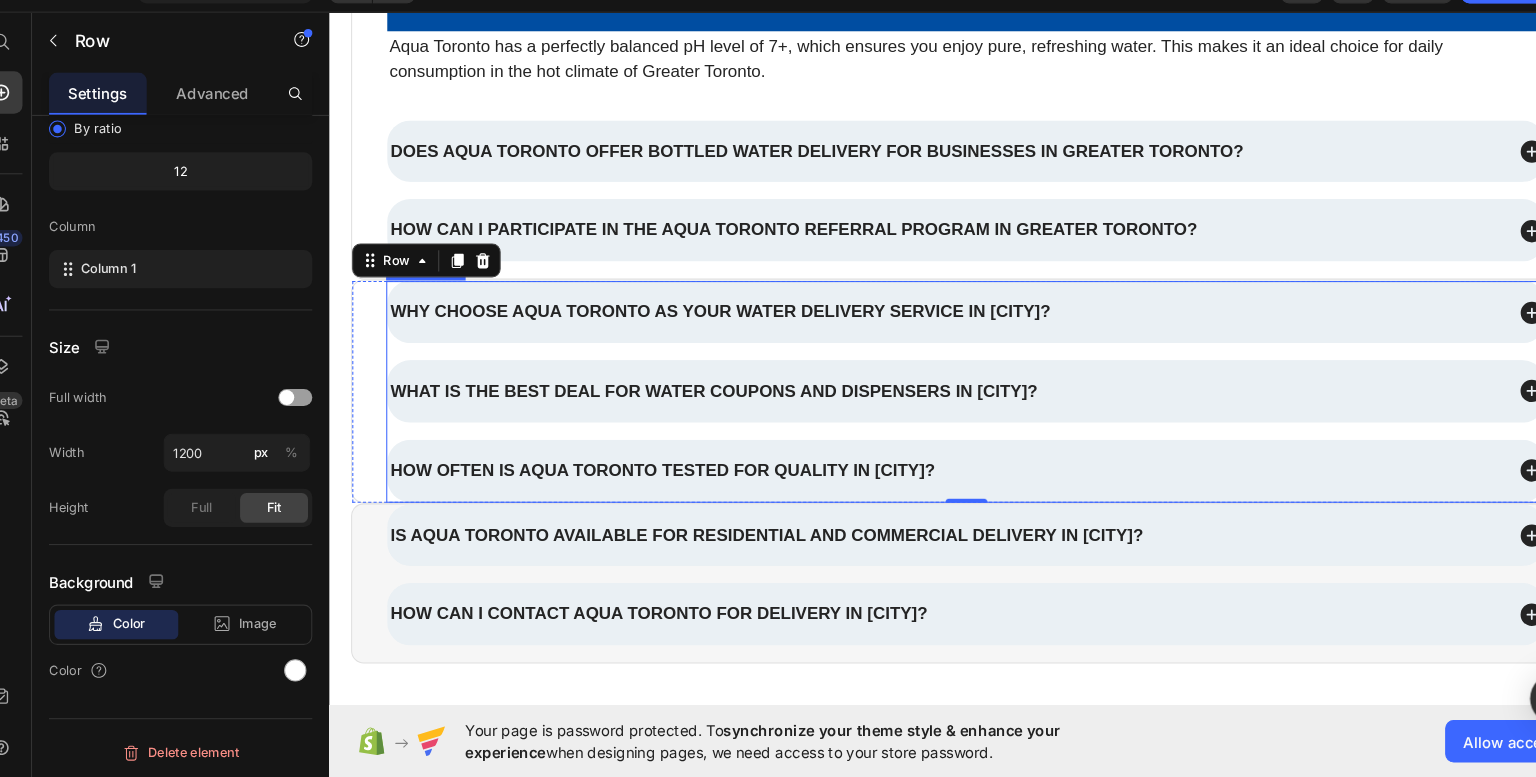 scroll, scrollTop: 3570, scrollLeft: 0, axis: vertical 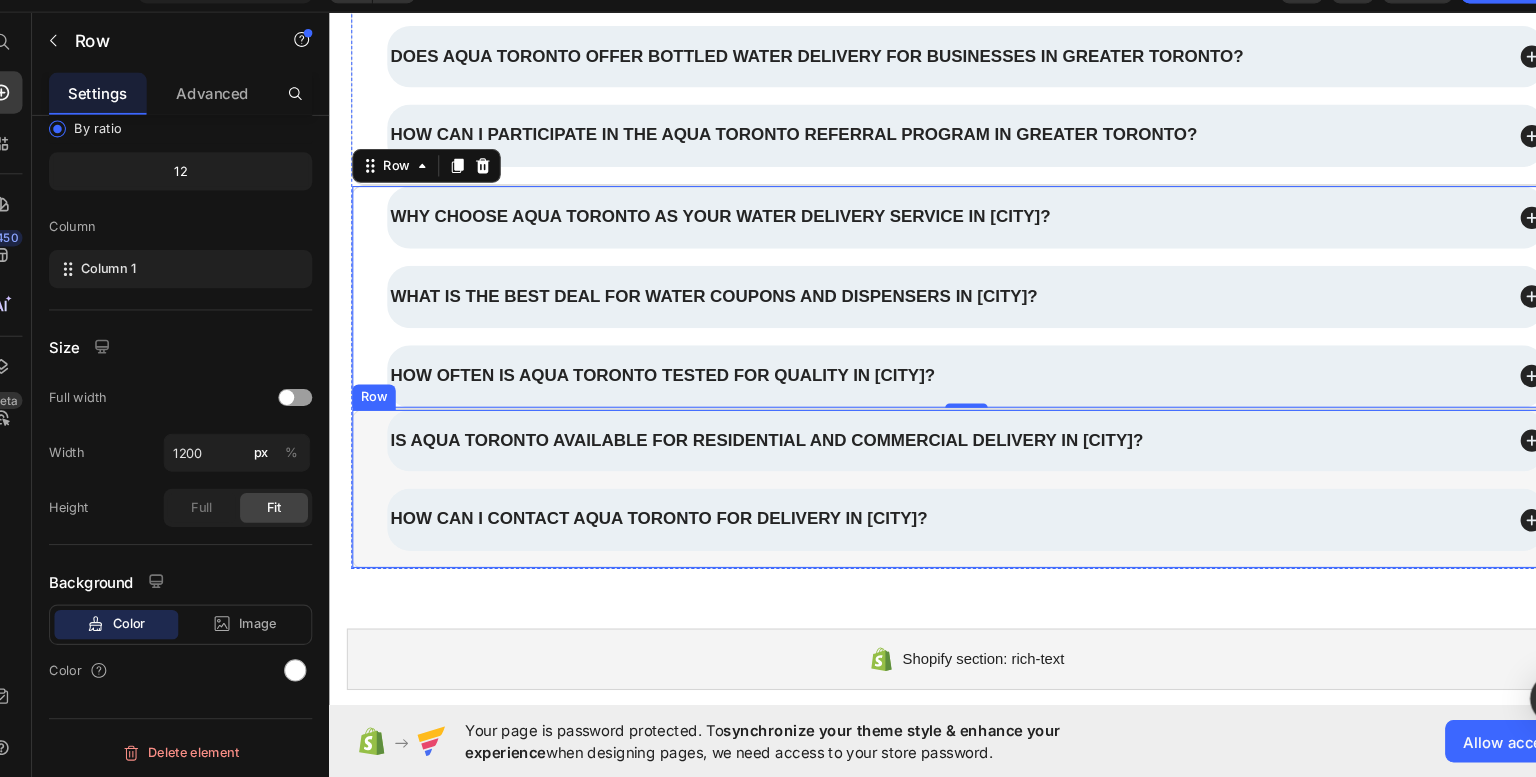 click on "Is Aqua Toronto available for residential and commercial delivery in Greater Toronto?
How can I contact Aqua Toronto for delivery in Greater Toronto? Accordion Row" at bounding box center [929, 461] 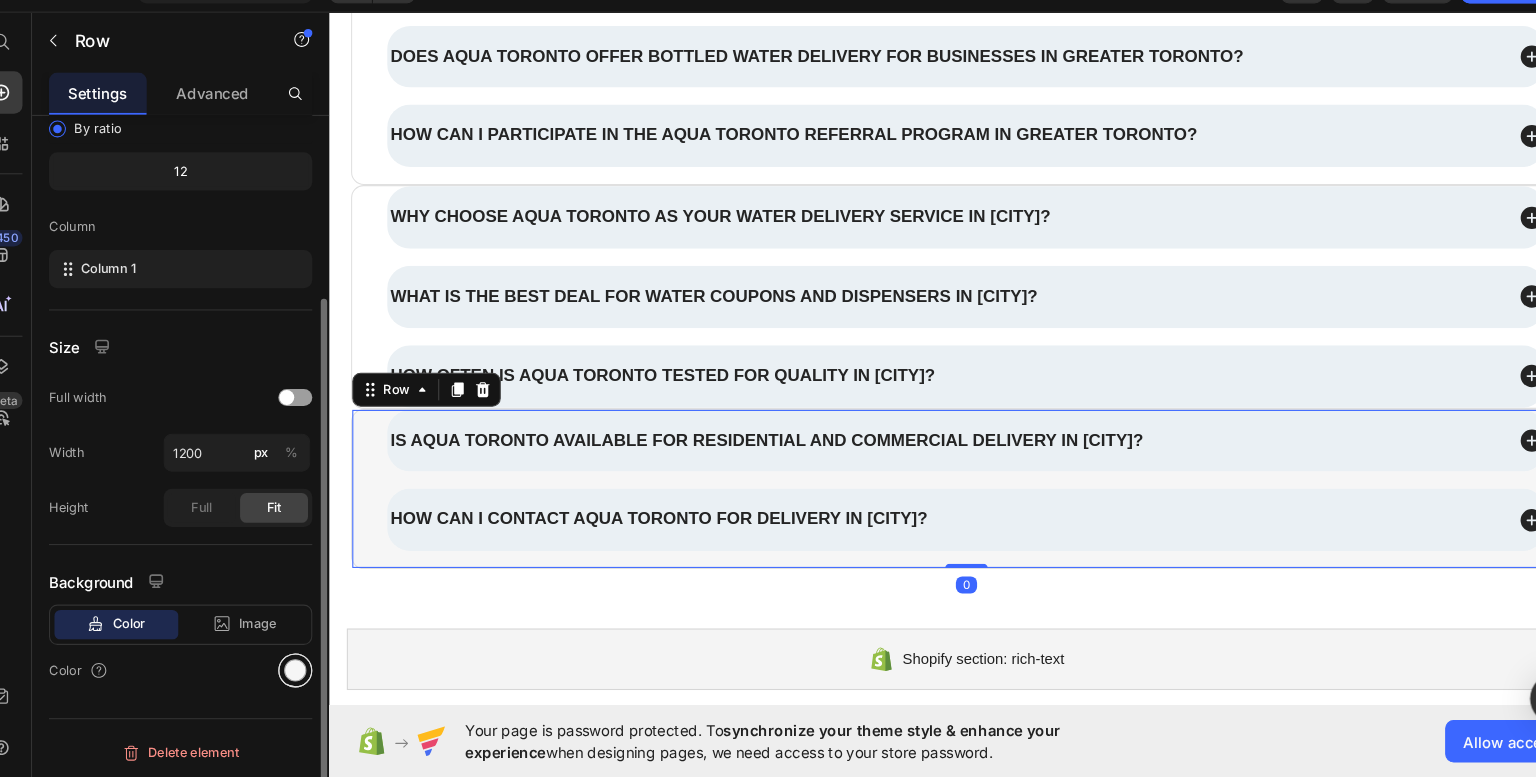 click at bounding box center [305, 676] 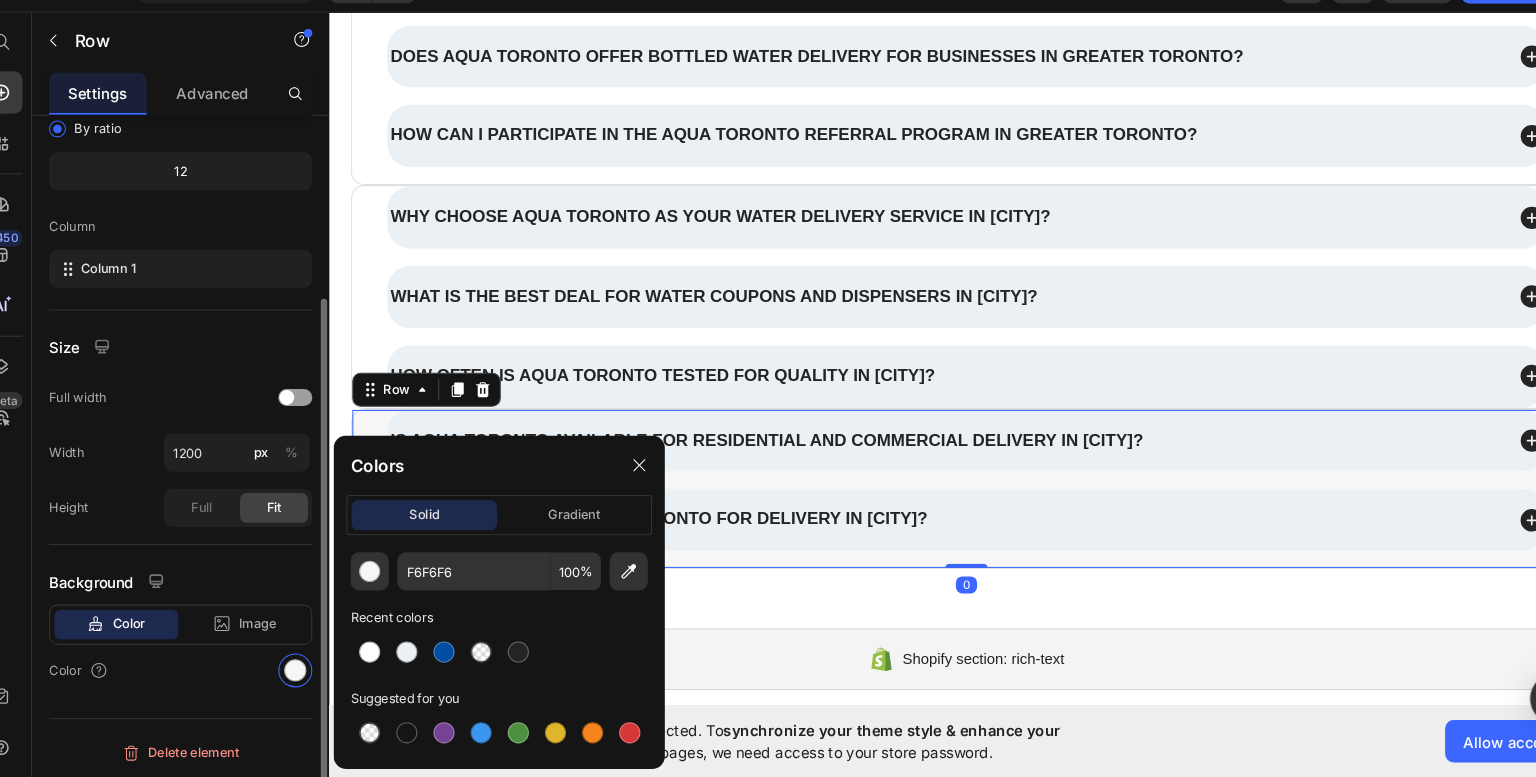 drag, startPoint x: 368, startPoint y: 648, endPoint x: 168, endPoint y: 664, distance: 200.63898 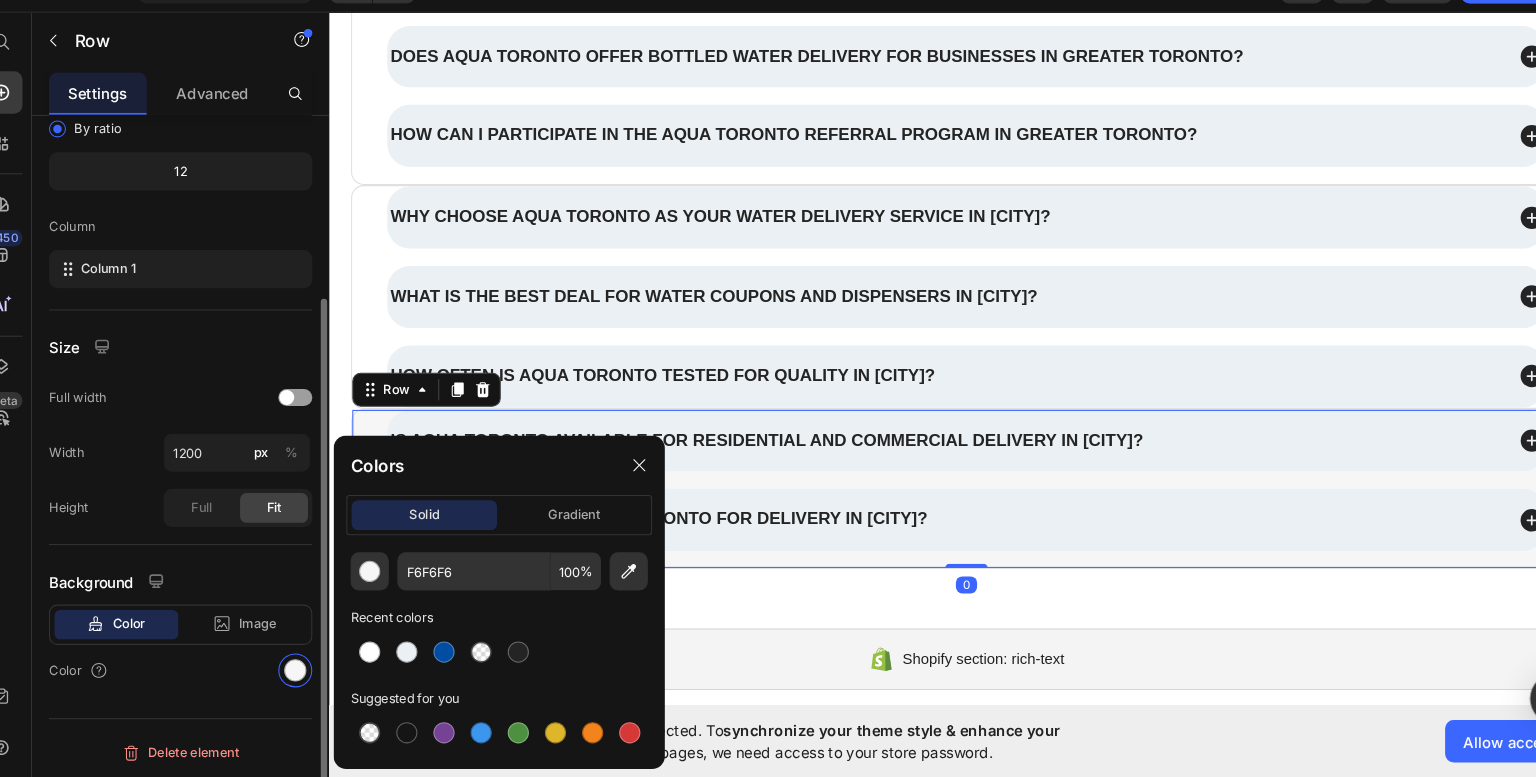 click at bounding box center [375, 659] 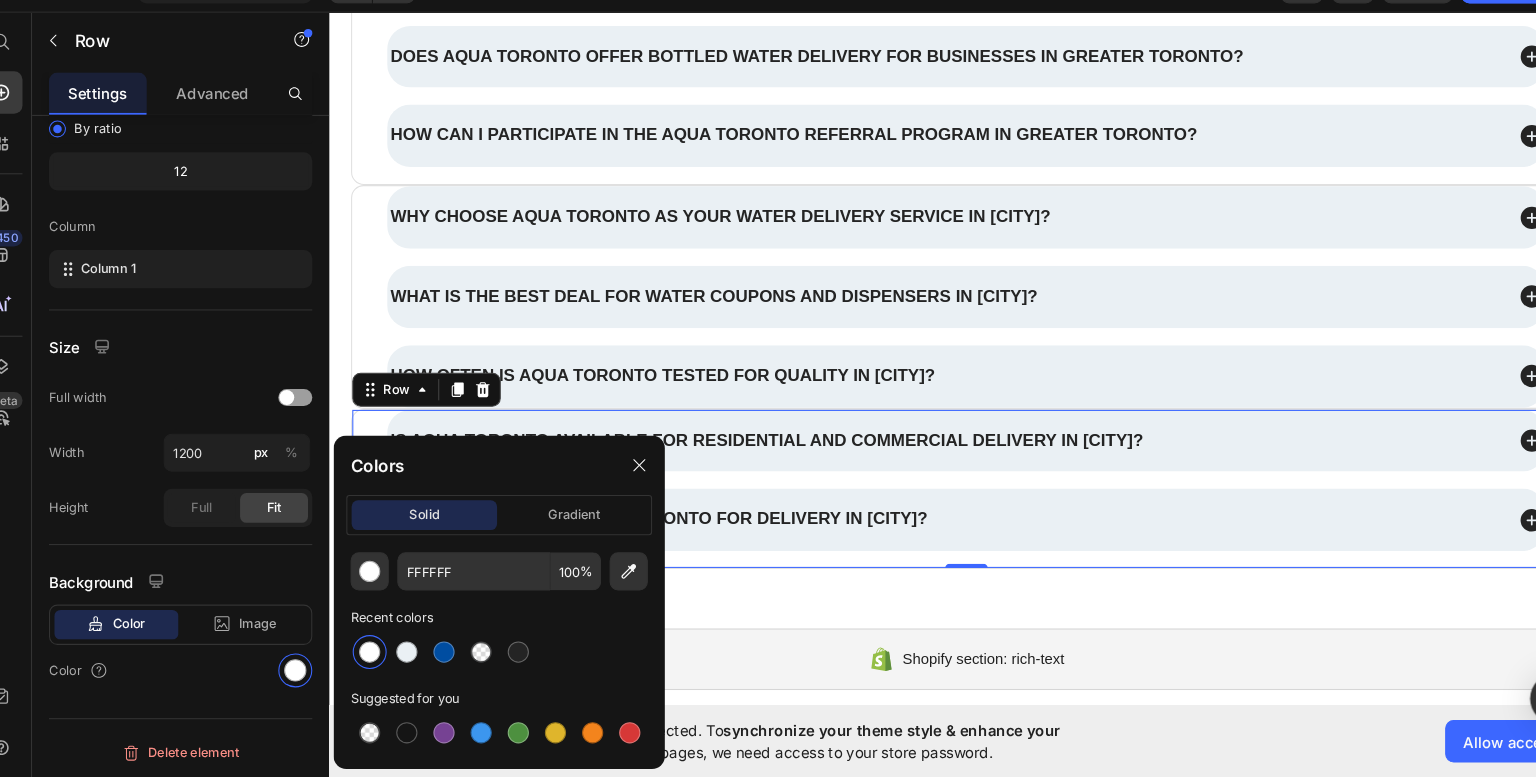 click on "450 Beta" at bounding box center (28, 372) 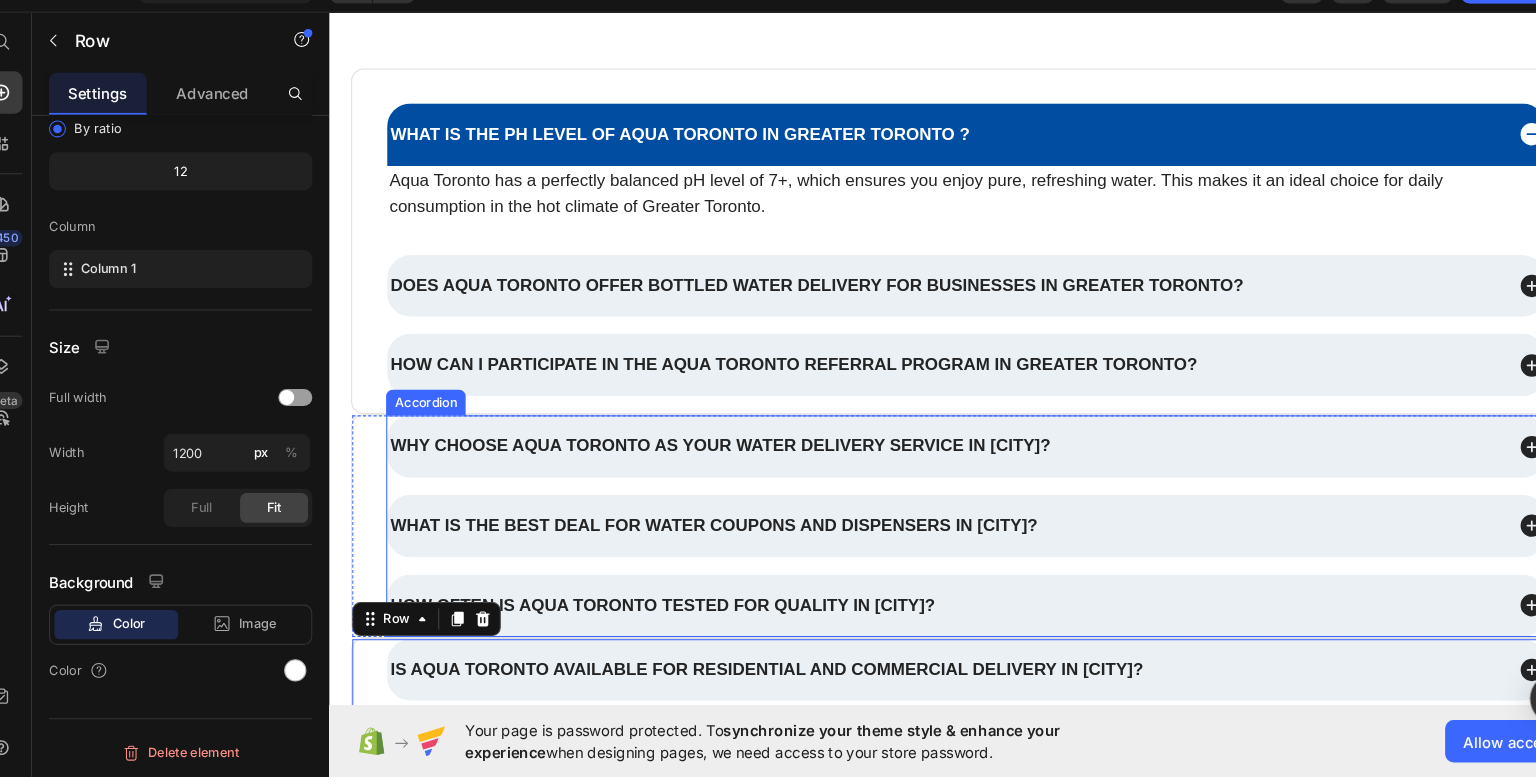 scroll, scrollTop: 3290, scrollLeft: 0, axis: vertical 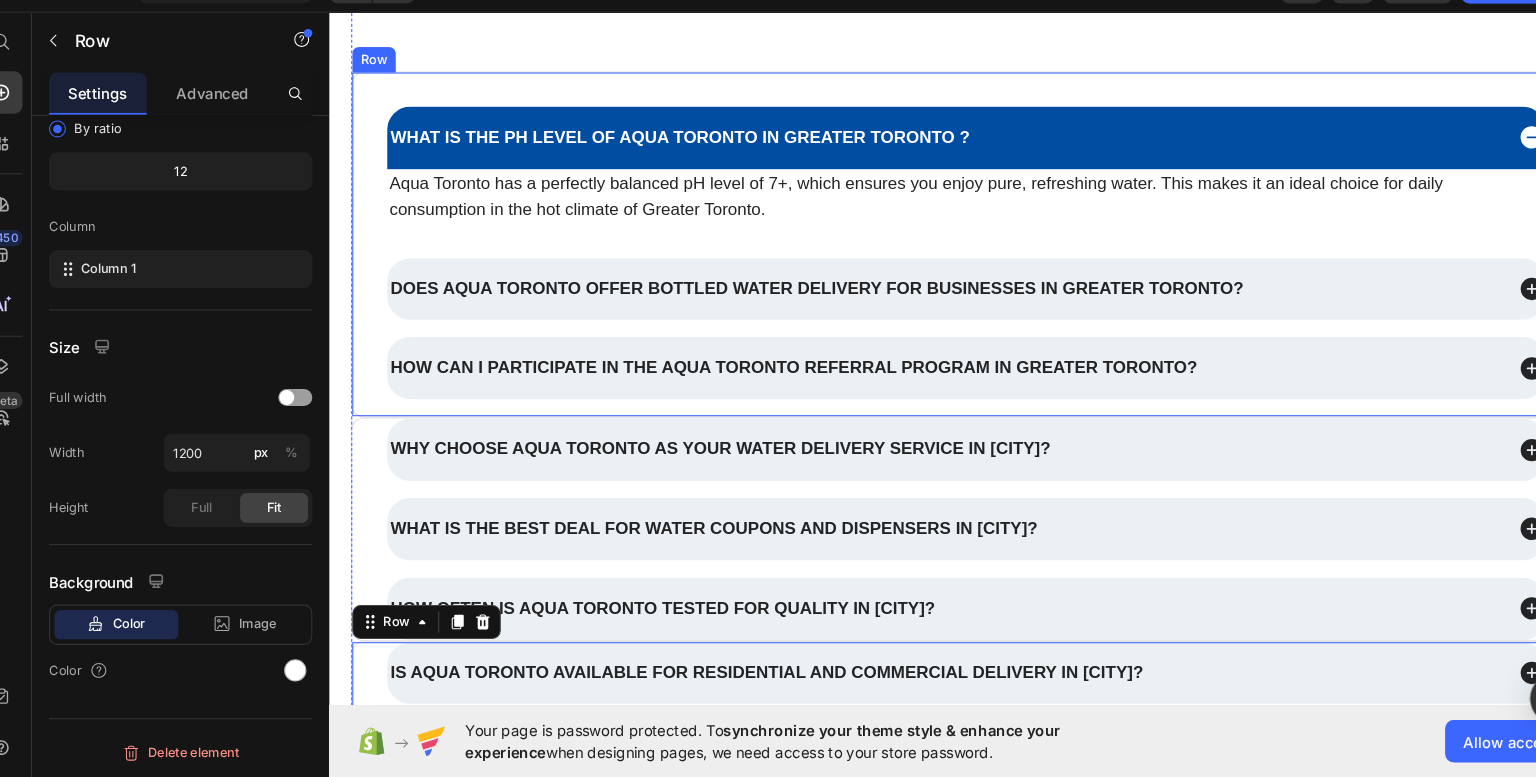 click on "What is the pH level of Aqua Toronto in Greater Toronto ? Aqua Toronto has a perfectly balanced pH level of 7+, which ensures you enjoy pure, refreshing water. This makes it an ideal choice for daily consumption in the hot climate of Greater Toronto. Text Block
Does Aqua Toronto offer bottled water delivery for businesses in Greater Toronto?
How can I participate in the Aqua Toronto Referral Program in Greater Toronto? Accordion Row" at bounding box center [929, 230] 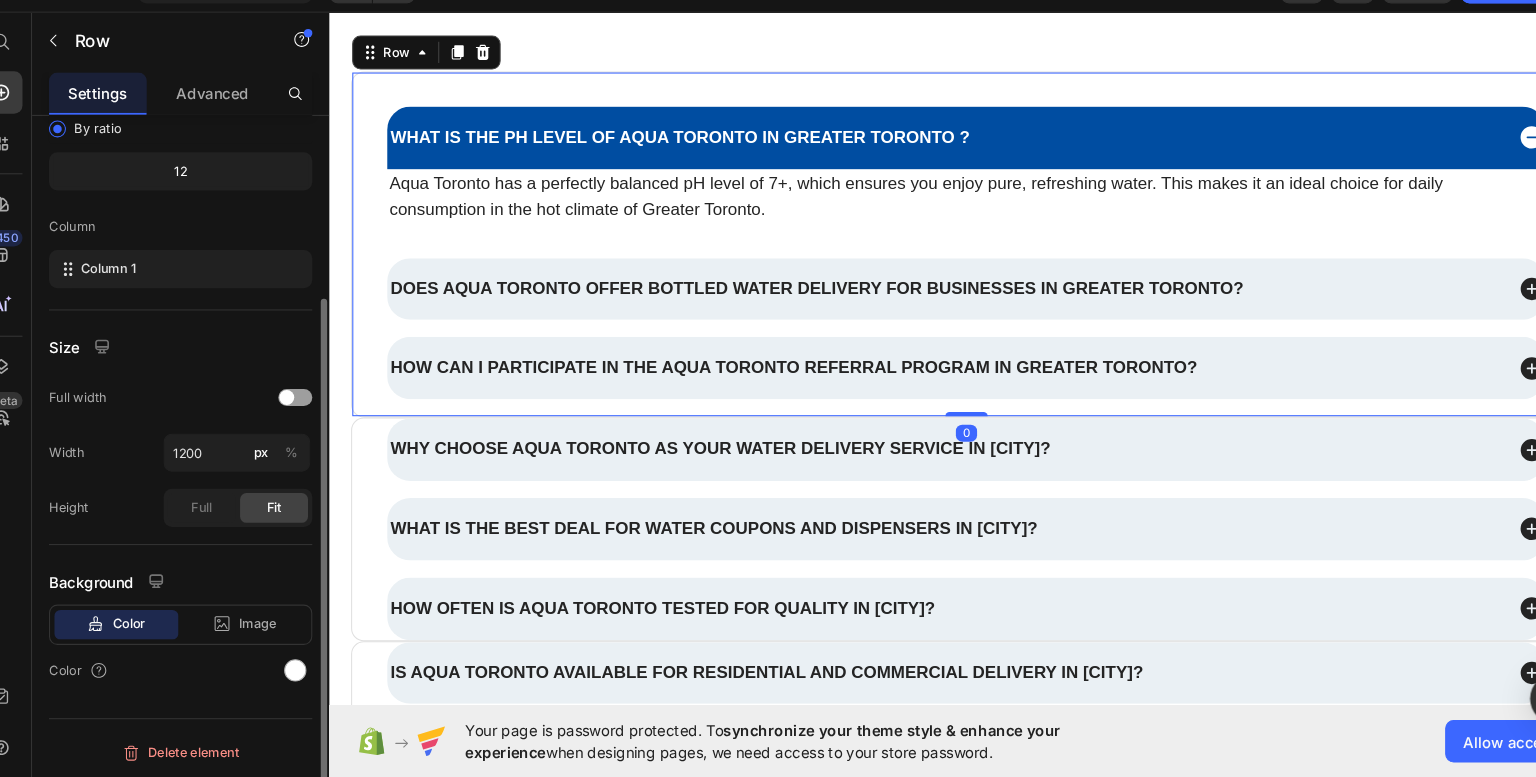 scroll, scrollTop: 230, scrollLeft: 0, axis: vertical 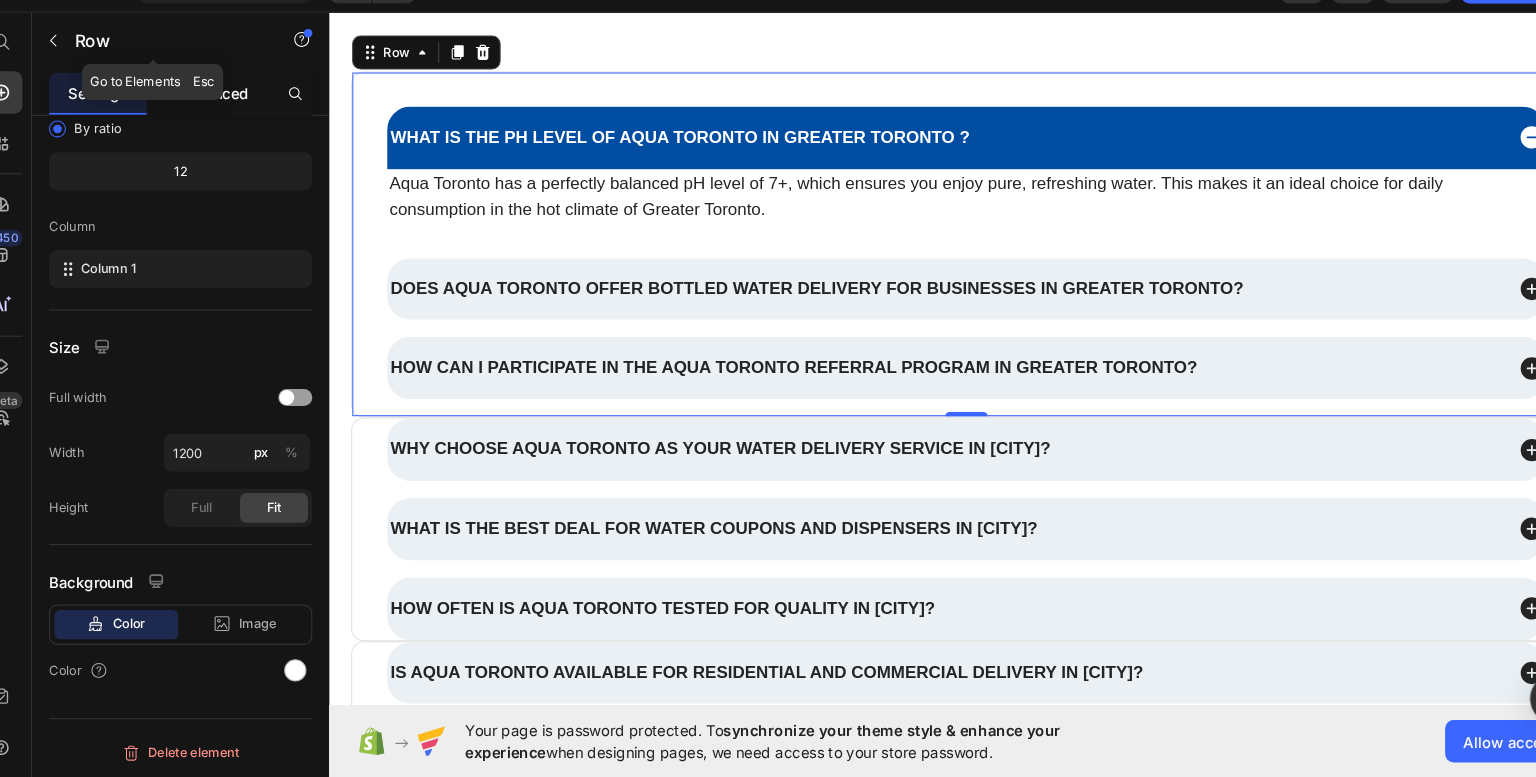 click on "Advanced" 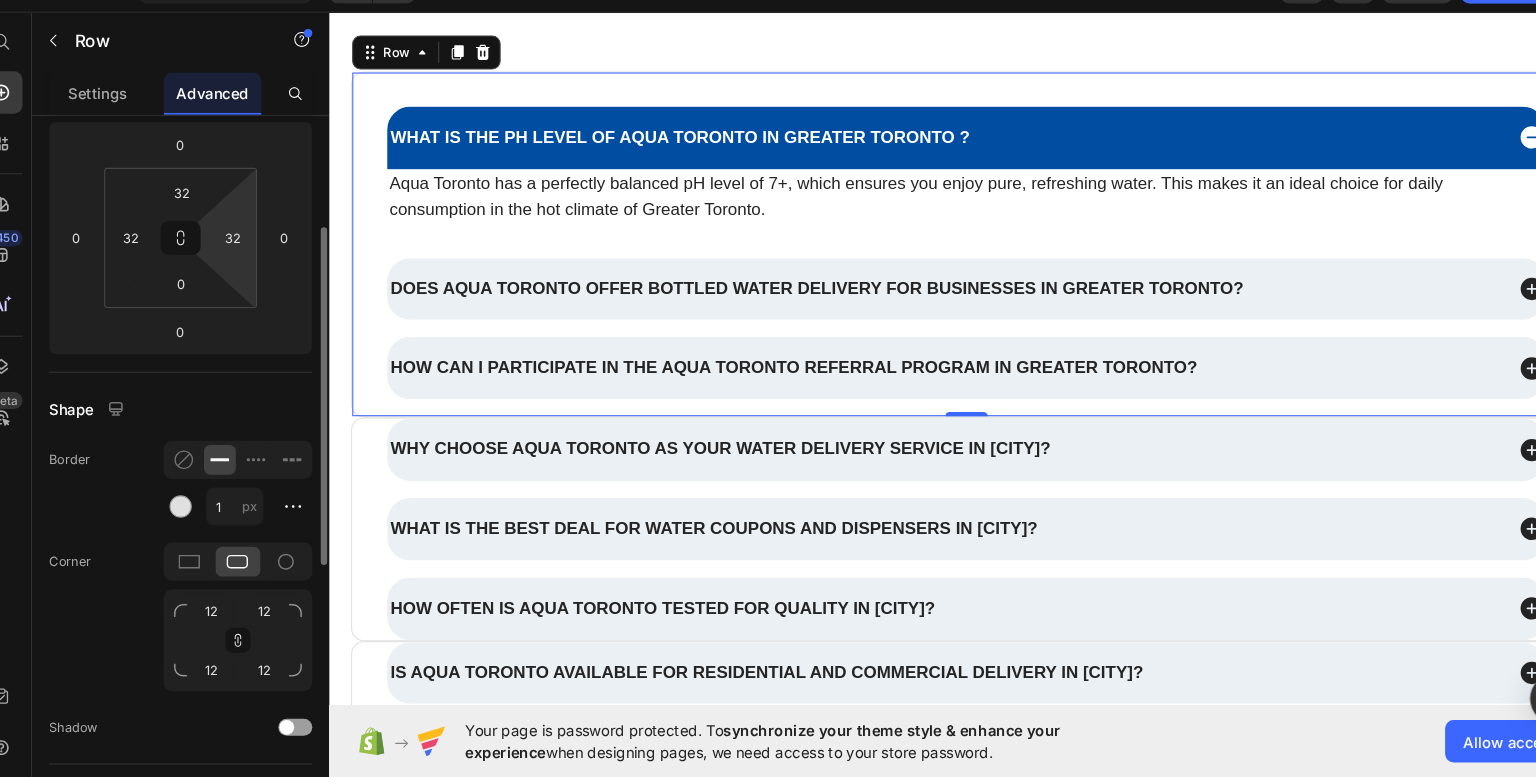 scroll, scrollTop: 259, scrollLeft: 0, axis: vertical 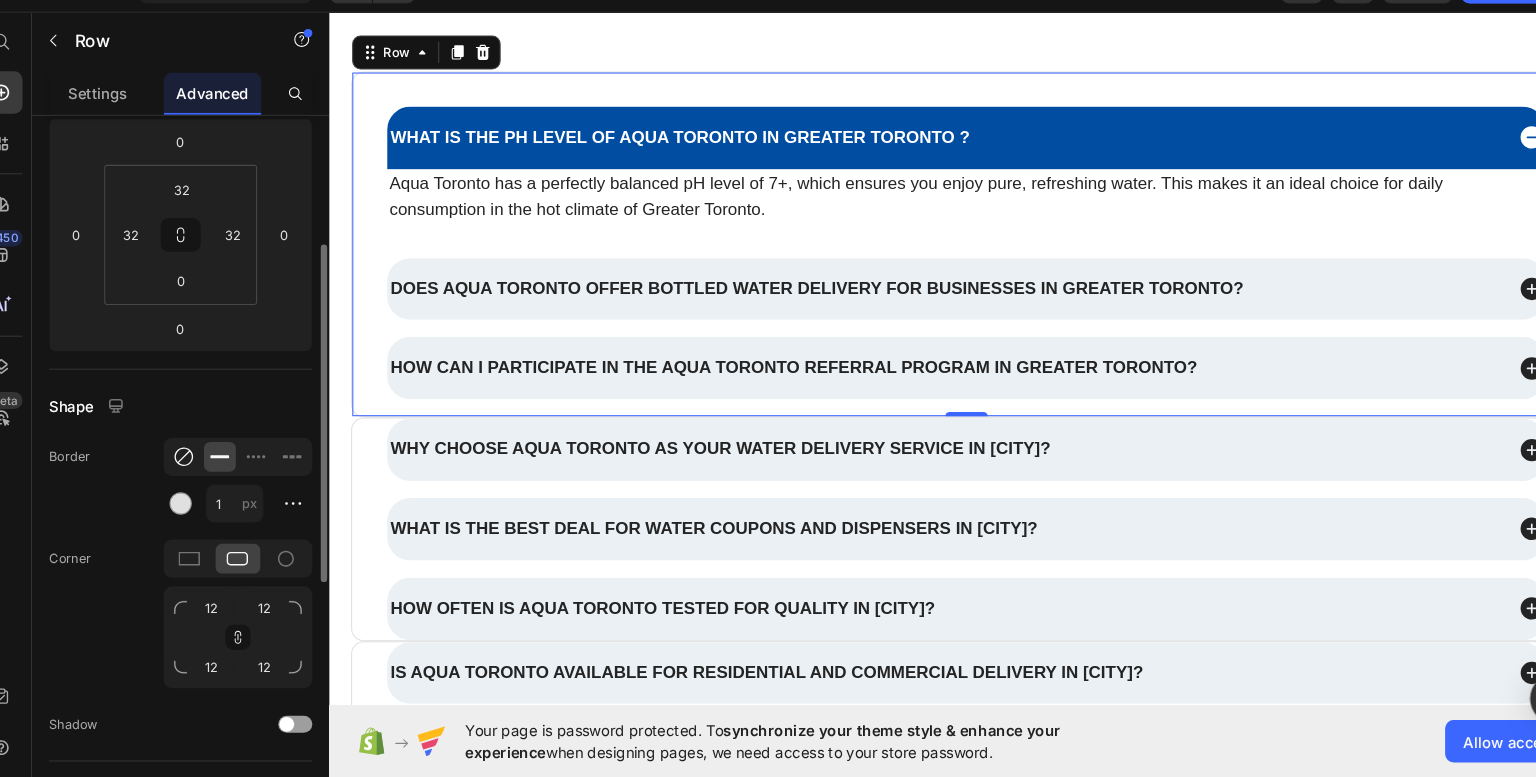 click 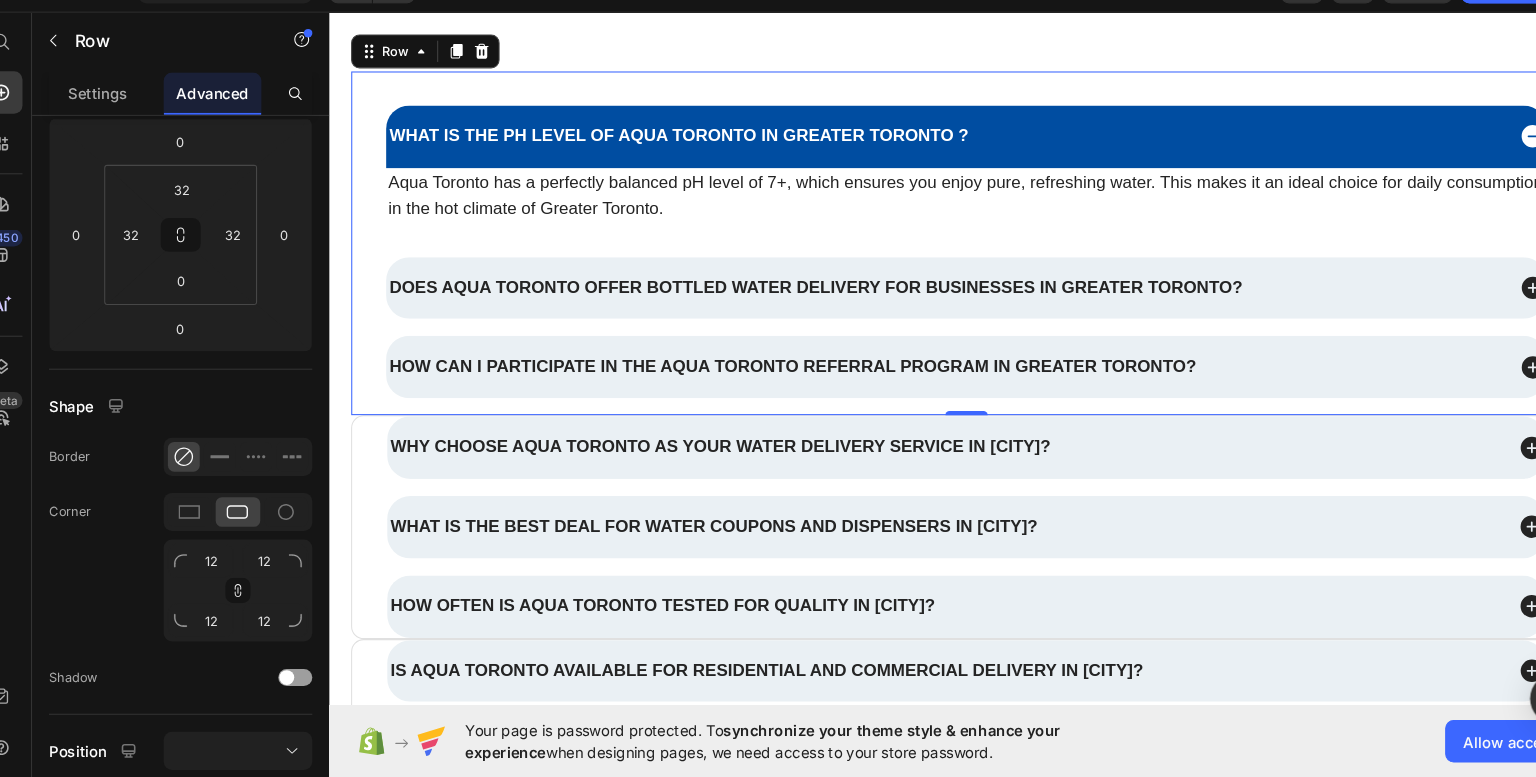 click on "450 Beta" at bounding box center [28, 372] 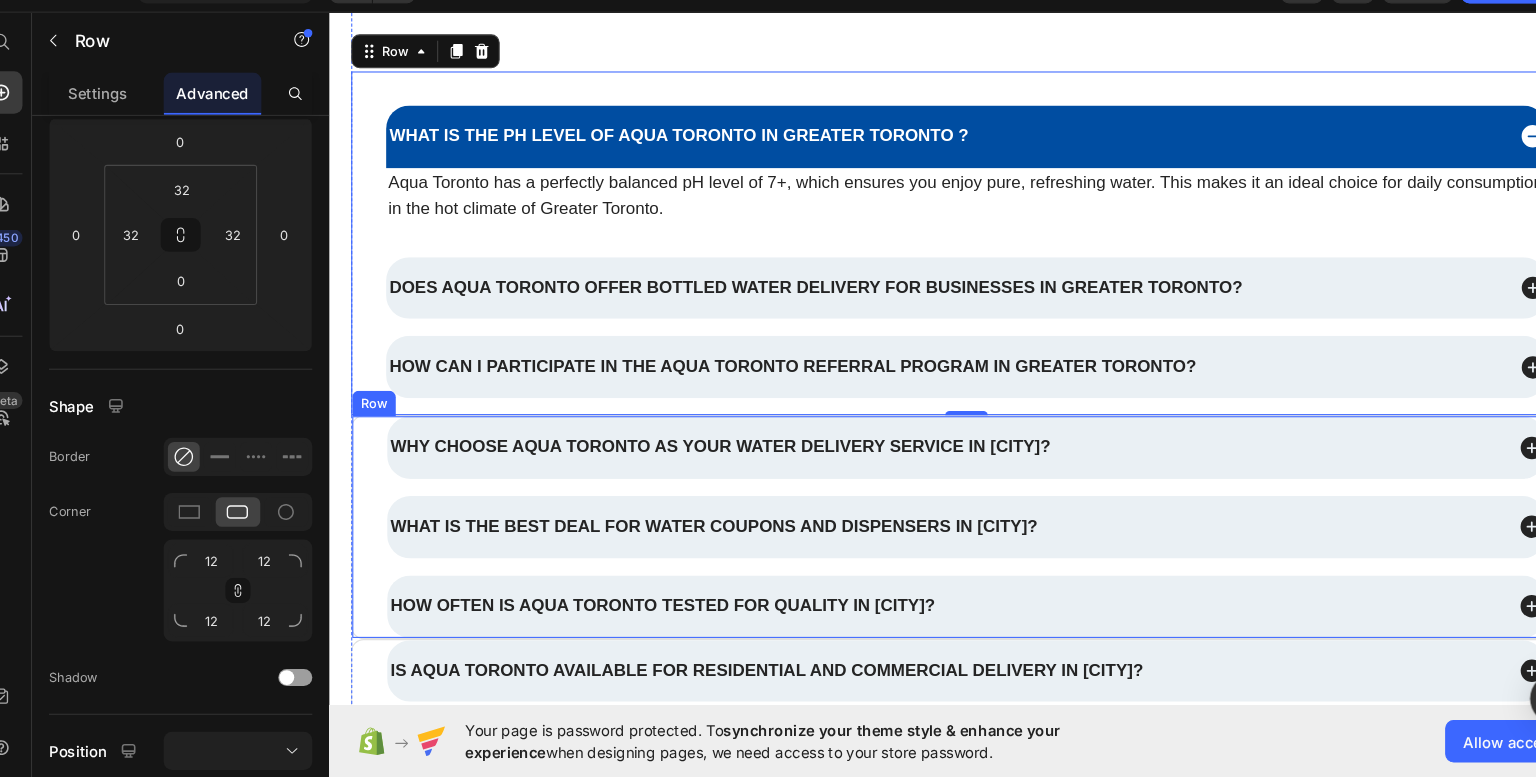 click on "Why choose Aqua Toronto as your water delivery service in Greater Toronto?
What is the best deal for water coupons and dispensers in Greater Toronto?
How often is Aqua Toronto tested for quality in Greater Toronto? Accordion Row" at bounding box center (929, 496) 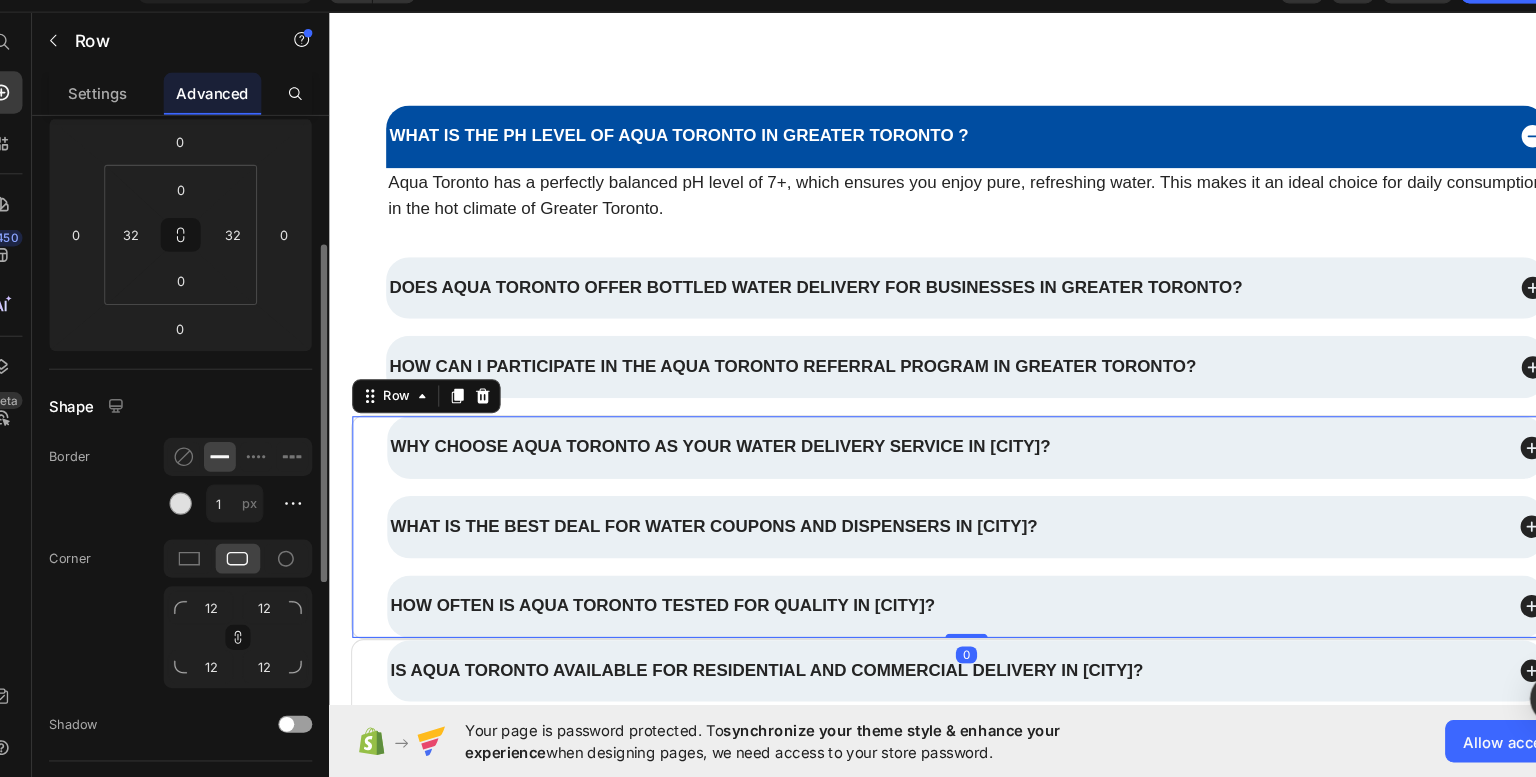 click 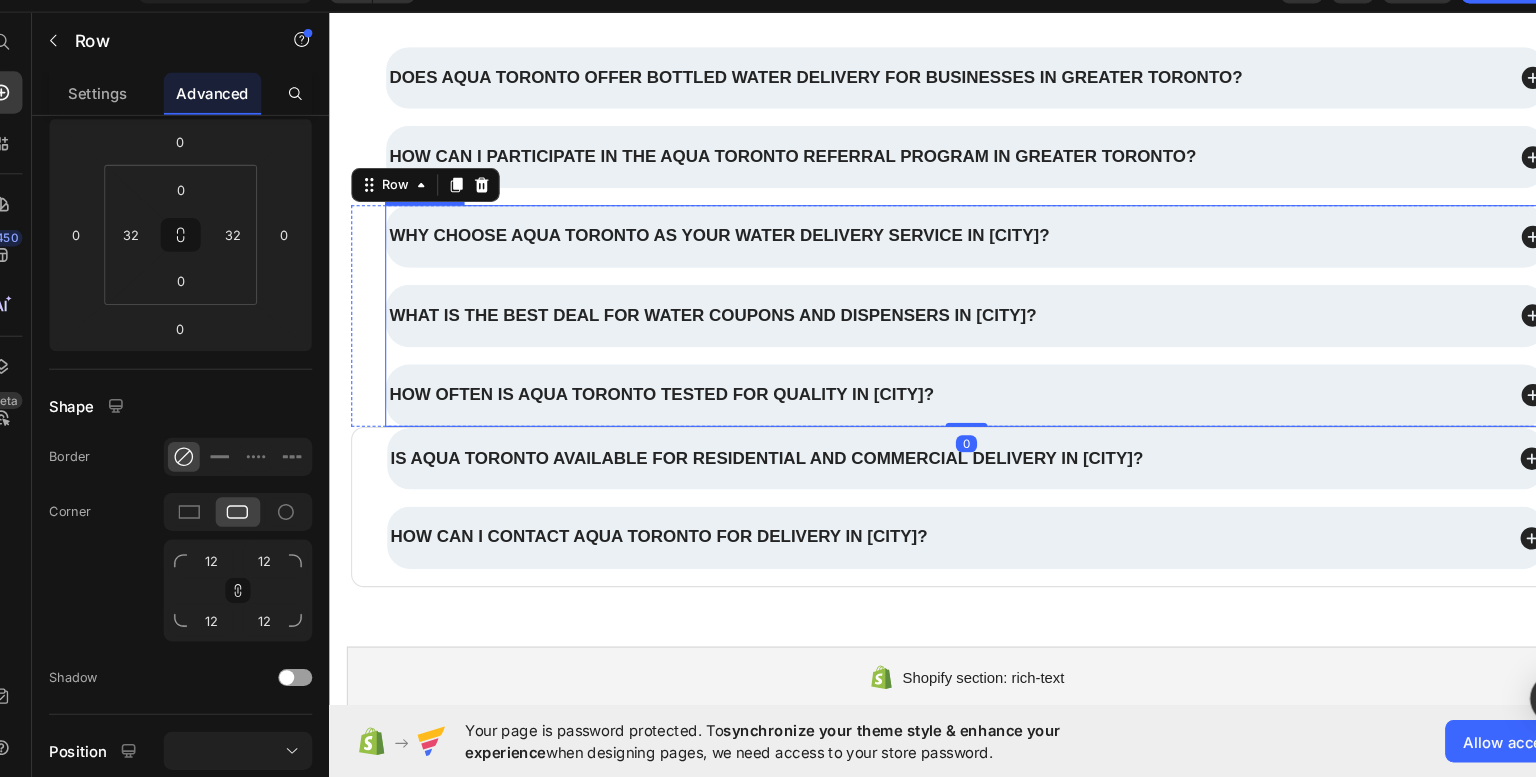 scroll, scrollTop: 3500, scrollLeft: 0, axis: vertical 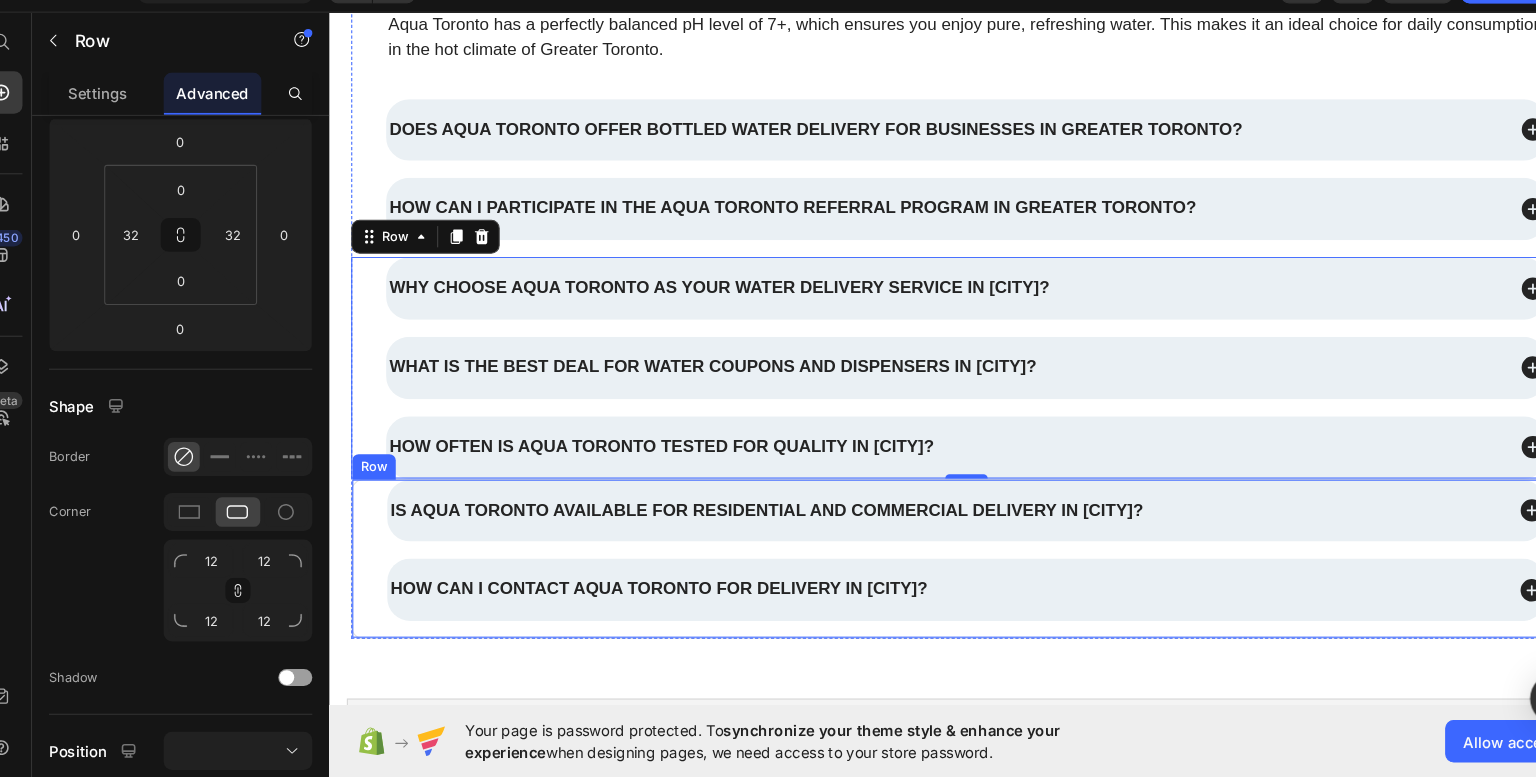 click on "Is Aqua Toronto available for residential and commercial delivery in Greater Toronto?
How can I contact Aqua Toronto for delivery in Greater Toronto? Accordion Row" at bounding box center (929, 527) 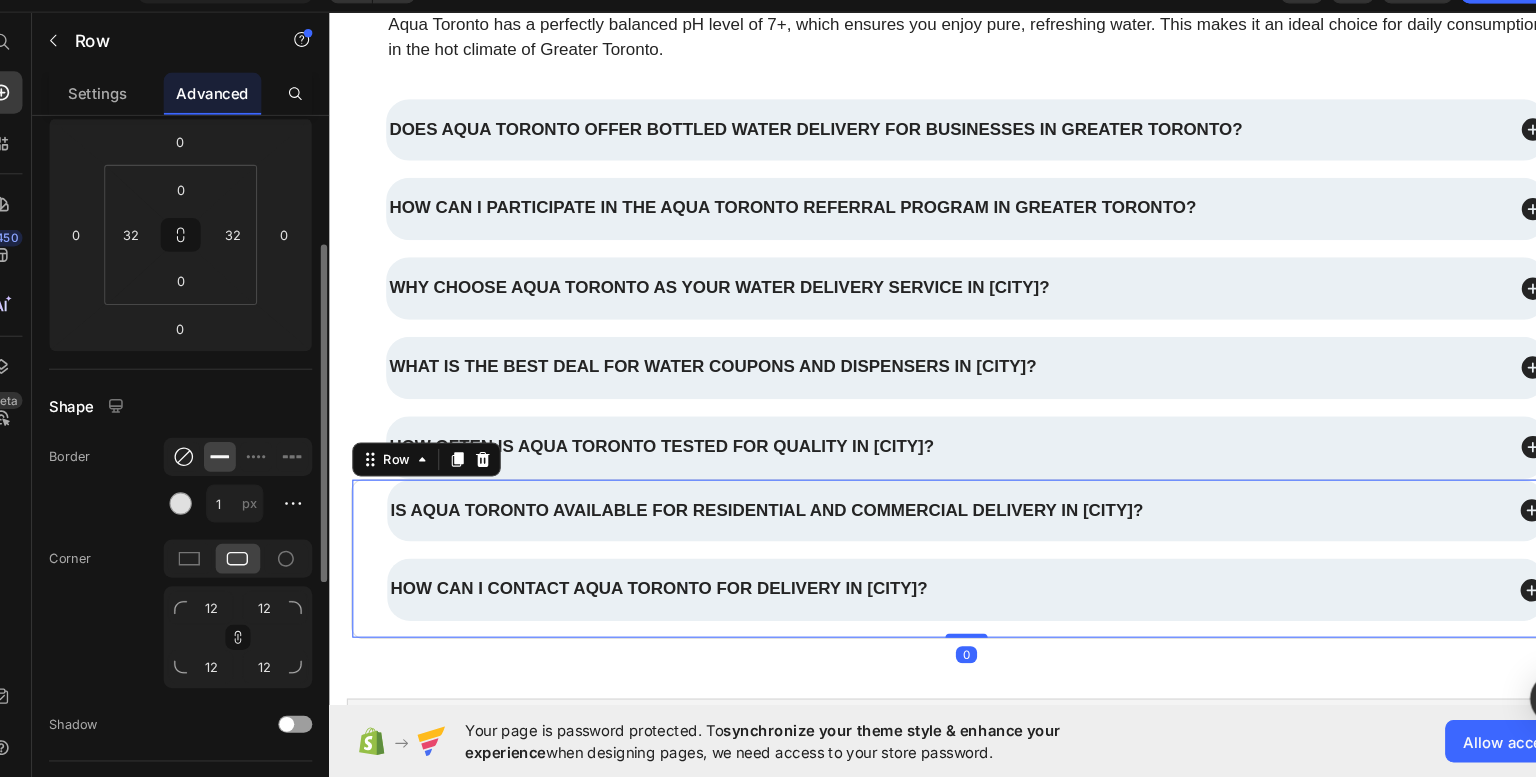 click 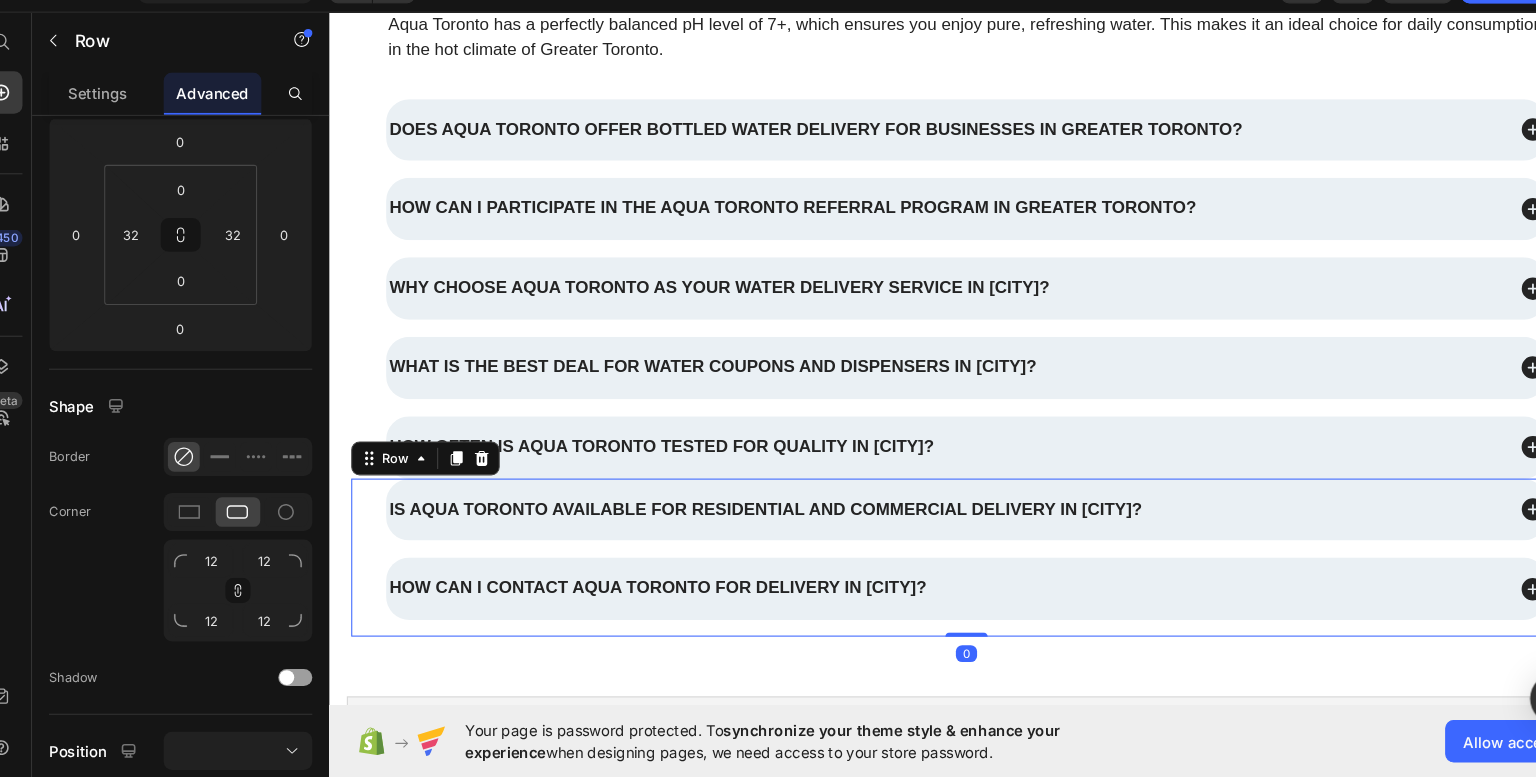 click on "450 Beta" at bounding box center [28, 372] 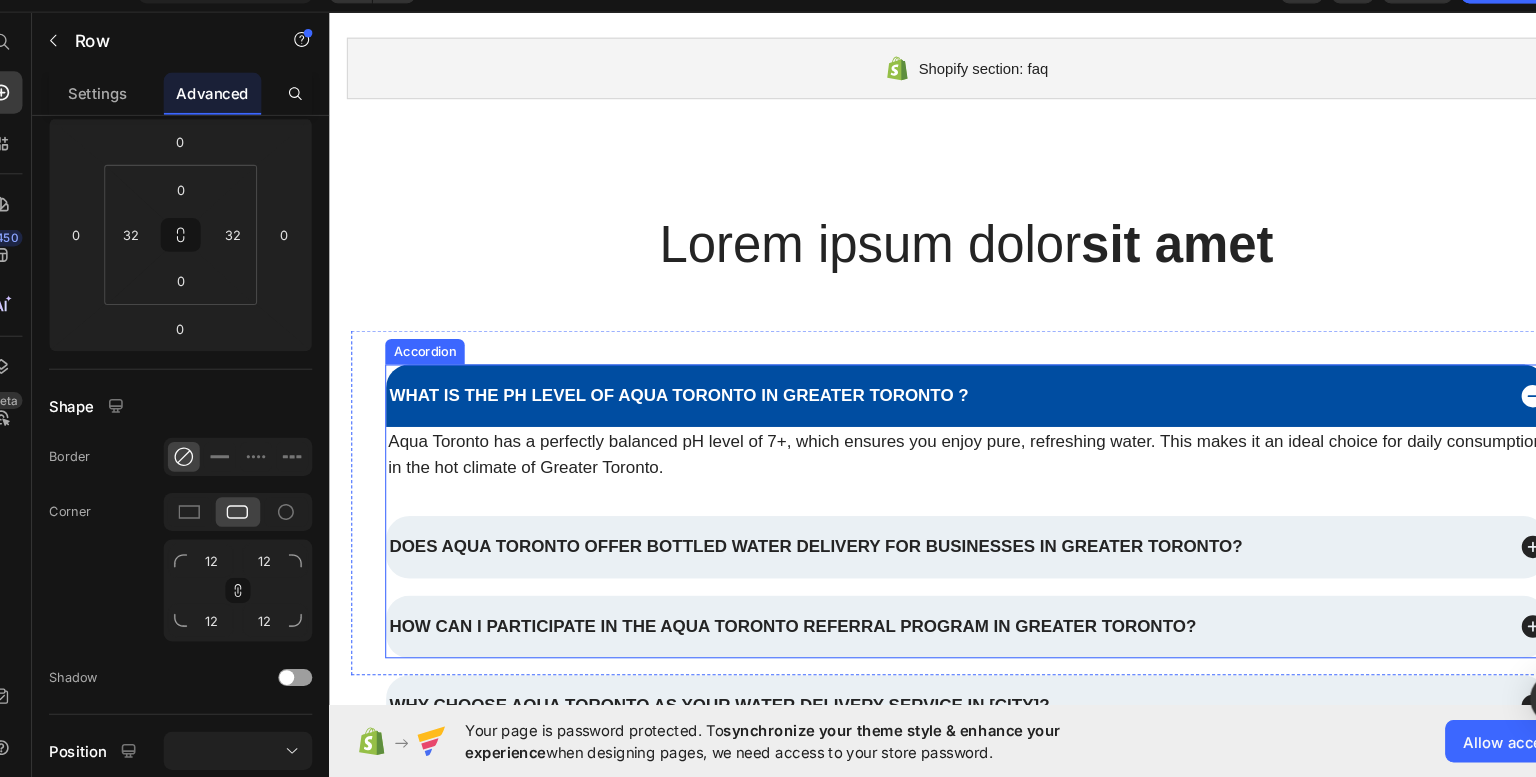 scroll, scrollTop: 3044, scrollLeft: 0, axis: vertical 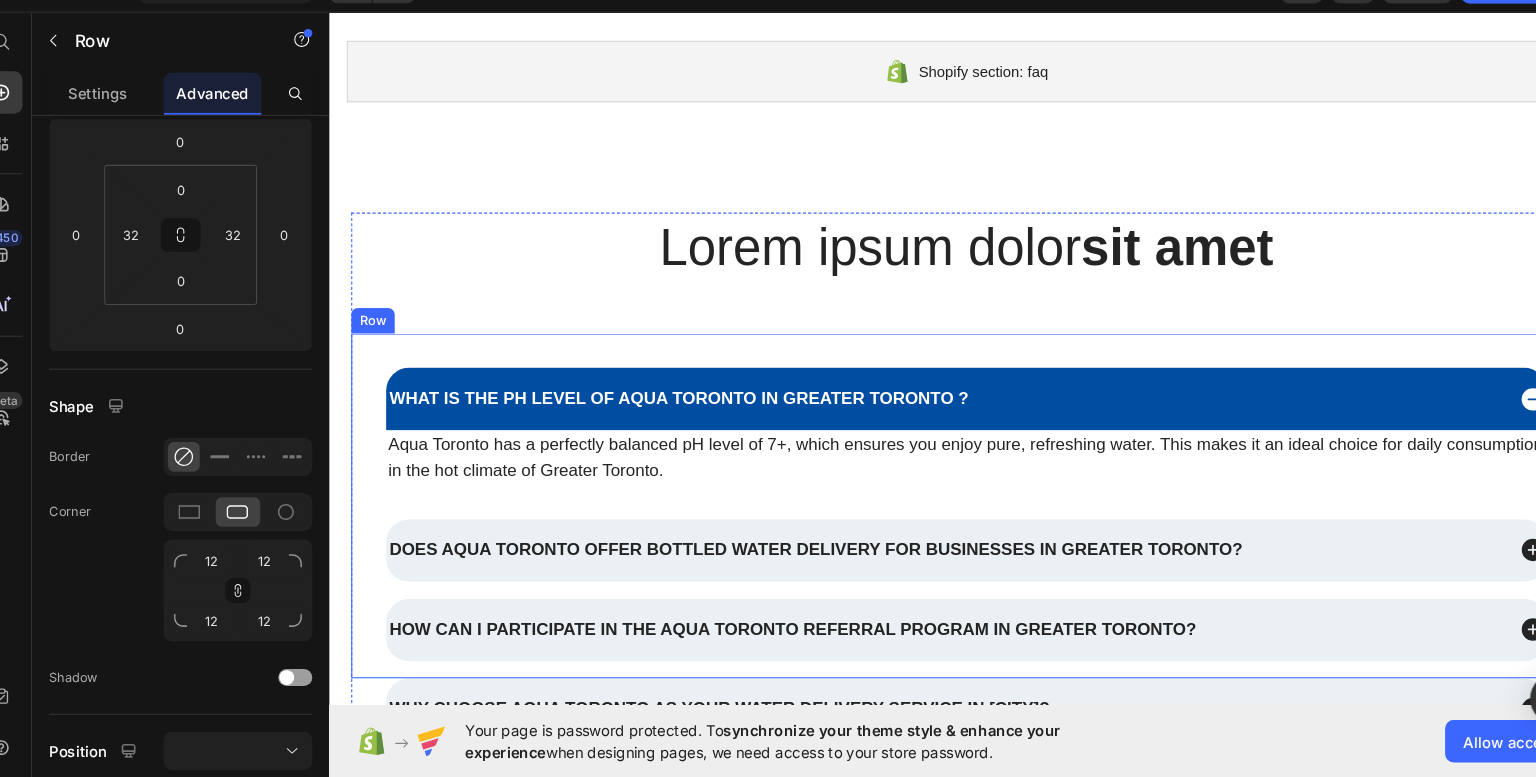 click on "Lorem ipsum dolor  sit amet Heading
What is the pH level of Aqua Toronto in Greater Toronto ? Aqua Toronto has a perfectly balanced pH level of 7+, which ensures you enjoy pure, refreshing water. This makes it an ideal choice for daily consumption in the hot climate of Greater Toronto. Text Block
Does Aqua Toronto offer bottled water delivery for businesses in Greater Toronto?
How can I participate in the Aqua Toronto Referral Program in Greater Toronto? Accordion Row
Why choose Aqua Toronto as your water delivery service in Greater Toronto?
What is the best deal for water coupons and dispensers in Greater Toronto?
How often is Aqua Toronto tested for quality in Greater Toronto? Accordion Row
Is Aqua Toronto available for residential and commercial delivery in Greater Toronto?
How can I contact Aqua Toronto for delivery in Greater Toronto? Accordion Row   0" at bounding box center [929, 598] 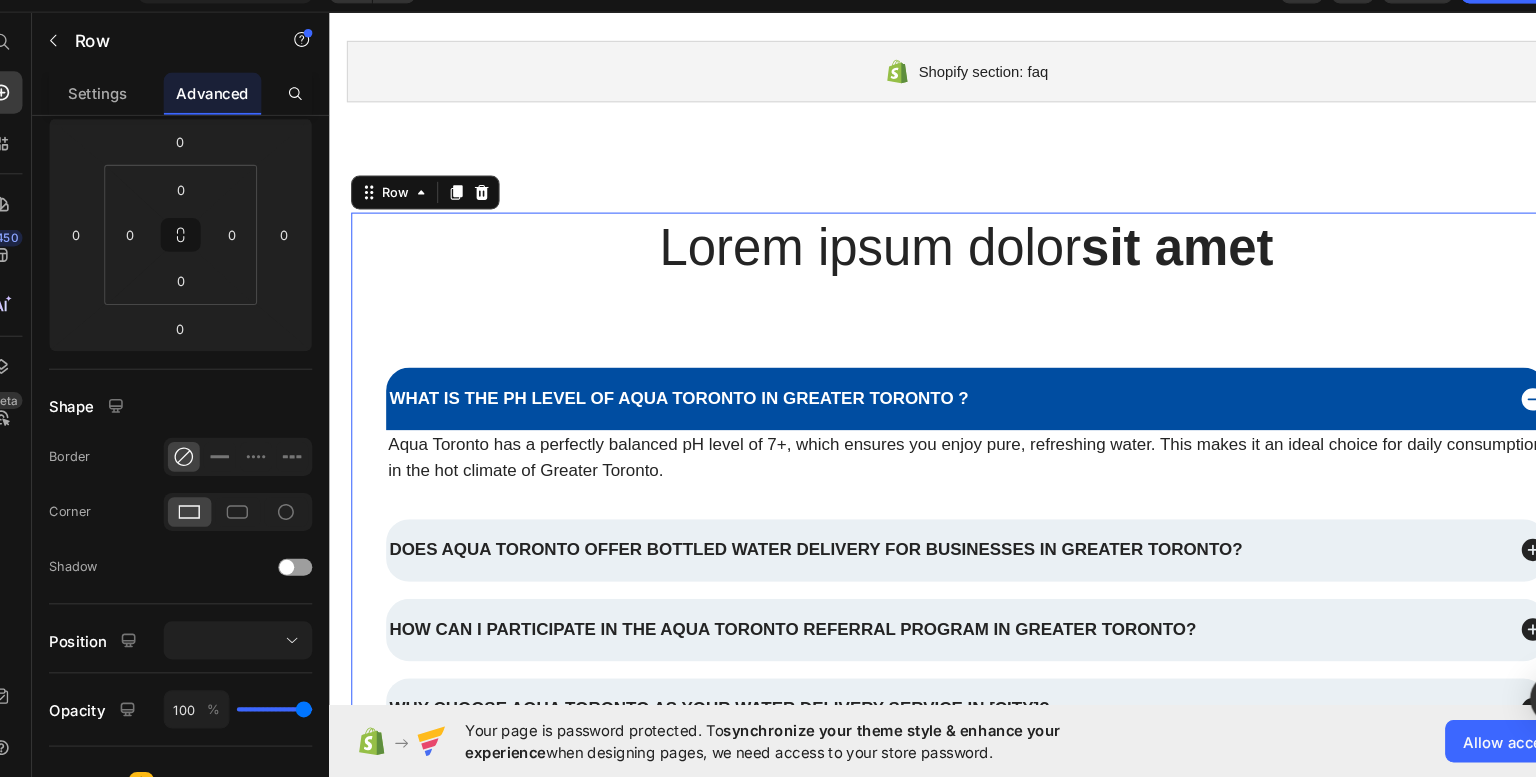 click on "Lorem ipsum dolor  sit amet Heading
What is the pH level of Aqua Toronto in Greater Toronto ? Aqua Toronto has a perfectly balanced pH level of 7+, which ensures you enjoy pure, refreshing water. This makes it an ideal choice for daily consumption in the hot climate of Greater Toronto. Text Block
Does Aqua Toronto offer bottled water delivery for businesses in Greater Toronto?
How can I participate in the Aqua Toronto Referral Program in Greater Toronto? Accordion Row
Why choose Aqua Toronto as your water delivery service in Greater Toronto?
What is the best deal for water coupons and dispensers in Greater Toronto?
How often is Aqua Toronto tested for quality in Greater Toronto? Accordion Row
Is Aqua Toronto available for residential and commercial delivery in Greater Toronto?
How can I contact Aqua Toronto for delivery in Greater Toronto? Accordion Row" at bounding box center [929, 598] 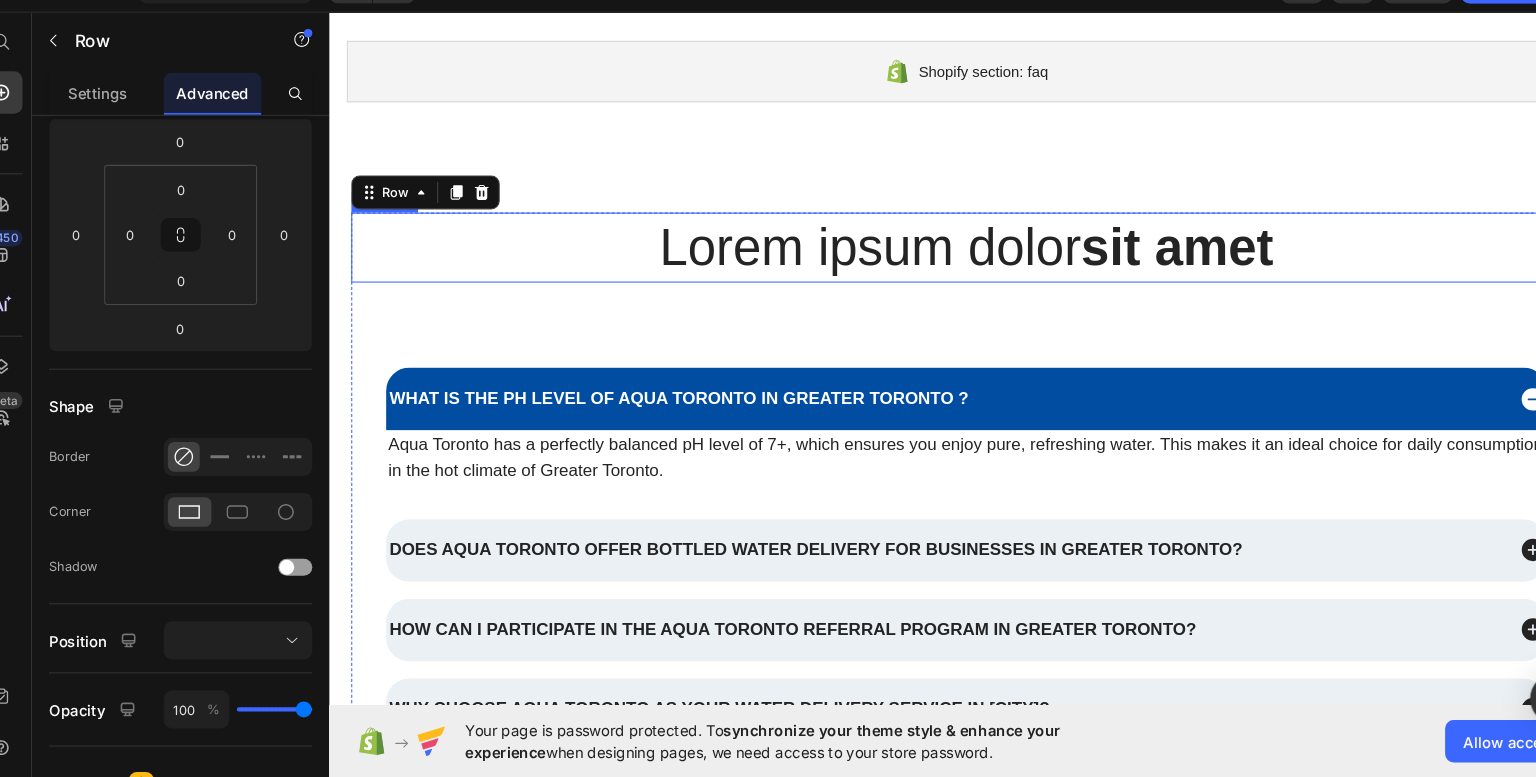 click on "Lorem ipsum dolor  sit amet" at bounding box center [929, 233] 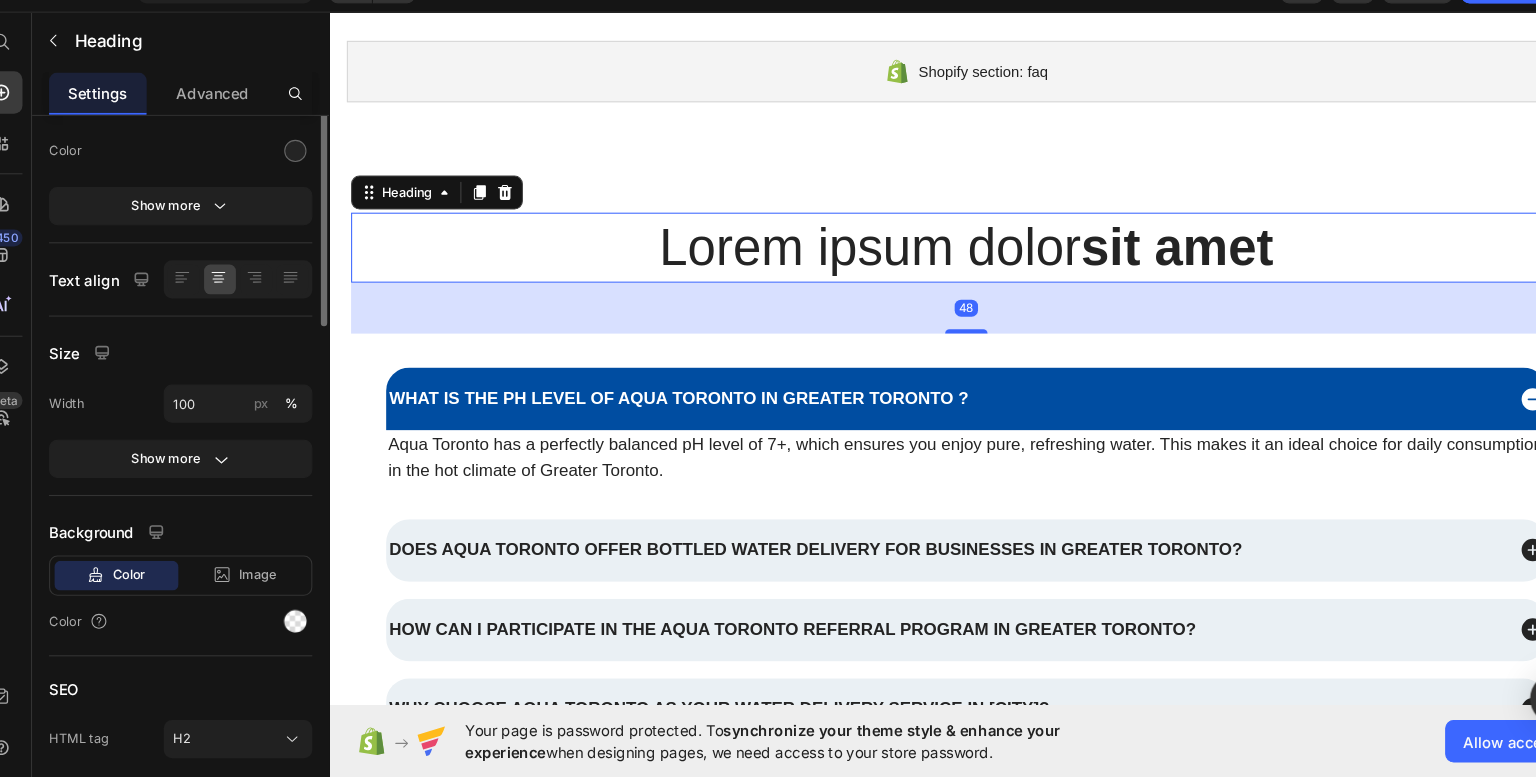 scroll, scrollTop: 0, scrollLeft: 0, axis: both 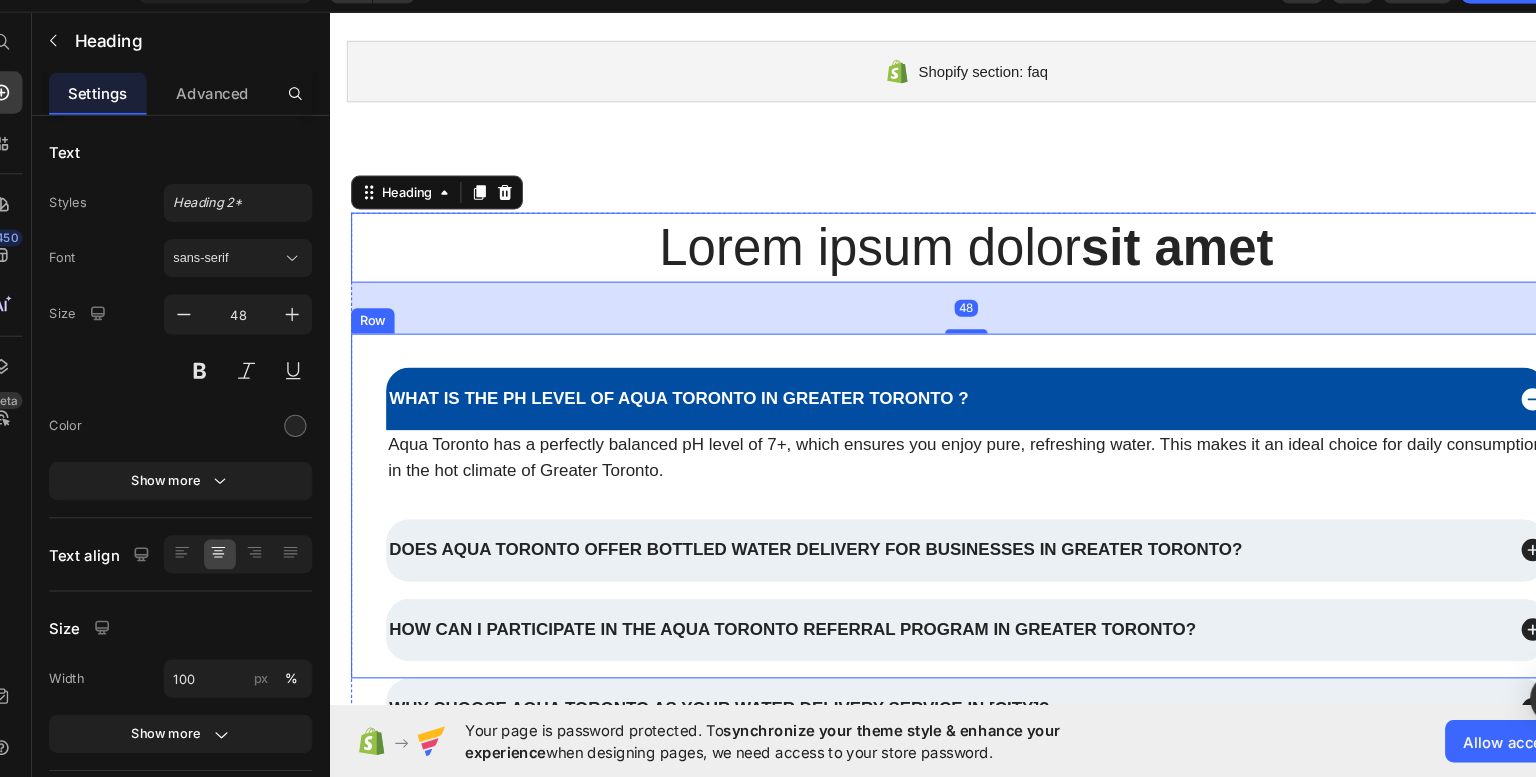 click on "Lorem ipsum dolor  sit amet Heading   48
What is the pH level of Aqua Toronto in Greater Toronto ? Aqua Toronto has a perfectly balanced pH level of 7+, which ensures you enjoy pure, refreshing water. This makes it an ideal choice for daily consumption in the hot climate of Greater Toronto. Text Block
Does Aqua Toronto offer bottled water delivery for businesses in Greater Toronto?
How can I participate in the Aqua Toronto Referral Program in Greater Toronto? Accordion Row
Why choose Aqua Toronto as your water delivery service in Greater Toronto?
What is the best deal for water coupons and dispensers in Greater Toronto?
How often is Aqua Toronto tested for quality in Greater Toronto? Accordion Row
Is Aqua Toronto available for residential and commercial delivery in Greater Toronto?
How can I contact Aqua Toronto for delivery in Greater Toronto? Accordion Row" at bounding box center (929, 598) 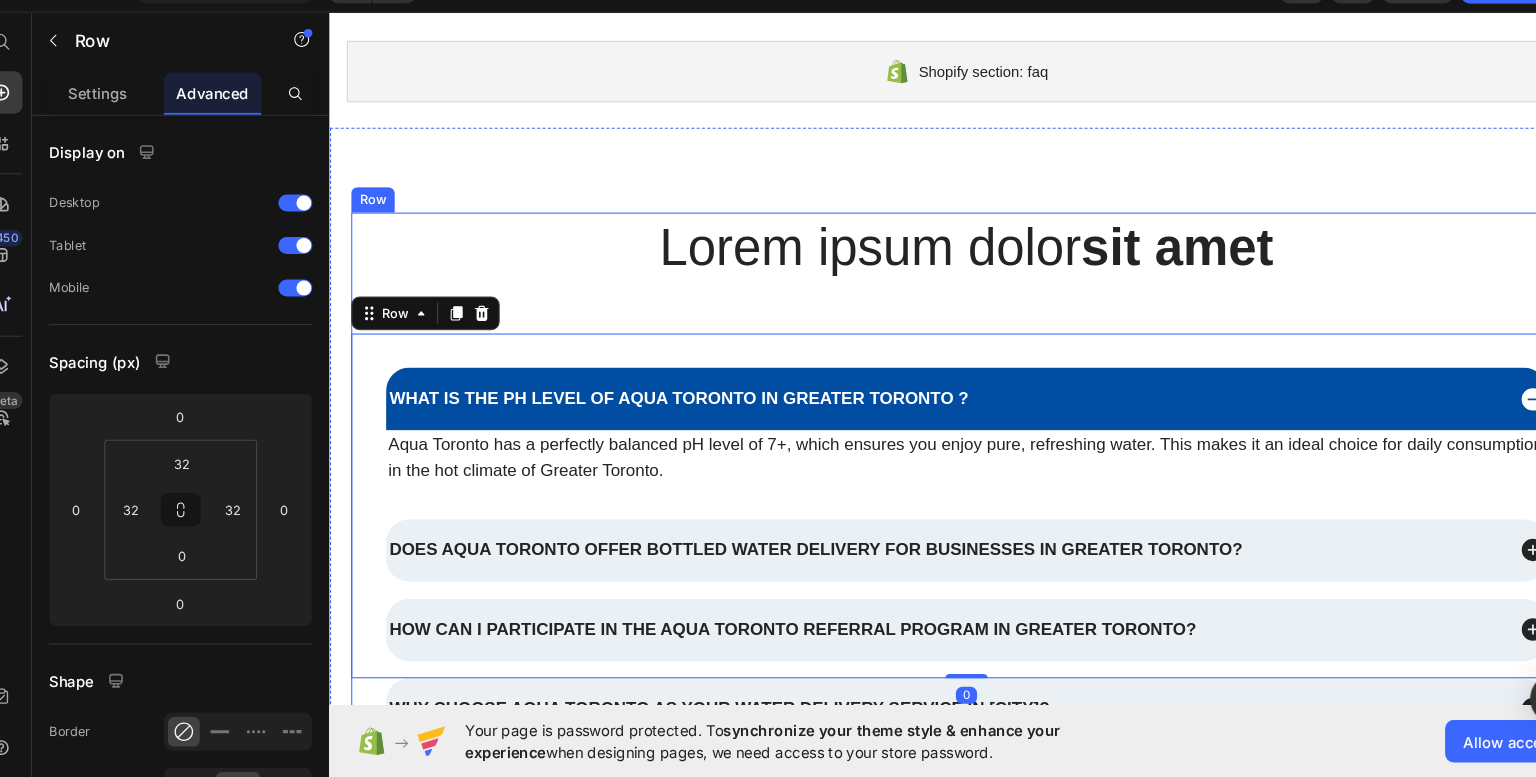 click on "Lorem ipsum dolor  sit amet" at bounding box center (929, 233) 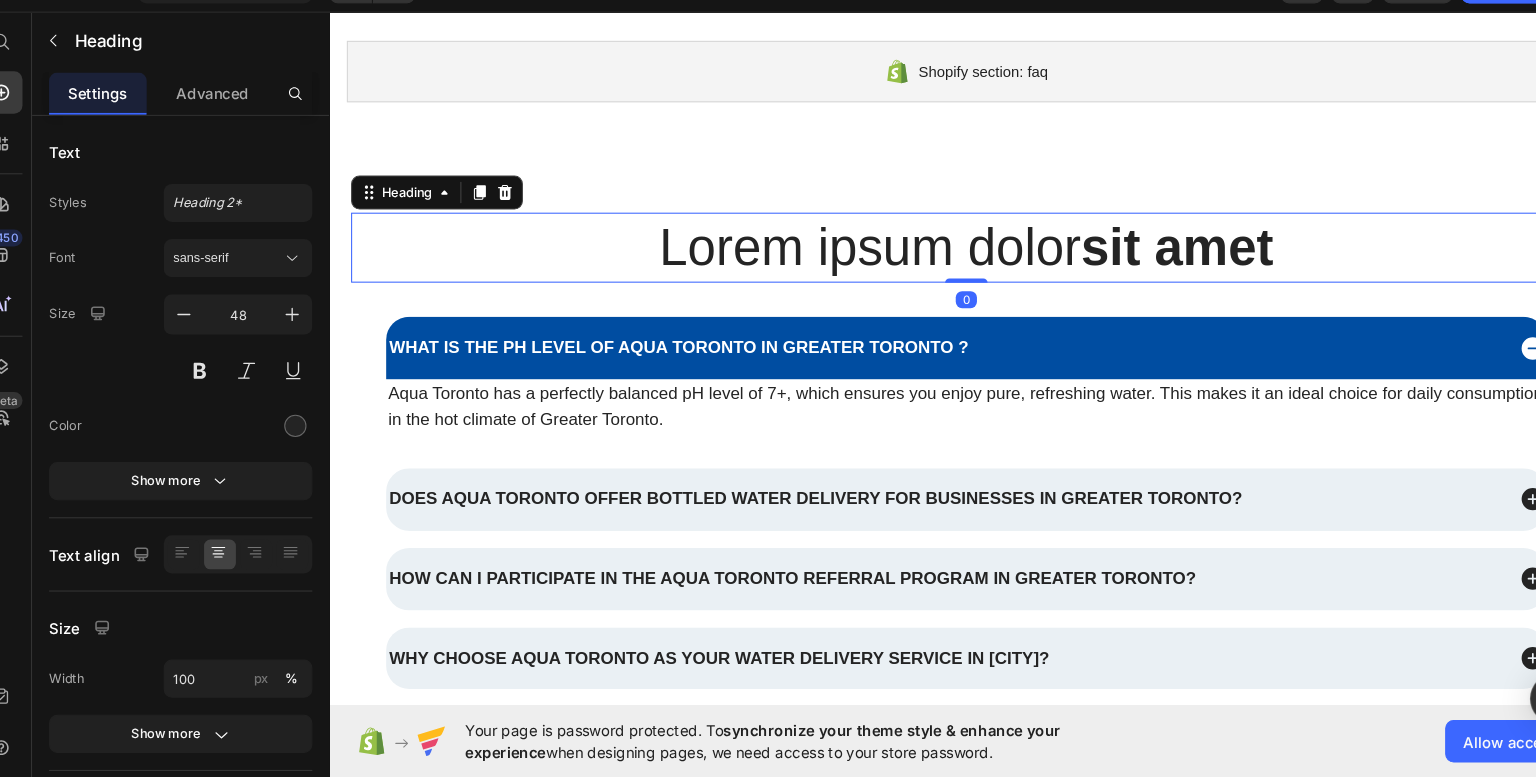 drag, startPoint x: 928, startPoint y: 369, endPoint x: 941, endPoint y: 305, distance: 65.30697 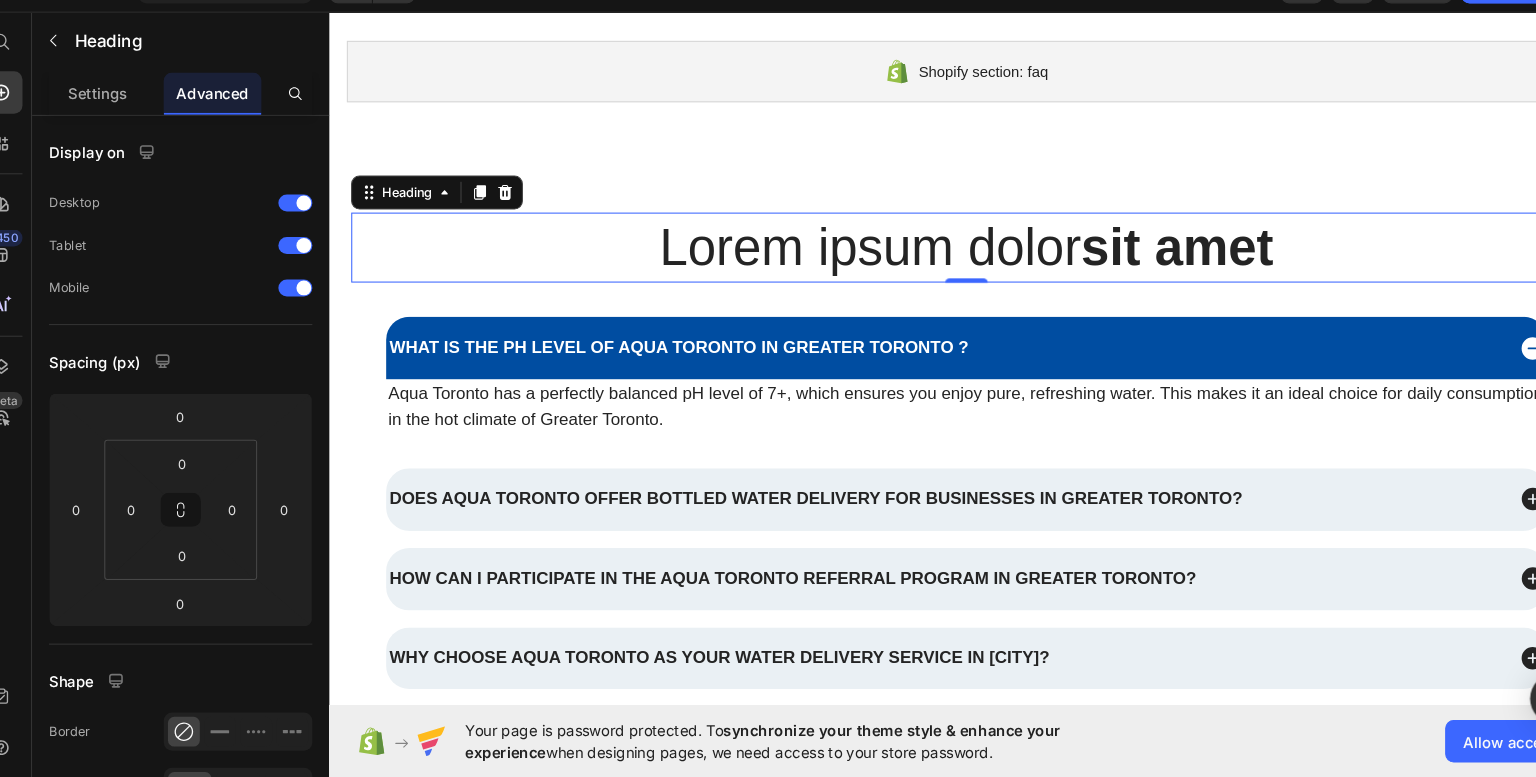 click on "Lorem ipsum dolor  sit amet" at bounding box center (929, 233) 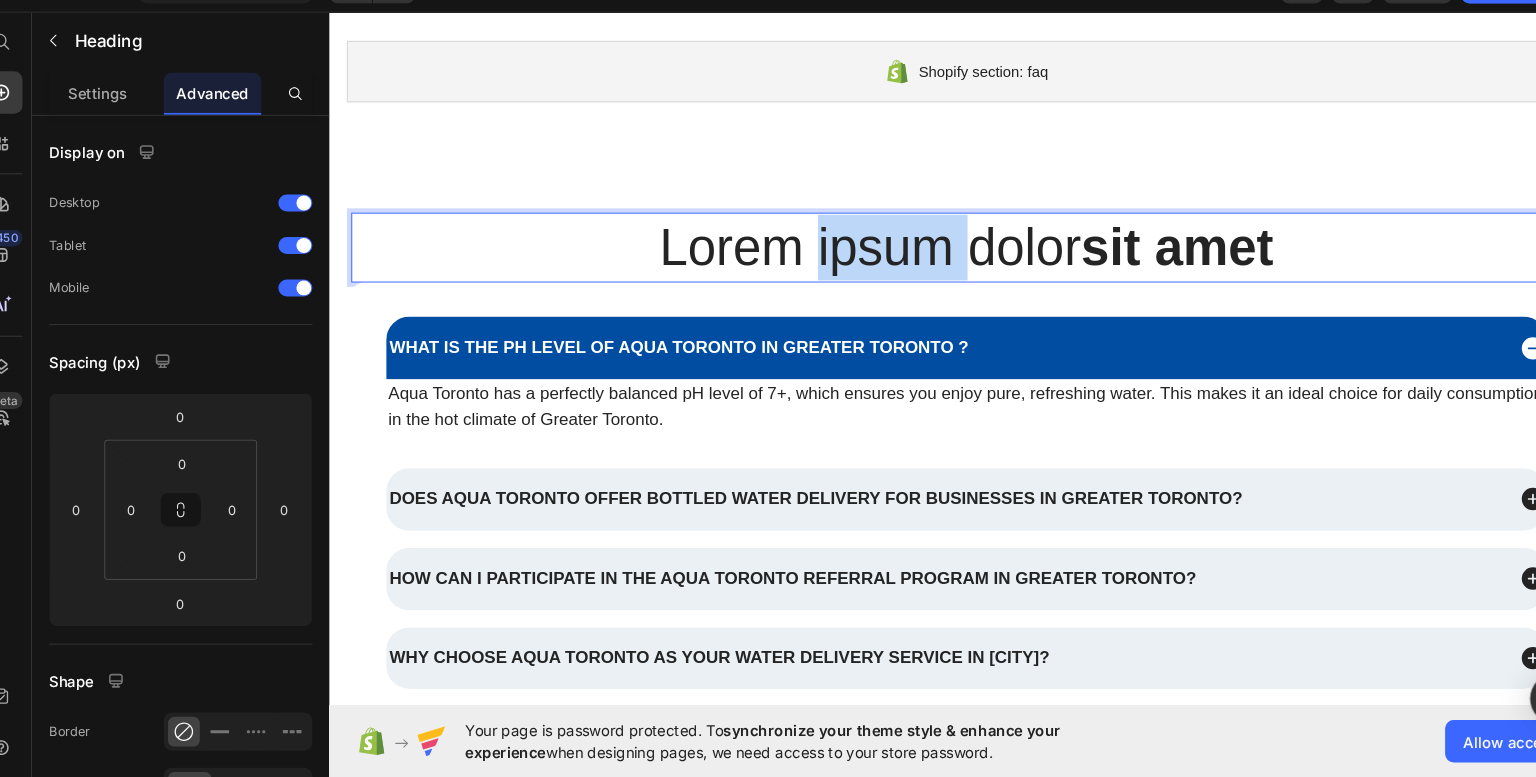 click on "Lorem ipsum dolor  sit amet" at bounding box center (929, 233) 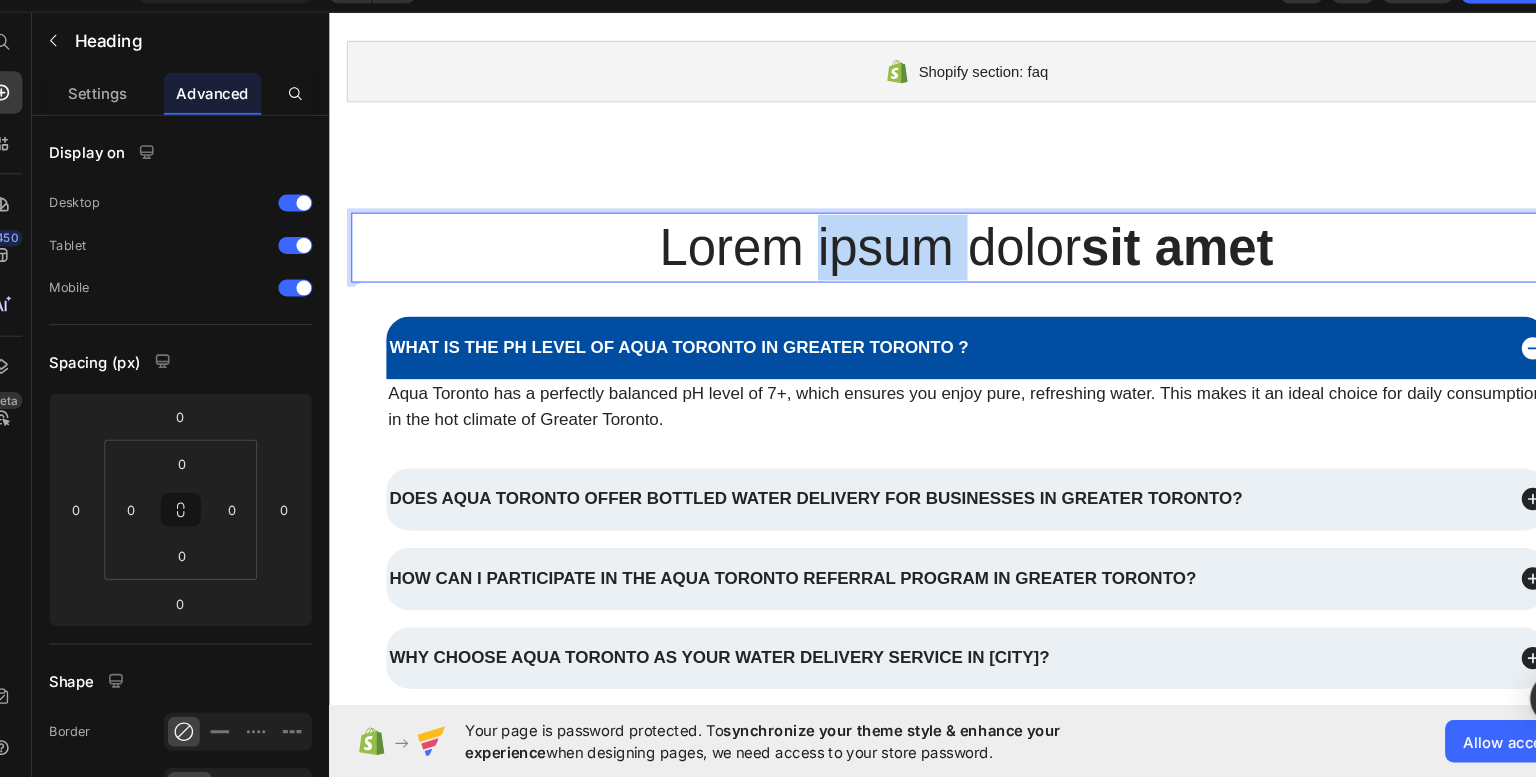 click on "Lorem ipsum dolor  sit amet" at bounding box center (929, 233) 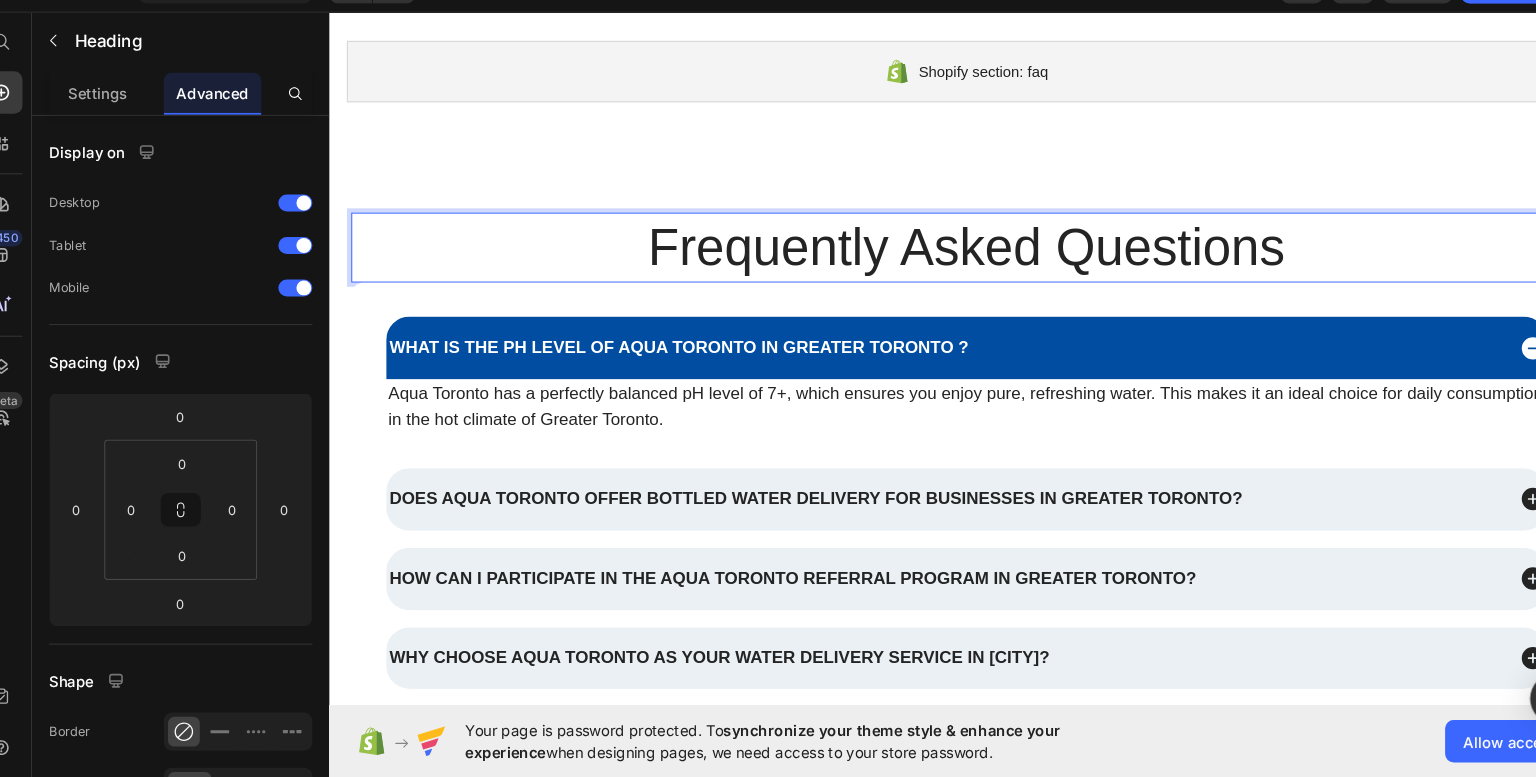 click on "450 Beta" at bounding box center (28, 372) 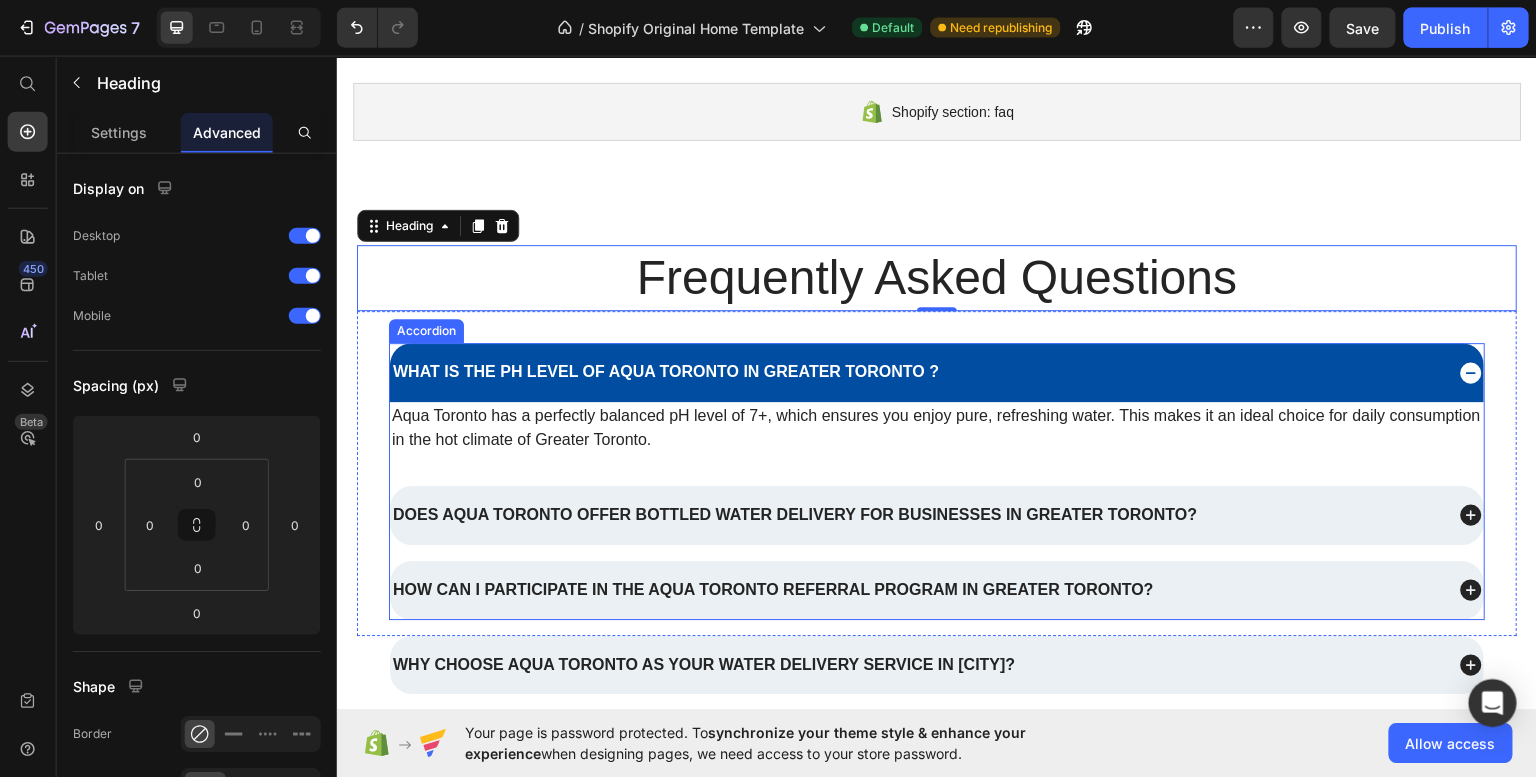 scroll, scrollTop: 0, scrollLeft: 0, axis: both 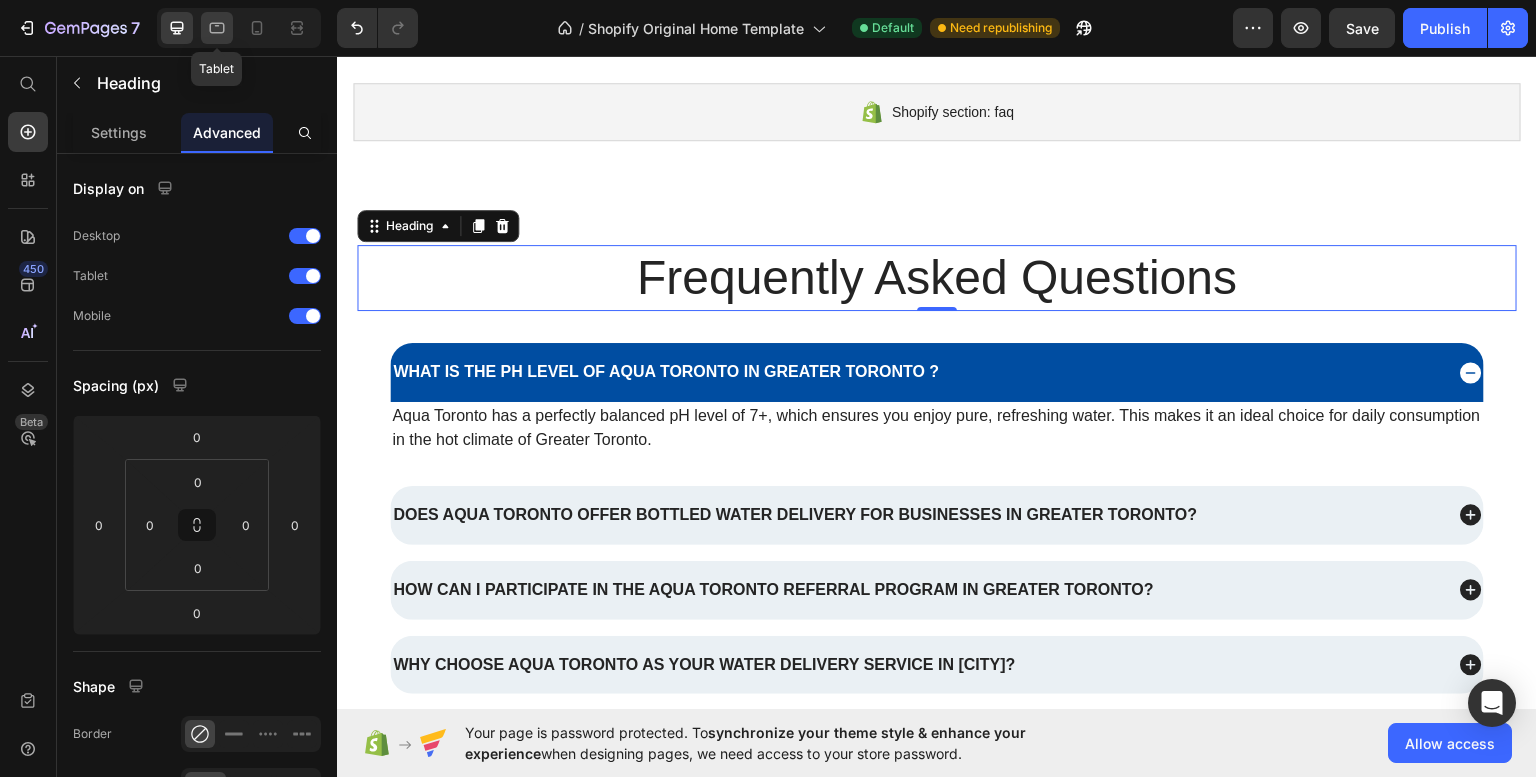 click 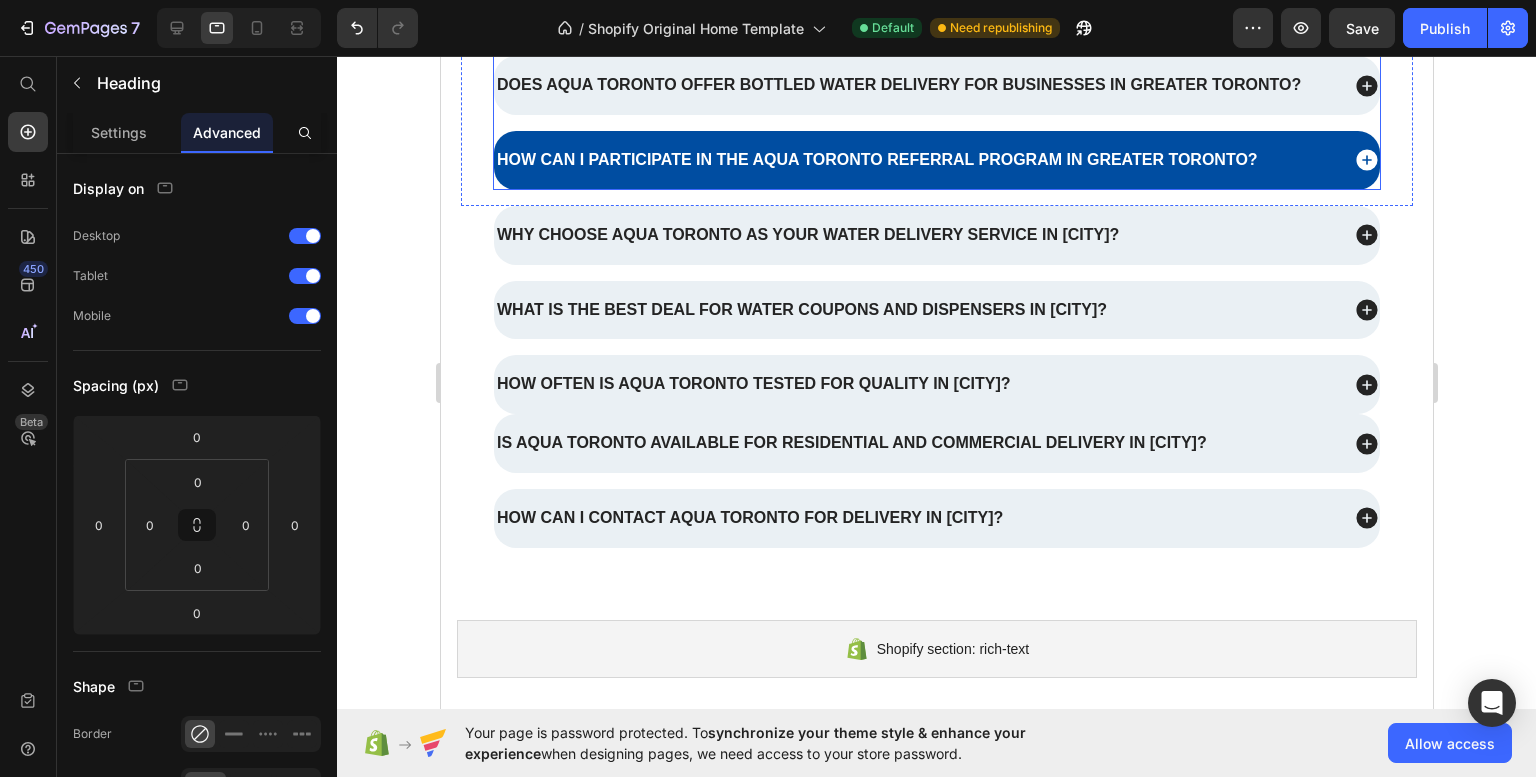 scroll, scrollTop: 3661, scrollLeft: 0, axis: vertical 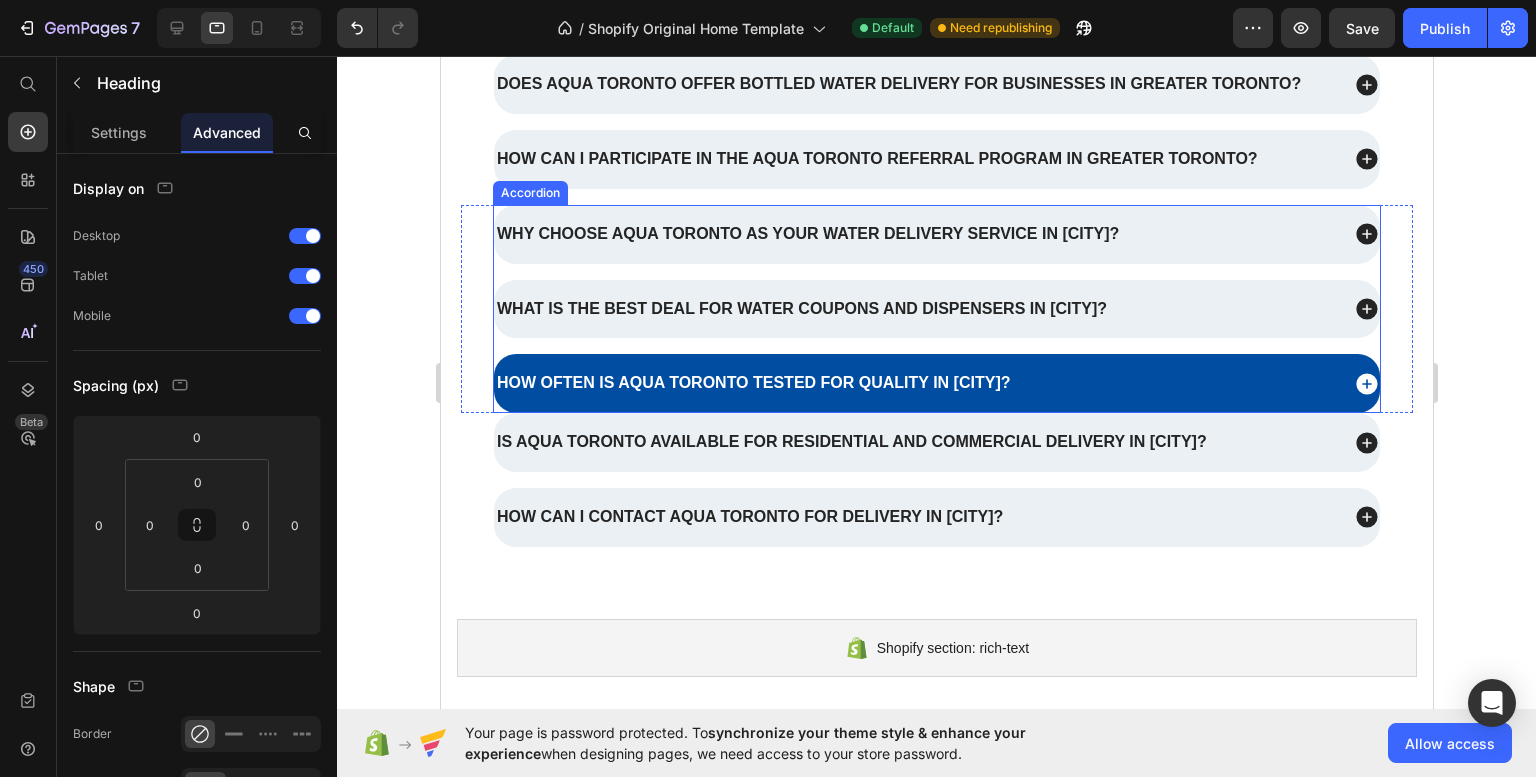 click on "How often is Aqua Toronto tested for quality in Greater Toronto?" at bounding box center [936, 383] 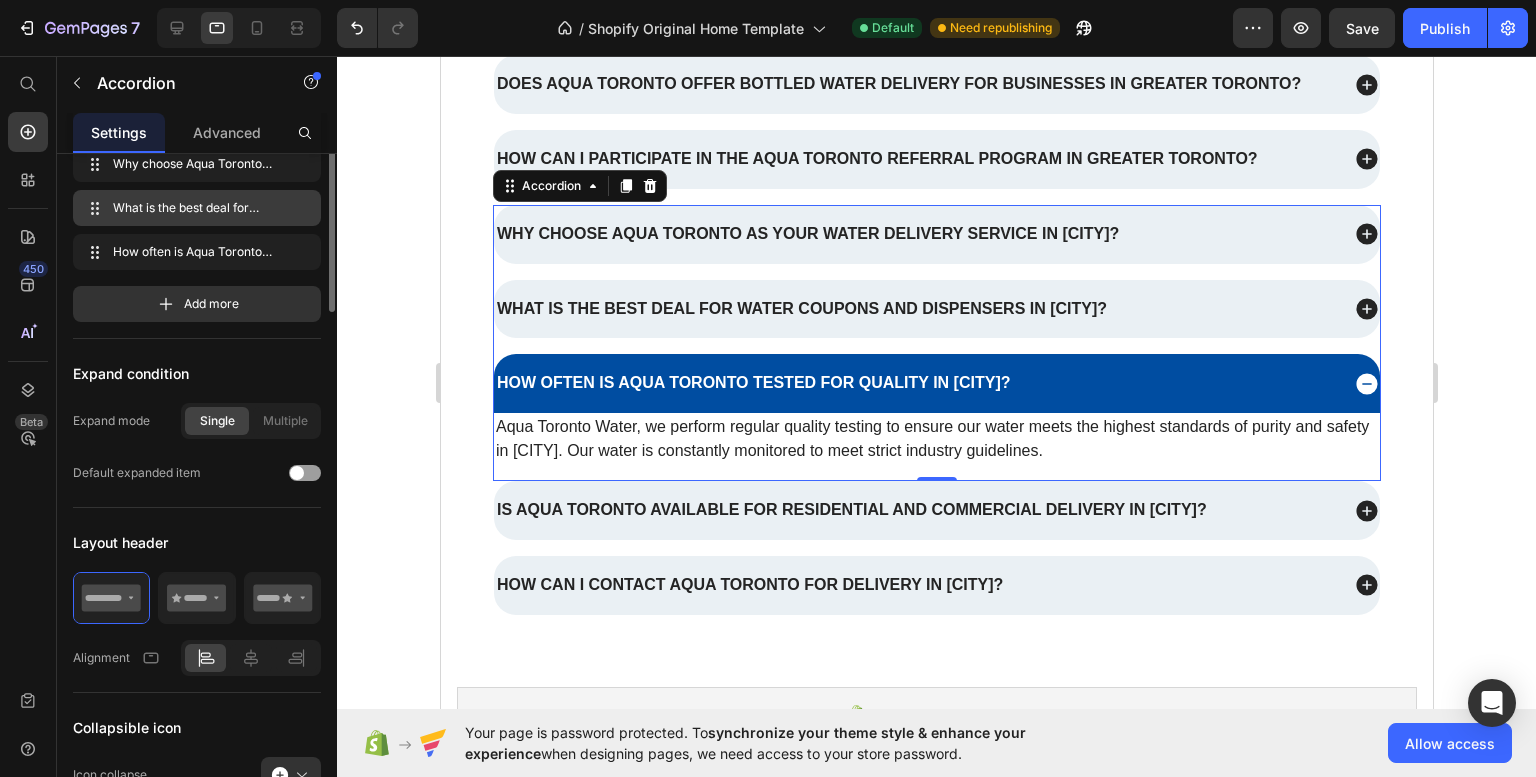 scroll, scrollTop: 0, scrollLeft: 0, axis: both 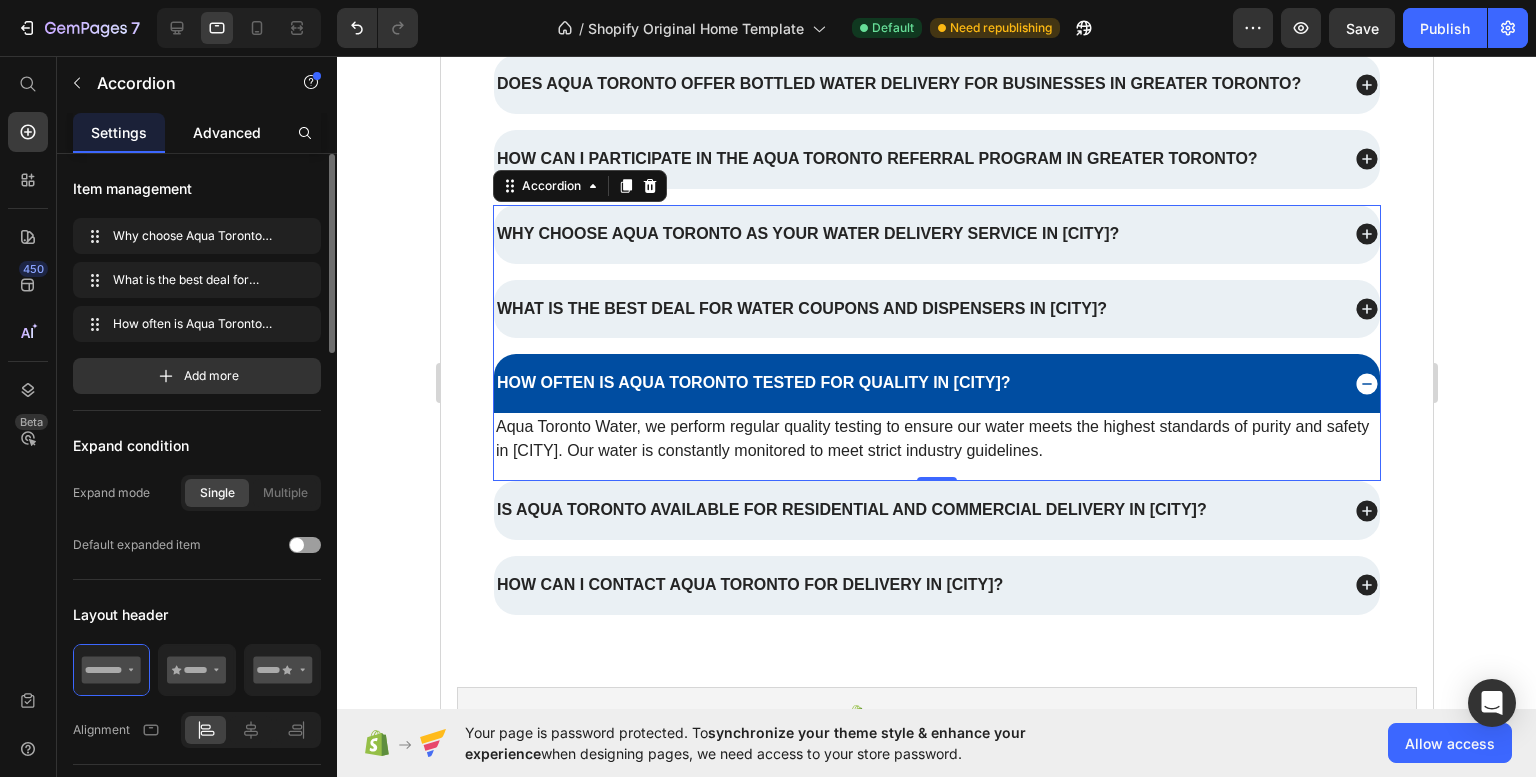 click on "Advanced" at bounding box center [227, 132] 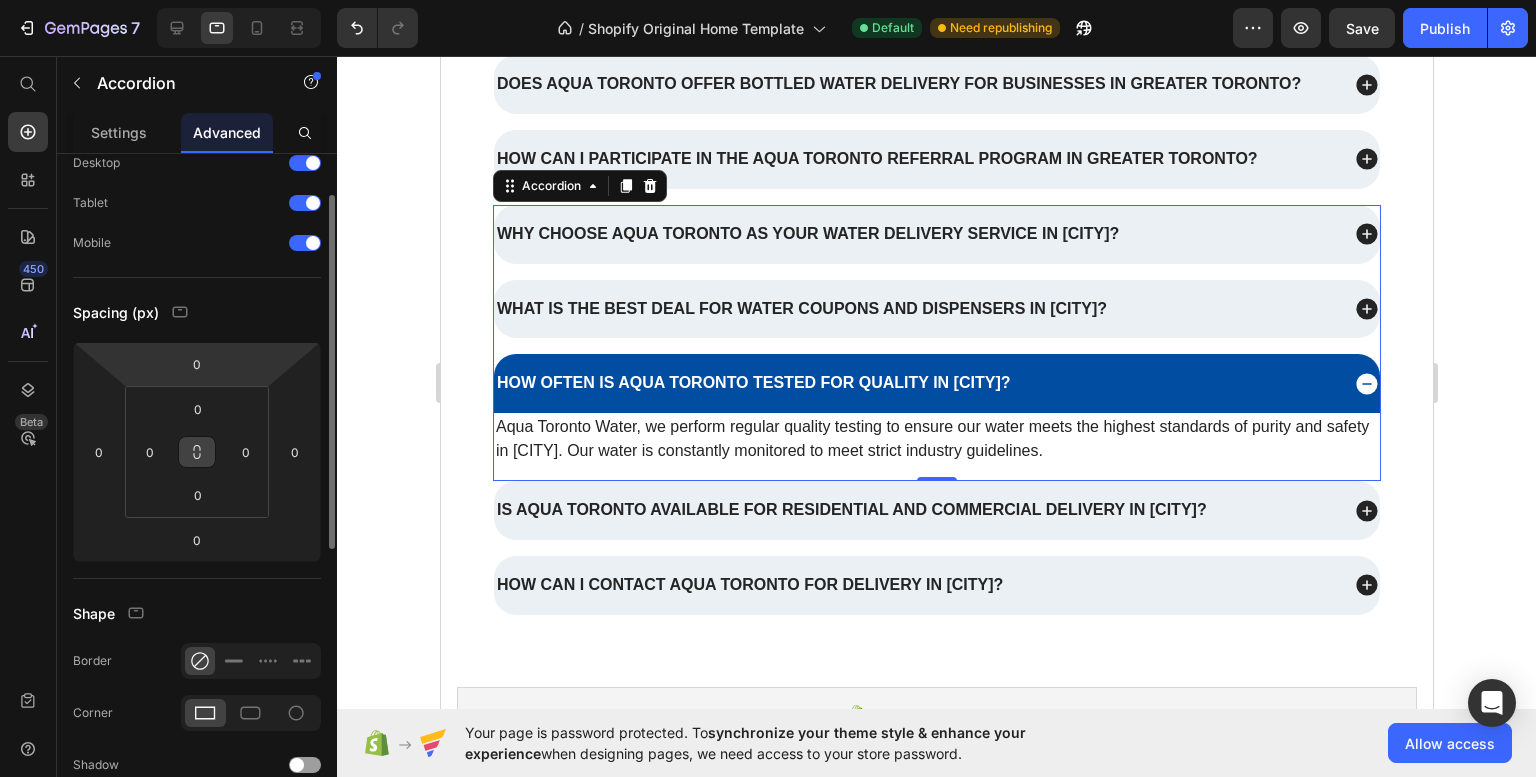 scroll, scrollTop: 75, scrollLeft: 0, axis: vertical 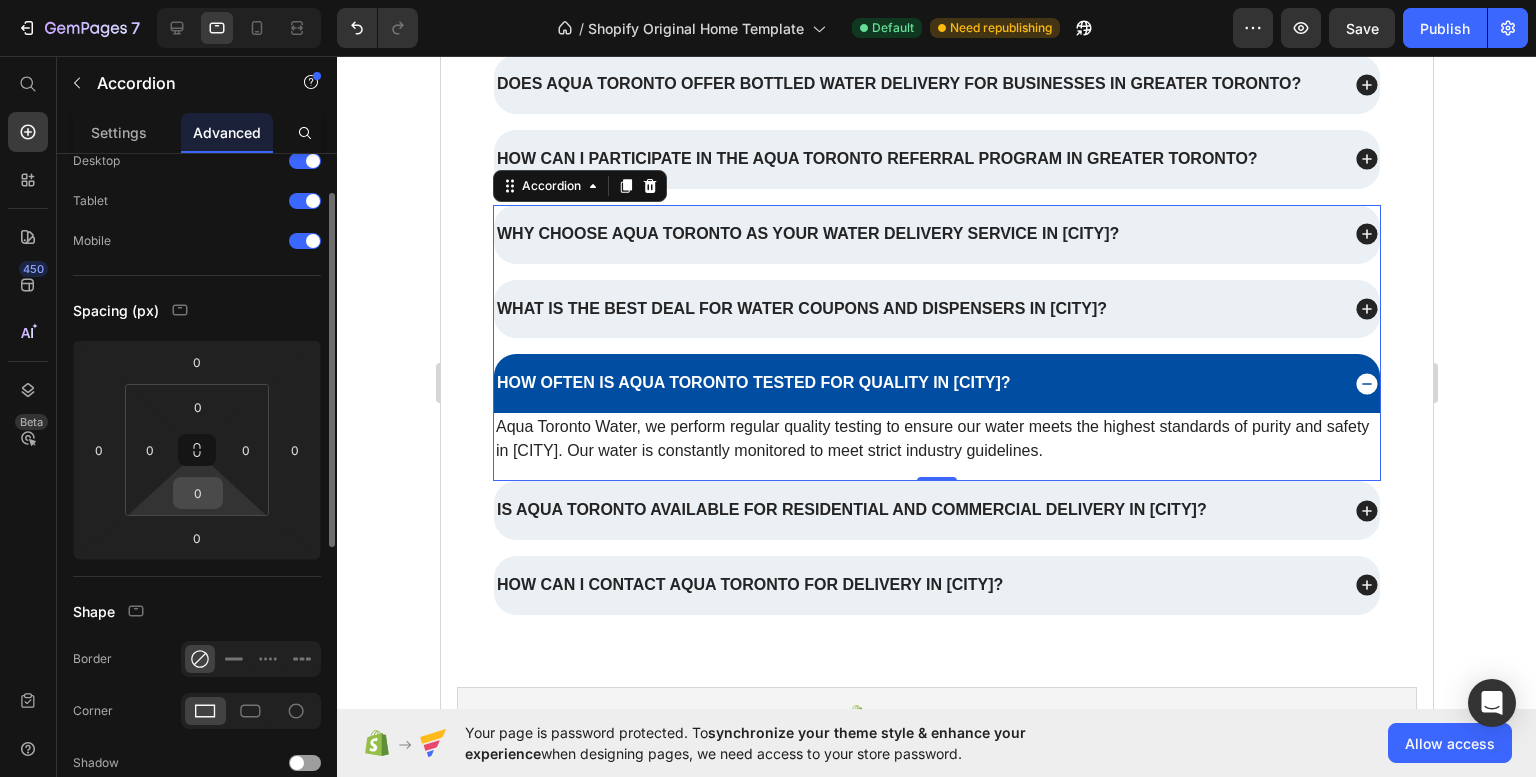 click on "0" at bounding box center [198, 493] 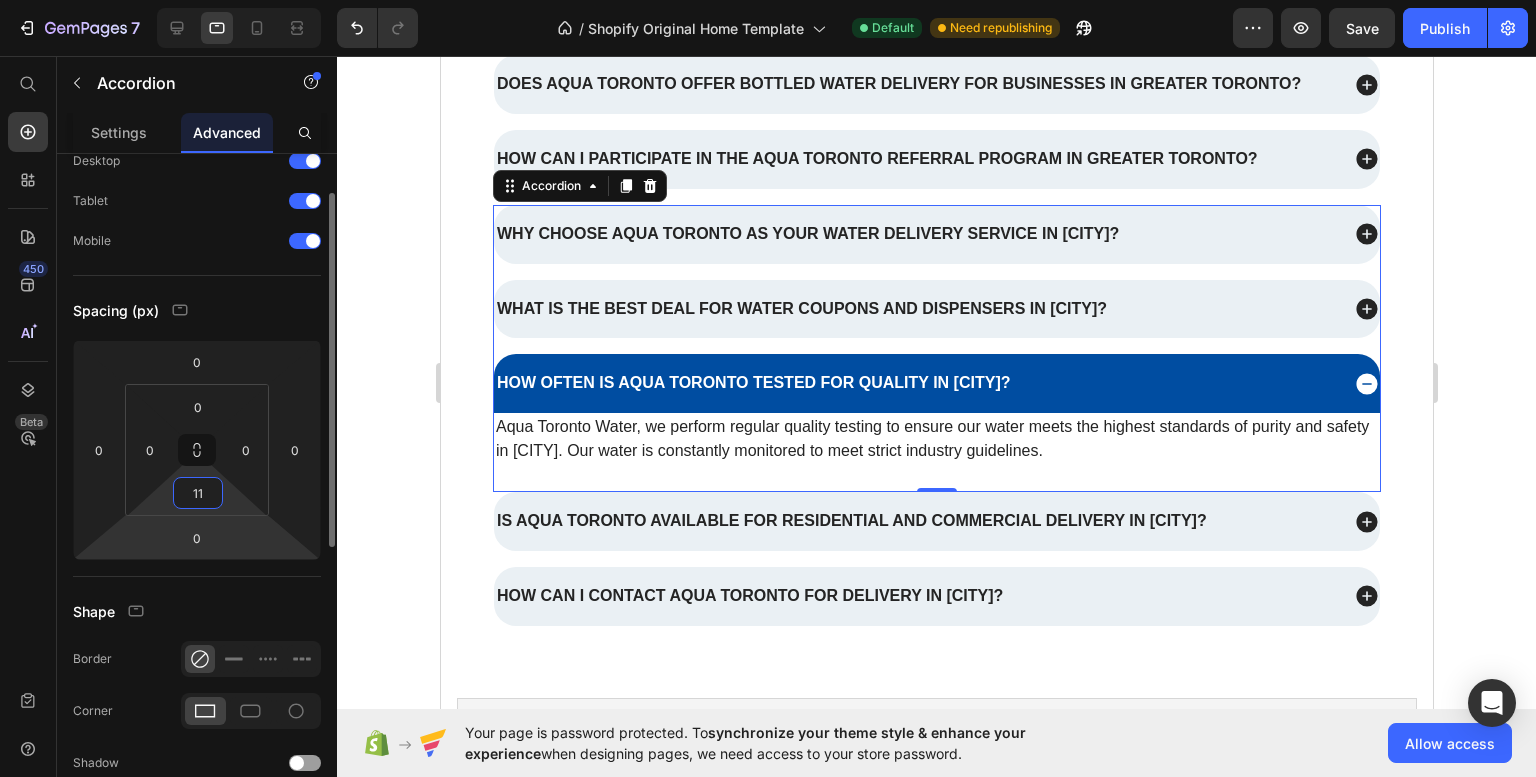 type on "12" 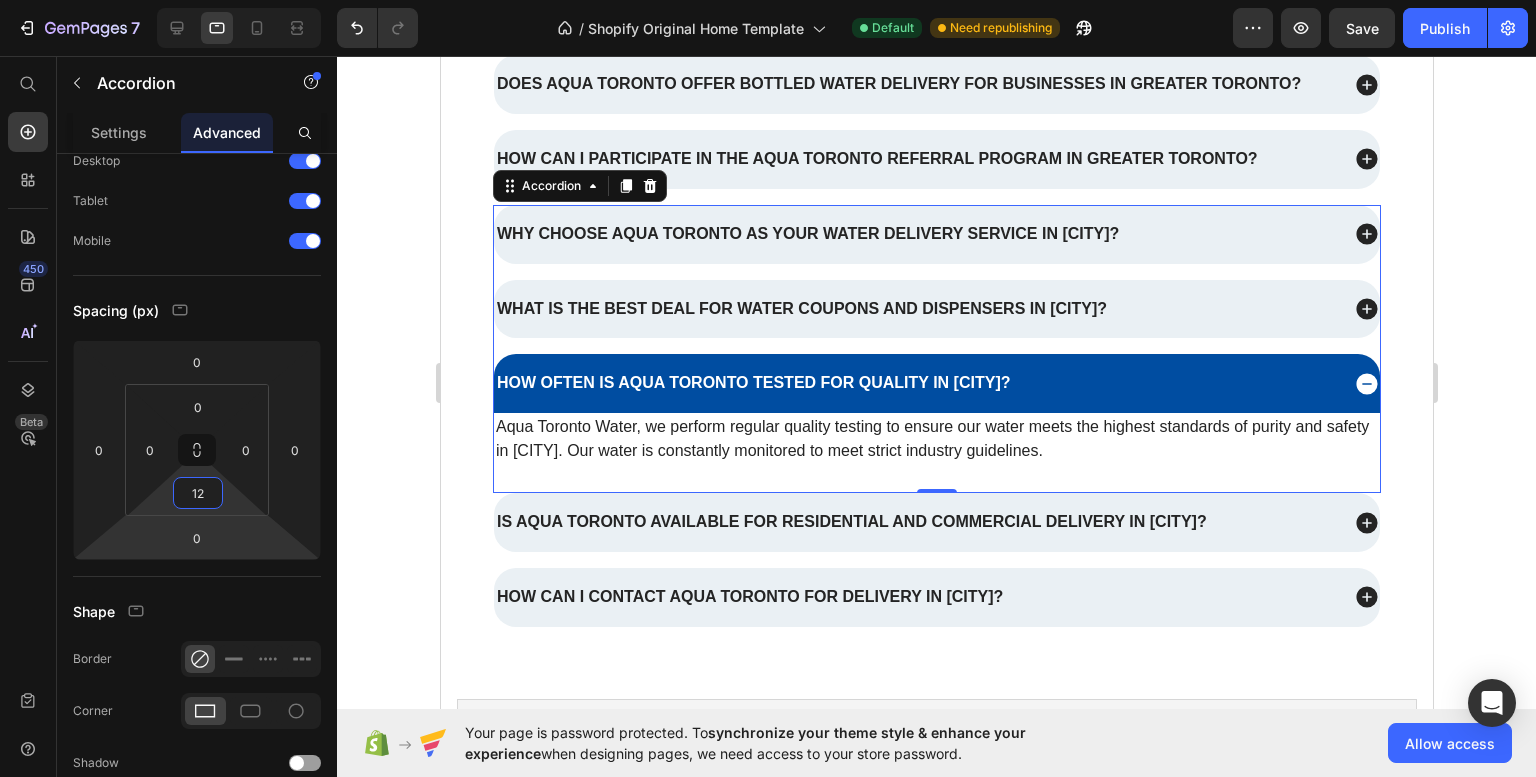 click on "450 Beta" at bounding box center (28, 416) 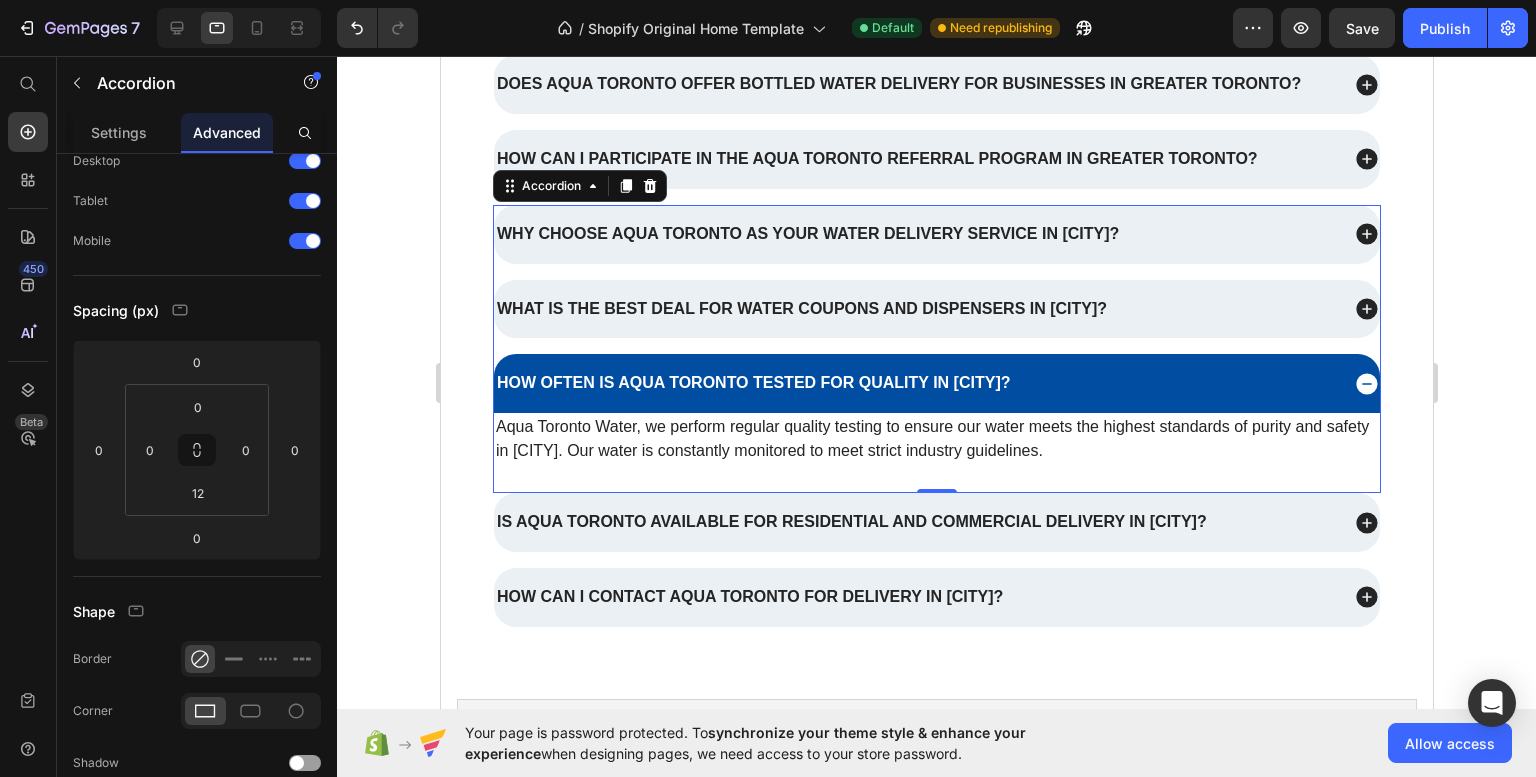 click on "How often is Aqua Toronto tested for quality in Greater Toronto?" at bounding box center (752, 383) 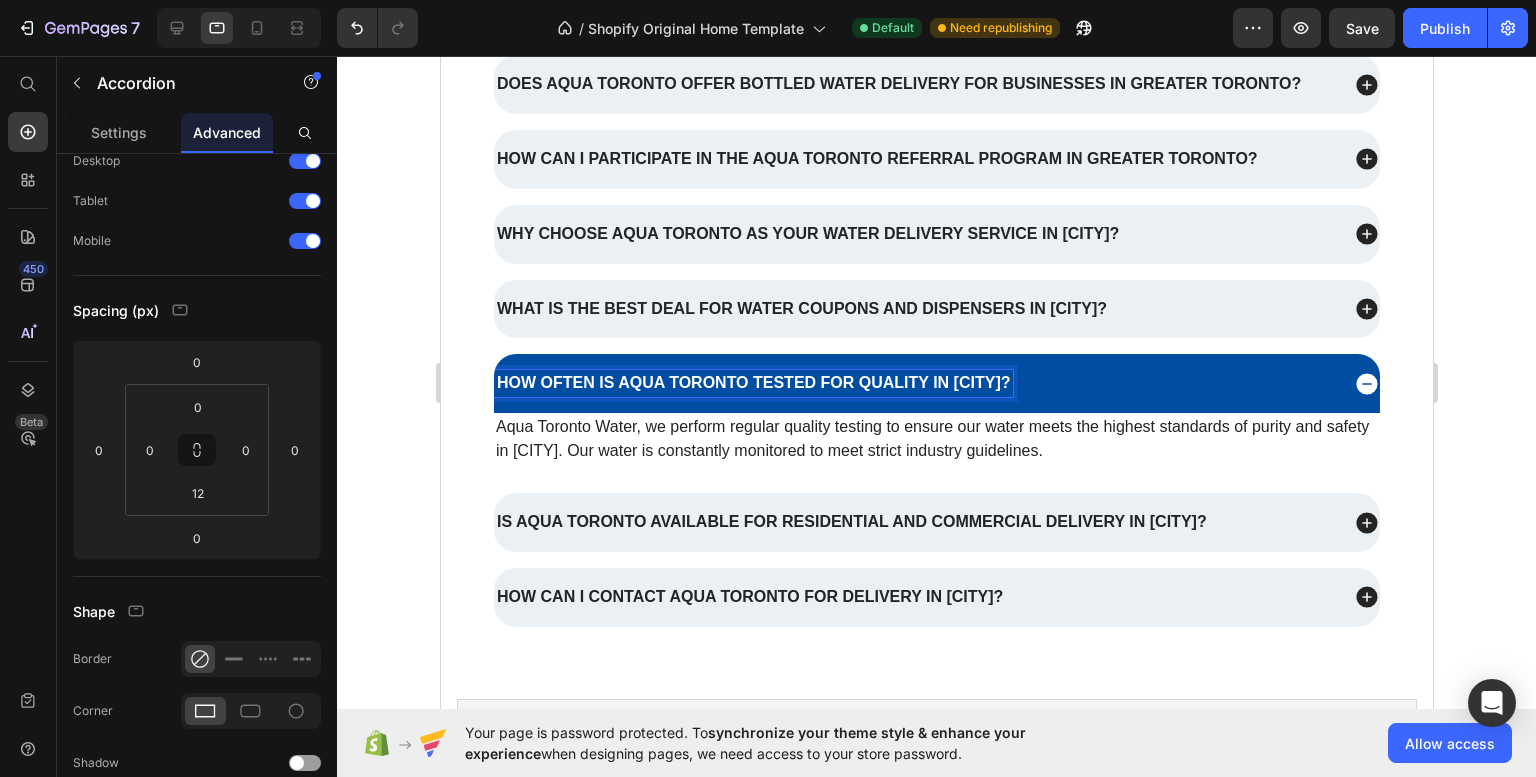 click on "How often is Aqua Toronto tested for quality in Greater Toronto?" at bounding box center [936, 383] 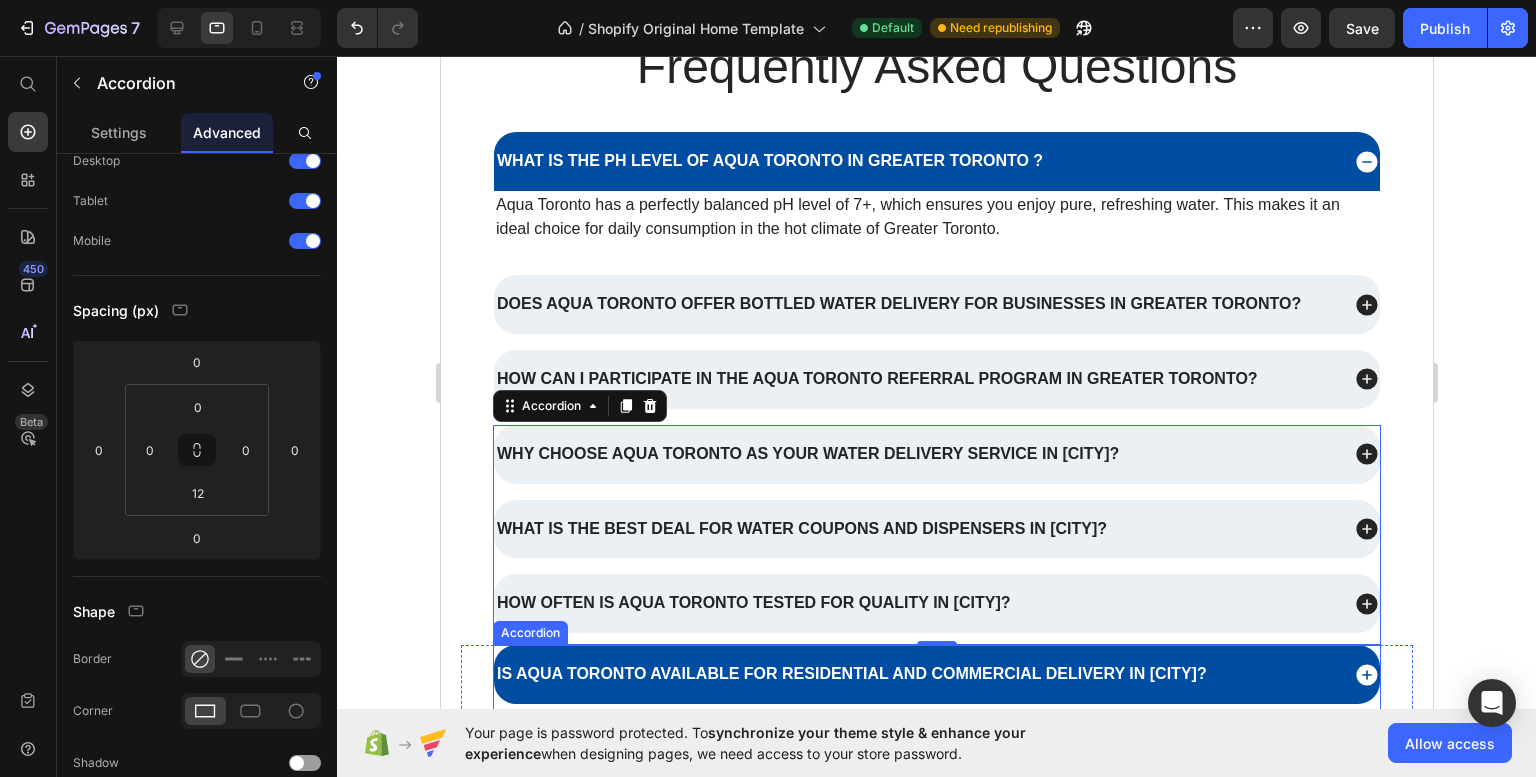 scroll, scrollTop: 3330, scrollLeft: 0, axis: vertical 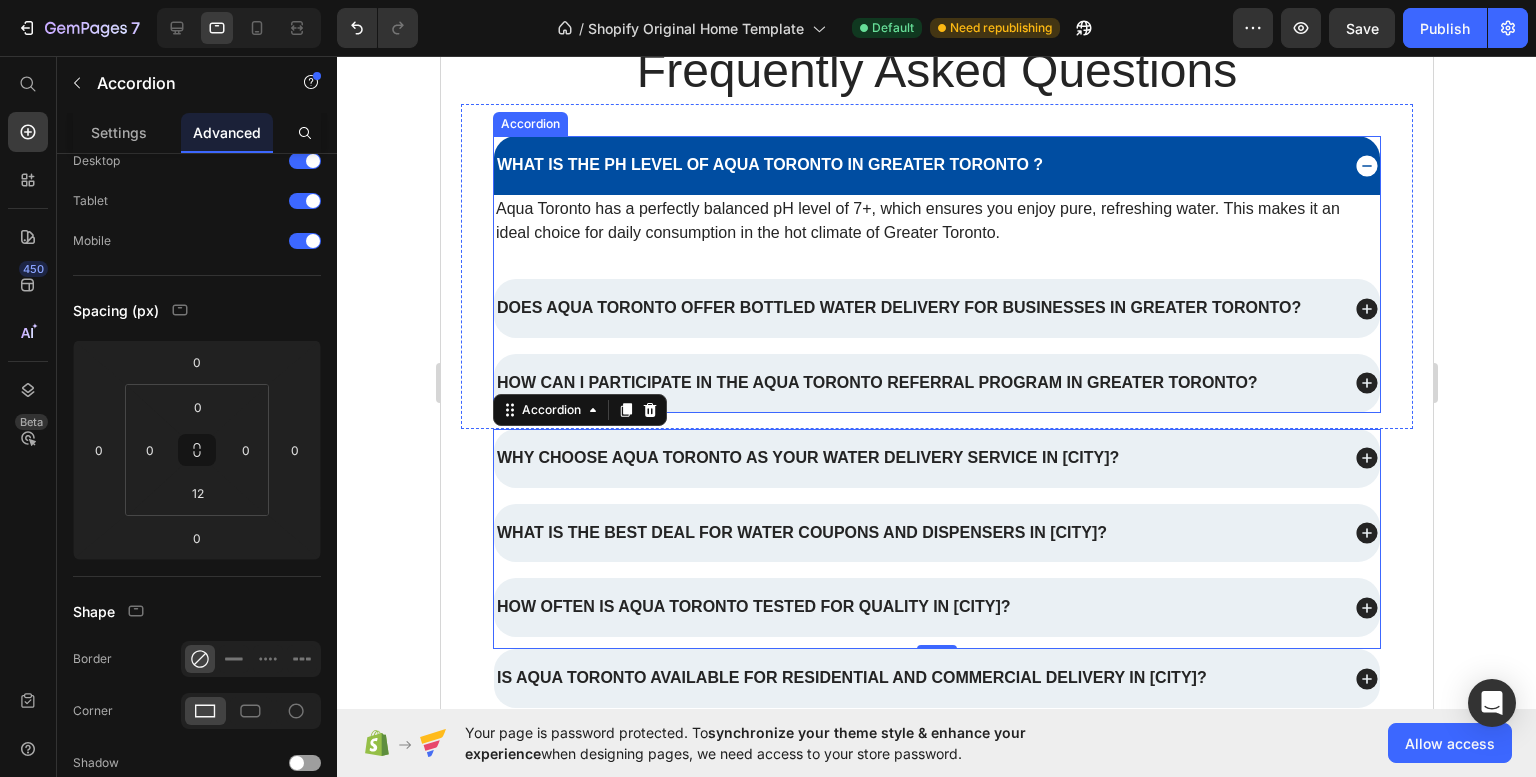 click on "What is the pH level of Aqua Toronto in Greater Toronto ?" at bounding box center [915, 165] 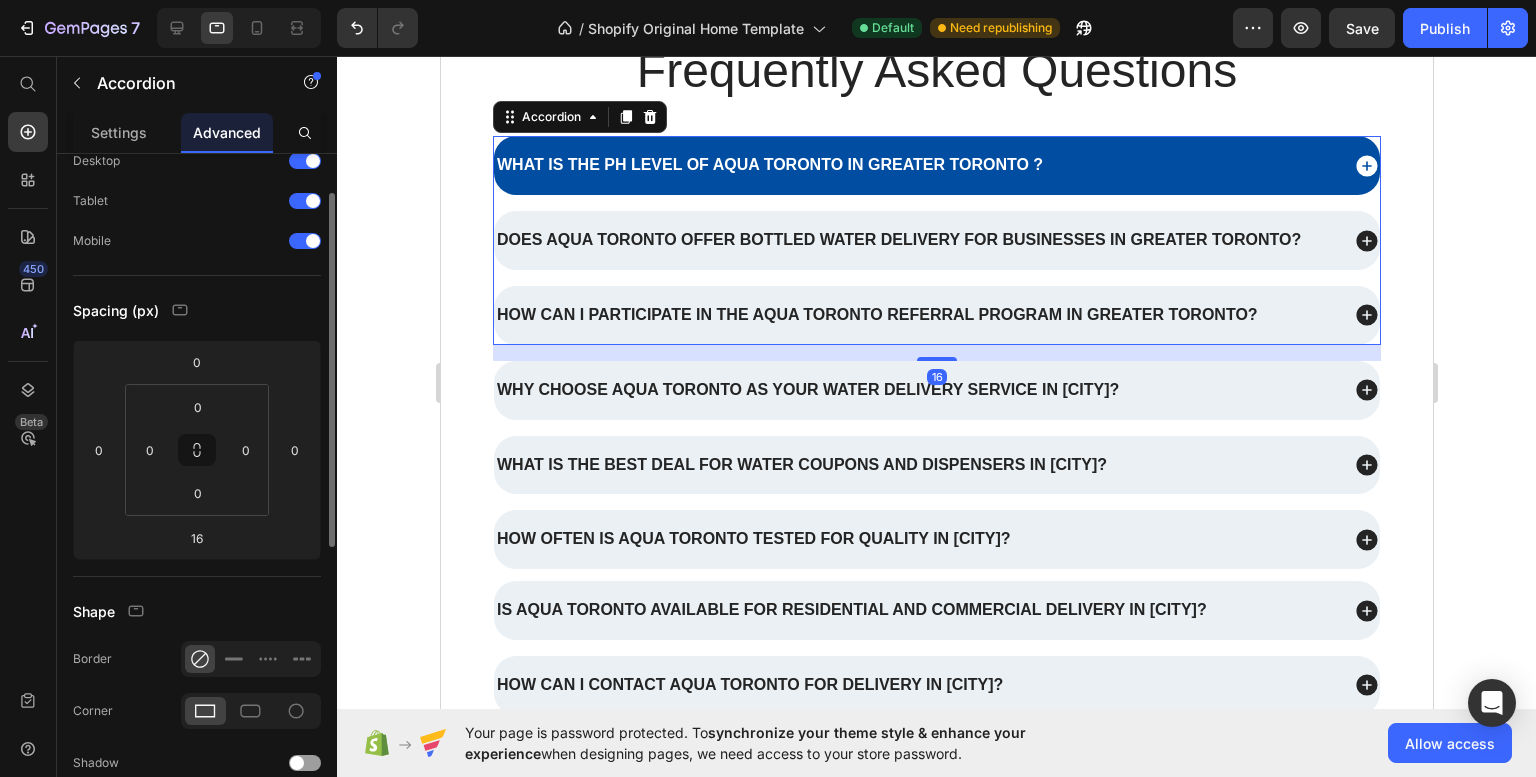 scroll, scrollTop: 75, scrollLeft: 0, axis: vertical 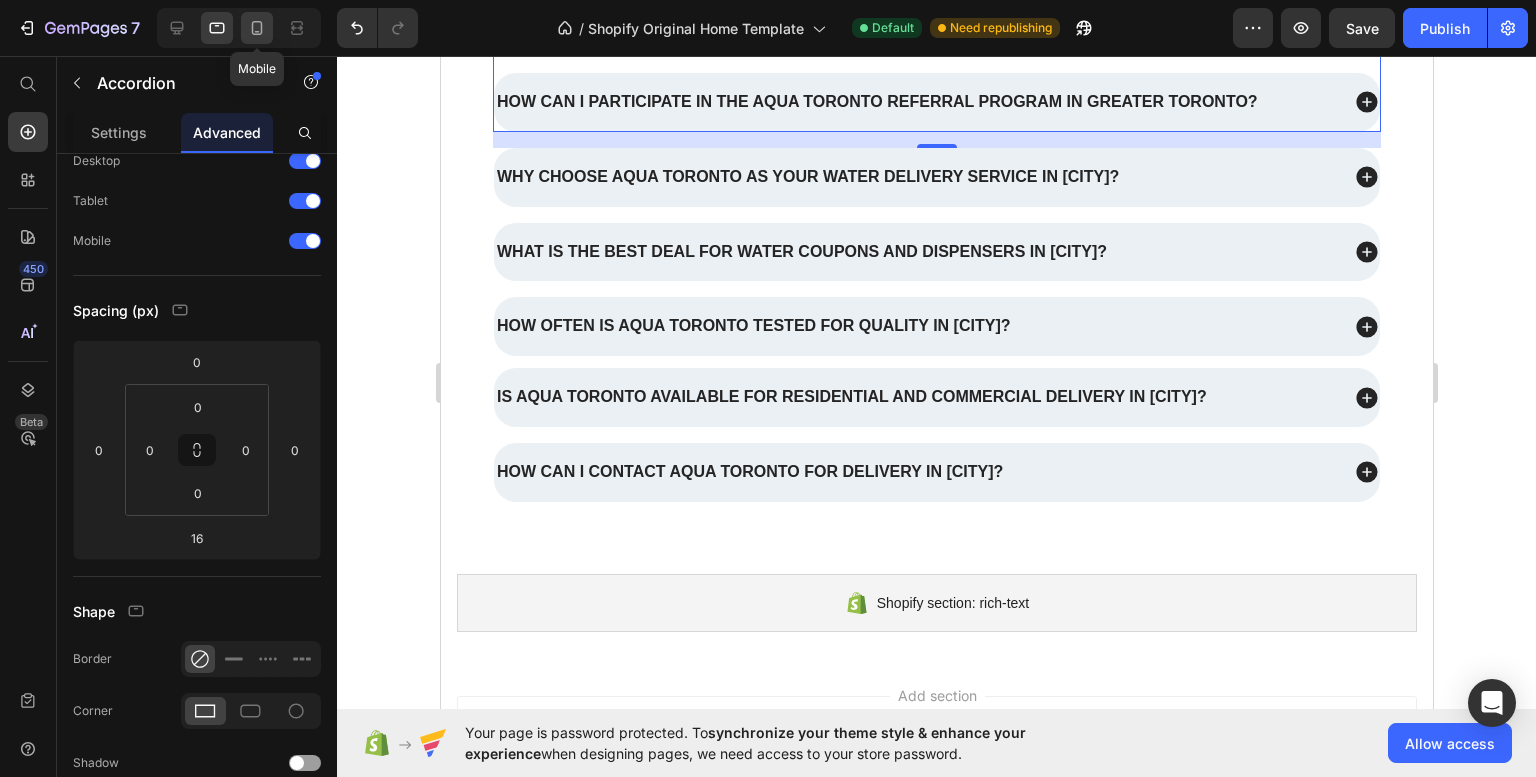 click 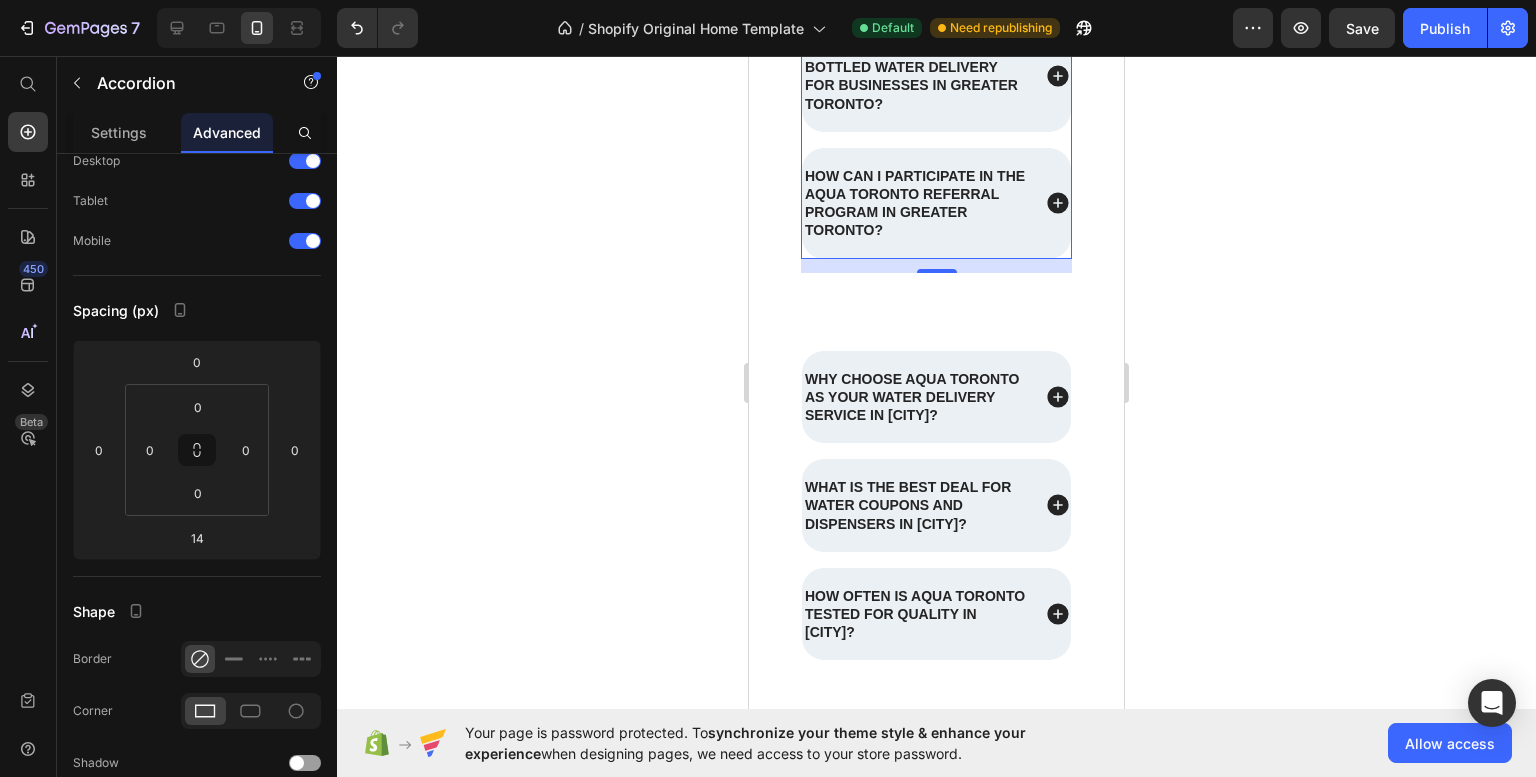scroll, scrollTop: 3584, scrollLeft: 0, axis: vertical 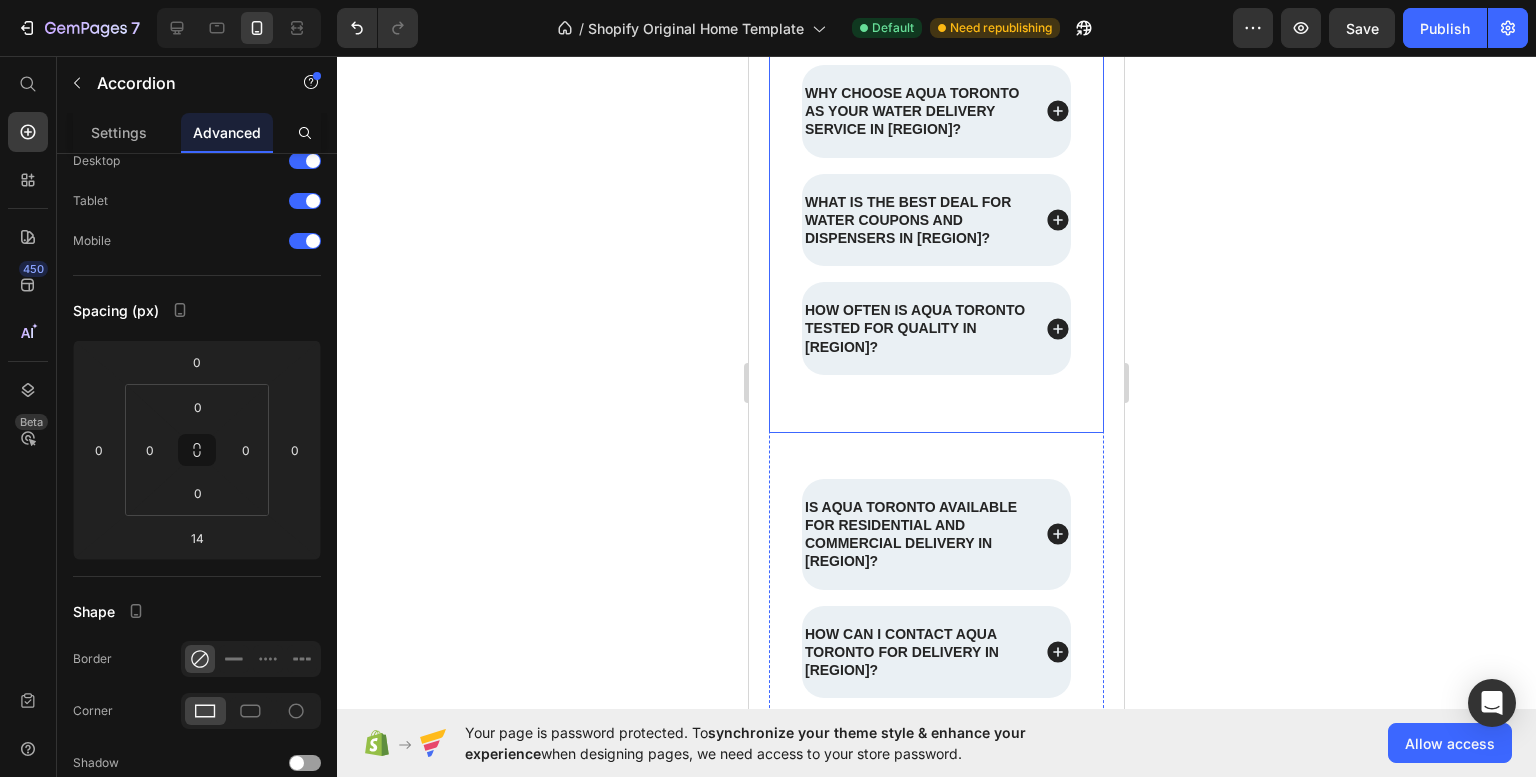click on "Why choose Aqua Toronto as your water delivery service in Greater Toronto?
What is the best deal for water coupons and dispensers in Greater Toronto?
How often is Aqua Toronto tested for quality in Greater Toronto? Accordion Row" at bounding box center [936, 233] 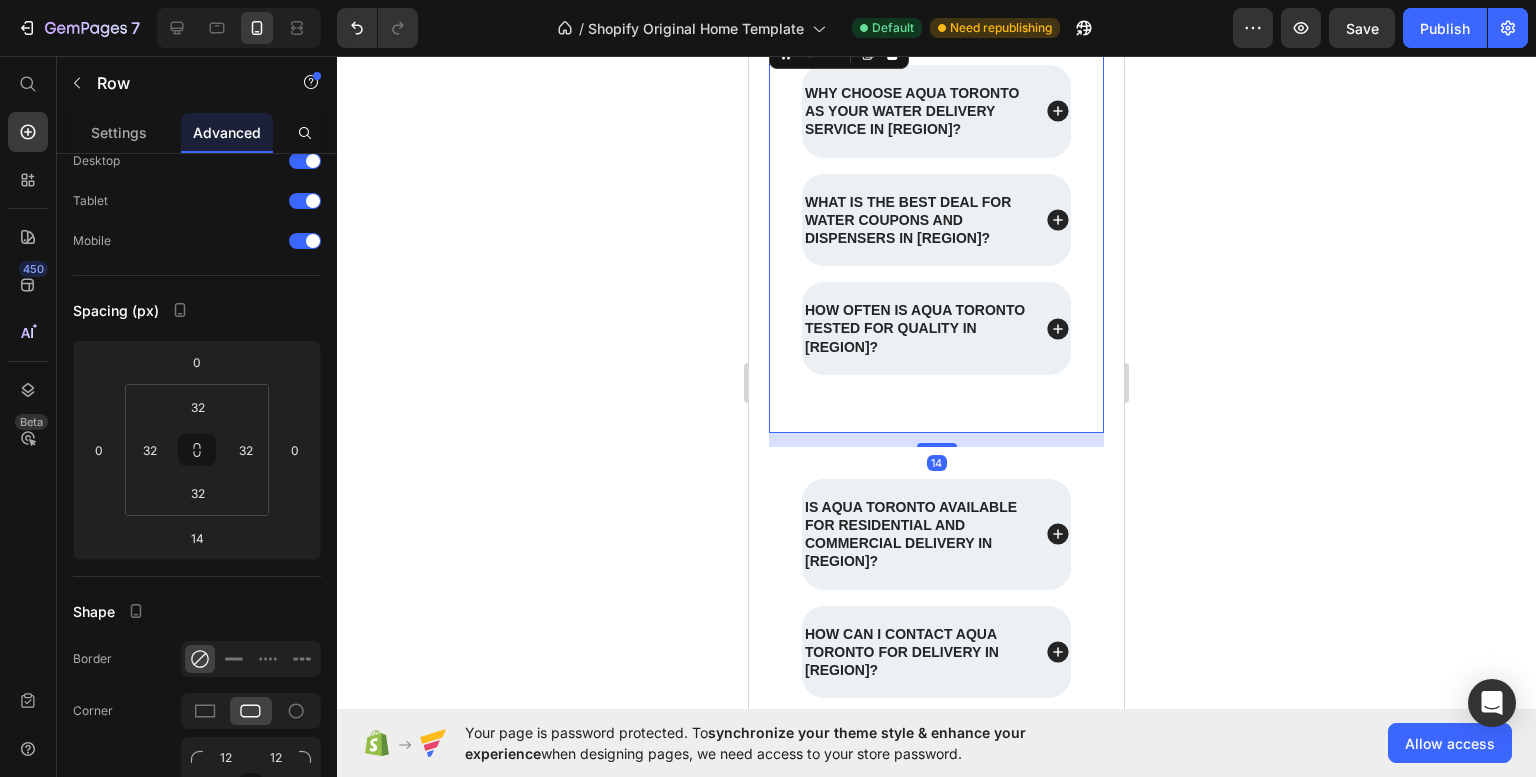 scroll, scrollTop: 0, scrollLeft: 0, axis: both 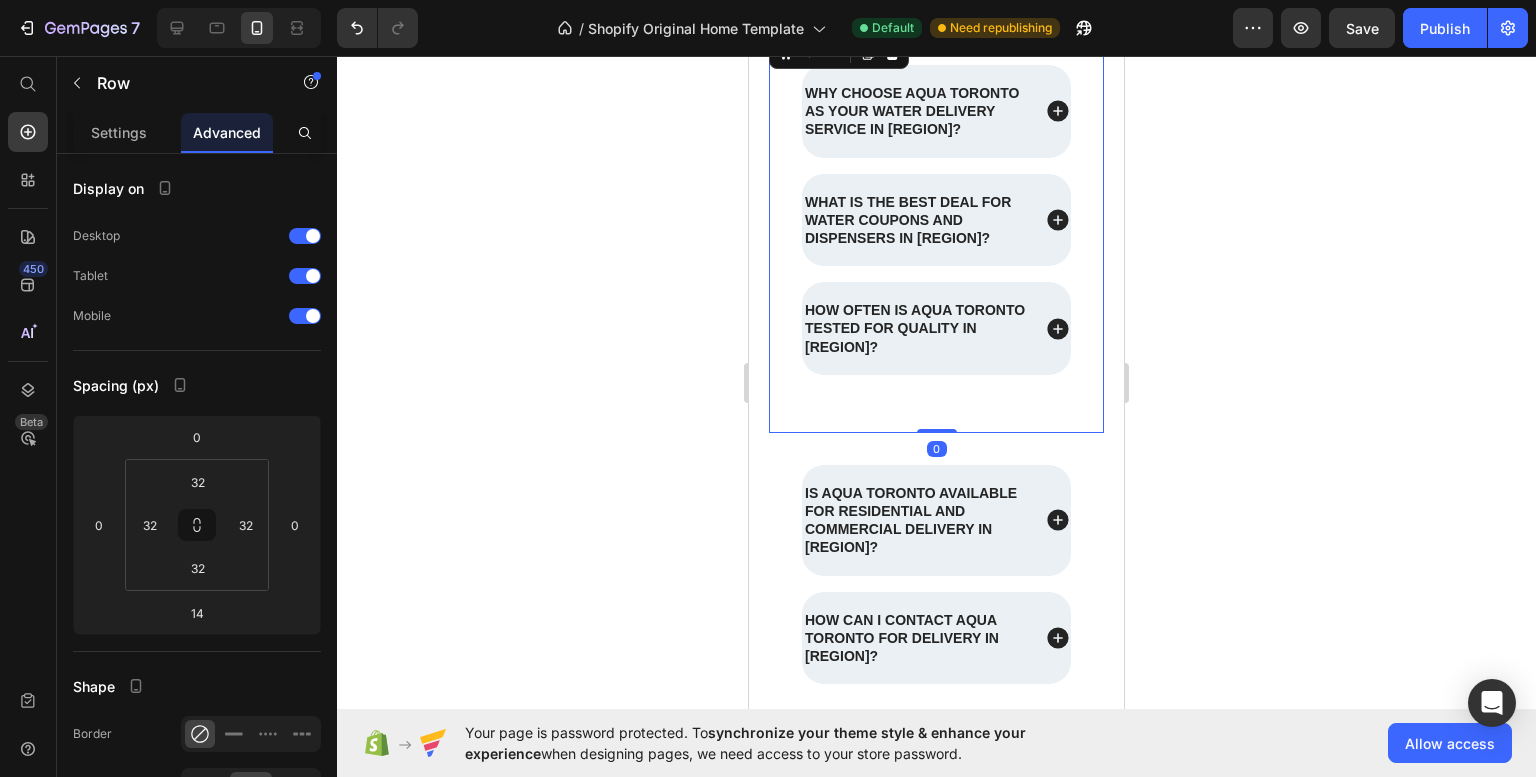 drag, startPoint x: 926, startPoint y: 497, endPoint x: 927, endPoint y: 469, distance: 28.01785 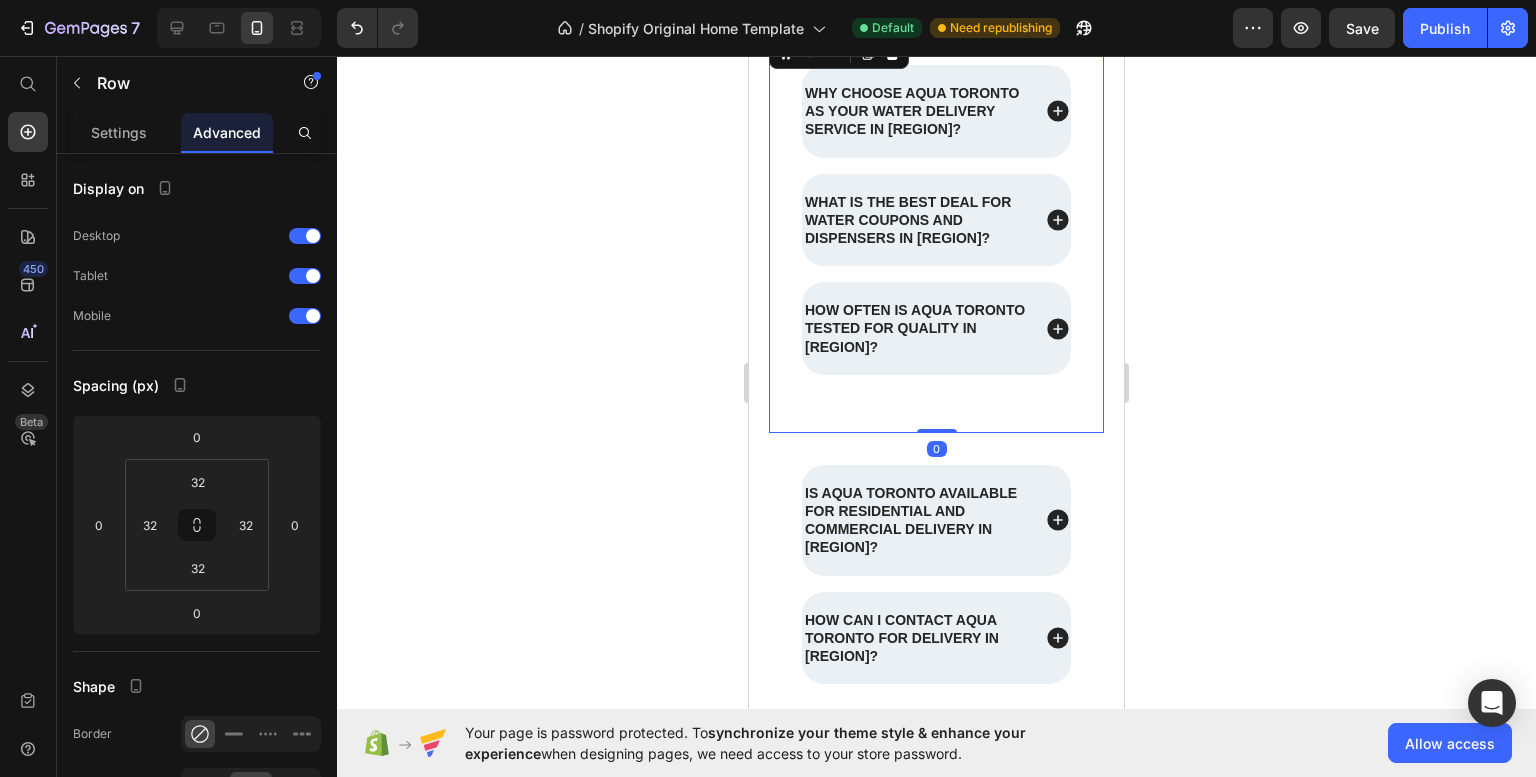 click on "Why choose Aqua Toronto as your water delivery service in Greater Toronto?
What is the best deal for water coupons and dispensers in Greater Toronto?
How often is Aqua Toronto tested for quality in Greater Toronto? Accordion" at bounding box center [936, 233] 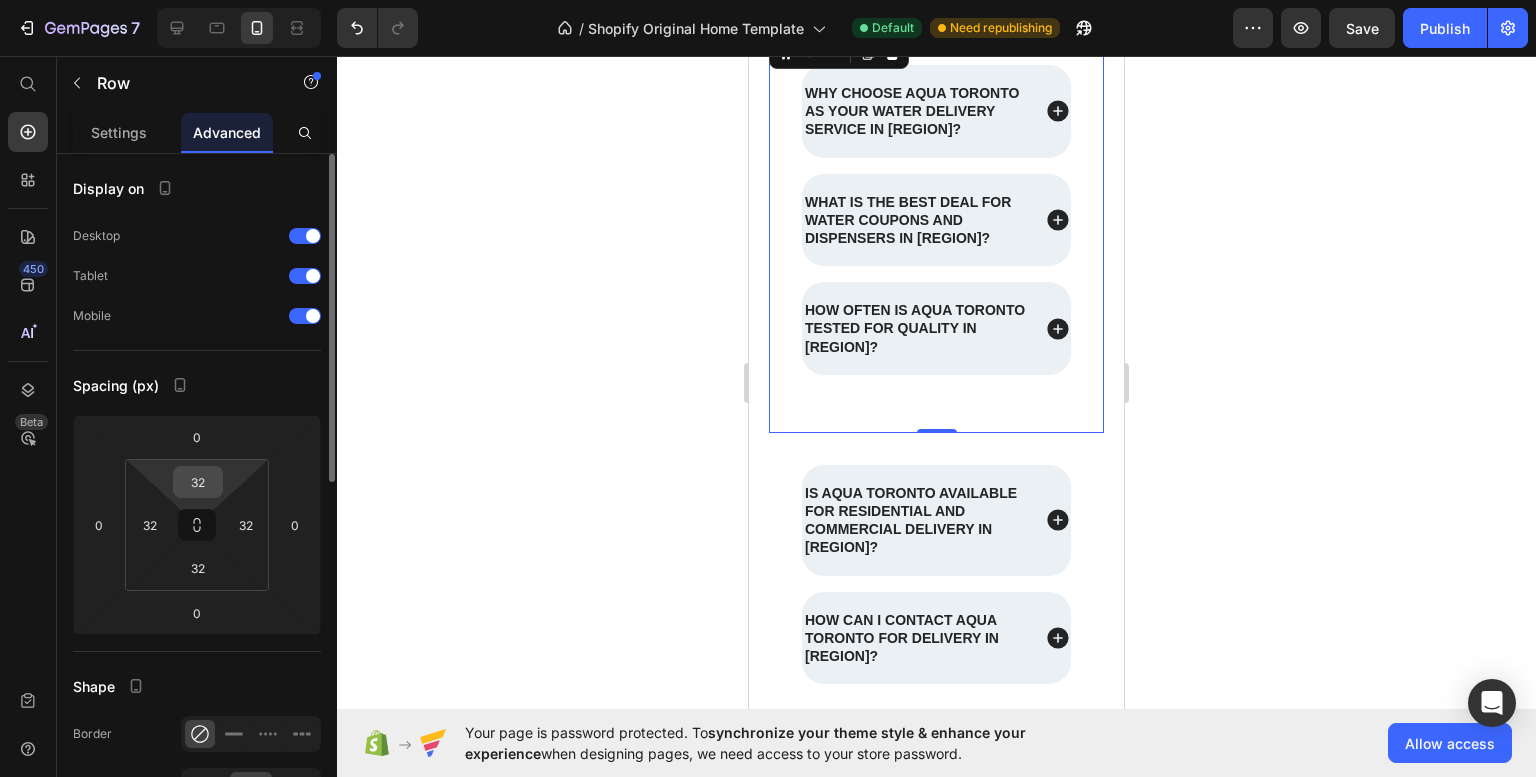 click on "32" at bounding box center (198, 482) 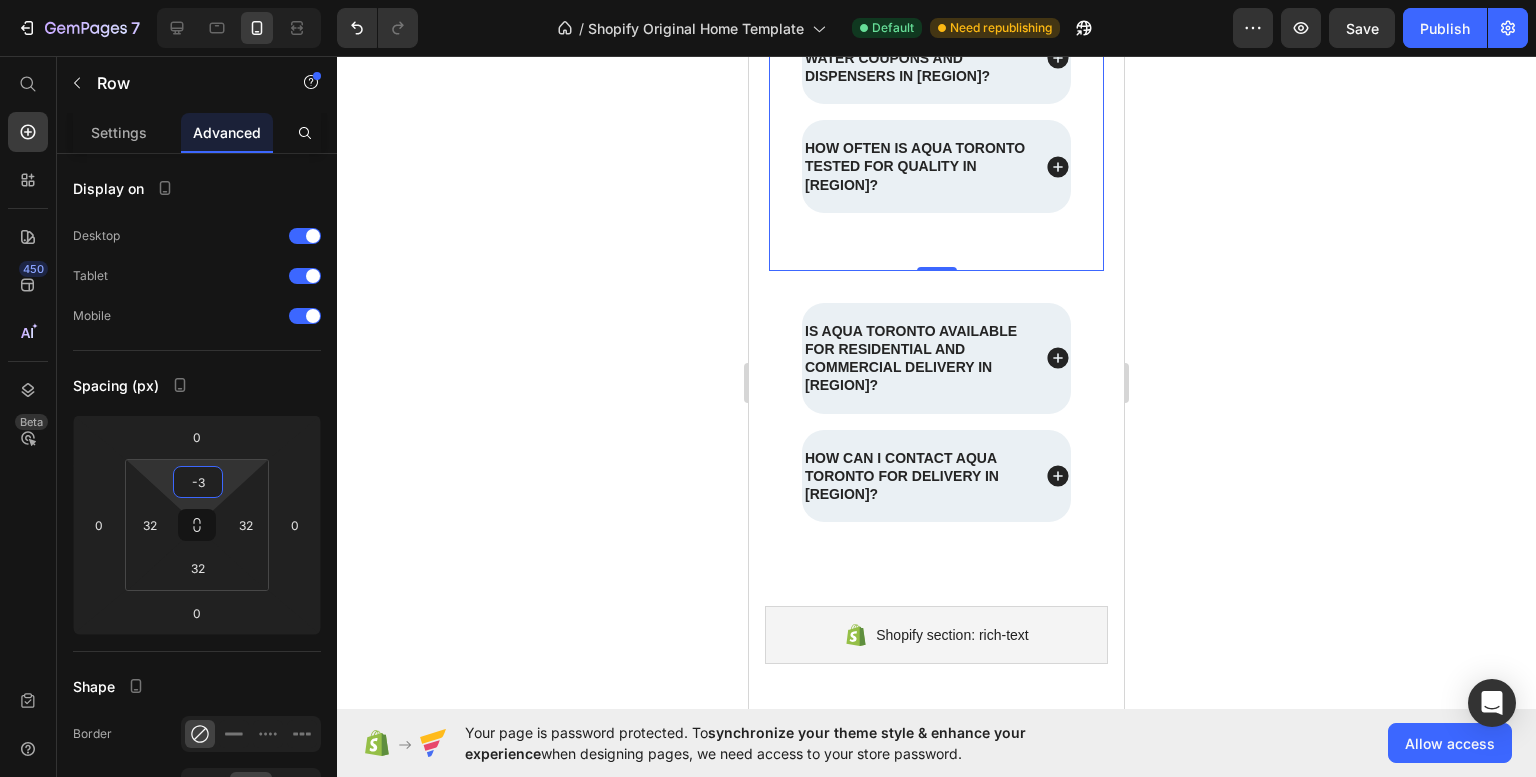 scroll, scrollTop: 3996, scrollLeft: 0, axis: vertical 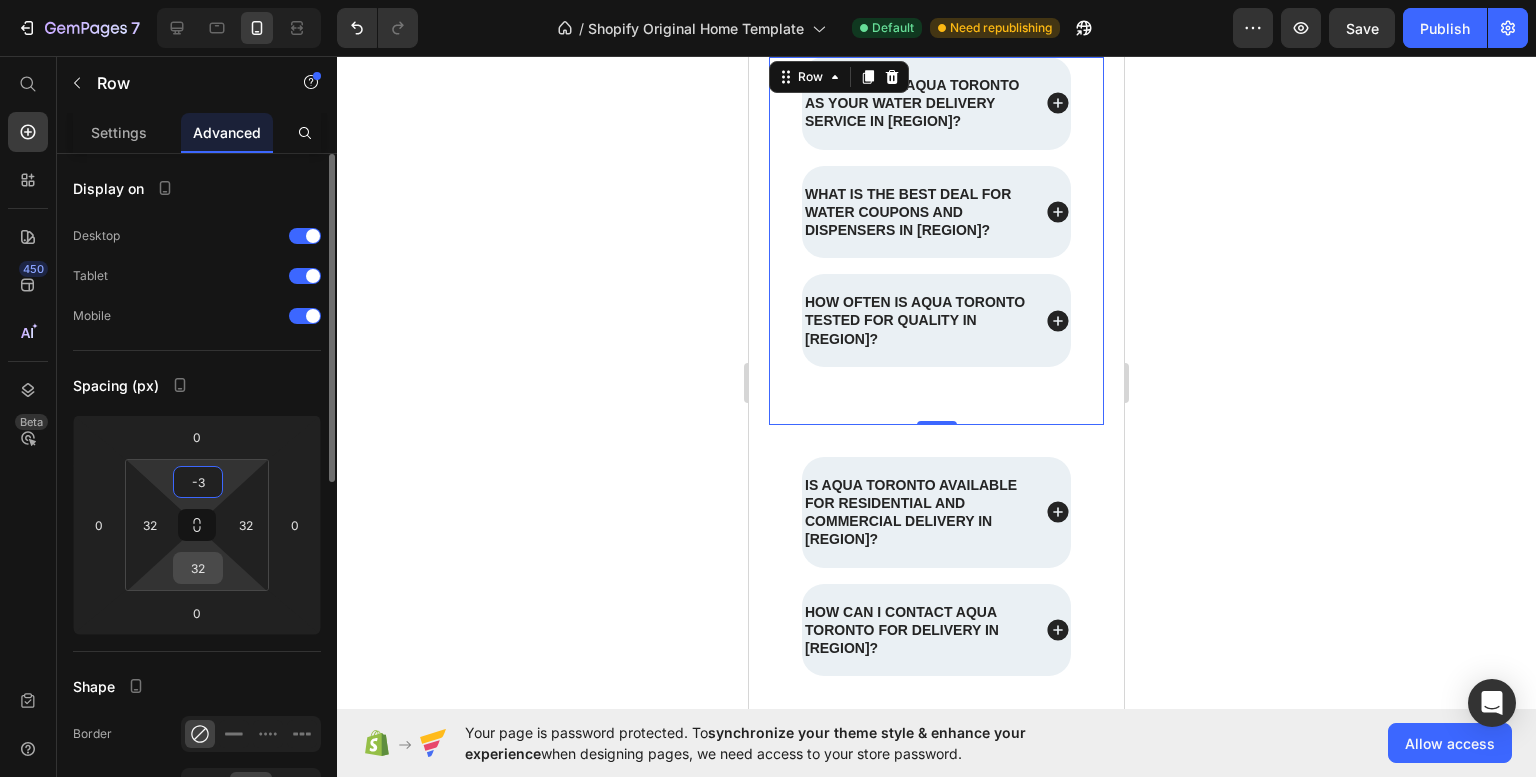 click on "32" at bounding box center [198, 568] 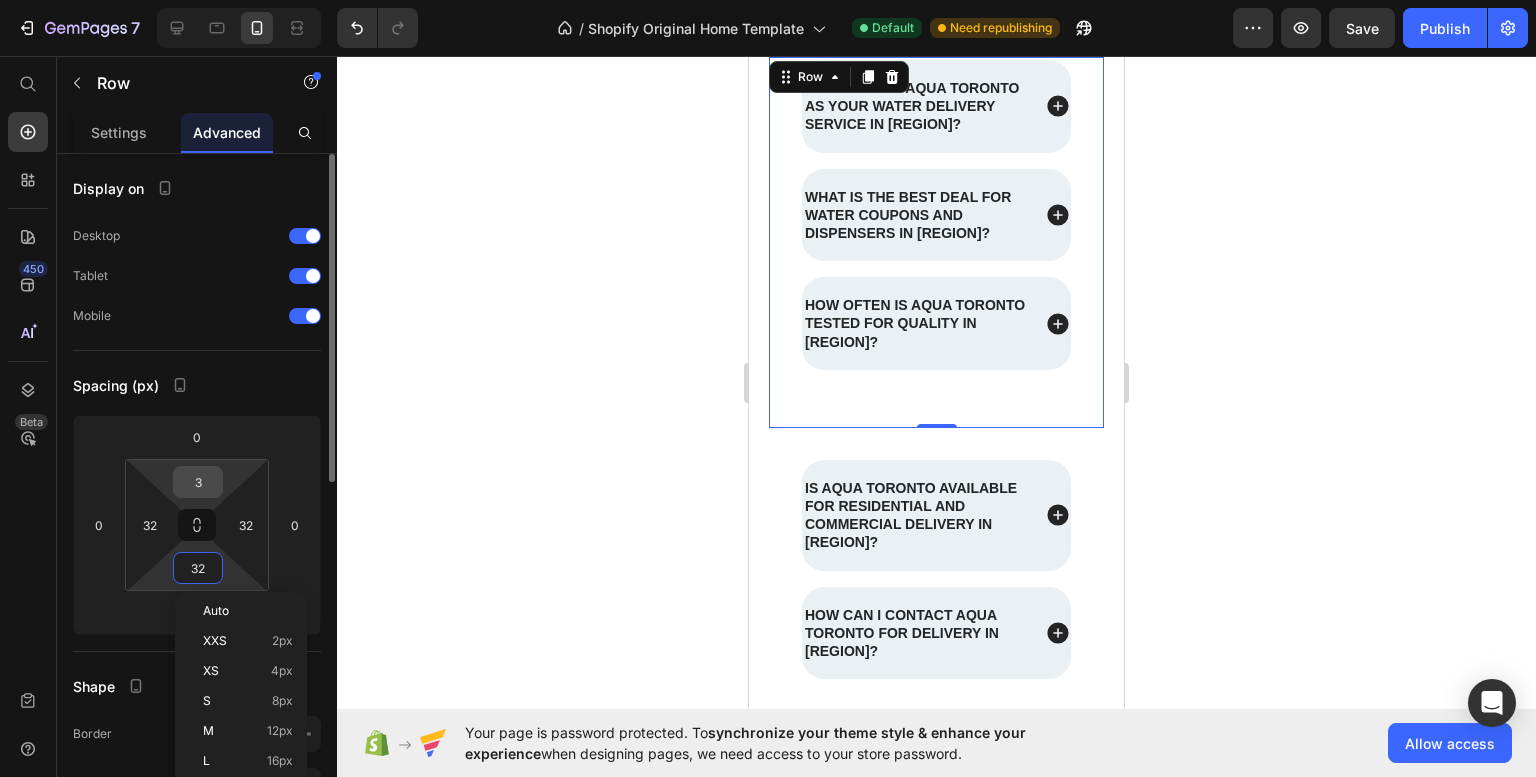 click on "3" at bounding box center (198, 482) 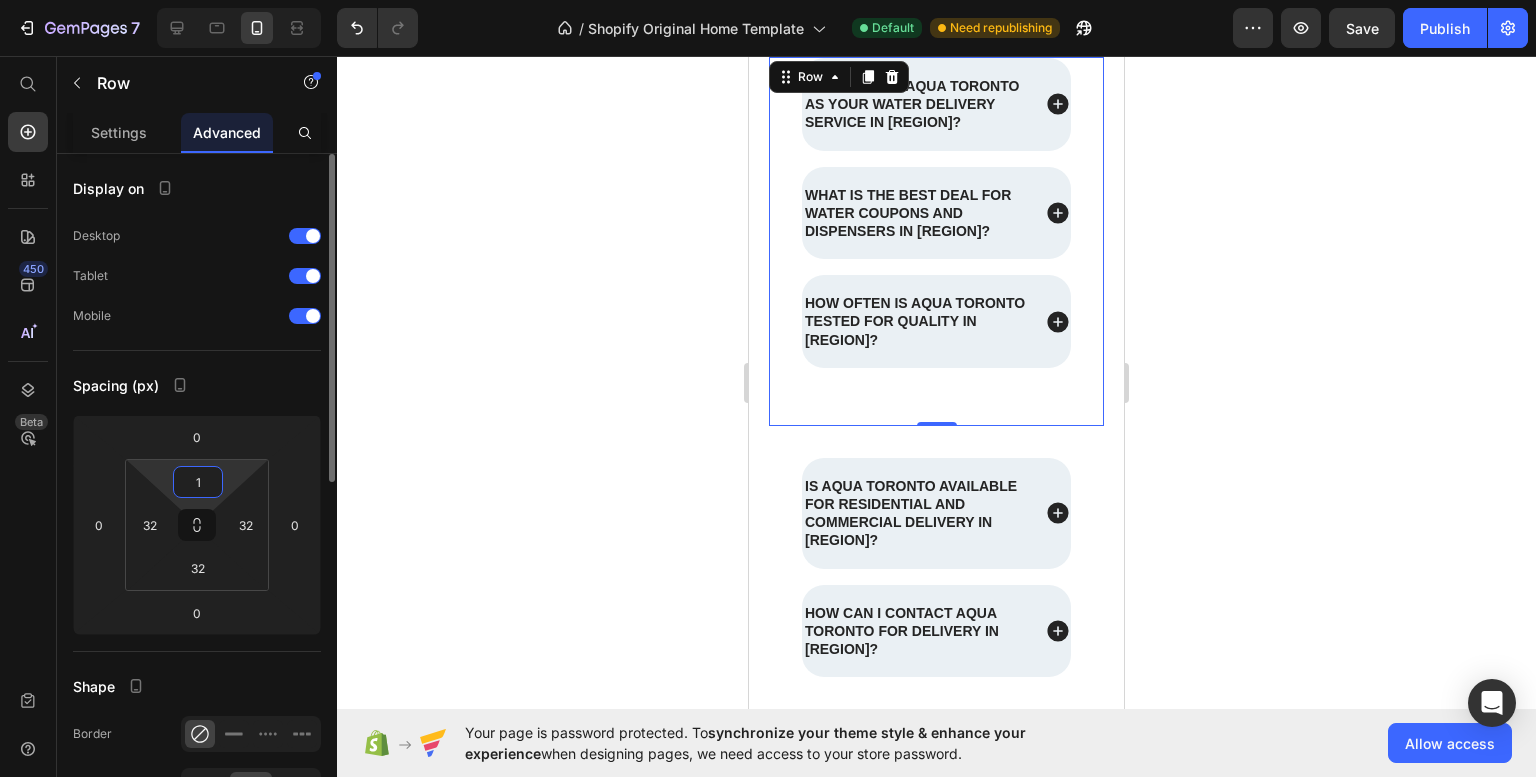 type on "0" 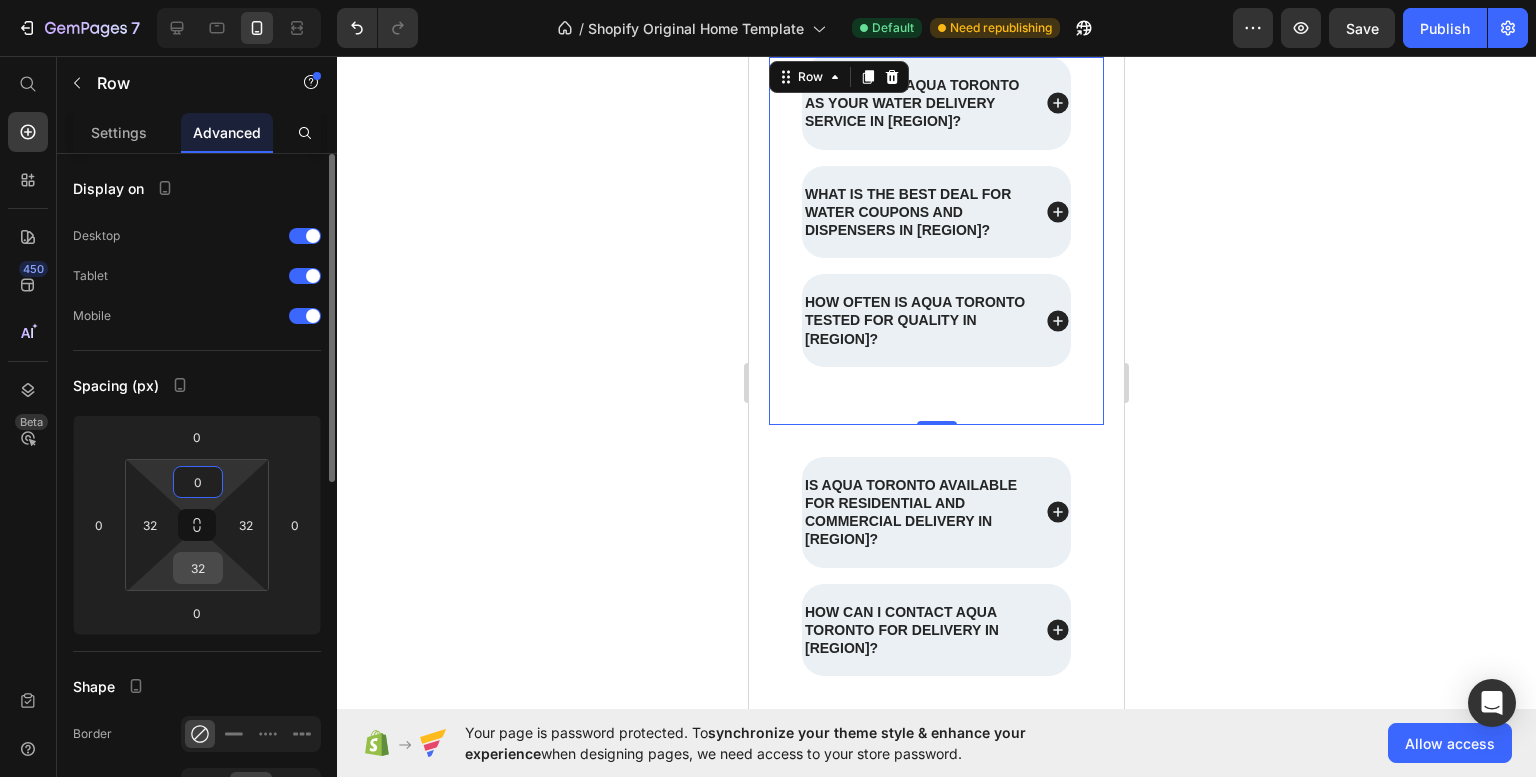 click on "32" at bounding box center (198, 568) 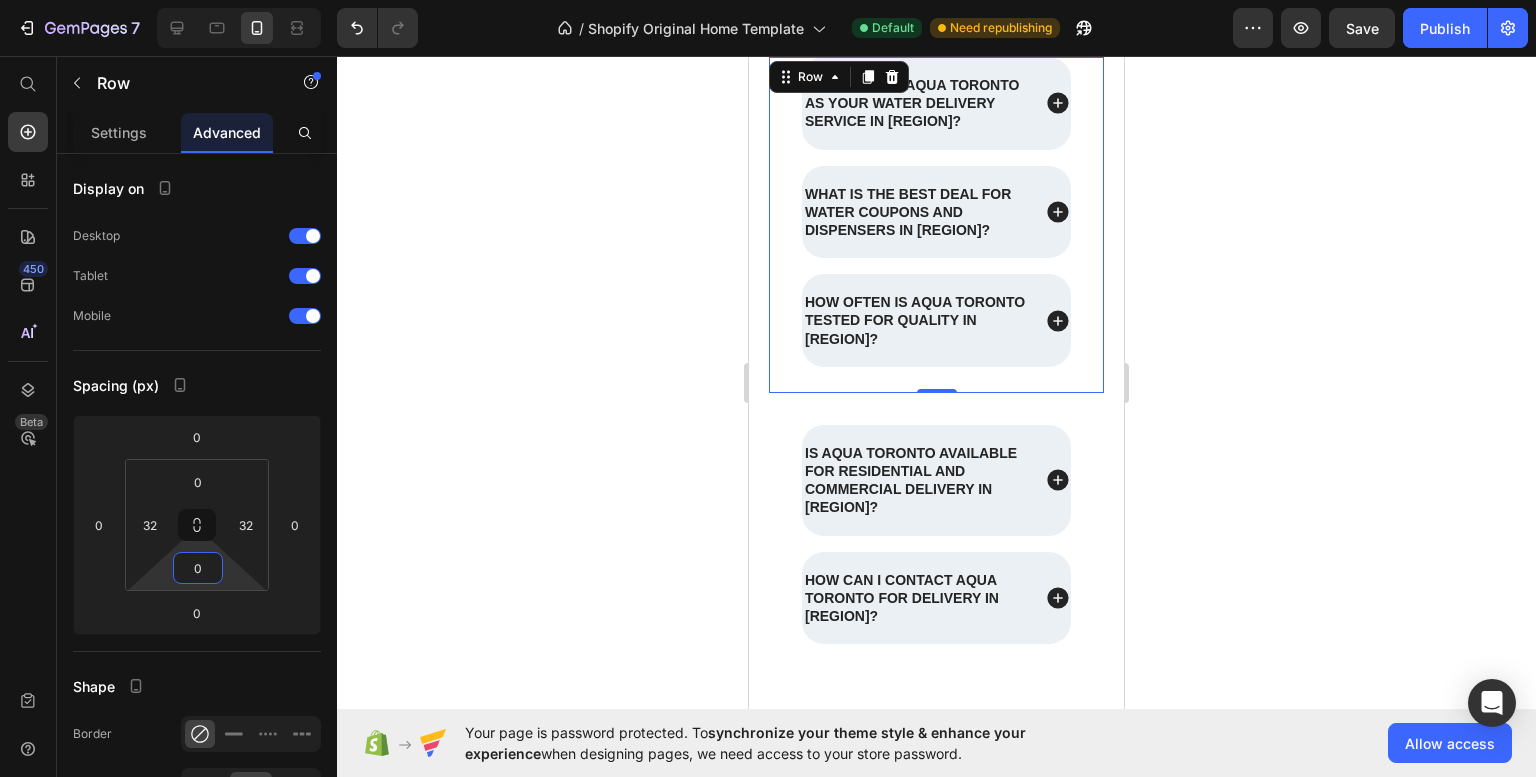 type on "0" 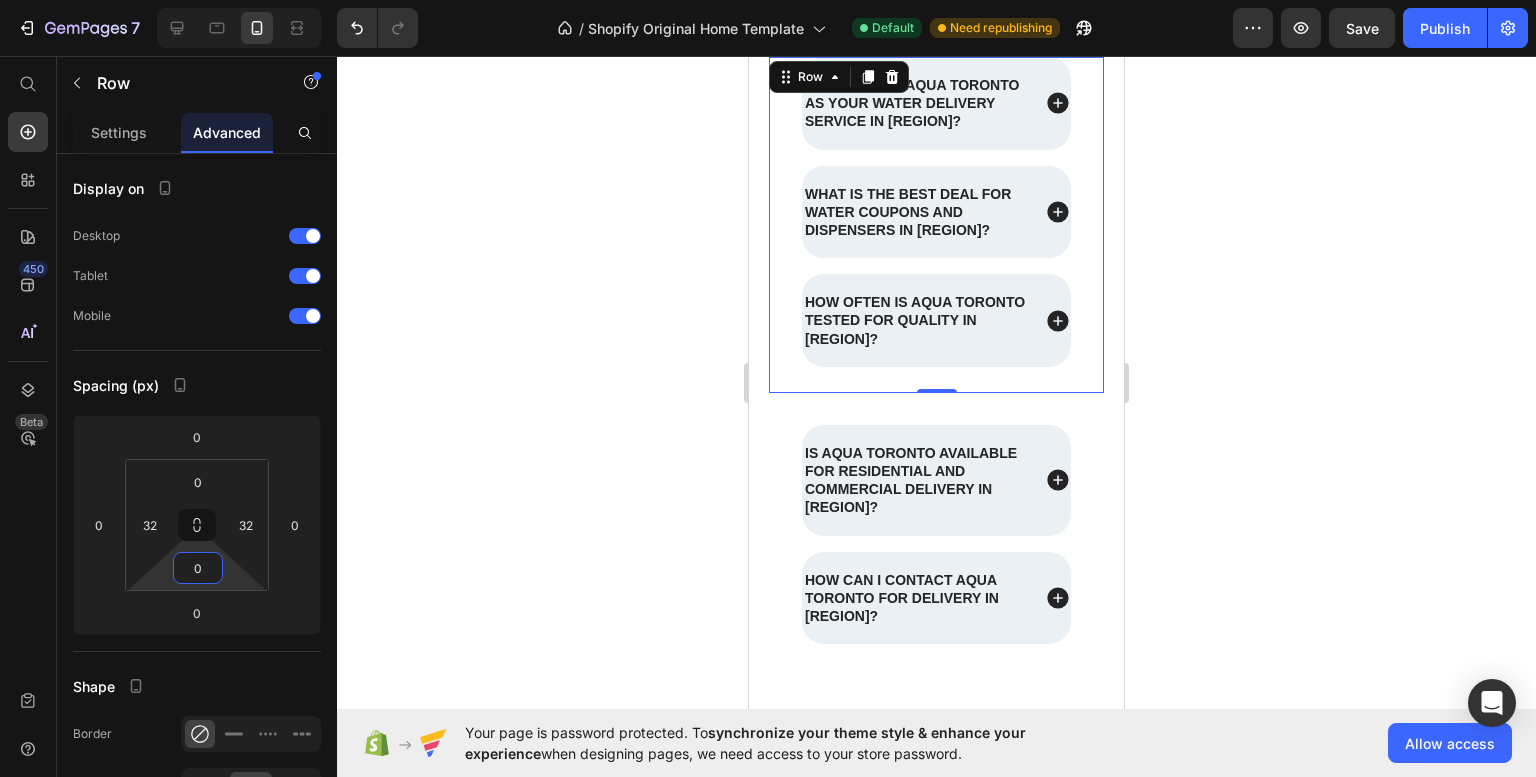 click on "0" at bounding box center (937, 409) 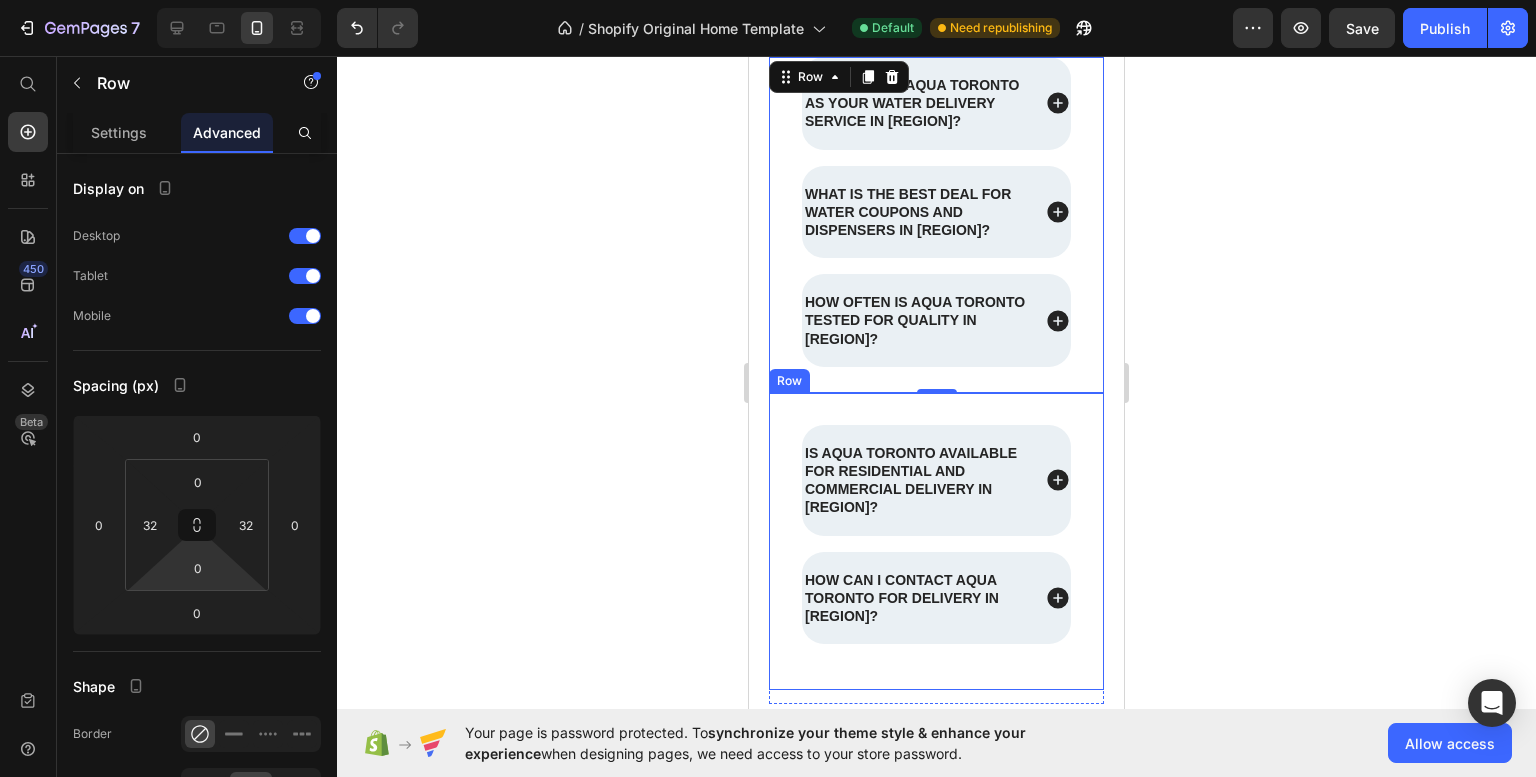click on "Is Aqua Toronto available for residential and commercial delivery in Greater Toronto?
How can I contact Aqua Toronto for delivery in Greater Toronto? Accordion Row" at bounding box center [936, 541] 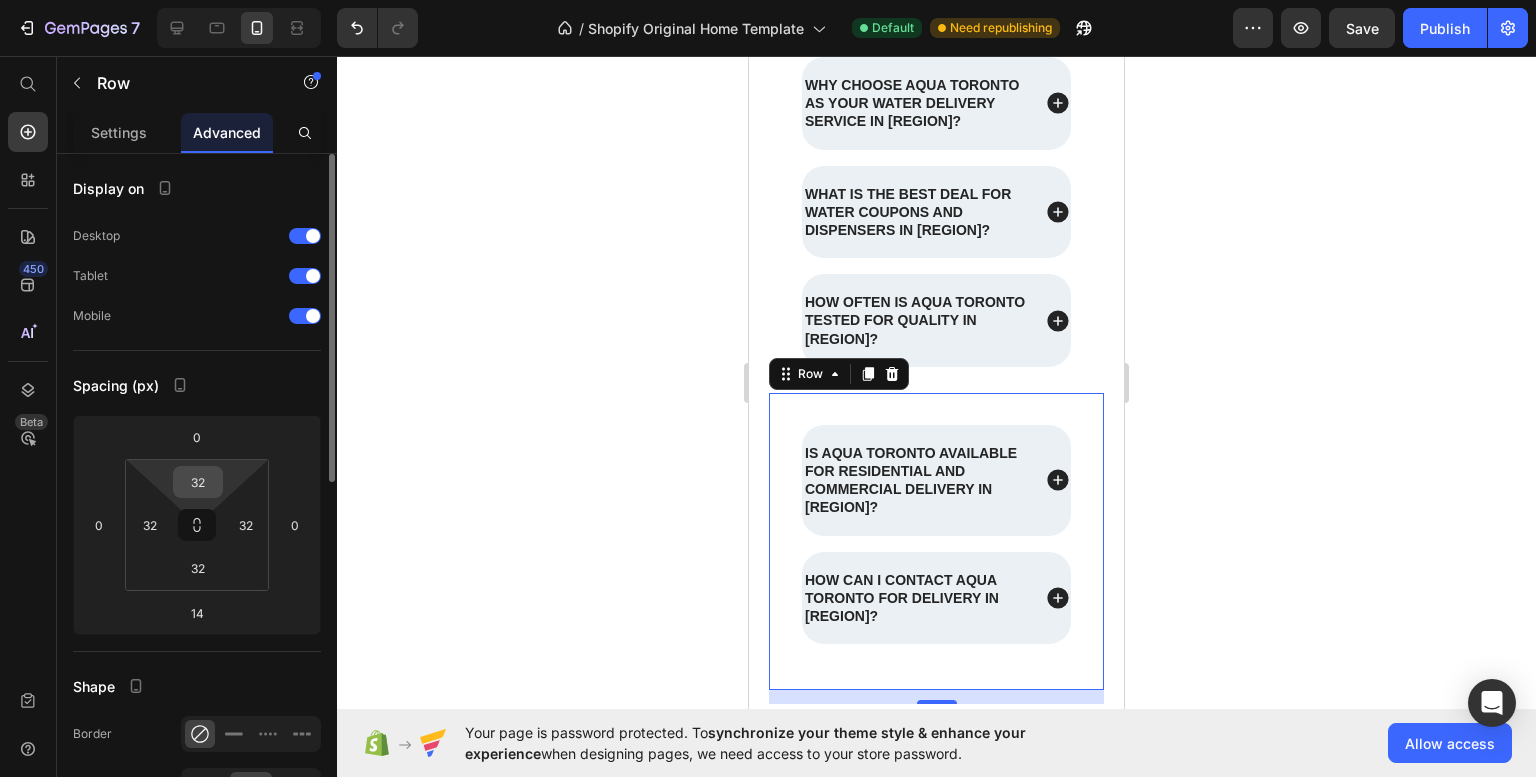 click on "32" at bounding box center [198, 482] 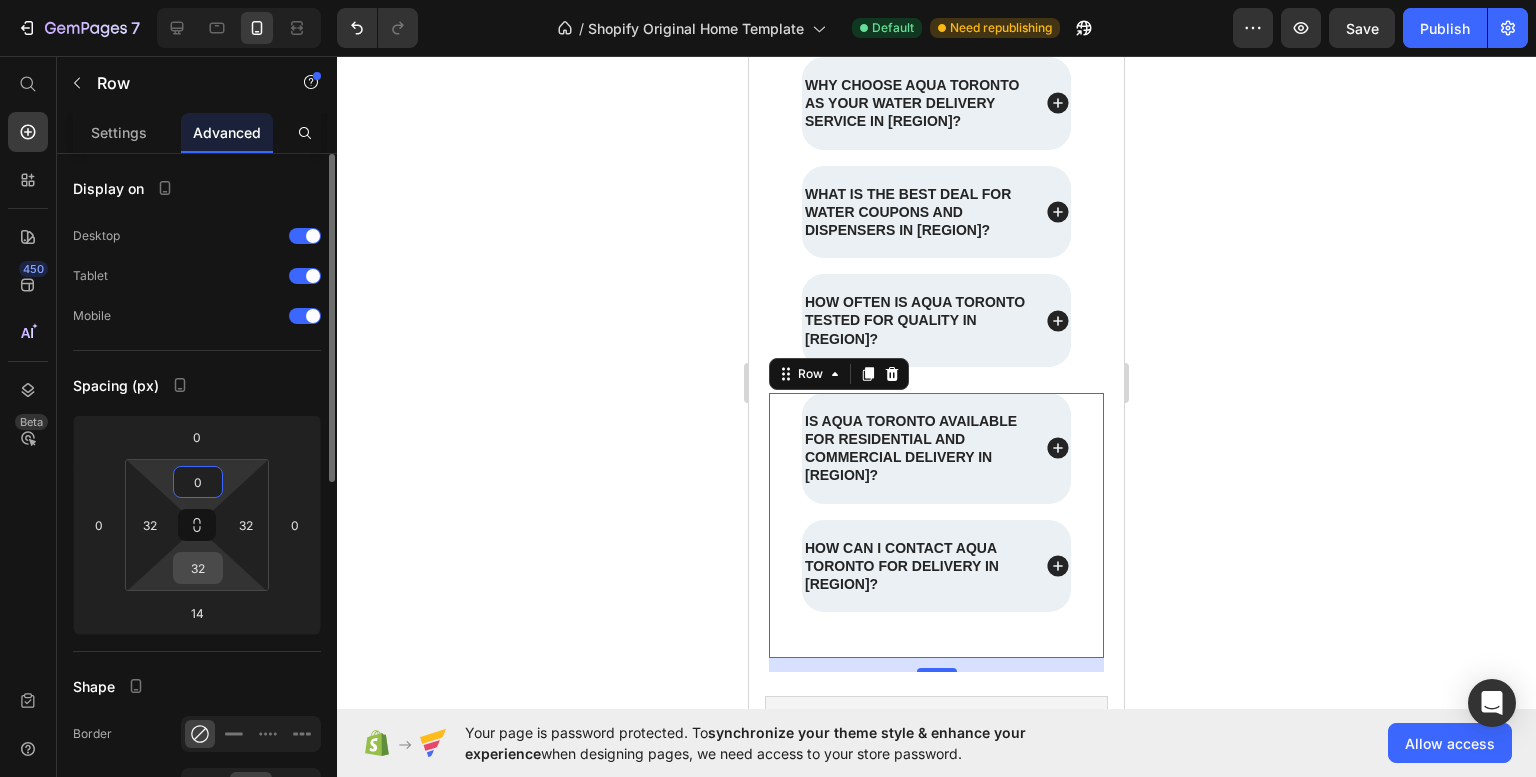 type on "0" 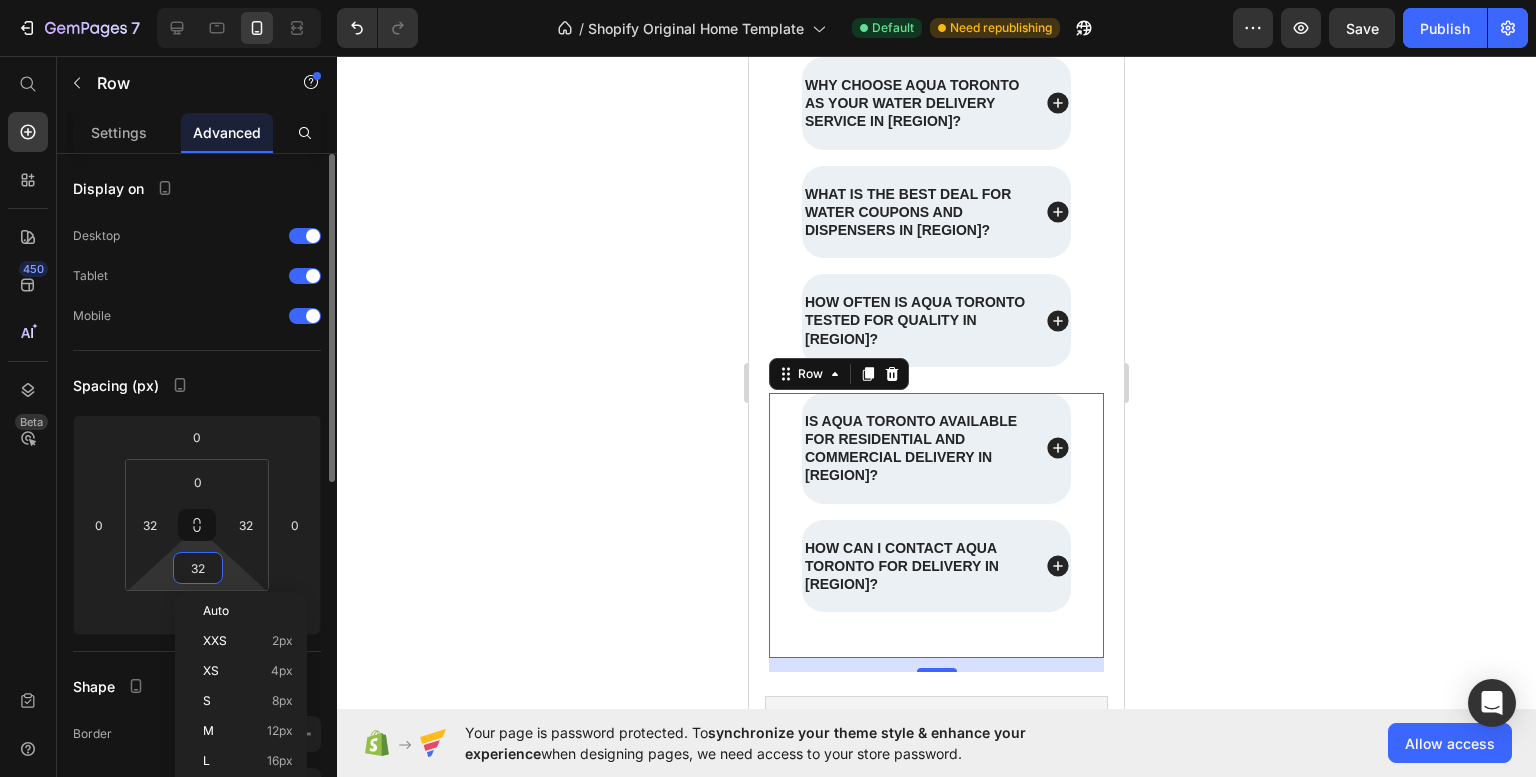 type on "0" 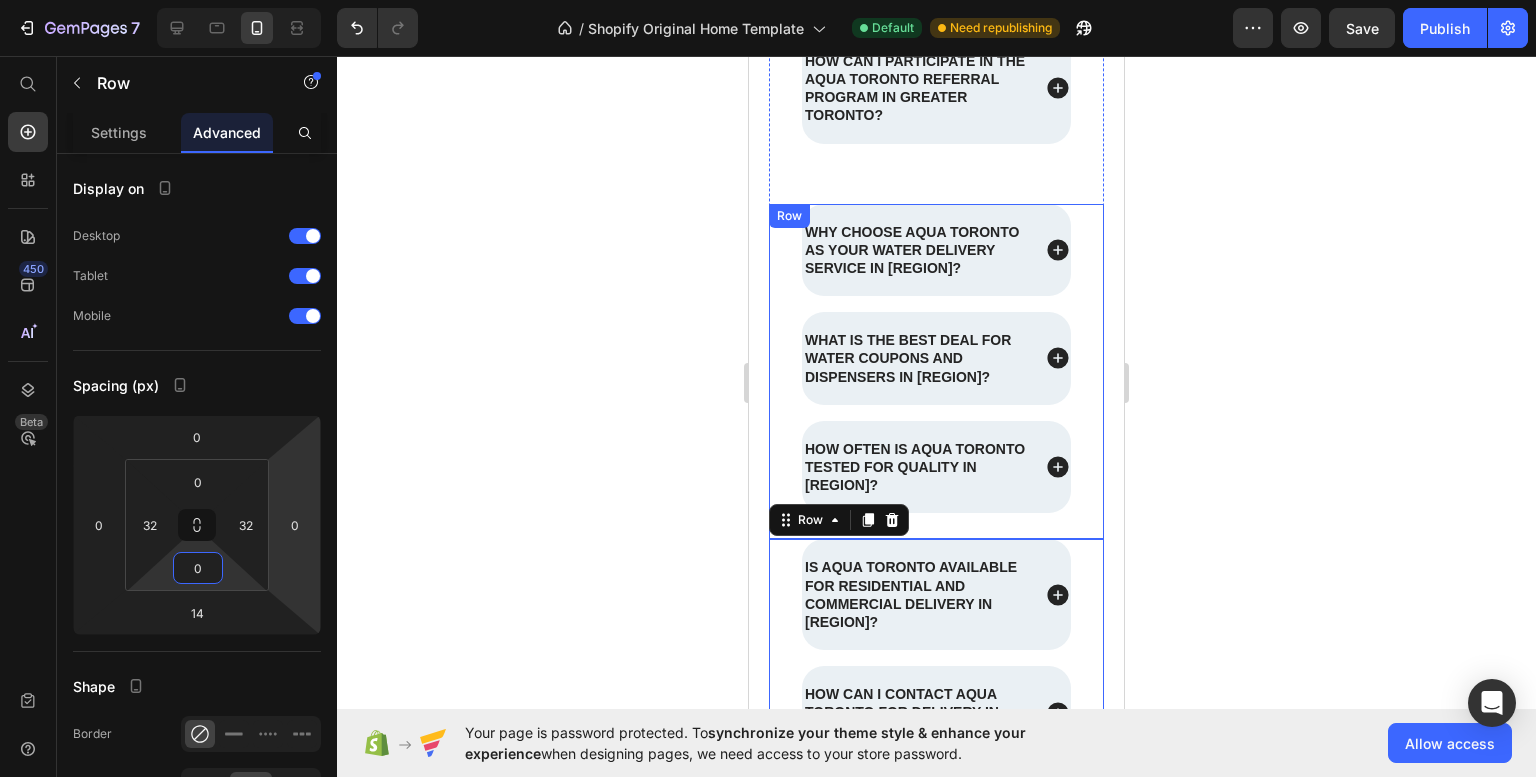 scroll, scrollTop: 3624, scrollLeft: 0, axis: vertical 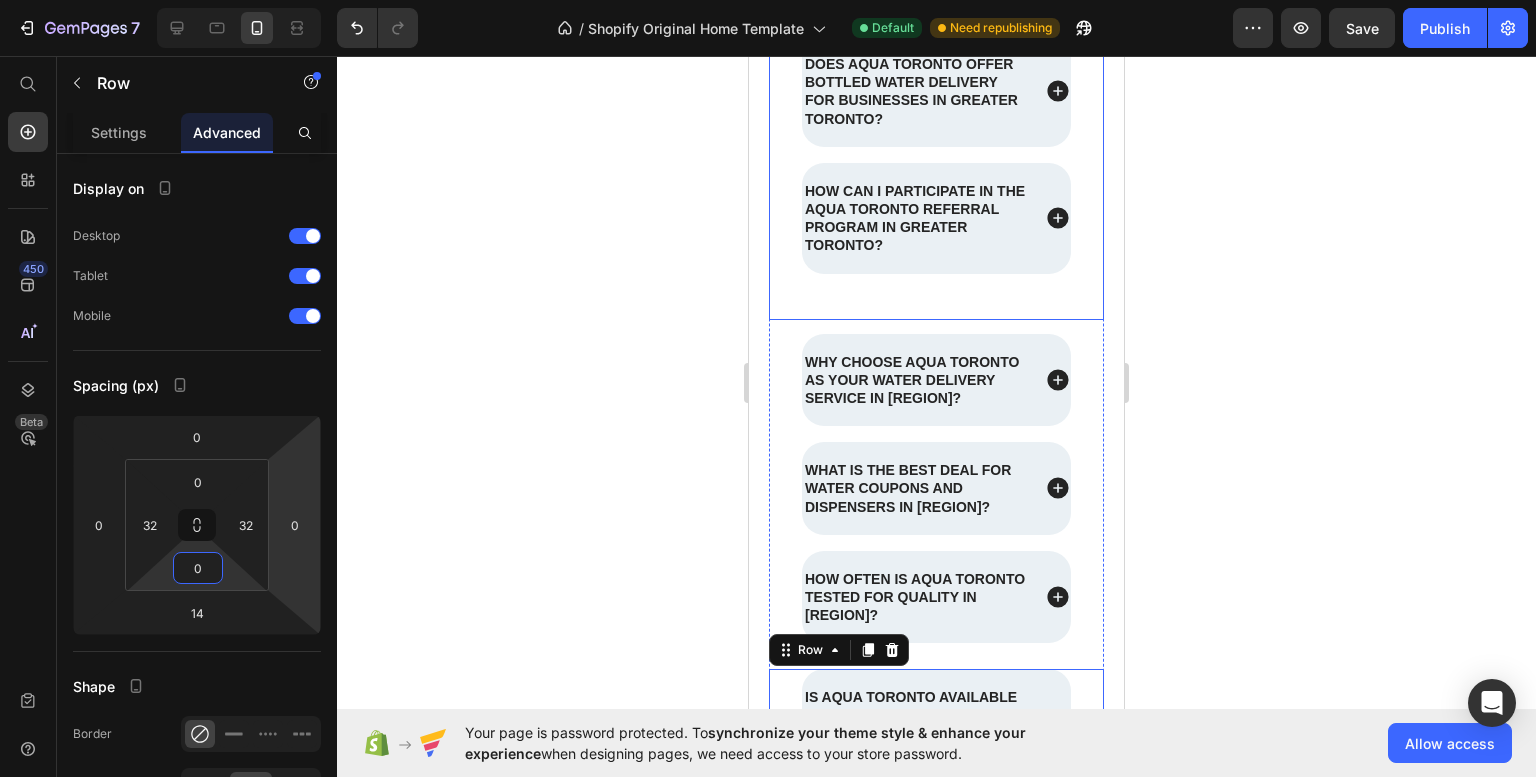 click on "What is the pH level of Aqua Toronto in Greater Toronto ?
Does Aqua Toronto offer bottled water delivery for businesses in Greater Toronto?
How can I participate in the Aqua Toronto Referral Program in Greater Toronto? Accordion Row" at bounding box center (936, 107) 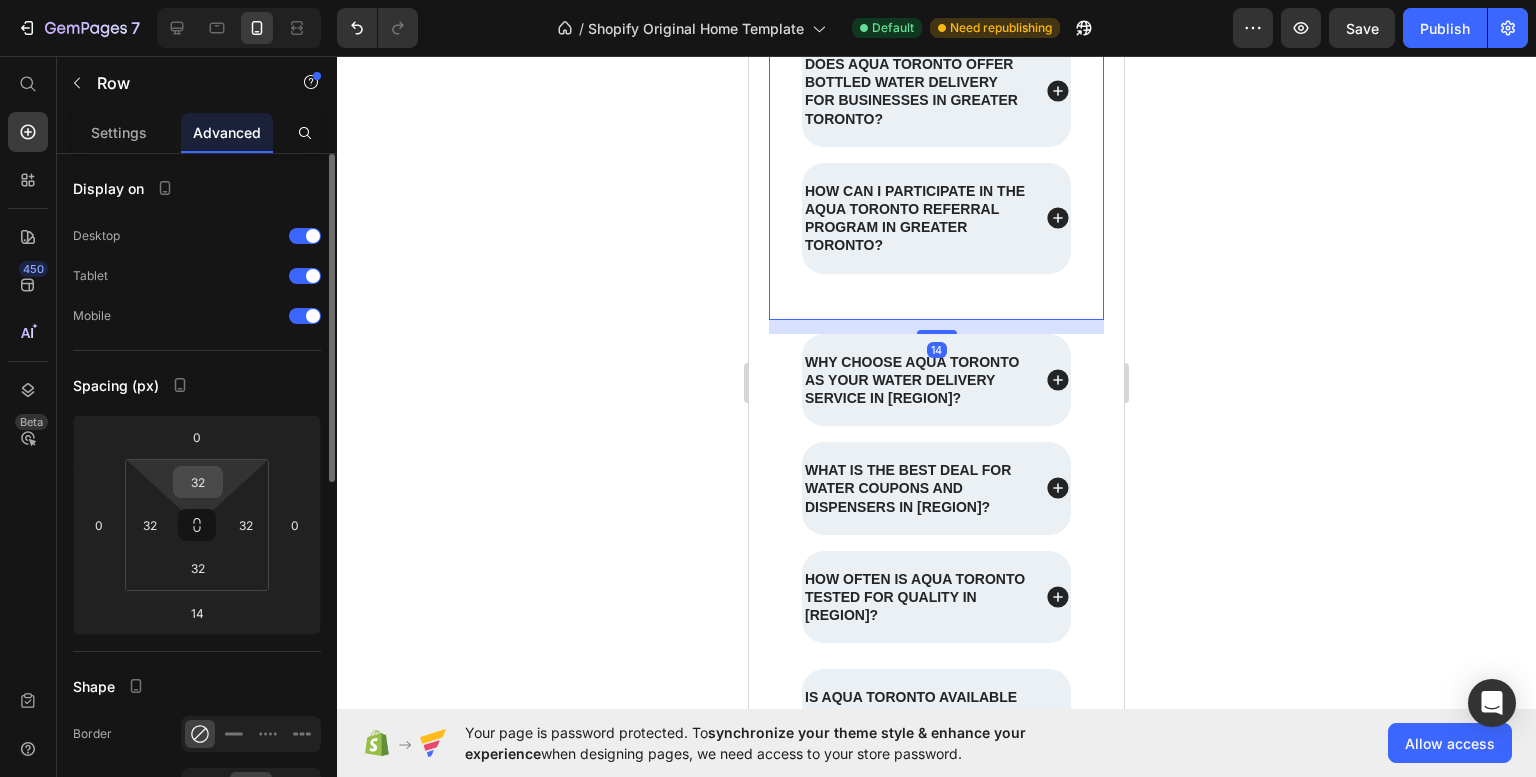 click on "32" at bounding box center (198, 482) 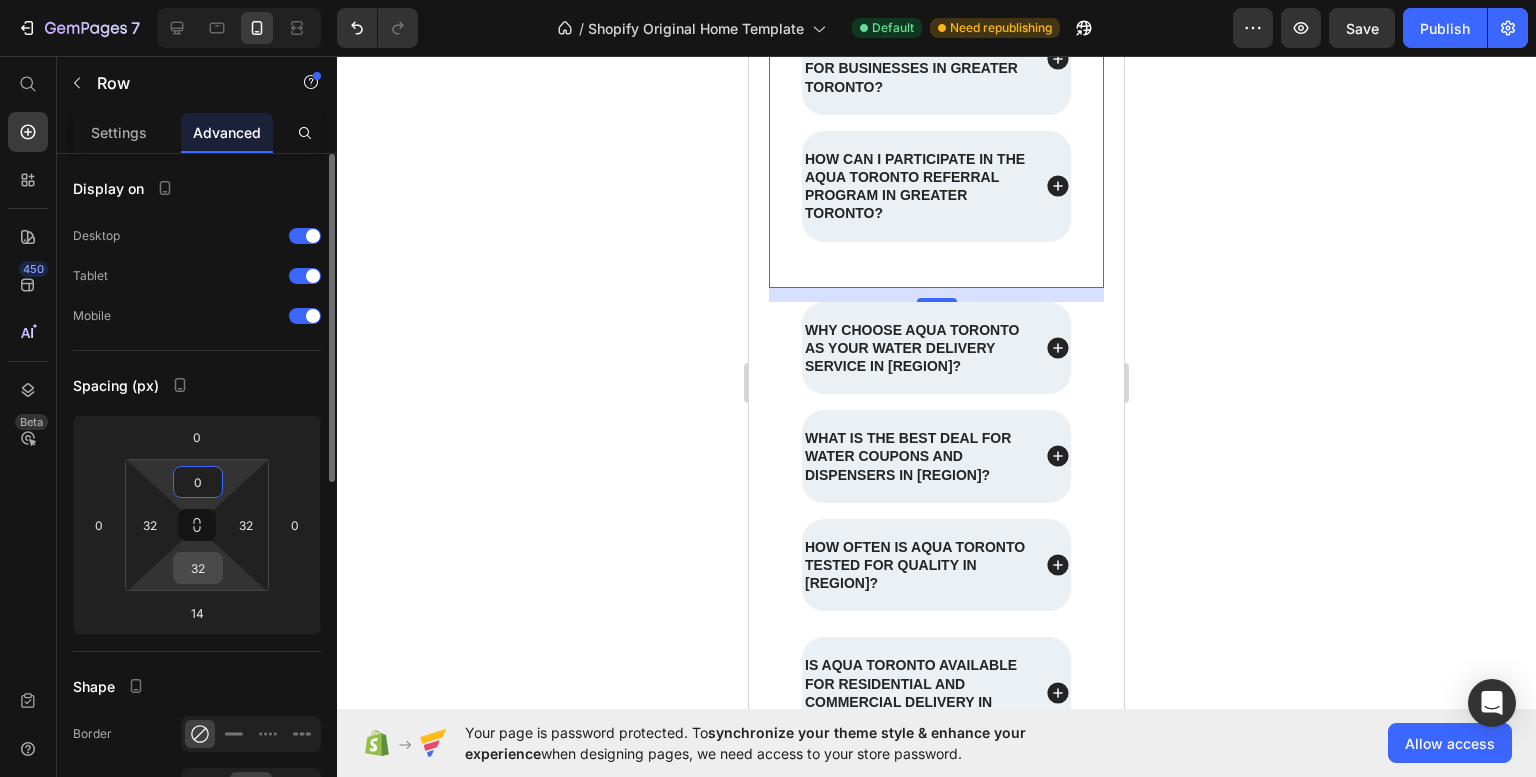 type on "0" 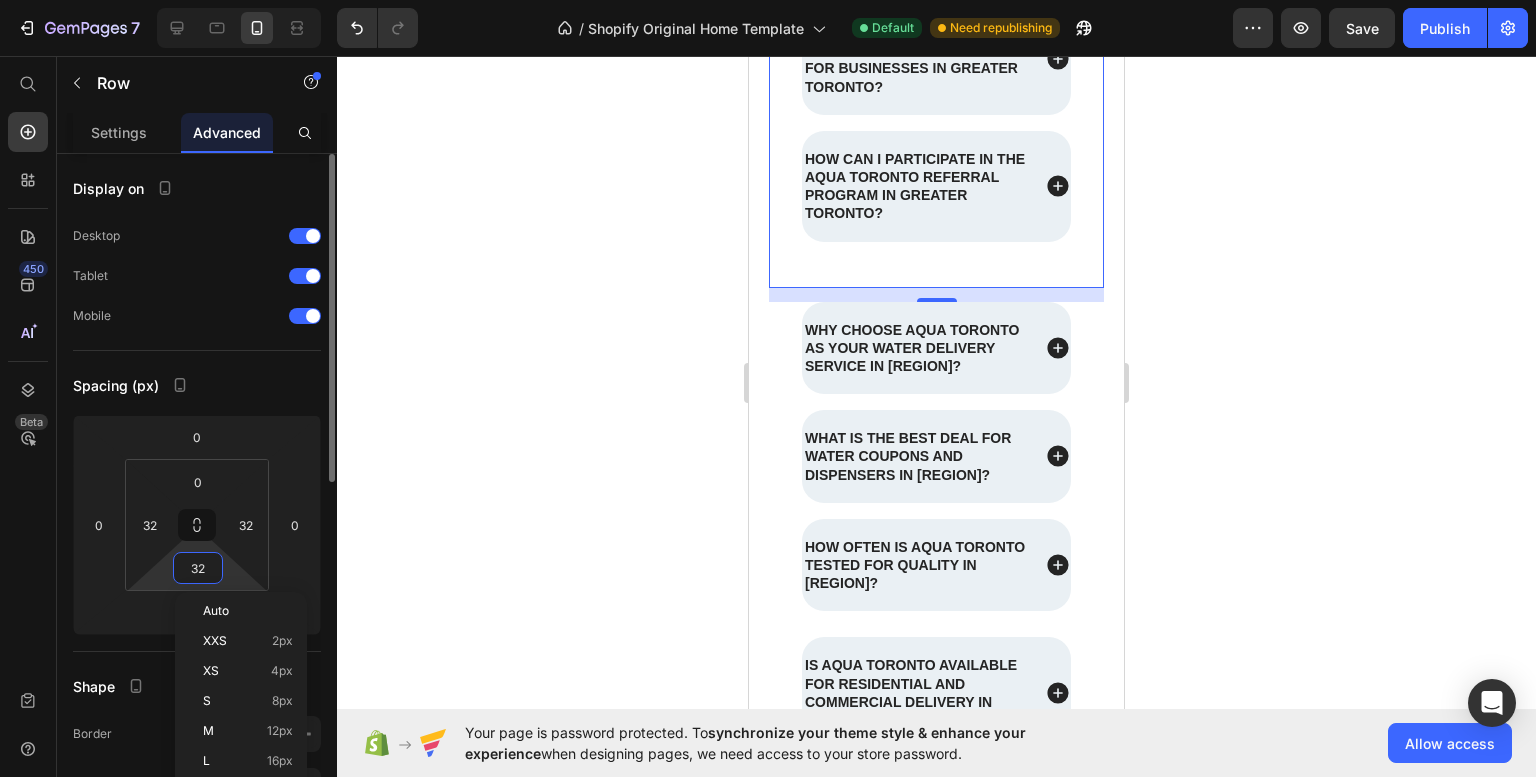 click on "32" at bounding box center (198, 568) 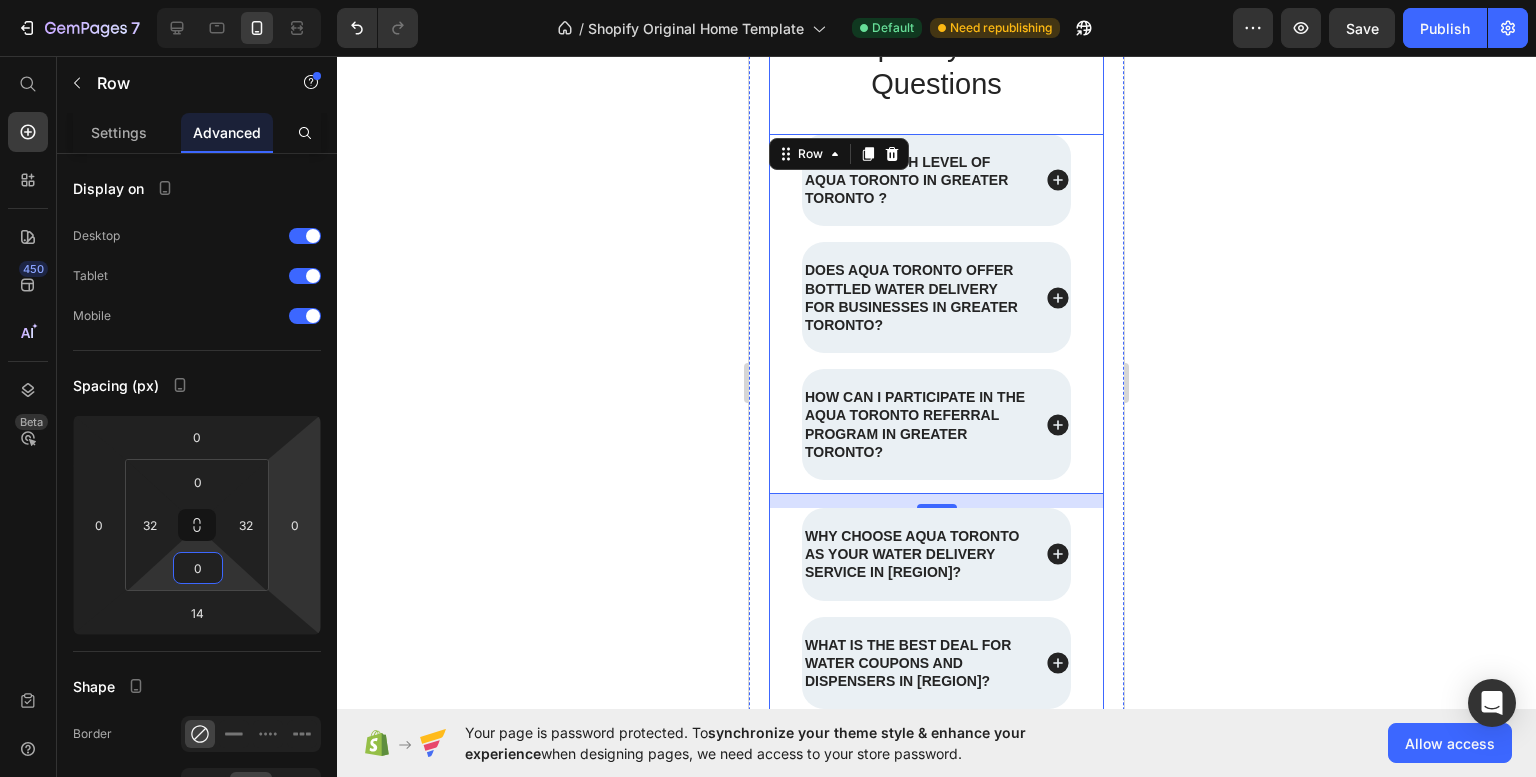 scroll, scrollTop: 3304, scrollLeft: 0, axis: vertical 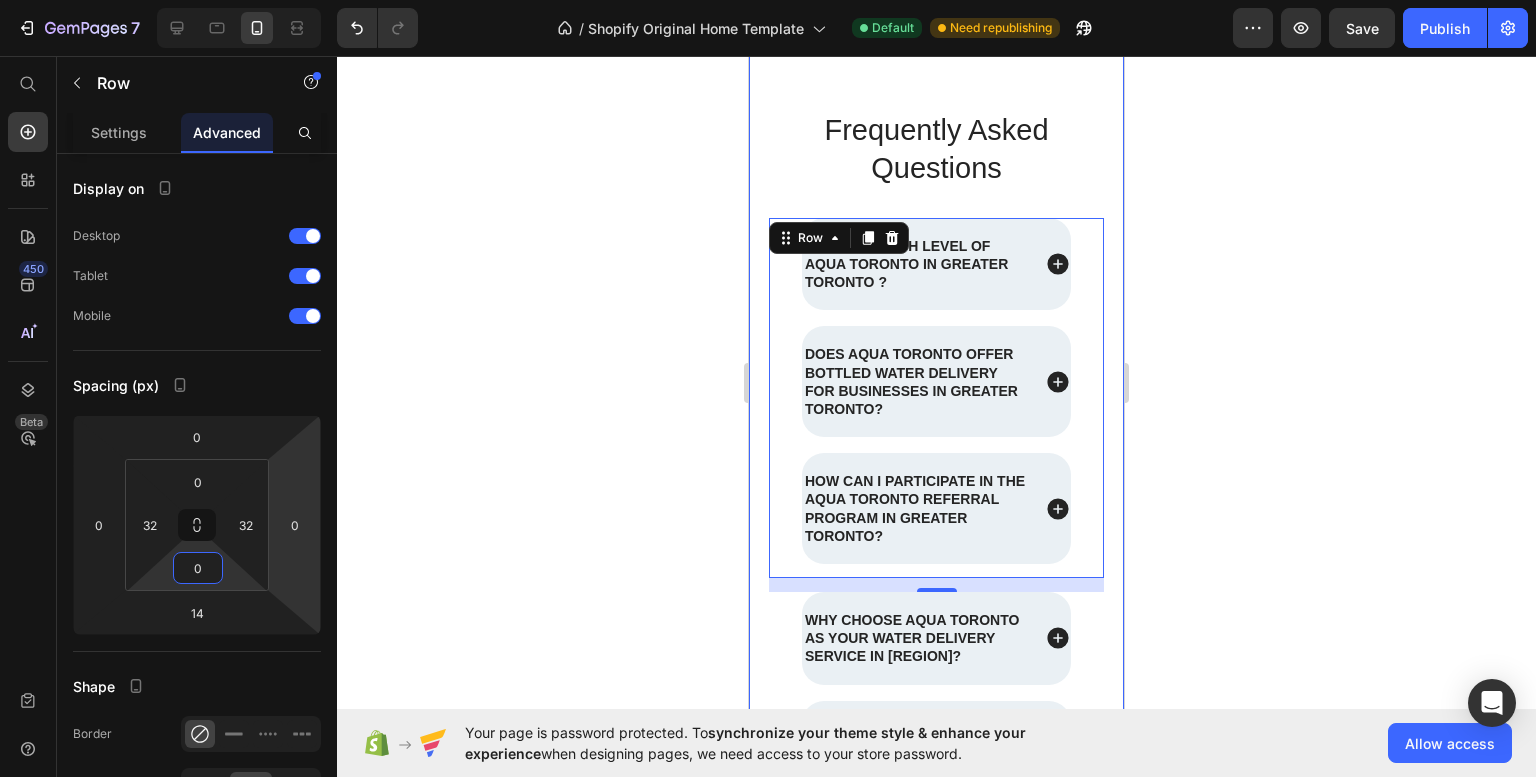 click on "Frequently Asked Questions Heading
What is the pH level of Aqua Toronto in Greater Toronto ?
Does Aqua Toronto offer bottled water delivery for businesses in Greater Toronto?
How can I participate in the Aqua Toronto Referral Program in Greater Toronto? Accordion Row   14
Why choose Aqua Toronto as your water delivery service in Greater Toronto?
What is the best deal for water coupons and dispensers in Greater Toronto?
How often is Aqua Toronto tested for quality in Greater Toronto? Accordion Row
Is Aqua Toronto available for residential and commercial delivery in Greater Toronto?
How can I contact Aqua Toronto for delivery in Greater Toronto? Accordion Row Row Section 14" at bounding box center (936, 602) 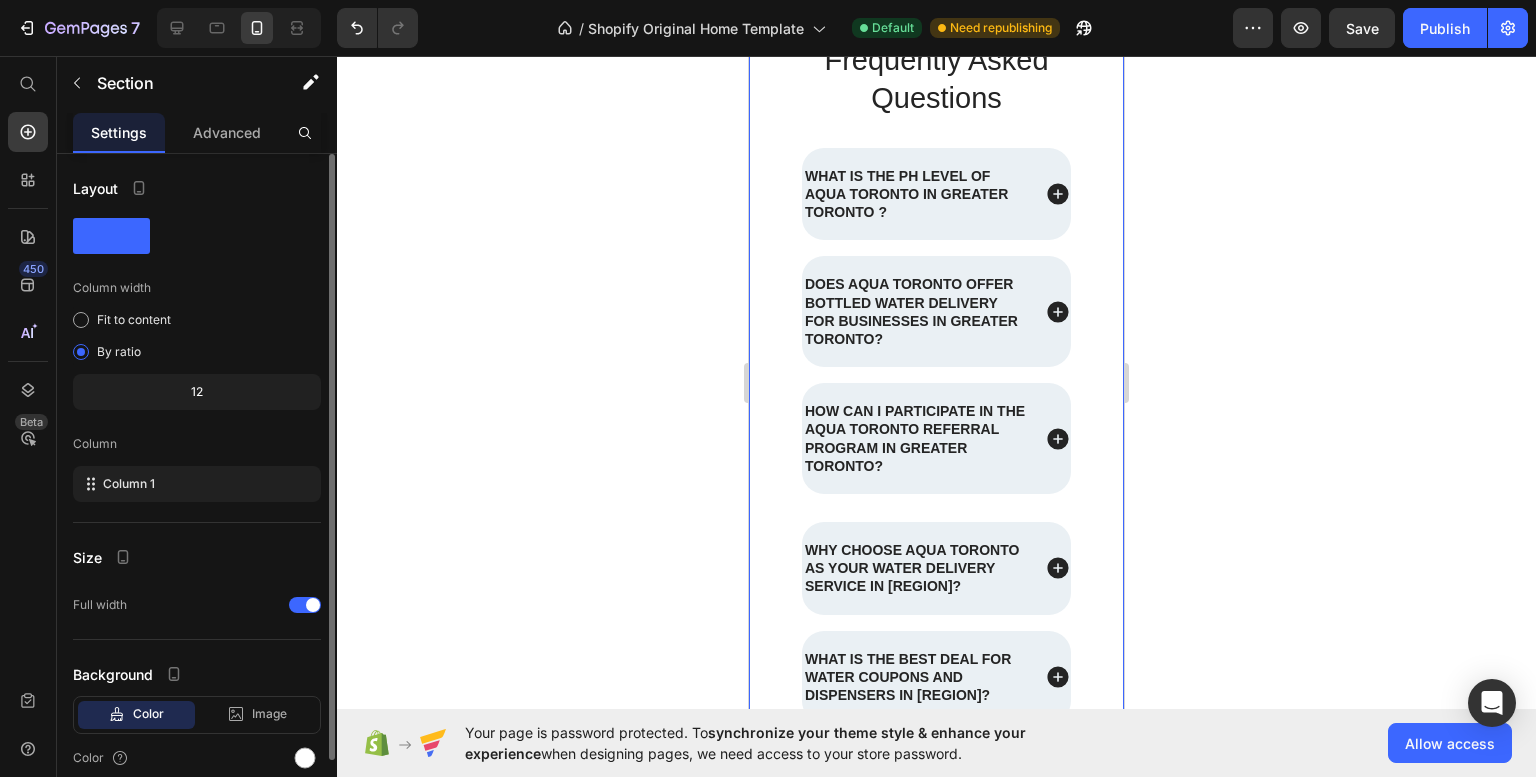 scroll, scrollTop: 3346, scrollLeft: 0, axis: vertical 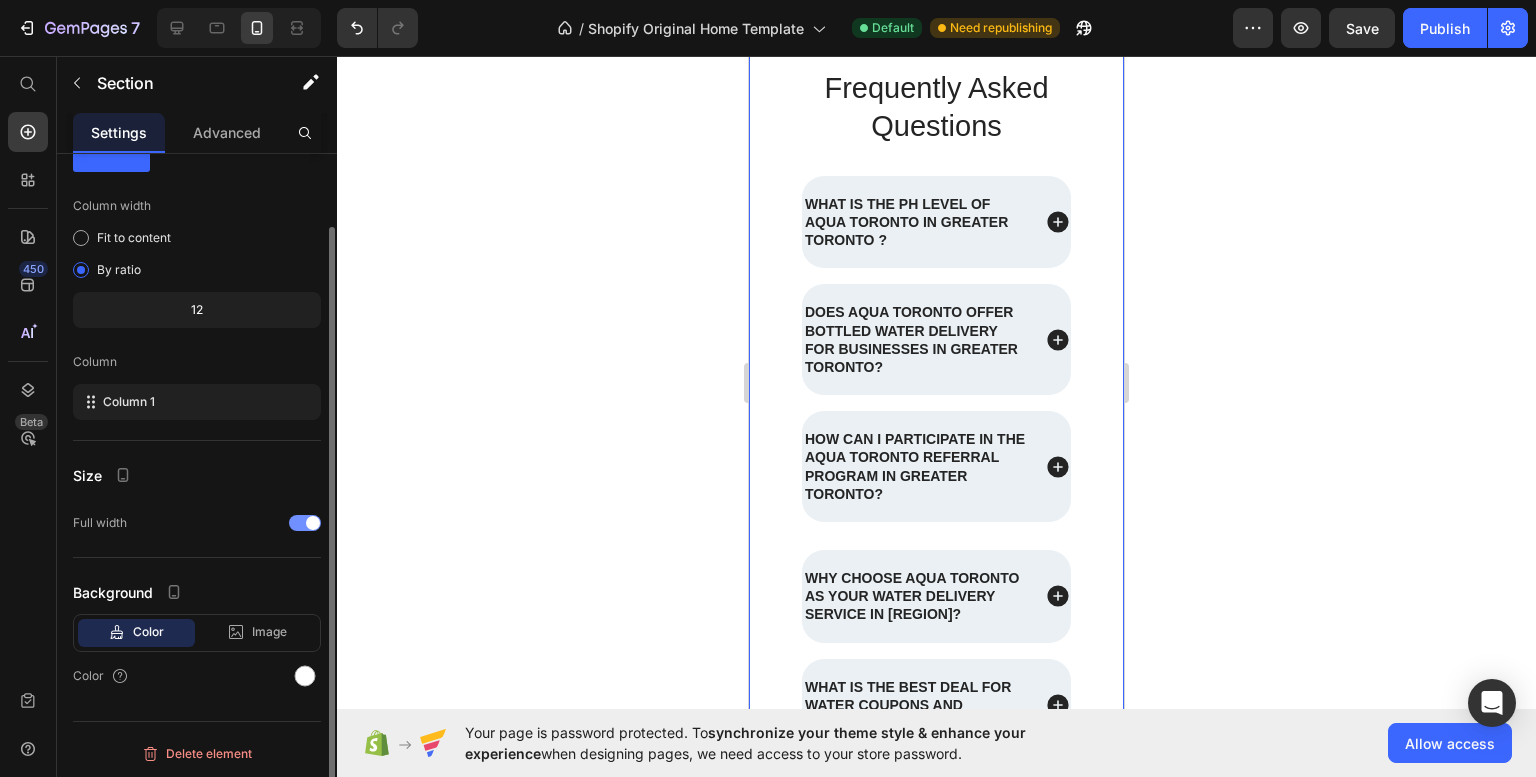 click at bounding box center (305, 523) 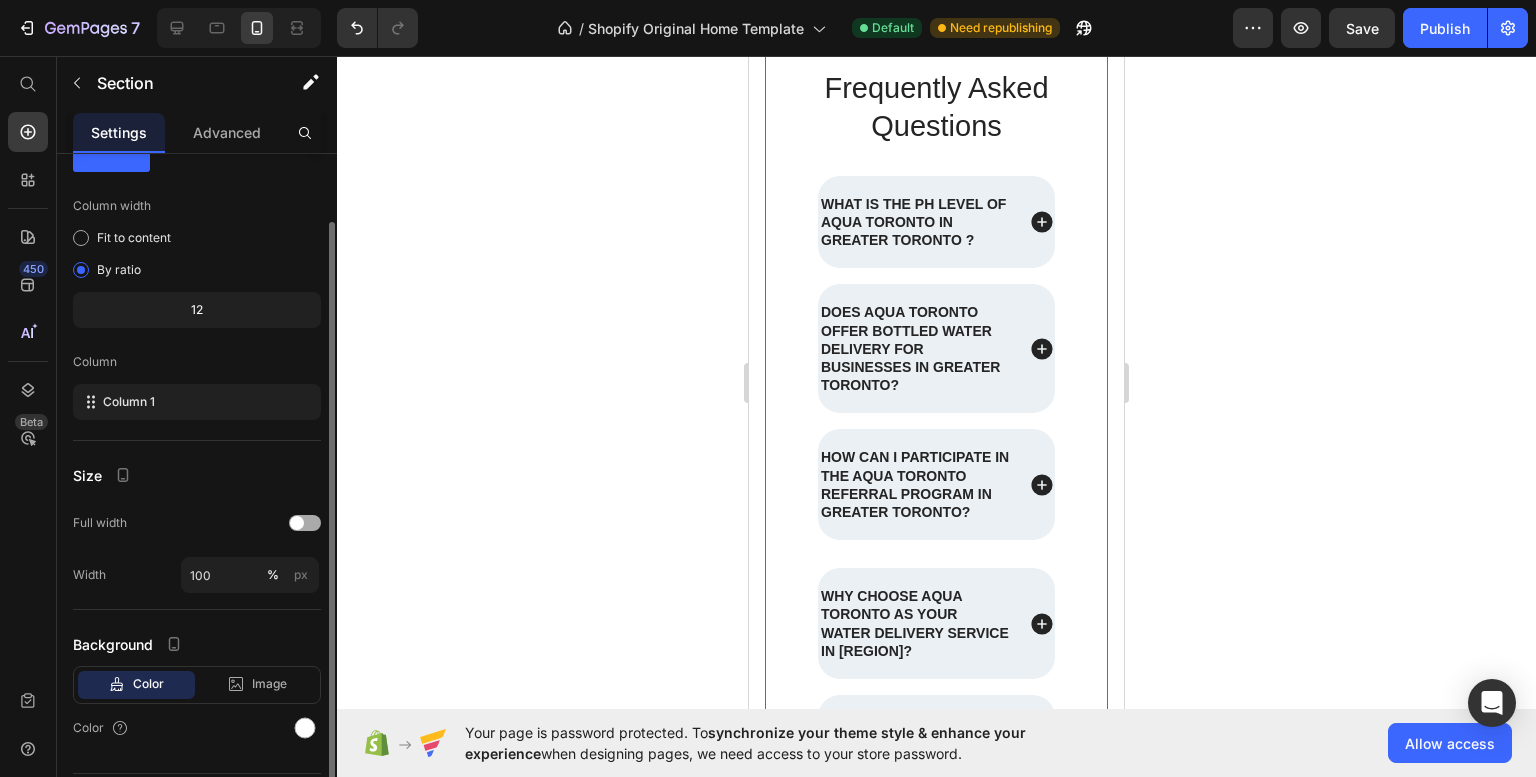 click at bounding box center (305, 523) 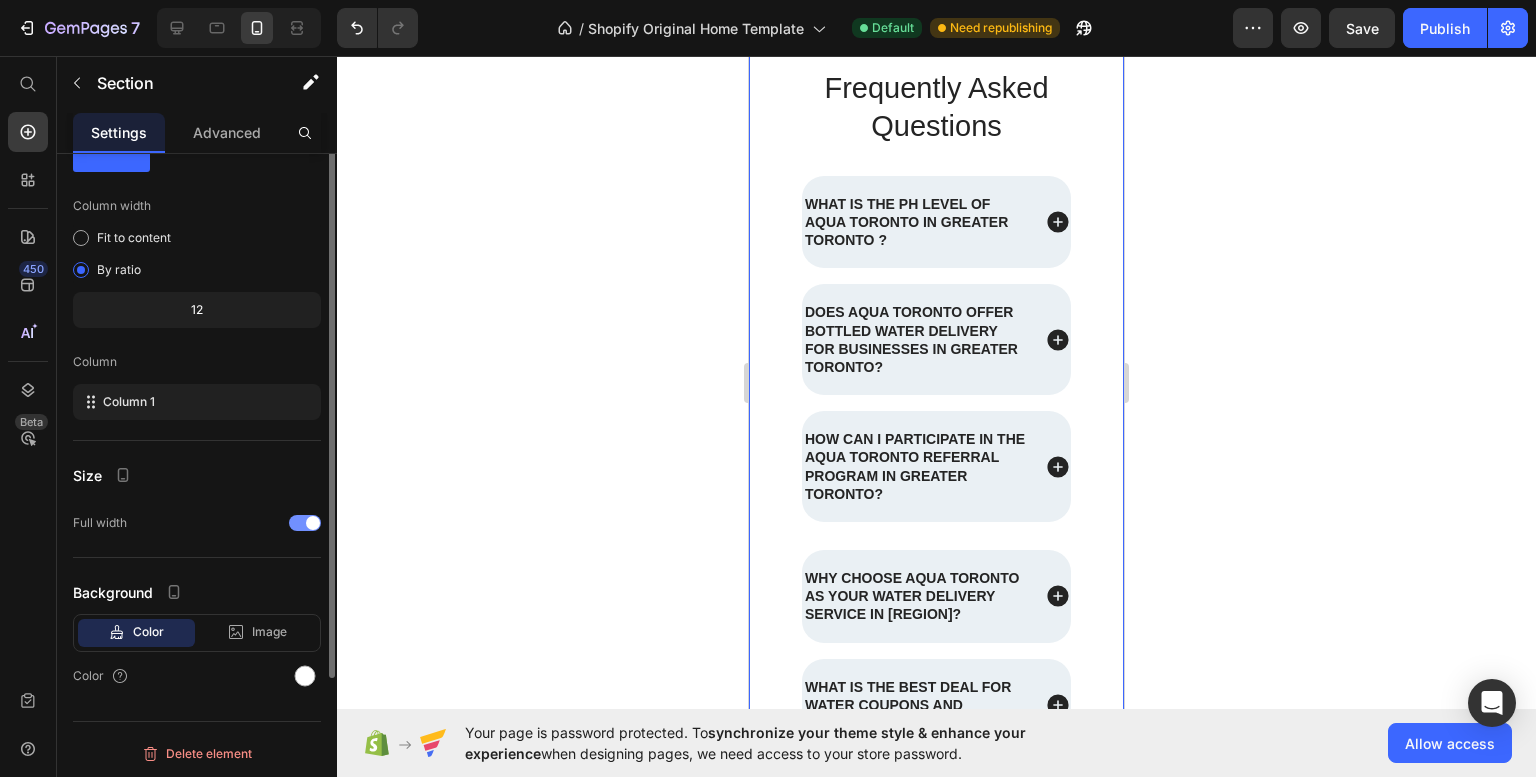 scroll, scrollTop: 0, scrollLeft: 0, axis: both 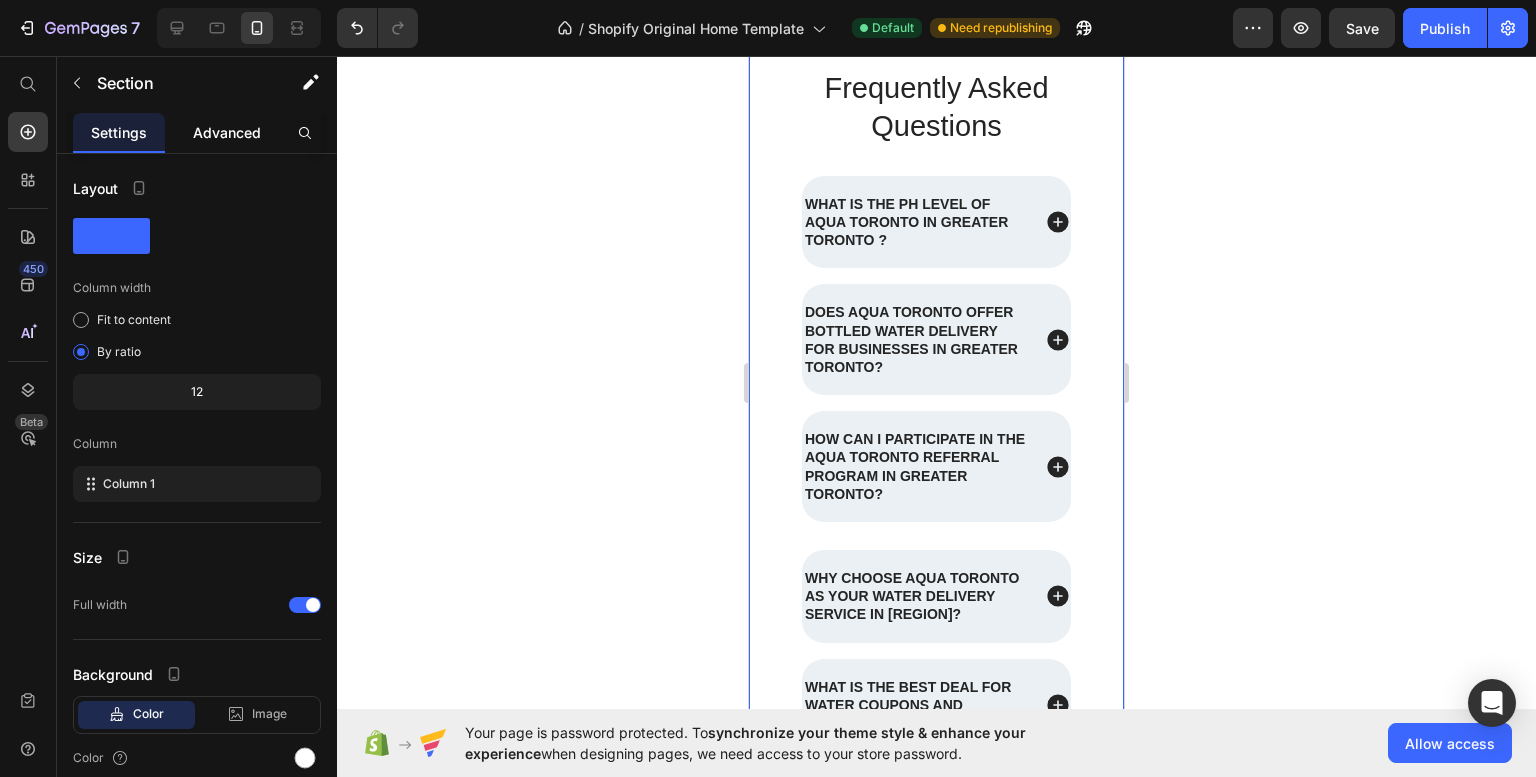 click on "Advanced" 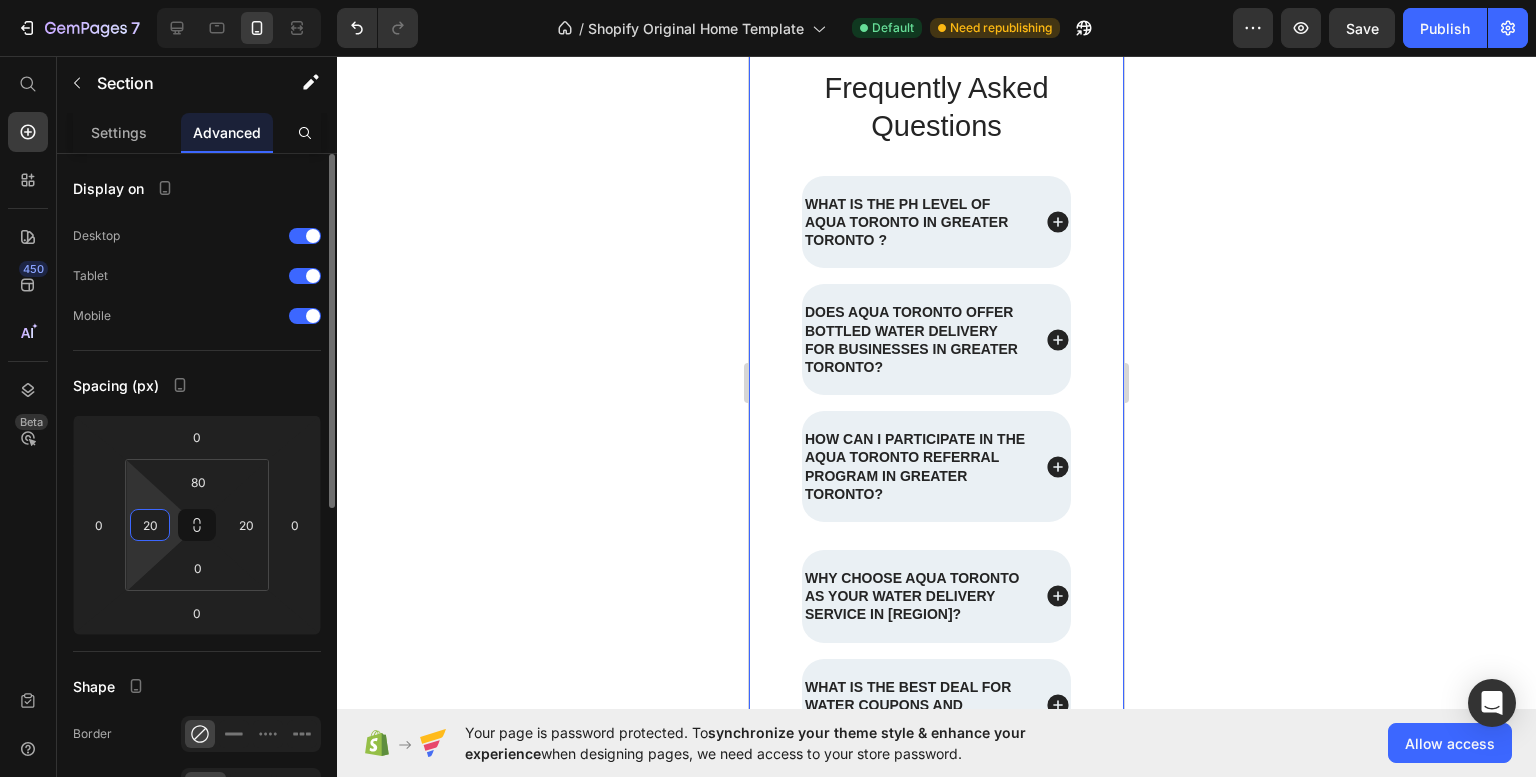 click on "20" at bounding box center (150, 525) 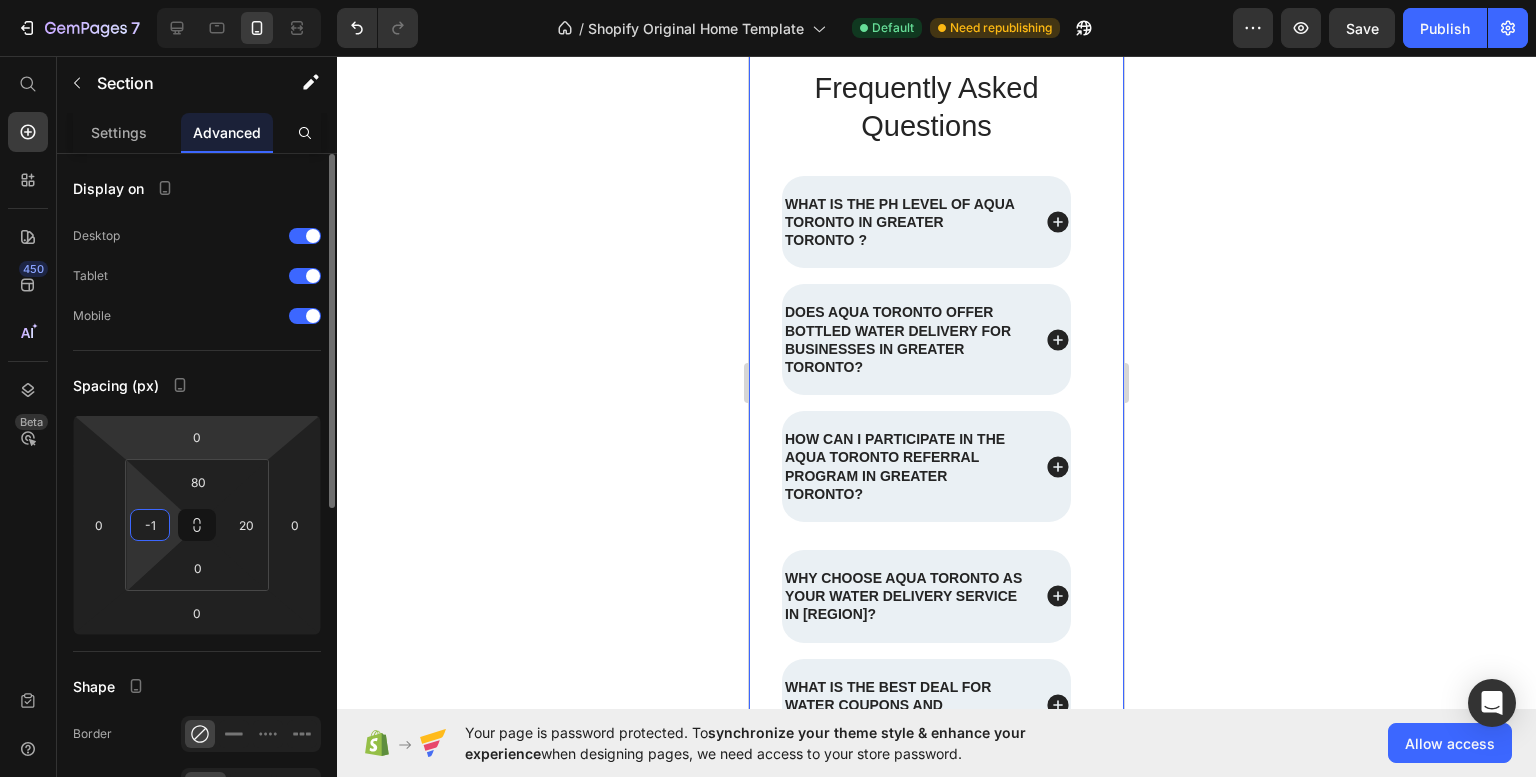 type on "0" 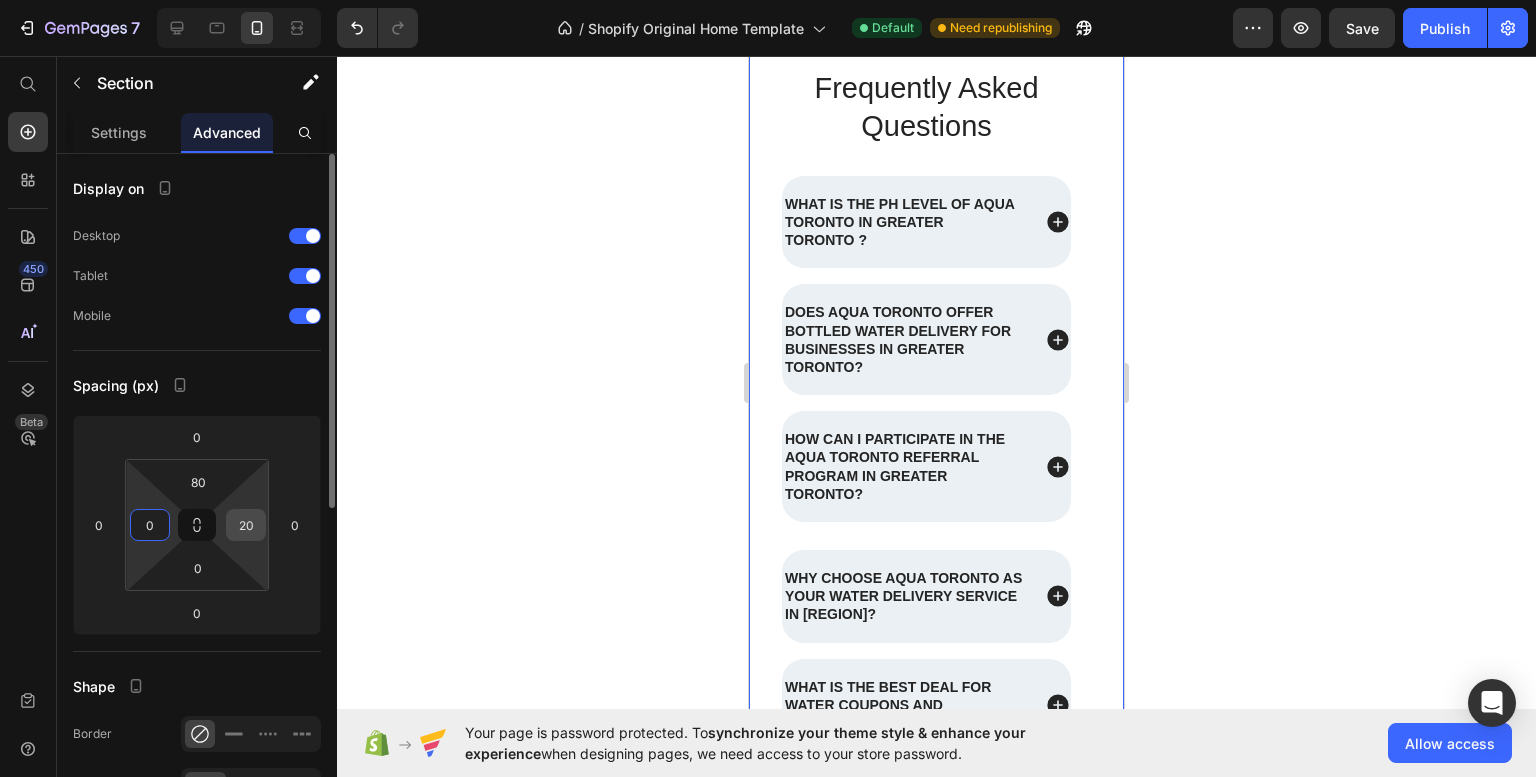 click on "20" at bounding box center (246, 525) 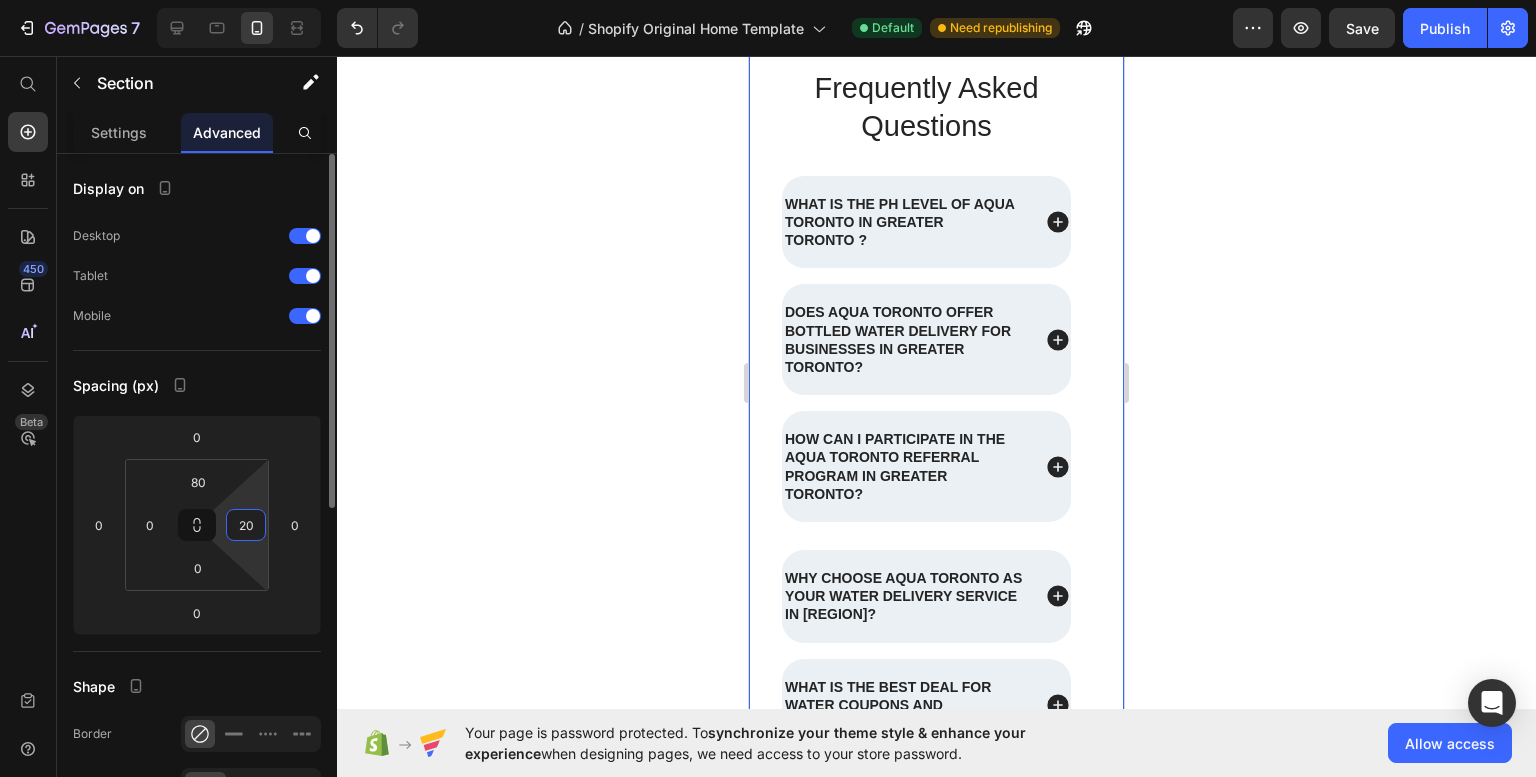 click on "20" at bounding box center (246, 525) 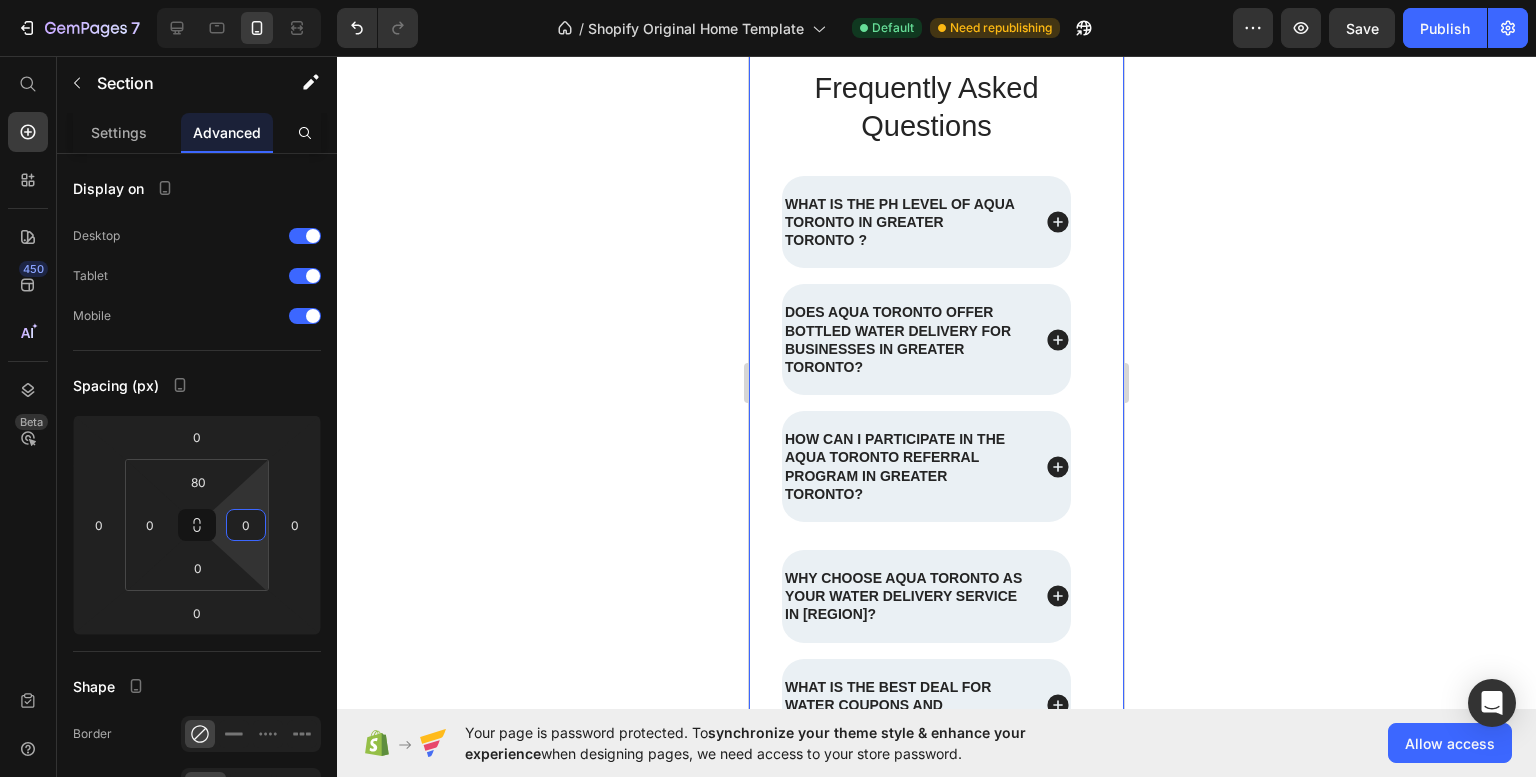 type on "0" 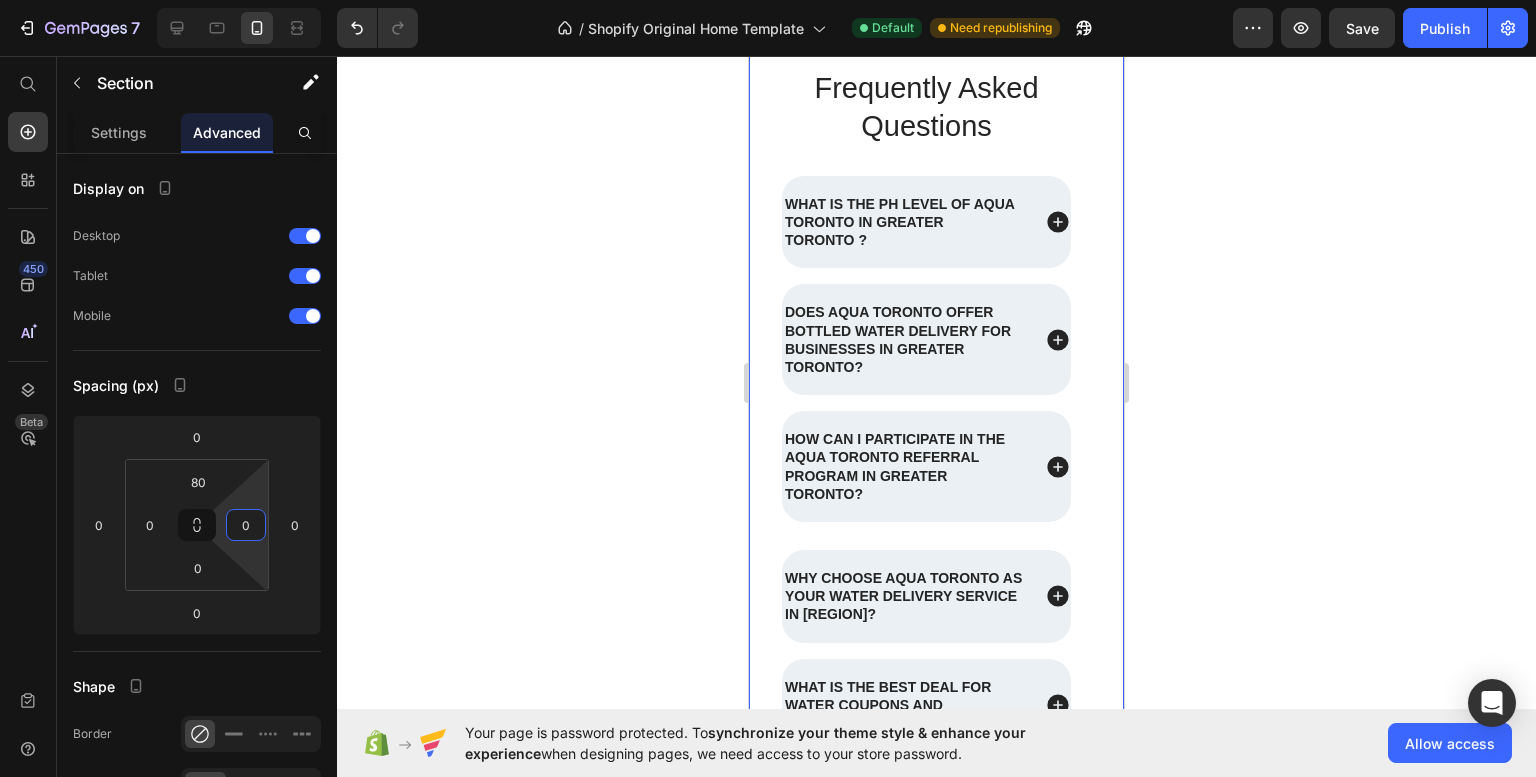 click on "450 Beta" at bounding box center (28, 372) 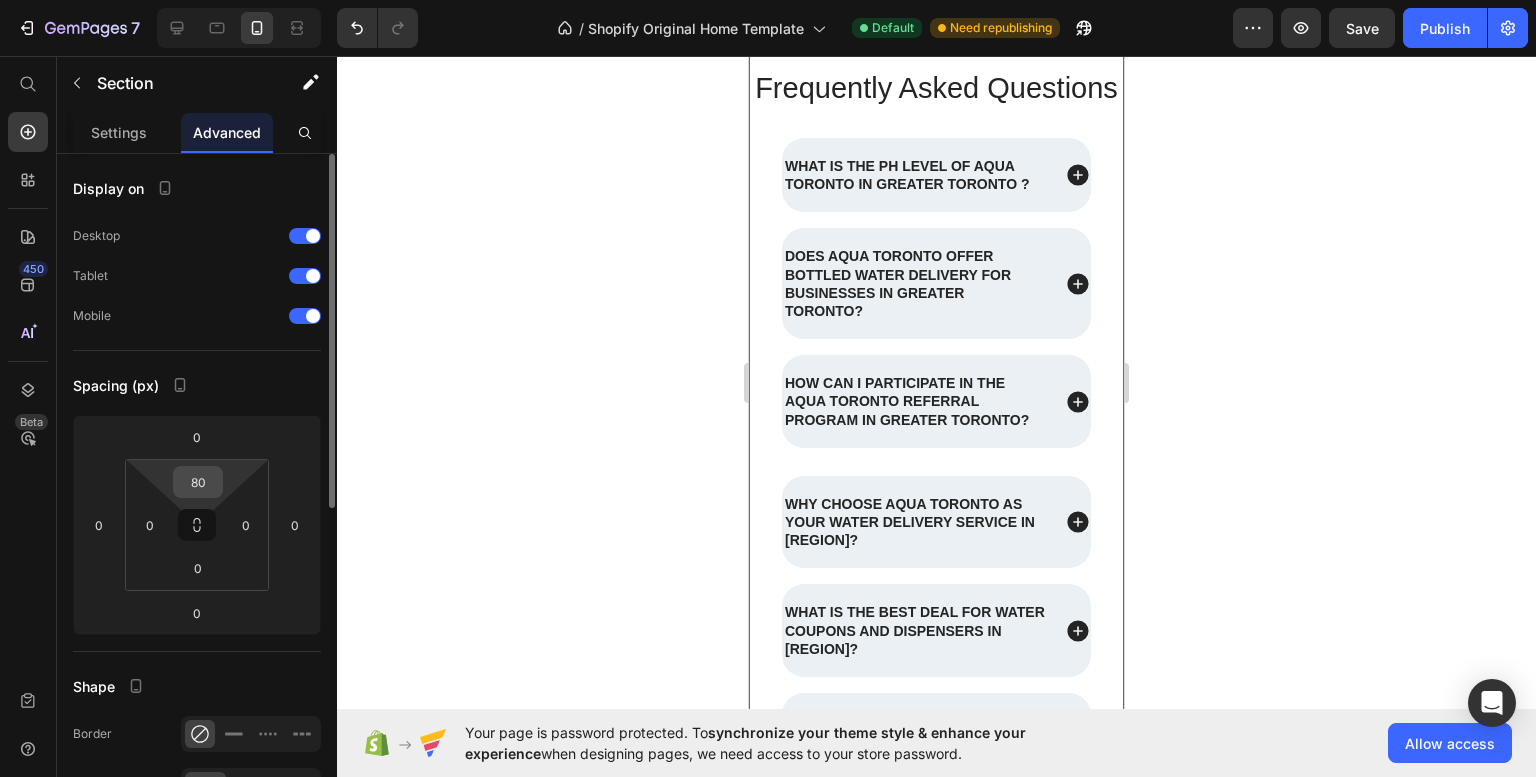 click on "80" at bounding box center [198, 482] 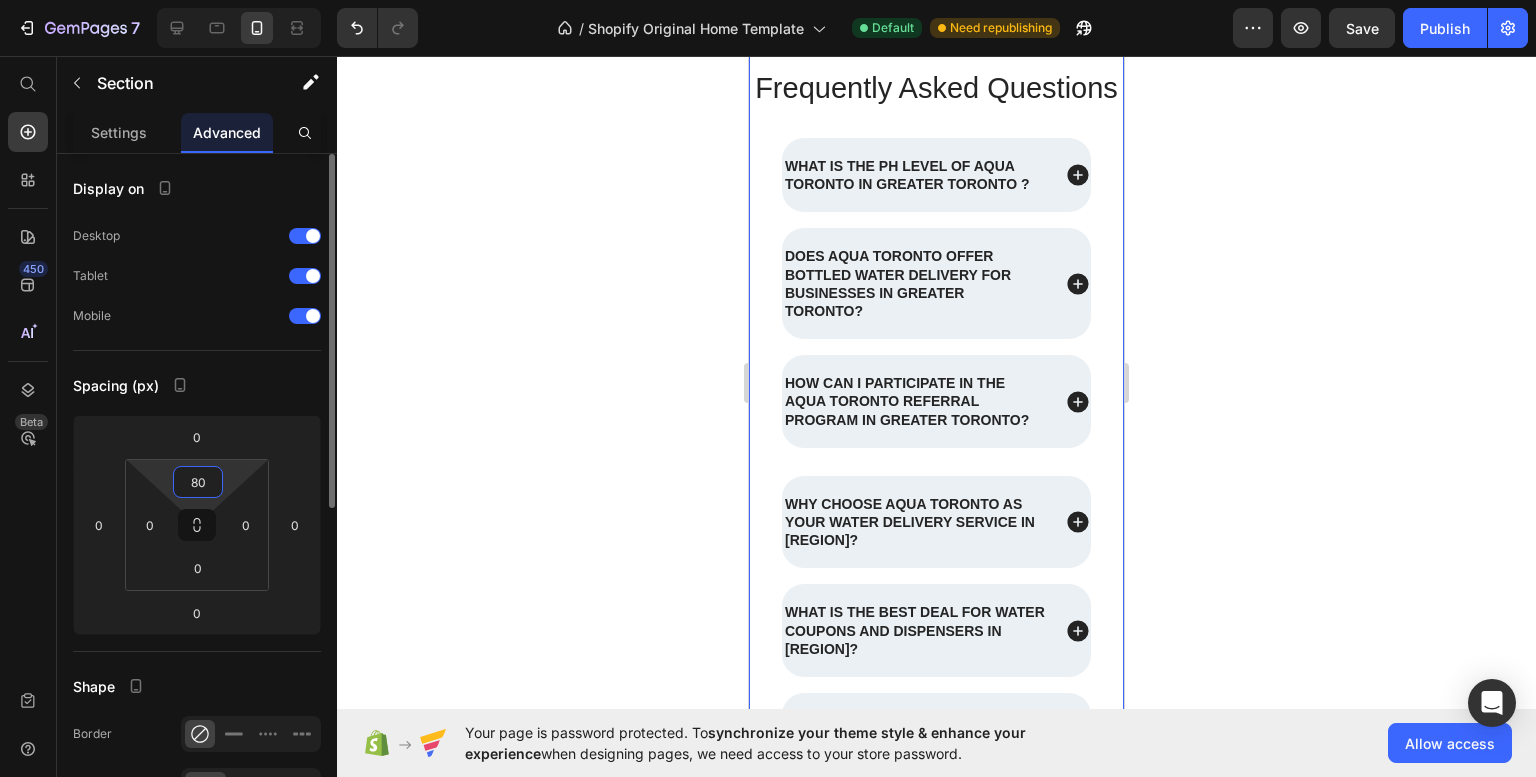 click on "80" at bounding box center [198, 482] 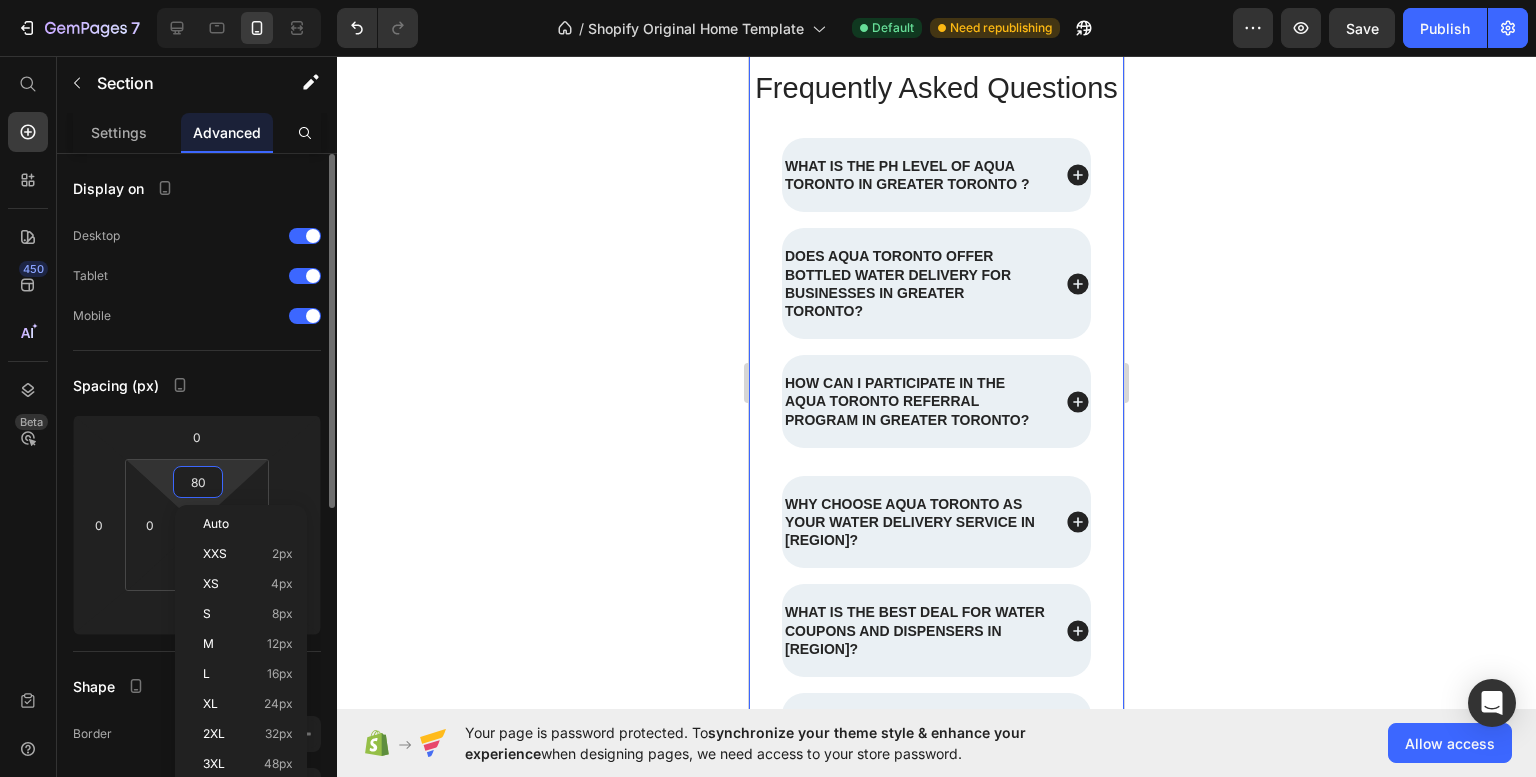 type on "0" 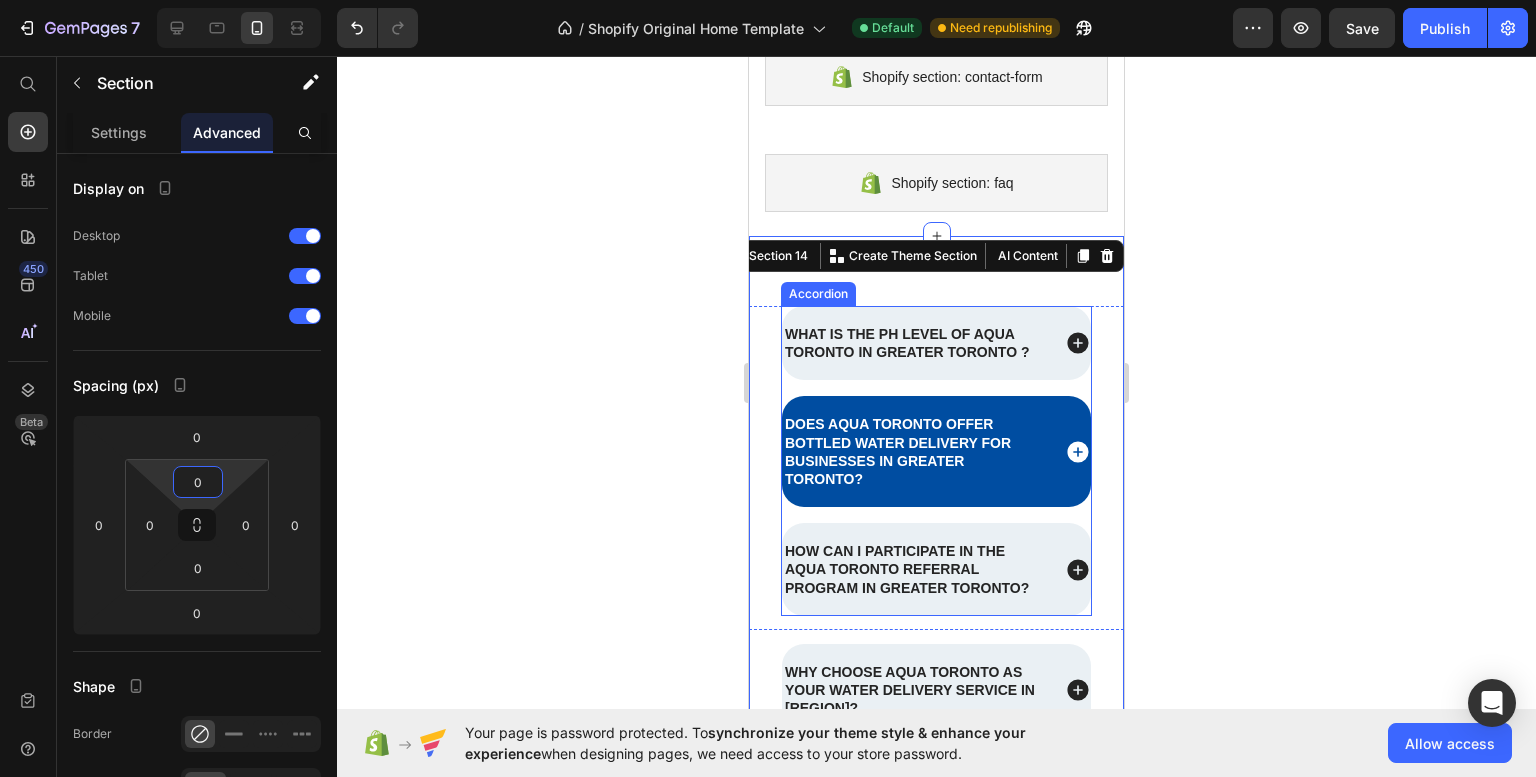 scroll, scrollTop: 3102, scrollLeft: 0, axis: vertical 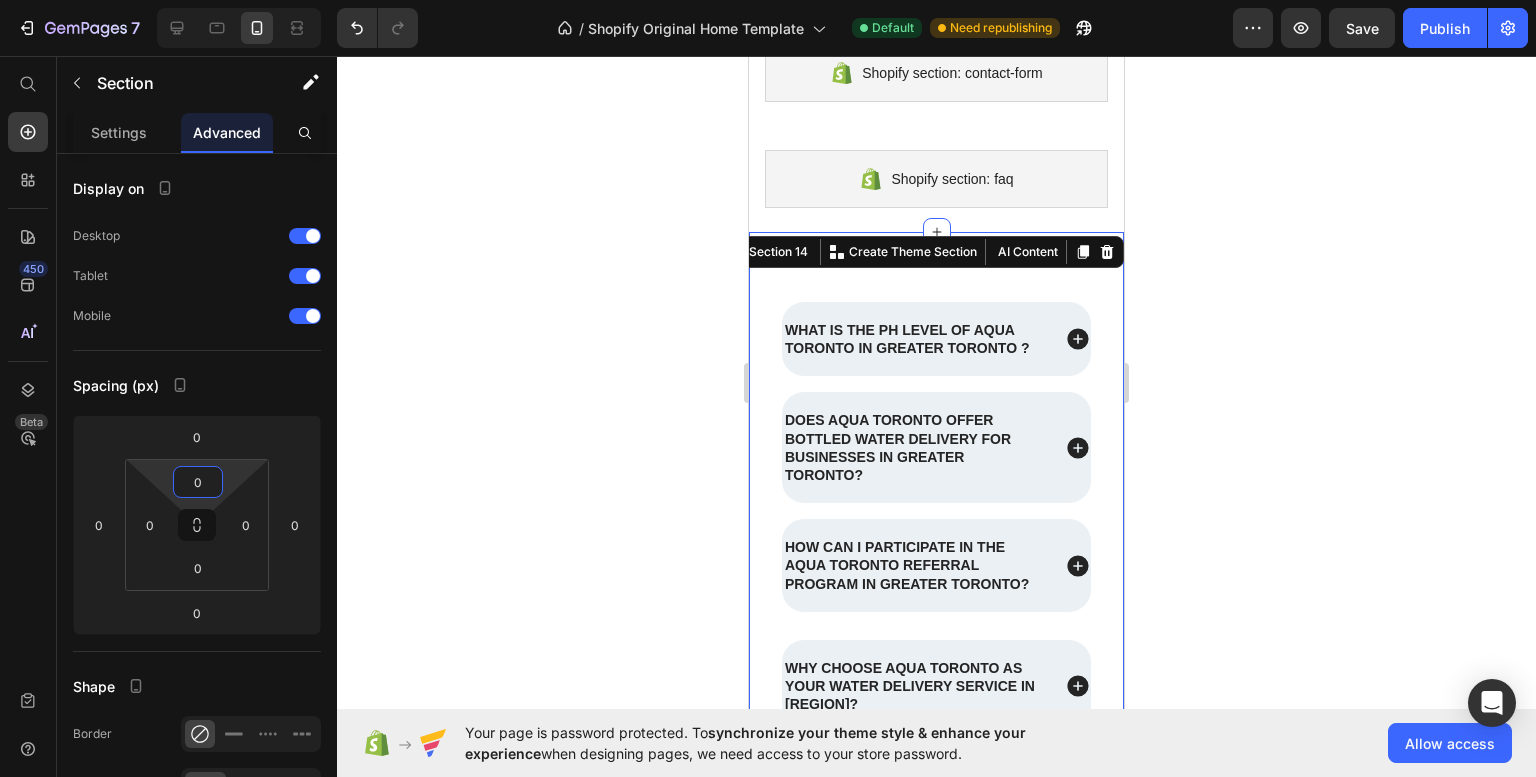 click 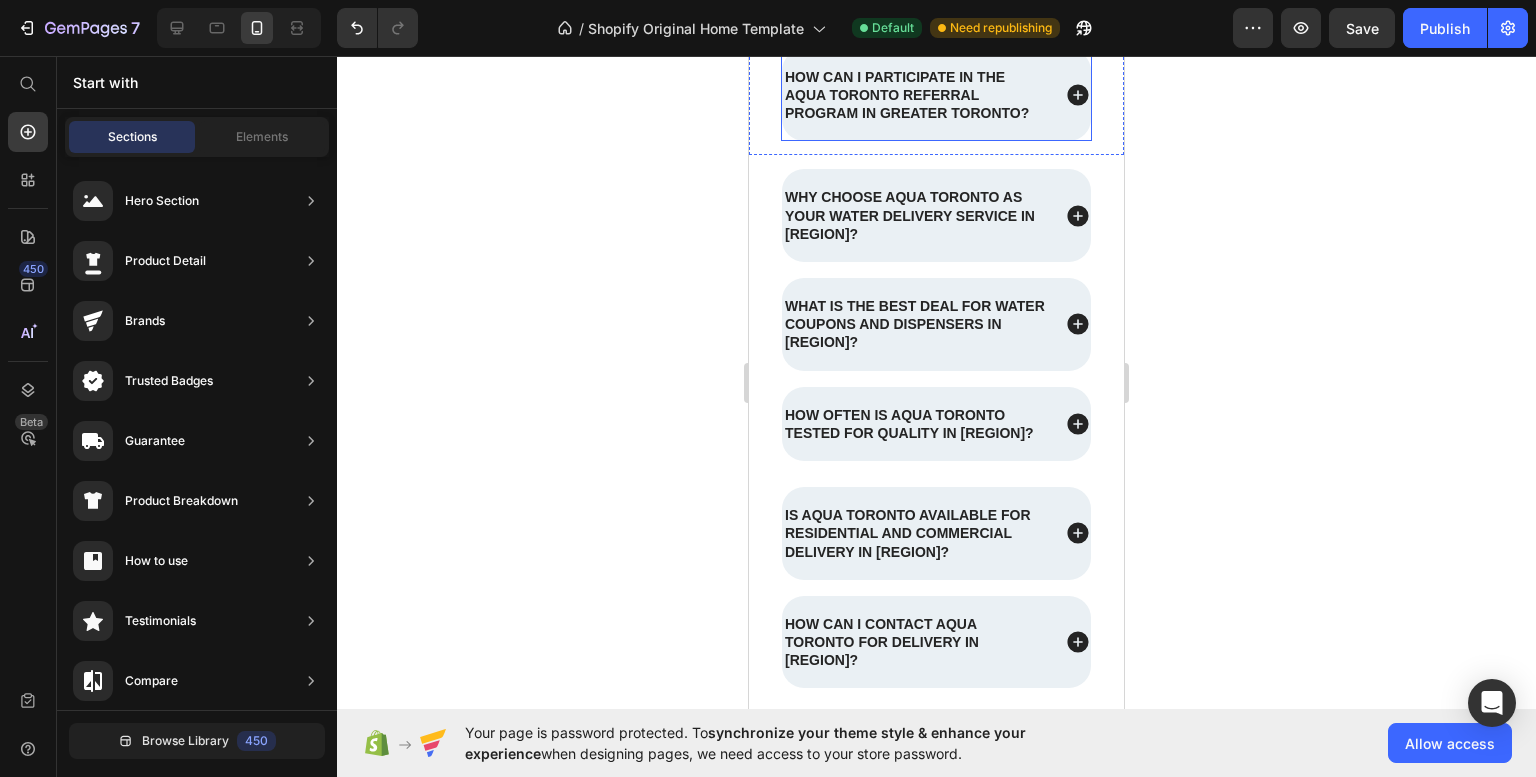 scroll, scrollTop: 3576, scrollLeft: 0, axis: vertical 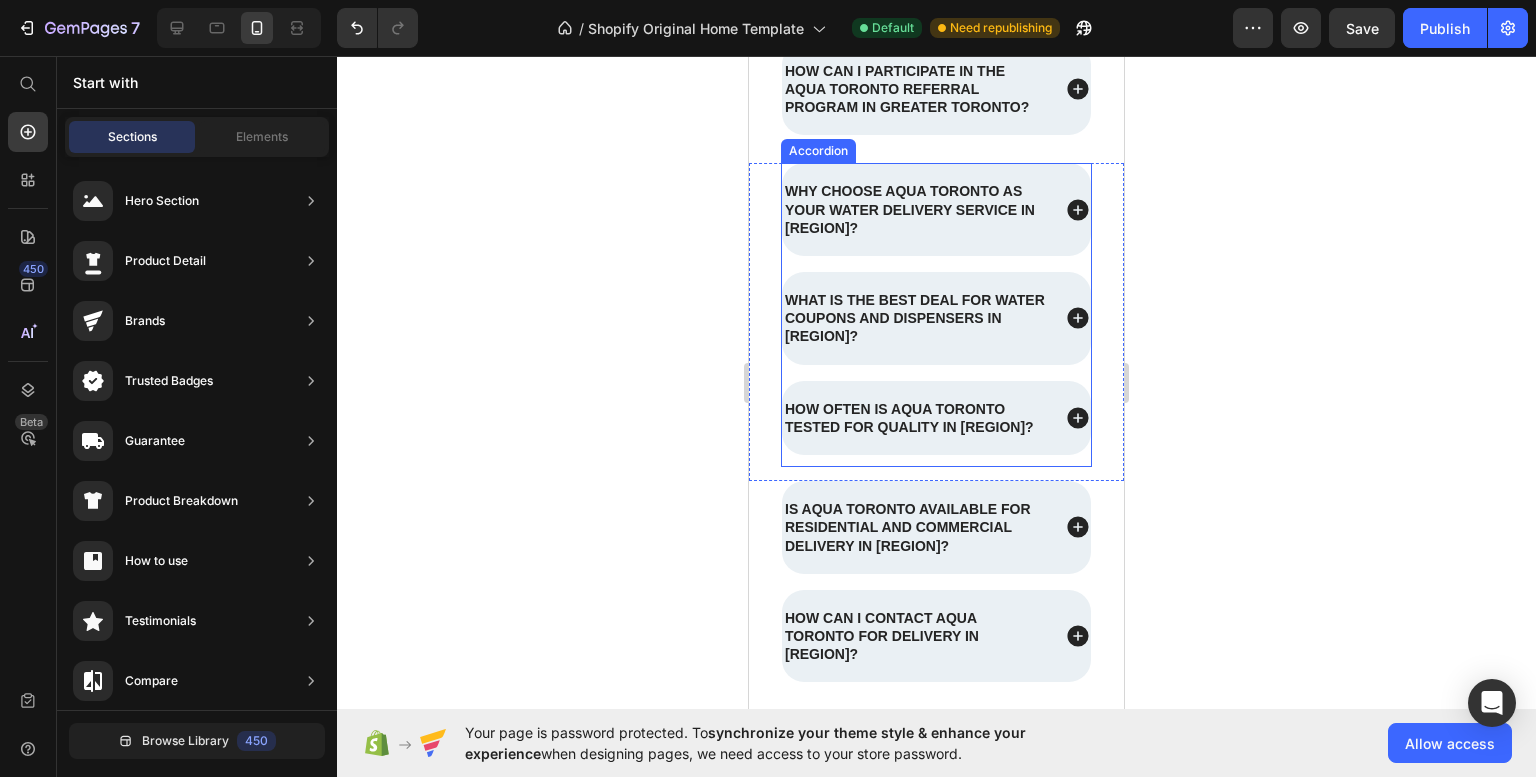 click on "Why choose Aqua Toronto as your water delivery service in Greater Toronto?
What is the best deal for water coupons and dispensers in Greater Toronto?
How often is Aqua Toronto tested for quality in Greater Toronto?" at bounding box center [936, 309] 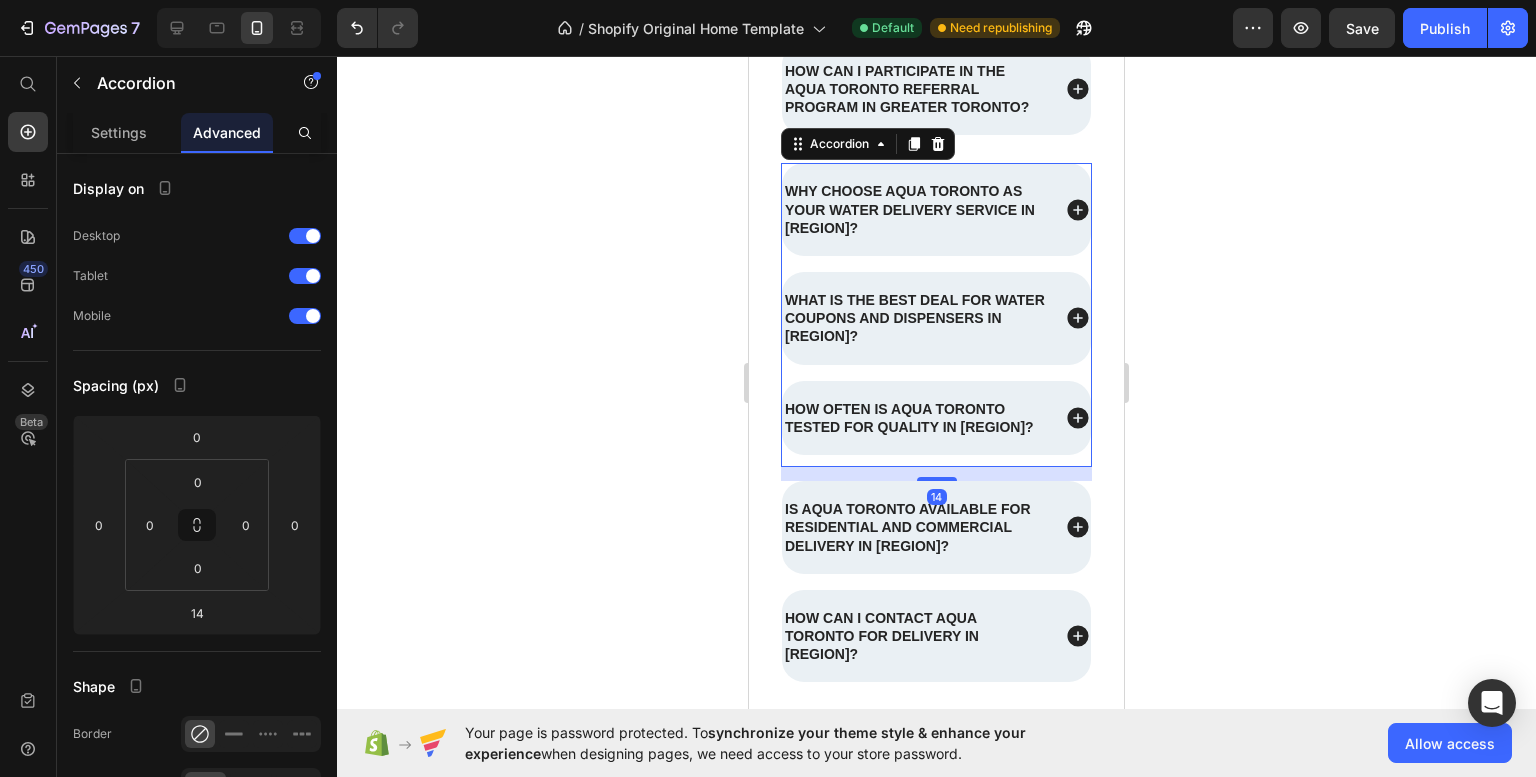 click on "Why choose Aqua Toronto as your water delivery service in Greater Toronto?
What is the best deal for water coupons and dispensers in Greater Toronto?
How often is Aqua Toronto tested for quality in Greater Toronto? Accordion   14 Row" at bounding box center (936, 322) 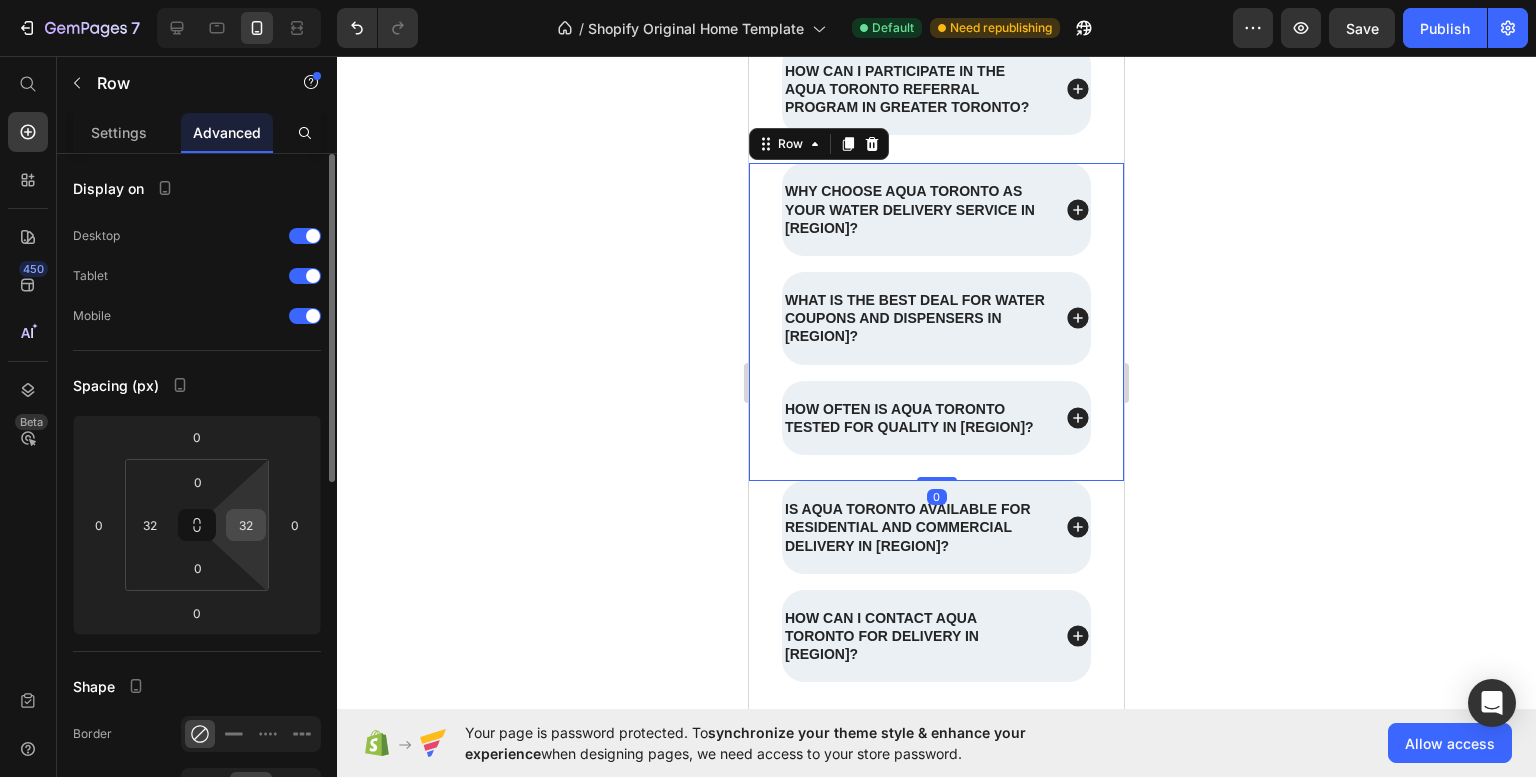 click on "32" at bounding box center (246, 525) 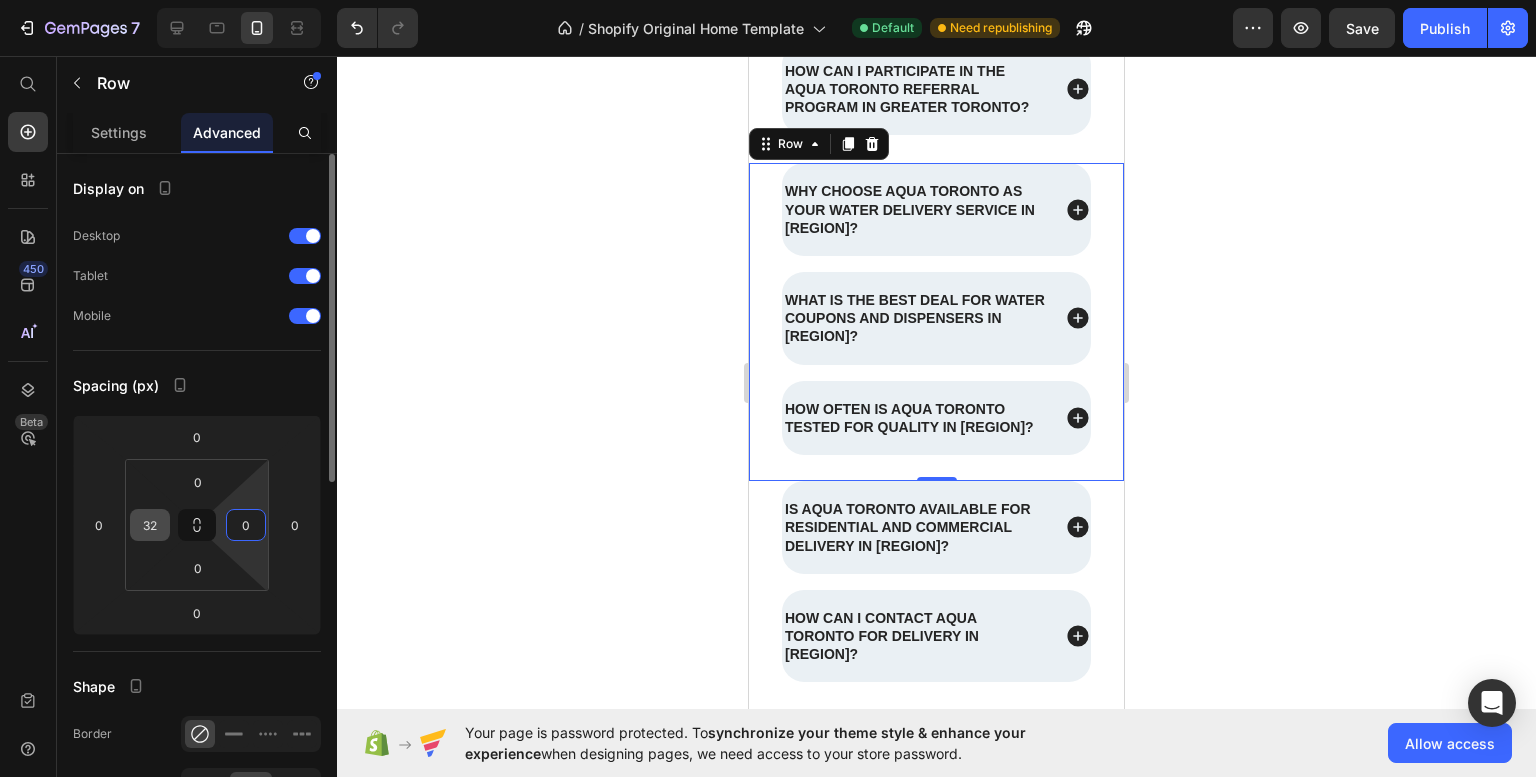 type on "0" 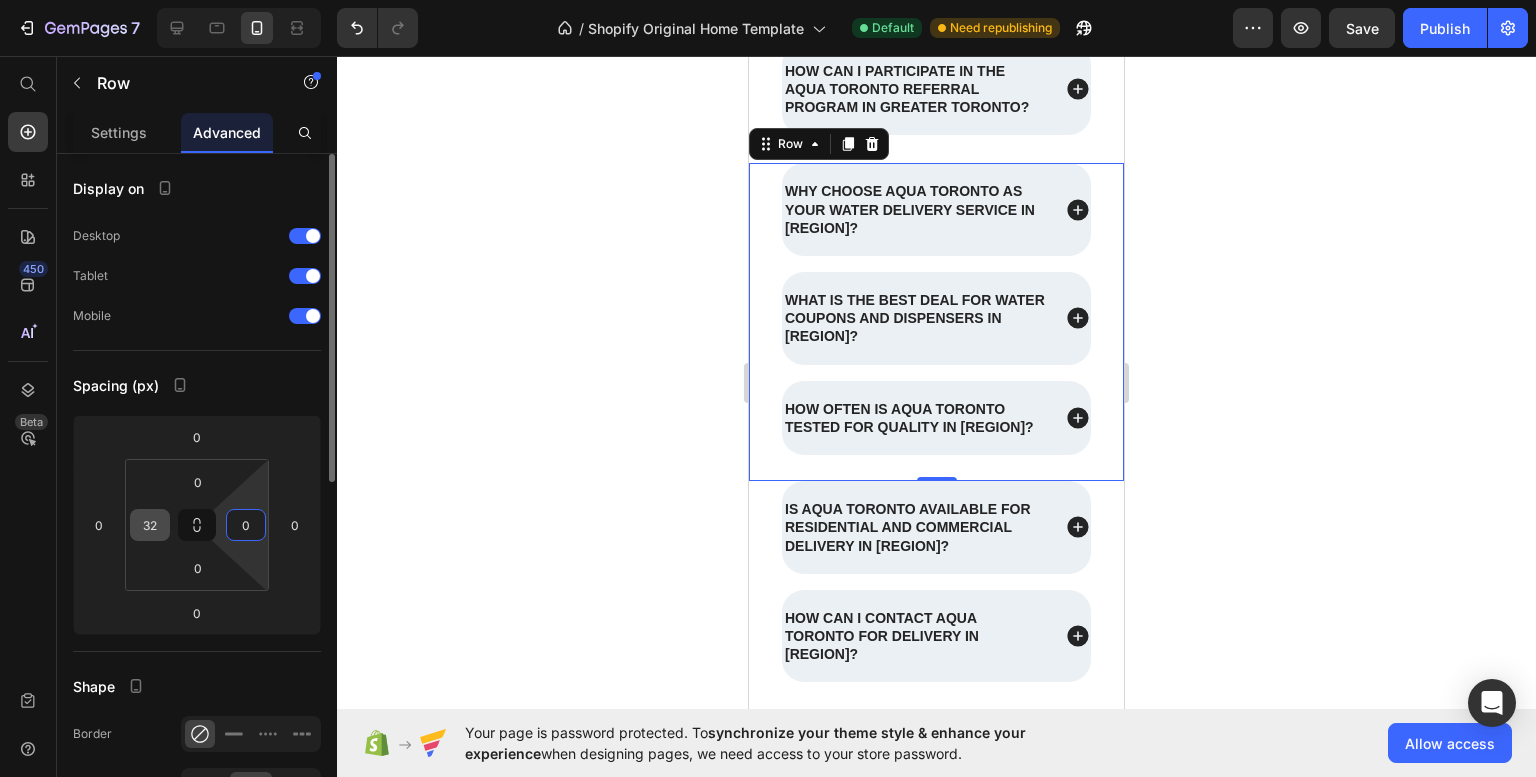 click on "32" at bounding box center (150, 525) 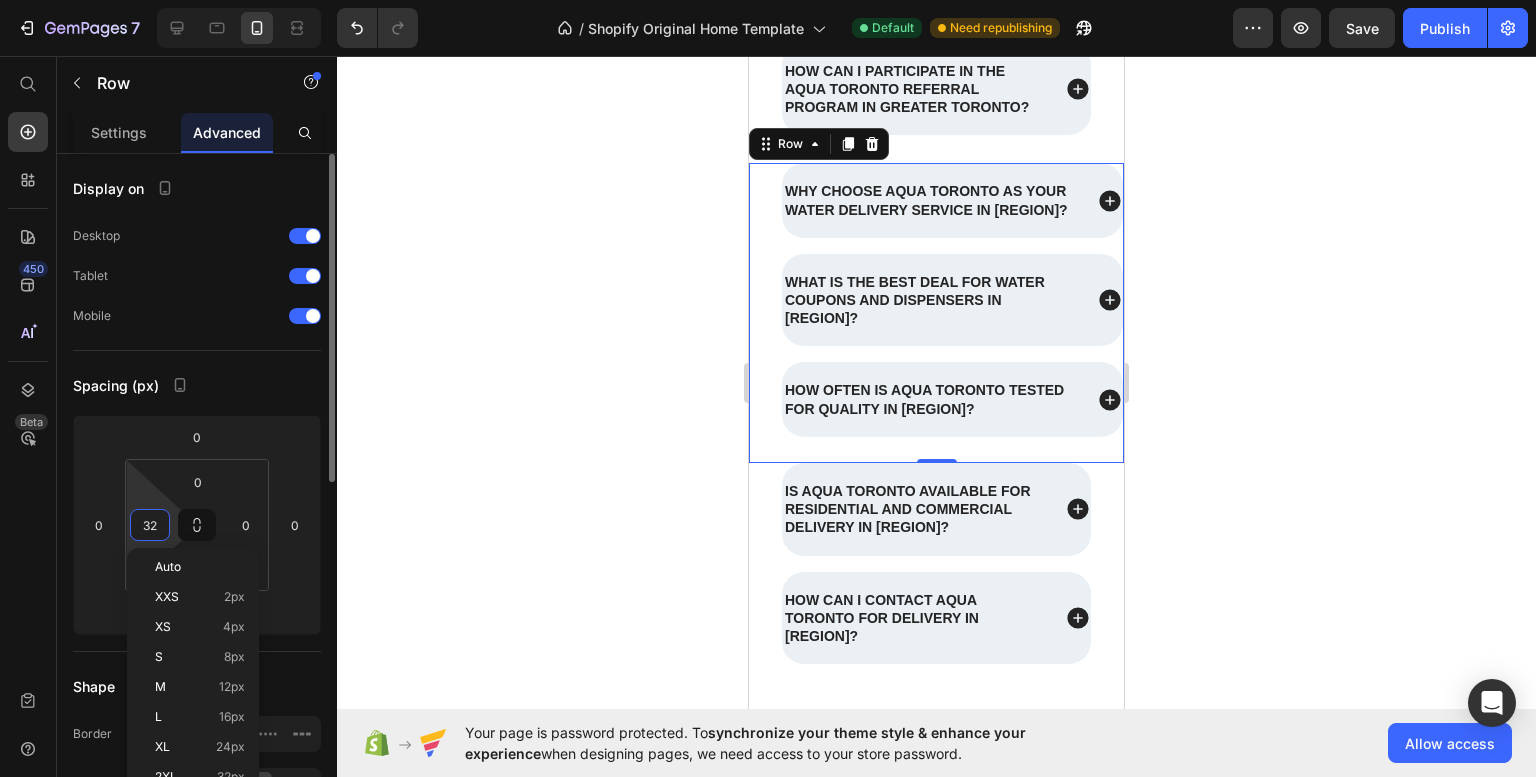 click on "32" at bounding box center (150, 525) 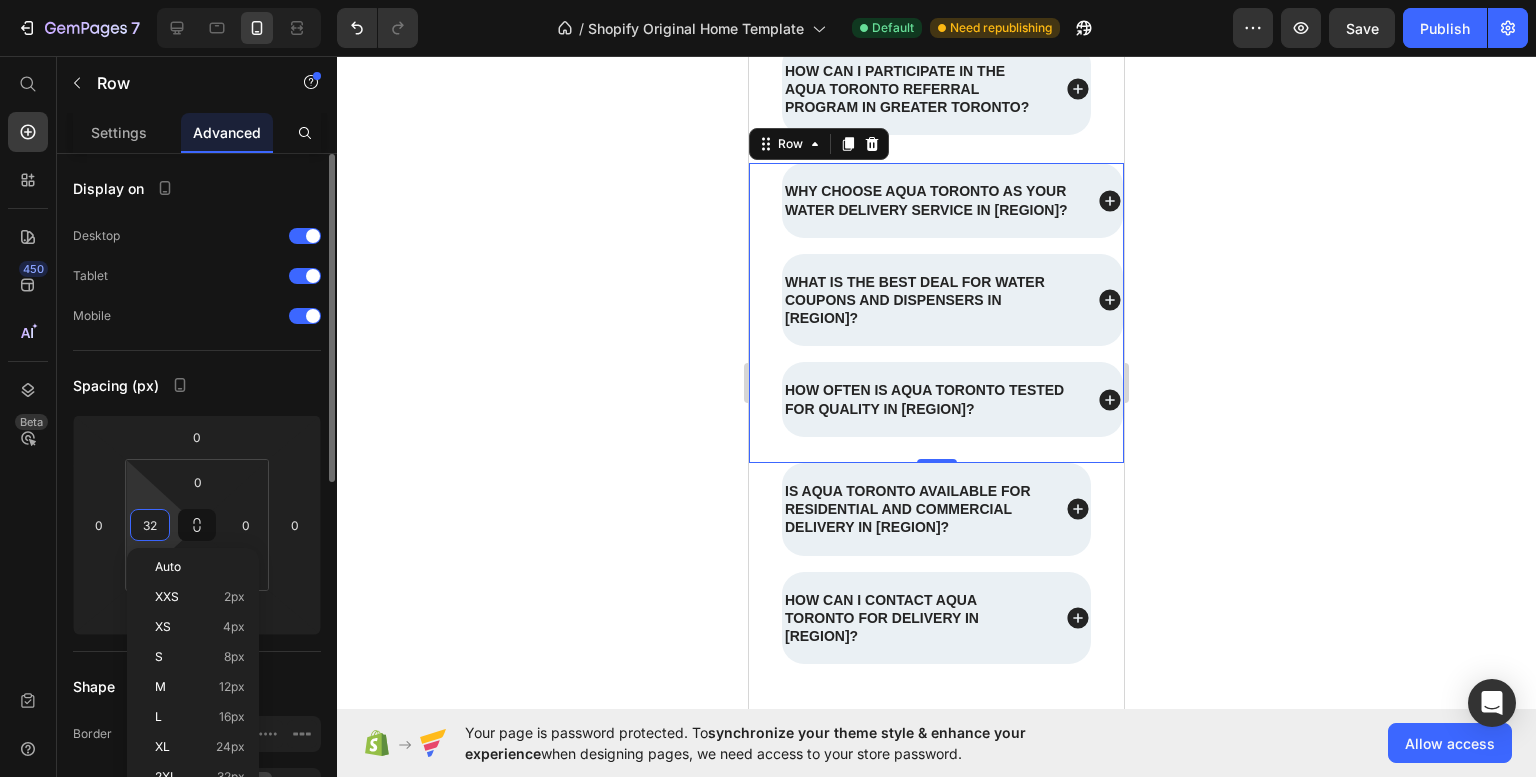 type on "0" 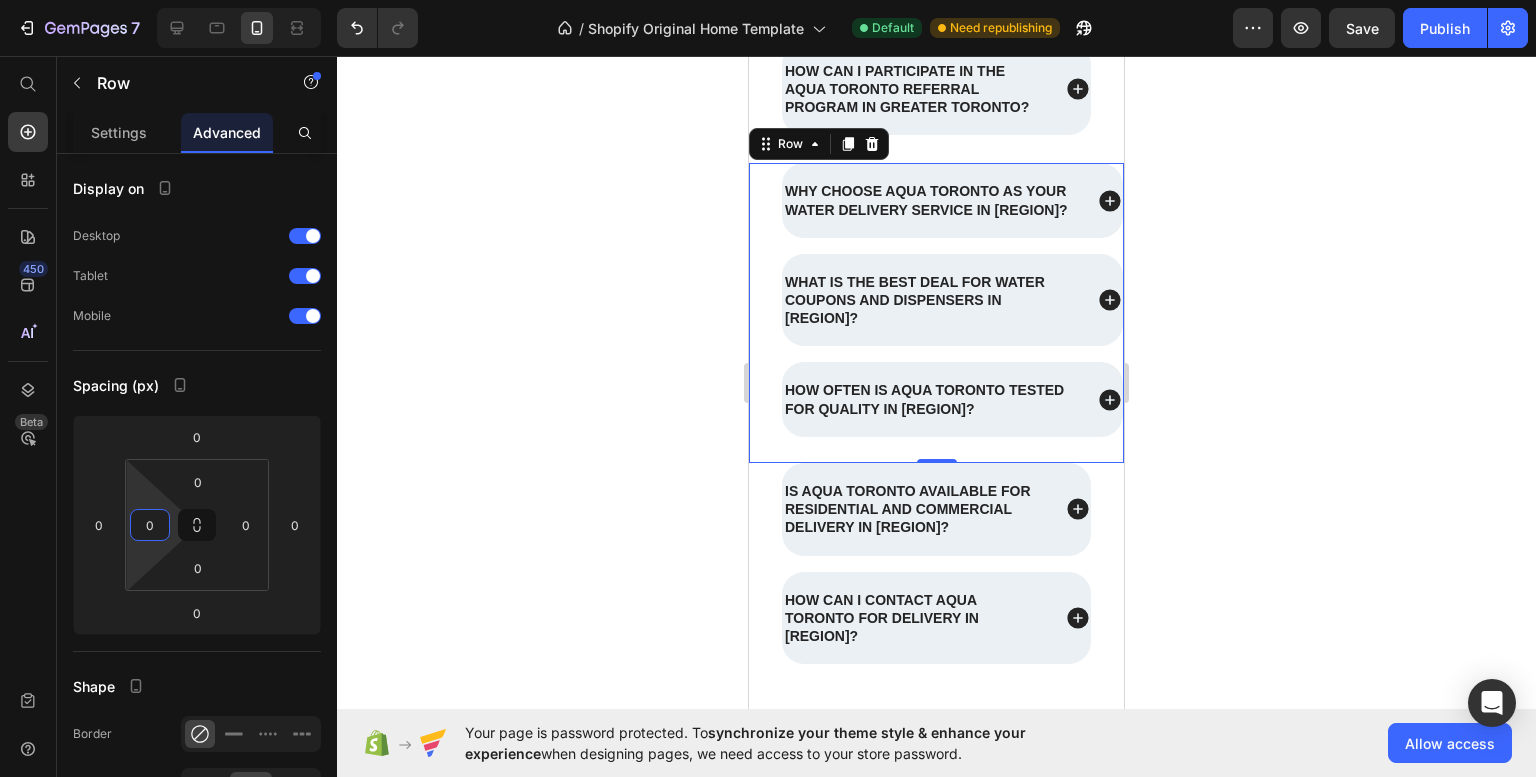 click 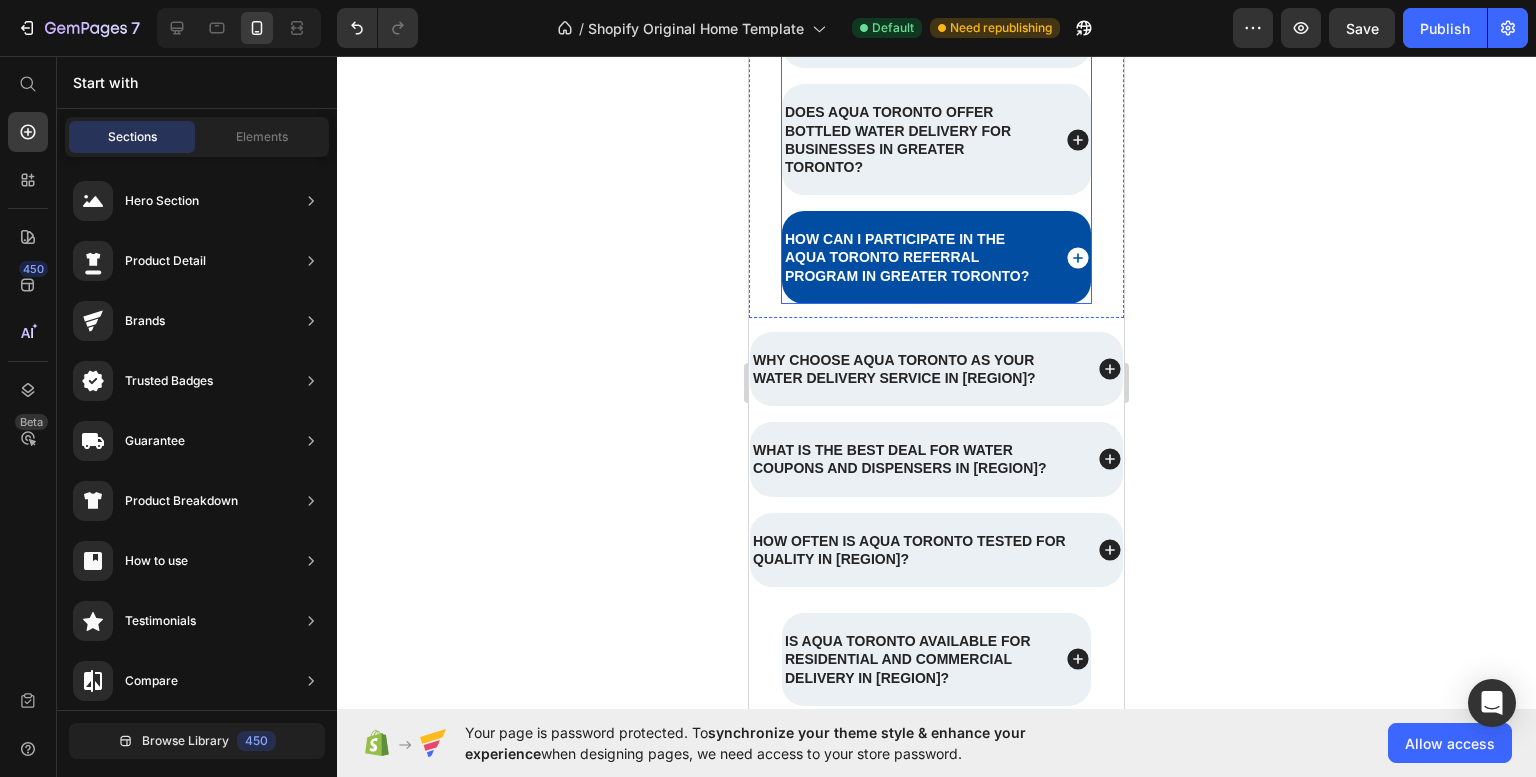 scroll, scrollTop: 3364, scrollLeft: 0, axis: vertical 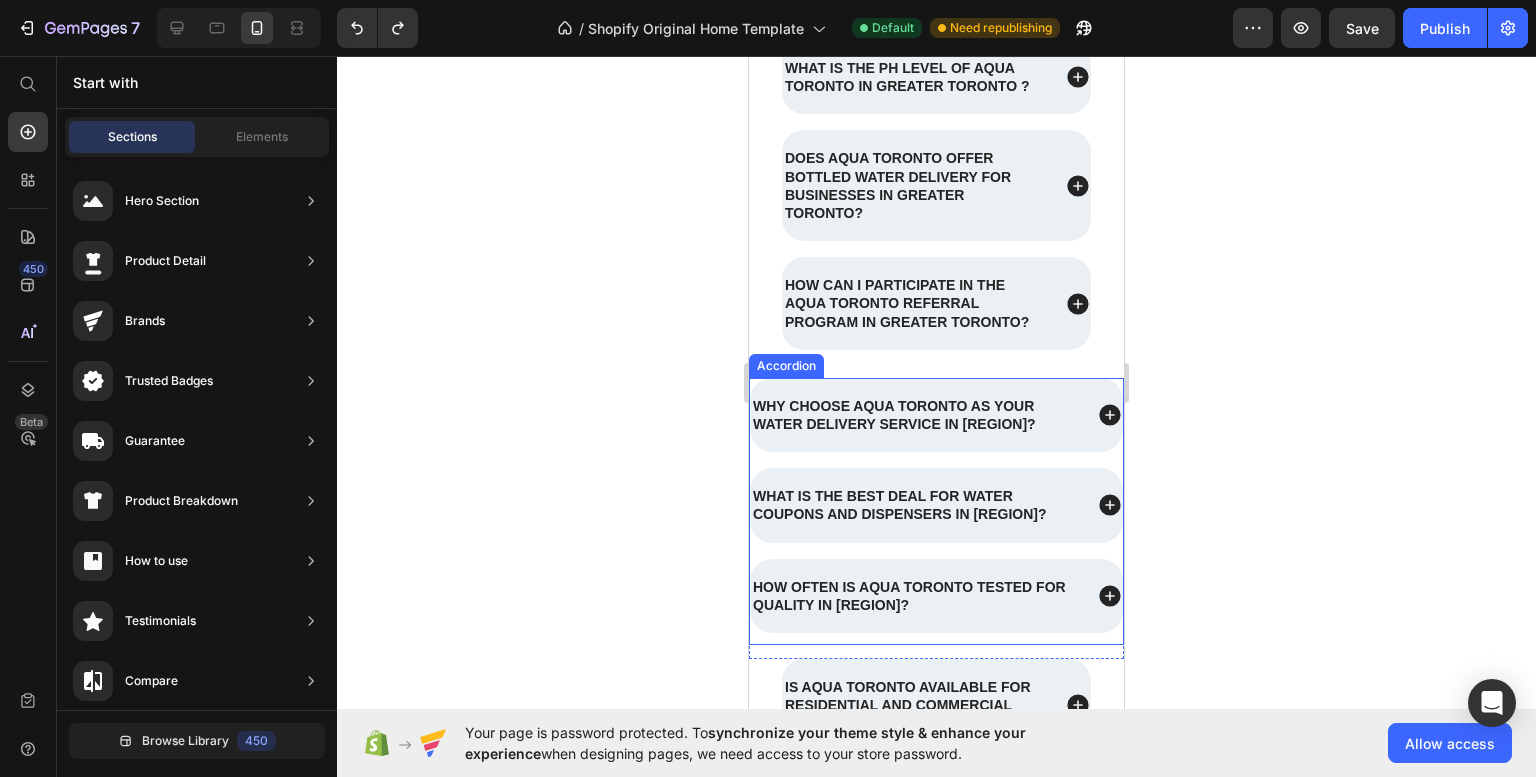 click on "Why choose Aqua Toronto as your water delivery service in Greater Toronto?
What is the best deal for water coupons and dispensers in Greater Toronto?
How often is Aqua Toronto tested for quality in Greater Toronto?" at bounding box center (936, 505) 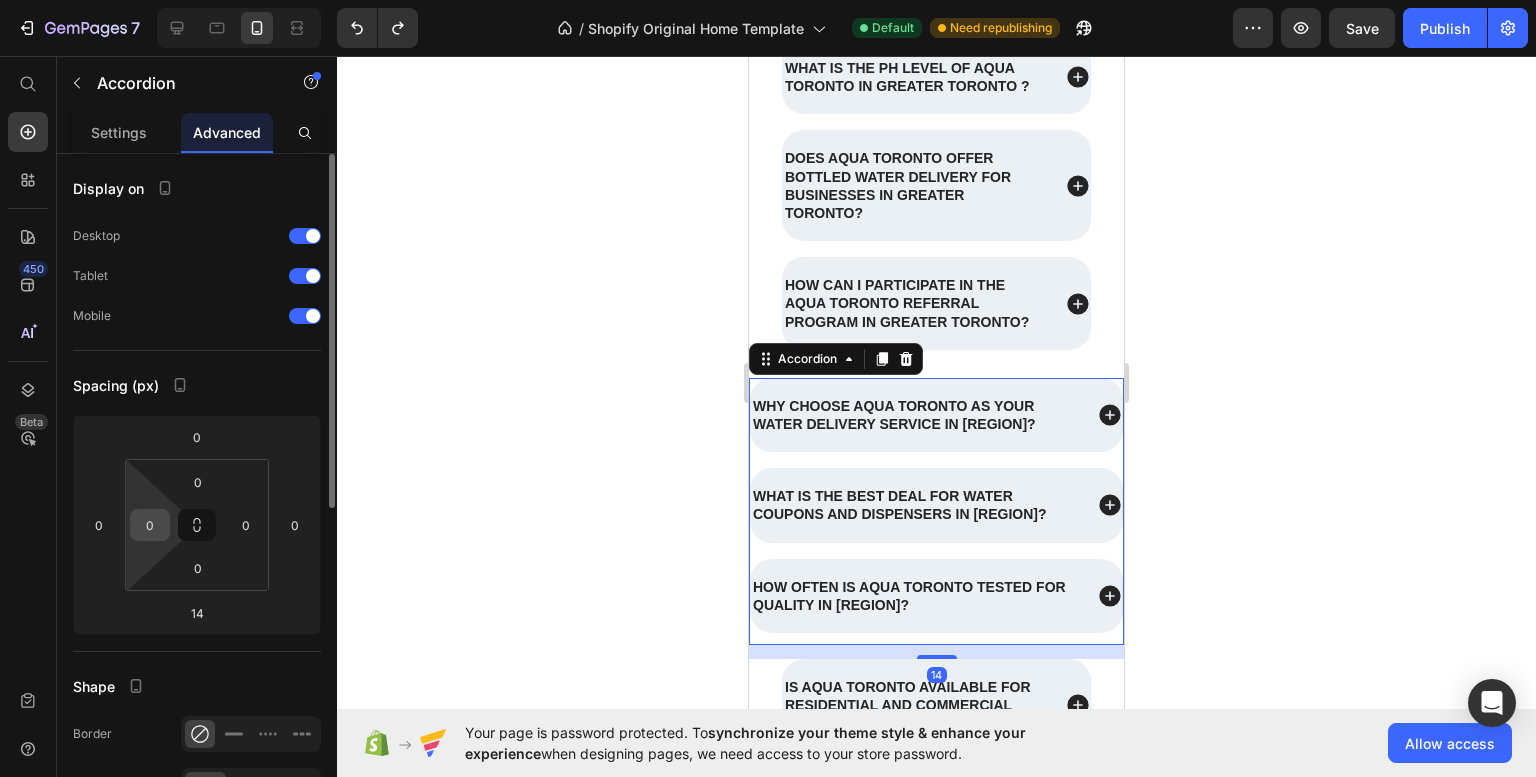click on "0" at bounding box center [150, 525] 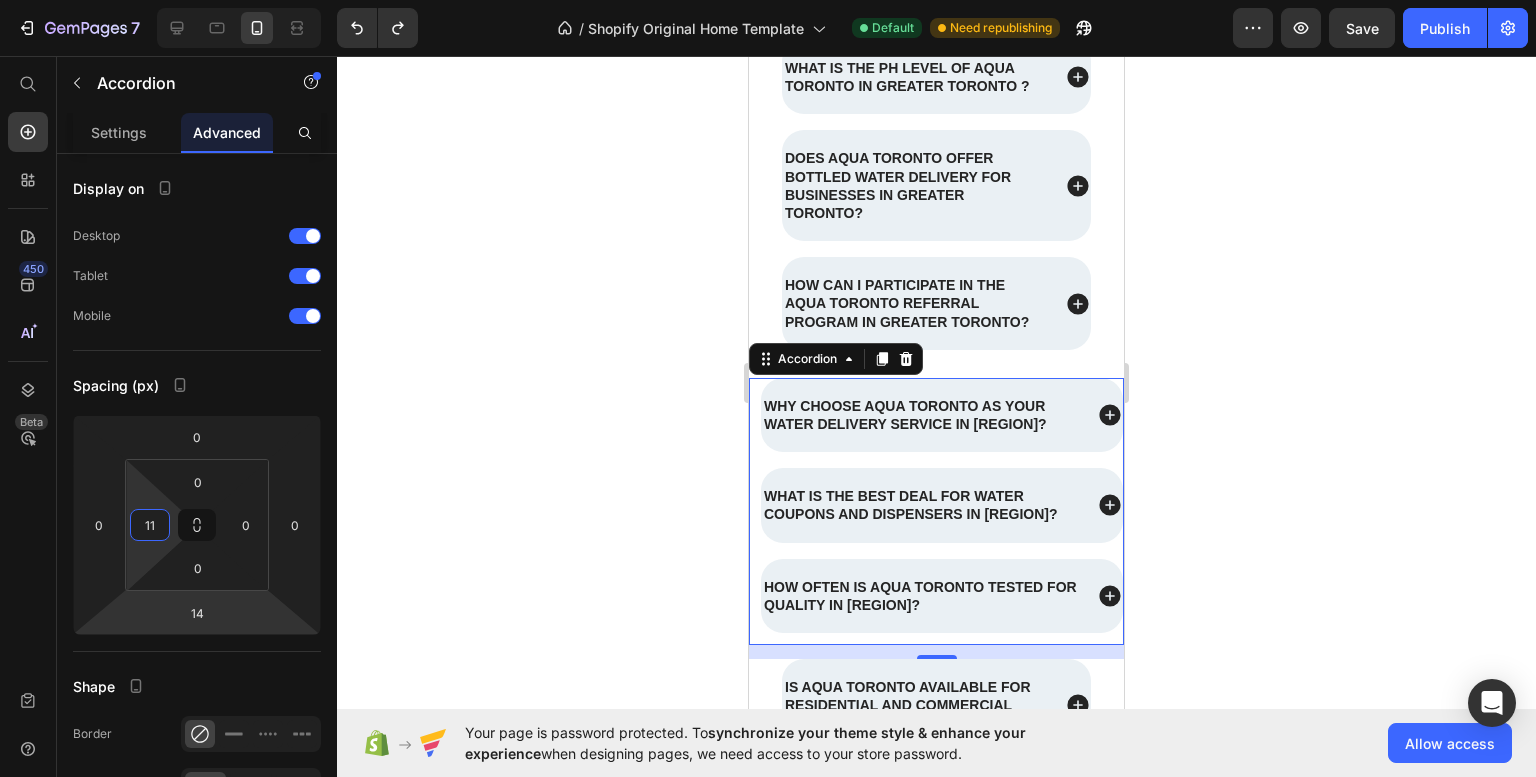 type on "10" 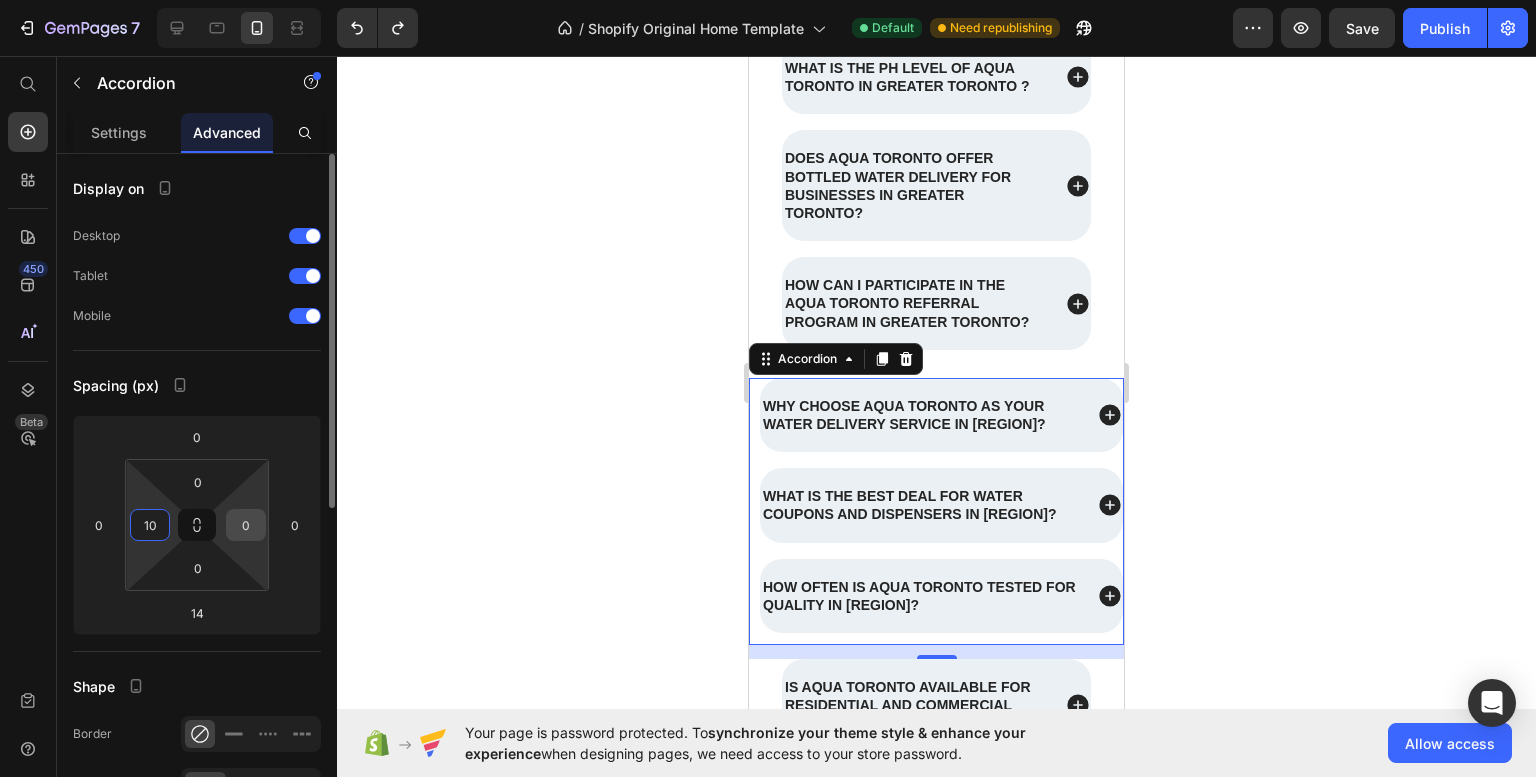 click on "0" at bounding box center [246, 525] 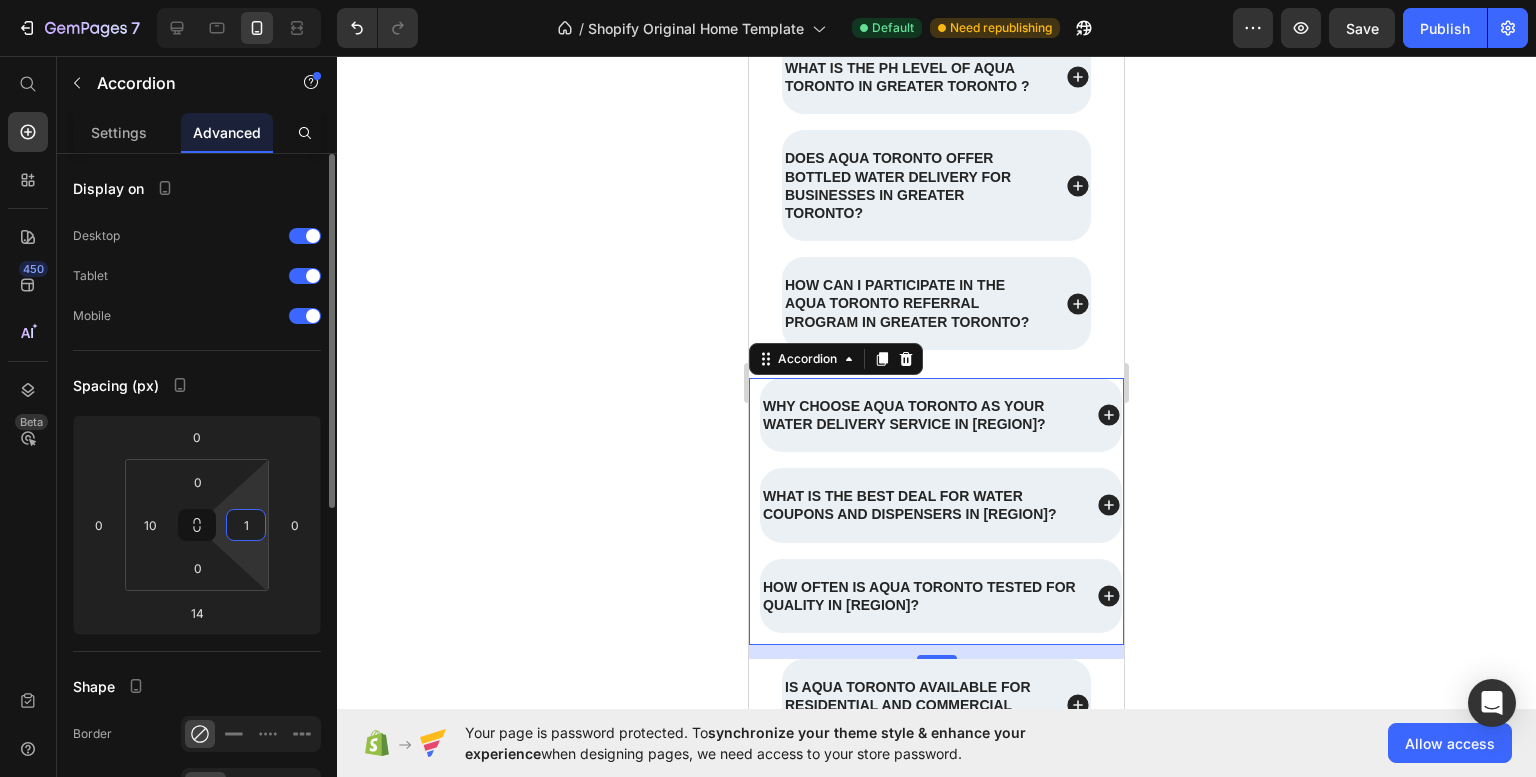 type on "10" 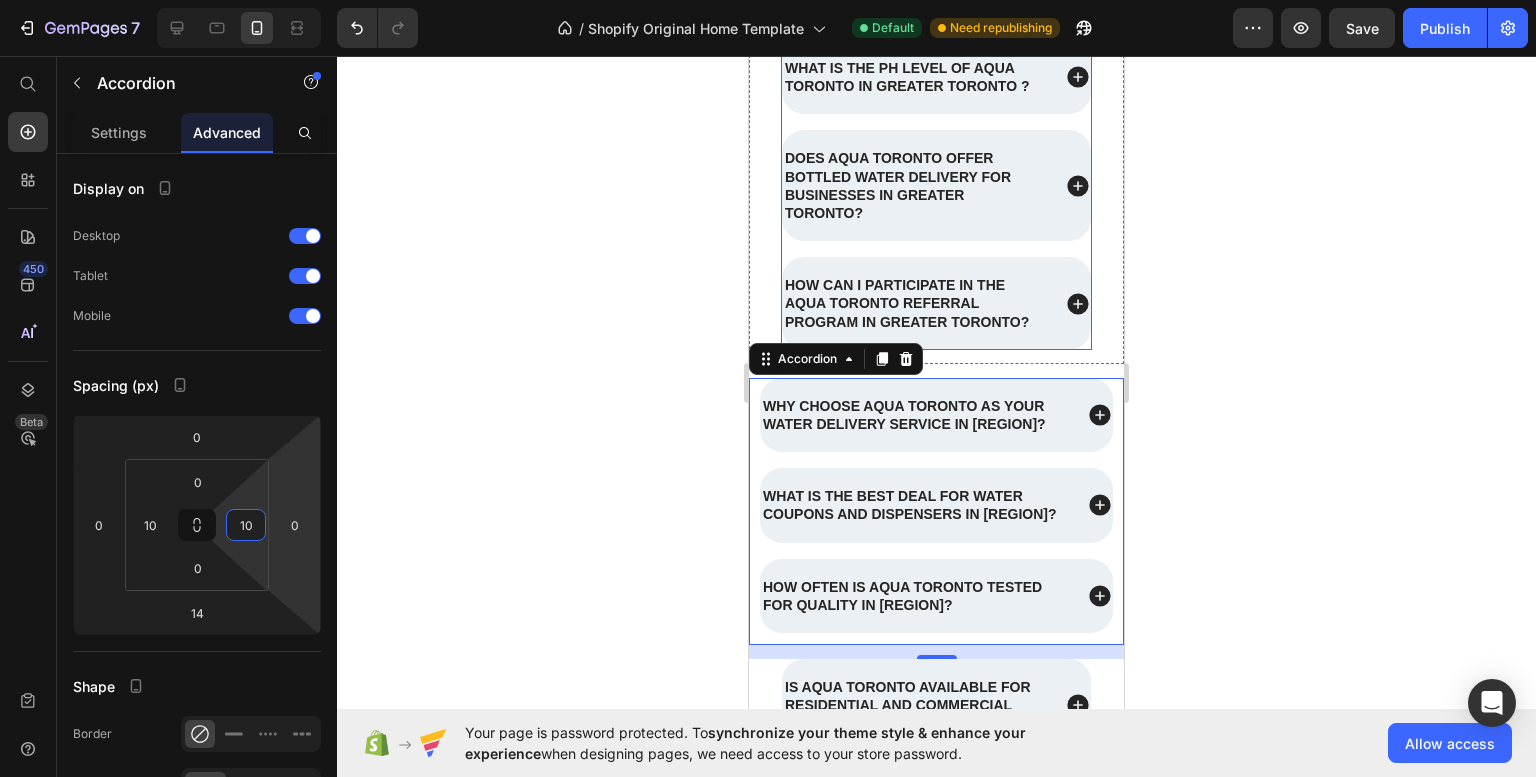 click on "Does Aqua Toronto offer bottled water delivery for businesses in Greater Toronto?" at bounding box center [936, 185] 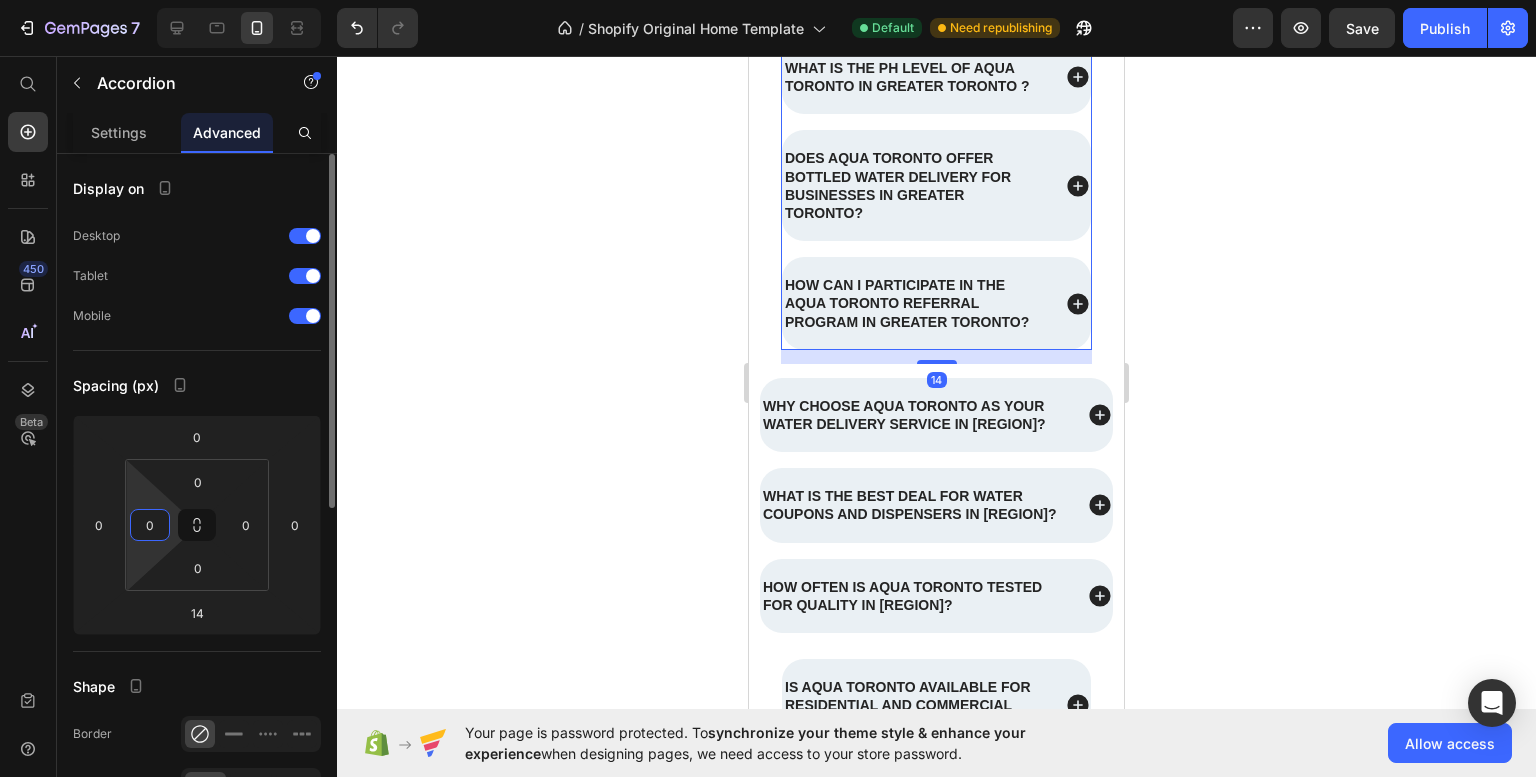 click on "0" at bounding box center [150, 525] 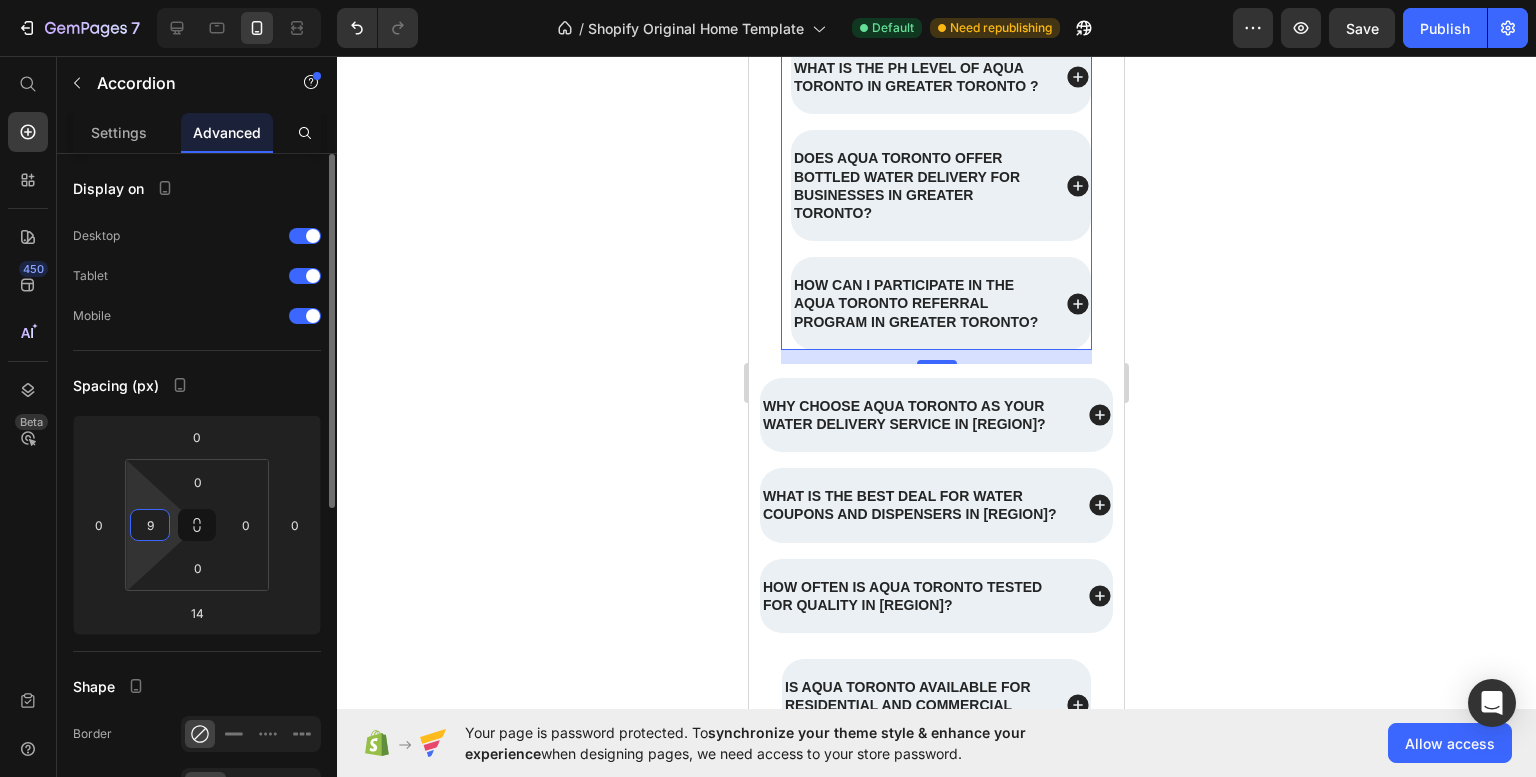 click on "9" at bounding box center (150, 525) 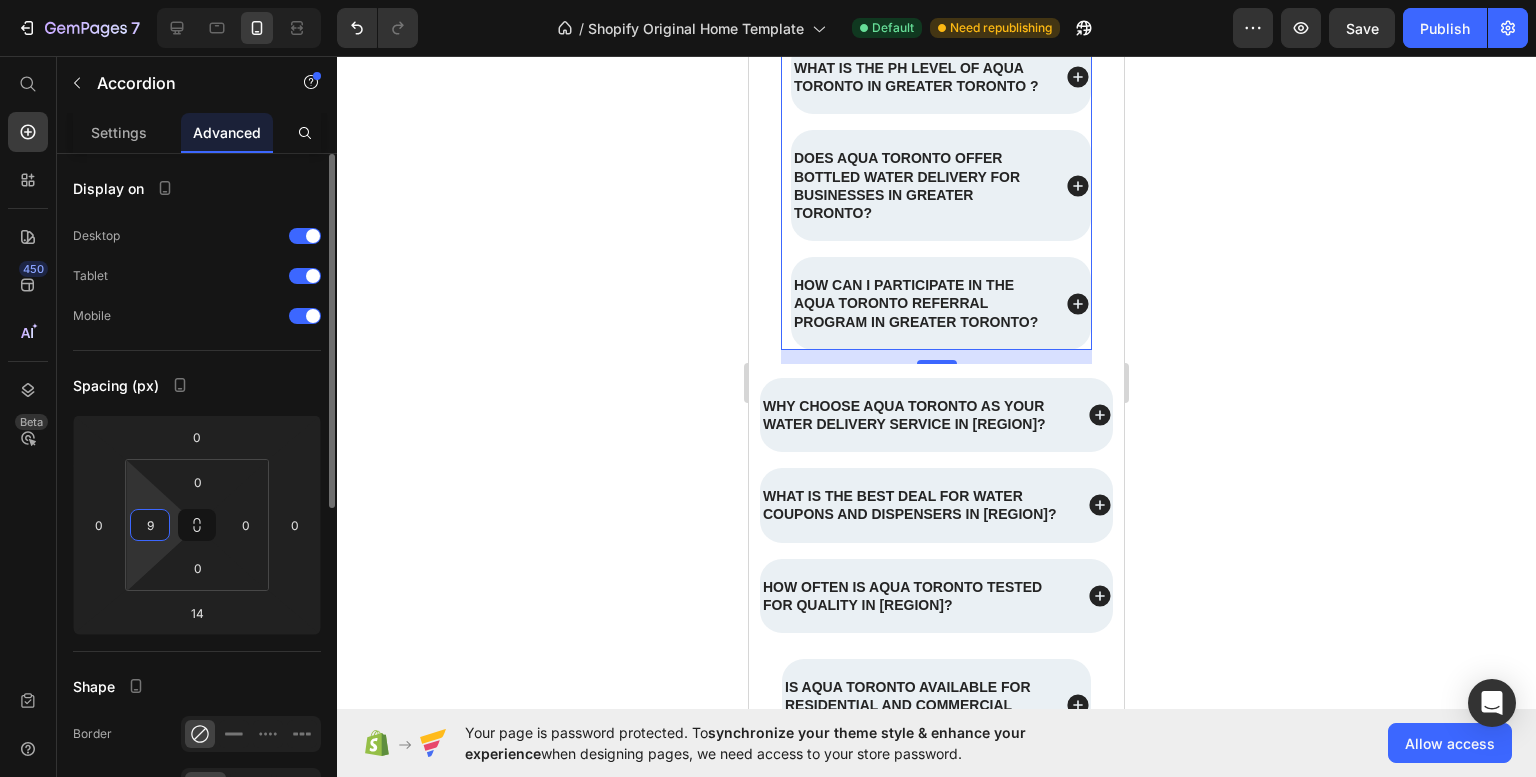 click on "9" at bounding box center (150, 525) 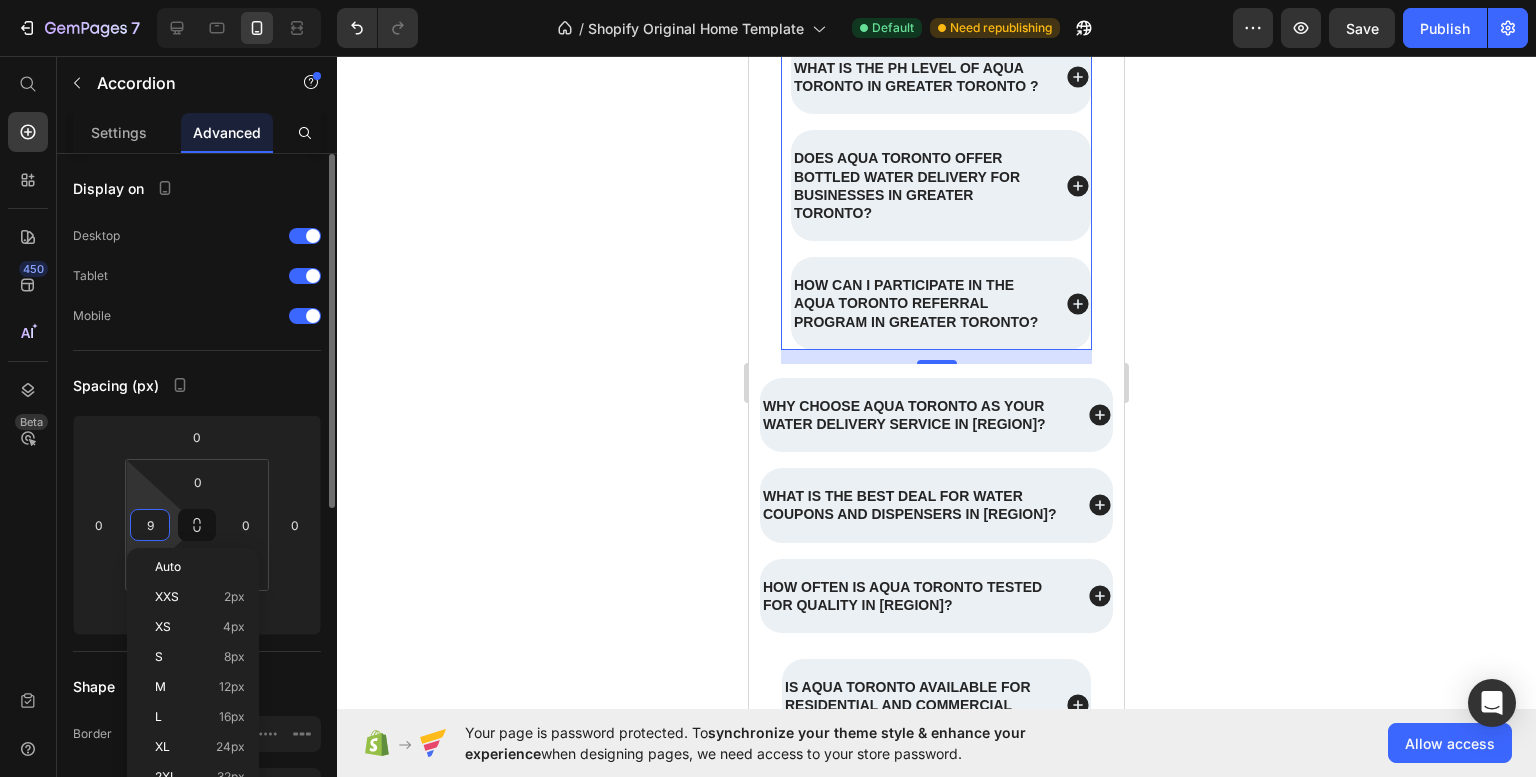 type on "0" 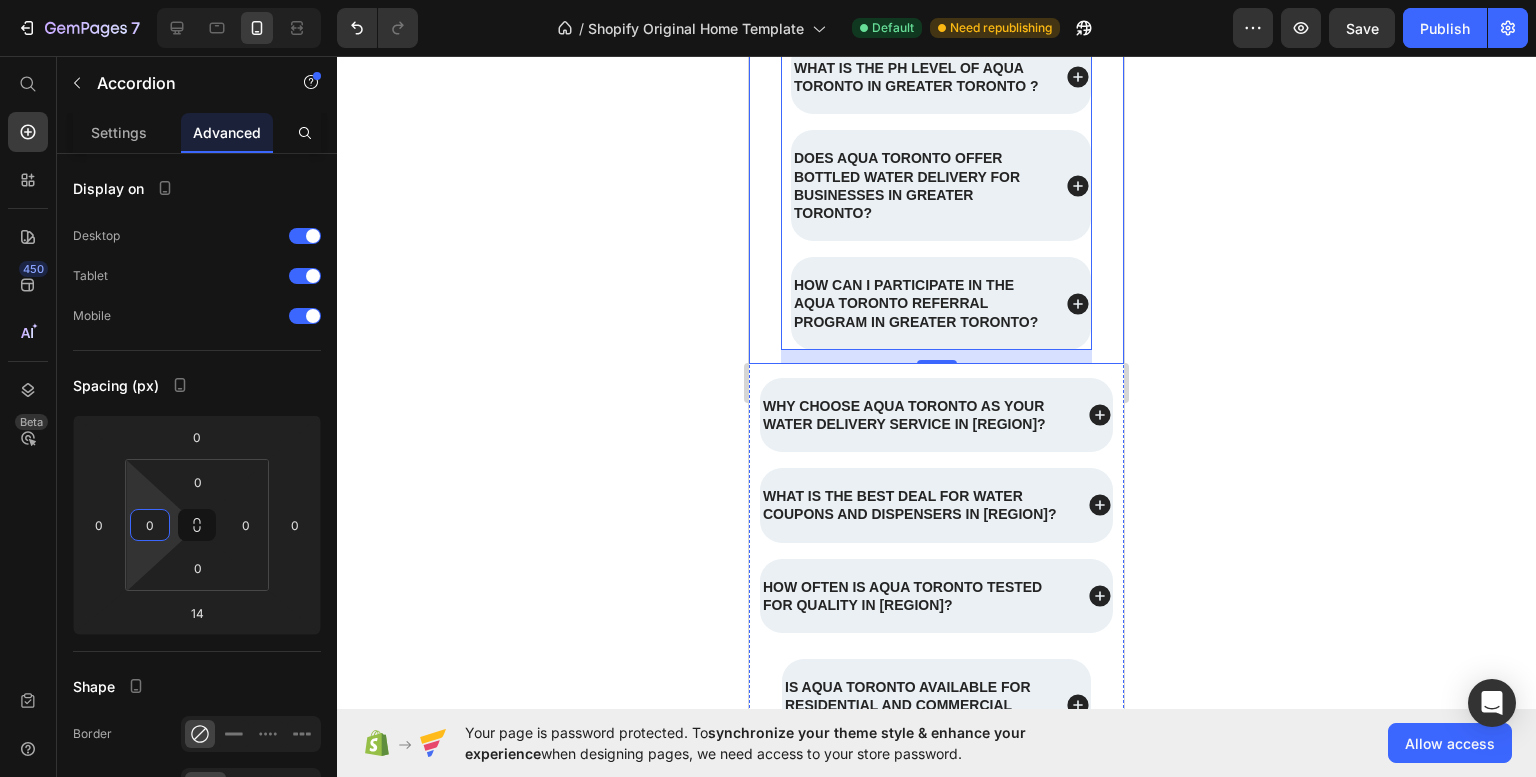 click on "What is the pH level of Aqua Toronto in Greater Toronto ?
Does Aqua Toronto offer bottled water delivery for businesses in Greater Toronto?
How can I participate in the Aqua Toronto Referral Program in Greater Toronto? Accordion   14 Row" at bounding box center [936, 202] 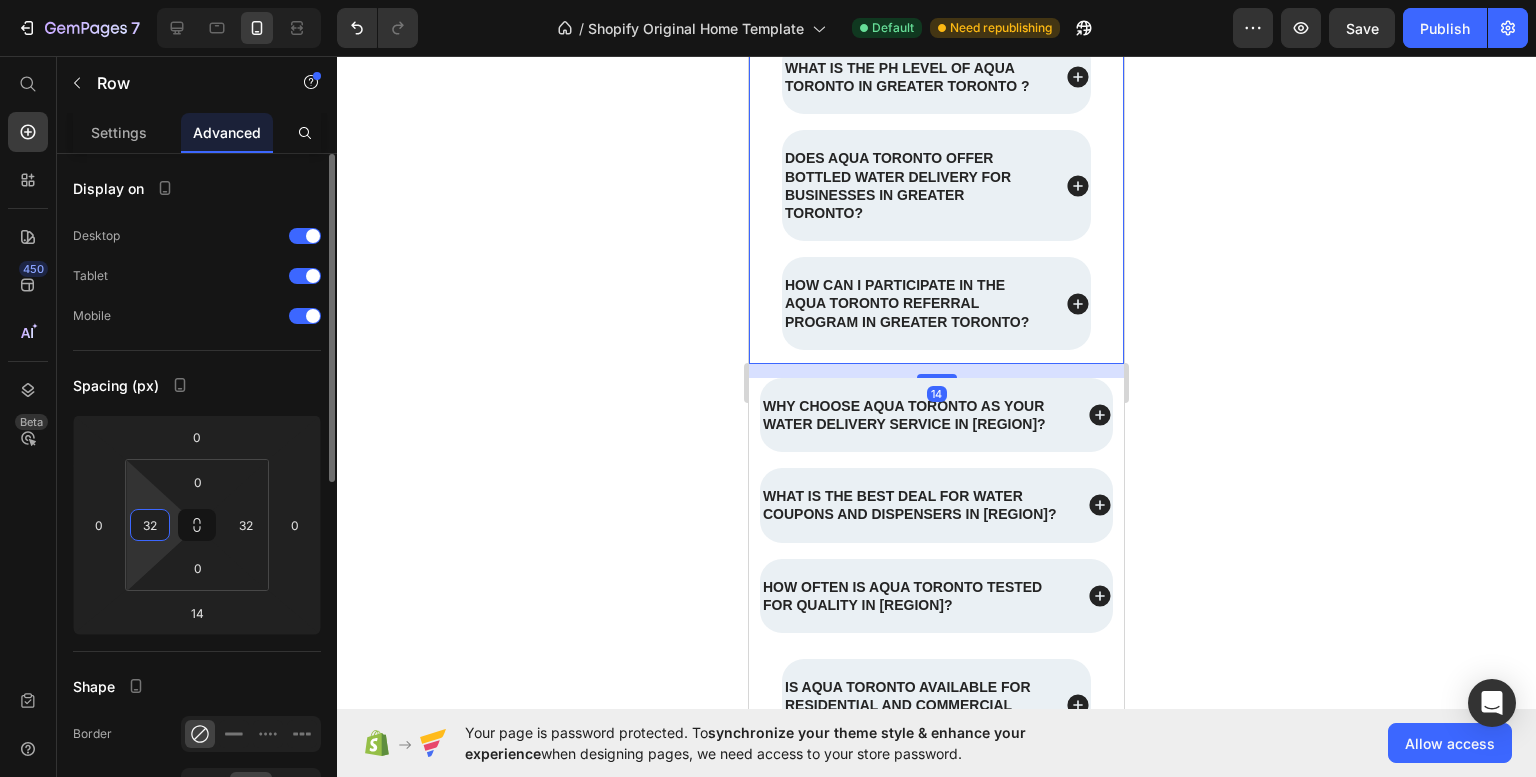 click on "32" at bounding box center (150, 525) 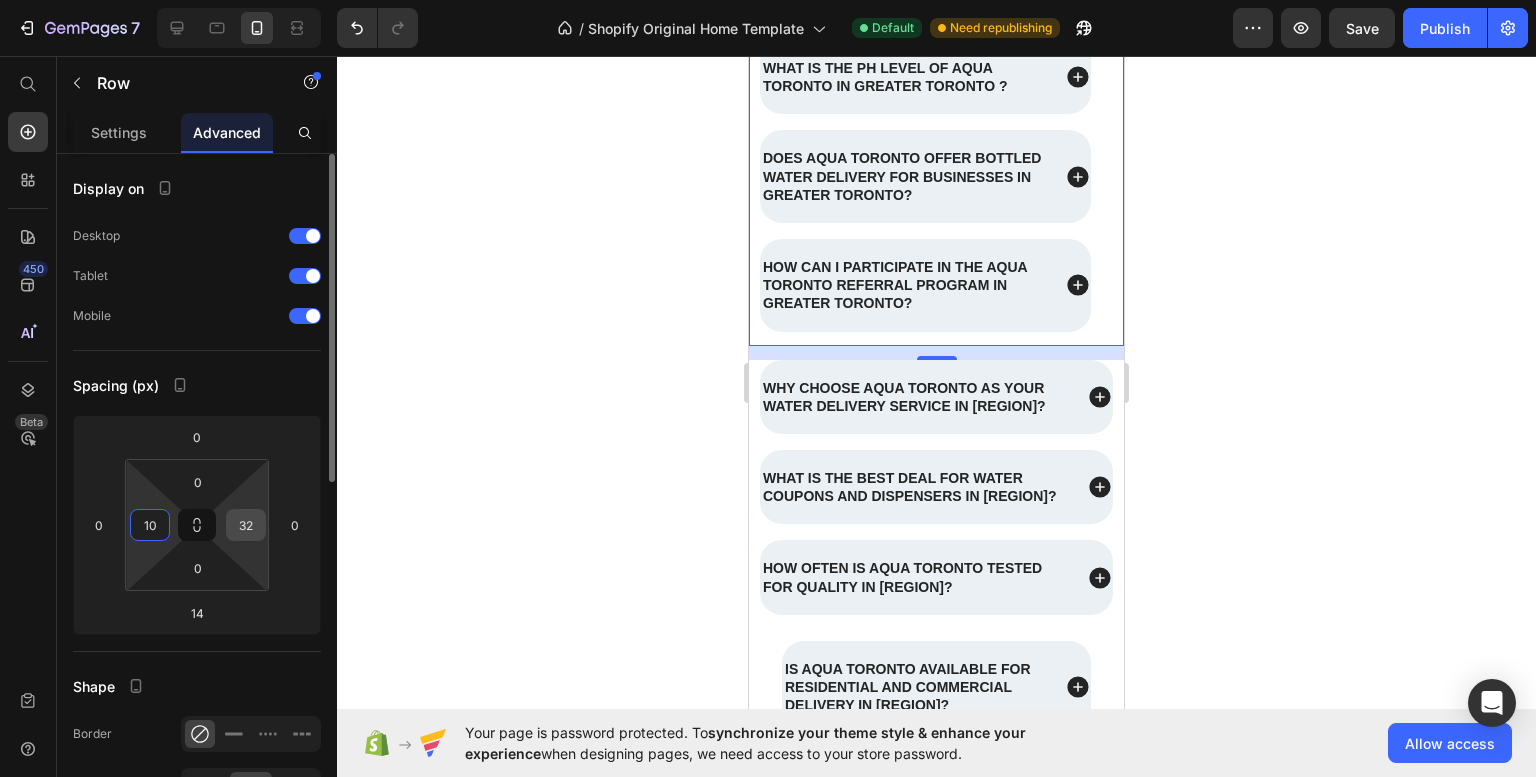 type on "10" 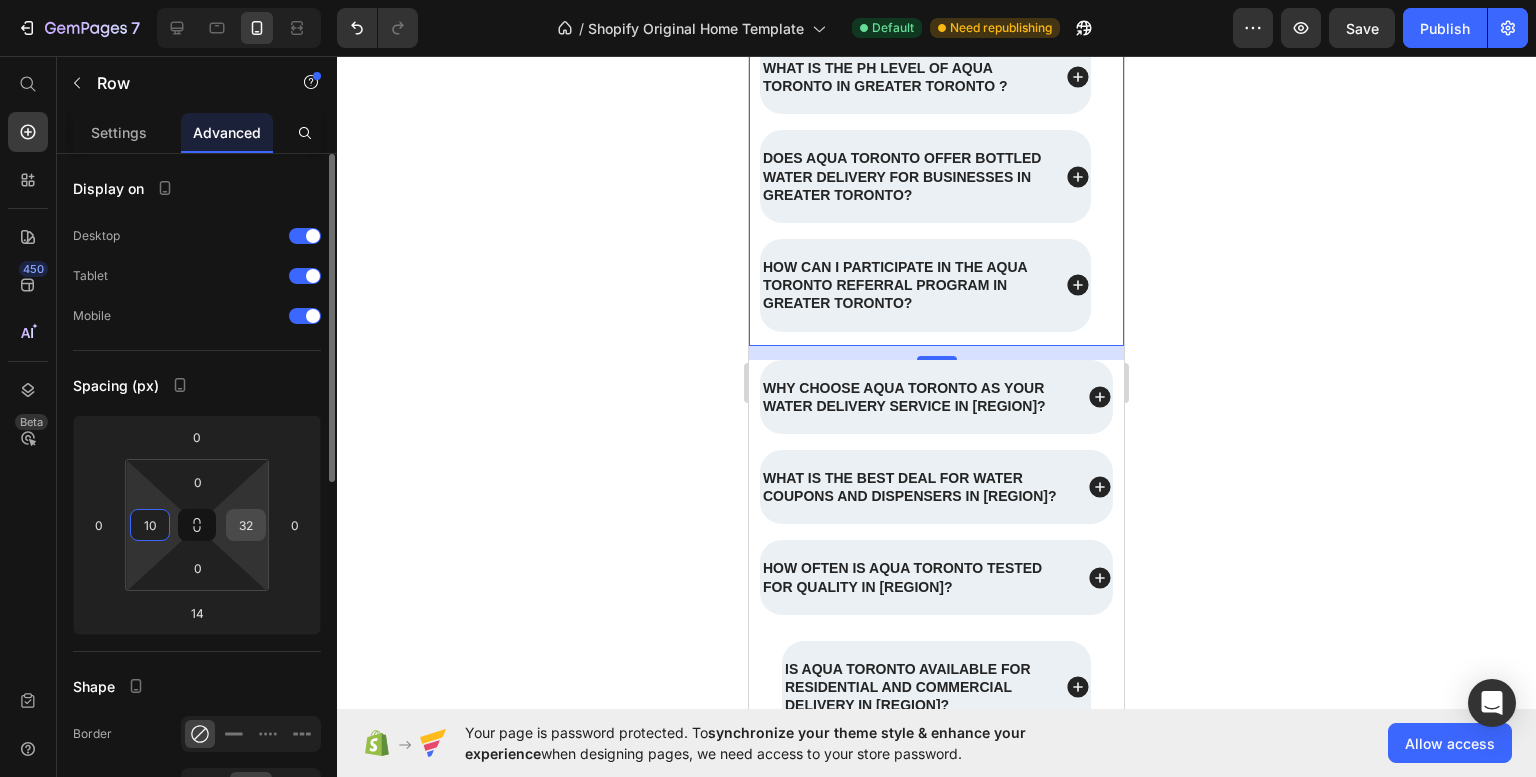click on "32" at bounding box center [246, 525] 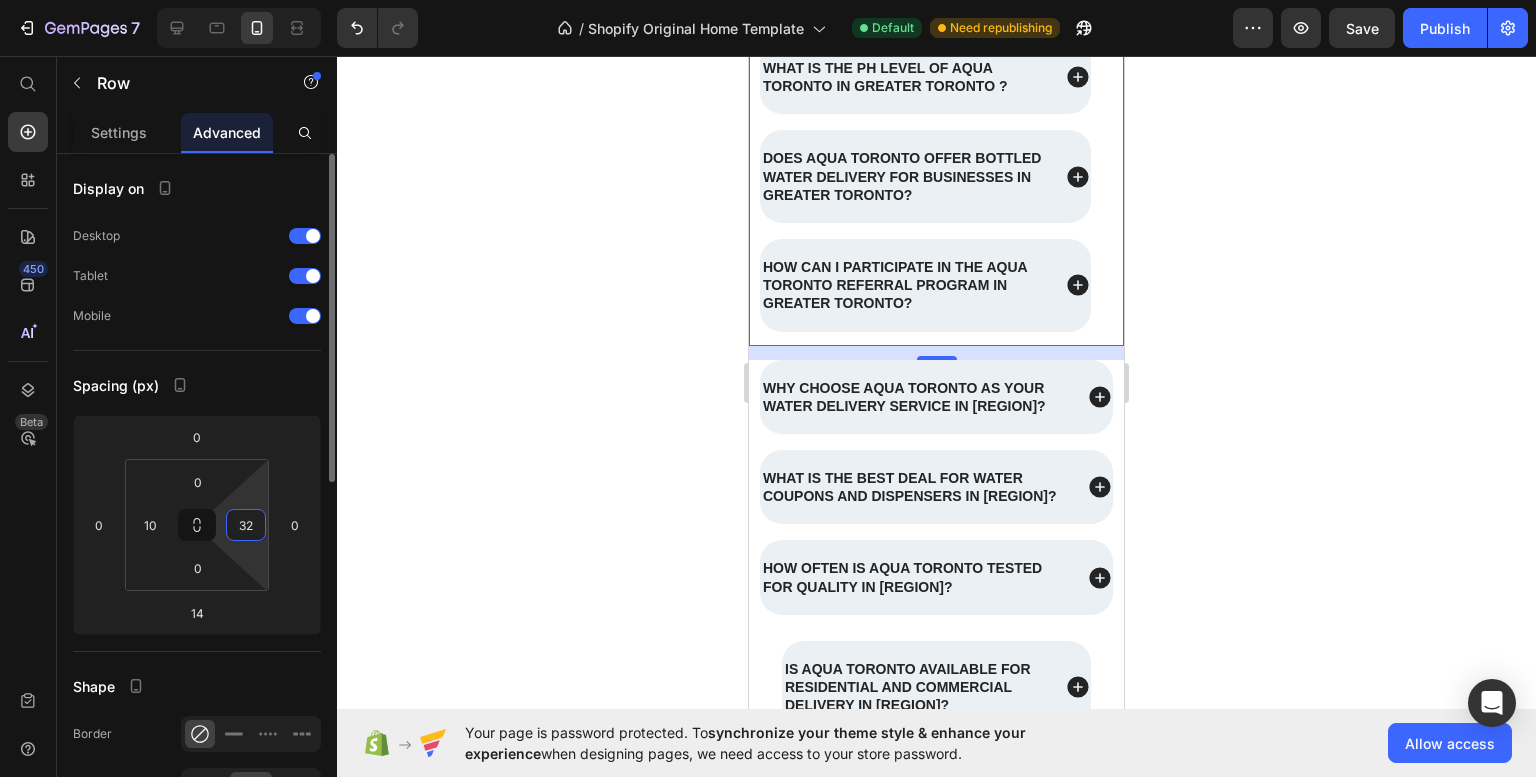 click on "32" at bounding box center (246, 525) 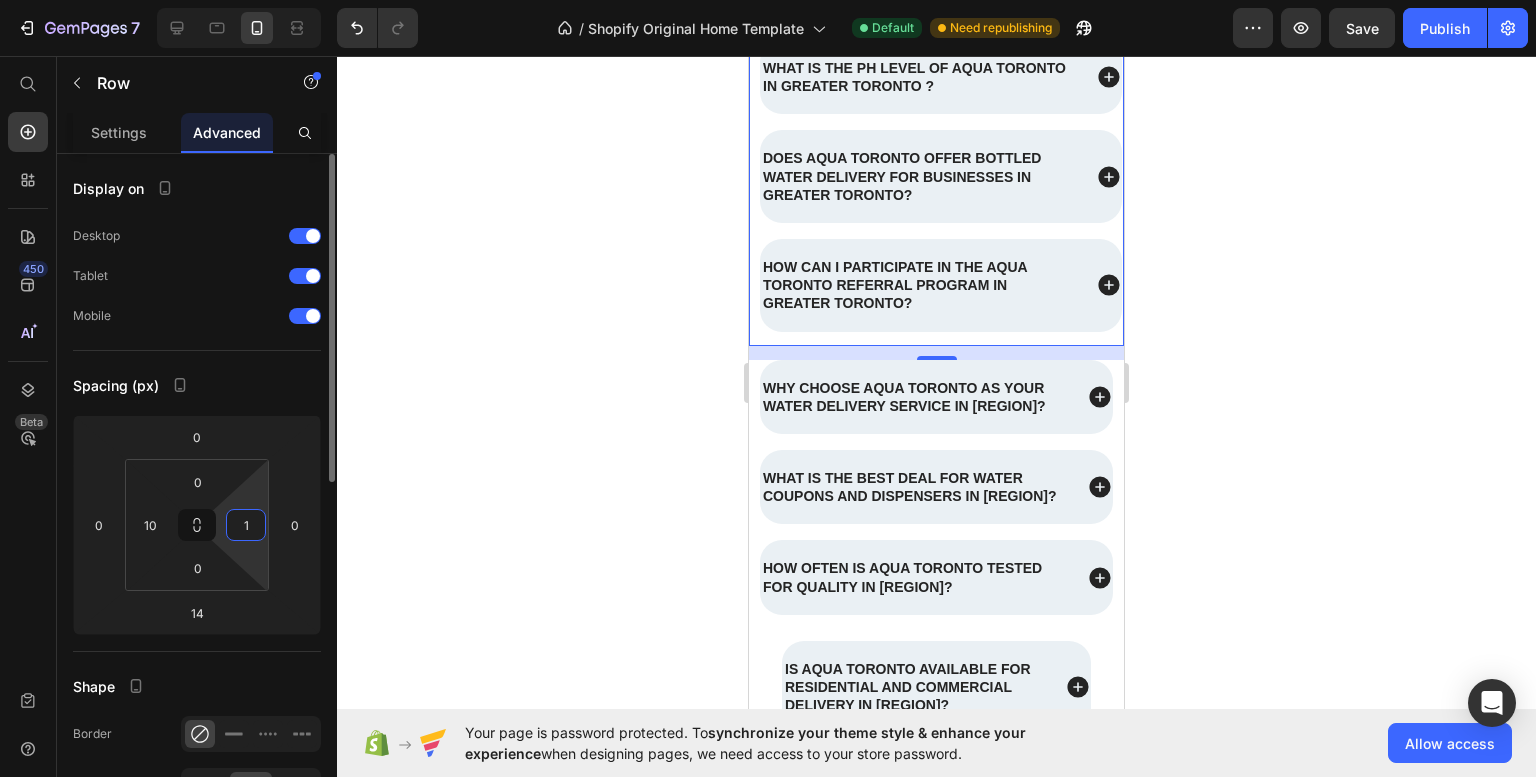 type on "10" 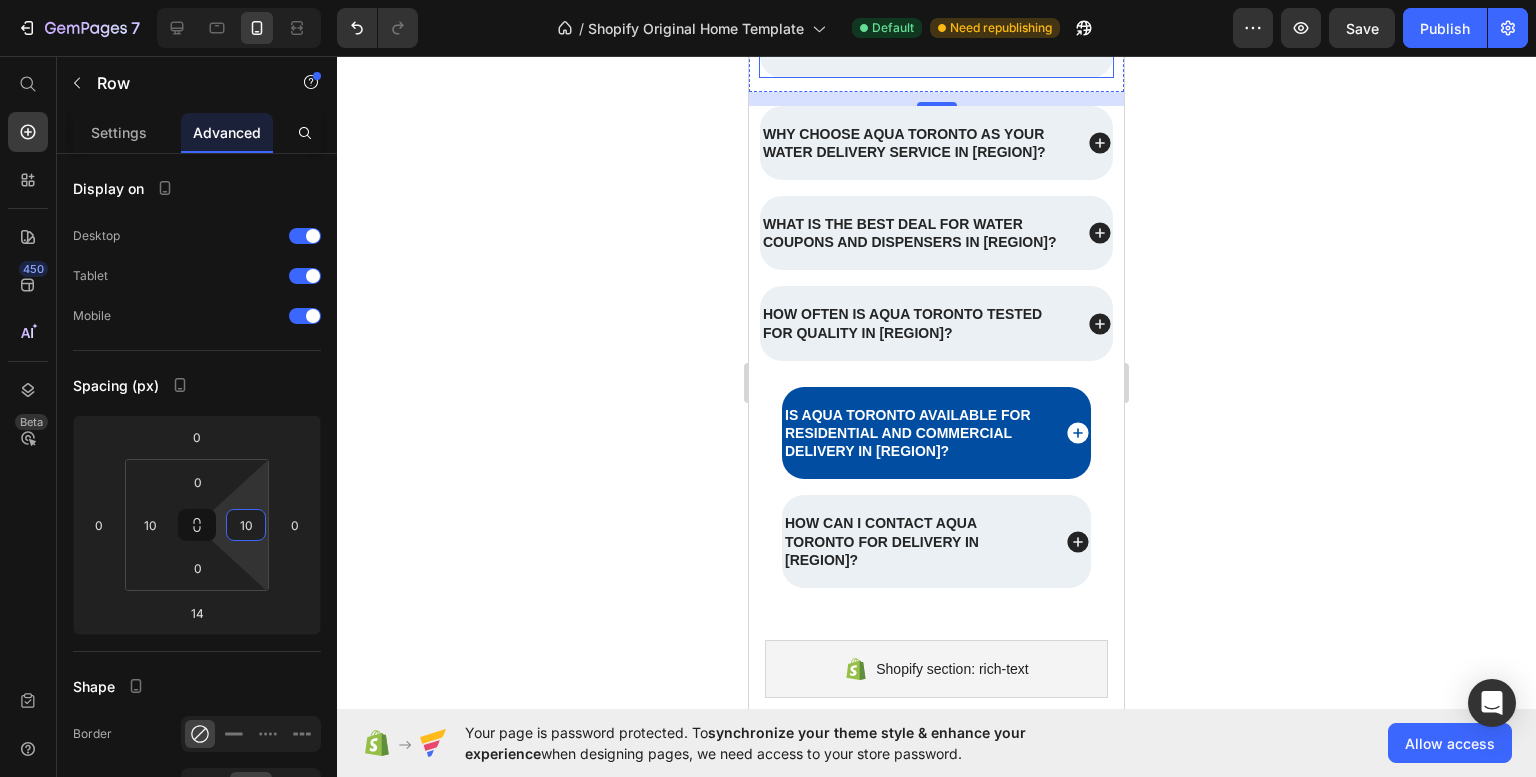 scroll, scrollTop: 3714, scrollLeft: 0, axis: vertical 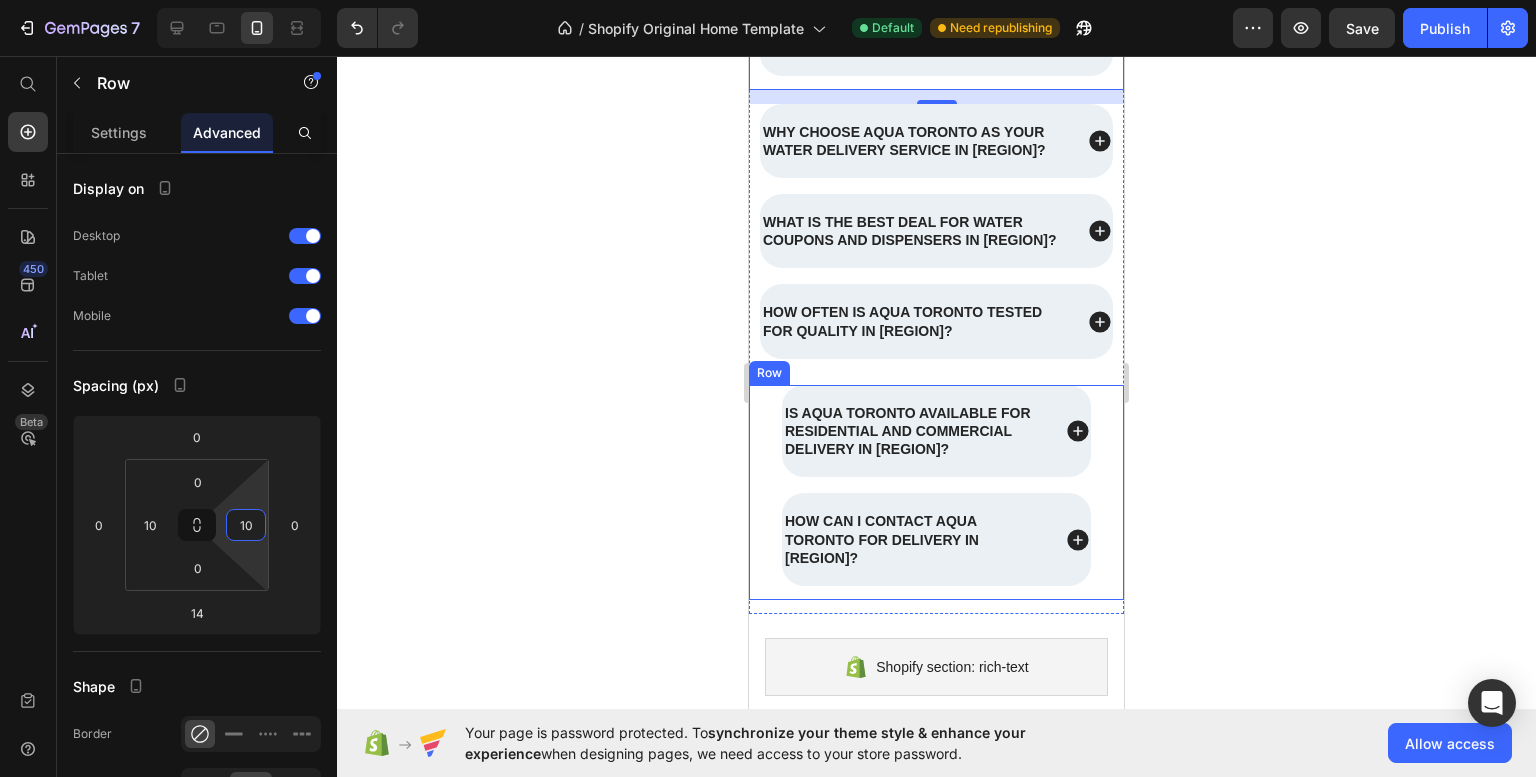 click on "Is Aqua Toronto available for residential and commercial delivery in Greater Toronto?
How can I contact Aqua Toronto for delivery in Greater Toronto? Accordion Row" at bounding box center (936, 492) 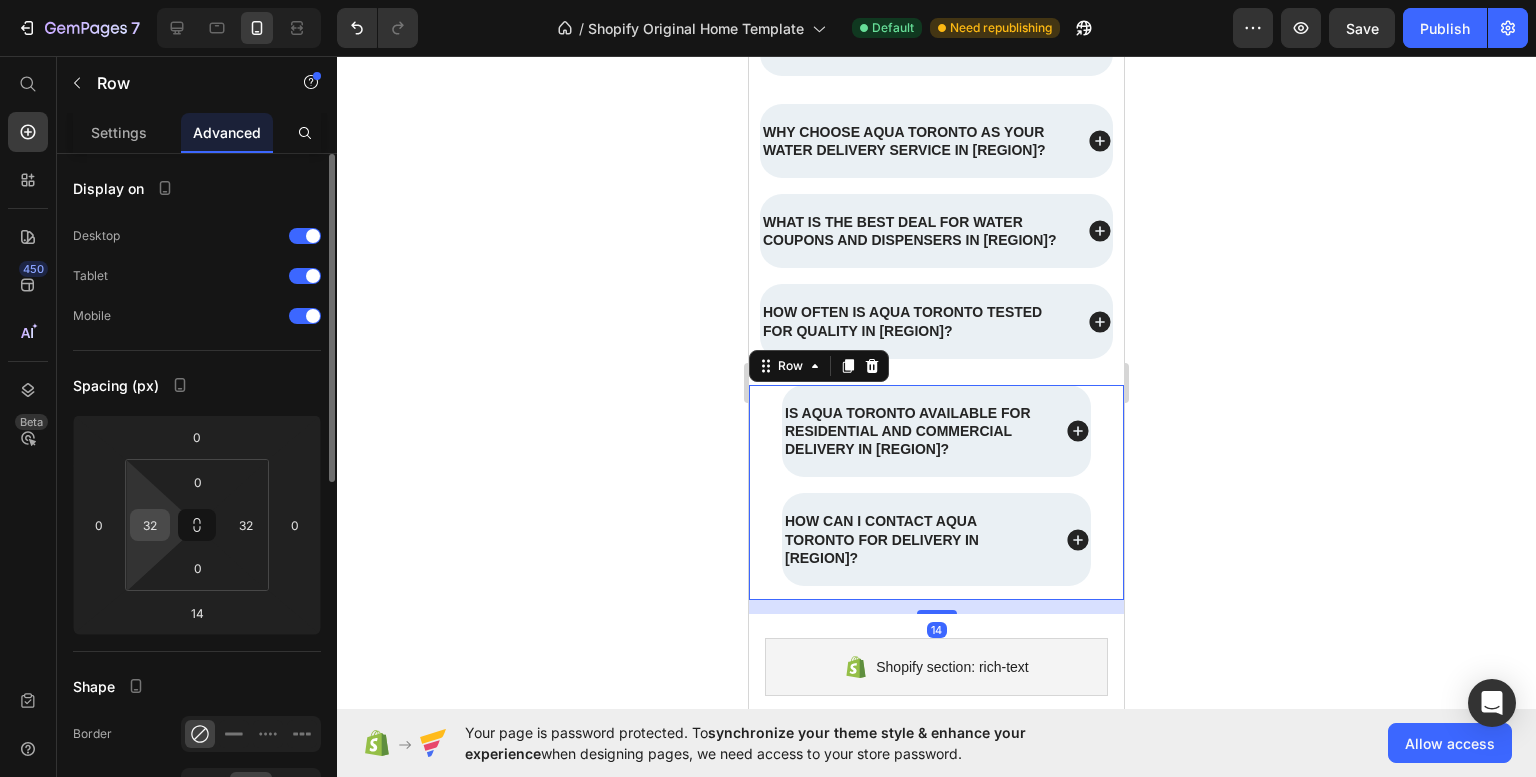 click on "32" at bounding box center [150, 525] 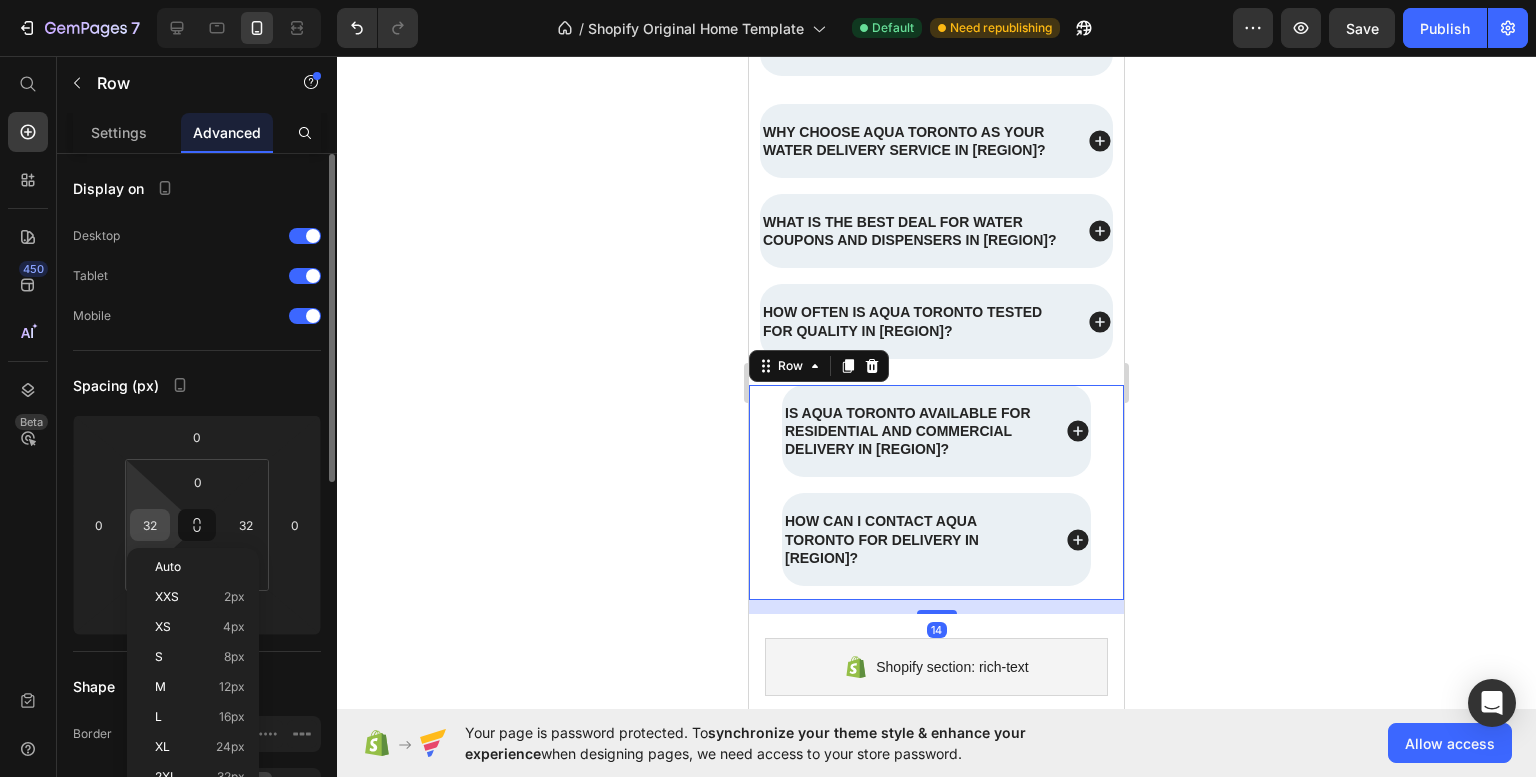 click on "32" at bounding box center [150, 525] 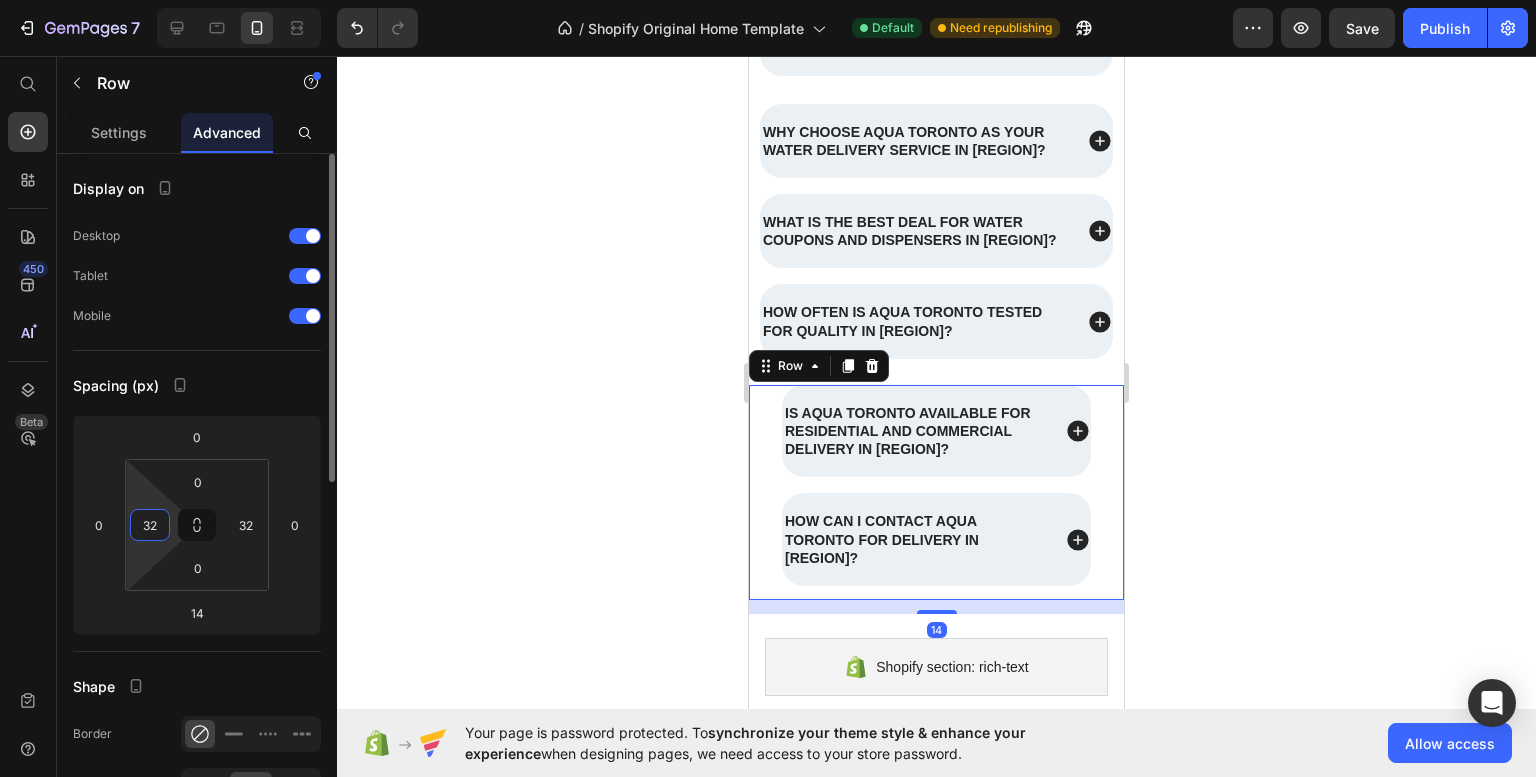click on "32" at bounding box center [150, 525] 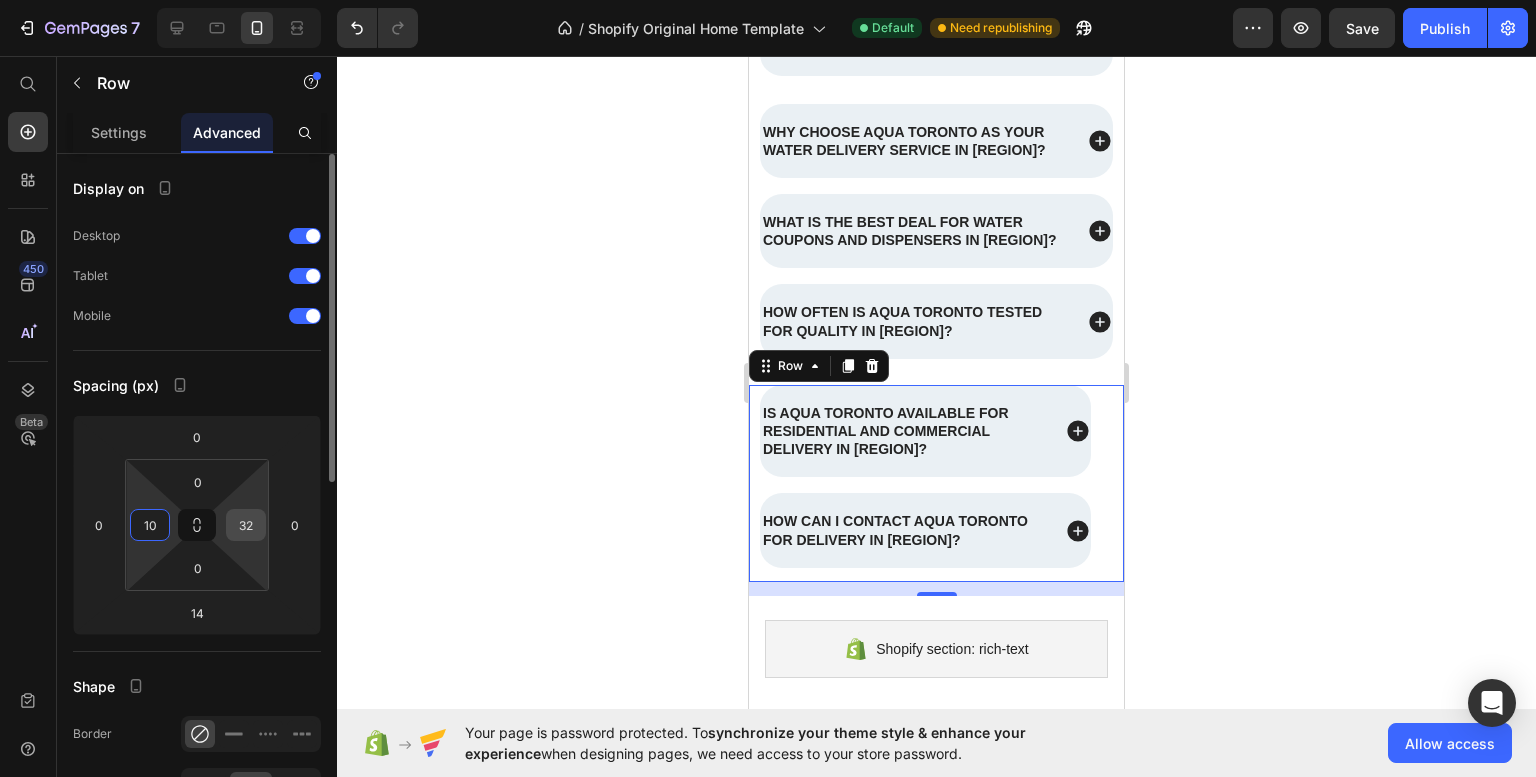 type on "10" 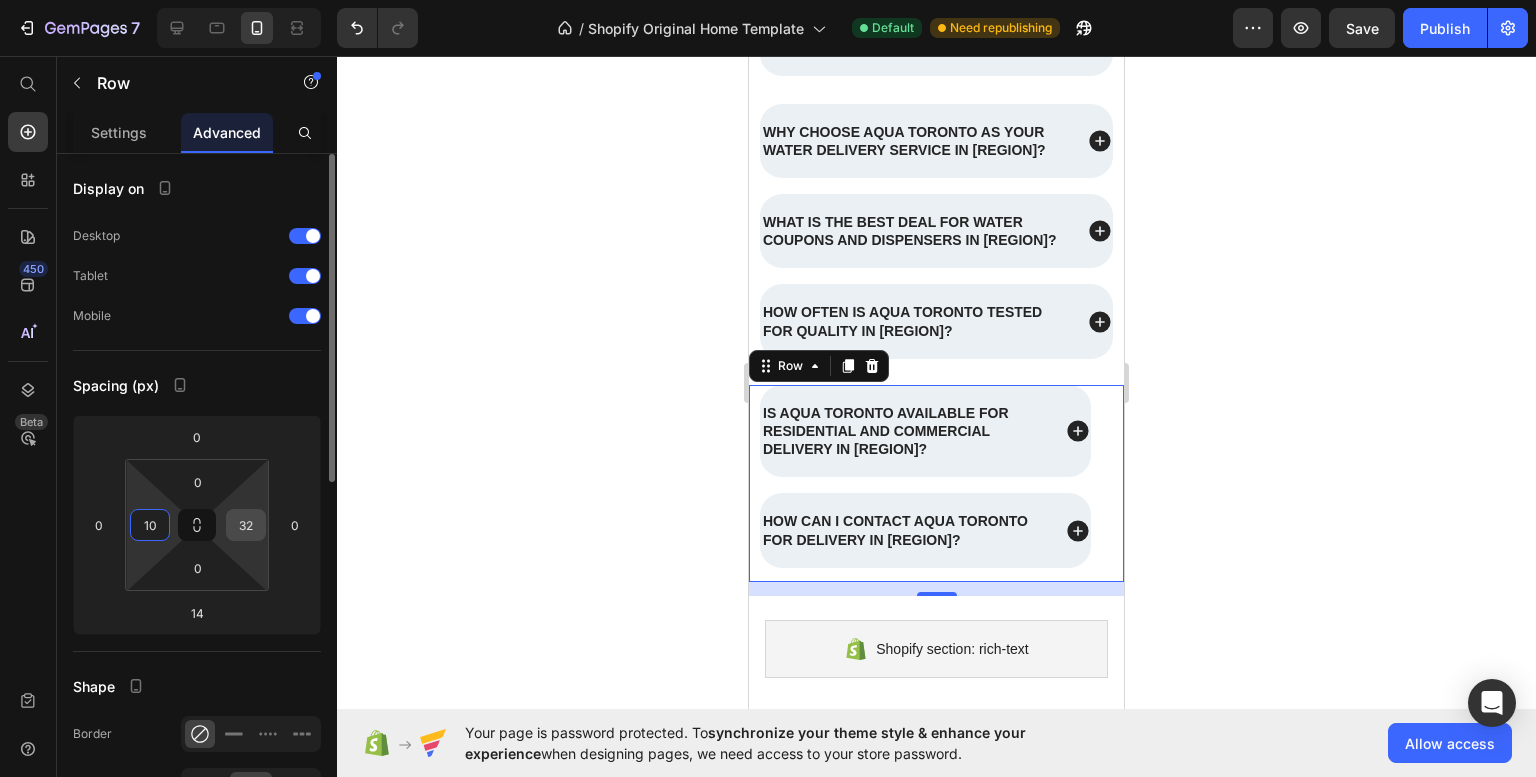 click on "32" at bounding box center (246, 525) 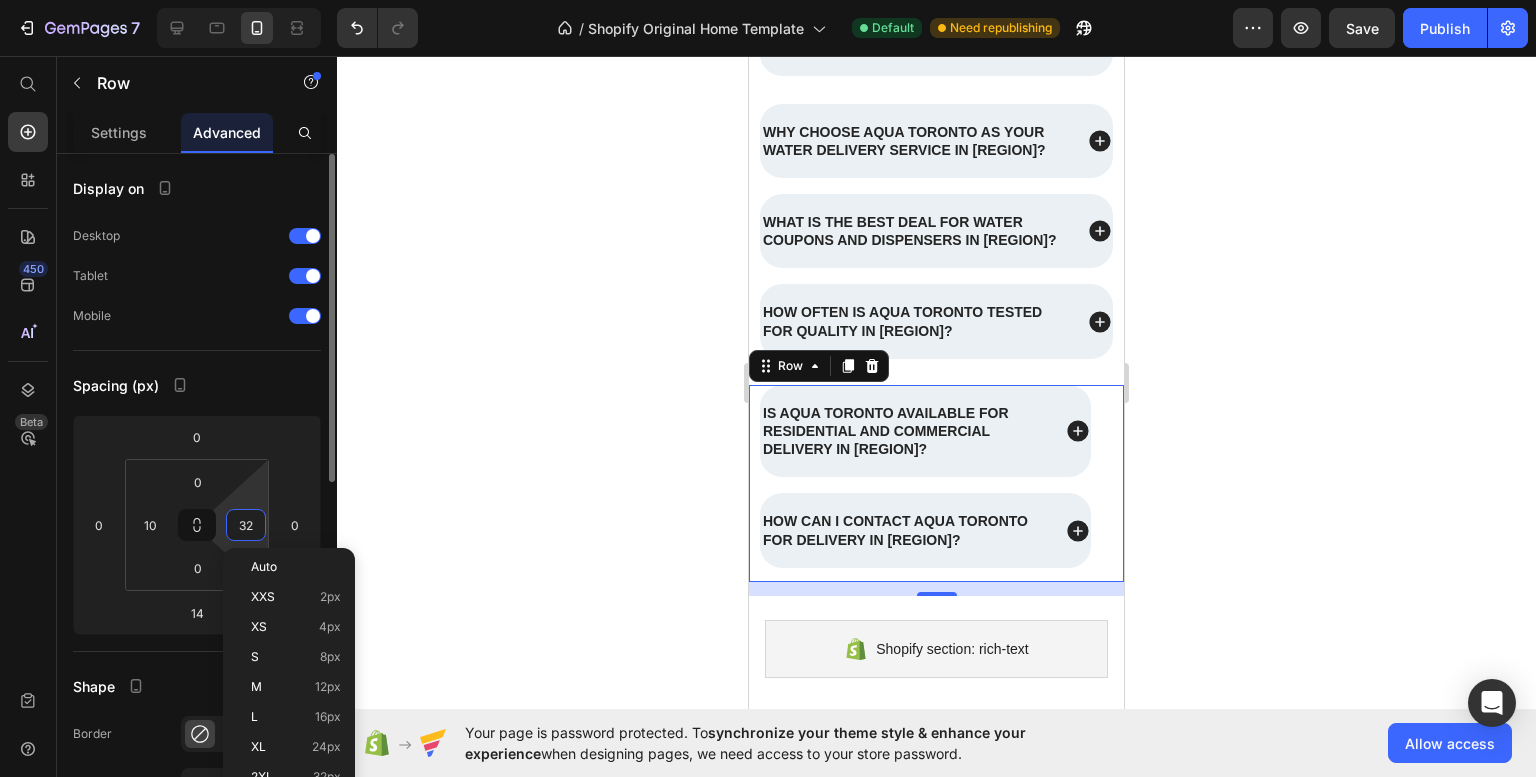 click on "32" at bounding box center [246, 525] 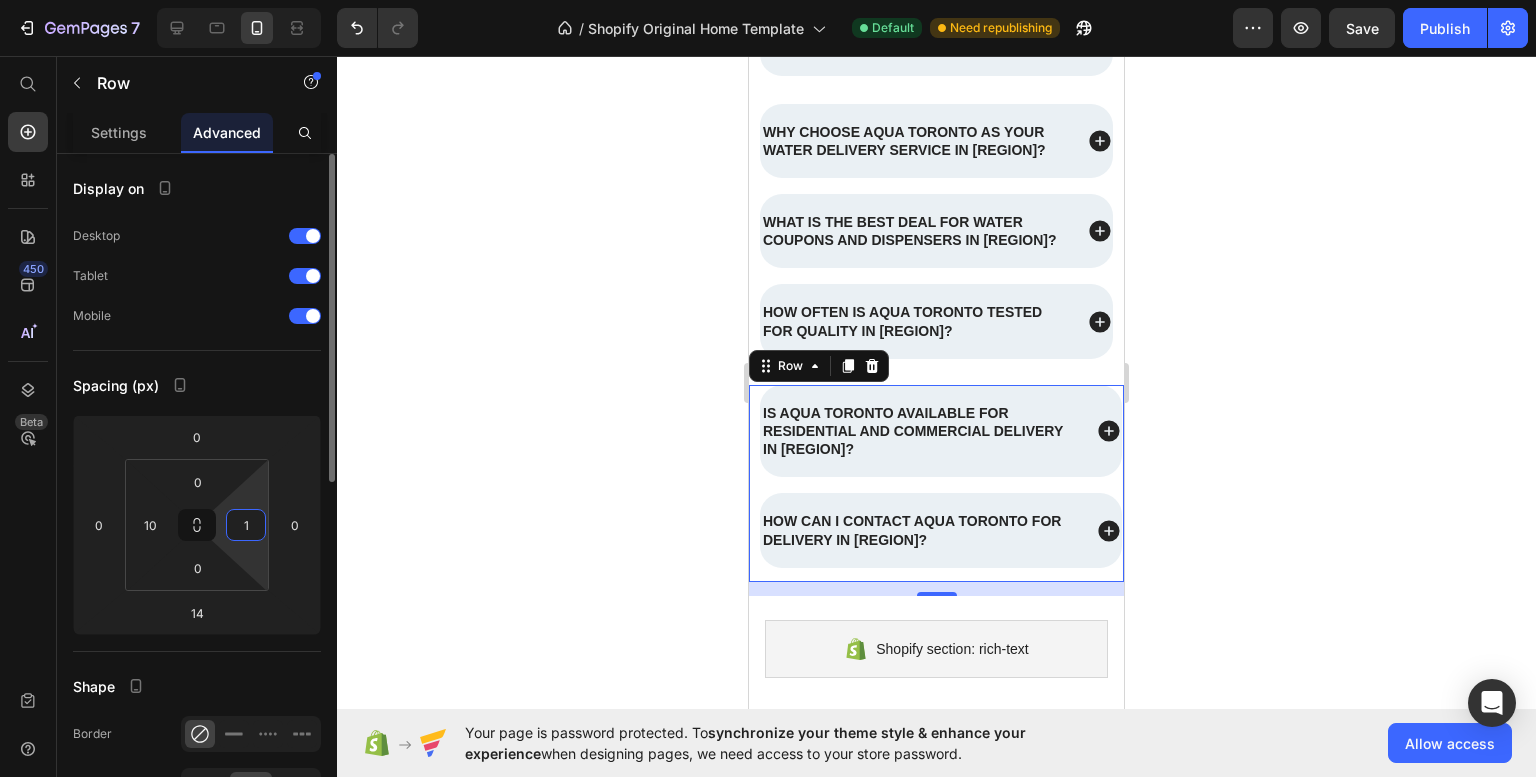 type on "10" 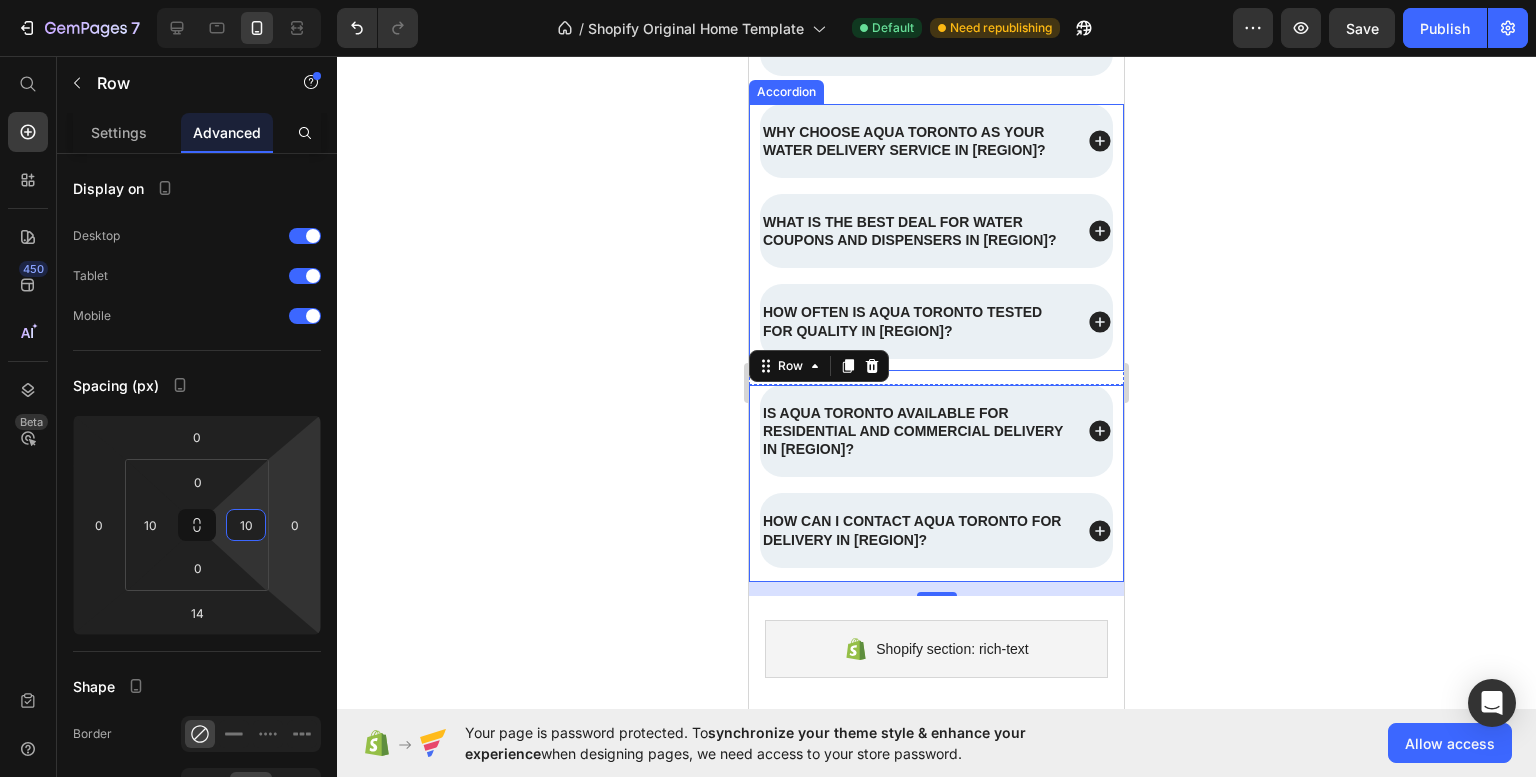 click 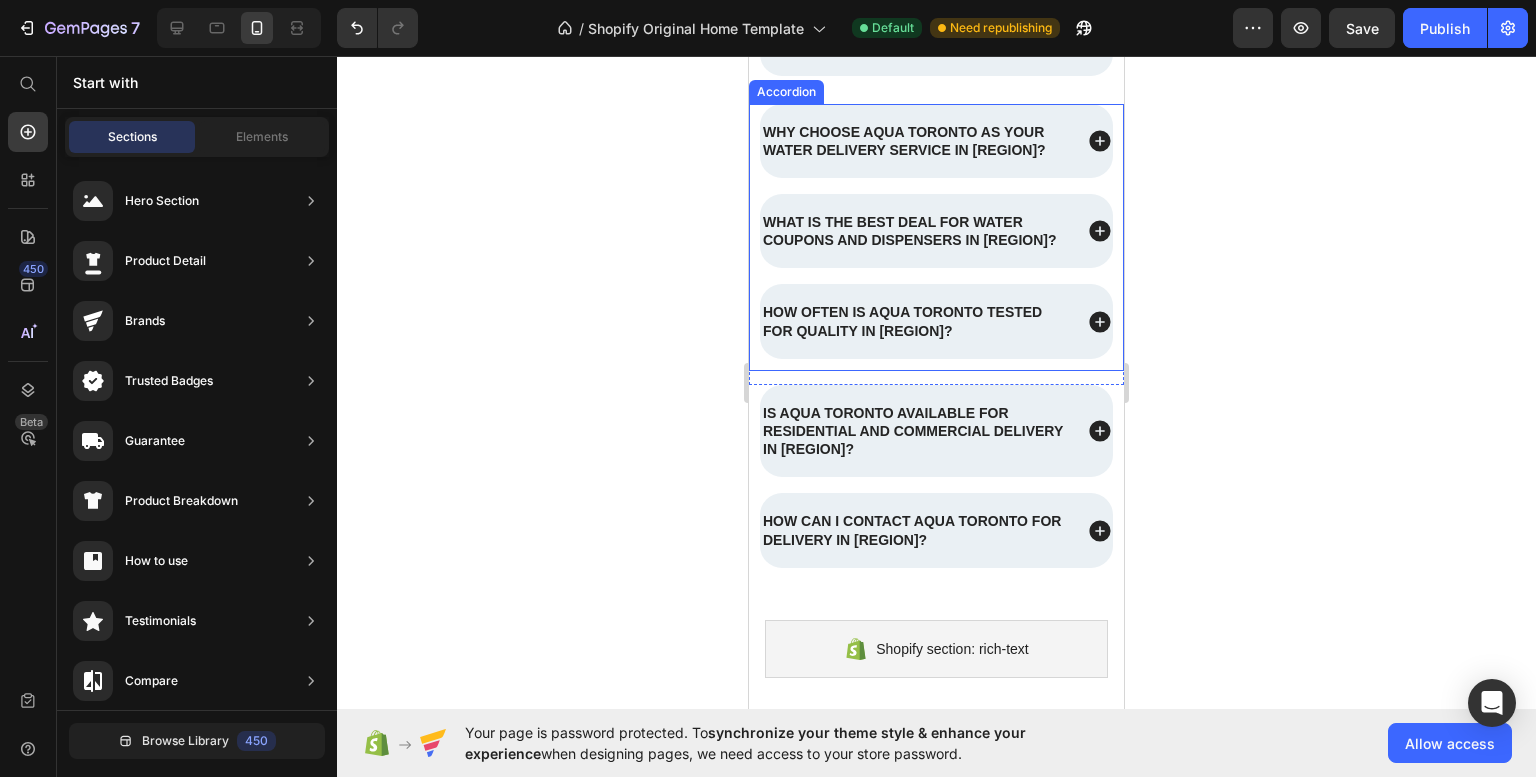 click 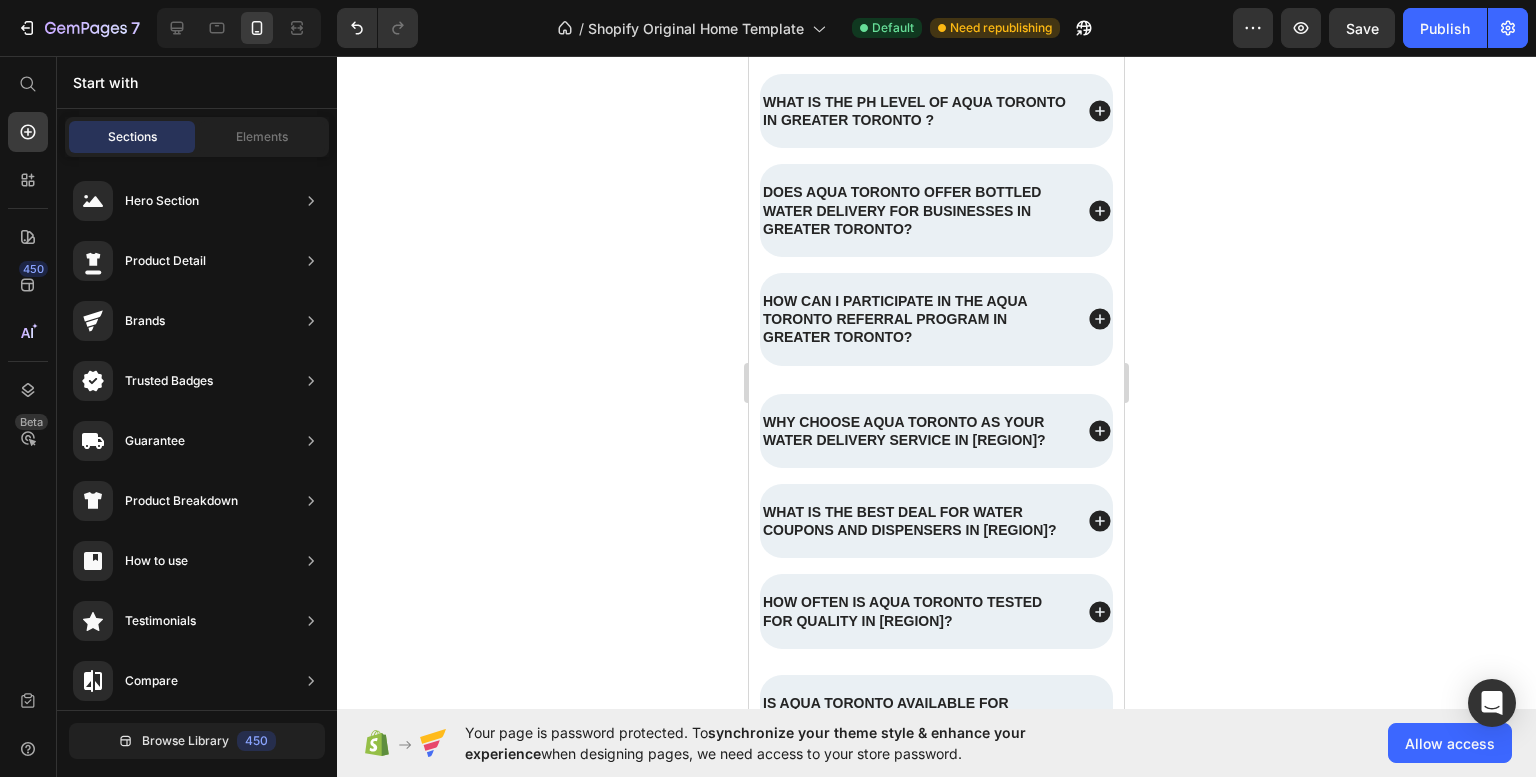 scroll, scrollTop: 3352, scrollLeft: 0, axis: vertical 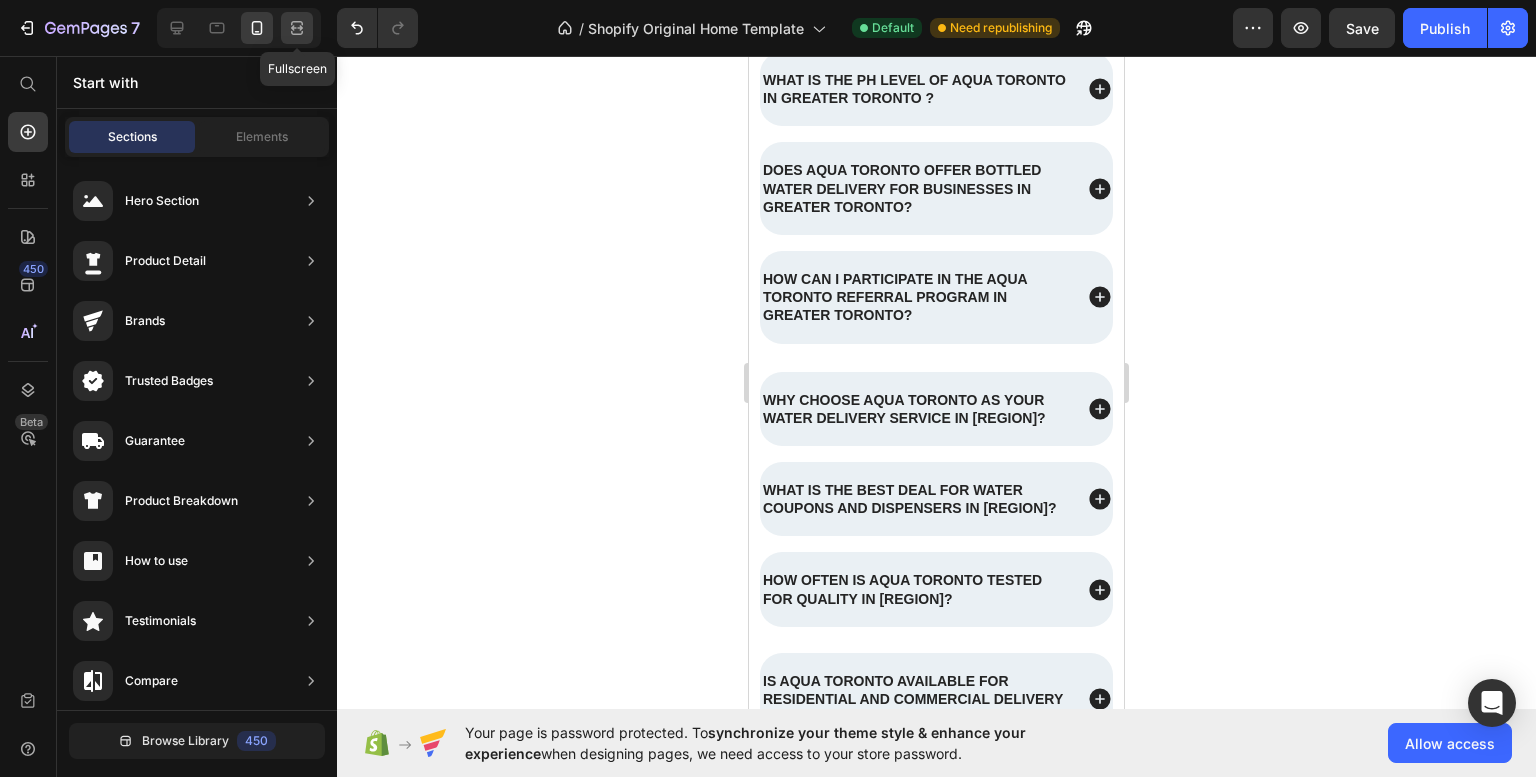 click 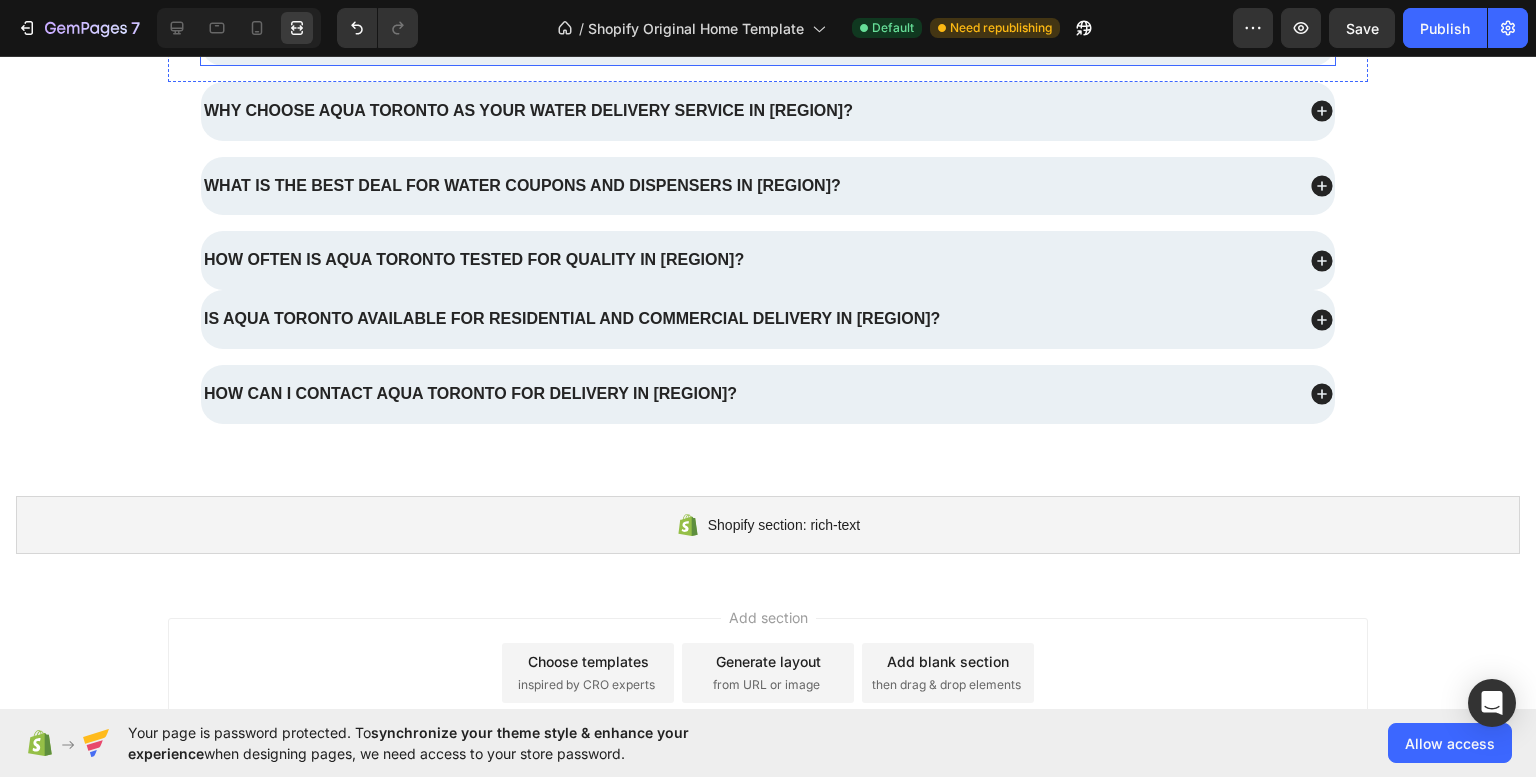 scroll, scrollTop: 3684, scrollLeft: 0, axis: vertical 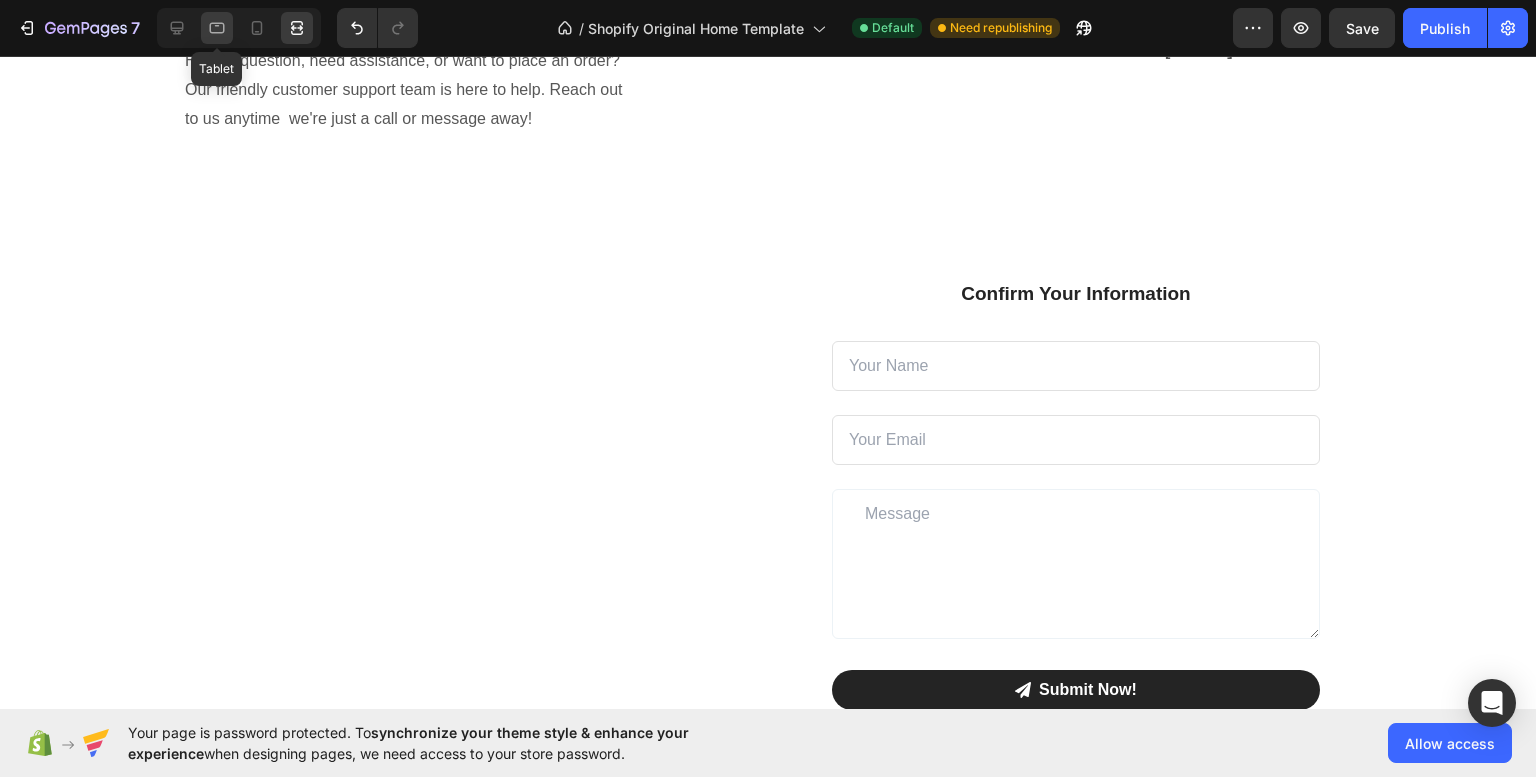 click 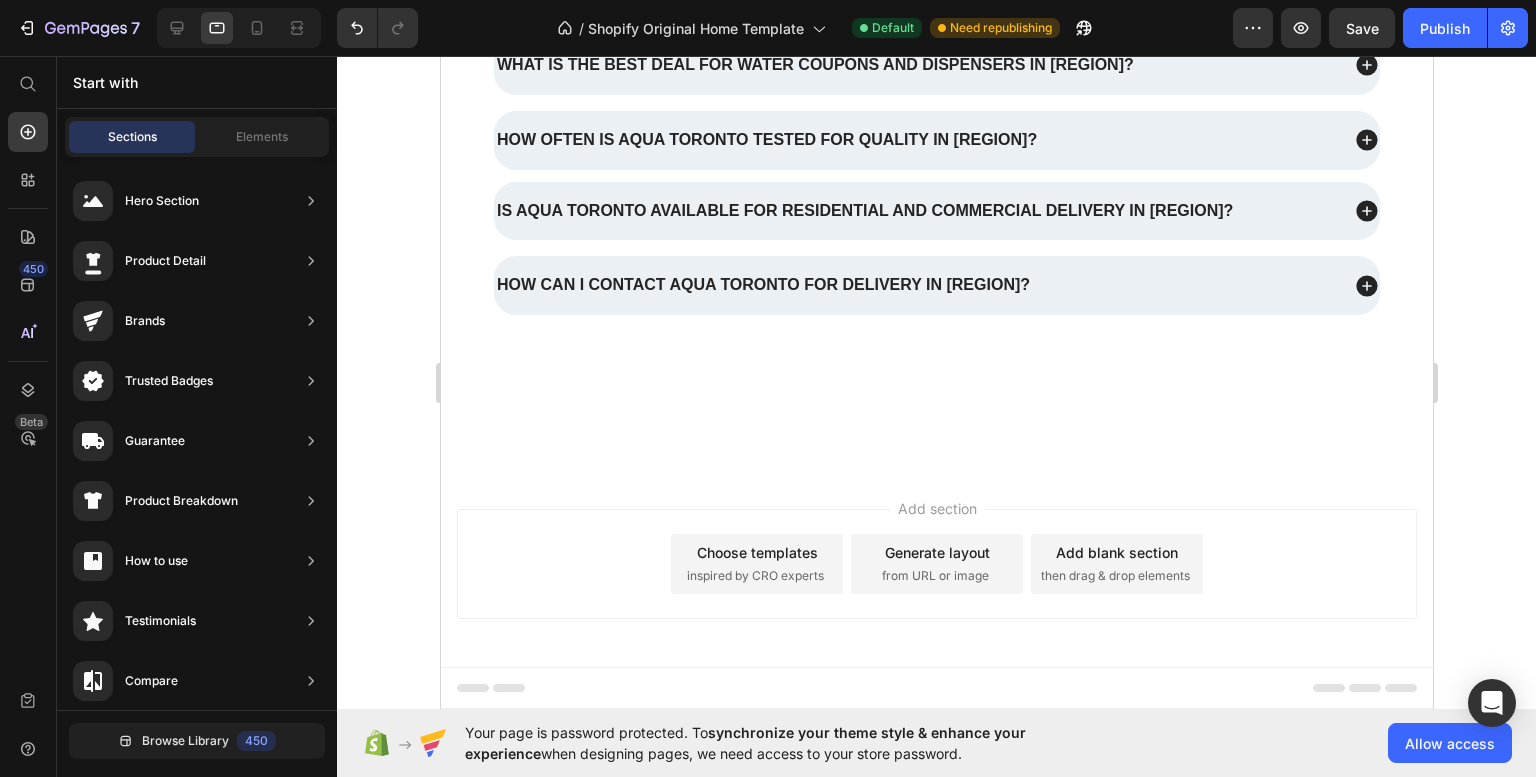 scroll, scrollTop: 2725, scrollLeft: 0, axis: vertical 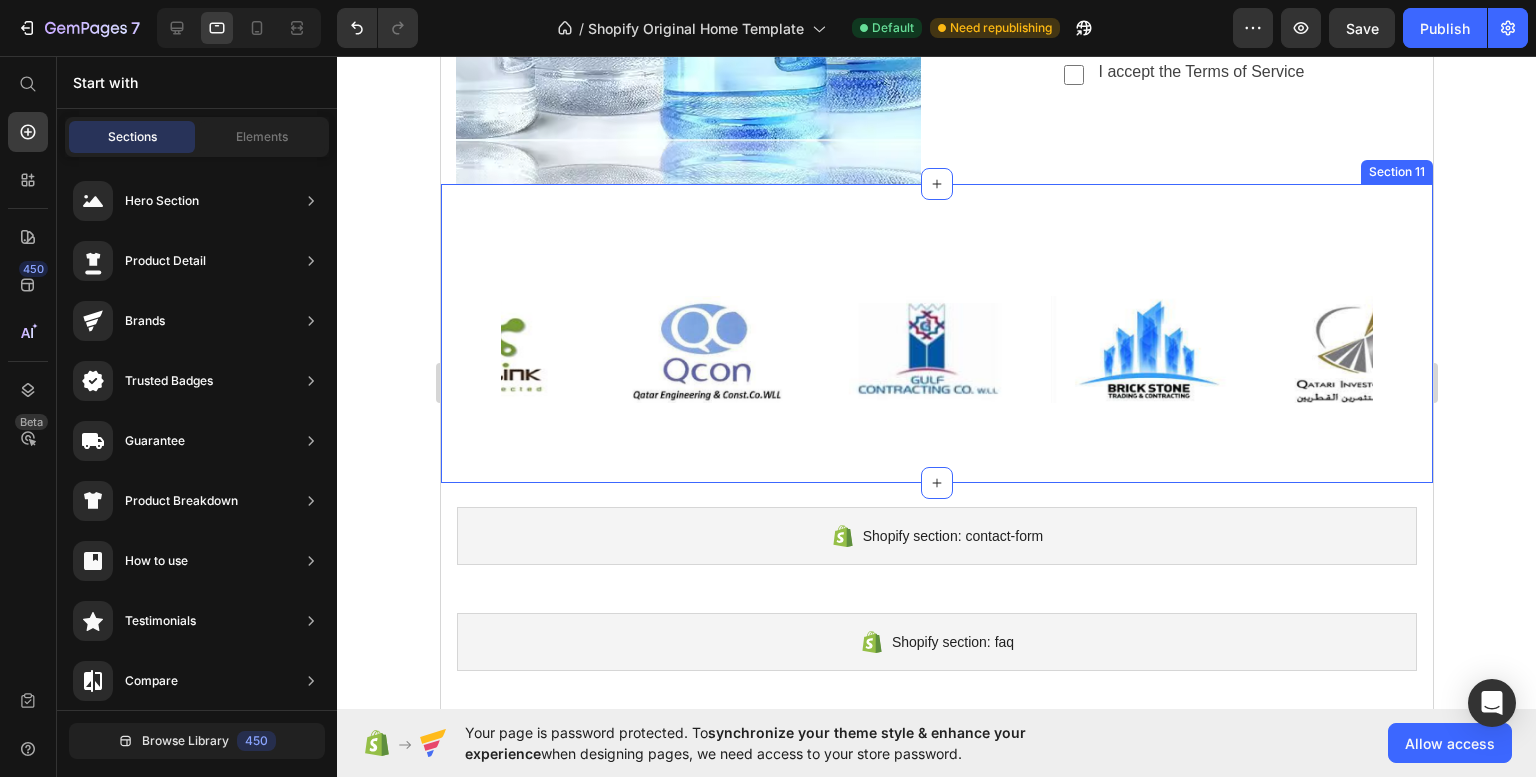 click on "Heading Image Image Image Image Image Image Image Carousel Row Section 11" at bounding box center [936, 333] 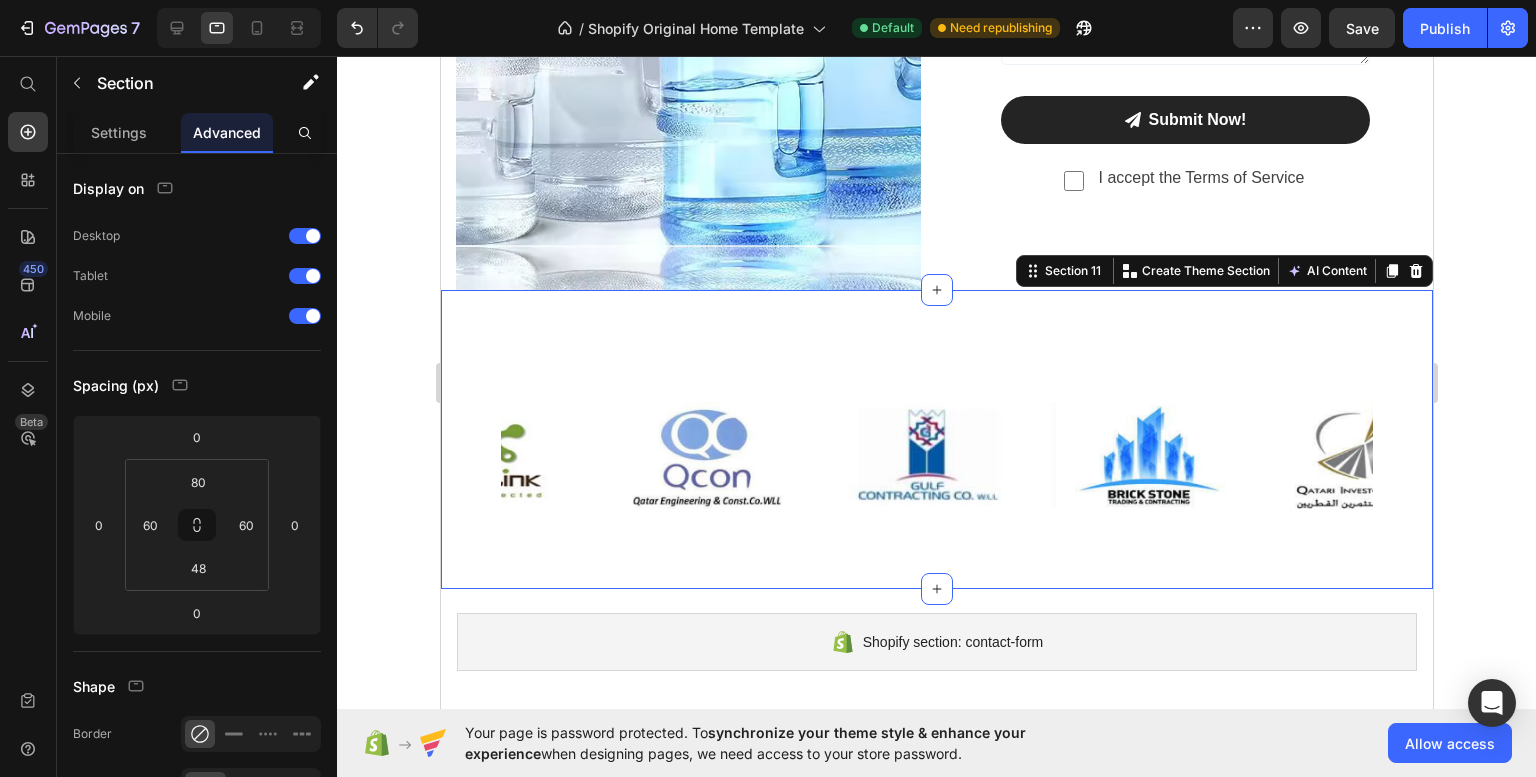 scroll, scrollTop: 2610, scrollLeft: 0, axis: vertical 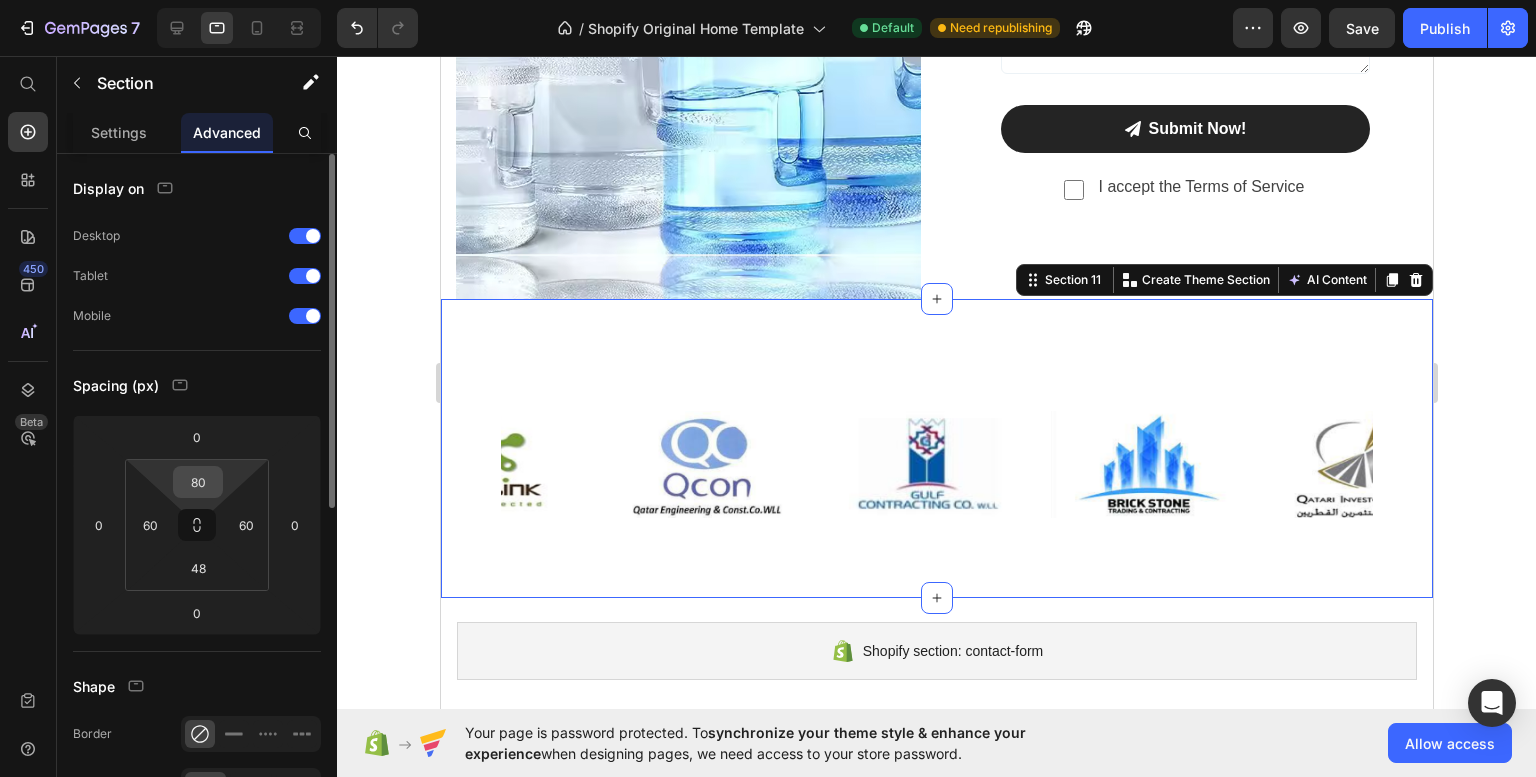 click on "80" at bounding box center [198, 482] 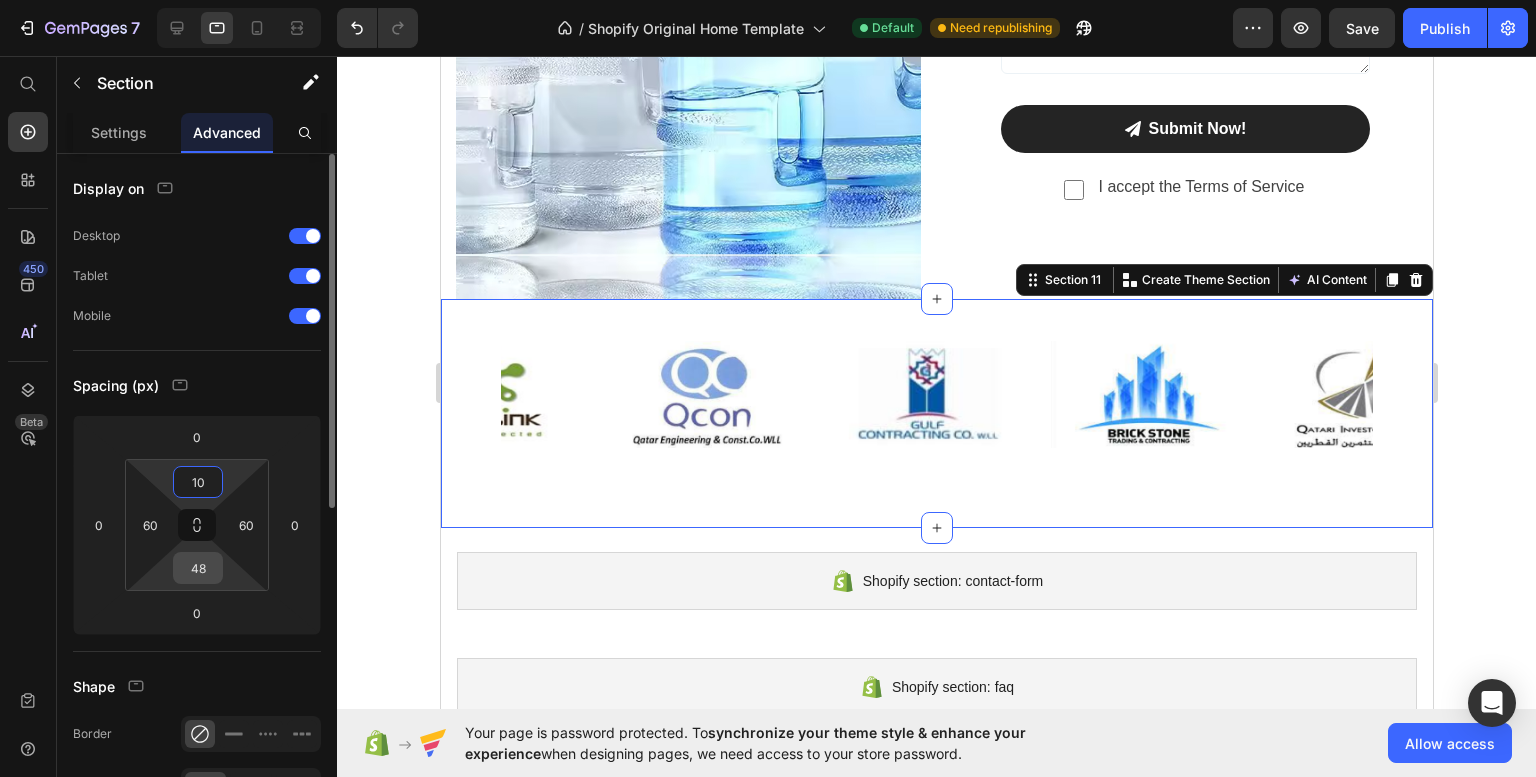 type on "10" 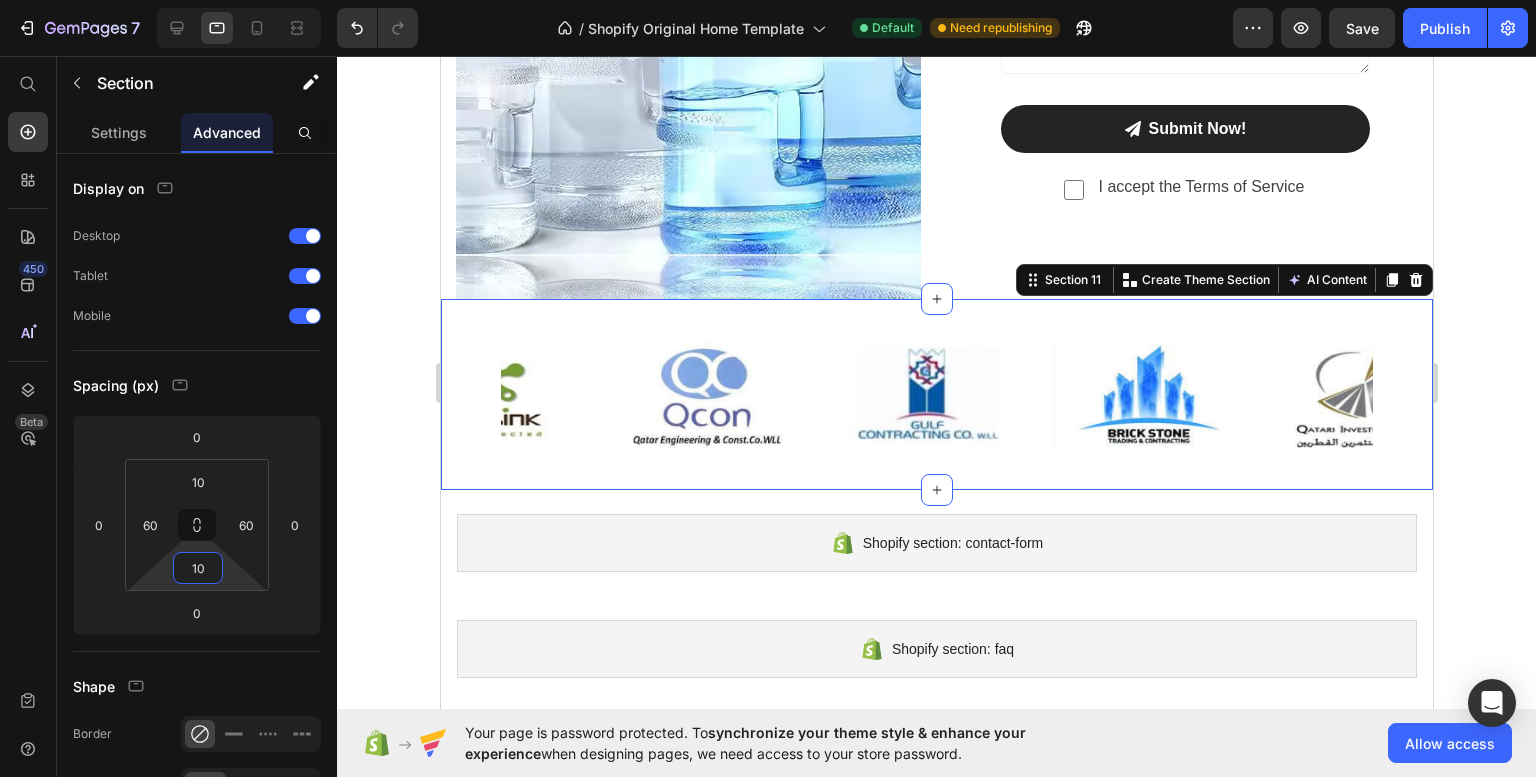 type on "10" 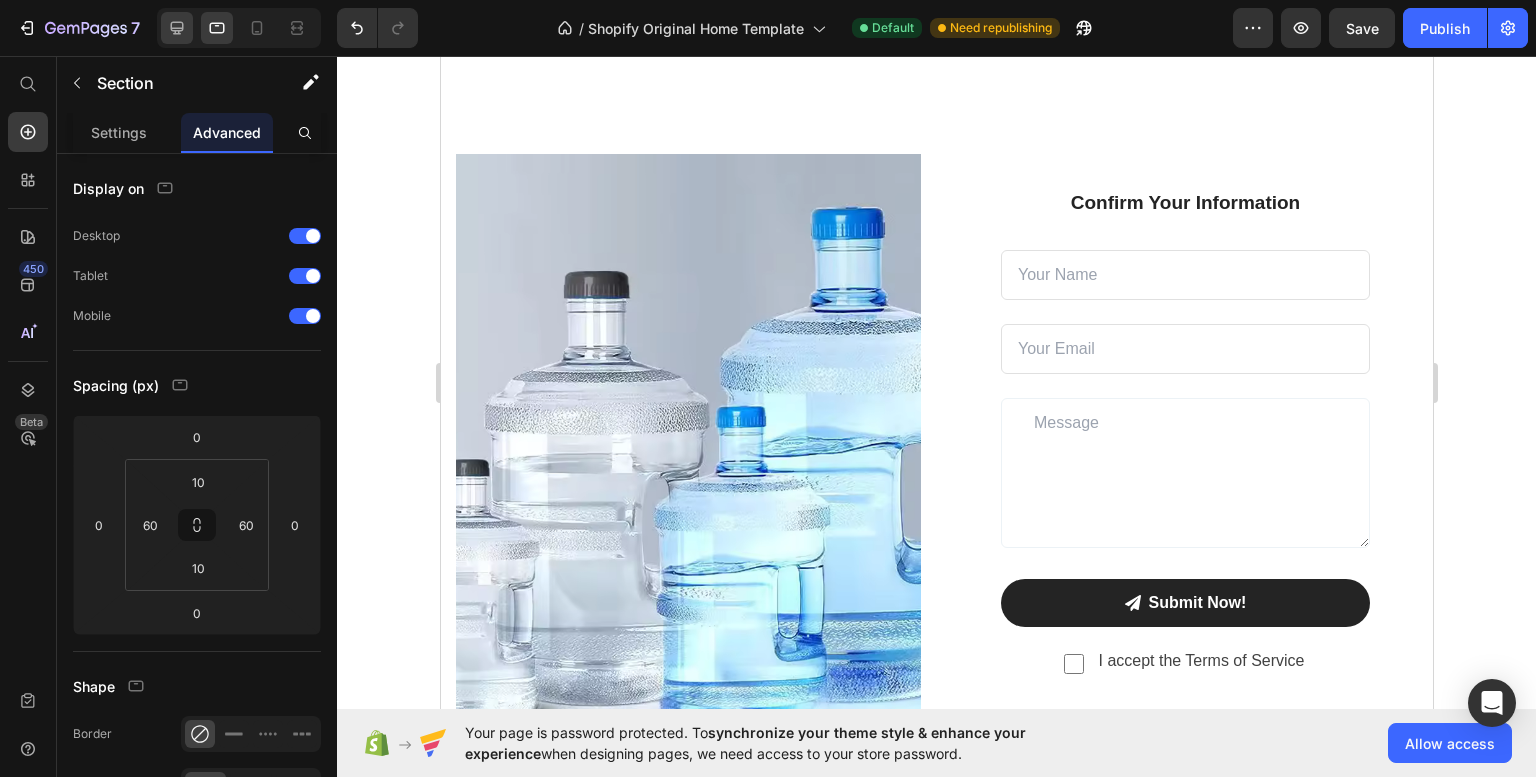 scroll, scrollTop: 2134, scrollLeft: 0, axis: vertical 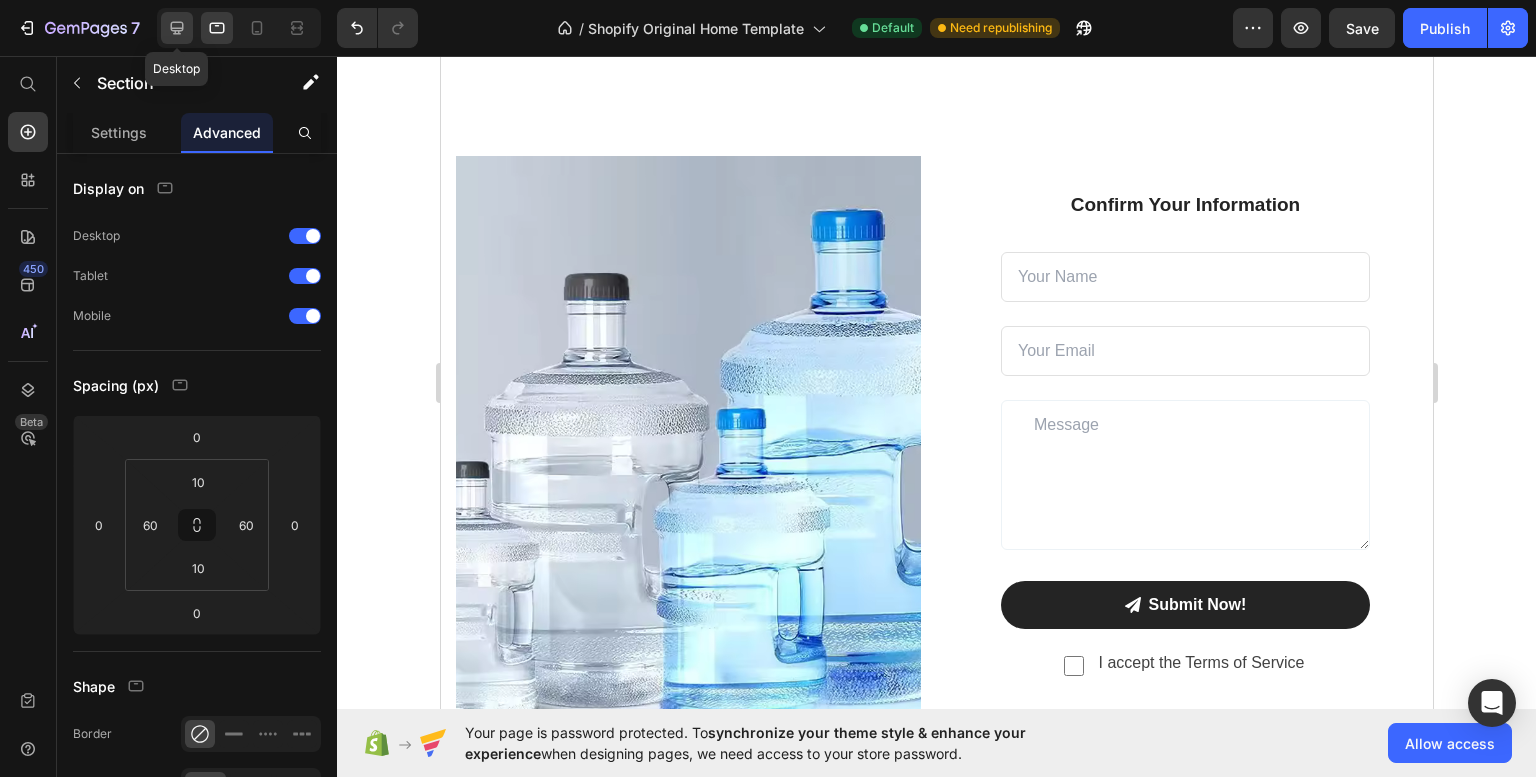drag, startPoint x: 173, startPoint y: 26, endPoint x: 47, endPoint y: 205, distance: 218.89952 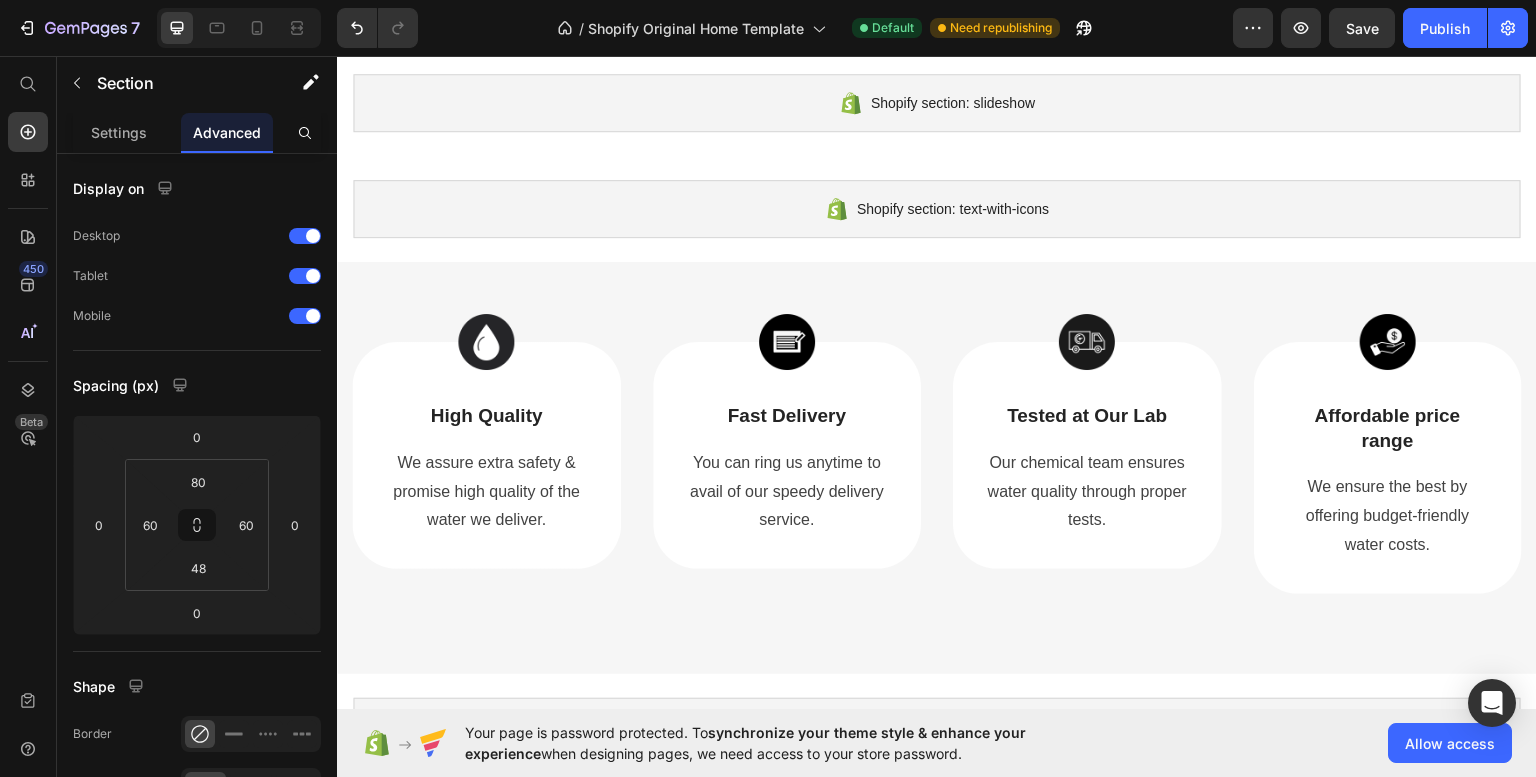 scroll, scrollTop: 0, scrollLeft: 0, axis: both 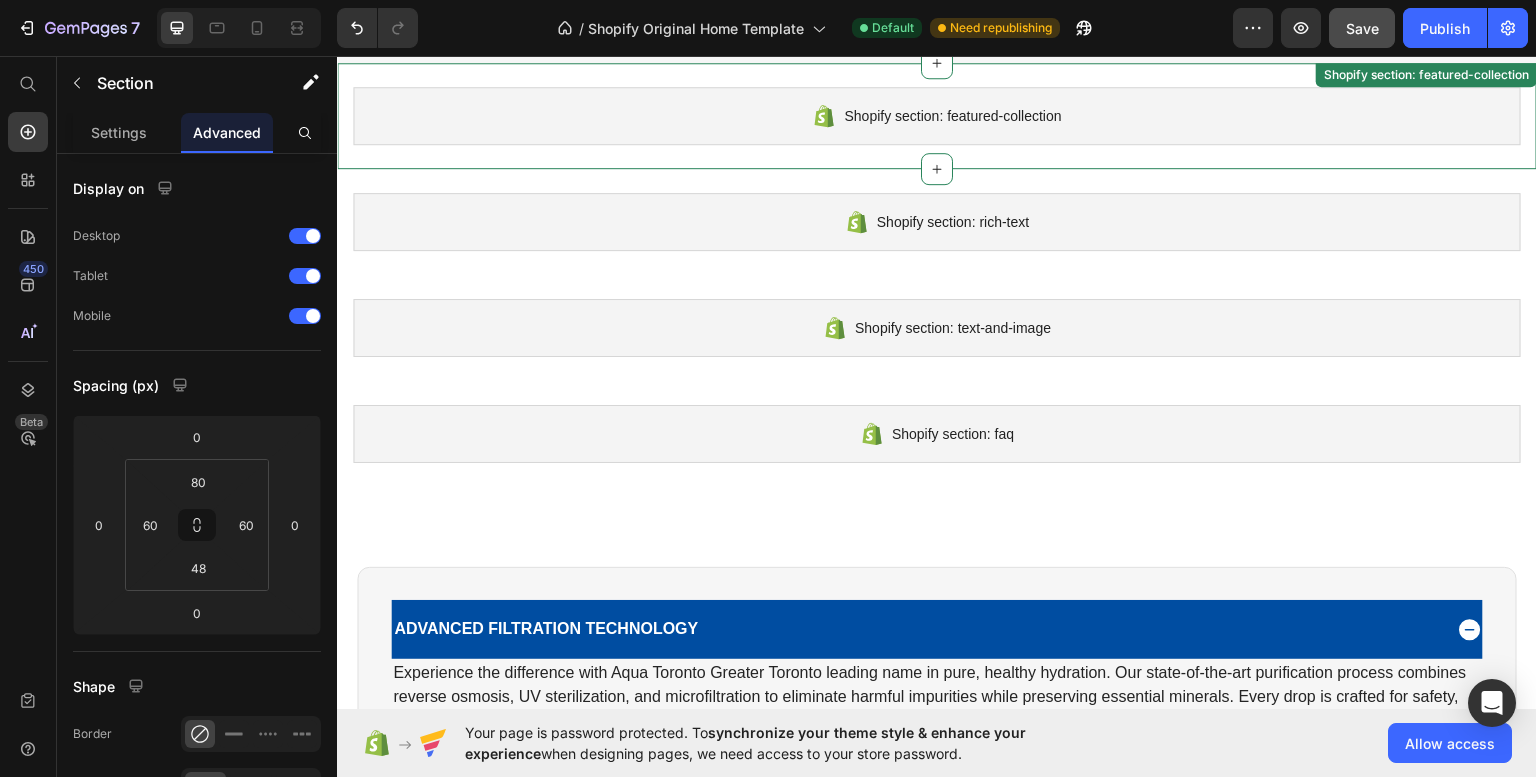 click on "Save" 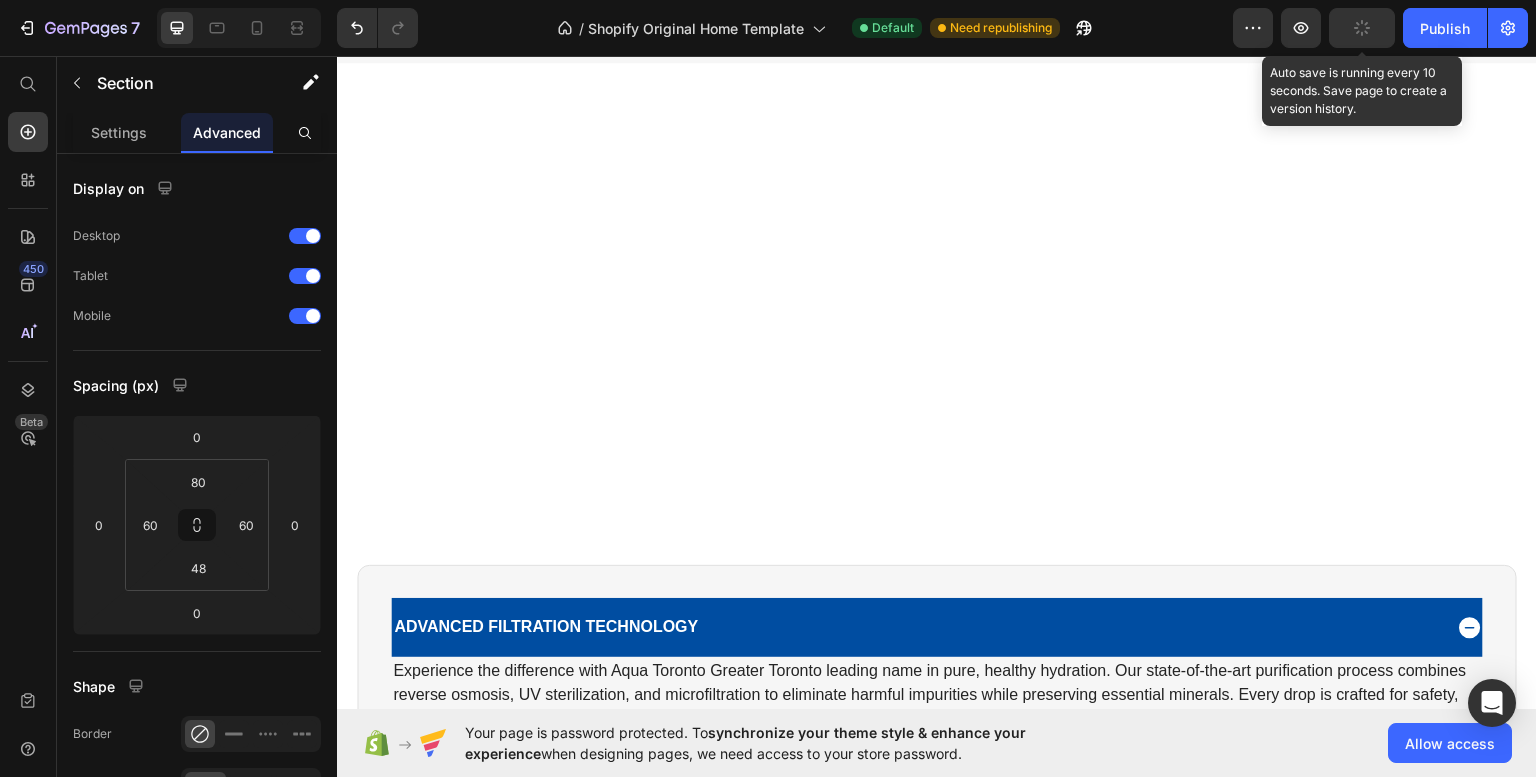 scroll, scrollTop: 1742, scrollLeft: 0, axis: vertical 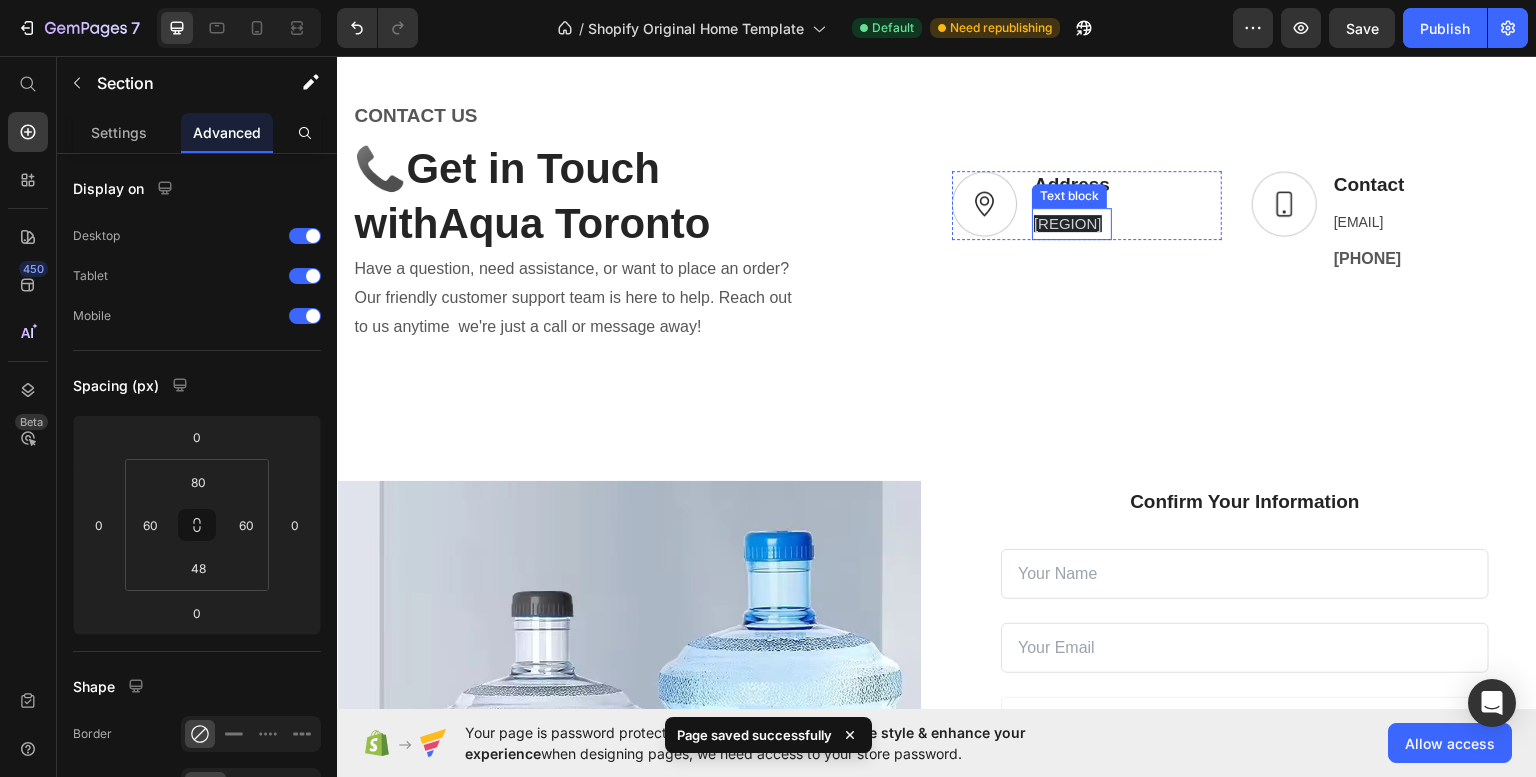 click on "[CITY]" at bounding box center (1072, 223) 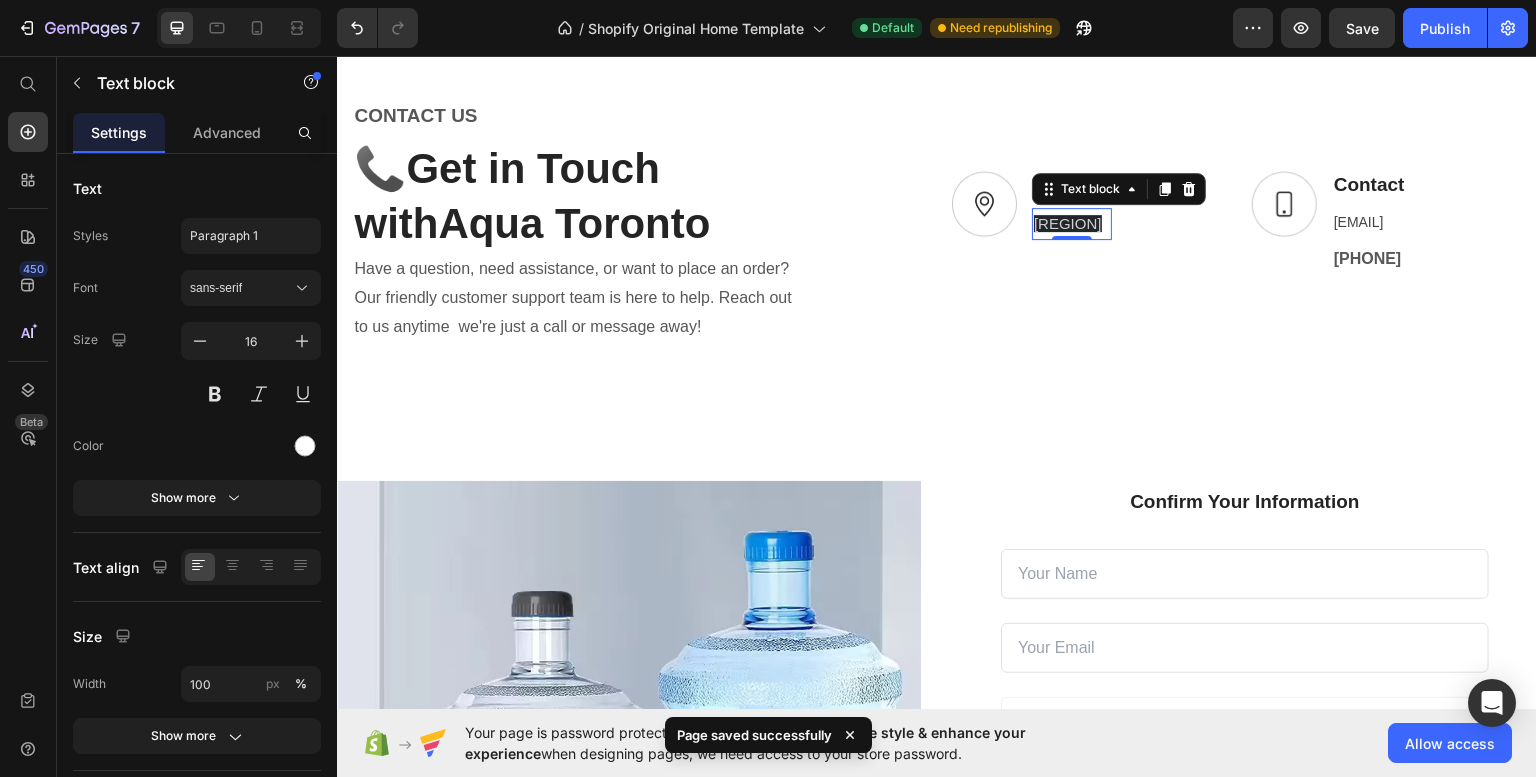 click on "[CITY]" at bounding box center (1068, 222) 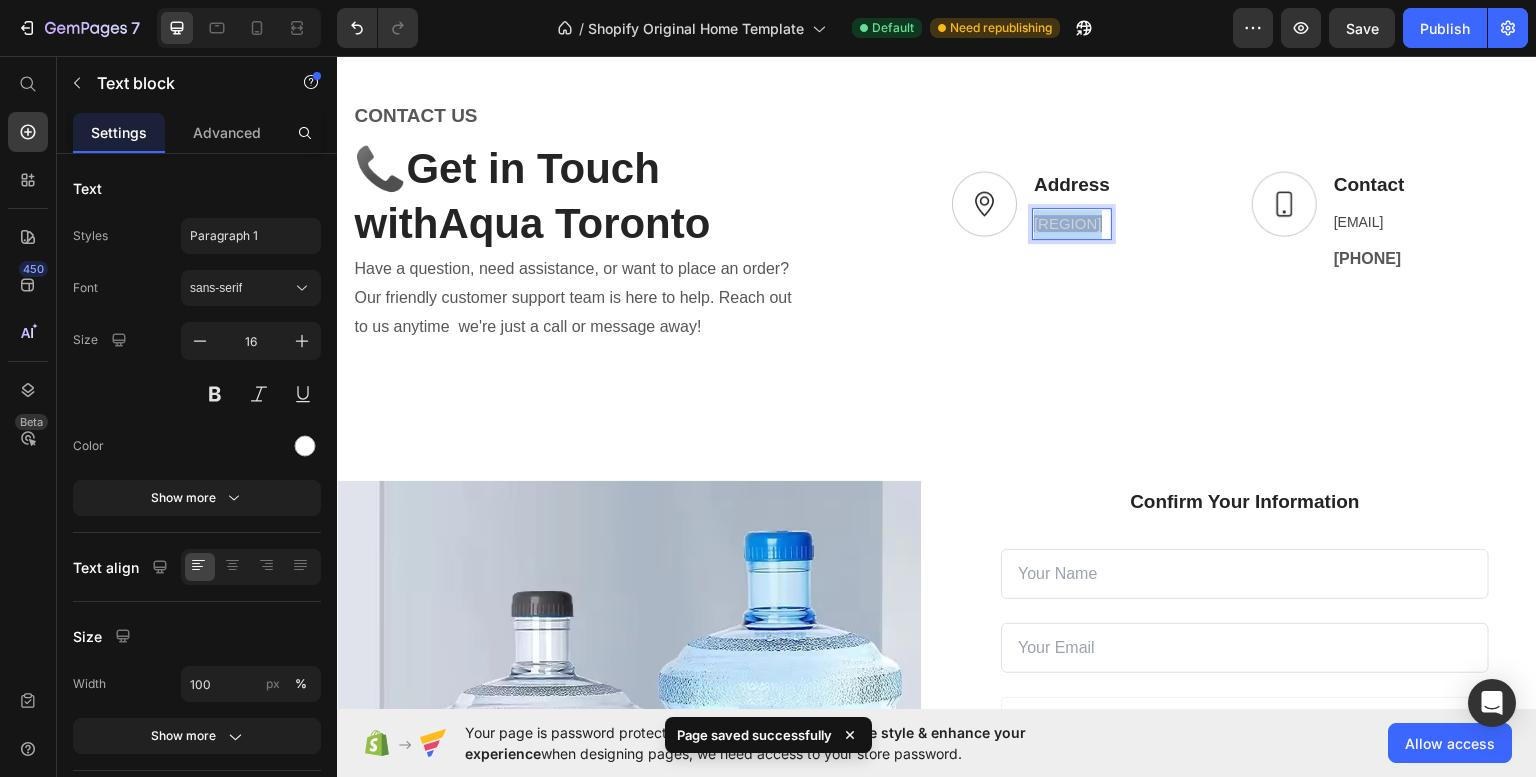 click on "[CITY]" at bounding box center (1068, 222) 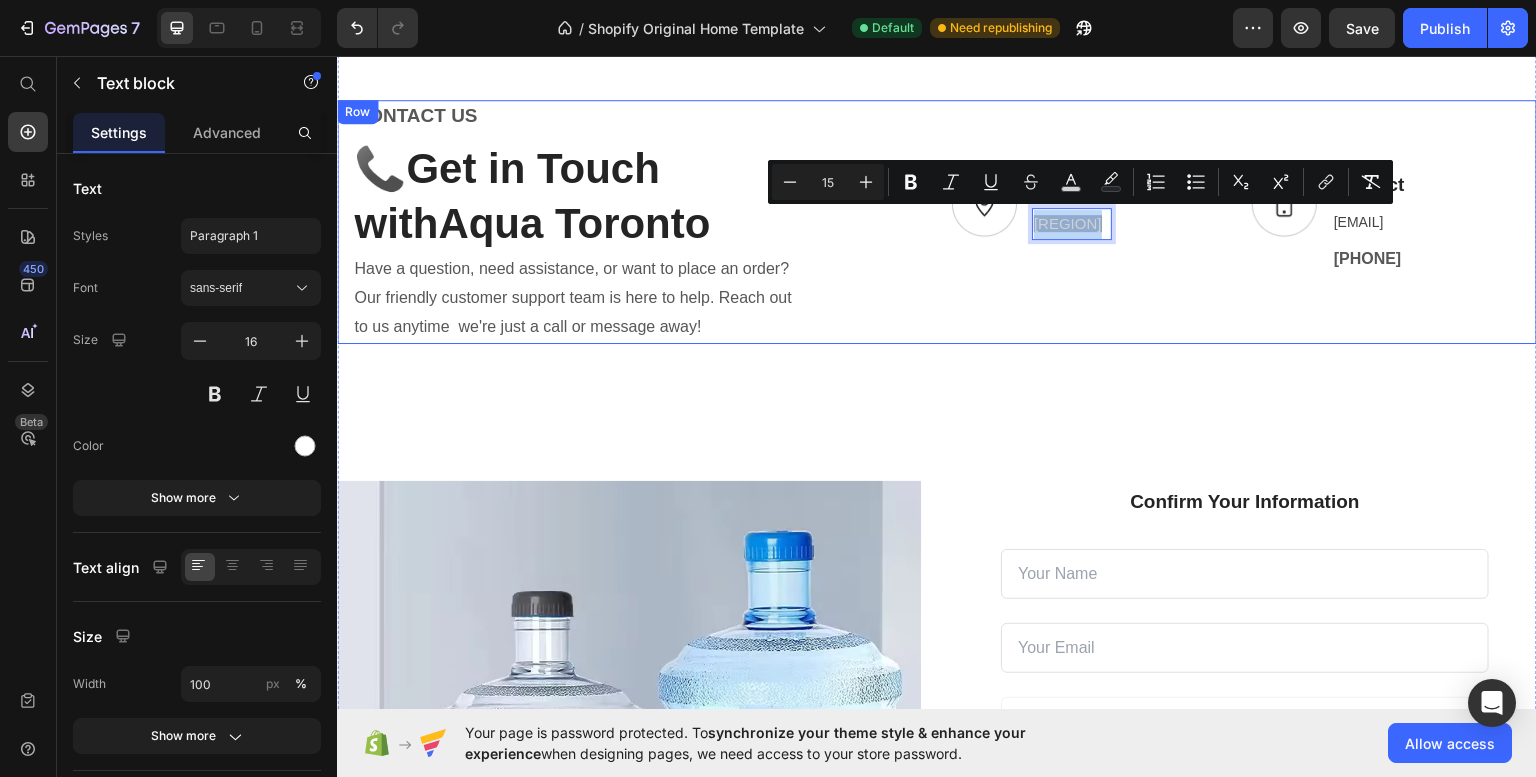 copy on "[CITY]" 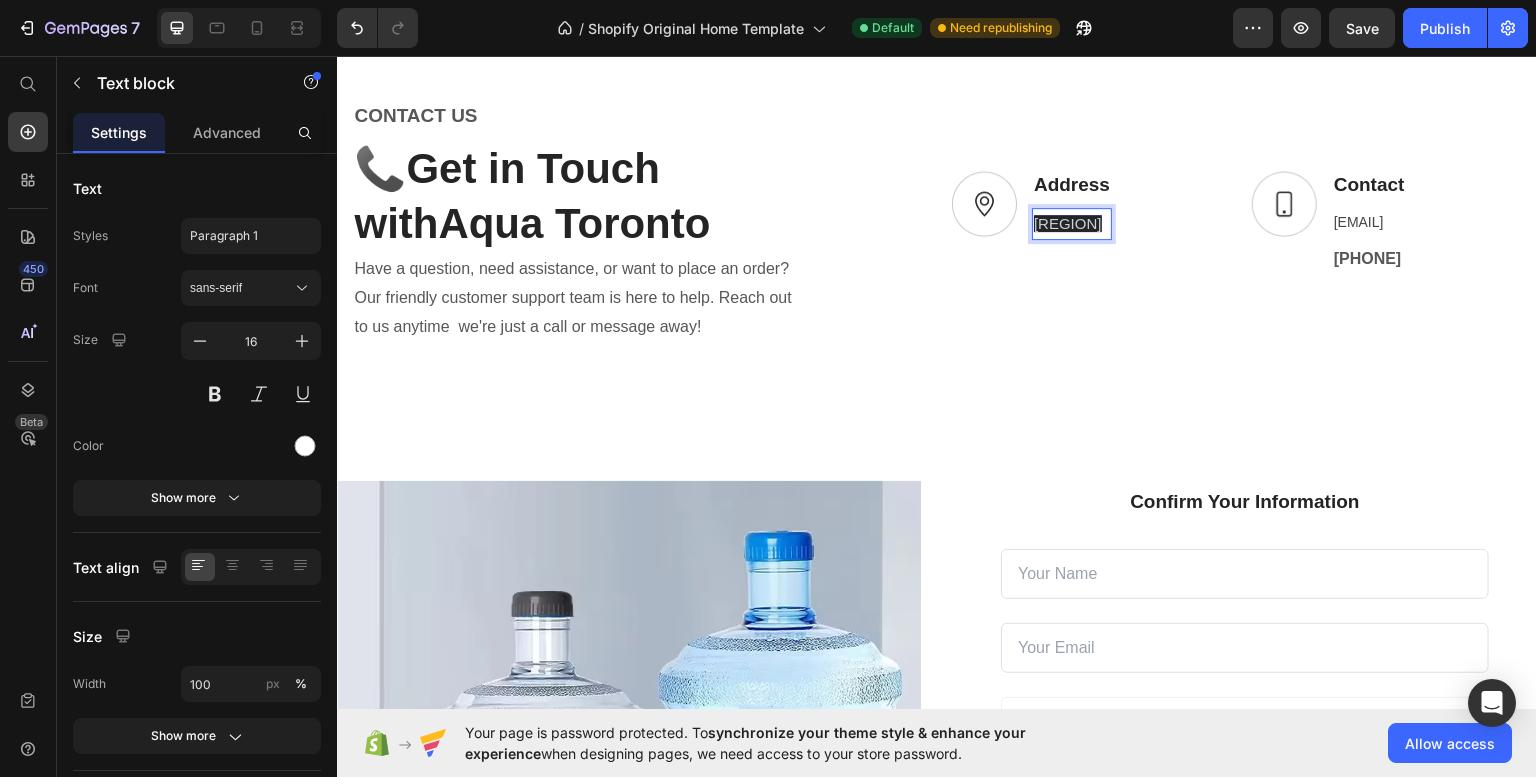 click on "[CITY]" at bounding box center (1068, 222) 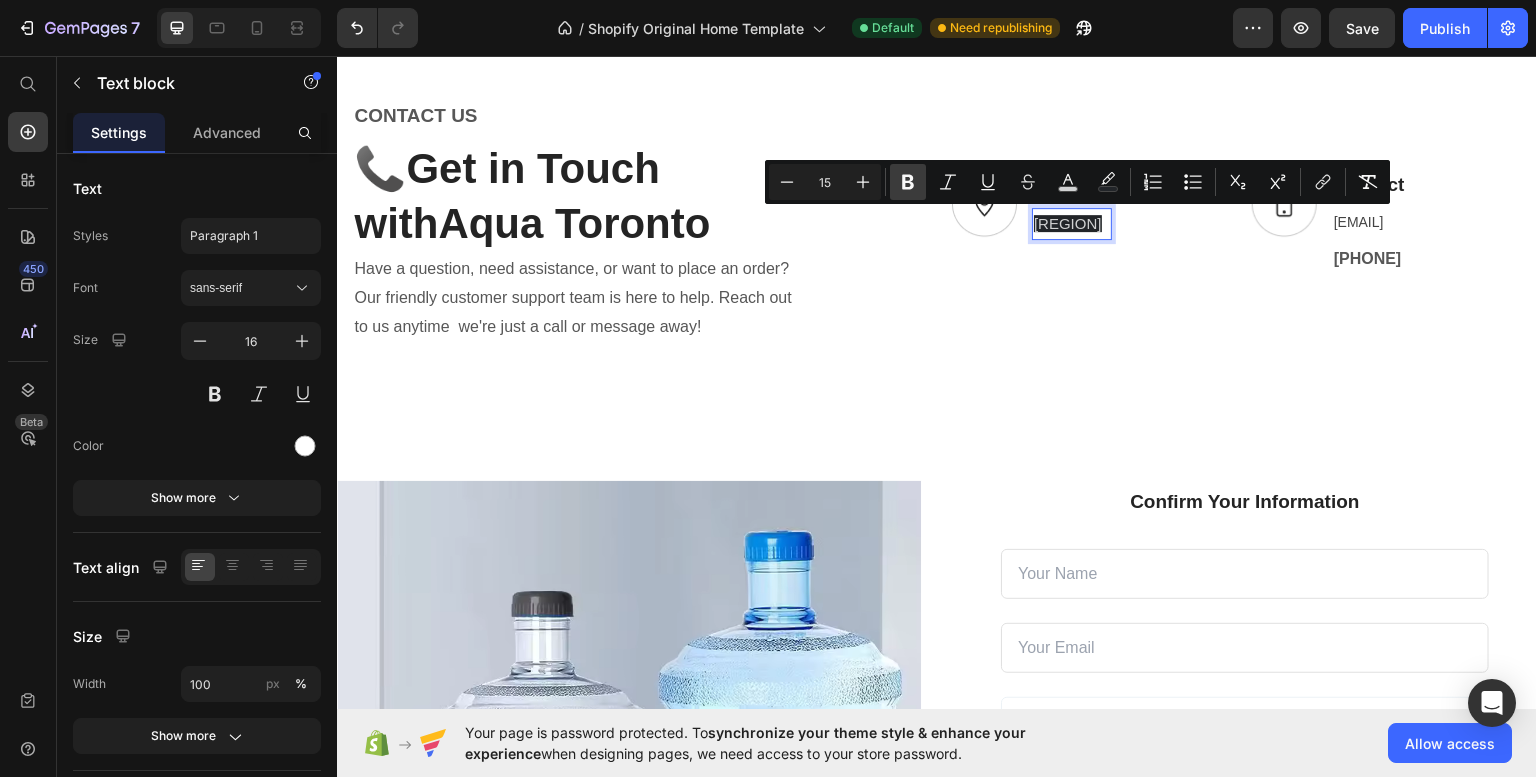 click 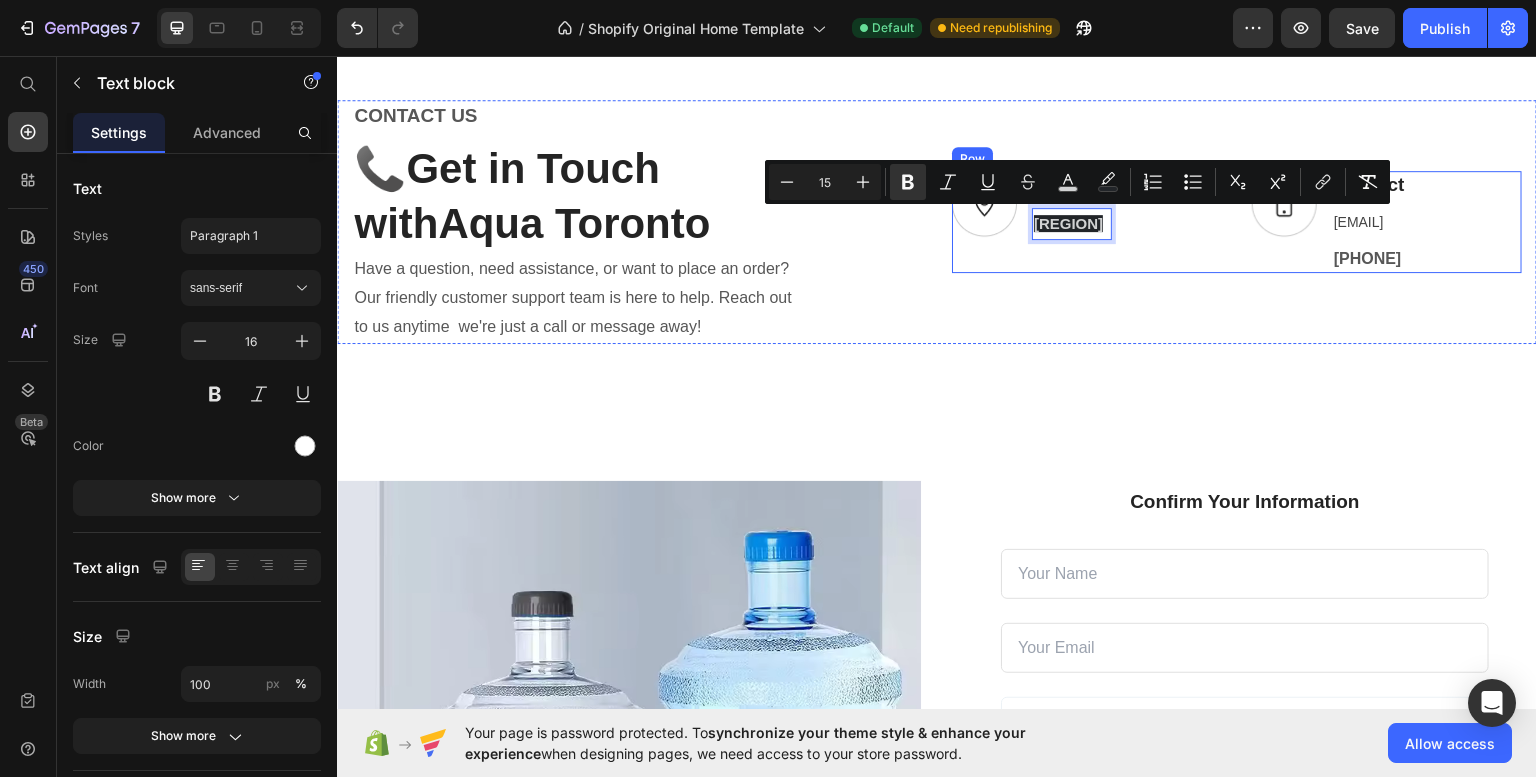 click on "Image Address Text block Greater Toronto Text block   0 Row" at bounding box center (1087, 221) 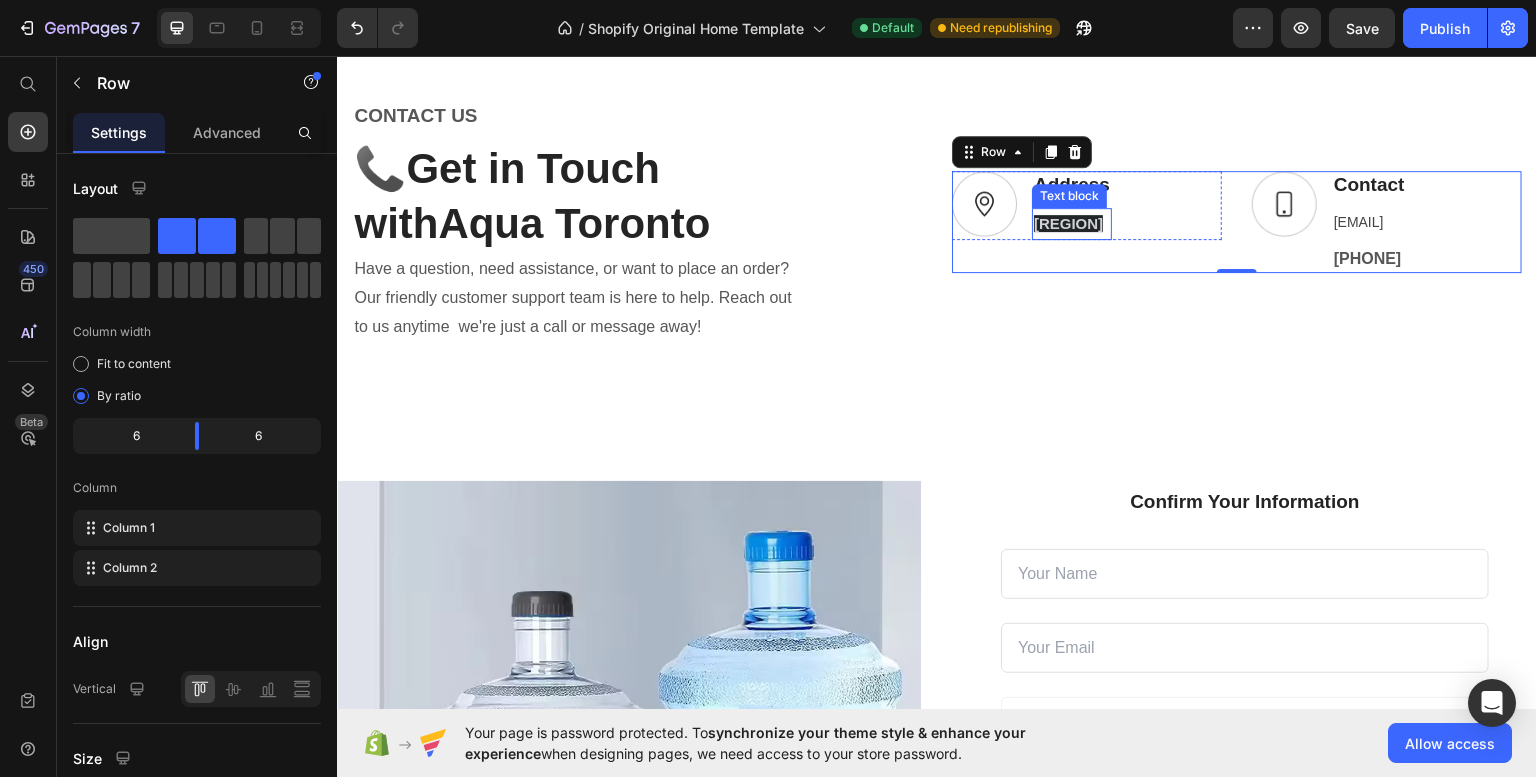 click on "[CITY]" at bounding box center [1068, 222] 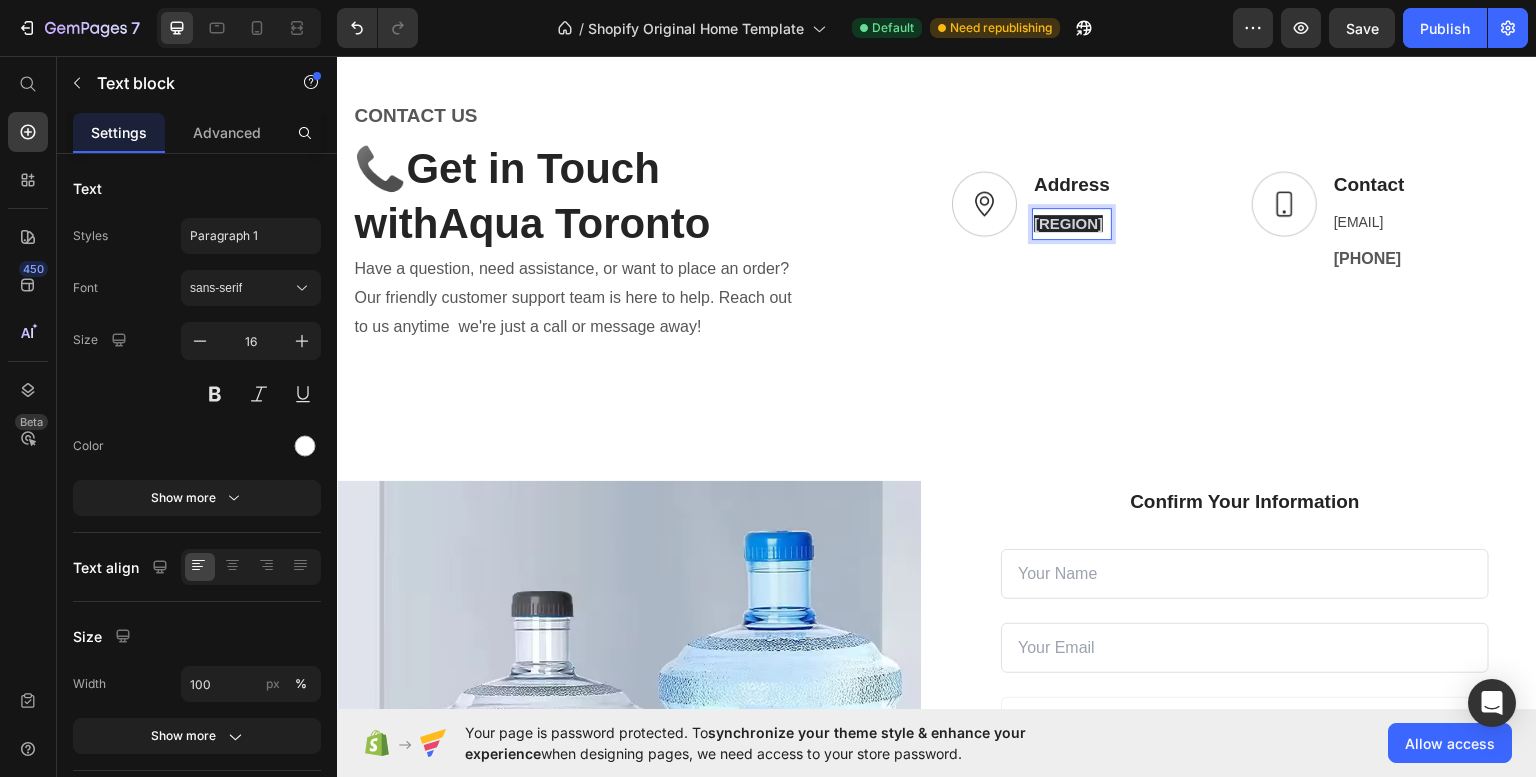 click on "[CITY]" at bounding box center (1068, 222) 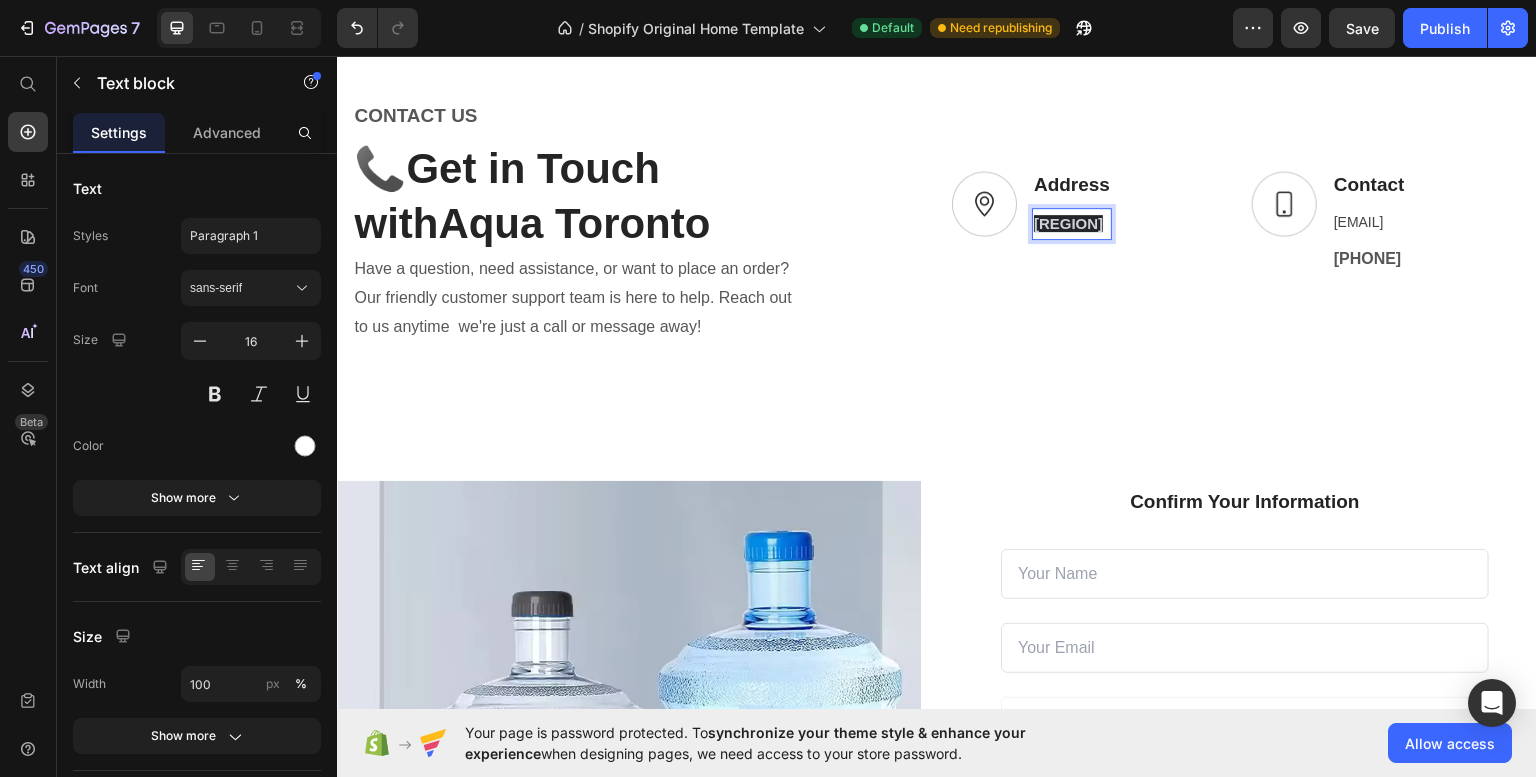 click on "[CITY]" at bounding box center (1068, 222) 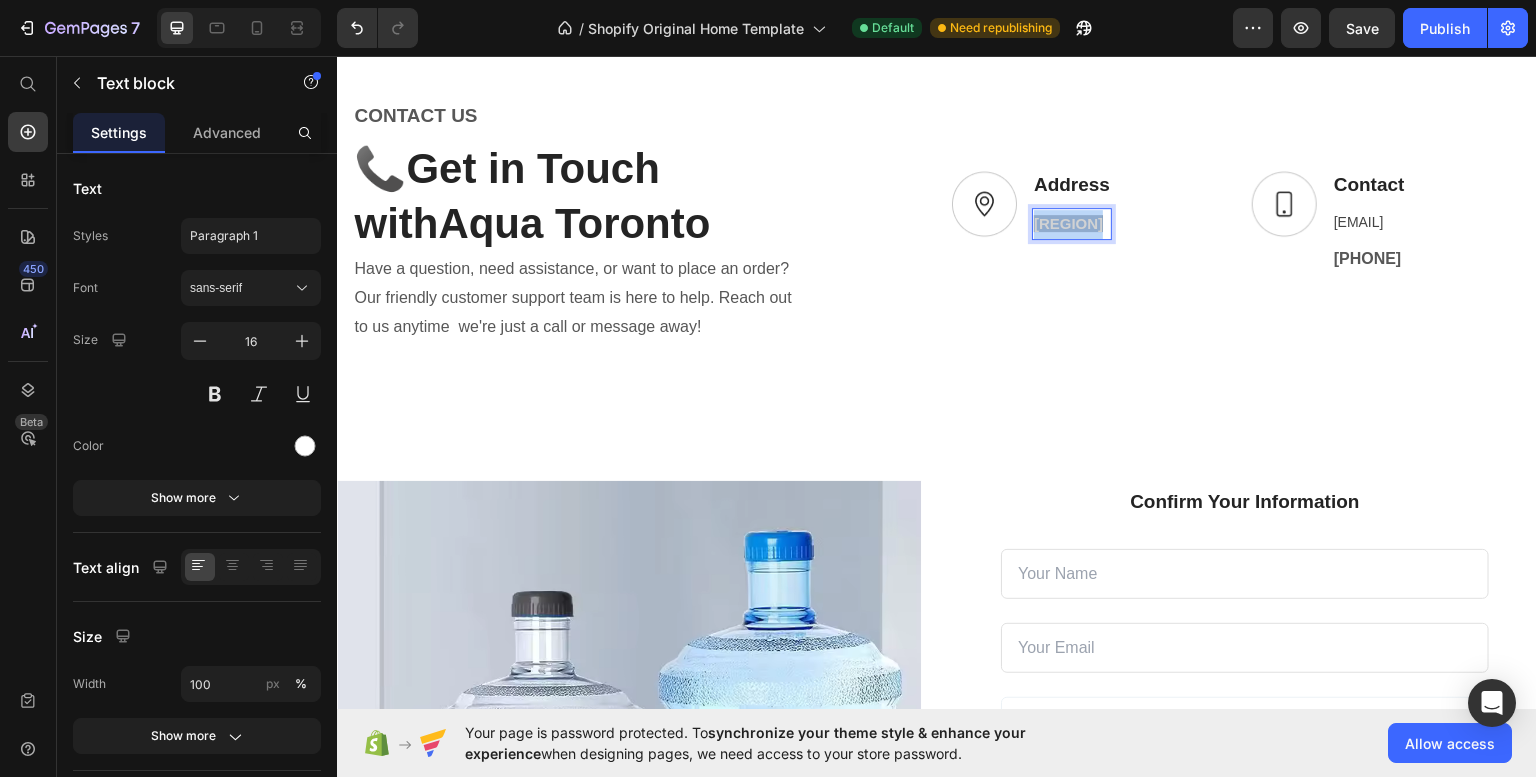 click on "[CITY]" at bounding box center [1068, 222] 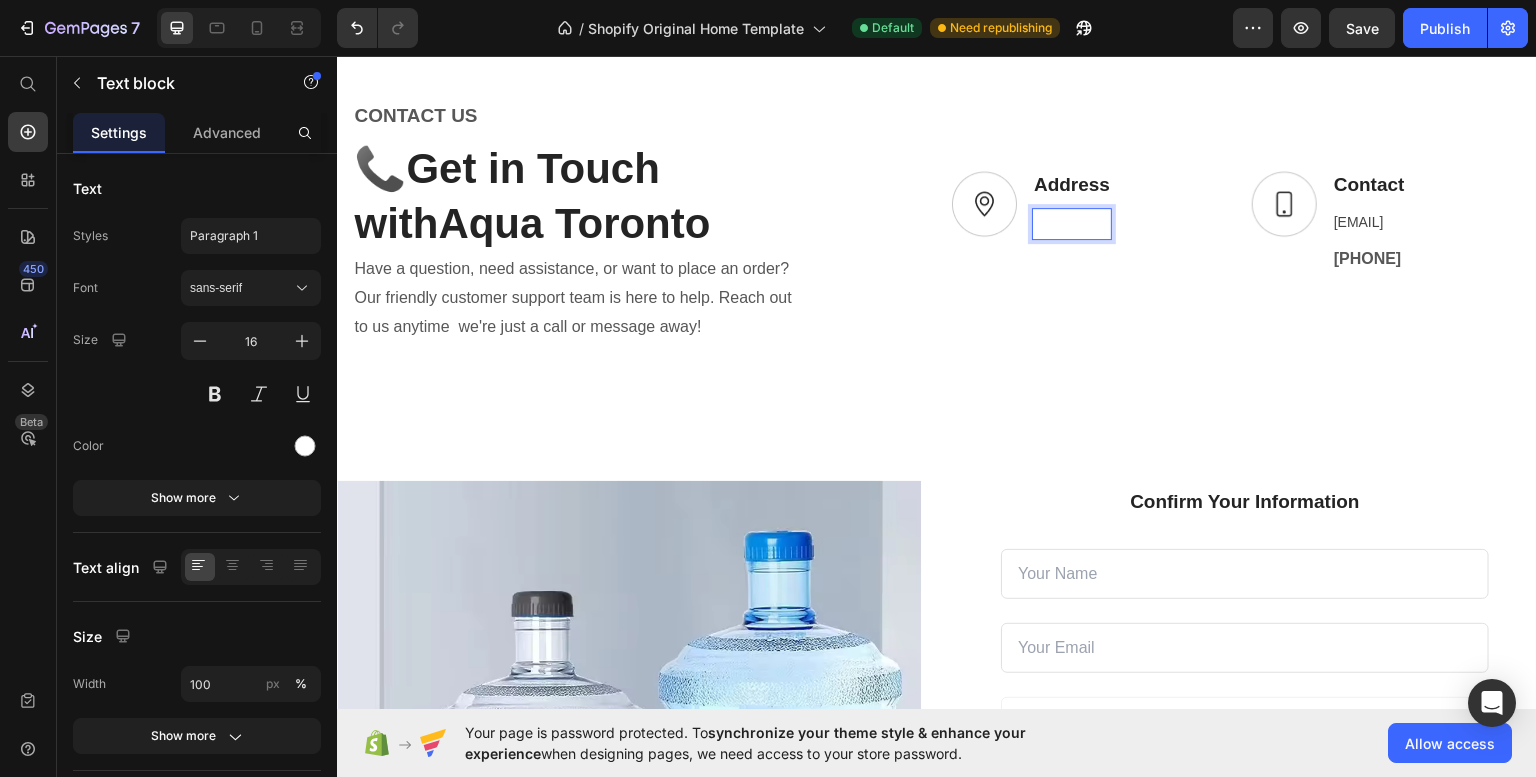 click on "hjhj" at bounding box center [1072, 223] 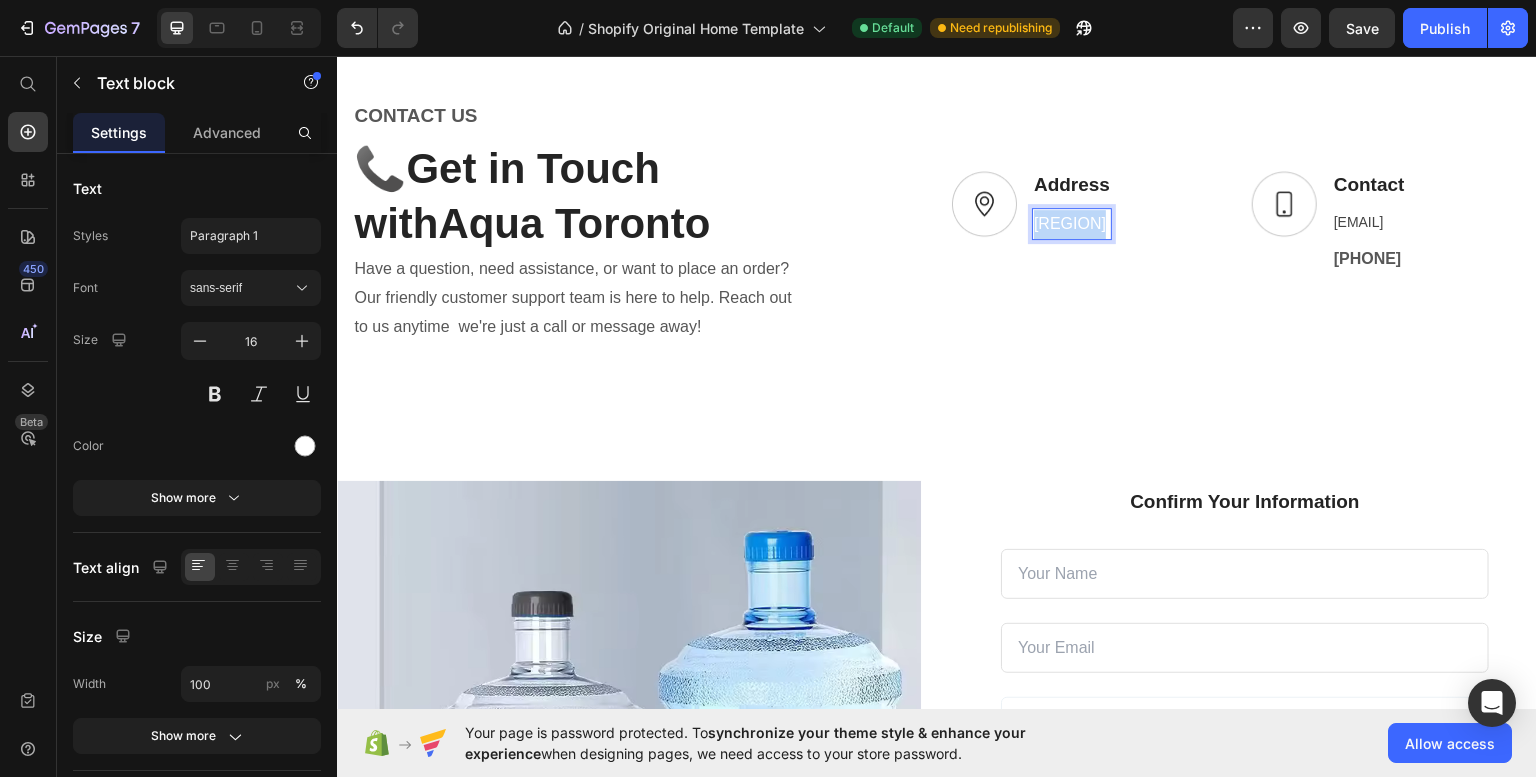 click on "[CITY]" at bounding box center [1072, 223] 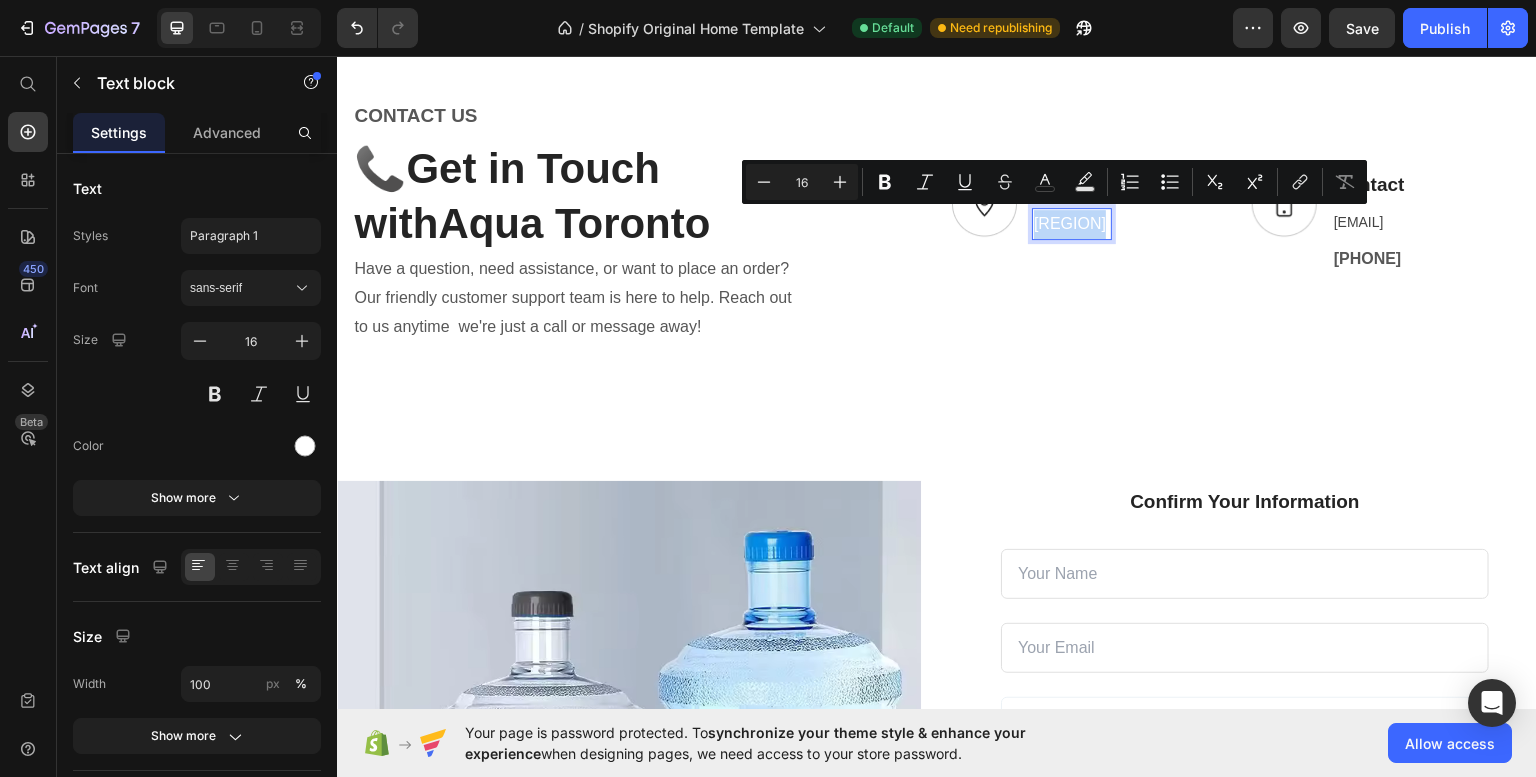 click on "[CITY]" at bounding box center [1072, 223] 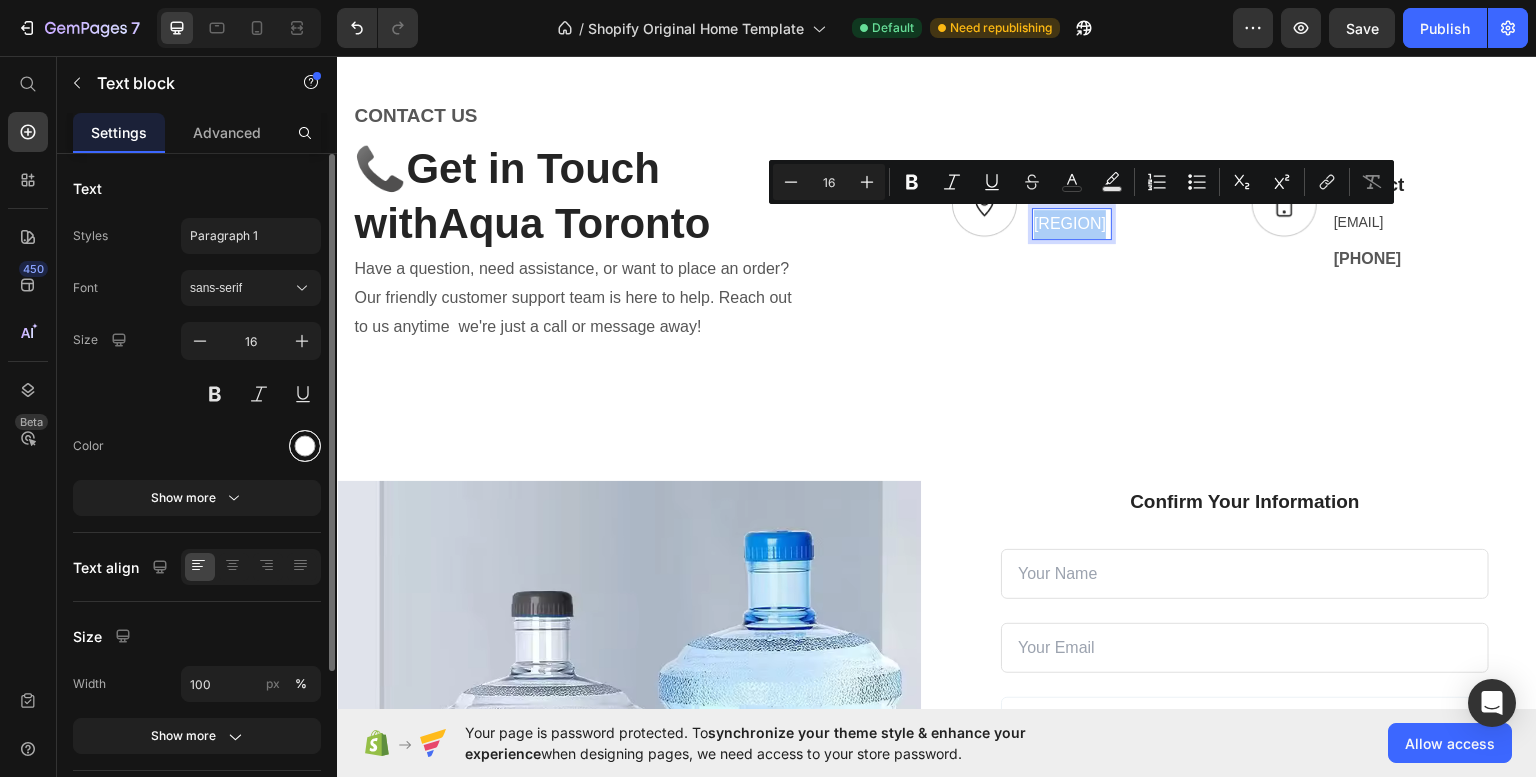 click at bounding box center (305, 446) 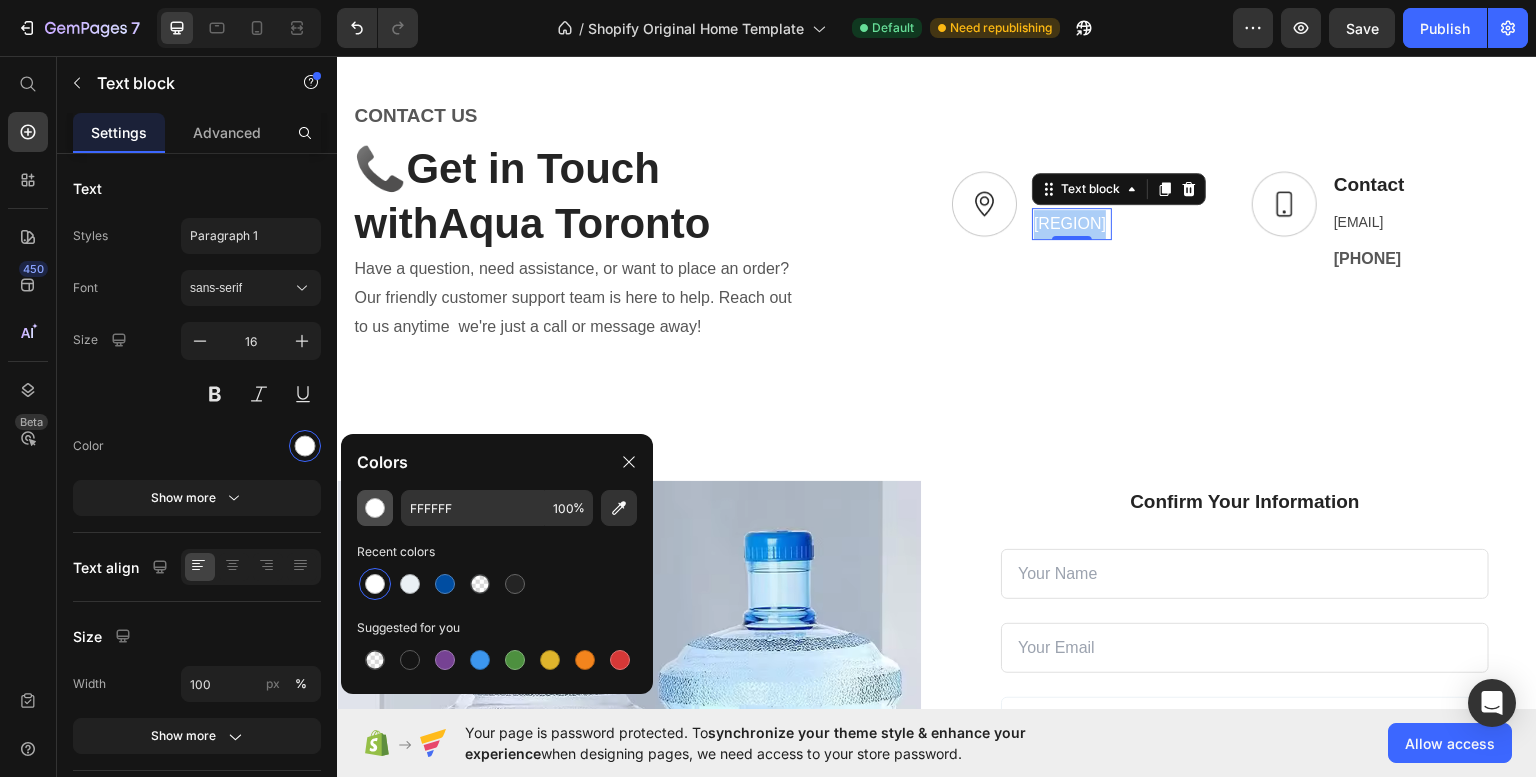 click at bounding box center (375, 508) 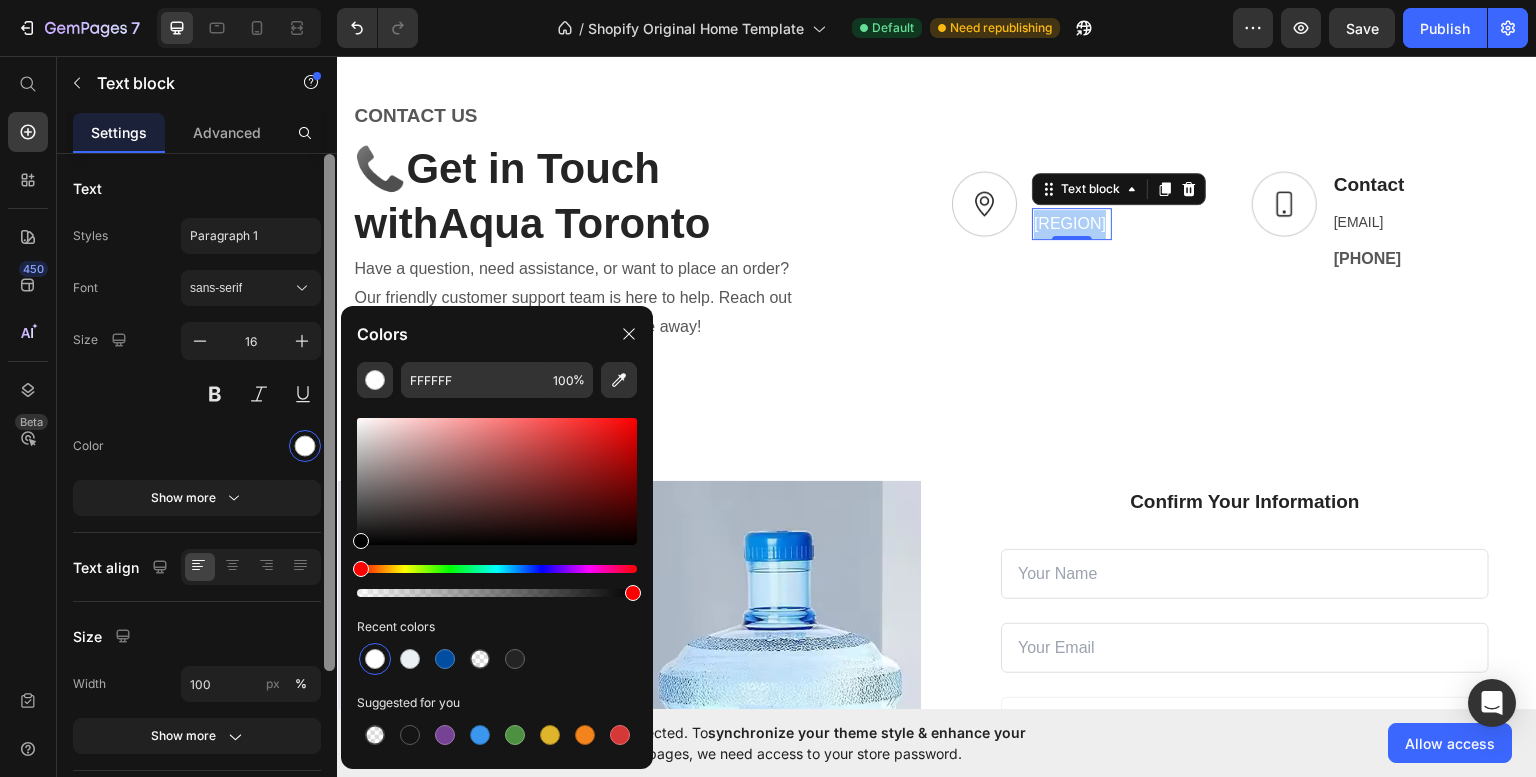 drag, startPoint x: 434, startPoint y: 461, endPoint x: 322, endPoint y: 550, distance: 143.05594 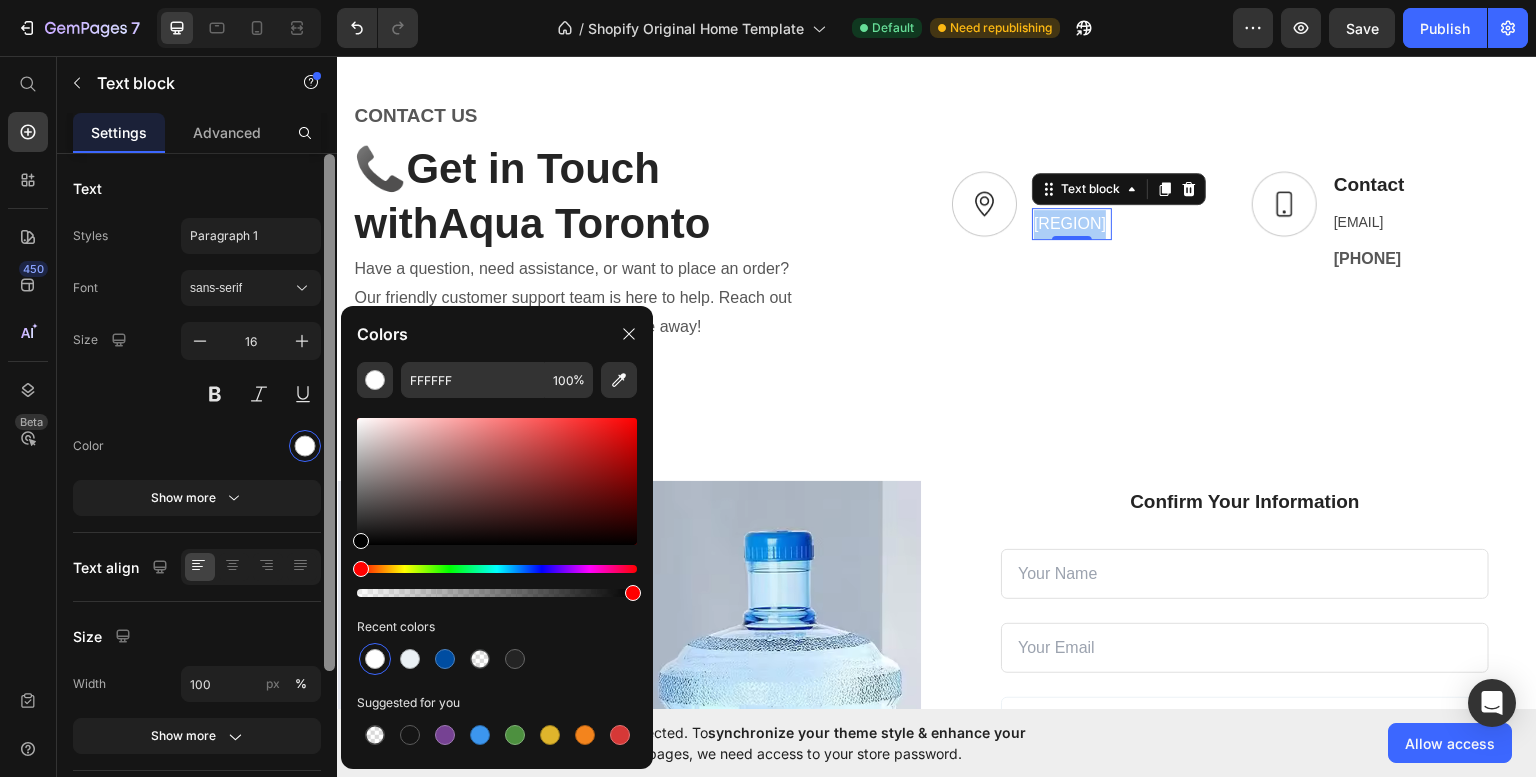 click on "7   /  Shopify Original Home Template Default Need republishing Preview  Save   Publish  450 Beta Start with Sections Elements Hero Section Product Detail Brands Trusted Badges Guarantee Product Breakdown How to use Testimonials Compare Bundle FAQs Social Proof Brand Story Product List Collection Blog List Contact Sticky Add to Cart Custom Footer Browse Library 450 Layout
Row
Row
Row
Row Text
Heading
Text Block Button
Button
Button
Sticky Back to top Media
Image
Image" at bounding box center (768, 0) 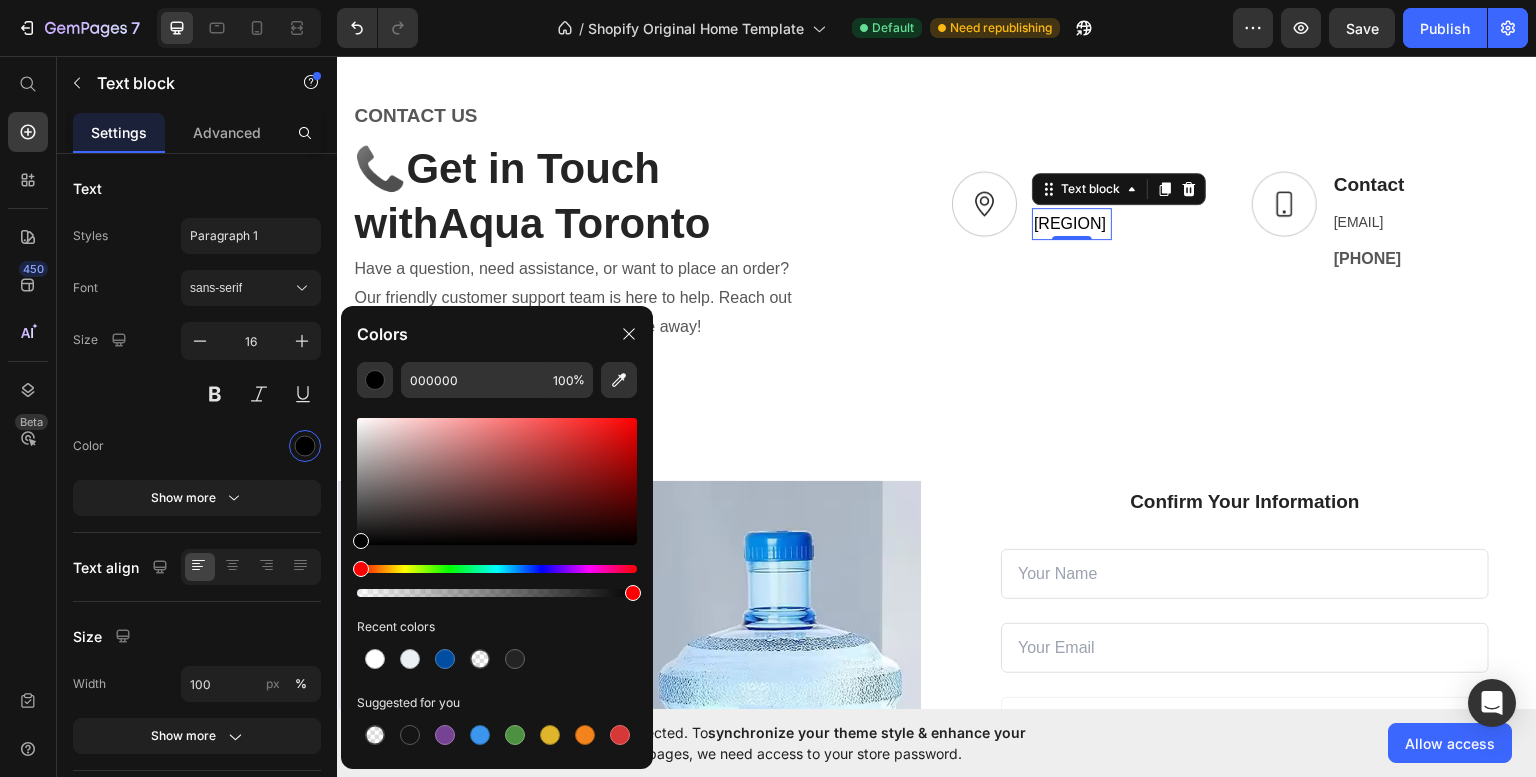 click on "450 Beta" at bounding box center [28, 416] 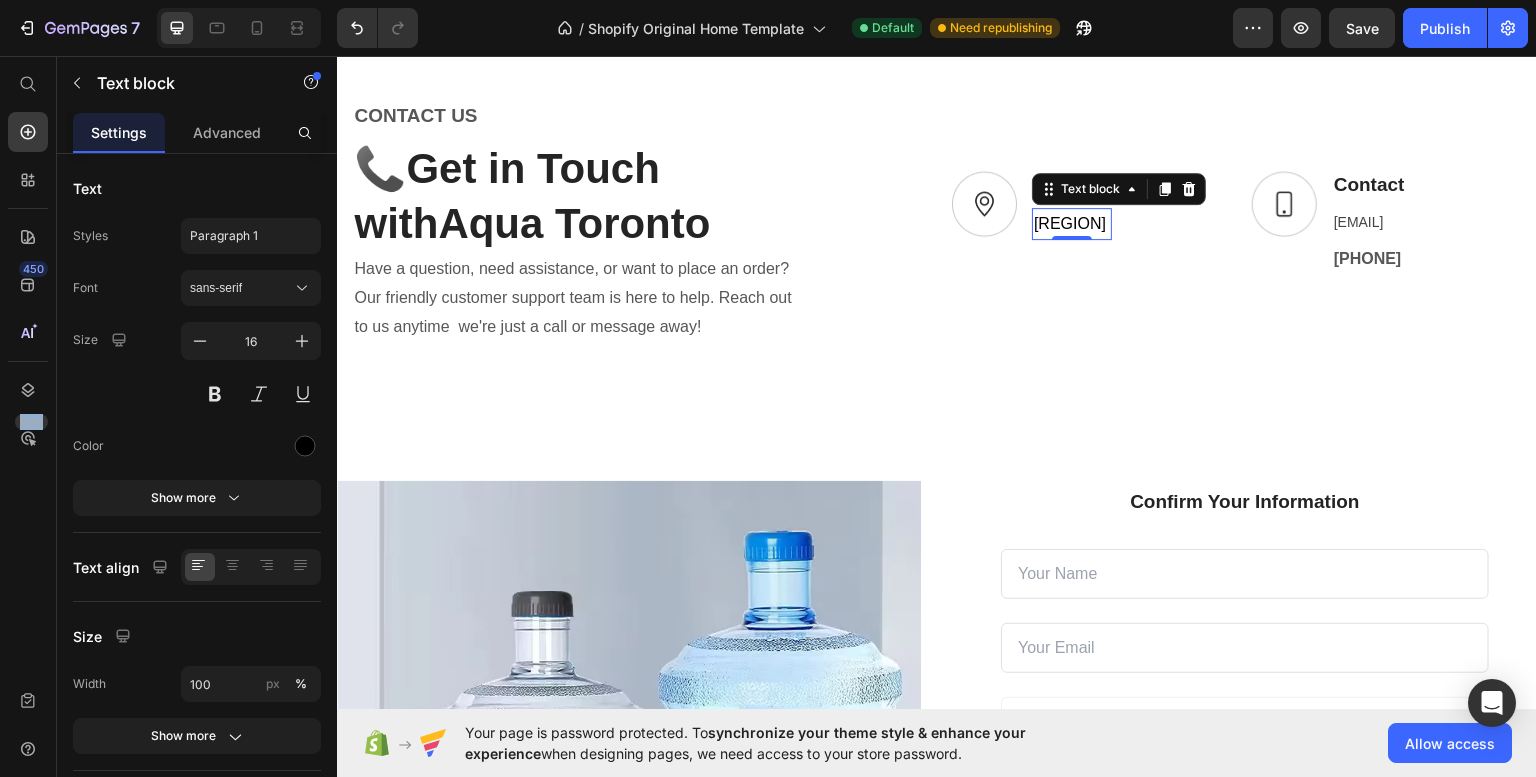 click on "450 Beta" at bounding box center [28, 416] 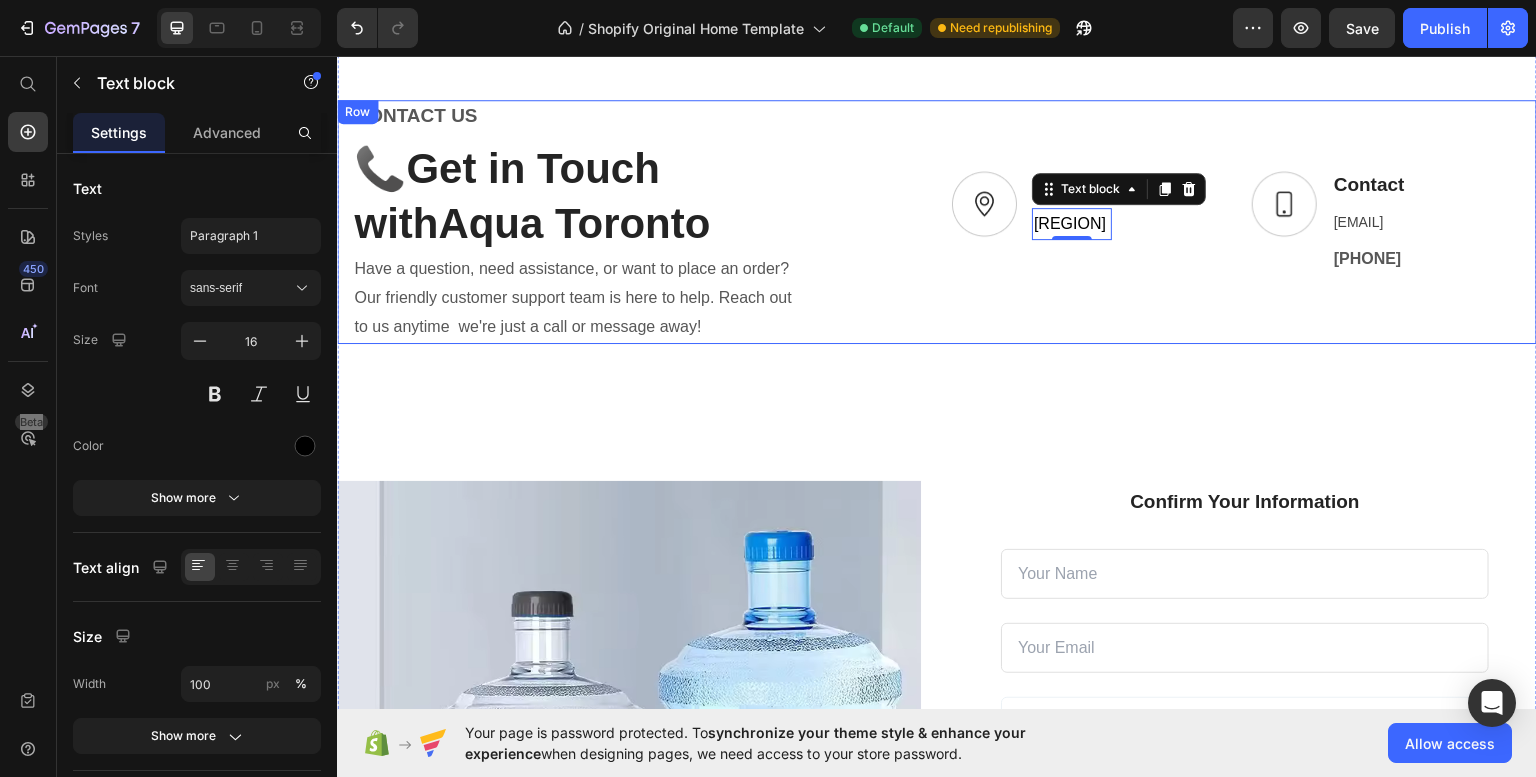 click on "Image Address Text block Greater Toronto Text block   0 Row Image Contact Text block aquatoronto1@hotmail.com Text block +1 4374277221 Text block Row Row" at bounding box center (1237, 221) 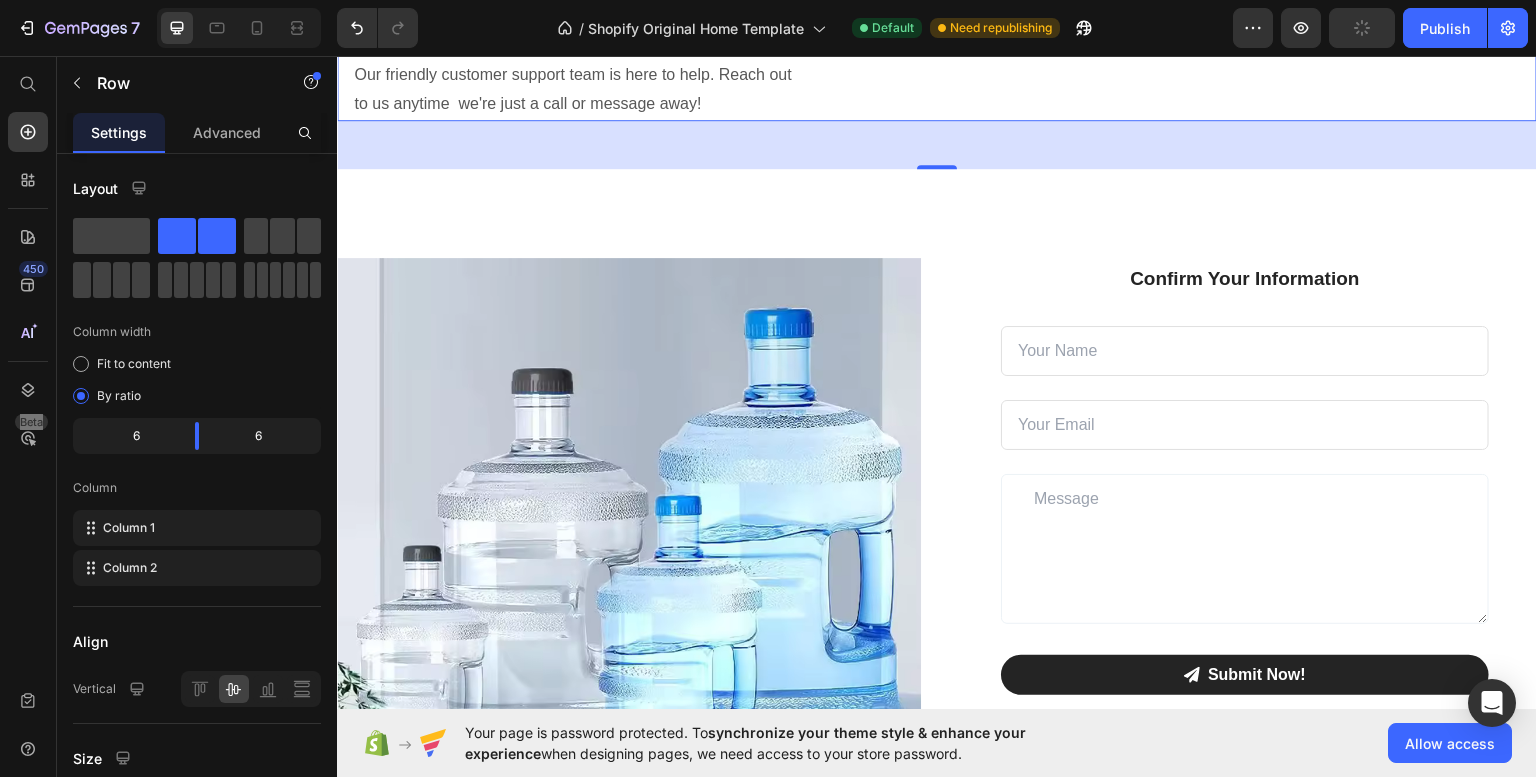 scroll, scrollTop: 1966, scrollLeft: 0, axis: vertical 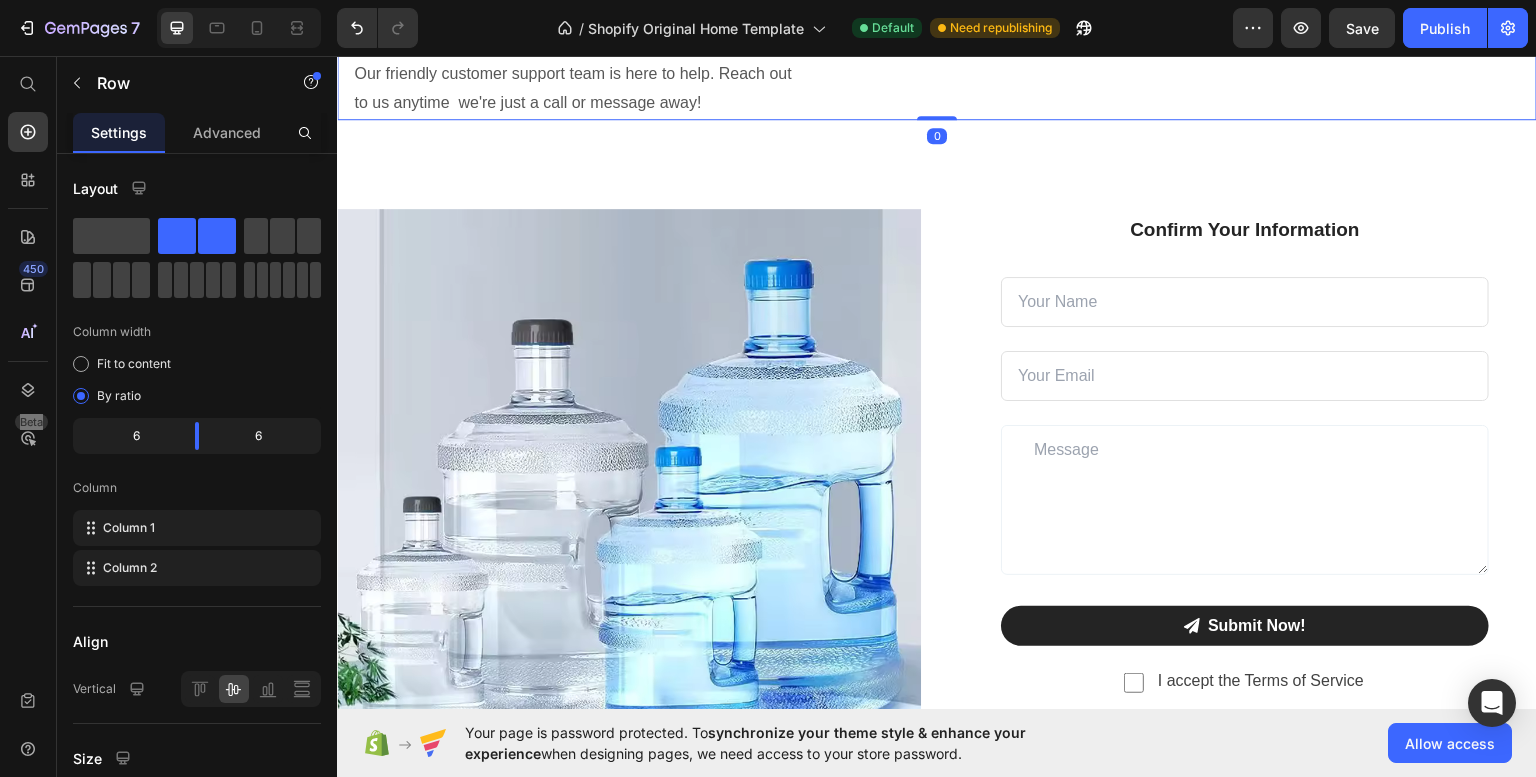 drag, startPoint x: 930, startPoint y: 158, endPoint x: 928, endPoint y: 101, distance: 57.035076 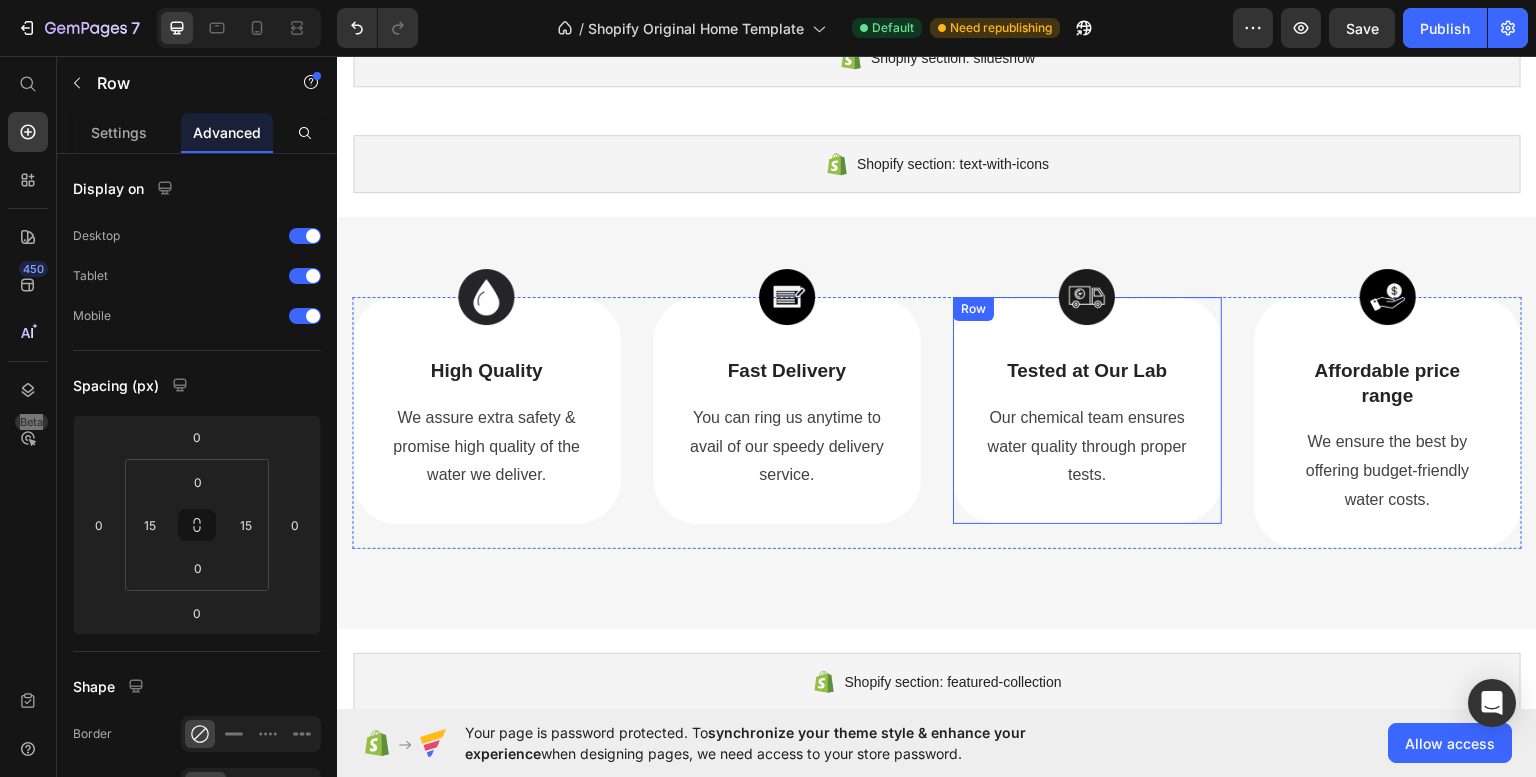 scroll, scrollTop: 80, scrollLeft: 0, axis: vertical 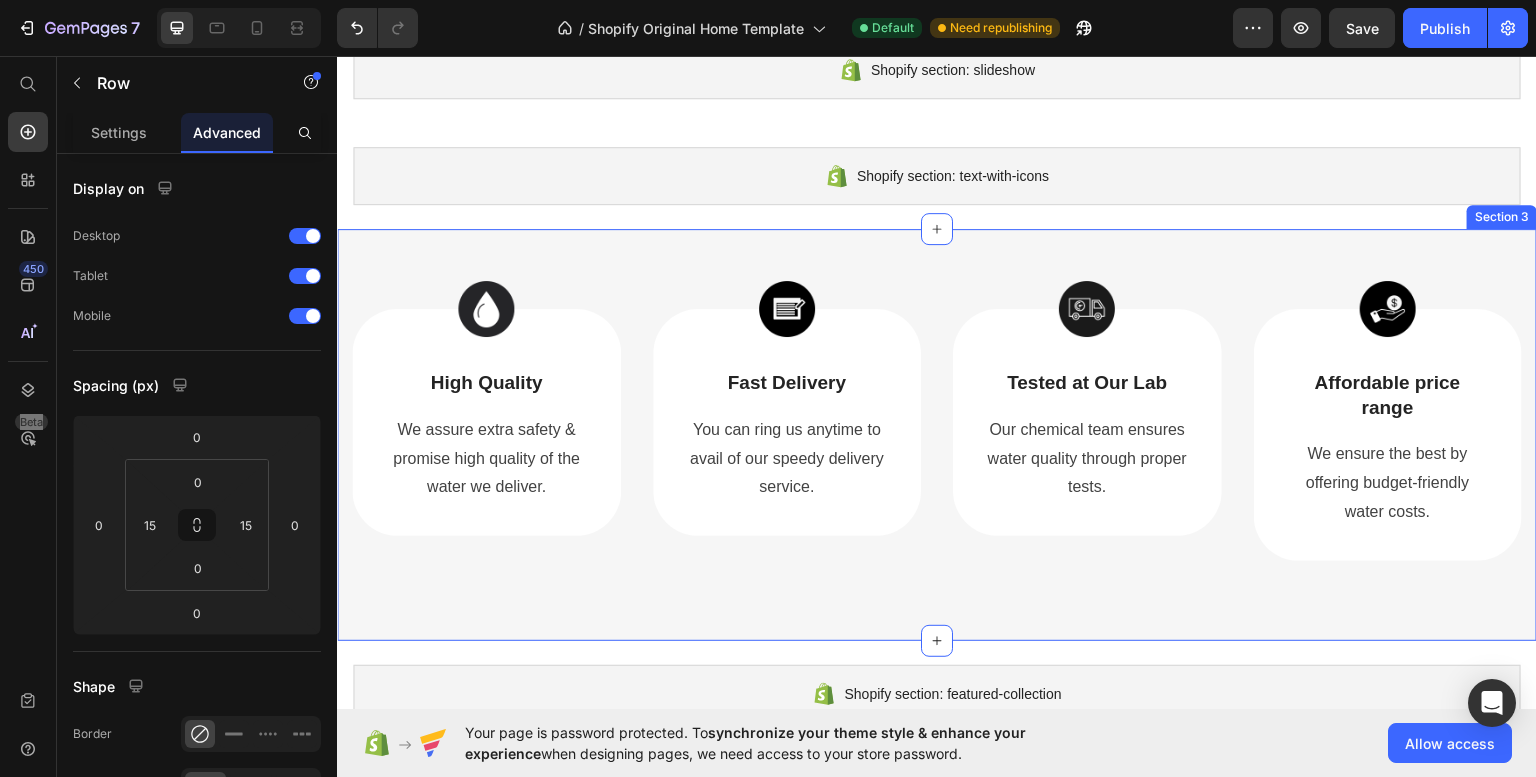 click on "Image High Quality Text Block We assure extra safety & promise high quality of the water we deliver. Text block Row Image Fast Delivery Text Block You can ring us anytime to avail of our speedy delivery service. Text block Row Image Tested at Our Lab Text Block Our chemical team ensures water quality through proper tests. Text block Row Image Affordable price range Text Block We ensure the best by offering budget-friendly water costs. Text block Row Row Section 3" at bounding box center (937, 434) 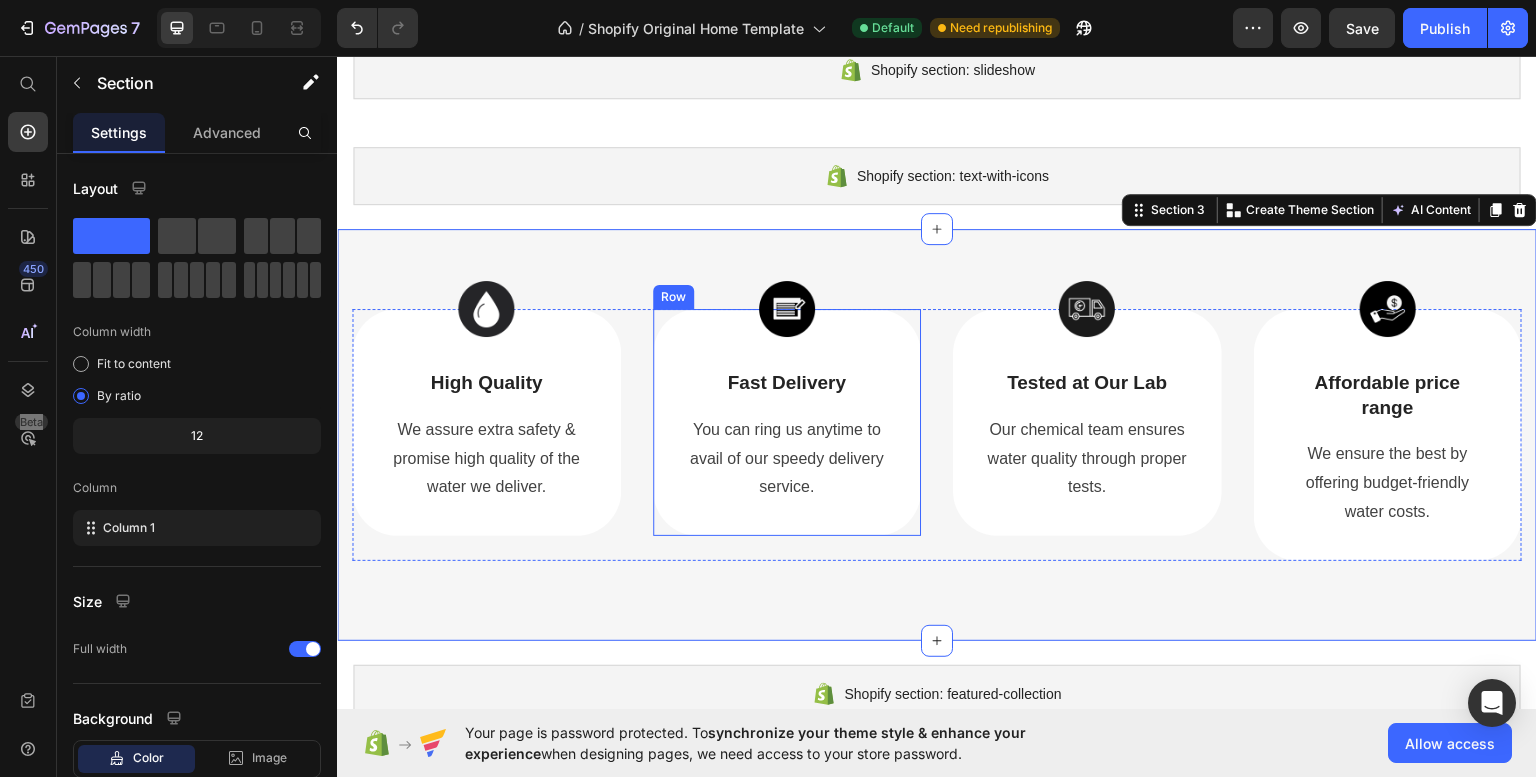 scroll, scrollTop: 0, scrollLeft: 0, axis: both 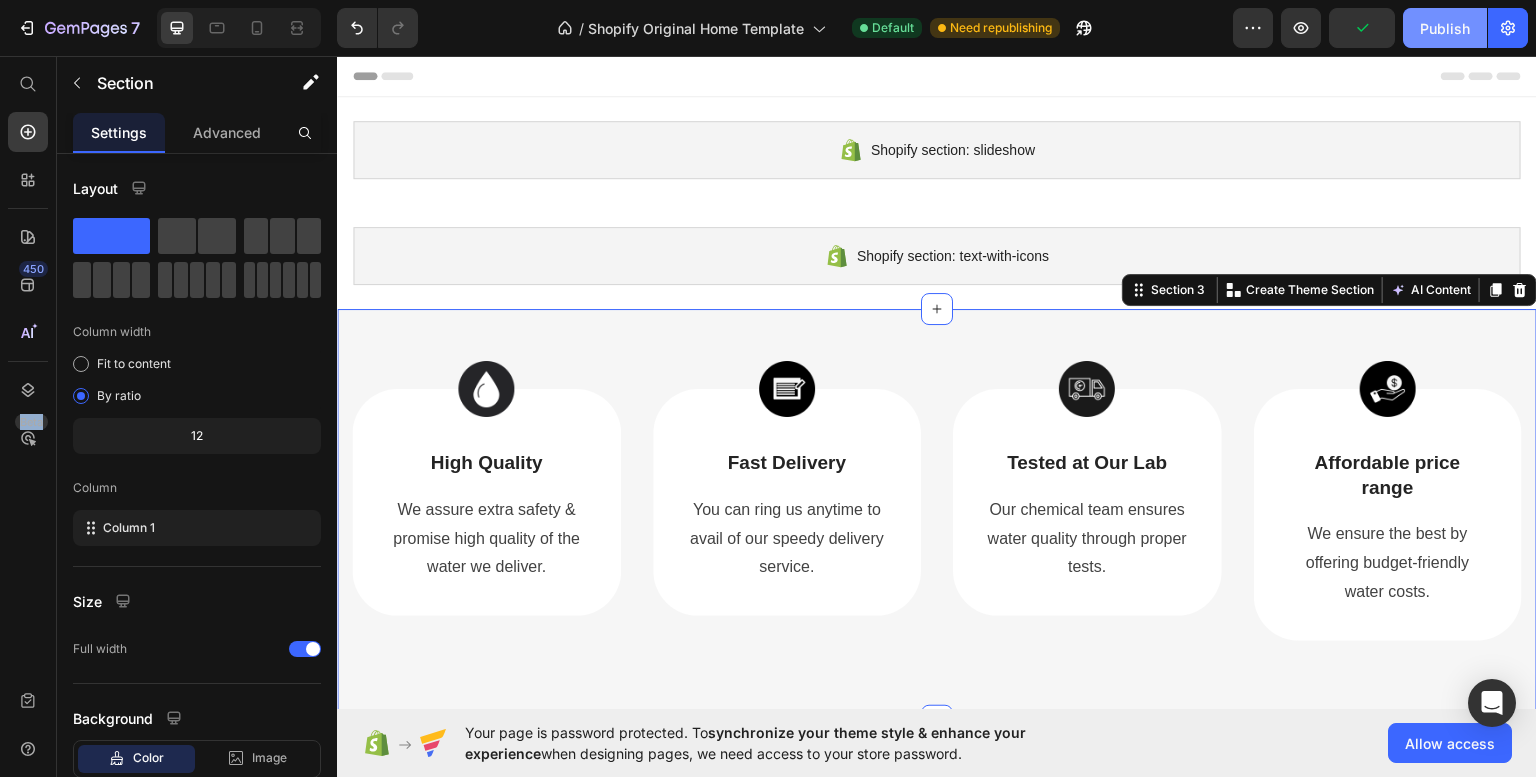 click on "Publish" at bounding box center [1445, 28] 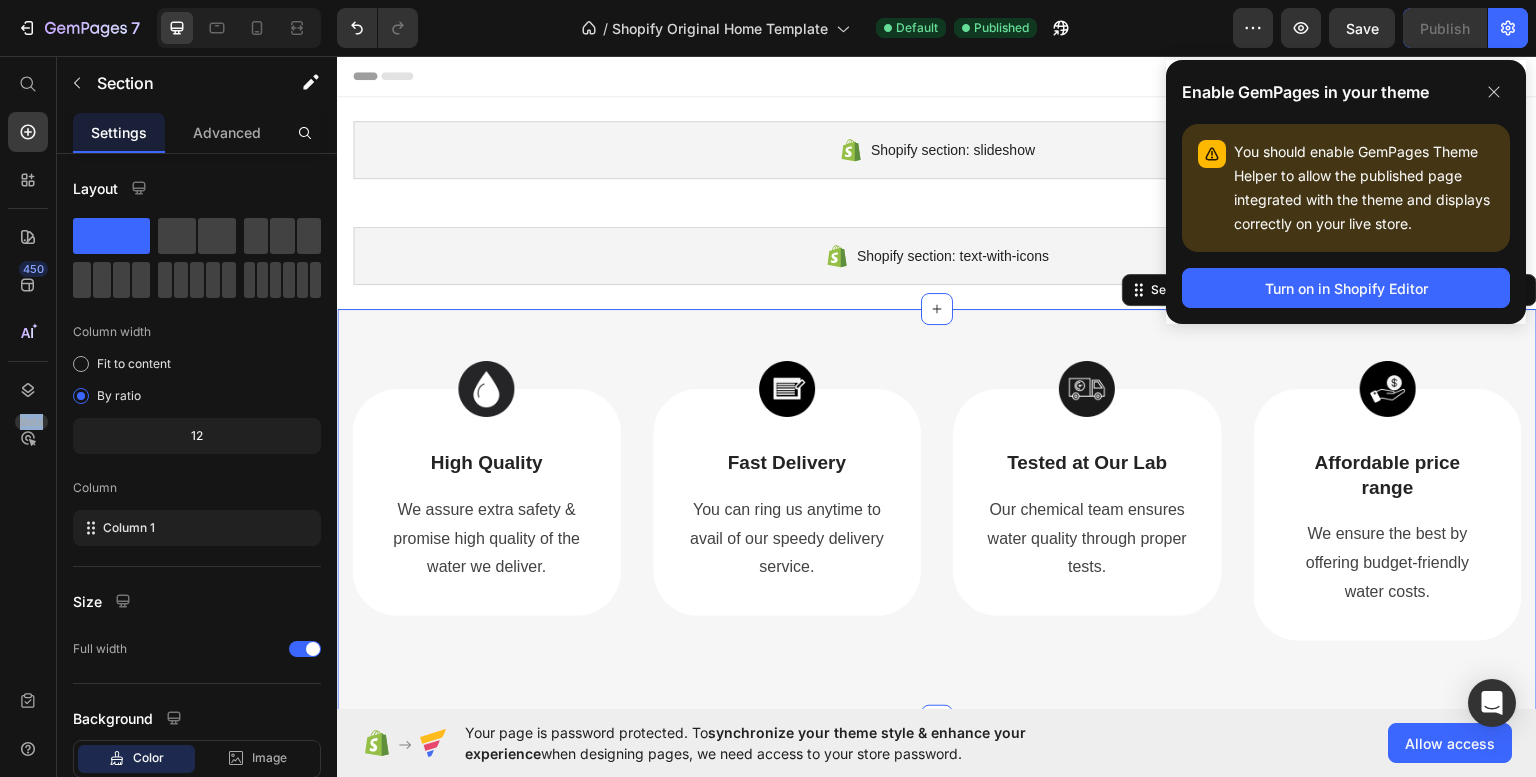 scroll, scrollTop: 433, scrollLeft: 0, axis: vertical 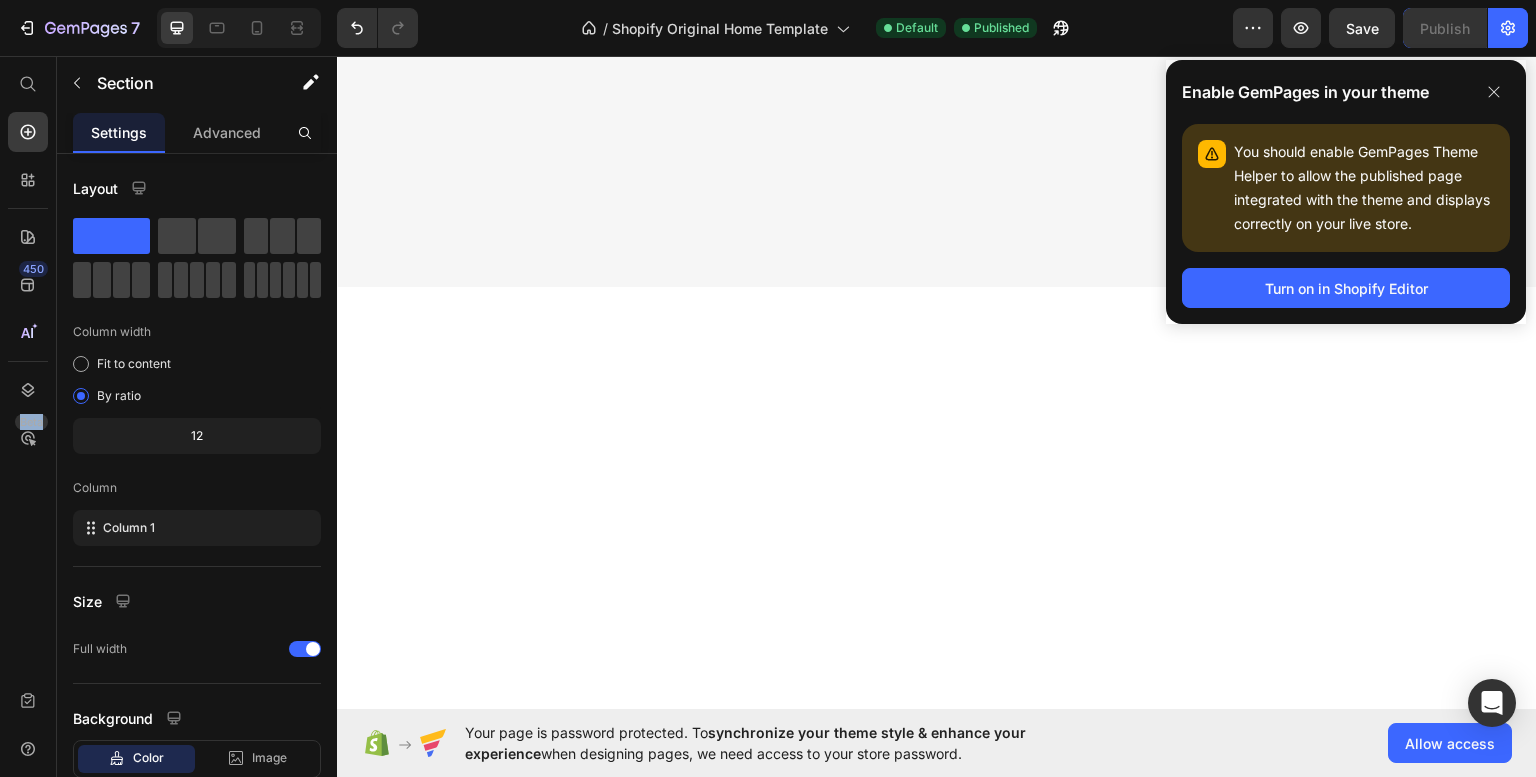 click on "Image" at bounding box center (629, 2013) 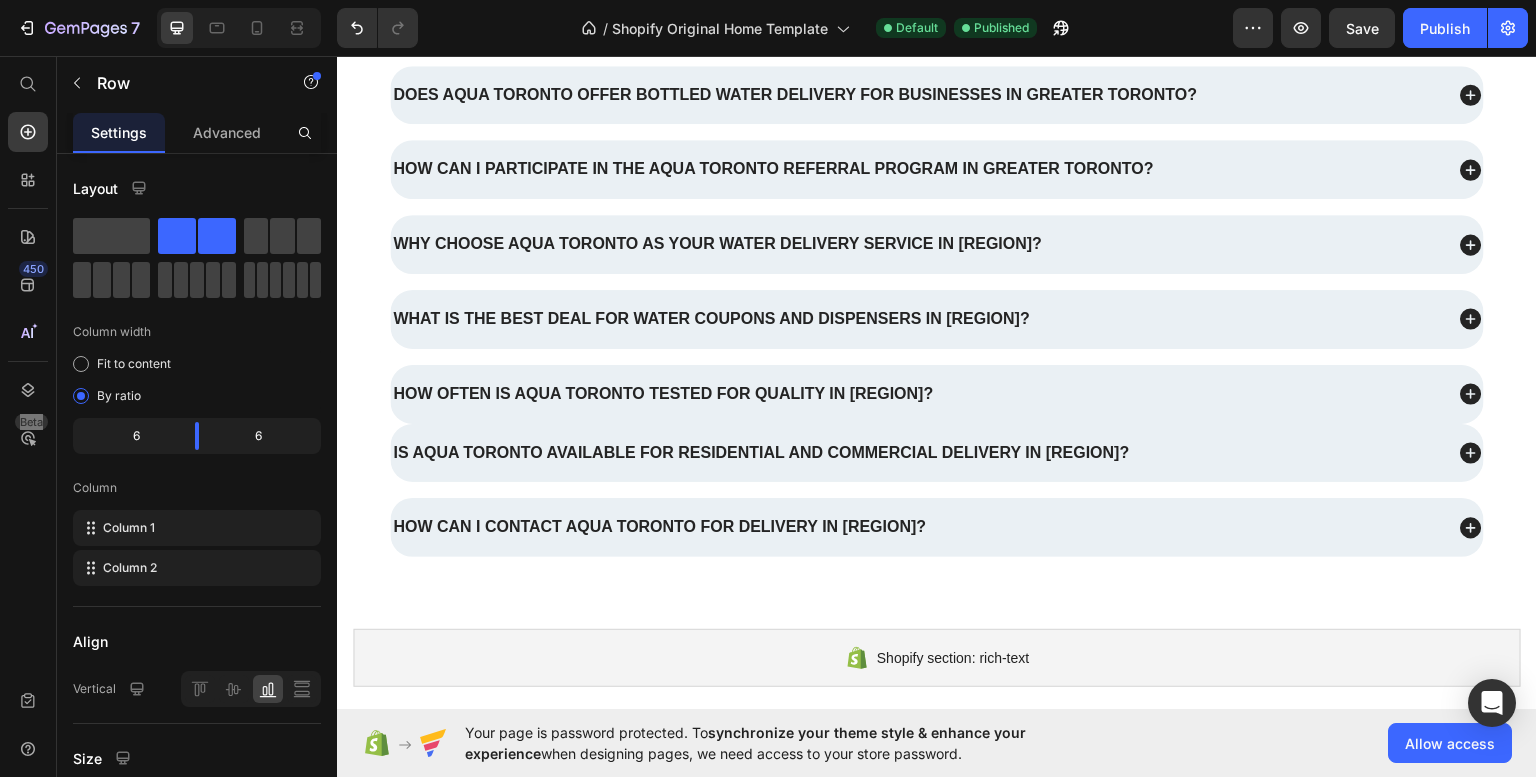 scroll, scrollTop: 3475, scrollLeft: 0, axis: vertical 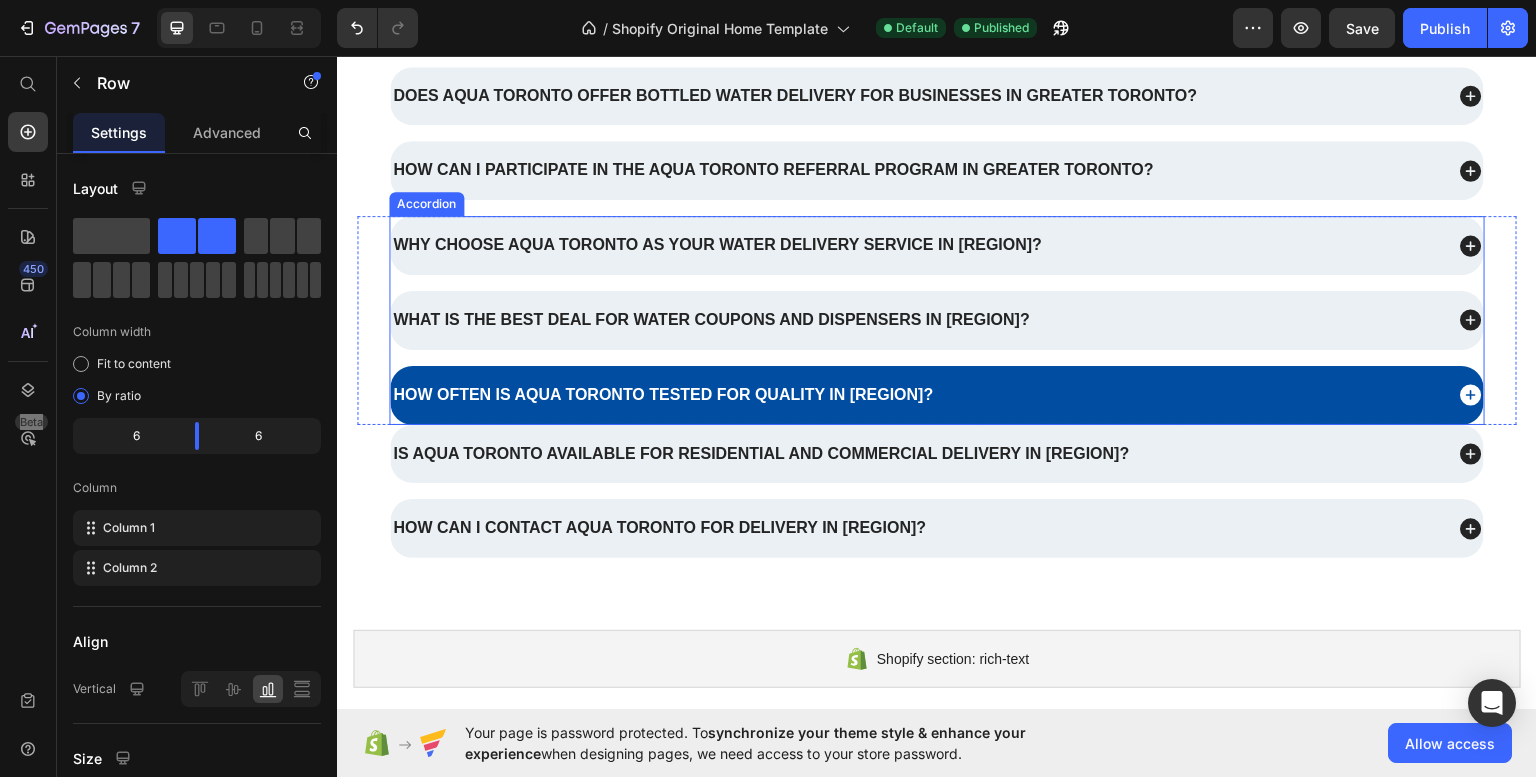 click on "How often is Aqua Toronto tested for quality in Greater Toronto?" at bounding box center (937, 394) 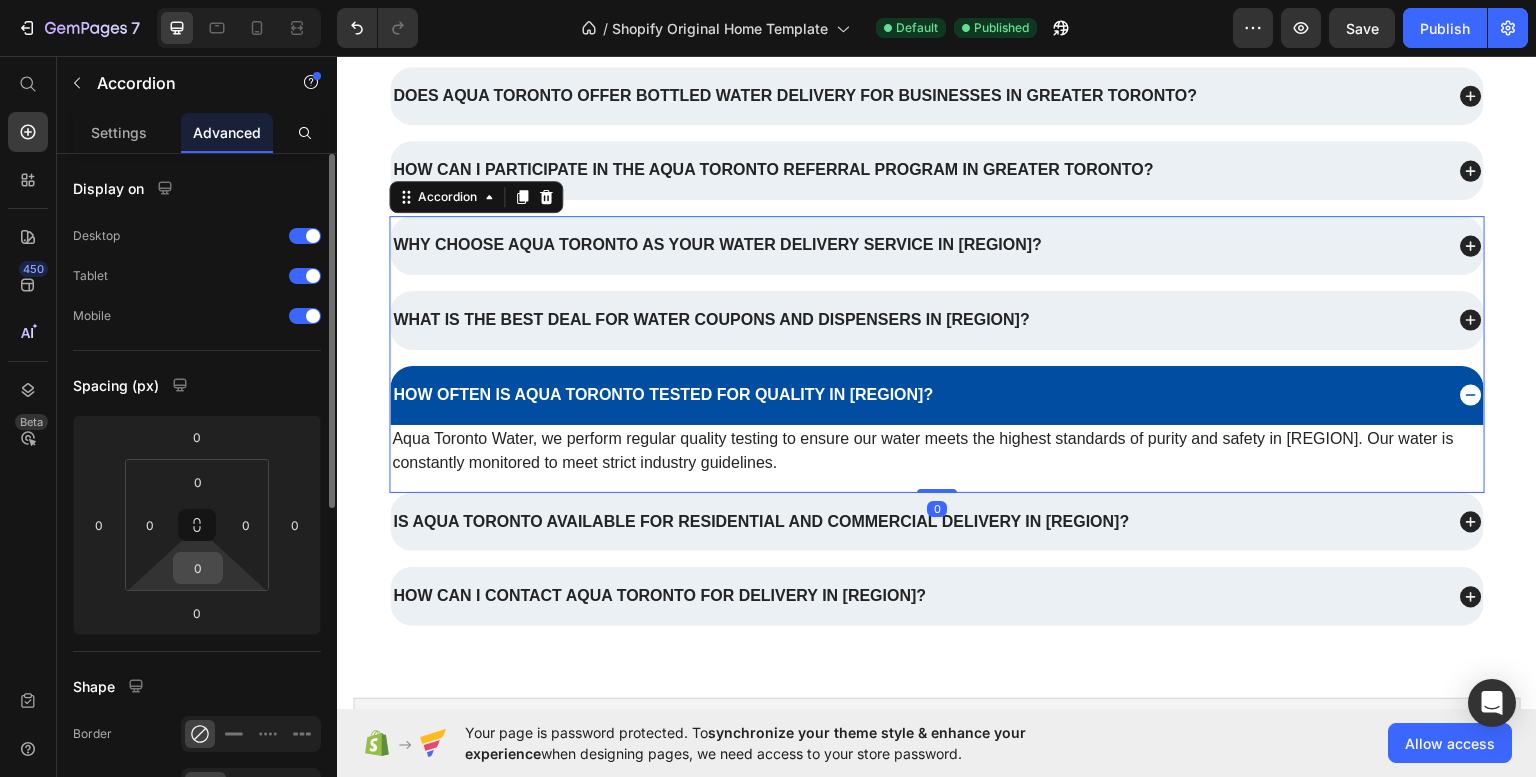 click on "0" at bounding box center [198, 568] 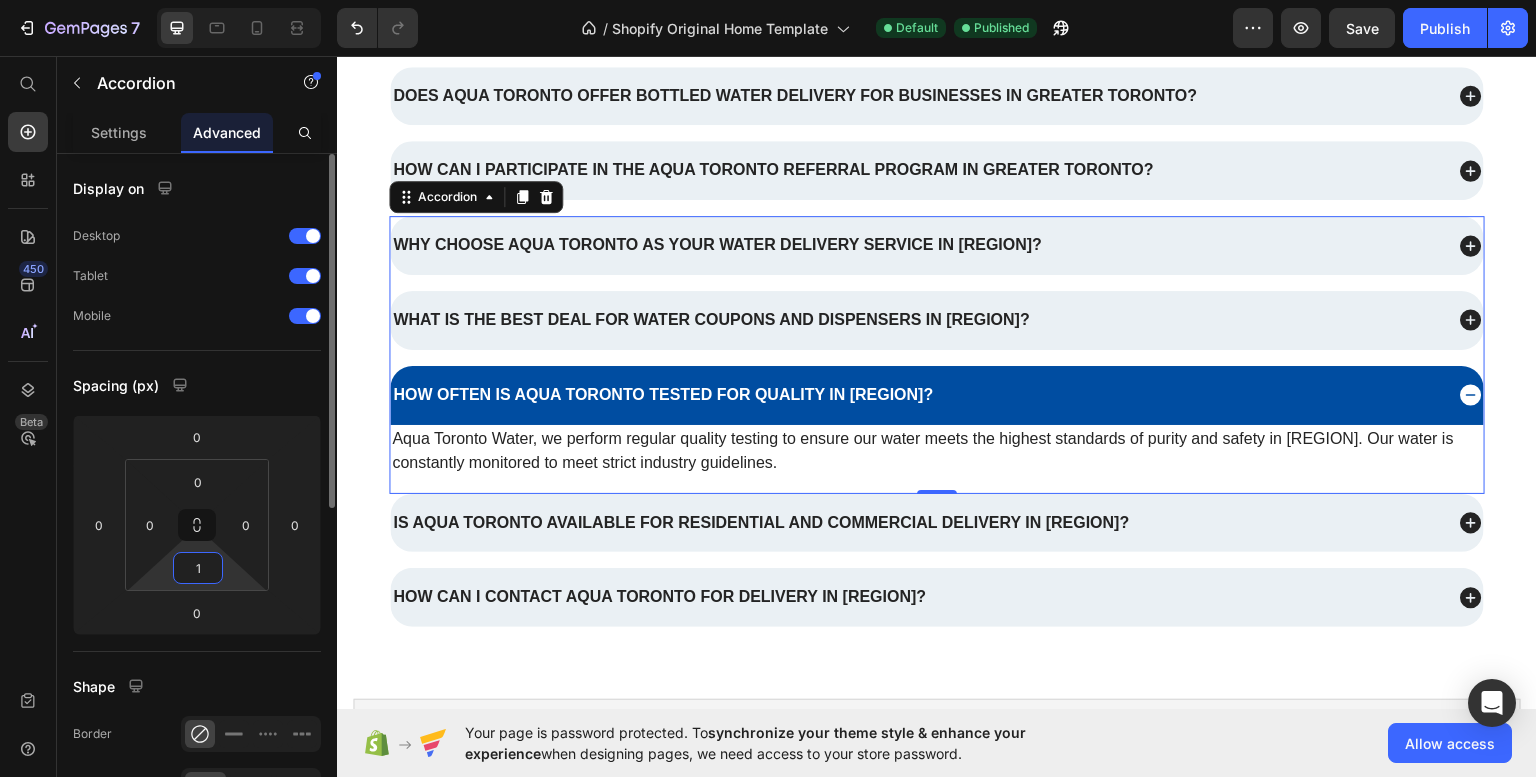 type on "10" 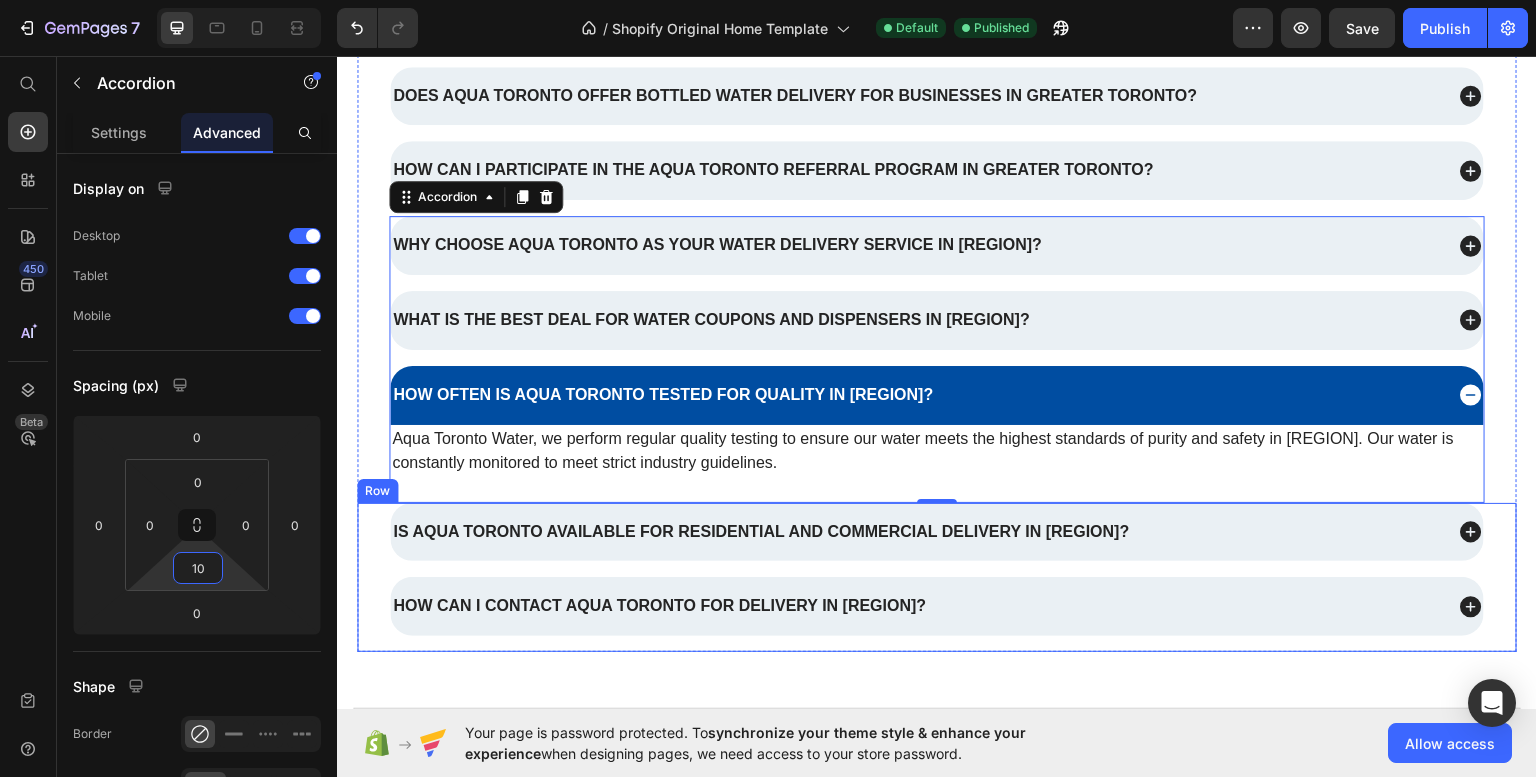 click on "Is Aqua Toronto available for residential and commercial delivery in Greater Toronto?
How can I contact Aqua Toronto for delivery in Greater Toronto? Accordion Row" at bounding box center (937, 577) 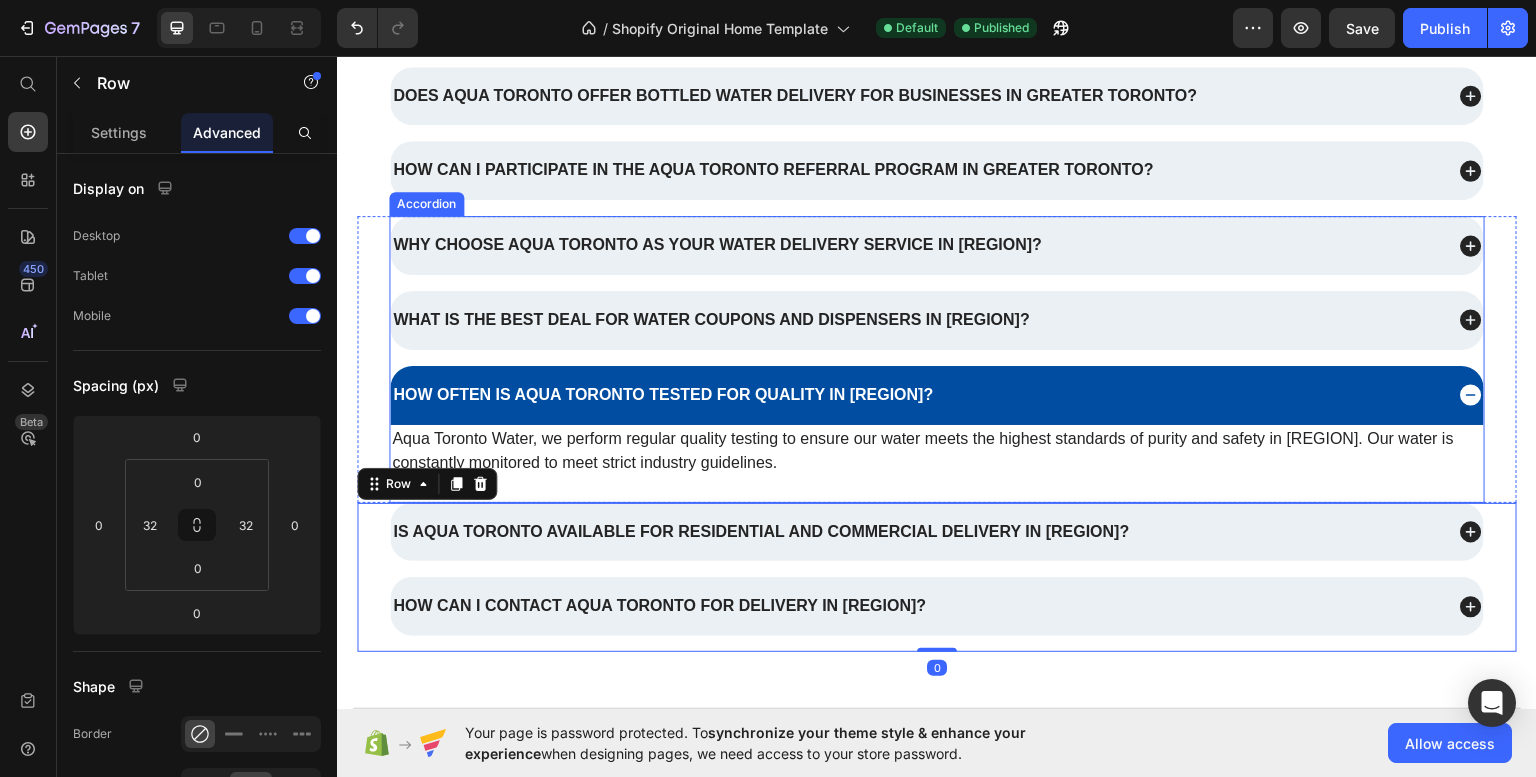 click on "How often is Aqua Toronto tested for quality in Greater Toronto?" at bounding box center [663, 394] 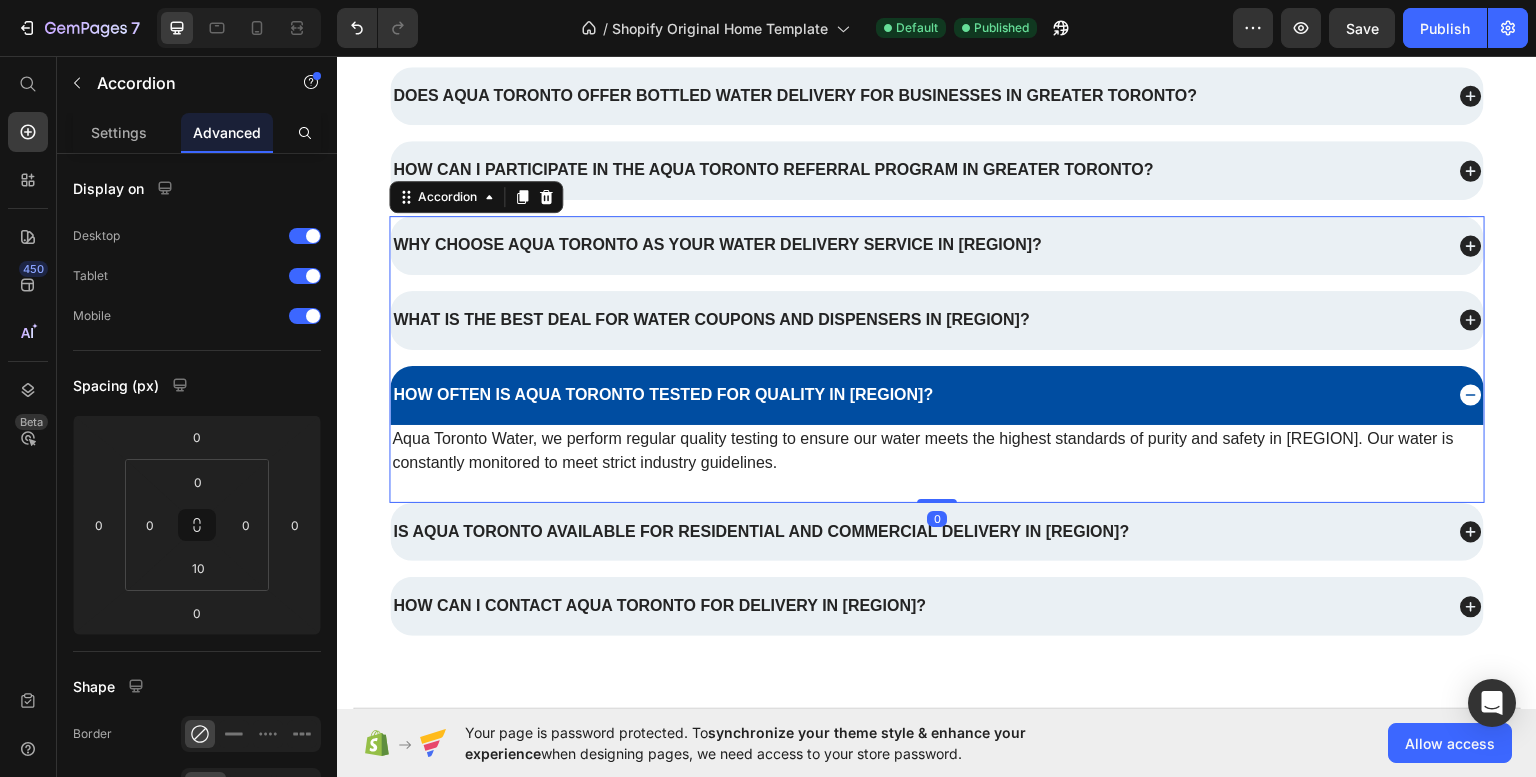 click on "How often is Aqua Toronto tested for quality in Greater Toronto?" at bounding box center [937, 394] 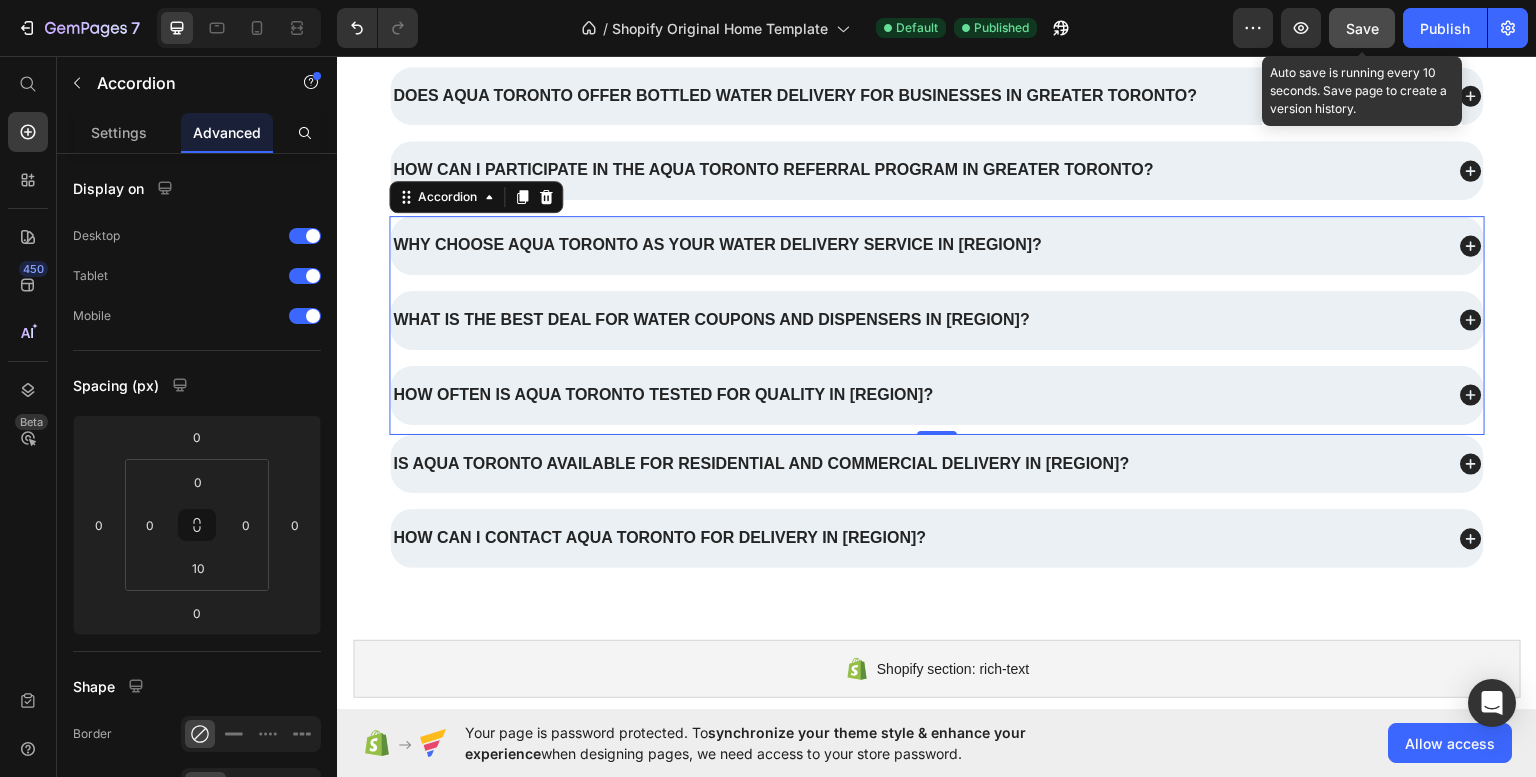 drag, startPoint x: 1358, startPoint y: 28, endPoint x: 1388, endPoint y: 27, distance: 30.016663 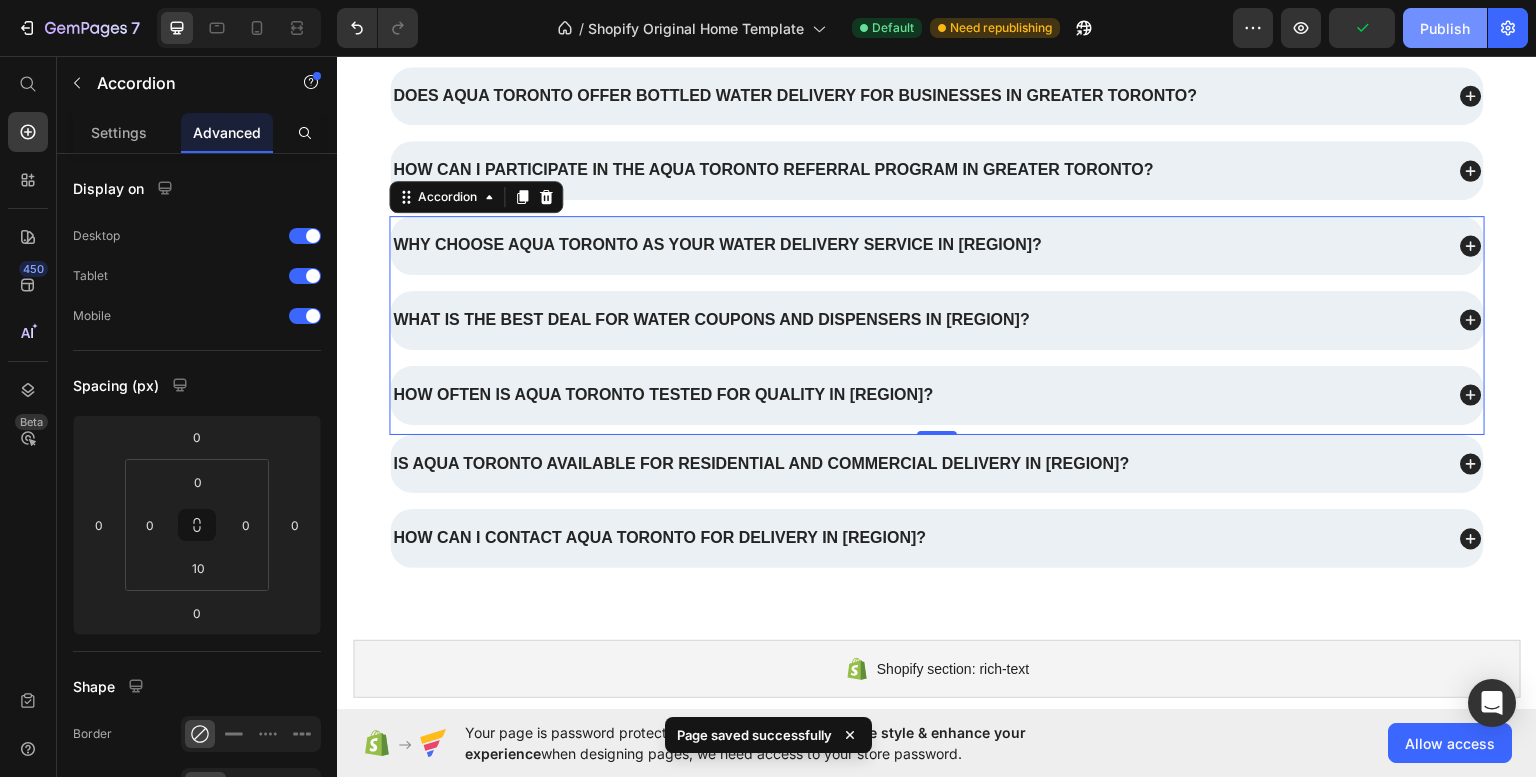 click on "Publish" at bounding box center (1445, 28) 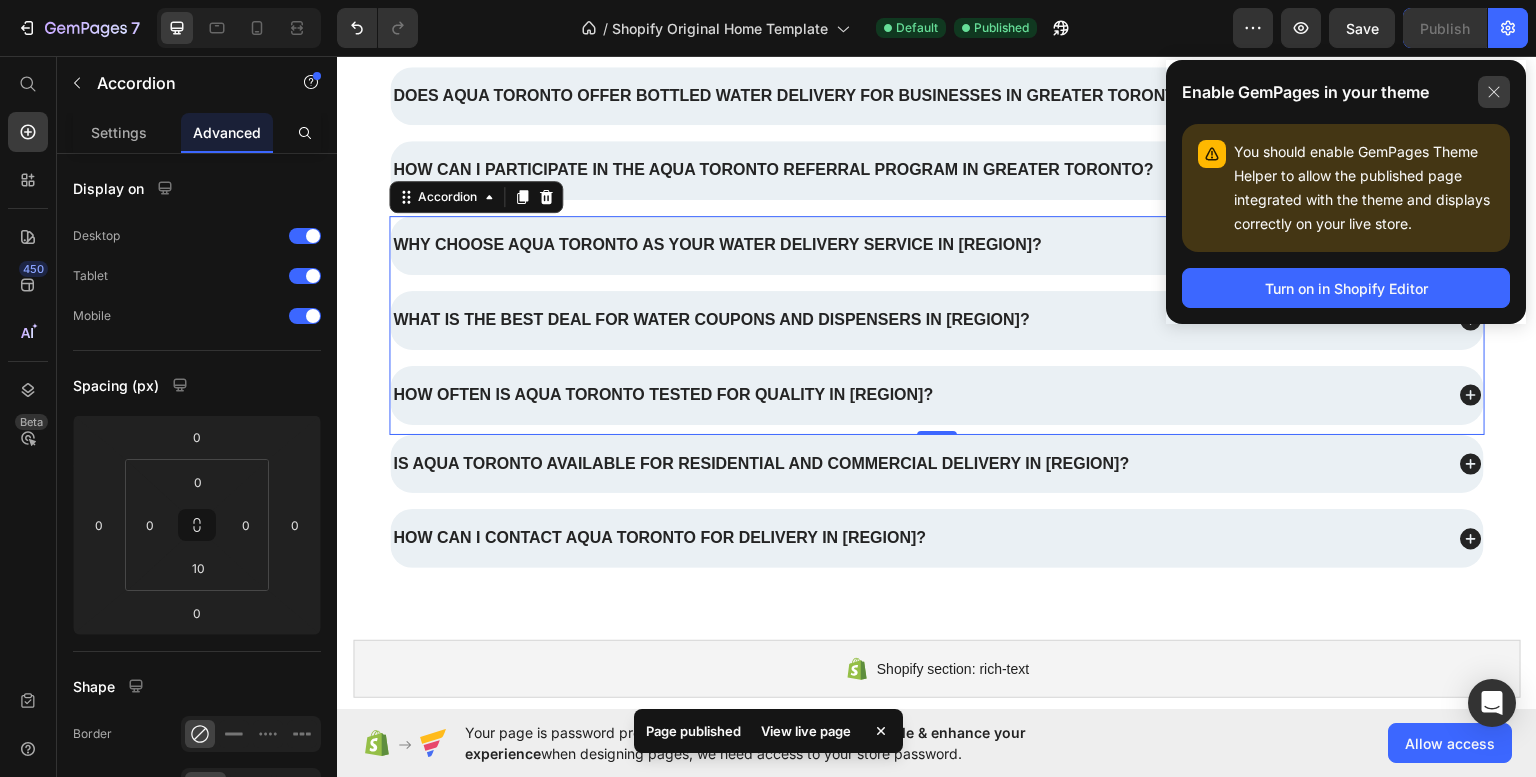 click 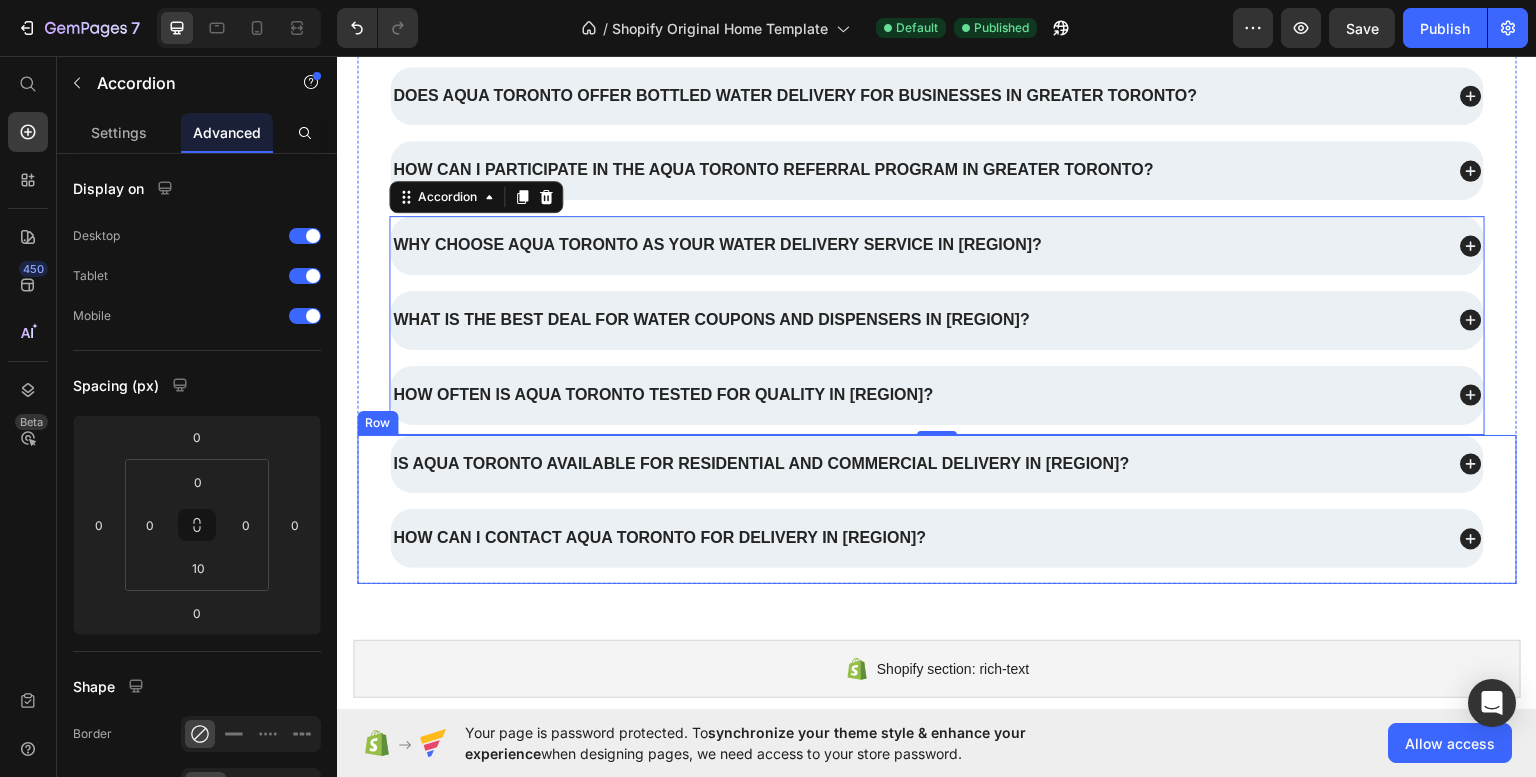 click on "Is Aqua Toronto available for residential and commercial delivery in Greater Toronto?
How can I contact Aqua Toronto for delivery in Greater Toronto? Accordion Row" at bounding box center (937, 509) 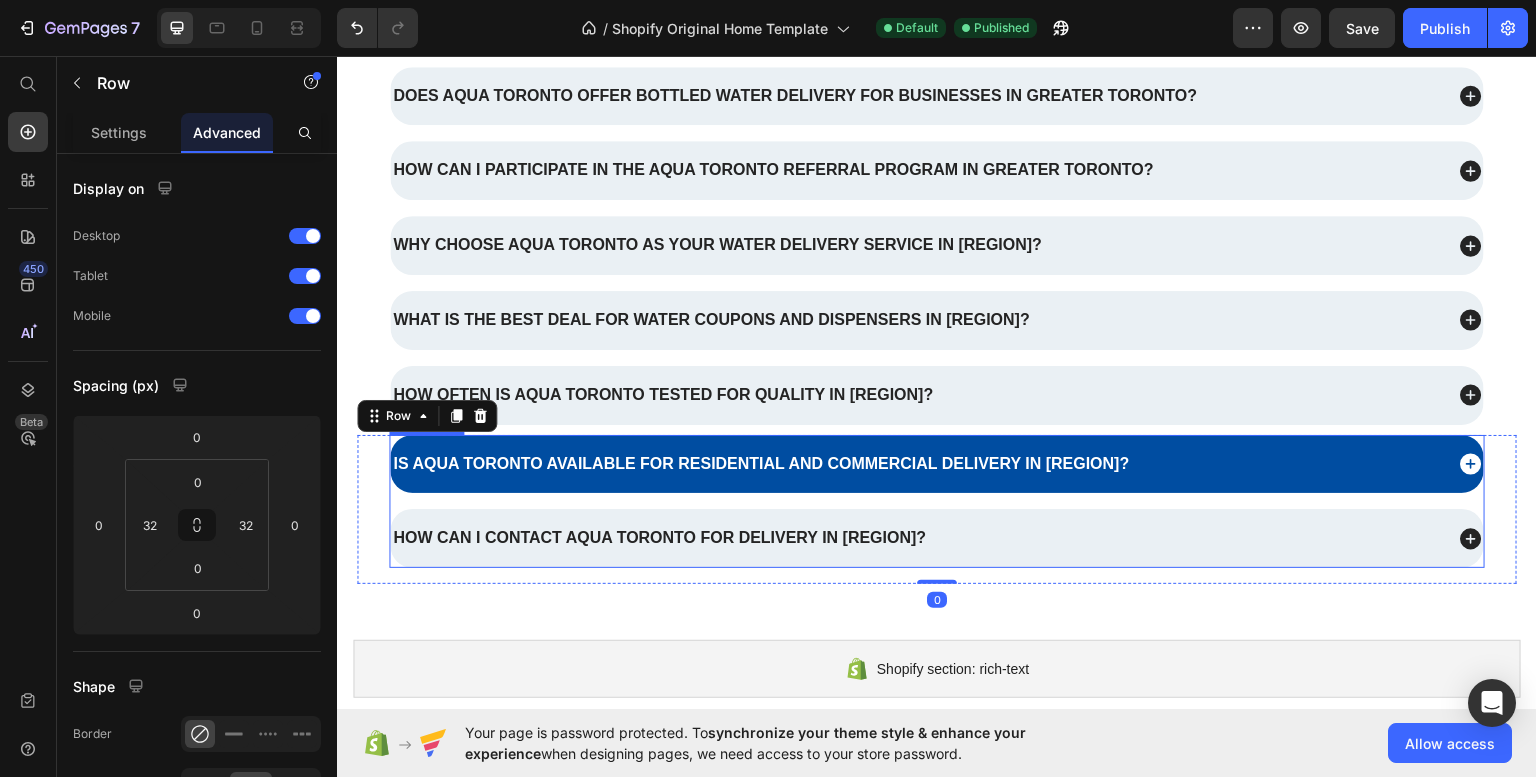 click on "Is Aqua Toronto available for residential and commercial delivery in Greater Toronto?" at bounding box center [761, 463] 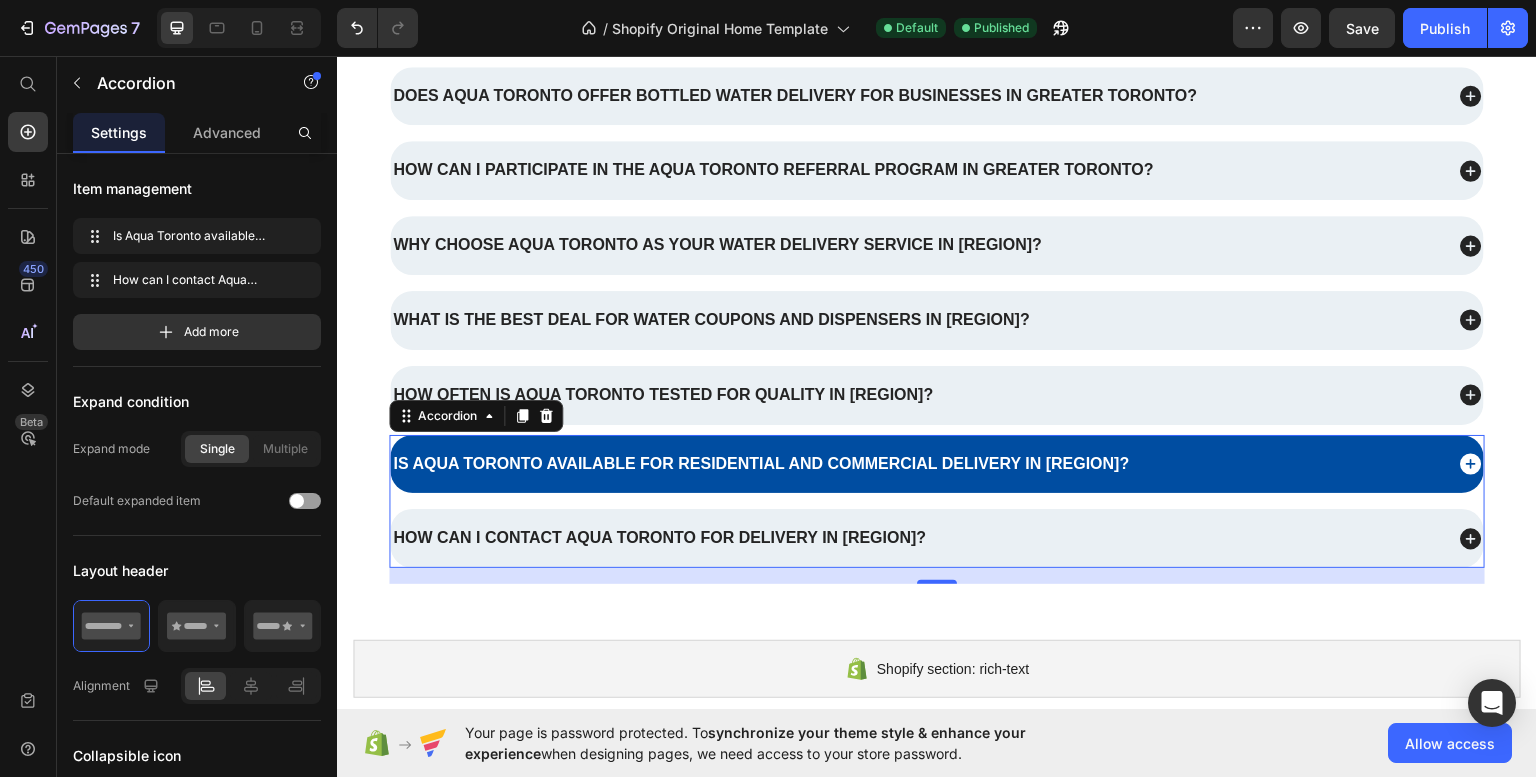 click on "Is Aqua Toronto available for residential and commercial delivery in Greater Toronto?" at bounding box center [916, 463] 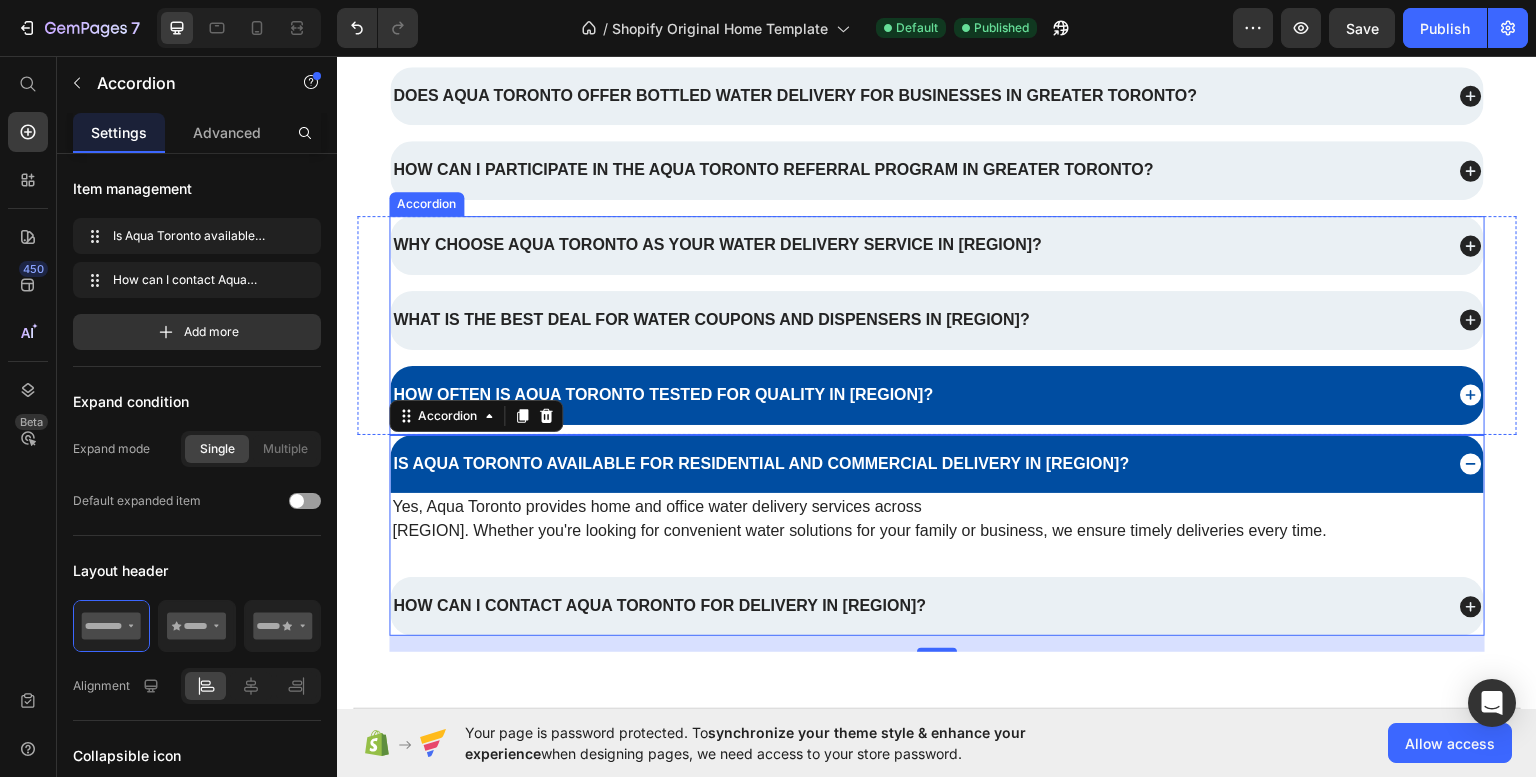 click on "How often is Aqua Toronto tested for quality in Greater Toronto?" at bounding box center (937, 394) 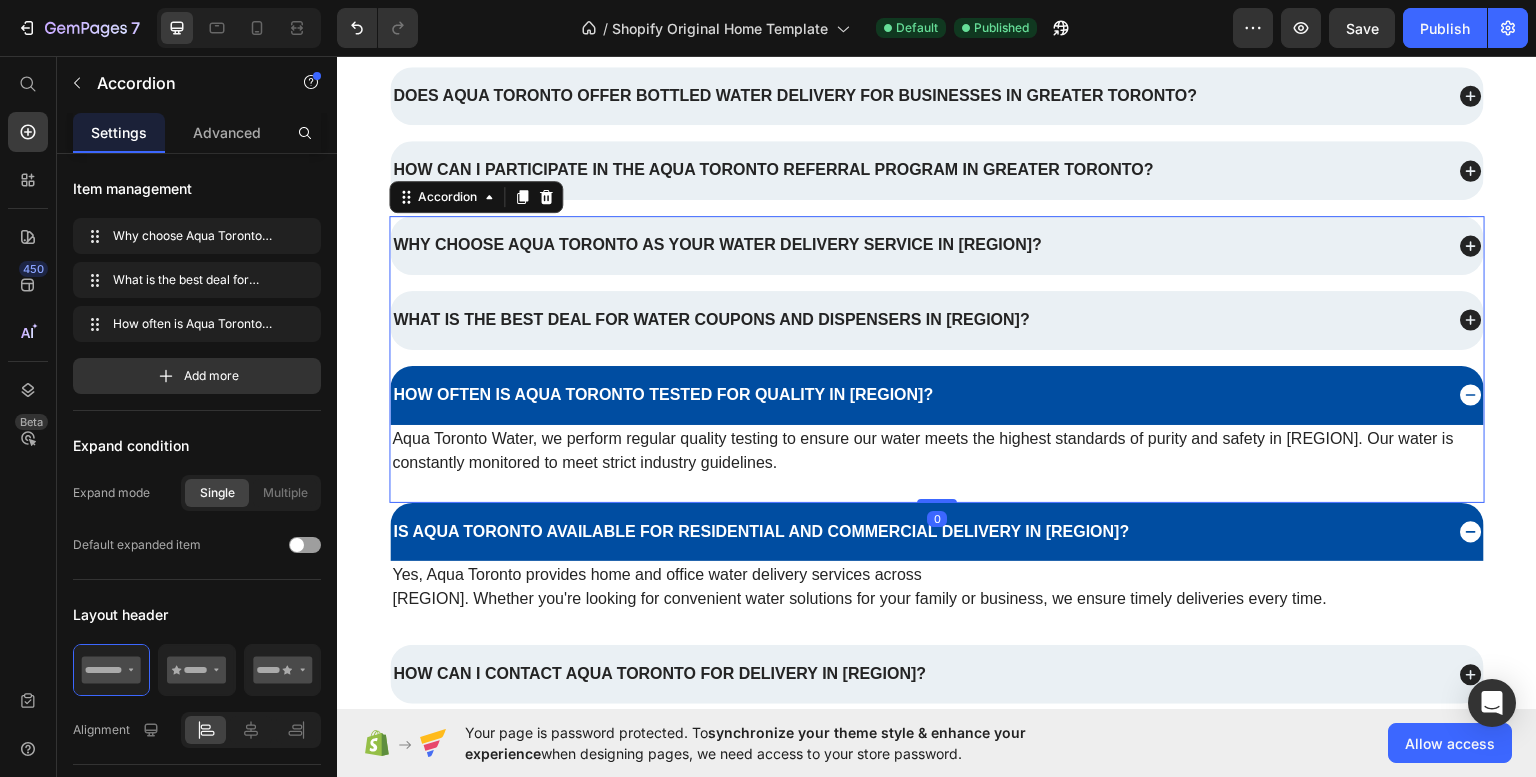 click on "How often is Aqua Toronto tested for quality in Greater Toronto?" at bounding box center (916, 394) 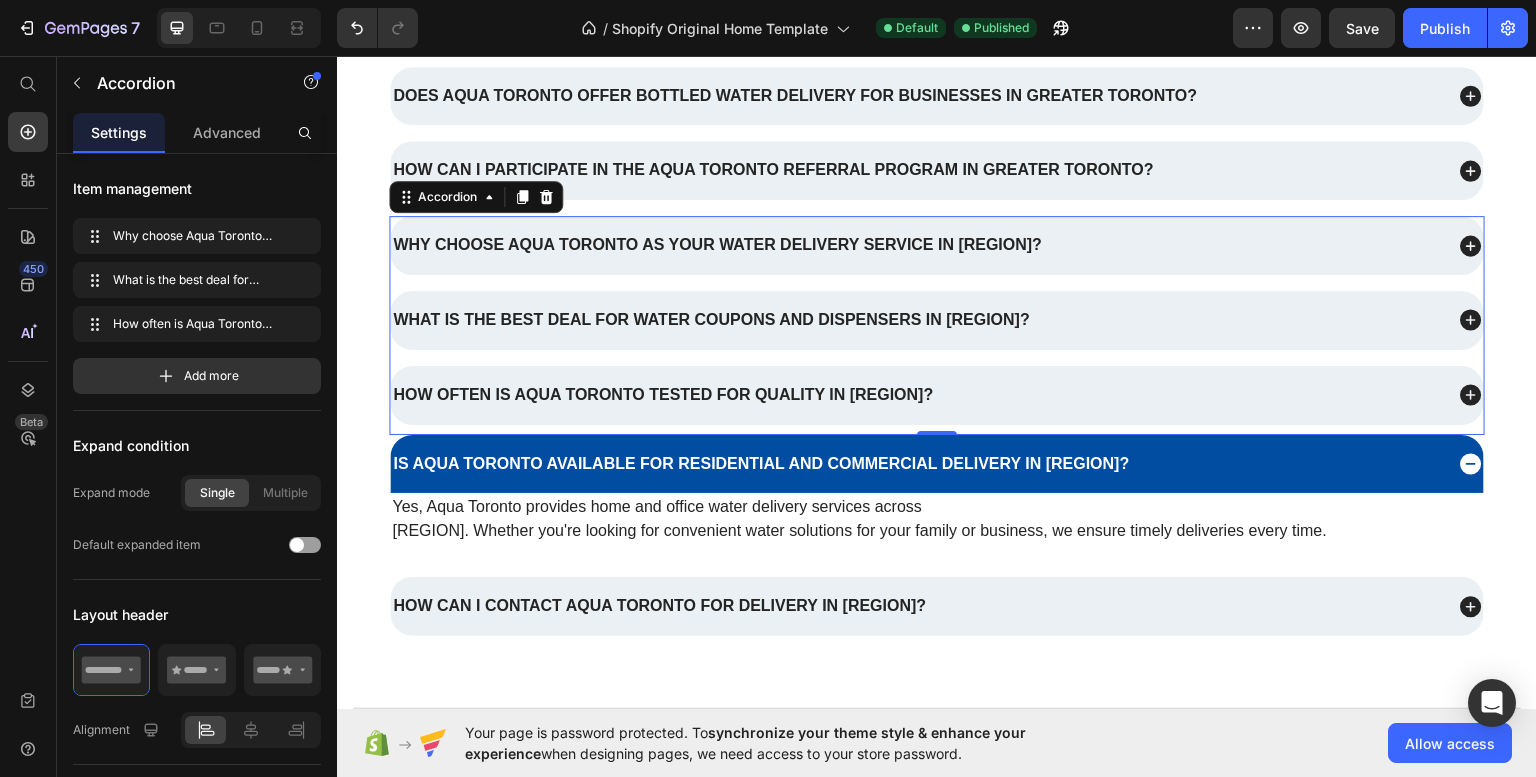 click on "Why choose Aqua Toronto as your water delivery service in Greater Toronto?
What is the best deal for water coupons and dispensers in Greater Toronto?
How often is Aqua Toronto tested for quality in Greater Toronto?" at bounding box center [937, 319] 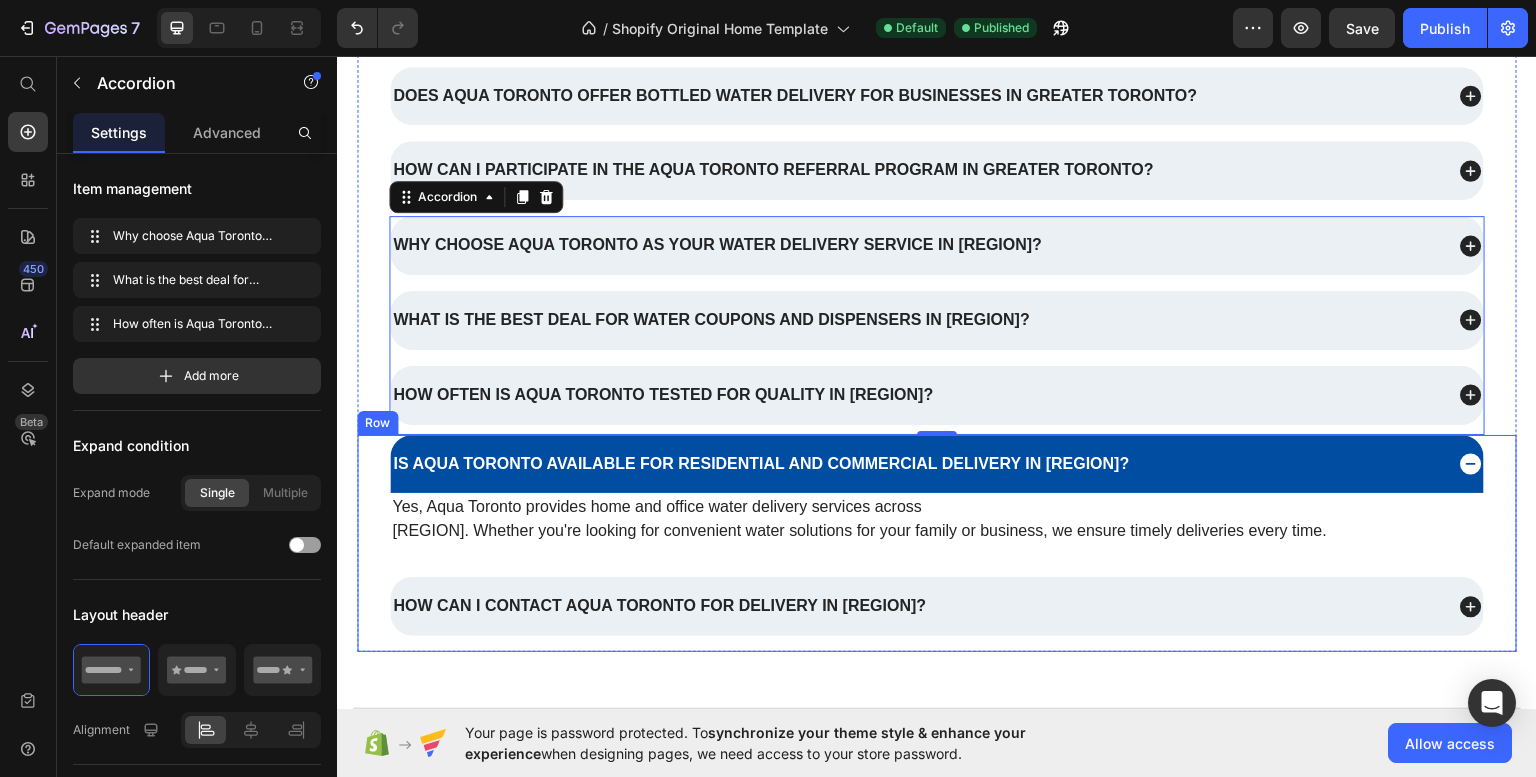 click on "Is Aqua Toronto available for residential and commercial delivery in Greater Toronto? Yes, Aqua Toronto provides home and office water delivery services across  Greater Toronto. Whether you're looking for convenient water solutions for your family or business, we ensure timely deliveries every time. Text Block
How can I contact Aqua Toronto for delivery in Greater Toronto? Accordion Row" at bounding box center [937, 543] 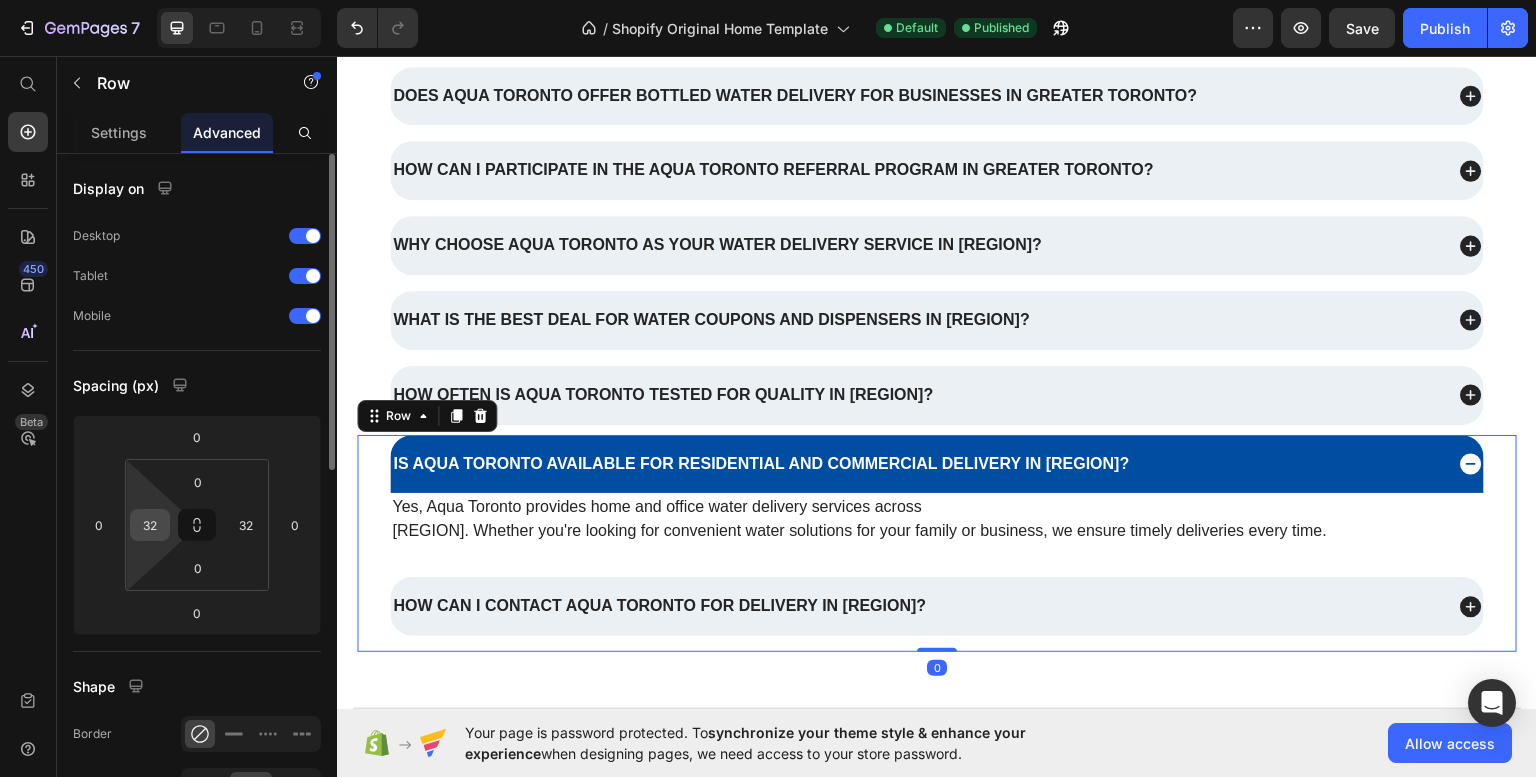 click on "32" at bounding box center [150, 525] 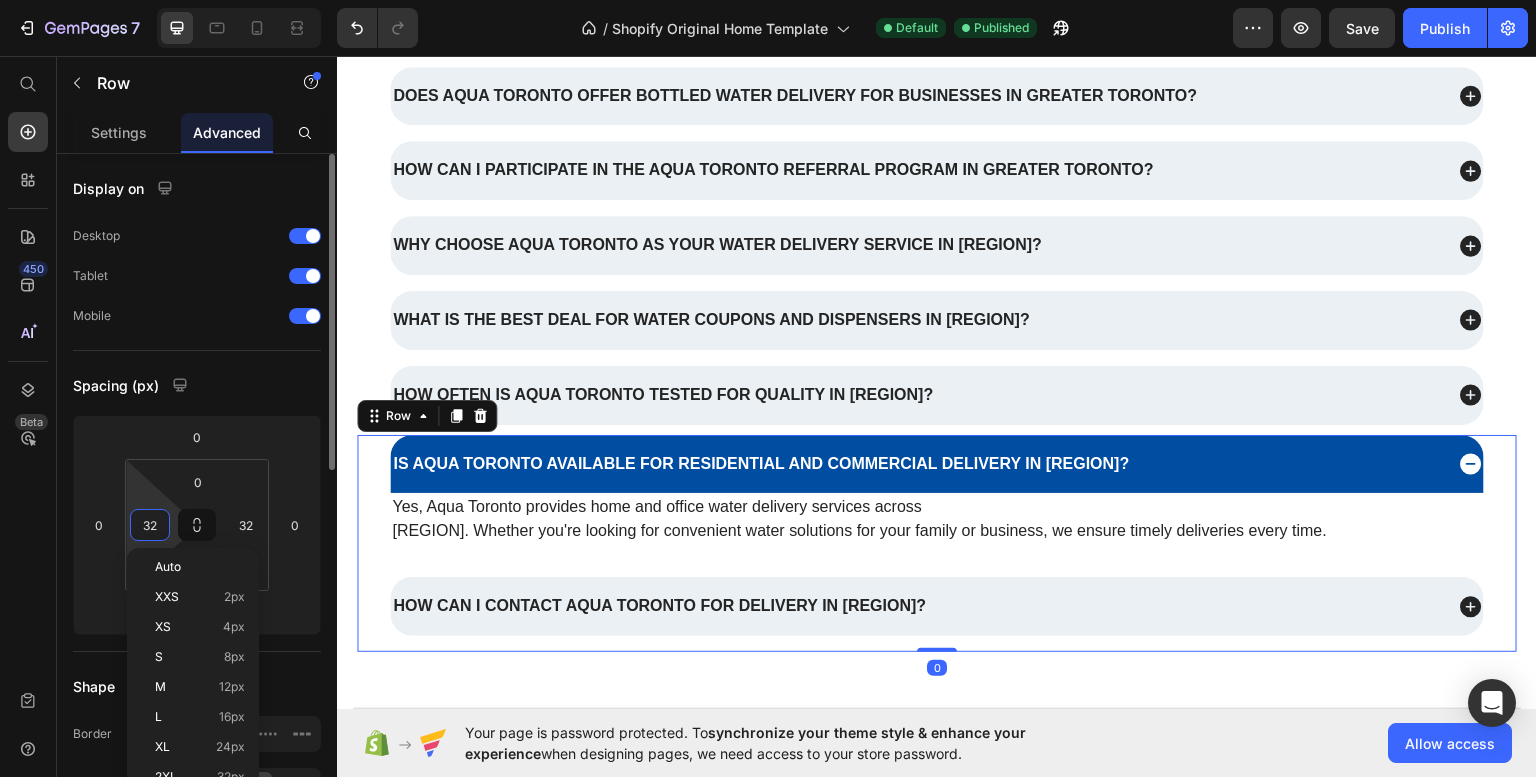 click on "32" at bounding box center (150, 525) 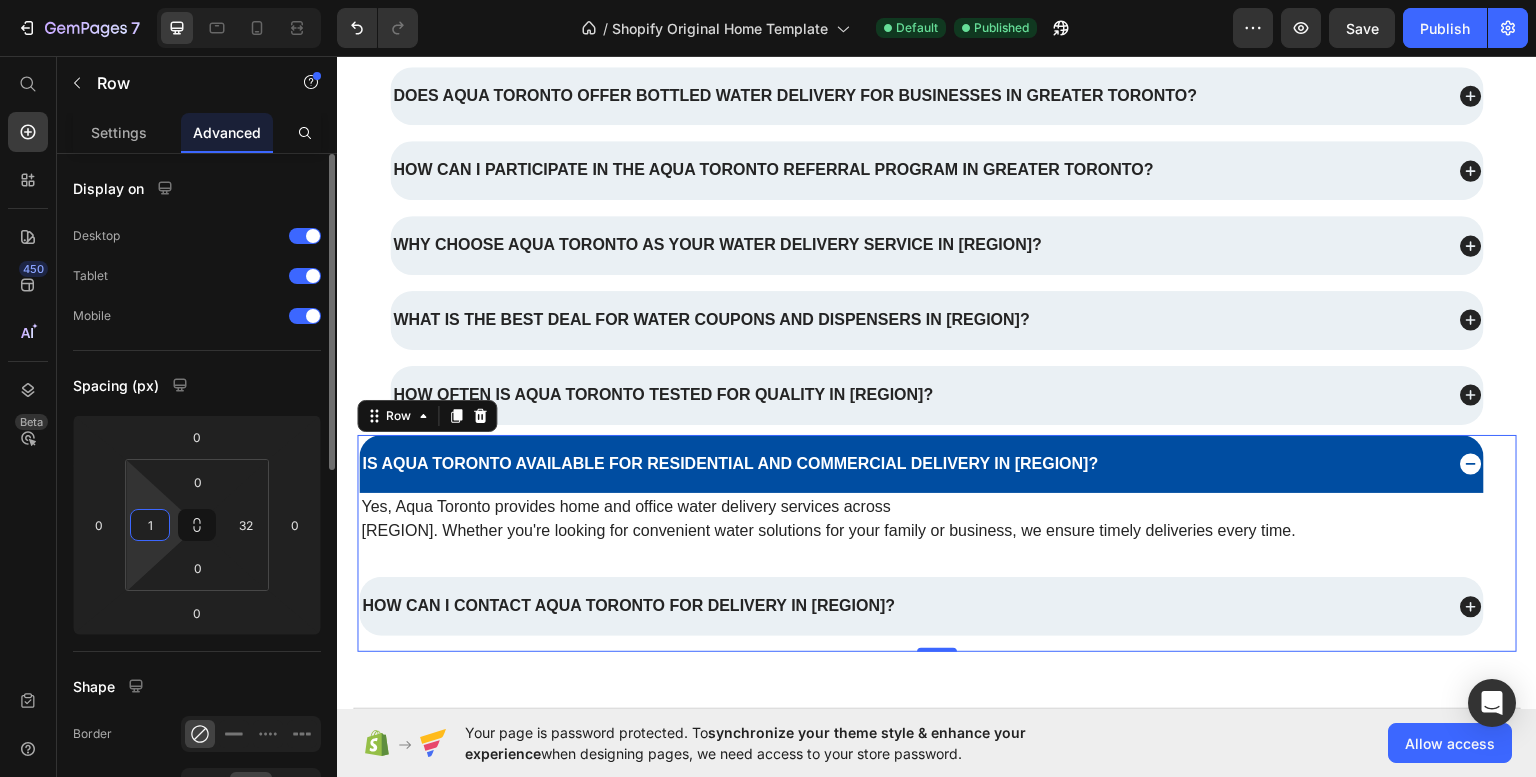 type on "10" 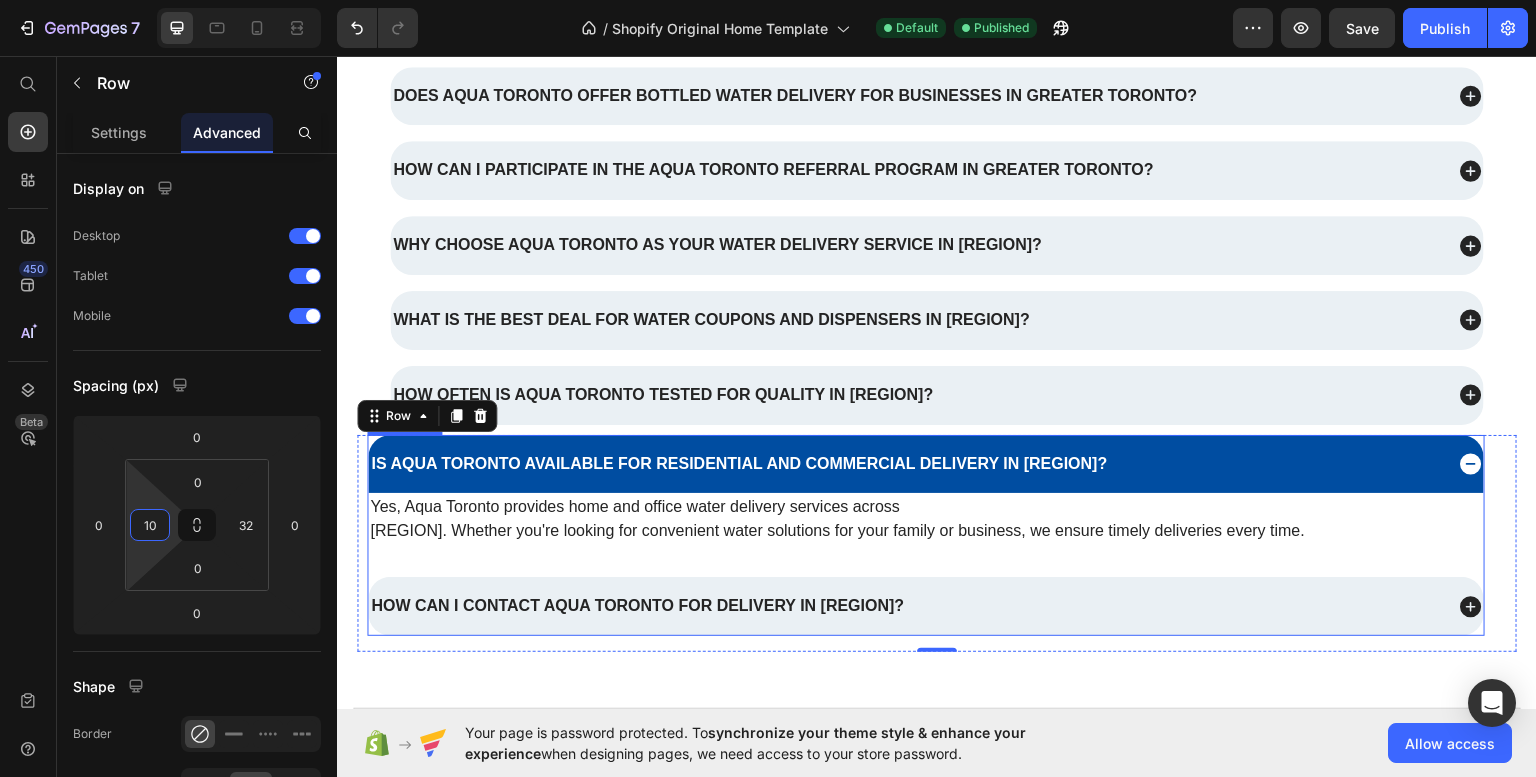 click on "Is Aqua Toronto available for residential and commercial delivery in Greater Toronto?" at bounding box center (926, 463) 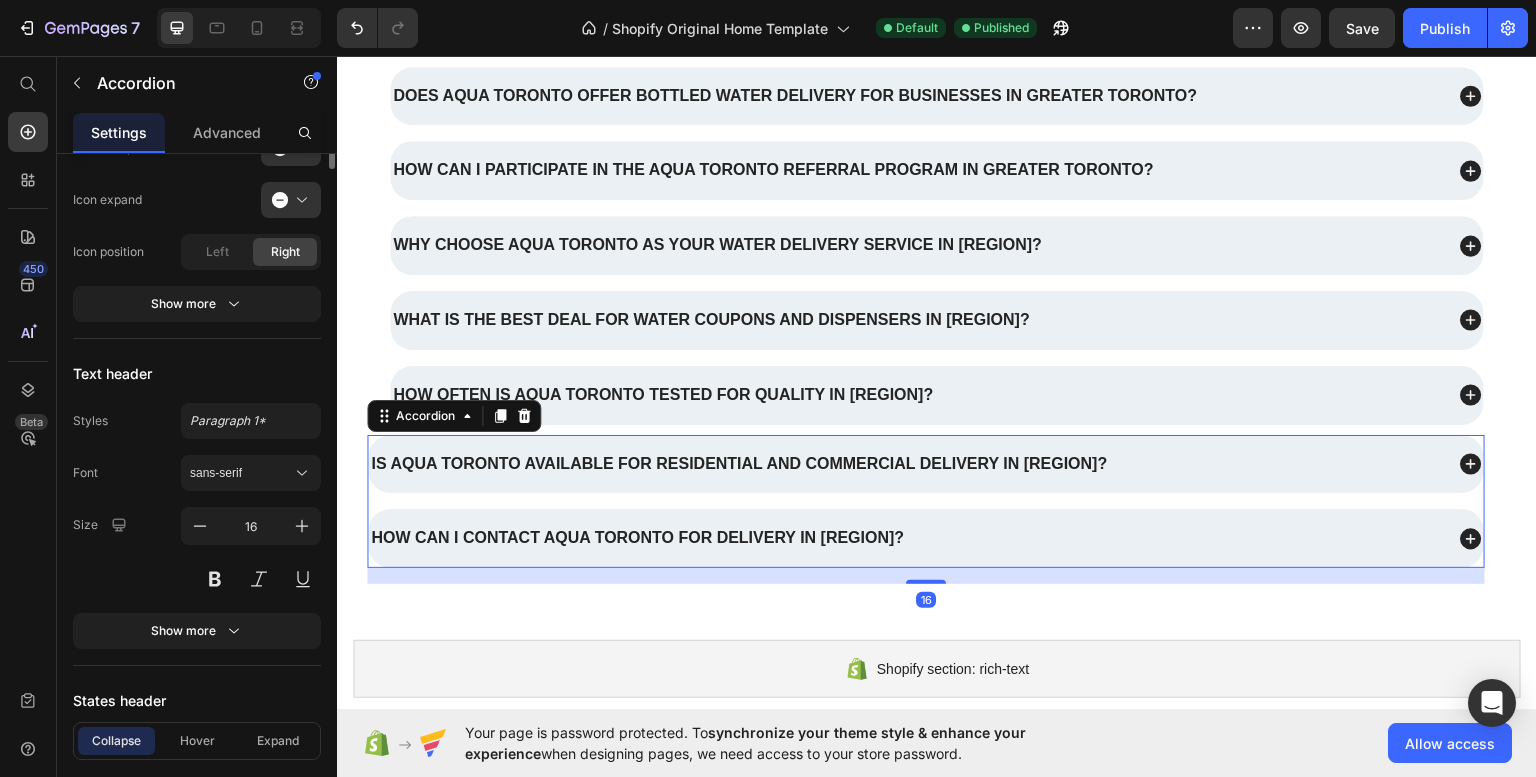 scroll, scrollTop: 797, scrollLeft: 0, axis: vertical 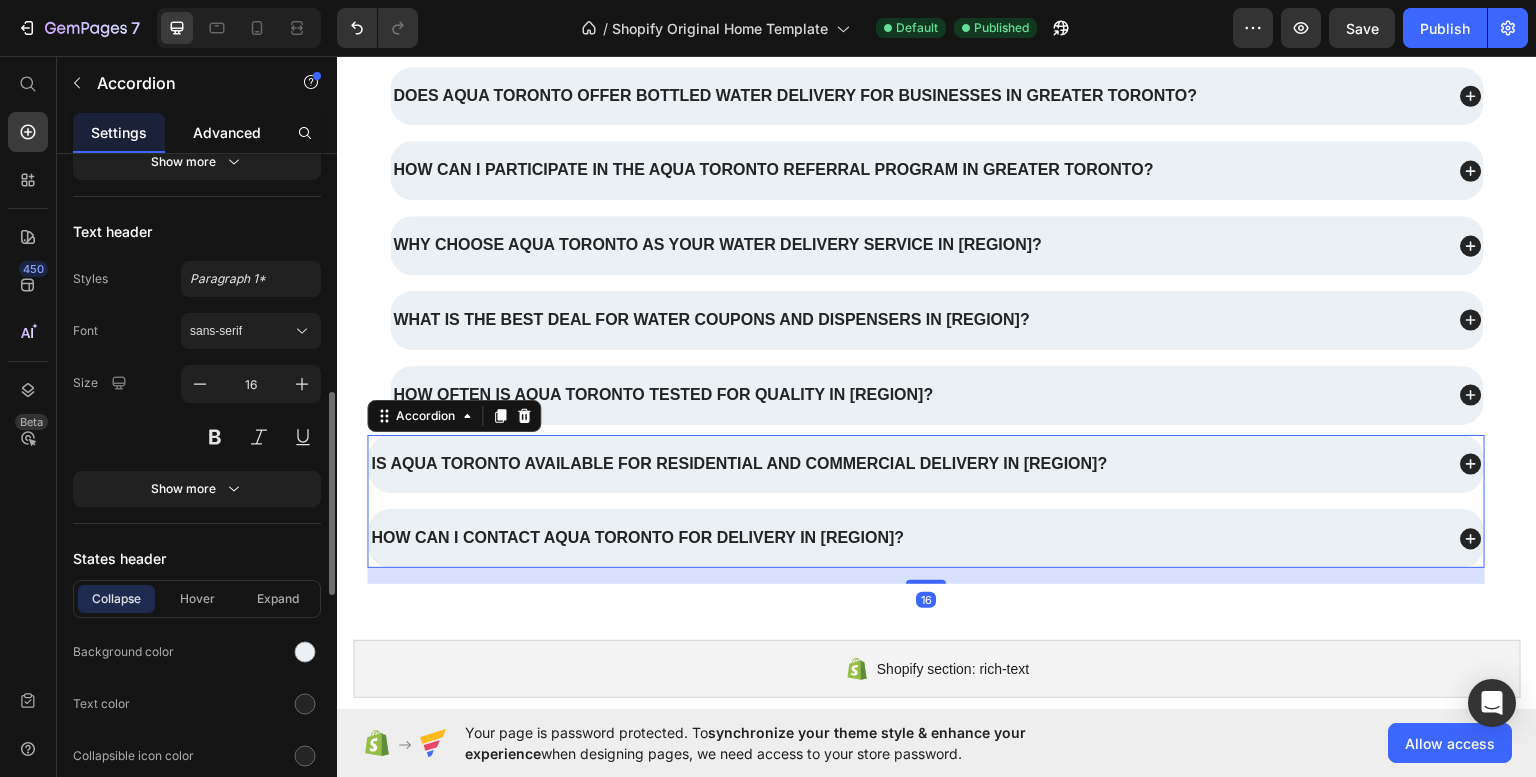 click on "Advanced" at bounding box center [227, 132] 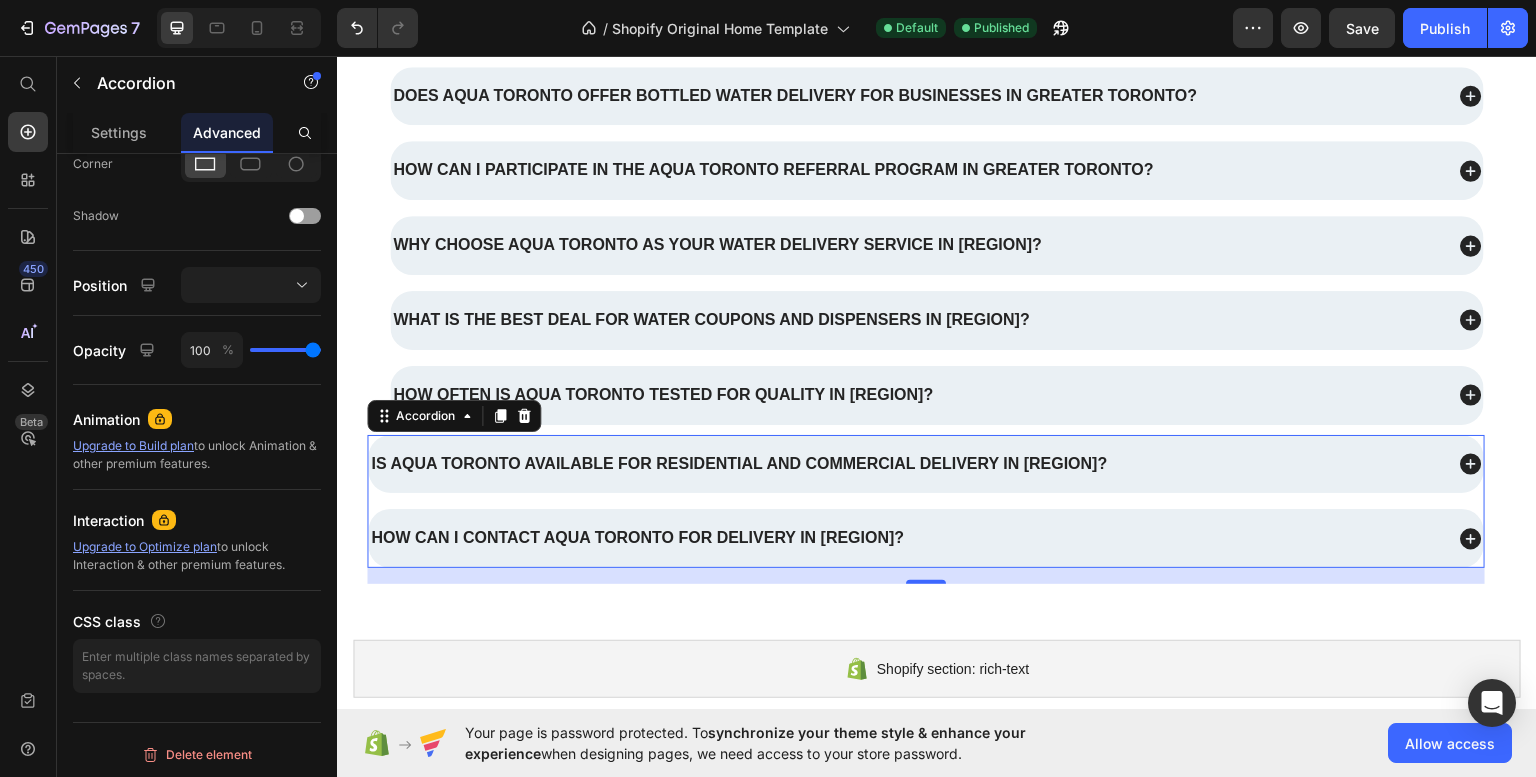 scroll, scrollTop: 141, scrollLeft: 0, axis: vertical 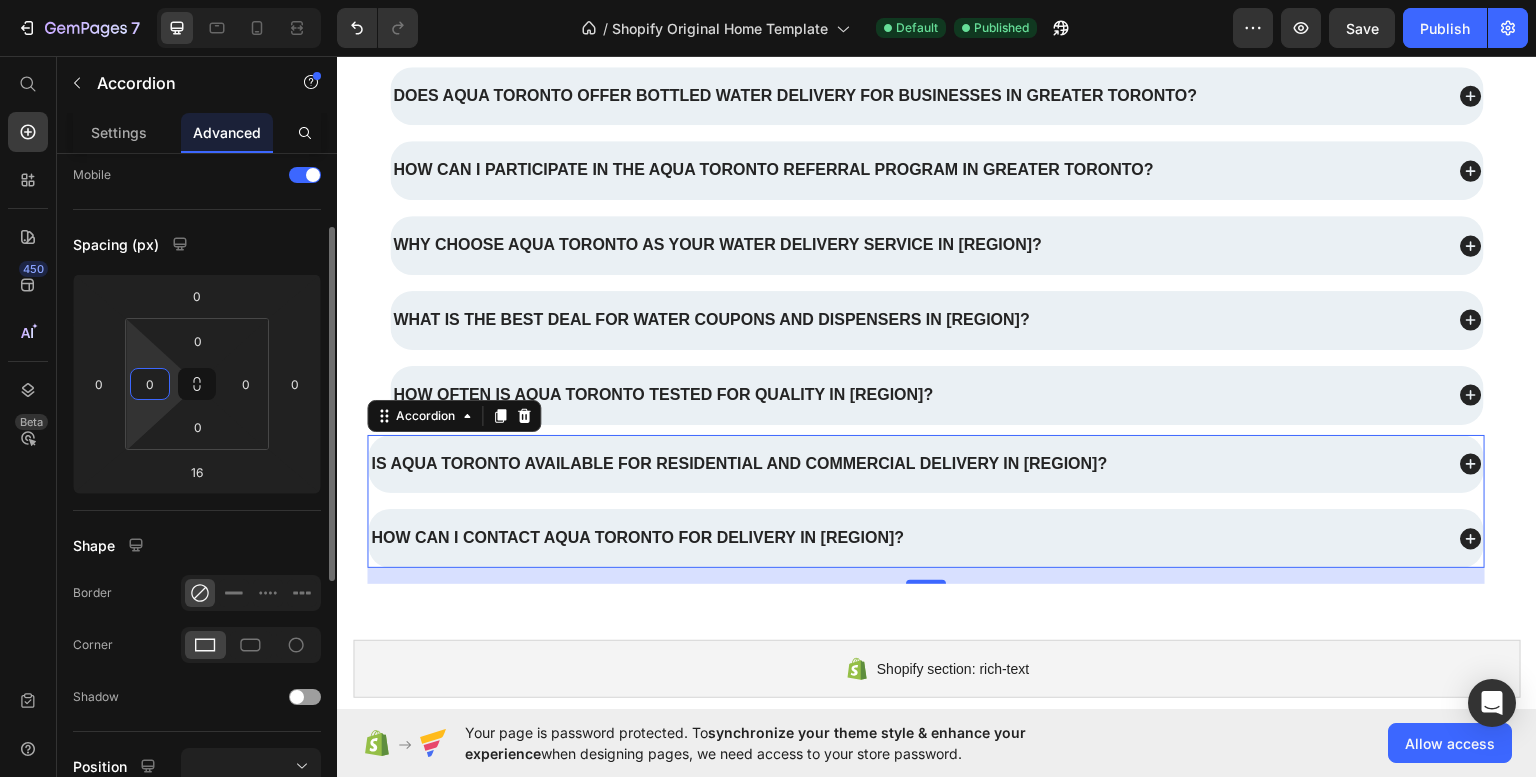 click on "0" at bounding box center (150, 384) 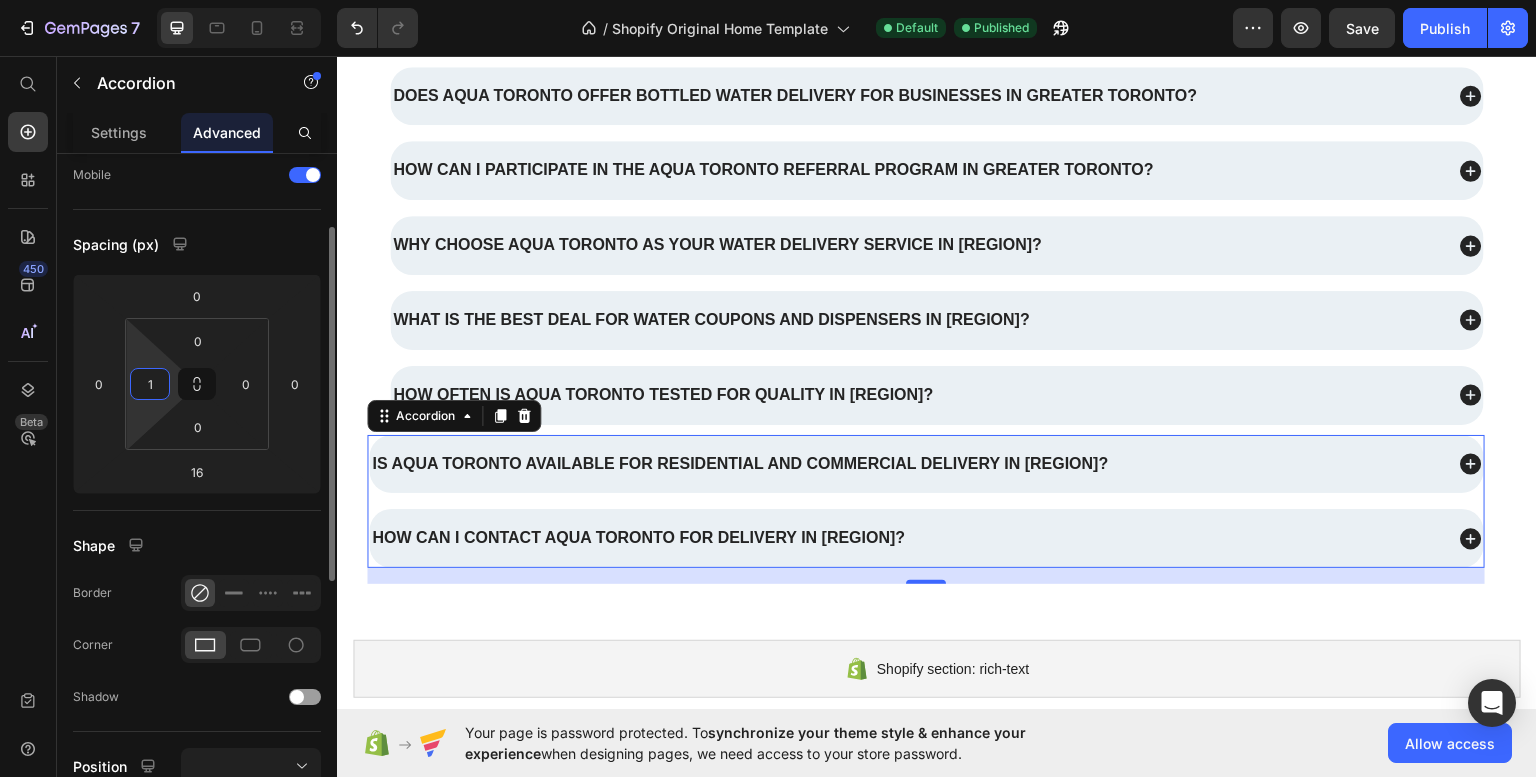 type on "10" 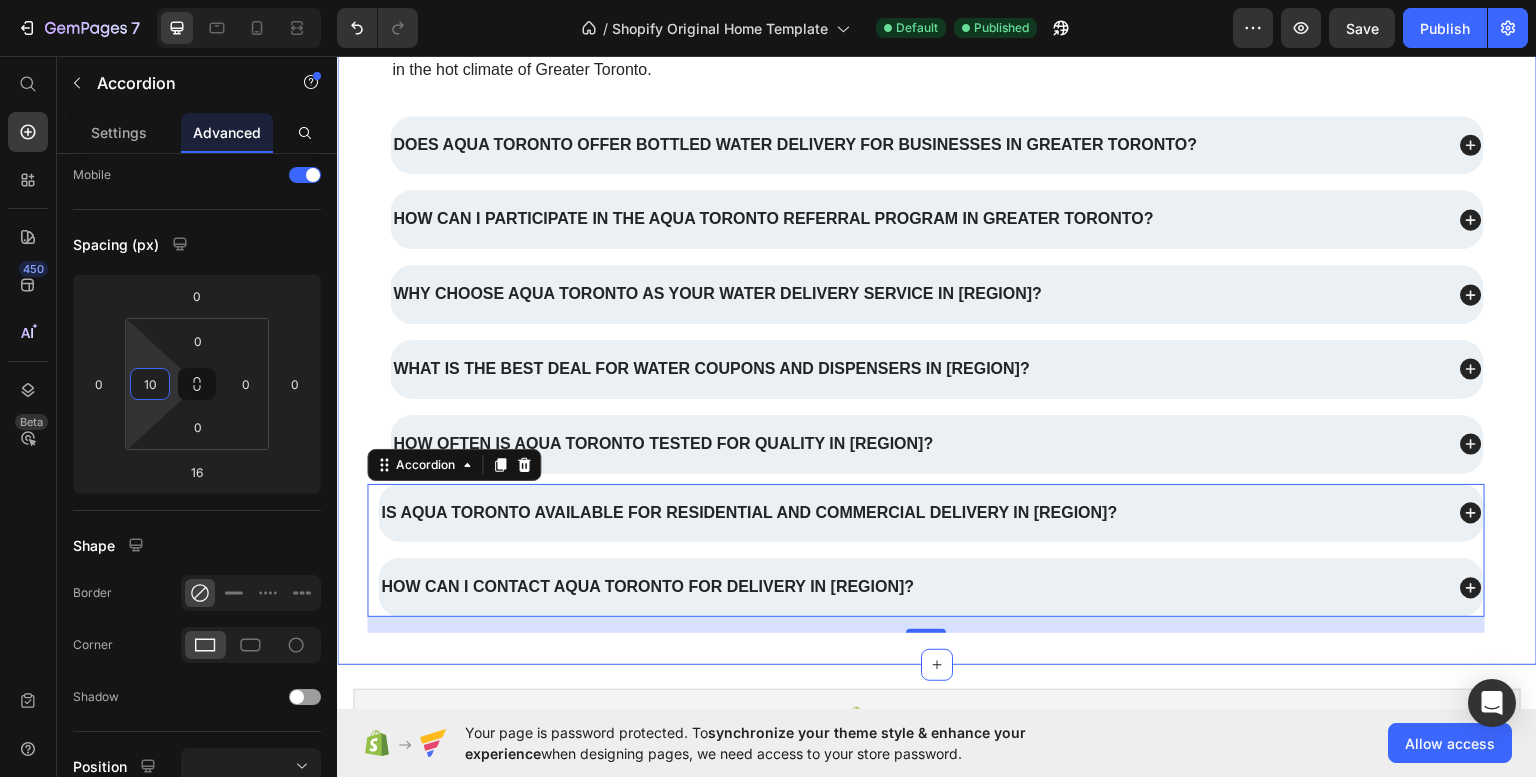 scroll, scrollTop: 3404, scrollLeft: 0, axis: vertical 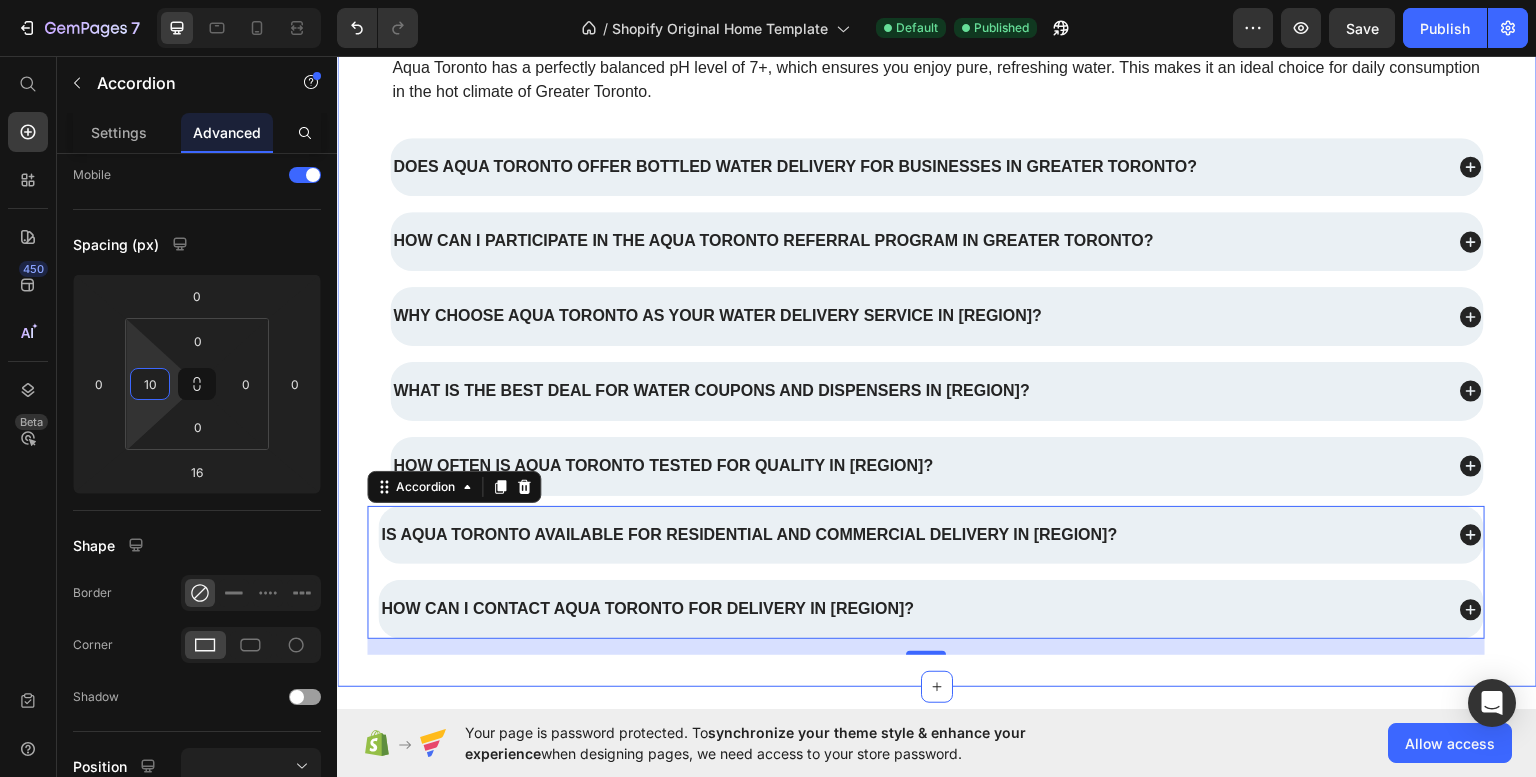 click on "Frequently Asked Questions Heading
What is the pH level of Aqua Toronto in Greater Toronto ? Aqua Toronto has a perfectly balanced pH level of 7+, which ensures you enjoy pure, refreshing water. This makes it an ideal choice for daily consumption in the hot climate of Greater Toronto. Text Block
Does Aqua Toronto offer bottled water delivery for businesses in Greater Toronto?
How can I participate in the Aqua Toronto Referral Program in Greater Toronto? Accordion Row
Why choose Aqua Toronto as your water delivery service in Greater Toronto?
What is the best deal for water coupons and dispensers in Greater Toronto?
How often is Aqua Toronto tested for quality in Greater Toronto? Accordion Row
Is Aqua Toronto available for residential and commercial delivery in Greater Toronto?
How can I contact Aqua Toronto for delivery in Greater Toronto? Accordion   16 Row Row Section 14" at bounding box center [937, 250] 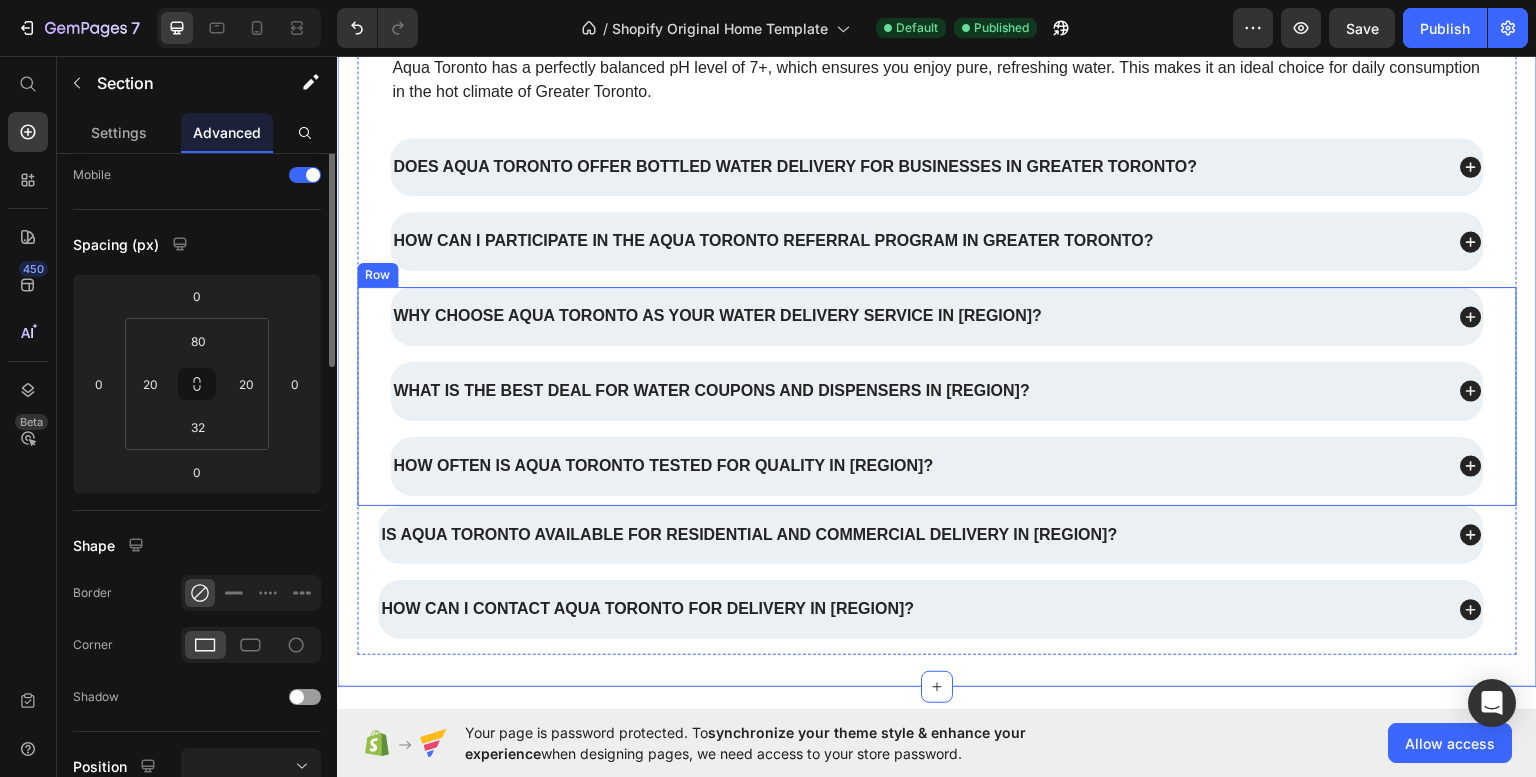 scroll, scrollTop: 0, scrollLeft: 0, axis: both 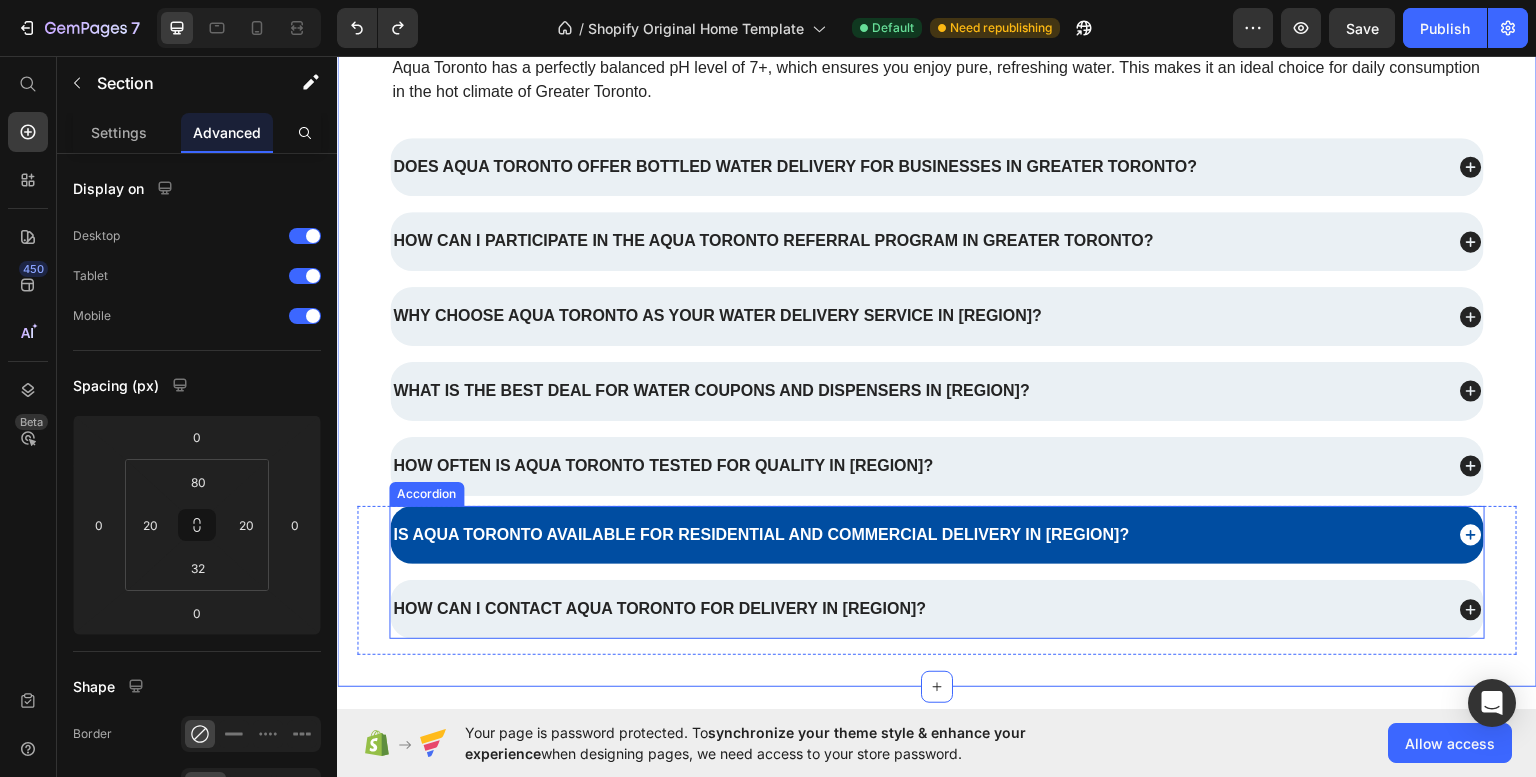 click on "Is Aqua Toronto available for residential and commercial delivery in Greater Toronto?" at bounding box center (937, 534) 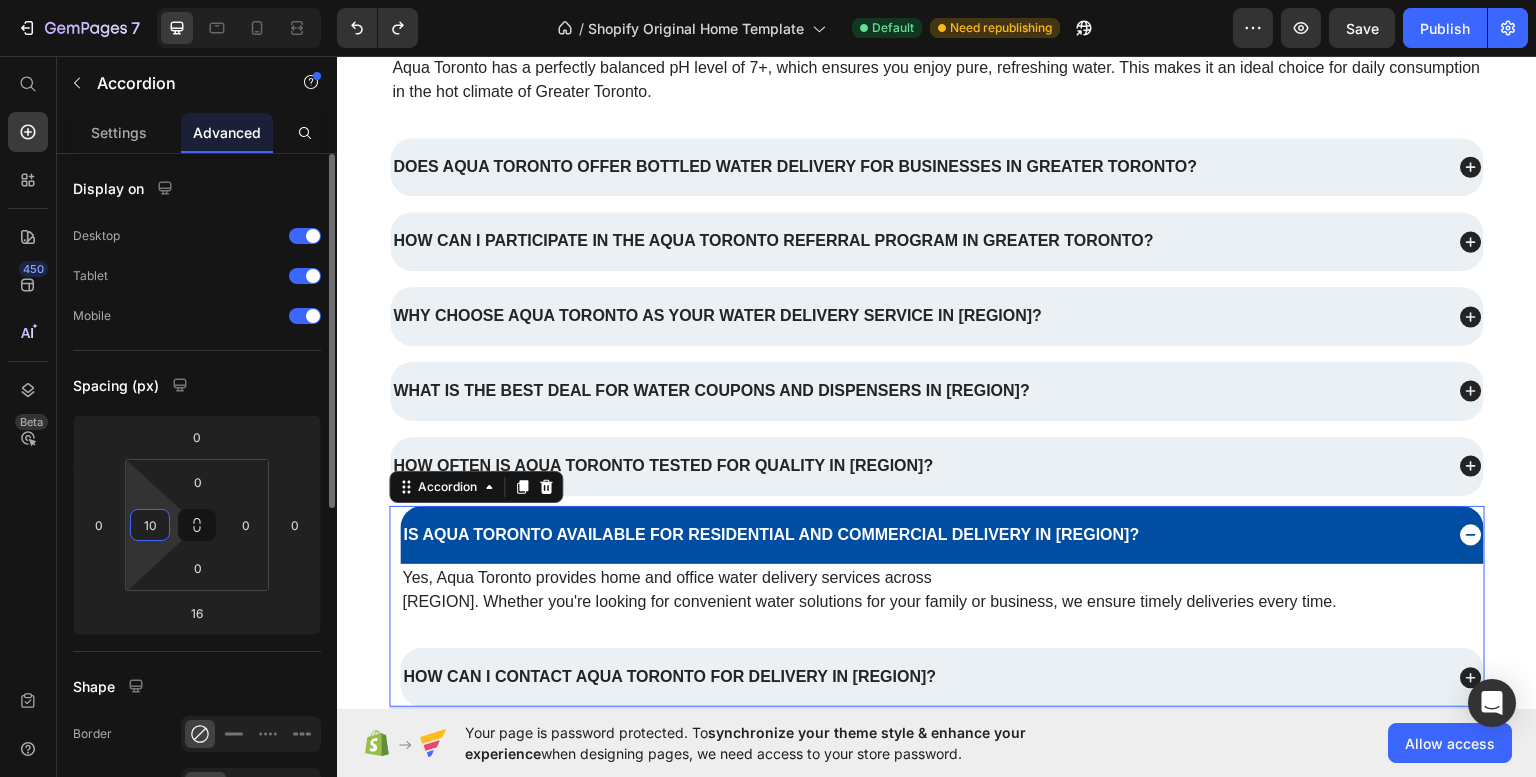 type on "0" 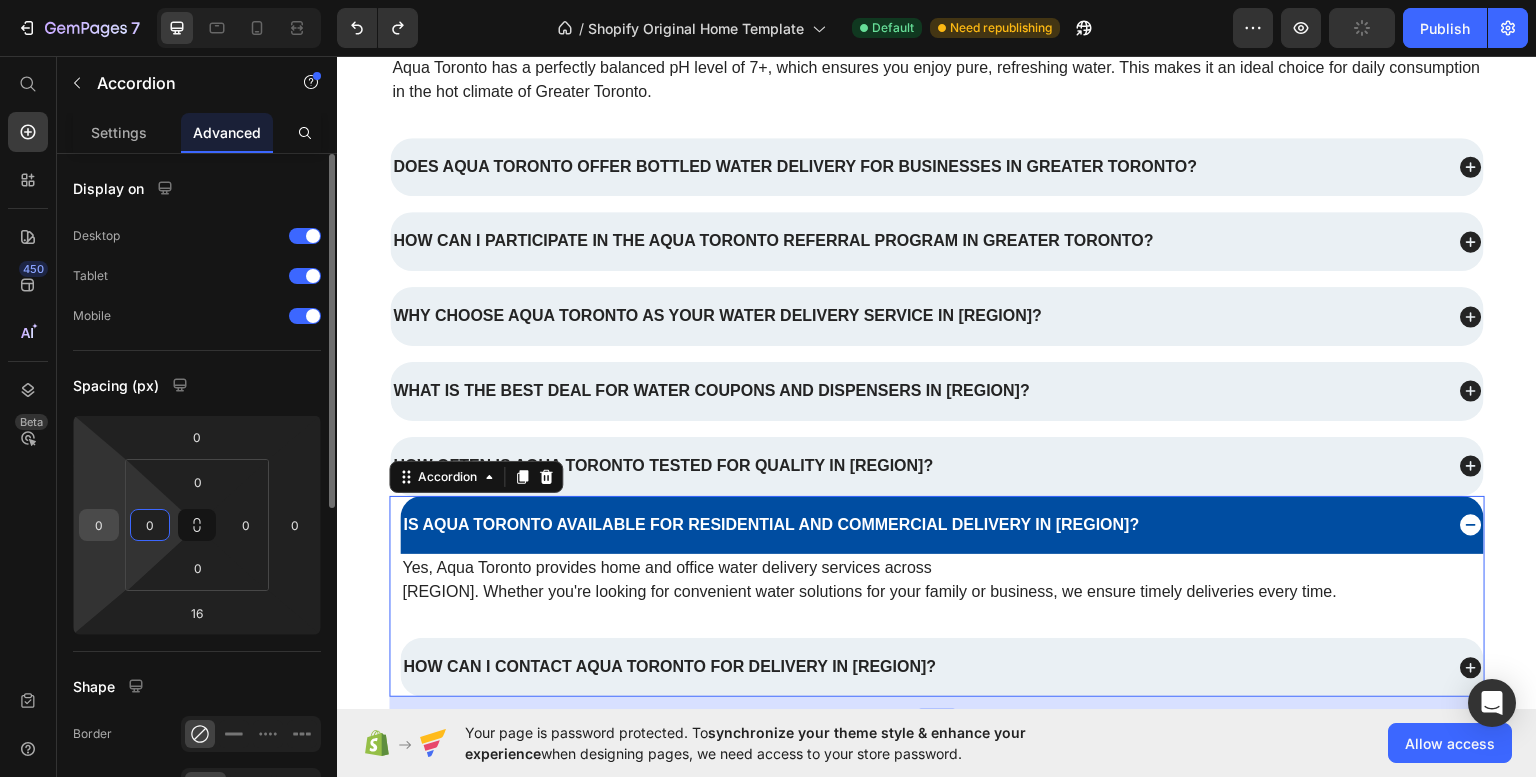 click on "0" at bounding box center (99, 525) 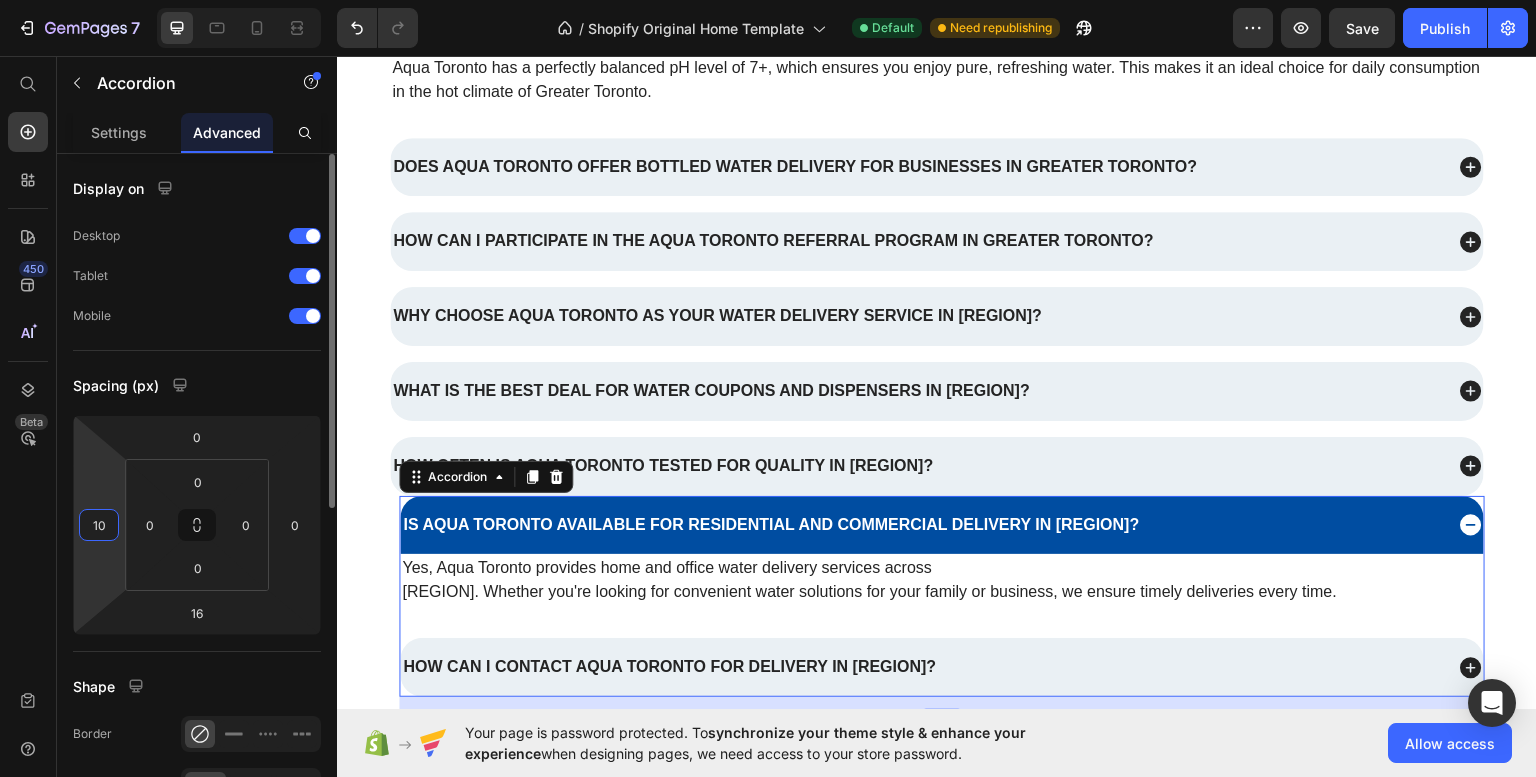 type on "0" 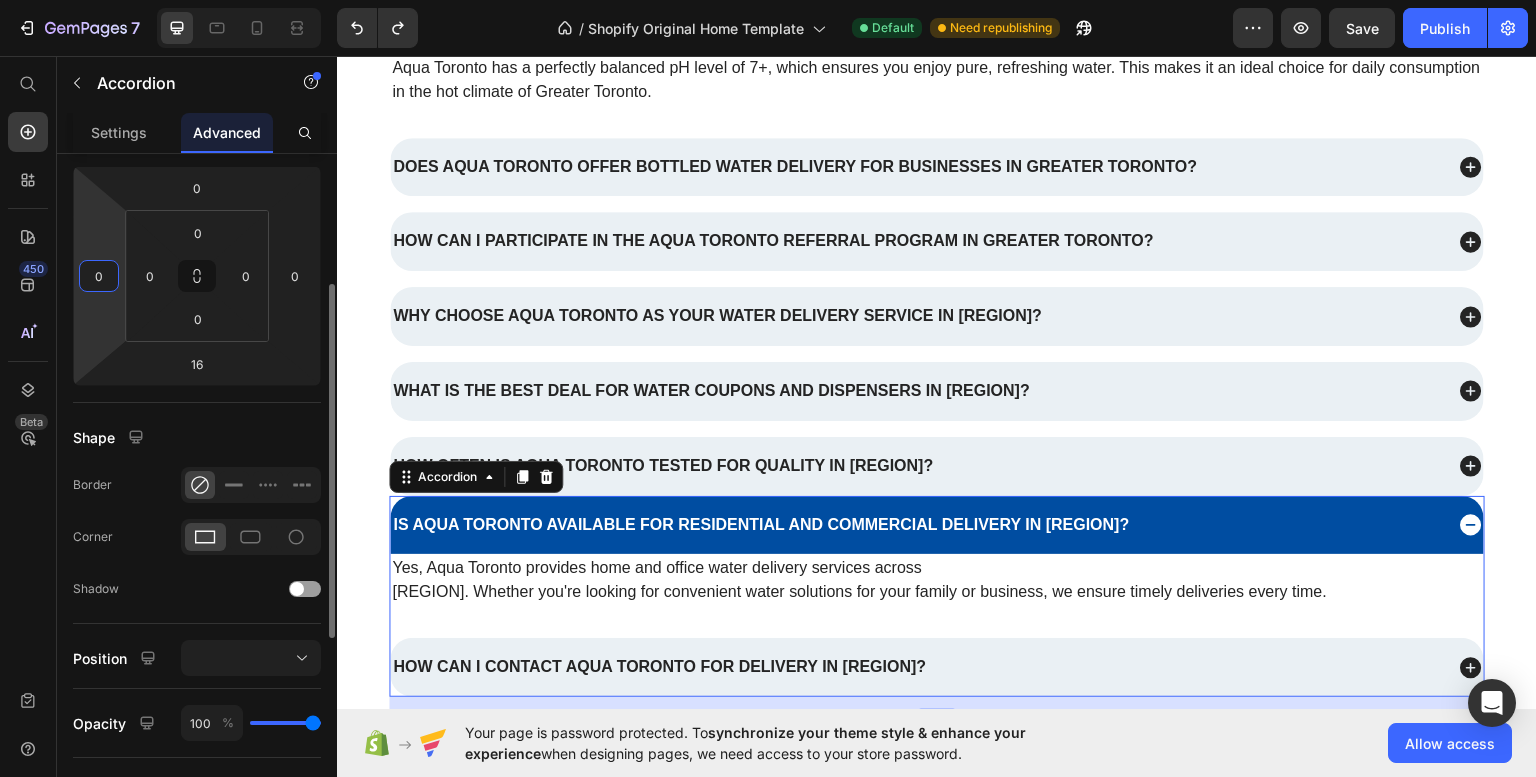 scroll, scrollTop: 247, scrollLeft: 0, axis: vertical 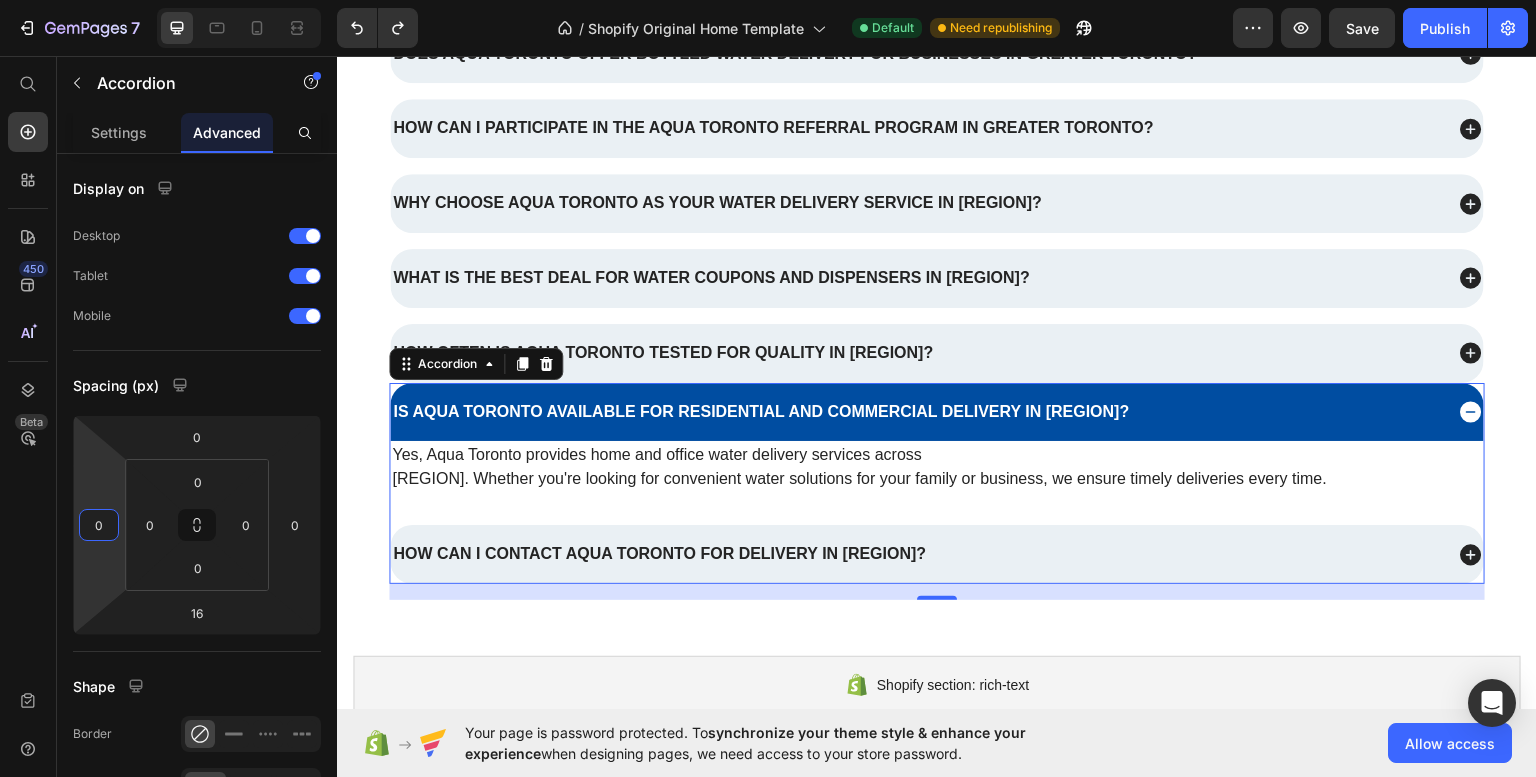 click on "Is Aqua Toronto available for residential and commercial delivery in Greater Toronto?" at bounding box center [761, 411] 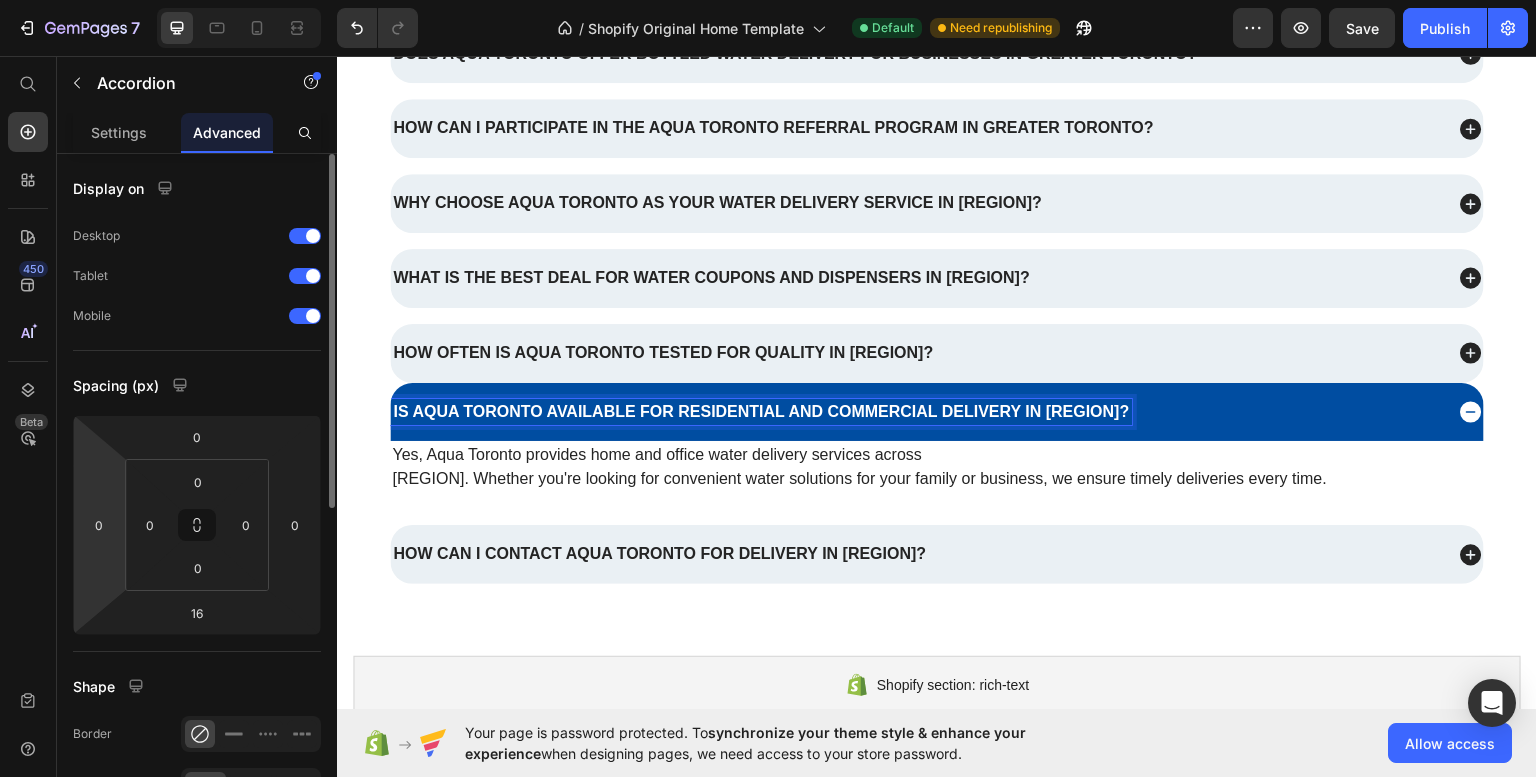 drag, startPoint x: 117, startPoint y: 133, endPoint x: 134, endPoint y: 161, distance: 32.75668 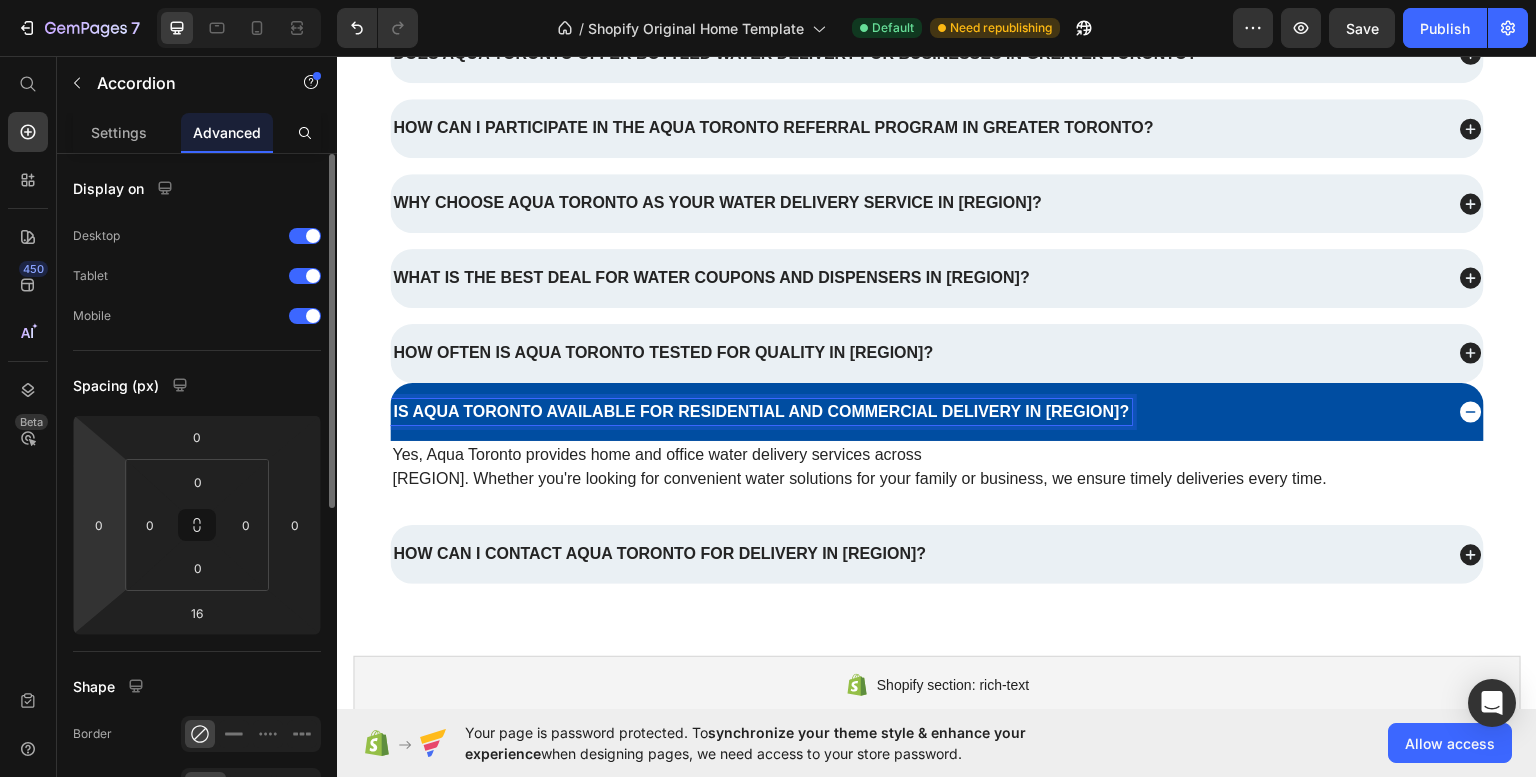 click on "Settings" at bounding box center (119, 132) 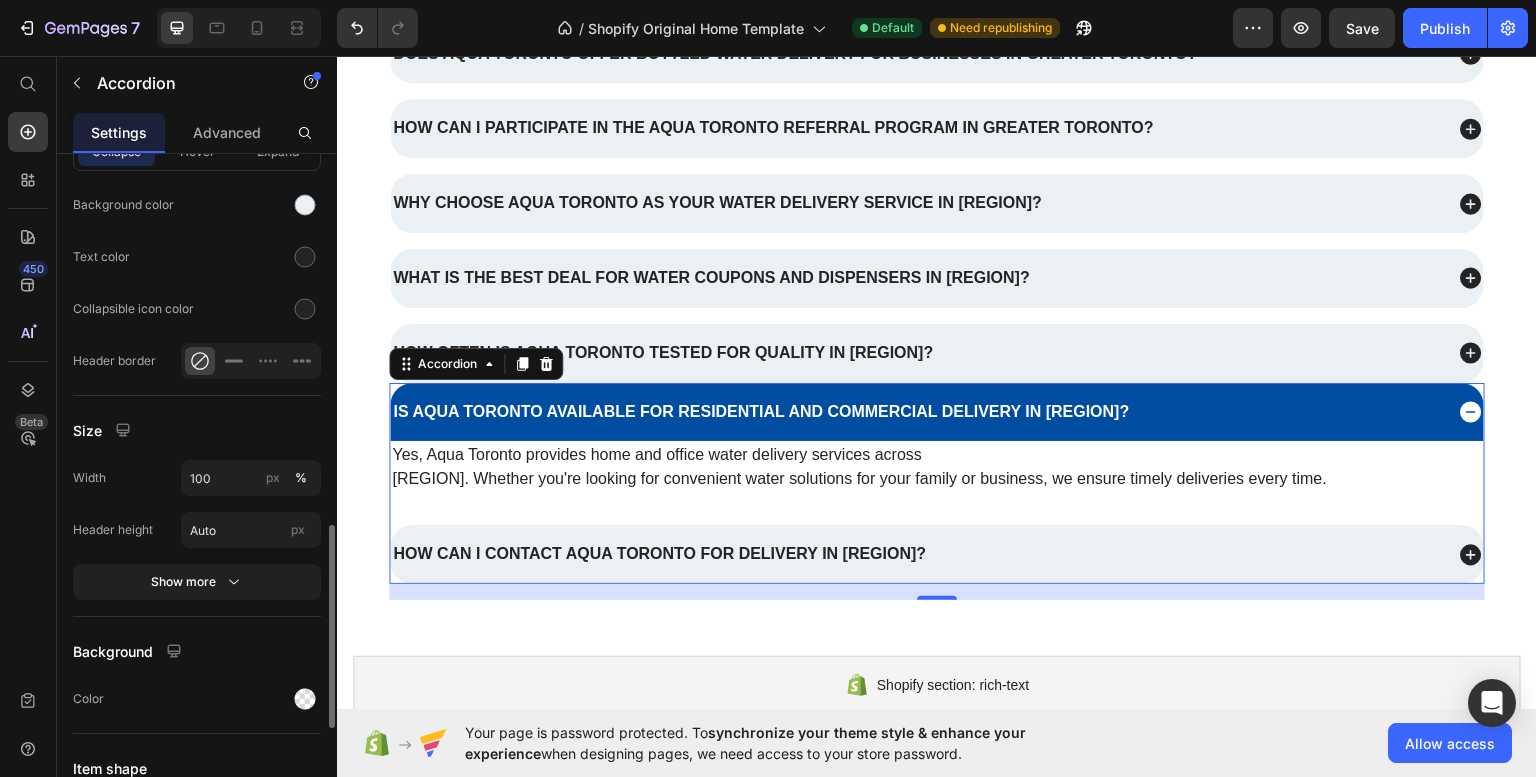 scroll, scrollTop: 1246, scrollLeft: 0, axis: vertical 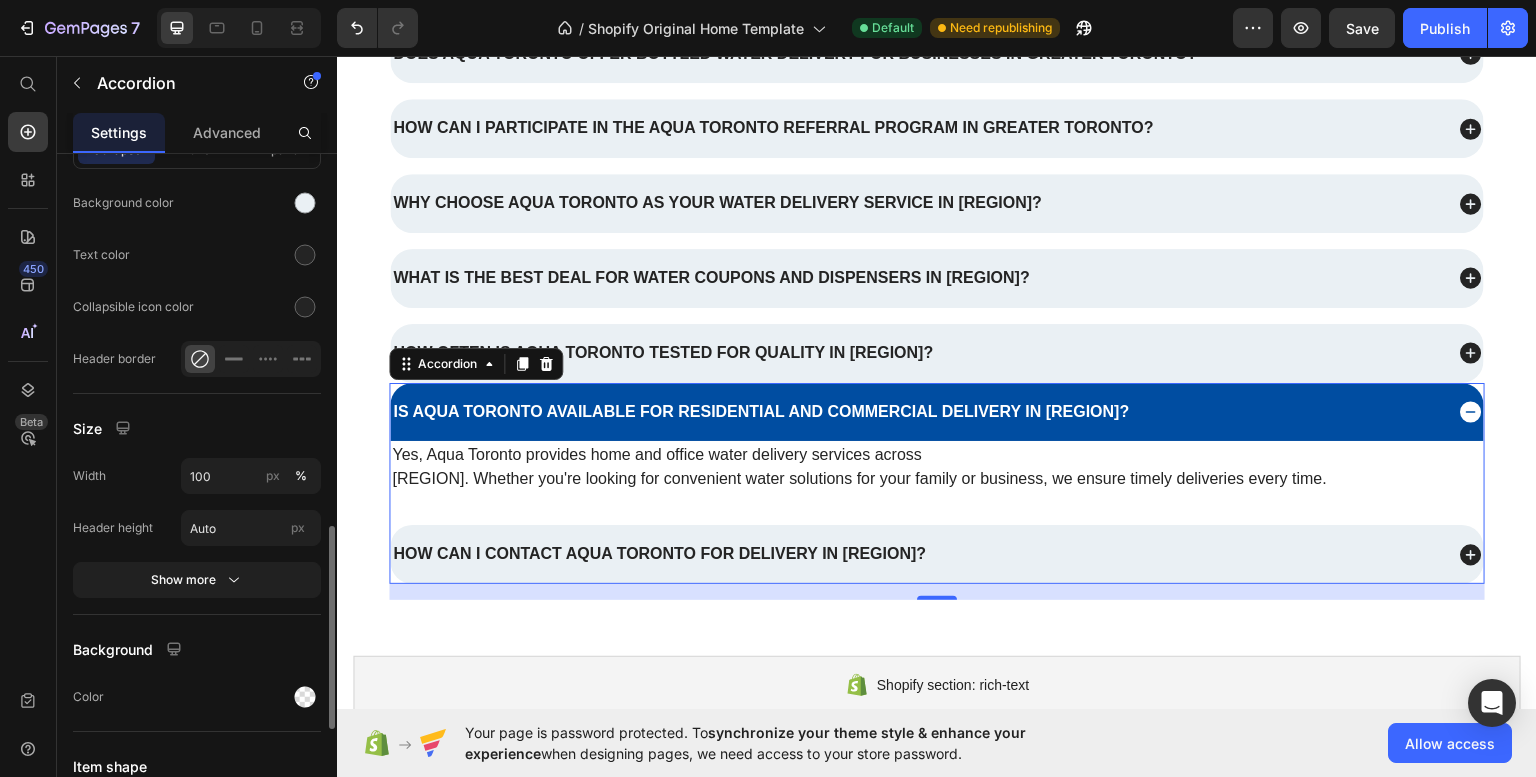 click on "Width 100 px %" at bounding box center [197, 476] 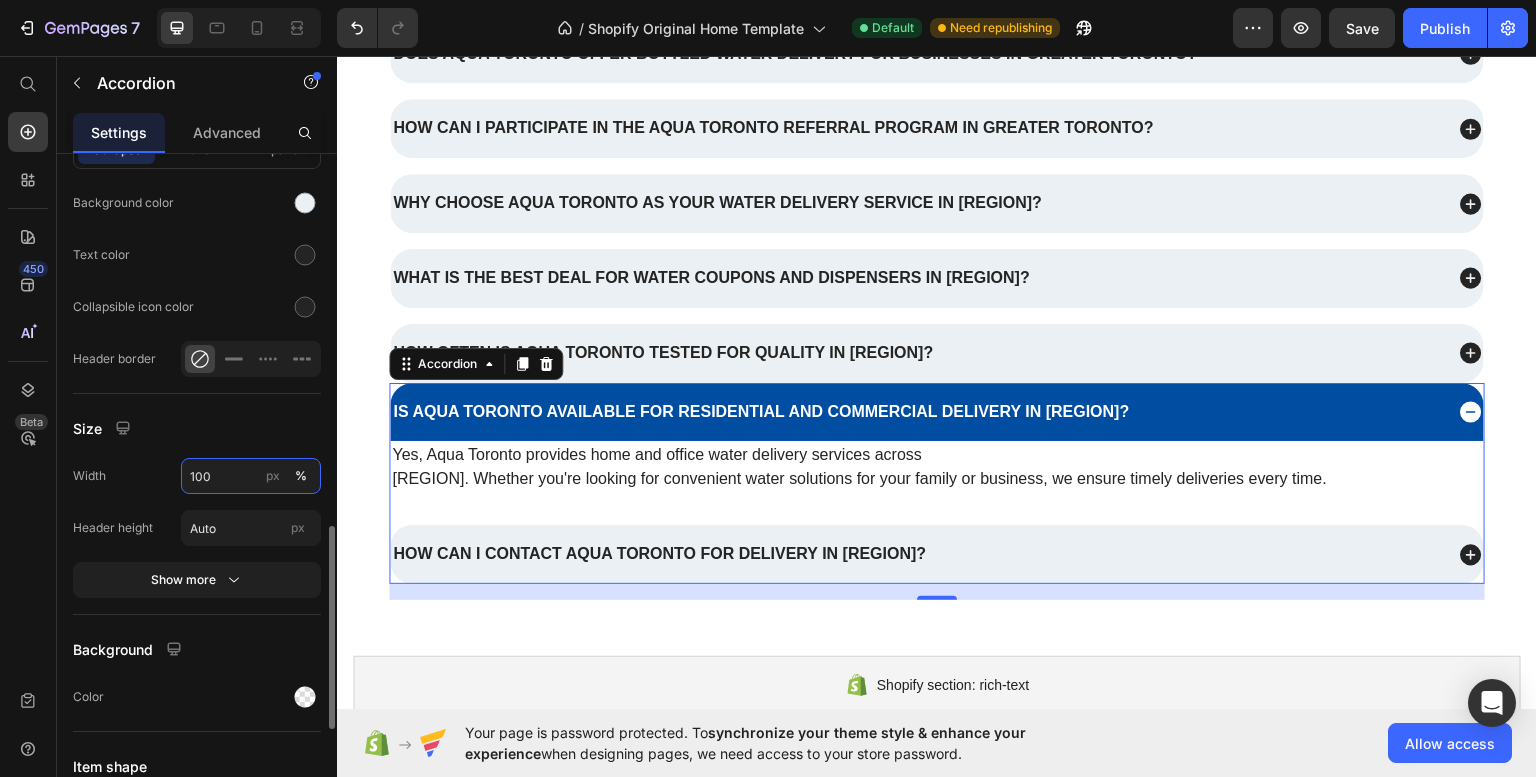 click on "100" at bounding box center (251, 476) 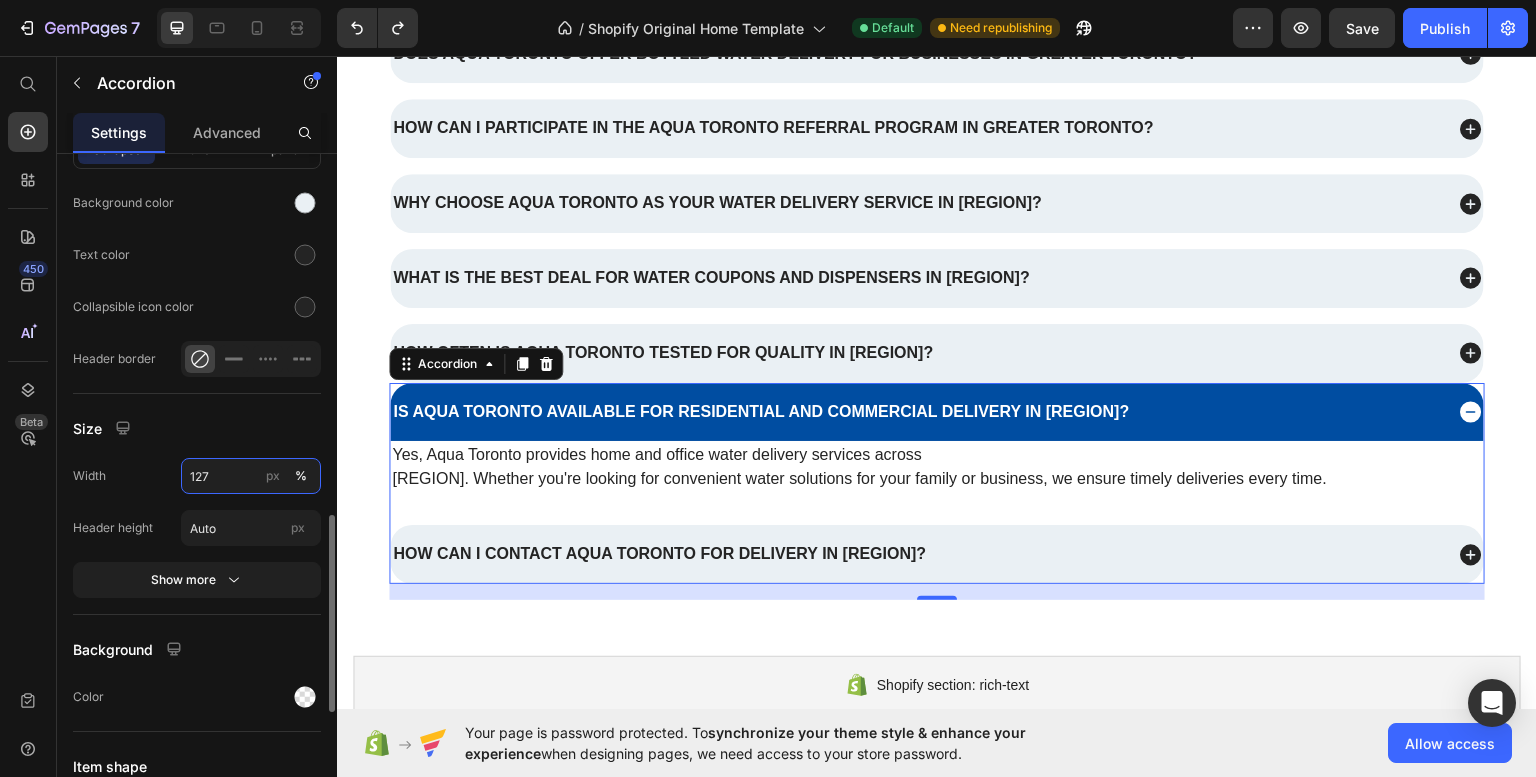 type on "100" 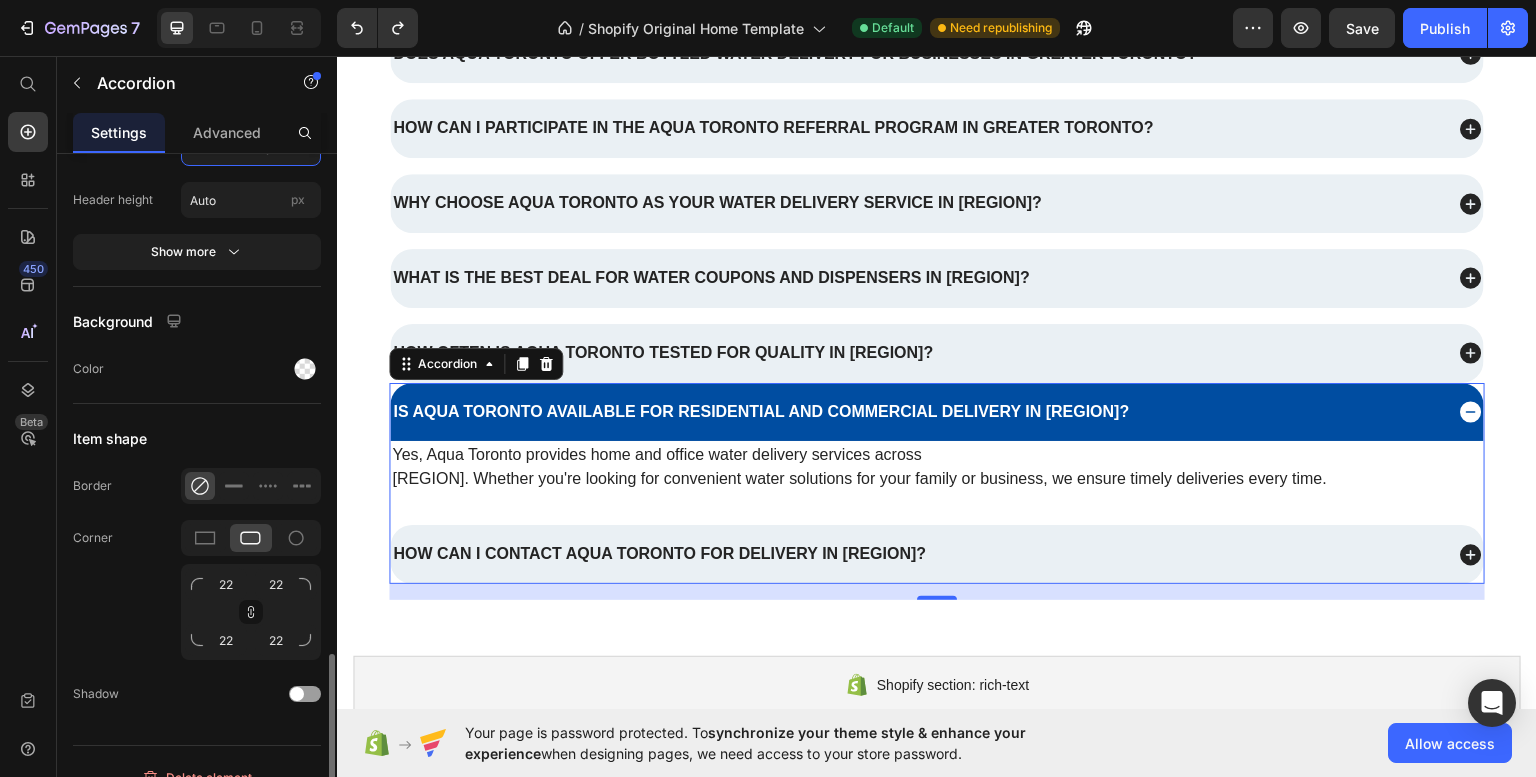 scroll, scrollTop: 1597, scrollLeft: 0, axis: vertical 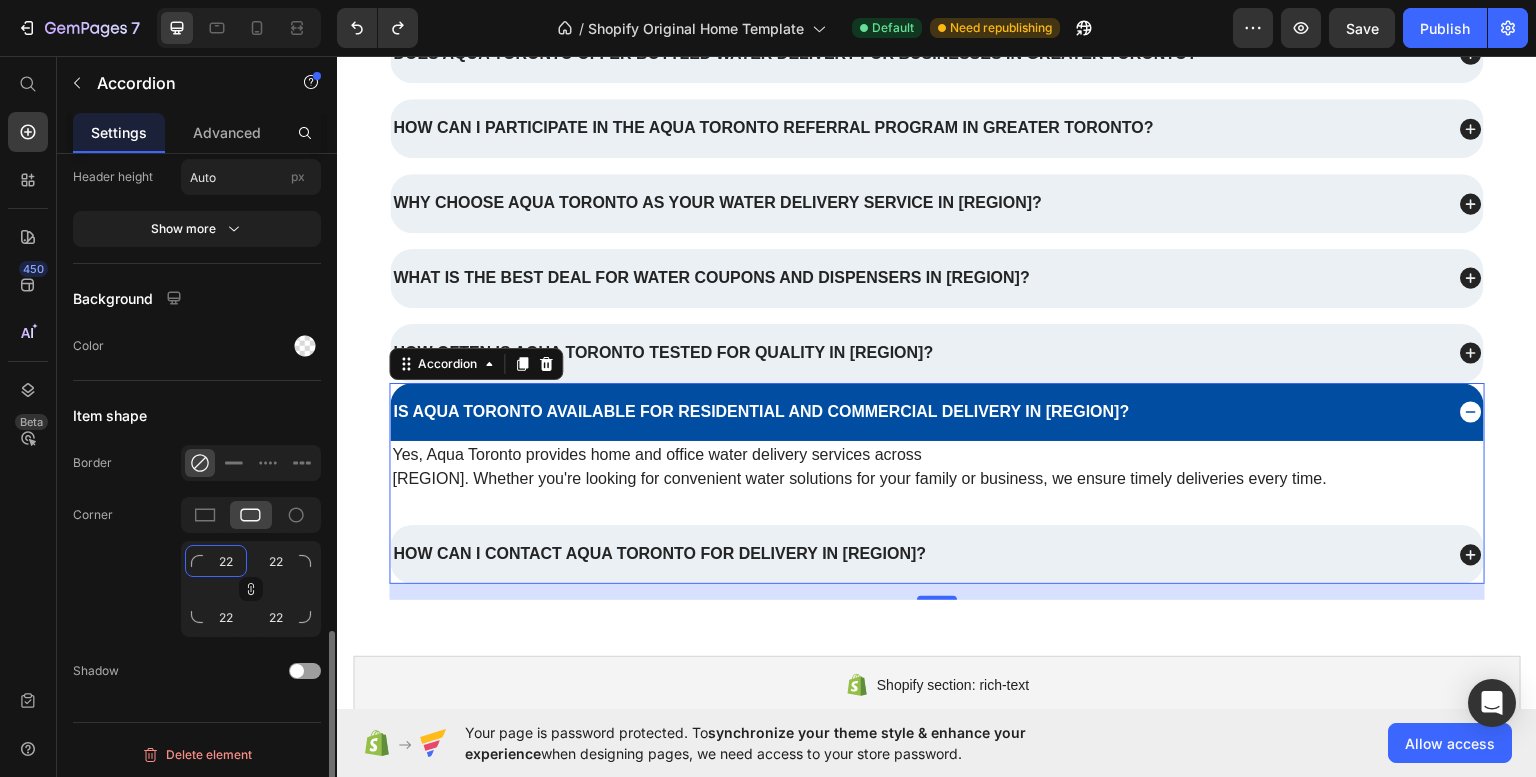 click on "22" 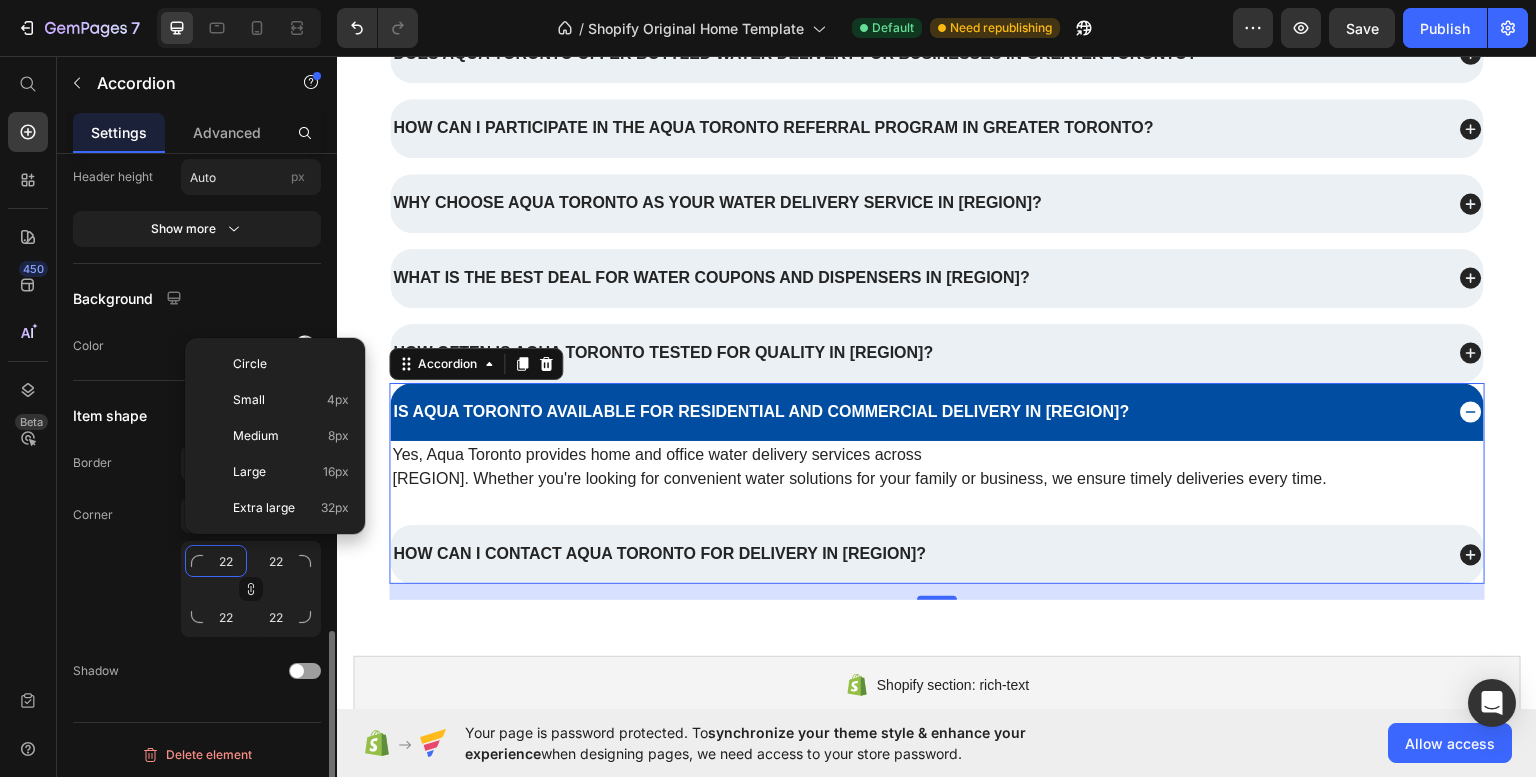 type on "23" 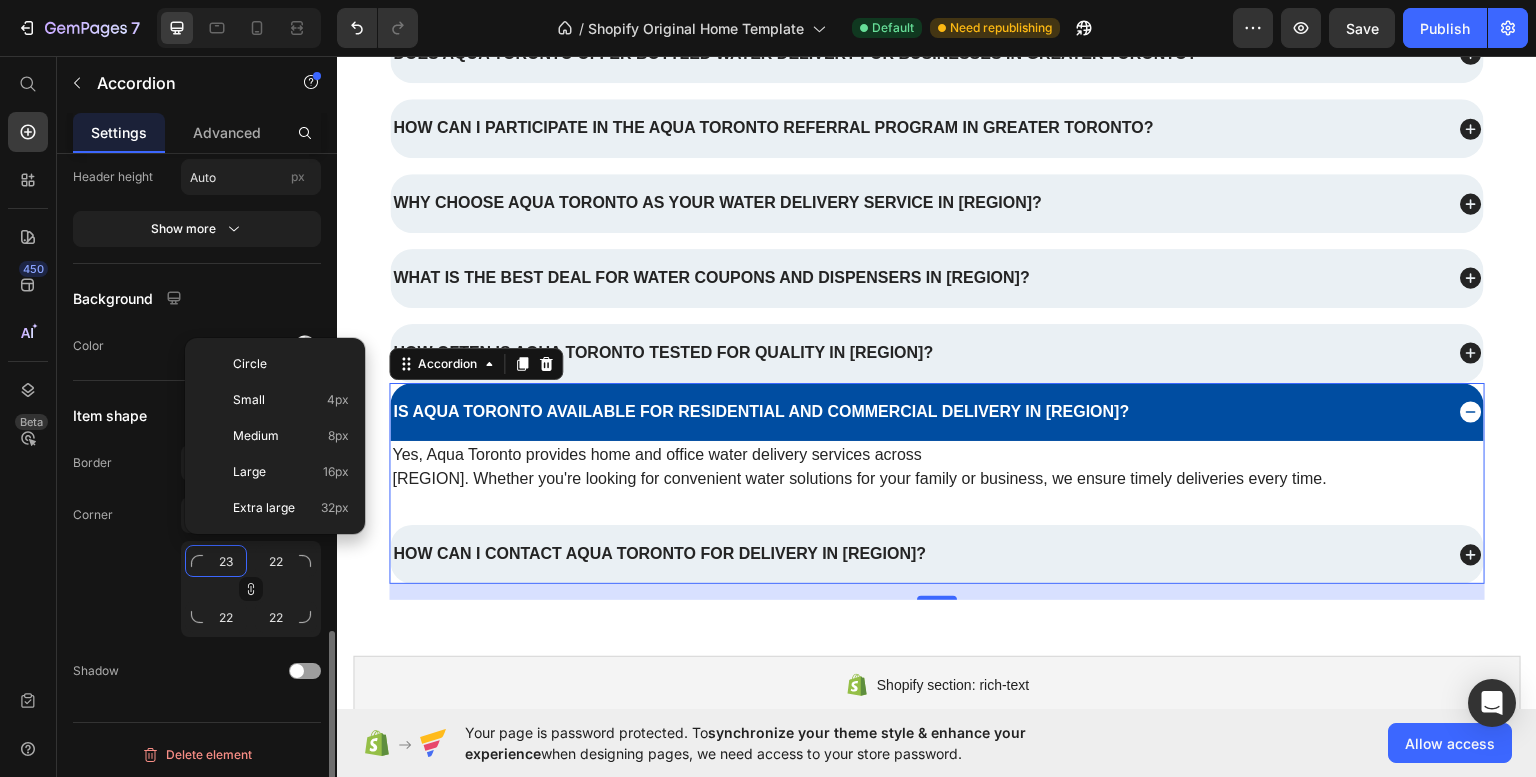 type on "23" 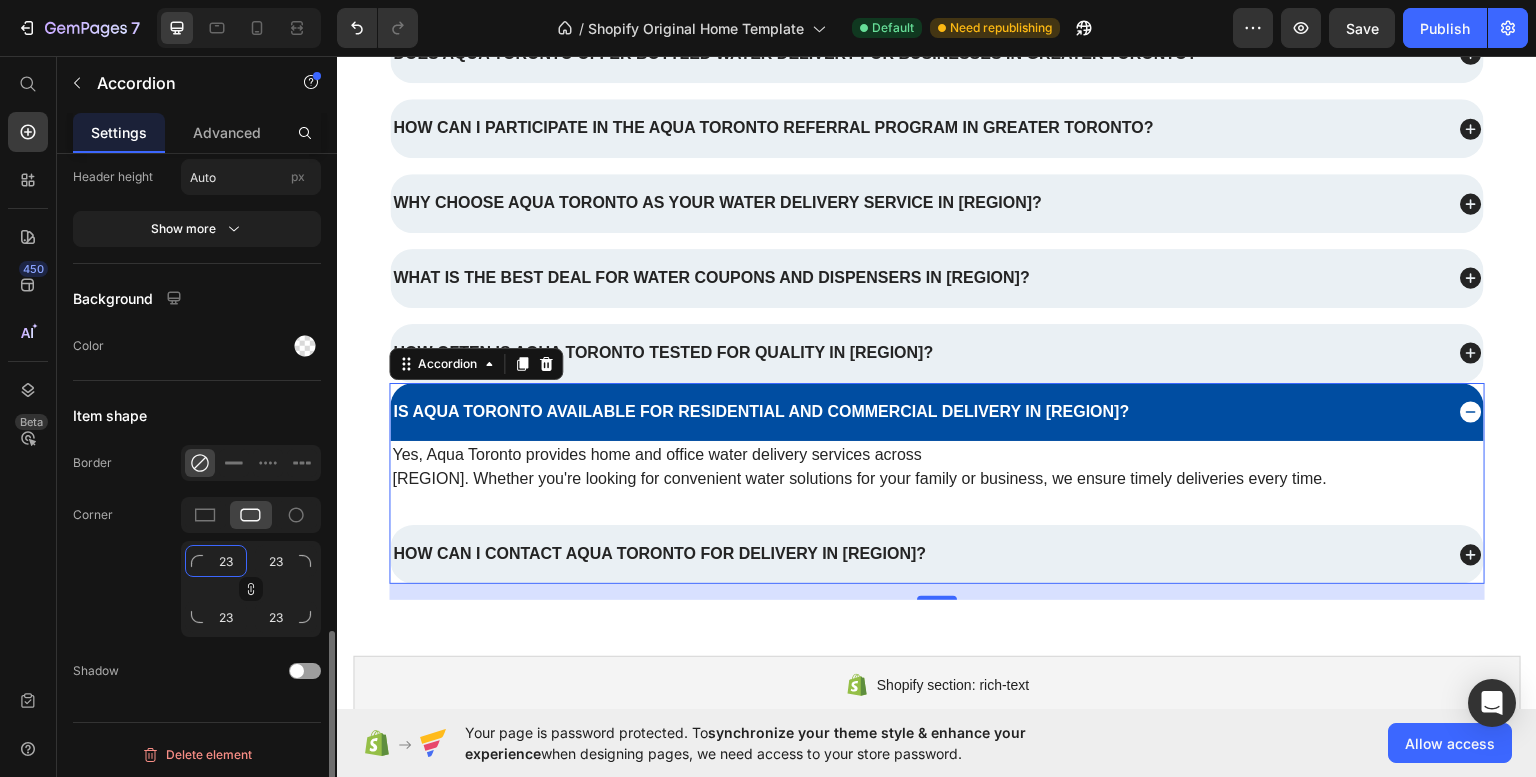 type on "22" 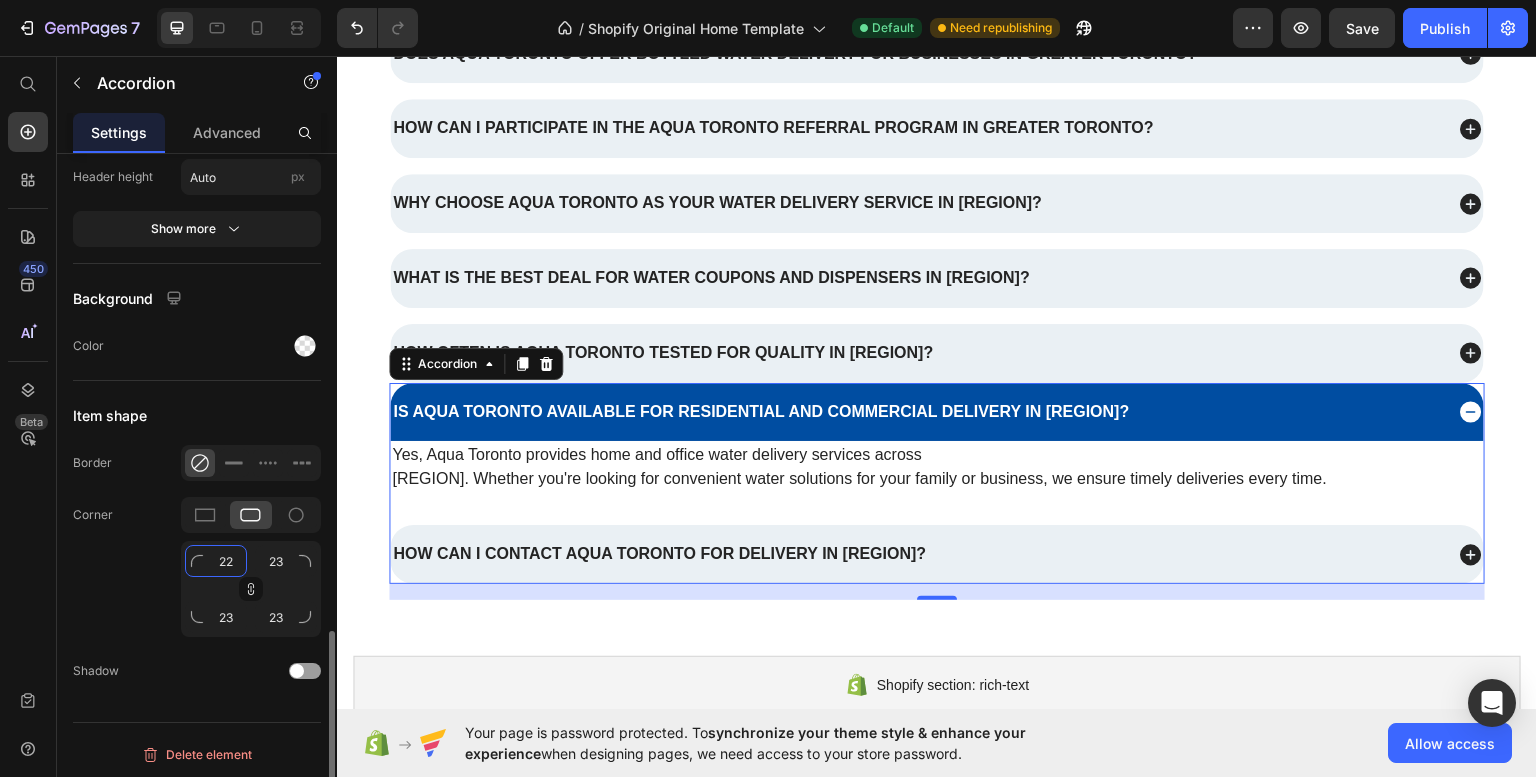 type on "22" 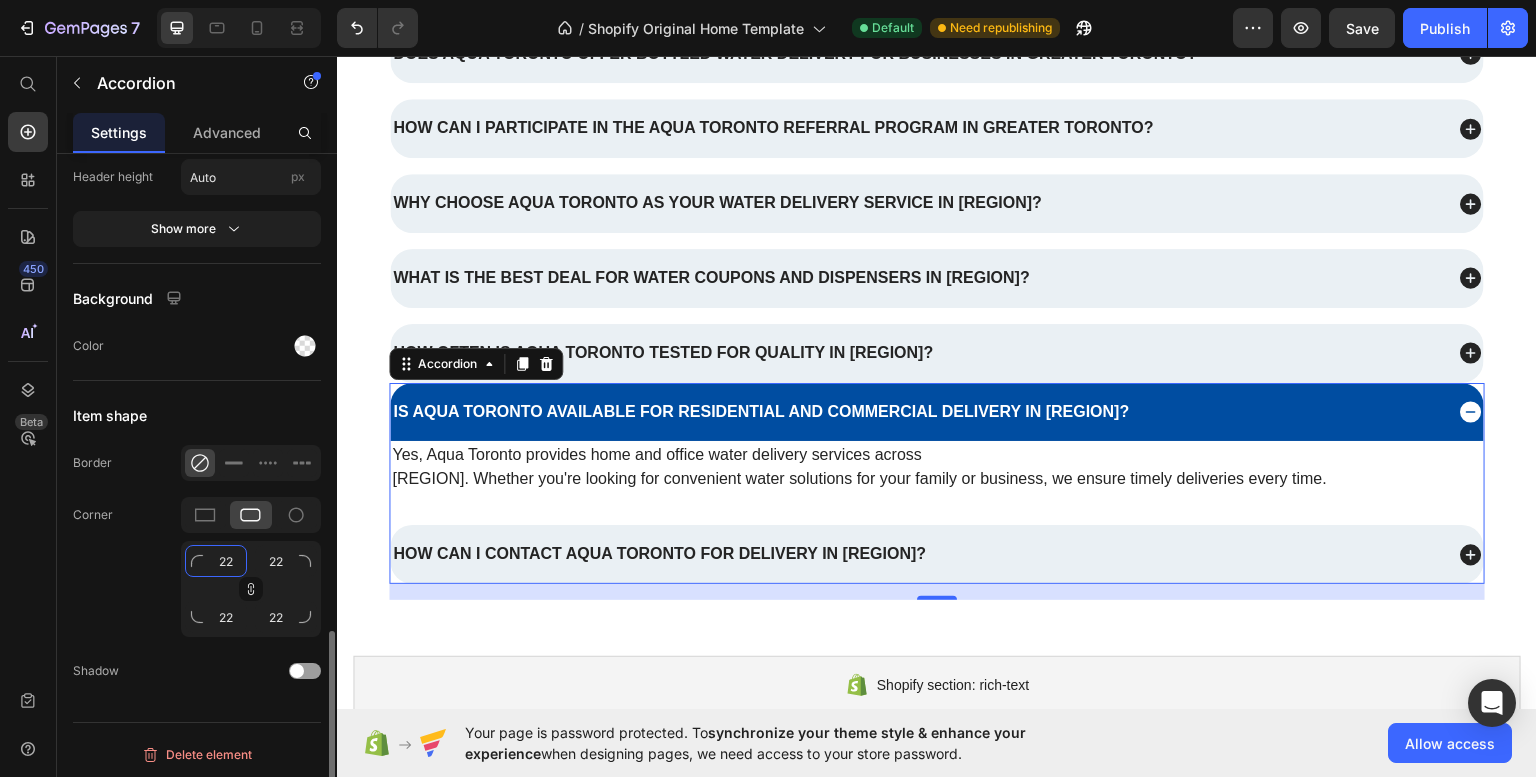type on "21" 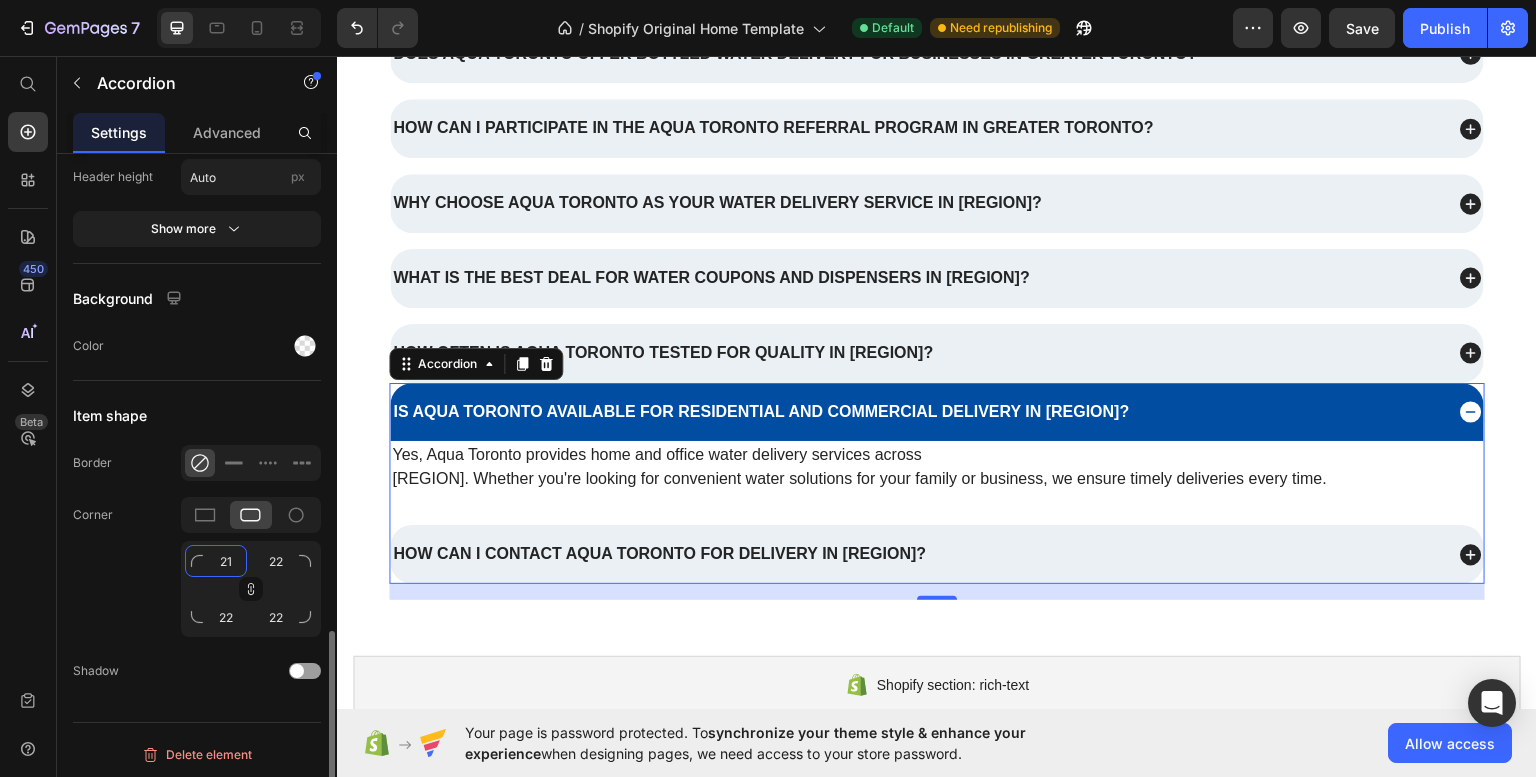 type on "21" 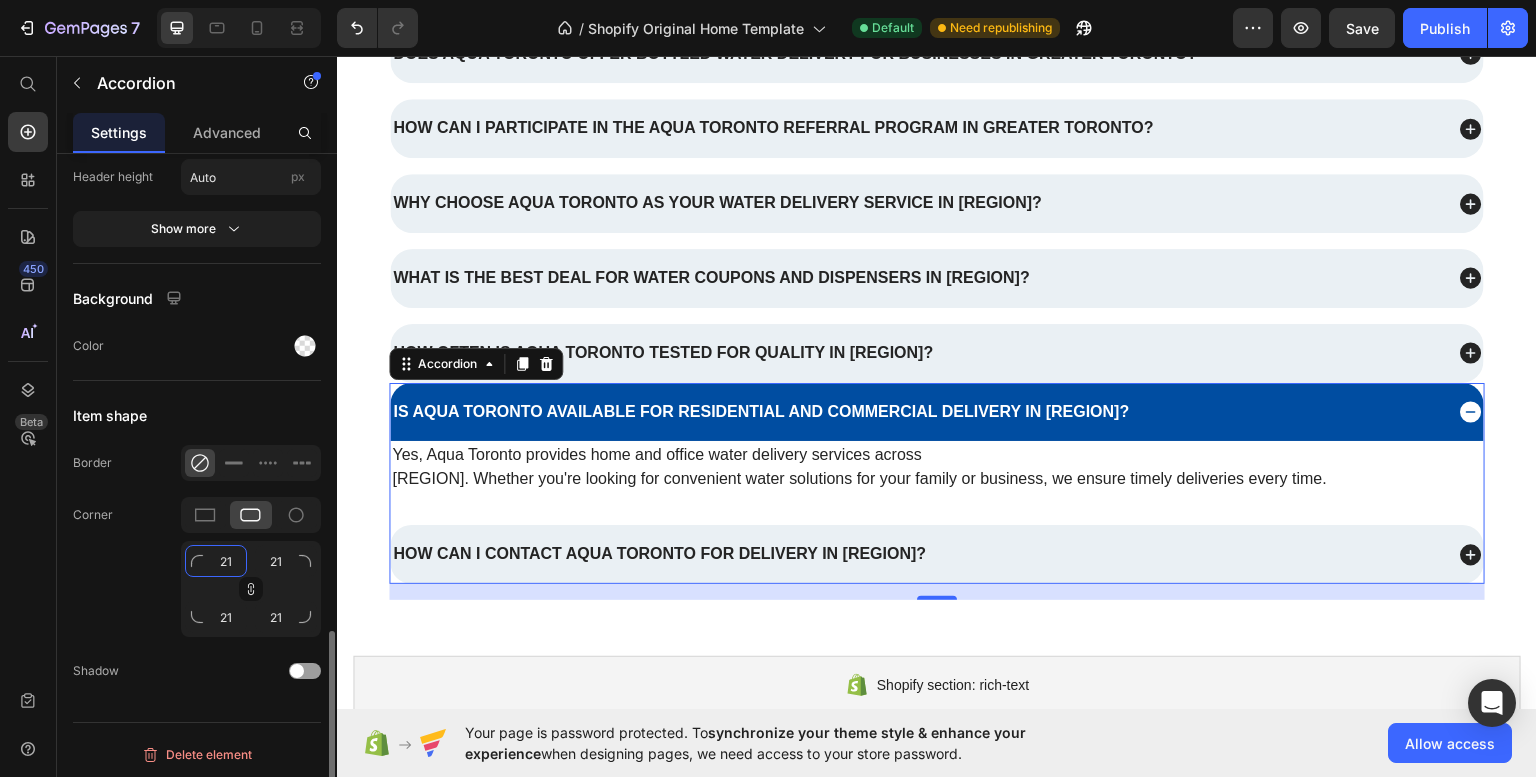 type on "20" 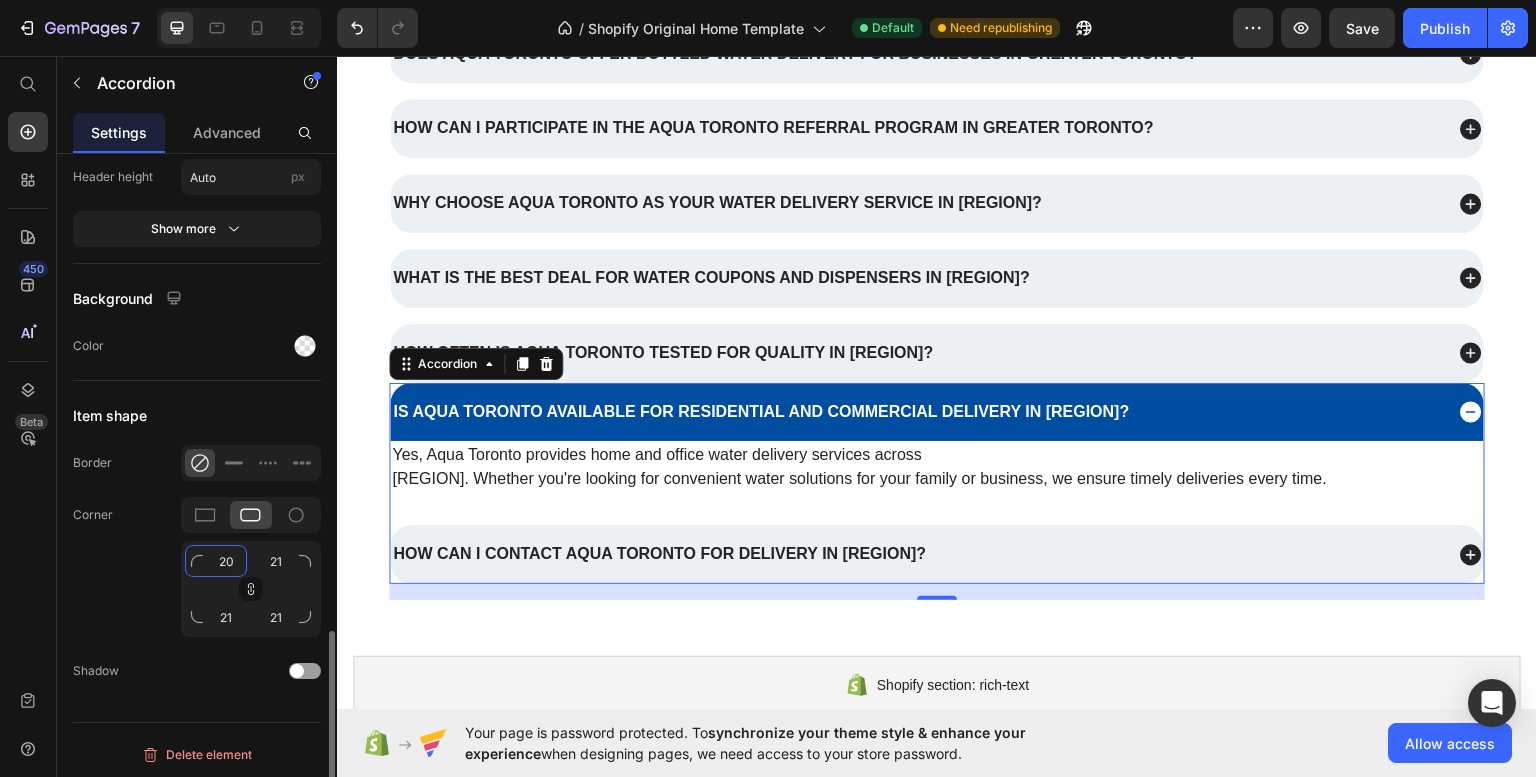 type on "20" 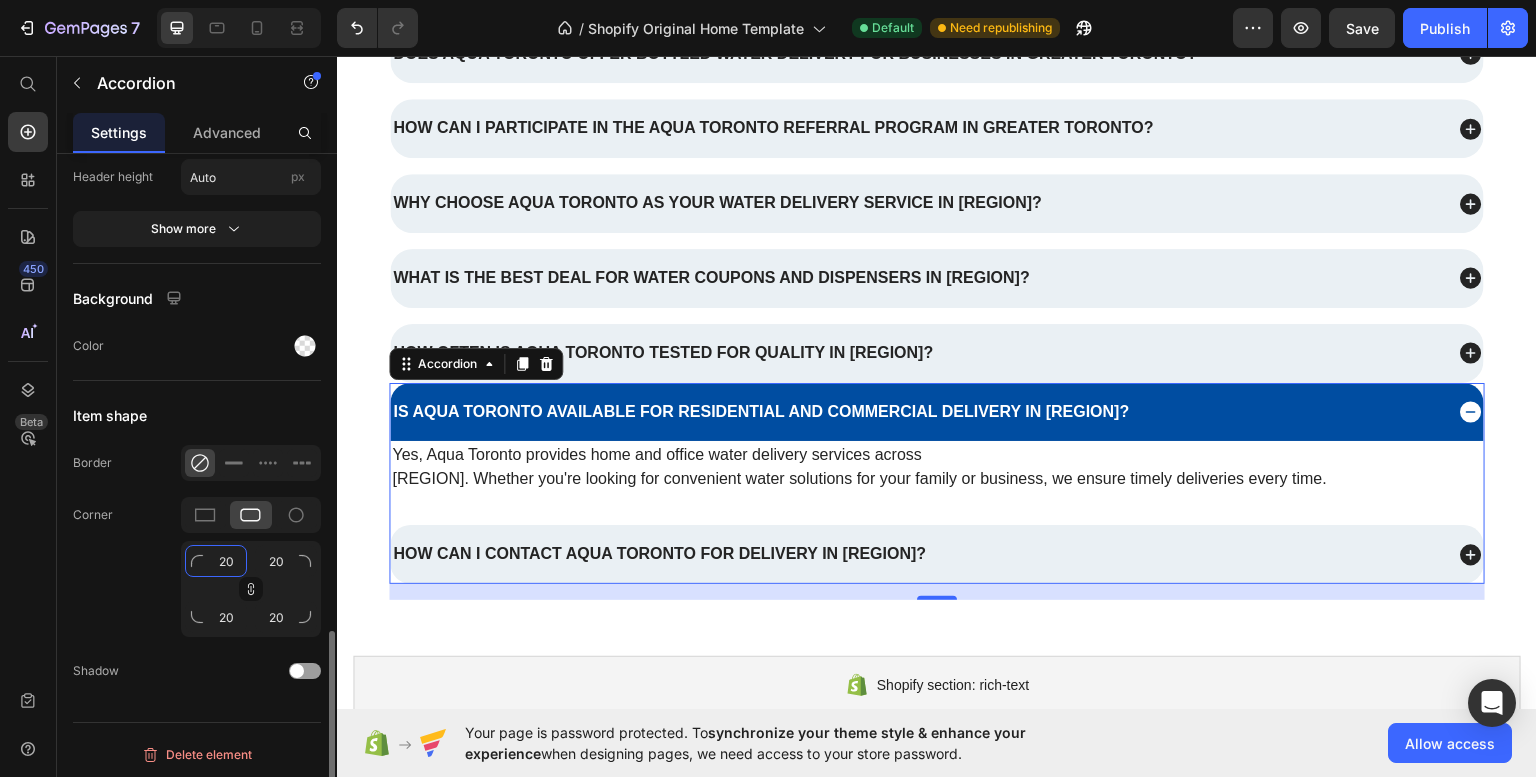type on "19" 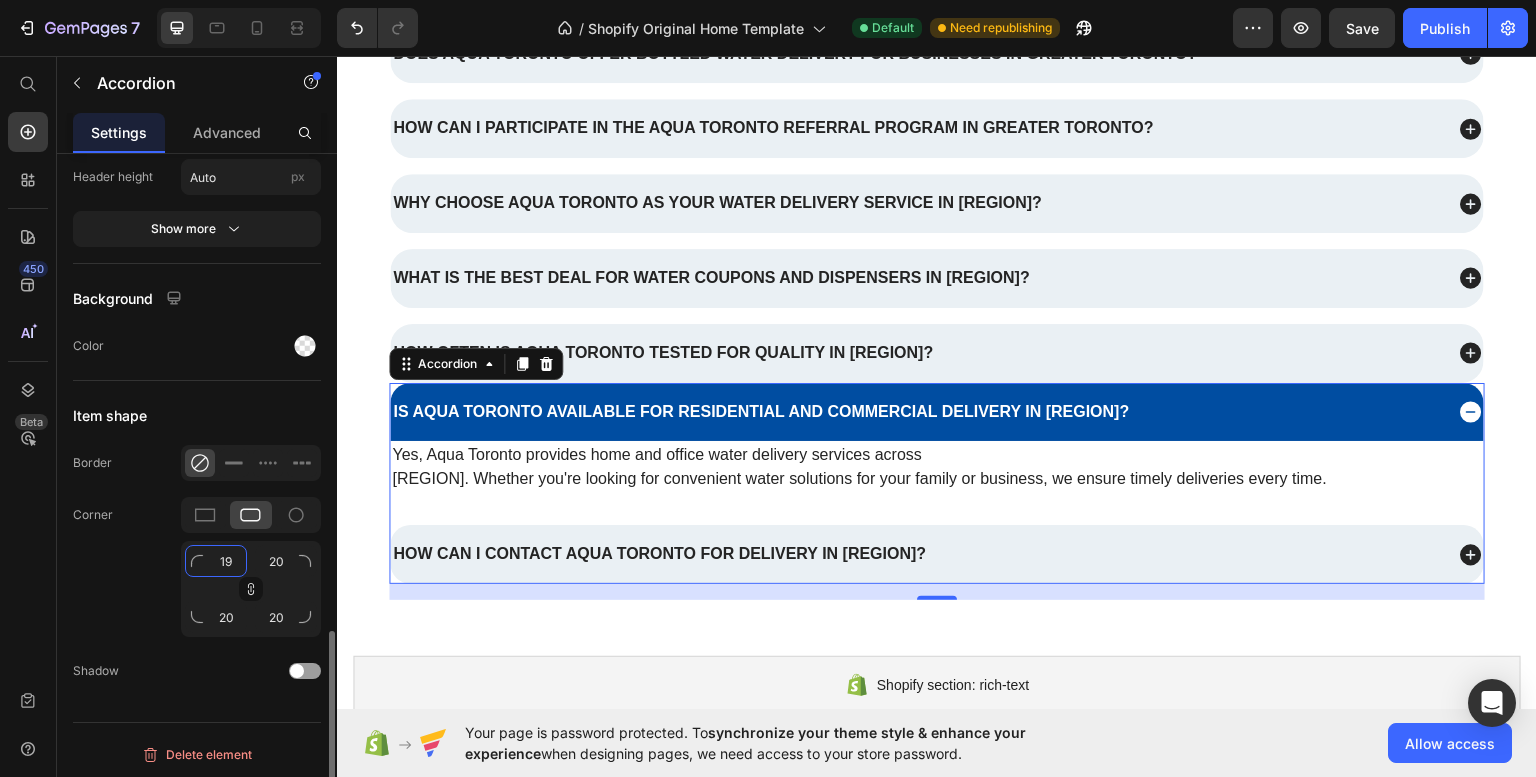type on "19" 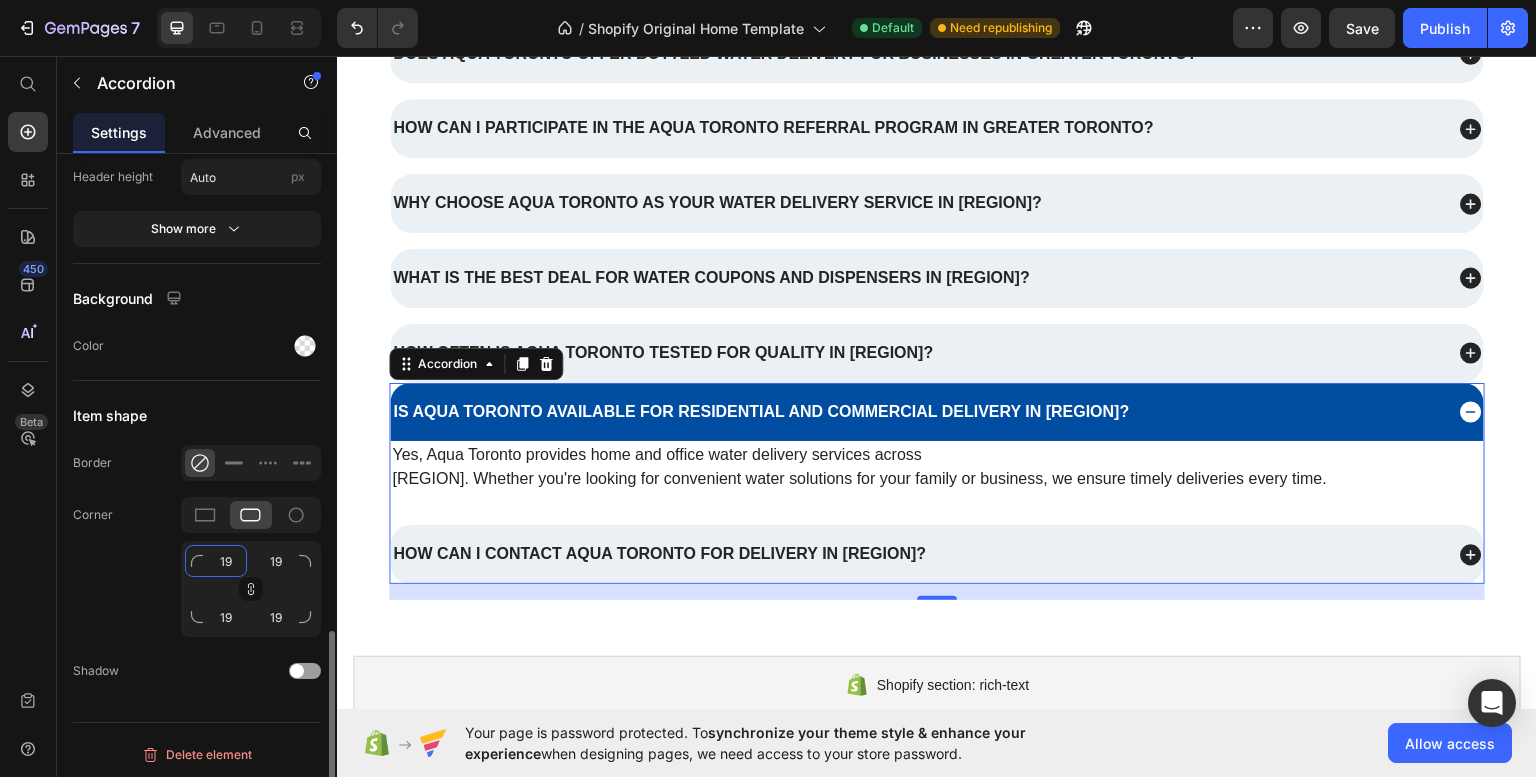 type on "18" 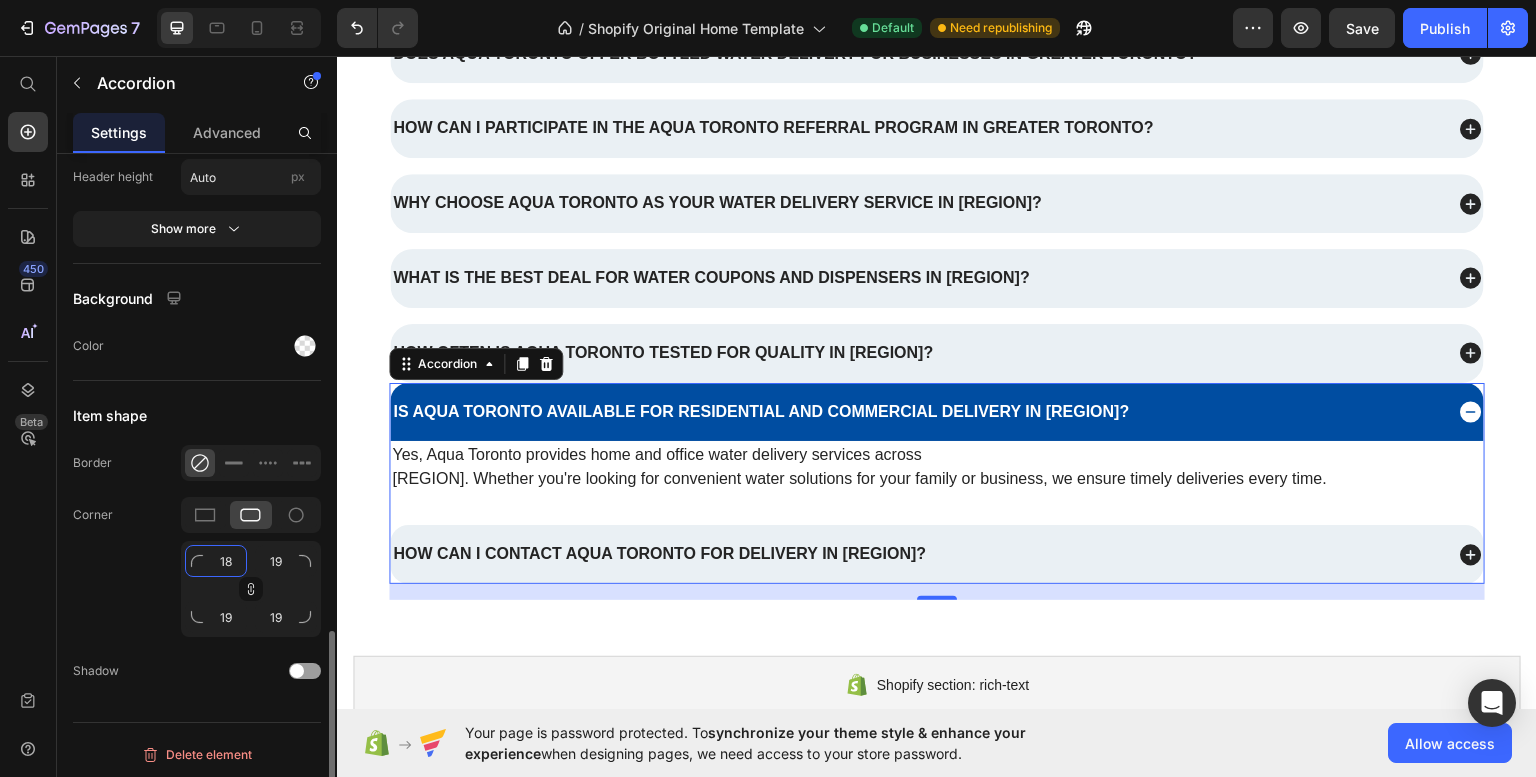 type on "18" 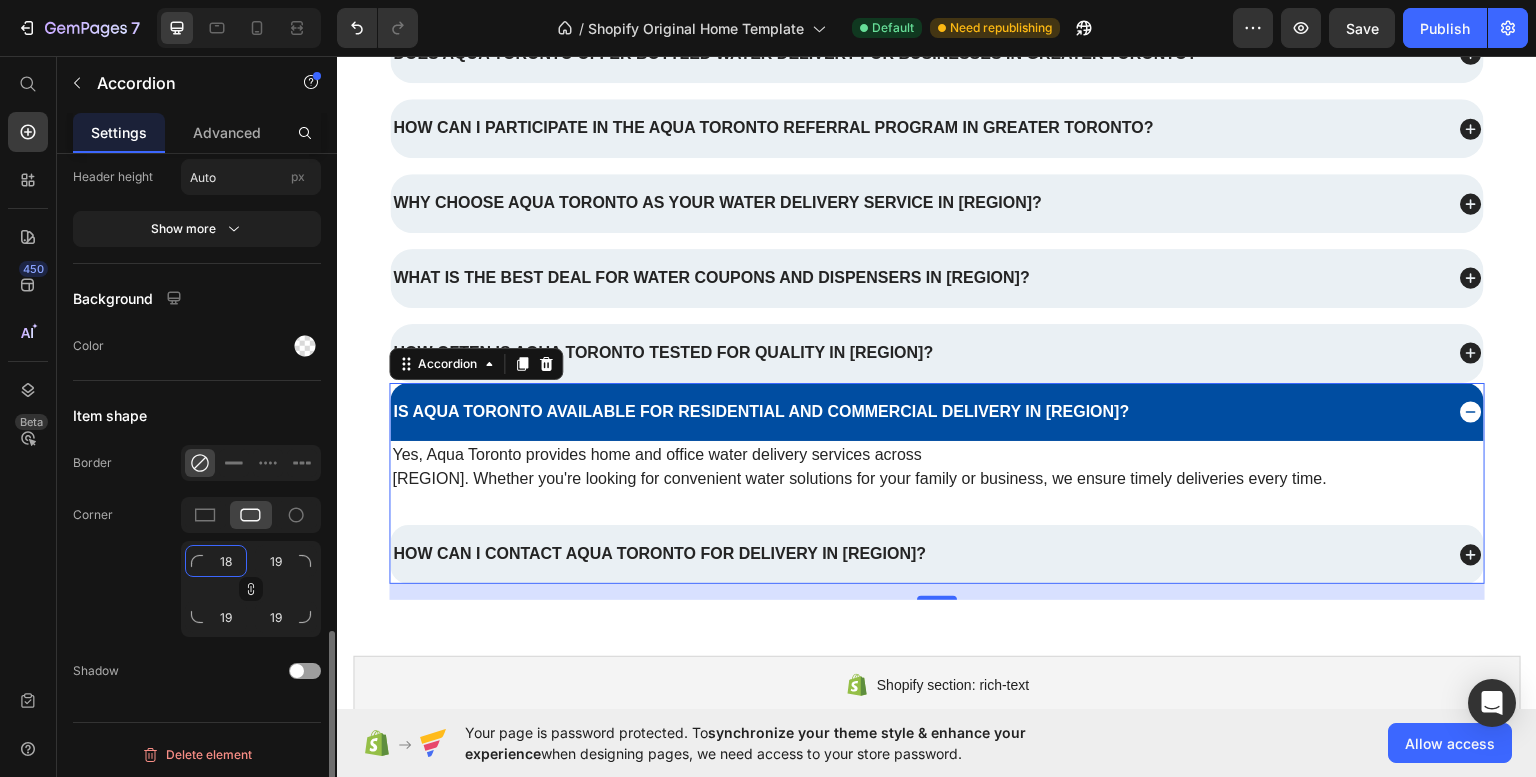 type on "18" 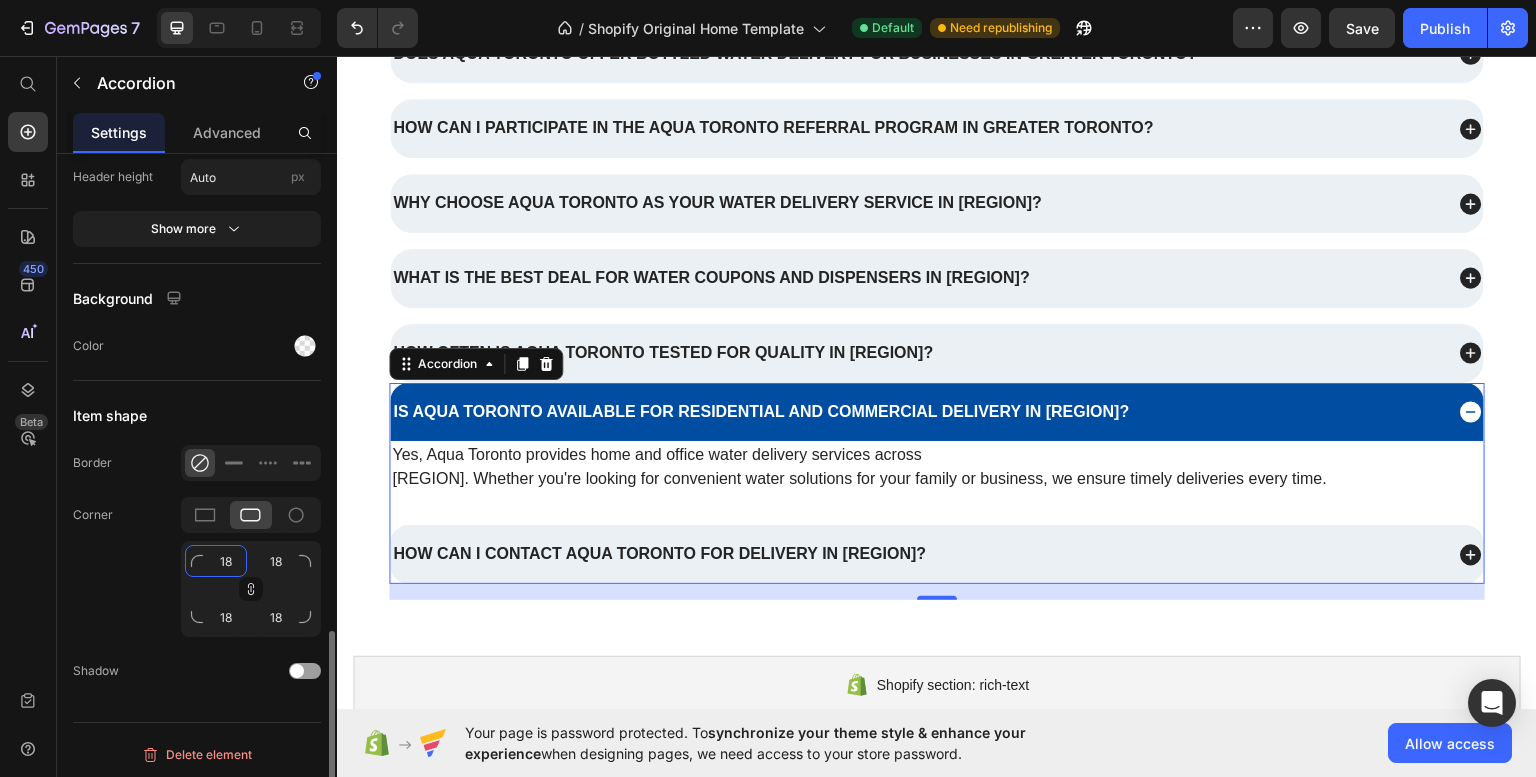 type on "17" 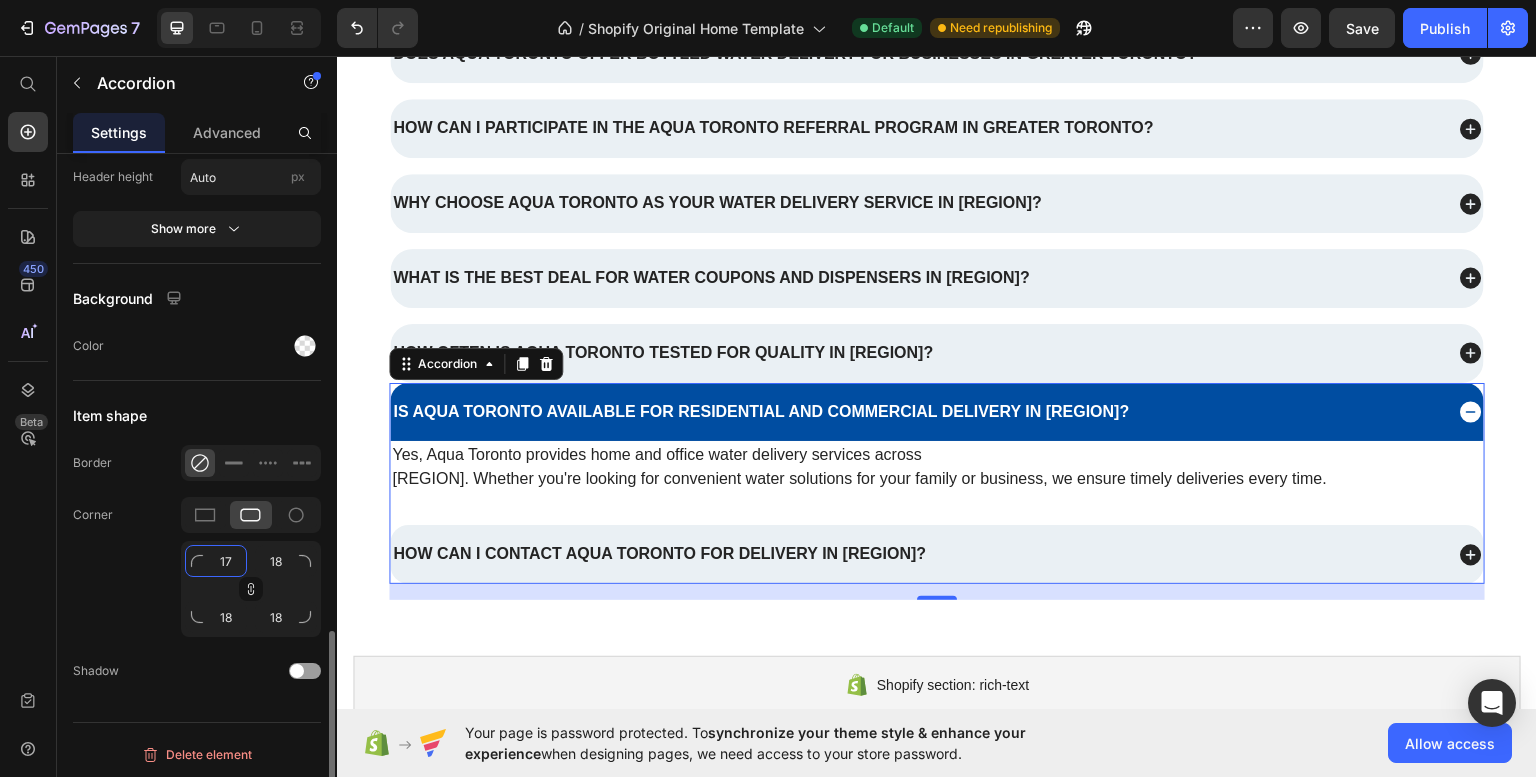 type on "17" 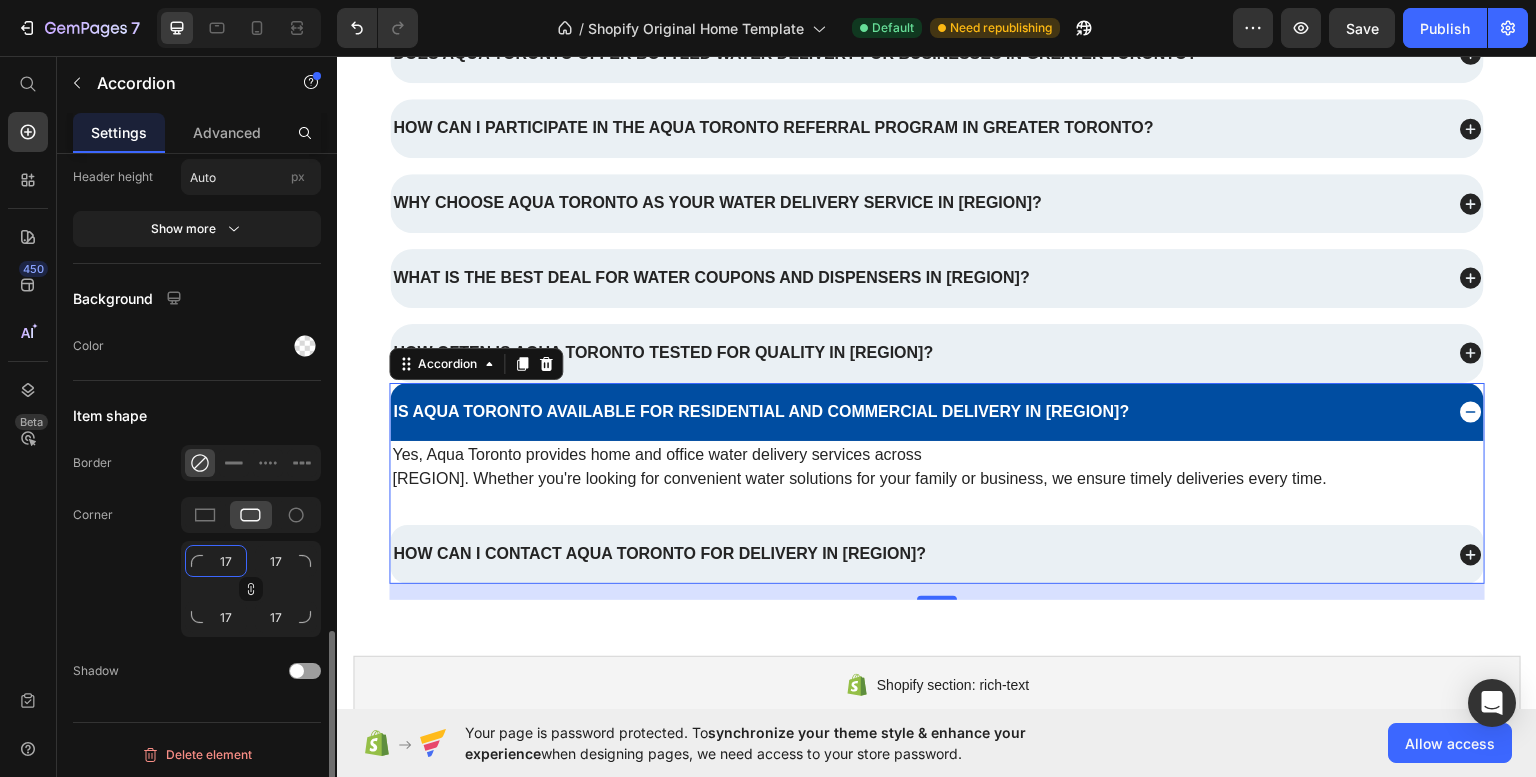 type on "18" 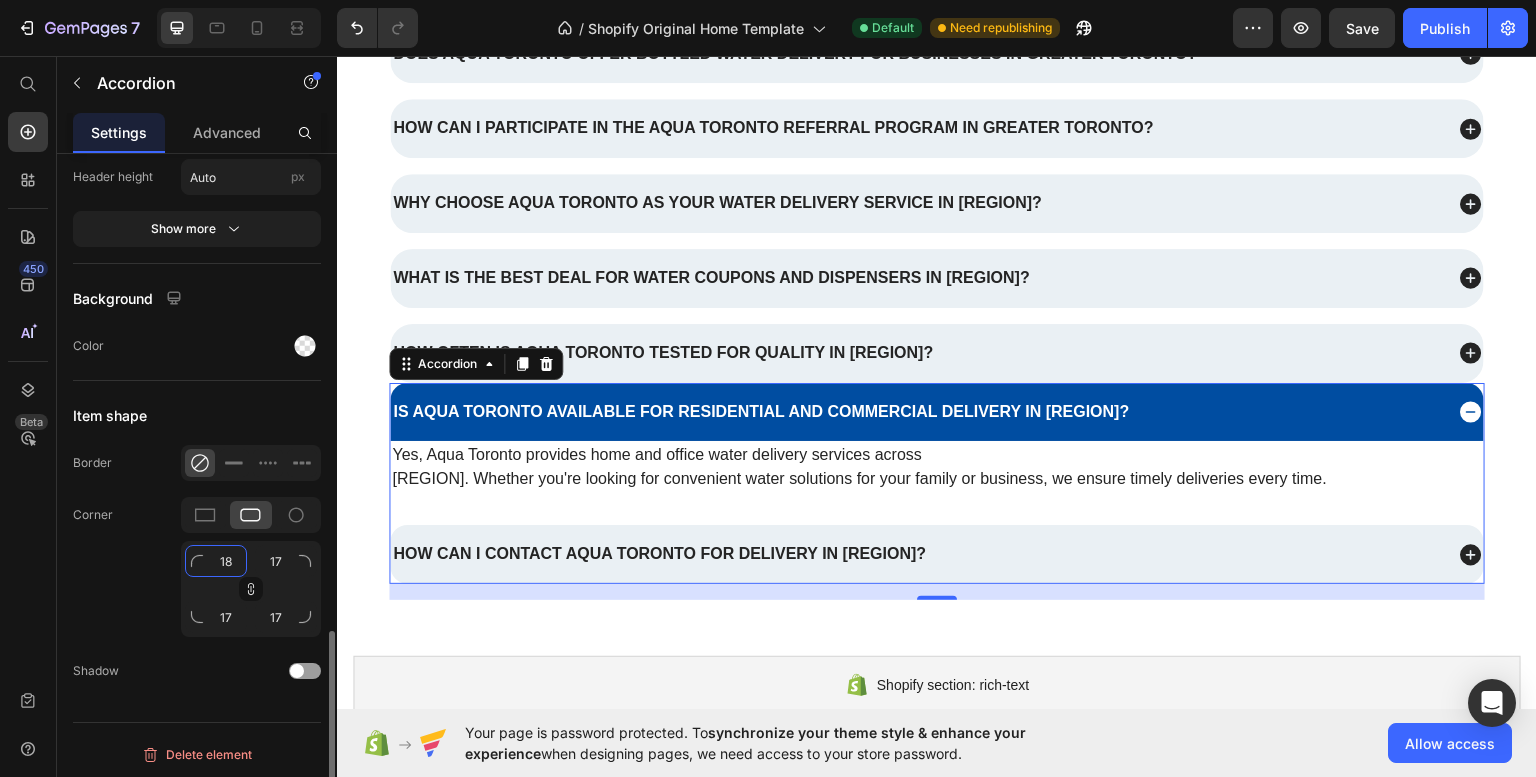type on "18" 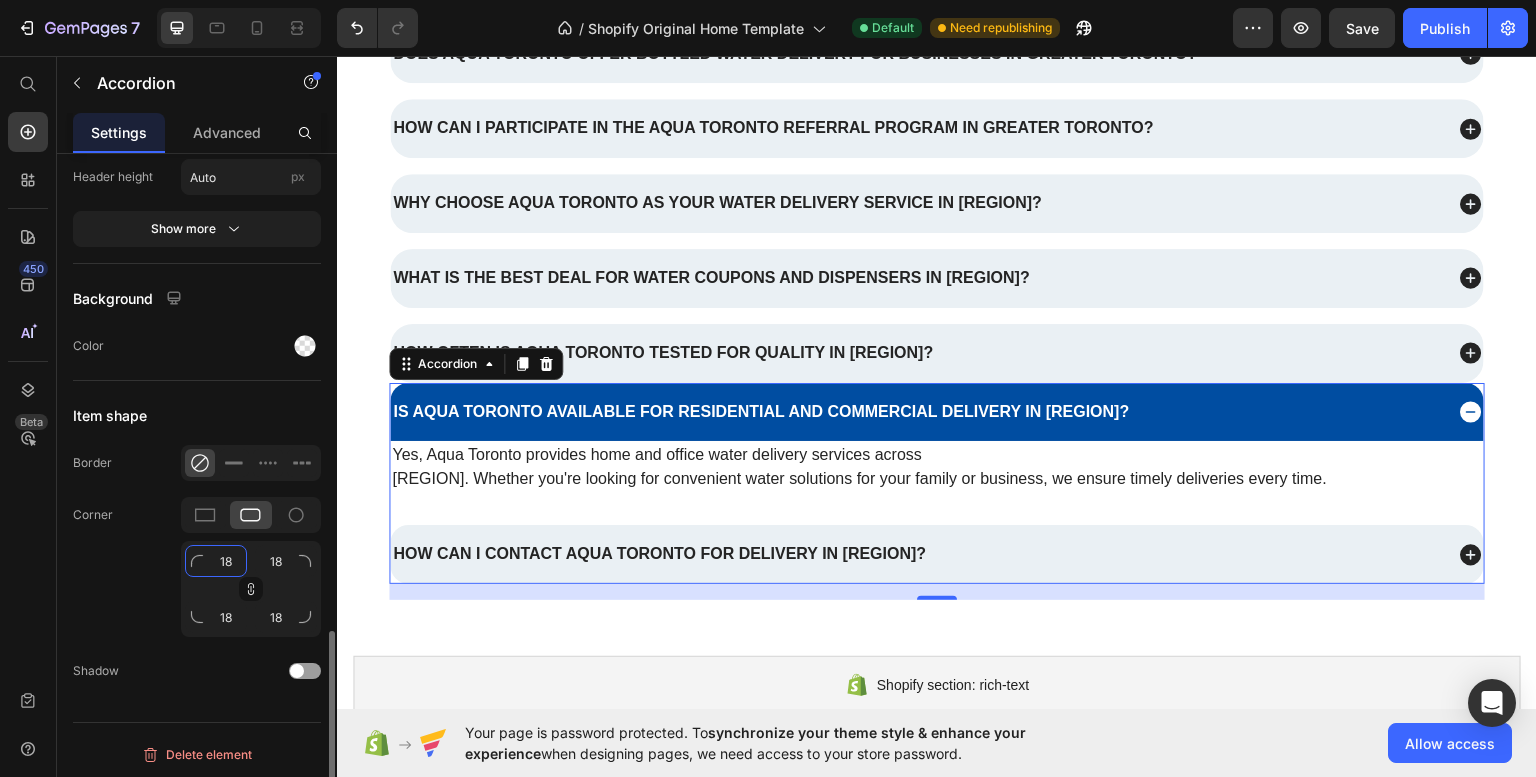 type on "19" 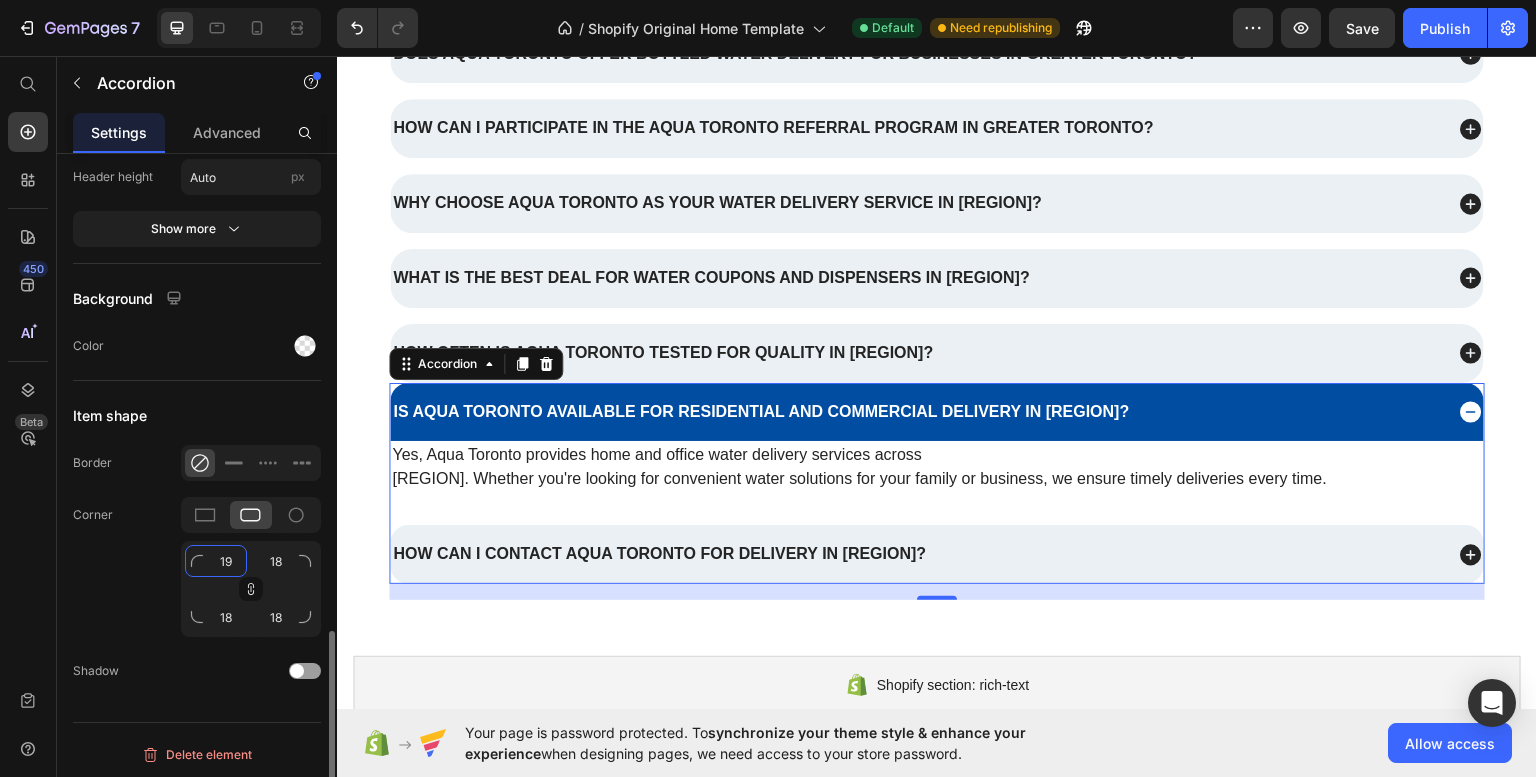 type on "19" 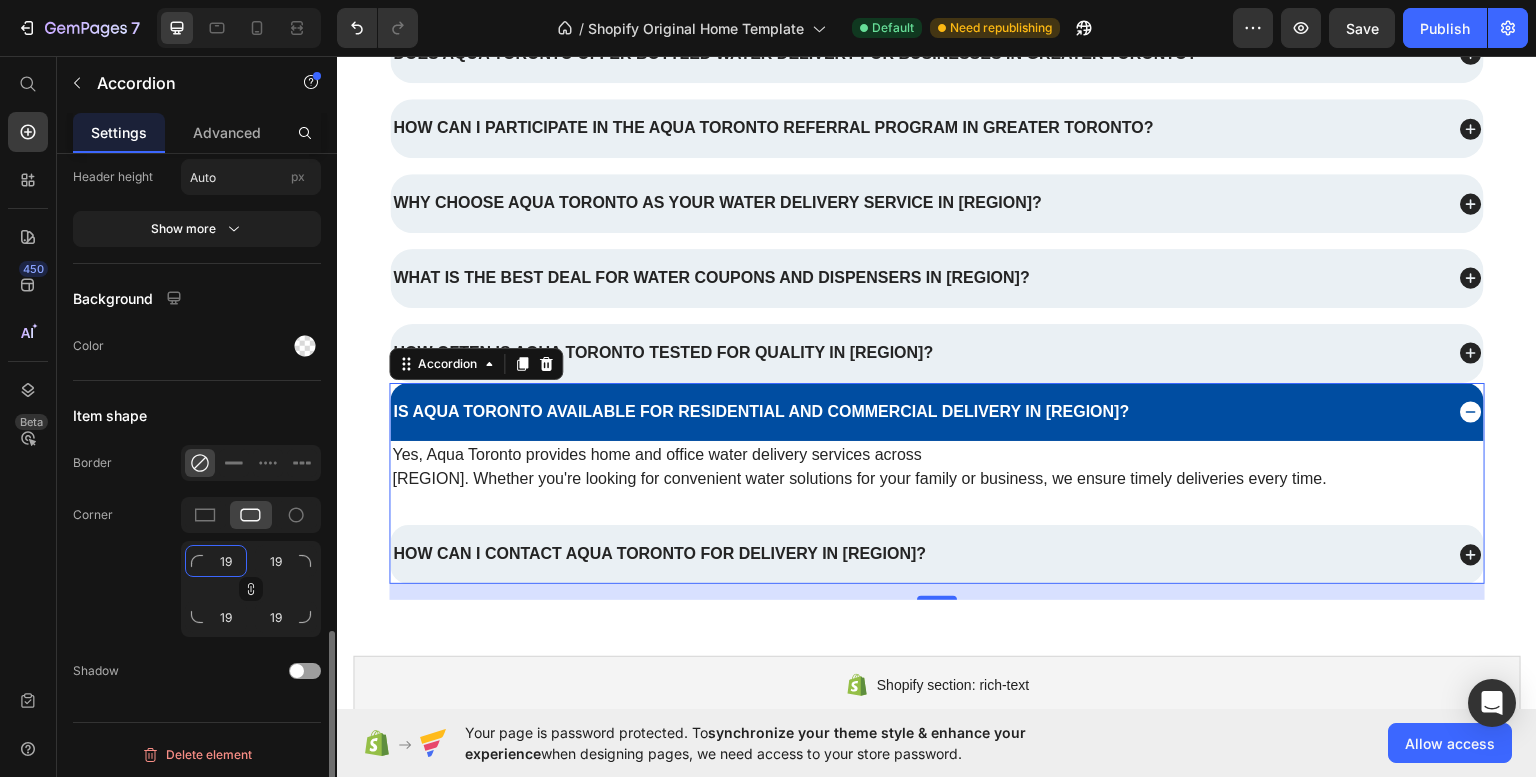 type on "20" 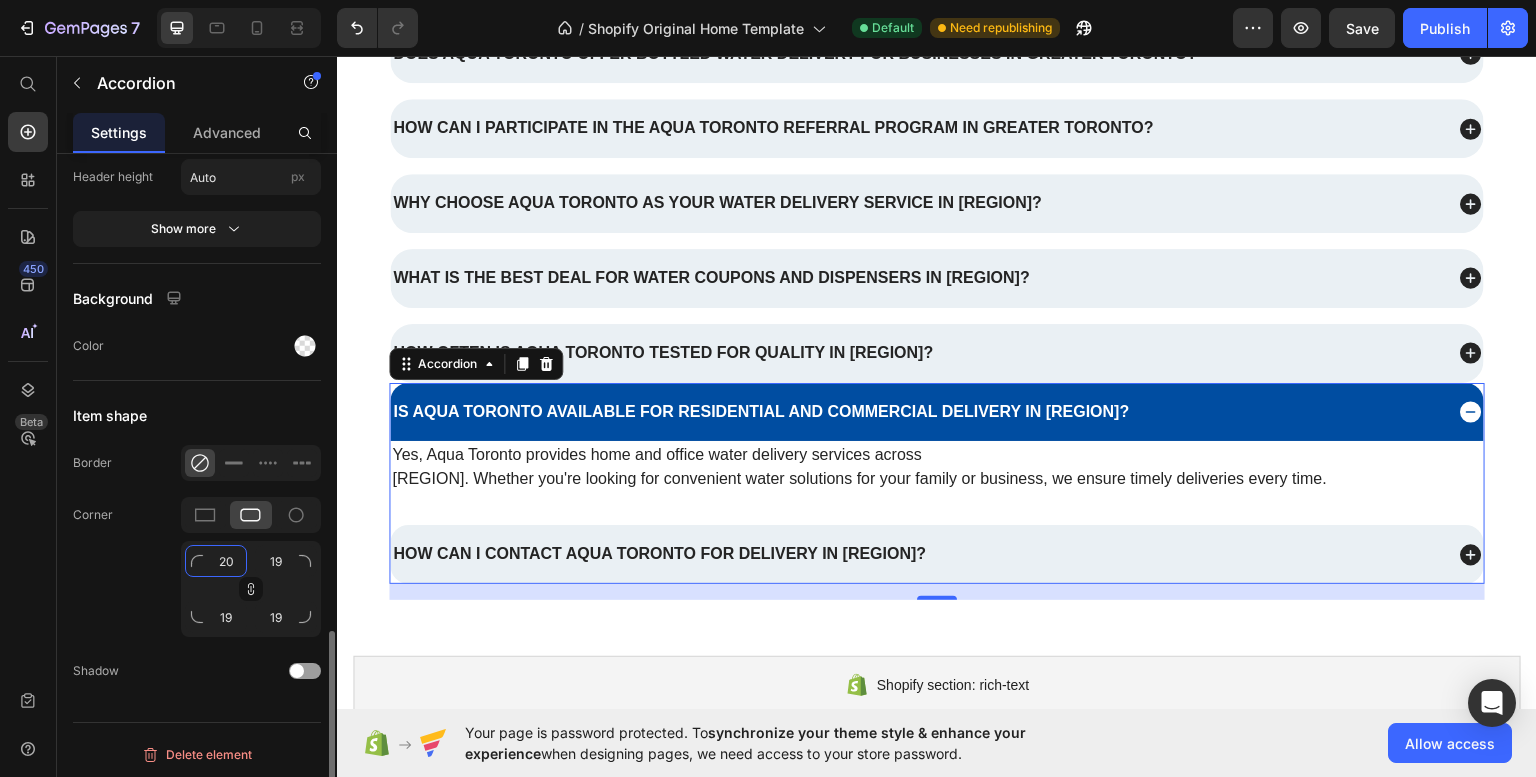 type on "20" 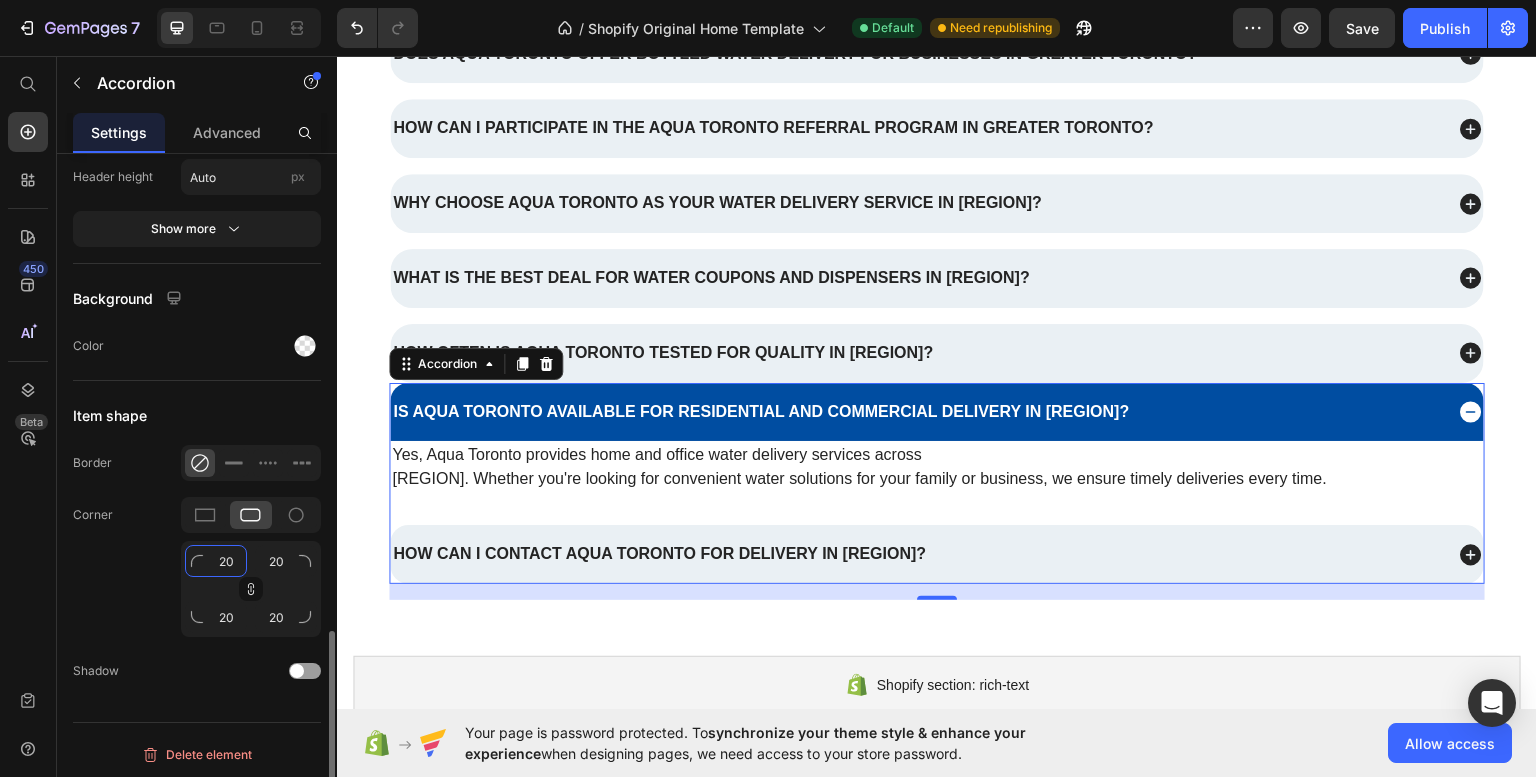 type on "21" 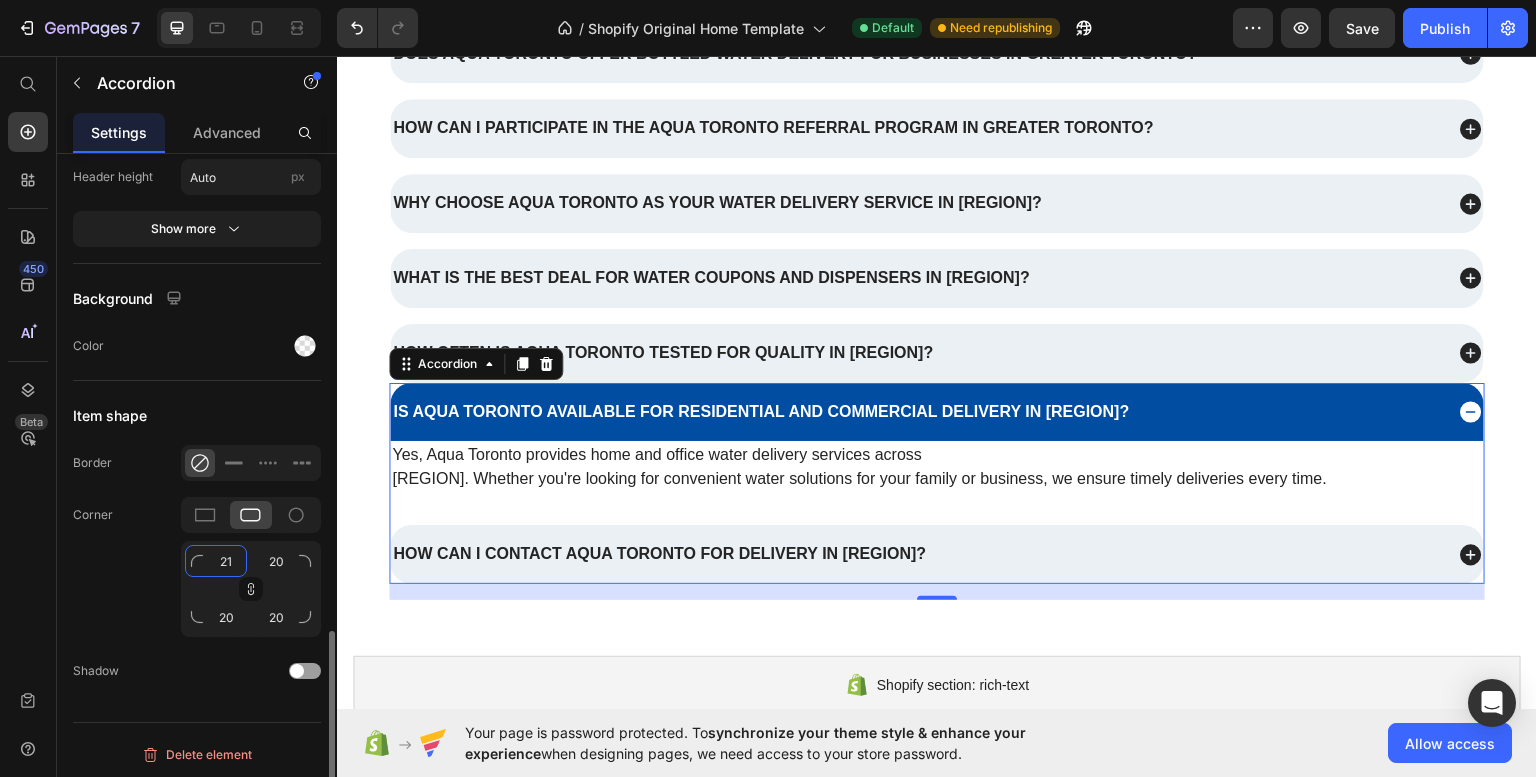 type on "21" 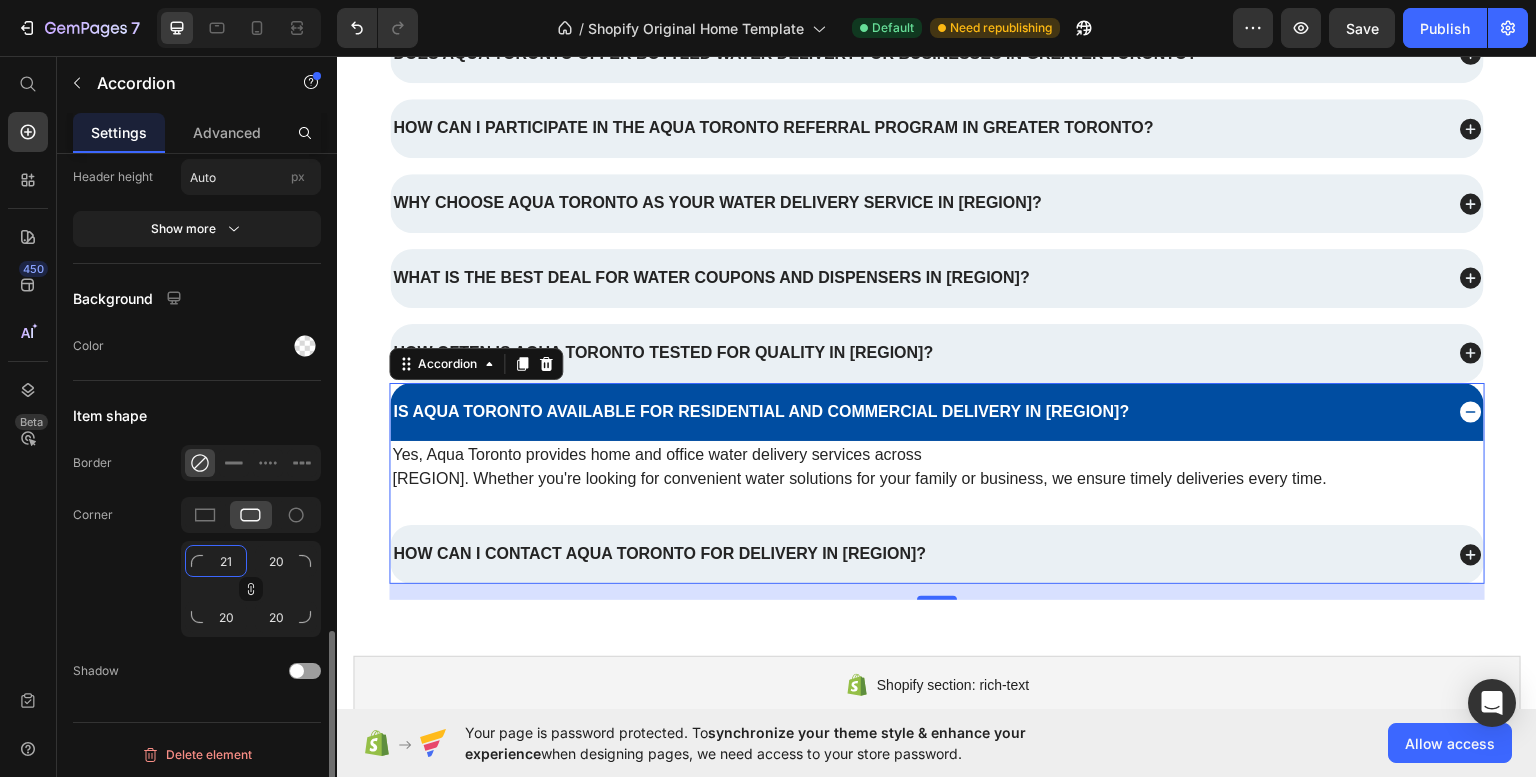 type on "21" 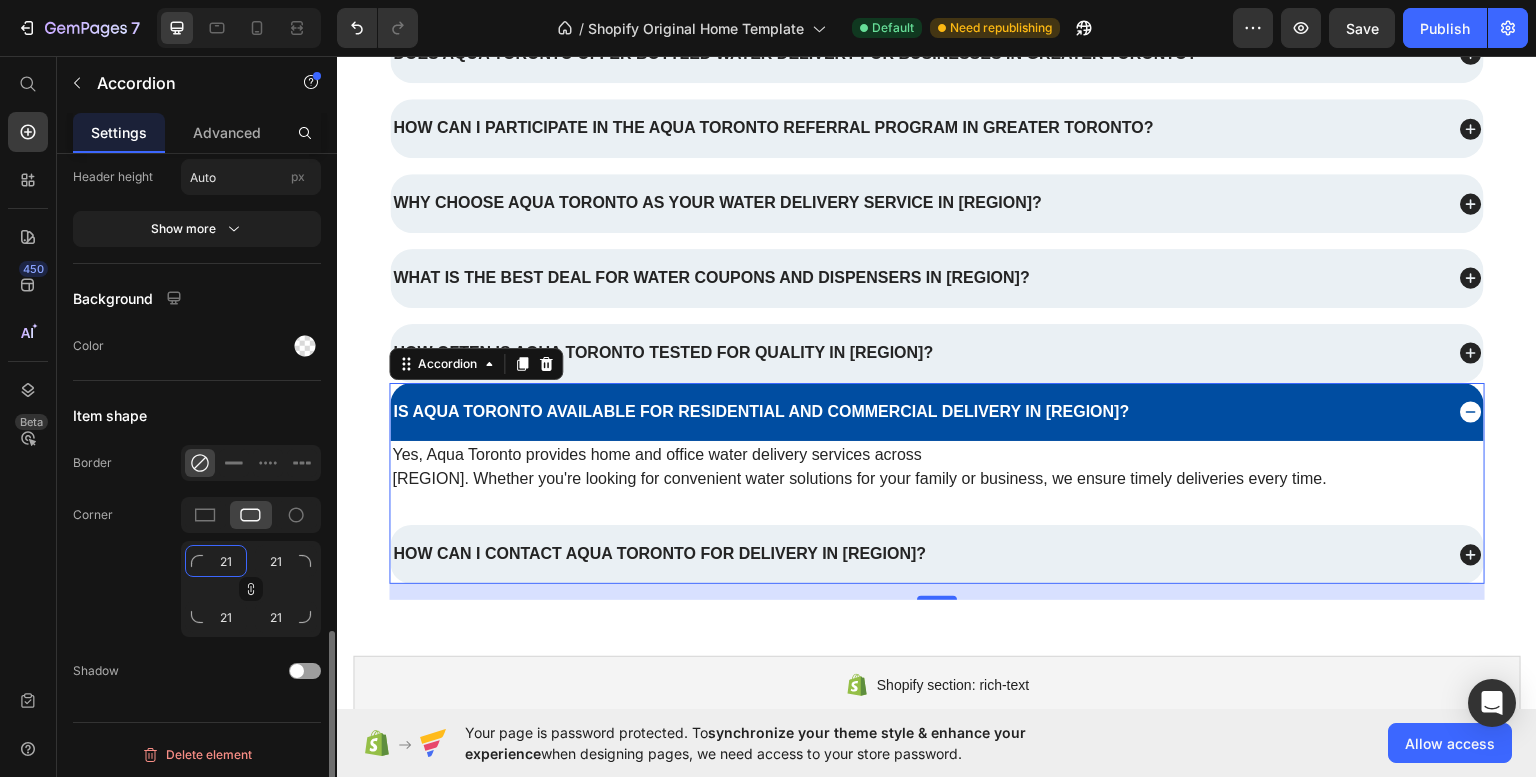 type on "22" 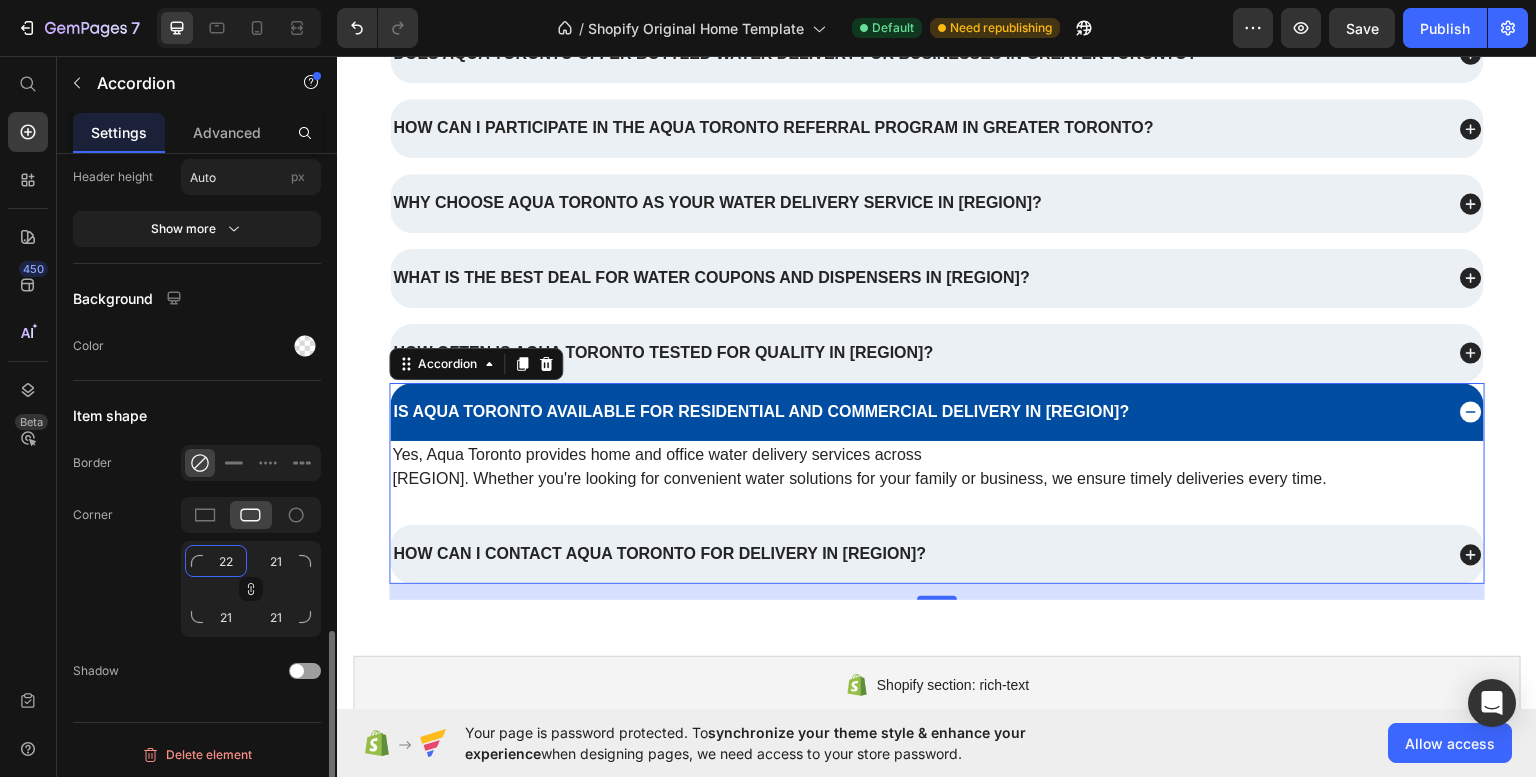 type on "22" 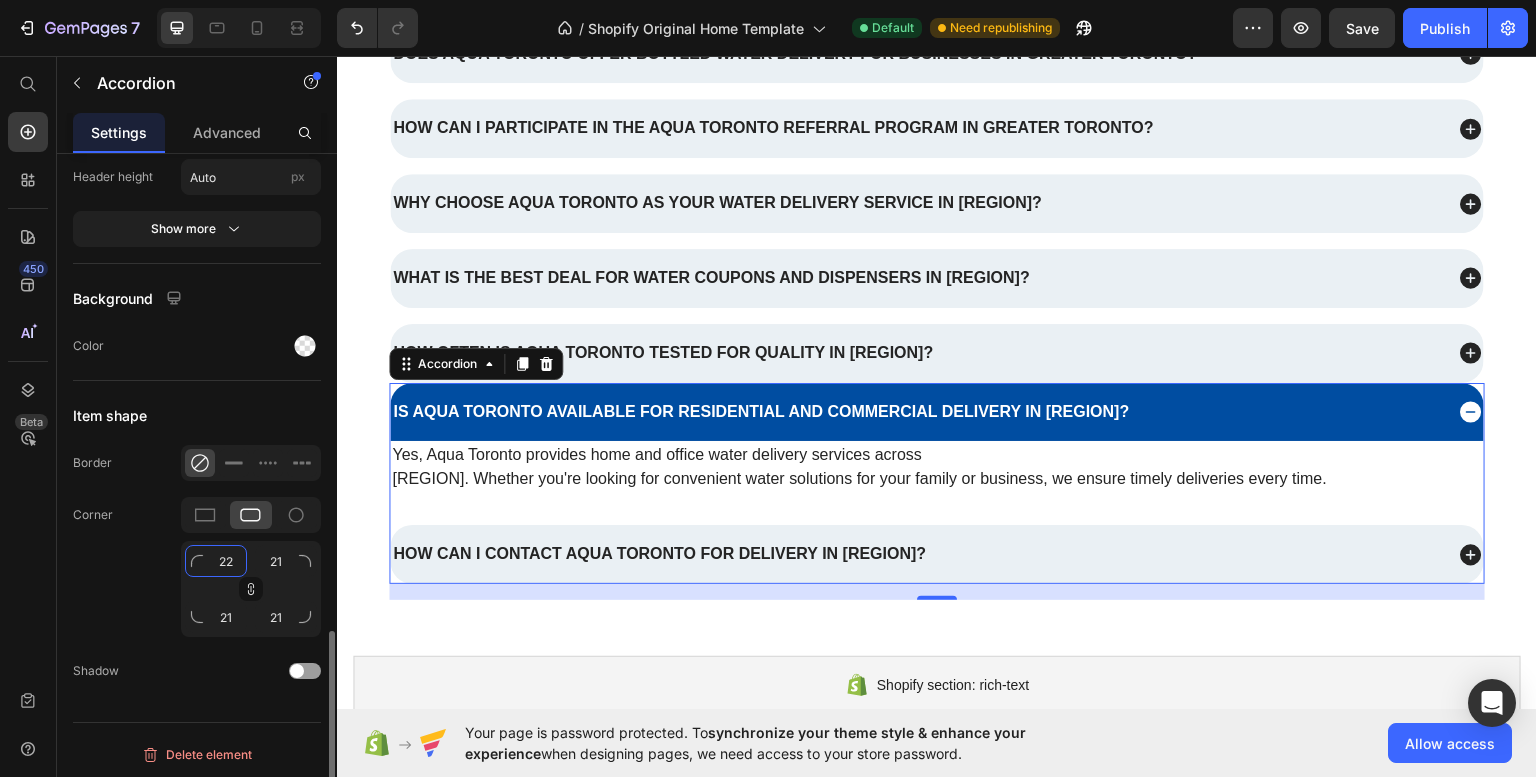 type on "22" 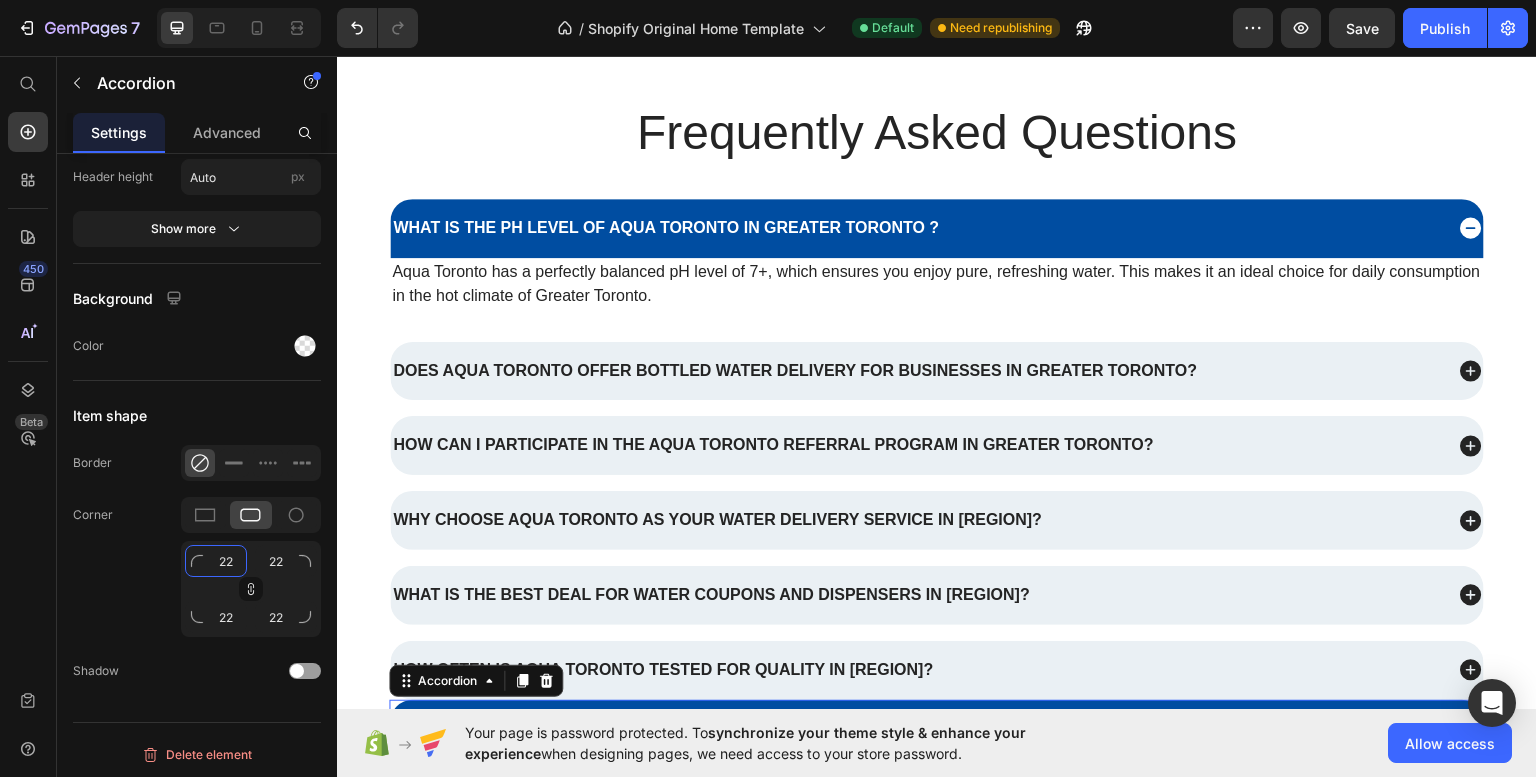 scroll, scrollTop: 3199, scrollLeft: 0, axis: vertical 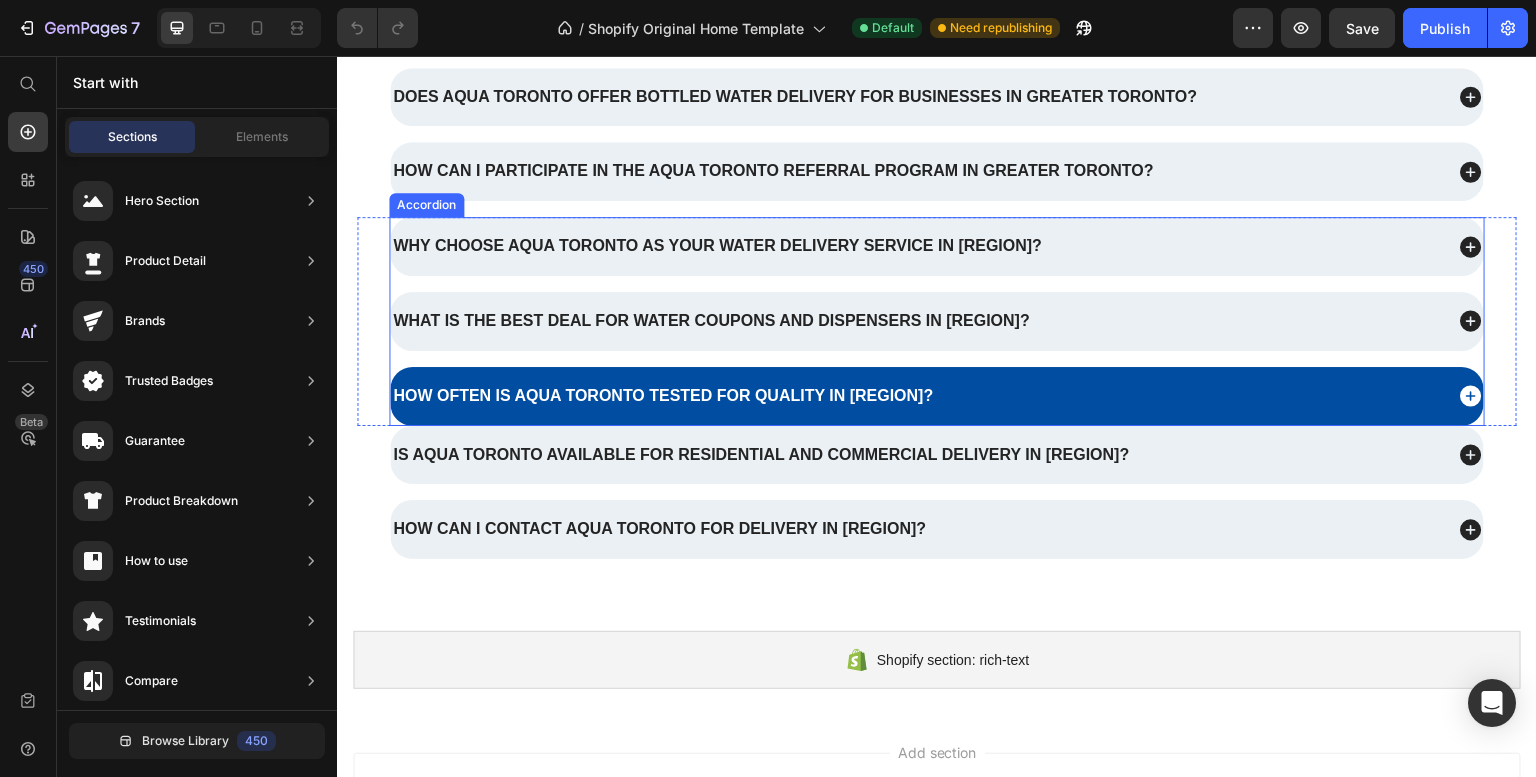 click on "How often is Aqua Toronto tested for quality in [REGION]?" at bounding box center [937, 396] 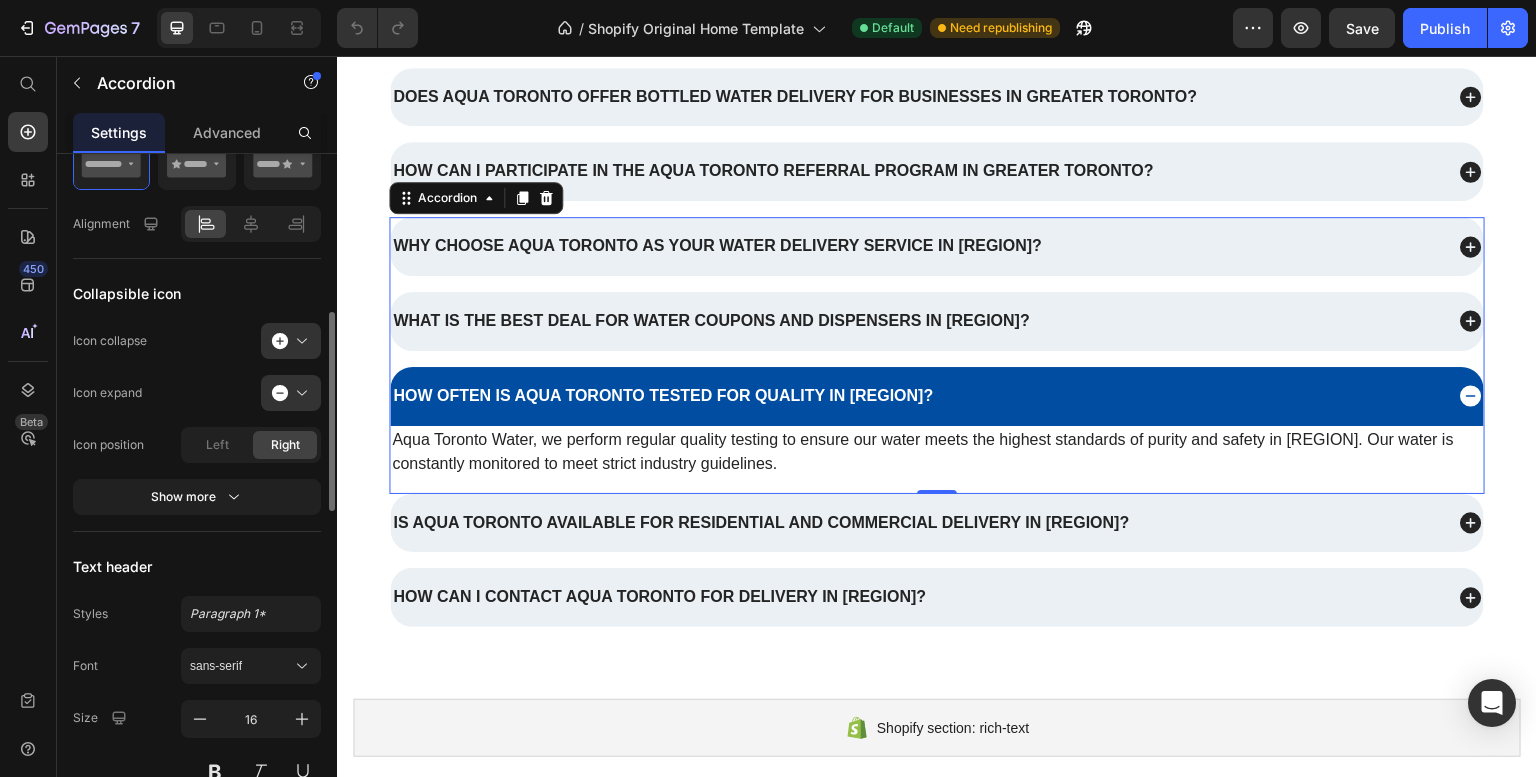 scroll, scrollTop: 514, scrollLeft: 0, axis: vertical 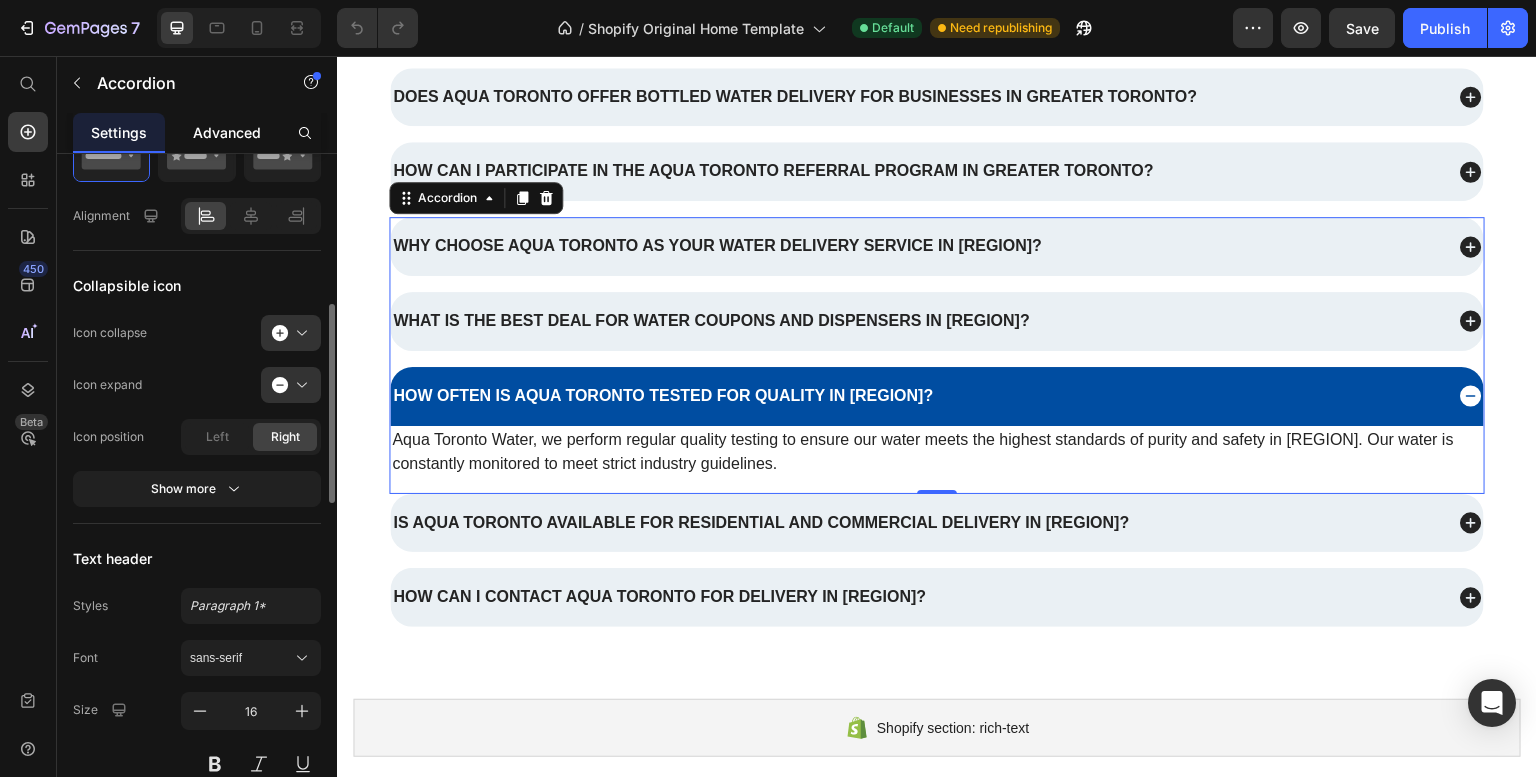 click on "Advanced" 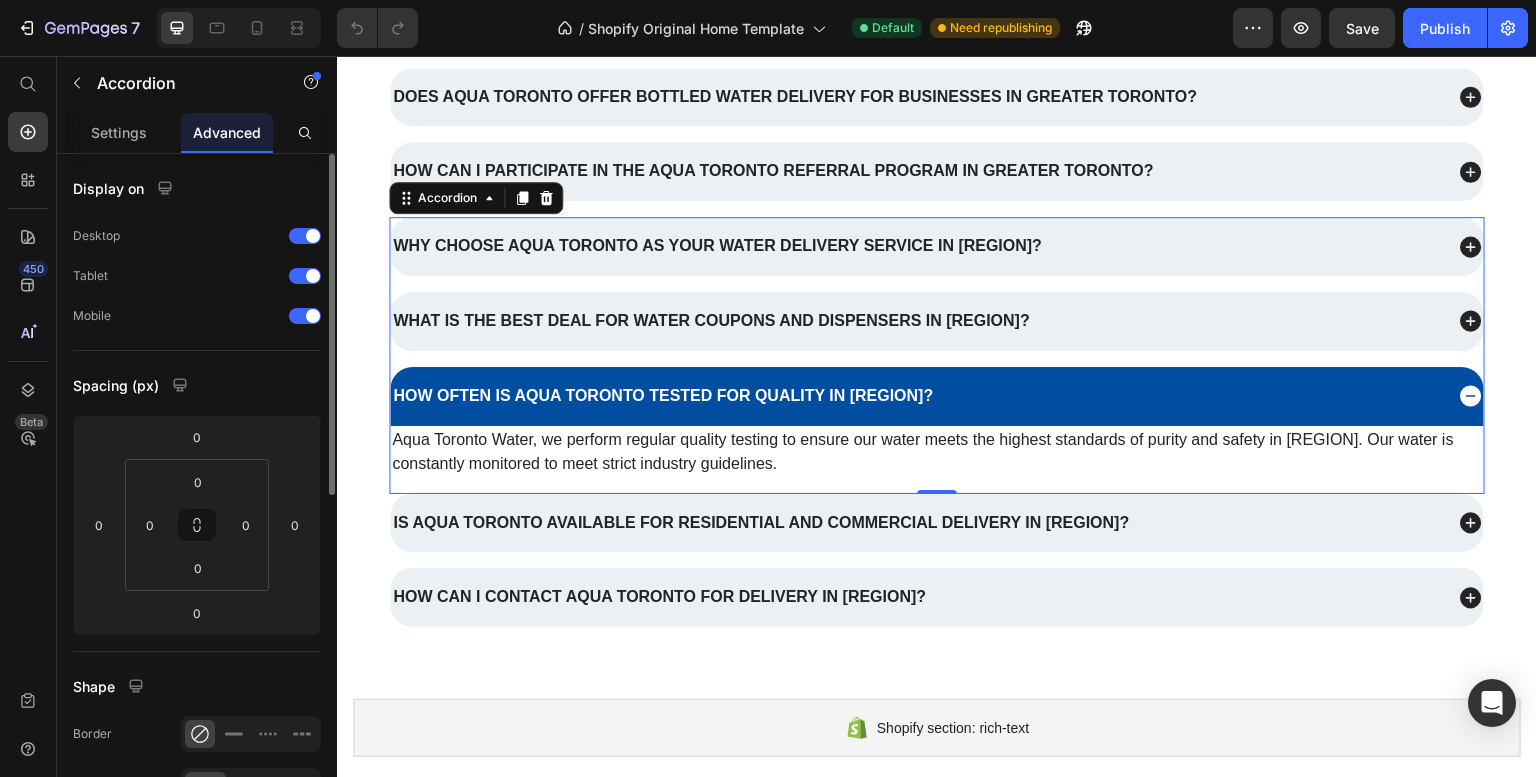 scroll, scrollTop: 162, scrollLeft: 0, axis: vertical 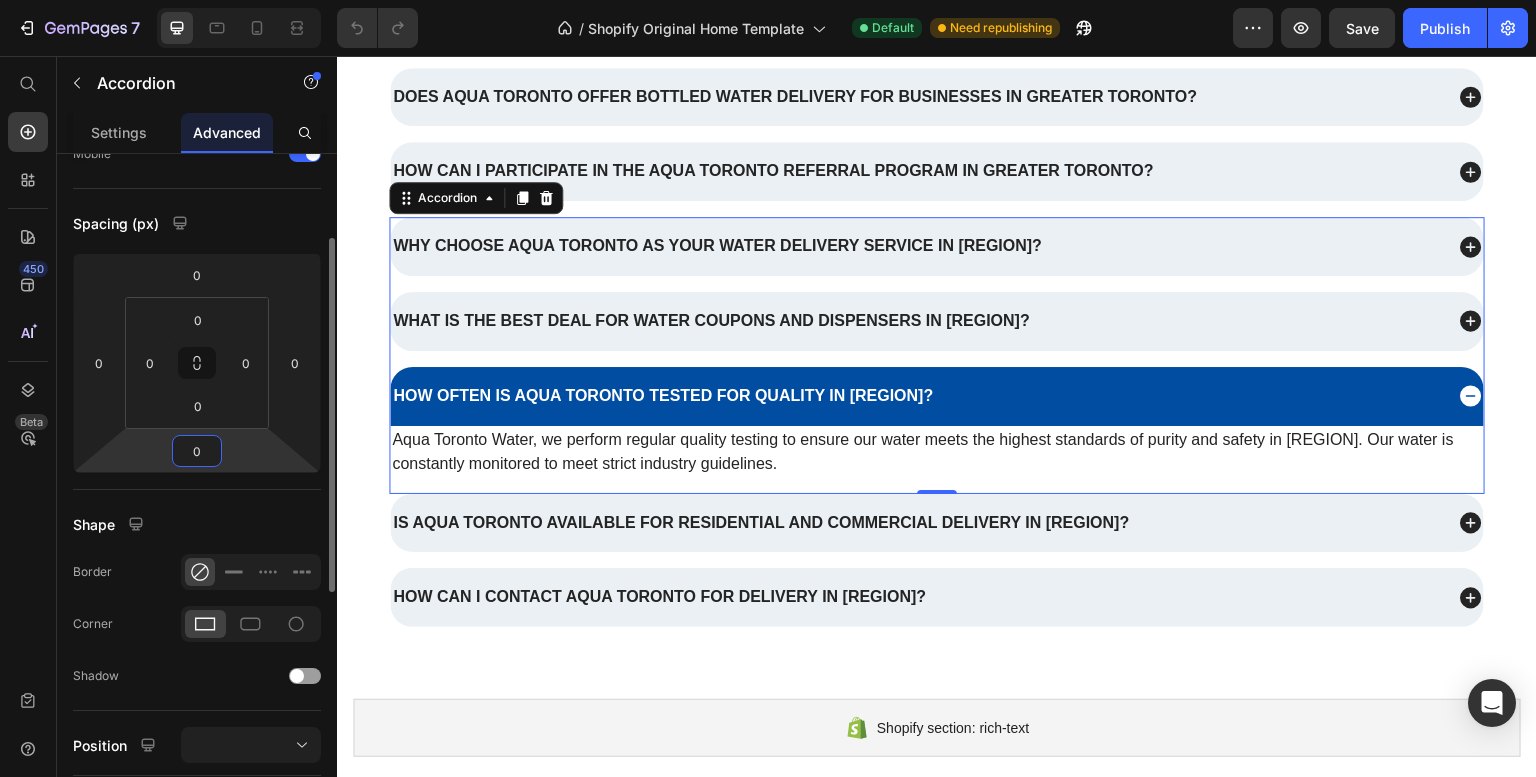 click on "0" at bounding box center (197, 451) 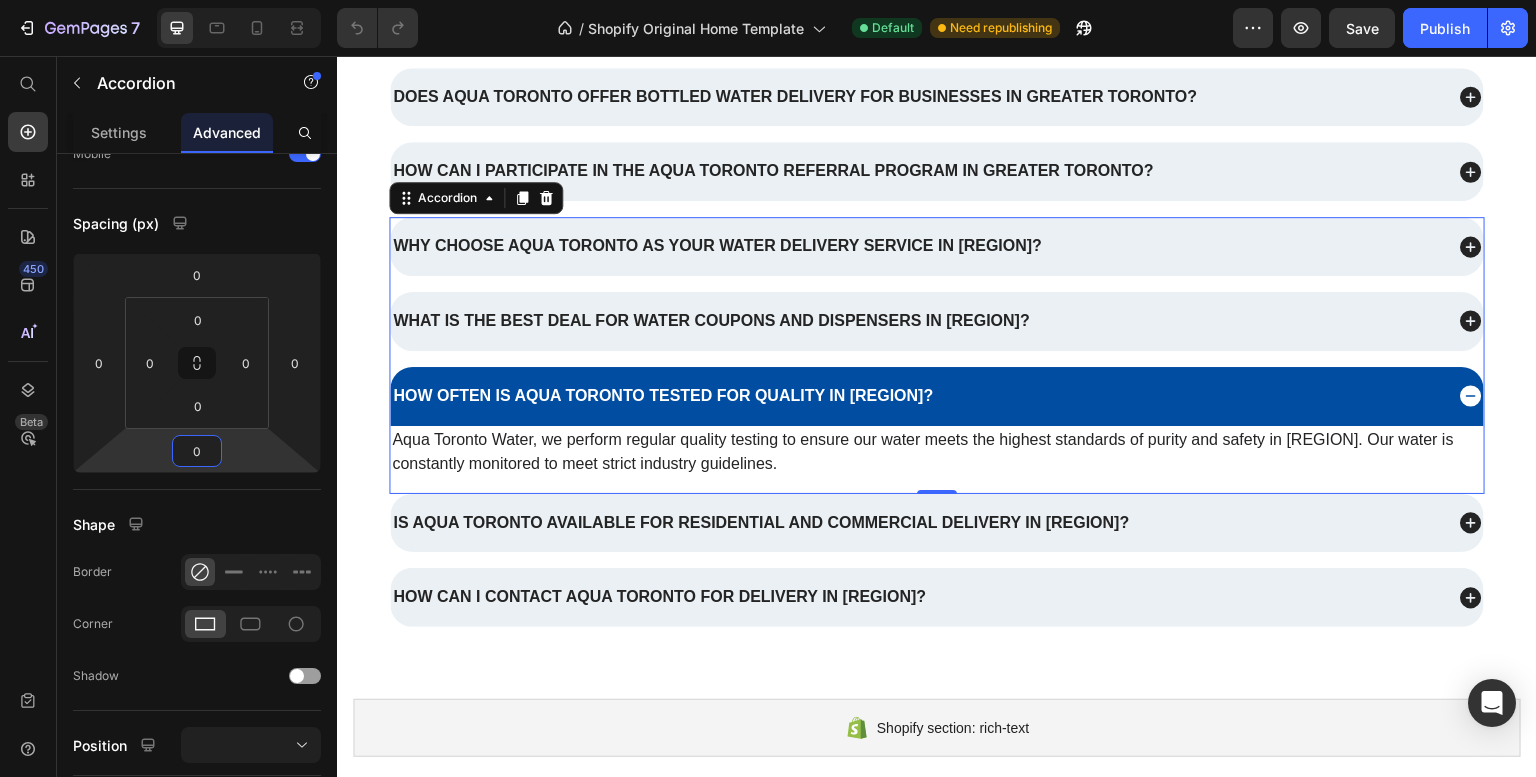 click on "How often is Aqua Toronto tested for quality in Greater Toronto?" at bounding box center [663, 396] 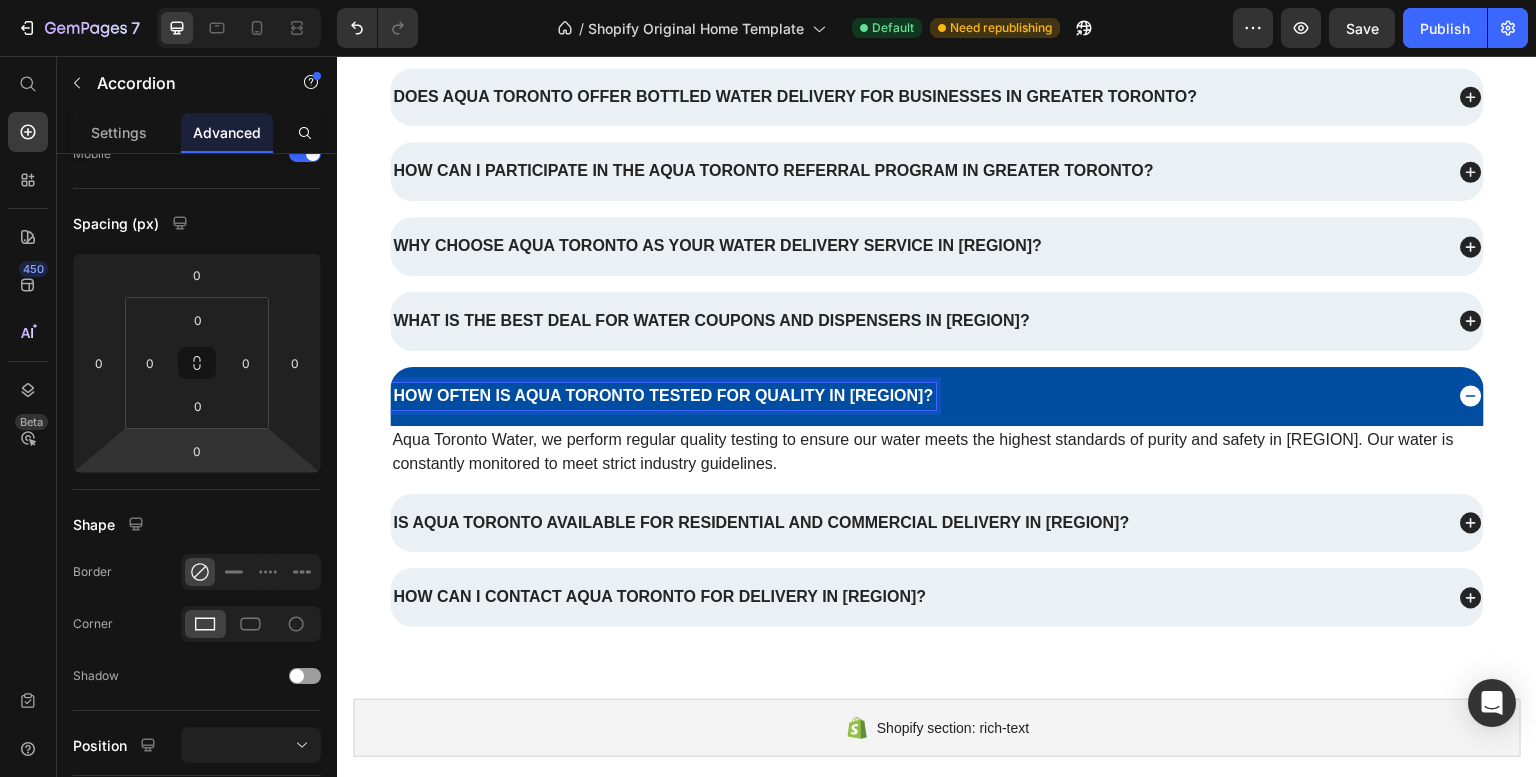 click on "How often is Aqua Toronto tested for quality in Greater Toronto?" at bounding box center (937, 396) 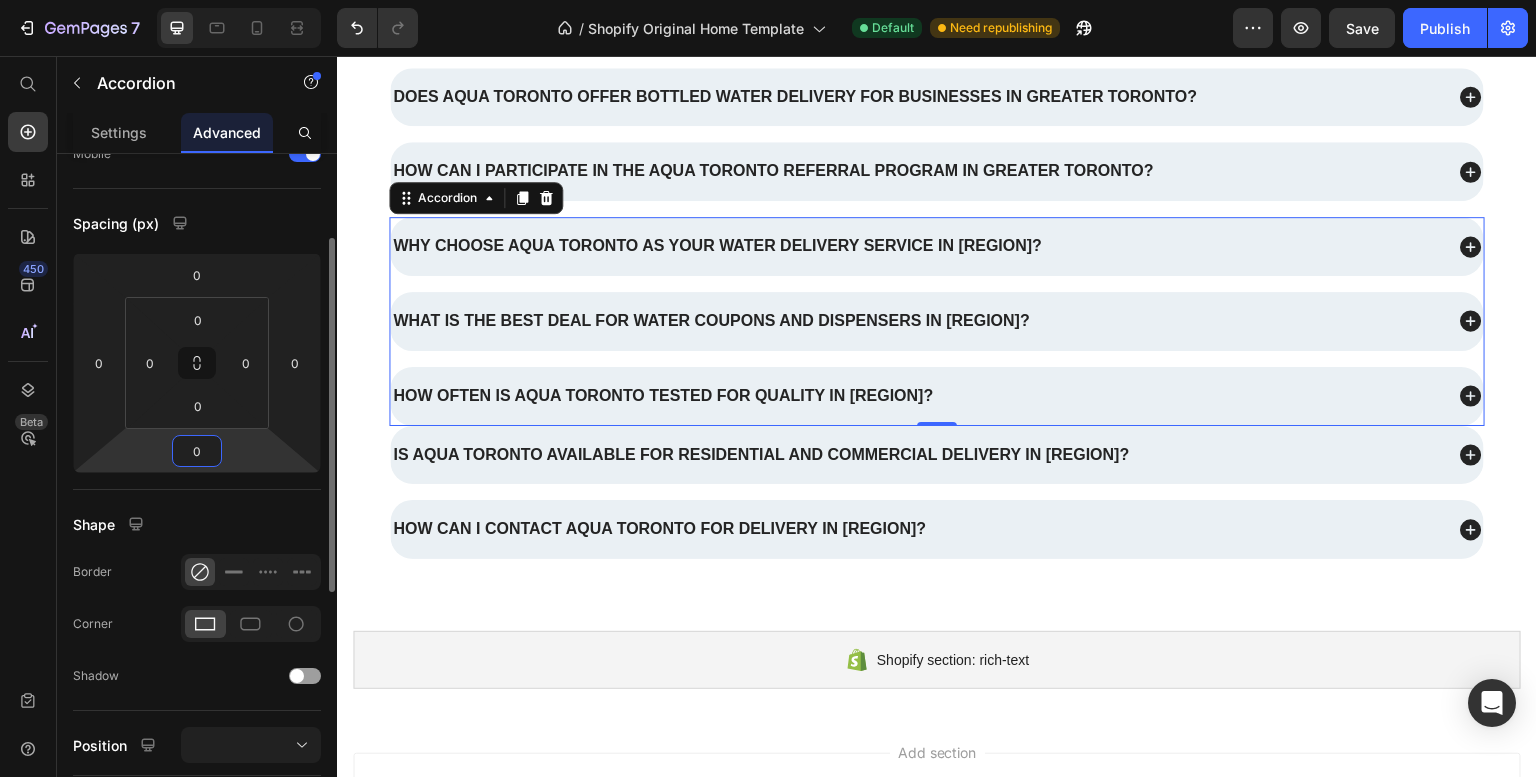 click on "0" at bounding box center (197, 451) 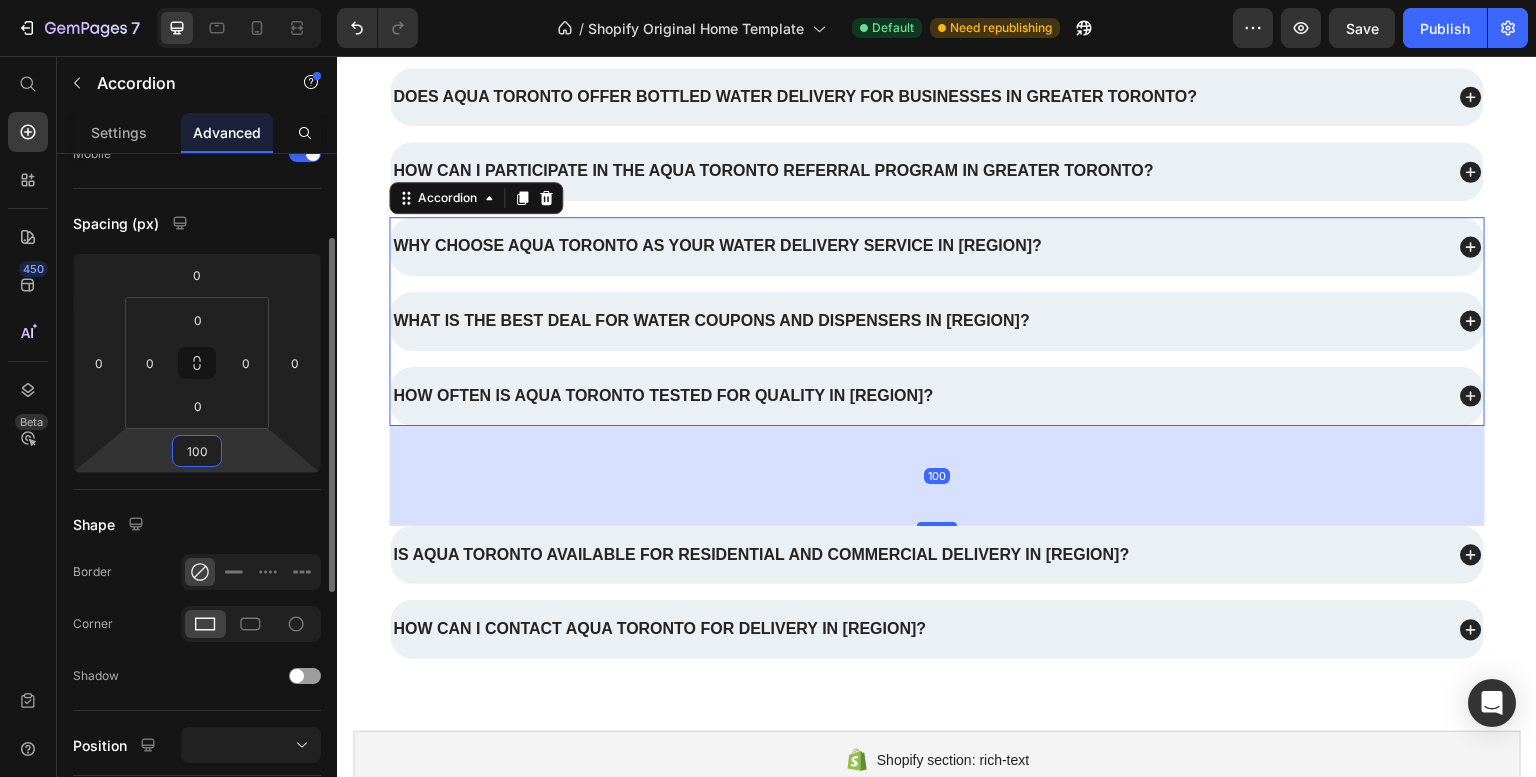 type on "10" 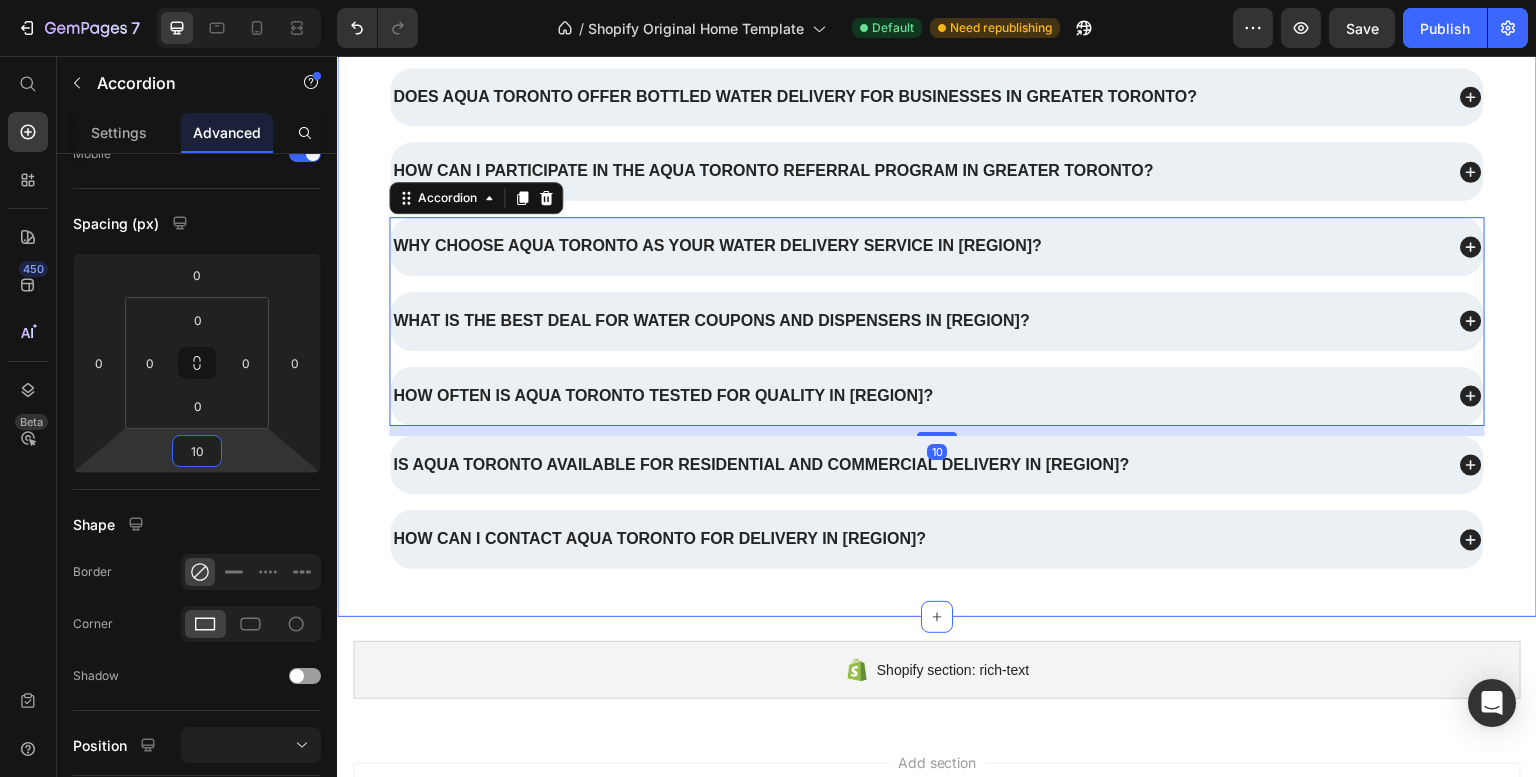 click on "Why choose Aqua Toronto as your water delivery service in Greater Toronto?
What is the best deal for water coupons and dispensers in Greater Toronto?
How often is Aqua Toronto tested for quality in Greater Toronto? Accordion   10 Row" at bounding box center (937, 326) 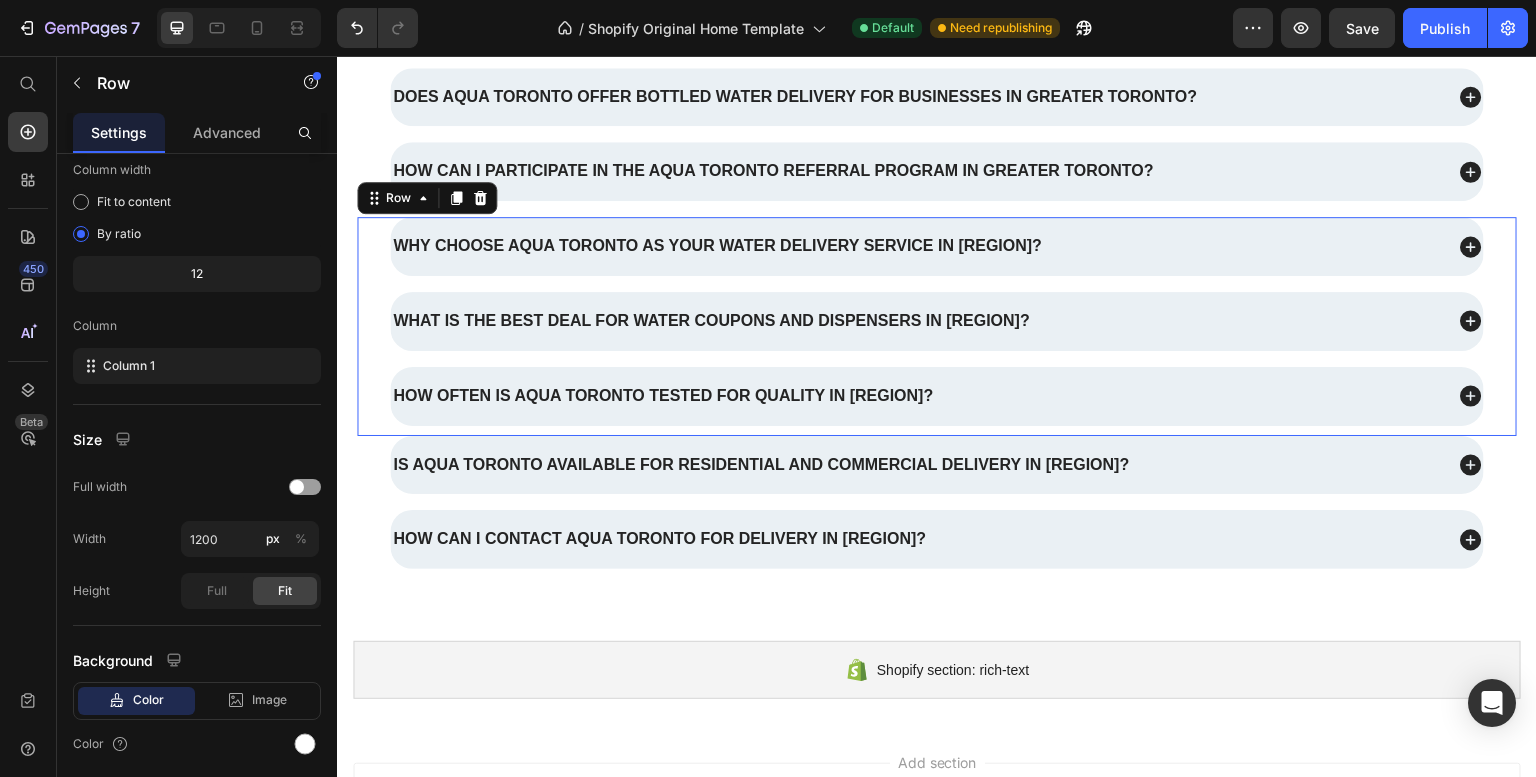 scroll, scrollTop: 0, scrollLeft: 0, axis: both 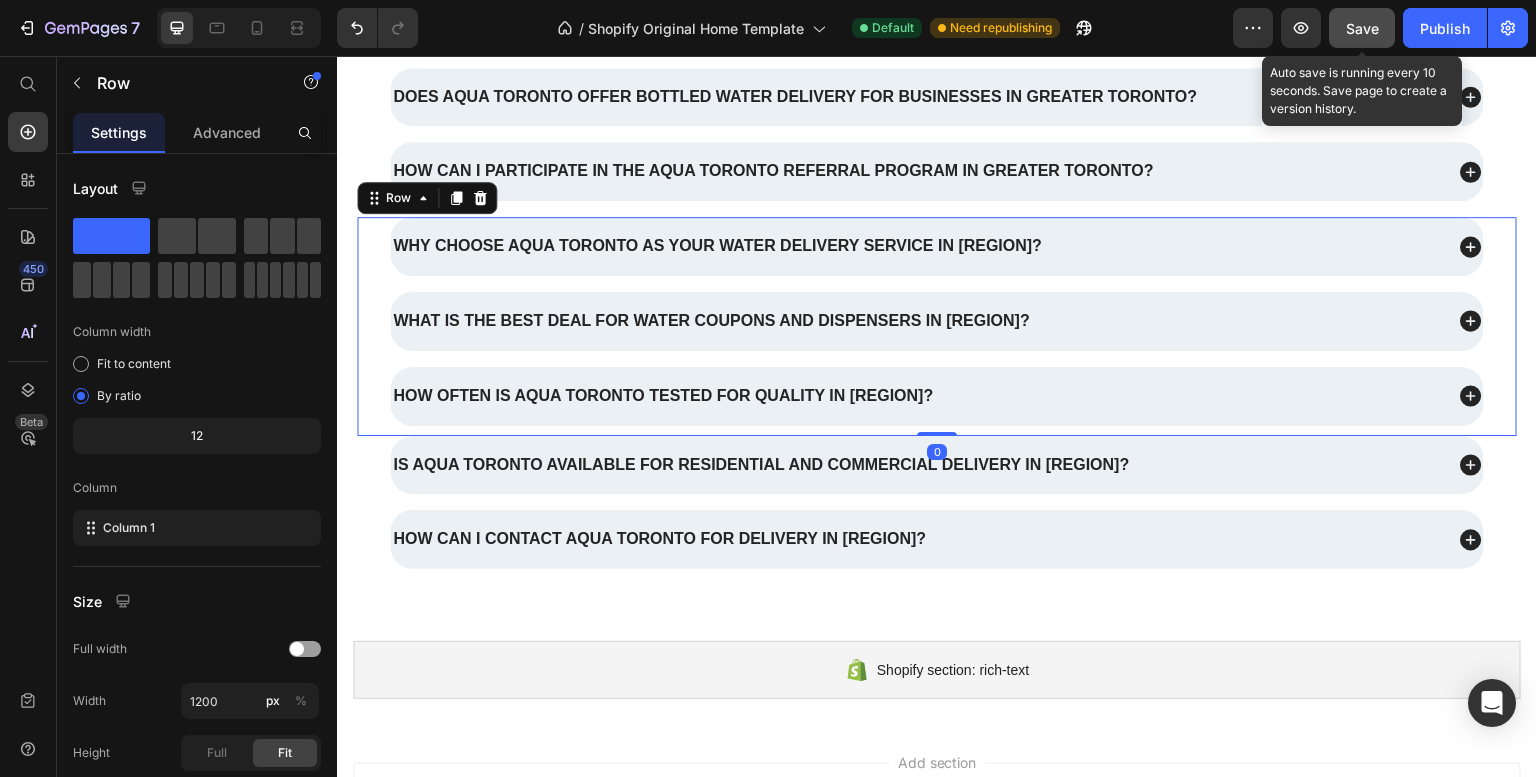 click on "Save" at bounding box center (1362, 28) 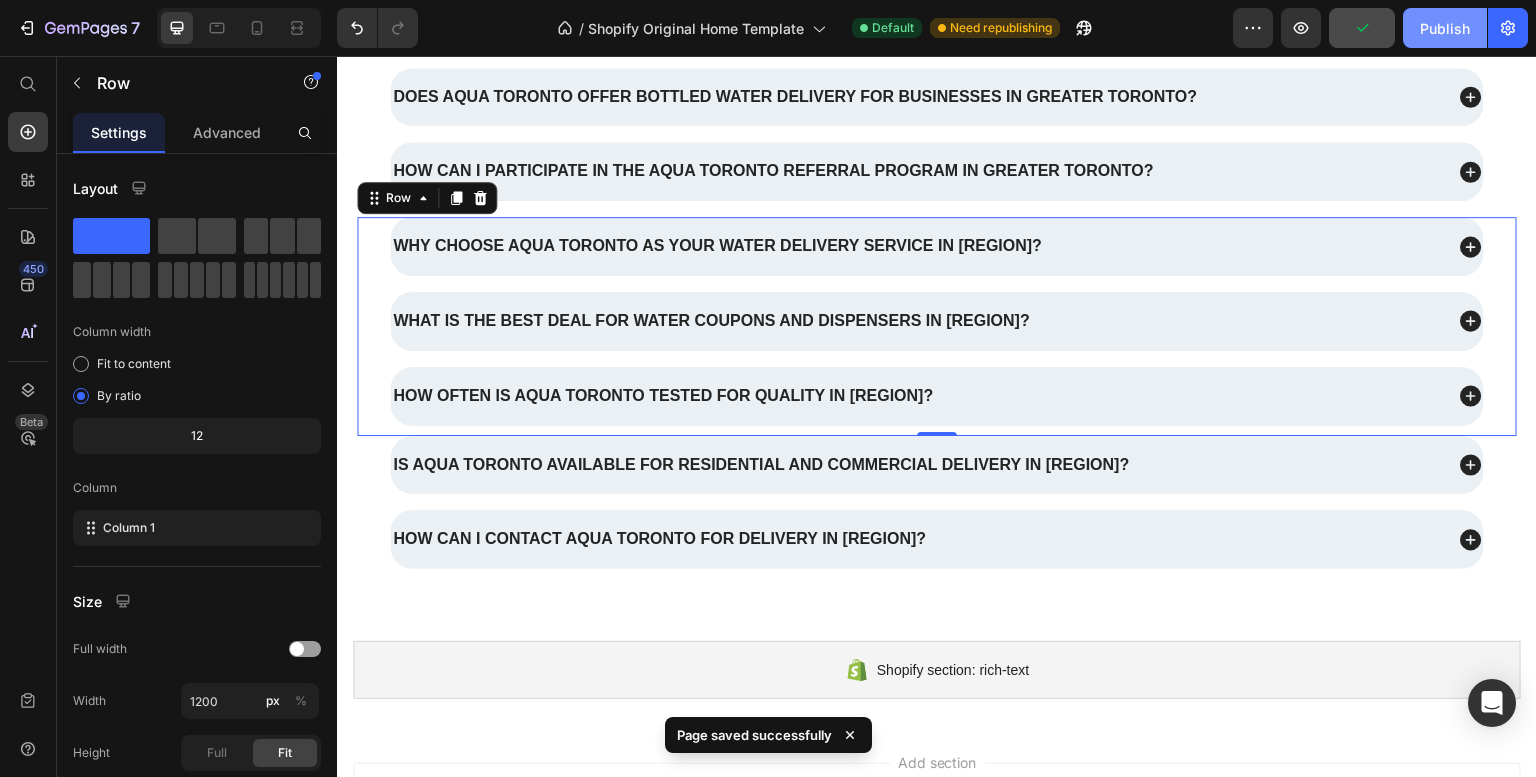 click on "Publish" at bounding box center (1445, 28) 